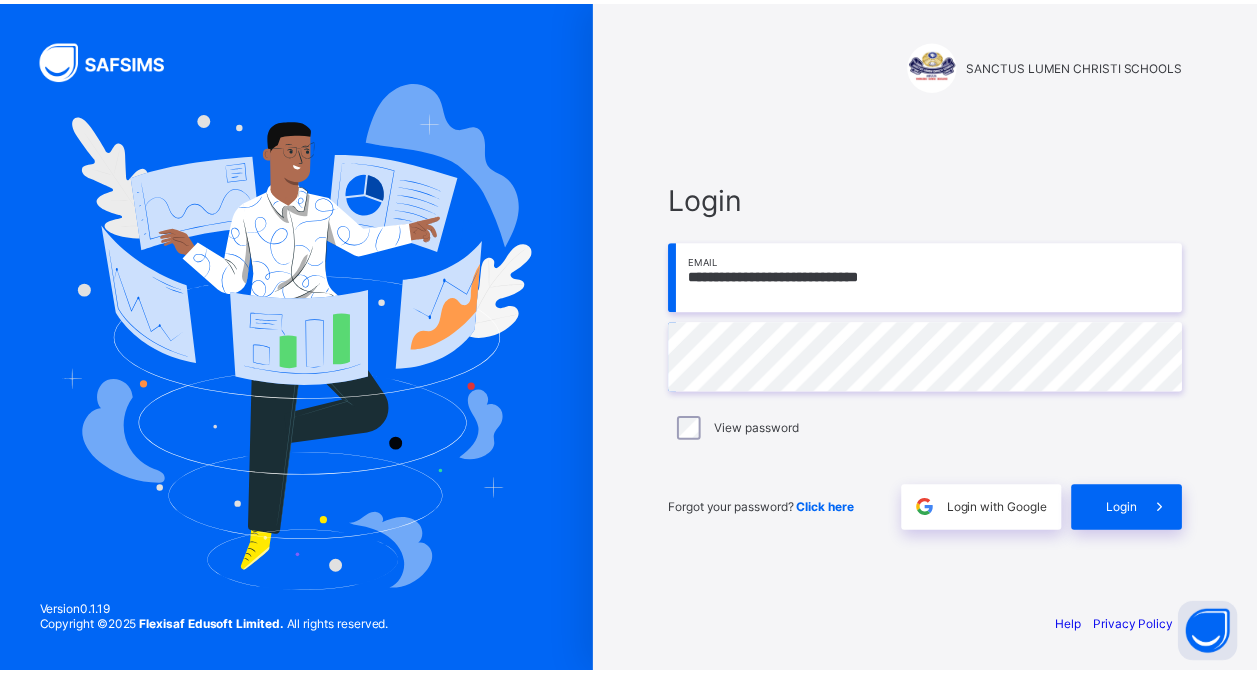 scroll, scrollTop: 0, scrollLeft: 0, axis: both 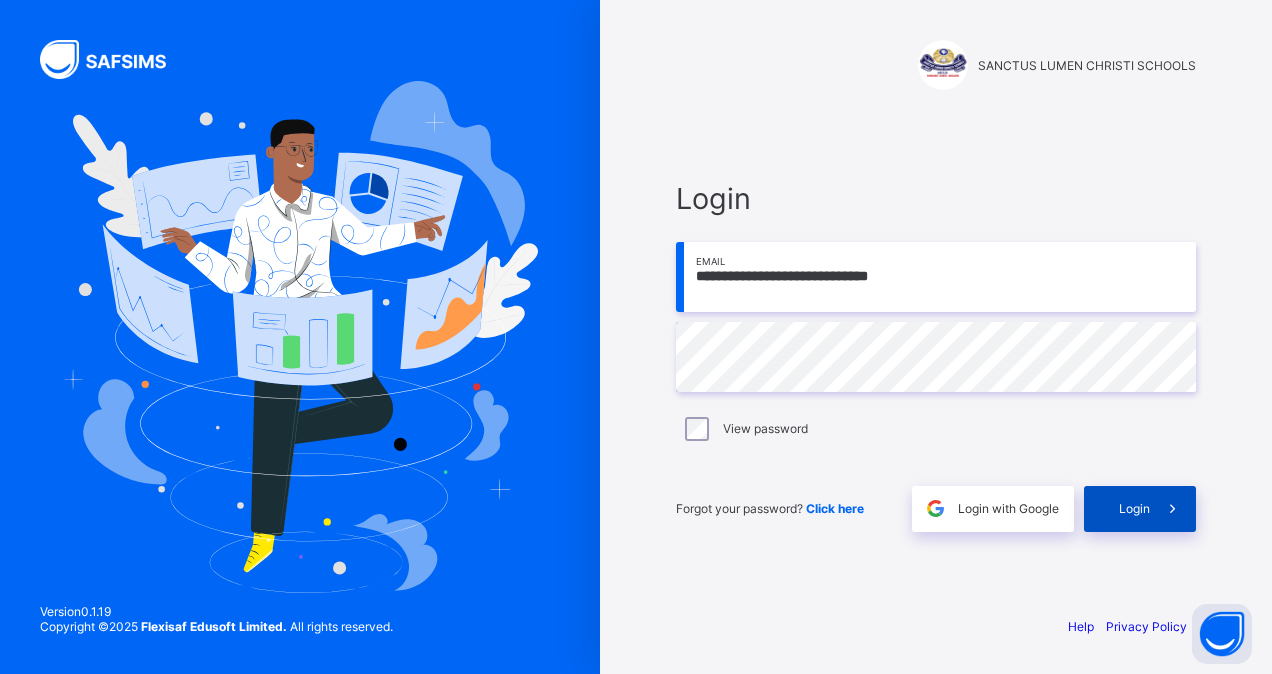 click at bounding box center (1173, 509) 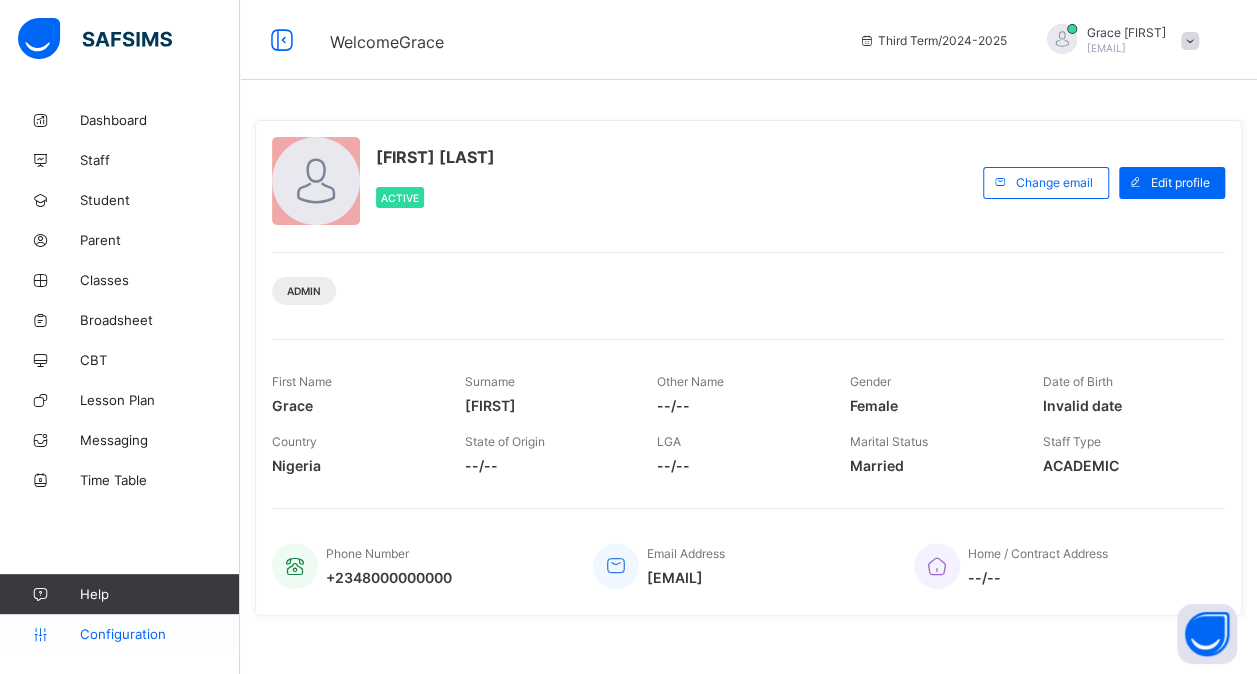 click on "Configuration" at bounding box center [159, 634] 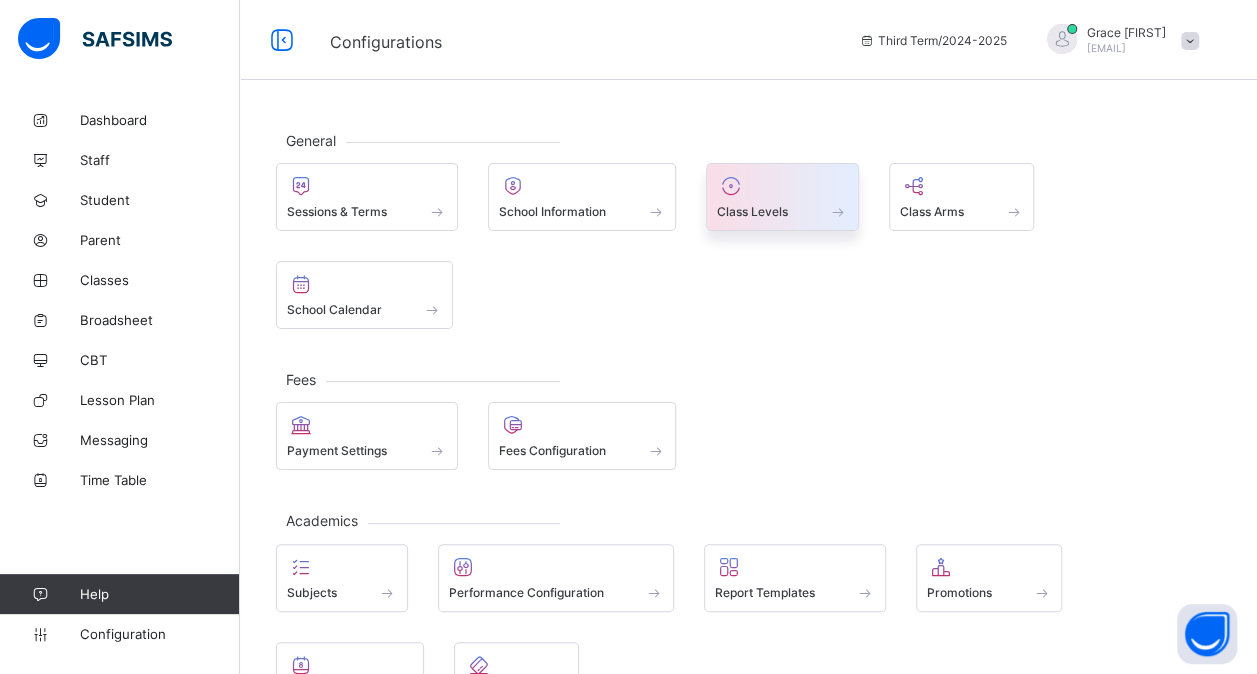 click at bounding box center [782, 200] 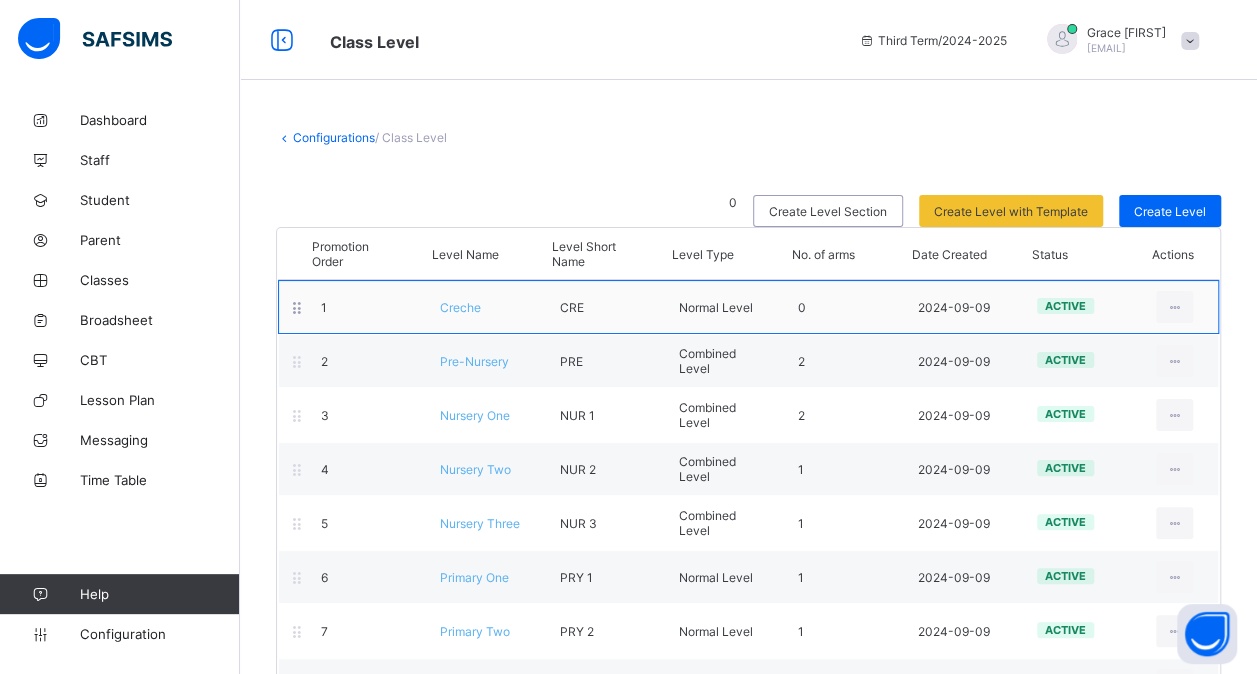 click on "1 Creche CRE Normal Level 0 2024-09-09 active View Class Level Edit Class Level Move to section Deactivate Class Level" at bounding box center (748, 307) 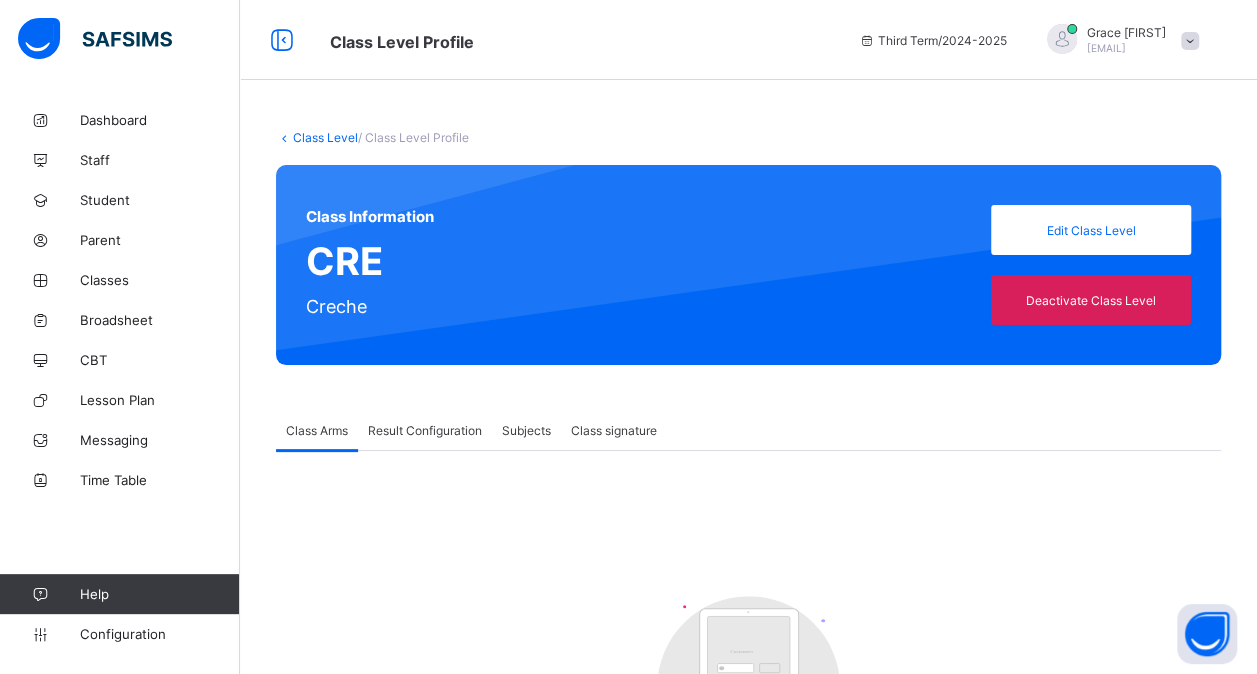 click on "Result Configuration" at bounding box center (425, 430) 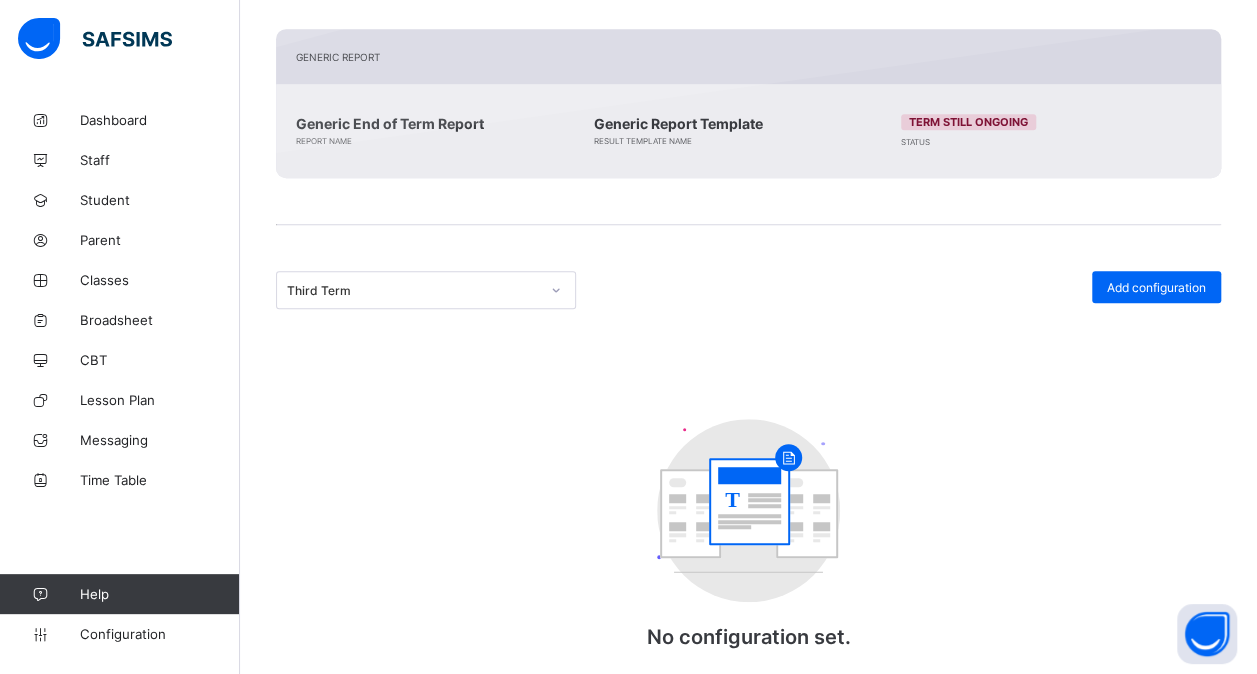 scroll, scrollTop: 456, scrollLeft: 0, axis: vertical 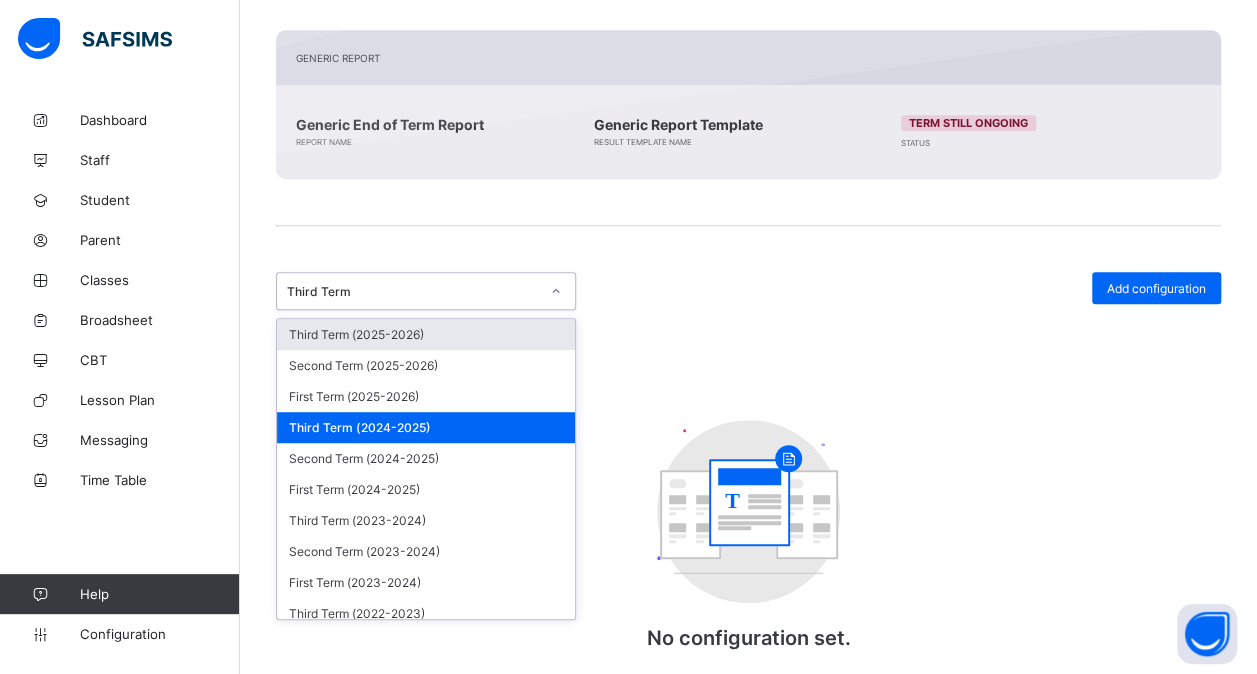 click 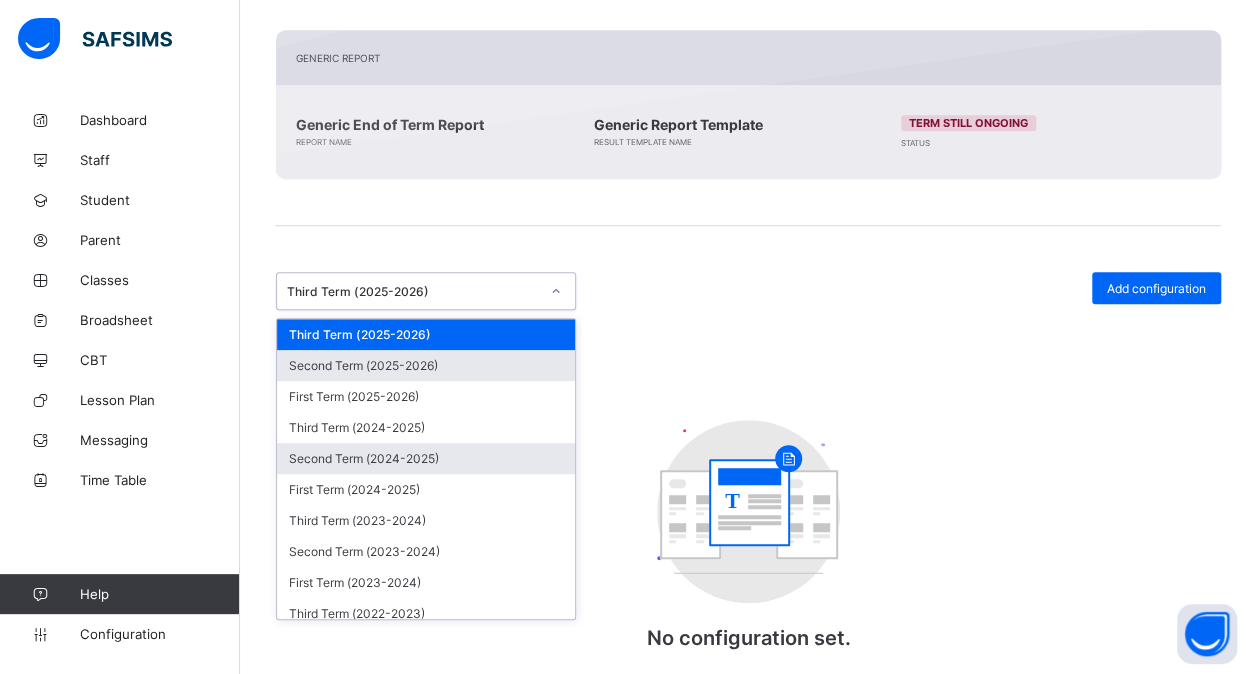 drag, startPoint x: 555, startPoint y: 287, endPoint x: 436, endPoint y: 449, distance: 201.00995 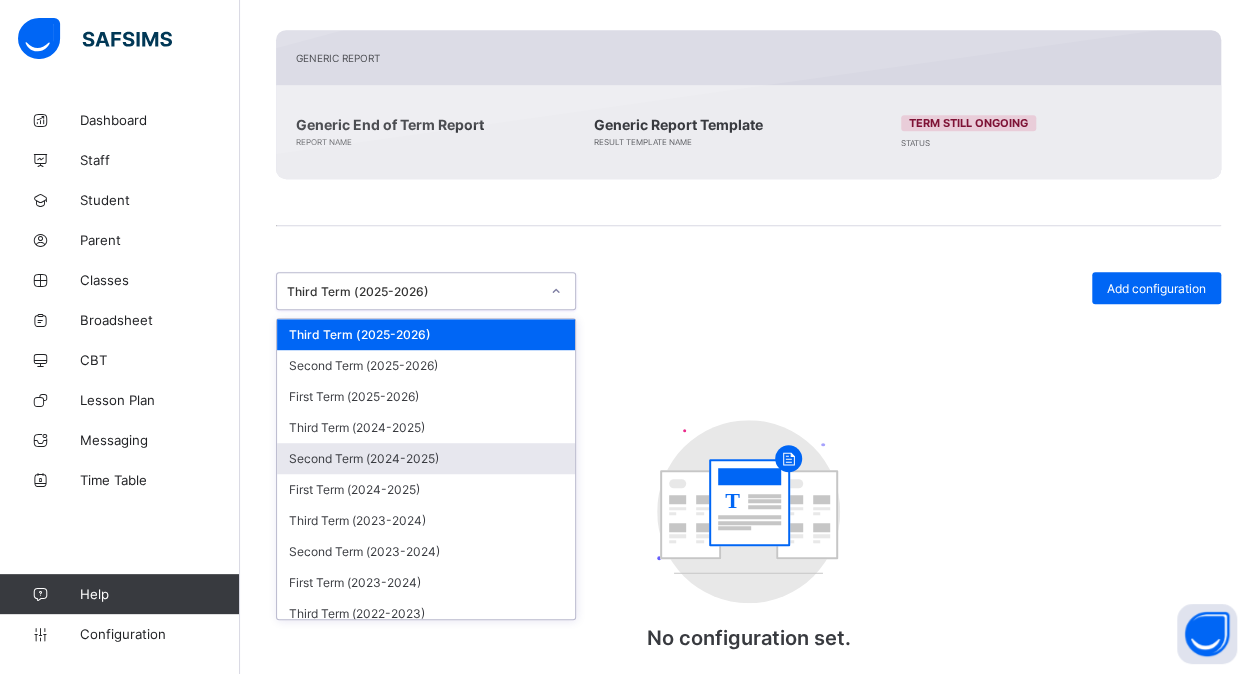 click on "Second Term (2024-2025)" at bounding box center (426, 458) 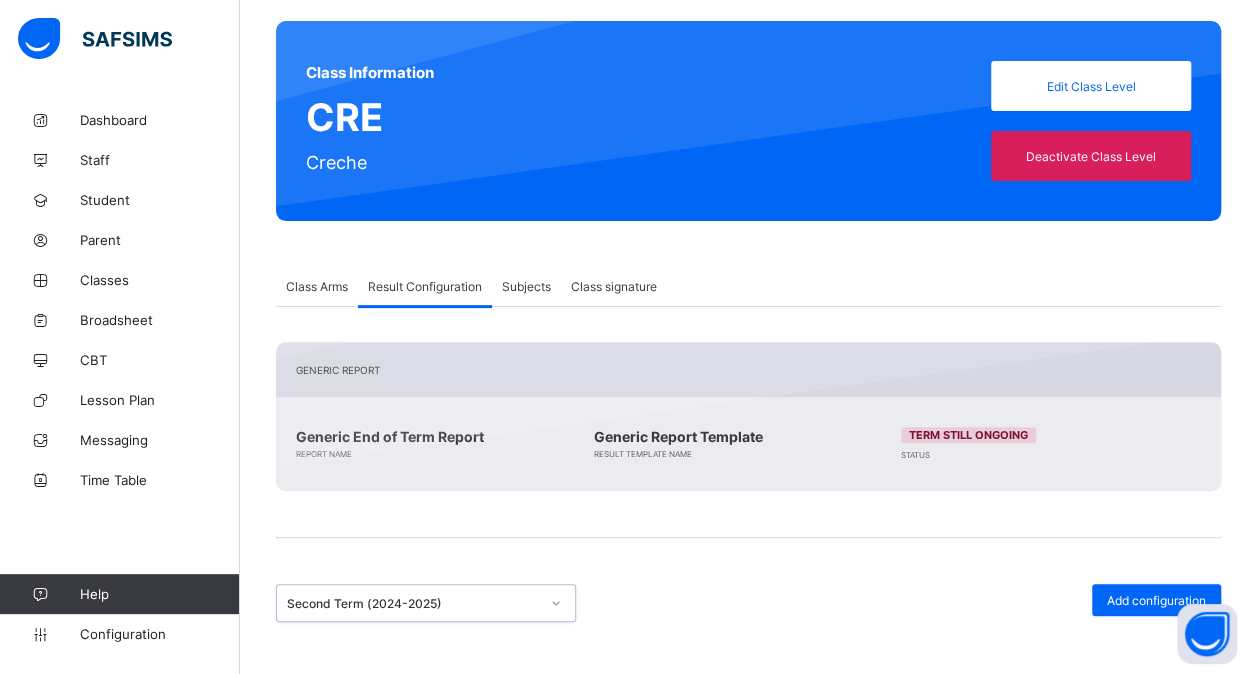 scroll, scrollTop: 0, scrollLeft: 0, axis: both 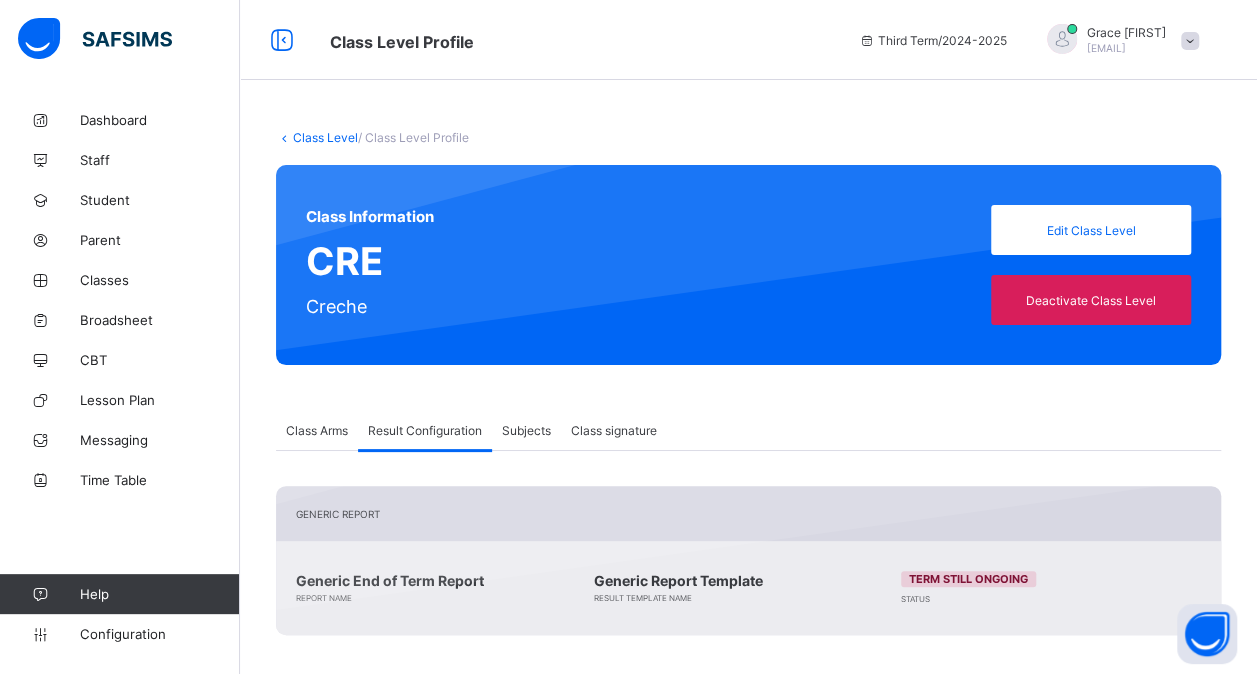 click on "Class Level" at bounding box center (325, 137) 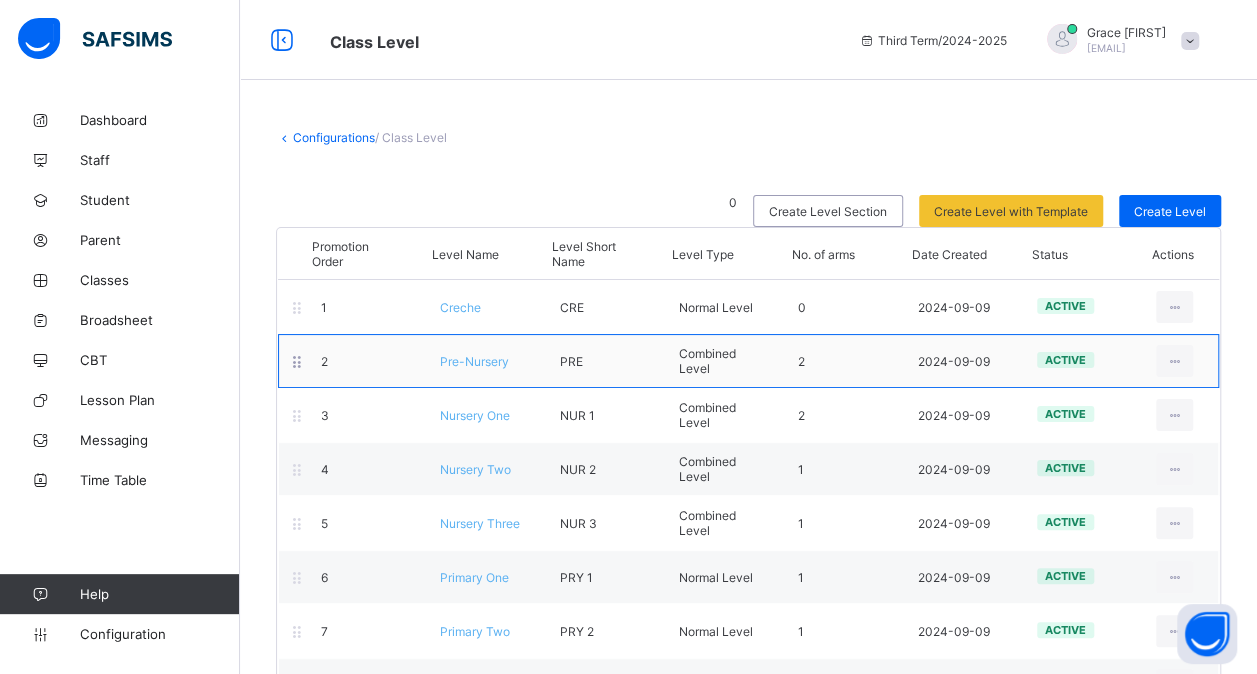 click on "Pre-Nursery" at bounding box center (474, 361) 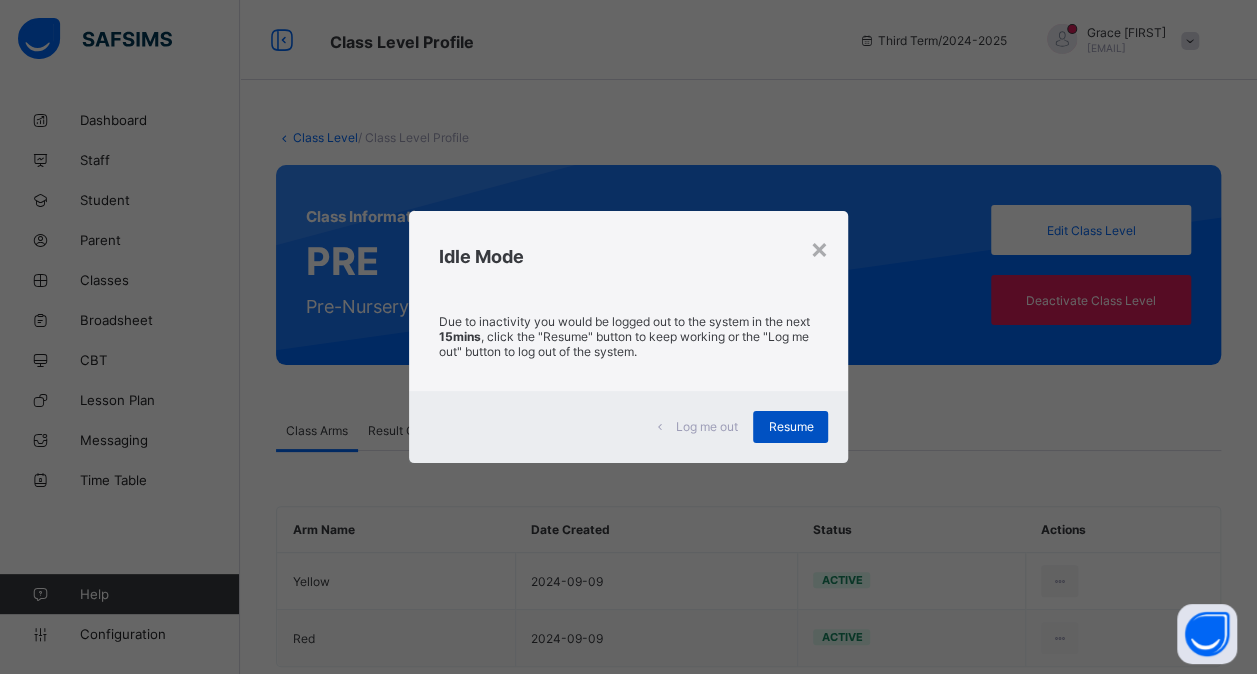 click on "Resume" at bounding box center (790, 426) 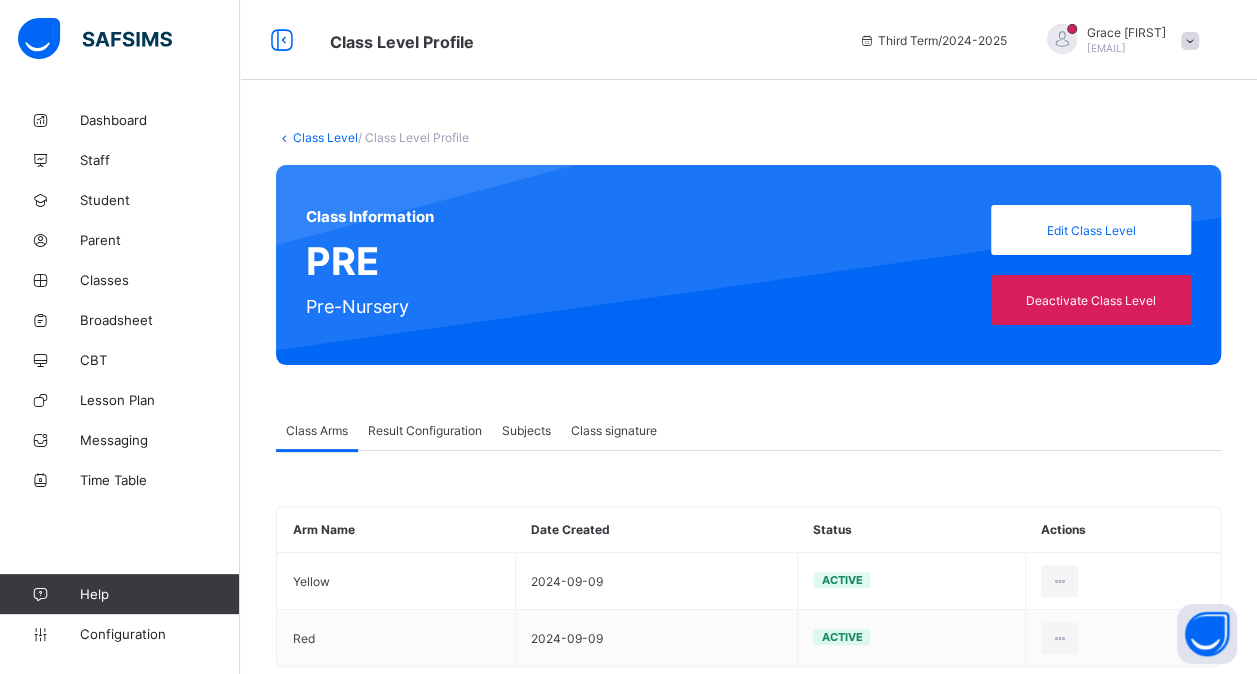 click on "Result Configuration" at bounding box center (425, 430) 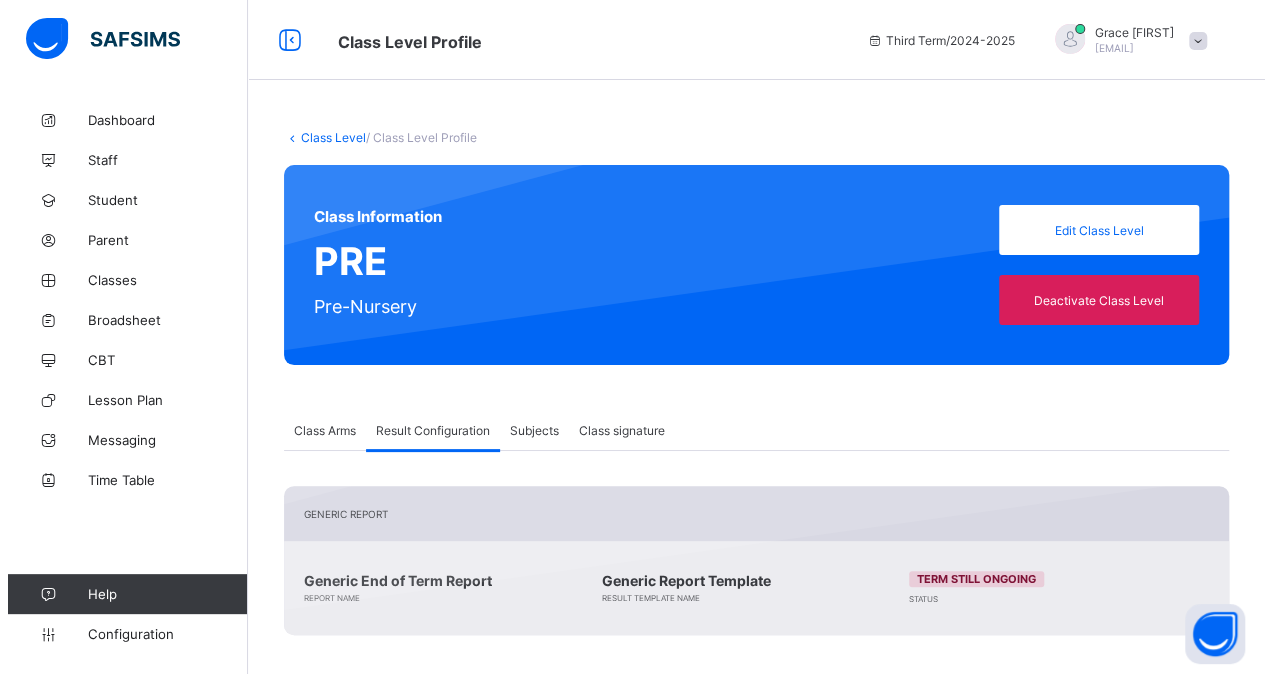 scroll, scrollTop: 260, scrollLeft: 0, axis: vertical 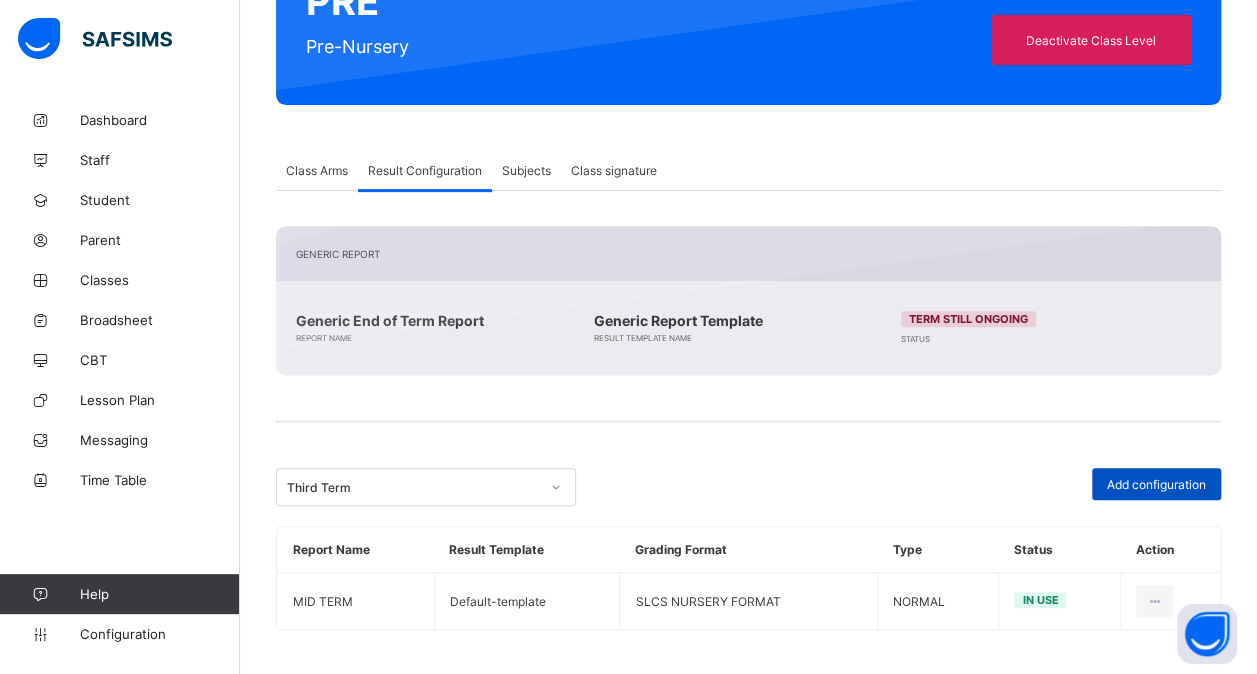 click on "Add configuration" at bounding box center (1156, 484) 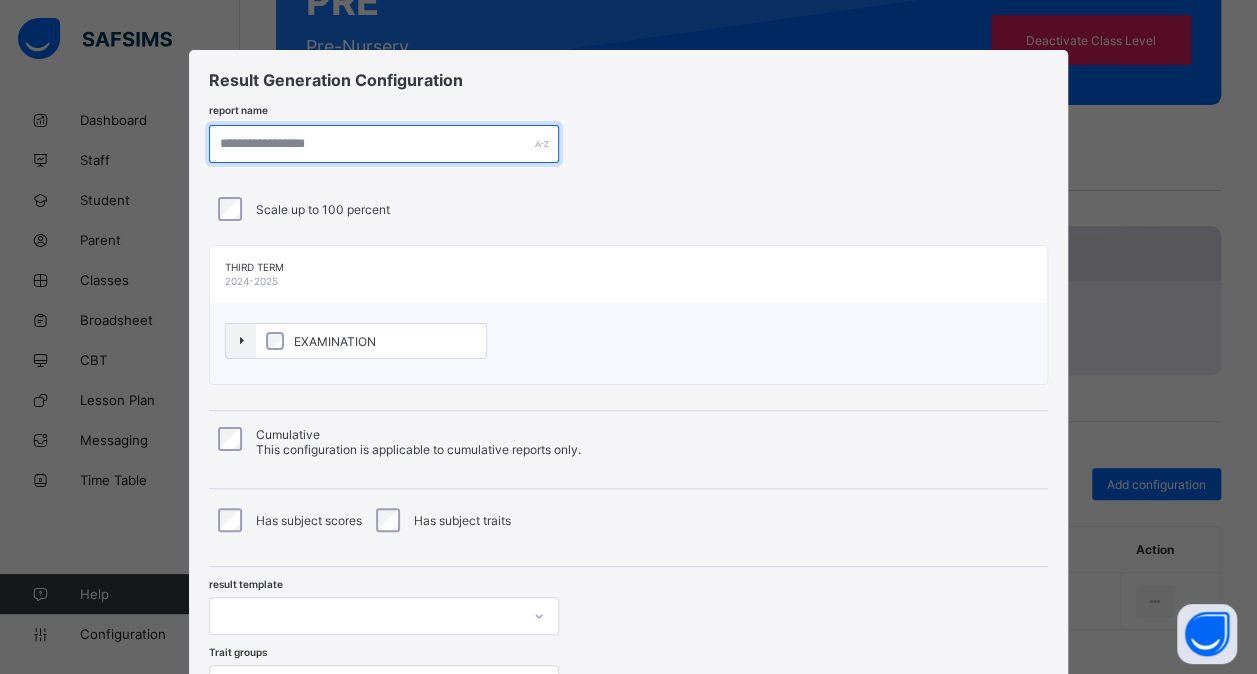 click at bounding box center [384, 144] 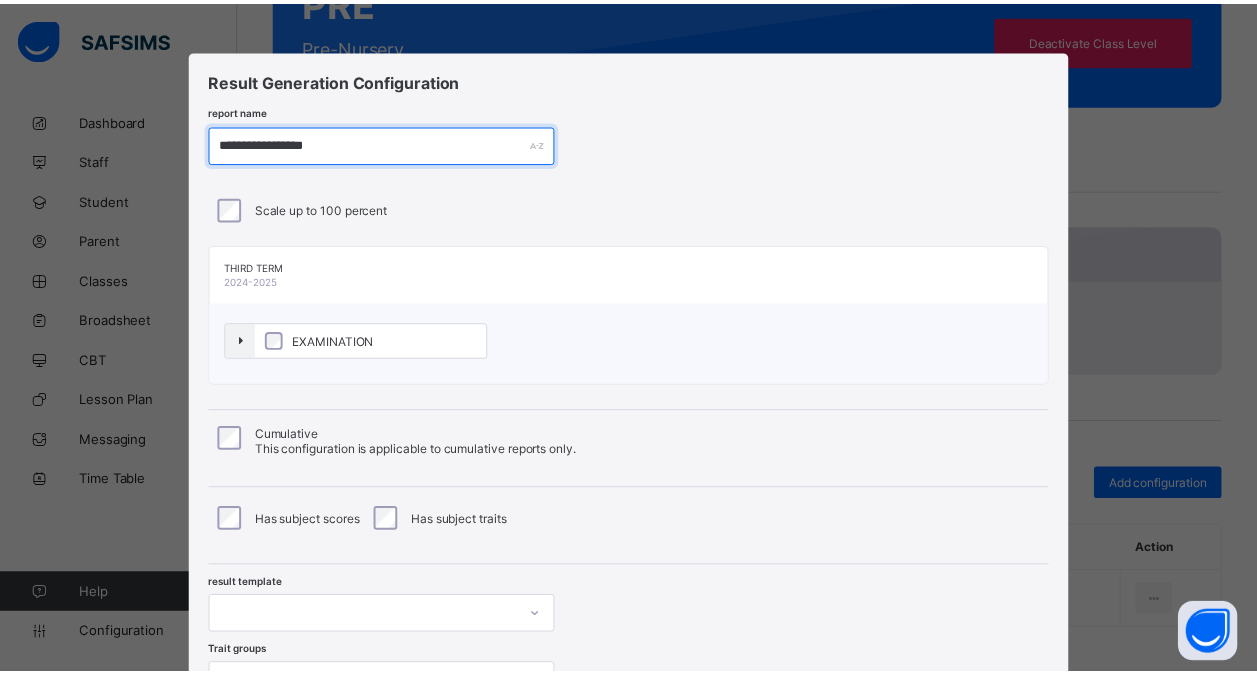 scroll, scrollTop: 182, scrollLeft: 0, axis: vertical 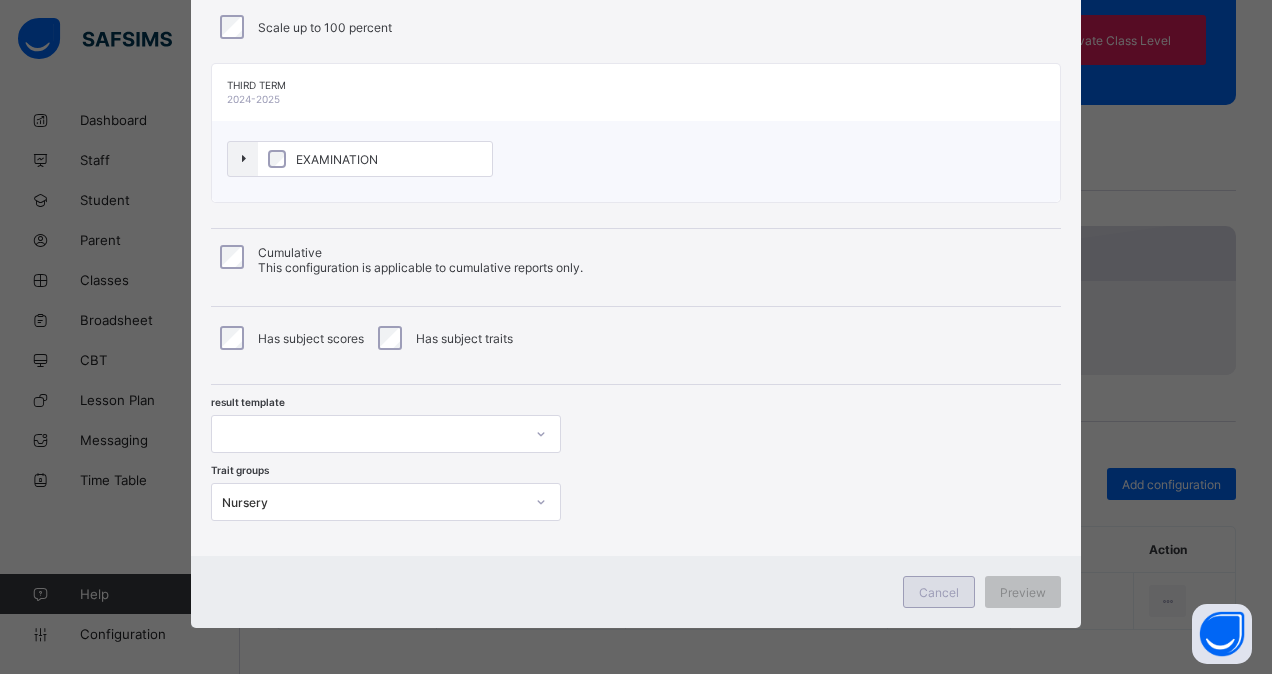 click on "Cancel" at bounding box center [939, 592] 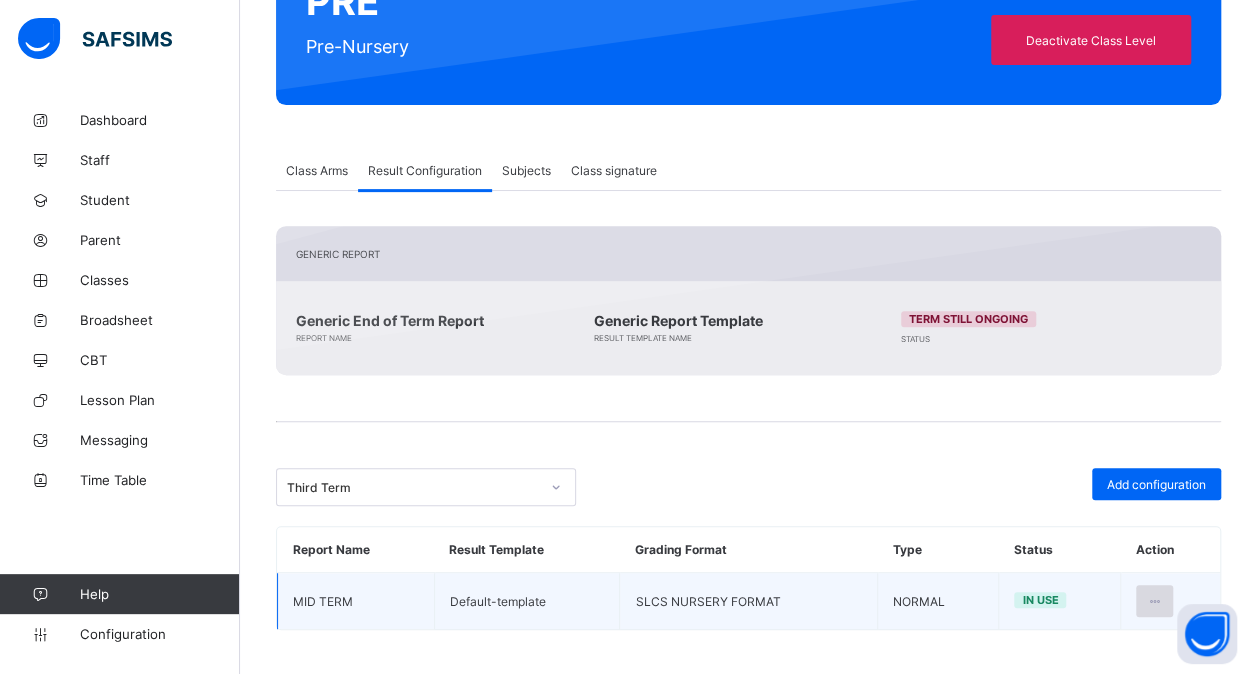 click at bounding box center (1154, 601) 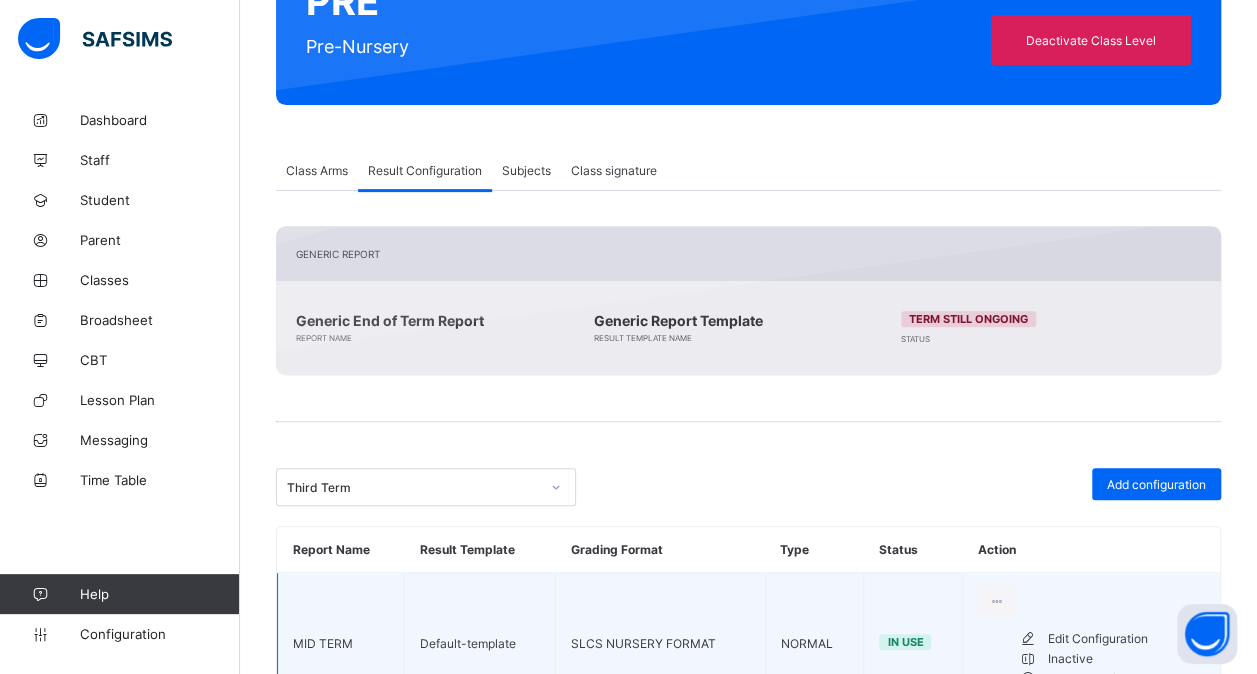 click on "Edit Configuration" at bounding box center [1126, 639] 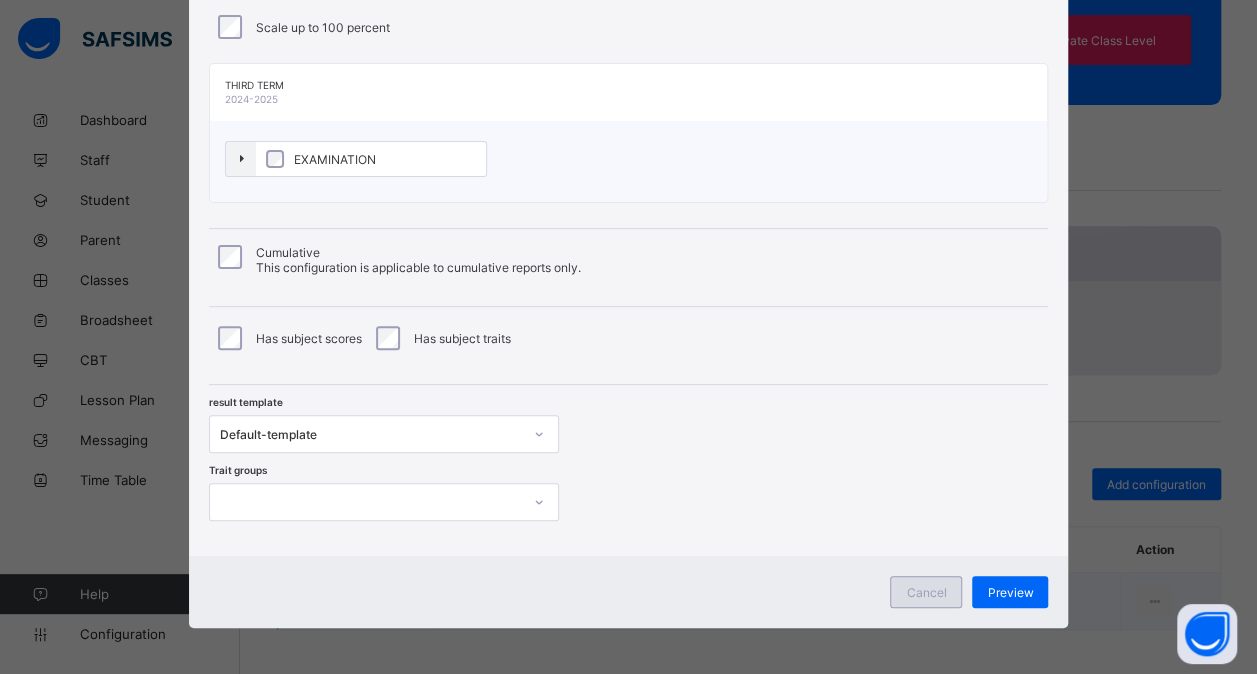 click on "Cancel" at bounding box center (926, 592) 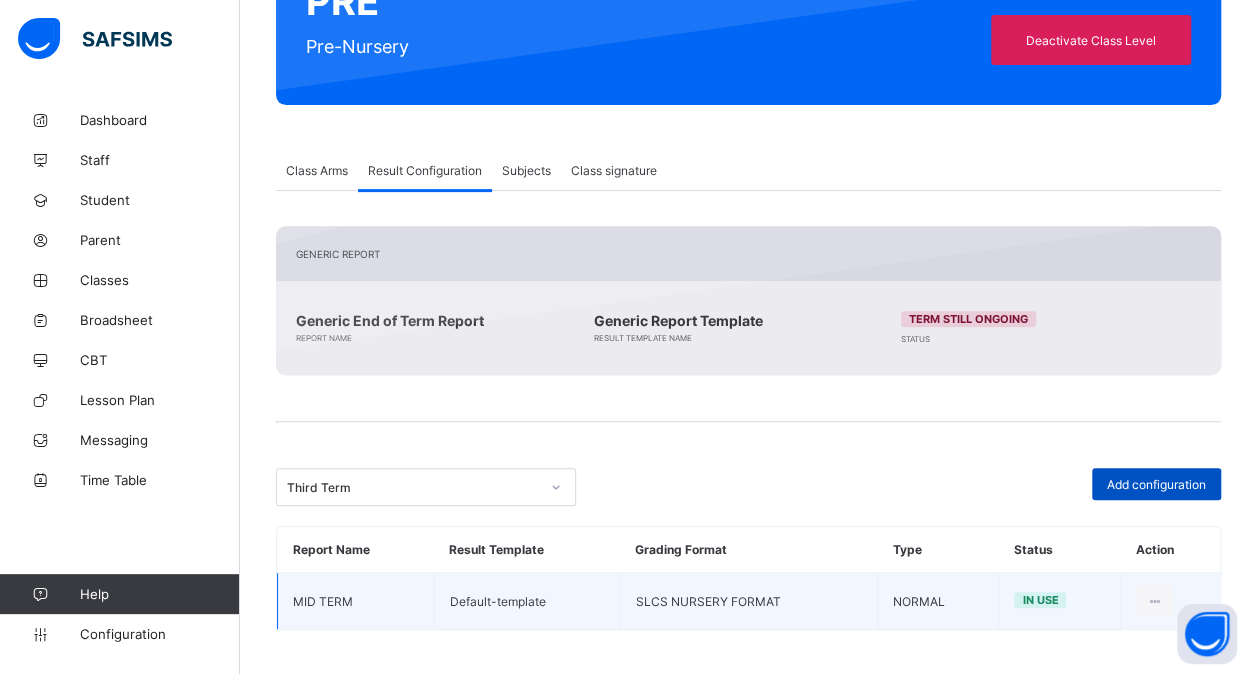 click on "Add configuration" at bounding box center (1156, 484) 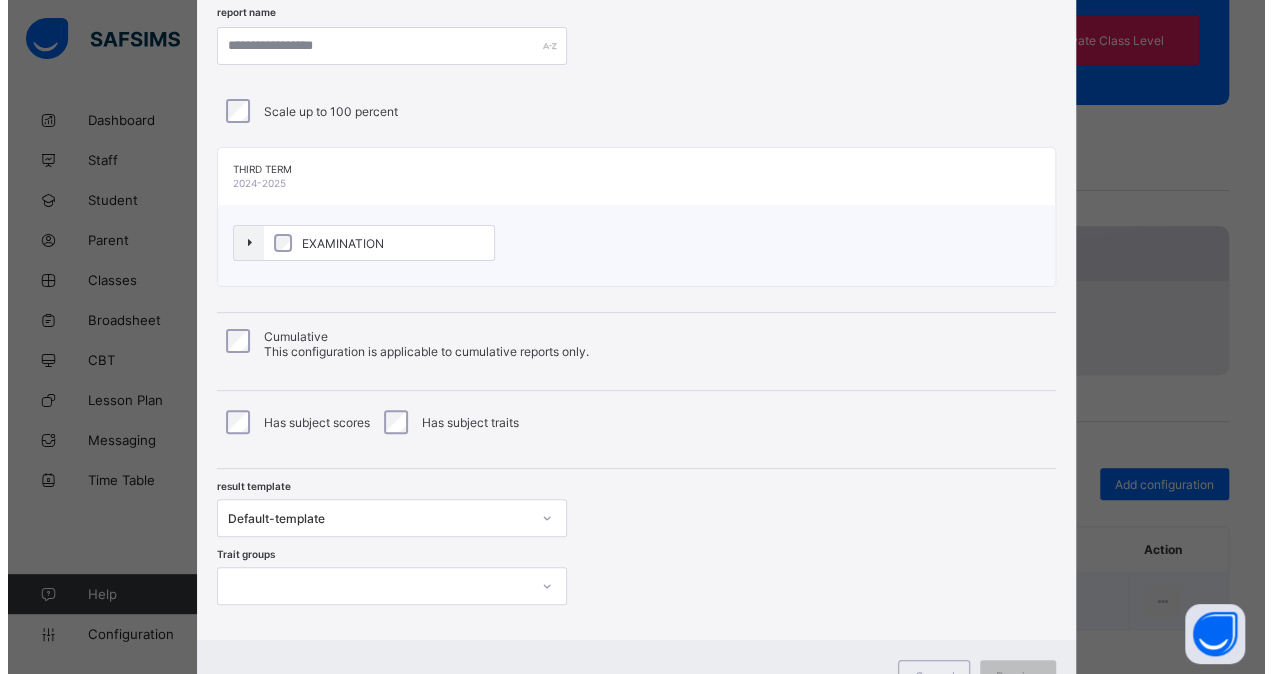 scroll, scrollTop: 94, scrollLeft: 0, axis: vertical 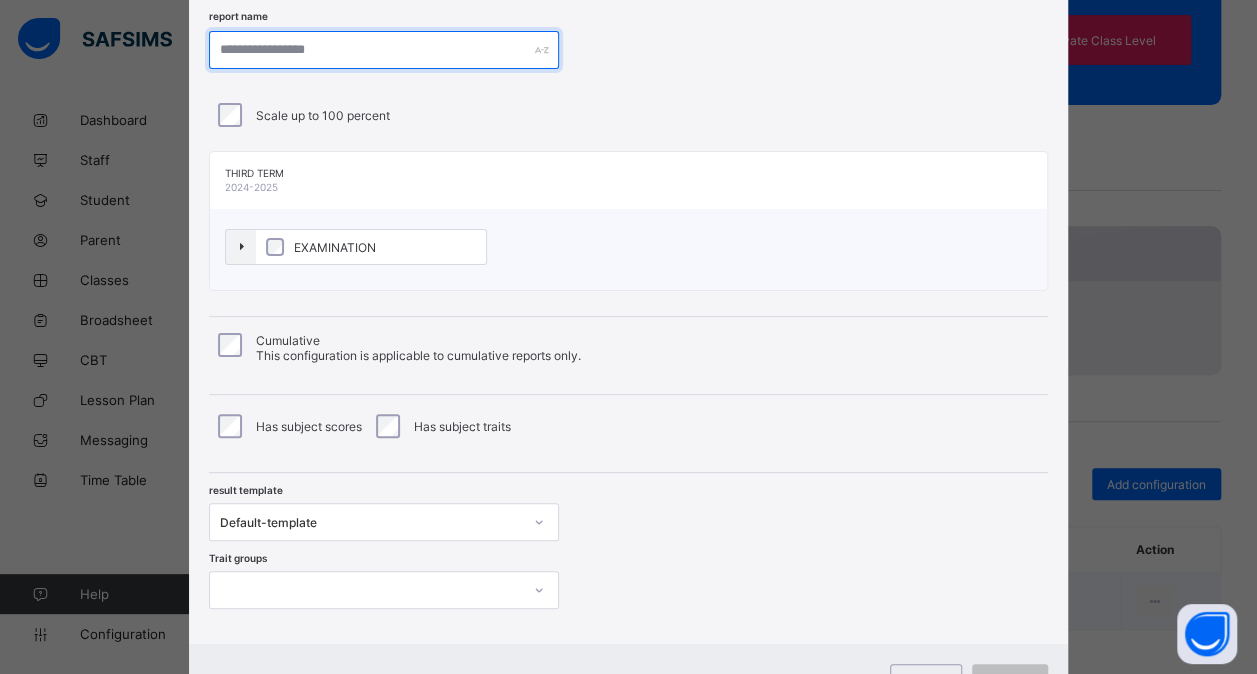 click at bounding box center [384, 50] 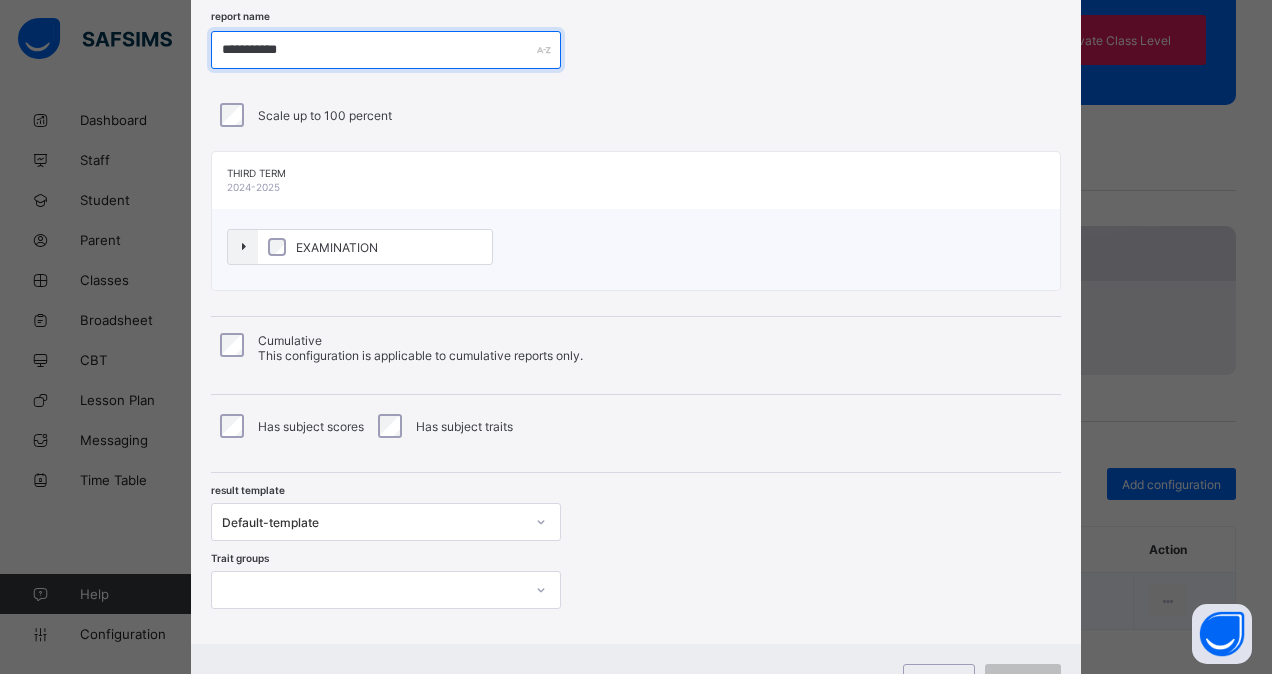 click on "**********" at bounding box center [386, 50] 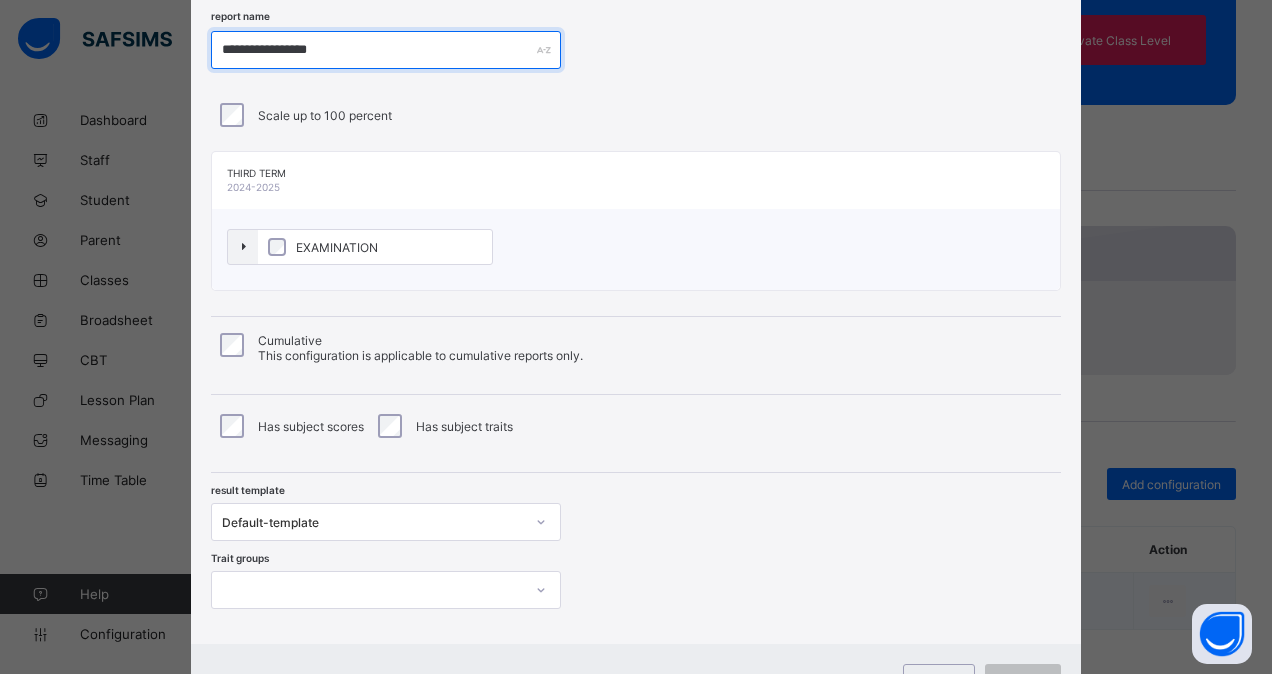 type on "**********" 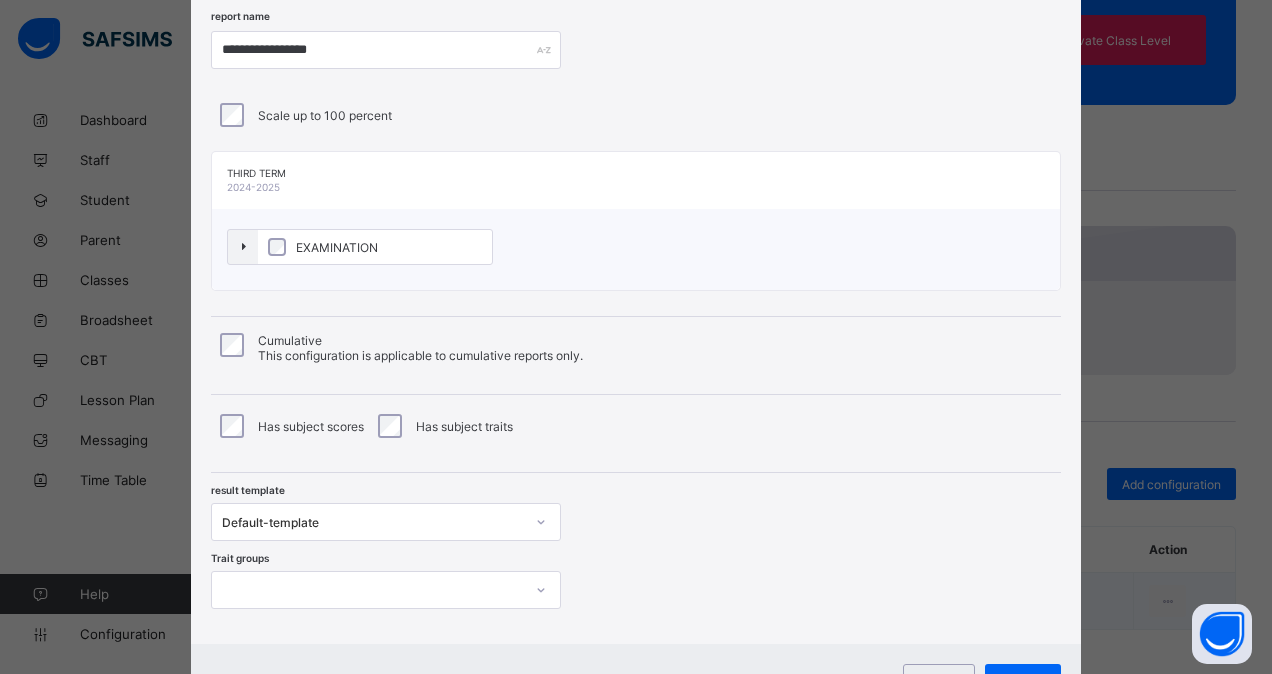 scroll, scrollTop: 37, scrollLeft: 0, axis: vertical 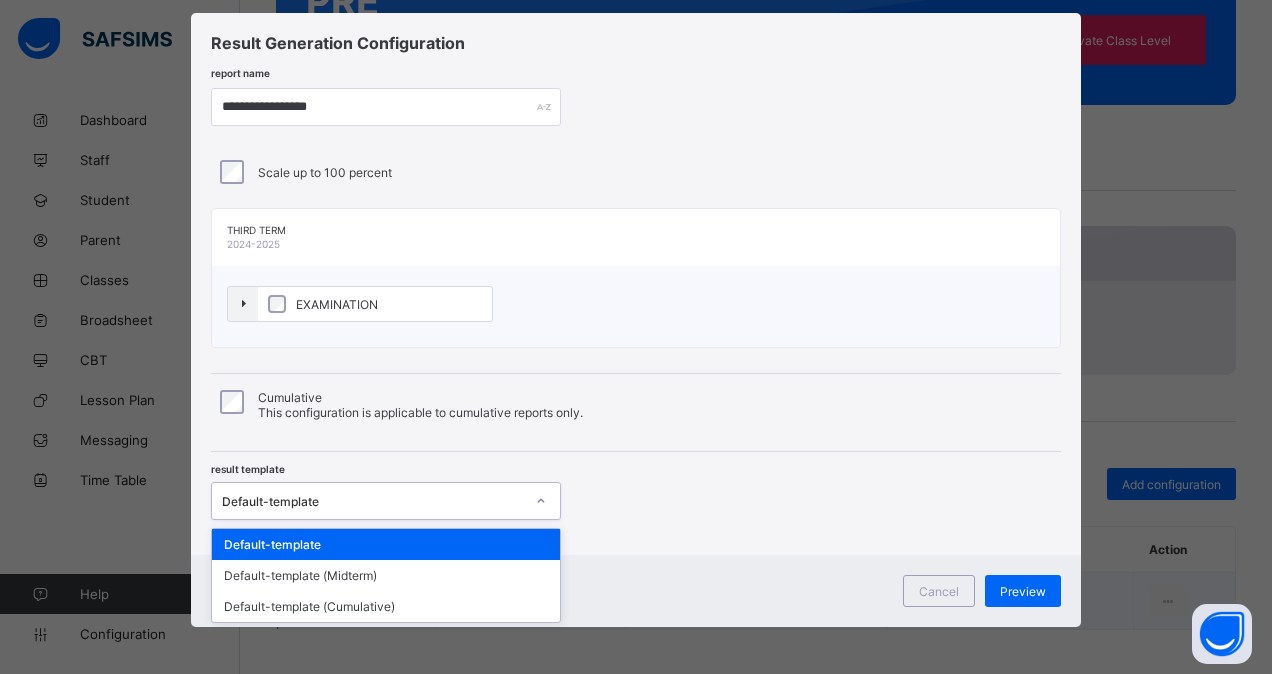 click on "Default-template" at bounding box center [367, 501] 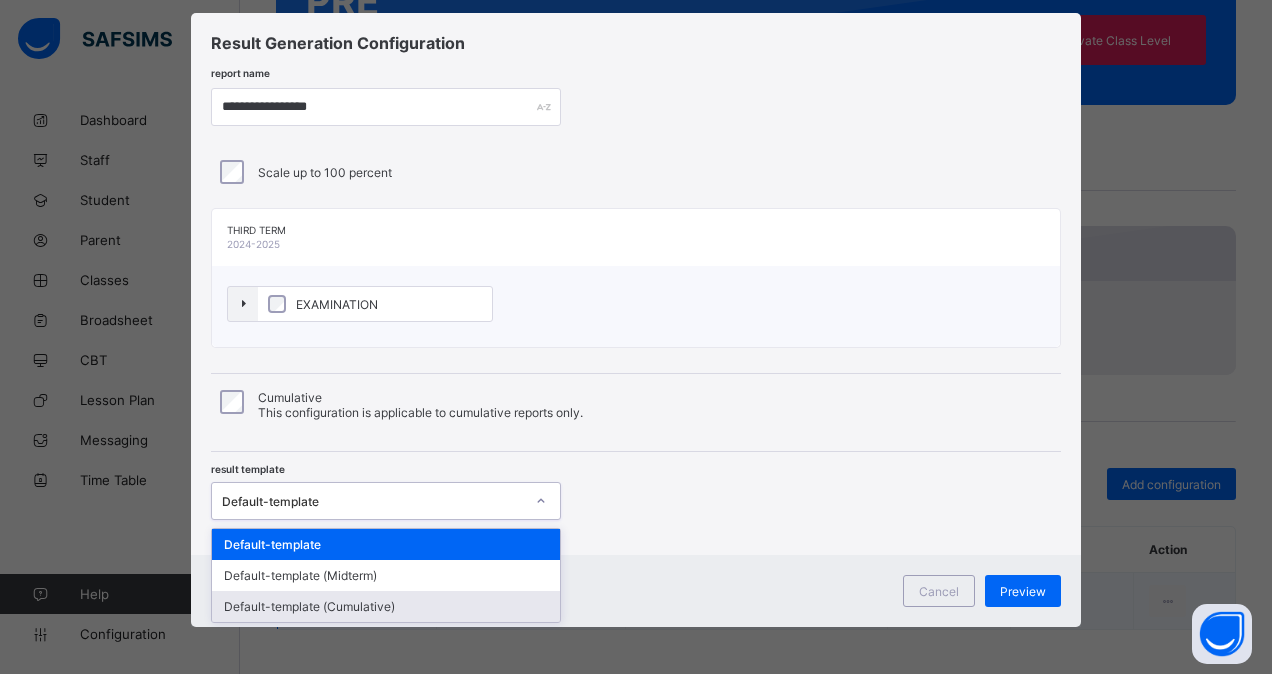 click on "Default-template (Cumulative)" at bounding box center (386, 606) 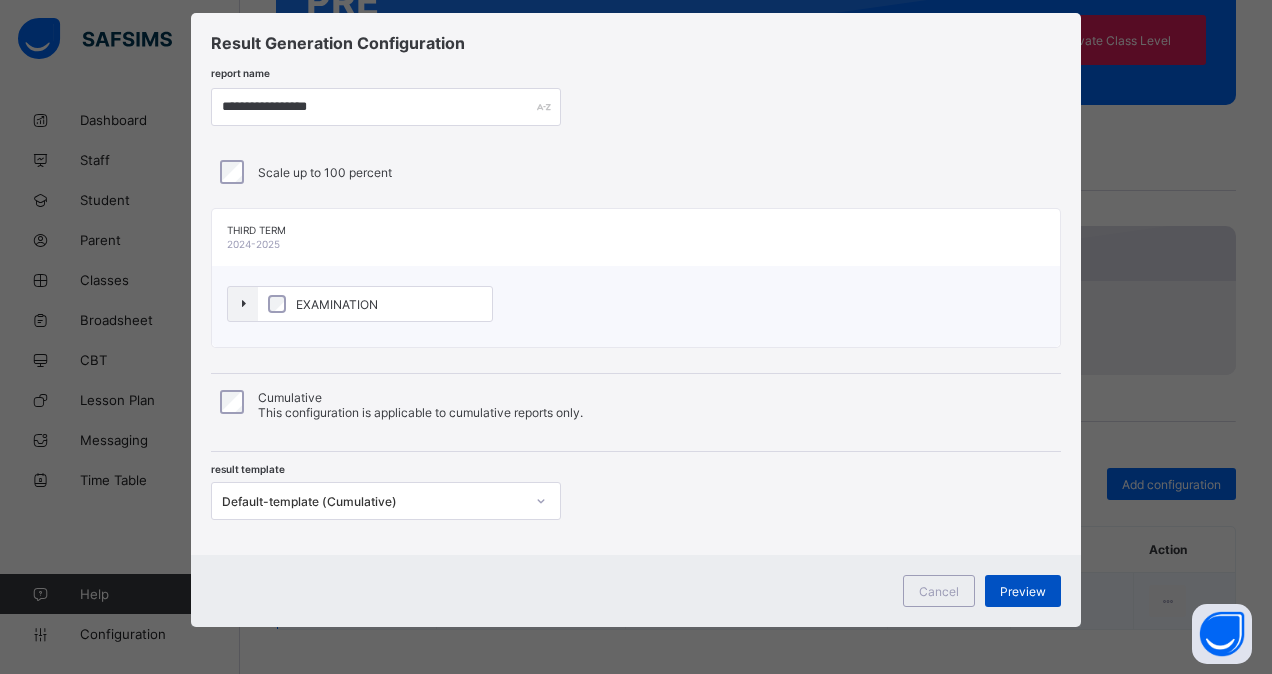 click on "Preview" at bounding box center [1023, 591] 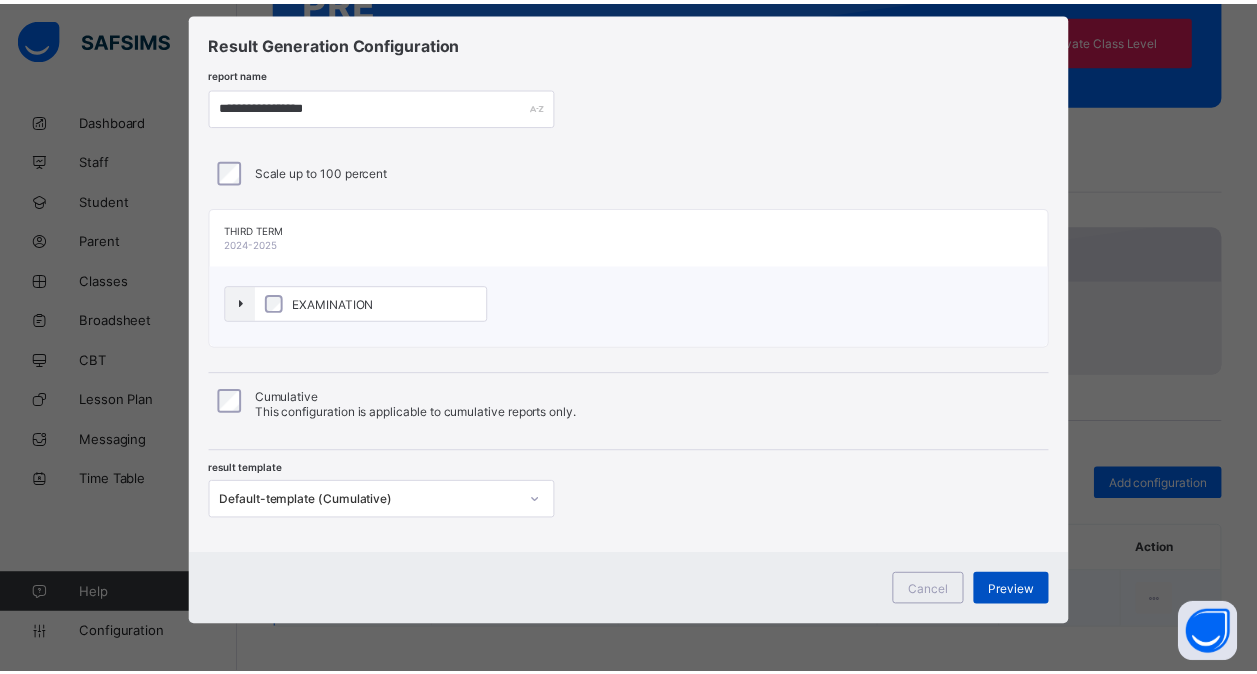 scroll, scrollTop: 0, scrollLeft: 0, axis: both 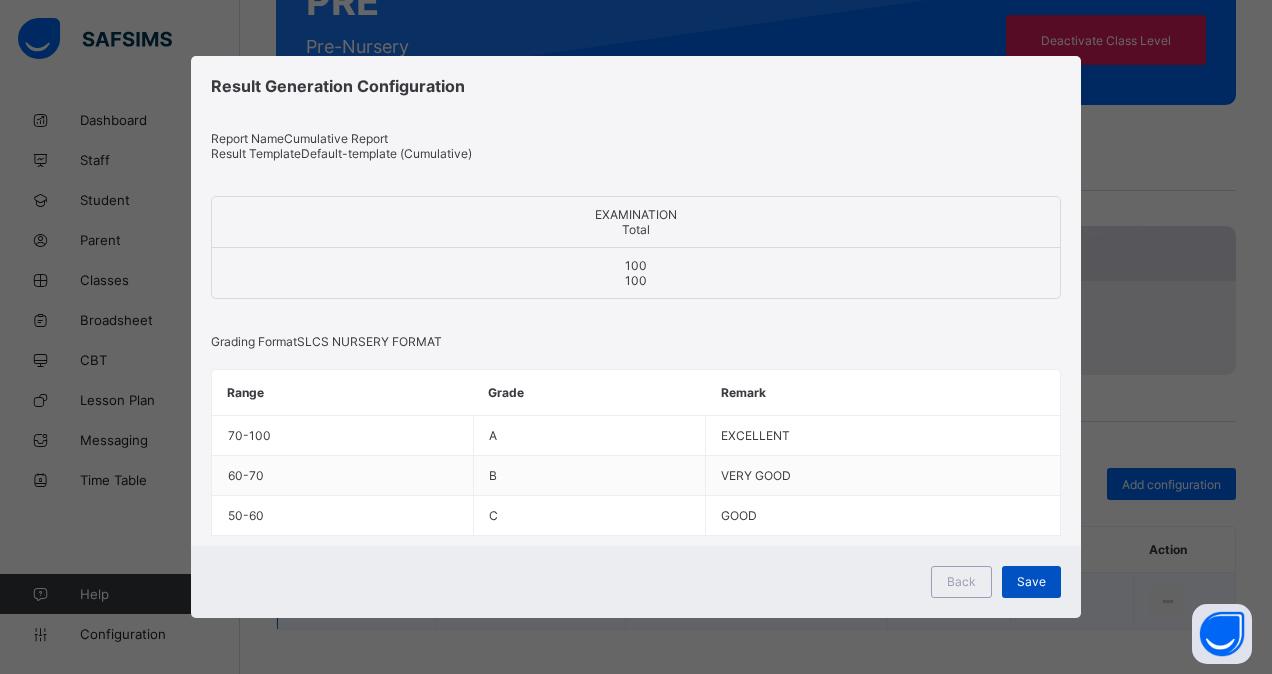 click on "Save" at bounding box center (1031, 581) 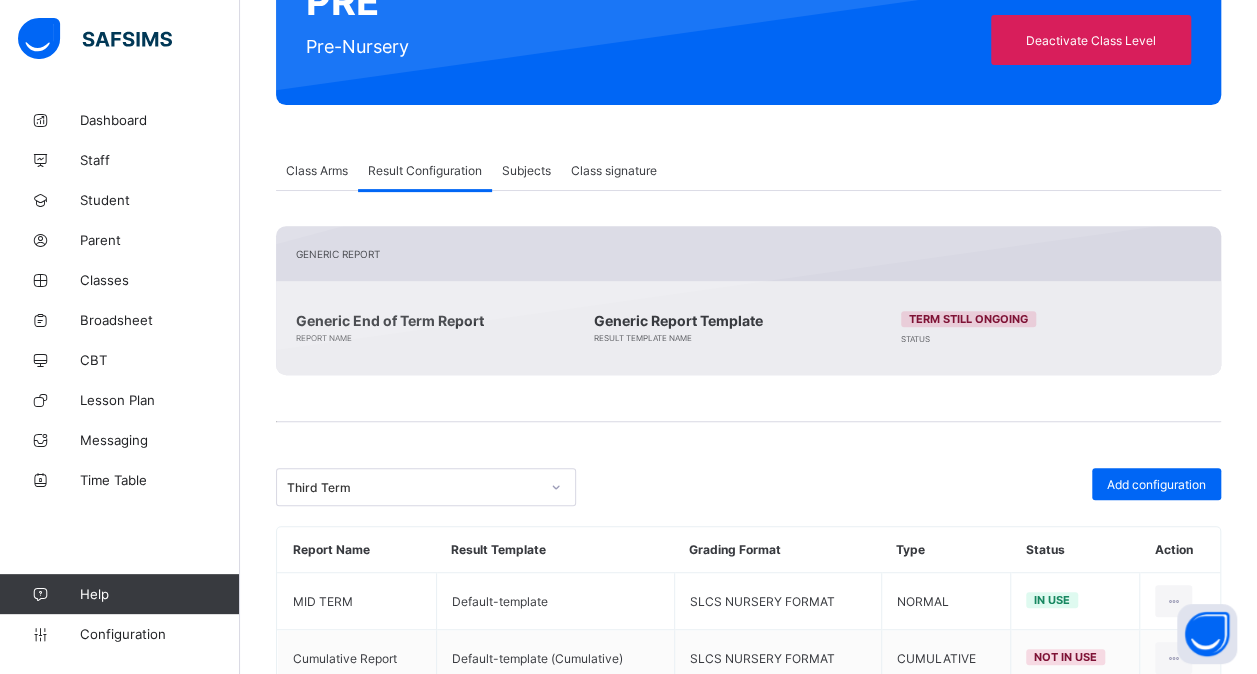 scroll, scrollTop: 317, scrollLeft: 0, axis: vertical 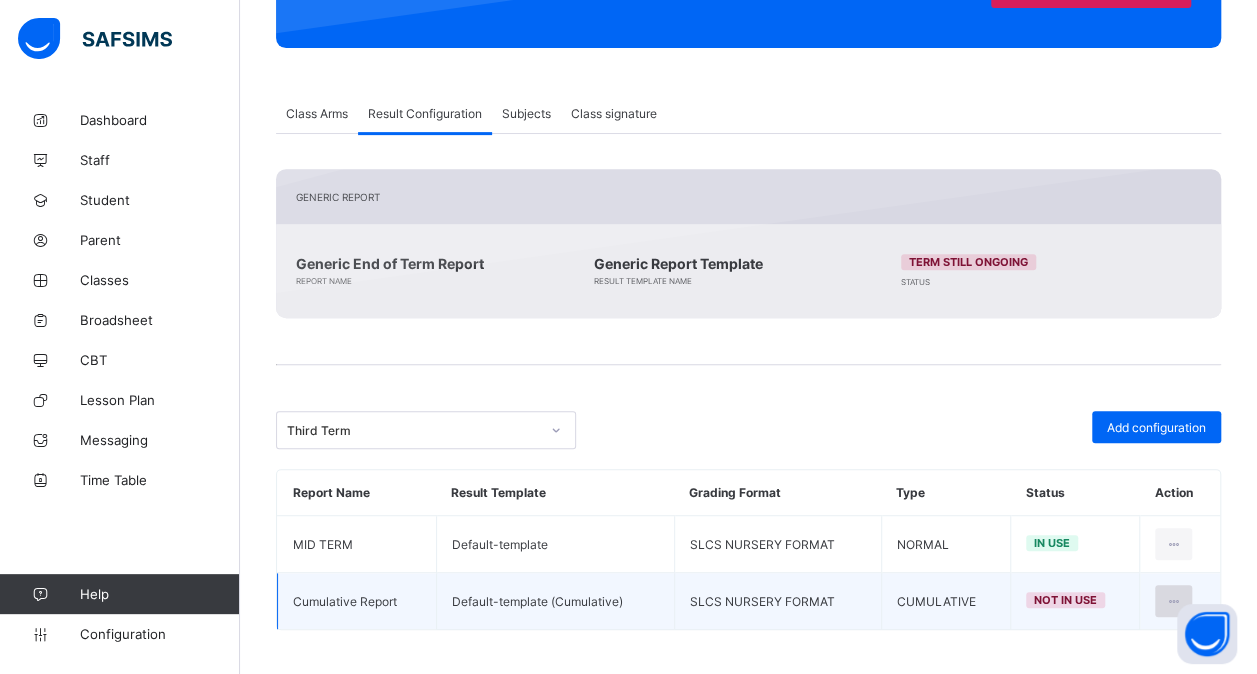 click at bounding box center (1173, 601) 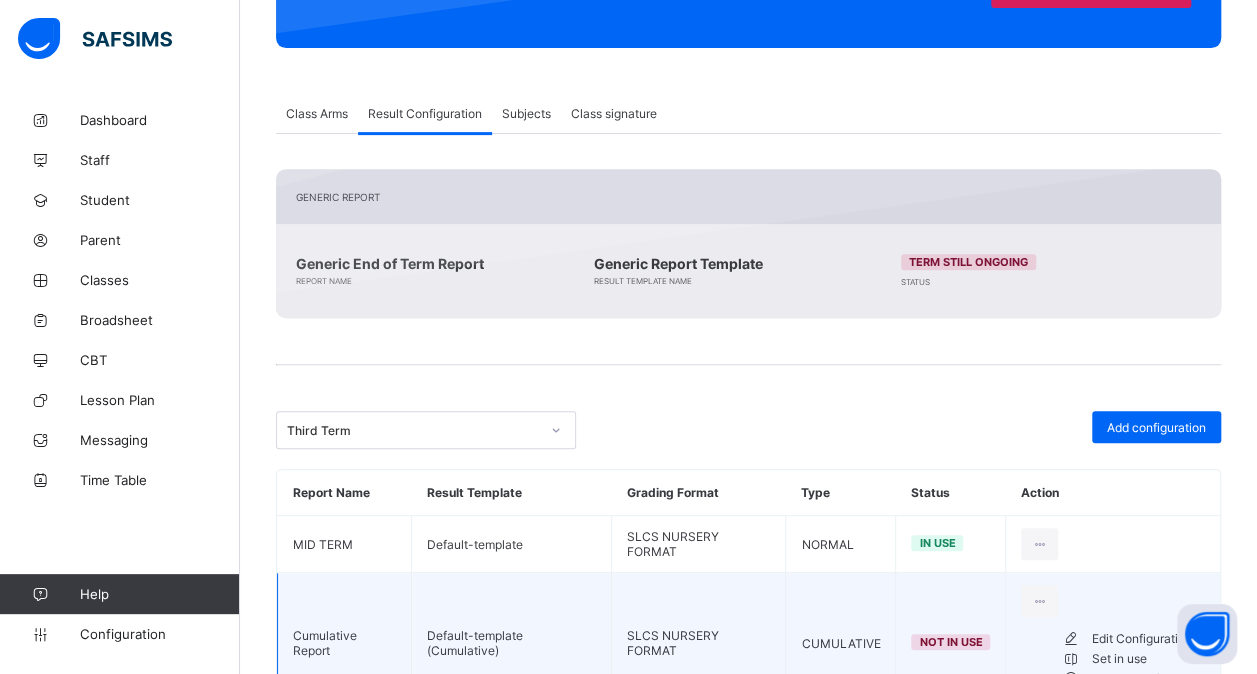 click on "Set in use" at bounding box center [1148, 659] 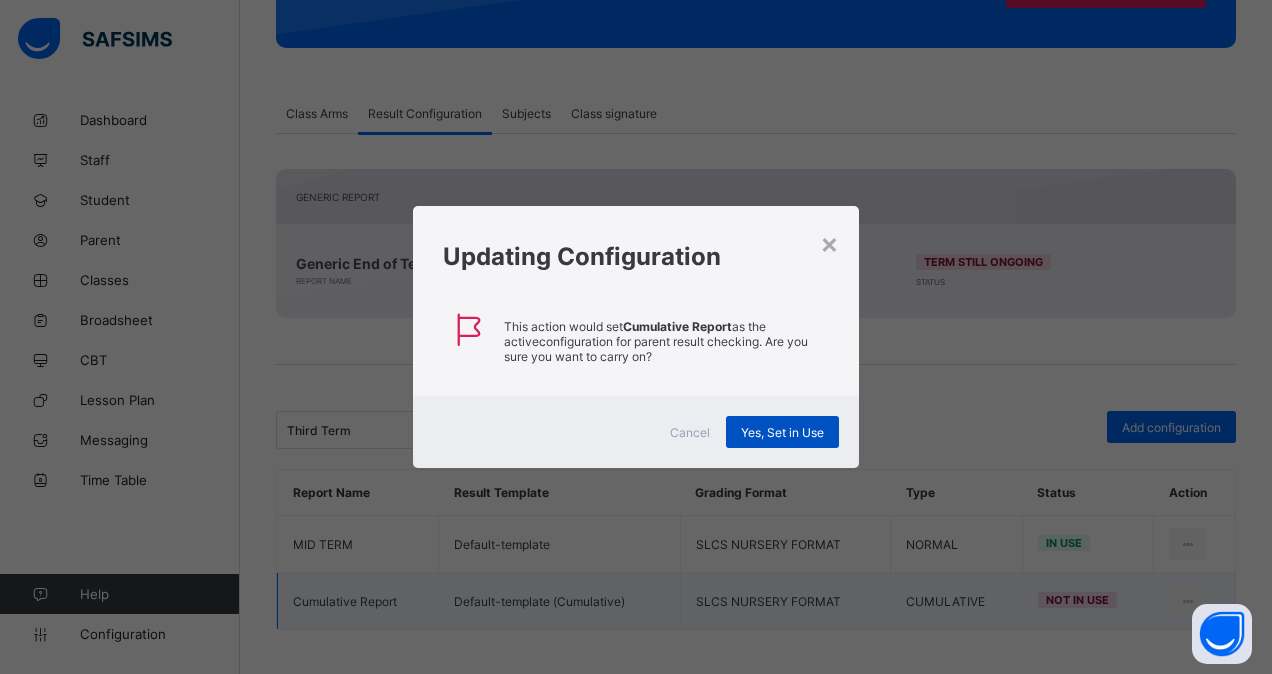 click on "Yes, Set in Use" at bounding box center (782, 432) 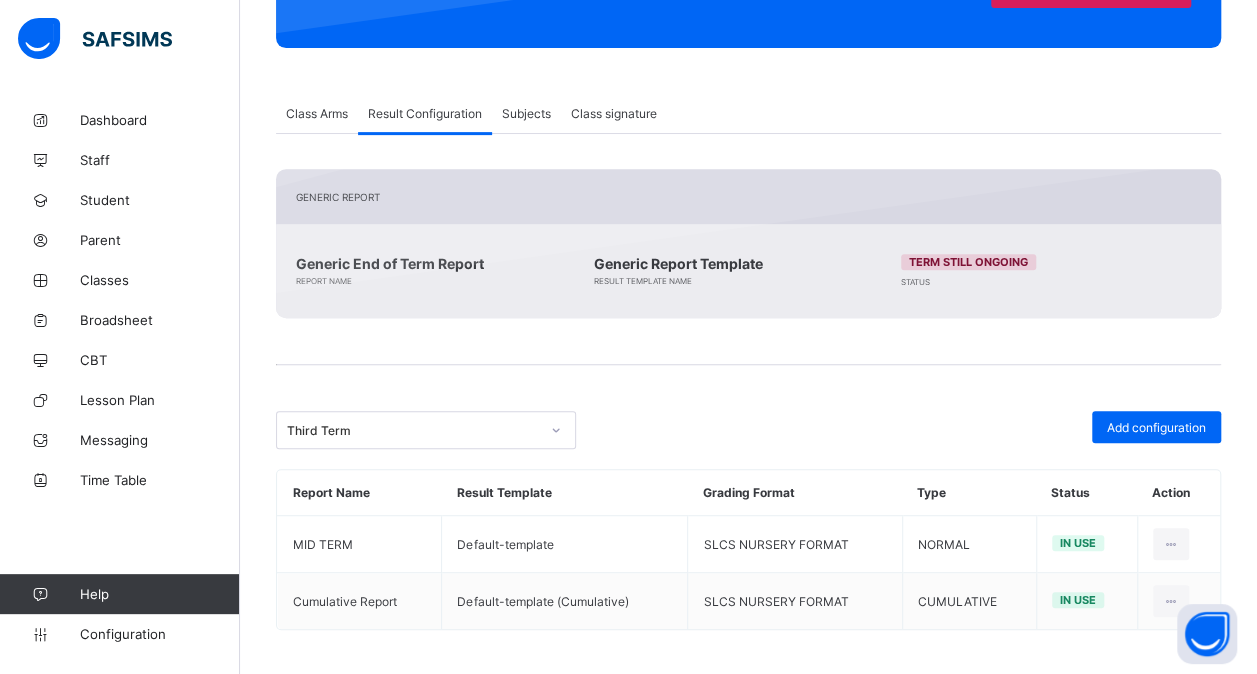 click 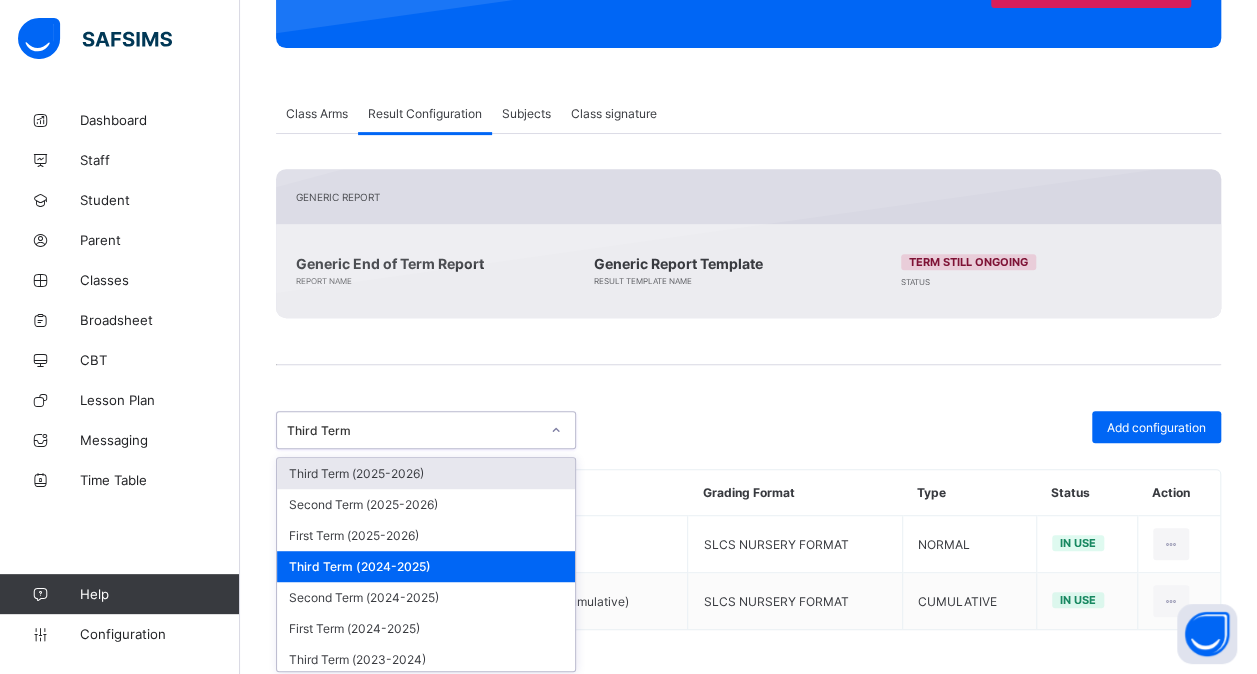 click on "Third Term (2025-2026)" at bounding box center (426, 473) 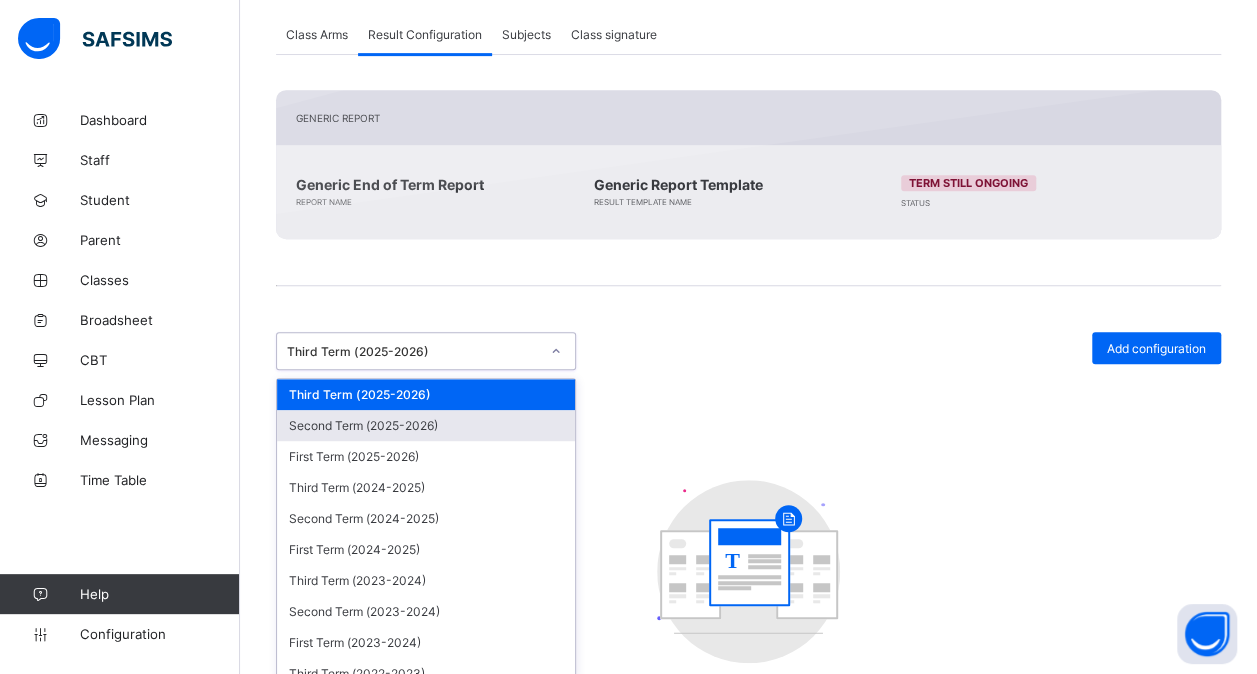 scroll, scrollTop: 406, scrollLeft: 0, axis: vertical 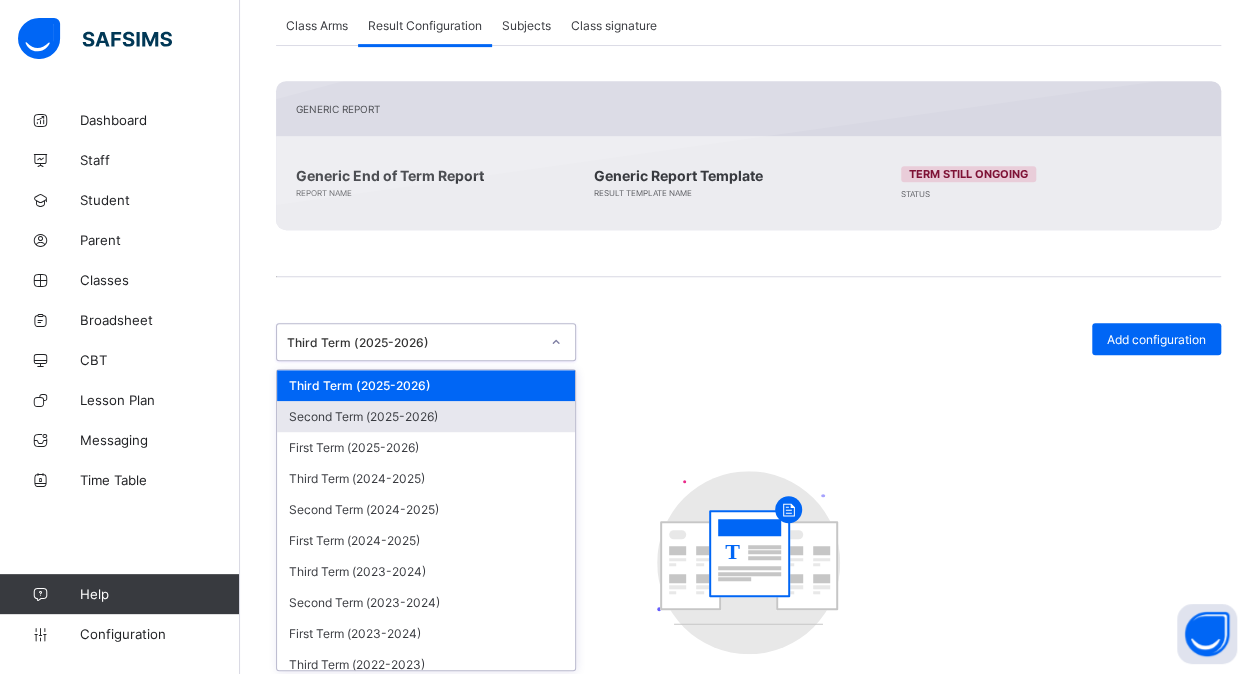 click on "option Third Term (2025-2026), selected.    option Second Term (2025-2026) focused, 2 of 33. 33 results available. Use Up and Down to choose options, press Enter to select the currently focused option, press Escape to exit the menu, press Tab to select the option and exit the menu. Third Term (2025-2026) Third Term (2025-2026) Second Term (2025-2026) First Term (2025-2026) Third Term (2024-2025) Second Term (2024-2025) First Term (2024-2025) Third Term (2023-2024) Second Term (2023-2024) First Term (2023-2024) Third Term (2022-2023) Second Term (2022-2023) First Term (2022-2023) Third Term (2021-2022) Second Term (2021-2022) First Term (2021-2022) Third Term (2020-2021) Second Term (2020-2021) First Term (2020-2021) Second Term (2019-2020) First Term (2019-2020) Third Term (2018-2019) Second Term (2018-2019) First Term (2018-2019) Third Term (2017-2018) Second Term (2017-2018) First Term (2017-2018) Third Term (2016-2017) Second Term (2016-2017) First Term (2016-2017) Third Term (2015-2016)" at bounding box center (426, 342) 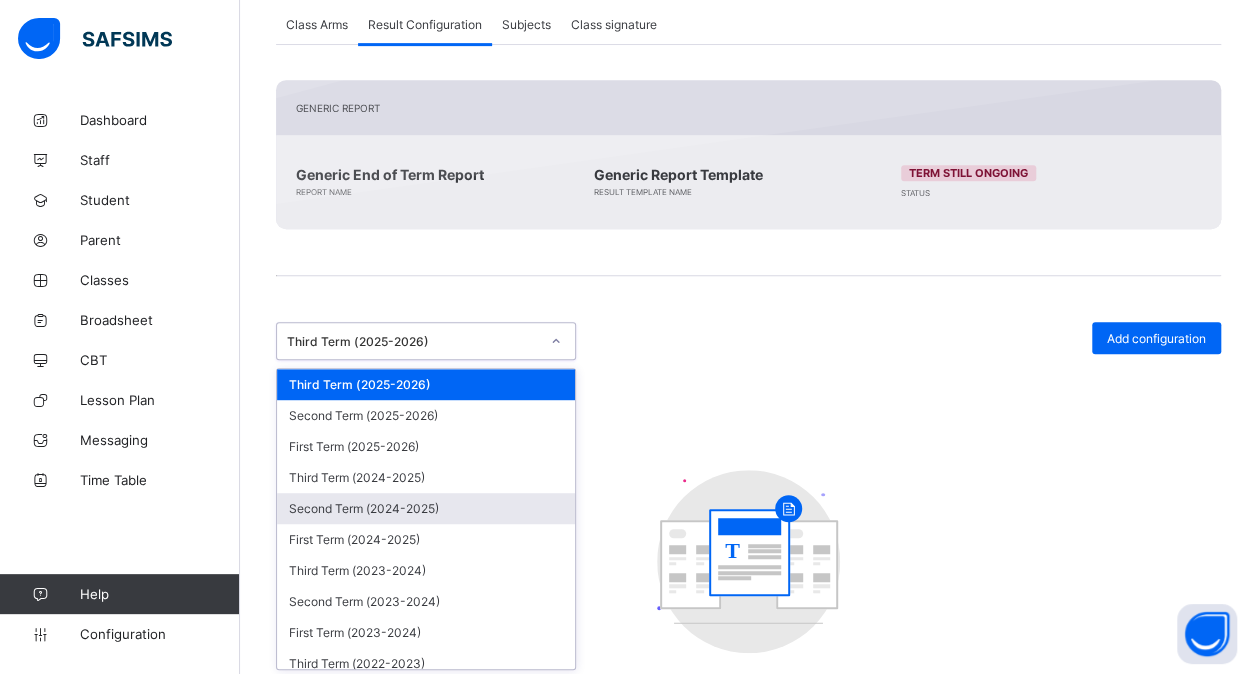 click on "Second Term (2024-2025)" at bounding box center [426, 508] 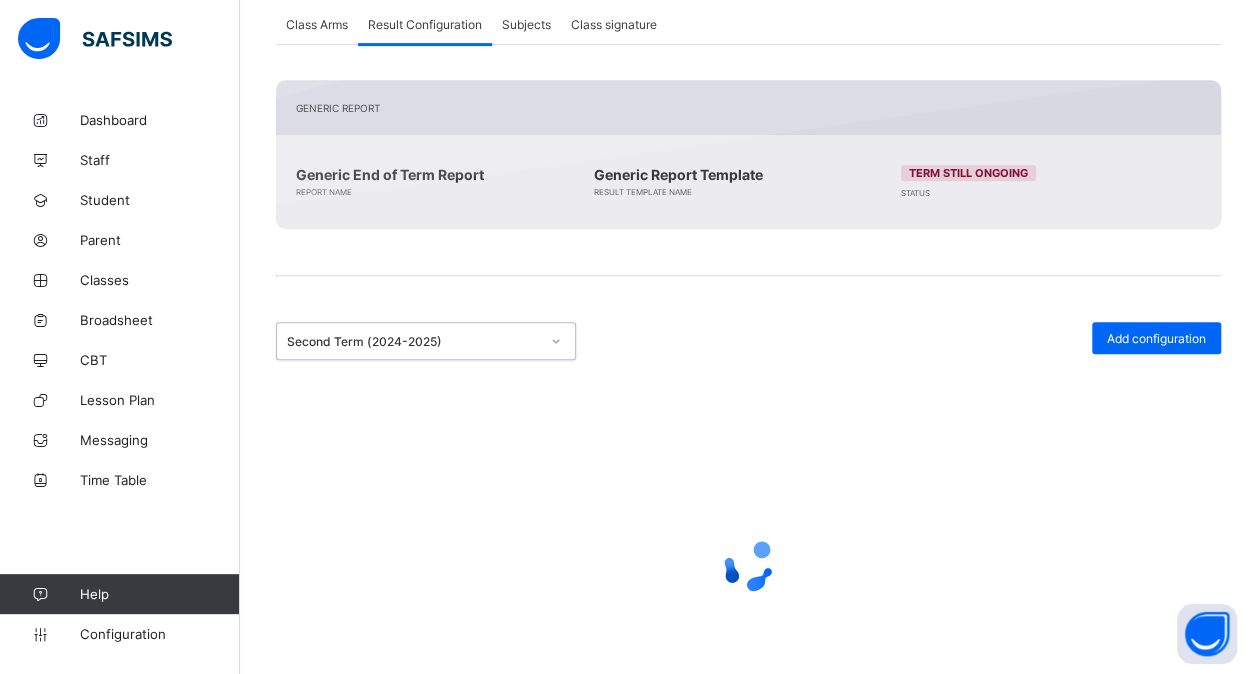 scroll, scrollTop: 317, scrollLeft: 0, axis: vertical 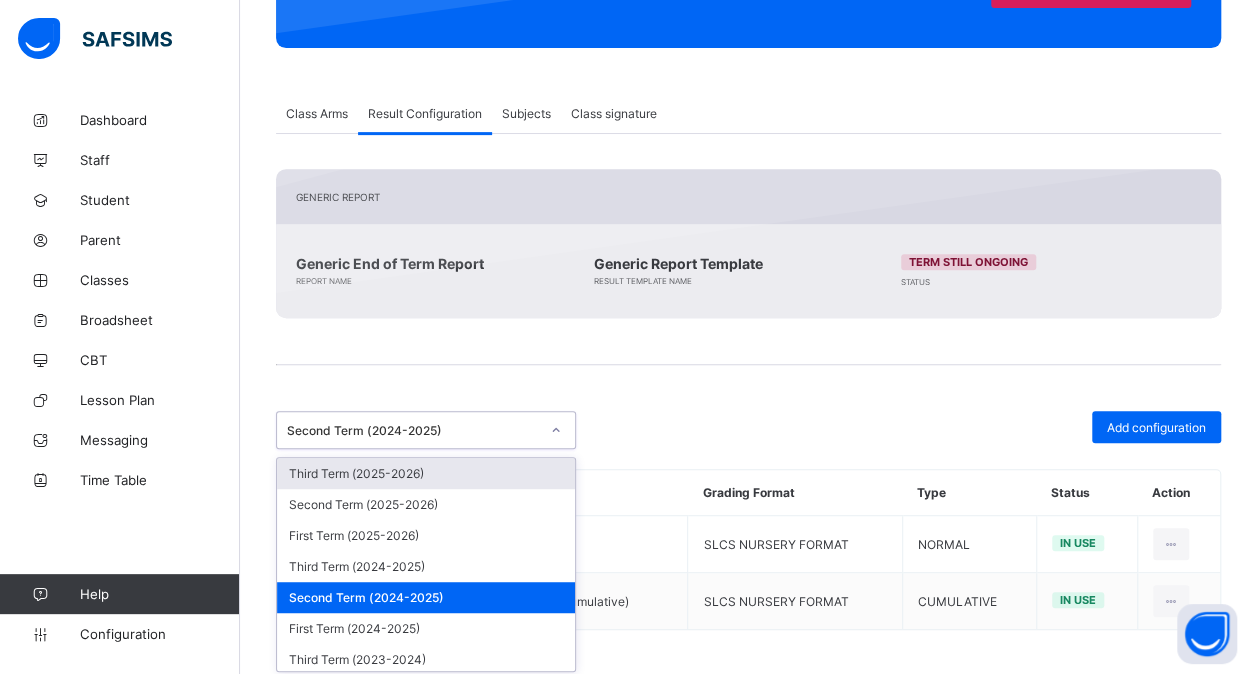 click 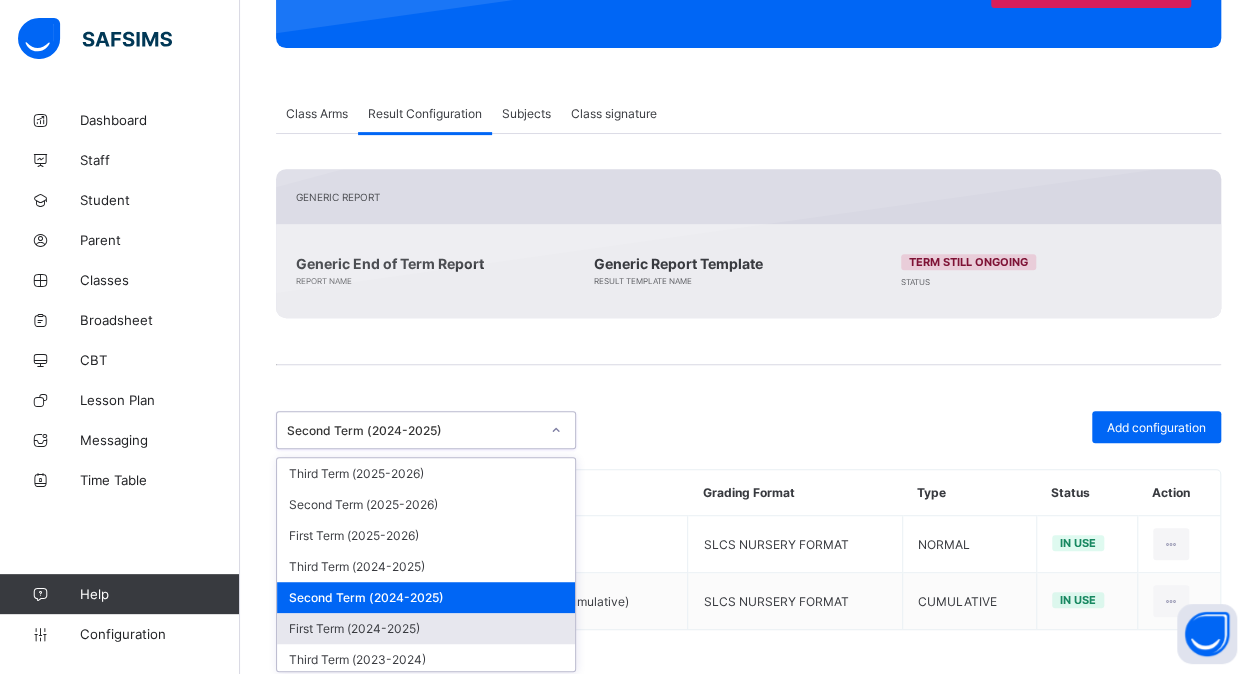 click on "First Term (2024-2025)" at bounding box center (426, 628) 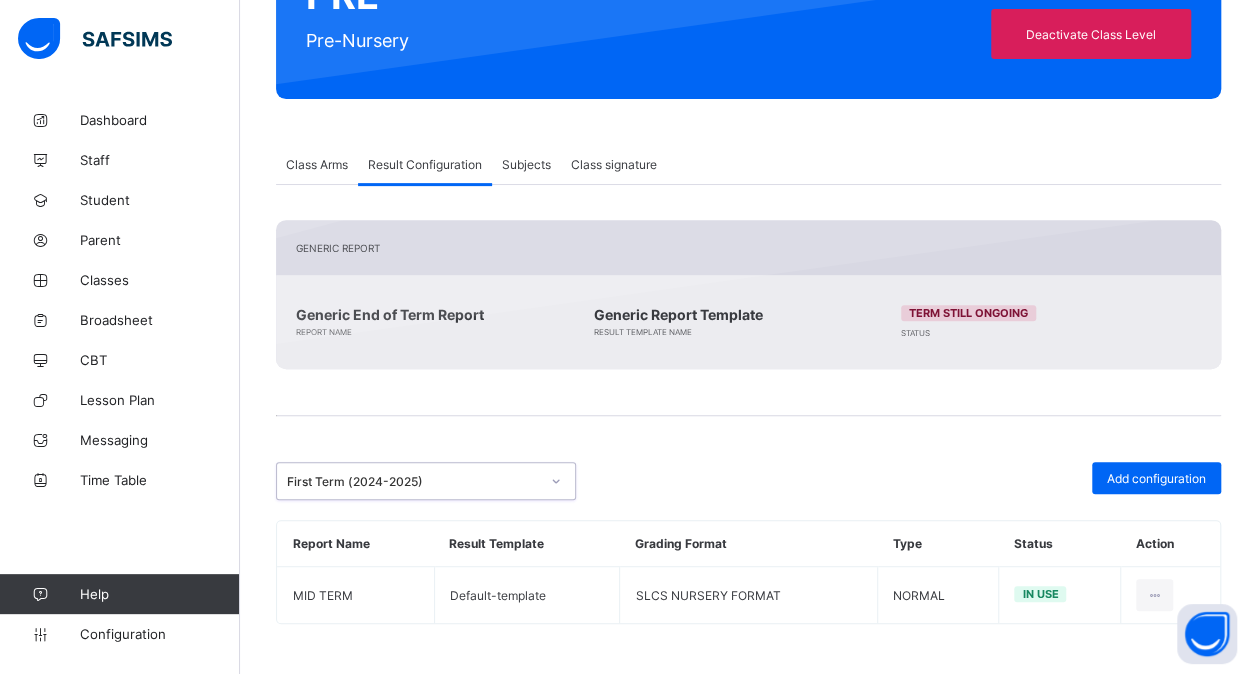 scroll, scrollTop: 260, scrollLeft: 0, axis: vertical 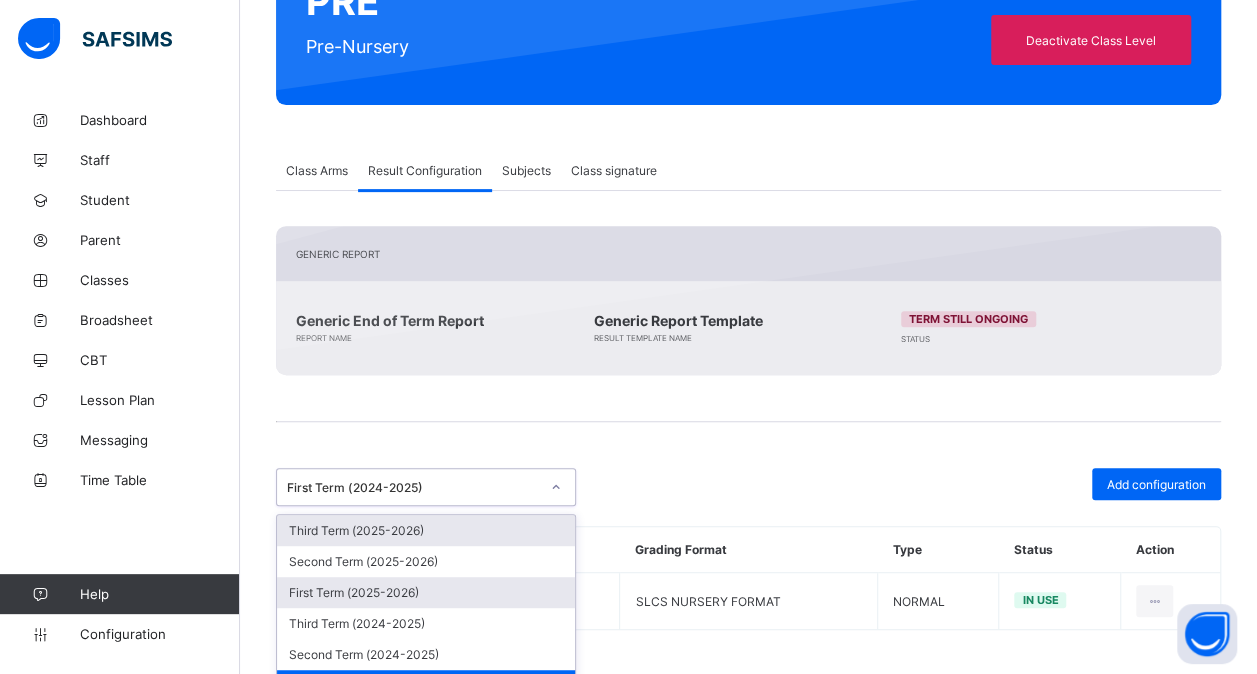 drag, startPoint x: 558, startPoint y: 485, endPoint x: 425, endPoint y: 592, distance: 170.69856 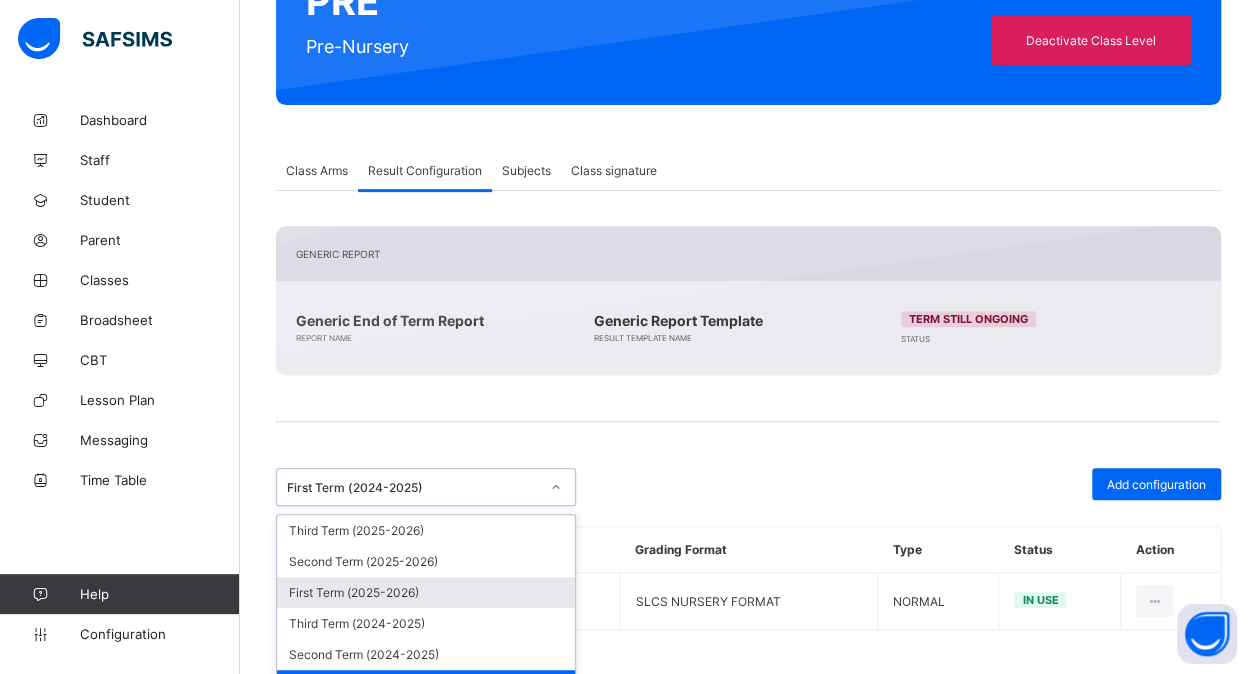 scroll, scrollTop: 109, scrollLeft: 0, axis: vertical 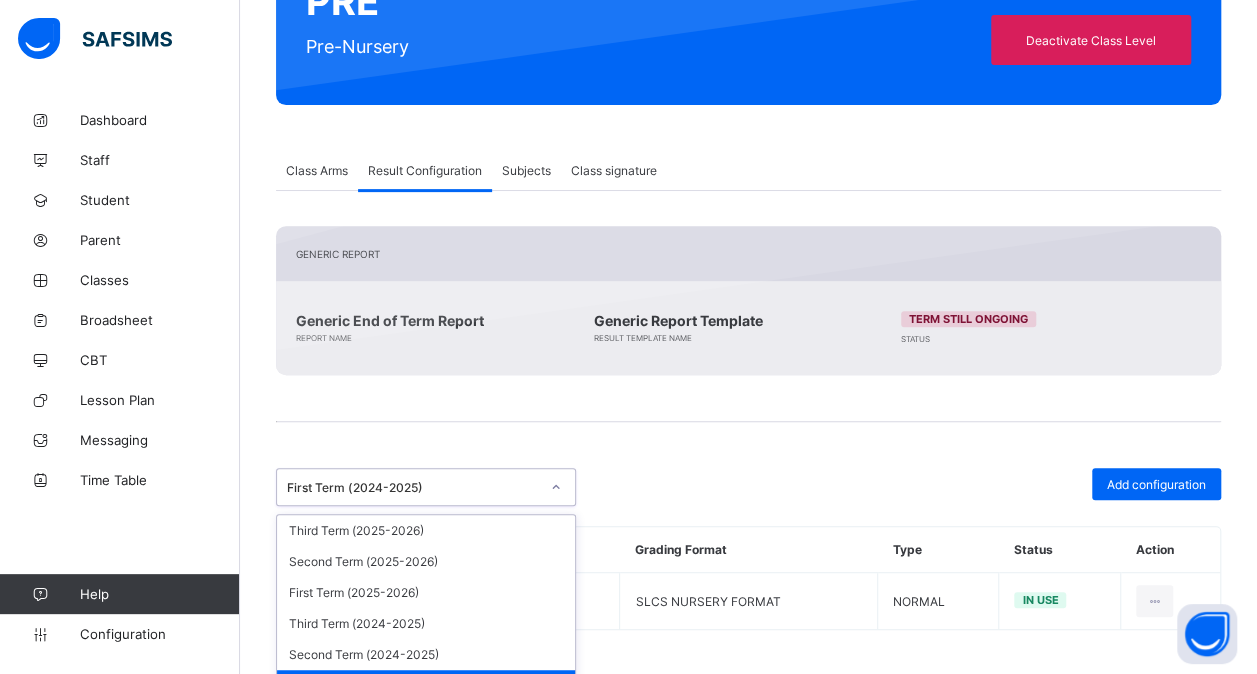click on "Third Term (2023-2024)" at bounding box center [426, 716] 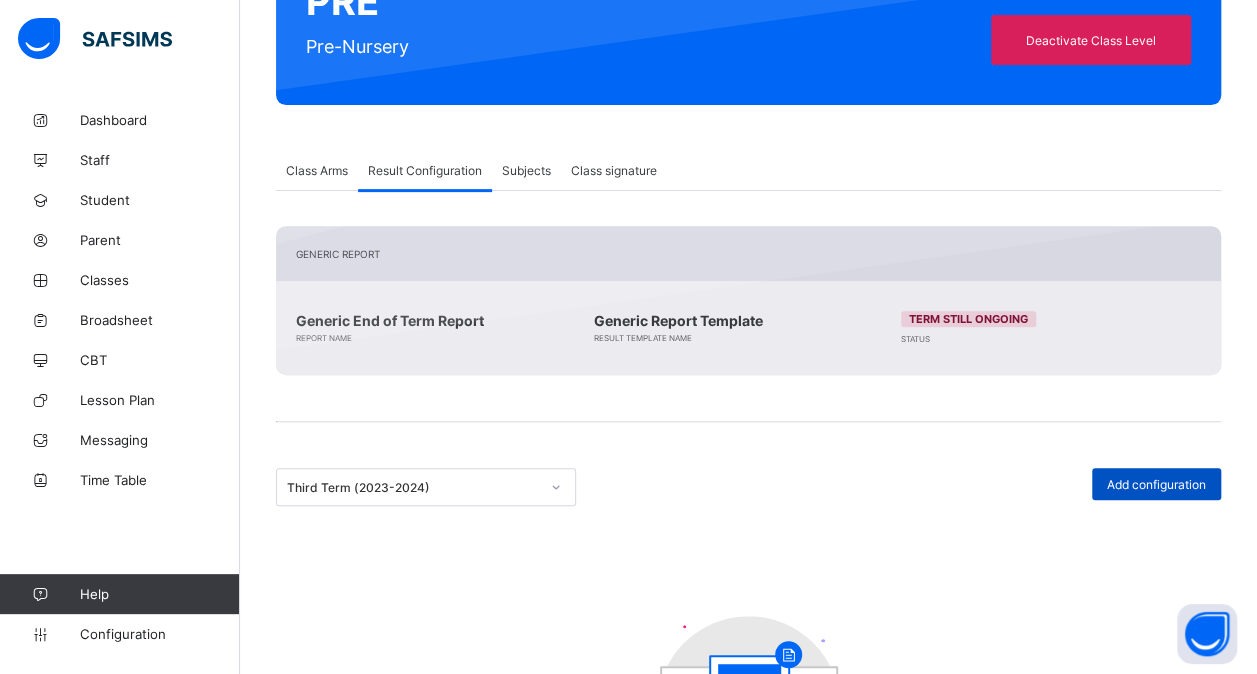 click on "Add configuration" at bounding box center [1156, 484] 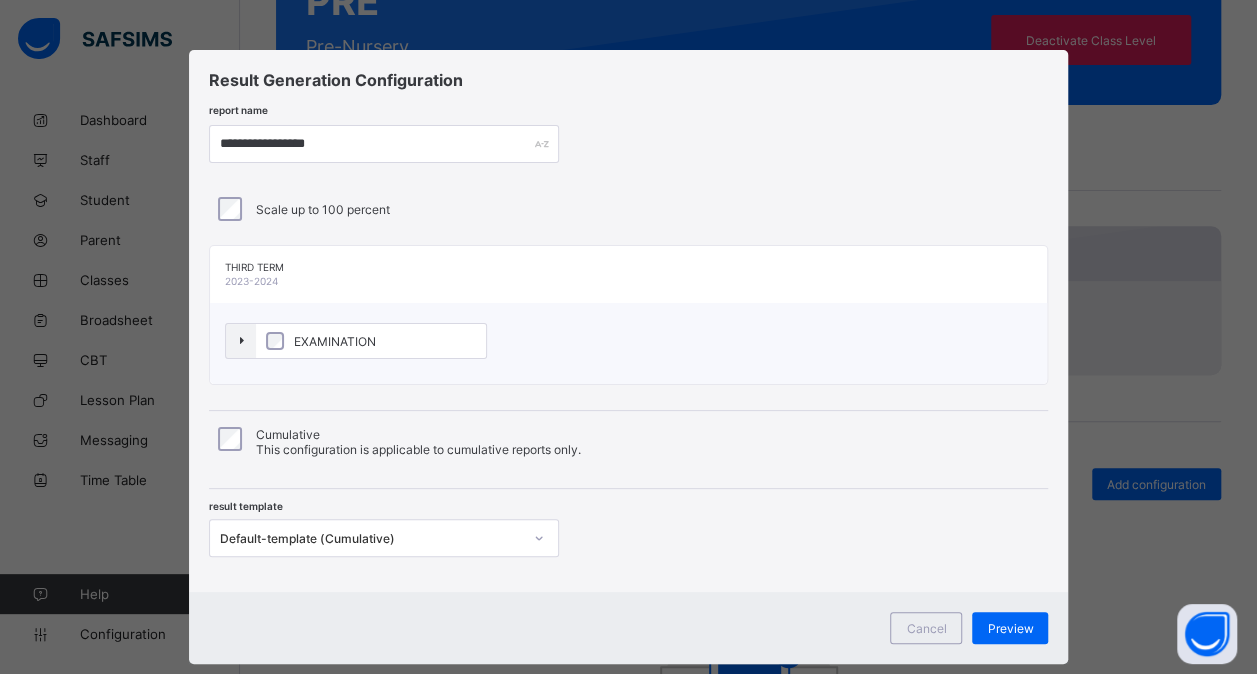 scroll, scrollTop: 37, scrollLeft: 0, axis: vertical 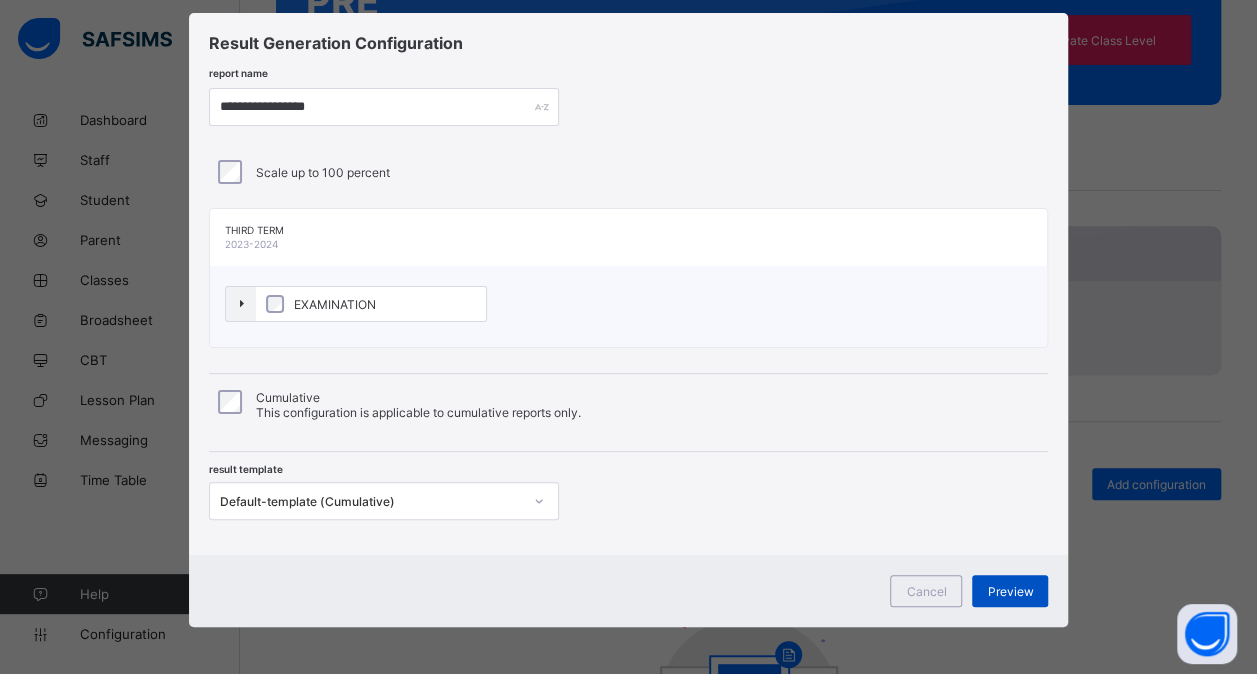 click on "Preview" at bounding box center (1010, 591) 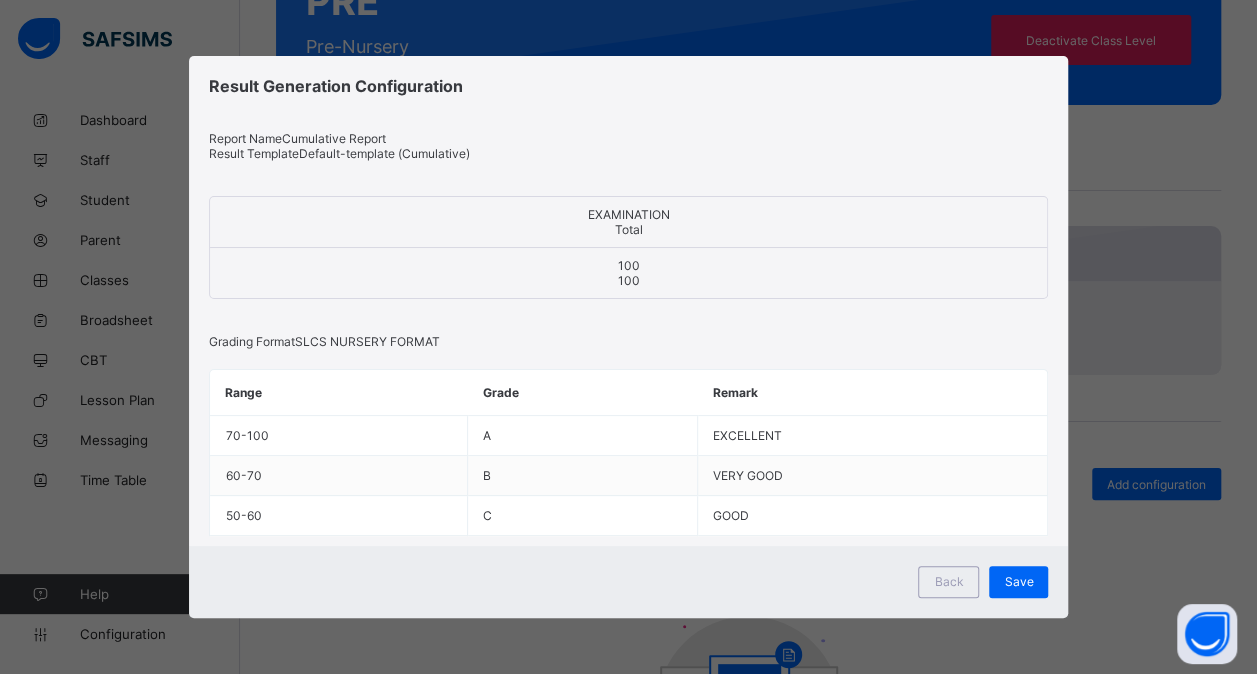 scroll, scrollTop: 0, scrollLeft: 0, axis: both 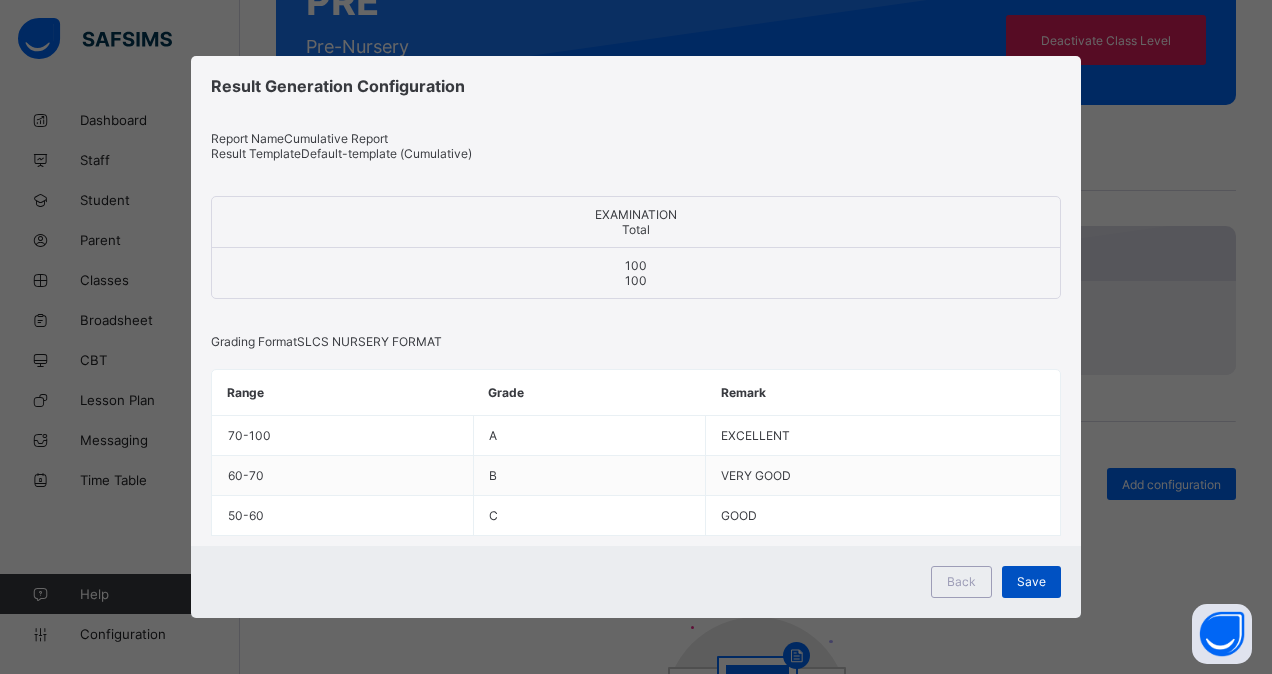 click on "Save" at bounding box center (1031, 581) 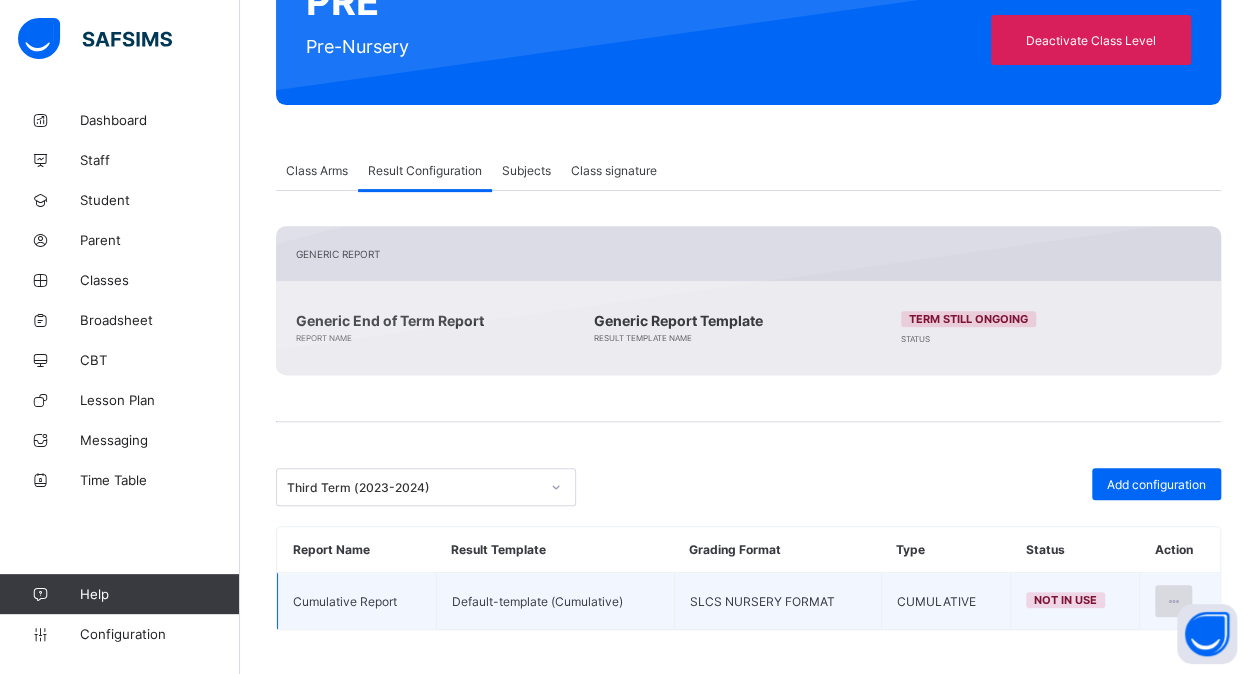 click at bounding box center (1173, 601) 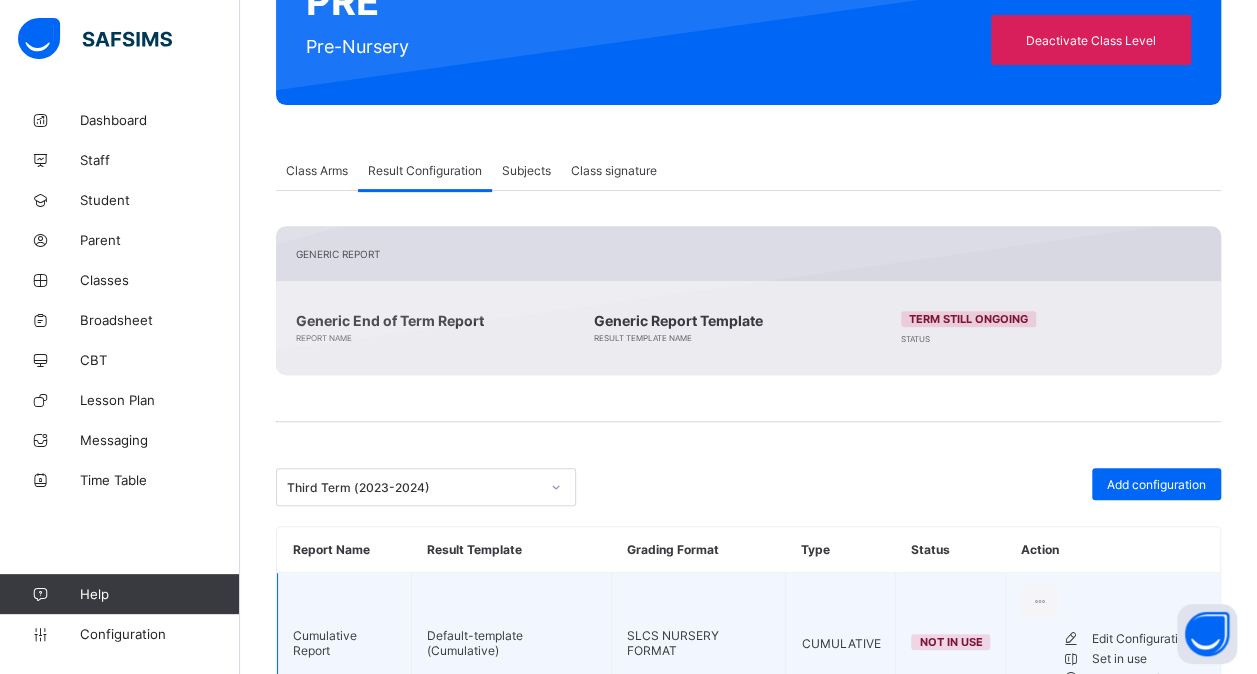 click on "Set in use" at bounding box center (1133, 659) 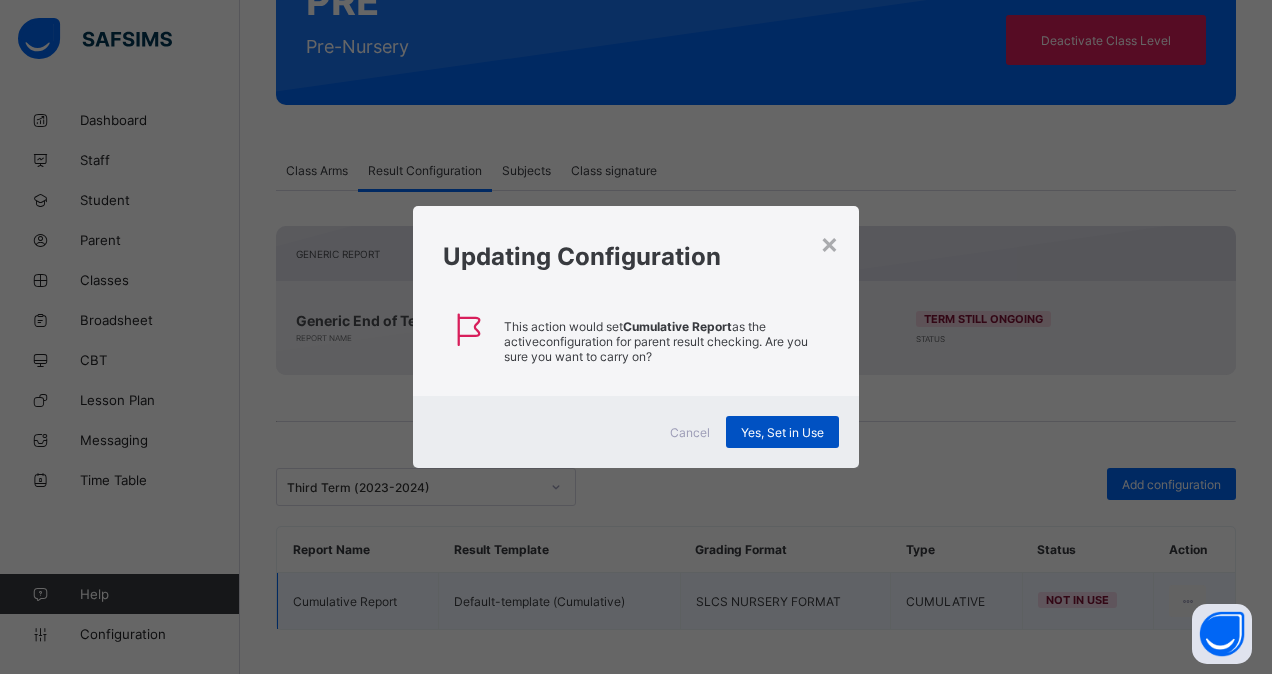 click on "Yes, Set in Use" at bounding box center [782, 432] 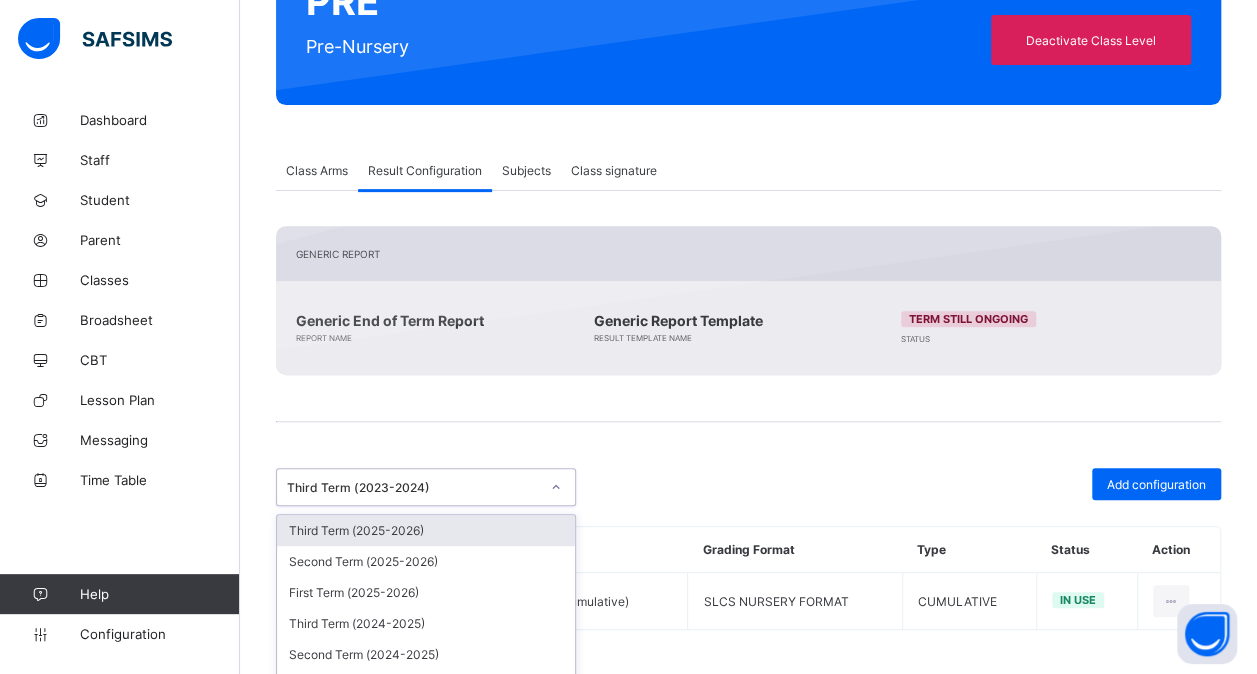 click 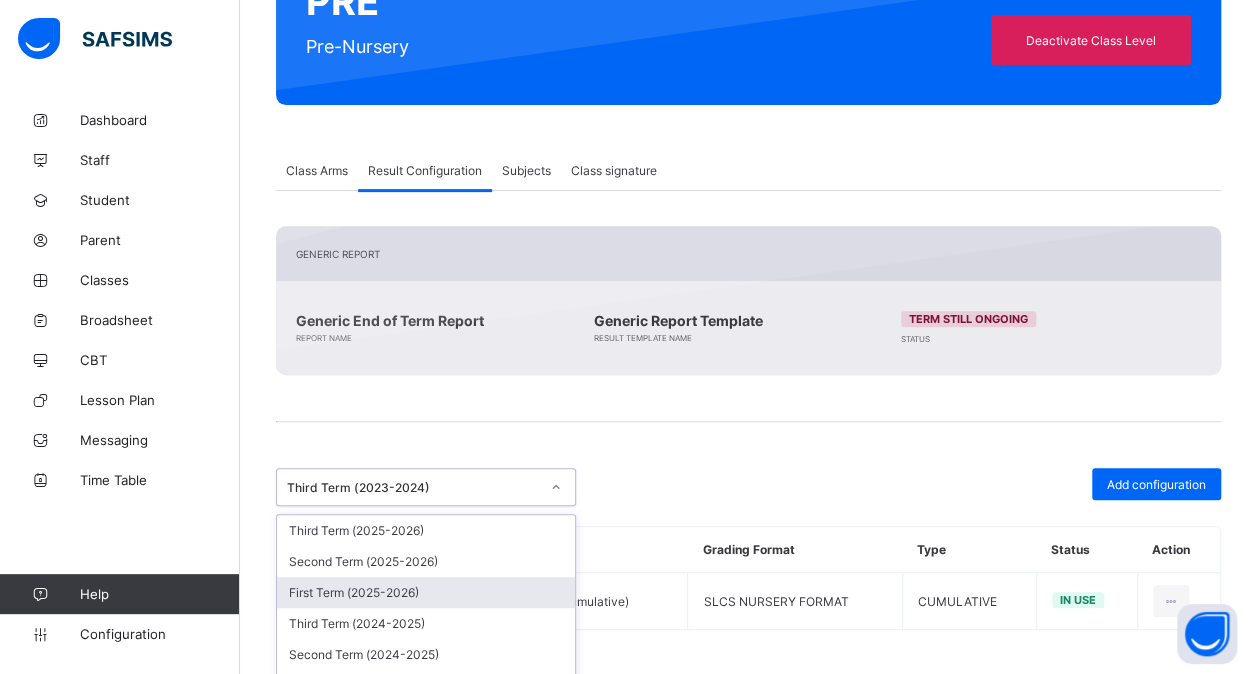 scroll, scrollTop: 186, scrollLeft: 0, axis: vertical 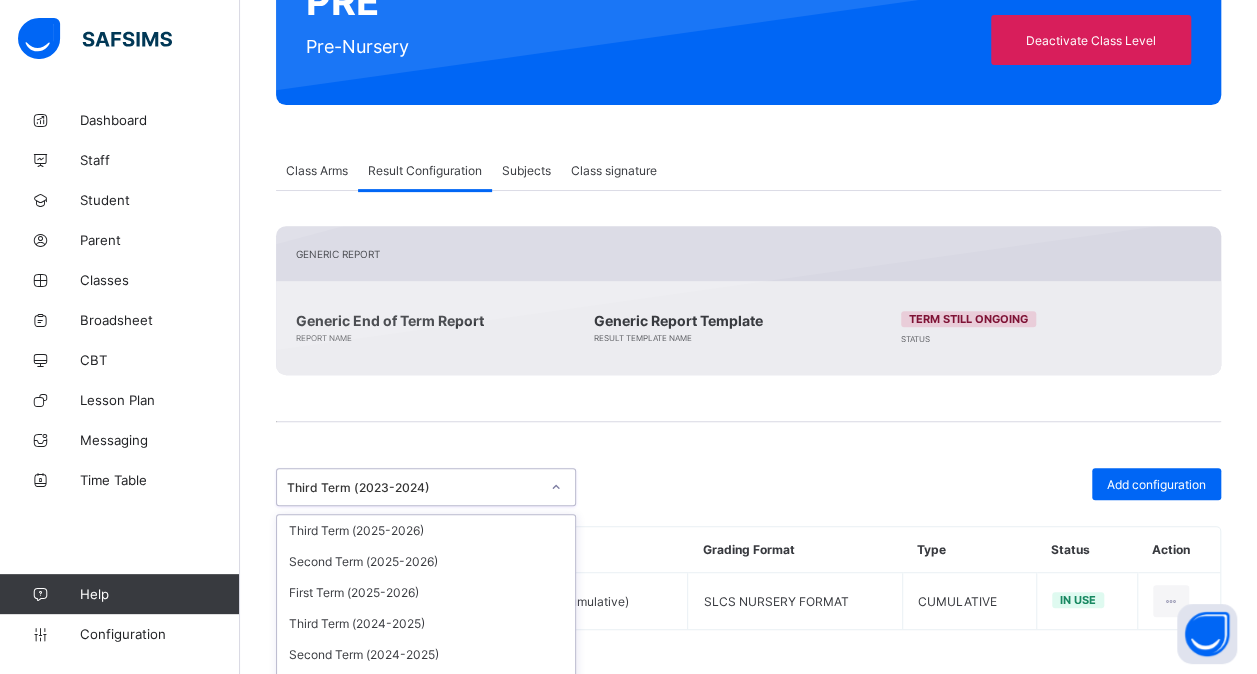 click on "Third Term (2022-2023)" at bounding box center (426, 809) 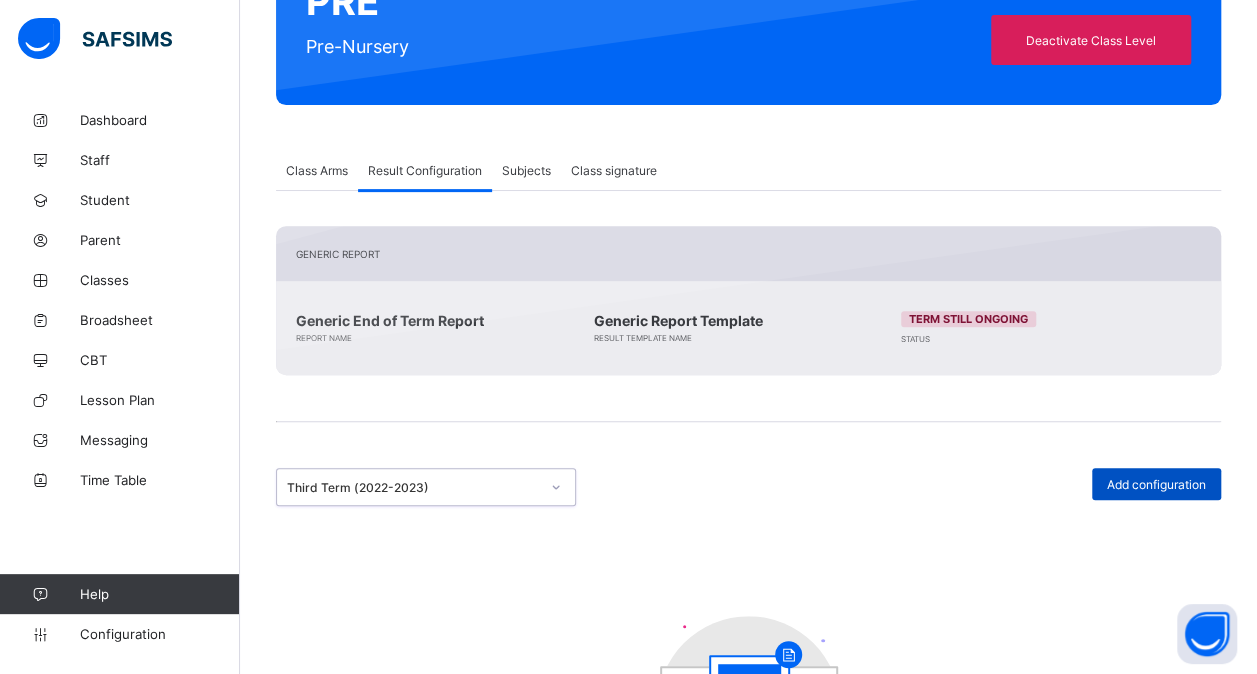 click on "Add configuration" at bounding box center [1156, 484] 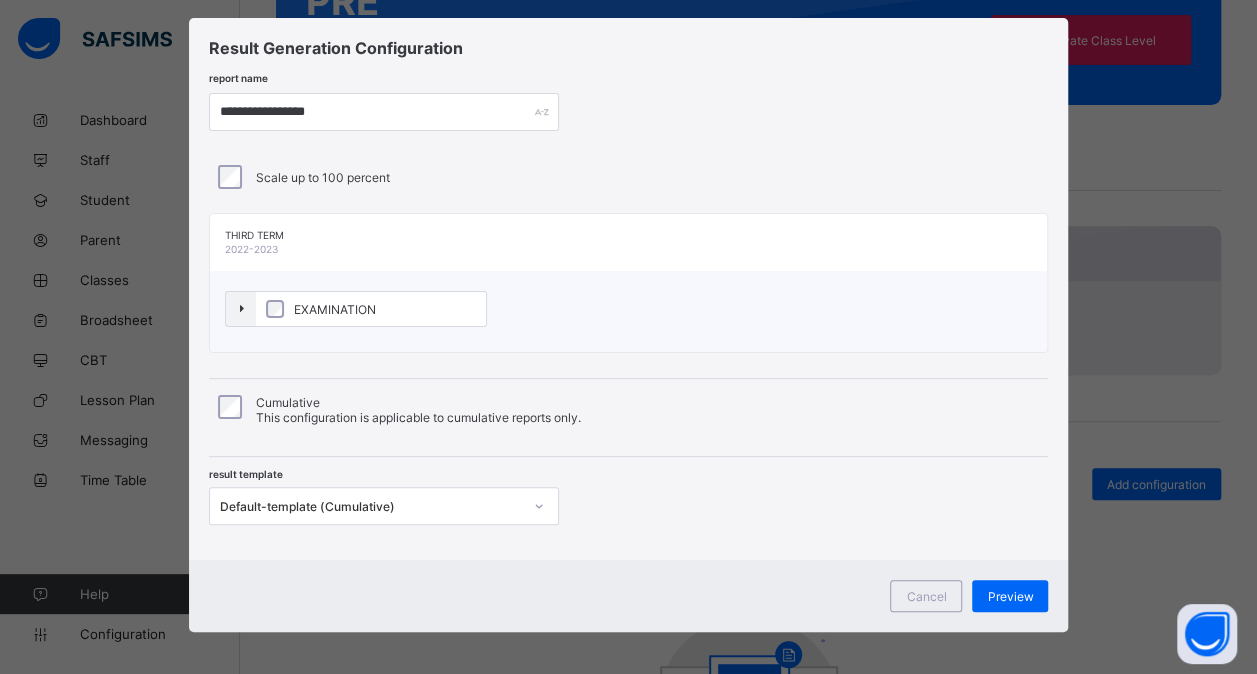 scroll, scrollTop: 37, scrollLeft: 0, axis: vertical 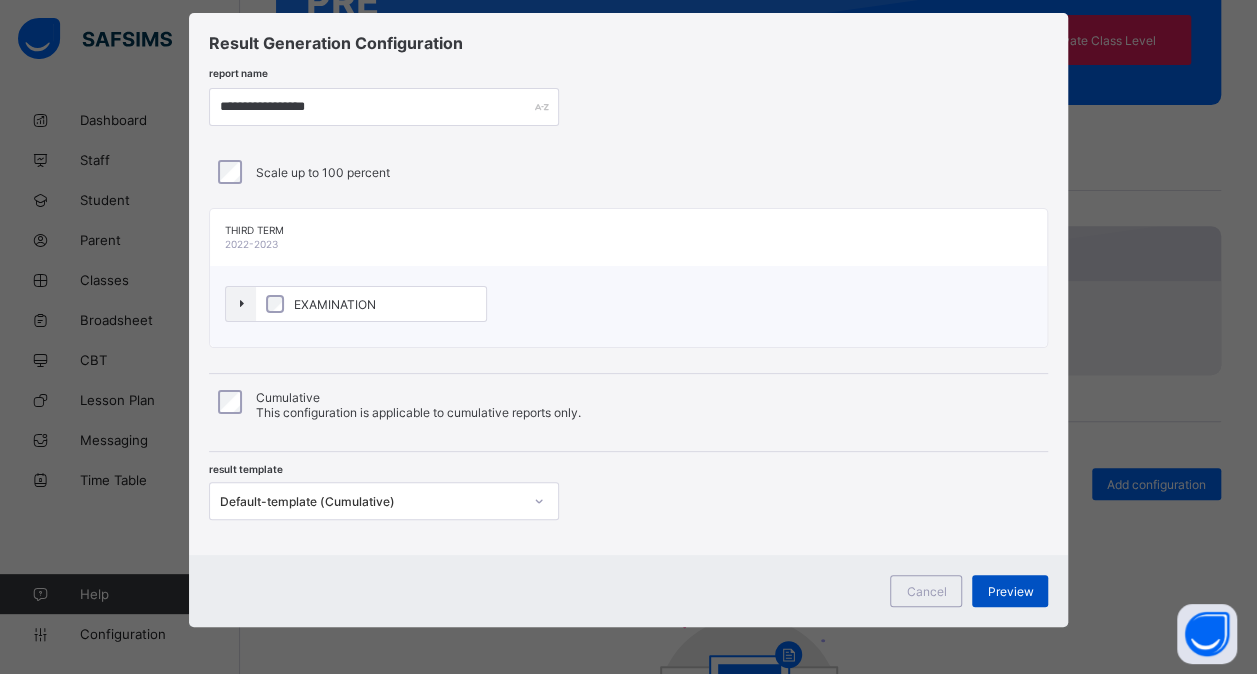 click on "Preview" at bounding box center (1010, 591) 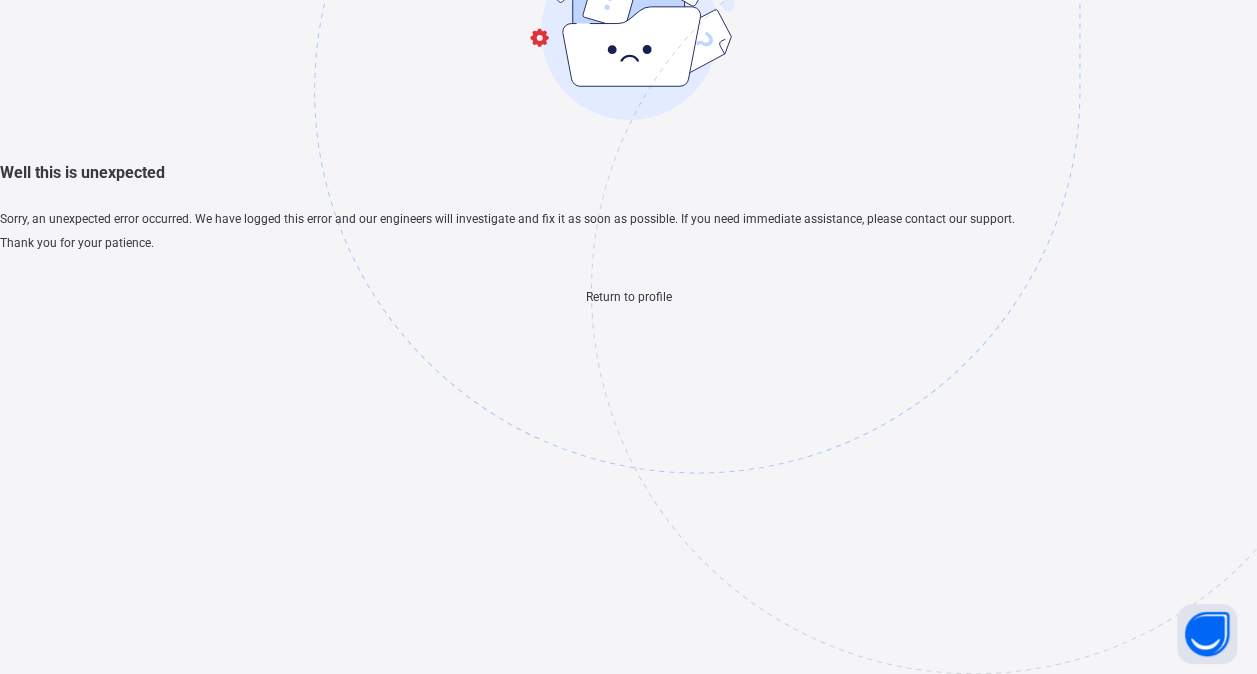 scroll, scrollTop: 60, scrollLeft: 0, axis: vertical 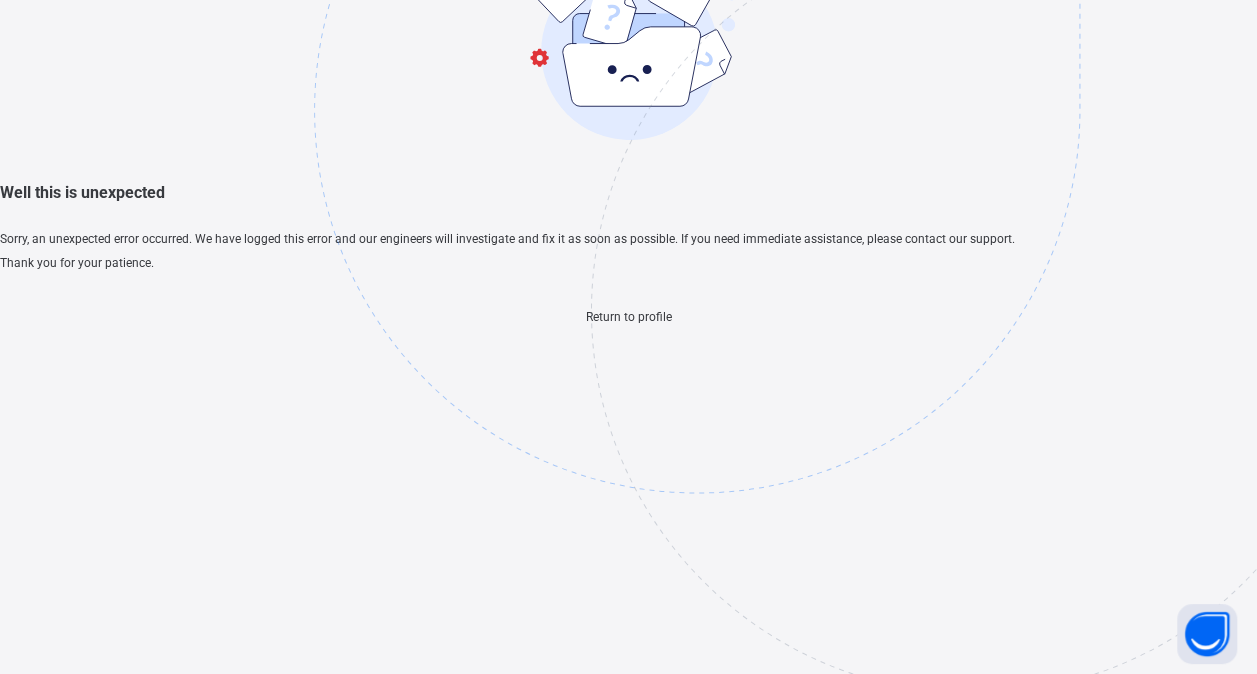 click at bounding box center (628, 290) 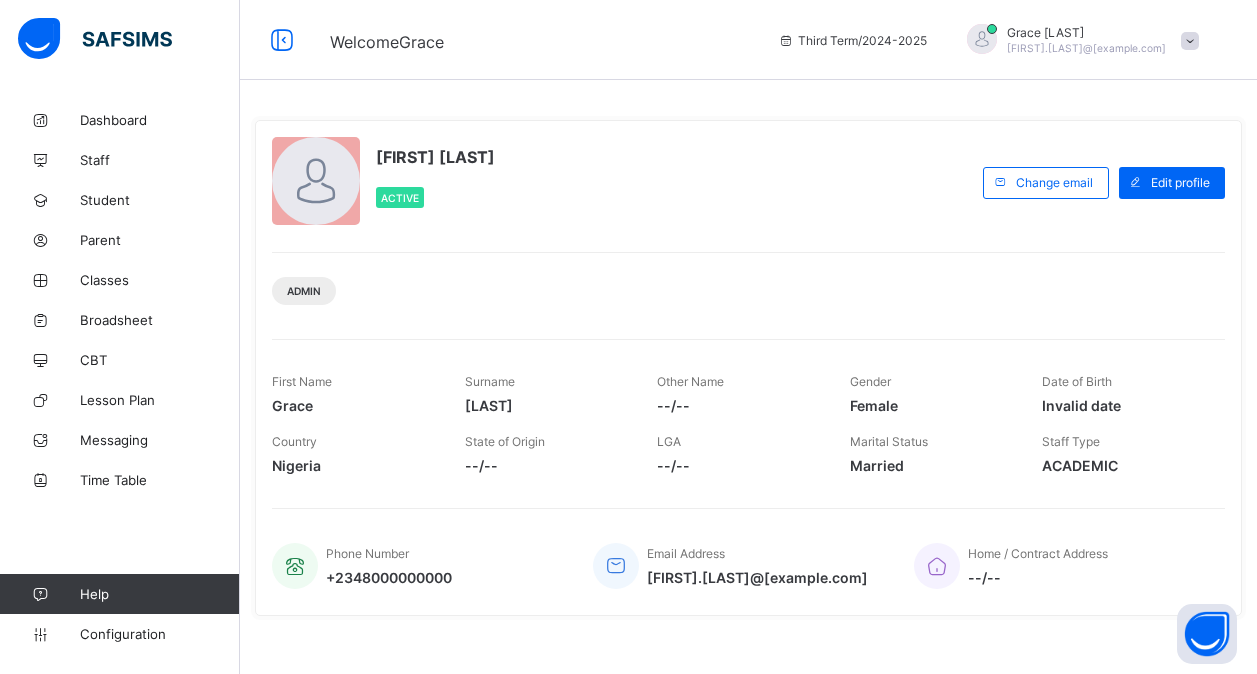 scroll, scrollTop: 0, scrollLeft: 0, axis: both 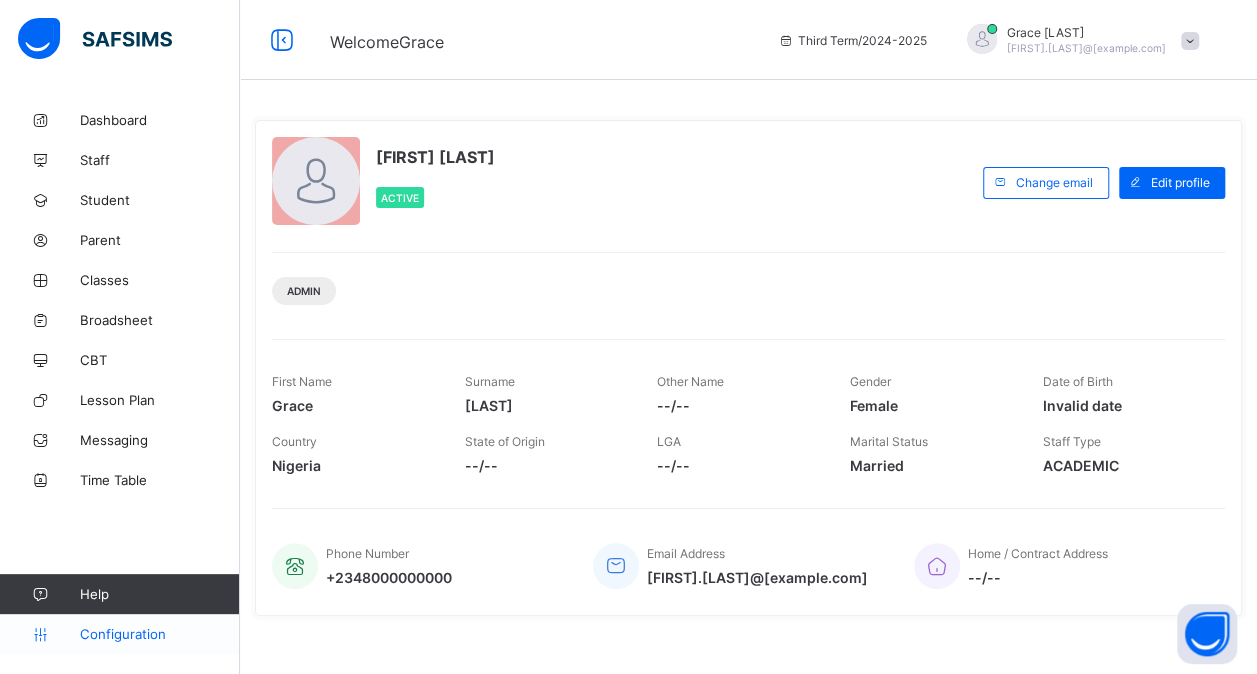 click on "Configuration" at bounding box center [159, 634] 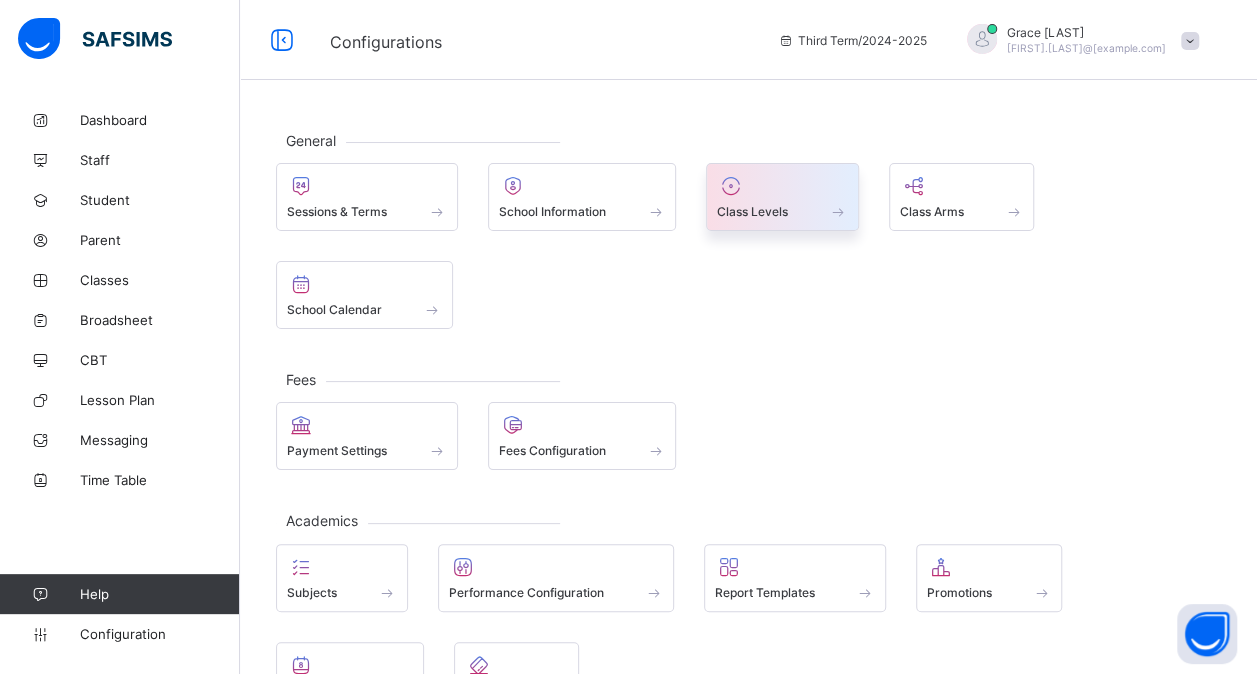 click at bounding box center [782, 186] 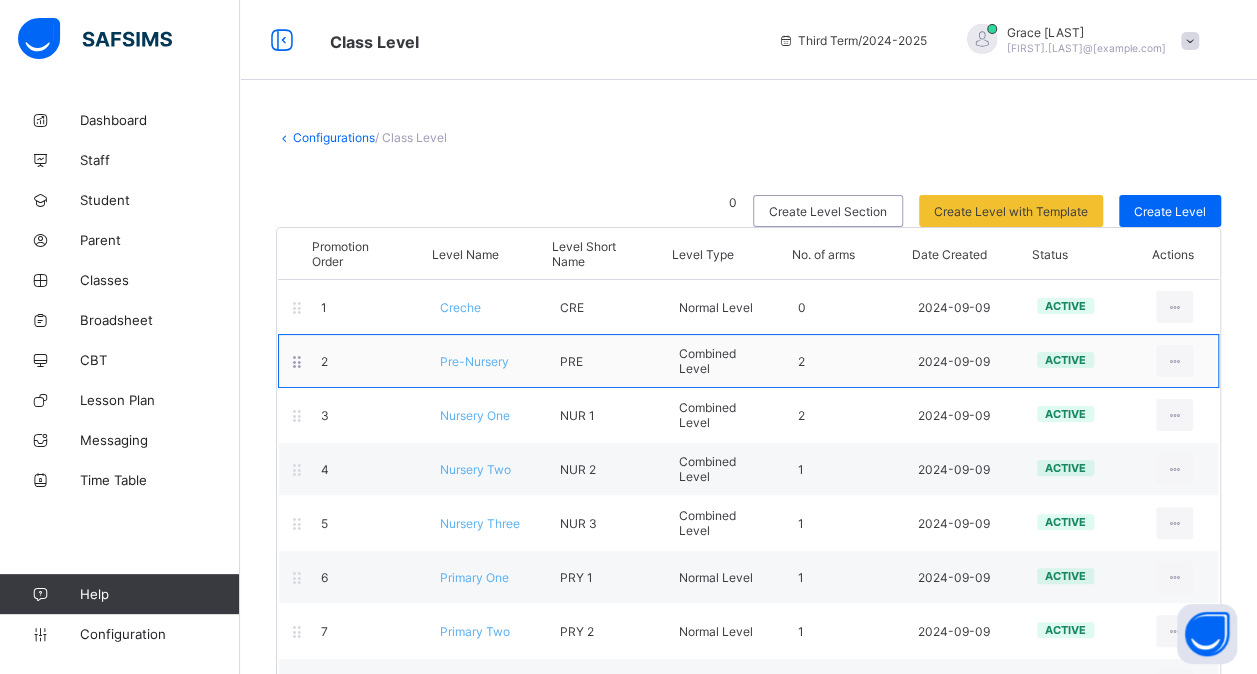 click on "Pre-Nursery" at bounding box center [474, 361] 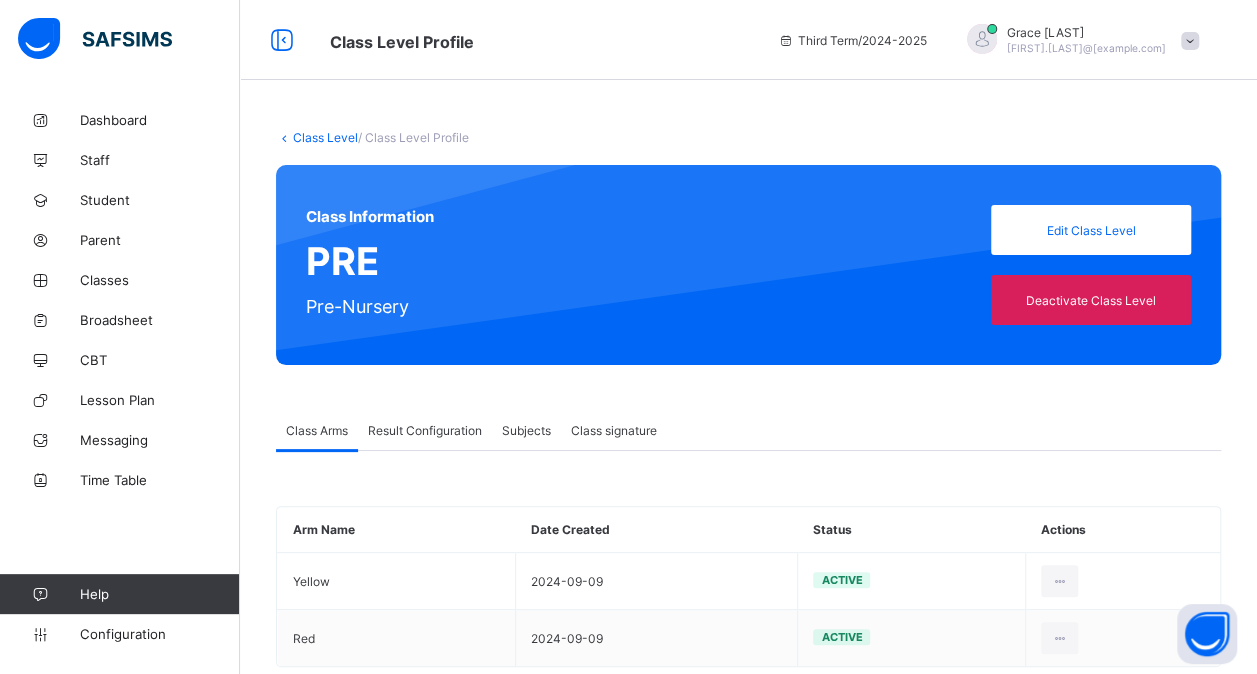 click on "Result Configuration" at bounding box center [425, 430] 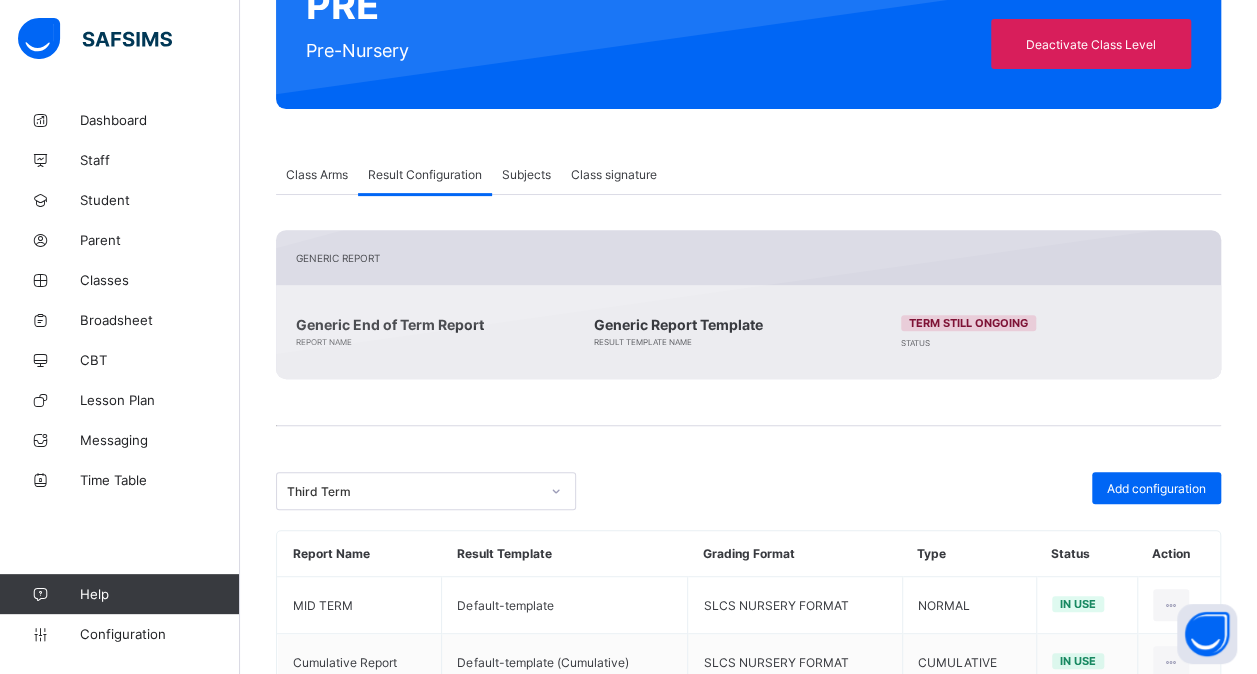 scroll, scrollTop: 317, scrollLeft: 0, axis: vertical 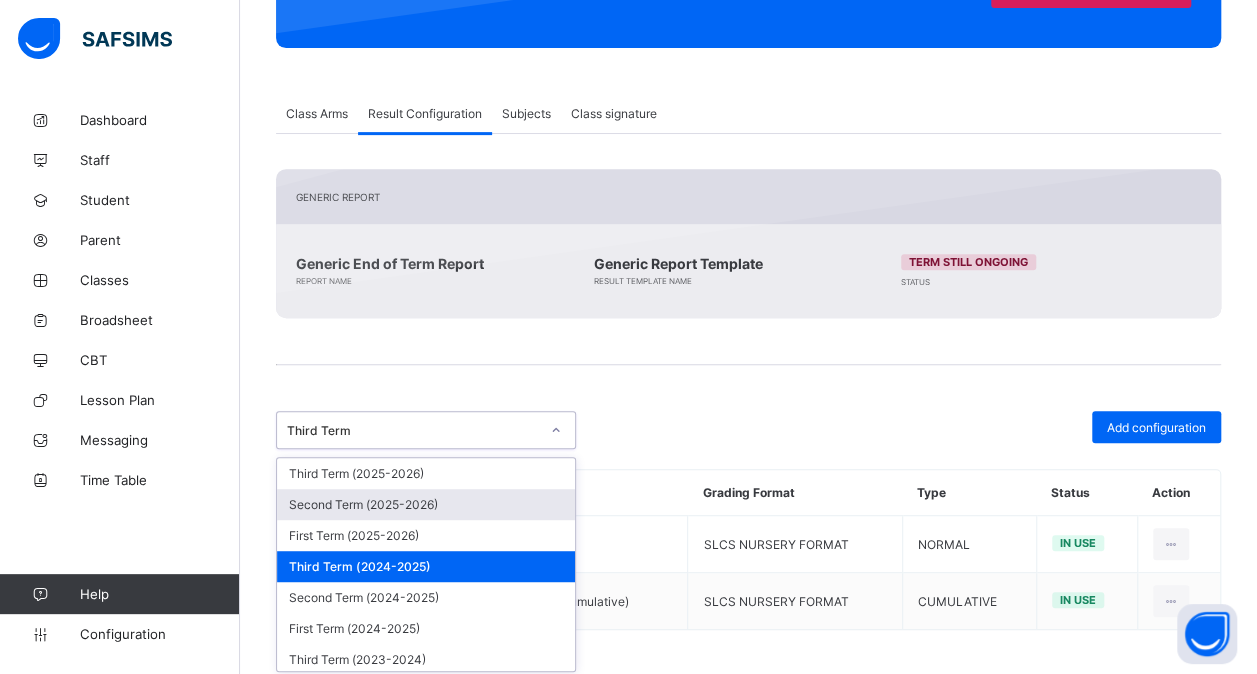 drag, startPoint x: 562, startPoint y: 426, endPoint x: 387, endPoint y: 553, distance: 216.22673 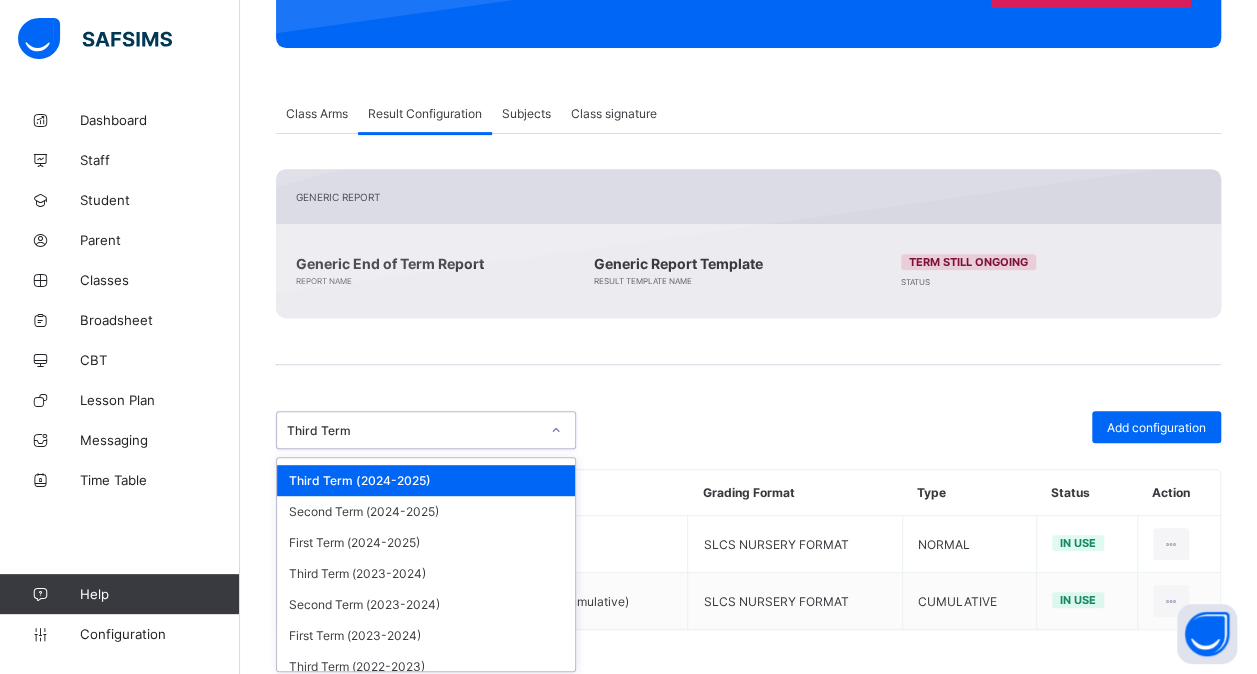 scroll, scrollTop: 131, scrollLeft: 0, axis: vertical 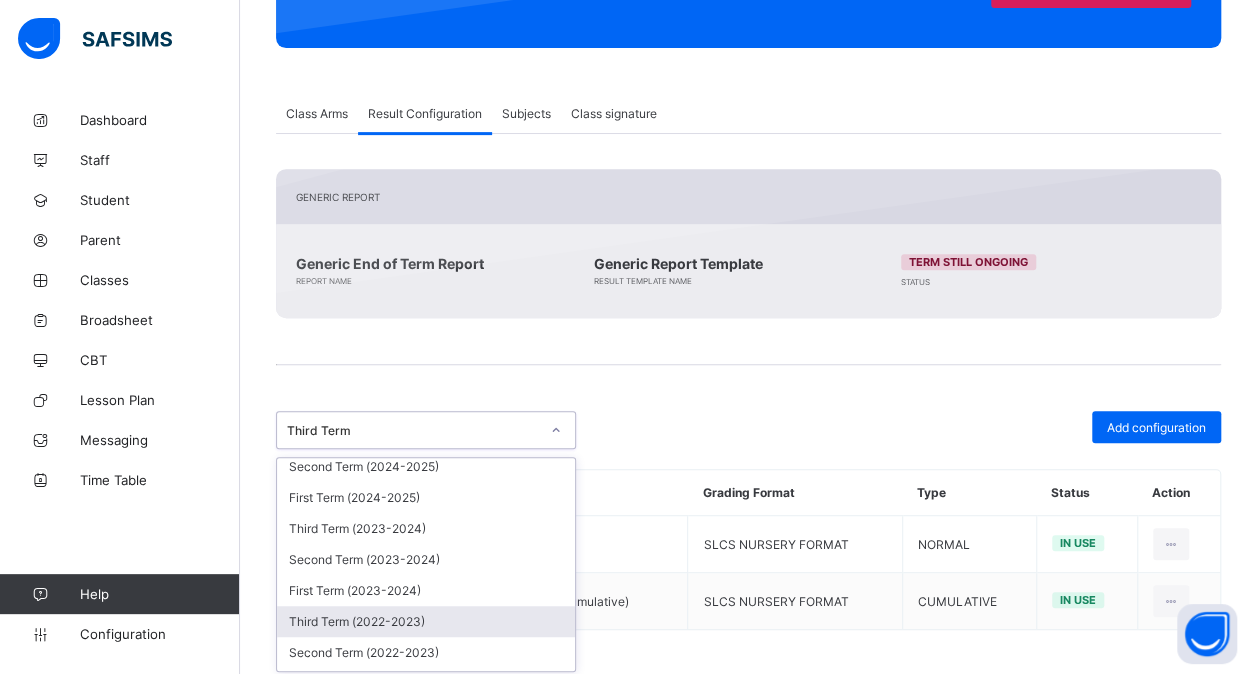 click on "Third Term (2022-2023)" at bounding box center (426, 621) 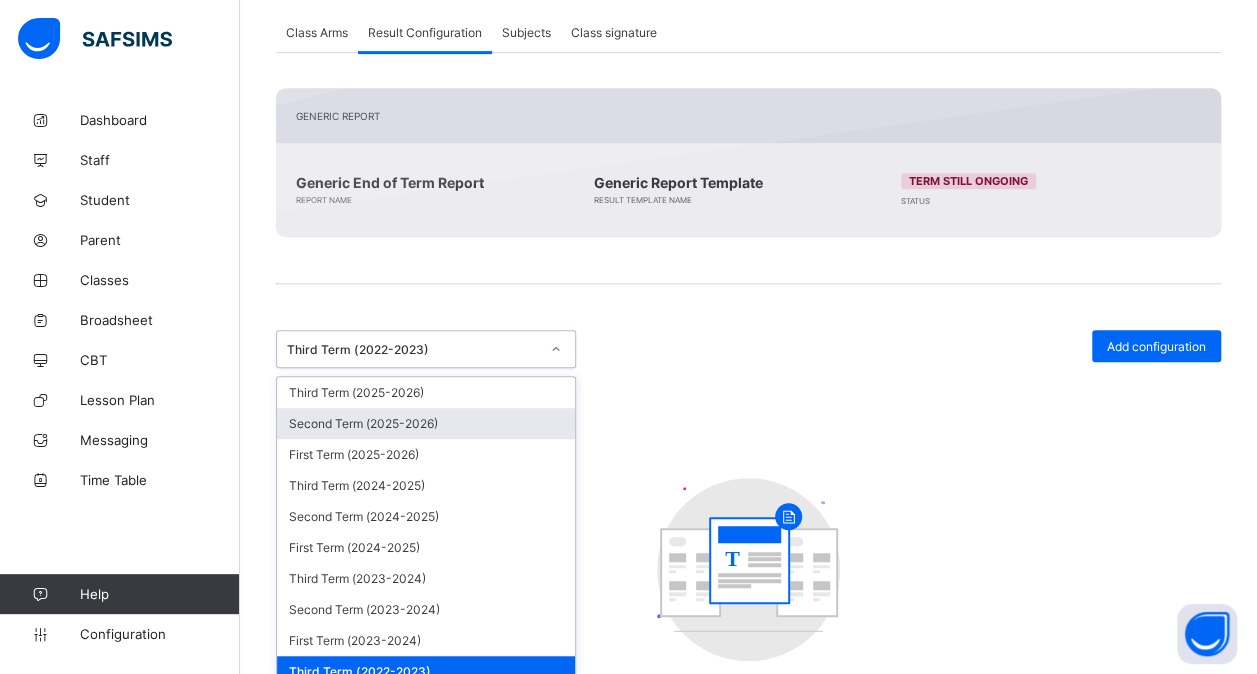 scroll, scrollTop: 406, scrollLeft: 0, axis: vertical 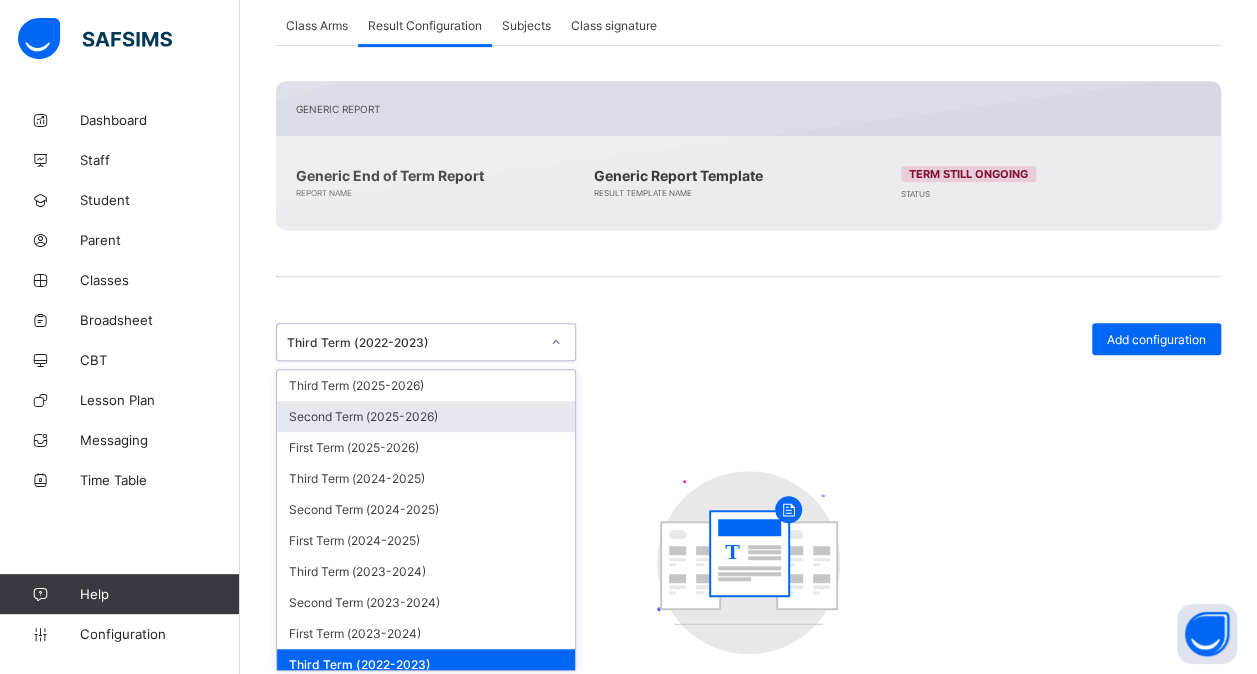 click on "option Third Term (2022-2023), selected.    option Second Term (2025-2026) focused, 2 of 33. 33 results available. Use Up and Down to choose options, press Enter to select the currently focused option, press Escape to exit the menu, press Tab to select the option and exit the menu. Third Term (2022-2023) Third Term (2025-2026) Second Term (2025-2026) First Term (2025-2026) Third Term (2024-2025) Second Term (2024-2025) First Term (2024-2025) Third Term (2023-2024) Second Term (2023-2024) First Term (2023-2024) Third Term (2022-2023) Second Term (2022-2023) First Term (2022-2023) Third Term (2021-2022) Second Term (2021-2022) First Term (2021-2022) Third Term (2020-2021) Second Term (2020-2021) First Term (2020-2021) Second Term (2019-2020) First Term (2019-2020) Third Term (2018-2019) Second Term (2018-2019) First Term (2018-2019) Third Term (2017-2018) Second Term (2017-2018) First Term (2017-2018) Third Term (2016-2017) Second Term (2016-2017) First Term (2016-2017) Third Term (2015-2016)" at bounding box center (426, 342) 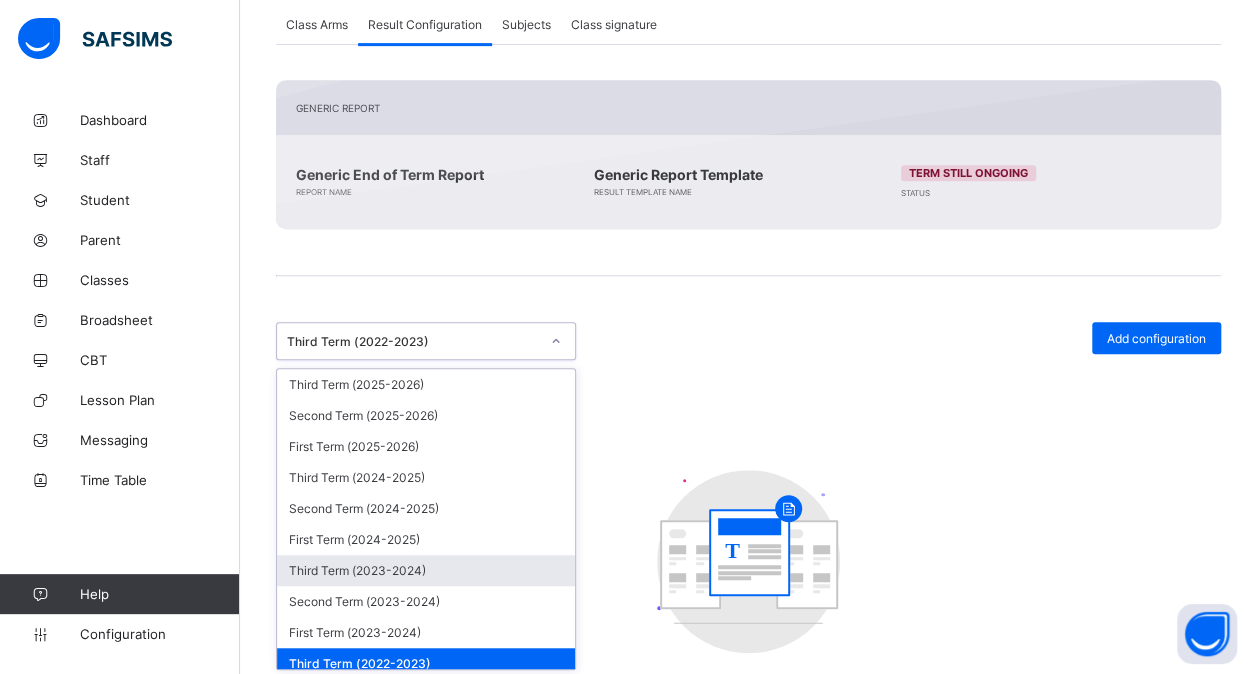click on "Third Term (2023-2024)" at bounding box center (426, 570) 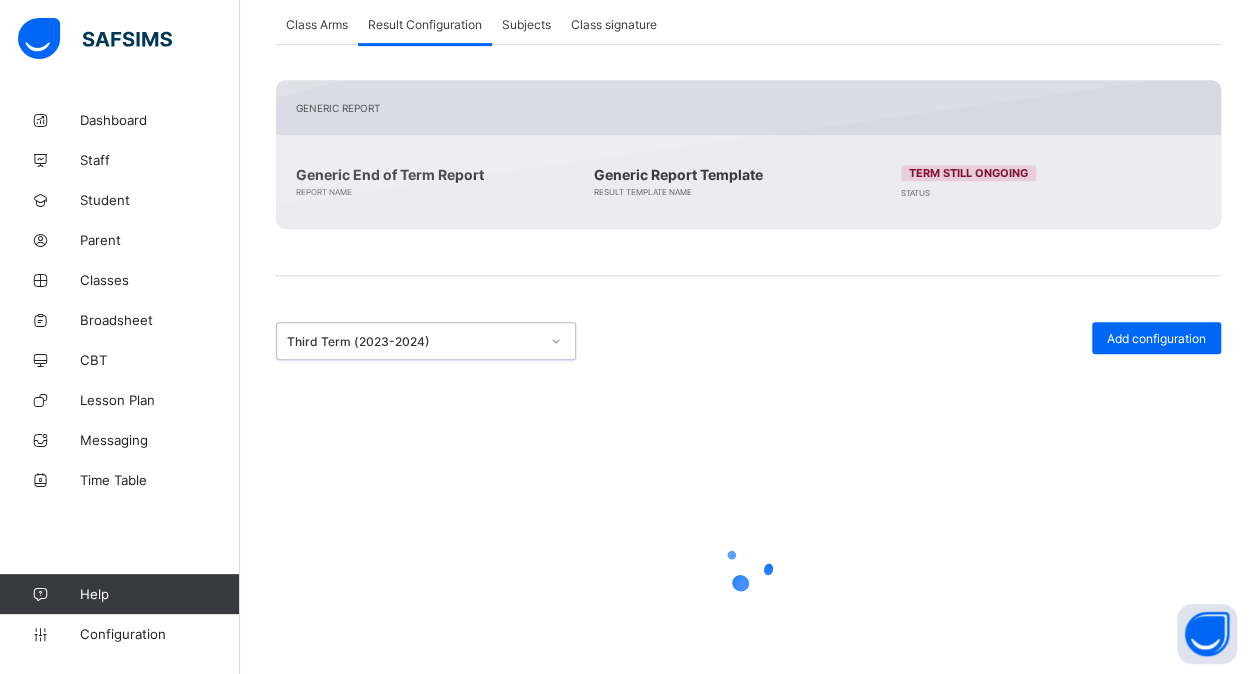 scroll, scrollTop: 260, scrollLeft: 0, axis: vertical 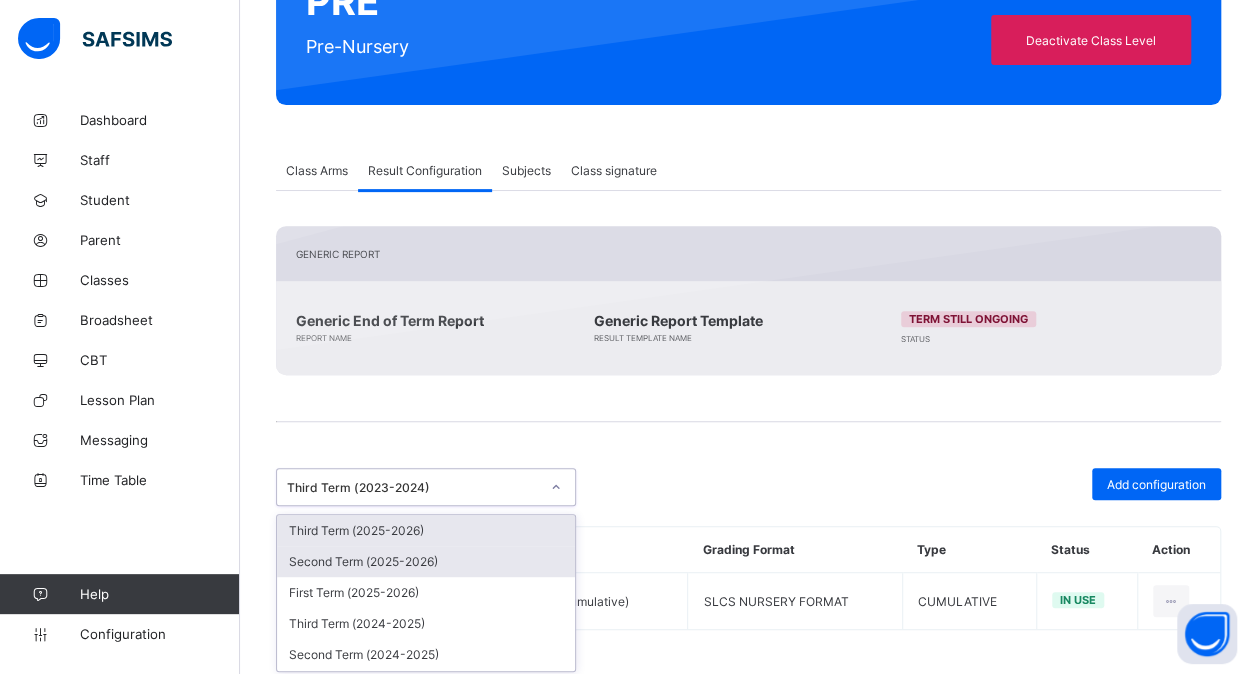 drag, startPoint x: 554, startPoint y: 484, endPoint x: 432, endPoint y: 570, distance: 149.26486 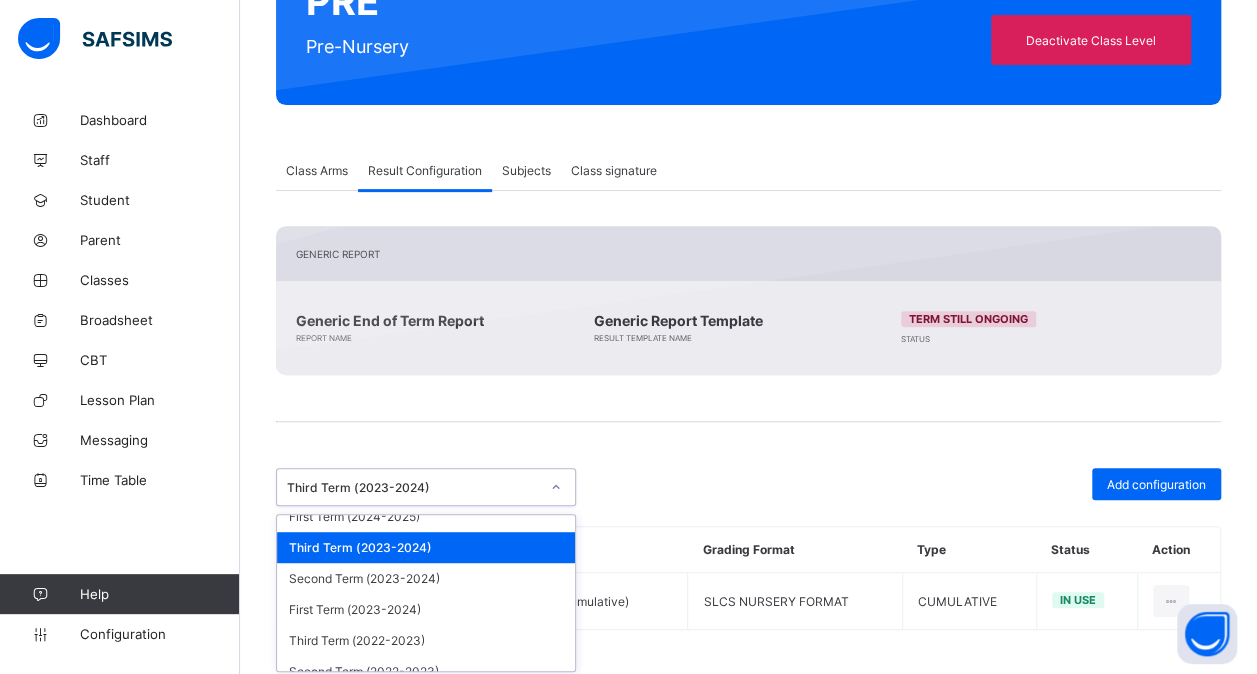 scroll, scrollTop: 178, scrollLeft: 0, axis: vertical 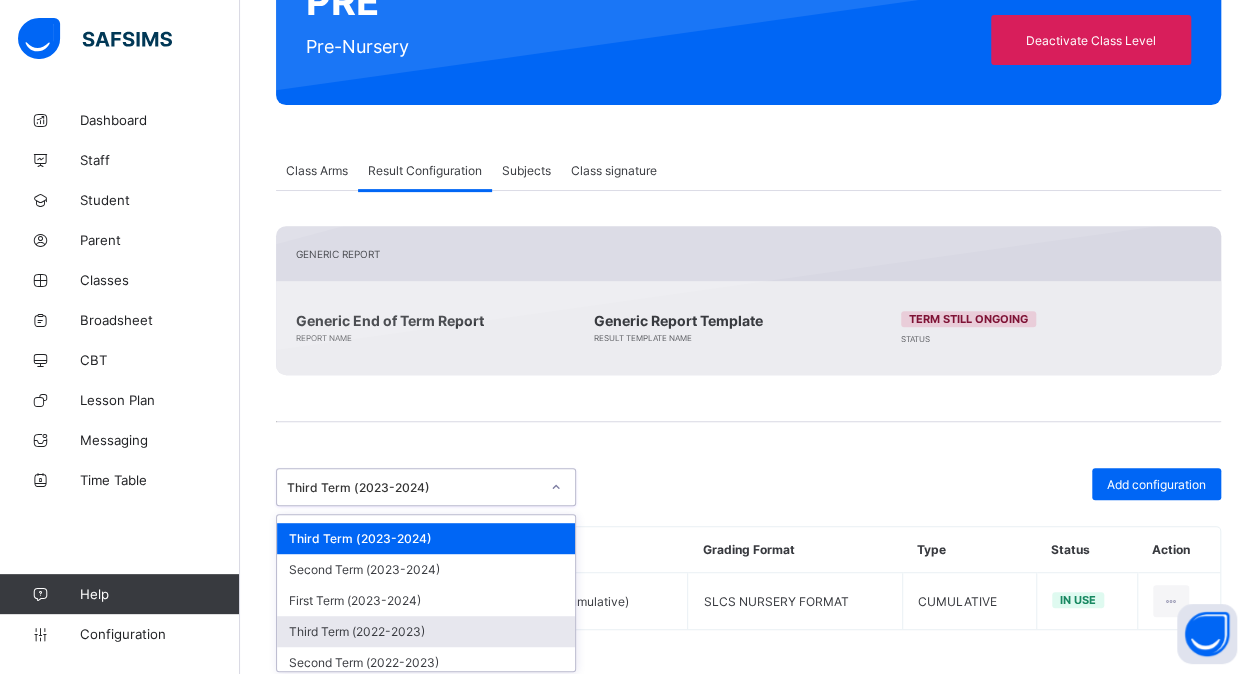 click on "Third Term (2022-2023)" at bounding box center (426, 631) 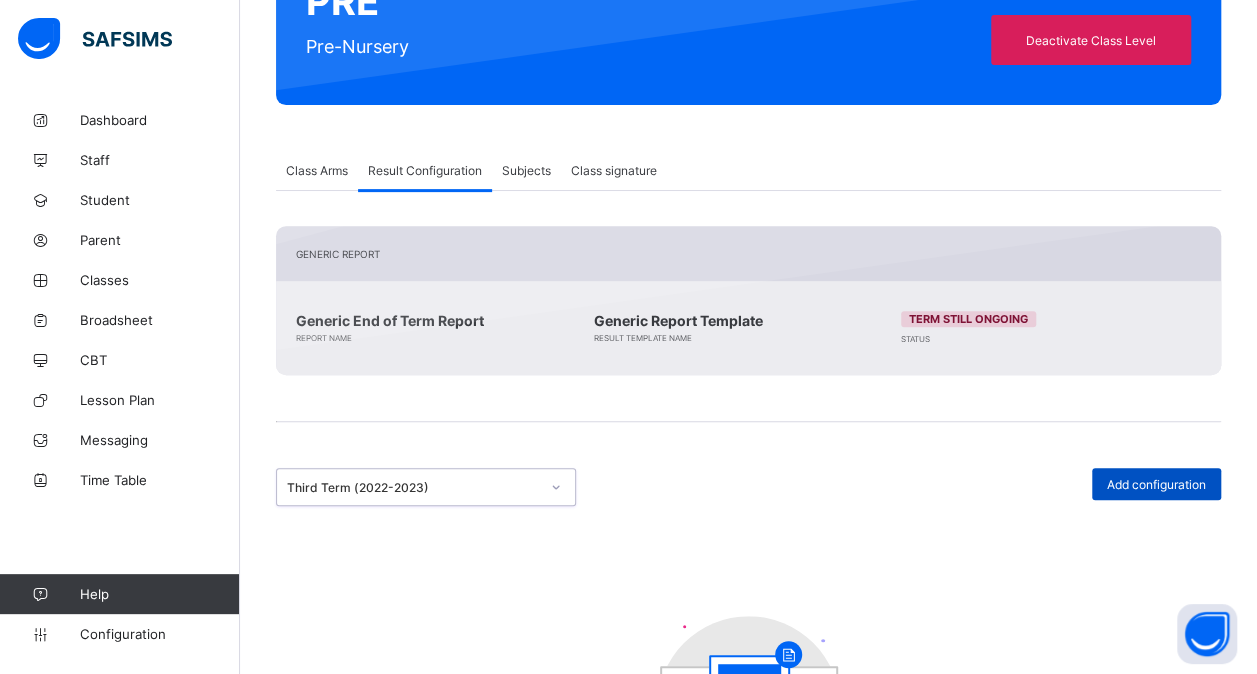click on "Add configuration" at bounding box center [1156, 484] 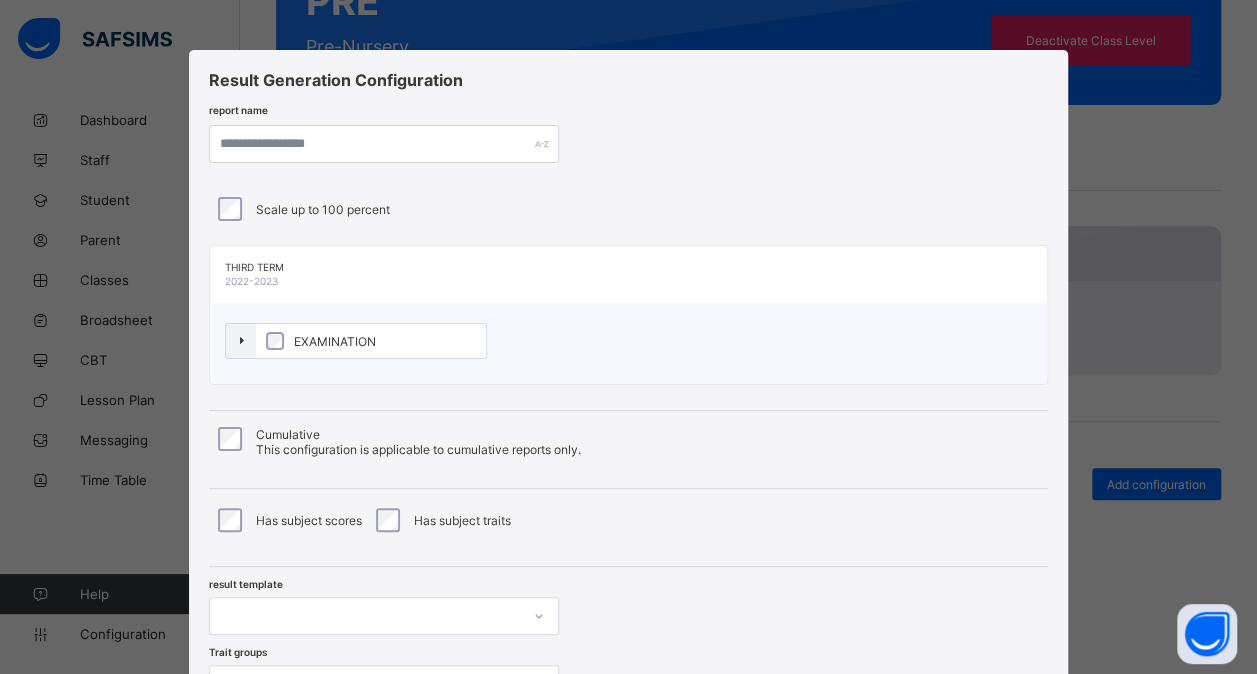click on "Result Generation Configuration report name Scale up to 100 percent Third Term 2022-2023 EXAMINATION Cumulative This configuration is applicable to cumulative reports only.  Has subject scores Has subject traits result template Trait groups Nursery Cancel   Preview" at bounding box center [628, 337] 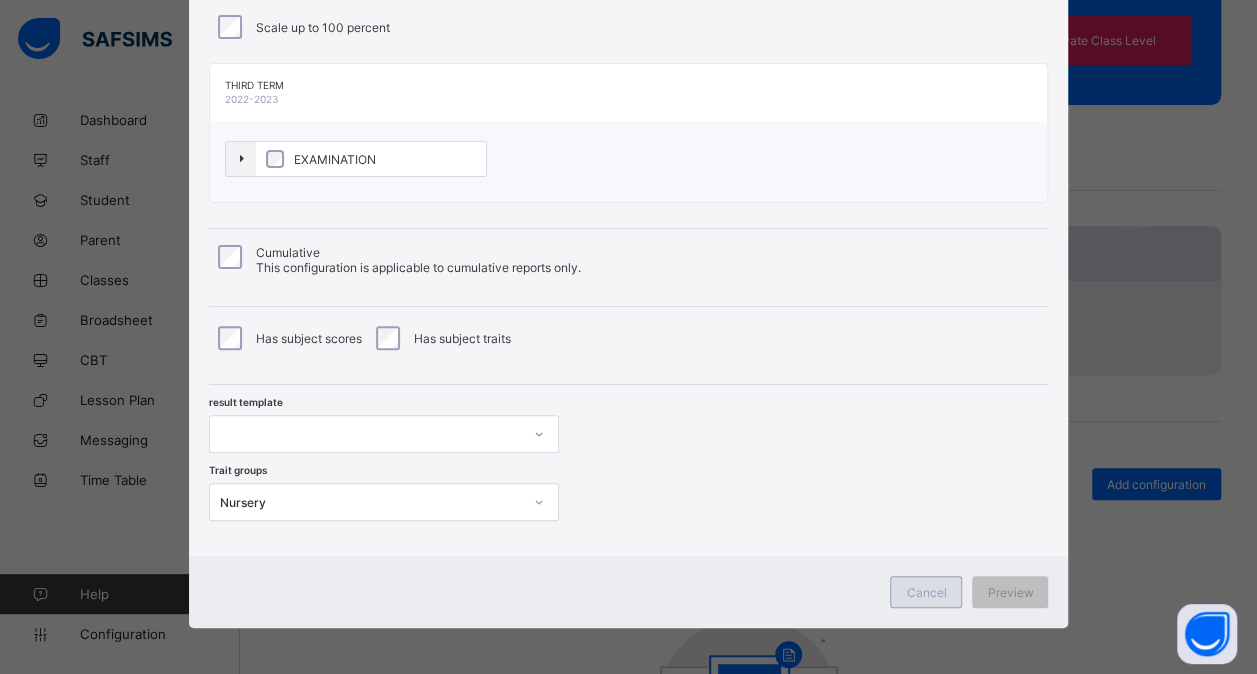 click on "Cancel" at bounding box center (926, 592) 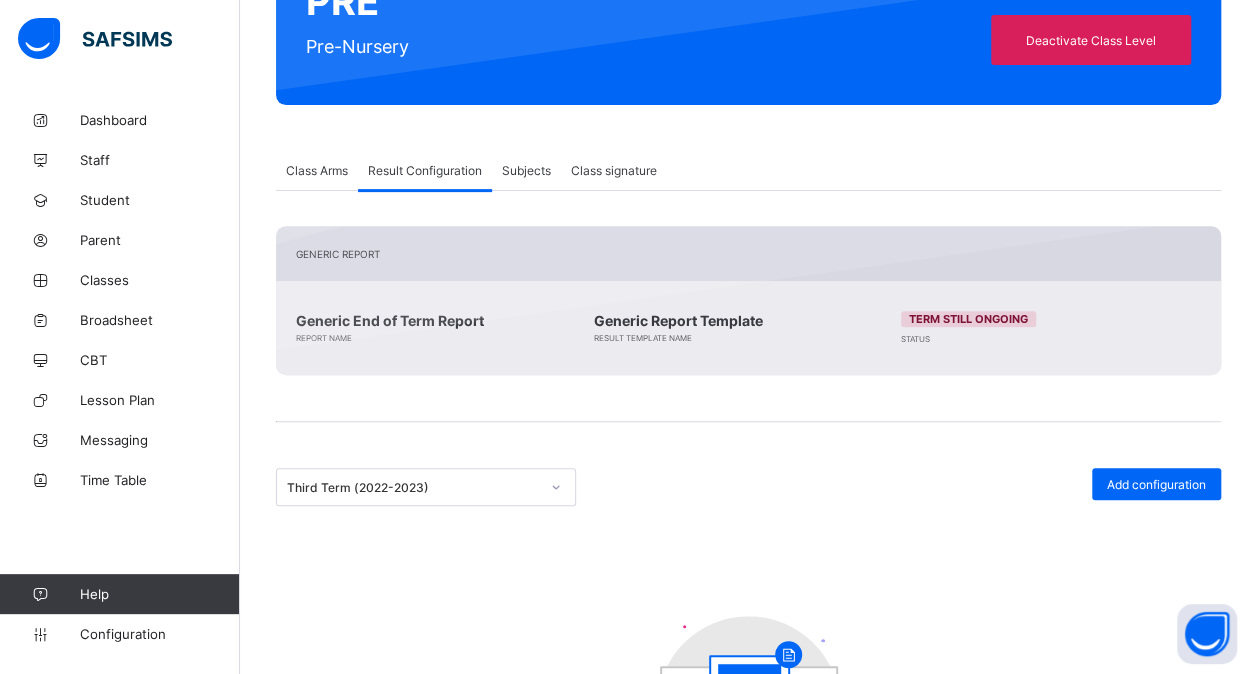 click on "Class Arms" at bounding box center [317, 170] 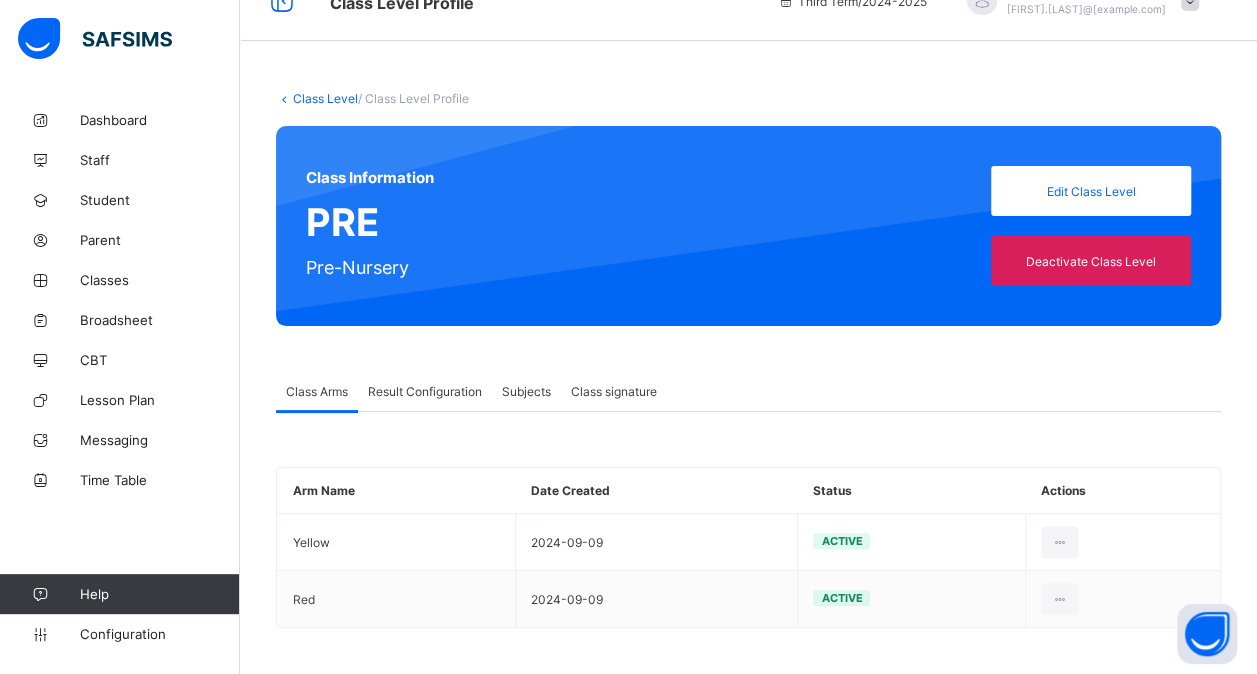 scroll, scrollTop: 0, scrollLeft: 0, axis: both 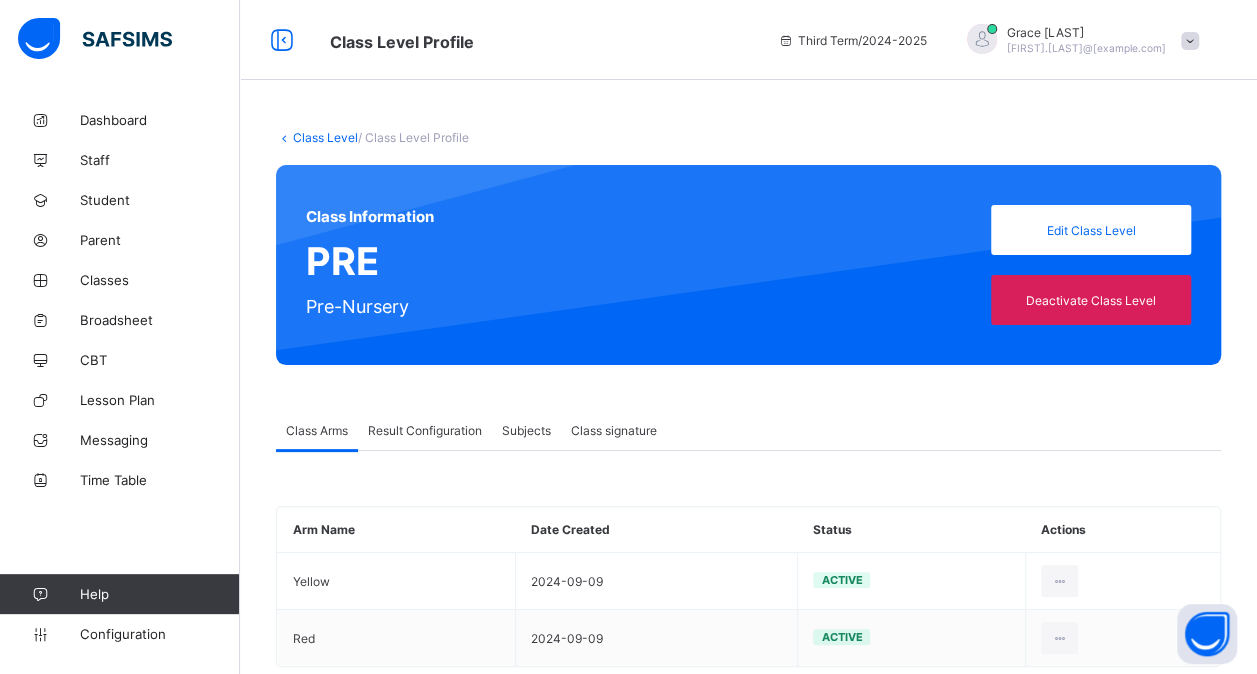 click on "Class Level" at bounding box center (325, 137) 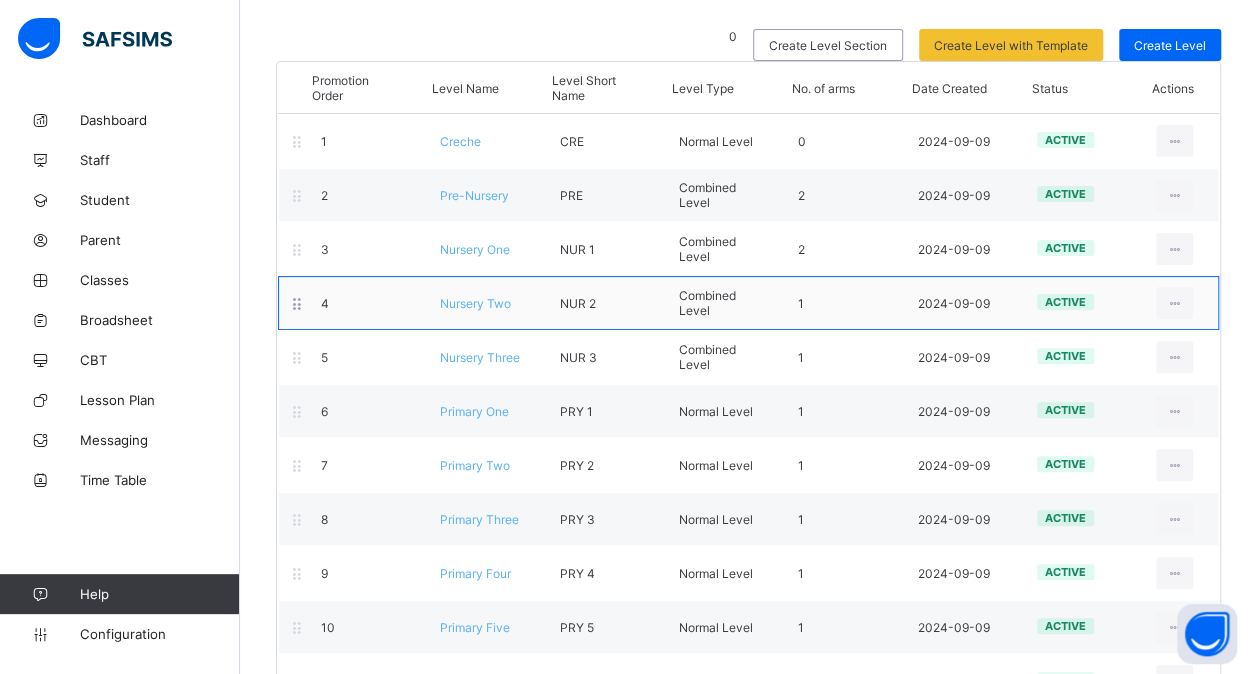 scroll, scrollTop: 168, scrollLeft: 0, axis: vertical 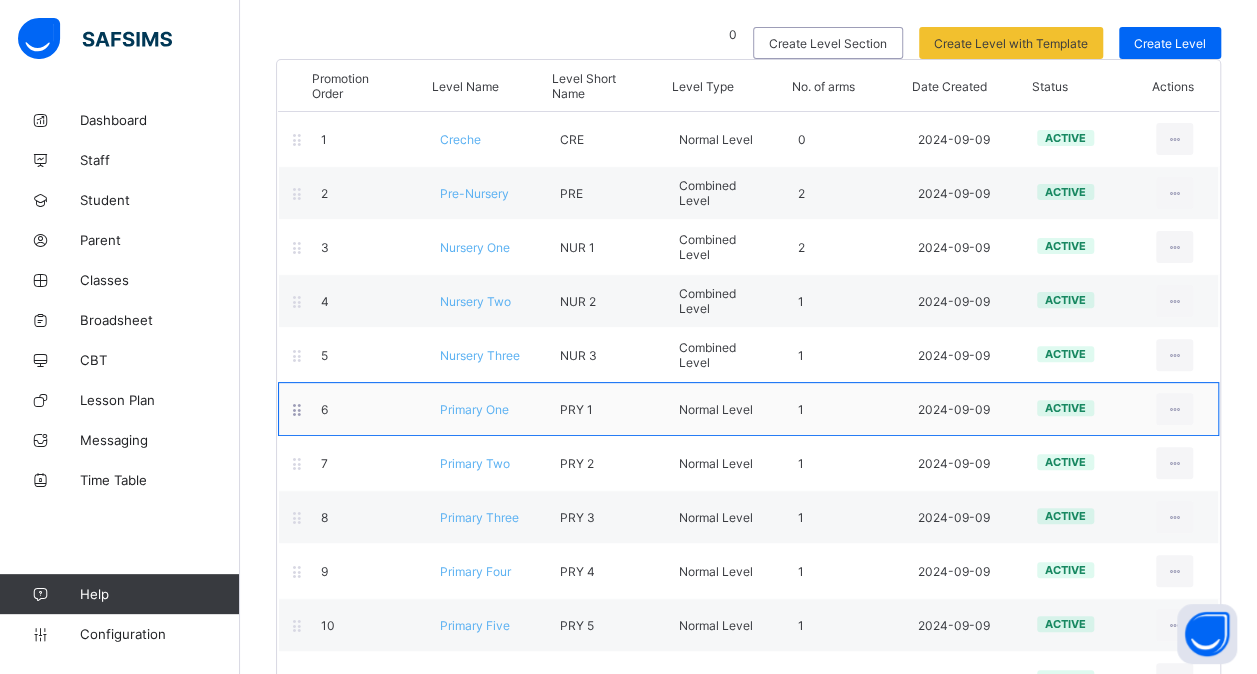 click on "Primary One" at bounding box center [474, 409] 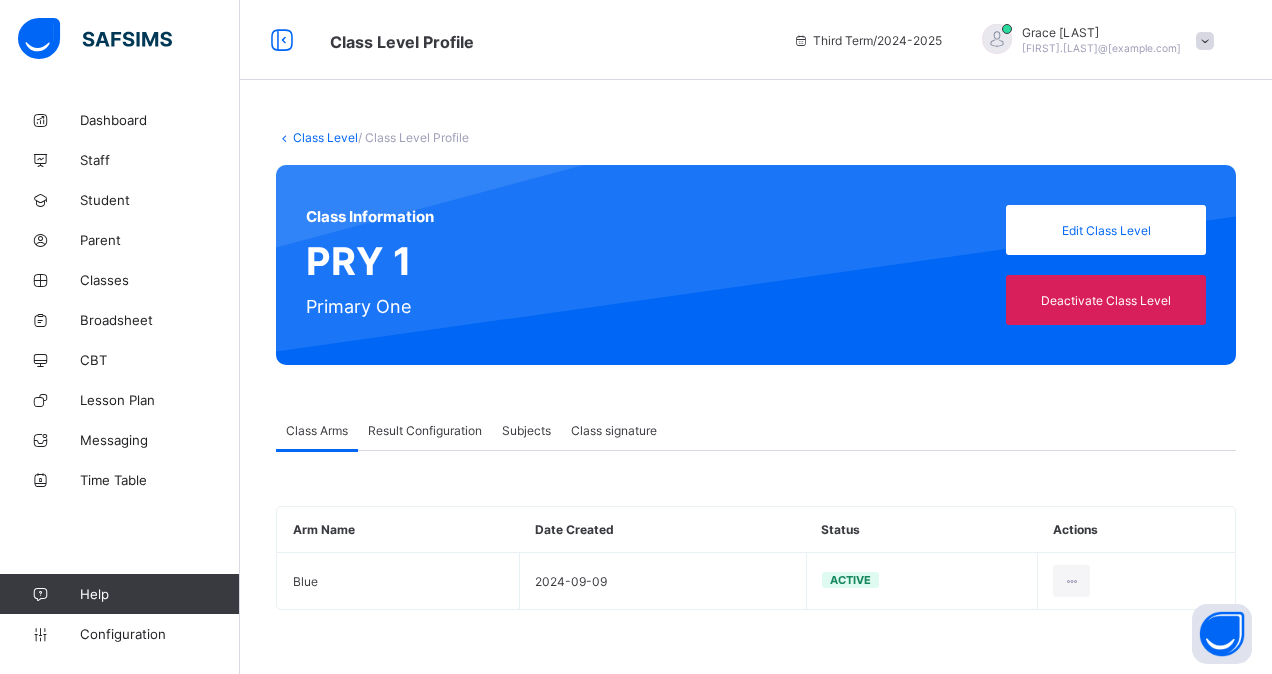 click on "Result Configuration" at bounding box center (425, 430) 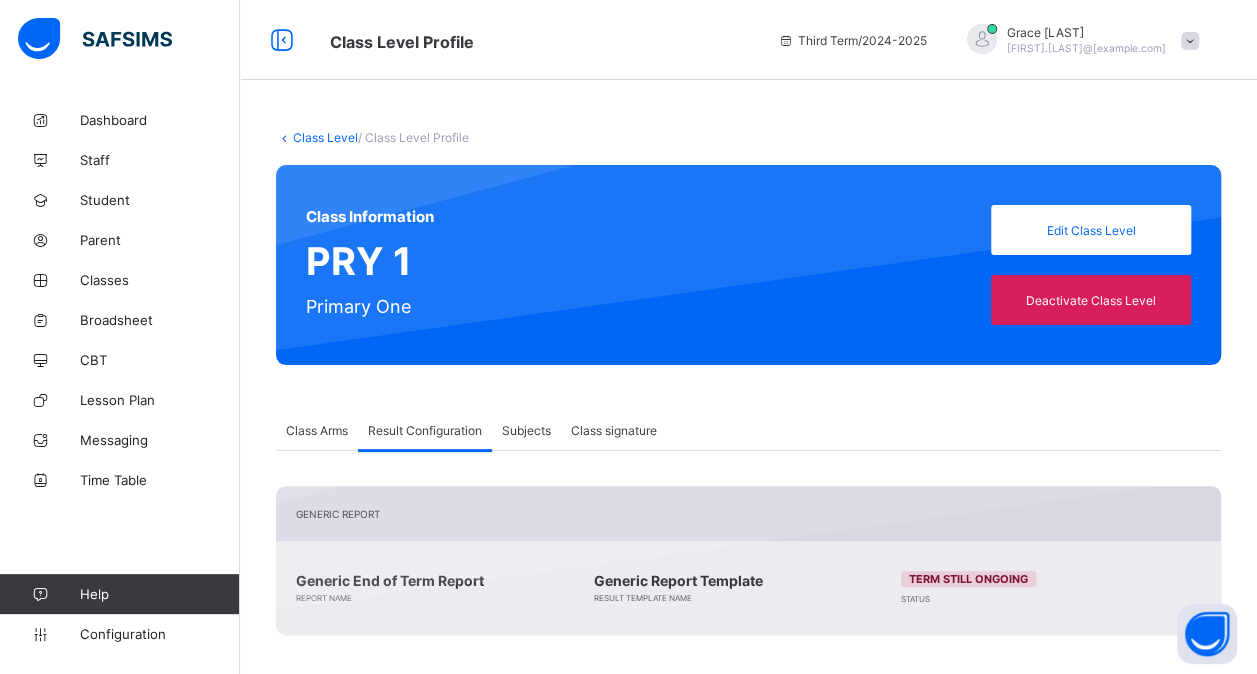scroll, scrollTop: 317, scrollLeft: 0, axis: vertical 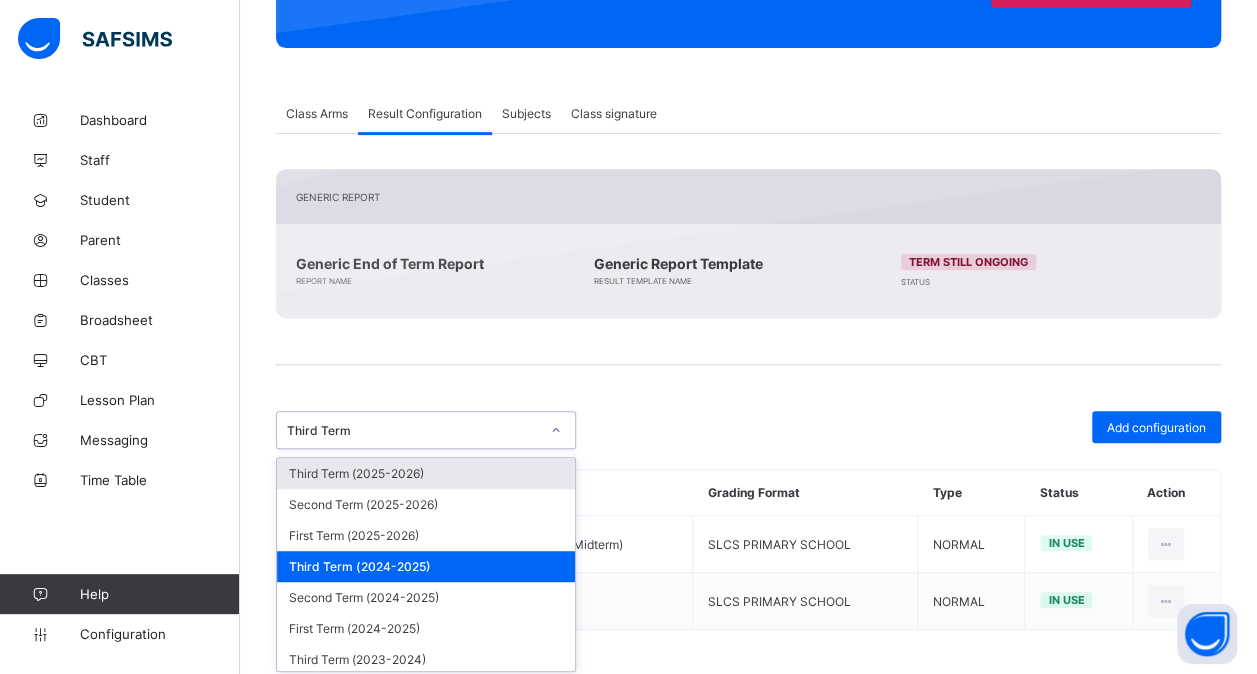 click 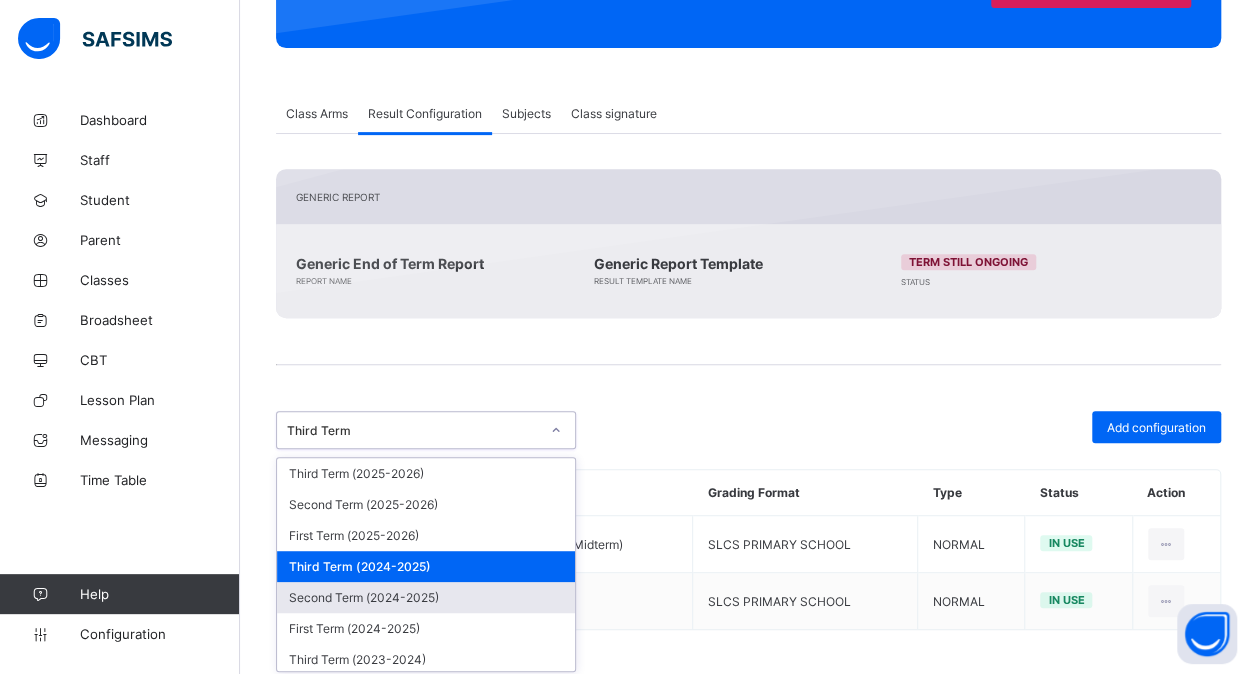 click on "Second Term (2024-2025)" at bounding box center [426, 597] 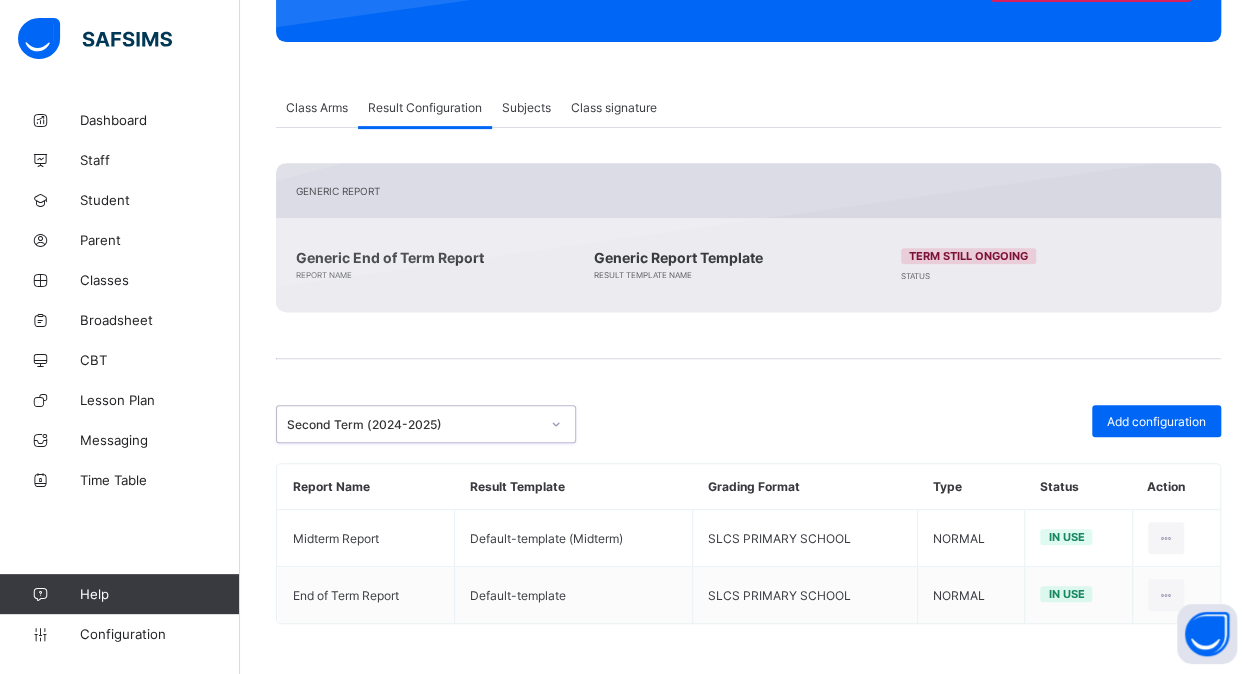 scroll, scrollTop: 317, scrollLeft: 0, axis: vertical 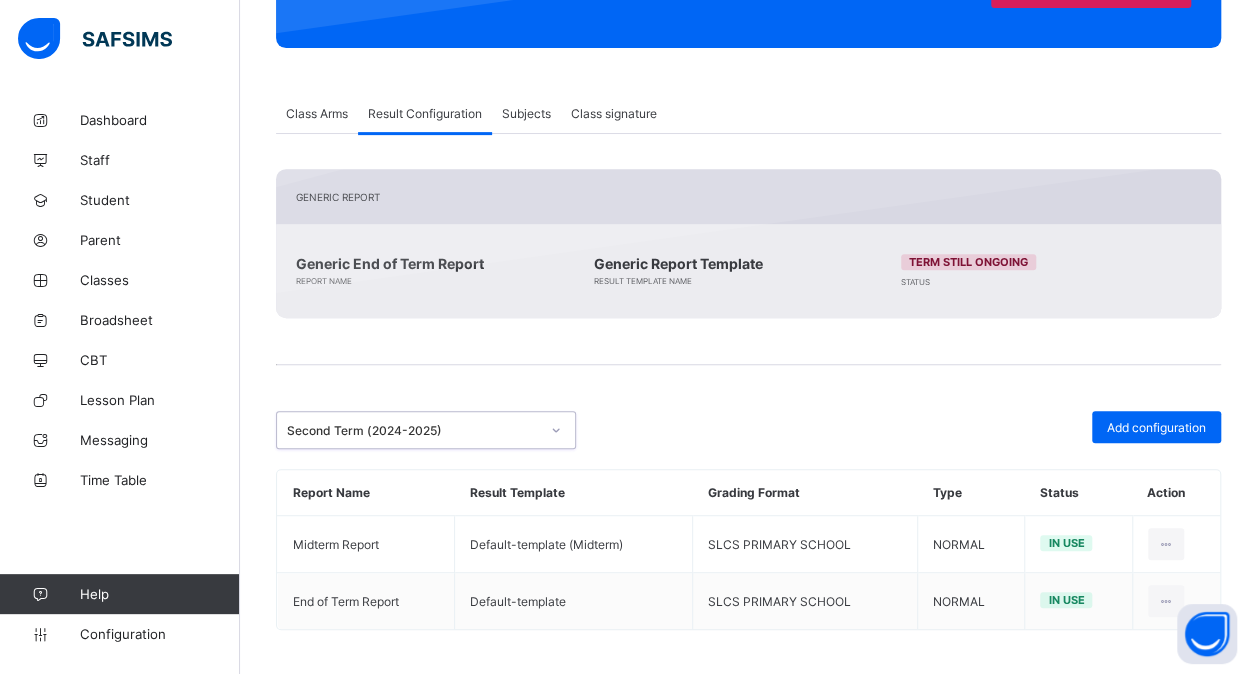 click 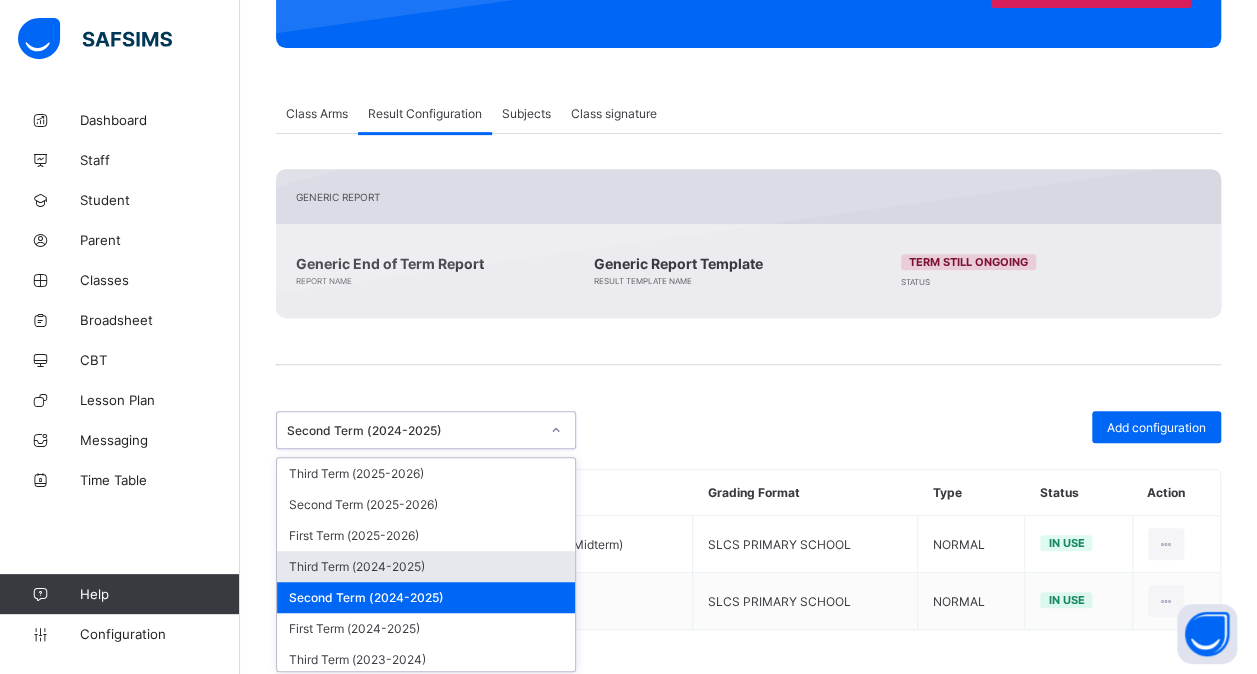 click on "Third Term (2024-2025)" at bounding box center [426, 566] 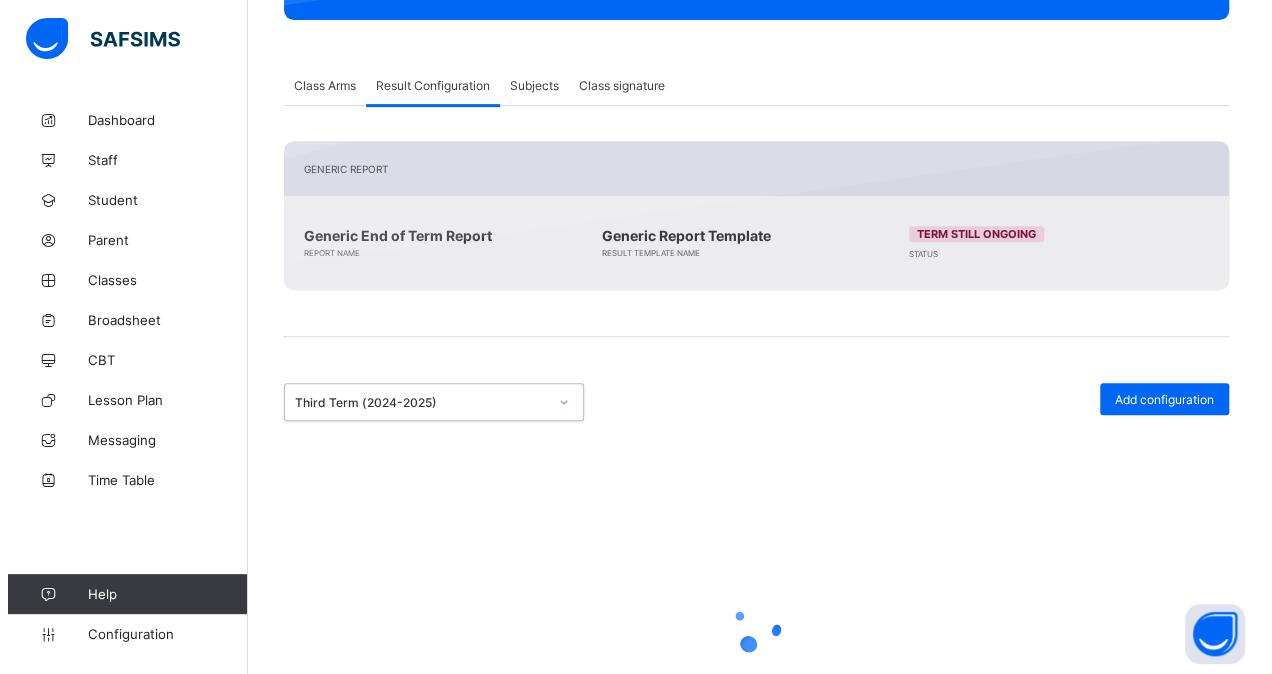 scroll, scrollTop: 317, scrollLeft: 0, axis: vertical 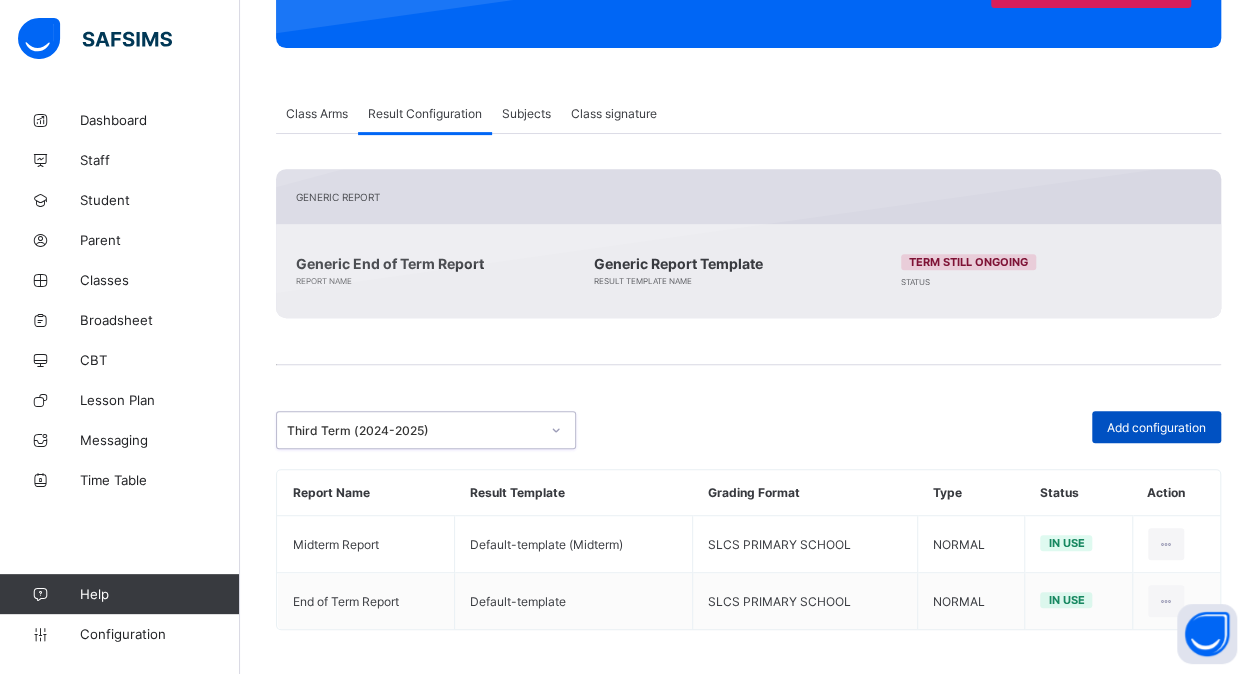 click on "Add configuration" at bounding box center (1156, 427) 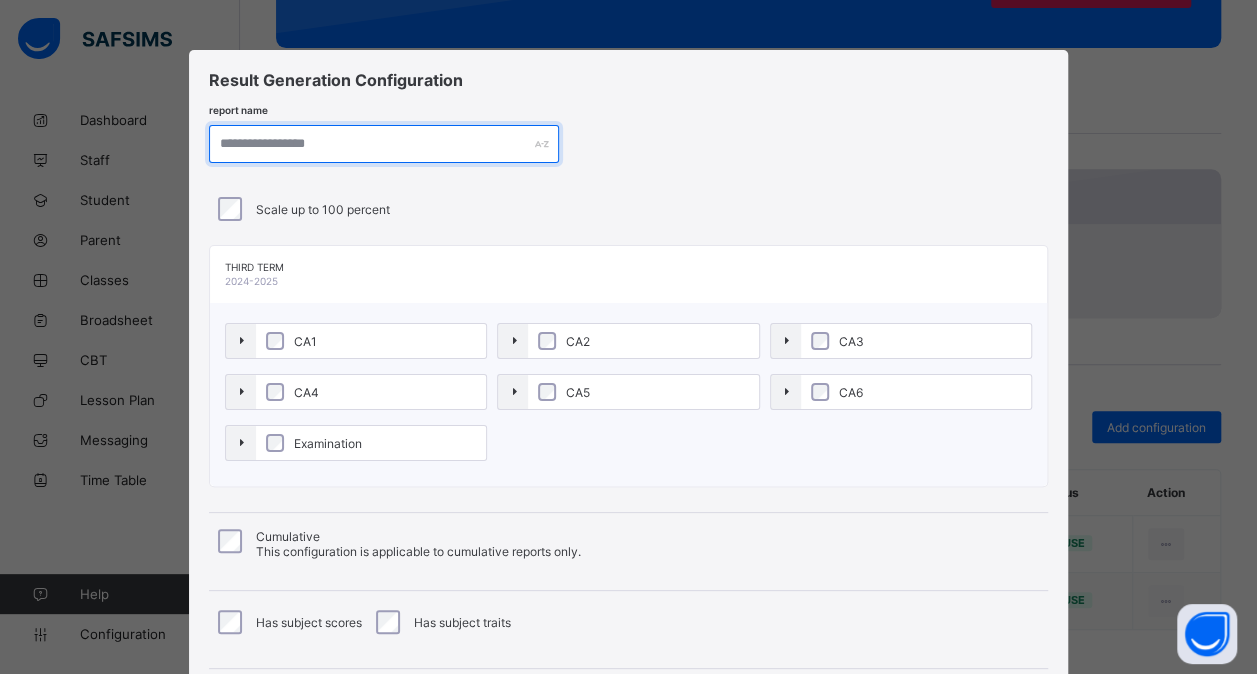 click at bounding box center (384, 144) 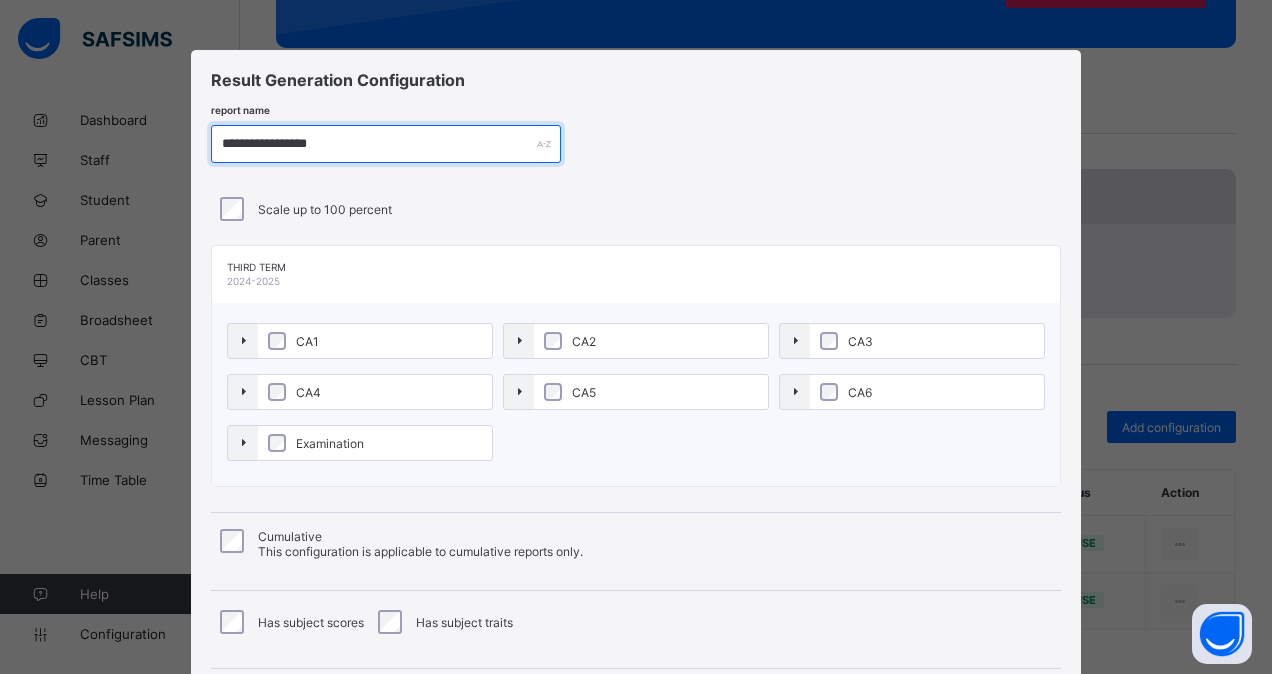 type on "**********" 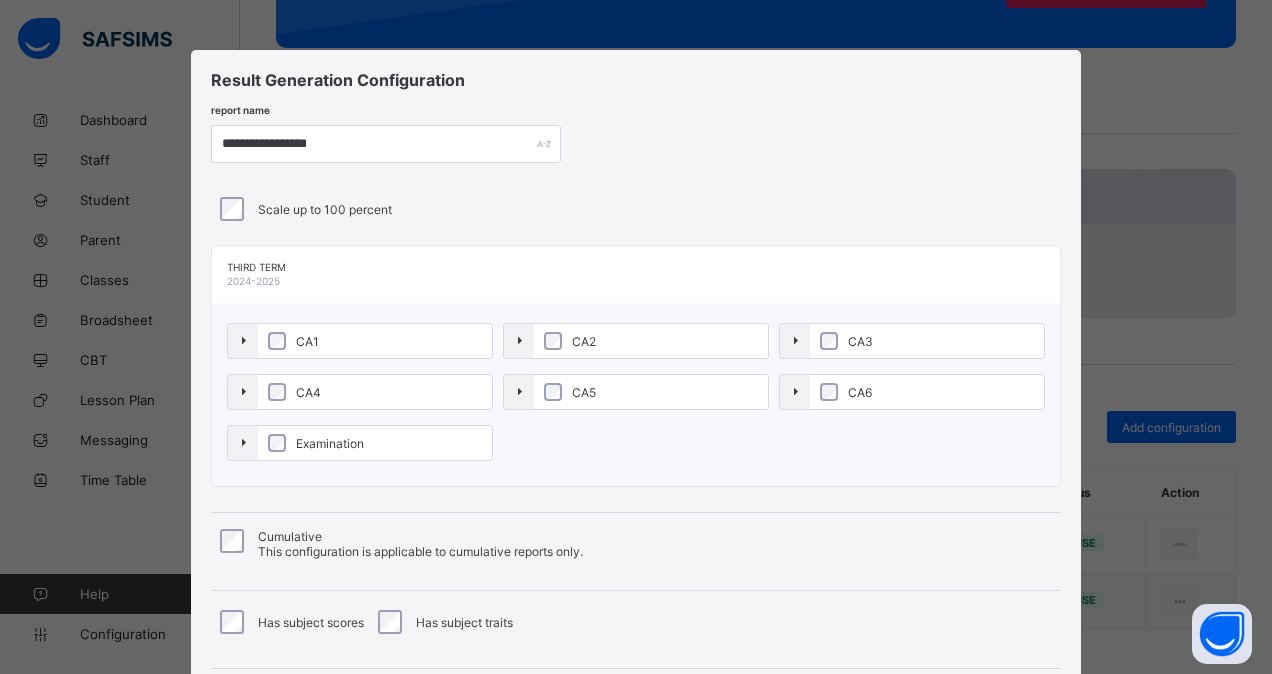 click on "CA1" at bounding box center [375, 341] 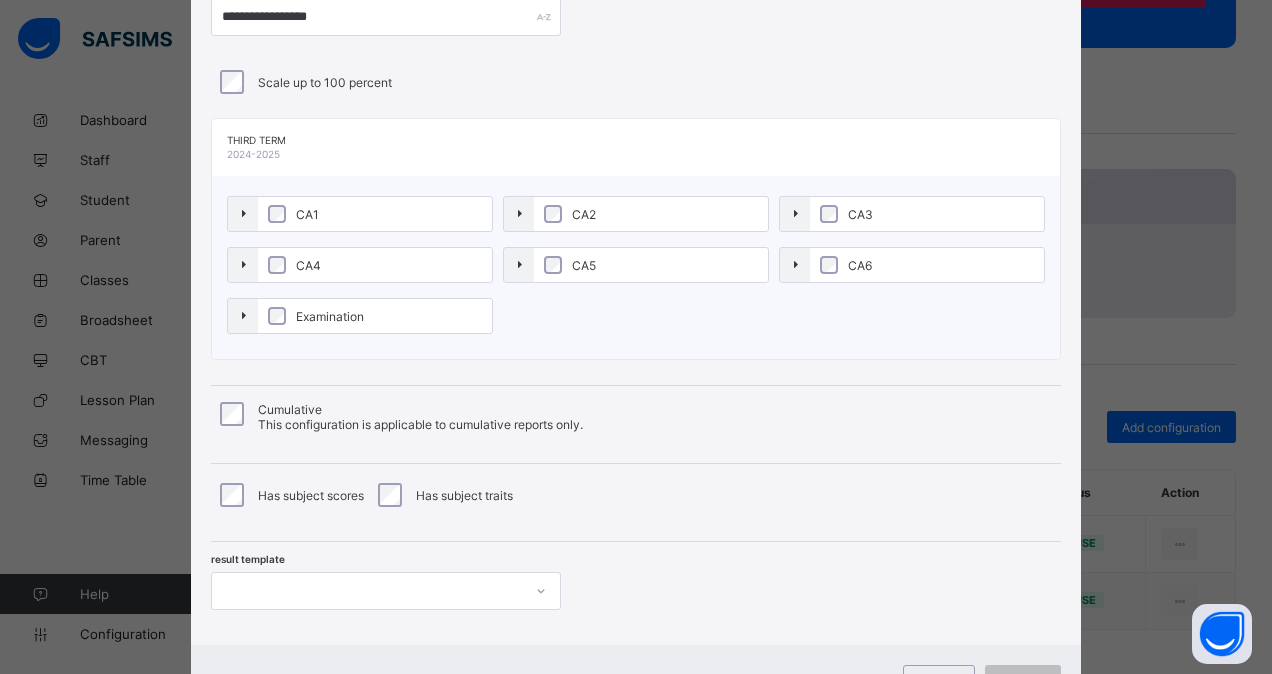 scroll, scrollTop: 128, scrollLeft: 0, axis: vertical 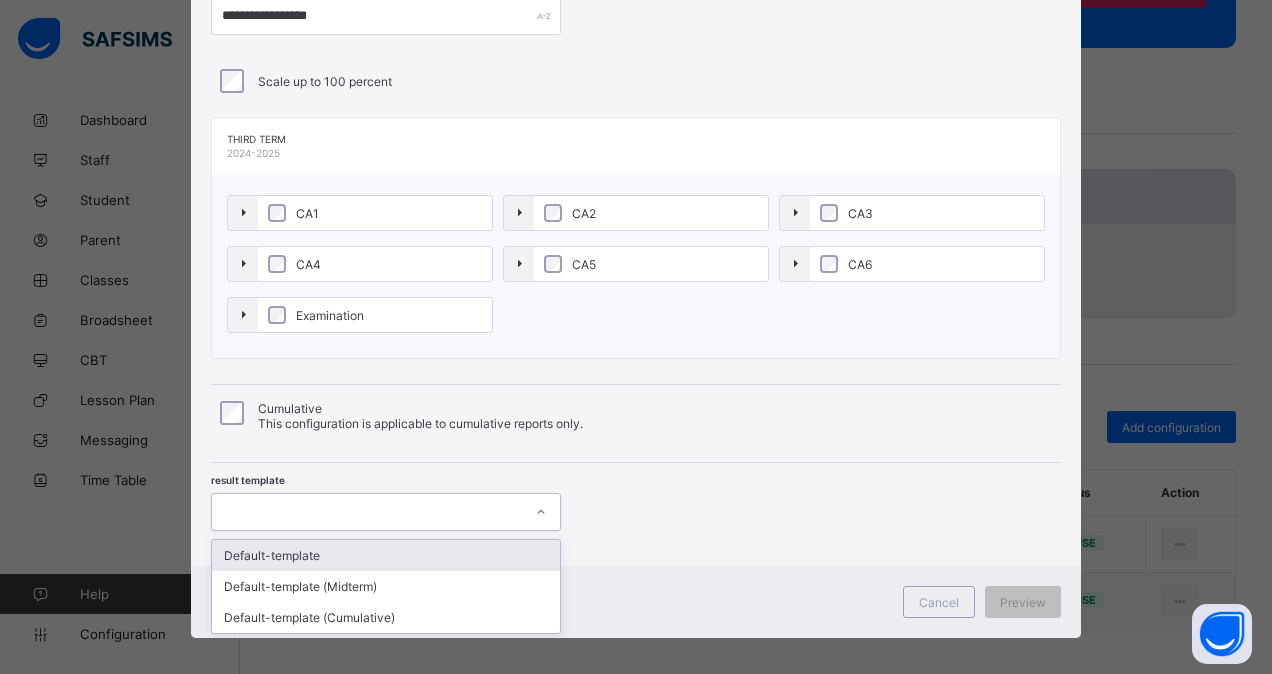 click at bounding box center [367, 512] 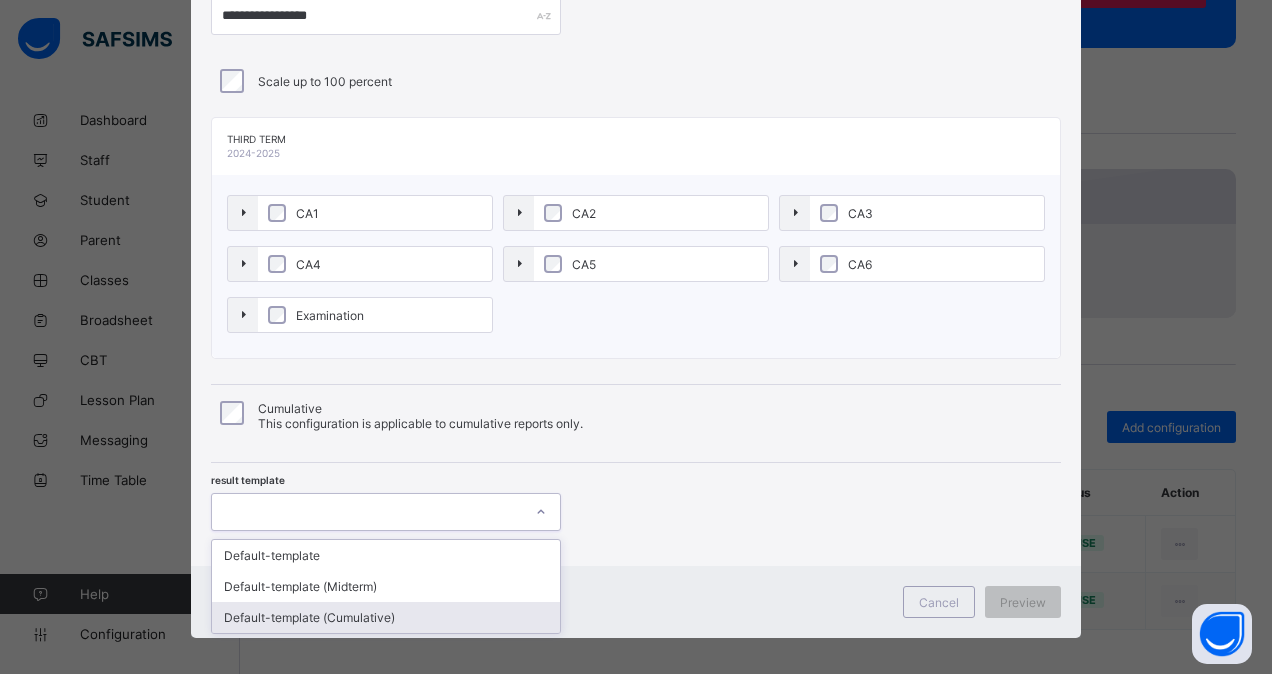 click on "Default-template (Cumulative)" at bounding box center [386, 617] 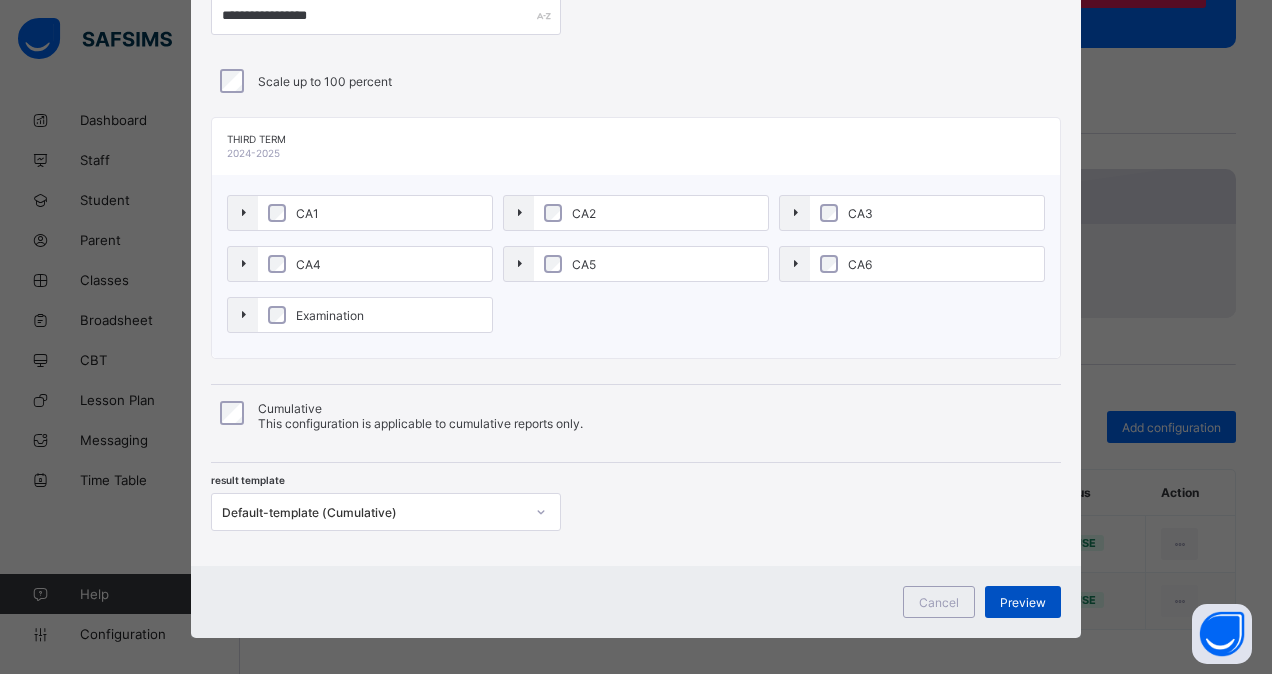 click on "Preview" at bounding box center (1023, 602) 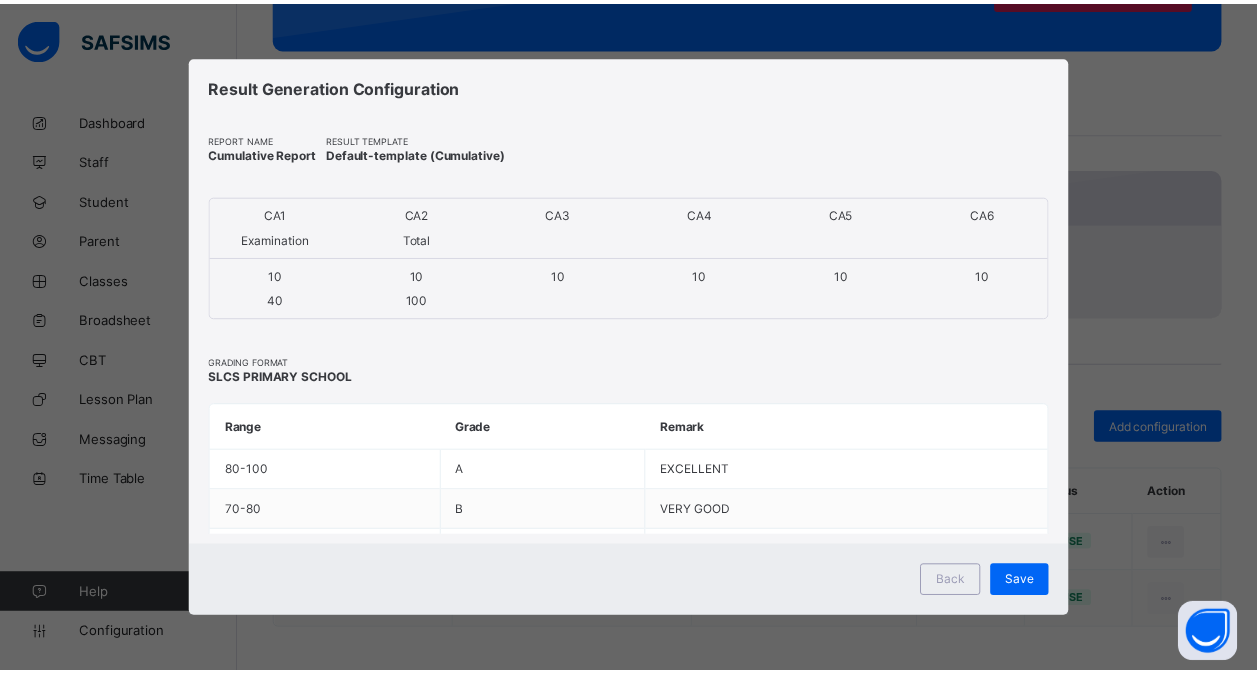 scroll, scrollTop: 0, scrollLeft: 0, axis: both 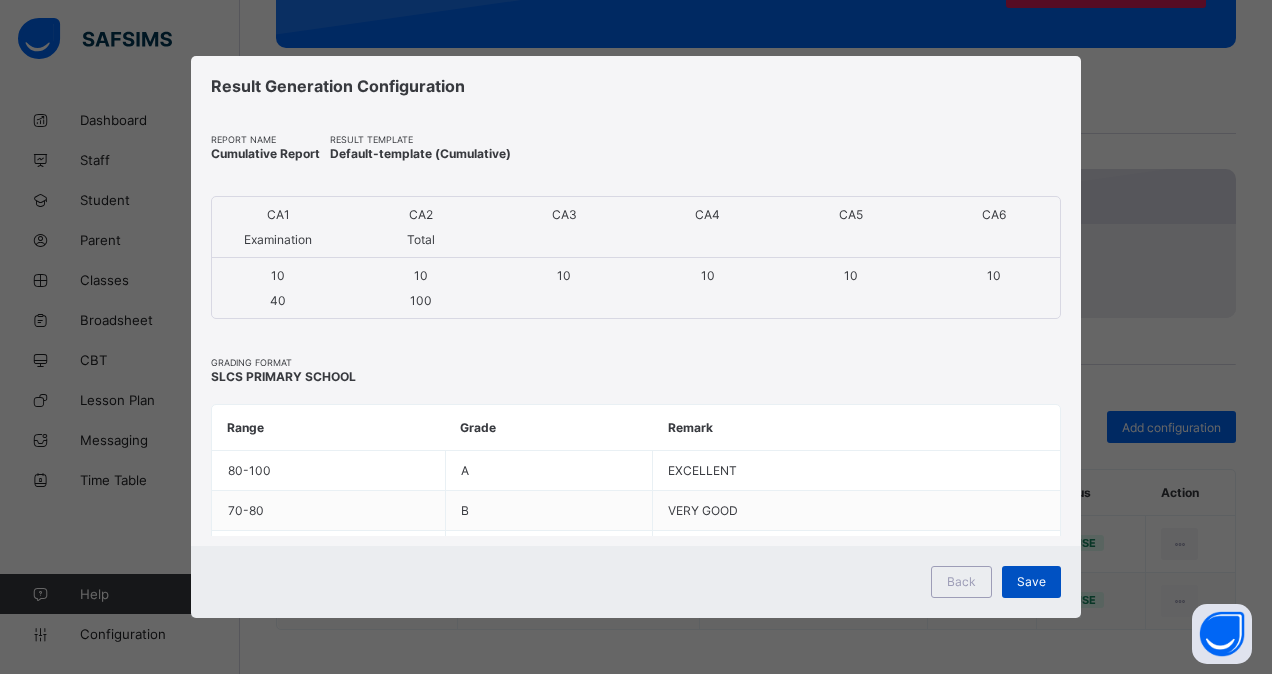 click on "Save" at bounding box center (1031, 581) 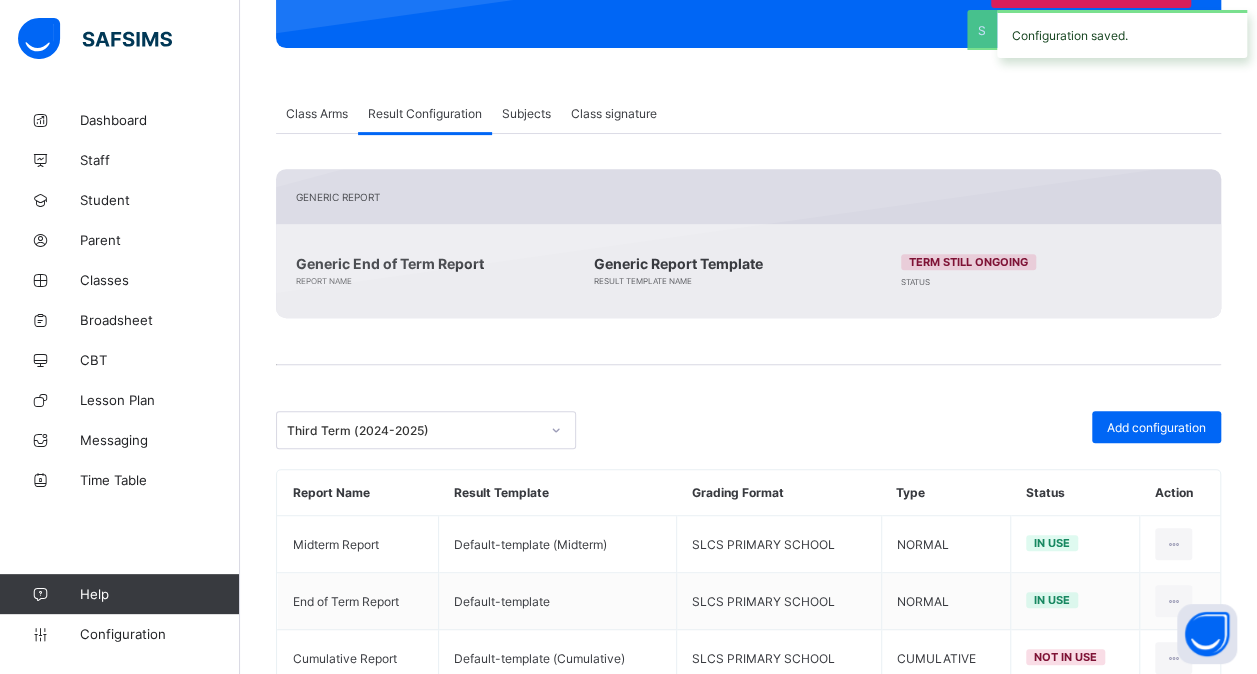 scroll, scrollTop: 374, scrollLeft: 0, axis: vertical 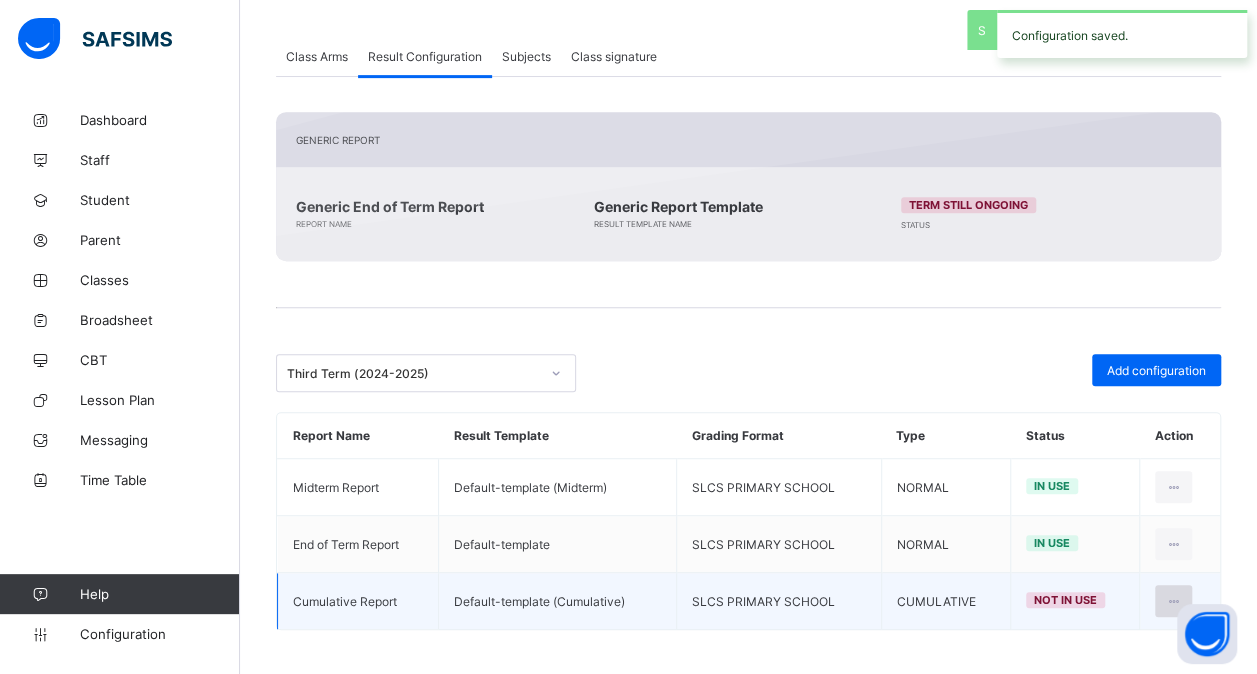 click at bounding box center [1173, 601] 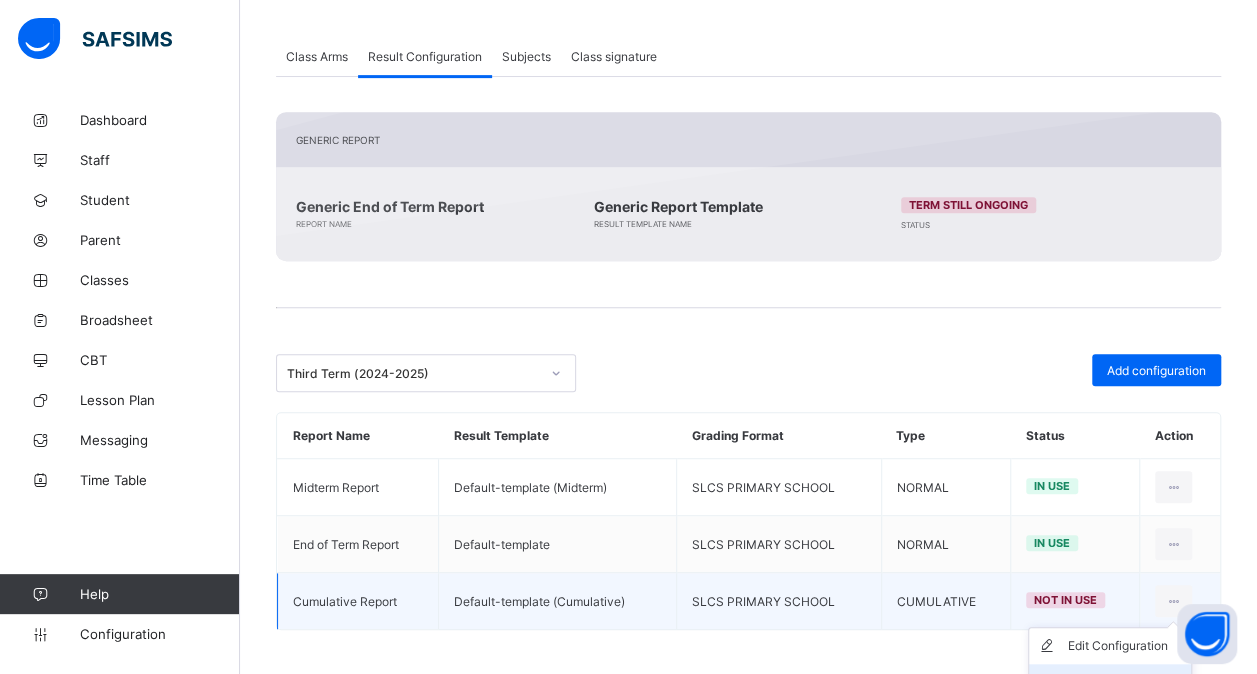 click on "Set in use" at bounding box center (1110, 682) 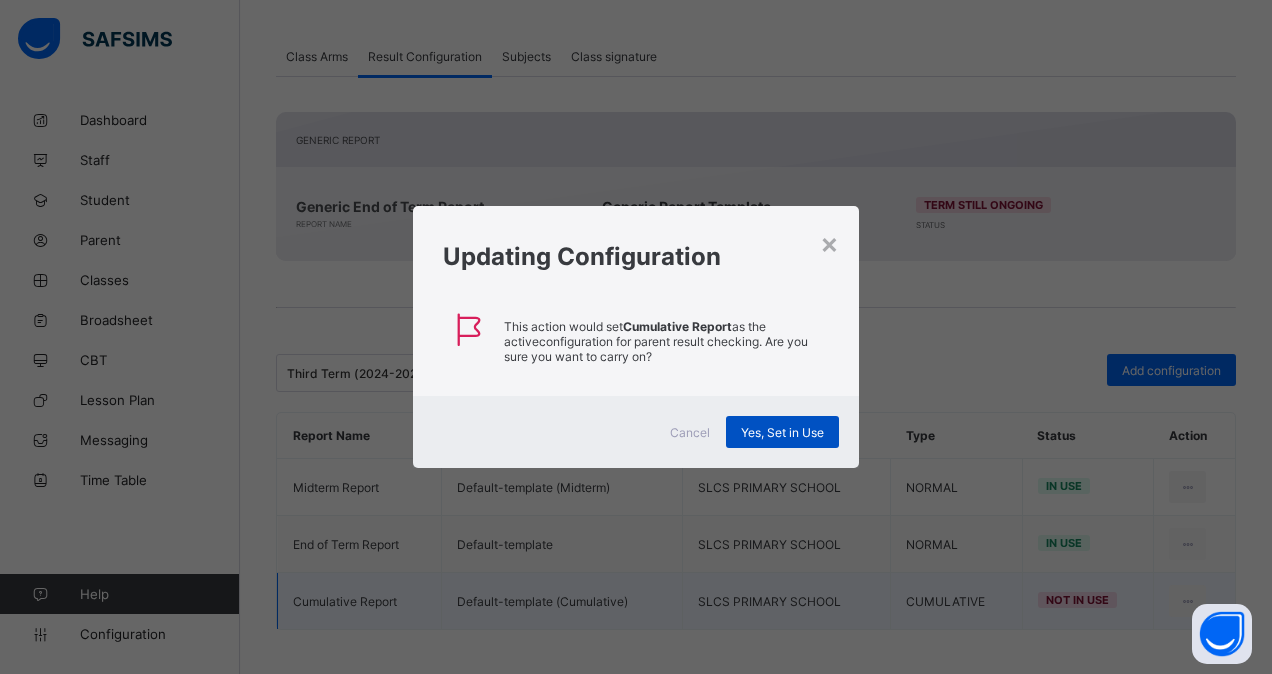 click on "Yes, Set in Use" at bounding box center (782, 432) 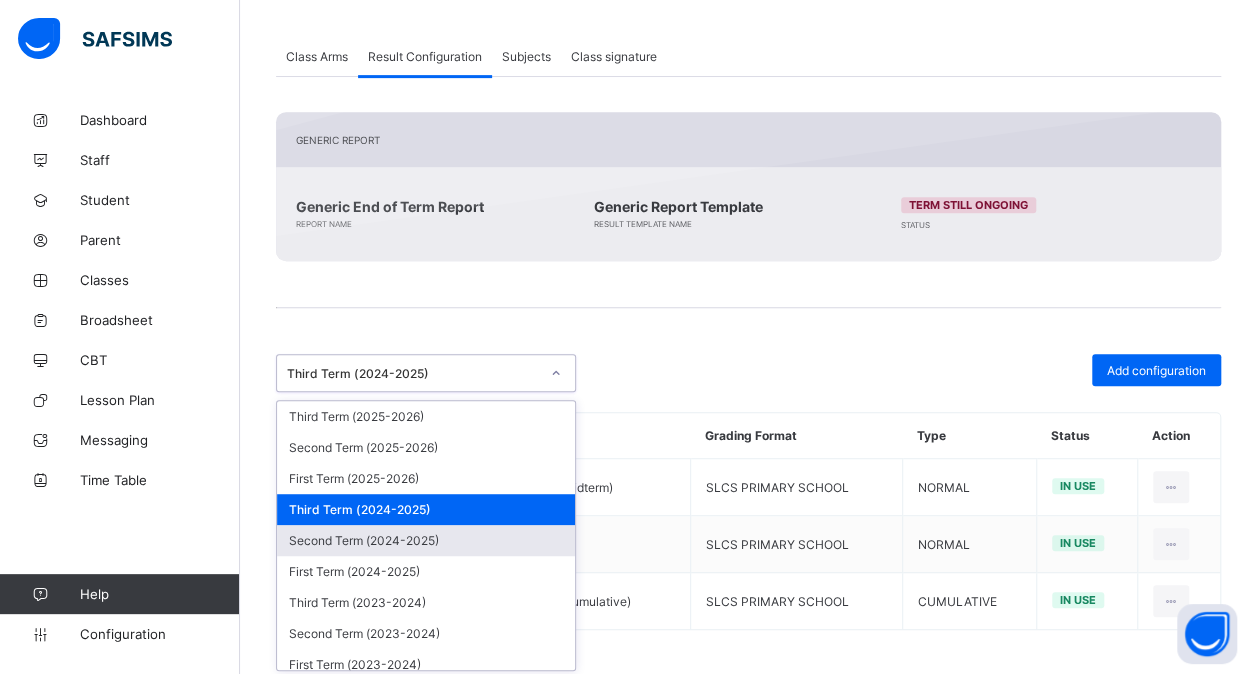 drag, startPoint x: 548, startPoint y: 360, endPoint x: 428, endPoint y: 527, distance: 205.6429 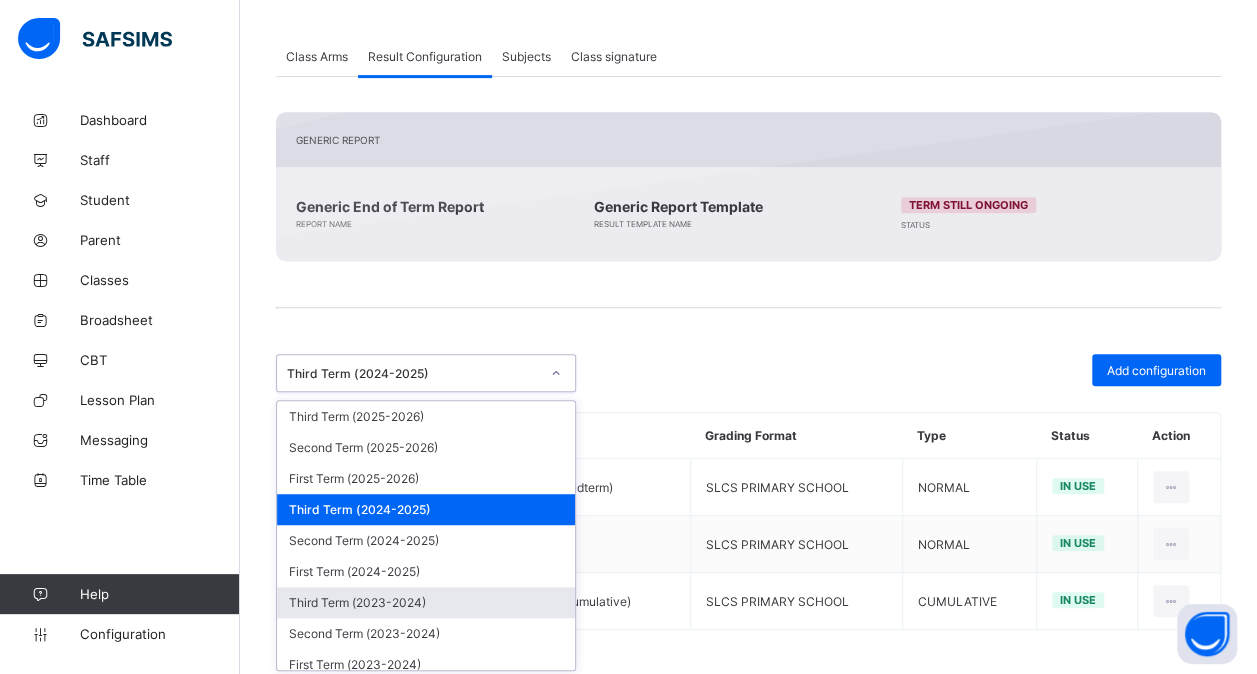 click on "Third Term (2023-2024)" at bounding box center (426, 602) 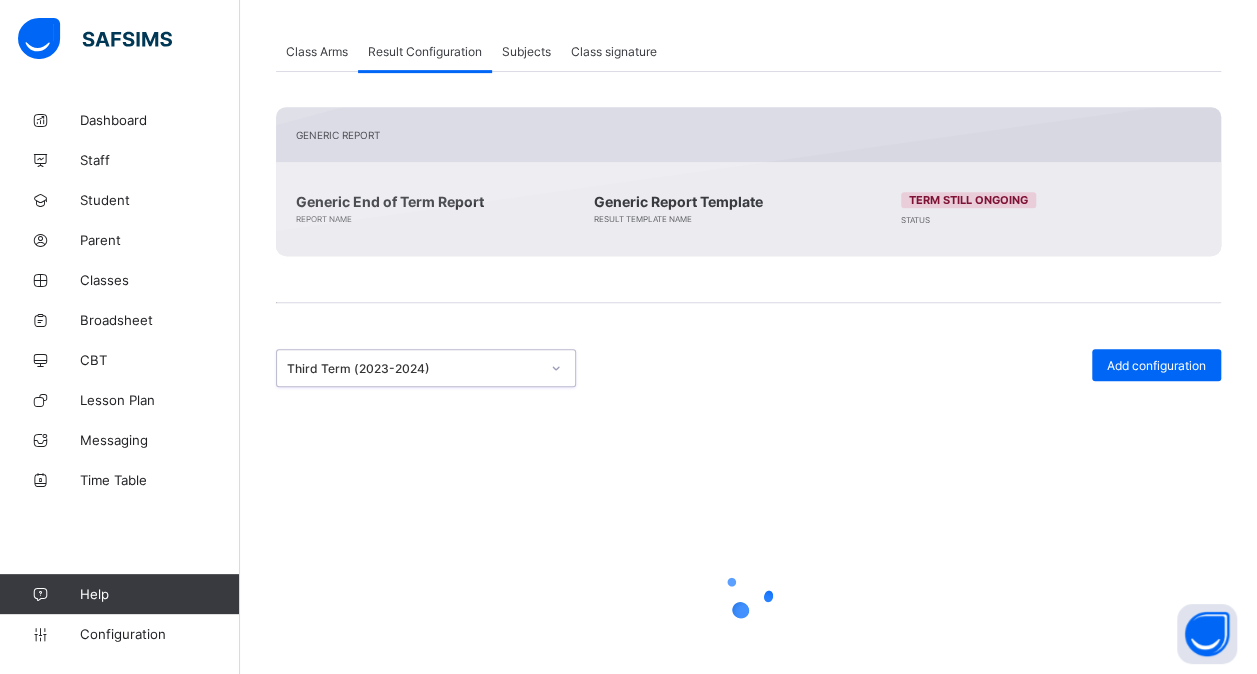 scroll, scrollTop: 260, scrollLeft: 0, axis: vertical 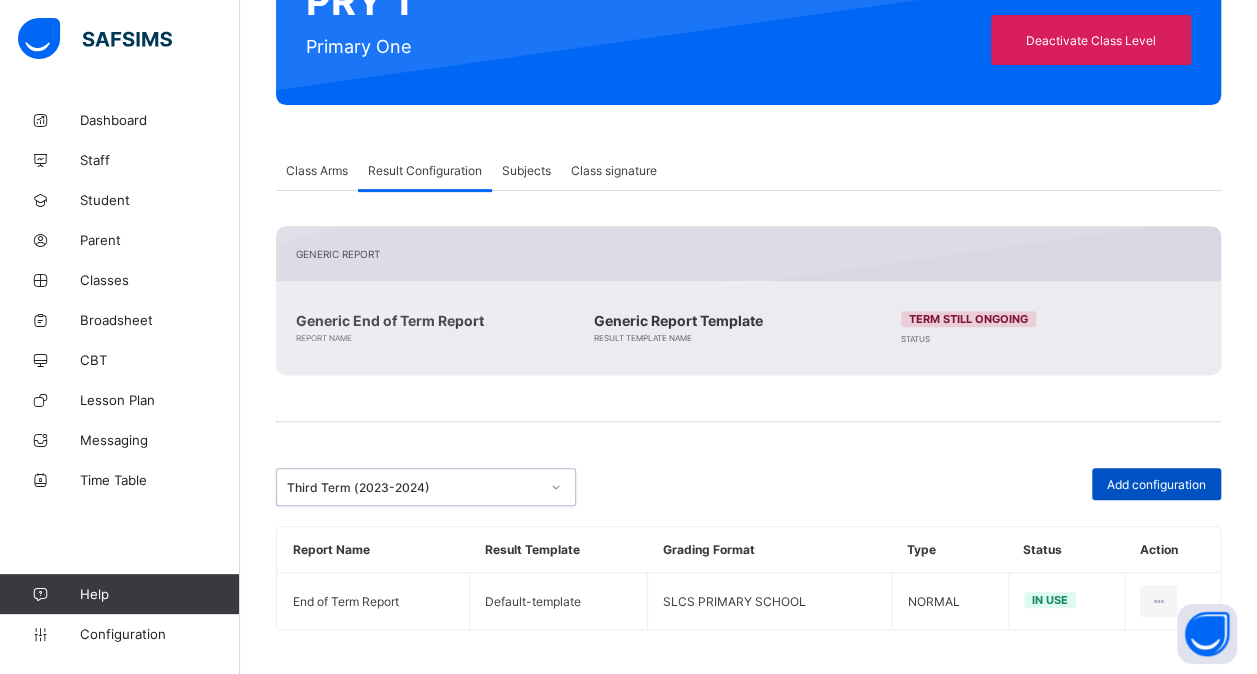 click on "Add configuration" at bounding box center (1156, 484) 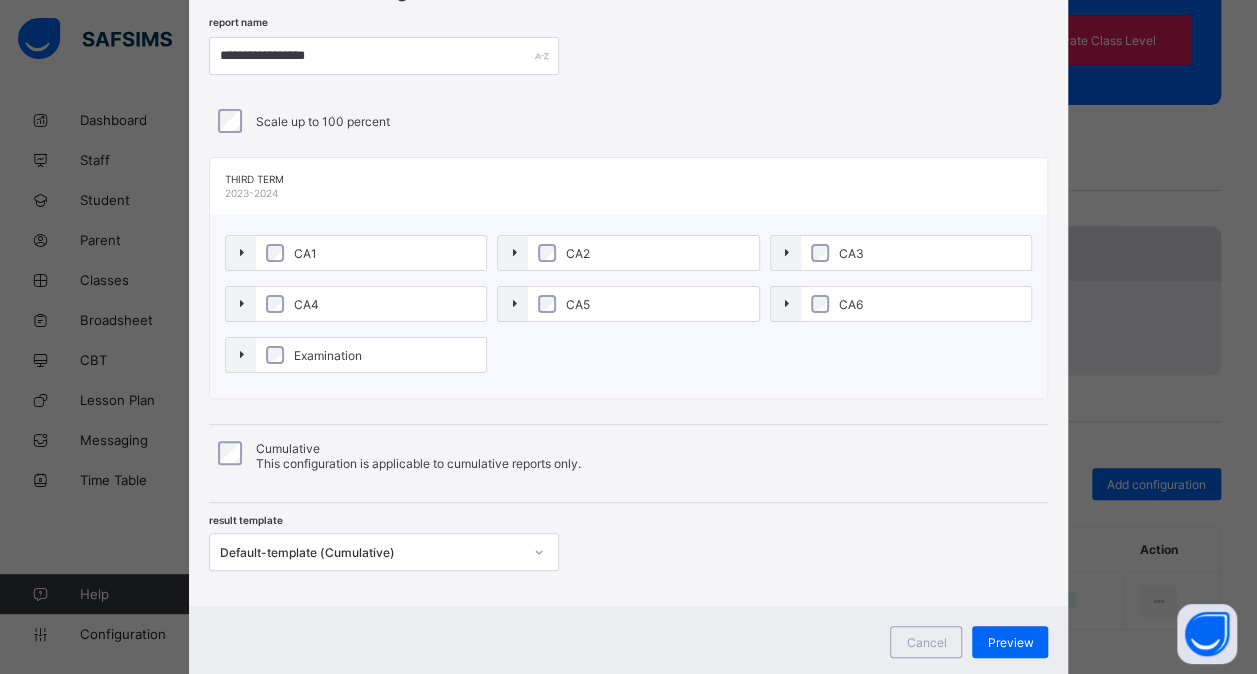 scroll, scrollTop: 138, scrollLeft: 0, axis: vertical 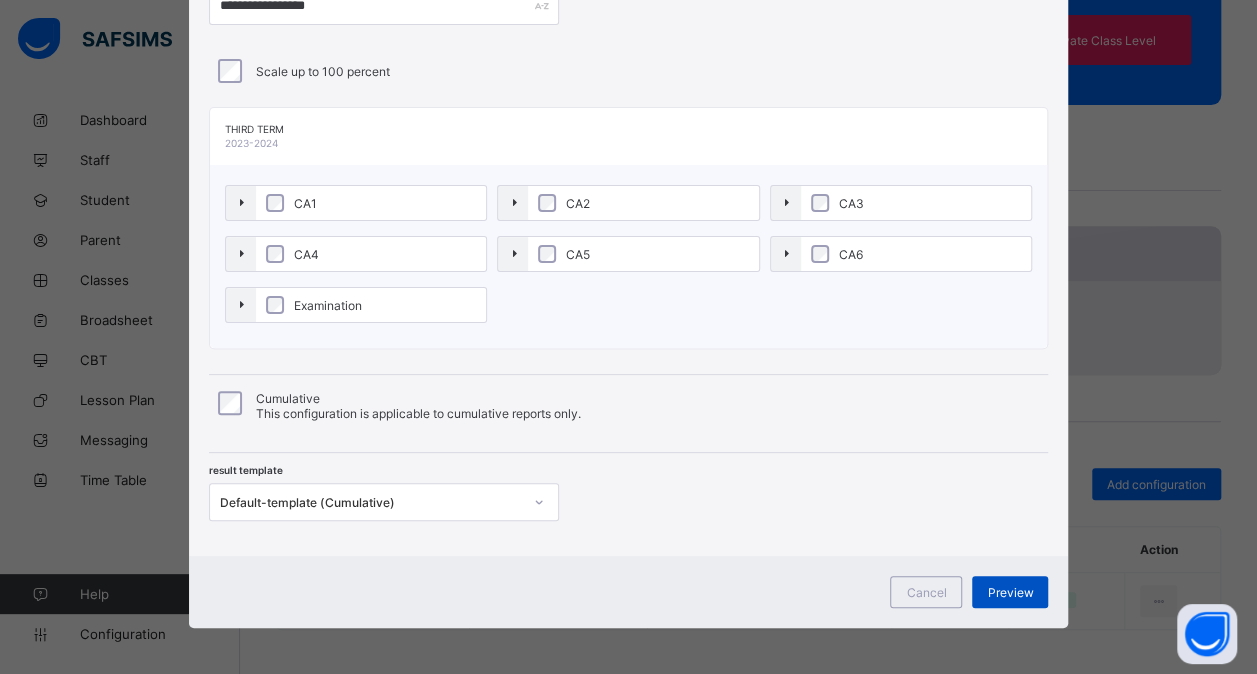 click on "Preview" at bounding box center (1010, 592) 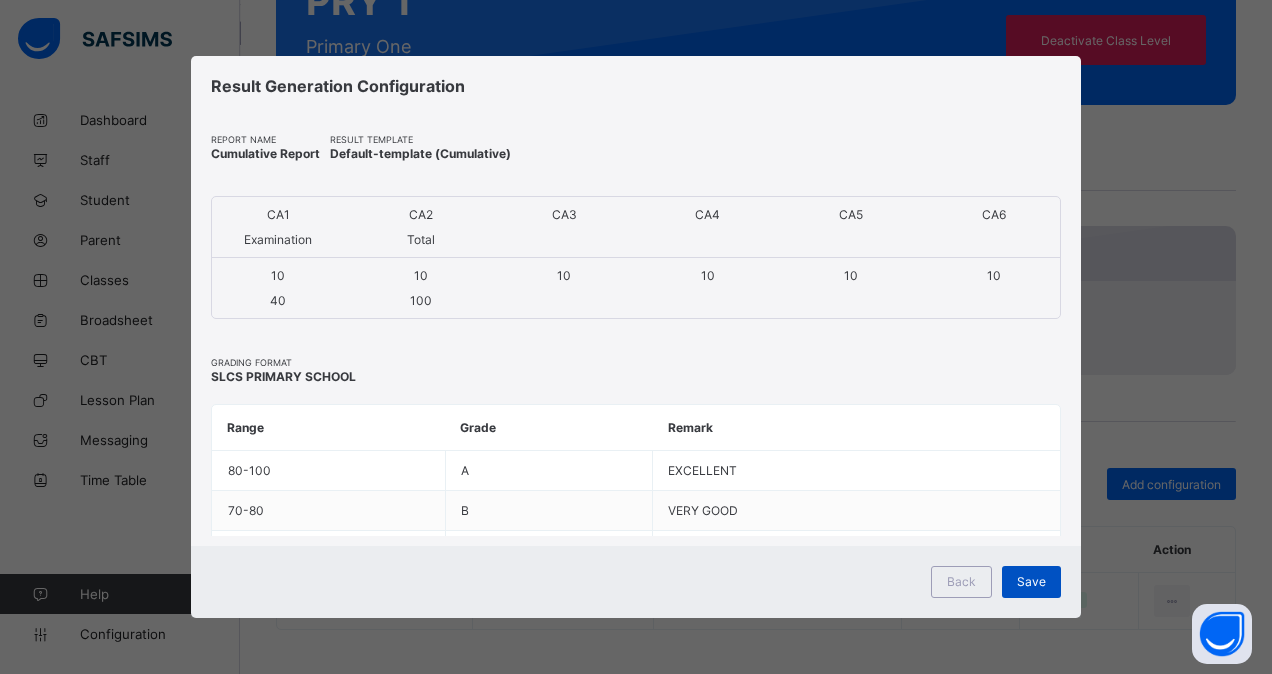 click on "Save" at bounding box center (1031, 581) 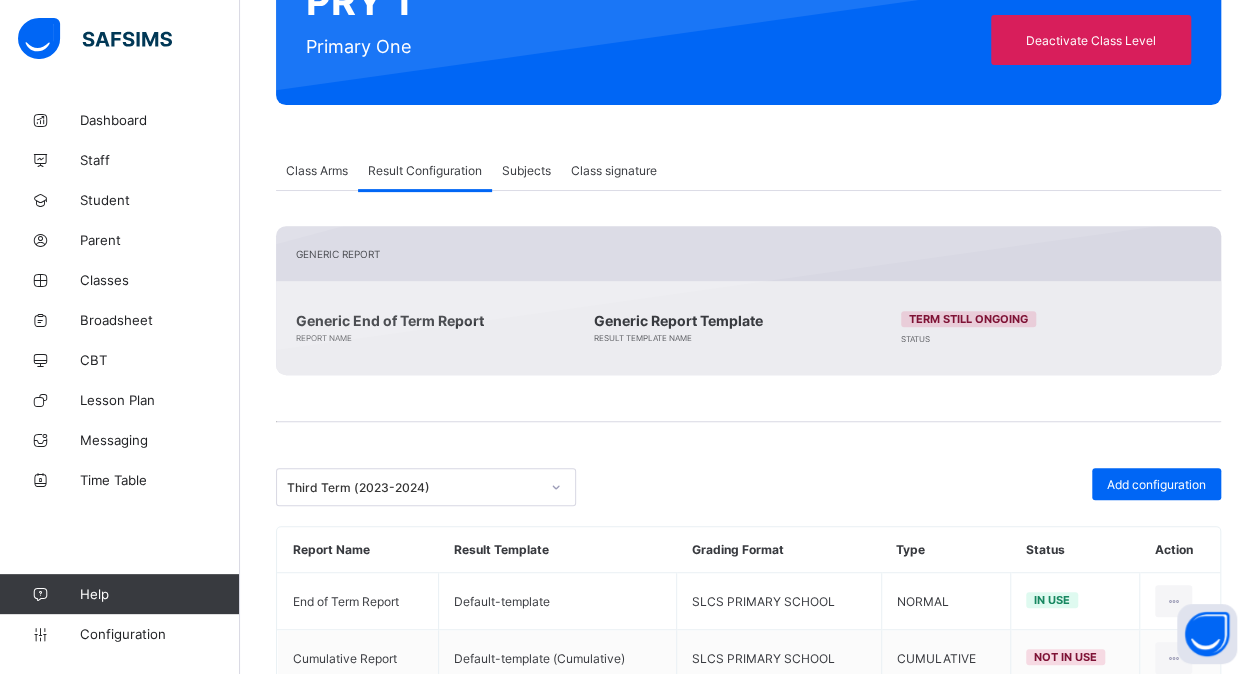 scroll, scrollTop: 317, scrollLeft: 0, axis: vertical 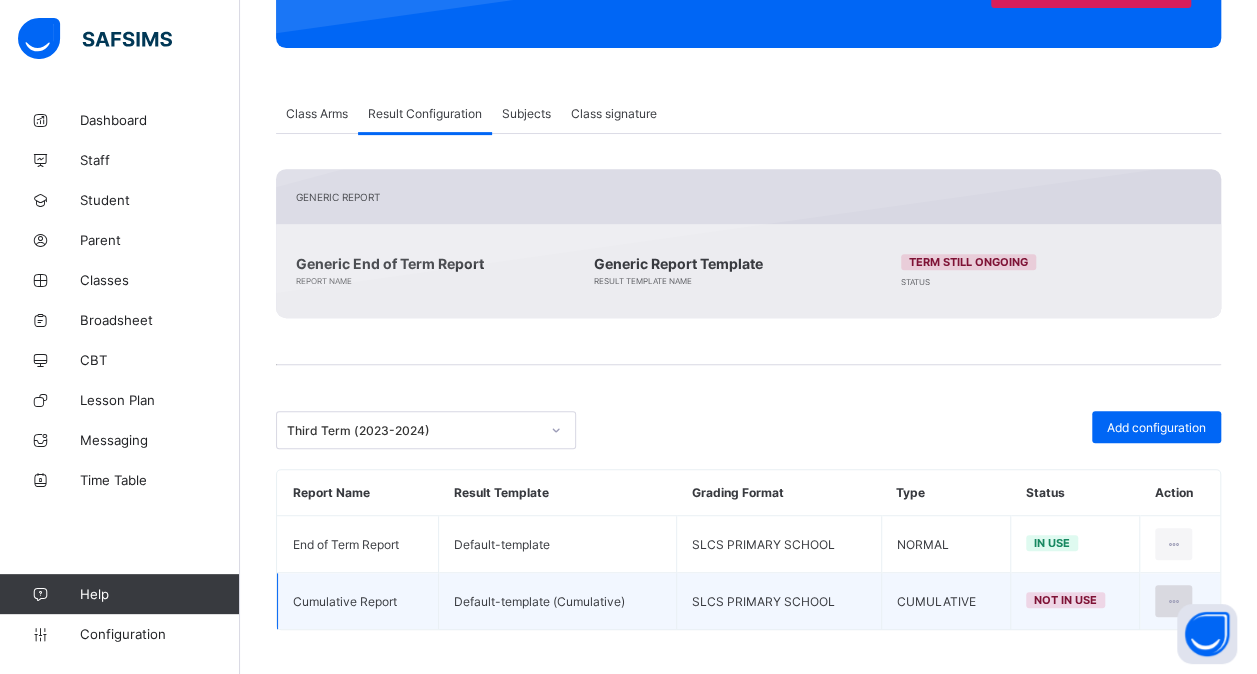 click at bounding box center [1173, 601] 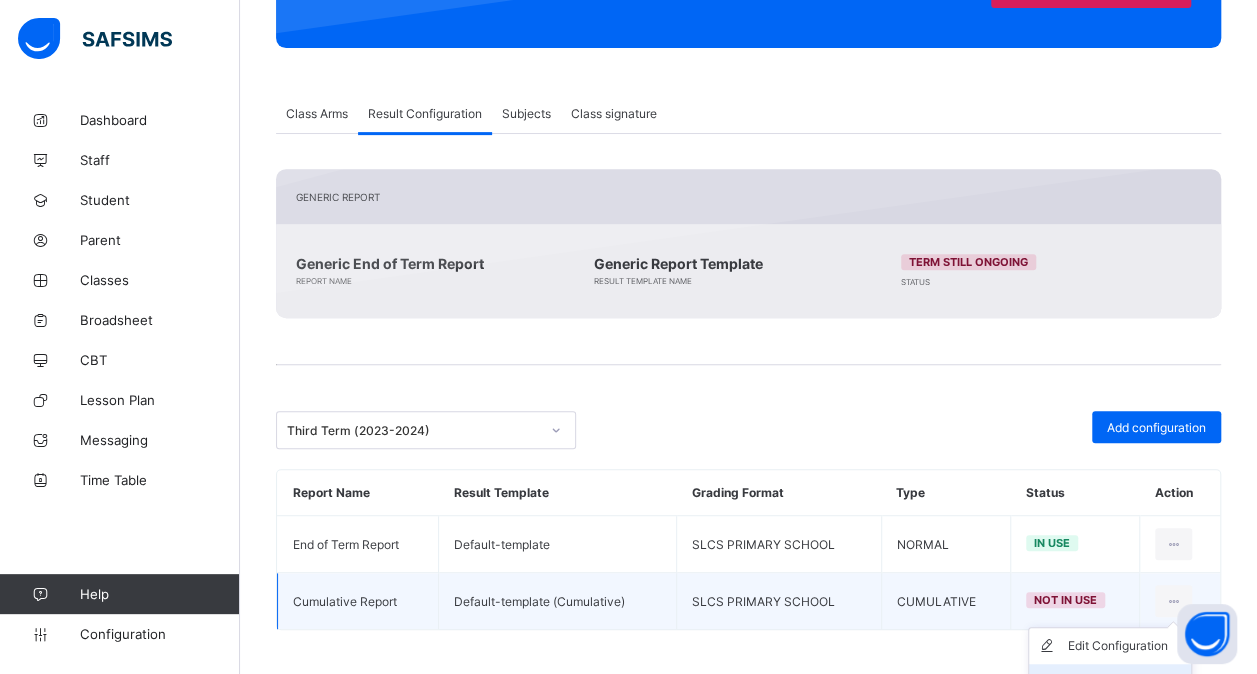 click on "Set in use" at bounding box center (1110, 682) 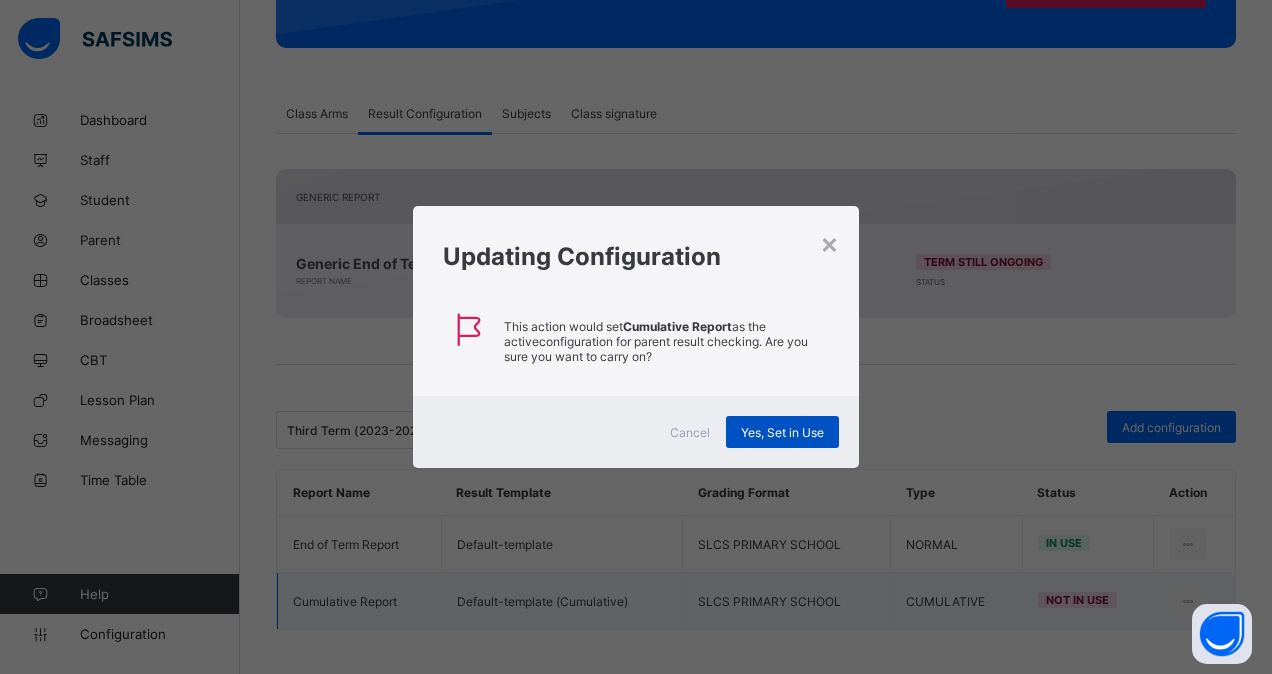 click on "Yes, Set in Use" at bounding box center [782, 432] 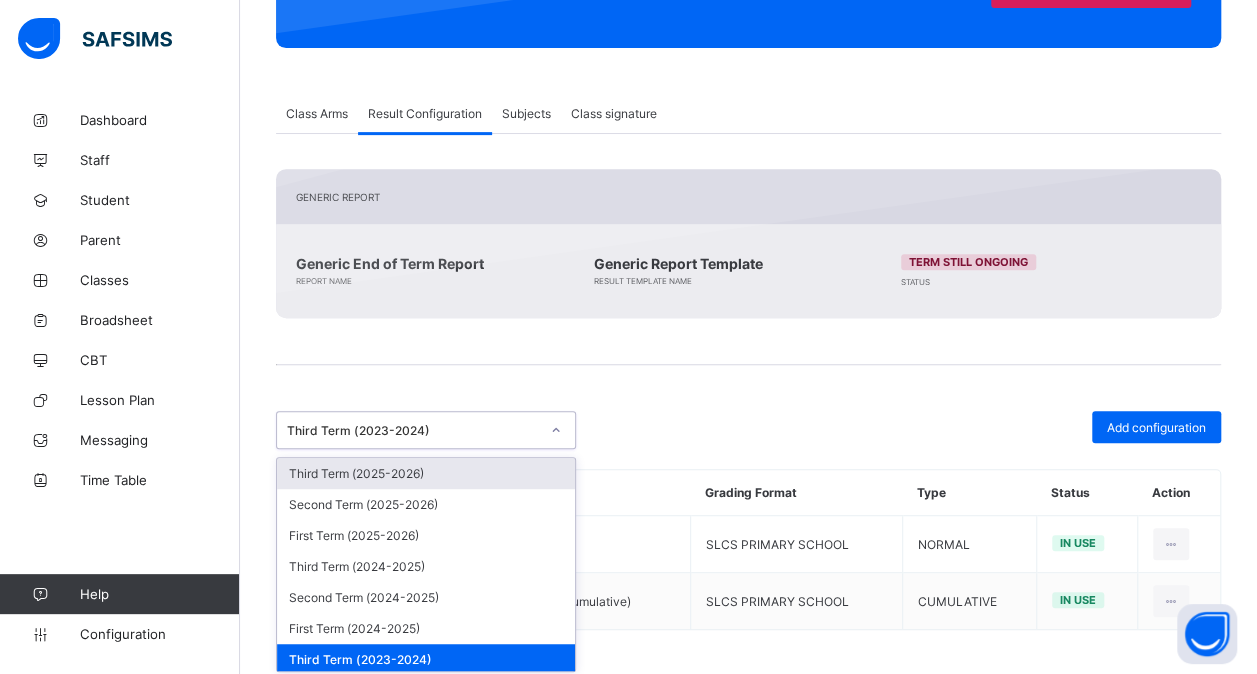 click at bounding box center (556, 430) 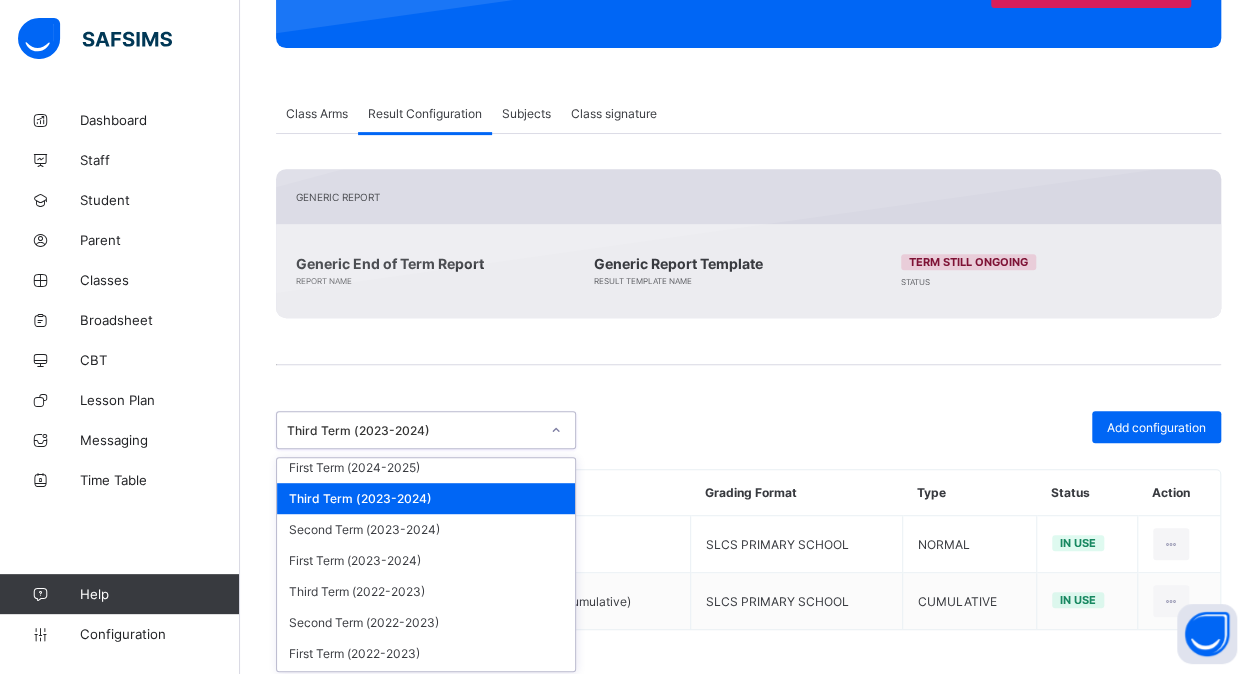 scroll, scrollTop: 162, scrollLeft: 0, axis: vertical 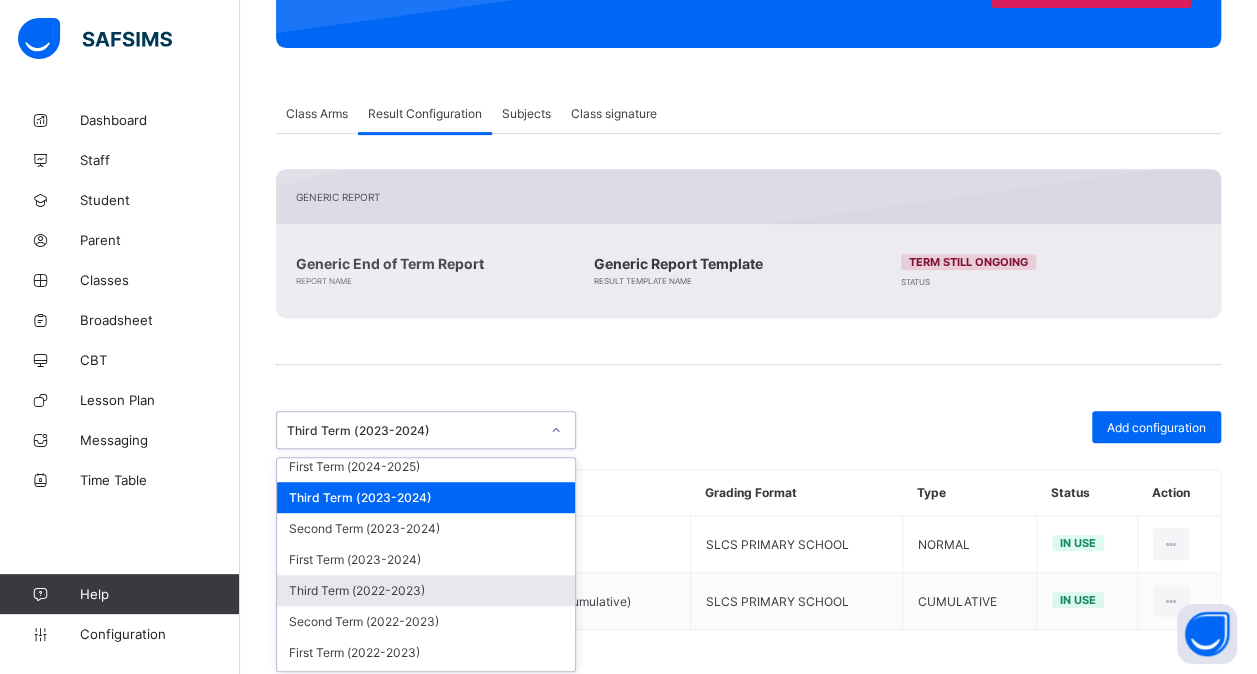 click on "Third Term (2022-2023)" at bounding box center (426, 590) 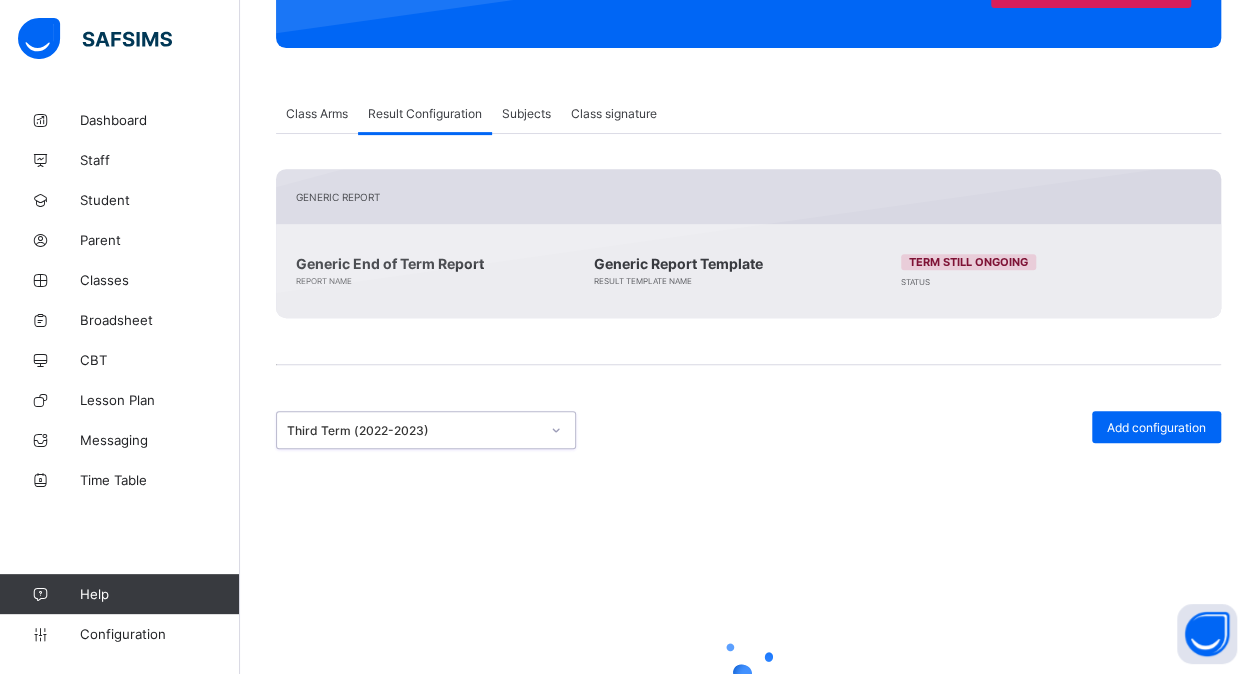 scroll, scrollTop: 260, scrollLeft: 0, axis: vertical 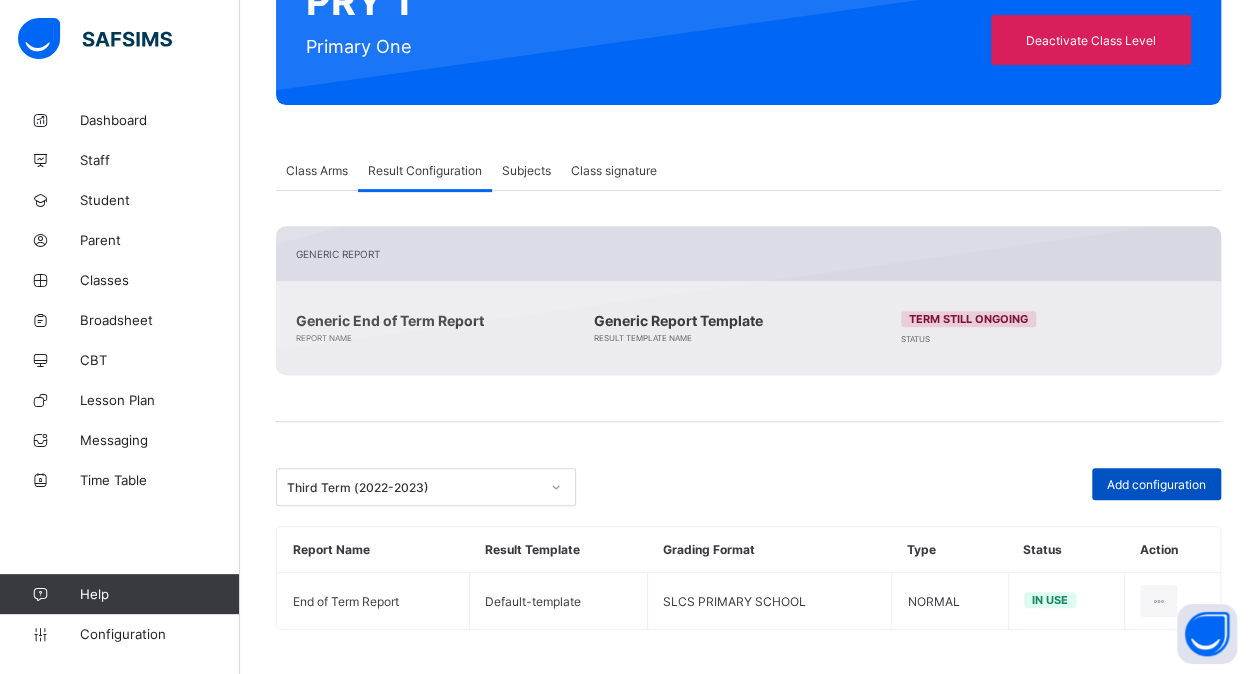 click on "Add configuration" at bounding box center (1156, 484) 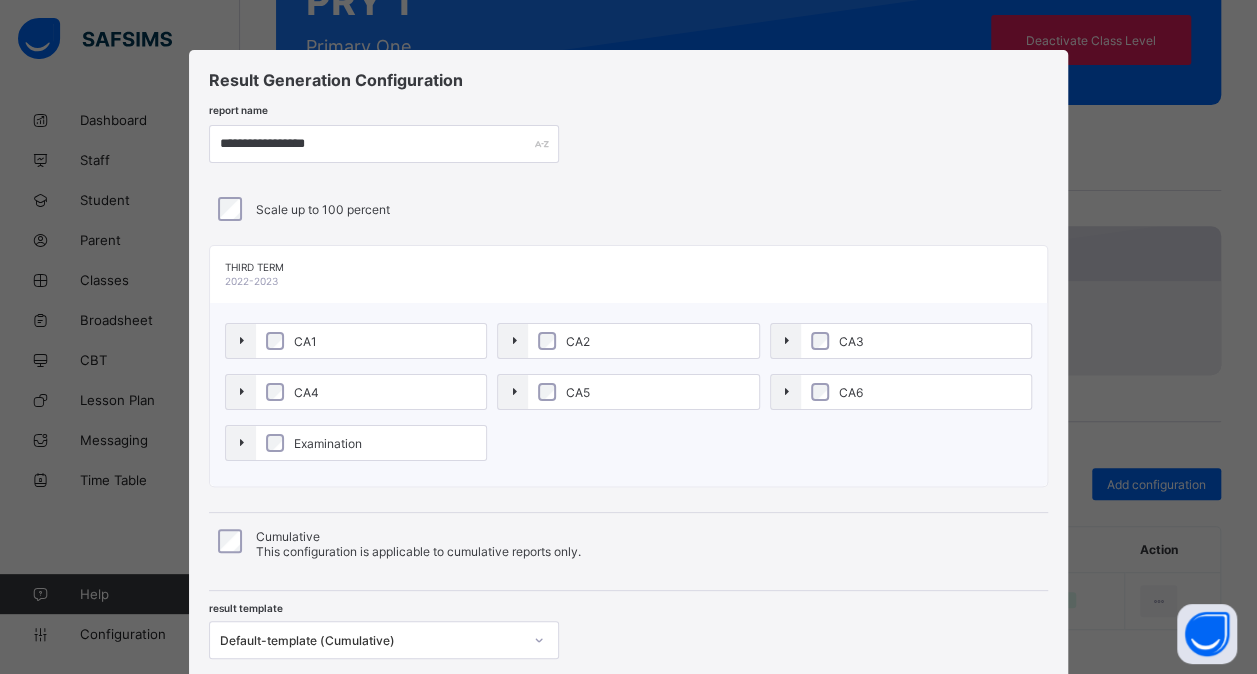 scroll, scrollTop: 138, scrollLeft: 0, axis: vertical 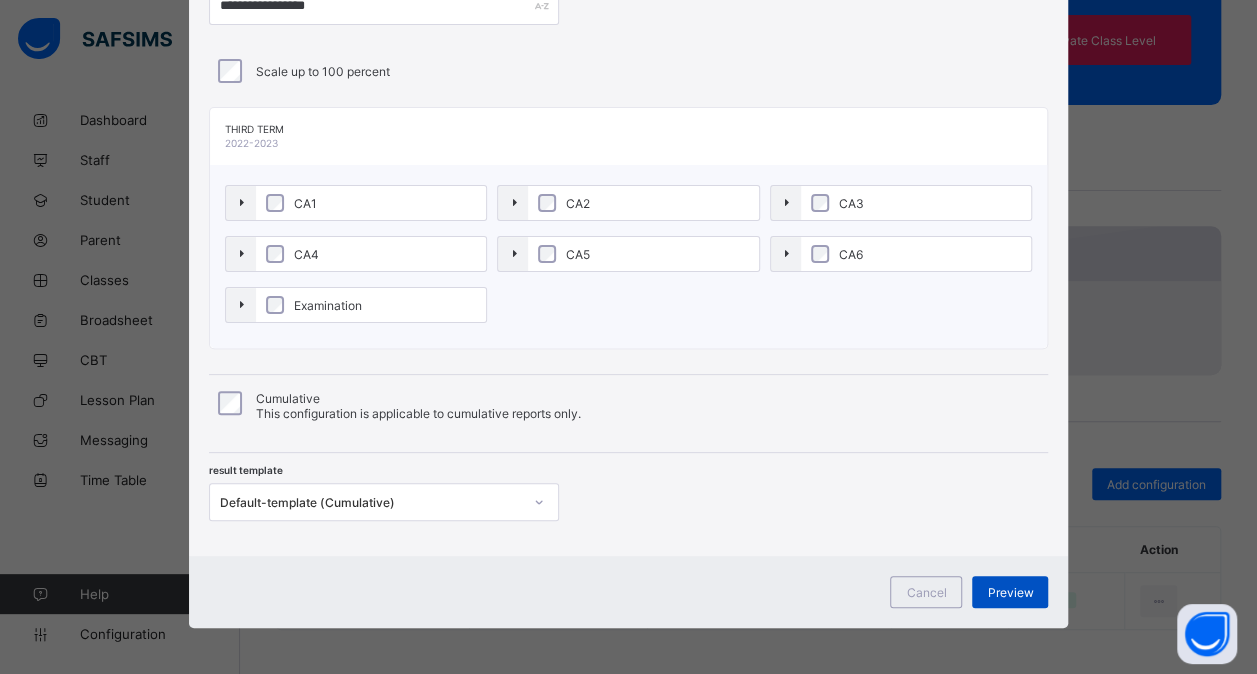 click on "Preview" at bounding box center (1010, 592) 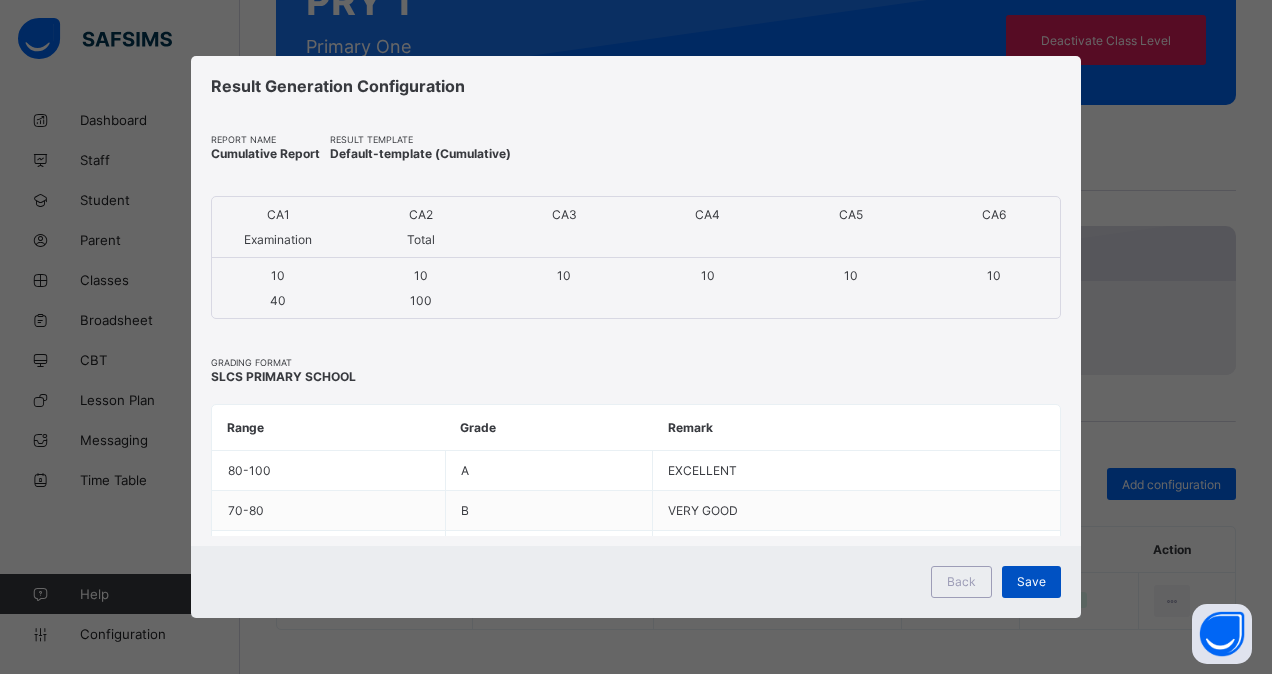 click on "Save" at bounding box center (1031, 581) 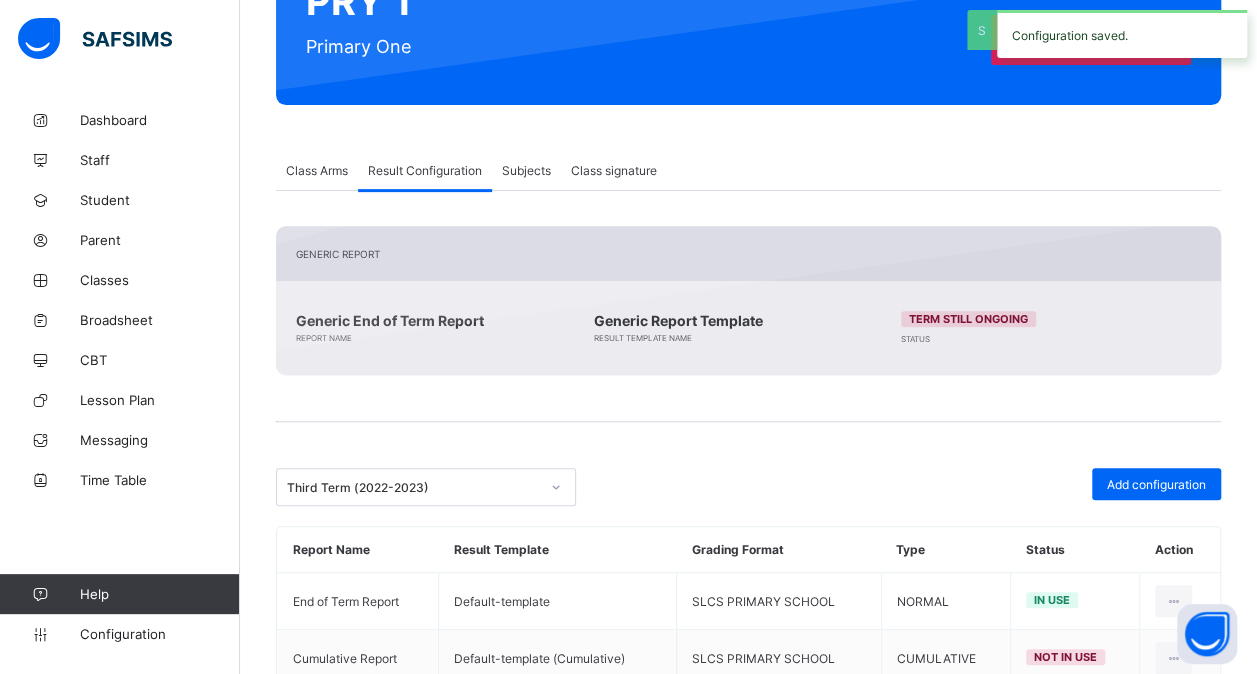 scroll, scrollTop: 317, scrollLeft: 0, axis: vertical 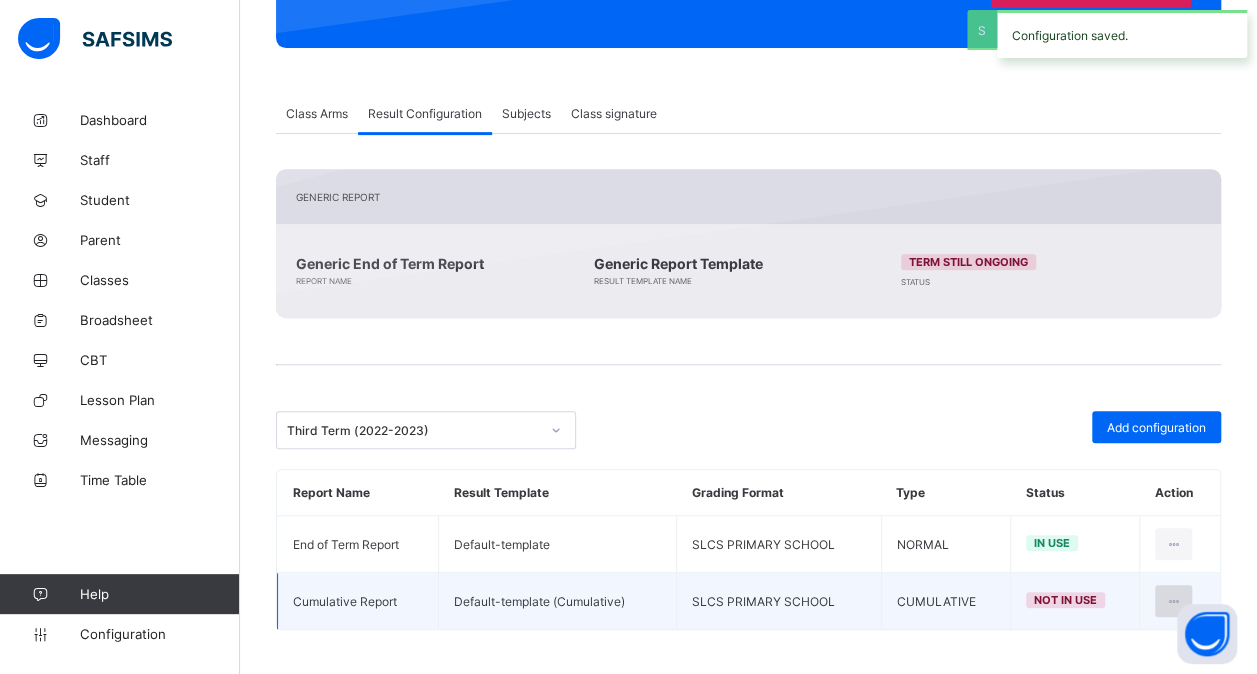 click at bounding box center (1173, 601) 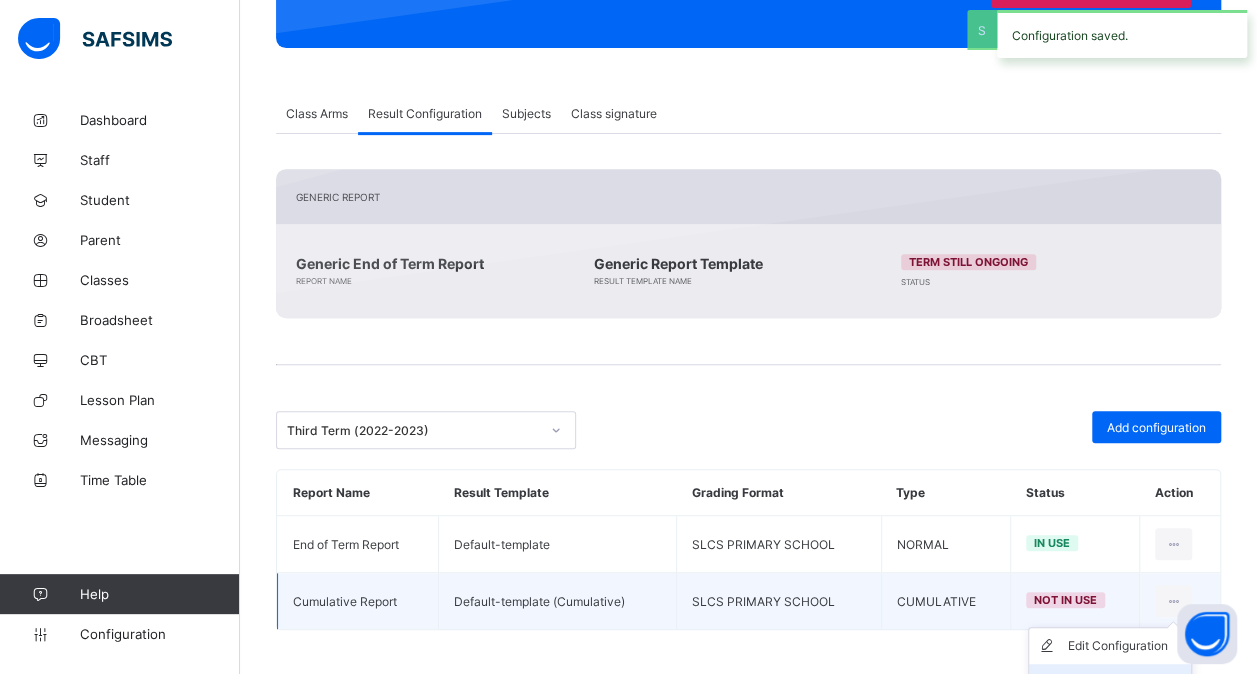 click on "Set in use" at bounding box center [1125, 682] 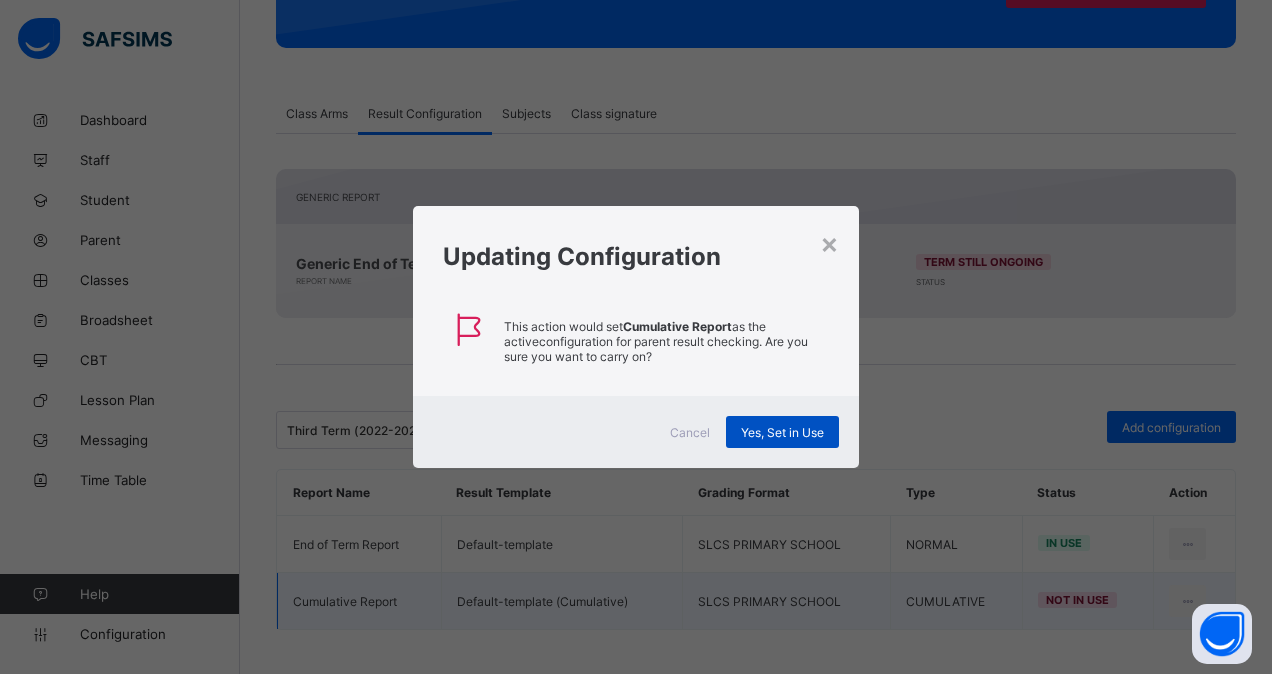 click on "Yes, Set in Use" at bounding box center [782, 432] 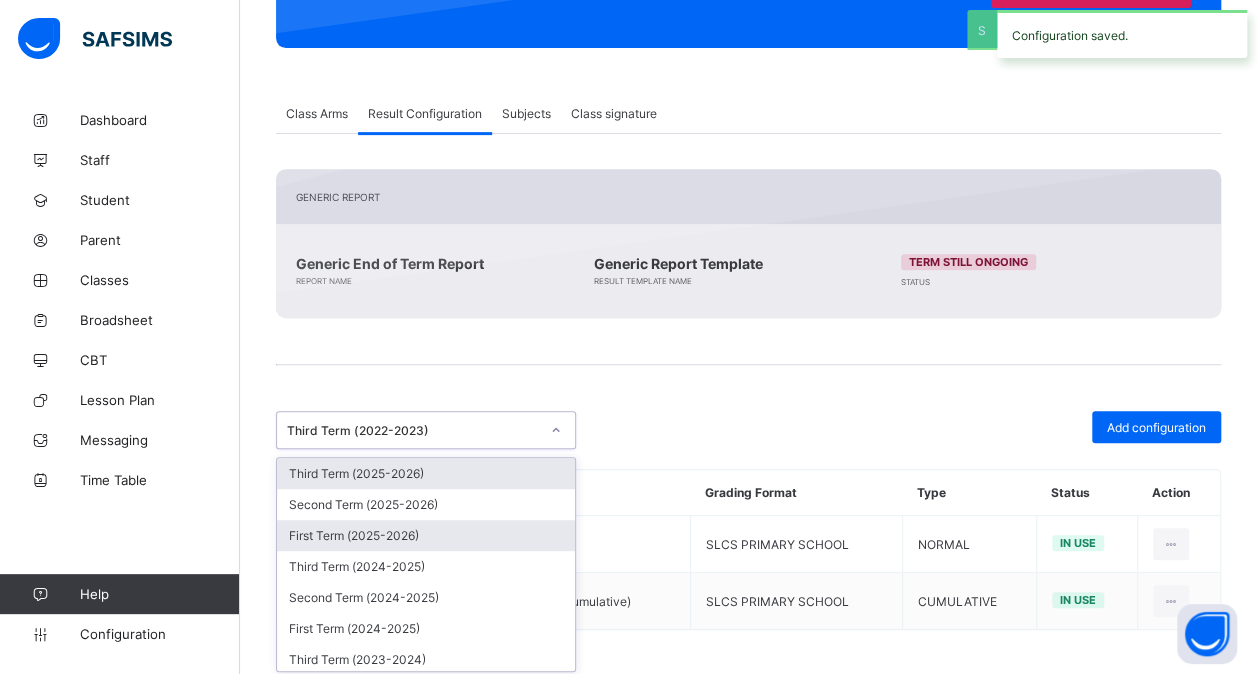 drag, startPoint x: 557, startPoint y: 429, endPoint x: 480, endPoint y: 533, distance: 129.40247 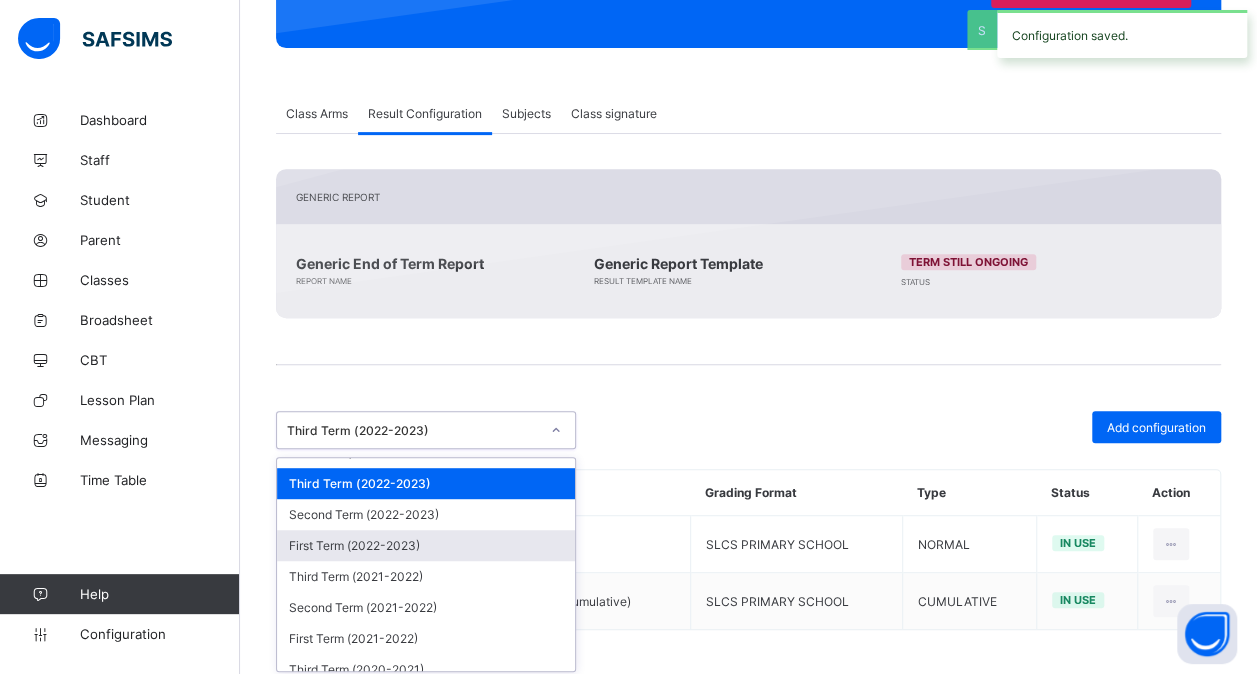 scroll, scrollTop: 270, scrollLeft: 0, axis: vertical 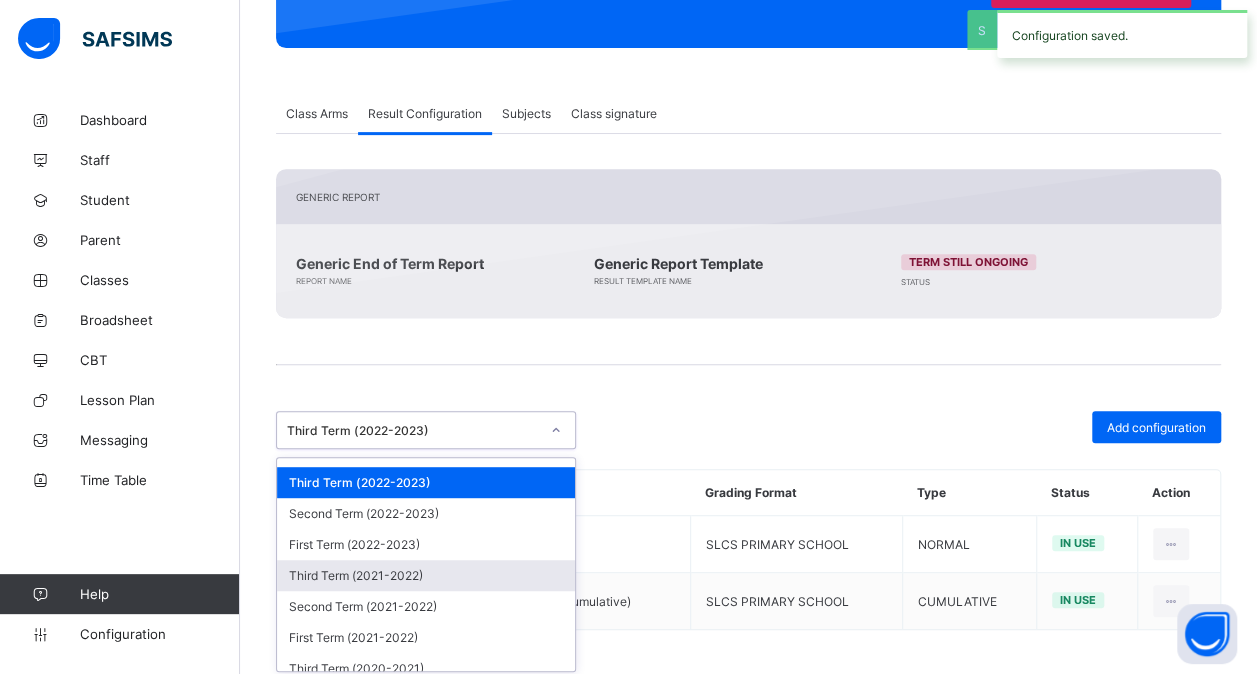 click on "Third Term (2021-2022)" at bounding box center (426, 575) 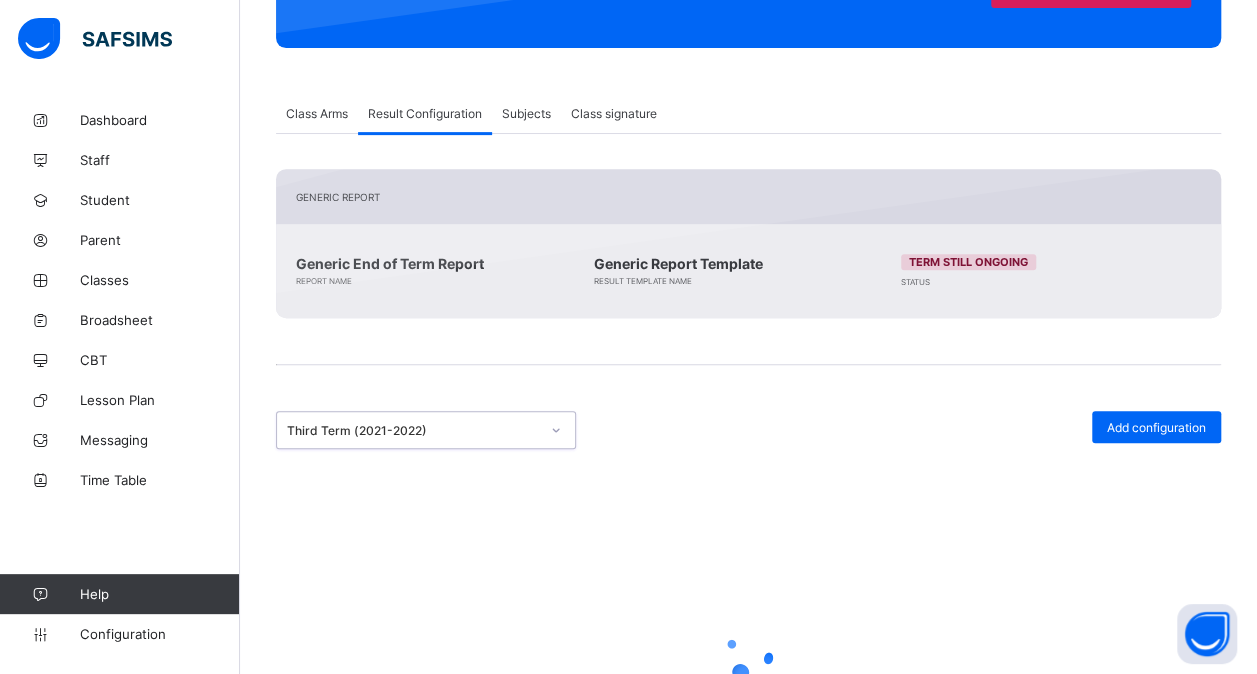scroll, scrollTop: 260, scrollLeft: 0, axis: vertical 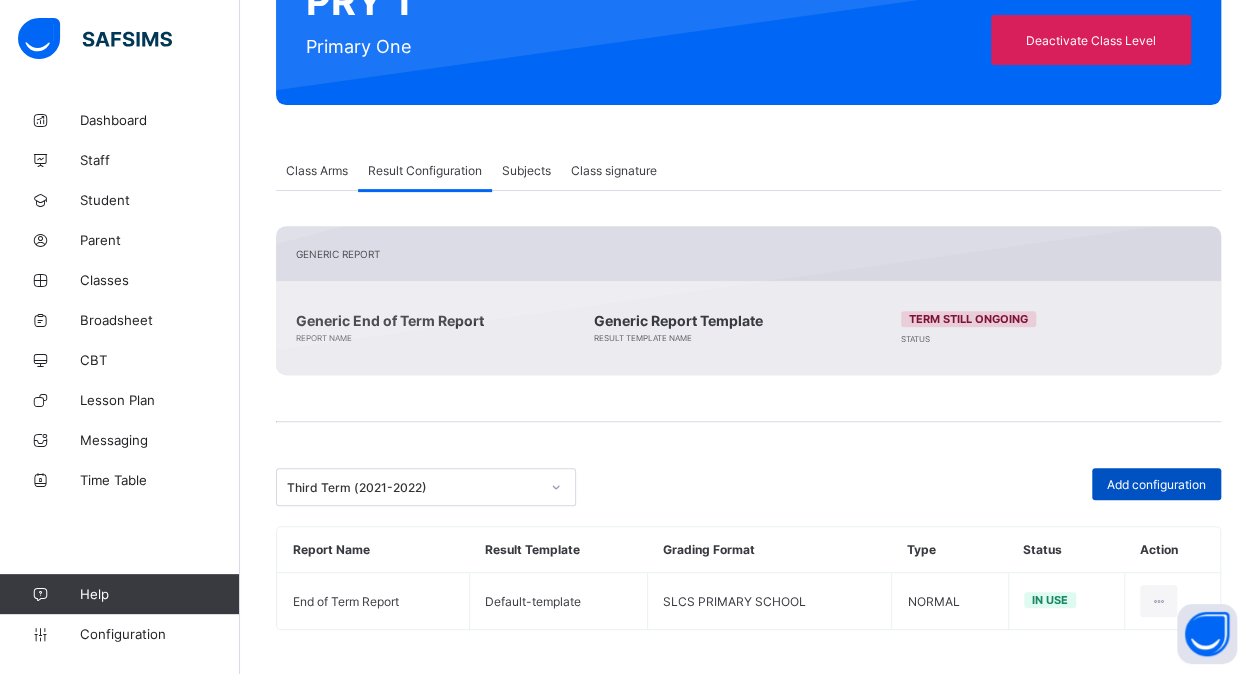 click on "Add configuration" at bounding box center (1156, 484) 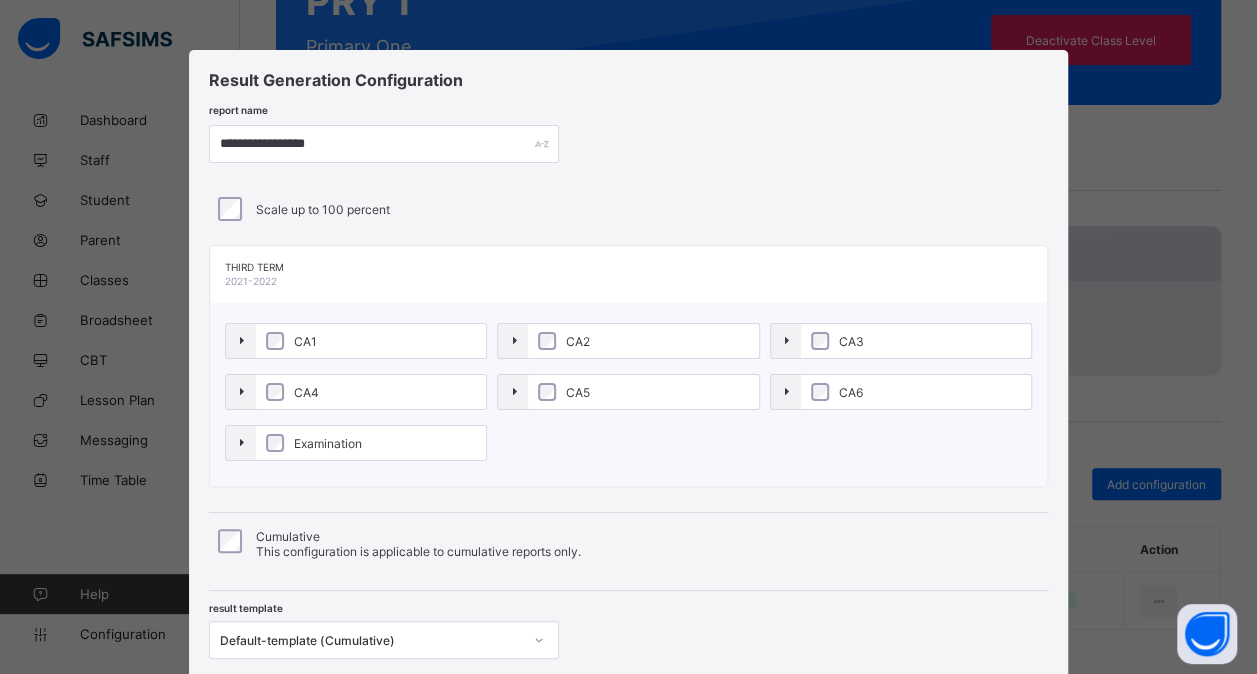 scroll, scrollTop: 138, scrollLeft: 0, axis: vertical 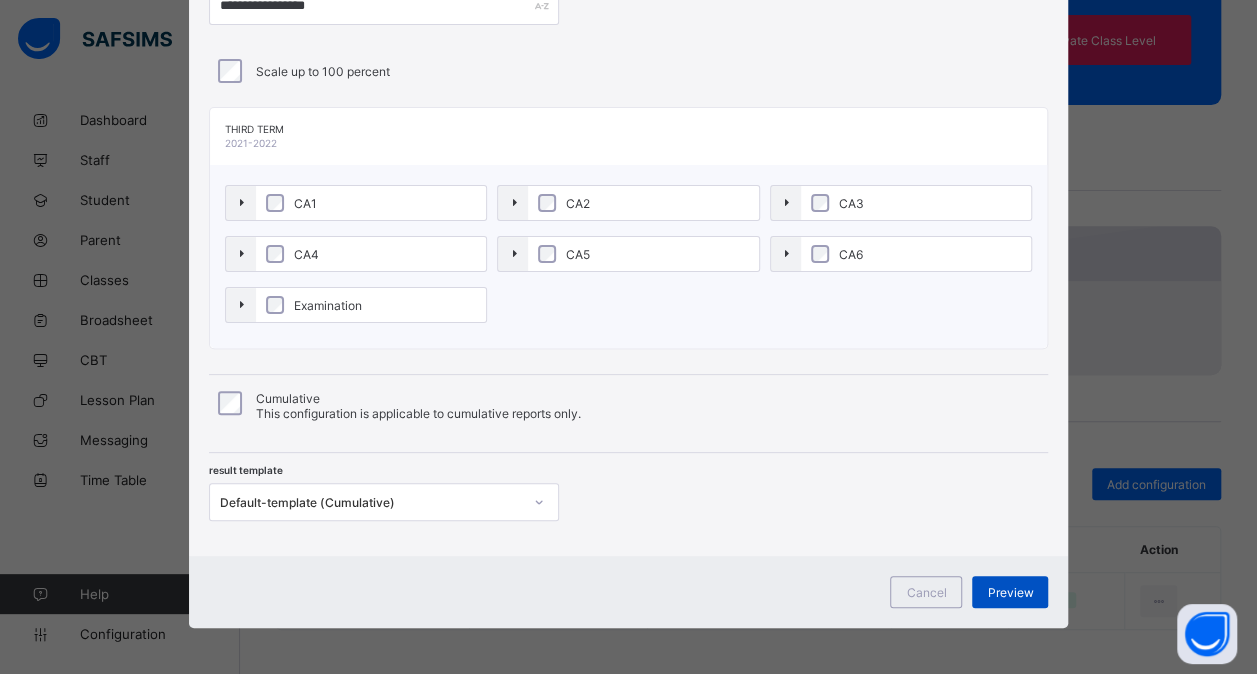 click on "Preview" at bounding box center [1010, 592] 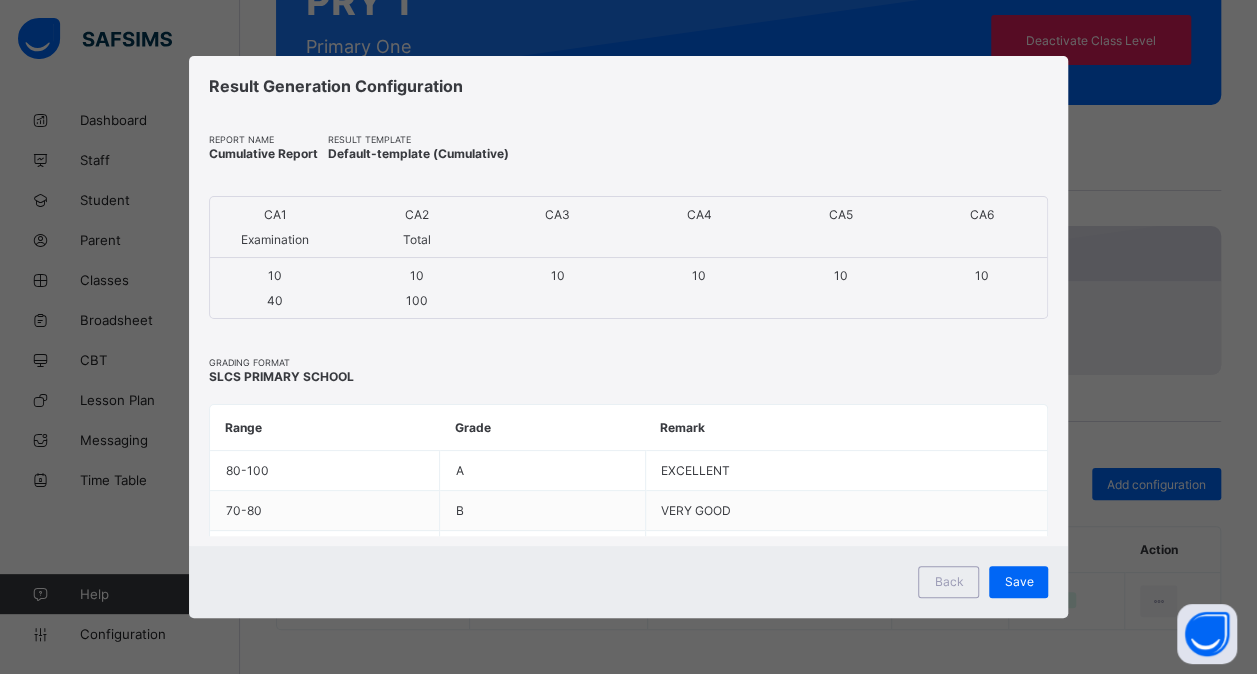 scroll, scrollTop: 0, scrollLeft: 0, axis: both 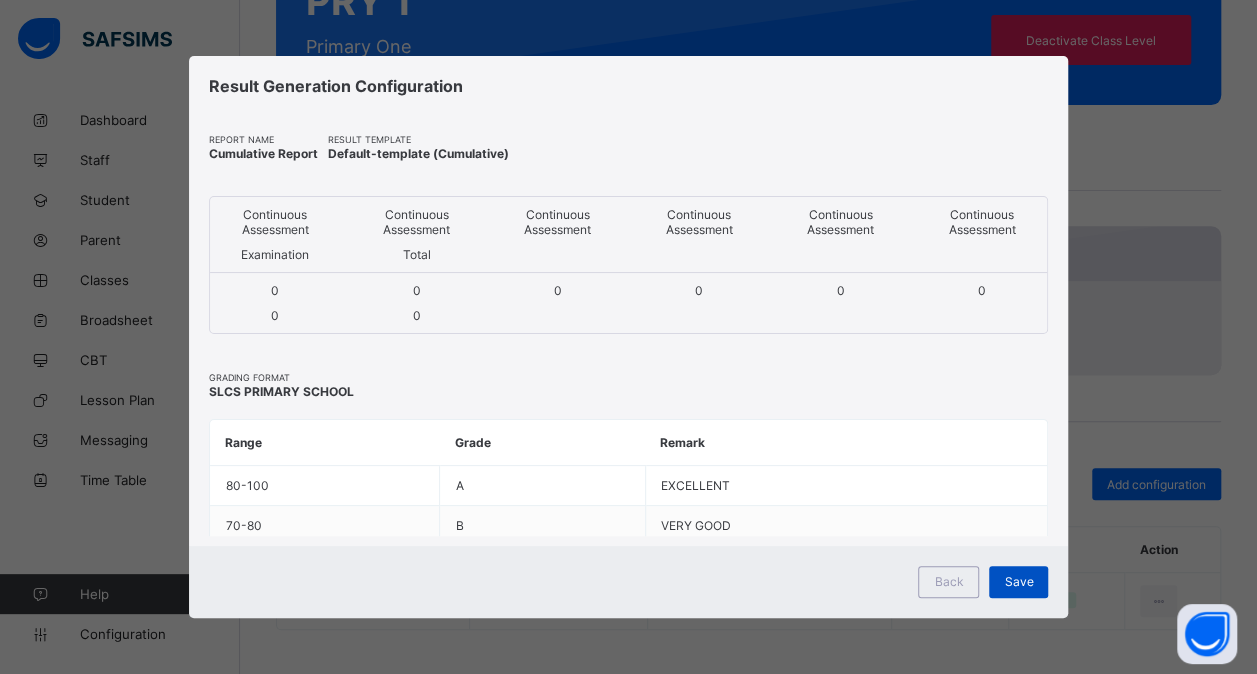 click on "Save" at bounding box center [1018, 581] 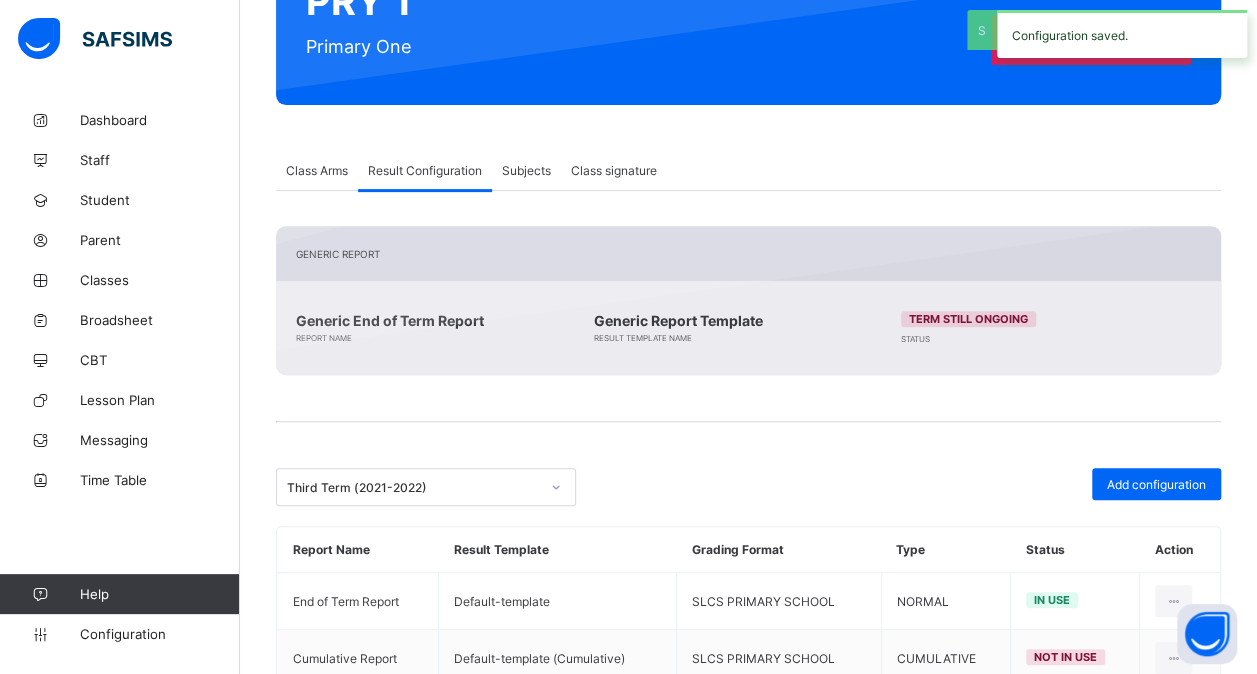 scroll, scrollTop: 317, scrollLeft: 0, axis: vertical 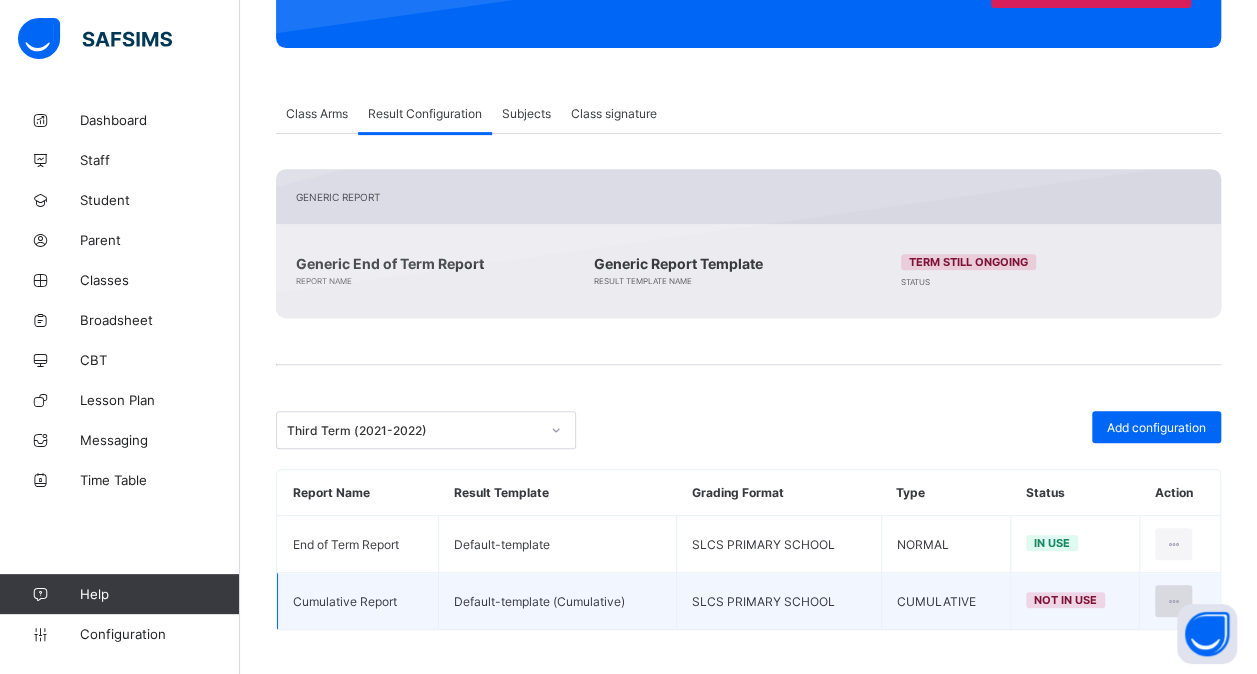 click at bounding box center [1173, 601] 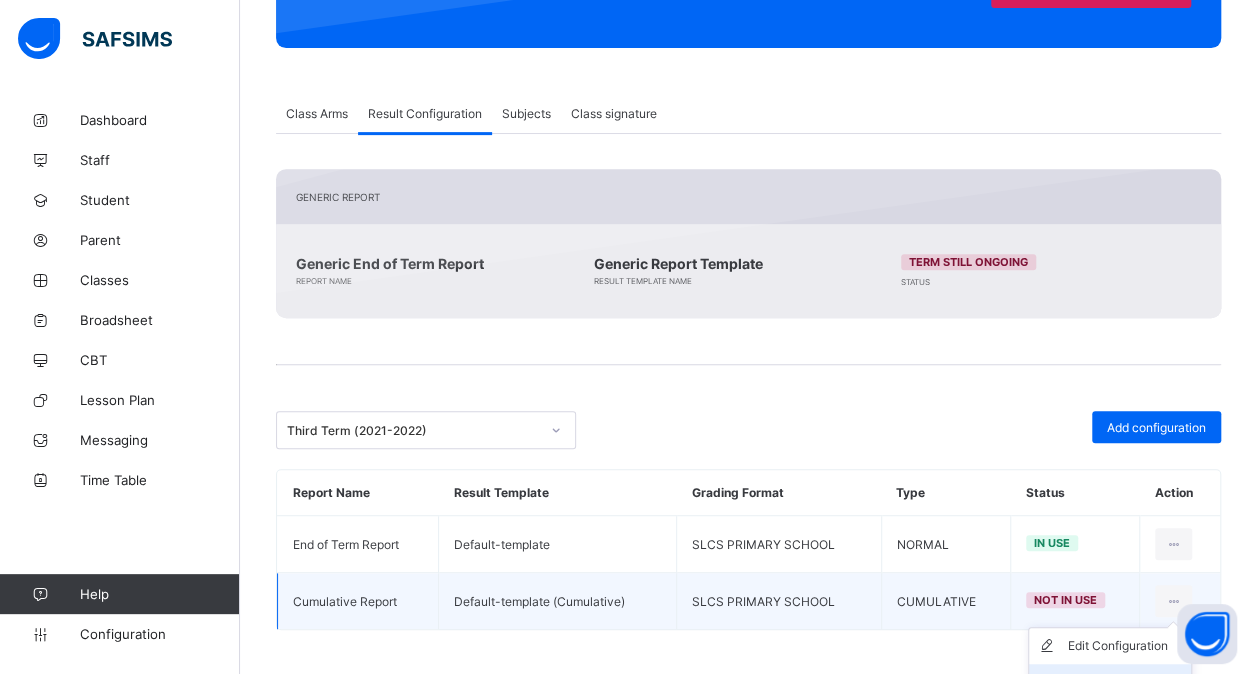 click on "Set in use" at bounding box center [1110, 682] 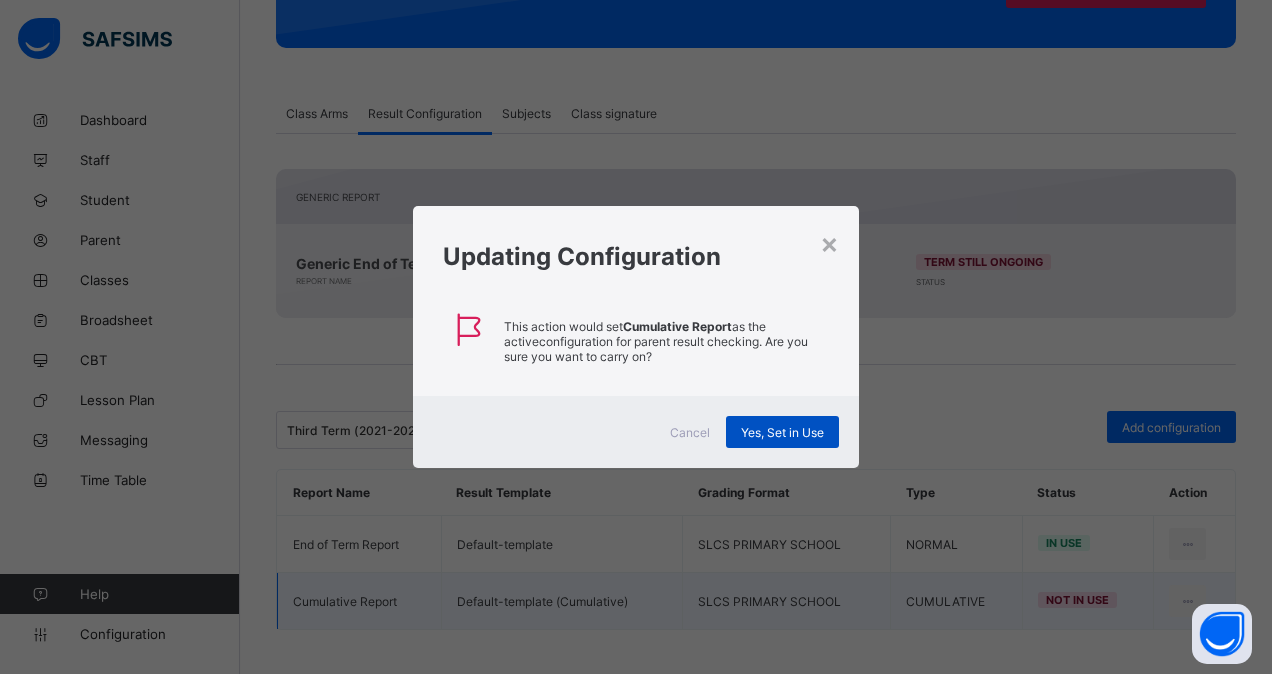 click on "Yes, Set in Use" at bounding box center (782, 432) 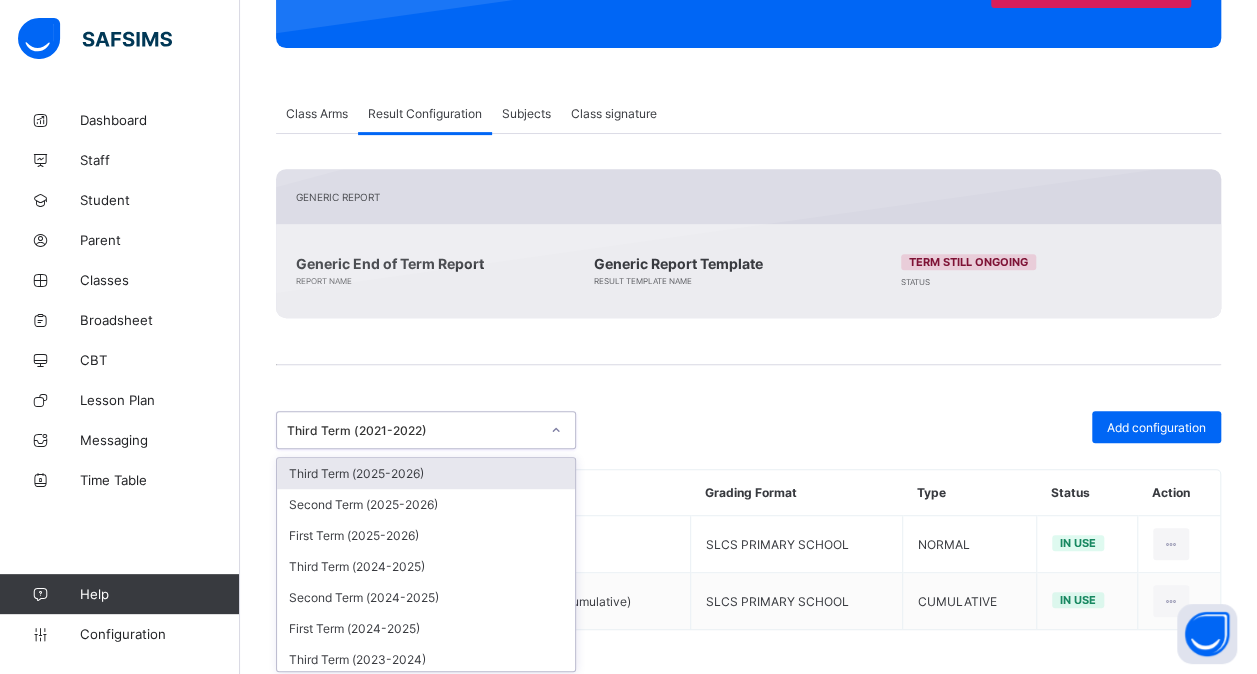 click 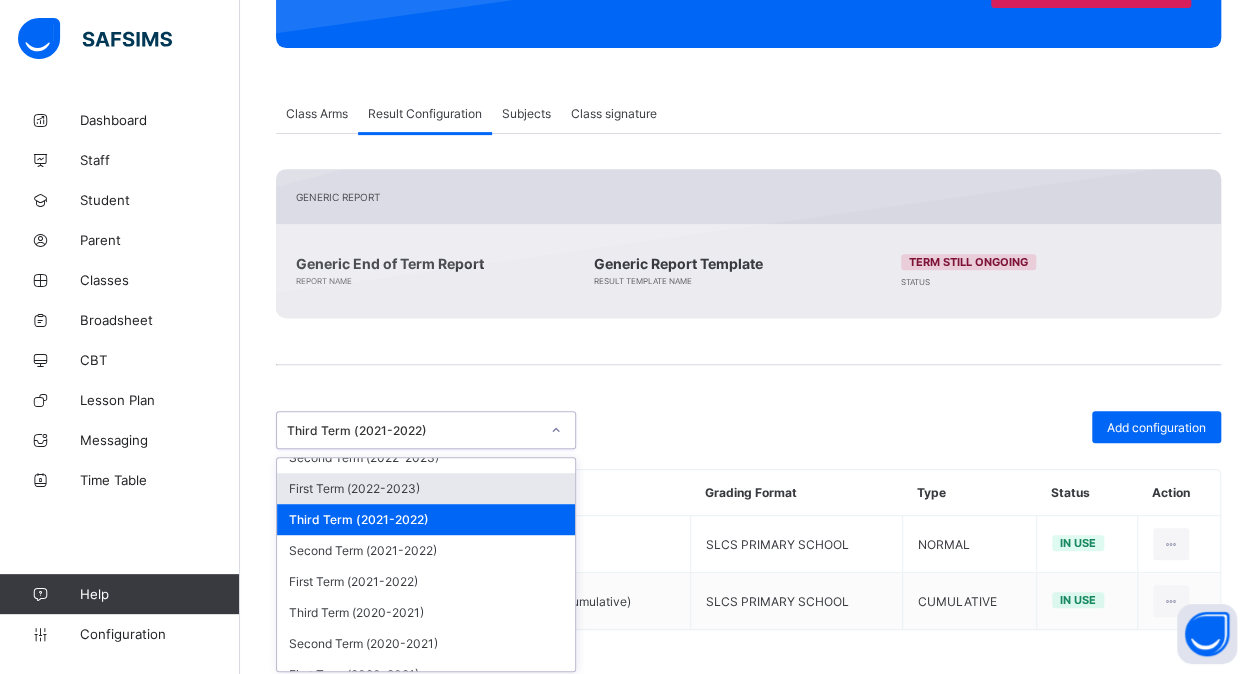 scroll, scrollTop: 332, scrollLeft: 0, axis: vertical 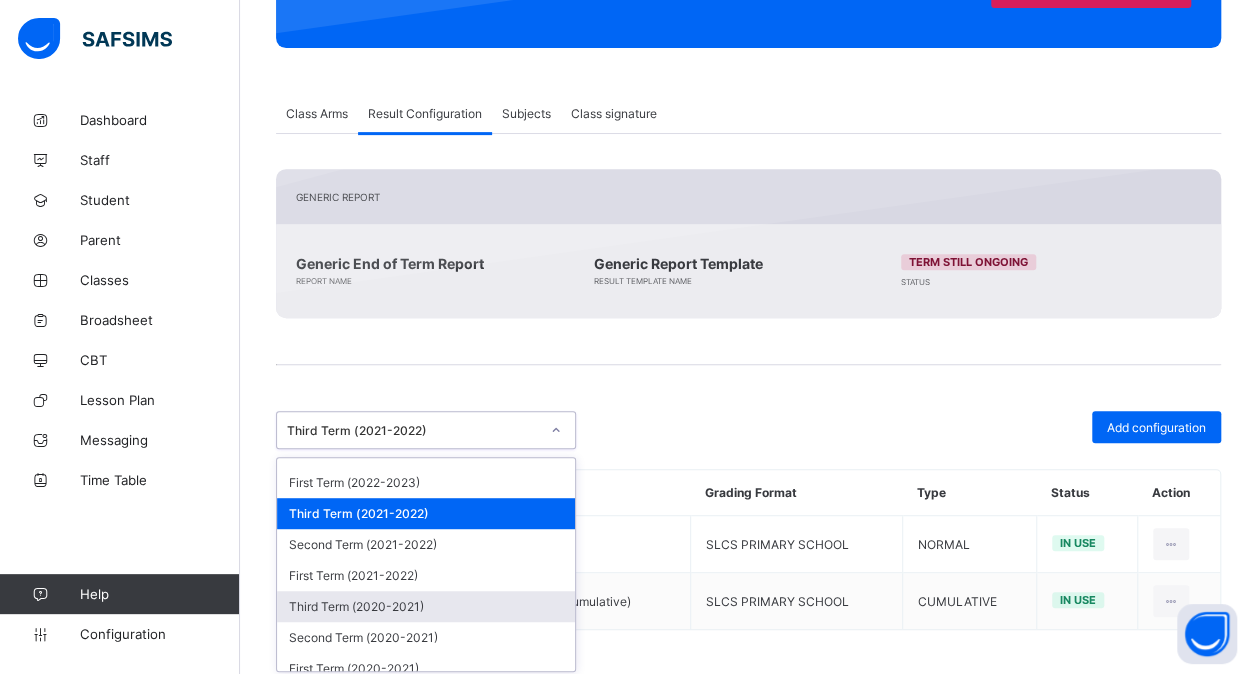 click on "Third Term (2020-2021)" at bounding box center [426, 606] 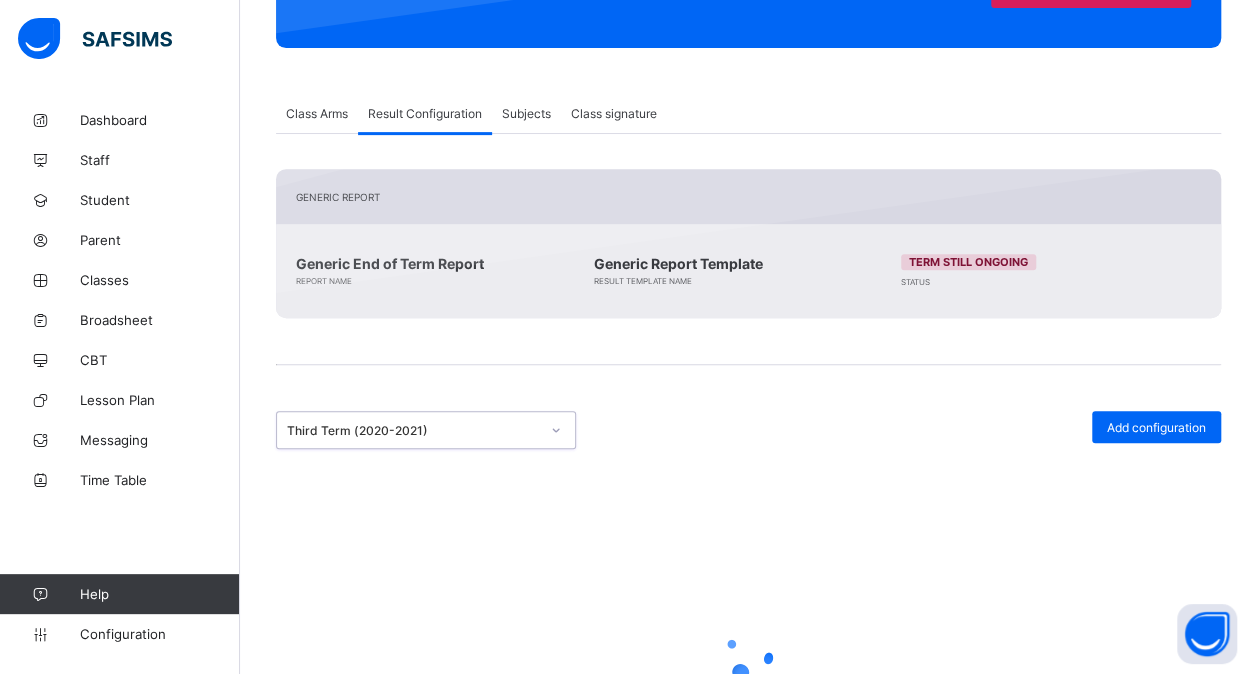 scroll, scrollTop: 260, scrollLeft: 0, axis: vertical 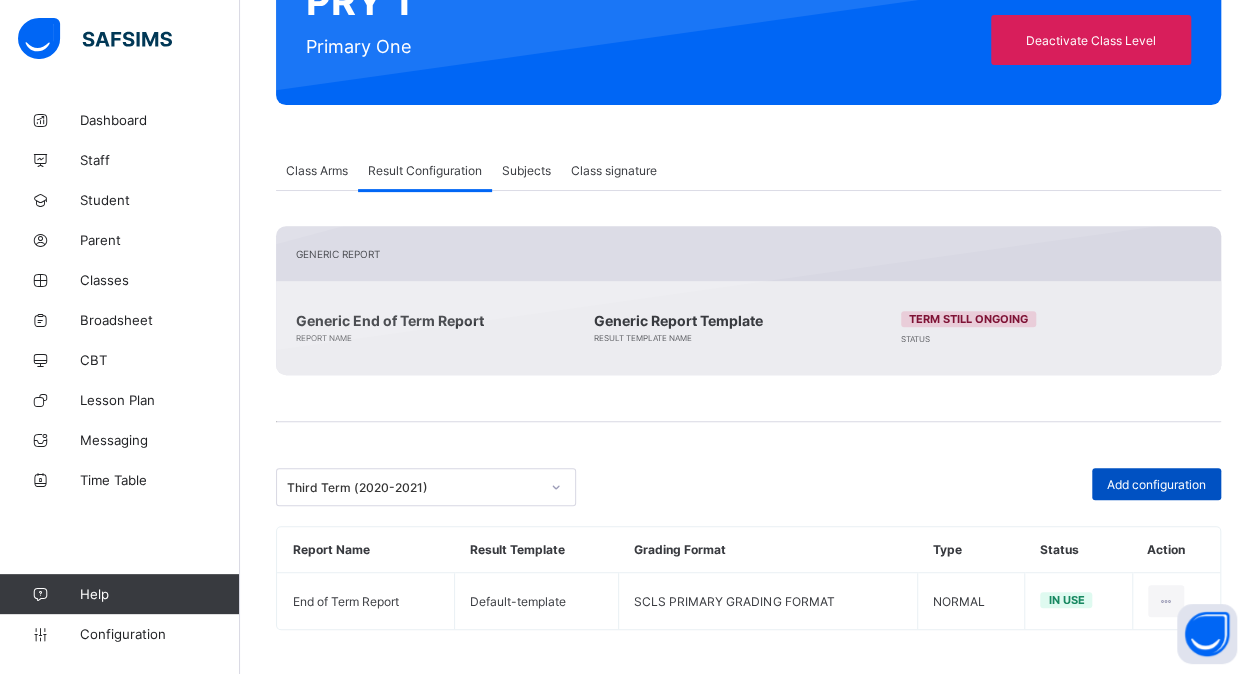 click on "Add configuration" at bounding box center (1156, 484) 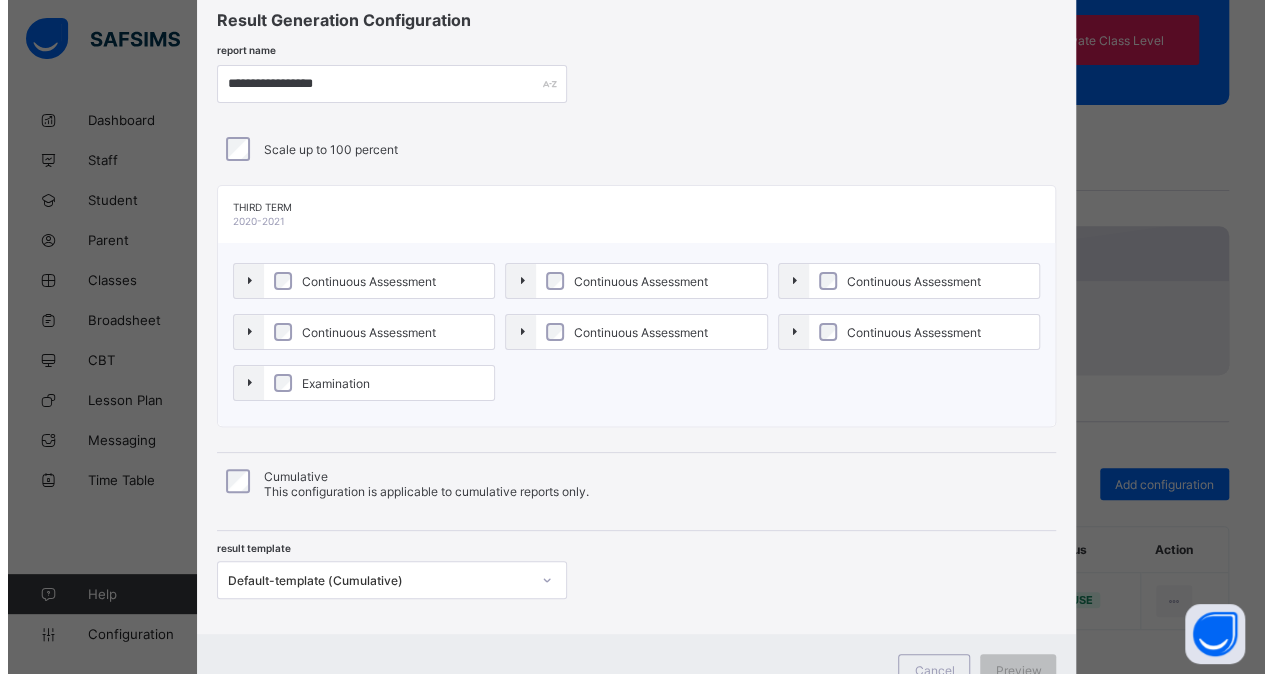 scroll, scrollTop: 62, scrollLeft: 0, axis: vertical 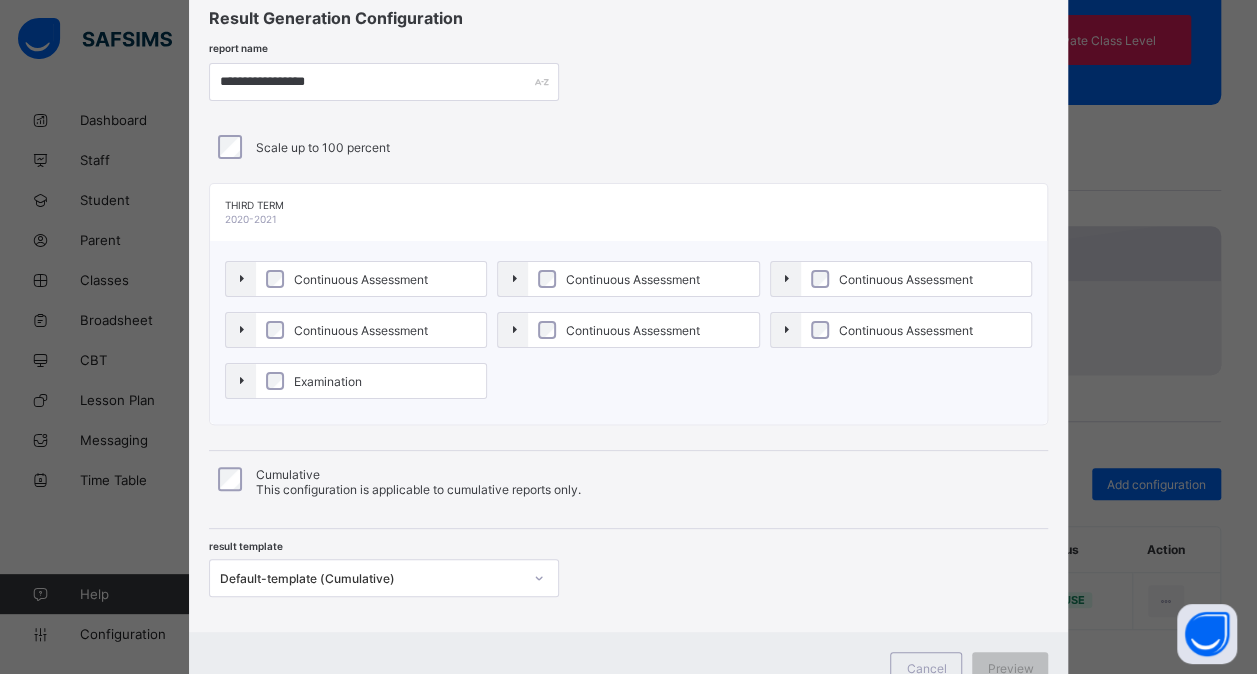 click on "Continuous Assessment" at bounding box center [371, 279] 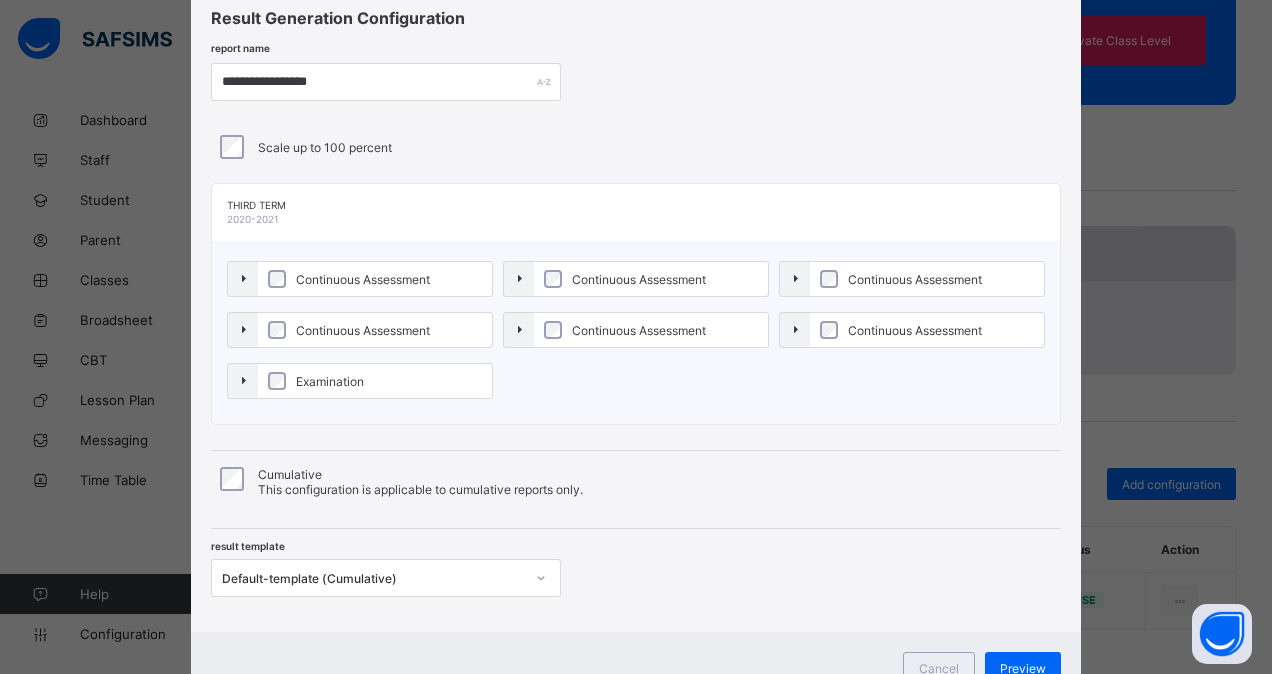 click on "Continuous Assessment" at bounding box center (363, 330) 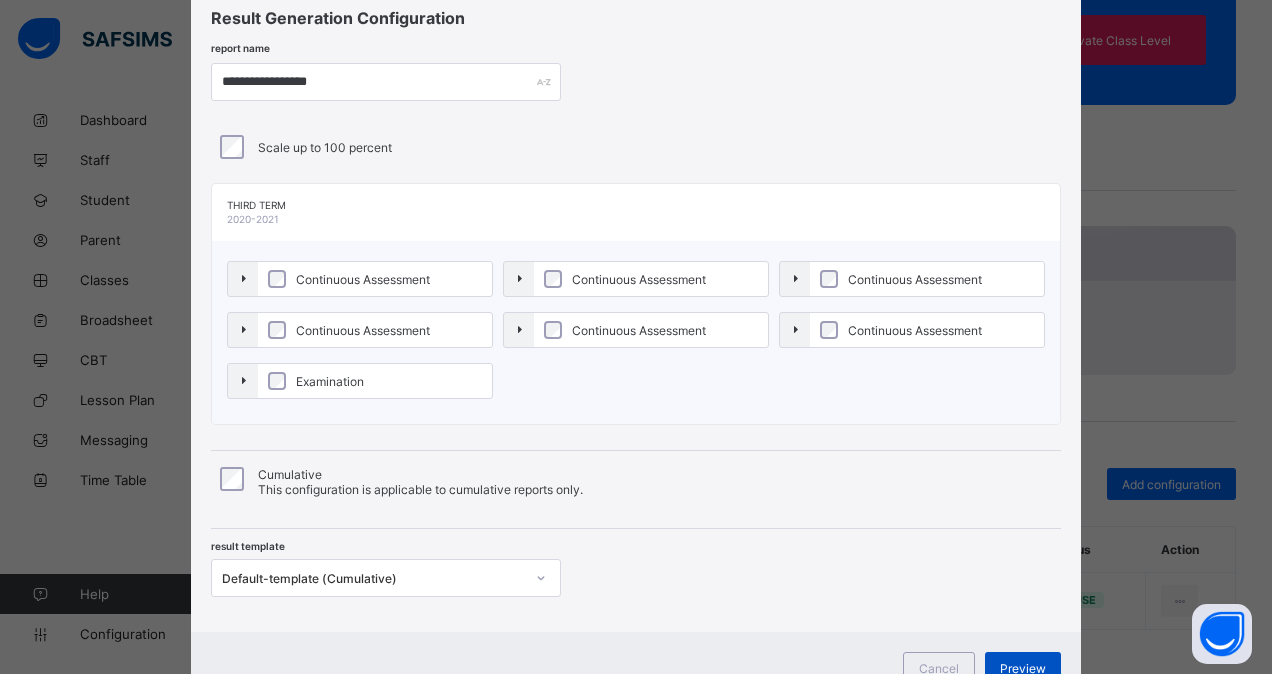 click on "Preview" at bounding box center (1023, 668) 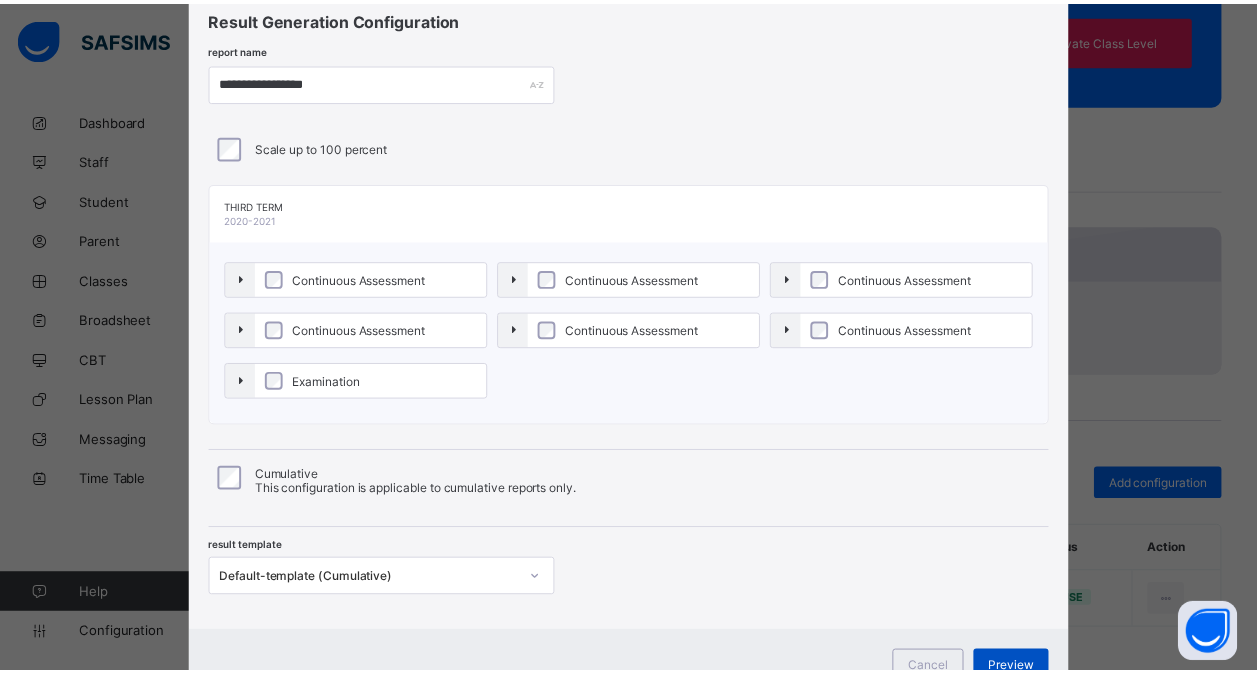 scroll, scrollTop: 0, scrollLeft: 0, axis: both 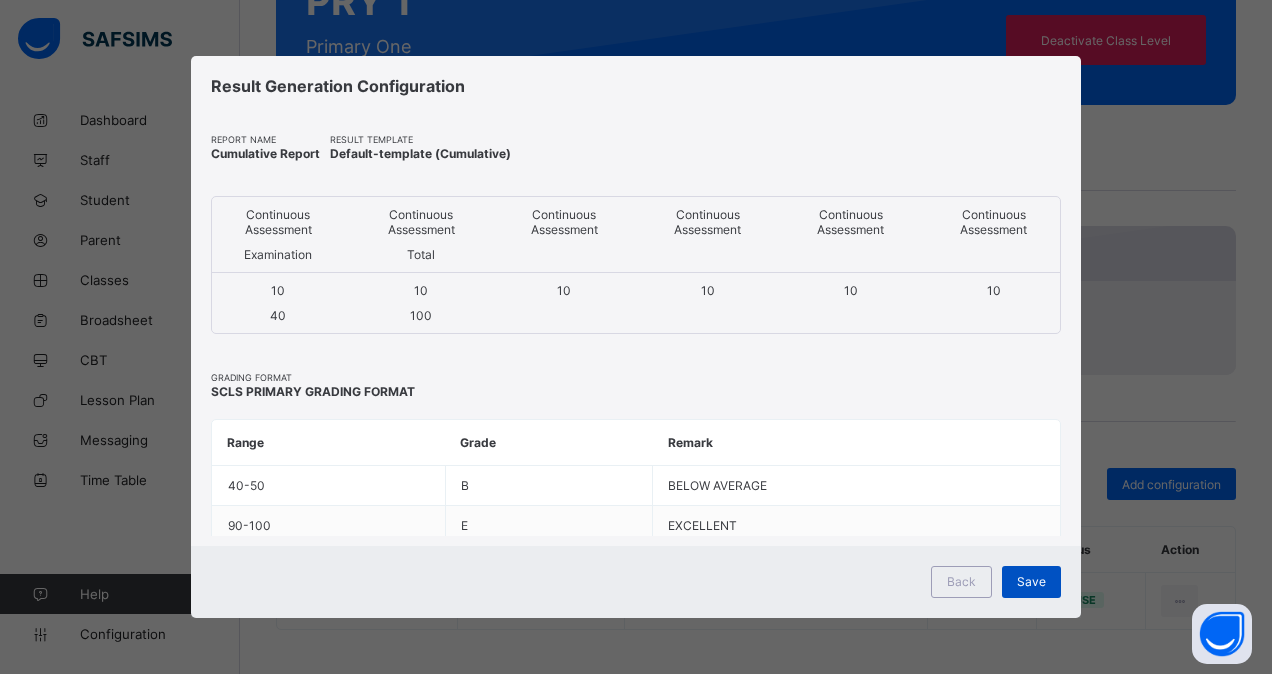 click on "Save" at bounding box center (1031, 581) 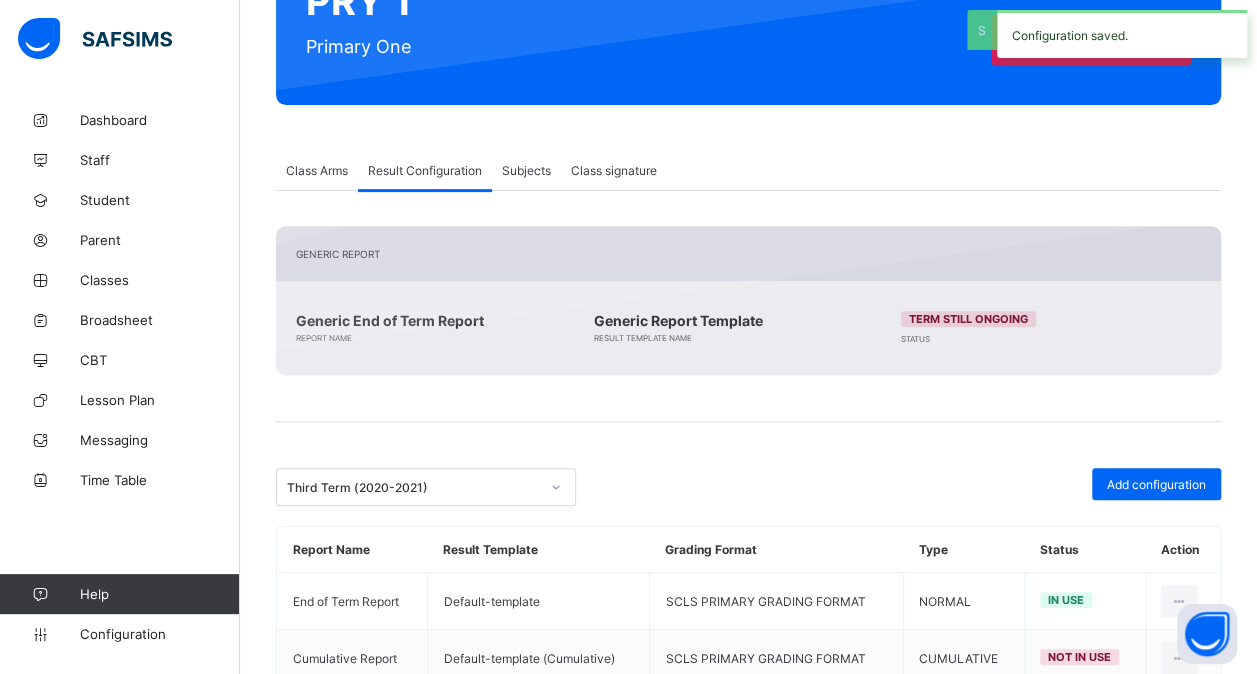 scroll, scrollTop: 317, scrollLeft: 0, axis: vertical 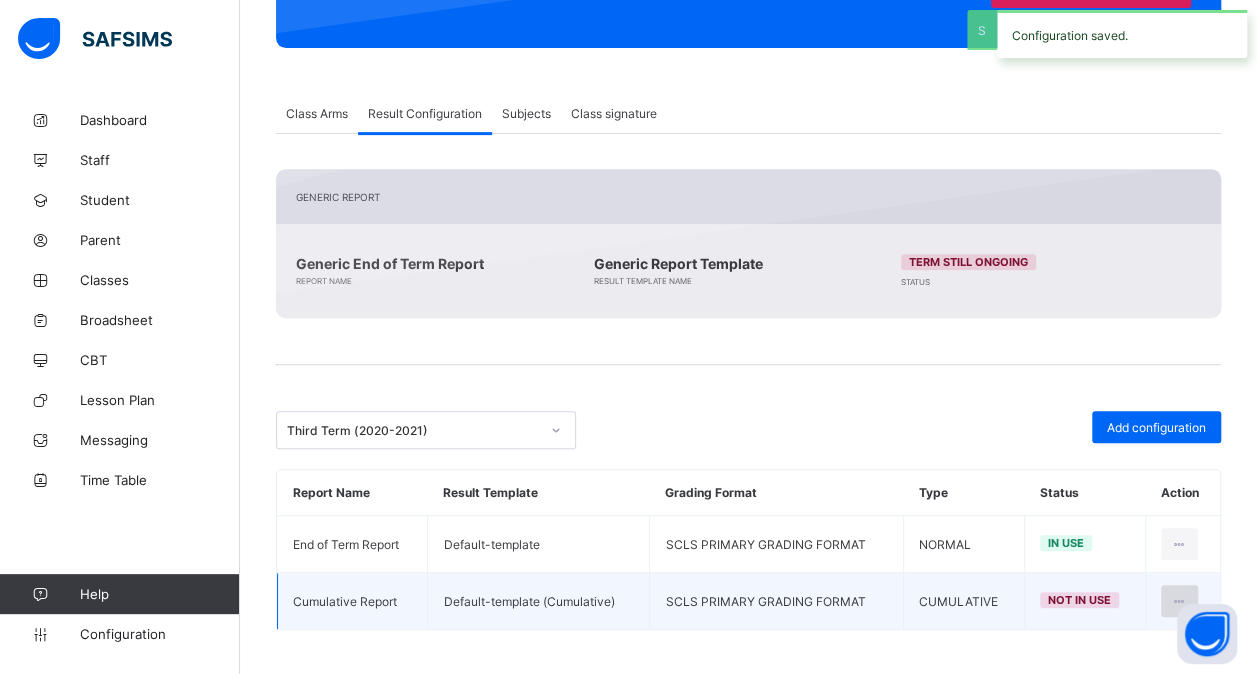 click at bounding box center (1179, 601) 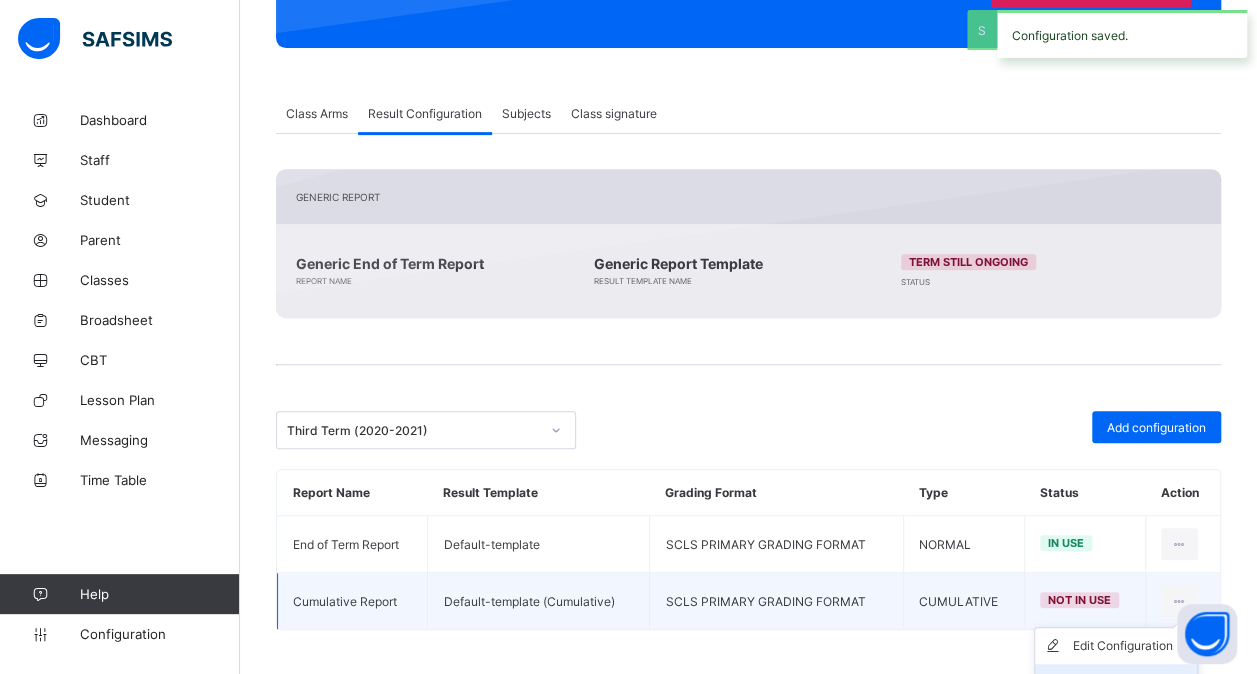 click on "Set in use" at bounding box center (1116, 682) 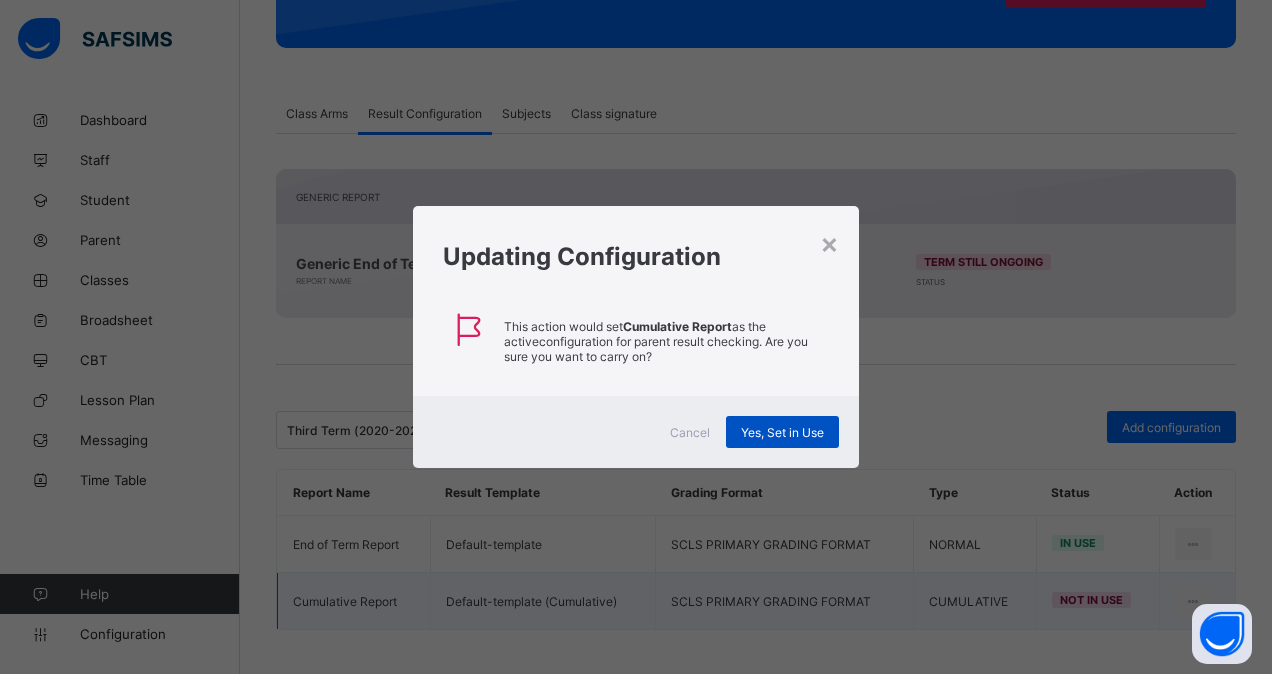 click on "Yes, Set in Use" at bounding box center [782, 432] 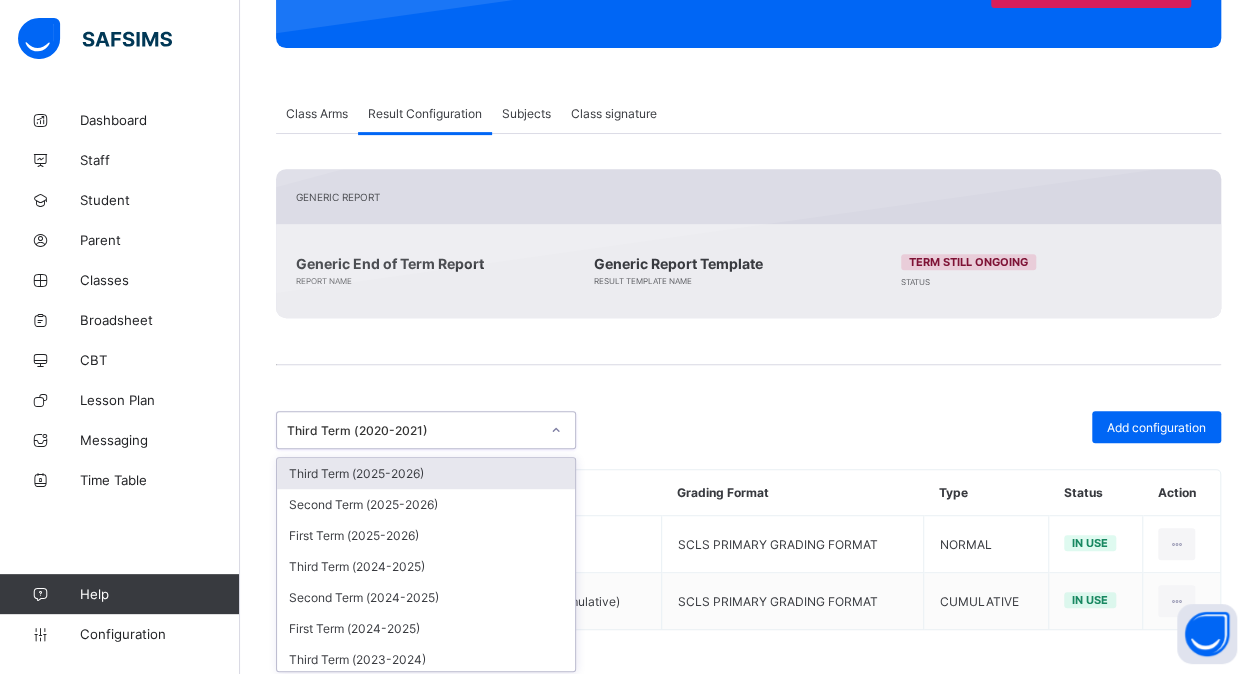 click 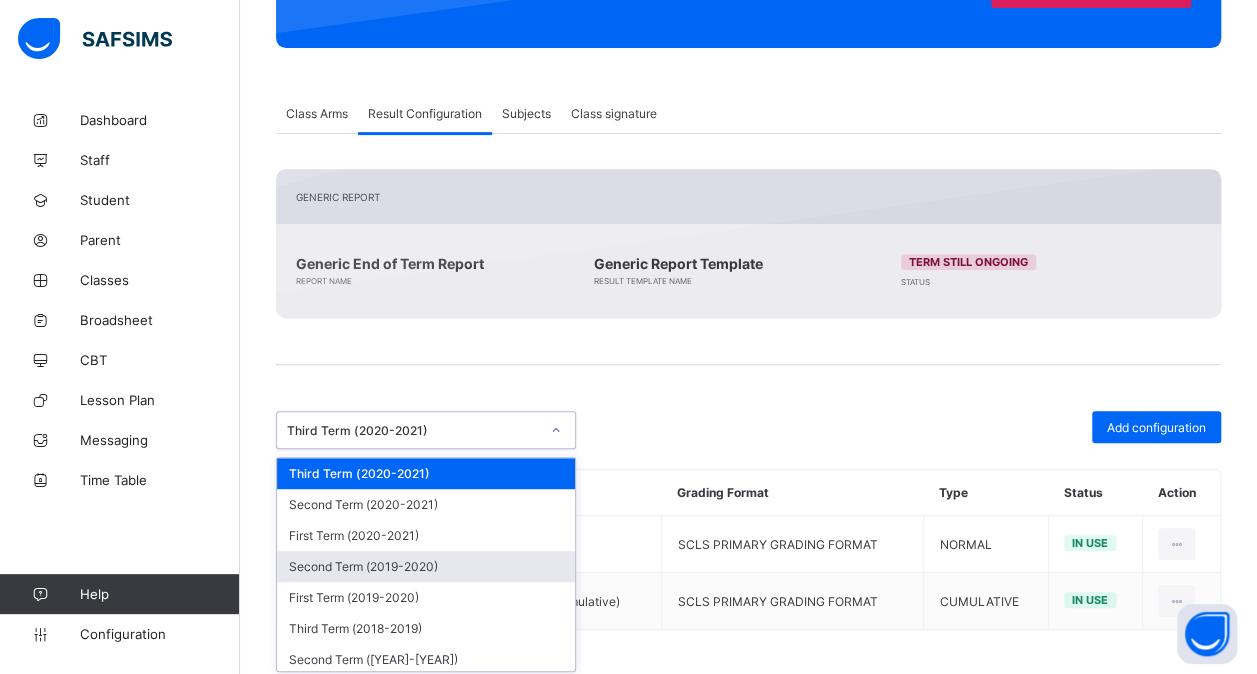 scroll, scrollTop: 472, scrollLeft: 0, axis: vertical 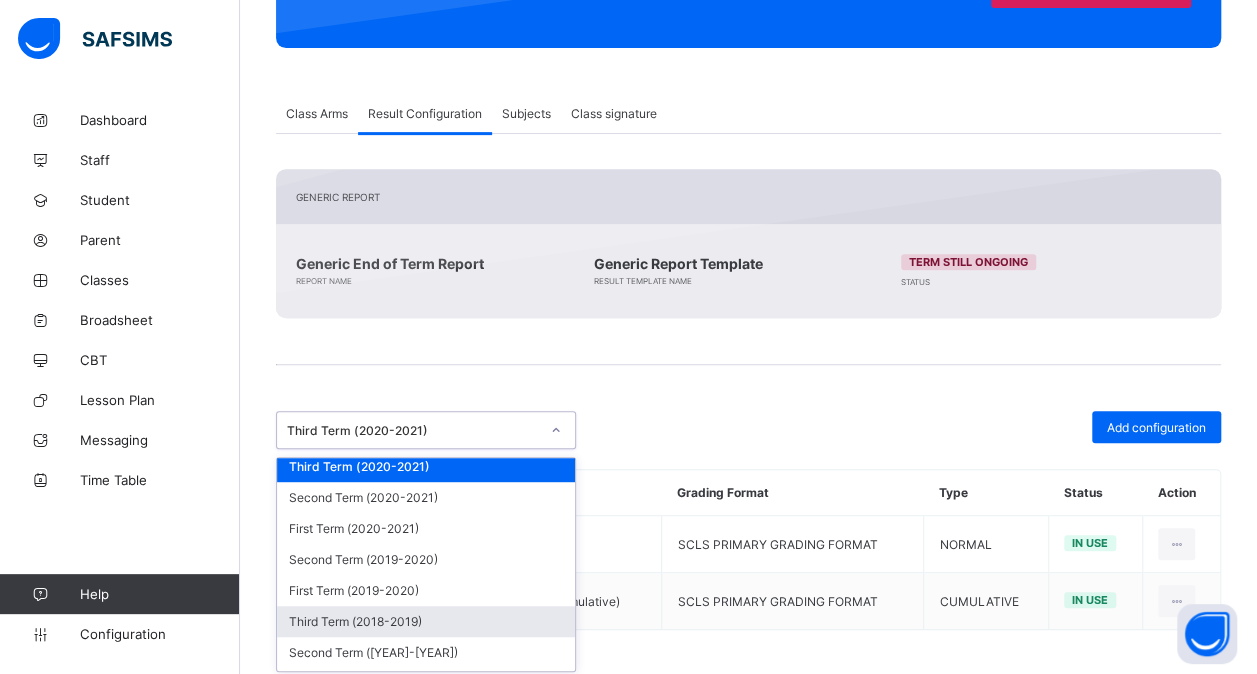 click on "Third Term (2018-2019)" at bounding box center (426, 621) 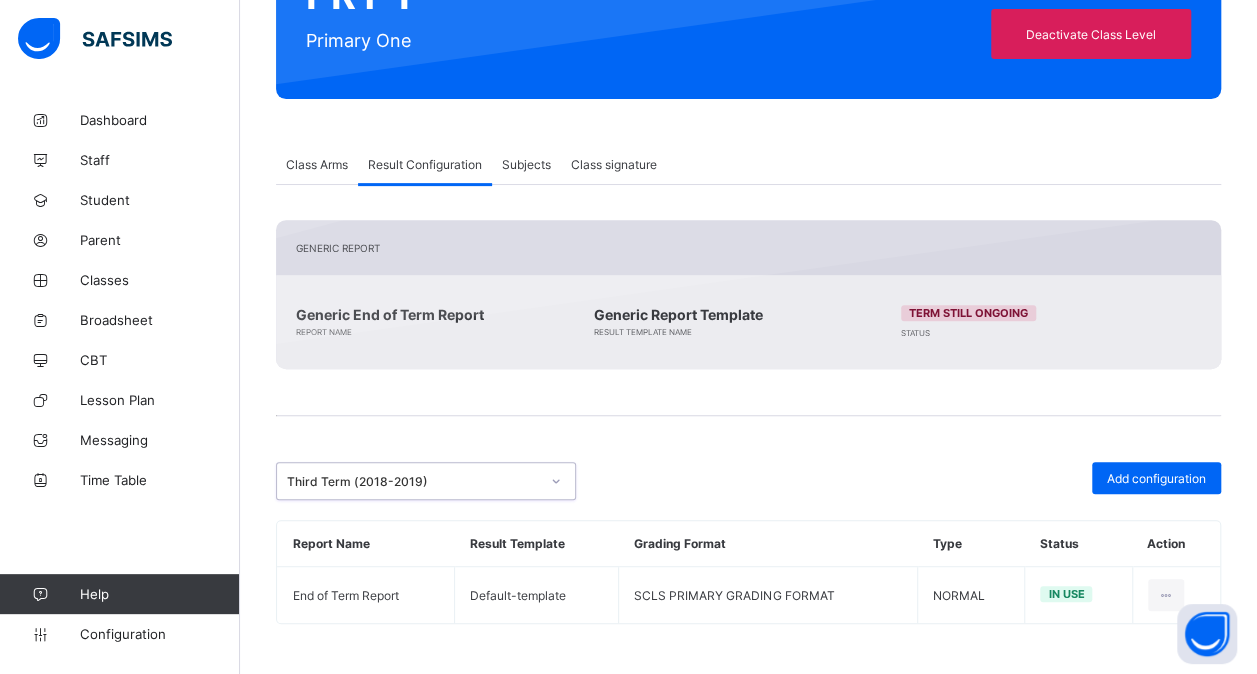 scroll, scrollTop: 260, scrollLeft: 0, axis: vertical 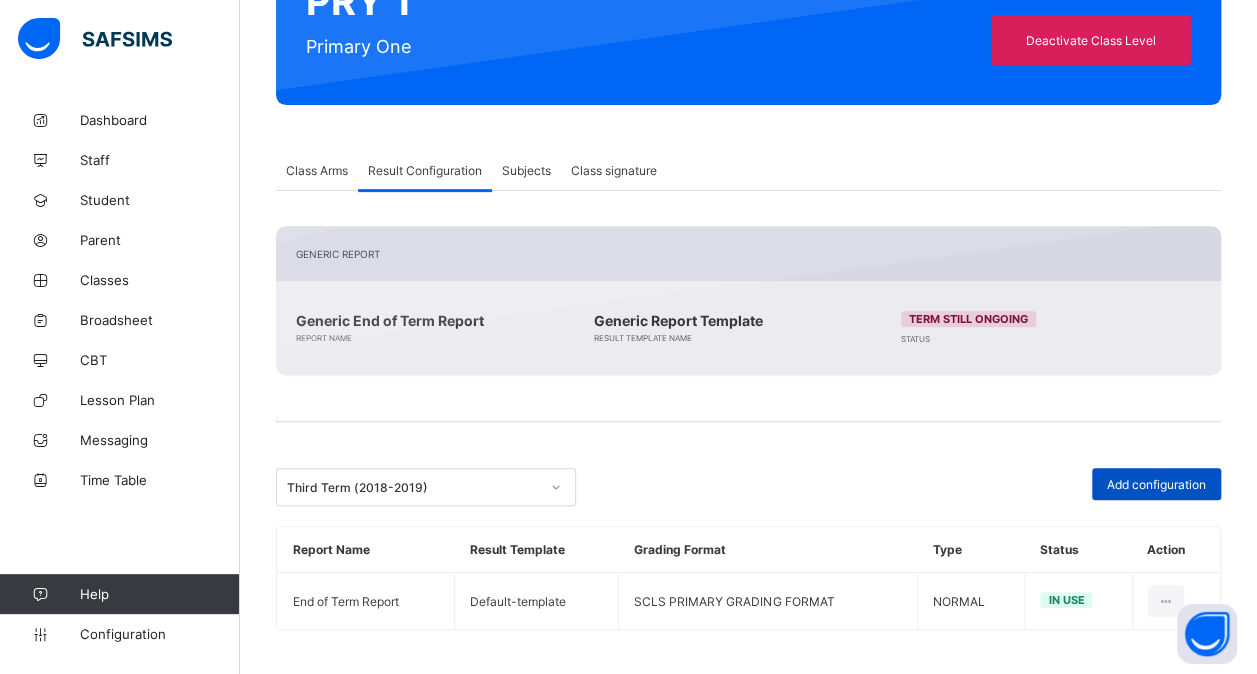 click on "Add configuration" at bounding box center [1156, 484] 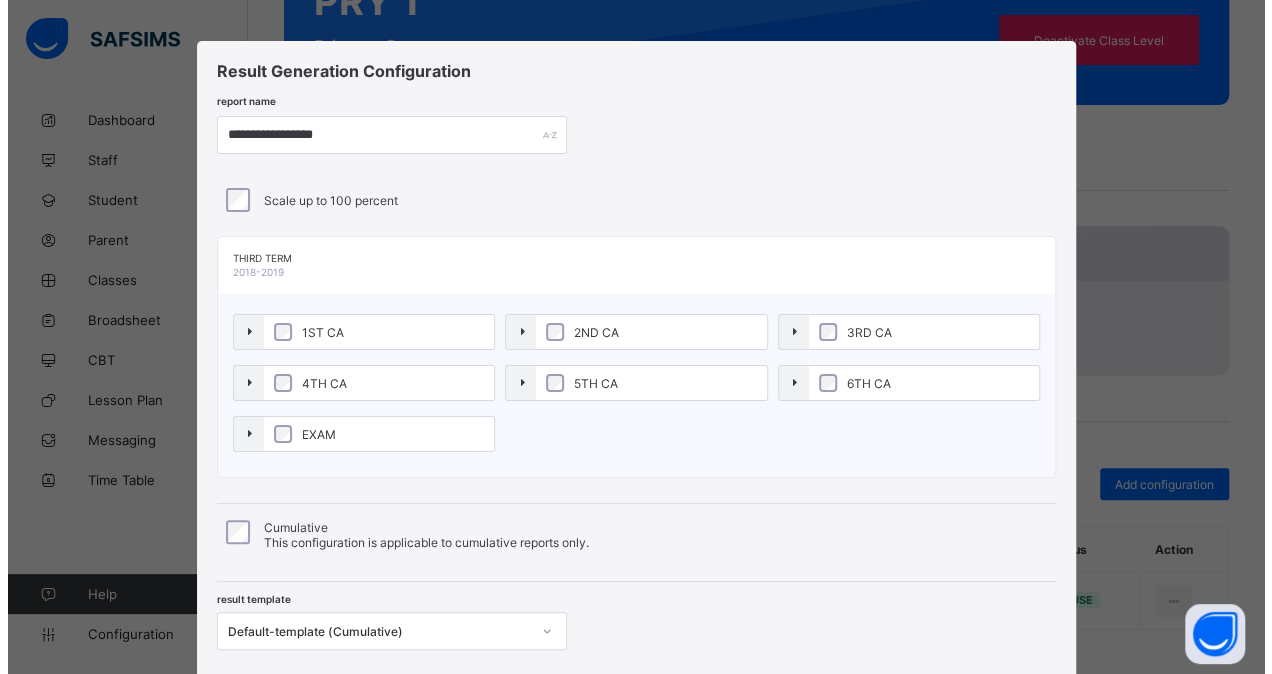 scroll, scrollTop: 6, scrollLeft: 0, axis: vertical 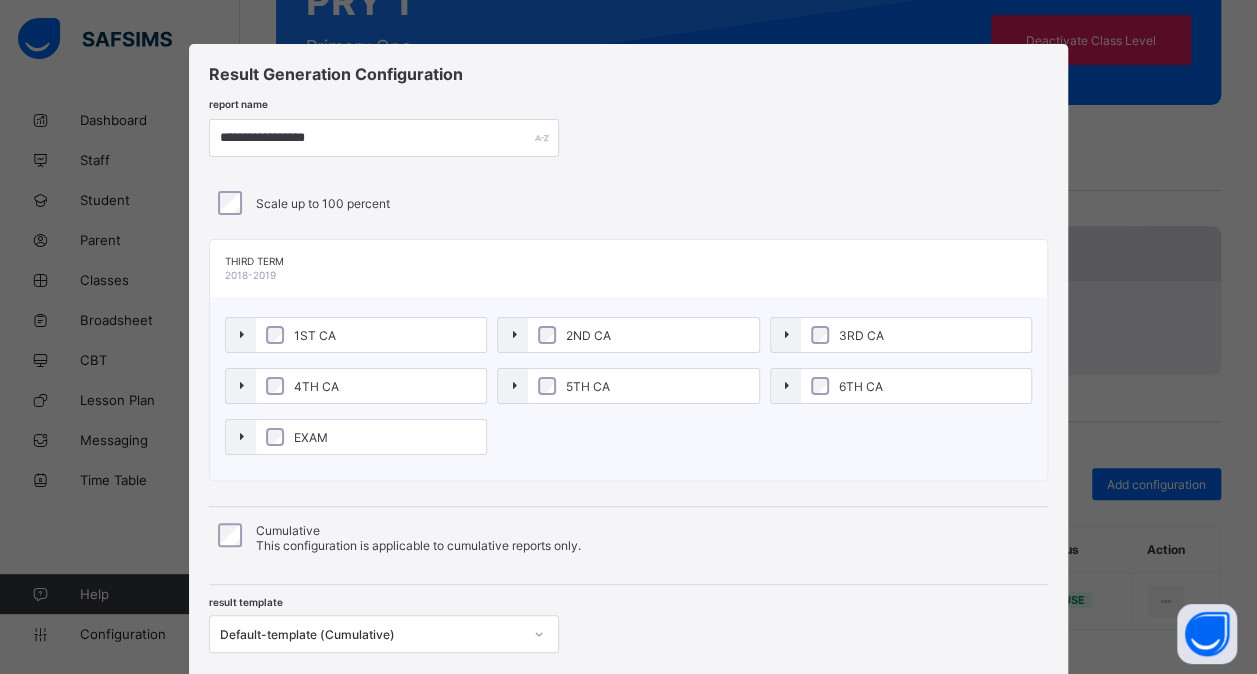click on "1ST CA" at bounding box center [371, 335] 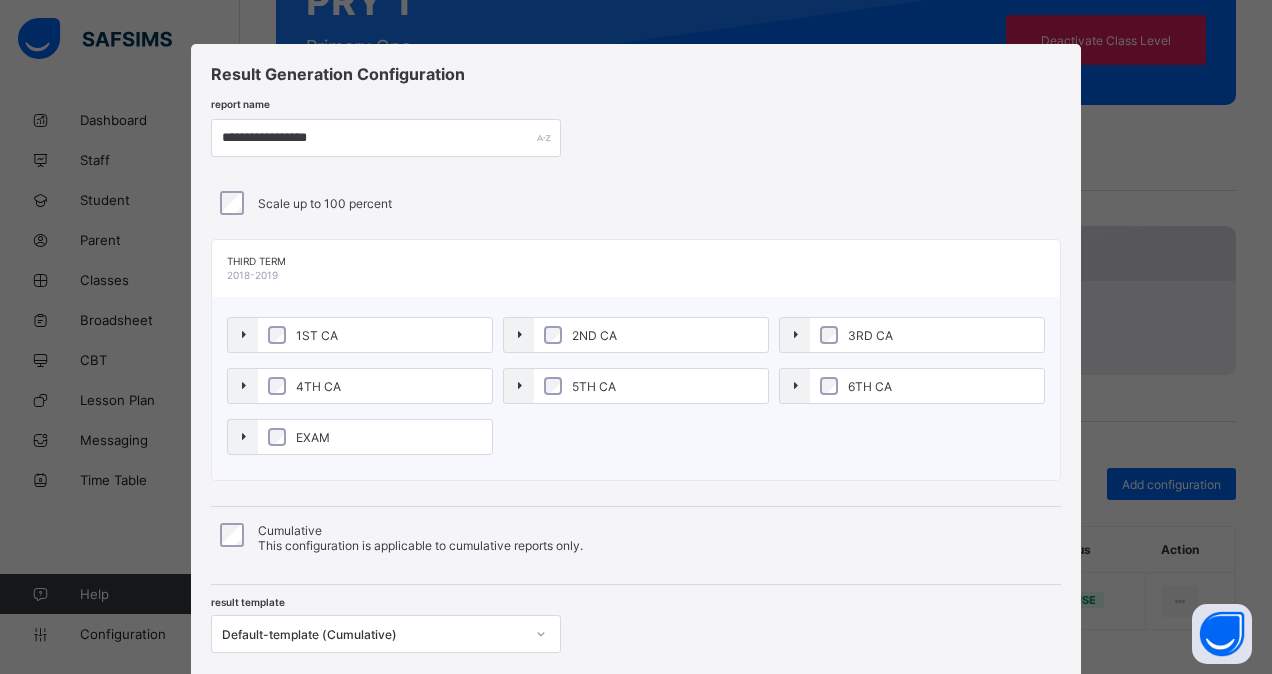 click on "4TH CA" at bounding box center [375, 386] 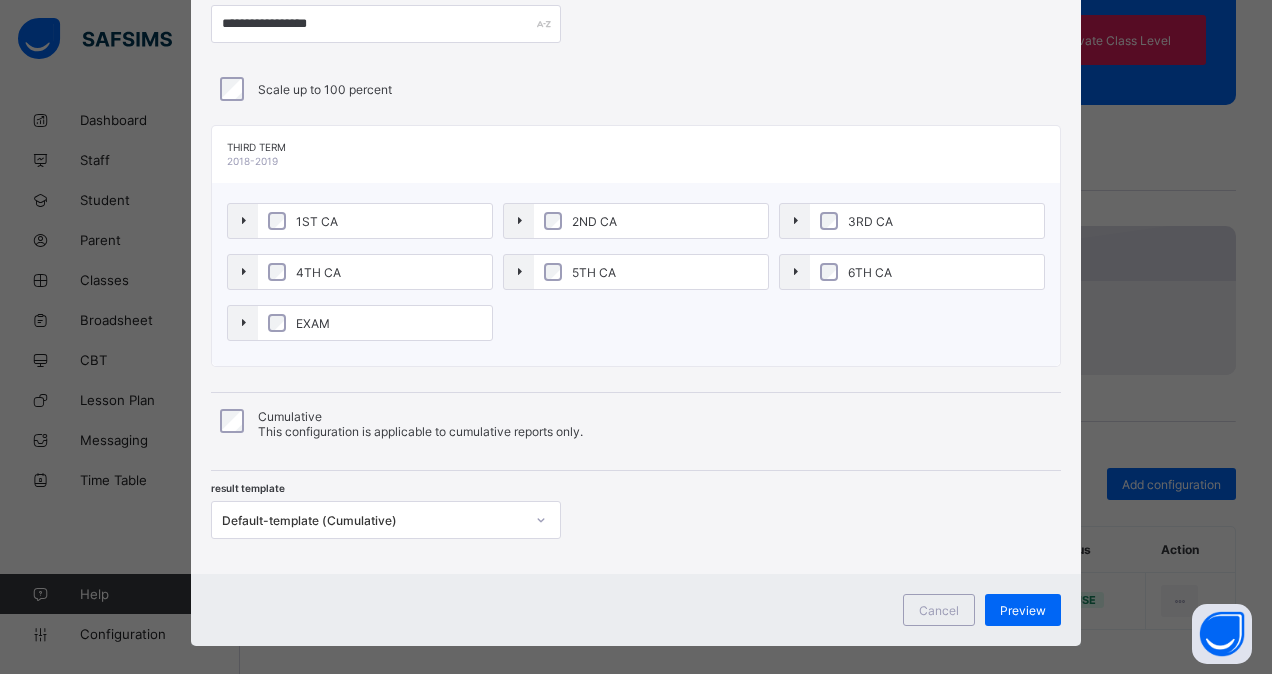 scroll, scrollTop: 123, scrollLeft: 0, axis: vertical 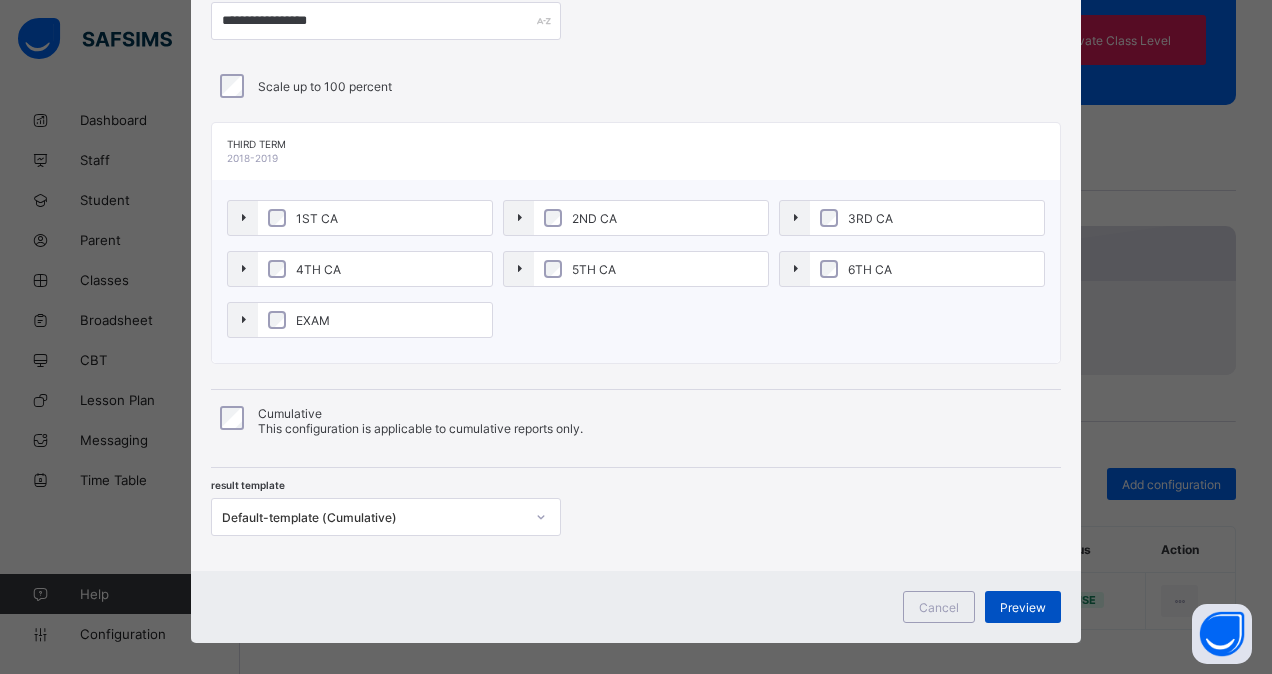 click on "Preview" at bounding box center [1023, 607] 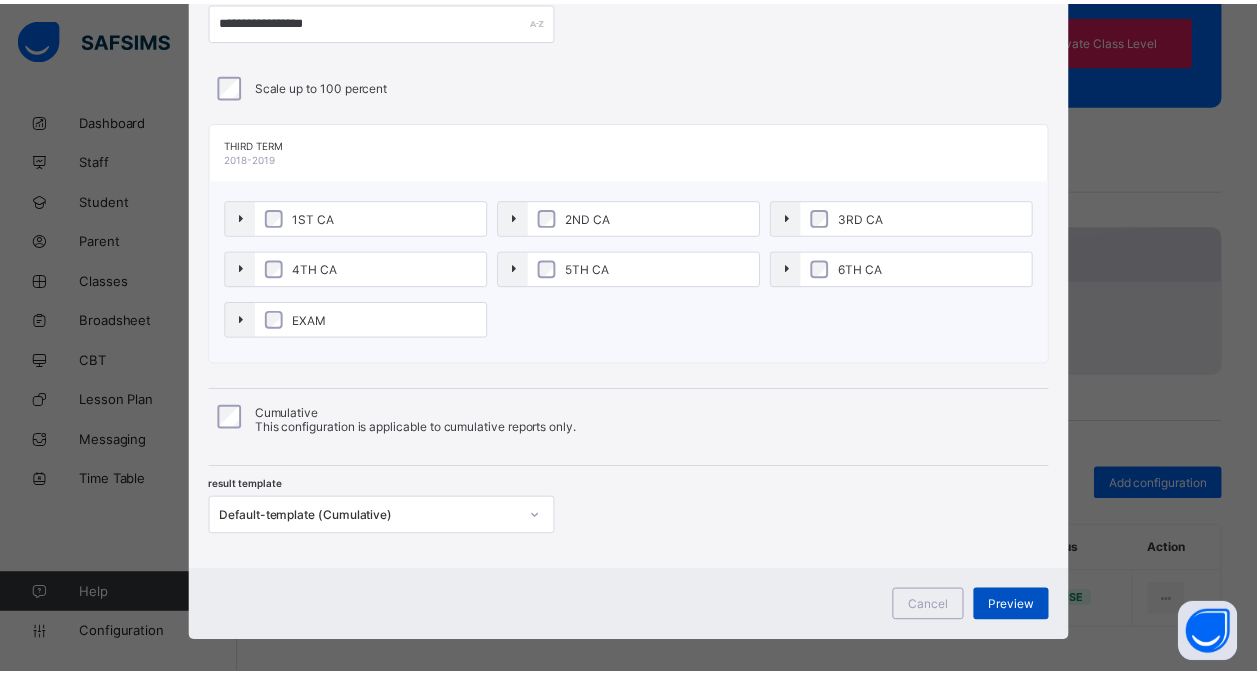 scroll, scrollTop: 0, scrollLeft: 0, axis: both 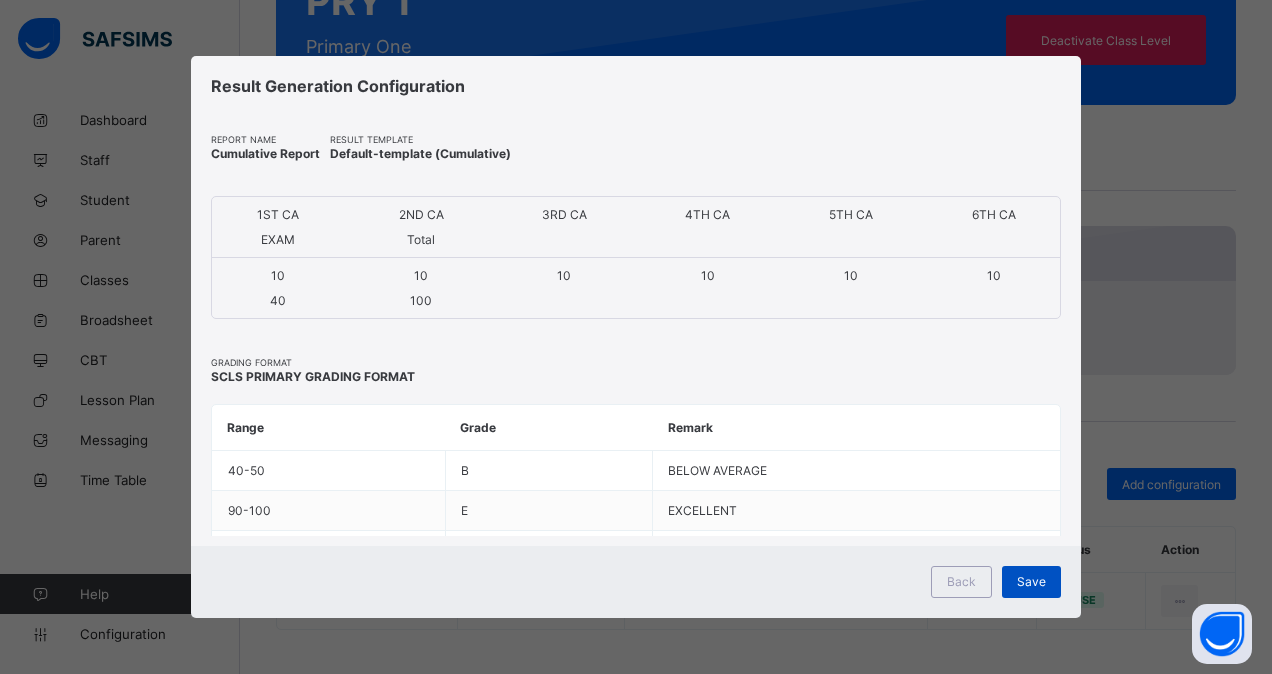 click on "Save" at bounding box center [1031, 581] 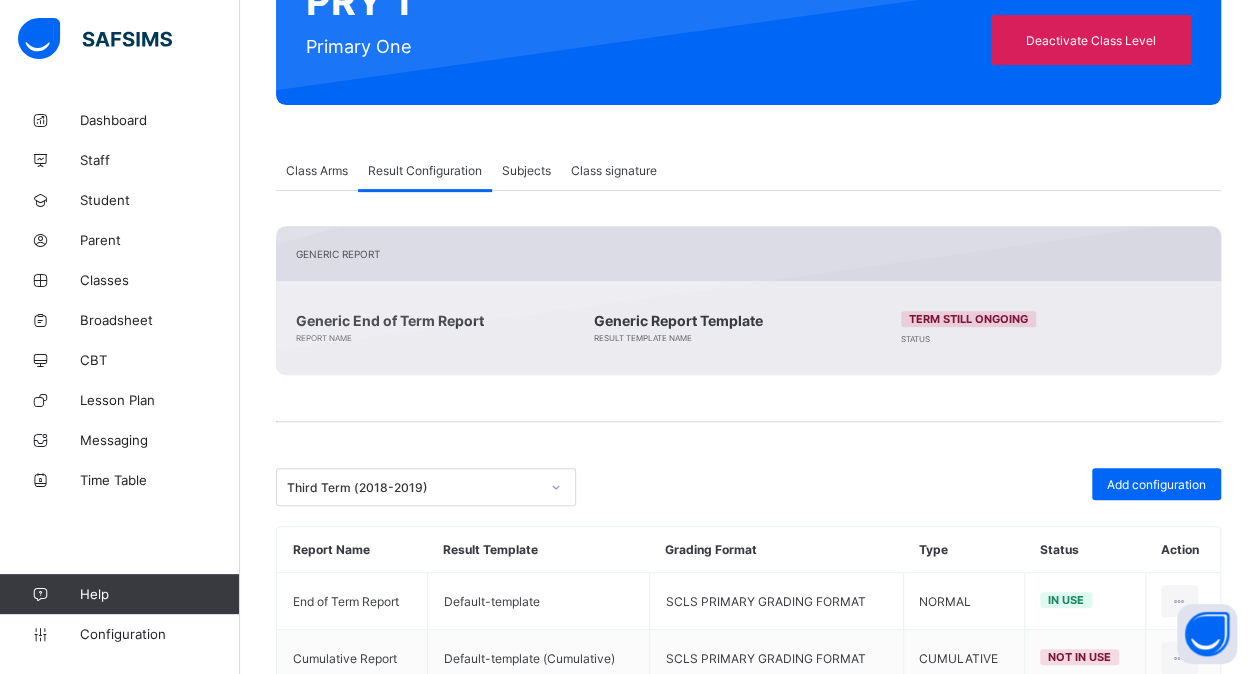 scroll, scrollTop: 317, scrollLeft: 0, axis: vertical 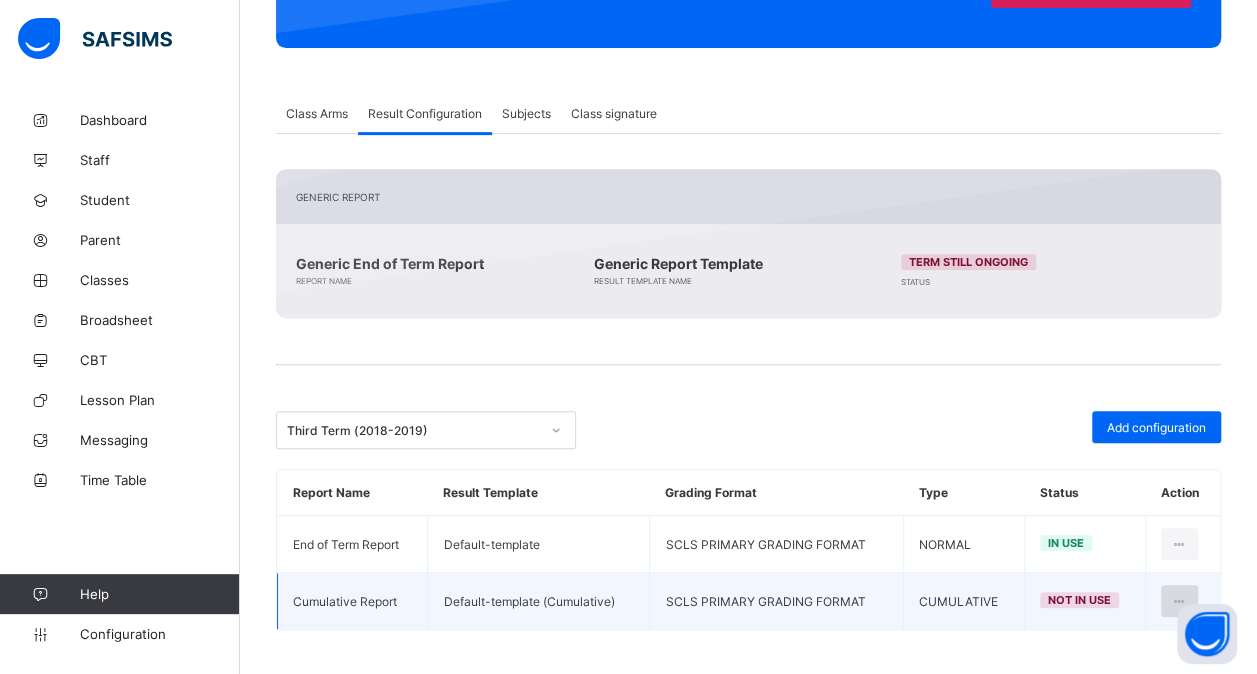 click at bounding box center [1179, 601] 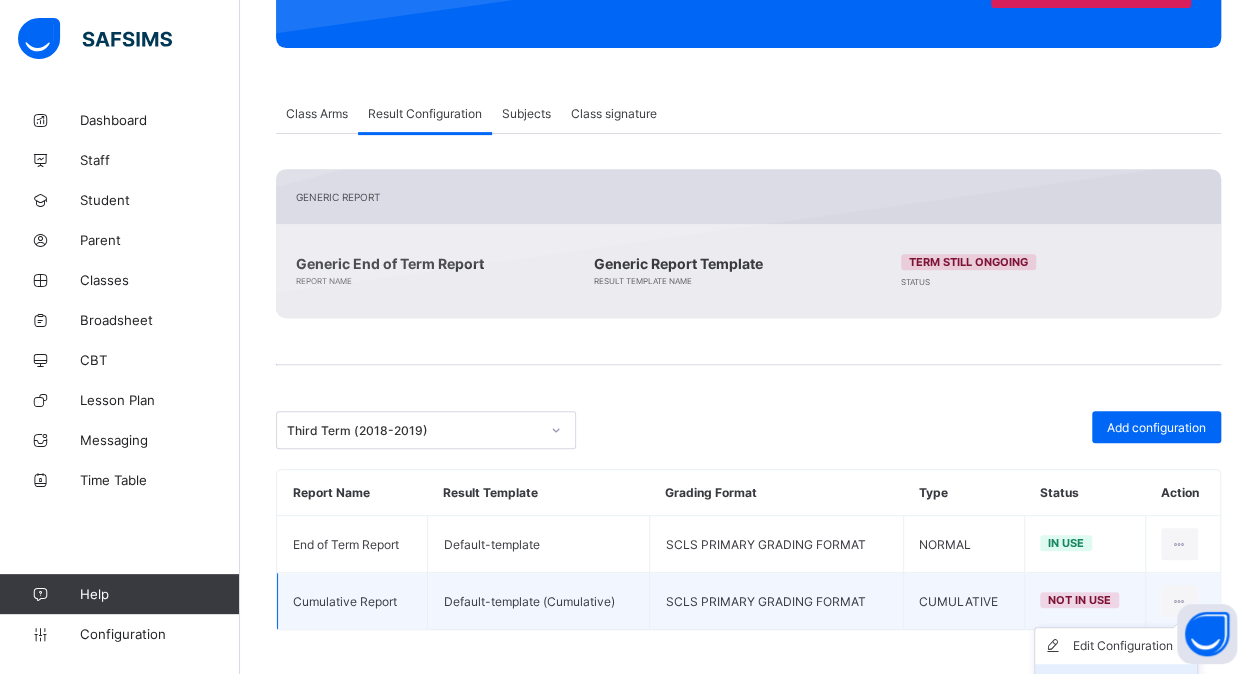 click on "Set in use" at bounding box center (1131, 682) 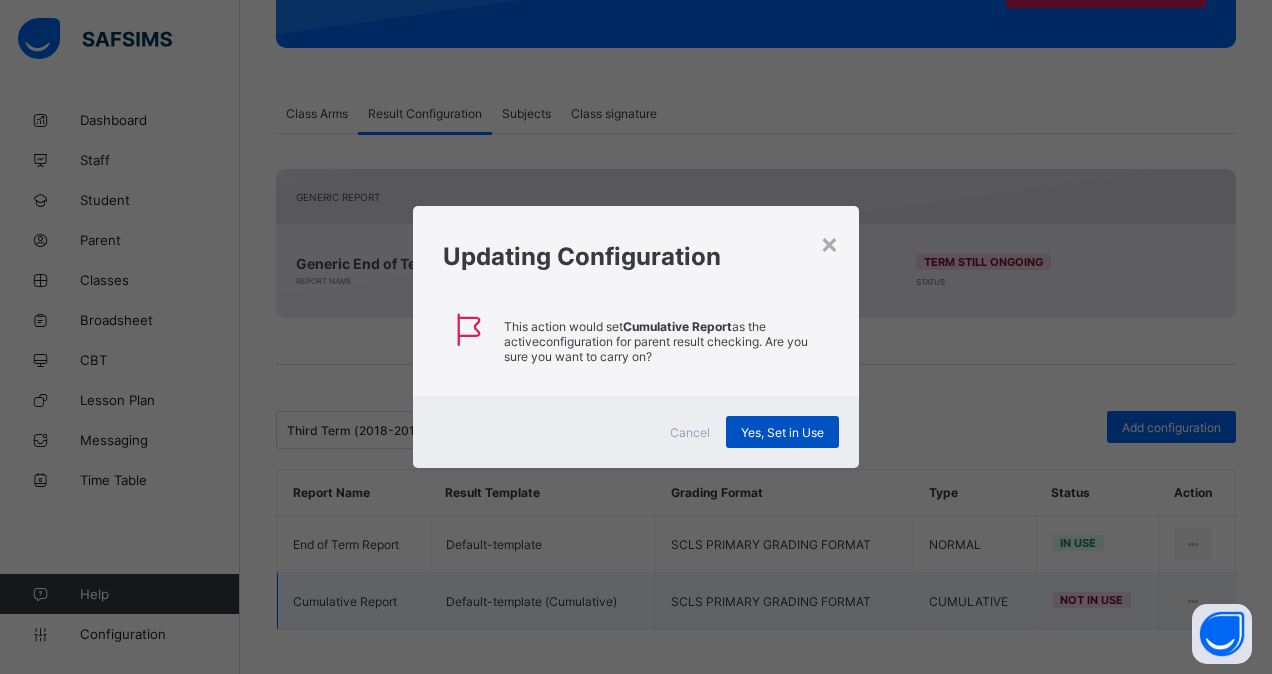 click on "Yes, Set in Use" at bounding box center [782, 432] 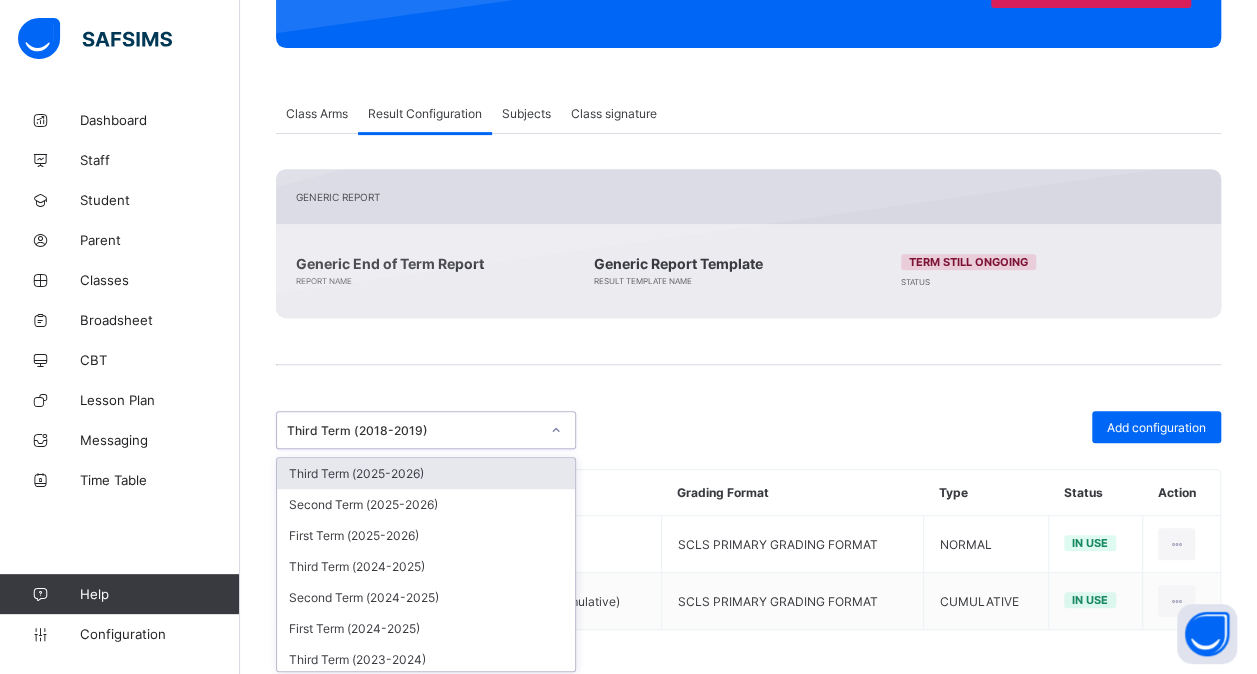 click 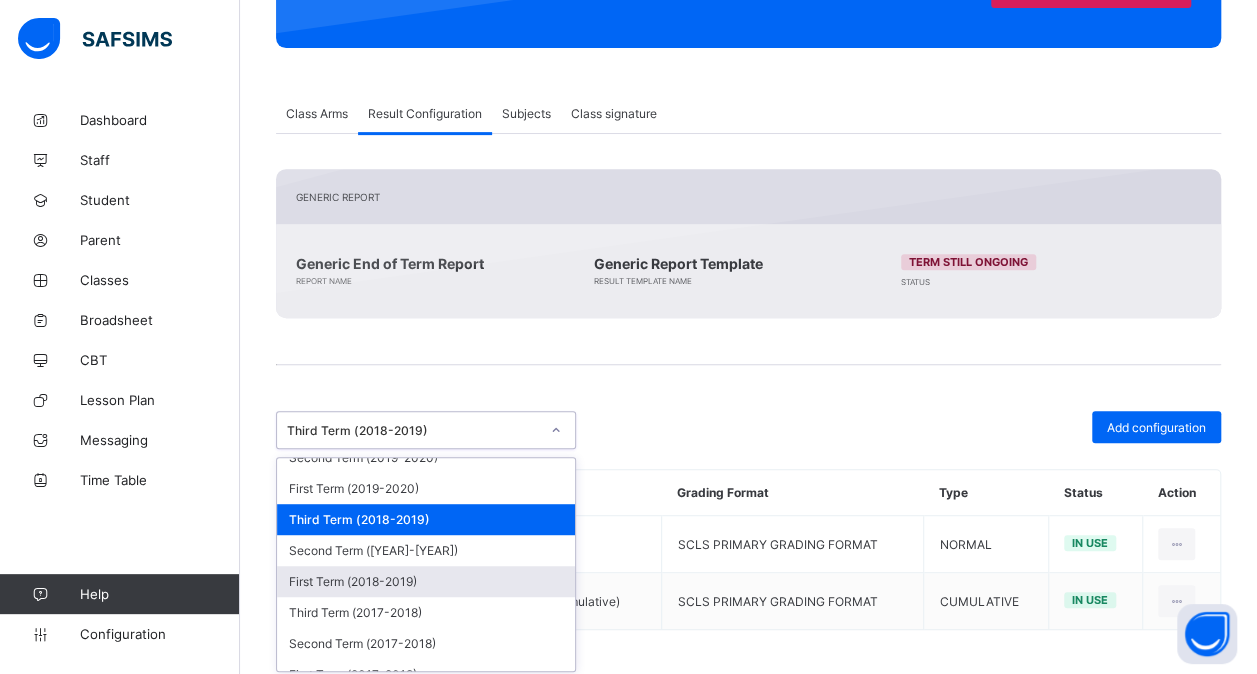 scroll, scrollTop: 578, scrollLeft: 0, axis: vertical 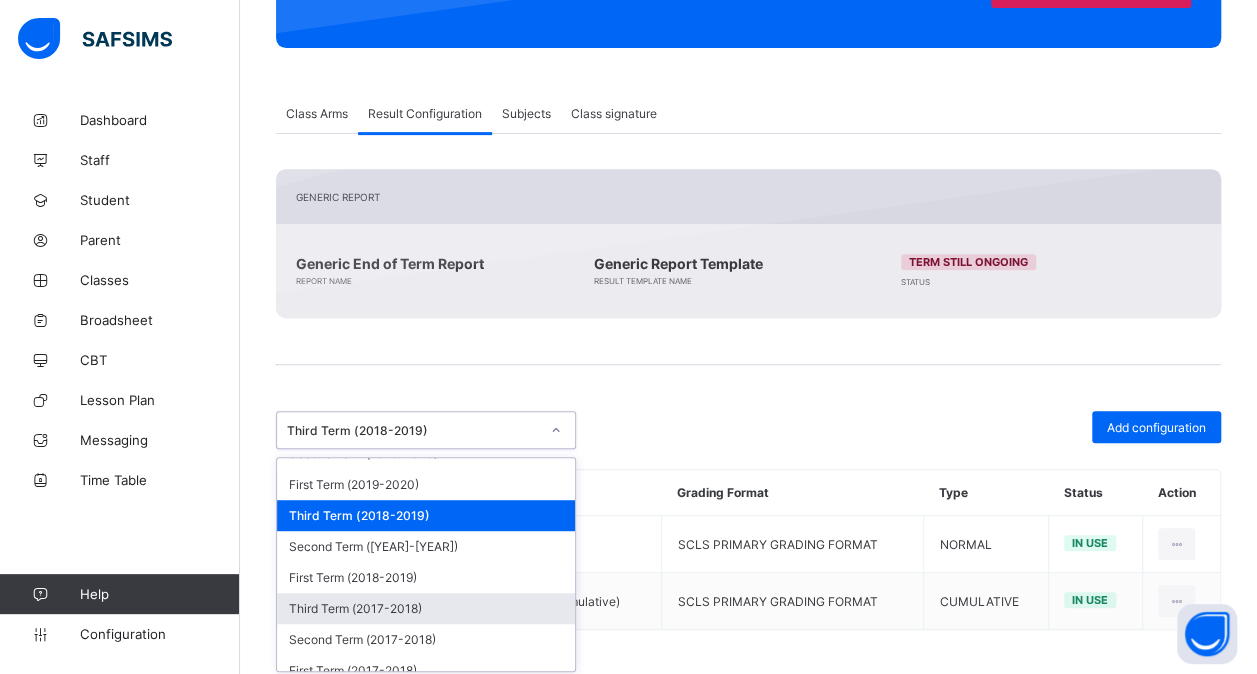 click on "Third Term (2017-2018)" at bounding box center [426, 608] 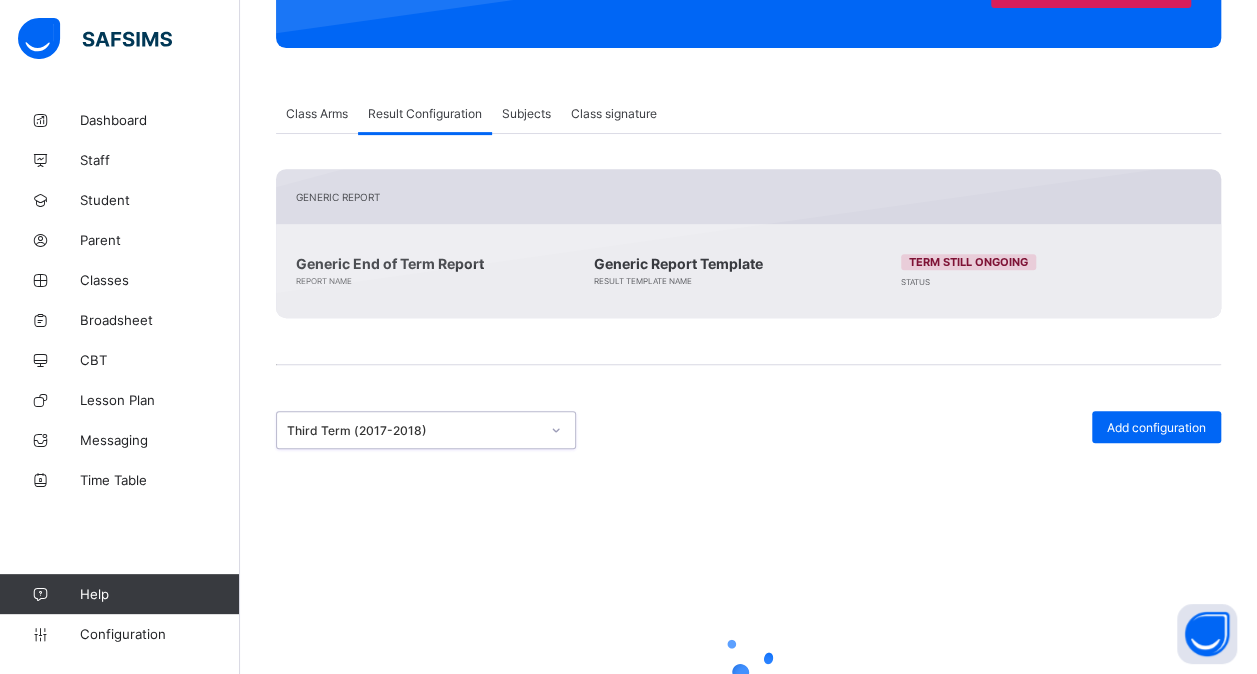 scroll, scrollTop: 260, scrollLeft: 0, axis: vertical 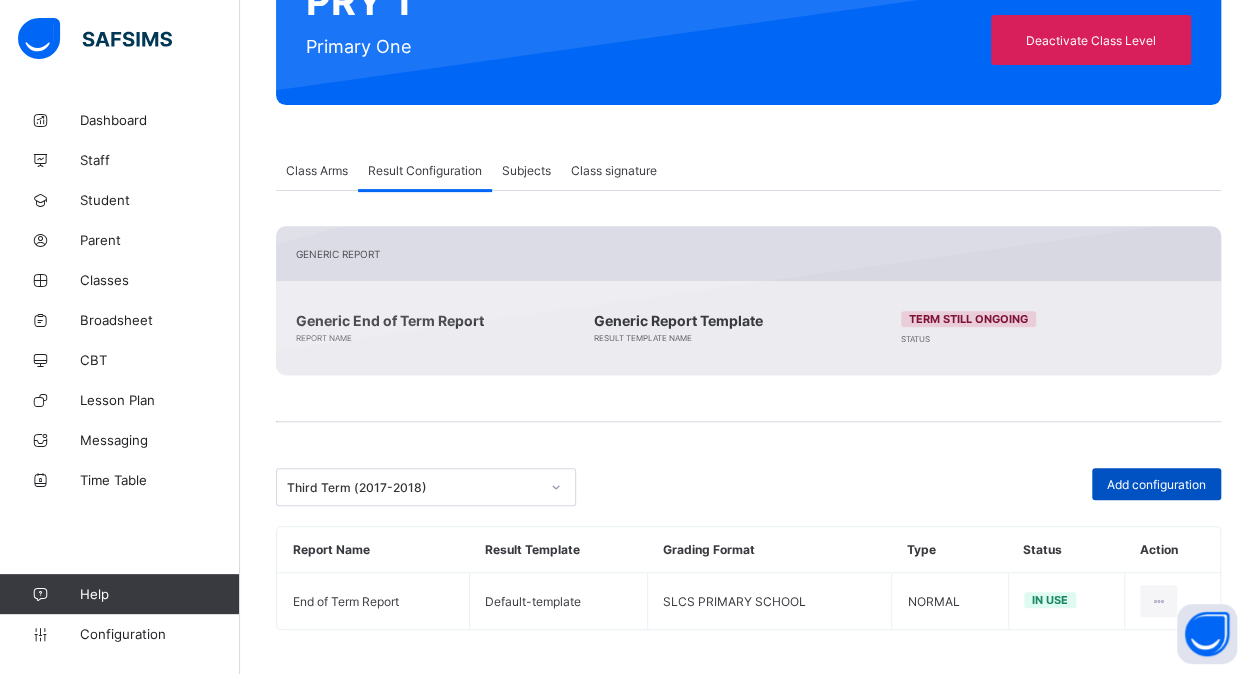 click on "Add configuration" at bounding box center (1156, 484) 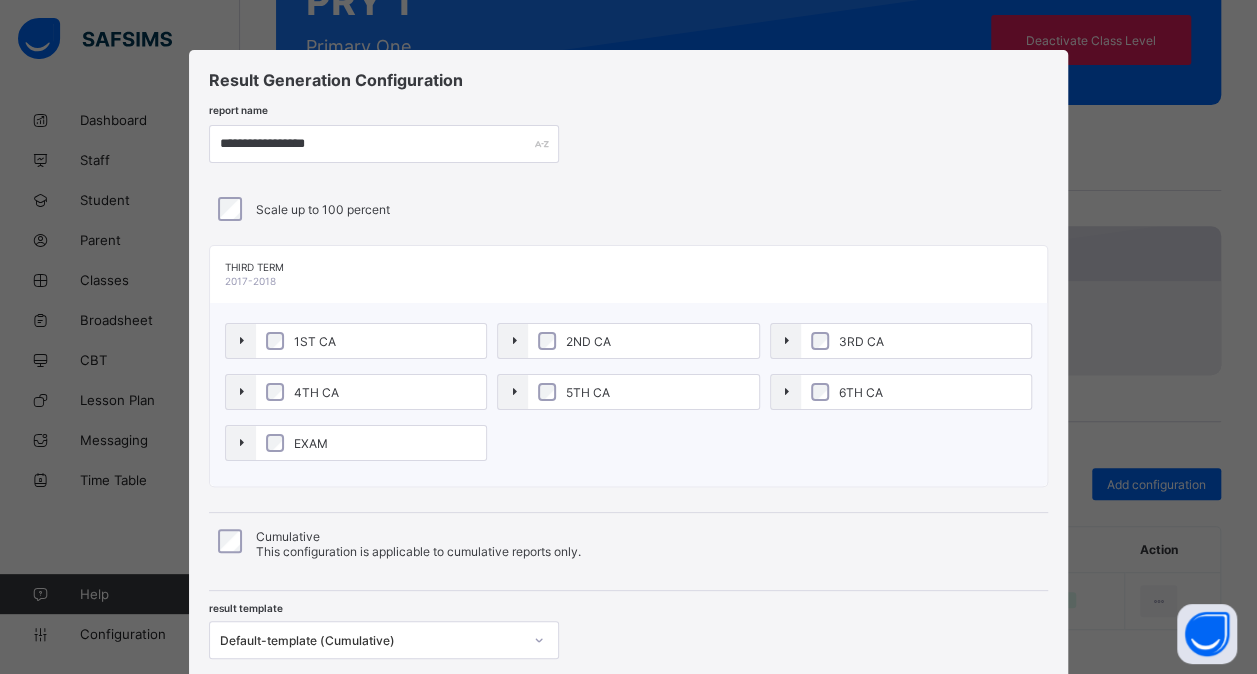 scroll, scrollTop: 138, scrollLeft: 0, axis: vertical 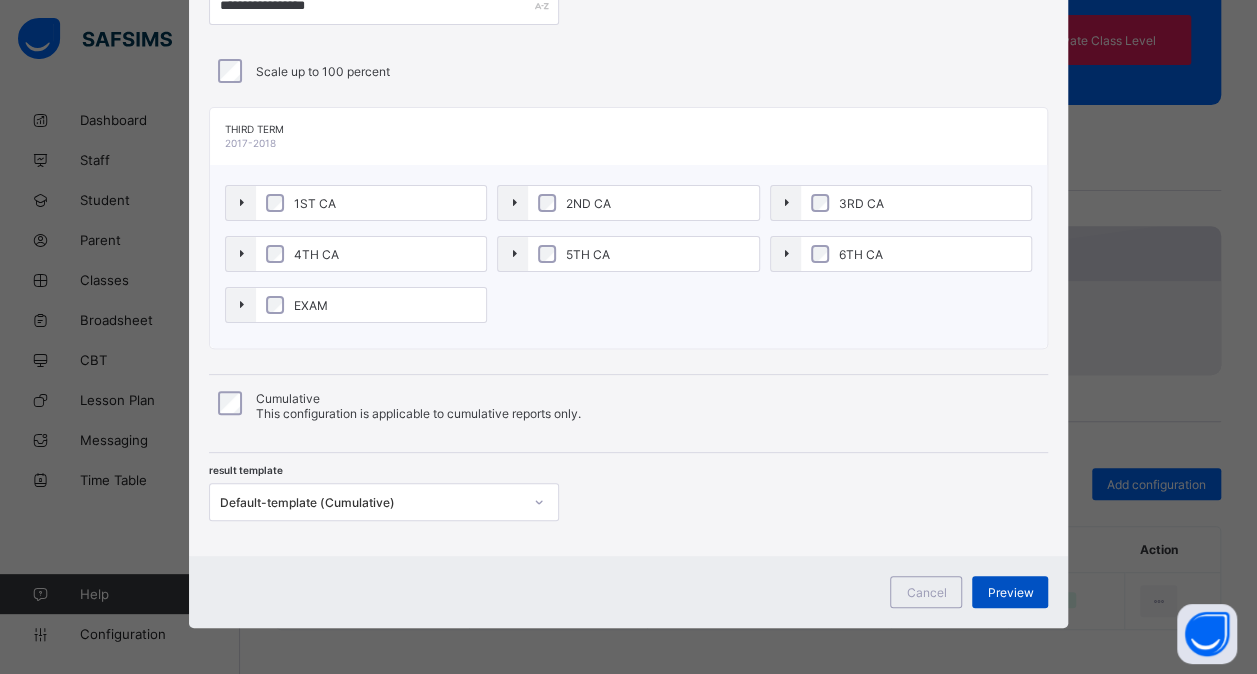 click on "Preview" at bounding box center [1010, 592] 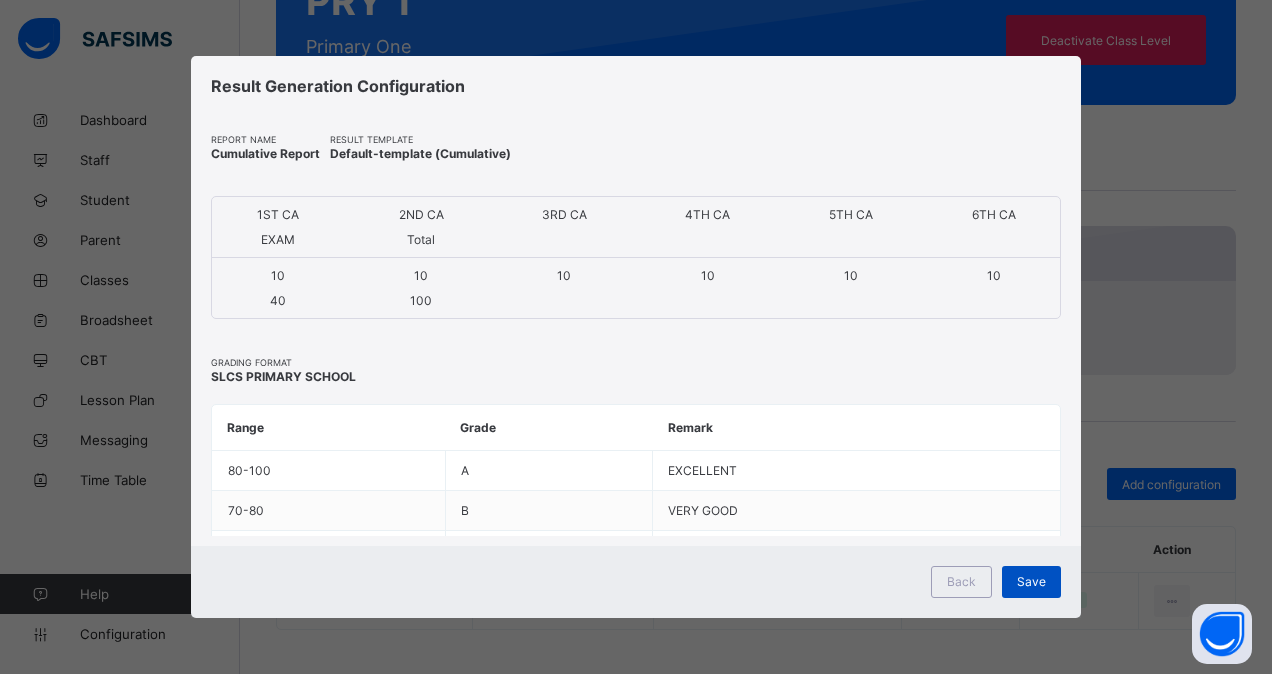 click on "Save" at bounding box center [1031, 581] 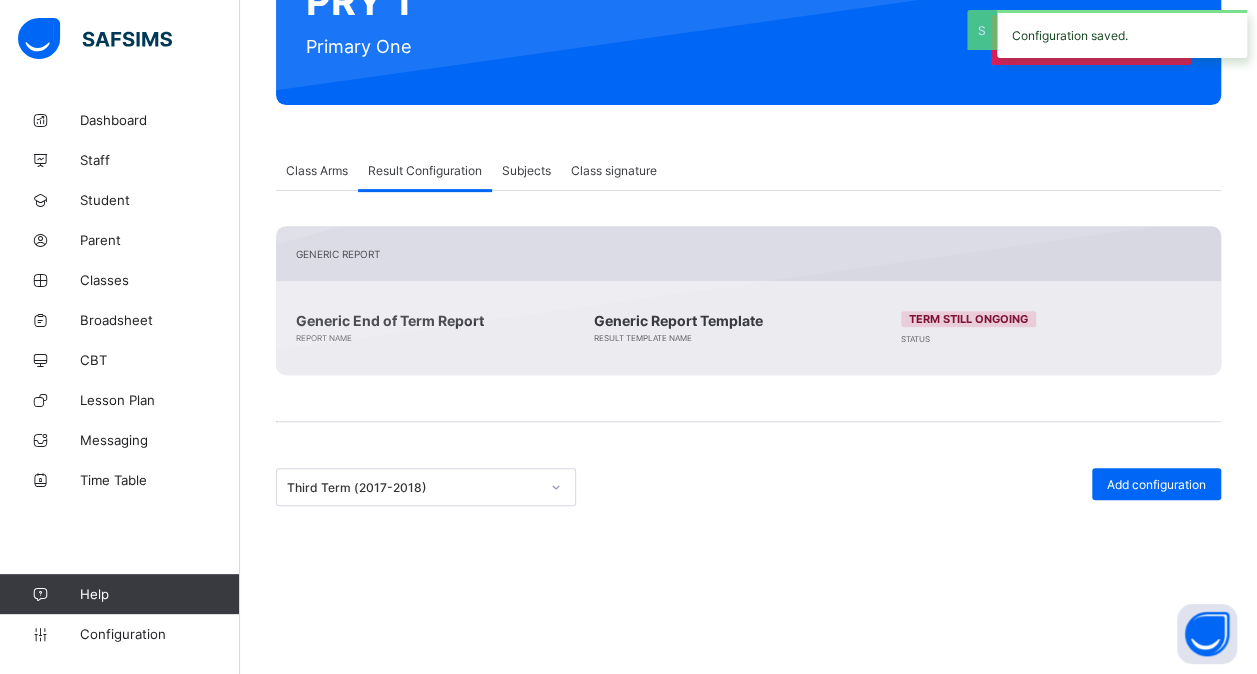 scroll, scrollTop: 317, scrollLeft: 0, axis: vertical 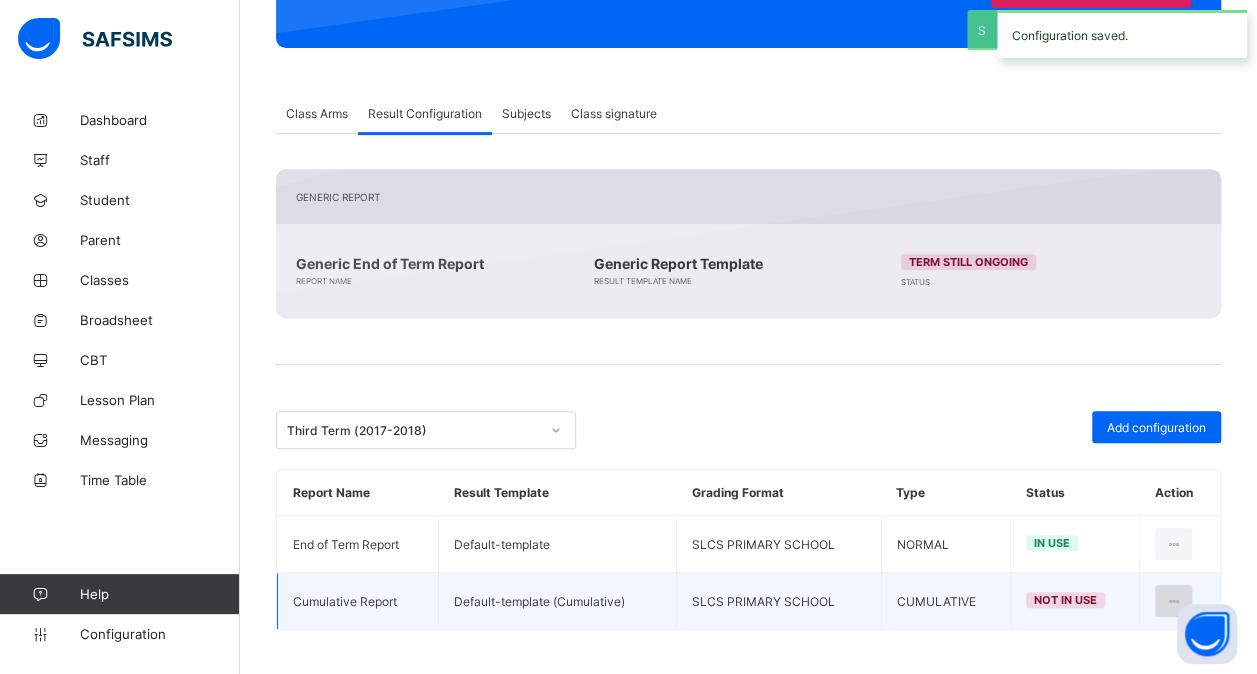 click at bounding box center (1173, 601) 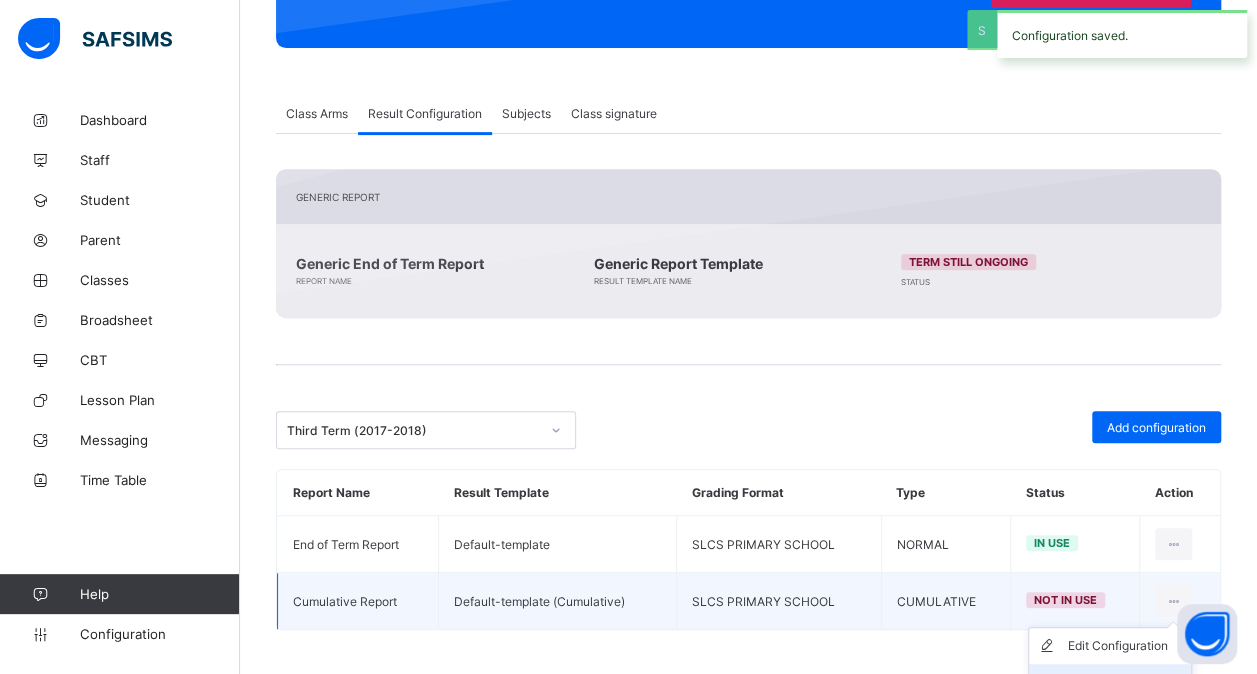 click on "Set in use" at bounding box center [1125, 682] 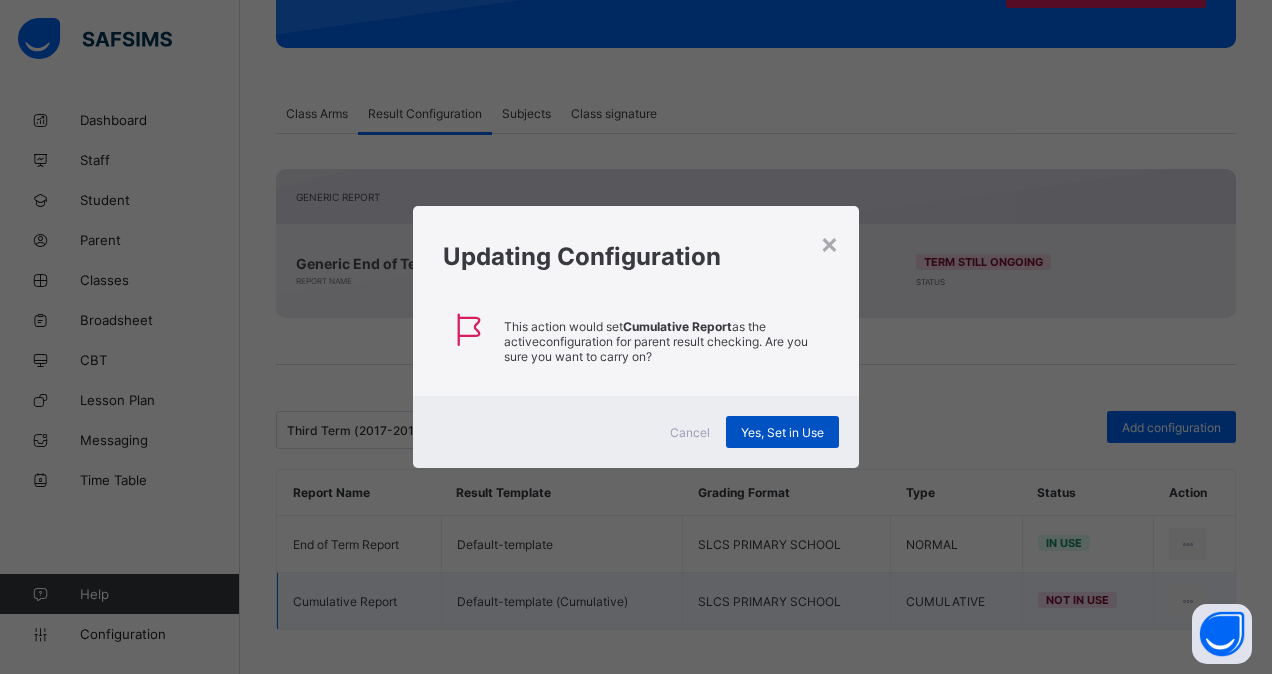 click on "Yes, Set in Use" at bounding box center [782, 432] 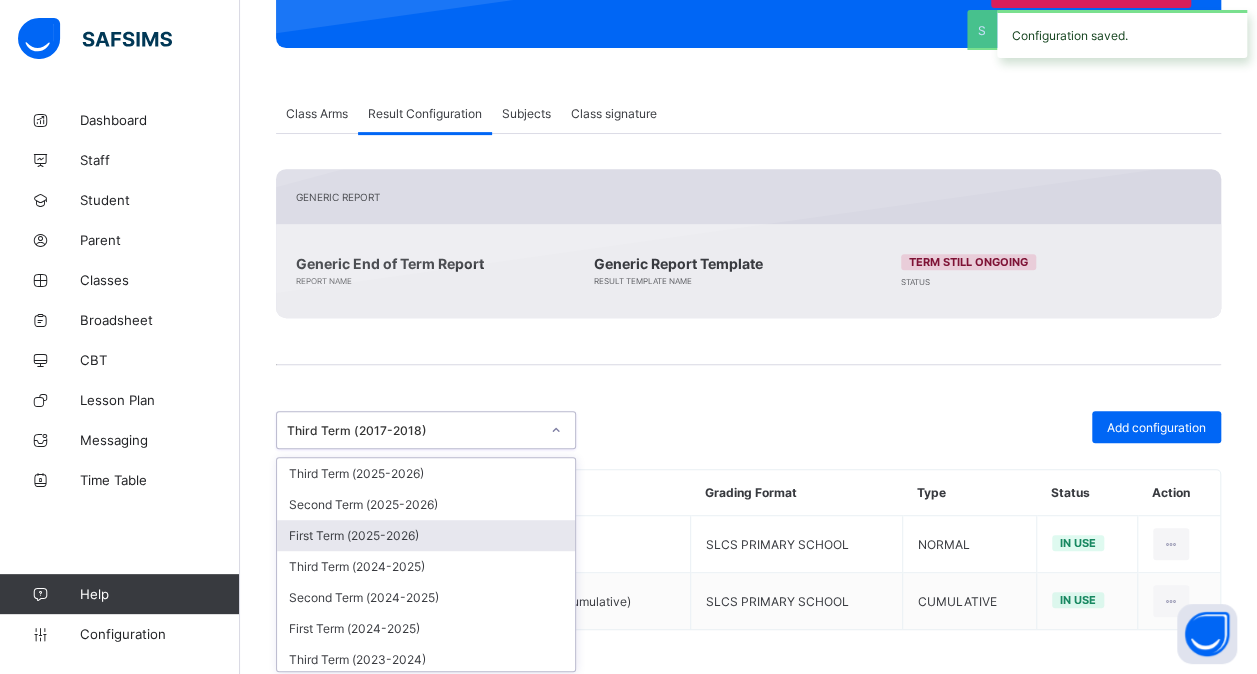 drag, startPoint x: 554, startPoint y: 418, endPoint x: 491, endPoint y: 522, distance: 121.59358 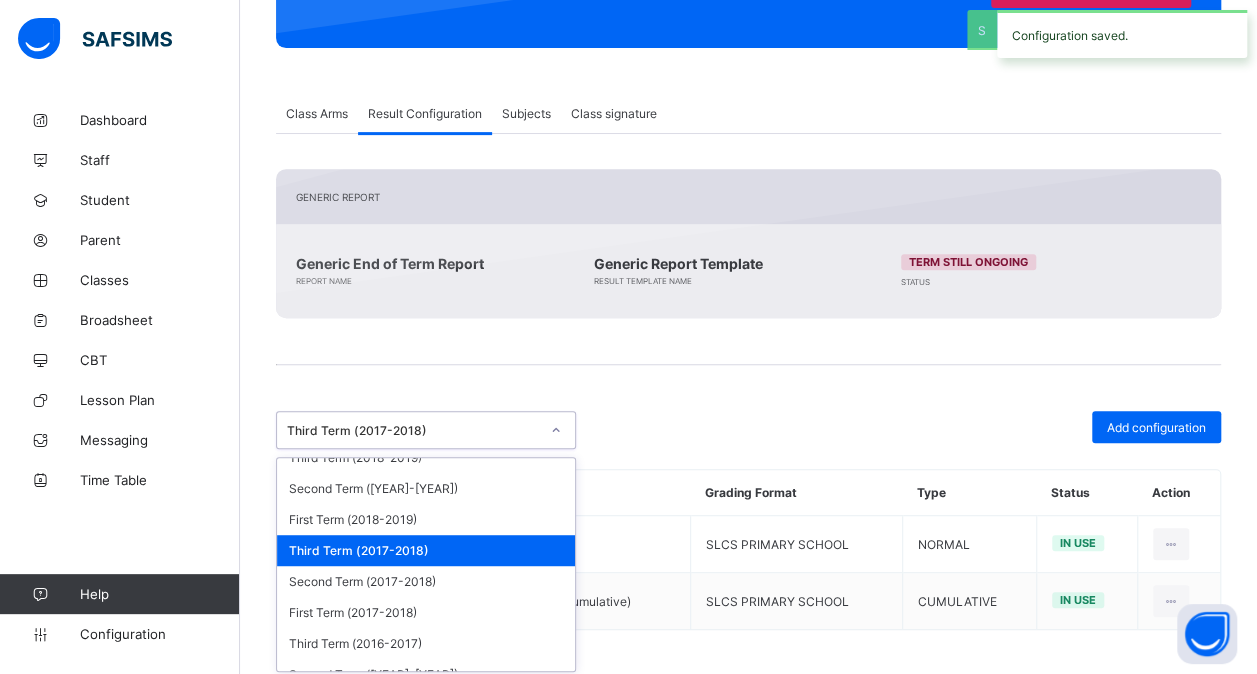 scroll, scrollTop: 637, scrollLeft: 0, axis: vertical 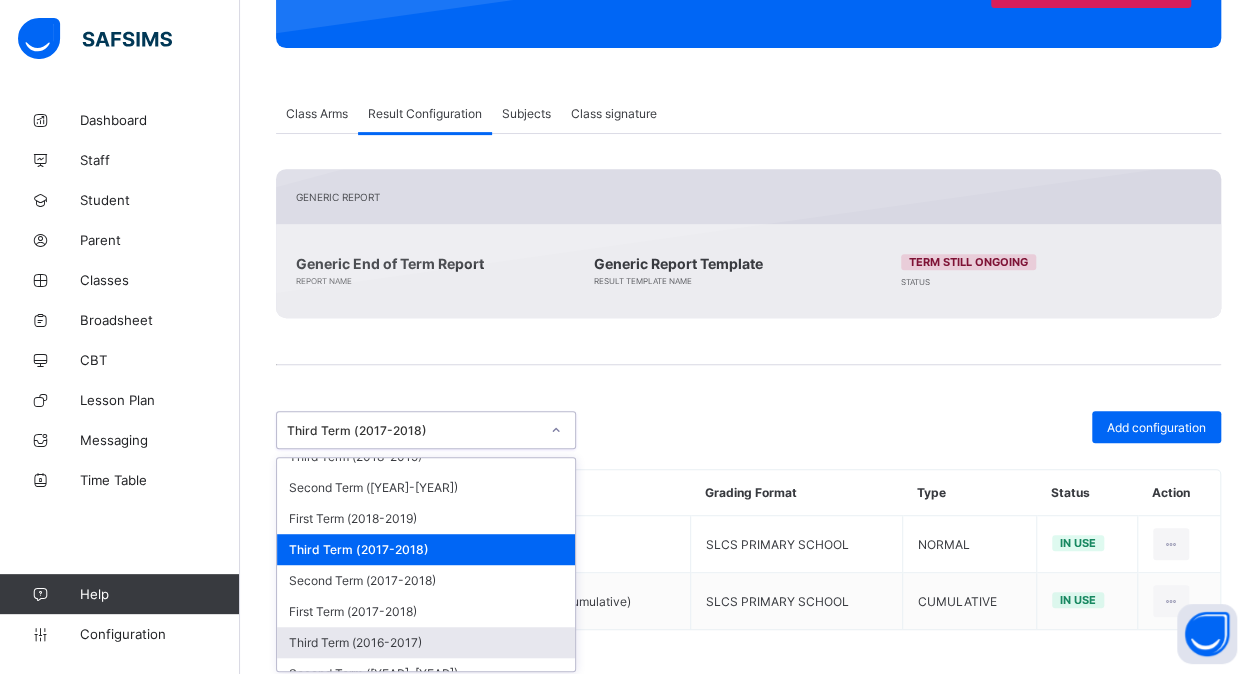 click on "Third Term (2016-2017)" at bounding box center [426, 642] 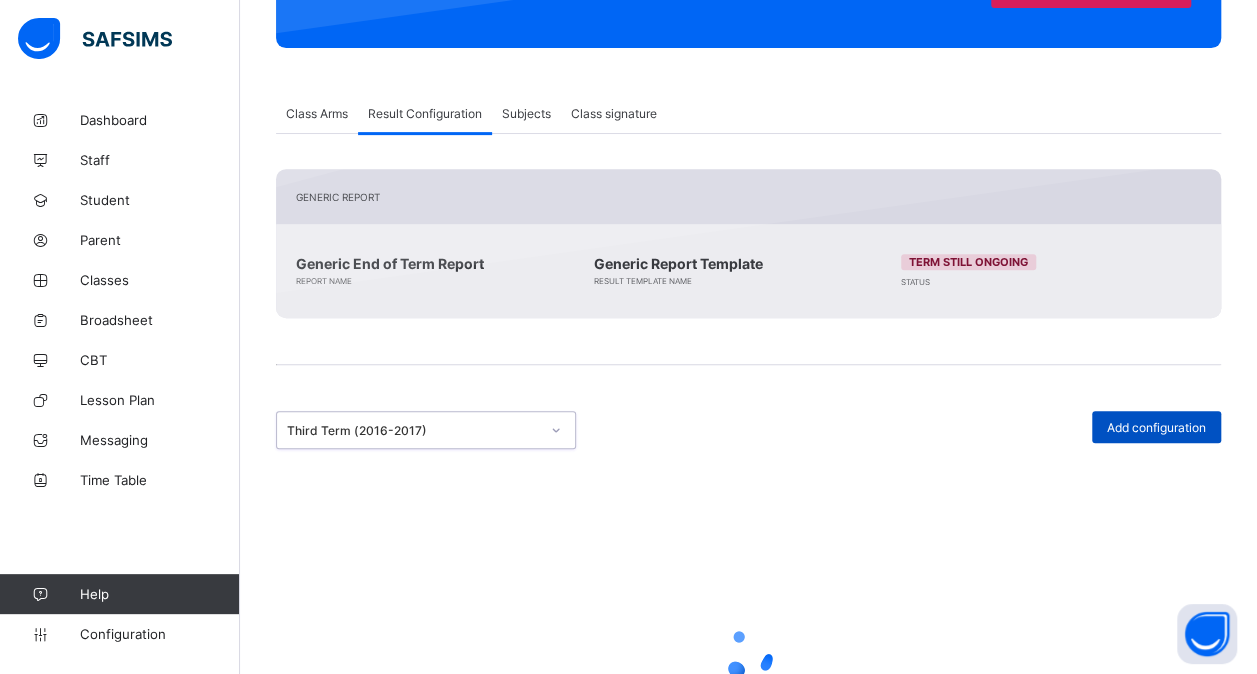 scroll, scrollTop: 260, scrollLeft: 0, axis: vertical 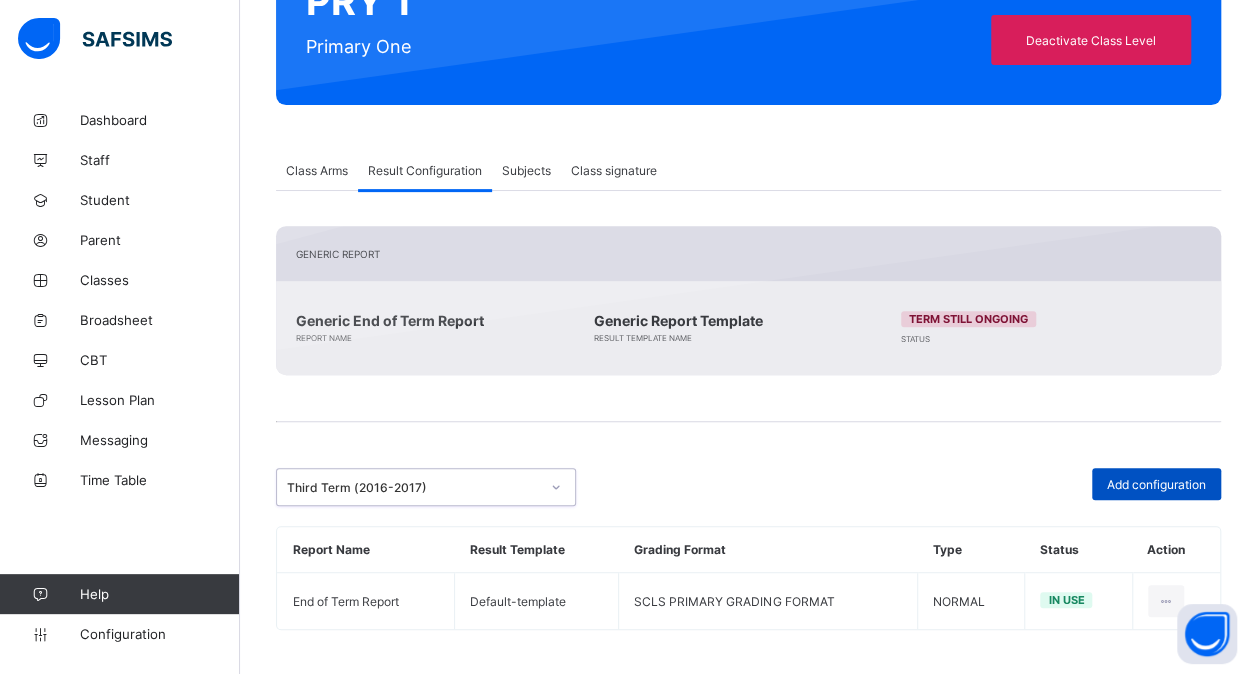 click at bounding box center [748, 448] 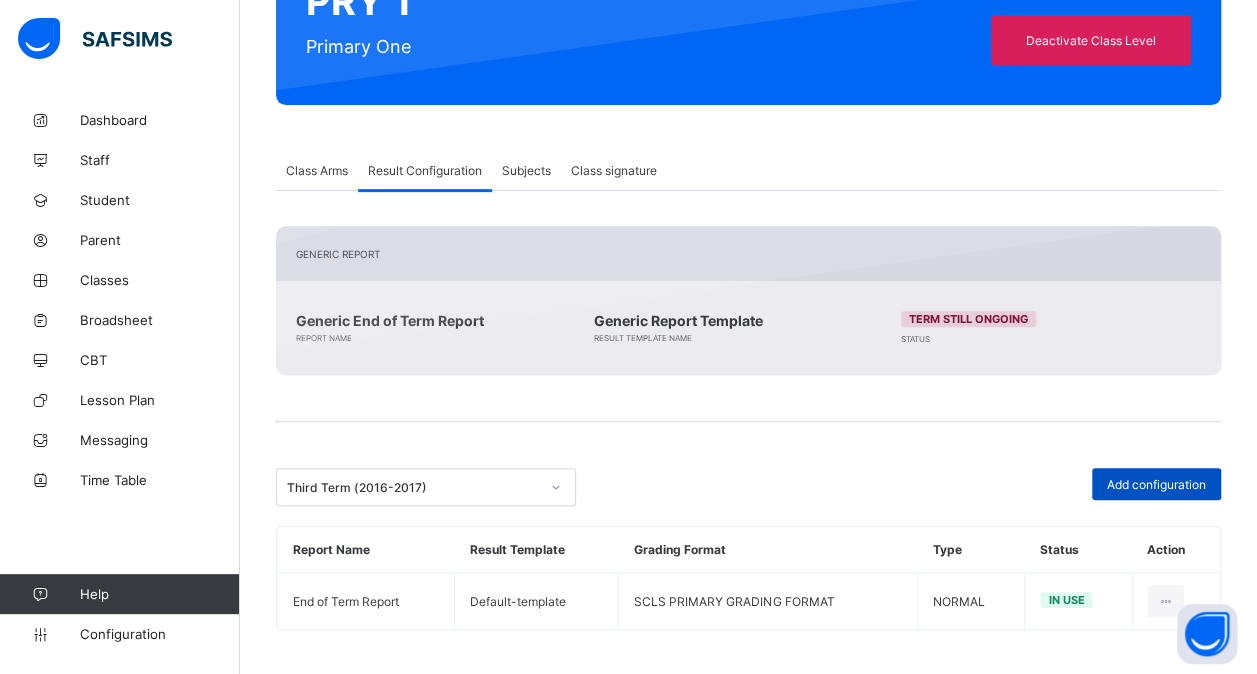 click on "Add configuration" at bounding box center [1156, 484] 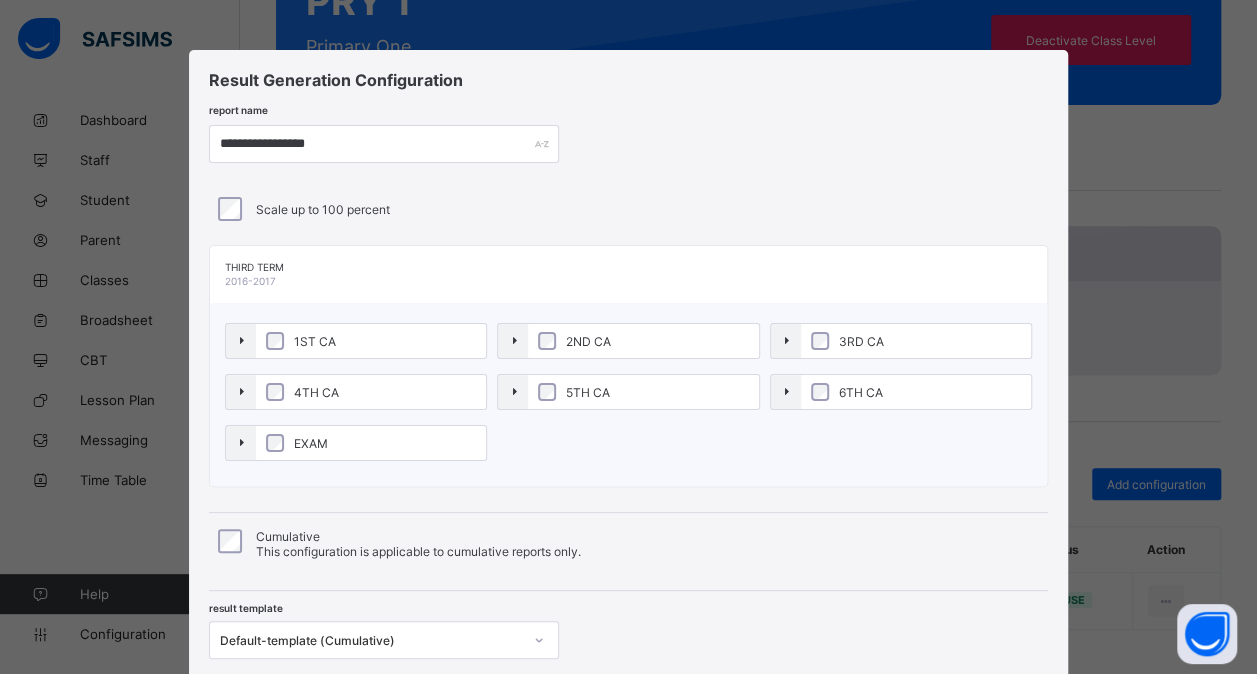 scroll, scrollTop: 138, scrollLeft: 0, axis: vertical 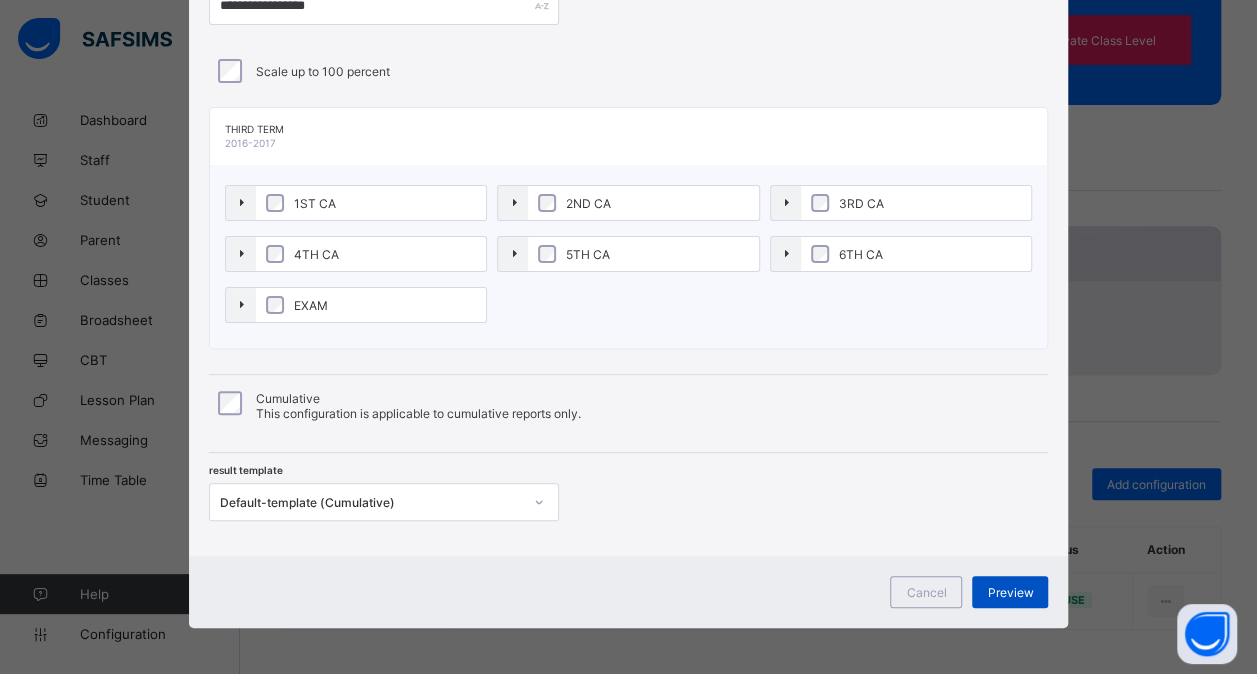 click on "Preview" at bounding box center [1010, 592] 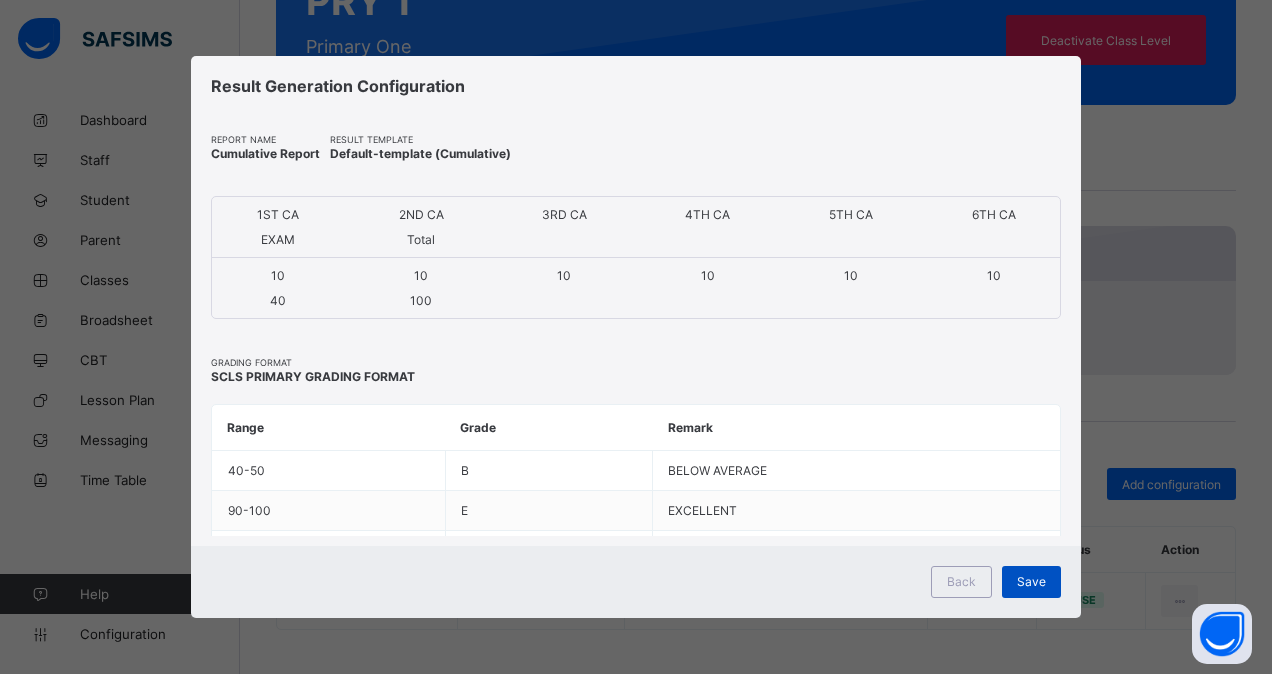 click on "Save" at bounding box center (1031, 581) 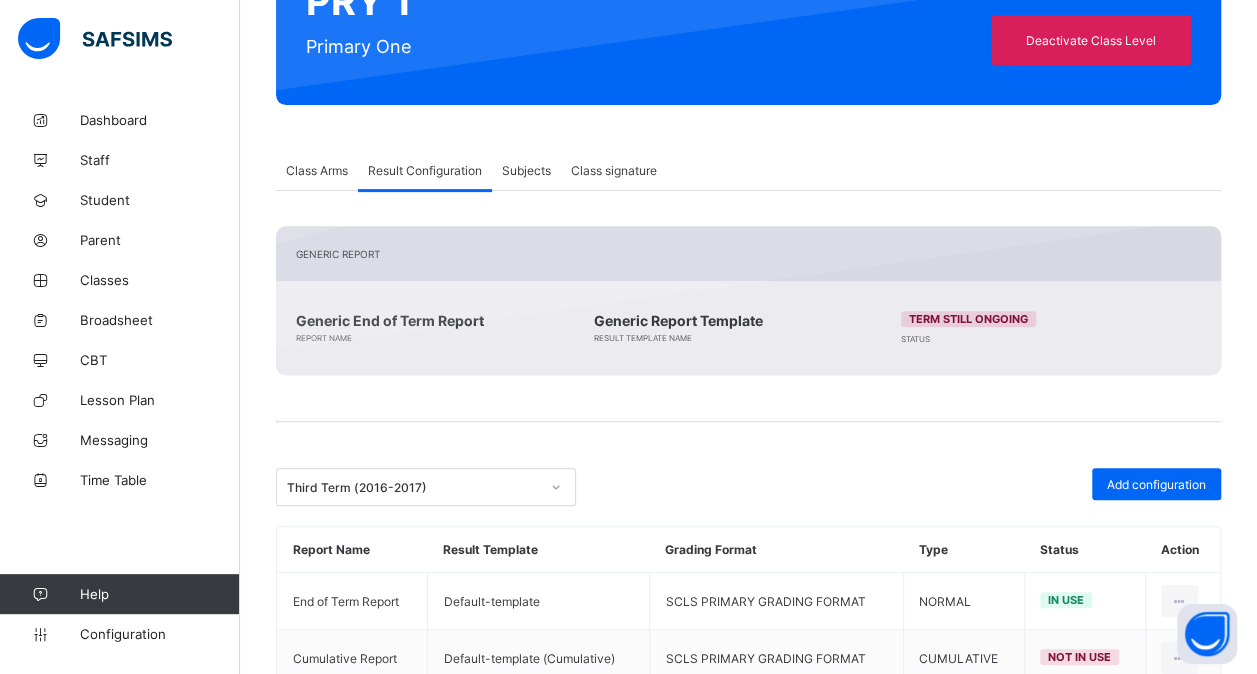 scroll, scrollTop: 317, scrollLeft: 0, axis: vertical 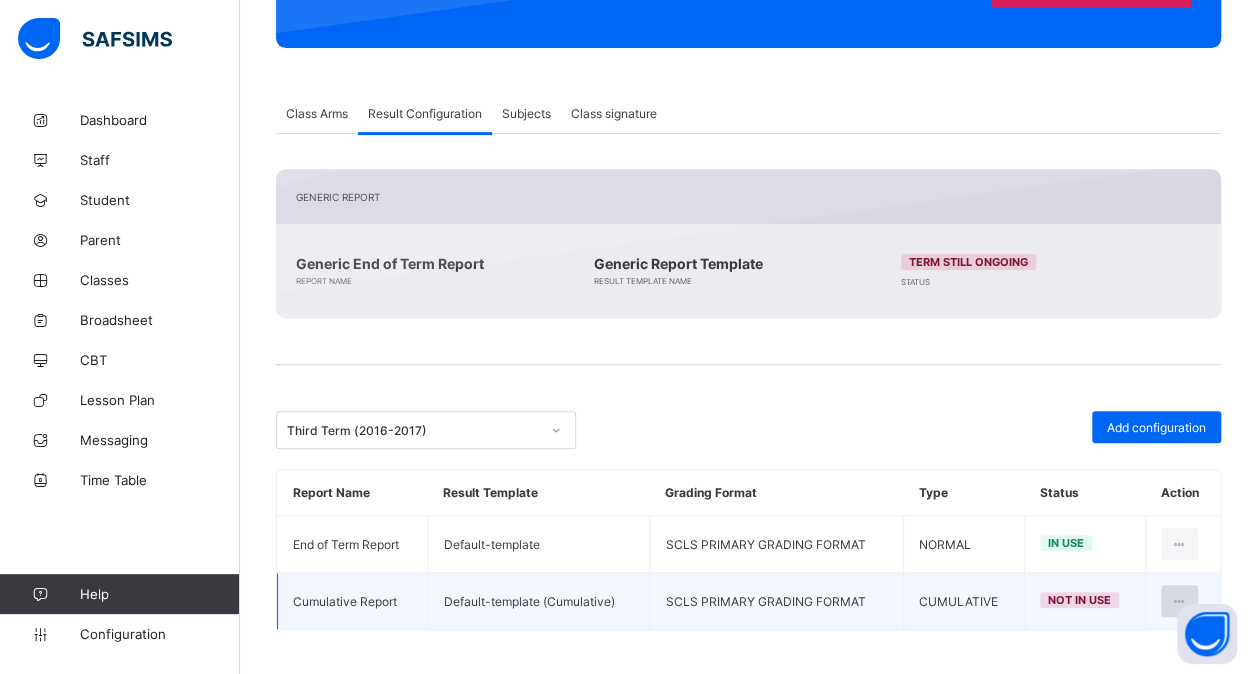 click at bounding box center (1179, 601) 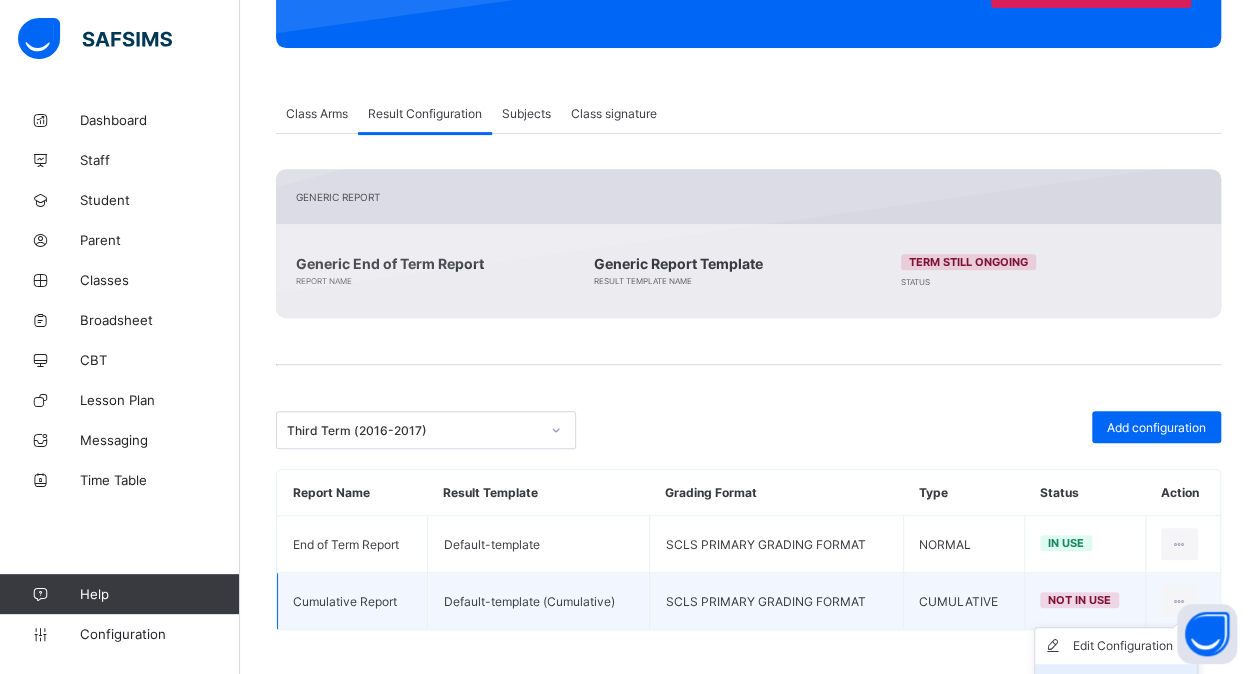 click on "Set in use" at bounding box center [1116, 682] 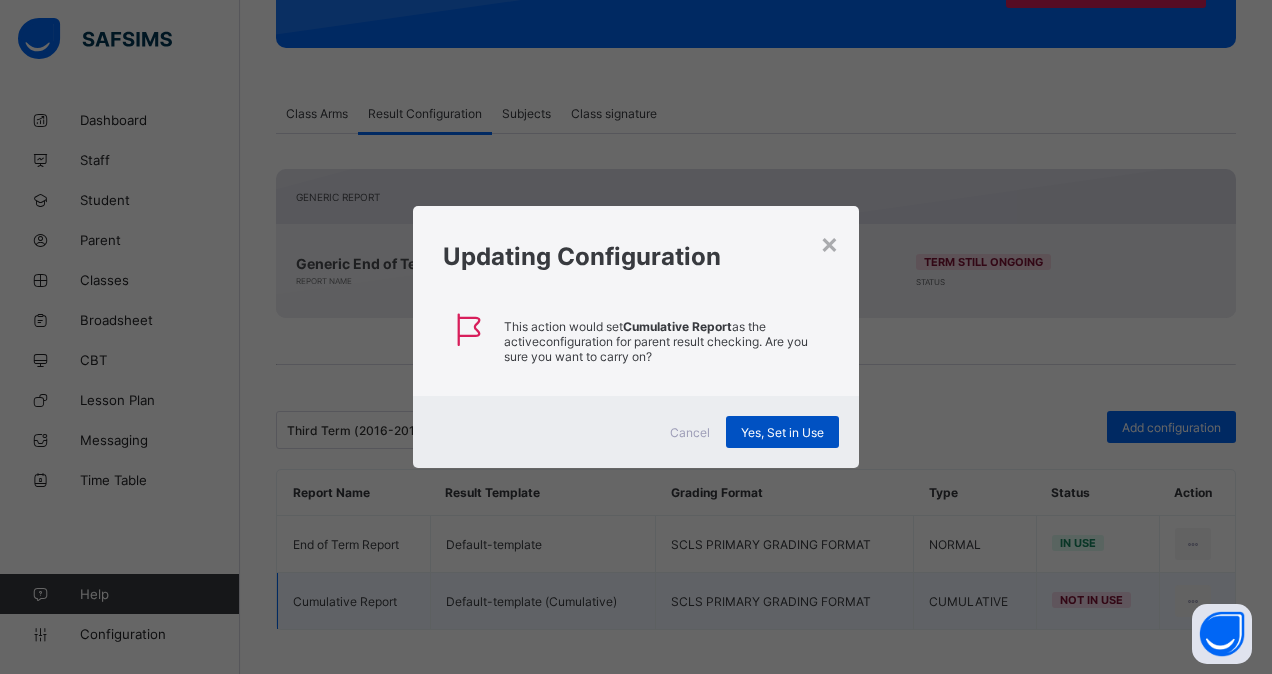 click on "Yes, Set in Use" at bounding box center [782, 432] 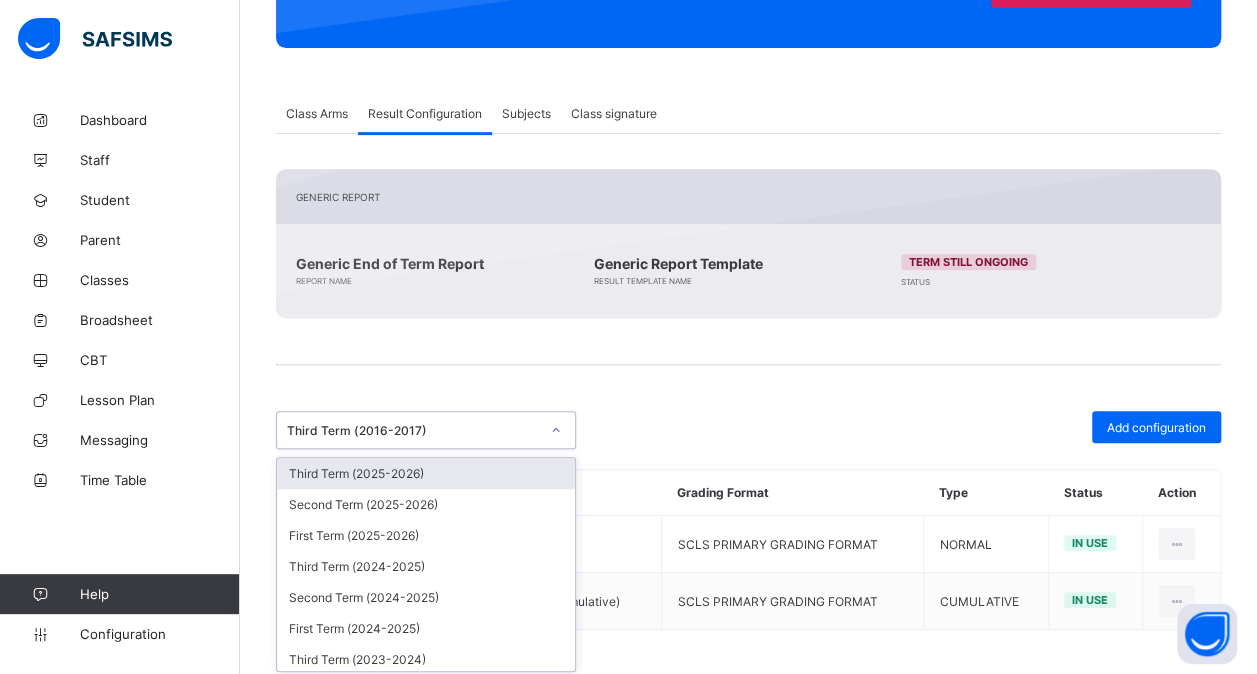 click at bounding box center [556, 430] 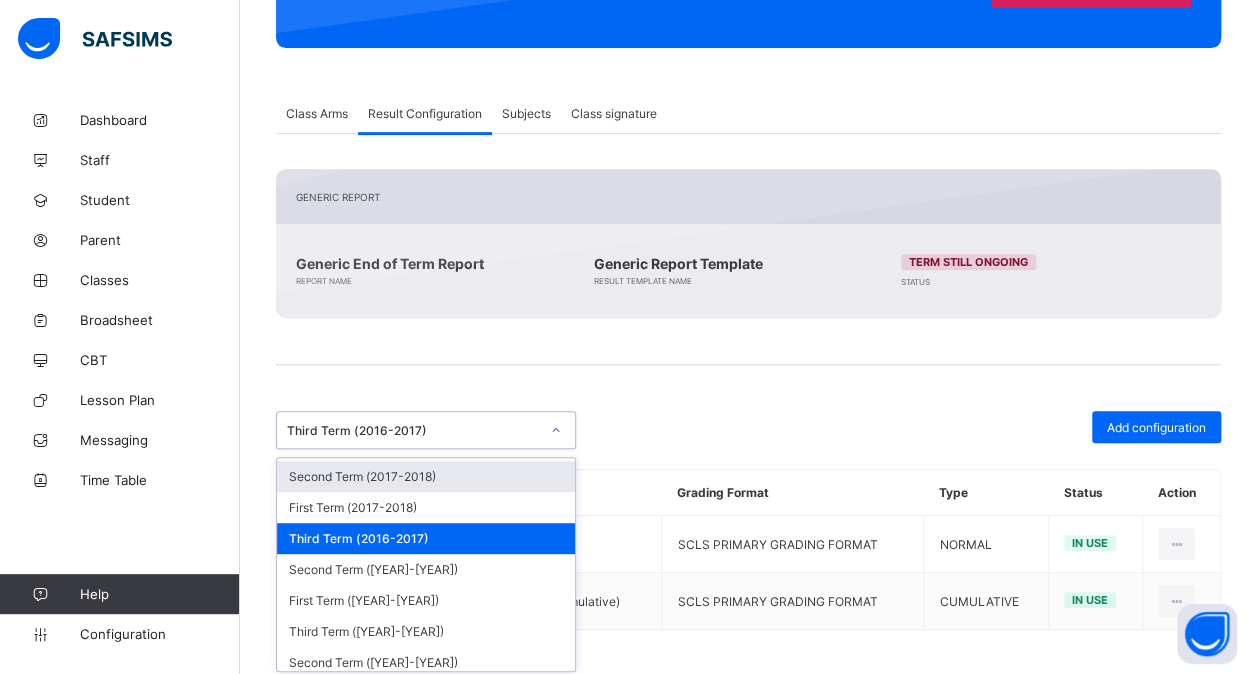 scroll, scrollTop: 747, scrollLeft: 0, axis: vertical 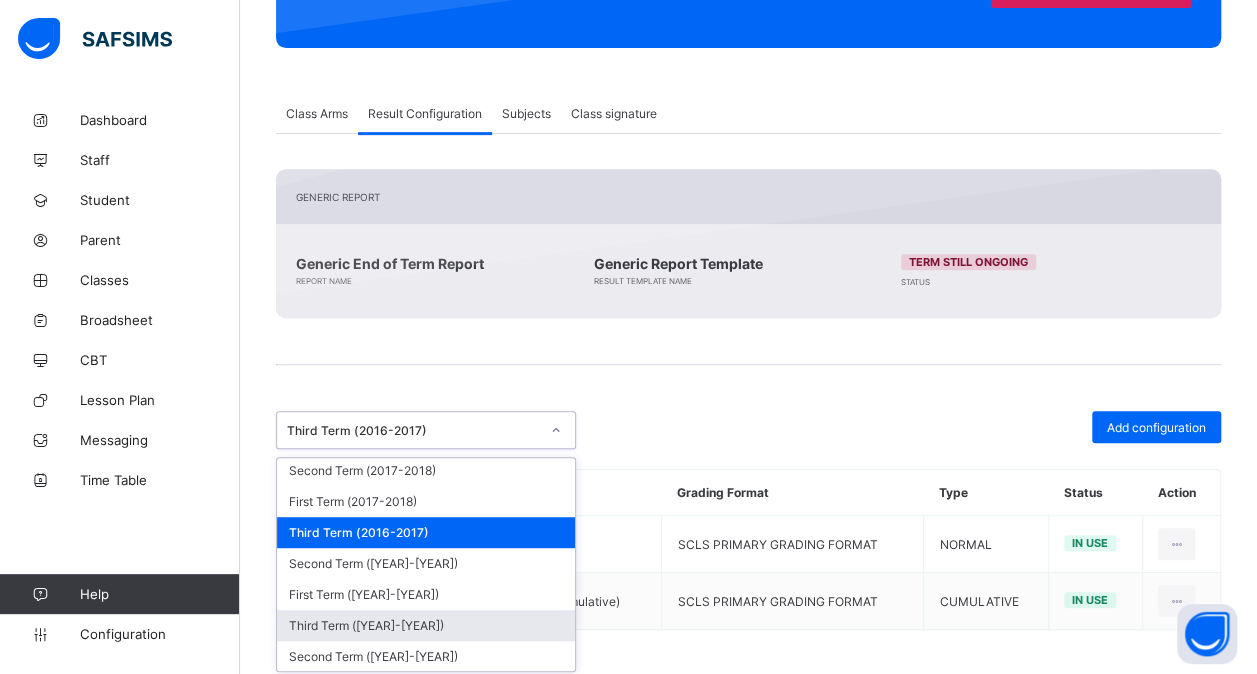 click on "Third Term (2015-2016)" at bounding box center [426, 625] 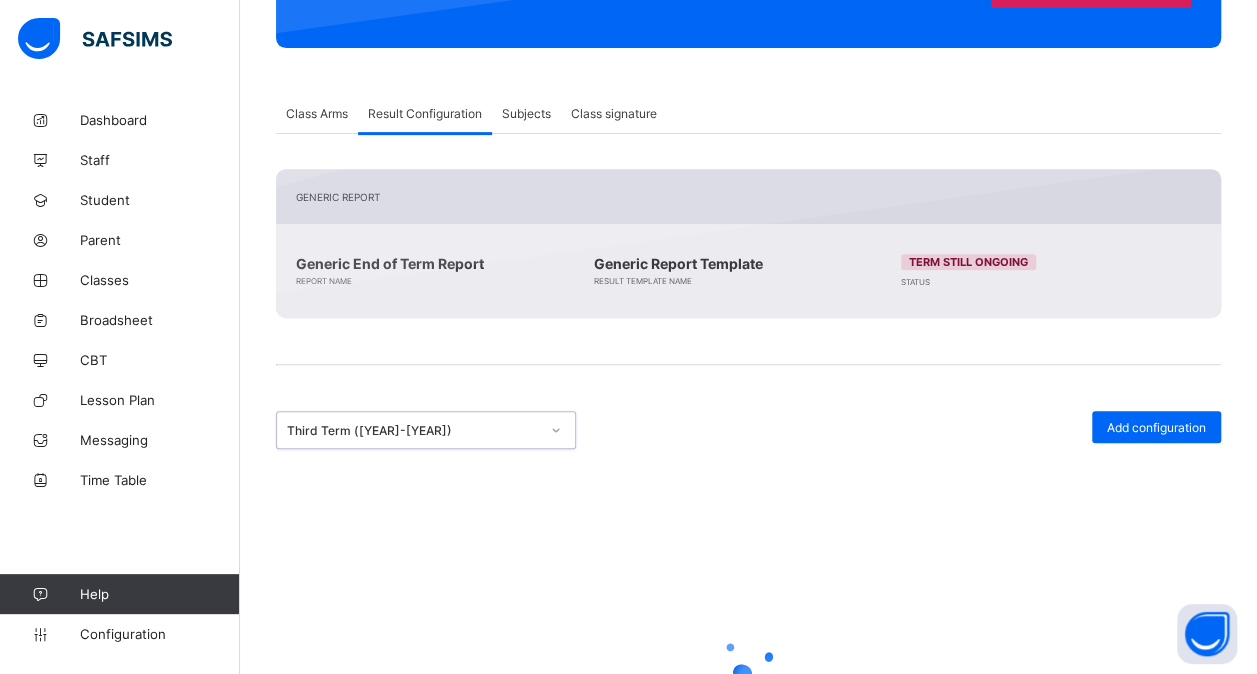 scroll, scrollTop: 260, scrollLeft: 0, axis: vertical 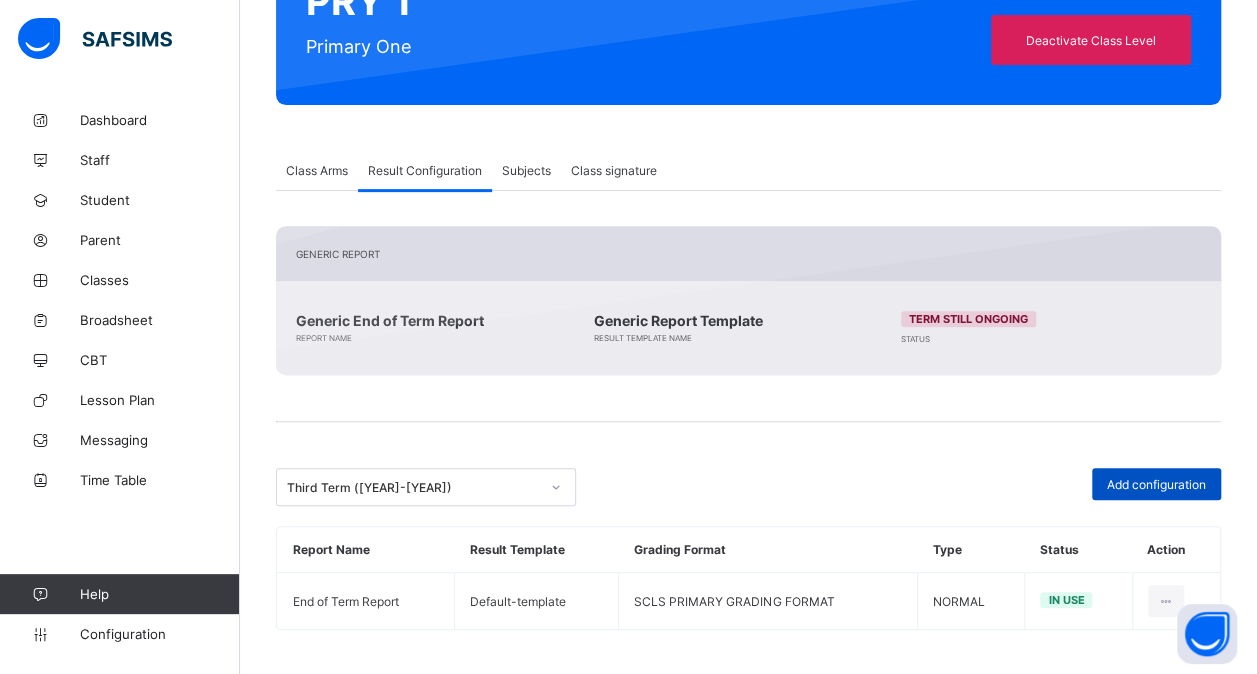 click on "Add configuration" at bounding box center (1156, 484) 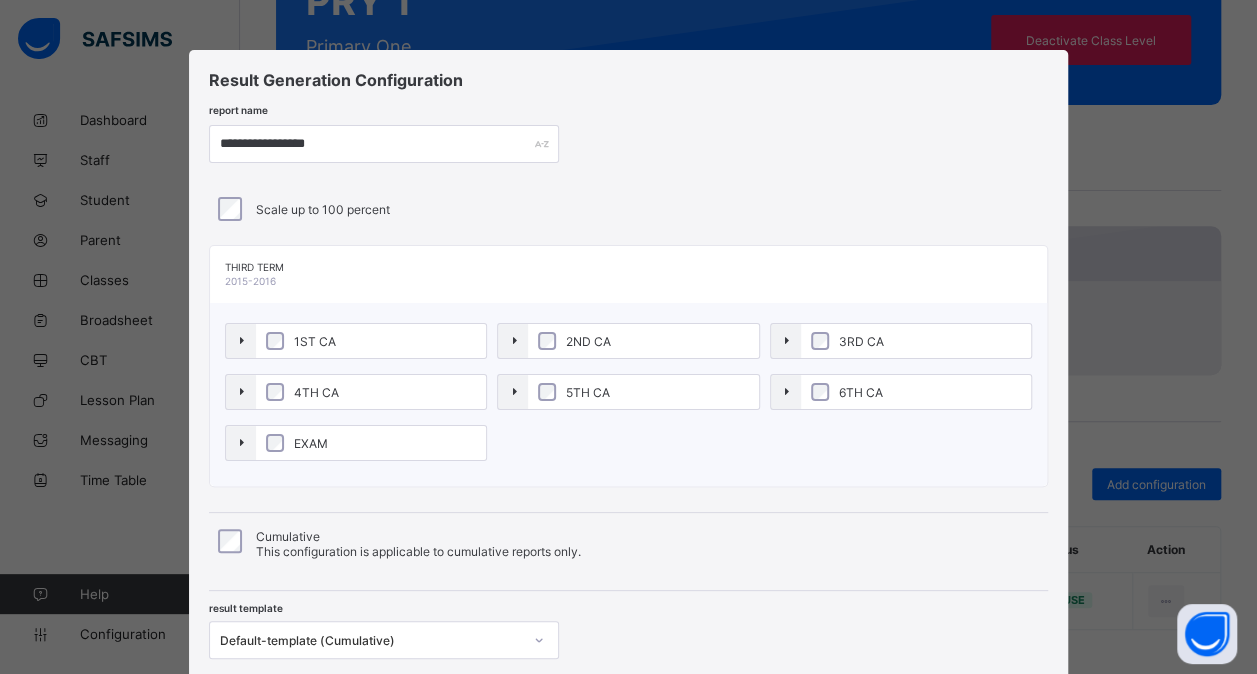 scroll, scrollTop: 138, scrollLeft: 0, axis: vertical 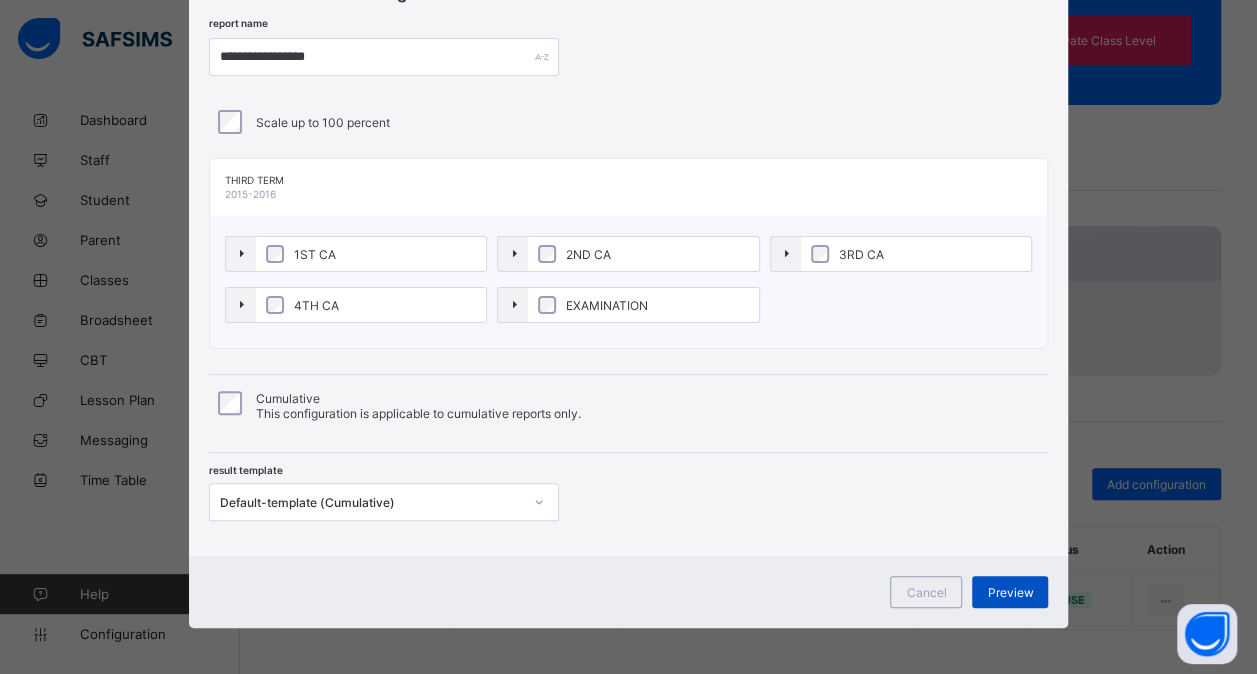 click on "Preview" at bounding box center [1010, 592] 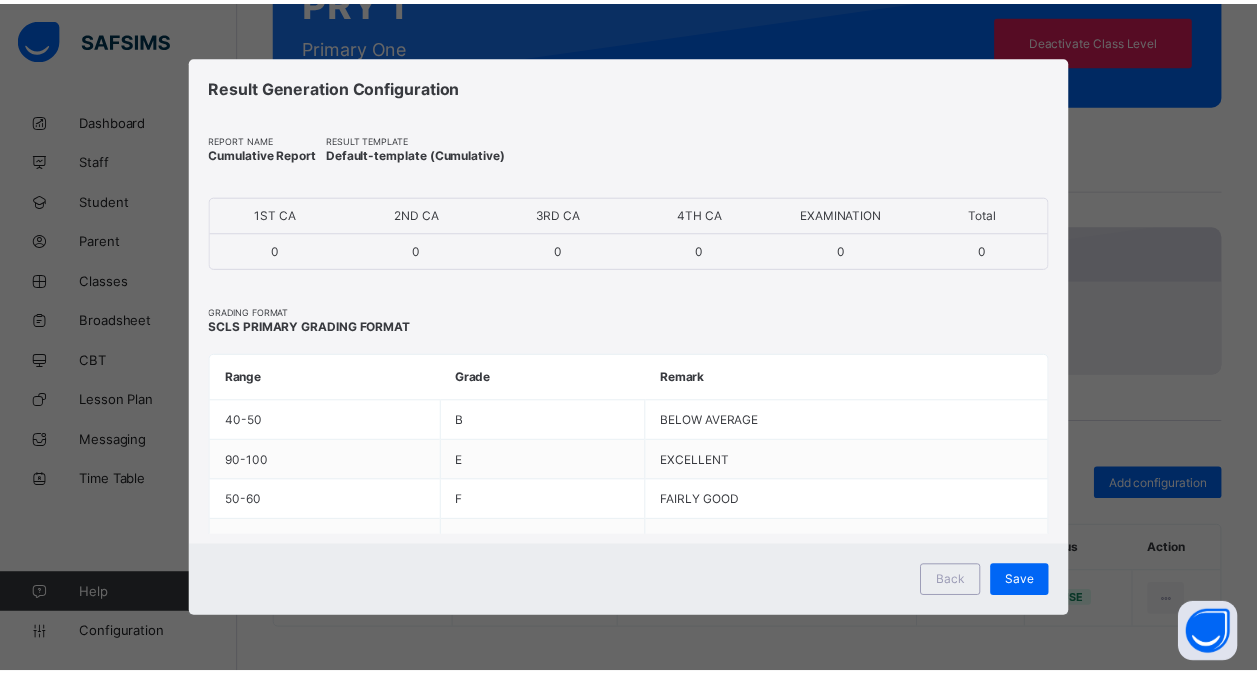 scroll, scrollTop: 0, scrollLeft: 0, axis: both 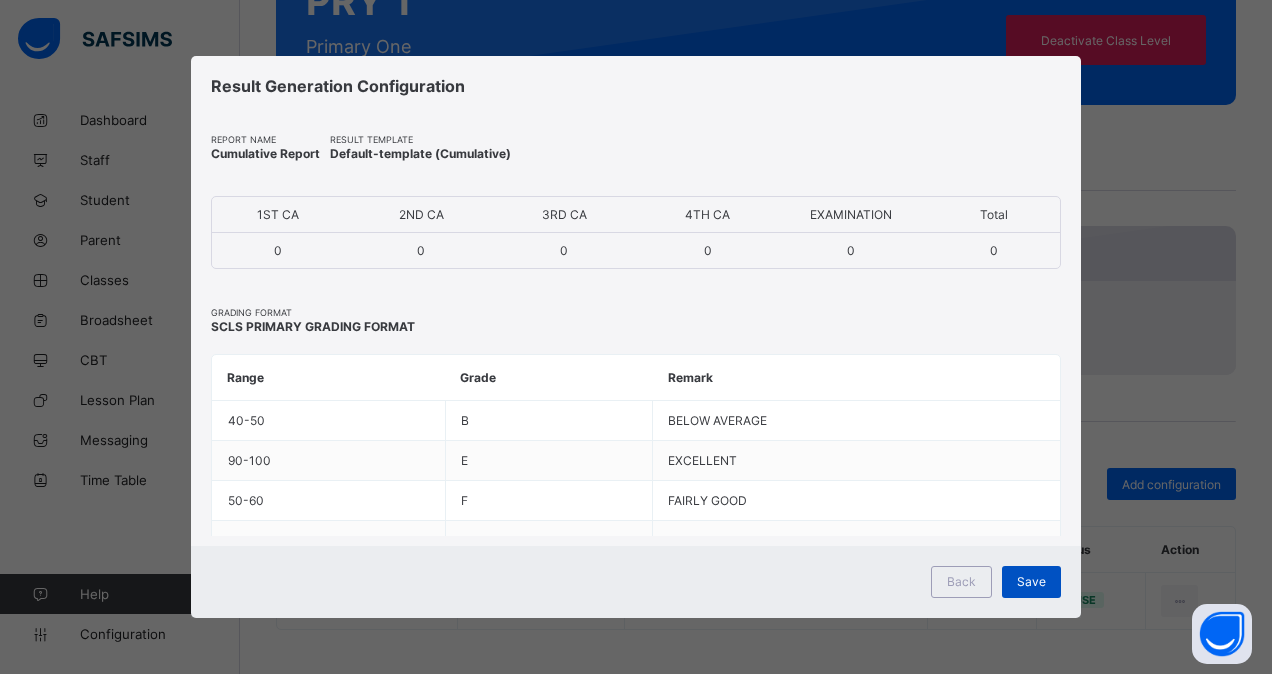 click on "Save" at bounding box center [1031, 581] 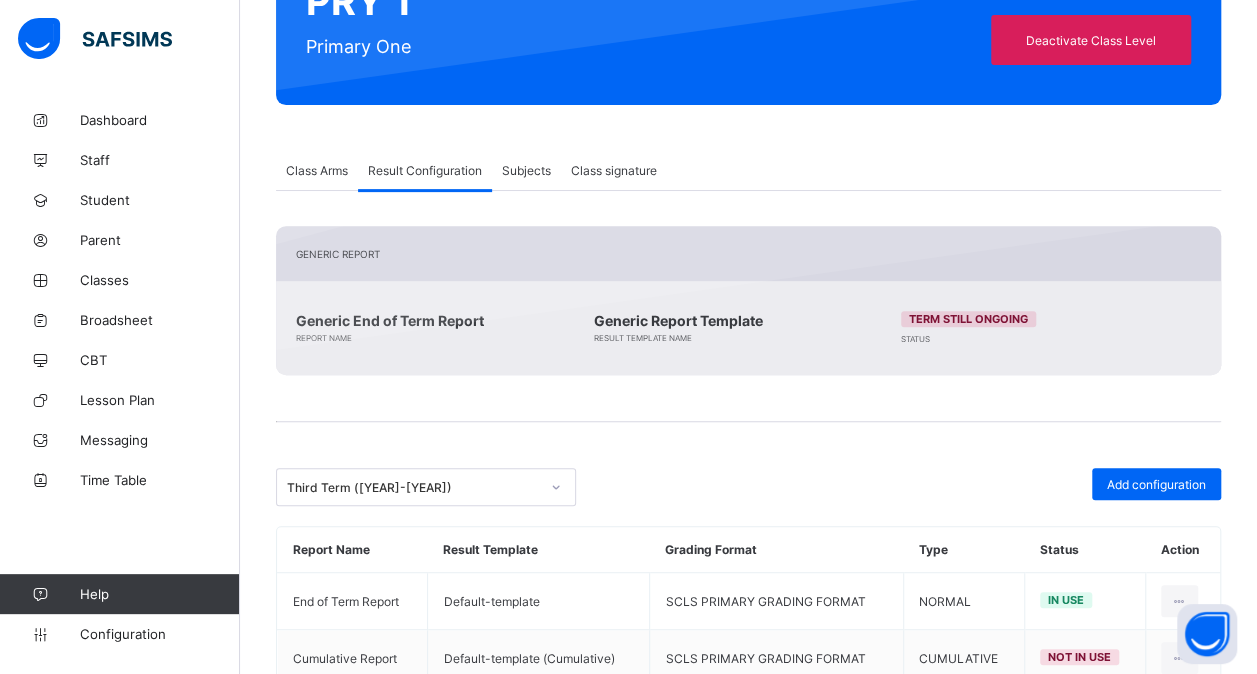 scroll, scrollTop: 317, scrollLeft: 0, axis: vertical 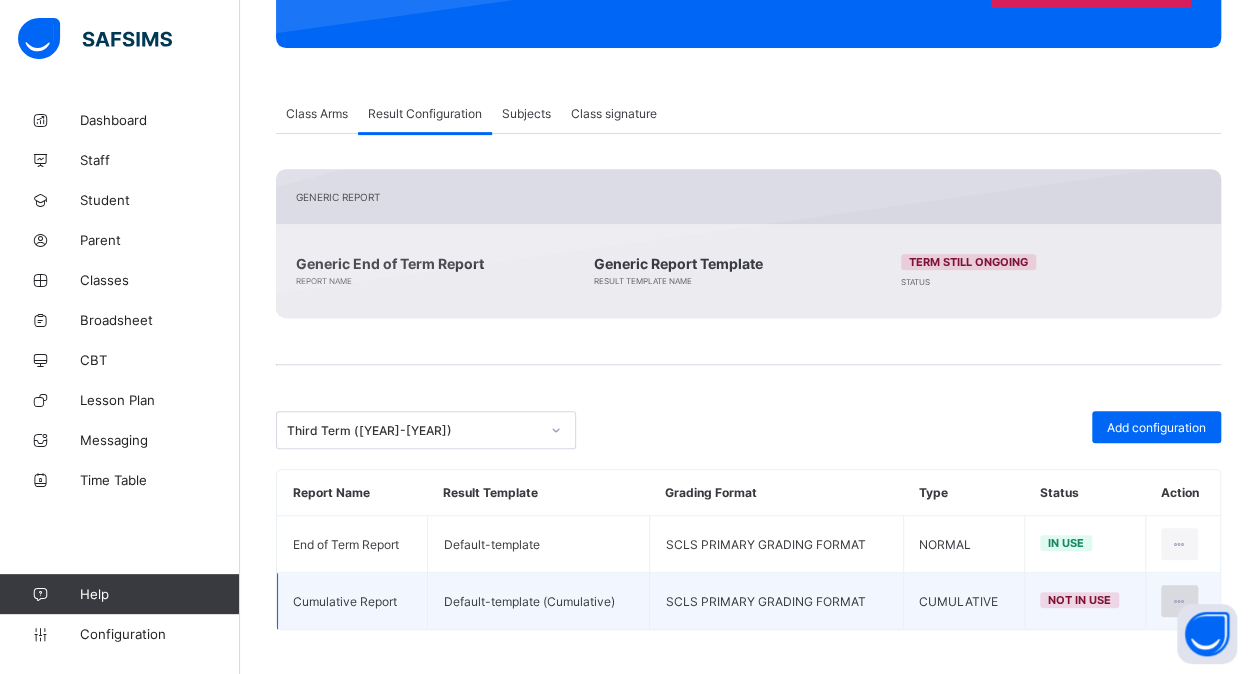 click at bounding box center [1179, 601] 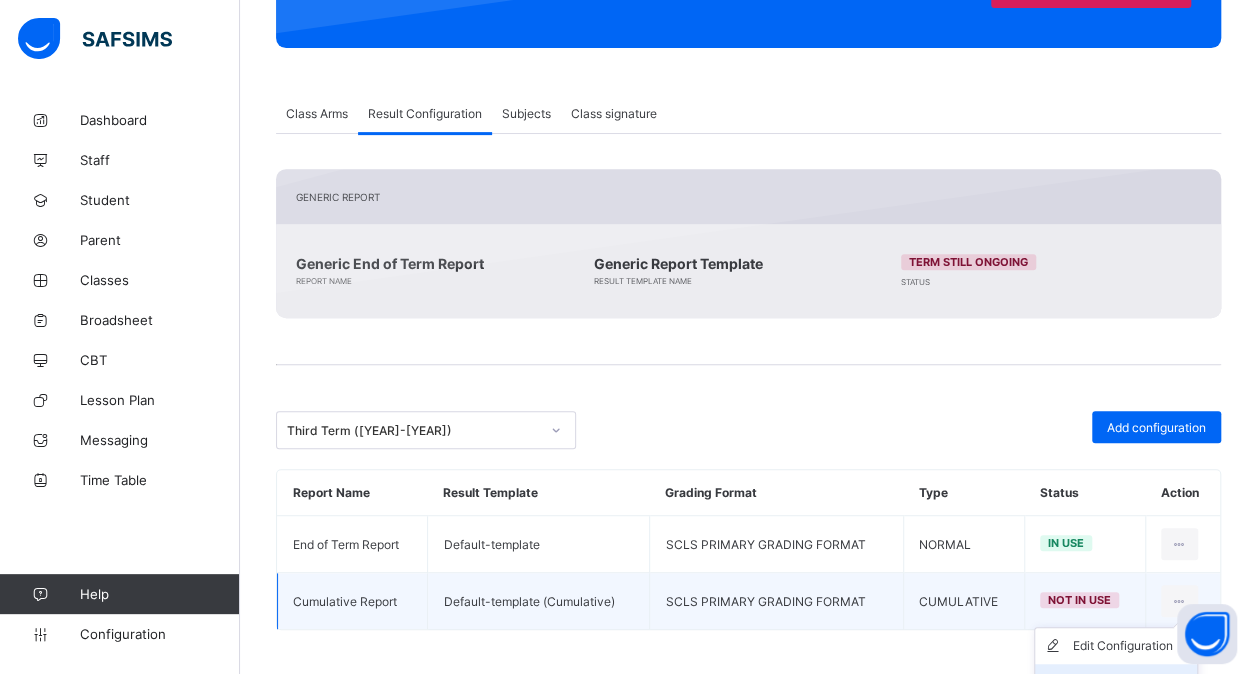 click on "Set in use" at bounding box center [1131, 682] 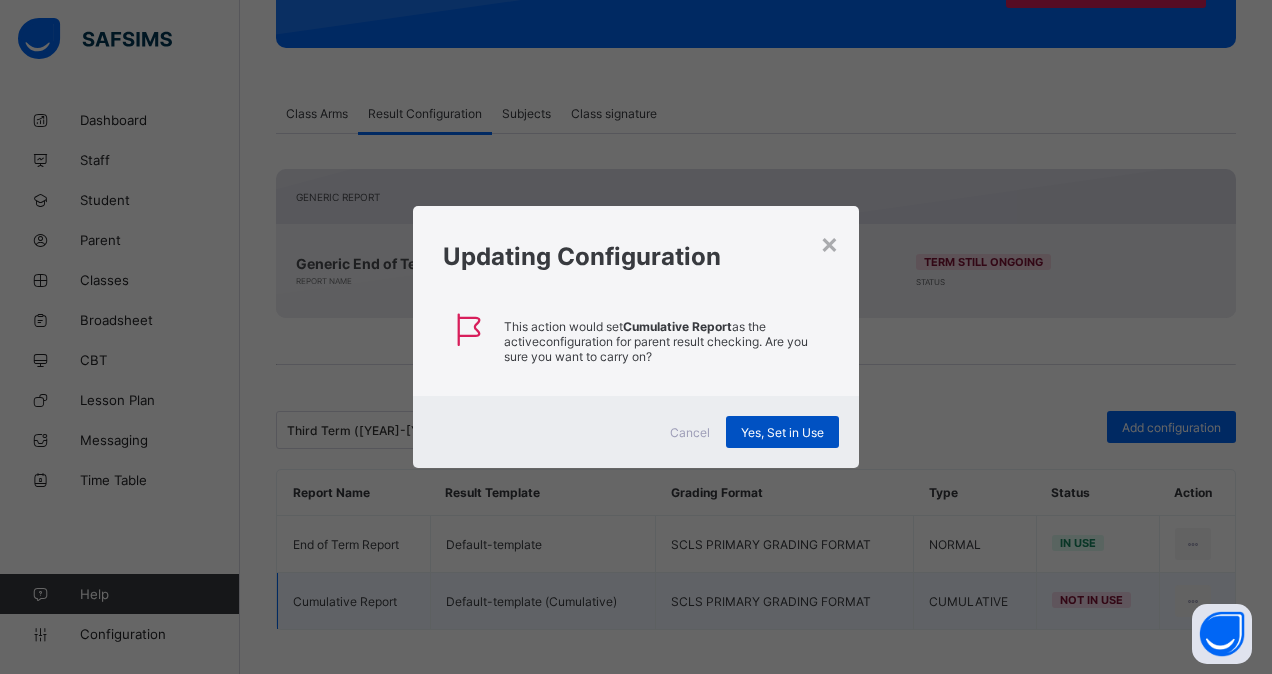 click on "Yes, Set in Use" at bounding box center [782, 432] 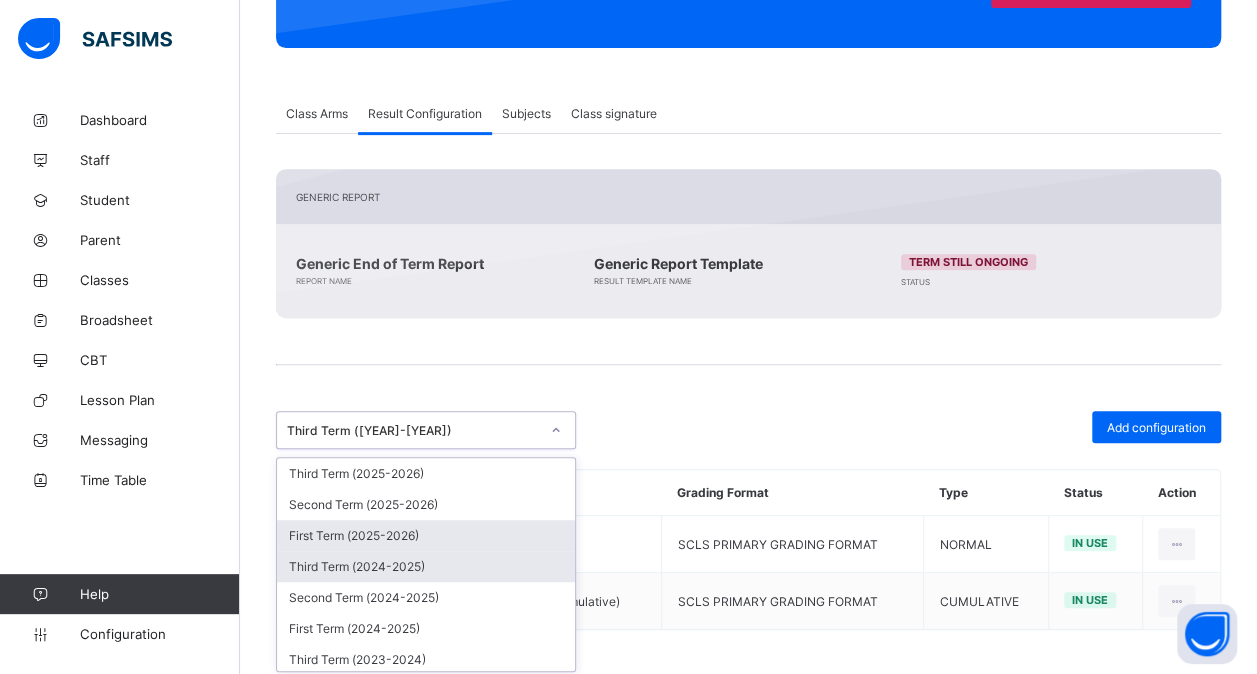 drag, startPoint x: 558, startPoint y: 432, endPoint x: 504, endPoint y: 562, distance: 140.76932 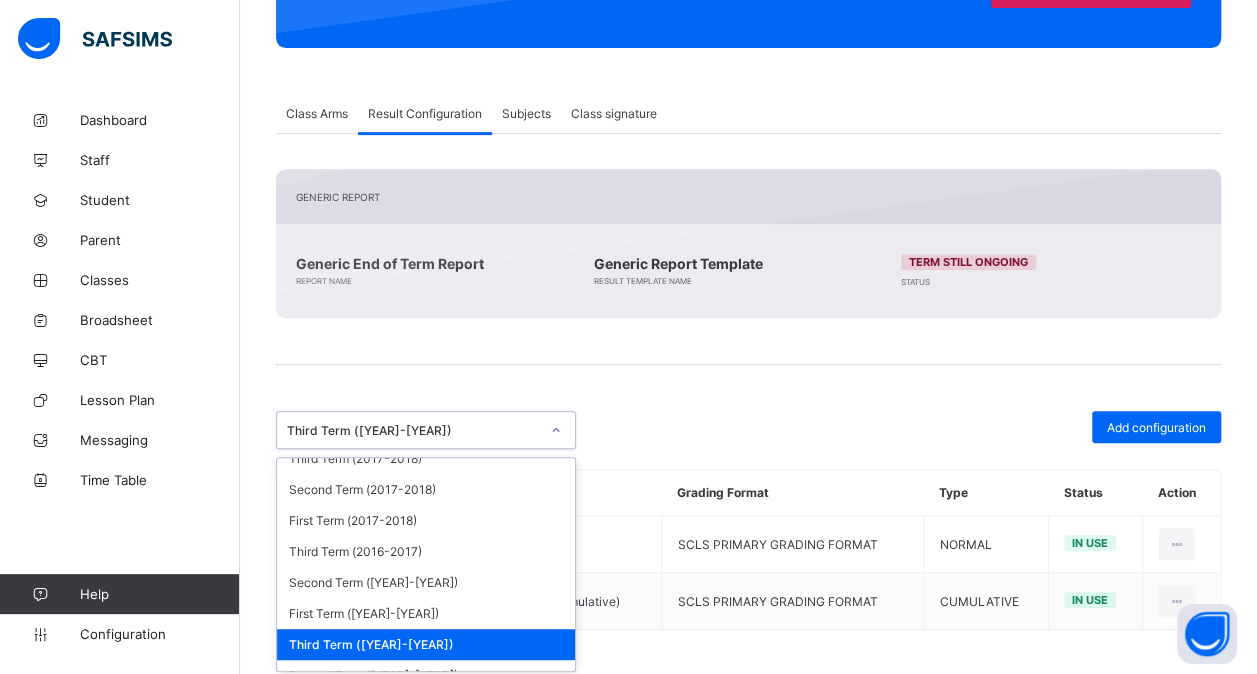 scroll, scrollTop: 777, scrollLeft: 0, axis: vertical 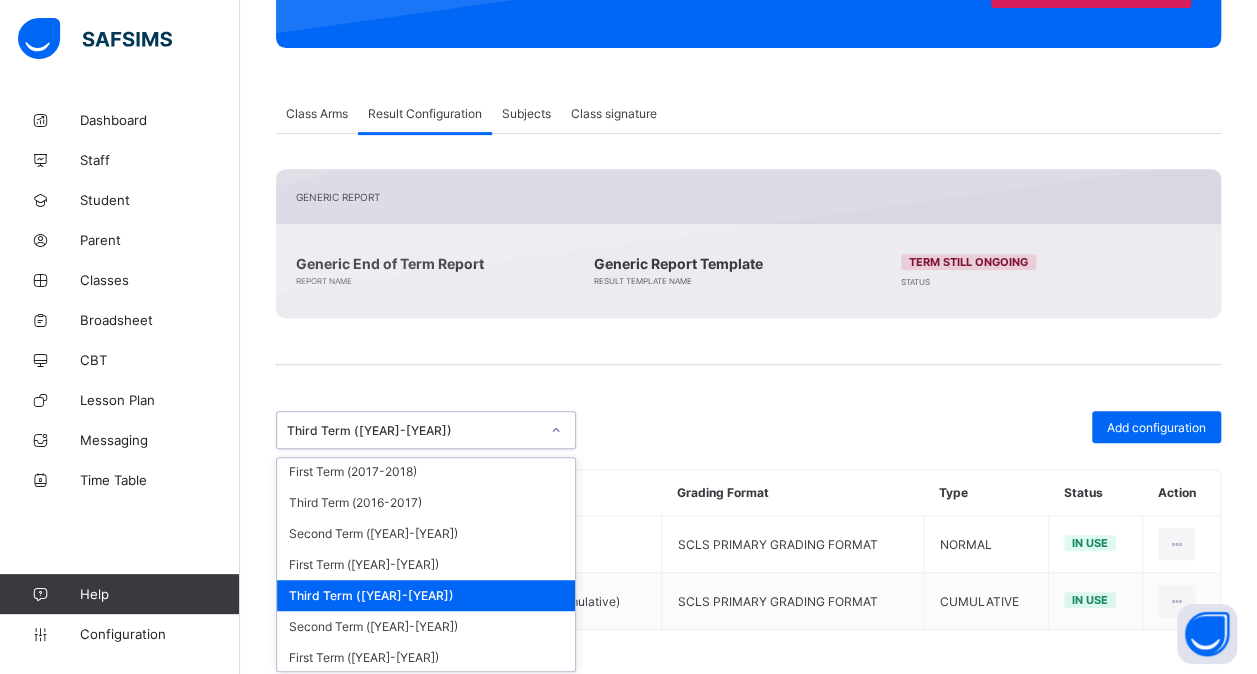 click on "Third Term (2014-2015)" at bounding box center (426, 688) 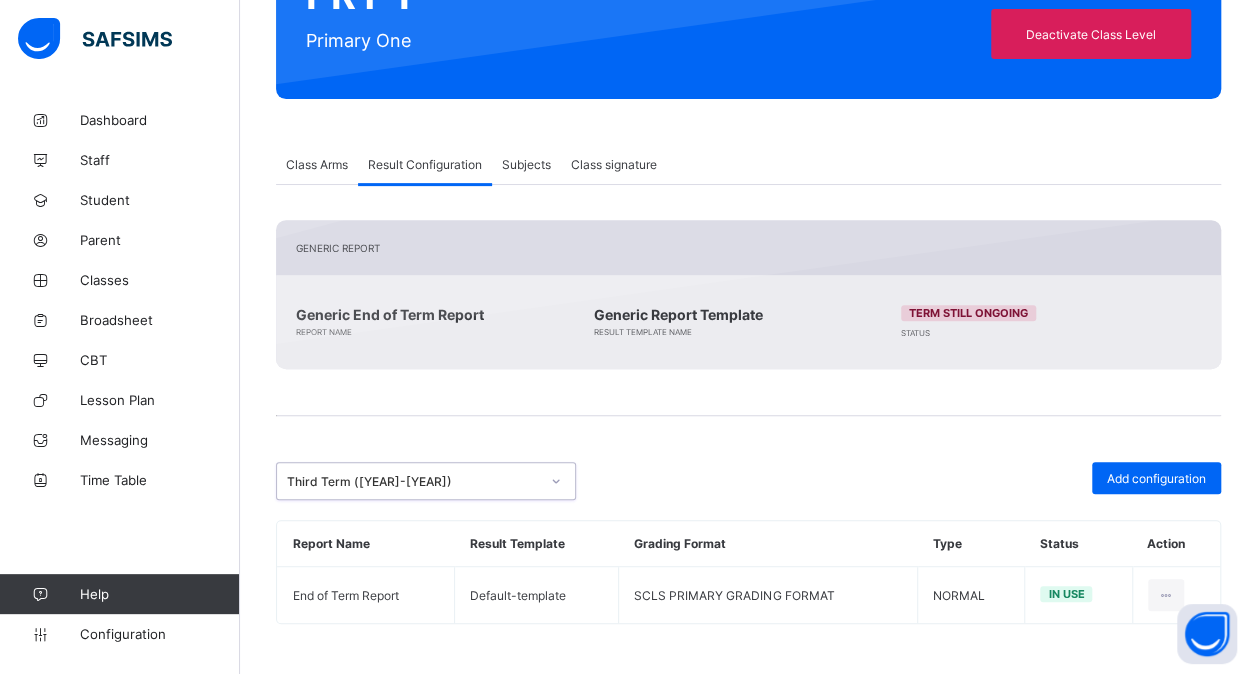 scroll, scrollTop: 260, scrollLeft: 0, axis: vertical 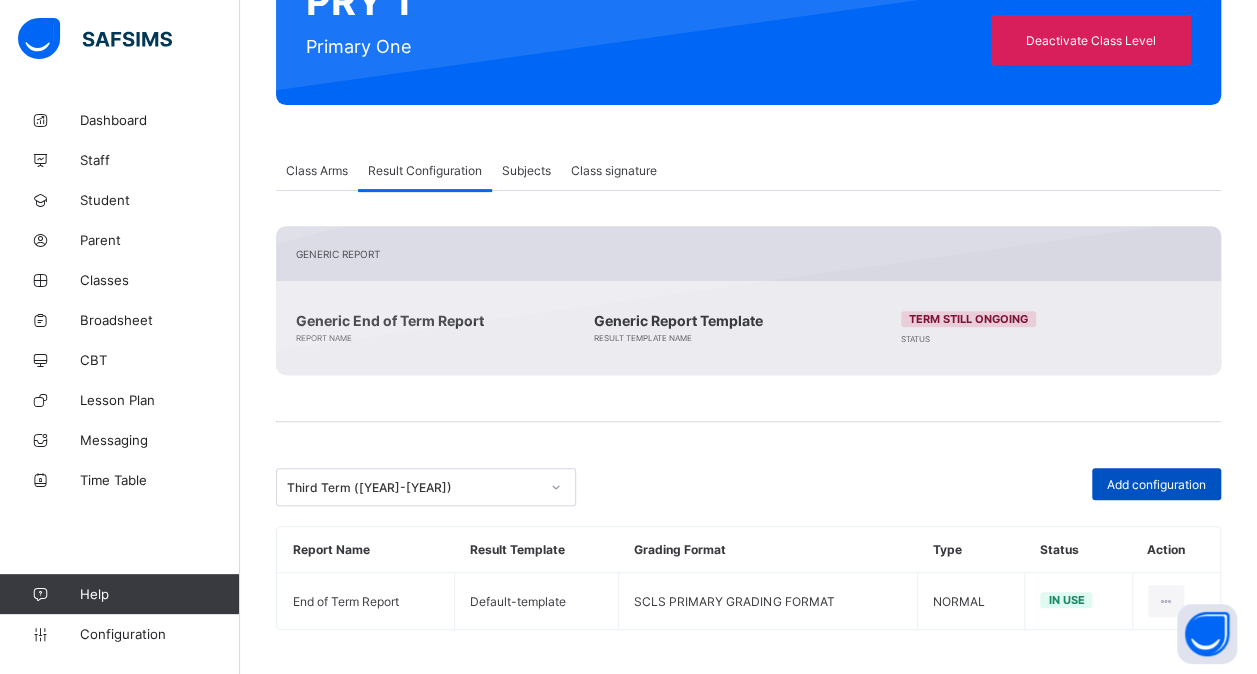click on "Add configuration" at bounding box center (1156, 484) 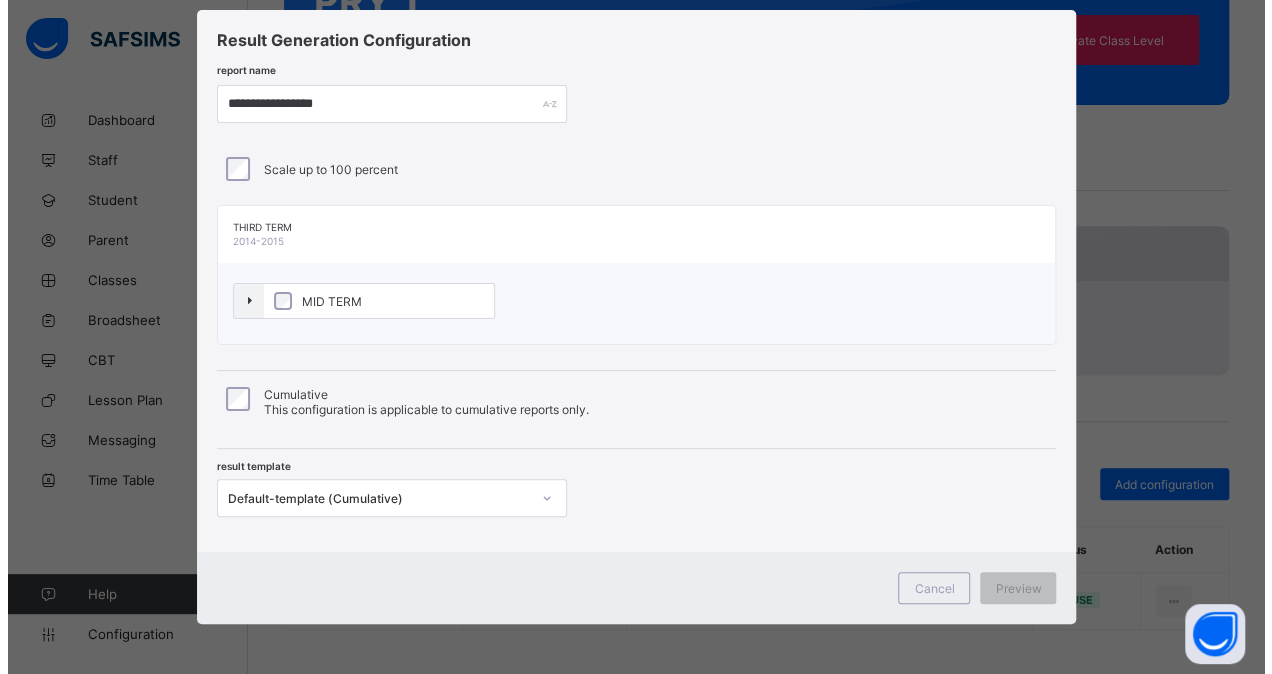 scroll, scrollTop: 37, scrollLeft: 0, axis: vertical 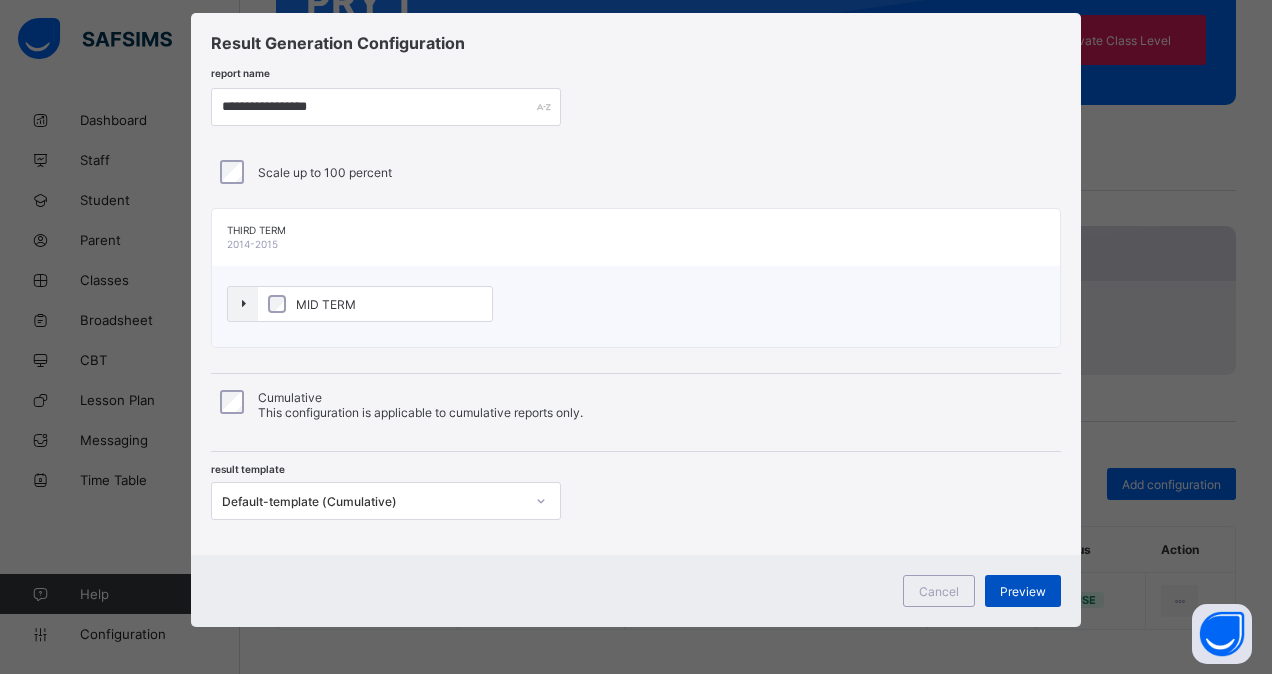 click on "Preview" at bounding box center (1023, 591) 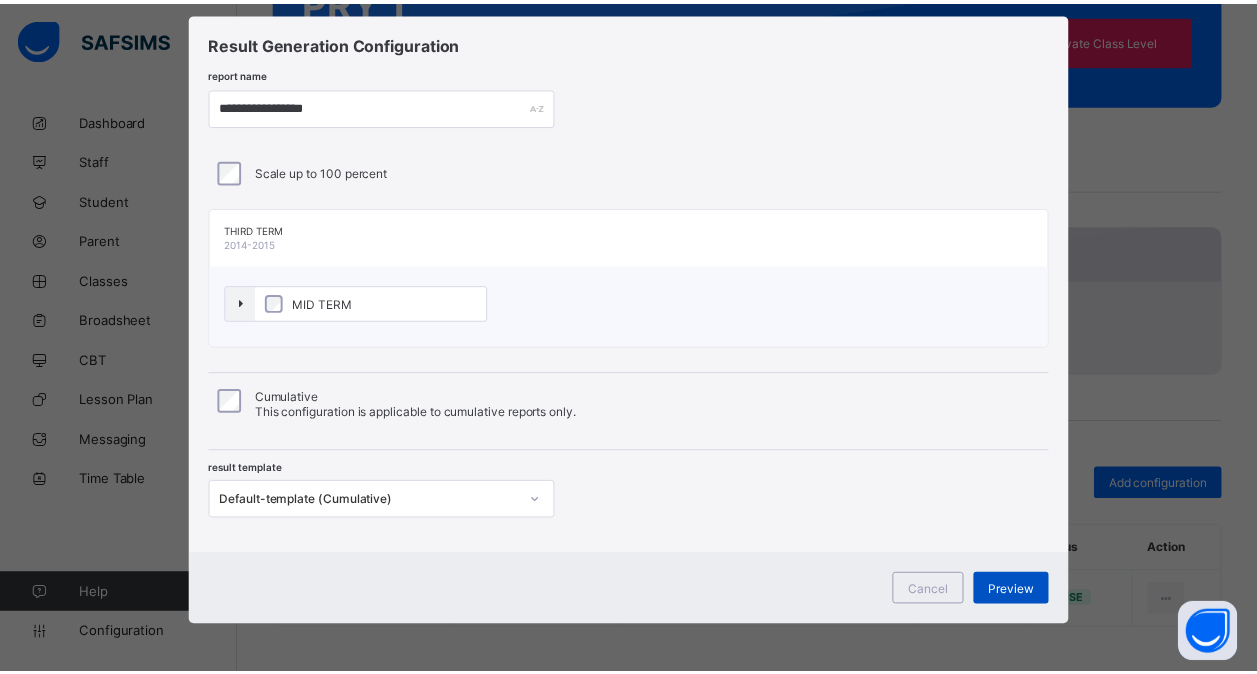 scroll, scrollTop: 0, scrollLeft: 0, axis: both 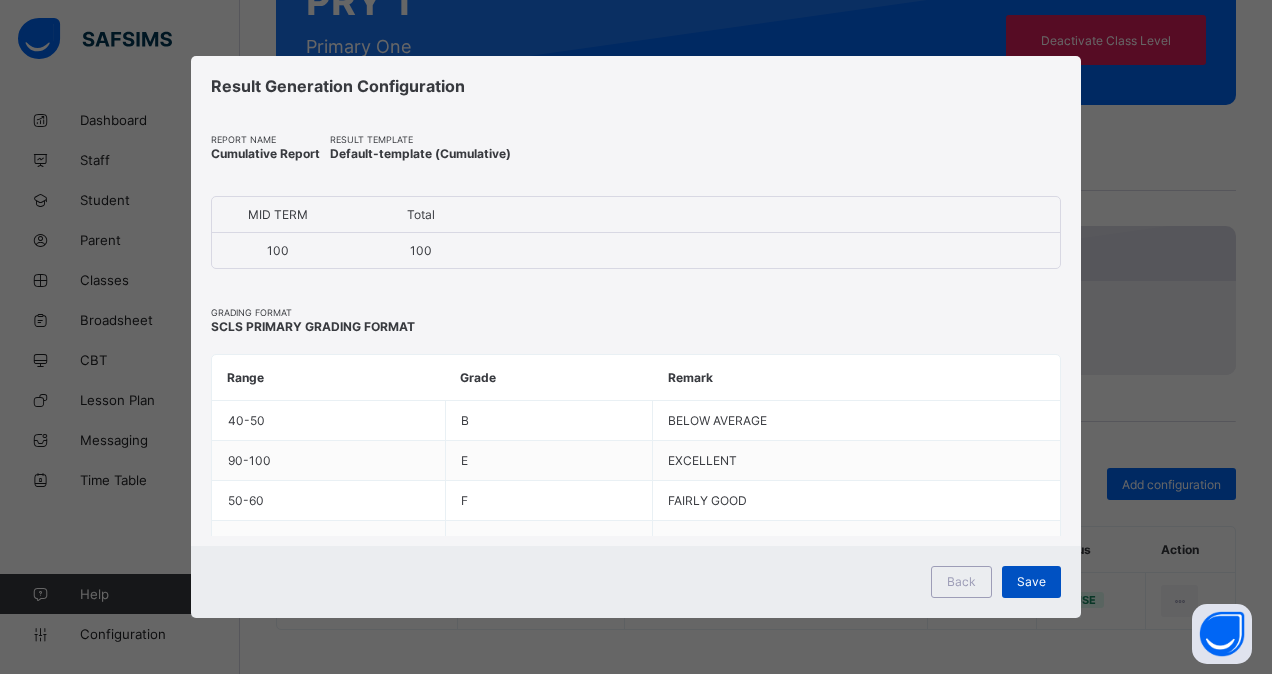 click on "Save" at bounding box center [1031, 581] 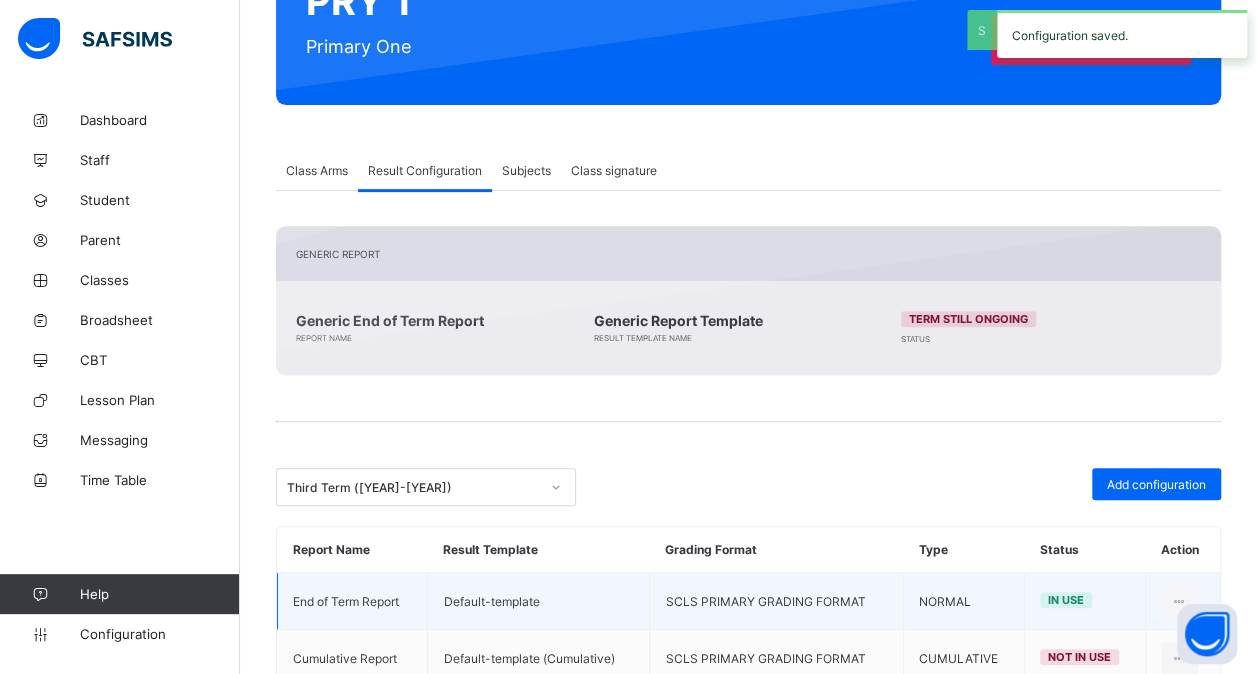 scroll, scrollTop: 317, scrollLeft: 0, axis: vertical 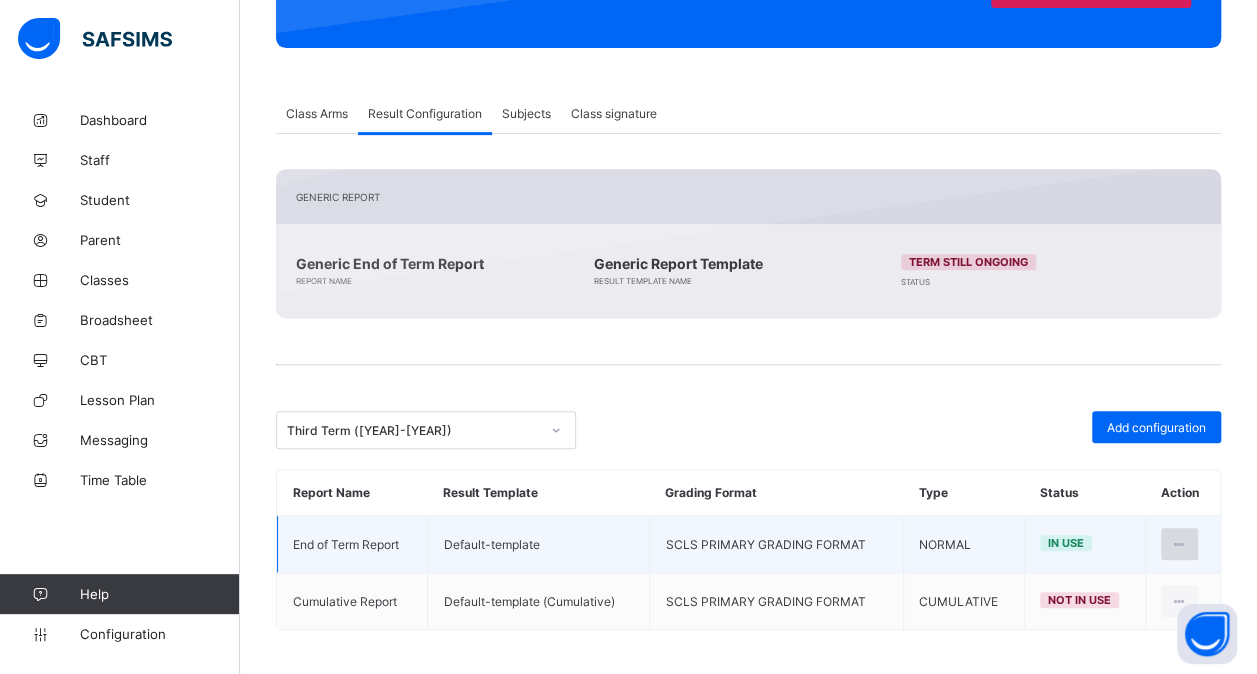 click at bounding box center (1179, 544) 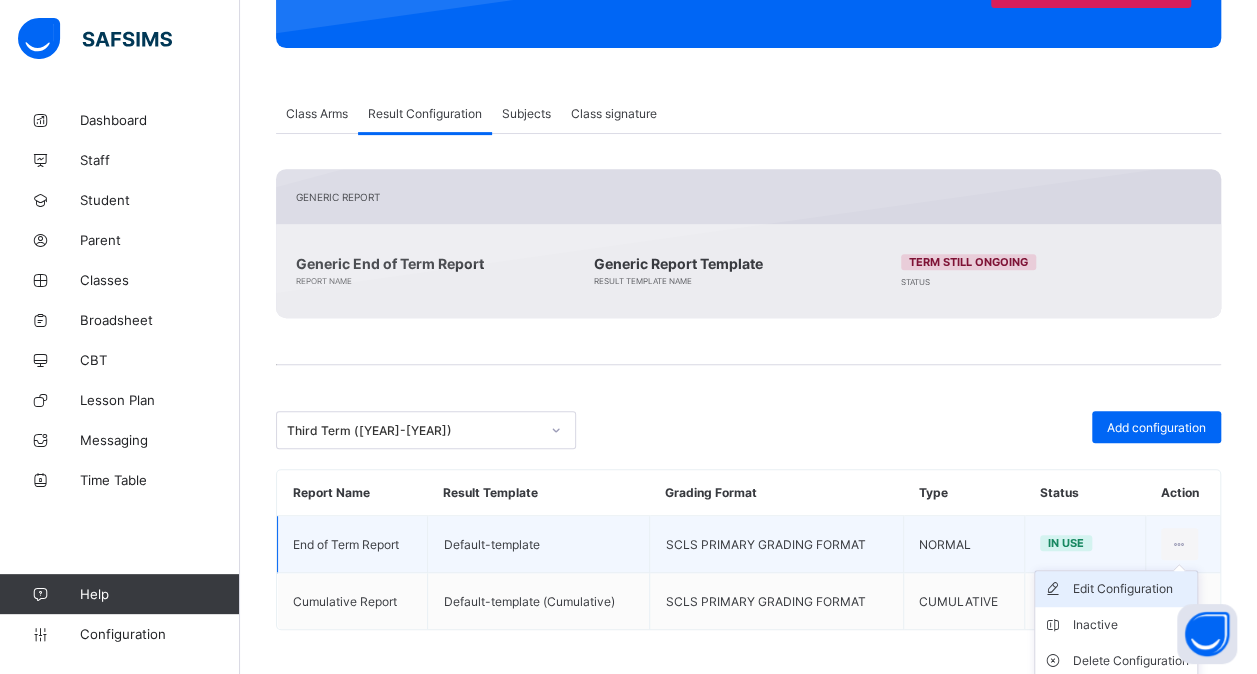 click on "Edit Configuration" at bounding box center (1131, 589) 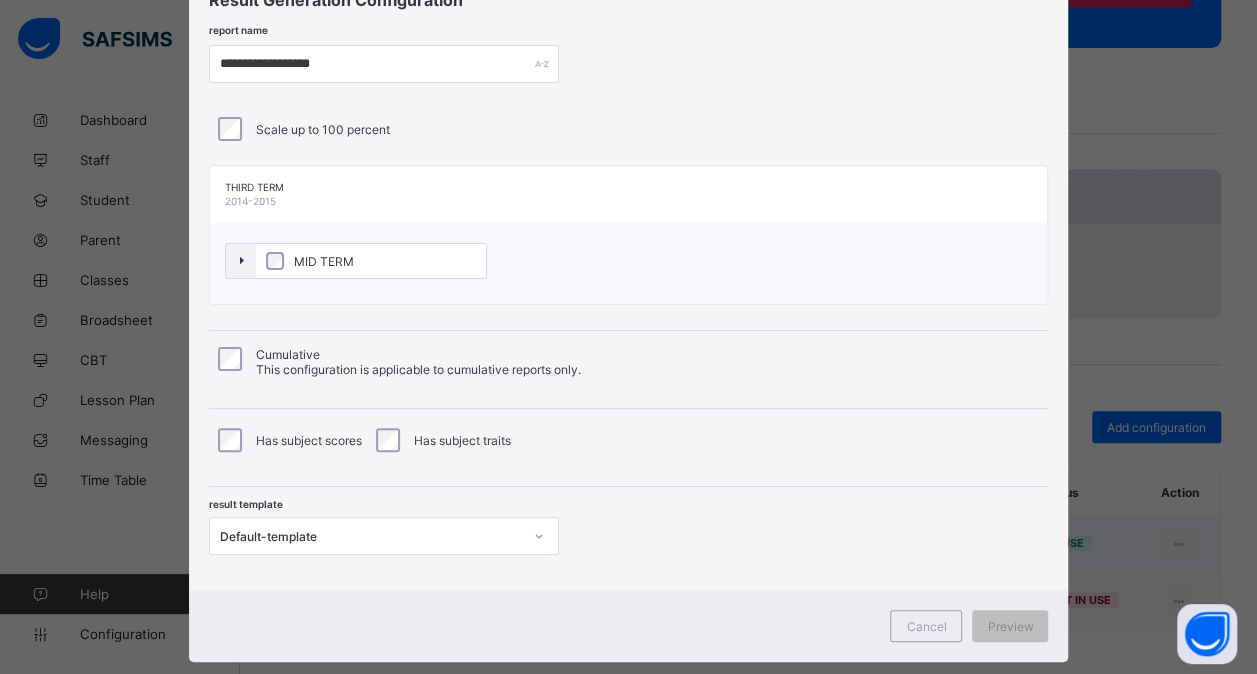 scroll, scrollTop: 114, scrollLeft: 0, axis: vertical 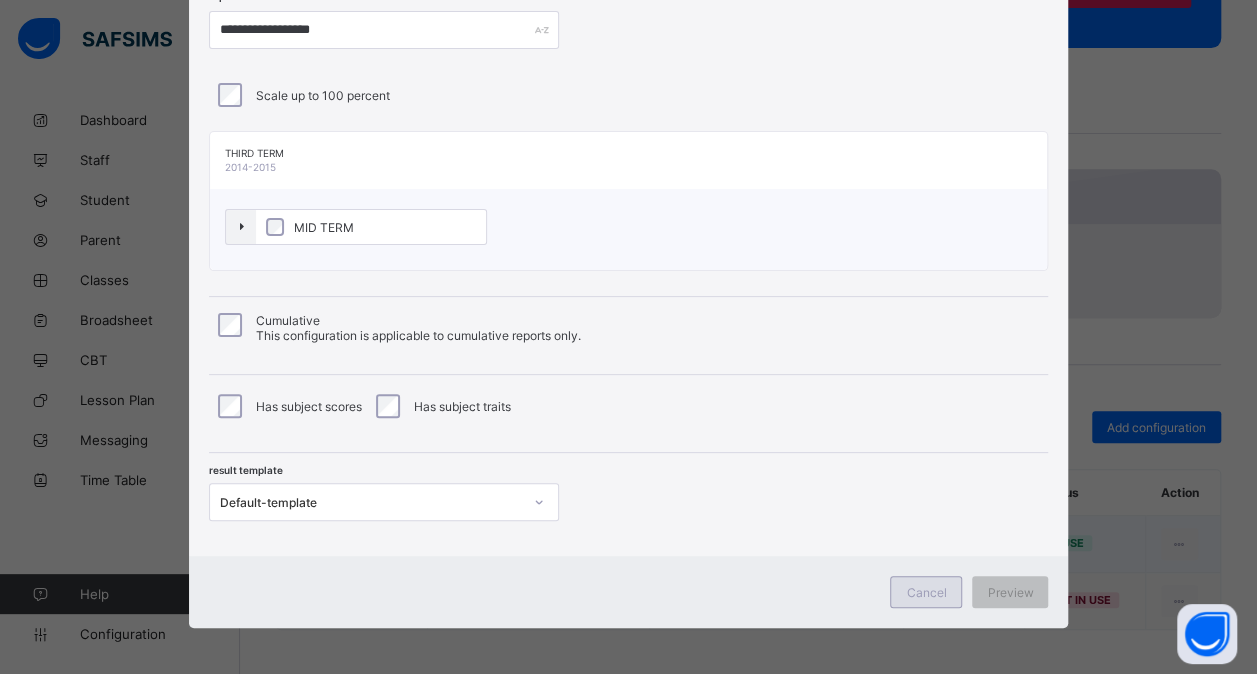 click on "Cancel" at bounding box center [926, 592] 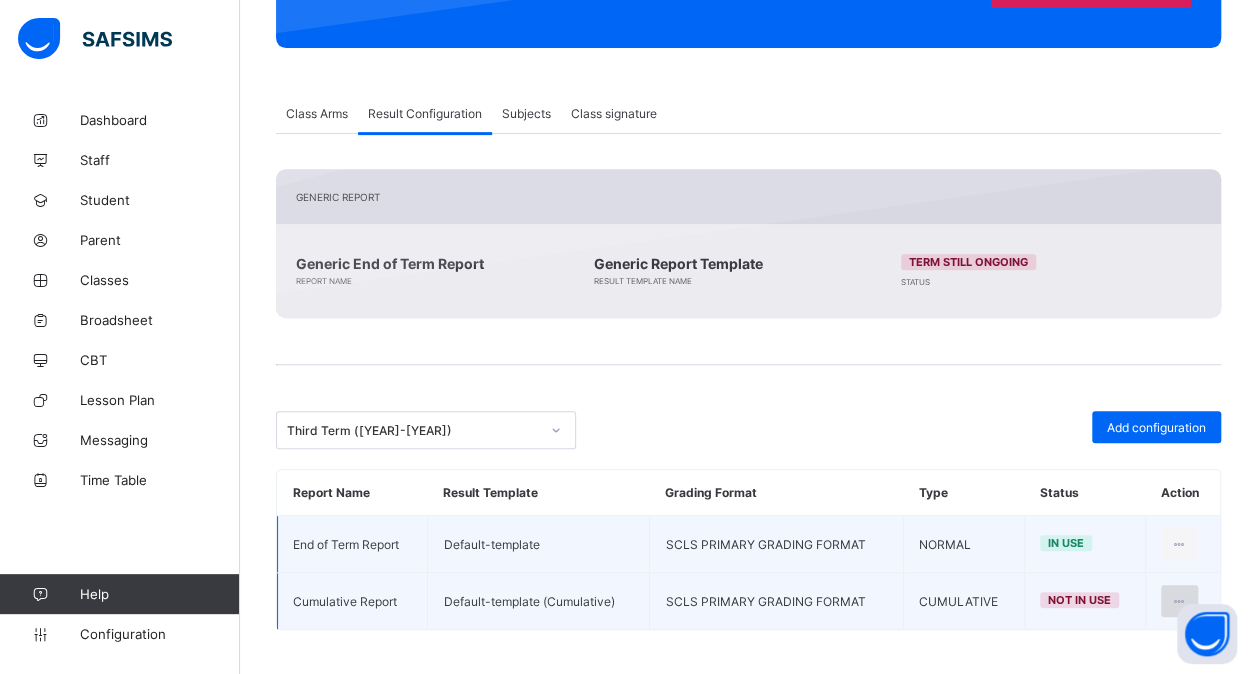 click at bounding box center (1179, 601) 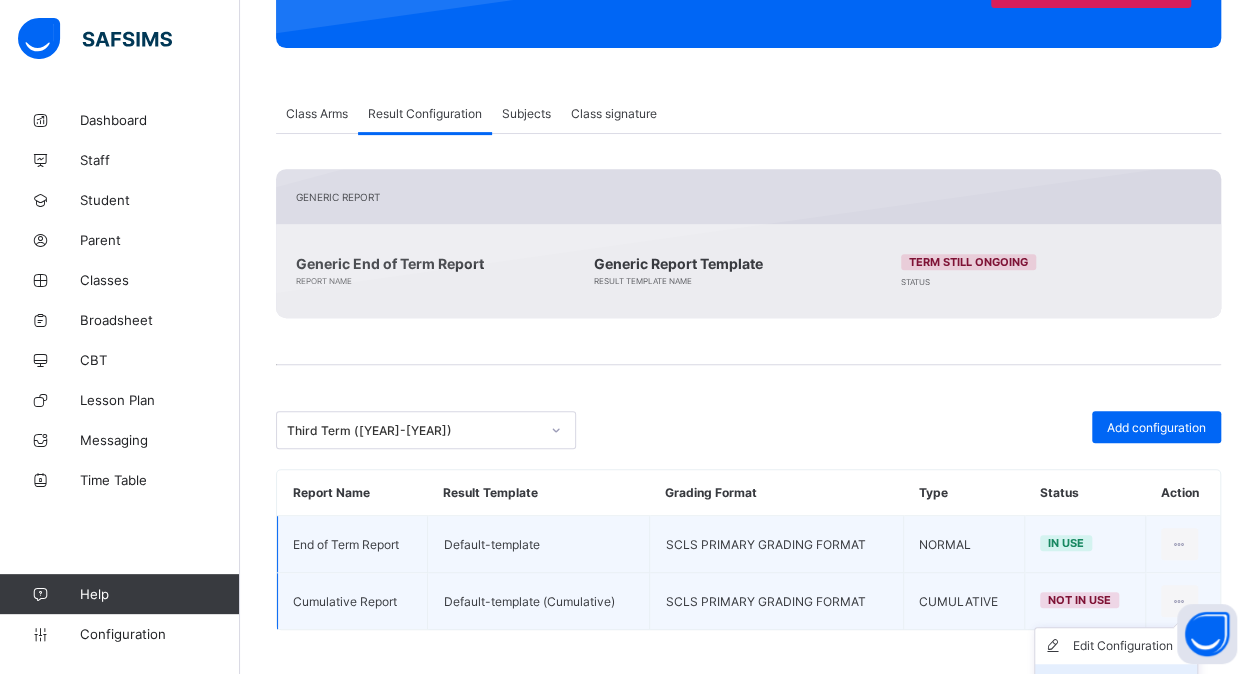 click on "Set in use" at bounding box center [1116, 682] 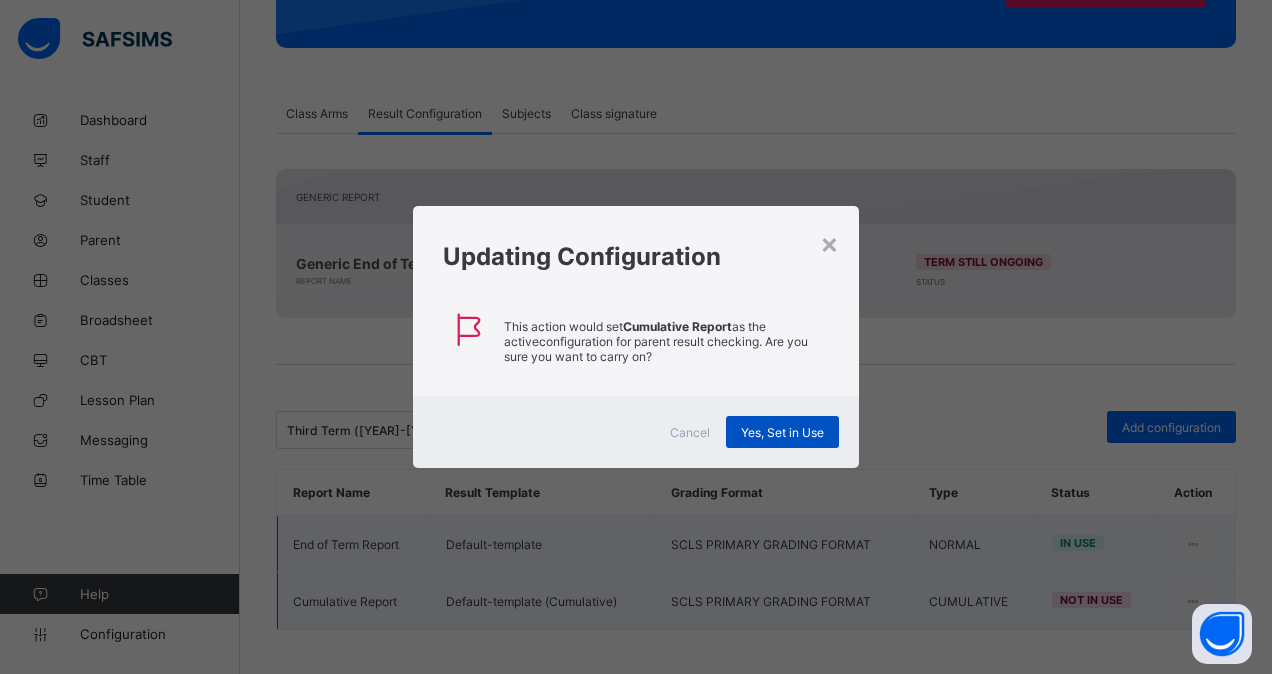 click on "Yes, Set in Use" at bounding box center (782, 432) 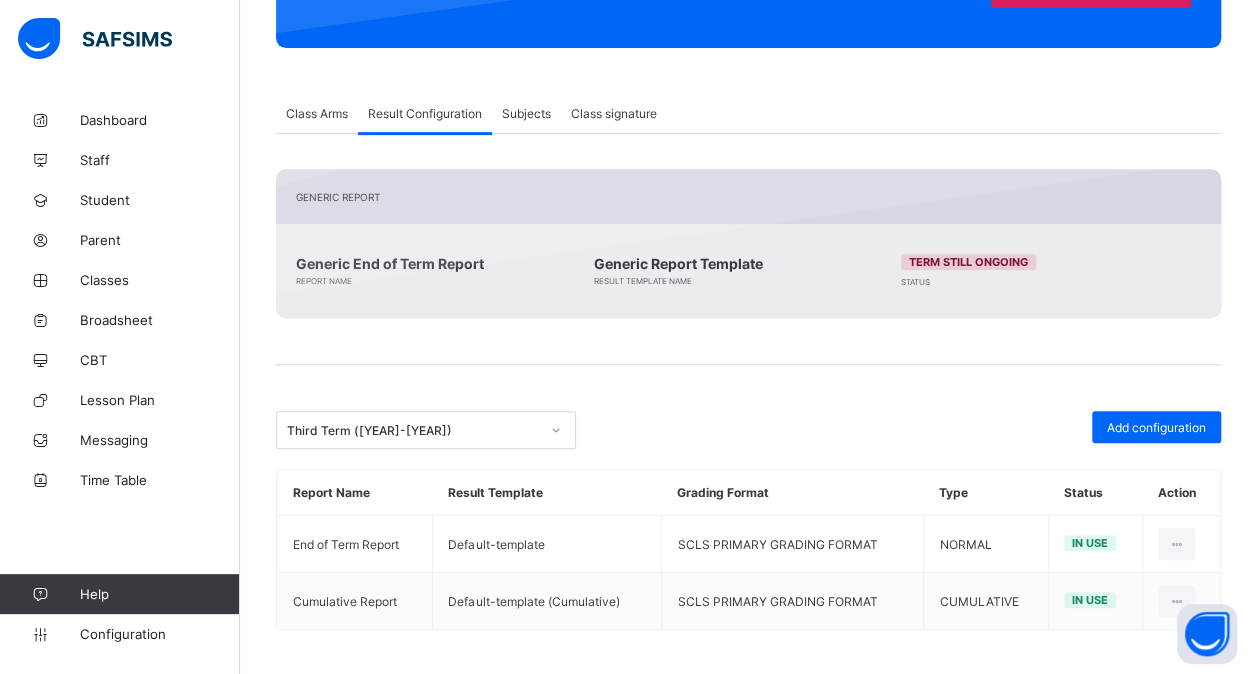 click 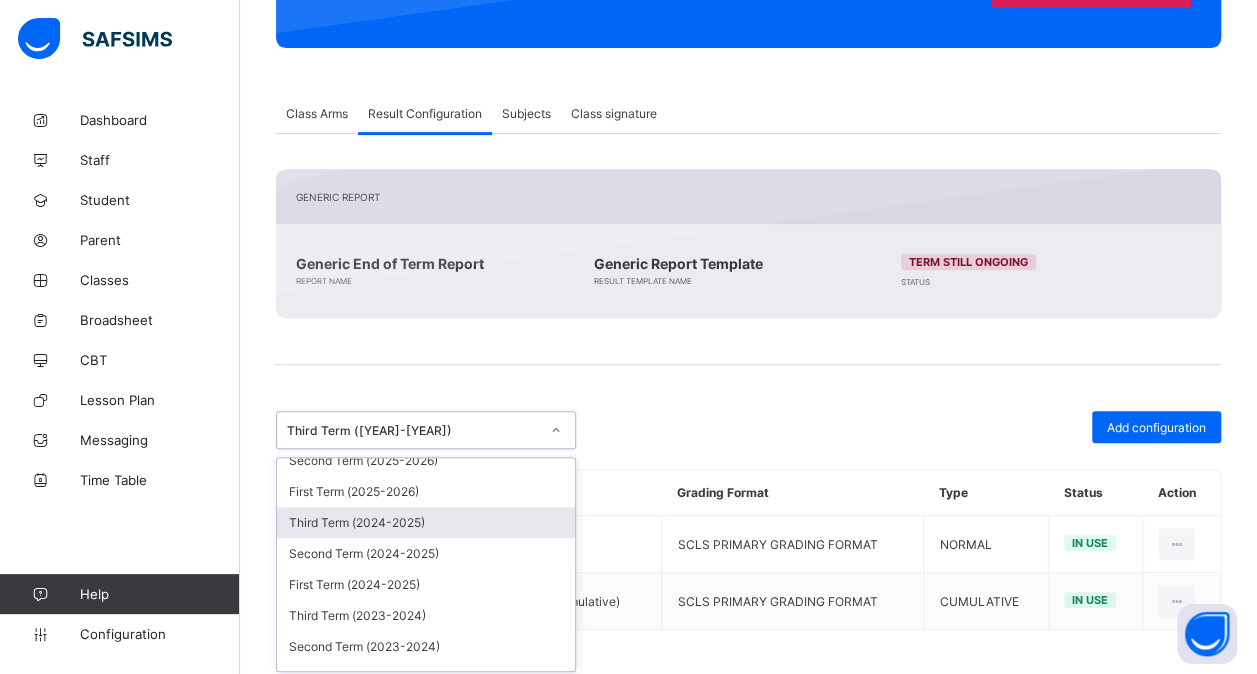 scroll, scrollTop: 0, scrollLeft: 0, axis: both 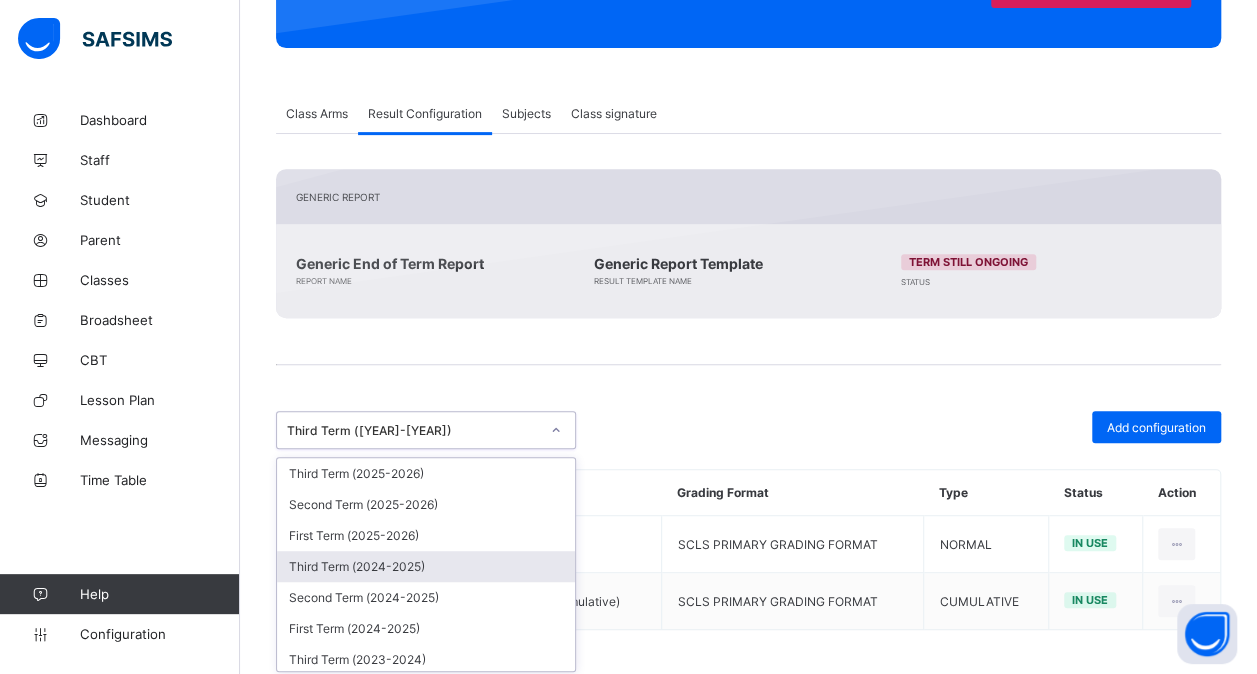 click on "Third Term (2024-2025)" at bounding box center (426, 566) 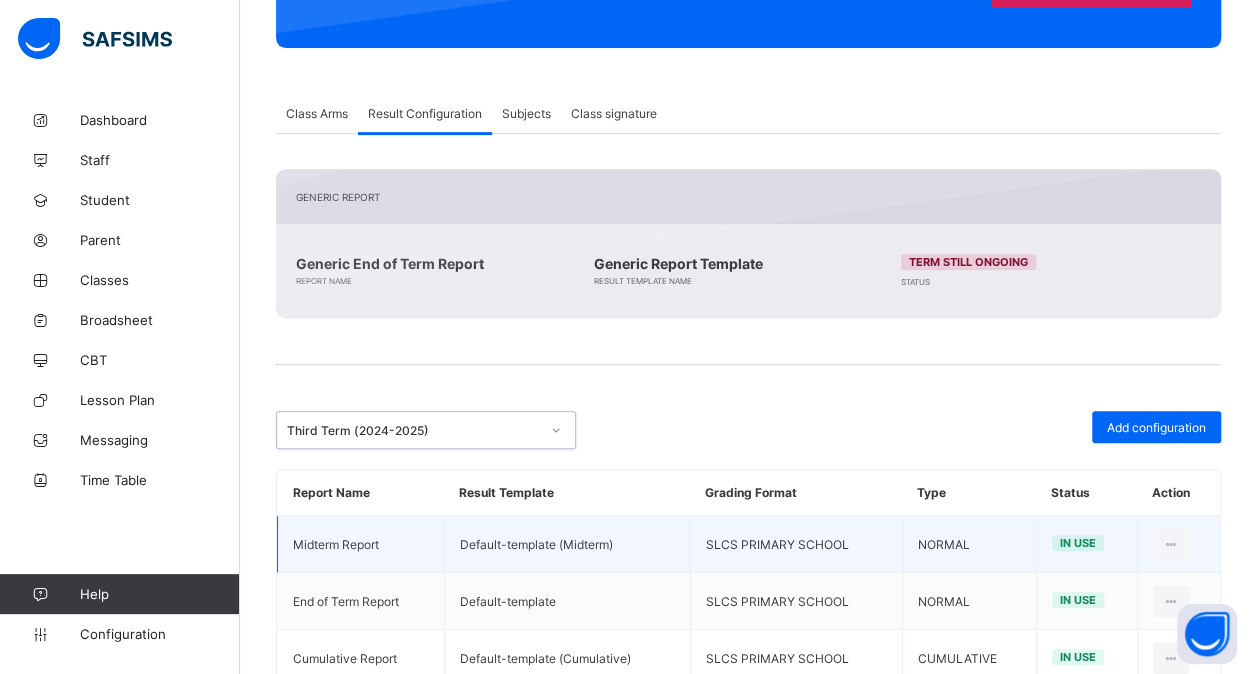 scroll, scrollTop: 374, scrollLeft: 0, axis: vertical 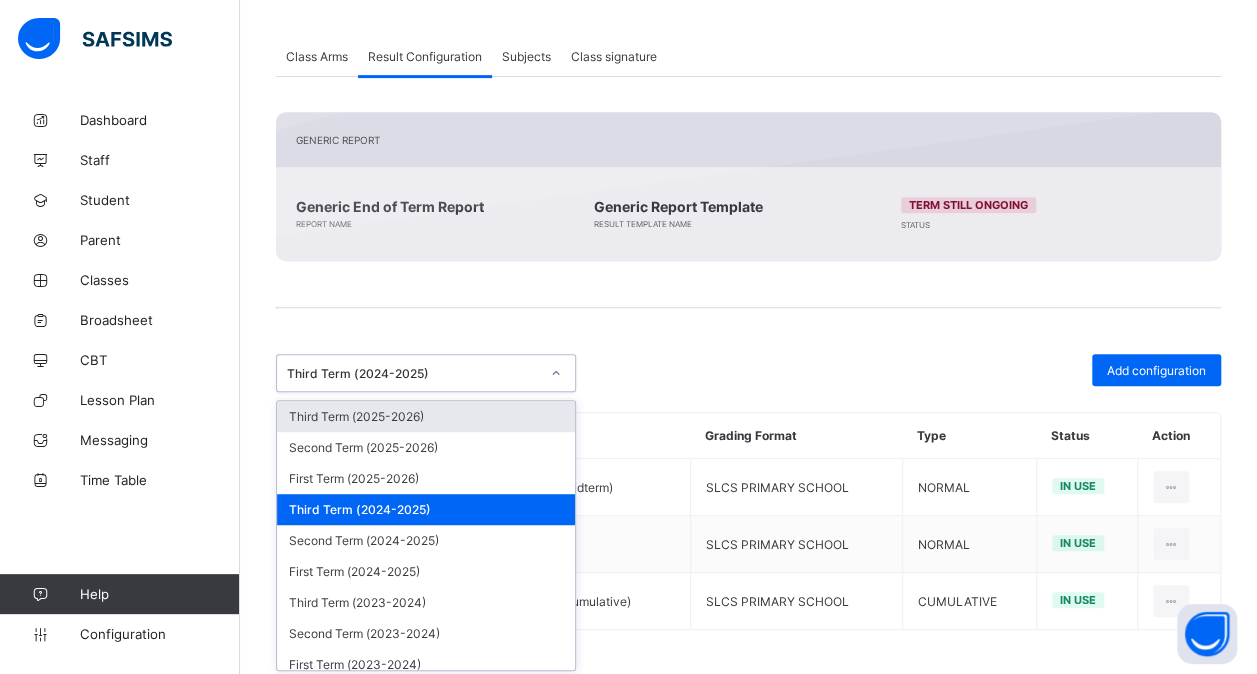 click 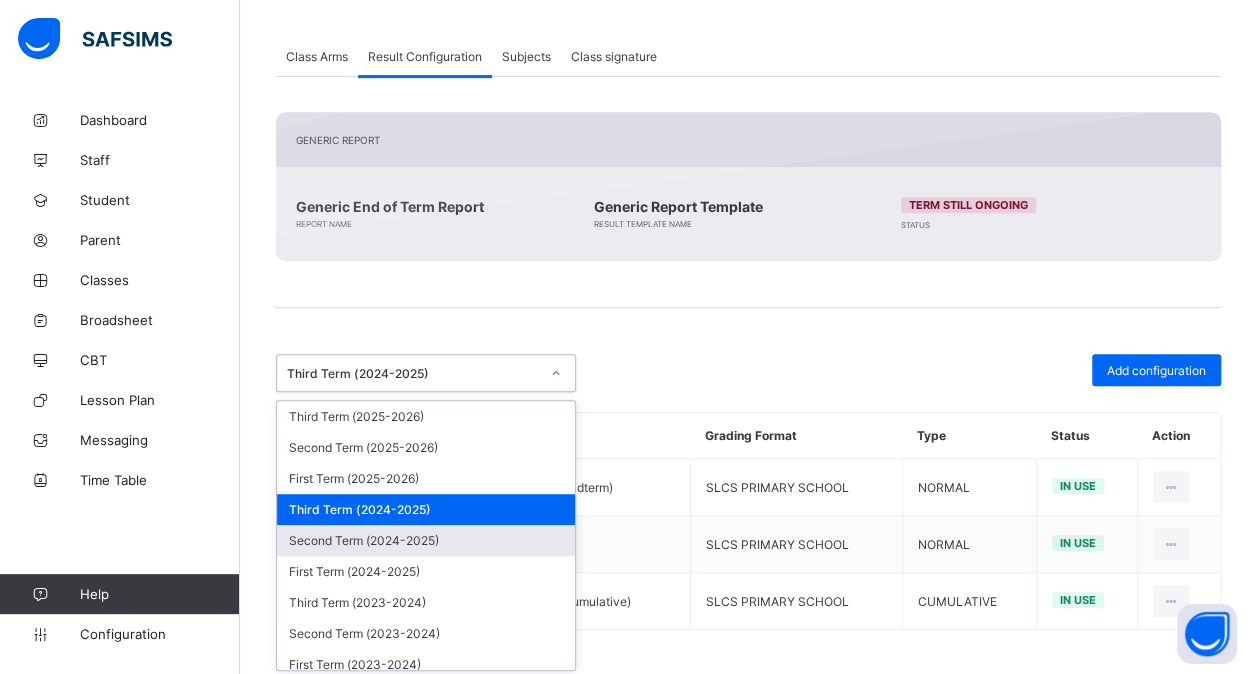 click on "Second Term (2024-2025)" at bounding box center [426, 540] 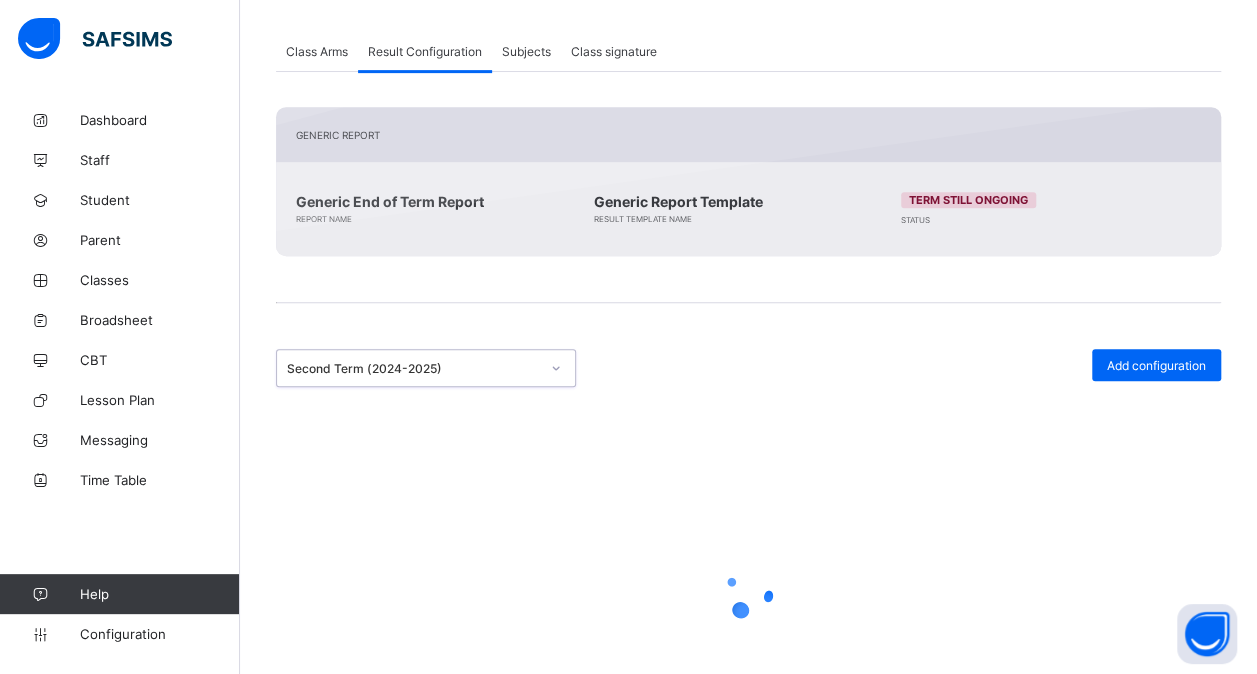 scroll, scrollTop: 317, scrollLeft: 0, axis: vertical 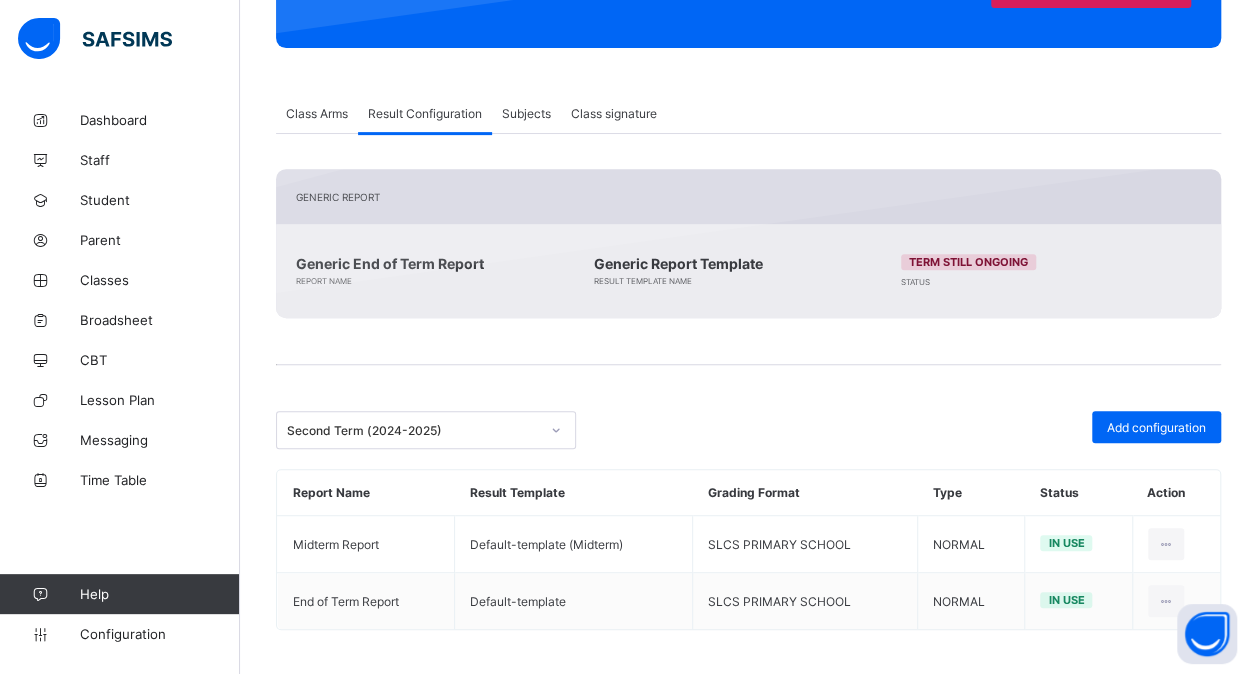 click at bounding box center [748, 391] 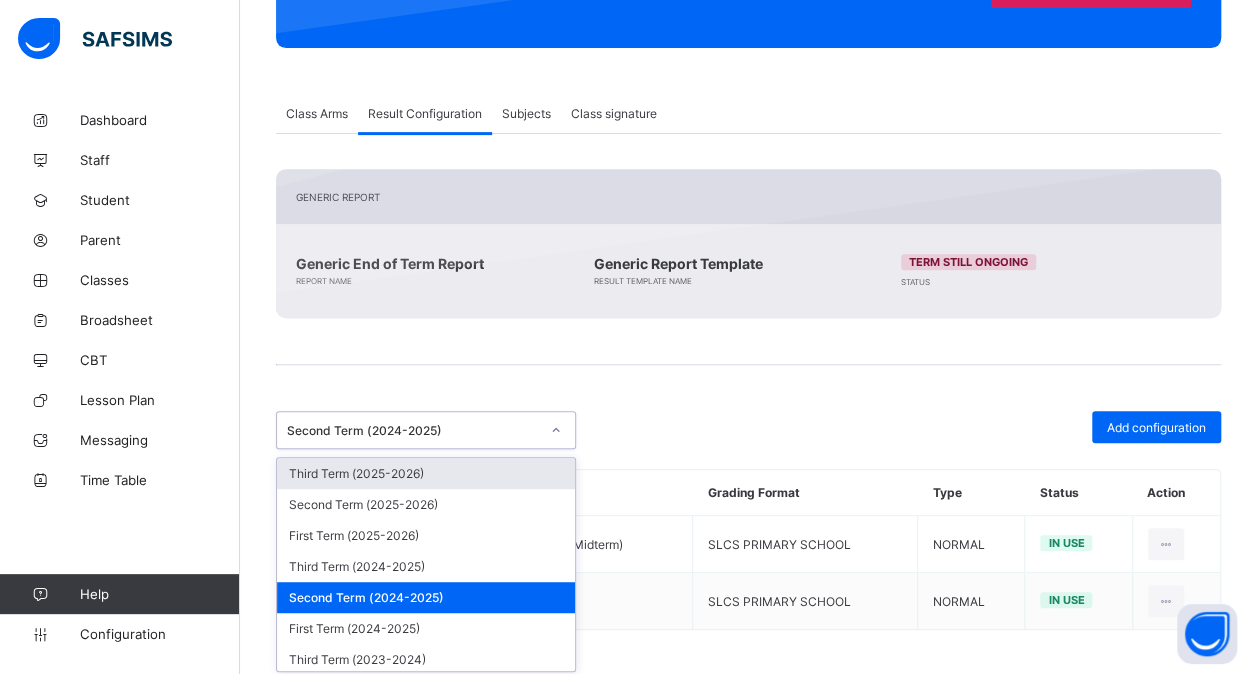 click 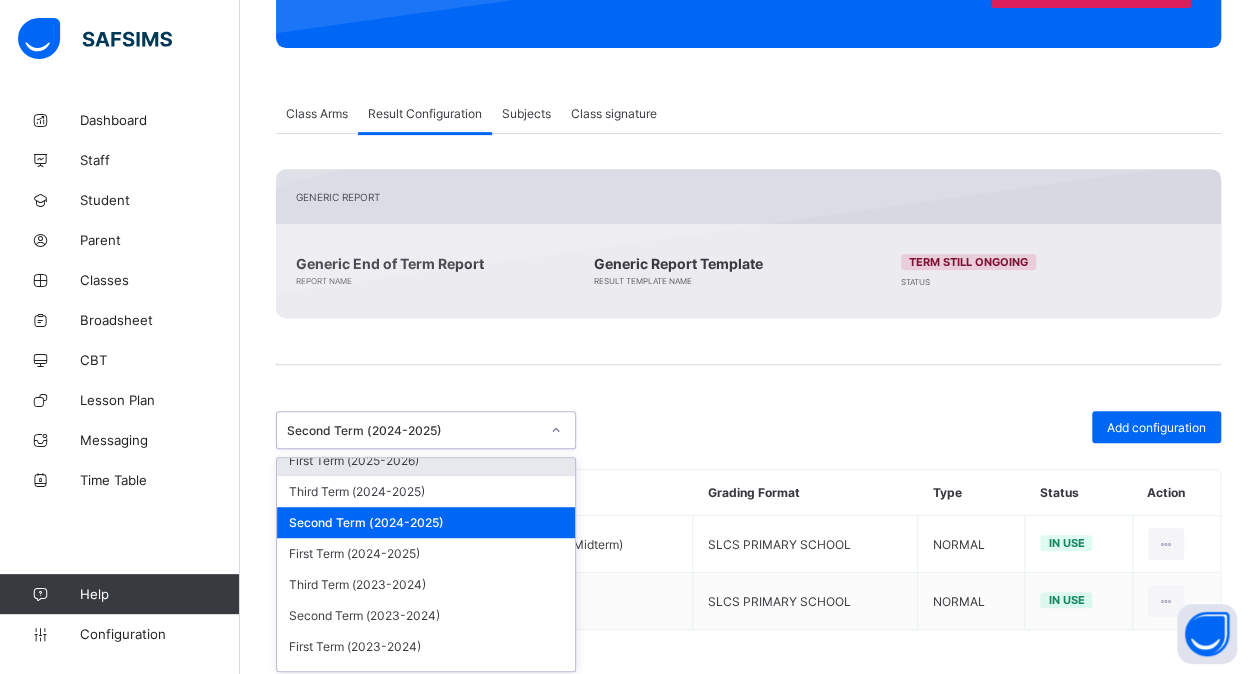 scroll, scrollTop: 77, scrollLeft: 0, axis: vertical 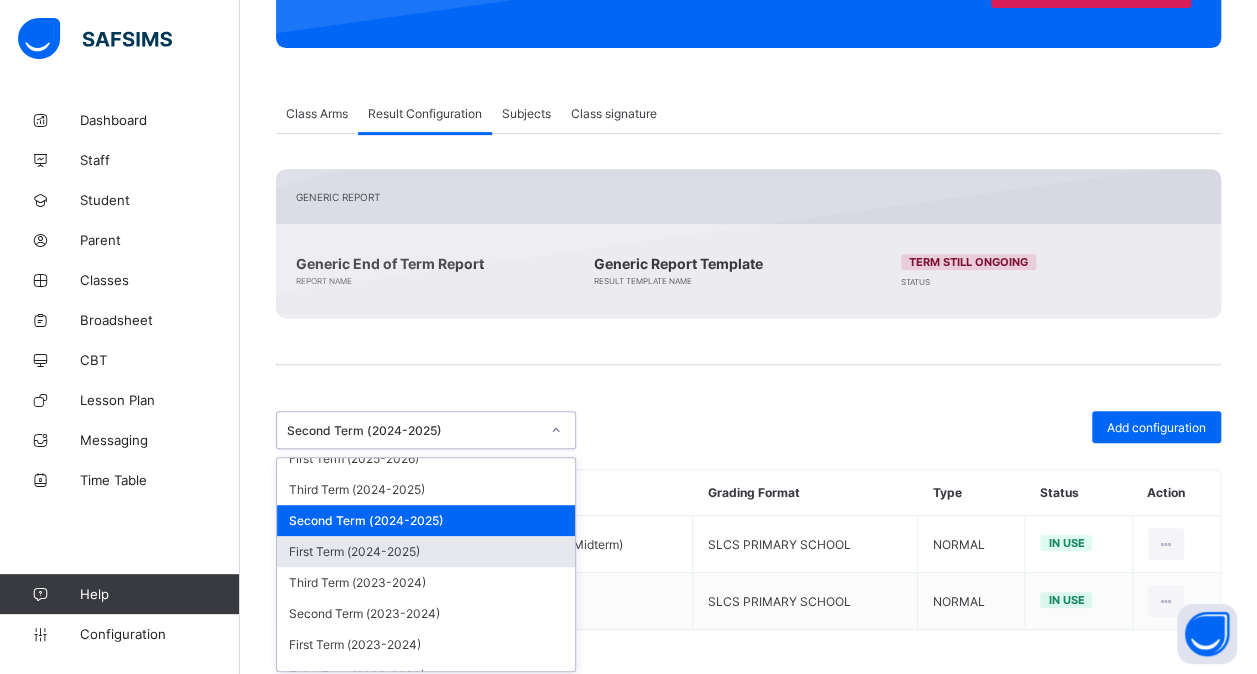 click on "First Term (2024-2025)" at bounding box center (426, 551) 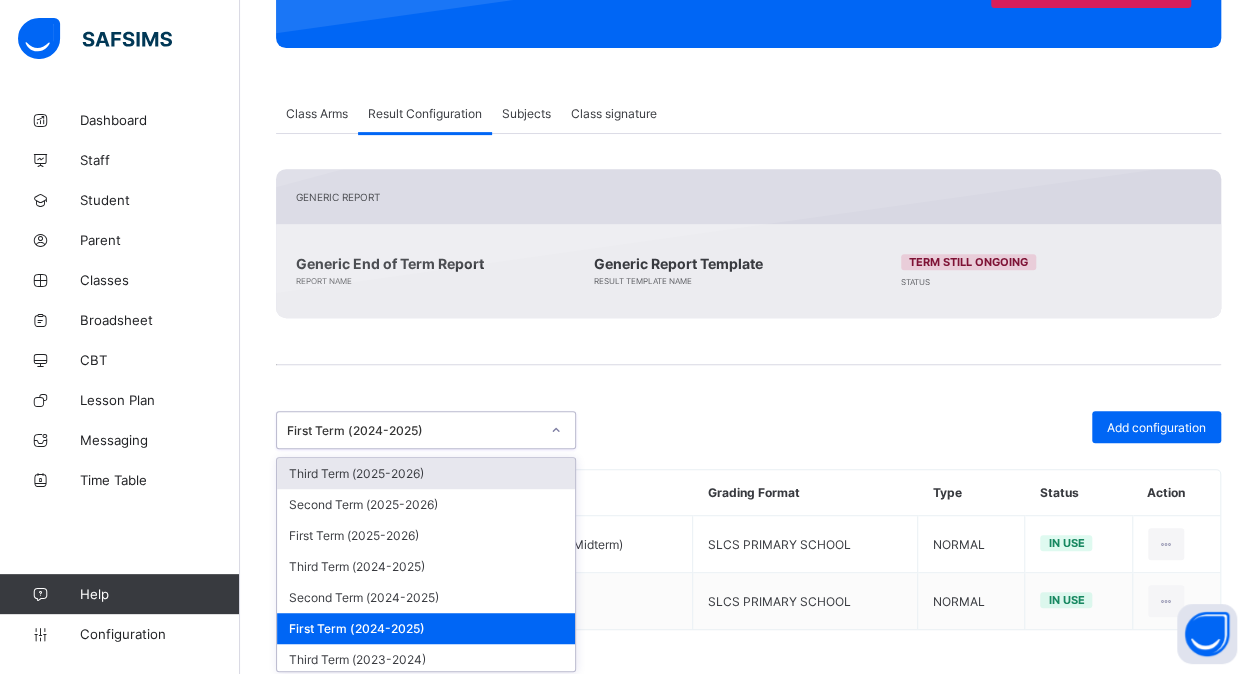 click 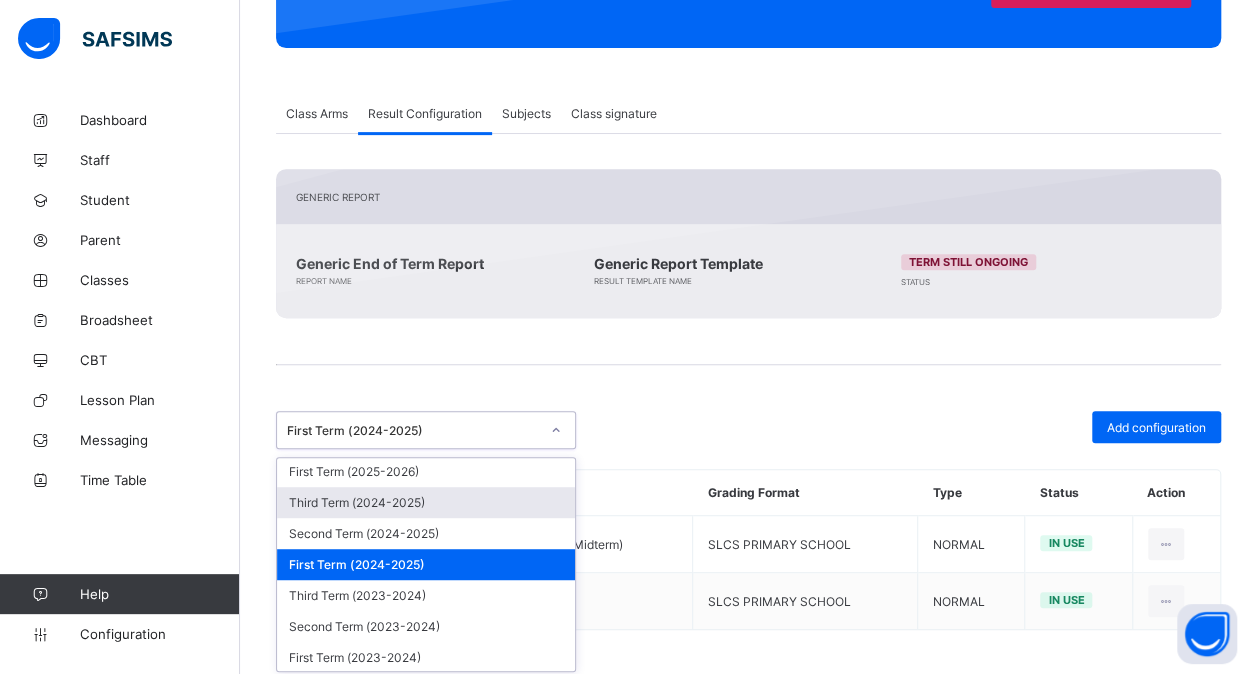 scroll, scrollTop: 65, scrollLeft: 0, axis: vertical 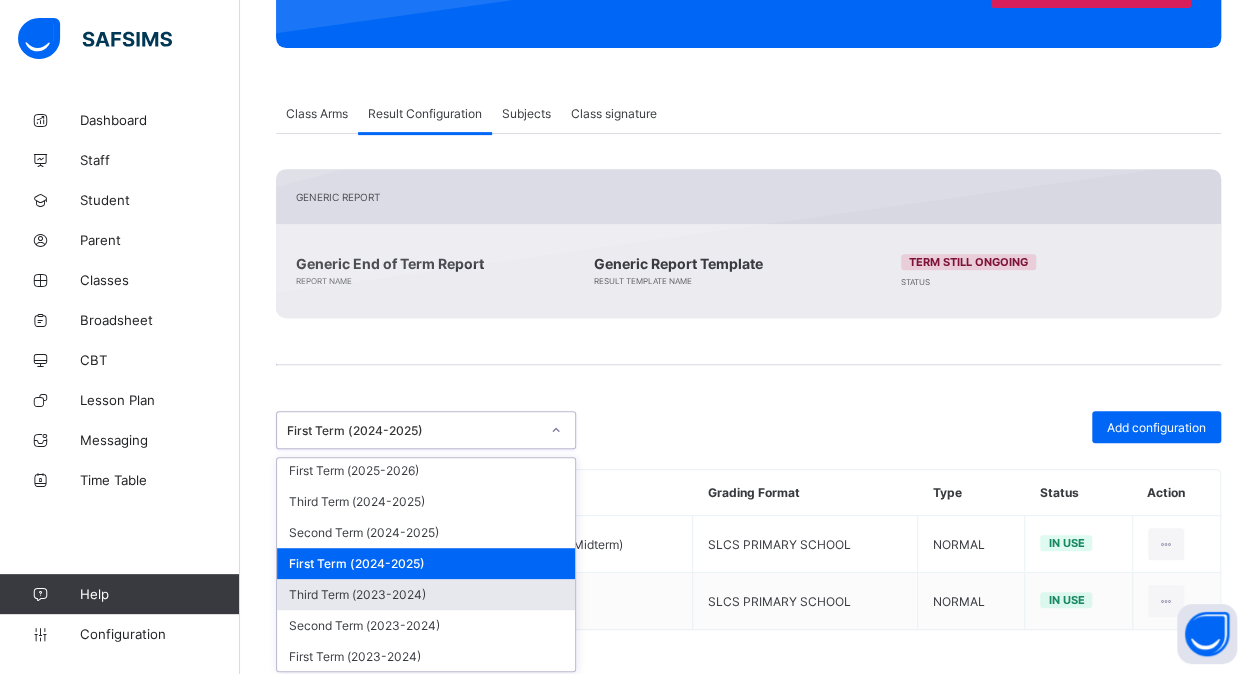 click on "Third Term (2023-2024)" at bounding box center [426, 594] 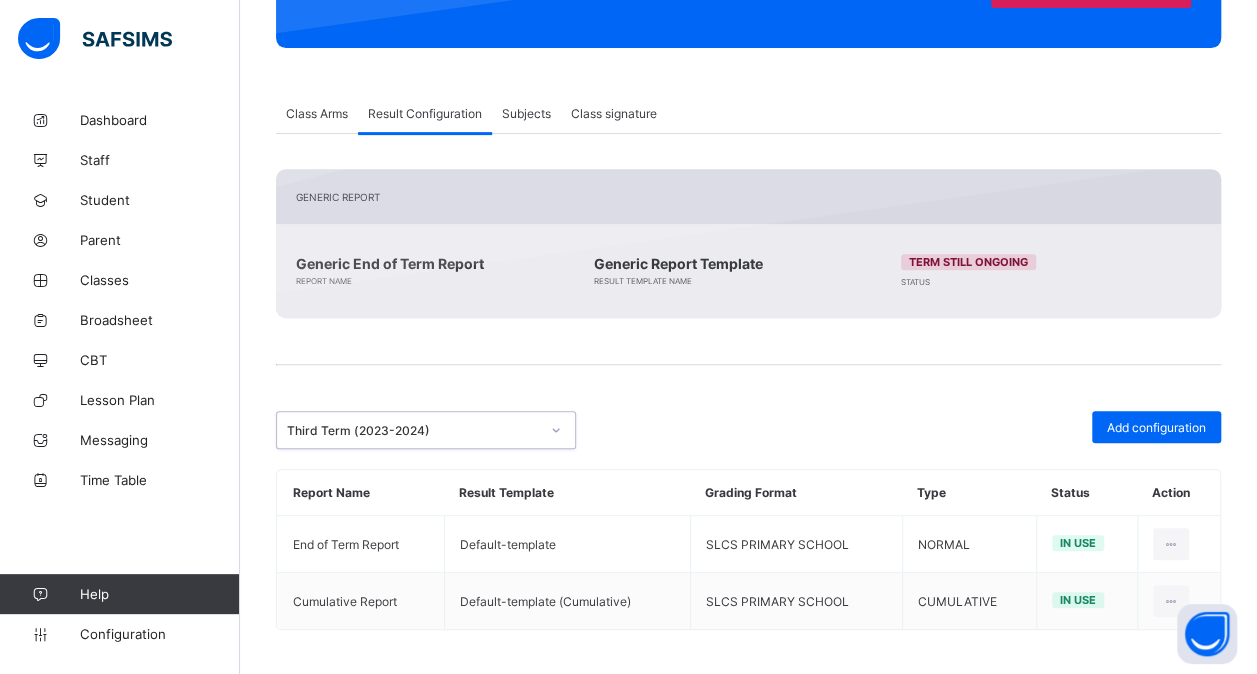 click 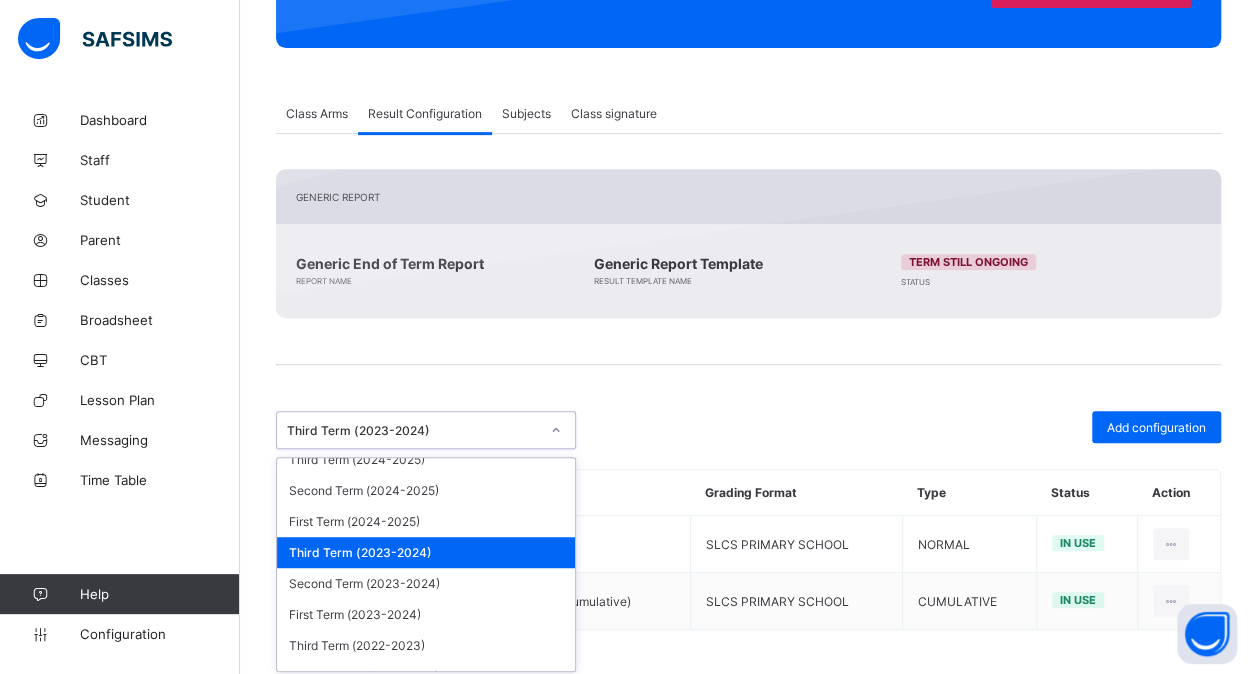 scroll, scrollTop: 110, scrollLeft: 0, axis: vertical 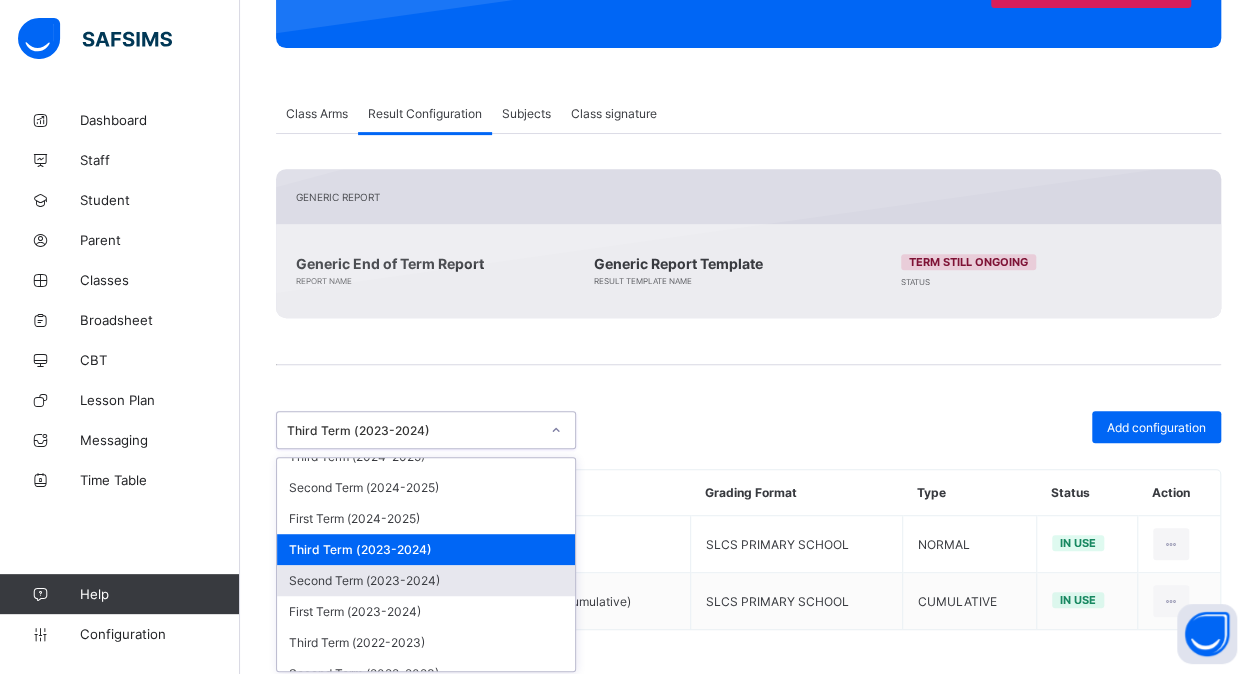 click on "Second Term (2023-2024)" at bounding box center [426, 580] 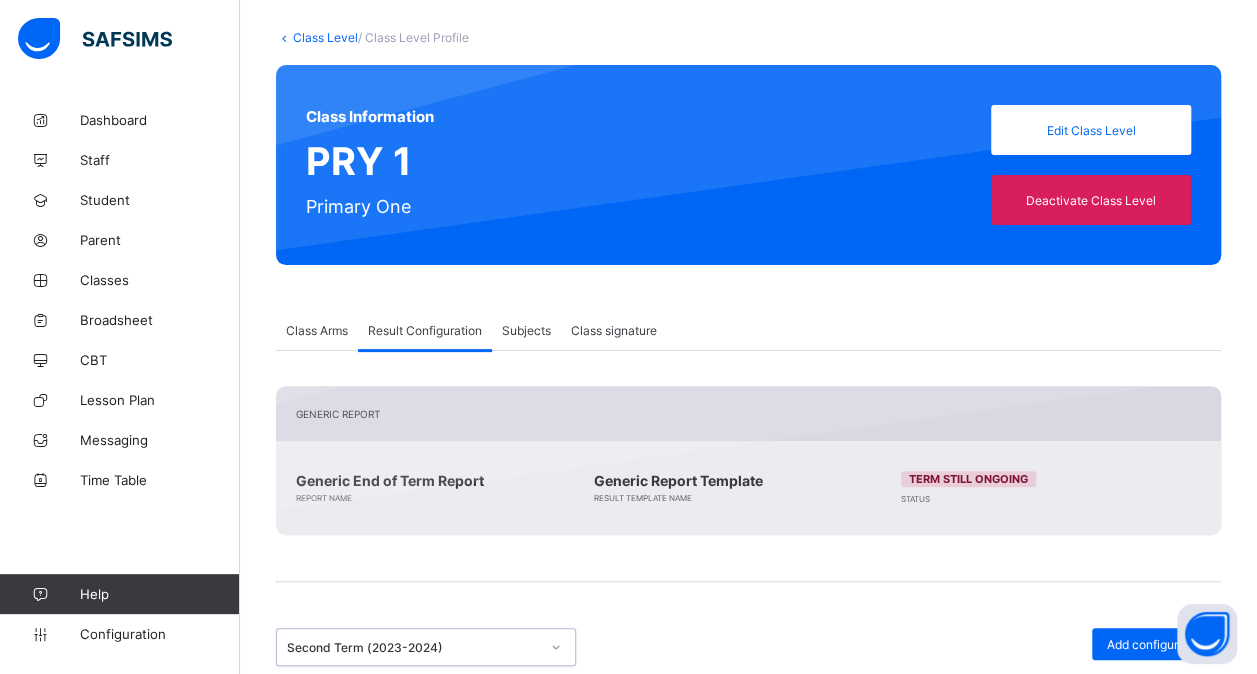 scroll, scrollTop: 0, scrollLeft: 0, axis: both 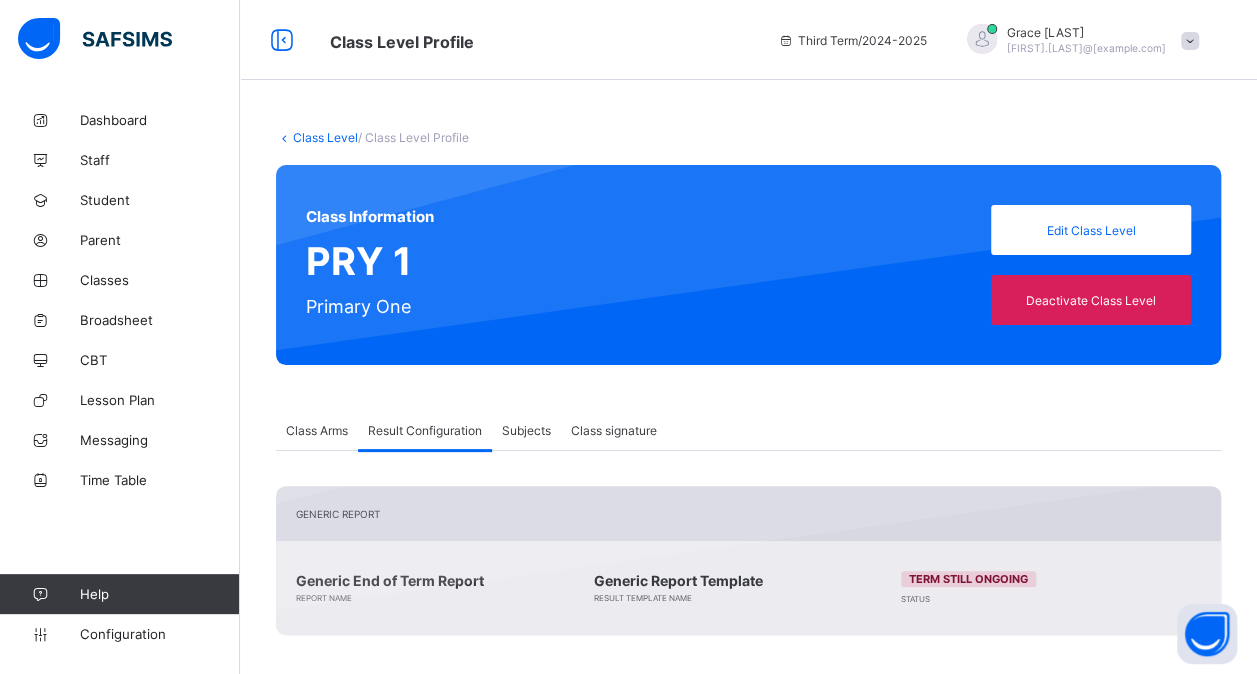 click on "Class Level" at bounding box center (325, 137) 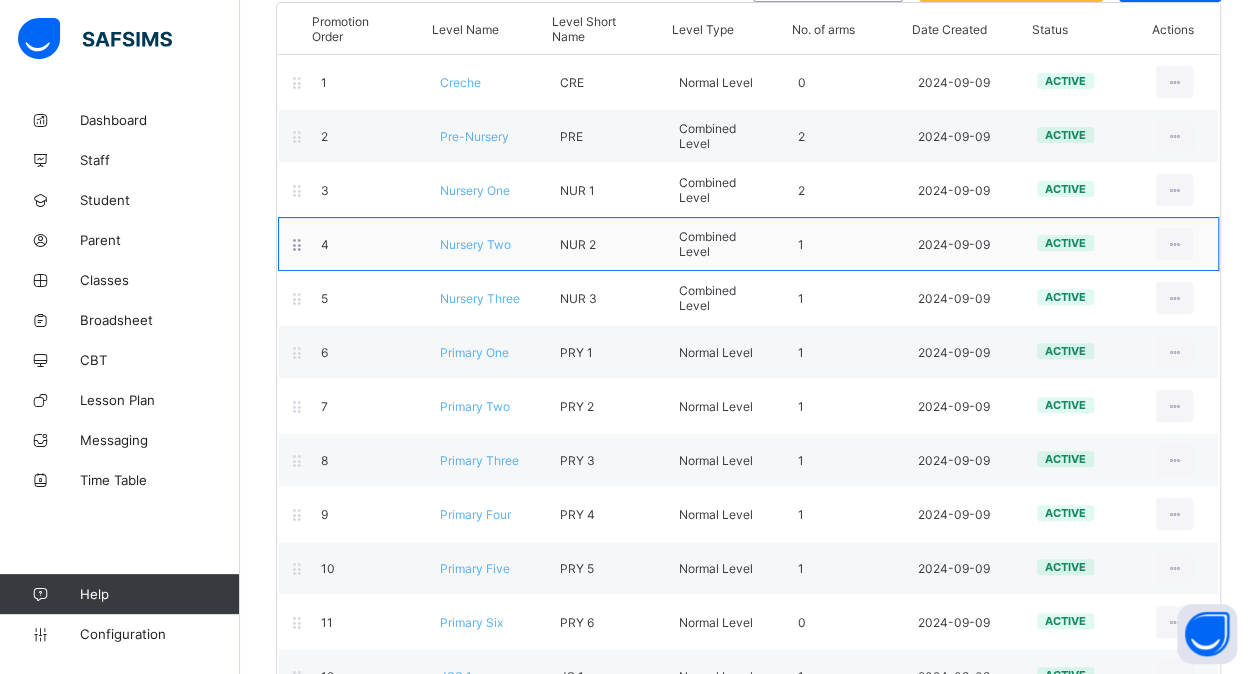 scroll, scrollTop: 226, scrollLeft: 0, axis: vertical 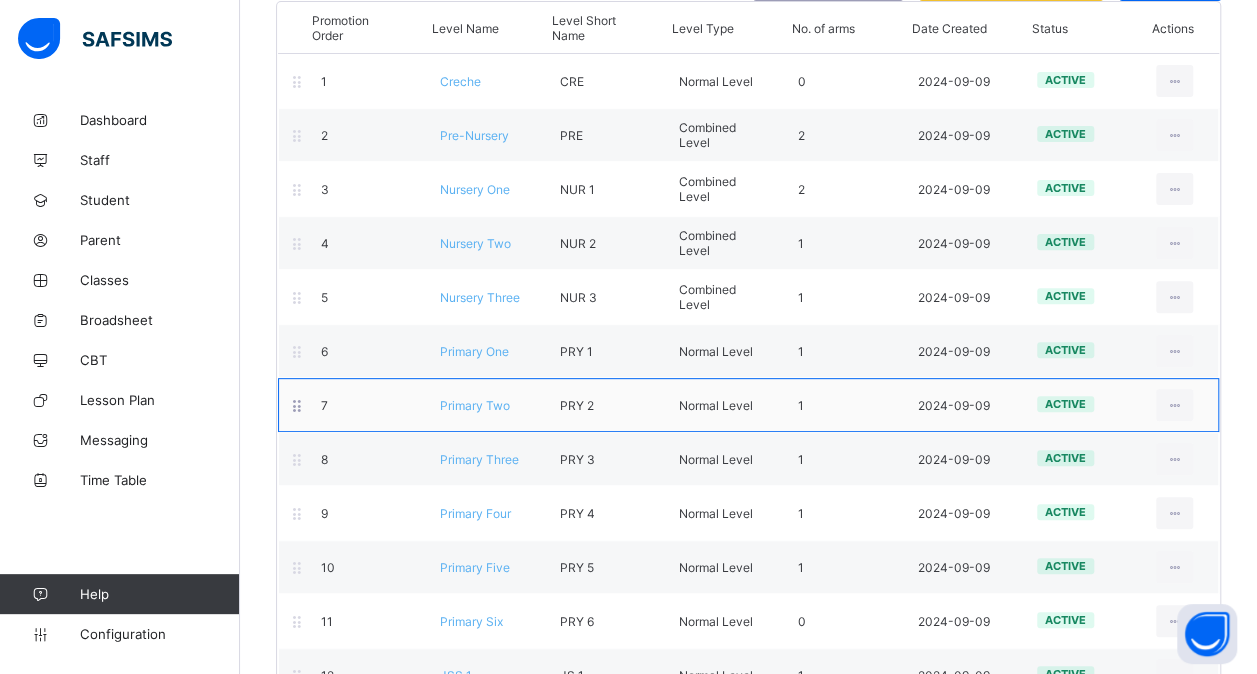click on "Primary Two" at bounding box center (475, 405) 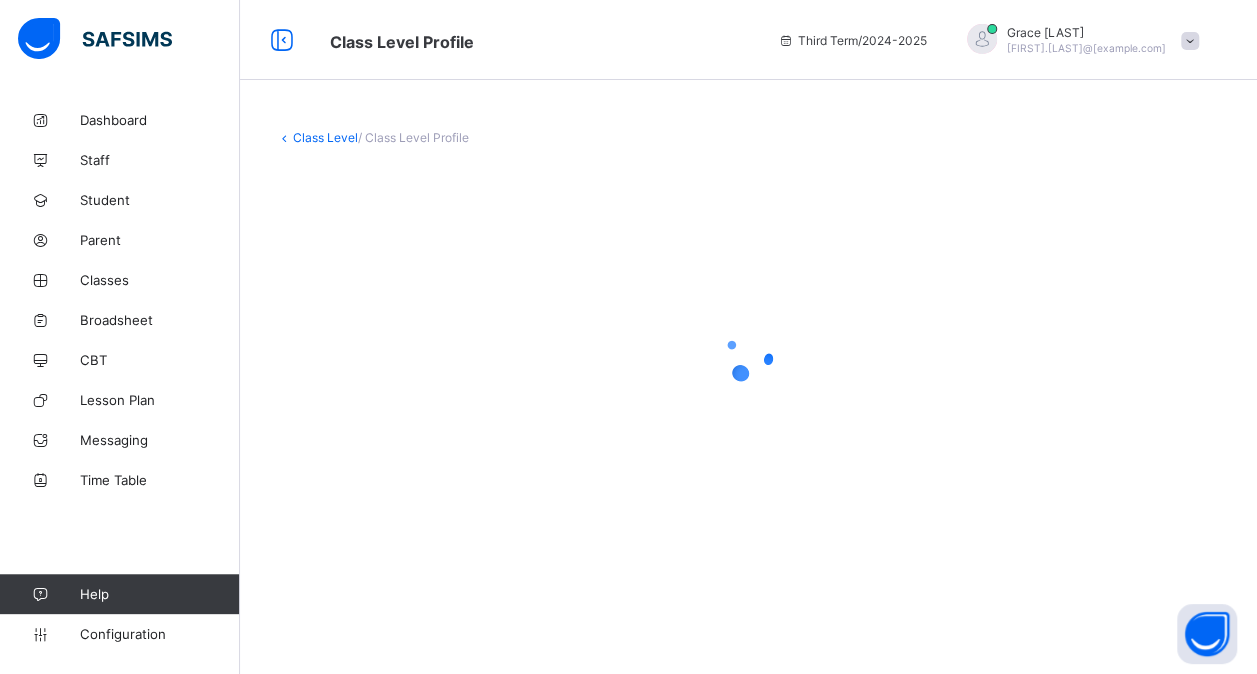 scroll, scrollTop: 0, scrollLeft: 0, axis: both 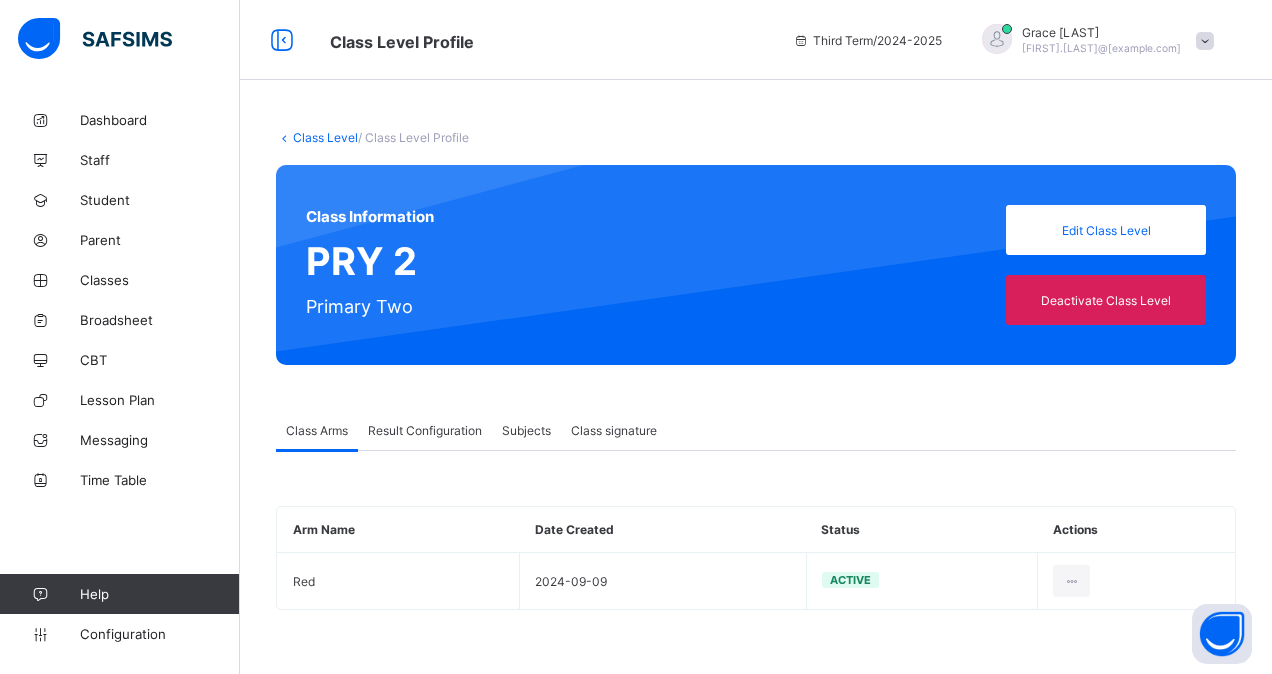 click on "Result Configuration" at bounding box center [425, 430] 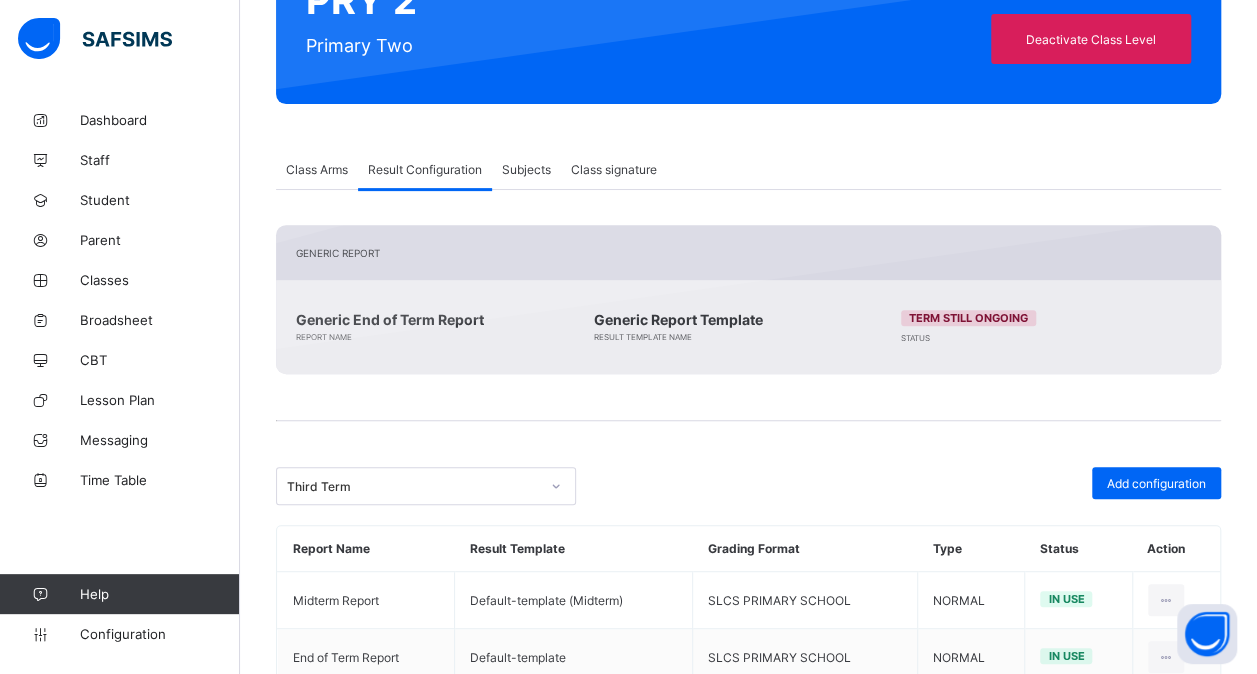 scroll, scrollTop: 317, scrollLeft: 0, axis: vertical 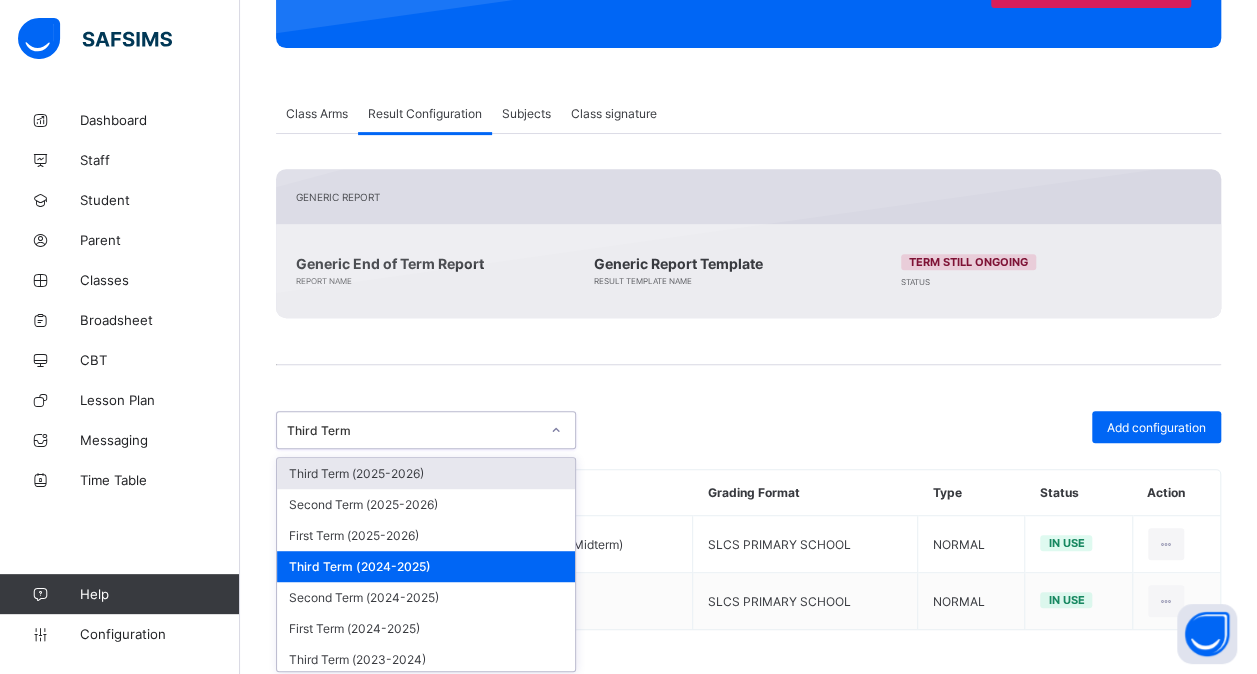 click 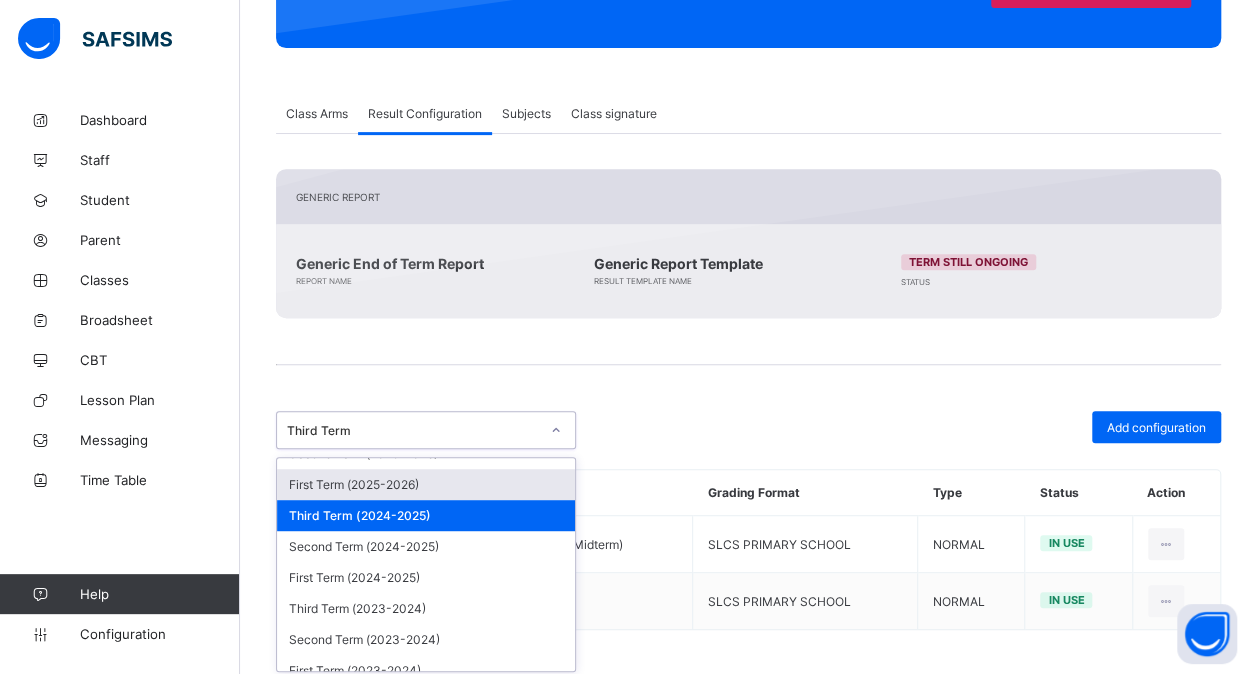 scroll, scrollTop: 62, scrollLeft: 0, axis: vertical 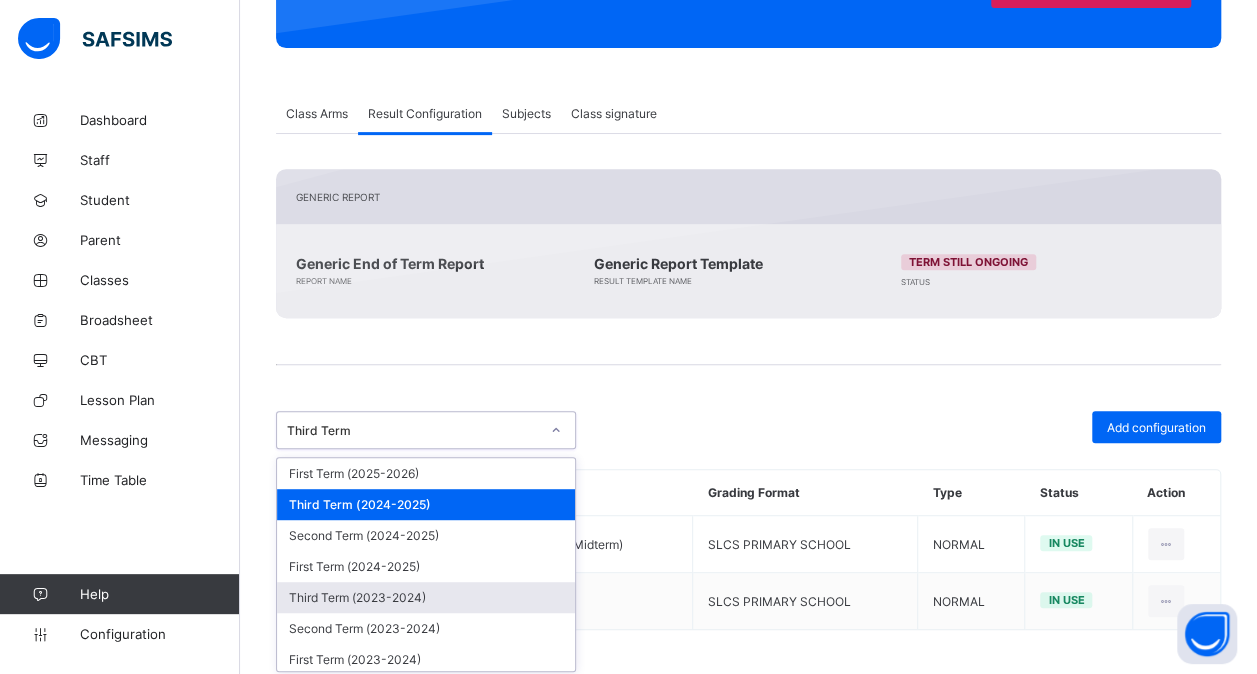 click on "Third Term (2023-2024)" at bounding box center (426, 597) 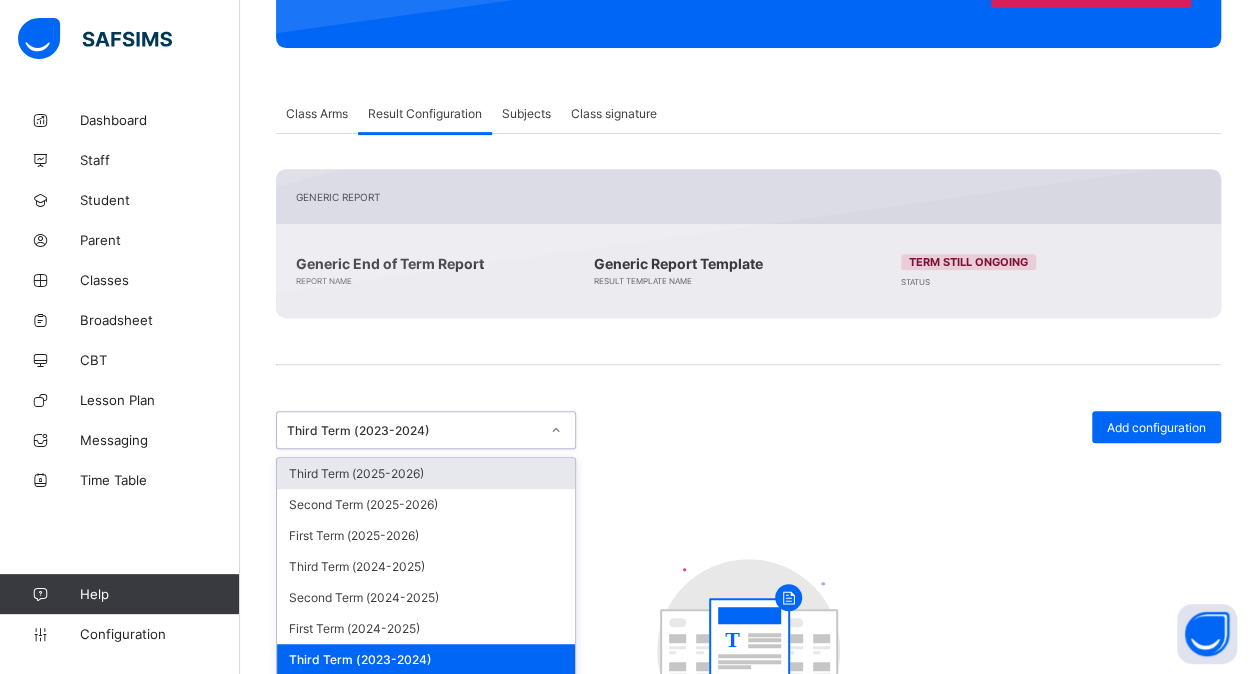 scroll, scrollTop: 406, scrollLeft: 0, axis: vertical 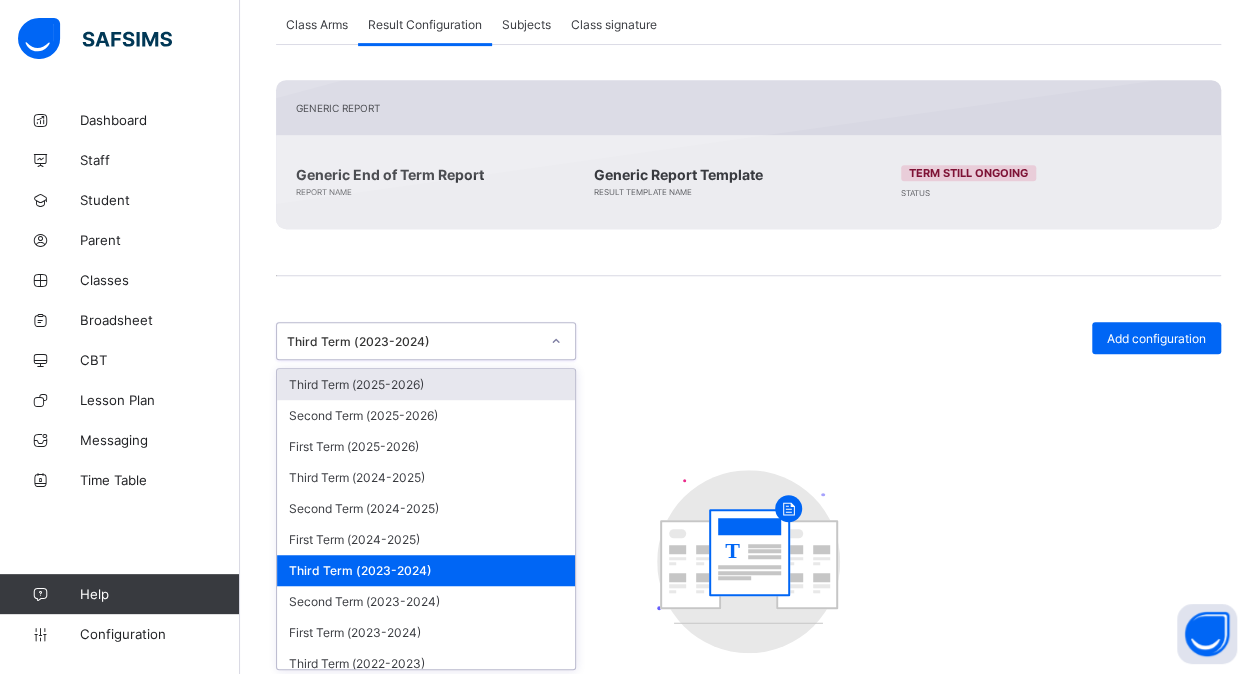 click on "option Third Term (2023-2024), selected.    option Third Term (2025-2026) focused, 1 of 33. 33 results available. Use Up and Down to choose options, press Enter to select the currently focused option, press Escape to exit the menu, press Tab to select the option and exit the menu. Third Term (2023-2024) Third Term (2025-2026) Second Term (2025-2026) First Term (2025-2026) Third Term (2024-2025) Second Term (2024-2025) First Term (2024-2025) Third Term (2023-2024) Second Term (2023-2024) First Term (2023-2024) Third Term (2022-2023) Second Term (2022-2023) First Term (2022-2023) Third Term (2021-2022) Second Term (2021-2022) First Term (2021-2022) Third Term (2020-2021) Second Term (2020-2021) First Term (2020-2021) Second Term (2019-2020) First Term (2019-2020) Third Term (2018-2019) Second Term (2018-2019) First Term (2018-2019) Third Term (2017-2018) Second Term (2017-2018) First Term (2017-2018) Third Term (2016-2017) Second Term (2016-2017) First Term (2016-2017) Third Term (2015-2016)" at bounding box center [426, 341] 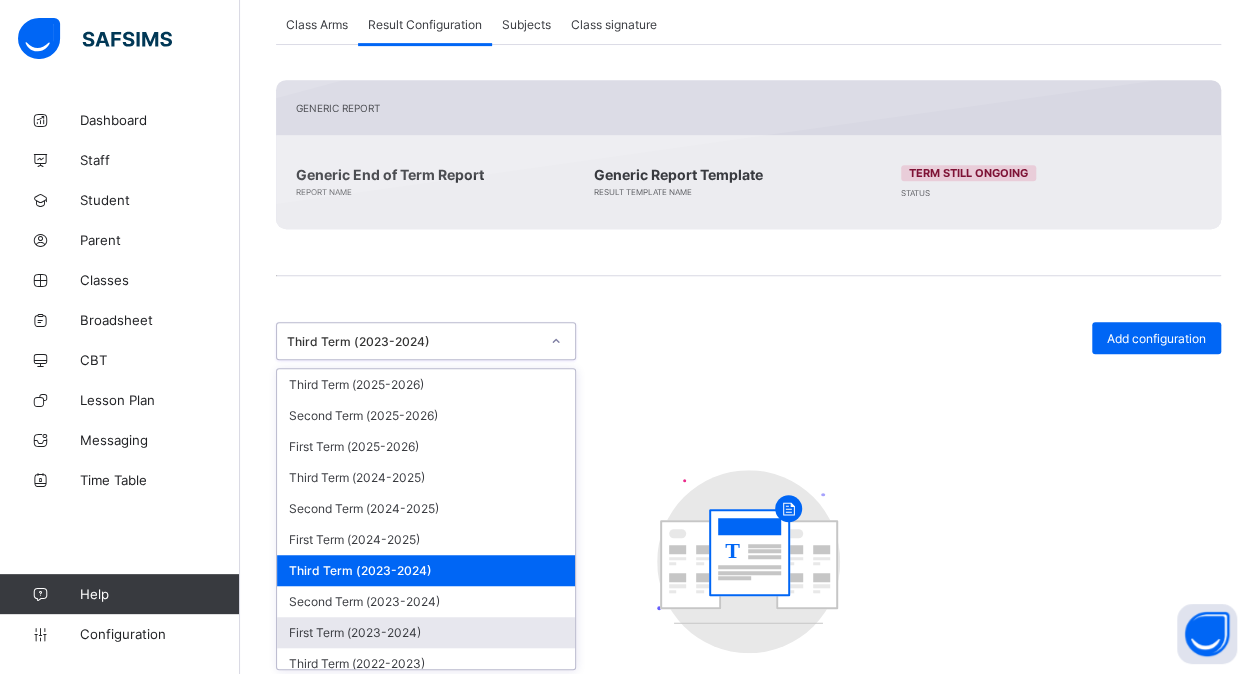 click on "First Term (2023-2024)" at bounding box center [426, 632] 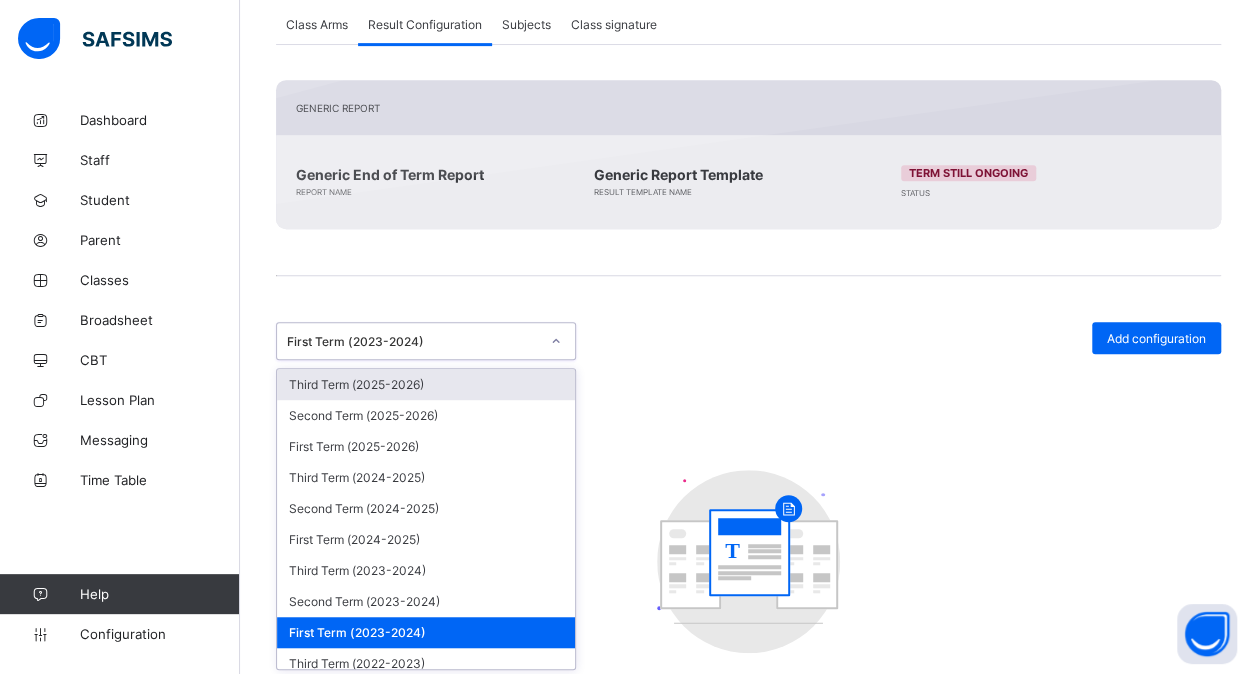 click 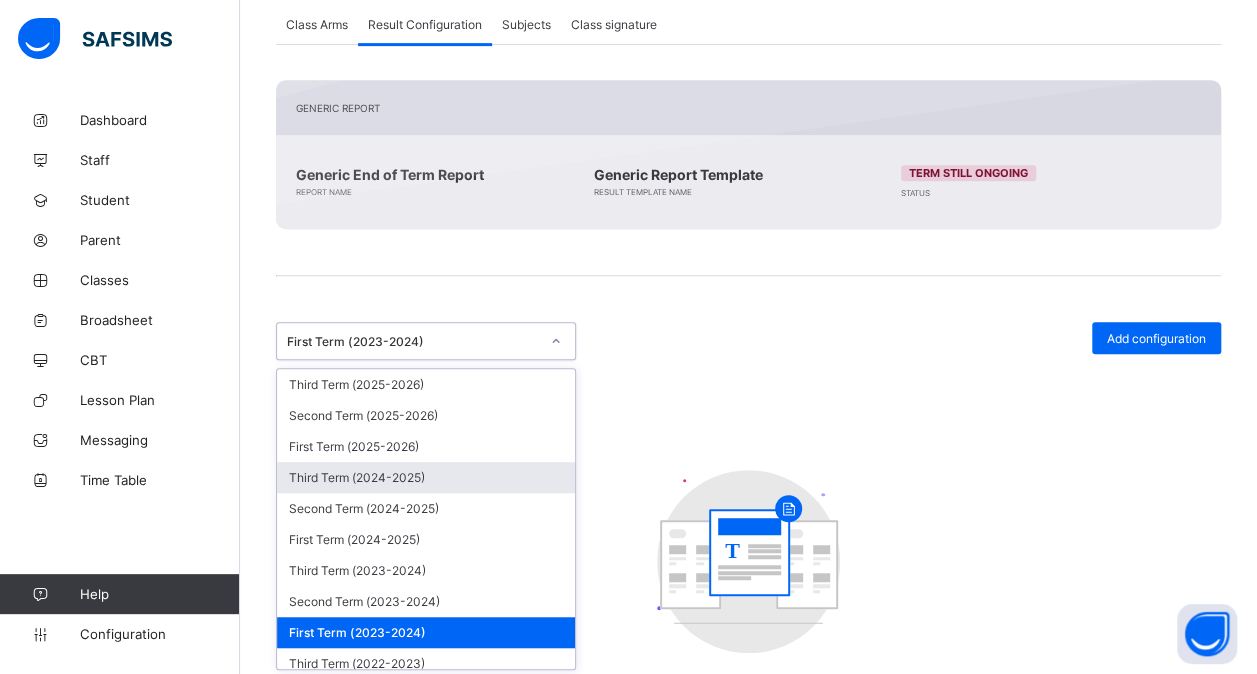 click on "Third Term (2024-2025)" at bounding box center [426, 477] 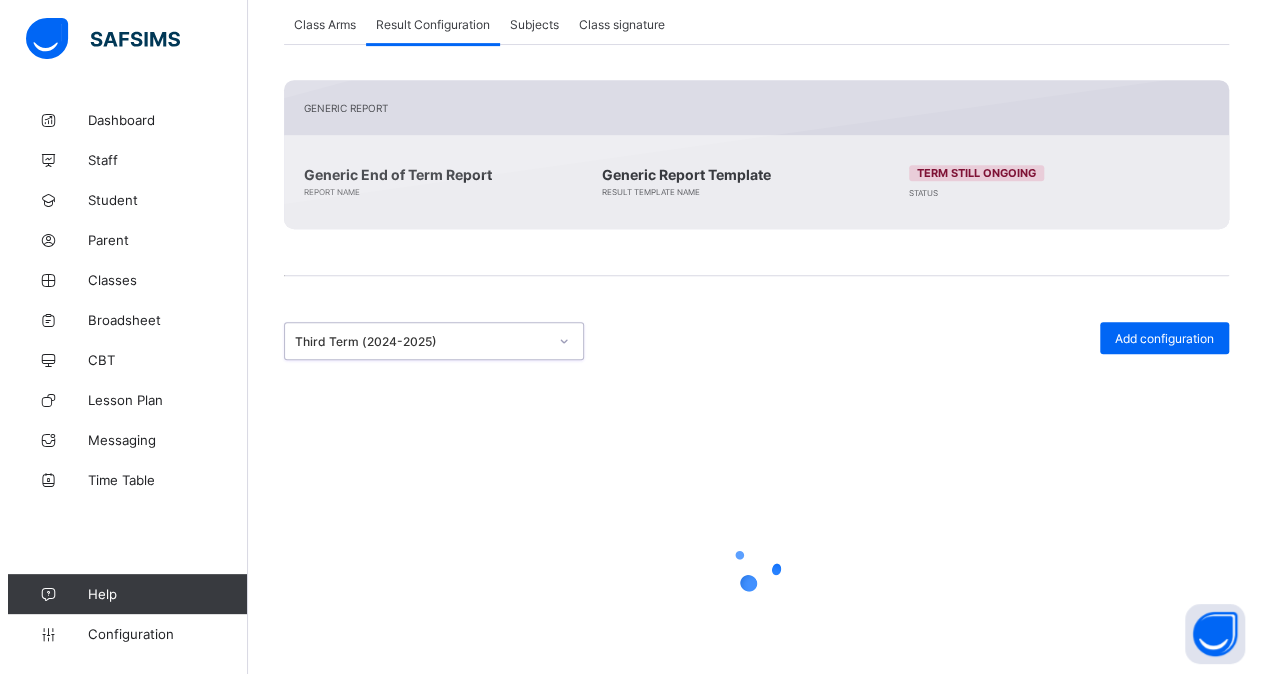 scroll, scrollTop: 317, scrollLeft: 0, axis: vertical 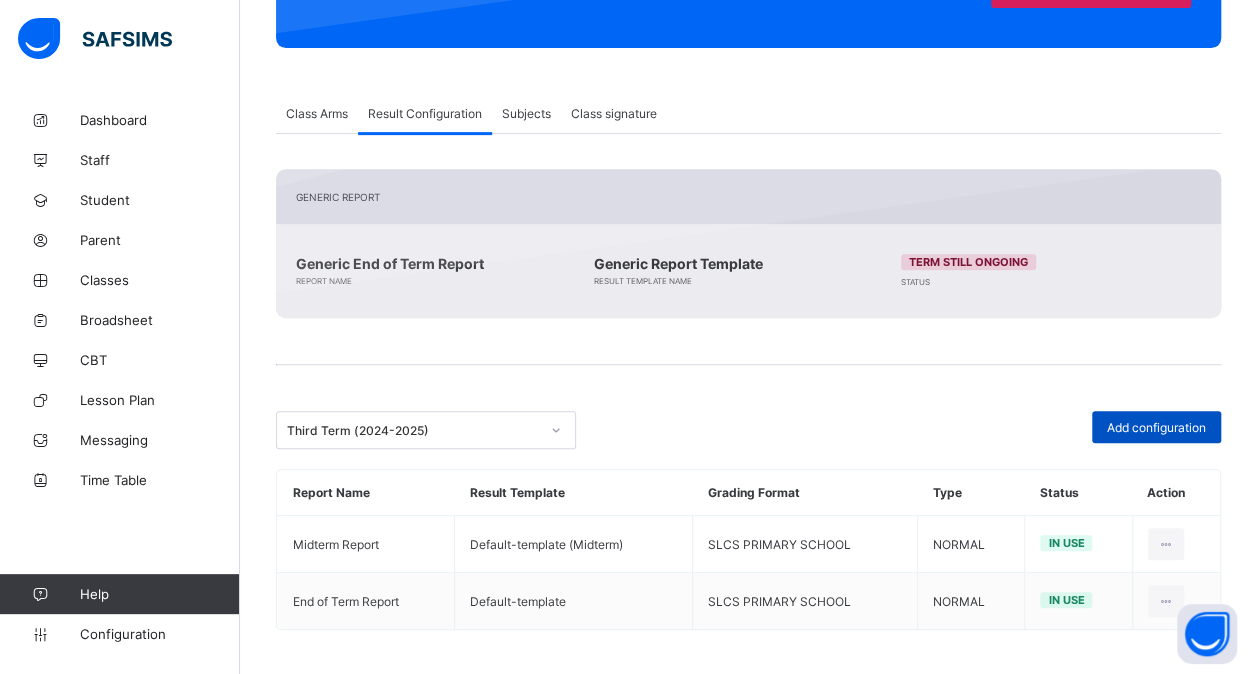 click on "Add configuration" at bounding box center (1156, 427) 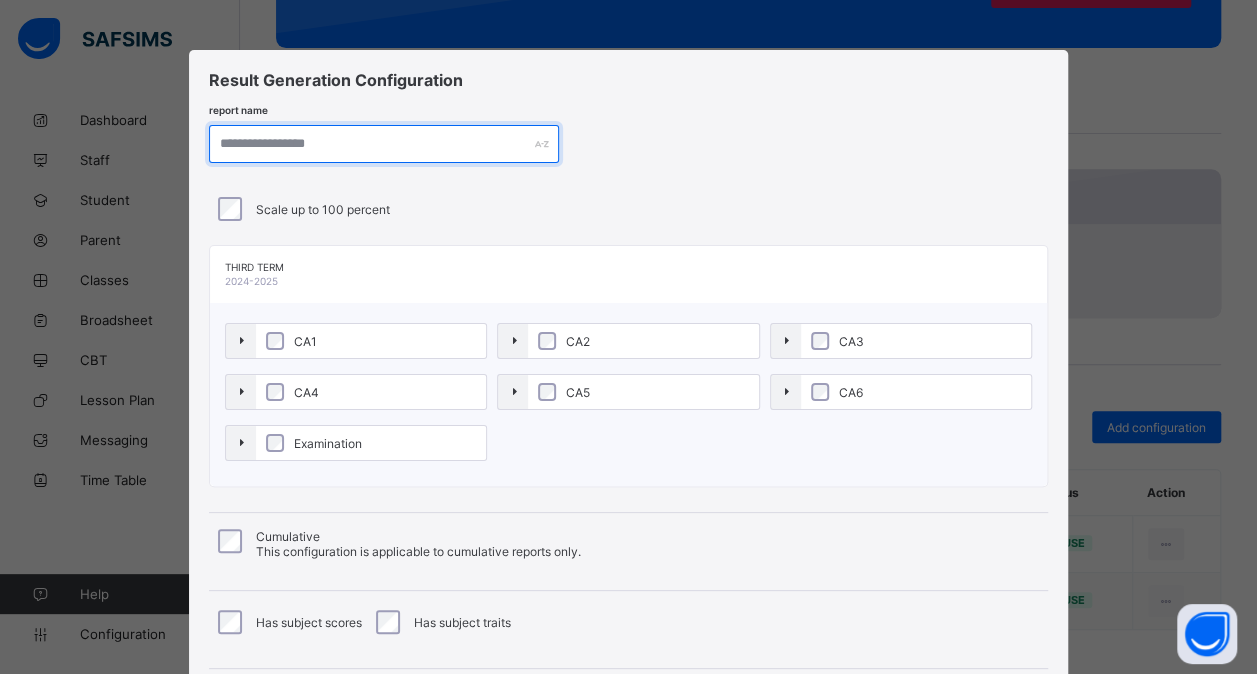 click at bounding box center (384, 144) 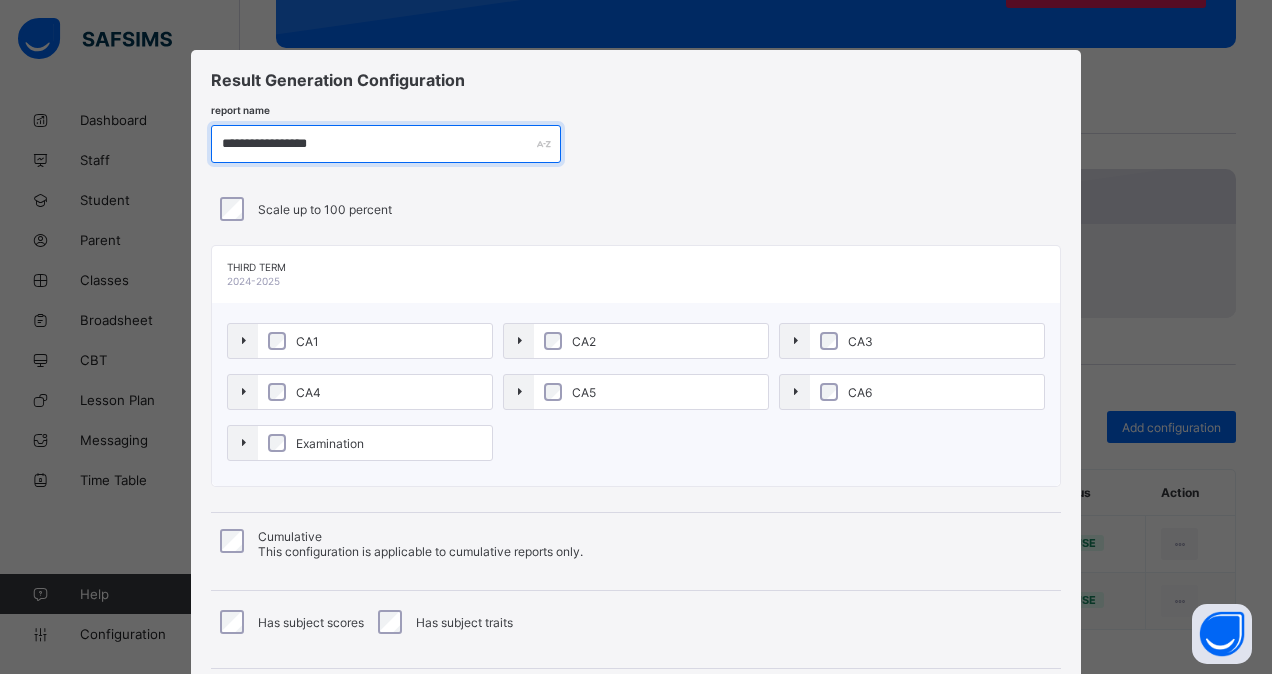 type on "**********" 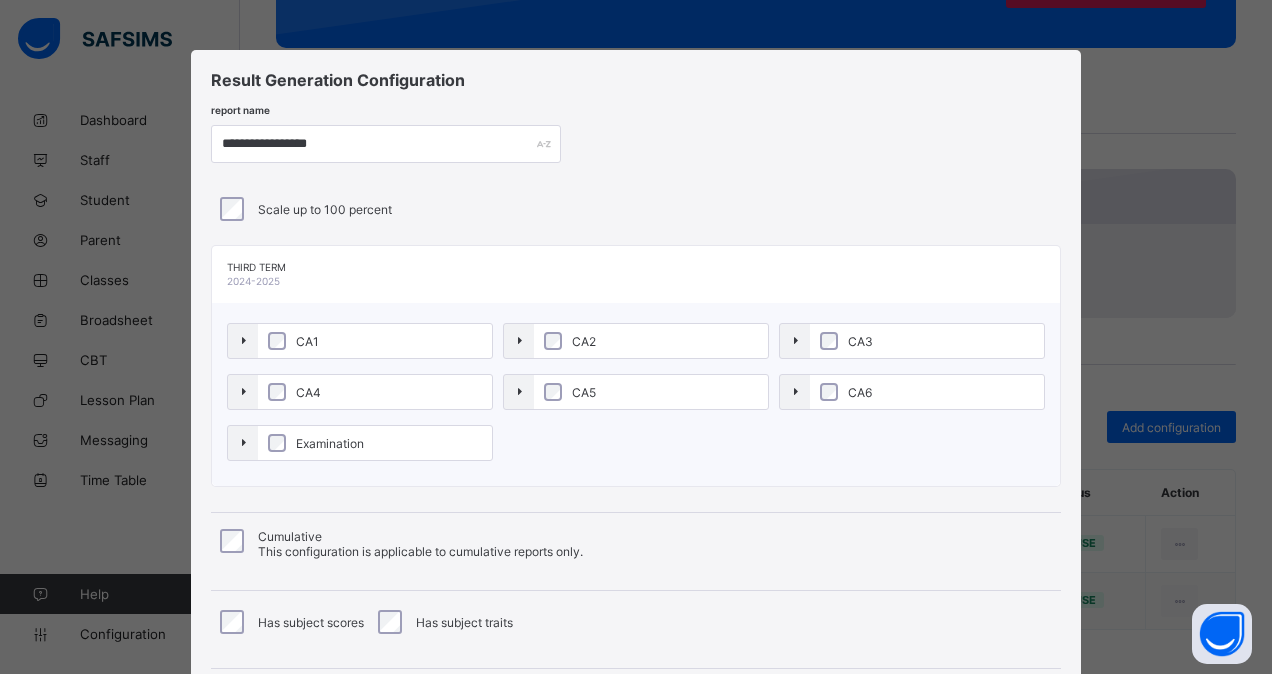 click on "CA1" at bounding box center [375, 341] 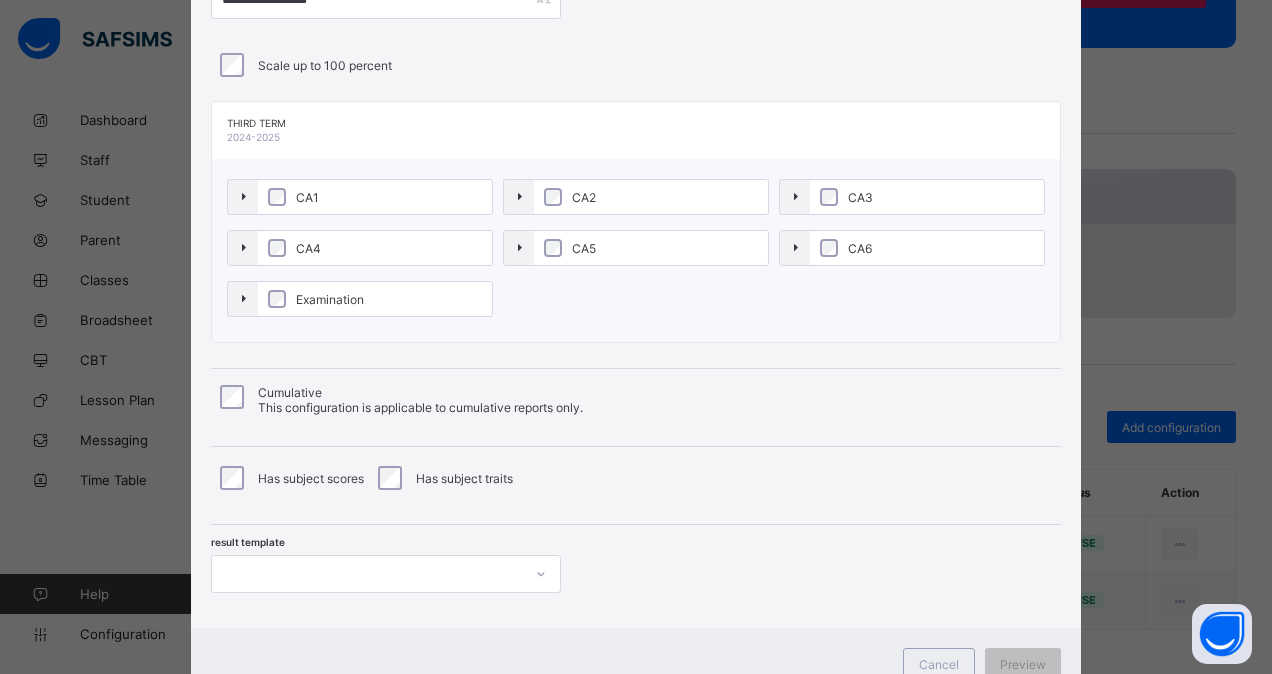 scroll, scrollTop: 146, scrollLeft: 0, axis: vertical 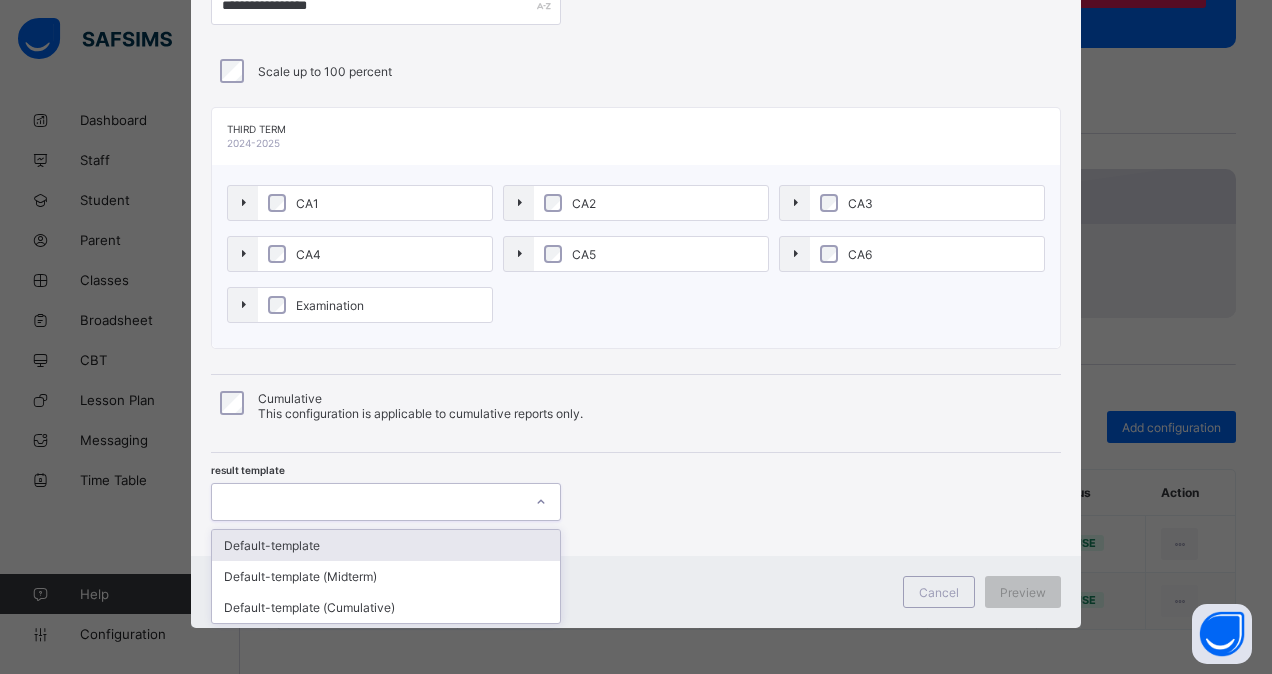 click at bounding box center [367, 502] 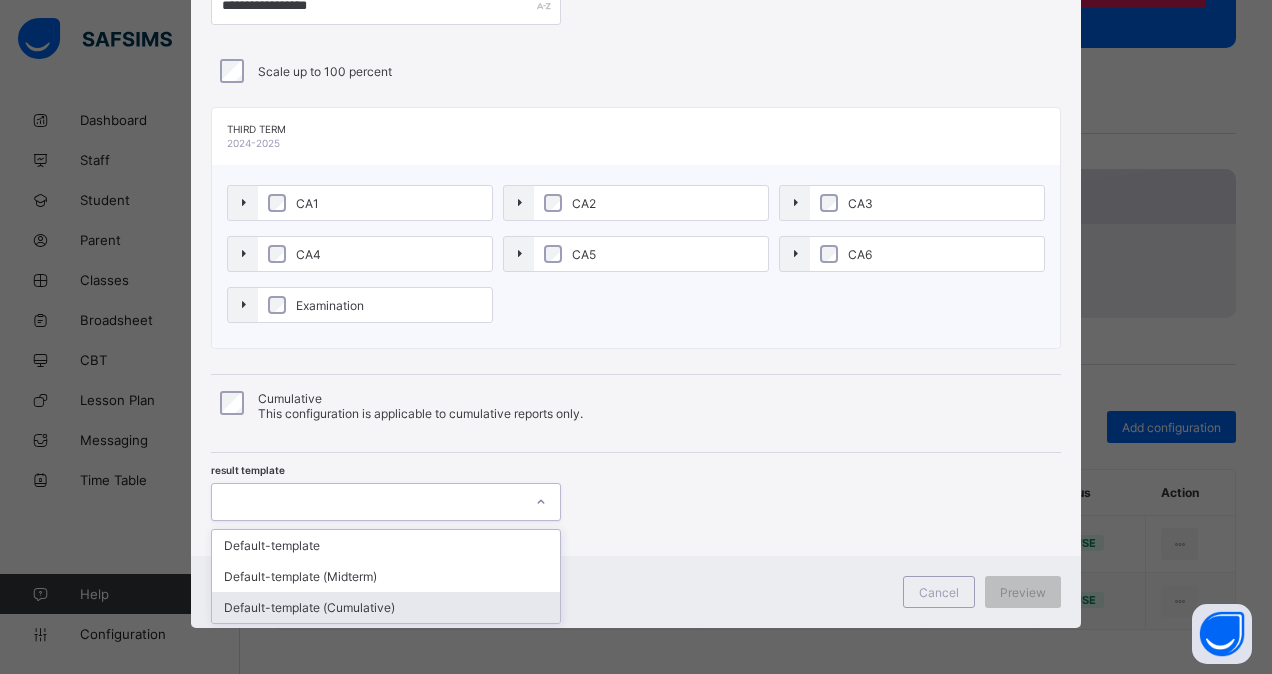 click on "Default-template (Cumulative)" at bounding box center (386, 607) 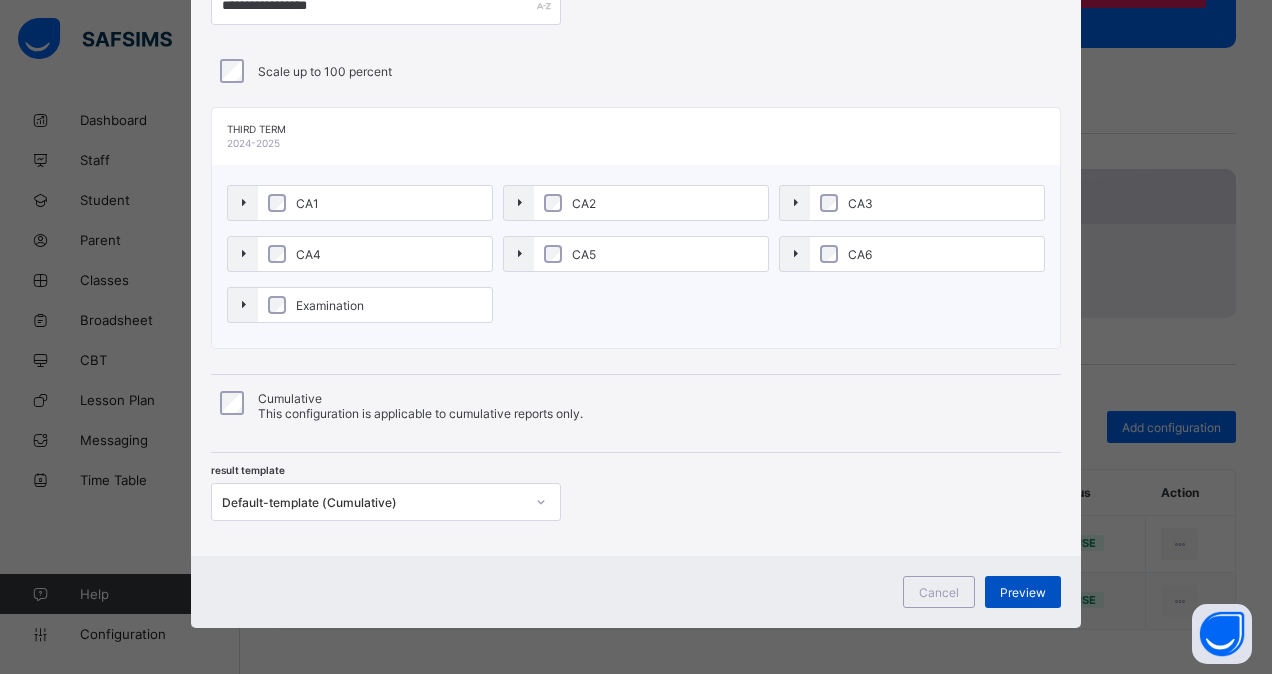 click on "Preview" at bounding box center [1023, 592] 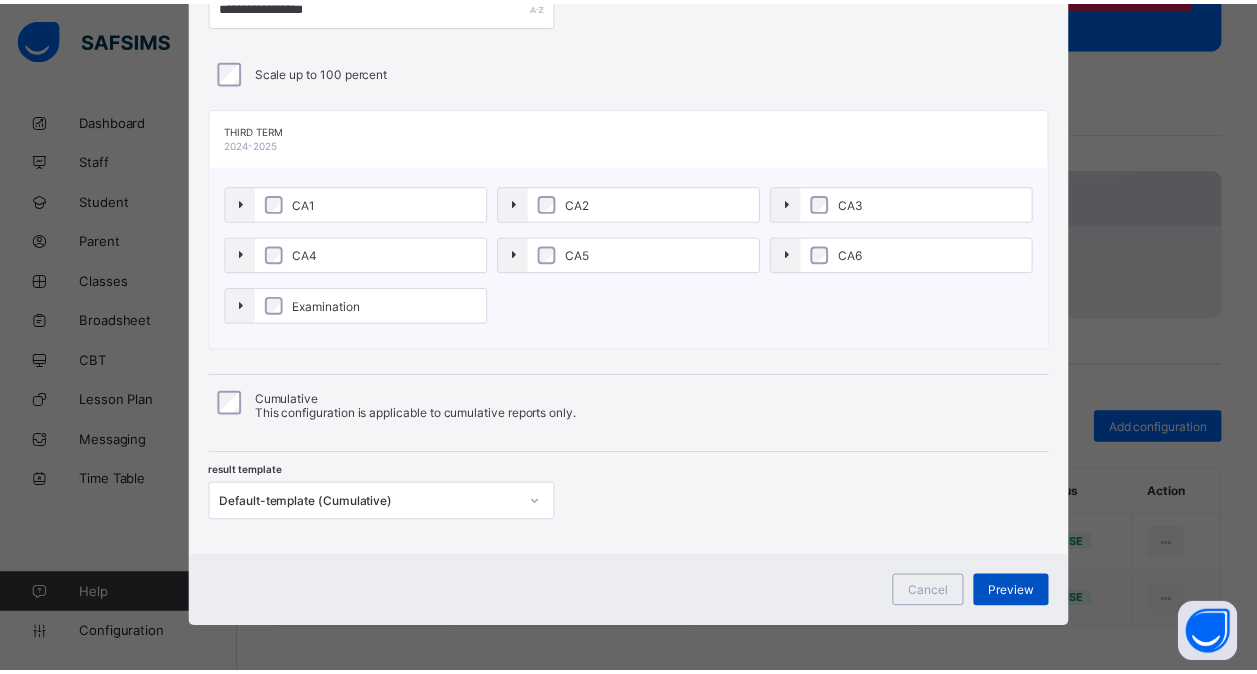 scroll, scrollTop: 0, scrollLeft: 0, axis: both 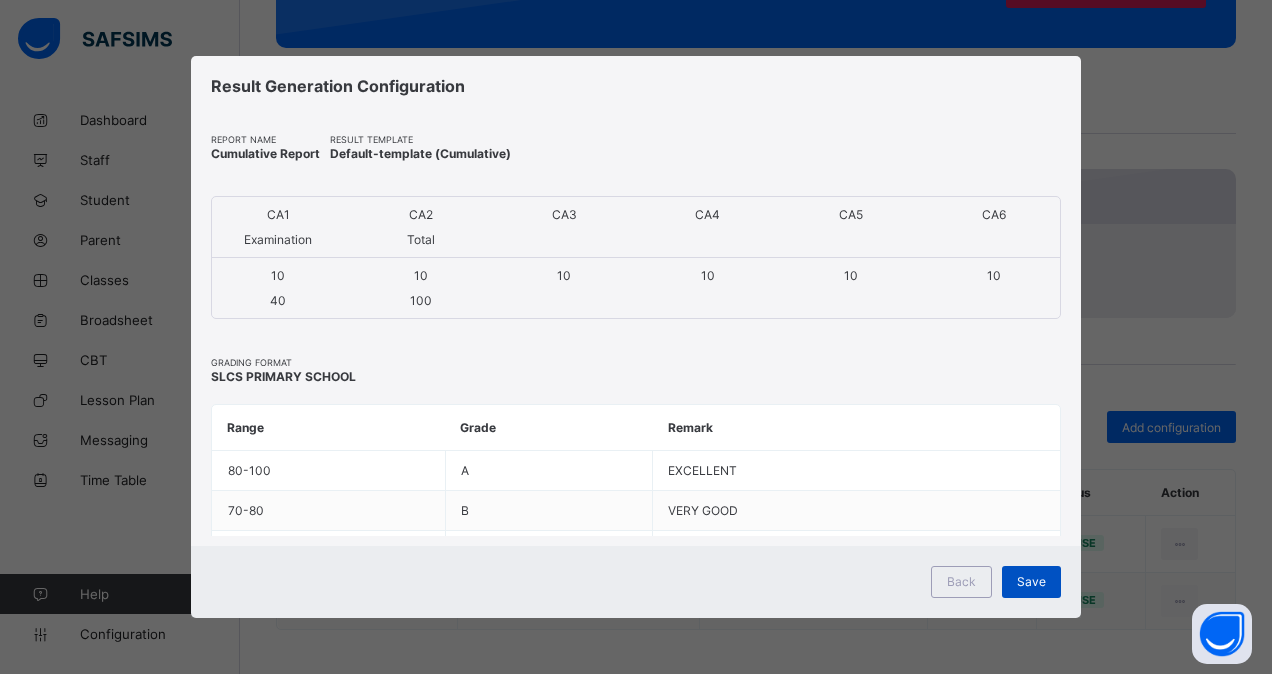 click on "Save" at bounding box center (1031, 581) 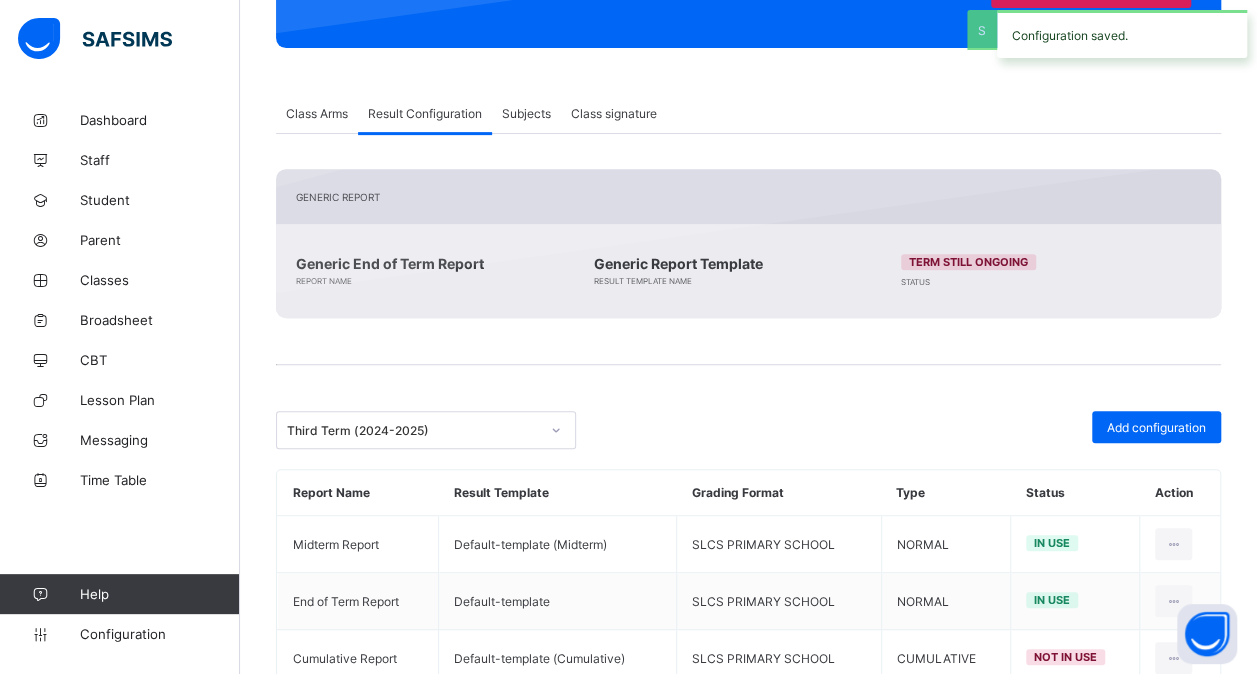 scroll, scrollTop: 374, scrollLeft: 0, axis: vertical 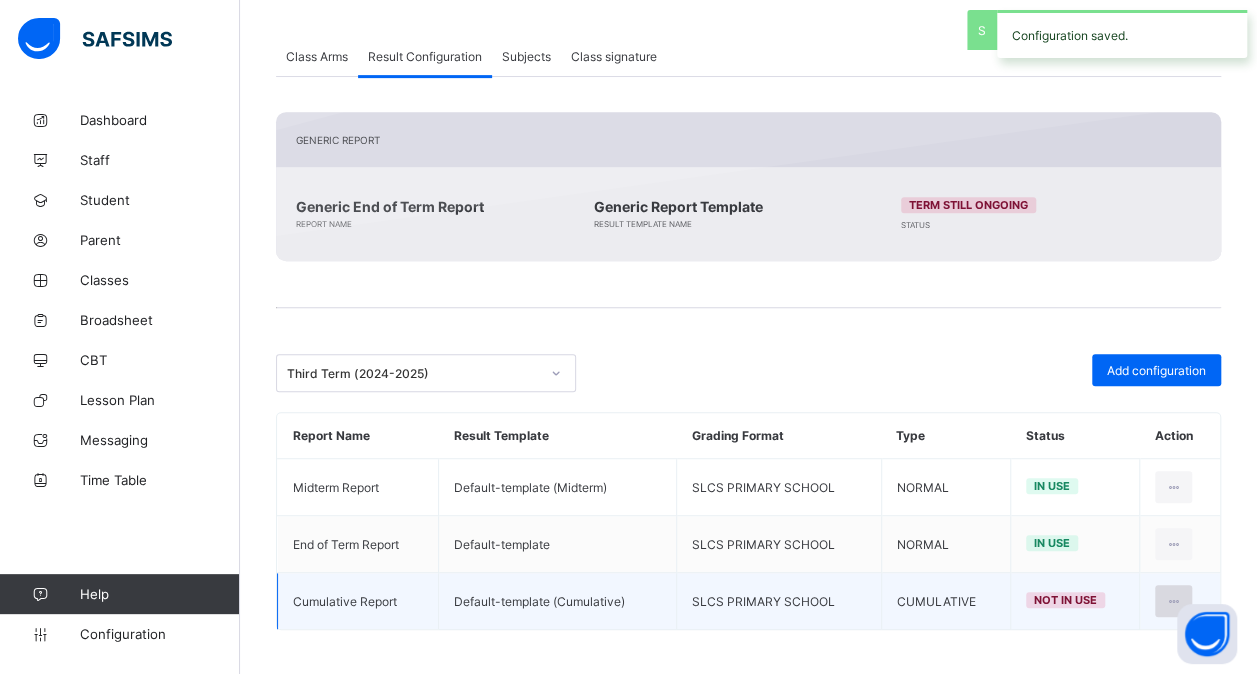 click at bounding box center [1173, 601] 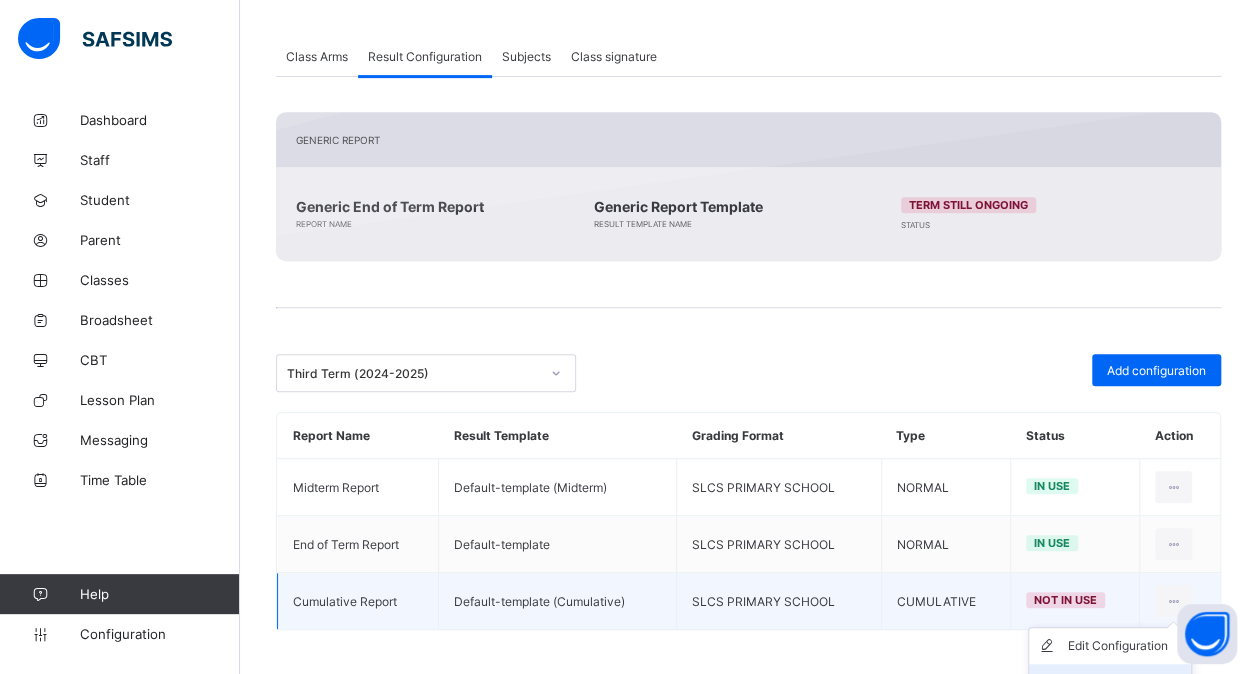 click on "Set in use" at bounding box center [1110, 682] 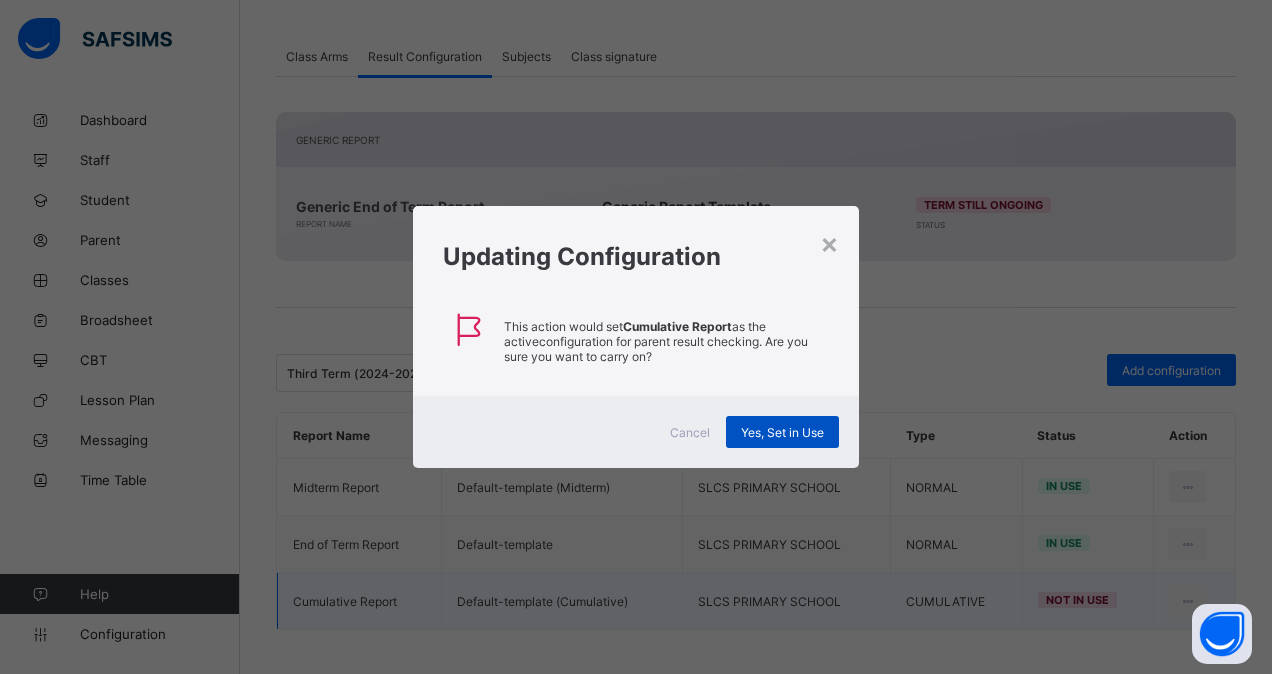 click on "Yes, Set in Use" at bounding box center [782, 432] 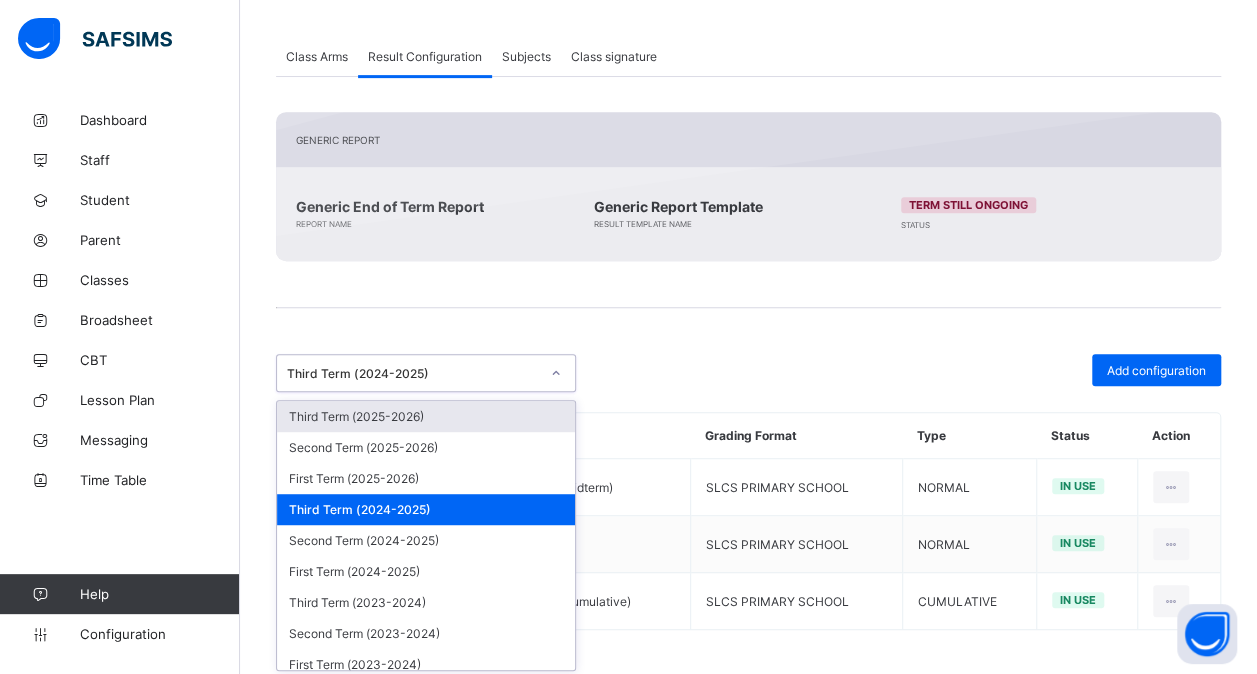 click 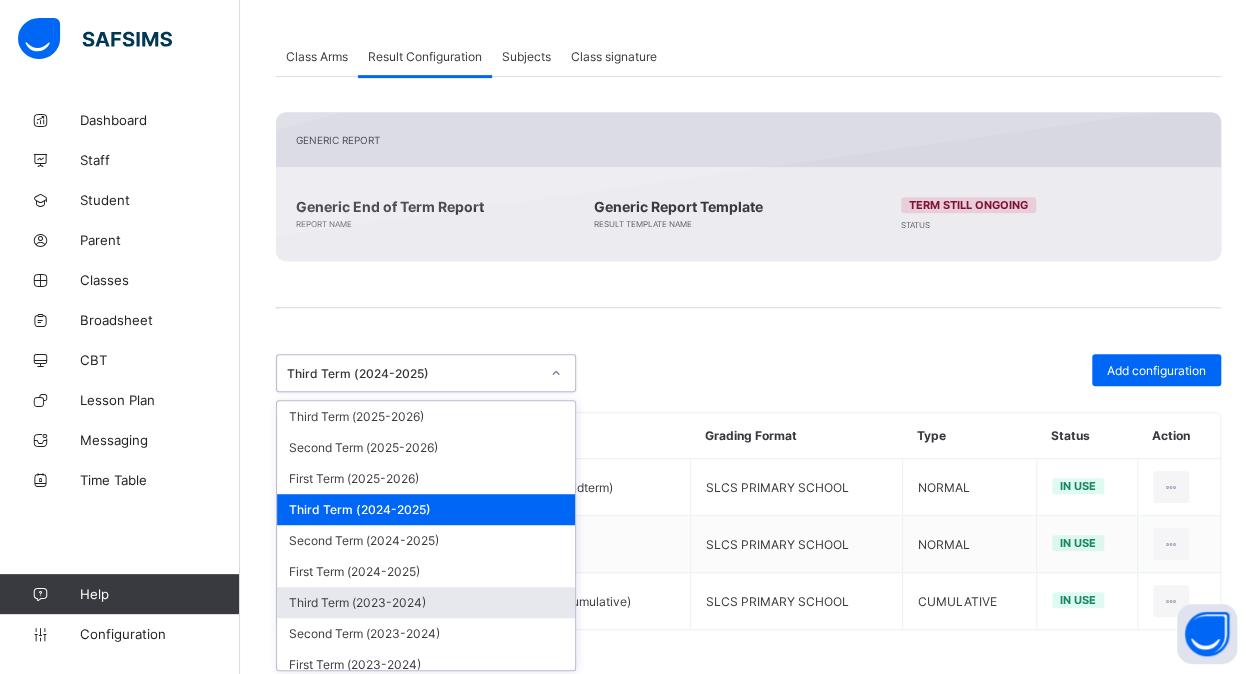 click on "Third Term (2023-2024)" at bounding box center (426, 602) 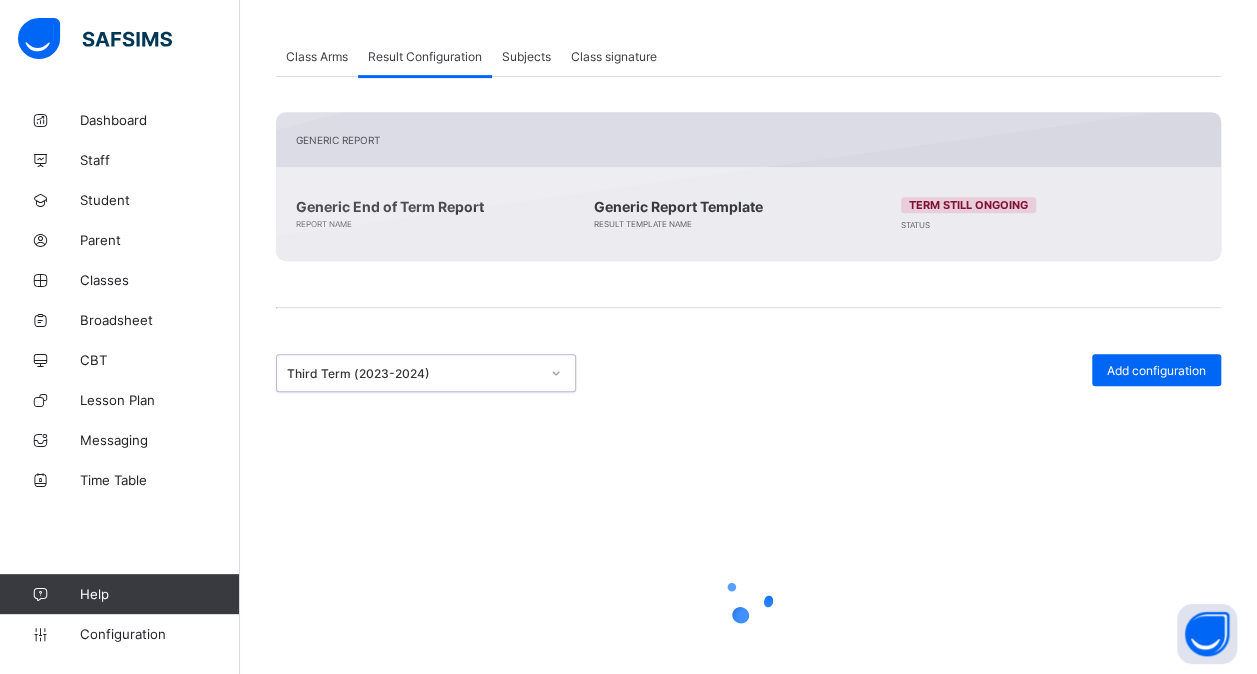 scroll, scrollTop: 379, scrollLeft: 0, axis: vertical 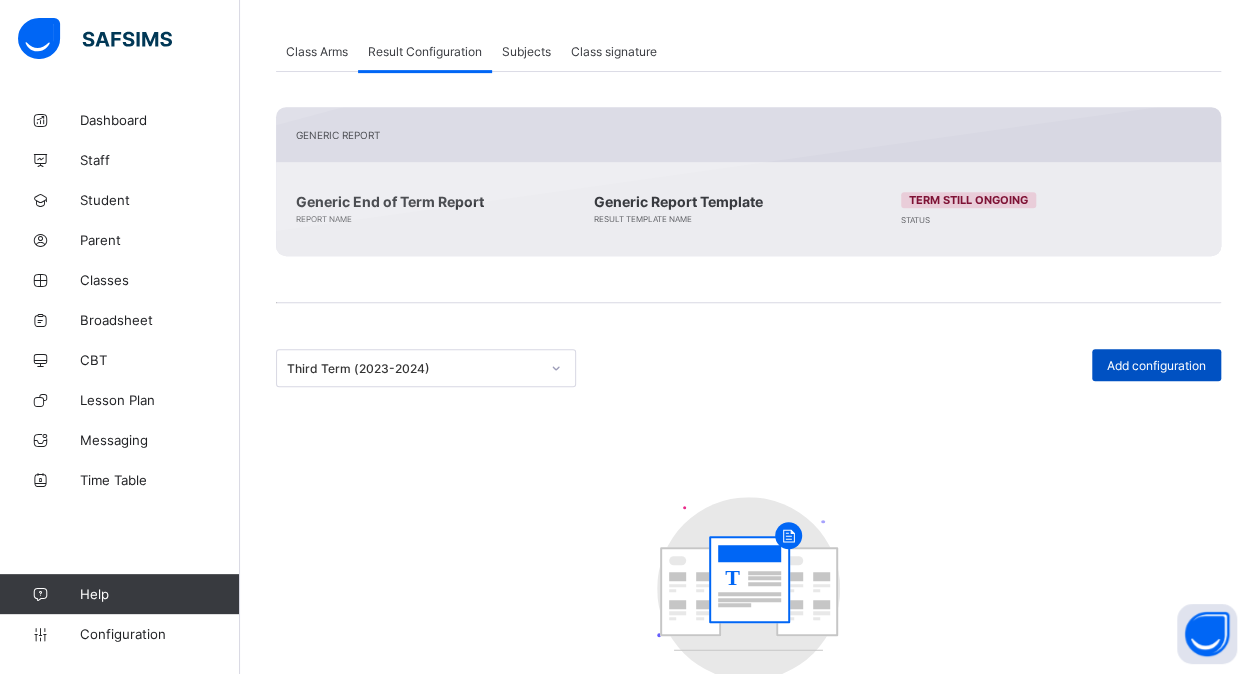 click on "Add configuration" at bounding box center (1156, 365) 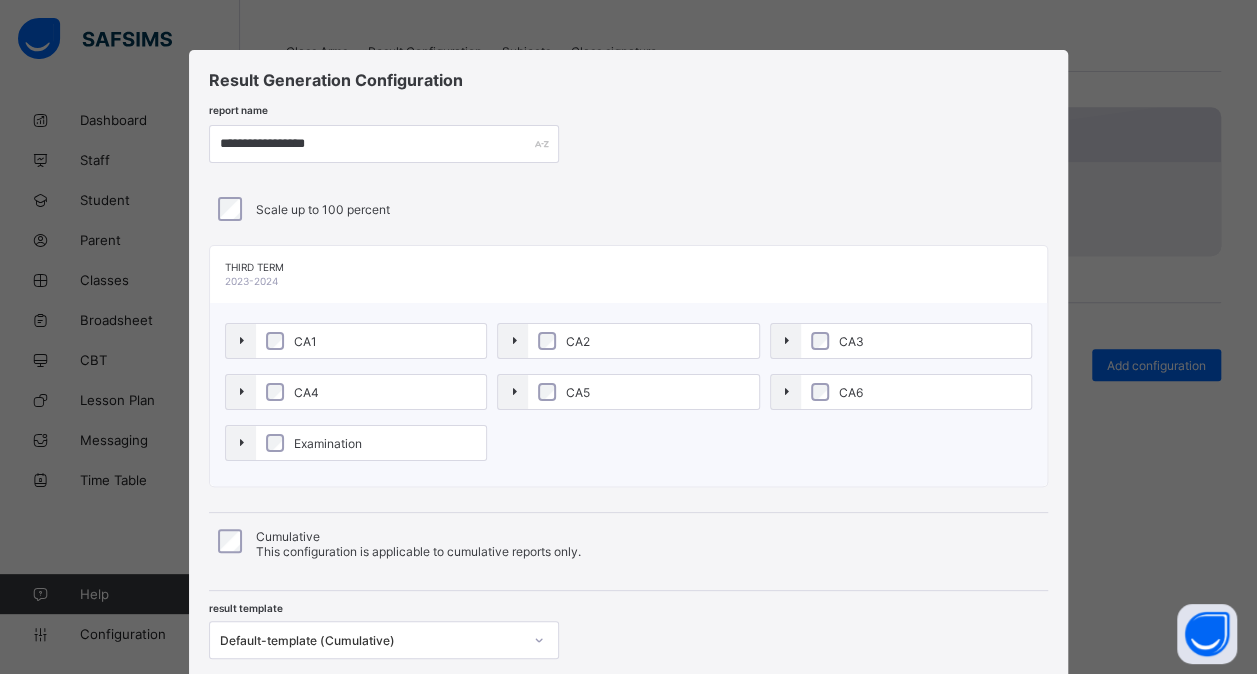 scroll, scrollTop: 138, scrollLeft: 0, axis: vertical 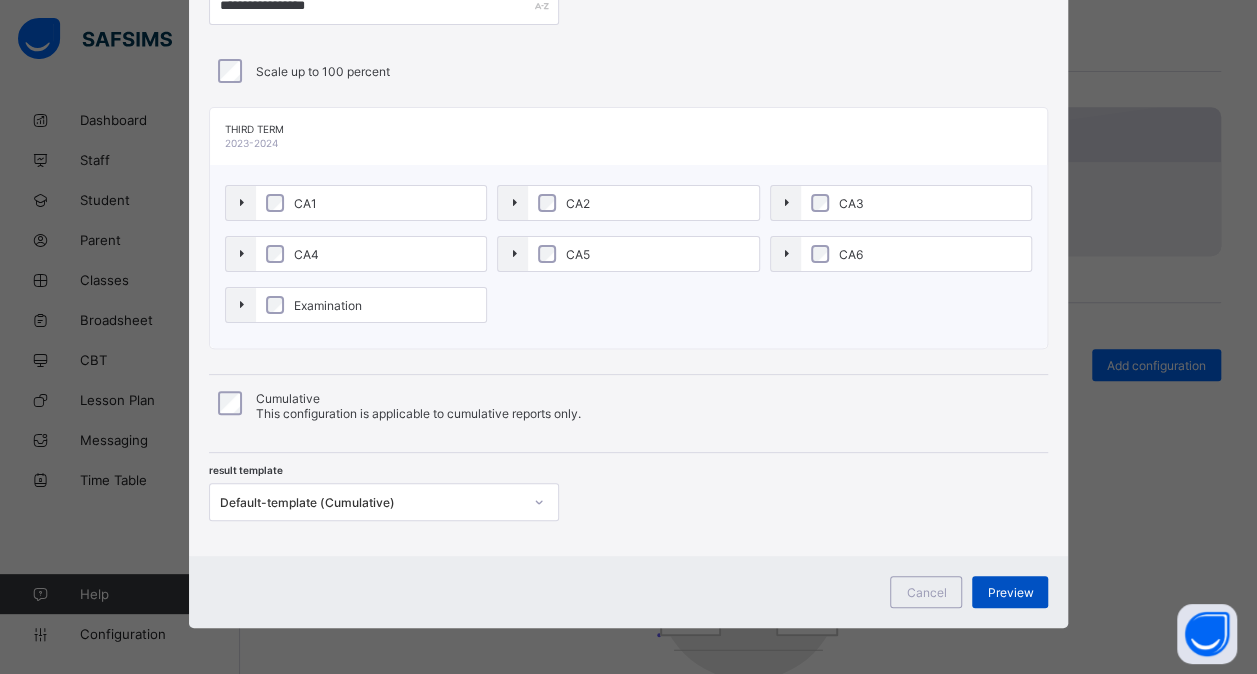 click on "Preview" at bounding box center [1010, 592] 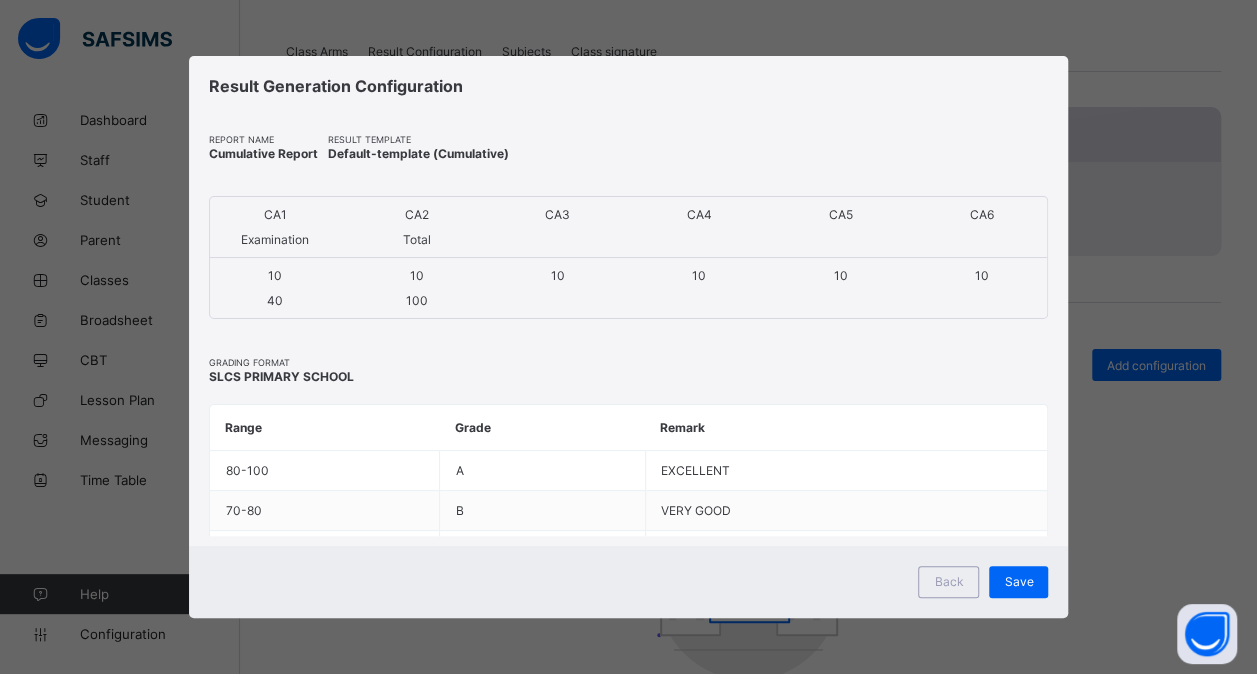 scroll, scrollTop: 0, scrollLeft: 0, axis: both 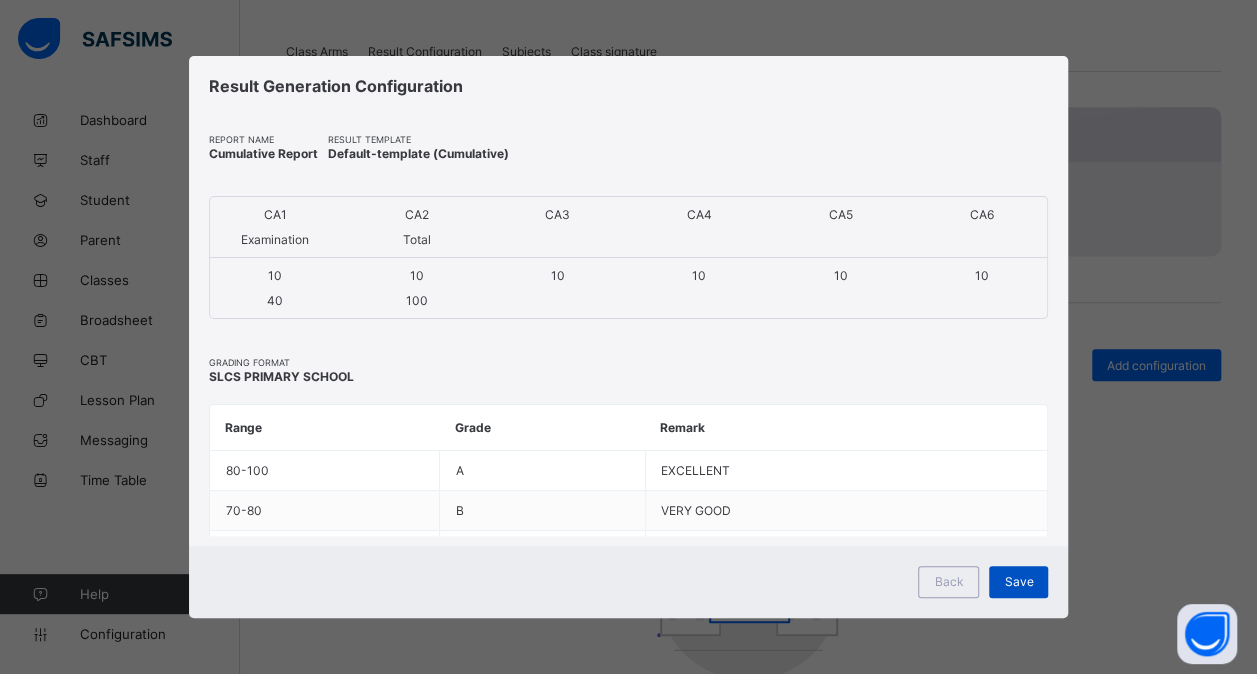 click on "Save" at bounding box center (1018, 581) 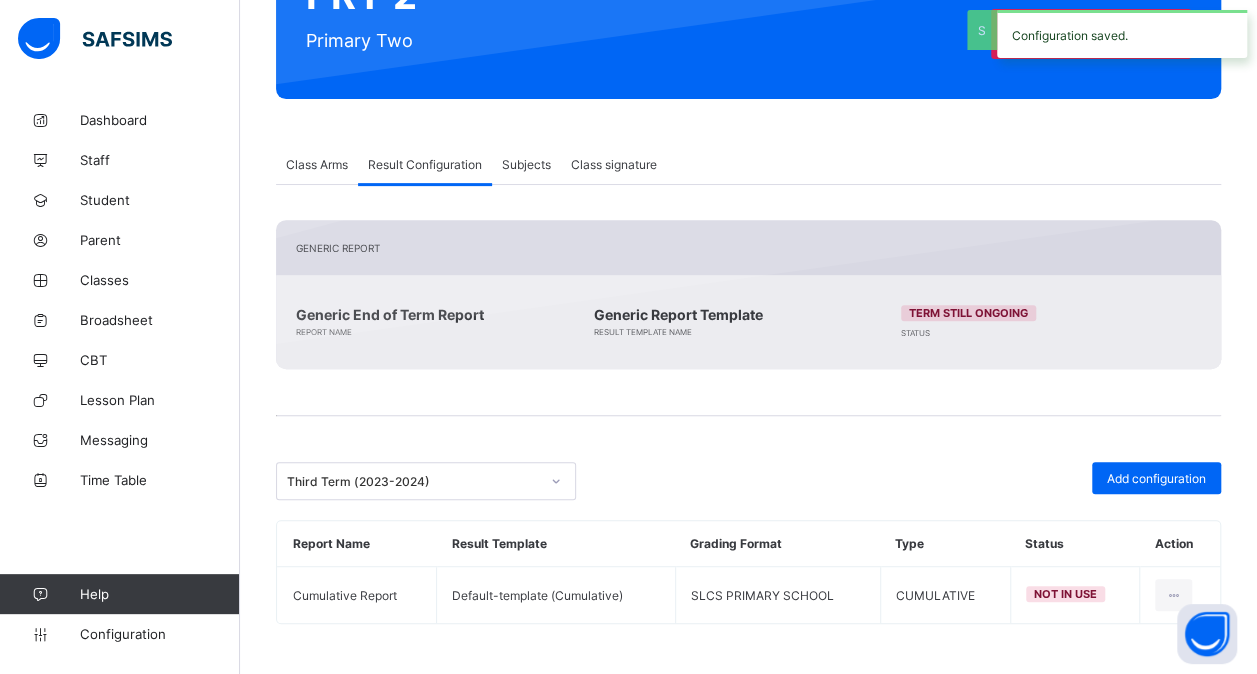 scroll, scrollTop: 260, scrollLeft: 0, axis: vertical 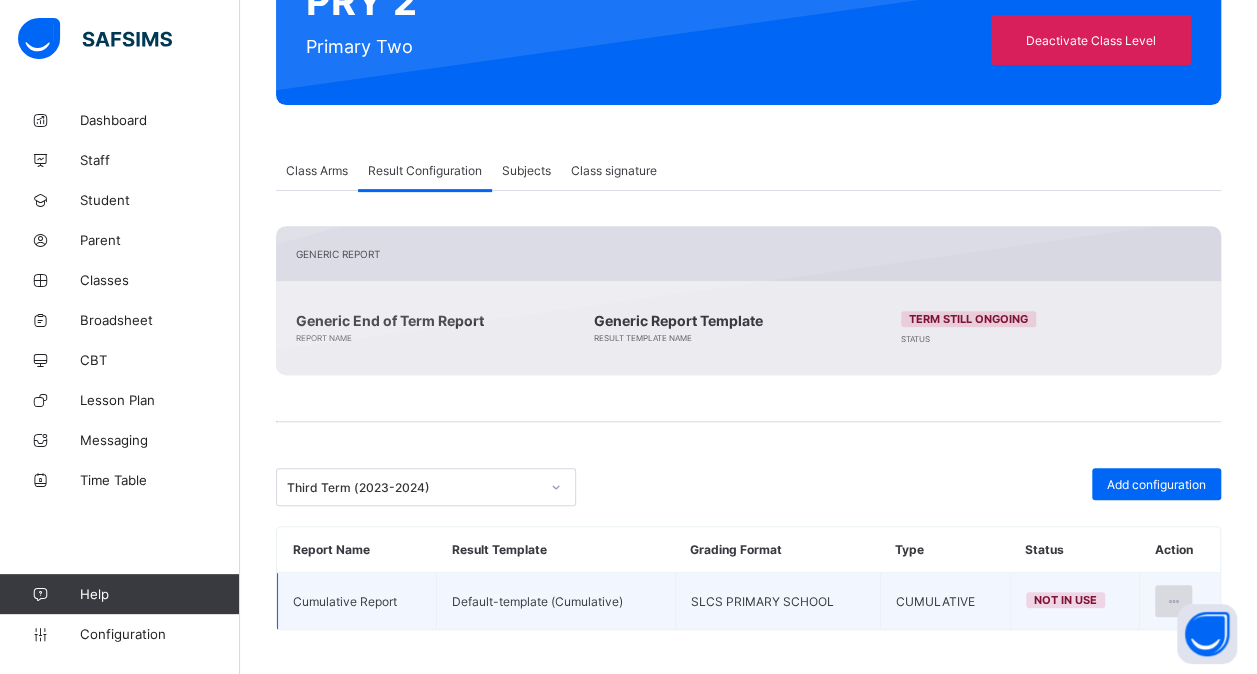 click at bounding box center [1173, 601] 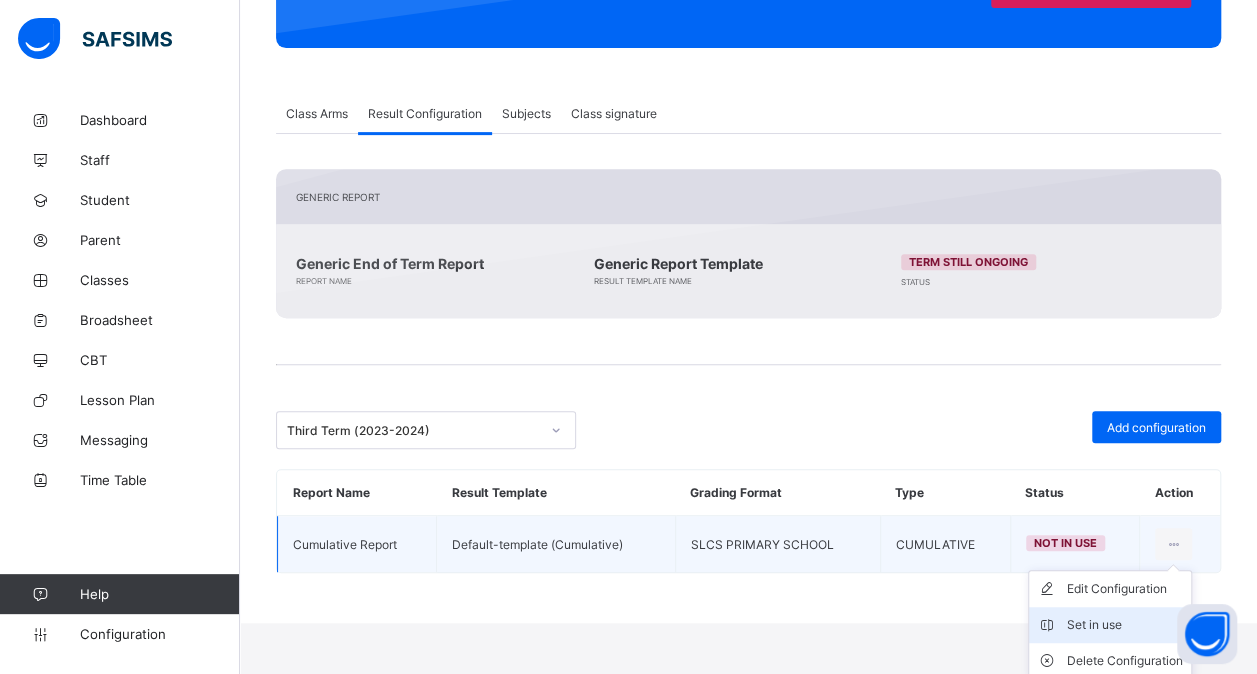 click on "Set in use" at bounding box center [1125, 625] 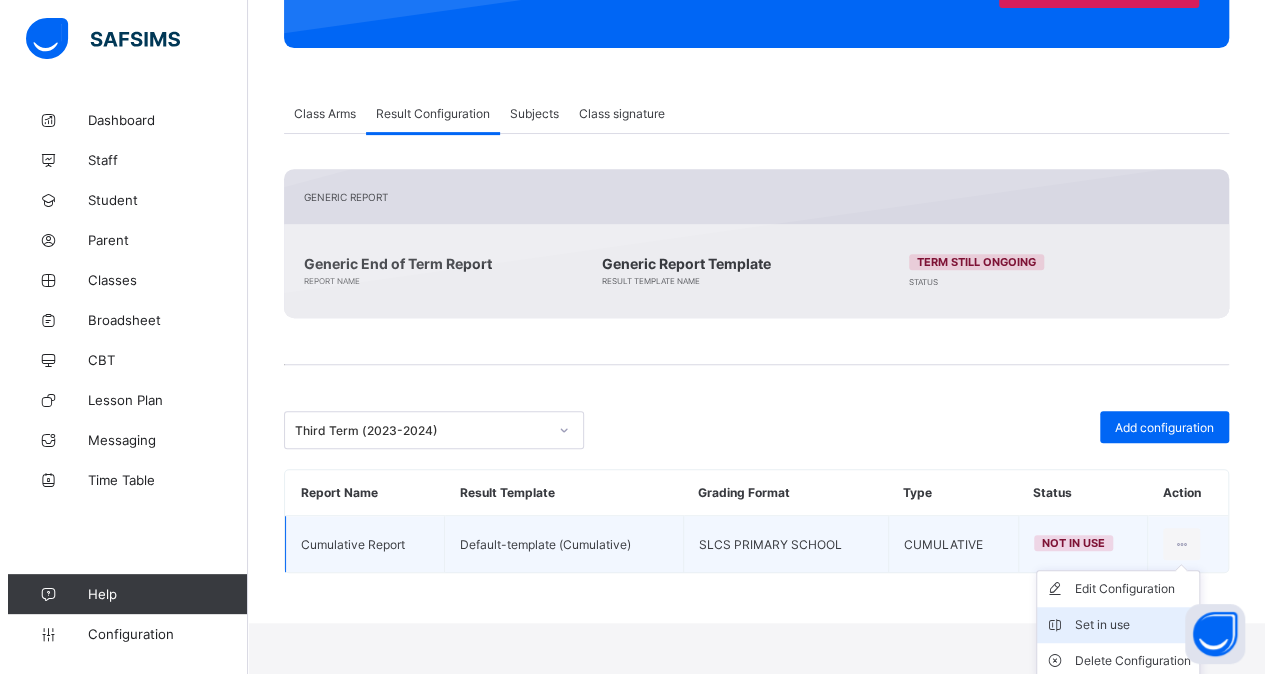 scroll, scrollTop: 260, scrollLeft: 0, axis: vertical 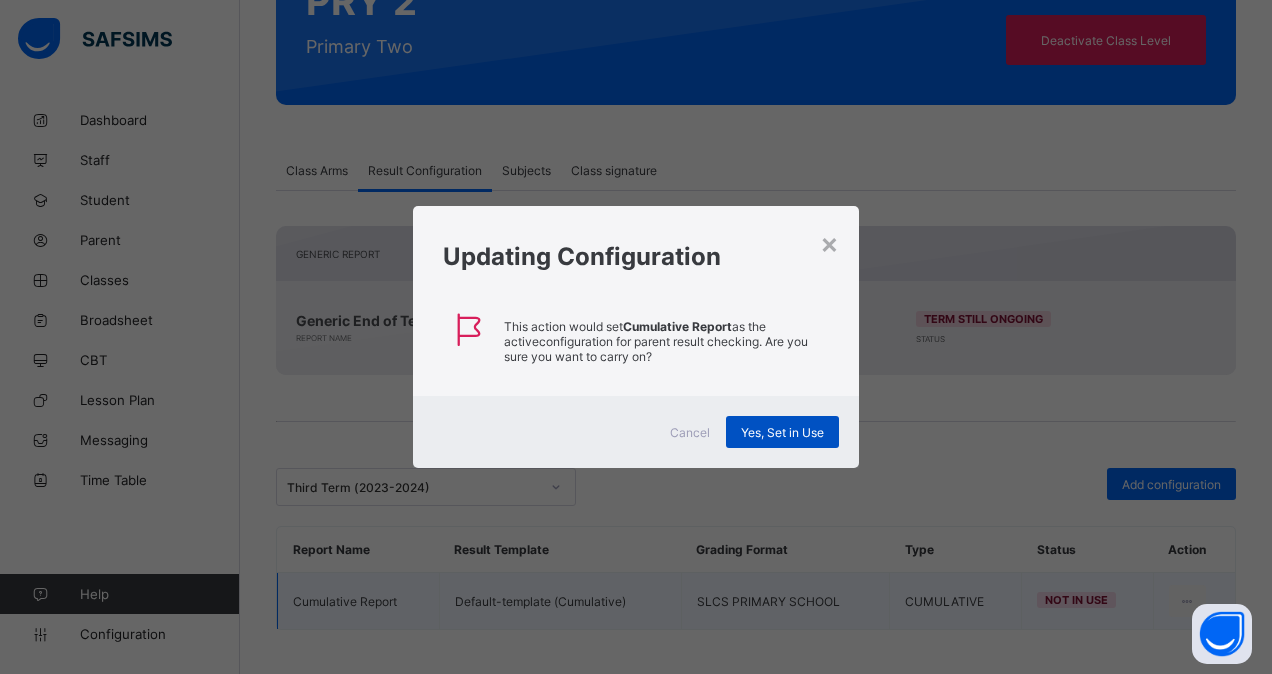 click on "Yes, Set in Use" at bounding box center [782, 432] 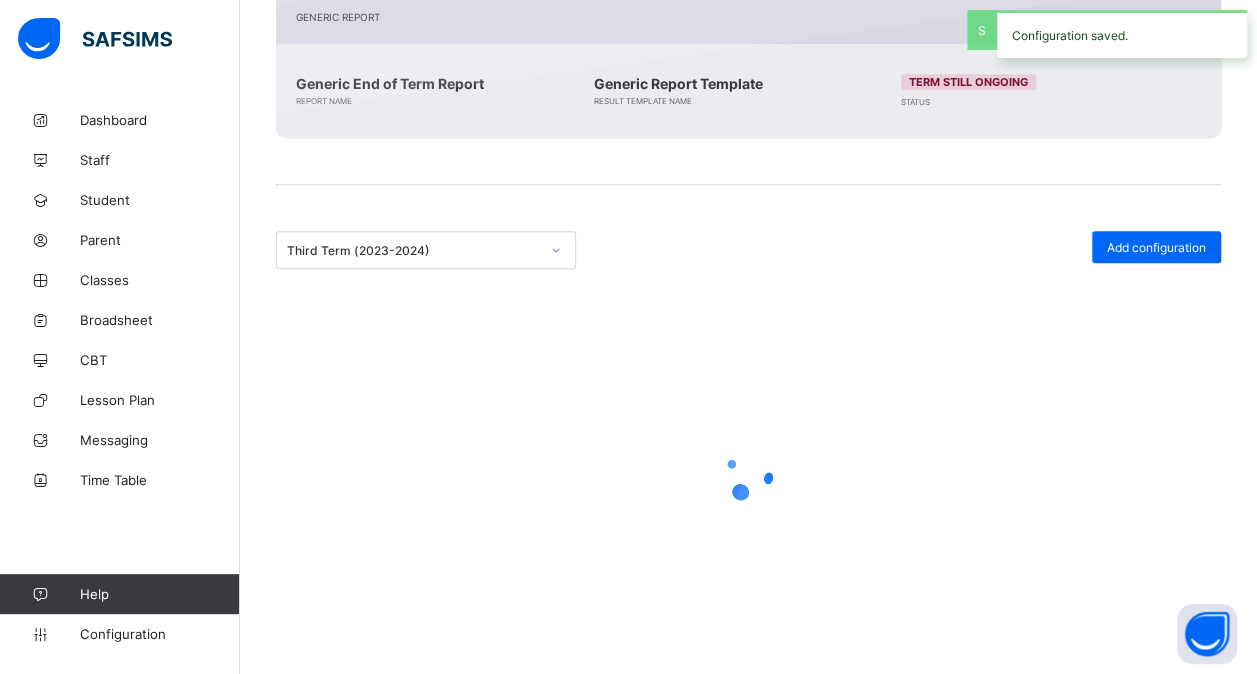 scroll, scrollTop: 260, scrollLeft: 0, axis: vertical 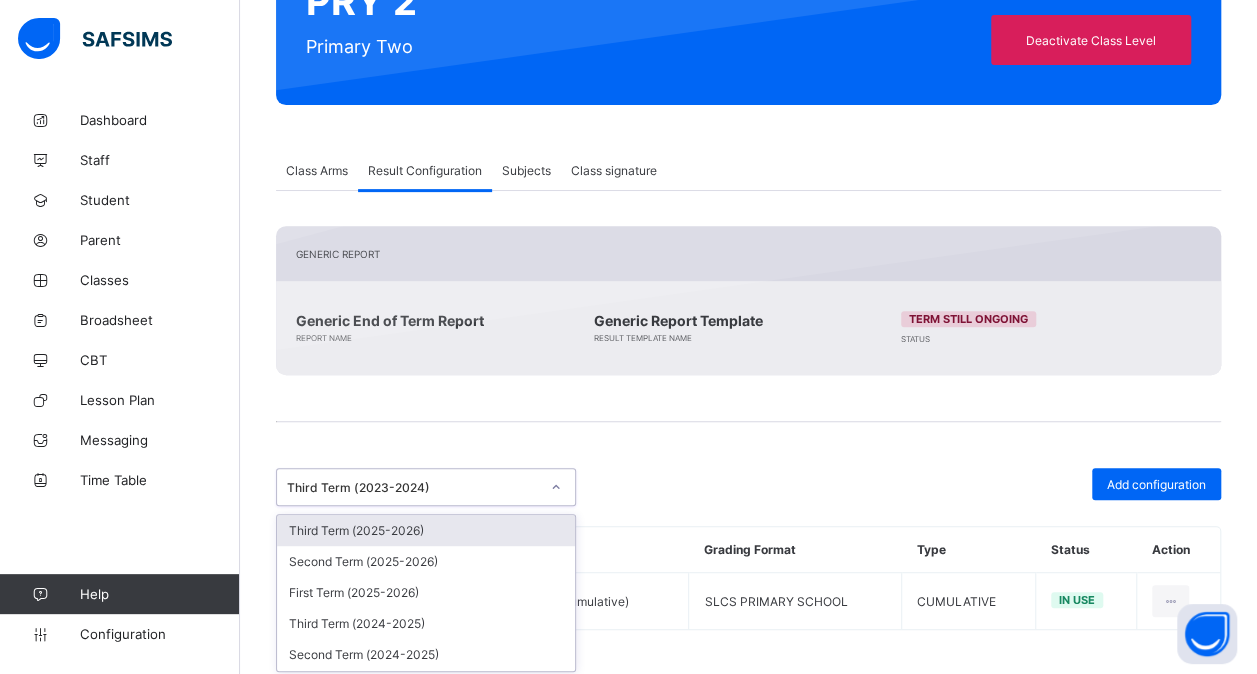 click 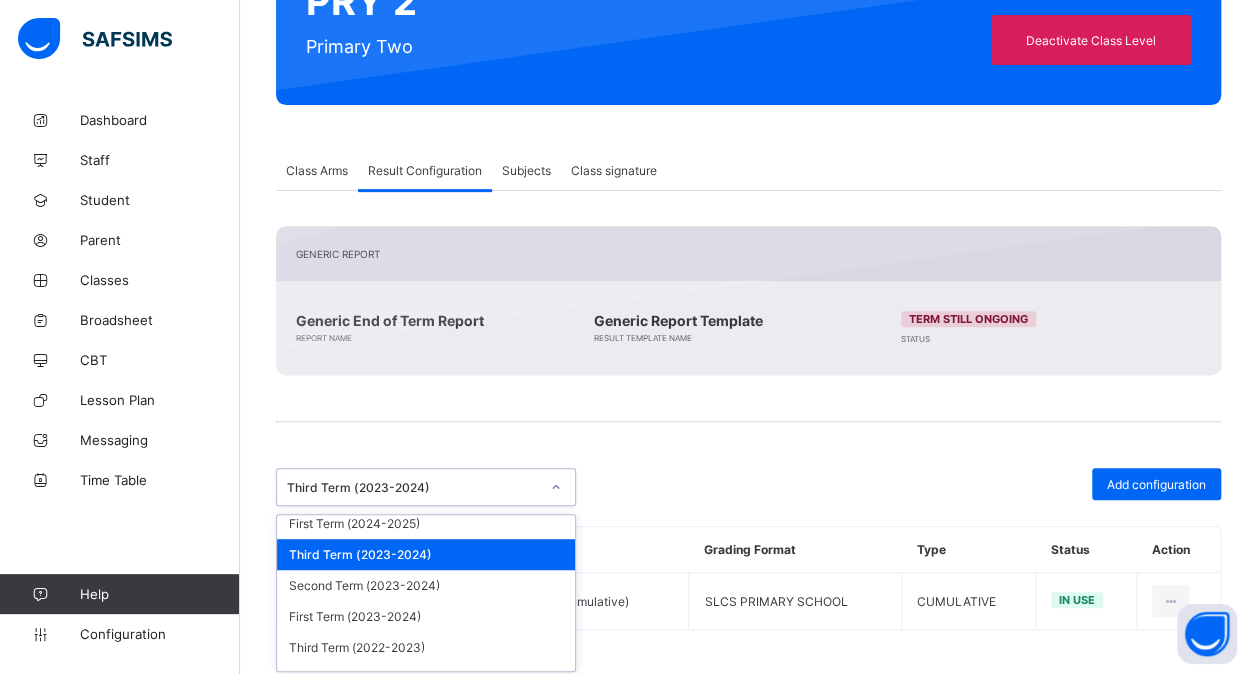 scroll, scrollTop: 189, scrollLeft: 0, axis: vertical 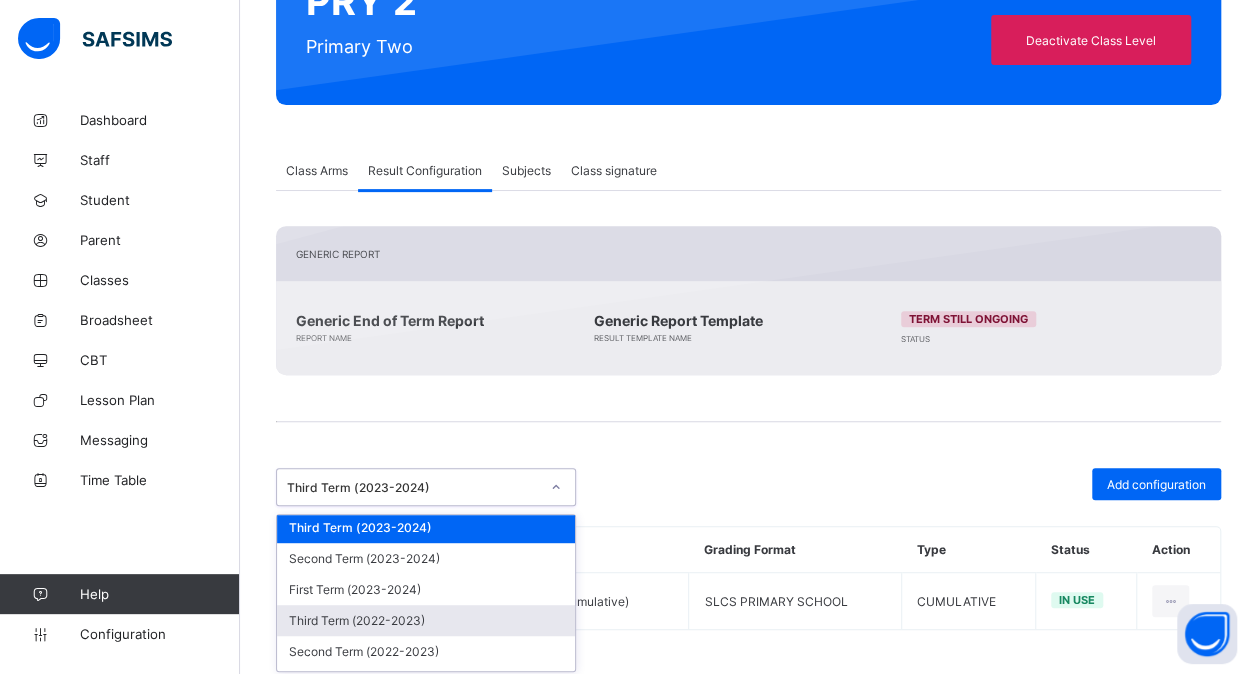 click on "Third Term (2022-2023)" at bounding box center (426, 620) 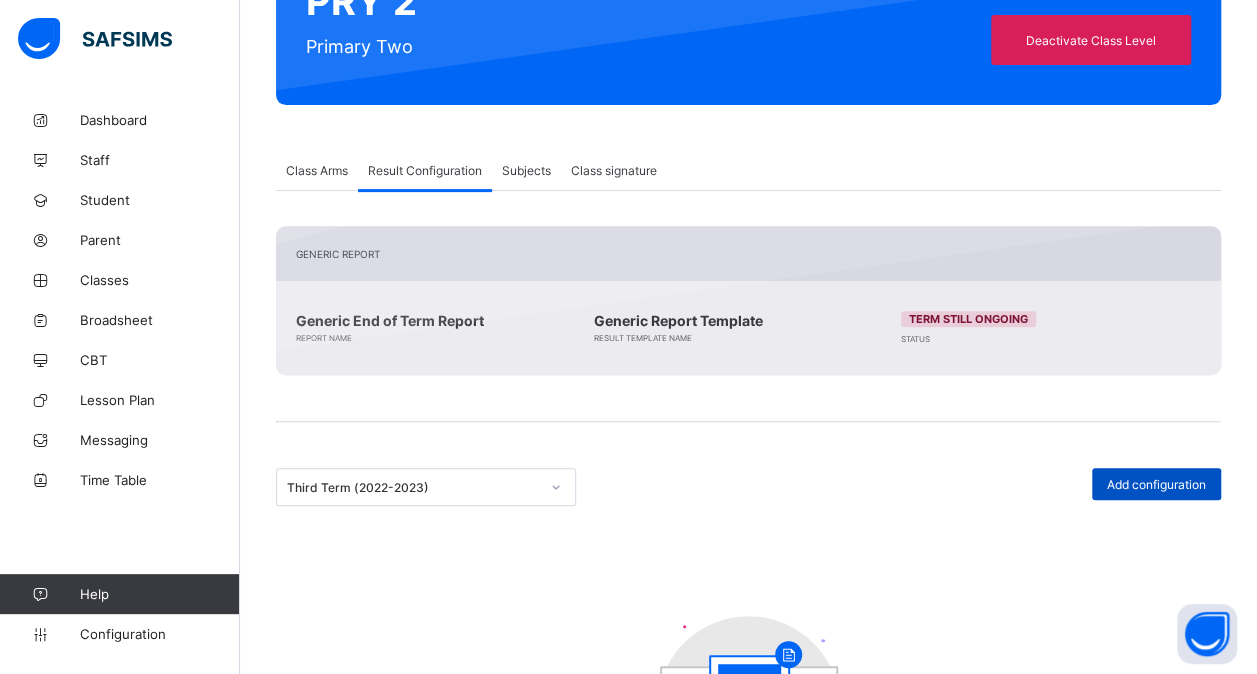 click on "Add configuration" at bounding box center [1156, 484] 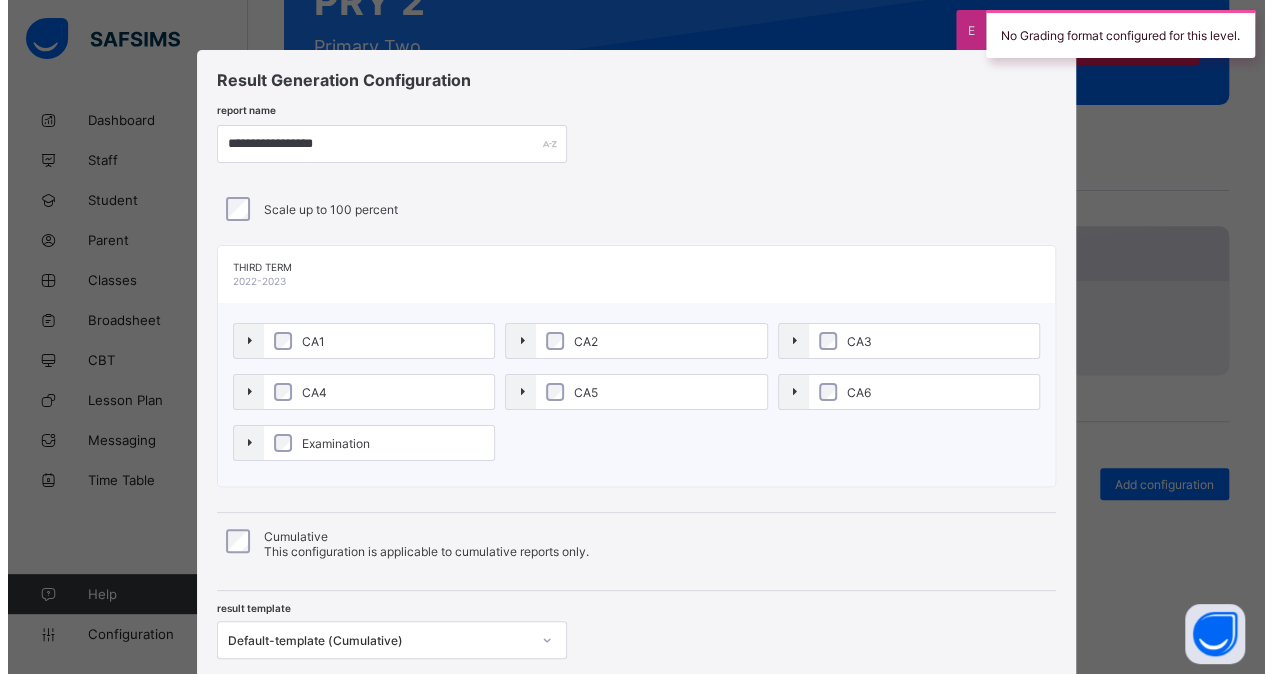 scroll, scrollTop: 138, scrollLeft: 0, axis: vertical 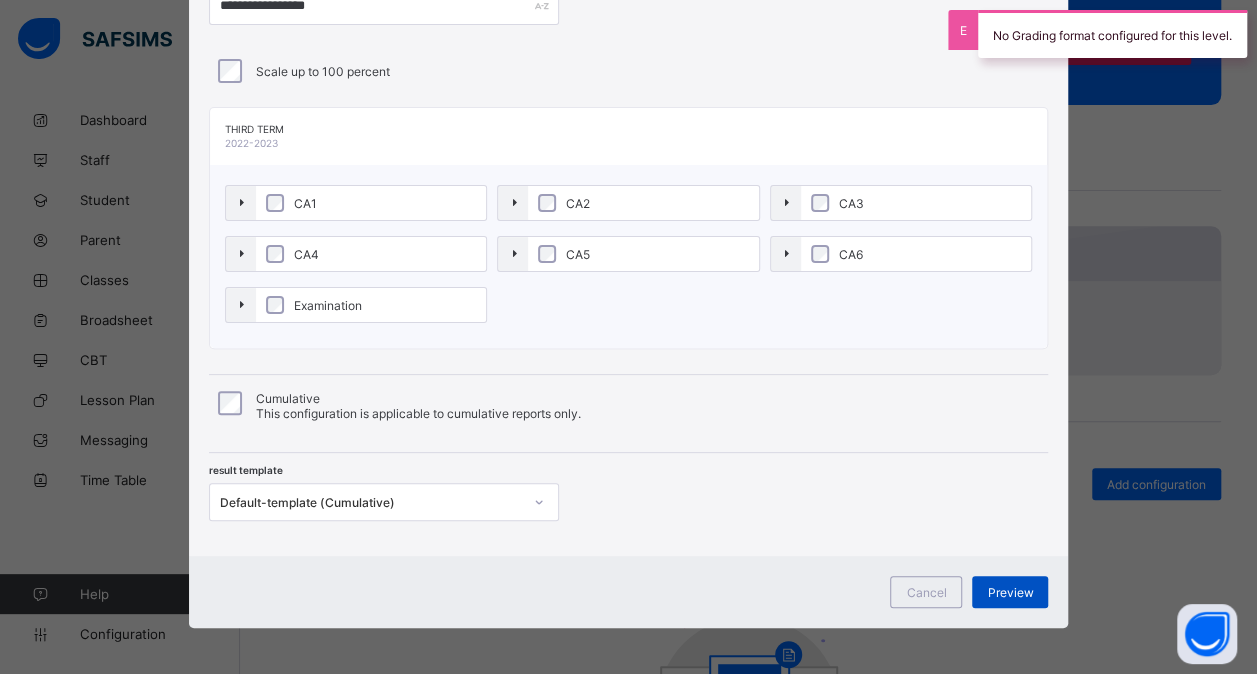 click on "Preview" at bounding box center (1010, 592) 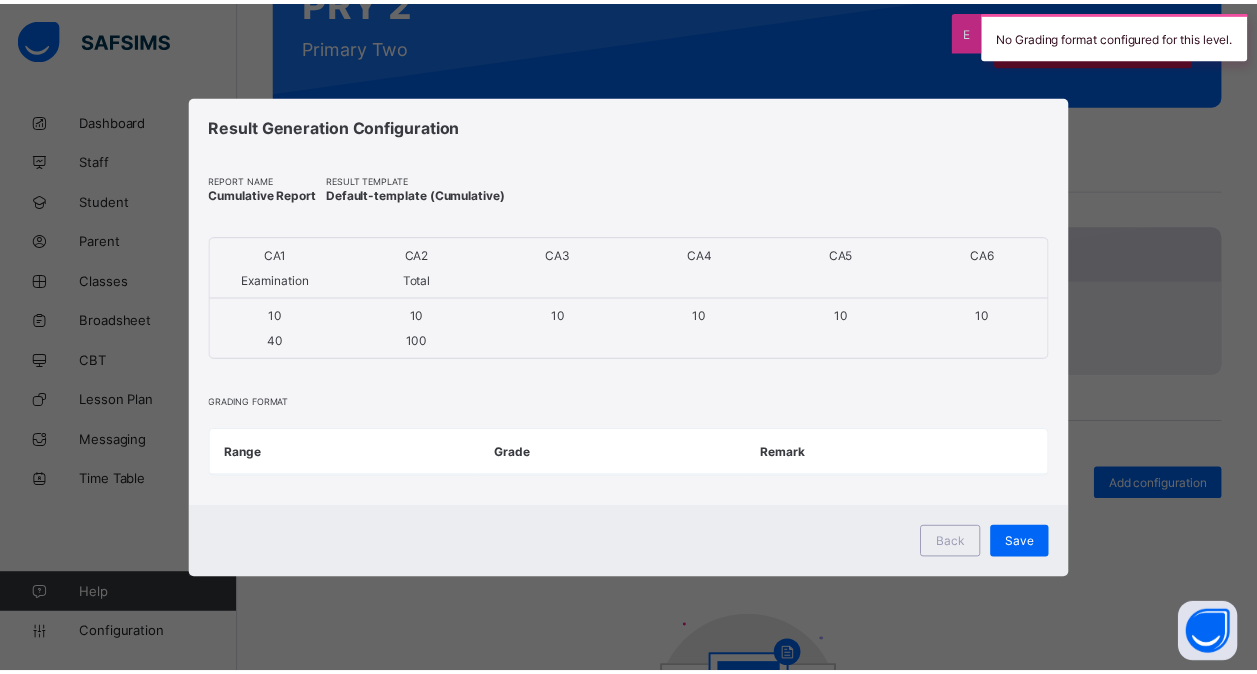 scroll, scrollTop: 0, scrollLeft: 0, axis: both 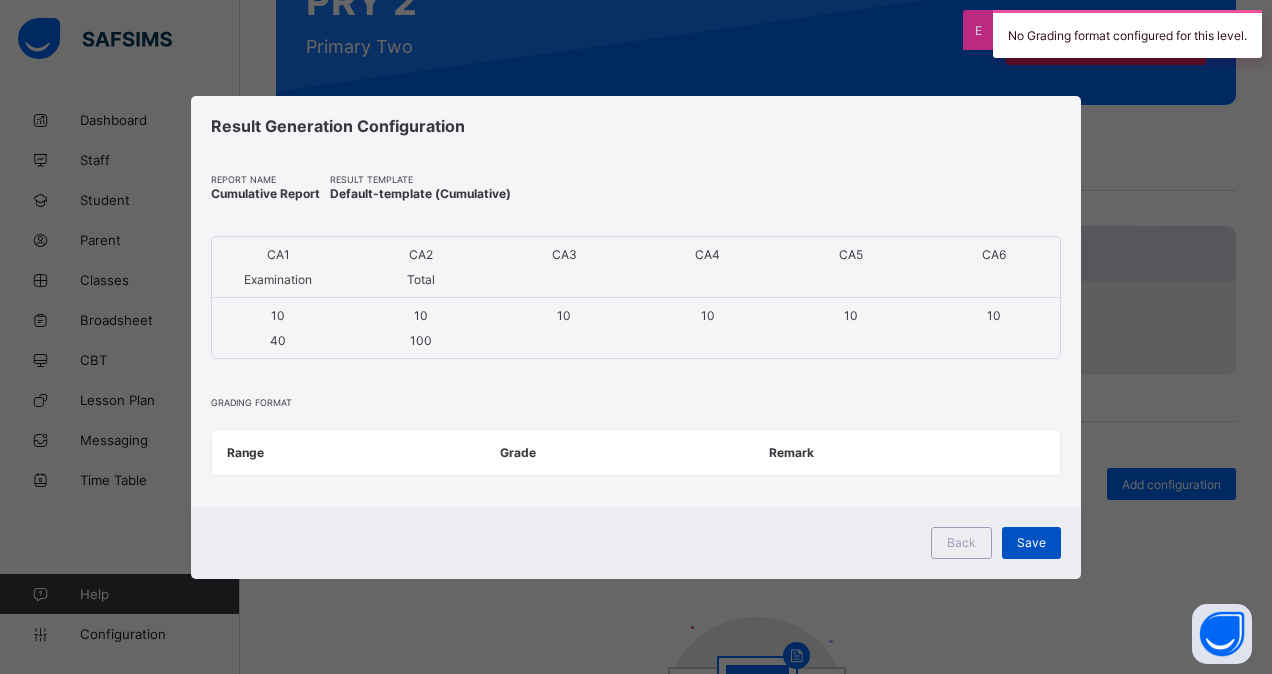 click on "Save" at bounding box center [1031, 542] 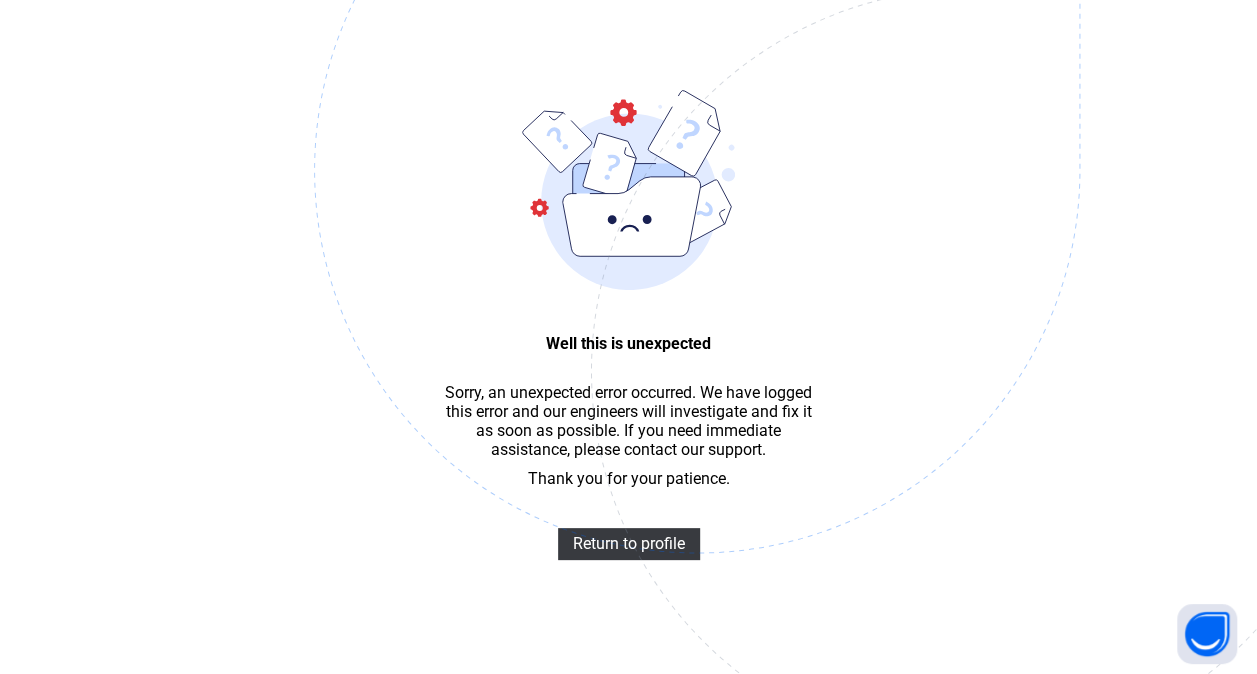 scroll, scrollTop: 60, scrollLeft: 0, axis: vertical 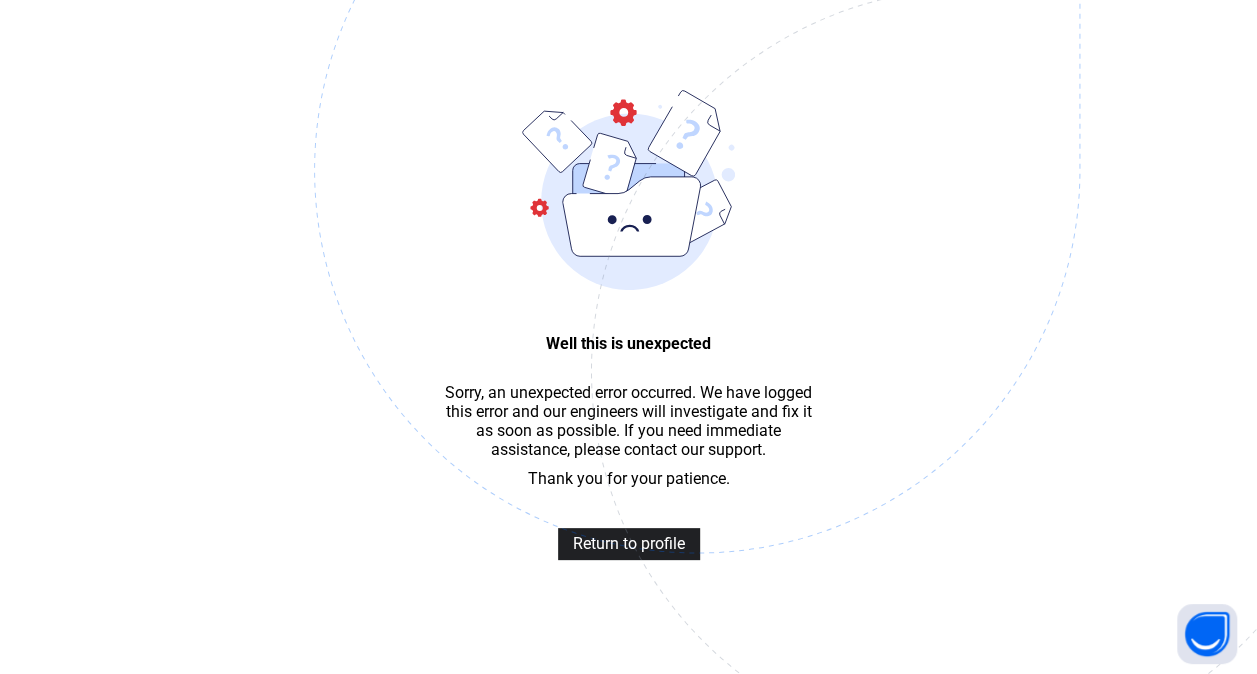 click on "Return to profile" at bounding box center [629, 543] 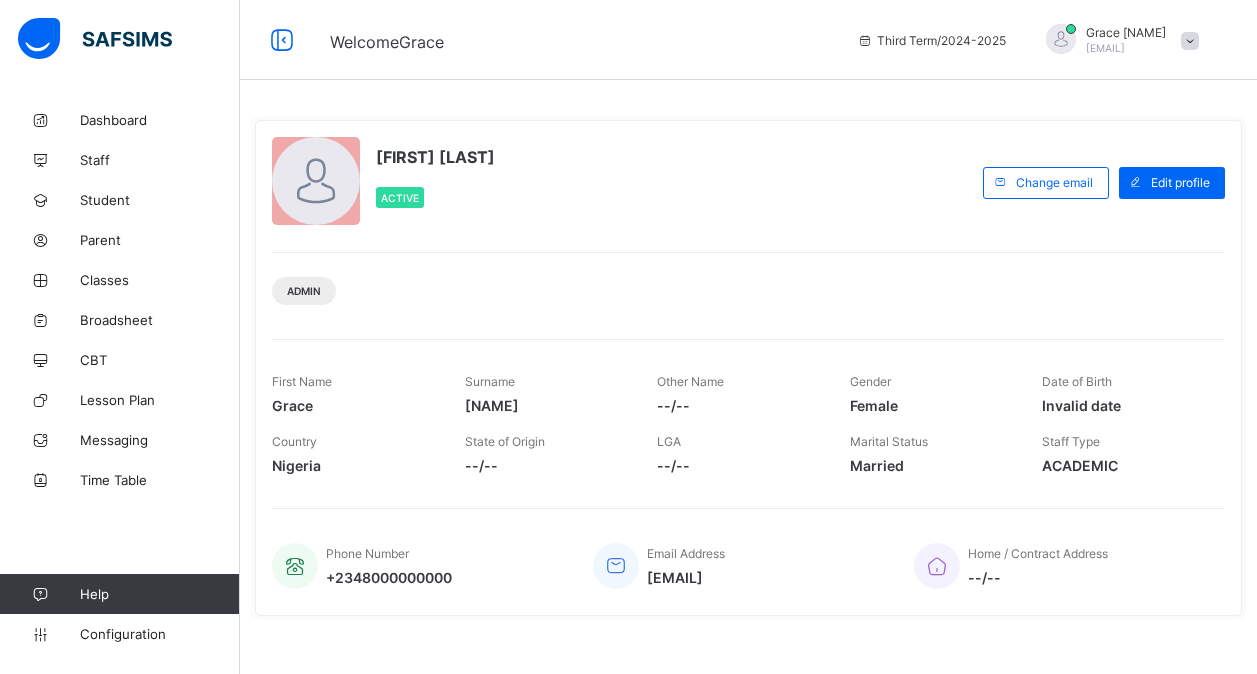 scroll, scrollTop: 0, scrollLeft: 0, axis: both 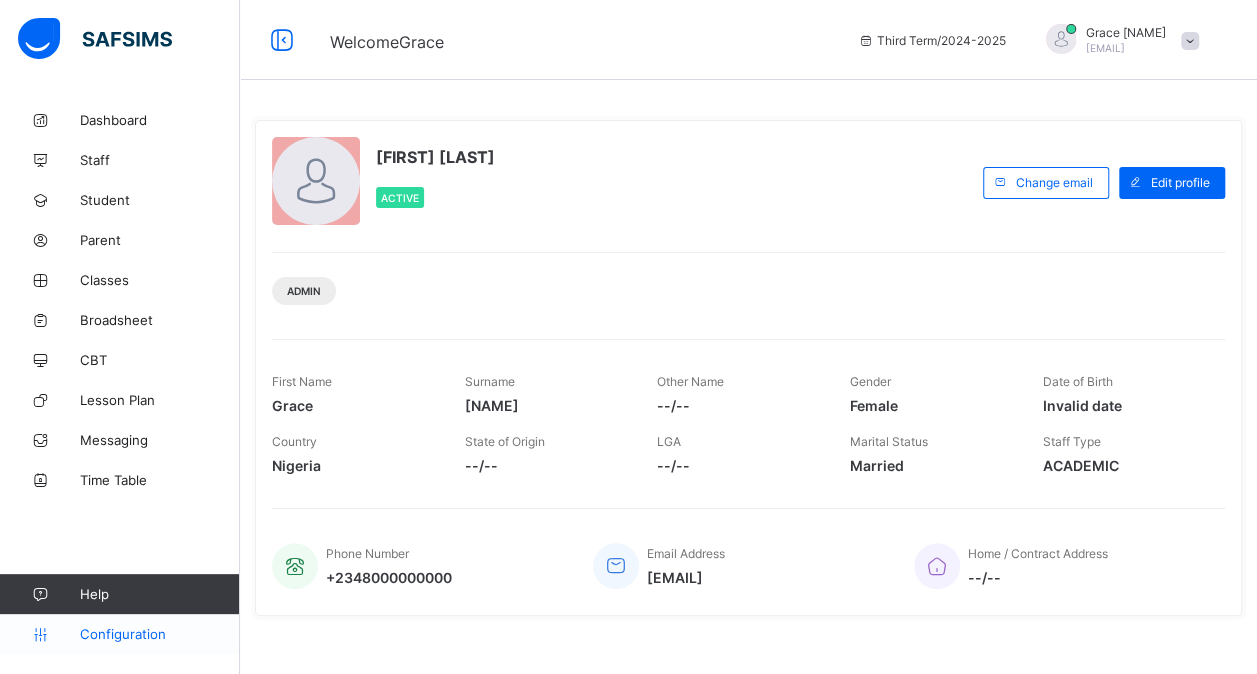 click on "Configuration" at bounding box center [119, 634] 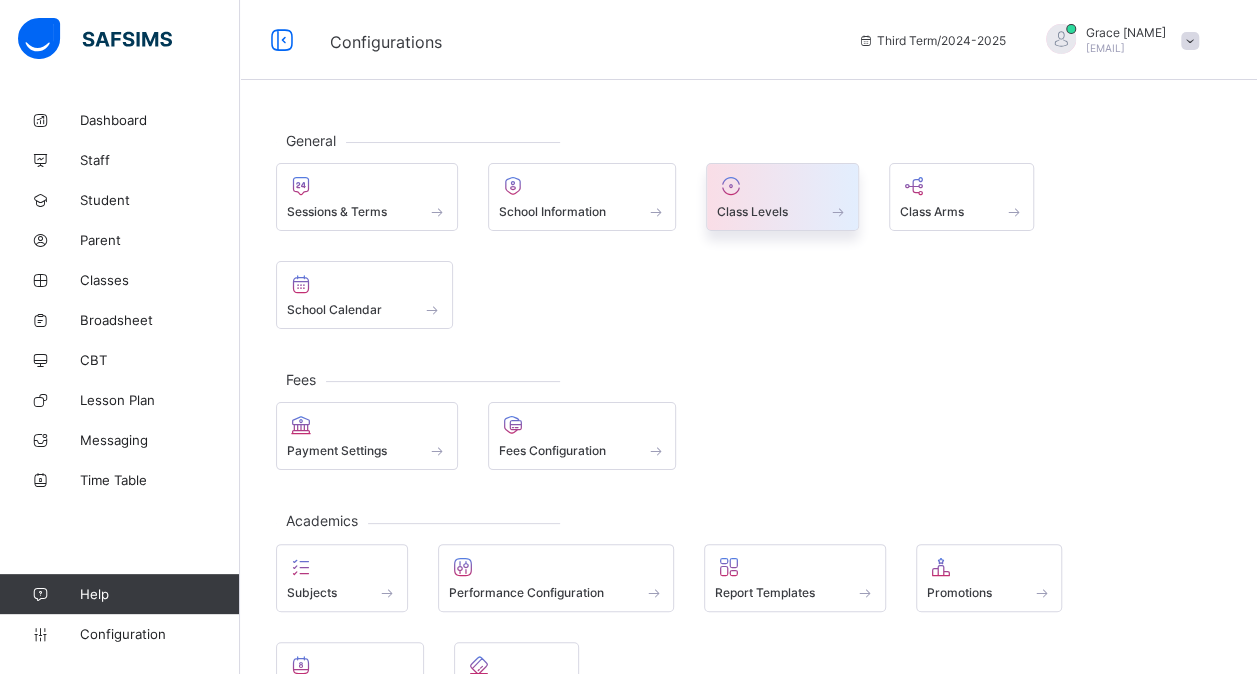 click on "Class Levels" at bounding box center (752, 211) 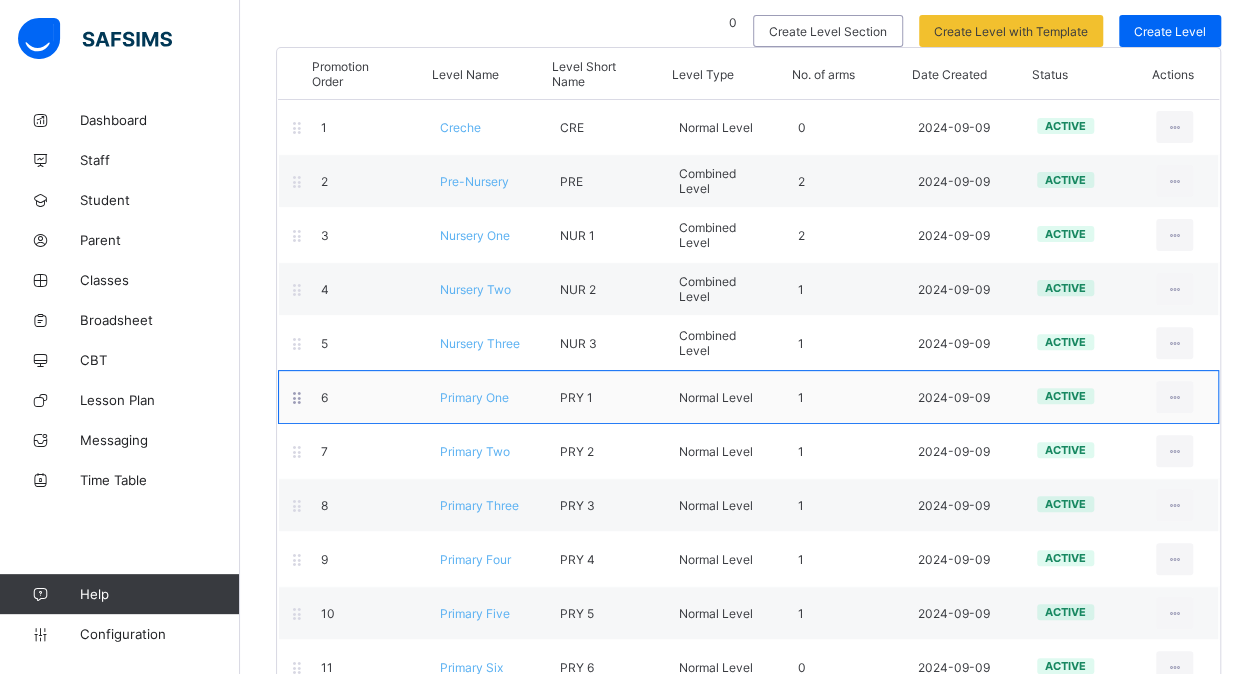 scroll, scrollTop: 187, scrollLeft: 0, axis: vertical 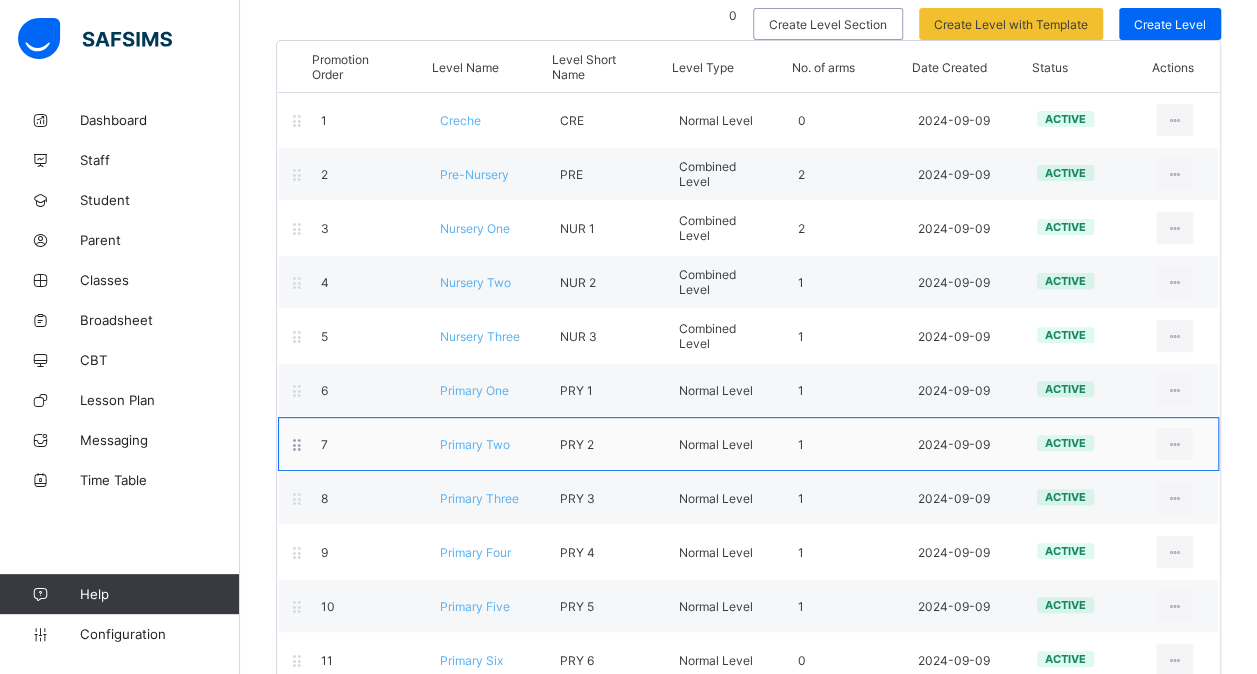 click on "Primary Two" at bounding box center (475, 444) 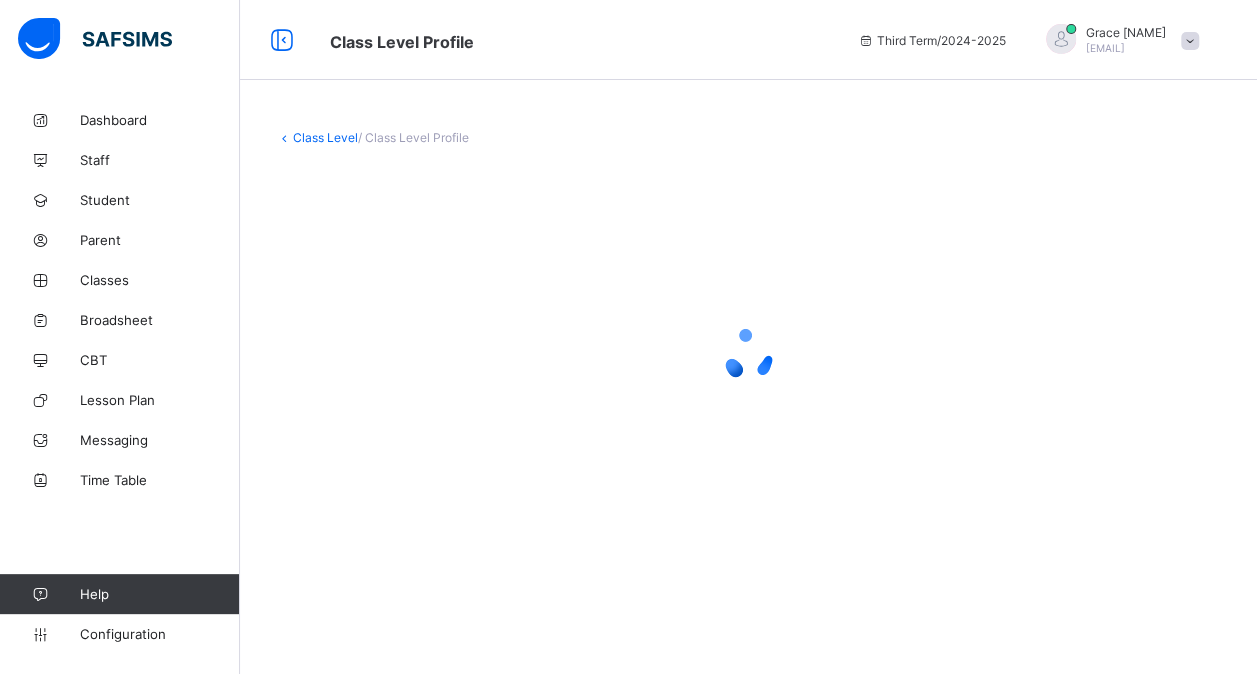 scroll, scrollTop: 0, scrollLeft: 0, axis: both 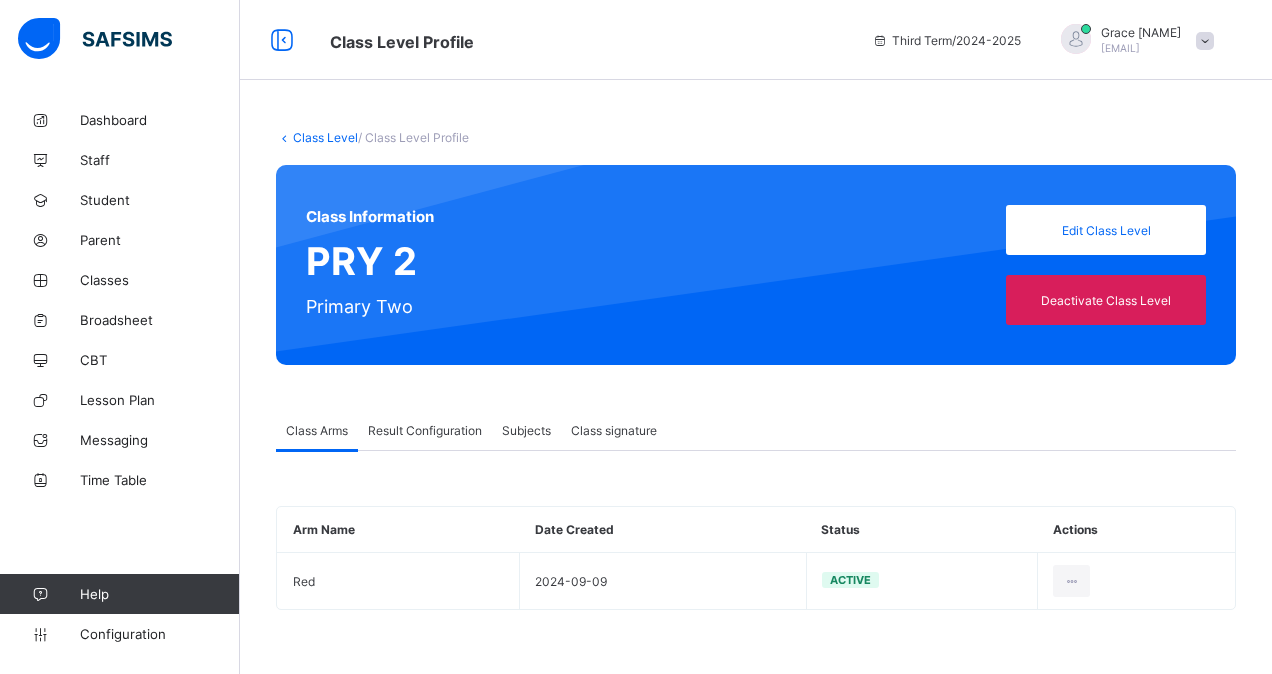 click on "Result Configuration" at bounding box center (425, 430) 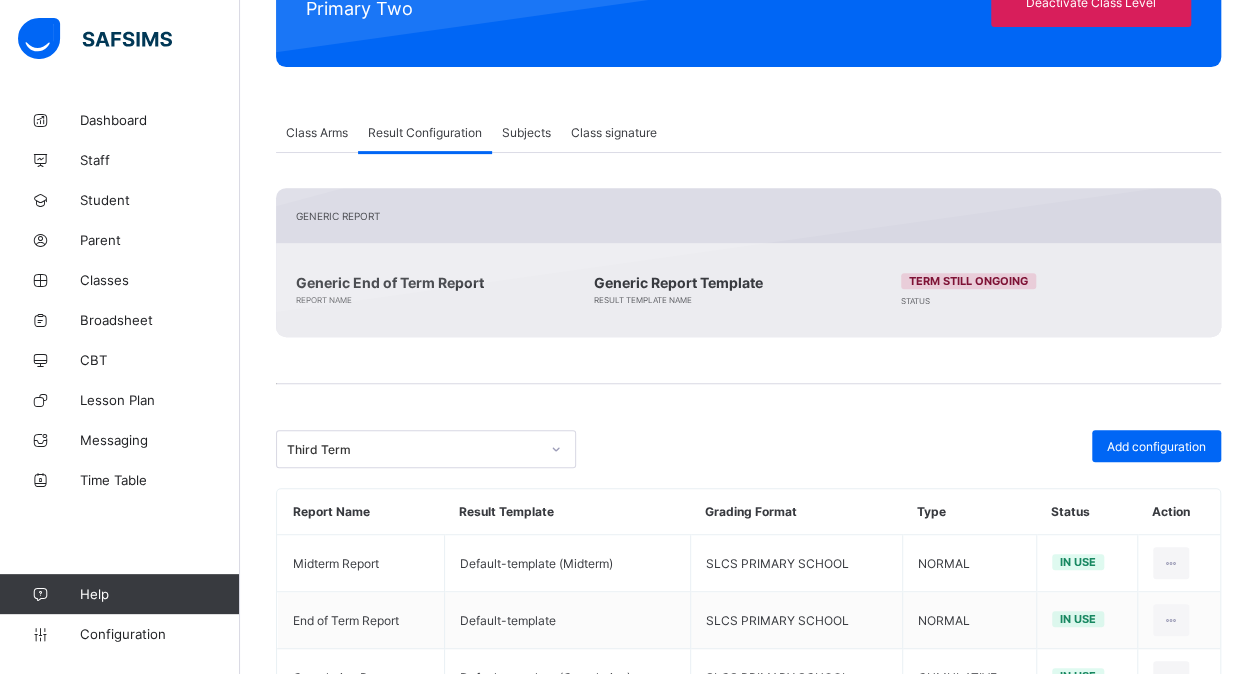 scroll, scrollTop: 299, scrollLeft: 0, axis: vertical 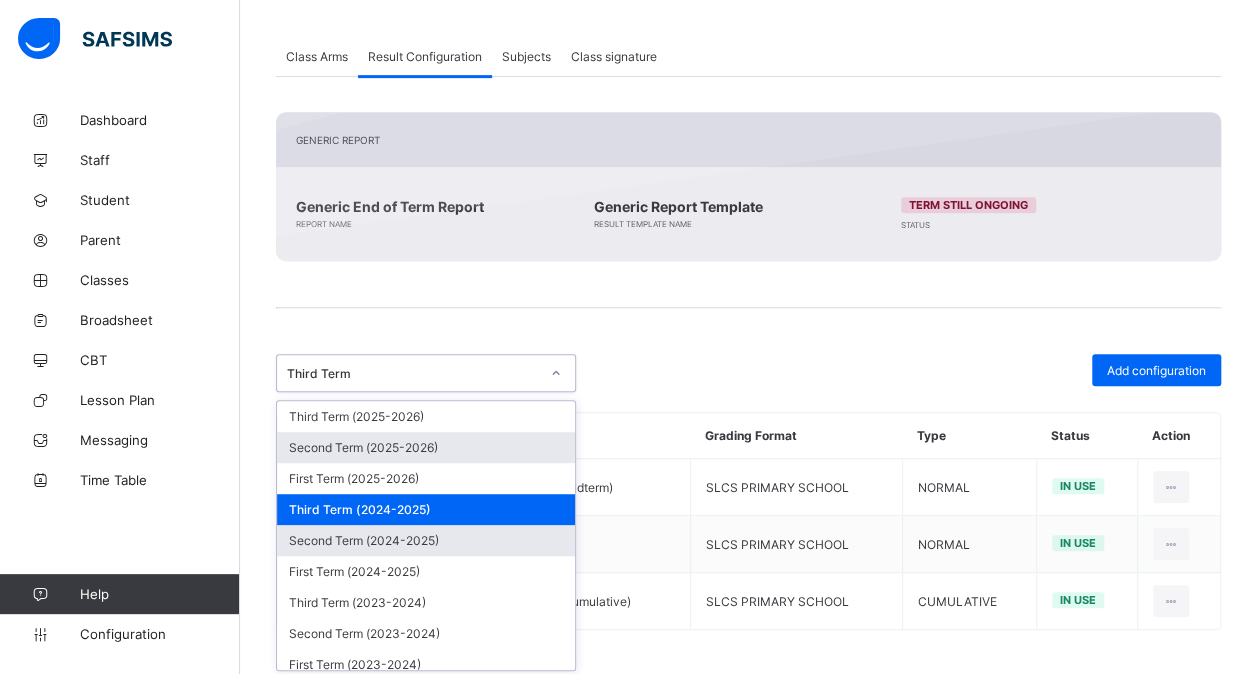 drag, startPoint x: 554, startPoint y: 440, endPoint x: 478, endPoint y: 527, distance: 115.52056 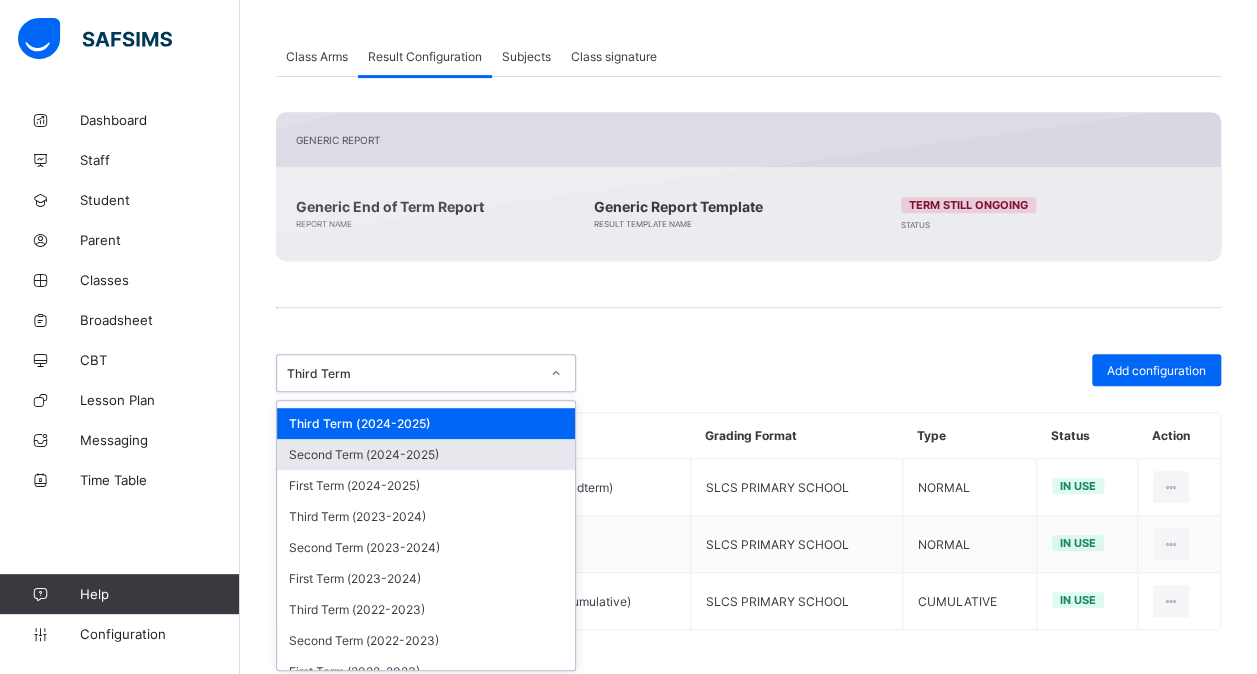scroll, scrollTop: 91, scrollLeft: 0, axis: vertical 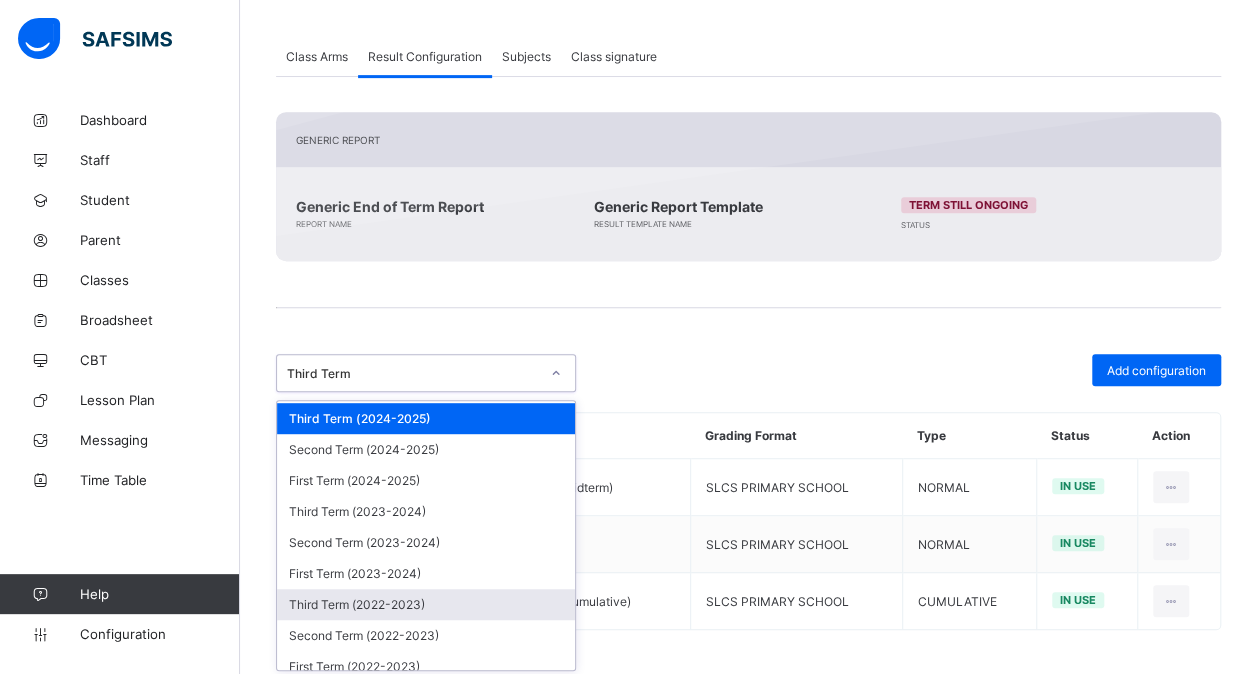 click on "Third Term (2022-2023)" at bounding box center [426, 604] 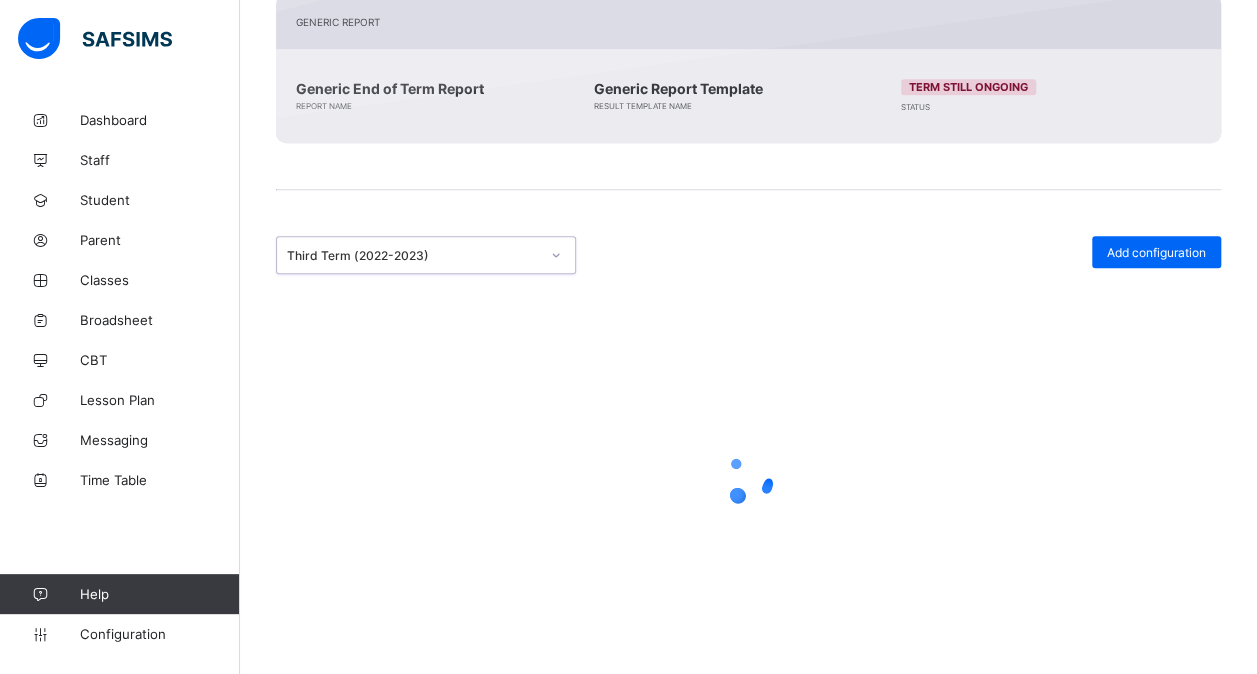scroll, scrollTop: 494, scrollLeft: 0, axis: vertical 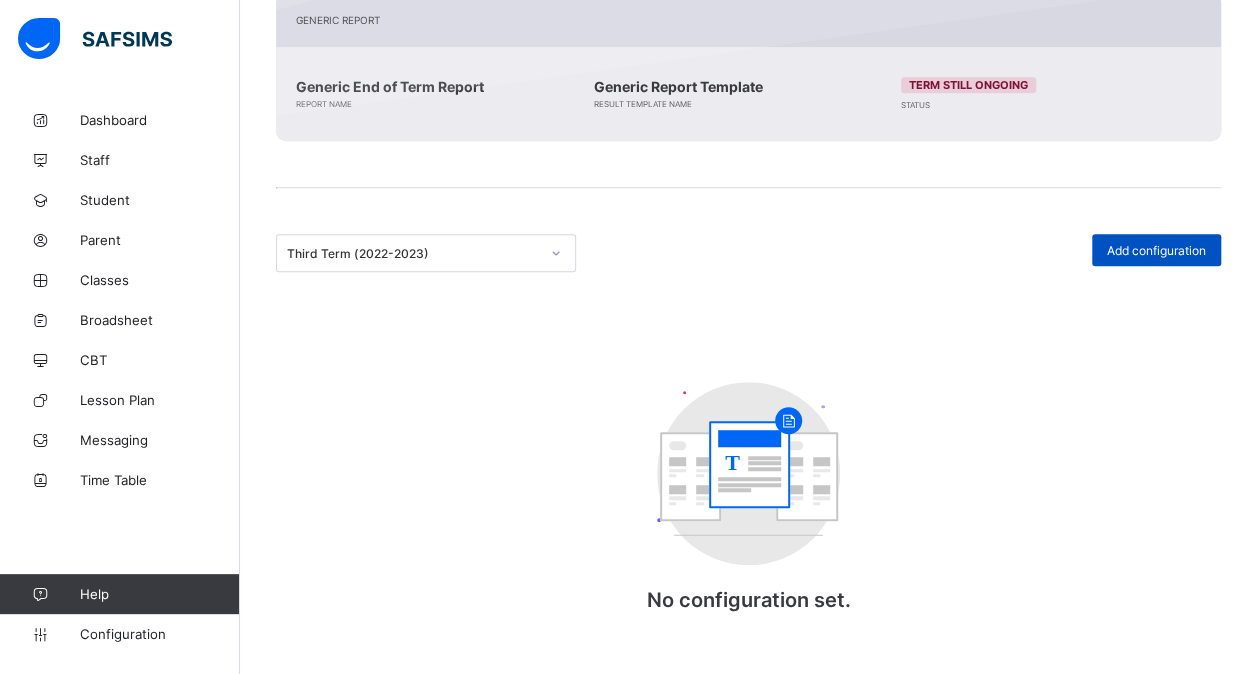 click on "Add configuration" at bounding box center (1156, 250) 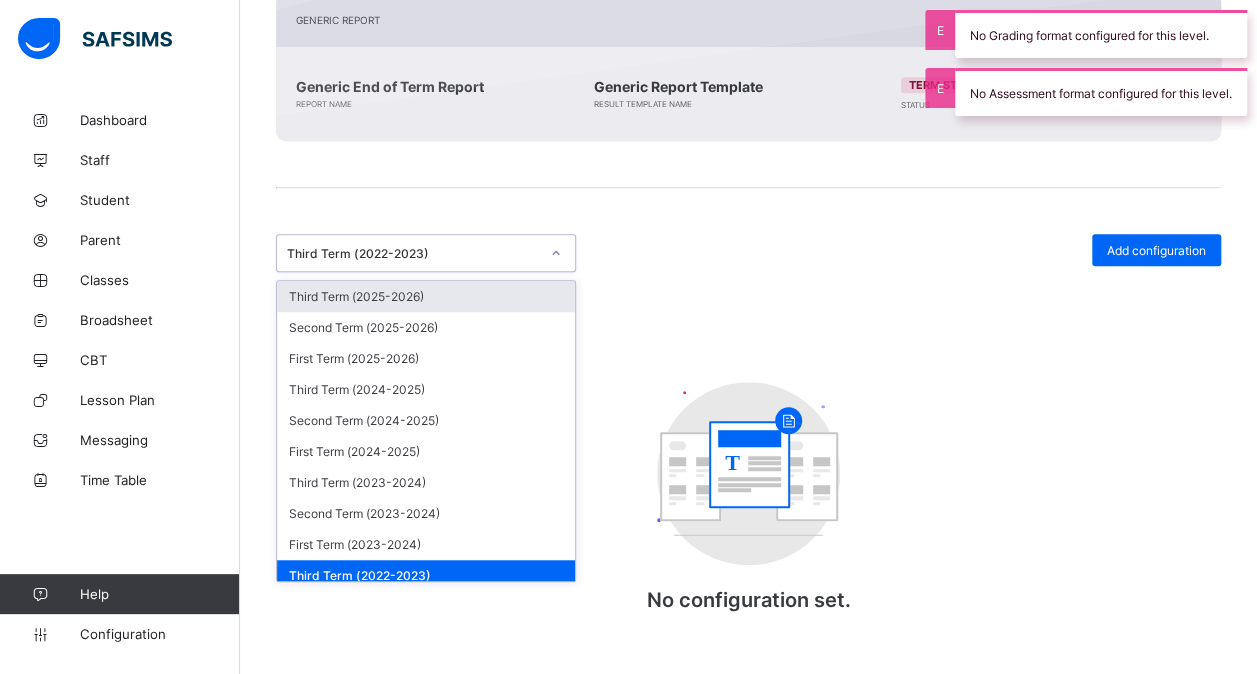 click 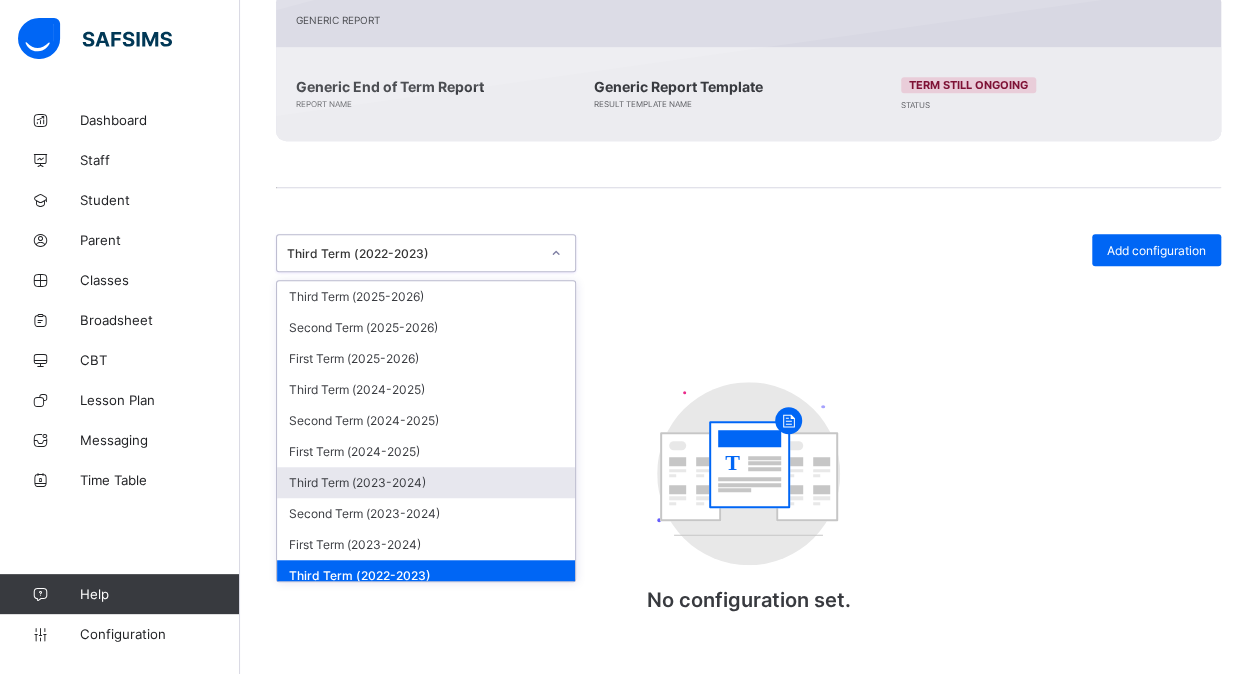 click on "Third Term (2023-2024)" at bounding box center (426, 482) 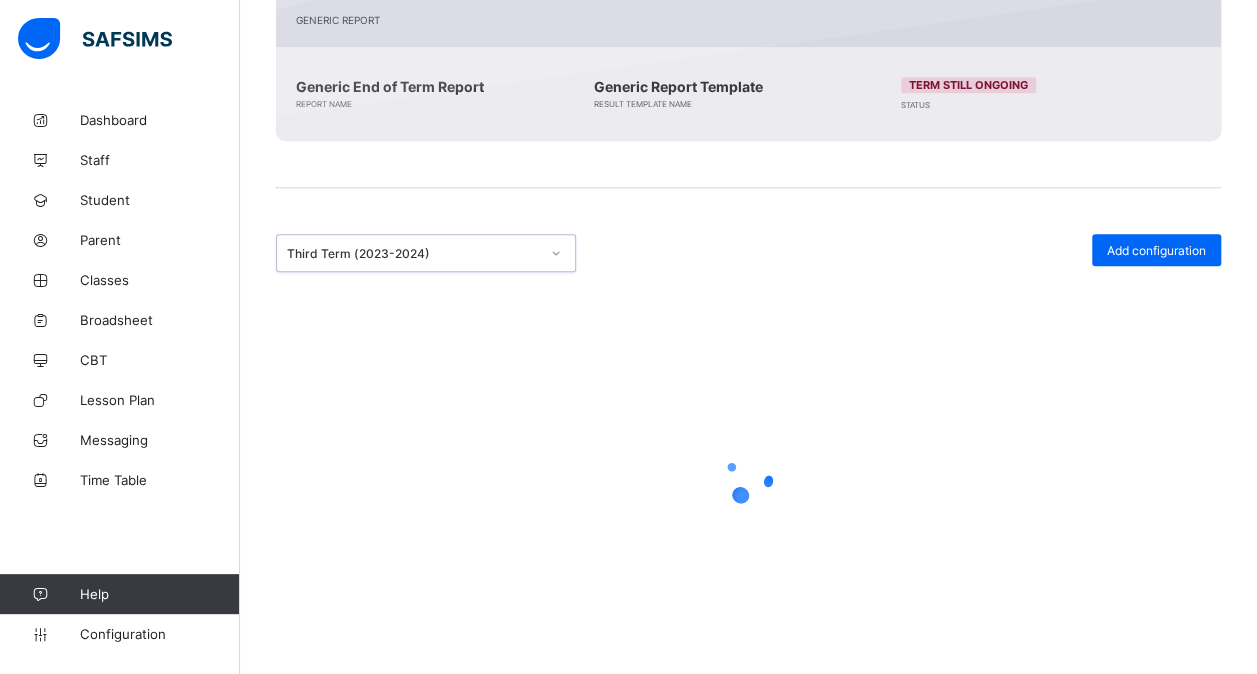 scroll, scrollTop: 260, scrollLeft: 0, axis: vertical 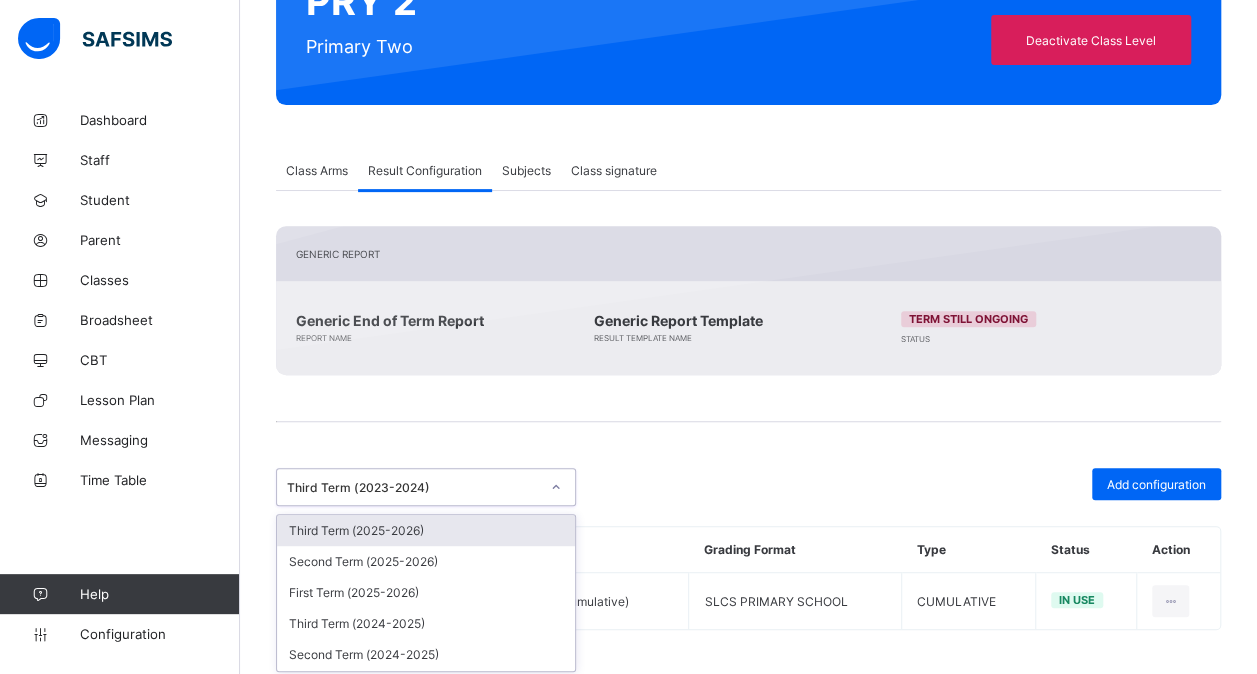 click 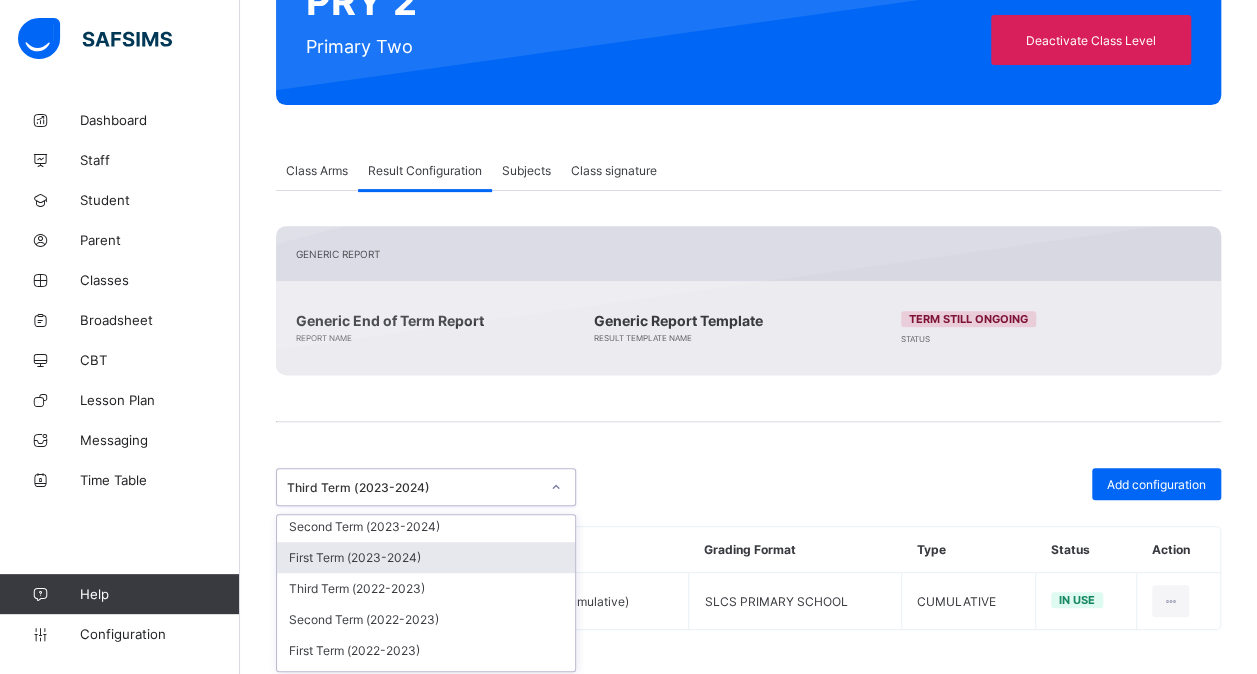 scroll, scrollTop: 242, scrollLeft: 0, axis: vertical 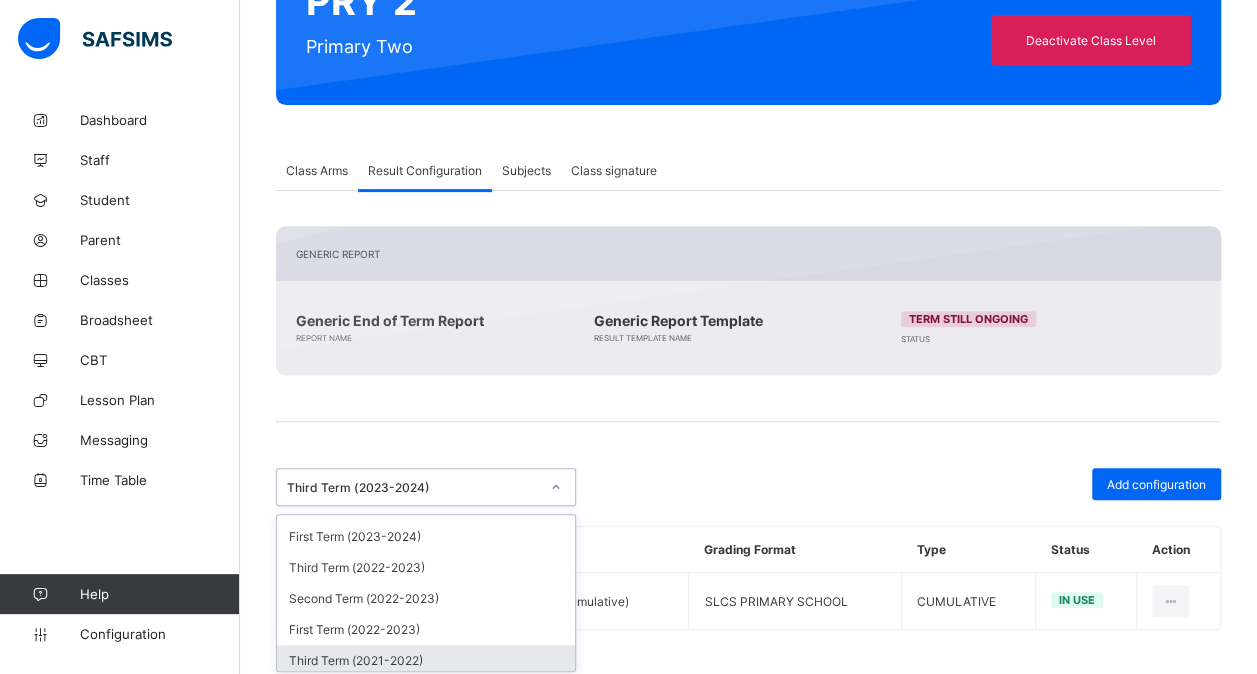 click on "Third Term (2021-2022)" at bounding box center (426, 660) 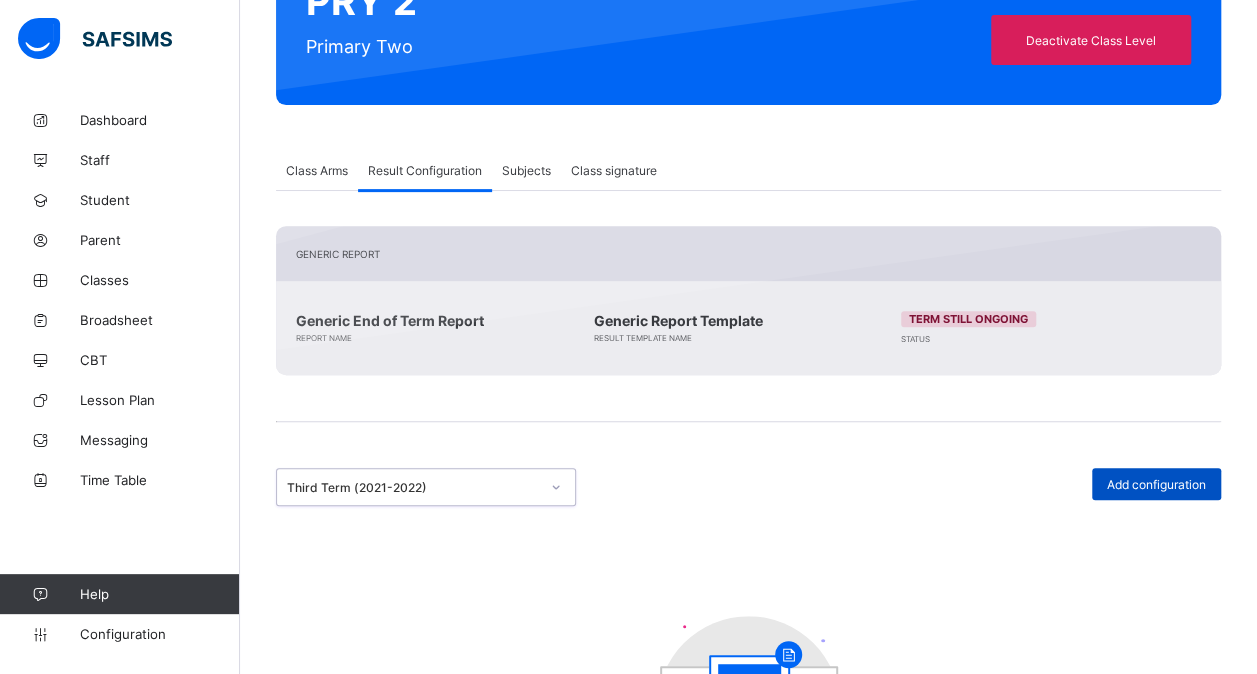 click on "Add configuration" at bounding box center [1156, 484] 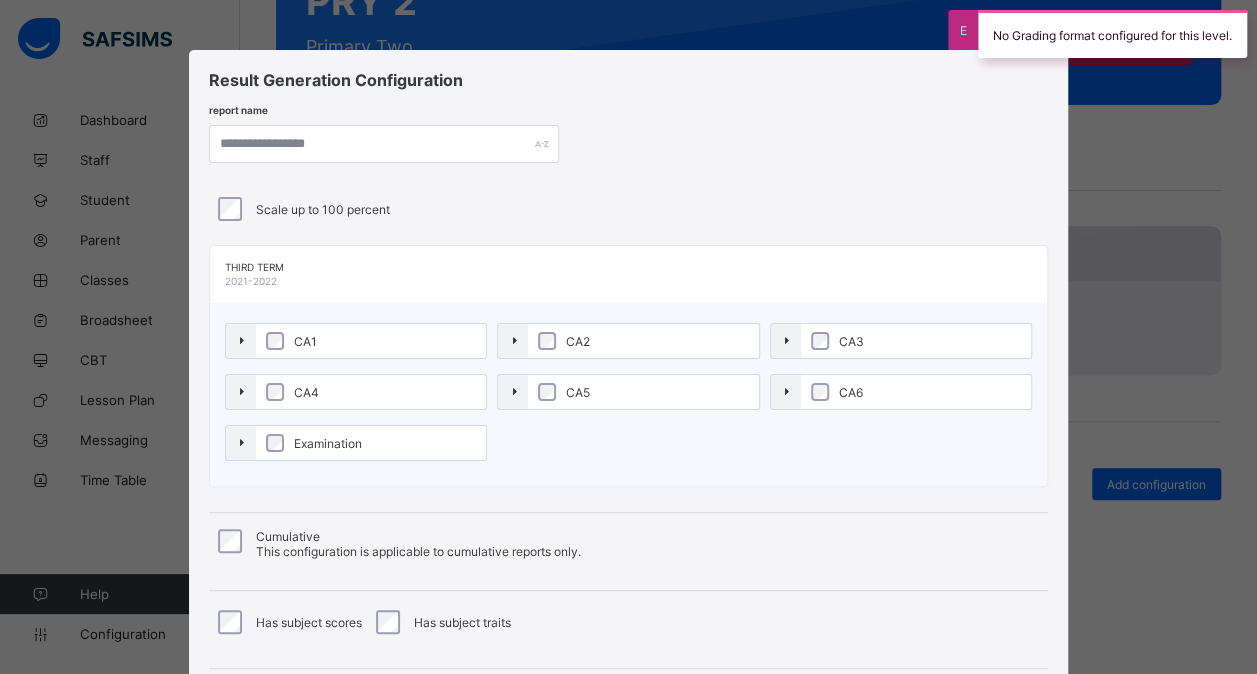 click on "Result Generation Configuration report name Scale up to 100 percent Third Term [YEAR]-[YEAR] CA1 CA2 CA3 CA4 CA5 CA6 Examination Cumulative This configuration is applicable to cumulative reports only. Has subject scores Has subject traits result template Cancel Preview" at bounding box center (628, 337) 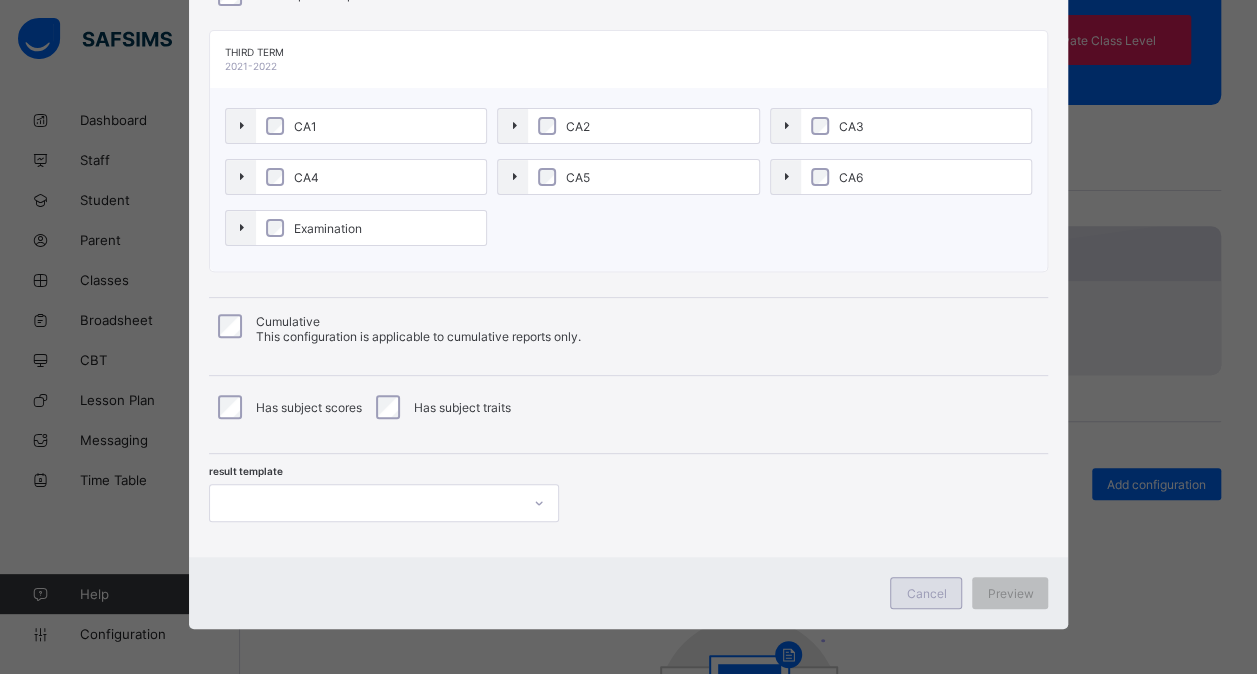 click on "Cancel" at bounding box center [926, 593] 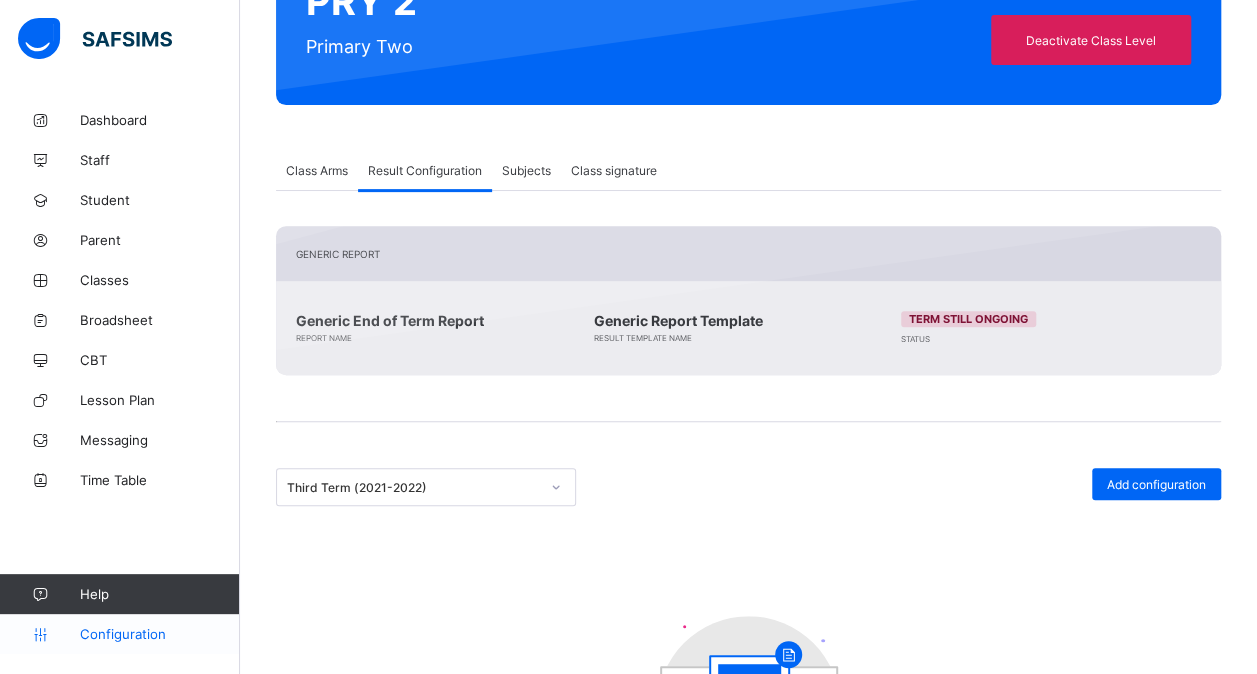 click on "Configuration" at bounding box center (159, 634) 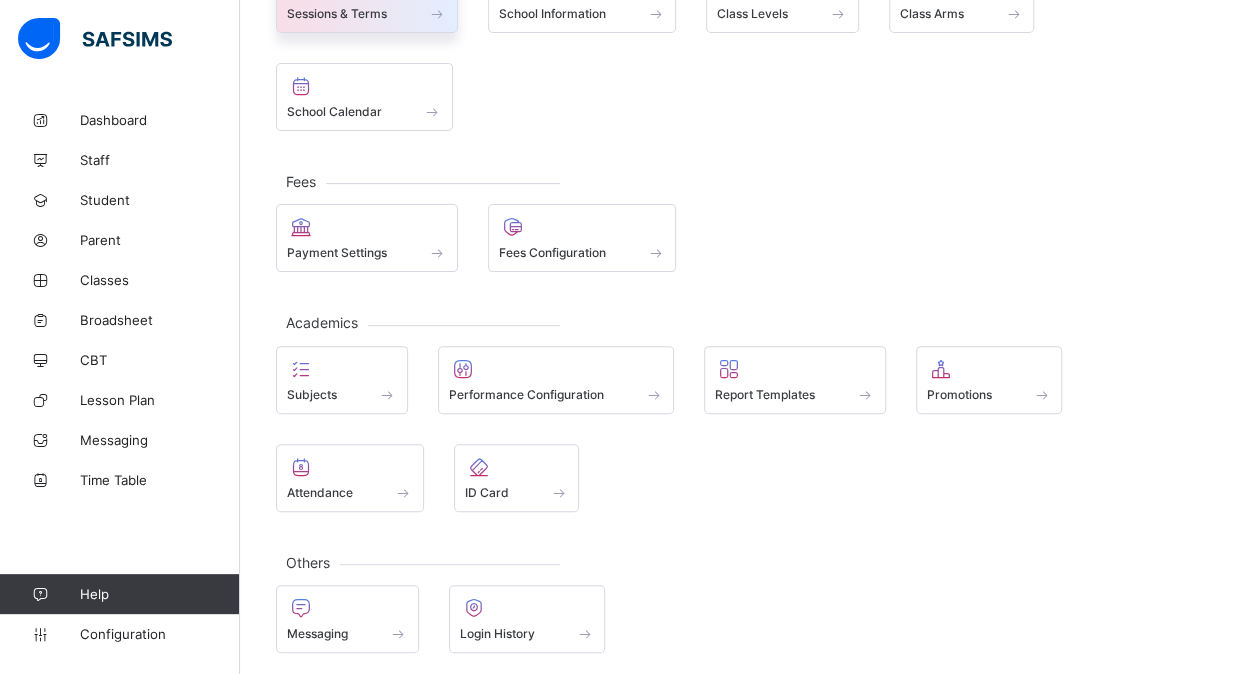 click on "Sessions & Terms" at bounding box center [367, -1] 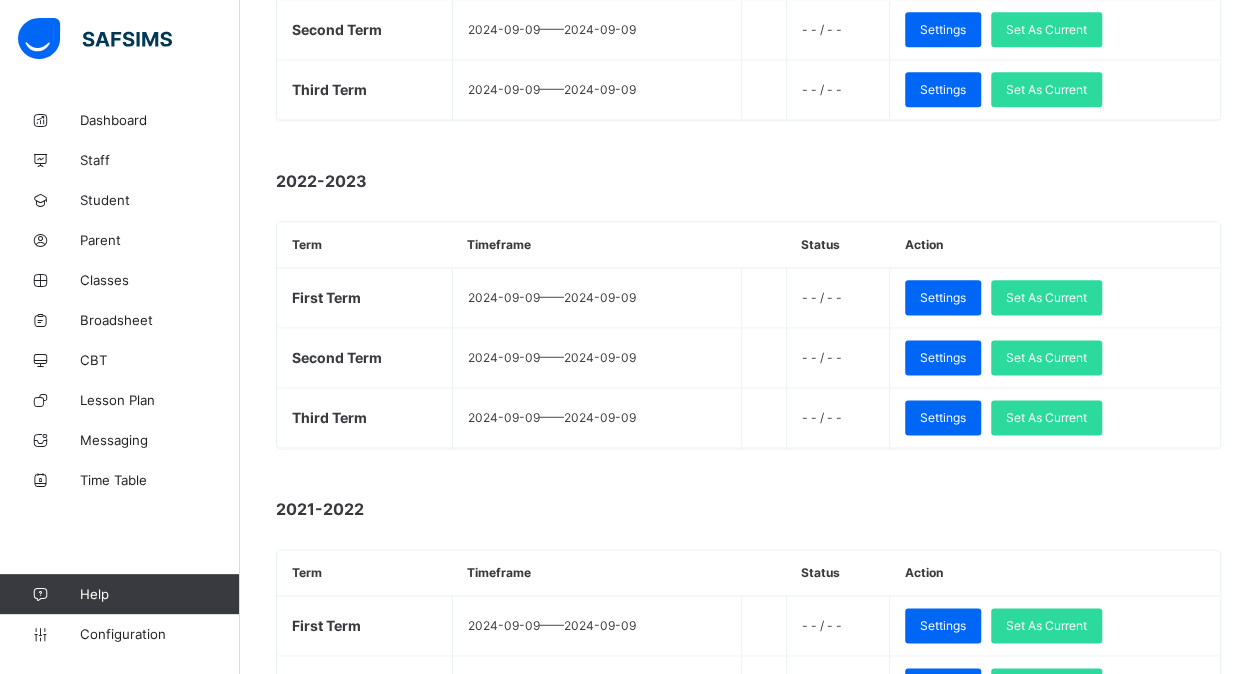scroll, scrollTop: 1128, scrollLeft: 0, axis: vertical 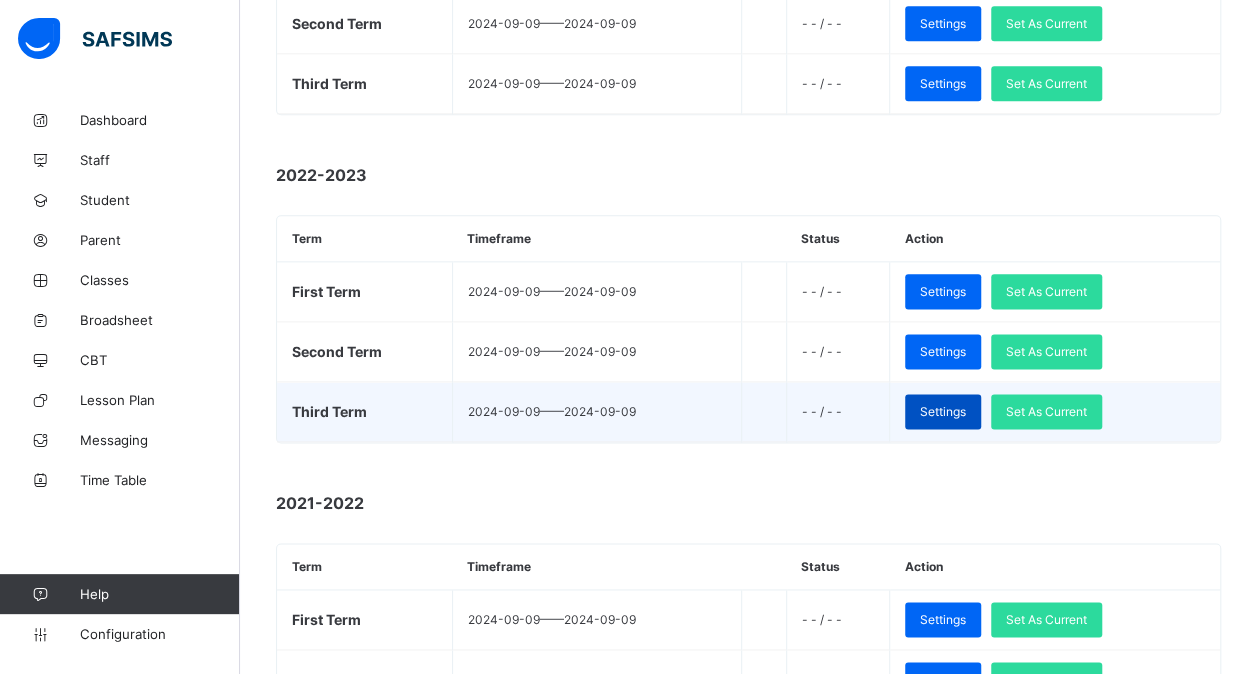 click on "Settings" at bounding box center (943, 411) 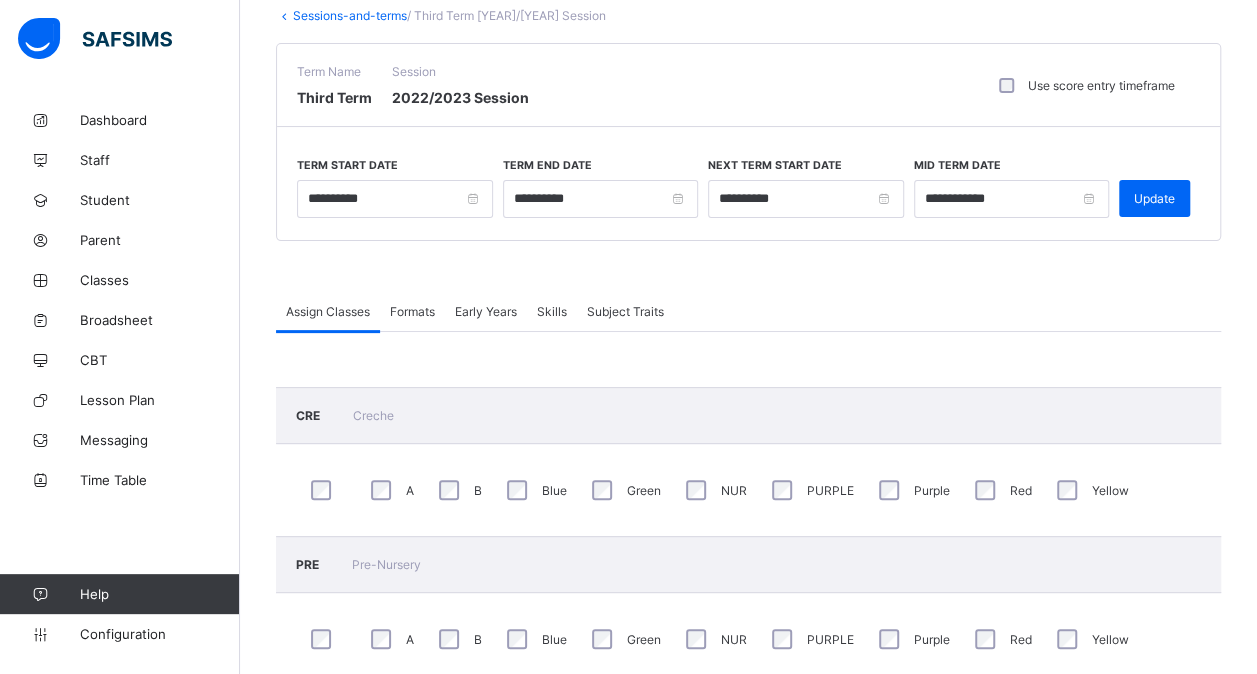 scroll, scrollTop: 110, scrollLeft: 0, axis: vertical 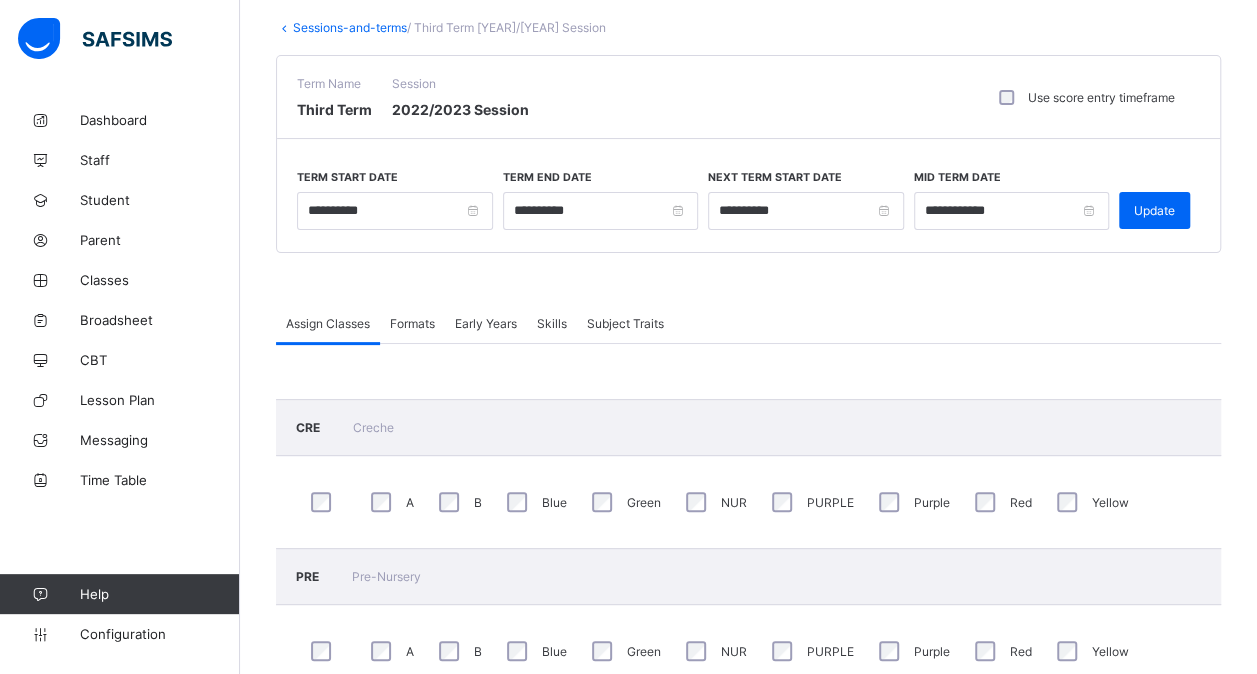 click on "Formats" at bounding box center [412, 323] 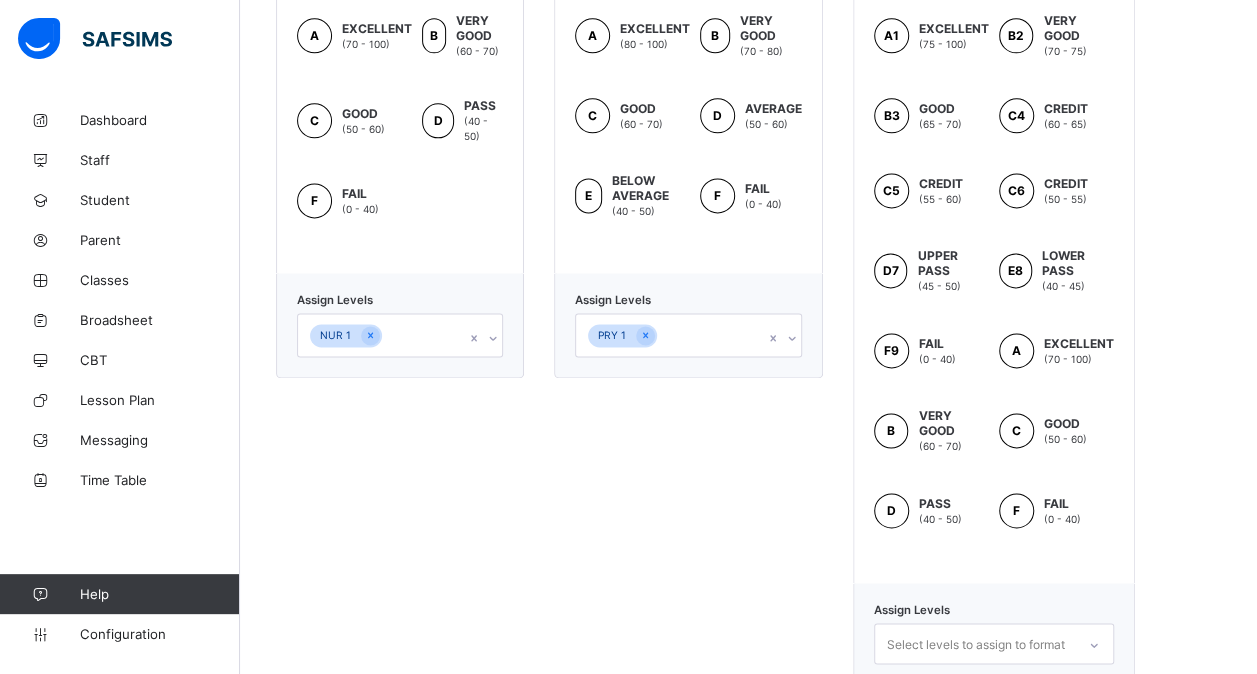 scroll, scrollTop: 1270, scrollLeft: 0, axis: vertical 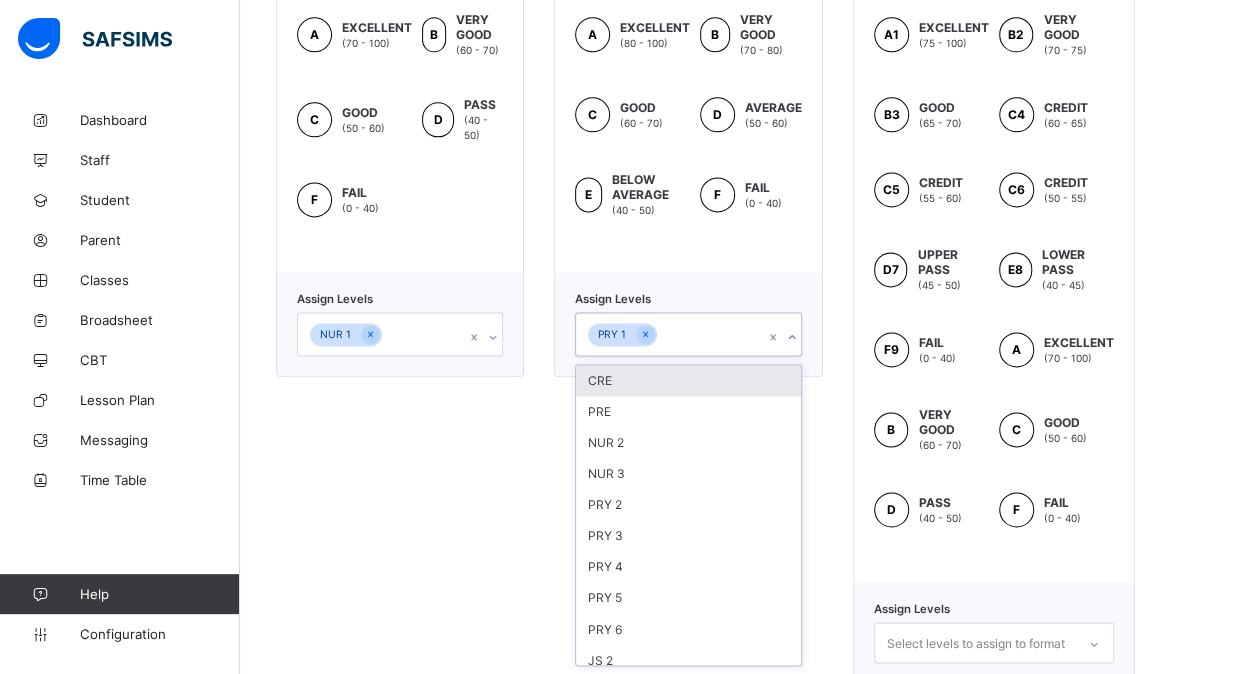 click on "PRY 1" at bounding box center (669, 334) 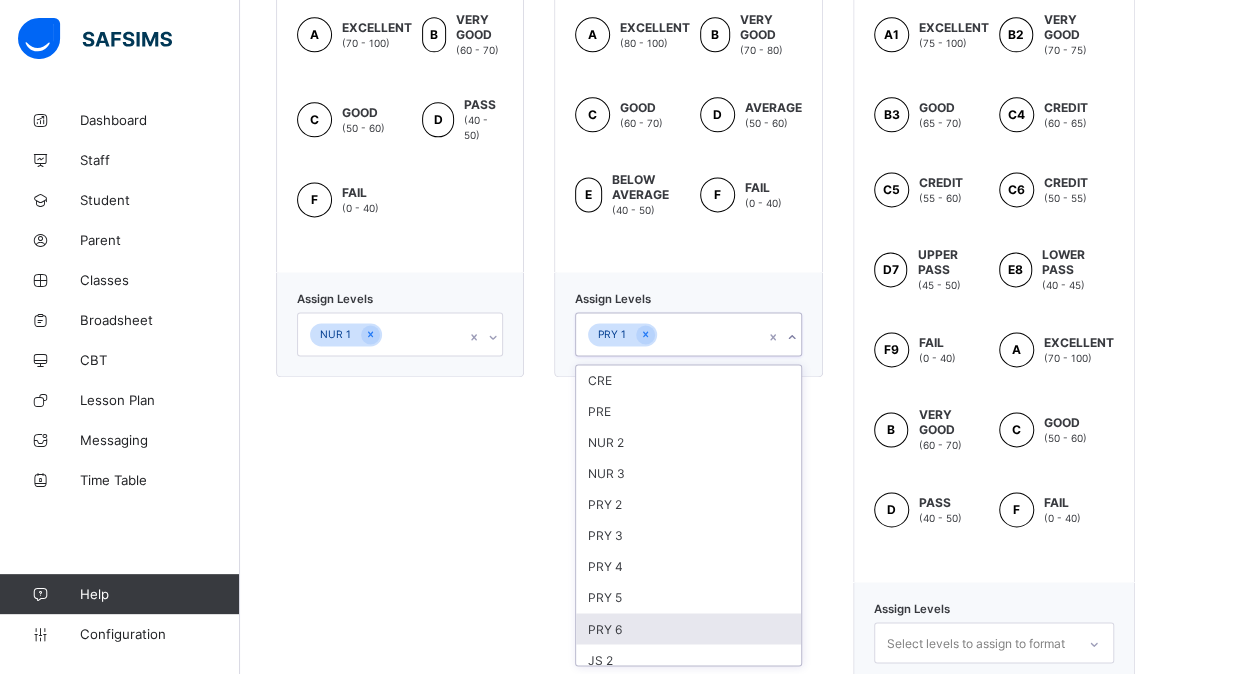 click on "PRY 6" at bounding box center (688, 628) 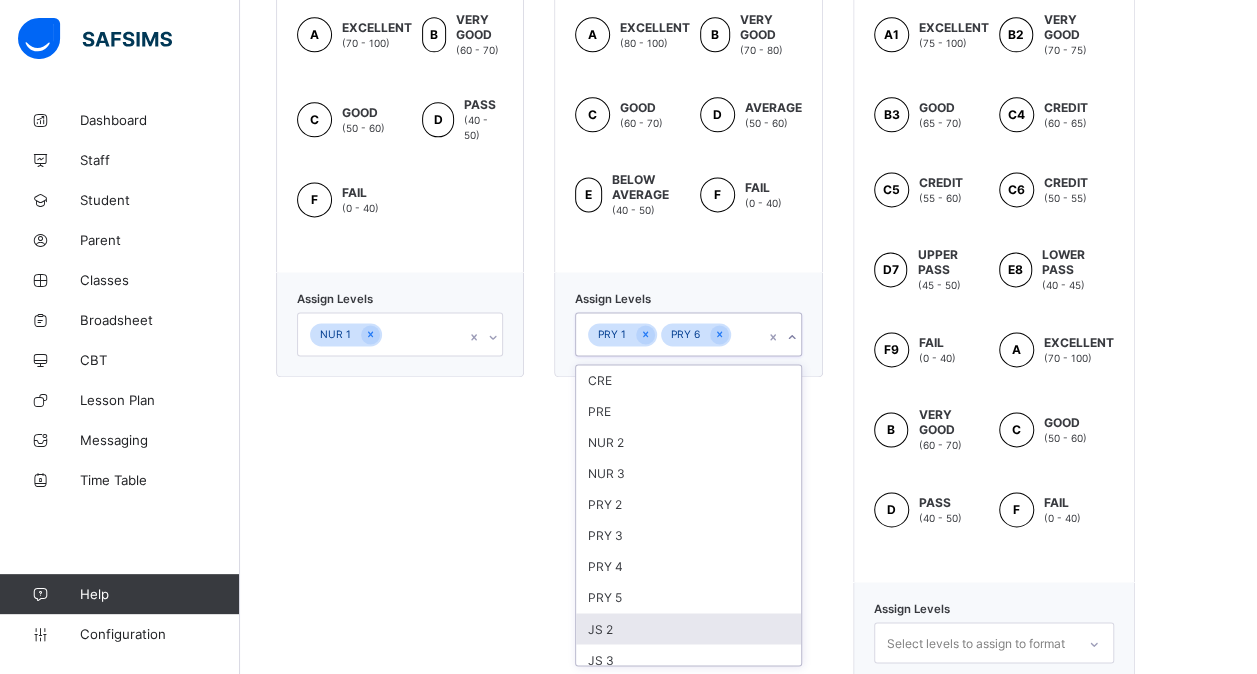 click on "JS 2" at bounding box center [688, 628] 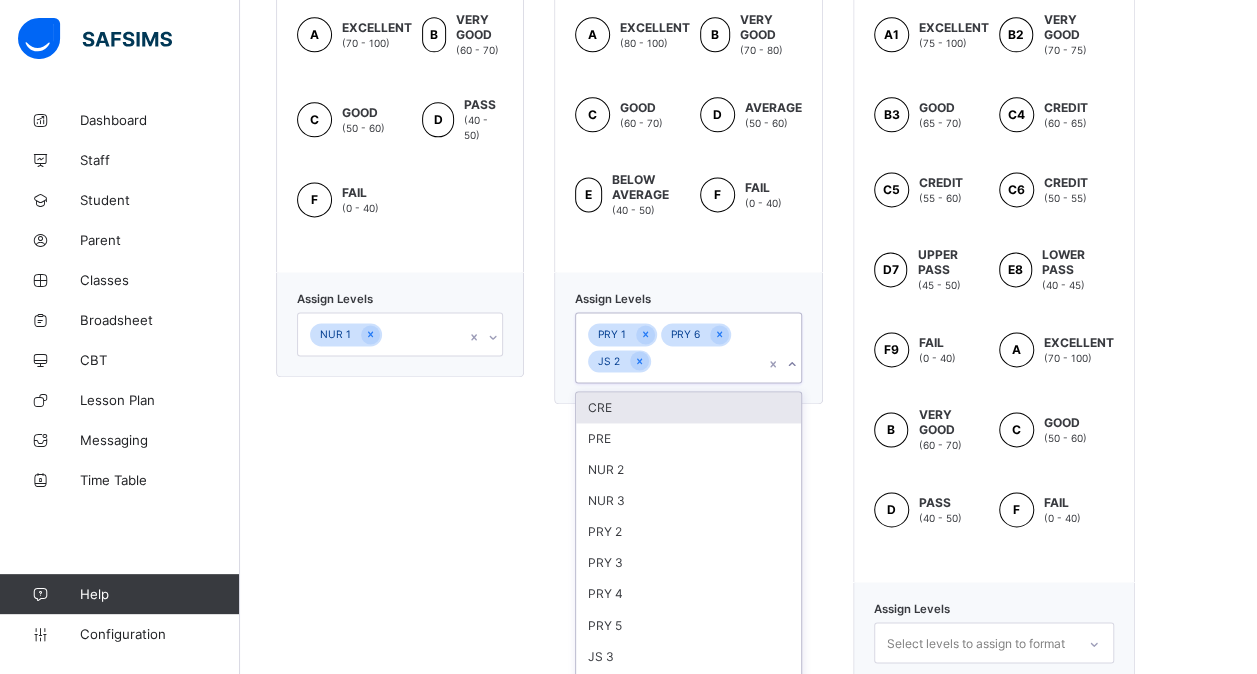 click on "PRY 5" at bounding box center (688, 624) 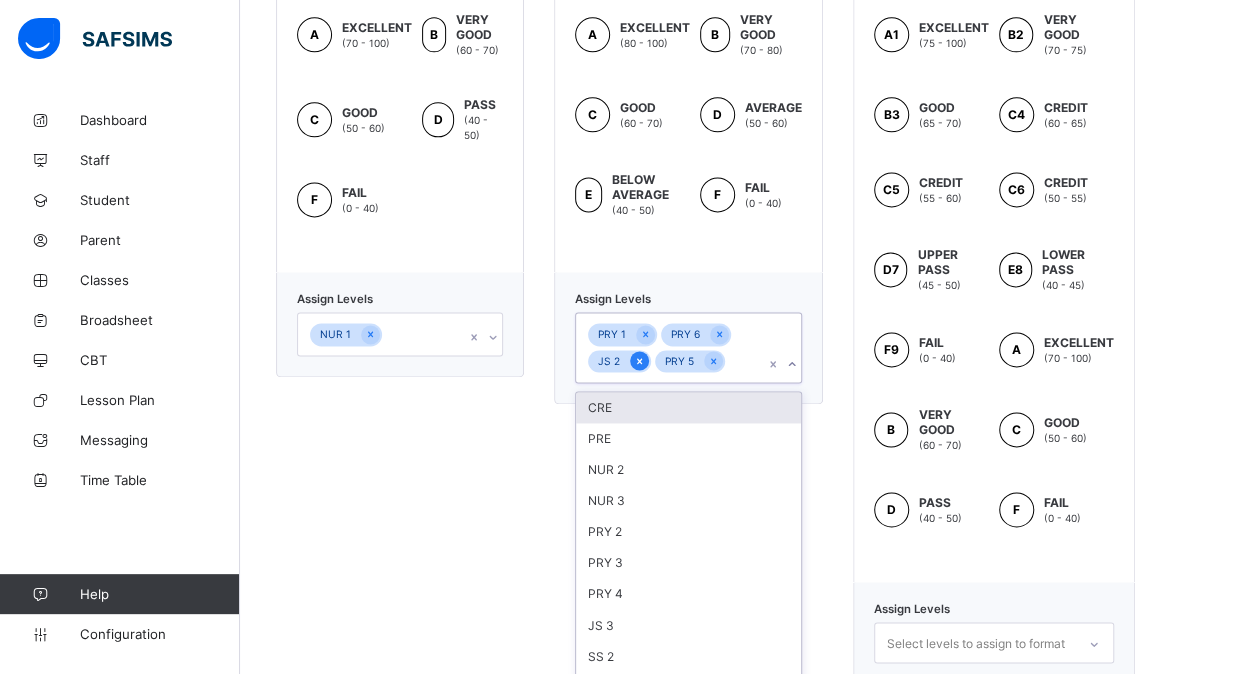 click 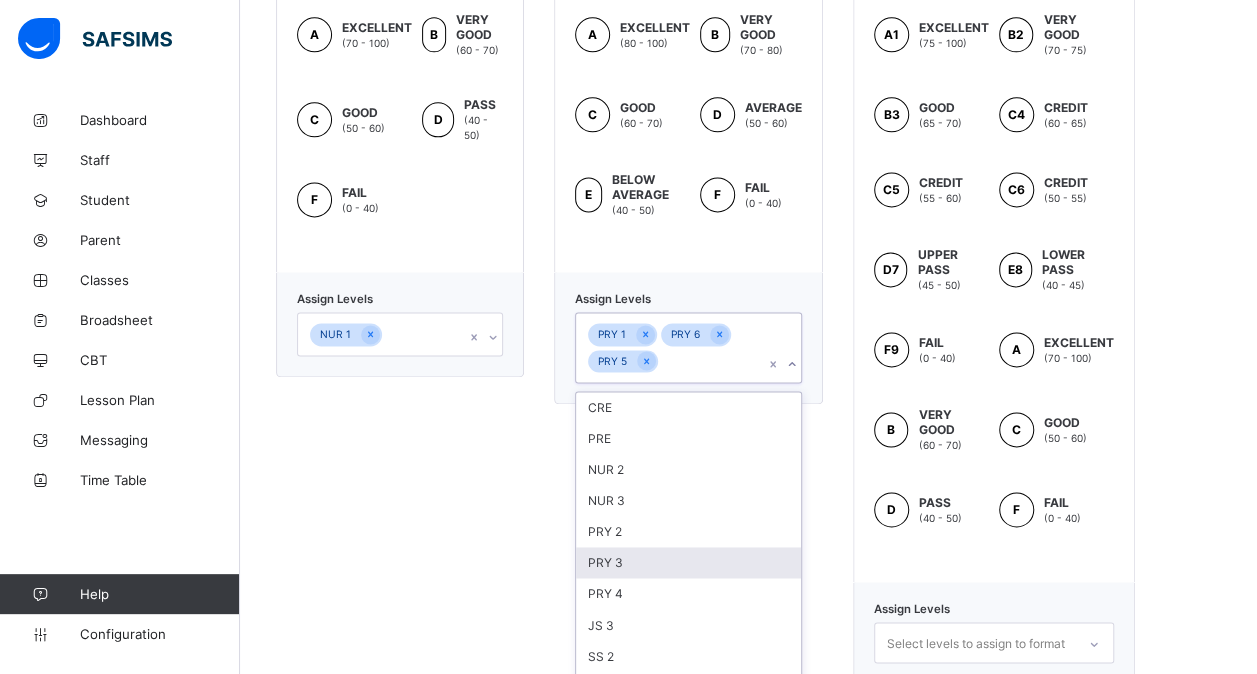 click on "PRY 3" at bounding box center [688, 562] 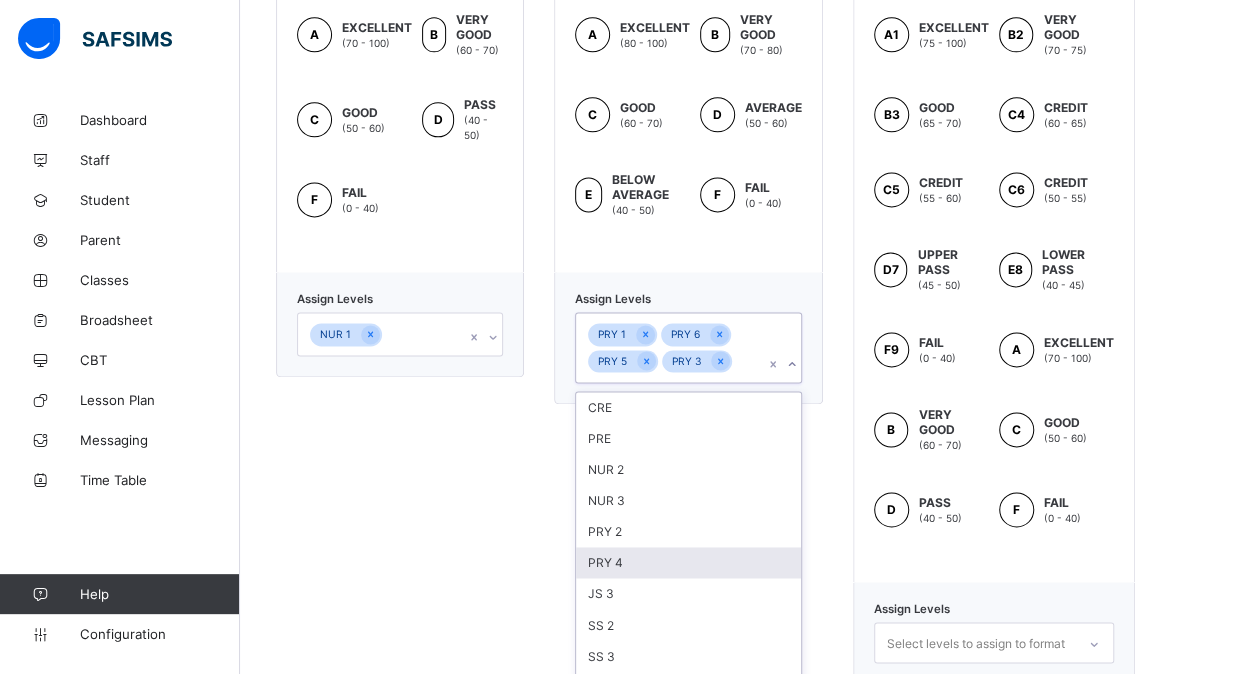 click on "PRY 4" at bounding box center (688, 562) 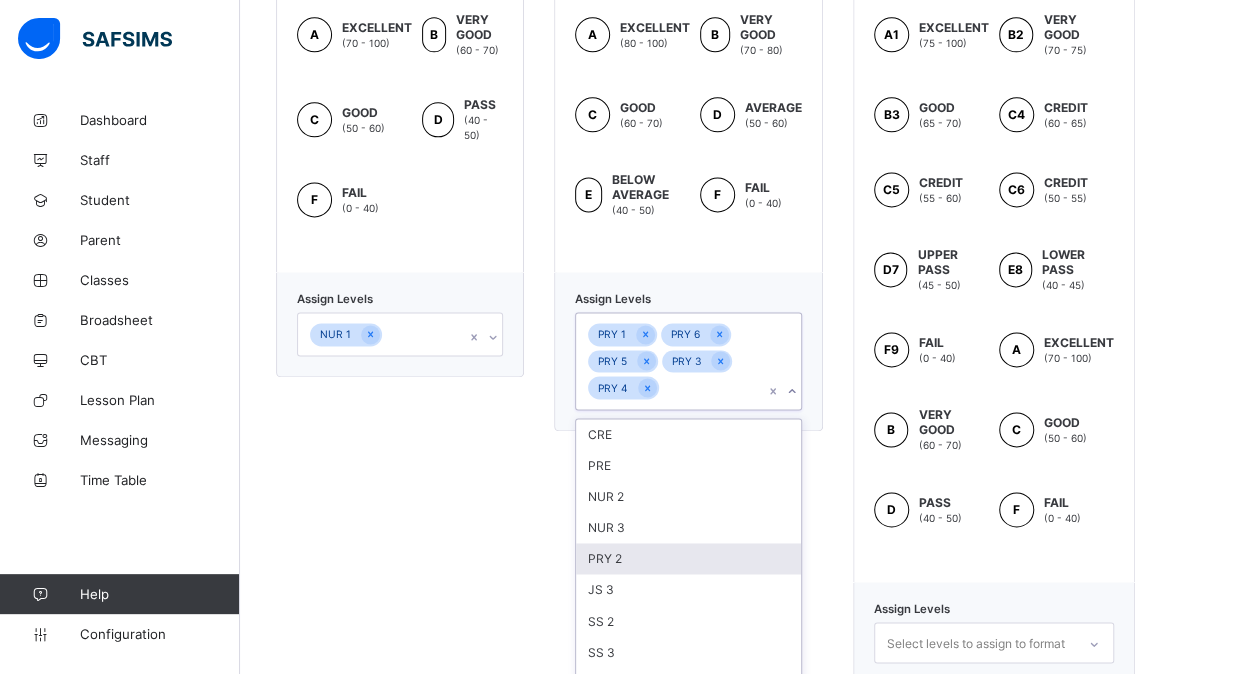 click on "PRY 2" at bounding box center [688, 558] 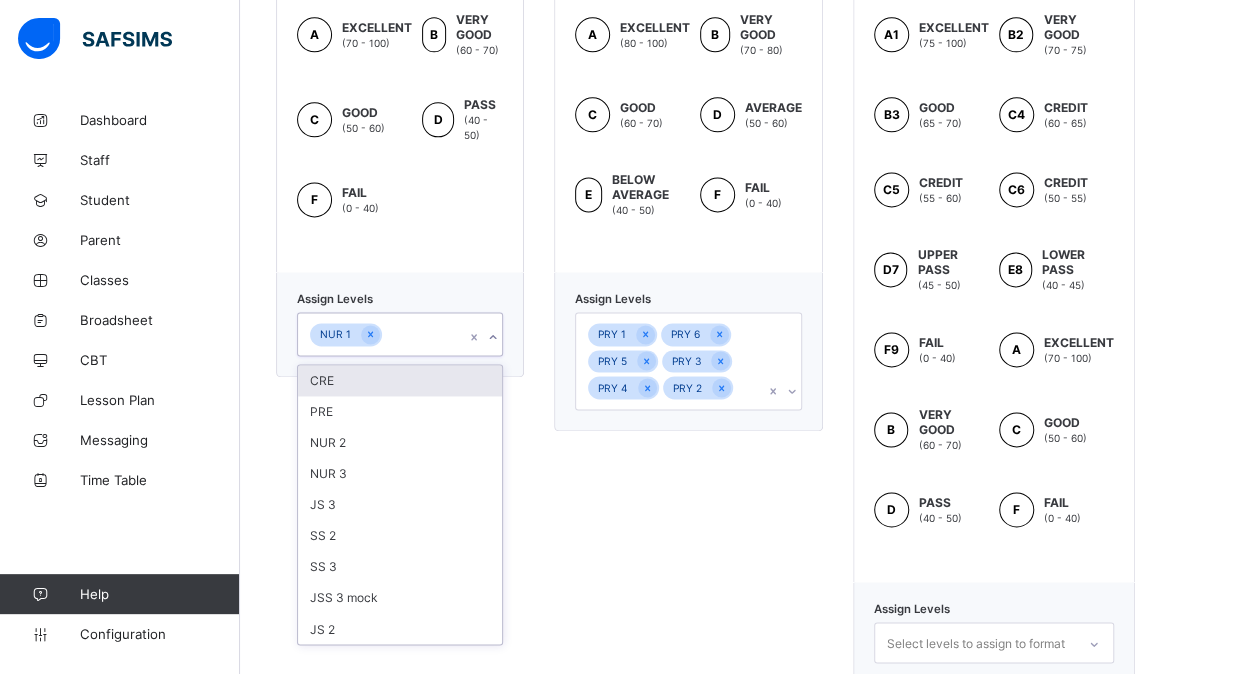 click on "NUR 1" at bounding box center [381, 334] 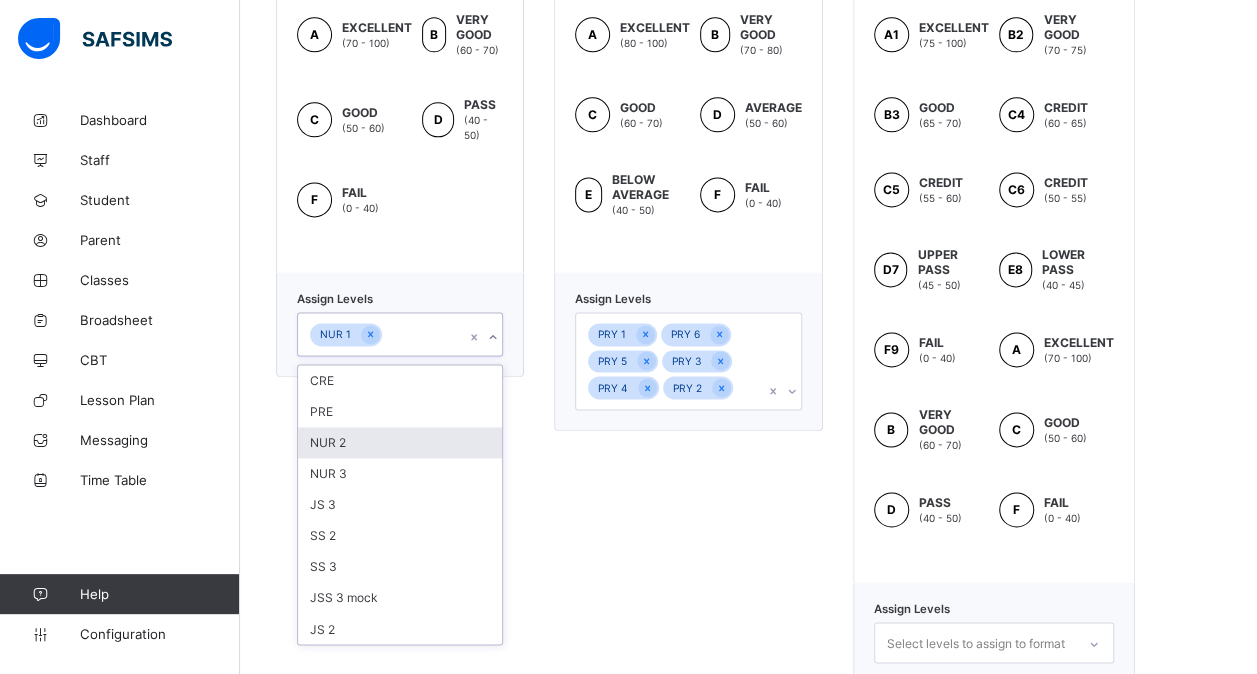 click on "NUR 2" at bounding box center [400, 442] 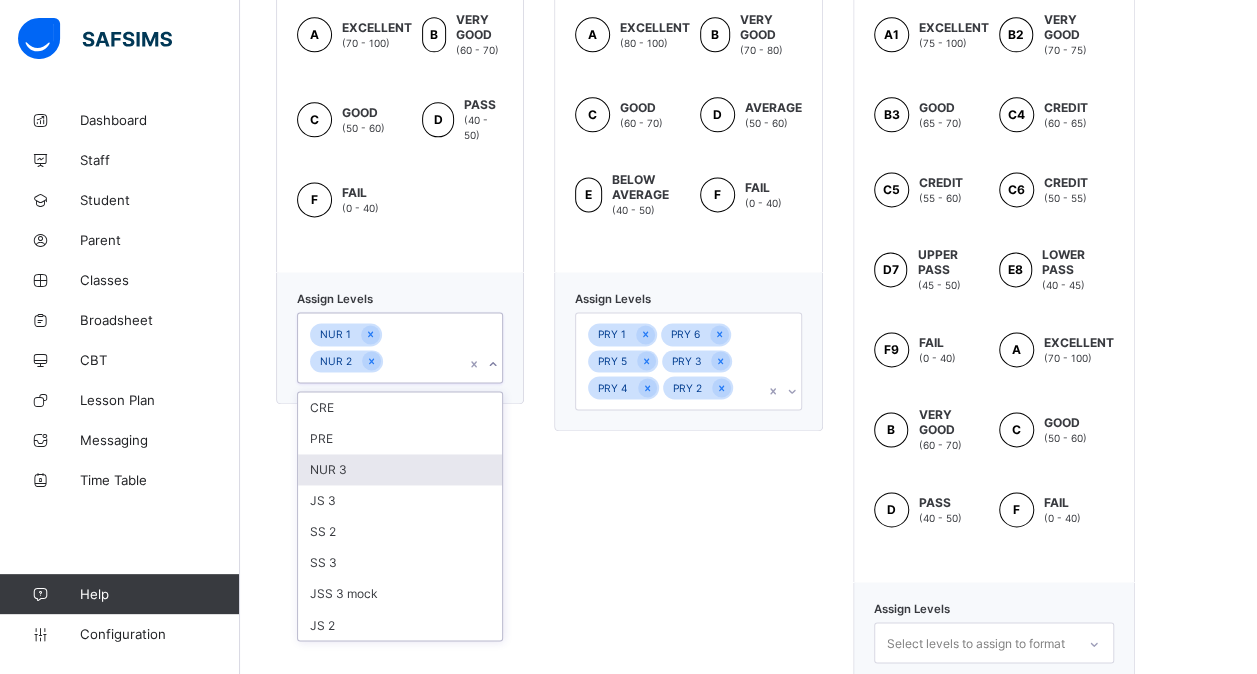 click on "NUR 3" at bounding box center [400, 469] 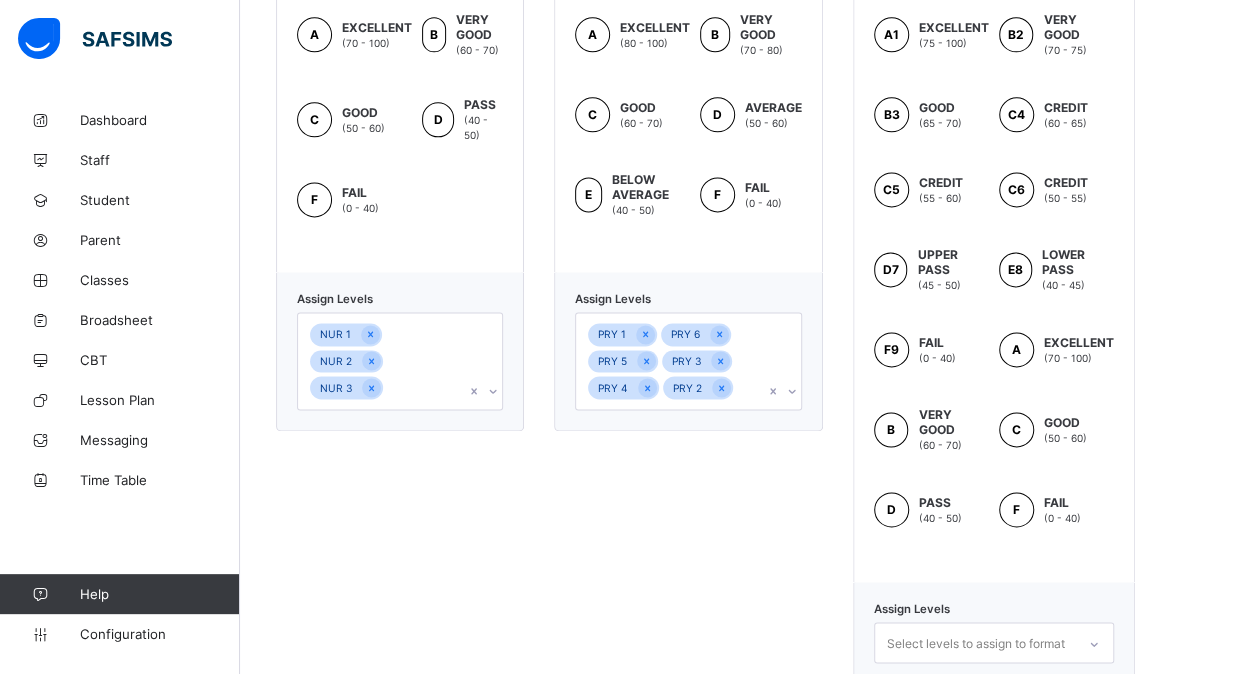 click on "SLCS PRIMARY SCHOOL A EXCELLENT   (80 - 100)   B VERY GOOD   (70 - 80)   C GOOD   (60 - 70)   D AVERAGE   (50 - 60)   E BELOW AVERAGE   (40 - 50)   F FAIL   (0 - 40)   Assign Levels PRY 1 PRY 6 PRY 5 PRY 3 PRY 4 PRY 2" at bounding box center (688, 301) 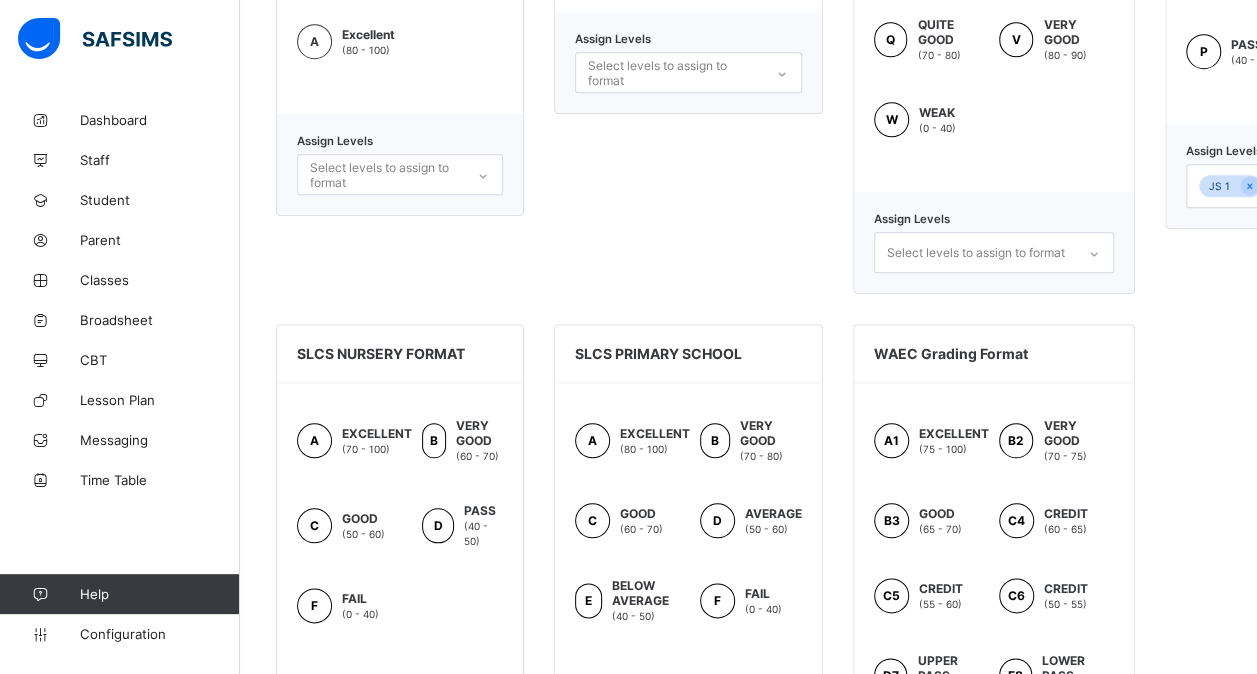 scroll, scrollTop: 852, scrollLeft: 0, axis: vertical 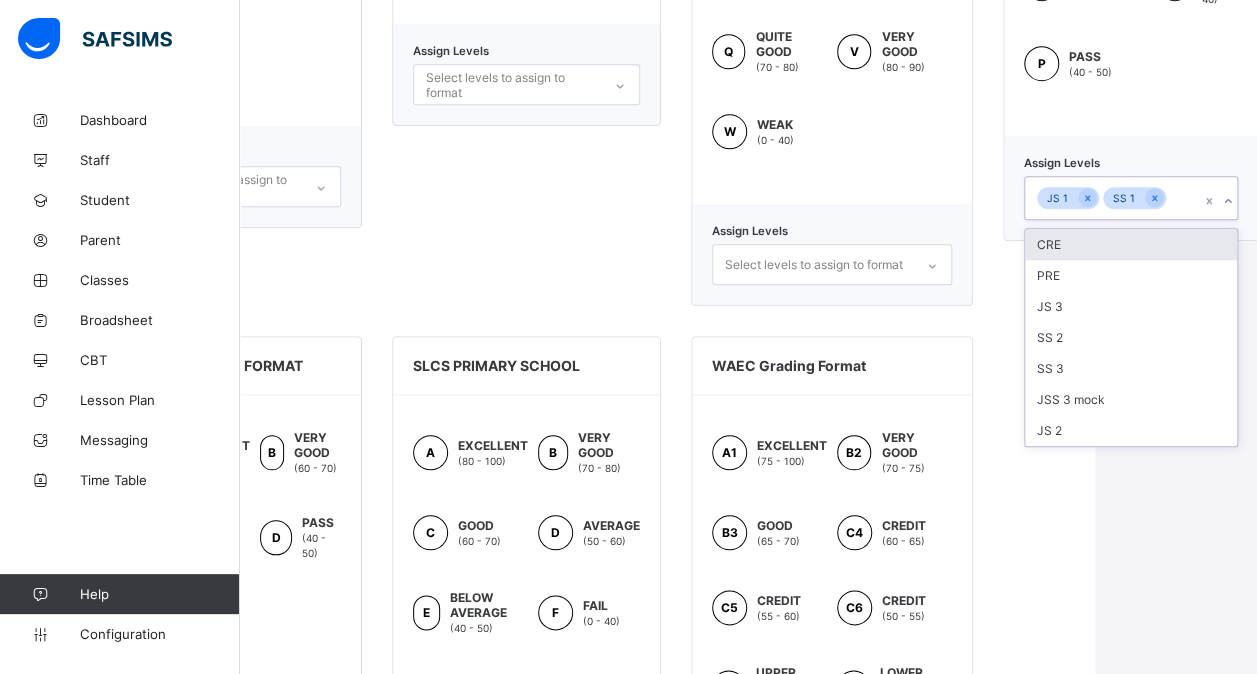 click on "JS 1 SS 1" at bounding box center (1112, 198) 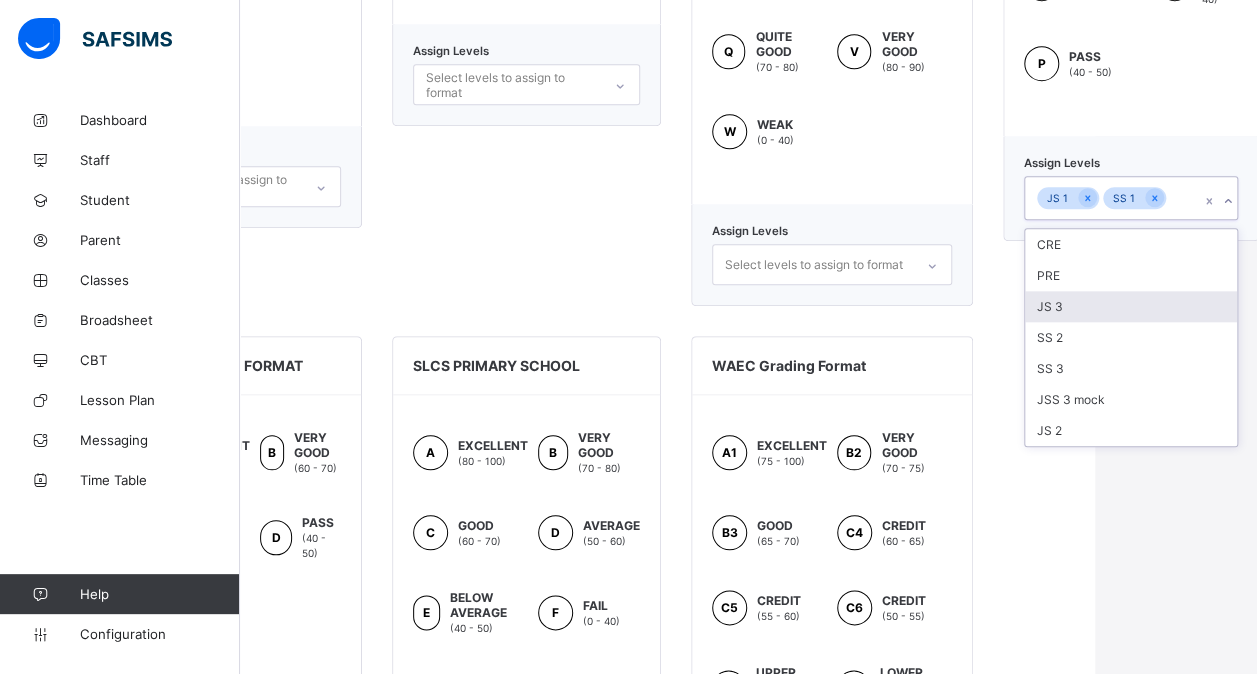 click on "JS 3" at bounding box center (1131, 306) 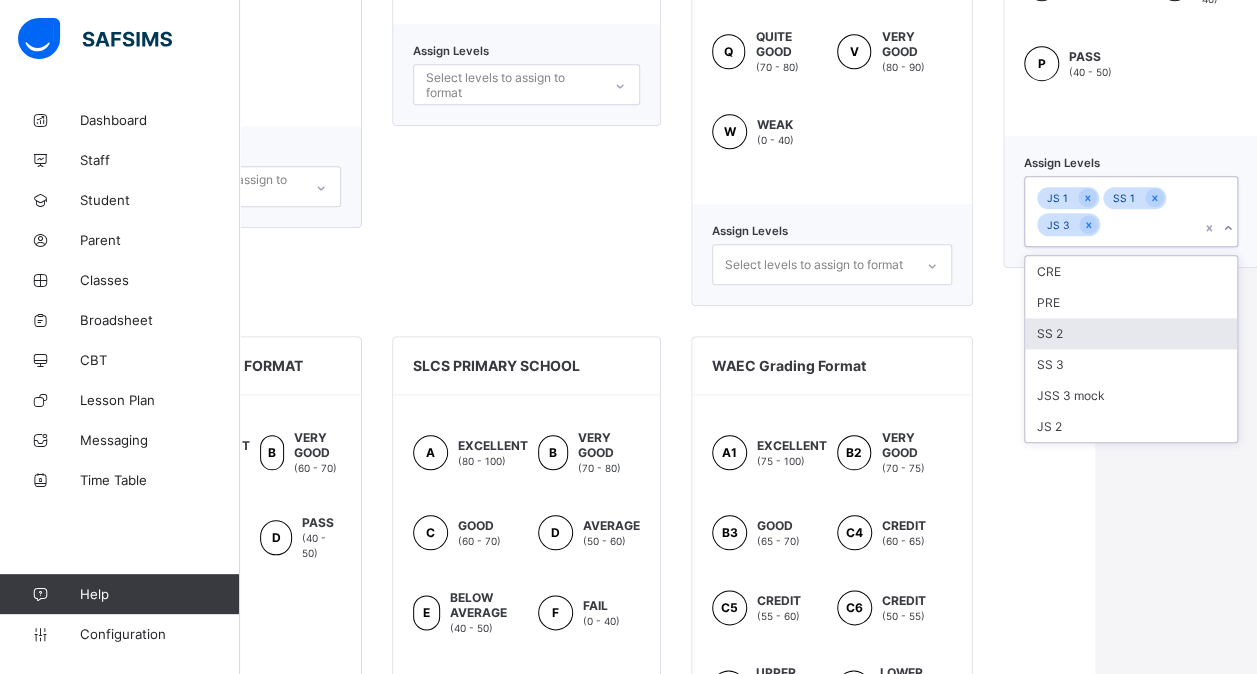 click on "SS 2" at bounding box center [1131, 333] 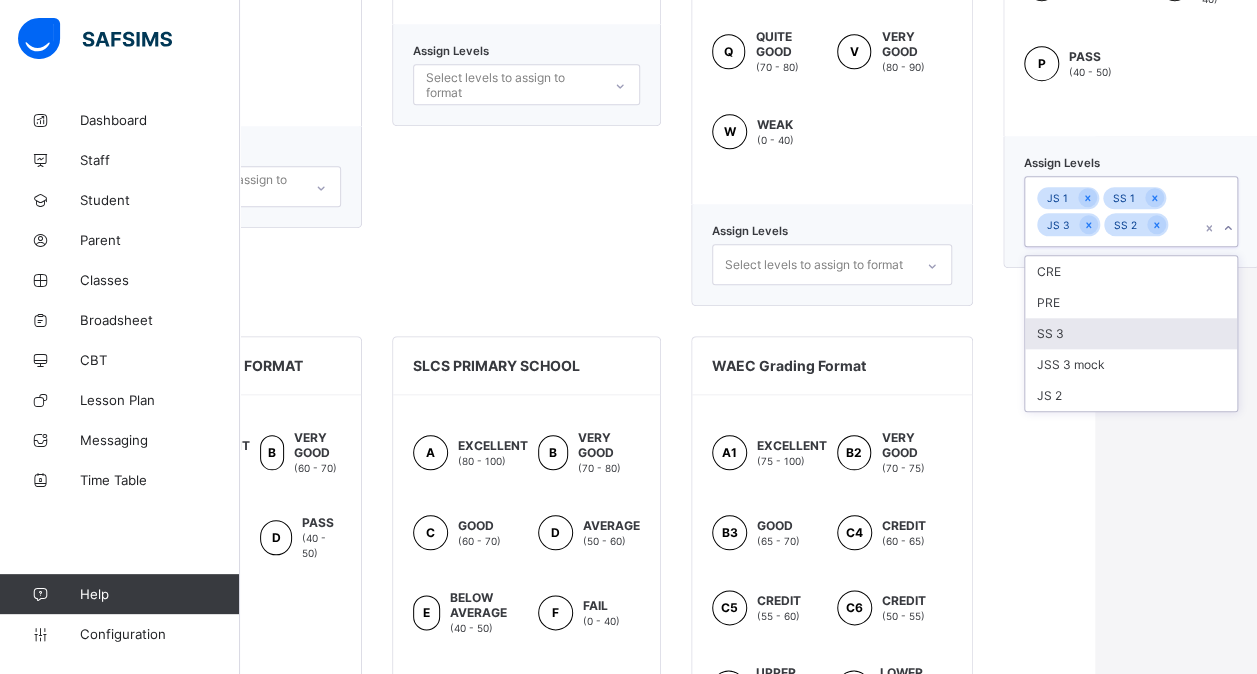 click on "SS 3" at bounding box center [1131, 333] 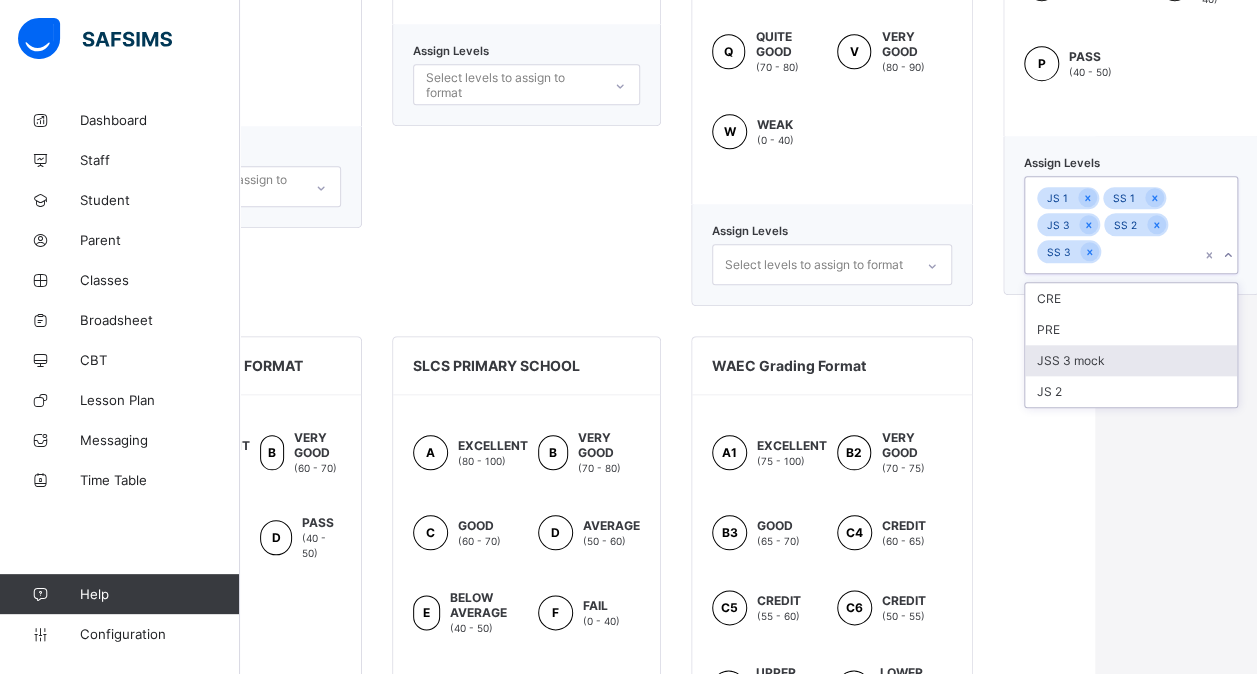 click on "JSS 3 mock" at bounding box center (1131, 360) 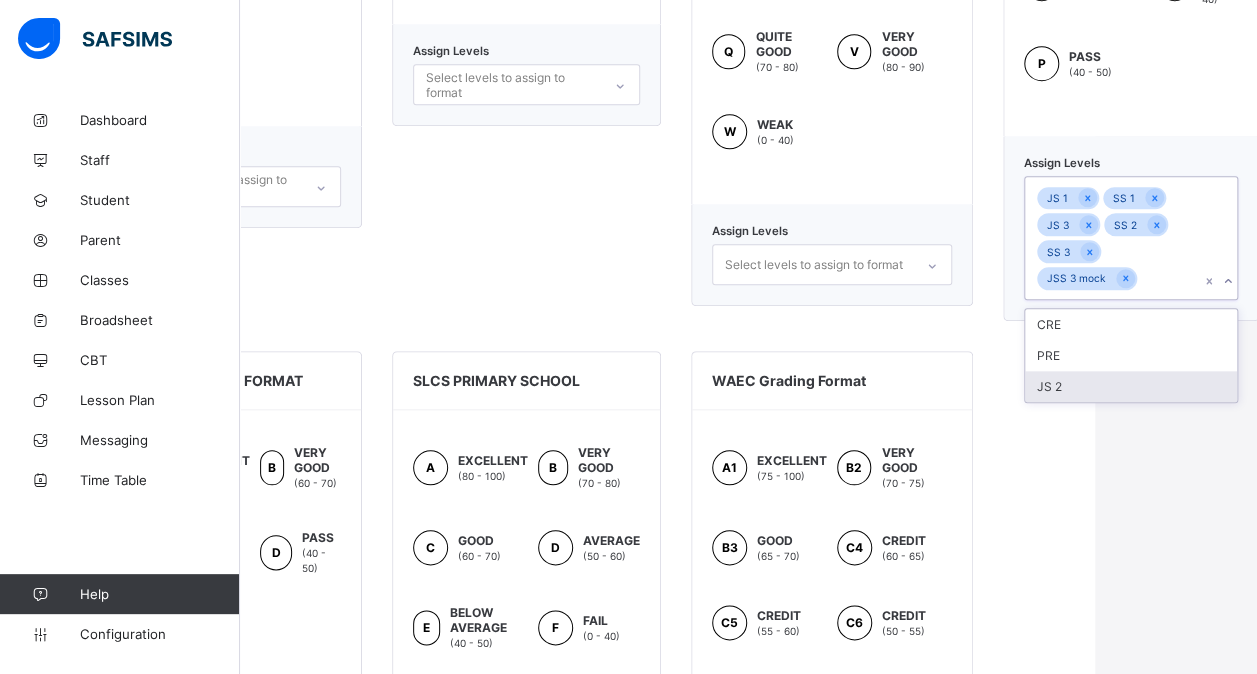 click on "JS 2" at bounding box center [1131, 386] 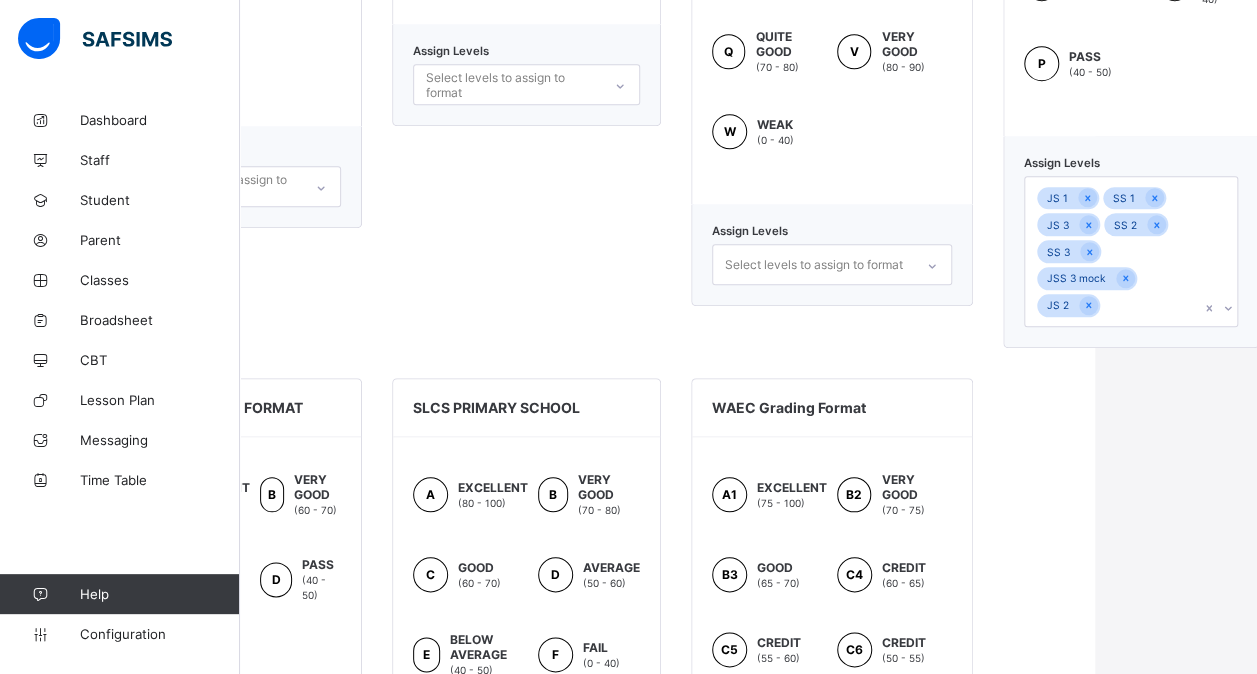 click on "NECO GRADING FORMAT JSS1-3 F Fail   (0 - 40)   P Pass   (40 - 50)   C Lower Credit   (50 - 60)   B Upper Credit   (60 - 80)   A Excellent   (80 - 100)   Assign Levels Select levels to assign to format NEW SLCS SECONDARY FORMAT F FAIL   (0 - 50)   C CREDIT   (50 - 60)   B GOOD   (60 - 80)   A DISTINCTION   (80 - 100)   Assign Levels Select levels to assign to format SCLS PRIMARY GRADING FORMAT B BELOW AVERAGE   (40 - 50)   E EXCELLENT   (90 - 100)   F FAIRLY GOOD   (50 - 60)   G GOOD   (60 - 70)   Q QUITE GOOD   (70 - 80)   V VERY GOOD   (80 - 90)   W WEAK   (0 - 40)   Assign Levels Select levels to assign to format SCLS SECONDARY GRADING FORMAT A DISTINCTION   (70 - 100)   B GOOD   (60 - 70)   C CREDIT   (50 - 60)   F FAIL   (0 - 40)   P PASS   (40 - 50)   Assign Levels JS 1 SS 1 JS 3 SS 2 SS 3 JSS 3 mock  JS 2 SLCS NURSERY FORMAT A EXCELLENT   (70 - 100)   B VERY GOOD   (60 - 70)   C GOOD   (50 - 60)   D PASS   (40 - 50)   F FAIL   (0 - 40)   Assign Levels NUR 1 NUR 2 NUR 3 SLCS PRIMARY SCHOOL A EXCELLENT" at bounding box center [586, 454] 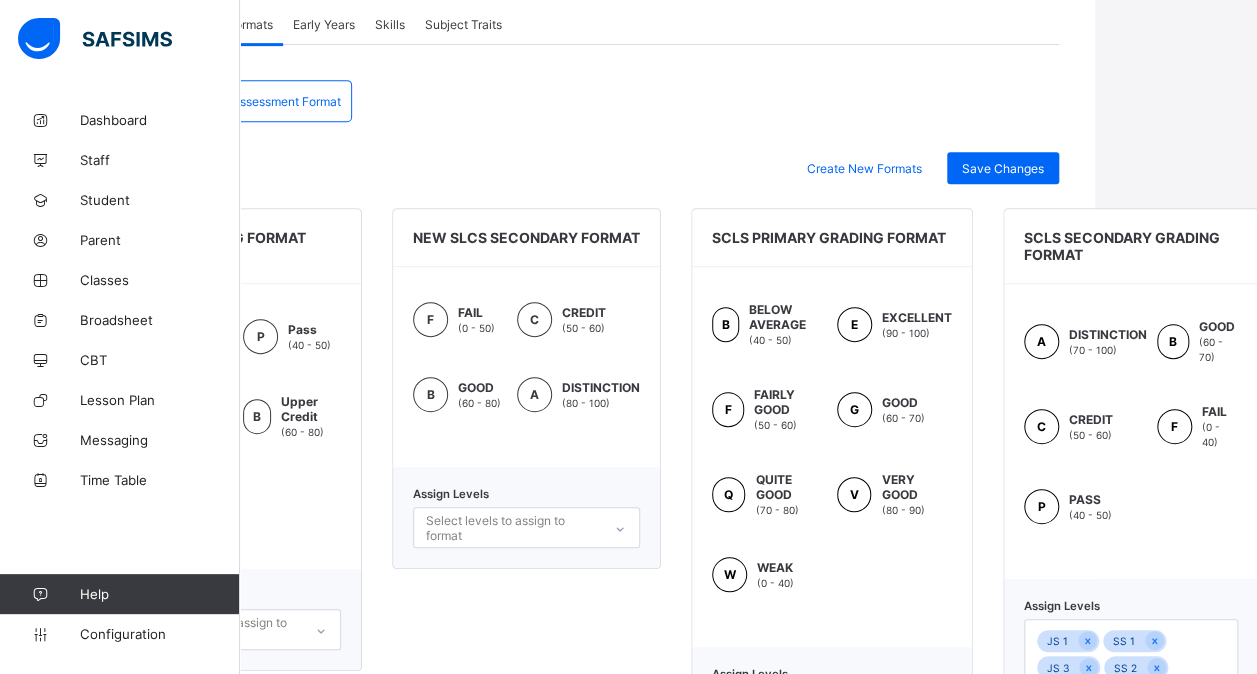 scroll, scrollTop: 408, scrollLeft: 162, axis: both 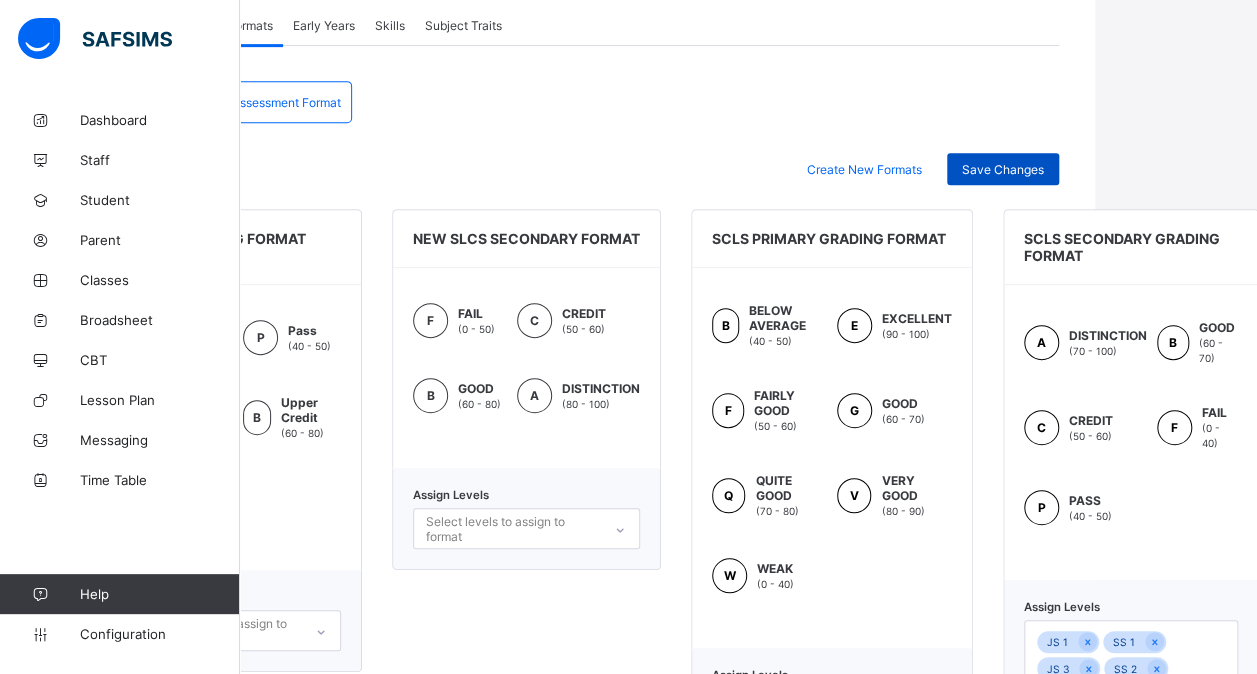 click on "Save Changes" at bounding box center [1003, 169] 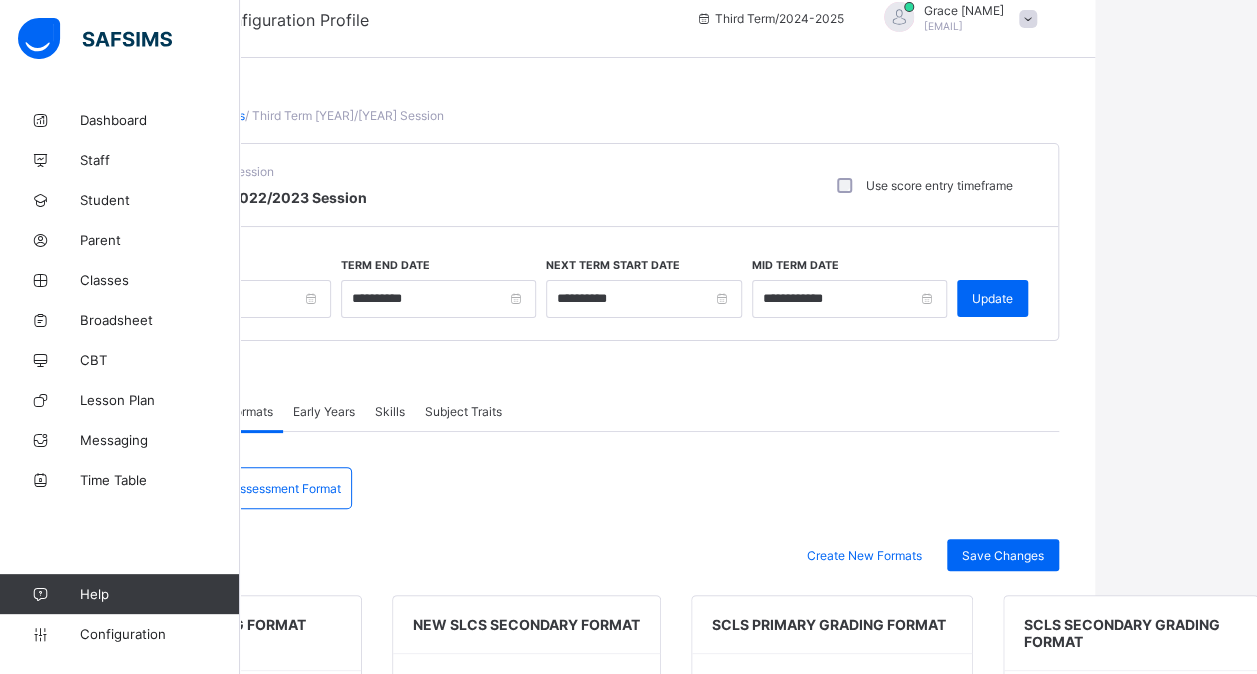 scroll, scrollTop: 0, scrollLeft: 162, axis: horizontal 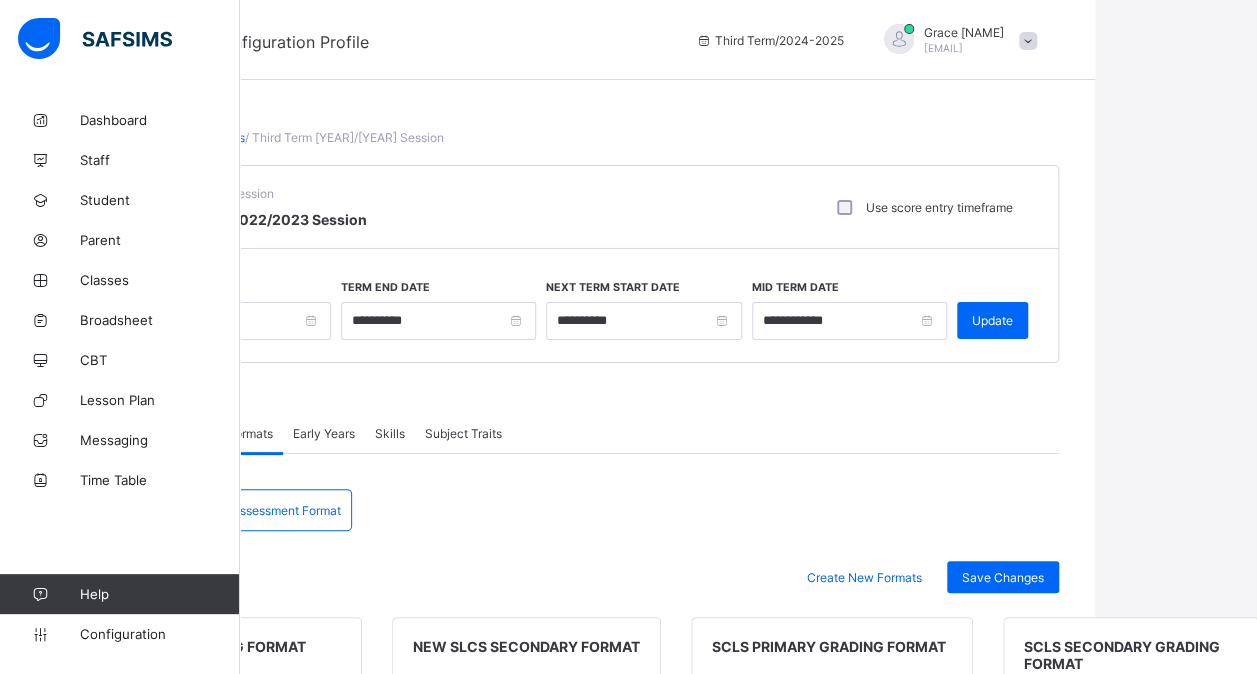 click on "Sessions-and-terms  / Third Term 2022/2023 Session" at bounding box center [586, 137] 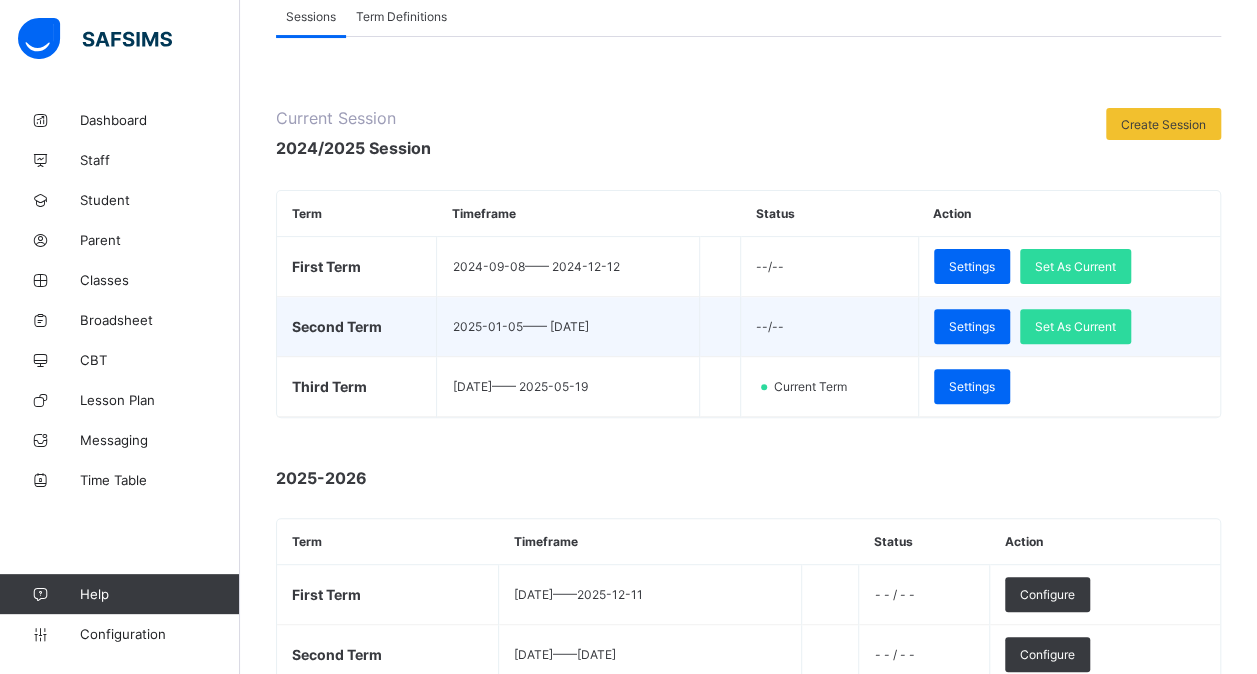 scroll, scrollTop: 100, scrollLeft: 0, axis: vertical 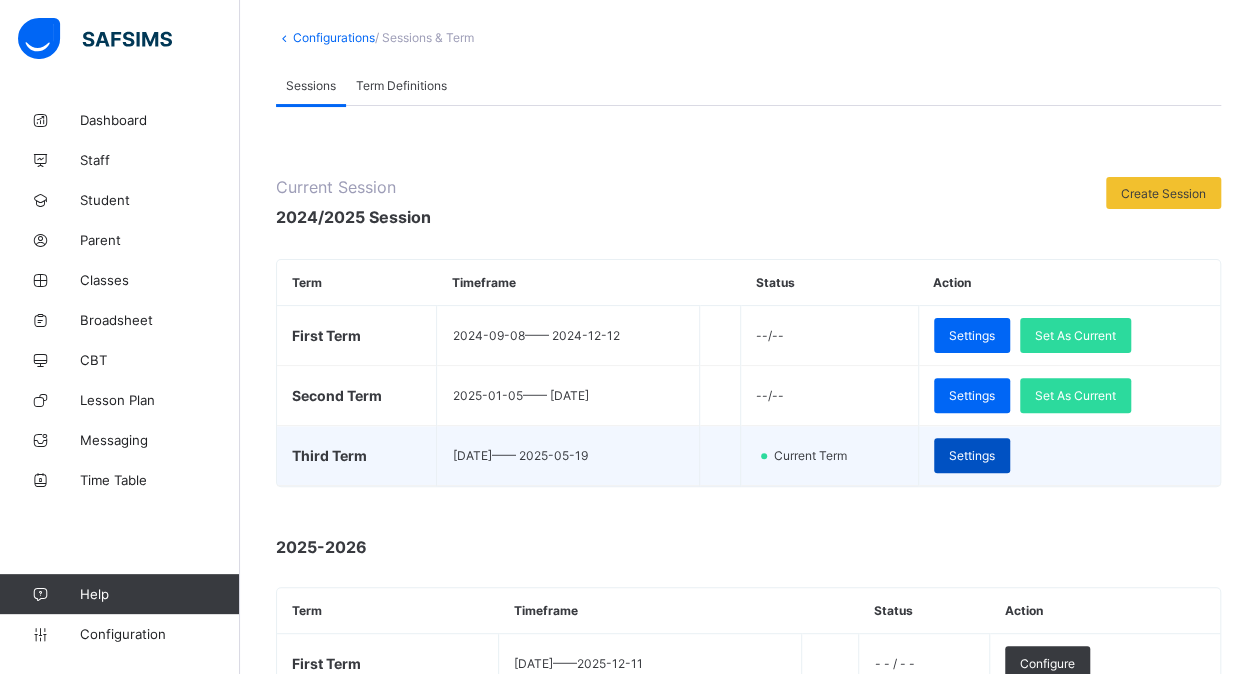 click on "Settings" at bounding box center (972, 455) 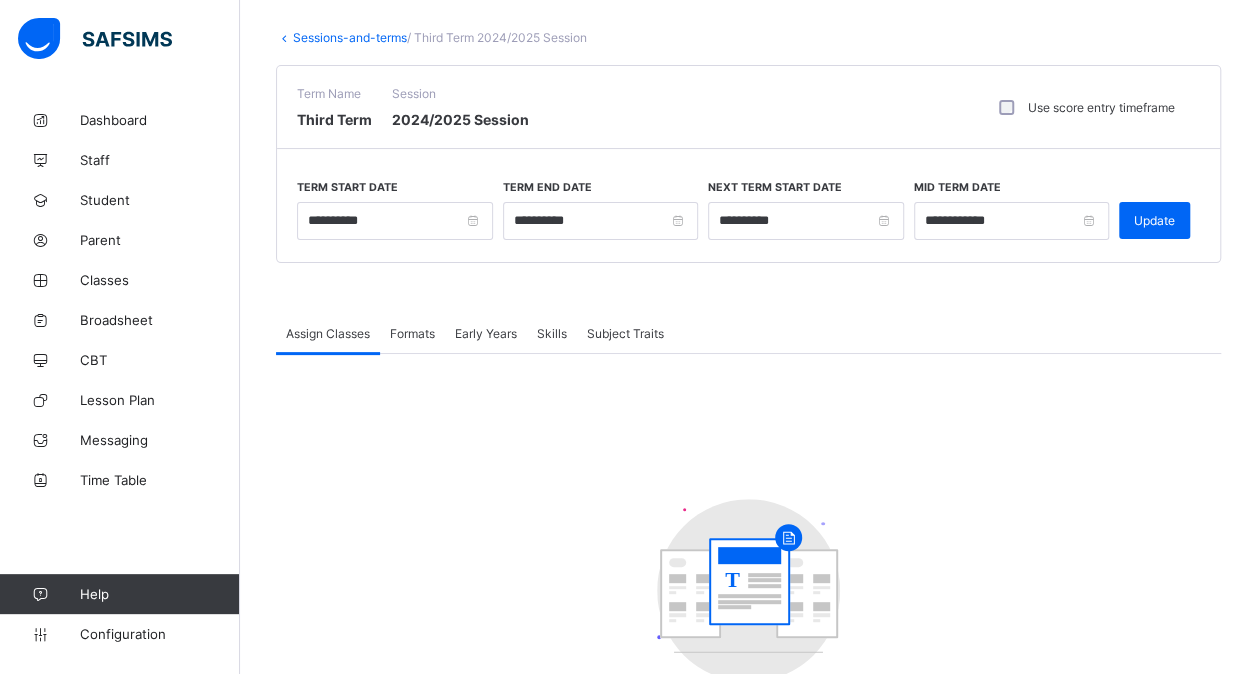click on "Formats" at bounding box center [412, 333] 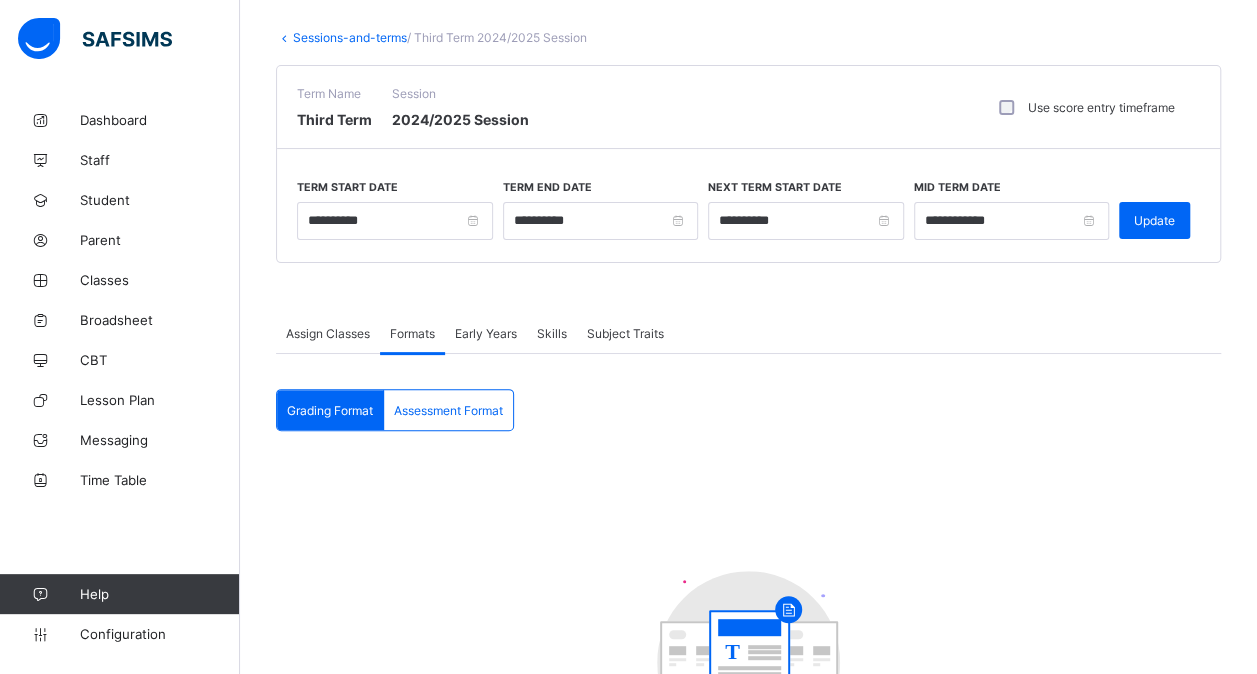 scroll, scrollTop: 304, scrollLeft: 0, axis: vertical 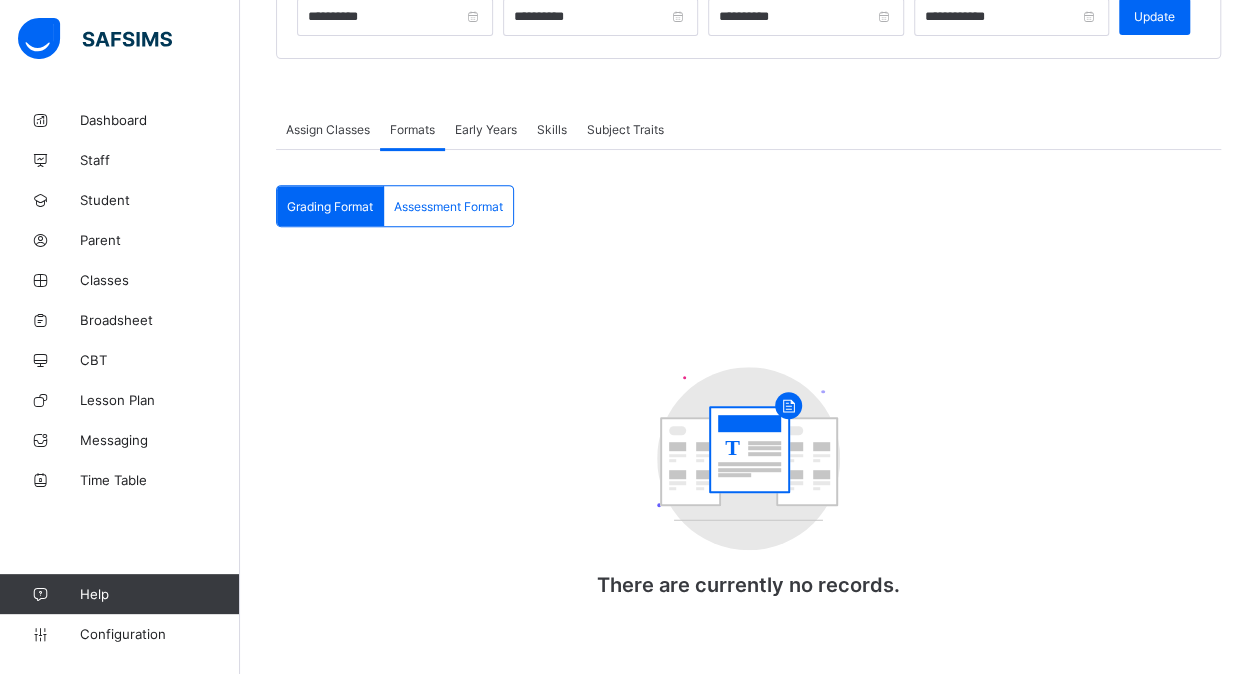 click on "Assessment Format" at bounding box center (448, 206) 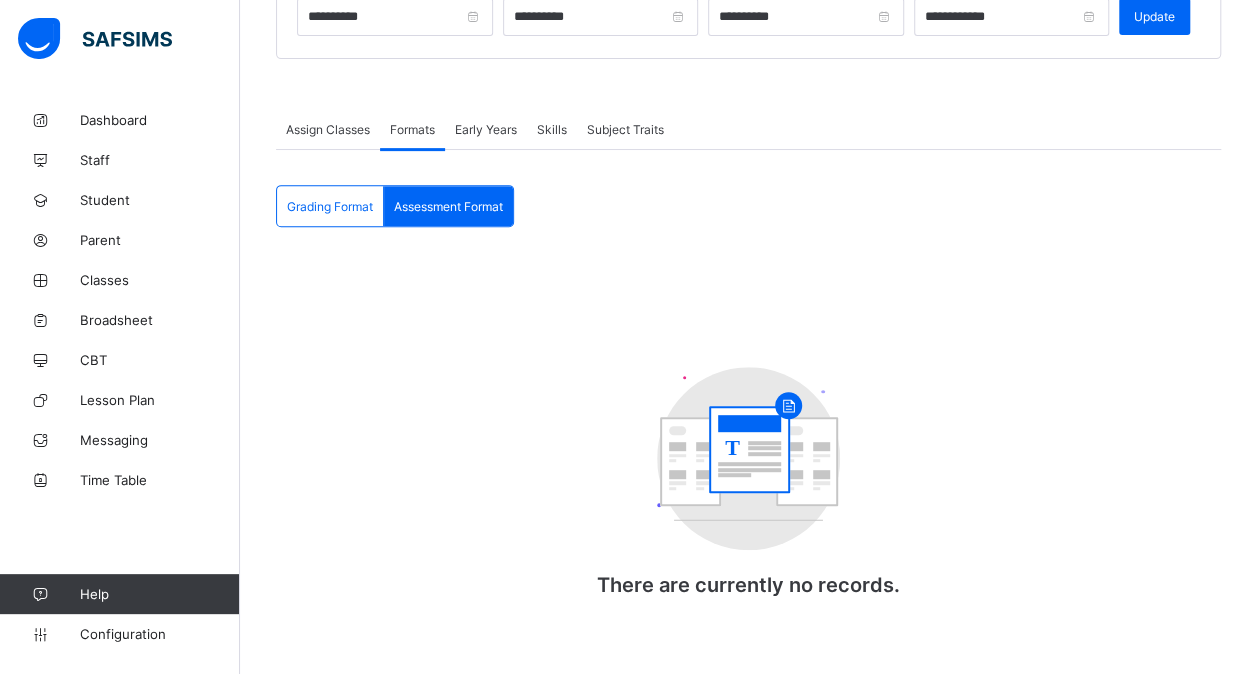 click on "Grading Format" at bounding box center (330, 206) 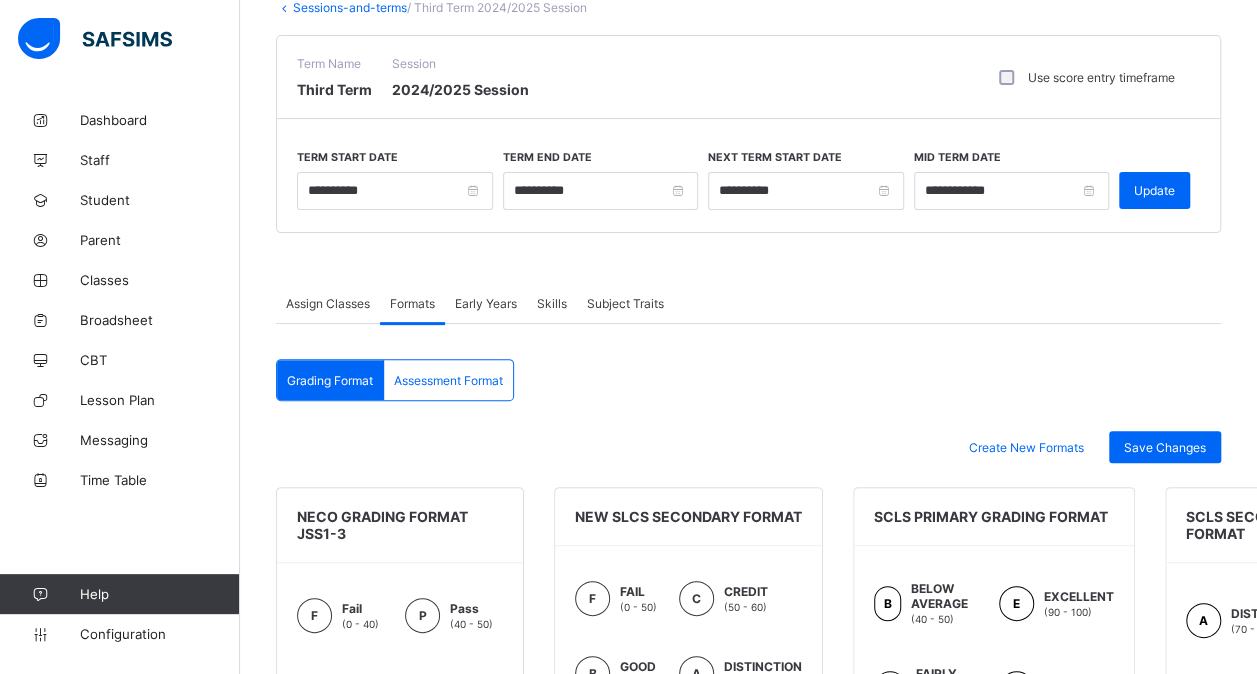 scroll, scrollTop: 0, scrollLeft: 0, axis: both 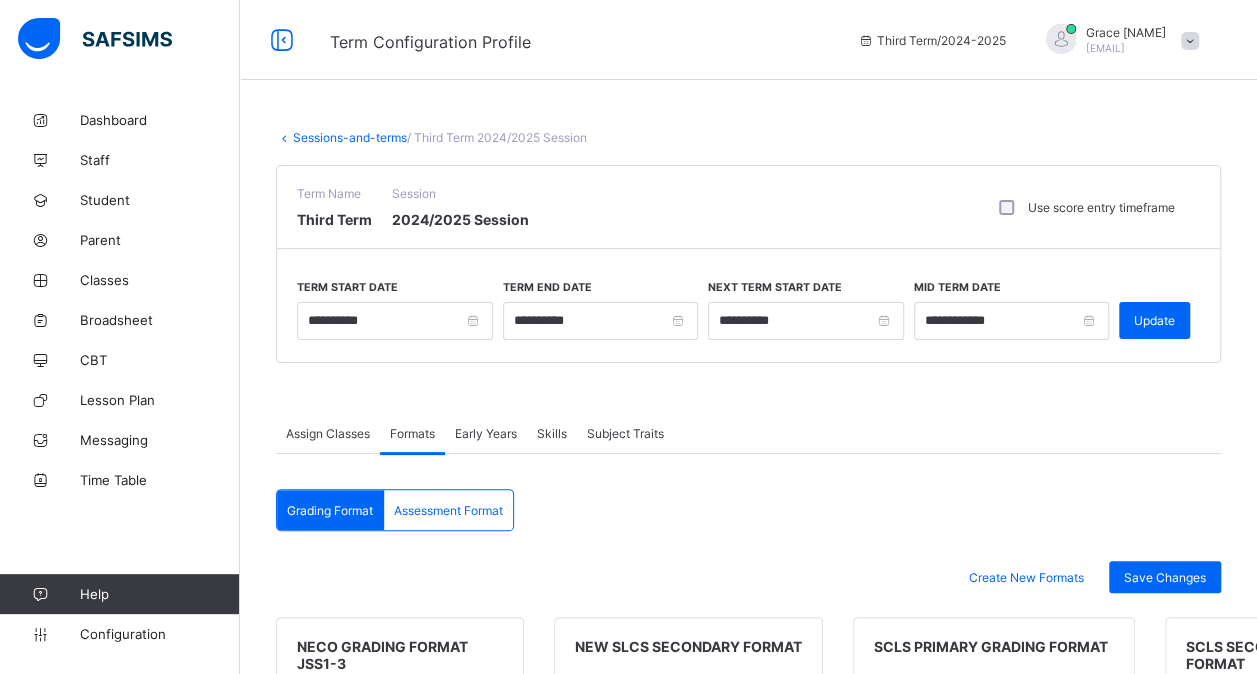 click on "Sessions-and-terms" at bounding box center (350, 137) 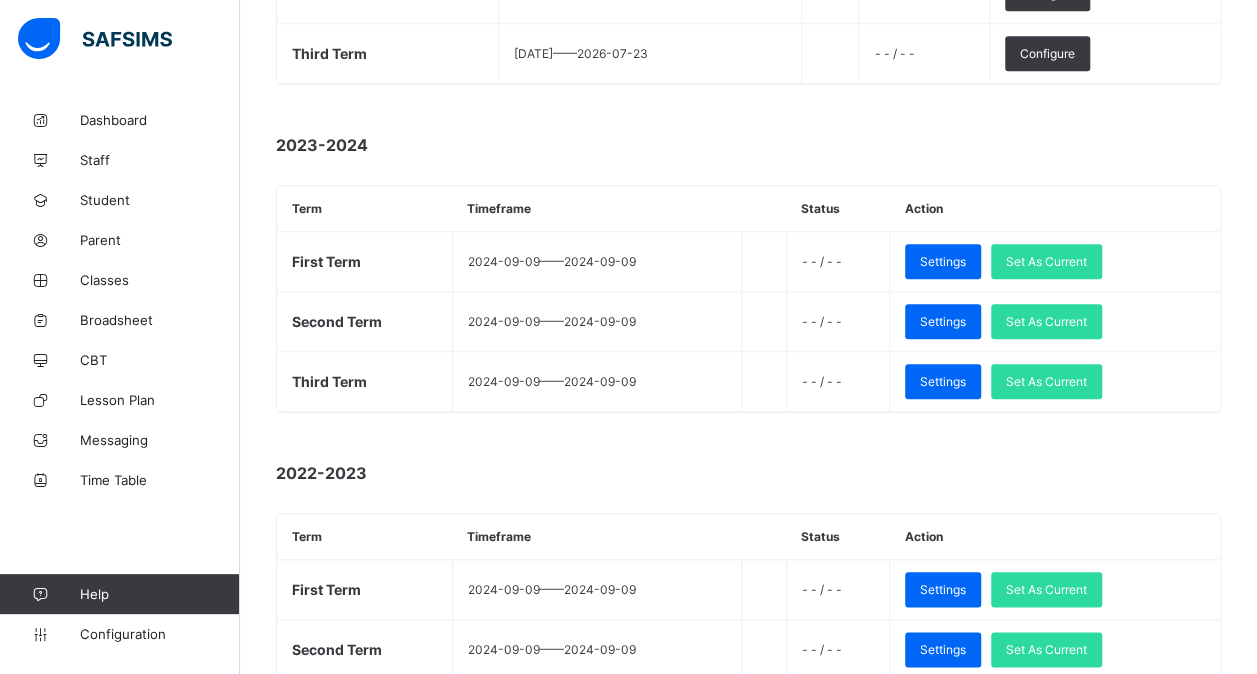 scroll, scrollTop: 831, scrollLeft: 0, axis: vertical 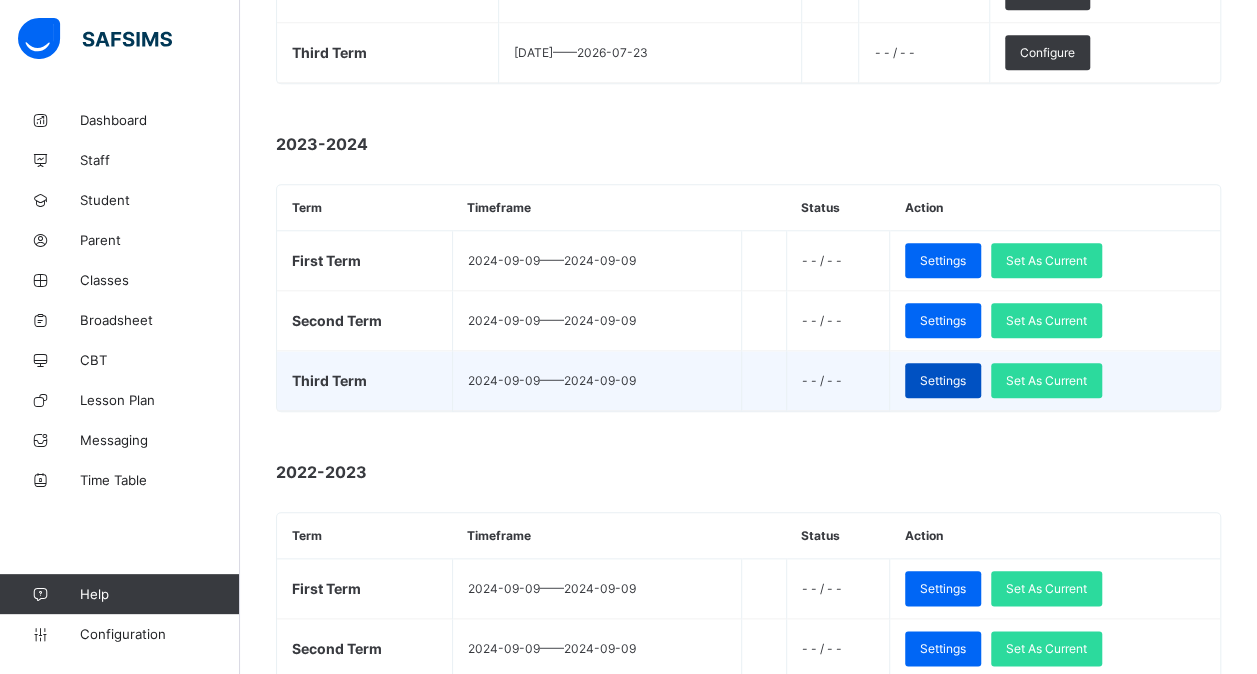 click on "Settings" at bounding box center (943, 380) 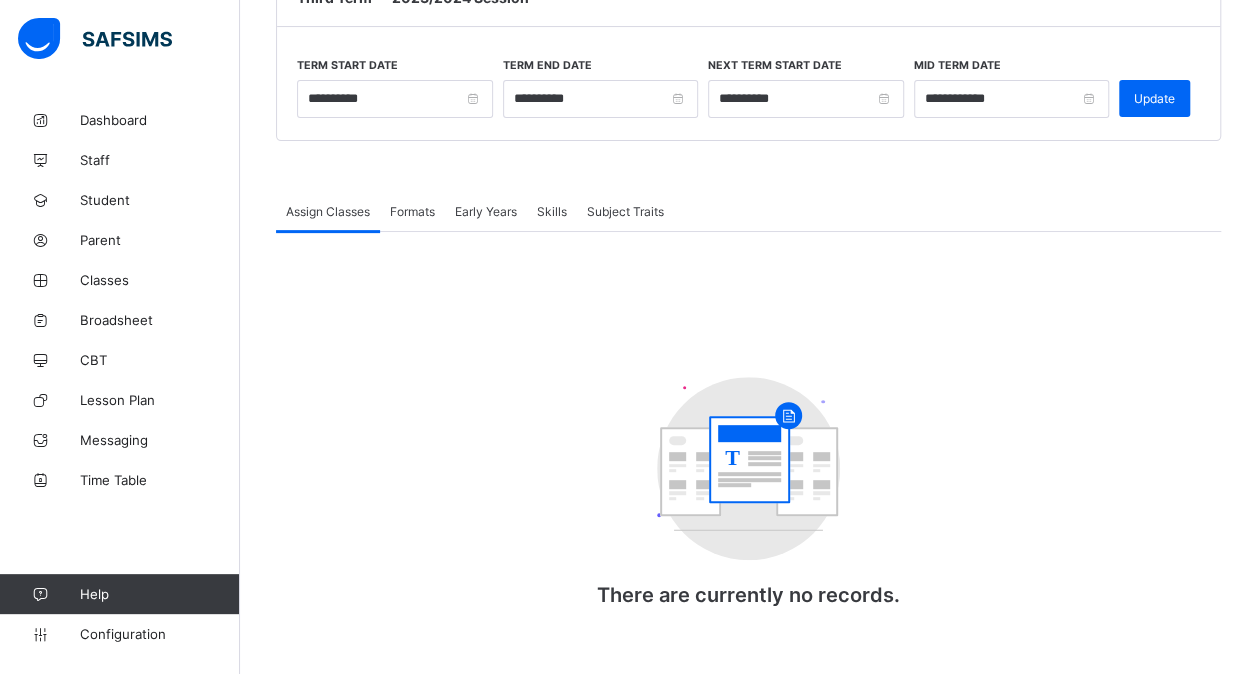 scroll, scrollTop: 222, scrollLeft: 0, axis: vertical 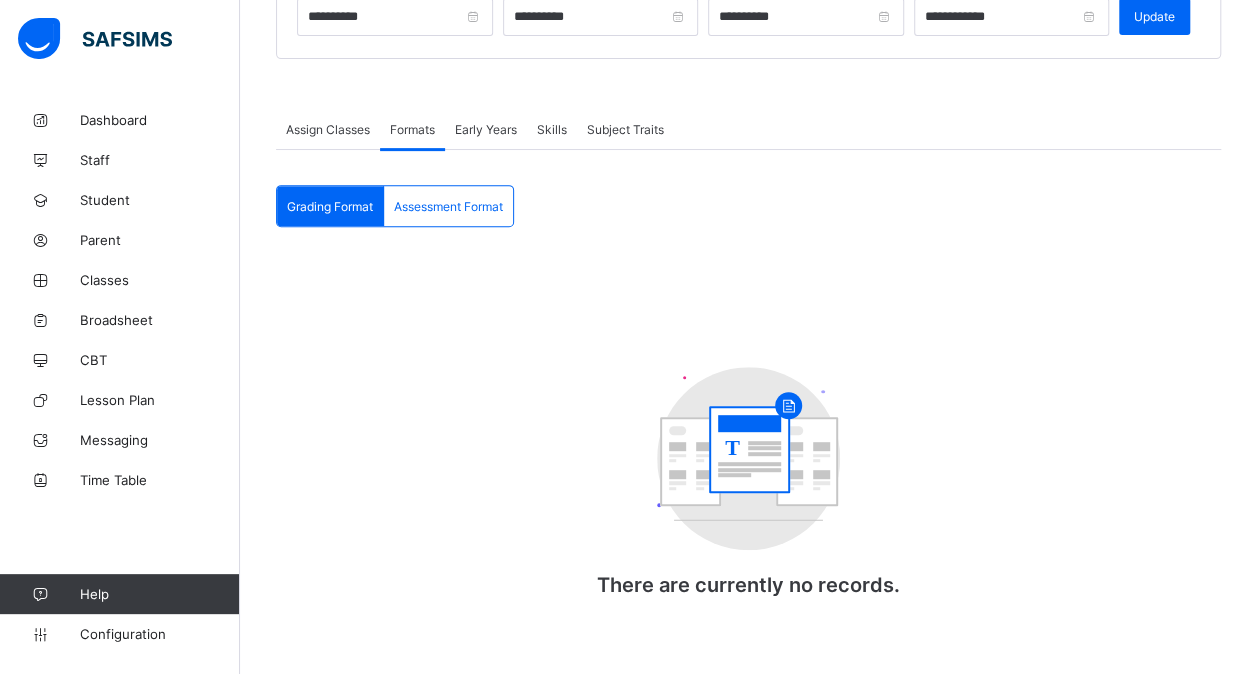 click on "Assessment Format" at bounding box center (448, 206) 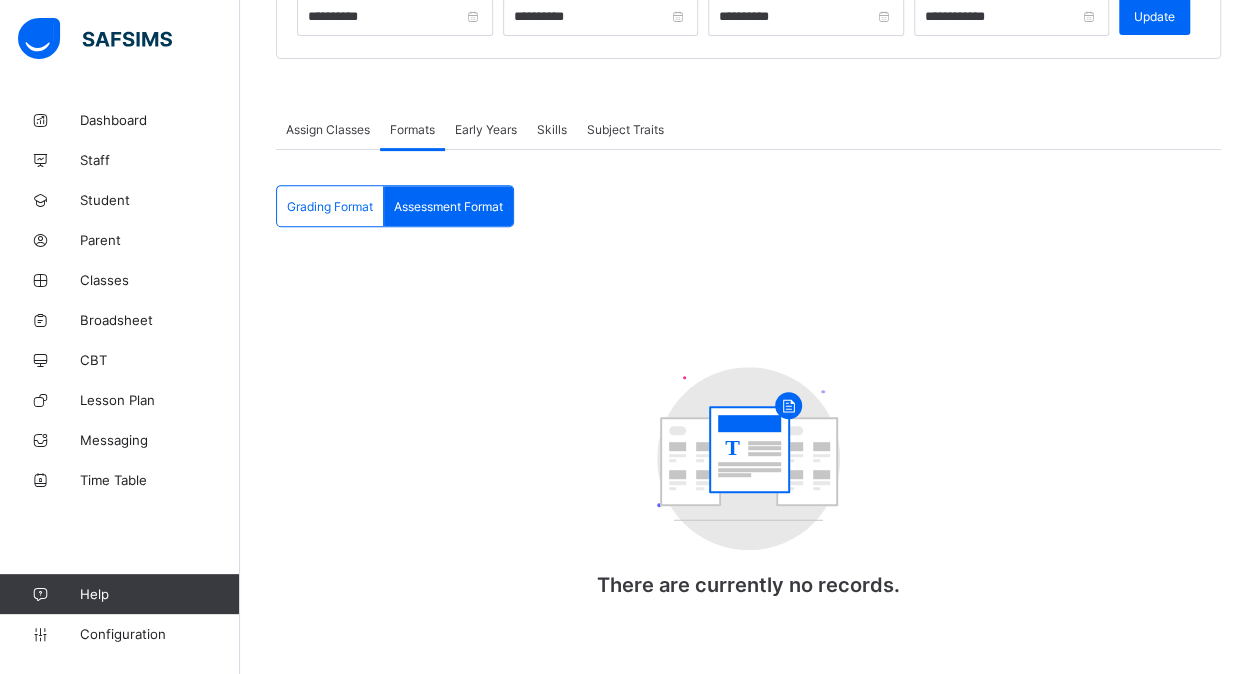 click on "Grading Format" at bounding box center [330, 206] 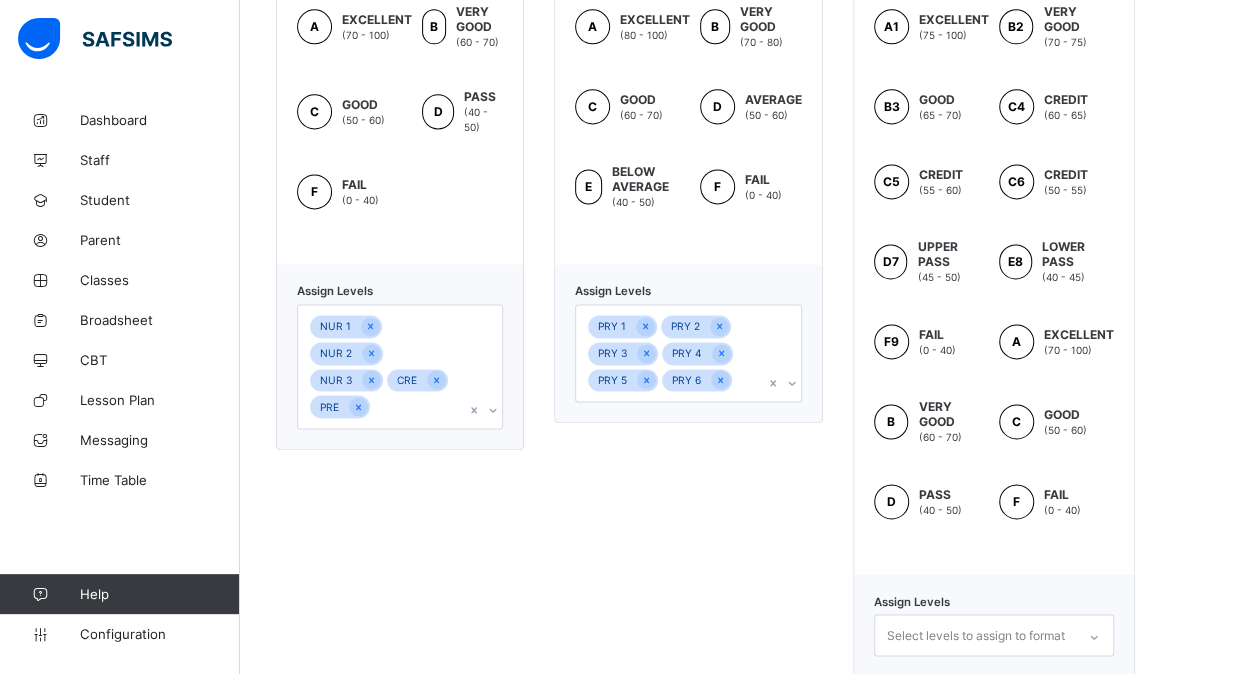 scroll, scrollTop: 1299, scrollLeft: 0, axis: vertical 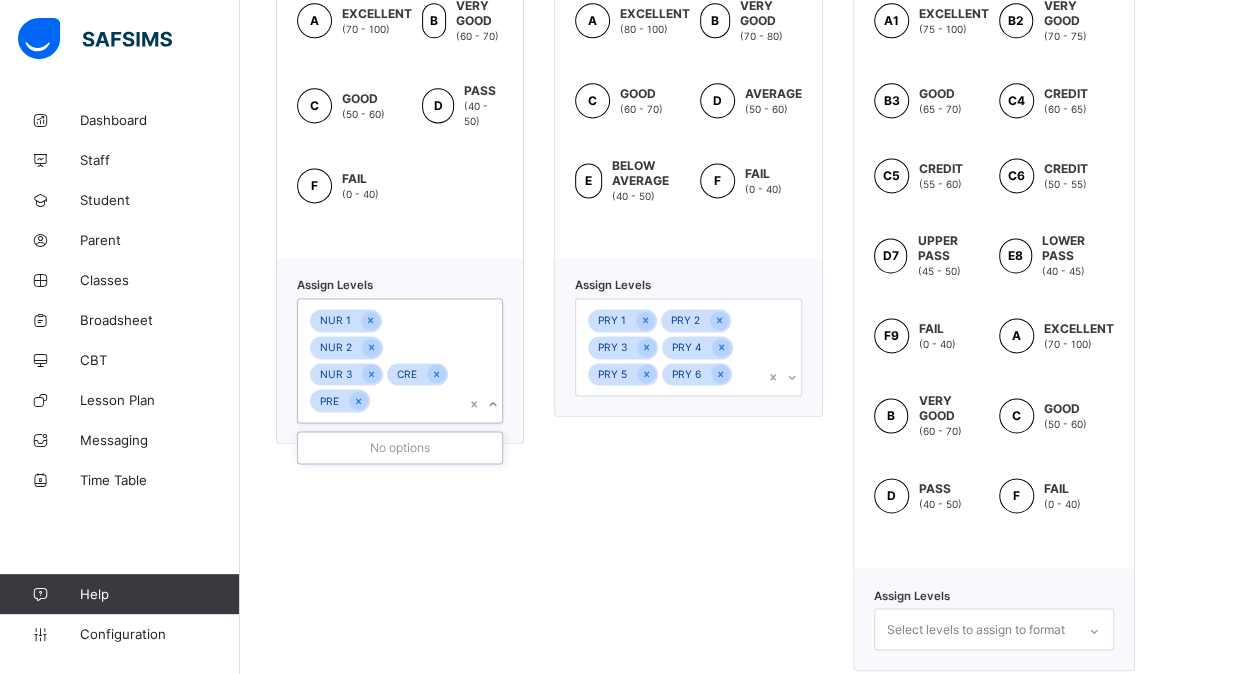 click on "NUR 1 NUR 2 NUR 3 CRE PRE" at bounding box center (381, 360) 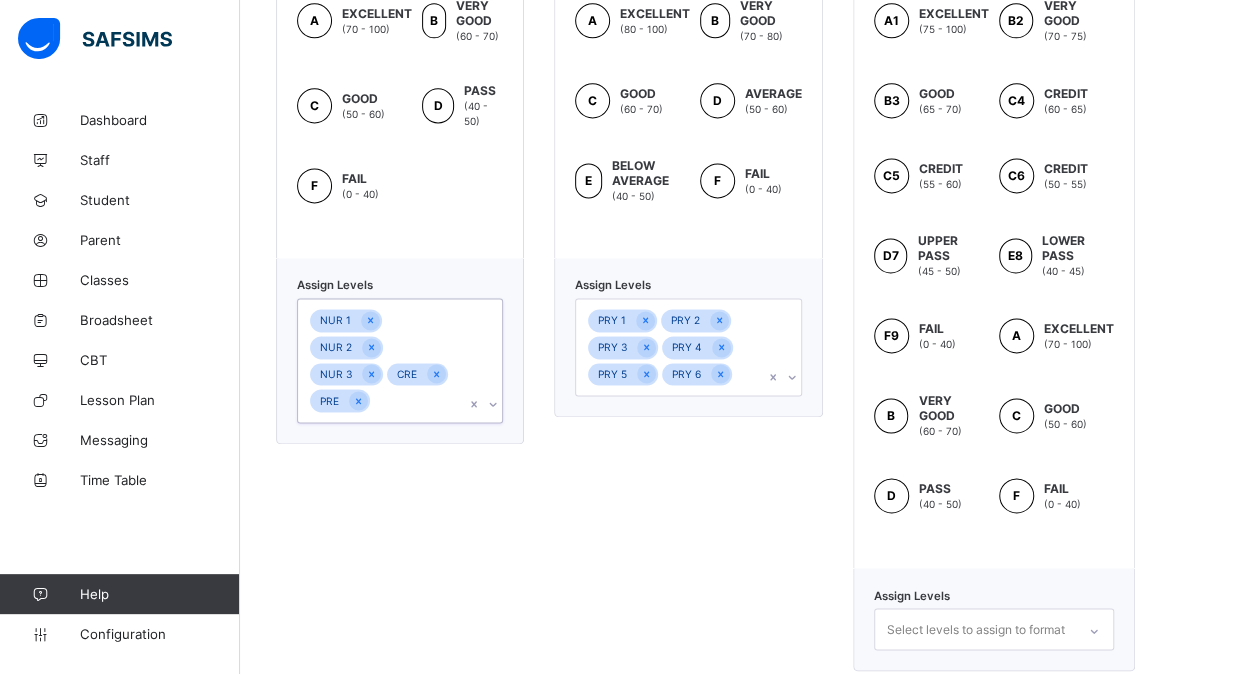 click on "NUR 1 NUR 2 NUR 3 CRE PRE" at bounding box center [381, 360] 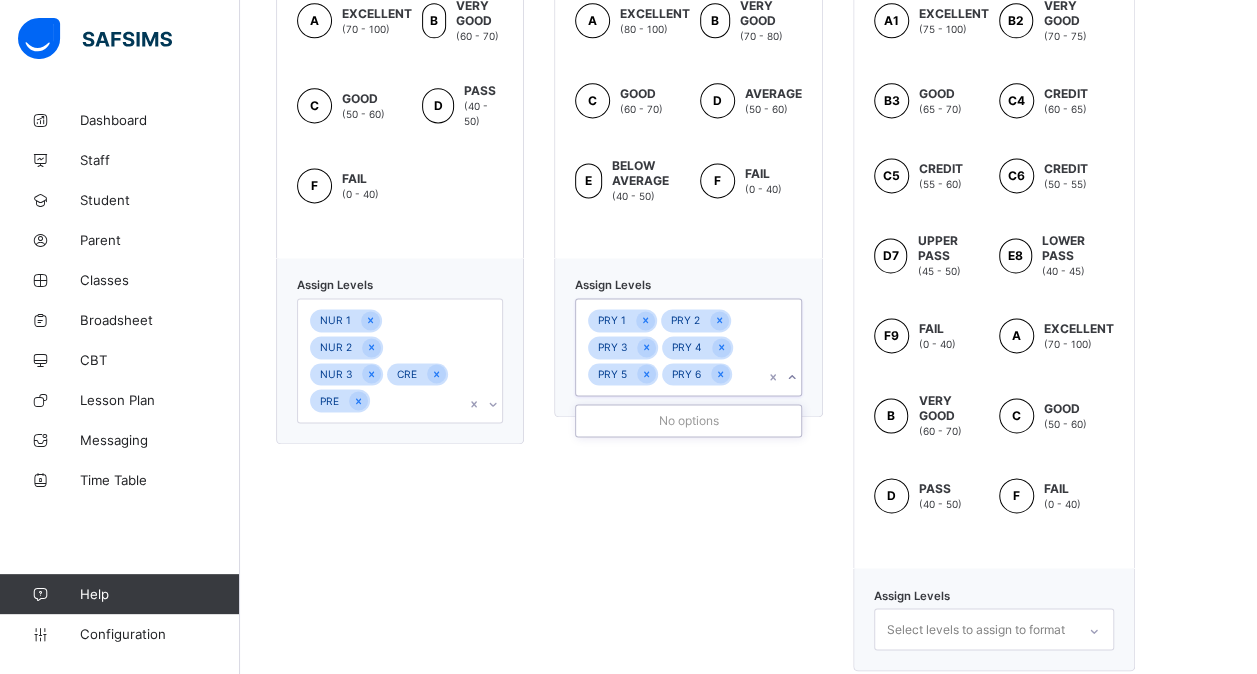 click on "PRY 1 PRY 2 PRY 3 PRY 4 PRY 5 PRY 6" at bounding box center (669, 347) 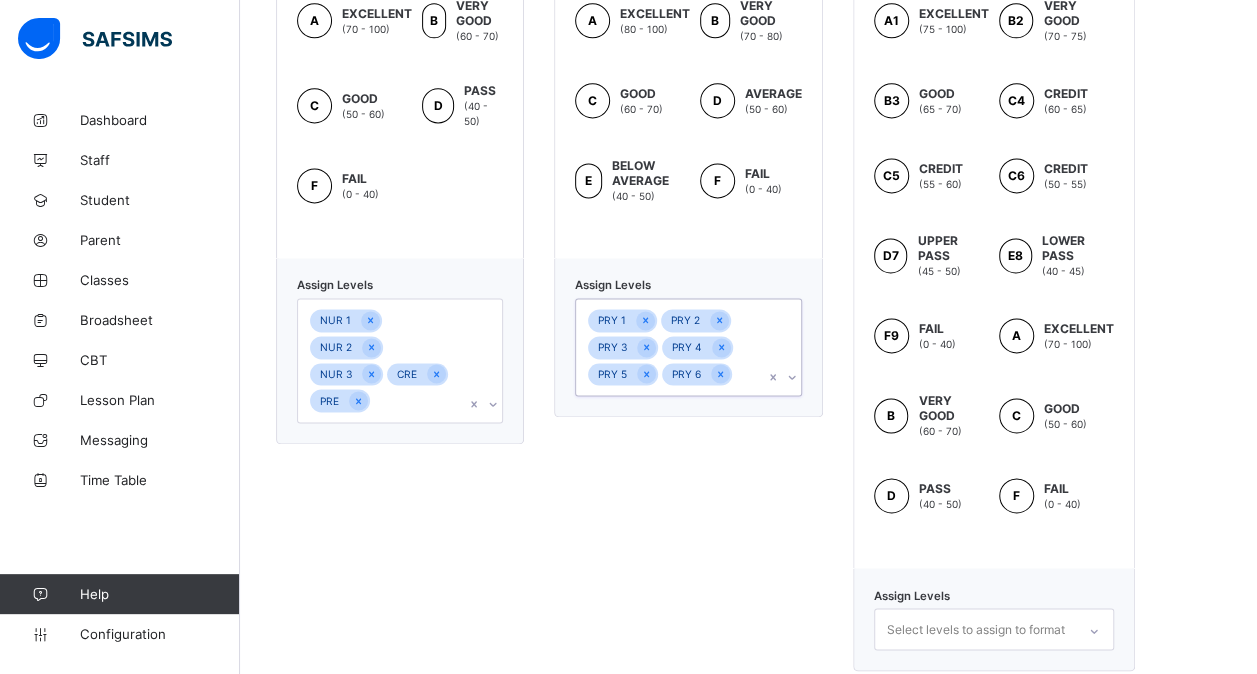 click on "PRY 1 PRY 2 PRY 3 PRY 4 PRY 5 PRY 6" at bounding box center (669, 347) 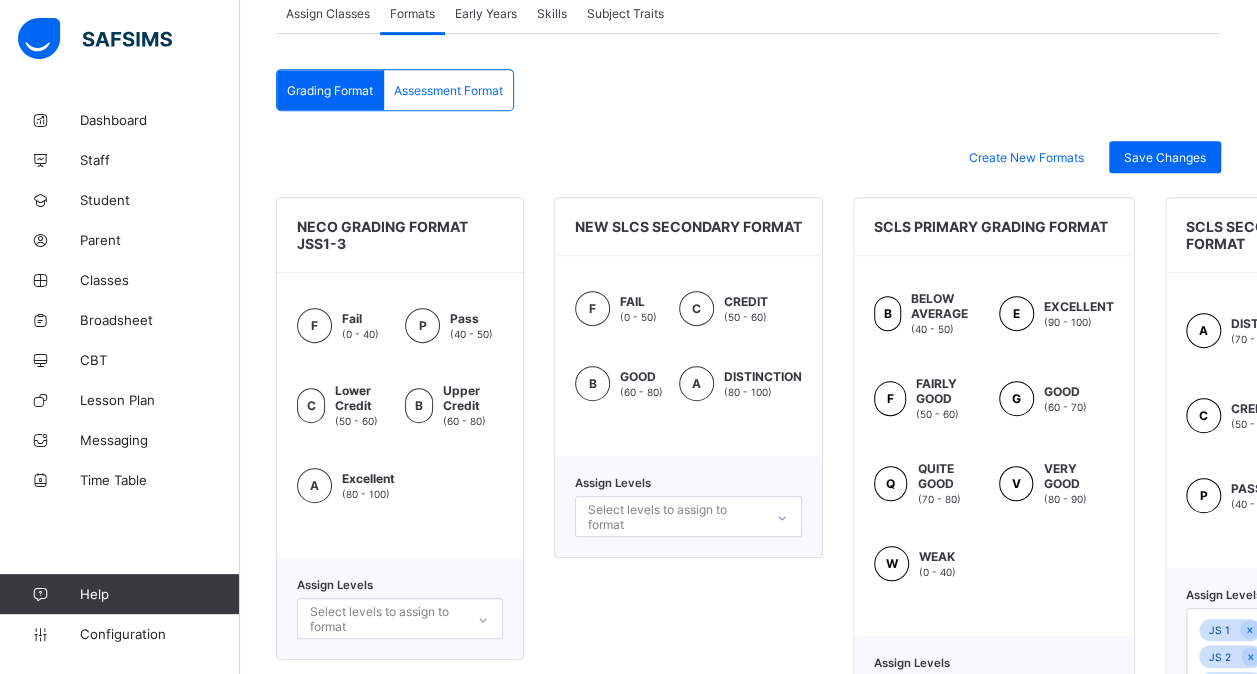 scroll, scrollTop: 419, scrollLeft: 0, axis: vertical 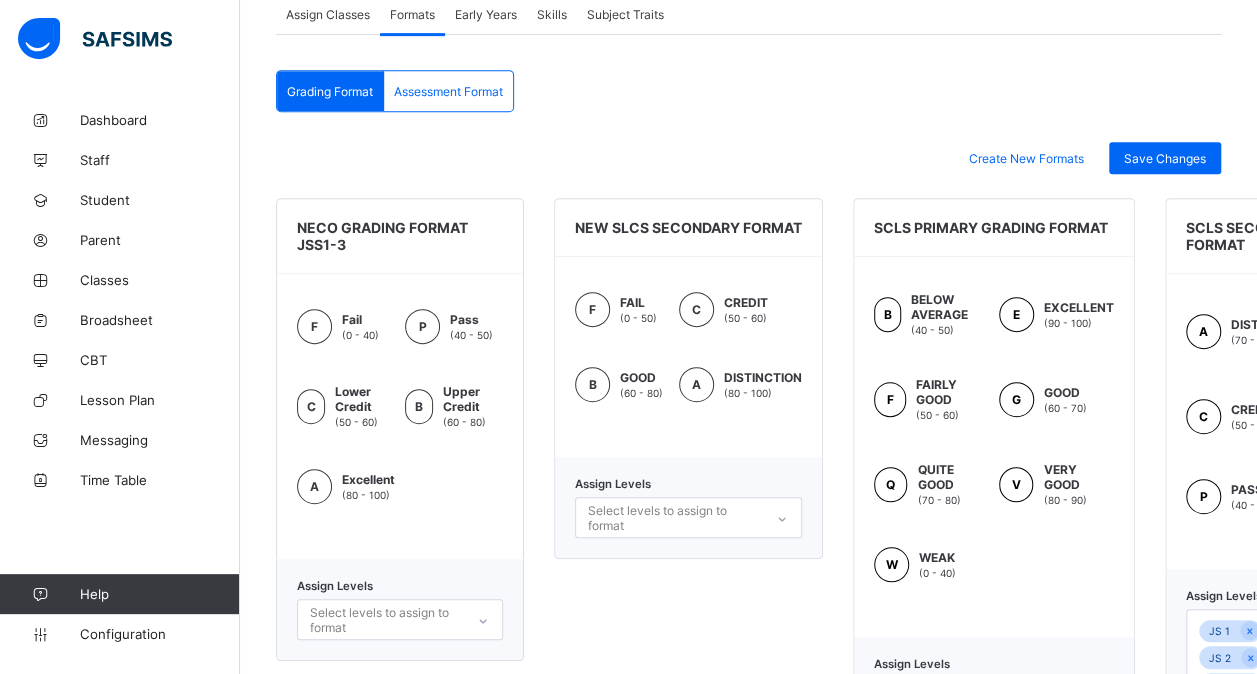 click on "Assessment Format" at bounding box center (448, 91) 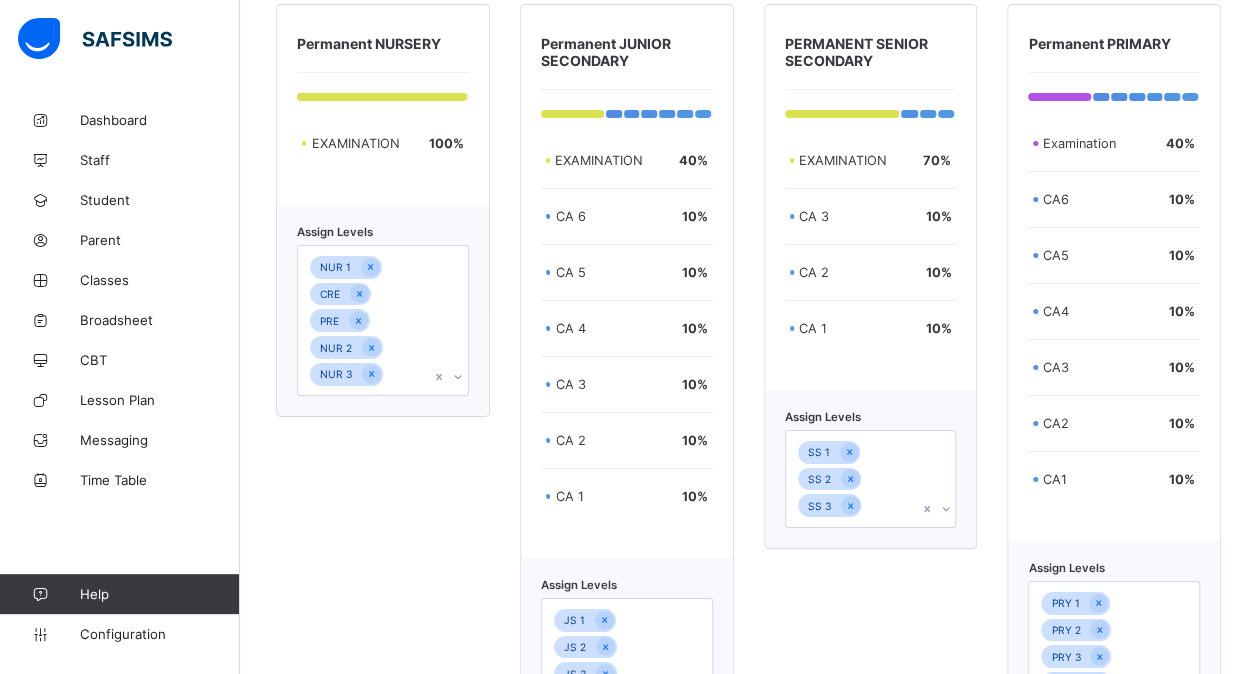 scroll, scrollTop: 3505, scrollLeft: 0, axis: vertical 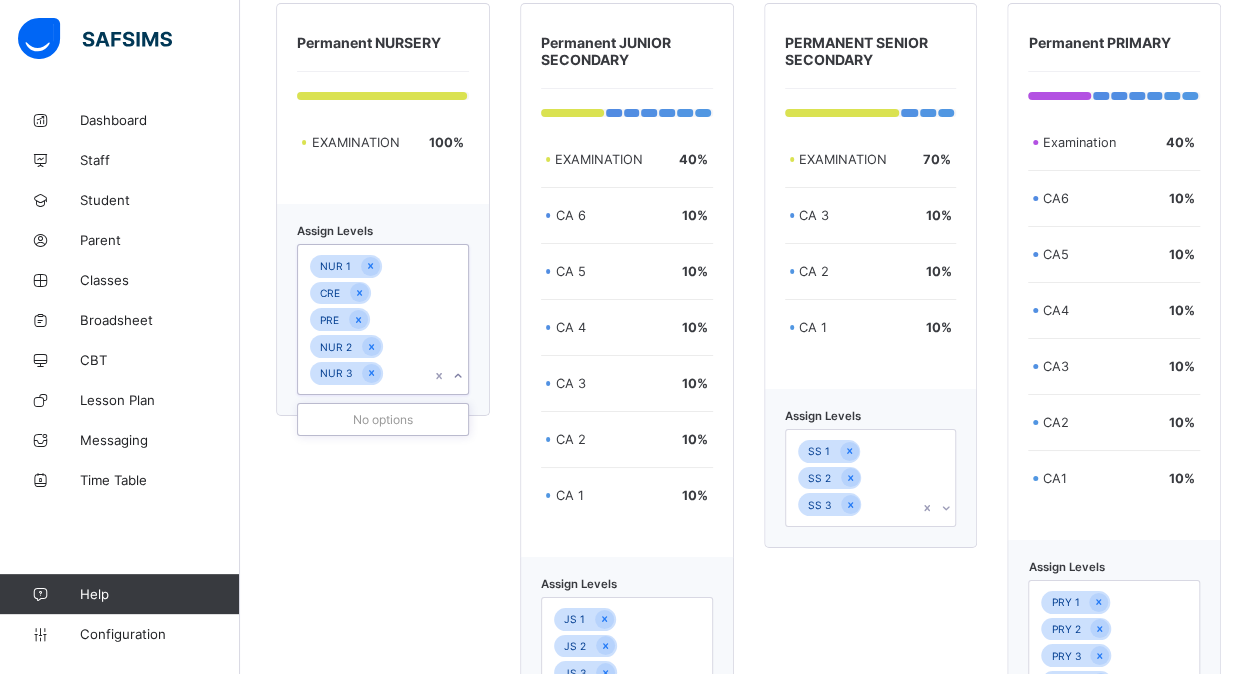 click on "NUR 1 CRE PRE NUR 2 NUR 3" at bounding box center [364, 319] 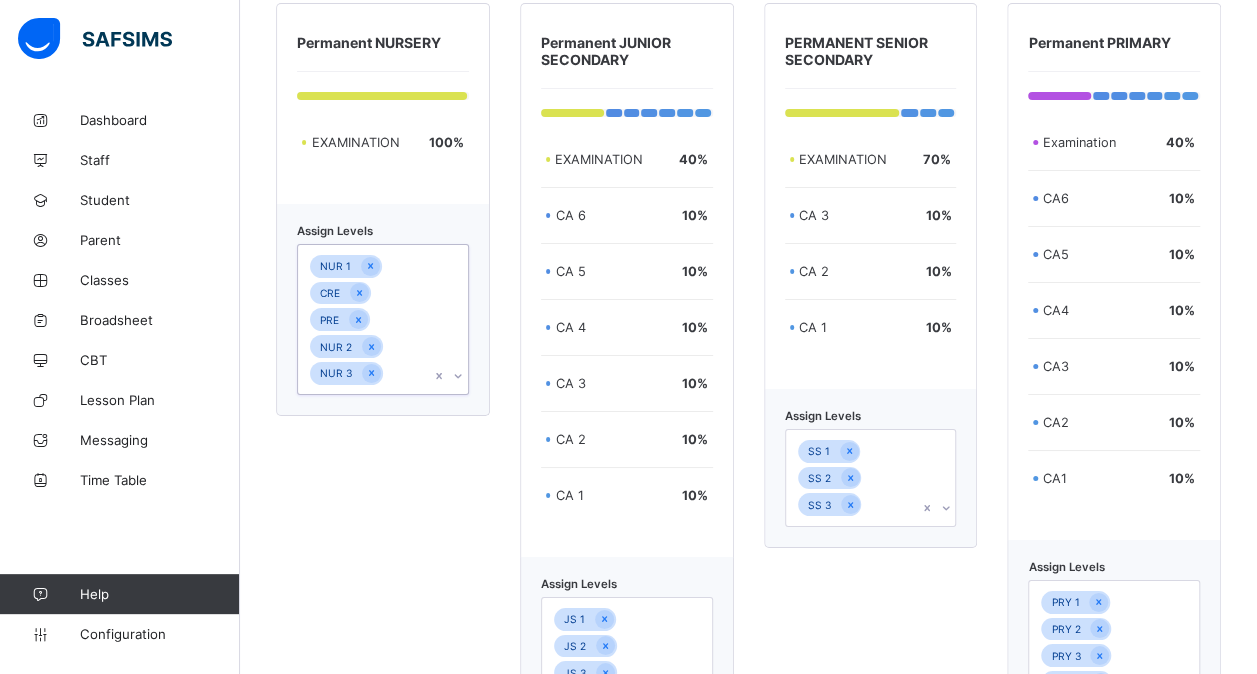 click on "NUR 1 CRE PRE NUR 2 NUR 3" at bounding box center [364, 319] 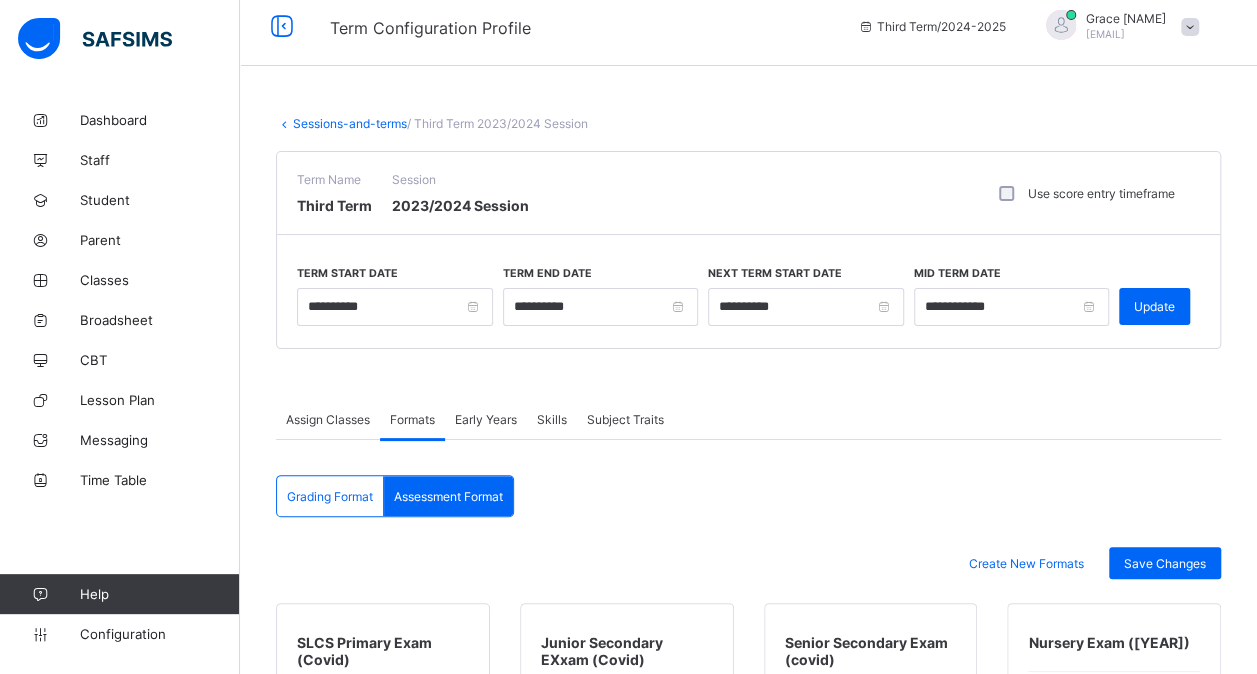 scroll, scrollTop: 0, scrollLeft: 0, axis: both 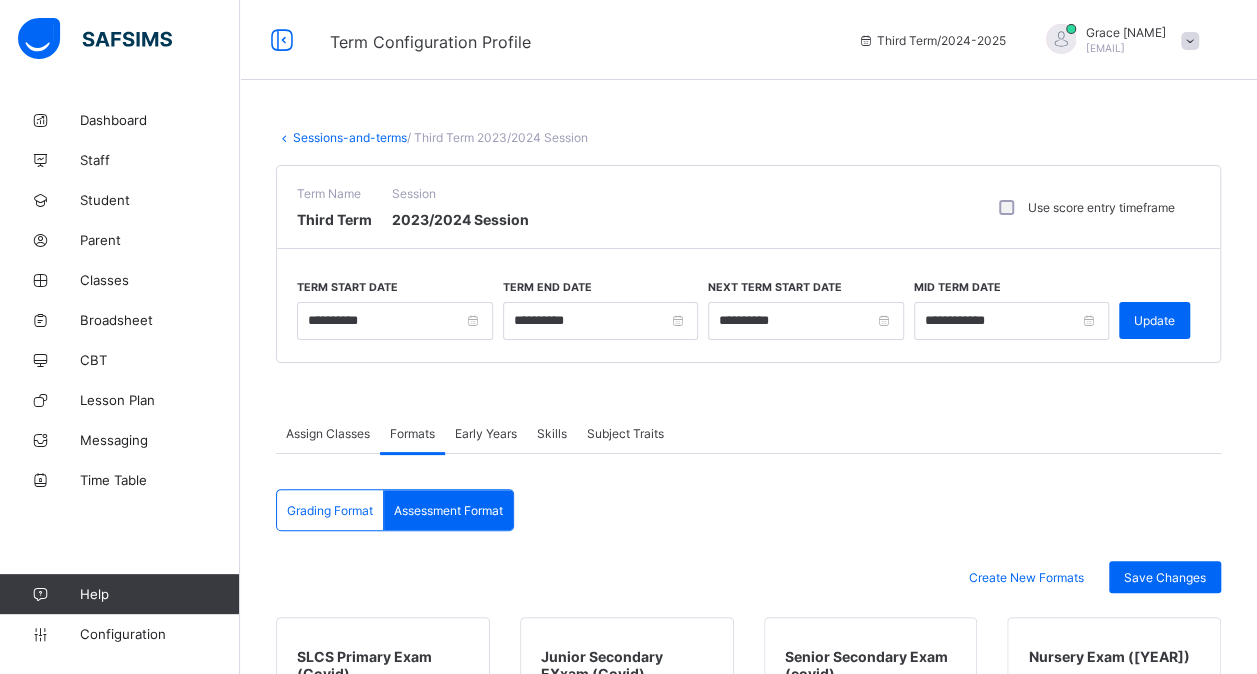 click on "Sessions-and-terms" at bounding box center (350, 137) 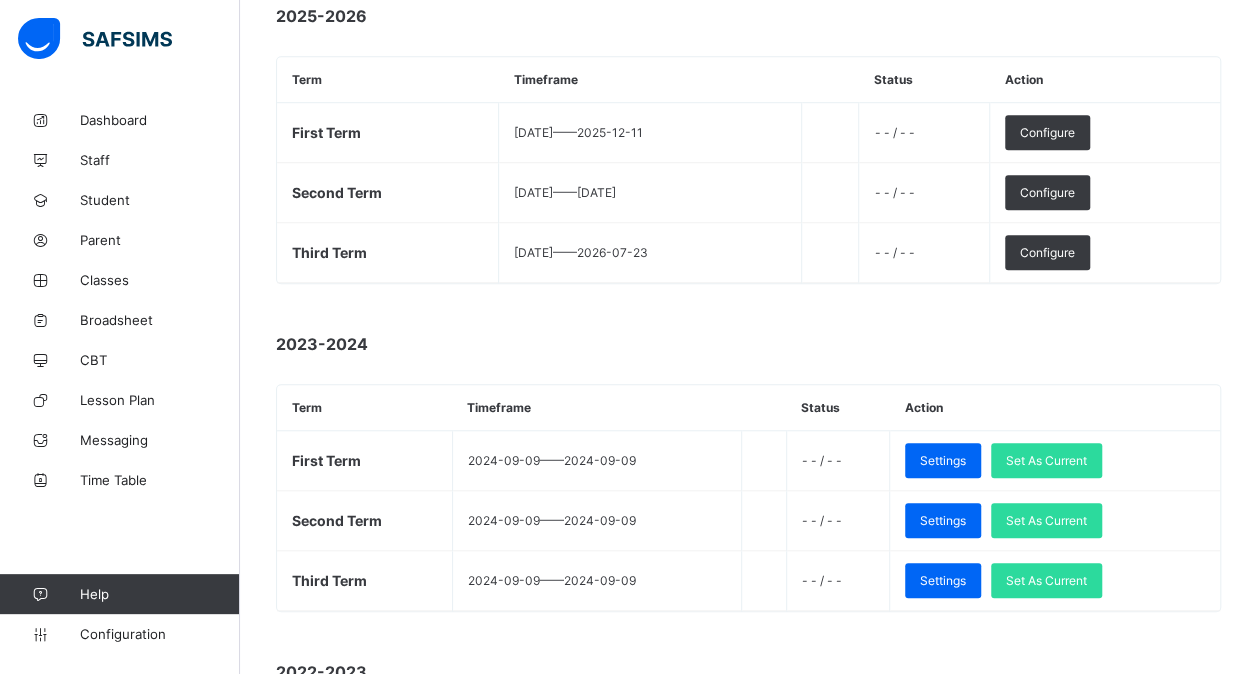 scroll, scrollTop: 723, scrollLeft: 0, axis: vertical 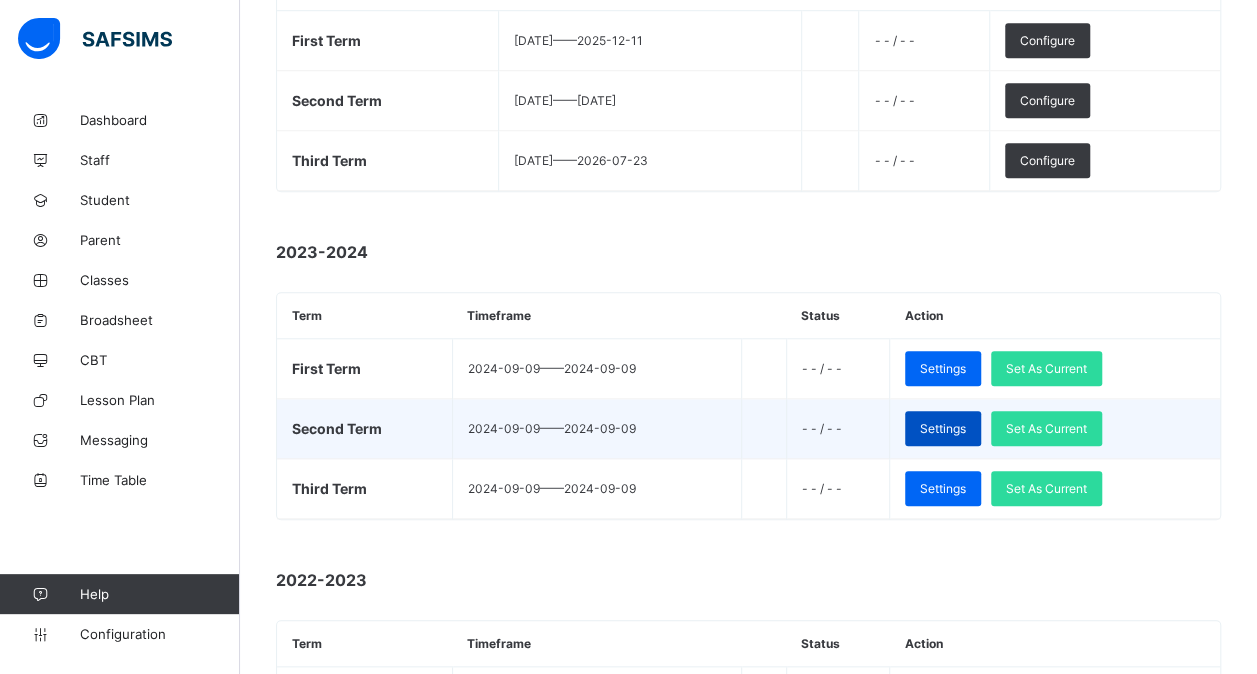 click on "Settings" at bounding box center [943, 428] 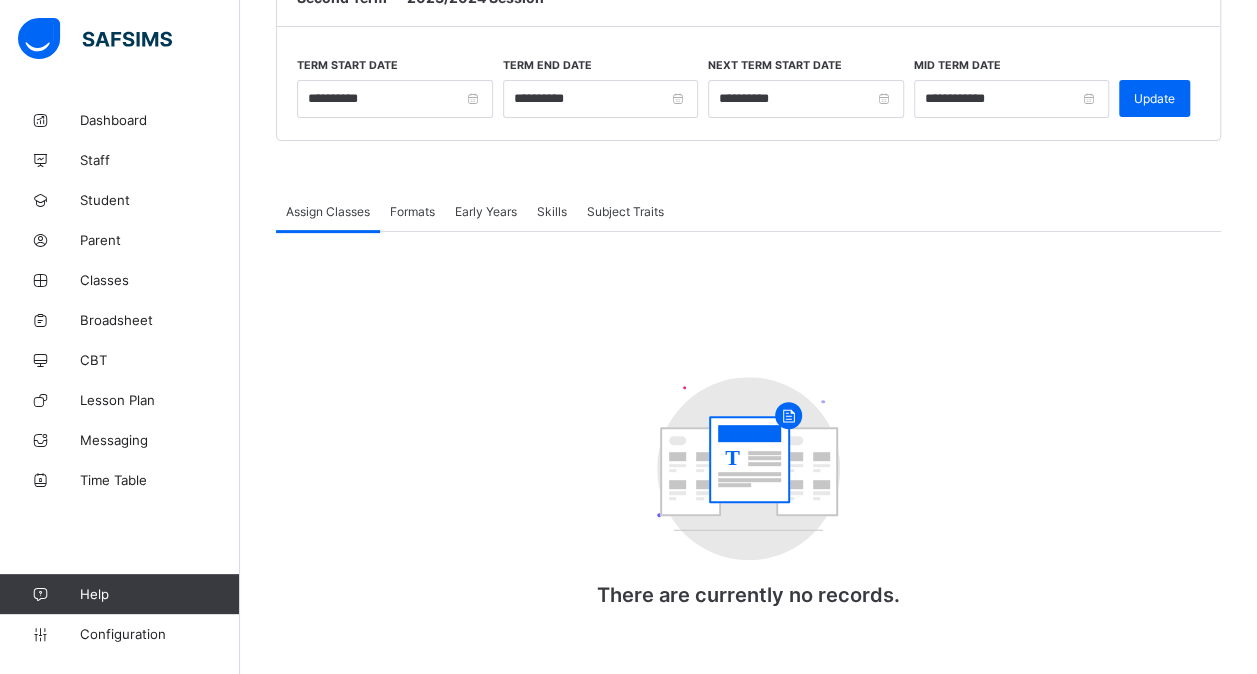 scroll, scrollTop: 222, scrollLeft: 0, axis: vertical 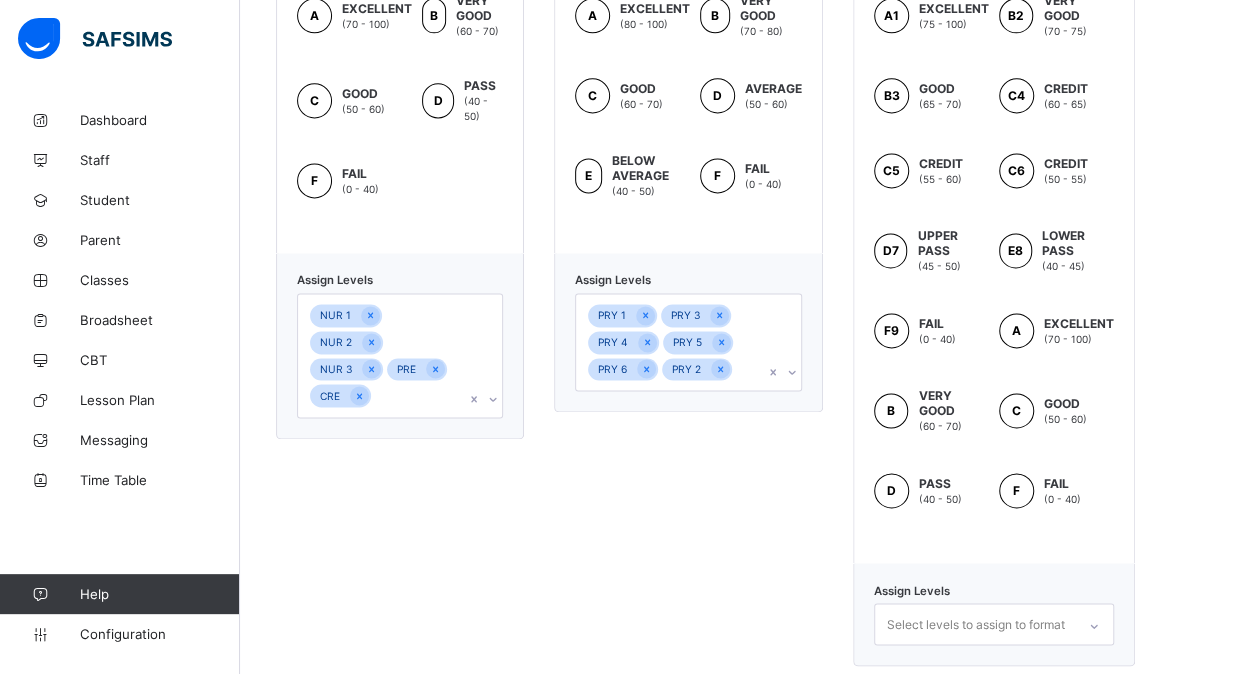 click on "PRY 1 PRY 3 PRY 4 PRY 5 PRY 6 PRY 2" at bounding box center (669, 342) 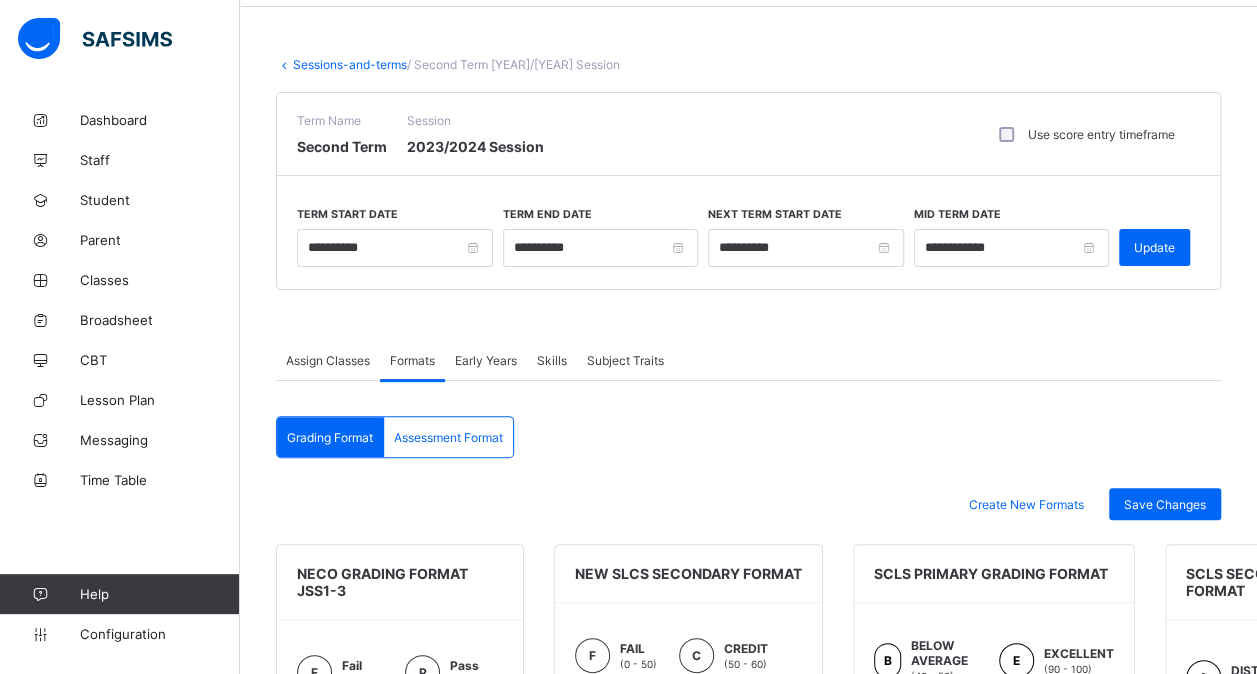 scroll, scrollTop: 71, scrollLeft: 0, axis: vertical 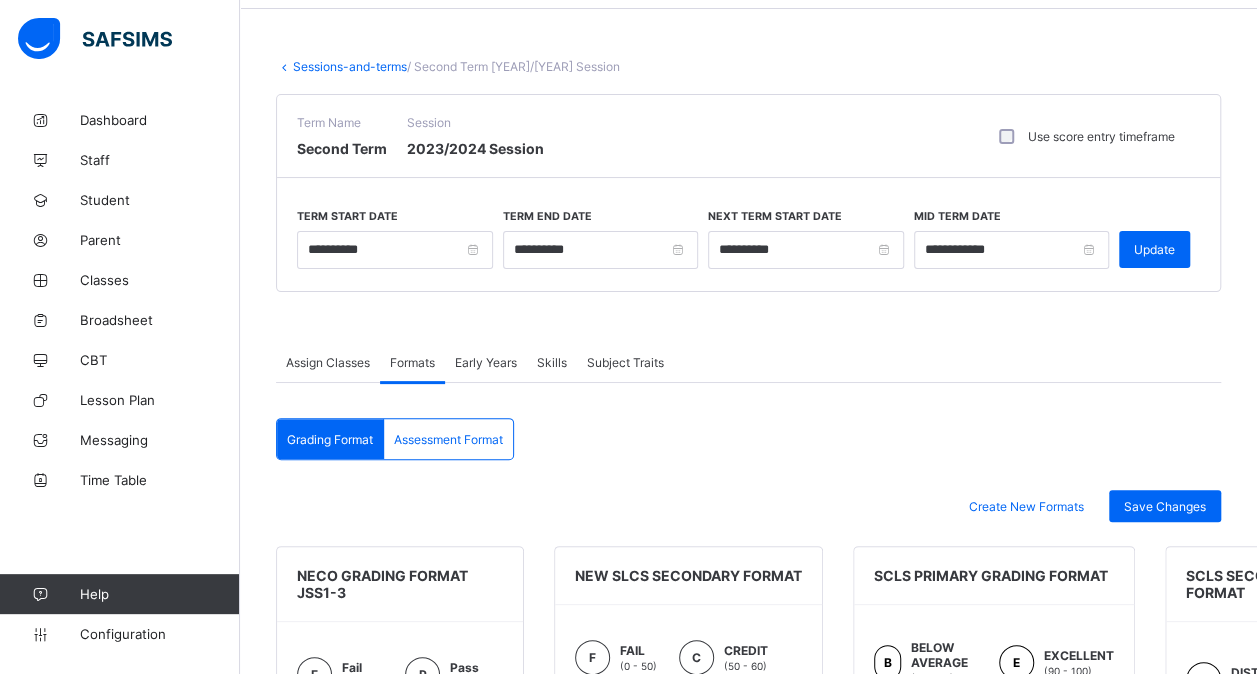 click on "Assessment Format" at bounding box center [448, 439] 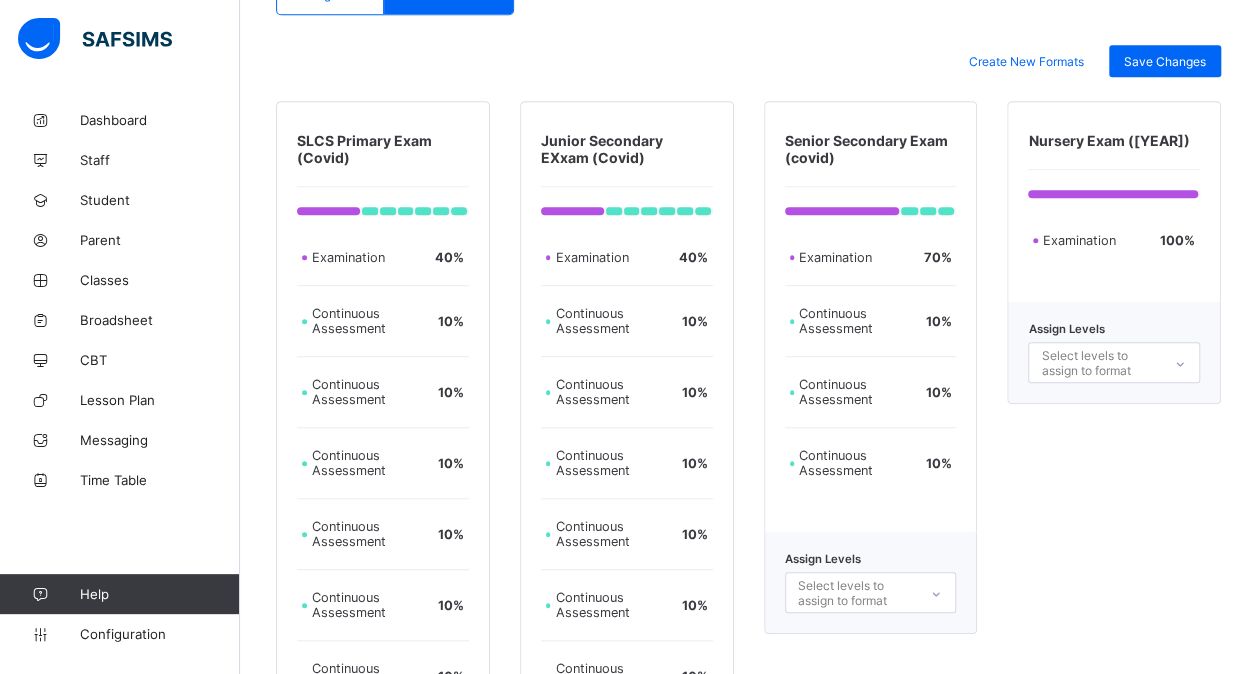 scroll, scrollTop: 0, scrollLeft: 0, axis: both 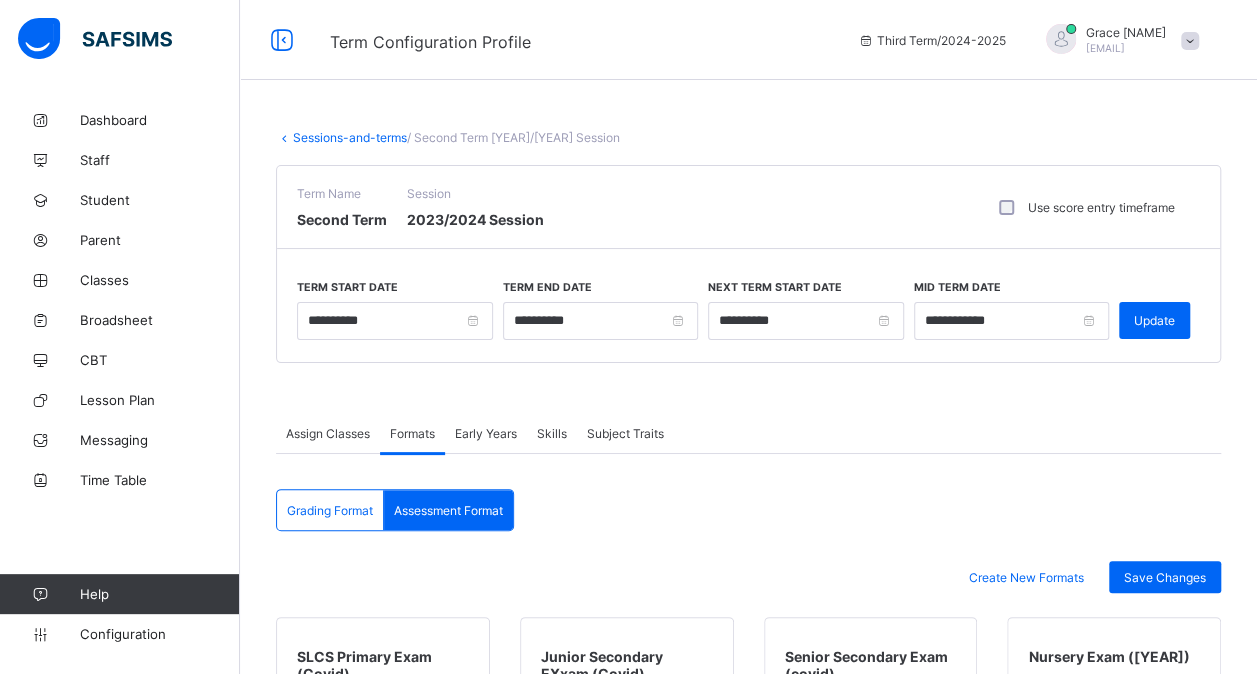 click on "Sessions-and-terms" at bounding box center [350, 137] 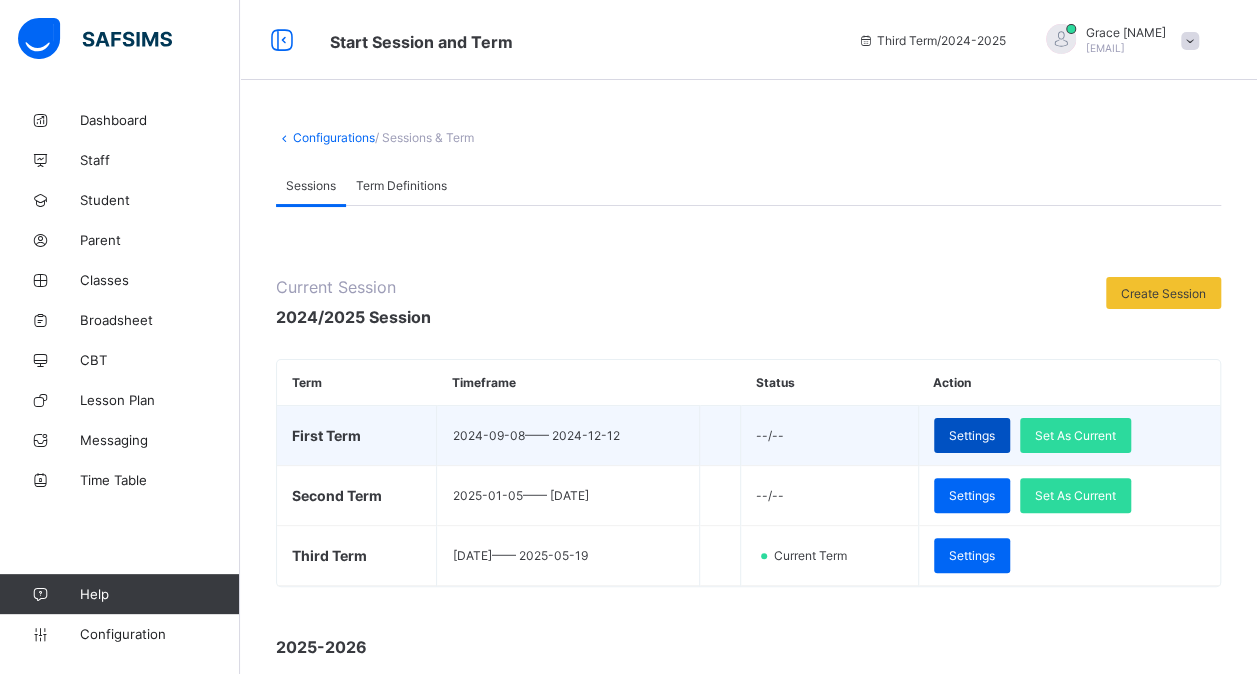 click on "Settings" at bounding box center (972, 435) 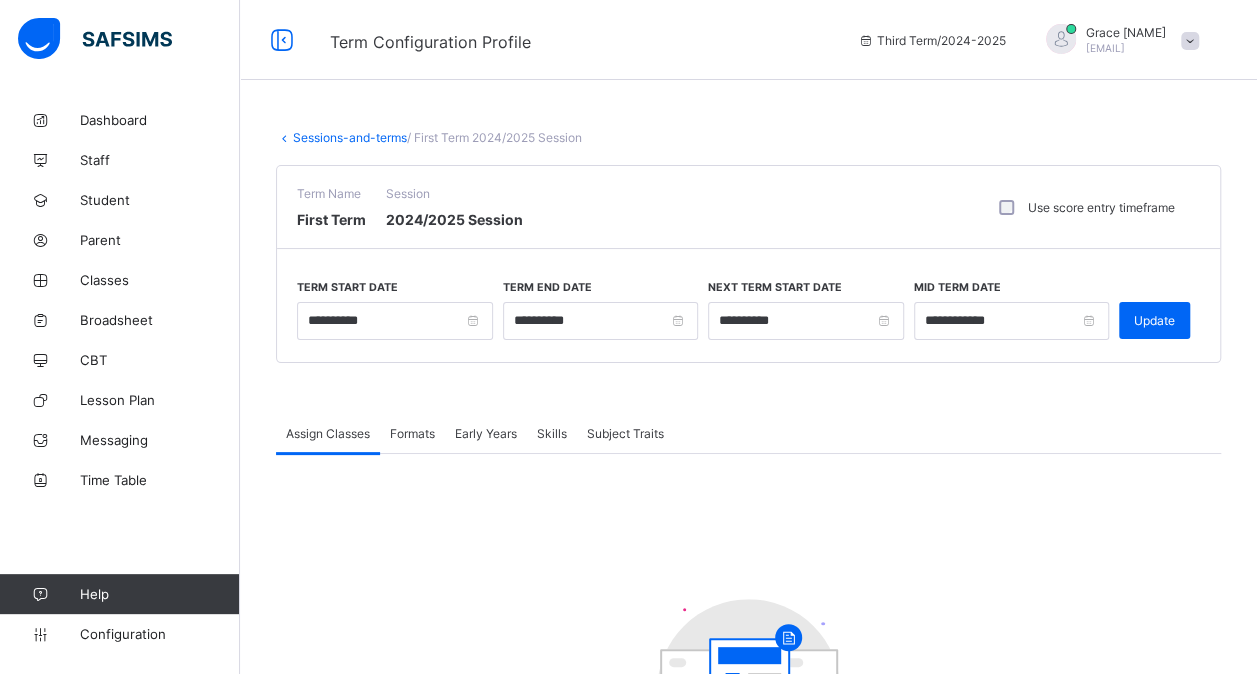 click on "Formats" at bounding box center (412, 433) 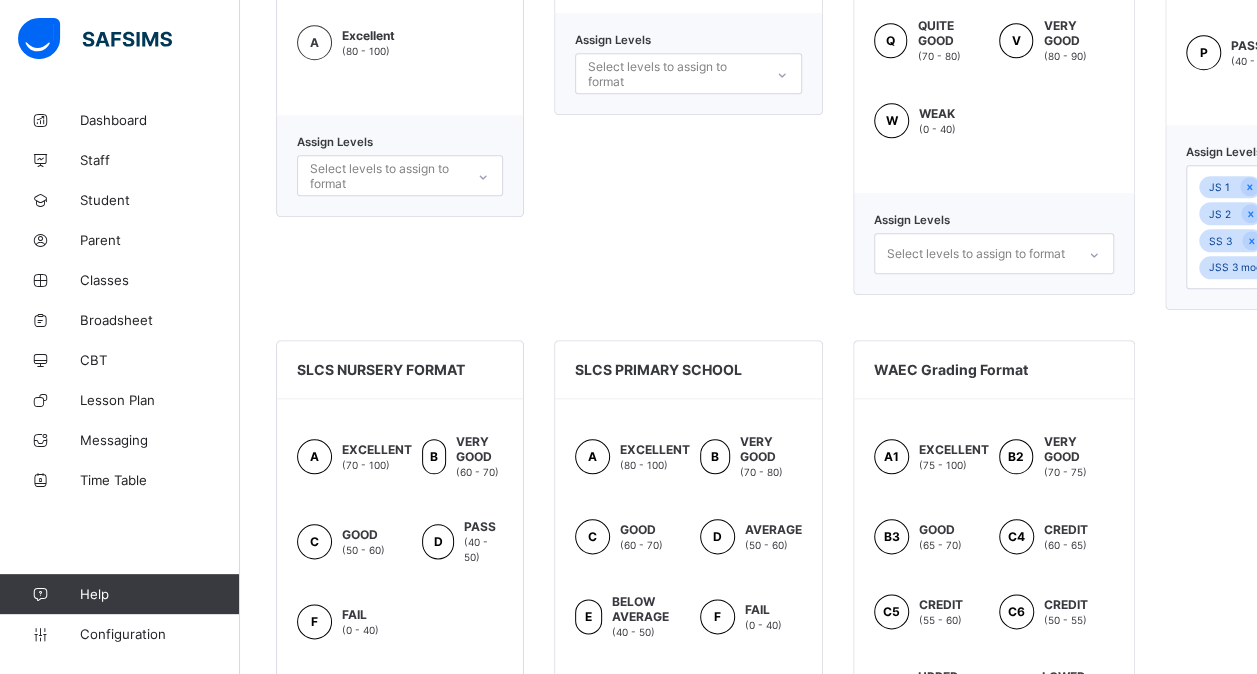 scroll, scrollTop: 1304, scrollLeft: 0, axis: vertical 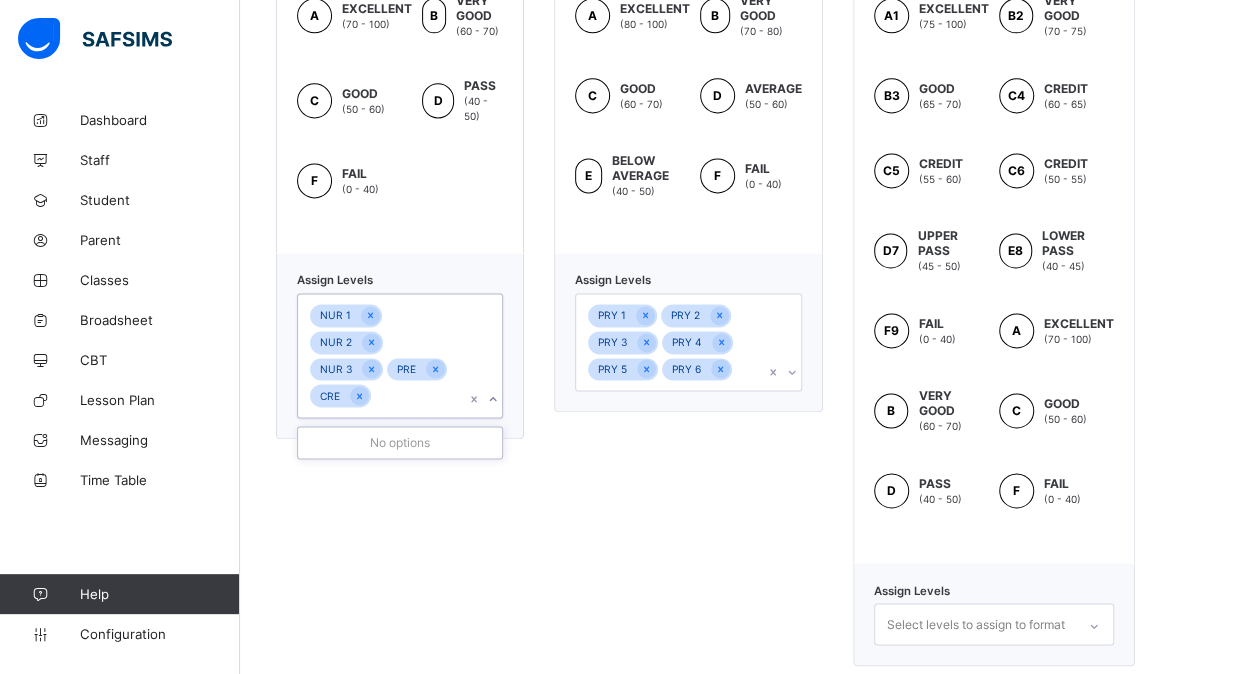 click on "NUR 1 NUR 2 NUR 3 PRE CRE" at bounding box center [381, 355] 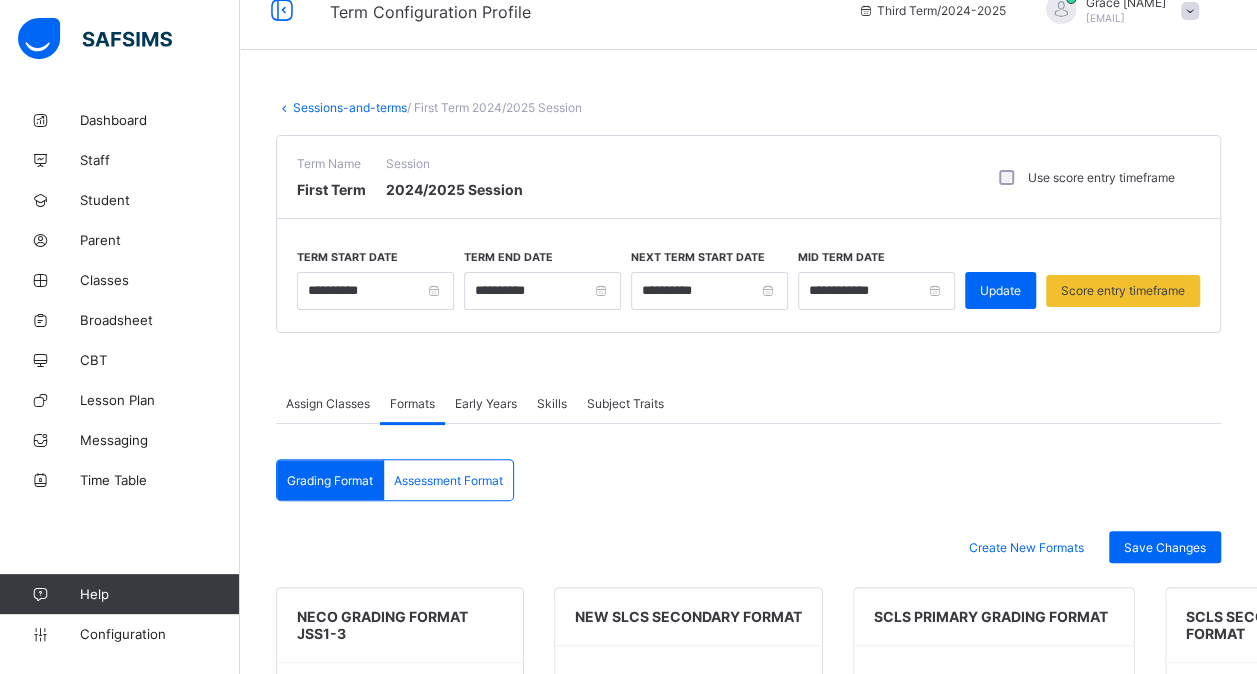 scroll, scrollTop: 0, scrollLeft: 0, axis: both 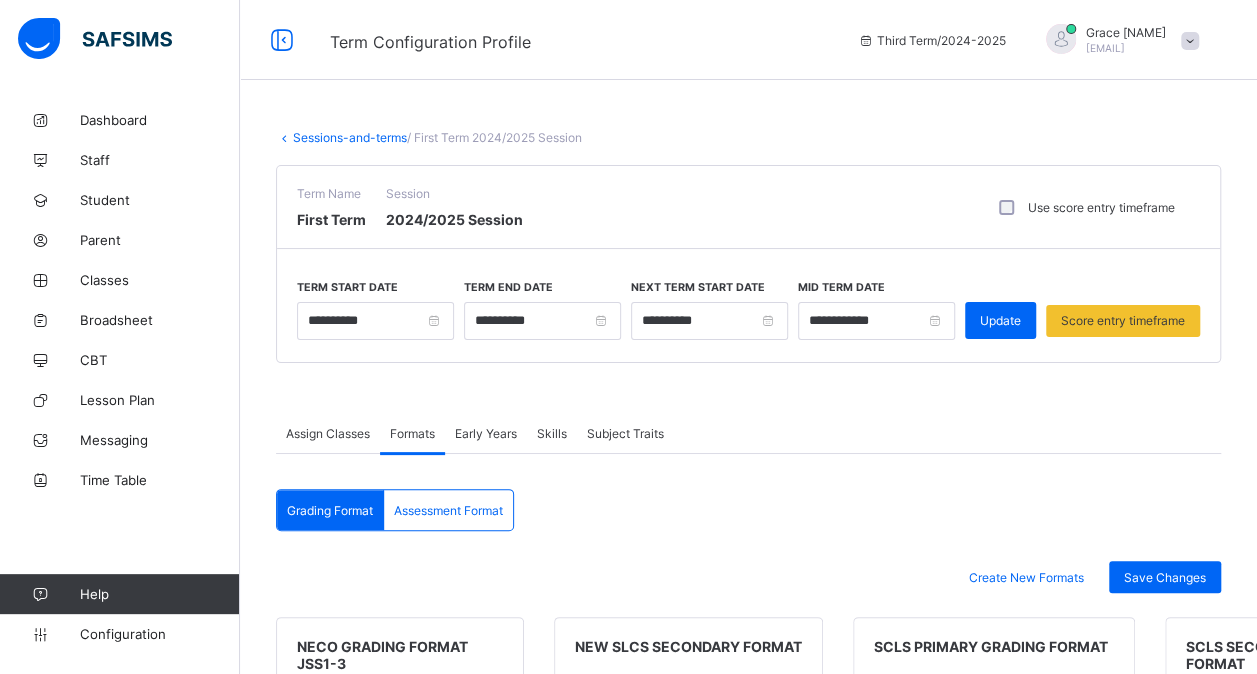 click on "Assessment Format" at bounding box center (448, 510) 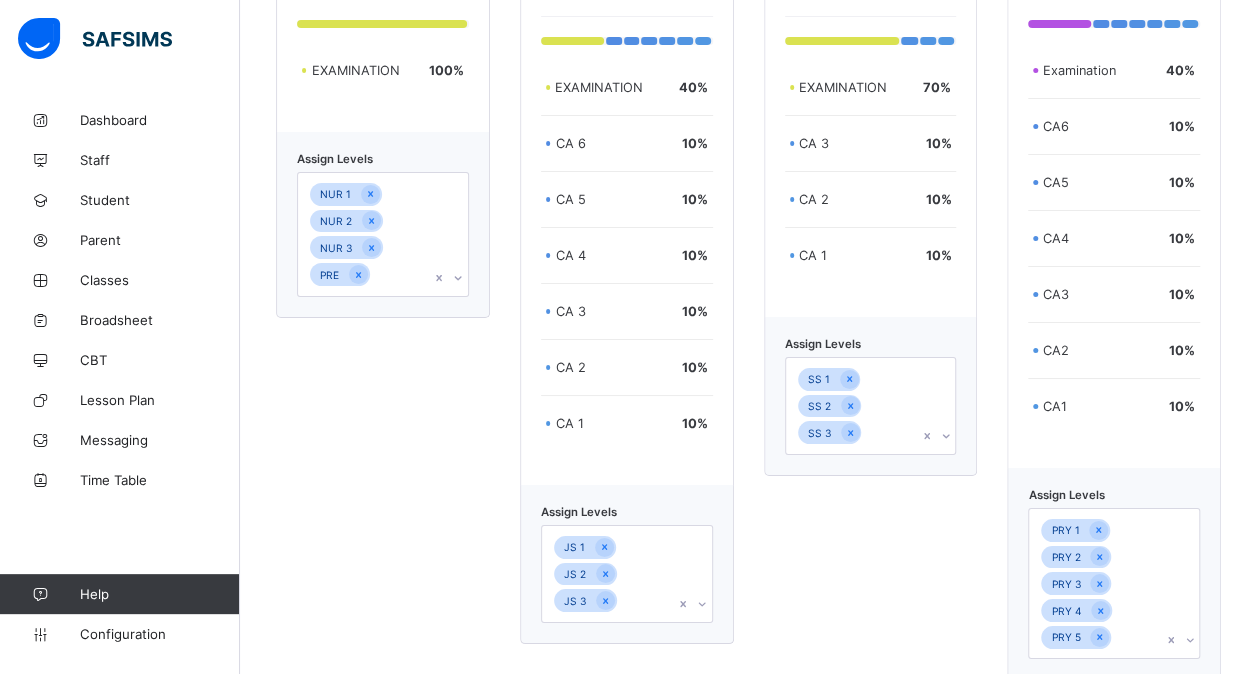 scroll, scrollTop: 3579, scrollLeft: 0, axis: vertical 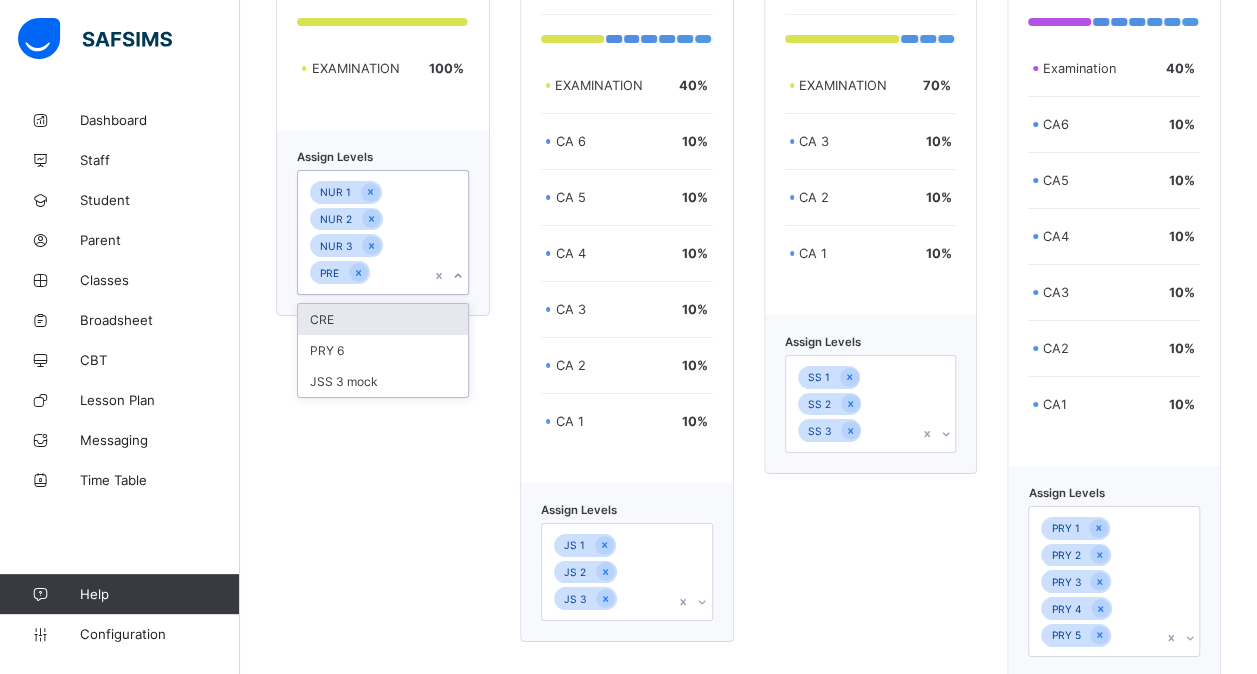 click on "NUR 1 NUR 2 NUR 3 PRE" at bounding box center [364, 232] 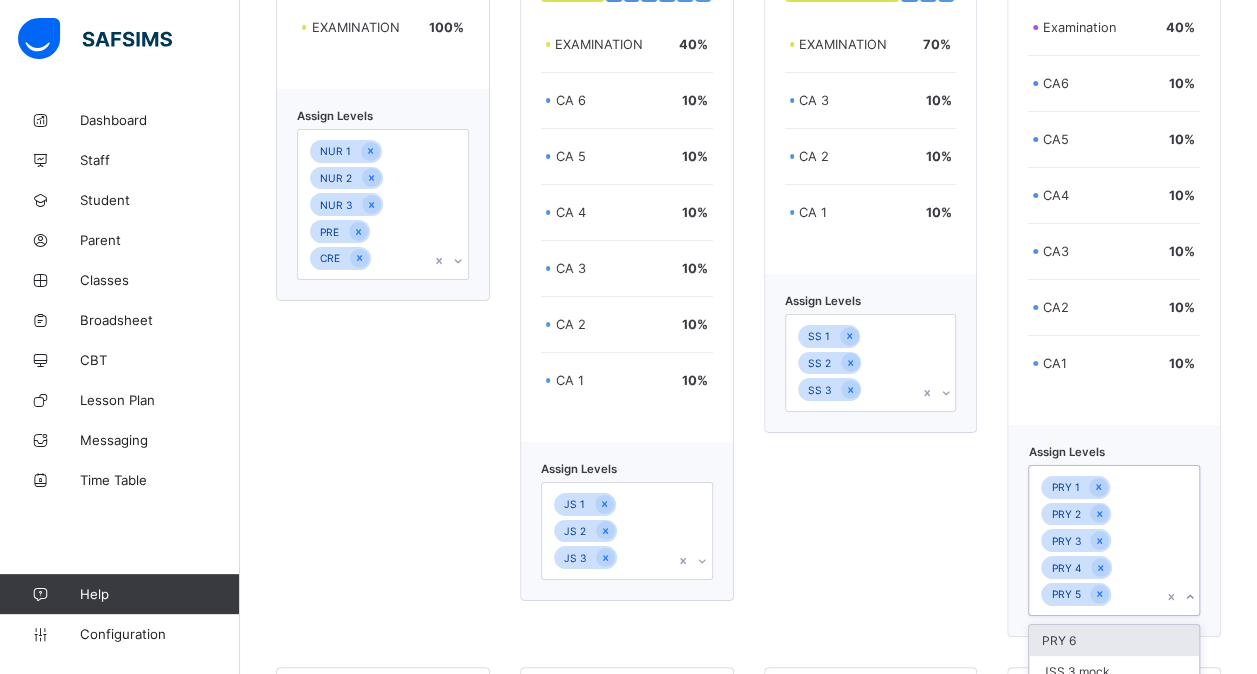 scroll, scrollTop: 3623, scrollLeft: 0, axis: vertical 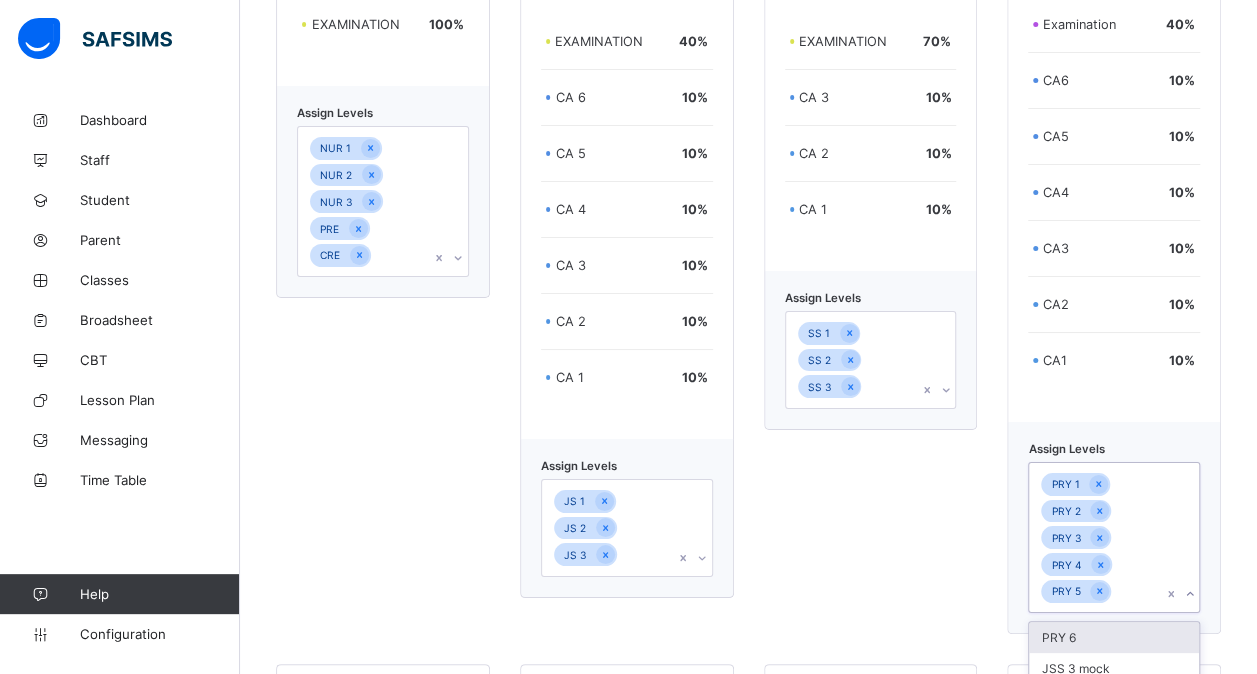 click on "PRY 1 PRY 2 PRY 3 PRY 4 PRY 5" at bounding box center (1095, 537) 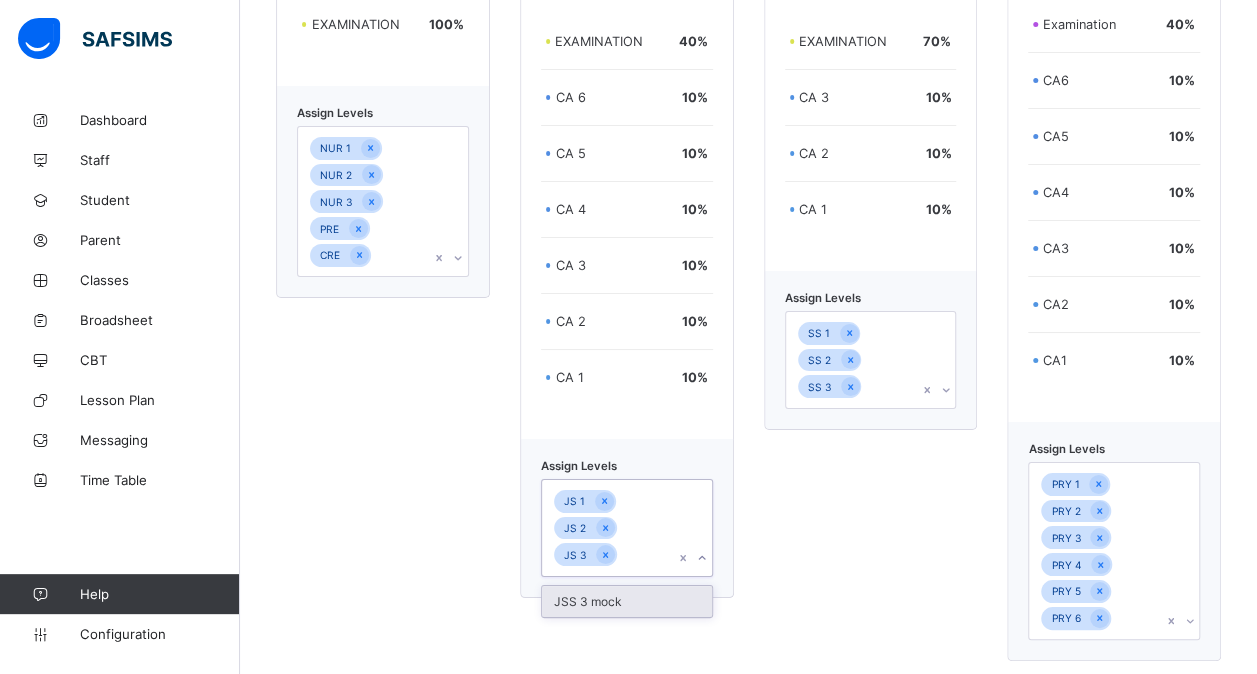 click on "JS 1 JS 2 JS 3" at bounding box center (608, 528) 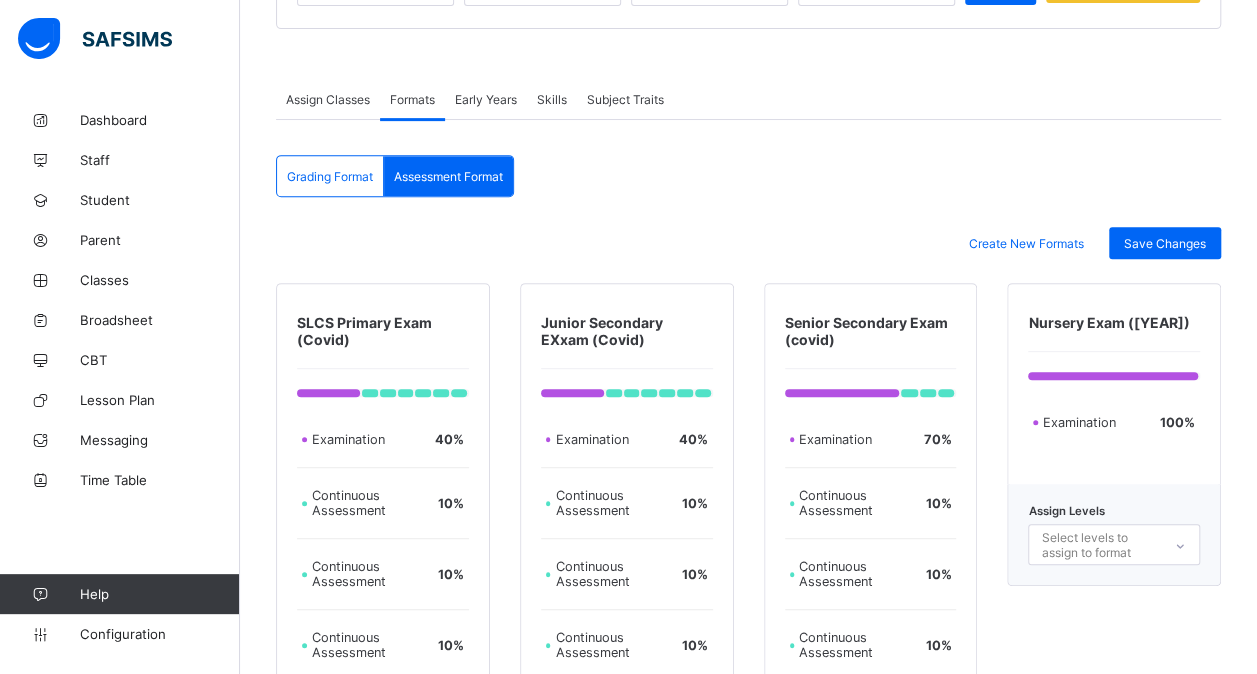 scroll, scrollTop: 313, scrollLeft: 0, axis: vertical 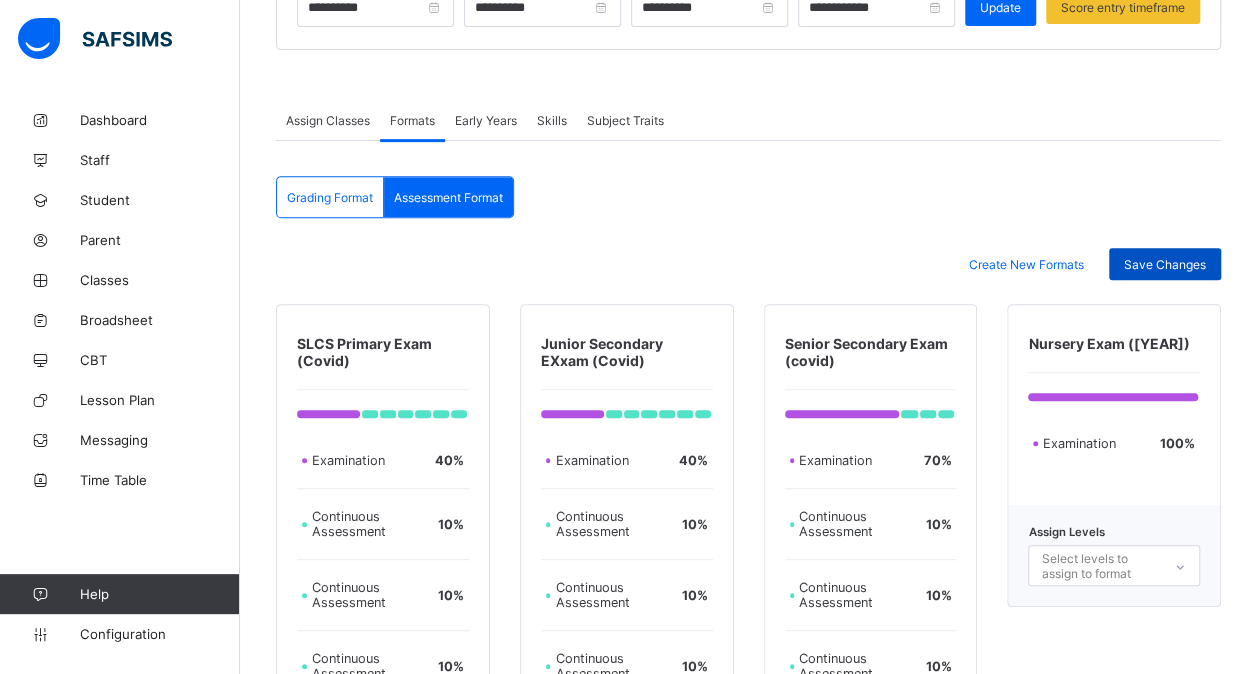 click on "Save Changes" at bounding box center [1165, 264] 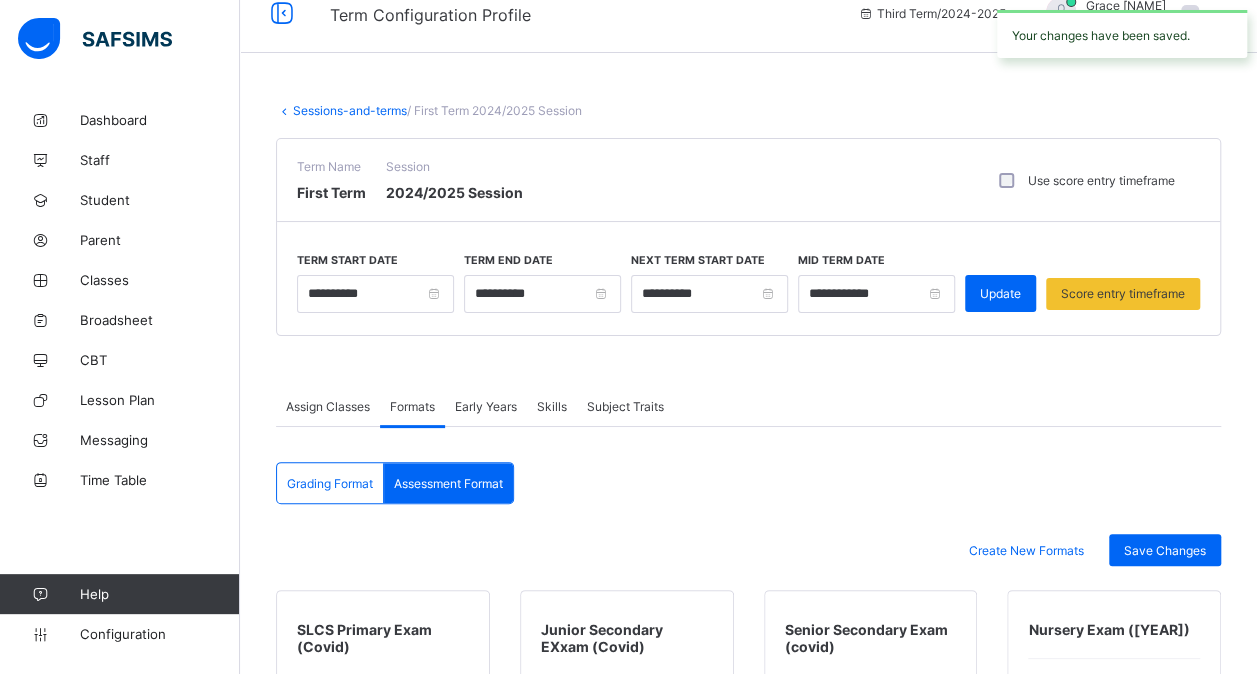 scroll, scrollTop: 0, scrollLeft: 0, axis: both 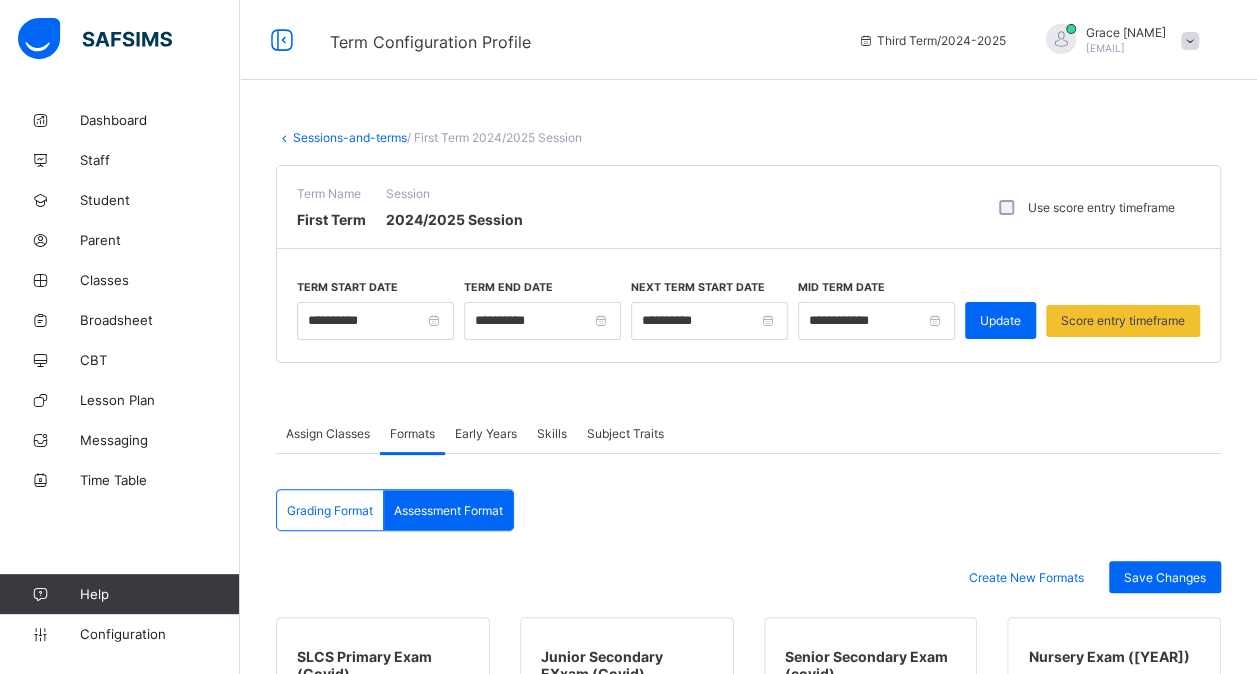 click on "Sessions-and-terms" at bounding box center [350, 137] 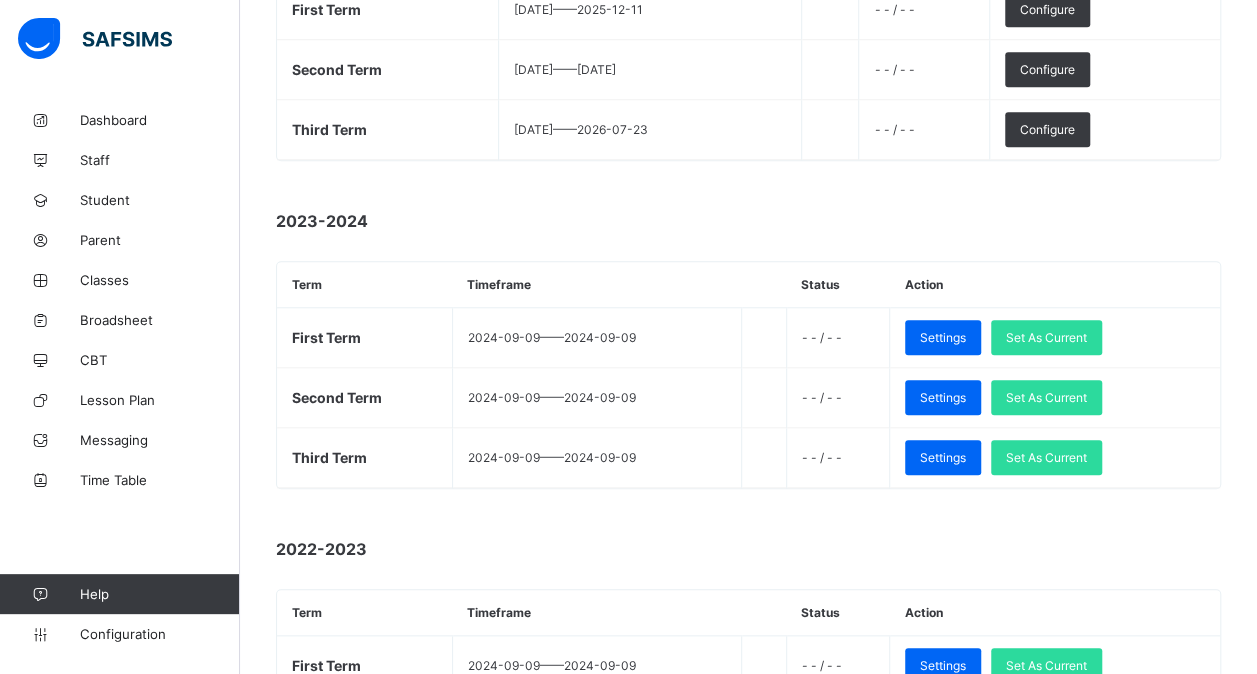 scroll, scrollTop: 912, scrollLeft: 0, axis: vertical 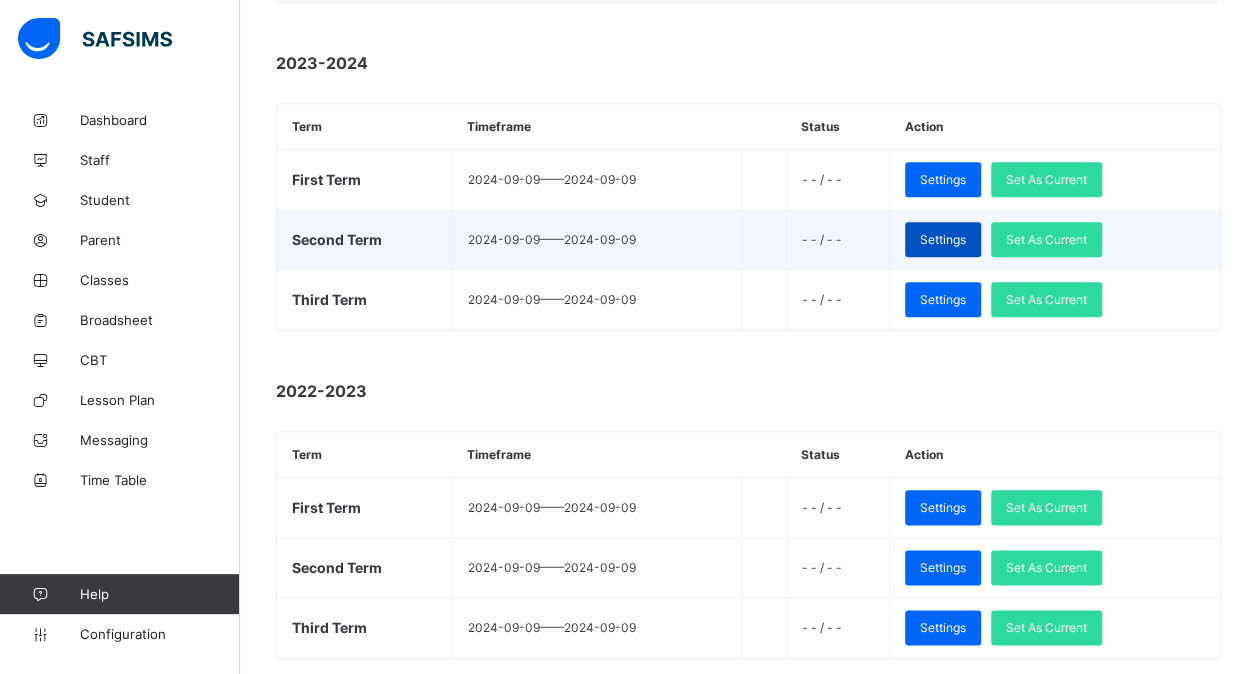 click on "Settings" at bounding box center (943, 239) 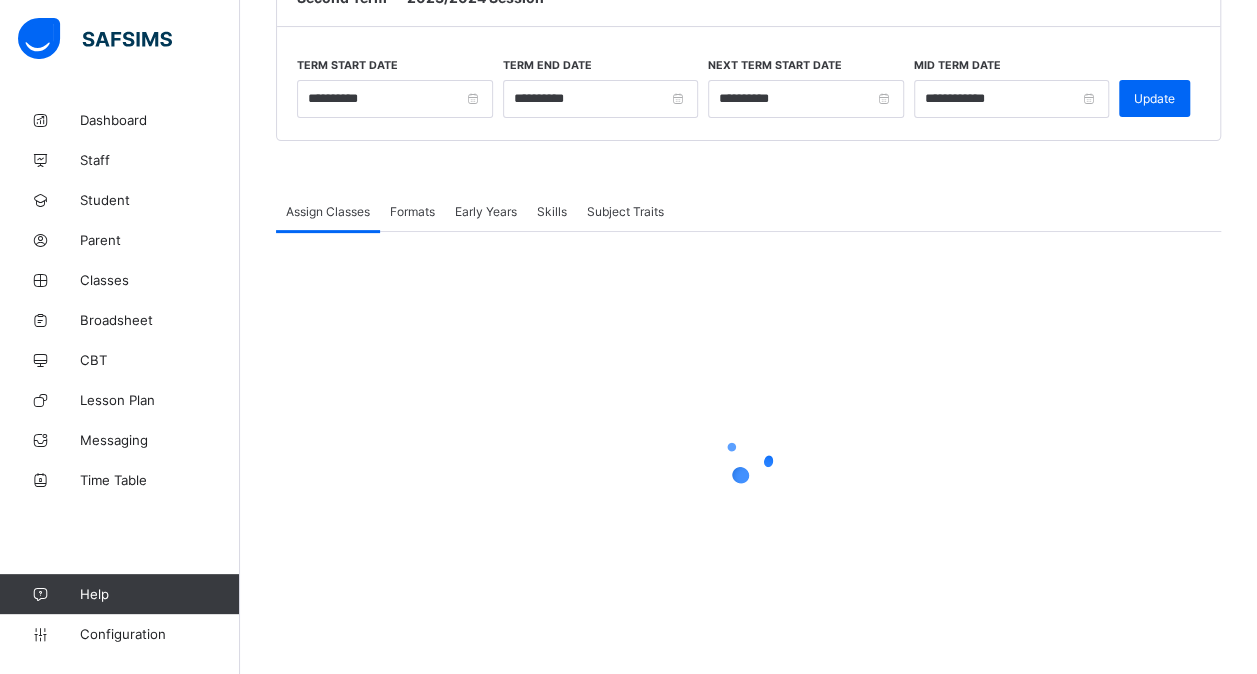 scroll, scrollTop: 222, scrollLeft: 0, axis: vertical 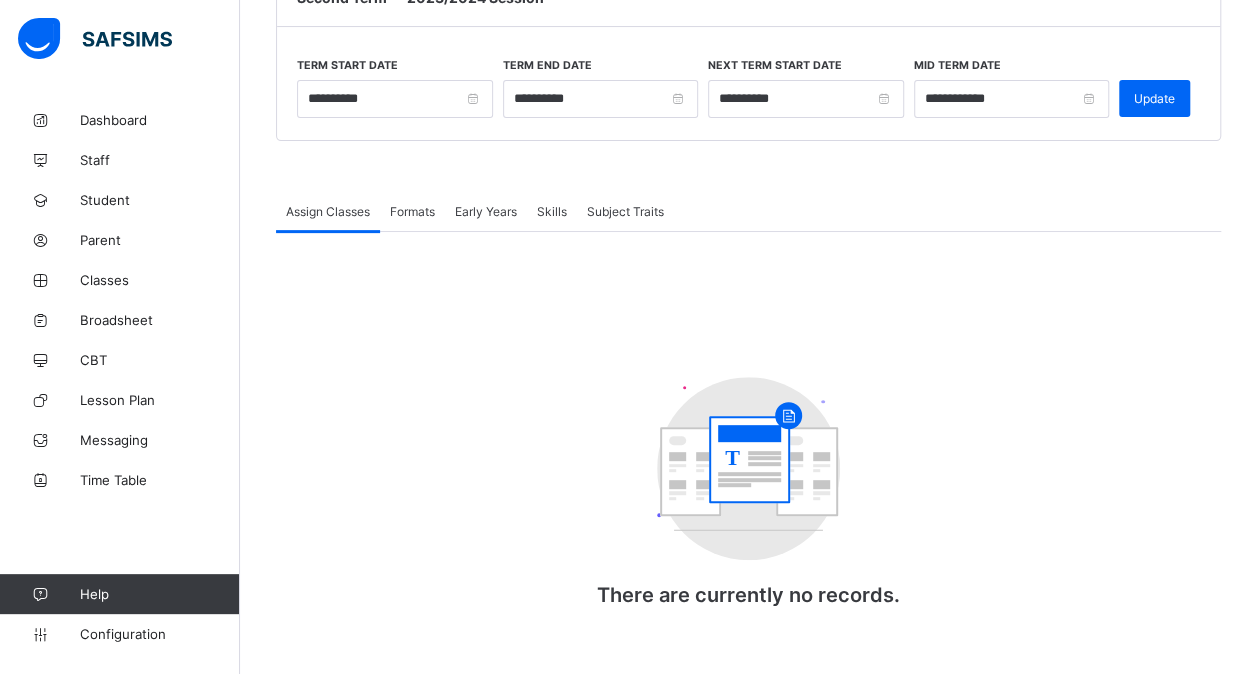 click on "Formats" at bounding box center [412, 211] 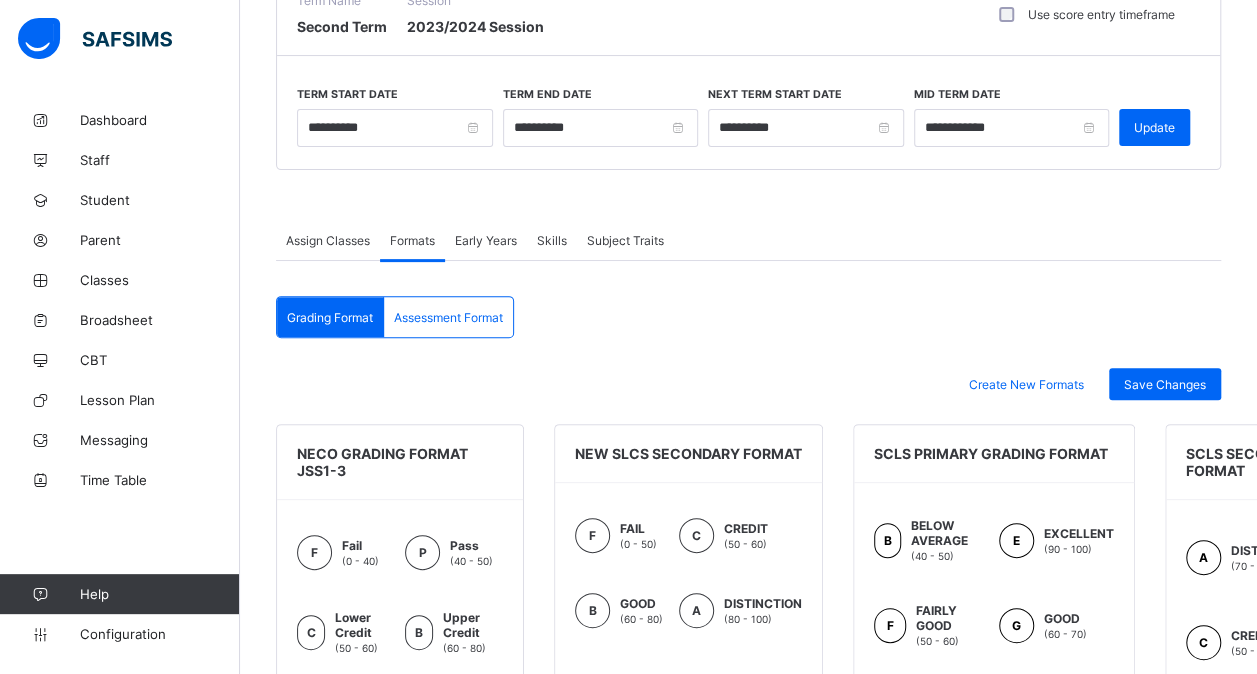 scroll, scrollTop: 191, scrollLeft: 0, axis: vertical 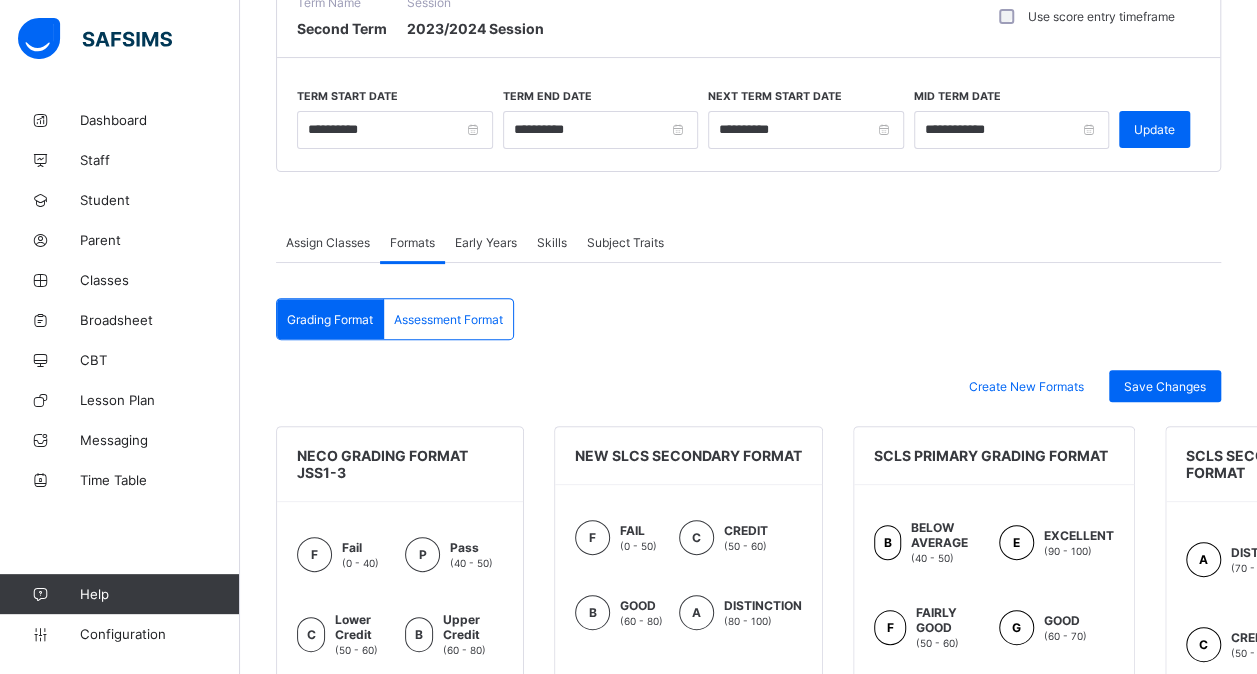 click on "Assessment Format" at bounding box center [448, 319] 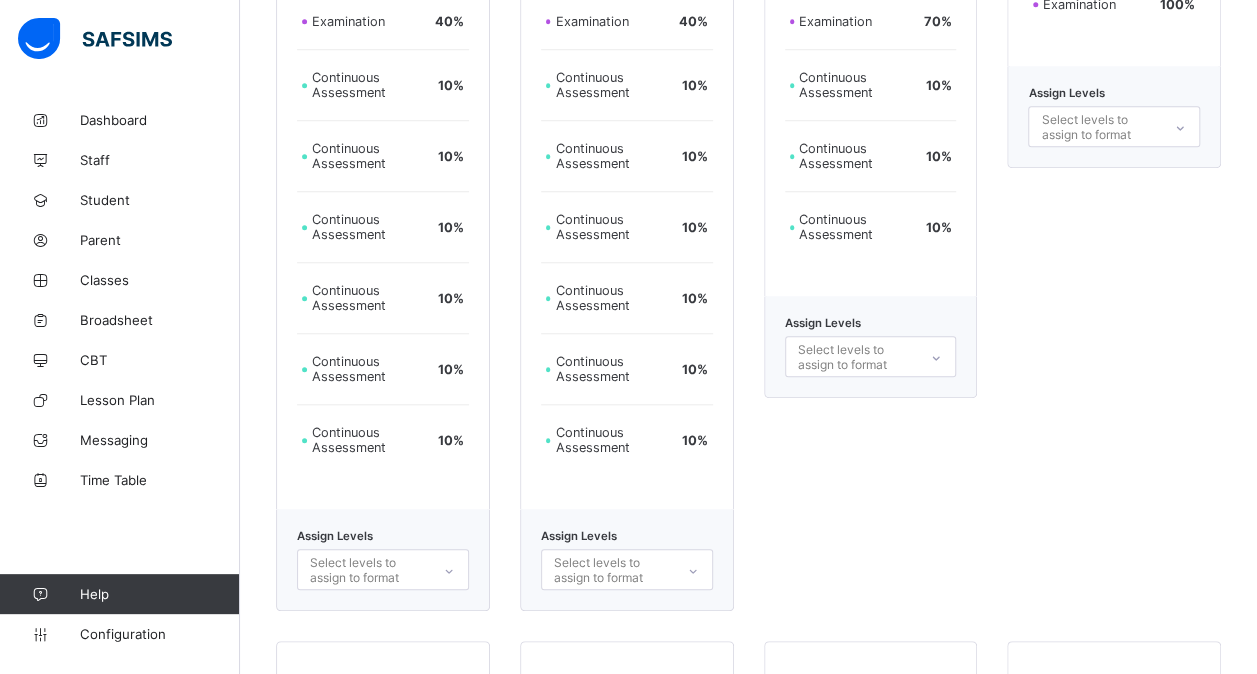 scroll, scrollTop: 753, scrollLeft: 0, axis: vertical 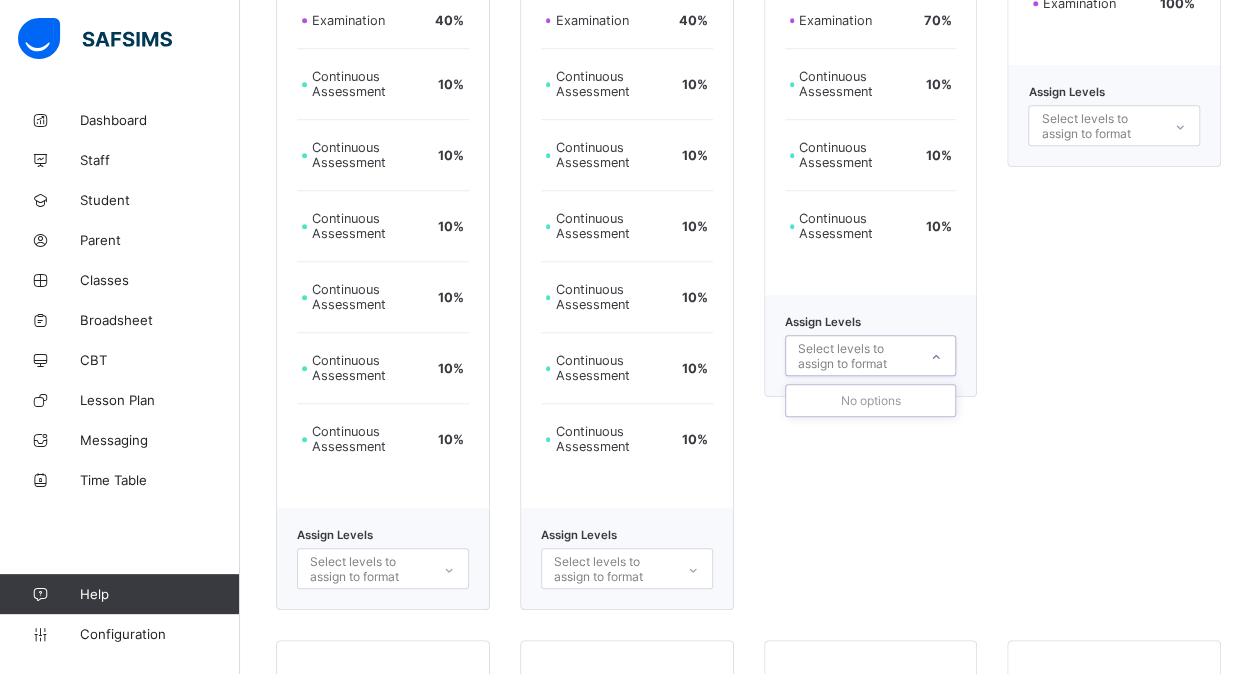 click on "Select levels to assign to format" at bounding box center [857, 356] 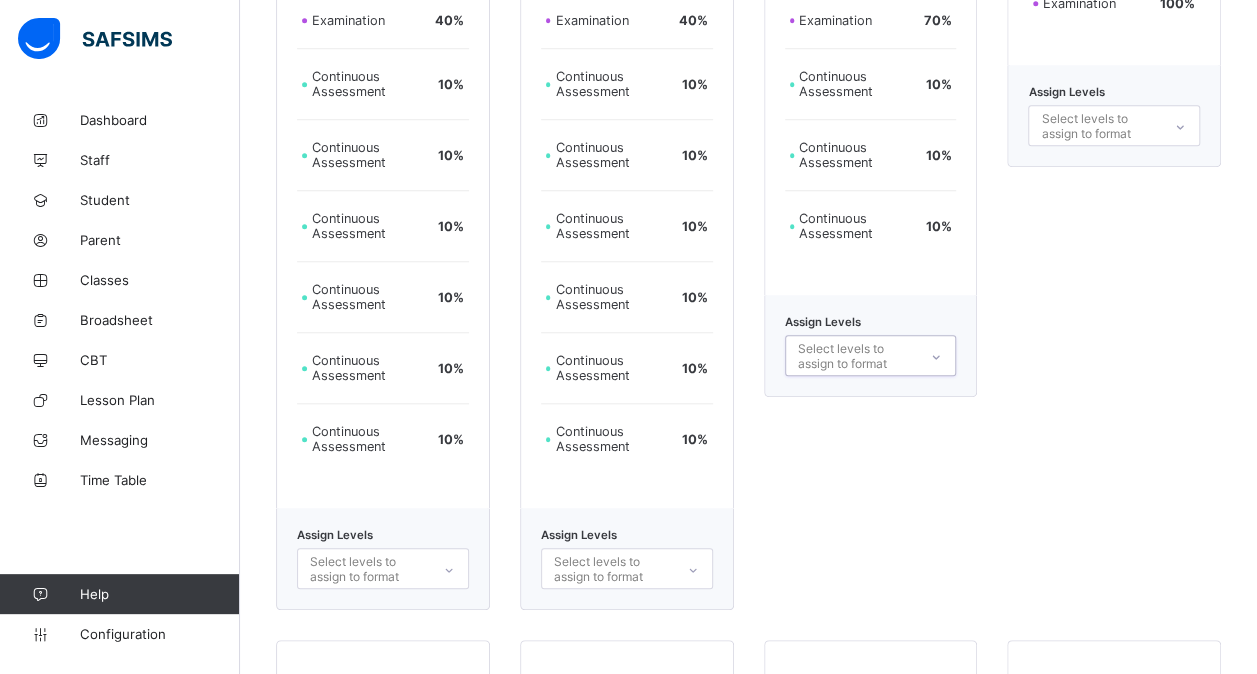 click on "Select levels to assign to format" at bounding box center [857, 356] 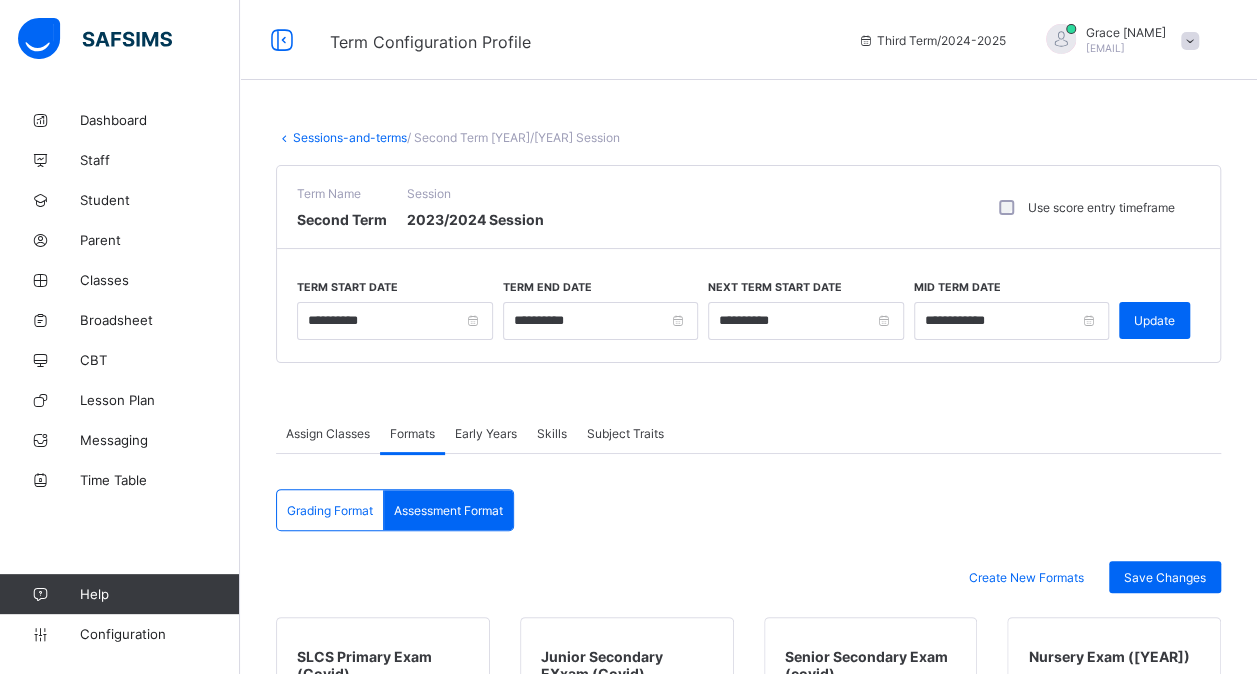 click on "Sessions-and-terms" at bounding box center [350, 137] 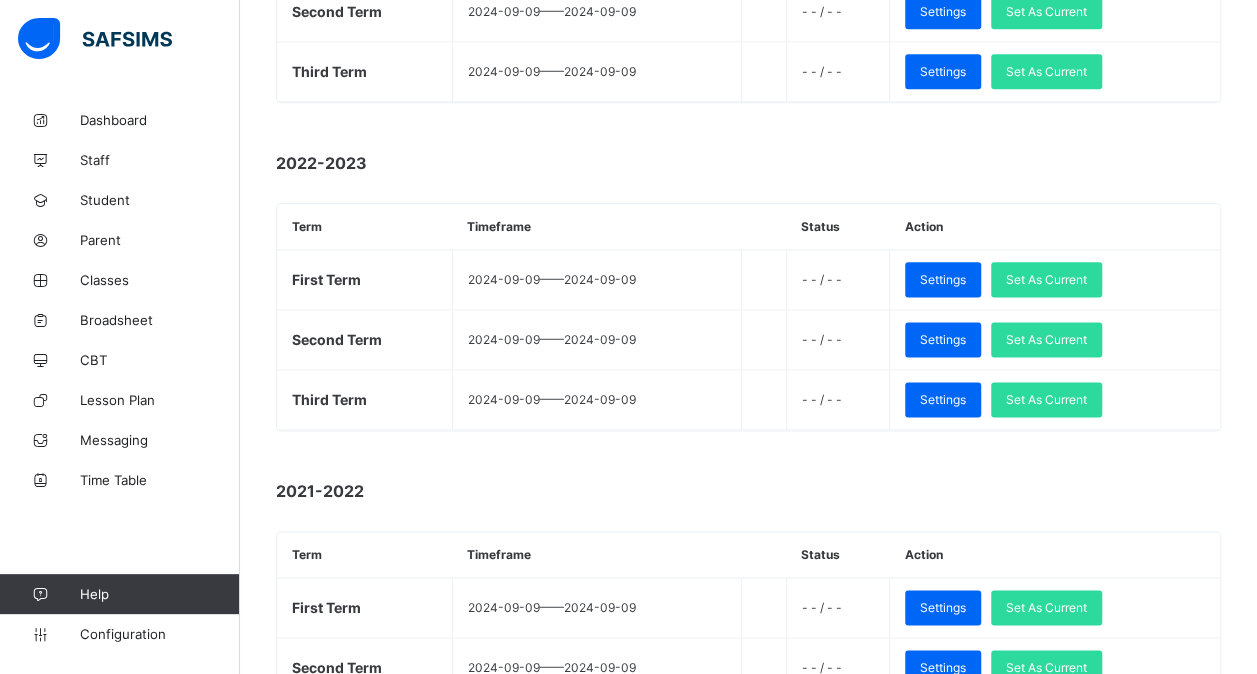 scroll, scrollTop: 1142, scrollLeft: 0, axis: vertical 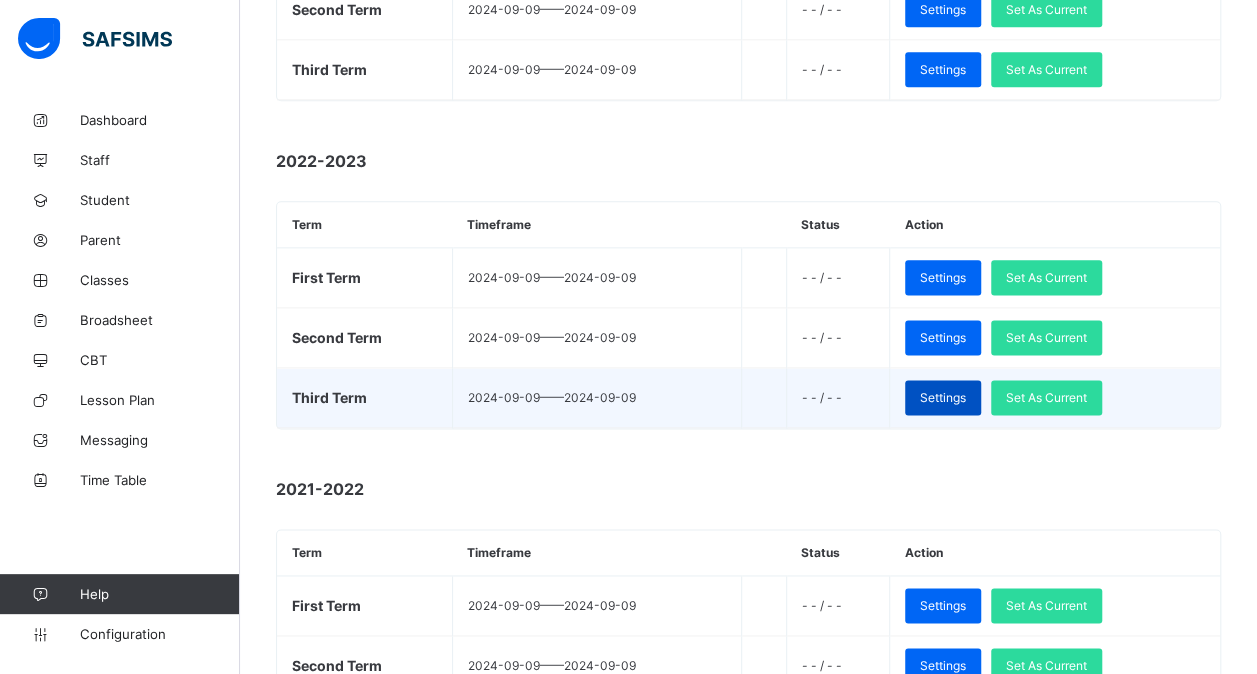 click on "Settings" at bounding box center (943, 397) 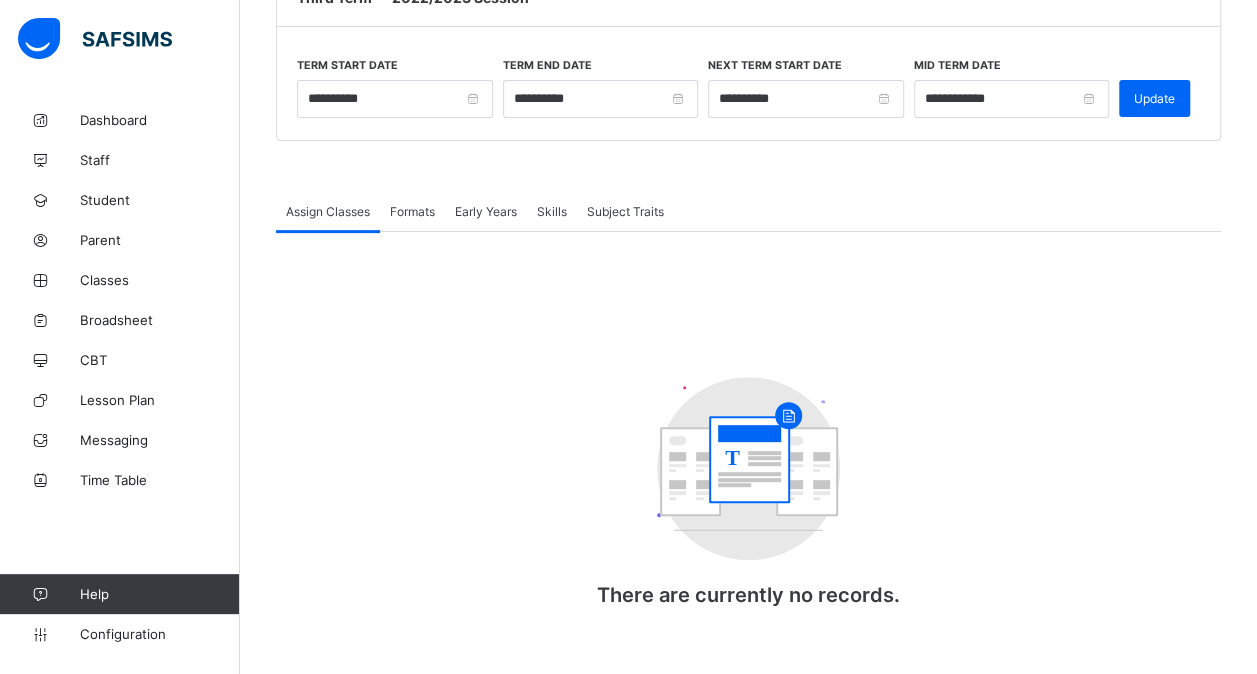 scroll, scrollTop: 222, scrollLeft: 0, axis: vertical 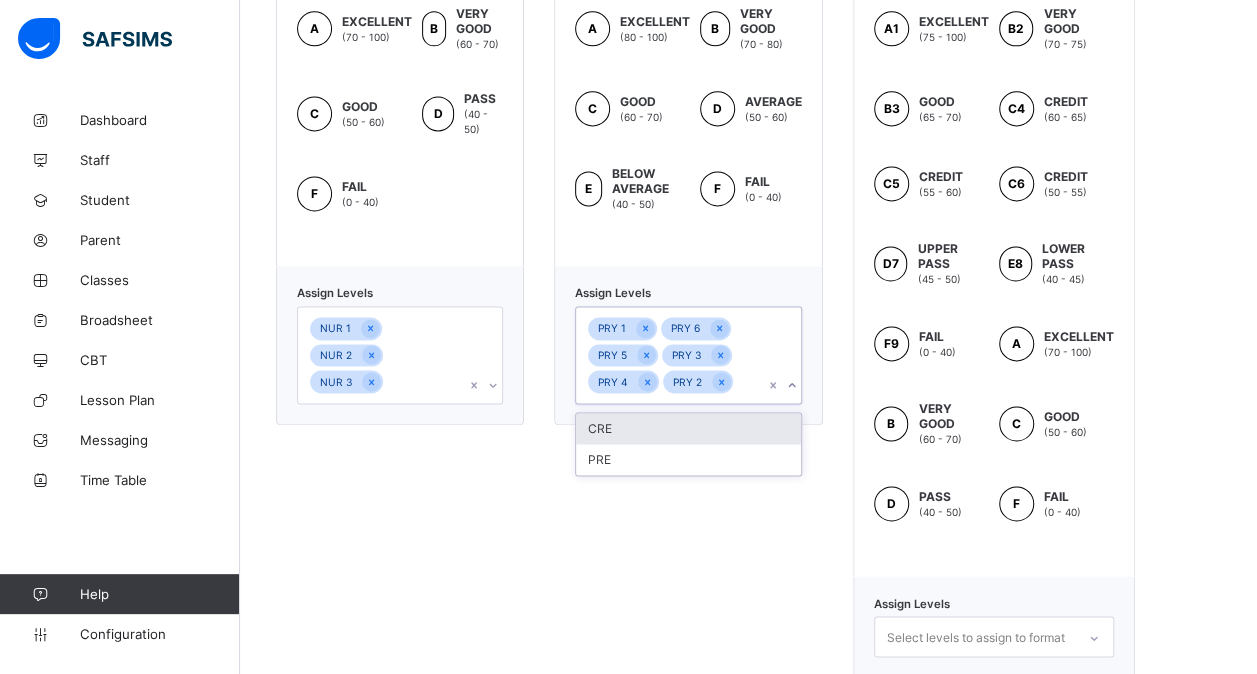 click on "PRY 1 PRY 6 PRY 5 PRY 3 PRY 4 PRY 2" at bounding box center (669, 355) 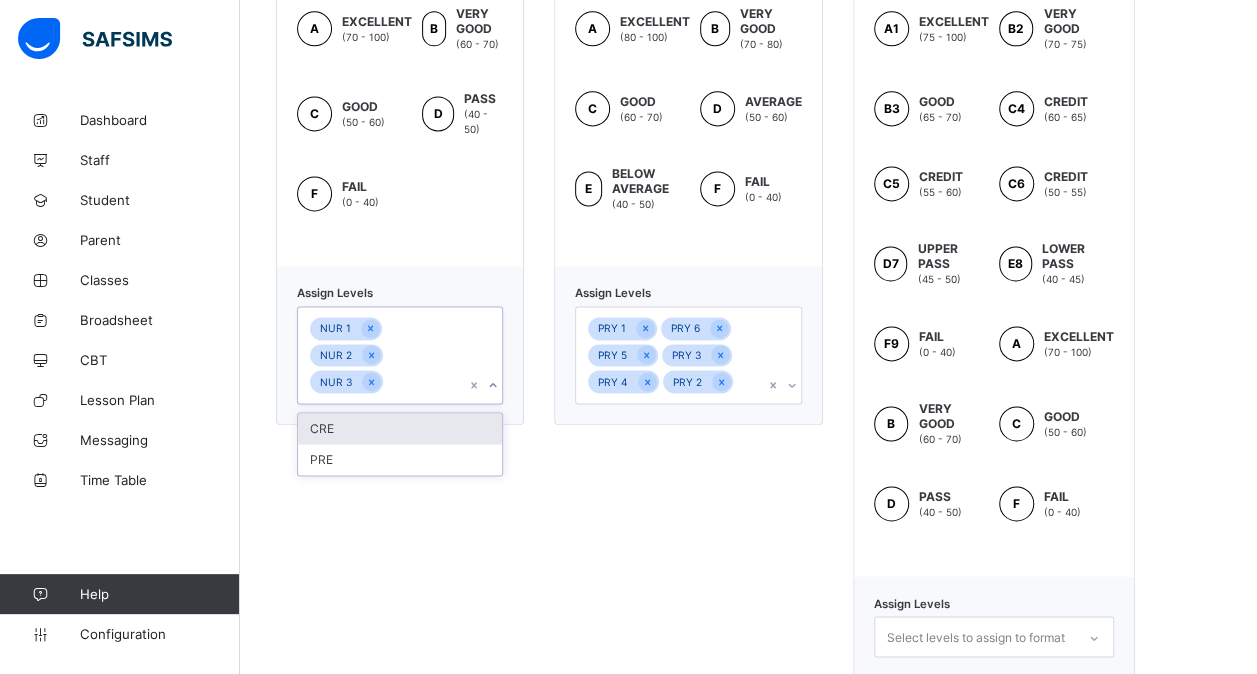 click on "NUR 1 NUR 2 NUR 3" at bounding box center (381, 355) 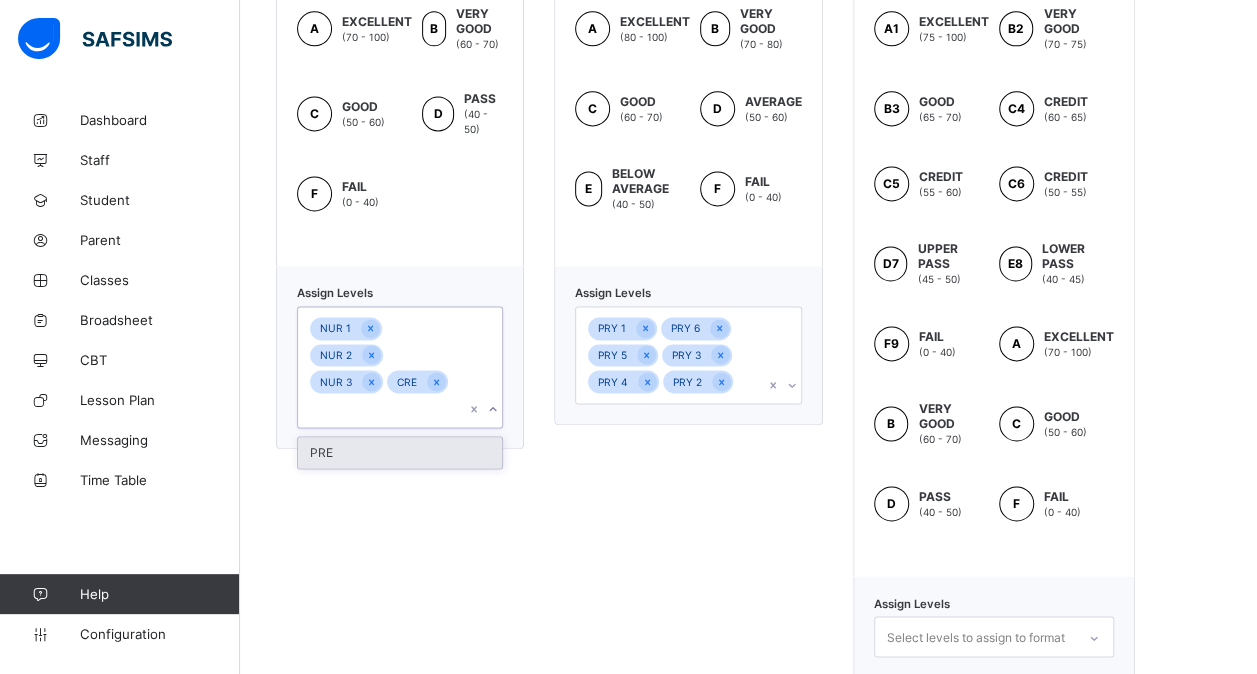 click on "PRE" at bounding box center [400, 452] 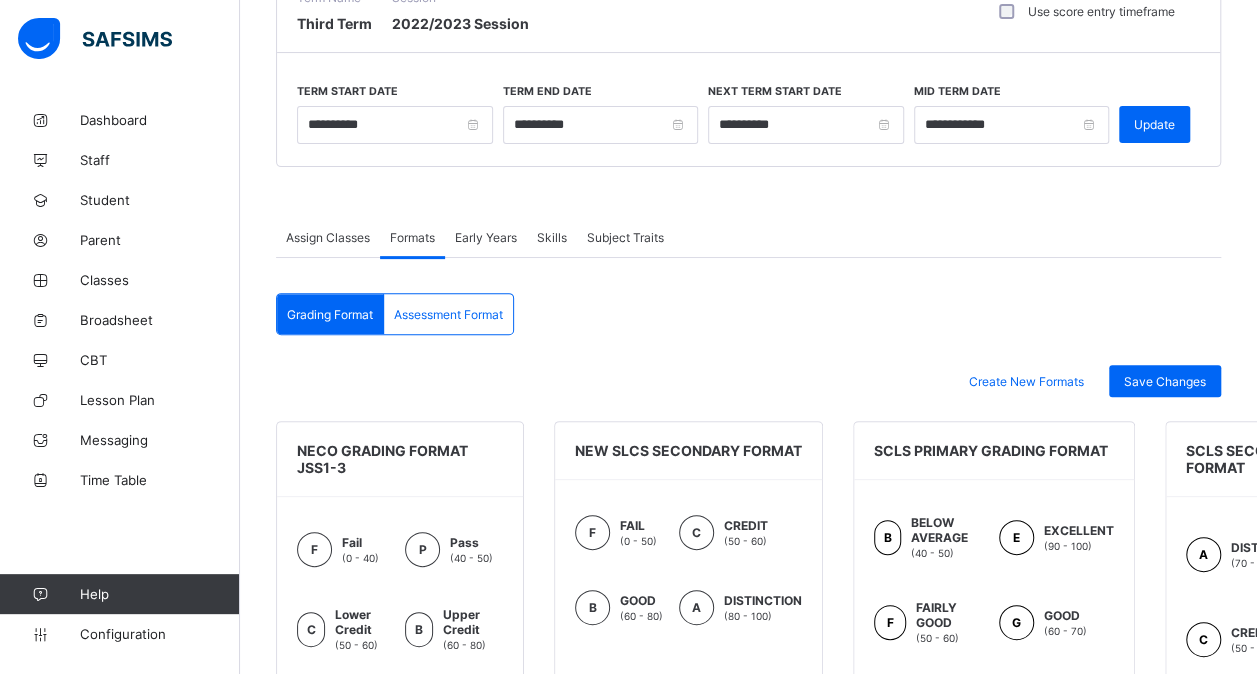 scroll, scrollTop: 192, scrollLeft: 0, axis: vertical 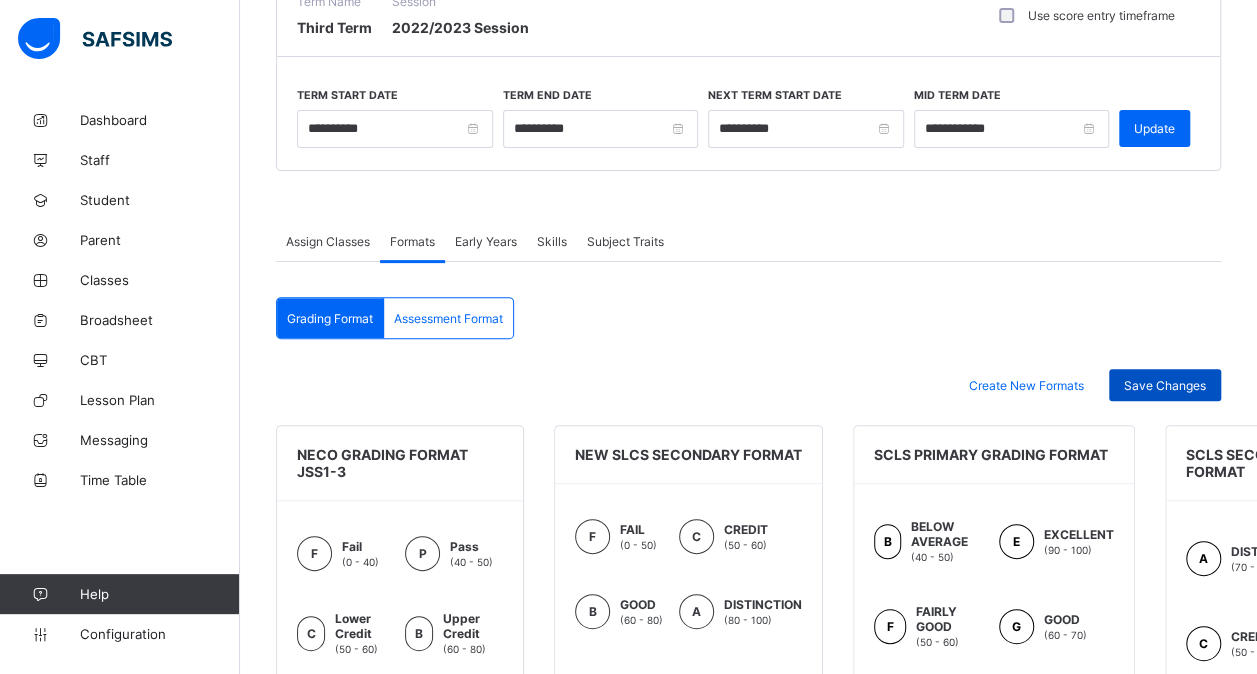 click on "Save Changes" at bounding box center (1165, 385) 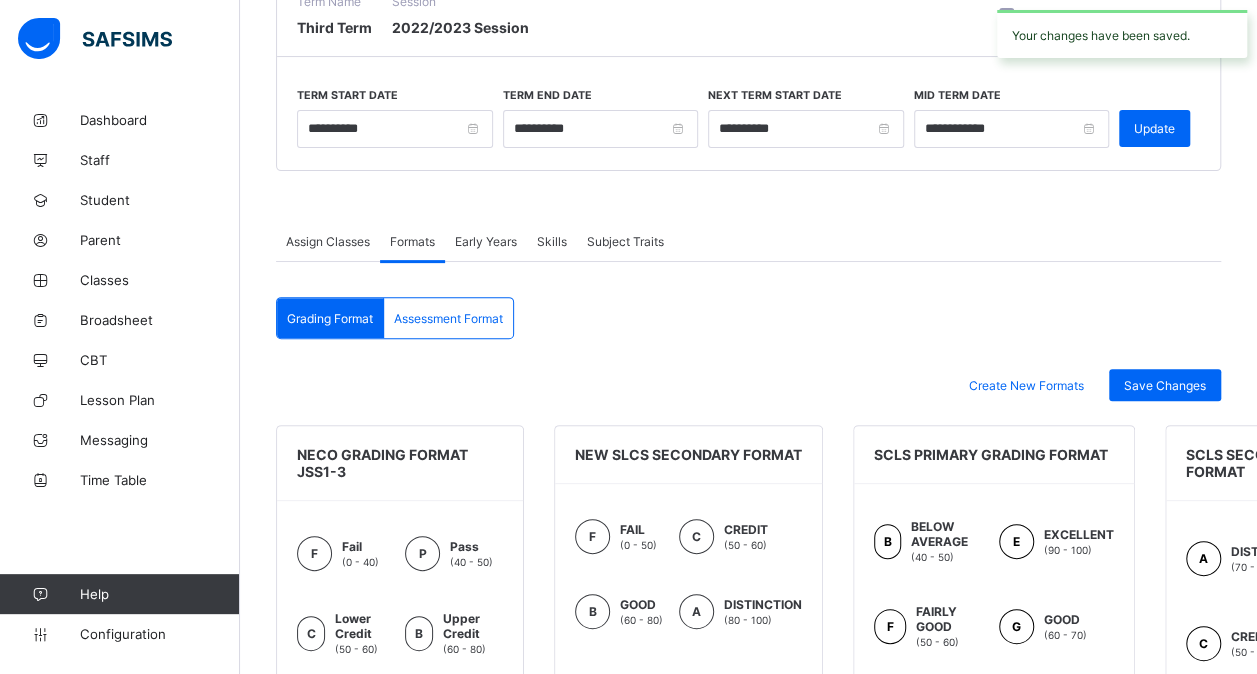 click on "Assessment Format" at bounding box center [448, 318] 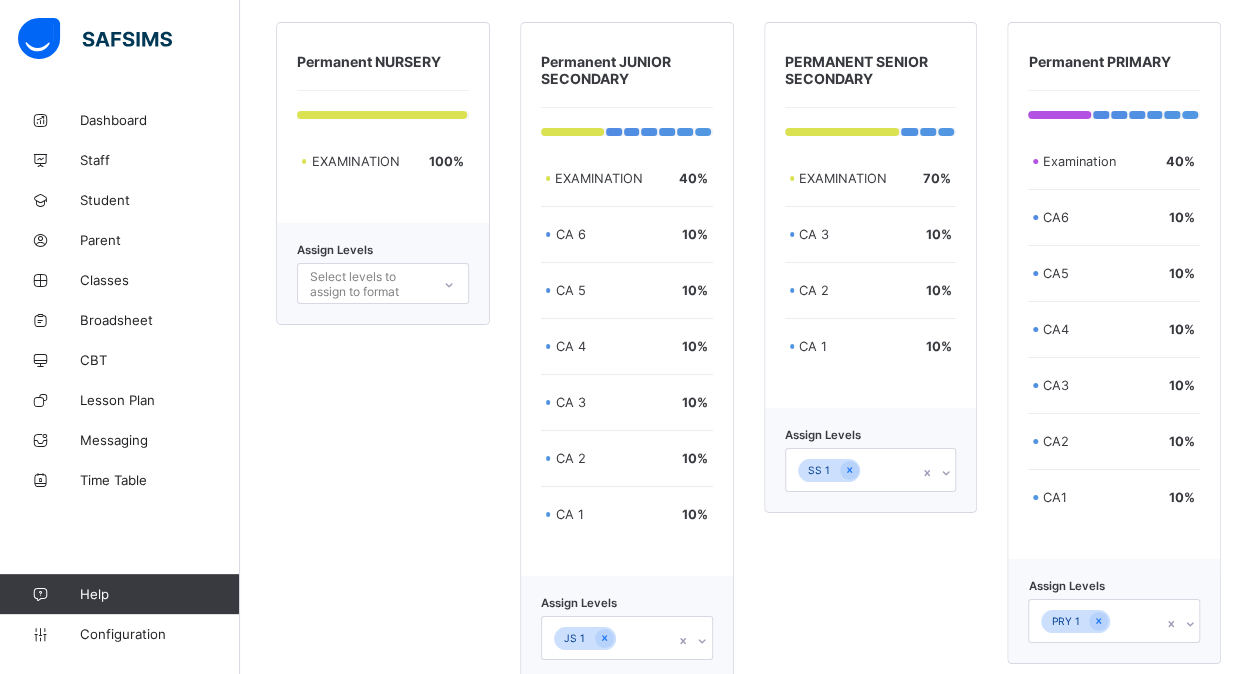 scroll, scrollTop: 3486, scrollLeft: 0, axis: vertical 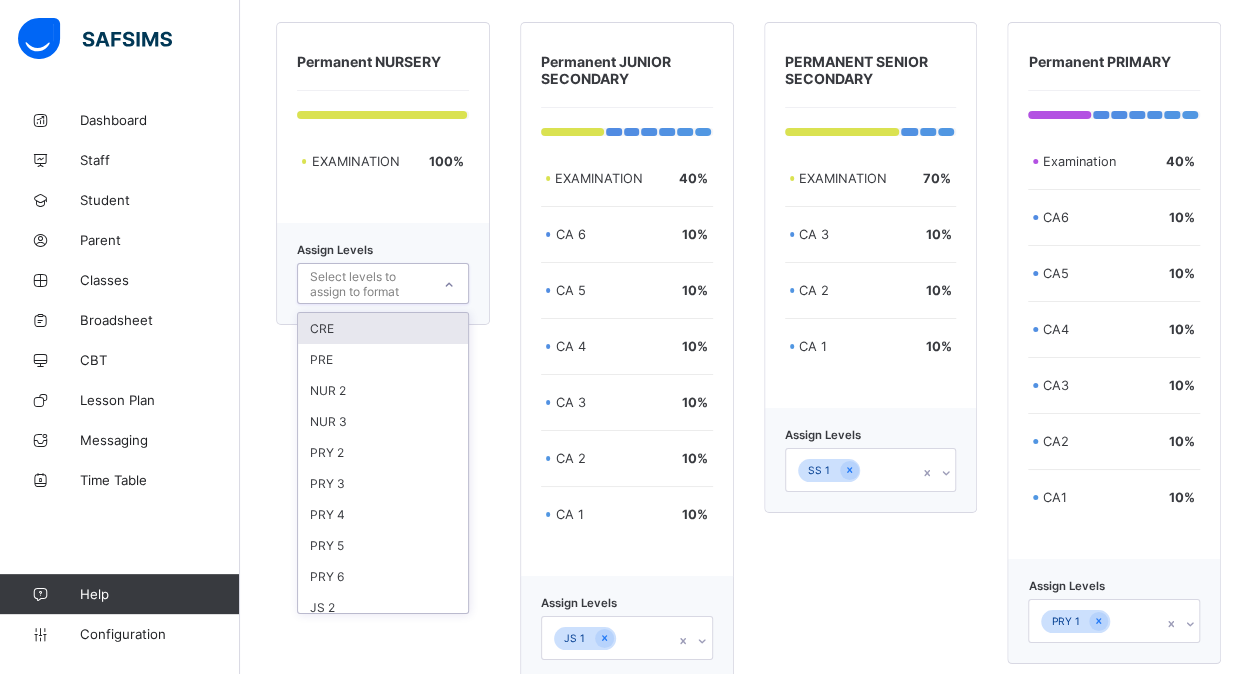 click on "Select levels to assign to format" at bounding box center [369, 284] 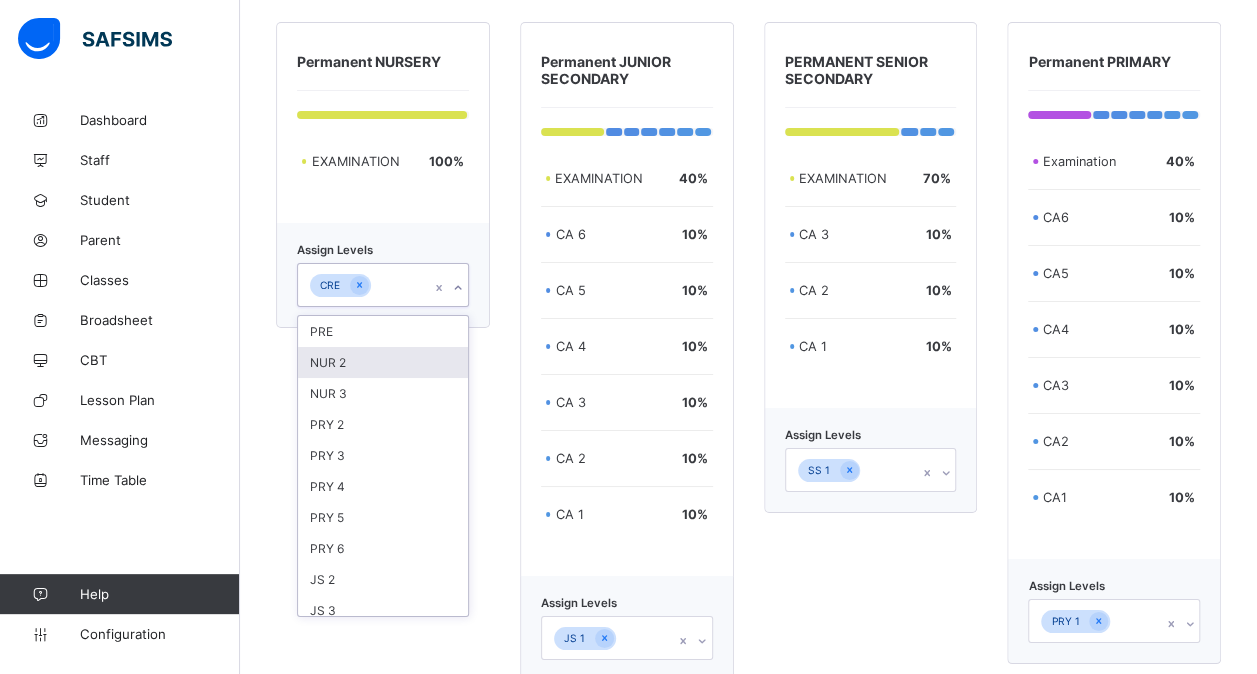 click on "NUR 2" at bounding box center (383, 362) 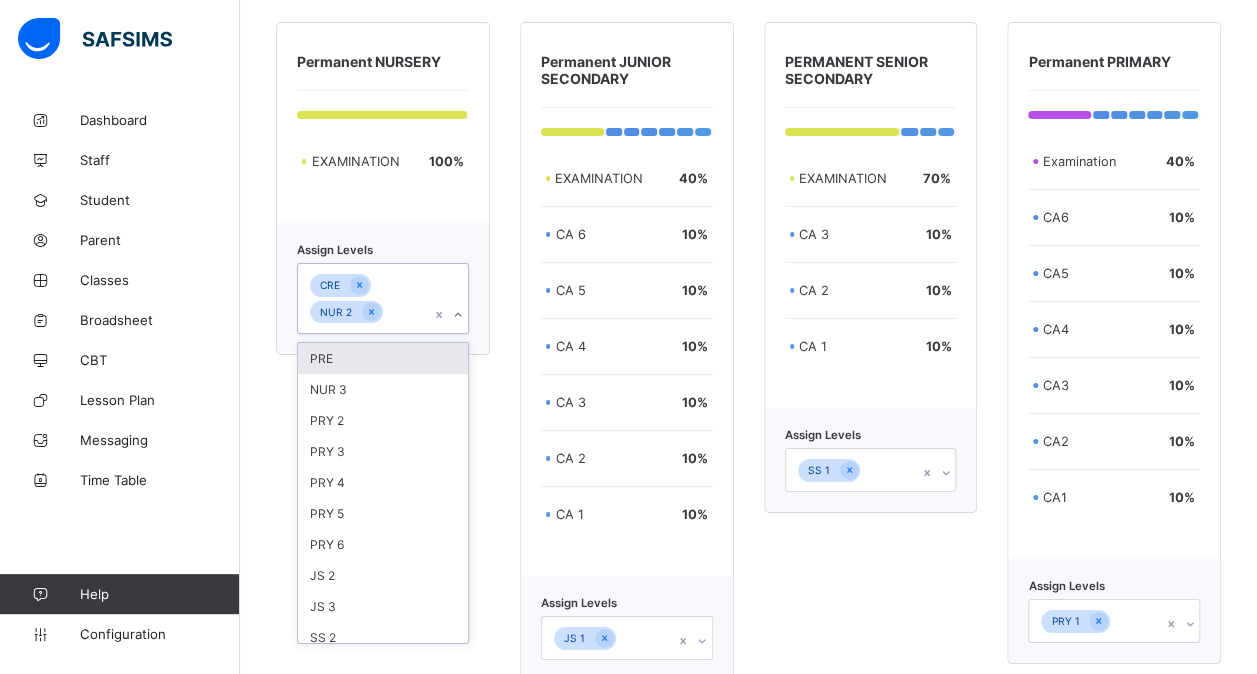 click on "PRE" at bounding box center (383, 358) 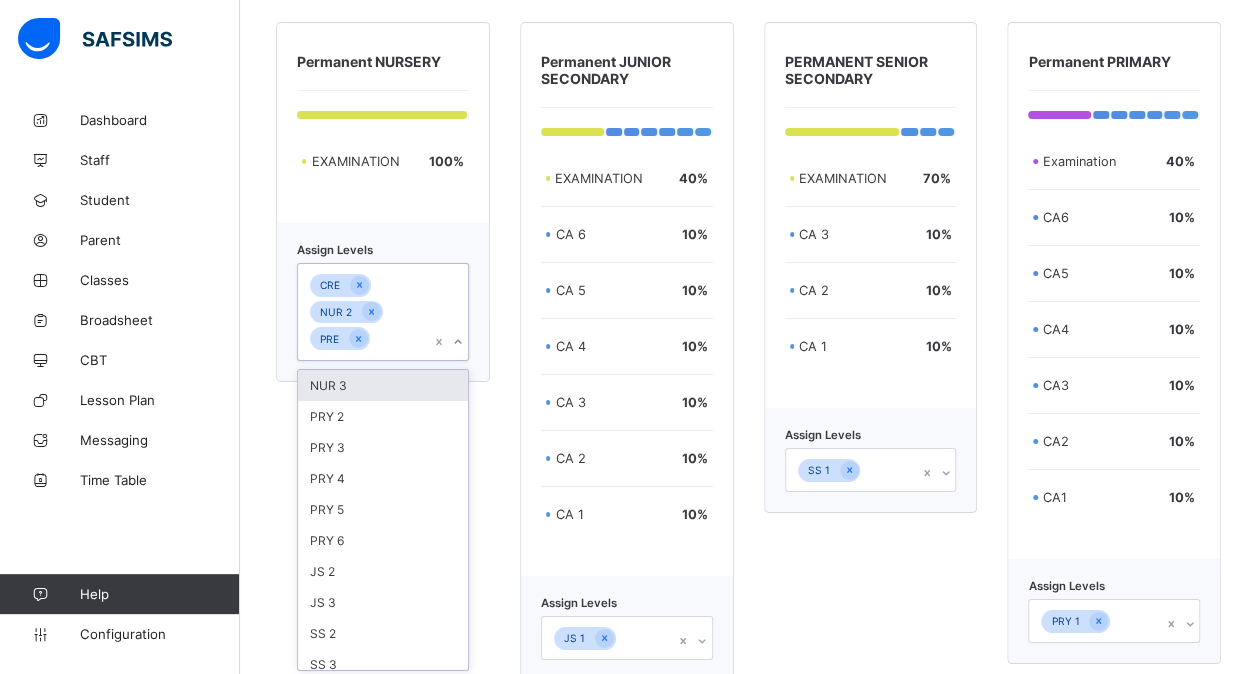 click on "NUR 3" at bounding box center [383, 385] 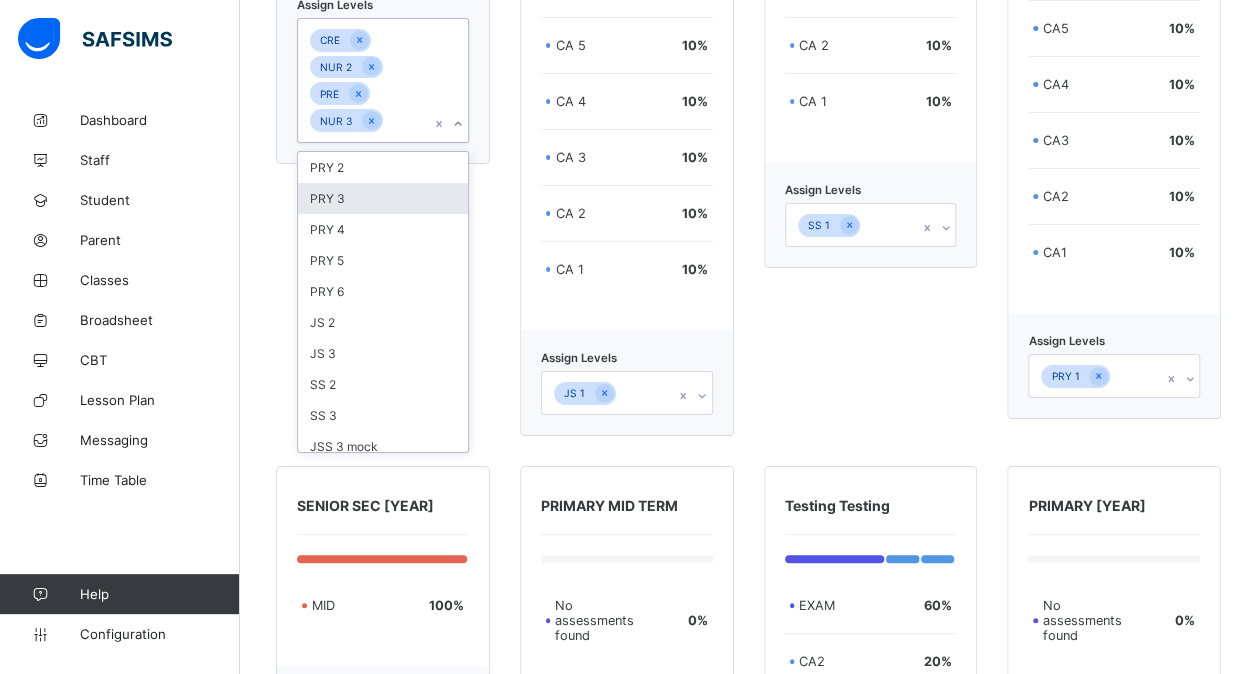 scroll, scrollTop: 3735, scrollLeft: 0, axis: vertical 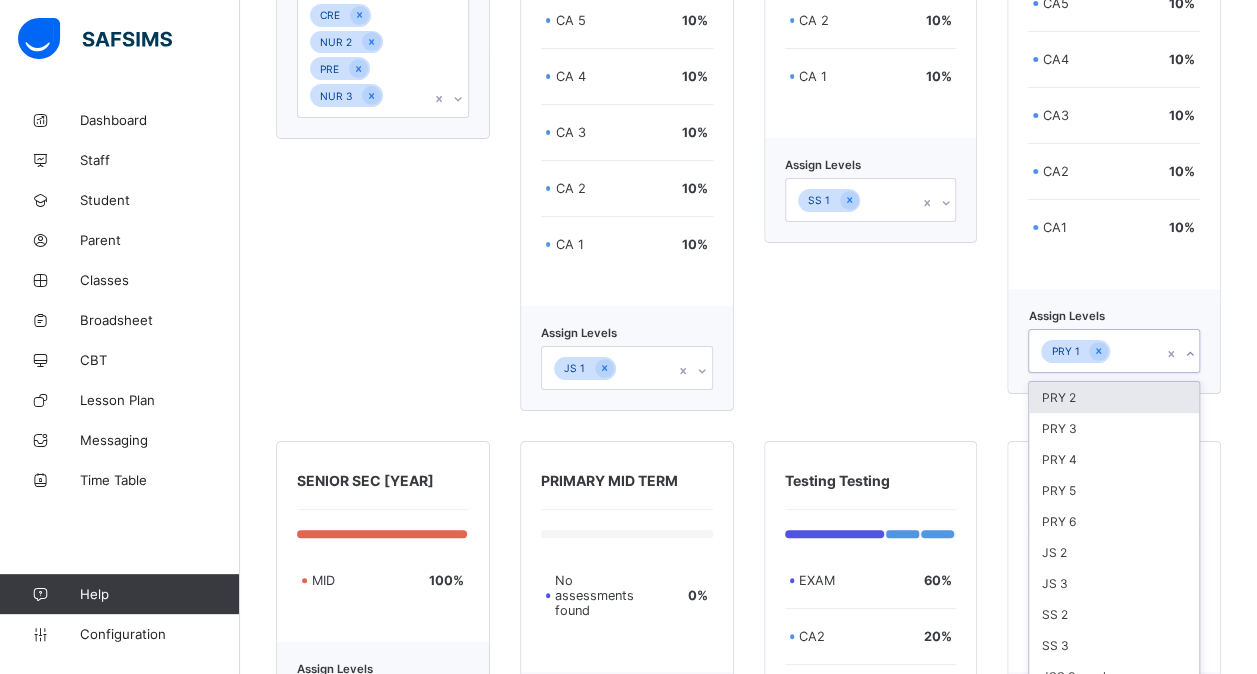 click on "option PRY 2 focused, 1 of 10. 10 results available. Use Up and Down to choose options, press Enter to select the currently focused option, press Escape to exit the menu, press Tab to select the option and exit the menu. PRY 1 PRY 2 PRY 3 PRY 4 PRY 5 PRY 6 JS 2 JS 3 SS 2 SS 3 JSS 3 mock" at bounding box center [1114, 351] 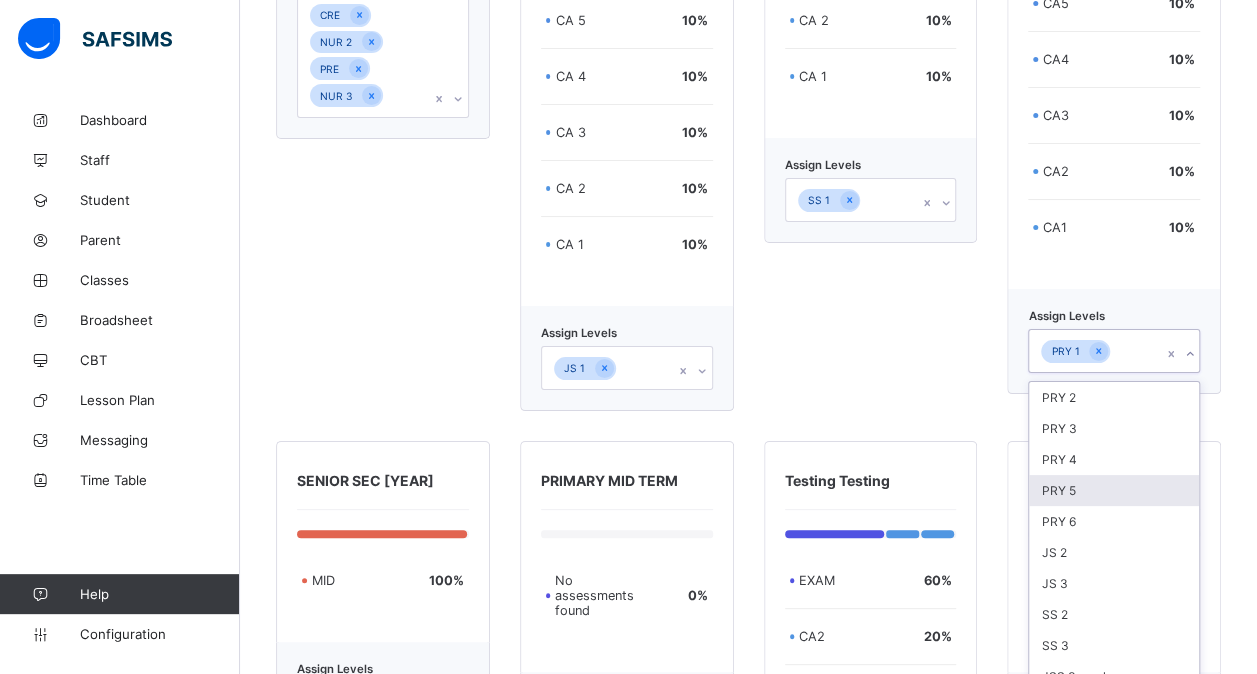 click on "PRY 5" at bounding box center (1114, 490) 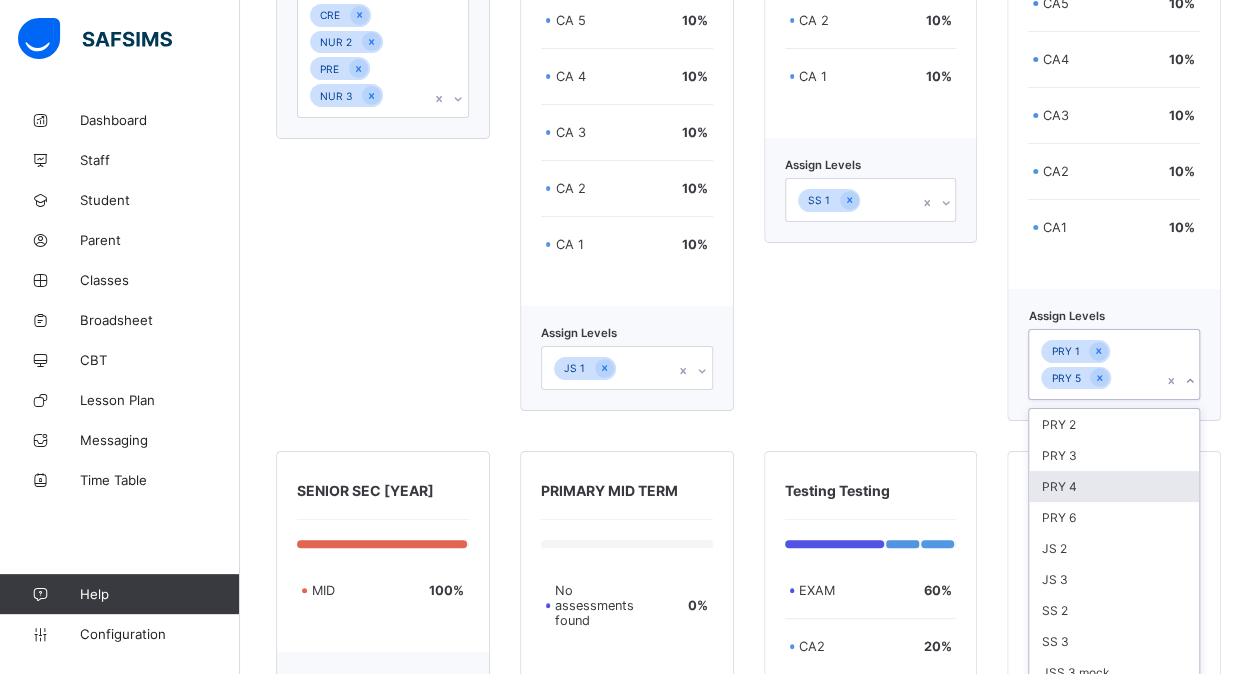 click on "PRY 4" at bounding box center (1114, 486) 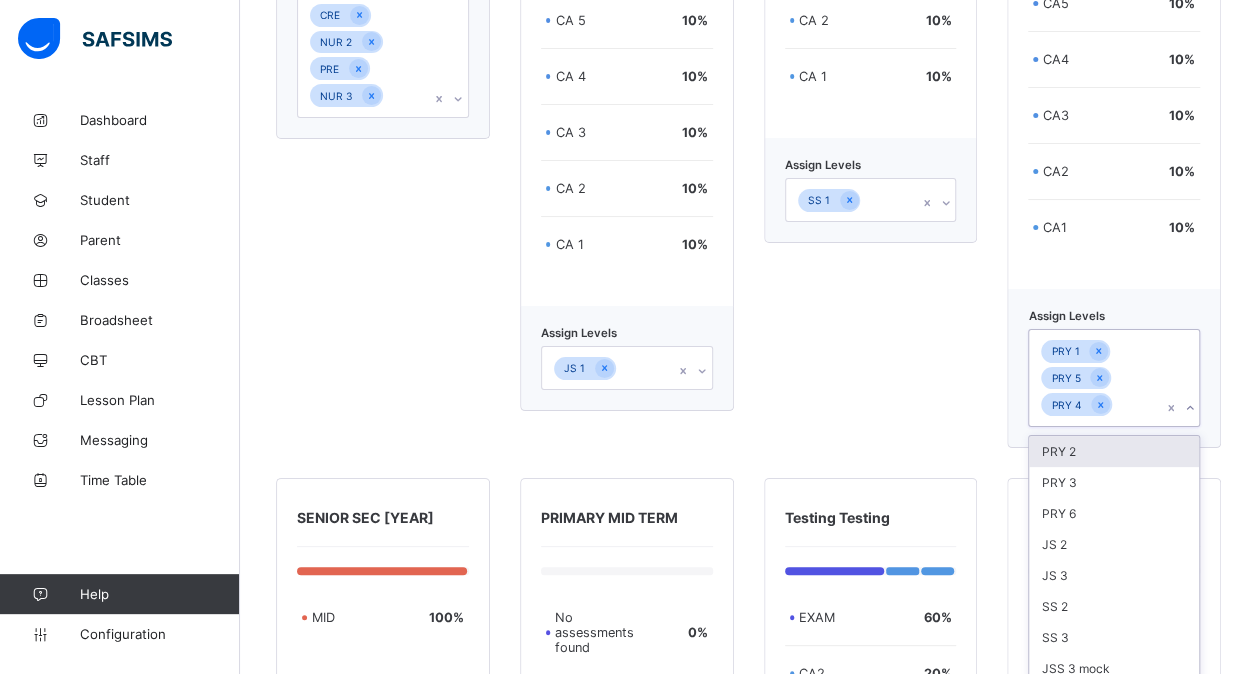 click on "PRY 3" at bounding box center (1114, 482) 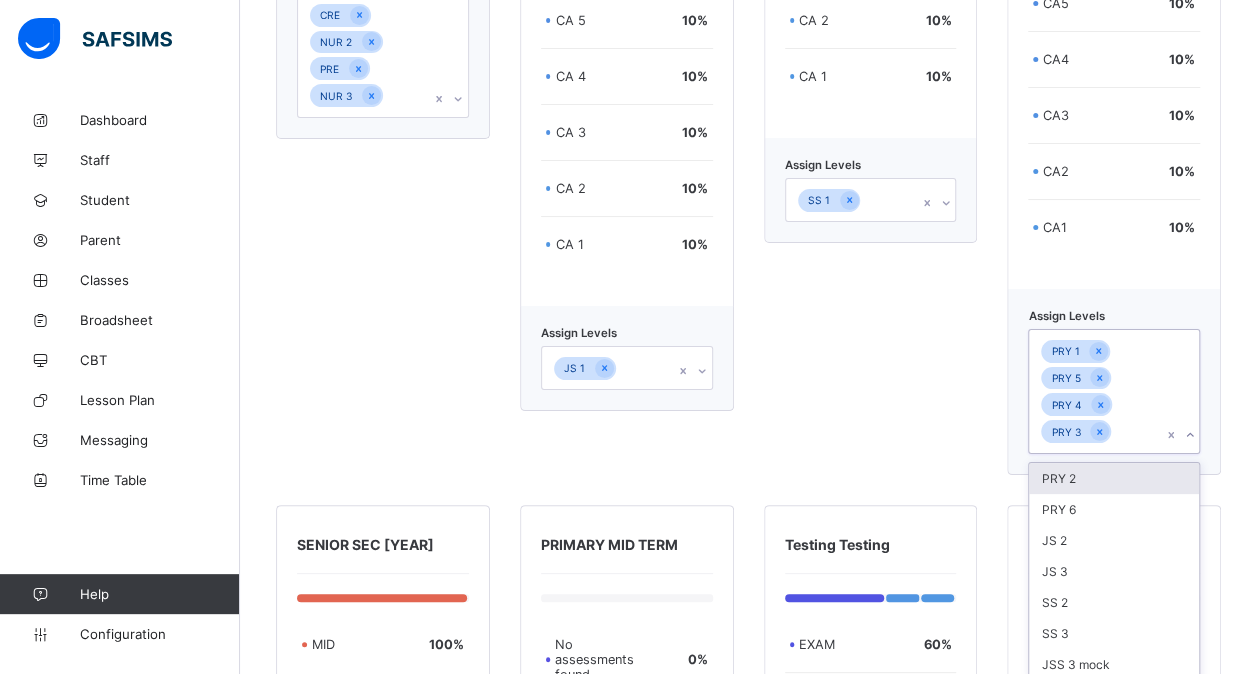 click on "PRY 2" at bounding box center [1114, 478] 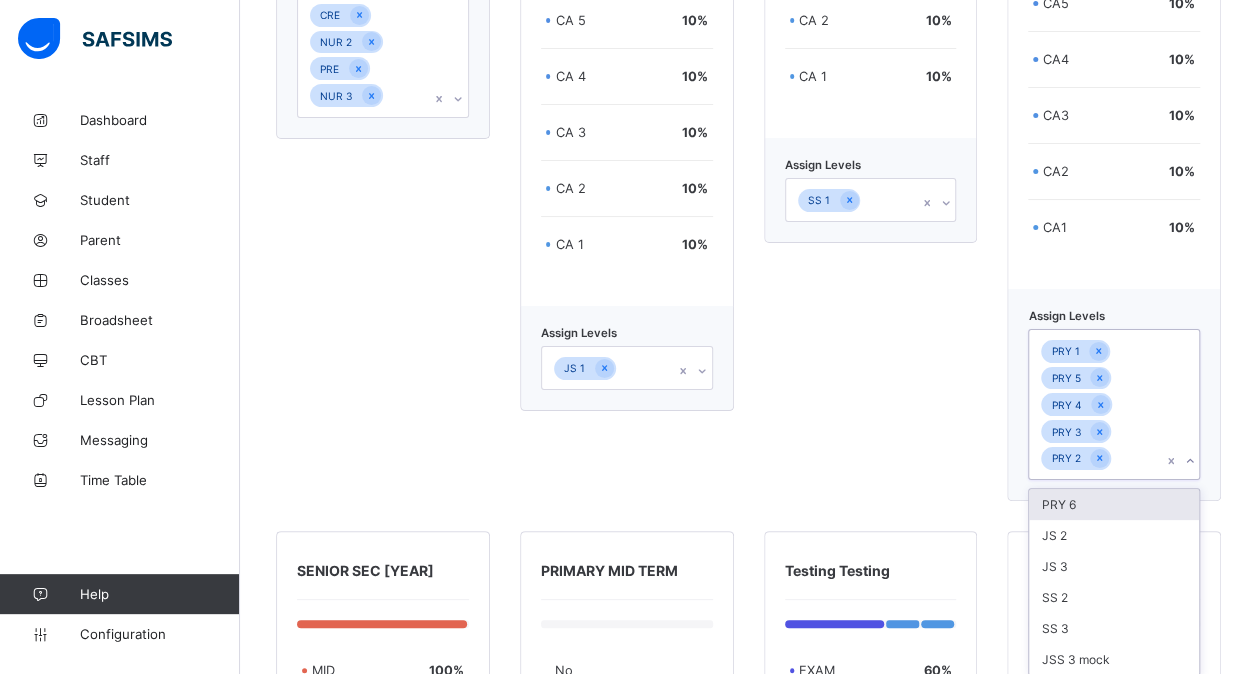 click on "PRY 6" at bounding box center (1114, 504) 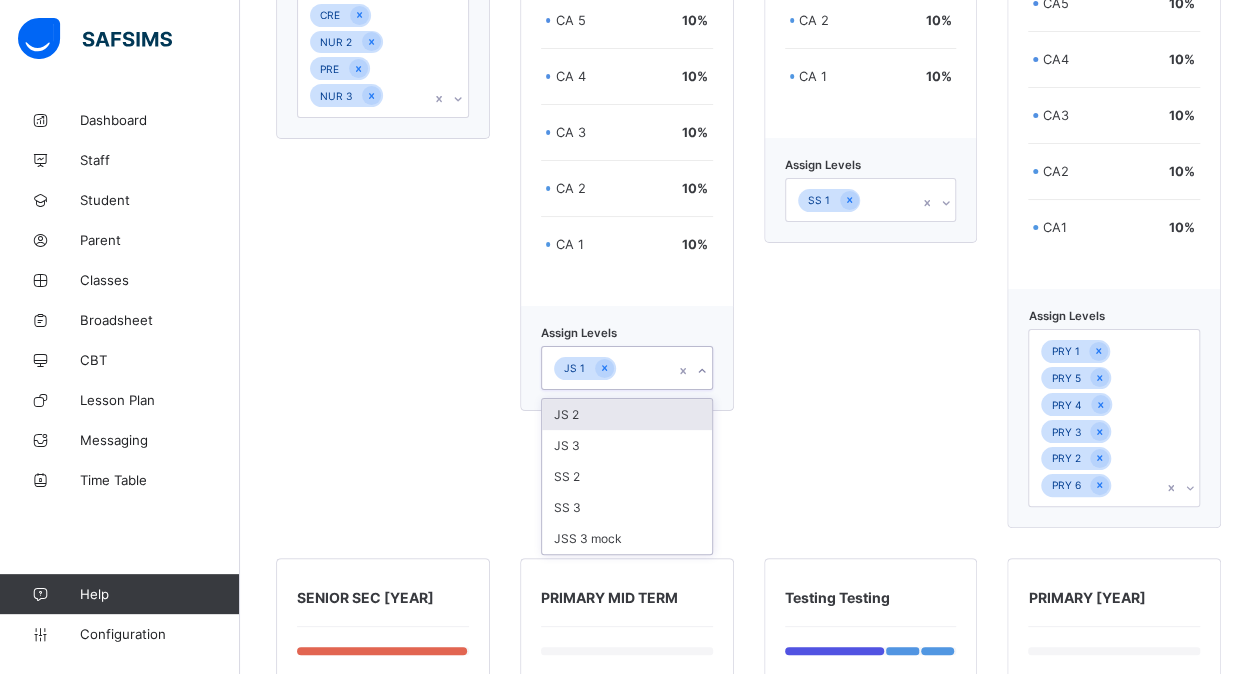 click on "JS 1" at bounding box center (608, 368) 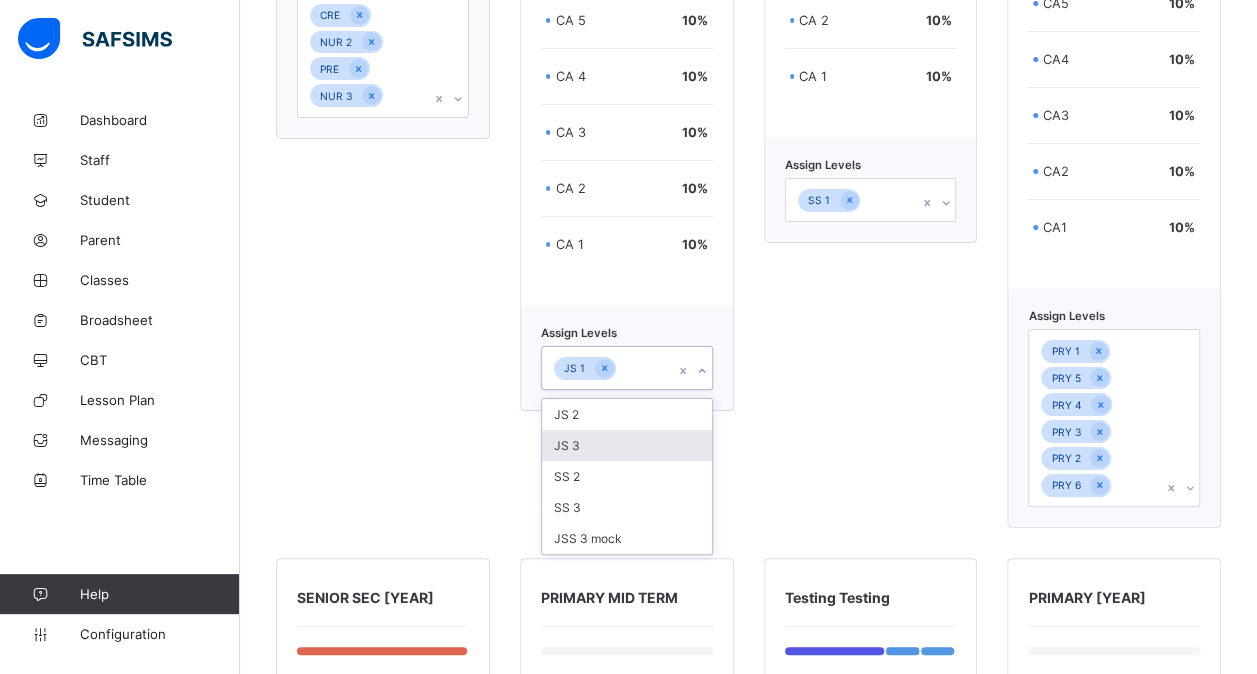 click on "JS 3" at bounding box center [627, 445] 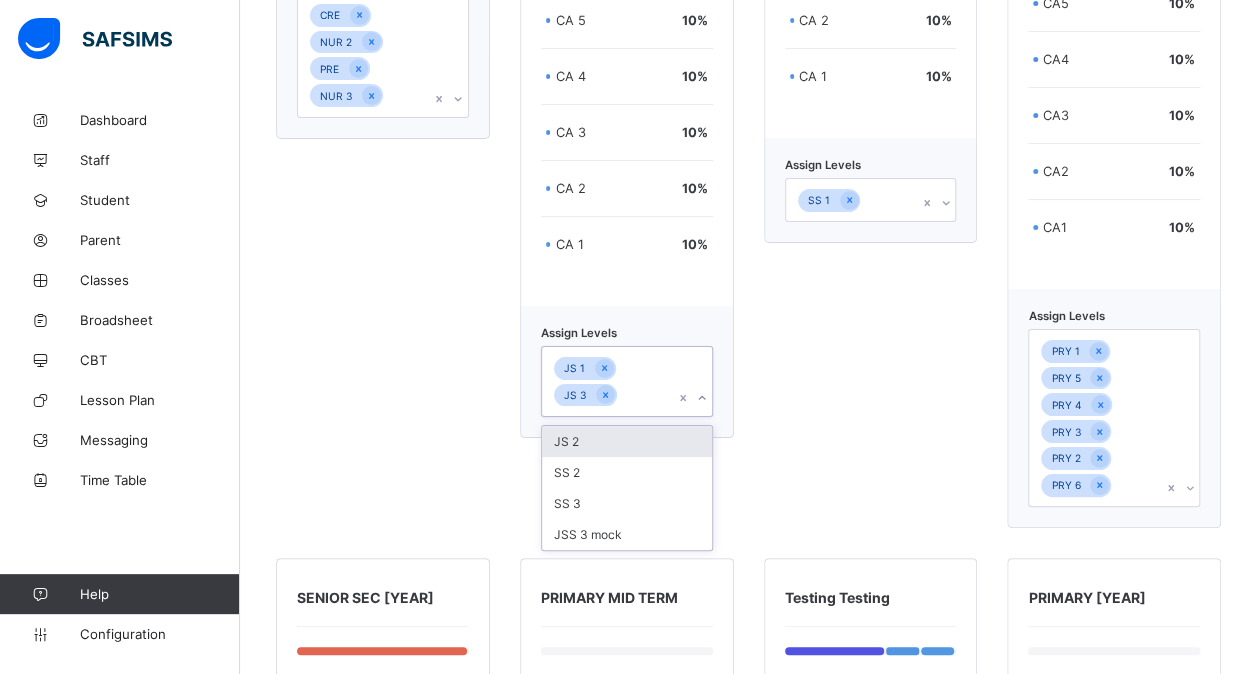 click on "JS 2" at bounding box center [627, 441] 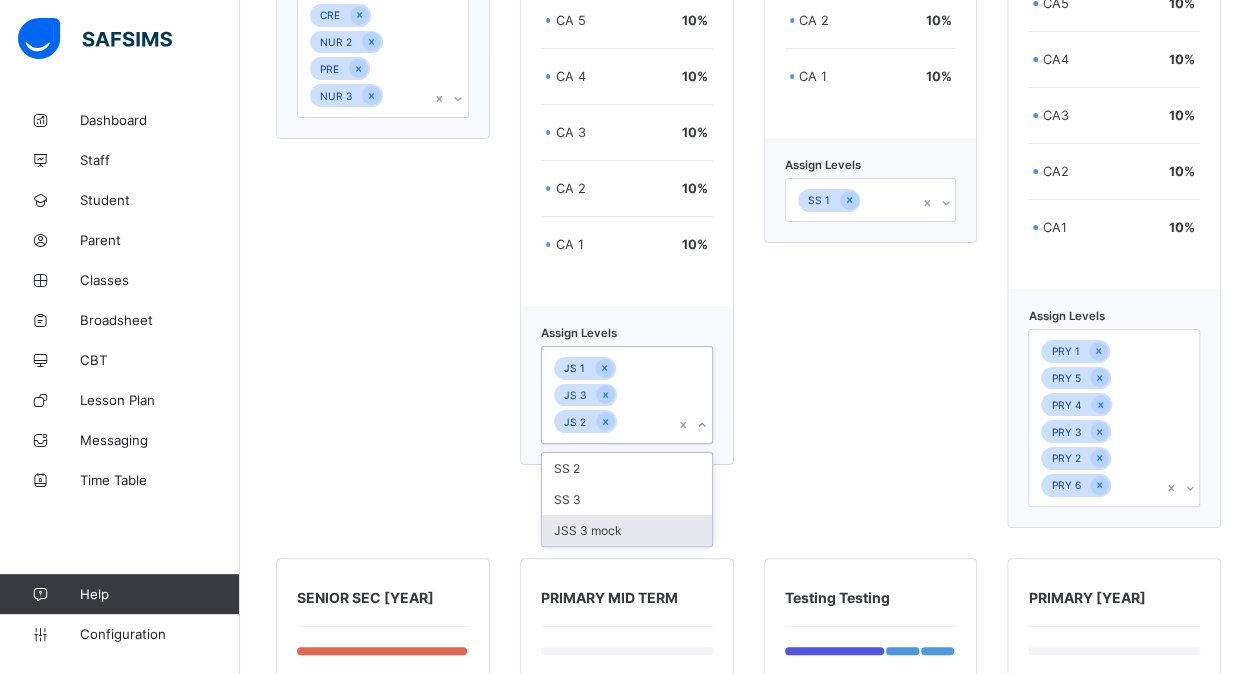 click on "JSS 3 mock" at bounding box center (627, 530) 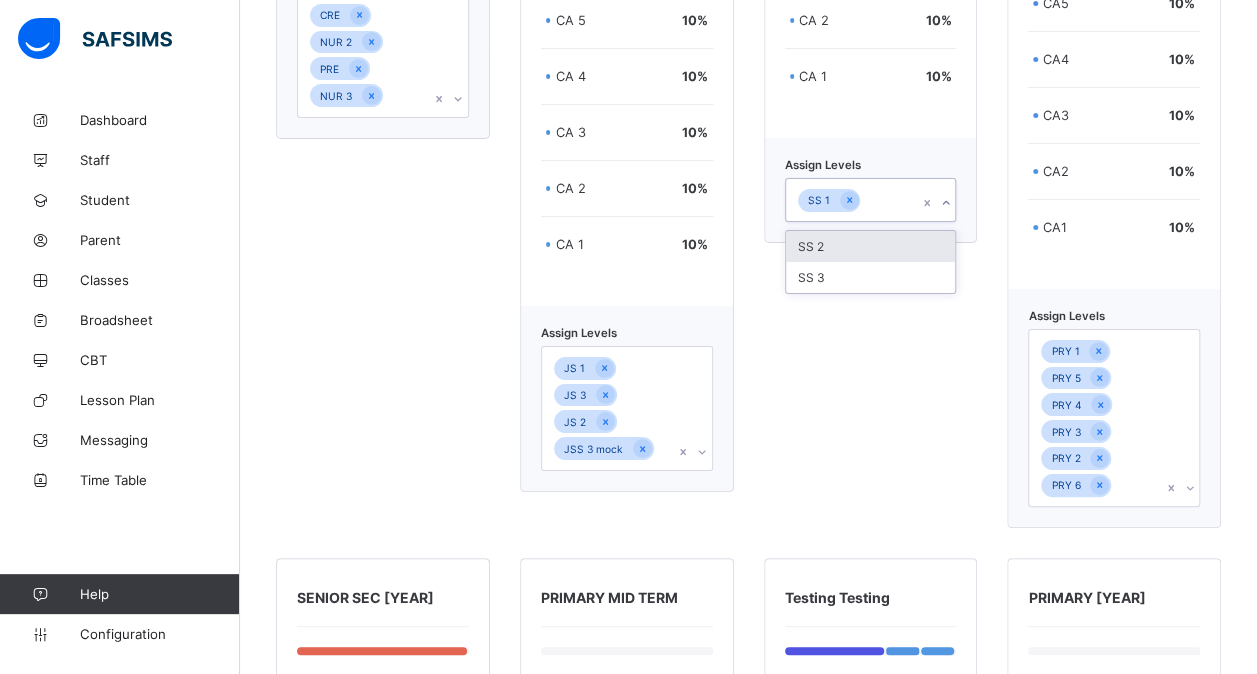 click on "SS 1" at bounding box center [852, 200] 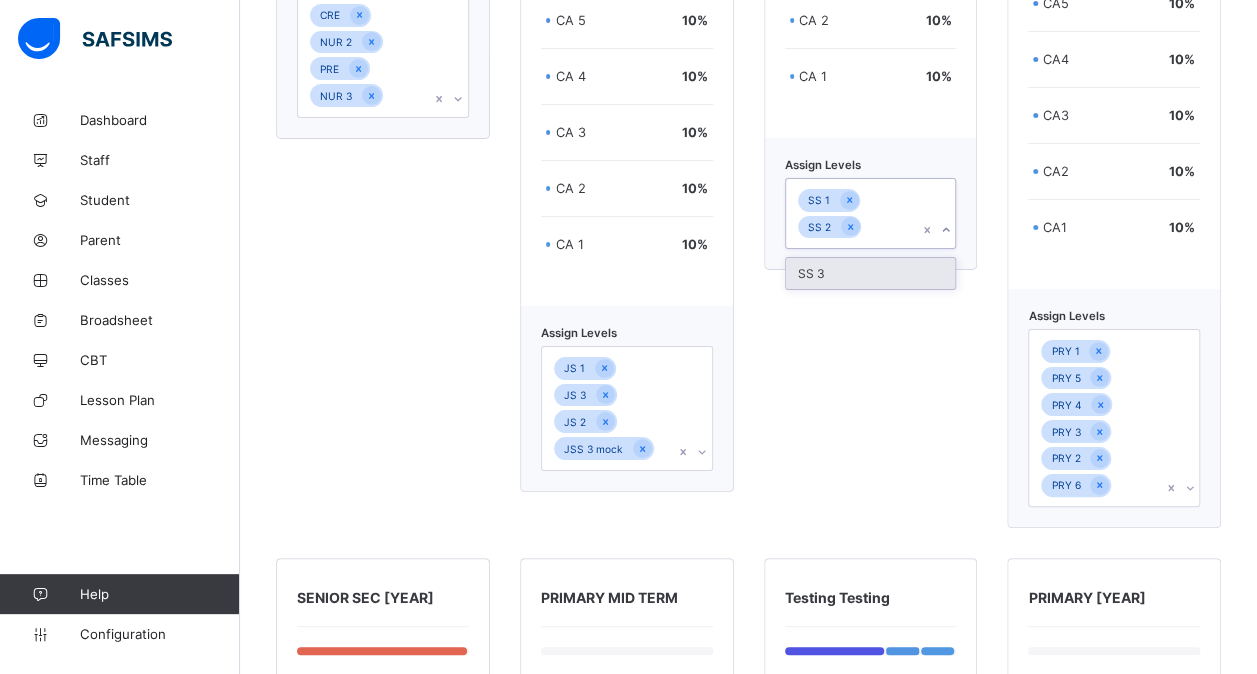 click on "SS 3" at bounding box center (871, 273) 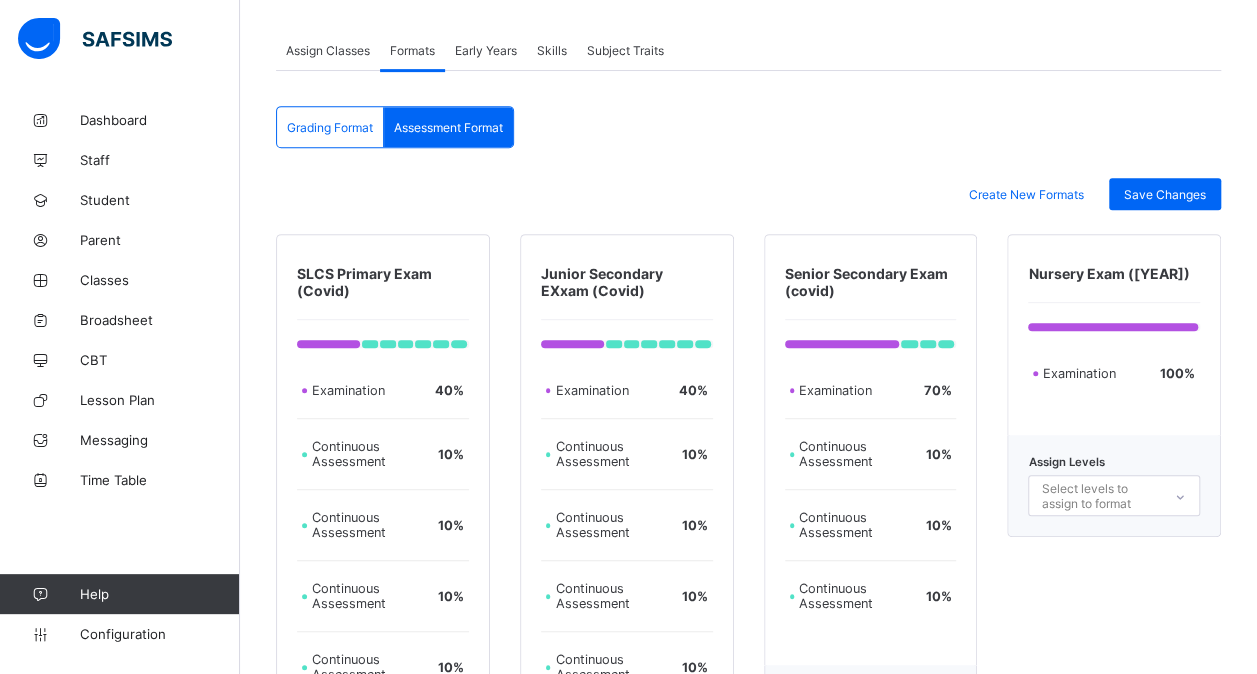 scroll, scrollTop: 366, scrollLeft: 0, axis: vertical 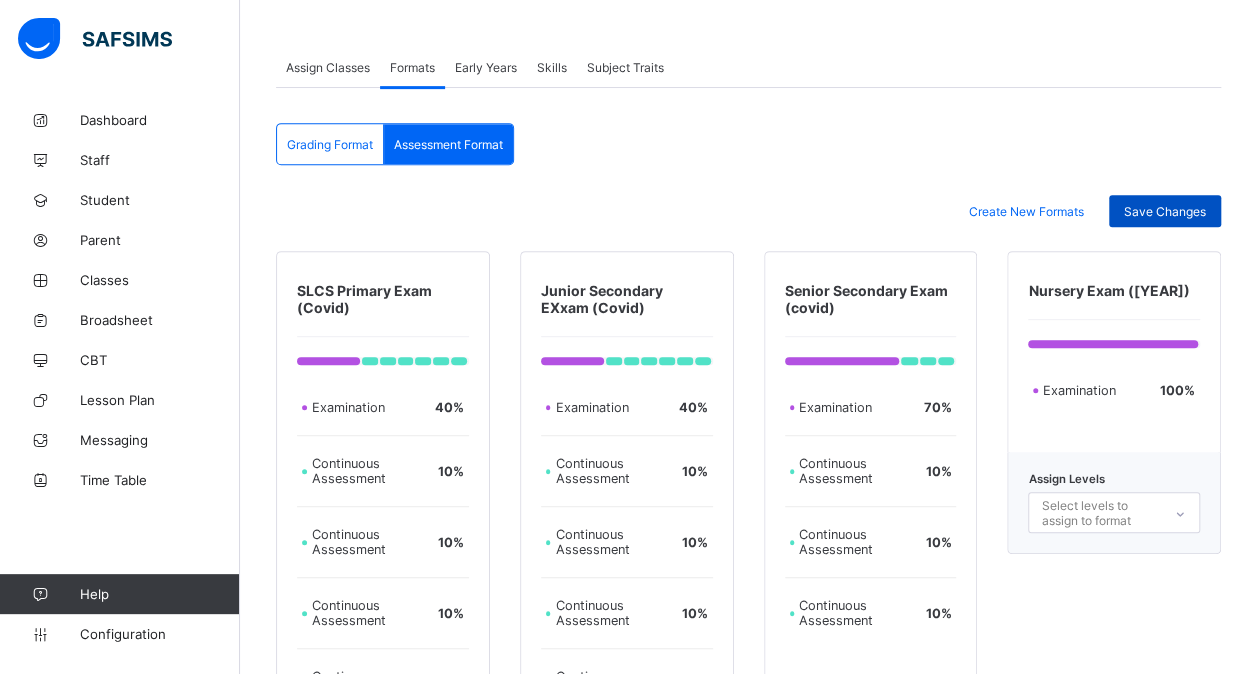 click on "Save Changes" at bounding box center (1165, 211) 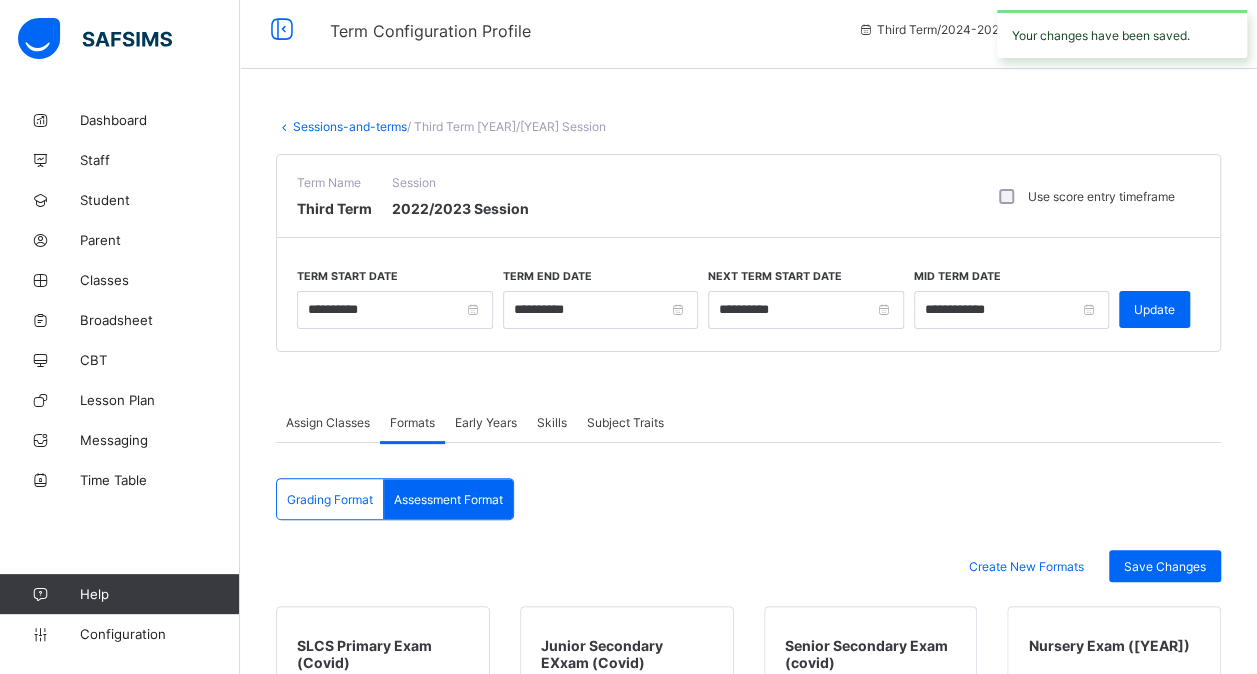 scroll, scrollTop: 0, scrollLeft: 0, axis: both 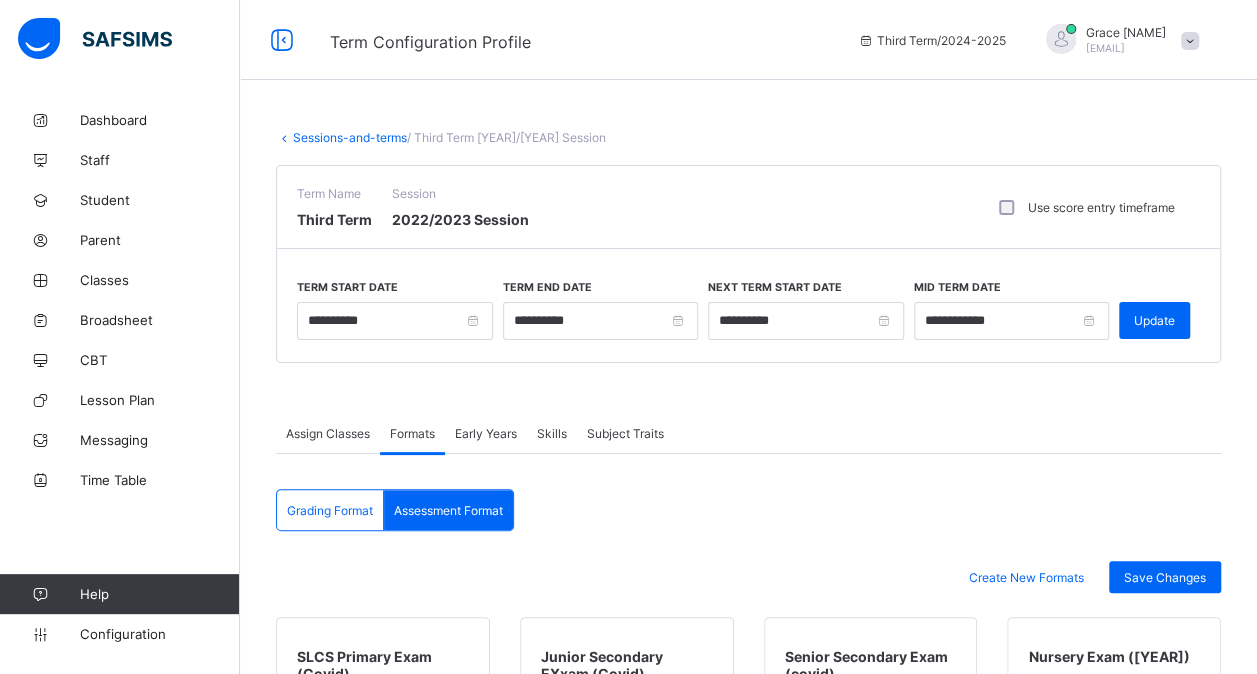click on "Sessions-and-terms" at bounding box center (350, 137) 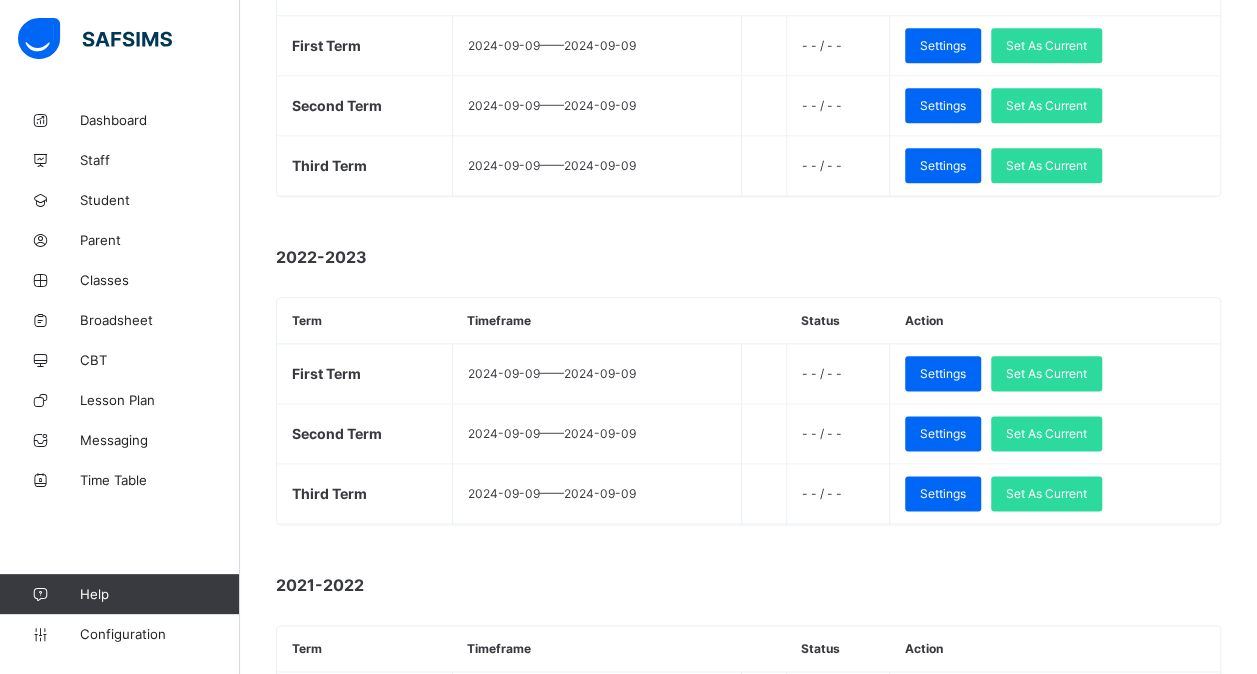 scroll, scrollTop: 1053, scrollLeft: 0, axis: vertical 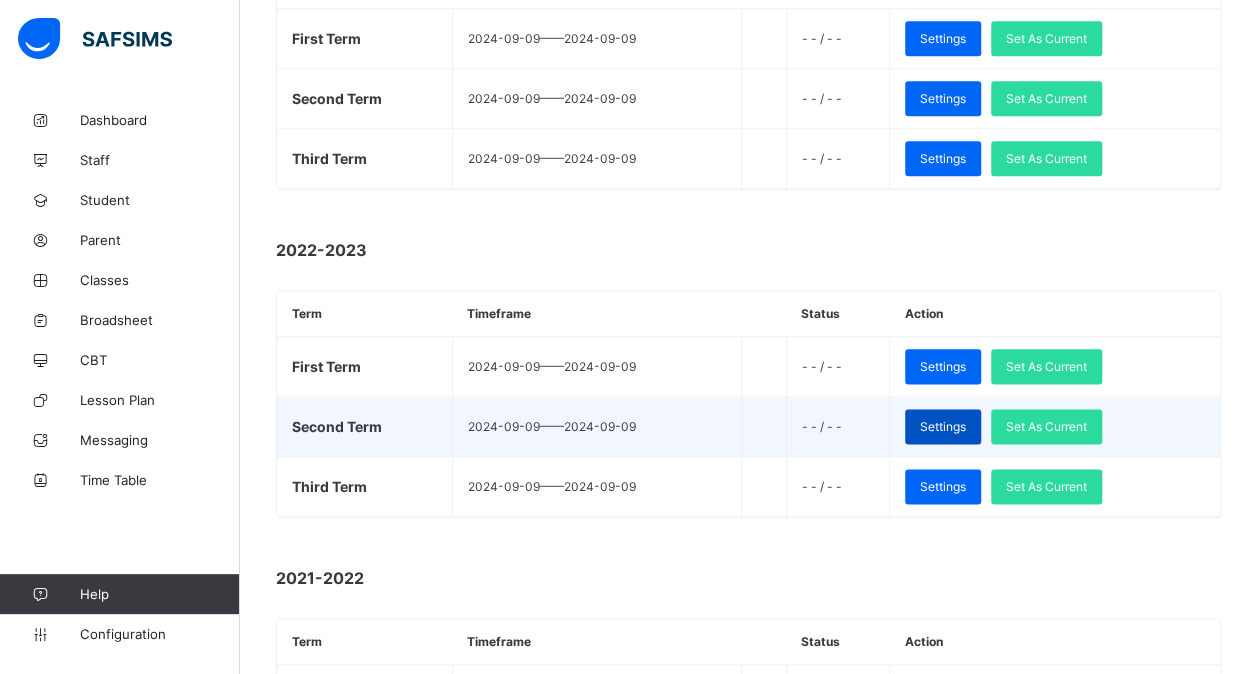 click on "Settings" at bounding box center (943, 426) 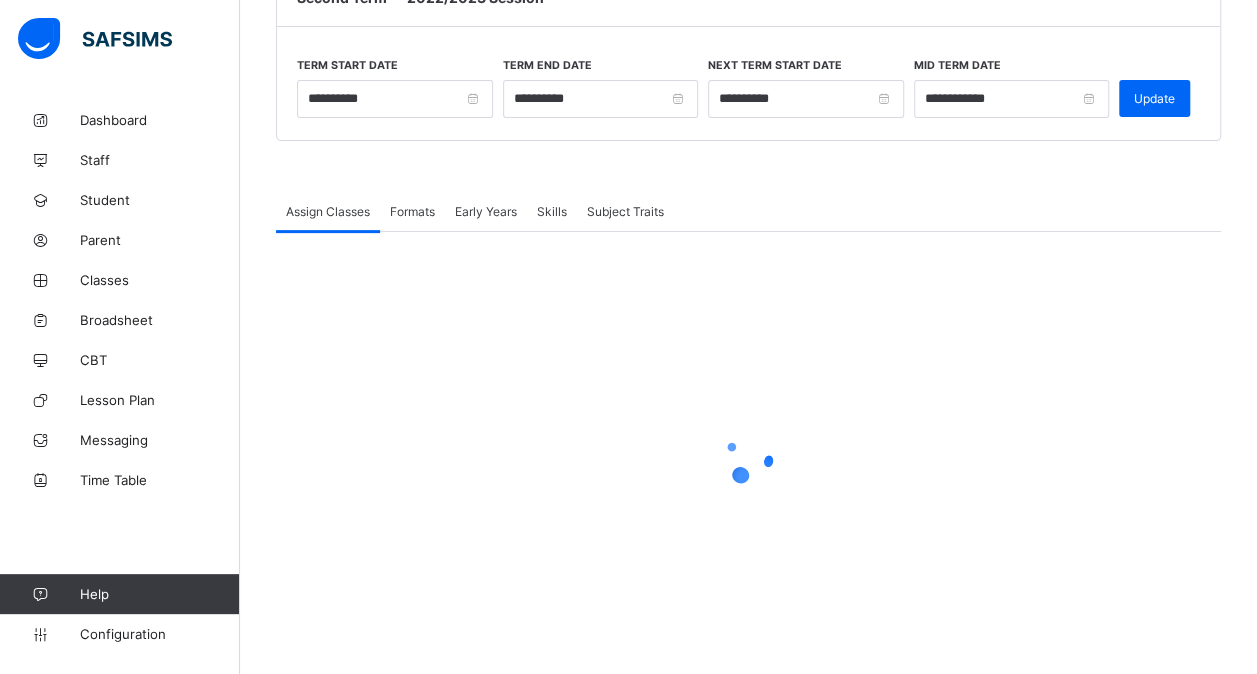 scroll, scrollTop: 222, scrollLeft: 0, axis: vertical 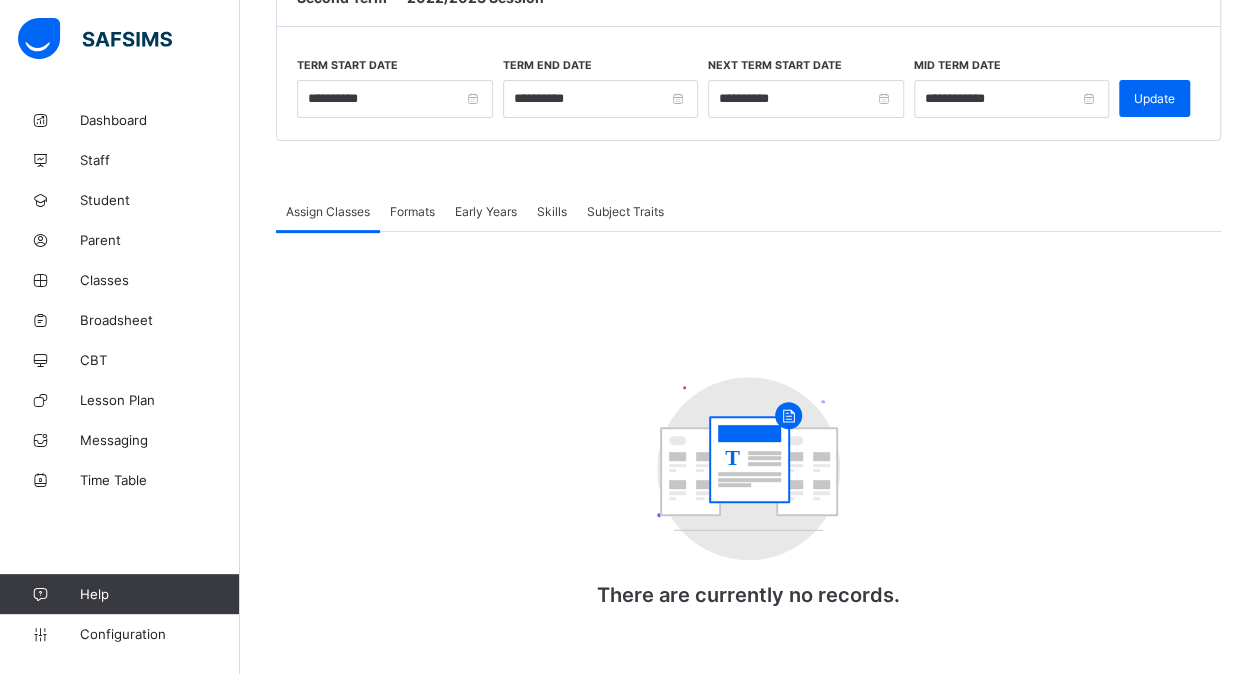 click on "Formats" at bounding box center (412, 211) 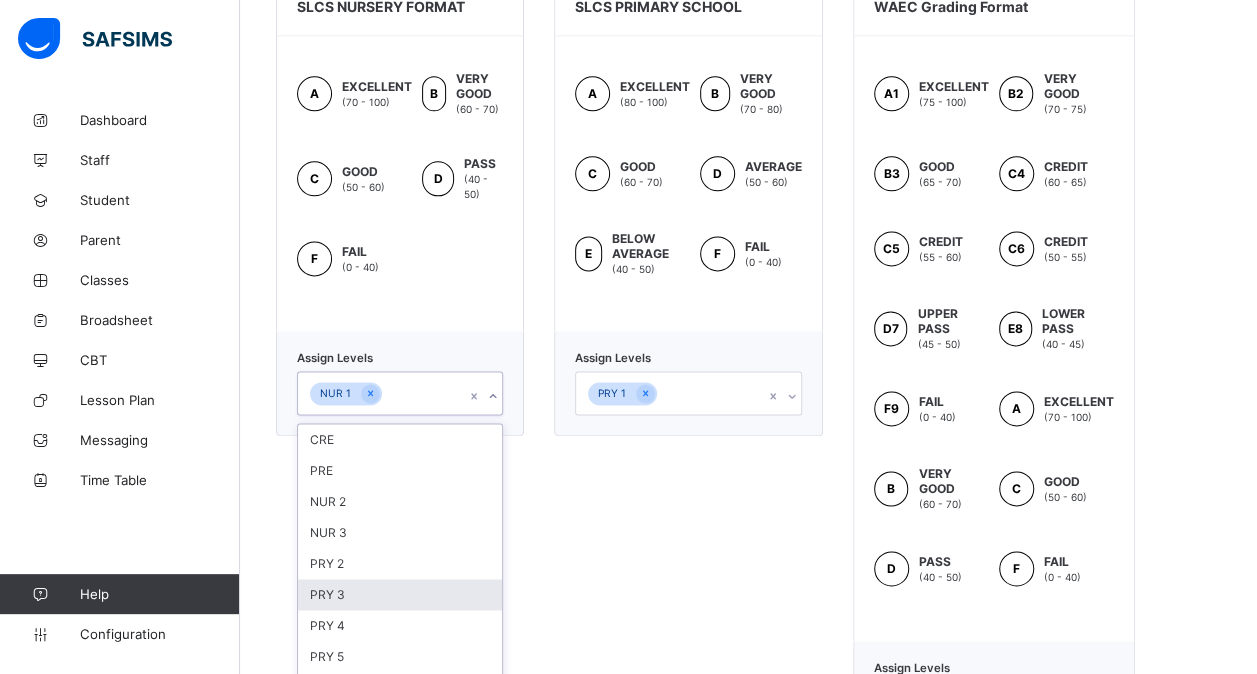 scroll, scrollTop: 1245, scrollLeft: 0, axis: vertical 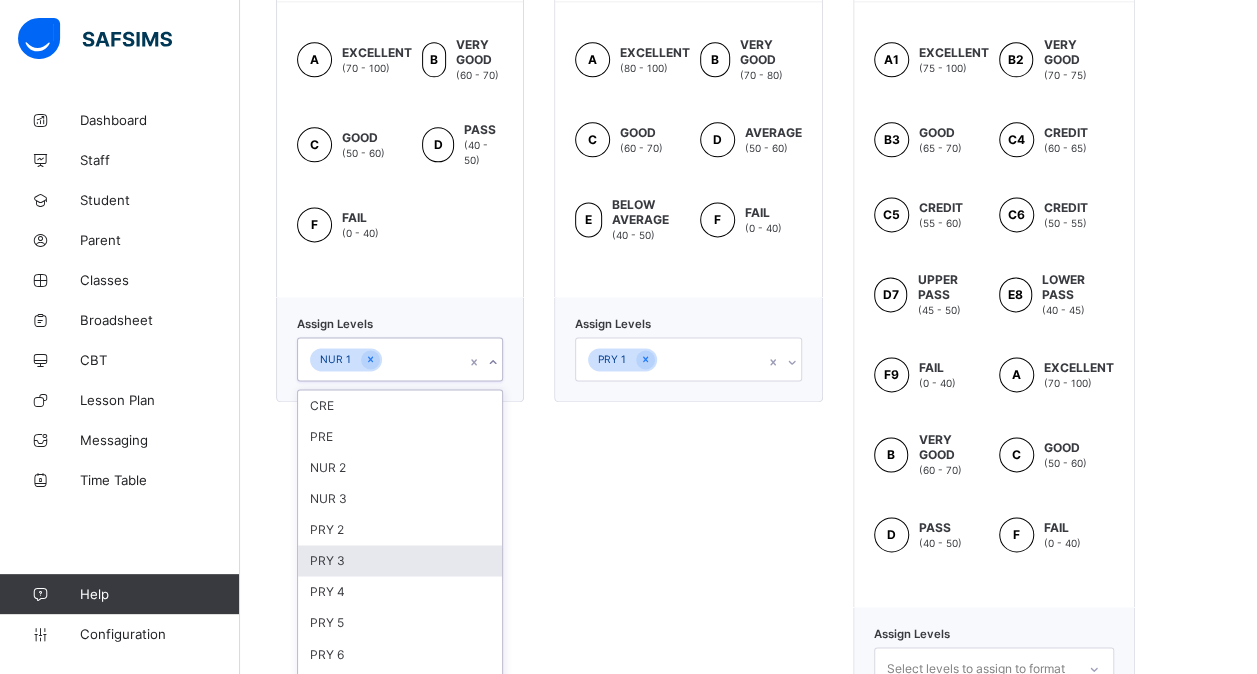 click on "option PRY 3 focused, 6 of 14. 14 results available. Use Up and Down to choose options, press Enter to select the currently focused option, press Escape to exit the menu, press Tab to select the option and exit the menu. NUR 1 CRE PRE NUR 2 NUR 3 PRY 2 PRY 3 PRY 4 PRY 5 PRY 6 JS 2 JS 3 SS 2 SS 3 JSS 3 mock" at bounding box center [400, 359] 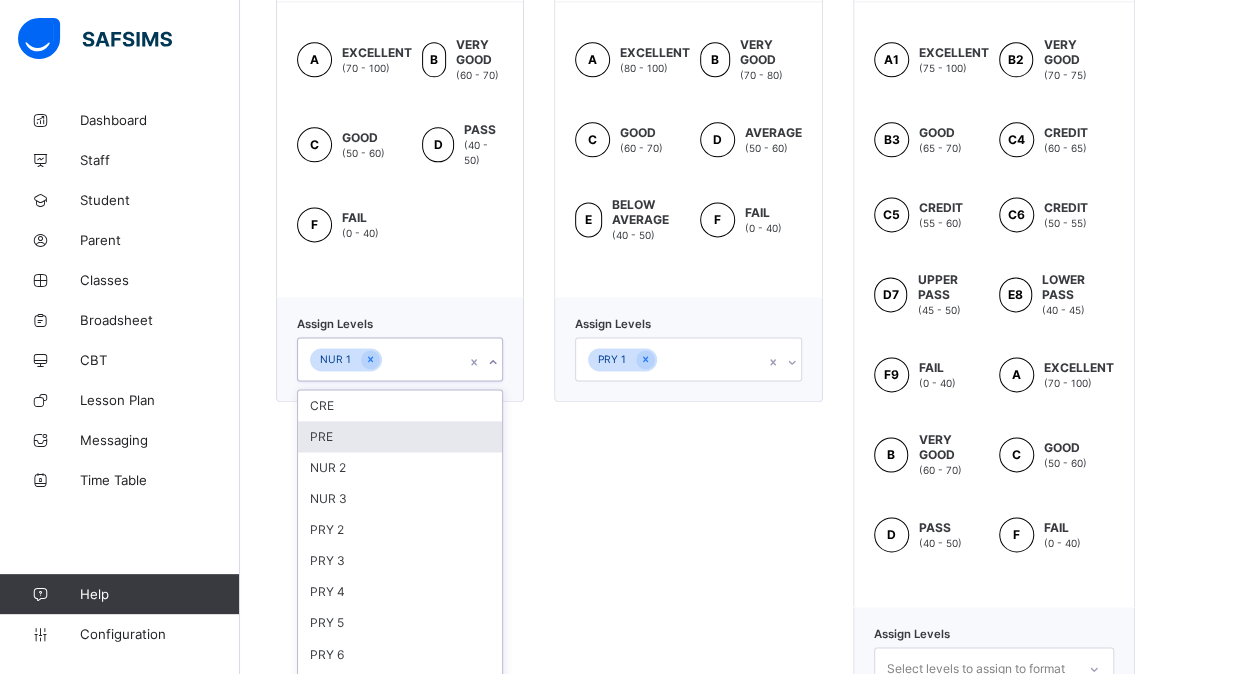 click on "PRE" at bounding box center (400, 436) 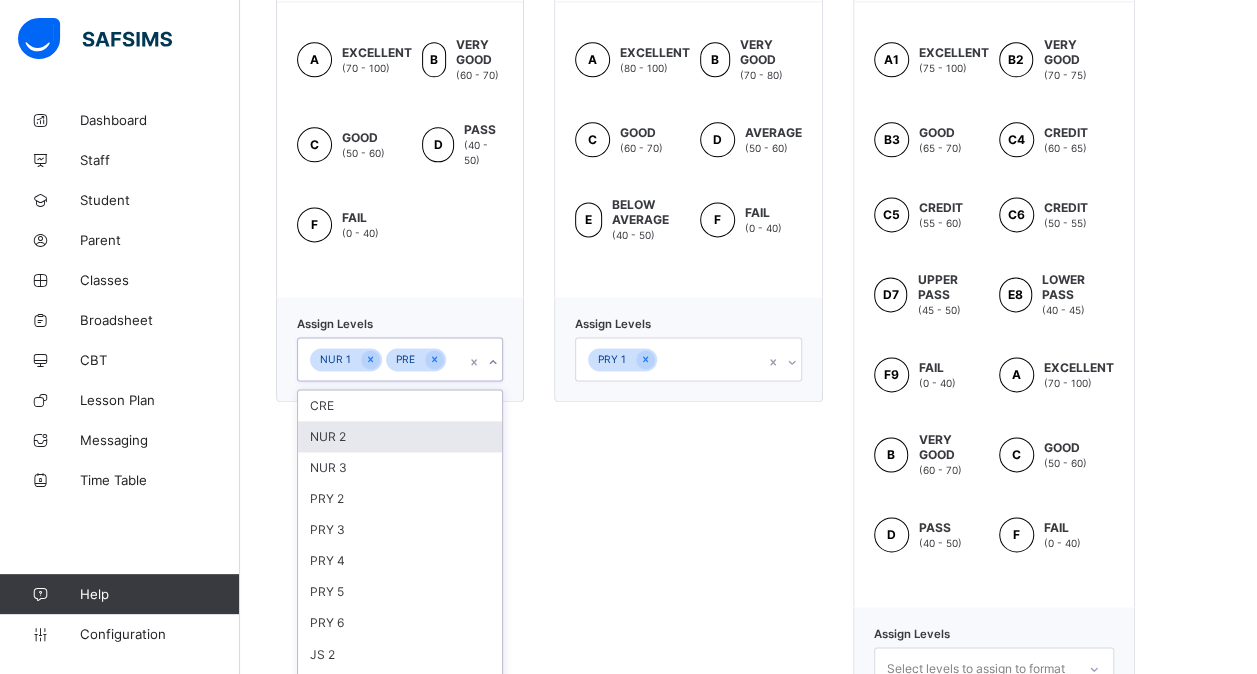 click on "NUR 2" at bounding box center [400, 436] 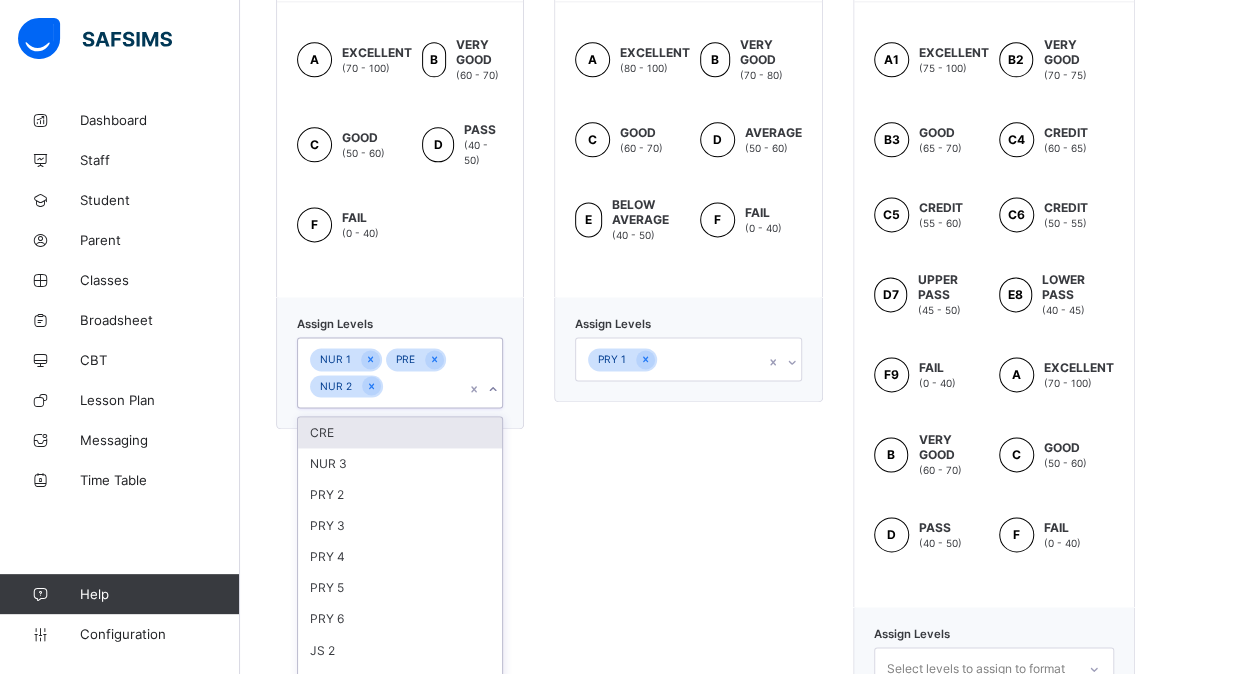 click on "CRE" at bounding box center [400, 432] 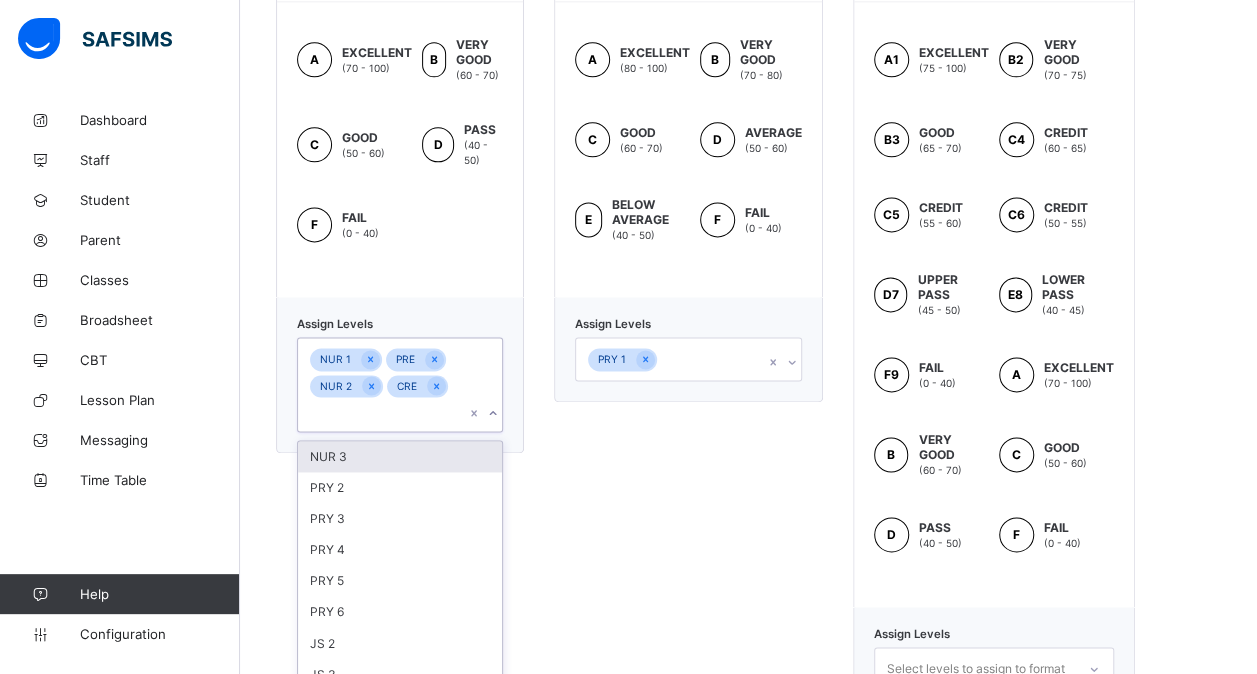 click on "NUR 3" at bounding box center [400, 456] 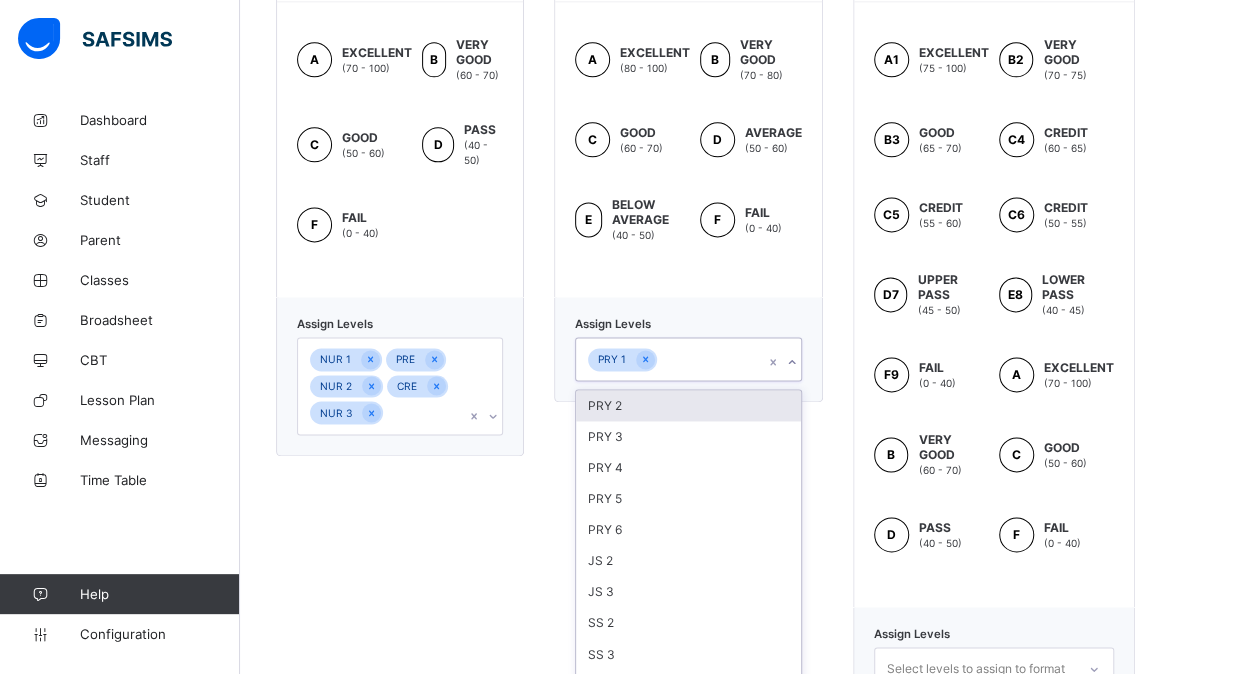 click on "PRY 1" at bounding box center [669, 359] 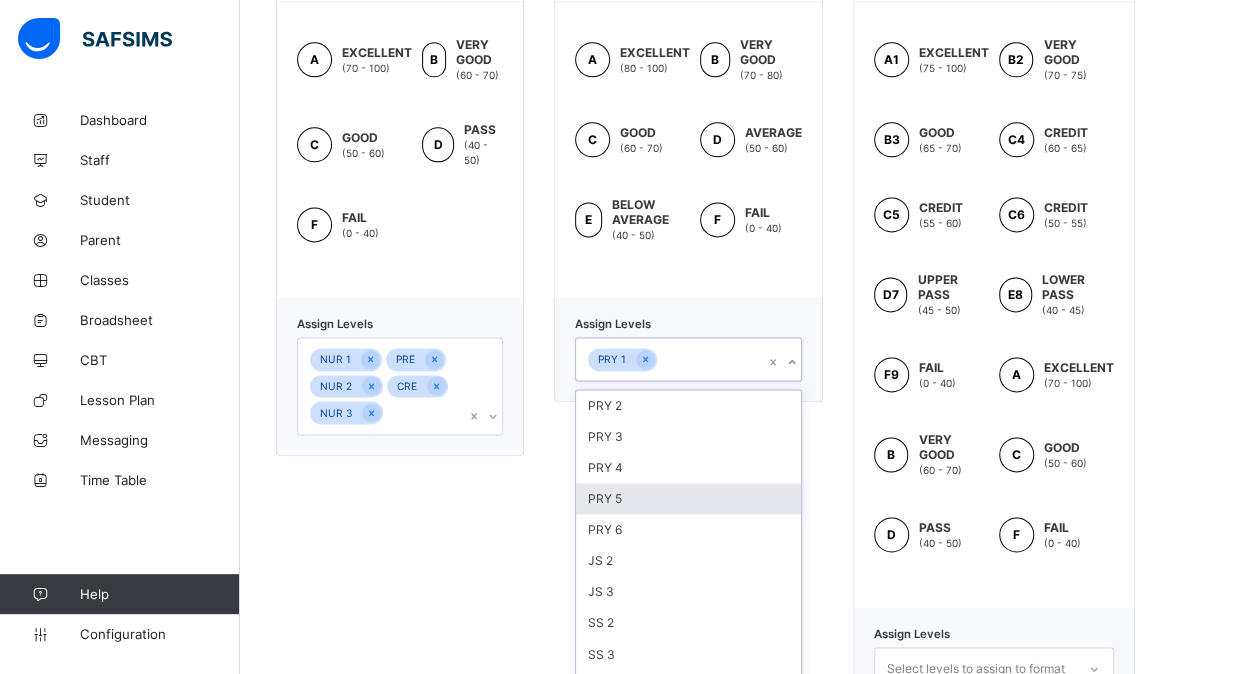 click on "PRY 5" at bounding box center [688, 498] 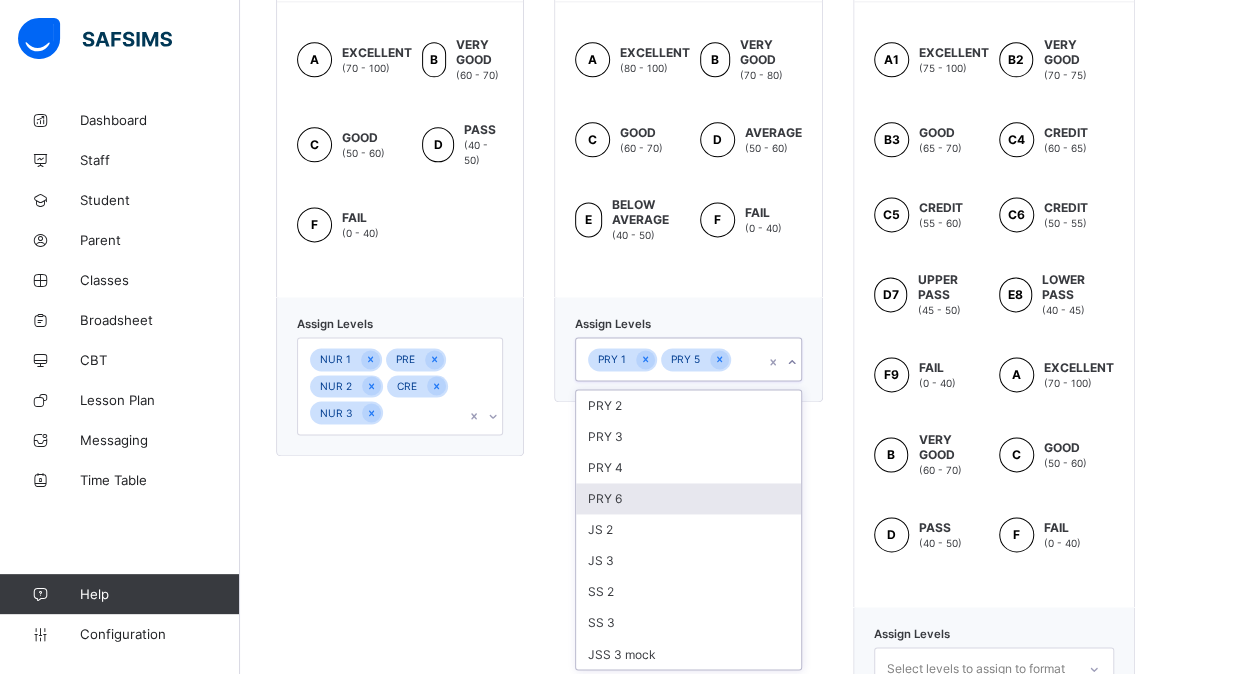 click on "PRY 6" at bounding box center [688, 498] 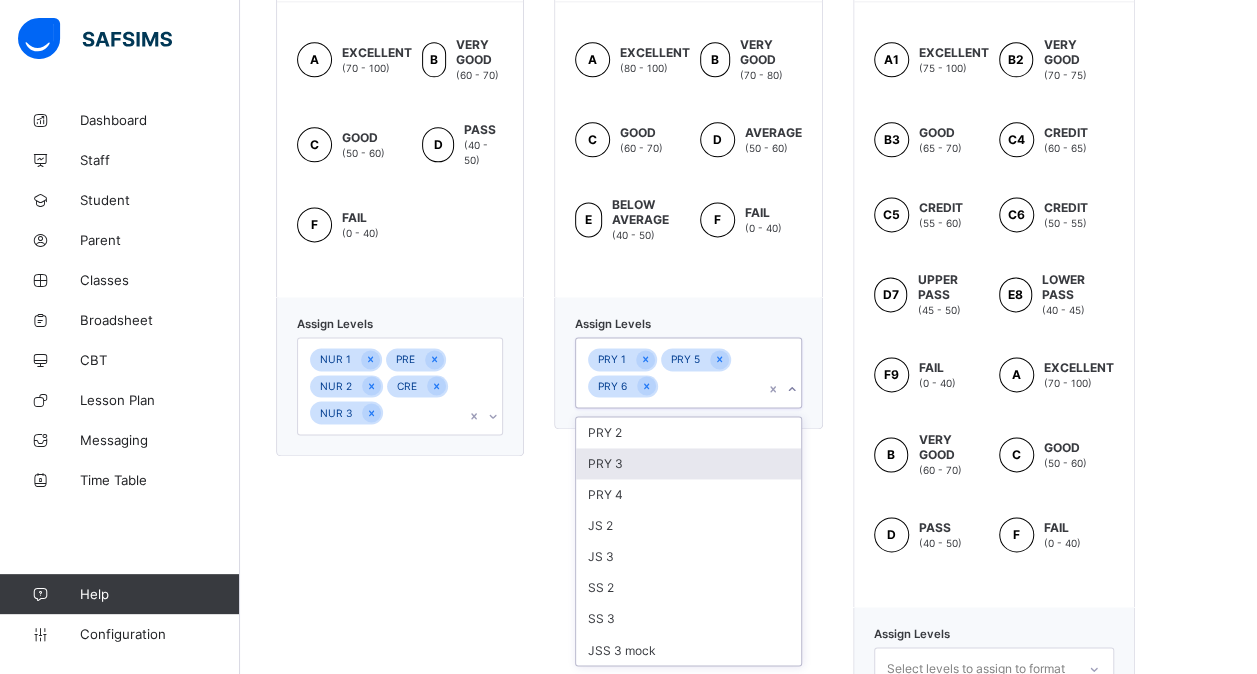 click on "PRY 3" at bounding box center [688, 463] 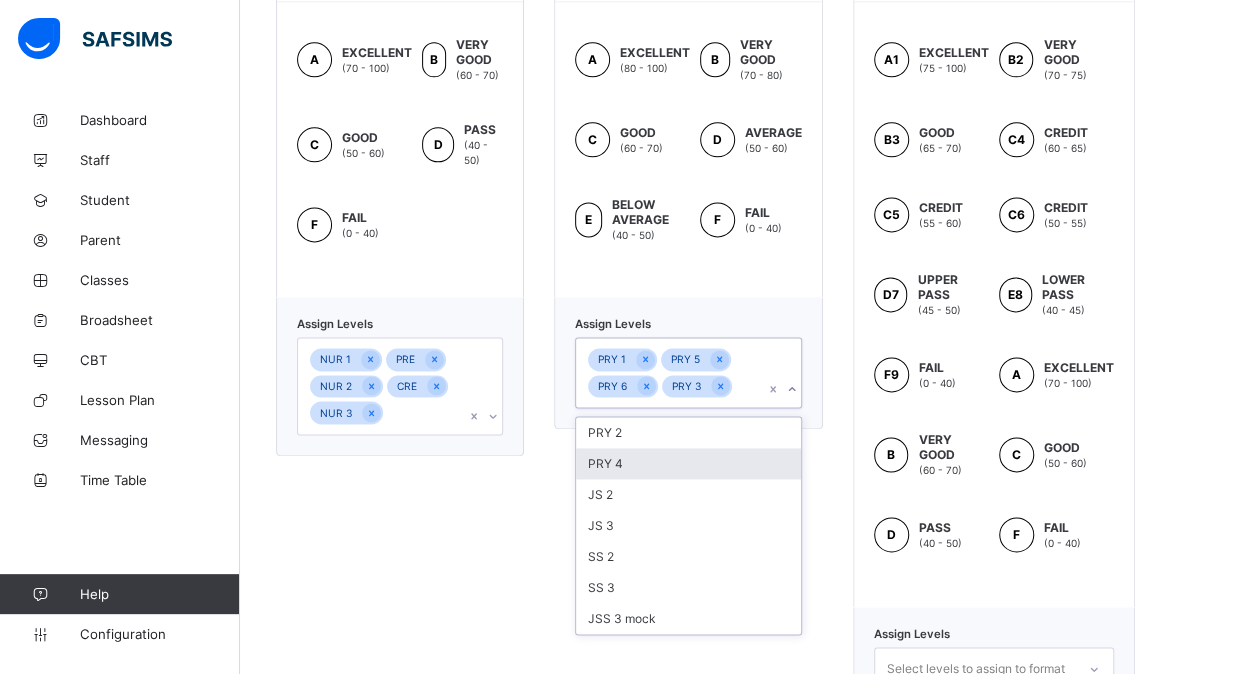 click on "PRY 4" at bounding box center [688, 463] 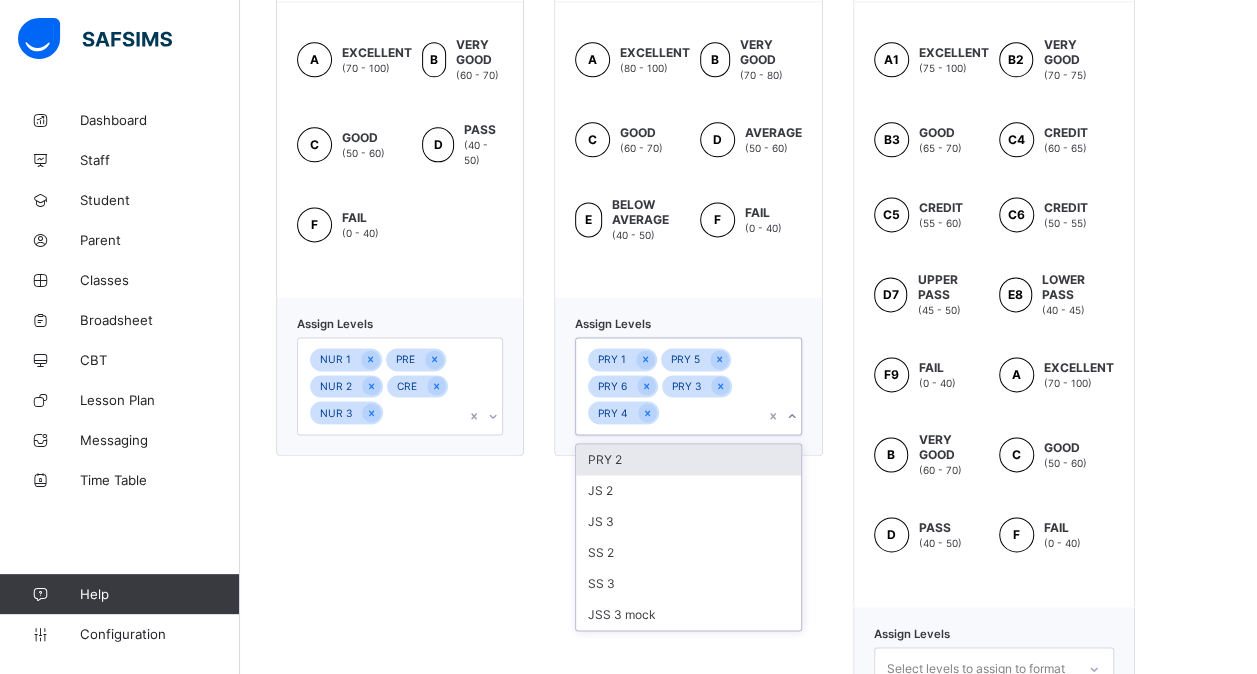click on "PRY 2" at bounding box center (688, 459) 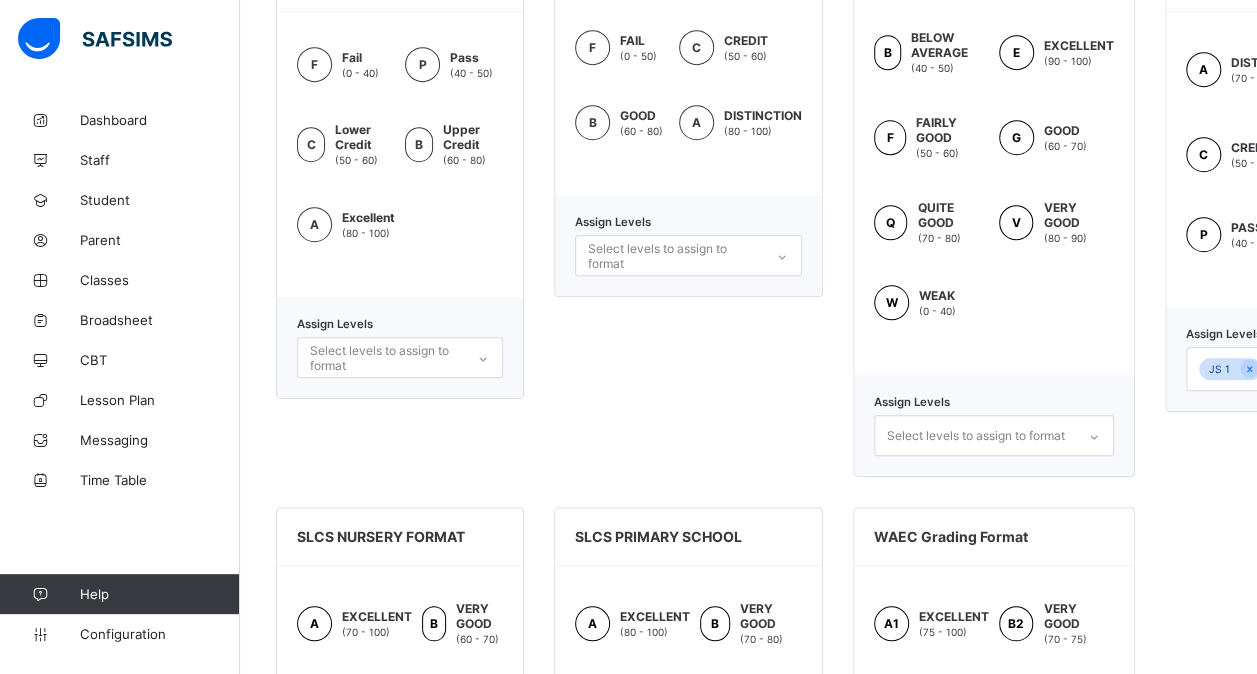 scroll, scrollTop: 679, scrollLeft: 0, axis: vertical 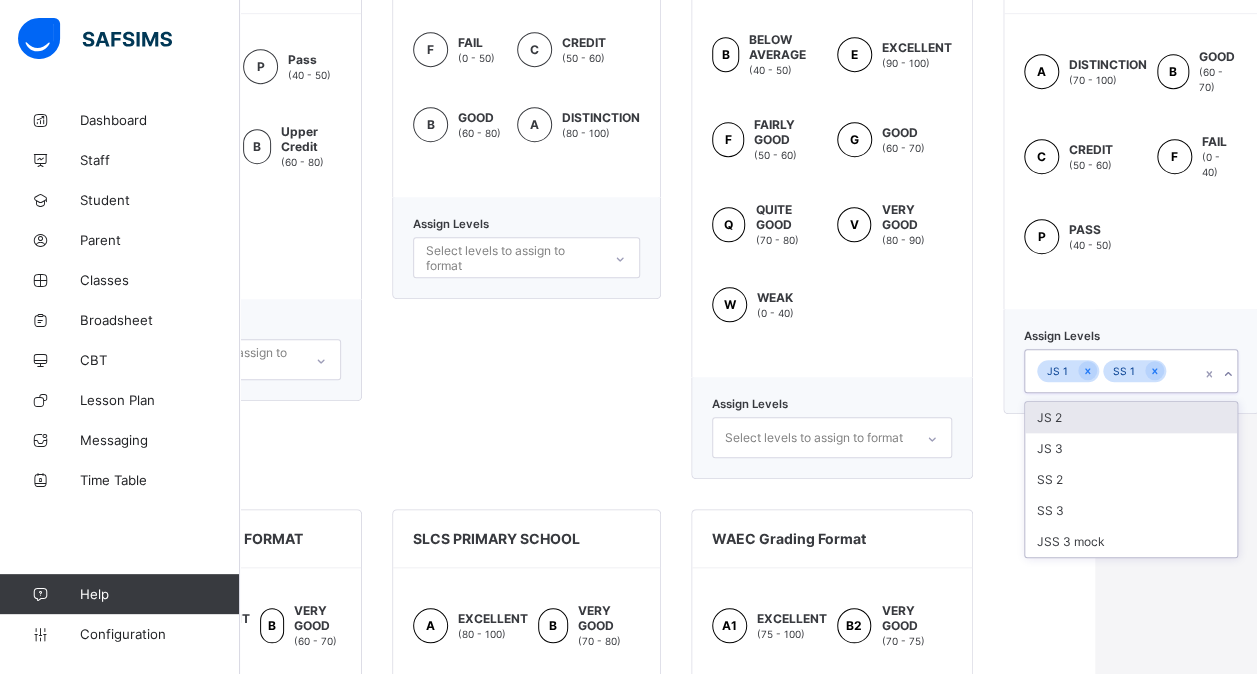 click on "JS 1 SS 1" at bounding box center (1131, 371) 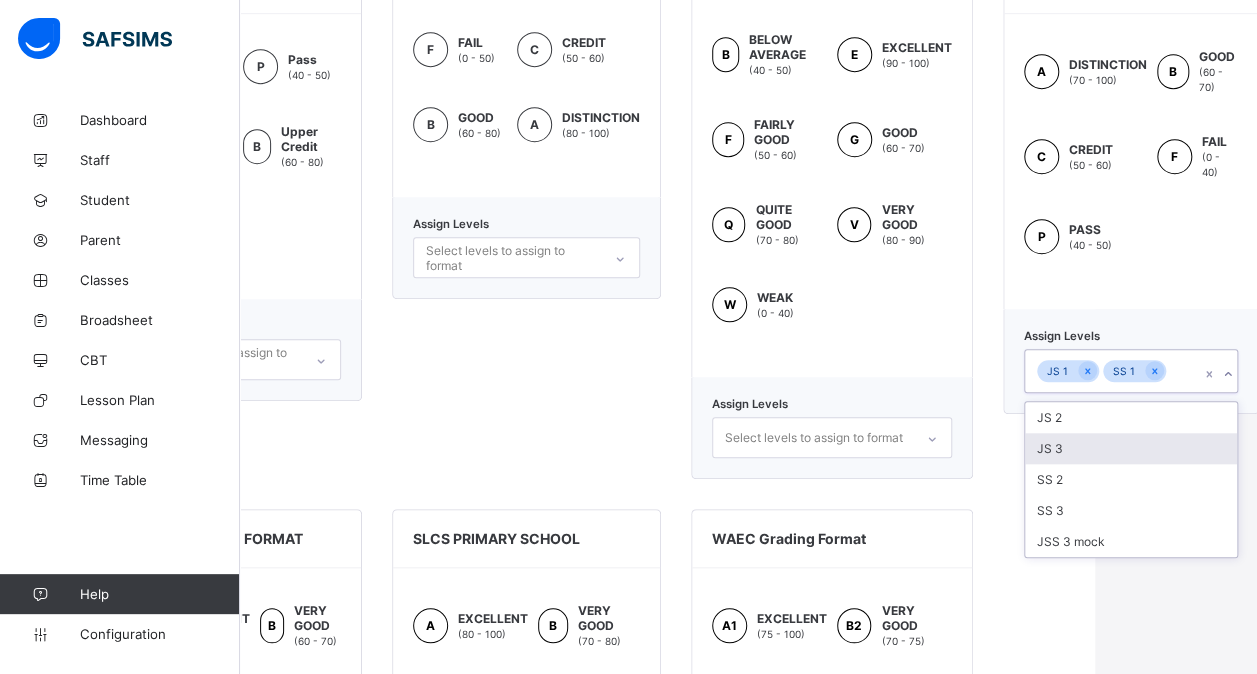 click on "JS 3" at bounding box center (1131, 448) 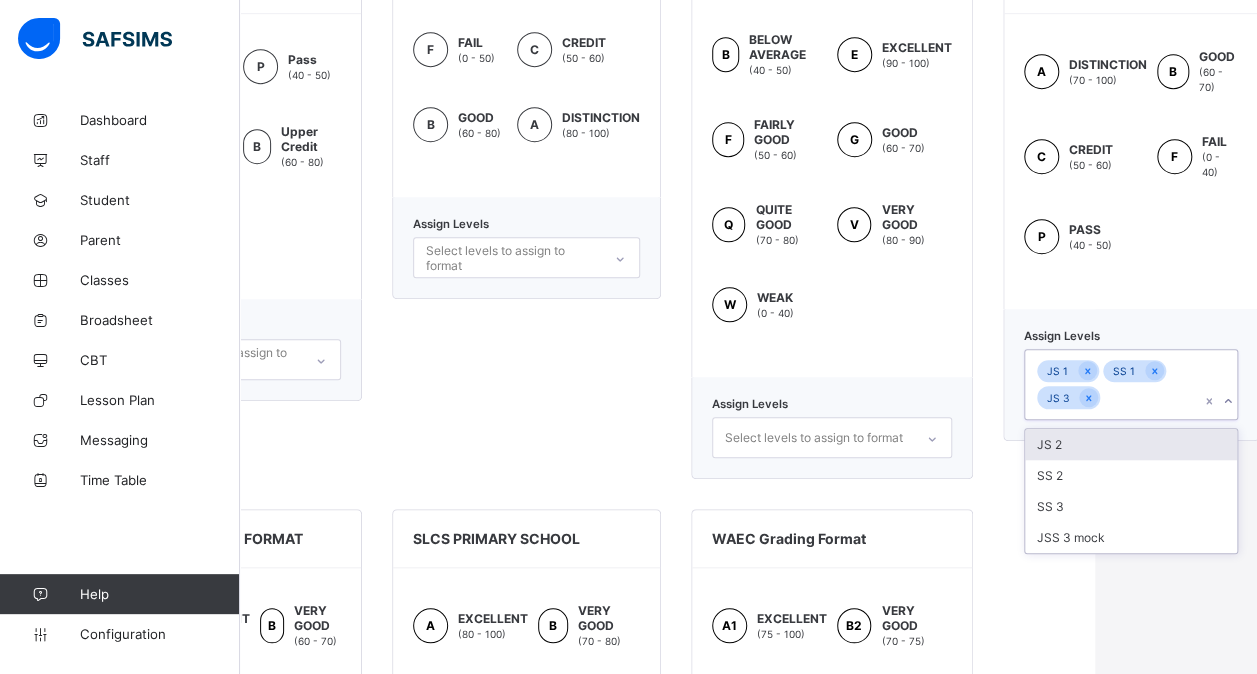 click on "JS 2" at bounding box center (1131, 444) 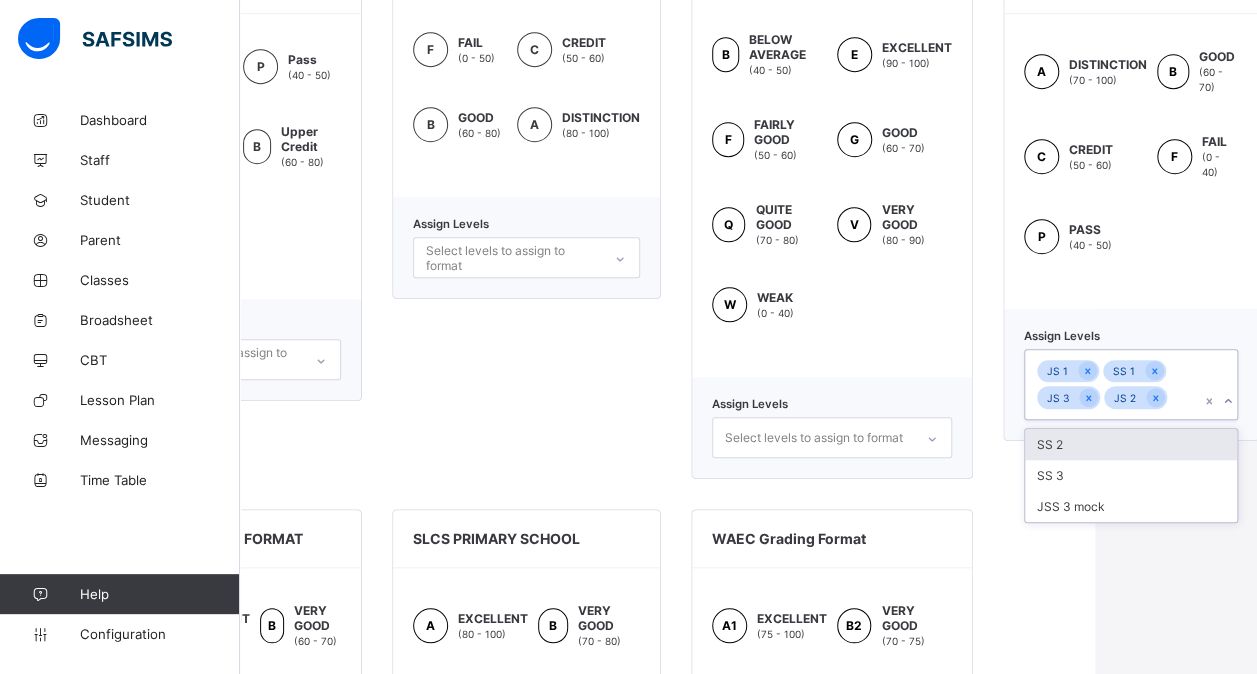 click on "SS 2" at bounding box center [1131, 444] 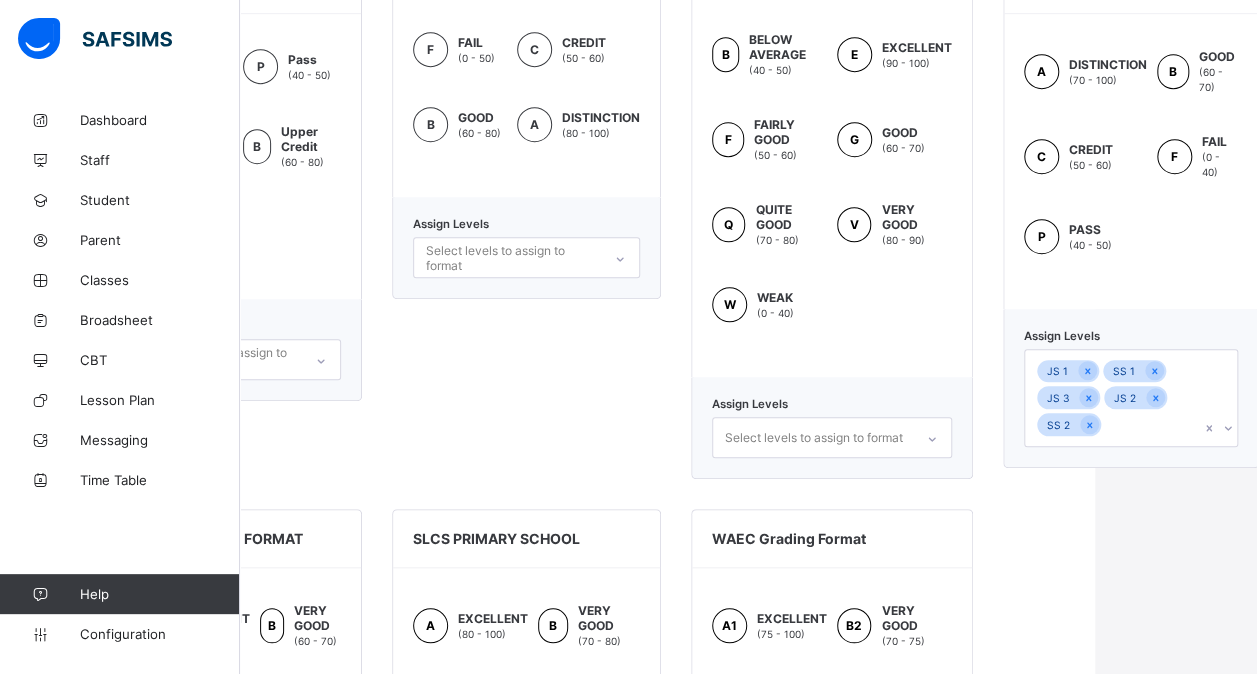click on "Assign Levels JS 1 SS 1 JS 3 JS 2 SS 2" at bounding box center [1131, 388] 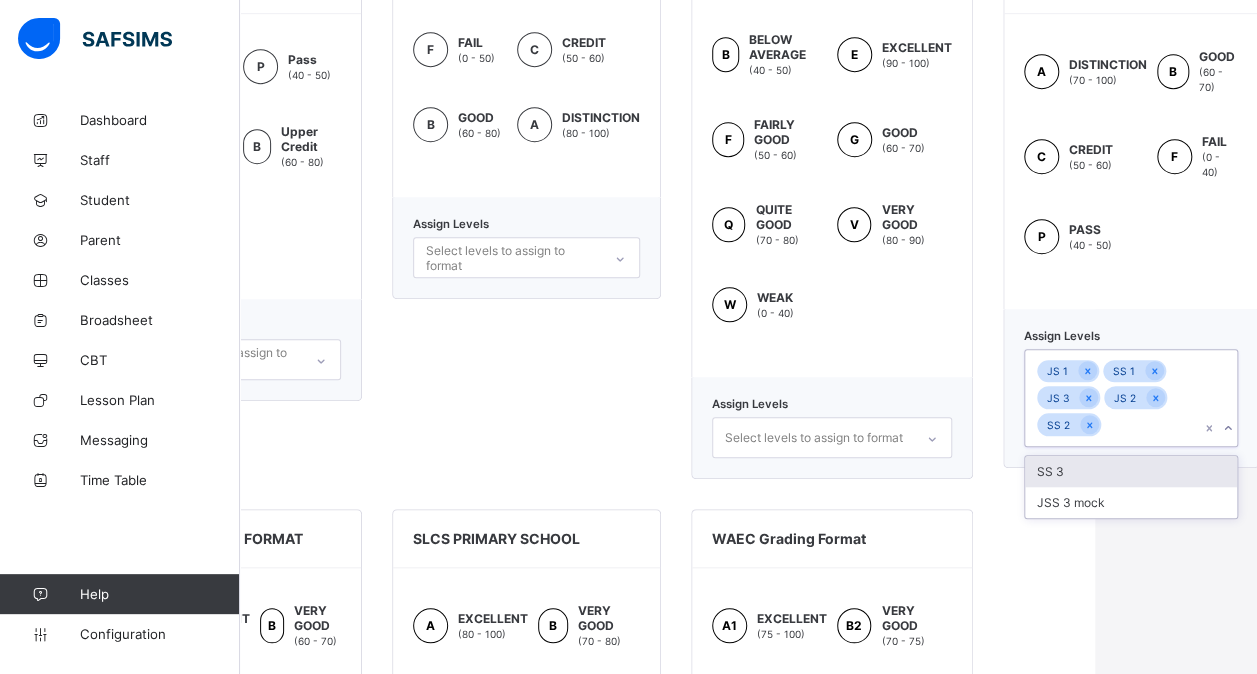 drag, startPoint x: 1132, startPoint y: 432, endPoint x: 1128, endPoint y: 408, distance: 24.33105 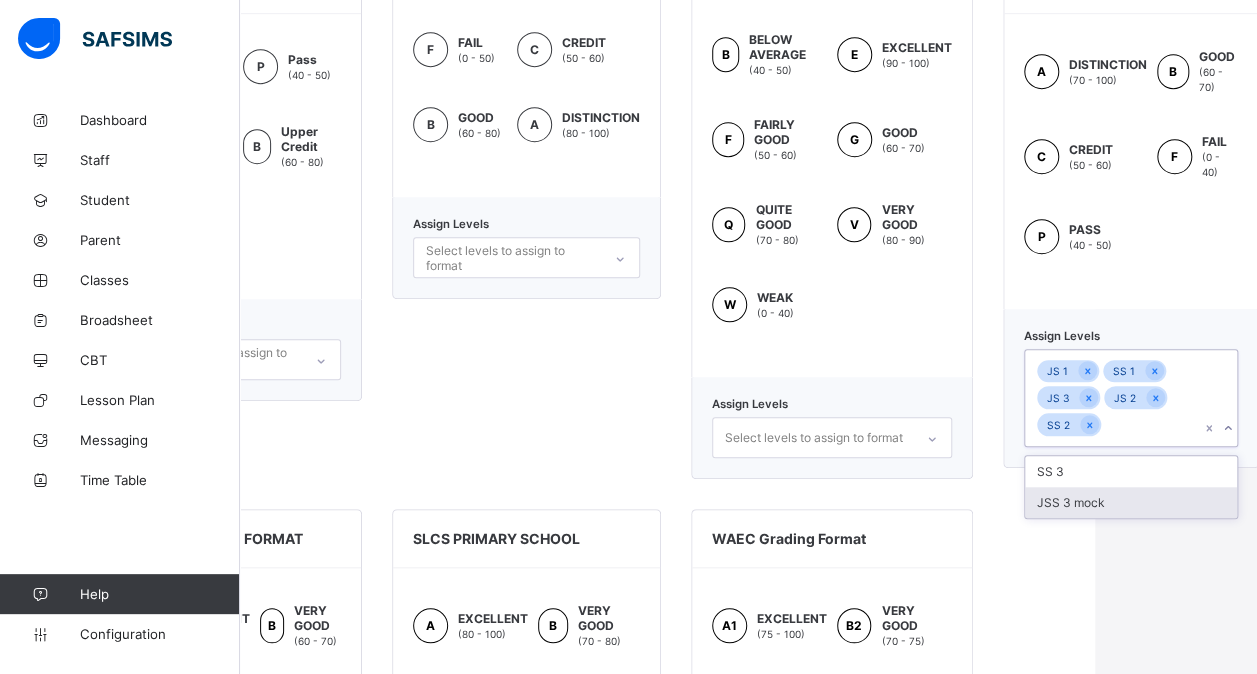 click on "JSS 3 mock" at bounding box center [1131, 502] 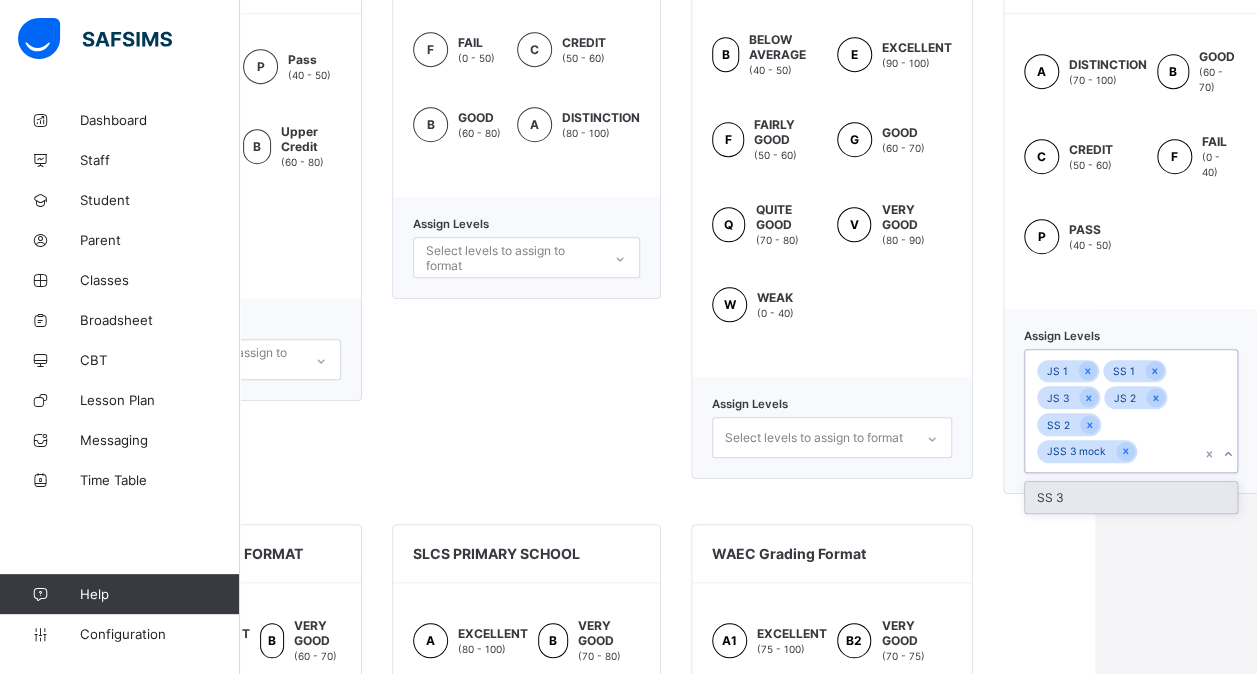click on "SS 3" at bounding box center [1131, 497] 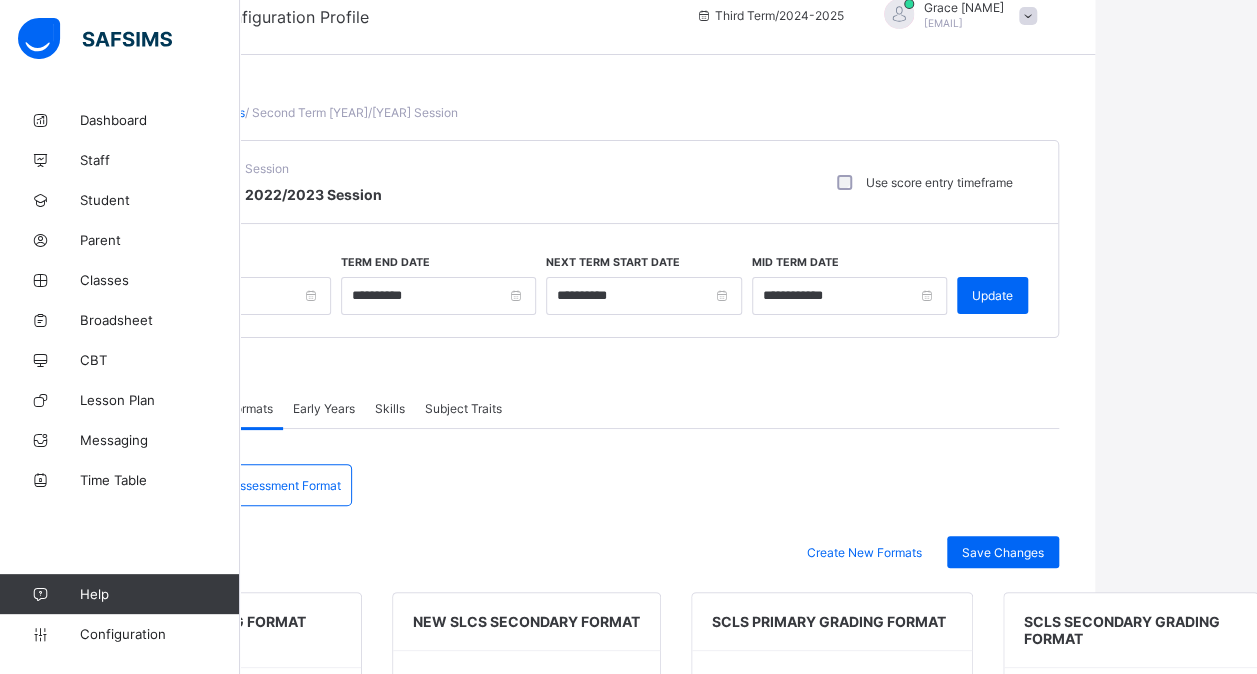 scroll, scrollTop: 0, scrollLeft: 162, axis: horizontal 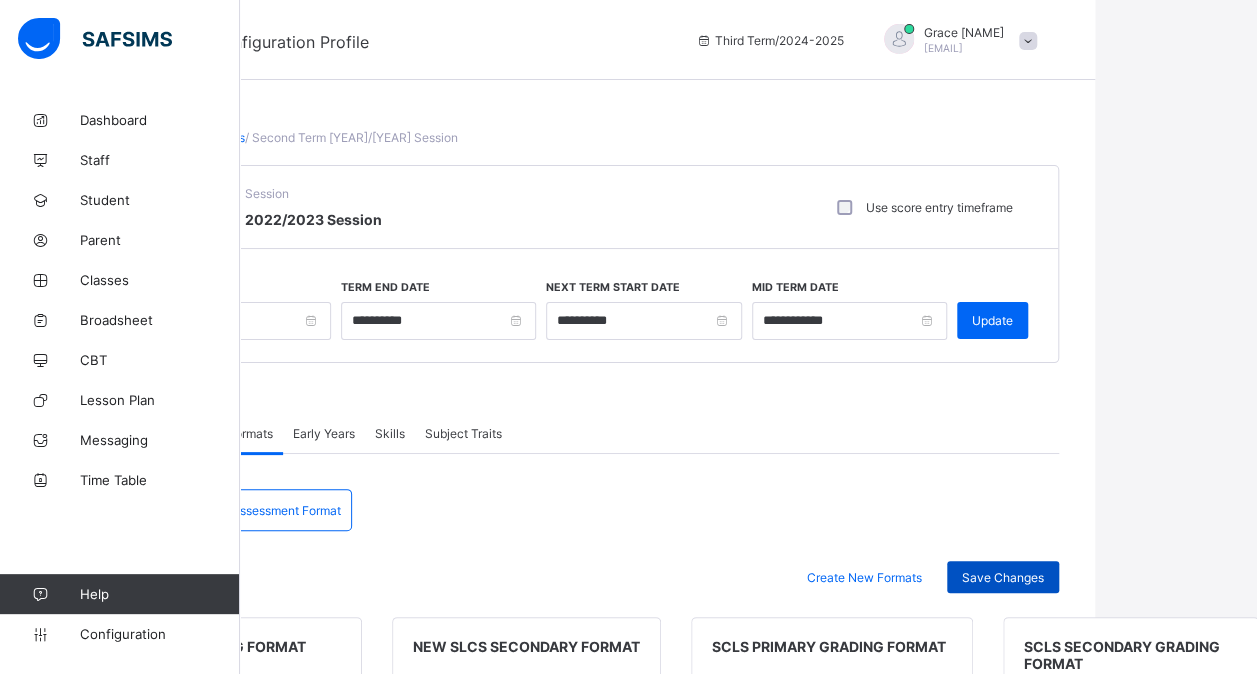 click on "Save Changes" at bounding box center (1003, 577) 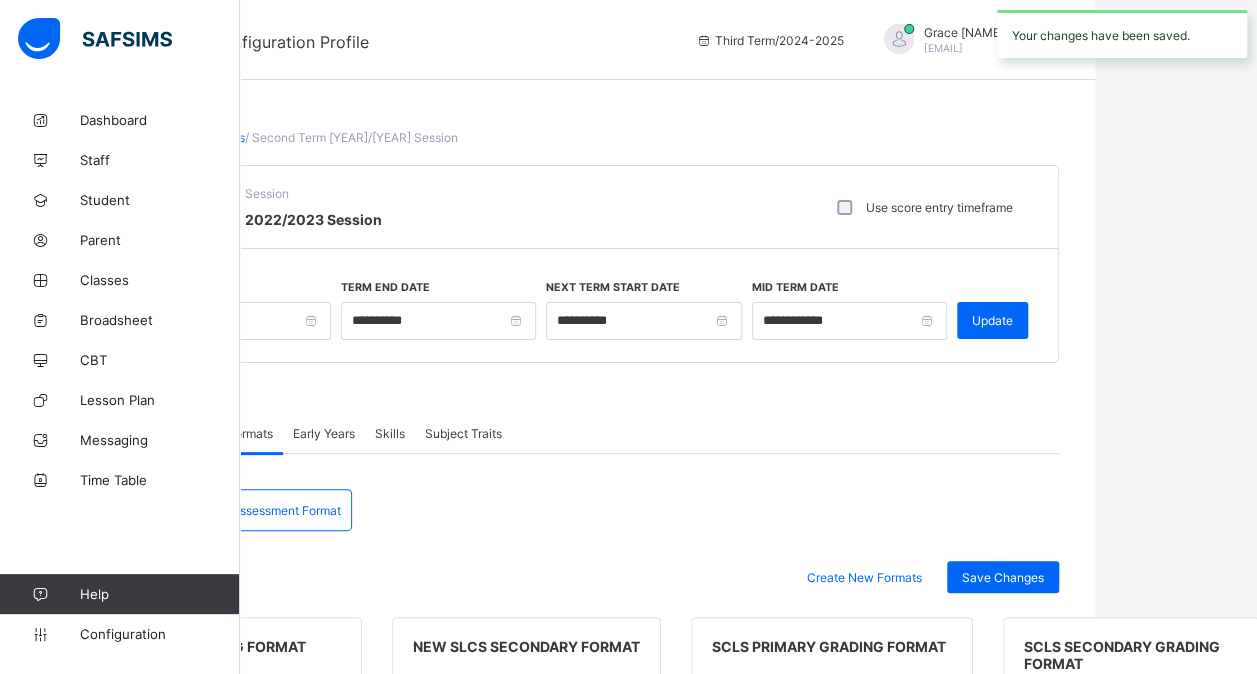 click on "Assessment Format" at bounding box center [286, 510] 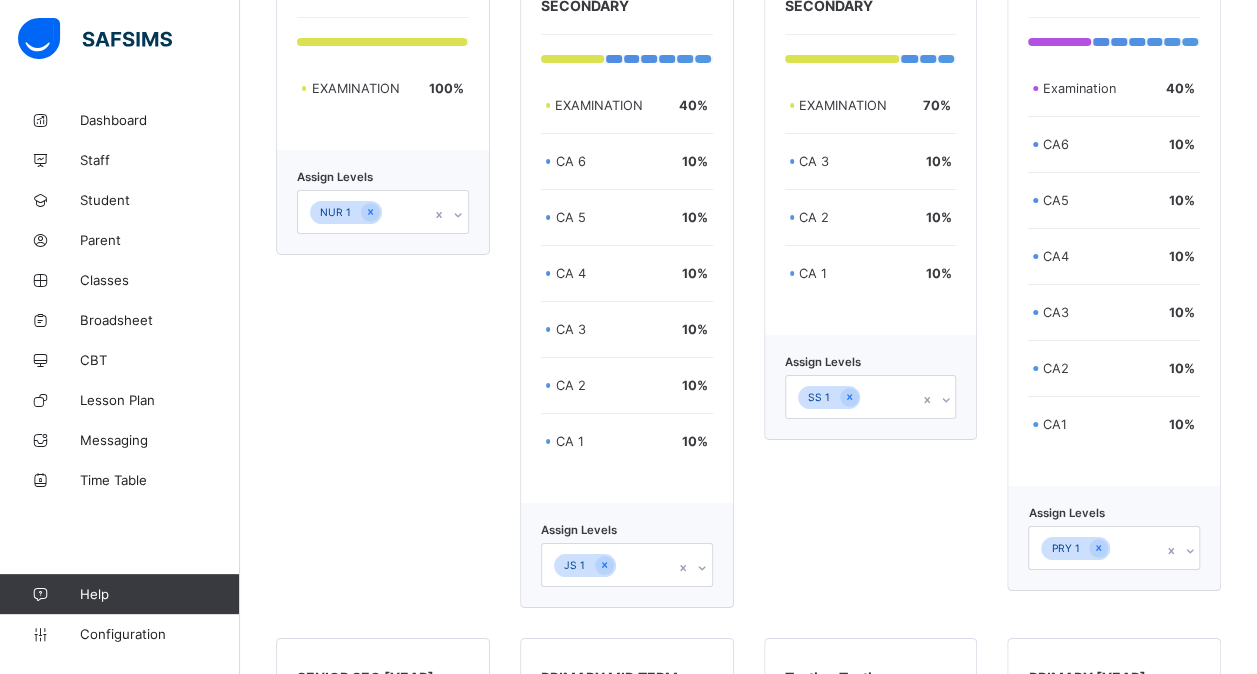 scroll, scrollTop: 3574, scrollLeft: 15, axis: both 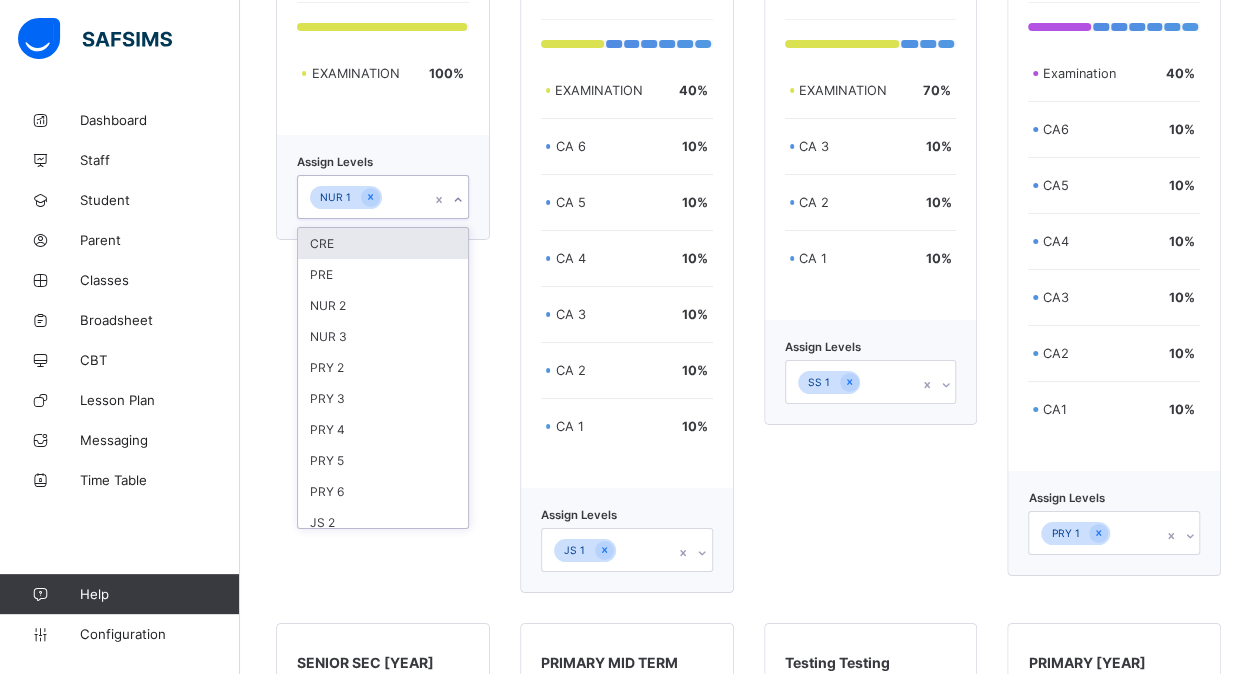 click on "NUR 1" at bounding box center [364, 197] 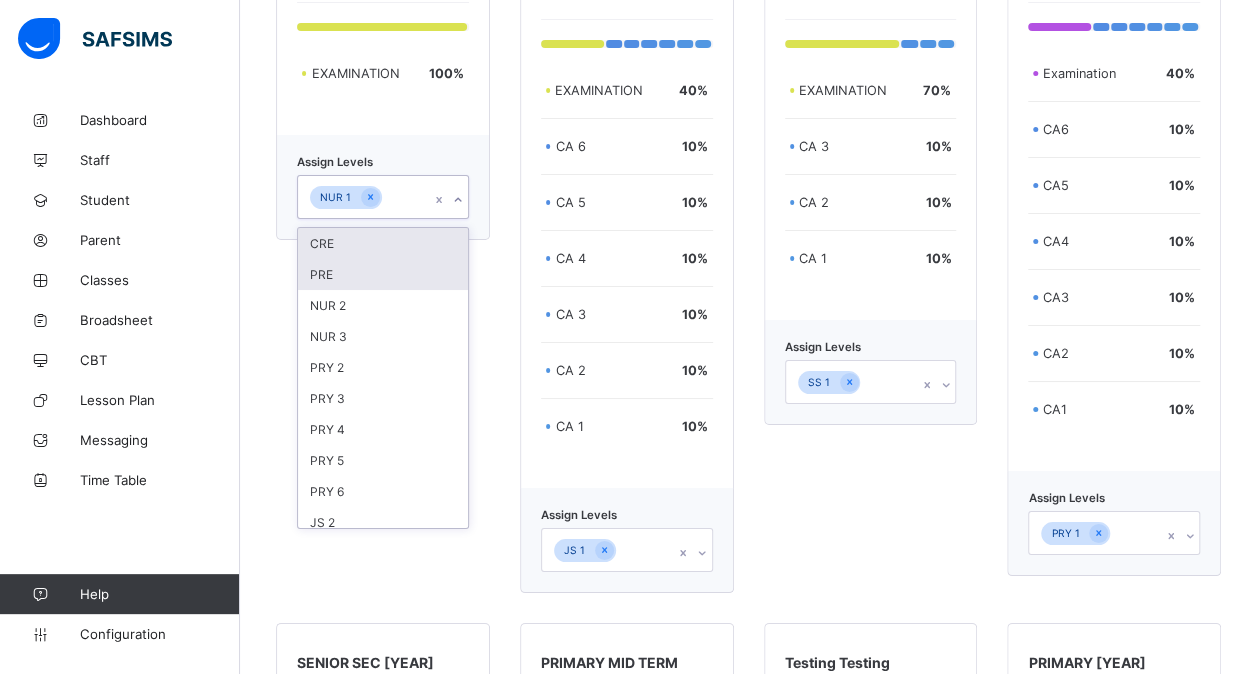 click on "PRE" at bounding box center [383, 274] 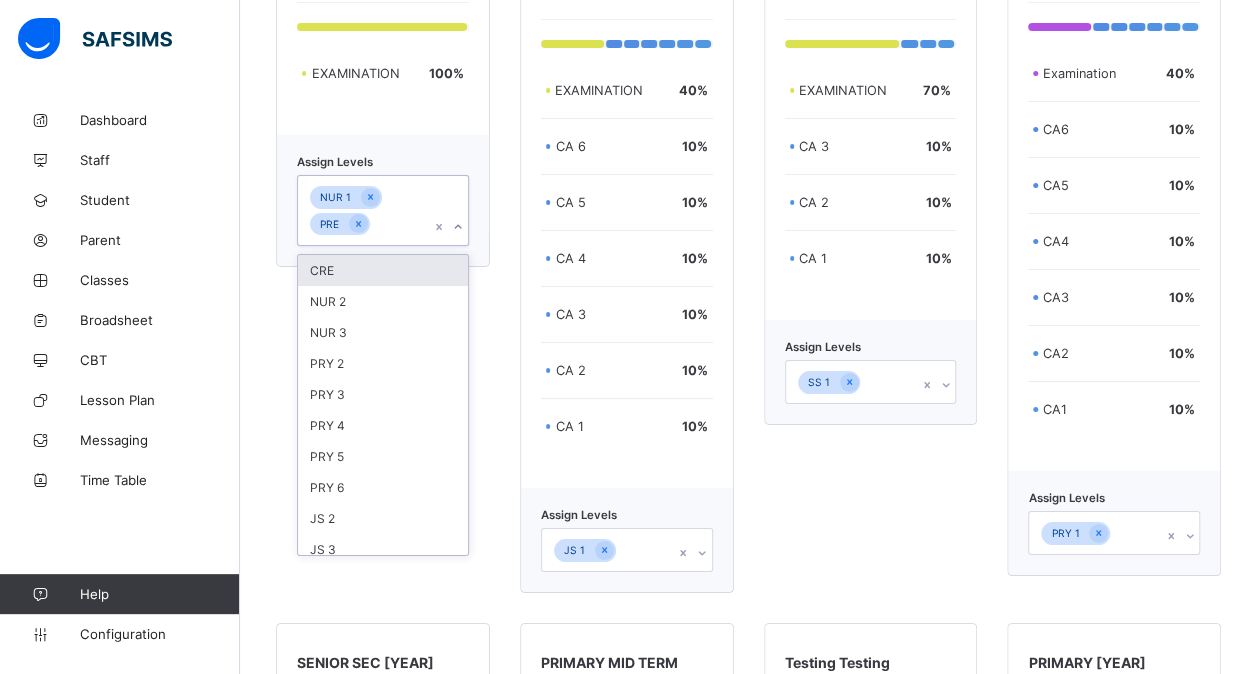 click on "CRE" at bounding box center (383, 270) 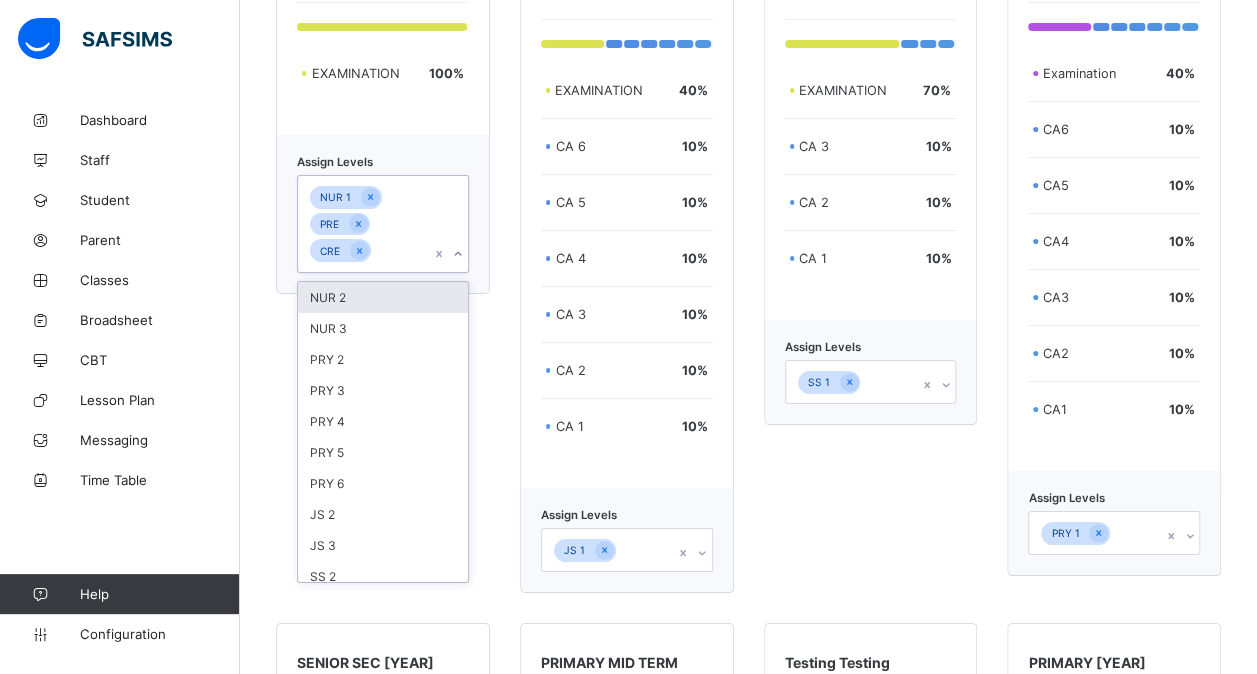 click on "NUR 1 PRE CRE" at bounding box center (364, 224) 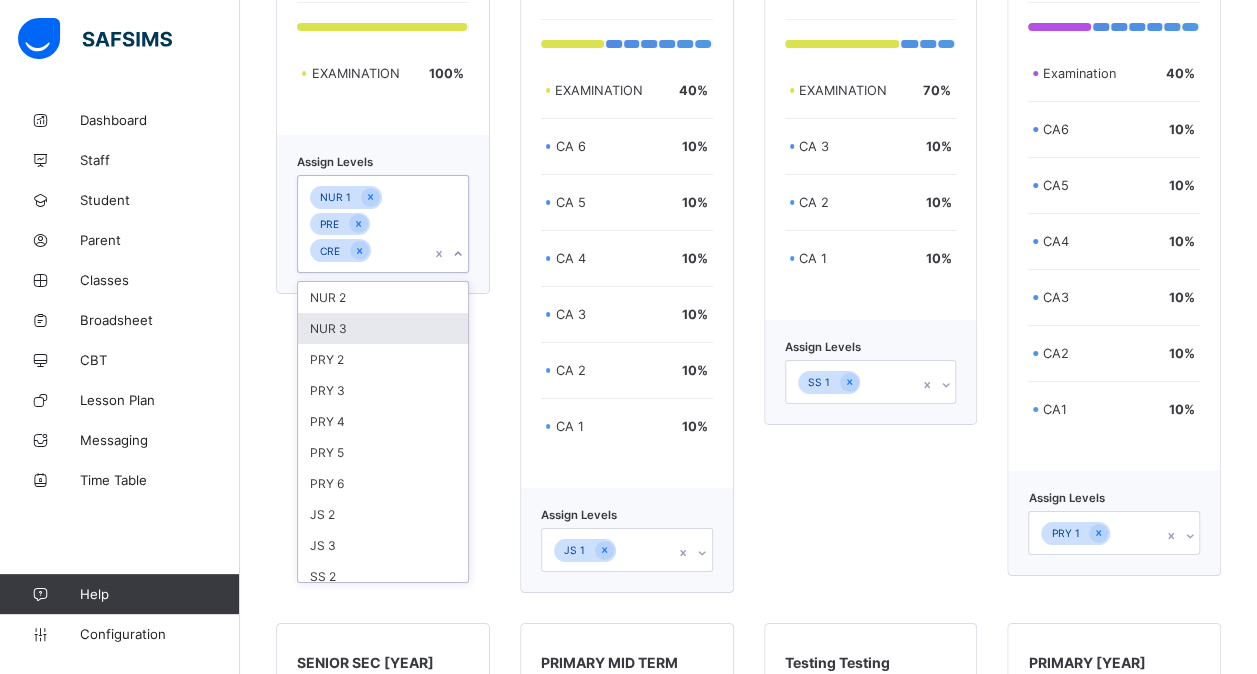 click on "NUR 3" at bounding box center [383, 328] 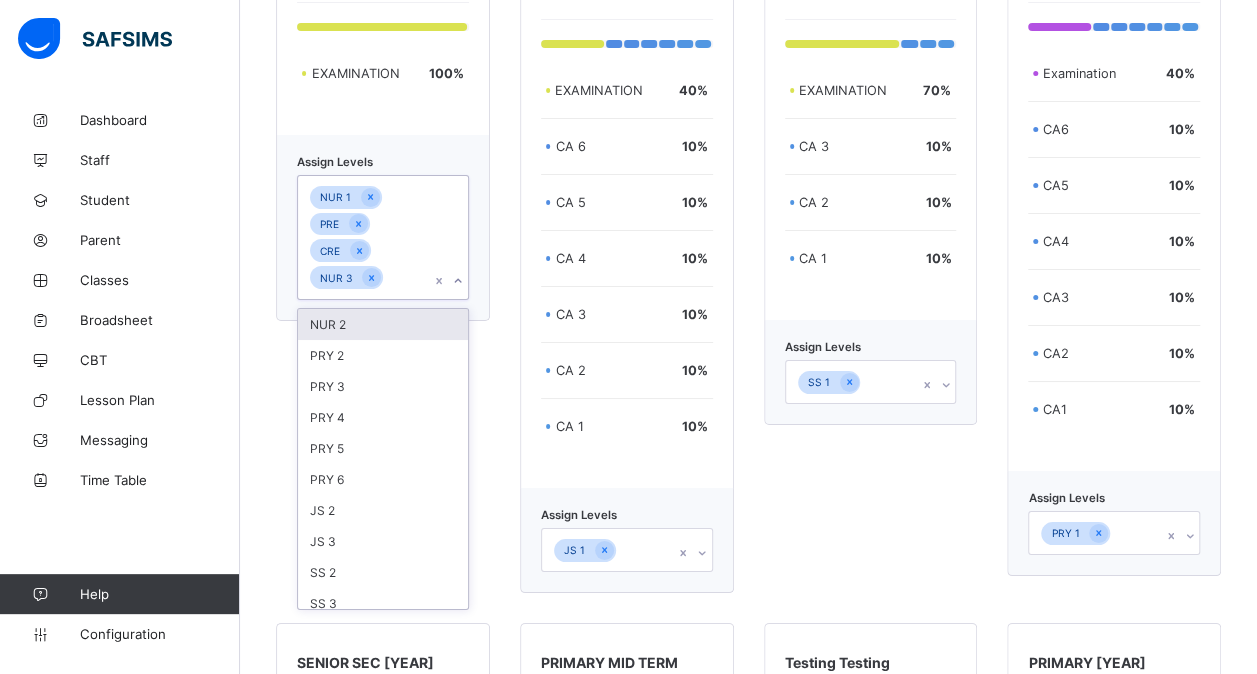 click on "NUR 2" at bounding box center [383, 324] 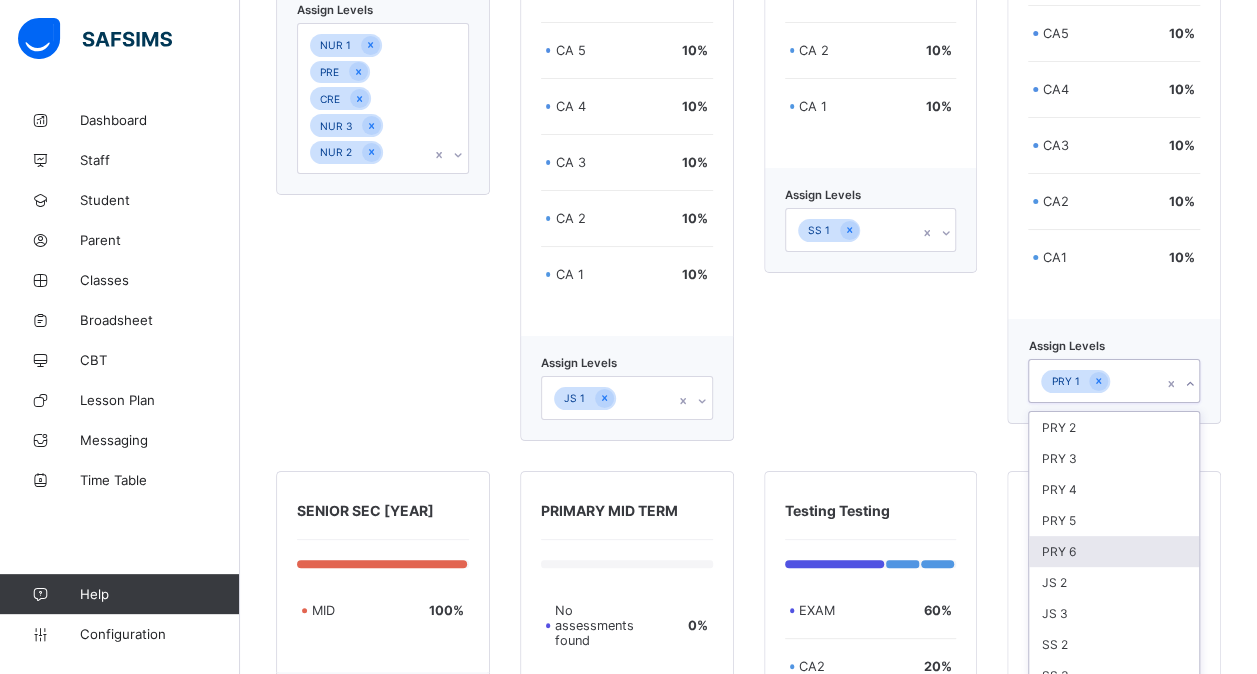 scroll, scrollTop: 3726, scrollLeft: 0, axis: vertical 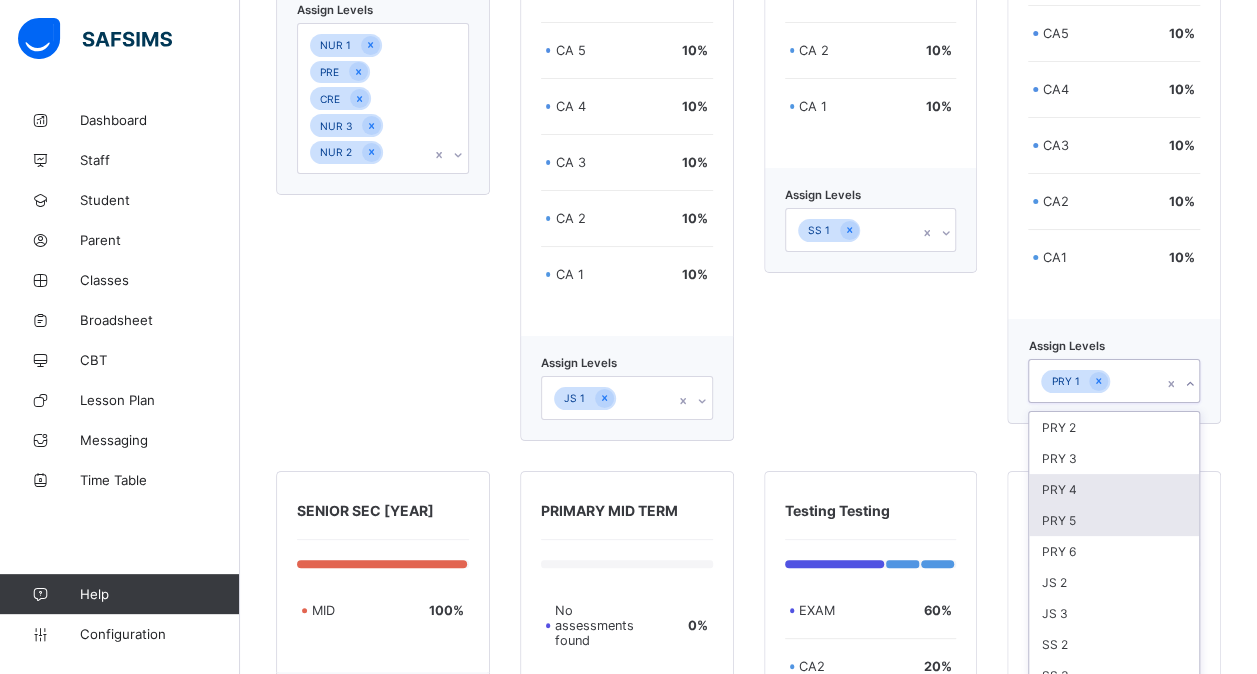 click on "PRY 5" at bounding box center [1114, 520] 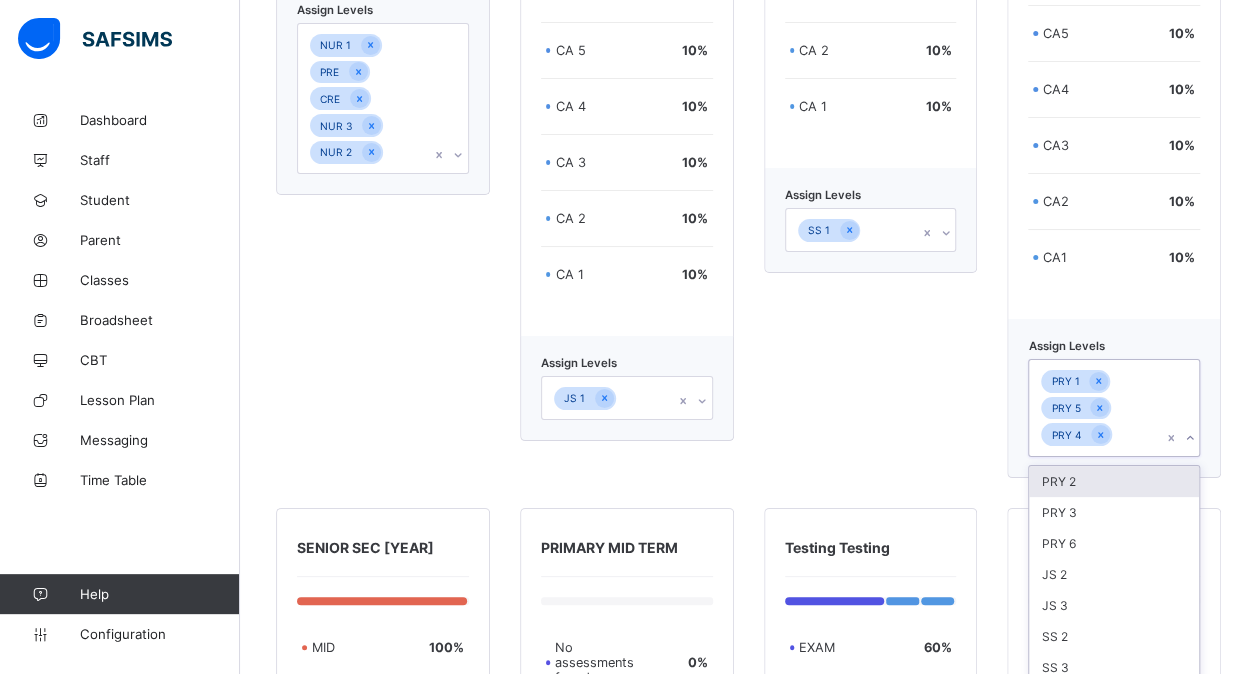 click on "PRY 3" at bounding box center [1114, 512] 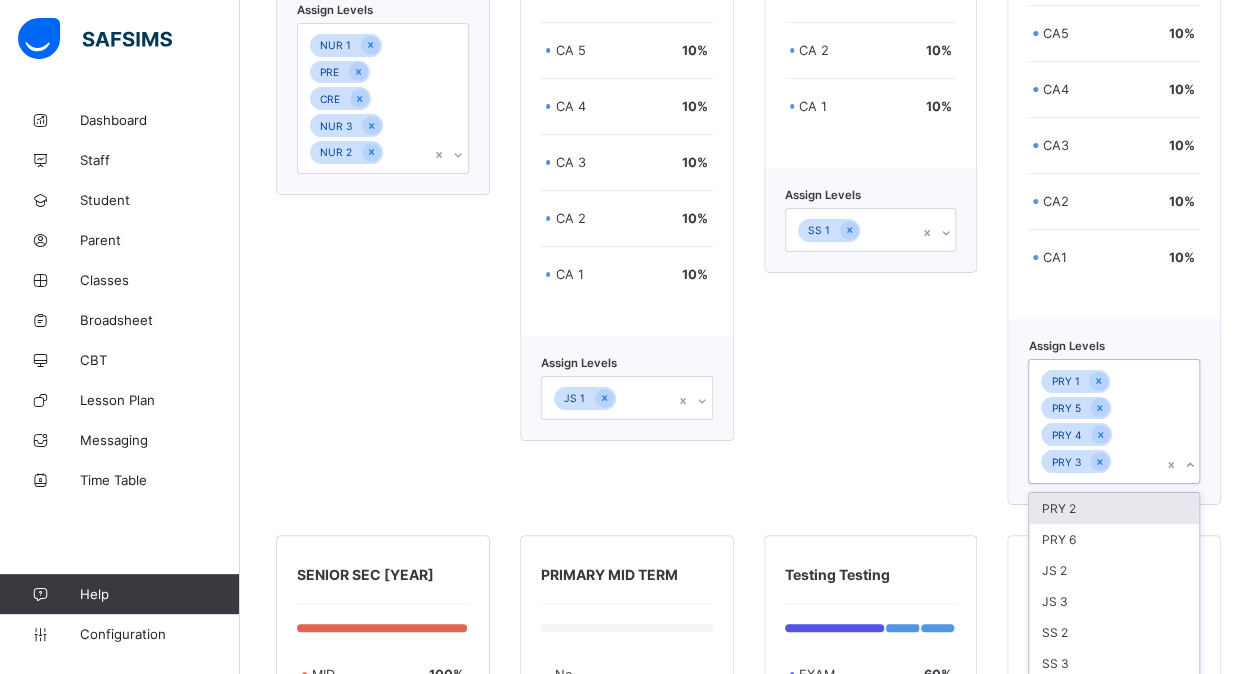click on "PRY 2" at bounding box center [1114, 508] 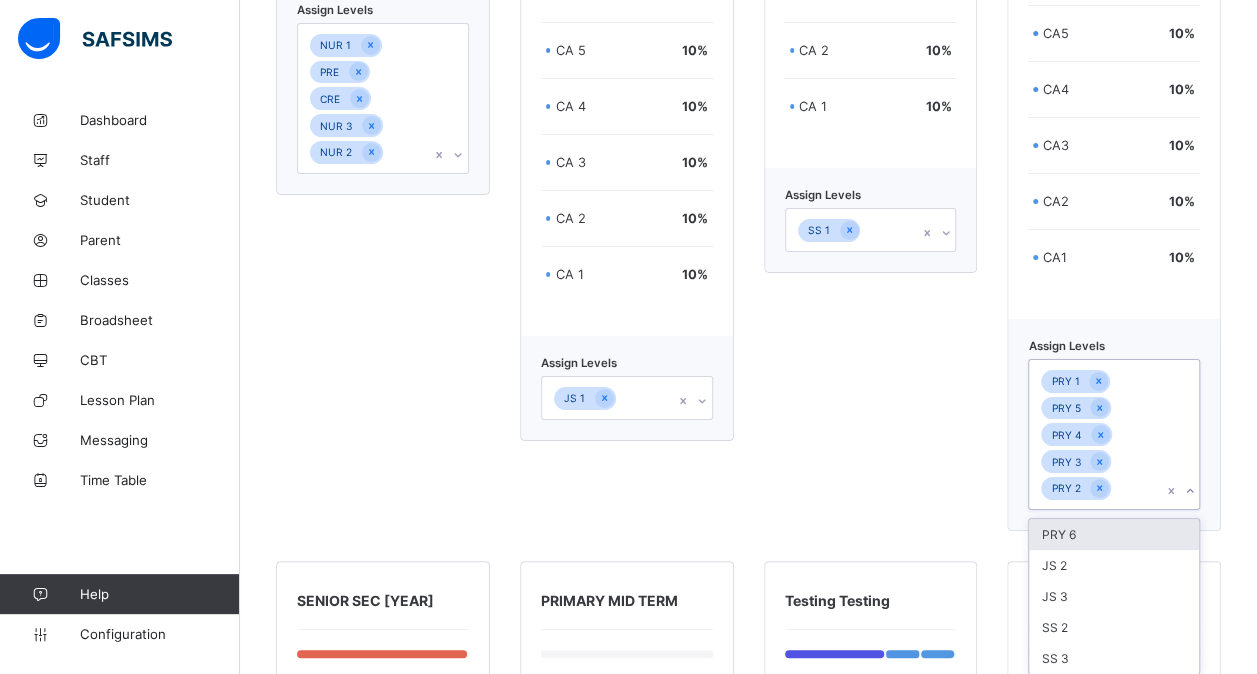 click on "PRY 6" at bounding box center [1114, 534] 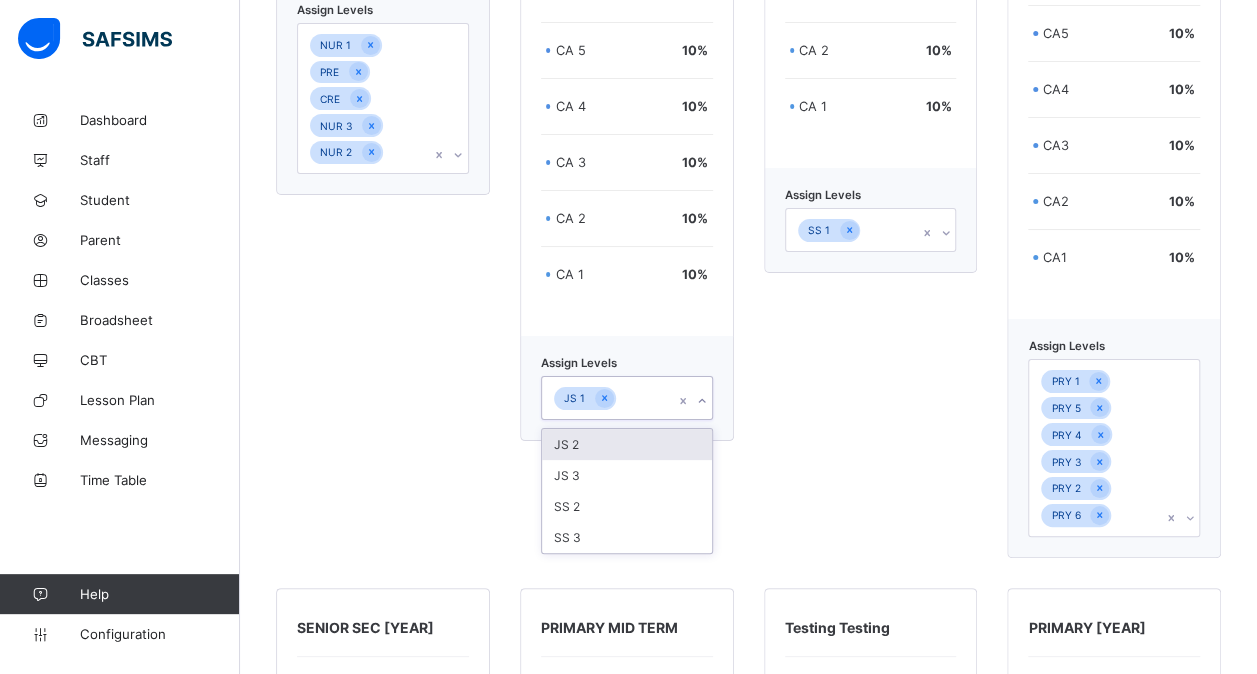 click on "JS 1" at bounding box center [608, 398] 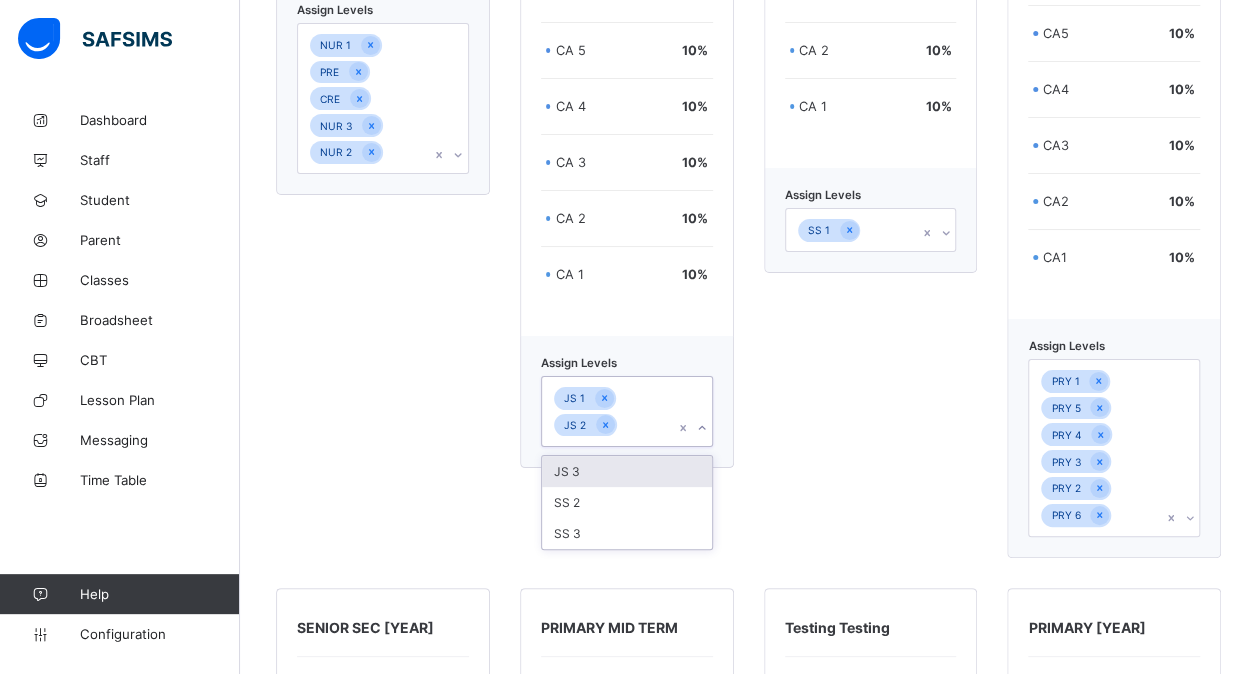 click on "JS 3" at bounding box center (627, 471) 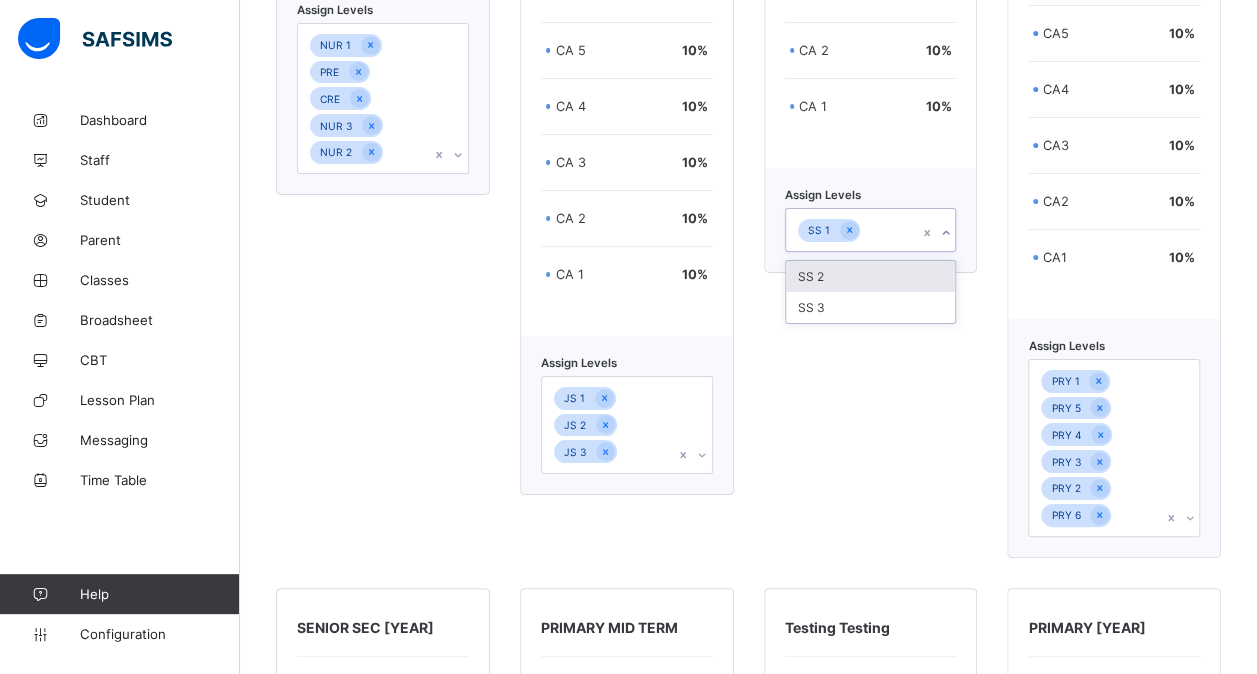 click on "SS 1" at bounding box center [852, 230] 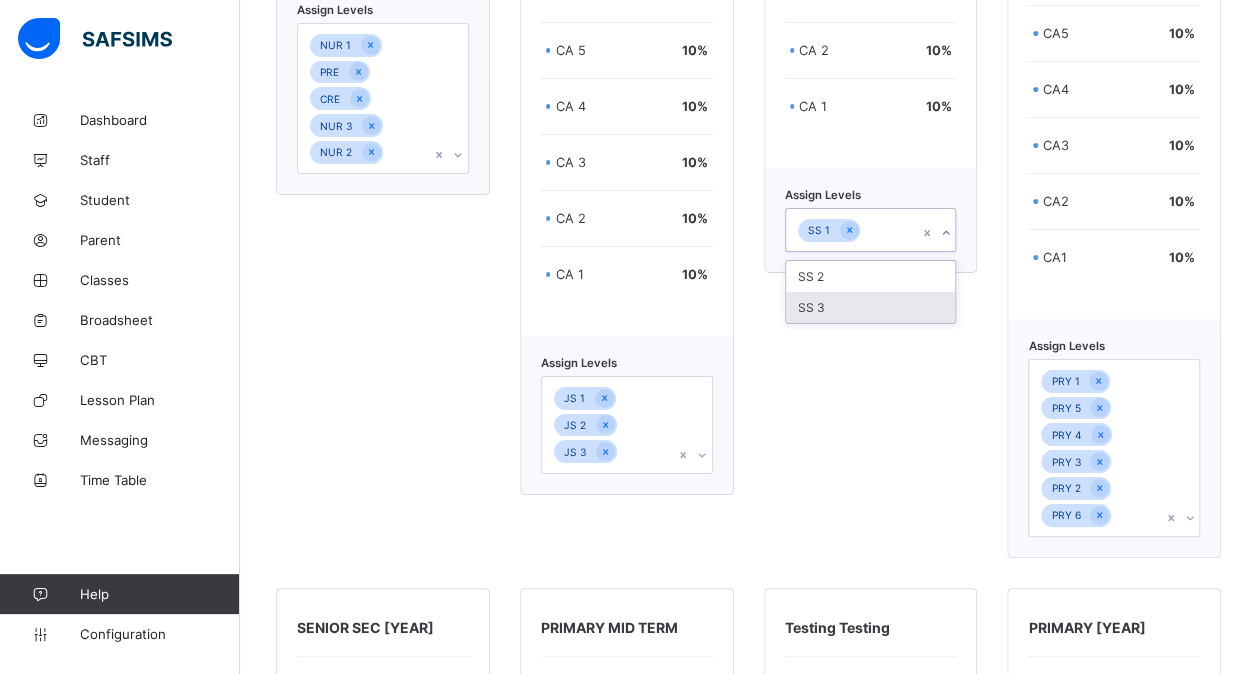 click on "SS 3" at bounding box center (871, 307) 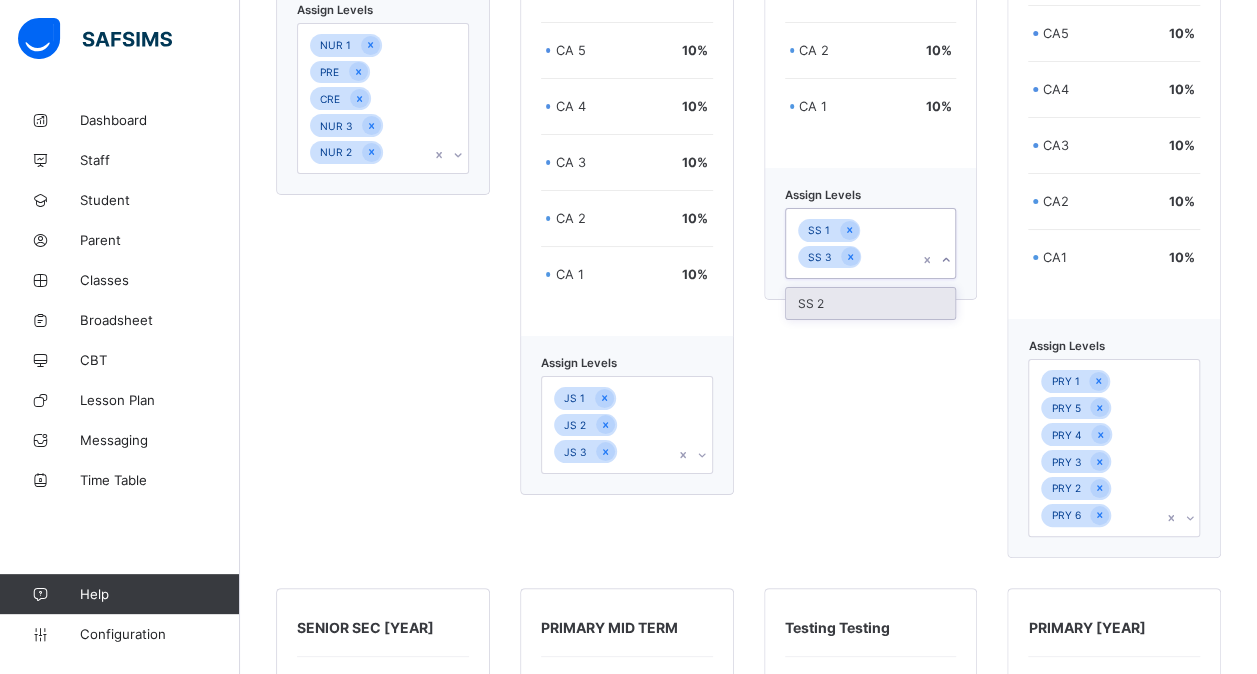 click on "SS 2" at bounding box center [871, 303] 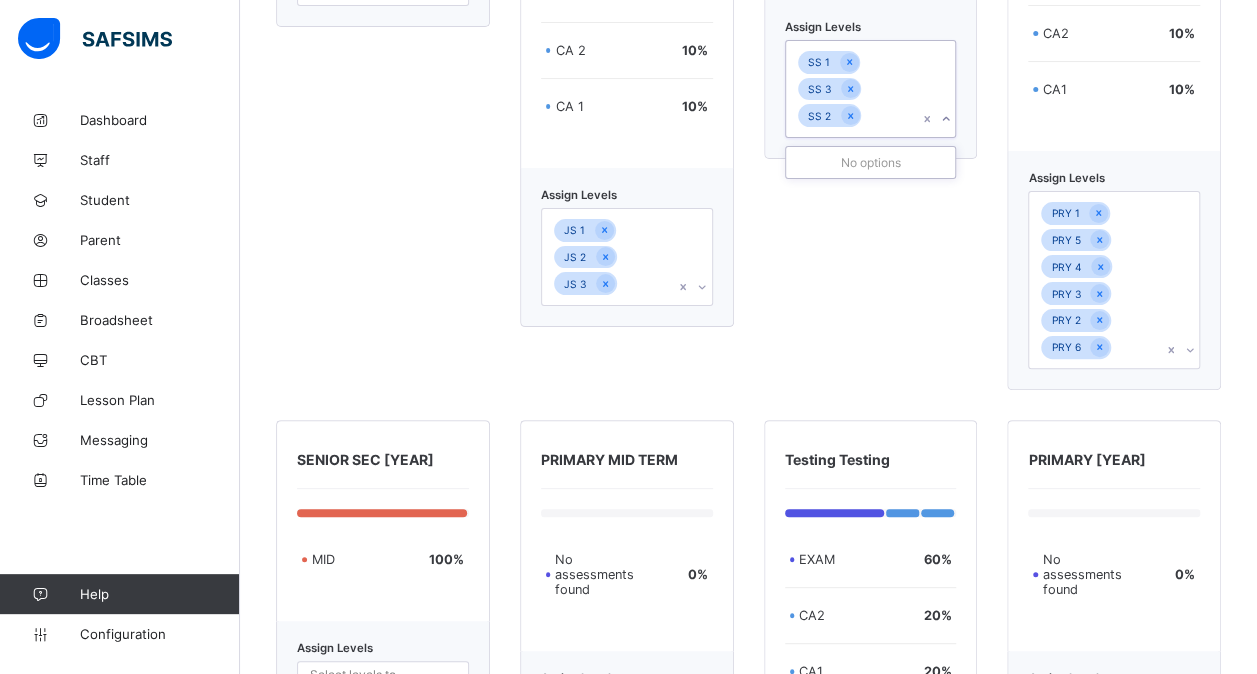 scroll, scrollTop: 3900, scrollLeft: 0, axis: vertical 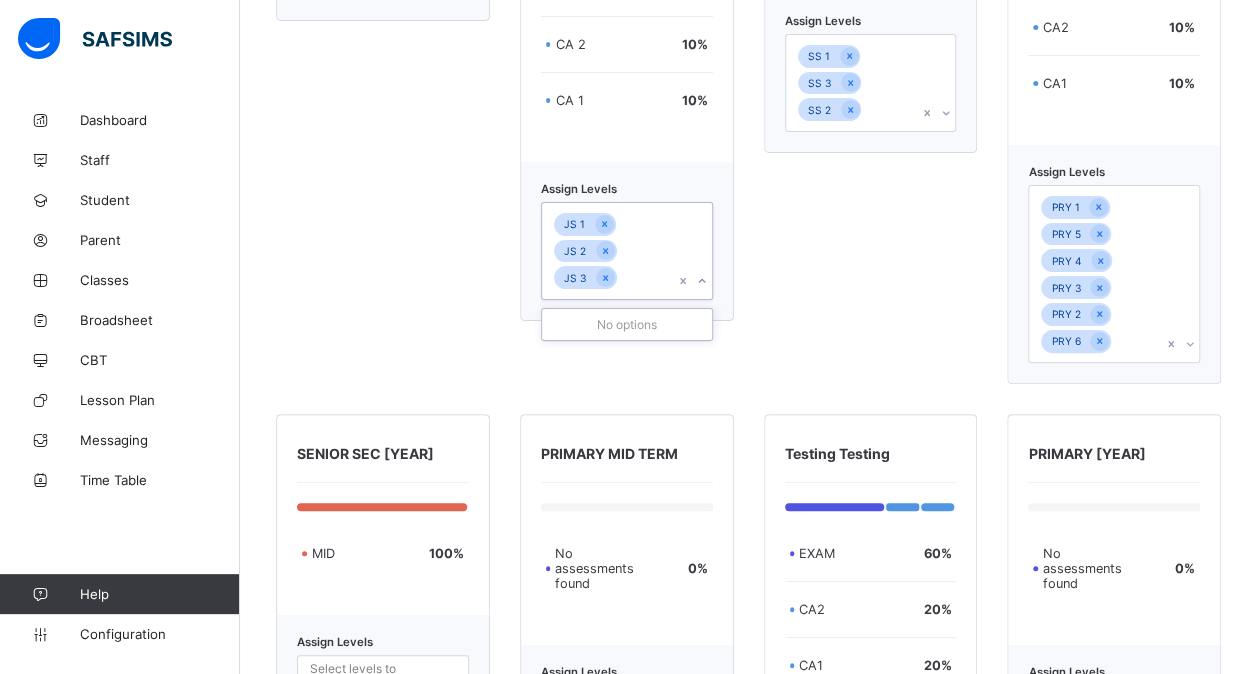 click on "JS 1 JS 2 JS 3" at bounding box center [608, 251] 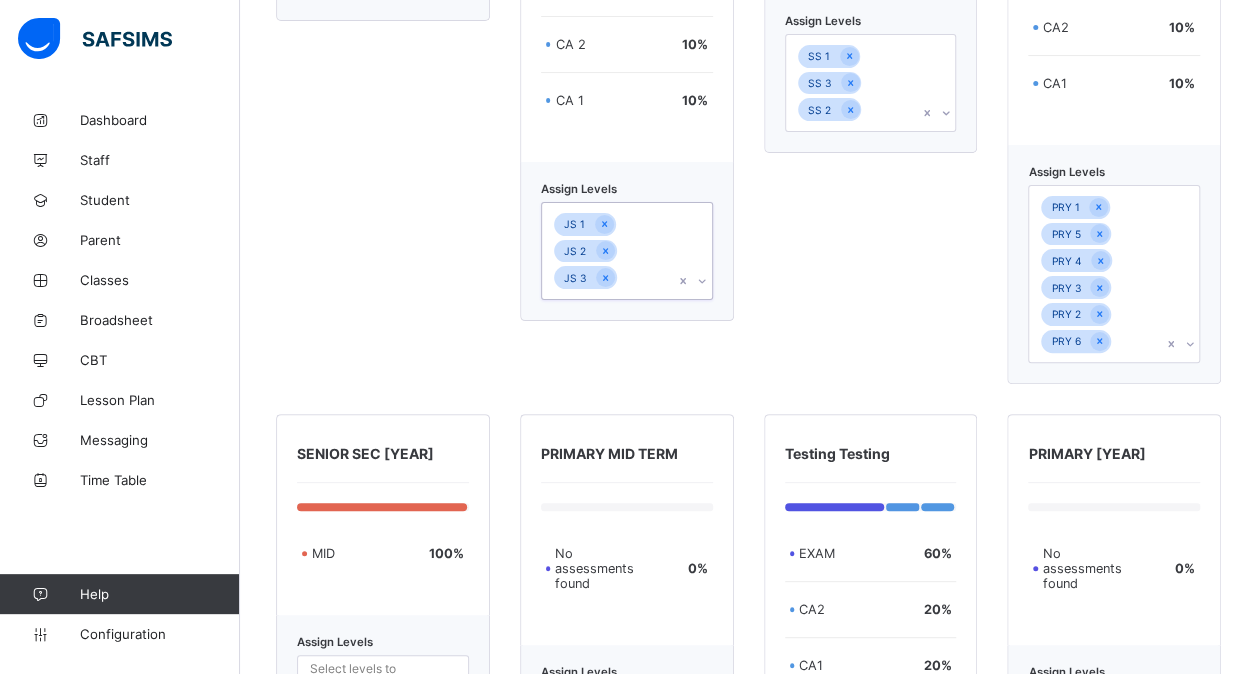click on "JS 1 JS 2 JS 3" at bounding box center (608, 251) 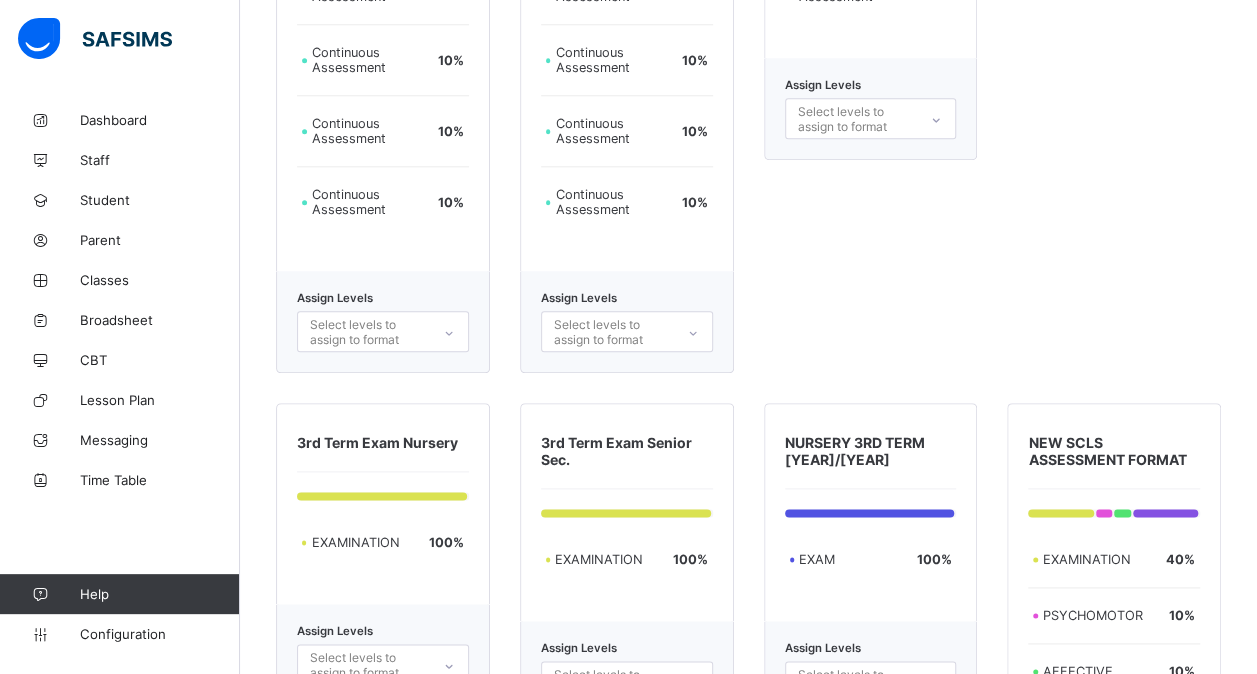 scroll, scrollTop: 986, scrollLeft: 0, axis: vertical 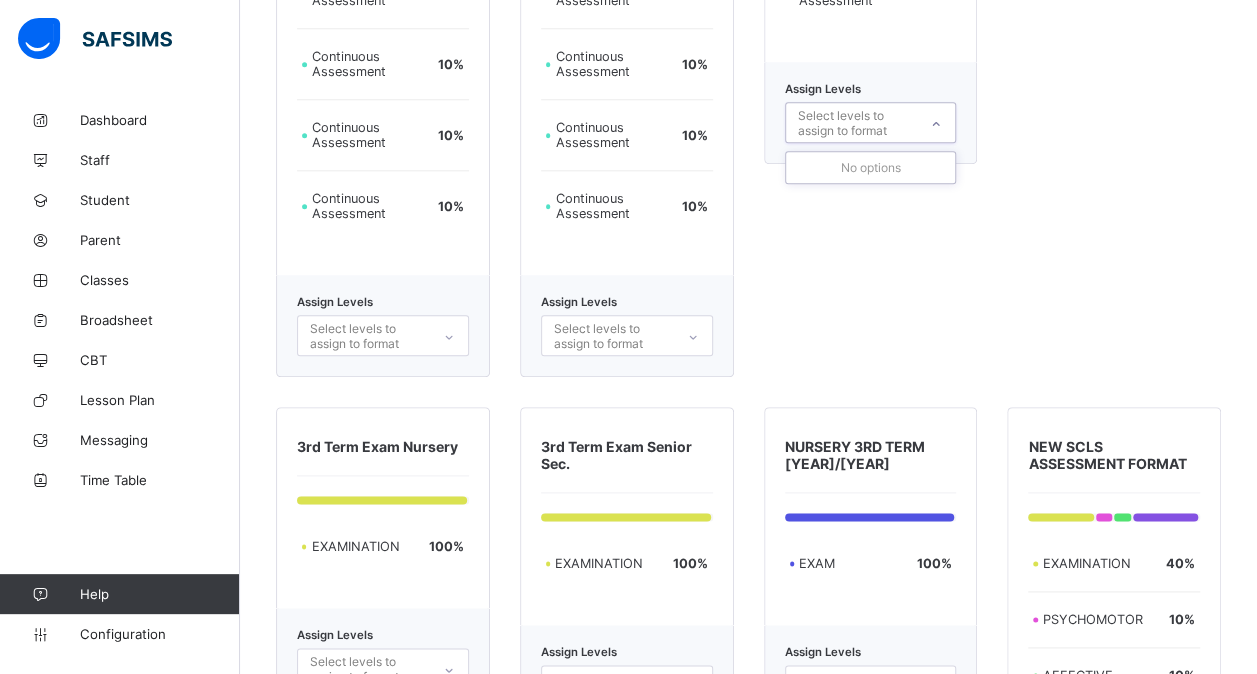 click on "Select levels to assign to format" at bounding box center [857, 123] 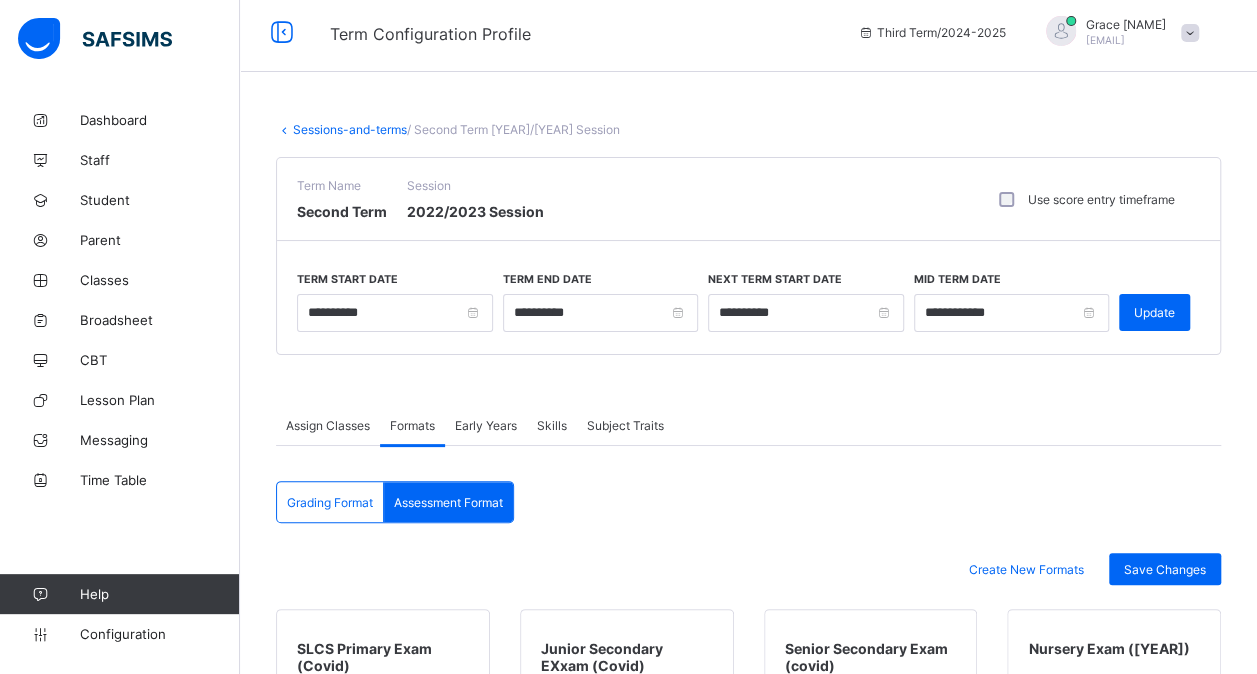 scroll, scrollTop: 0, scrollLeft: 0, axis: both 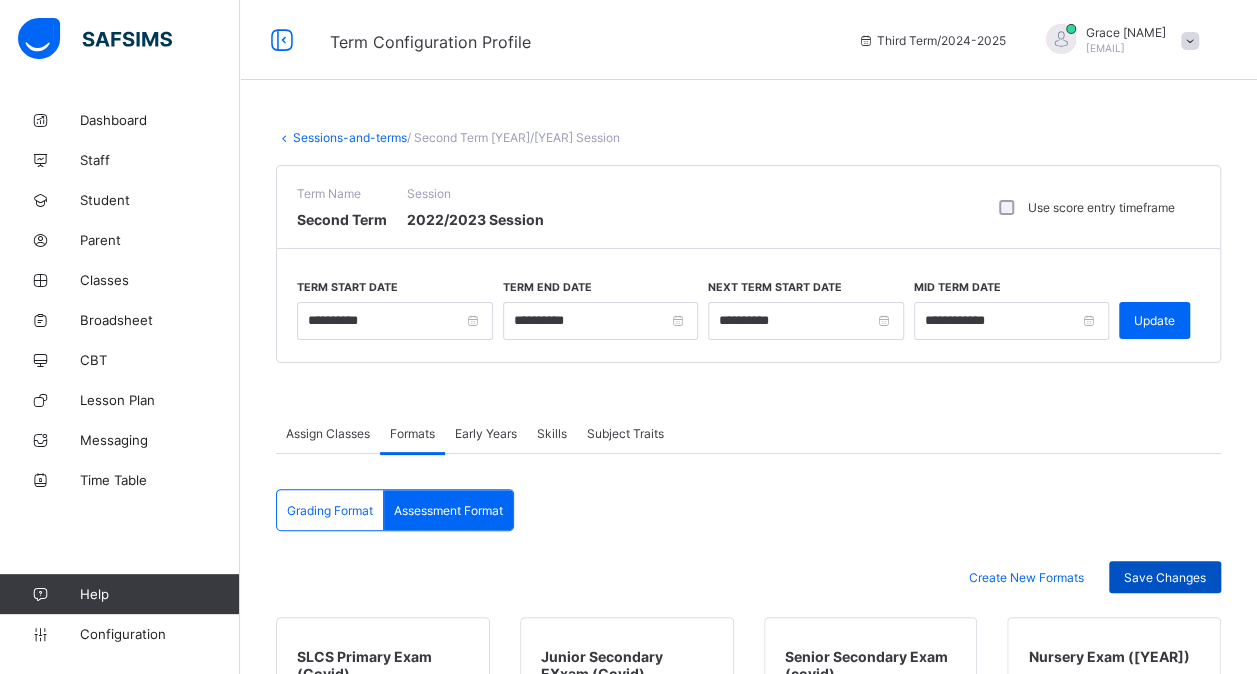 click on "Save Changes" at bounding box center (1165, 577) 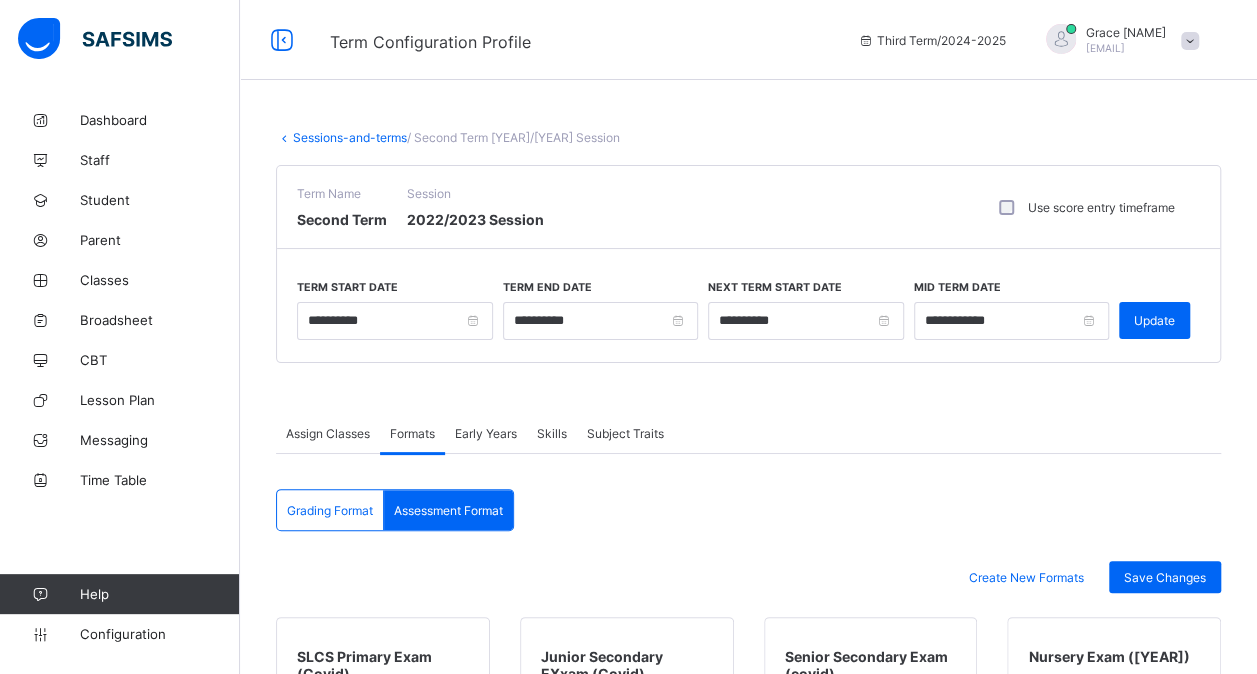 click on "Sessions-and-terms" at bounding box center (350, 137) 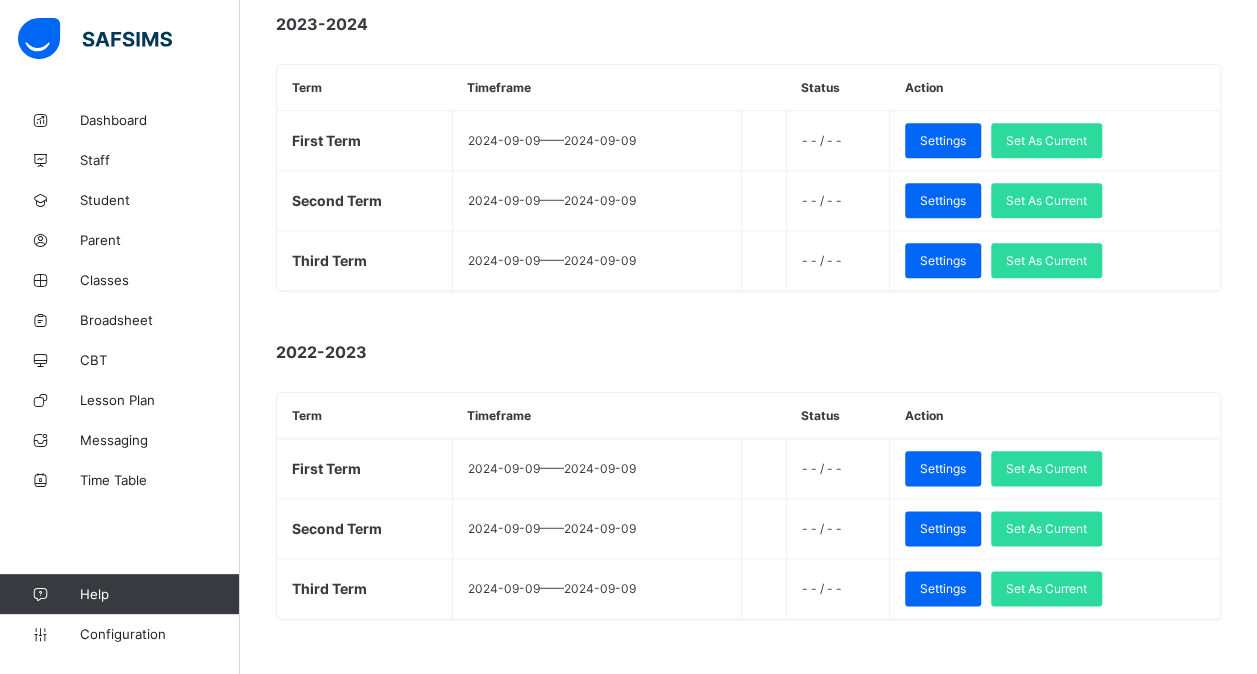 scroll, scrollTop: 956, scrollLeft: 0, axis: vertical 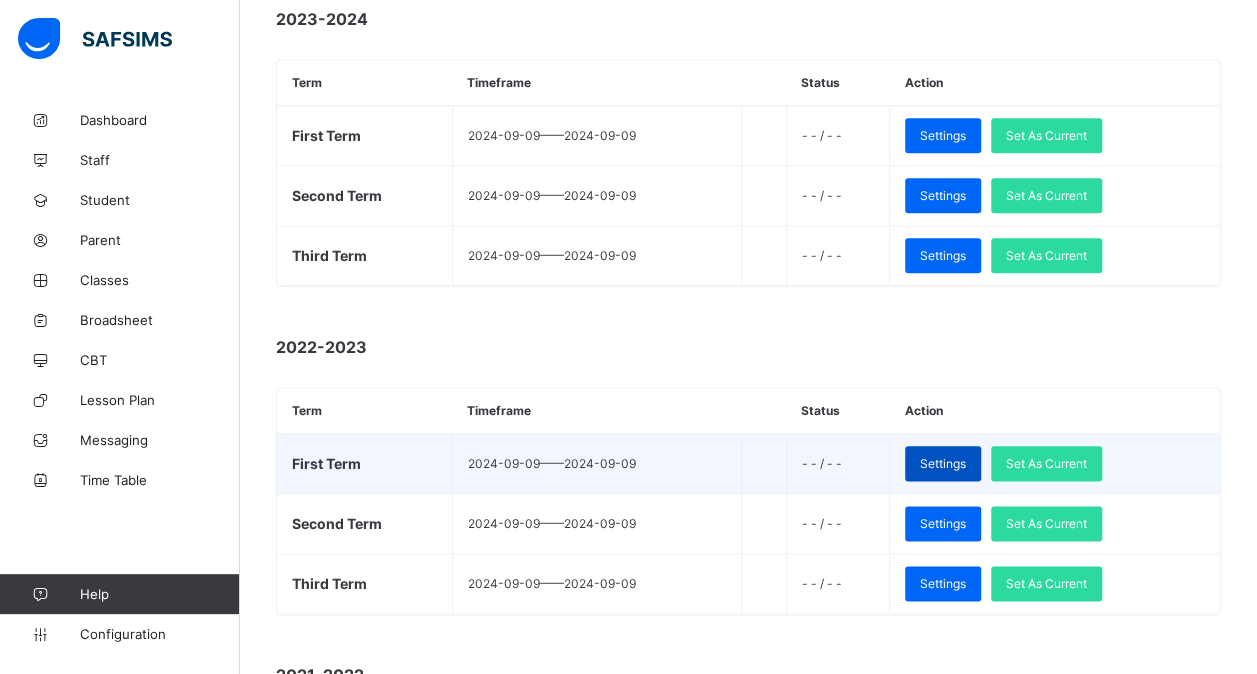 click on "Settings" at bounding box center (943, 463) 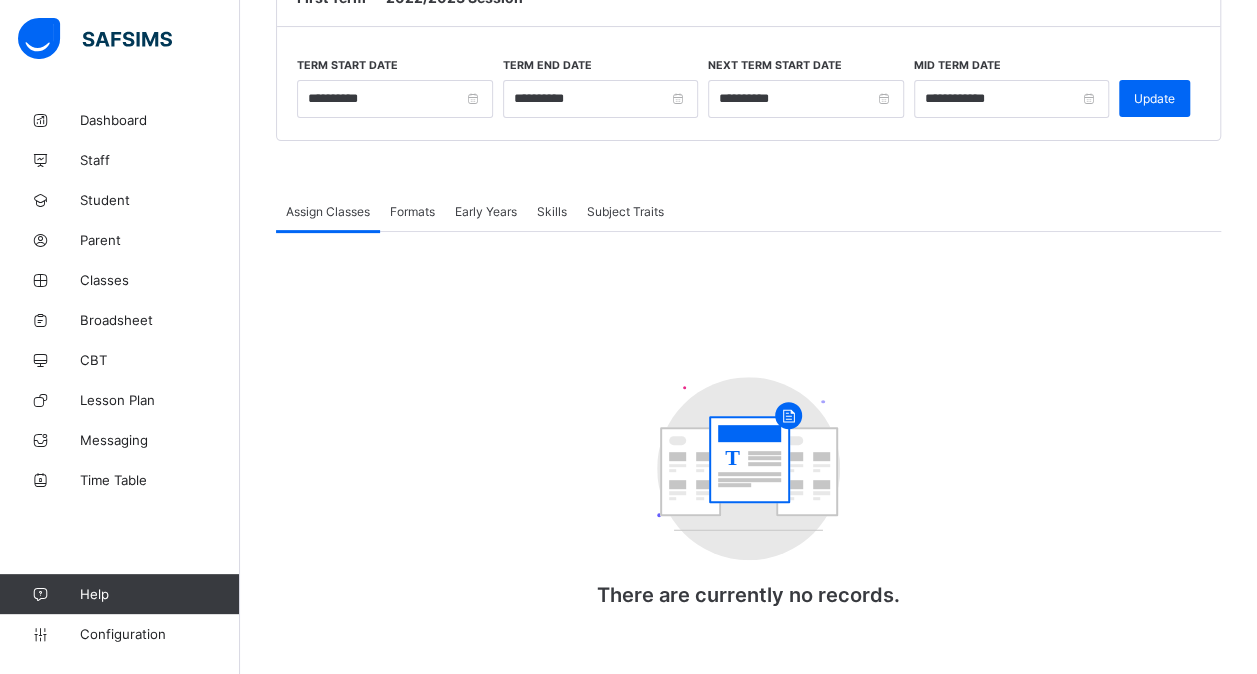 scroll, scrollTop: 222, scrollLeft: 0, axis: vertical 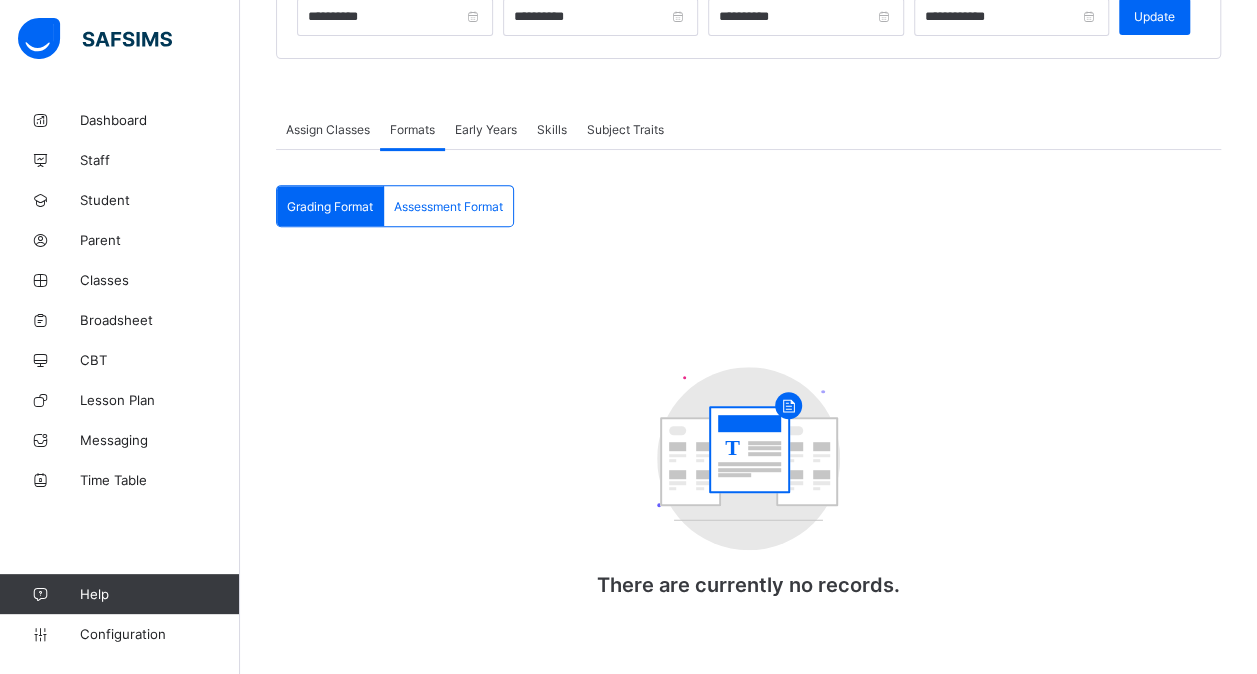 click on "T There are currently no records." at bounding box center (749, 492) 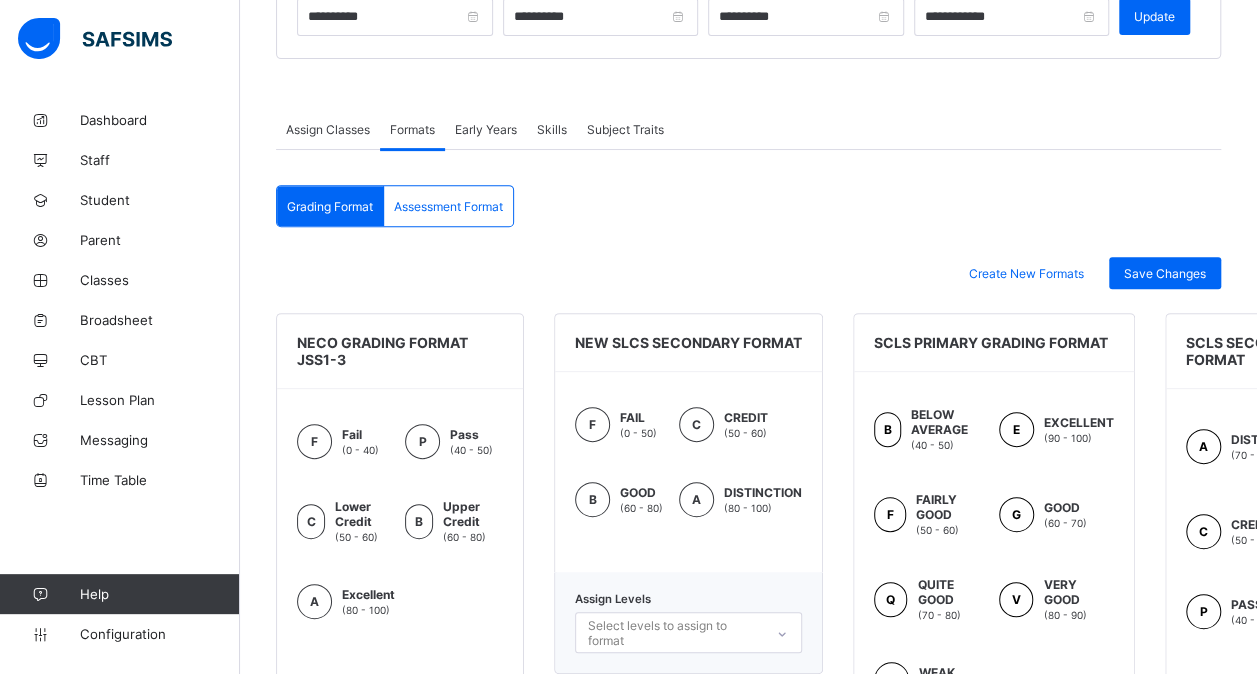 scroll, scrollTop: 956, scrollLeft: 0, axis: vertical 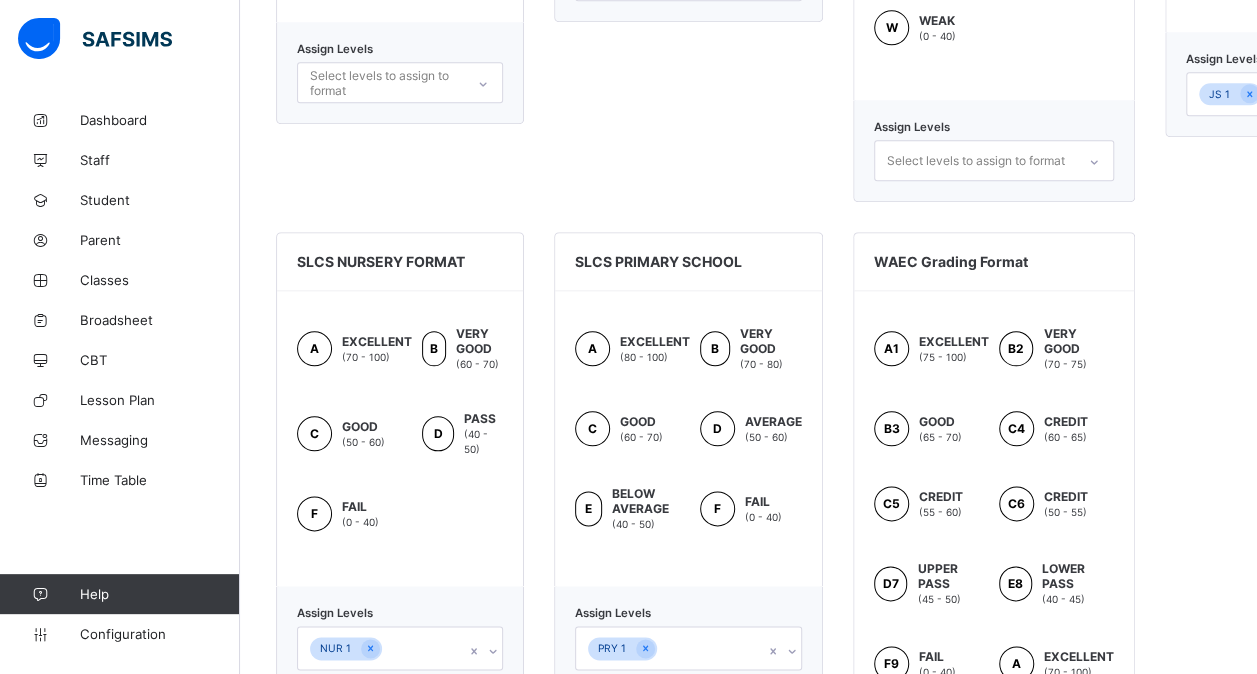 click on "NECO GRADING FORMAT JSS1-3 F Fail   (0 - 40)   P Pass   (40 - 50)   C Lower Credit   (50 - 60)   B Upper Credit   (60 - 80)   A Excellent   (80 - 100)   Assign Levels Select levels to assign to format NEW SLCS SECONDARY FORMAT F FAIL   (0 - 50)   C CREDIT   (50 - 60)   B GOOD   (60 - 80)   A DISTINCTION   (80 - 100)   Assign Levels Select levels to assign to format SCLS PRIMARY GRADING FORMAT B BELOW AVERAGE   (40 - 50)   E EXCELLENT   (90 - 100)   F FAIRLY GOOD   (50 - 60)   G GOOD   (60 - 70)   Q QUITE GOOD   (70 - 80)   V VERY GOOD   (80 - 90)   W WEAK   (0 - 40)   Assign Levels Select levels to assign to format SCLS SECONDARY GRADING FORMAT A DISTINCTION   (70 - 100)   B GOOD   (60 - 70)   C CREDIT   (50 - 60)   F FAIL   (0 - 40)   P PASS   (40 - 50)   Assign Levels JS 1 SS 1 SLCS NURSERY FORMAT A EXCELLENT   (70 - 100)   B VERY GOOD   (60 - 70)   C GOOD   (50 - 60)   D PASS   (40 - 50)   F FAIL   (0 - 40)   Assign Levels NUR 1 SLCS PRIMARY SCHOOL A EXCELLENT   (80 - 100)   B VERY GOOD   (70 - 80)   C" at bounding box center [748, 329] 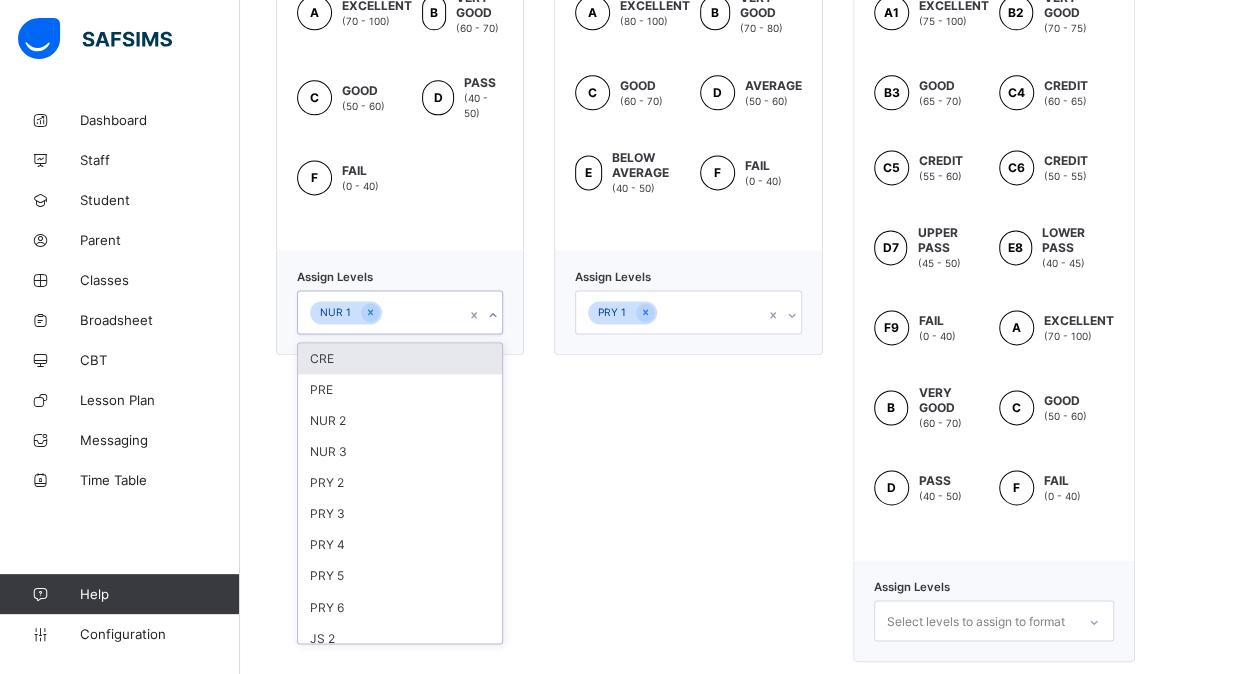 click on "NUR 1" at bounding box center [381, 312] 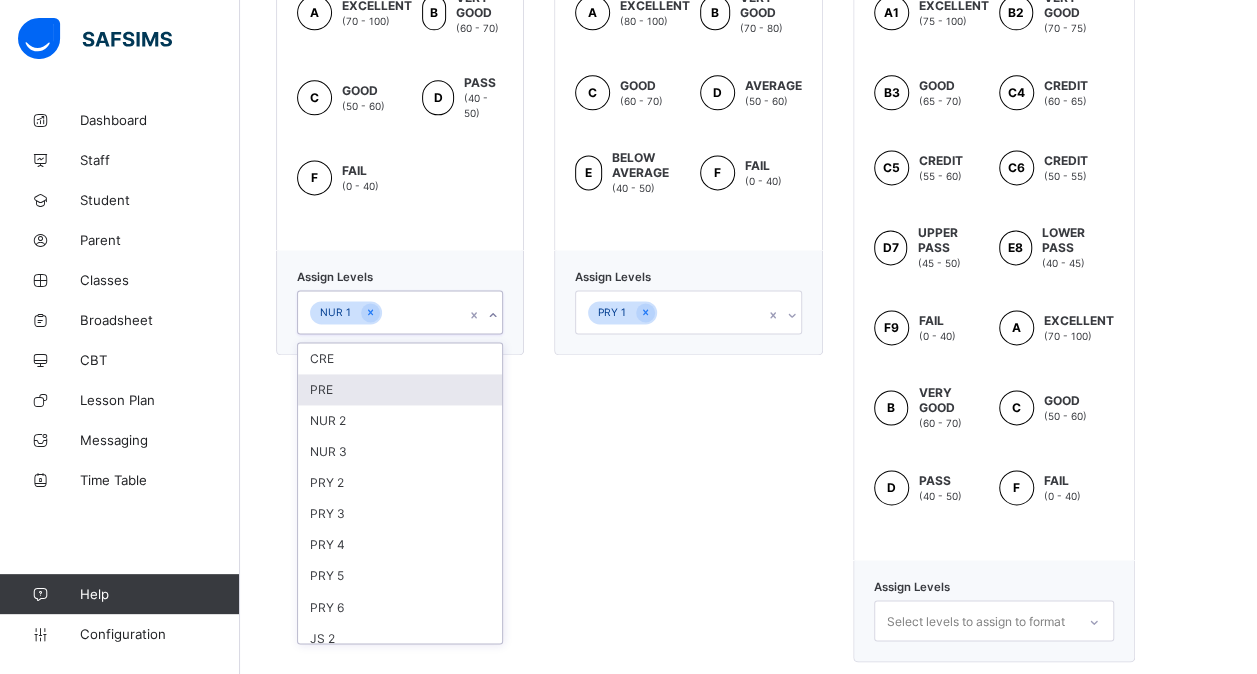 click on "PRE" at bounding box center (400, 389) 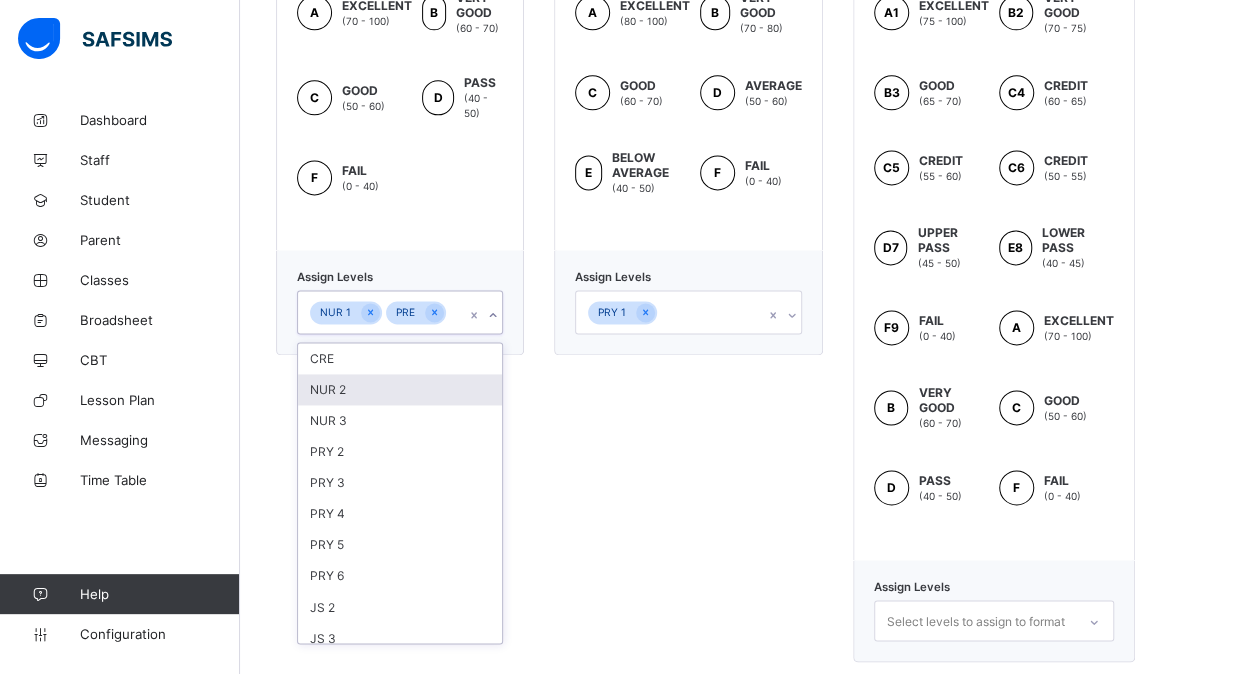 click on "NUR 2" at bounding box center (400, 389) 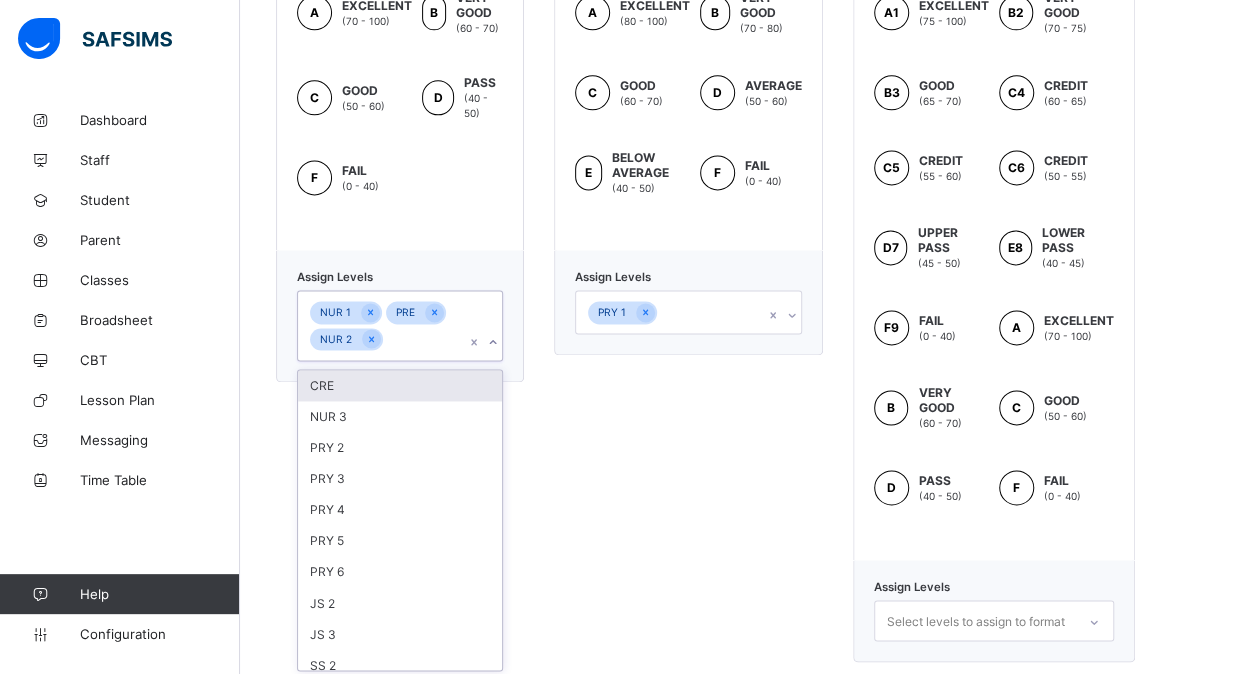 click on "CRE" at bounding box center [400, 385] 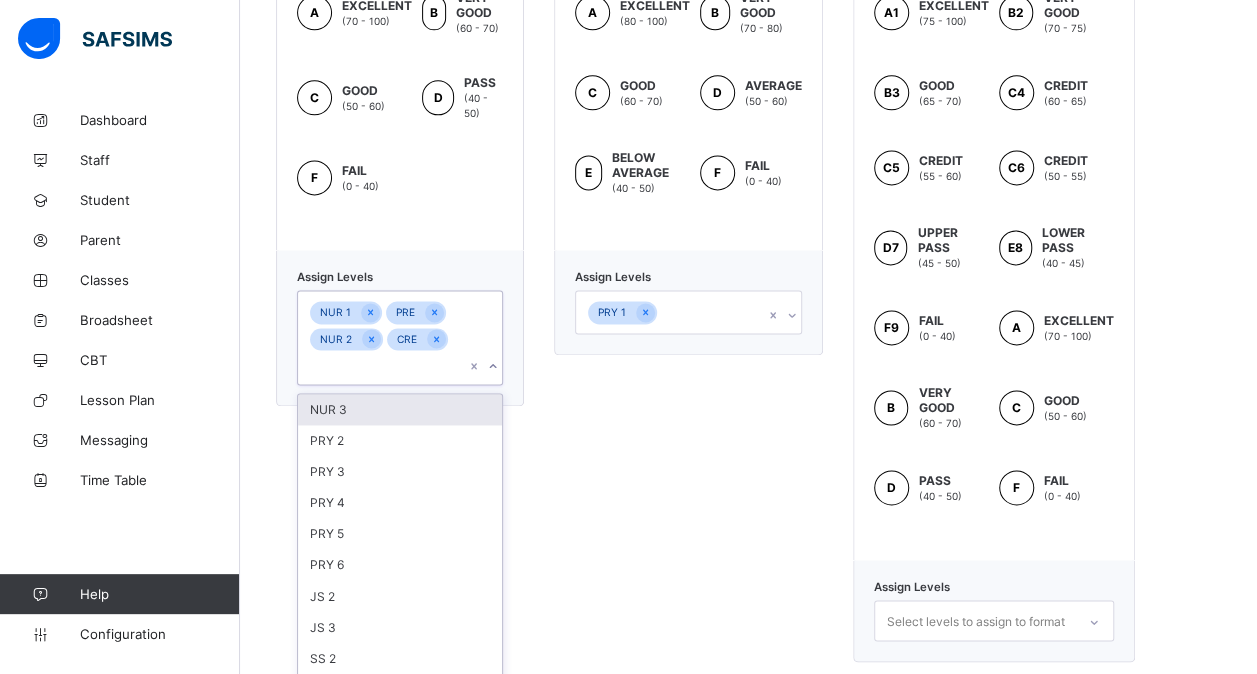 click on "NUR 3" at bounding box center [400, 409] 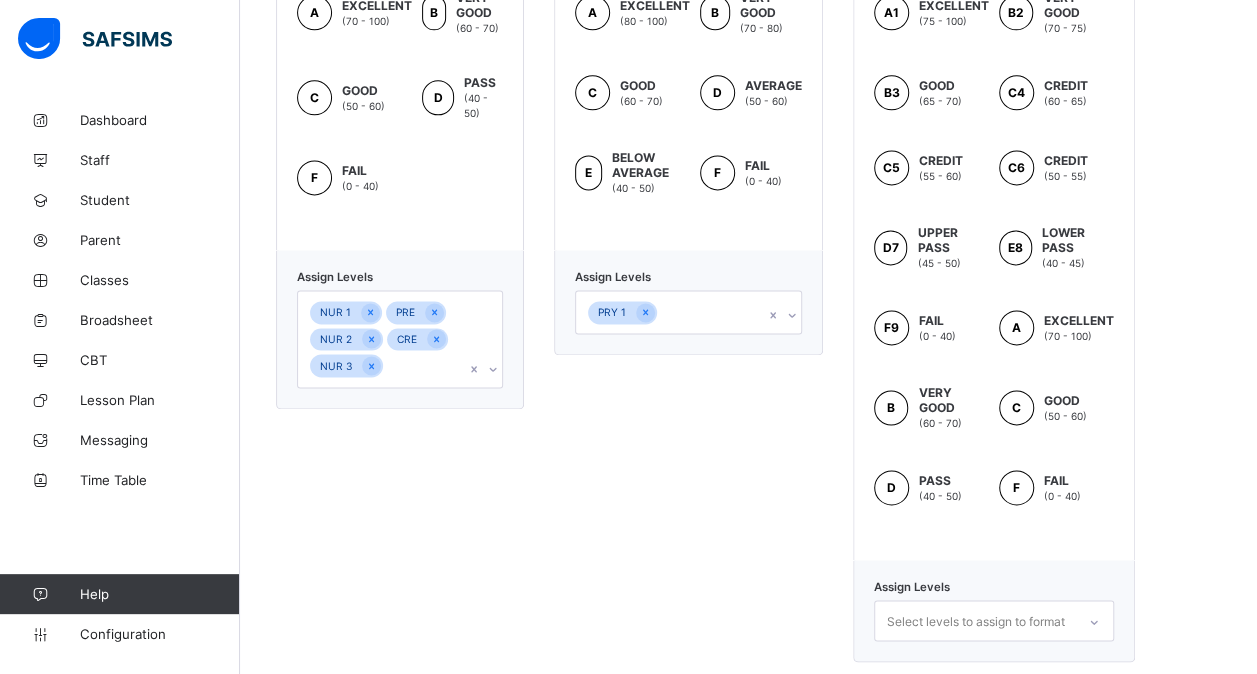 click on "Assign Levels NUR 1 PRE NUR 2 CRE NUR 3" at bounding box center (400, 329) 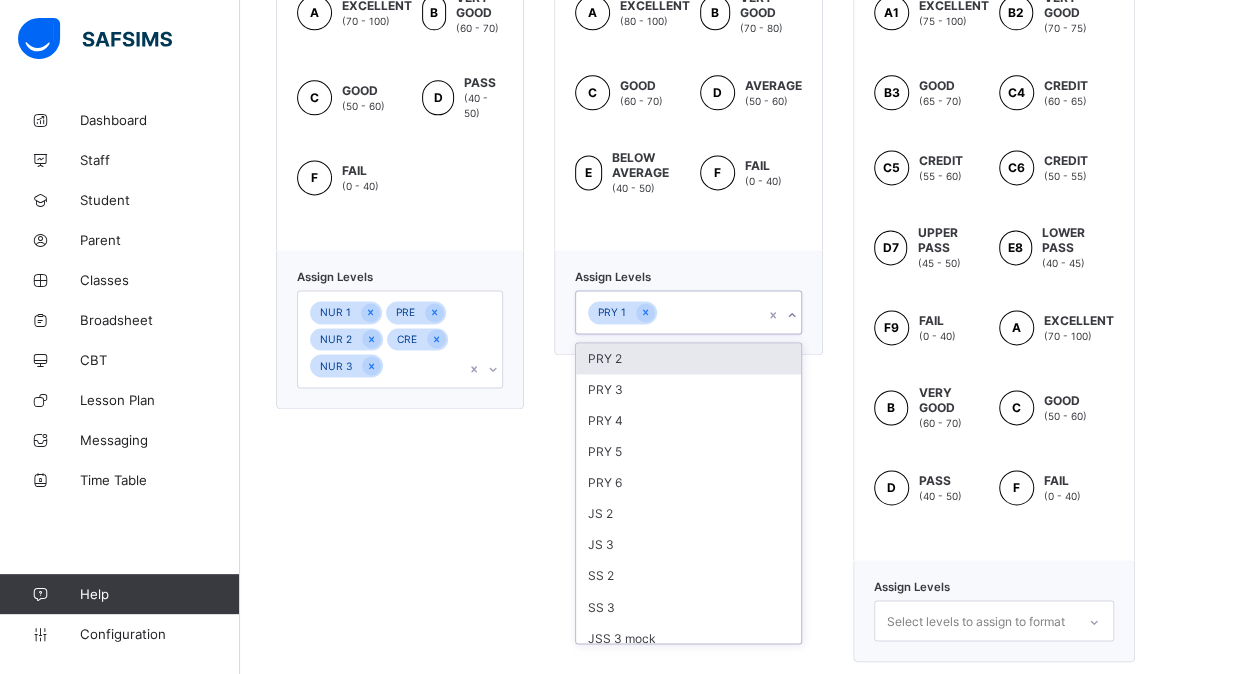 drag, startPoint x: 424, startPoint y: 370, endPoint x: 688, endPoint y: 297, distance: 273.90692 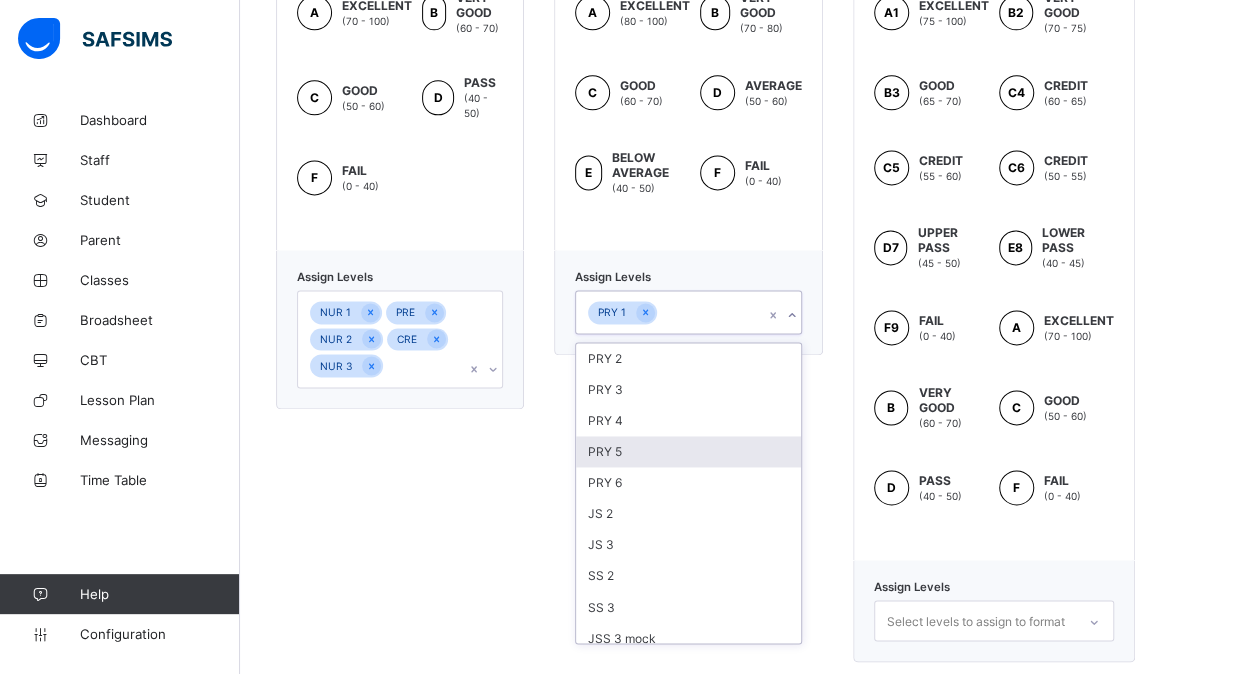 click on "PRY 5" at bounding box center [688, 451] 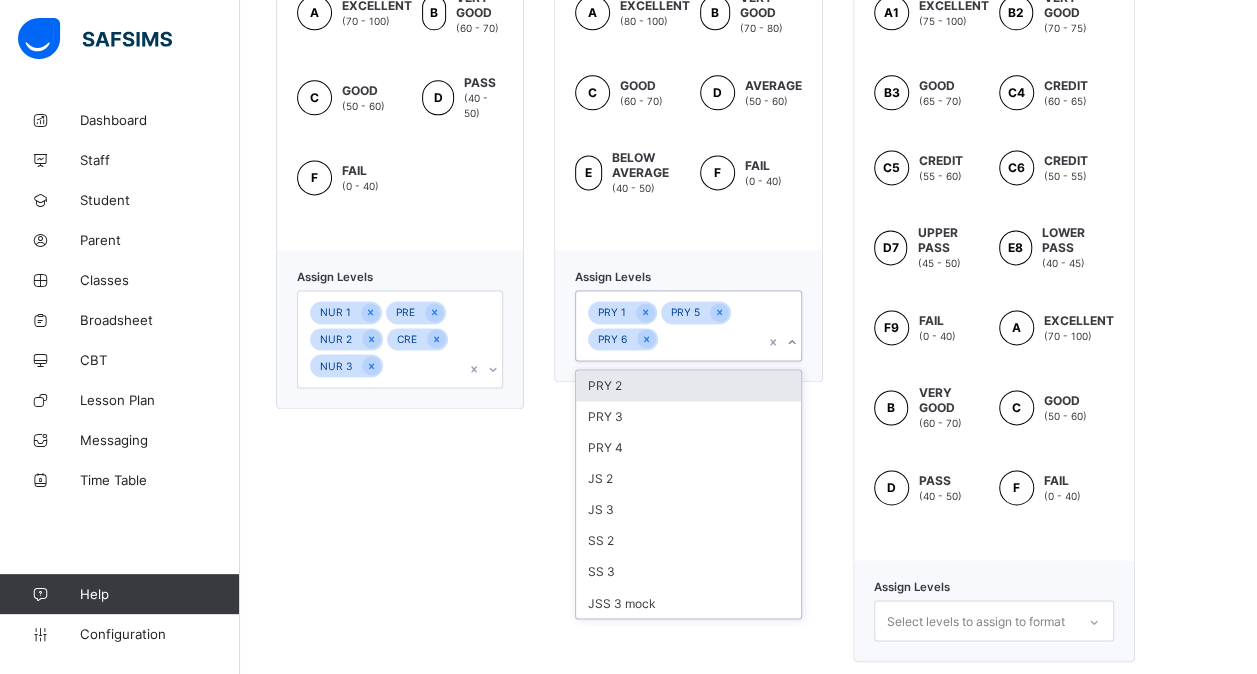 click on "PRY 4" at bounding box center [688, 447] 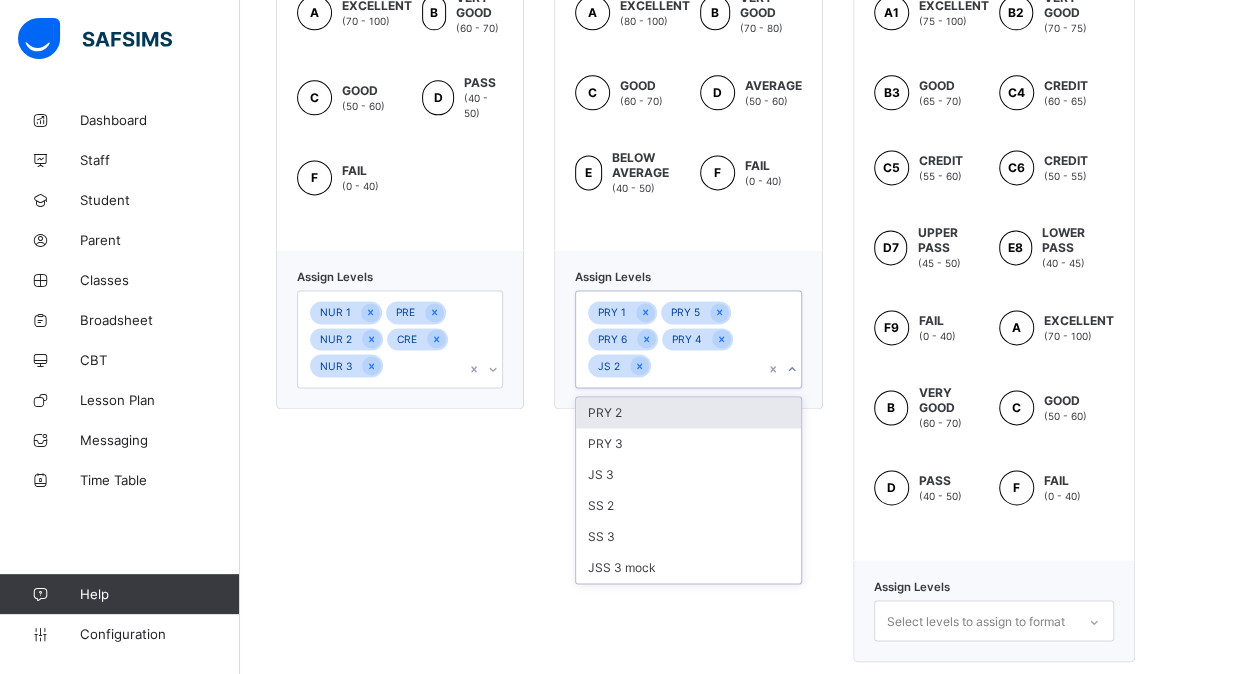 click on "PRY 2" at bounding box center (688, 412) 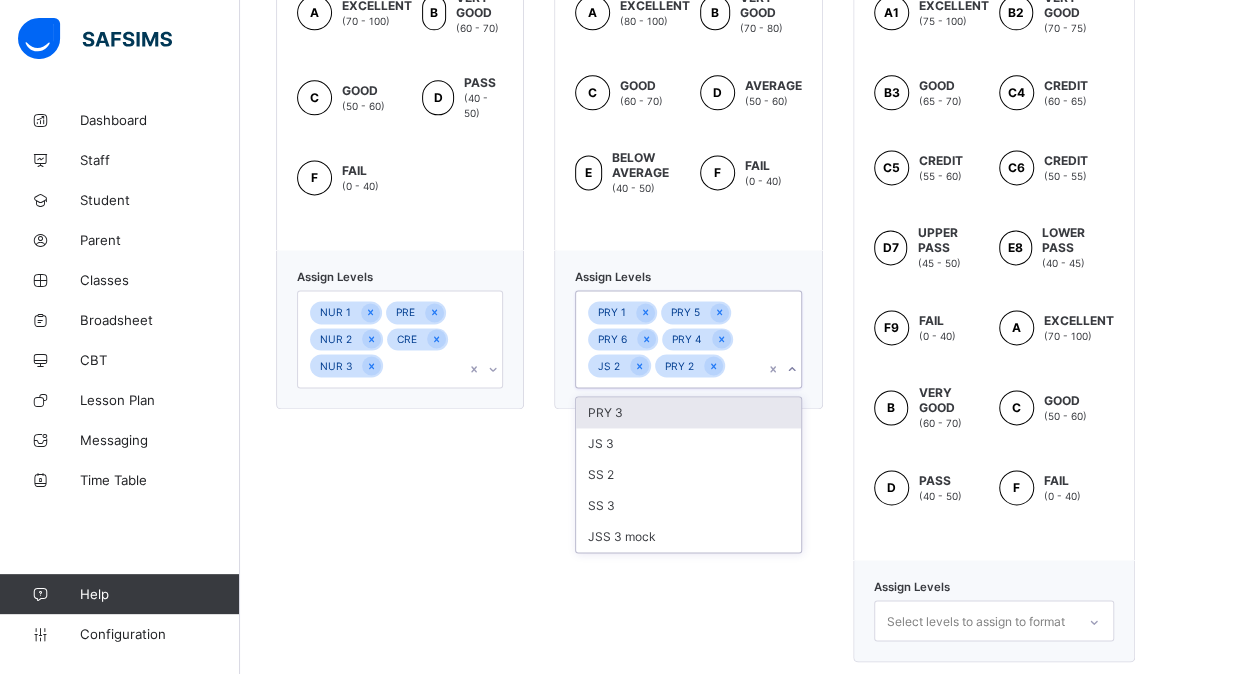 click on "PRY 3" at bounding box center (688, 412) 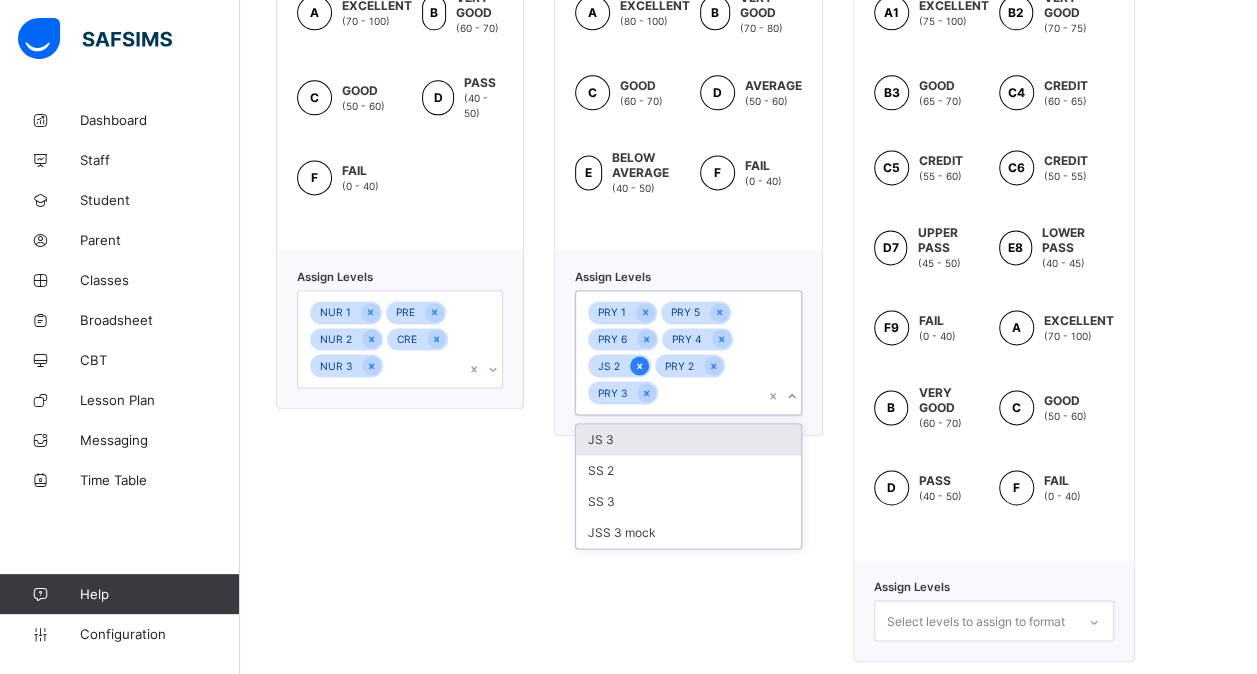 click 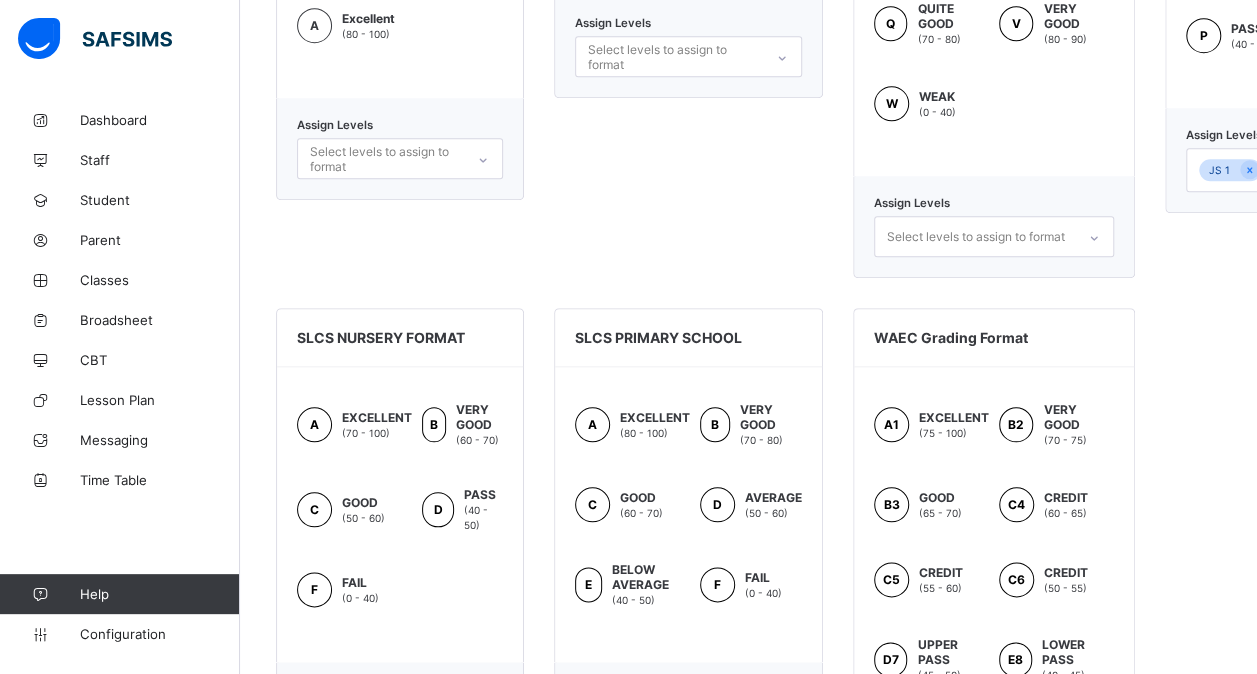 scroll, scrollTop: 869, scrollLeft: 0, axis: vertical 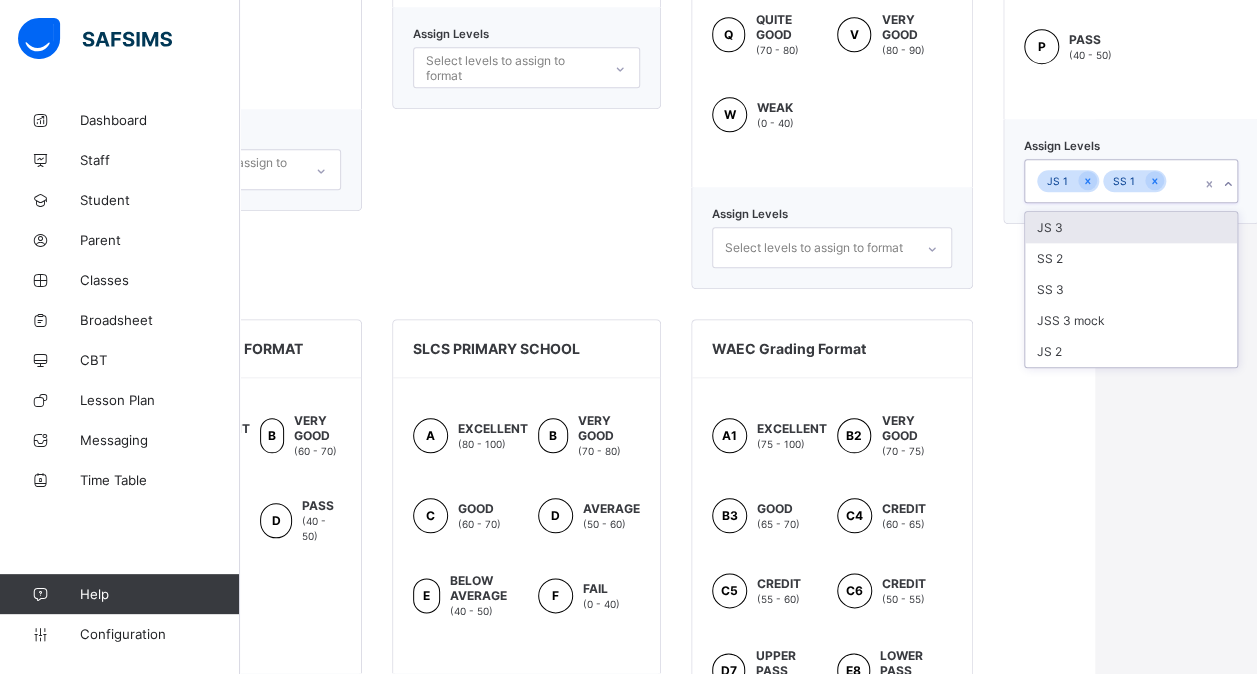 click on "JS 1 SS 1" at bounding box center (1112, 181) 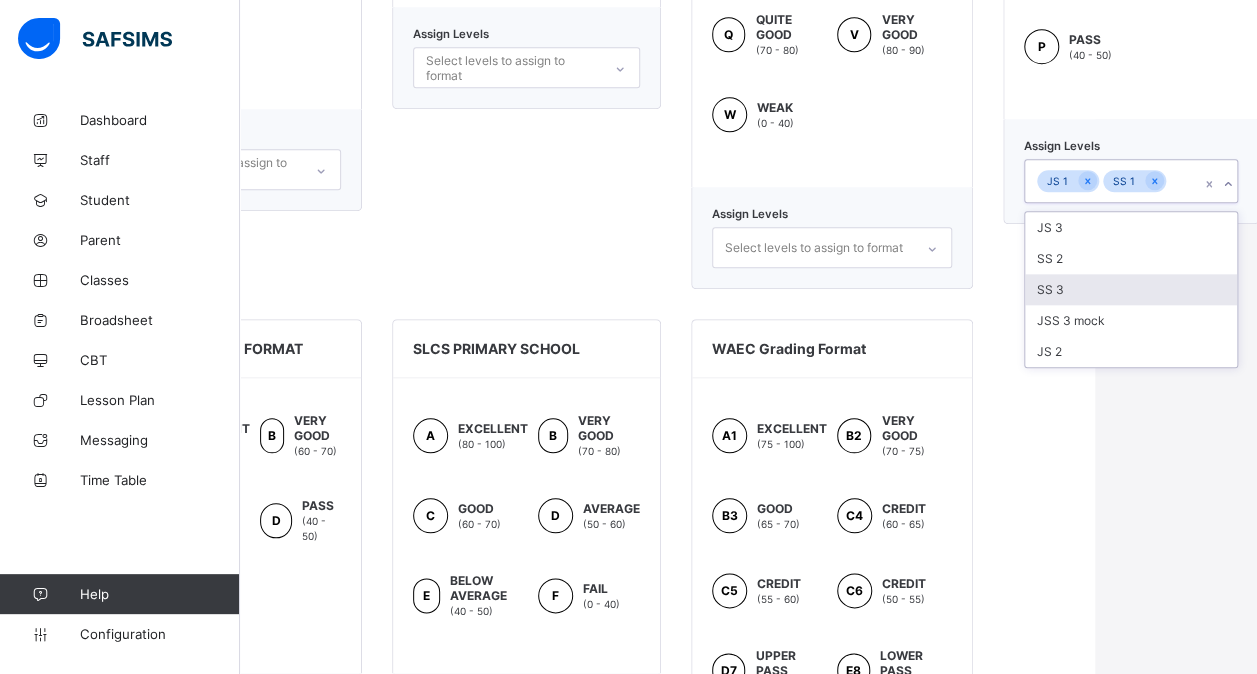 click on "SS 3" at bounding box center (1131, 289) 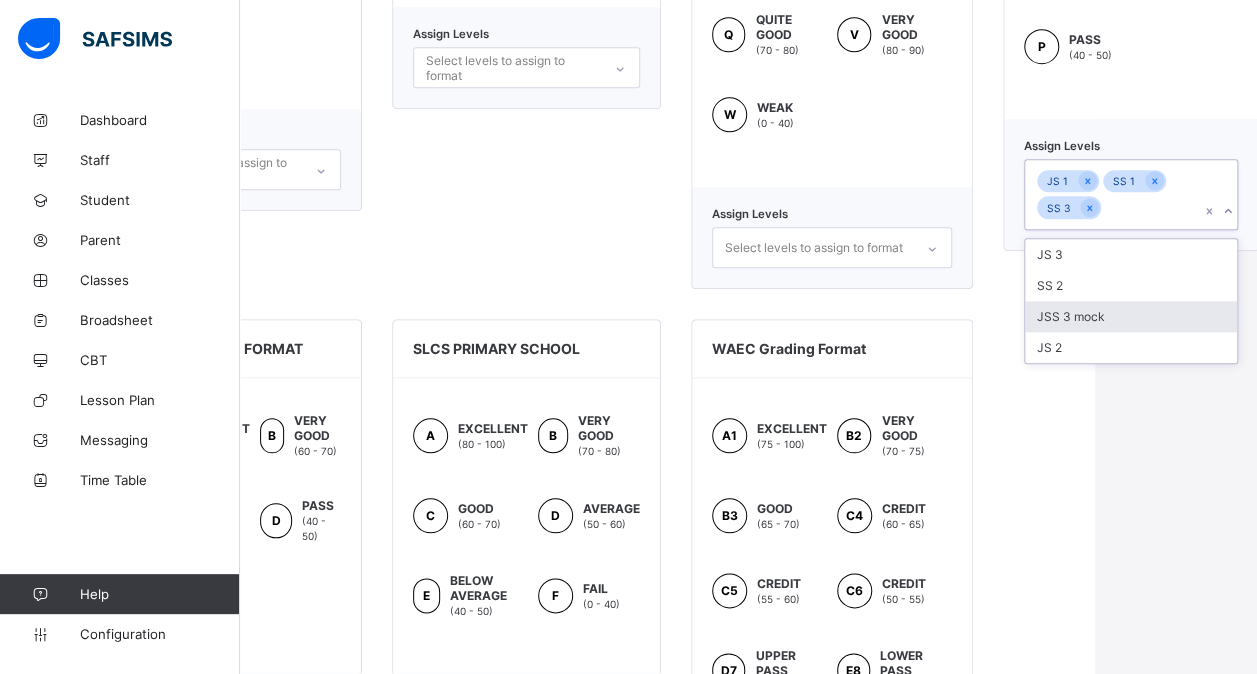 click on "JSS 3 mock" at bounding box center (1131, 316) 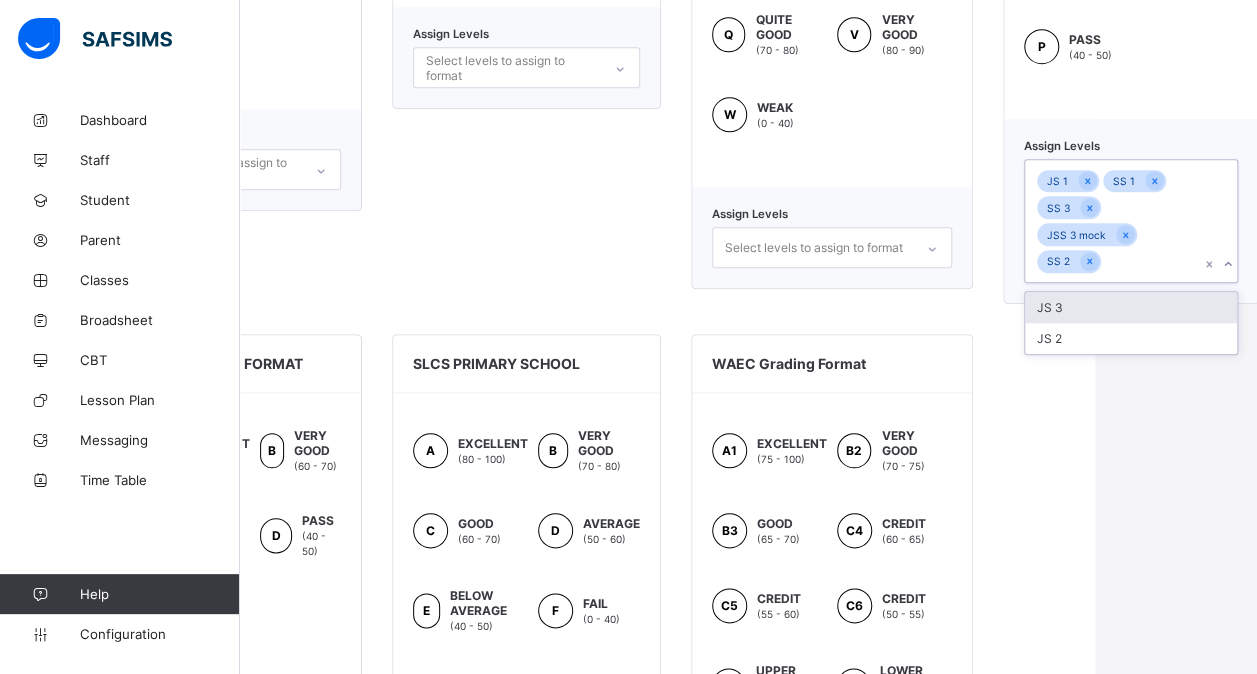 click on "JS 3" at bounding box center (1131, 307) 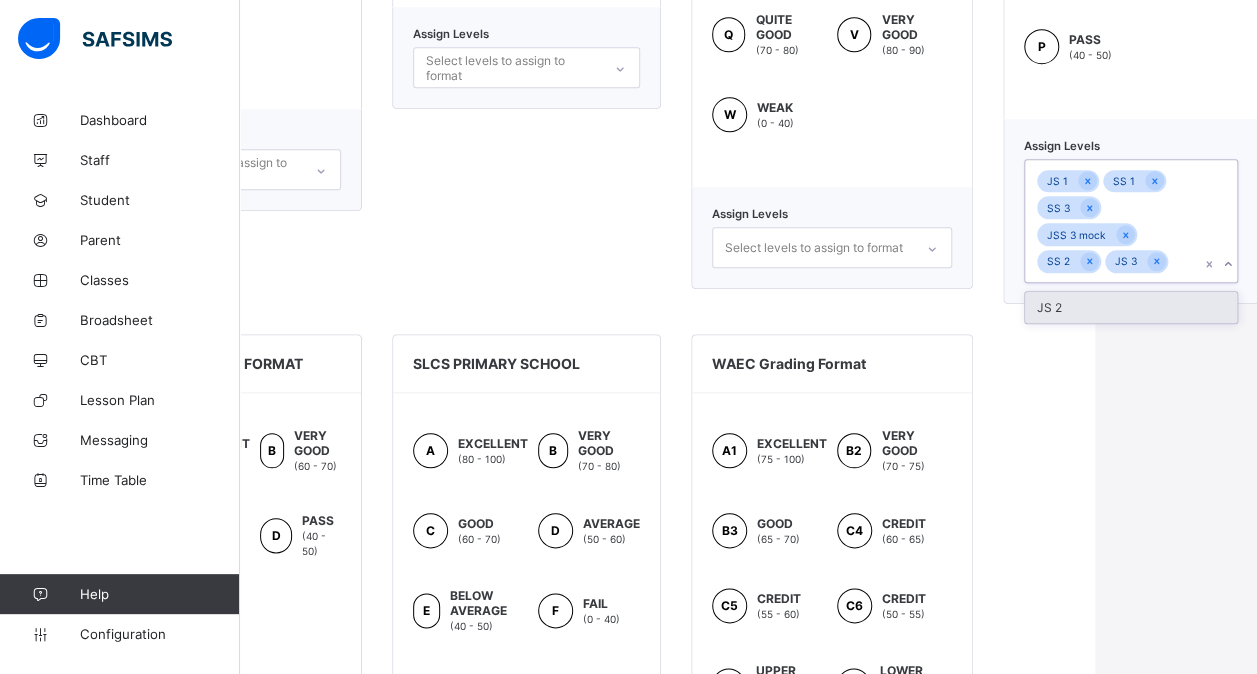click on "JS 2" at bounding box center (1131, 307) 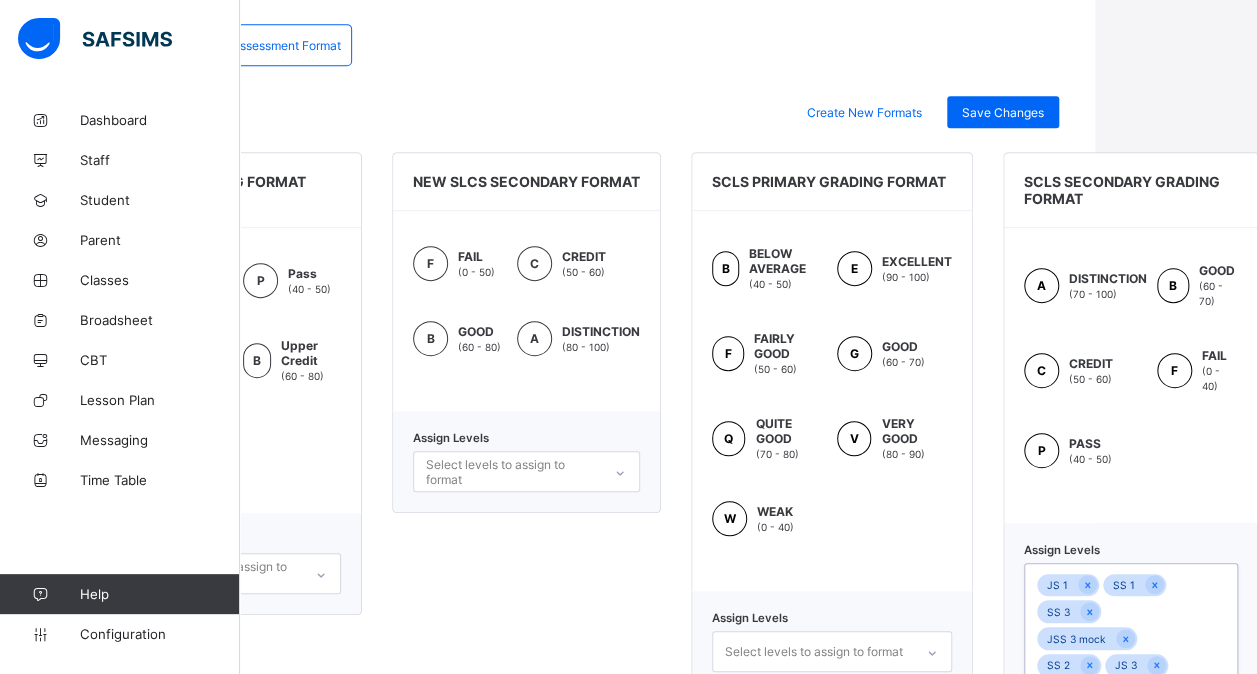 scroll, scrollTop: 433, scrollLeft: 162, axis: both 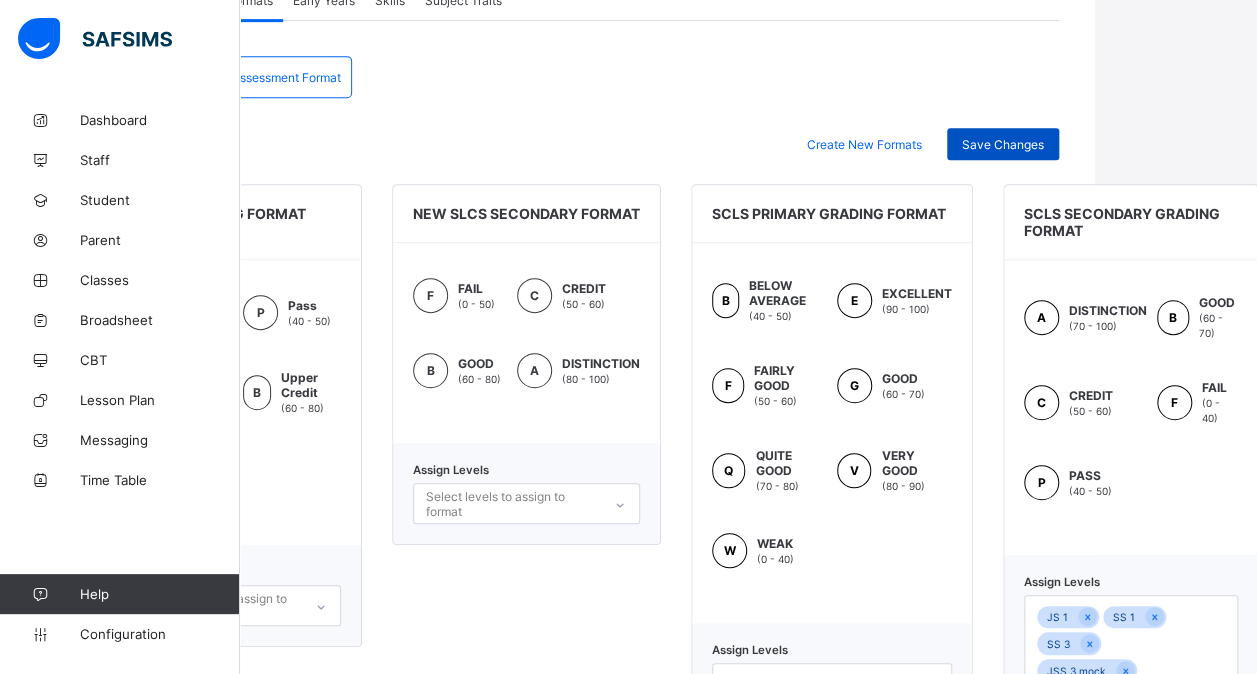 click on "Save Changes" at bounding box center (1003, 144) 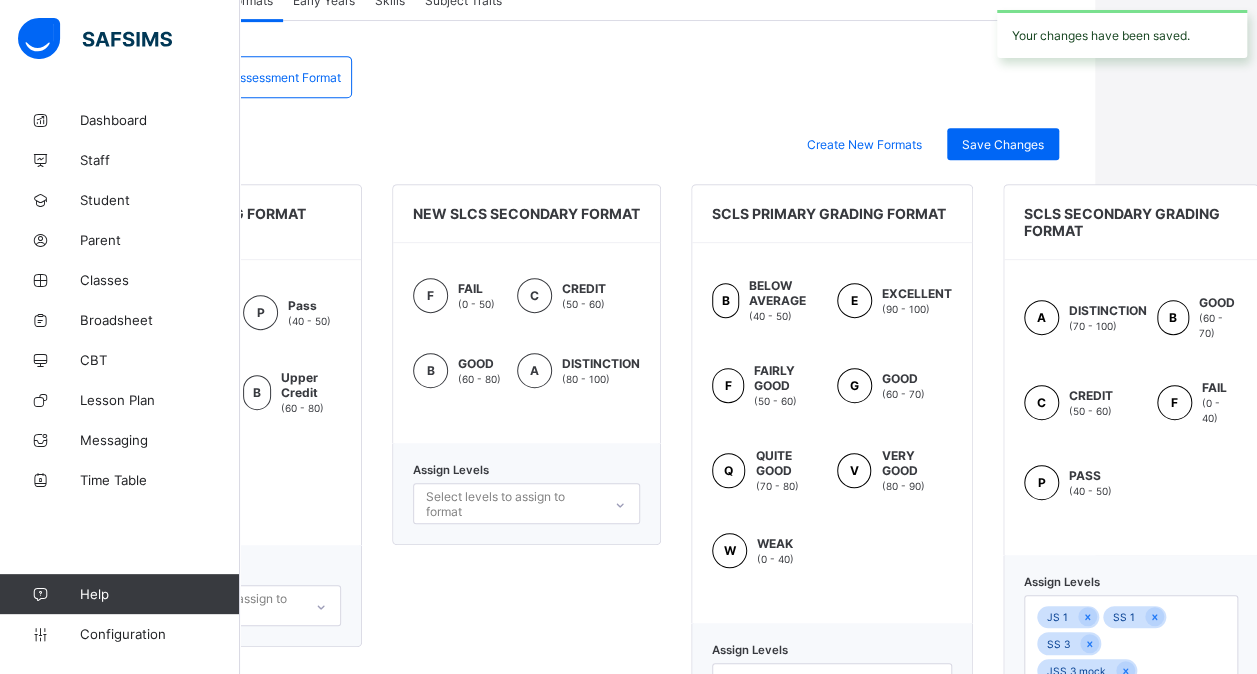 click on "Assessment Format" at bounding box center [286, 77] 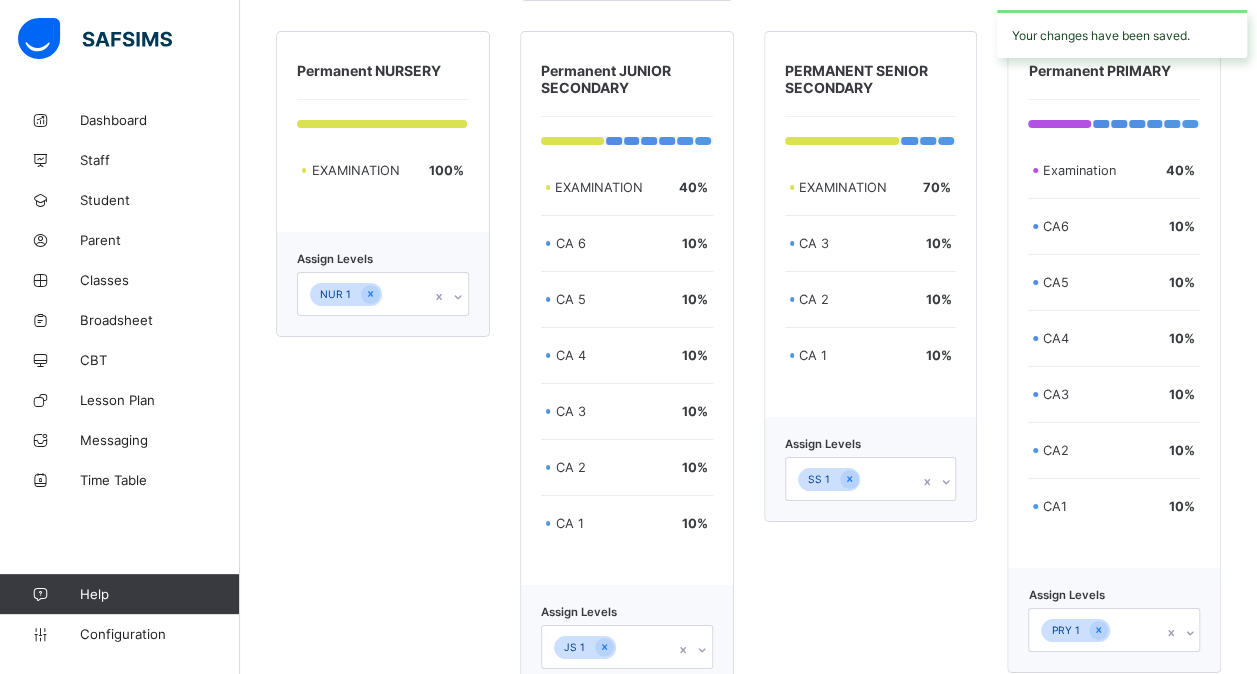 scroll, scrollTop: 3482, scrollLeft: 15, axis: both 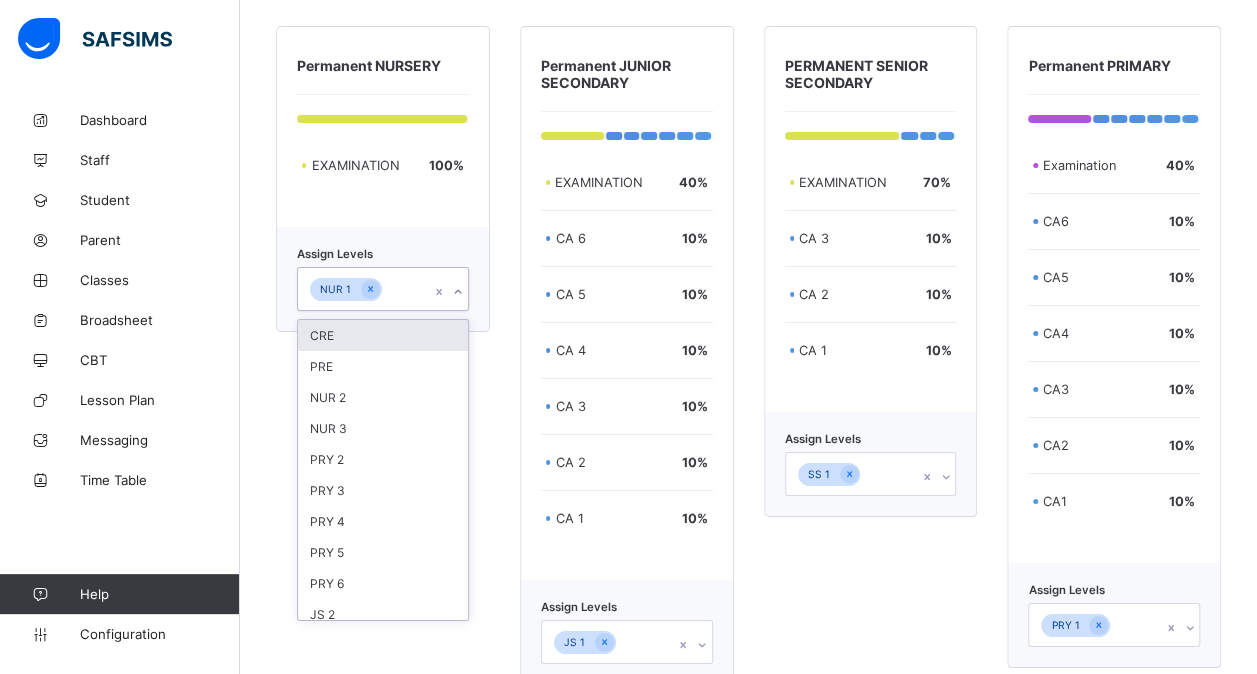 click on "NUR 1" at bounding box center (364, 289) 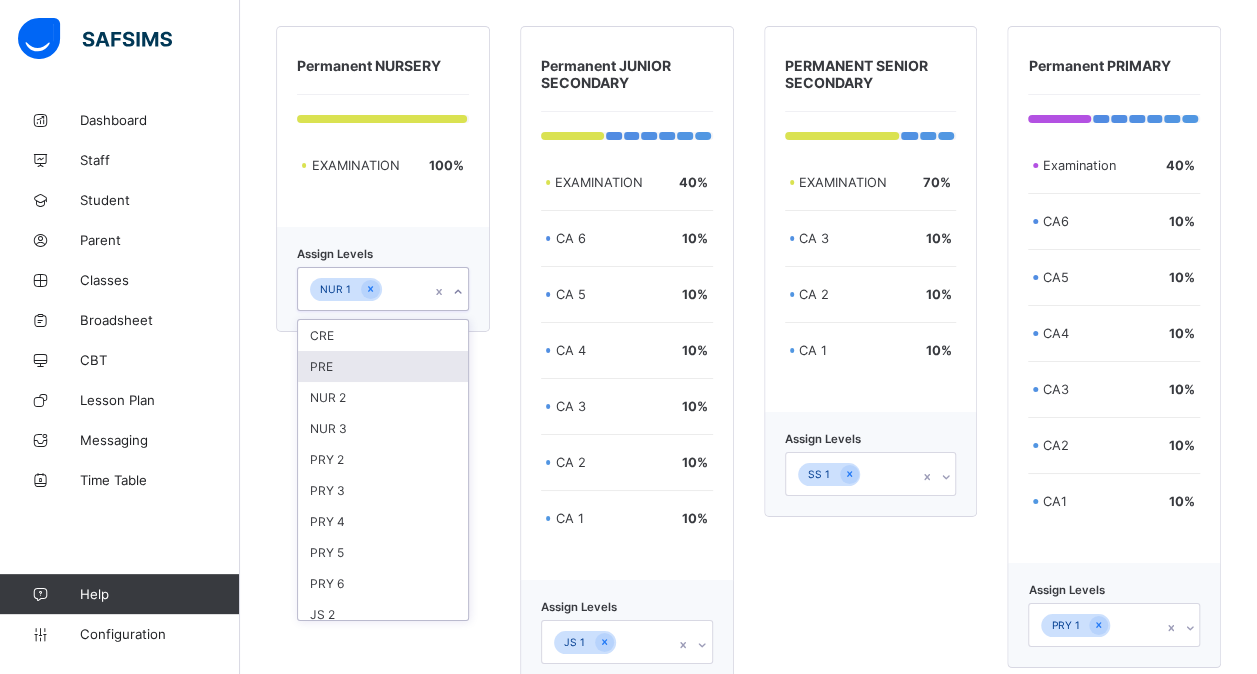 click on "PRE" at bounding box center (383, 366) 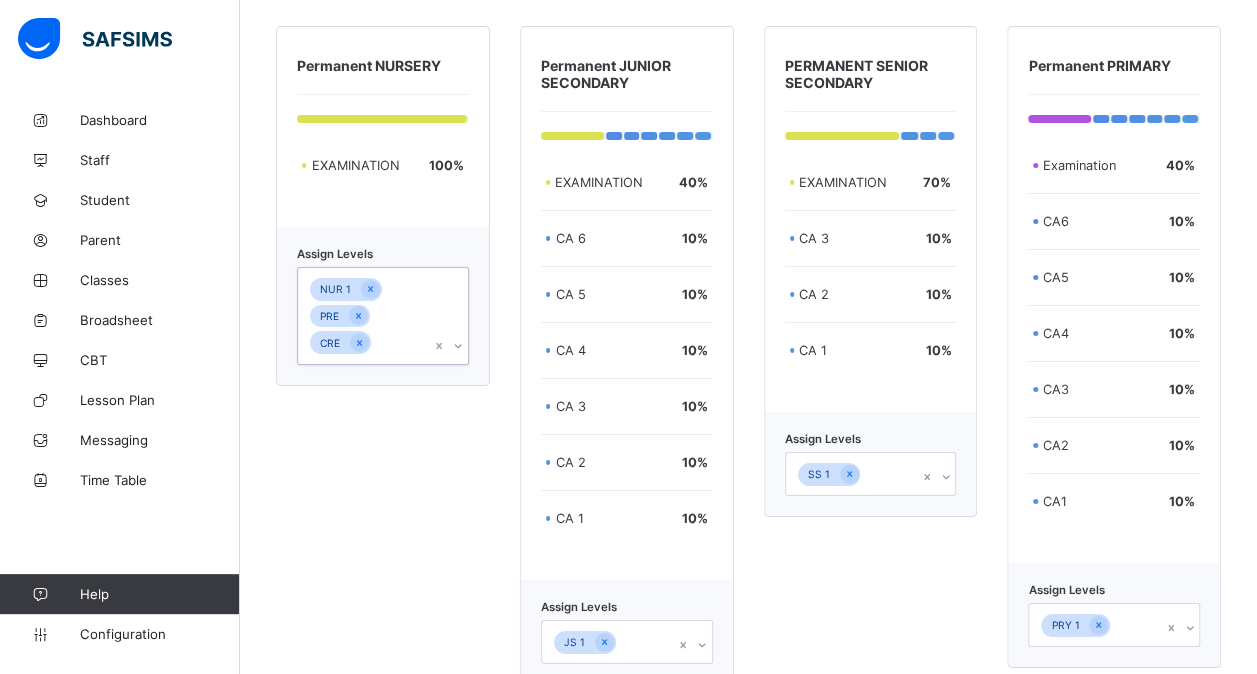 click on "NUR 1 PRE CRE" at bounding box center (364, 316) 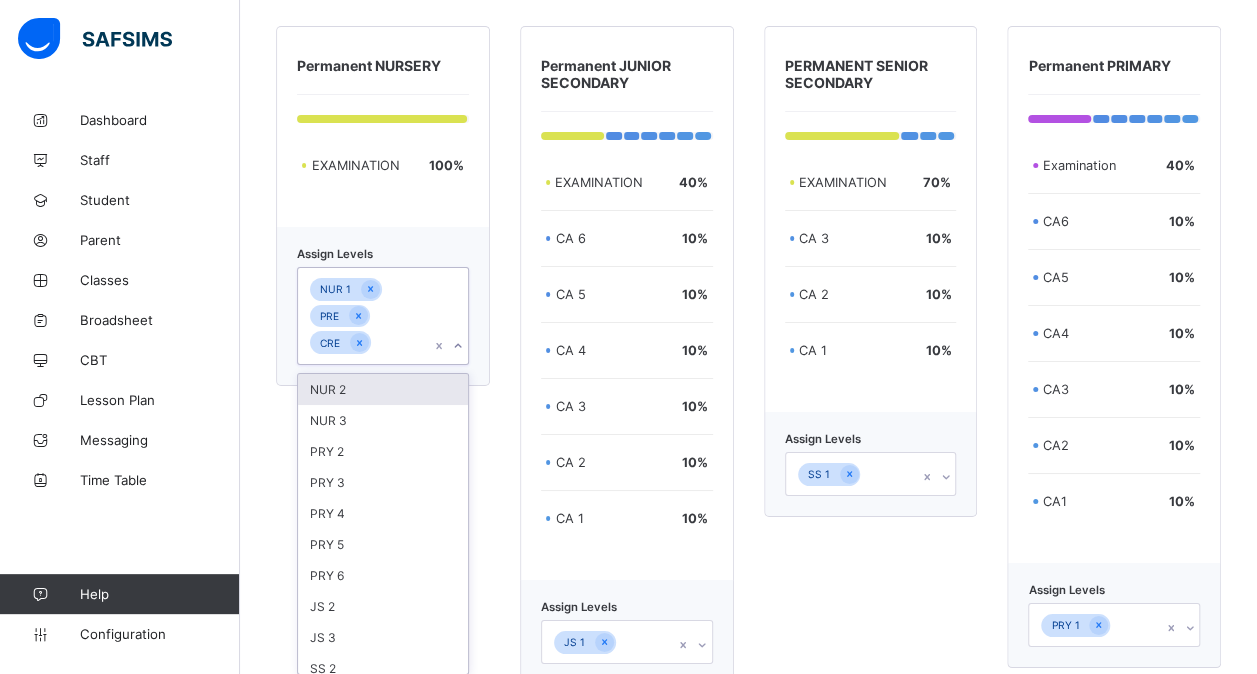click on "NUR 1 PRE CRE" at bounding box center (364, 316) 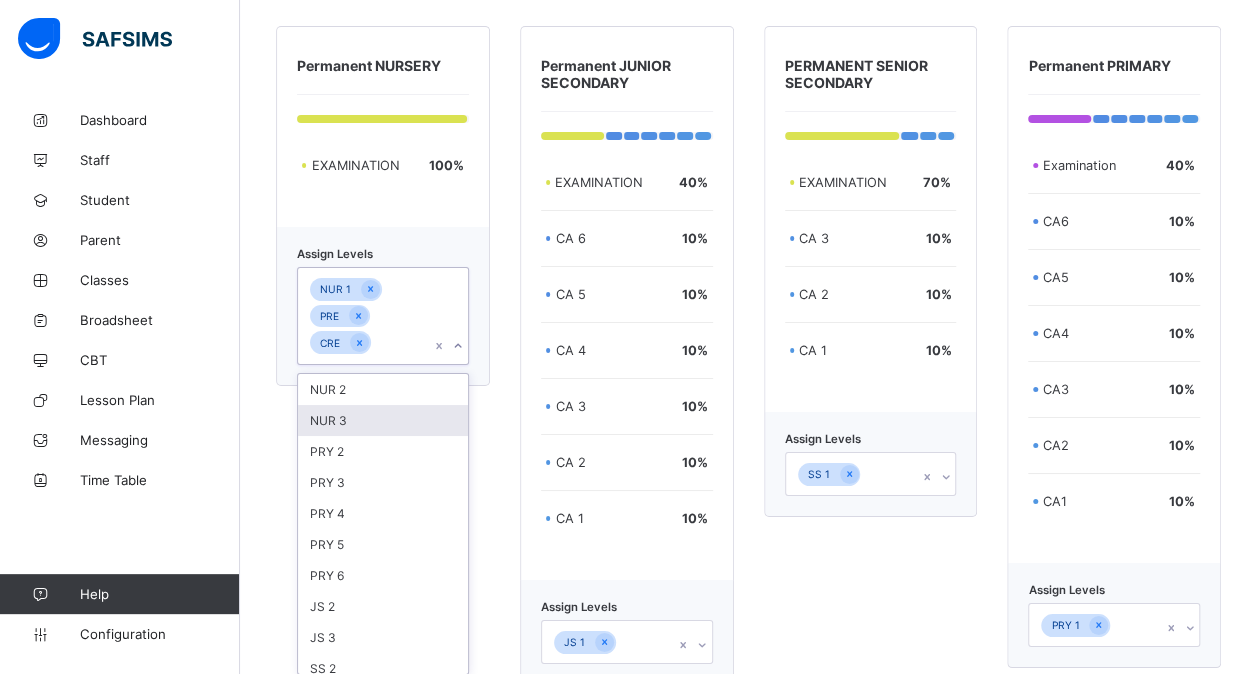 click on "NUR 3" at bounding box center [383, 420] 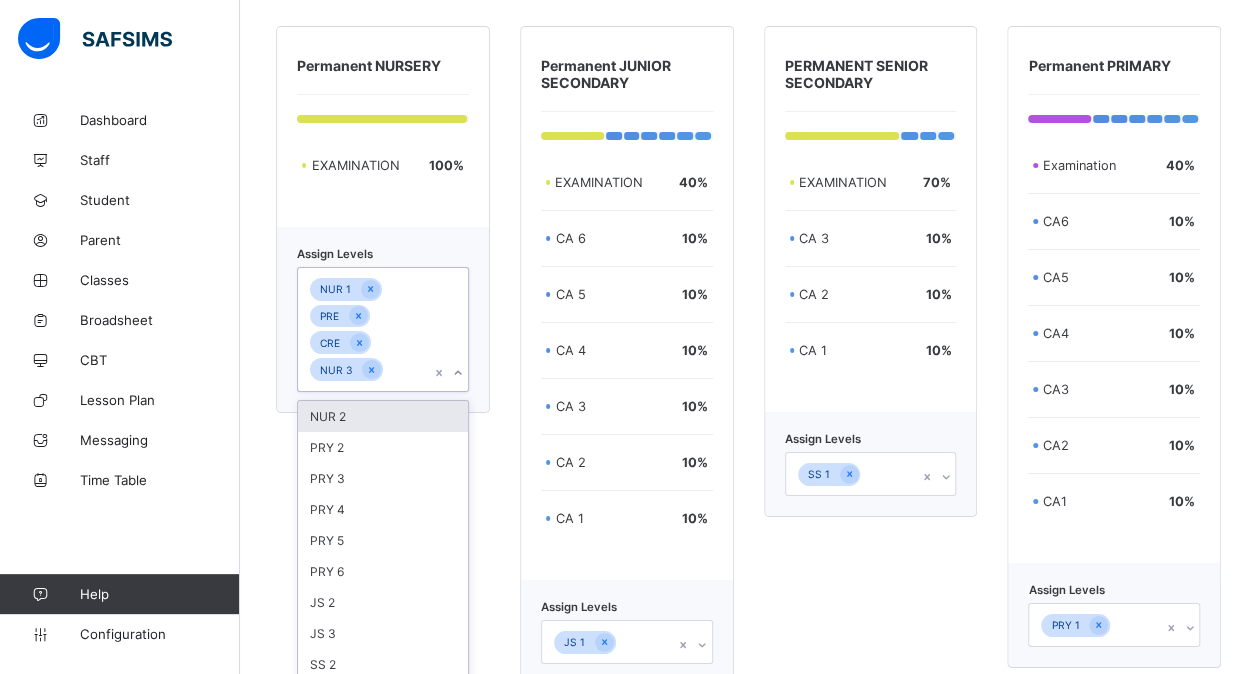 click on "NUR 2" at bounding box center [383, 416] 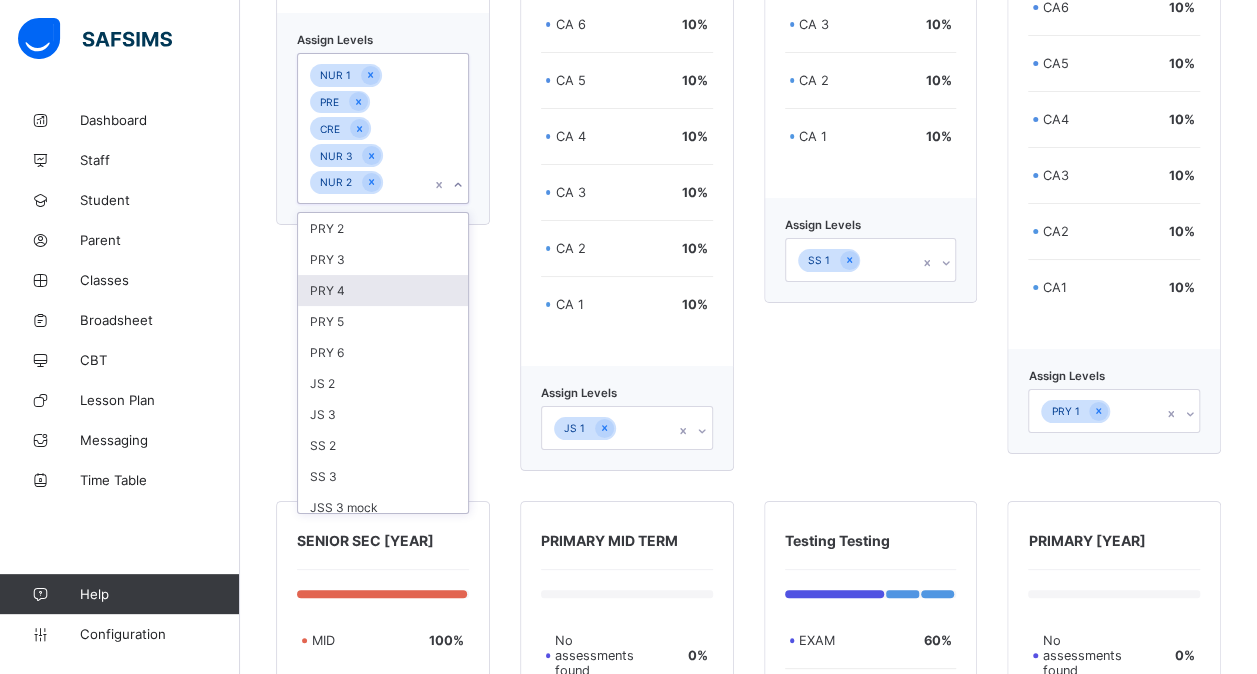scroll, scrollTop: 3697, scrollLeft: 15, axis: both 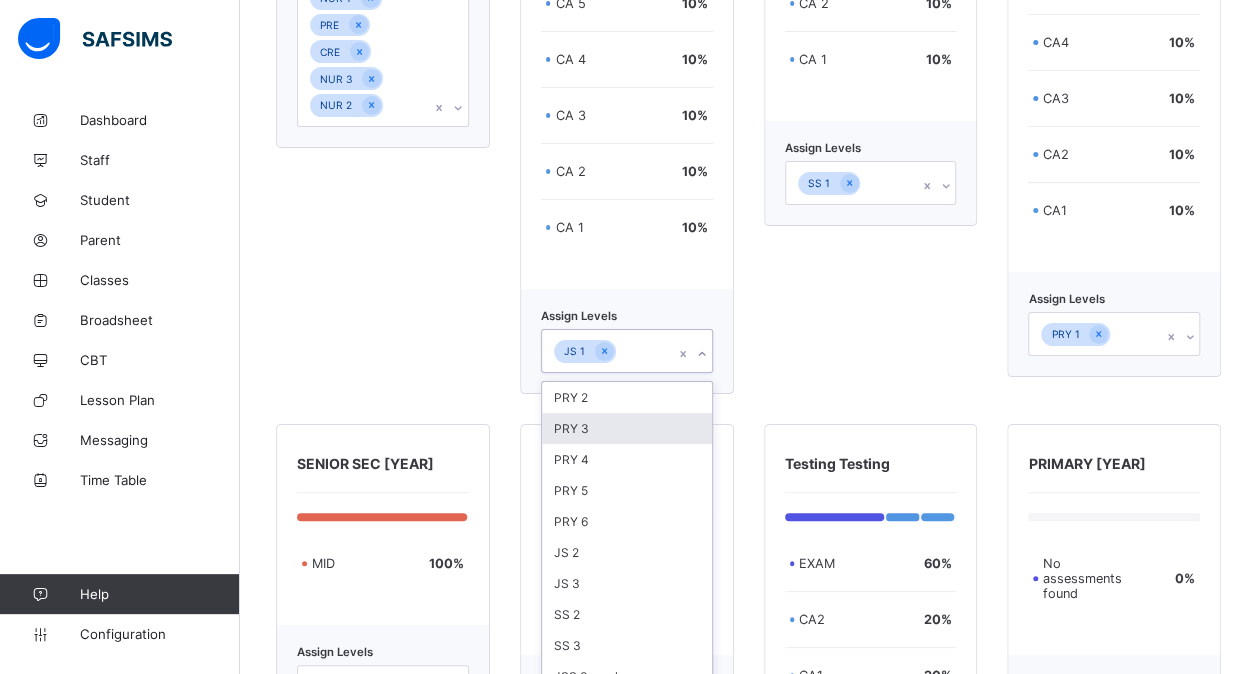click on "option PRY 3 focused, 2 of 10. 10 results available. Use Up and Down to choose options, press Enter to select the currently focused option, press Escape to exit the menu, press Tab to select the option and exit the menu. JS 1 PRY 2 PRY 3 PRY 4 PRY 5 PRY 6 JS 2 JS 3 SS 2 SS 3 JSS 3 mock" at bounding box center [627, 351] 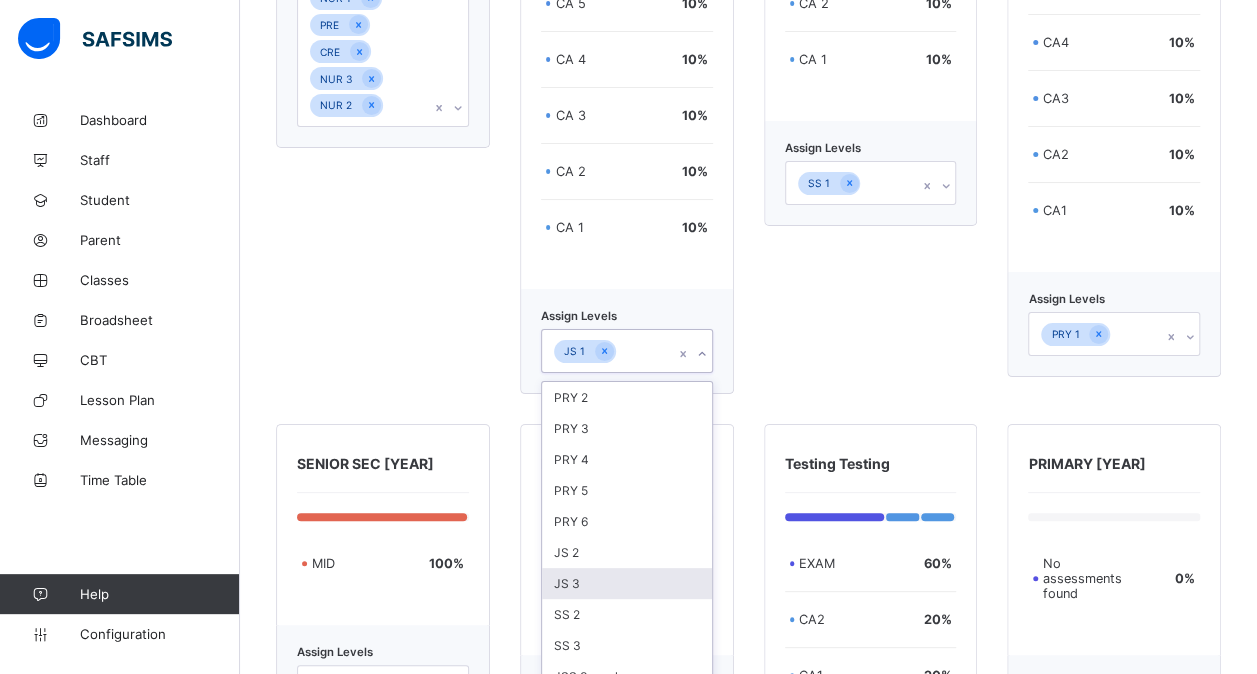 click on "JS 3" at bounding box center [627, 583] 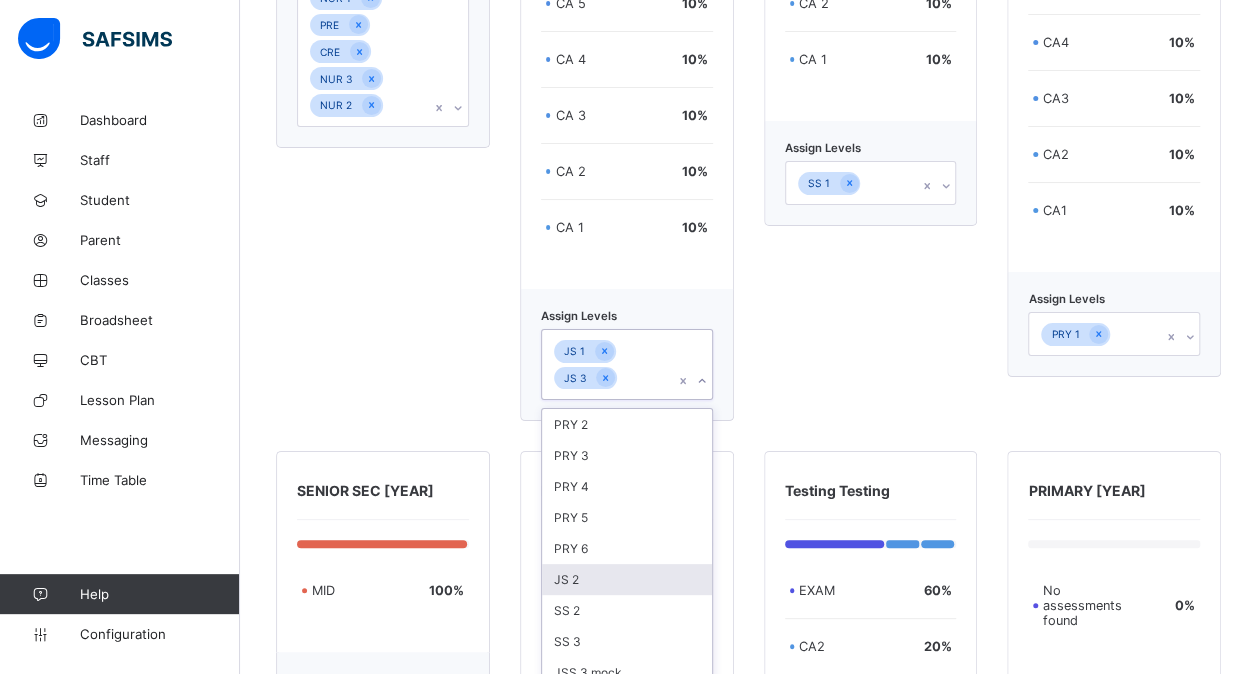 click on "JS 2" at bounding box center (627, 579) 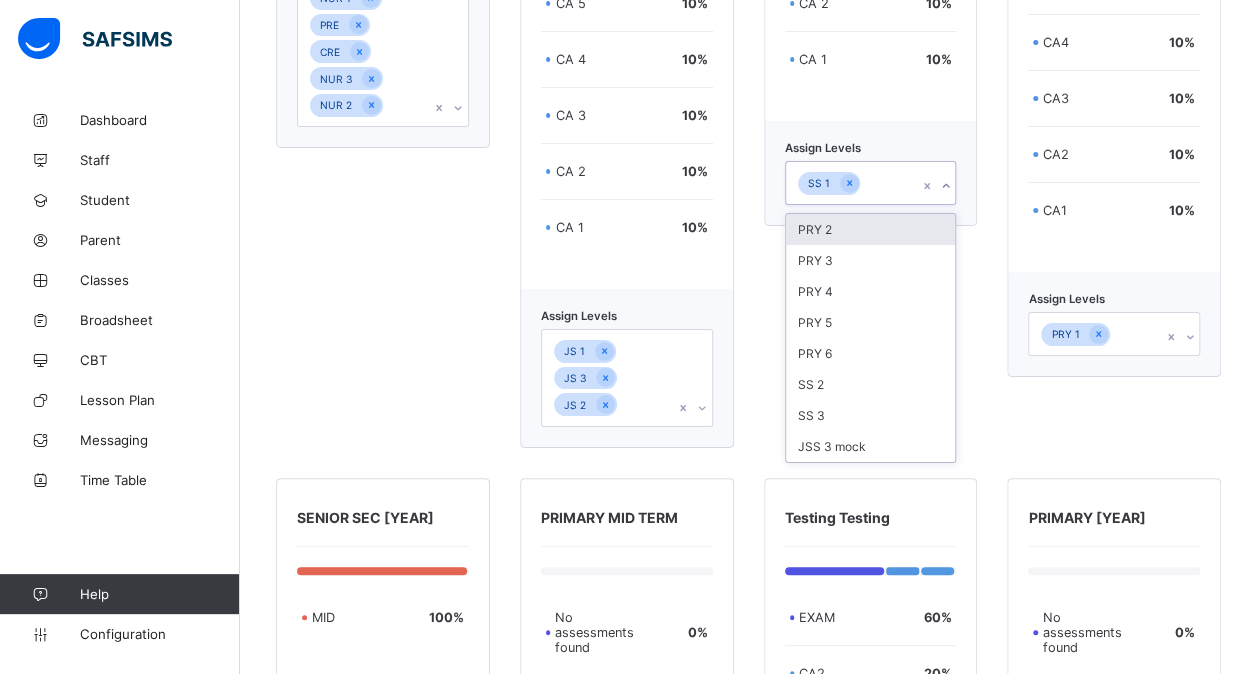 click on "SS 1" at bounding box center (852, 183) 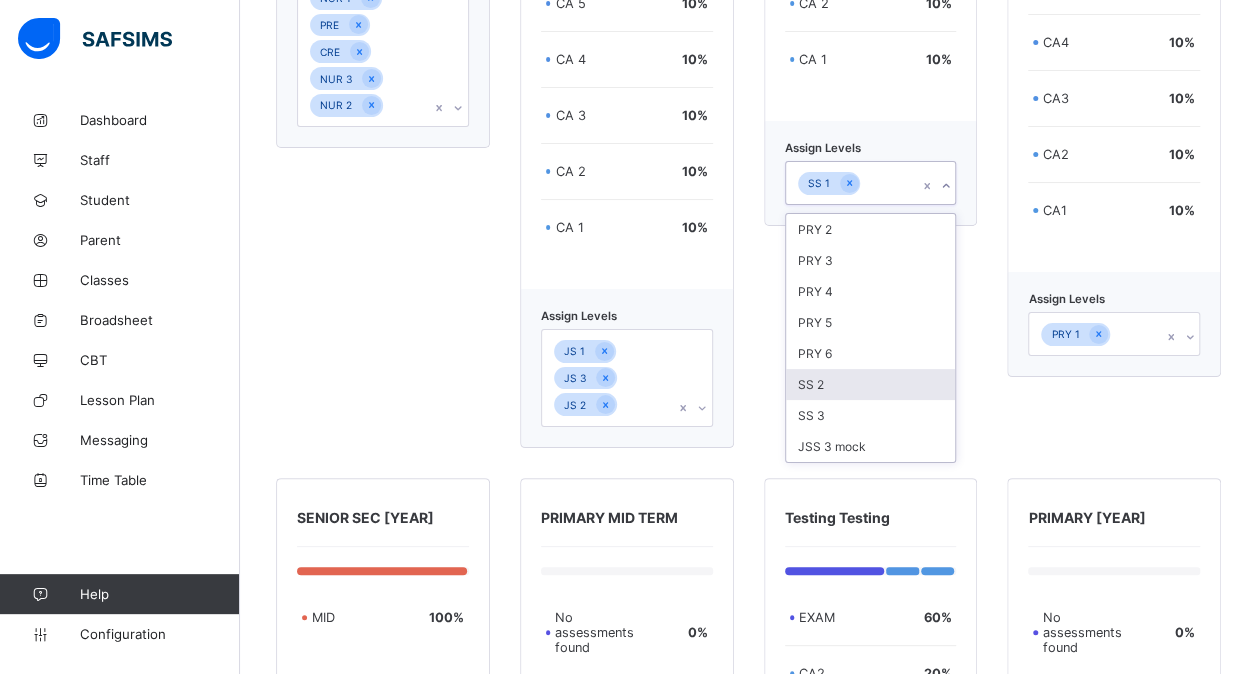 click on "SS 2" at bounding box center (871, 384) 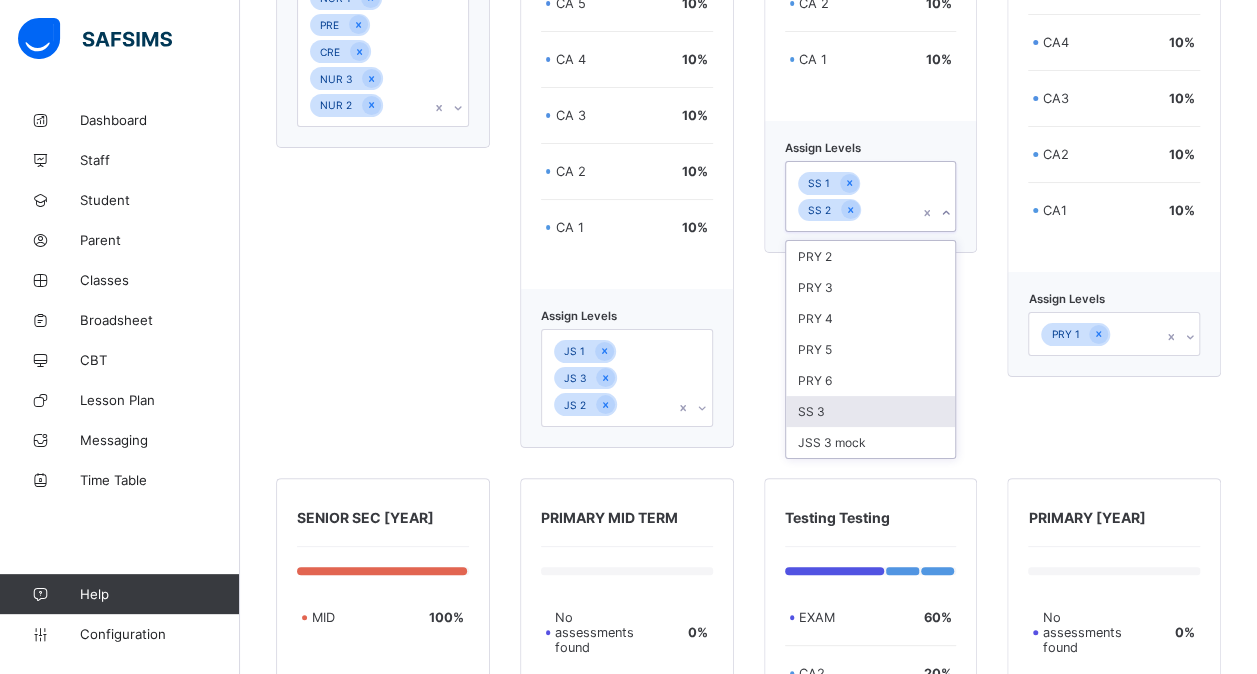 click on "SS 3" at bounding box center (871, 411) 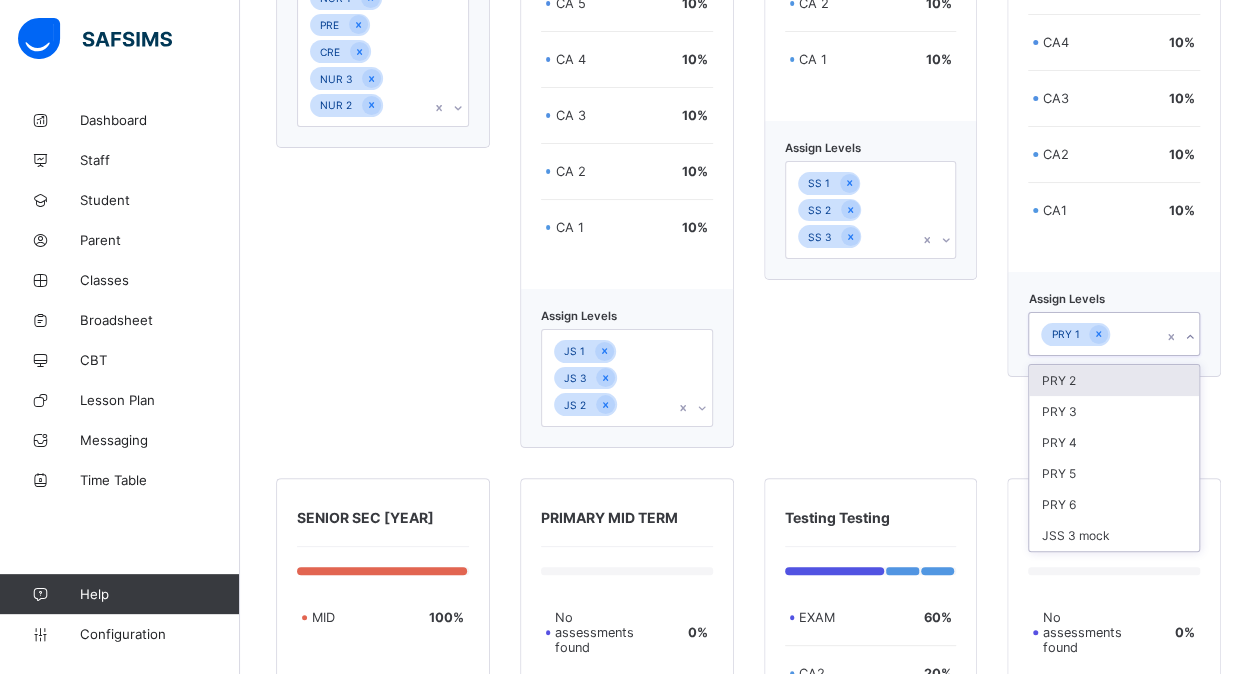 click on "PRY 1" at bounding box center (1095, 334) 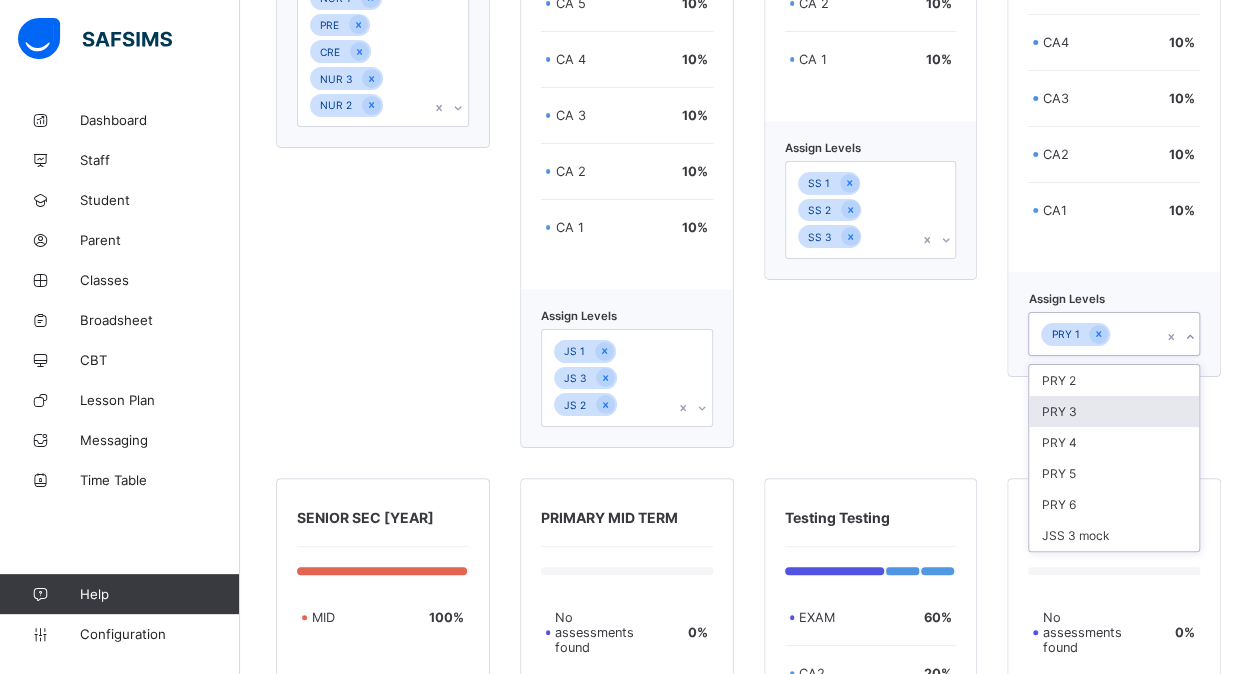 click on "PRY 3" at bounding box center [1114, 411] 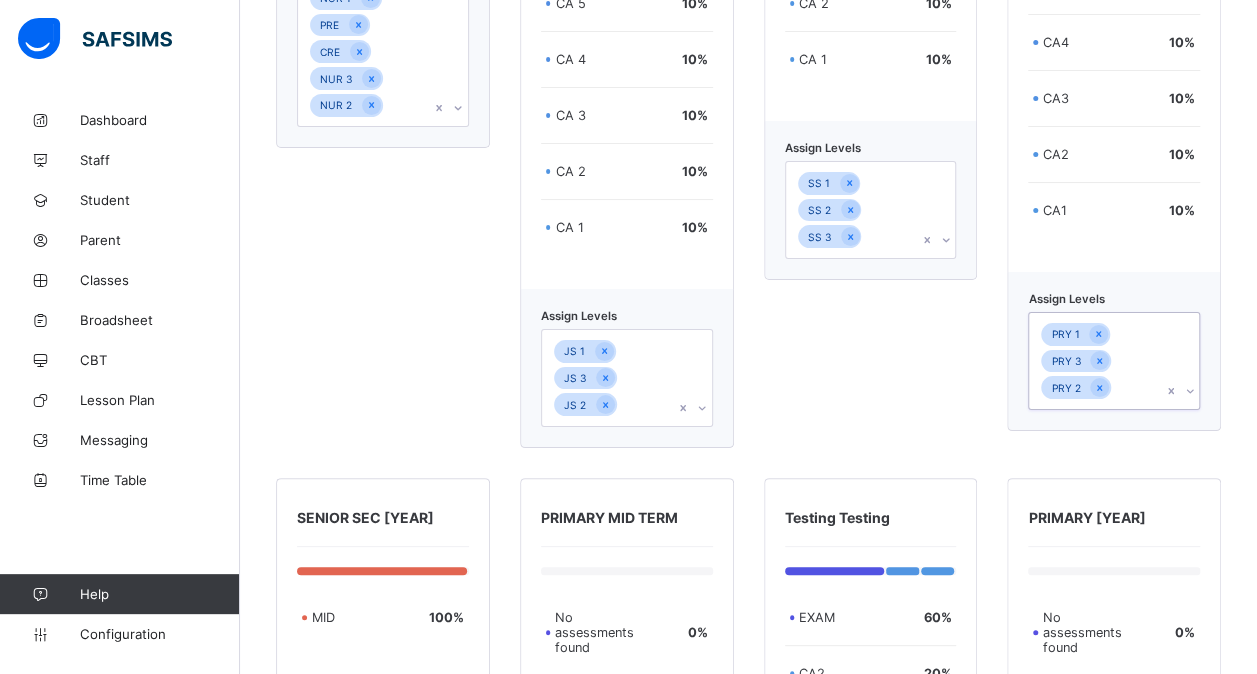 click on "PRY 1 PRY 3 PRY 2" at bounding box center [1095, 361] 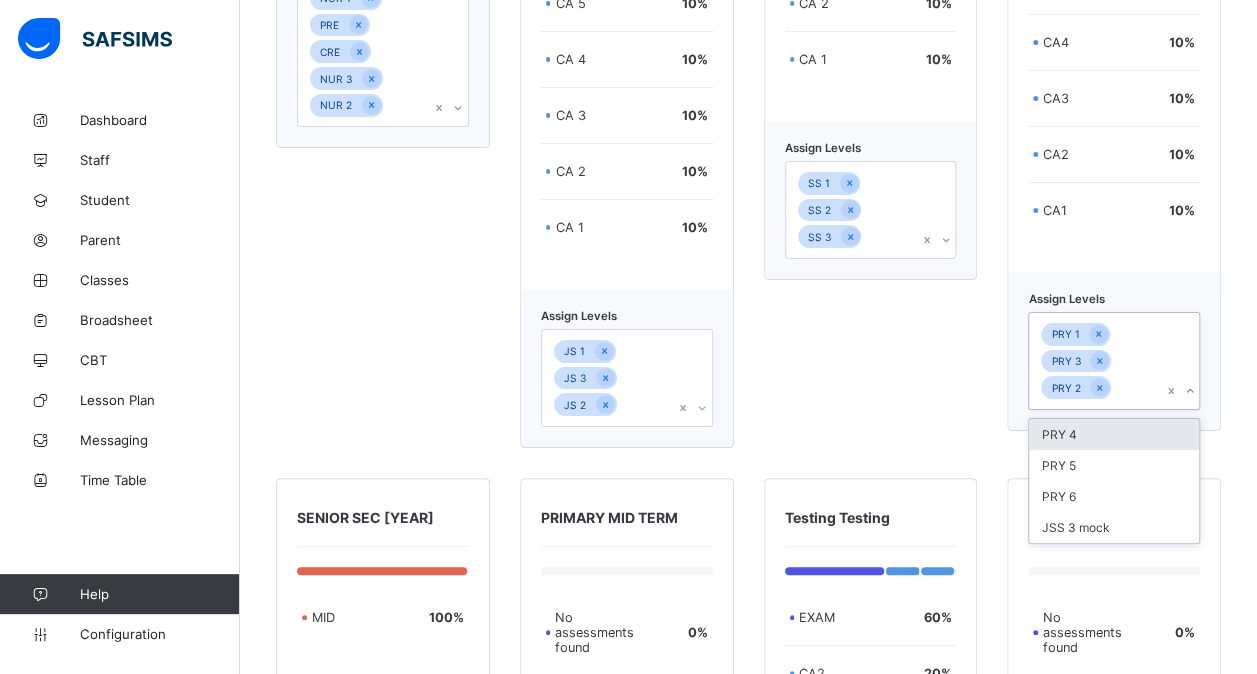 click on "PRY 1 PRY 3 PRY 2" at bounding box center [1095, 361] 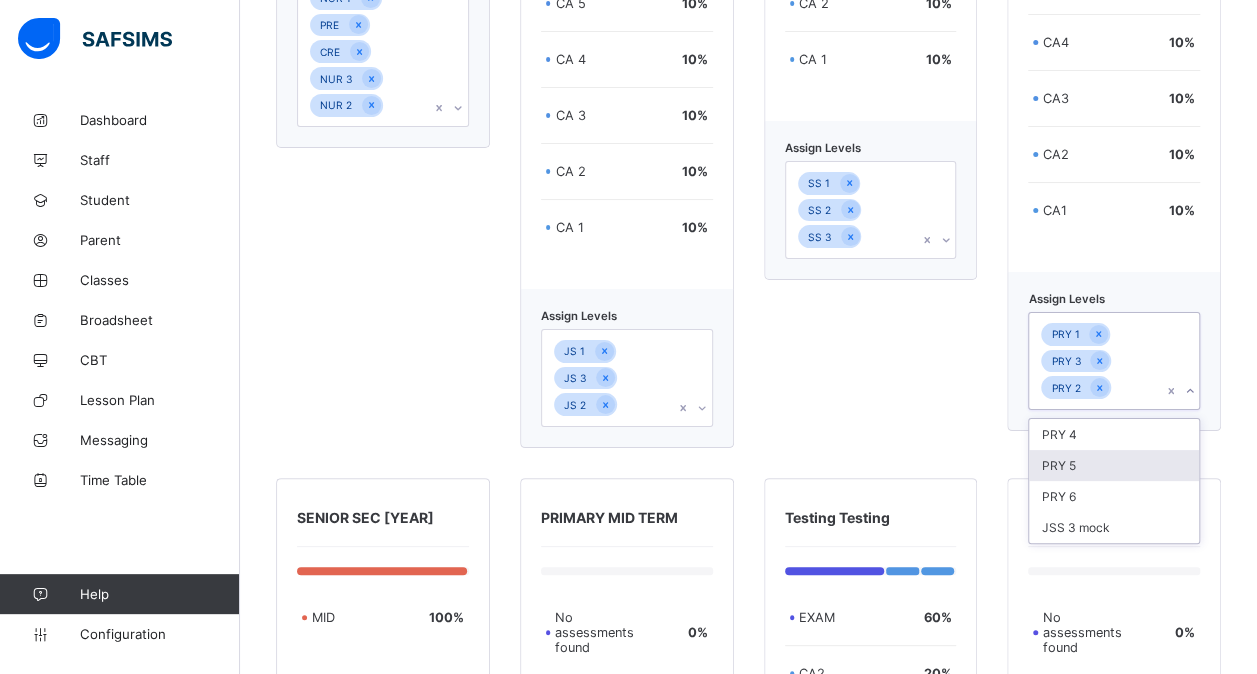 click on "PRY 5" at bounding box center (1114, 465) 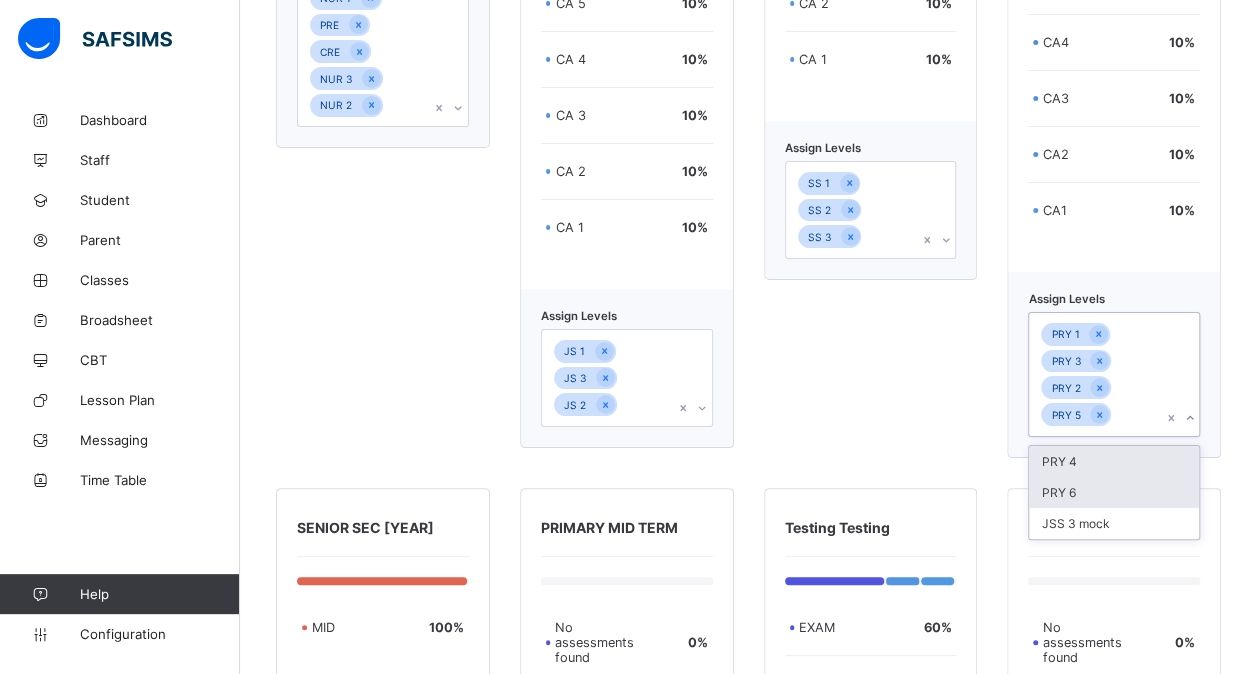 click on "PRY 6" at bounding box center [1114, 492] 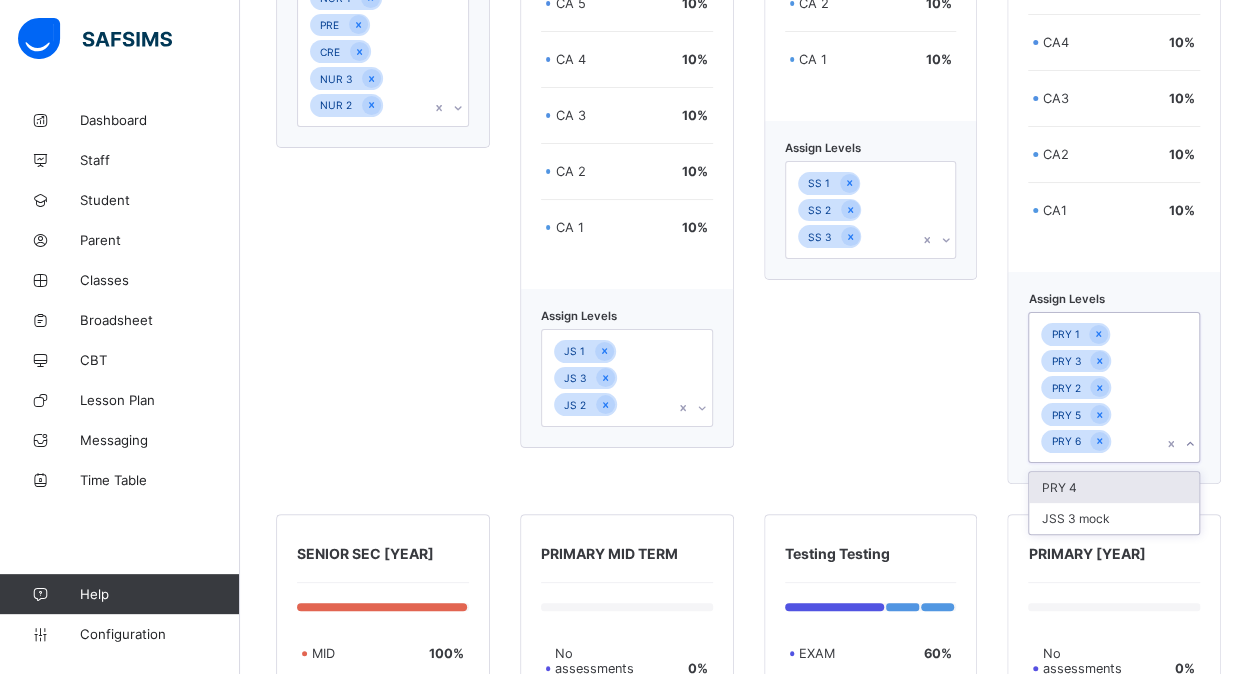 click on "PRY 4" at bounding box center [1114, 487] 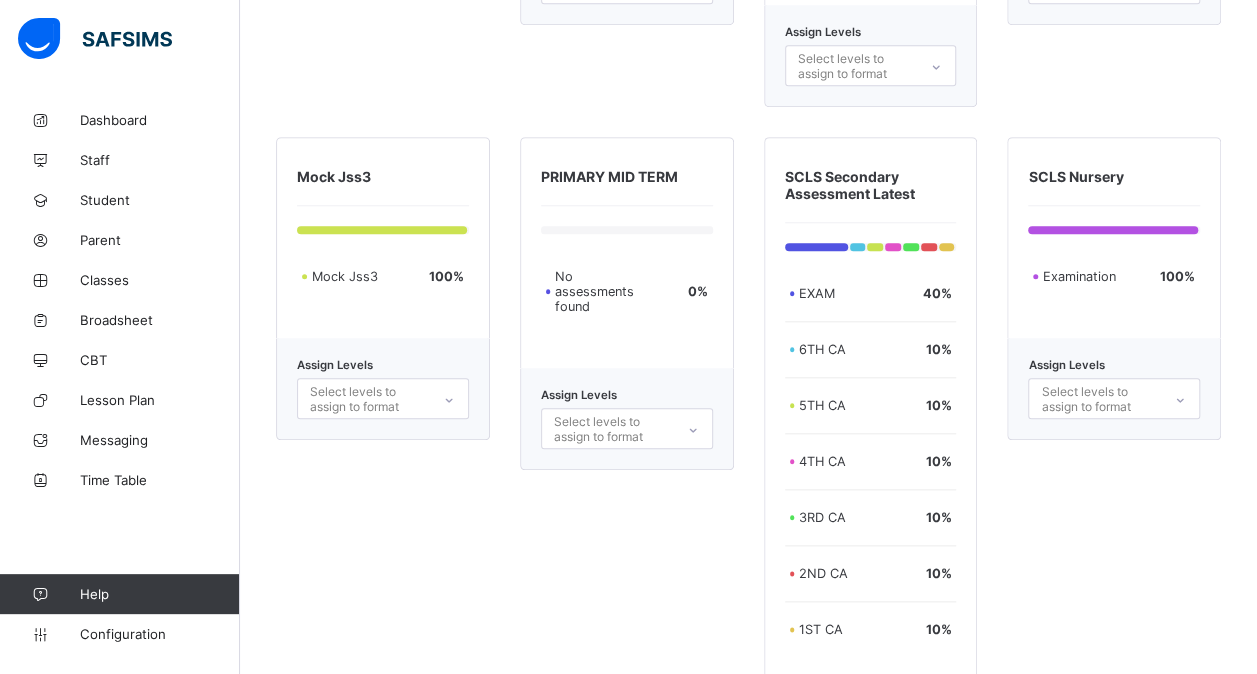 scroll, scrollTop: 4623, scrollLeft: 0, axis: vertical 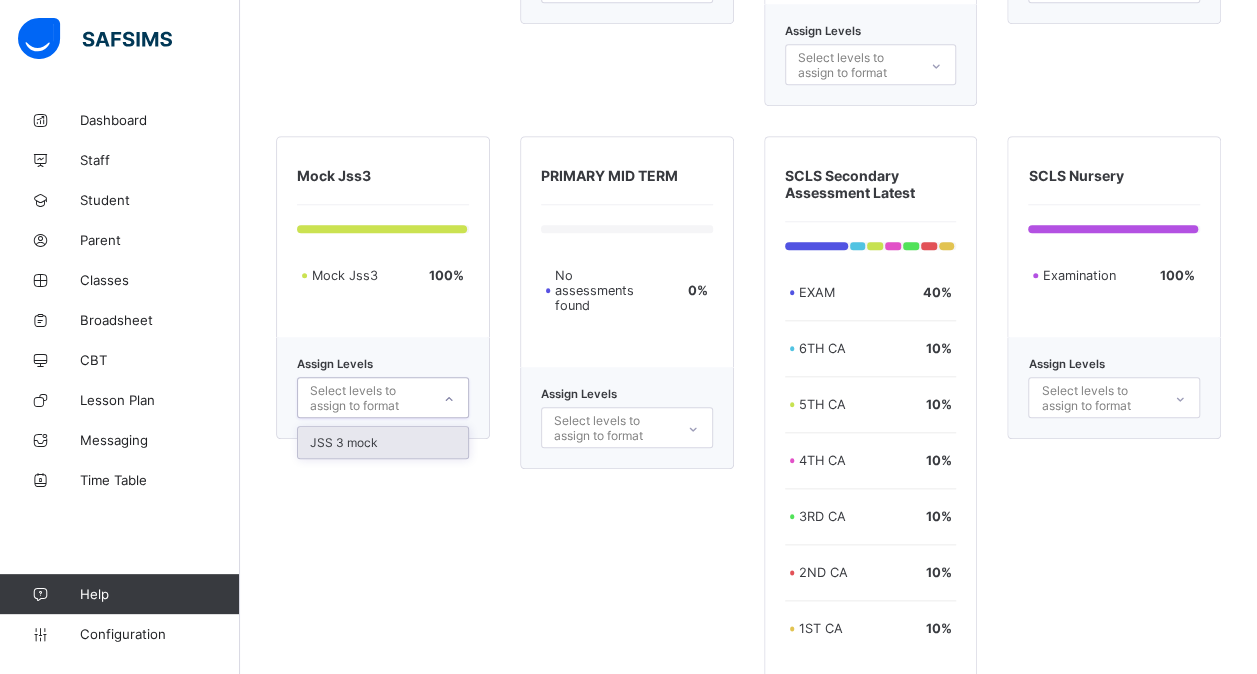 click at bounding box center (449, 397) 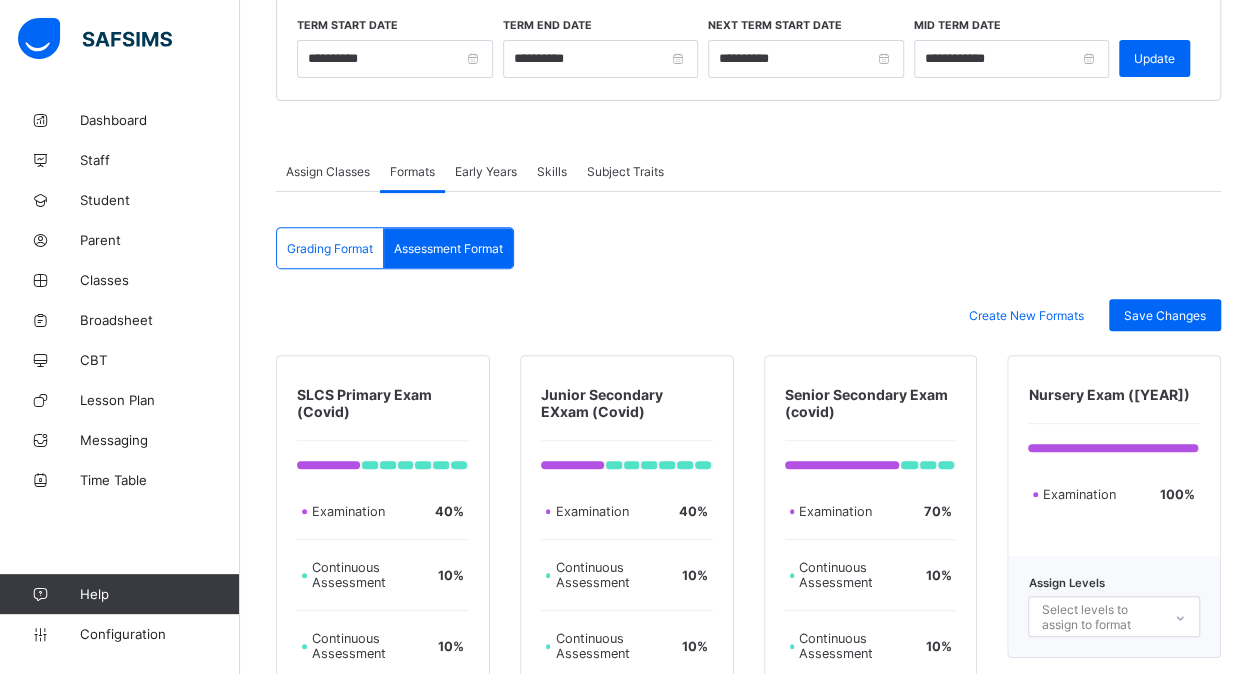scroll, scrollTop: 233, scrollLeft: 0, axis: vertical 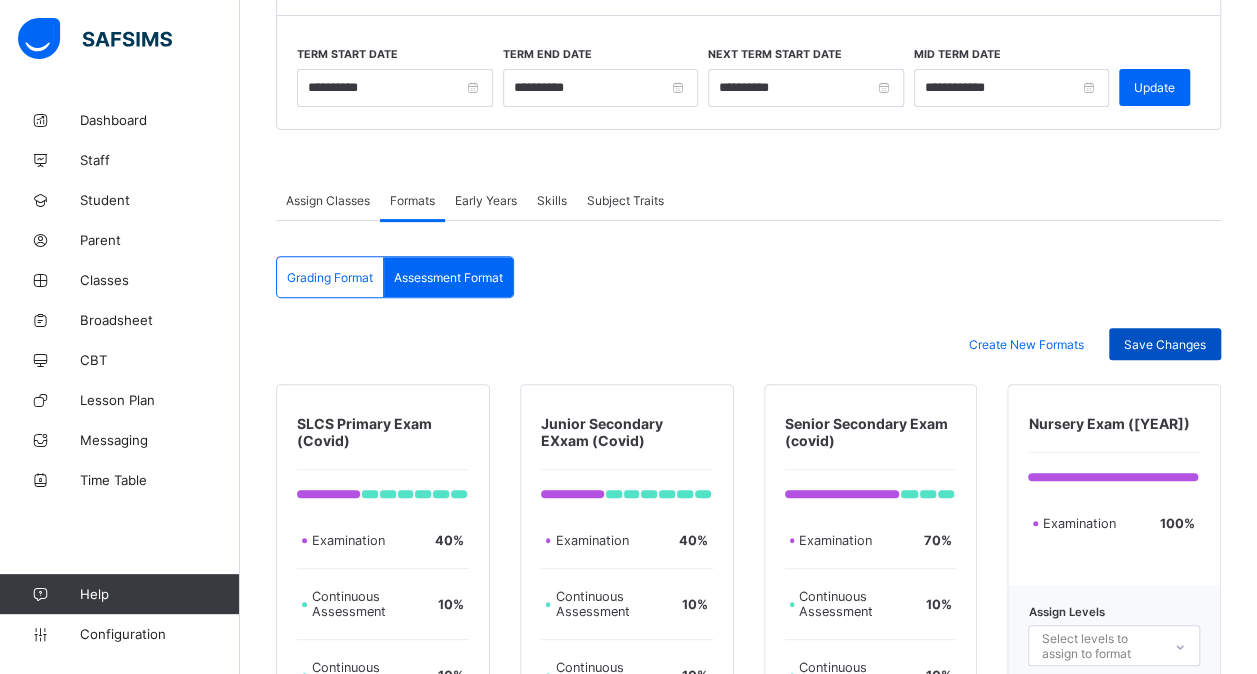 click on "Save Changes" at bounding box center [1165, 344] 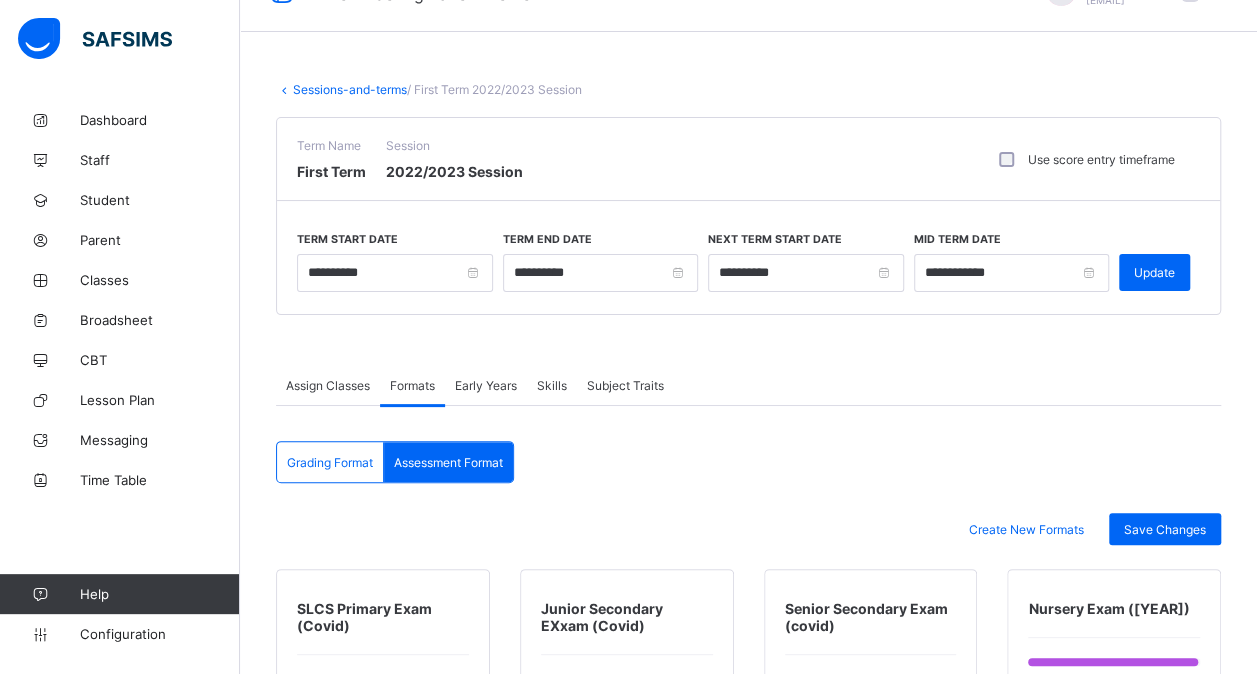 scroll, scrollTop: 46, scrollLeft: 0, axis: vertical 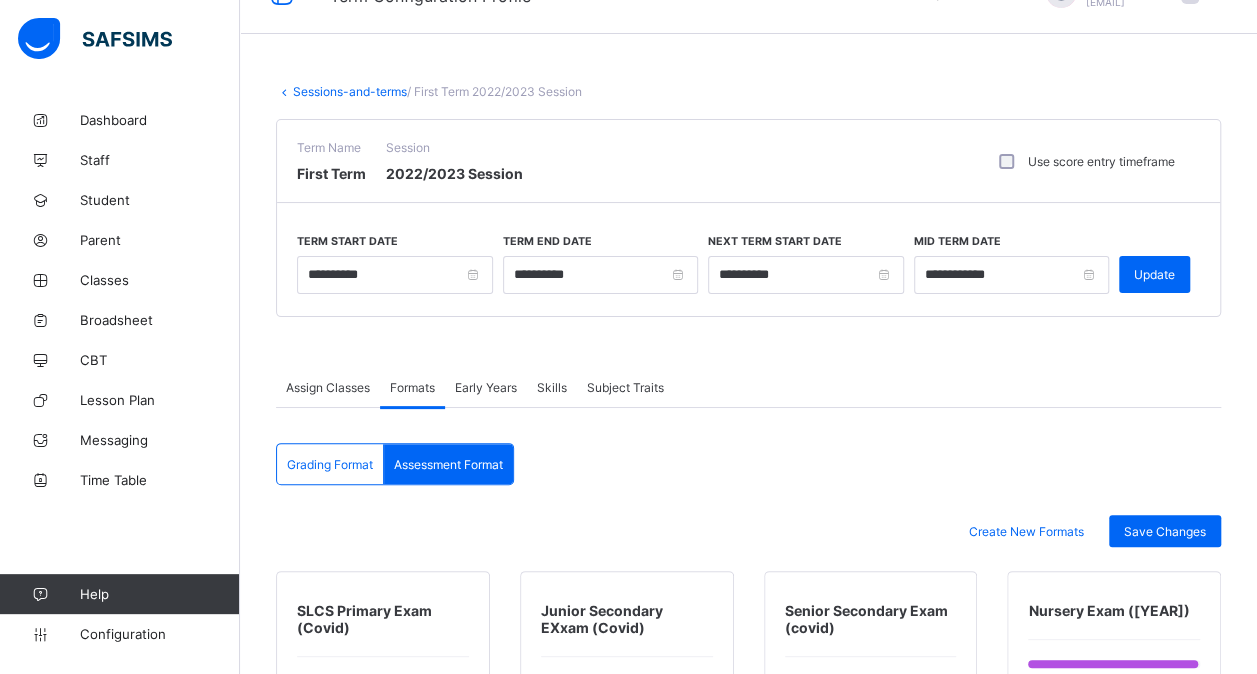 click on "Sessions-and-terms" at bounding box center (350, 91) 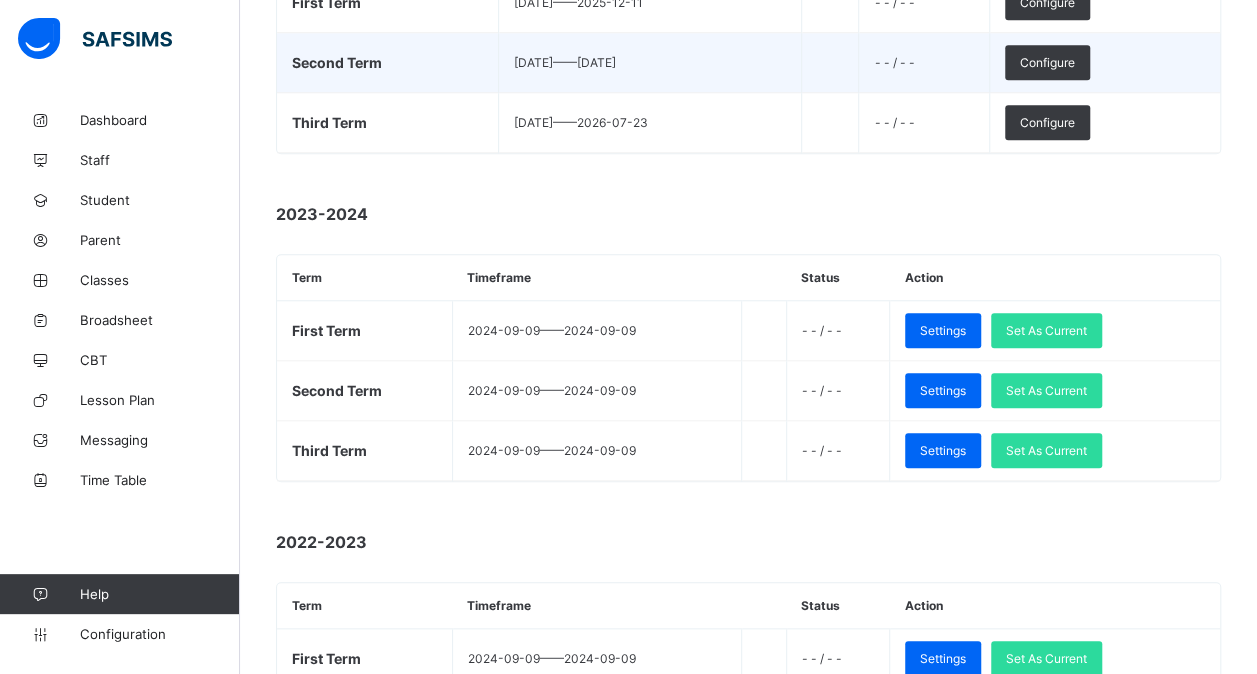 scroll, scrollTop: 762, scrollLeft: 0, axis: vertical 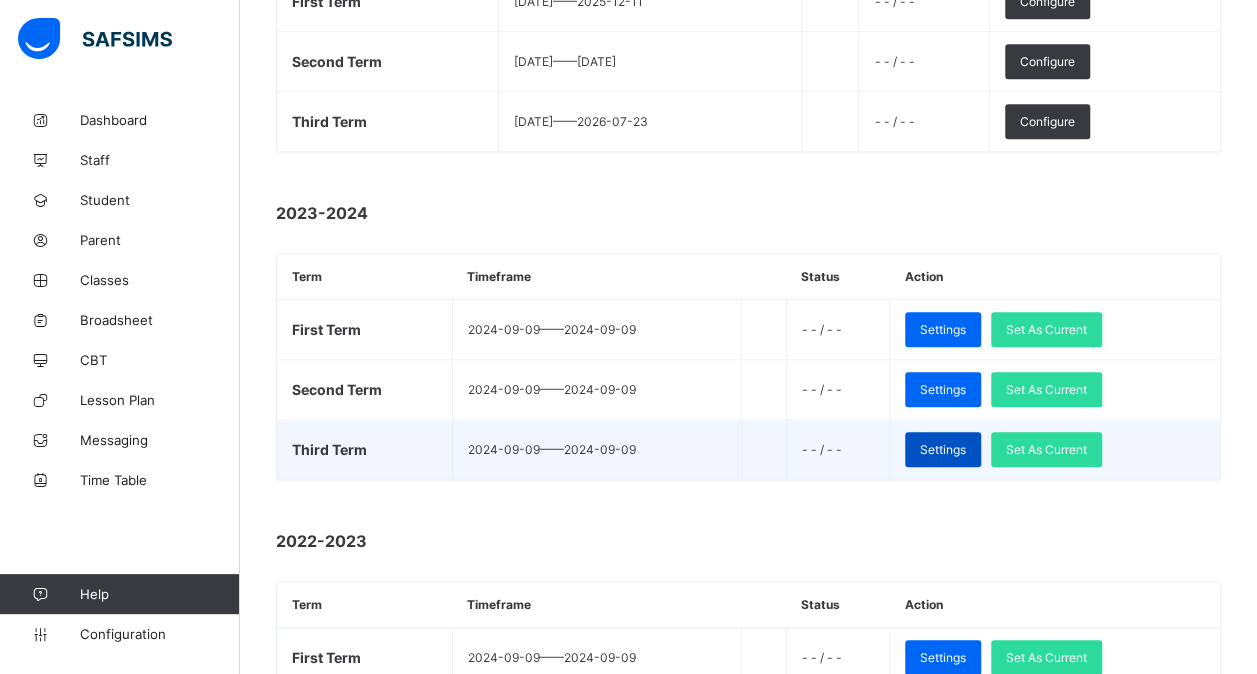 click on "Settings" at bounding box center [943, 449] 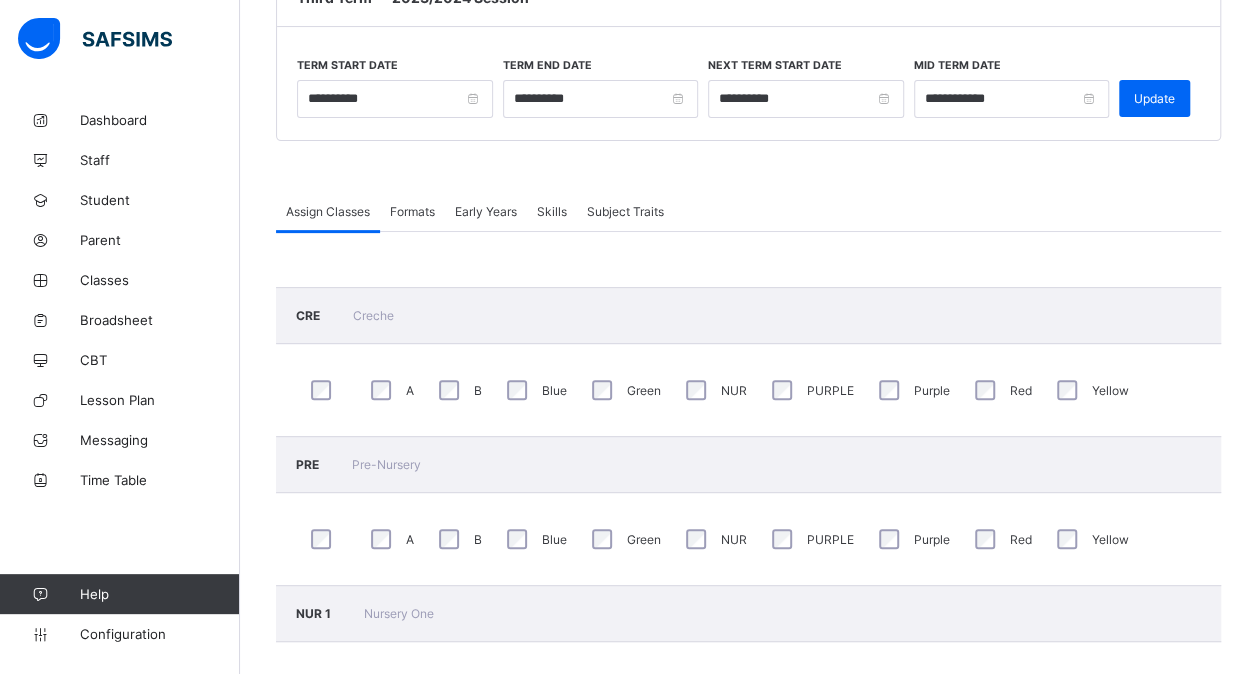 scroll, scrollTop: 762, scrollLeft: 0, axis: vertical 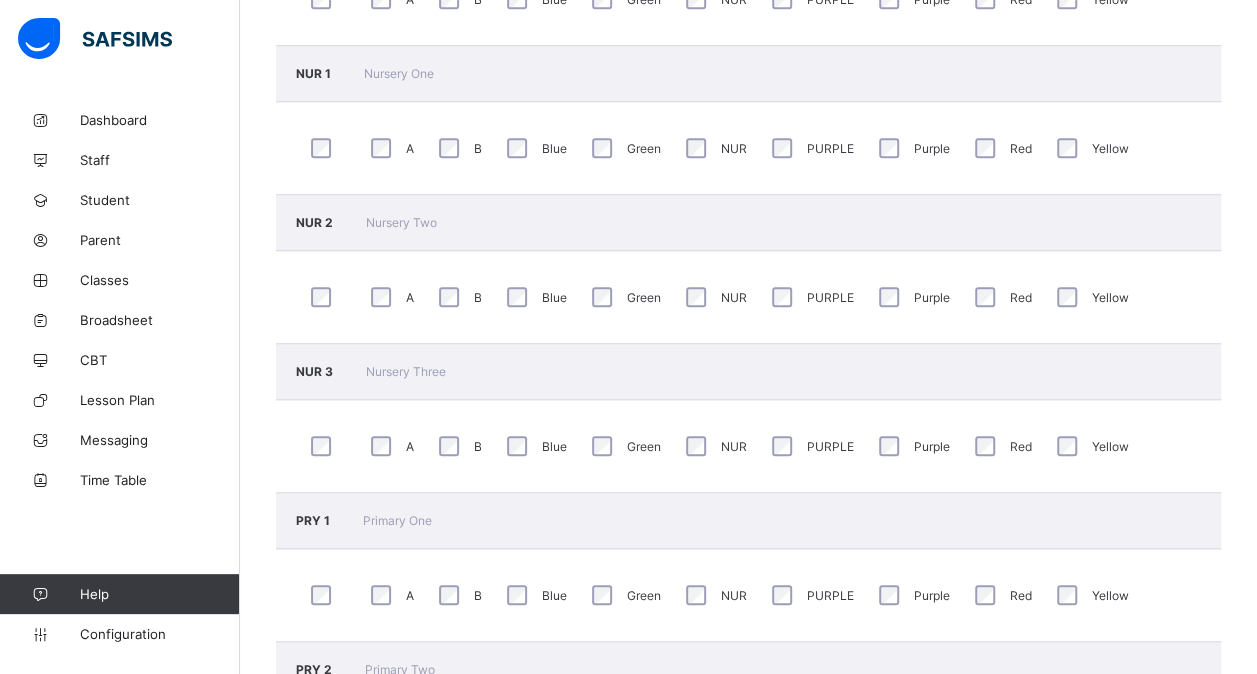 click on "NUR 2     Nursery Two" at bounding box center (748, 222) 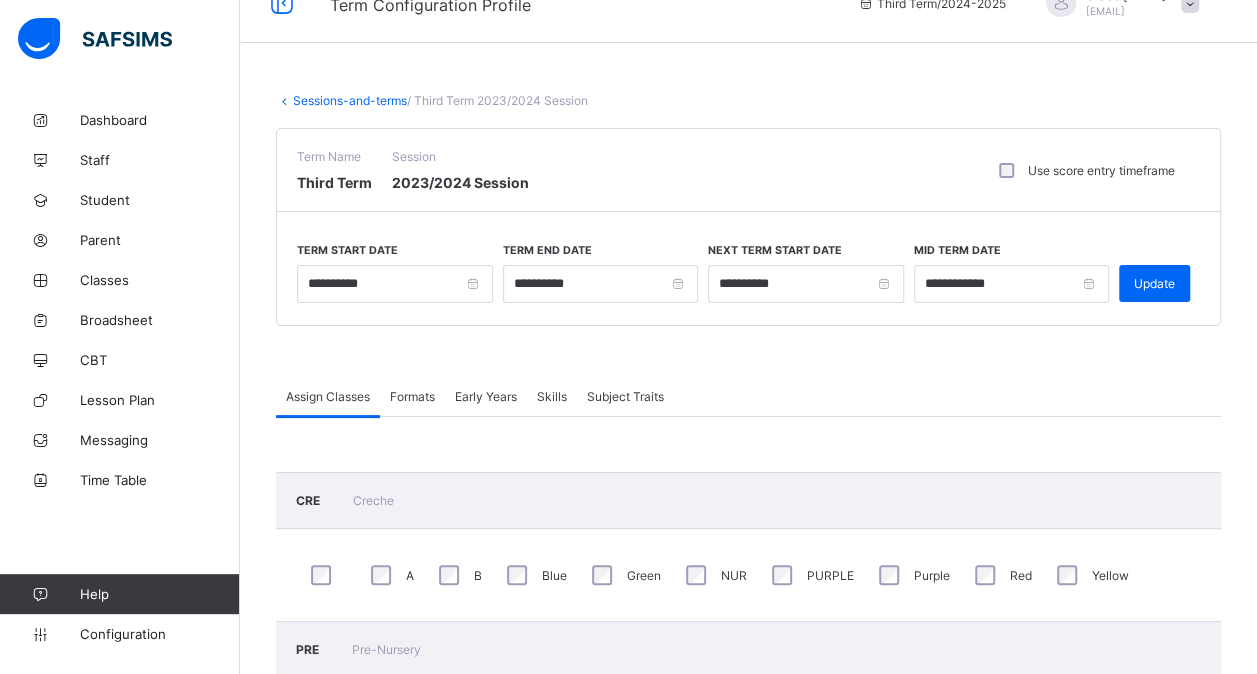 scroll, scrollTop: 36, scrollLeft: 0, axis: vertical 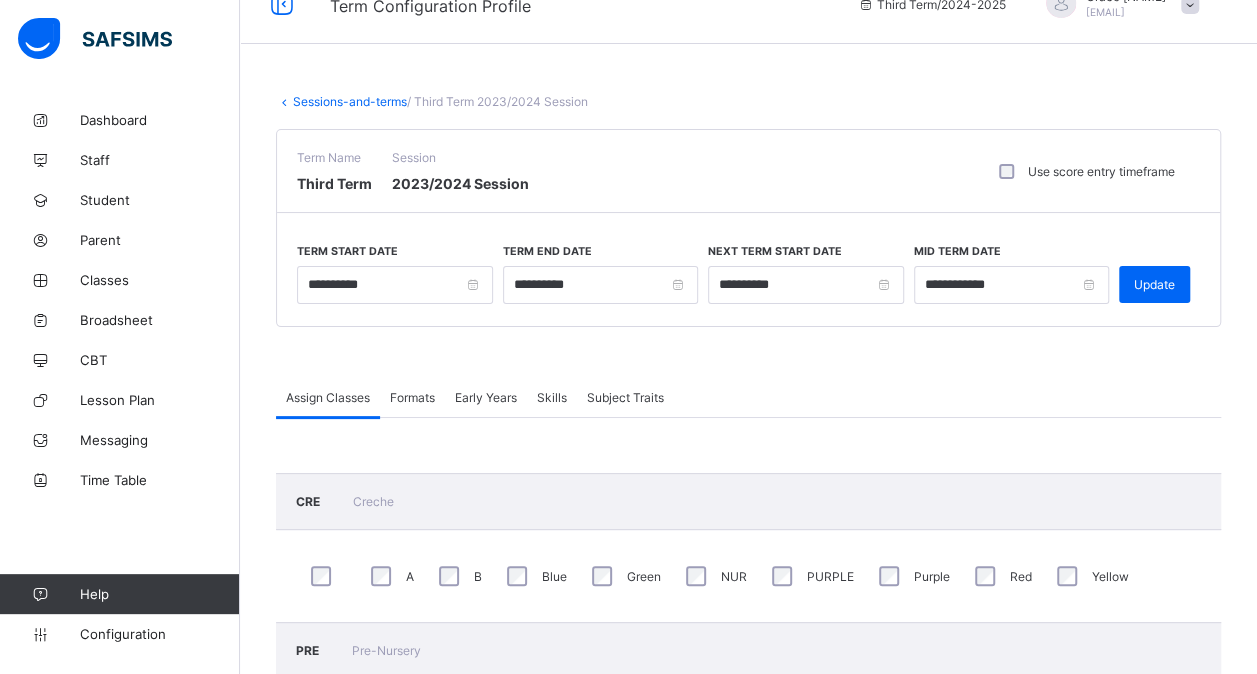 click on "Formats" at bounding box center [412, 397] 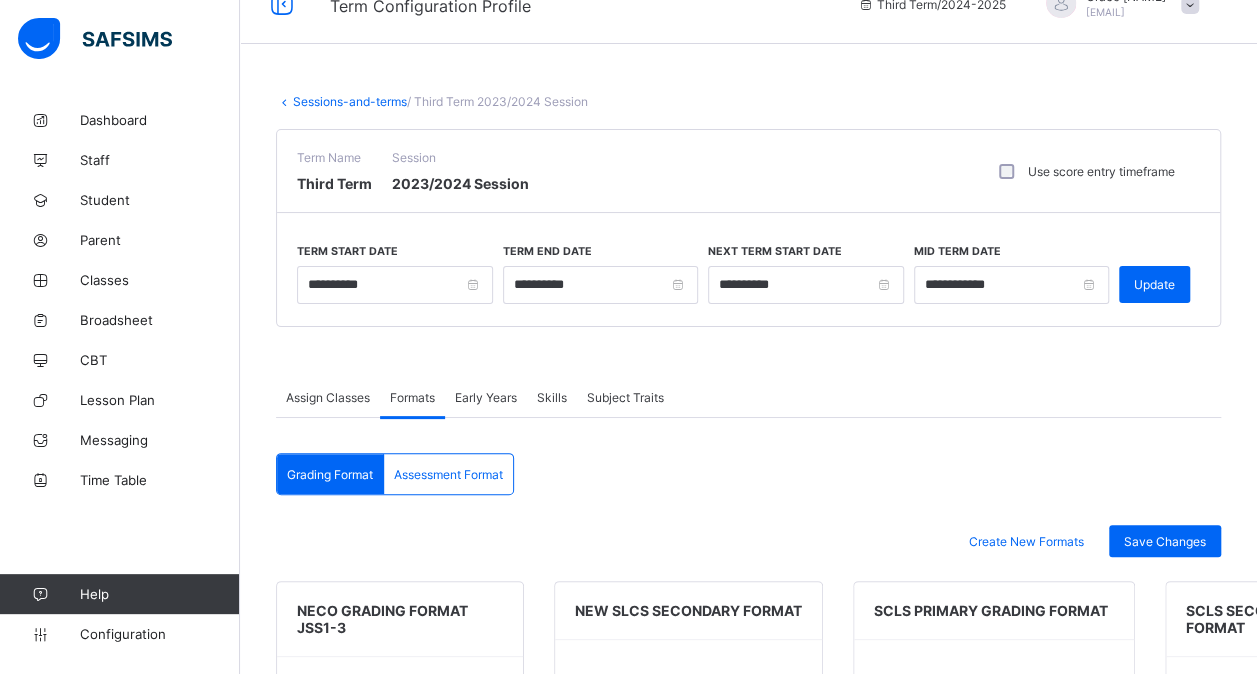 click on "Assessment Format" at bounding box center (448, 474) 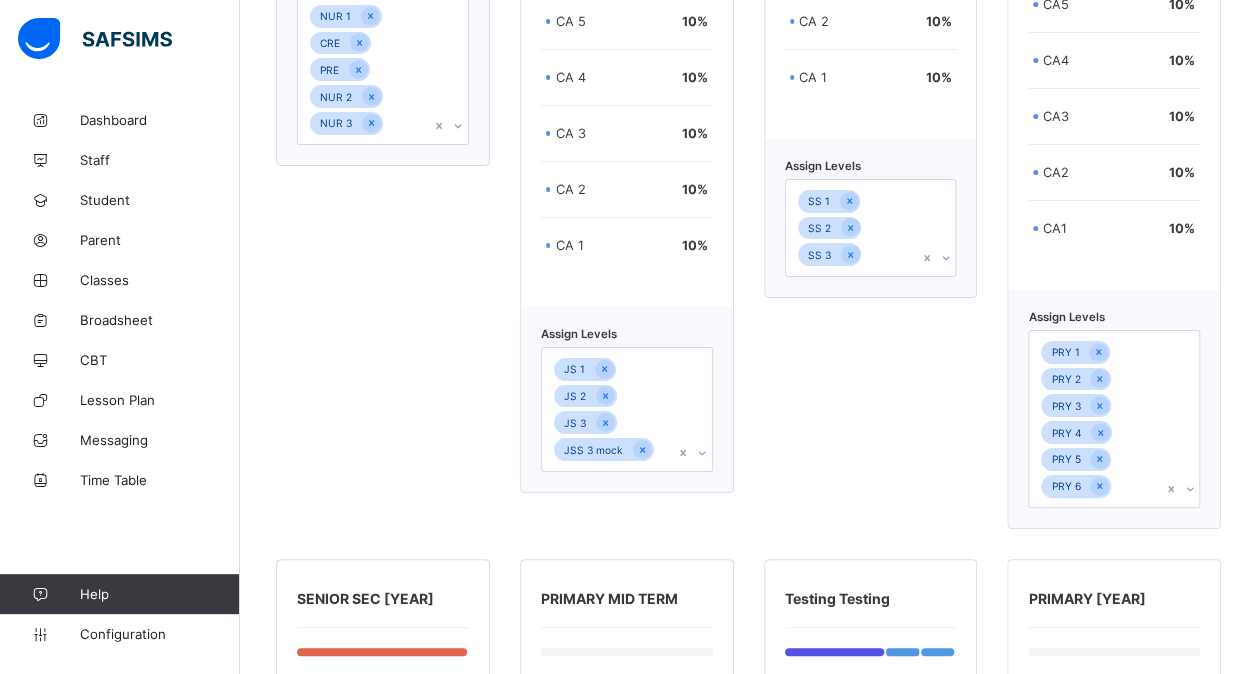 scroll, scrollTop: 3758, scrollLeft: 0, axis: vertical 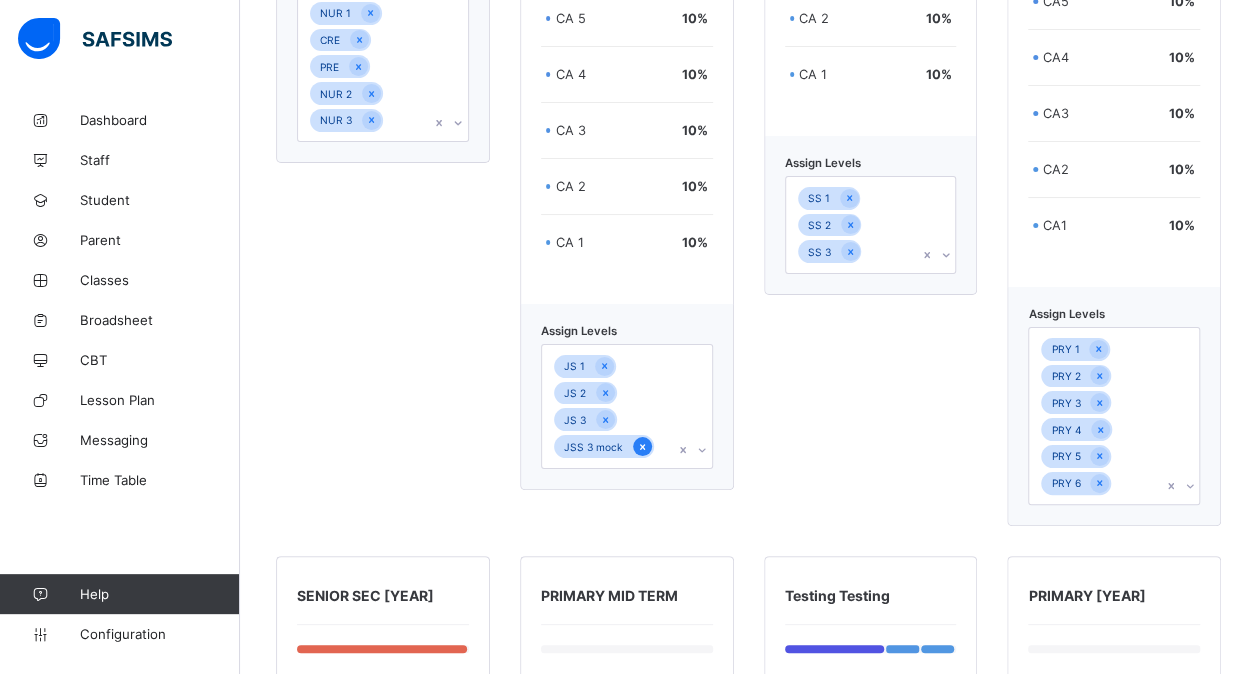 click at bounding box center (642, 446) 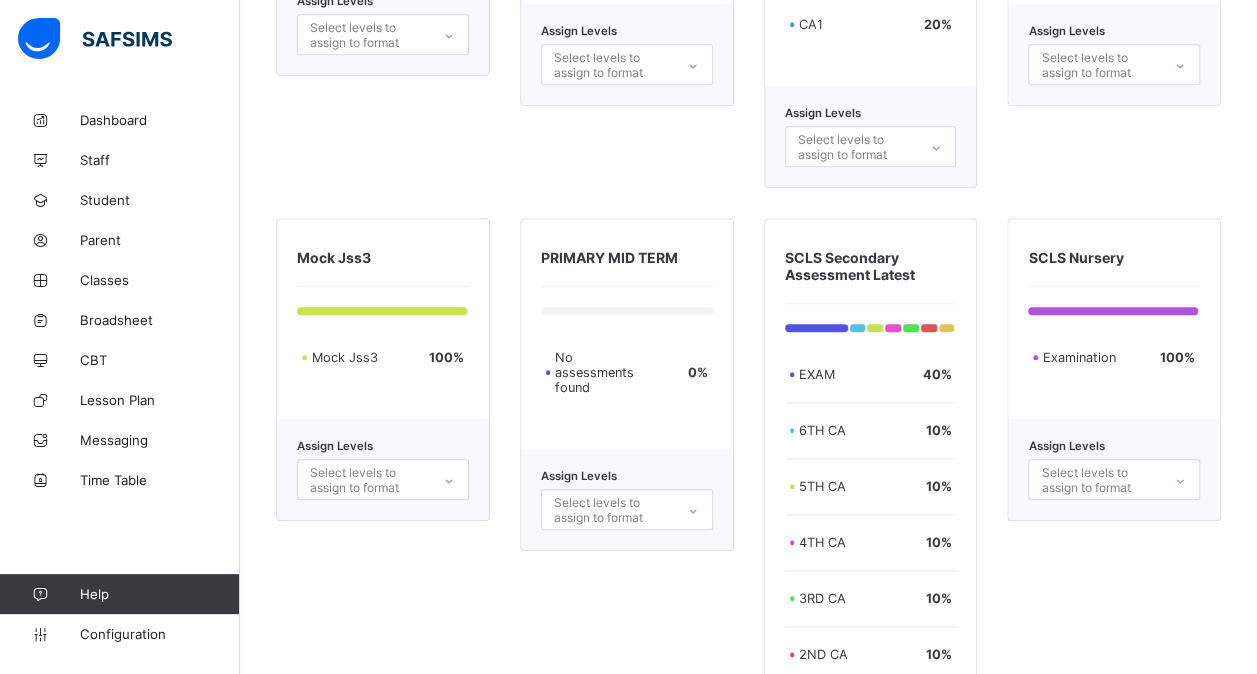 scroll, scrollTop: 4542, scrollLeft: 0, axis: vertical 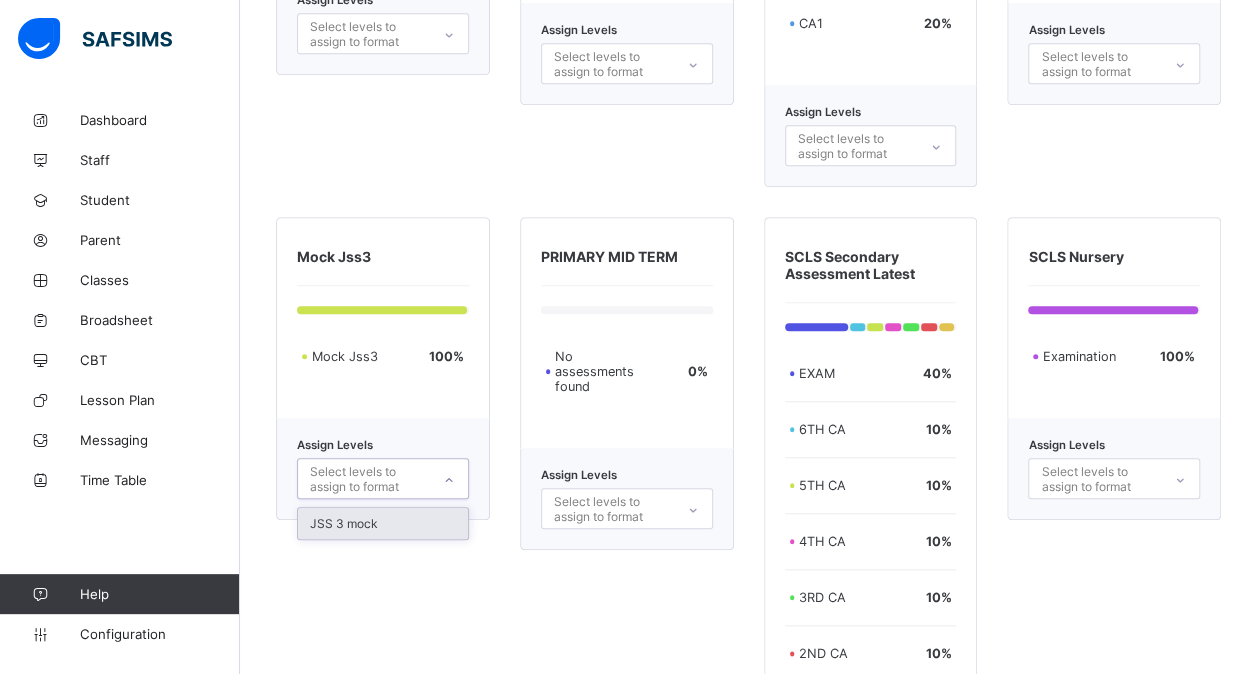click on "Select levels to assign to format" at bounding box center (369, 479) 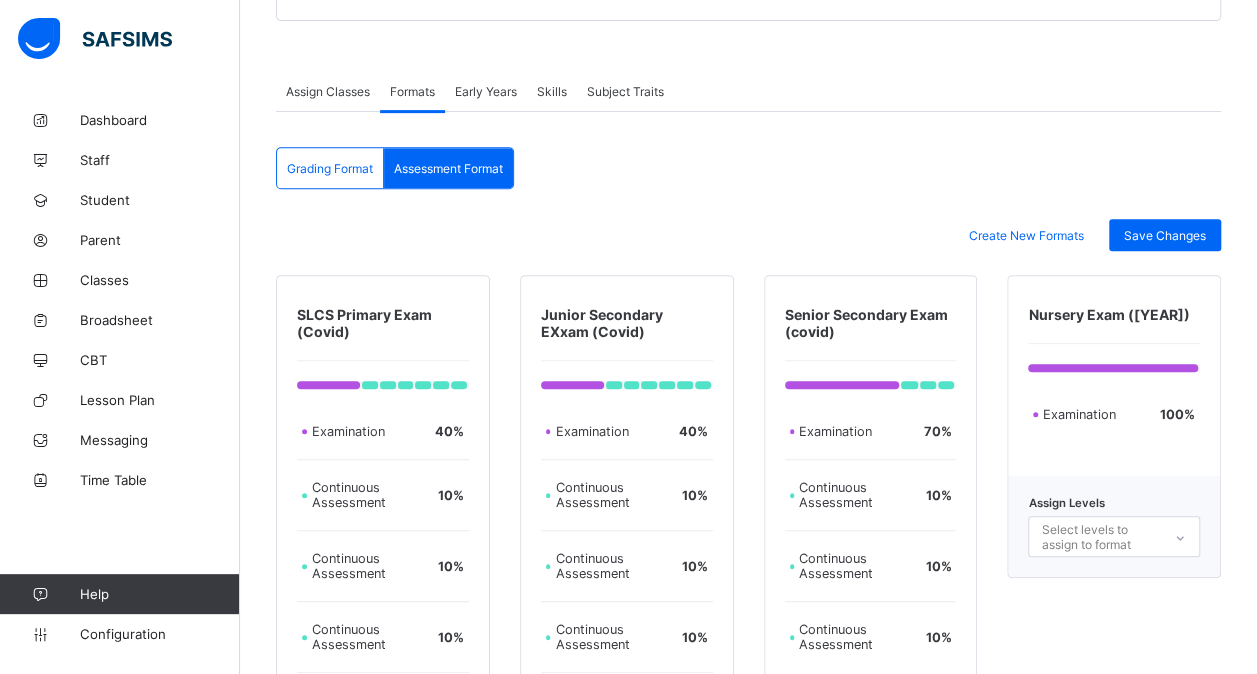 scroll, scrollTop: 0, scrollLeft: 0, axis: both 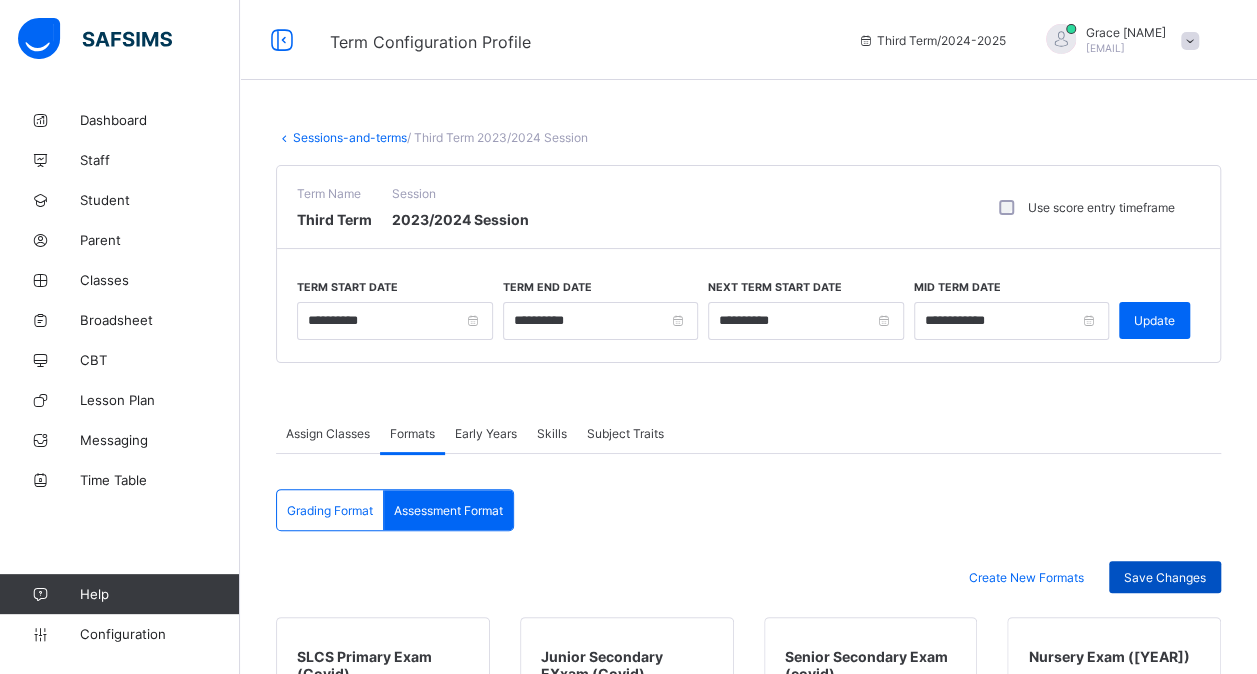 click on "Save Changes" at bounding box center (1165, 577) 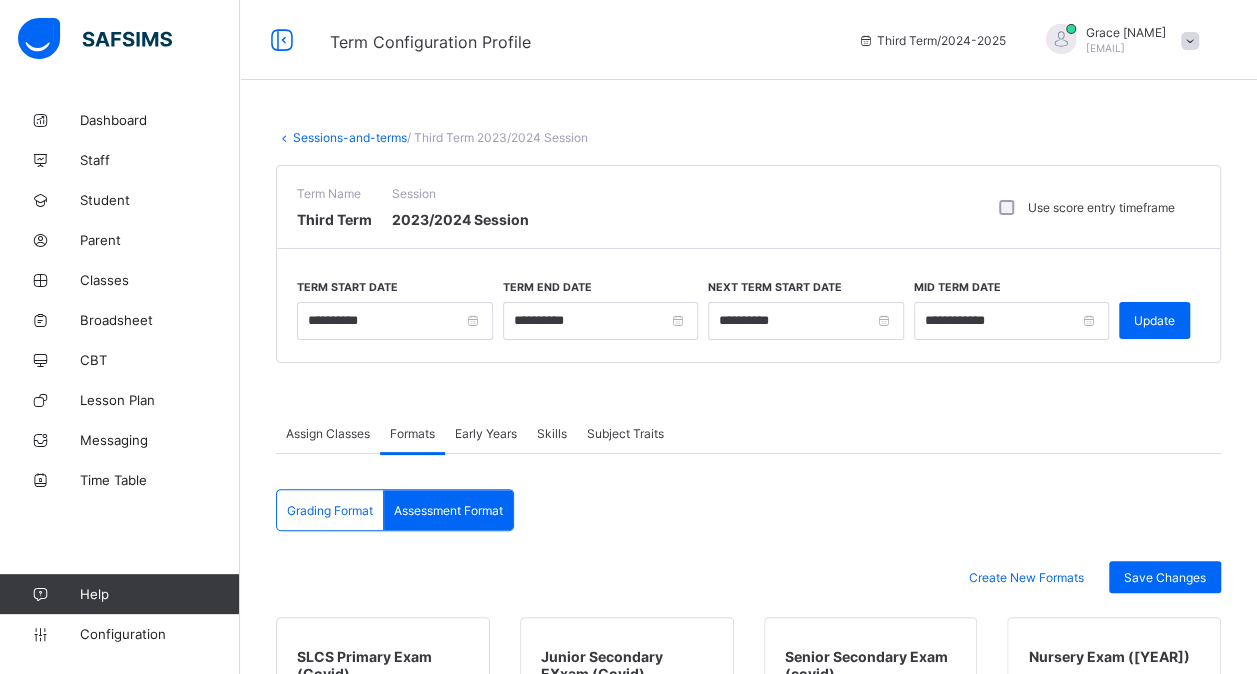 click on "Sessions-and-terms" at bounding box center (350, 137) 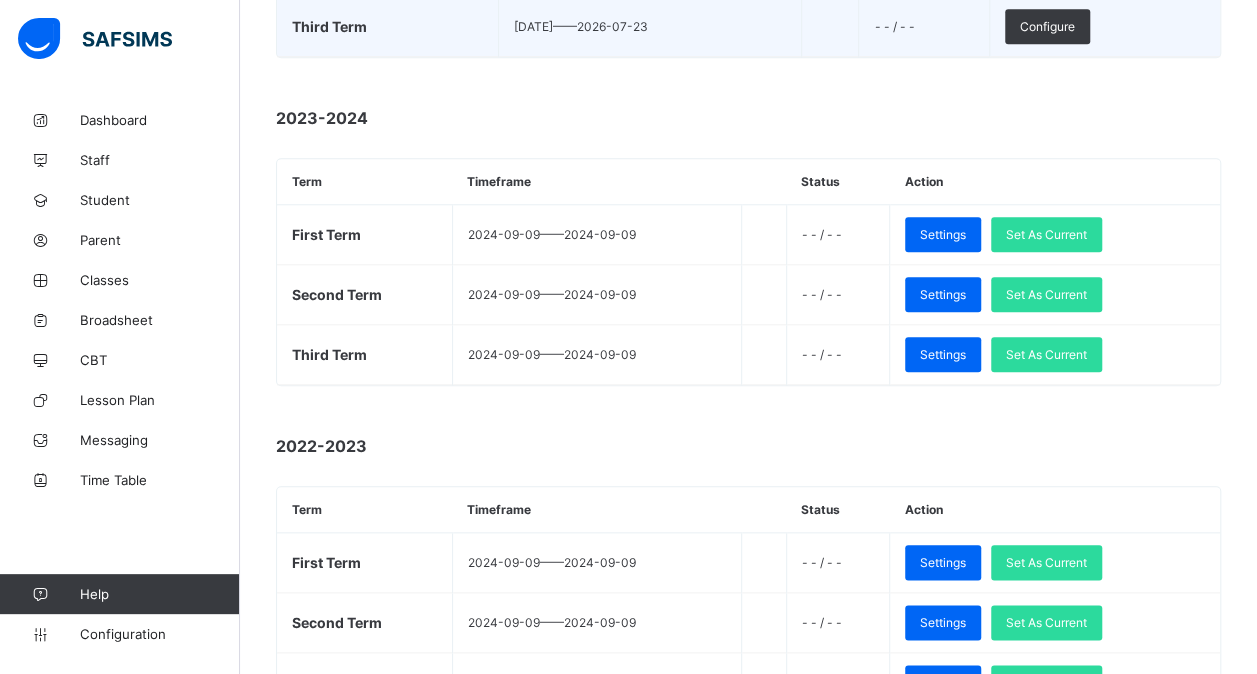 scroll, scrollTop: 861, scrollLeft: 0, axis: vertical 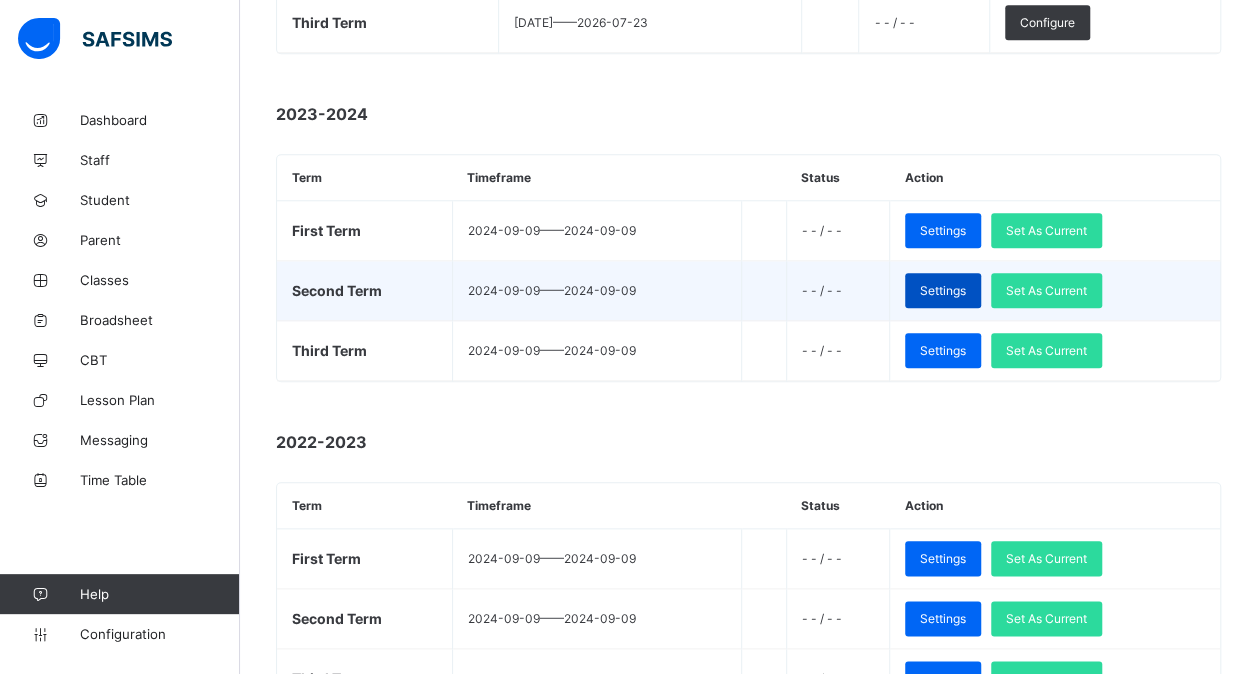 click on "Settings" at bounding box center [943, 290] 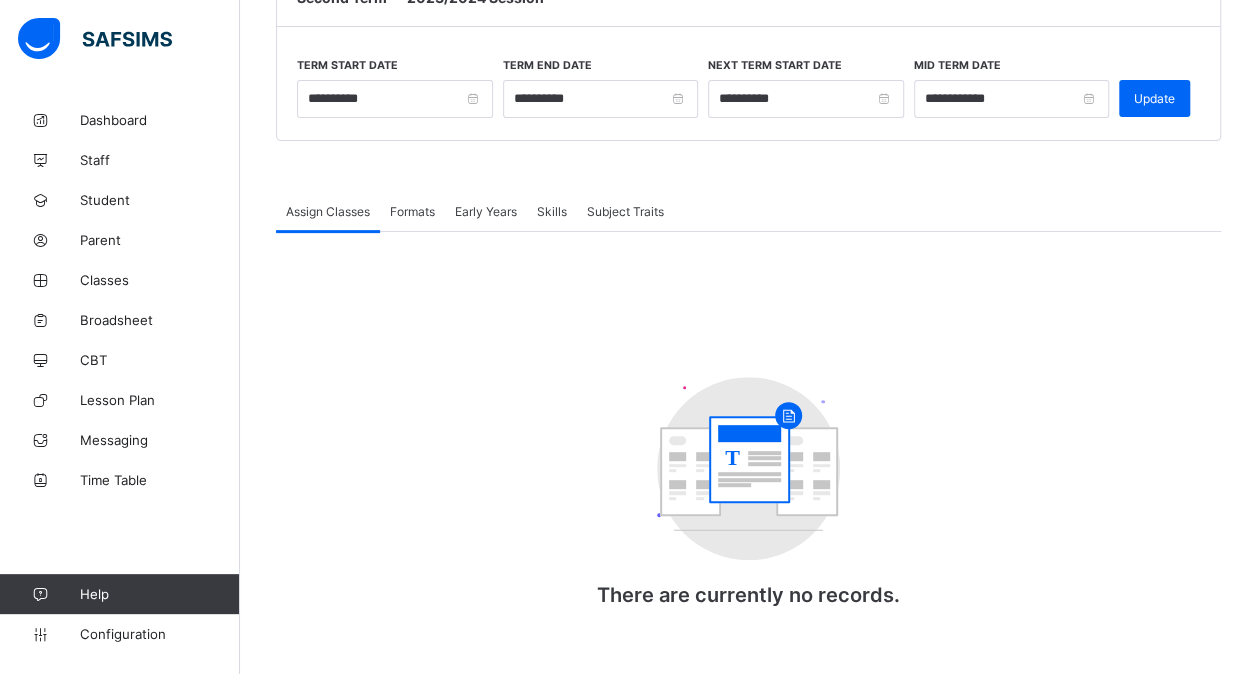 scroll, scrollTop: 222, scrollLeft: 0, axis: vertical 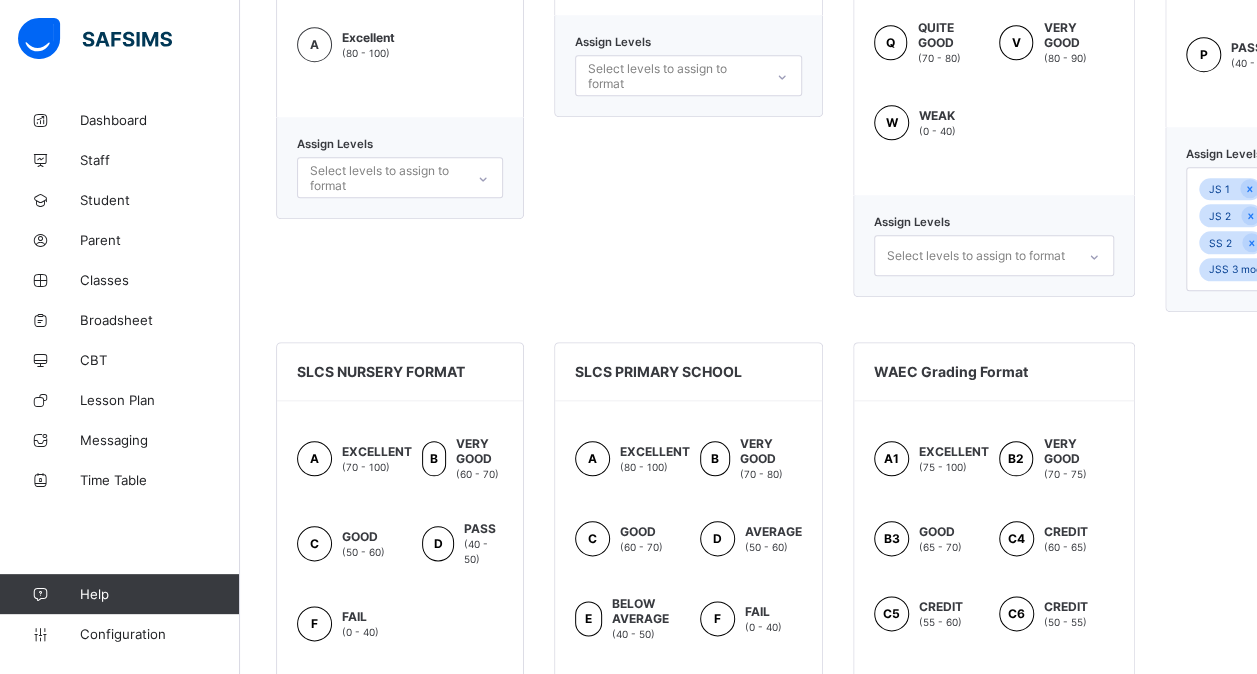 click on "Grading Format Assessment Format Grading Format Assessment Format Create New Formats Save Changes NECO GRADING FORMAT JSS1-3 F Fail   (0 - 40)   P Pass   (40 - 50)   C Lower Credit   (50 - 60)   B Upper Credit   (60 - 80)   A Excellent   (80 - 100)   Assign Levels Select levels to assign to format NEW SLCS SECONDARY FORMAT F FAIL   (0 - 50)   C CREDIT   (50 - 60)   B GOOD   (60 - 80)   A DISTINCTION   (80 - 100)   Assign Levels Select levels to assign to format SCLS PRIMARY GRADING FORMAT B BELOW AVERAGE   (40 - 50)   E EXCELLENT   (90 - 100)   F FAIRLY GOOD   (50 - 60)   G GOOD   (60 - 70)   Q QUITE GOOD   (70 - 80)   V VERY GOOD   (80 - 90)   W WEAK   (0 - 40)   Assign Levels Select levels to assign to format SCLS SECONDARY GRADING FORMAT A DISTINCTION   (70 - 100)   B GOOD   (60 - 70)   C CREDIT   (50 - 60)   F FAIL   (0 - 40)   P PASS   (40 - 50)   Assign Levels JS 1 SS 1 JS 2 JS 3 SS 2 SS 3 JSS 3 mock  SLCS NURSERY FORMAT A EXCELLENT   (70 - 100)   B VERY GOOD   (60 - 70)   C GOOD   (50 - 60)   D PASS" at bounding box center (748, 373) 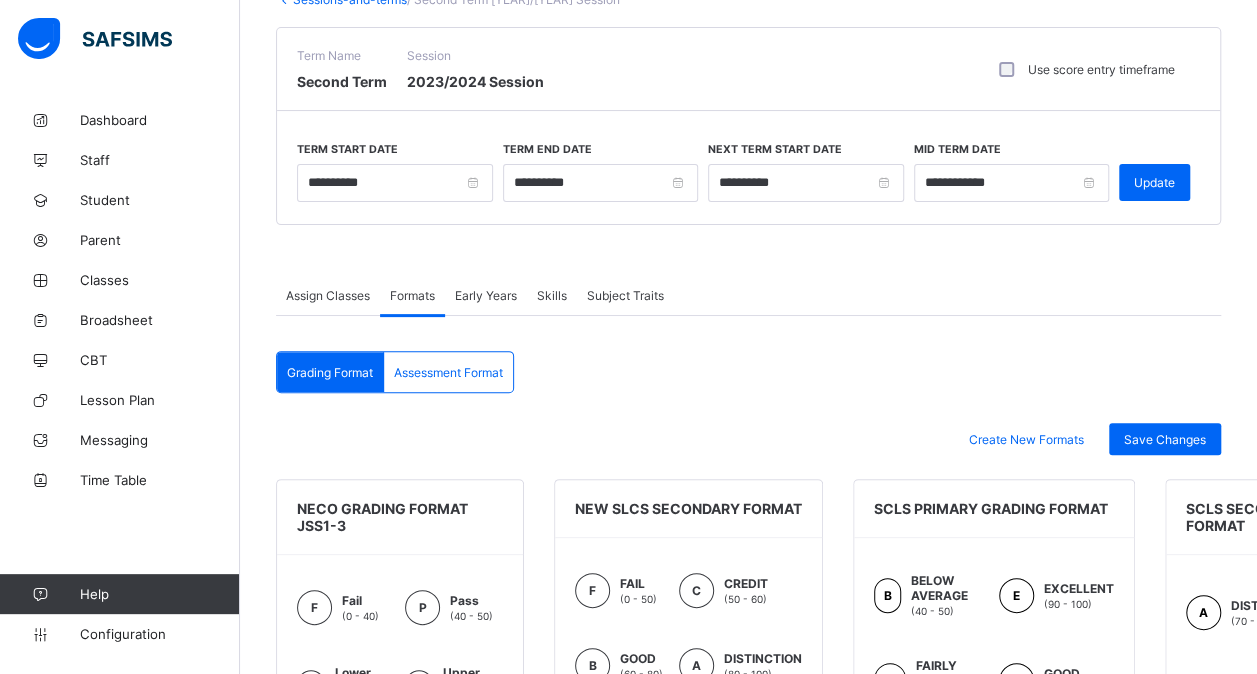 scroll, scrollTop: 132, scrollLeft: 0, axis: vertical 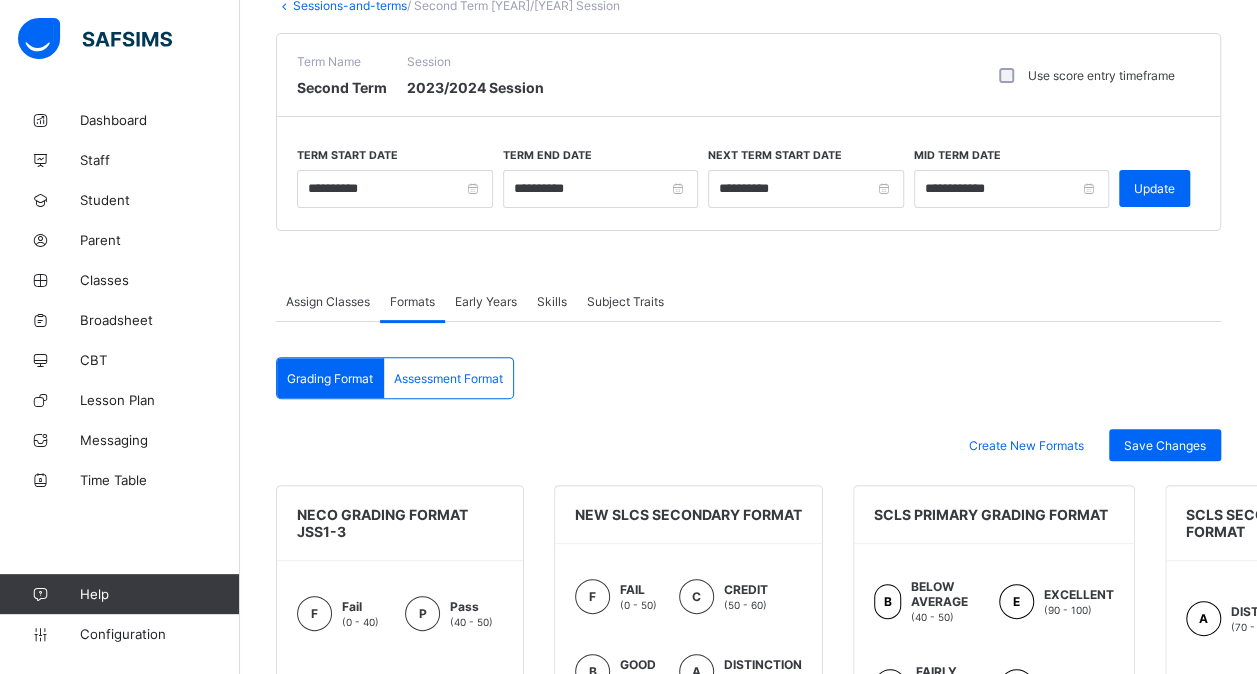 click on "Assessment Format" at bounding box center [448, 378] 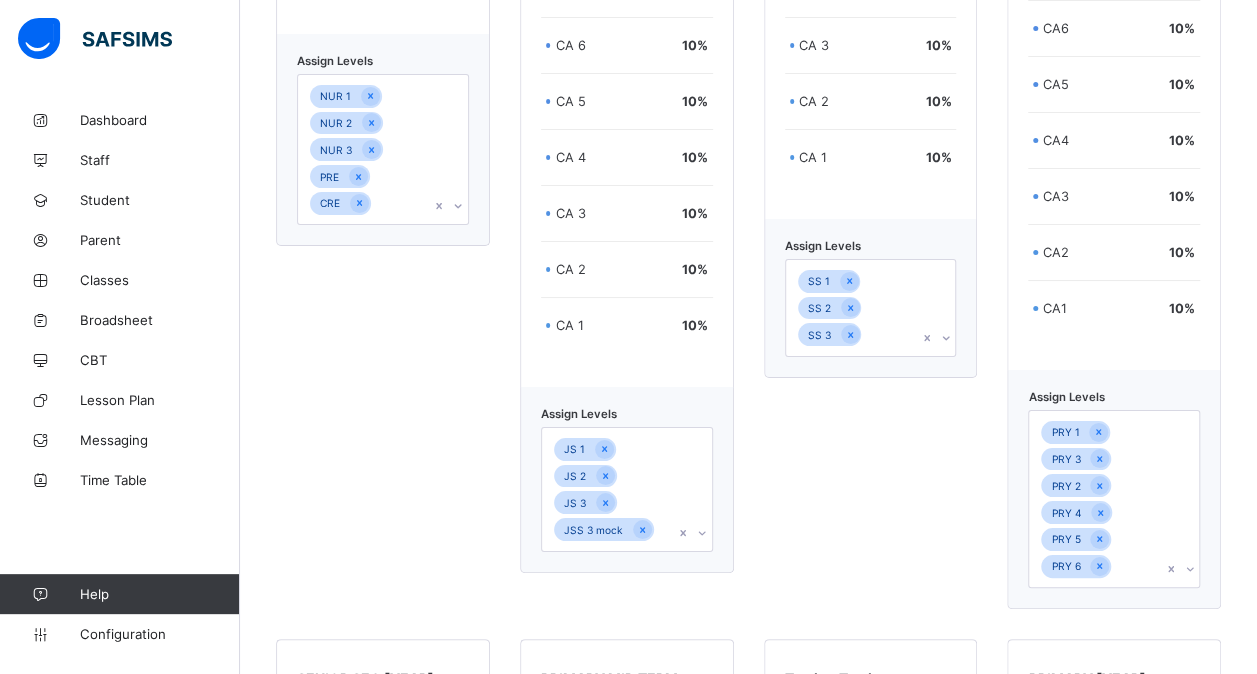 scroll, scrollTop: 3800, scrollLeft: 0, axis: vertical 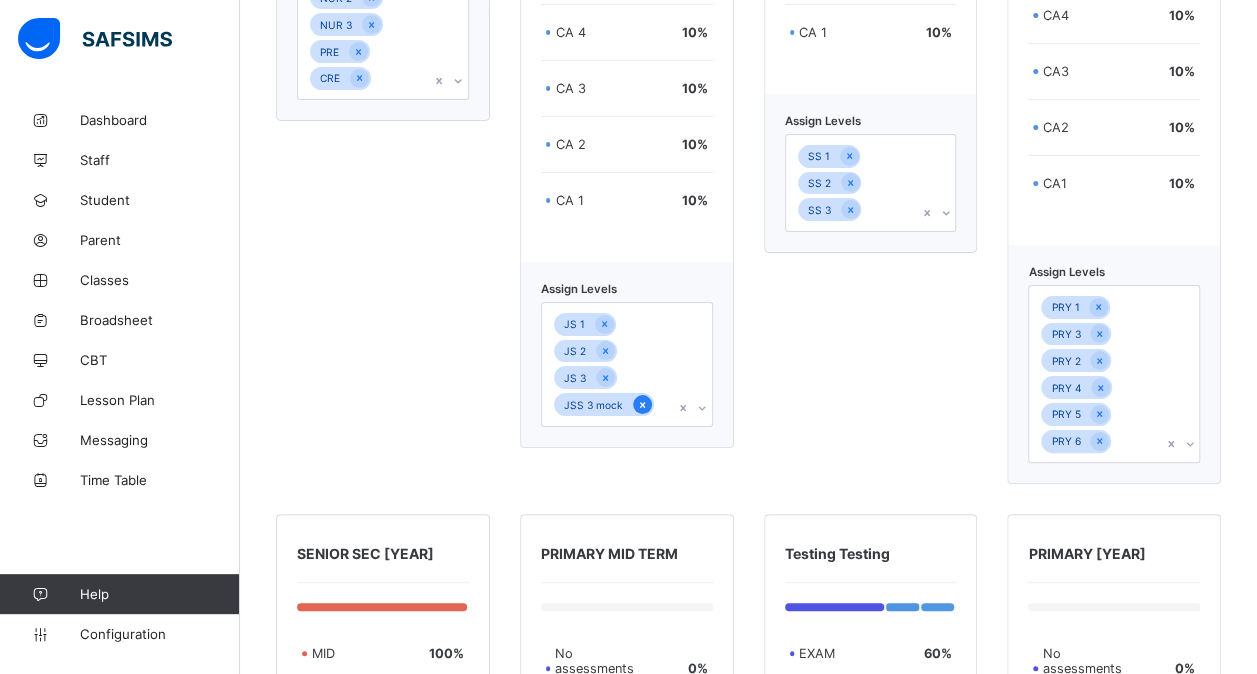 click 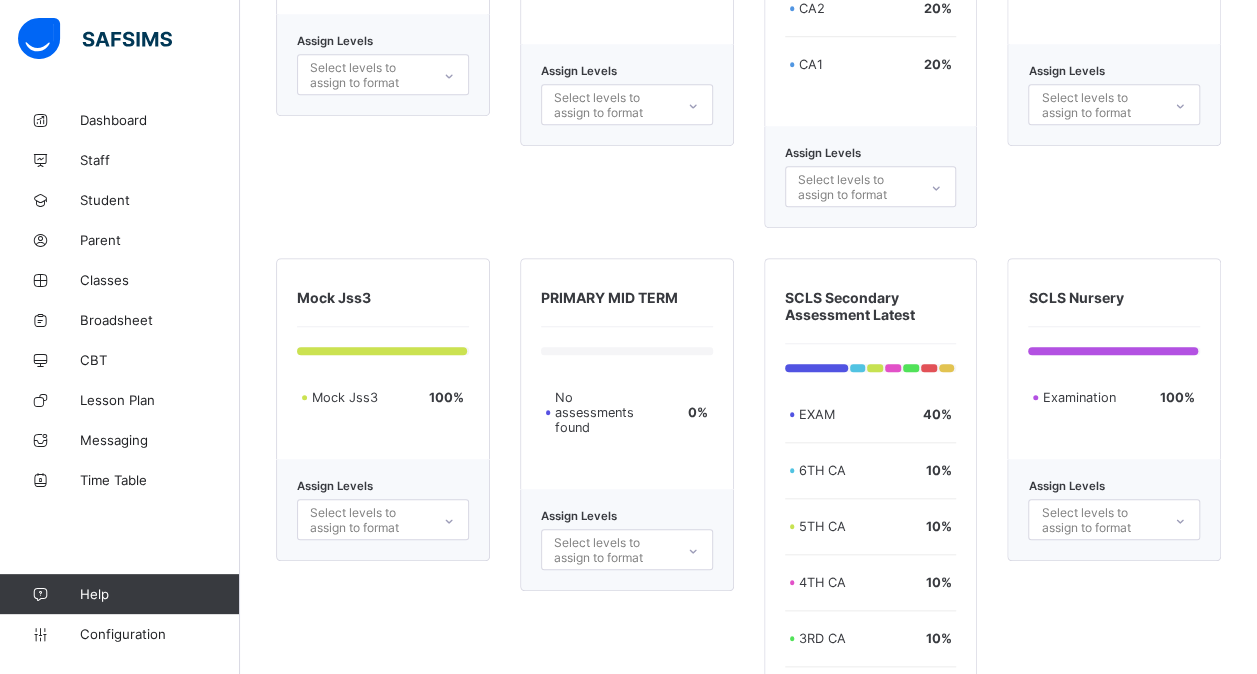 scroll, scrollTop: 4506, scrollLeft: 0, axis: vertical 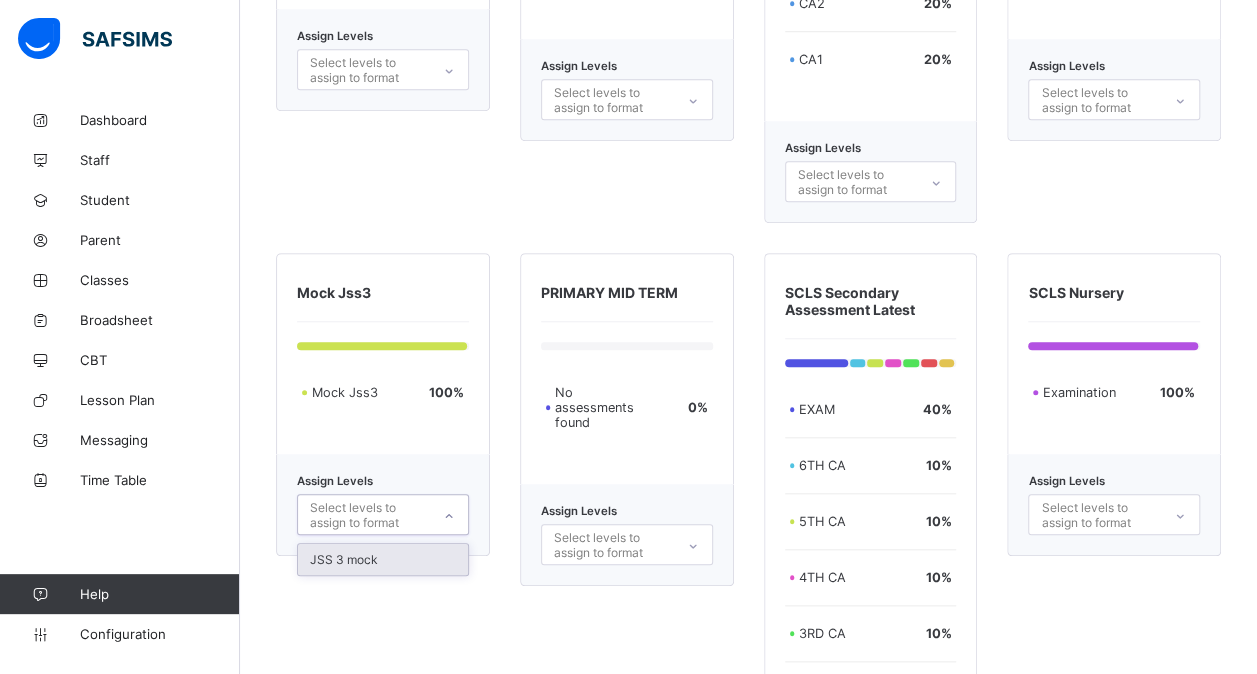 click 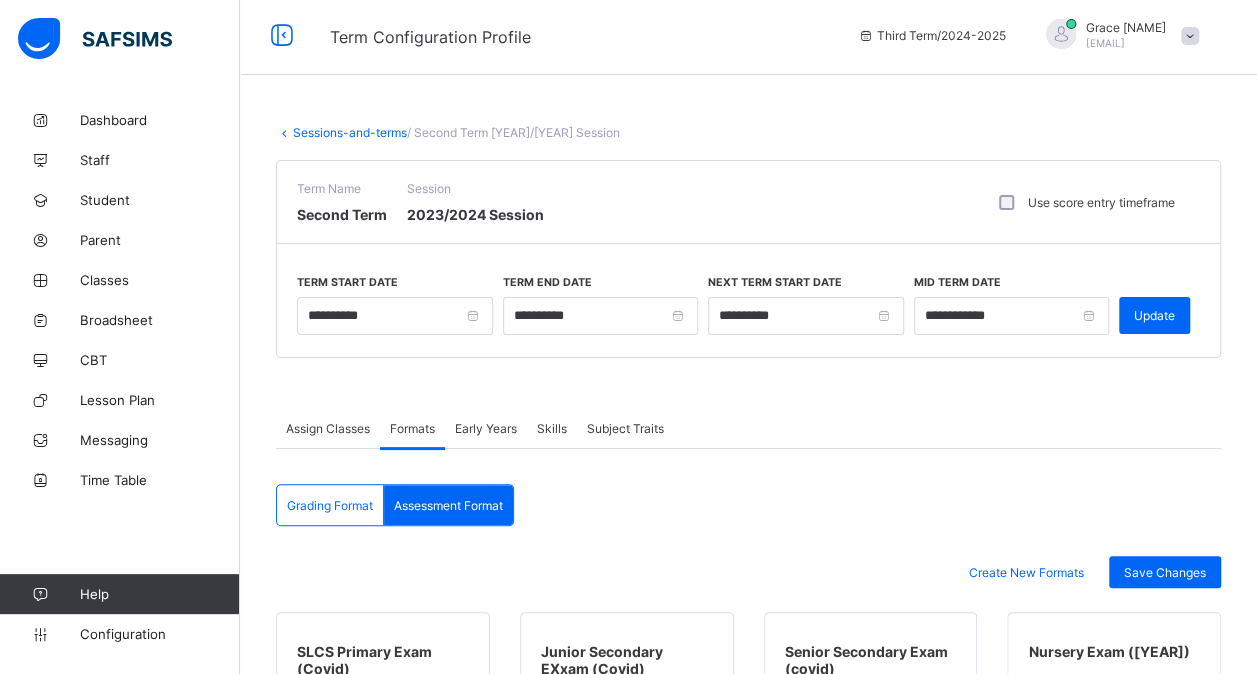 scroll, scrollTop: 0, scrollLeft: 0, axis: both 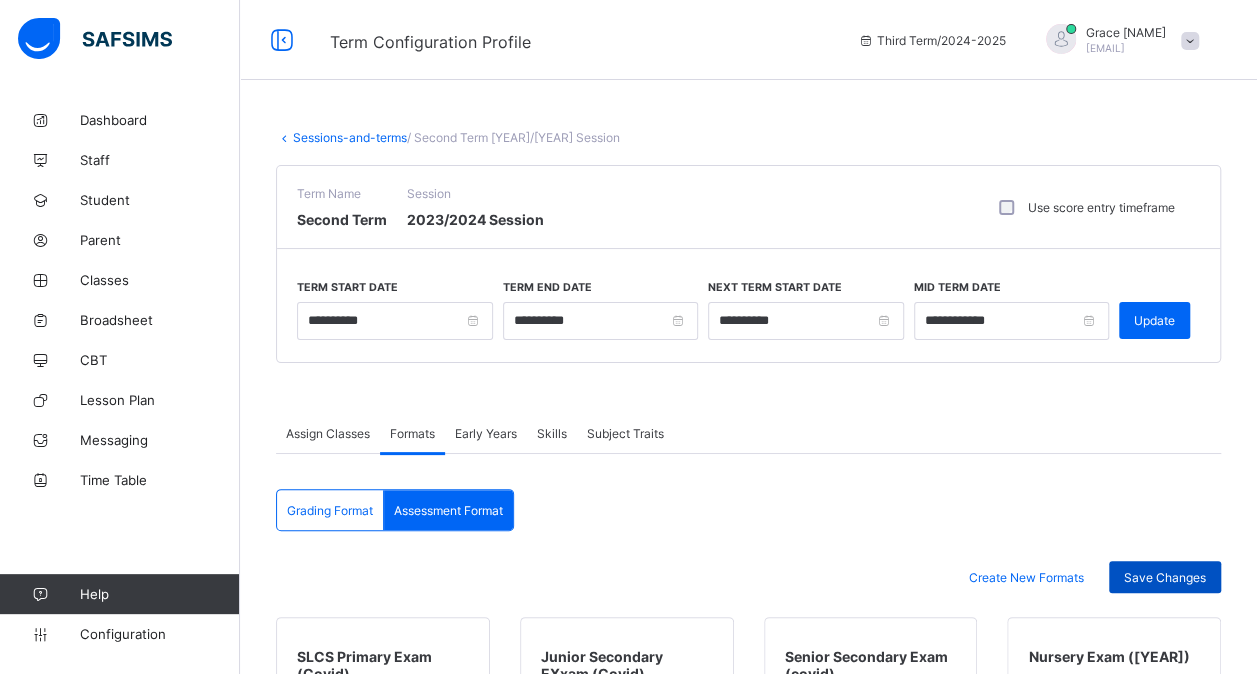 click on "Save Changes" at bounding box center (1165, 577) 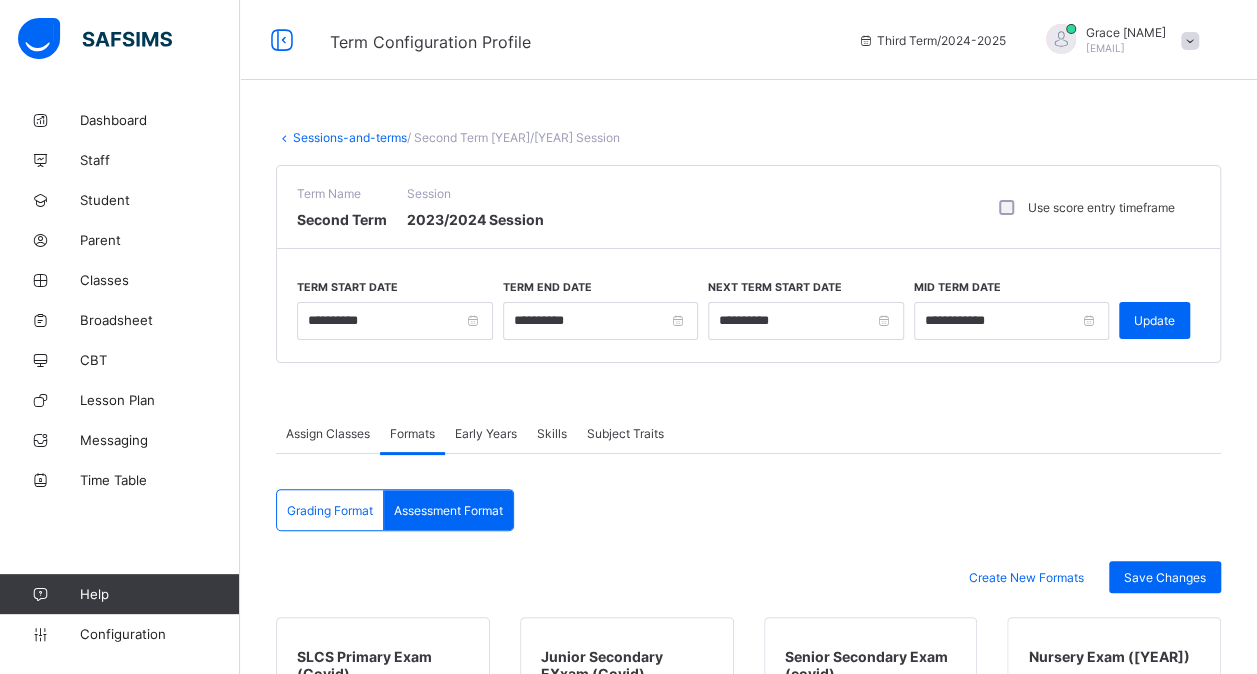 click on "Sessions-and-terms" at bounding box center (350, 137) 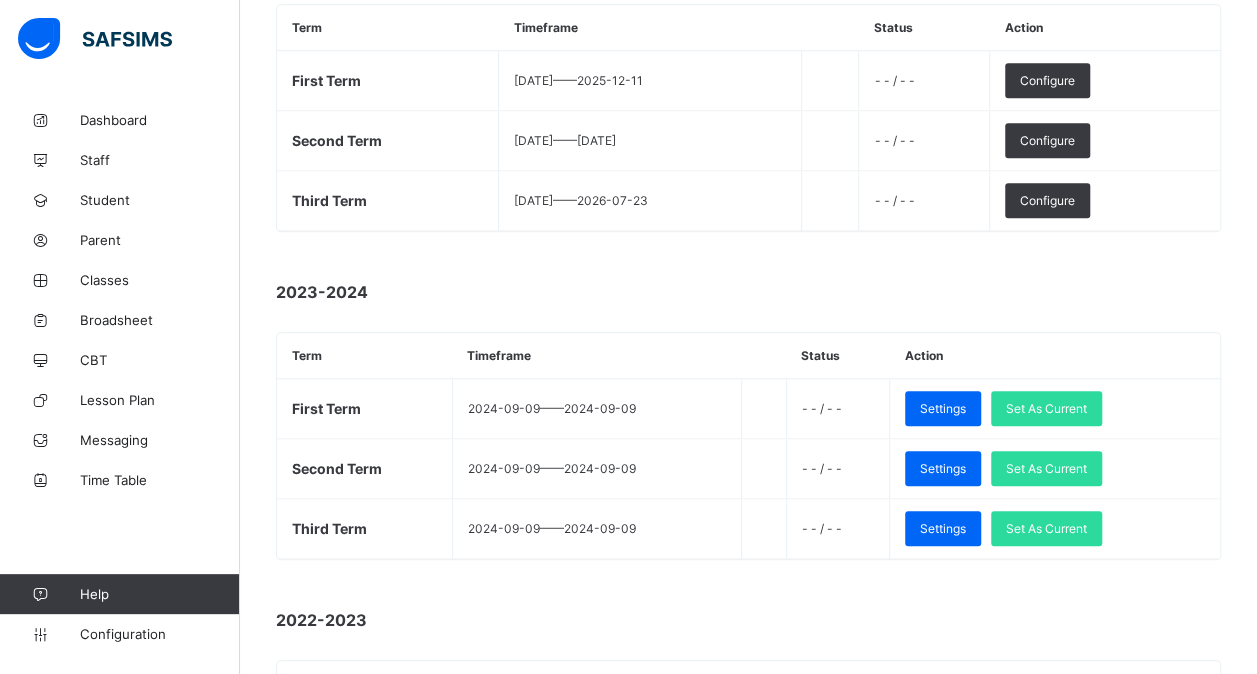scroll, scrollTop: 684, scrollLeft: 0, axis: vertical 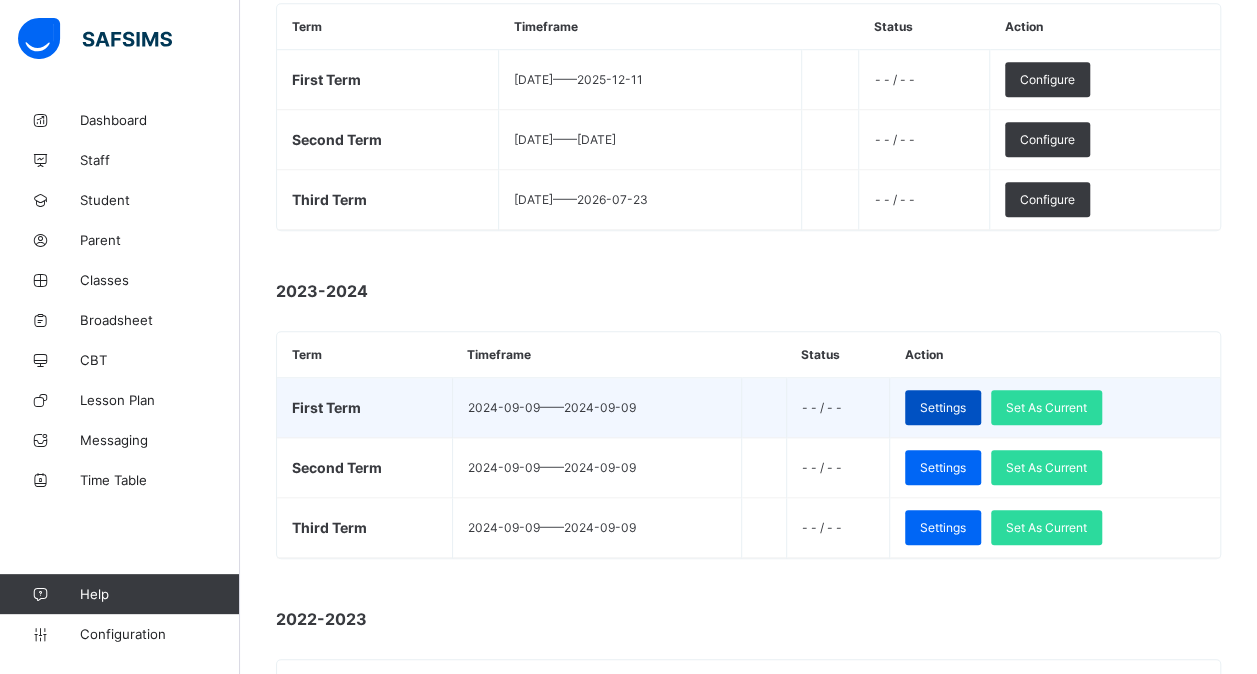 click on "Settings" at bounding box center (943, 407) 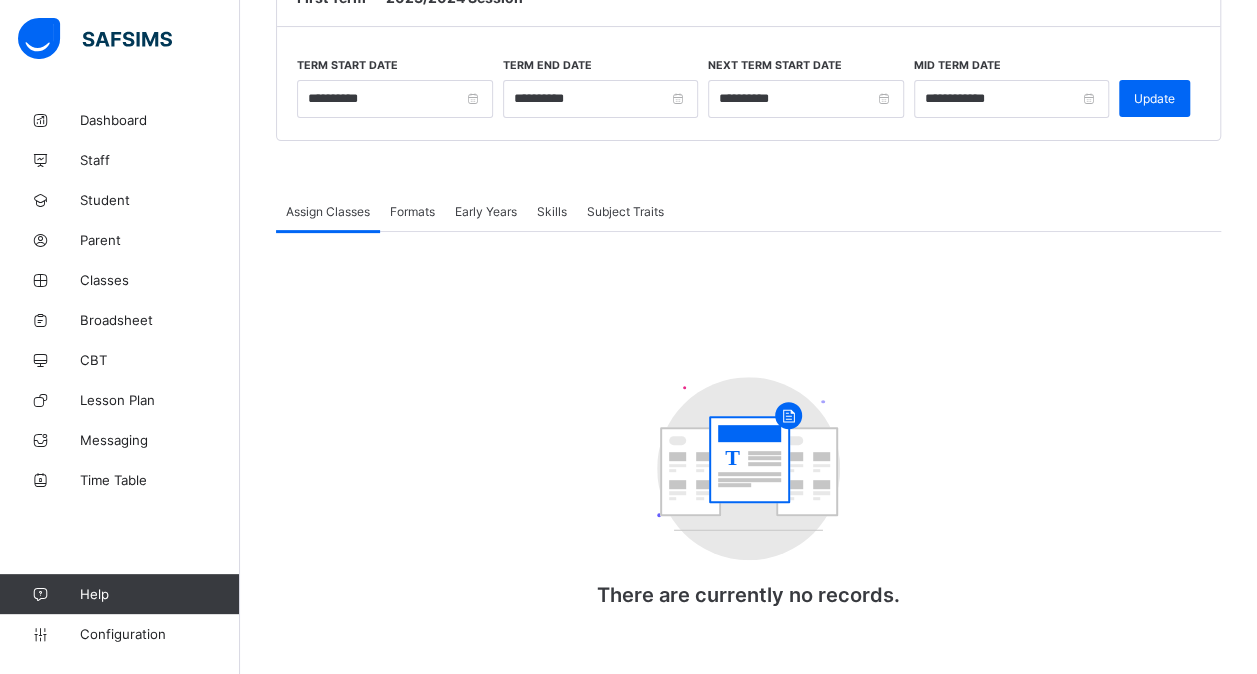 scroll, scrollTop: 222, scrollLeft: 0, axis: vertical 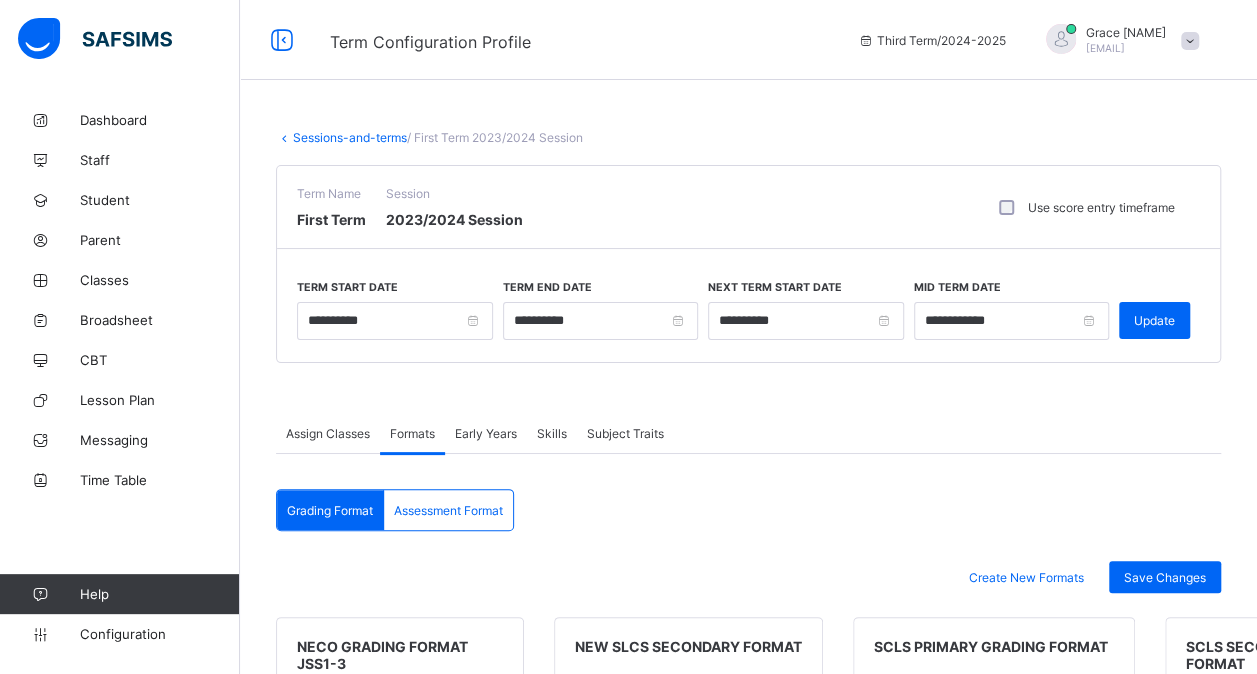 click on "Assessment Format" at bounding box center (448, 510) 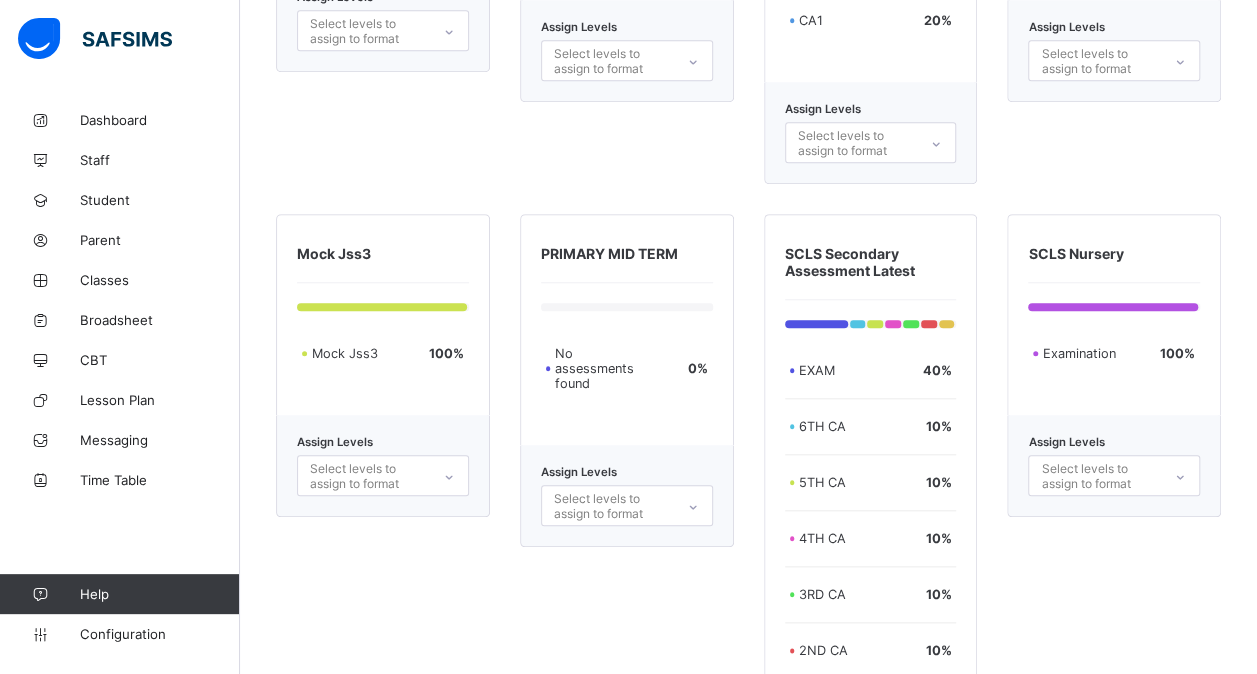 scroll, scrollTop: 4546, scrollLeft: 0, axis: vertical 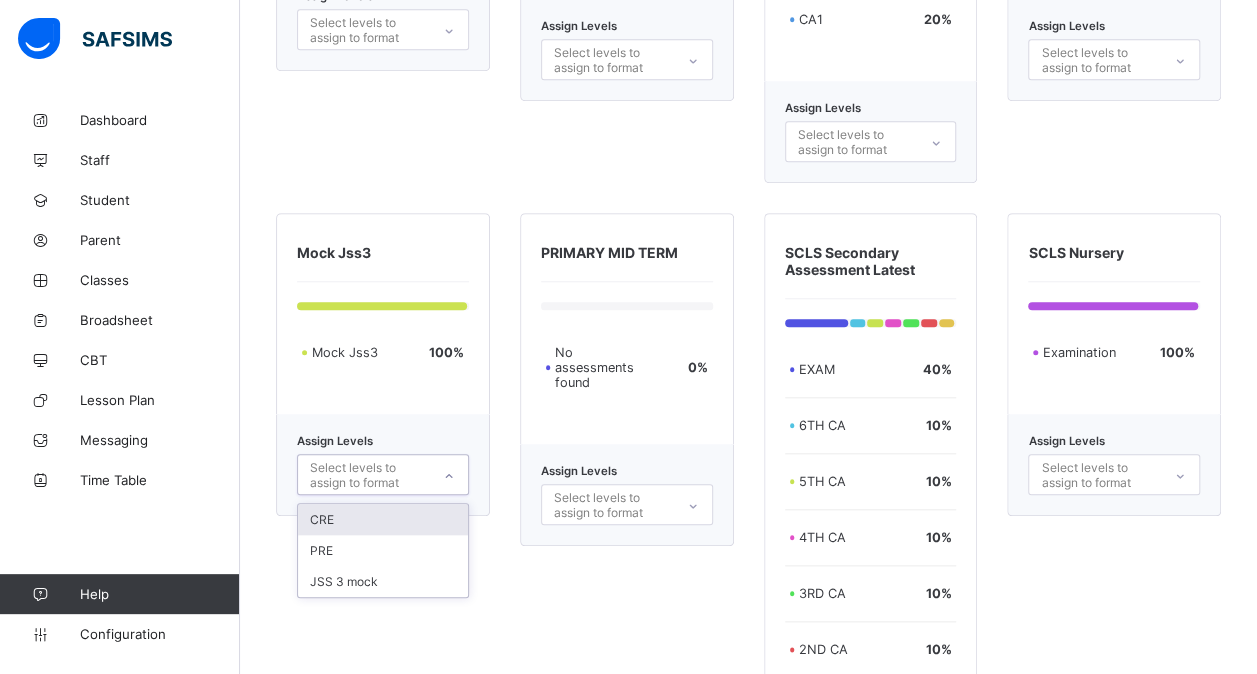 click 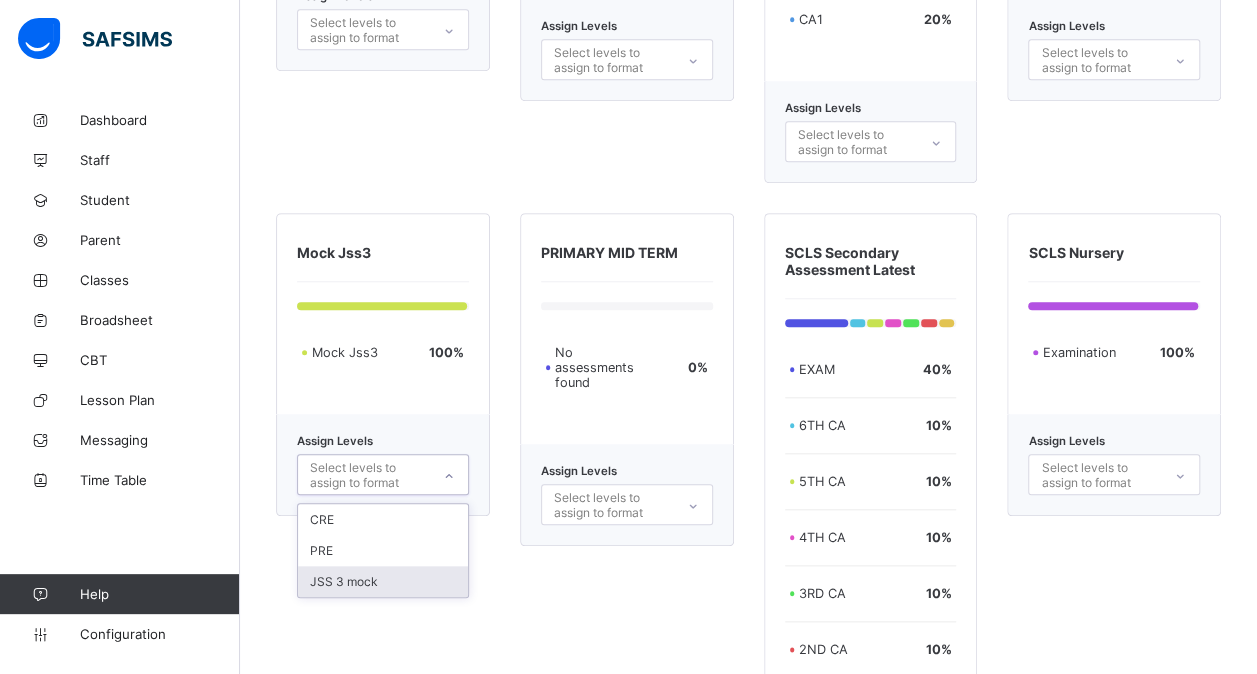click on "JSS 3 mock" at bounding box center (383, 581) 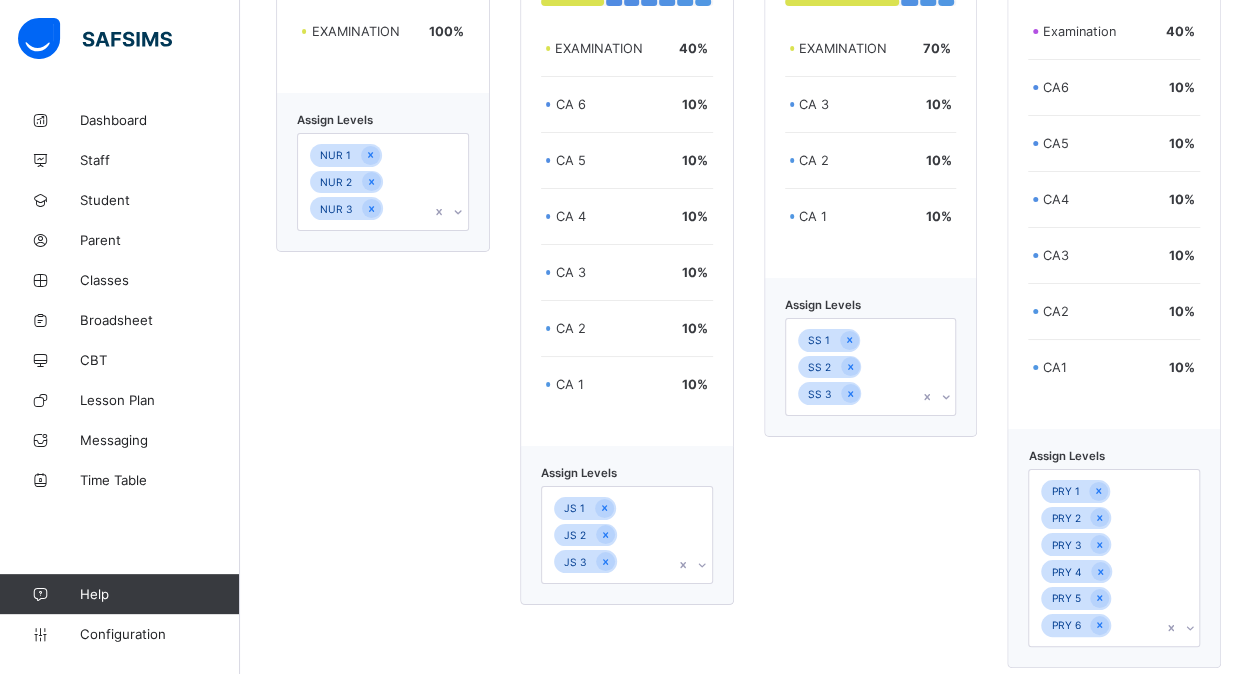 scroll, scrollTop: 3610, scrollLeft: 0, axis: vertical 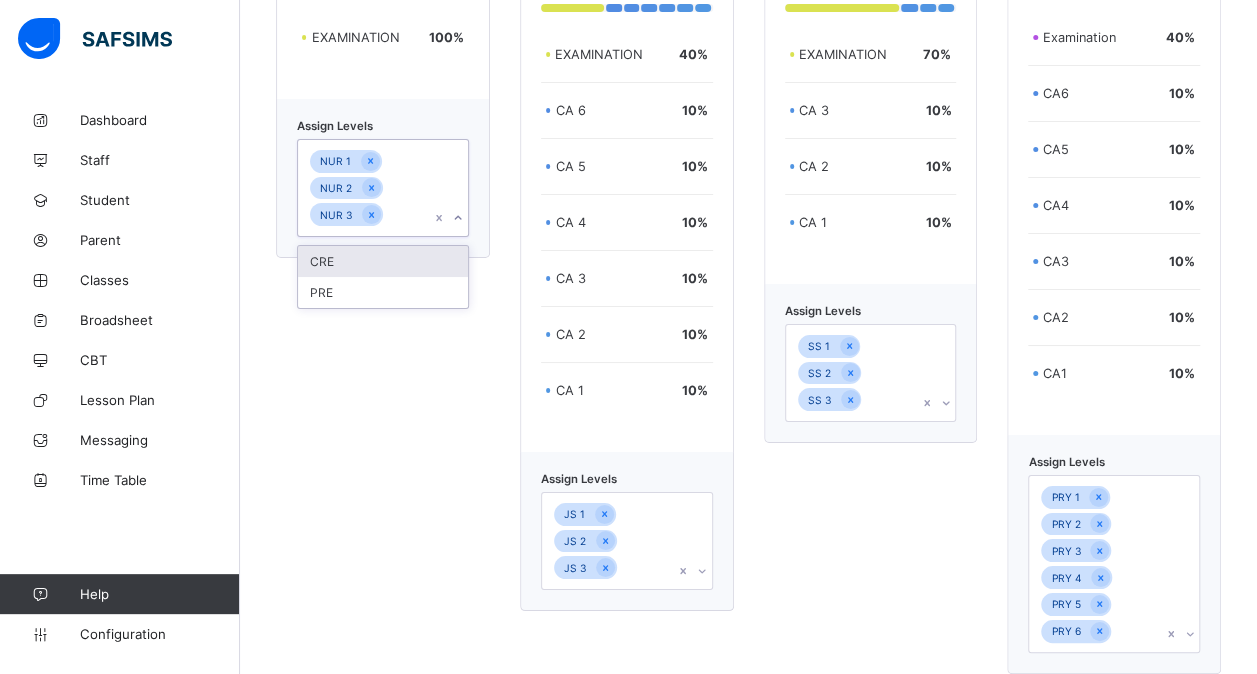 click on "NUR 1 NUR 2 NUR 3" at bounding box center (364, 188) 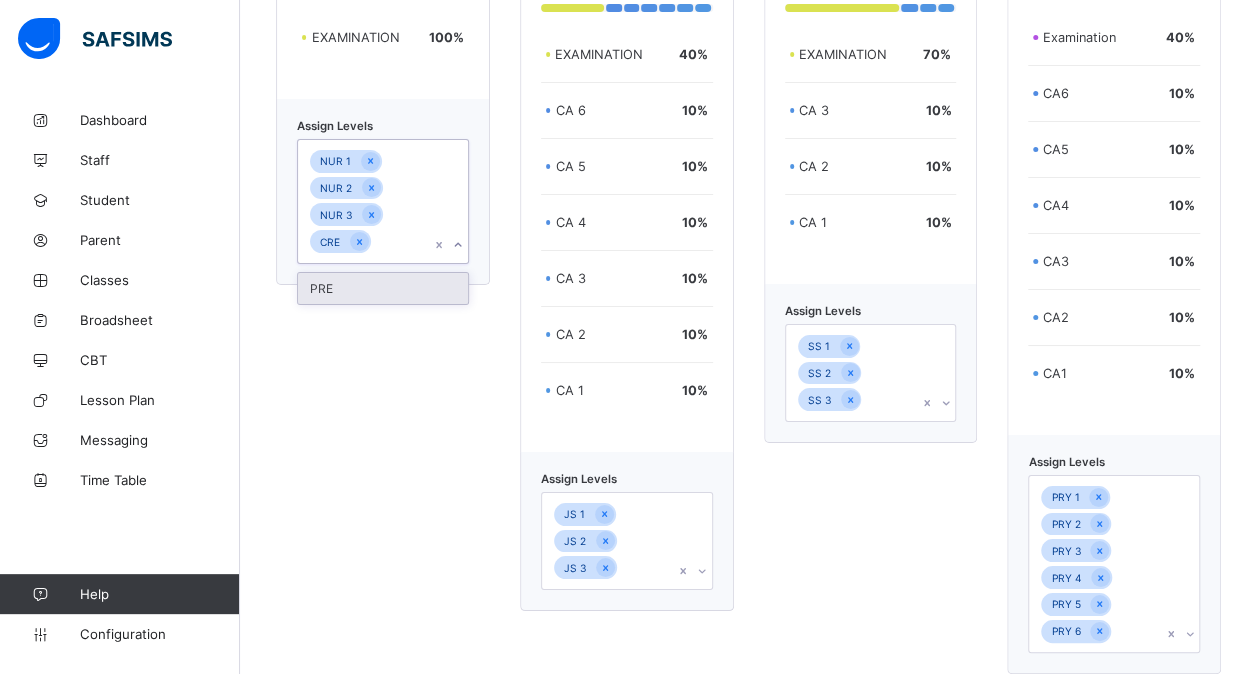 click on "PRE" at bounding box center [383, 288] 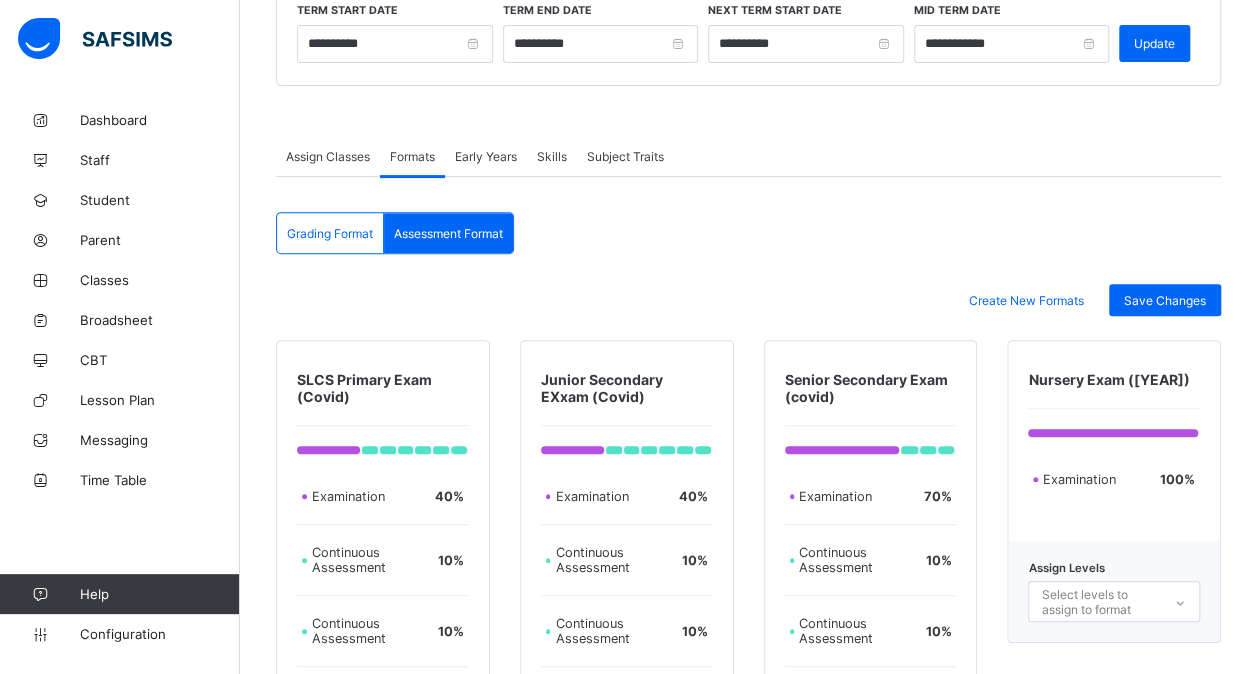 scroll, scrollTop: 273, scrollLeft: 0, axis: vertical 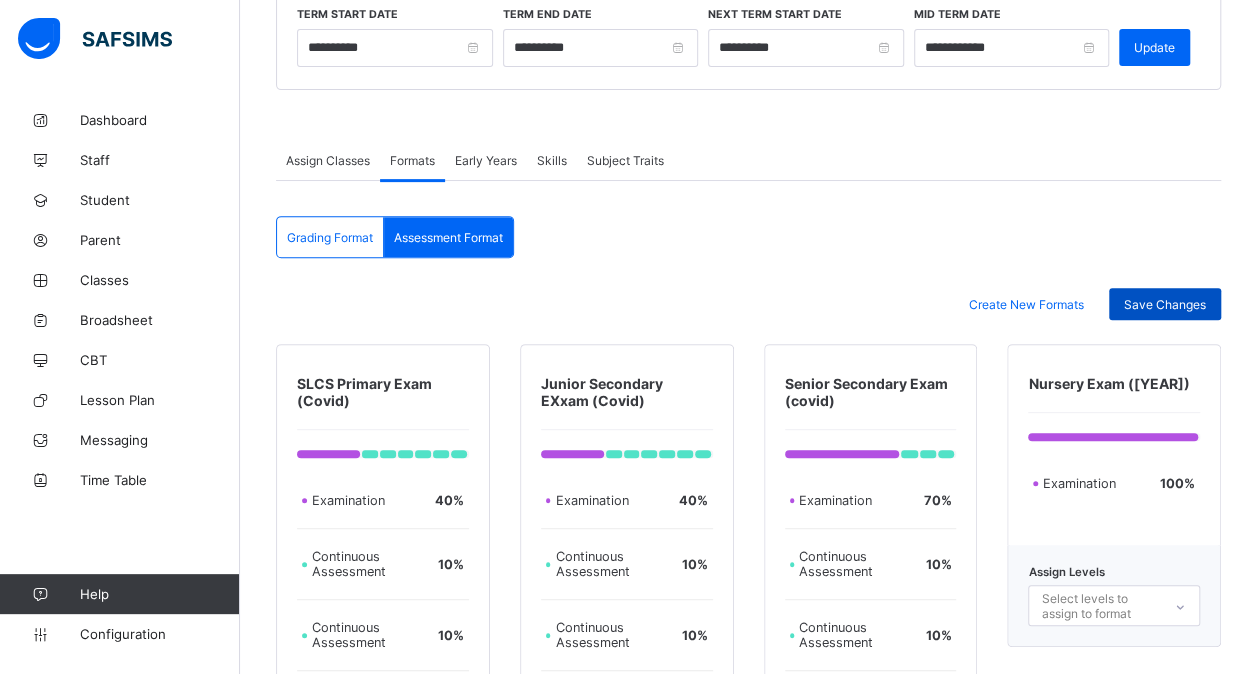 click on "Save Changes" at bounding box center (1165, 304) 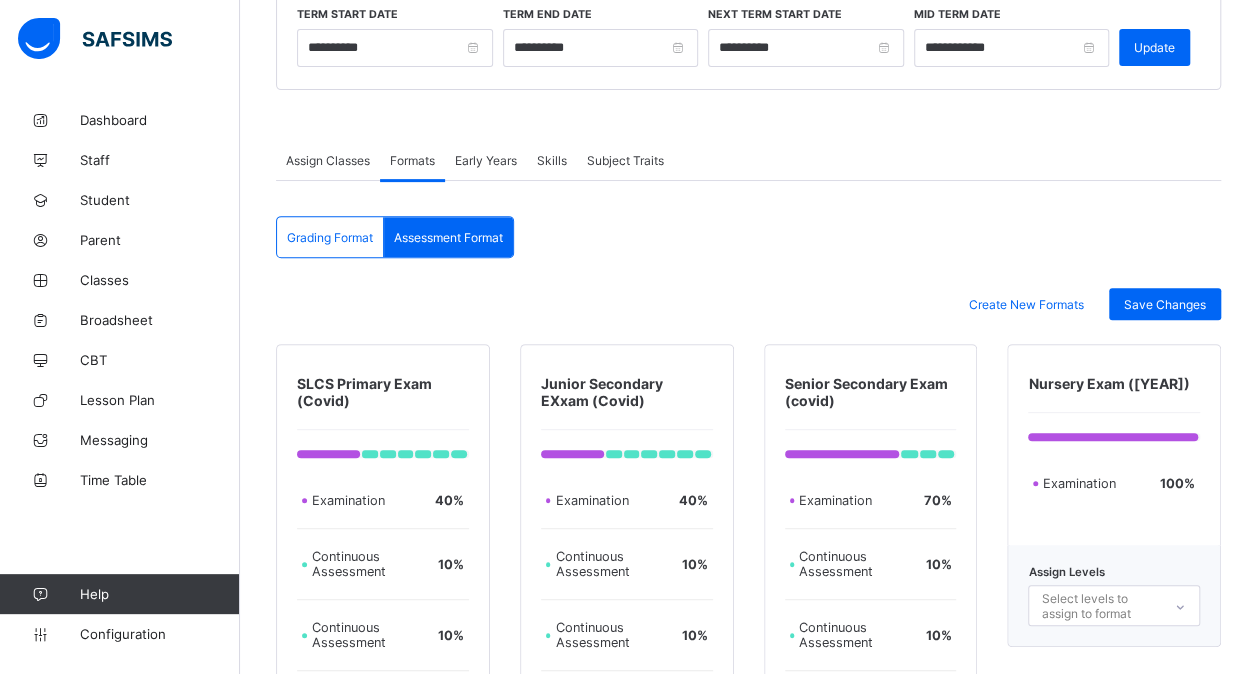 click on "Grading Format" at bounding box center [330, 237] 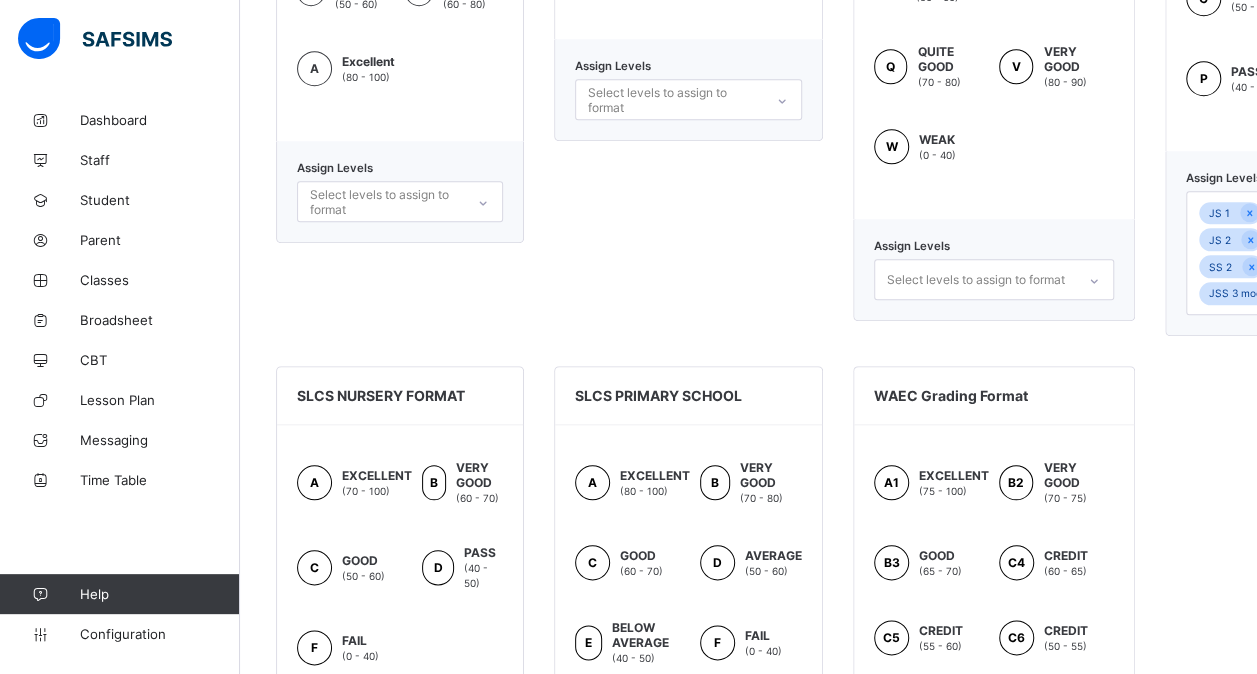 scroll, scrollTop: 1304, scrollLeft: 0, axis: vertical 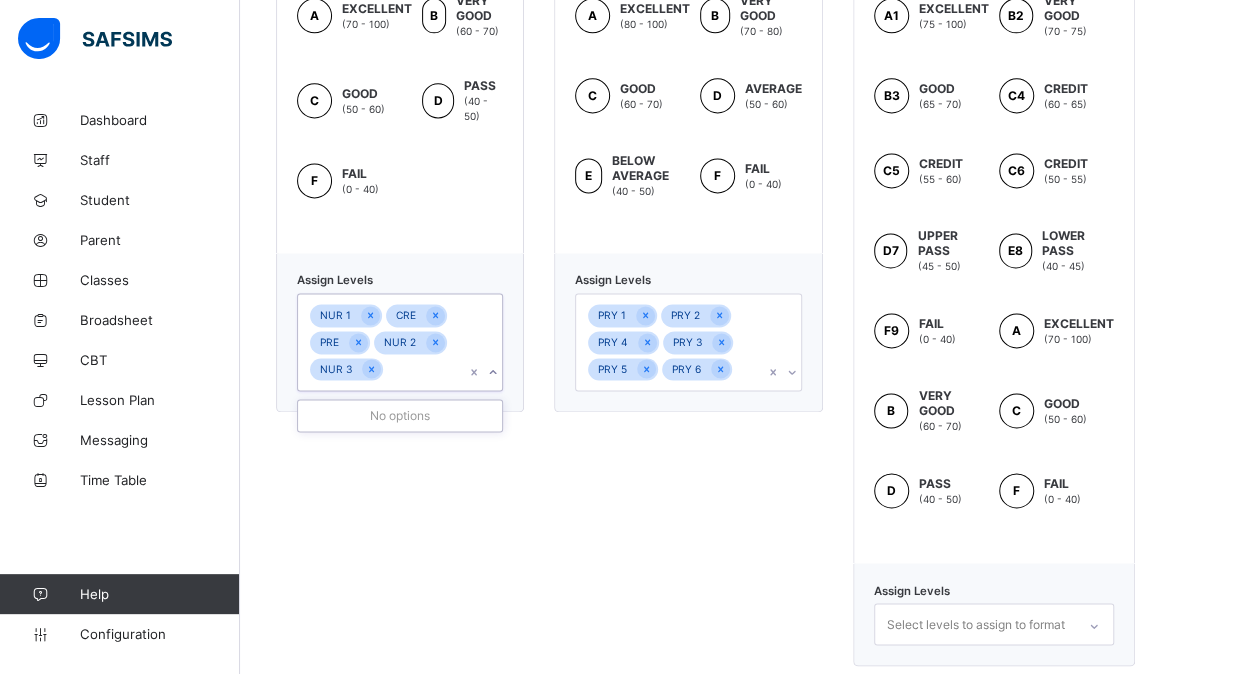 click on "NUR 1 CRE PRE NUR 2 NUR 3" at bounding box center (381, 342) 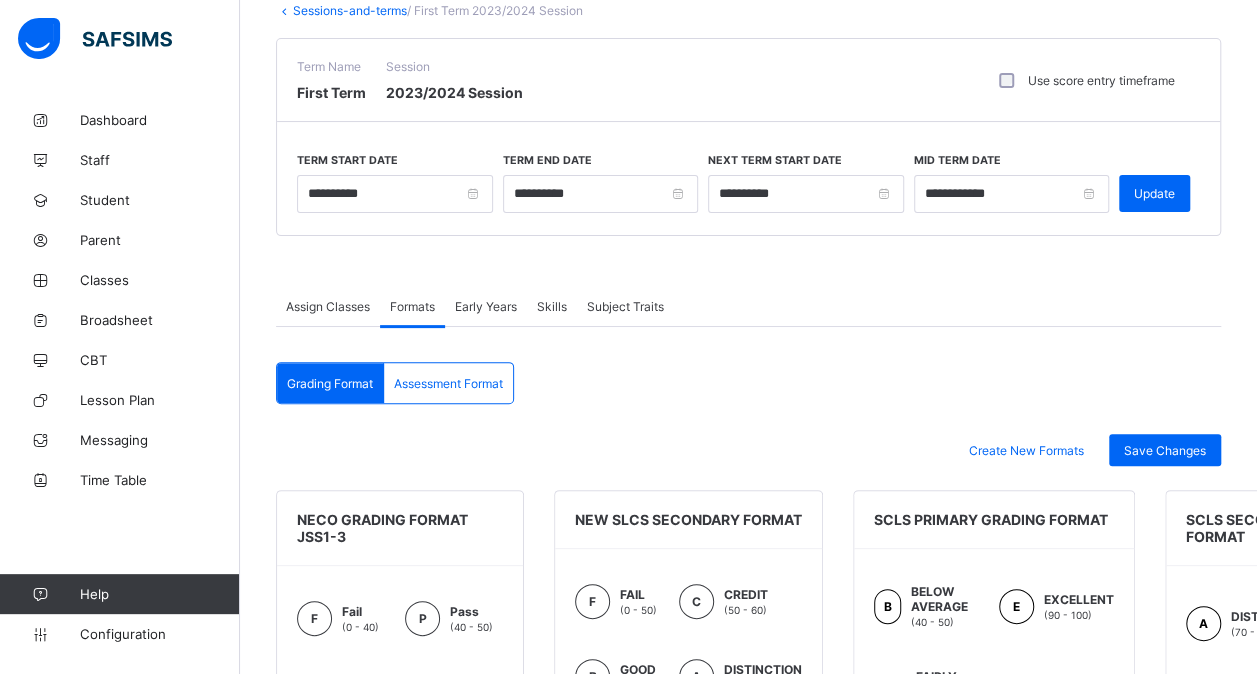 scroll, scrollTop: 0, scrollLeft: 0, axis: both 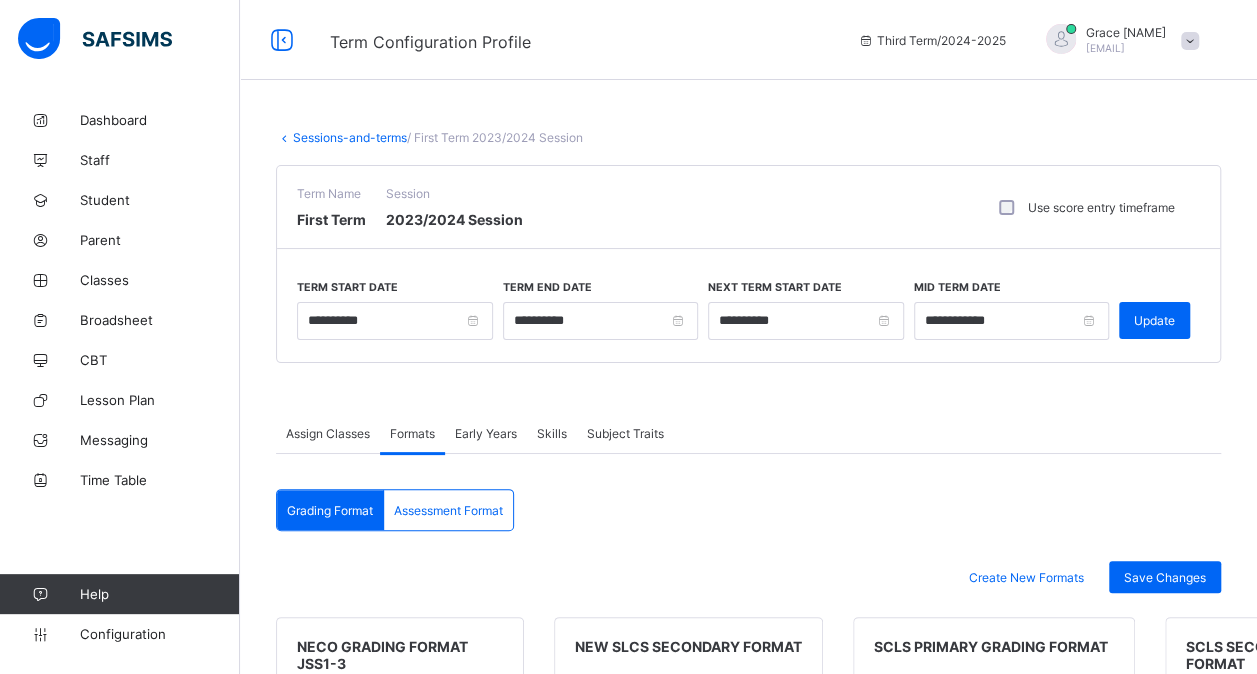 click on "Sessions-and-terms" at bounding box center (350, 137) 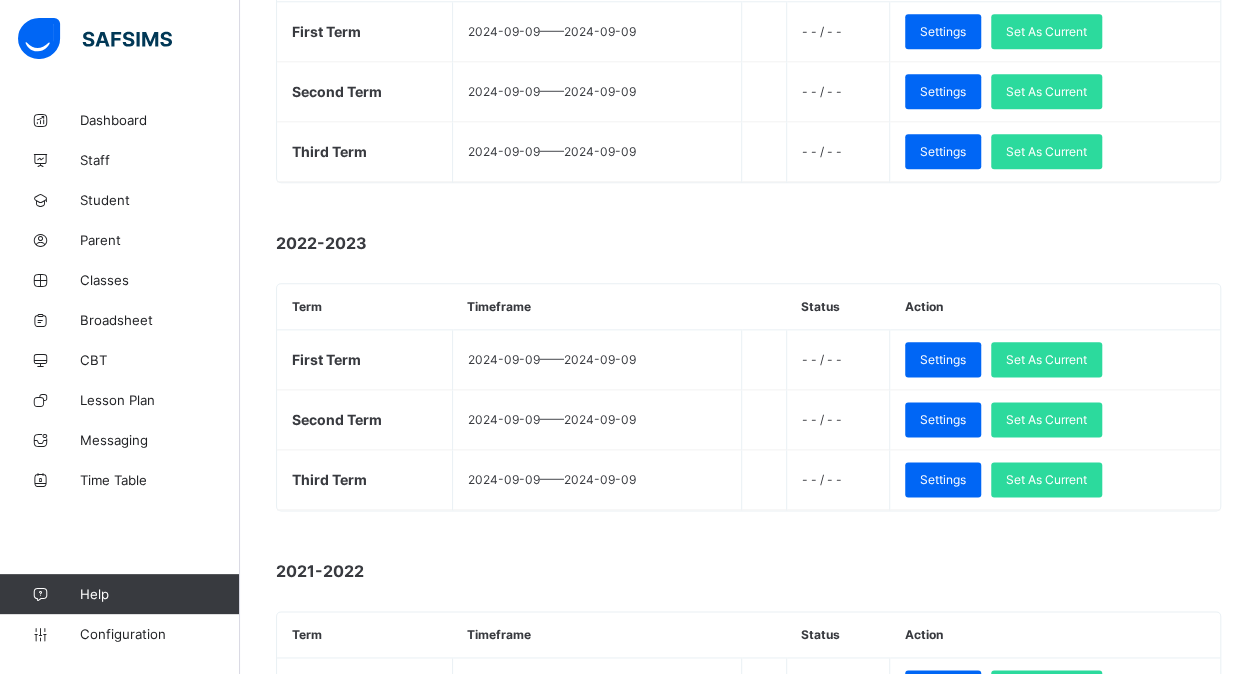 scroll, scrollTop: 1062, scrollLeft: 0, axis: vertical 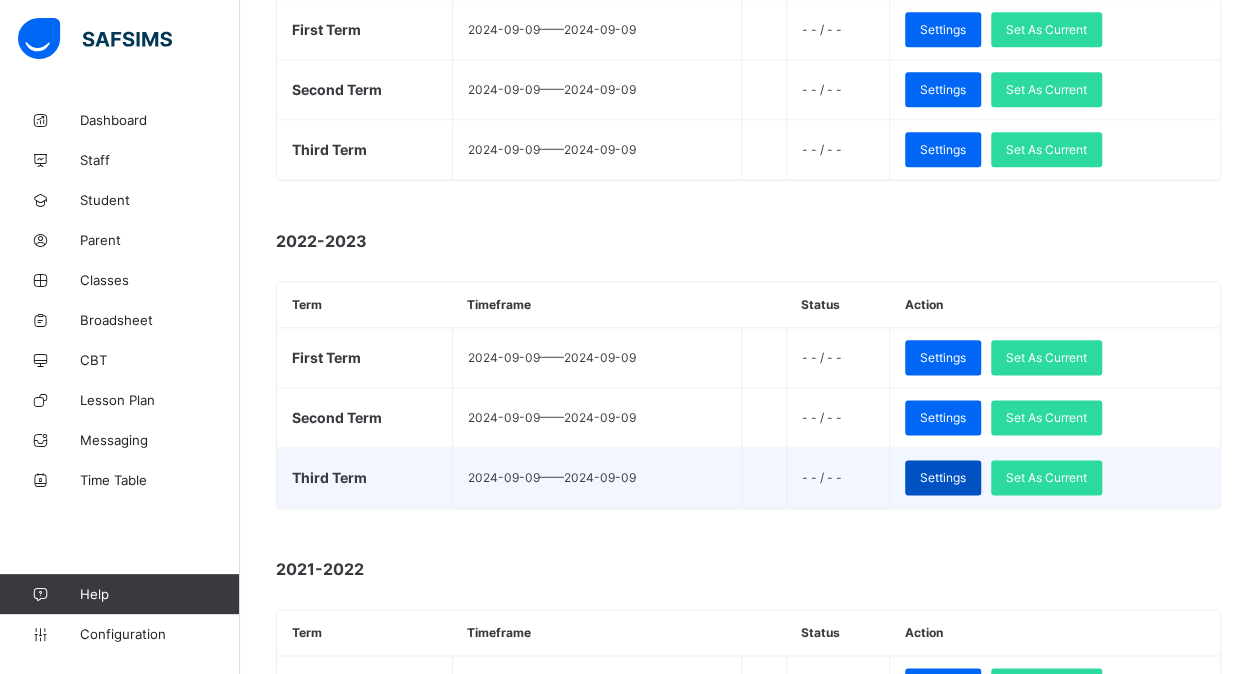 click on "Settings" at bounding box center [943, 477] 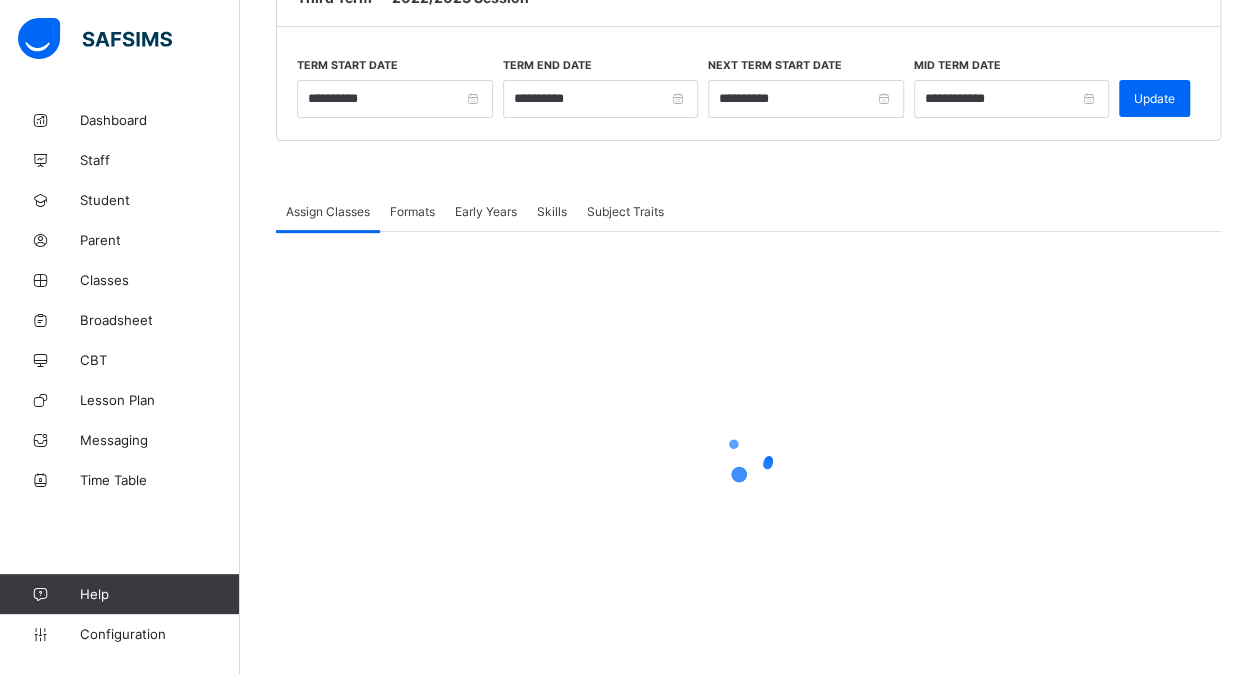 scroll, scrollTop: 222, scrollLeft: 0, axis: vertical 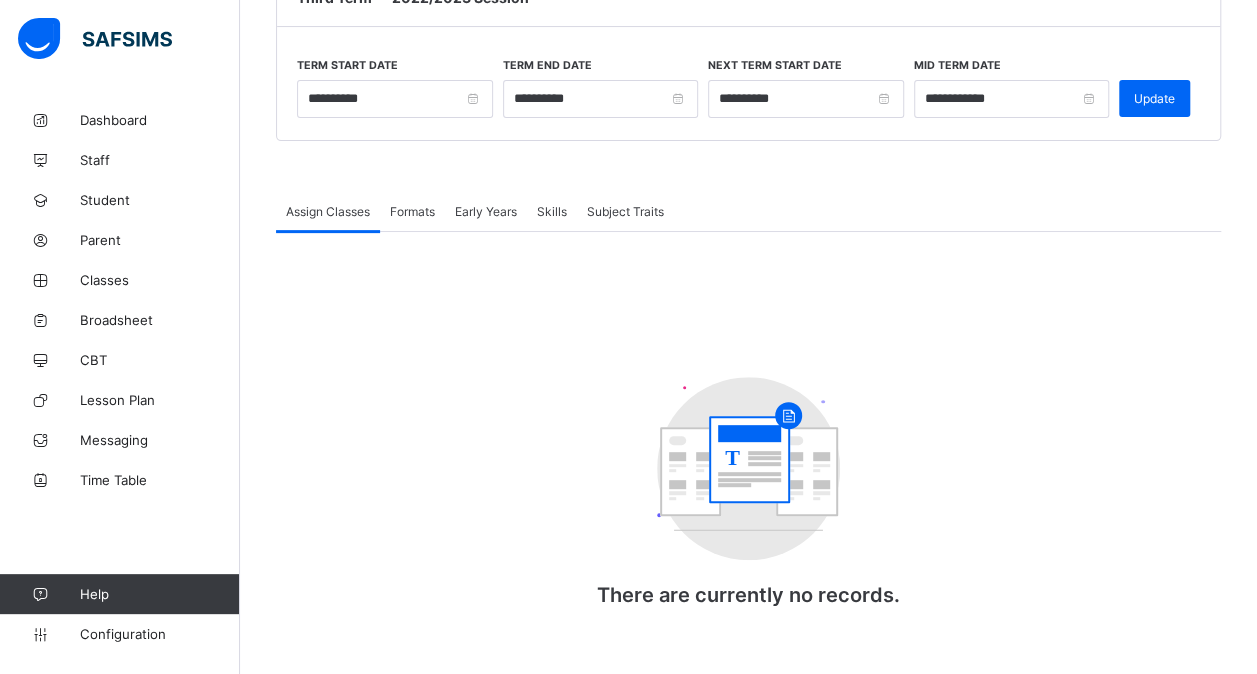 click on "Formats" at bounding box center (412, 211) 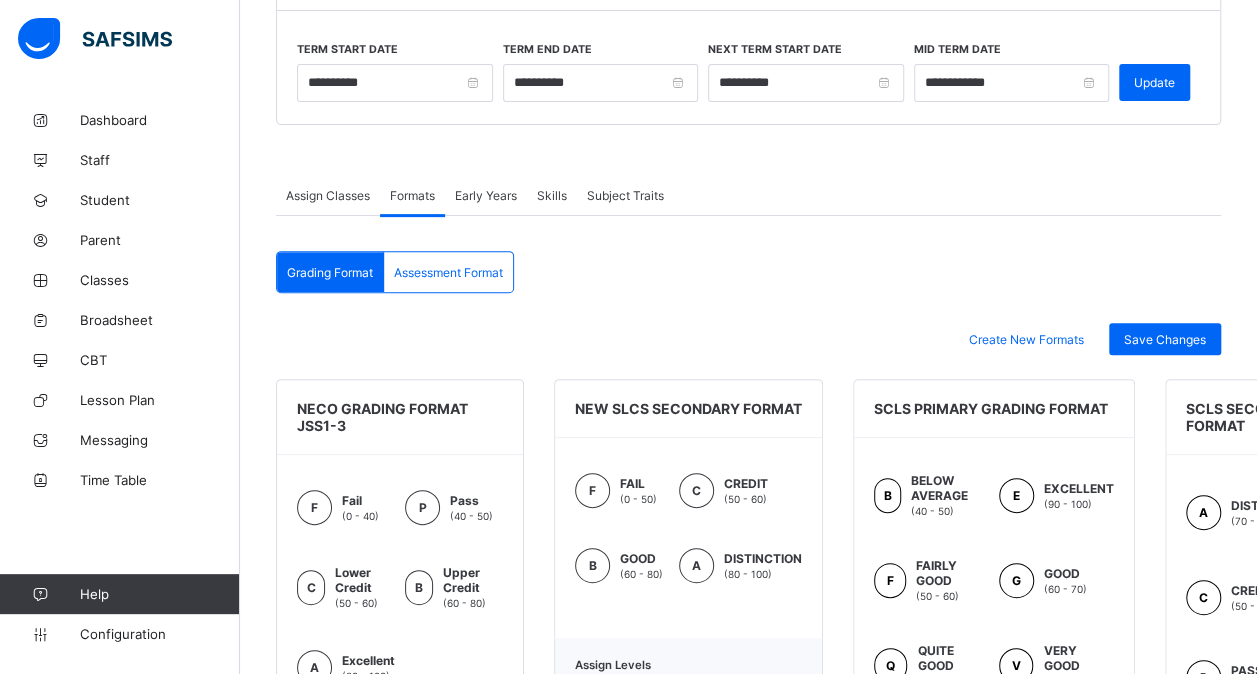 scroll, scrollTop: 206, scrollLeft: 0, axis: vertical 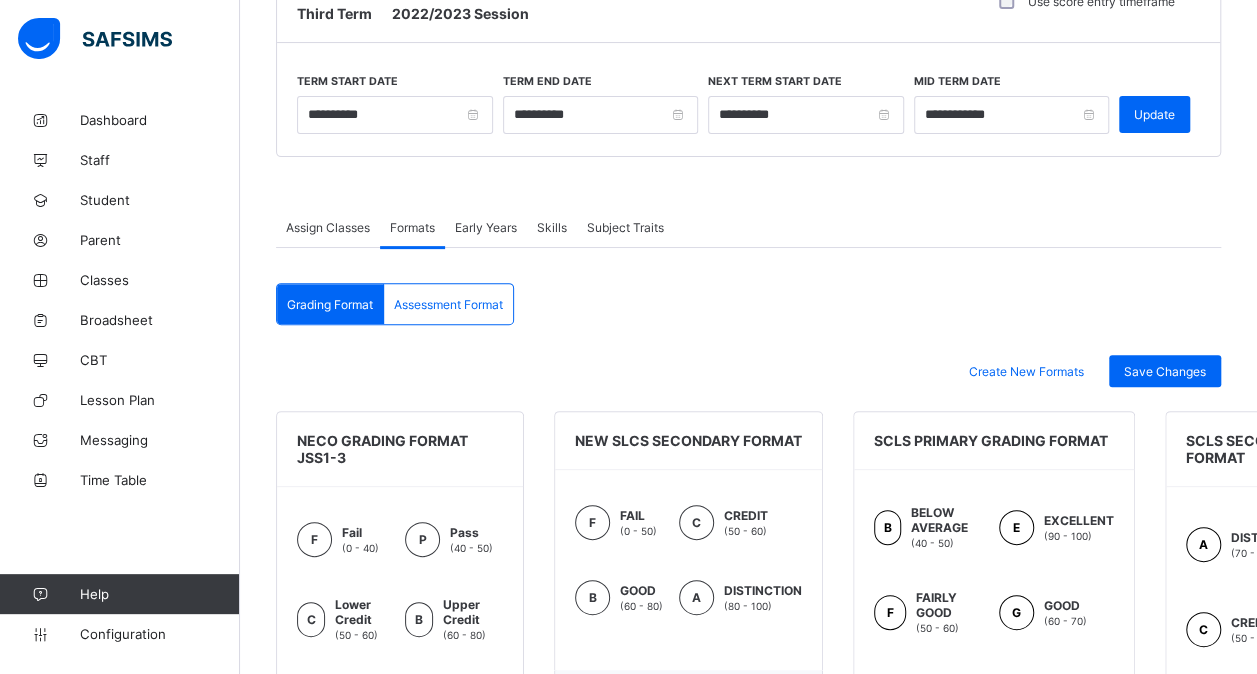 click on "Assessment Format" at bounding box center (448, 304) 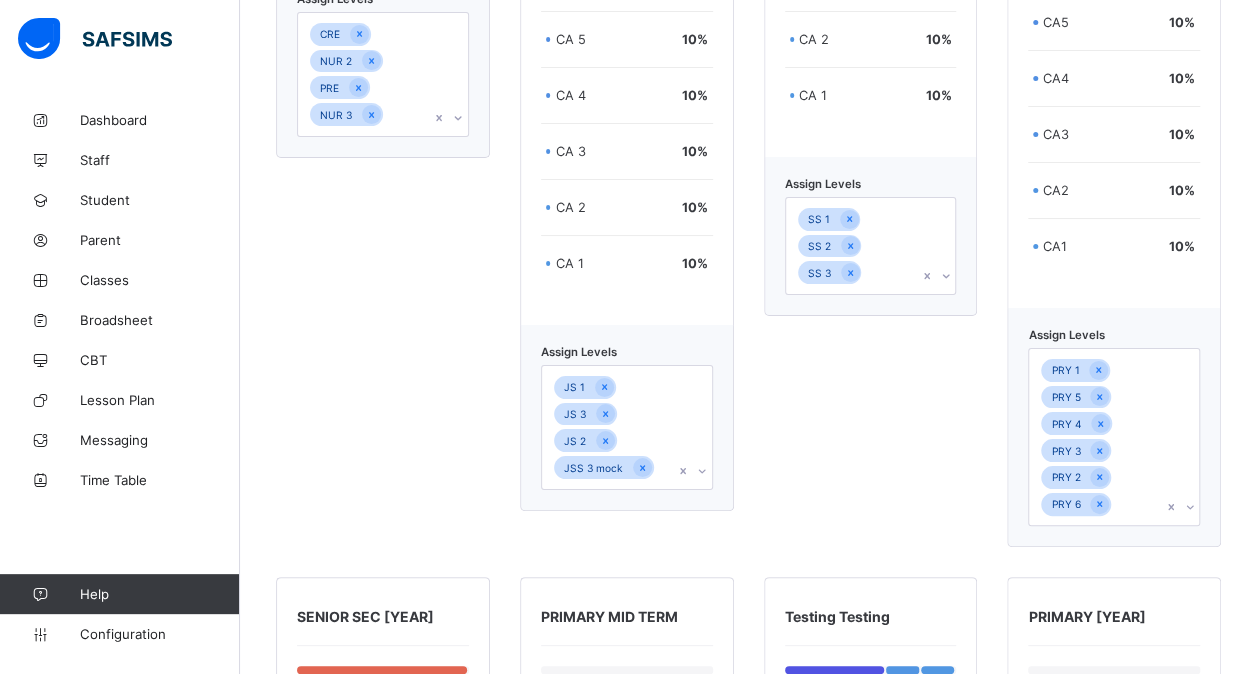 scroll, scrollTop: 3738, scrollLeft: 0, axis: vertical 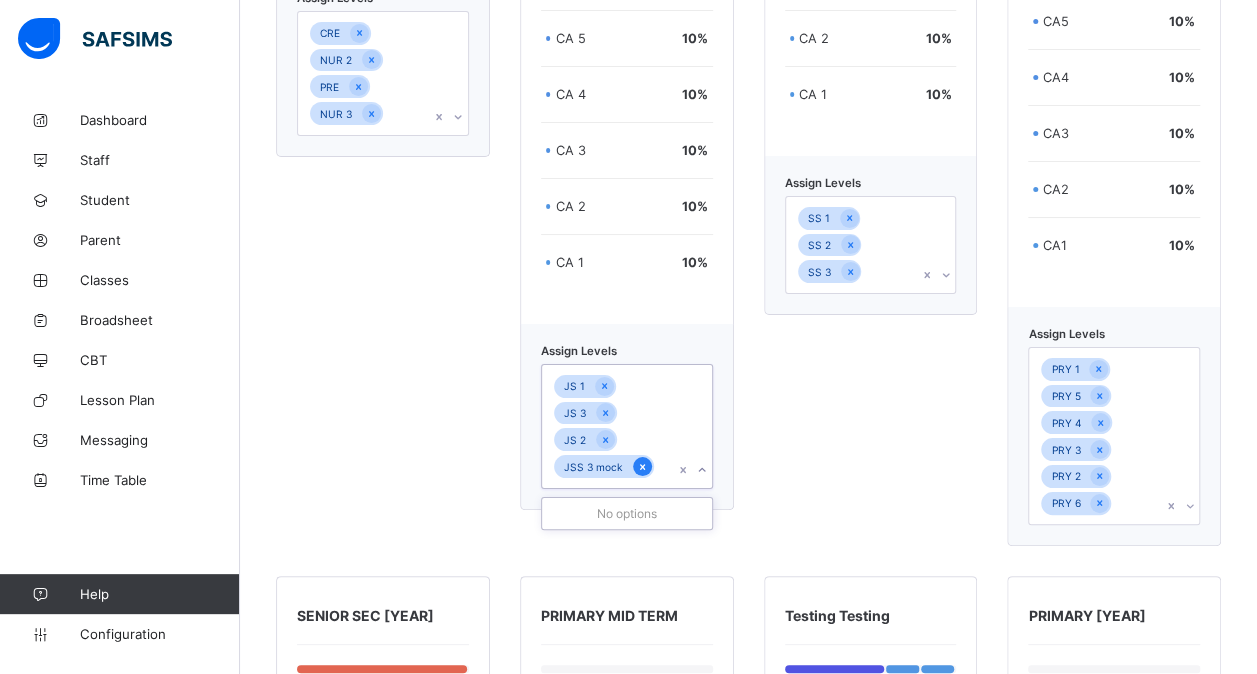 click on "JSS 3 mock" at bounding box center [604, 466] 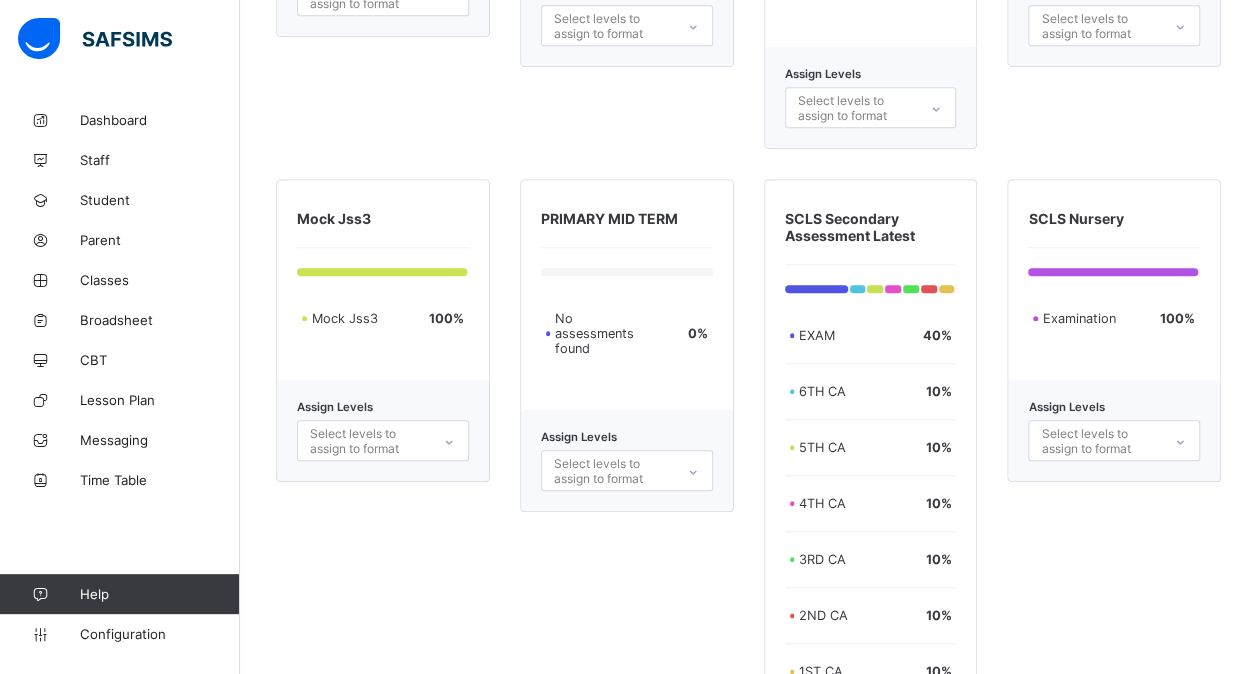 scroll, scrollTop: 4581, scrollLeft: 0, axis: vertical 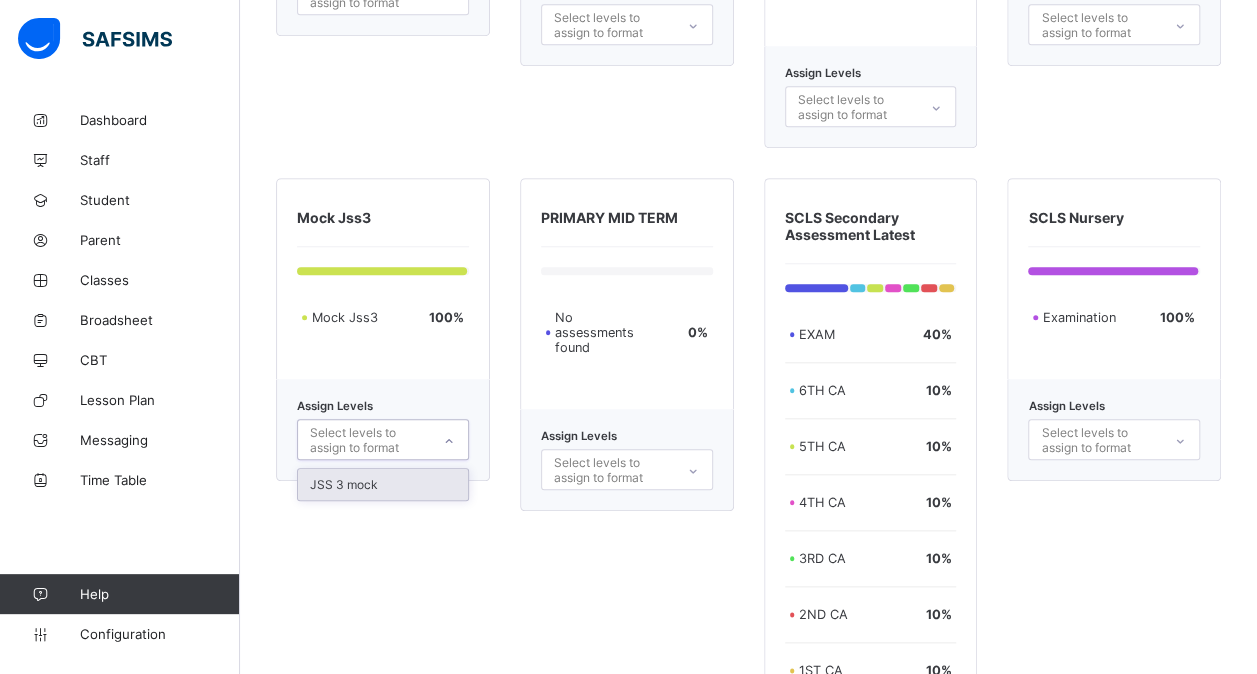 click on "Select levels to assign to format" at bounding box center [369, 440] 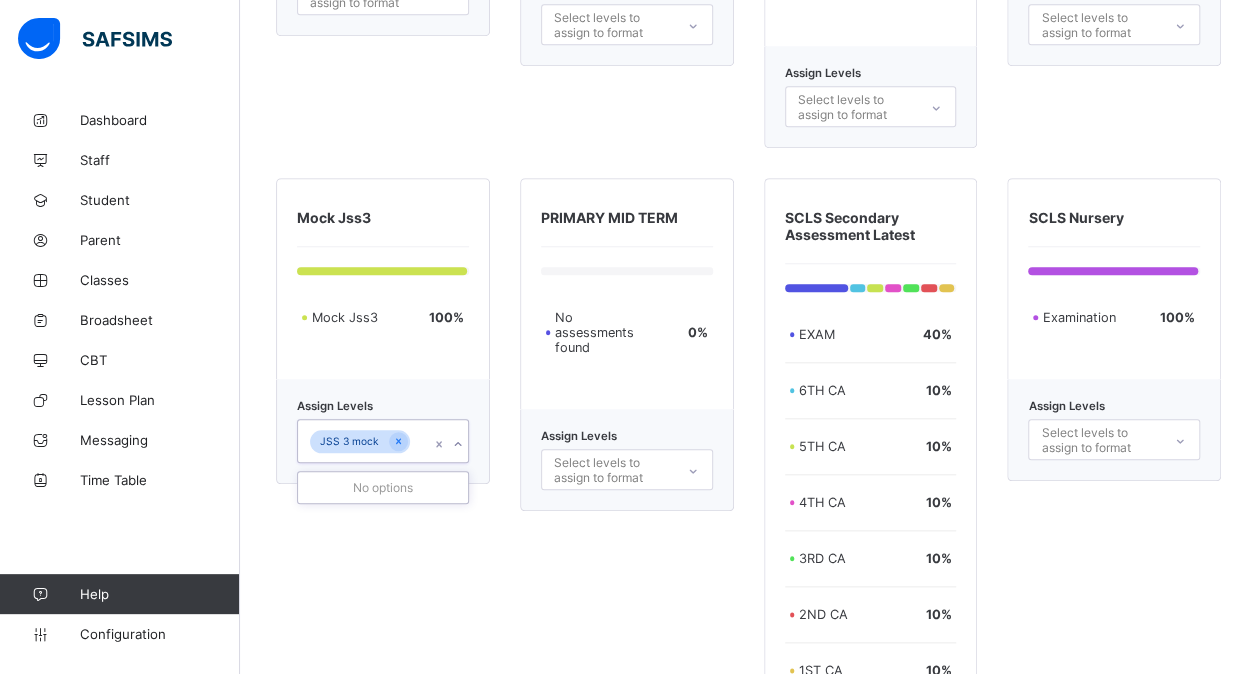 click on "No options" at bounding box center (383, 487) 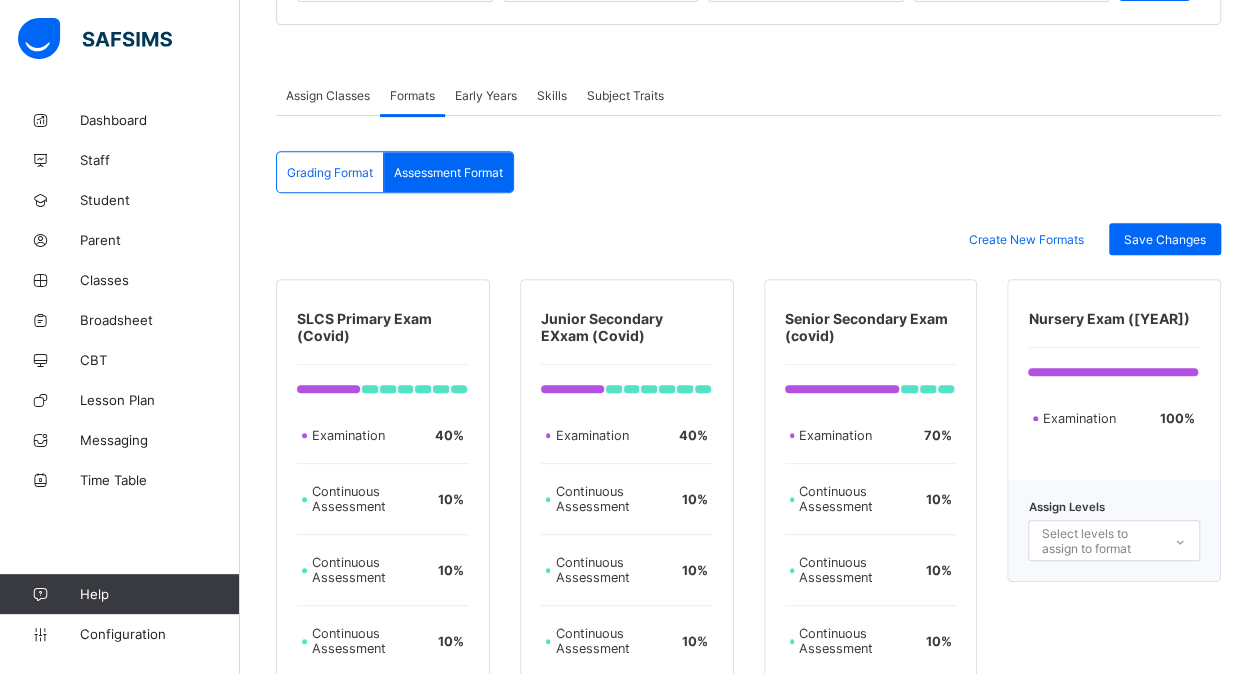 scroll, scrollTop: 337, scrollLeft: 0, axis: vertical 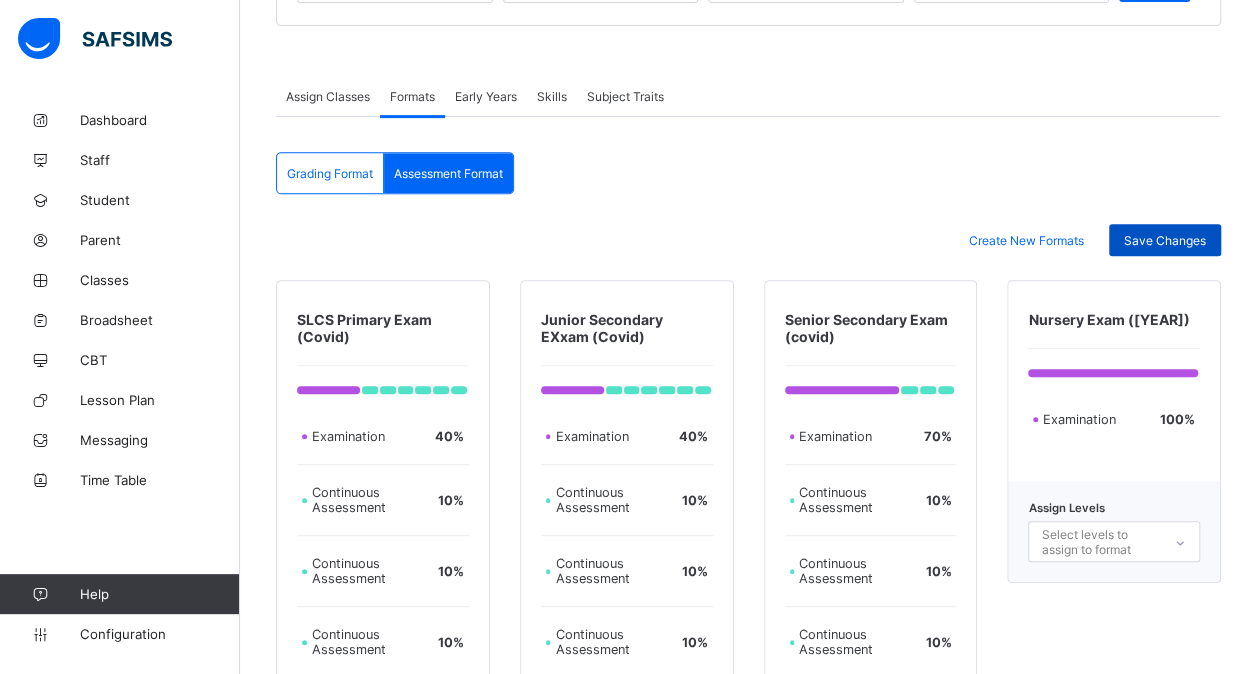click on "Save Changes" at bounding box center [1165, 240] 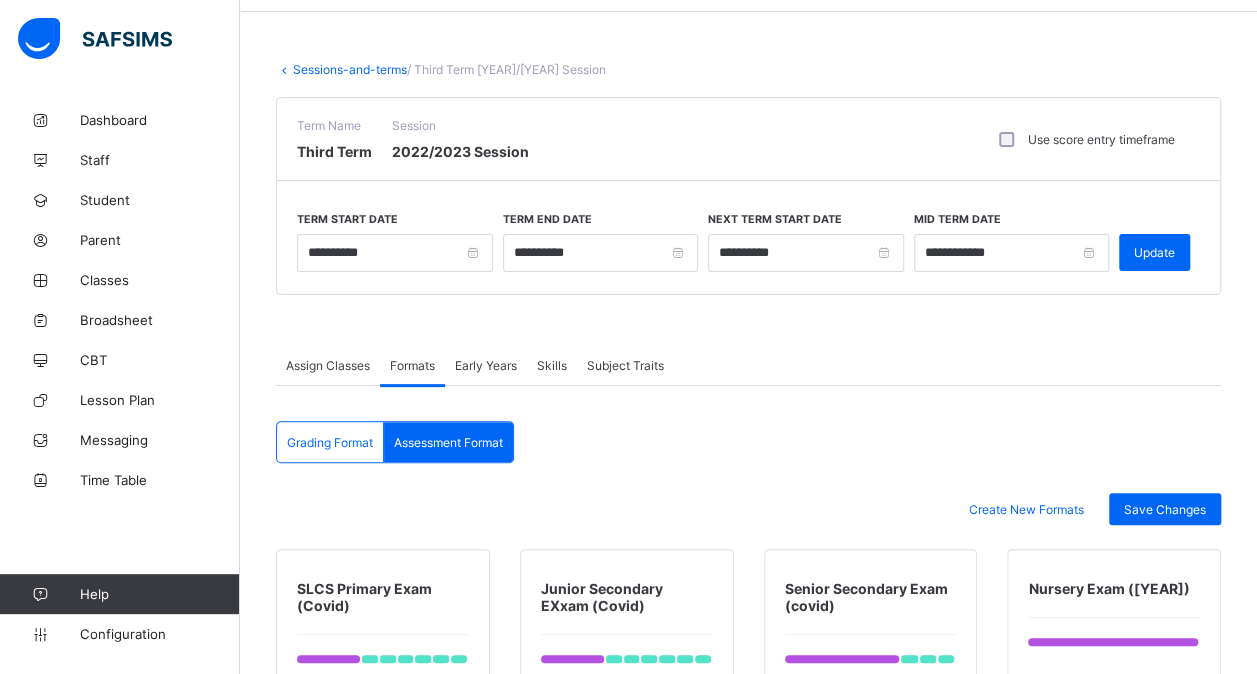 scroll, scrollTop: 0, scrollLeft: 0, axis: both 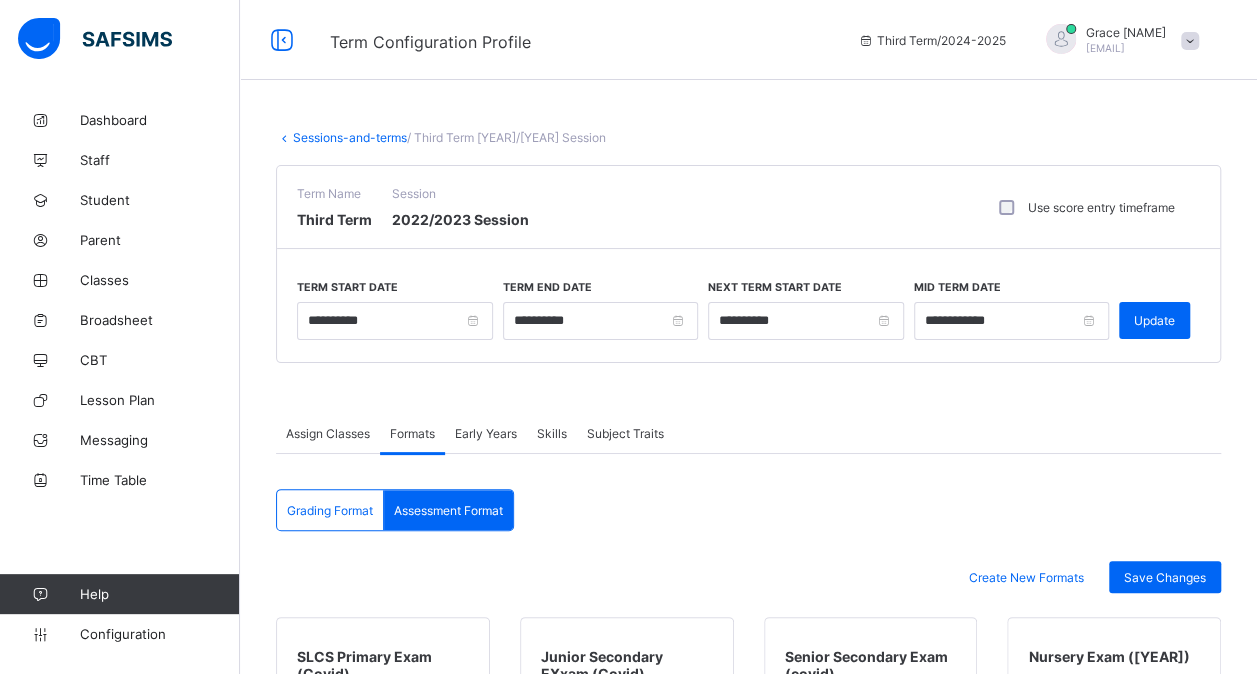 click on "Sessions-and-terms" at bounding box center (350, 137) 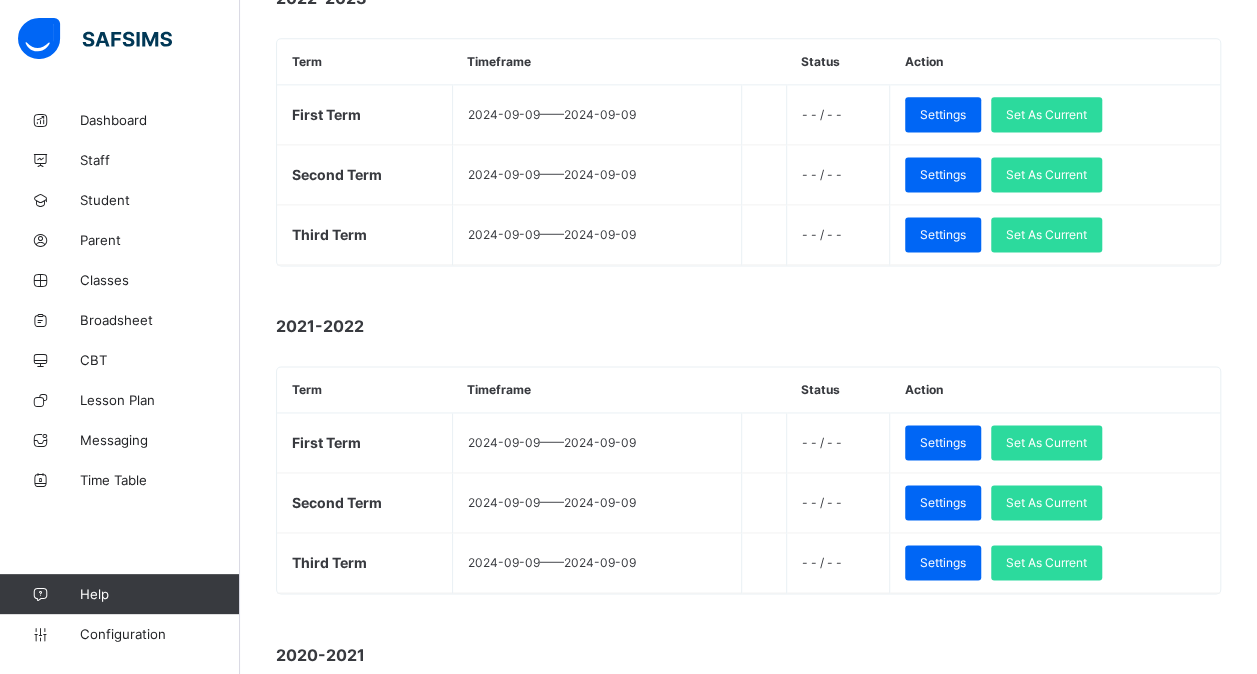 scroll, scrollTop: 1306, scrollLeft: 0, axis: vertical 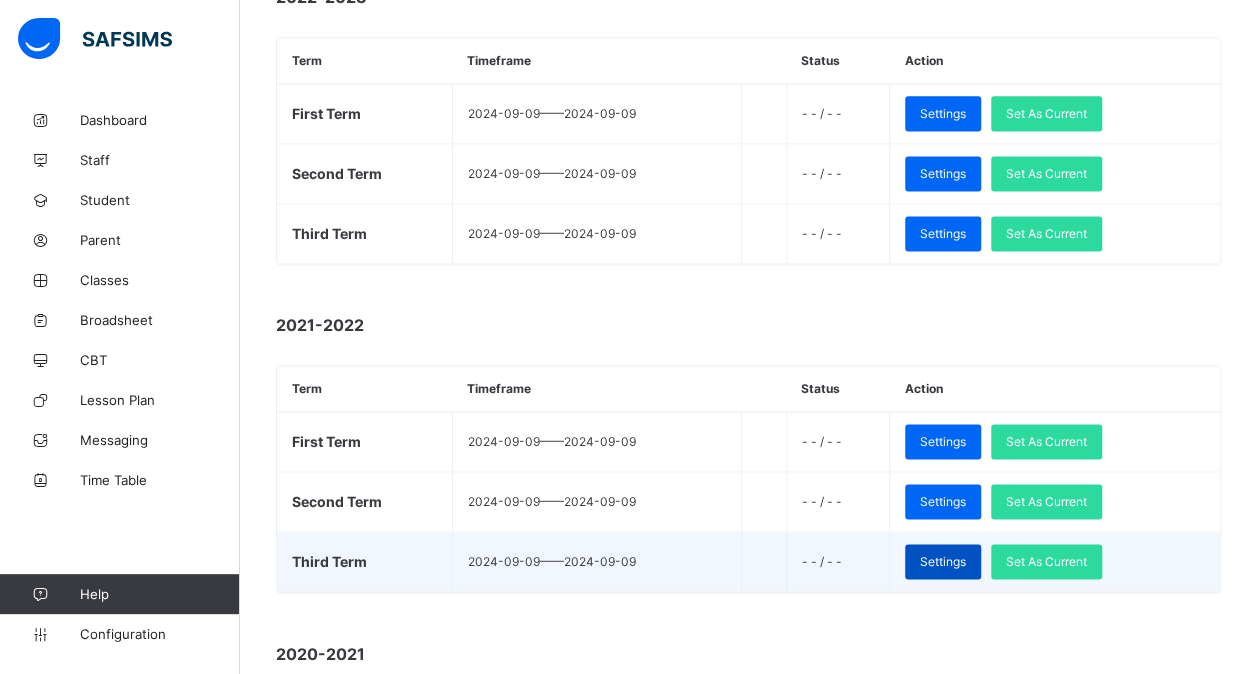 click on "Settings" at bounding box center (943, 561) 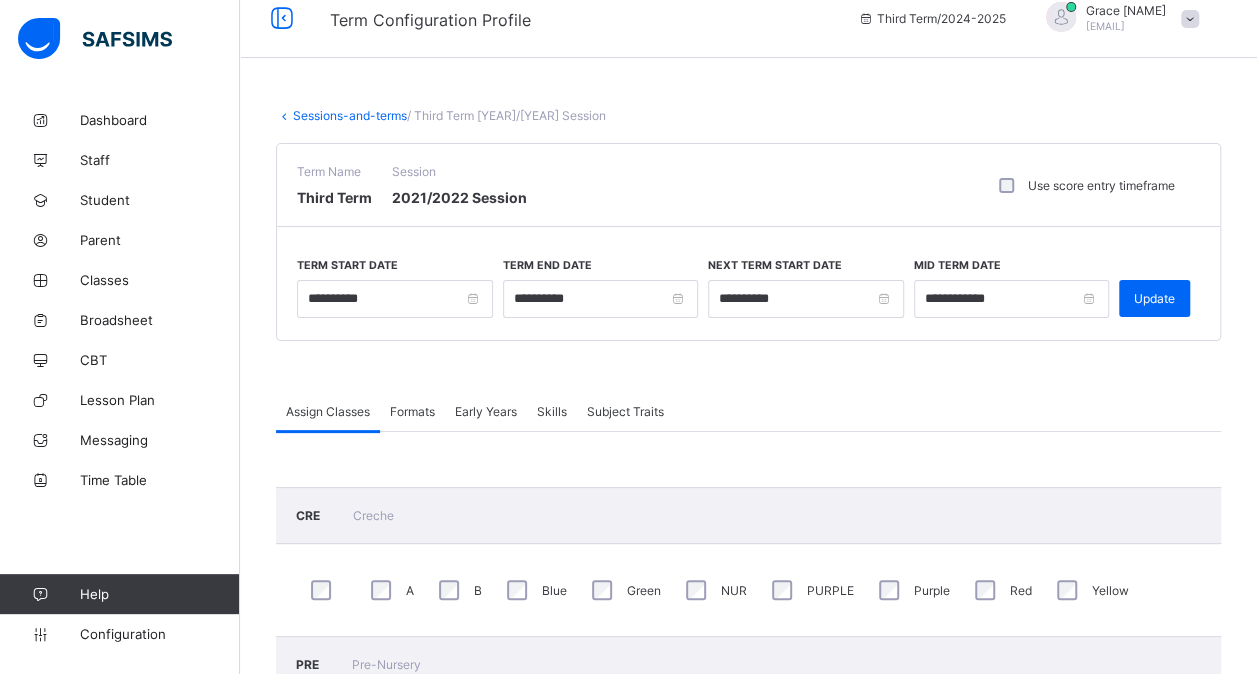 scroll, scrollTop: 0, scrollLeft: 0, axis: both 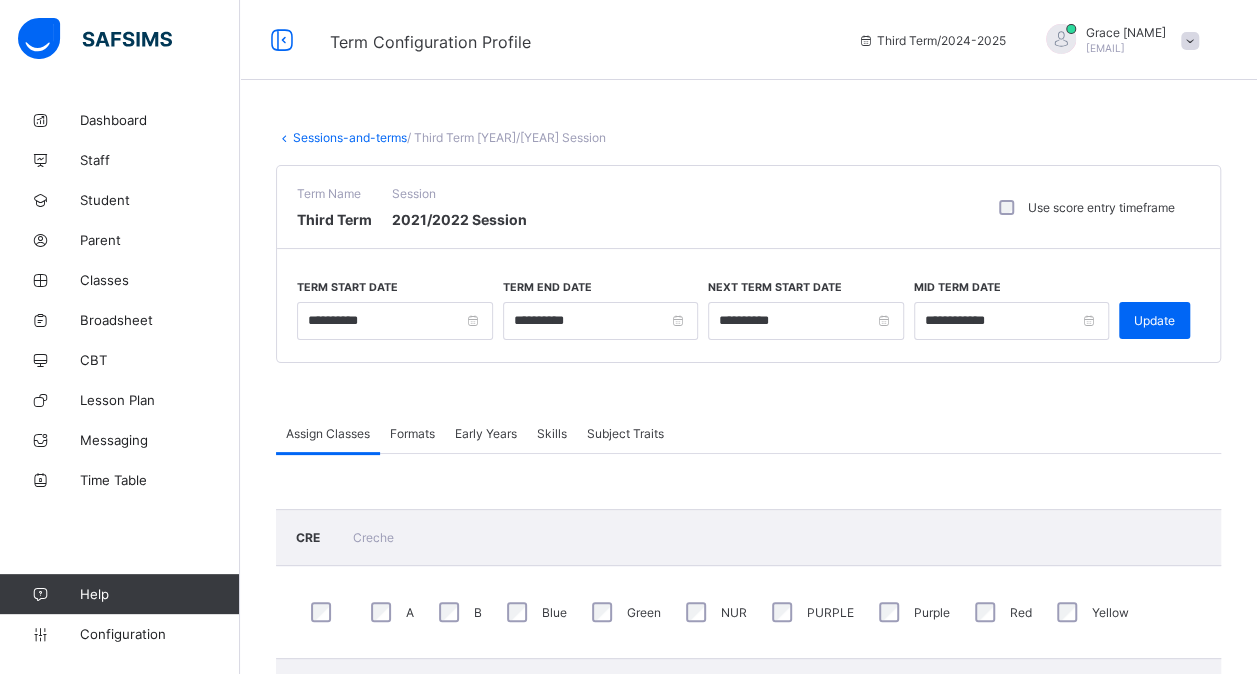 click on "Formats" at bounding box center [412, 433] 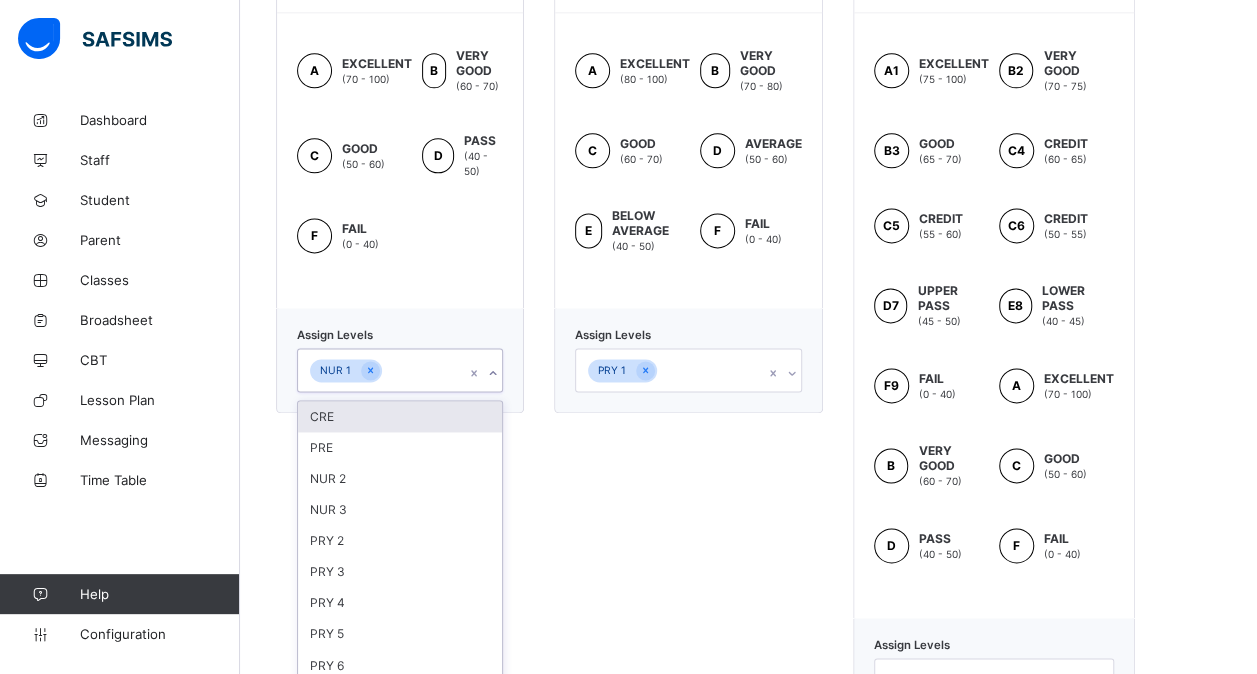 scroll, scrollTop: 1245, scrollLeft: 0, axis: vertical 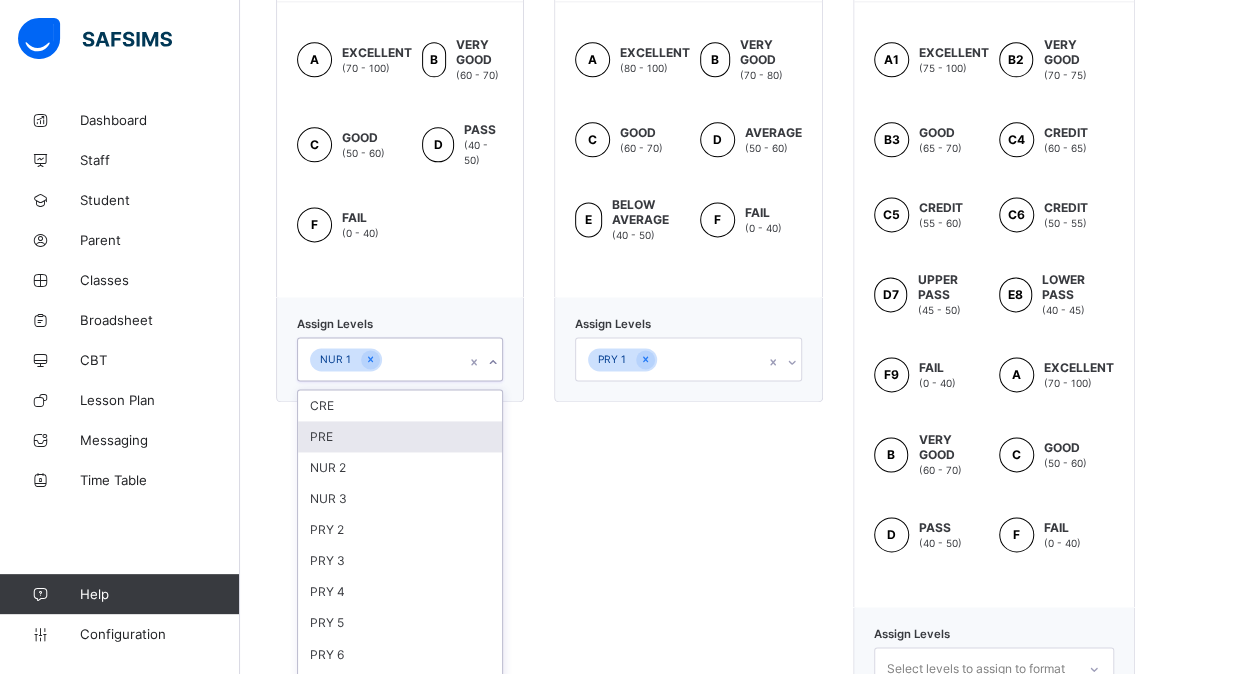 click on "option PRE focused, 2 of 14. 14 results available. Use Up and Down to choose options, press Enter to select the currently focused option, press Escape to exit the menu, press Tab to select the option and exit the menu. NUR 1 CRE PRE NUR 2 NUR 3 PRY 2 PRY 3 PRY 4 PRY 5 PRY 6 JS 2 JS 3 SS 2 SS 3 JSS 3 mock" at bounding box center [400, 359] 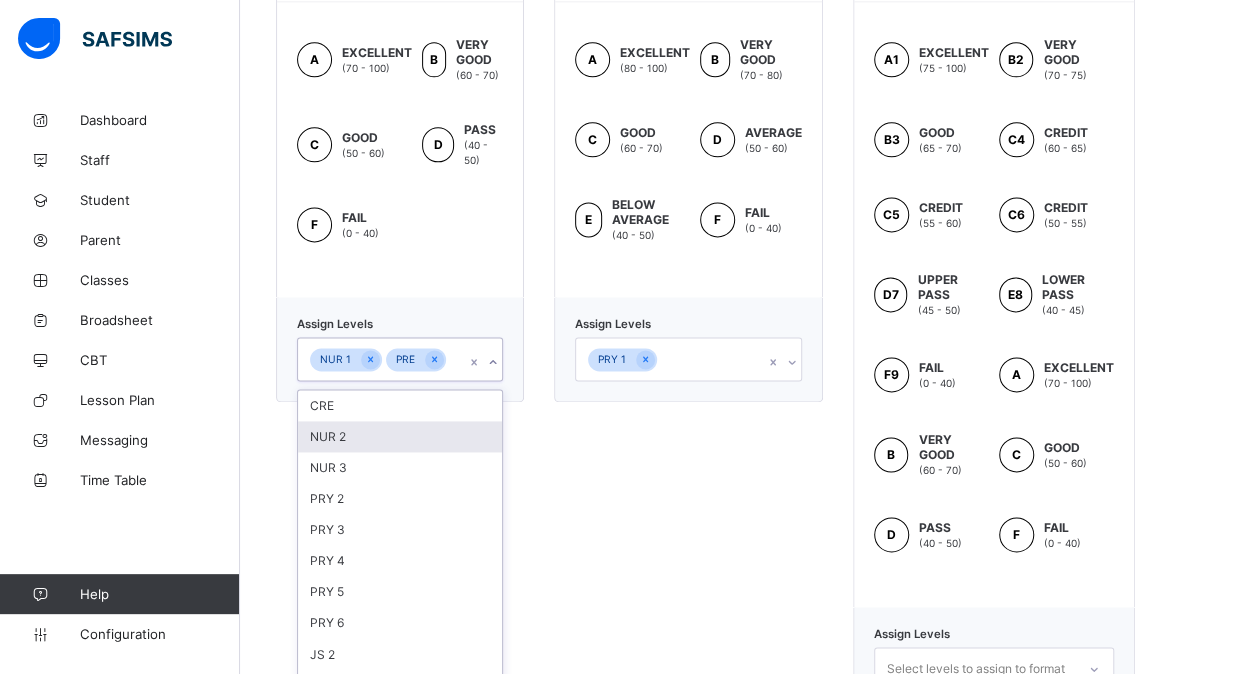 click on "NUR 2" at bounding box center [400, 436] 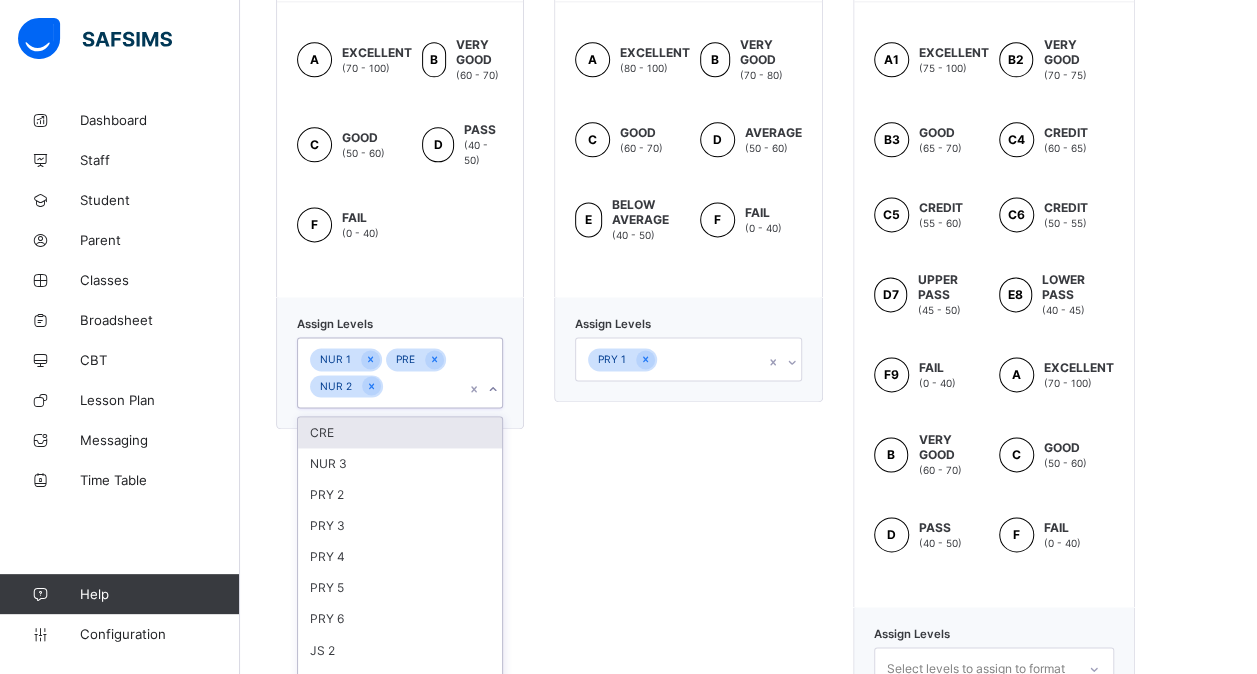 click on "CRE" at bounding box center (400, 432) 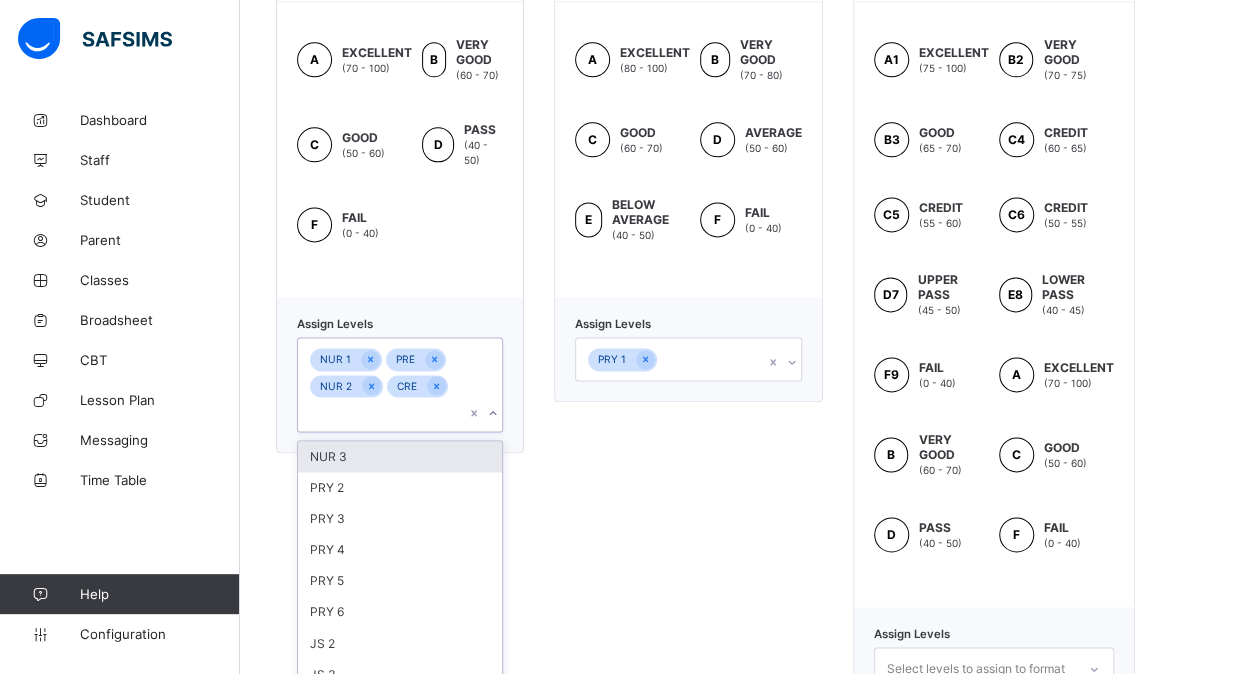 click on "NUR 3" at bounding box center (400, 456) 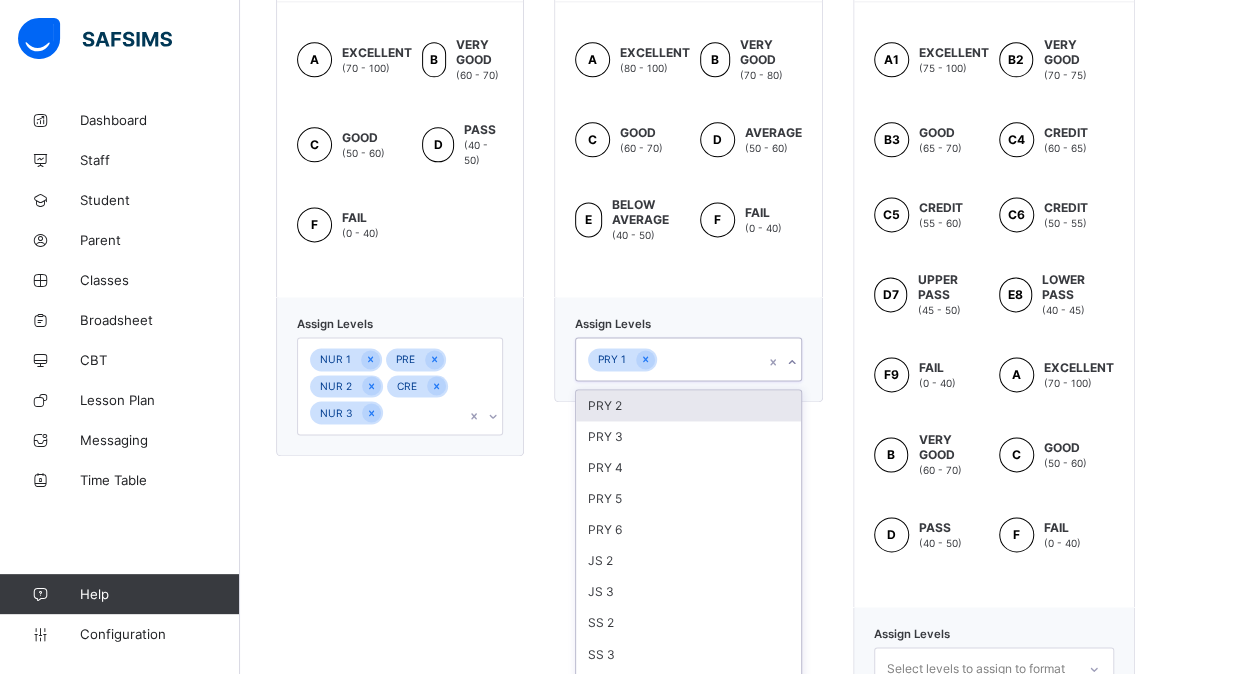 click on "PRY 1" at bounding box center [669, 359] 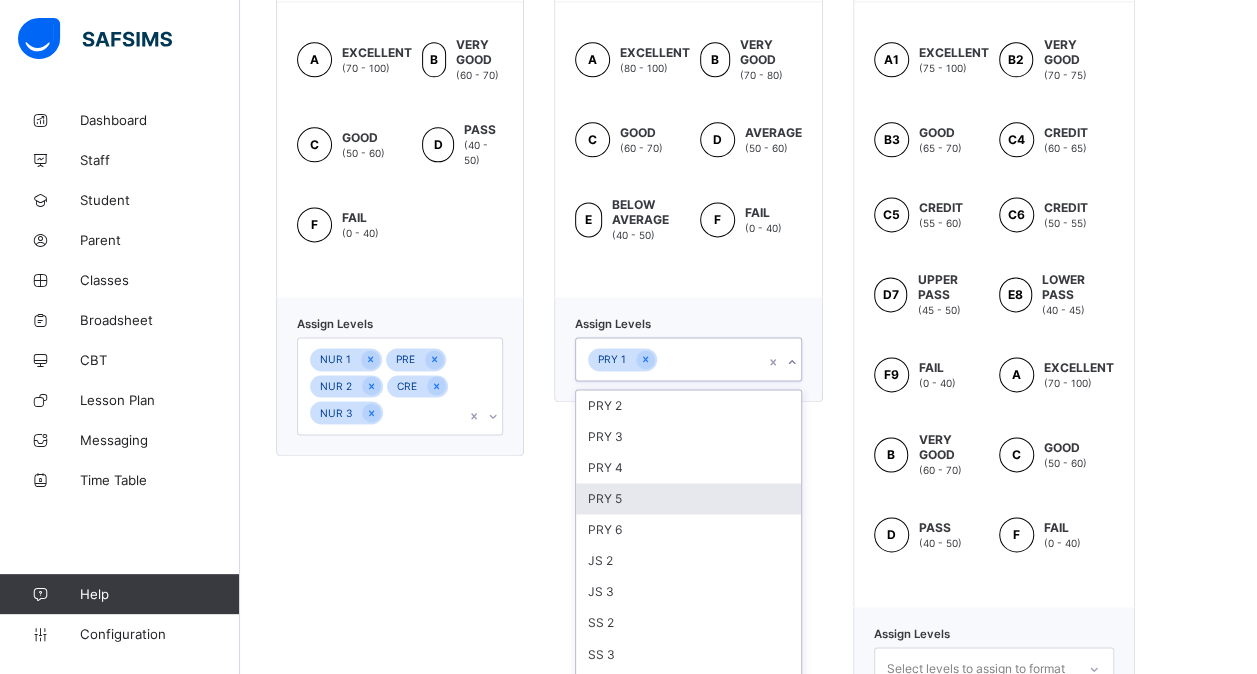 click on "PRY 5" at bounding box center [688, 498] 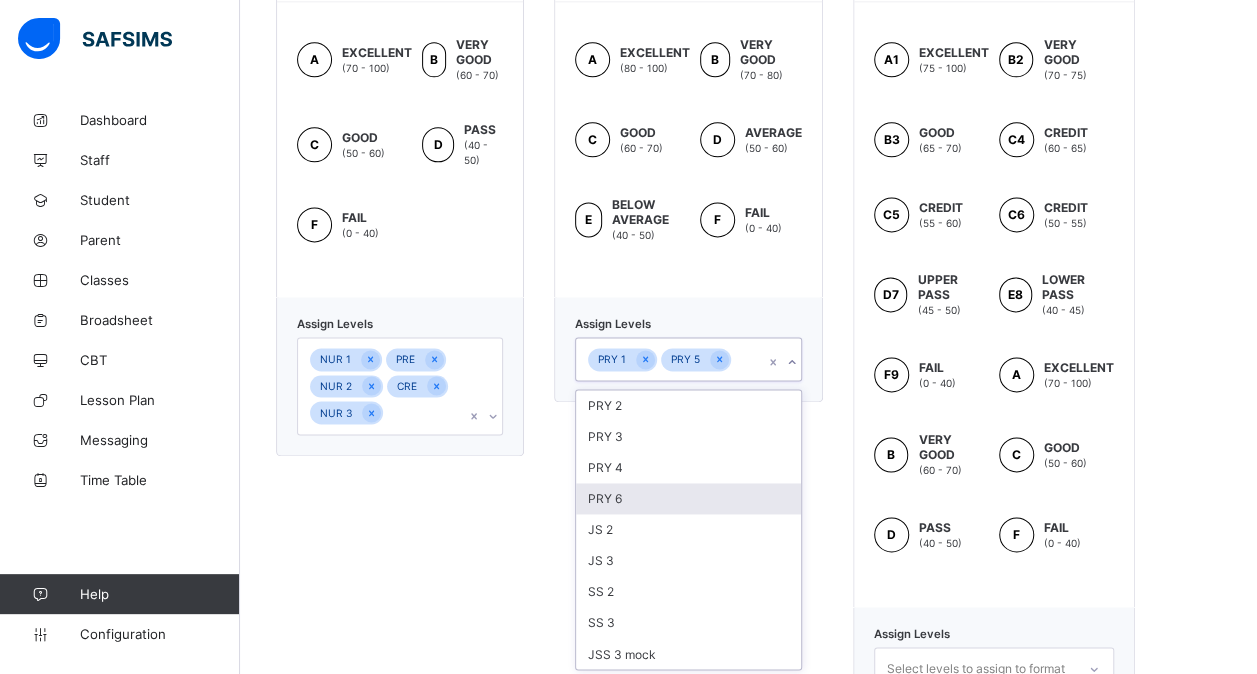 click on "PRY 6" at bounding box center (688, 498) 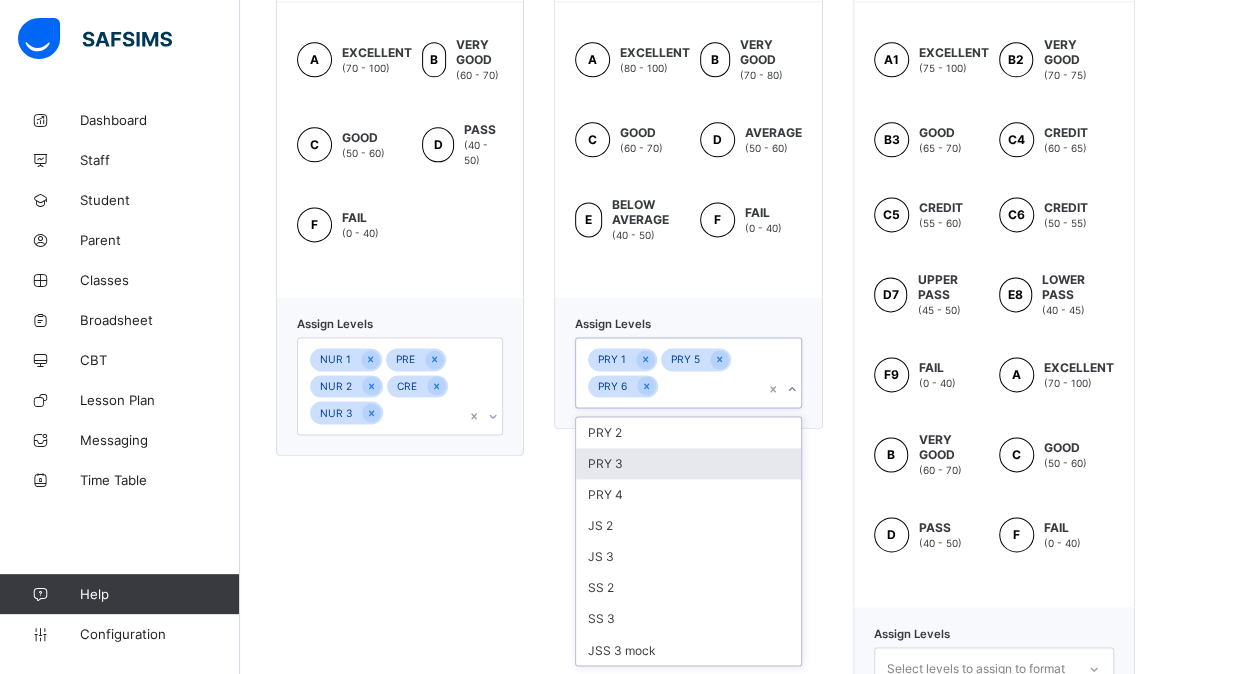 click on "PRY 3" at bounding box center (688, 463) 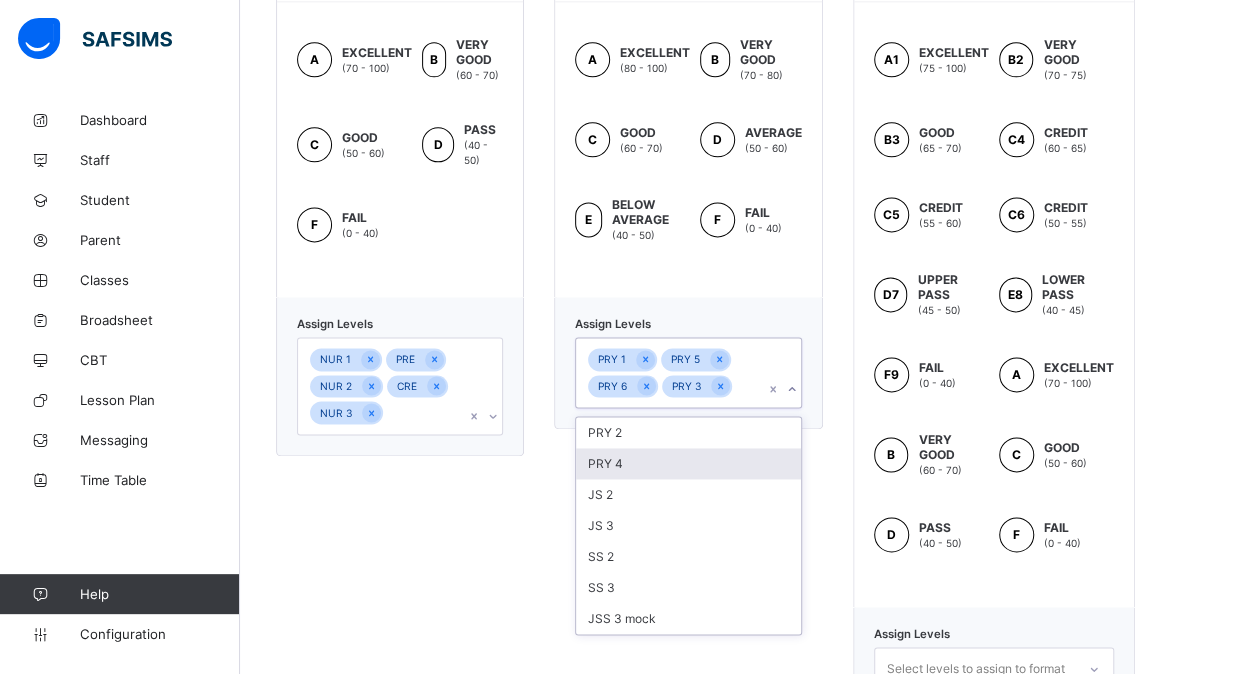 click on "PRY 4" at bounding box center [688, 463] 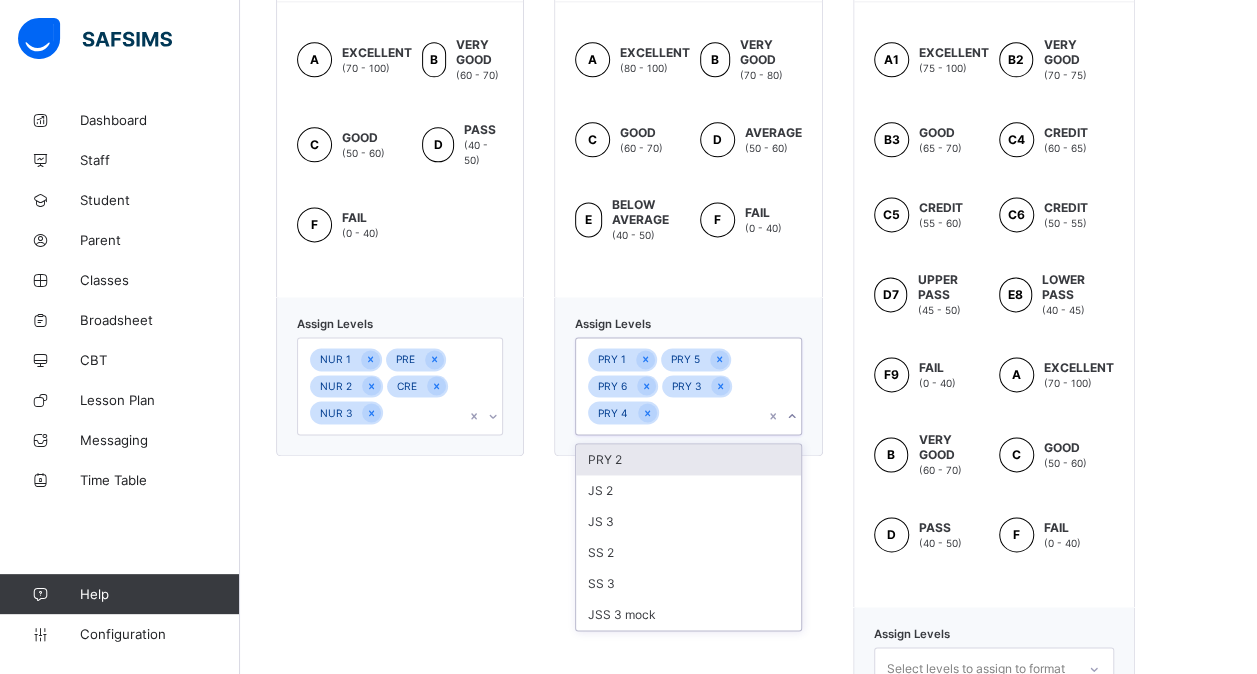 click on "PRY 2" at bounding box center [688, 459] 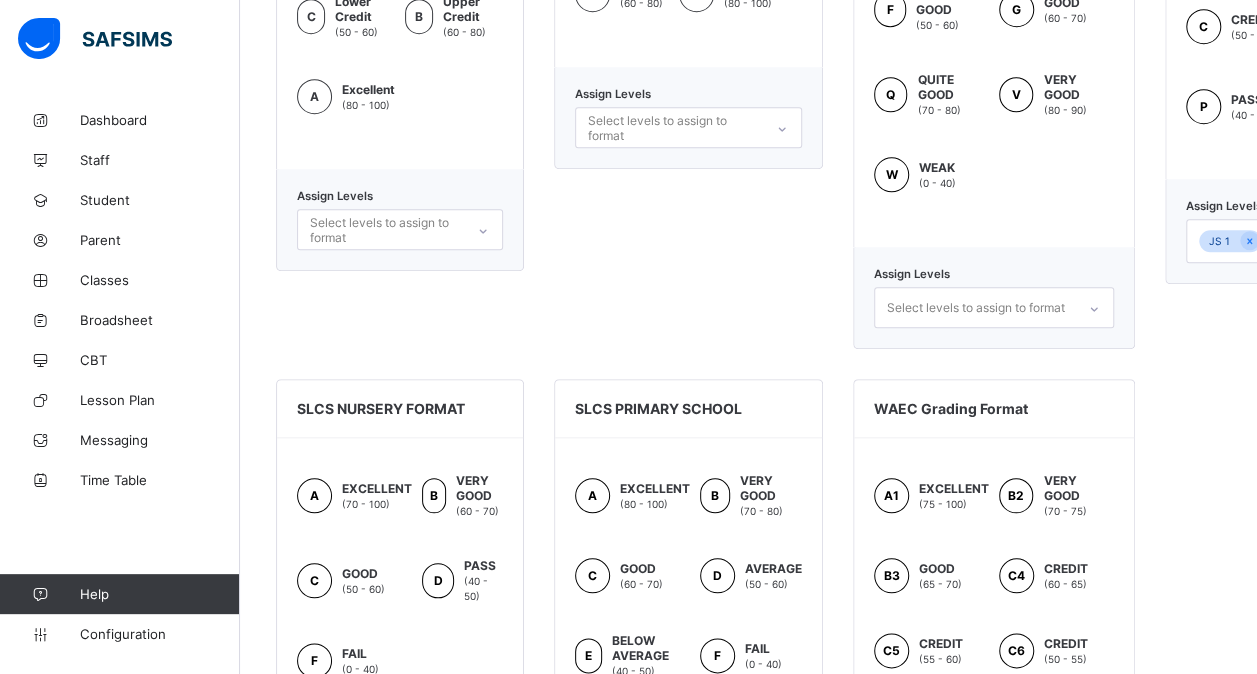 scroll, scrollTop: 799, scrollLeft: 0, axis: vertical 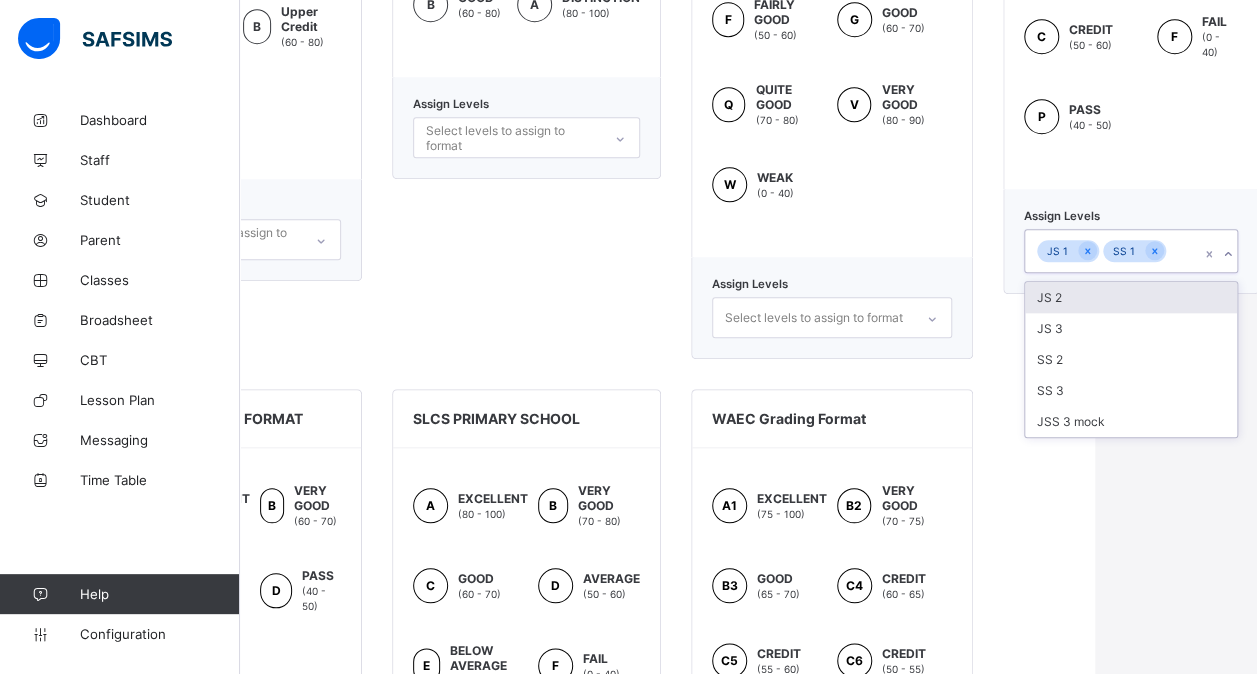 click on "JS 1 SS 1" at bounding box center [1112, 251] 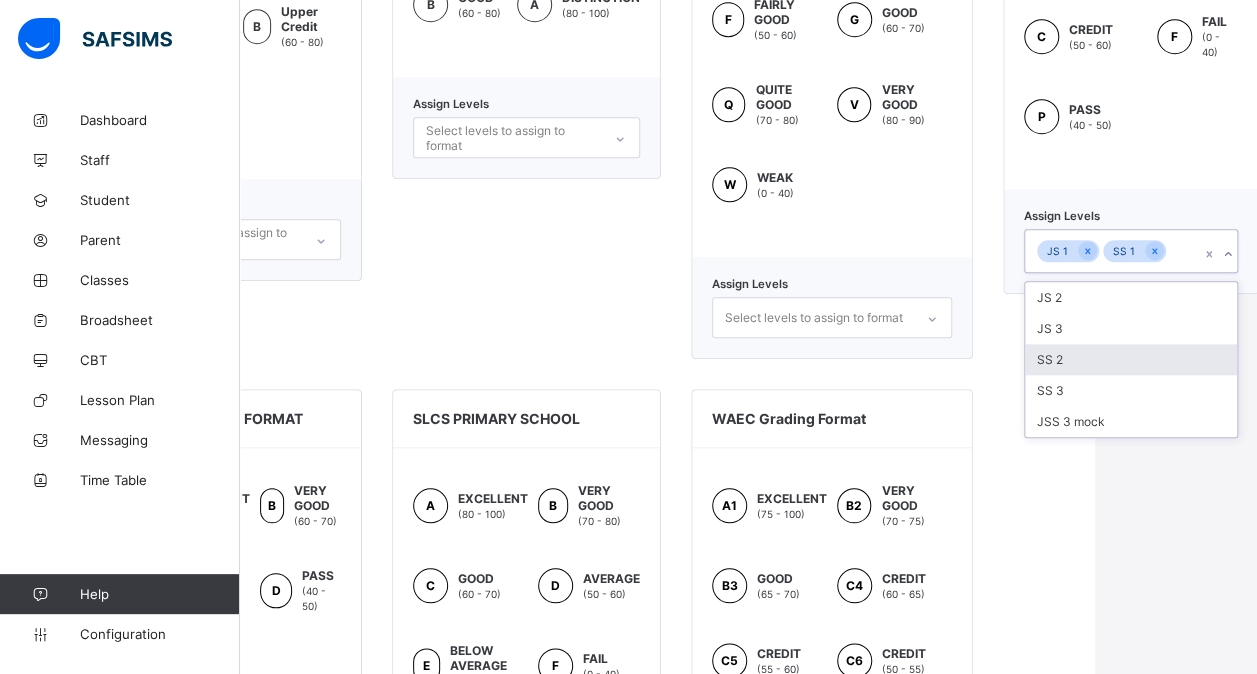 click on "SS 2" at bounding box center (1131, 359) 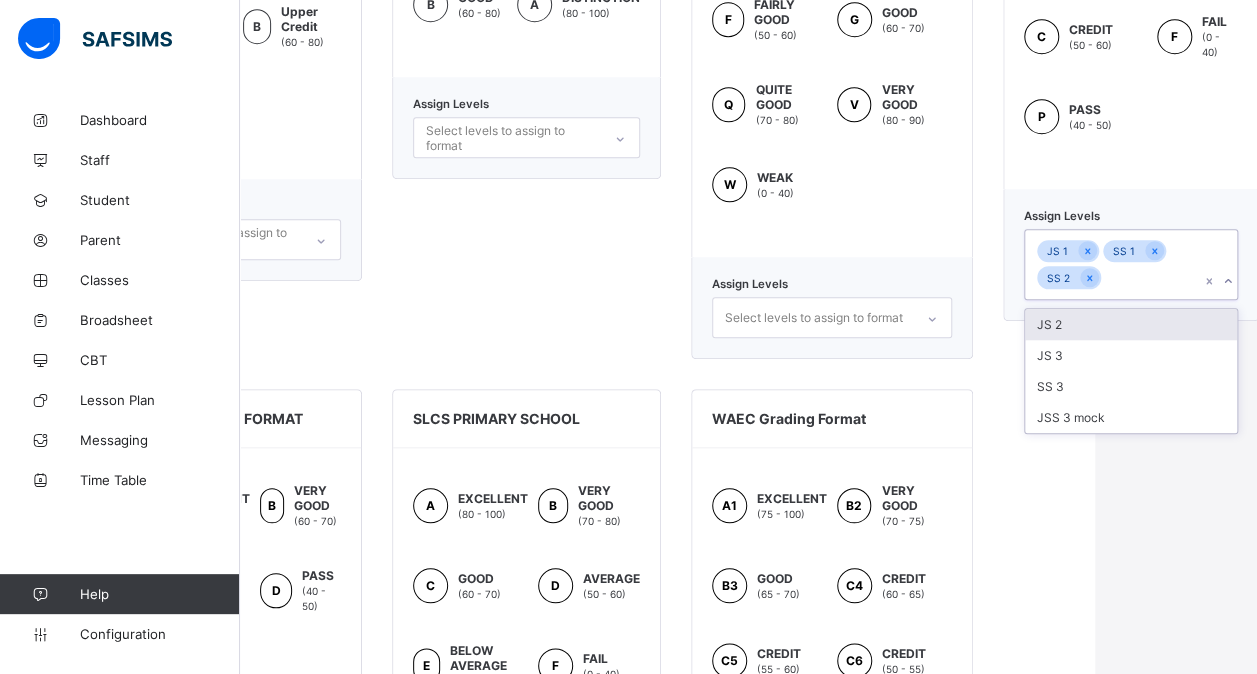 click on "JS 3" at bounding box center [1131, 355] 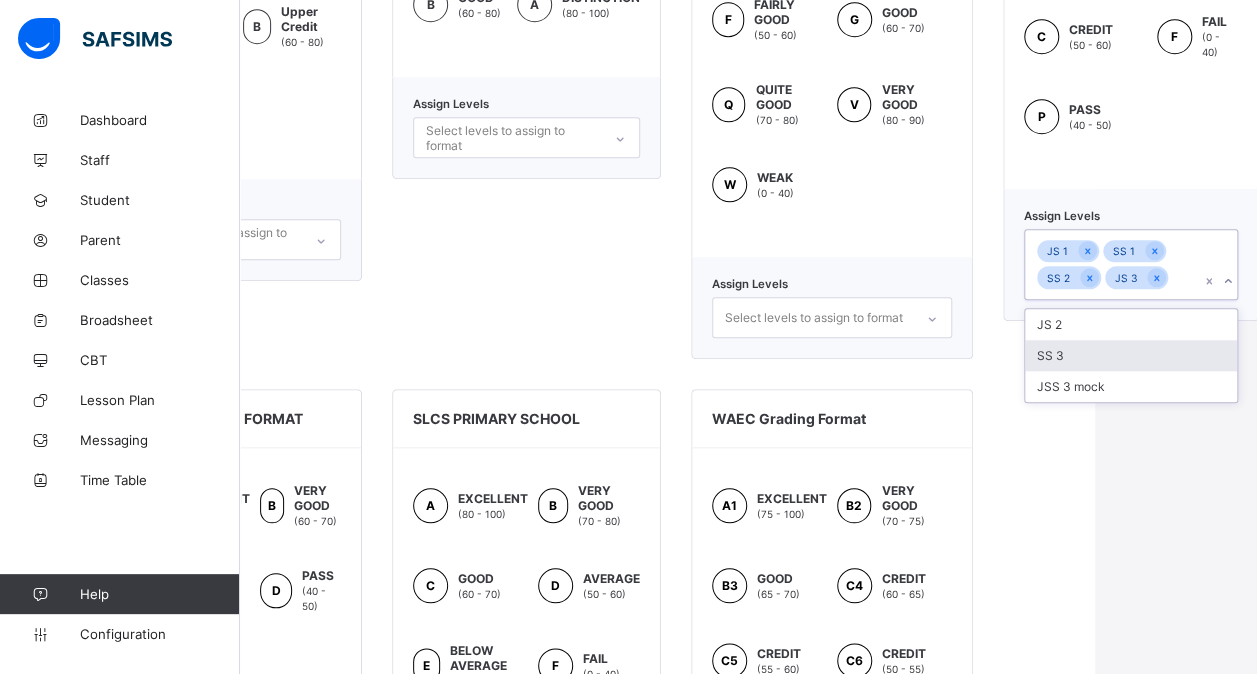 click on "SS 3" at bounding box center (1131, 355) 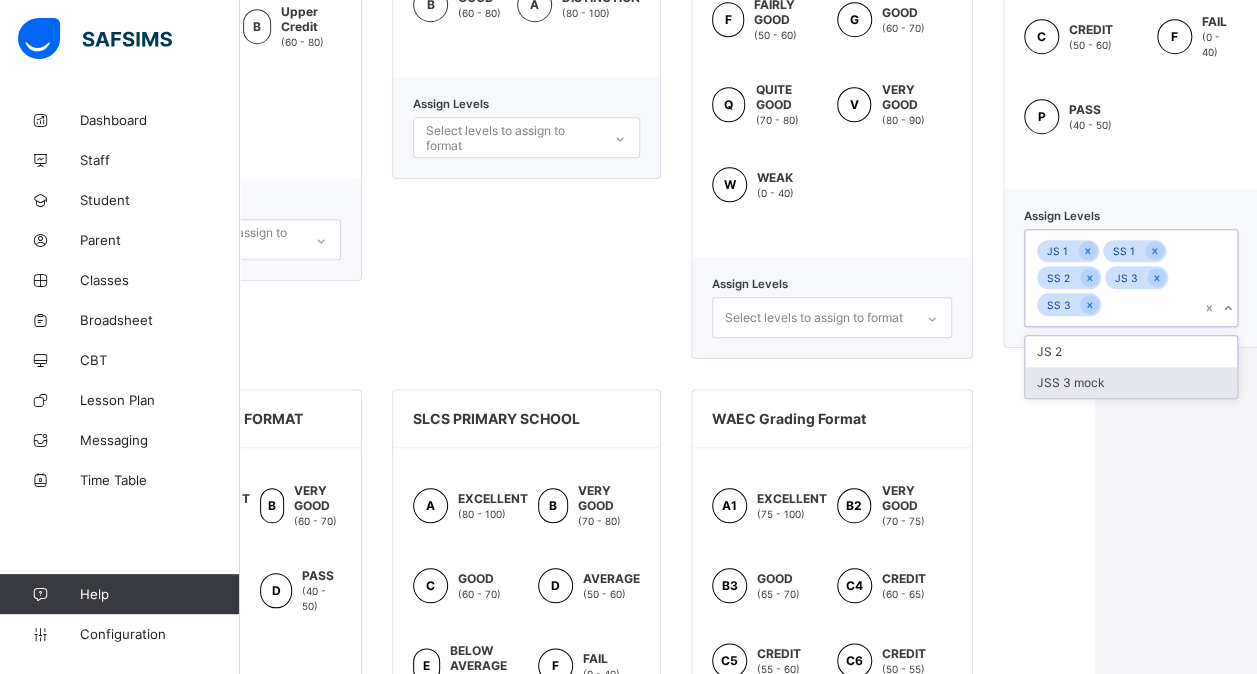 click on "JSS 3 mock" at bounding box center (1131, 382) 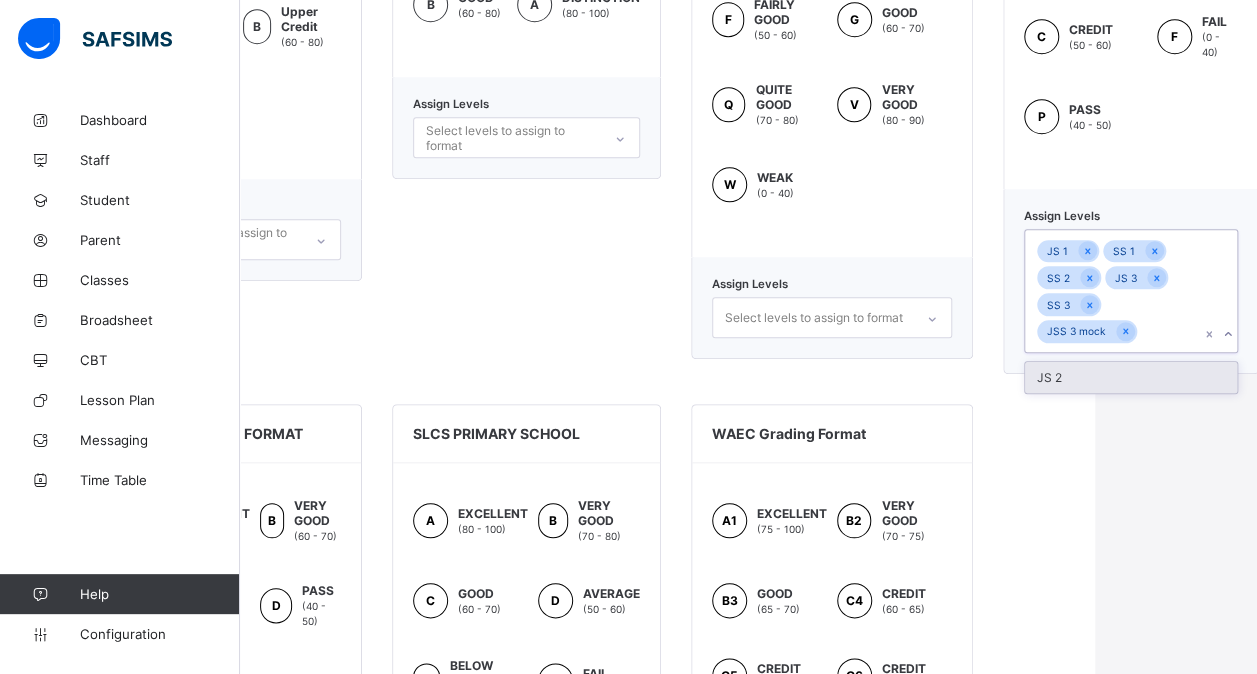click on "JS 2" at bounding box center [1131, 377] 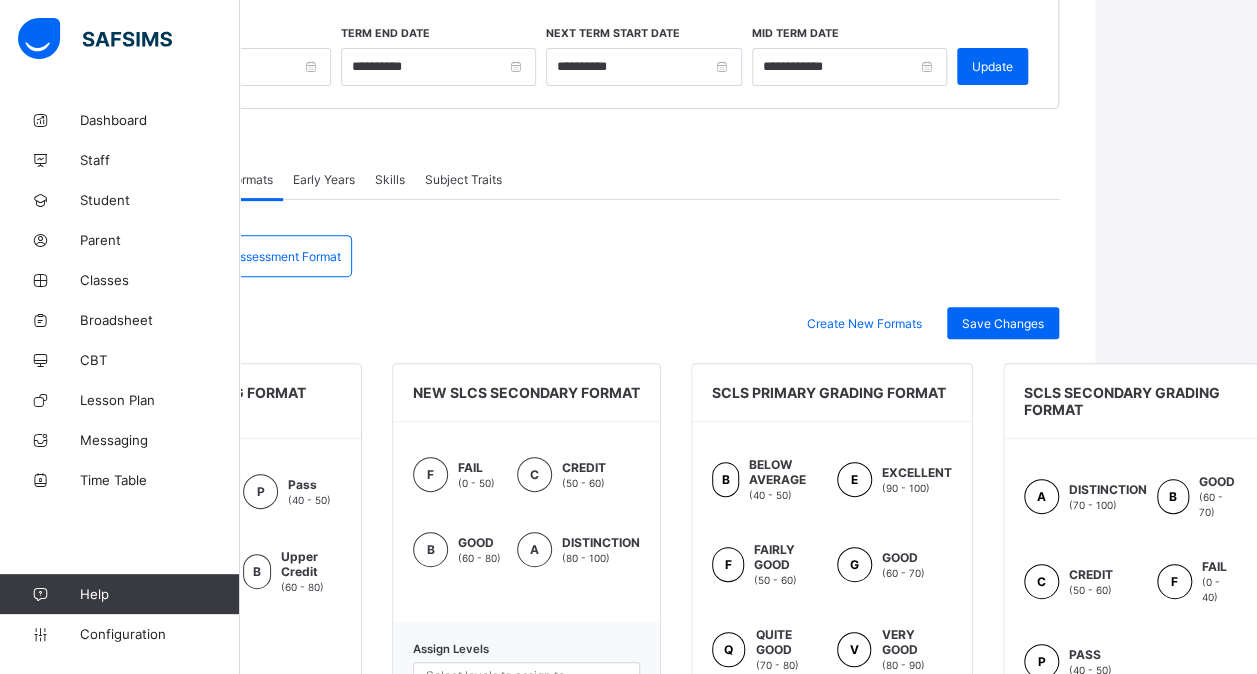 scroll, scrollTop: 253, scrollLeft: 162, axis: both 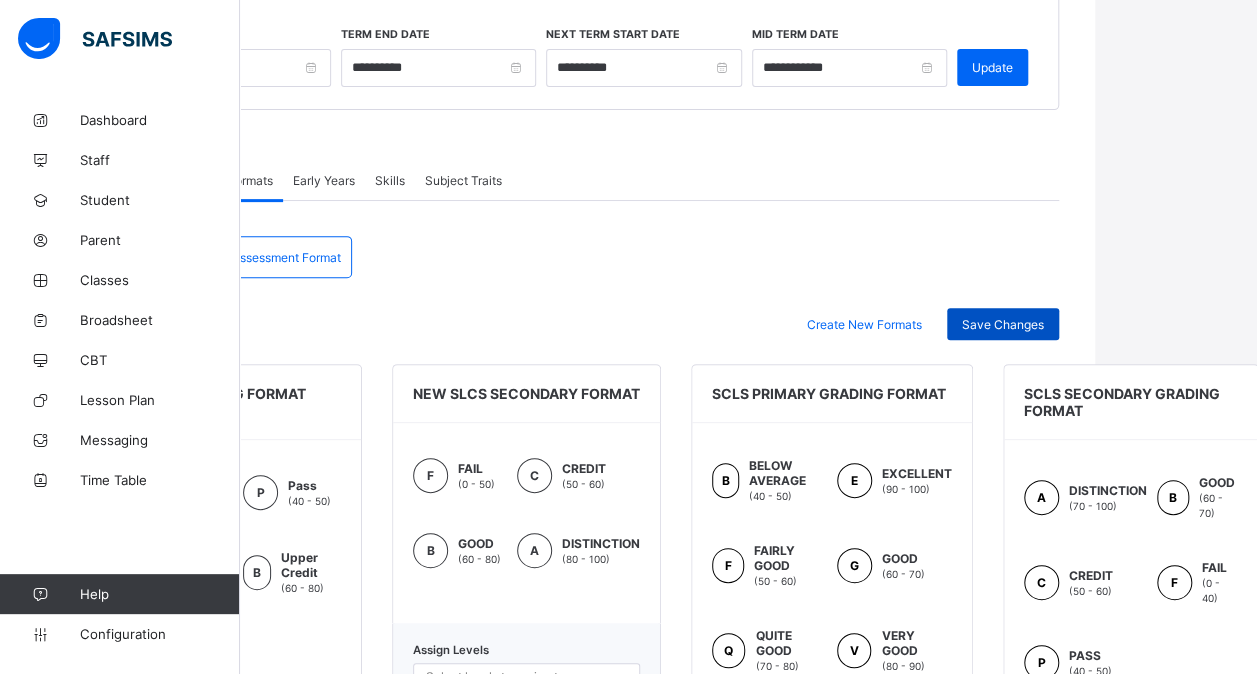 click on "Save Changes" at bounding box center [1003, 324] 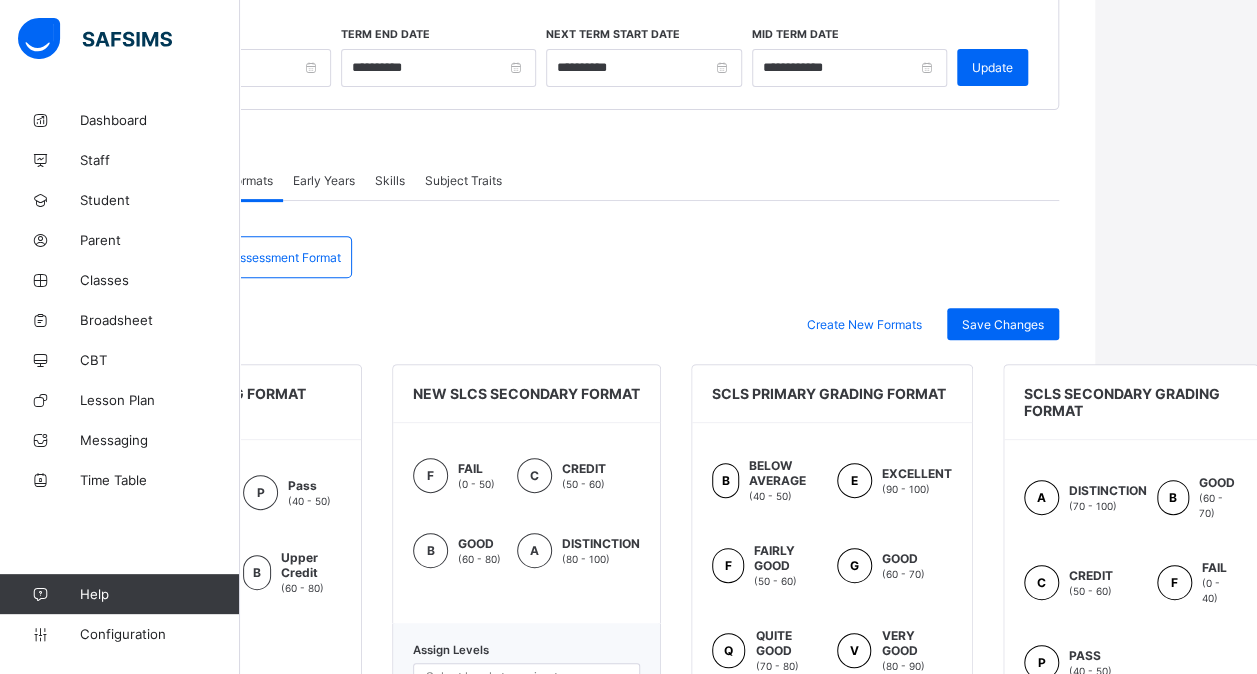 click on "Assessment Format" at bounding box center (286, 257) 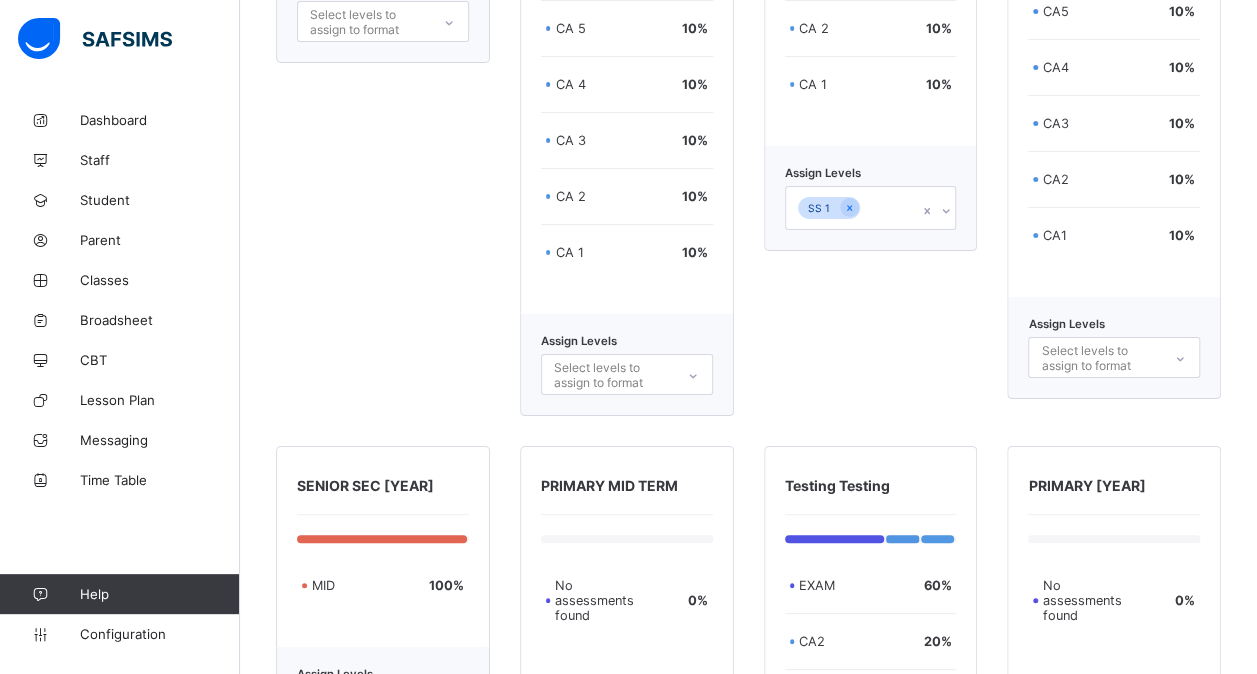 scroll, scrollTop: 3752, scrollLeft: 15, axis: both 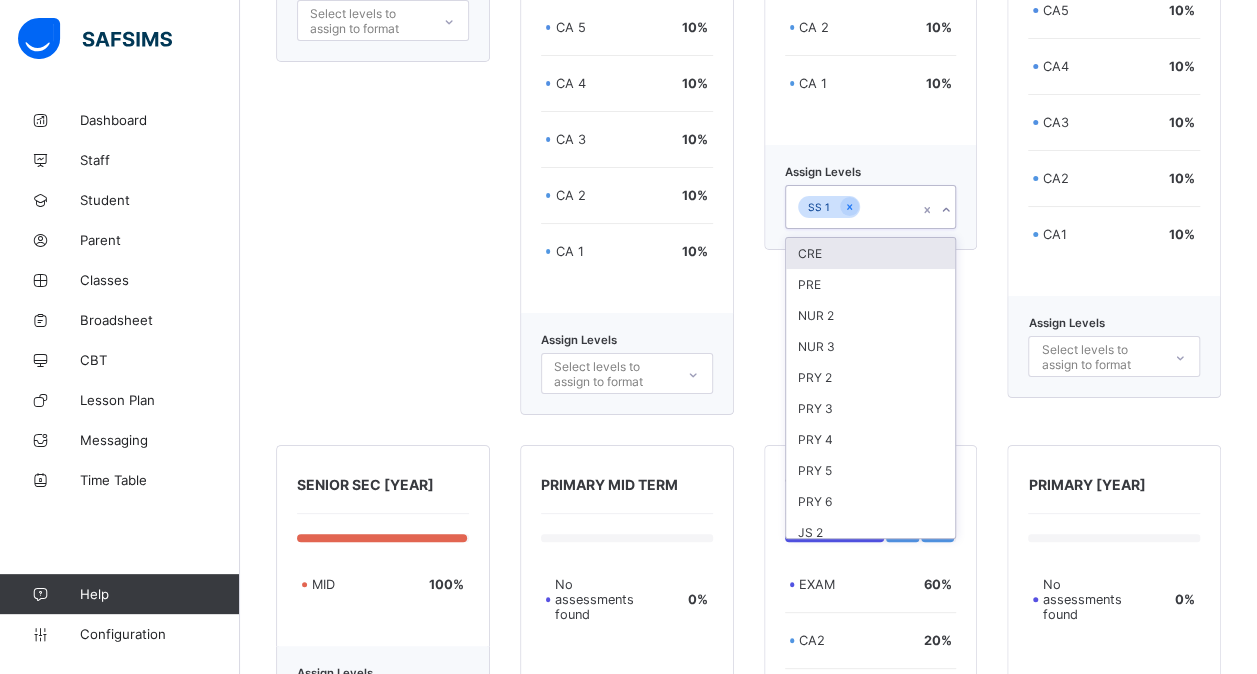 click on "SS 1" at bounding box center (852, 207) 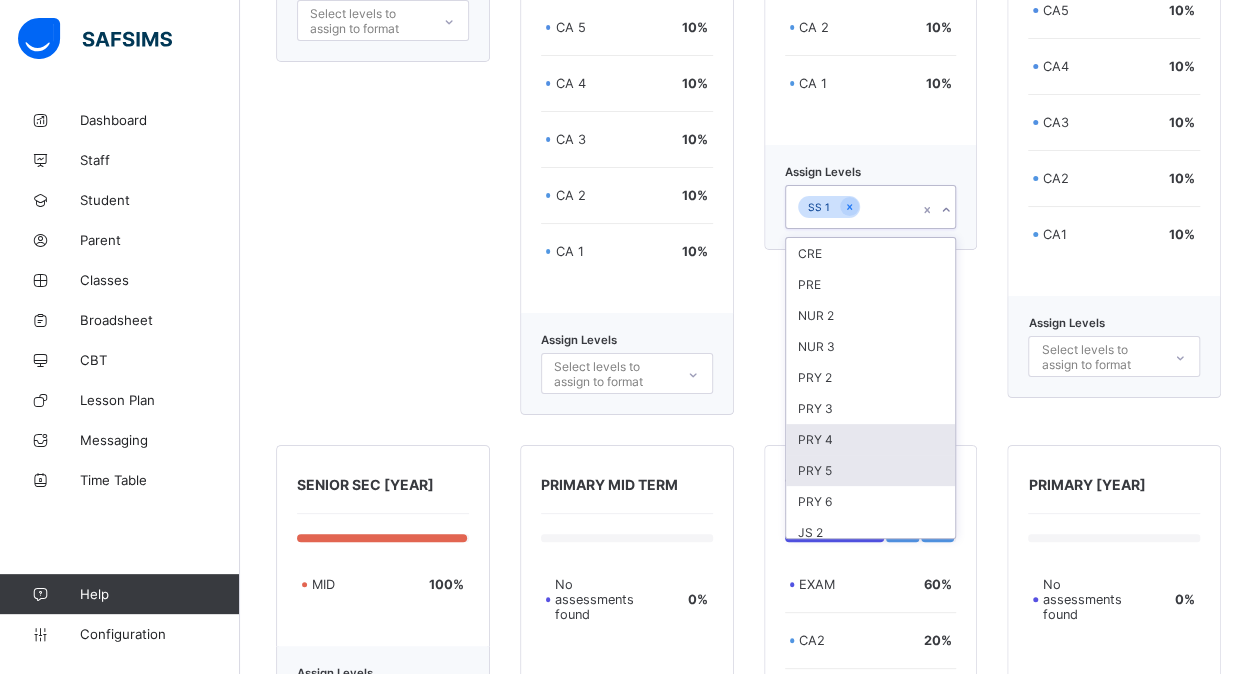 scroll, scrollTop: 120, scrollLeft: 0, axis: vertical 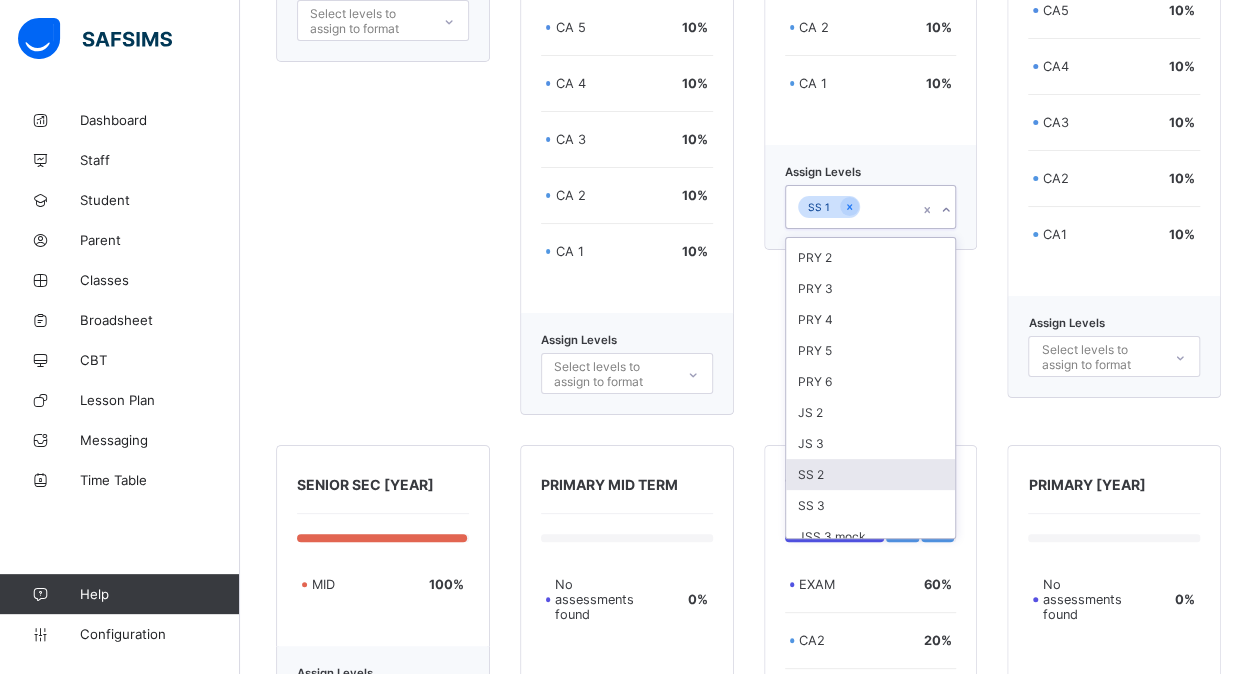 click on "SS 2" at bounding box center (871, 474) 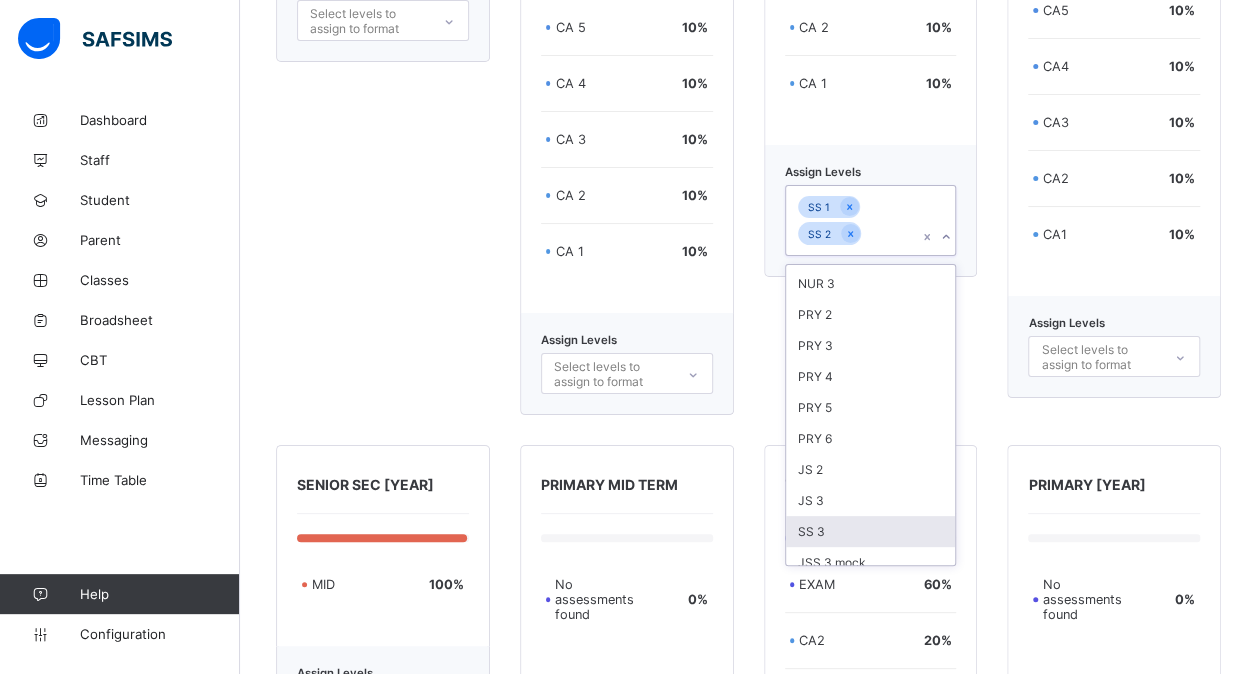 click on "SS 3" at bounding box center (871, 531) 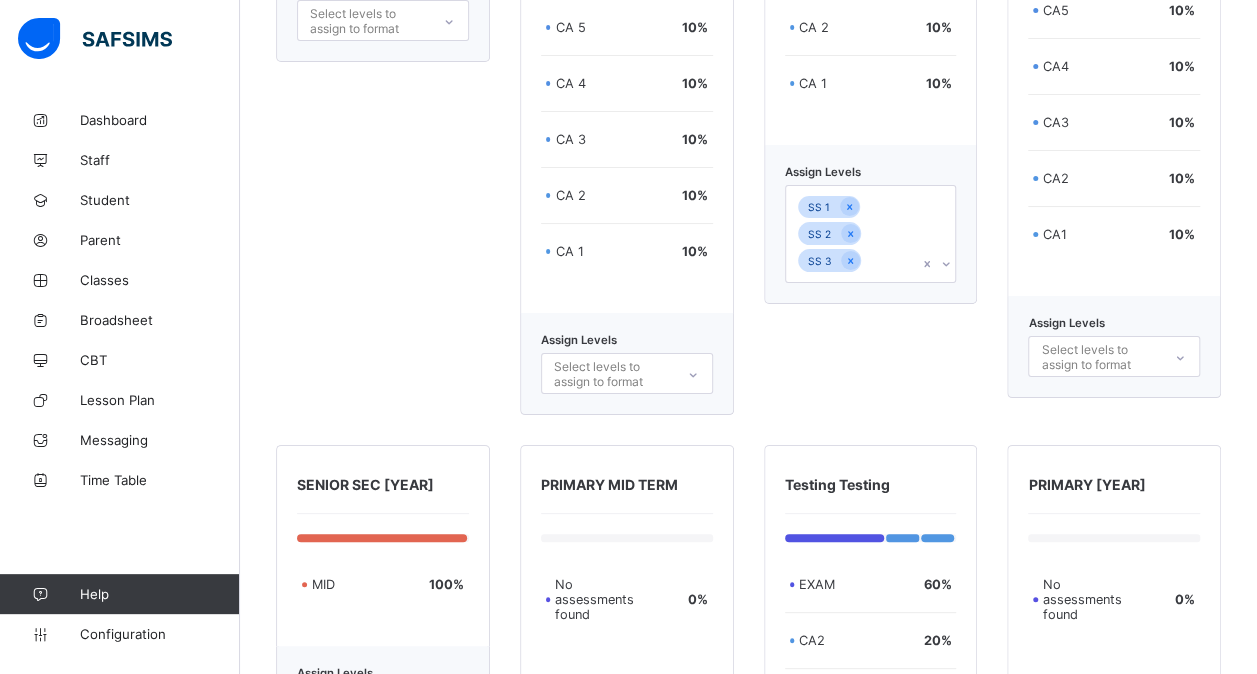 click on "Permanent NURSERY     EXAMINATION     100 % Assign Levels Select levels to assign to format" at bounding box center (383, 87) 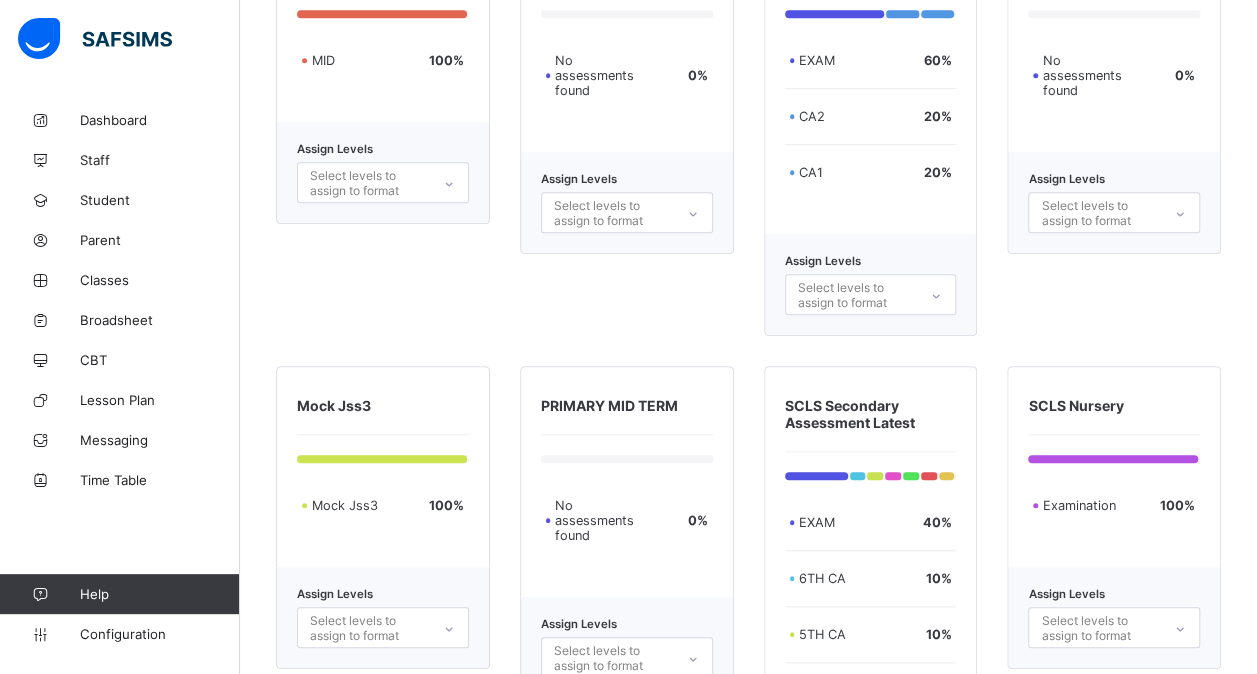 scroll, scrollTop: 4404, scrollLeft: 15, axis: both 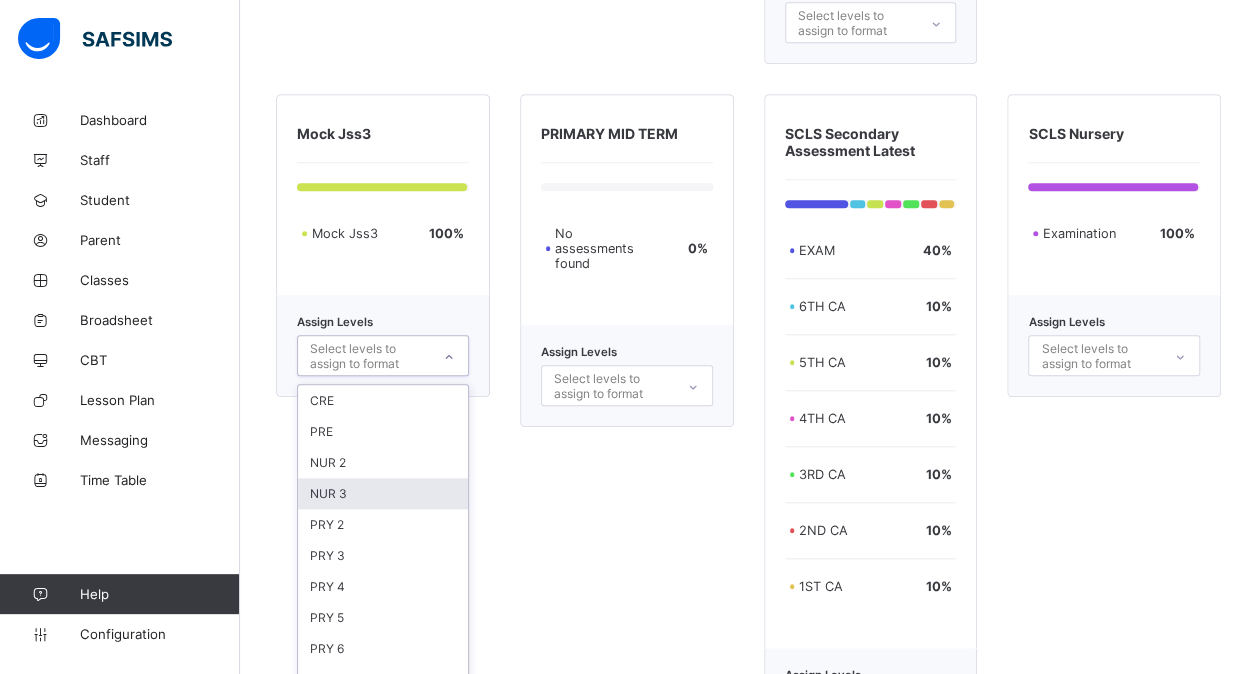 click on "option NUR 3 focused, 4 of 12. 12 results available. Use Up and Down to choose options, press Enter to select the currently focused option, press Escape to exit the menu, press Tab to select the option and exit the menu. Select levels to assign to format CRE PRE NUR 2 NUR 3 PRY 2 PRY 3 PRY 4 PRY 5 PRY 6 JS 2 JS 3 JSS 3 mock" at bounding box center [383, 355] 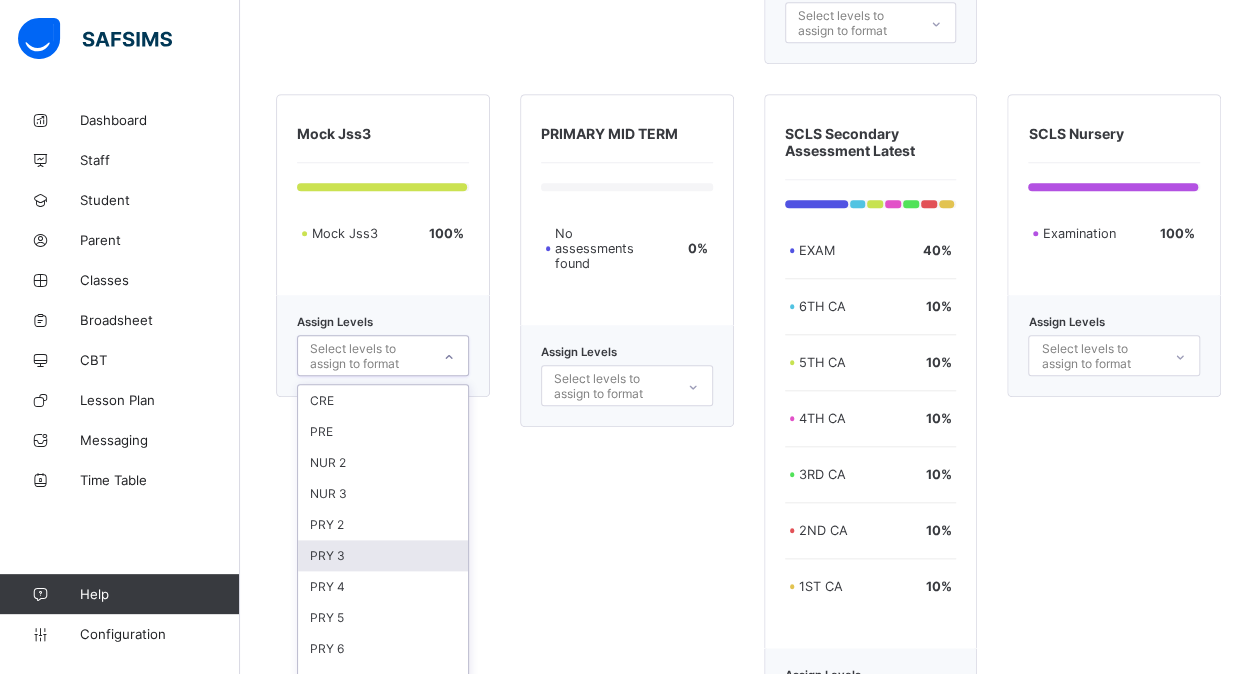 scroll, scrollTop: 60, scrollLeft: 0, axis: vertical 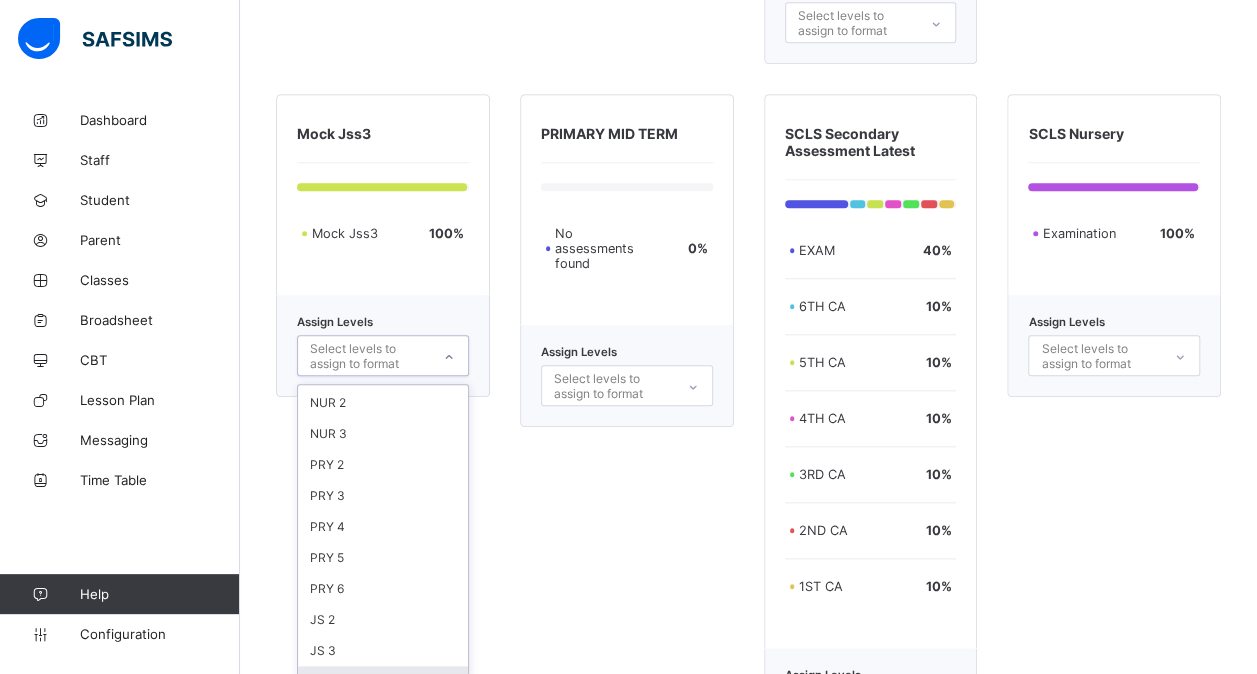 click on "JSS 3 mock" at bounding box center [383, 681] 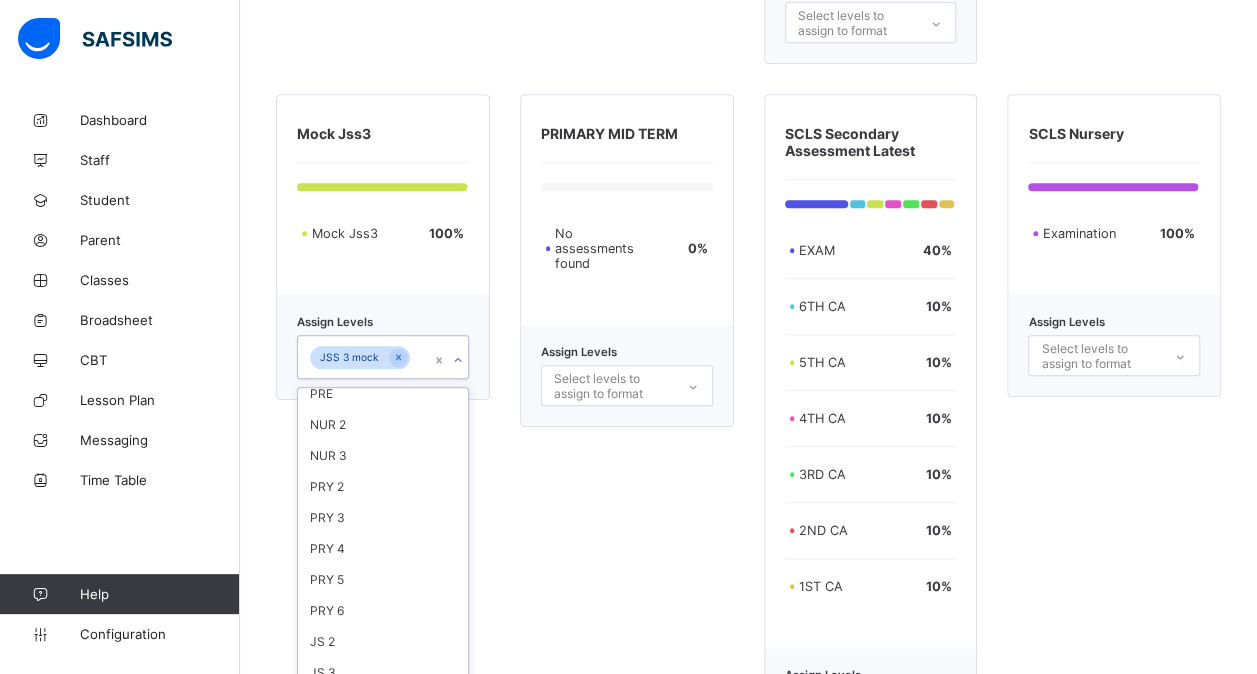 scroll, scrollTop: 30, scrollLeft: 0, axis: vertical 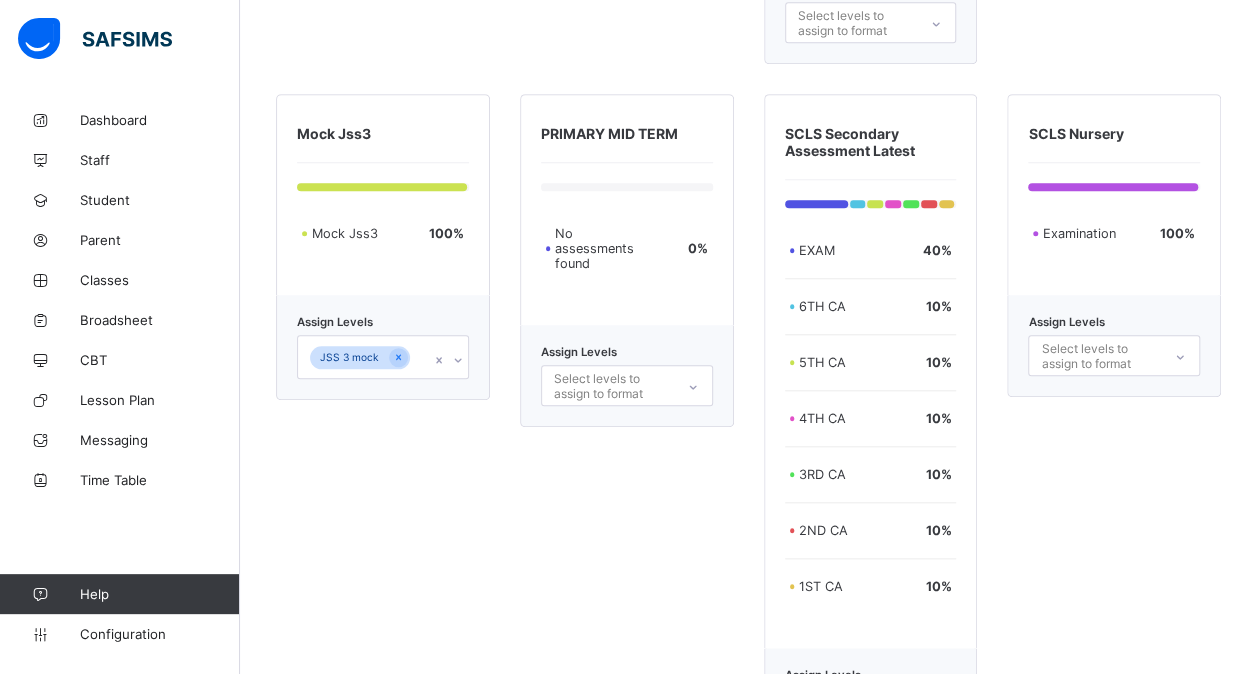 click on "PRIMARY MID TERM     No assessments found     0 % Assign Levels Select levels to assign to format" at bounding box center [627, 422] 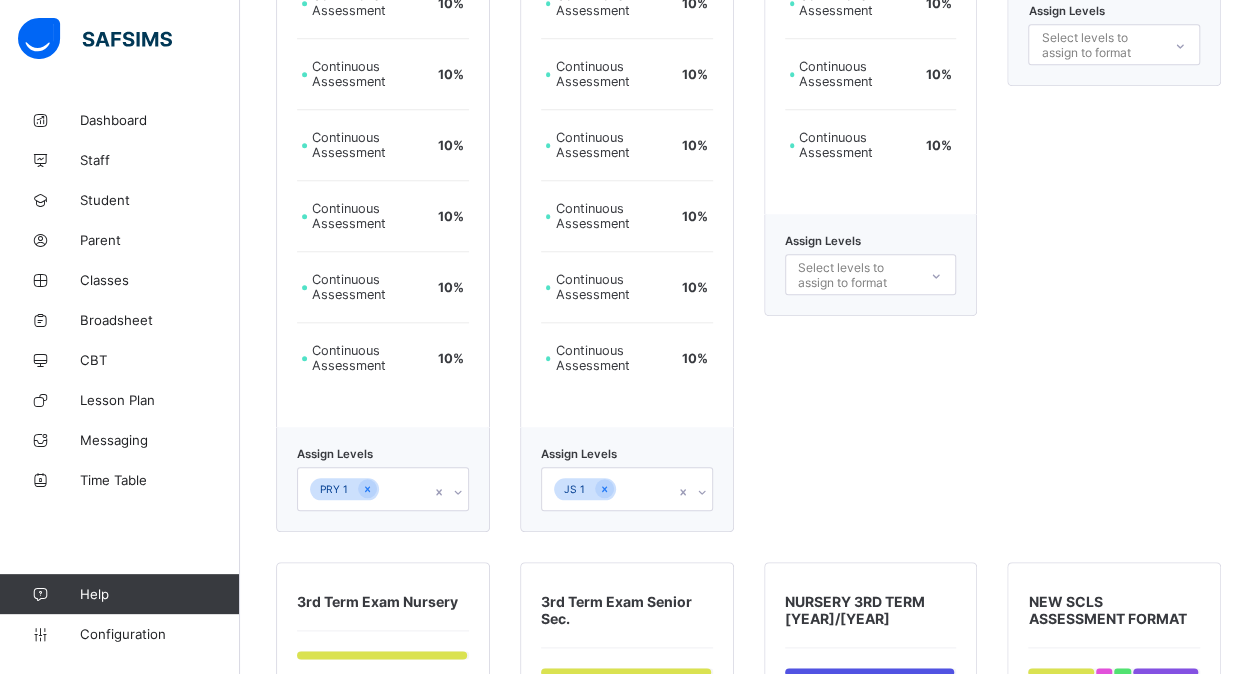 scroll, scrollTop: 849, scrollLeft: 0, axis: vertical 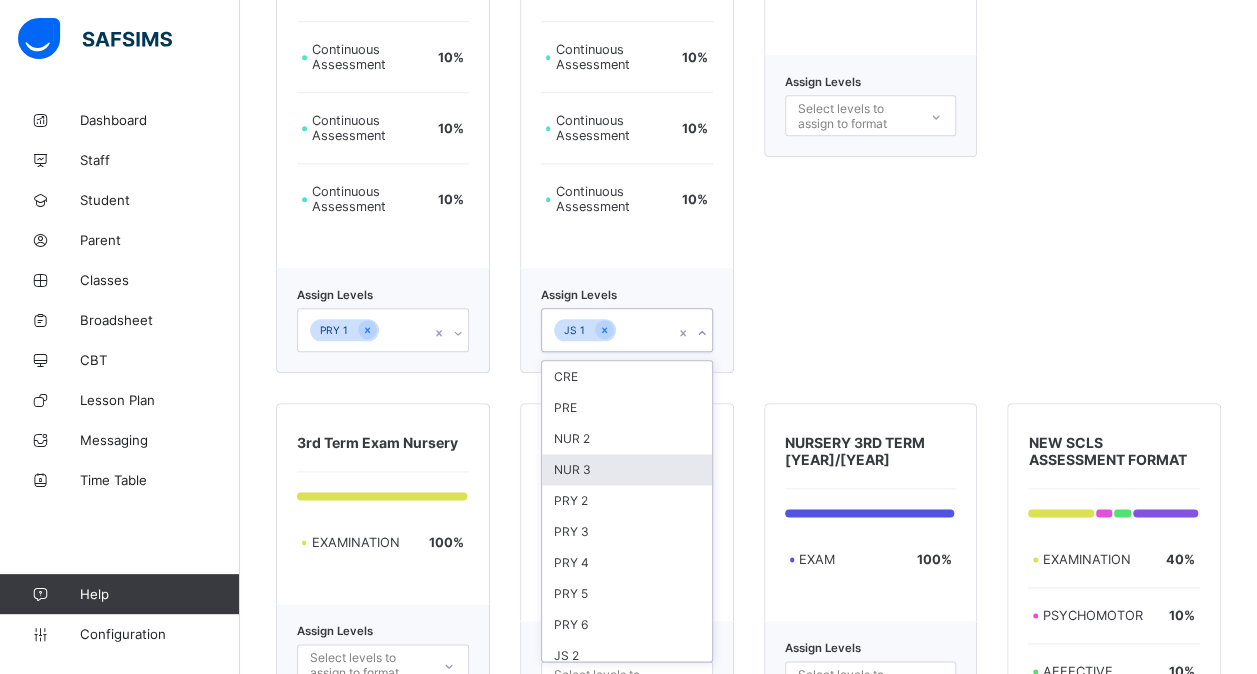 click on "option NUR 3 focused, 4 of 11. 11 results available. Use Up and Down to choose options, press Enter to select the currently focused option, press Escape to exit the menu, press Tab to select the option and exit the menu. JS 1 CRE PRE NUR 2 NUR 3 PRY 2 PRY 3 PRY 4 PRY 5 PRY 6 JS 2 JS 3" at bounding box center [627, 330] 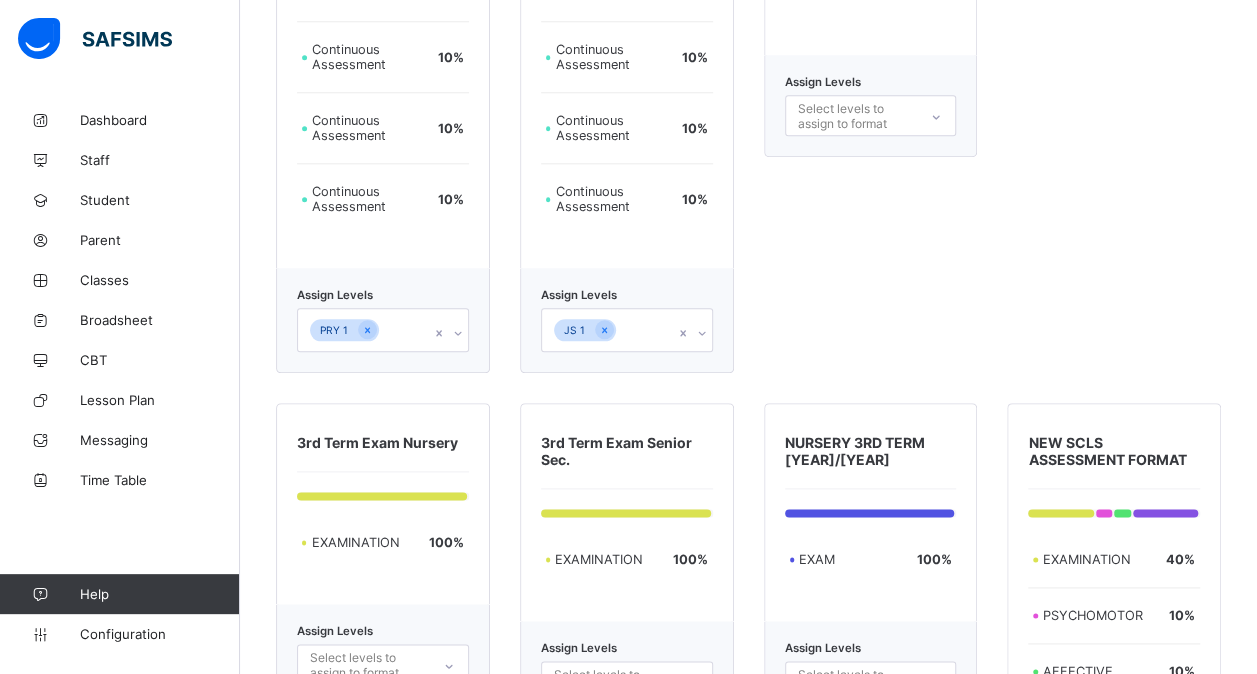 click on "Senior Secondary Exam (covid)     Examination     70 %   Continuous Assessment      10 %   Continuous Assessment      10 %   Continuous Assessment      10 % Assign Levels Select levels to assign to format" at bounding box center [871, -2] 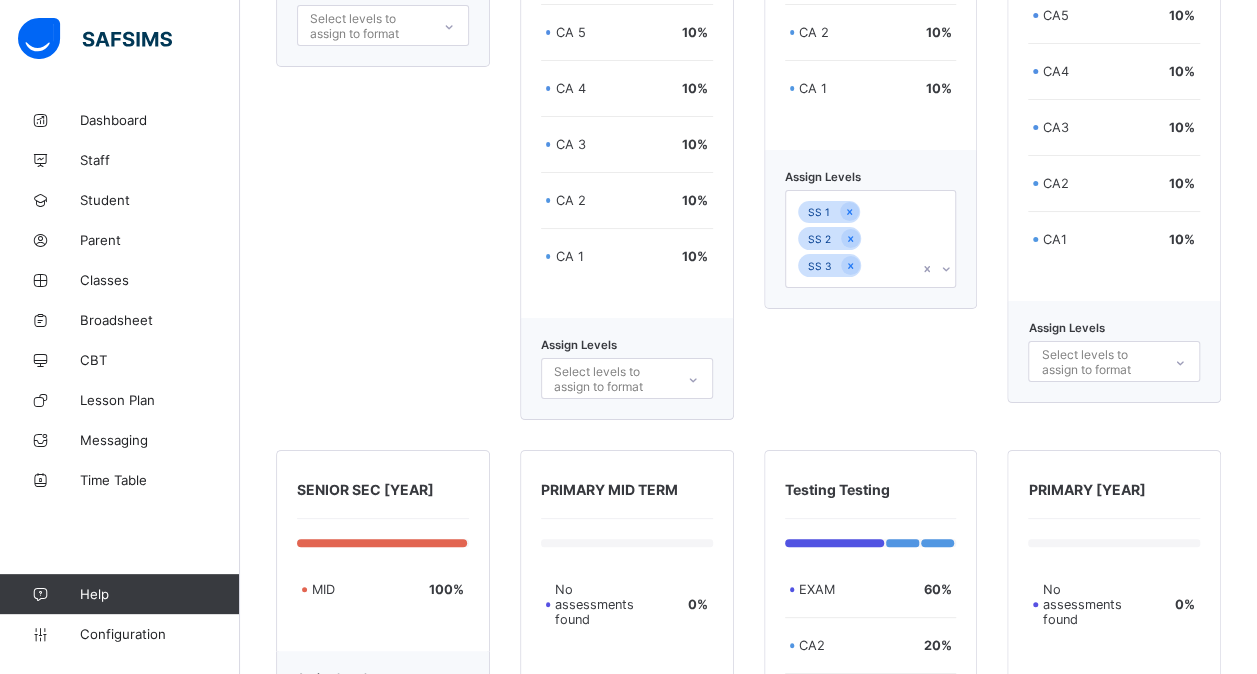 scroll, scrollTop: 3814, scrollLeft: 0, axis: vertical 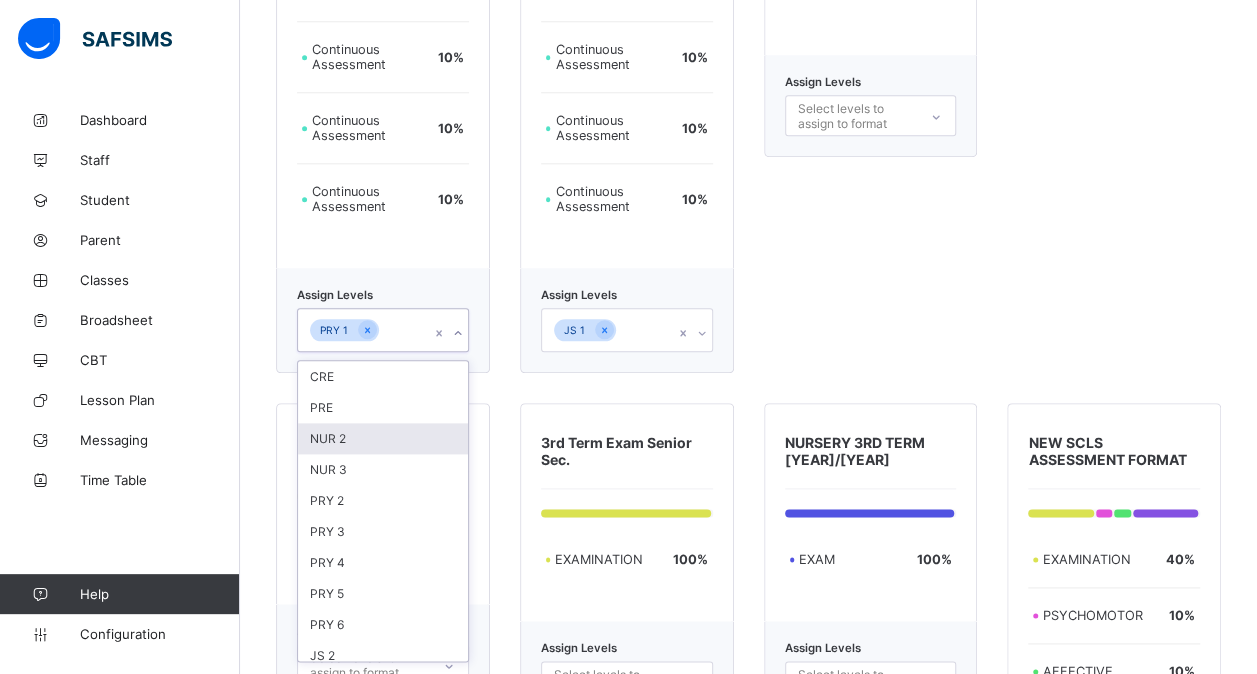 click on "option NUR 2 focused, 3 of 11. 11 results available. Use Up and Down to choose options, press Enter to select the currently focused option, press Escape to exit the menu, press Tab to select the option and exit the menu. PRY 1 CRE PRE NUR 2 NUR 3 PRY 2 PRY 3 PRY 4 PRY 5 PRY 6 JS 2 JS 3" at bounding box center [383, 330] 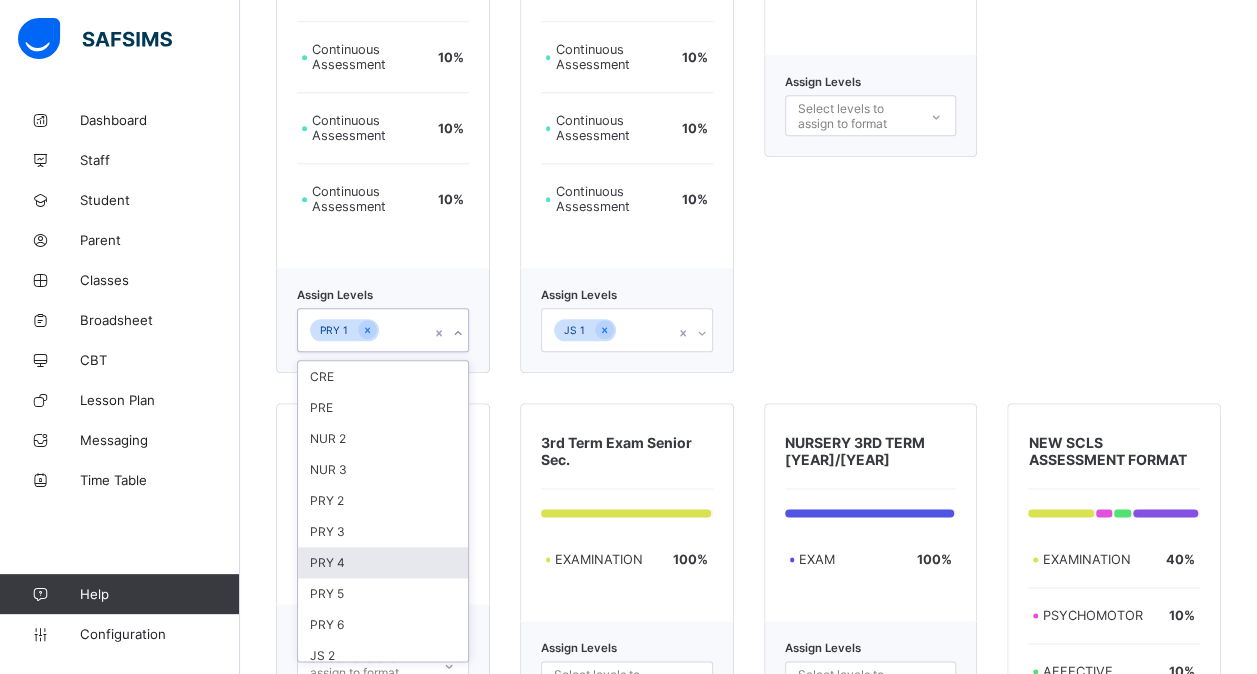 click on "PRY 4" at bounding box center [383, 562] 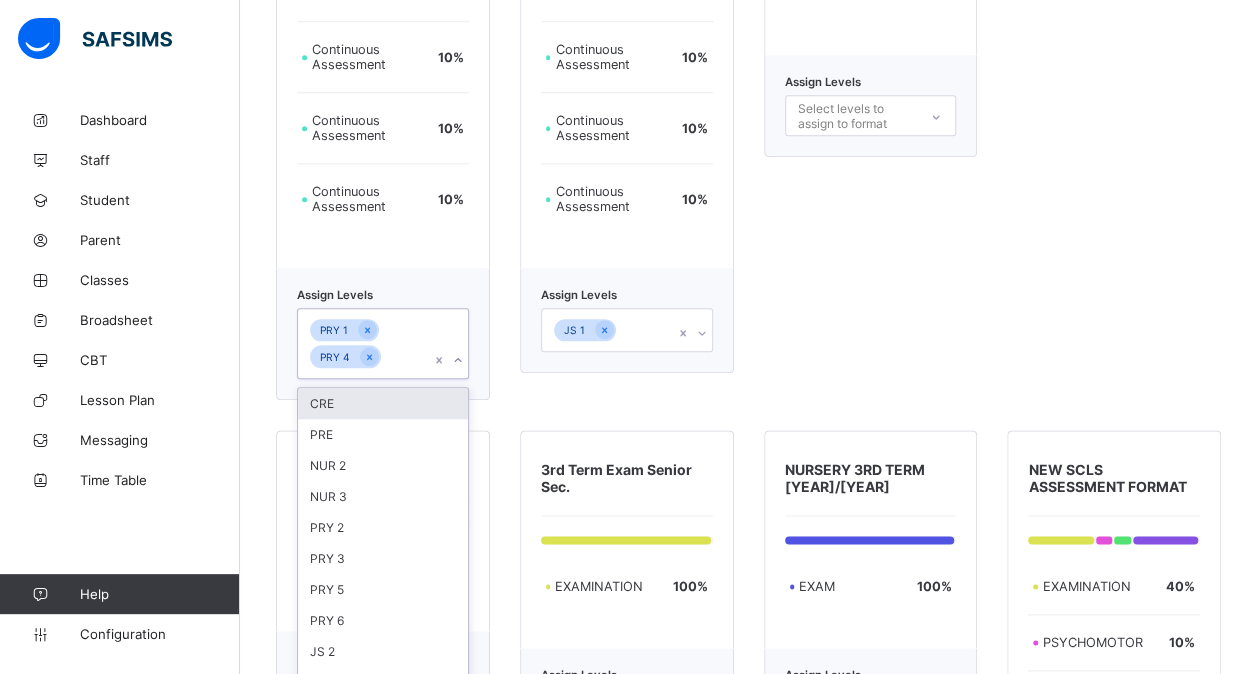 click on "PRY 3" at bounding box center (383, 558) 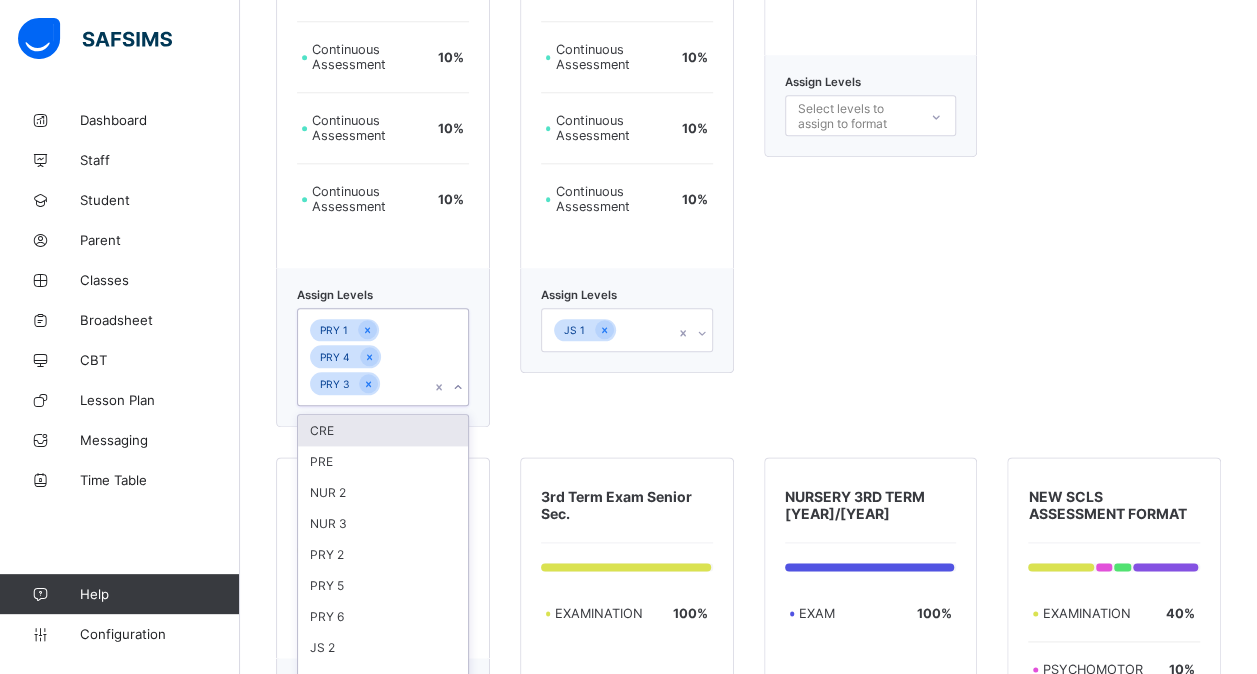 click on "PRY 2" at bounding box center [383, 554] 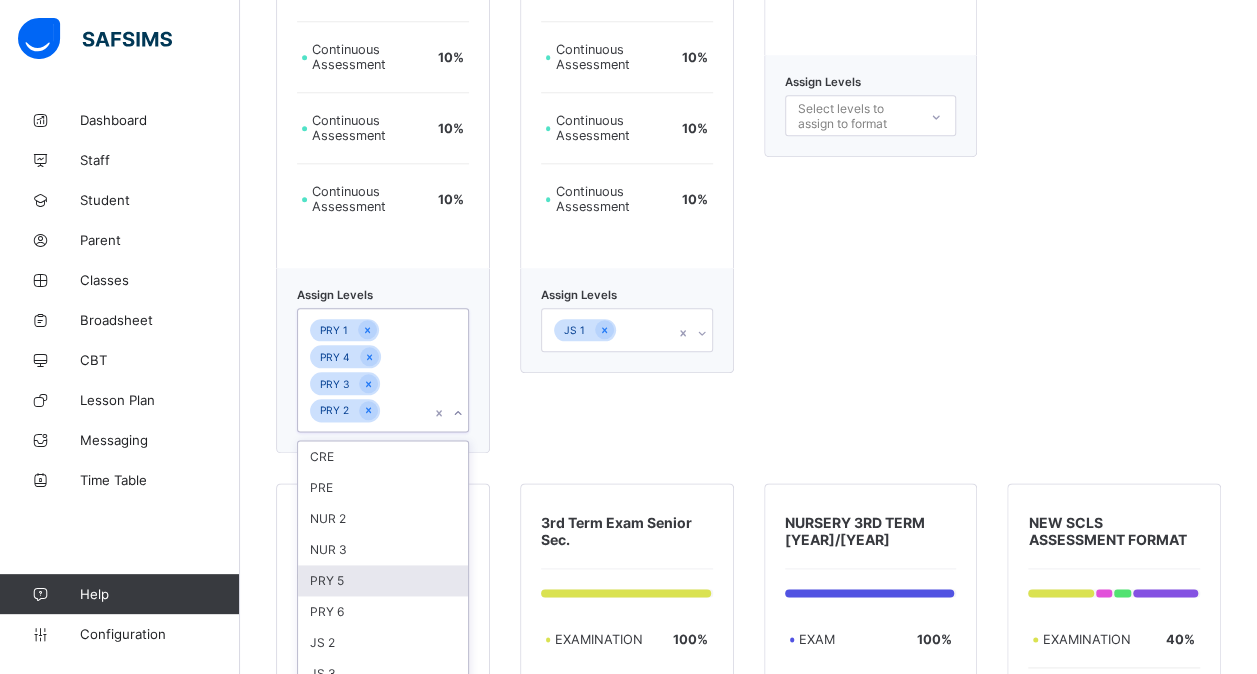 click on "PRY 5" at bounding box center [383, 580] 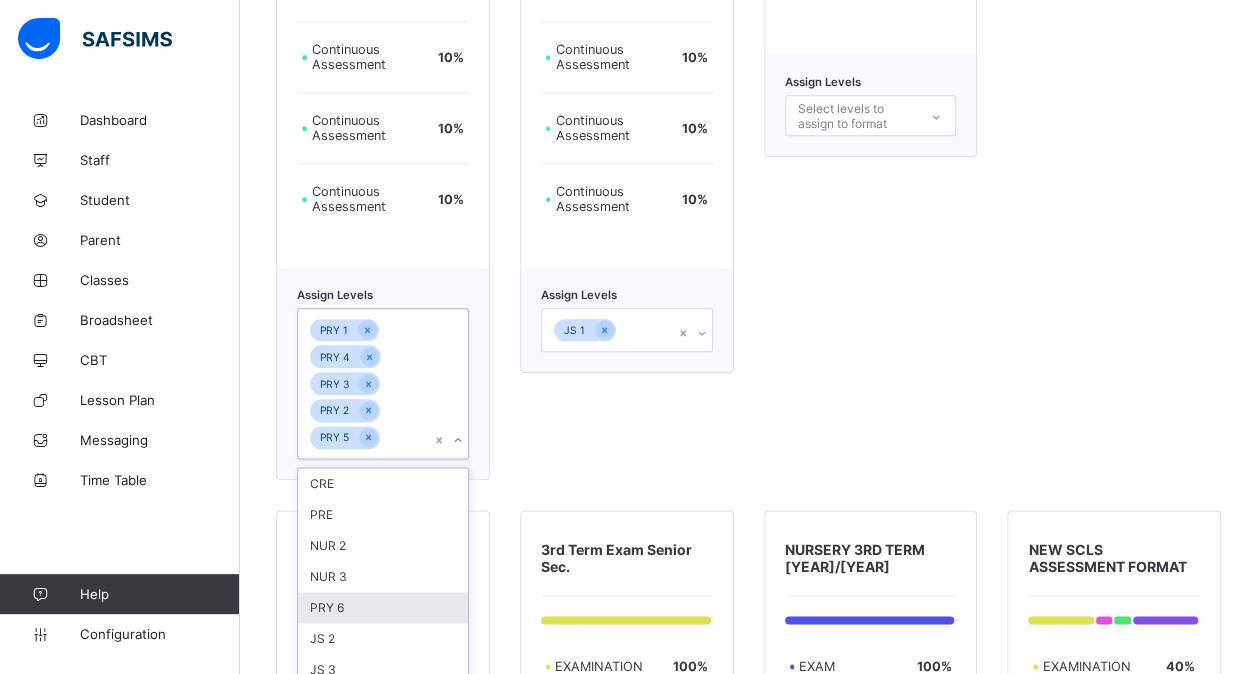 click on "PRY 6" at bounding box center [383, 607] 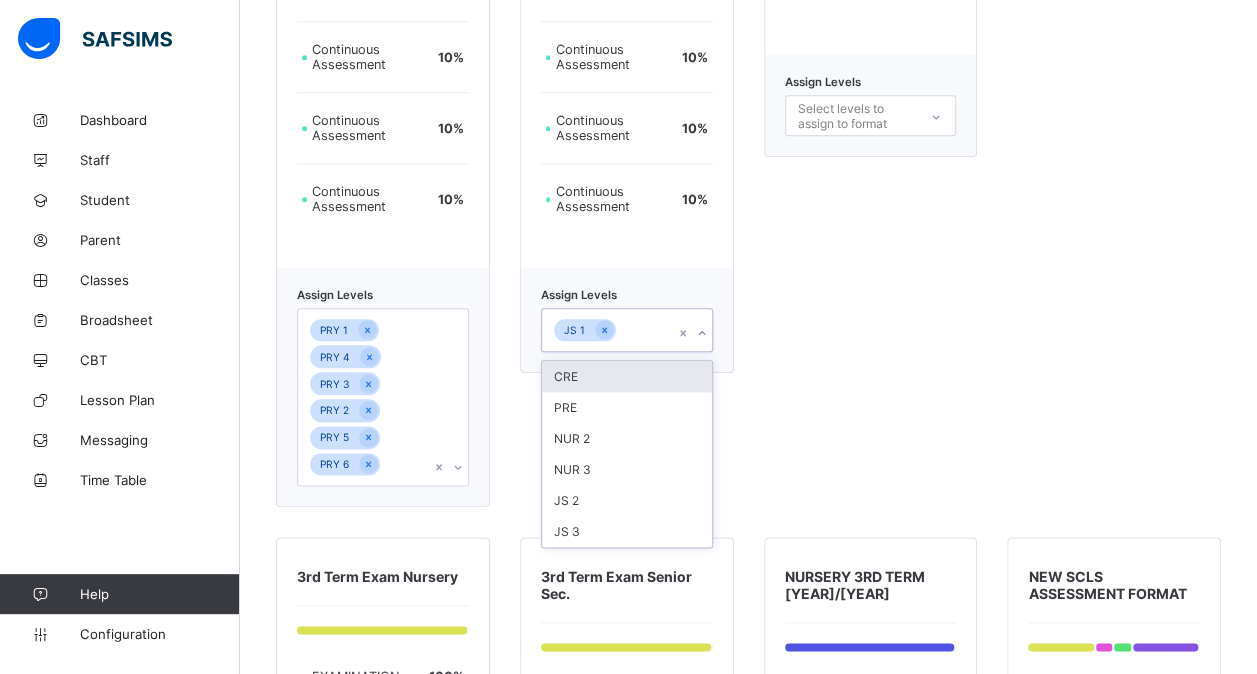 click on "JS 1" at bounding box center (608, 330) 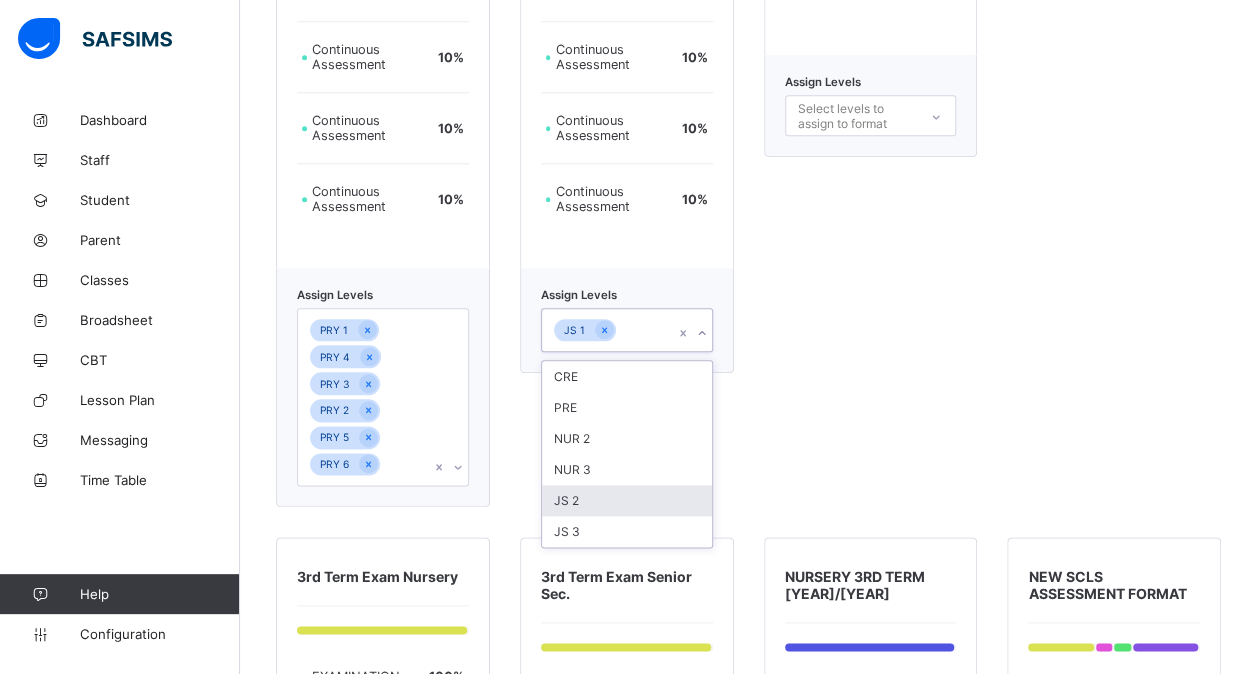 click on "JS 2" at bounding box center (627, 500) 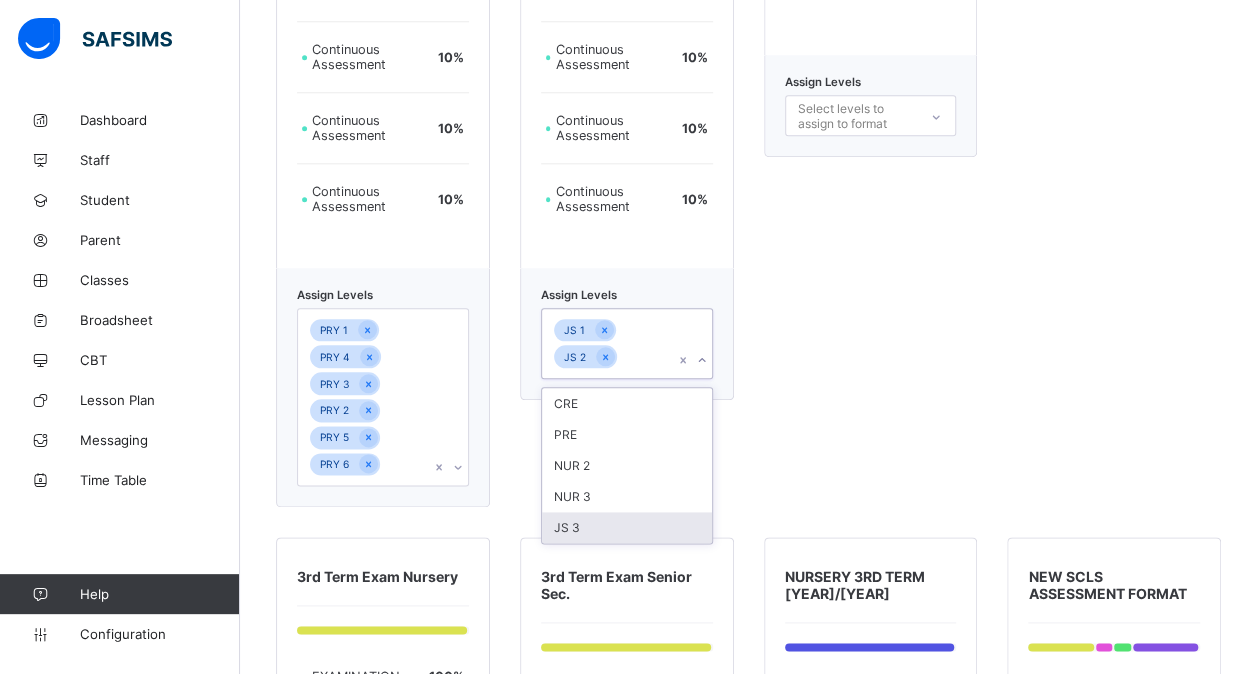 click on "JS 3" at bounding box center [627, 527] 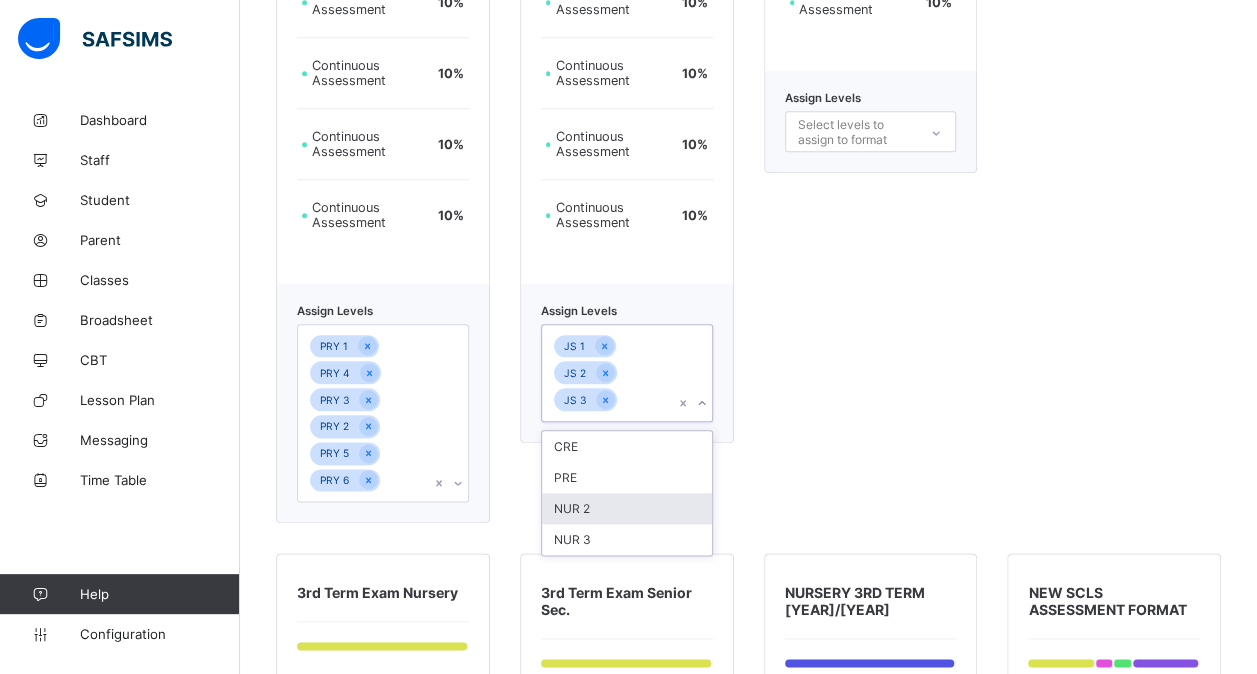 scroll, scrollTop: 976, scrollLeft: 0, axis: vertical 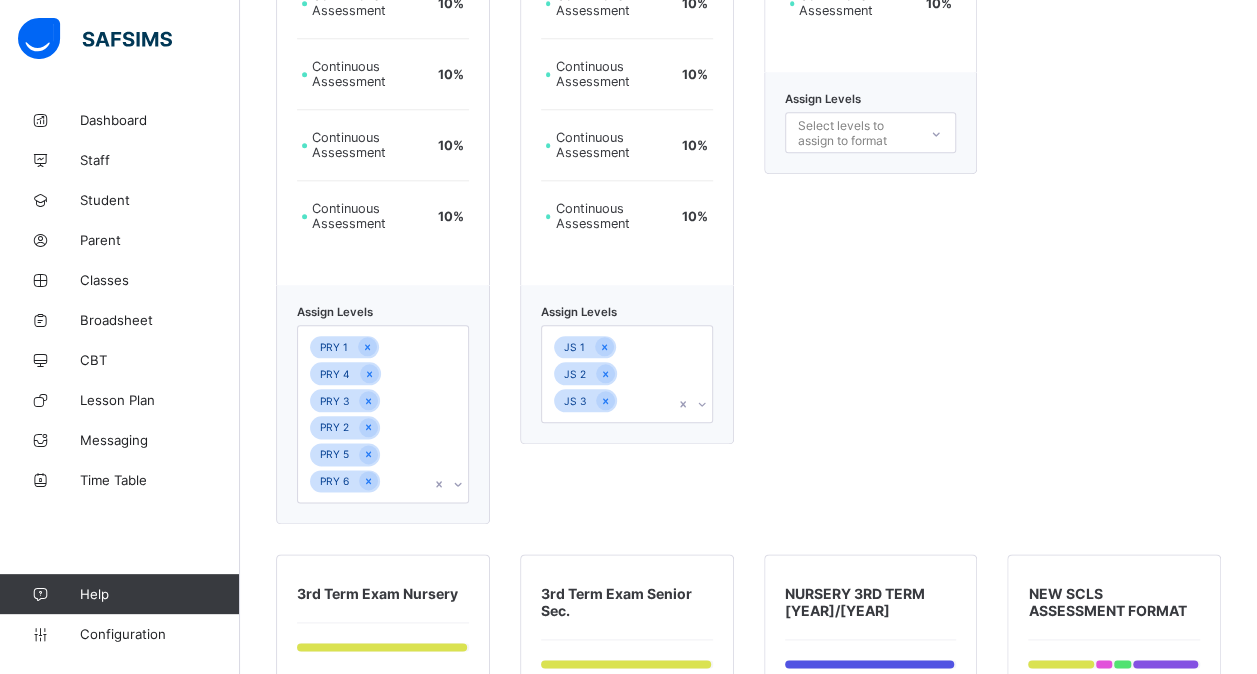 click on "Senior Secondary Exam (covid)     Examination     70 %   Continuous Assessment      10 %   Continuous Assessment      10 %   Continuous Assessment      10 % Assign Levels Select levels to assign to format" at bounding box center (871, 82) 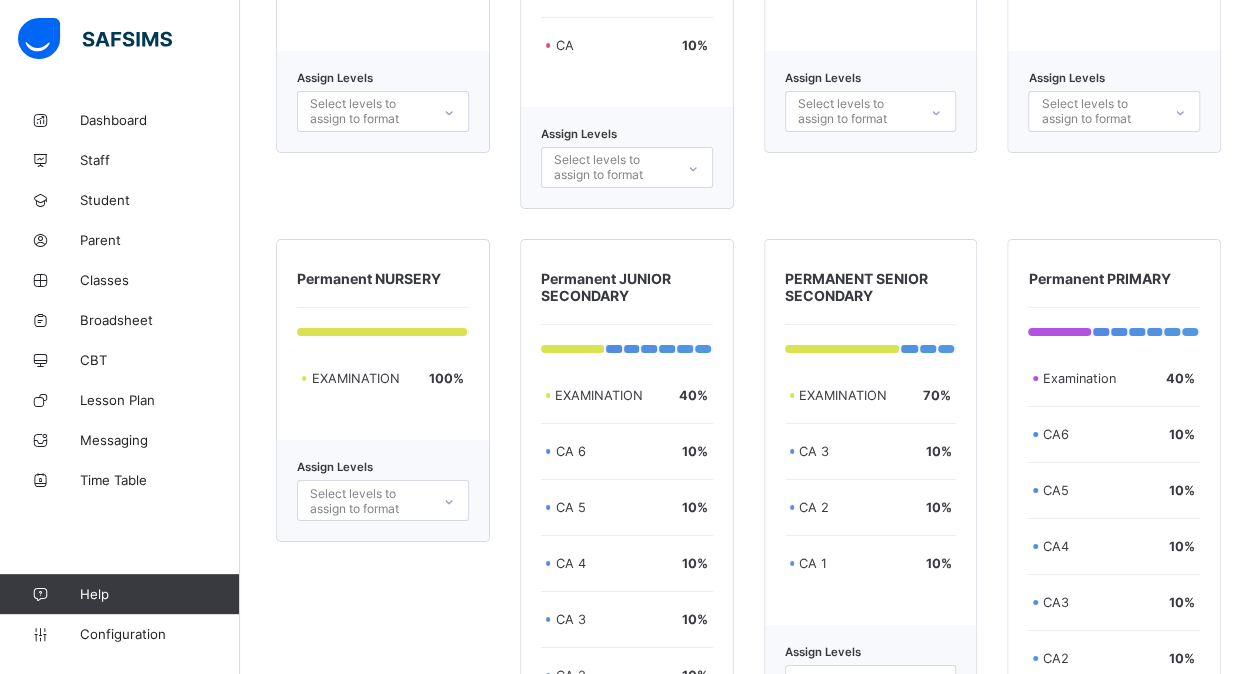 scroll, scrollTop: 3407, scrollLeft: 0, axis: vertical 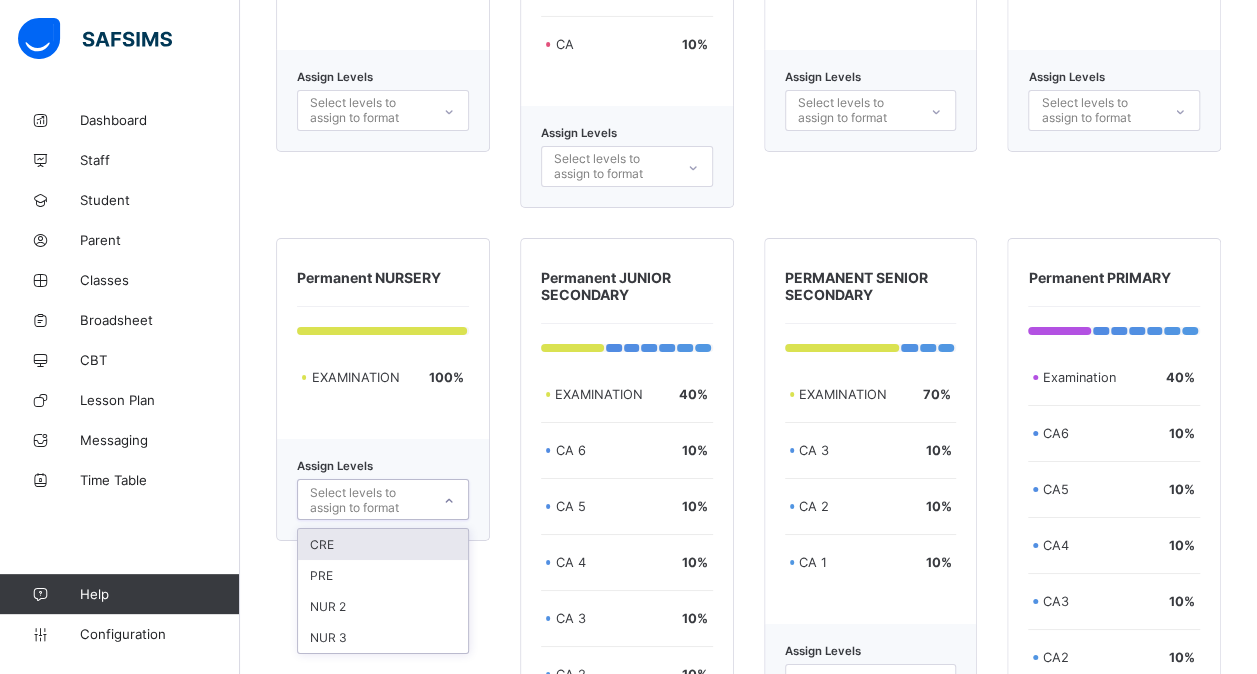 click on "Select levels to assign to format" at bounding box center (369, 500) 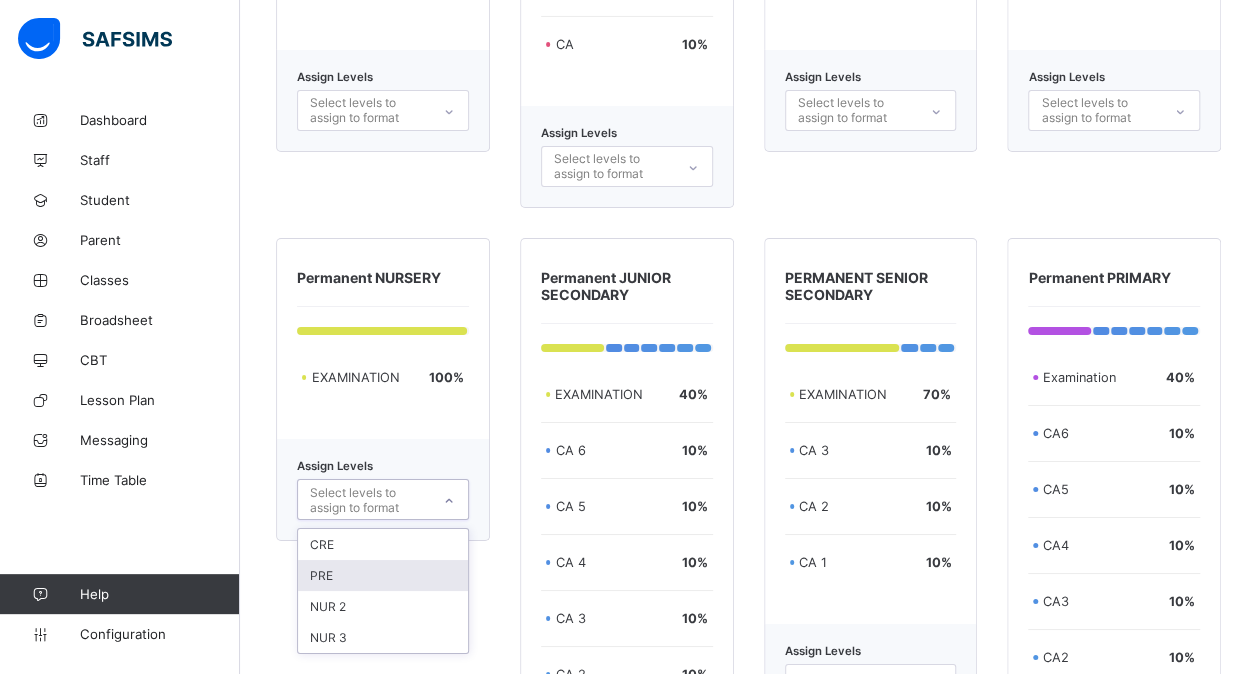 click on "PRE" at bounding box center [383, 575] 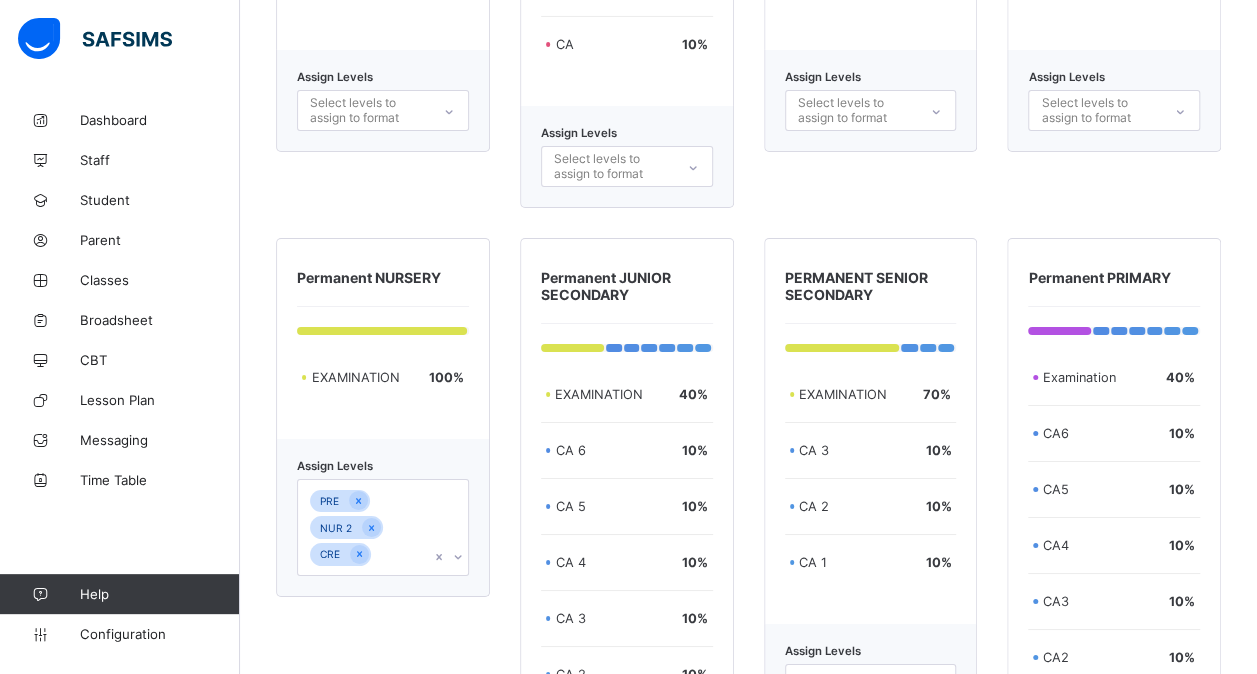 click on "Assign Levels PRE NUR 2 CRE" at bounding box center [383, 518] 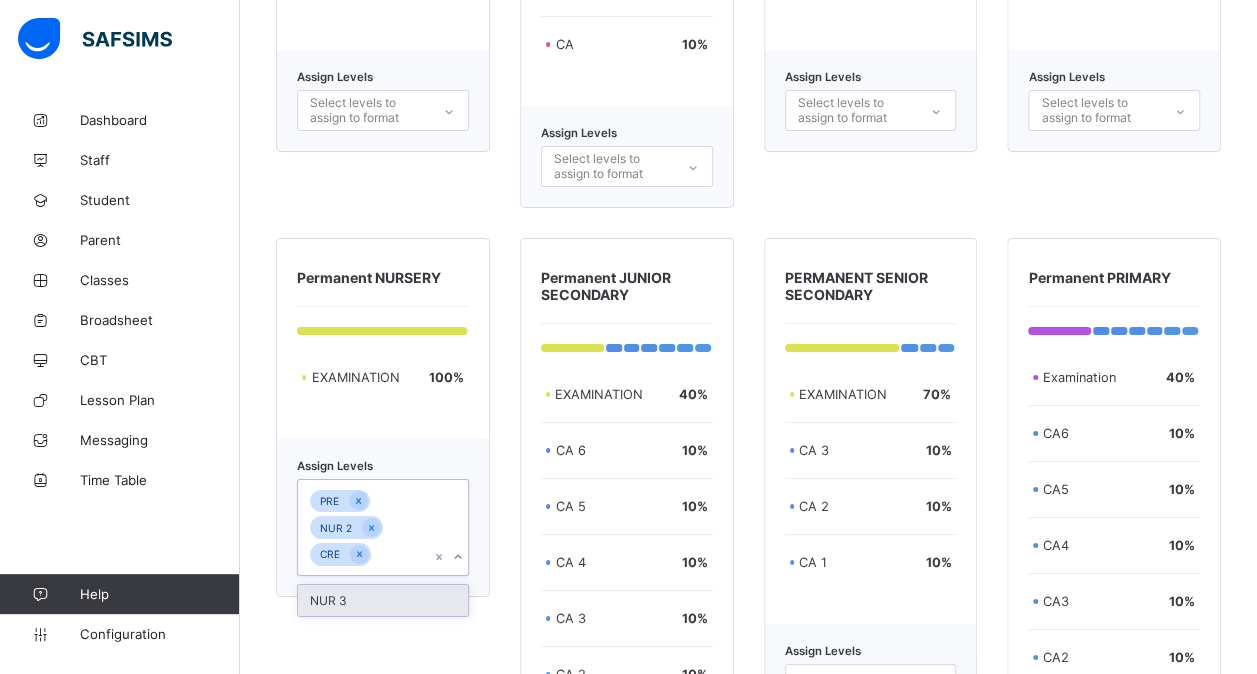 click on "PRE NUR 2 CRE" at bounding box center [364, 528] 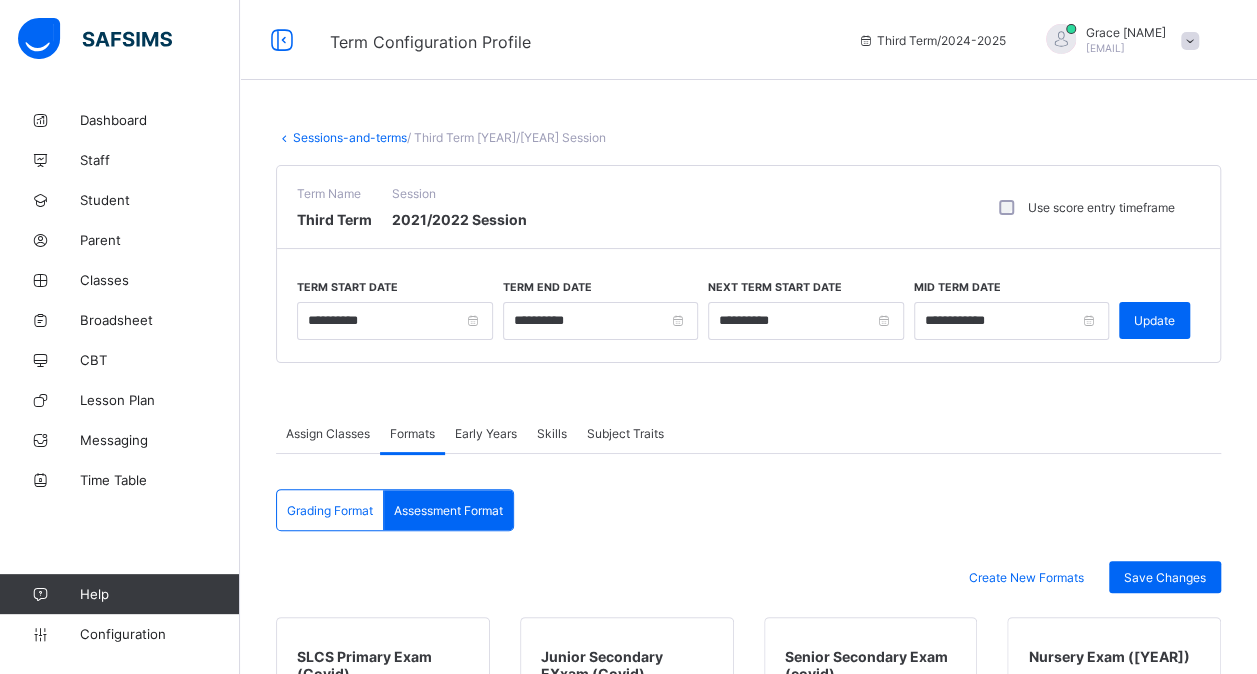 scroll, scrollTop: 399, scrollLeft: 0, axis: vertical 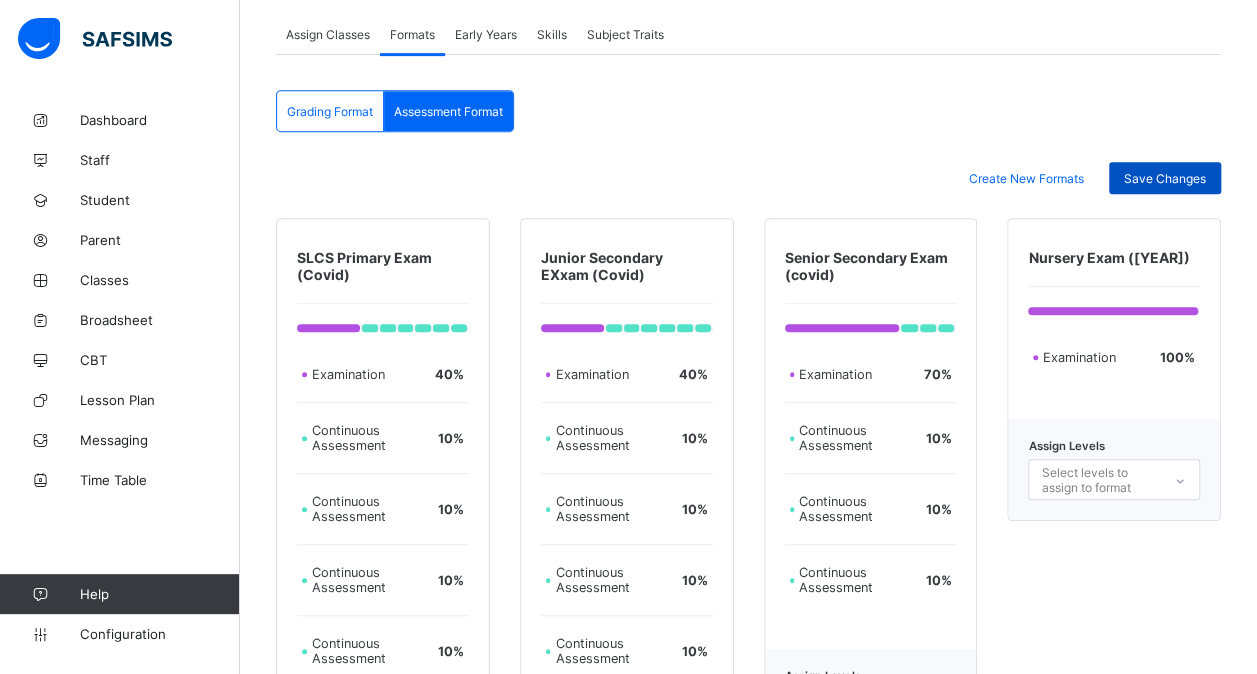 click on "Save Changes" at bounding box center (1165, 178) 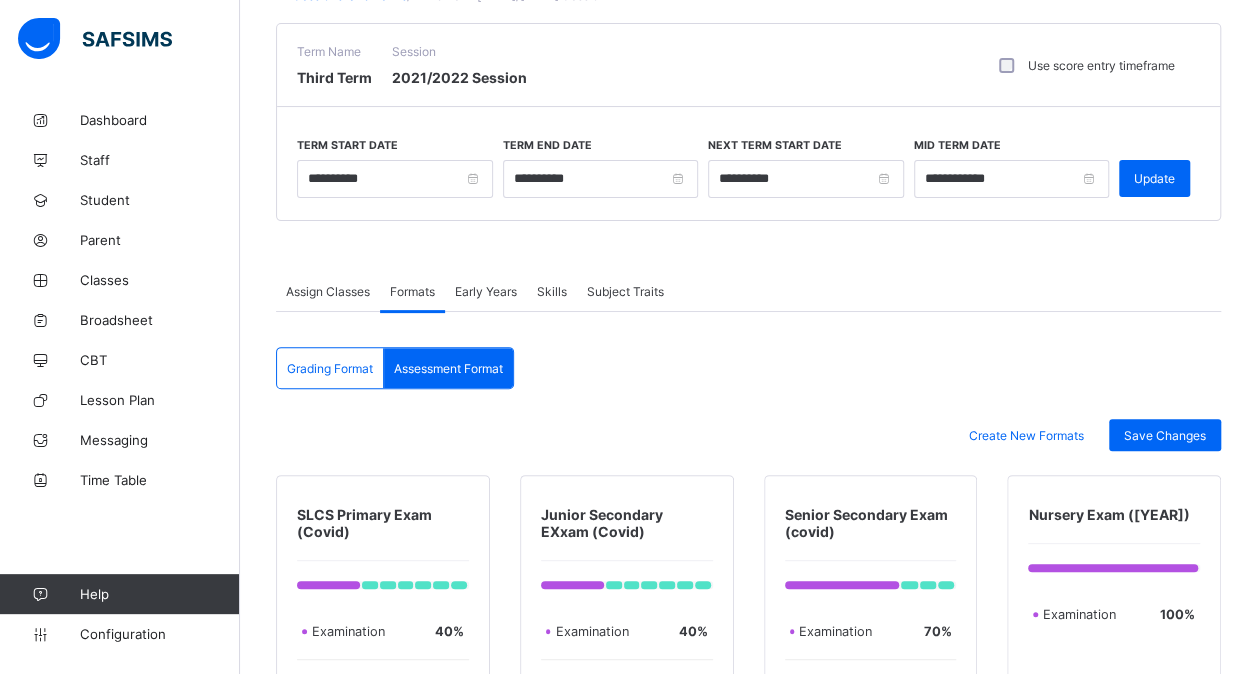scroll, scrollTop: 0, scrollLeft: 0, axis: both 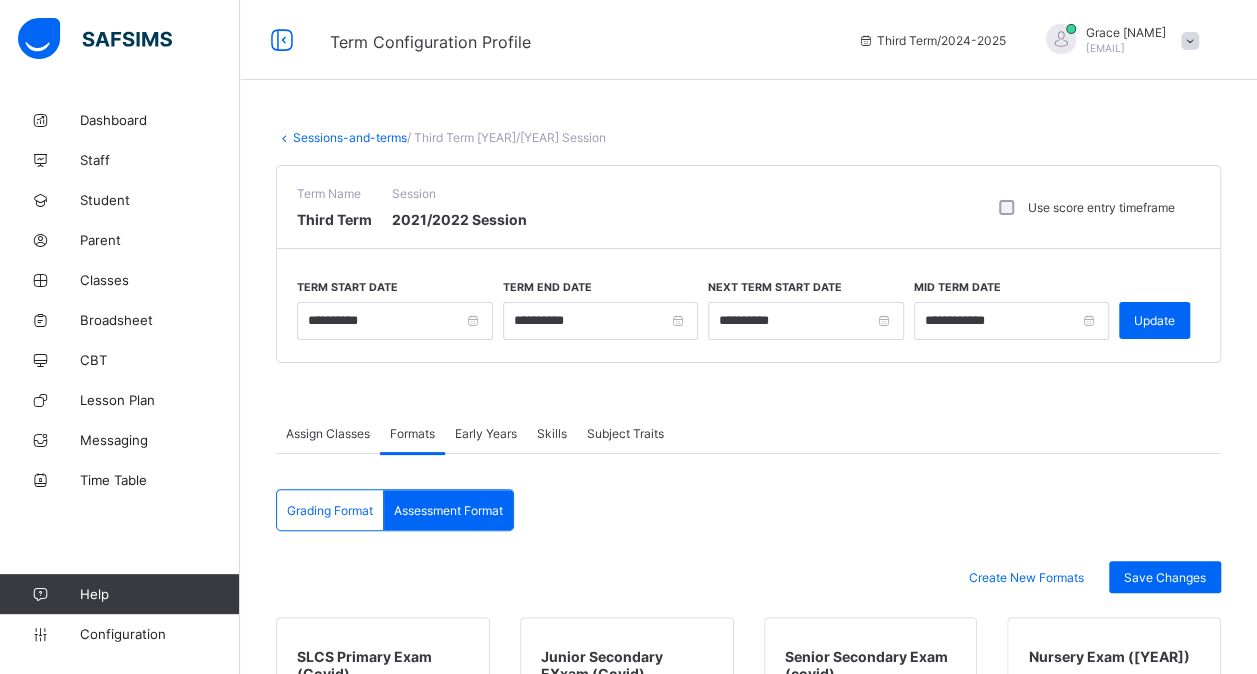 click on "Sessions-and-terms" at bounding box center (350, 137) 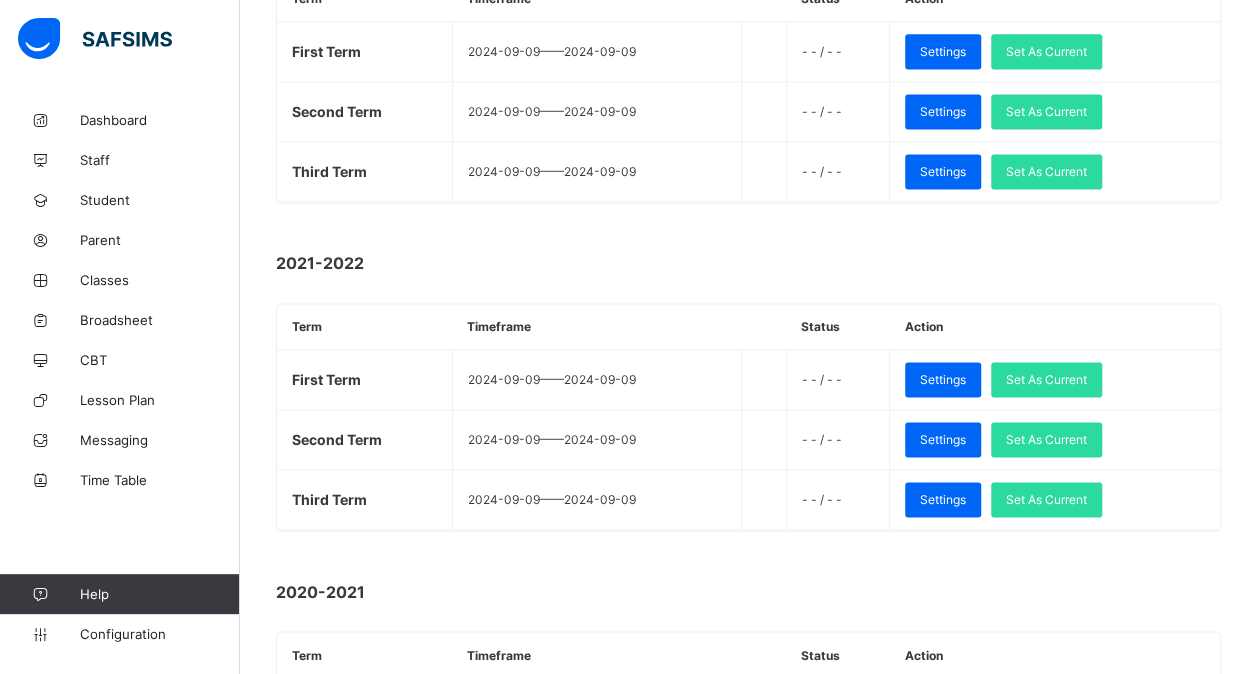 scroll, scrollTop: 1369, scrollLeft: 0, axis: vertical 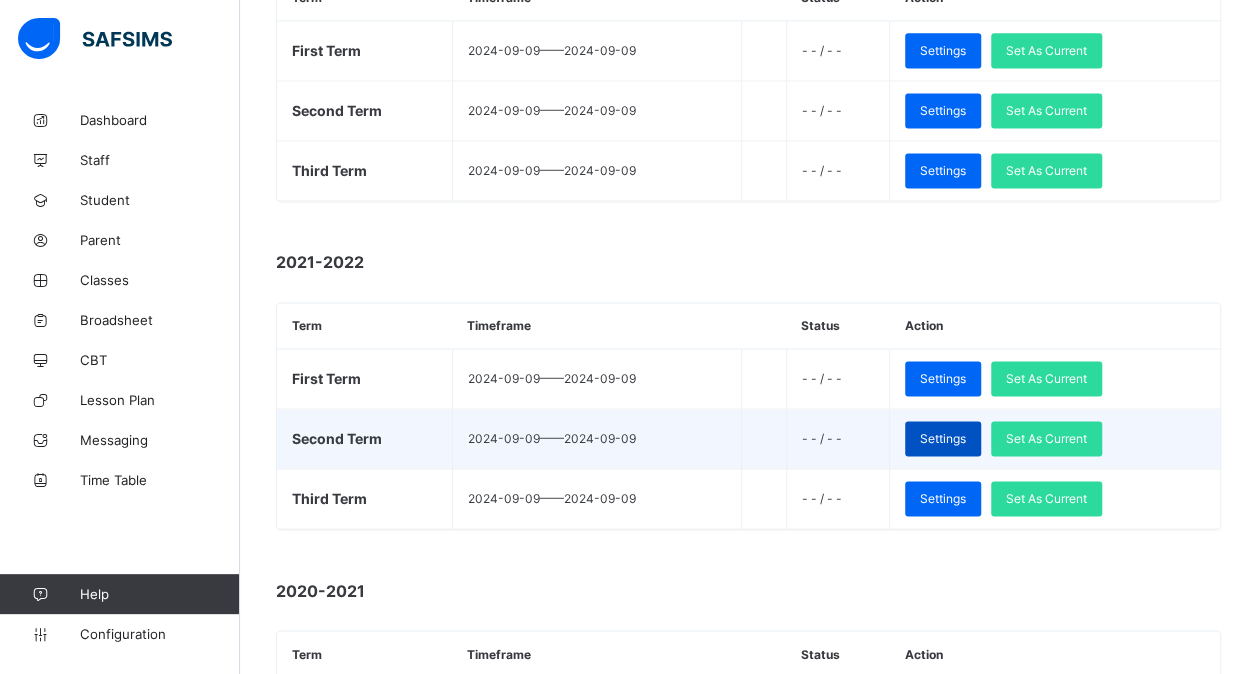 click on "Settings" at bounding box center [943, 438] 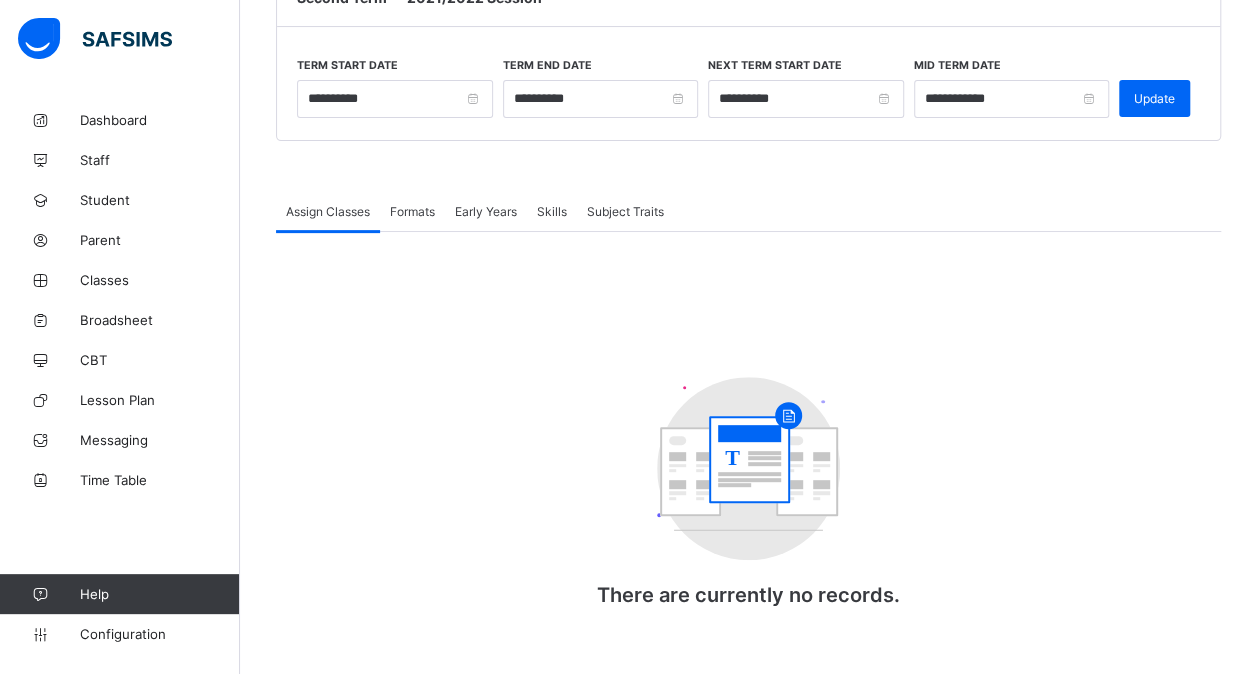 scroll, scrollTop: 222, scrollLeft: 0, axis: vertical 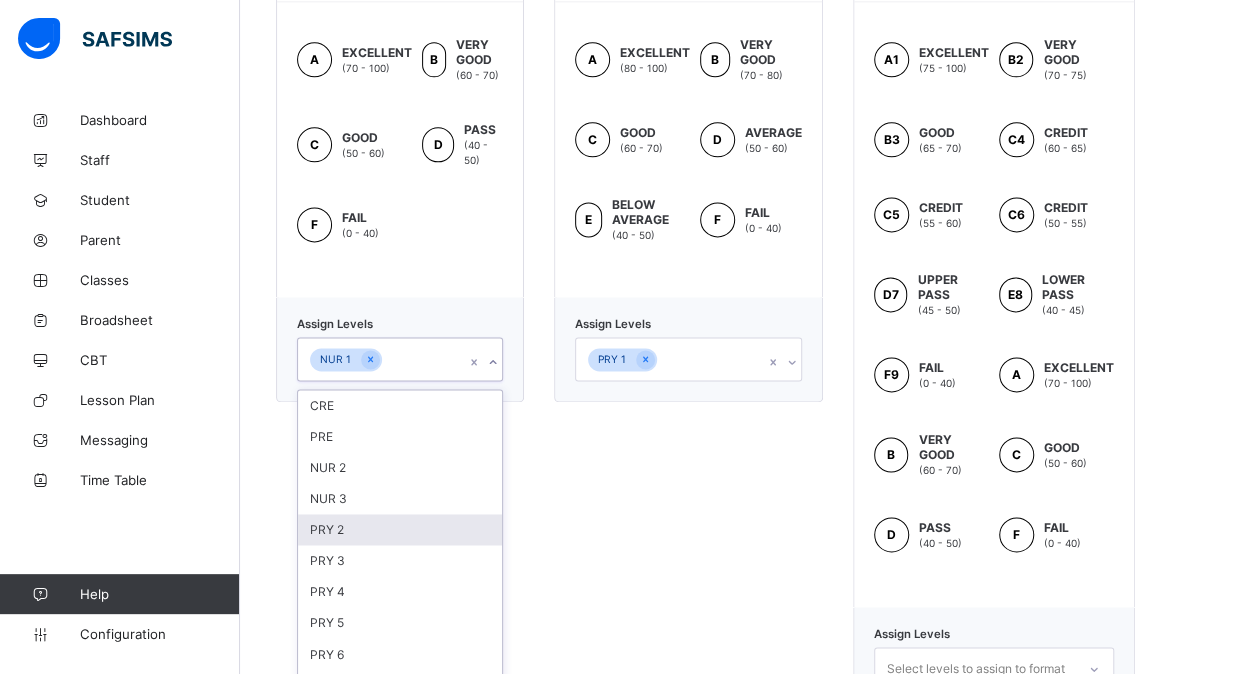 click on "option PRY 2 focused, 5 of 14. 14 results available. Use Up and Down to choose options, press Enter to select the currently focused option, press Escape to exit the menu, press Tab to select the option and exit the menu. NUR 1 CRE PRE NUR 2 NUR 3 PRY 2 PRY 3 PRY 4 PRY 5 PRY 6 JS 2 JS 3 SS 2 SS 3 JSS 3 mock" at bounding box center (400, 359) 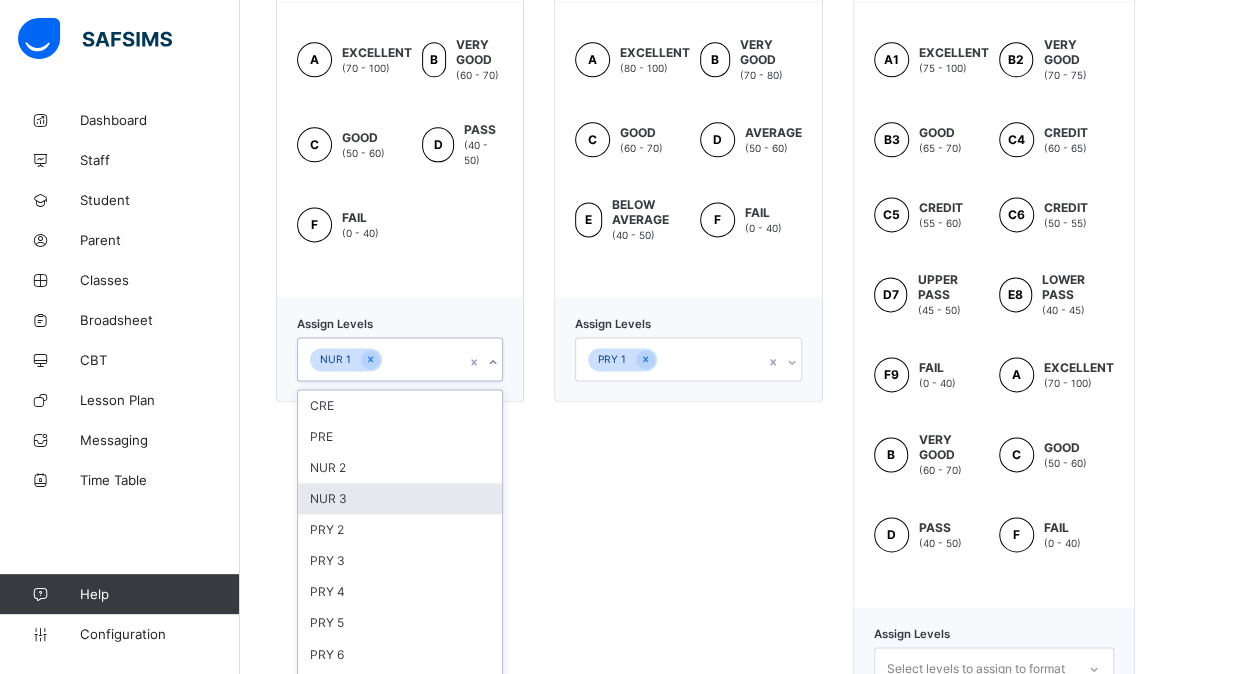 click on "NUR 3" at bounding box center (400, 498) 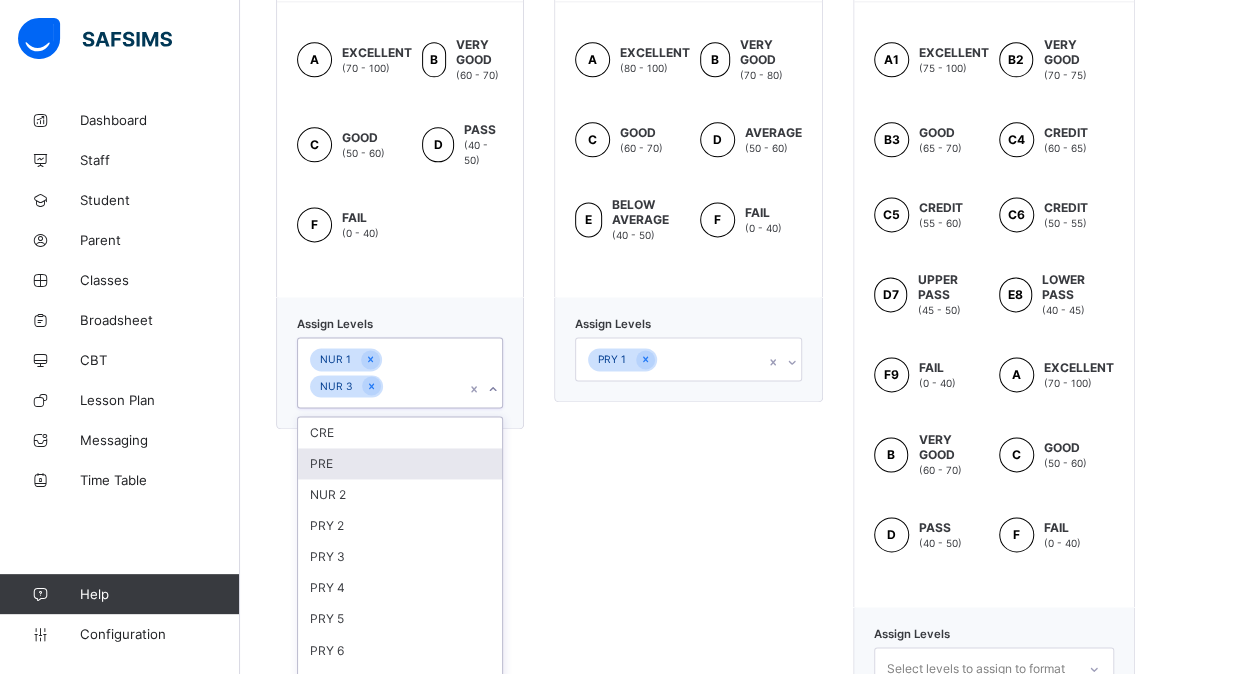 click on "PRE" at bounding box center (400, 463) 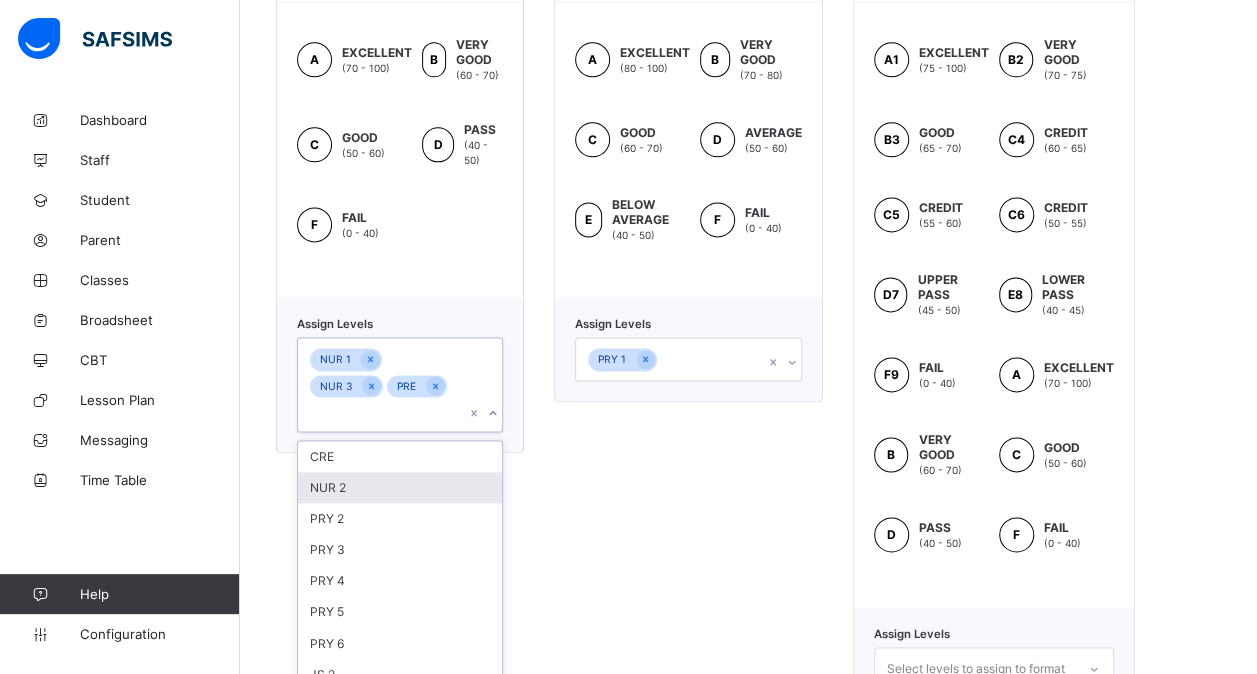 click on "NUR 2" at bounding box center [400, 487] 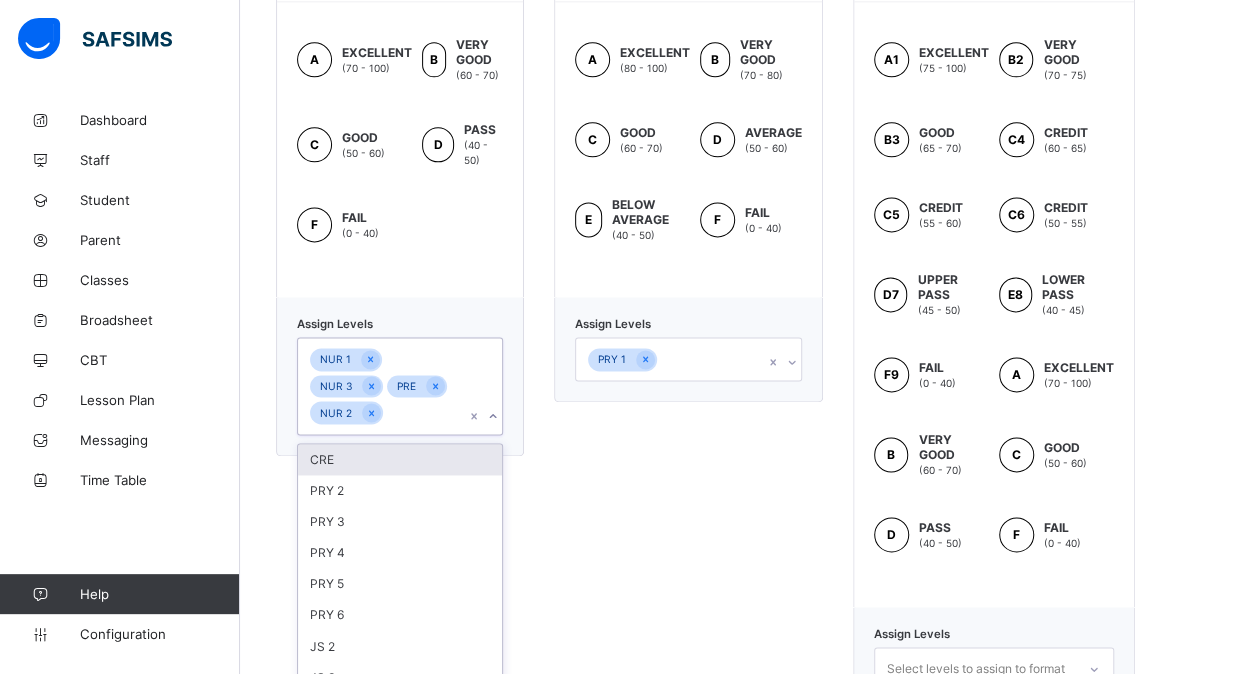 click on "CRE" at bounding box center [400, 459] 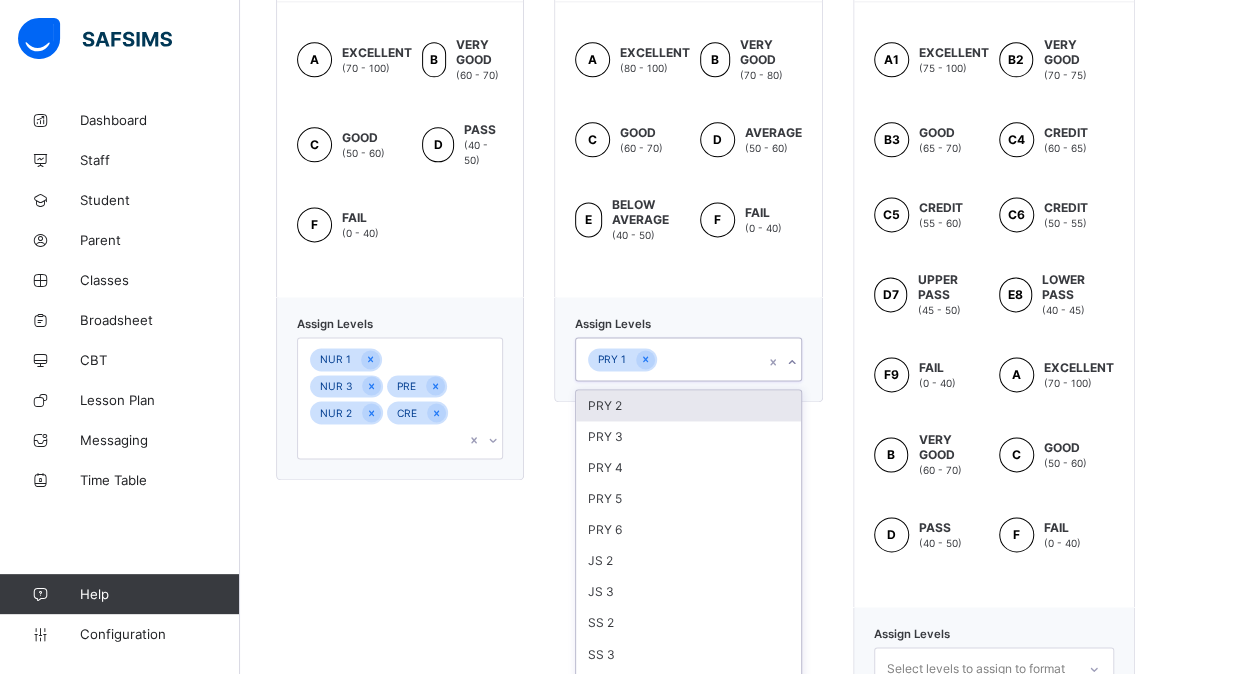 click on "PRY 1" at bounding box center [669, 359] 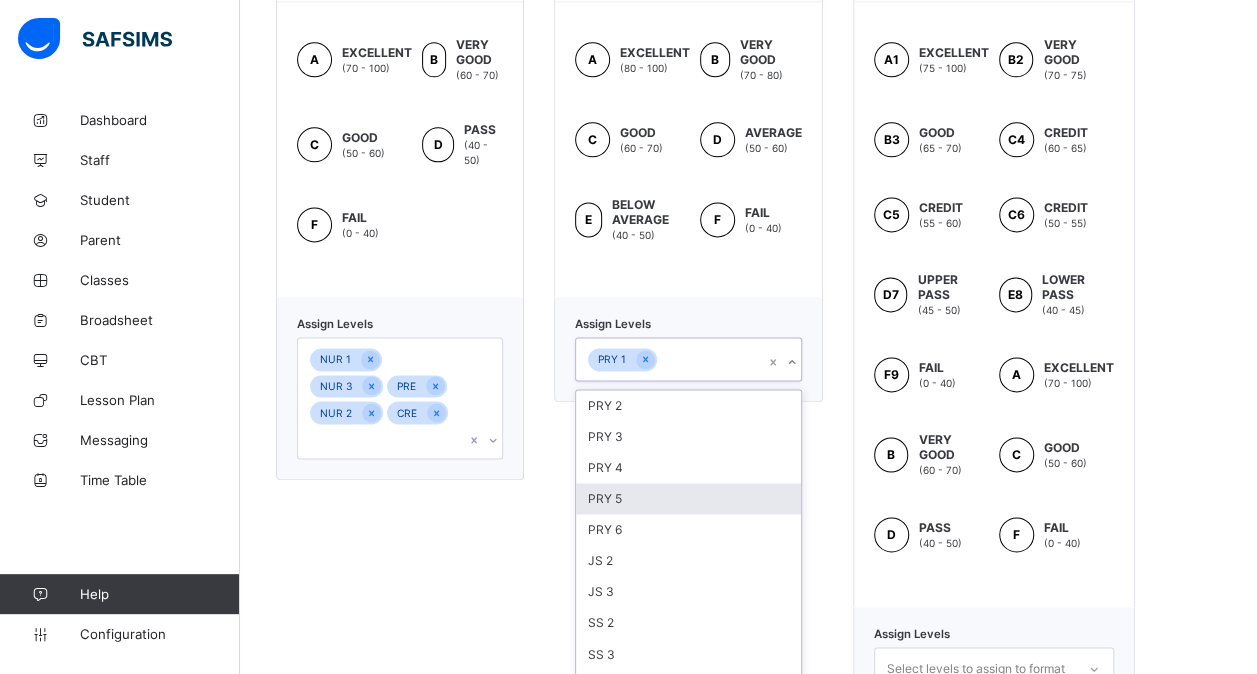 click on "PRY 5" at bounding box center (688, 498) 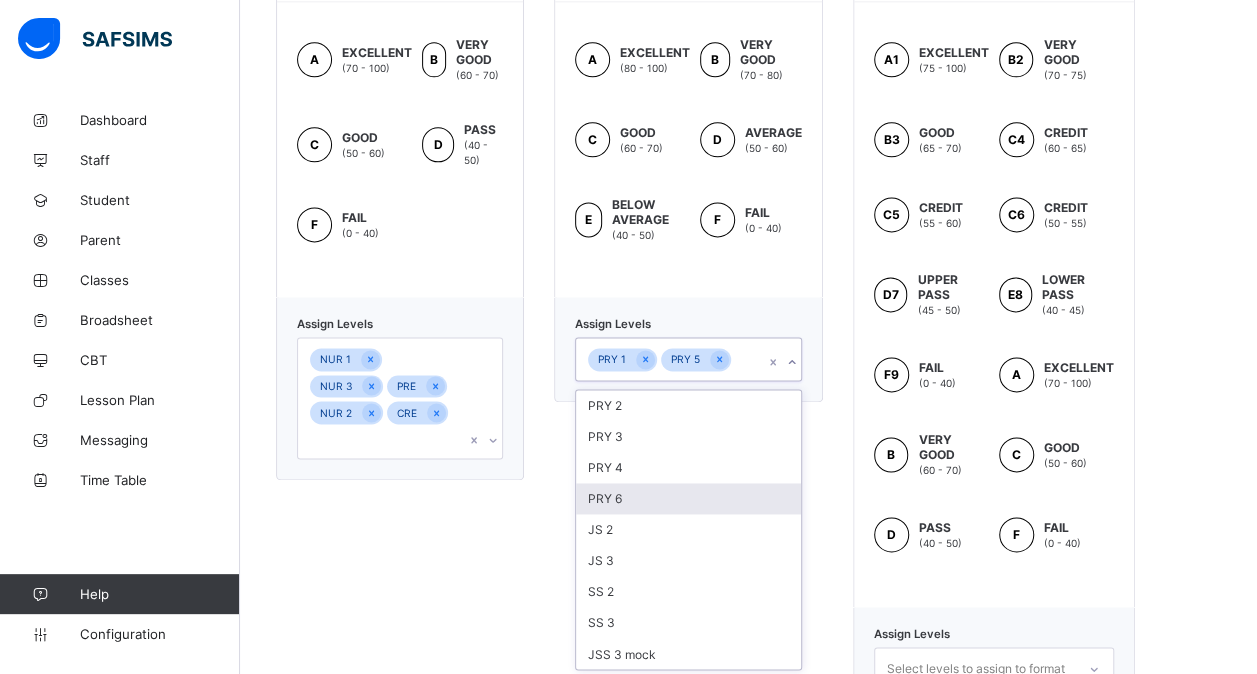 click on "PRY 6" at bounding box center [688, 498] 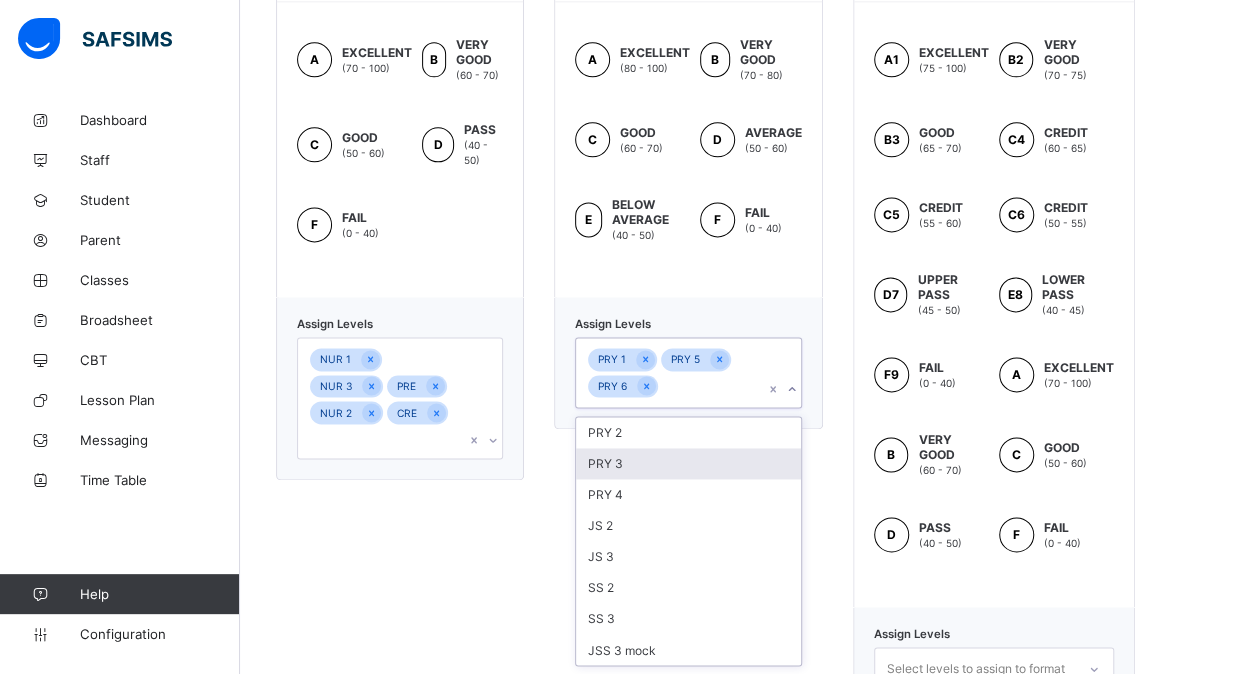 click on "PRY 3" at bounding box center (688, 463) 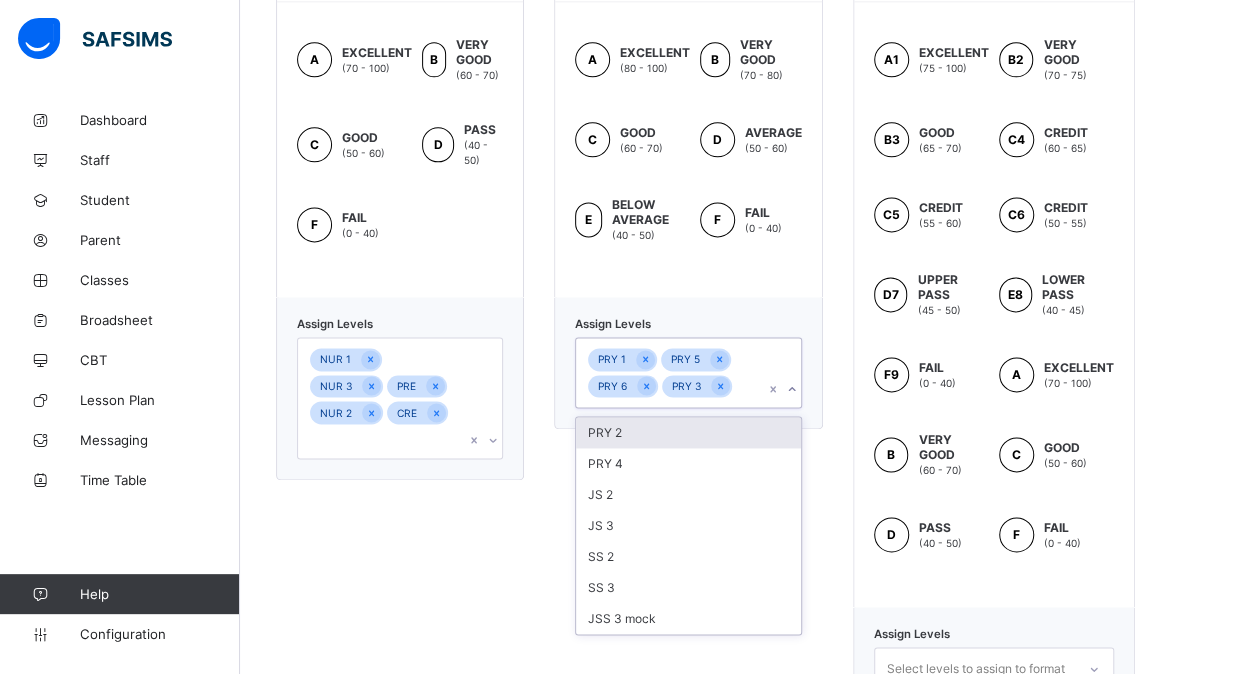 click on "PRY 2" at bounding box center (688, 432) 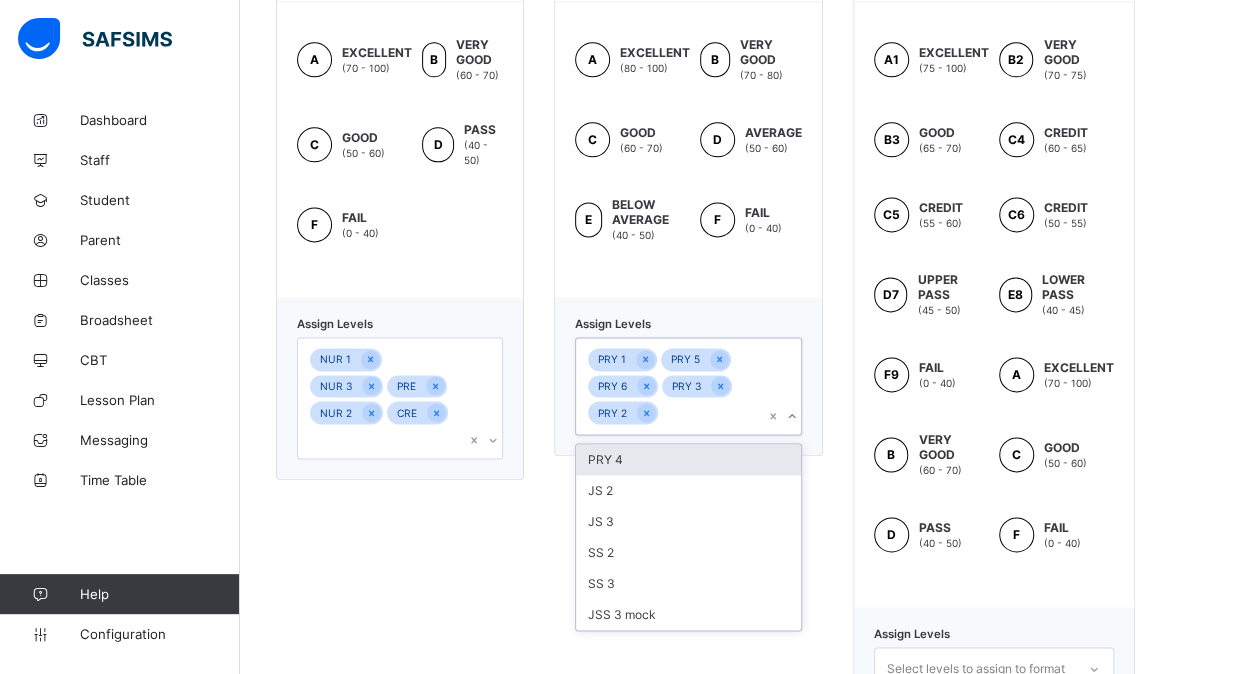click on "PRY 4" at bounding box center (688, 459) 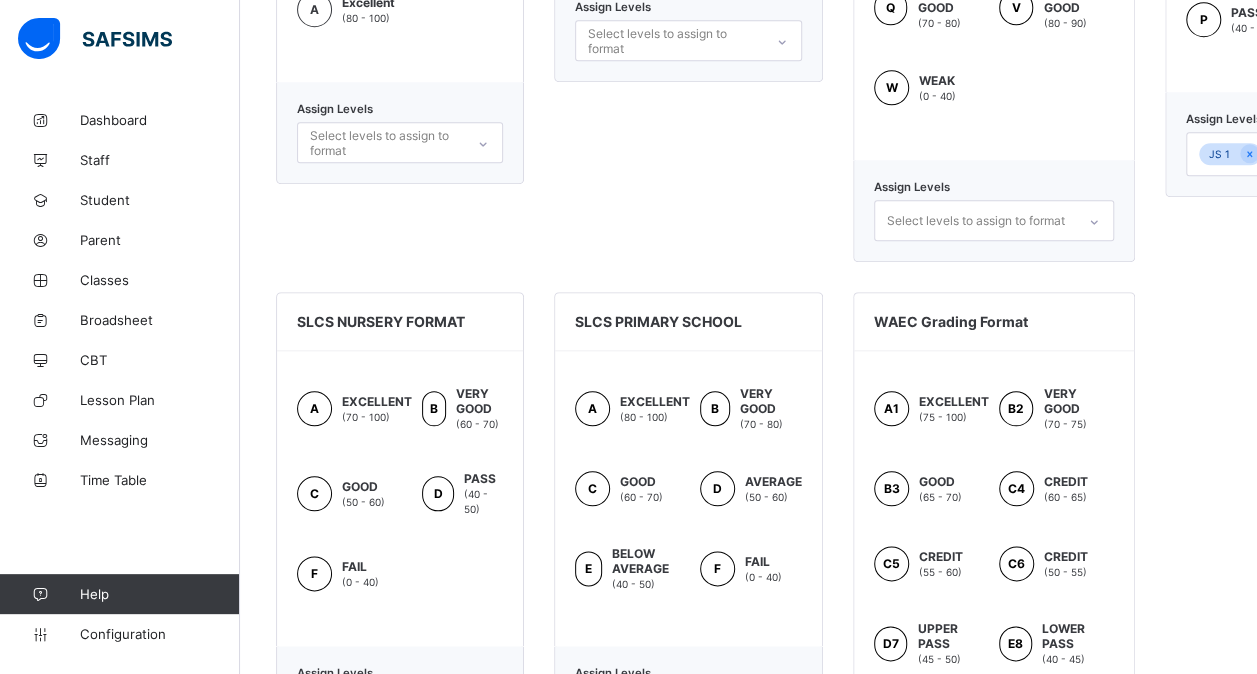 scroll, scrollTop: 888, scrollLeft: 0, axis: vertical 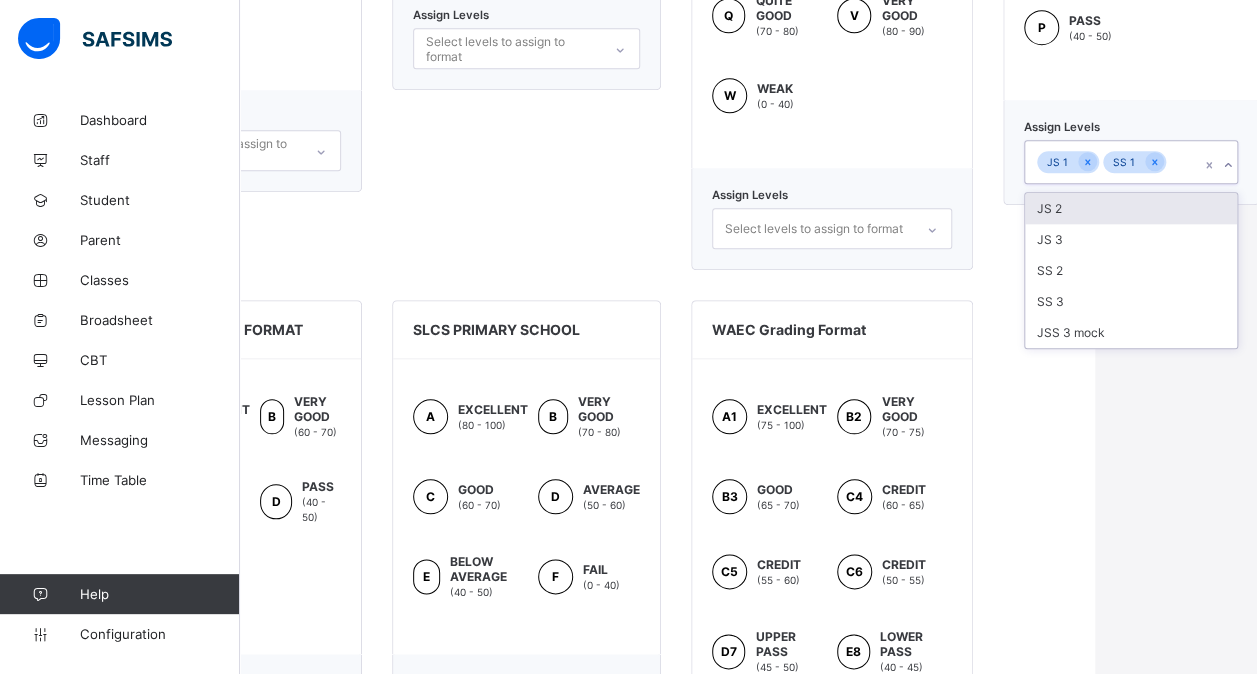 click on "JS 1 SS 1" at bounding box center [1131, 162] 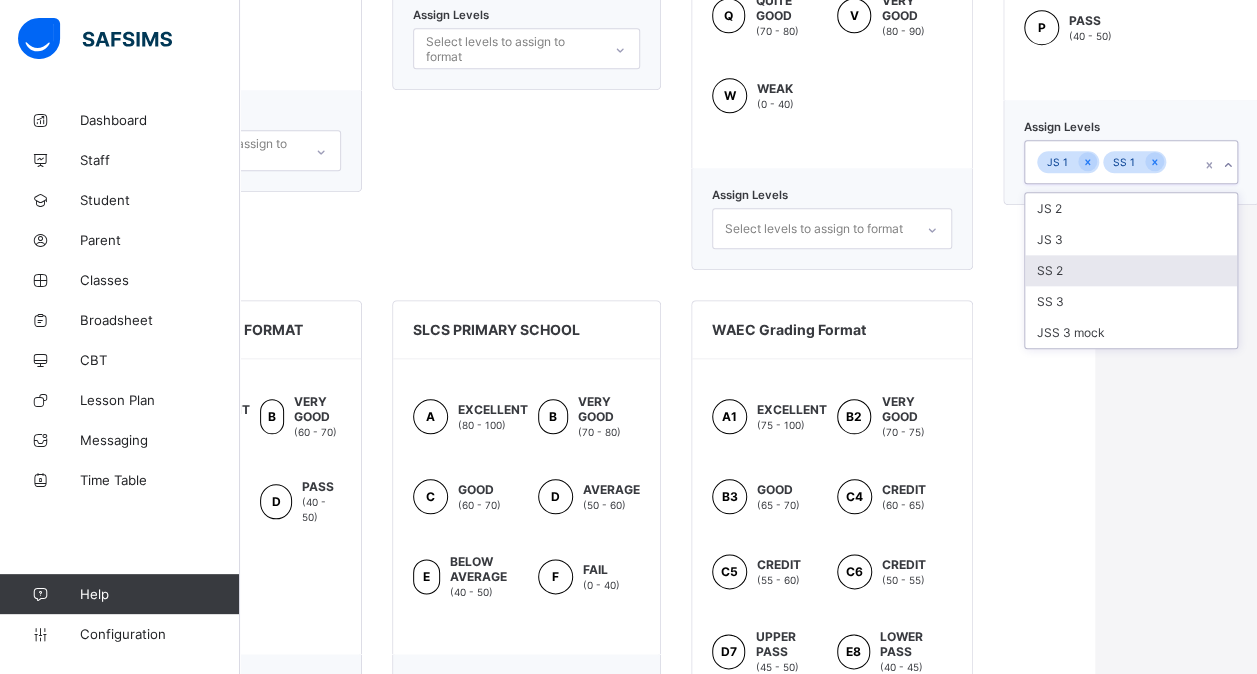 click on "SS 2" at bounding box center (1131, 270) 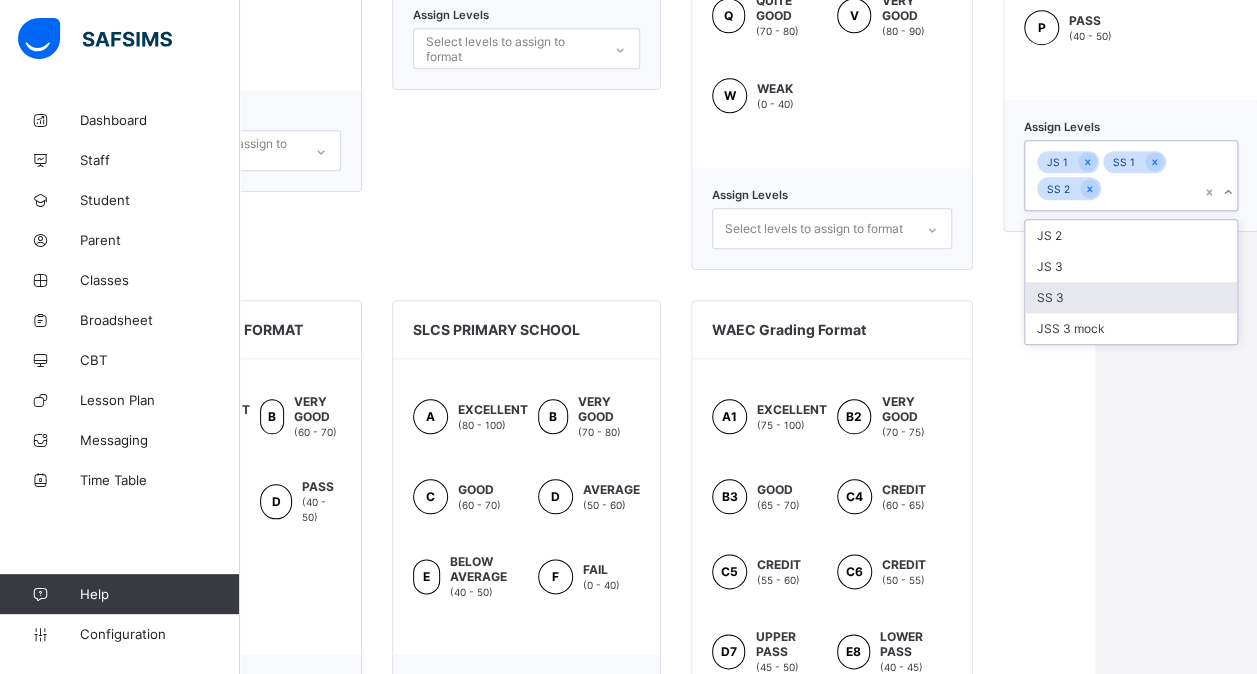 click on "SS 3" at bounding box center (1131, 297) 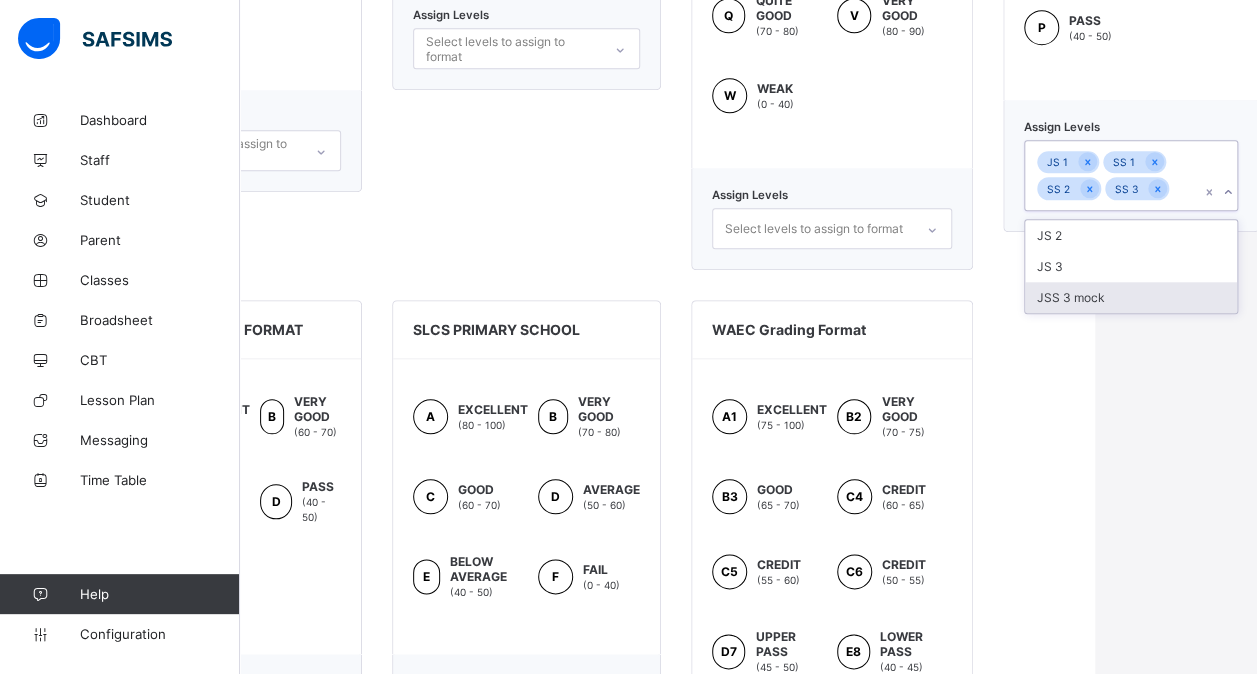 click on "JSS 3 mock" at bounding box center [1131, 297] 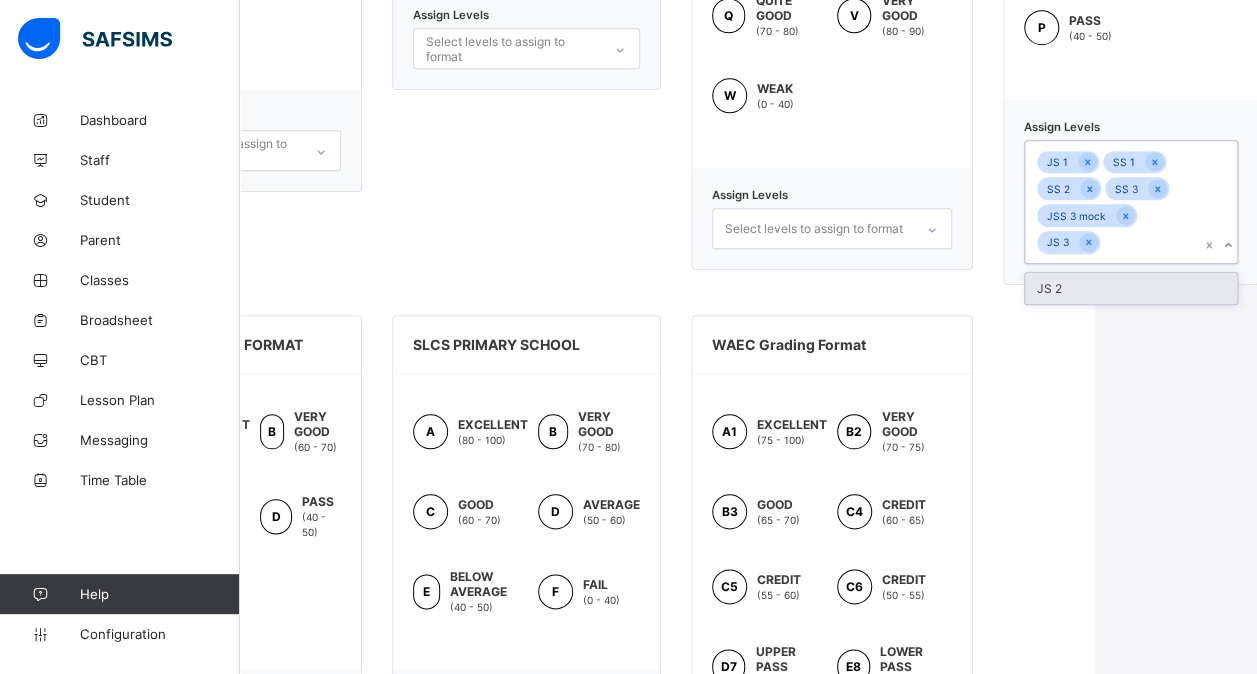 click on "JS 2" at bounding box center (1131, 288) 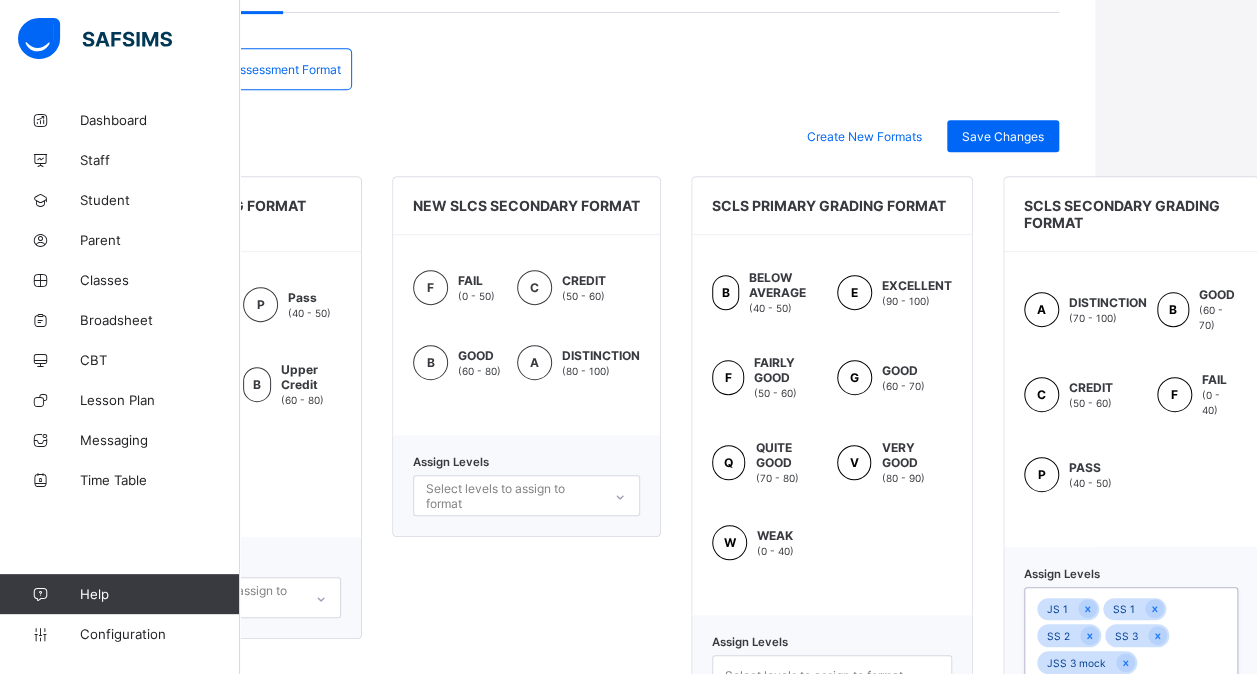 scroll, scrollTop: 440, scrollLeft: 162, axis: both 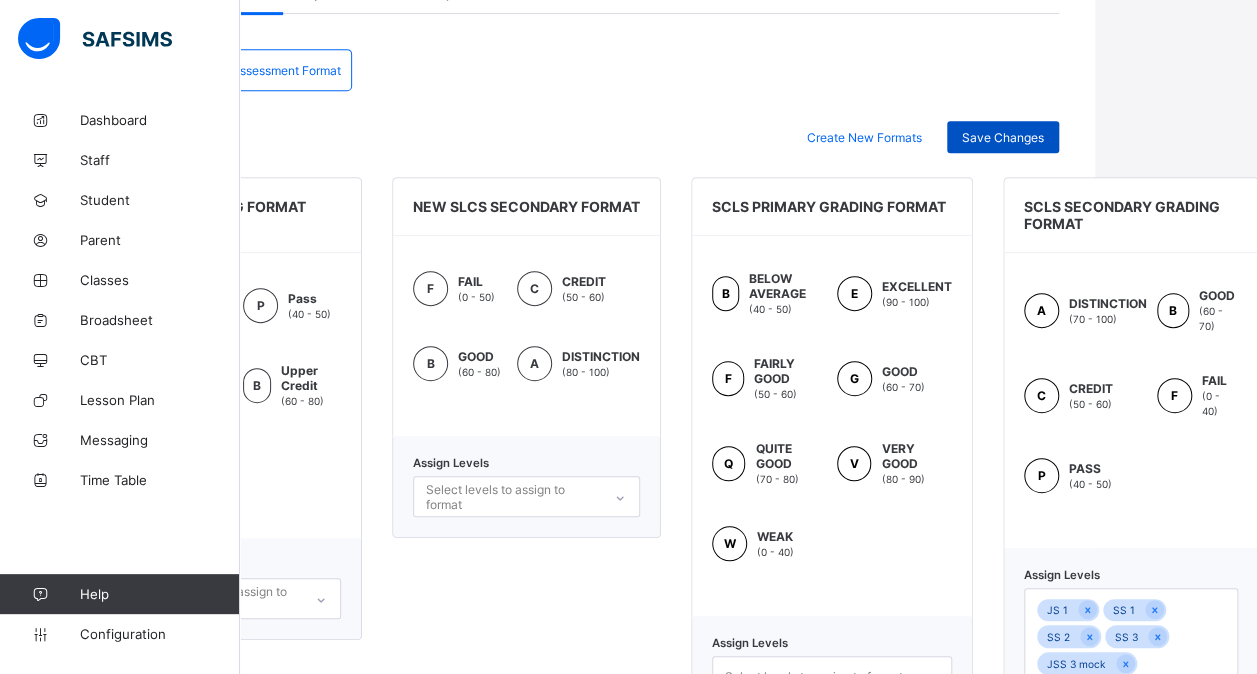 click on "Save Changes" at bounding box center [1003, 137] 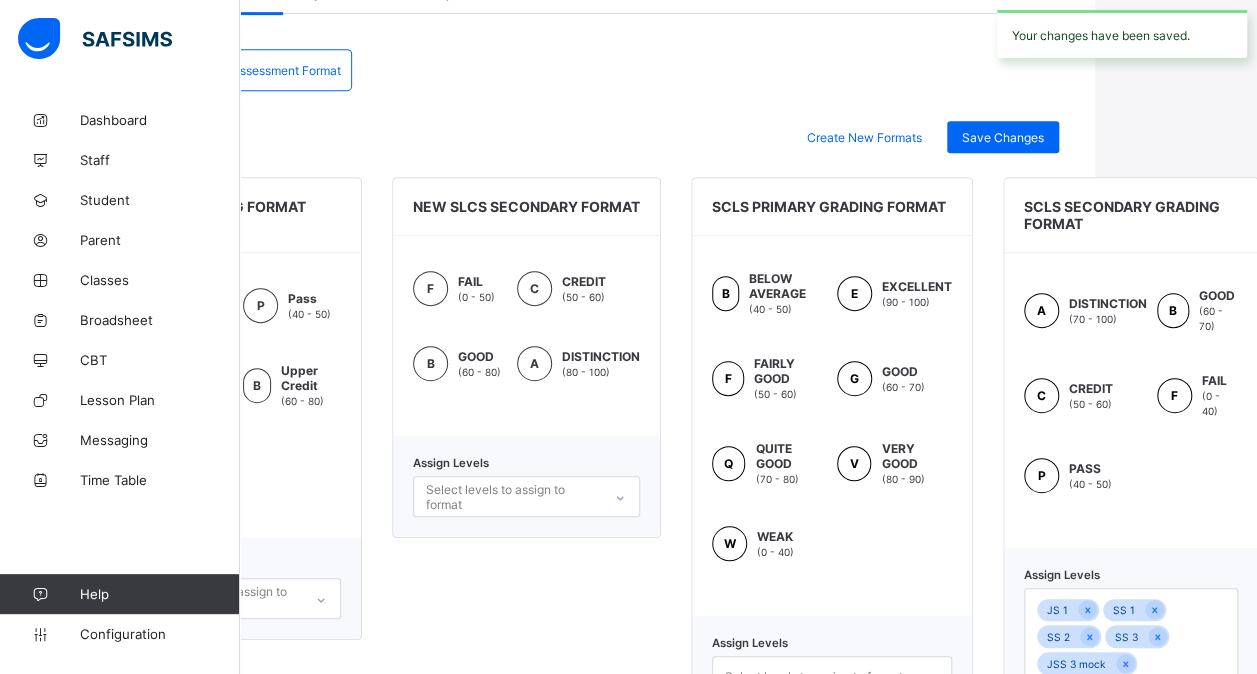click on "Assessment Format" at bounding box center (286, 70) 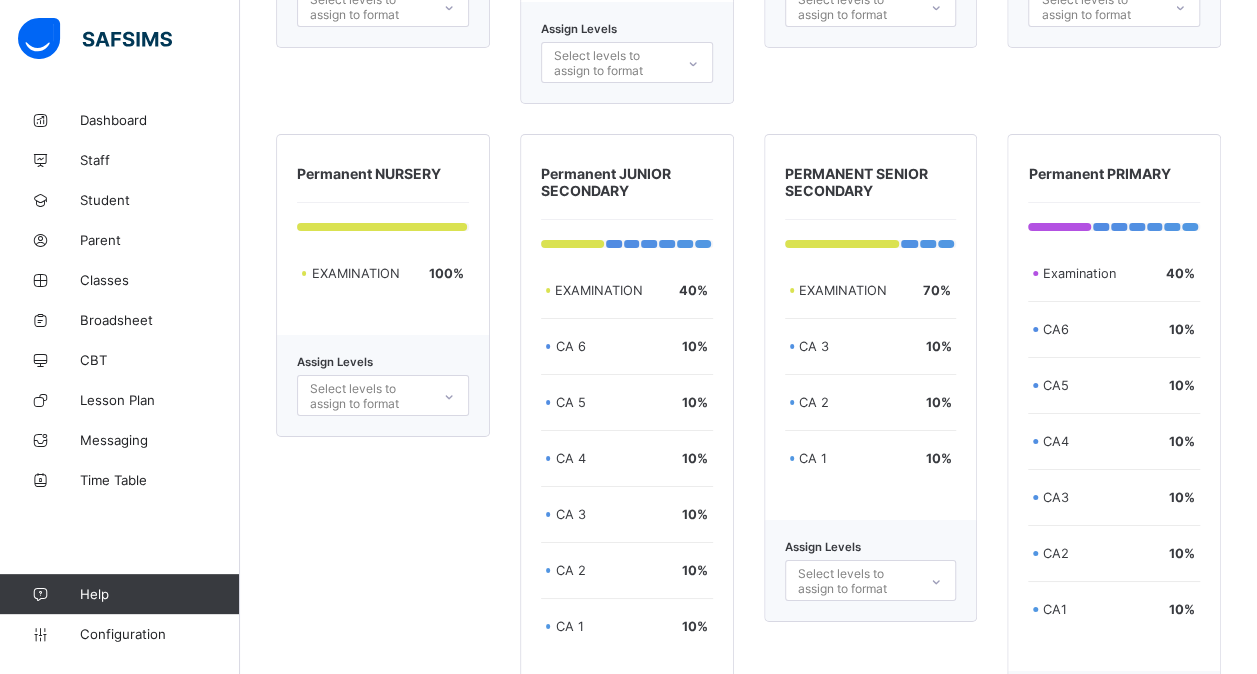 scroll, scrollTop: 3375, scrollLeft: 15, axis: both 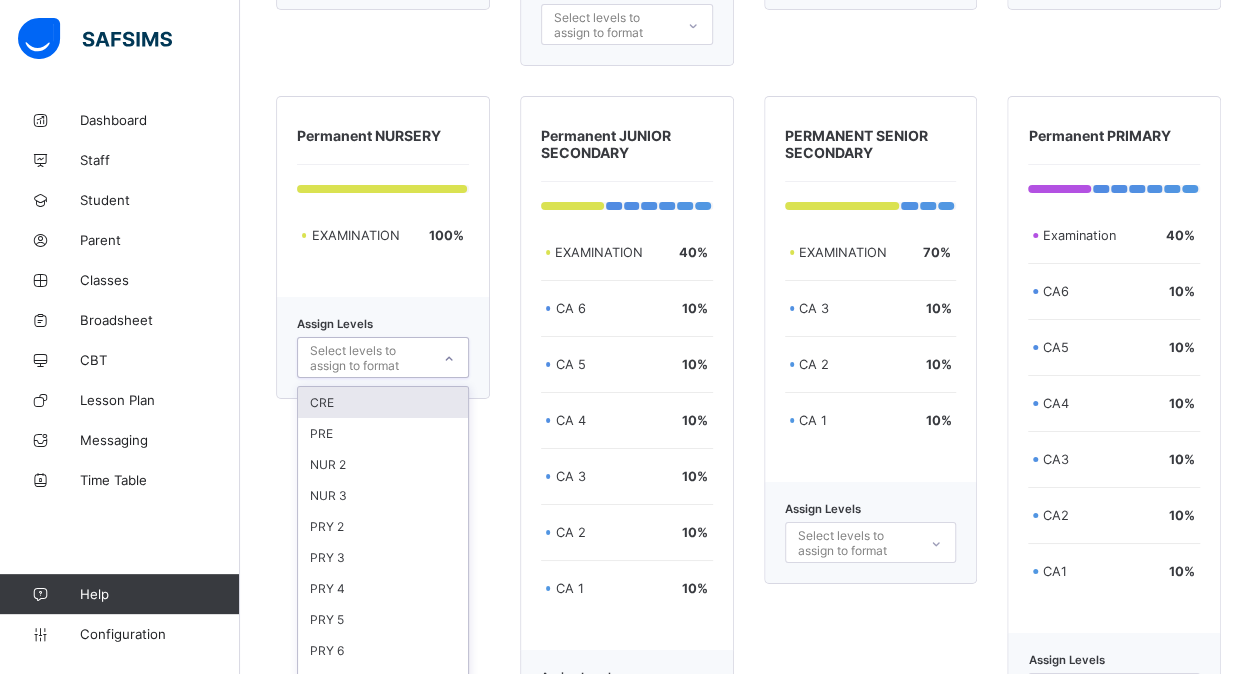 click on "option CRE focused, 1 of 14. 14 results available. Use Up and Down to choose options, press Enter to select the currently focused option, press Escape to exit the menu, press Tab to select the option and exit the menu. Select levels to assign to format CRE PRE NUR 2 NUR 3 PRY 2 PRY 3 PRY 4 PRY 5 PRY 6 JS 2 JS 3 SS 2 SS 3 JSS 3 mock" at bounding box center (383, 357) 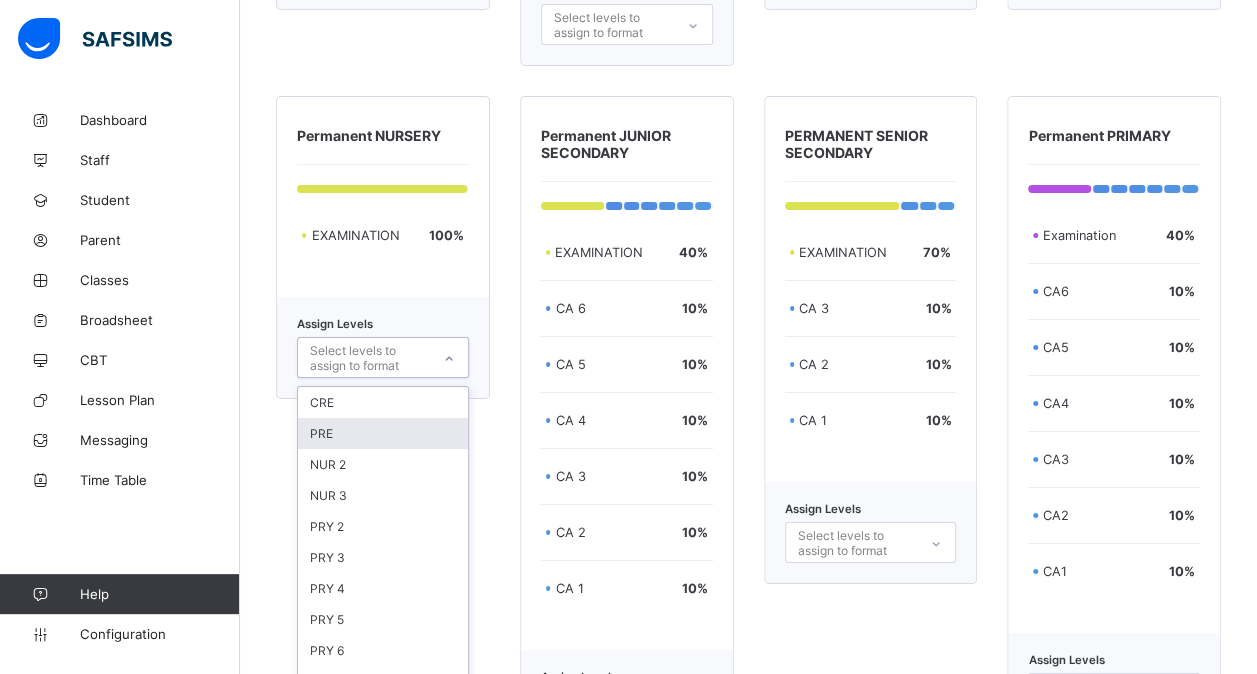 click on "PRE" at bounding box center (383, 433) 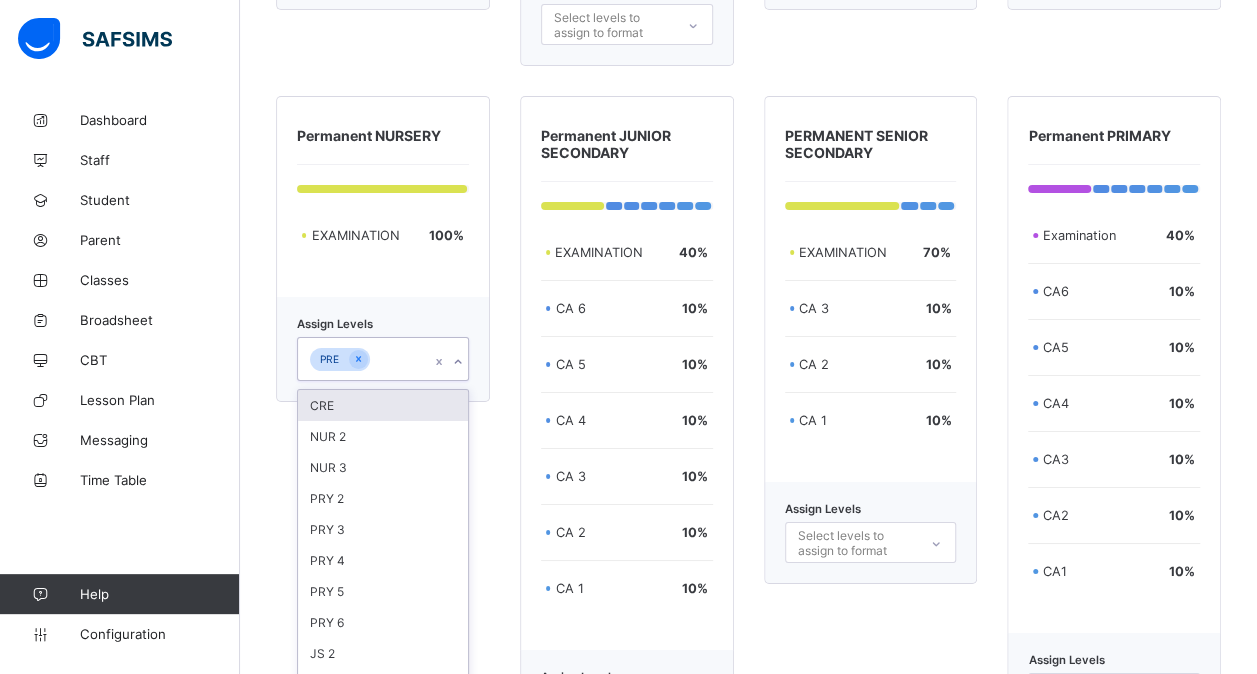 click on "CRE" at bounding box center (383, 405) 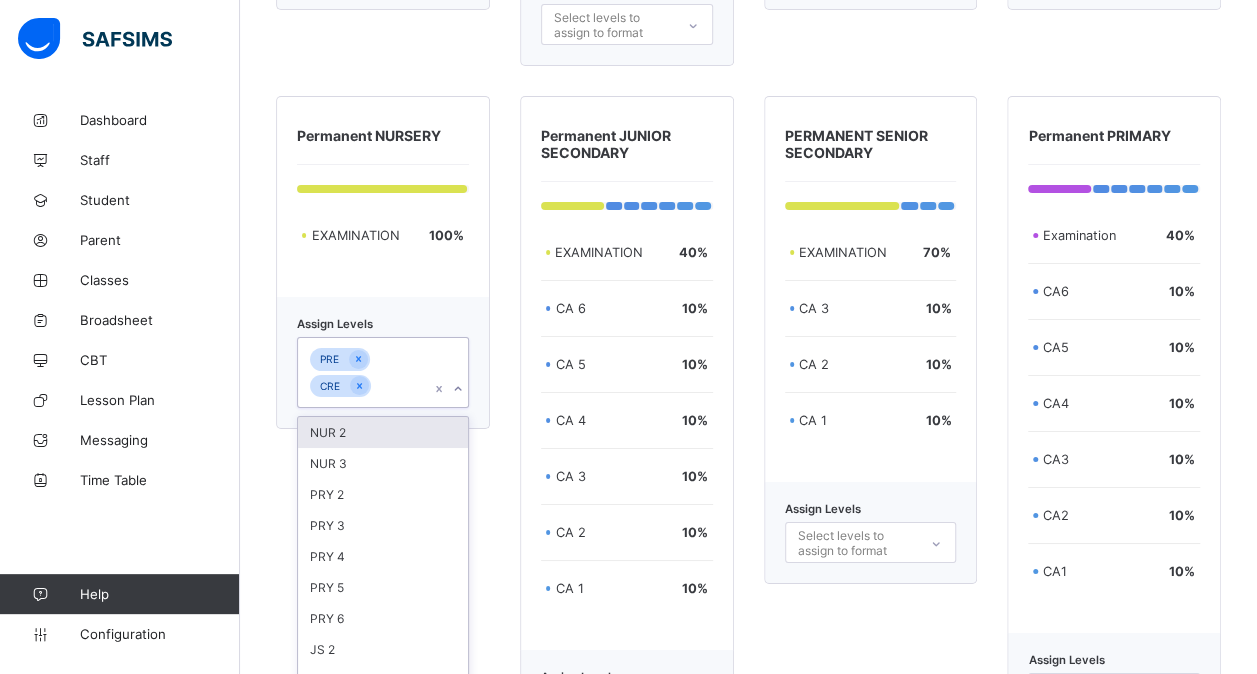 click on "NUR 2" at bounding box center [383, 432] 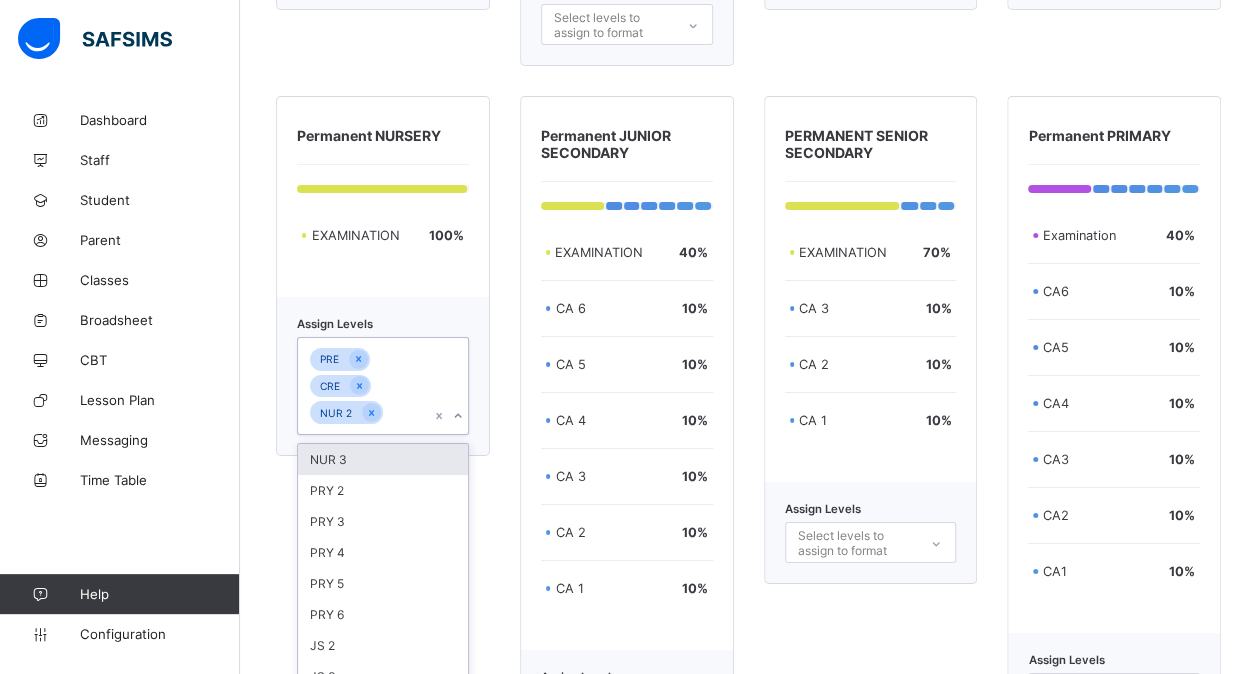 click on "NUR 3" at bounding box center (383, 459) 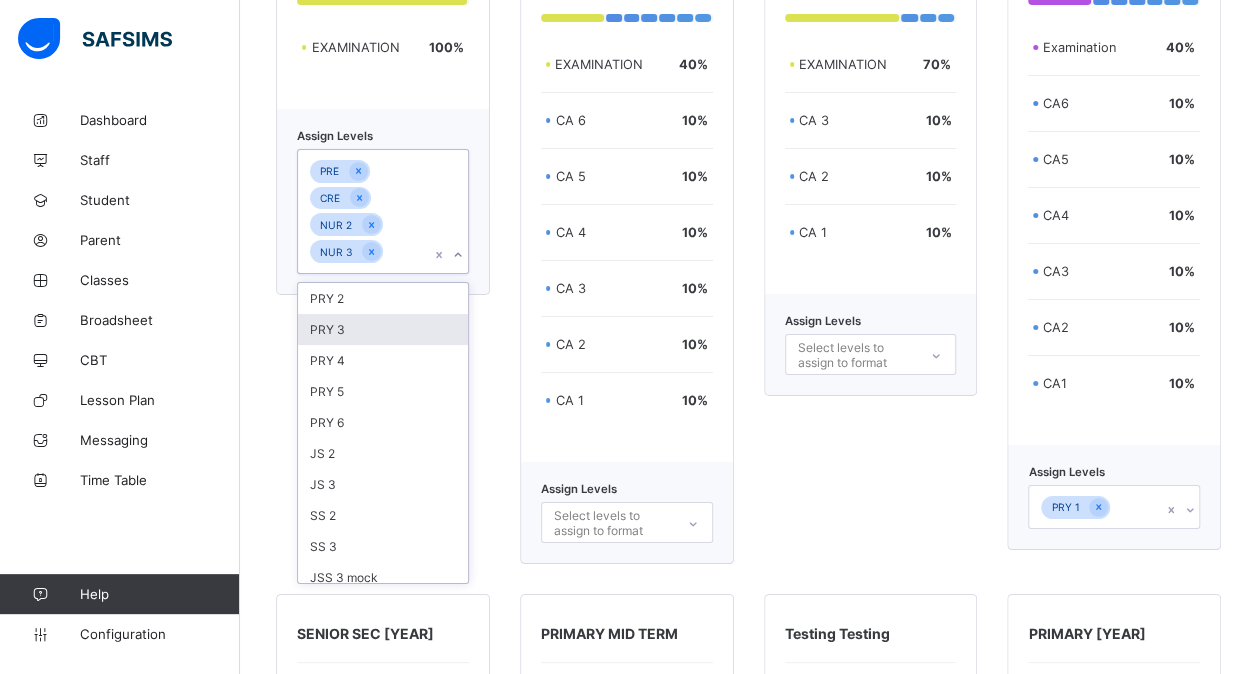 scroll, scrollTop: 3610, scrollLeft: 0, axis: vertical 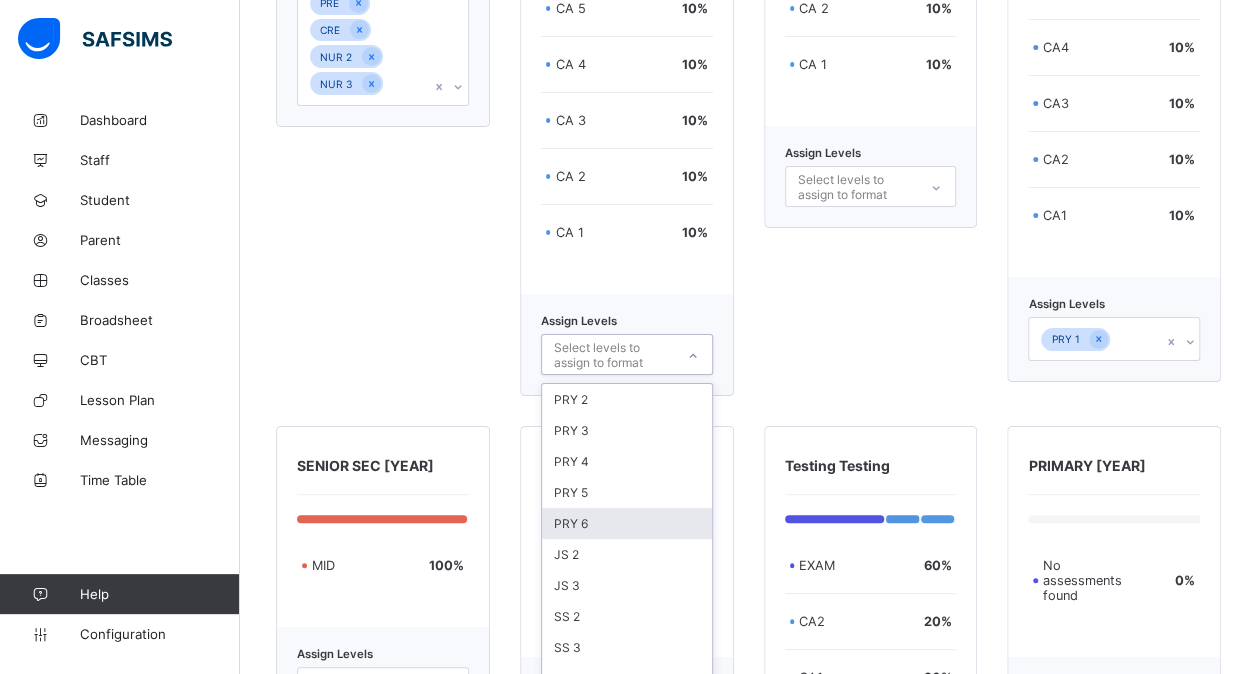 click on "option PRY 6 focused, 5 of 10. 10 results available. Use Up and Down to choose options, press Enter to select the currently focused option, press Escape to exit the menu, press Tab to select the option and exit the menu. Select levels to assign to format PRY 2 PRY 3 PRY 4 PRY 5 PRY 6 JS 2 JS 3 SS 2 SS 3 JSS 3 mock" at bounding box center (627, 354) 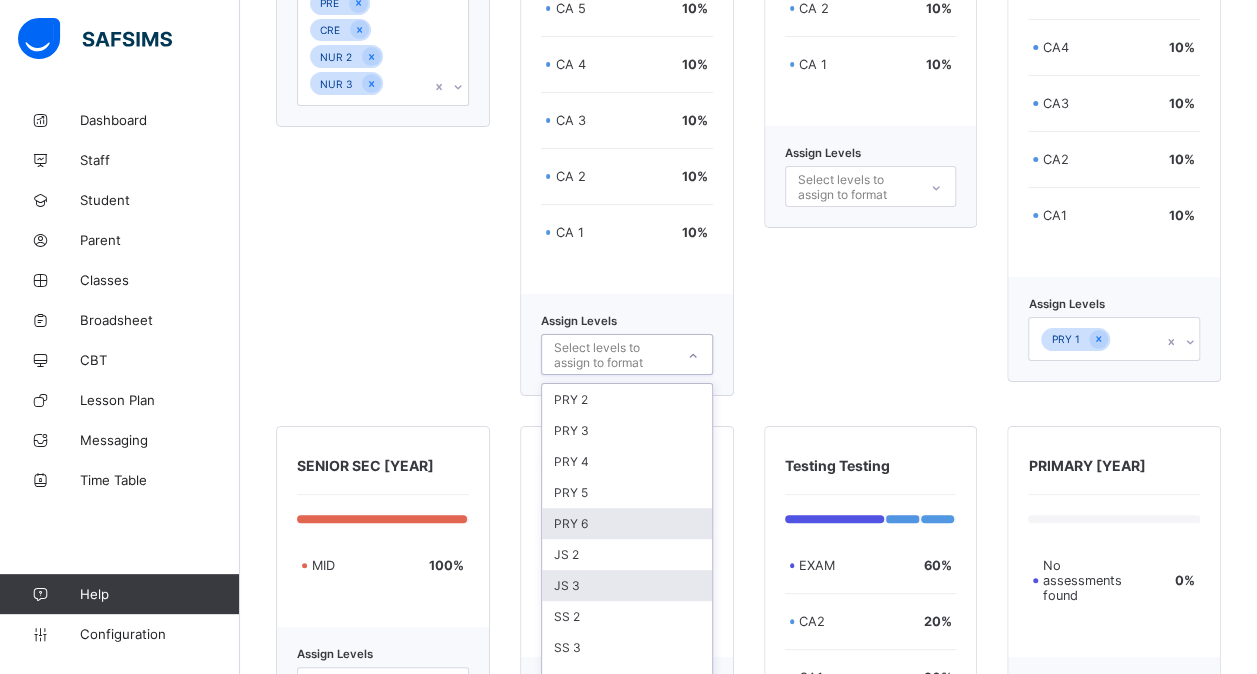 click on "JS 3" at bounding box center [627, 585] 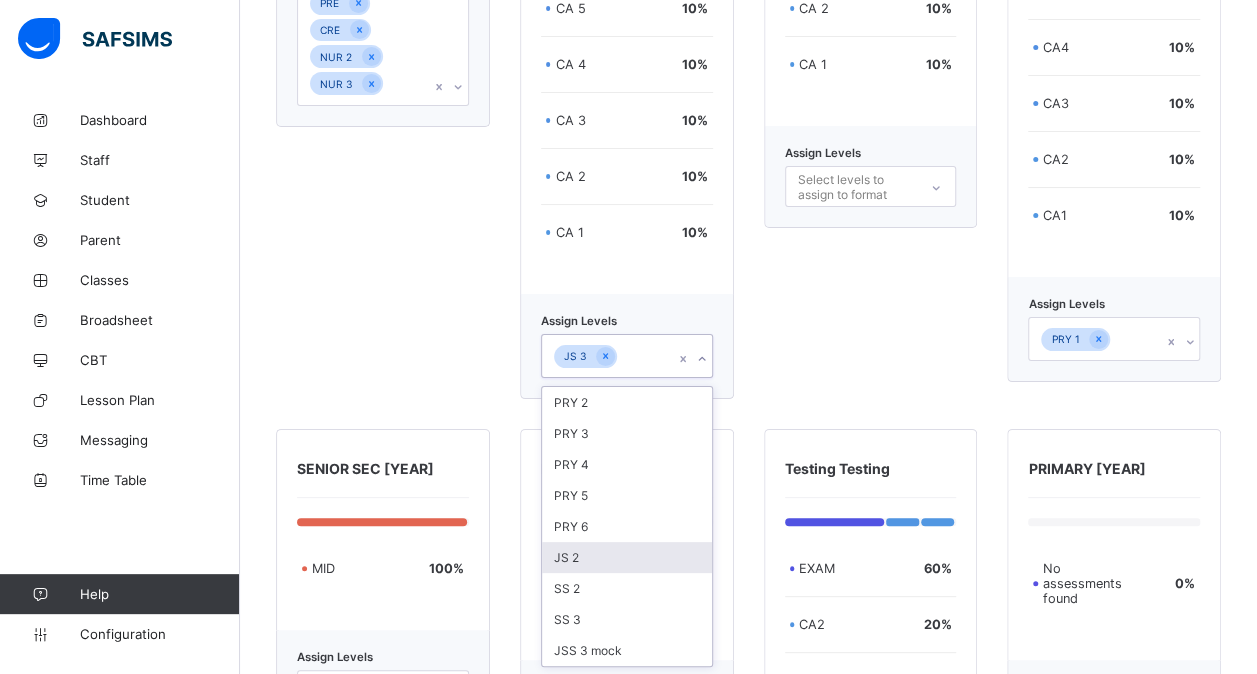 click on "JS 2" at bounding box center (627, 557) 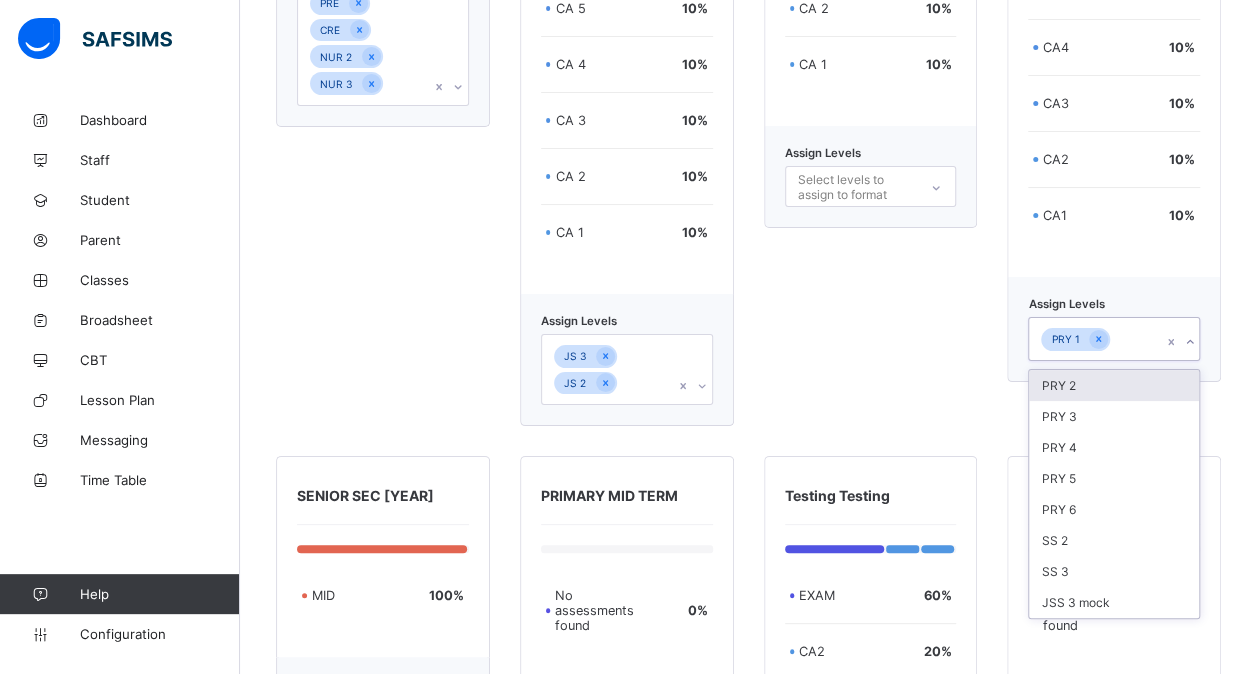 click on "PRY 1" at bounding box center [1095, 339] 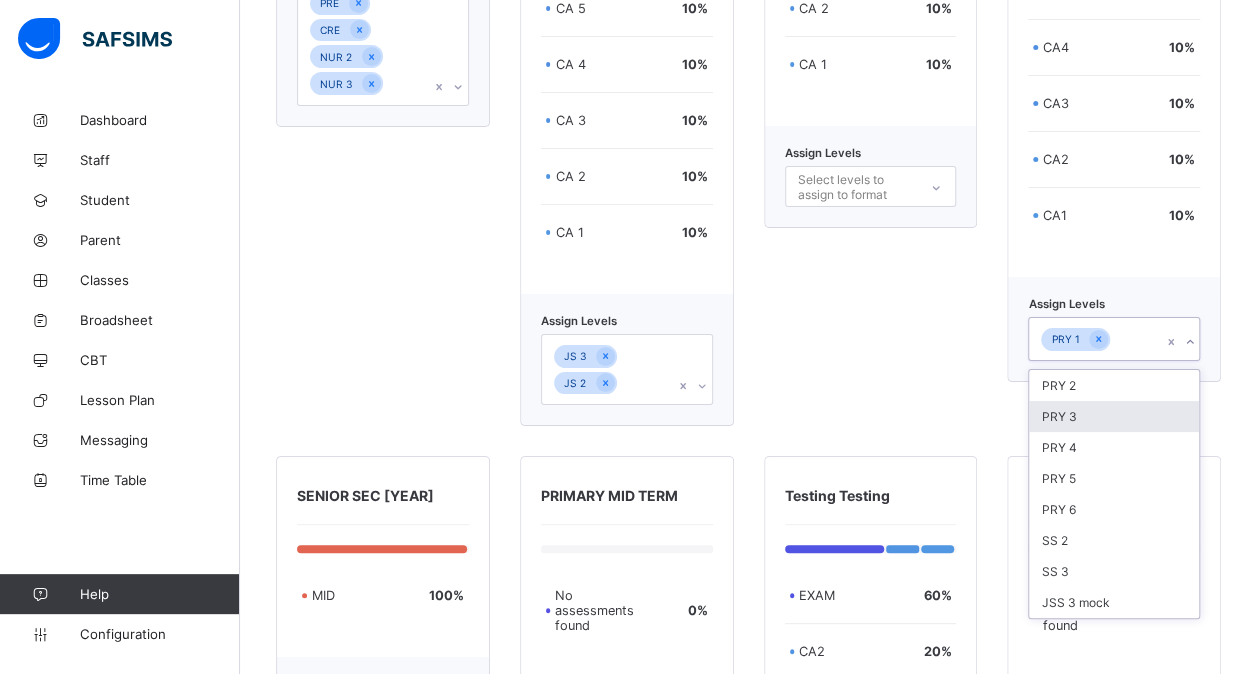 click on "PRY 3" at bounding box center (1114, 416) 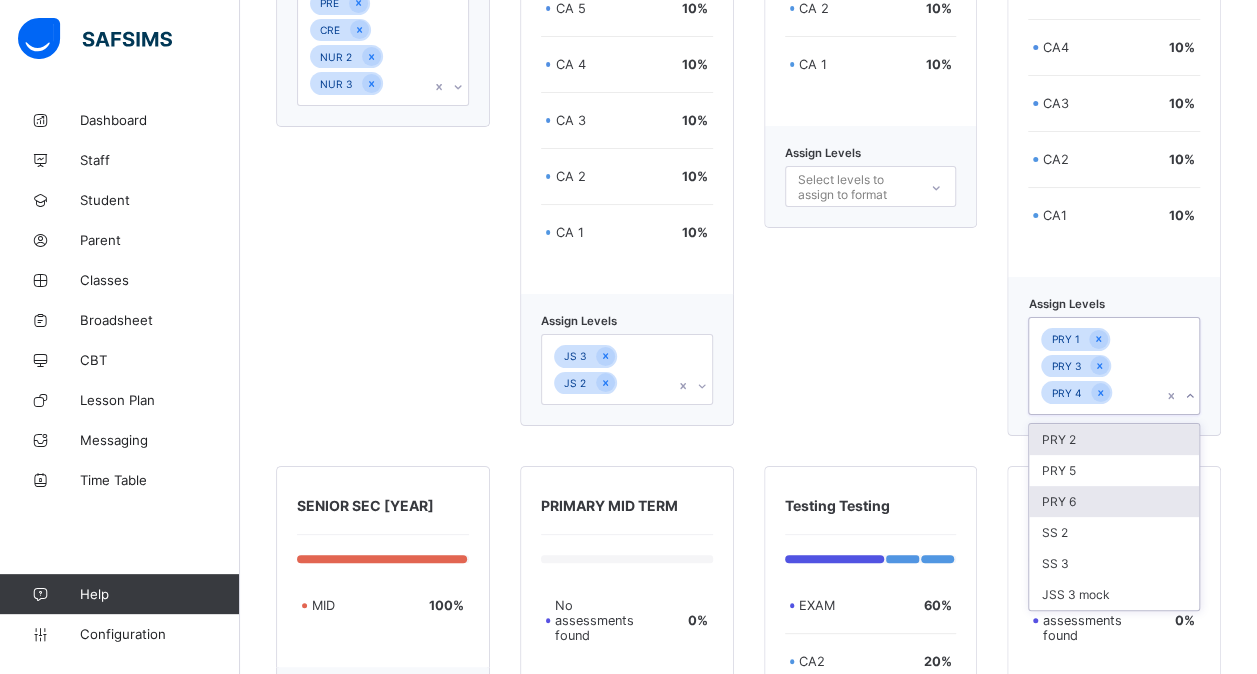 click on "PRY 2" at bounding box center [1114, 439] 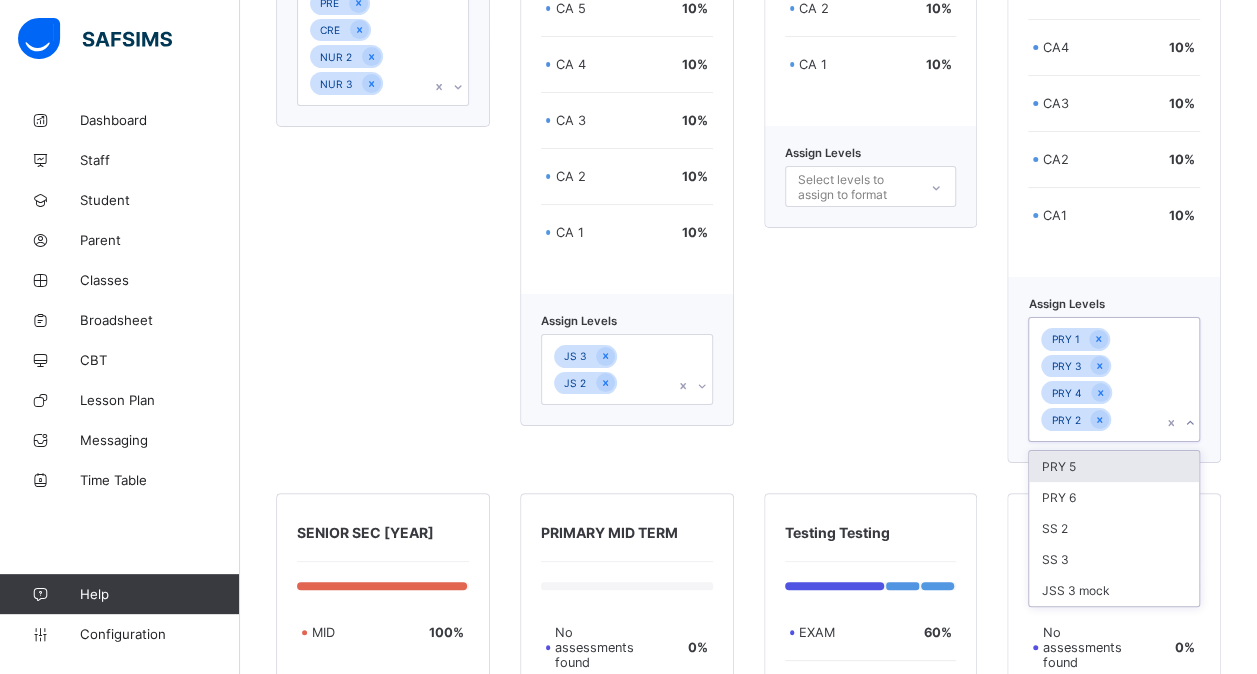 click on "PRY 5" at bounding box center (1114, 466) 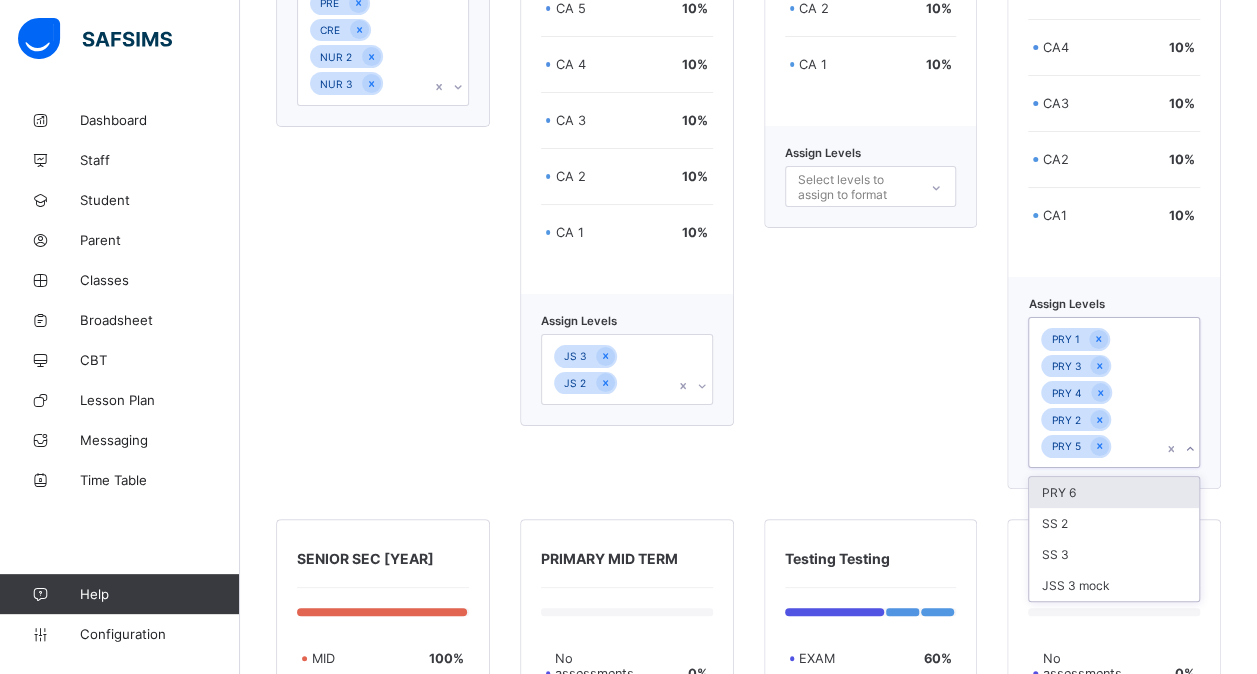 click on "PRY 6" at bounding box center (1114, 492) 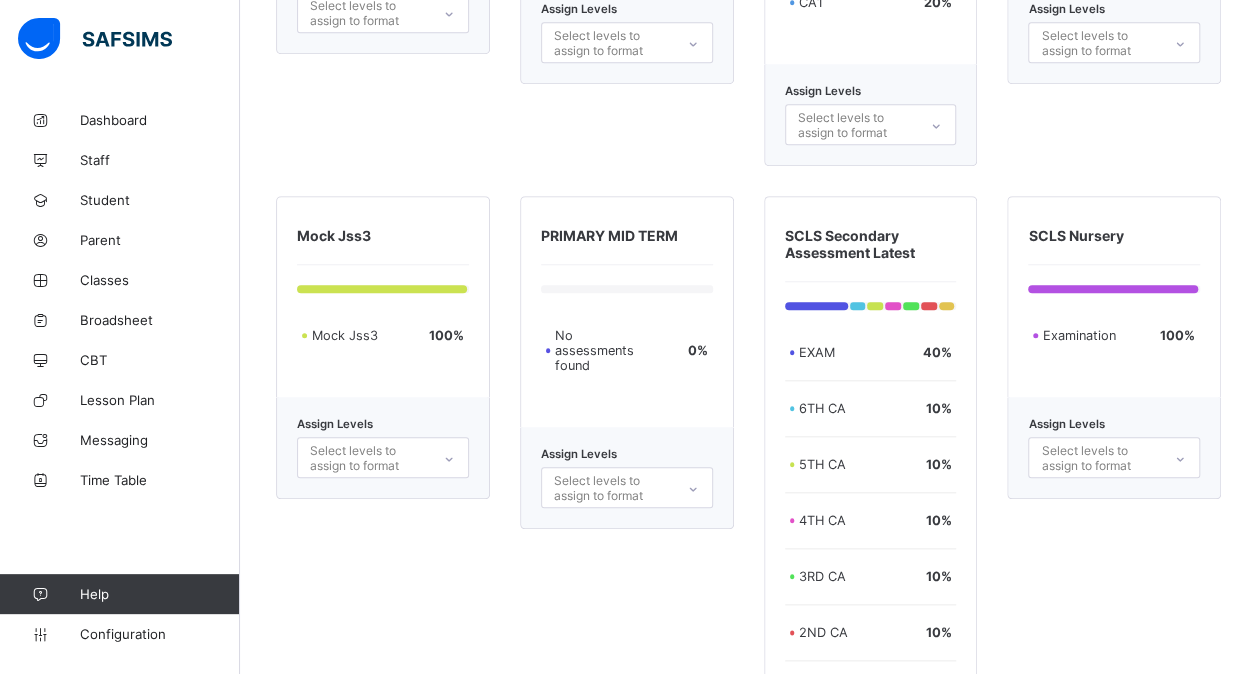 scroll, scrollTop: 4568, scrollLeft: 0, axis: vertical 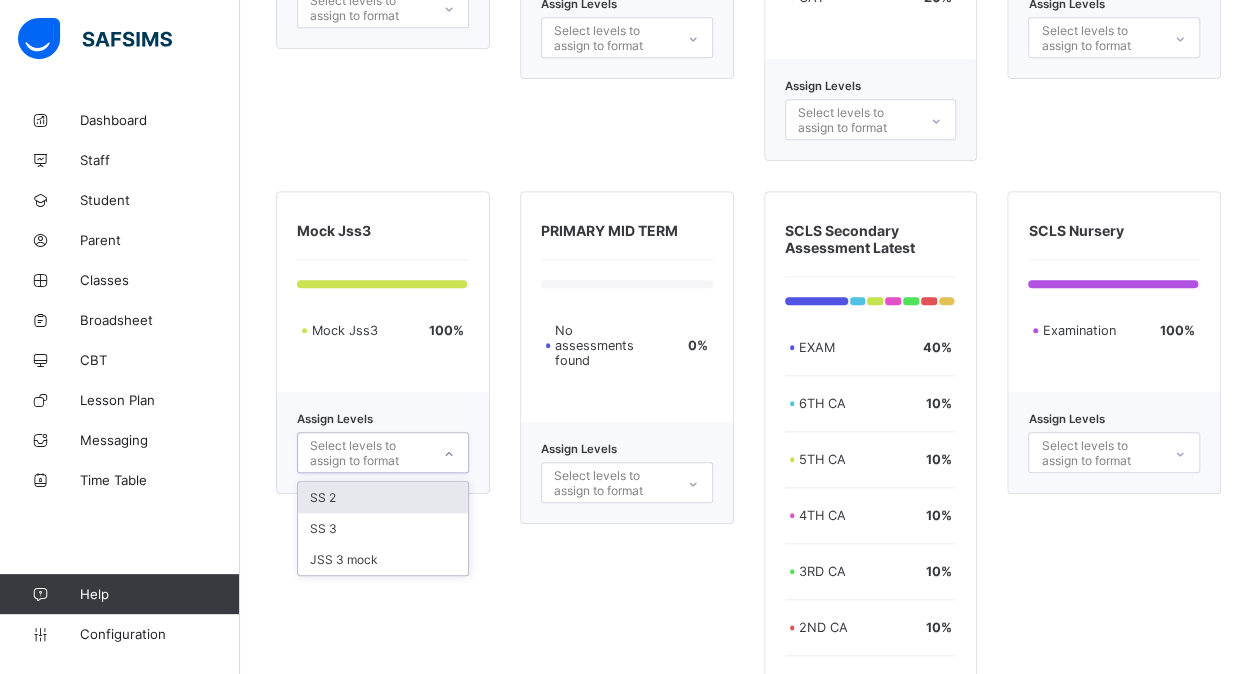 click on "Select levels to assign to format" at bounding box center [369, 453] 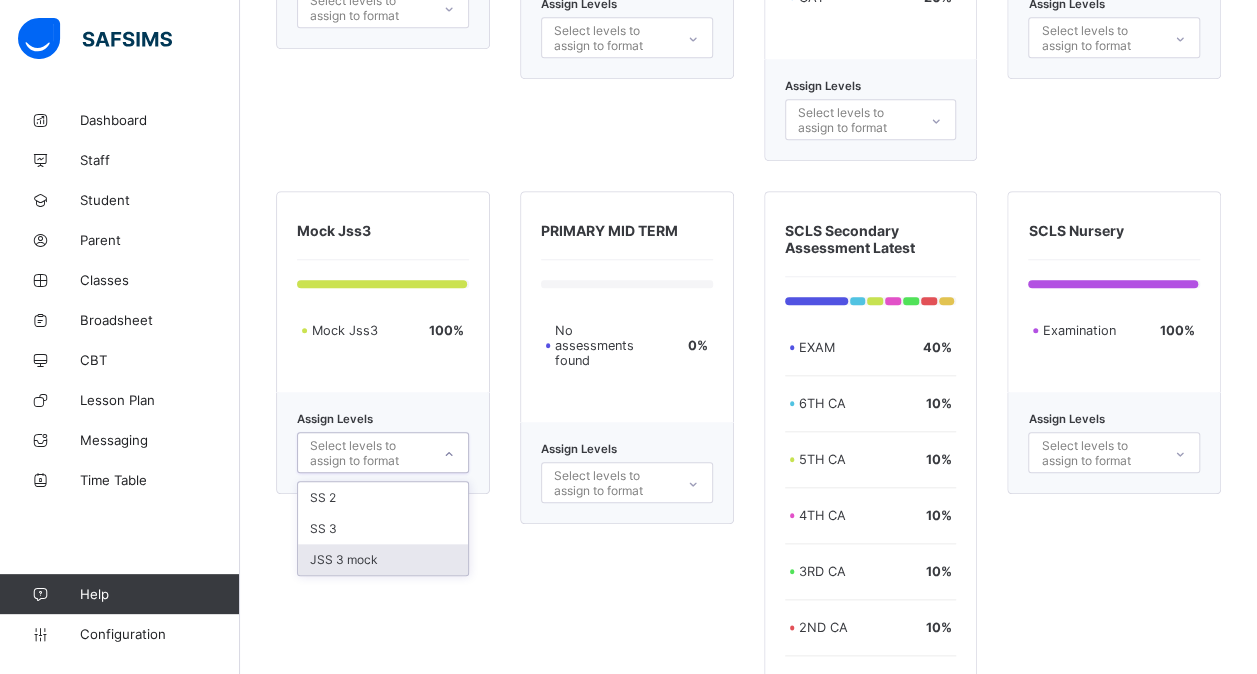 click on "JSS 3 mock" at bounding box center [383, 559] 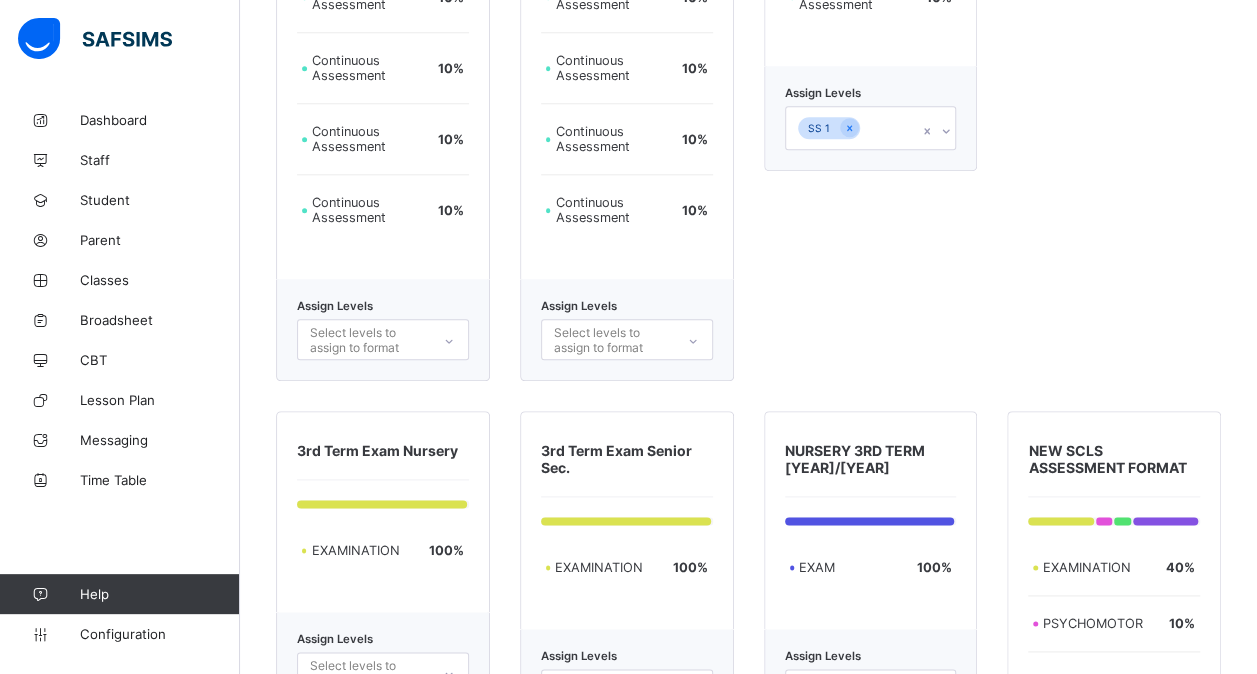 scroll, scrollTop: 981, scrollLeft: 0, axis: vertical 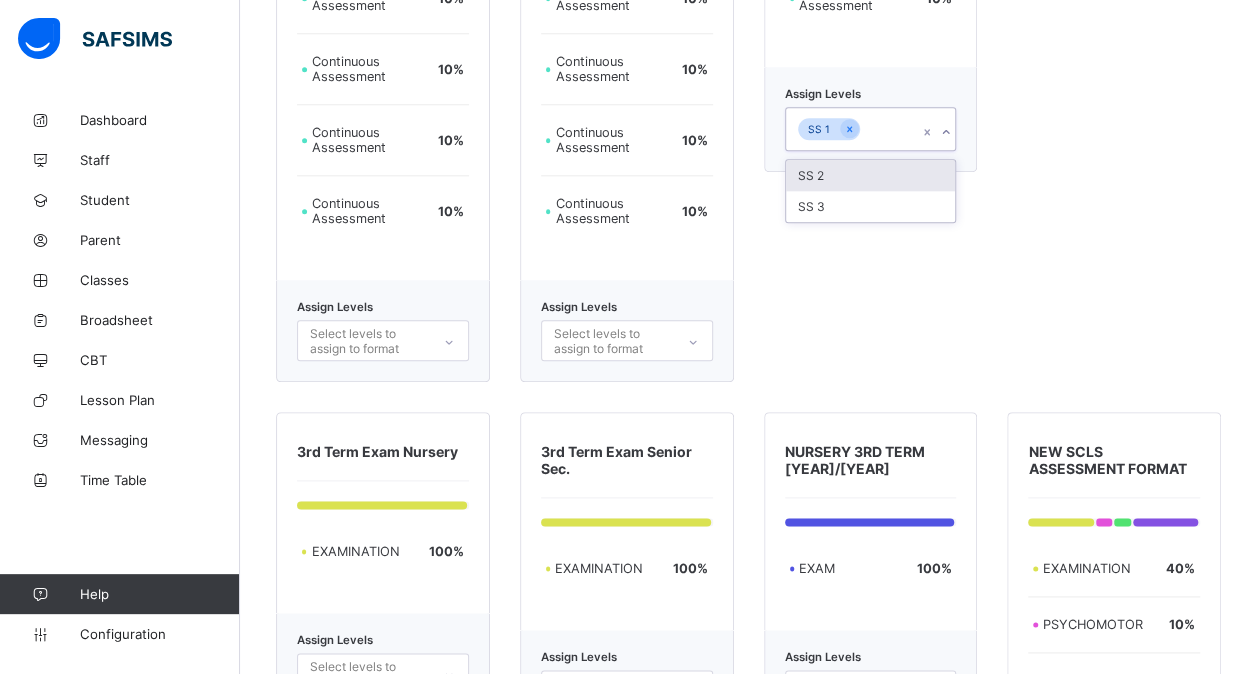 click on "SS 1" at bounding box center [852, 129] 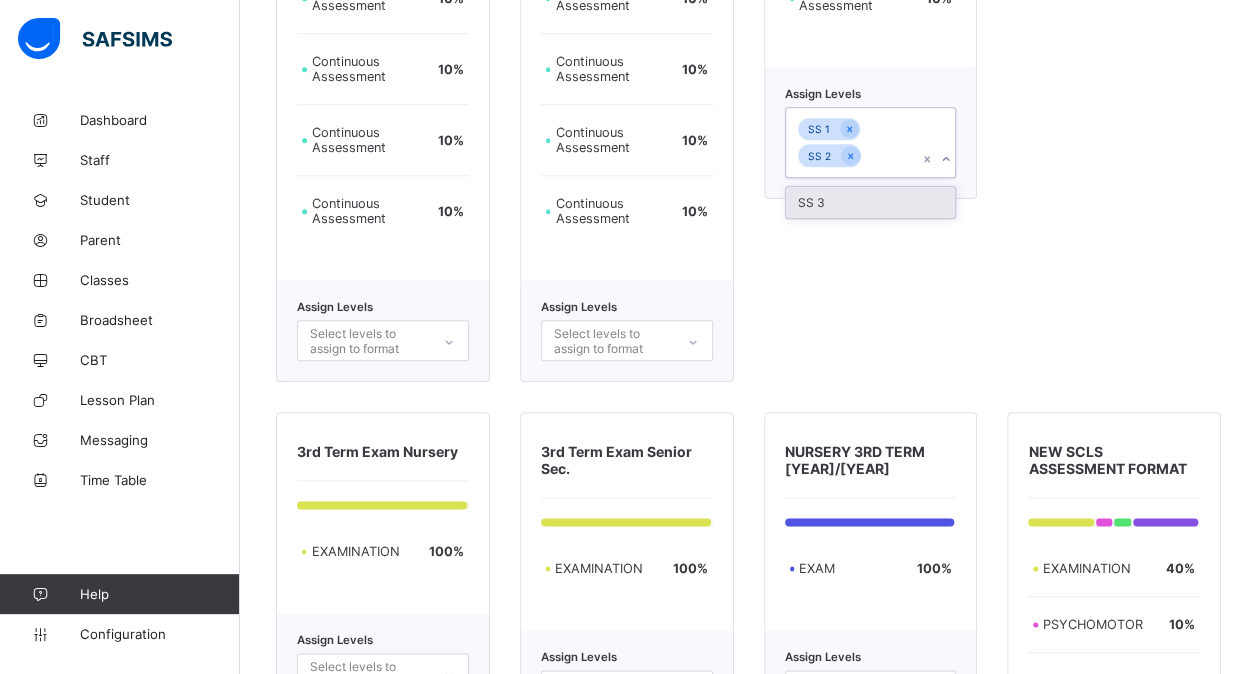 click on "SS 3" at bounding box center [871, 202] 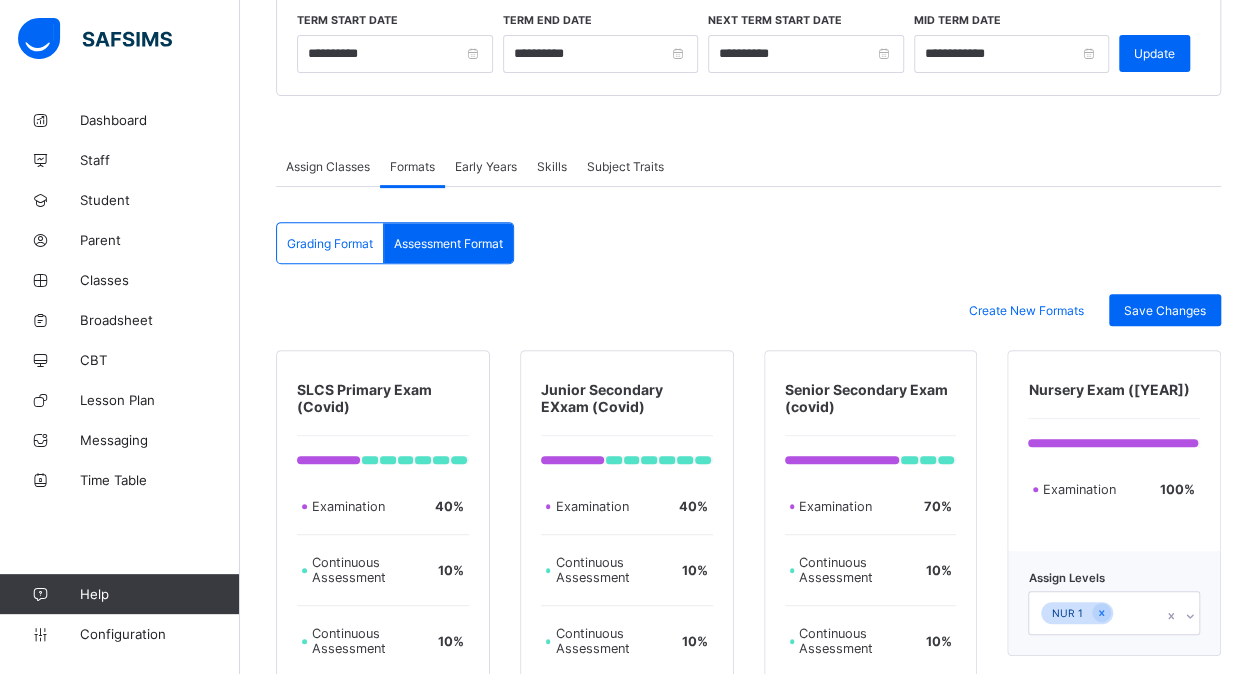scroll, scrollTop: 265, scrollLeft: 0, axis: vertical 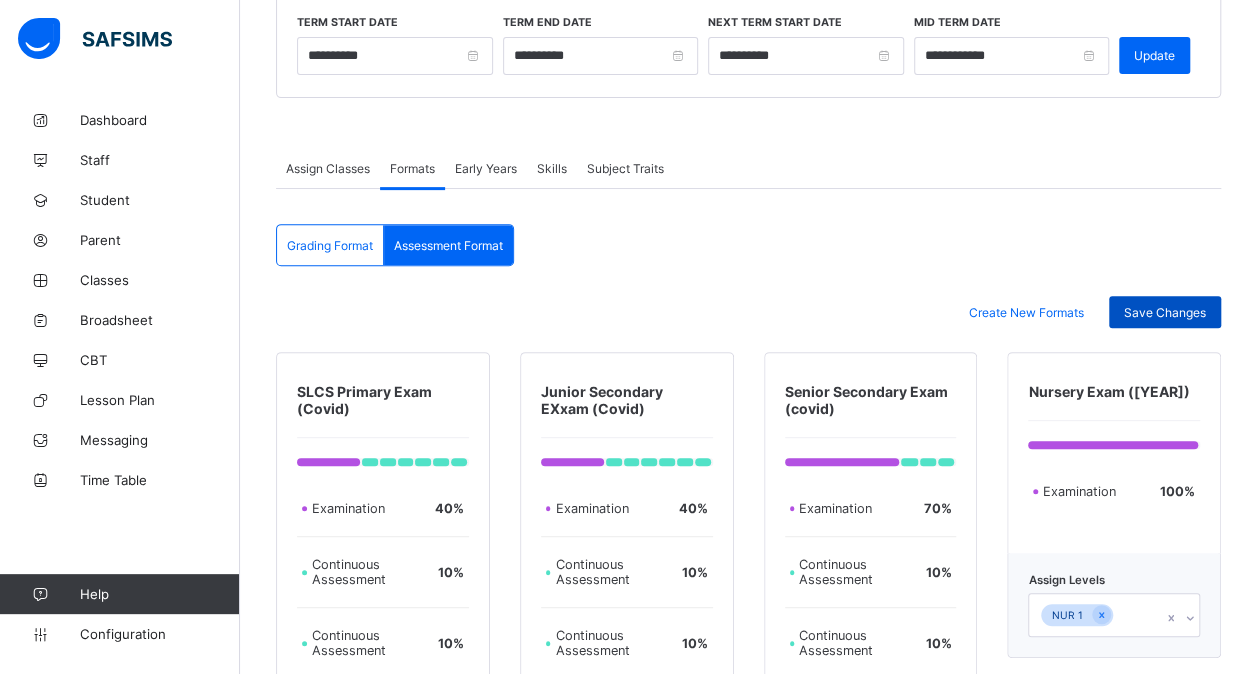 click on "Save Changes" at bounding box center (1165, 312) 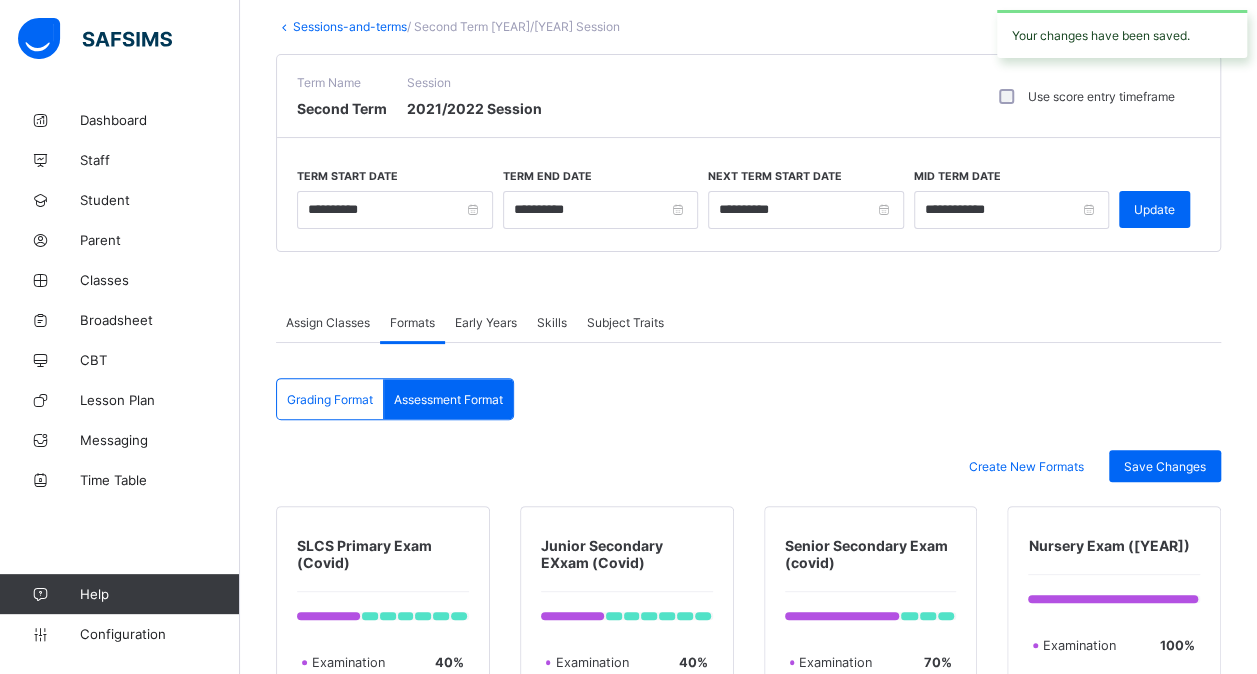 scroll, scrollTop: 0, scrollLeft: 0, axis: both 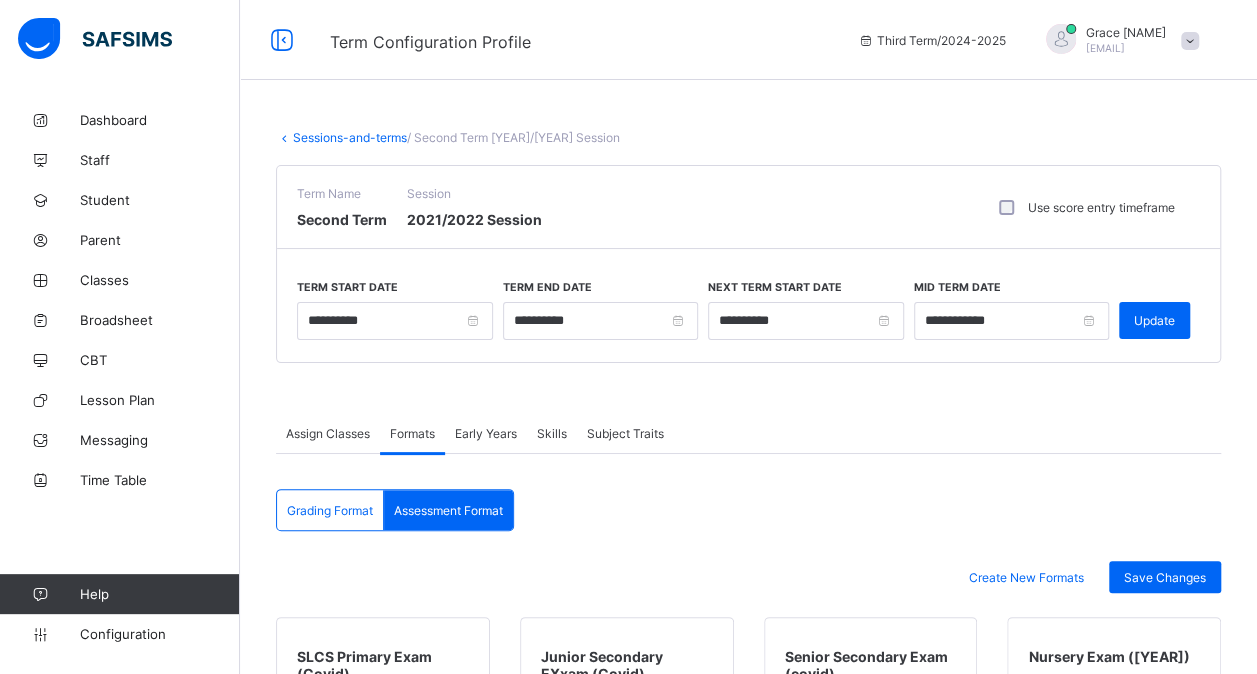 click on "Sessions-and-terms" at bounding box center [350, 137] 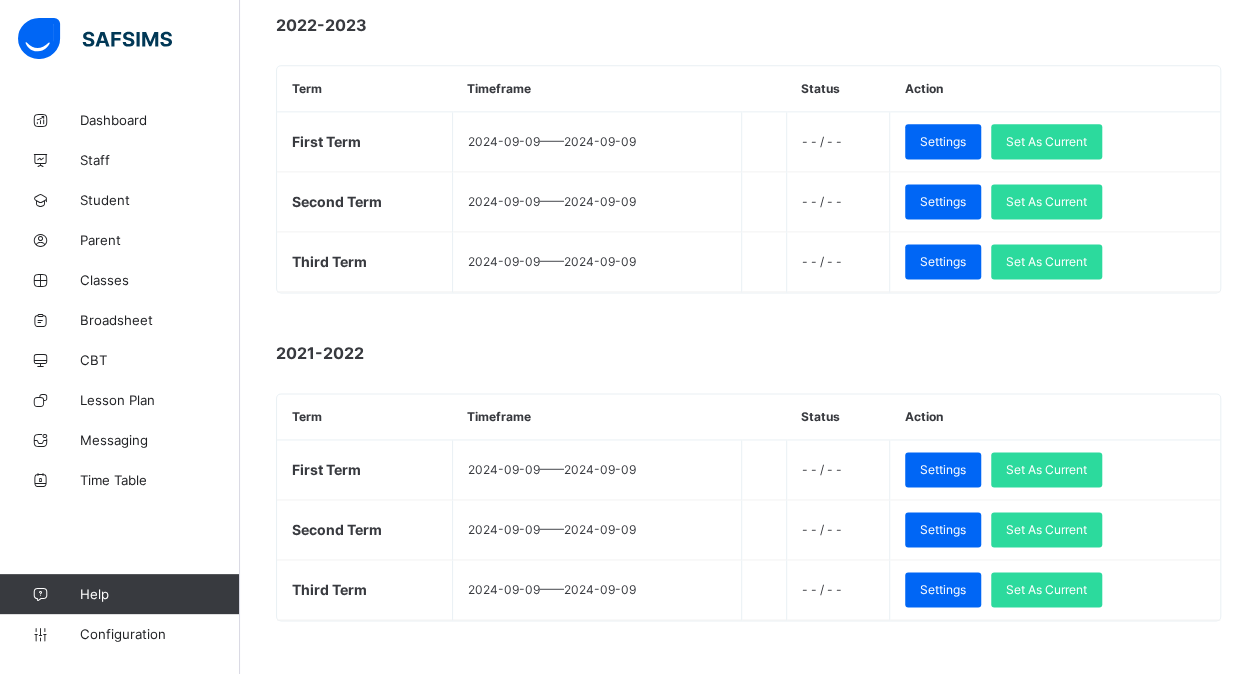 scroll, scrollTop: 1280, scrollLeft: 0, axis: vertical 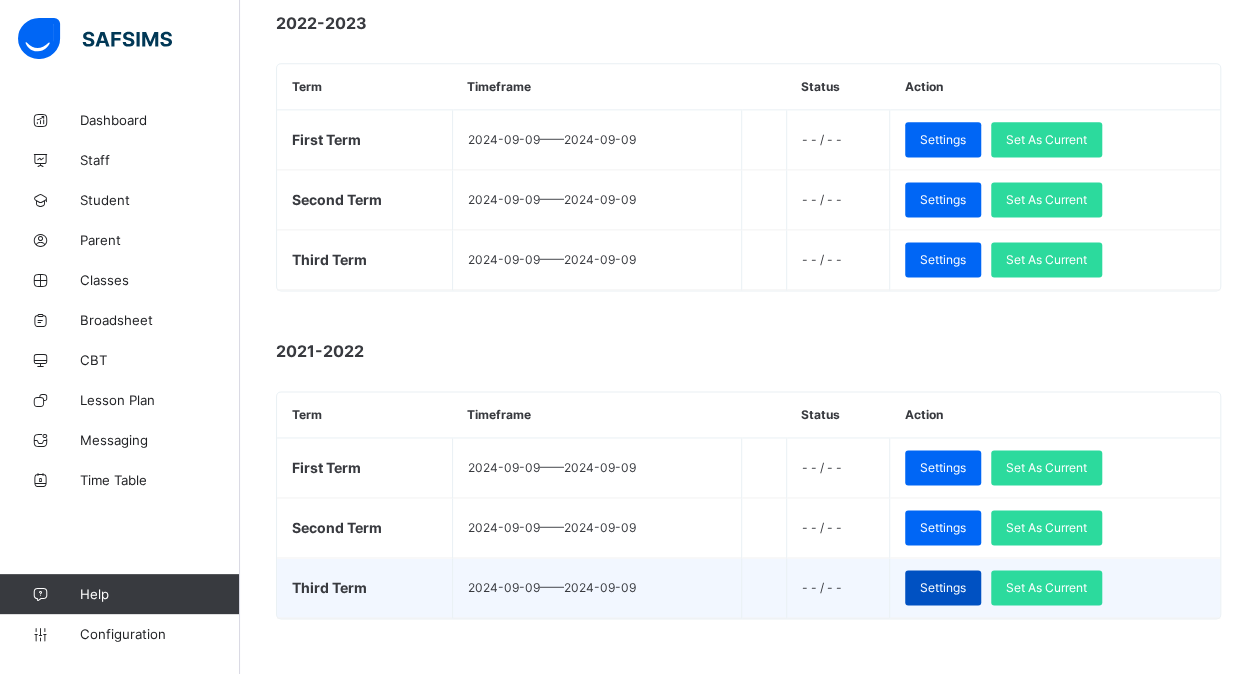click on "Settings" at bounding box center [943, 587] 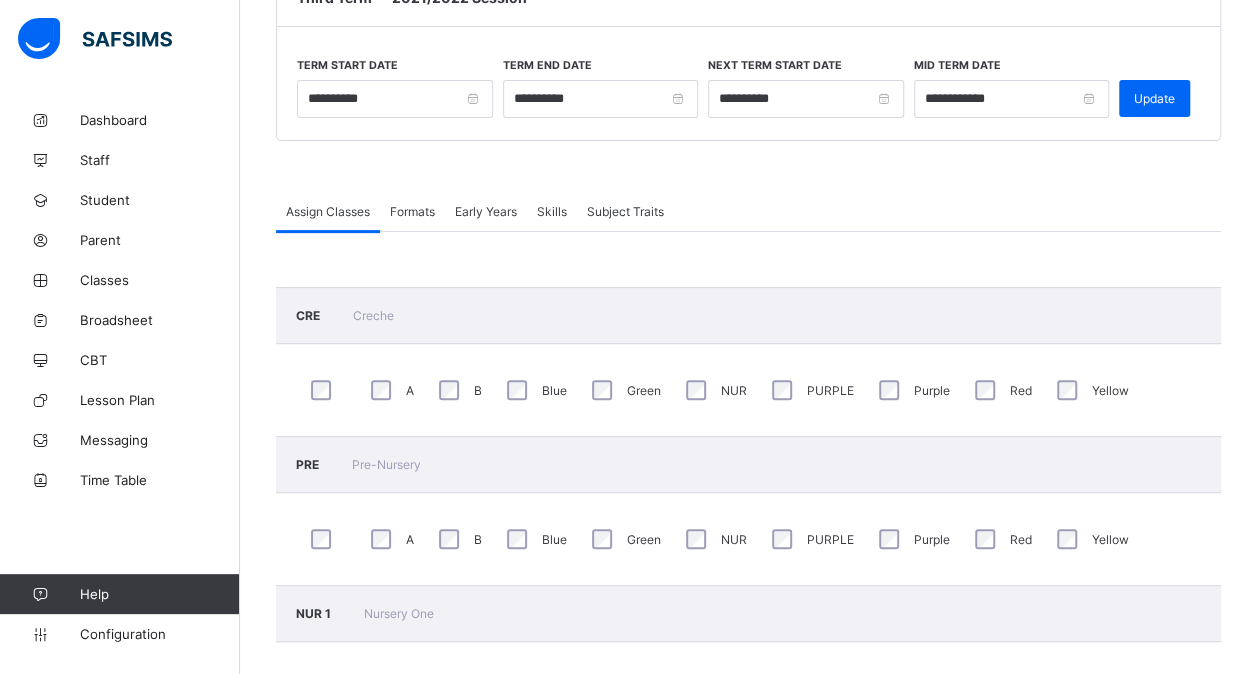 click on "A" at bounding box center (390, 1284) 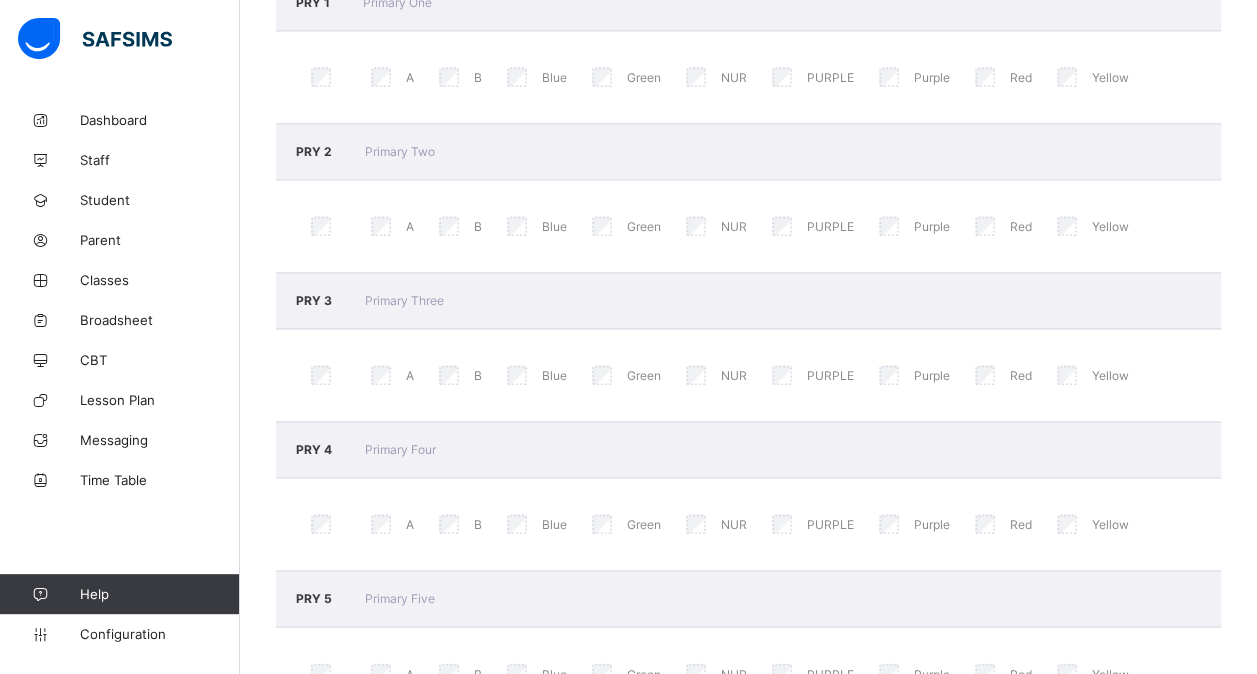 click on "A B Blue Green NUR PURPLE Purple Red Yellow" at bounding box center [748, 226] 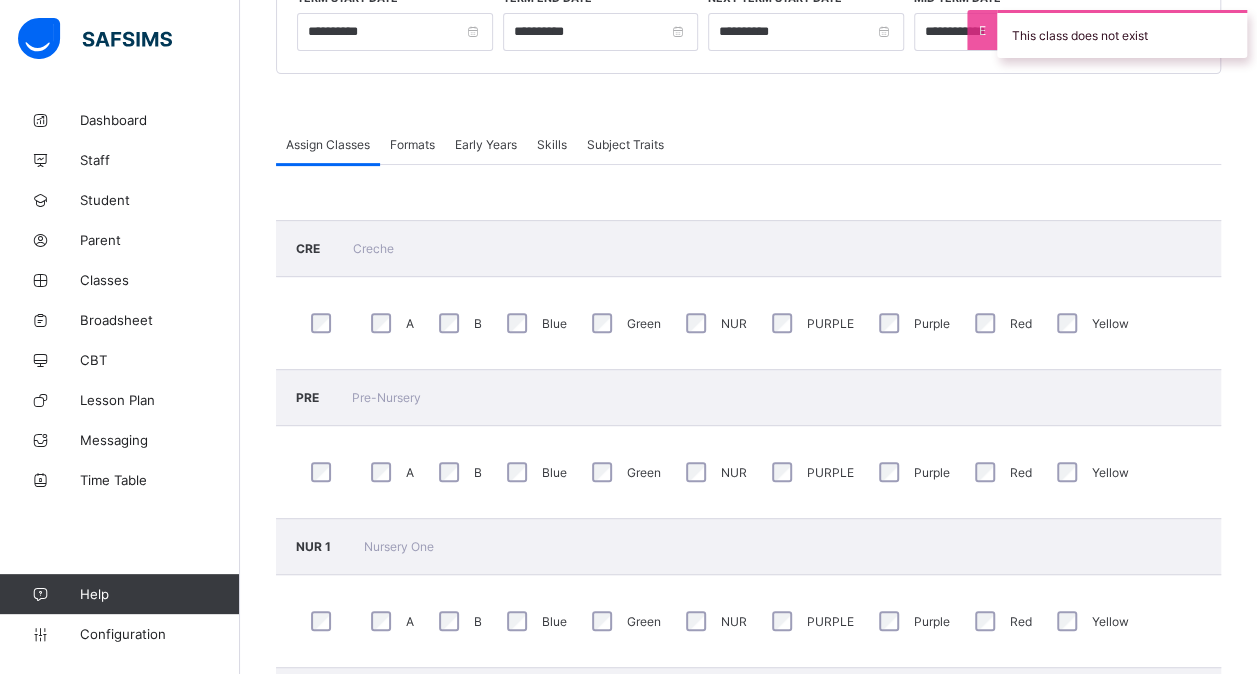 scroll, scrollTop: 285, scrollLeft: 0, axis: vertical 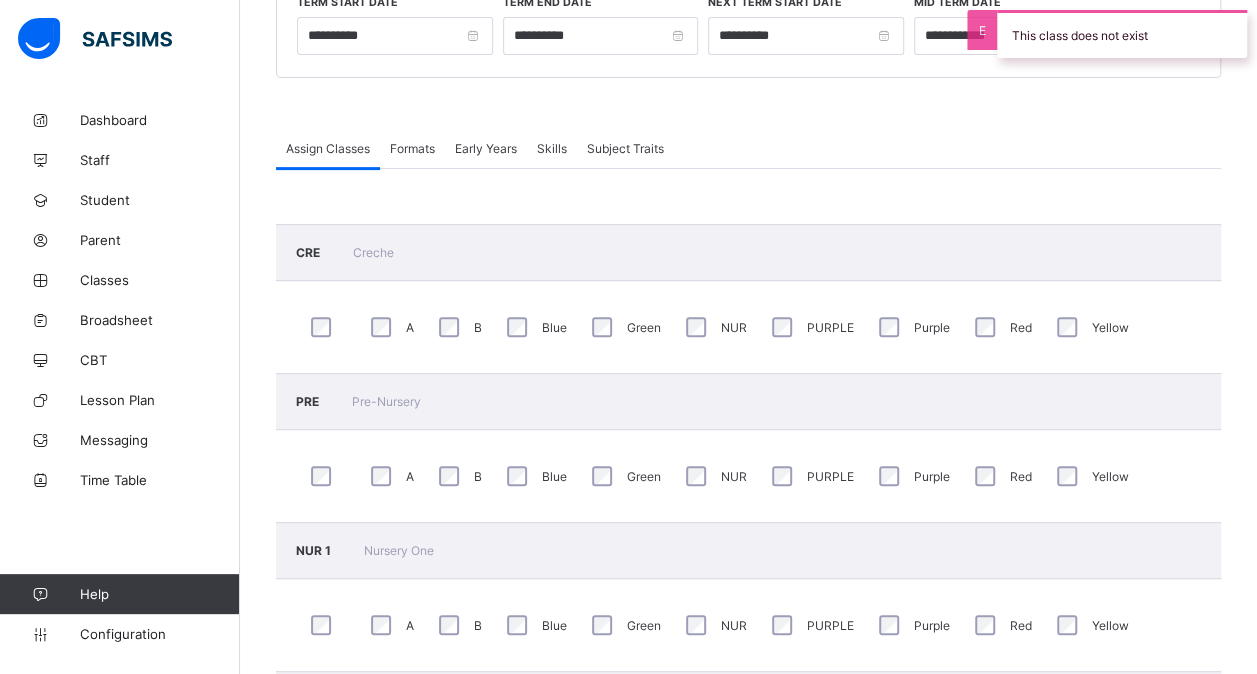 click on "Formats" at bounding box center [412, 148] 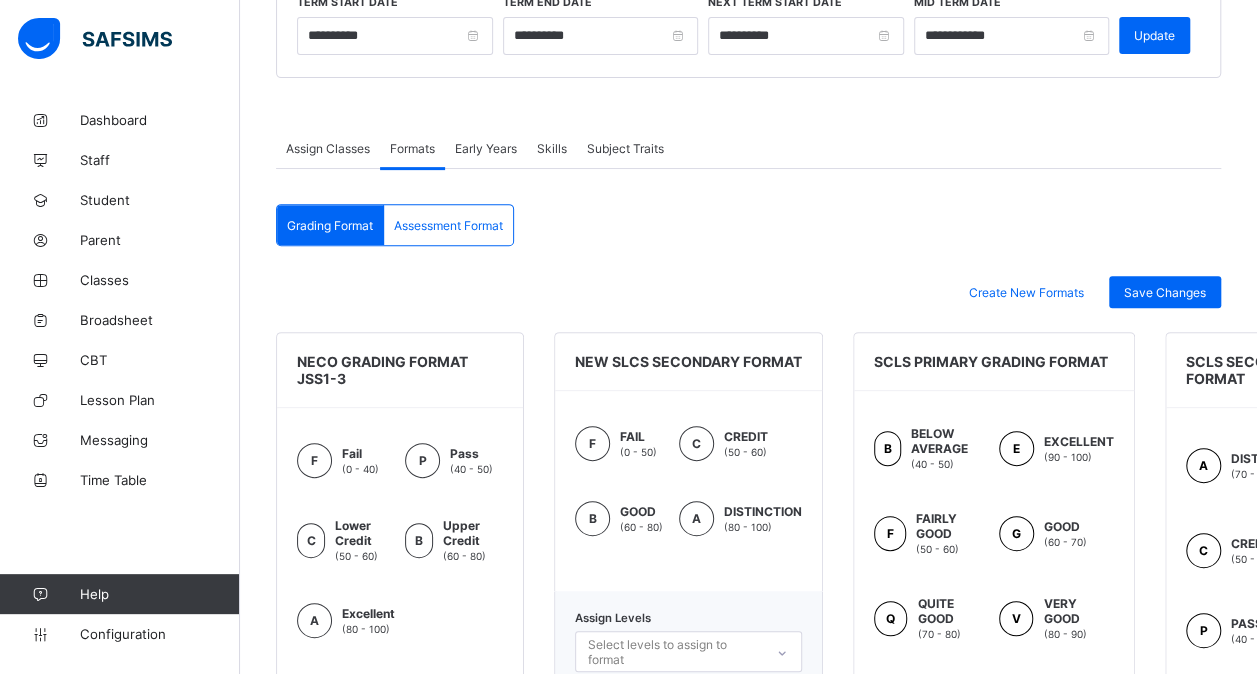 click on "Assessment Format" at bounding box center [448, 225] 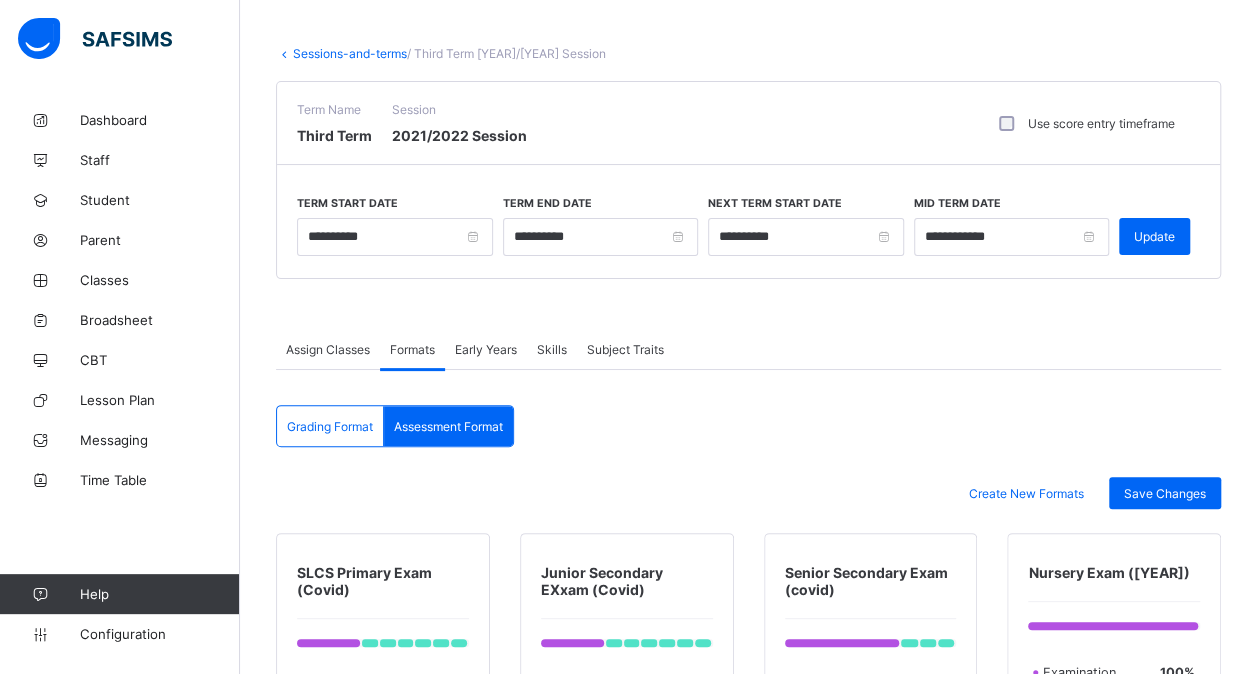 scroll, scrollTop: 0, scrollLeft: 0, axis: both 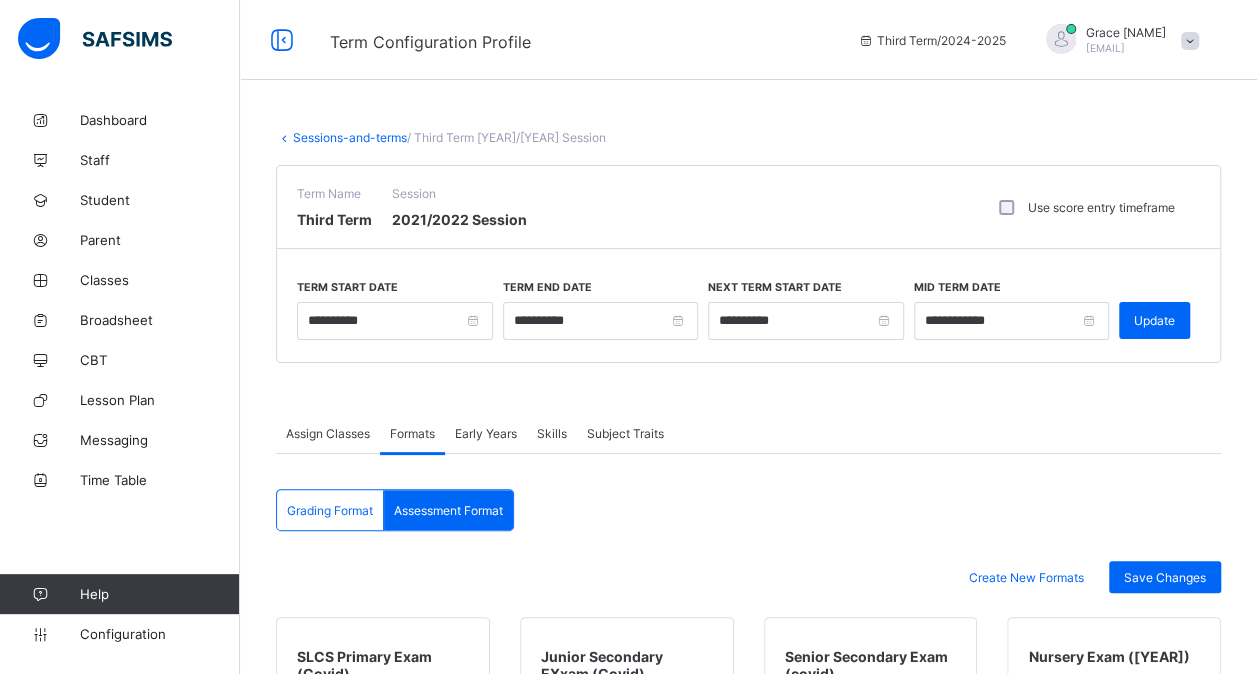 click on "Sessions-and-terms" at bounding box center [350, 137] 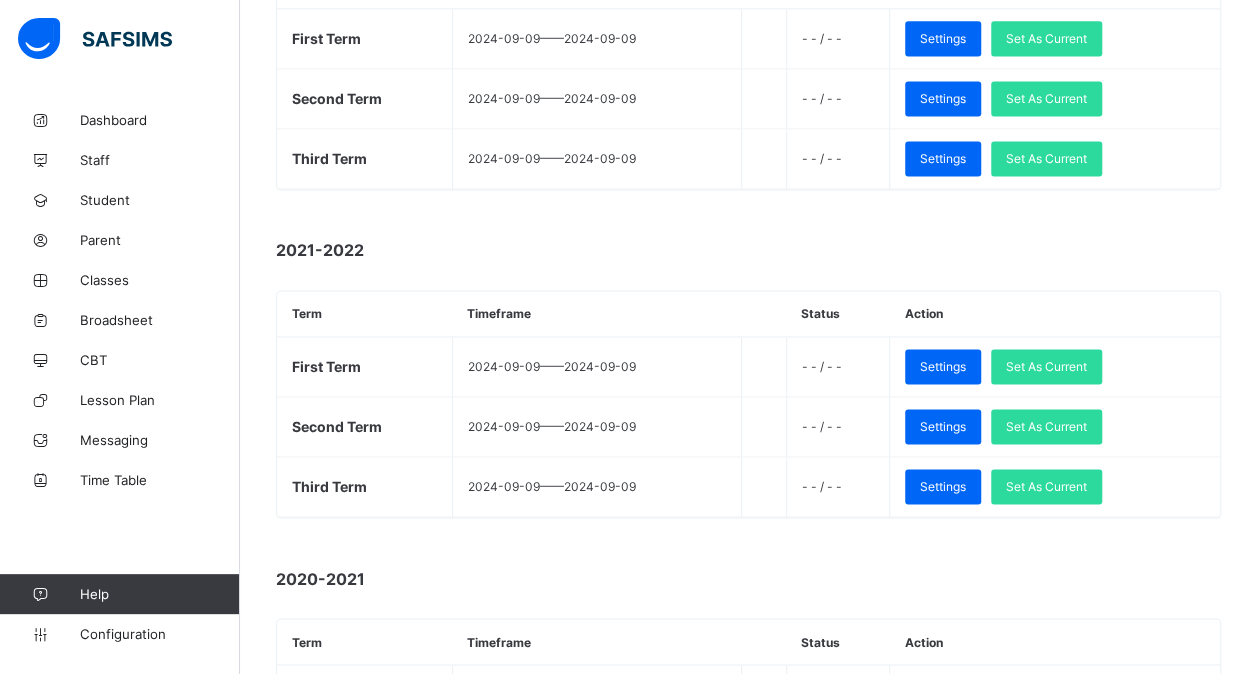 scroll, scrollTop: 1448, scrollLeft: 0, axis: vertical 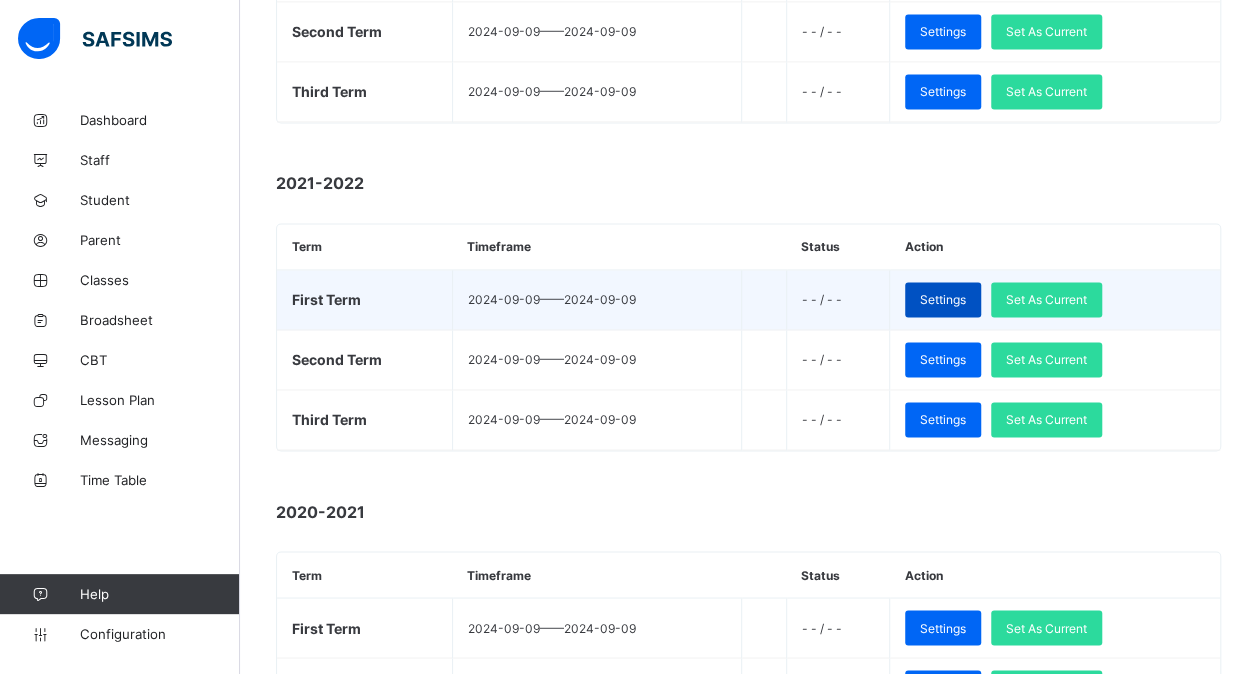 click on "Settings" at bounding box center (943, 299) 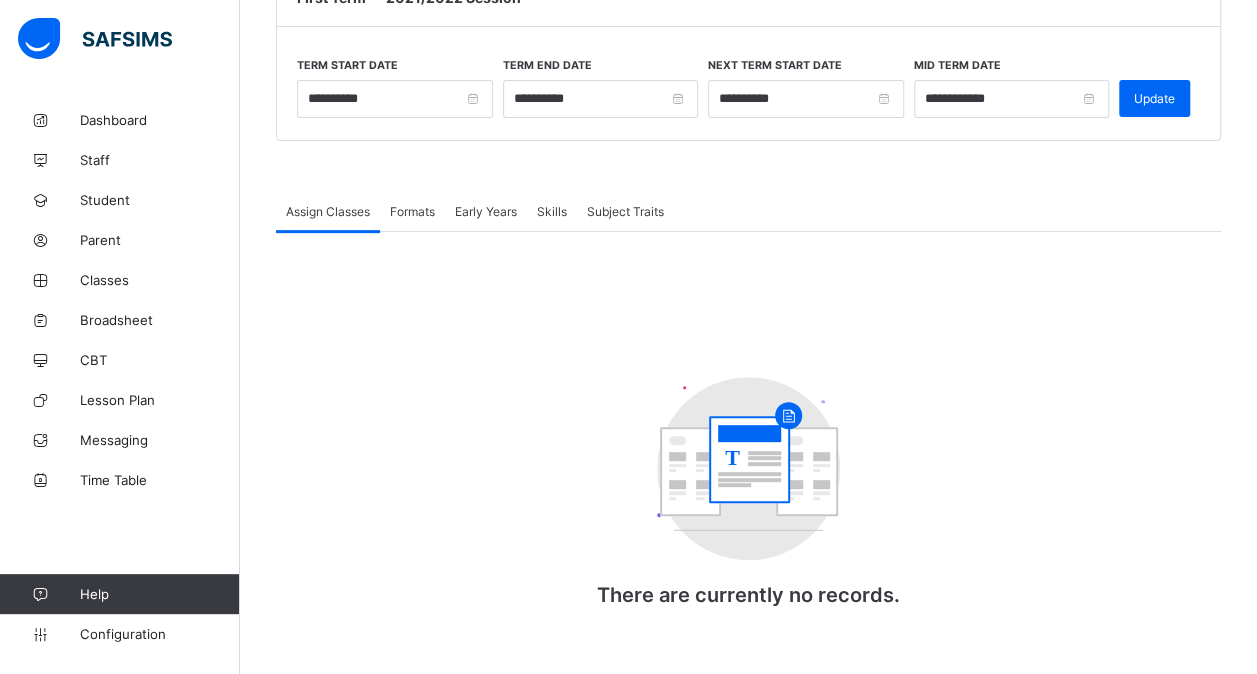 click on "Formats" at bounding box center [412, 211] 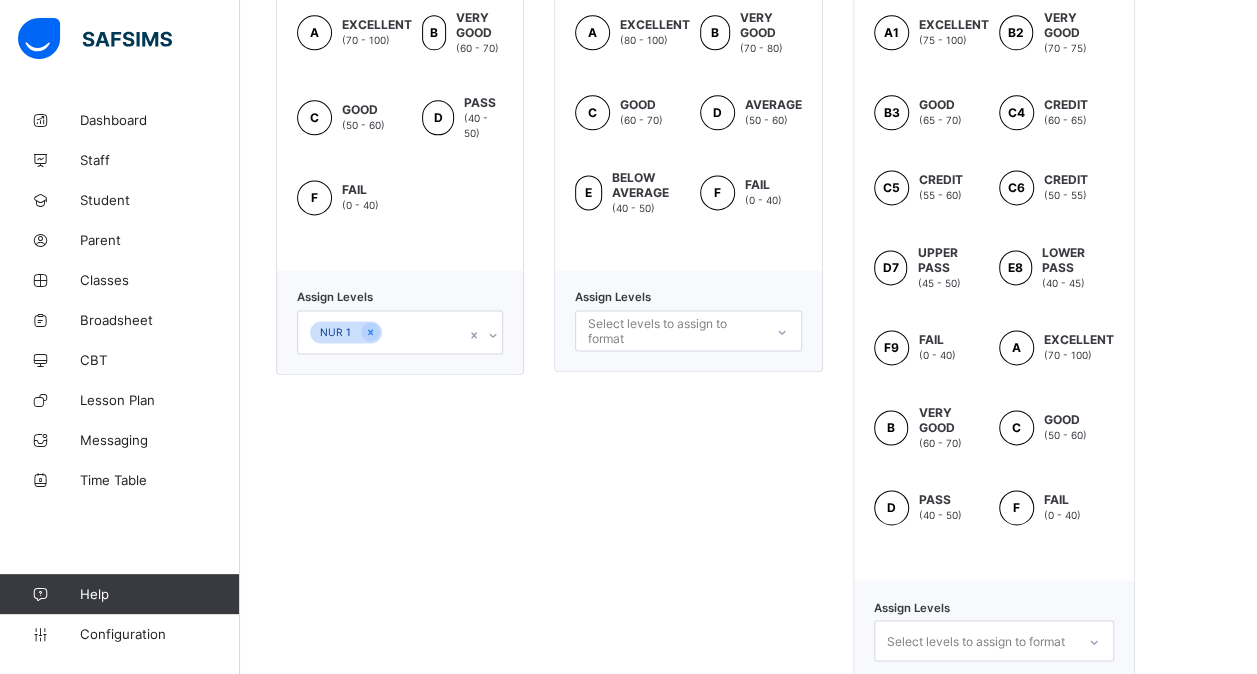 scroll, scrollTop: 1296, scrollLeft: 0, axis: vertical 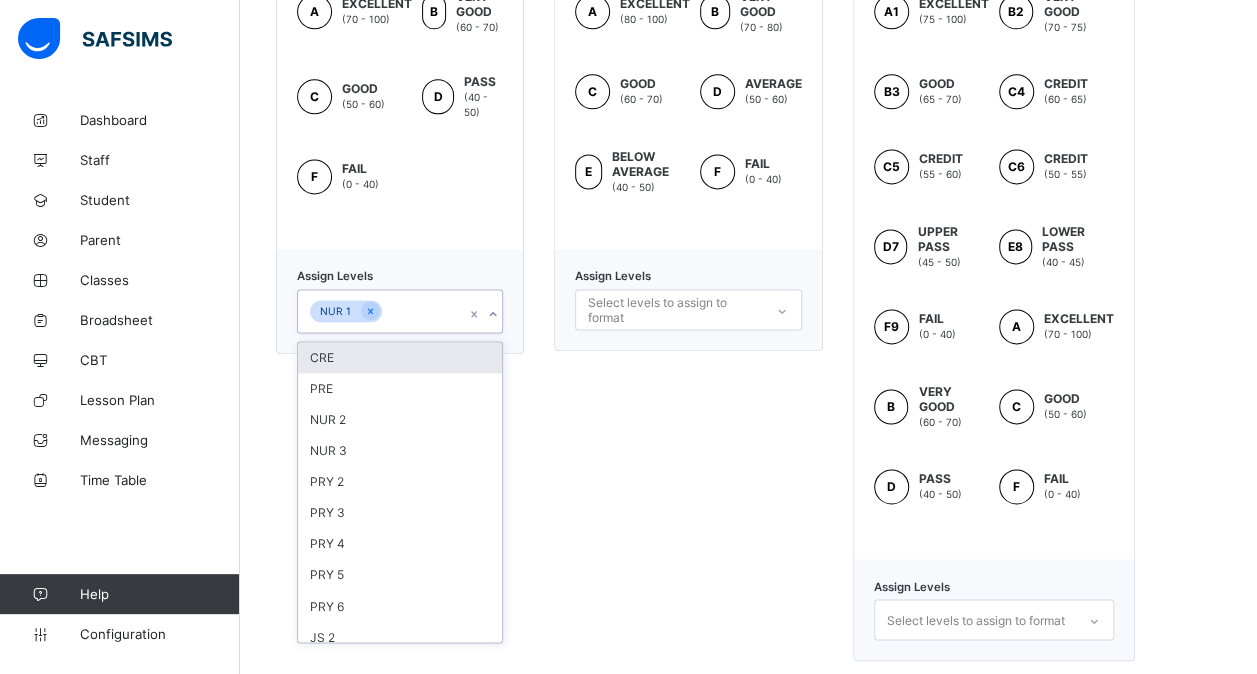 click on "NUR 1" at bounding box center [381, 311] 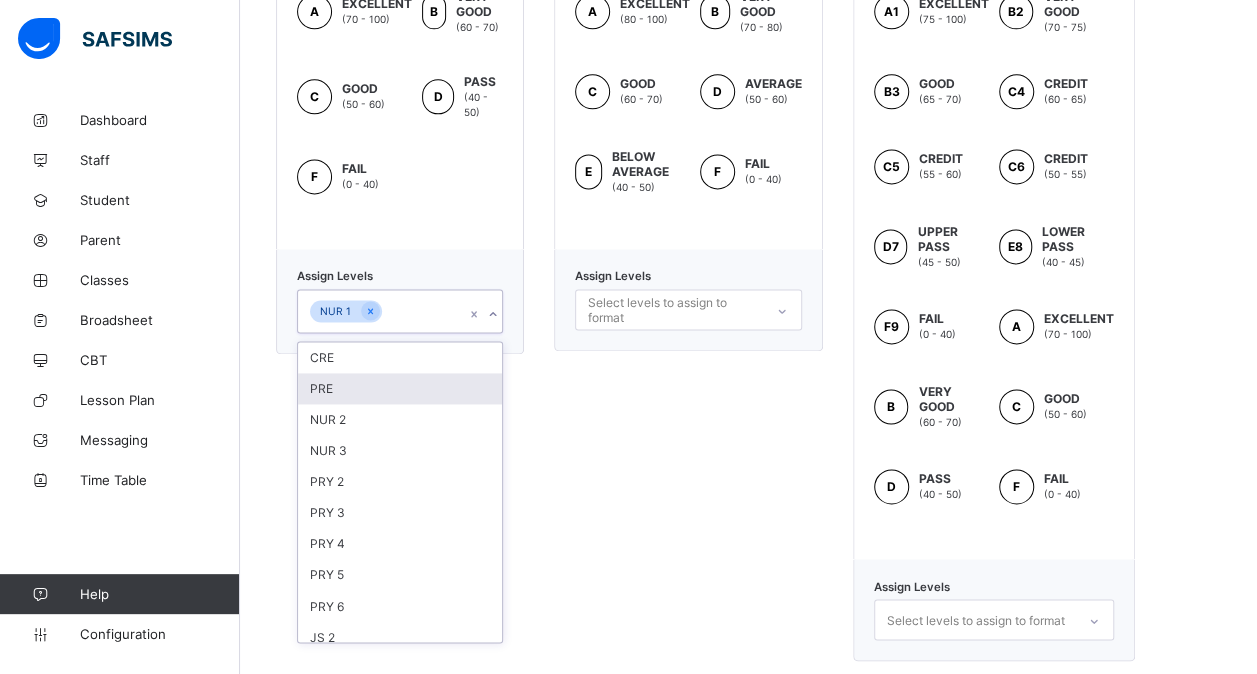 click on "PRE" at bounding box center (400, 388) 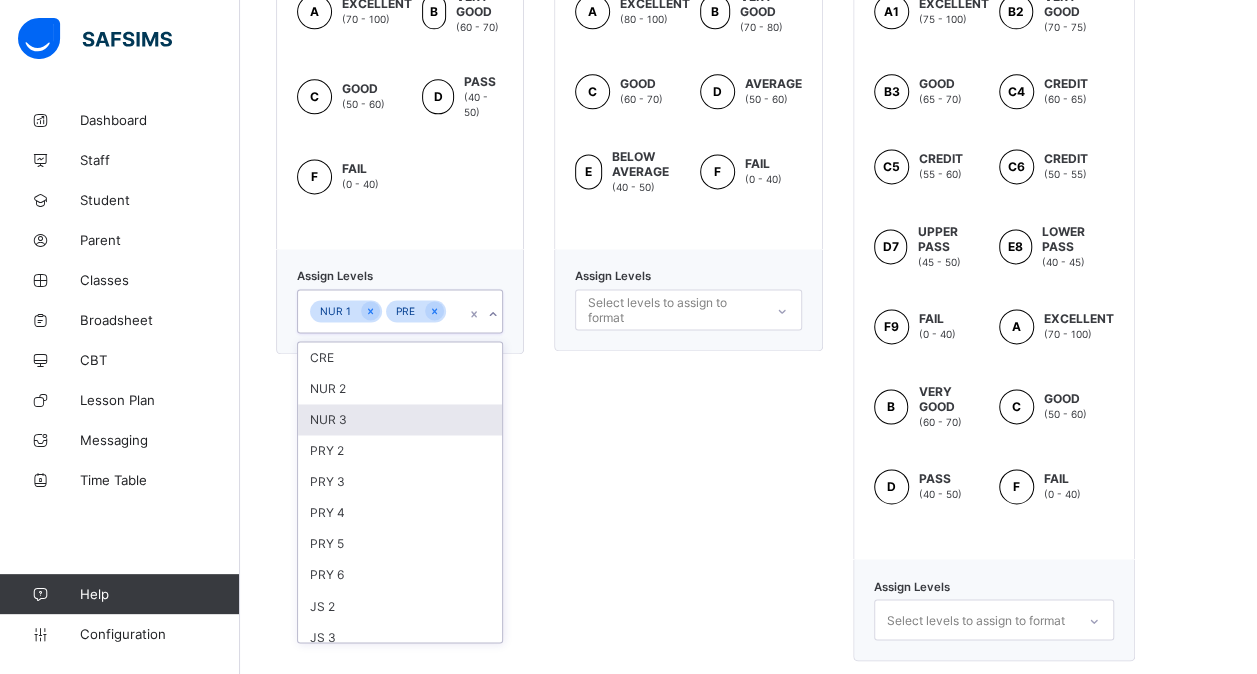 click on "NUR 3" at bounding box center (400, 419) 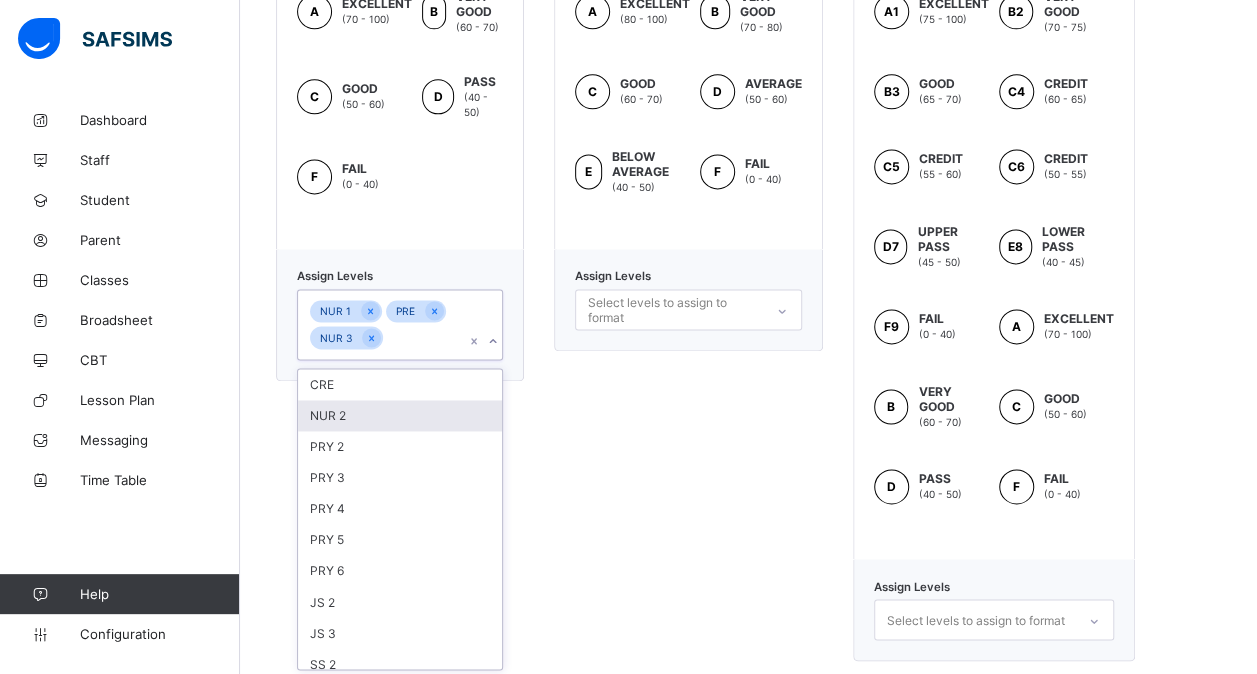 click on "NUR 2" at bounding box center [400, 415] 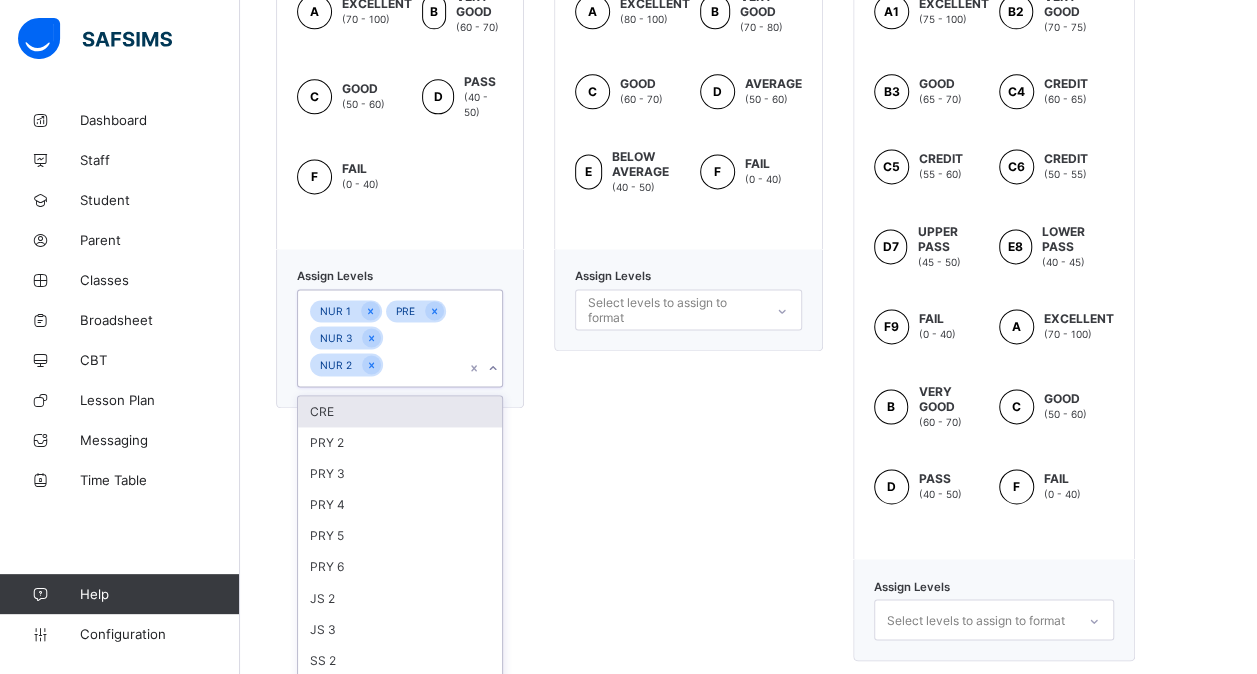 click on "CRE" at bounding box center [400, 411] 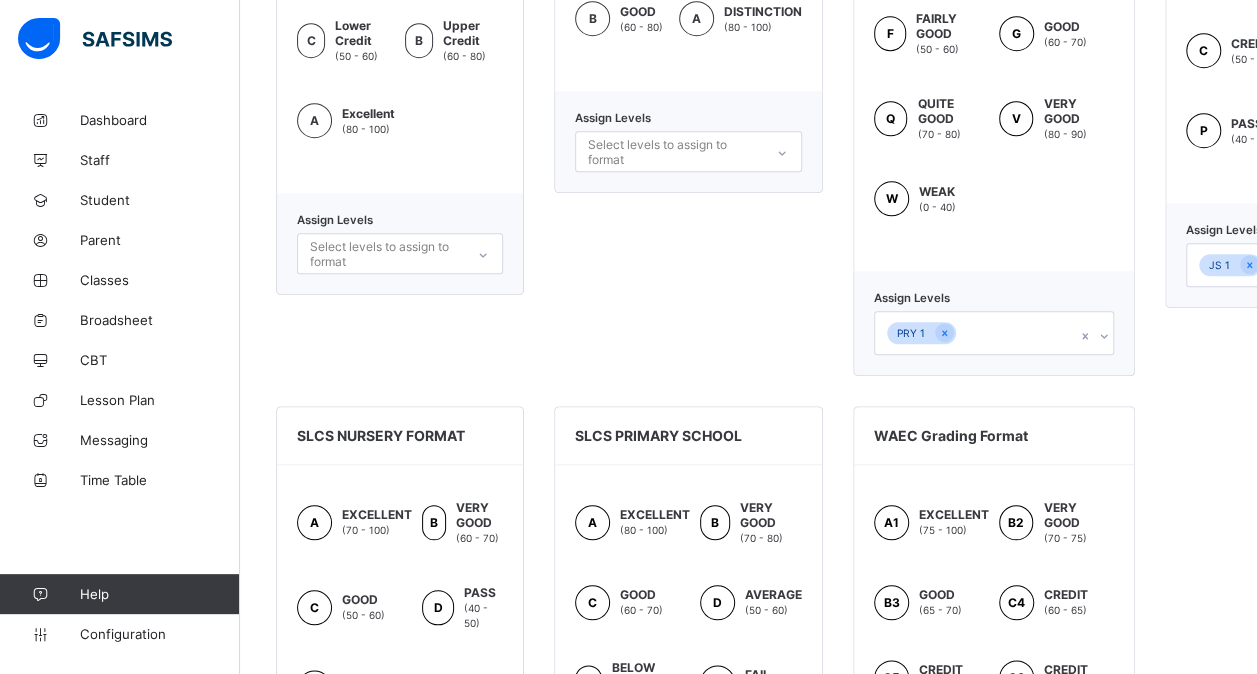 scroll, scrollTop: 782, scrollLeft: 0, axis: vertical 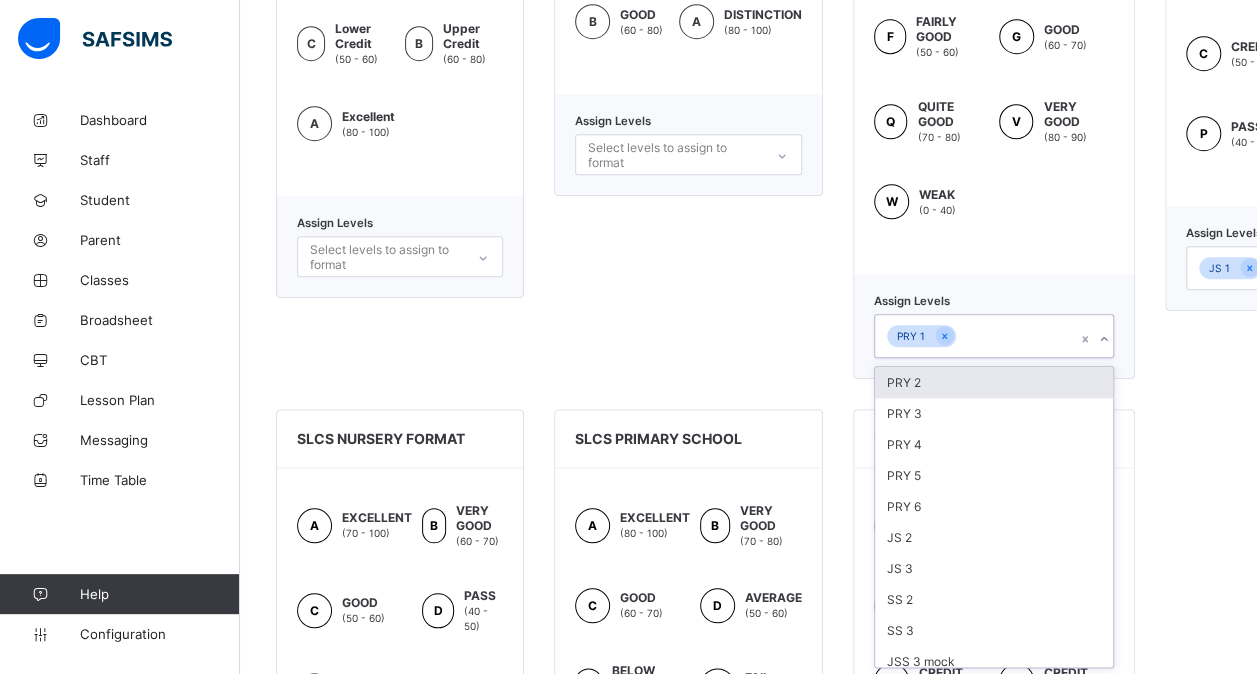 click on "PRY 1" at bounding box center (975, 336) 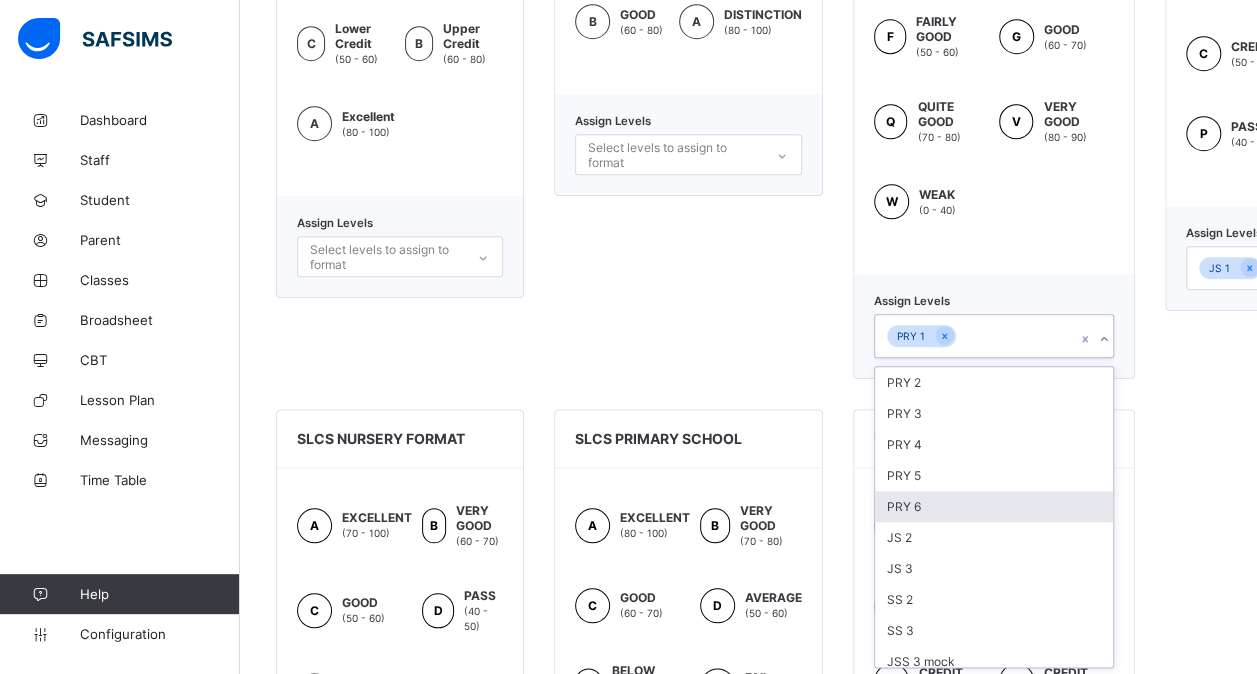 click on "PRY 6" at bounding box center (994, 506) 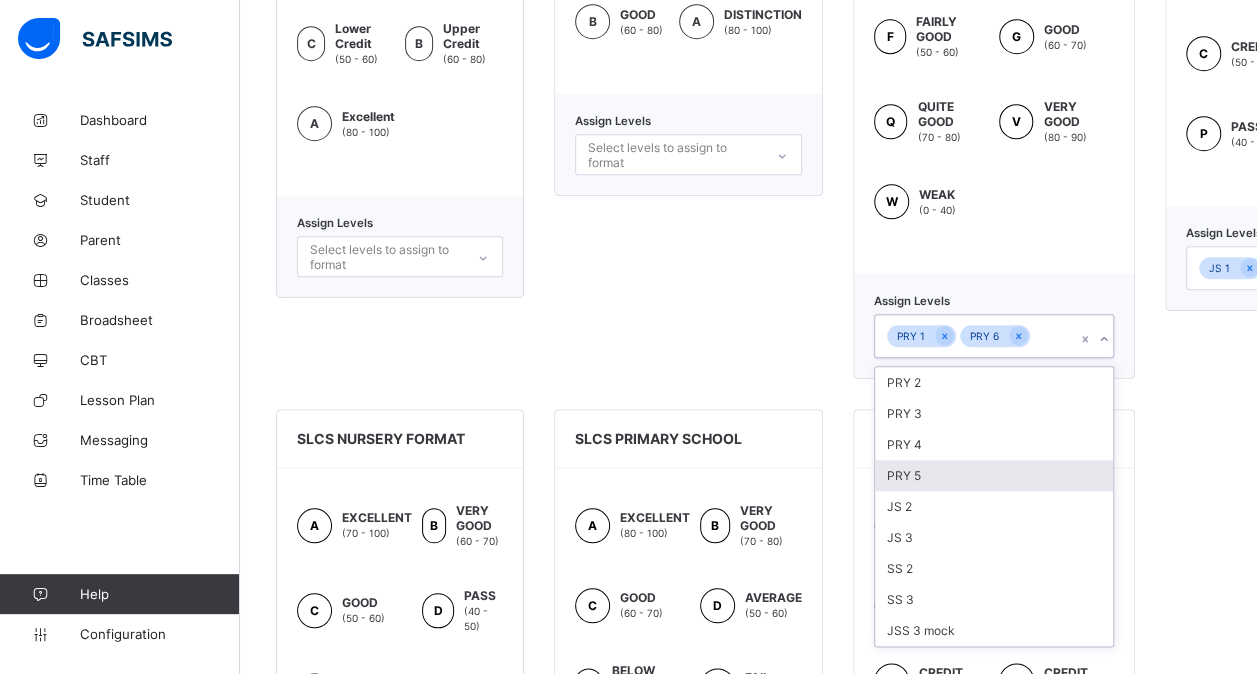 click on "PRY 5" at bounding box center [994, 475] 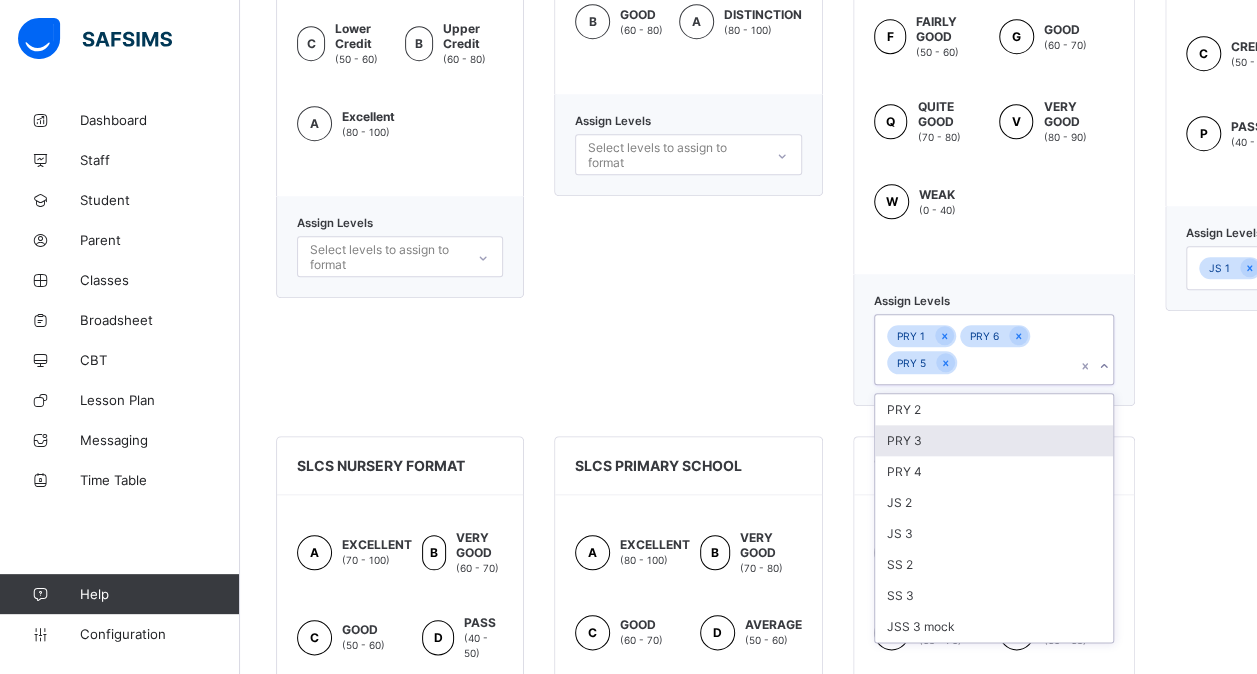 click on "PRY 3" at bounding box center [994, 440] 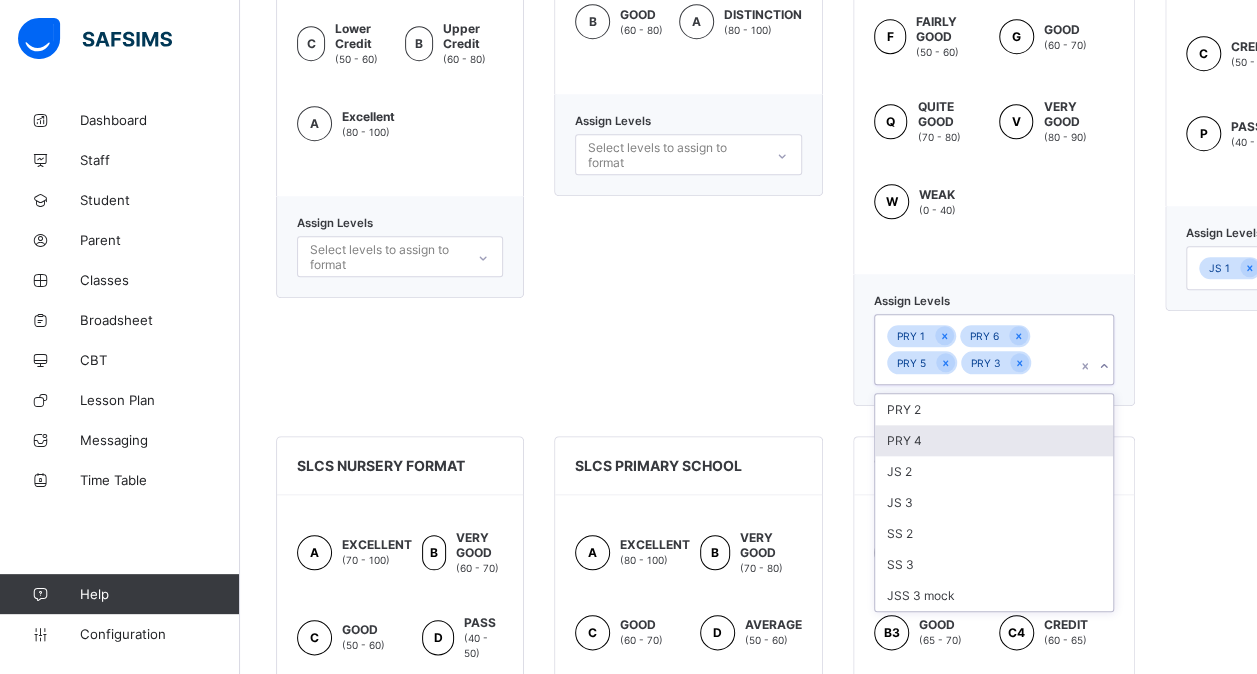 click on "PRY 4" at bounding box center [994, 440] 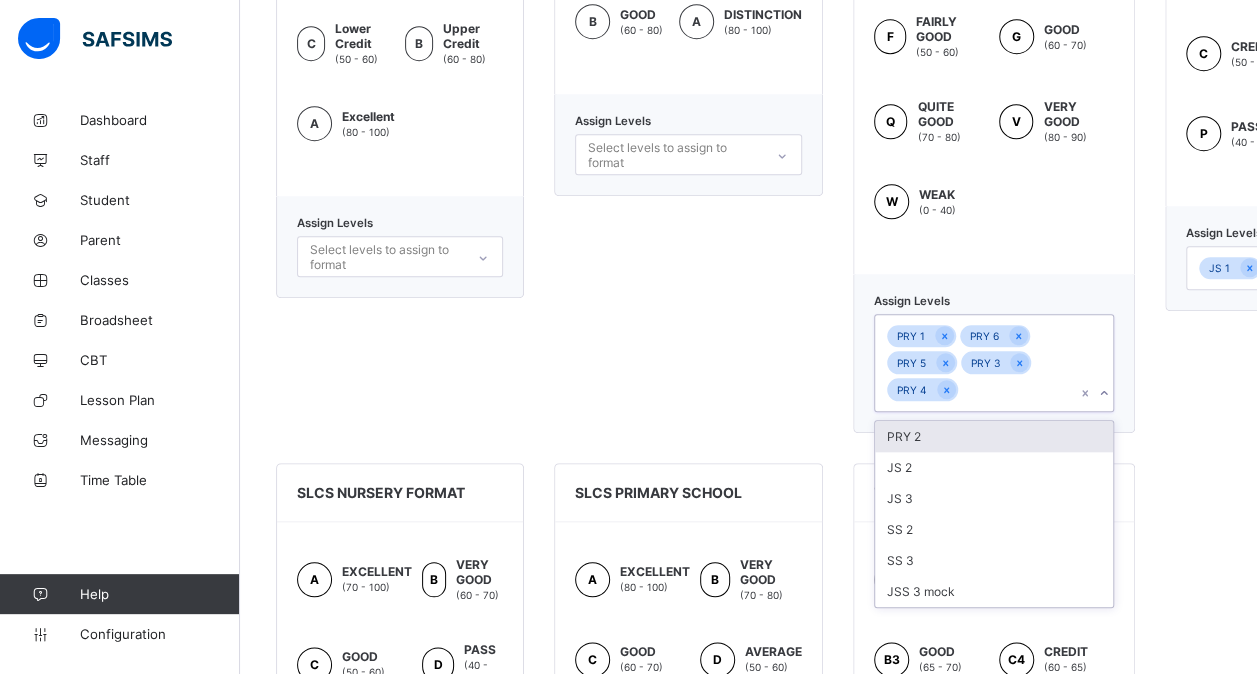 click on "PRY 2" at bounding box center (994, 436) 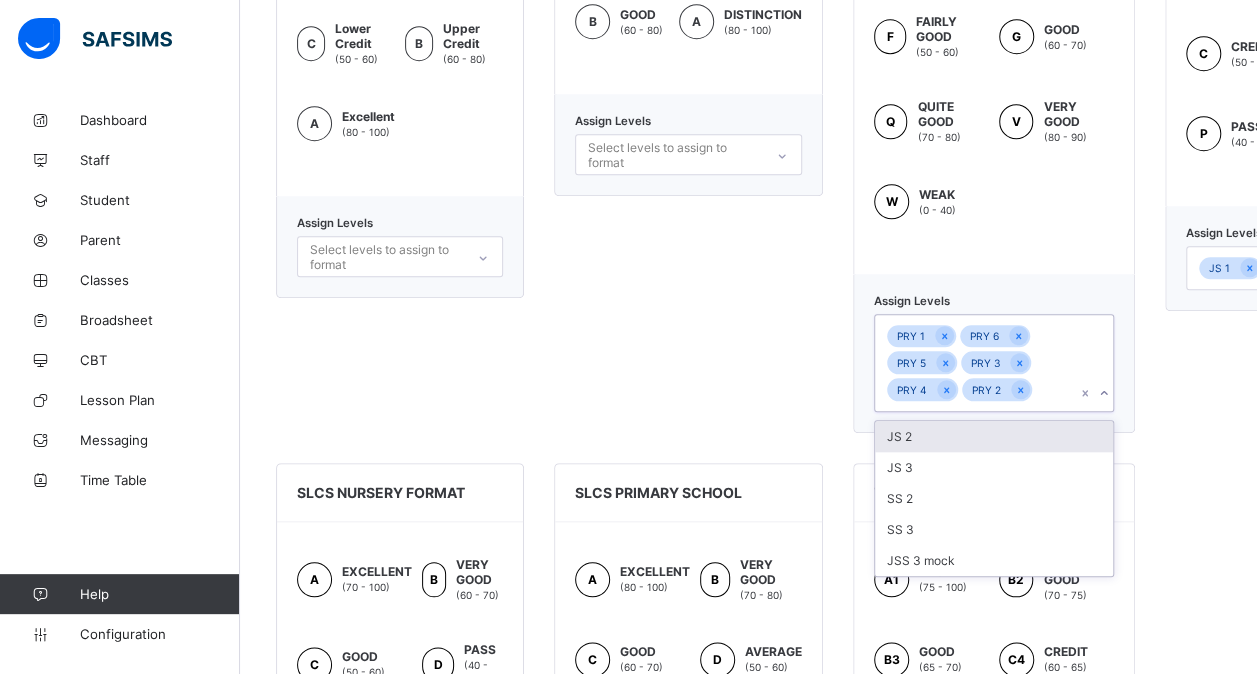 scroll, scrollTop: 782, scrollLeft: 162, axis: both 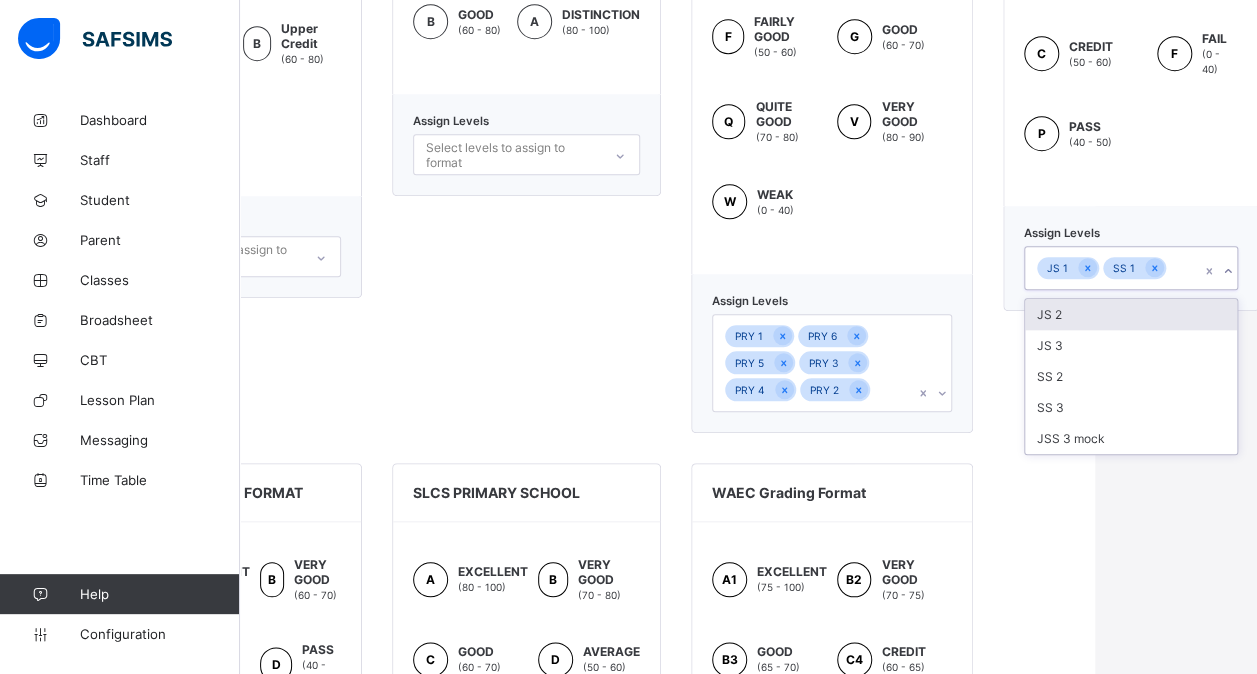 click on "JS 1 SS 1" at bounding box center [1131, 268] 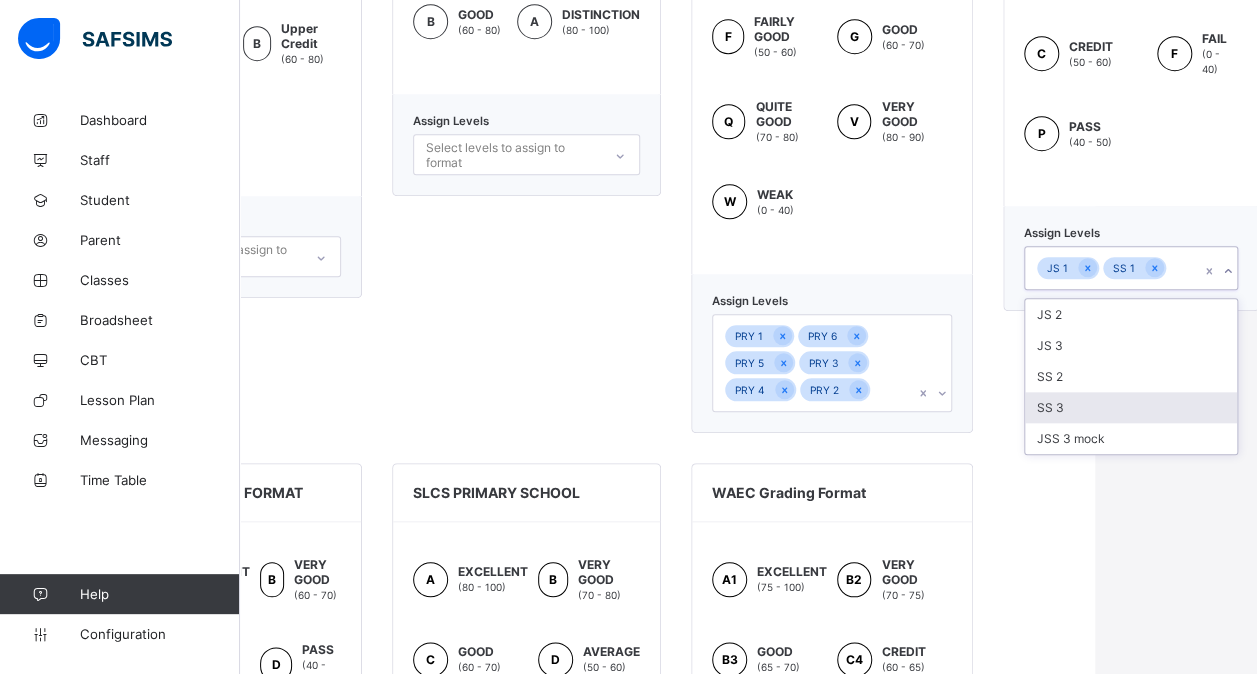 click on "SS 3" at bounding box center [1131, 407] 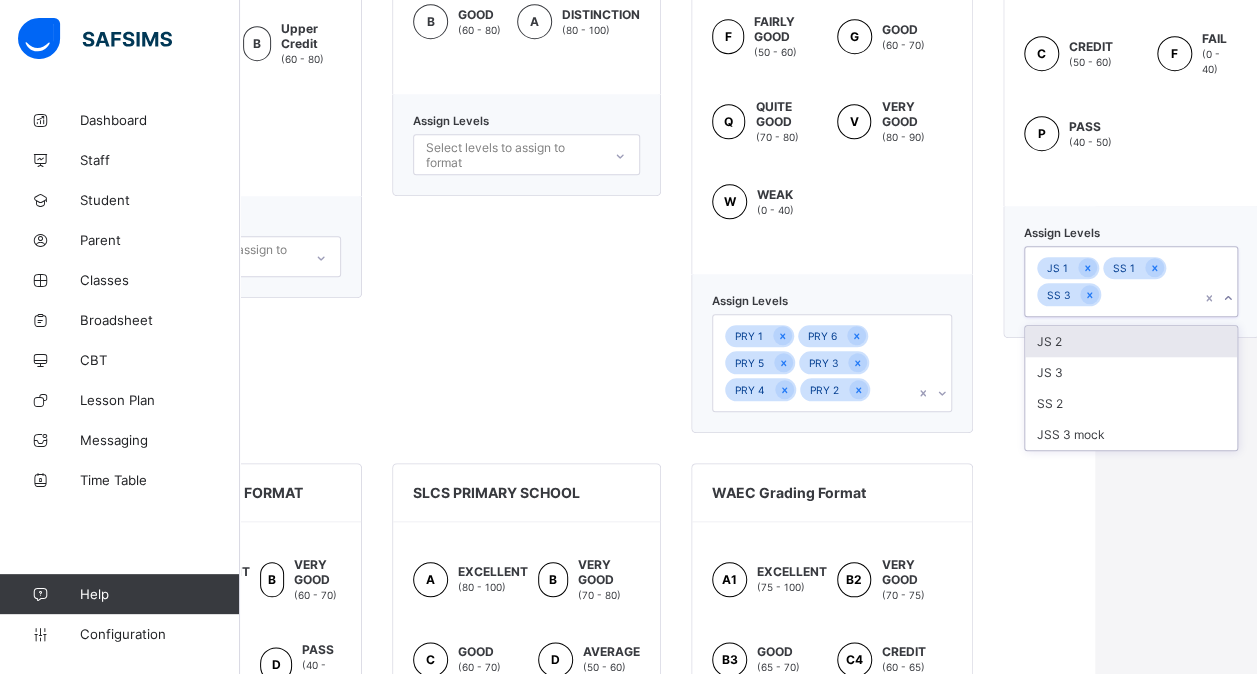 click on "SS 2" at bounding box center (1131, 403) 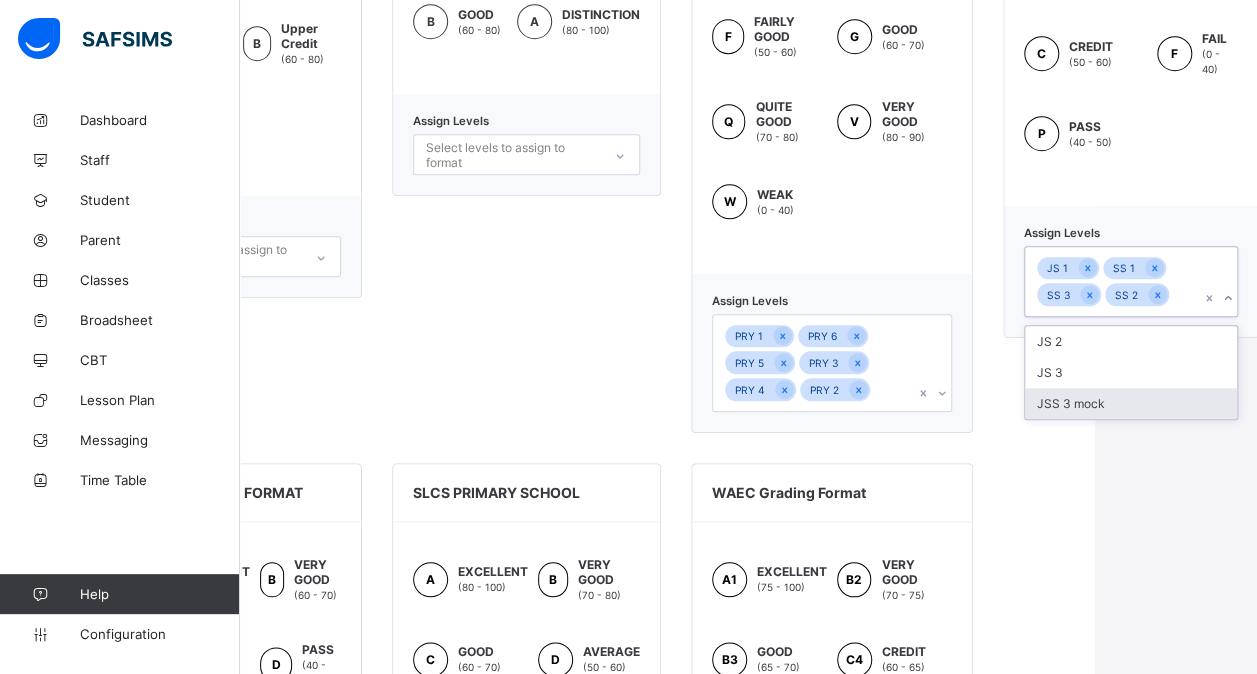 click on "JSS 3 mock" at bounding box center (1131, 403) 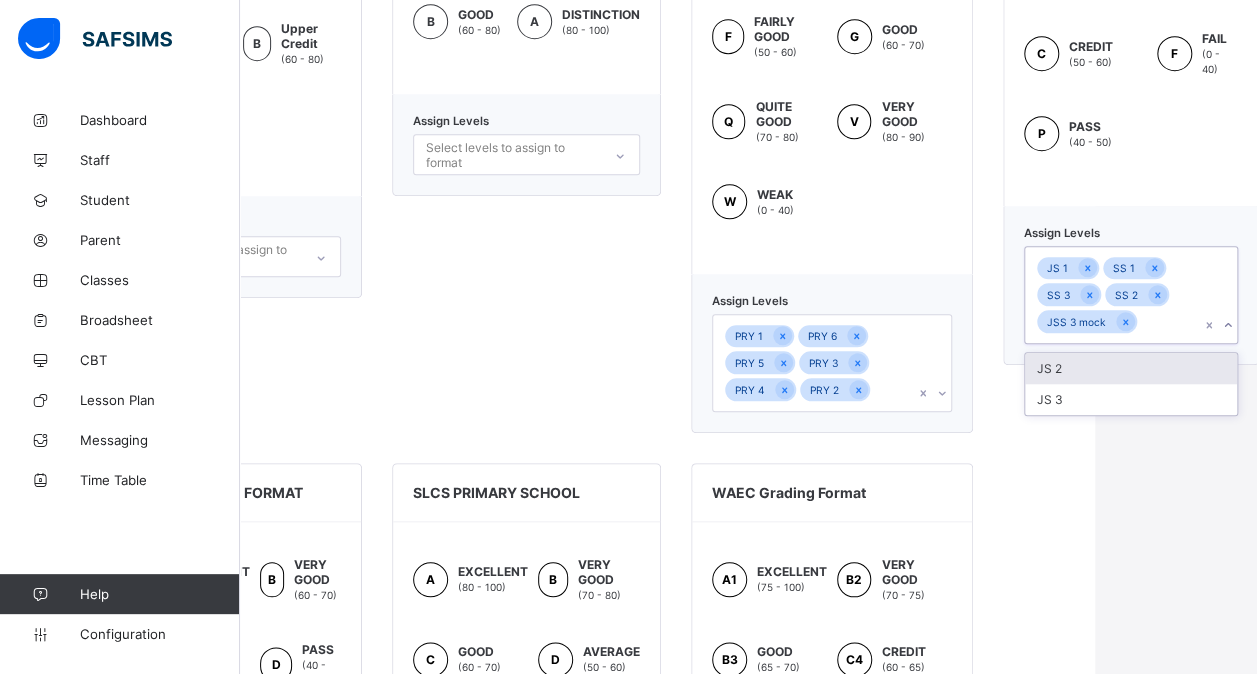 click on "JS 3" at bounding box center [1131, 399] 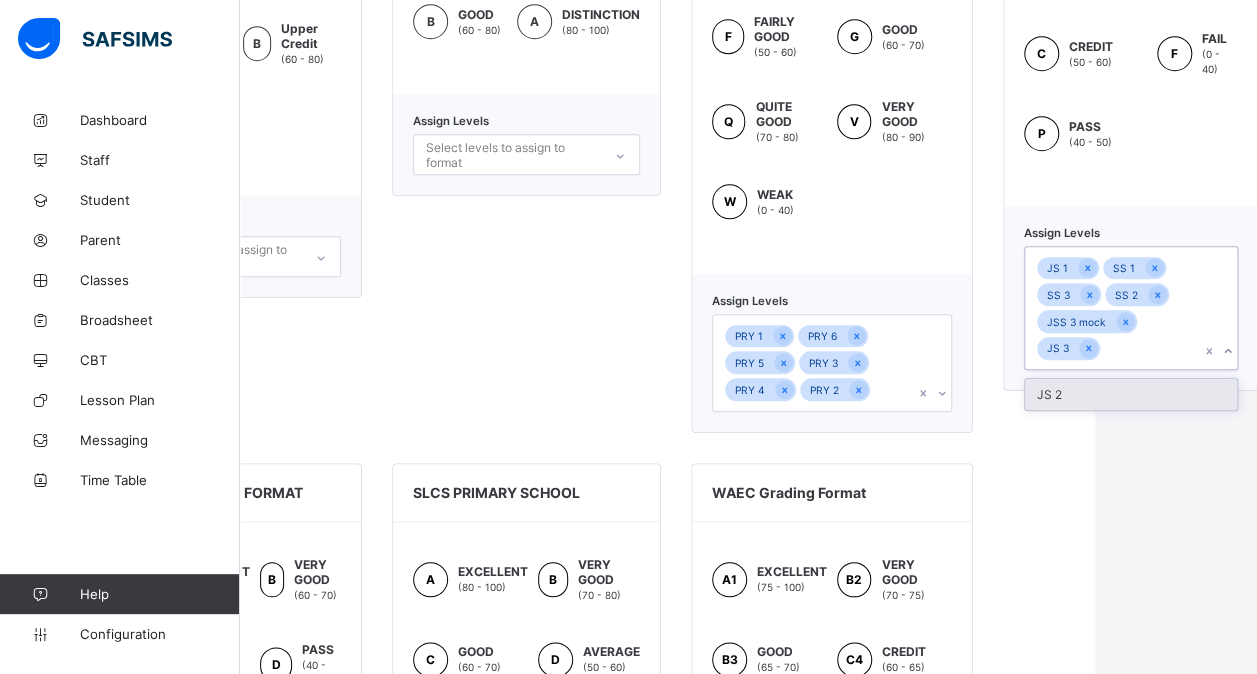 click on "JS 2" at bounding box center [1131, 394] 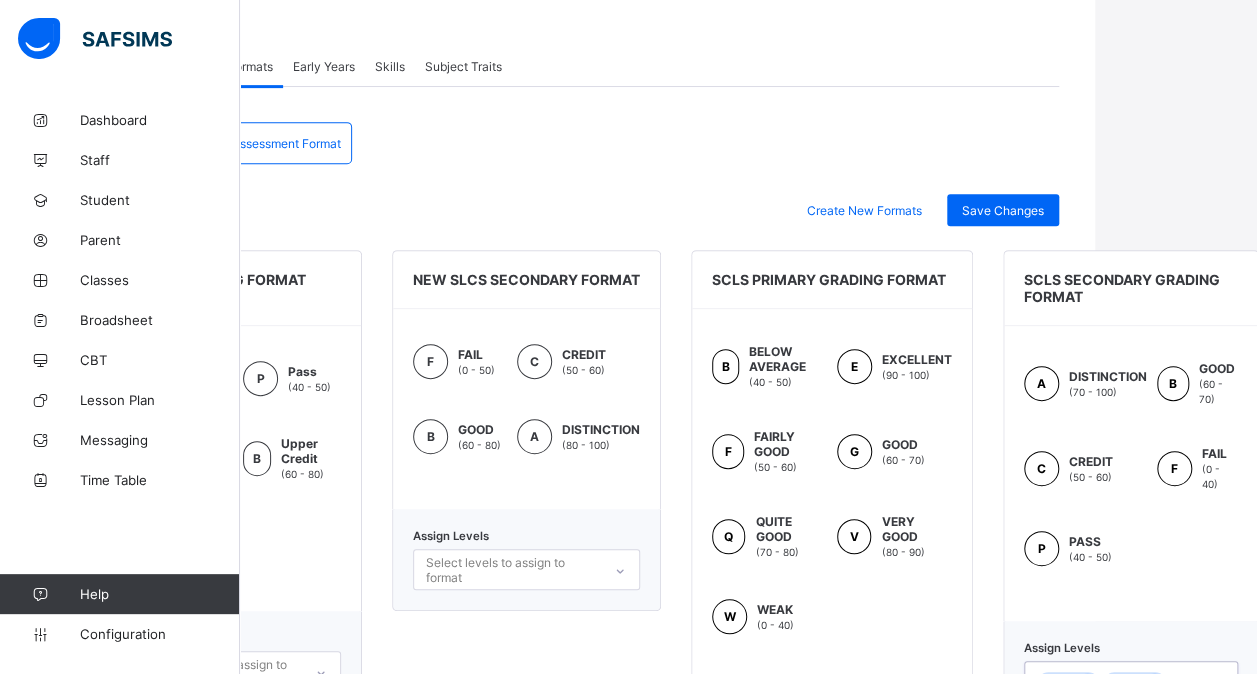 scroll, scrollTop: 366, scrollLeft: 162, axis: both 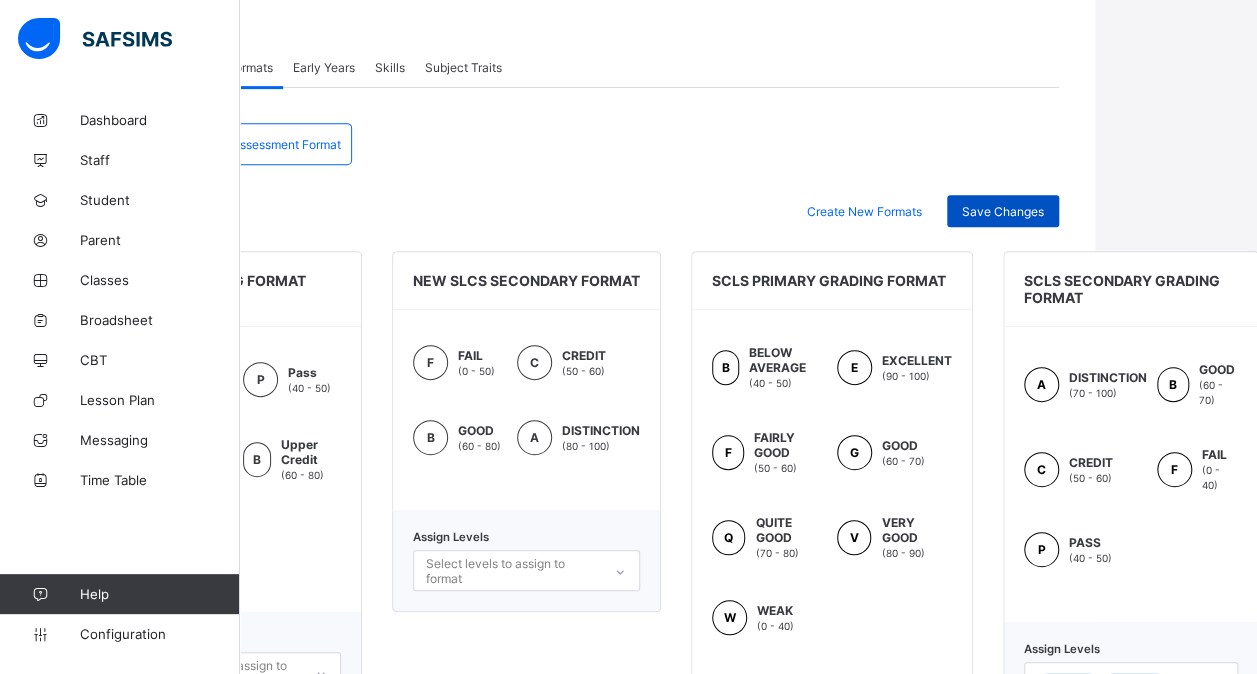 click on "Save Changes" at bounding box center (1003, 211) 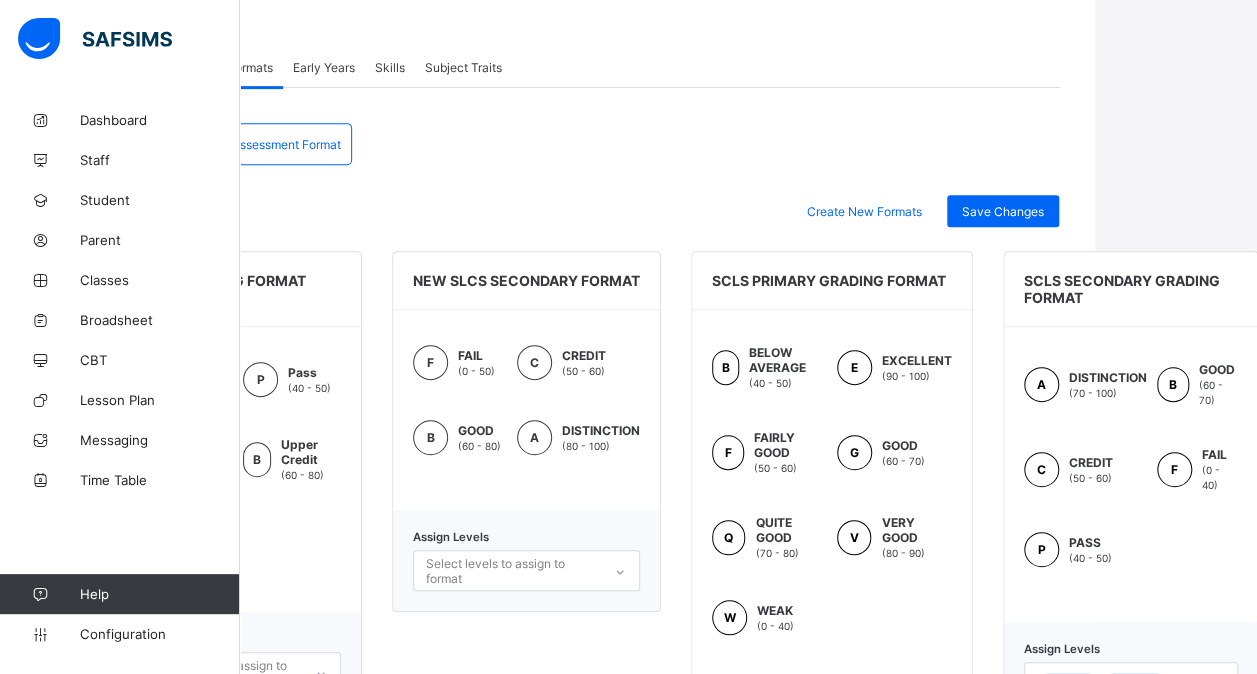 click on "Assessment Format" at bounding box center (286, 144) 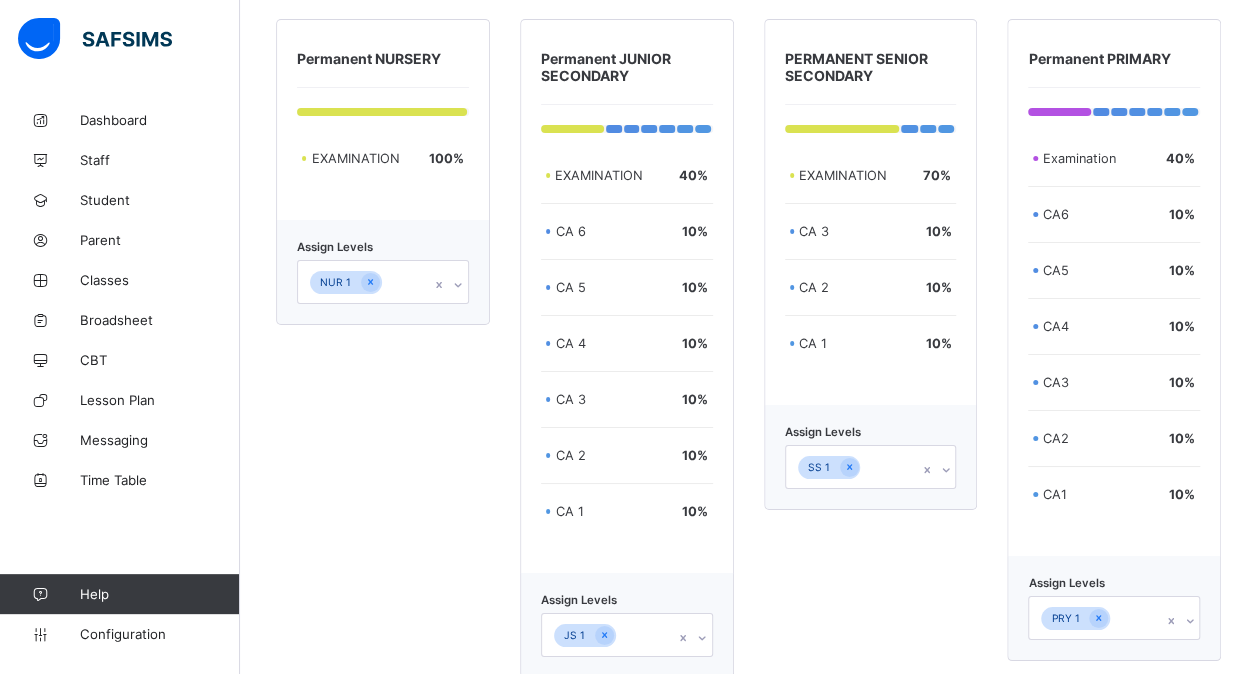 scroll, scrollTop: 3490, scrollLeft: 15, axis: both 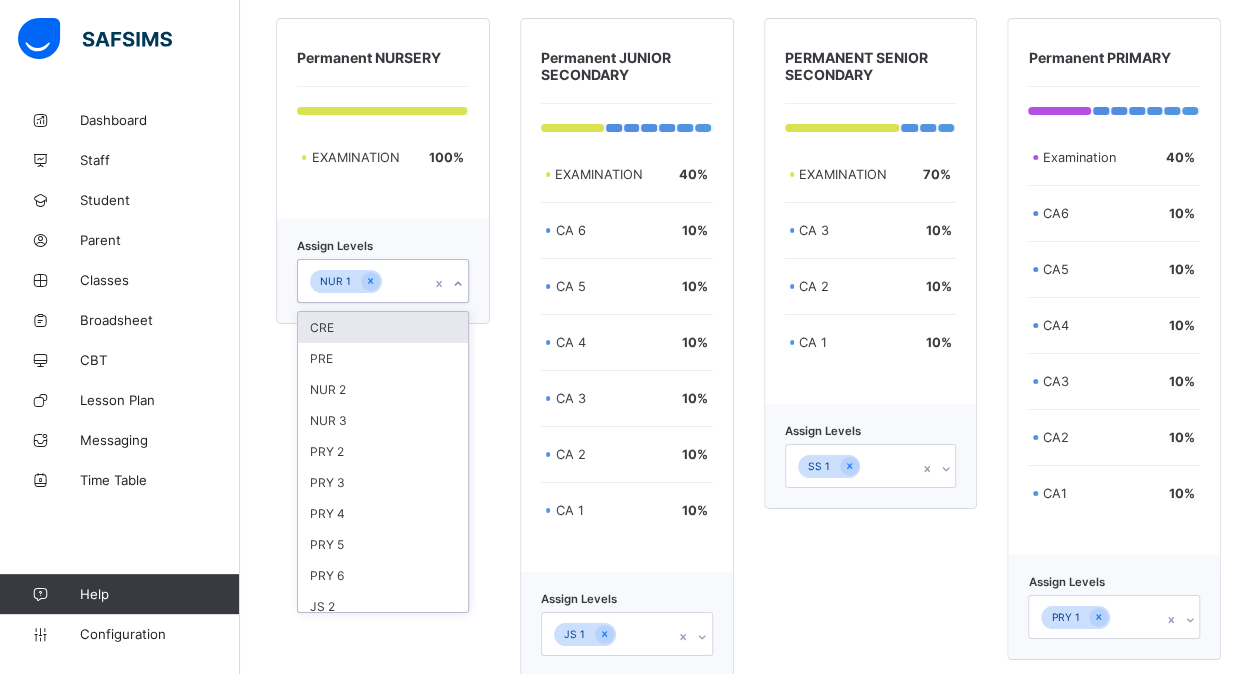 click on "NUR 1" at bounding box center [364, 281] 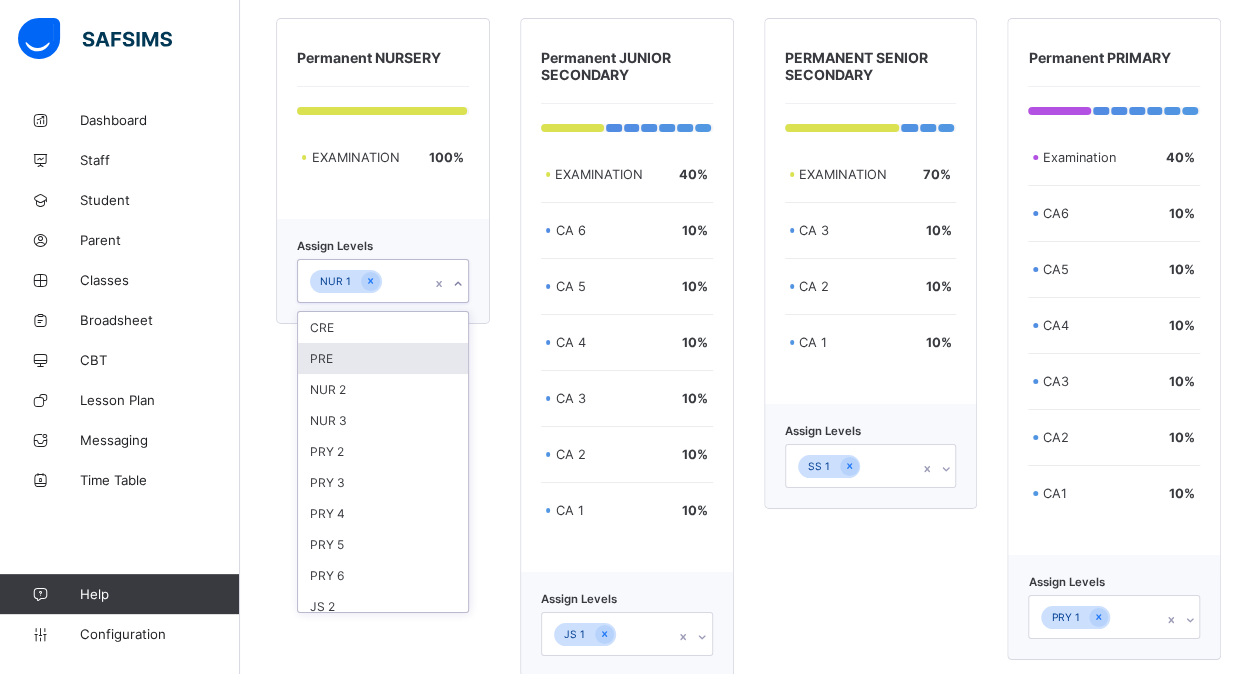 click on "PRE" at bounding box center [383, 358] 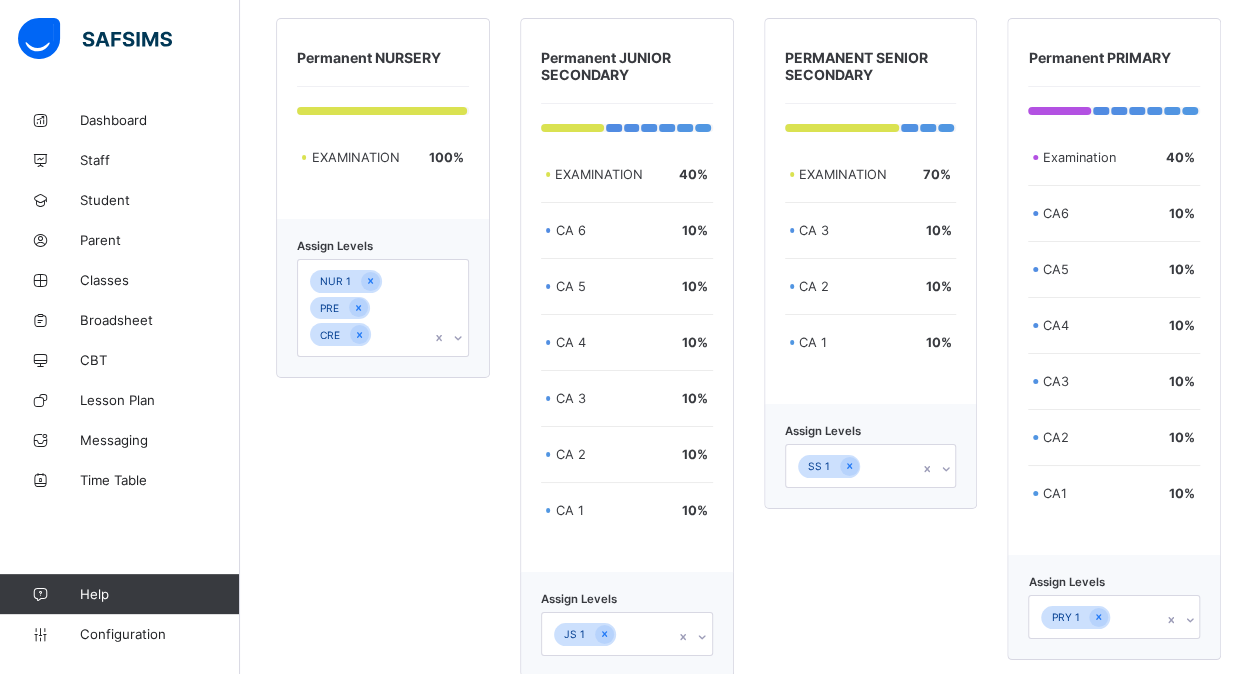 click on "NUR 1 PRE CRE" at bounding box center [364, 308] 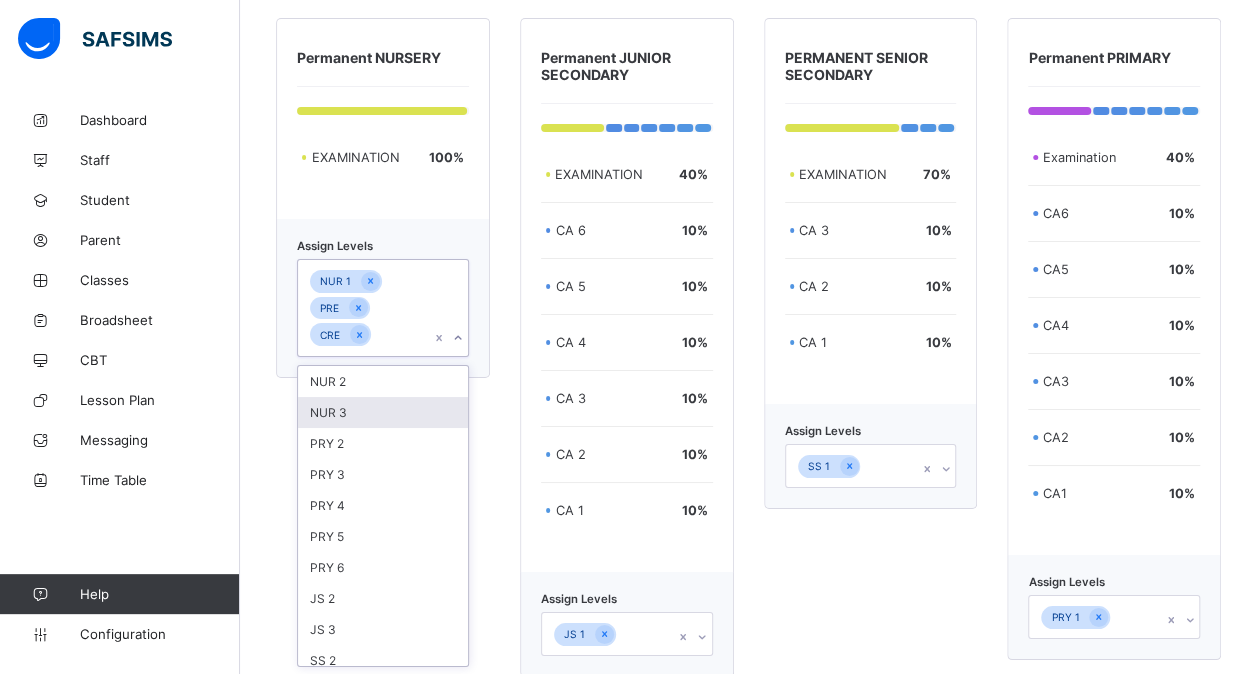click on "NUR 3" at bounding box center (383, 412) 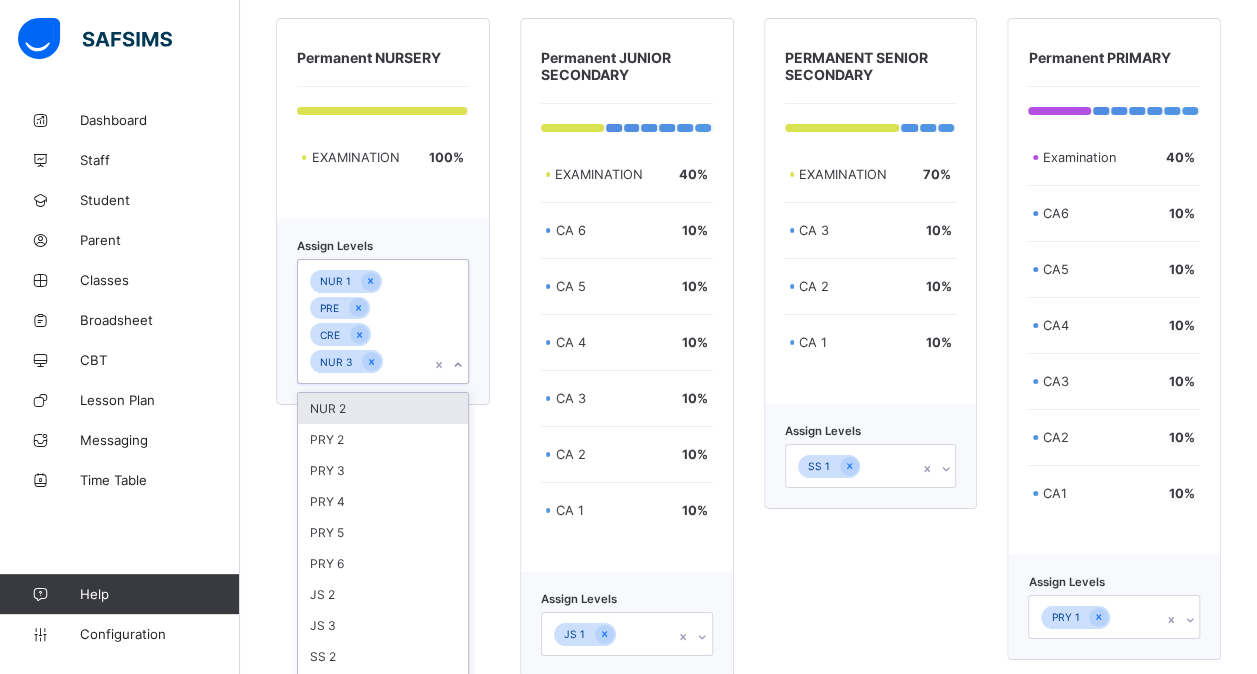 click on "NUR 2" at bounding box center [383, 408] 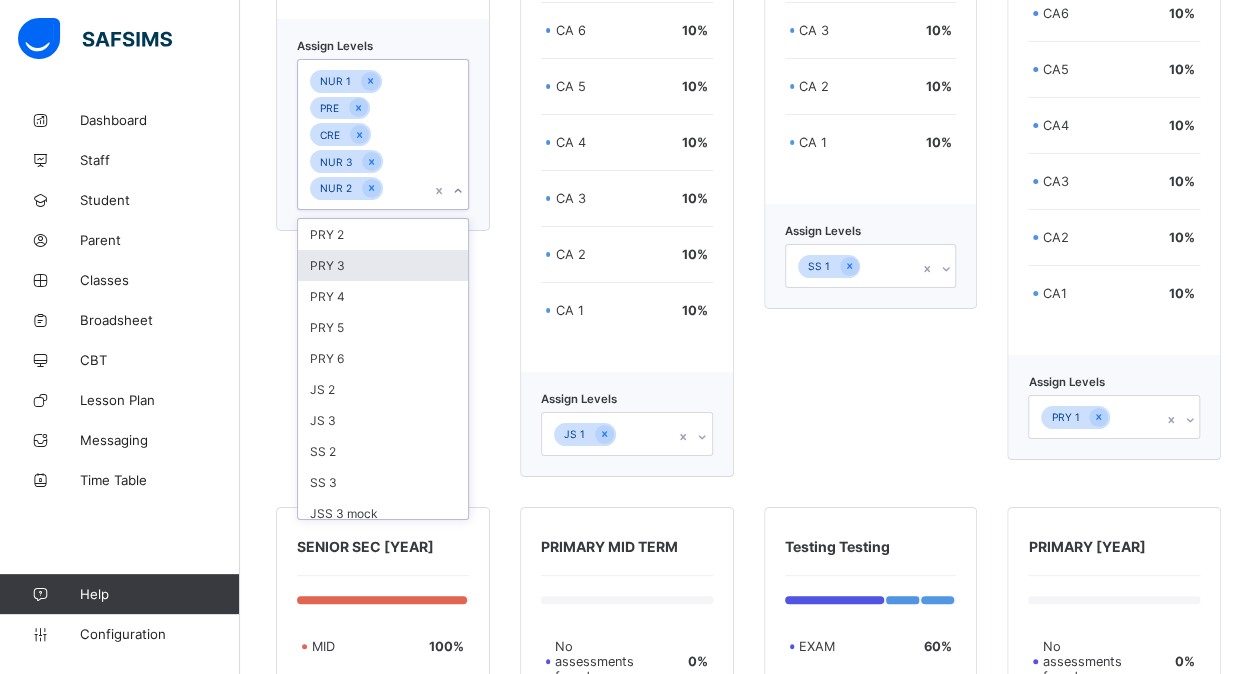 scroll, scrollTop: 3711, scrollLeft: 15, axis: both 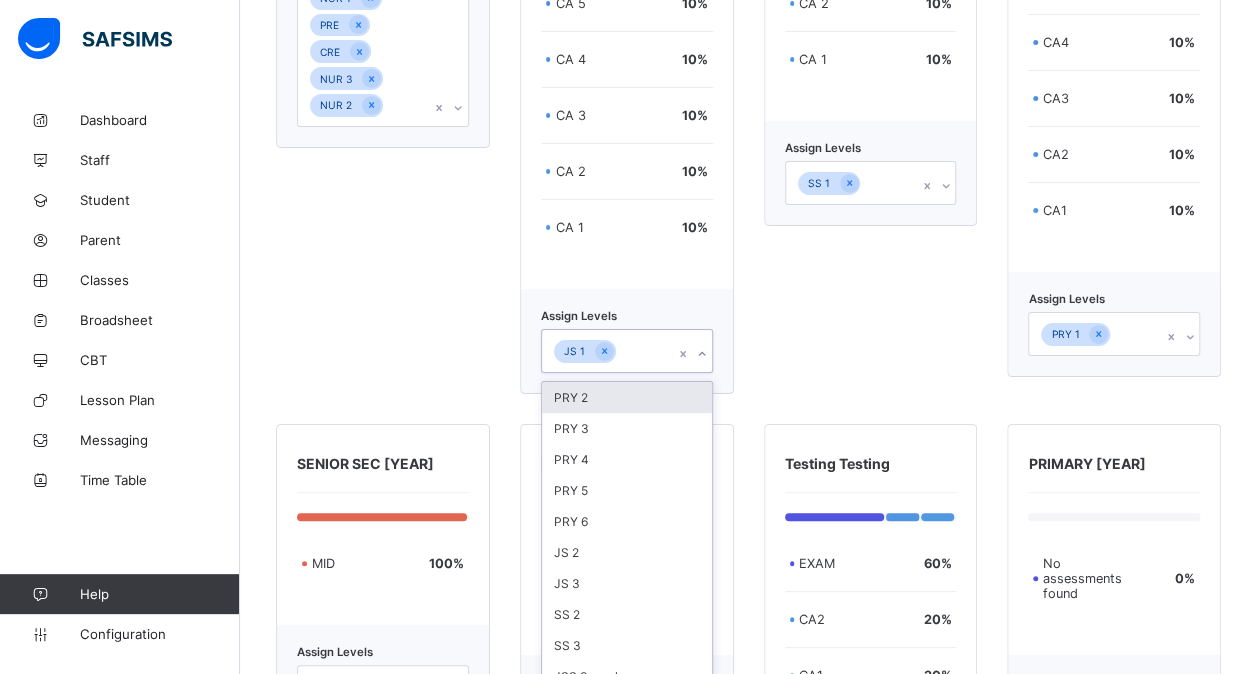 click on "option PRY 2 focused, 1 of 10. 10 results available. Use Up and Down to choose options, press Enter to select the currently focused option, press Escape to exit the menu, press Tab to select the option and exit the menu. JS 1 PRY 2 PRY 3 PRY 4 PRY 5 PRY 6 JS 2 JS 3 SS 2 SS 3 JSS 3 mock" at bounding box center (627, 351) 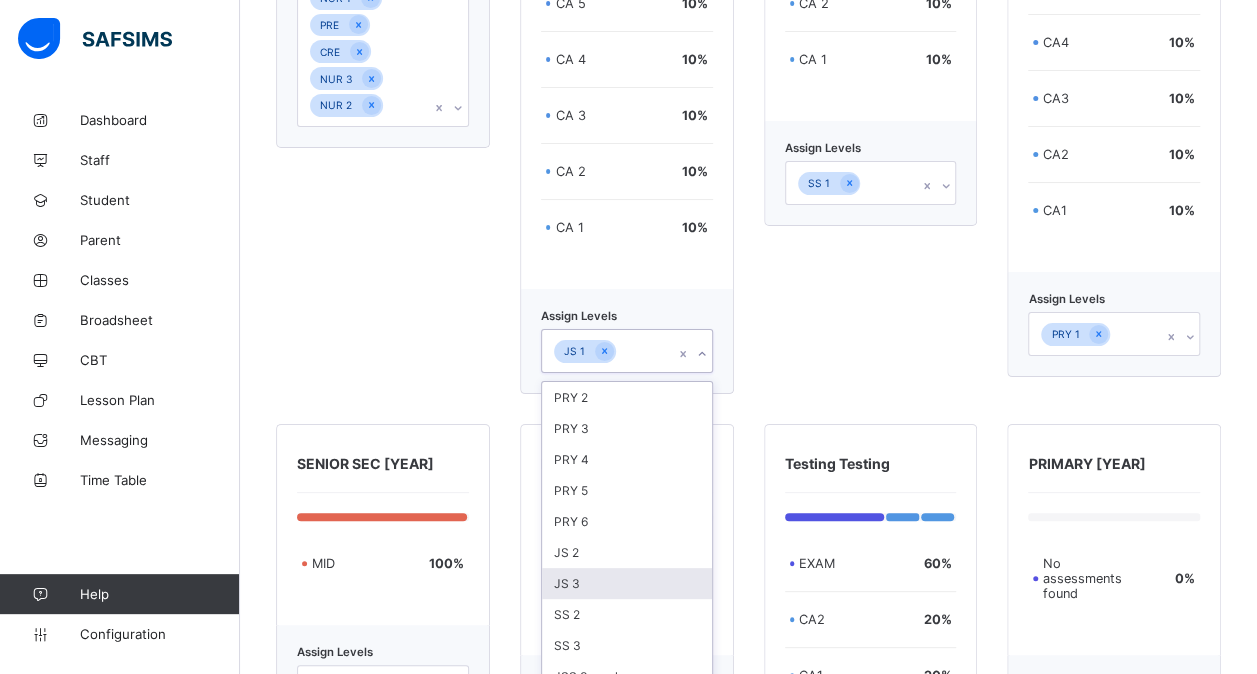 click on "JS 3" at bounding box center [627, 583] 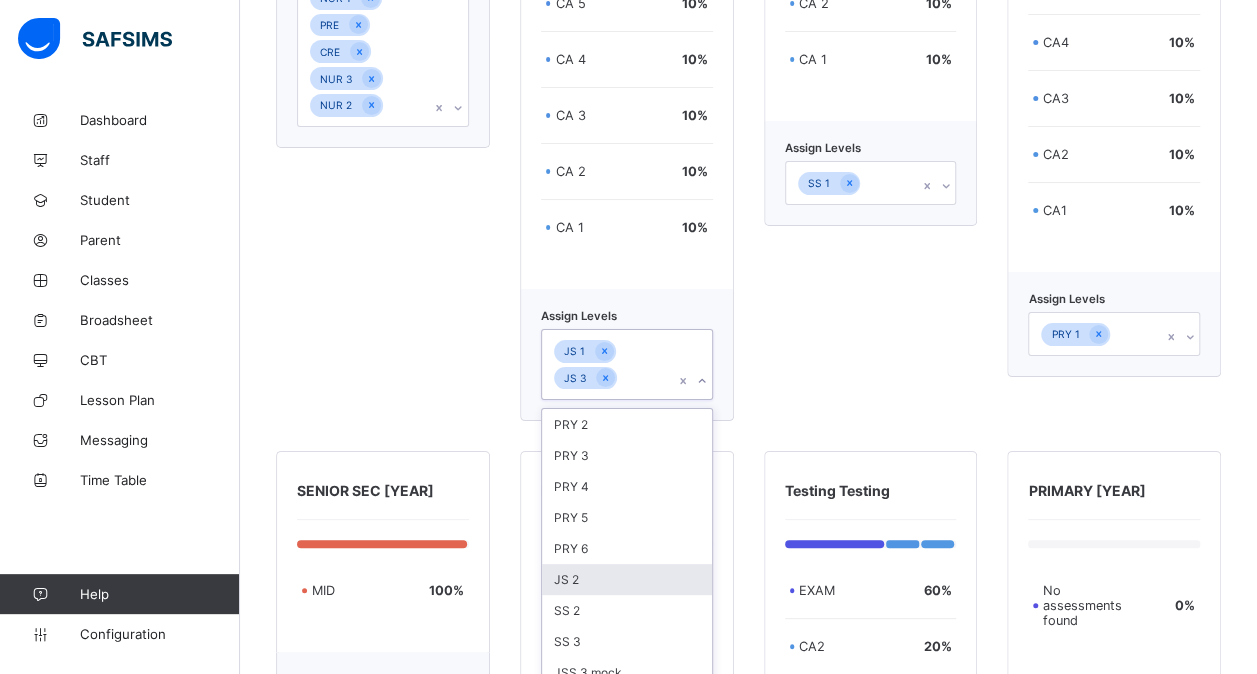 click on "JS 2" at bounding box center (627, 579) 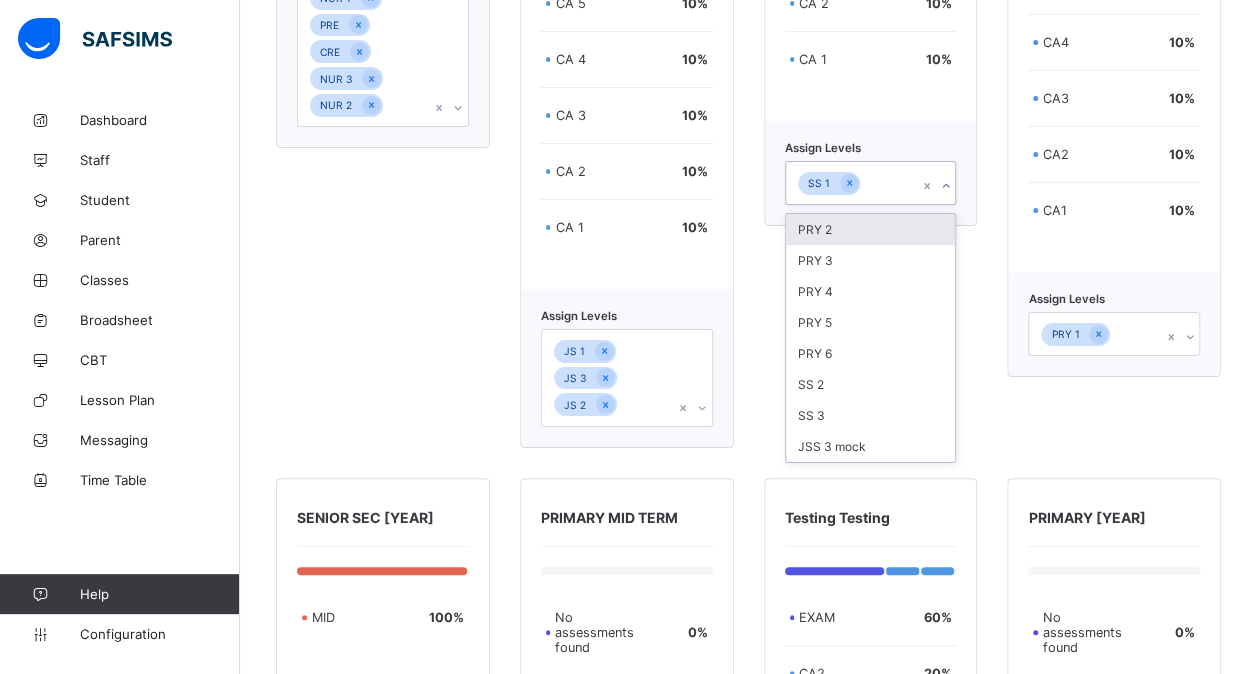 click on "SS 1" at bounding box center (852, 183) 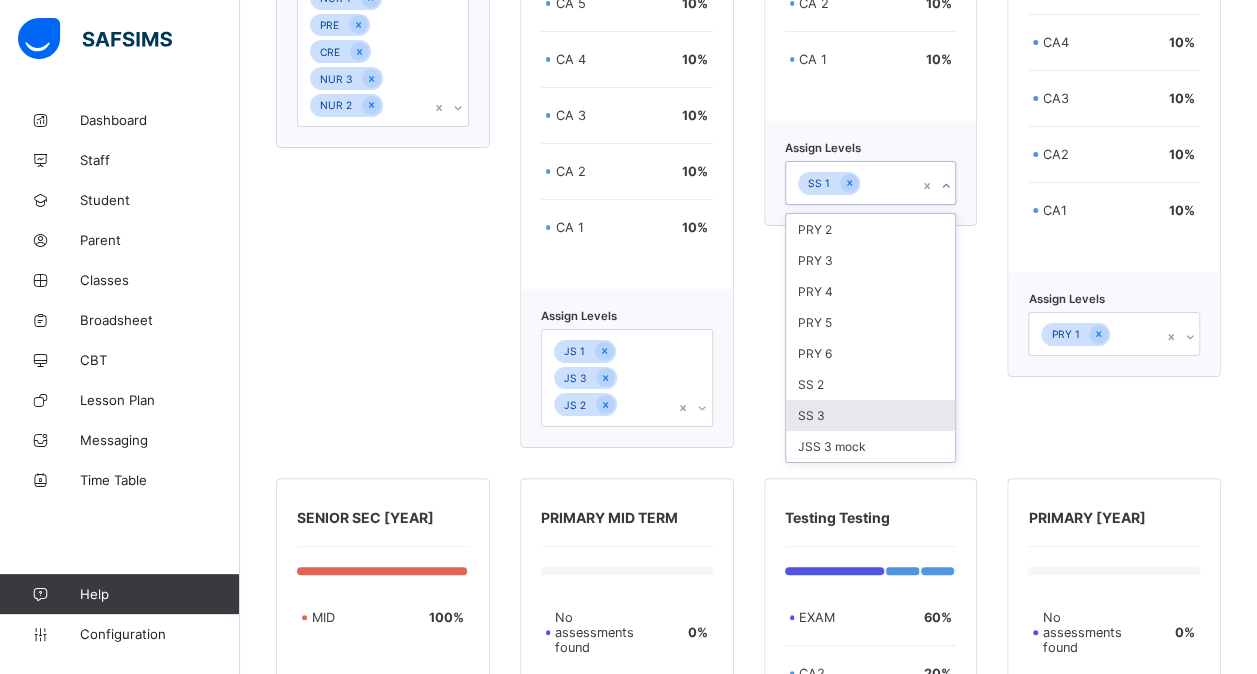 click on "SS 3" at bounding box center [871, 415] 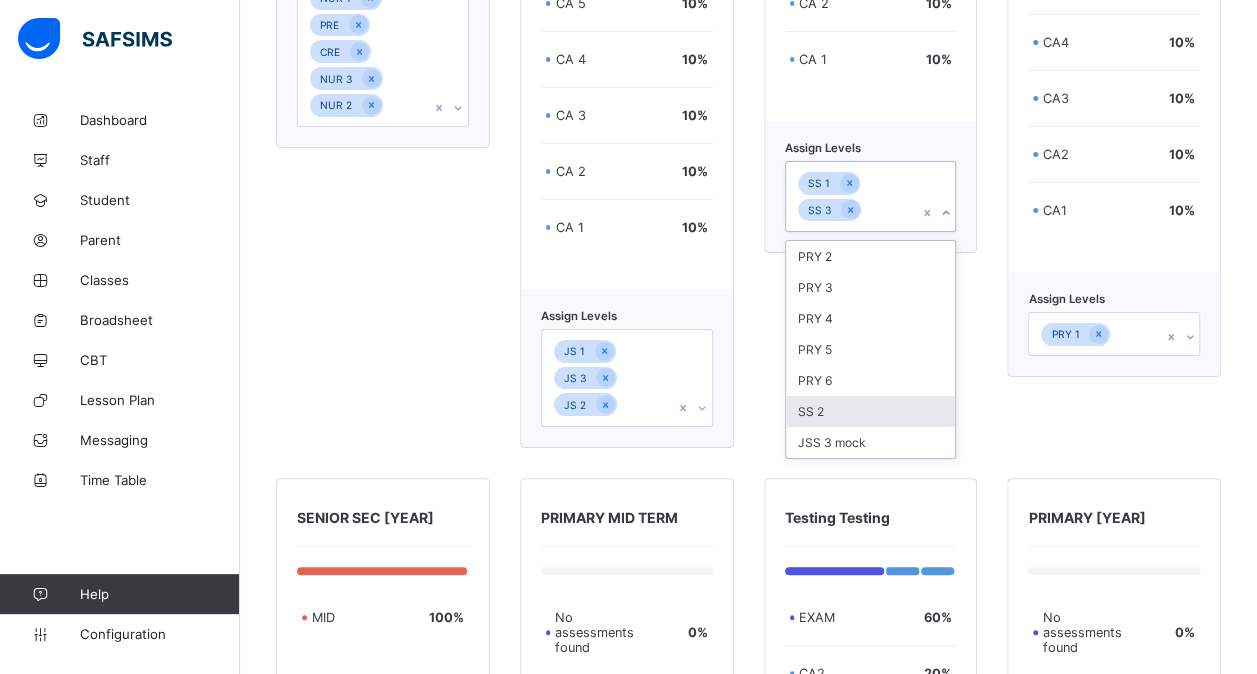 click on "SS 2" at bounding box center [871, 411] 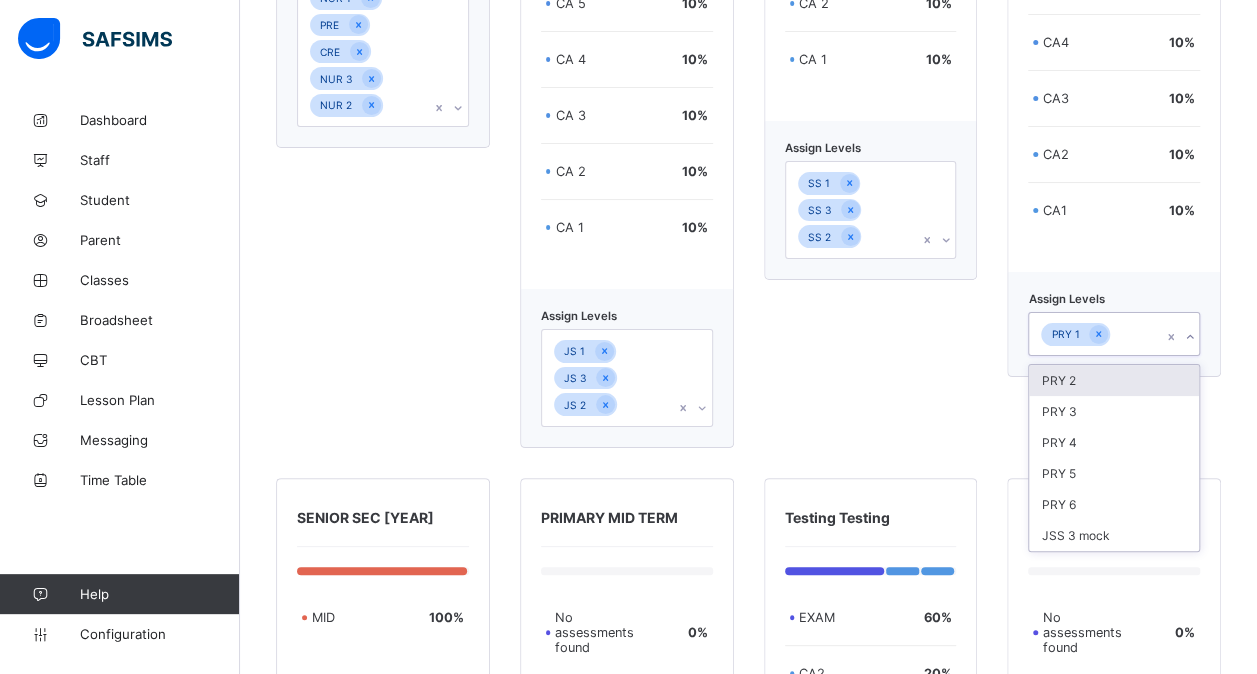 click on "PRY 1" at bounding box center (1095, 334) 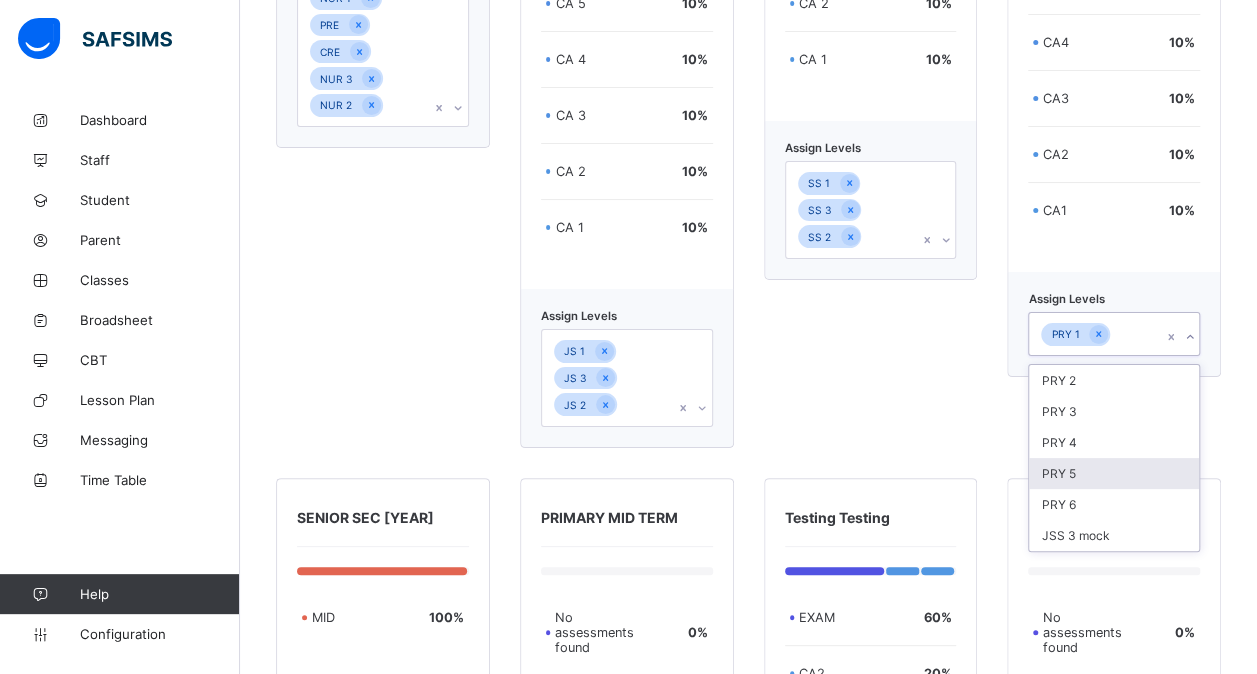 click on "PRY 5" at bounding box center (1114, 473) 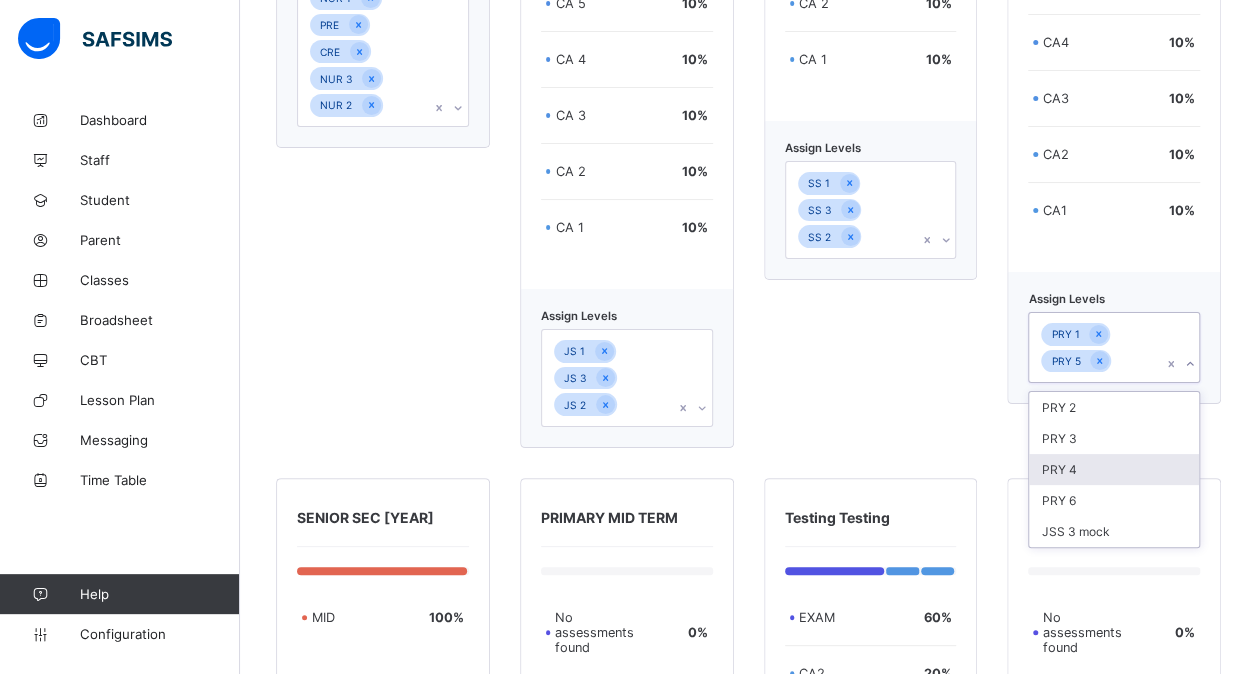 click on "PRY 4" at bounding box center [1114, 469] 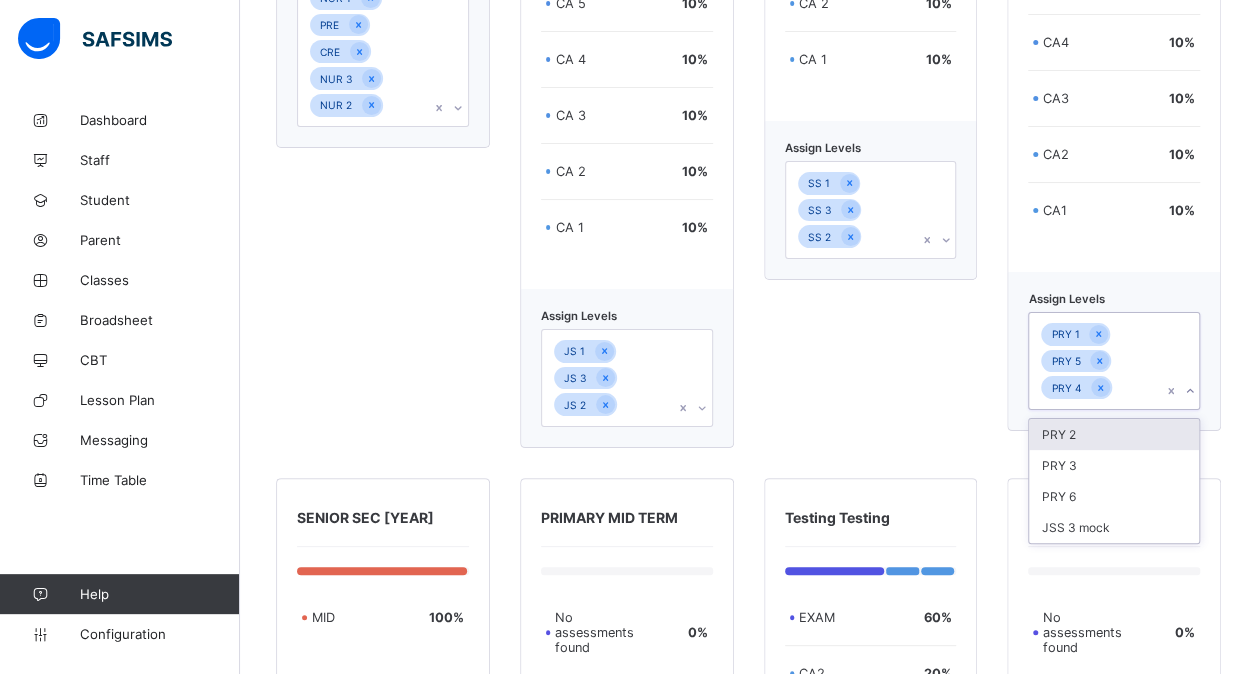 click on "PRY 3" at bounding box center (1114, 465) 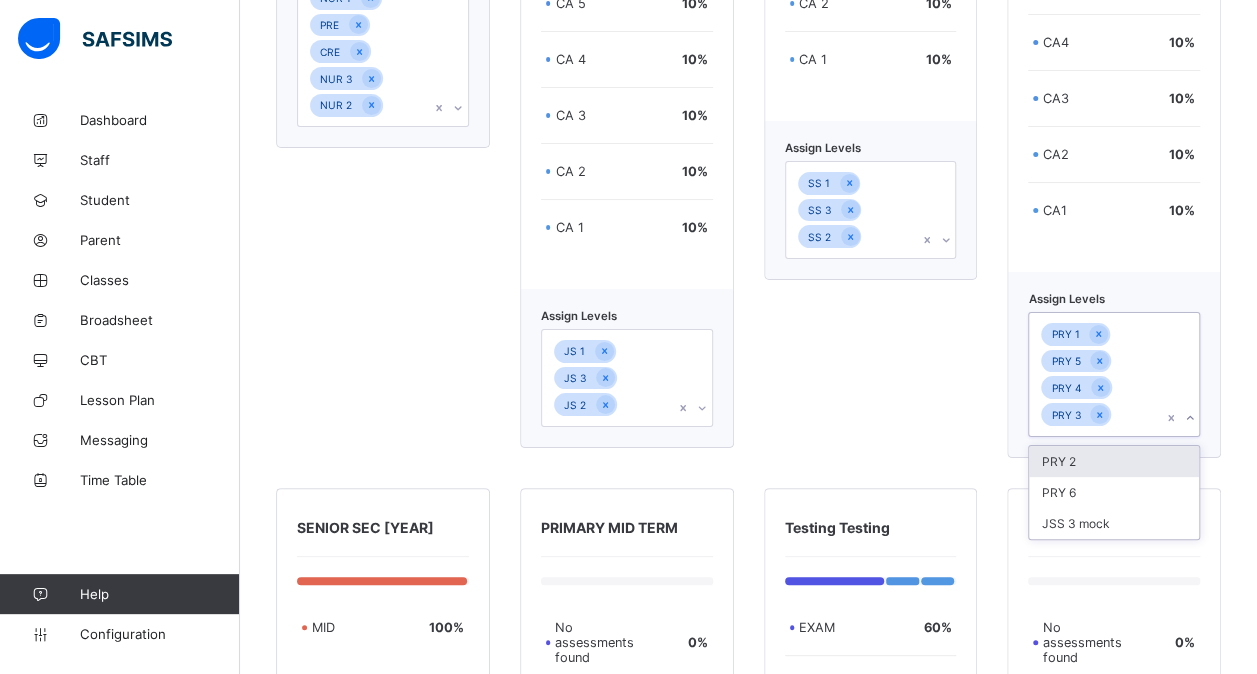 click on "PRY 2" at bounding box center (1114, 461) 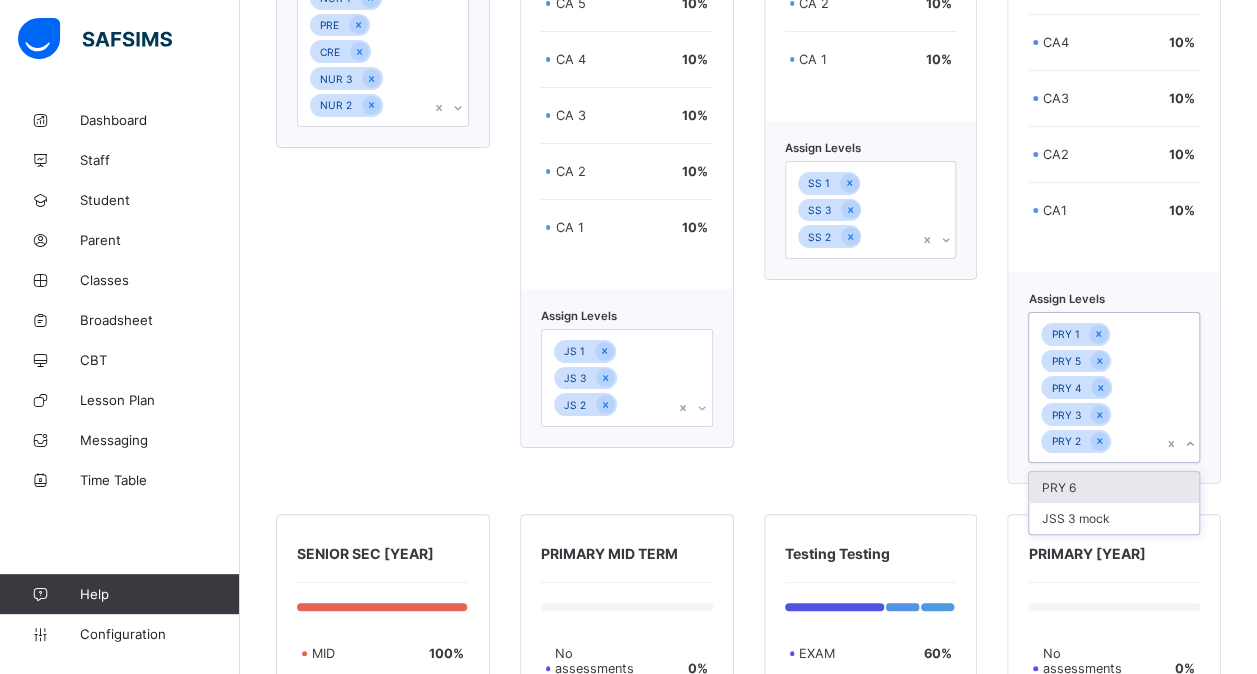 click on "PRY 6" at bounding box center (1114, 487) 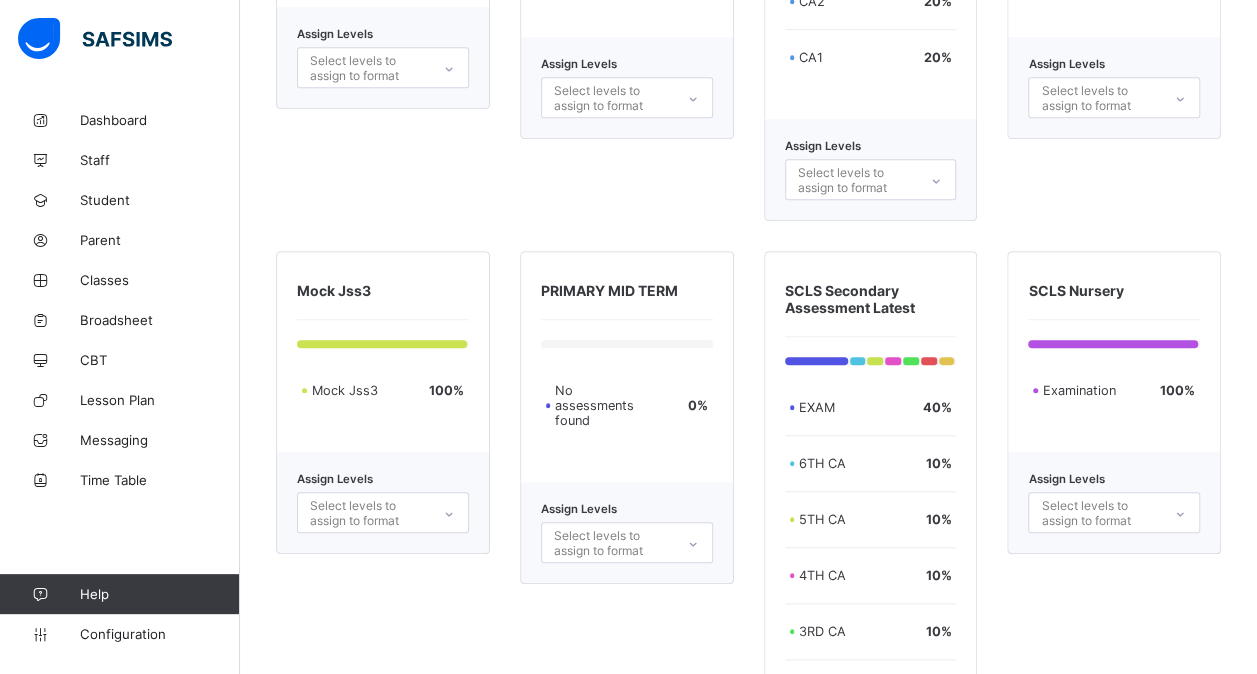 scroll, scrollTop: 4583, scrollLeft: 0, axis: vertical 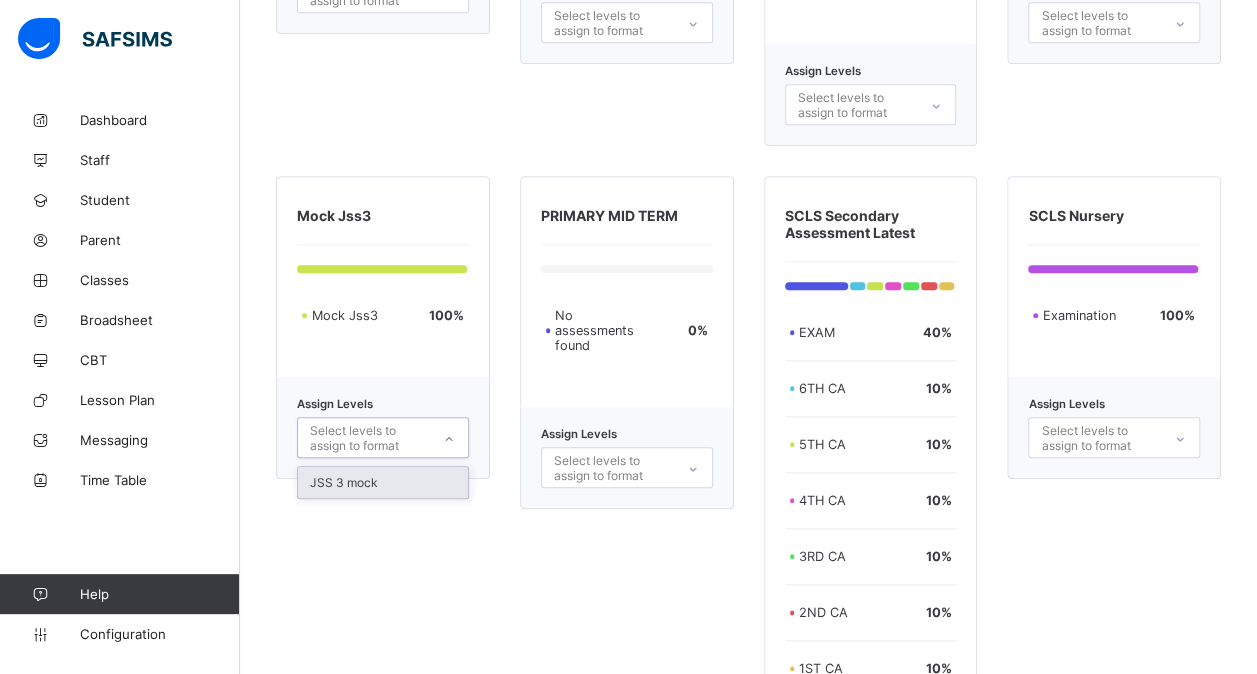 click on "Select levels to assign to format" at bounding box center [369, 438] 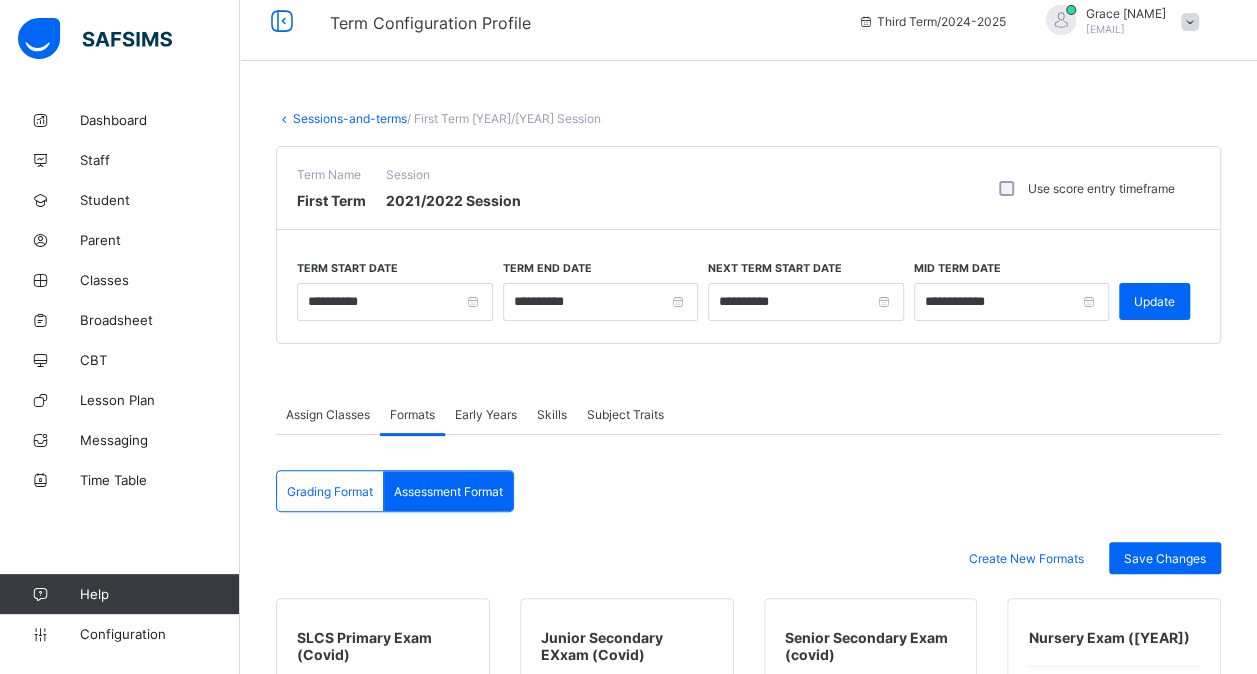scroll, scrollTop: 3, scrollLeft: 0, axis: vertical 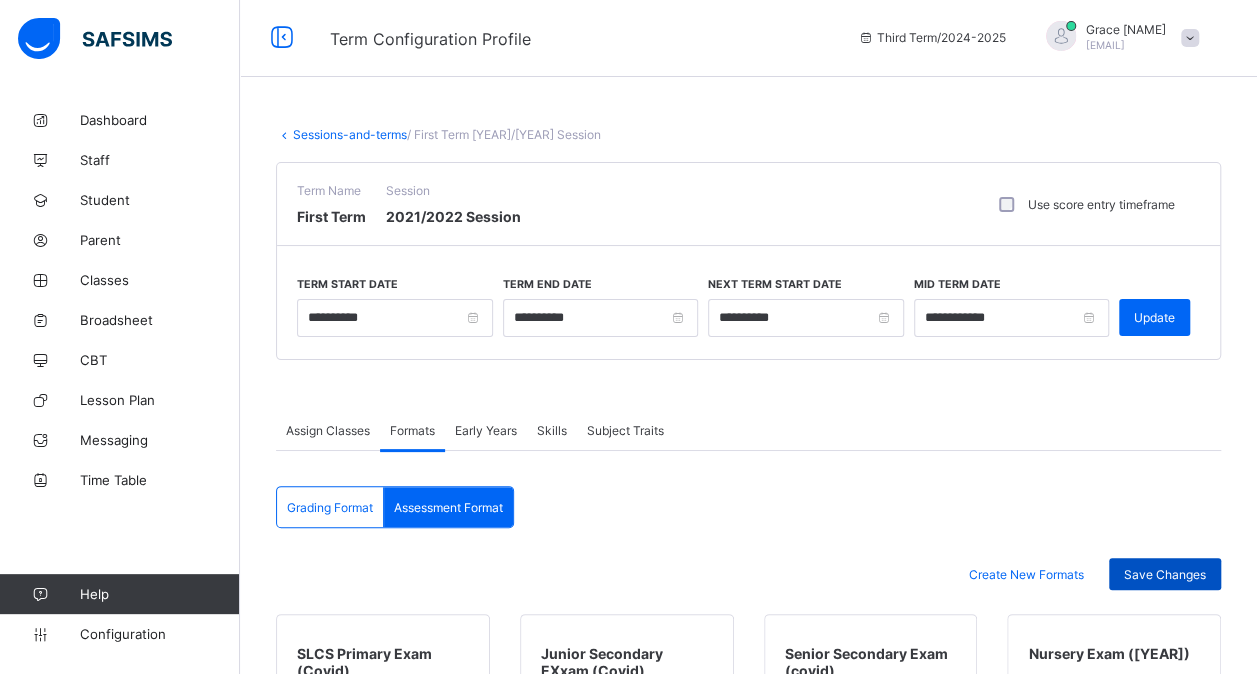 click on "Save Changes" at bounding box center [1165, 574] 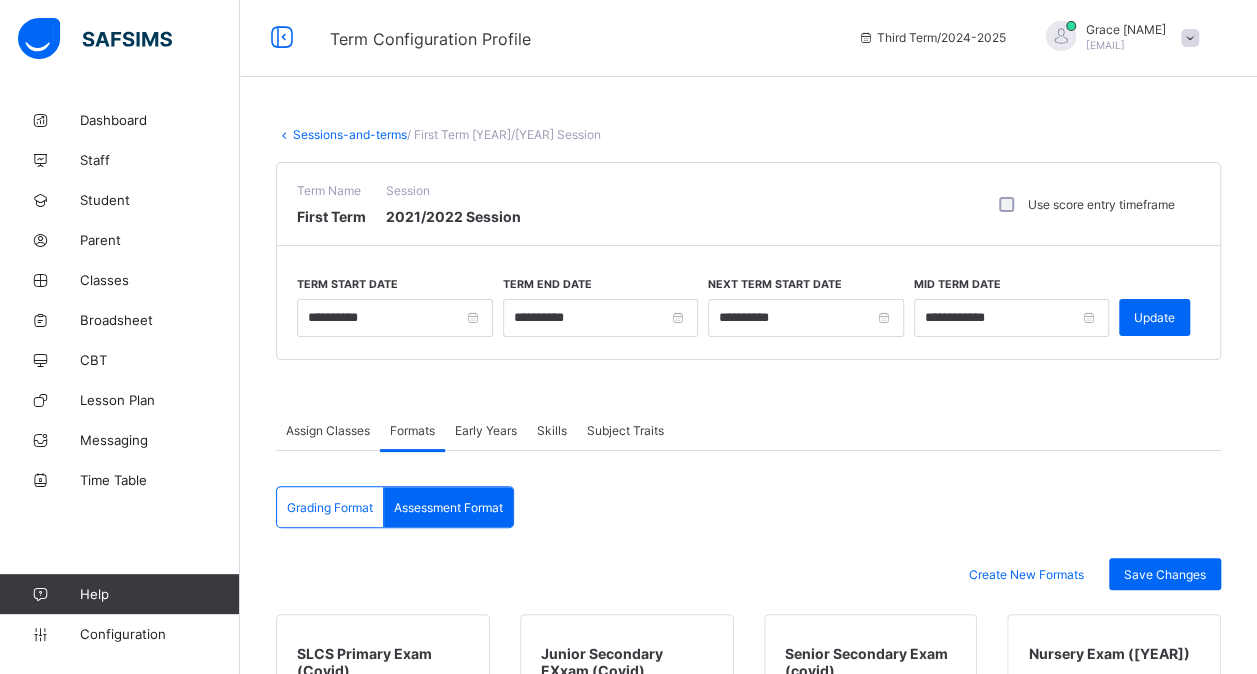 click on "Sessions-and-terms" at bounding box center (350, 134) 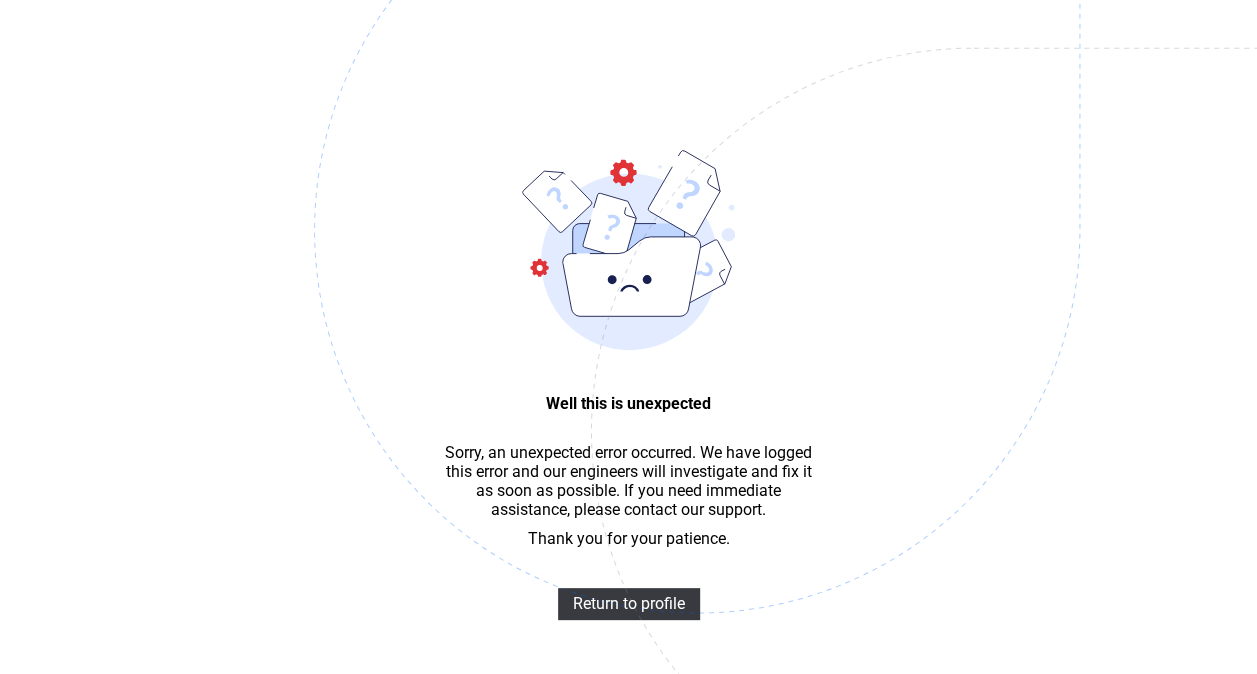 scroll, scrollTop: 60, scrollLeft: 0, axis: vertical 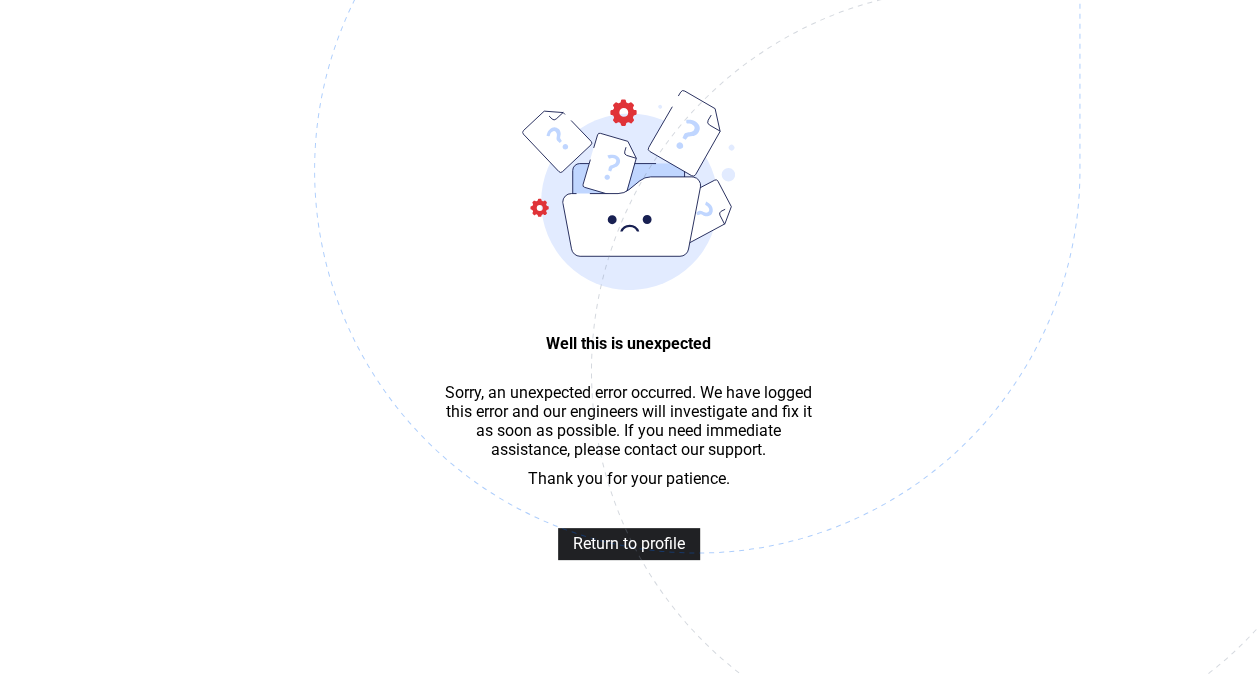 click on "Return to profile" at bounding box center (629, 543) 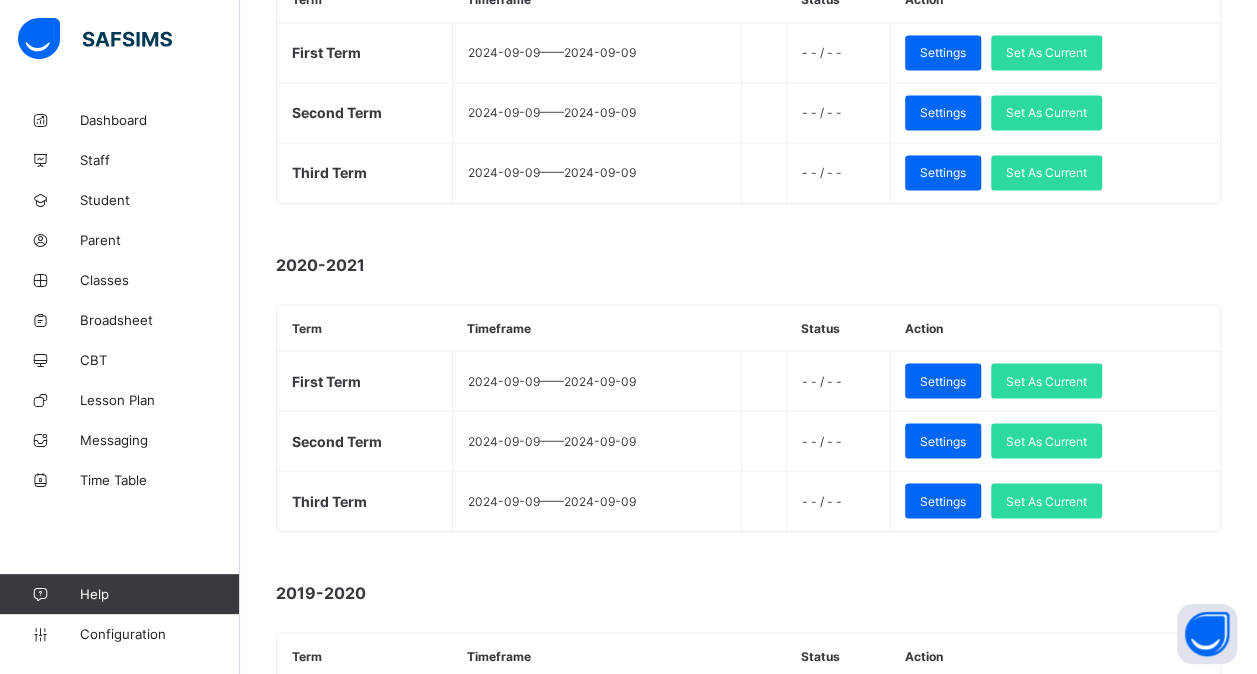 scroll, scrollTop: 1696, scrollLeft: 0, axis: vertical 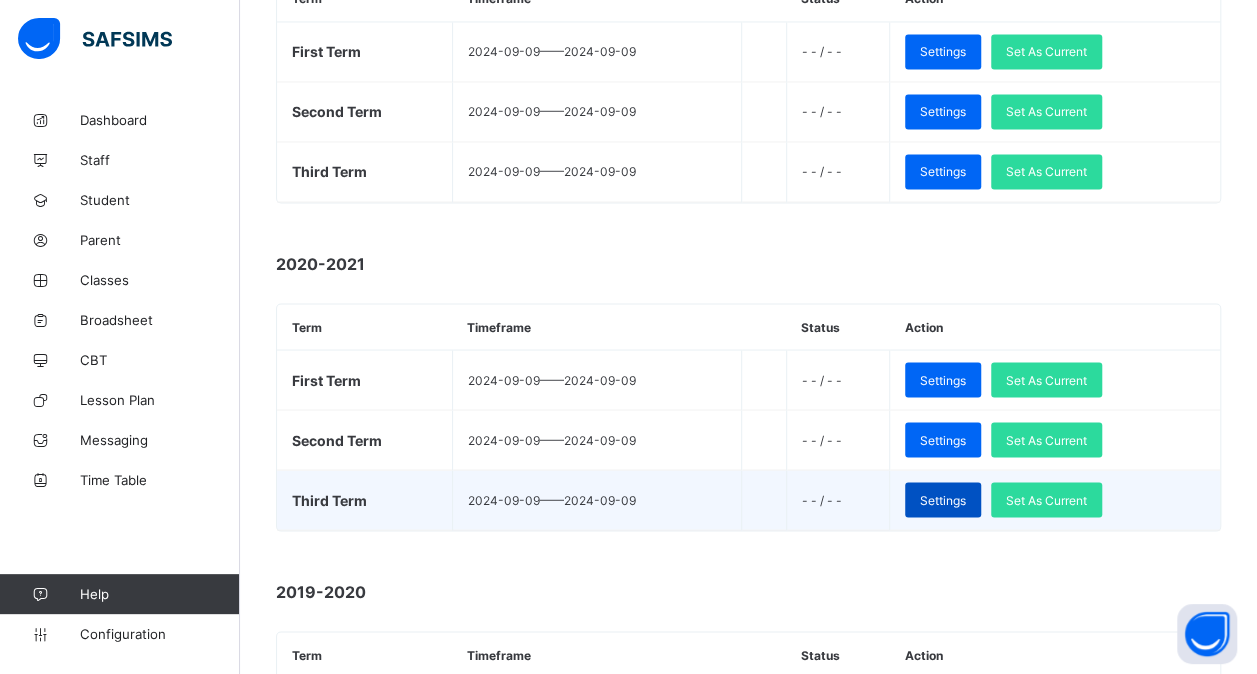 click on "Settings" at bounding box center (943, 499) 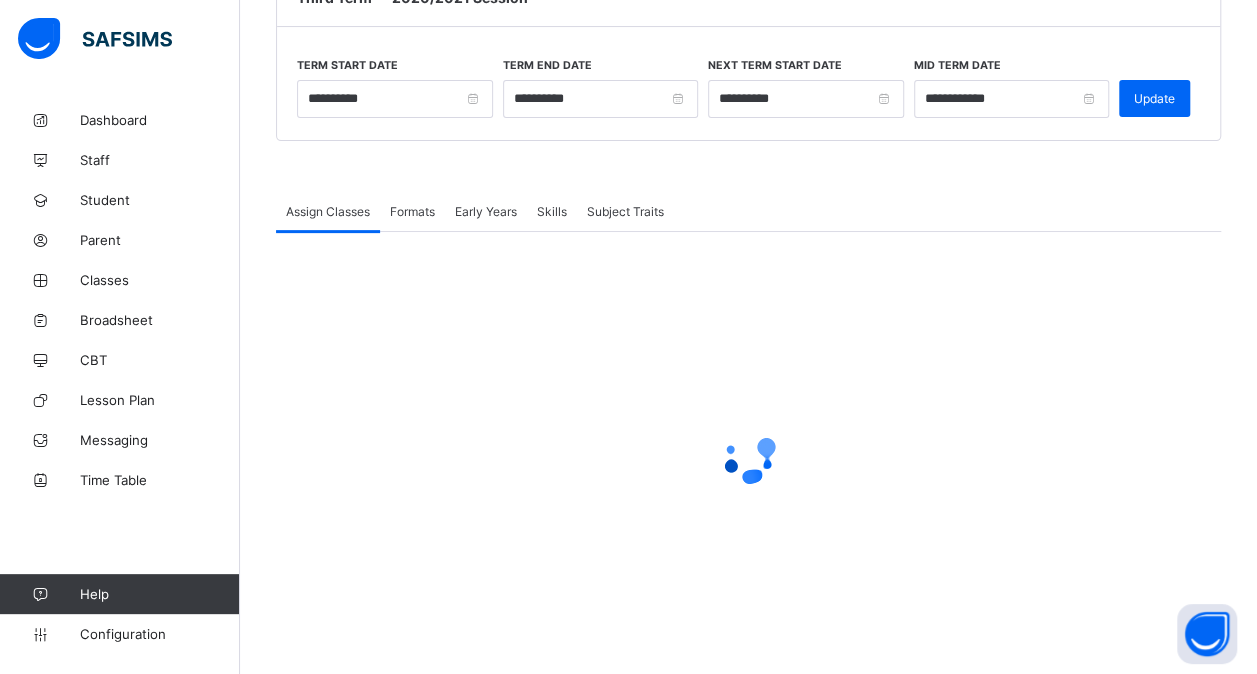 scroll, scrollTop: 222, scrollLeft: 0, axis: vertical 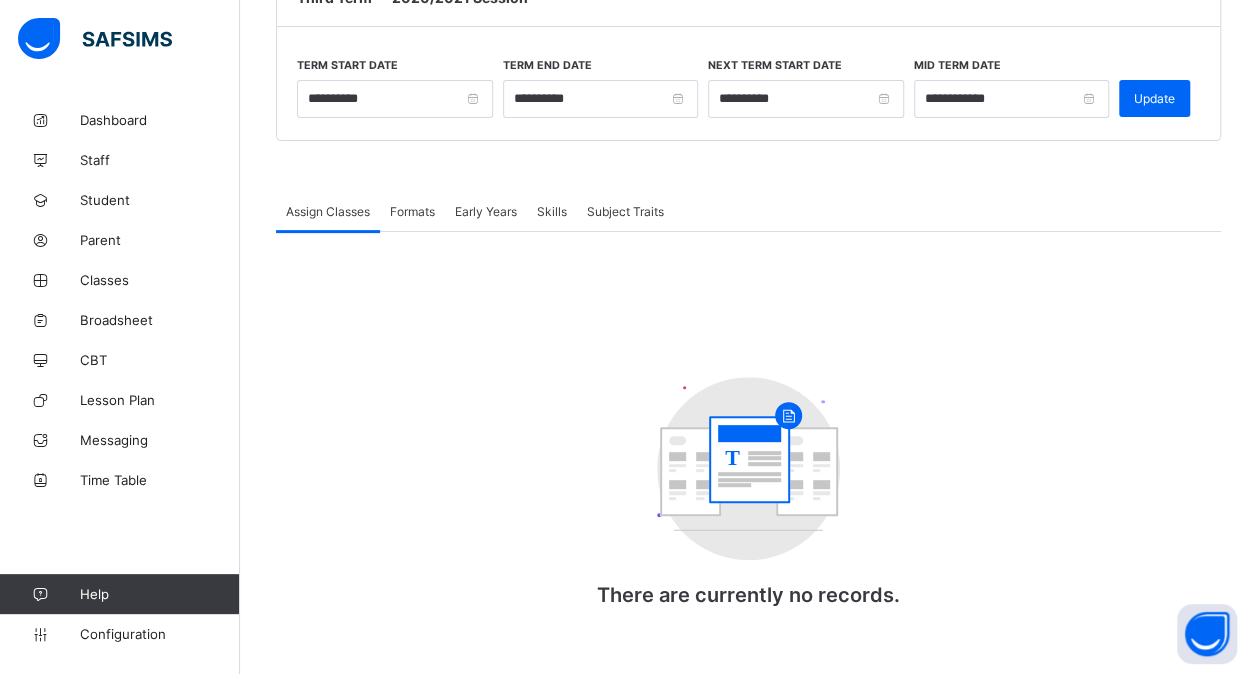 click on "Formats" at bounding box center (412, 211) 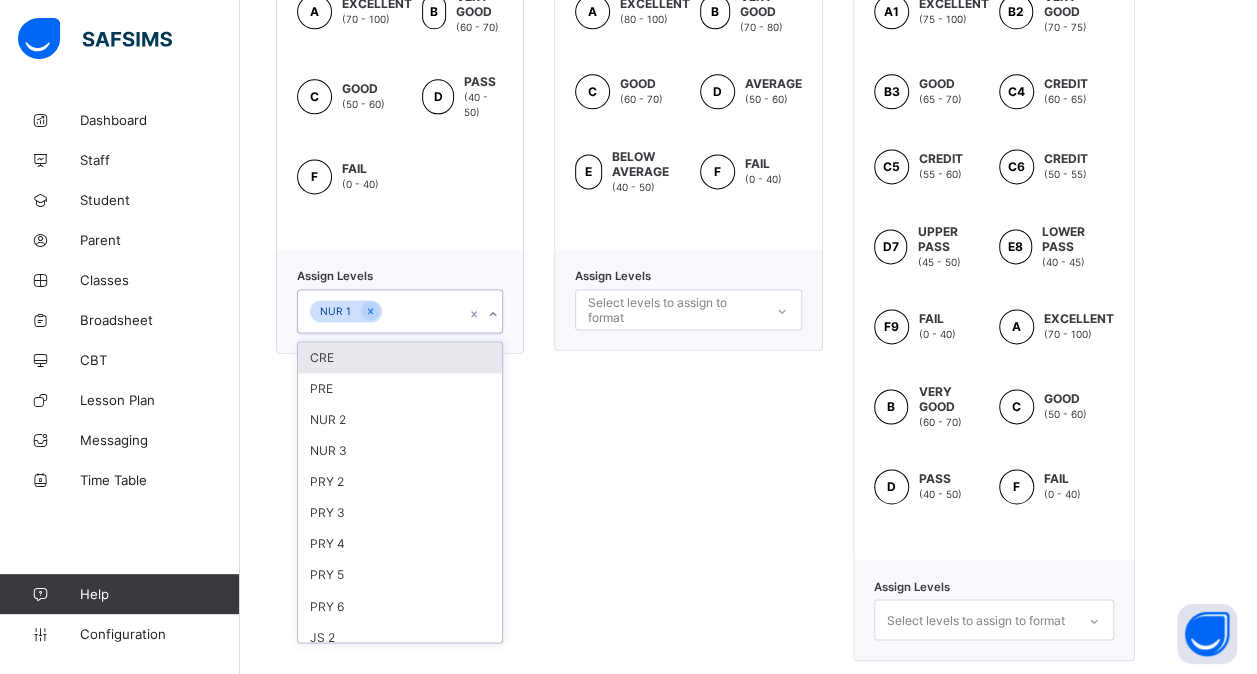 click on "NUR 1" at bounding box center (381, 311) 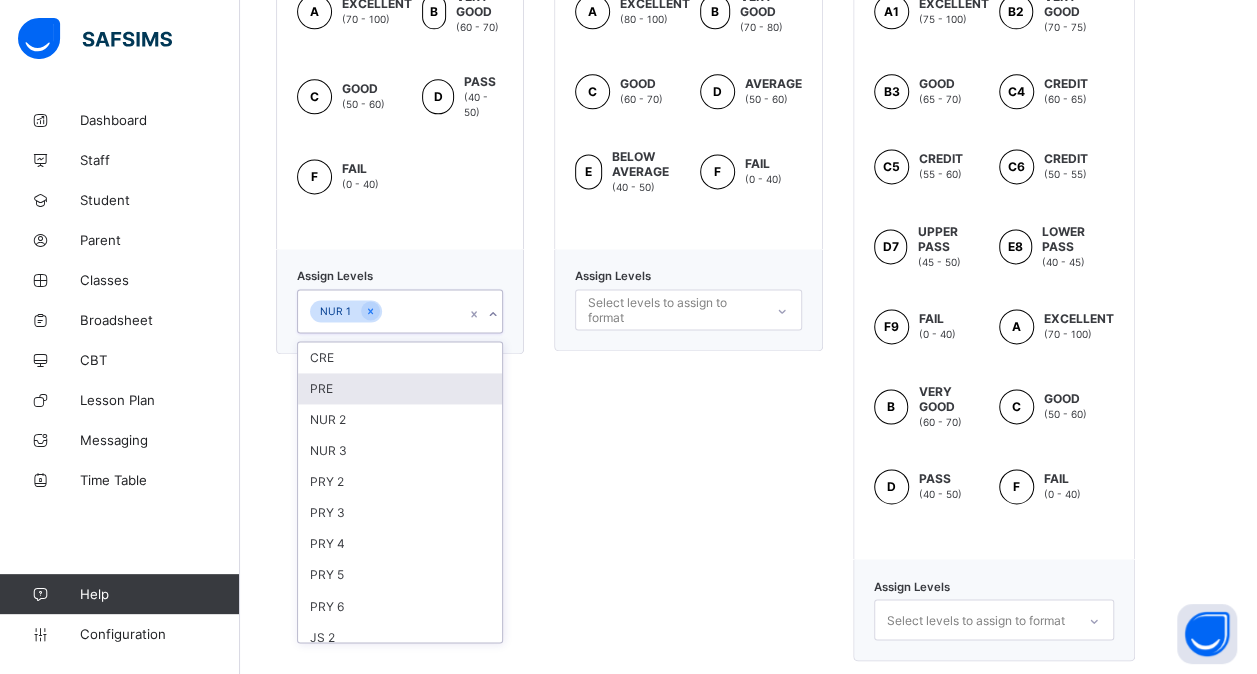 click on "PRE" at bounding box center [400, 388] 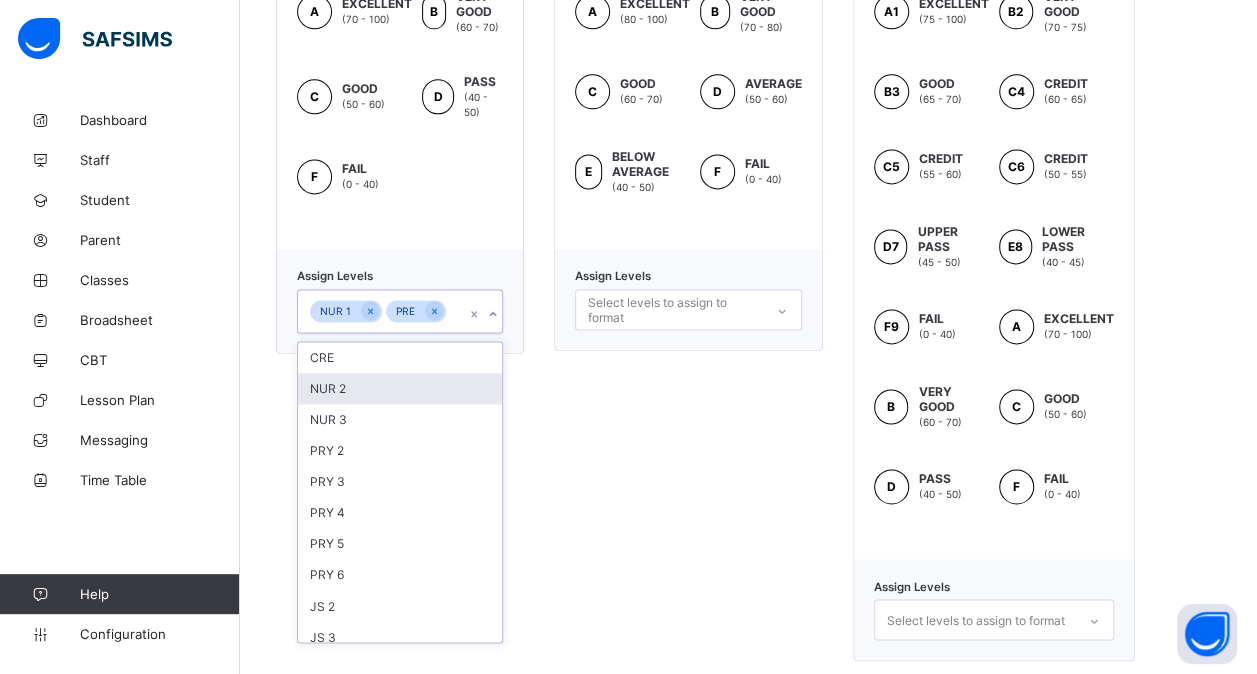 click on "NUR 2" at bounding box center [400, 388] 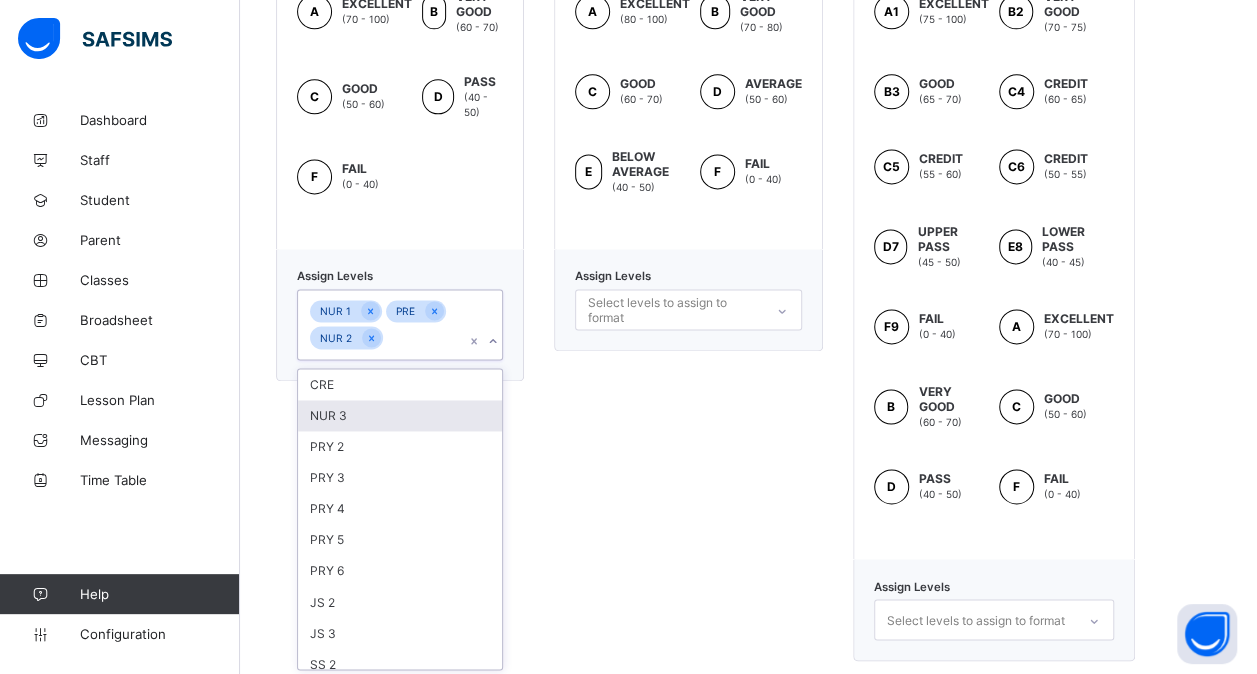 click on "NUR 3" at bounding box center (400, 415) 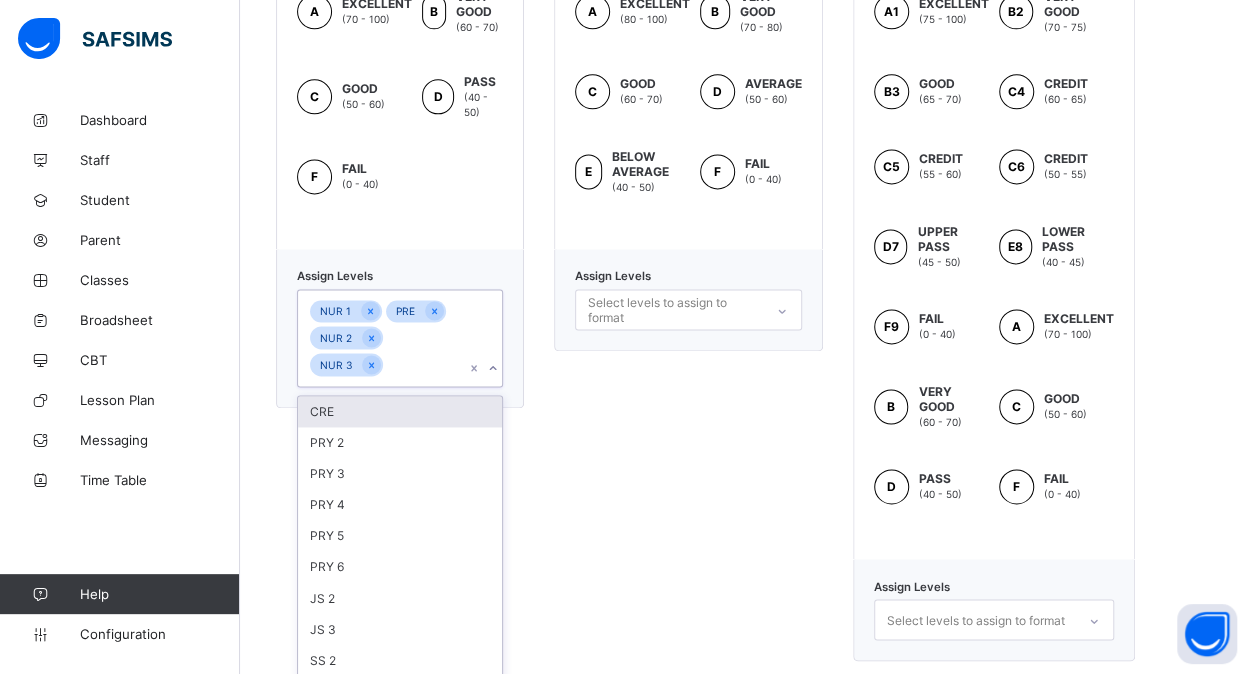 click on "CRE" at bounding box center [400, 411] 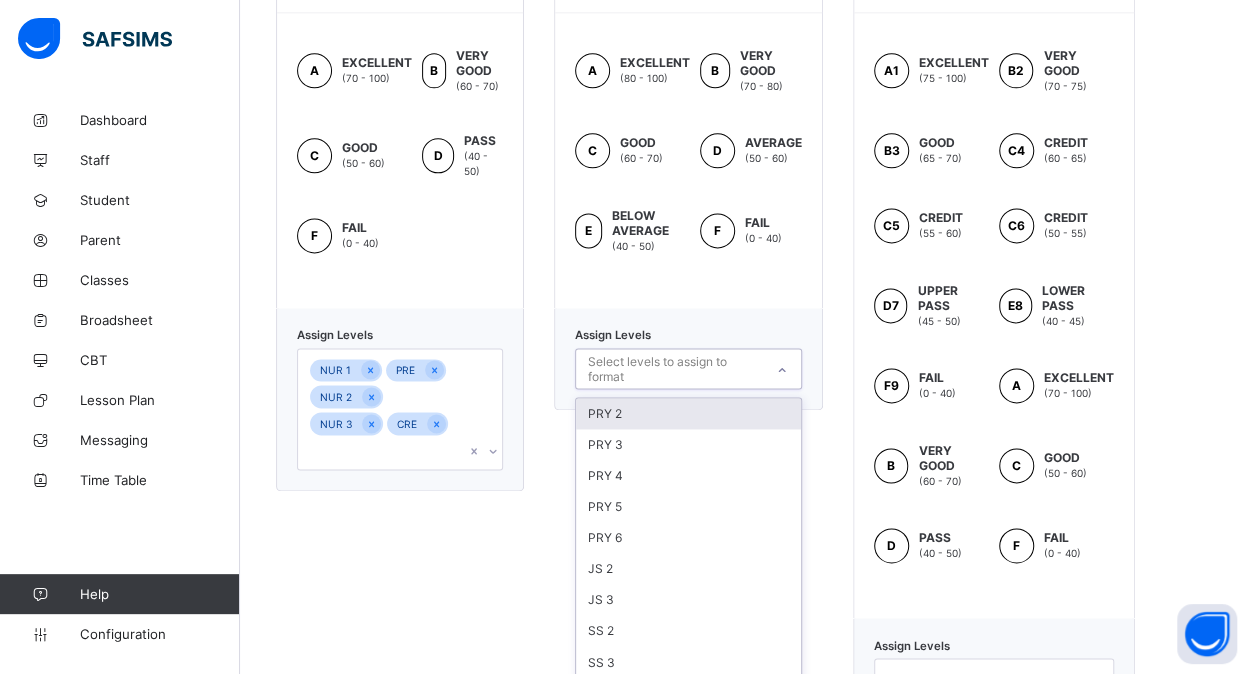 scroll, scrollTop: 1245, scrollLeft: 0, axis: vertical 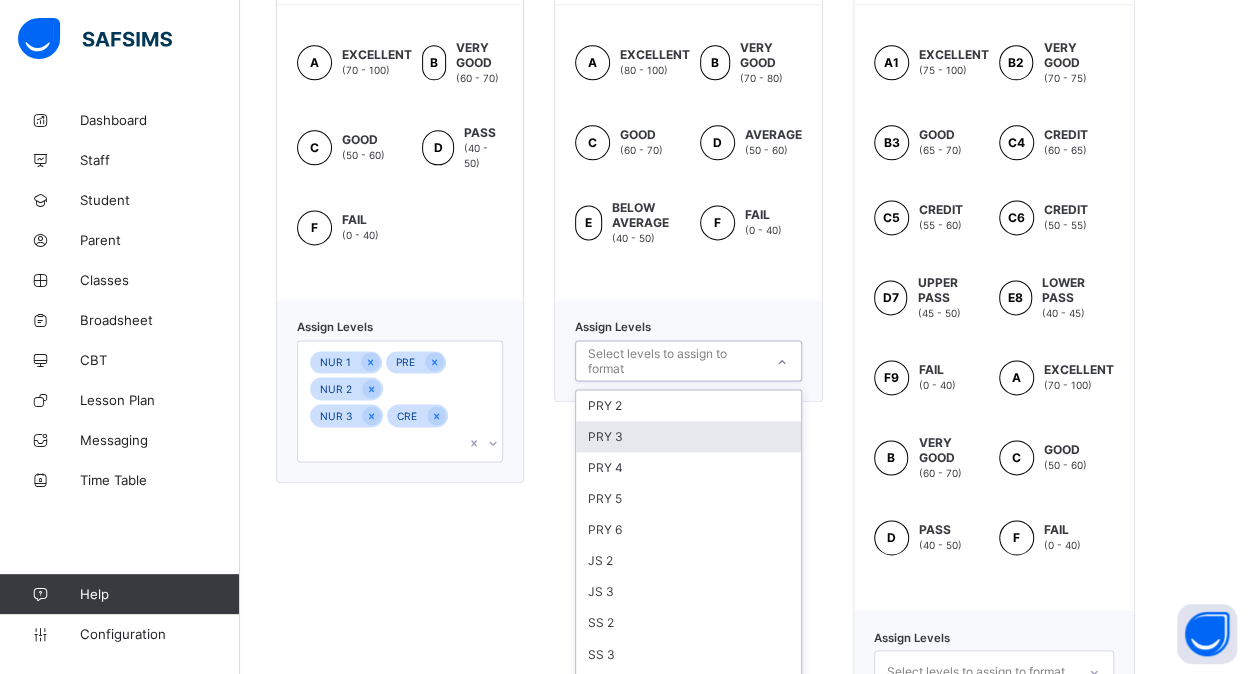 click on "option PRY 3 focused, 2 of 10. 10 results available. Use Up and Down to choose options, press Enter to select the currently focused option, press Escape to exit the menu, press Tab to select the option and exit the menu. Select levels to assign to format PRY 2 PRY 3 PRY 4 PRY 5 PRY 6 JS 2 JS 3 SS 2 SS 3 JSS 3 mock" at bounding box center (688, 360) 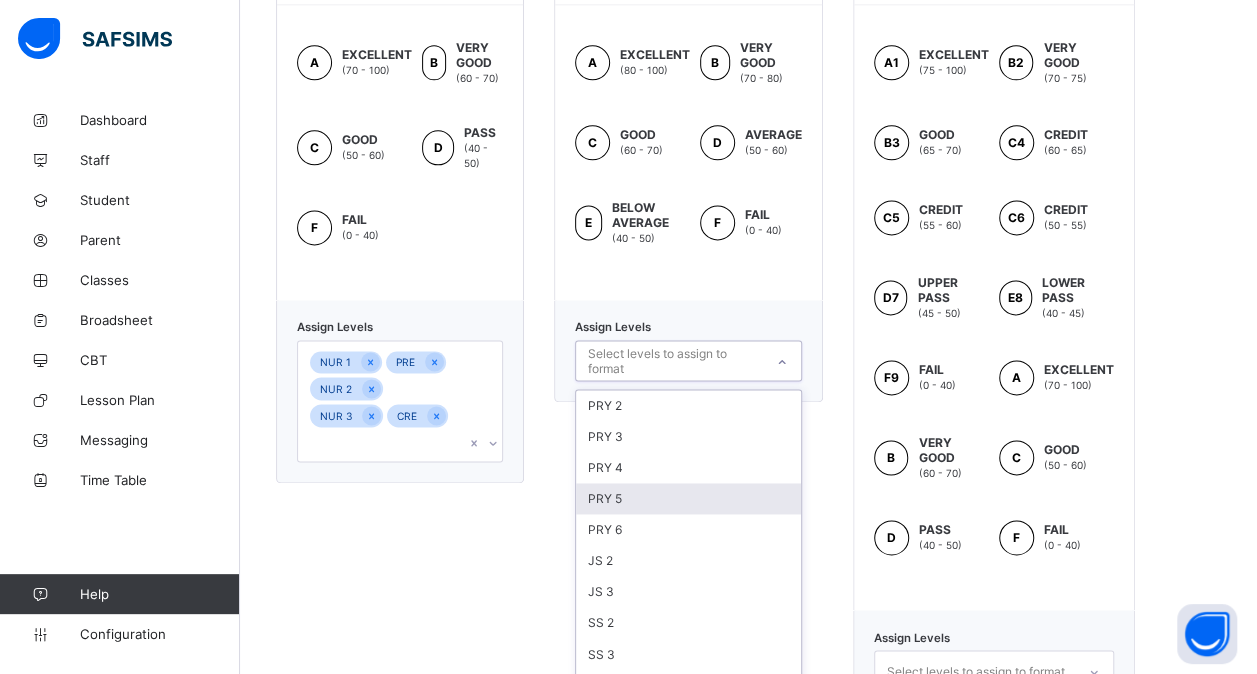 click on "PRY 5" at bounding box center (688, 498) 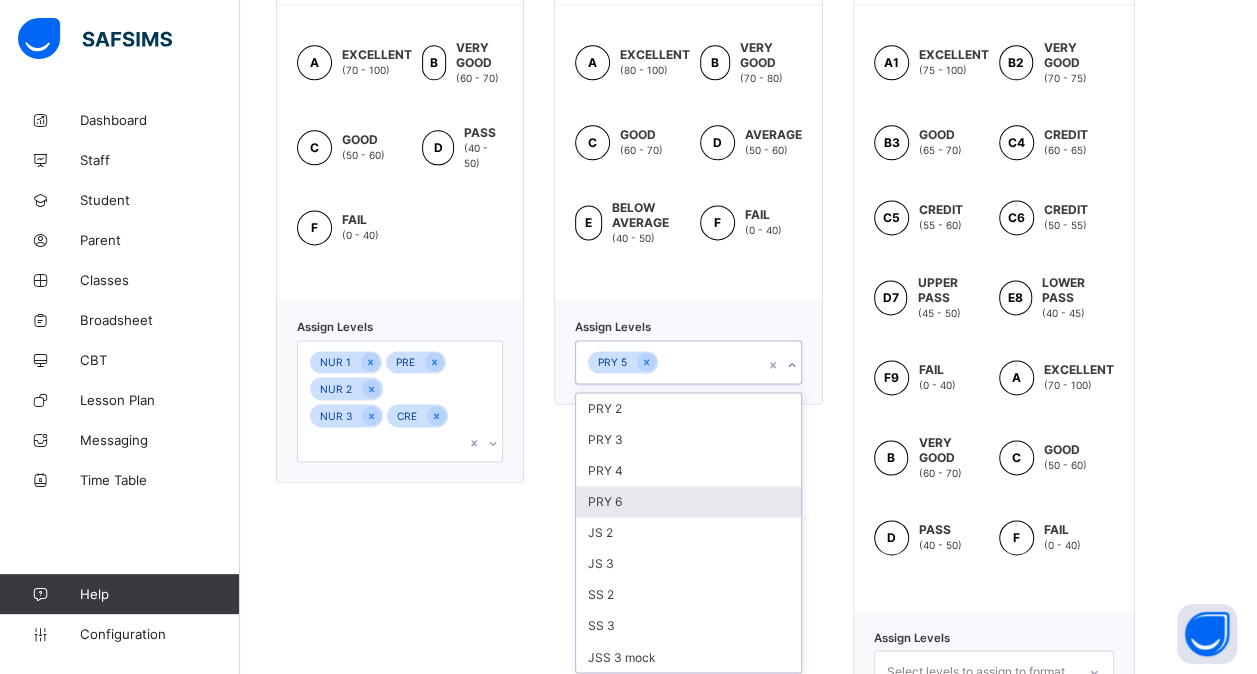 click on "PRY 6" at bounding box center (688, 501) 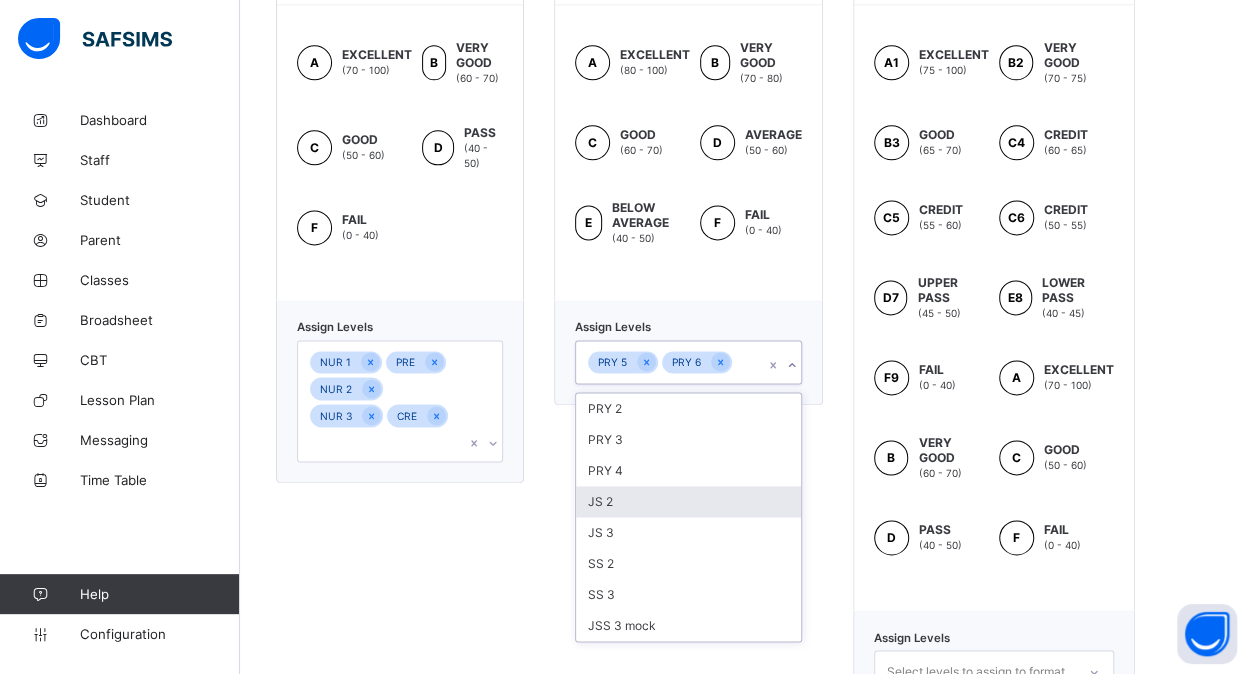click on "JS 2" at bounding box center [688, 501] 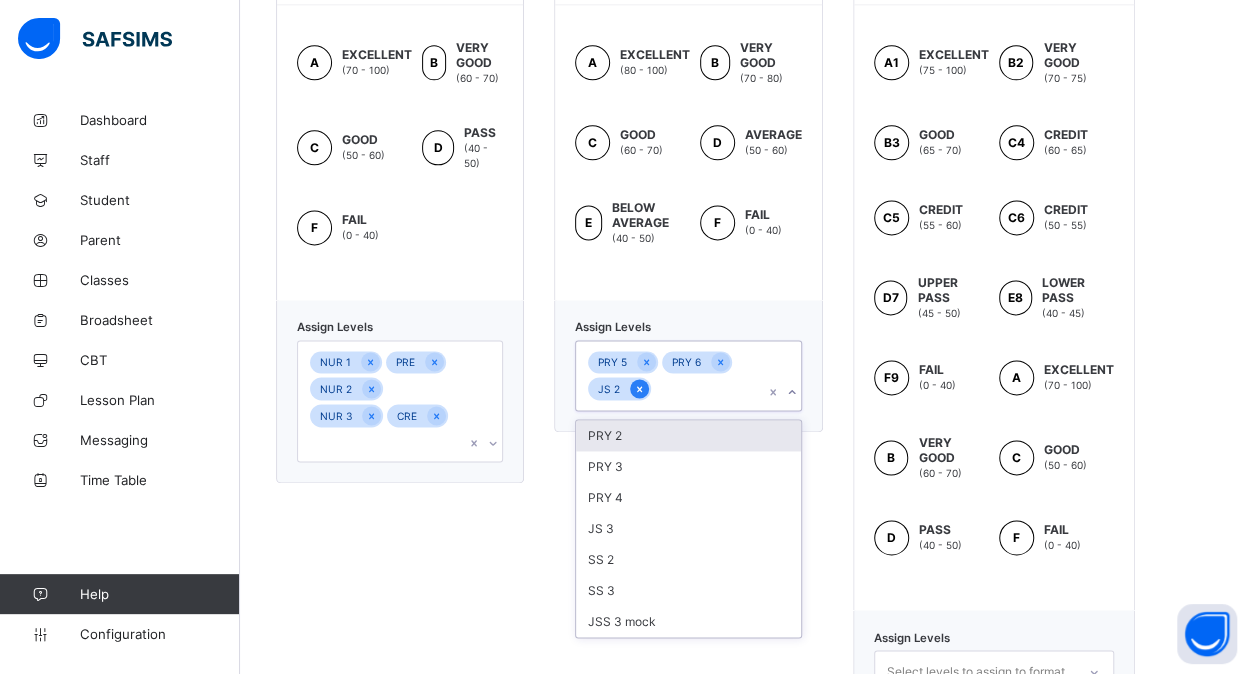 click at bounding box center [639, 388] 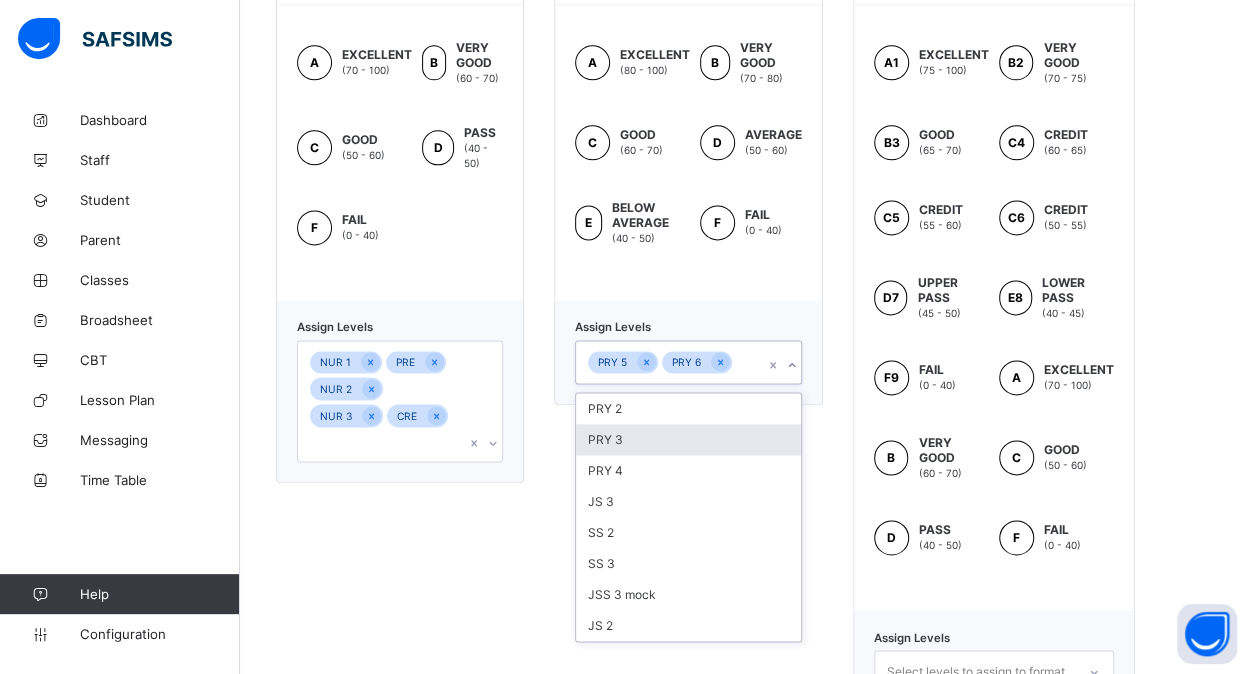 click on "PRY 3" at bounding box center [688, 439] 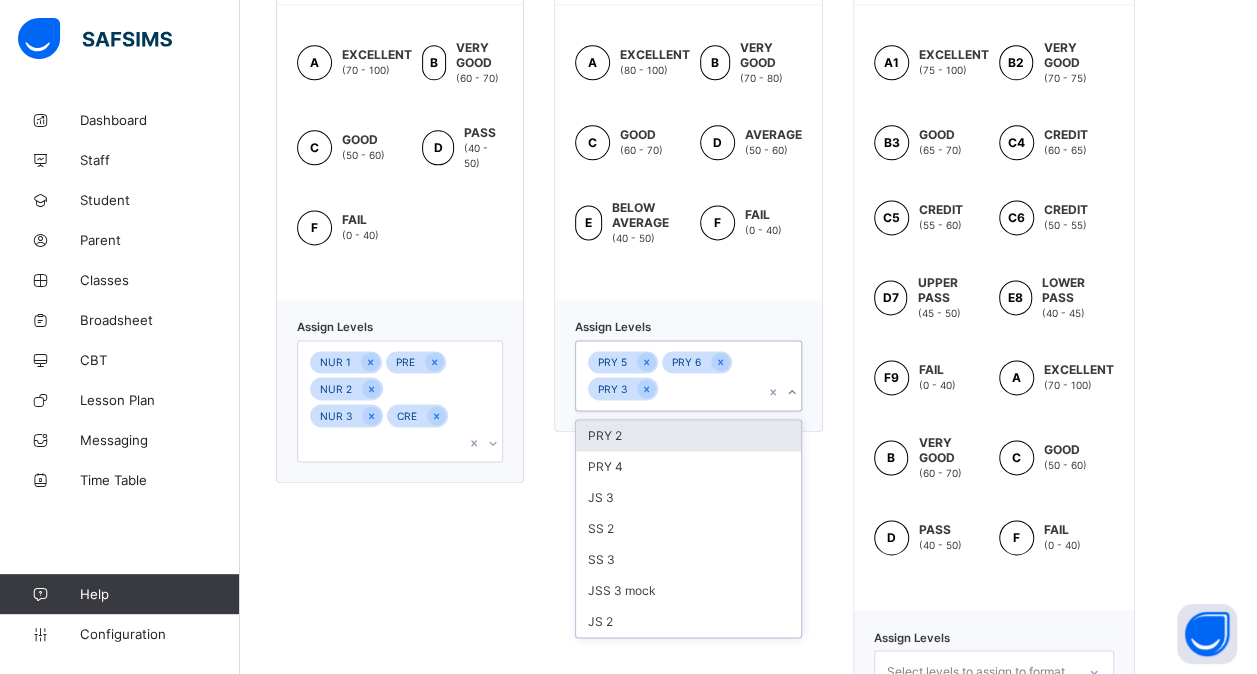 click on "PRY 2" at bounding box center [688, 435] 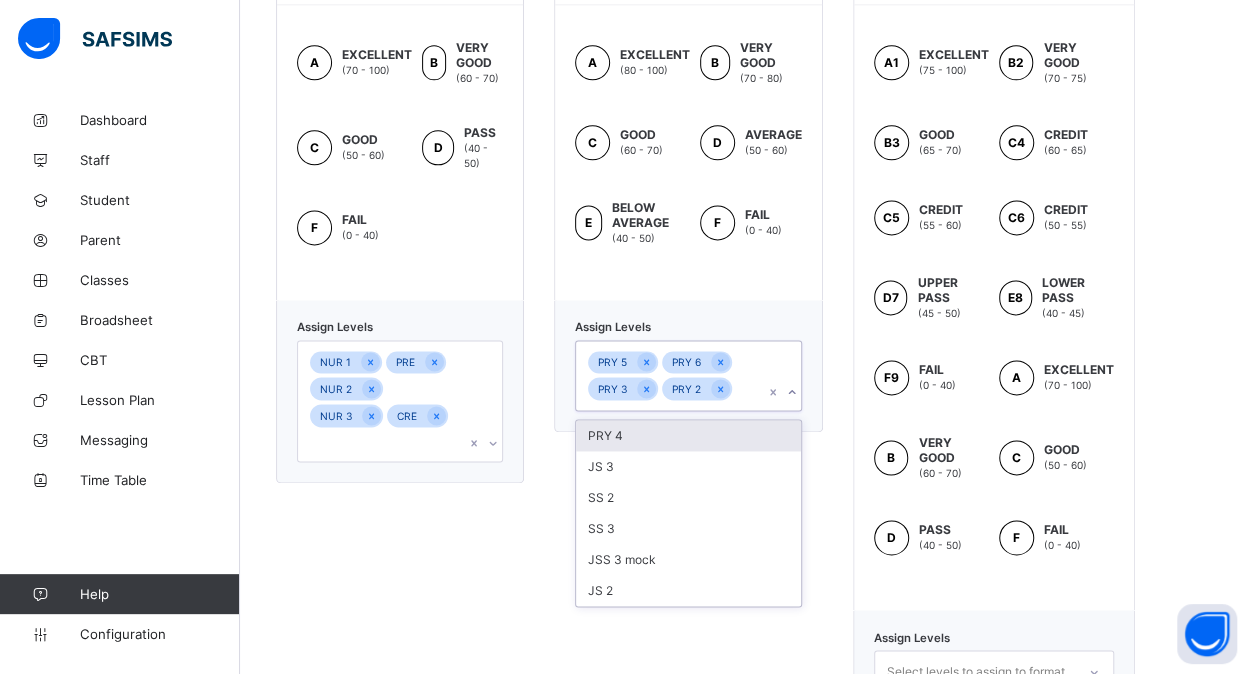 click on "PRY 4" at bounding box center (688, 435) 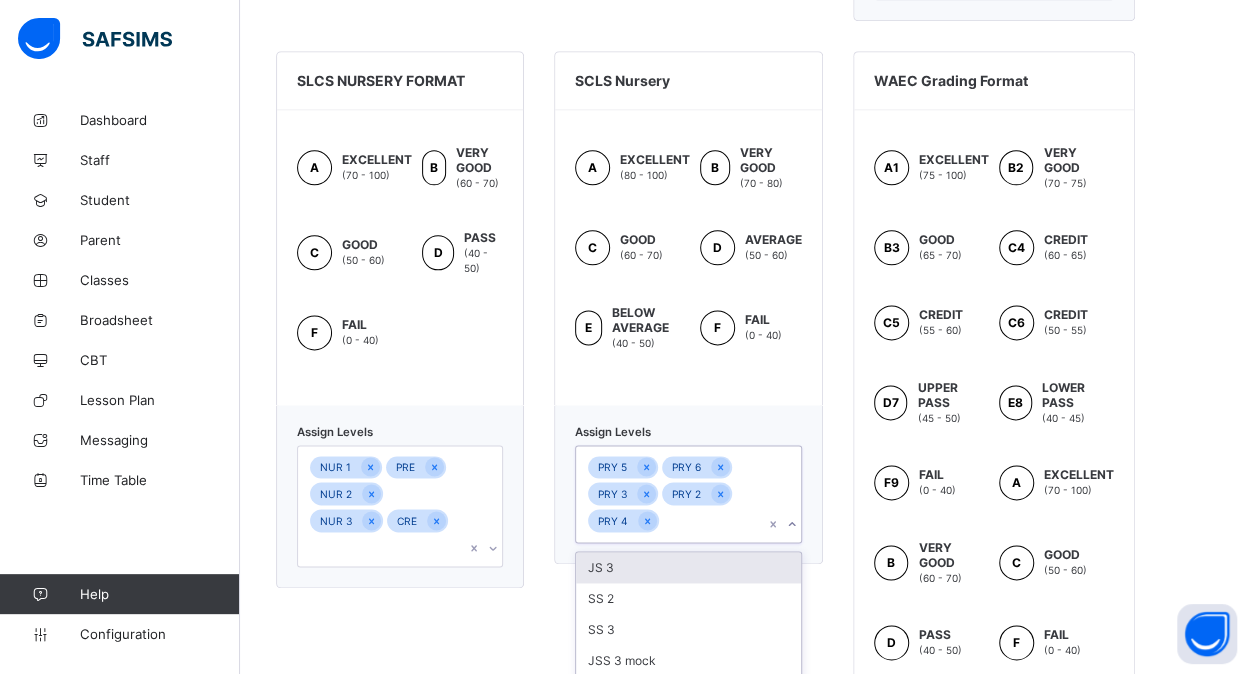 scroll, scrollTop: 1171, scrollLeft: 0, axis: vertical 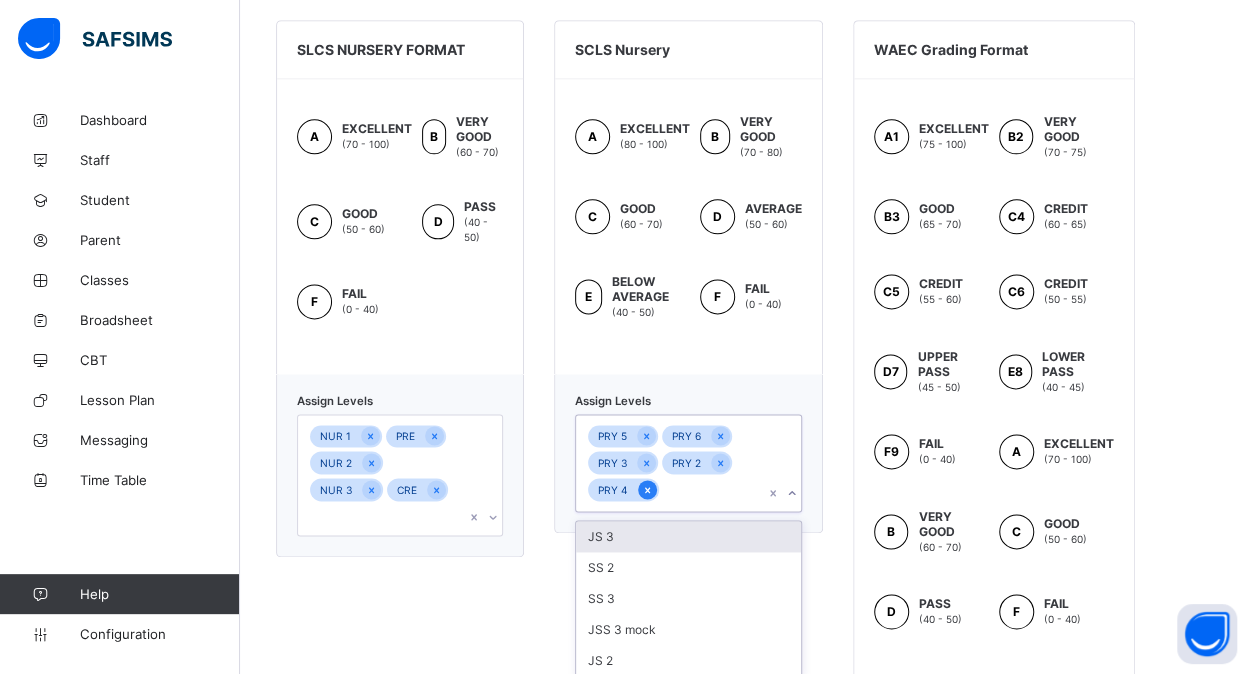 click 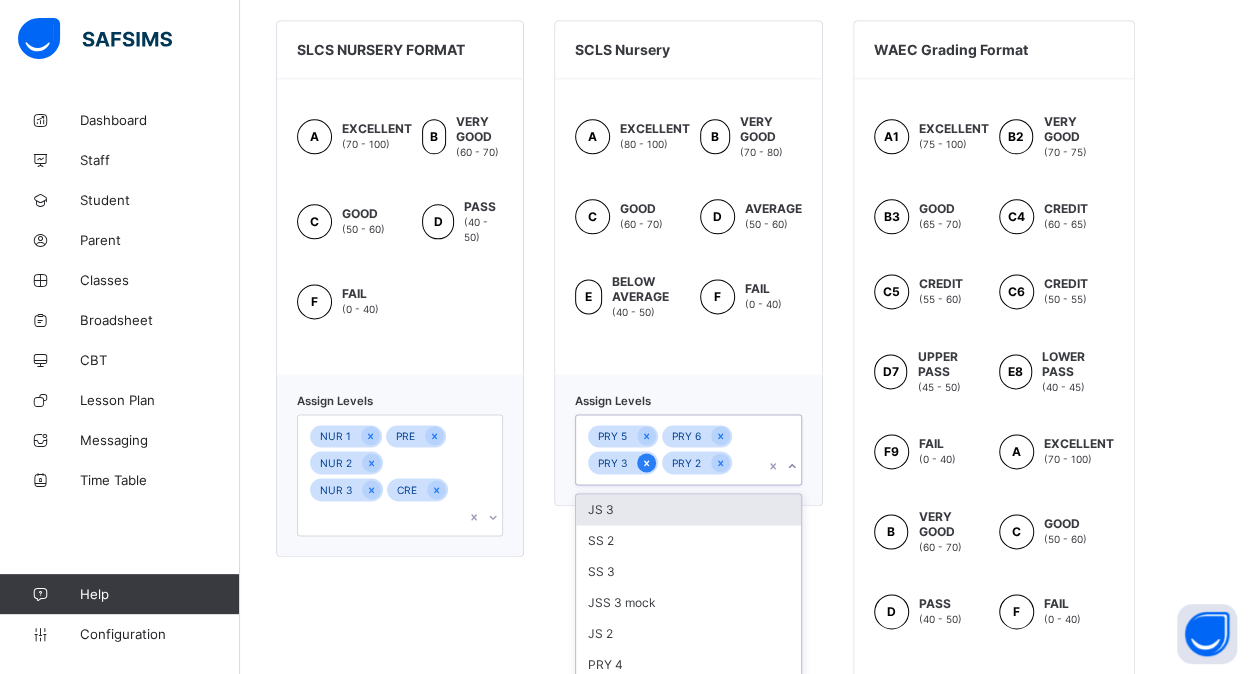 click at bounding box center (646, 462) 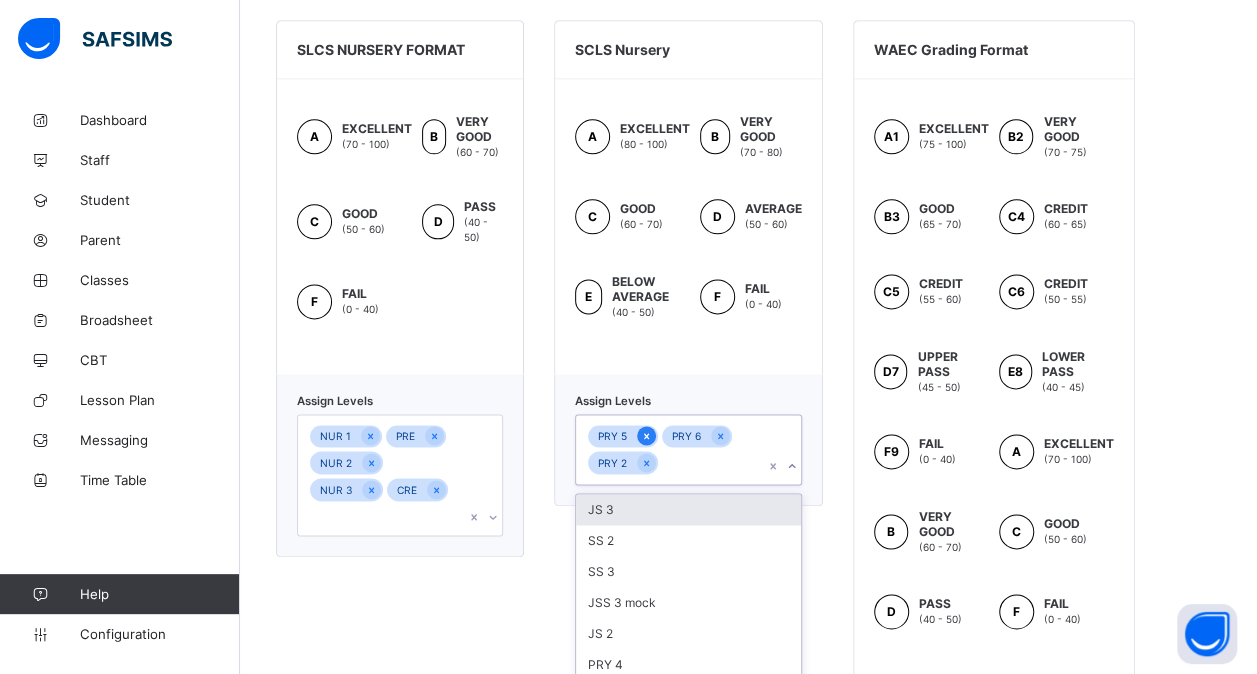 click at bounding box center (646, 435) 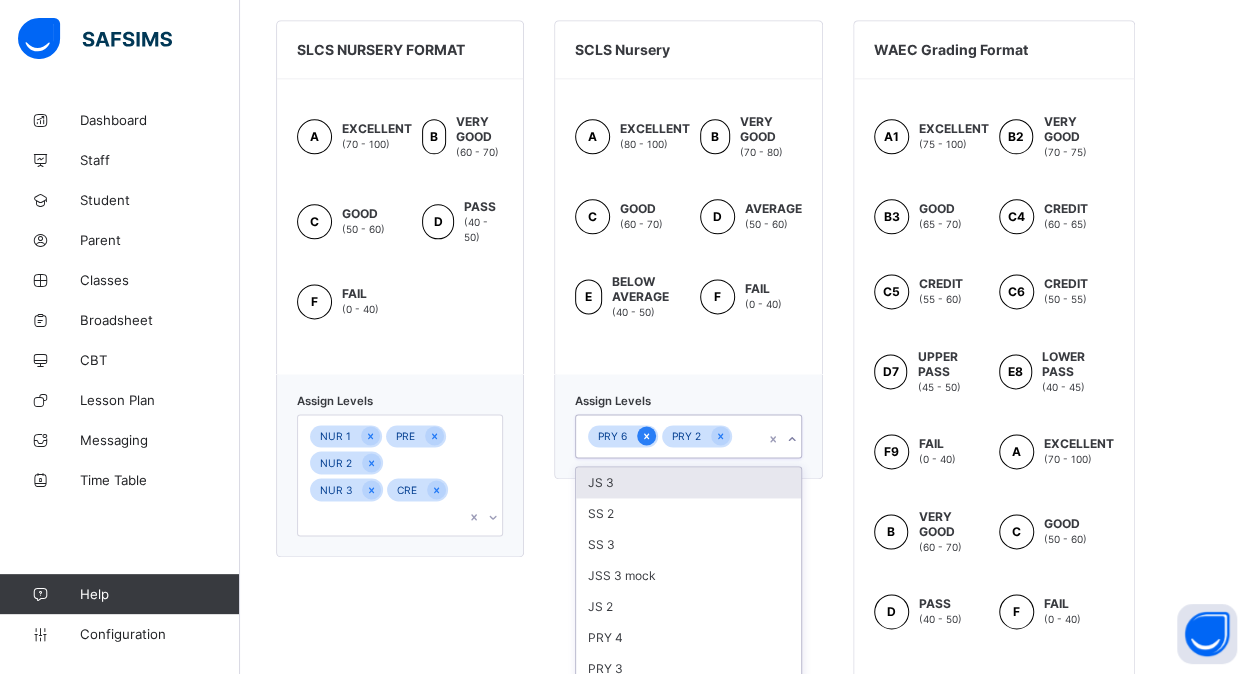 click 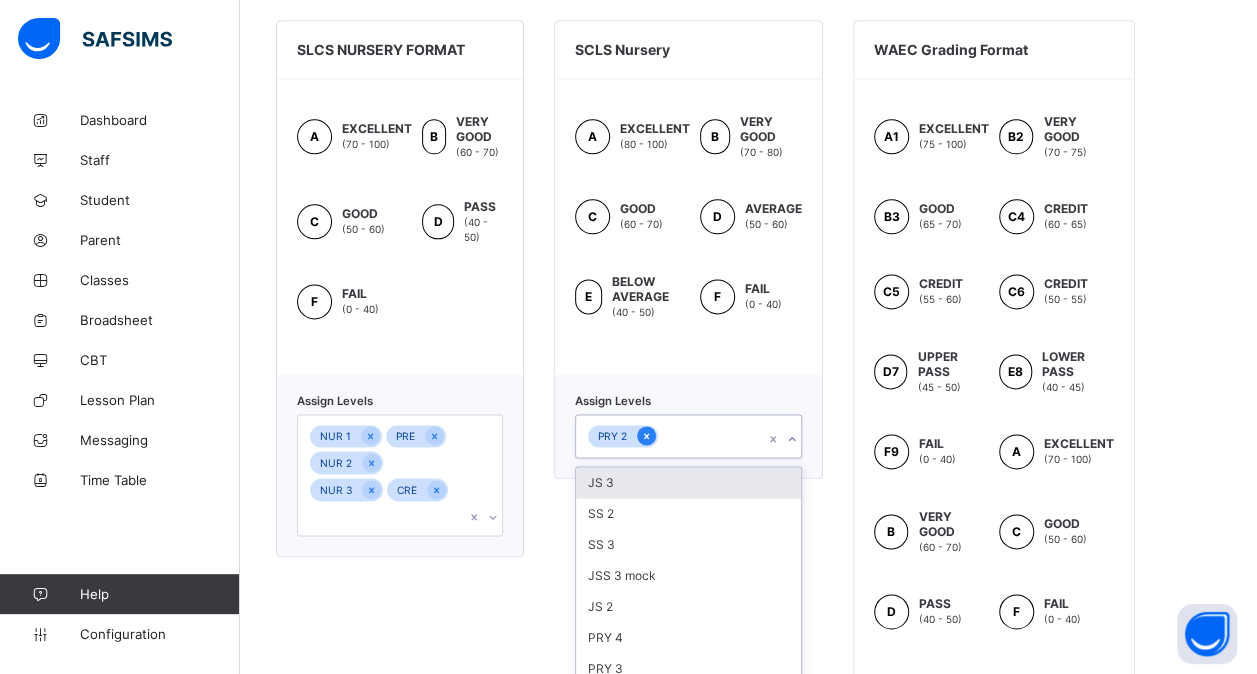 click 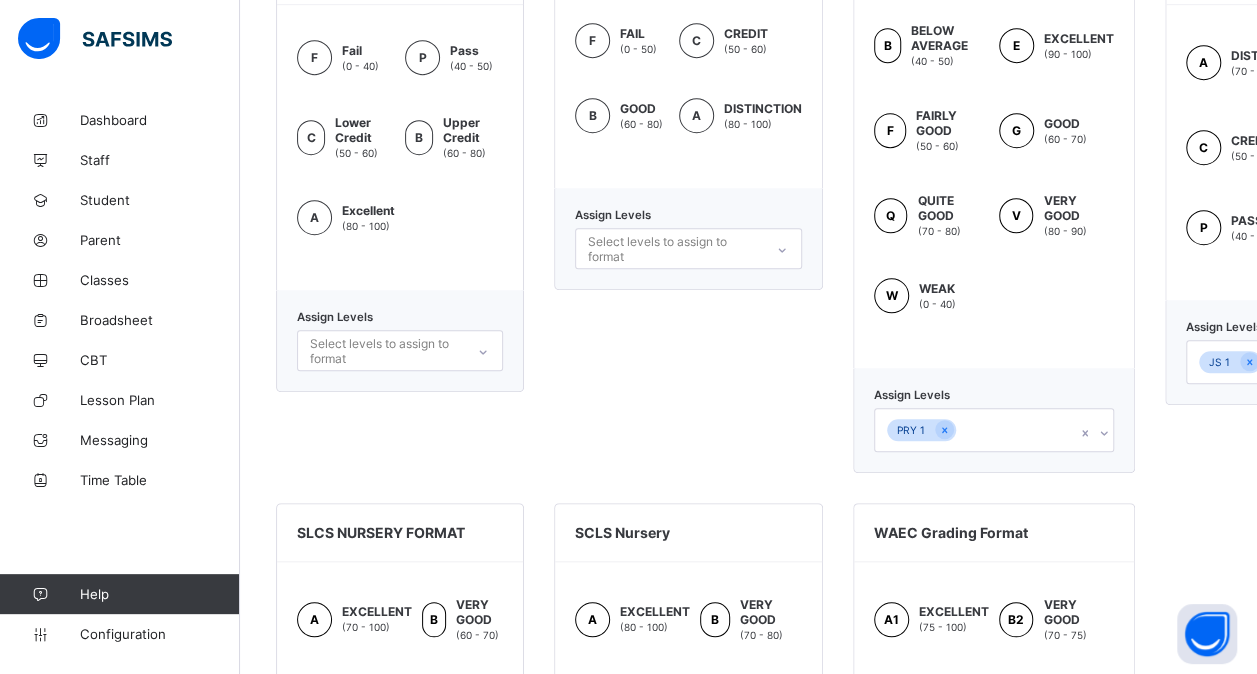 scroll, scrollTop: 681, scrollLeft: 0, axis: vertical 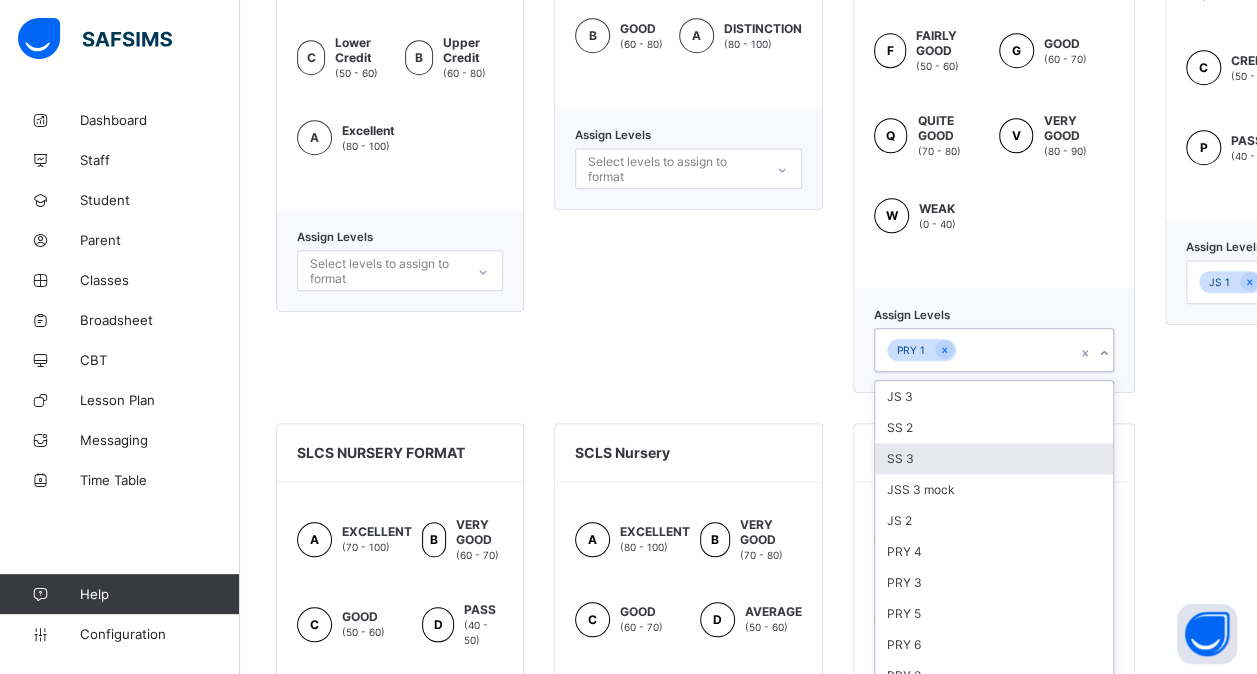 click on "option SS 3 focused, 3 of 10. 10 results available. Use Up and Down to choose options, press Enter to select the currently focused option, press Escape to exit the menu, press Tab to select the option and exit the menu. PRY 1 JS 3 SS 2 SS 3 JSS 3 mock JS 2 PRY 4 PRY 3 PRY 5 PRY 6 PRY 2" at bounding box center (994, 350) 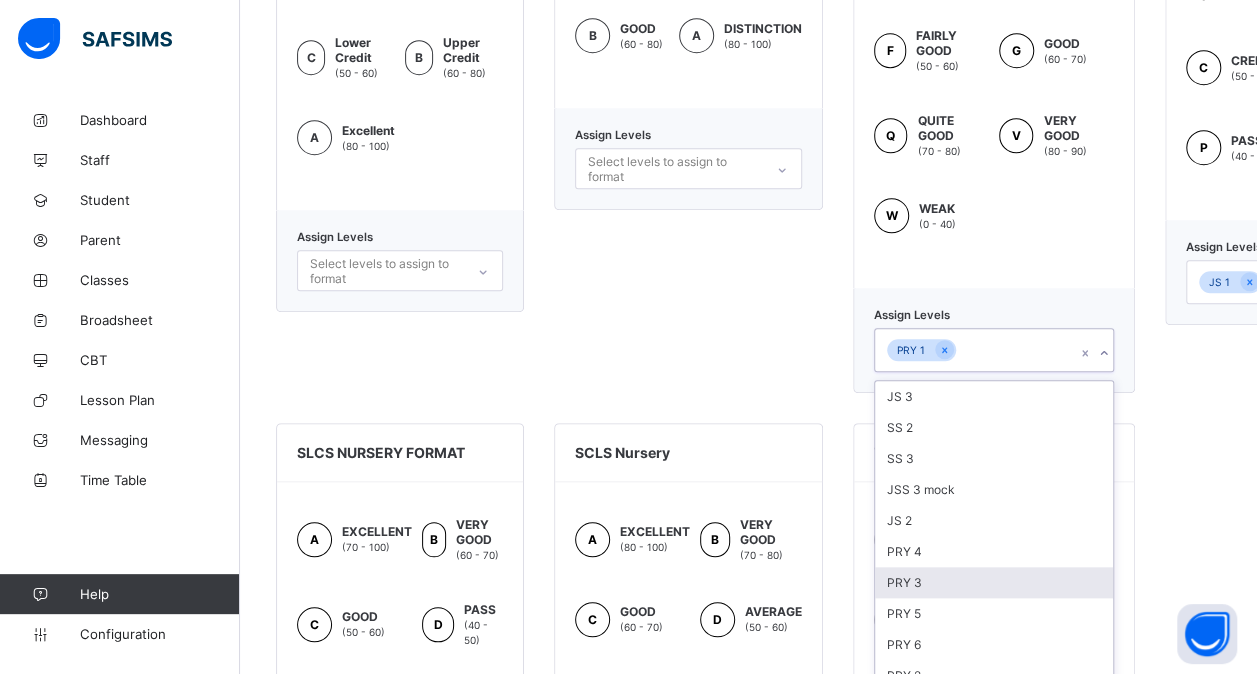 click on "PRY 3" at bounding box center (994, 582) 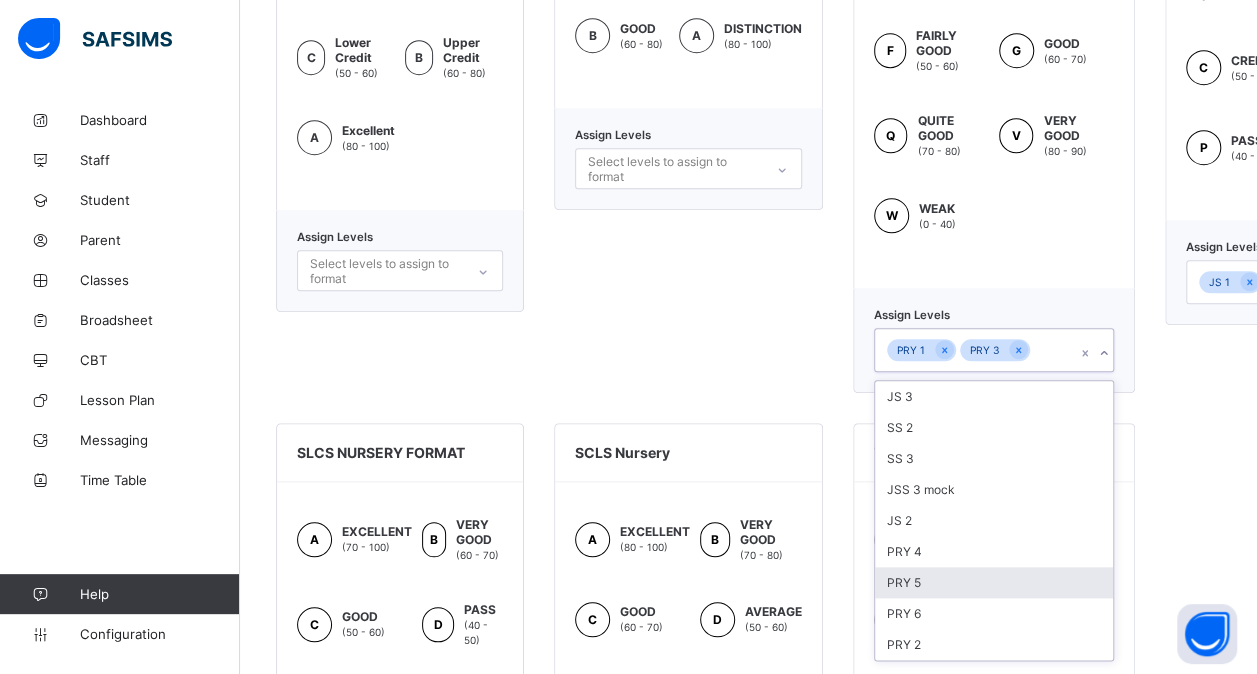 click on "PRY 5" at bounding box center (994, 582) 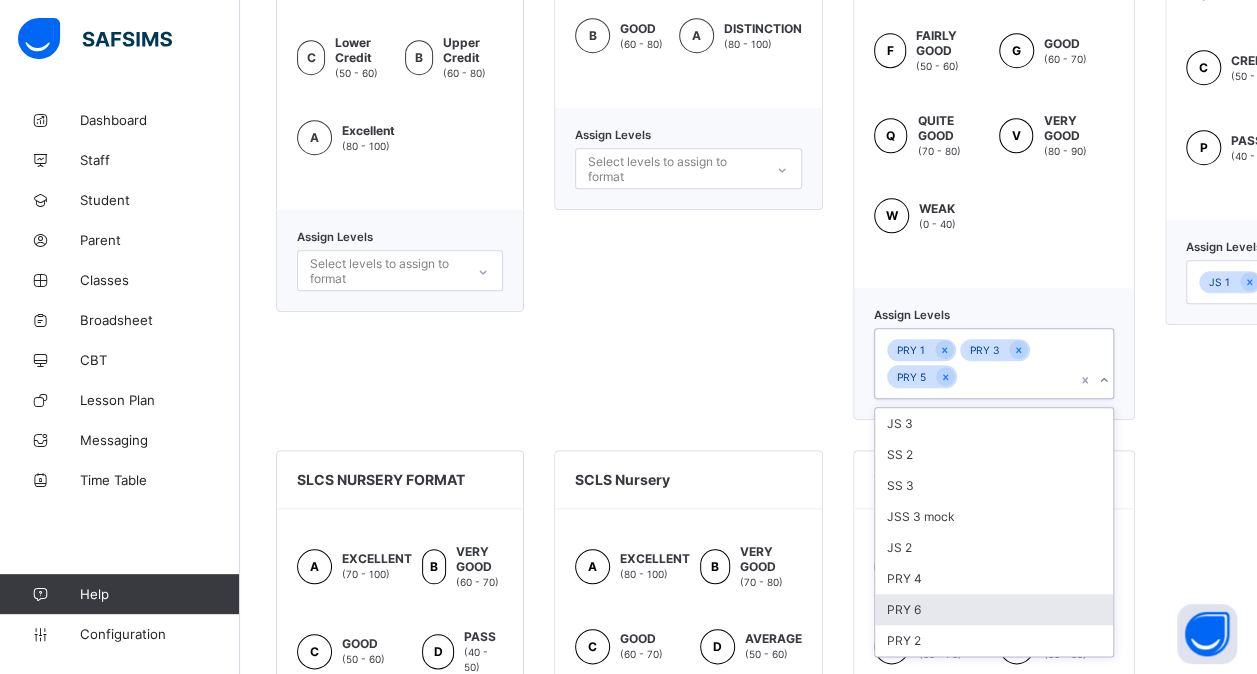 click on "PRY 6" at bounding box center (994, 609) 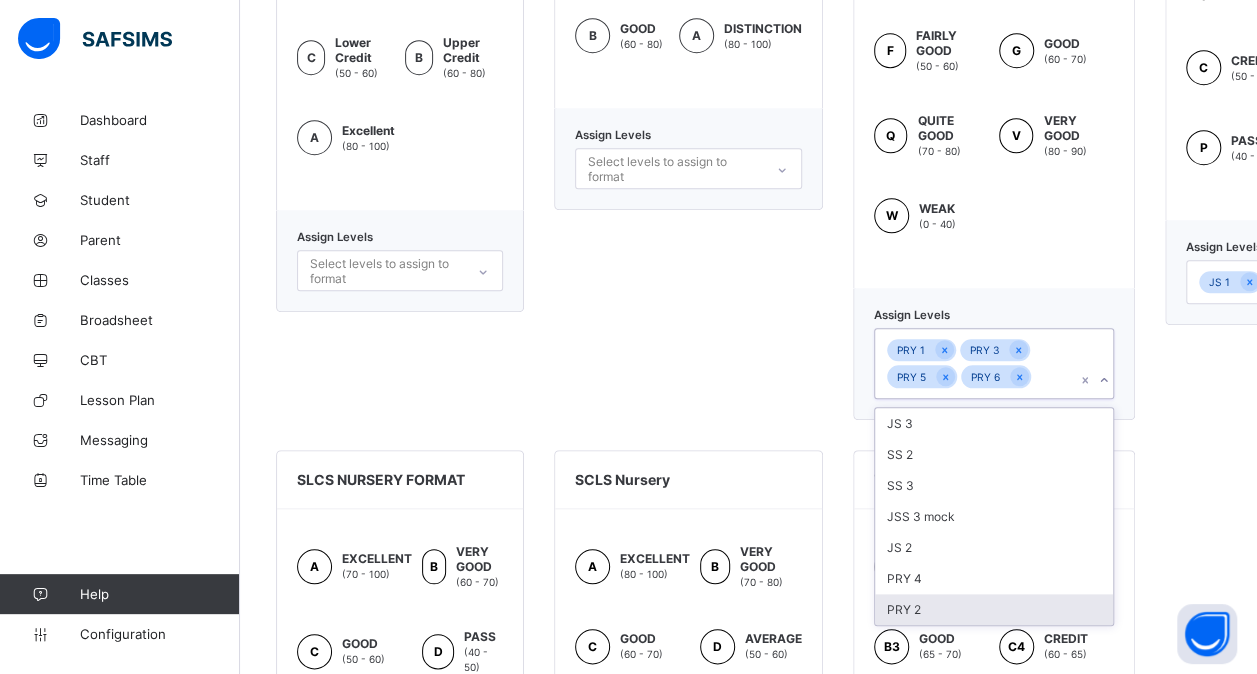 click on "PRY 2" at bounding box center [994, 609] 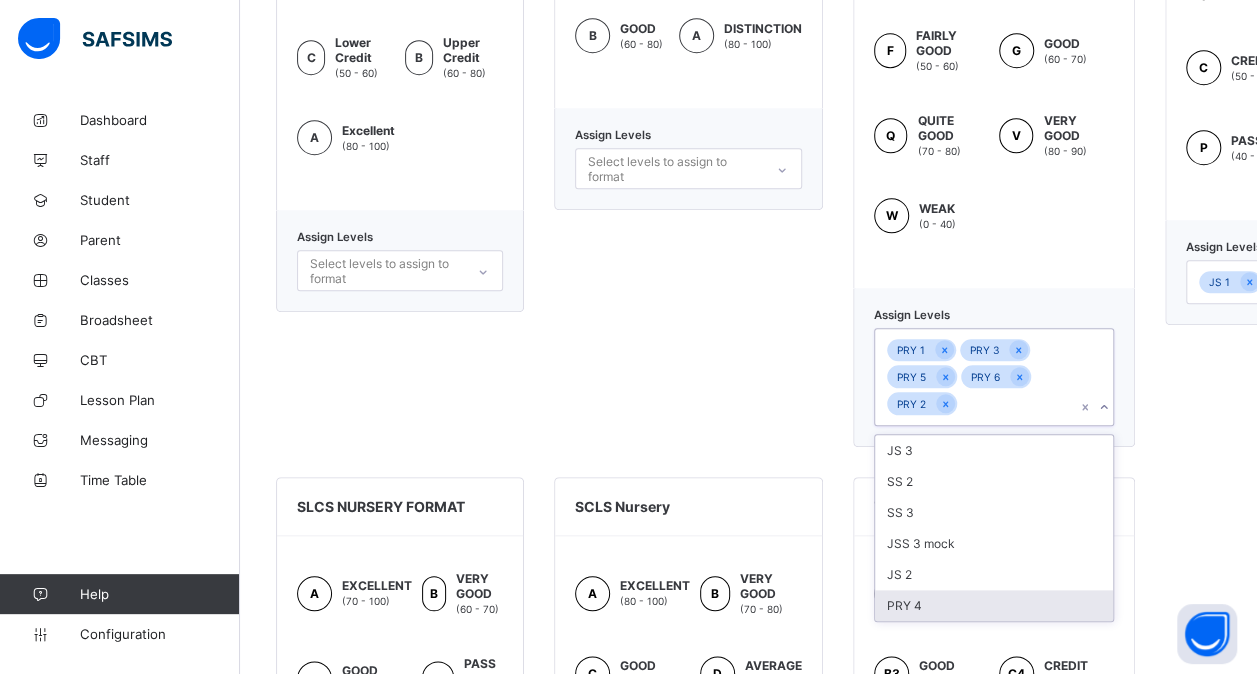 click on "PRY 4" at bounding box center [994, 605] 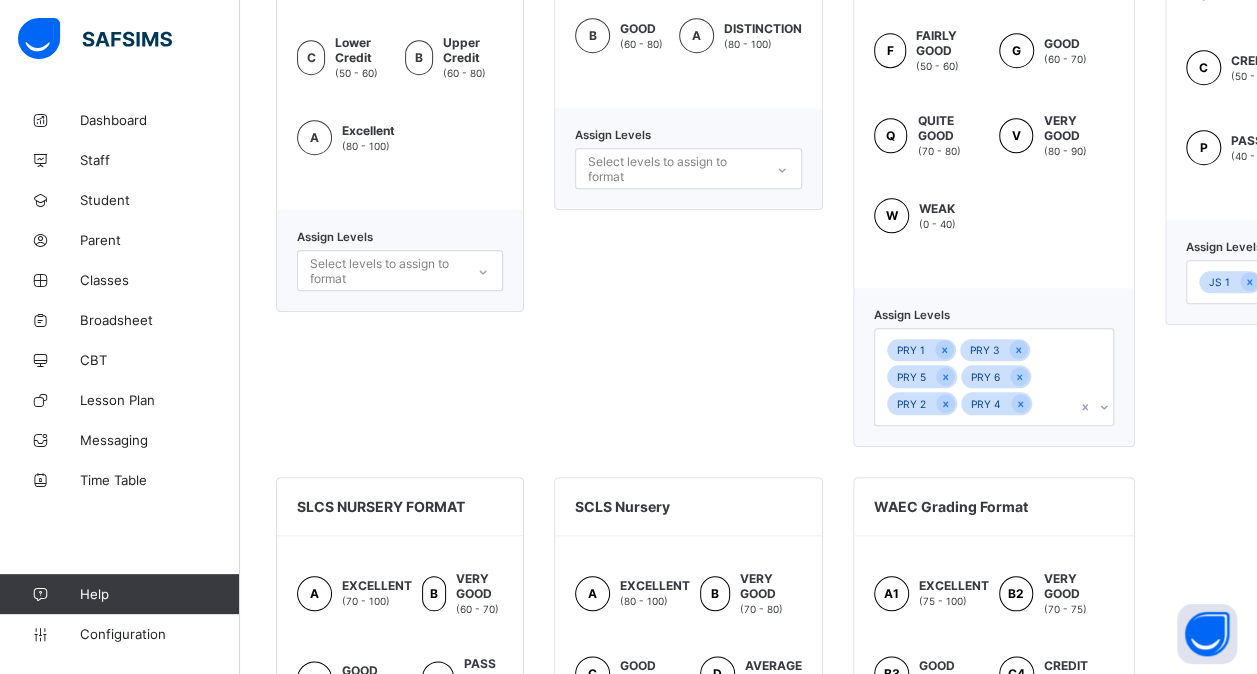 click on "SCLS SECONDARY GRADING FORMAT A DISTINCTION   (70 - 100)   B GOOD   (60 - 70)   C CREDIT   (50 - 60)   F FAIL   (0 - 40)   P PASS   (40 - 50)   Assign Levels JS 1 SS 1" at bounding box center [1293, 148] 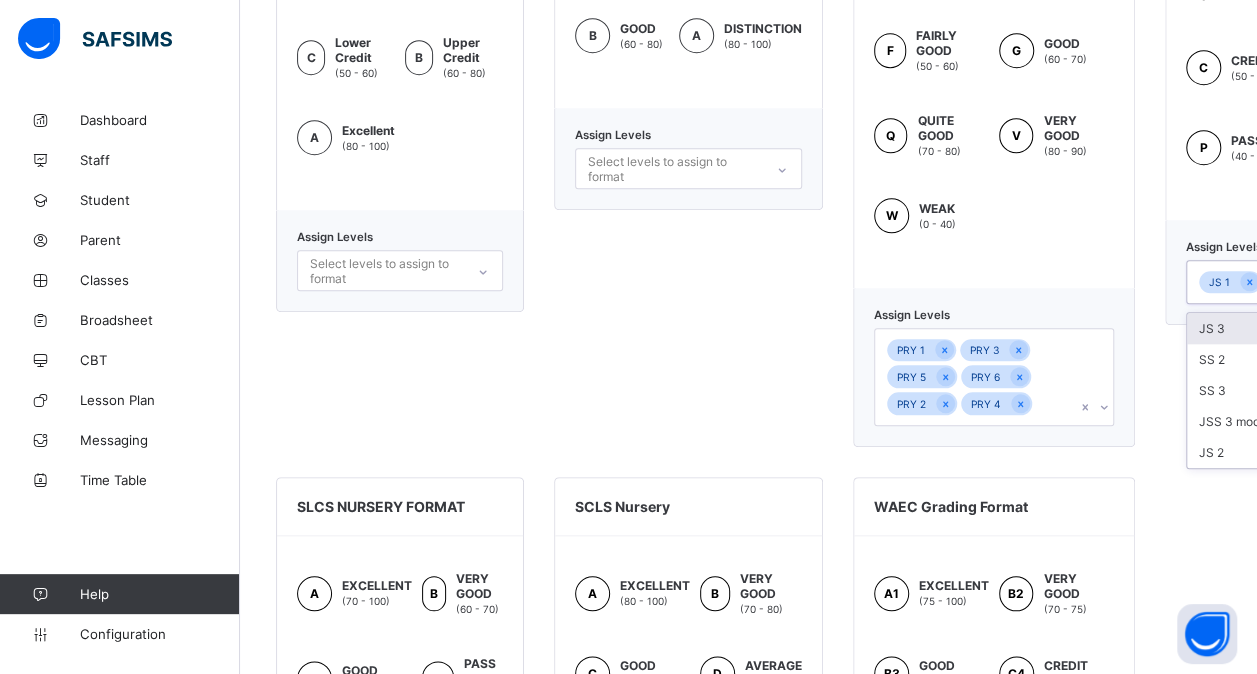 scroll, scrollTop: 768, scrollLeft: 162, axis: both 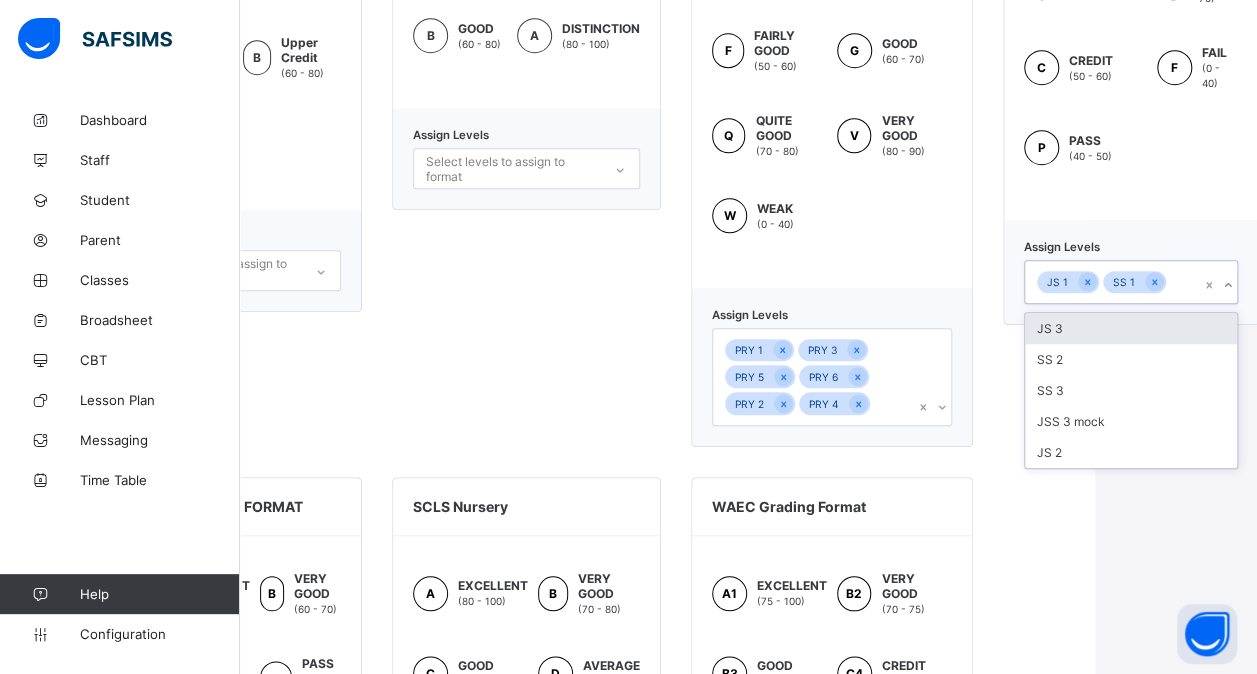 click on "JS 1 SS 1" at bounding box center [1131, 282] 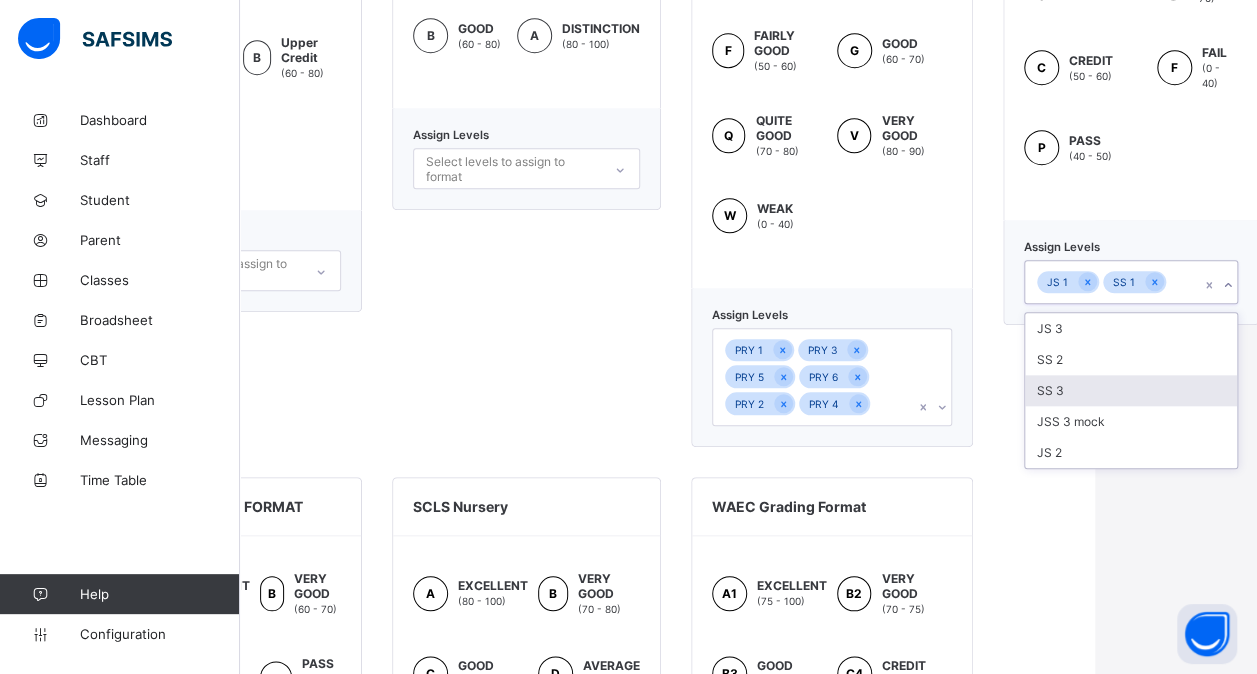 click on "SS 3" at bounding box center [1131, 390] 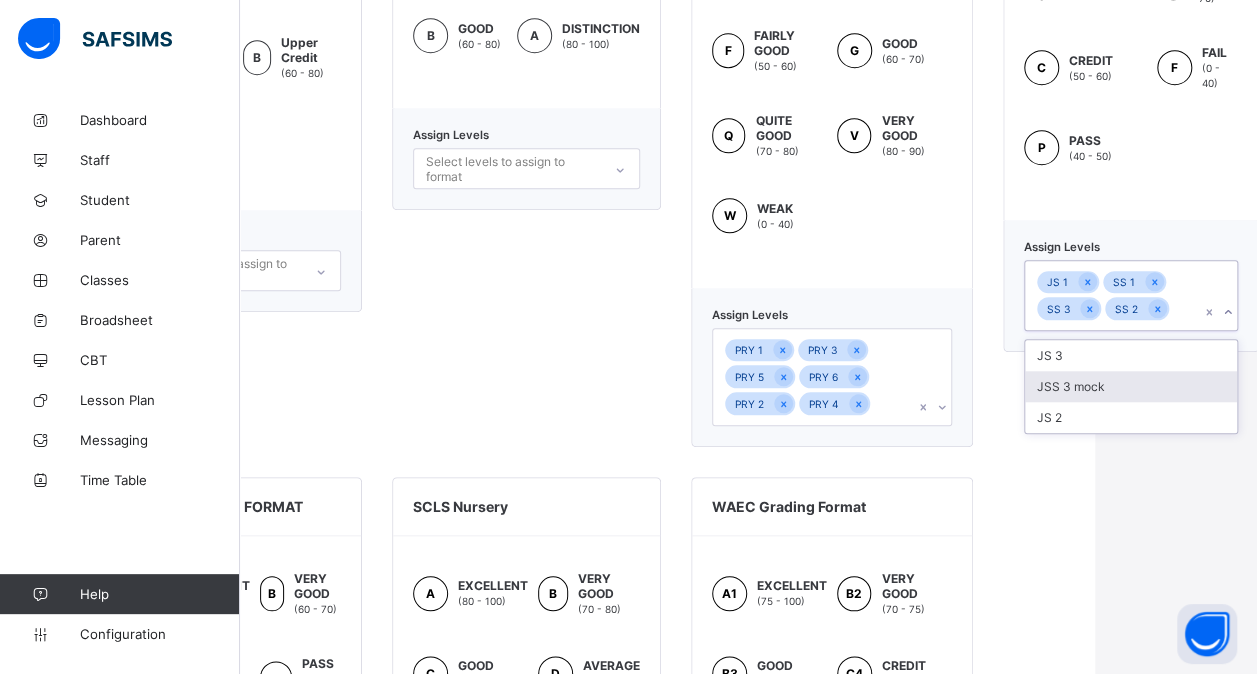 click on "JSS 3 mock" at bounding box center (1131, 386) 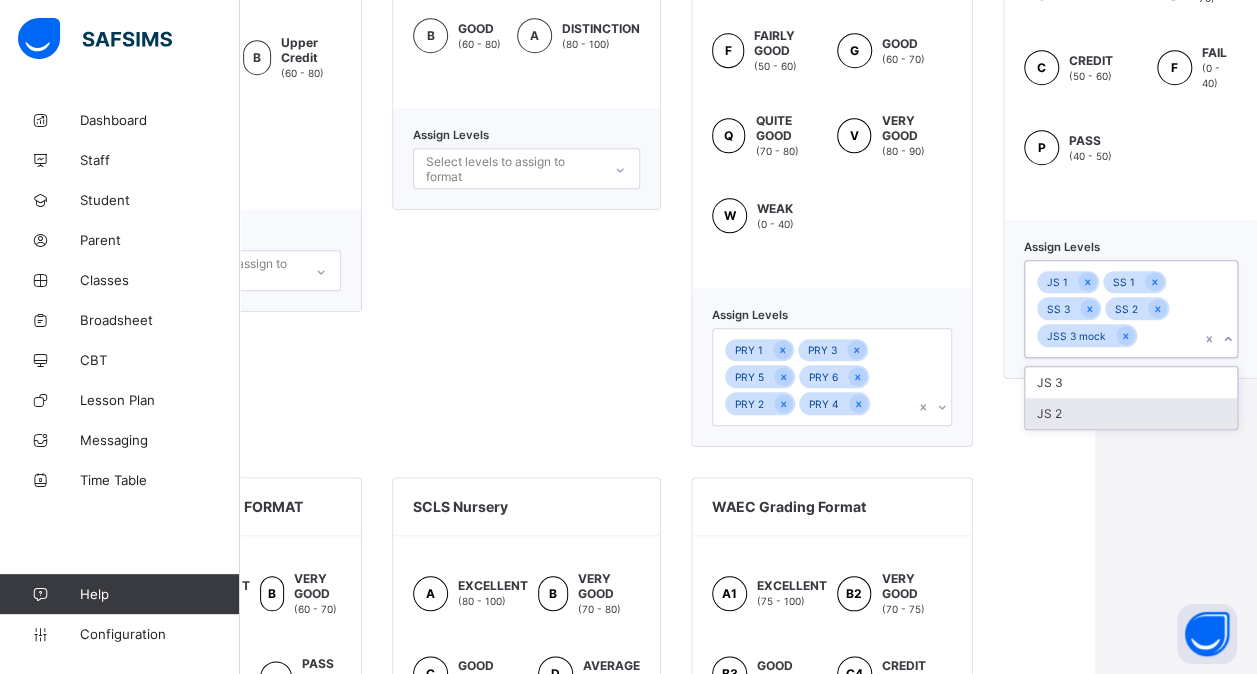 click on "JS 2" at bounding box center (1131, 413) 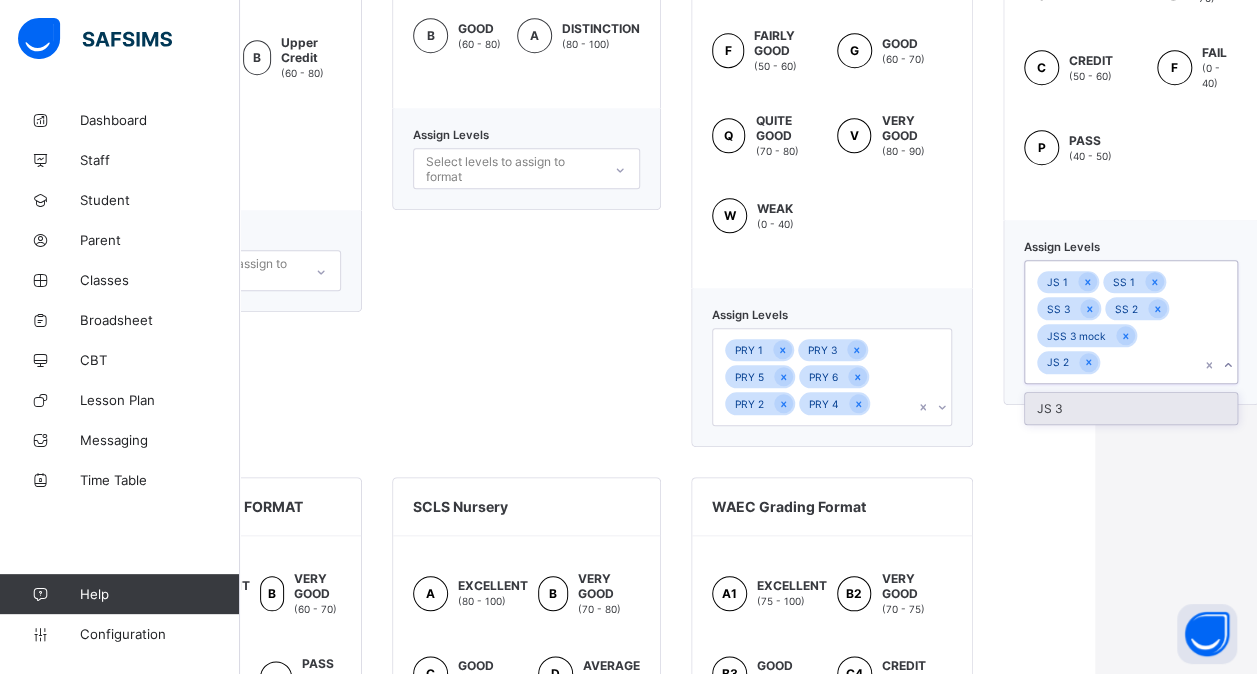 click on "JS 3" at bounding box center [1131, 408] 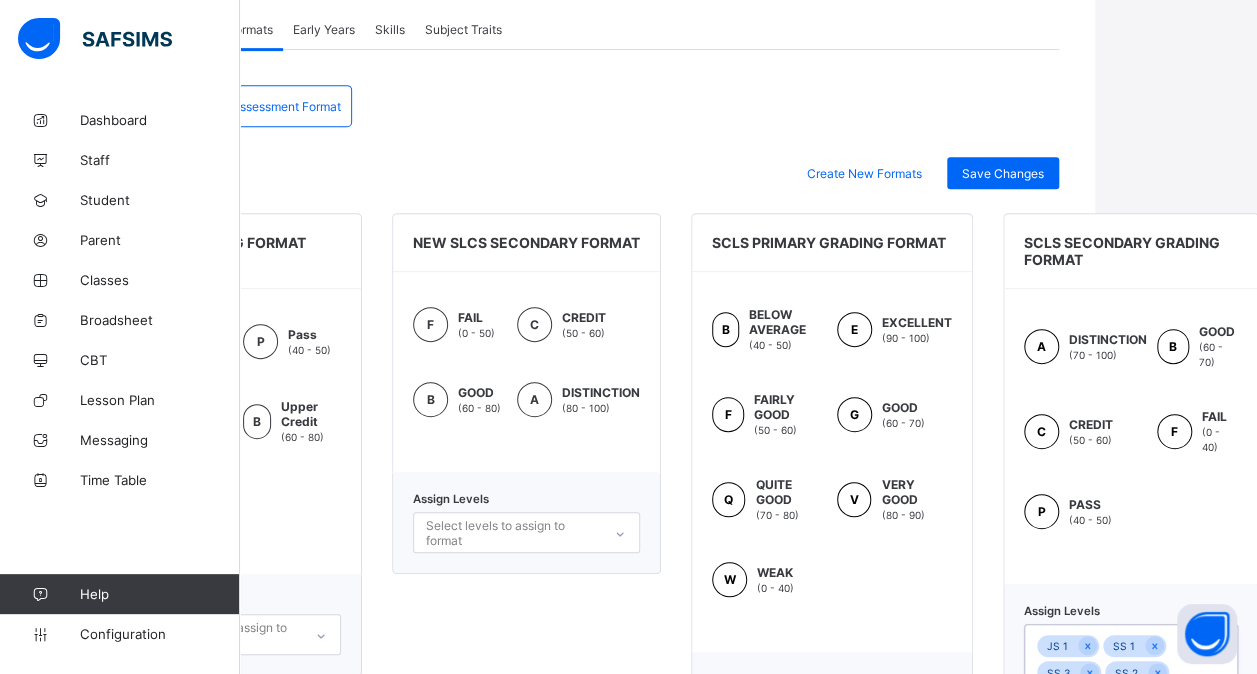 scroll, scrollTop: 402, scrollLeft: 162, axis: both 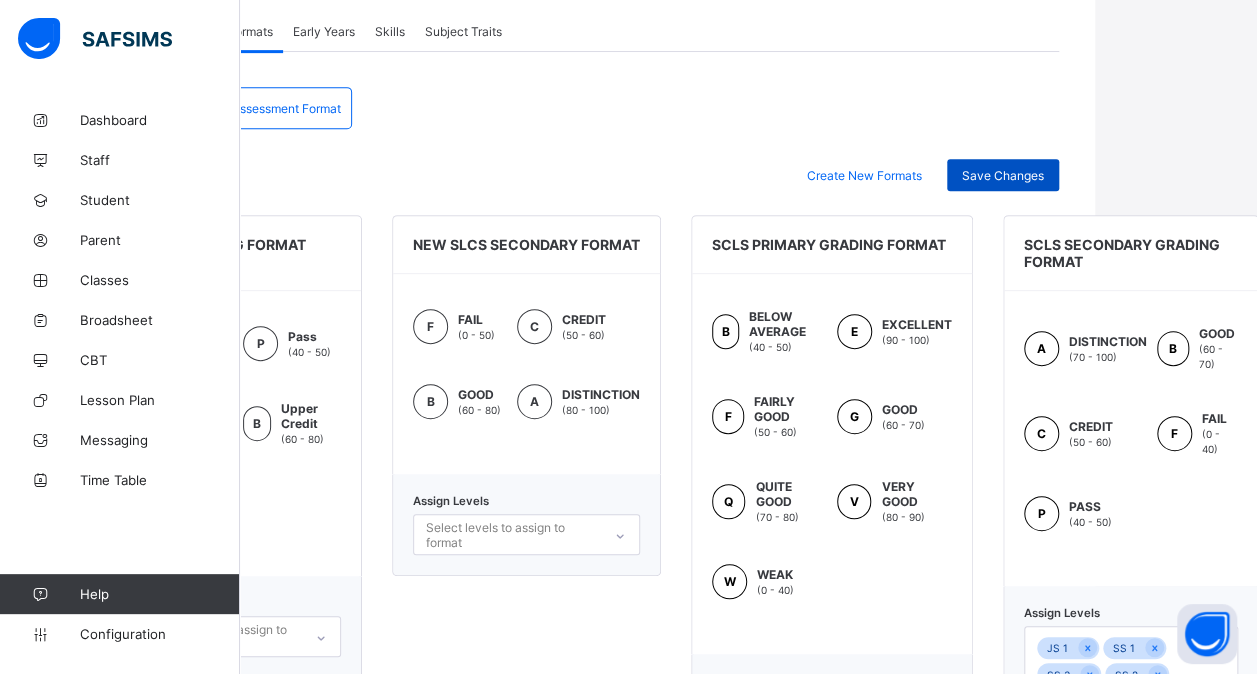 click on "Save Changes" at bounding box center [1003, 175] 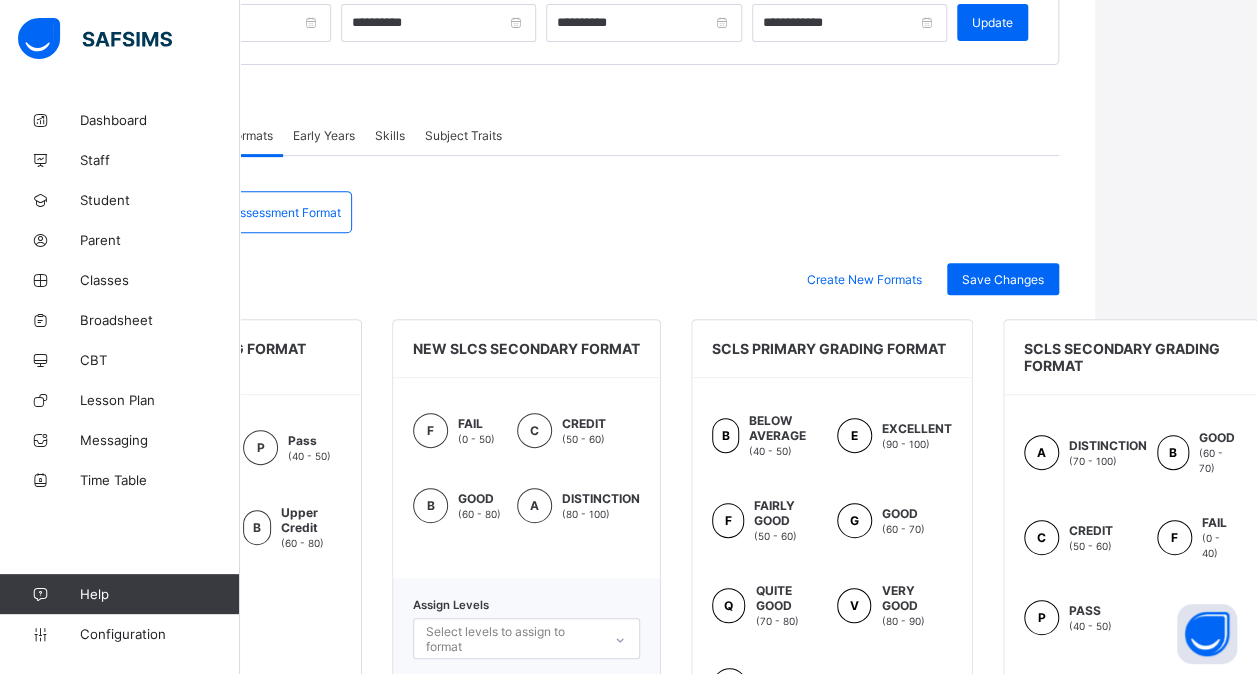 scroll, scrollTop: 296, scrollLeft: 162, axis: both 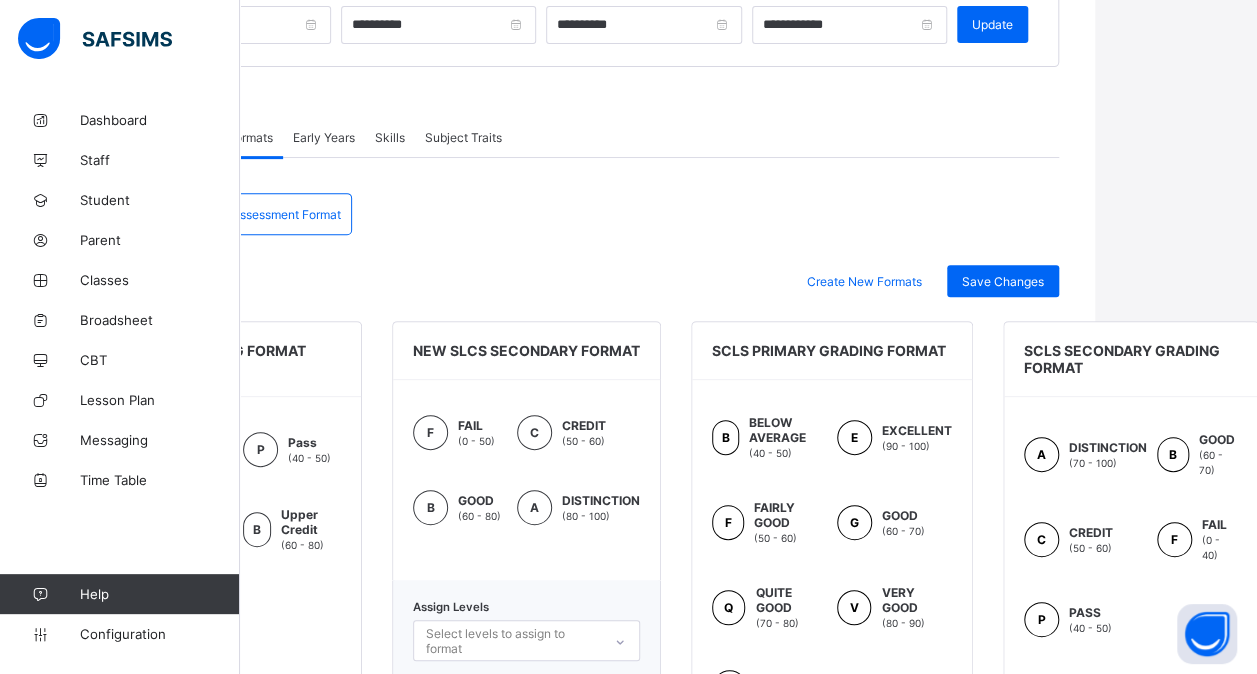 click on "Assessment Format" at bounding box center (286, 214) 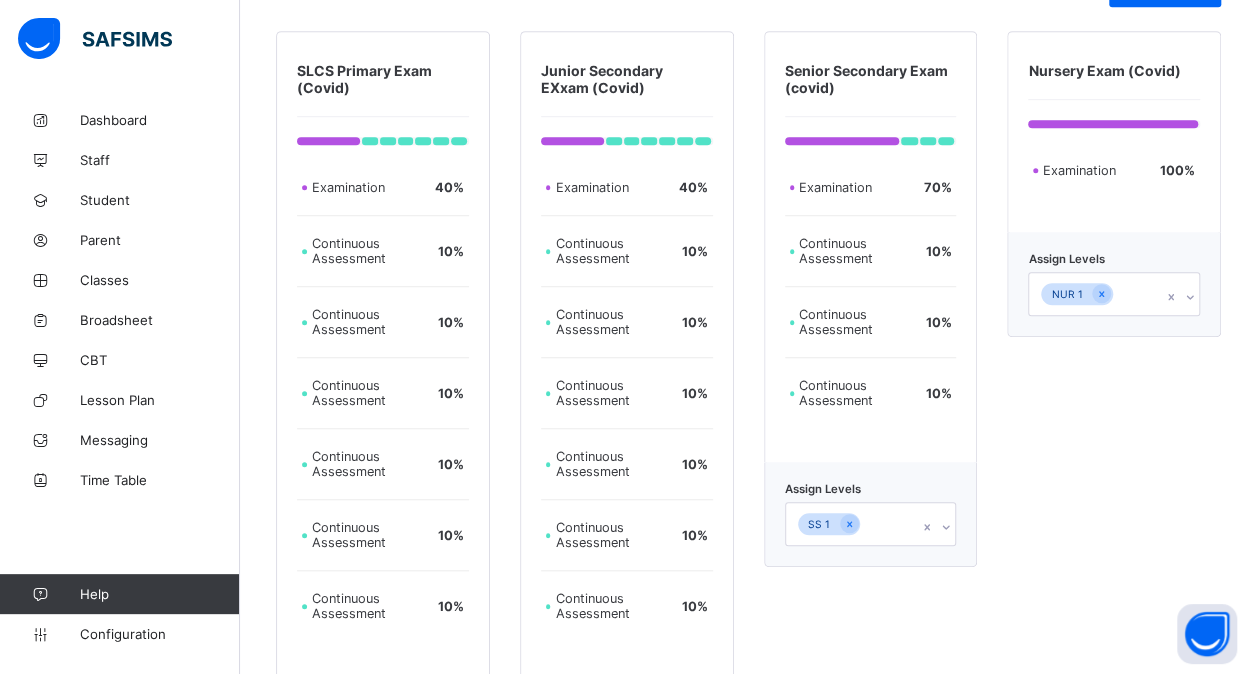 scroll, scrollTop: 586, scrollLeft: 15, axis: both 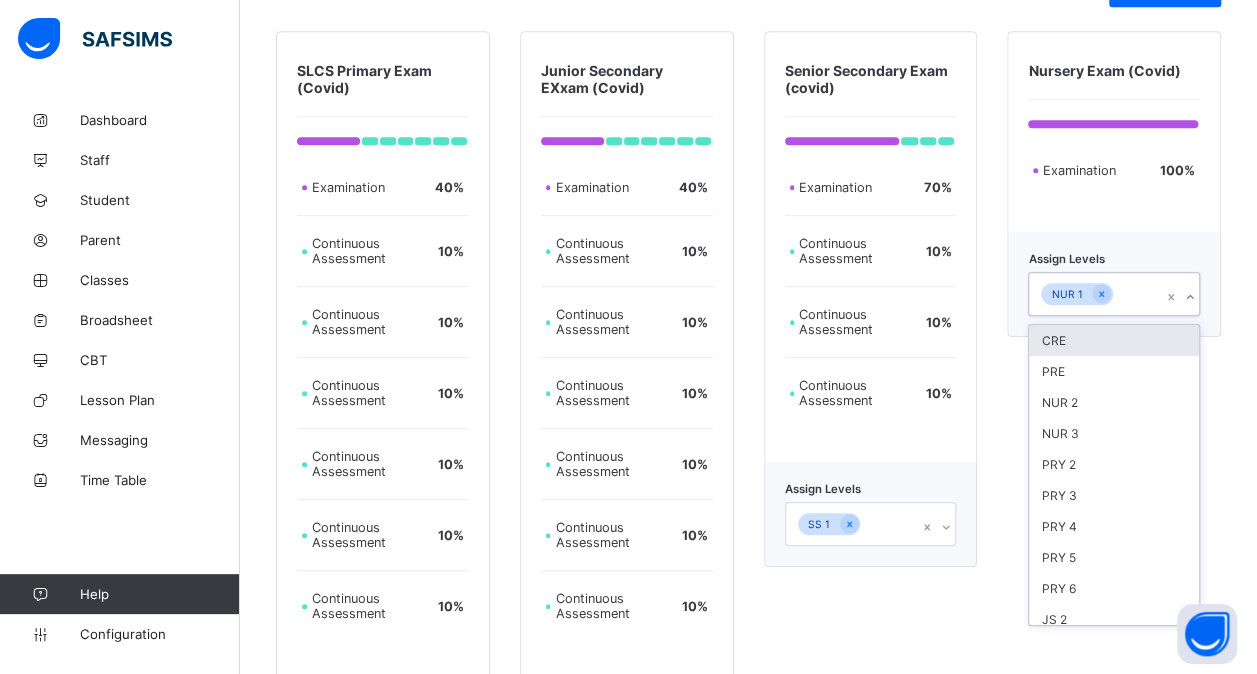 click on "NUR 1" at bounding box center (1095, 294) 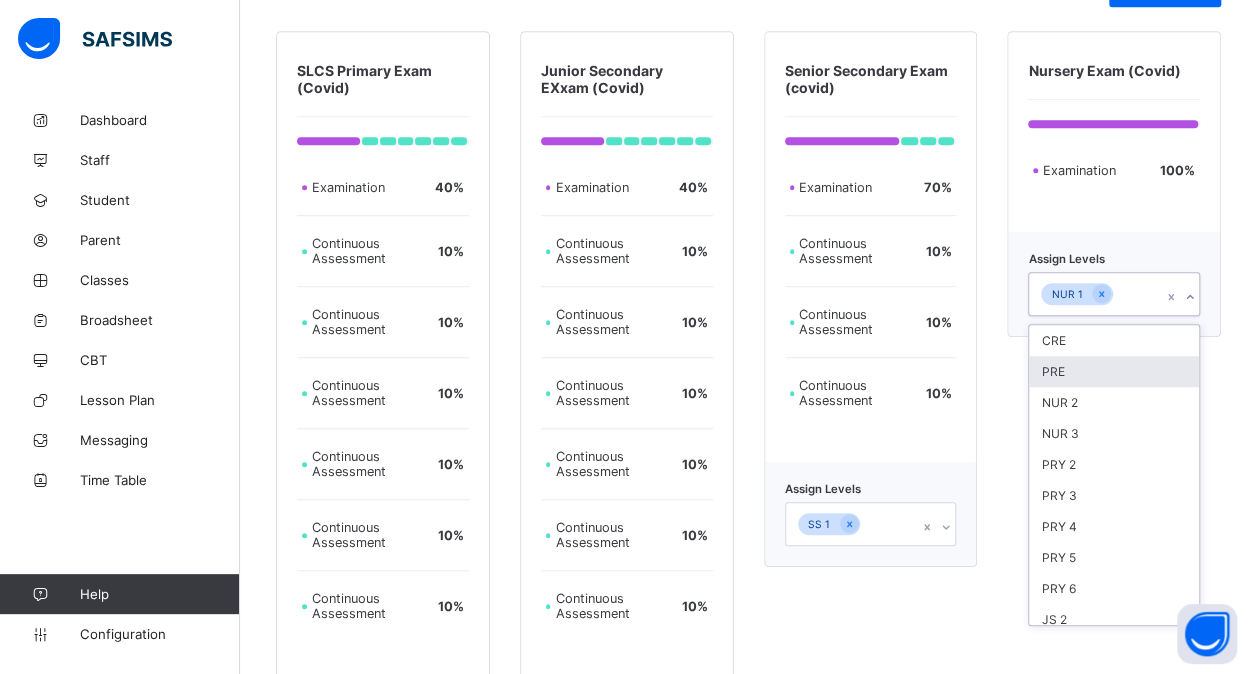 click on "PRE" at bounding box center (1114, 371) 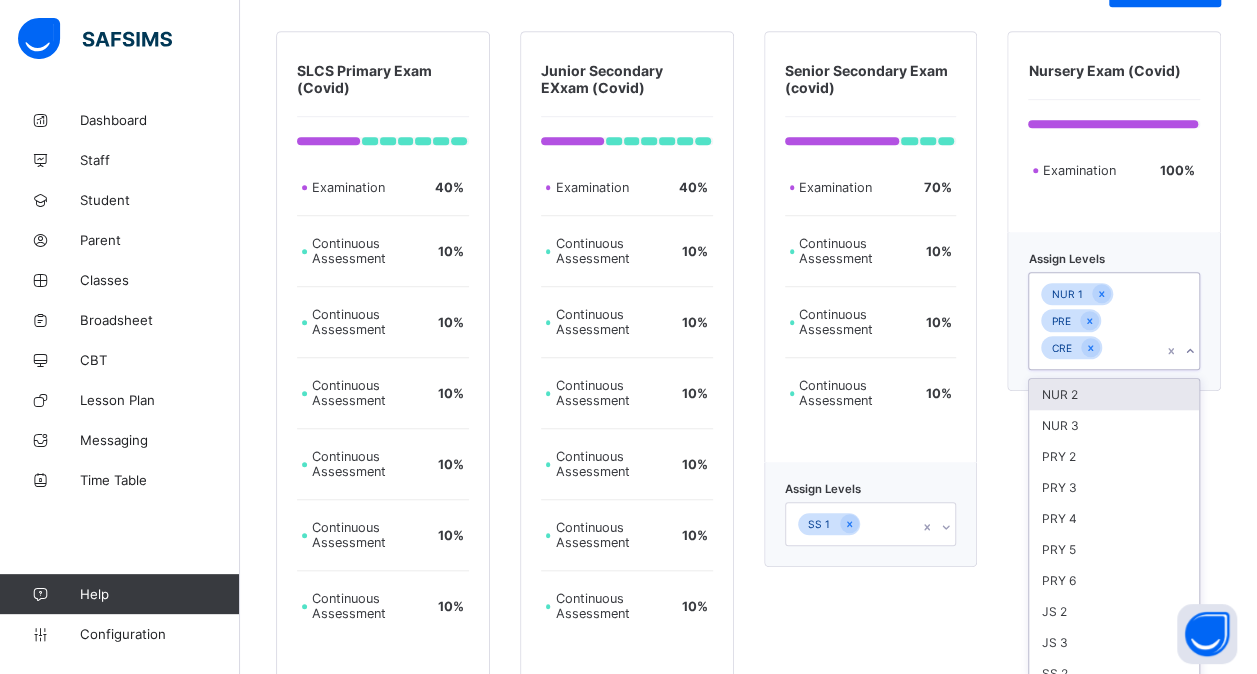 click on "NUR 1 PRE CRE" at bounding box center [1095, 321] 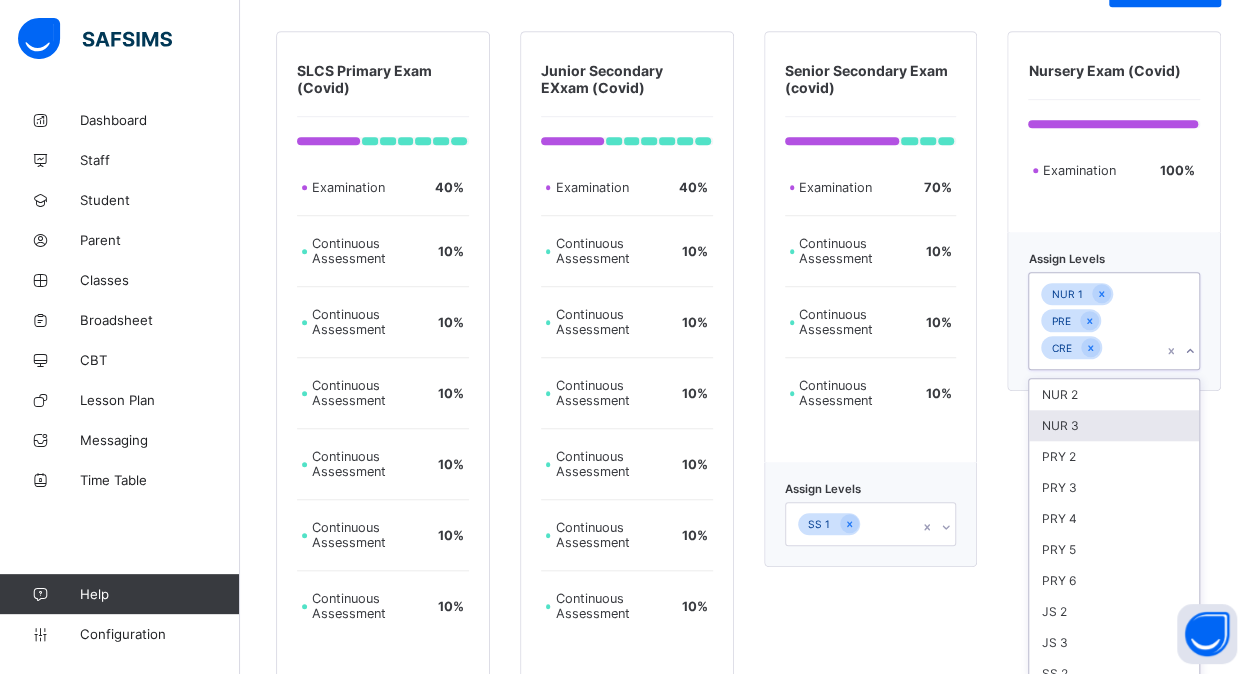 click on "NUR 3" at bounding box center (1114, 425) 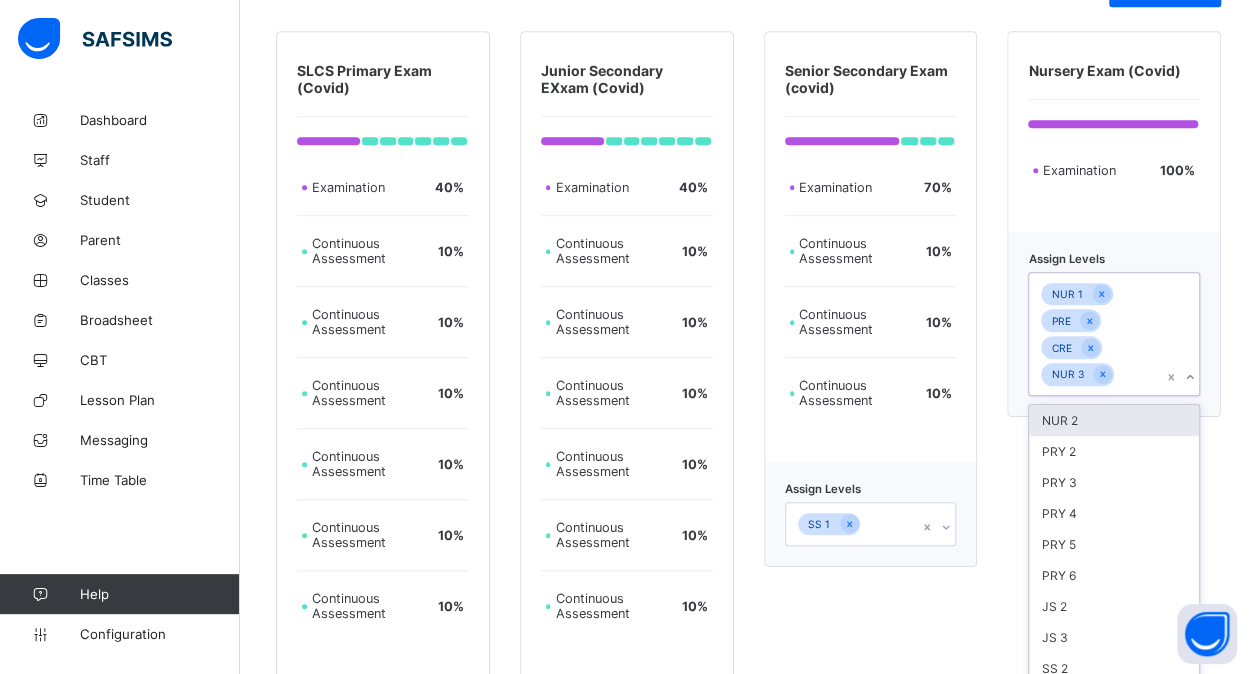 click on "NUR 2" at bounding box center [1114, 420] 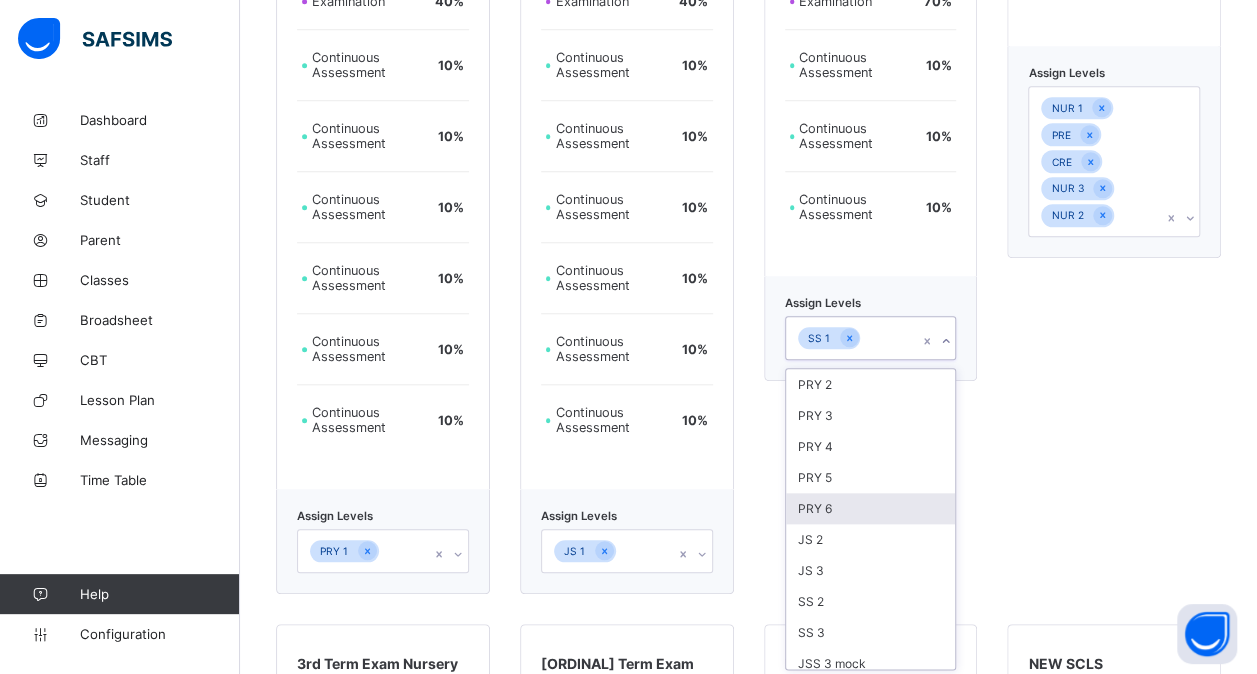 scroll, scrollTop: 775, scrollLeft: 0, axis: vertical 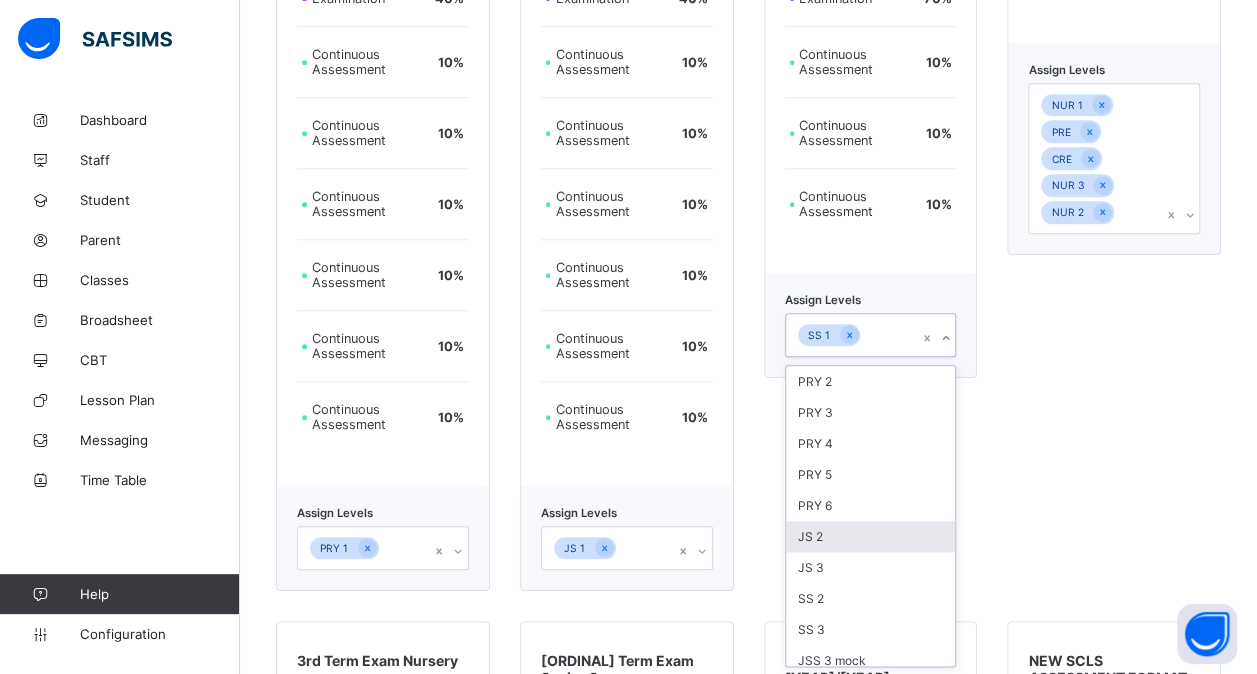 click on "option JS 2 focused, 6 of 10. 10 results available. Use Up and Down to choose options, press Enter to select the currently focused option, press Escape to exit the menu, press Tab to select the option and exit the menu. SS 1 PRY 2 PRY 3 PRY 4 PRY 5 PRY 6 JS 2 JS 3 SS 2 SS 3 JSS 3 mock" at bounding box center (871, 335) 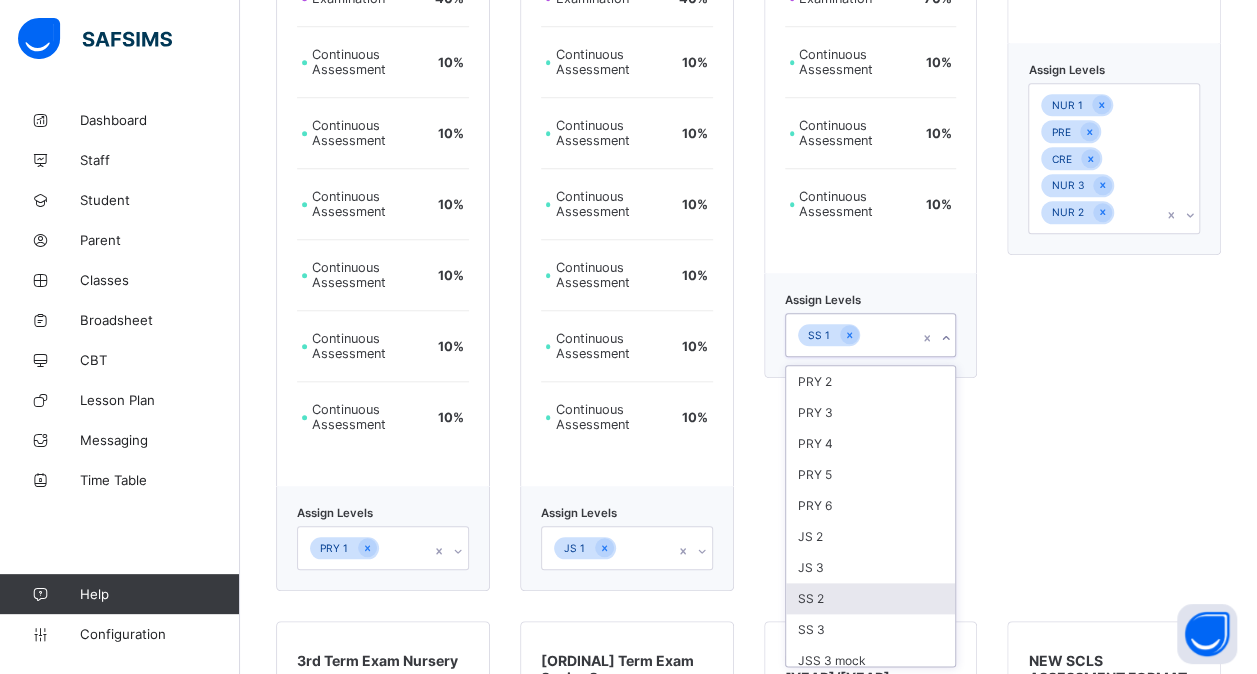 click on "SS 2" at bounding box center (871, 598) 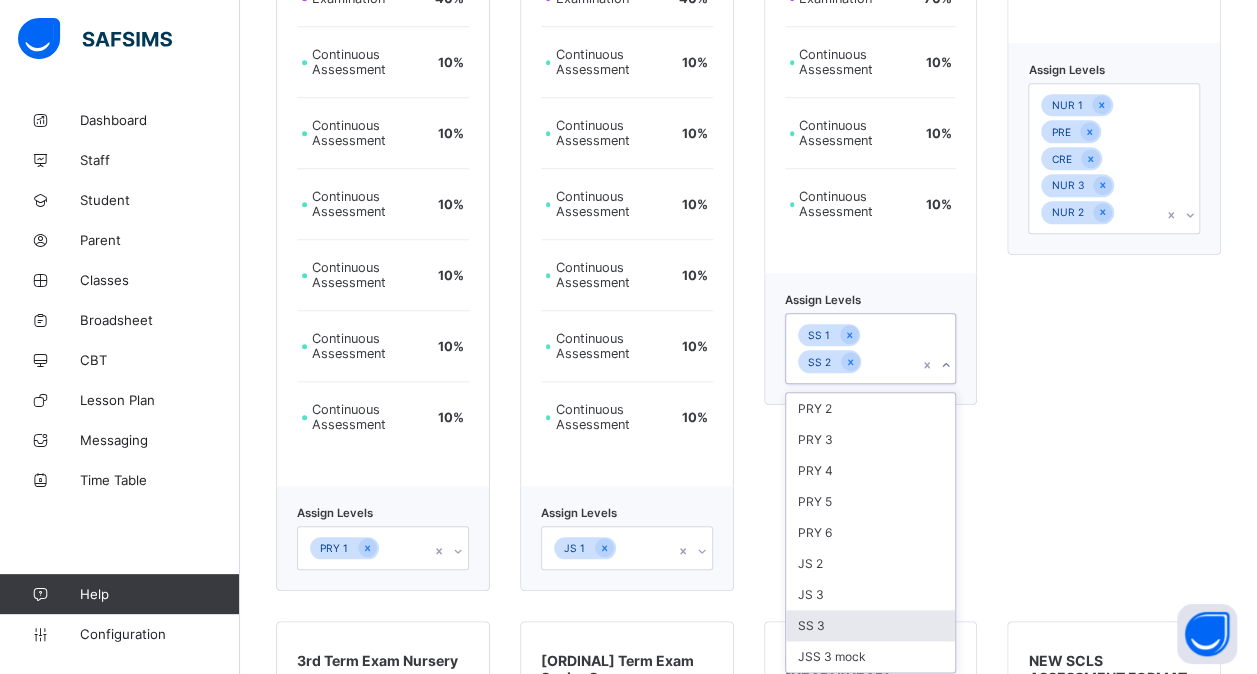 click on "SS 3" at bounding box center [871, 625] 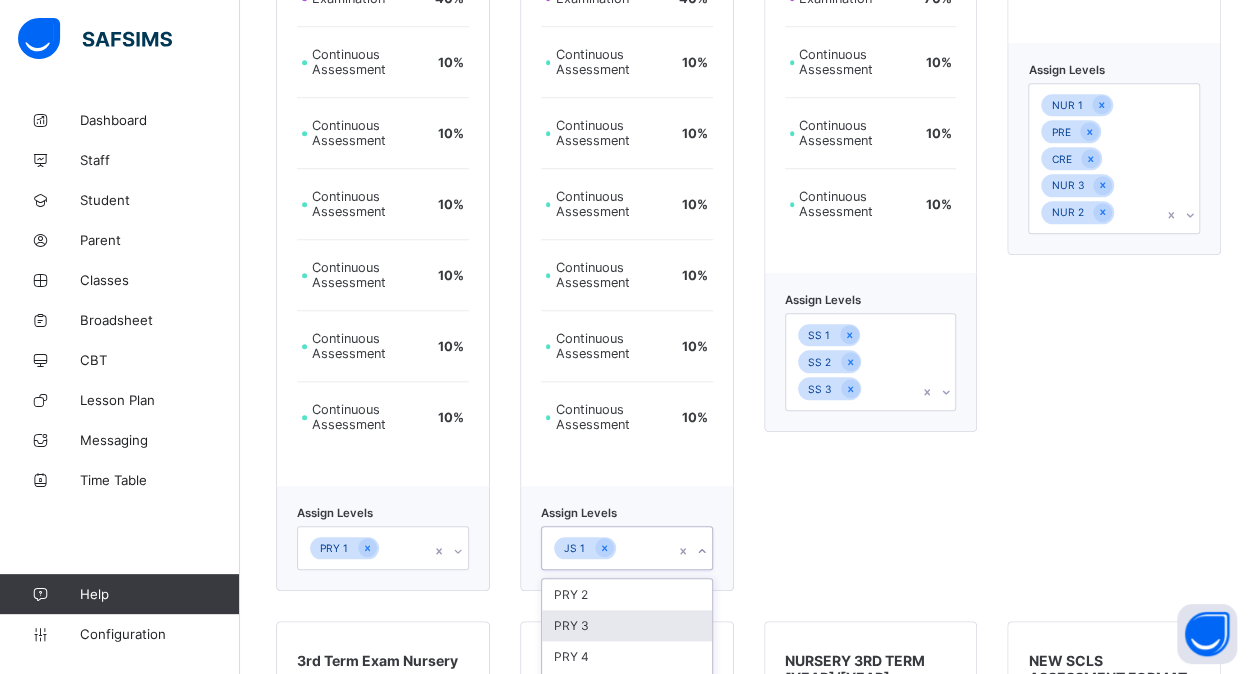 scroll, scrollTop: 933, scrollLeft: 0, axis: vertical 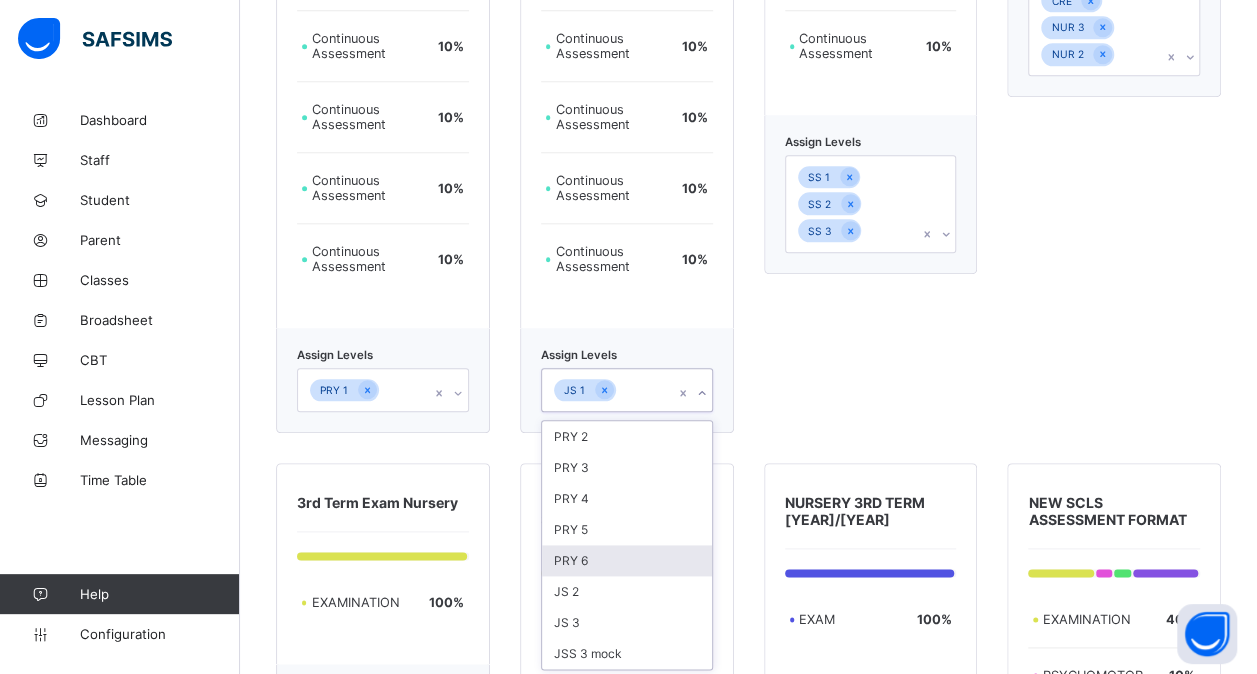 click on "option PRY 6 focused, 5 of 8. 8 results available. Use Up and Down to choose options, press Enter to select the currently focused option, press Escape to exit the menu, press Tab to select the option and exit the menu. JS 1 PRY 2 PRY 3 PRY 4 PRY 5 PRY 6 JS 2 JS 3 JSS 3 mock" at bounding box center (627, 390) 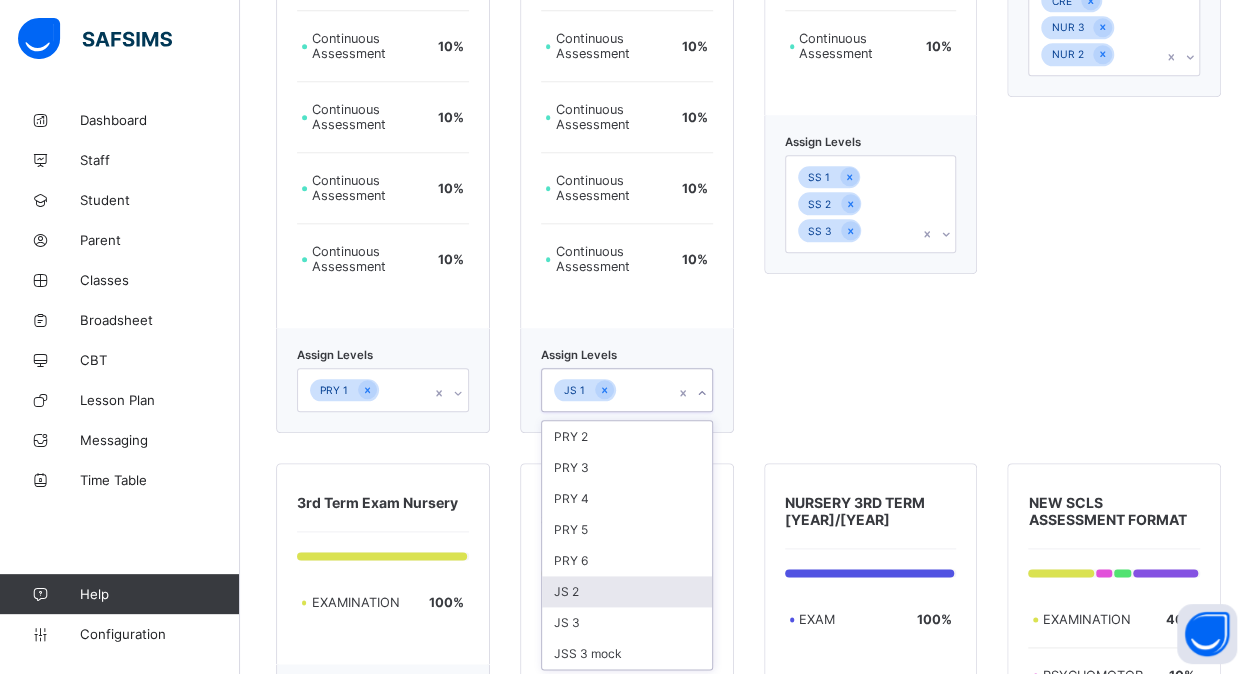 click on "JS 2" at bounding box center (627, 591) 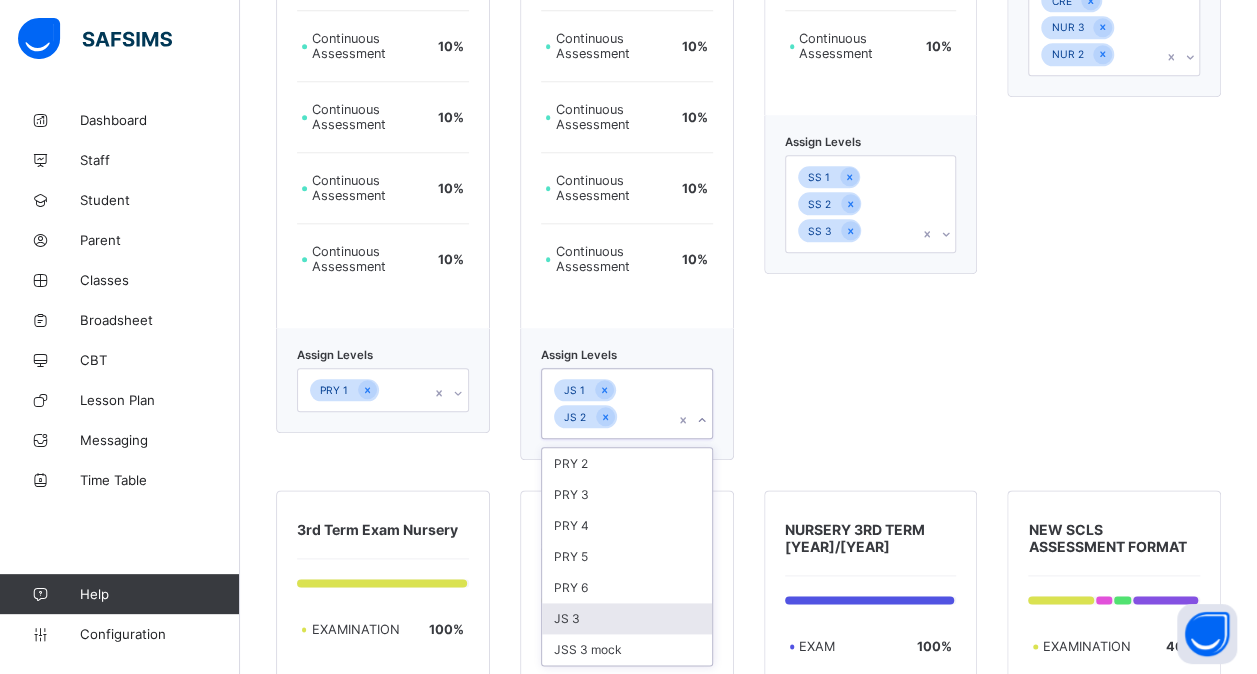 click on "JS 3" at bounding box center (627, 618) 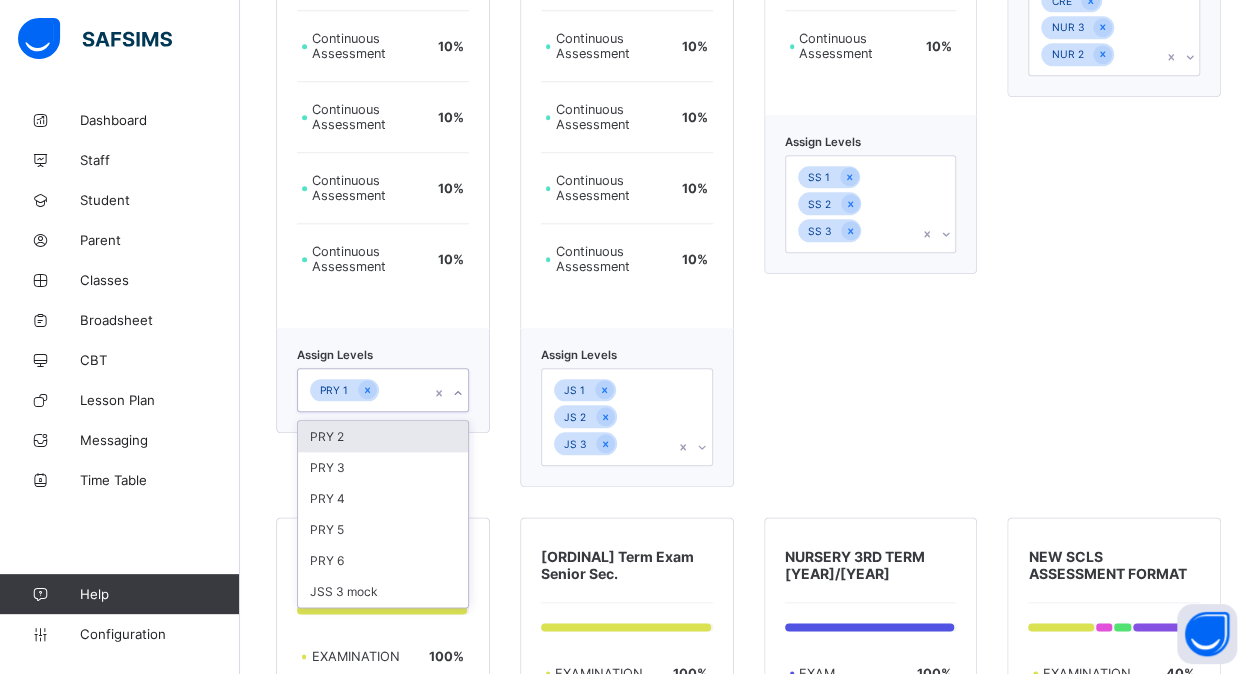 click on "PRY 1" at bounding box center (364, 390) 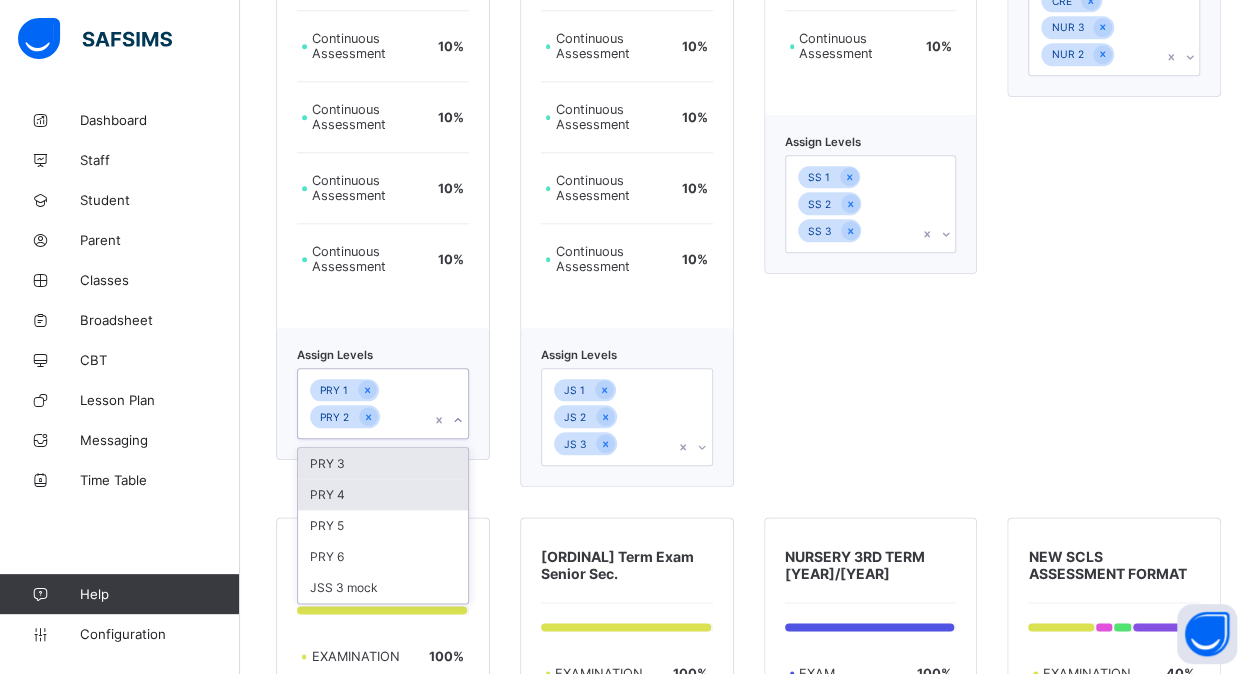 click on "PRY 3" at bounding box center (383, 463) 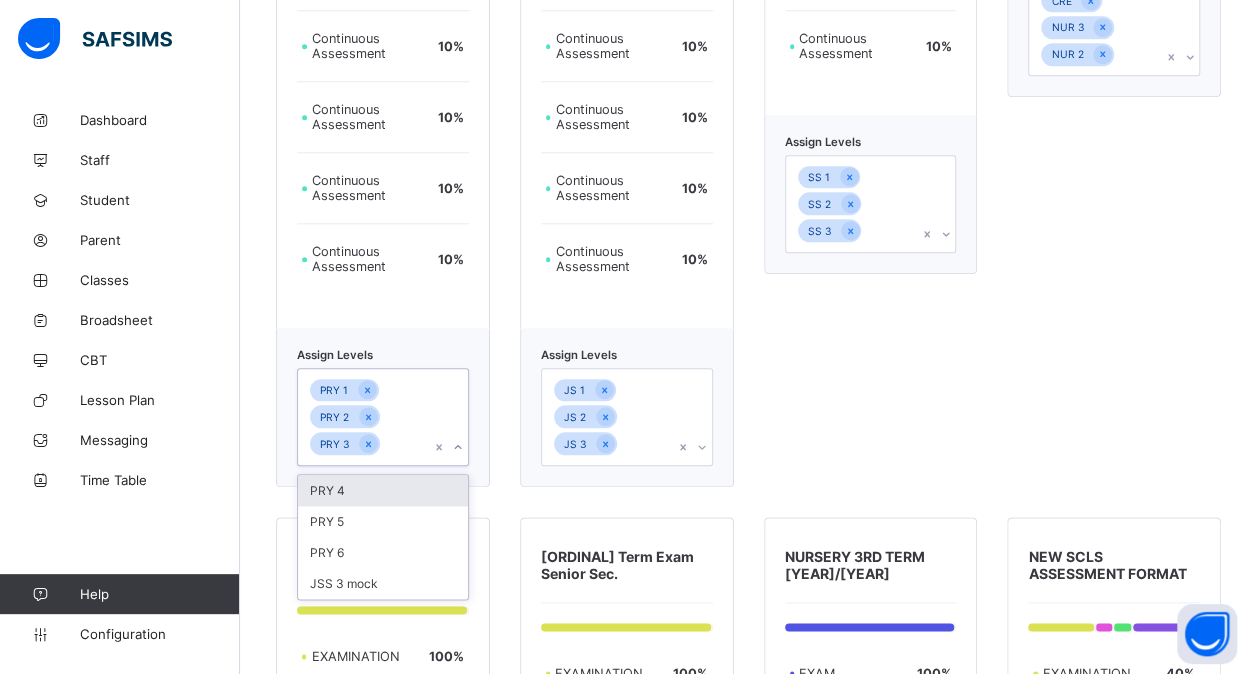 click on "PRY 4" at bounding box center [383, 490] 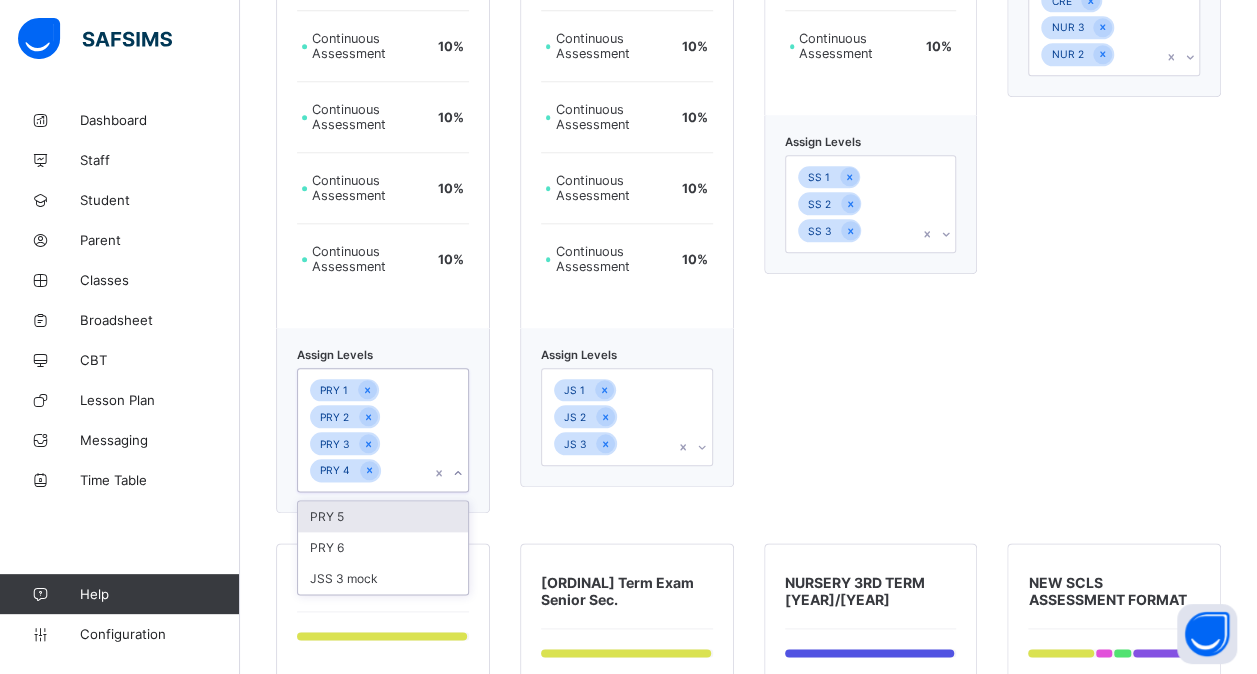 click on "PRY 5" at bounding box center [383, 516] 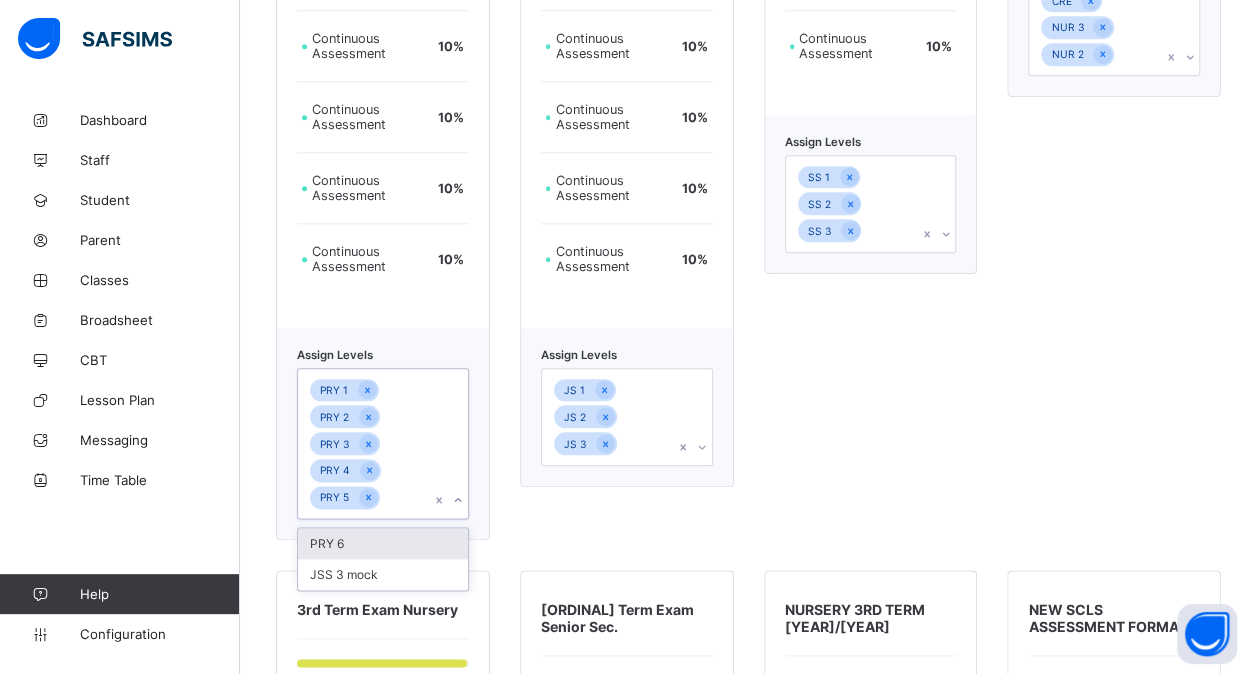click on "PRY 6" at bounding box center (383, 543) 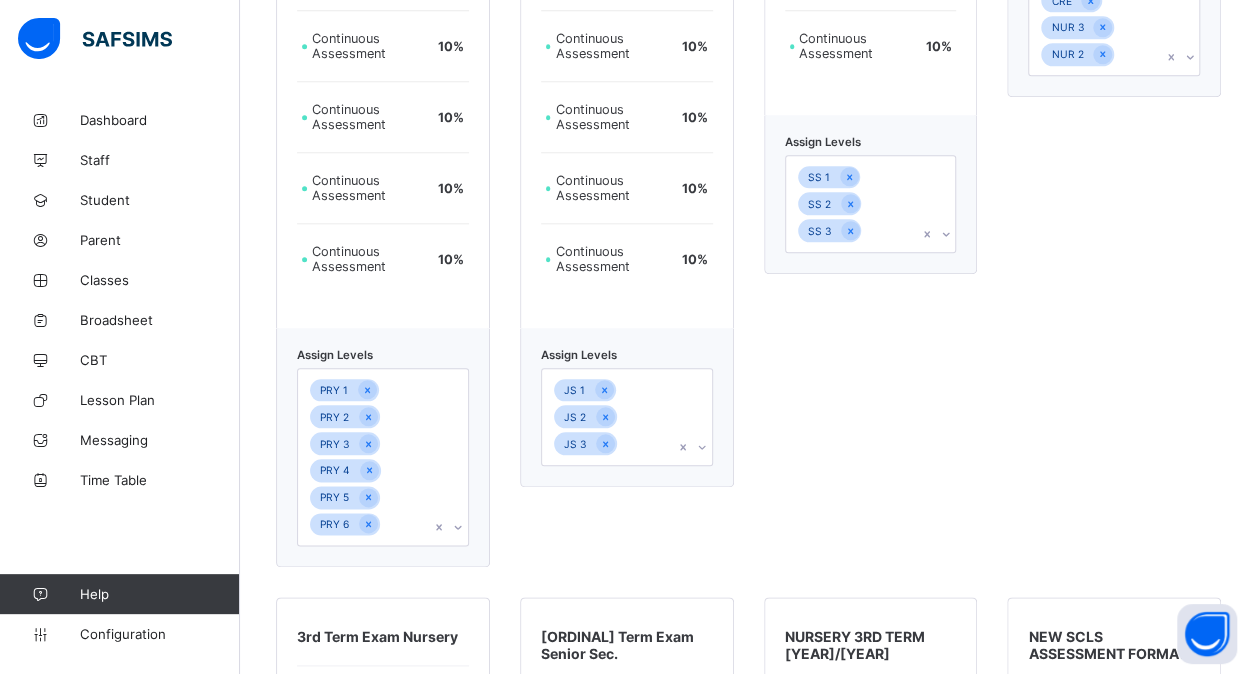 click on "Junior Secondary EXxam (Covid)     Examination      40 %   Continuous Assessment      10 %   Continuous Assessment      10 %   Continuous Assessment      10 %   Continuous Assessment      10 %   Continuous Assessment      10 %   Continuous Assessment      10 % Assign Levels JS 1 JS 2 JS 3" at bounding box center (627, 125) 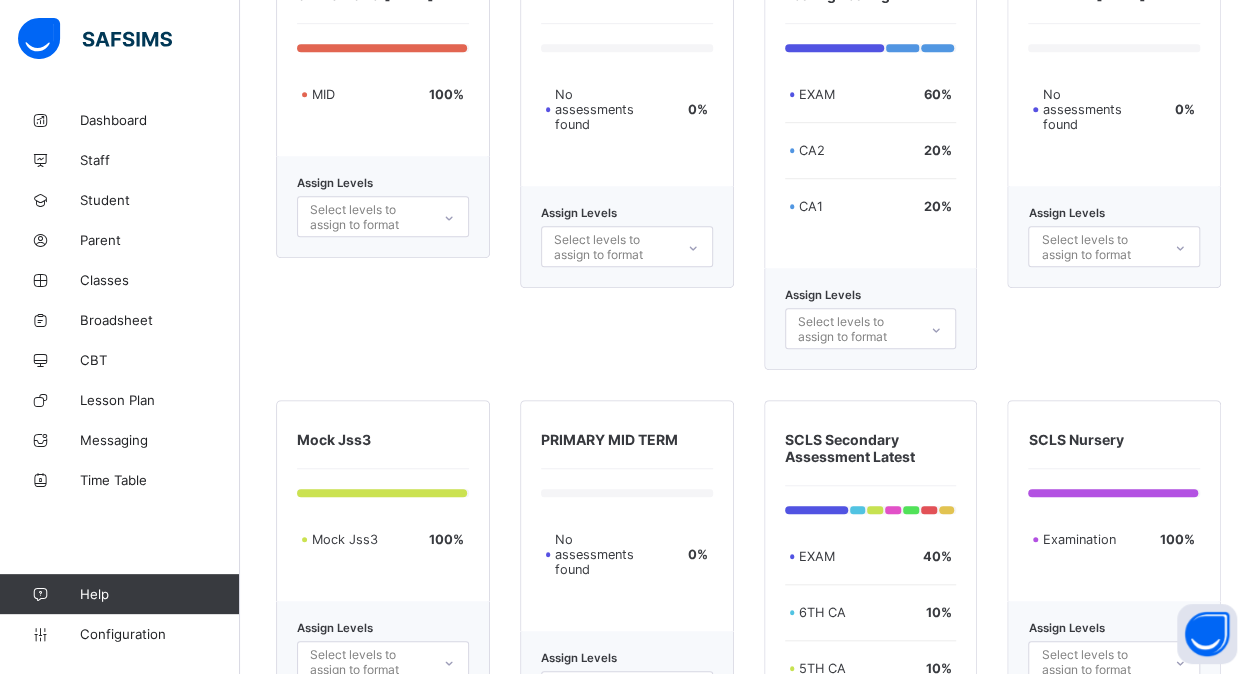 scroll, scrollTop: 4377, scrollLeft: 0, axis: vertical 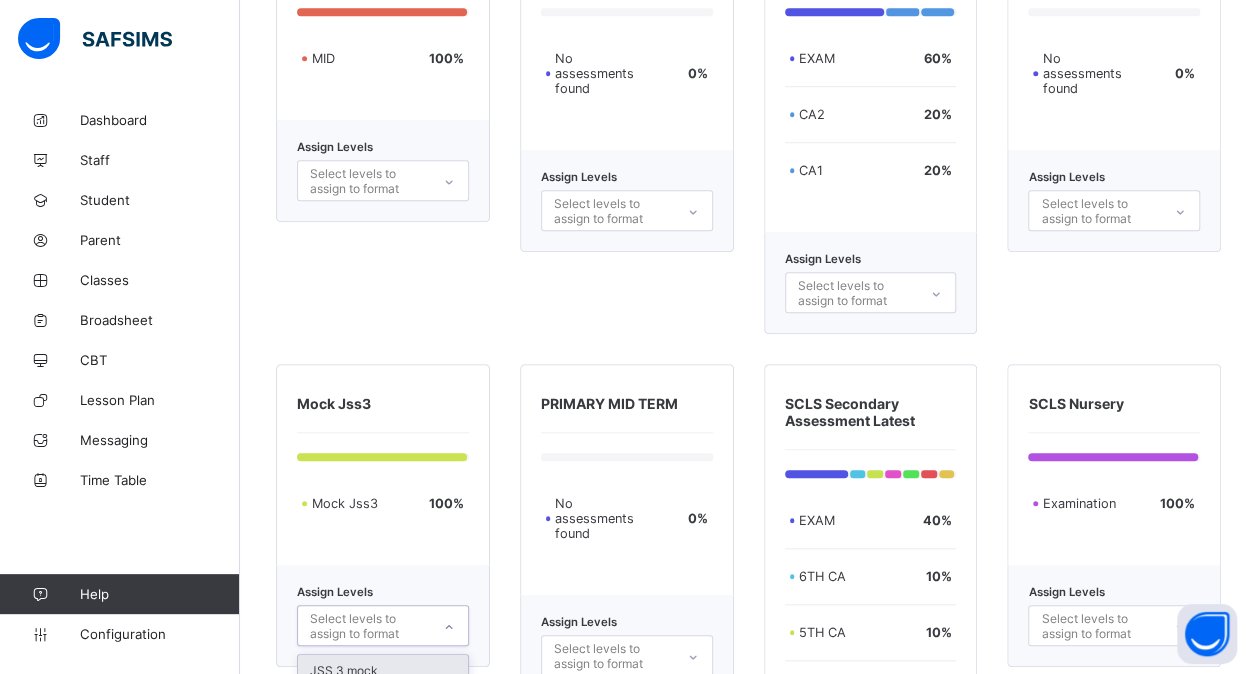 click on "option JSS 3 mock  focused, 1 of 1. 1 result available. Use Up and Down to choose options, press Enter to select the currently focused option, press Escape to exit the menu, press Tab to select the option and exit the menu. Select levels to assign to format JSS 3 mock" at bounding box center [383, 625] 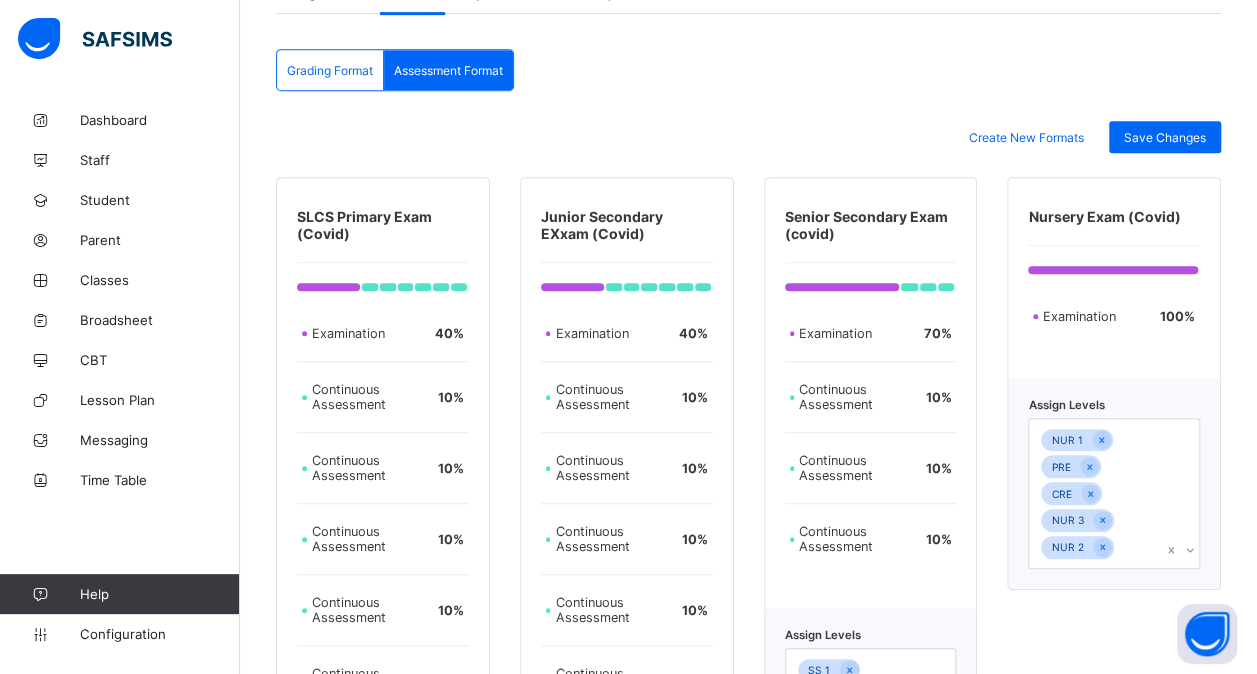 scroll, scrollTop: 0, scrollLeft: 0, axis: both 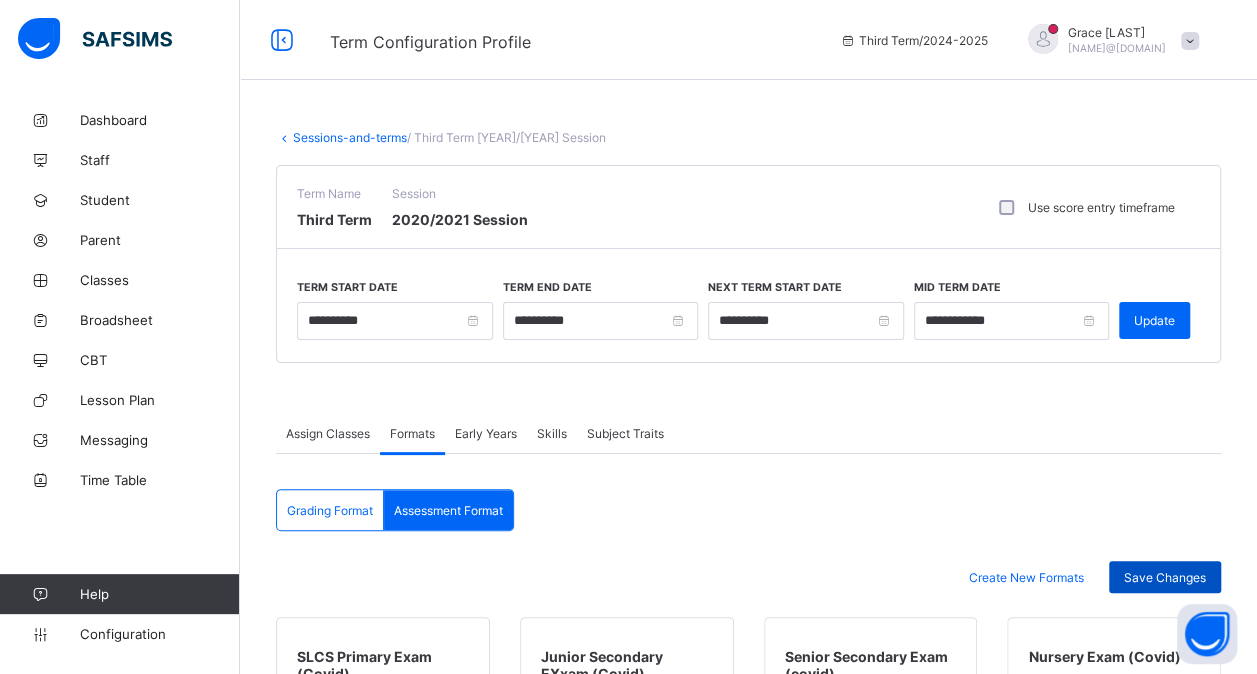 click on "Save Changes" at bounding box center [1165, 577] 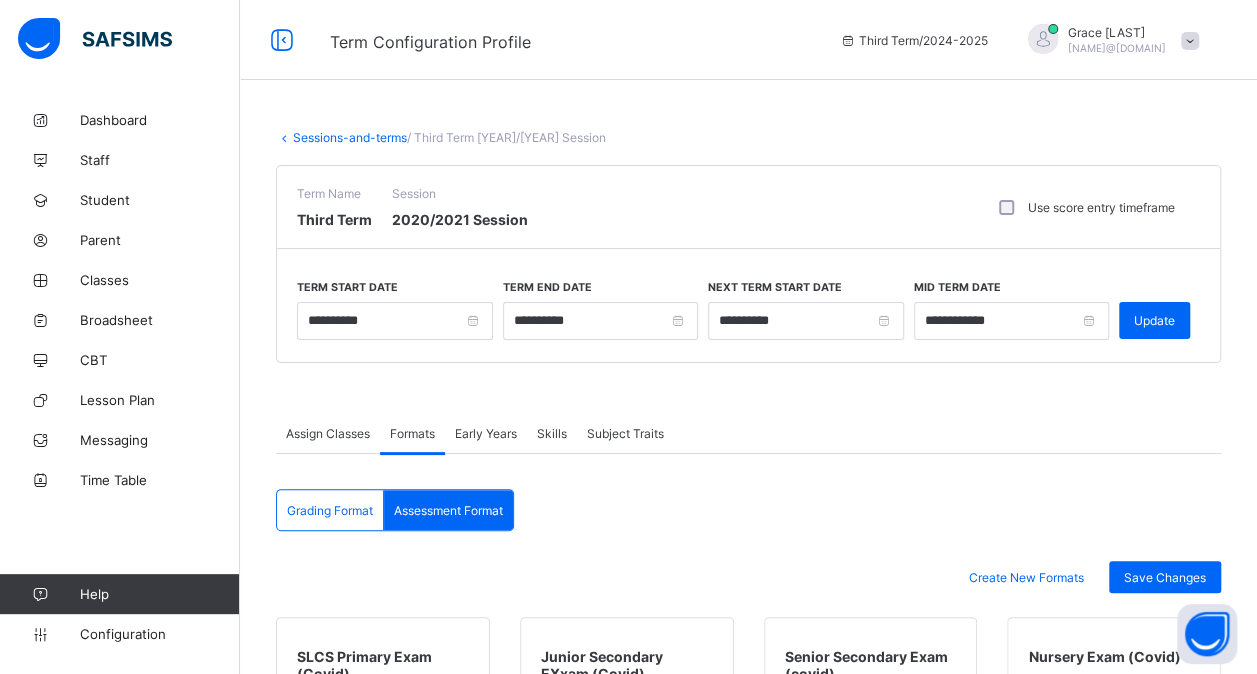 click on "Sessions-and-terms" at bounding box center (350, 137) 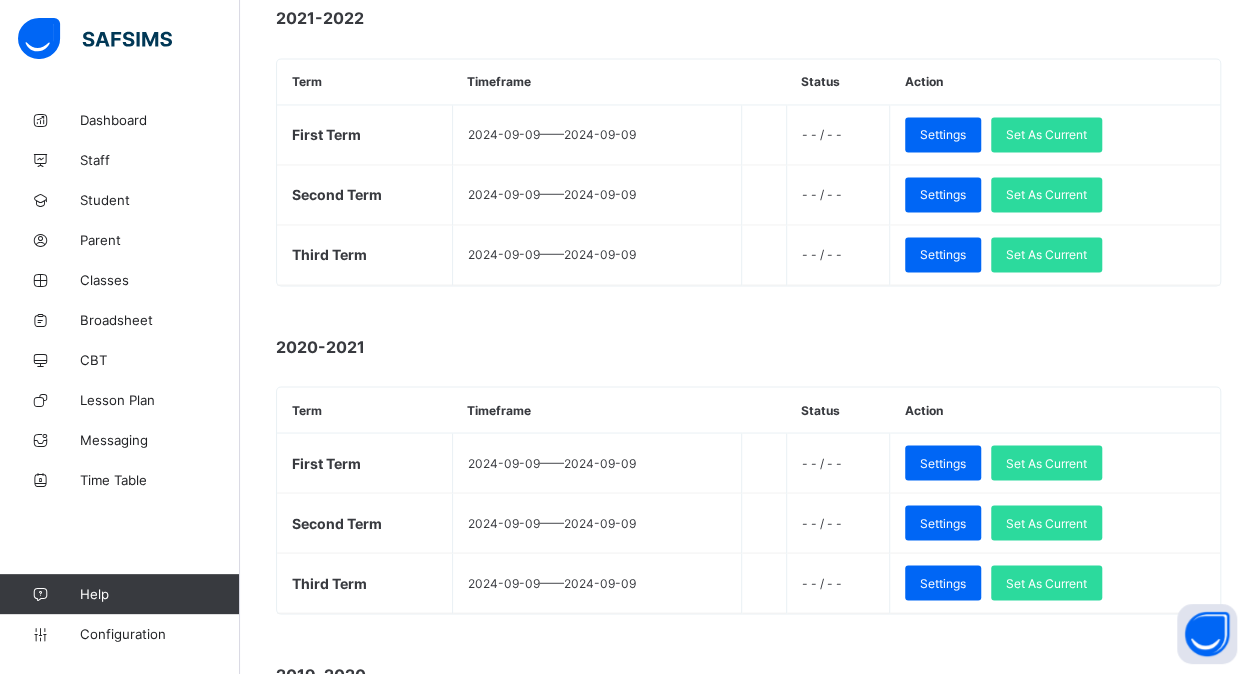 scroll, scrollTop: 1692, scrollLeft: 0, axis: vertical 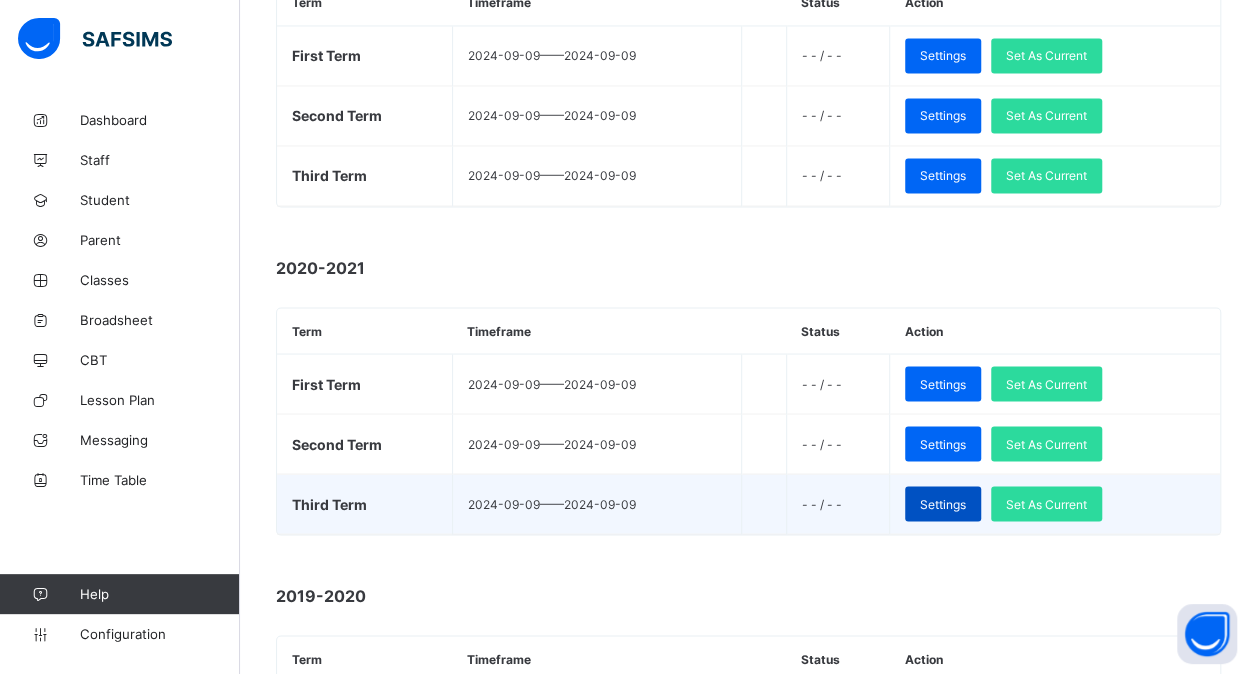 click on "Settings" at bounding box center [943, 503] 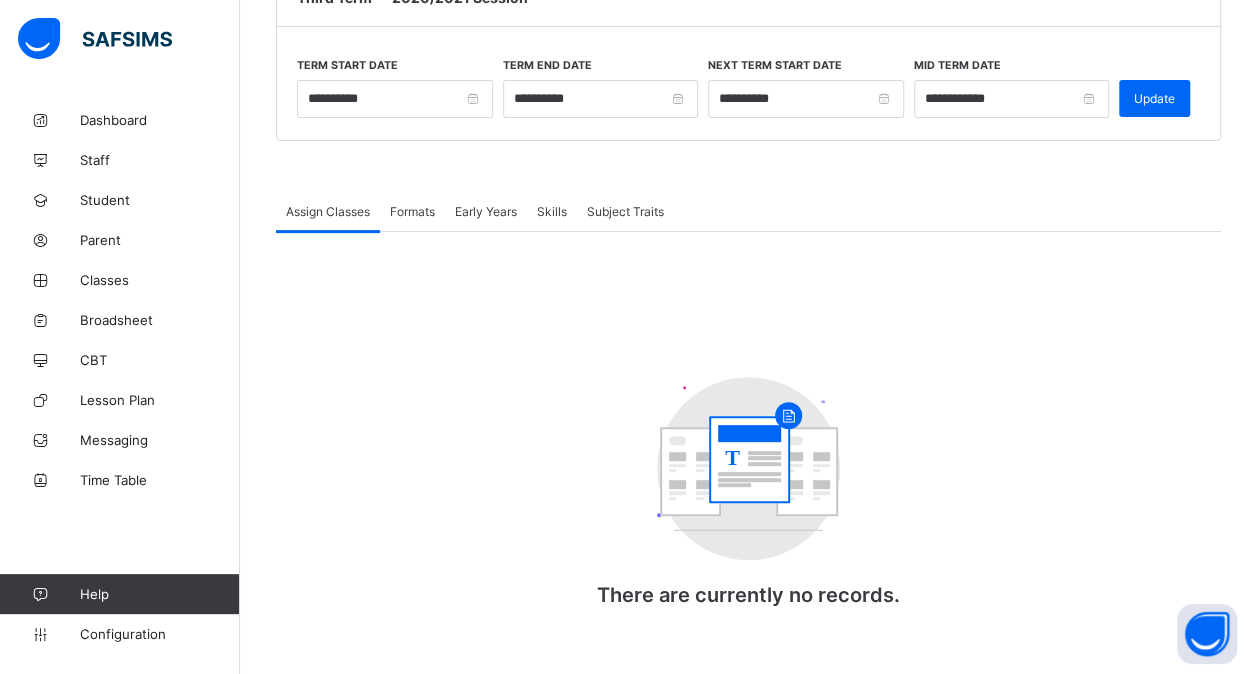 scroll, scrollTop: 222, scrollLeft: 0, axis: vertical 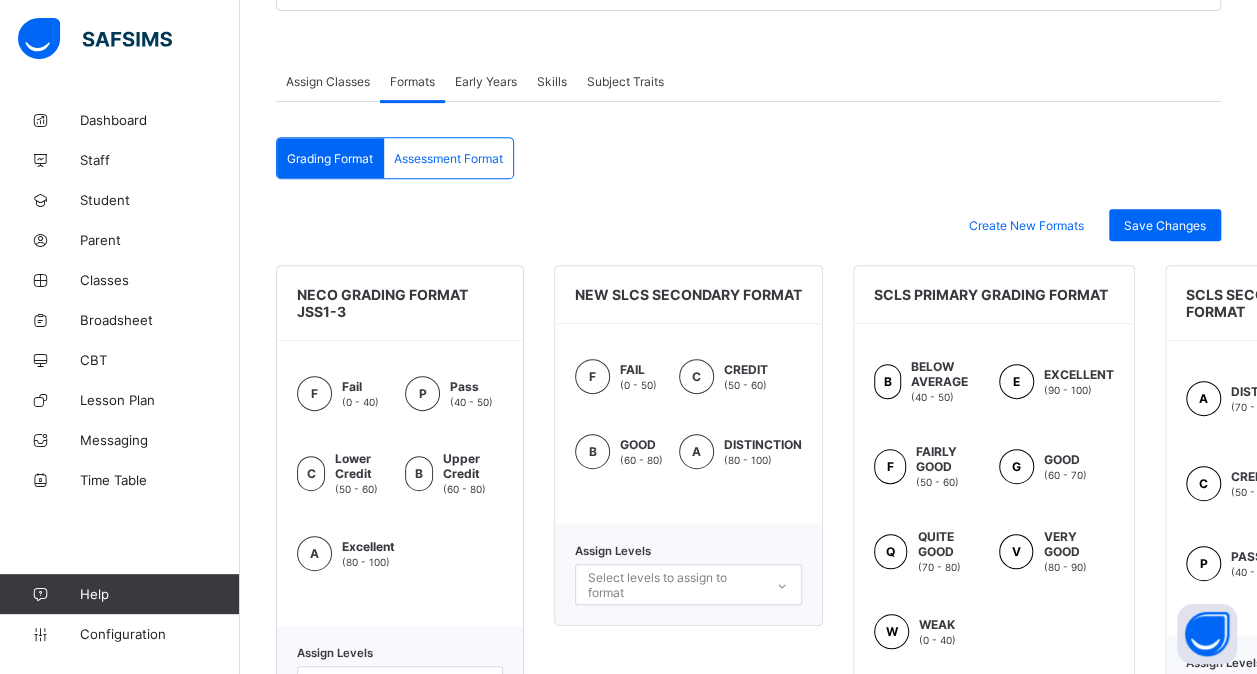 click on "Assessment Format" at bounding box center [448, 158] 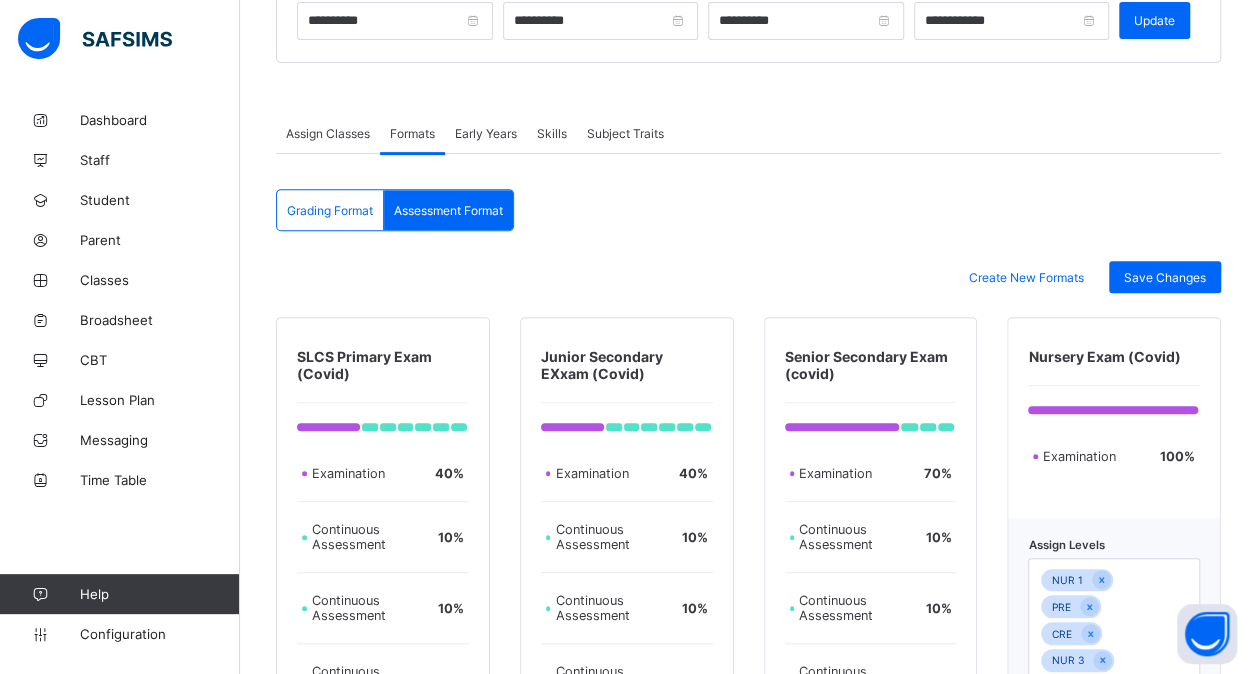 scroll, scrollTop: 0, scrollLeft: 0, axis: both 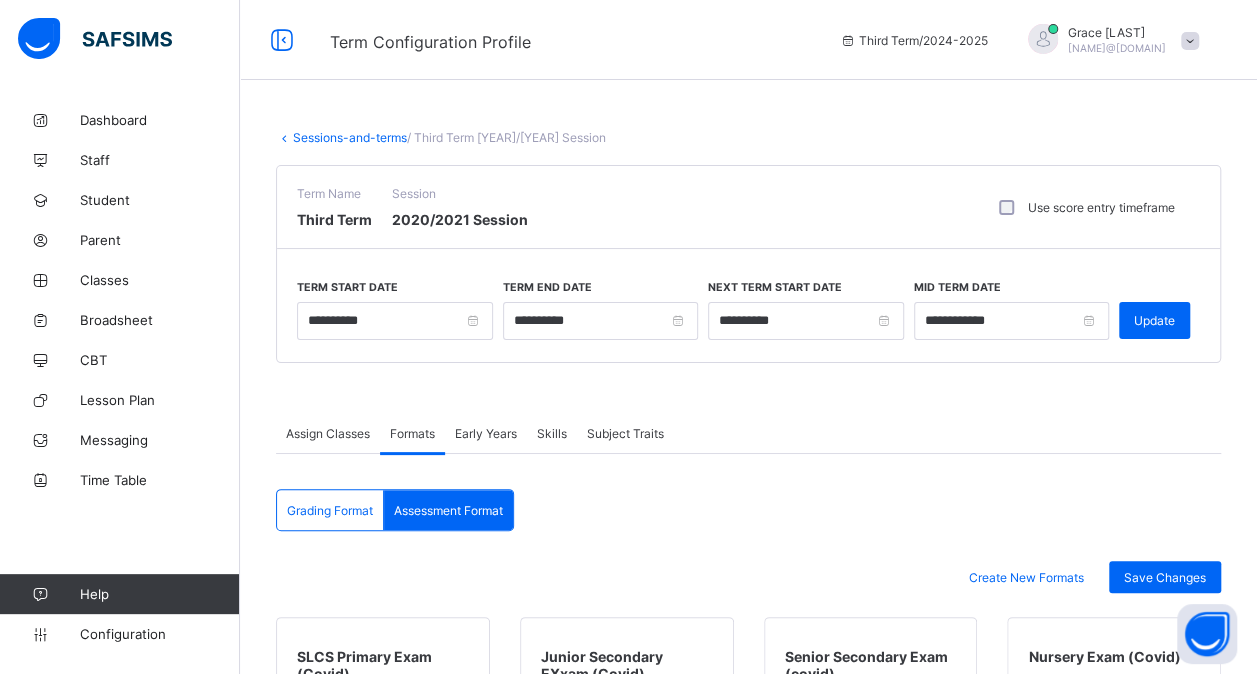 click on "Sessions-and-terms" at bounding box center [350, 137] 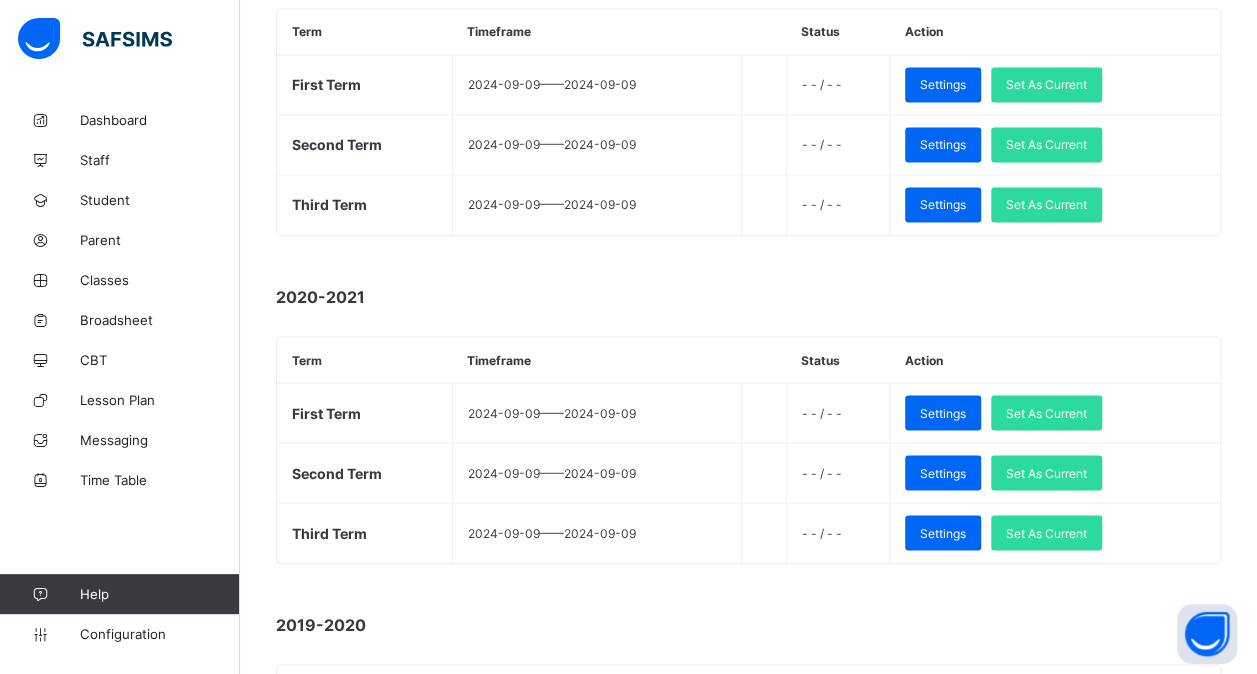 scroll, scrollTop: 1669, scrollLeft: 0, axis: vertical 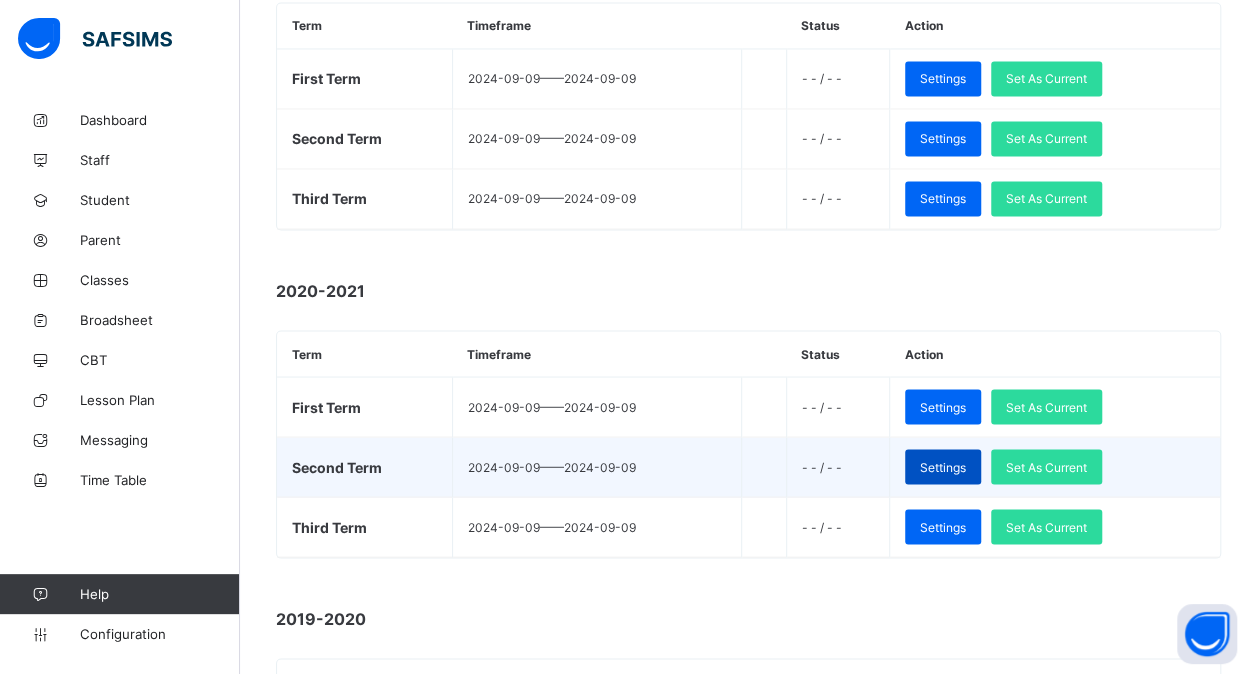 click on "Settings" at bounding box center (943, 466) 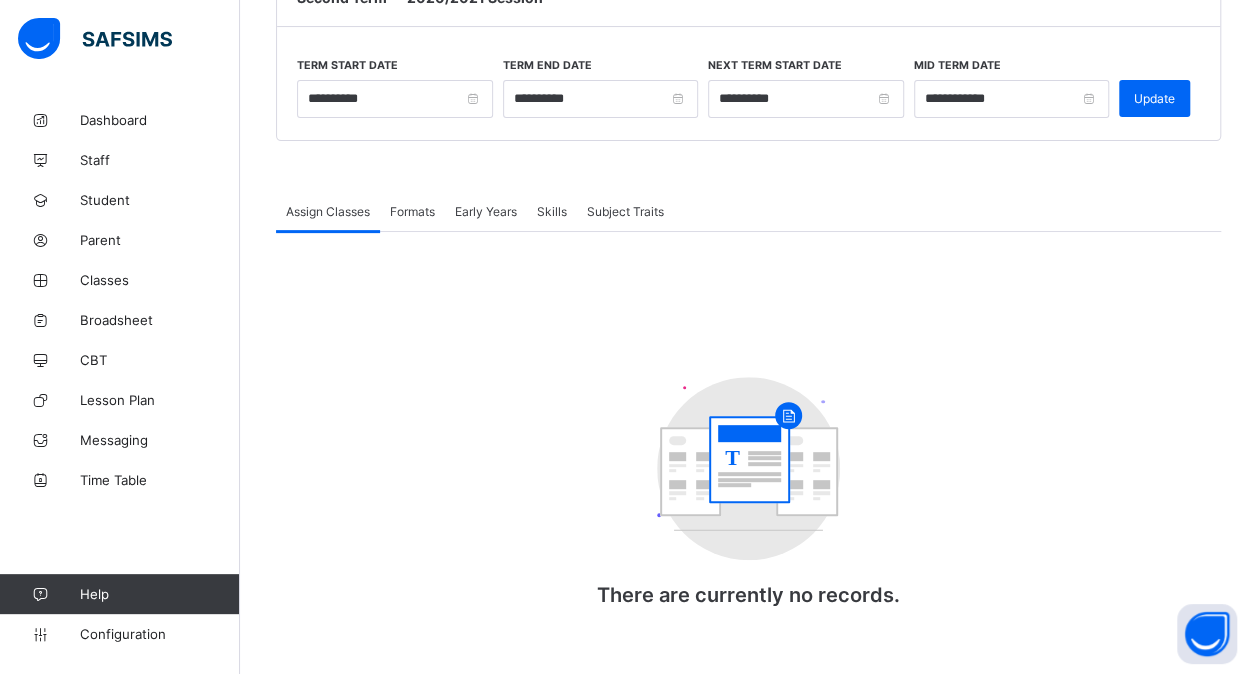 scroll, scrollTop: 222, scrollLeft: 0, axis: vertical 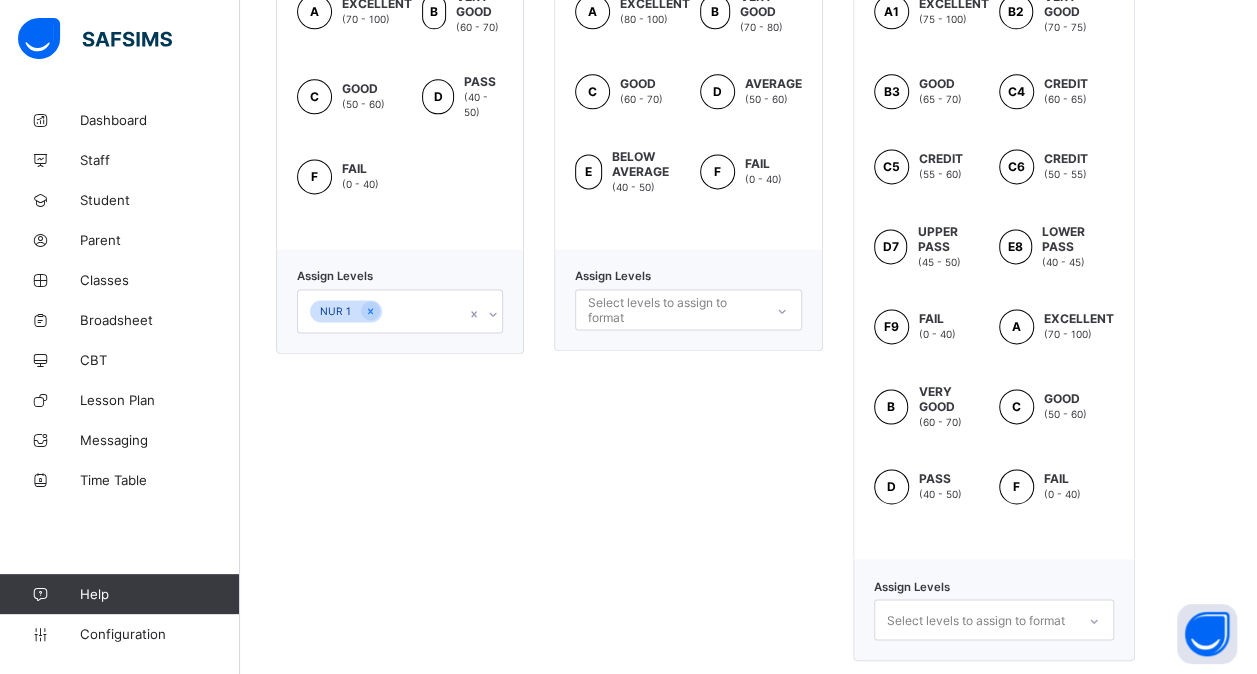 click on "NUR 1" at bounding box center (381, 311) 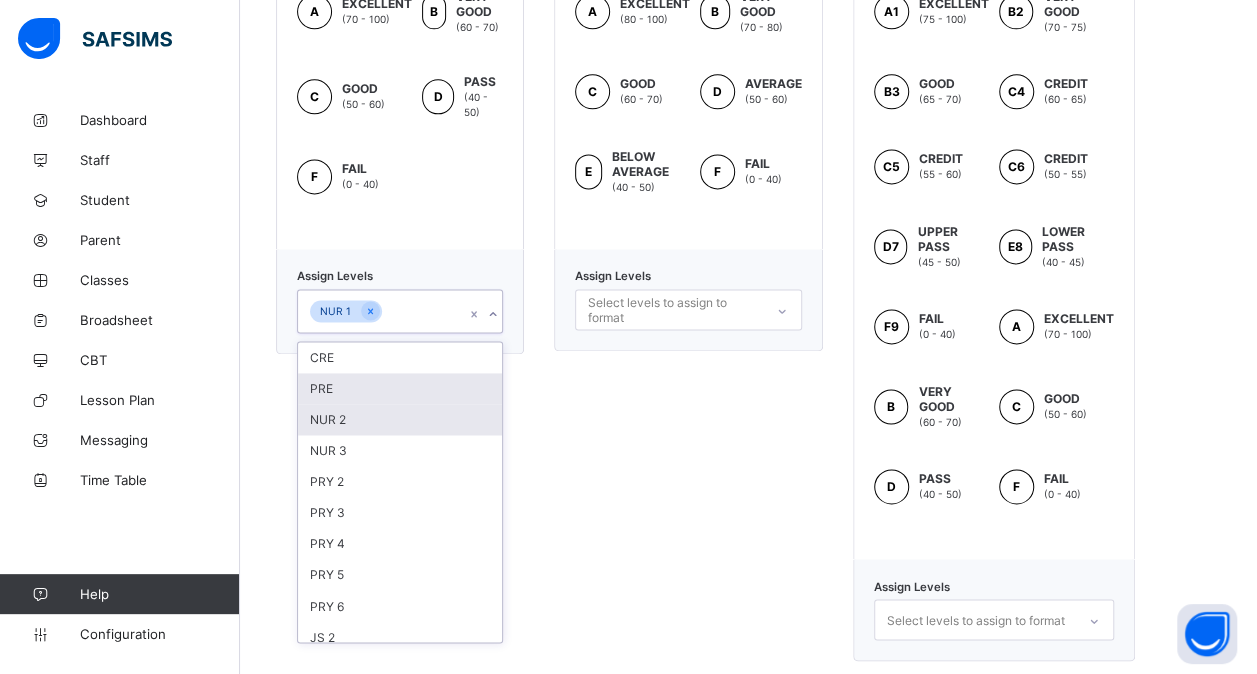 click on "NUR 2" at bounding box center (400, 419) 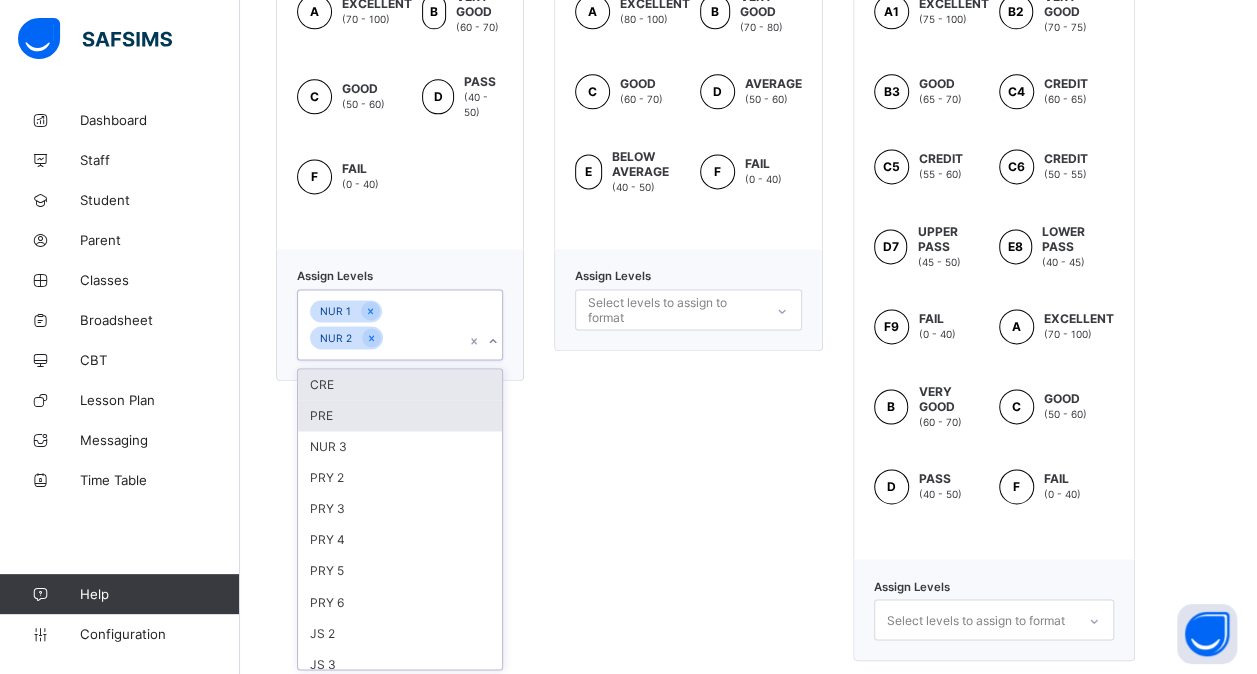 click on "PRE" at bounding box center (400, 415) 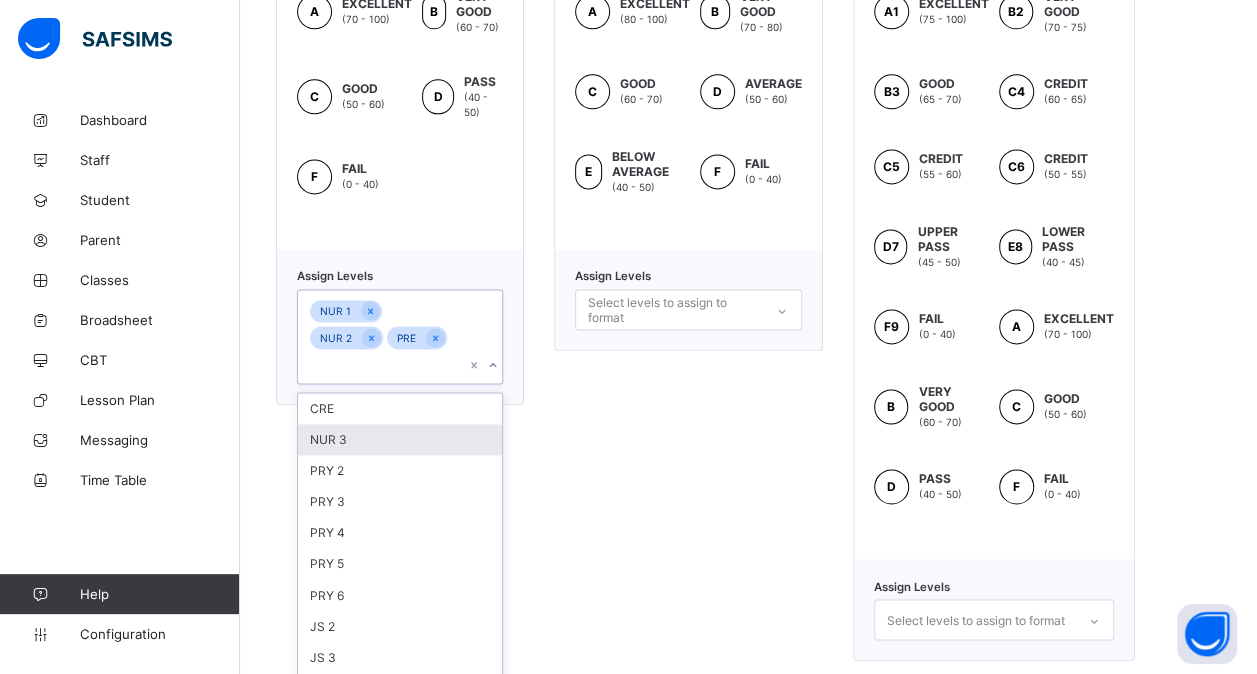 click on "NUR 3" at bounding box center [400, 439] 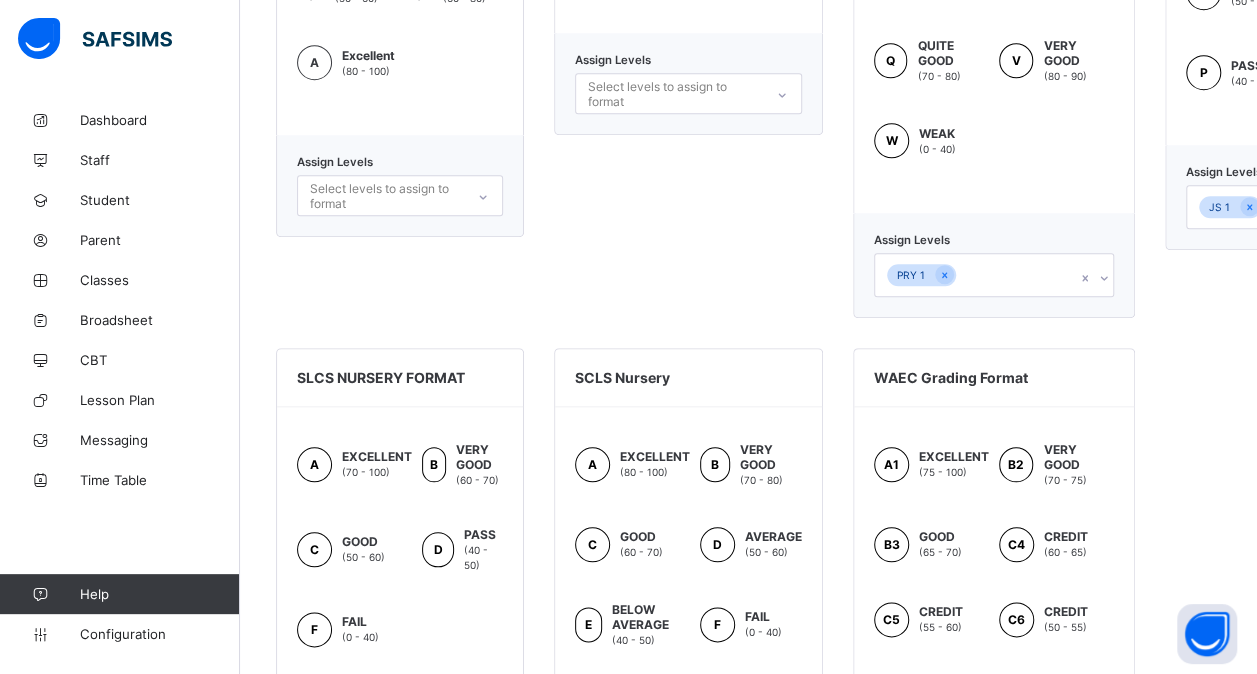 scroll, scrollTop: 842, scrollLeft: 0, axis: vertical 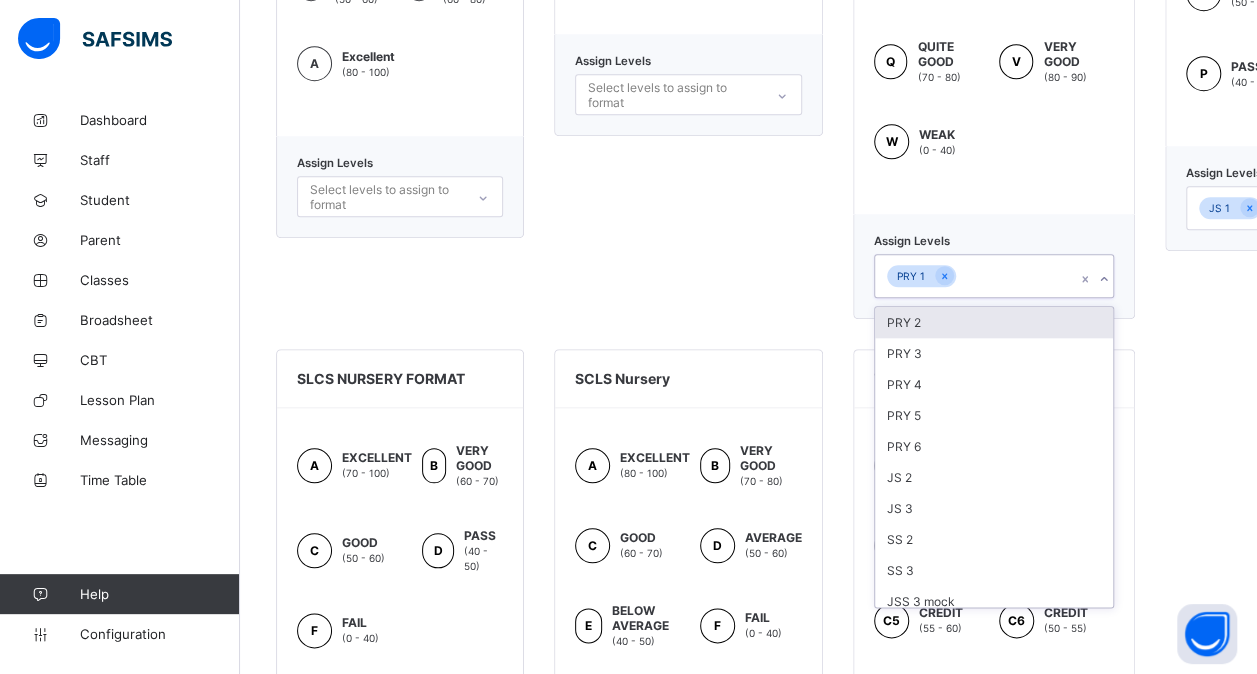 click on "PRY 1" at bounding box center [975, 276] 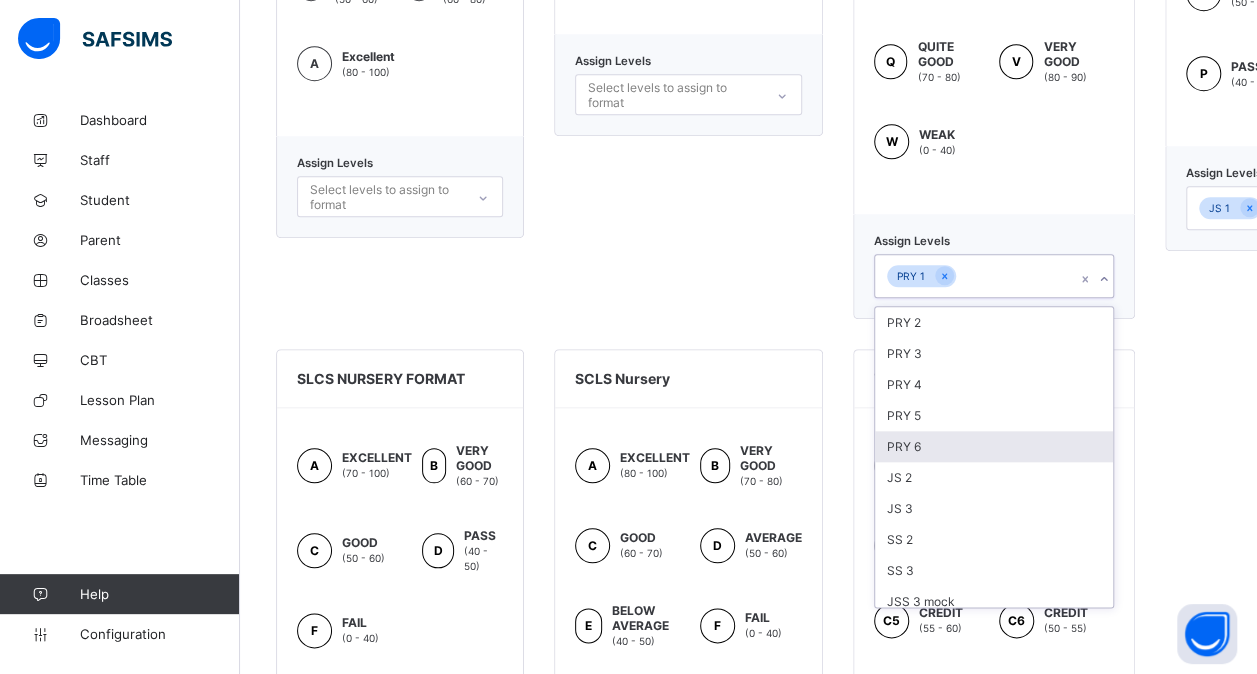 click on "PRY 6" at bounding box center (994, 446) 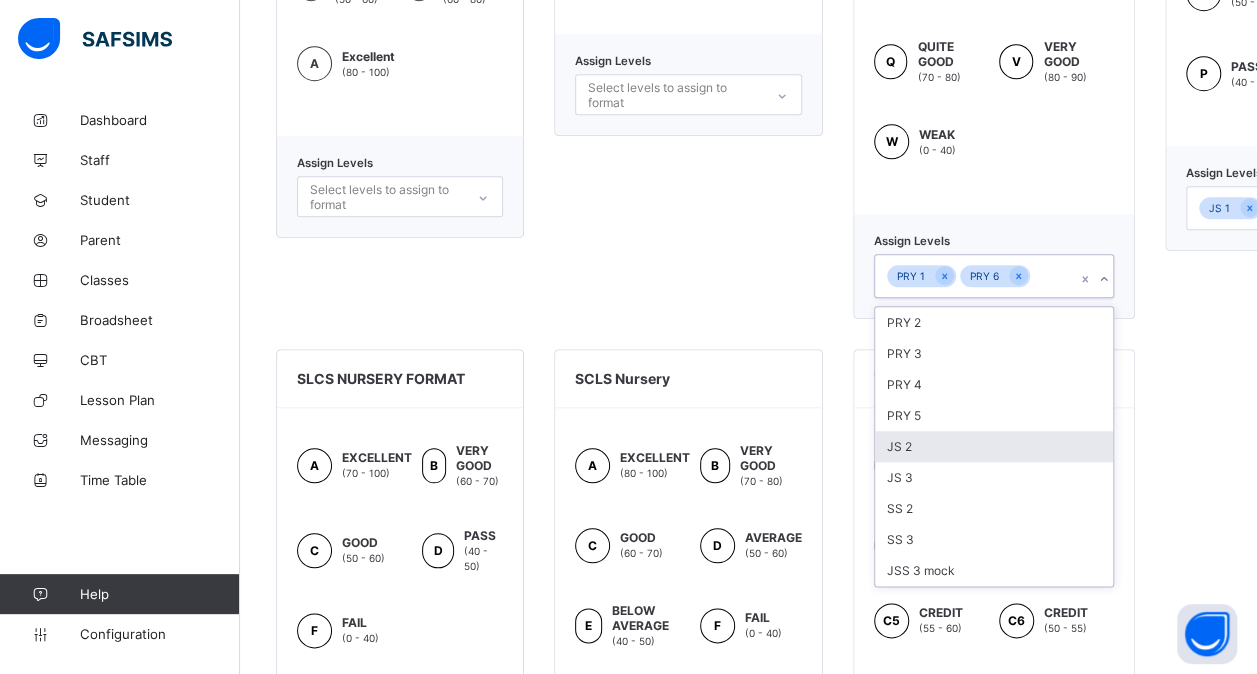 click on "JS 2" at bounding box center (994, 446) 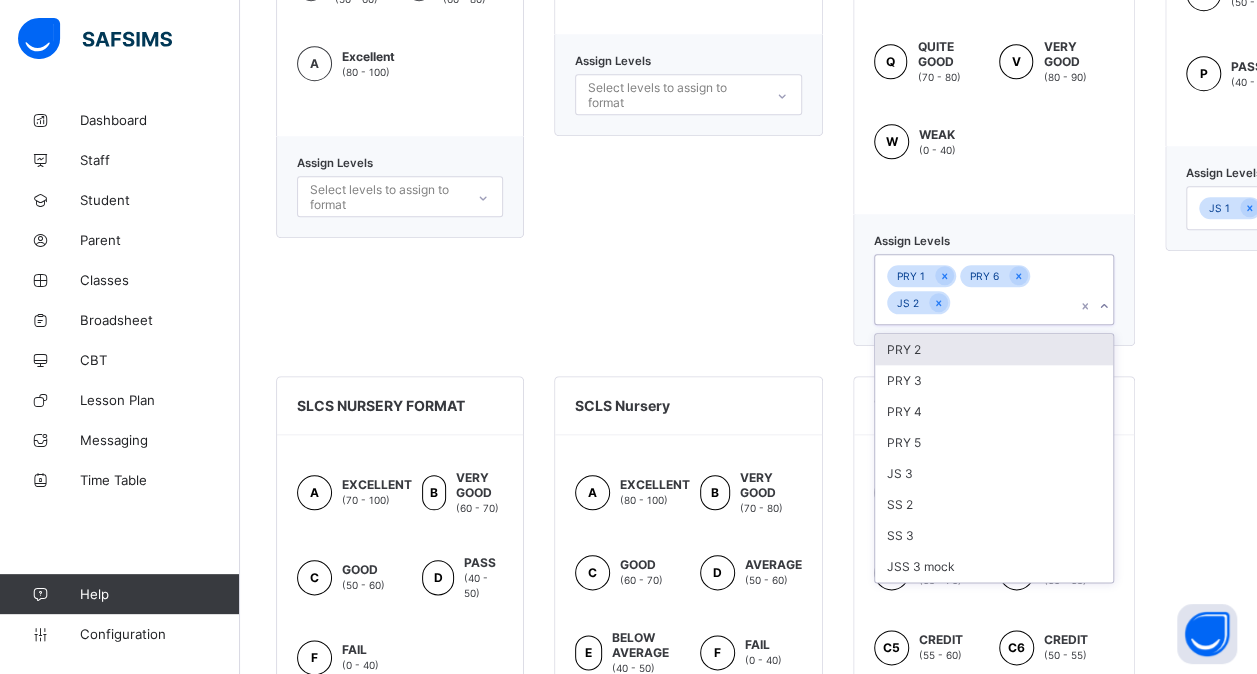 click on "PRY 5" at bounding box center (994, 442) 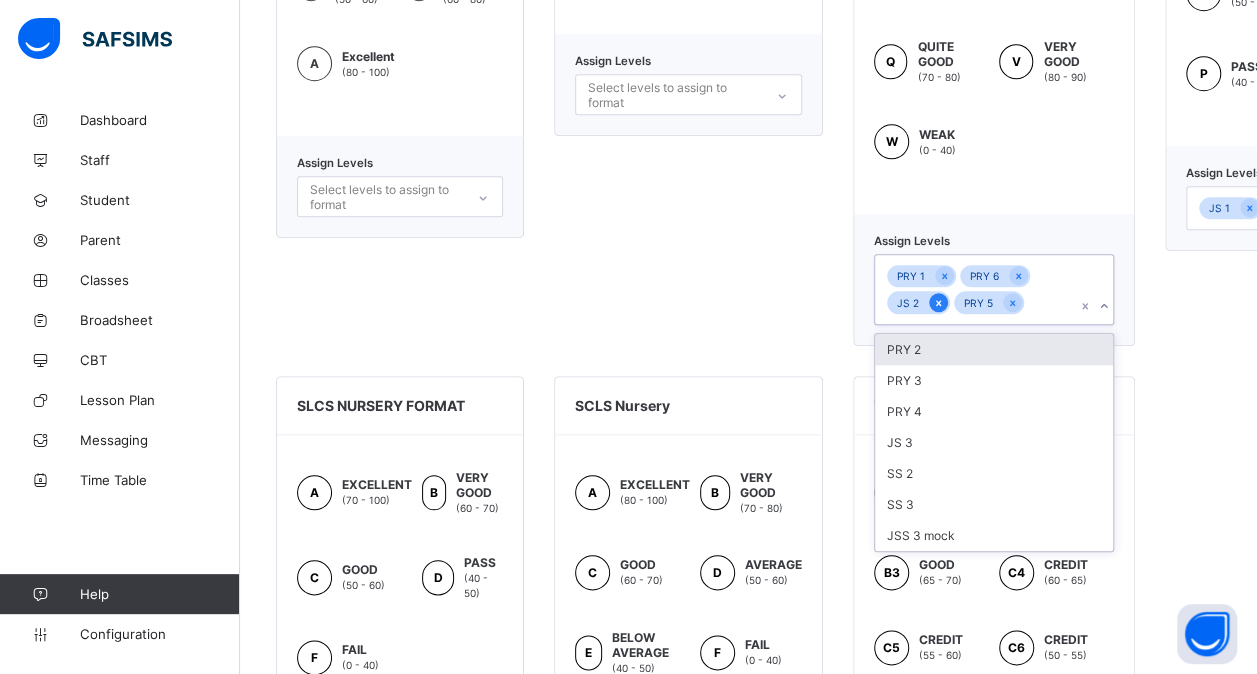 click 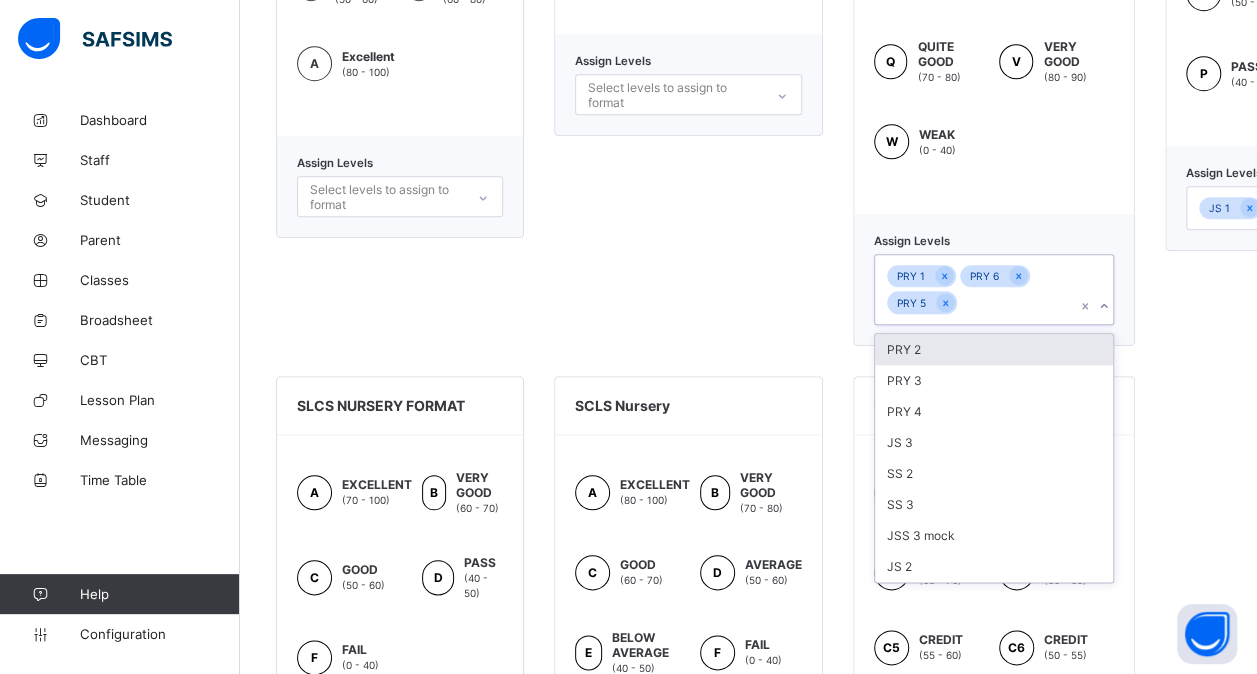click on "PRY 2" at bounding box center (994, 349) 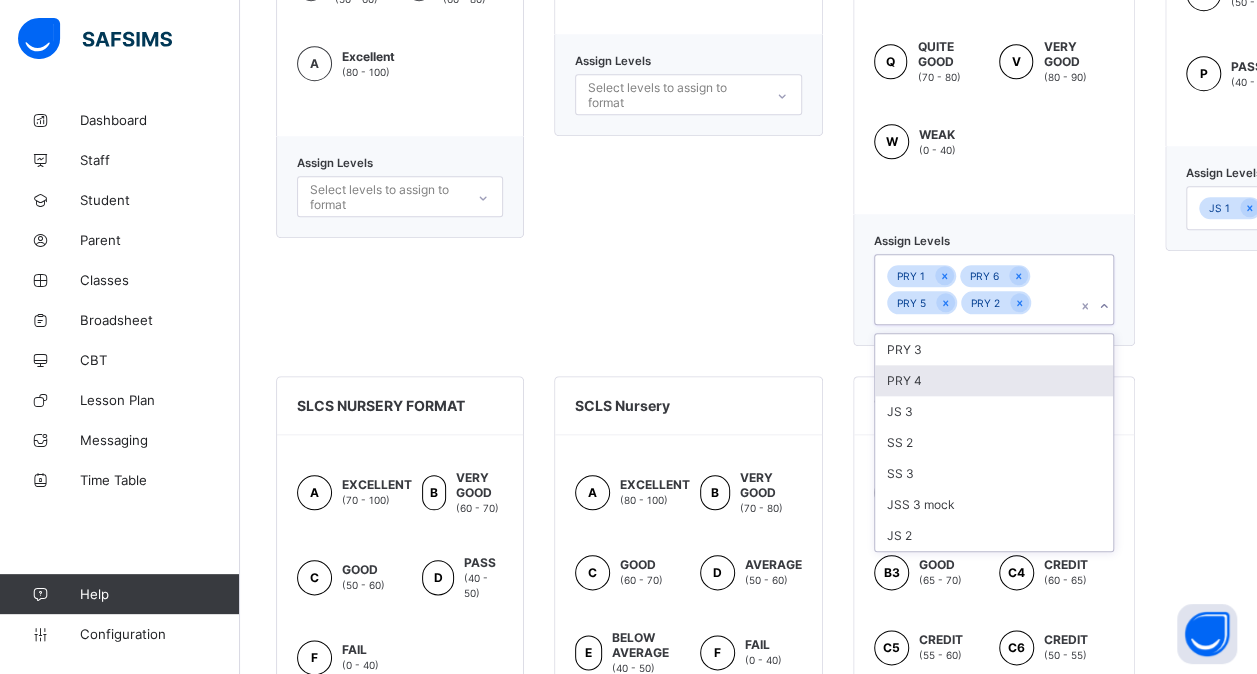click on "PRY 4" at bounding box center (994, 380) 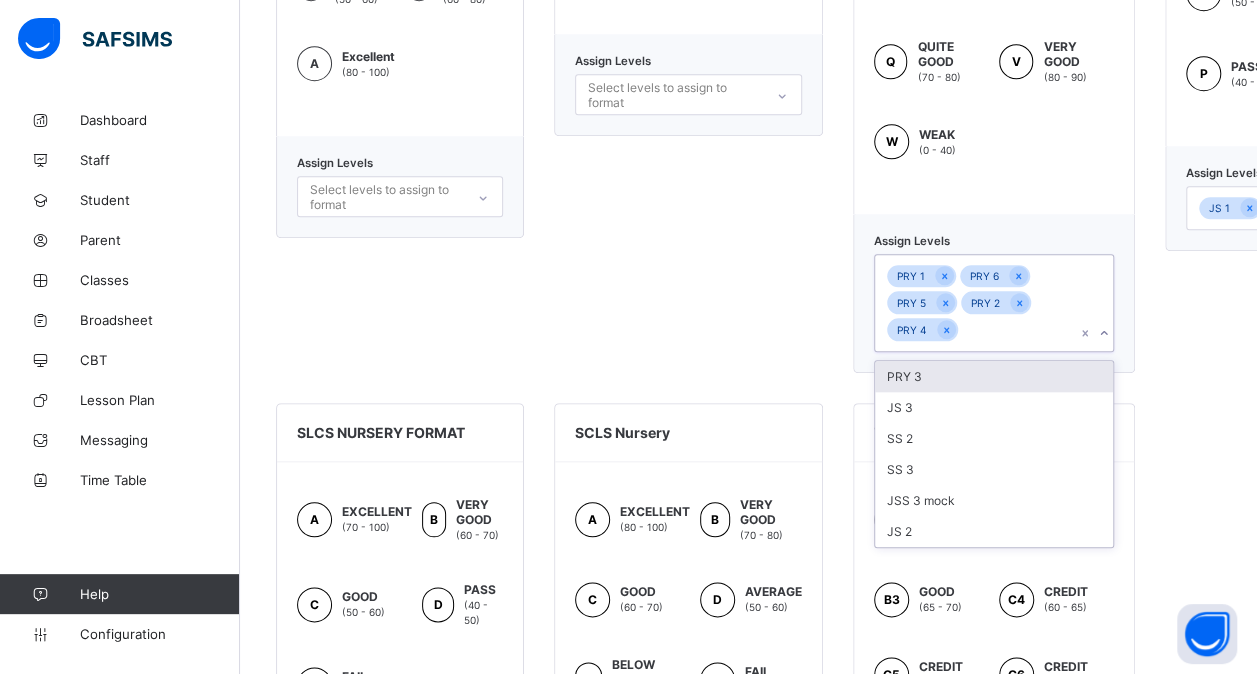 click on "PRY 3" at bounding box center [994, 376] 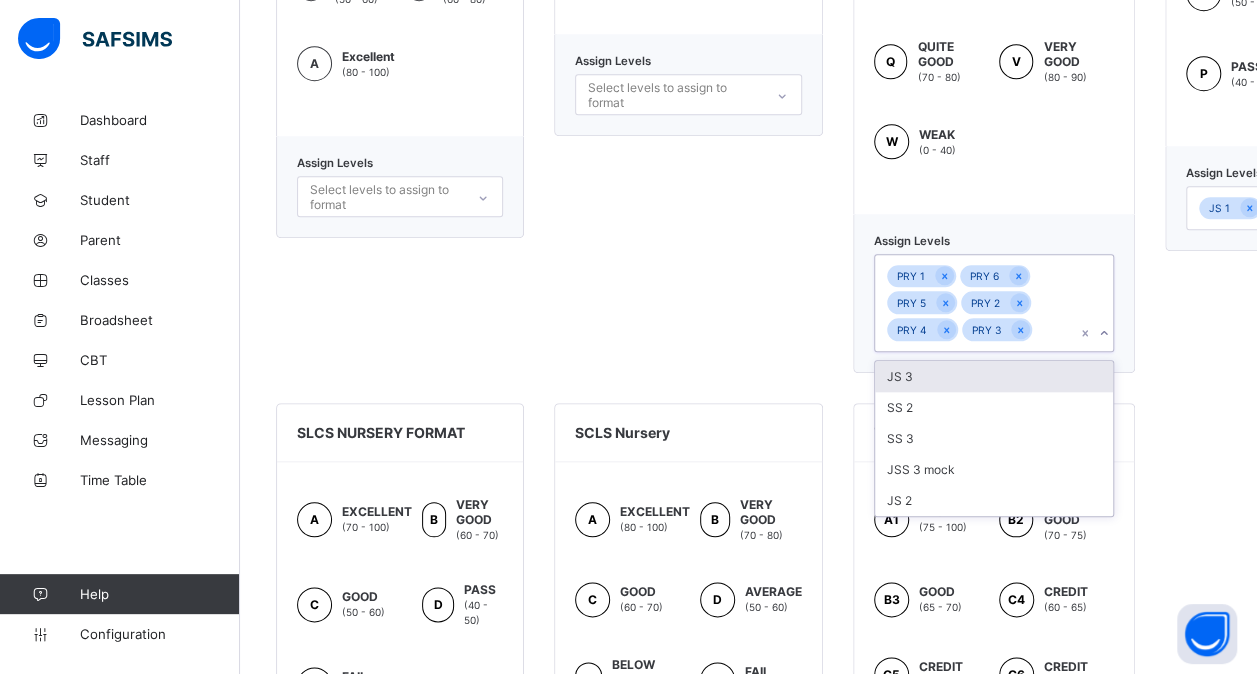 scroll, scrollTop: 842, scrollLeft: 162, axis: both 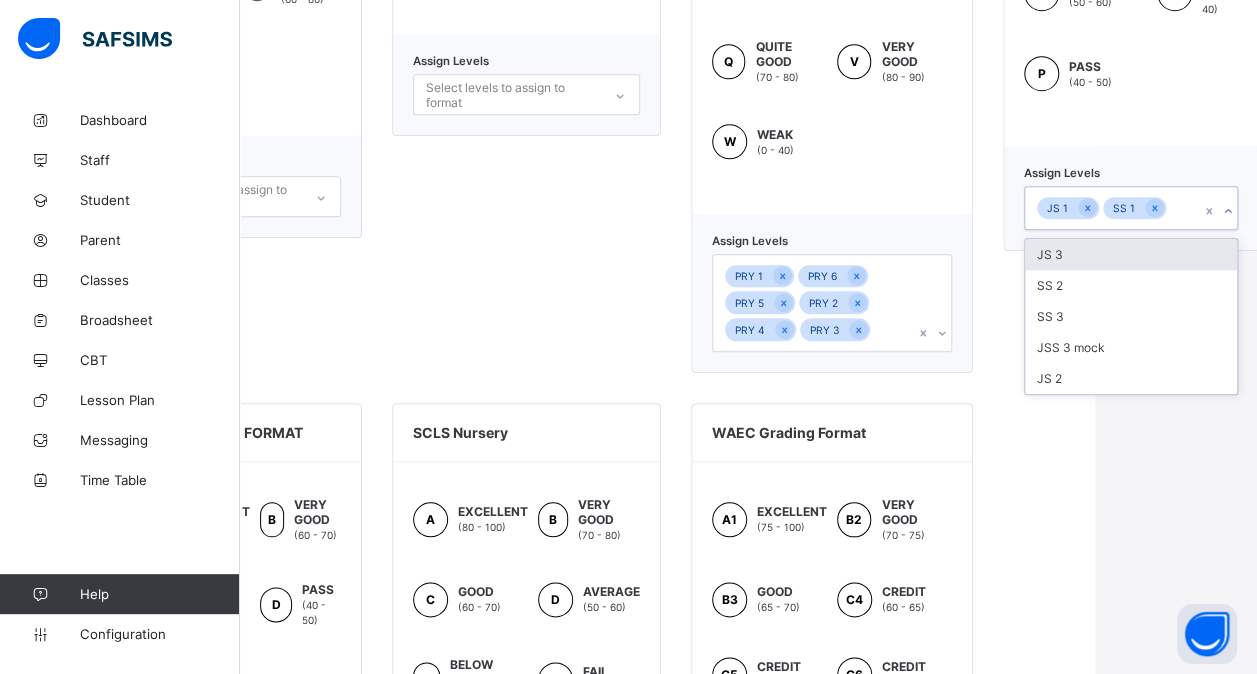 click on "JS 1 SS 1" at bounding box center (1131, 208) 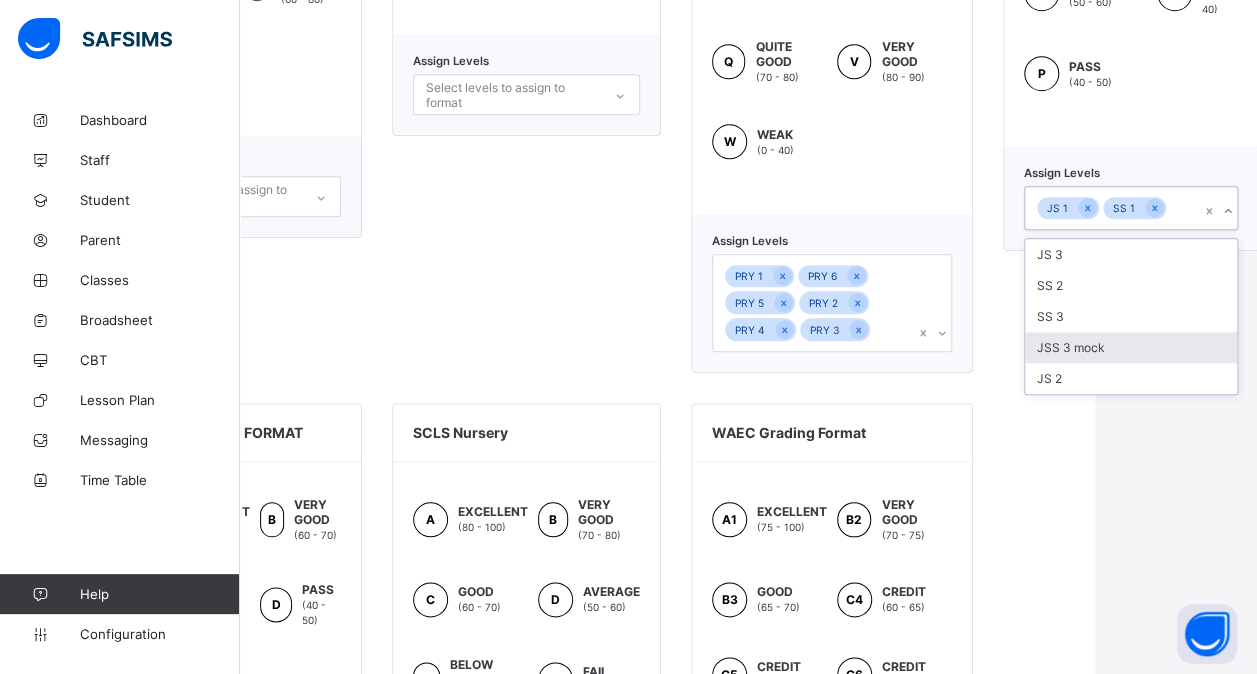 click on "JSS 3 mock" at bounding box center [1131, 347] 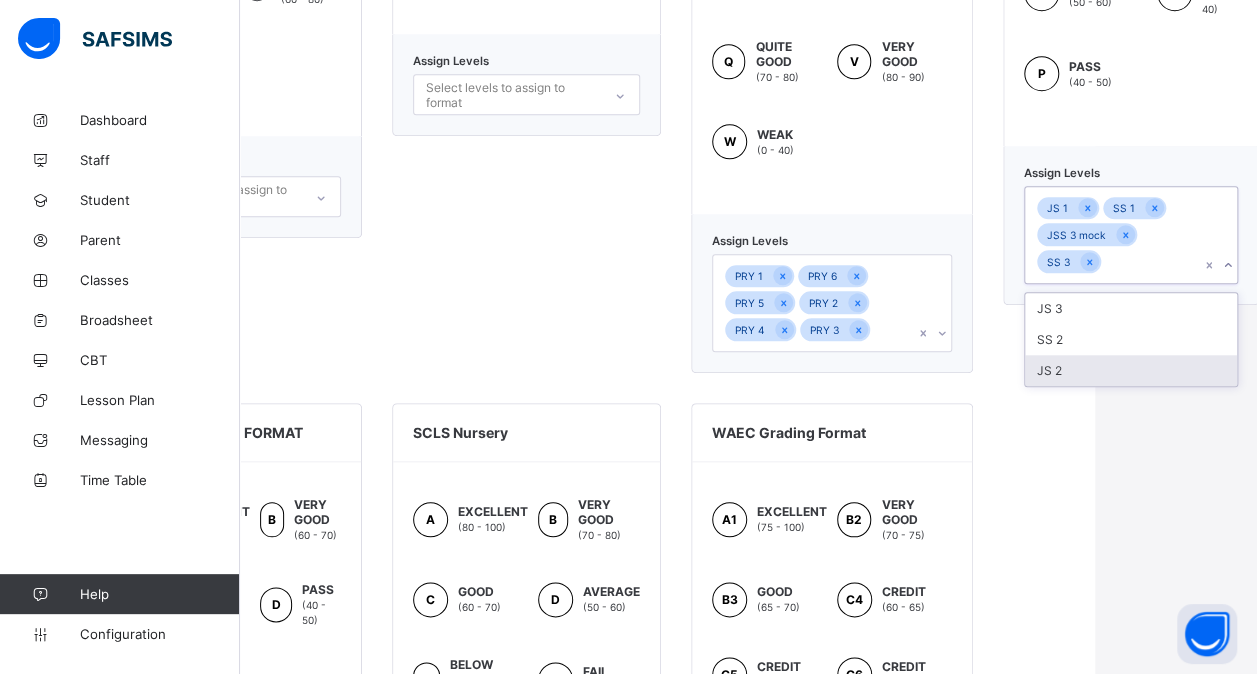 click on "JS 2" at bounding box center [1131, 370] 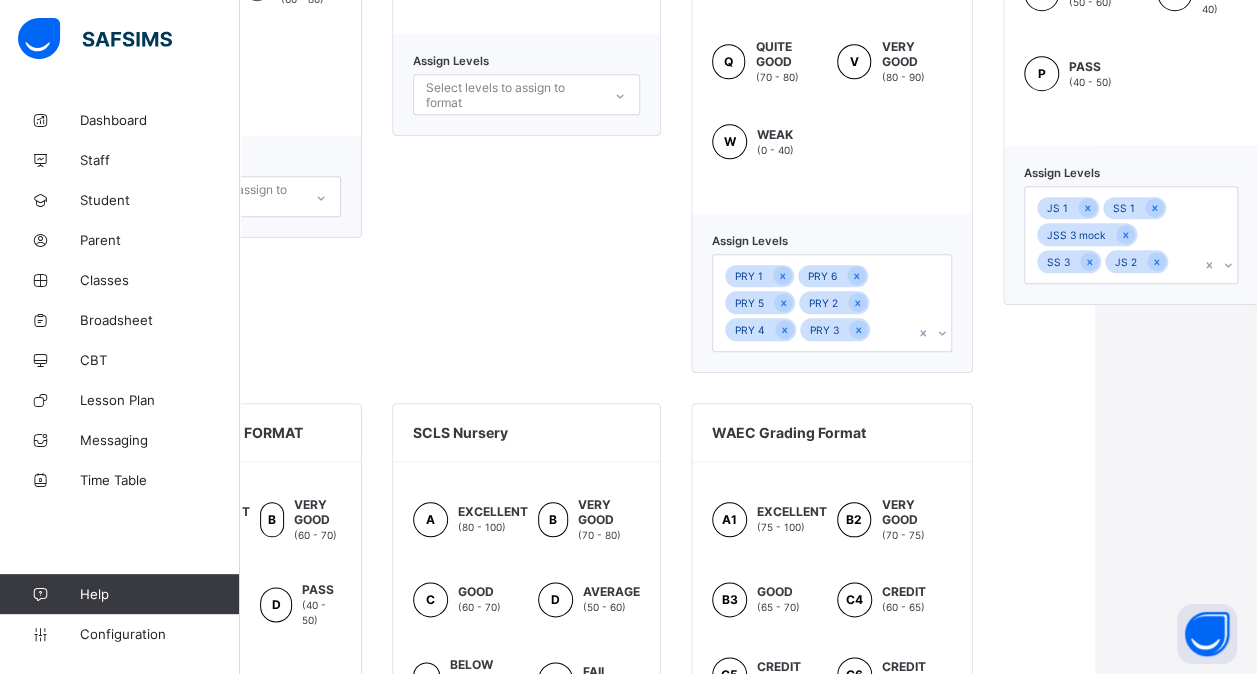click on "SCLS SECONDARY GRADING FORMAT A DISTINCTION   (70 - 100)   B GOOD   (60 - 70)   C CREDIT   (50 - 60)   F FAIL   (0 - 40)   P PASS   (40 - 50)   Assign Levels JS 1 SS 1 JSS 3 mock  SS 3 JS 2" at bounding box center [1131, 74] 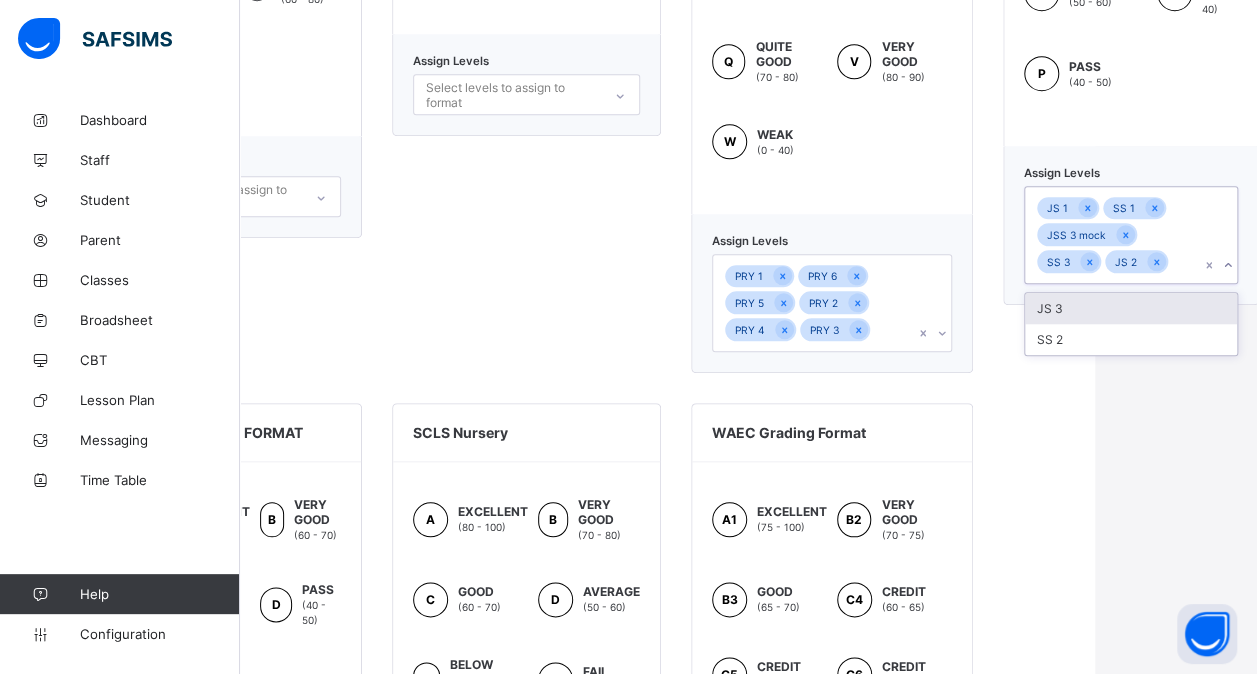 drag, startPoint x: 1128, startPoint y: 334, endPoint x: 1098, endPoint y: 254, distance: 85.44004 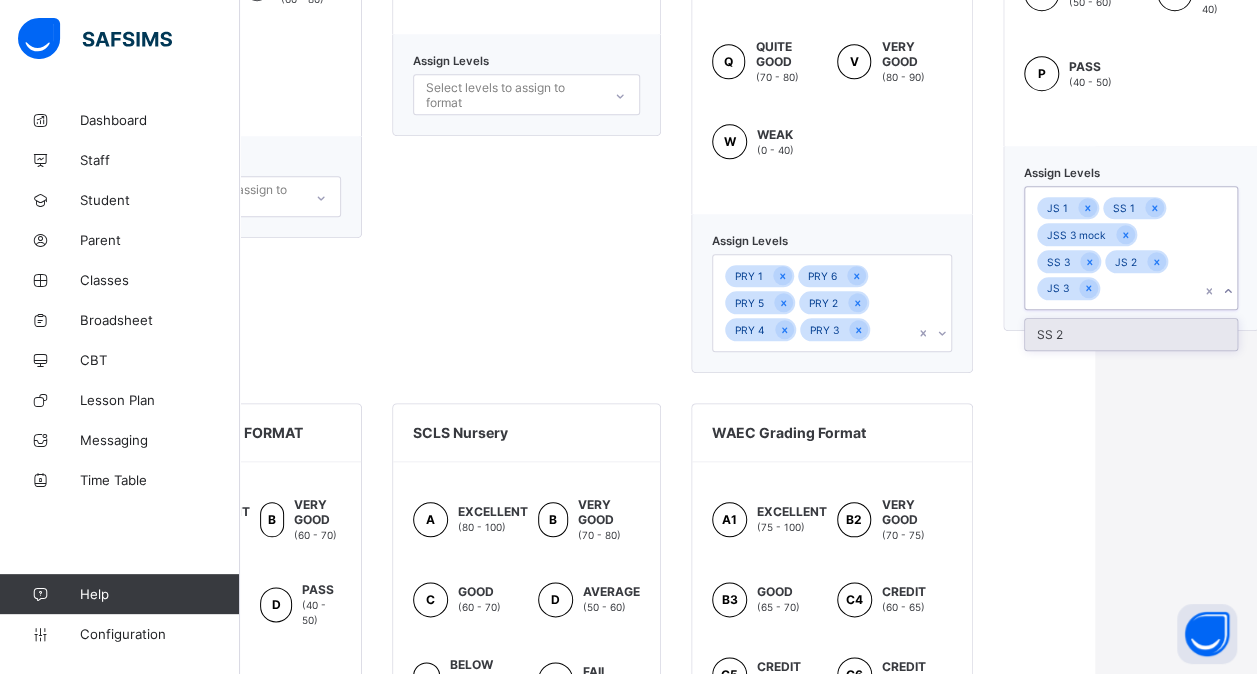click on "SS 2" at bounding box center (1131, 334) 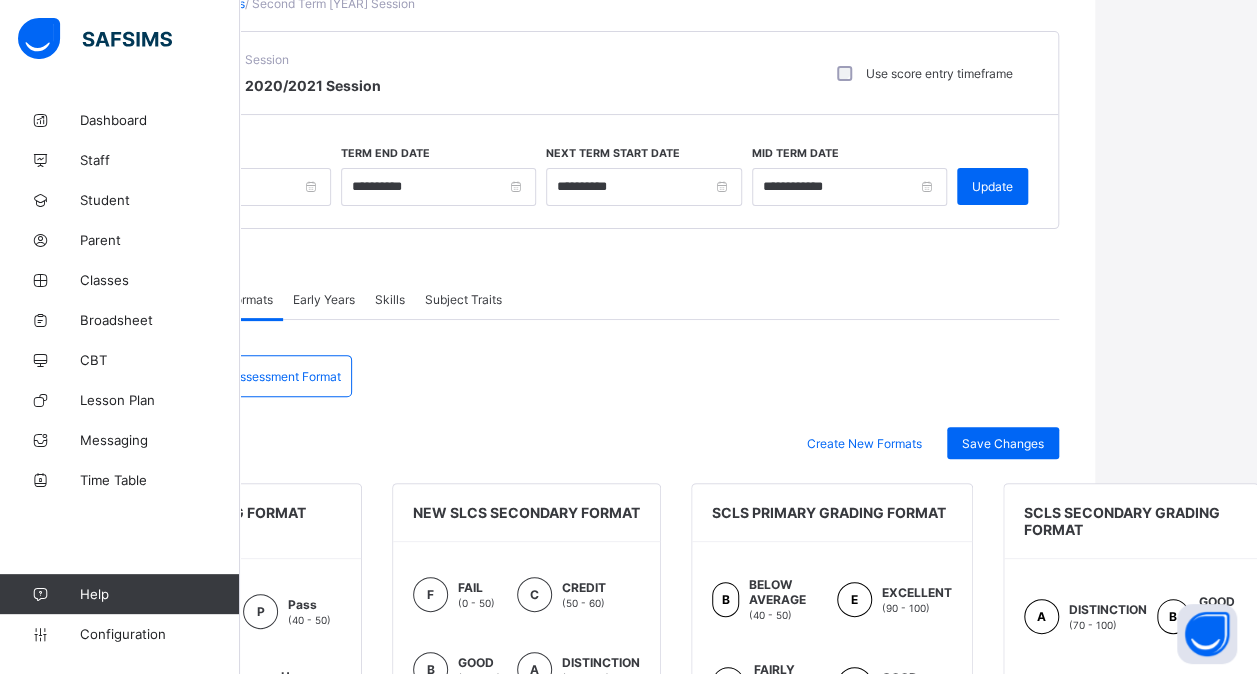 scroll, scrollTop: 131, scrollLeft: 162, axis: both 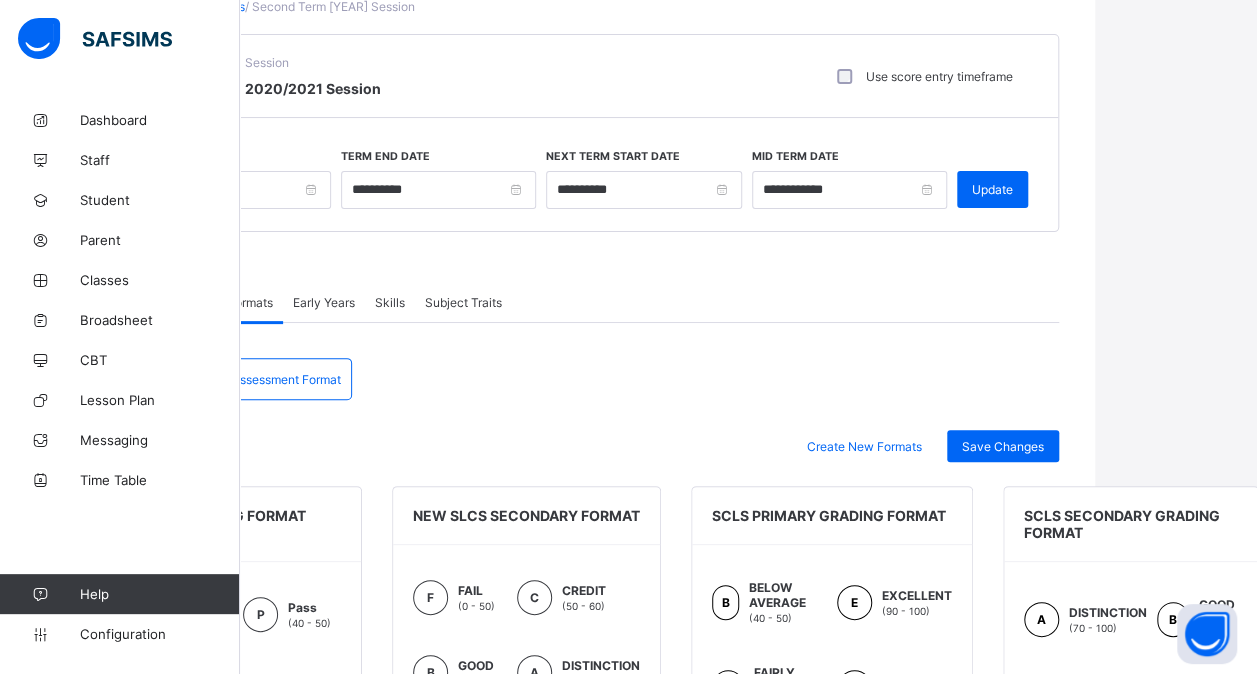 click on "Assessment Format" at bounding box center (286, 379) 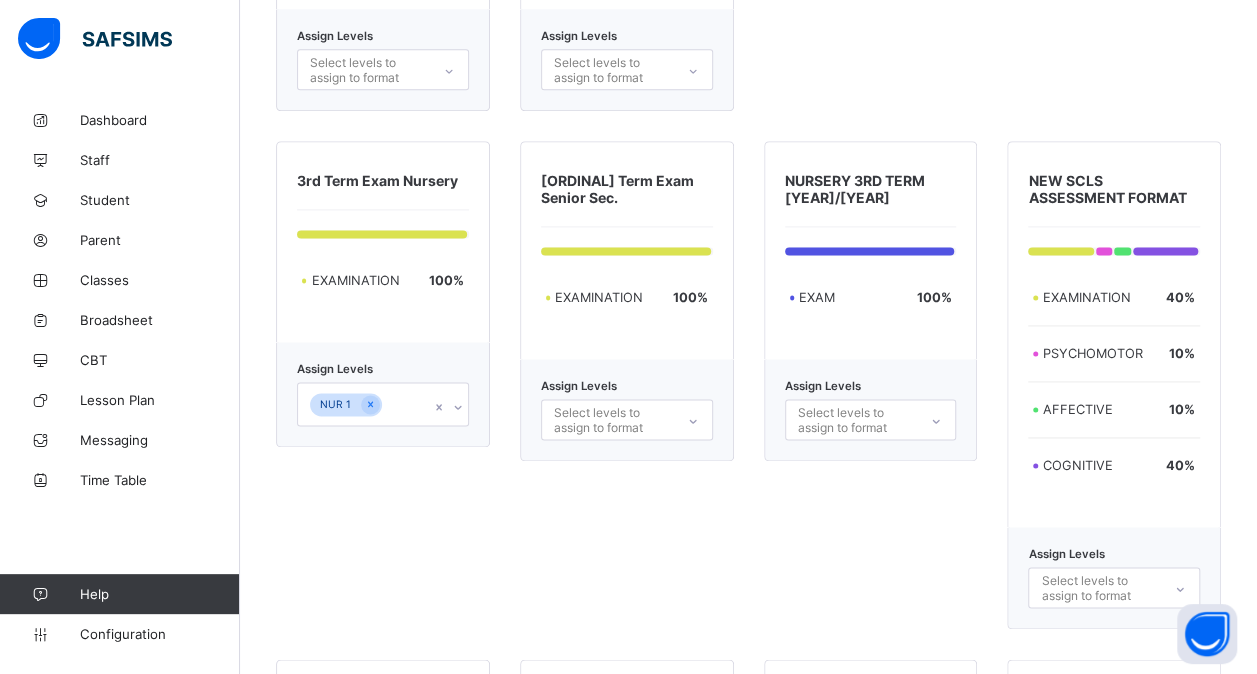scroll, scrollTop: 1305, scrollLeft: 15, axis: both 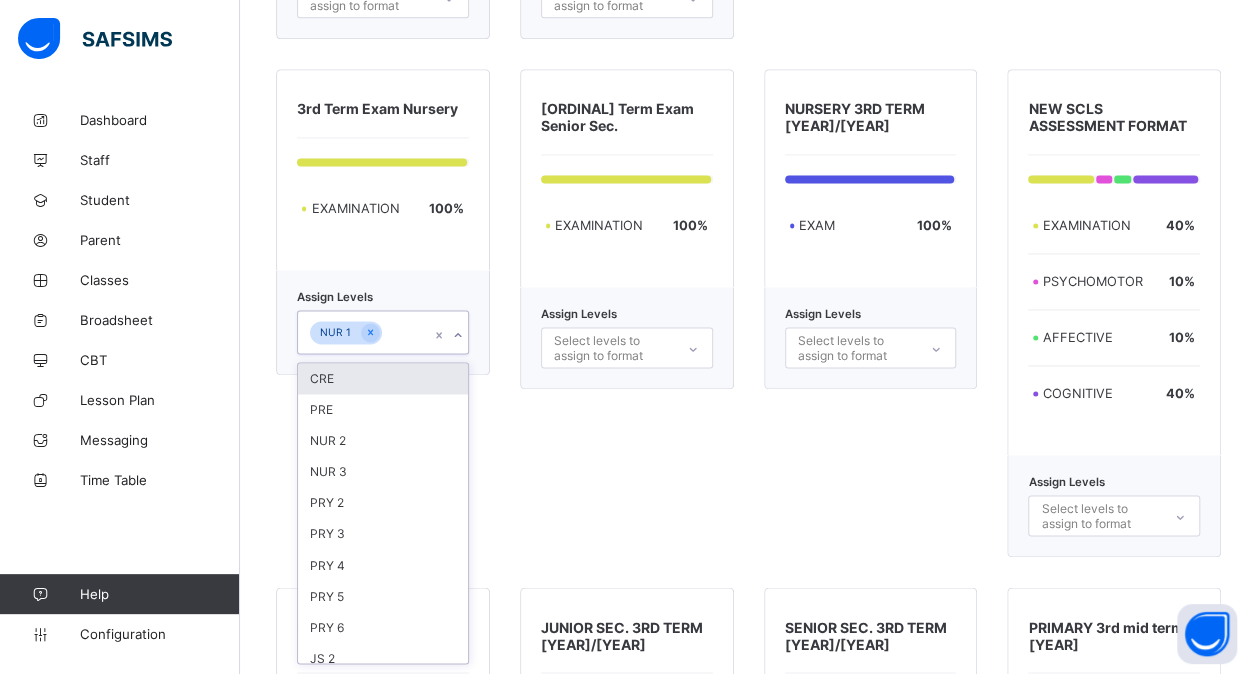 click on "NUR 1" at bounding box center (364, 332) 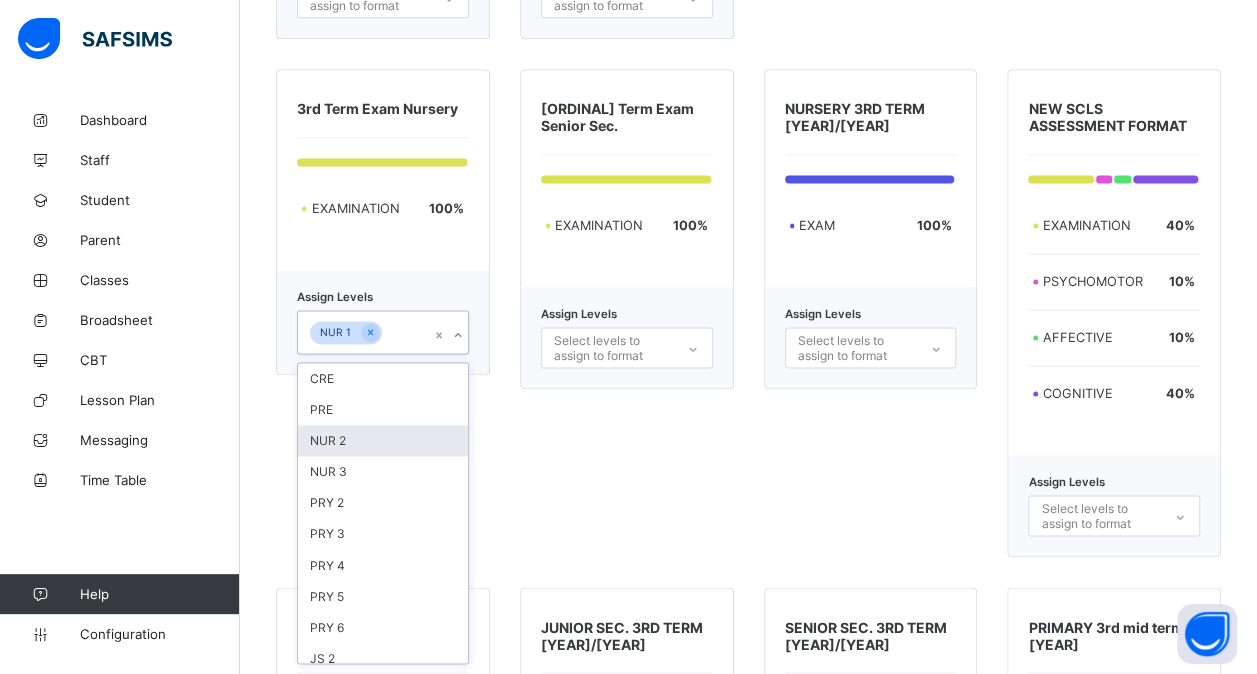 click on "NUR 2" at bounding box center (383, 440) 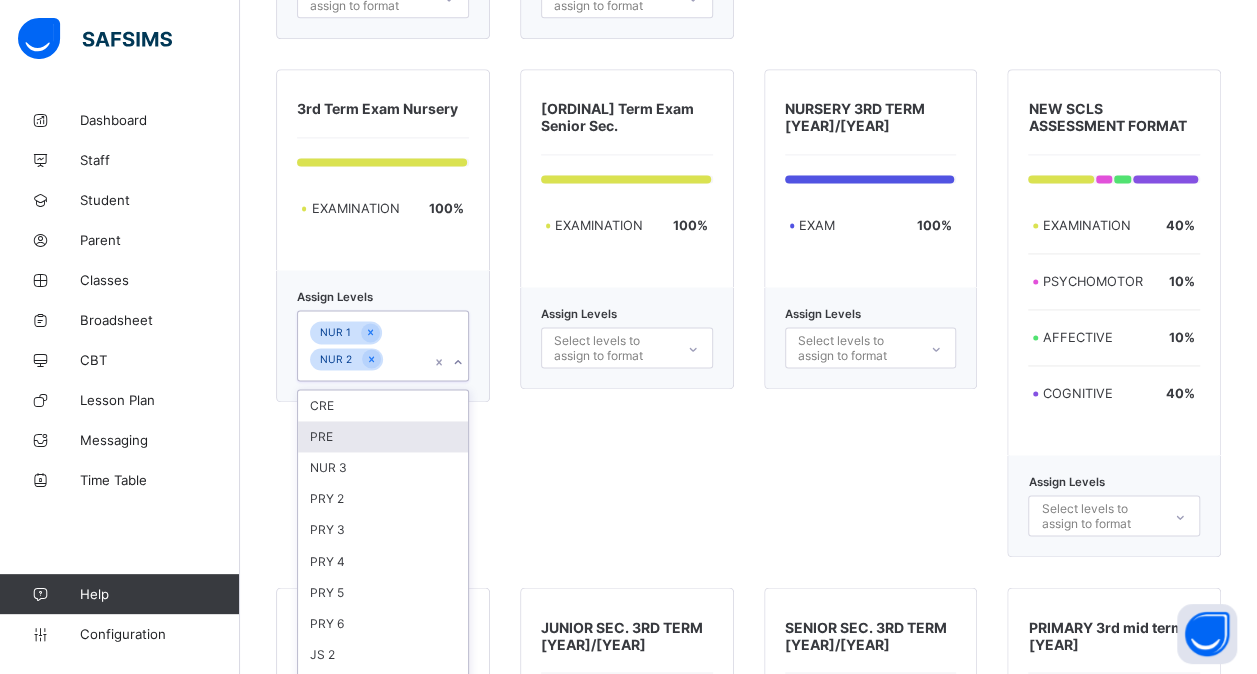 click on "PRE" at bounding box center [383, 436] 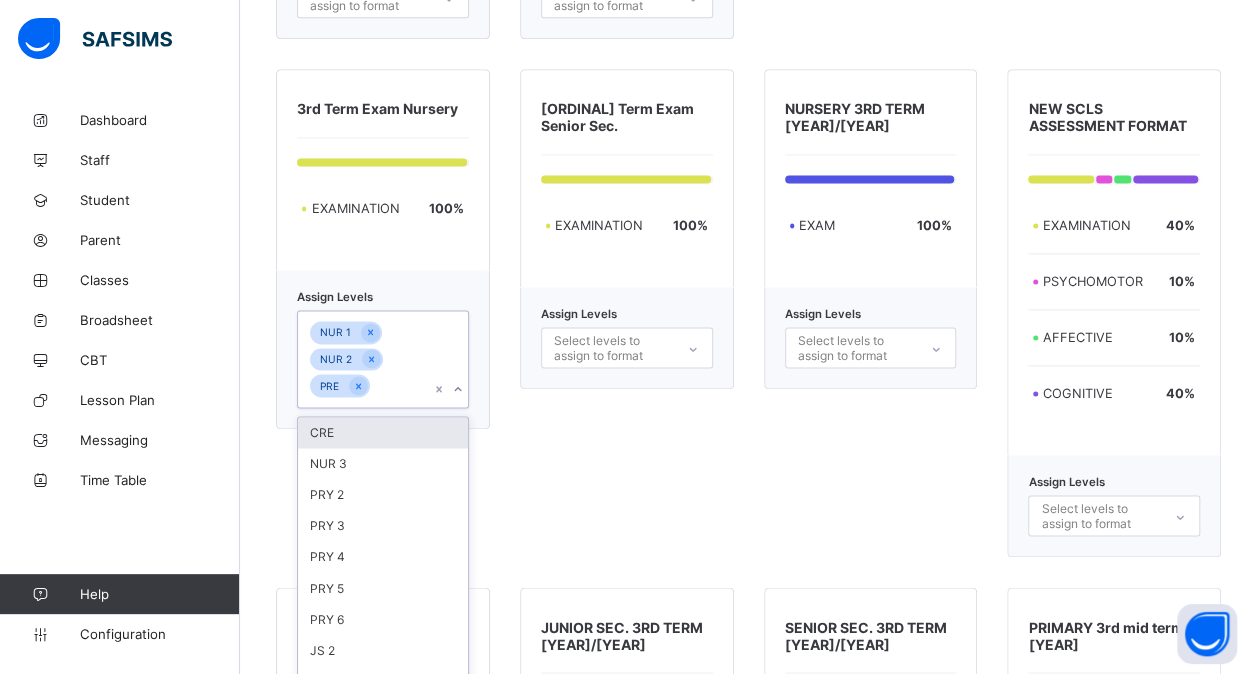 click on "CRE" at bounding box center [383, 432] 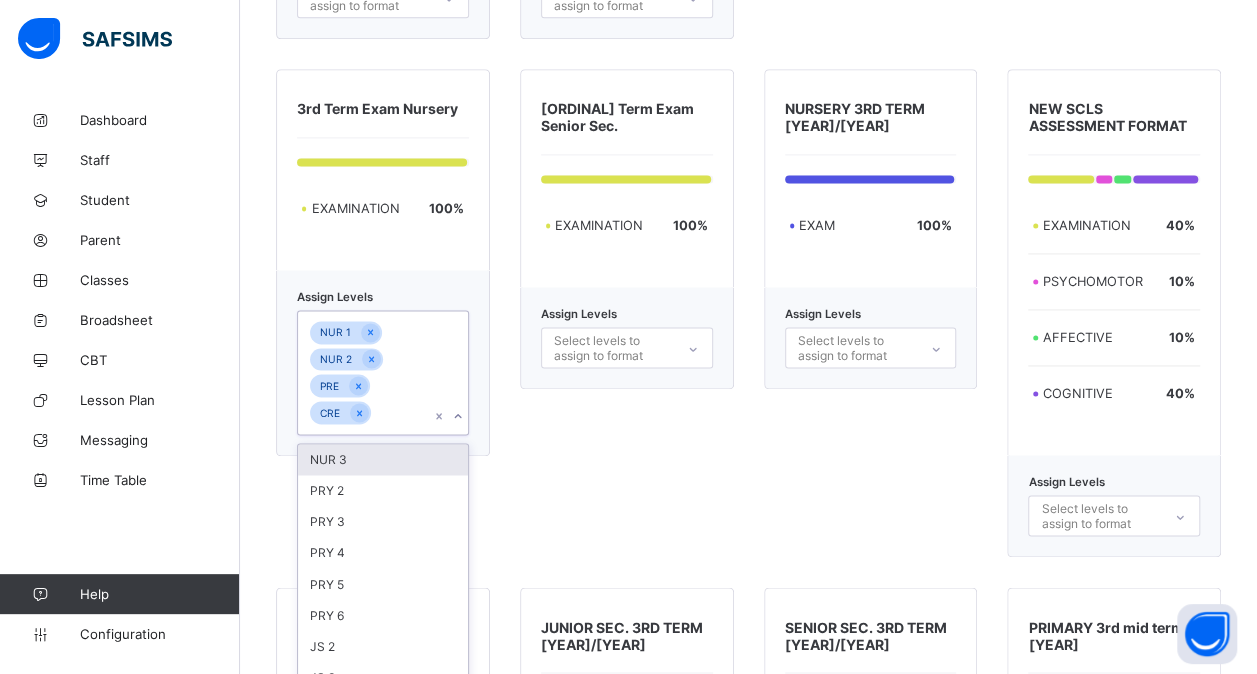 click on "NUR 3" at bounding box center [383, 459] 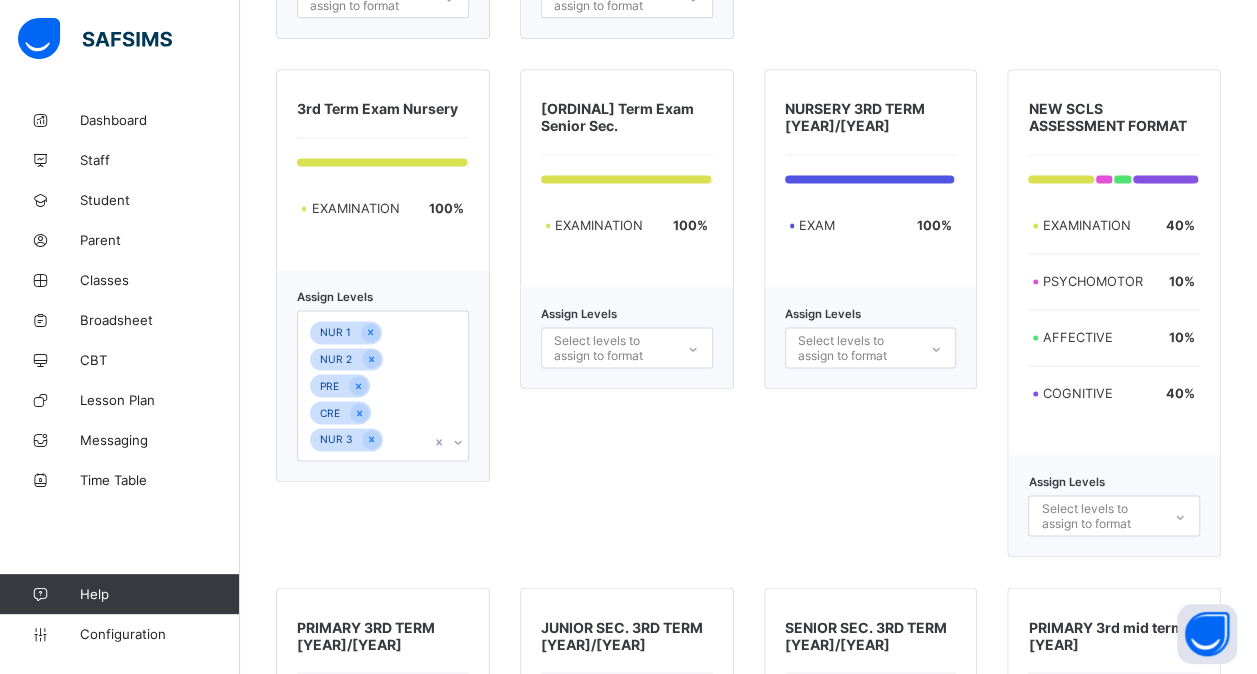 click on "3rd Term Exam Senior Sec.     EXAMINATION     100 % Assign Levels Select levels to assign to format" at bounding box center (627, 313) 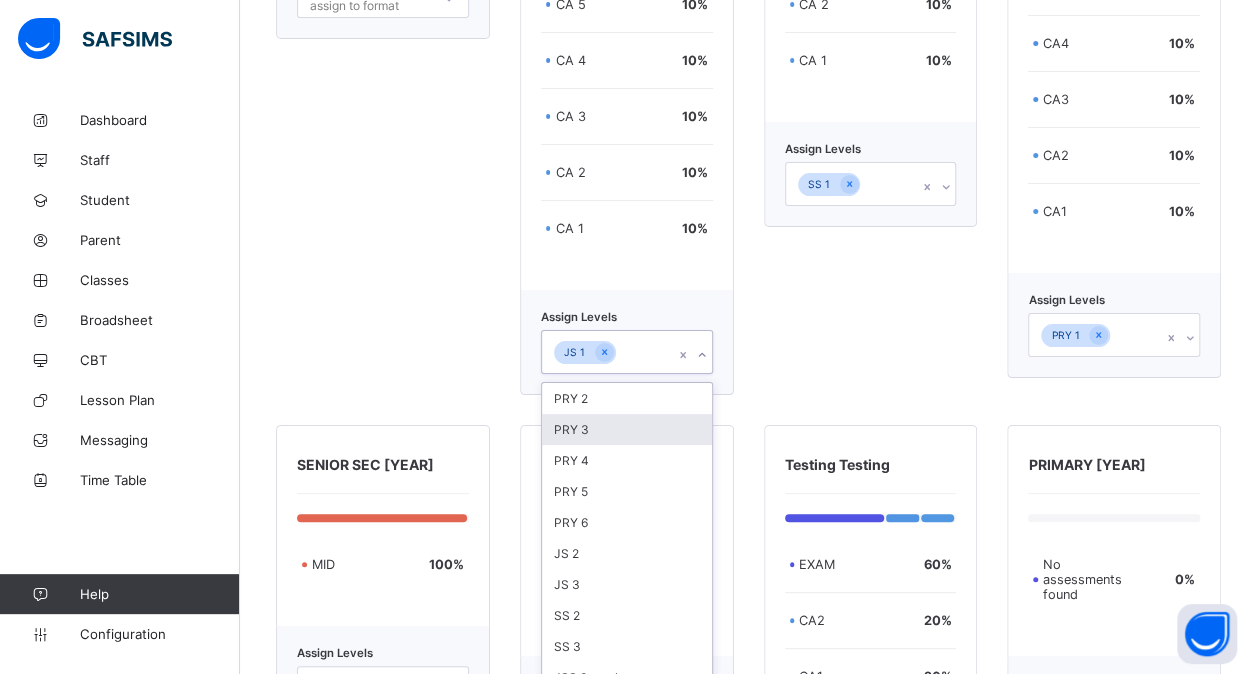 scroll, scrollTop: 3773, scrollLeft: 0, axis: vertical 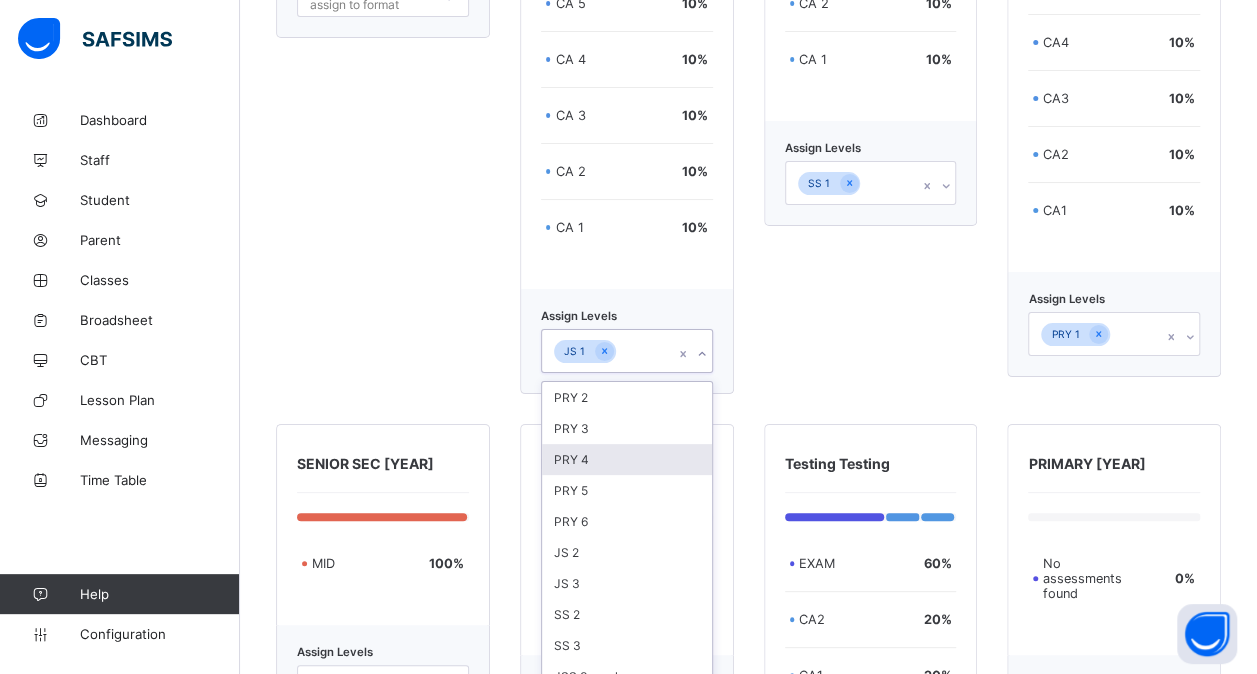 click on "option PRY 4 focused, 3 of 10. 10 results available. Use Up and Down to choose options, press Enter to select the currently focused option, press Escape to exit the menu, press Tab to select the option and exit the menu. JS 1 PRY 2 PRY 3 PRY 4 PRY 5 PRY 6 JS 2 JS 3 SS 2 SS 3 JSS 3 mock" at bounding box center (627, 351) 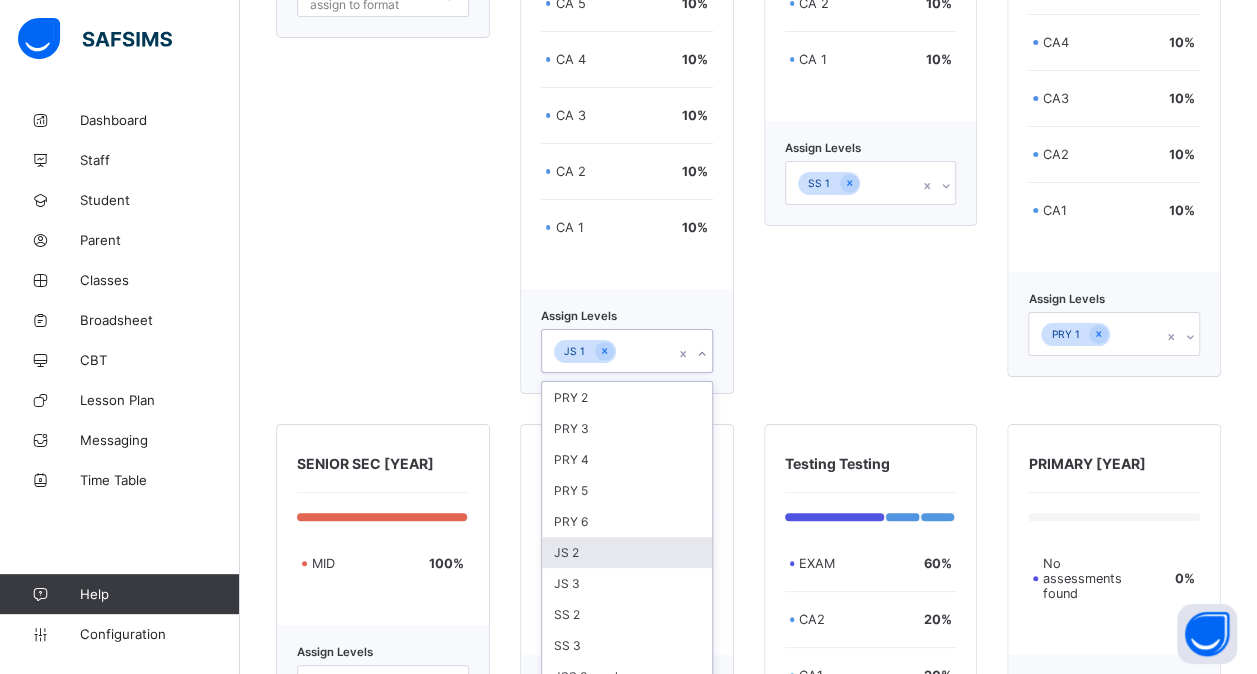 click on "JS 2" at bounding box center (627, 552) 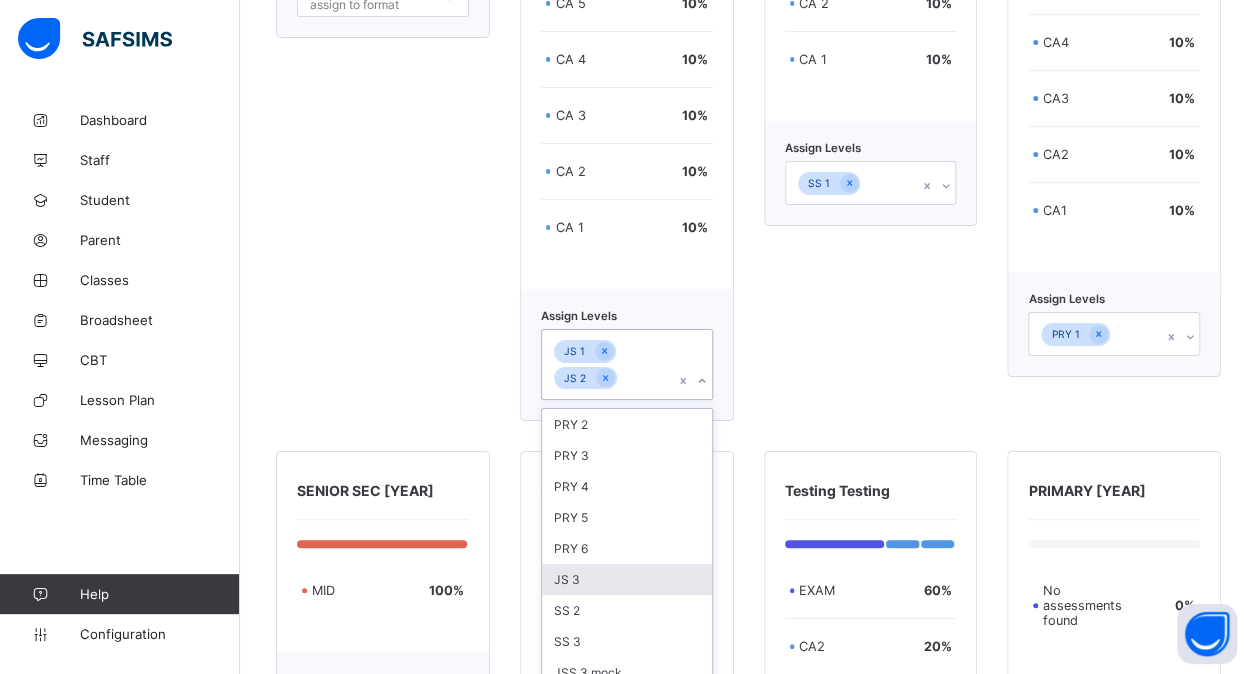 click on "JS 3" at bounding box center [627, 579] 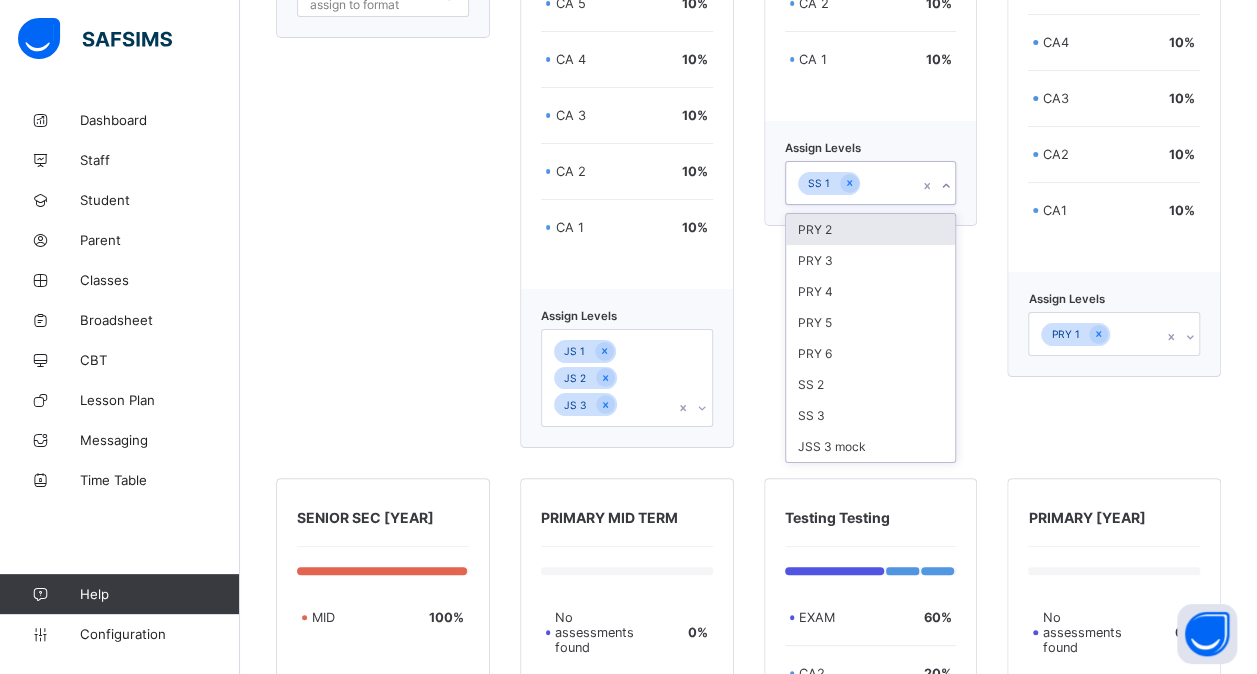 click on "SS 1" at bounding box center (852, 183) 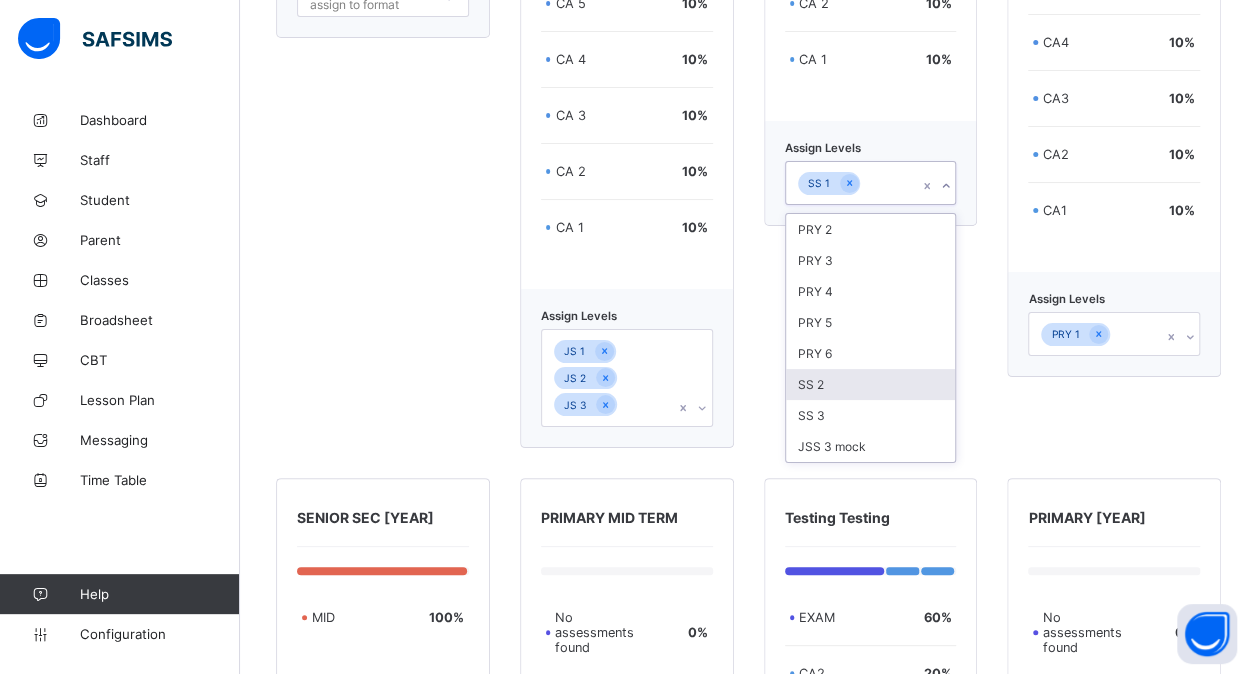 click on "SS 2" at bounding box center [871, 384] 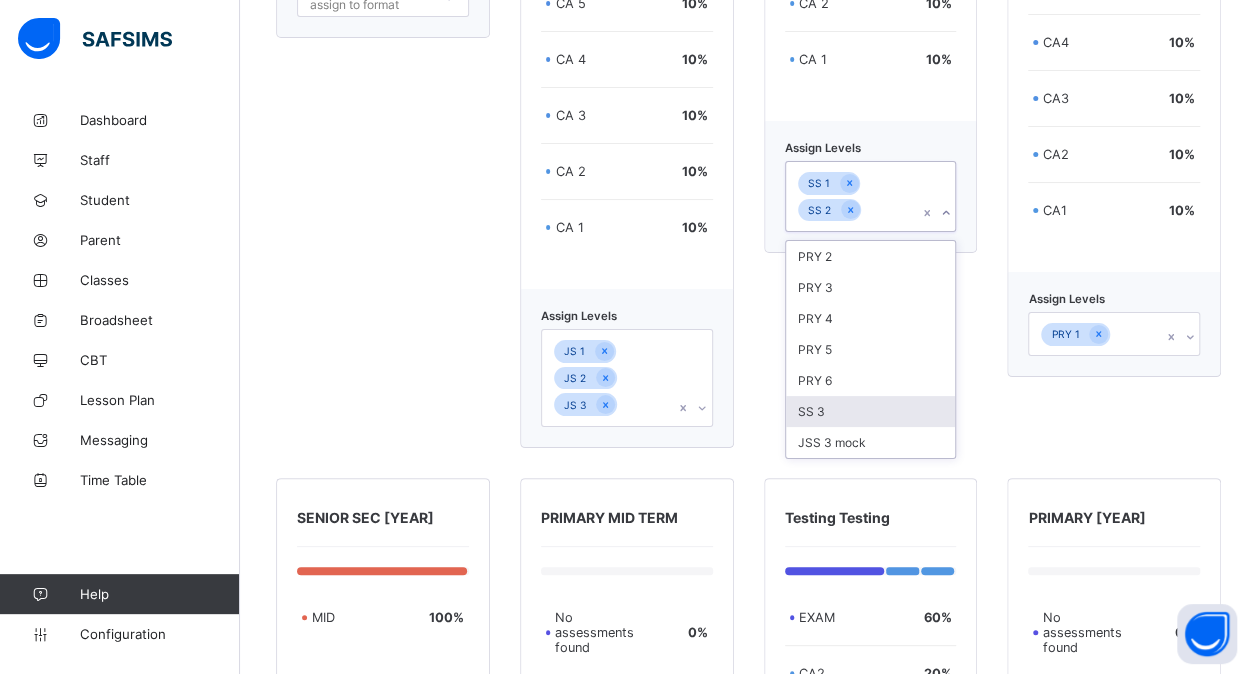 click on "SS 3" at bounding box center [871, 411] 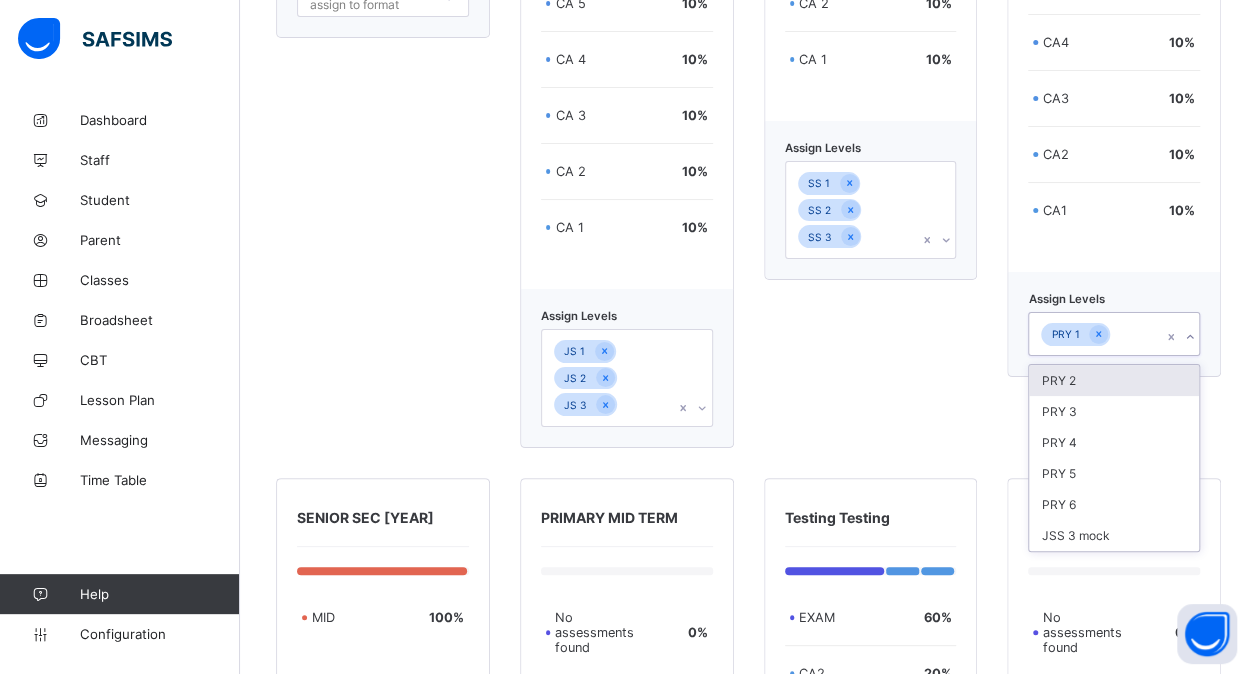 click on "PRY 1" at bounding box center [1095, 334] 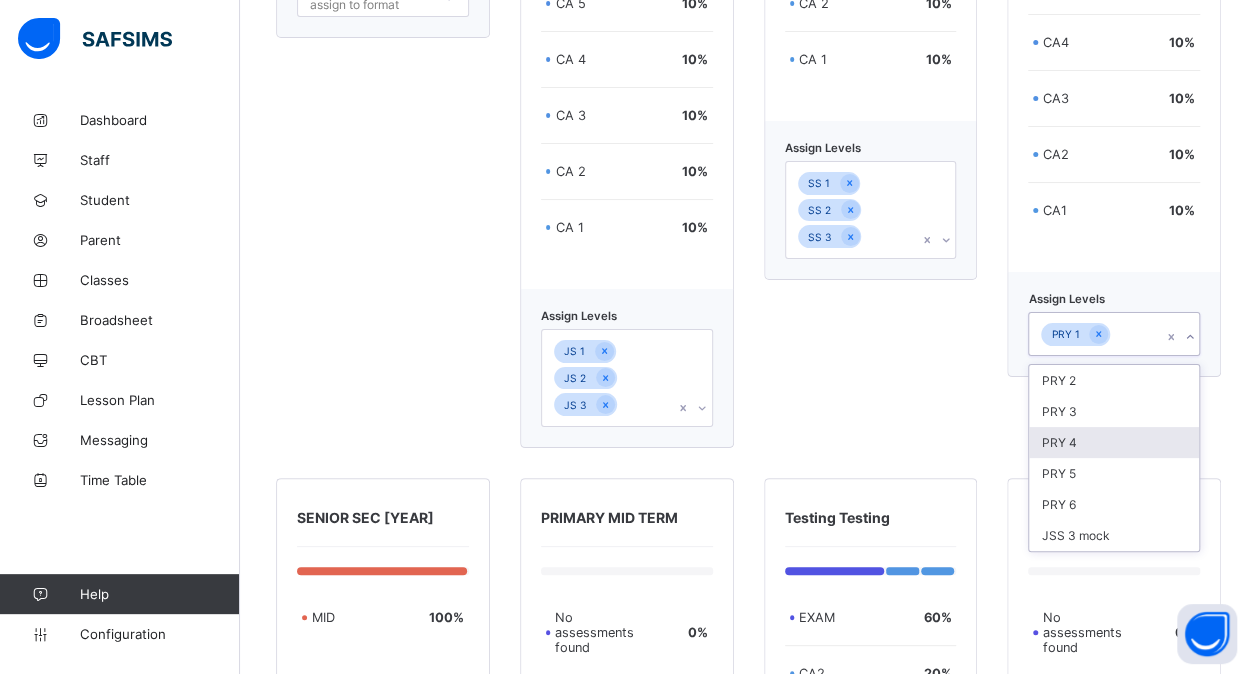 click on "PRY 4" at bounding box center (1114, 442) 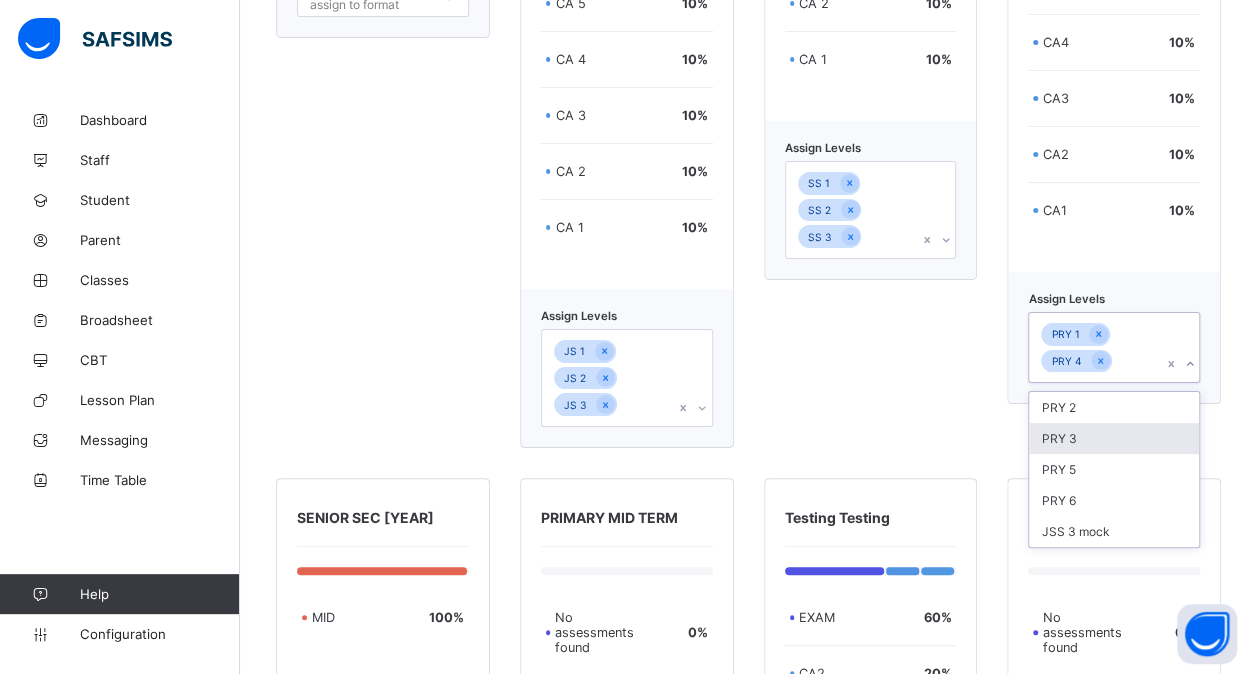 click on "PRY 3" at bounding box center (1114, 438) 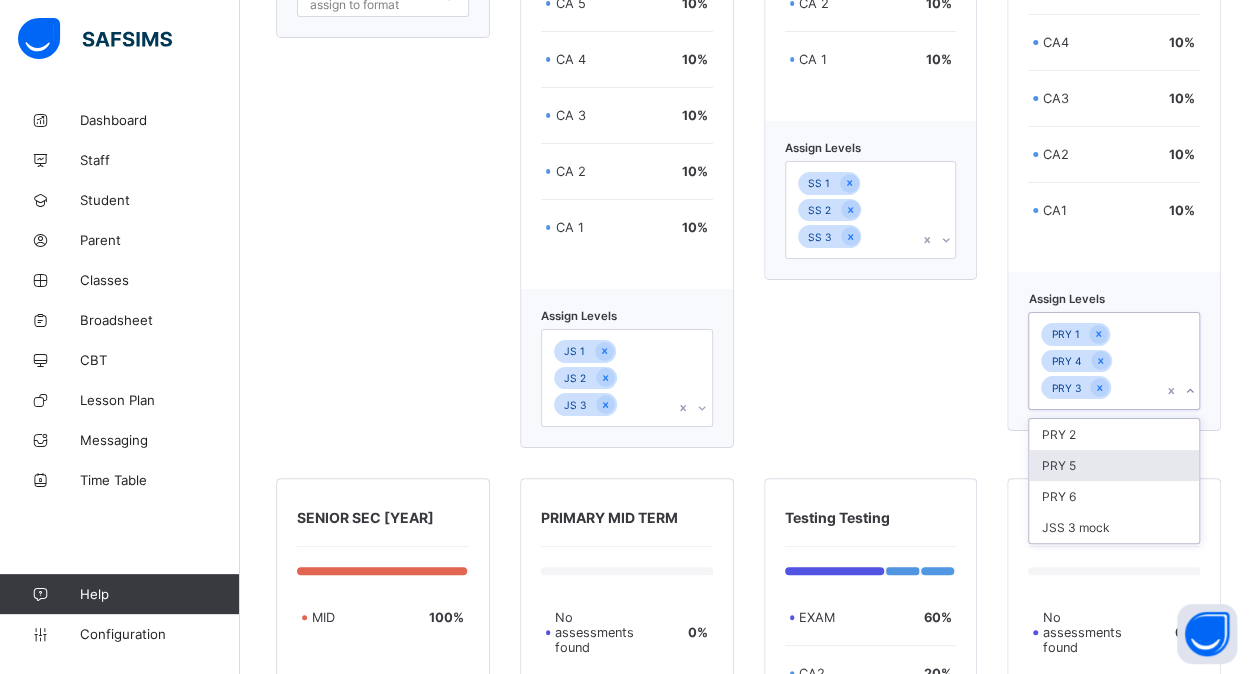 click on "PRY 5" at bounding box center [1114, 465] 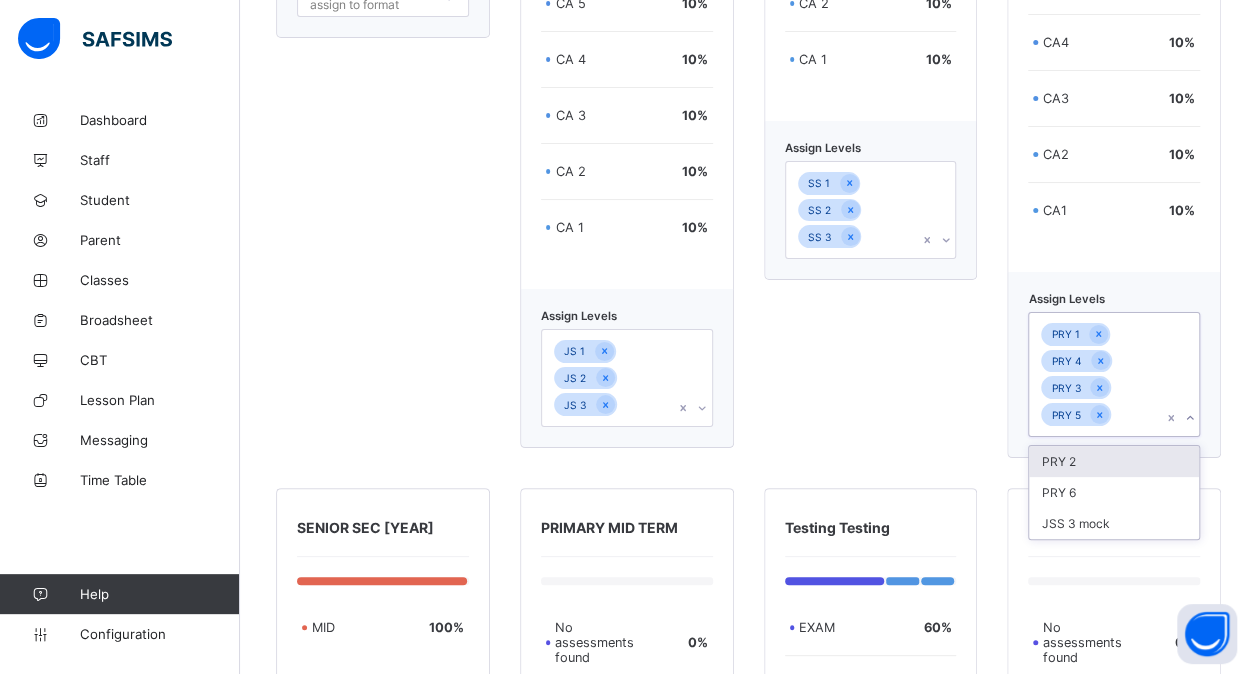 click on "PRY 2" at bounding box center [1114, 461] 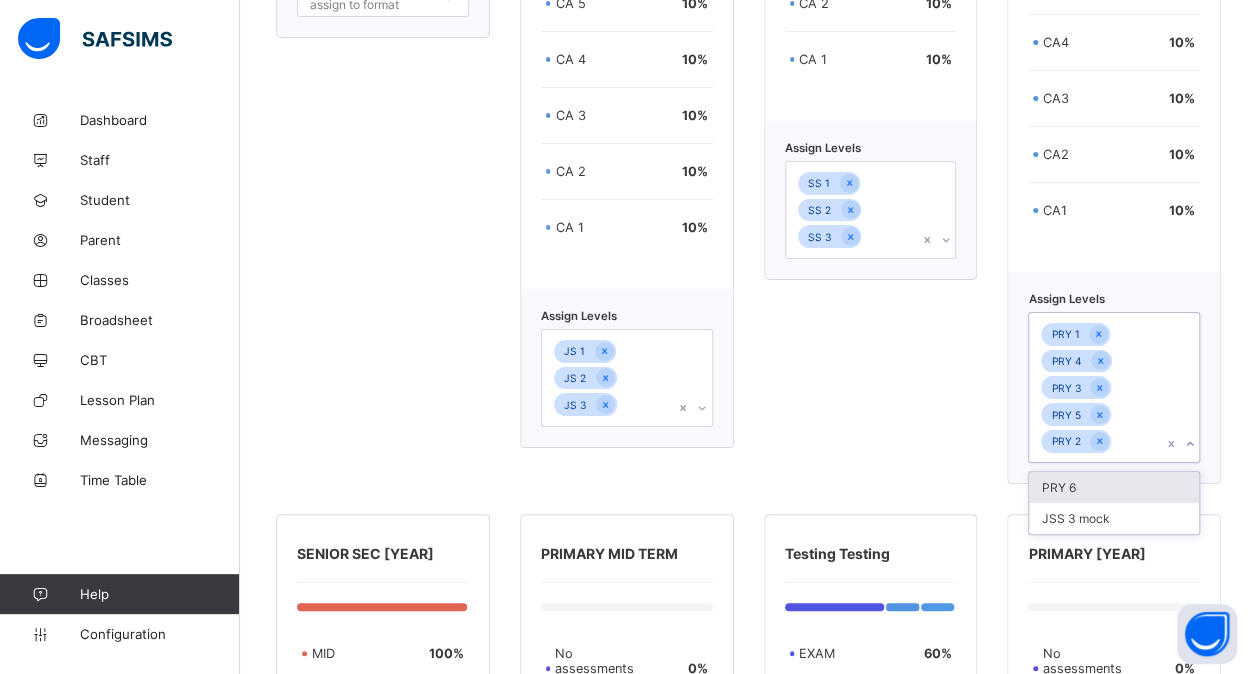 click on "PRY 6" at bounding box center (1114, 487) 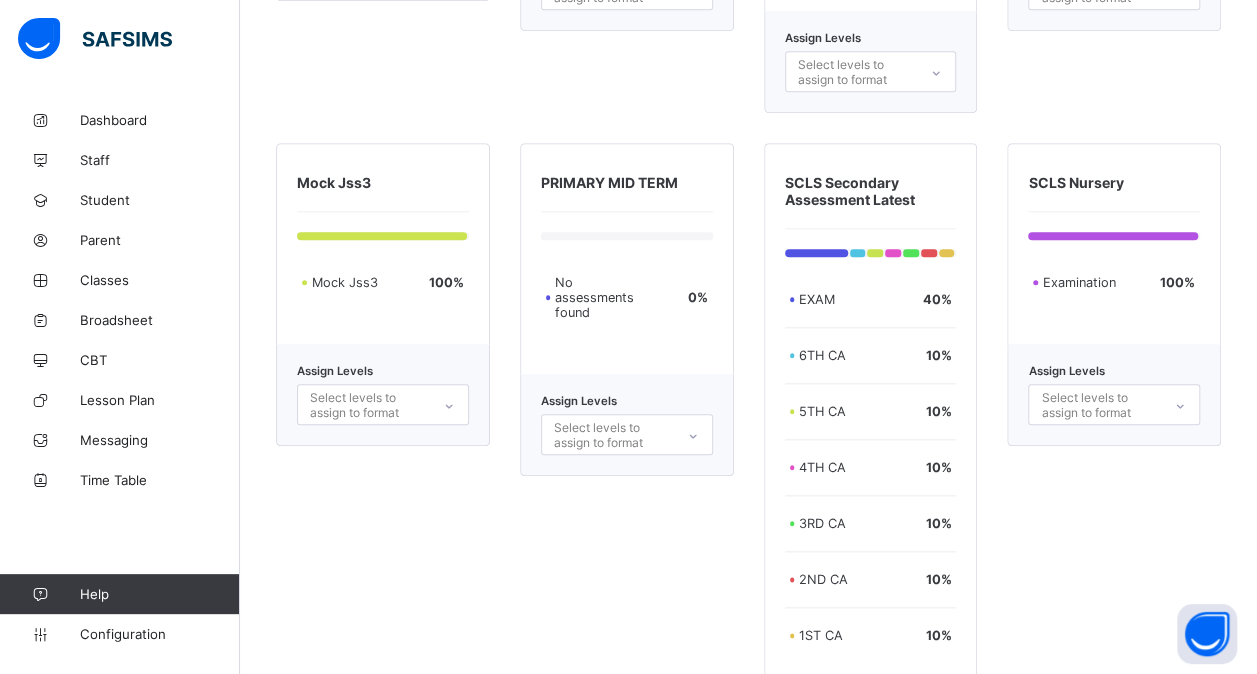 scroll, scrollTop: 4620, scrollLeft: 0, axis: vertical 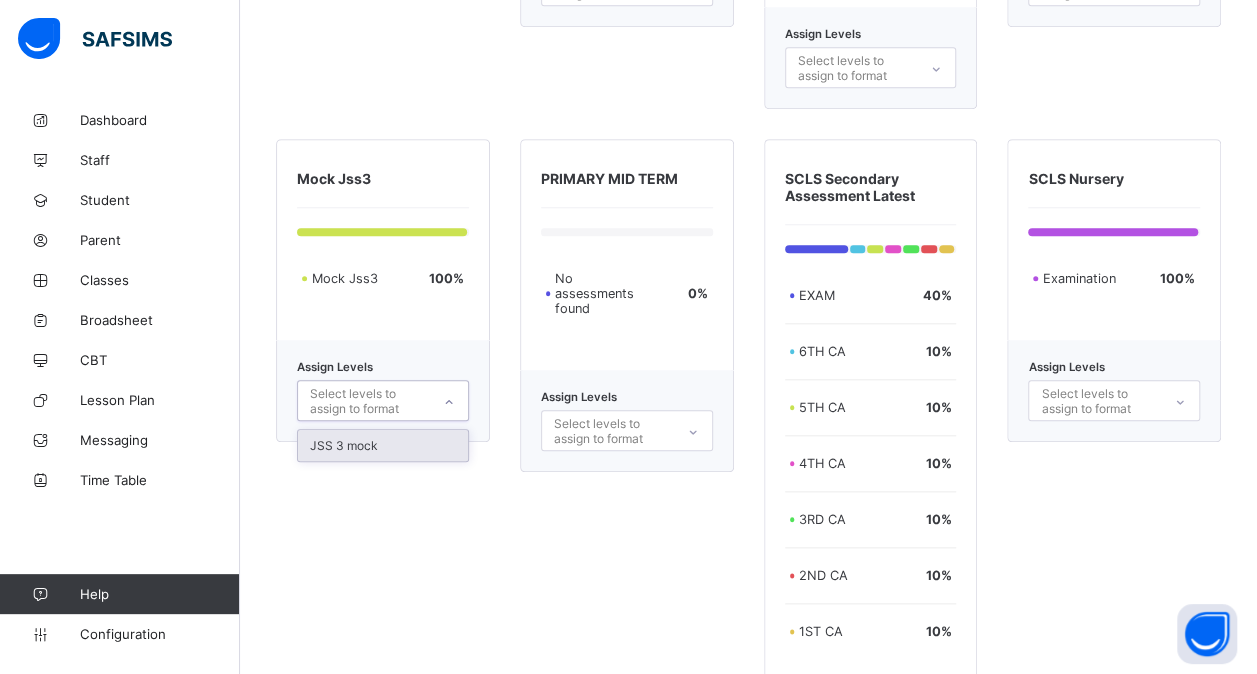 click on "Select levels to assign to format" at bounding box center [369, 401] 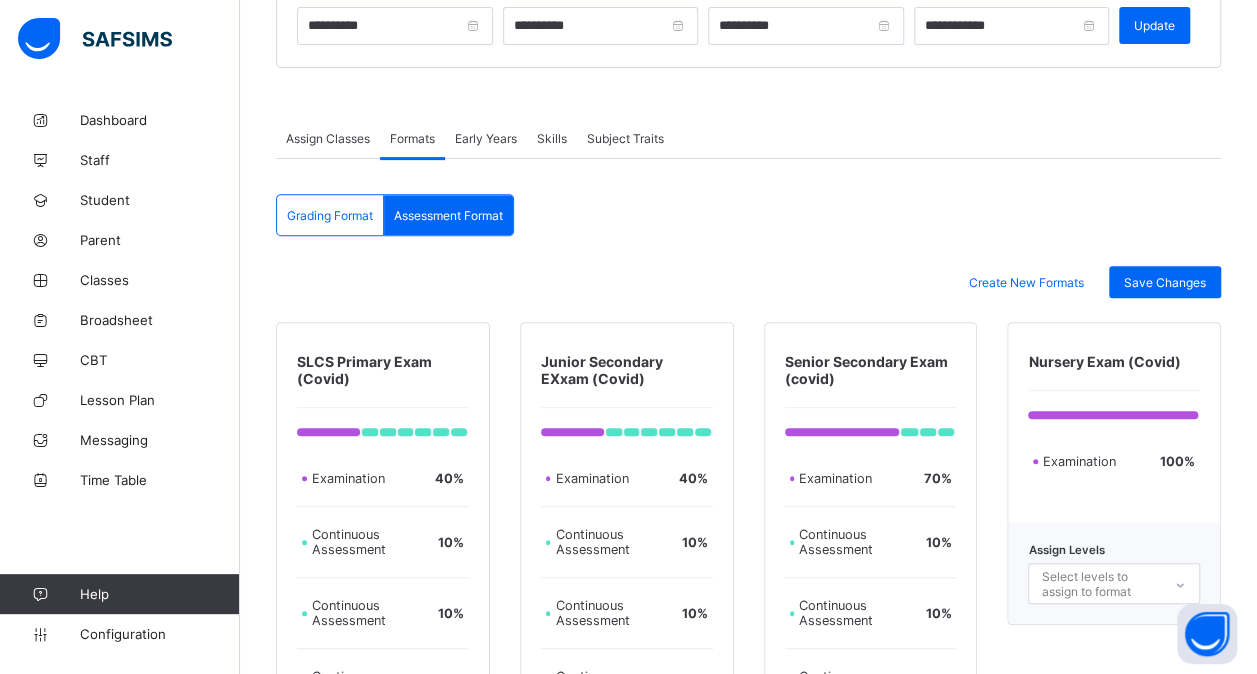 scroll, scrollTop: 287, scrollLeft: 0, axis: vertical 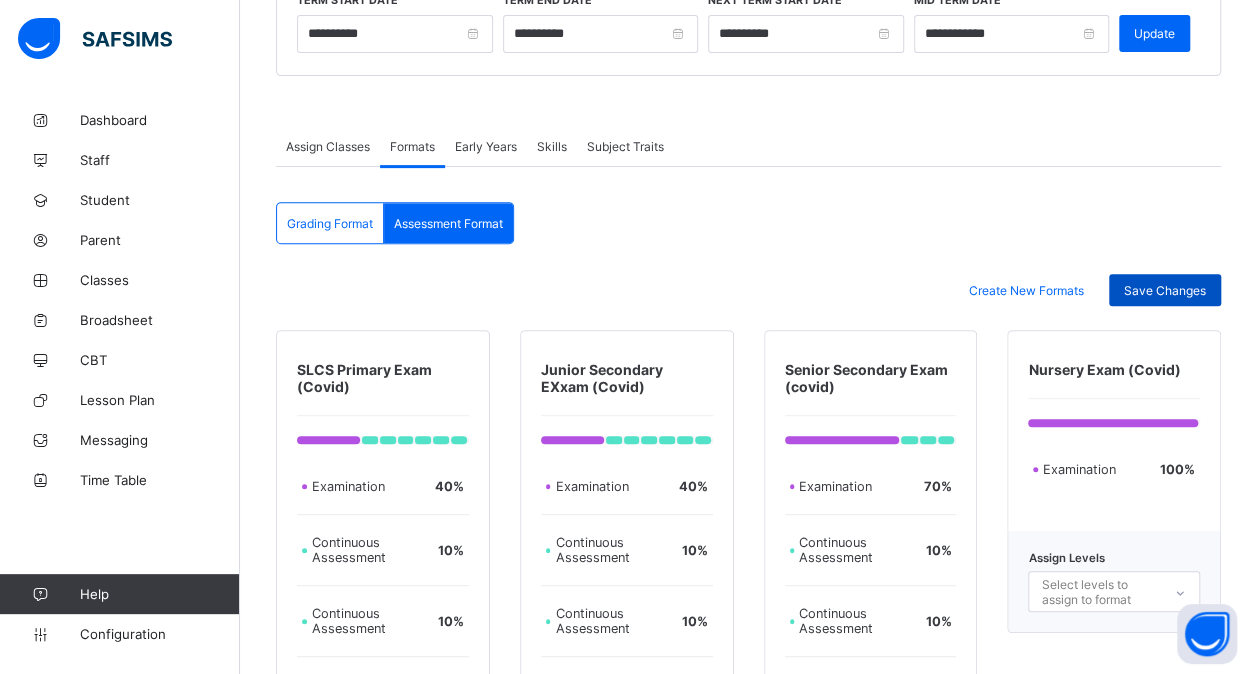 click on "Save Changes" at bounding box center (1165, 290) 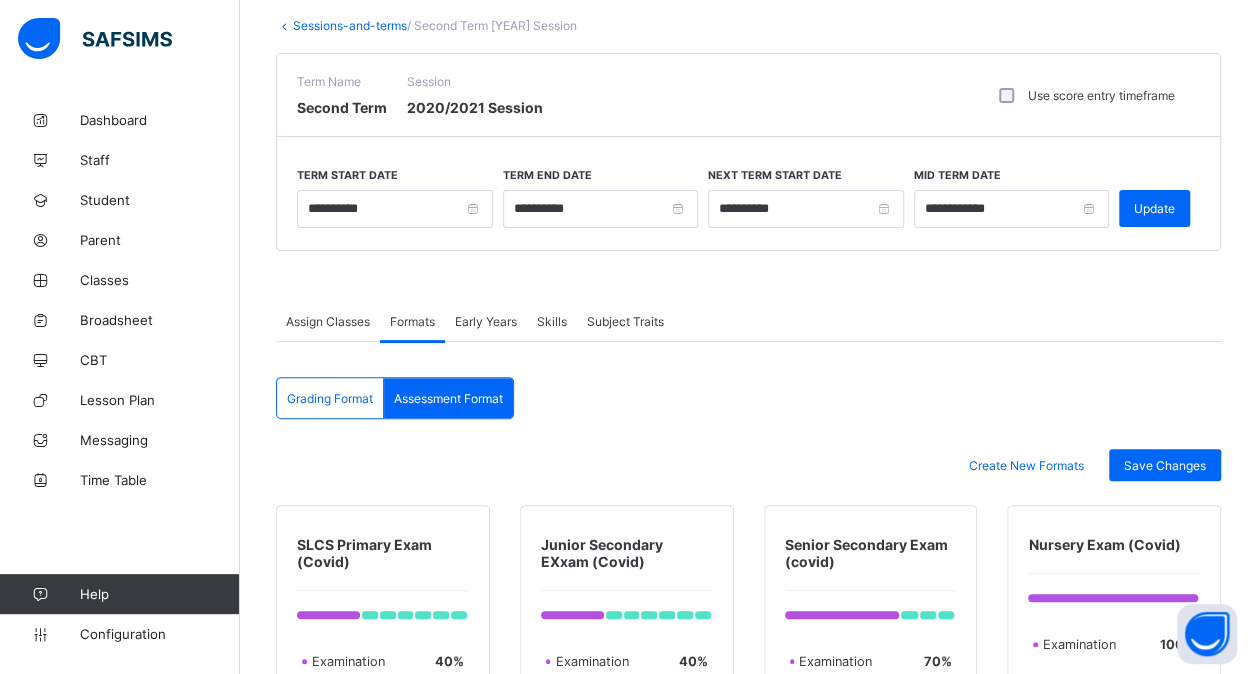 scroll, scrollTop: 111, scrollLeft: 0, axis: vertical 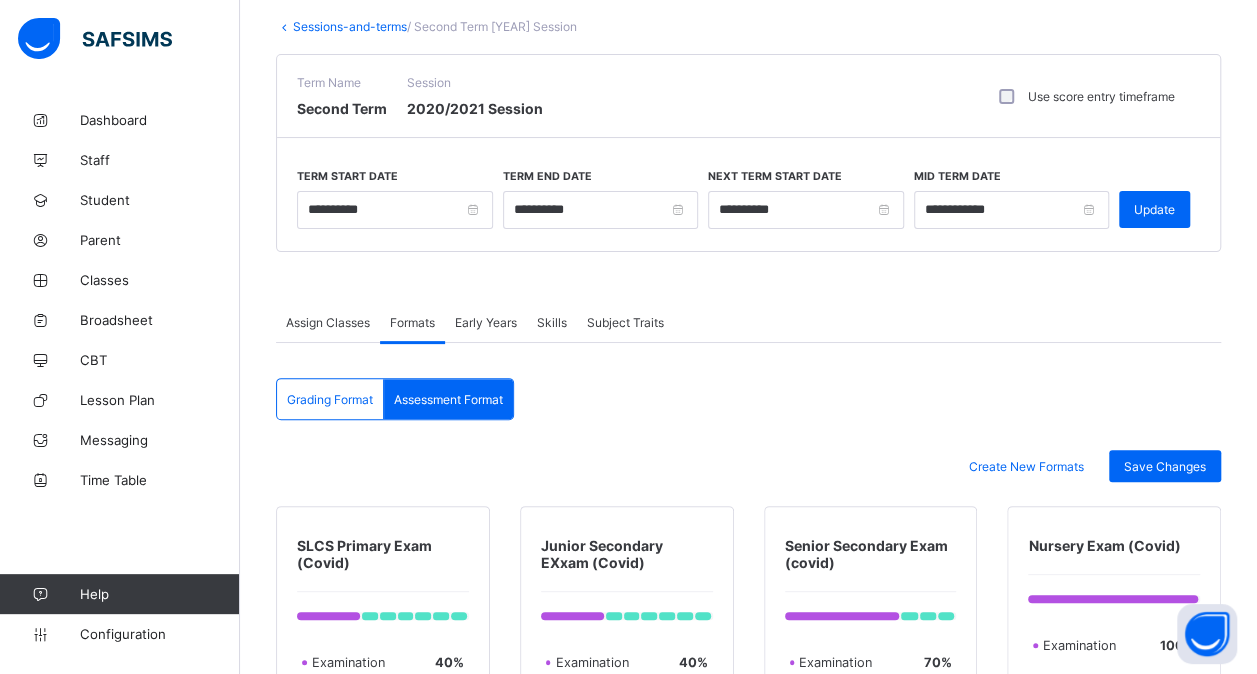 click on "Sessions-and-terms" at bounding box center [350, 26] 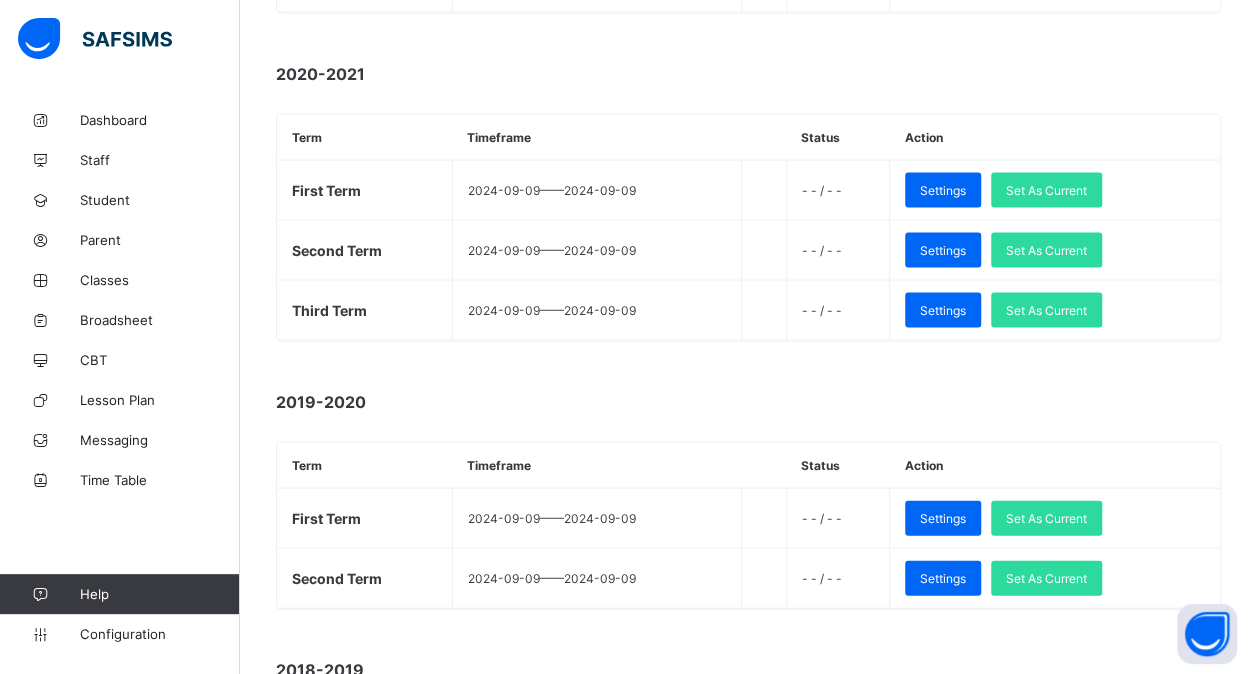 scroll, scrollTop: 1888, scrollLeft: 0, axis: vertical 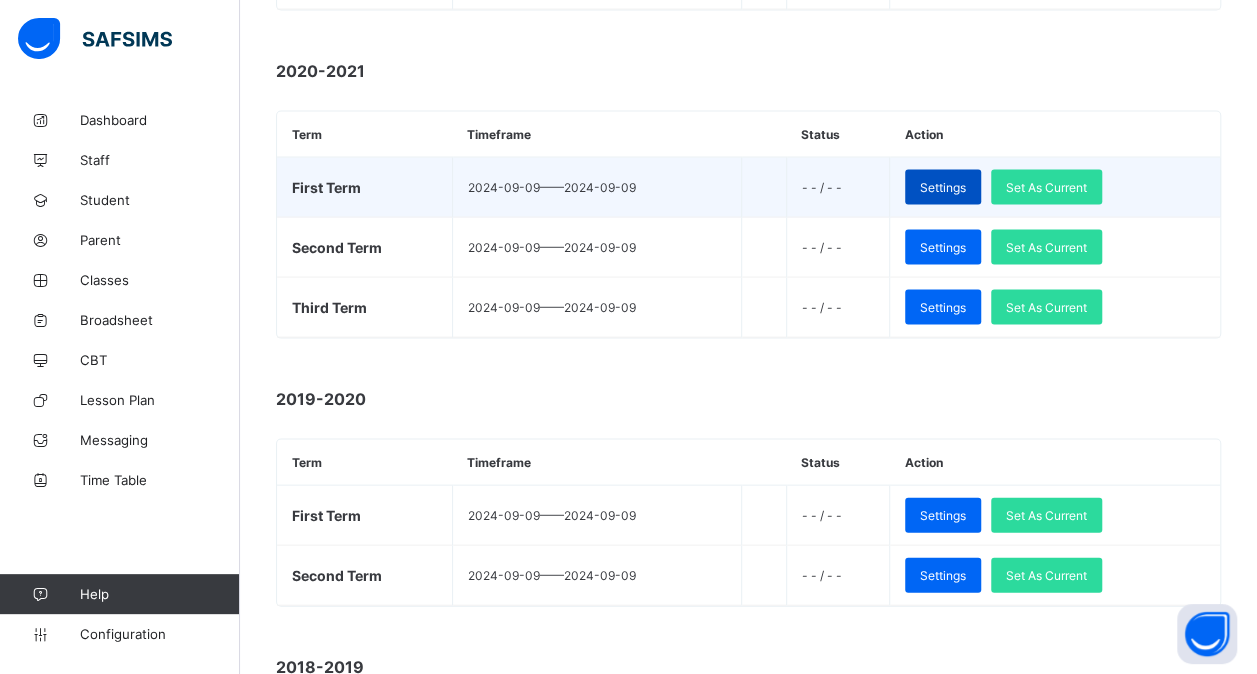 click on "Settings" at bounding box center (943, 187) 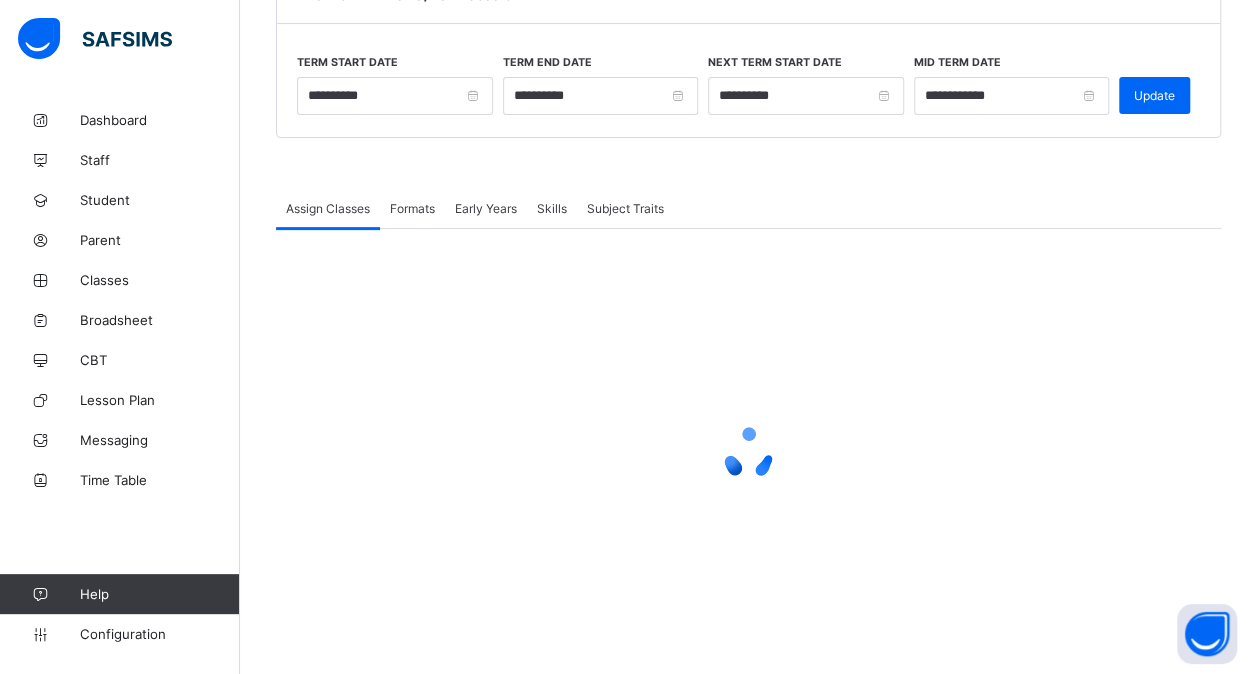 scroll, scrollTop: 222, scrollLeft: 0, axis: vertical 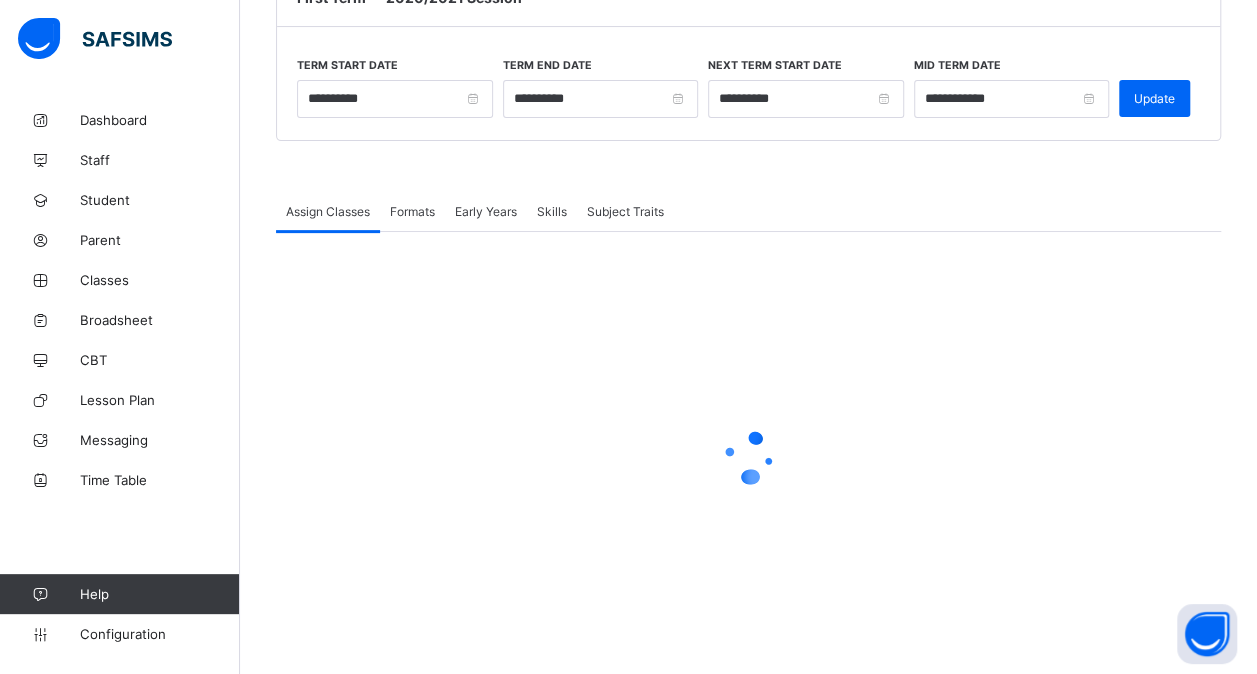 click on "Formats" at bounding box center (412, 211) 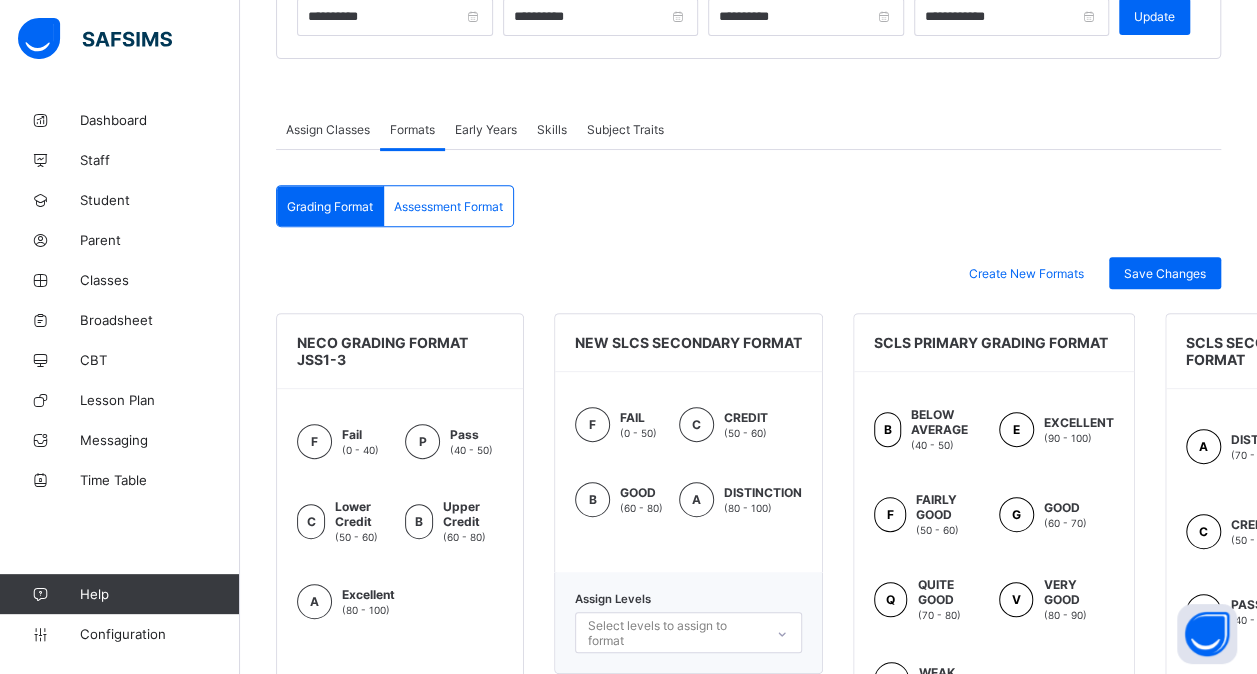 scroll, scrollTop: 1296, scrollLeft: 0, axis: vertical 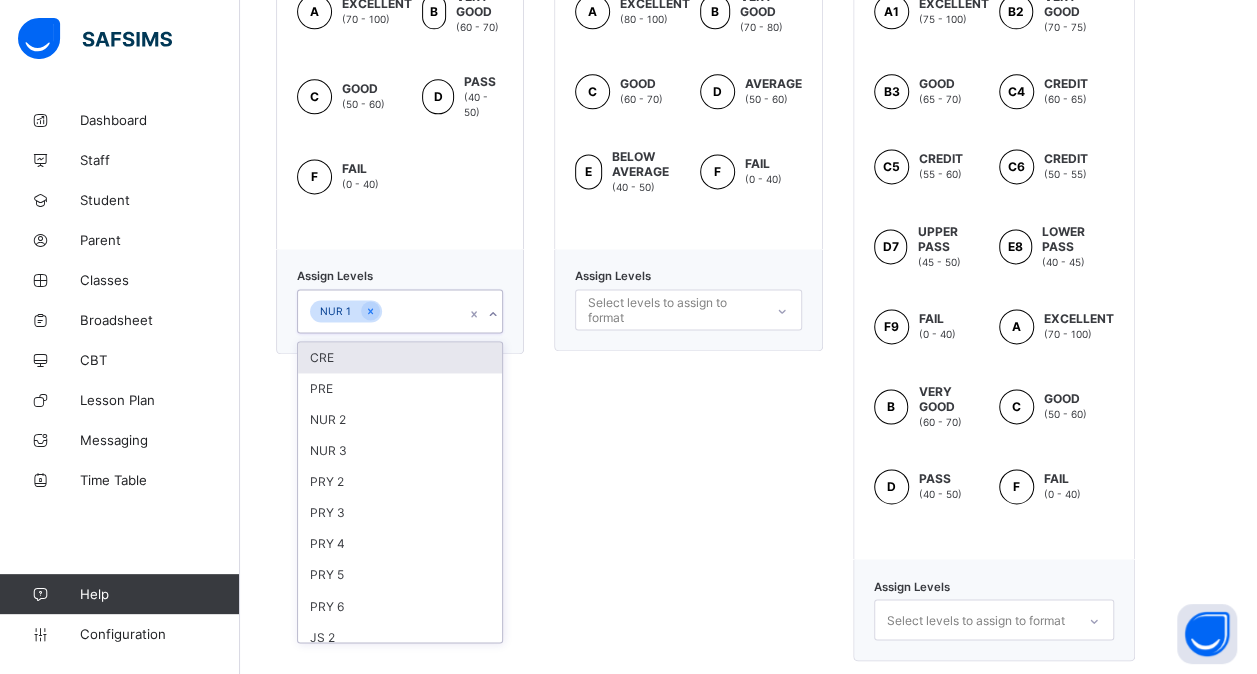 click on "NUR 1" at bounding box center [381, 311] 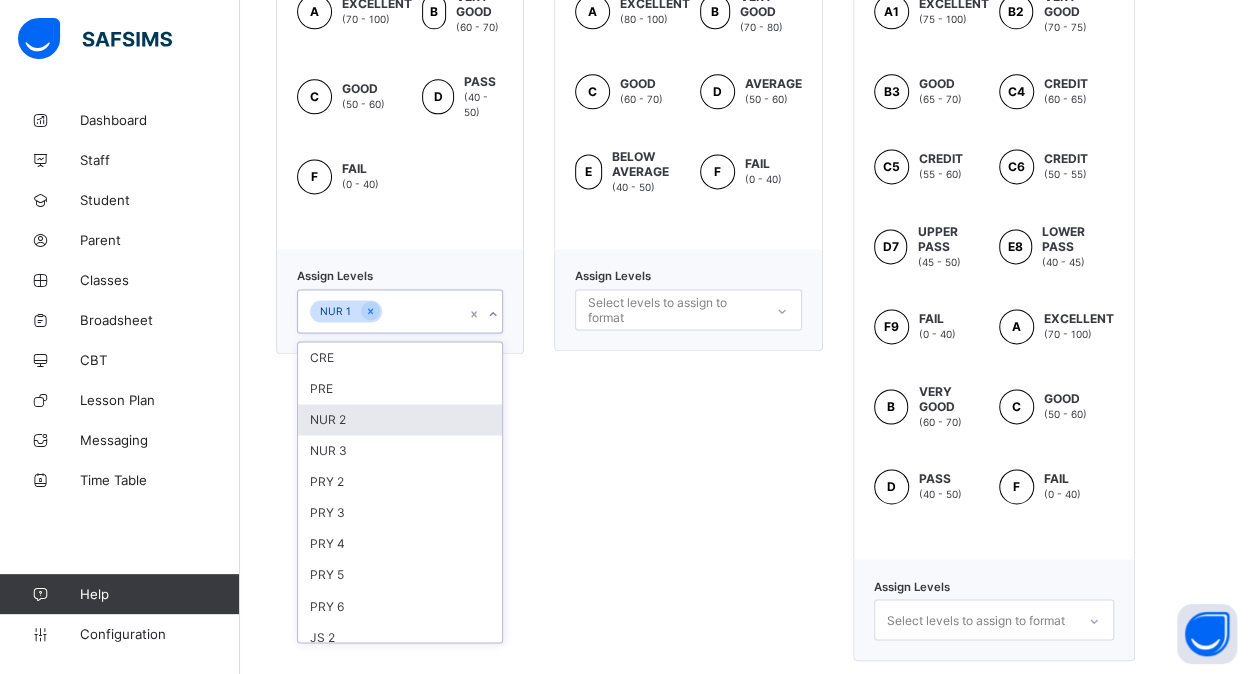 click on "NUR 2" at bounding box center [400, 419] 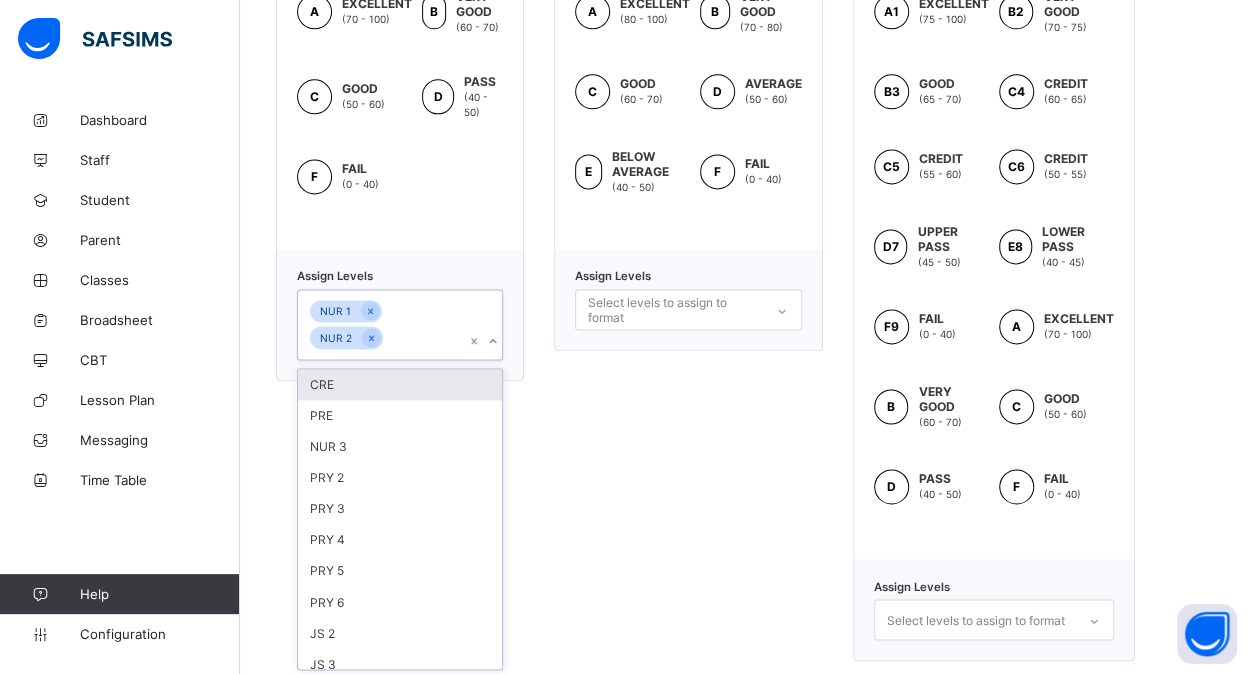 click on "PRE" at bounding box center (400, 415) 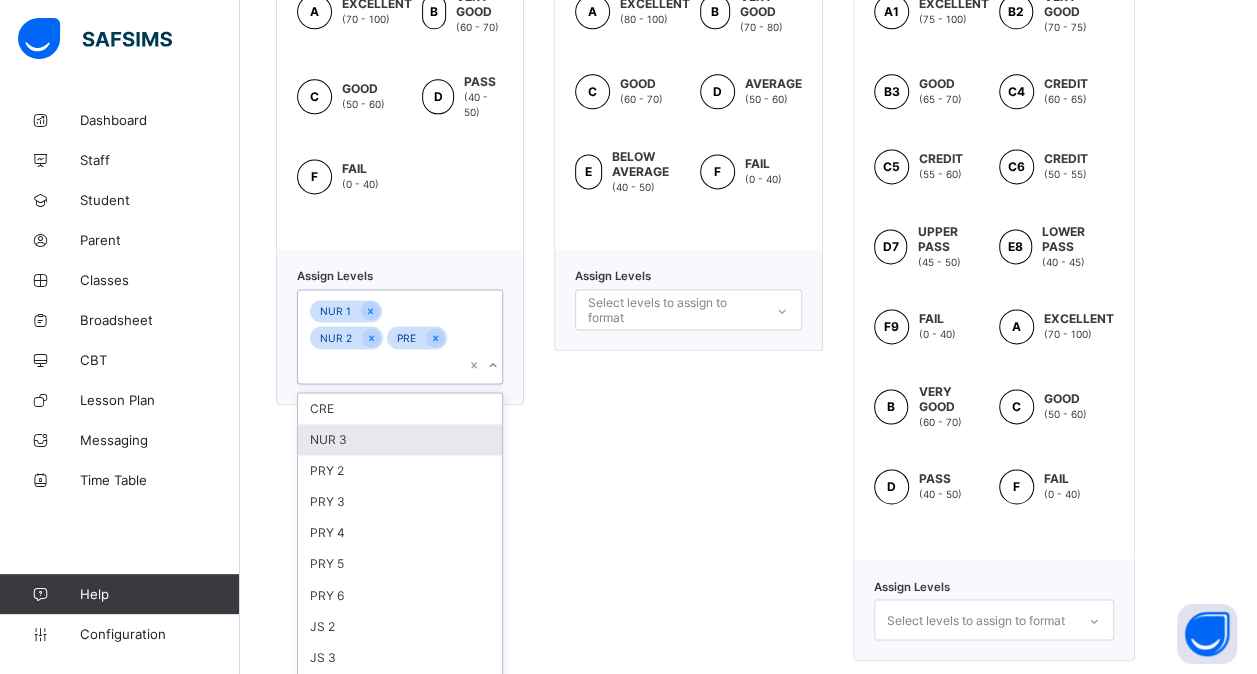 click on "NUR 3" at bounding box center [400, 439] 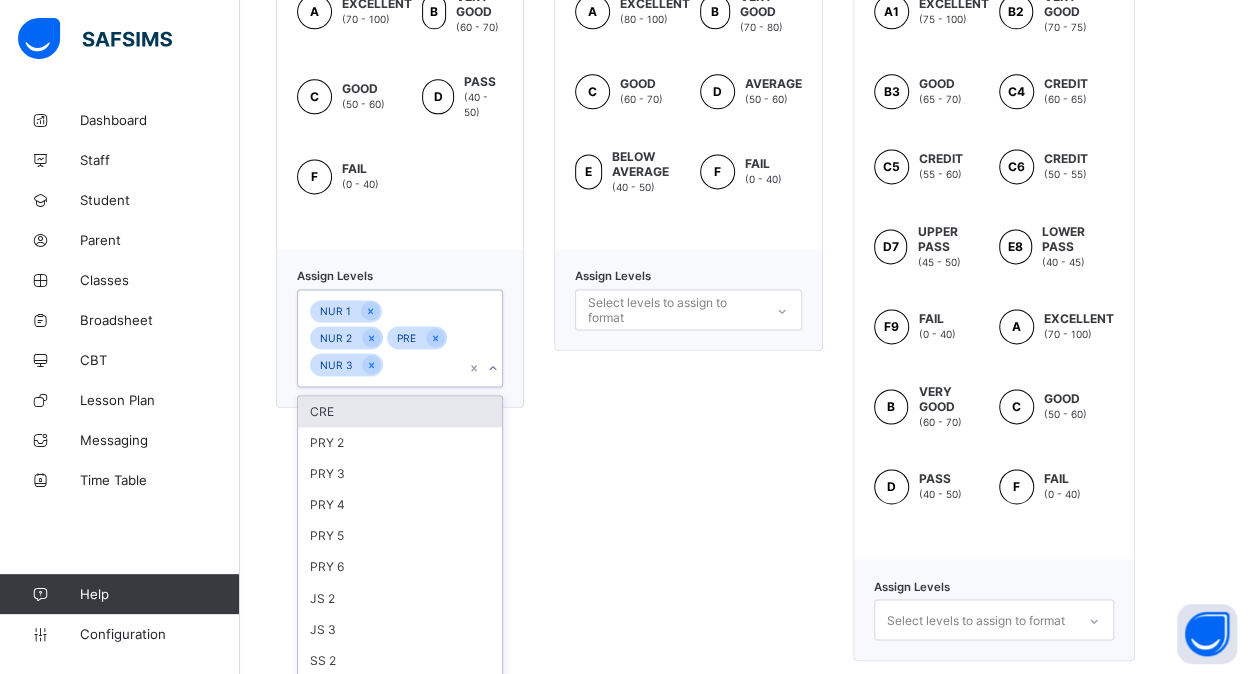 click on "CRE" at bounding box center (400, 411) 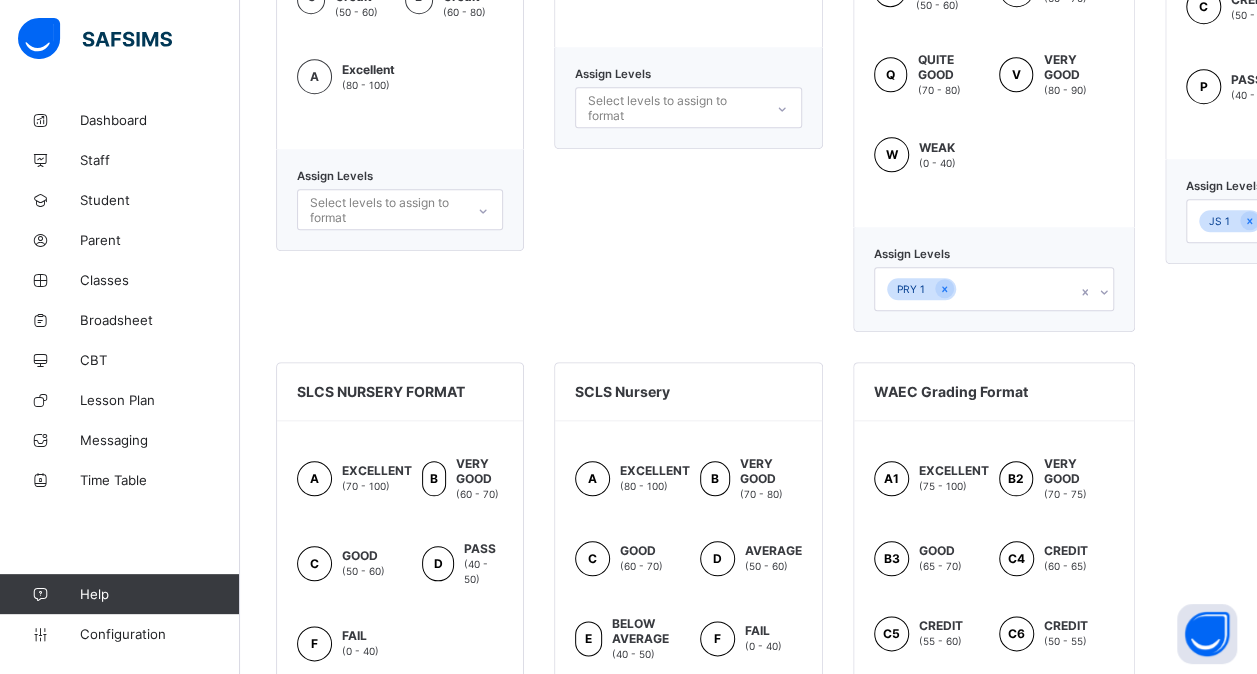 scroll, scrollTop: 828, scrollLeft: 0, axis: vertical 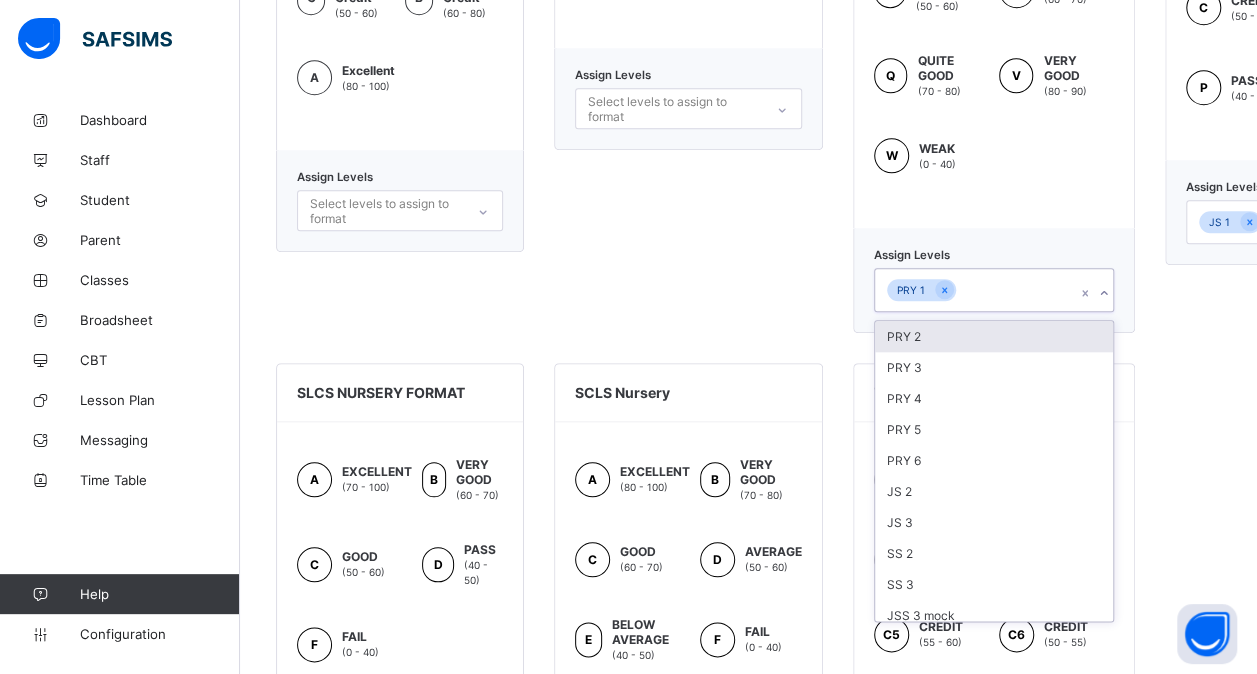 click on "PRY 1" at bounding box center (975, 290) 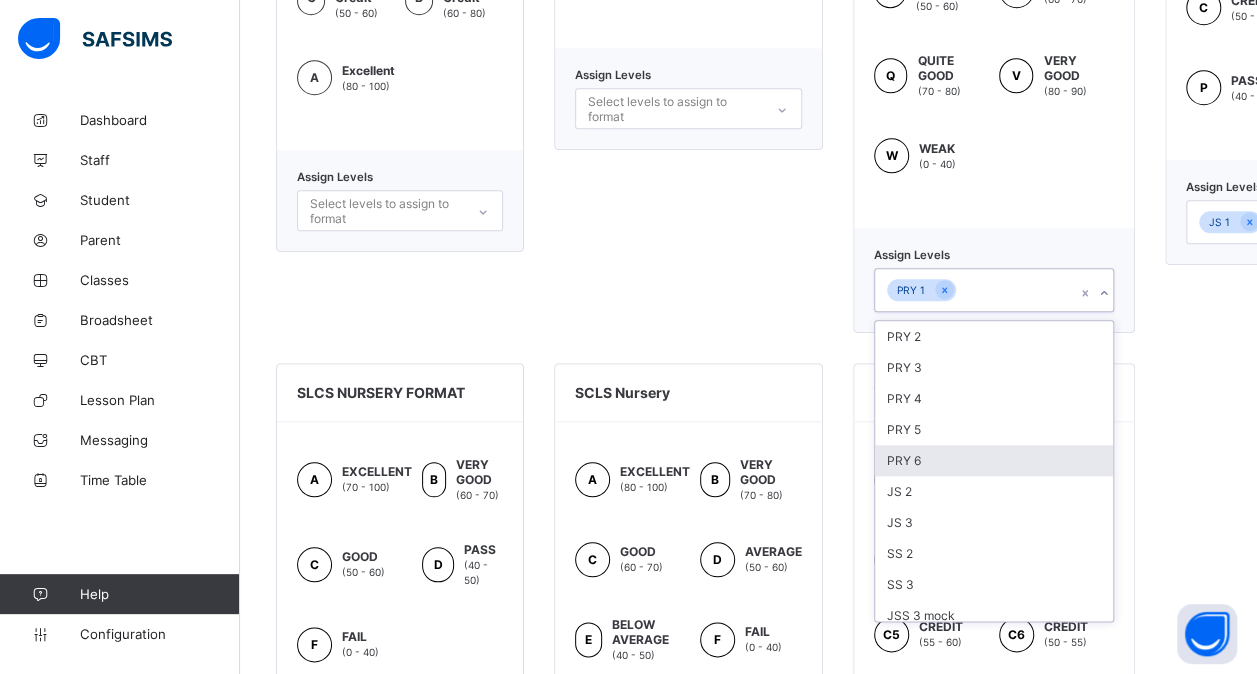 click on "PRY 6" at bounding box center (994, 460) 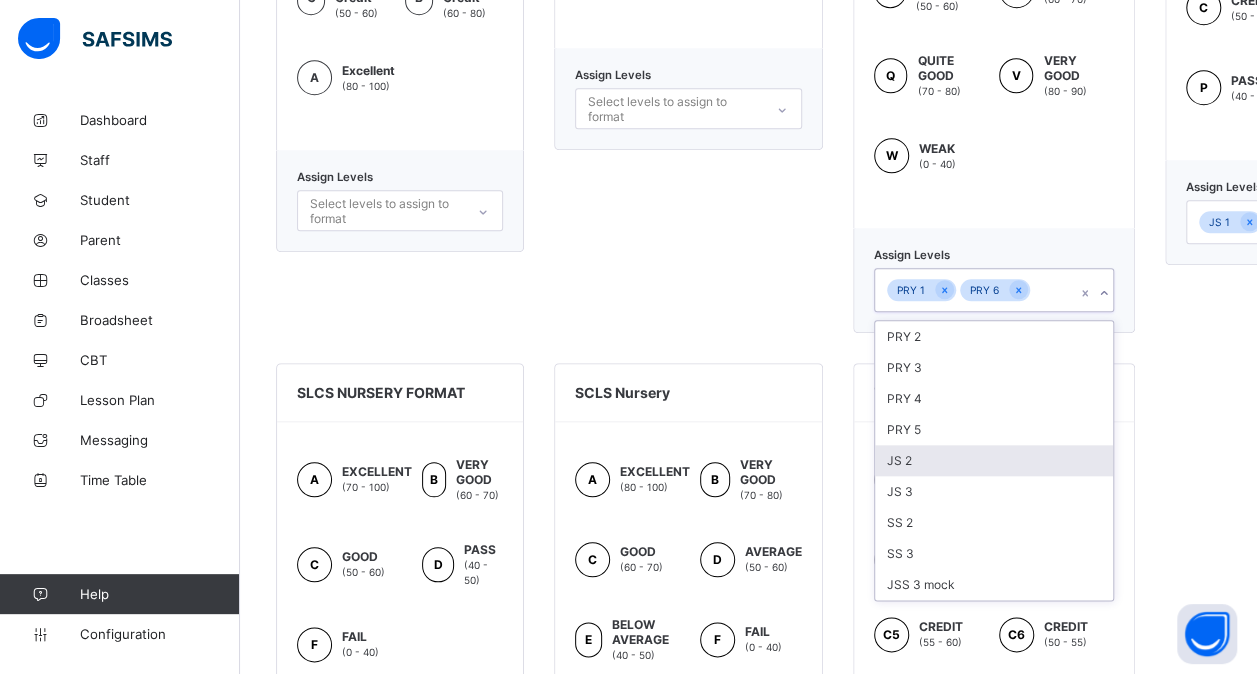 click on "JS 2" at bounding box center (994, 460) 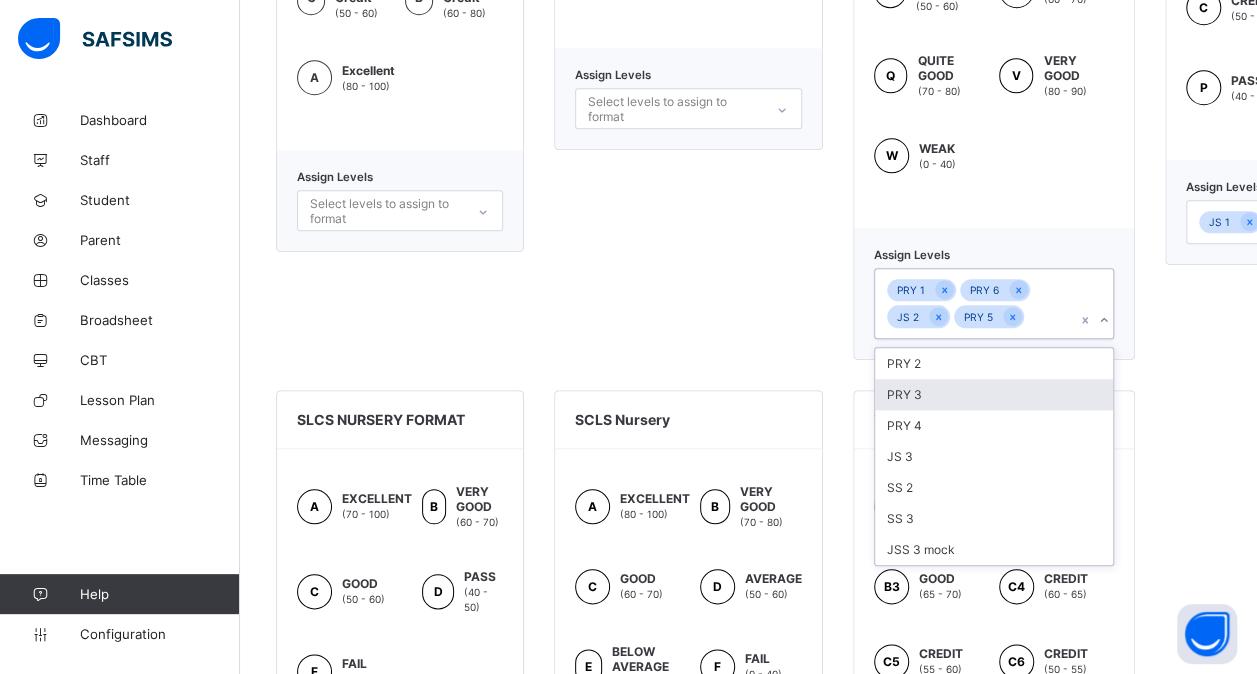 click on "PRY 3" at bounding box center (994, 394) 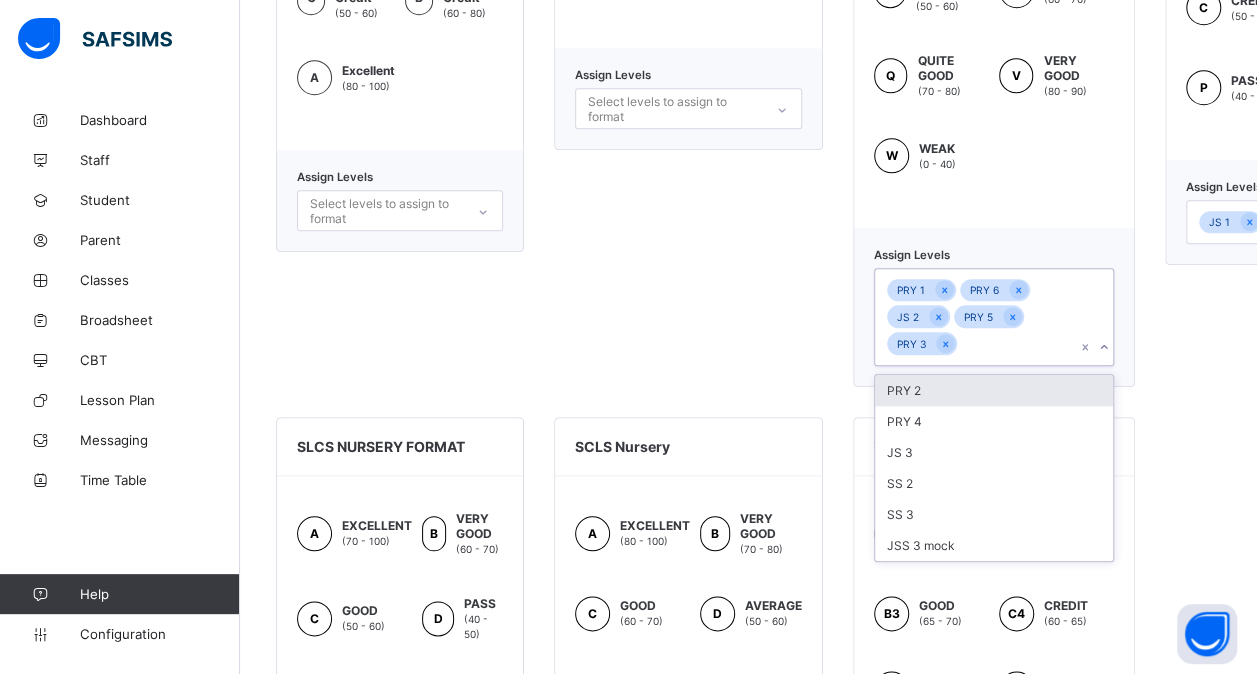 click on "PRY 2" at bounding box center [994, 390] 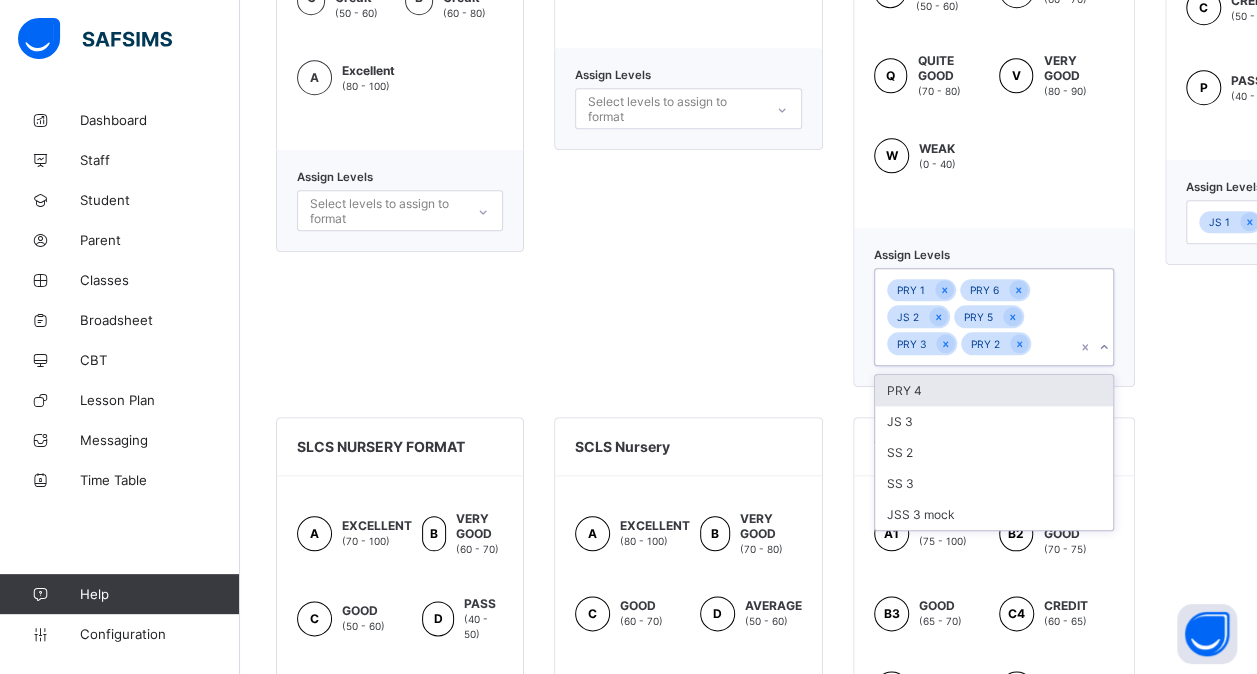 click on "PRY 4" at bounding box center [994, 390] 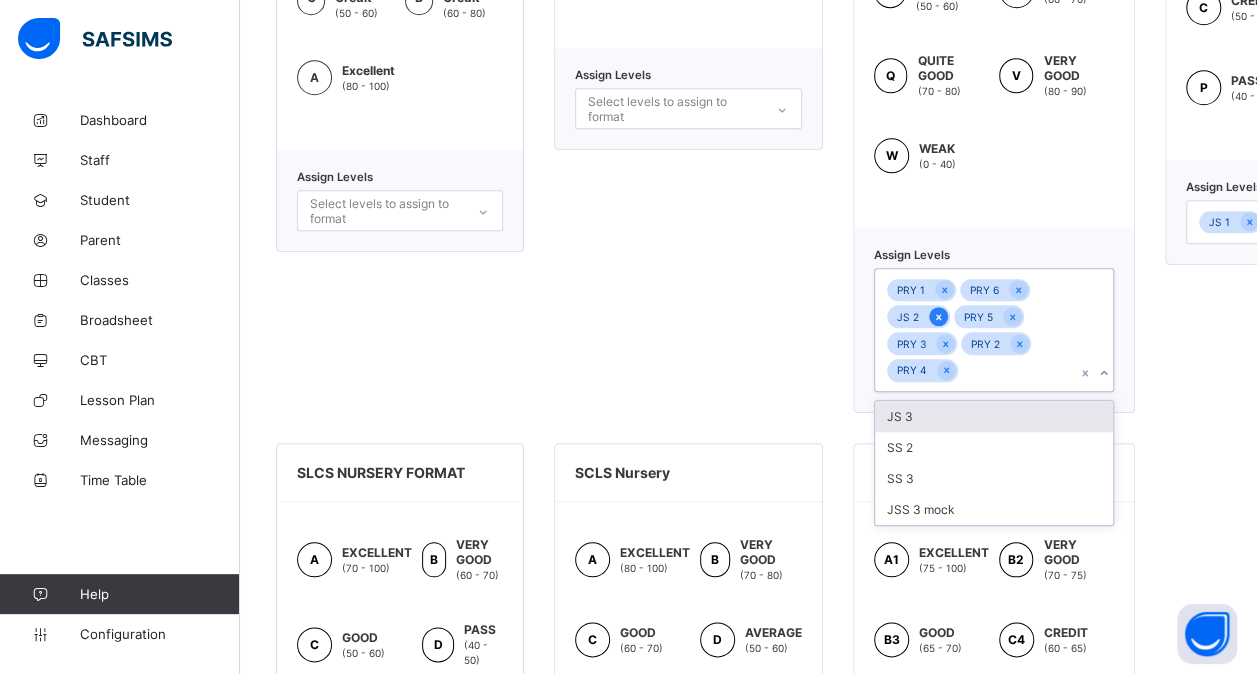 click 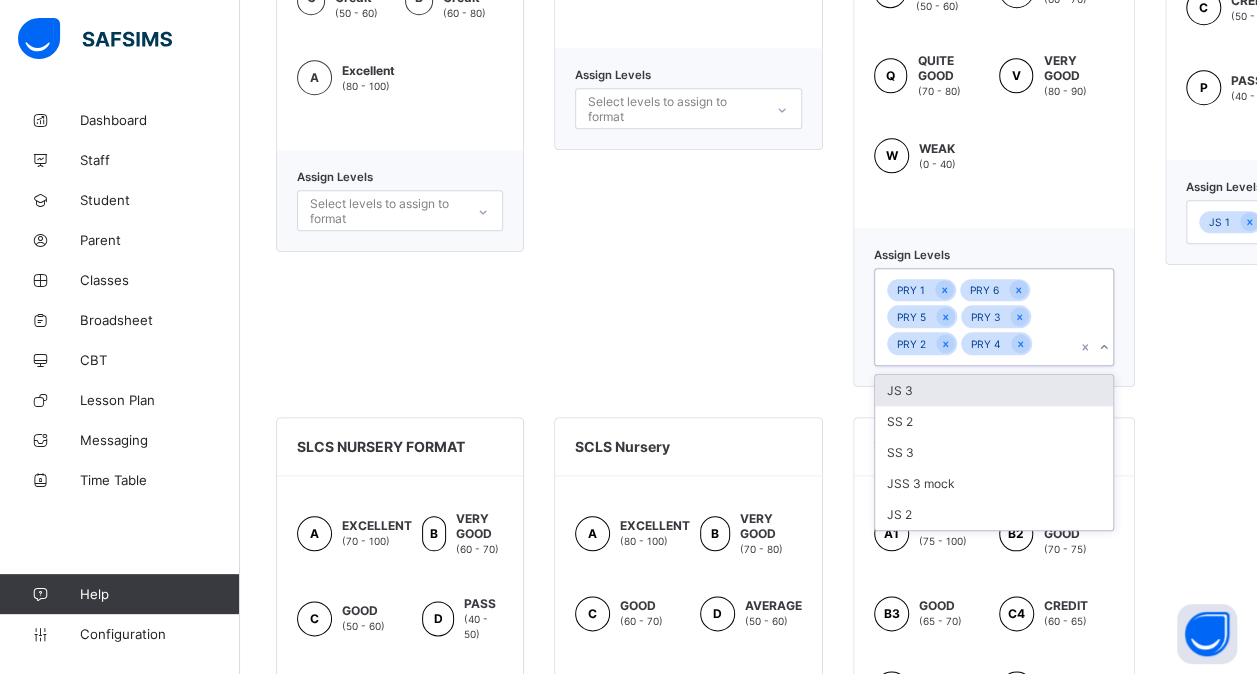 scroll, scrollTop: 828, scrollLeft: 162, axis: both 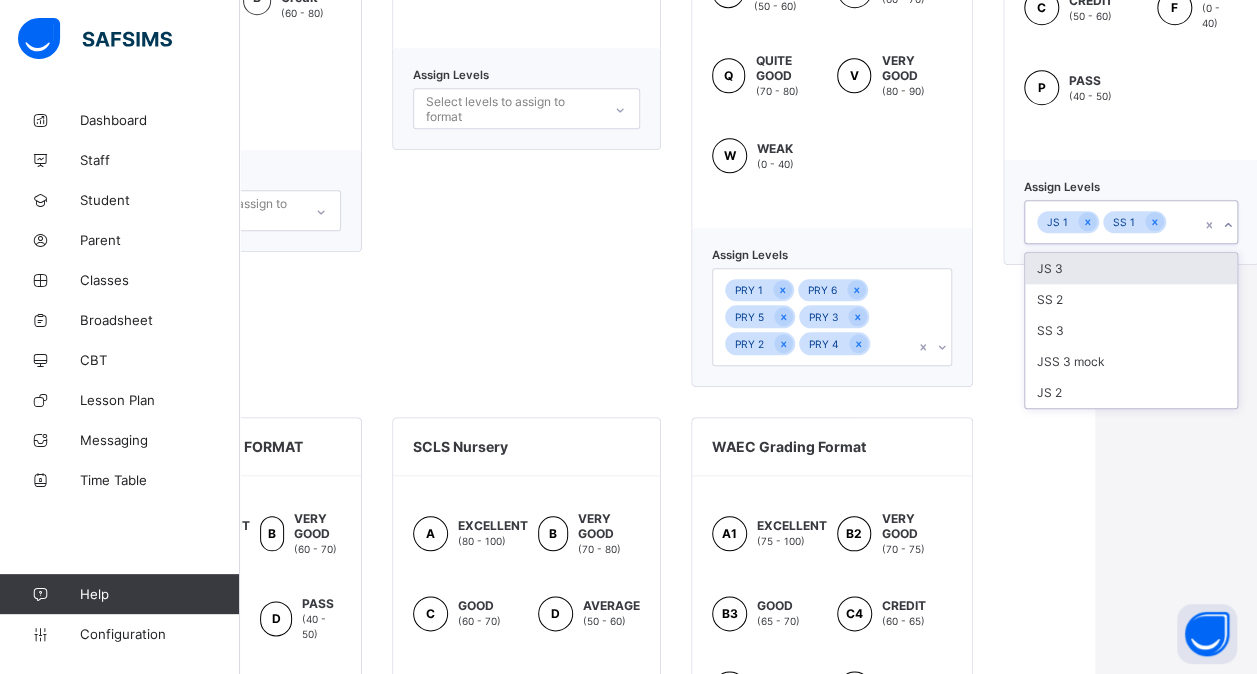 click on "JS 1 SS 1" at bounding box center (1131, 222) 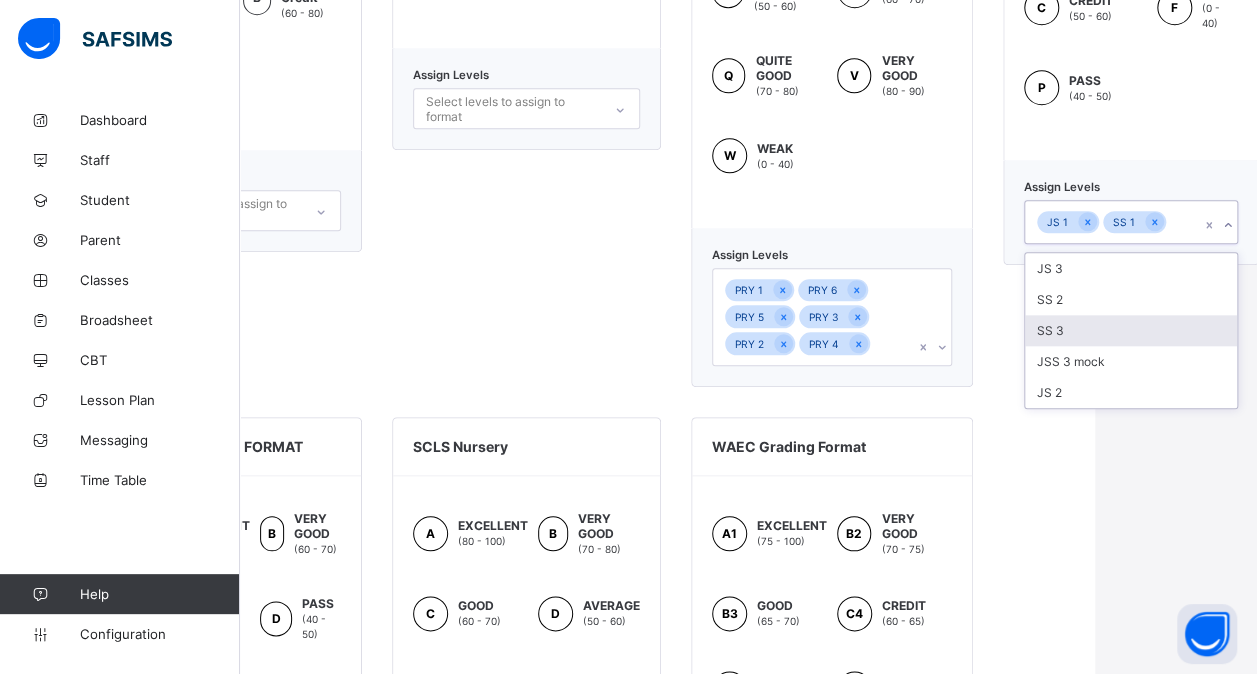 click on "SS 3" at bounding box center (1131, 330) 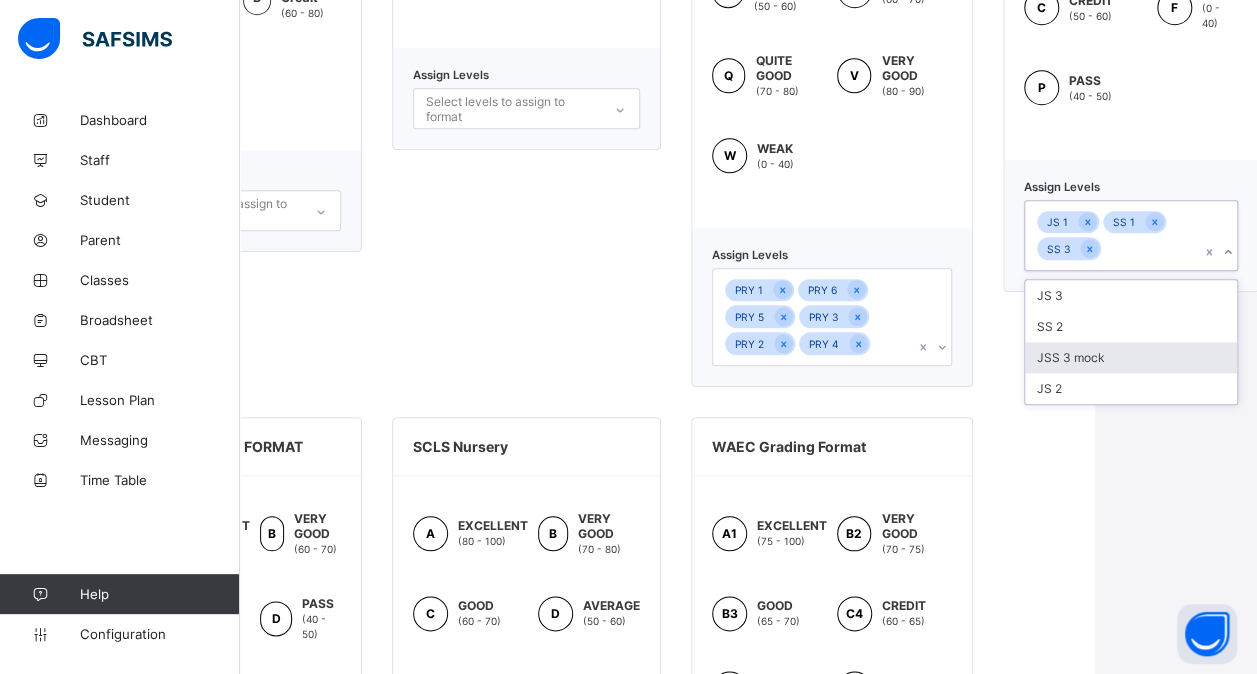 click on "JSS 3 mock" at bounding box center [1131, 357] 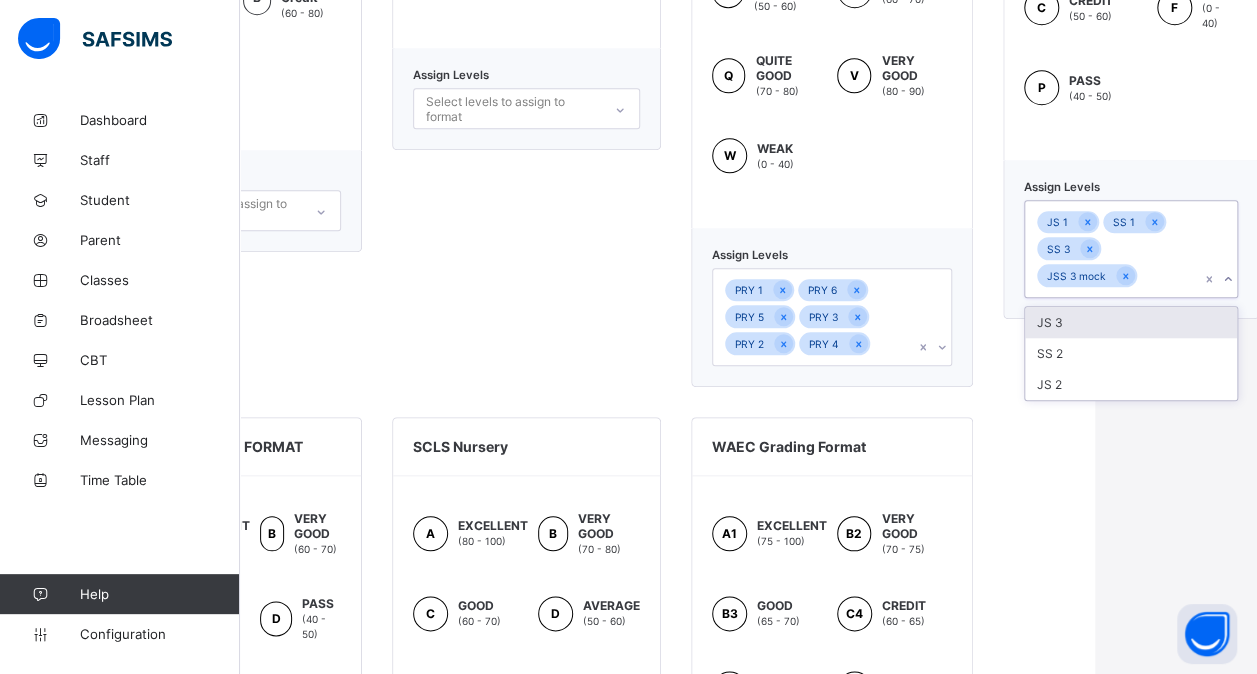 click on "SS 2" at bounding box center (1131, 353) 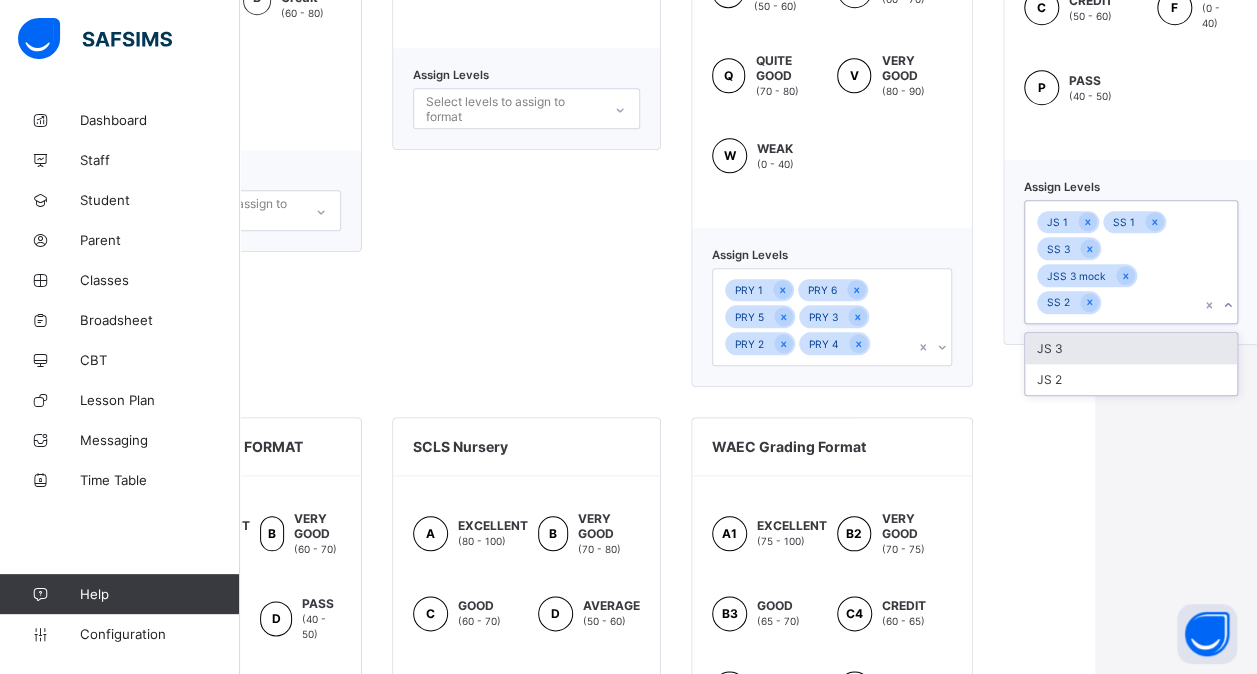 click on "JS 3" at bounding box center (1131, 348) 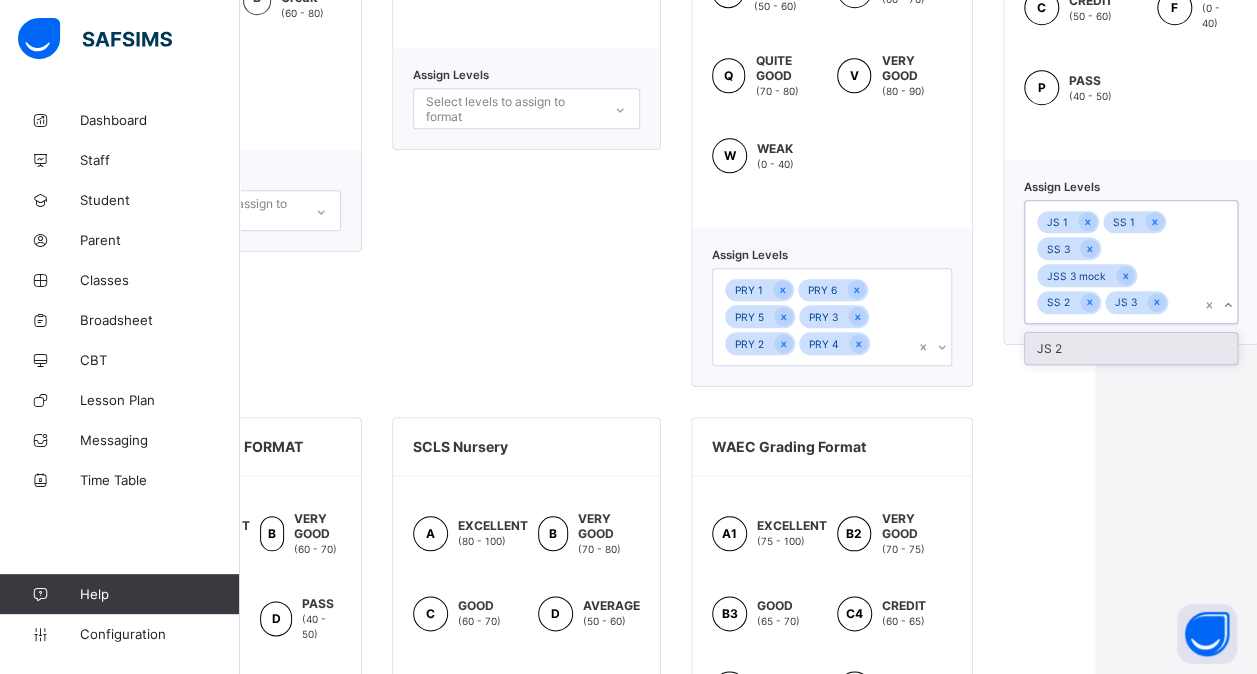 click on "JS 2" at bounding box center (1131, 348) 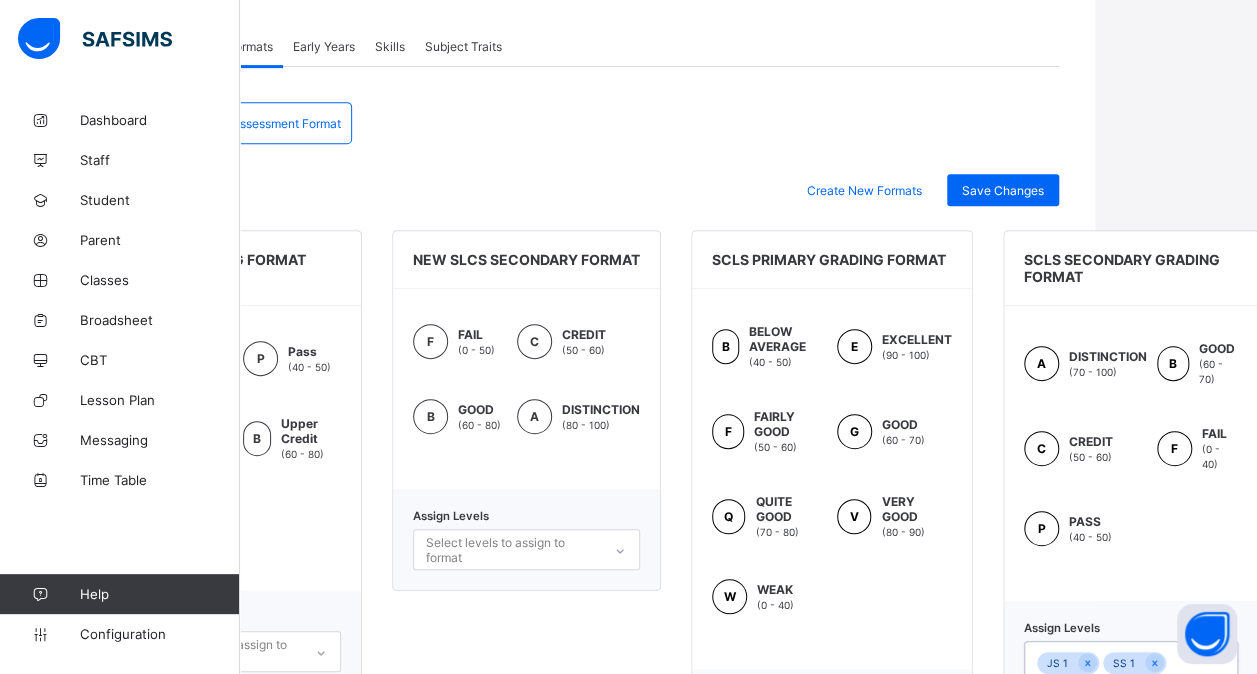 scroll, scrollTop: 386, scrollLeft: 162, axis: both 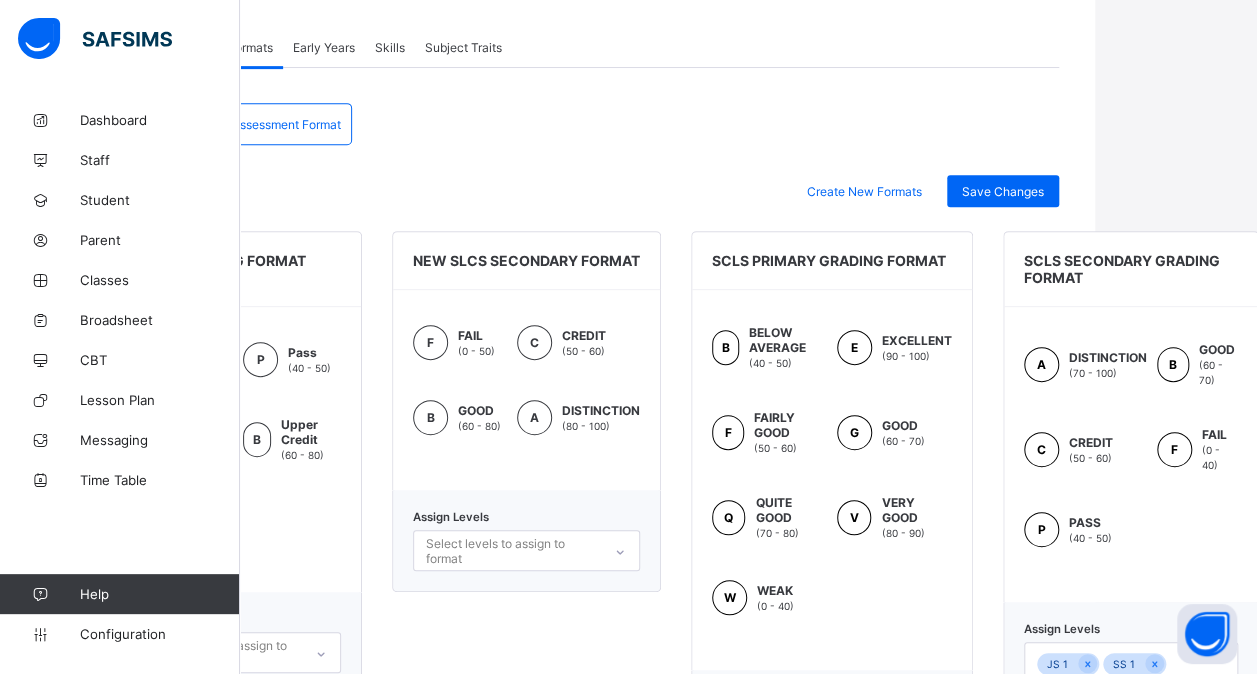 click on "Create New Formats Save Changes NECO GRADING FORMAT JSS1-3 F Fail   (0 - 40)   P Pass   (40 - 50)   C Lower Credit   (50 - 60)   B Upper Credit   (60 - 80)   A Excellent   (80 - 100)   Assign Levels Select levels to assign to format NEW SLCS SECONDARY FORMAT F FAIL   (0 - 50)   C CREDIT   (50 - 60)   B GOOD   (60 - 80)   A DISTINCTION   (80 - 100)   Assign Levels Select levels to assign to format SCLS PRIMARY GRADING FORMAT B BELOW AVERAGE   (40 - 50)   E EXCELLENT   (90 - 100)   F FAIRLY GOOD   (50 - 60)   G GOOD   (60 - 70)   Q QUITE GOOD   (70 - 80)   V VERY GOOD   (80 - 90)   W WEAK   (0 - 40)   Assign Levels PRY 1 PRY 6 PRY 5 PRY 3 PRY 2 PRY 4 SCLS SECONDARY GRADING FORMAT A DISTINCTION   (70 - 100)   B GOOD   (60 - 70)   C CREDIT   (50 - 60)   F FAIL   (0 - 40)   P PASS   (40 - 50)   Assign Levels JS 1 SS 1 SS 3 JSS 3 mock  SS 2 JS 3 JS 2 SLCS NURSERY FORMAT A EXCELLENT   (70 - 100)   B VERY GOOD   (60 - 70)   C GOOD   (50 - 60)   D PASS   (40 - 50)   F FAIL   (0 - 40)   Assign Levels NUR 1 NUR 2 PRE A" at bounding box center [586, 900] 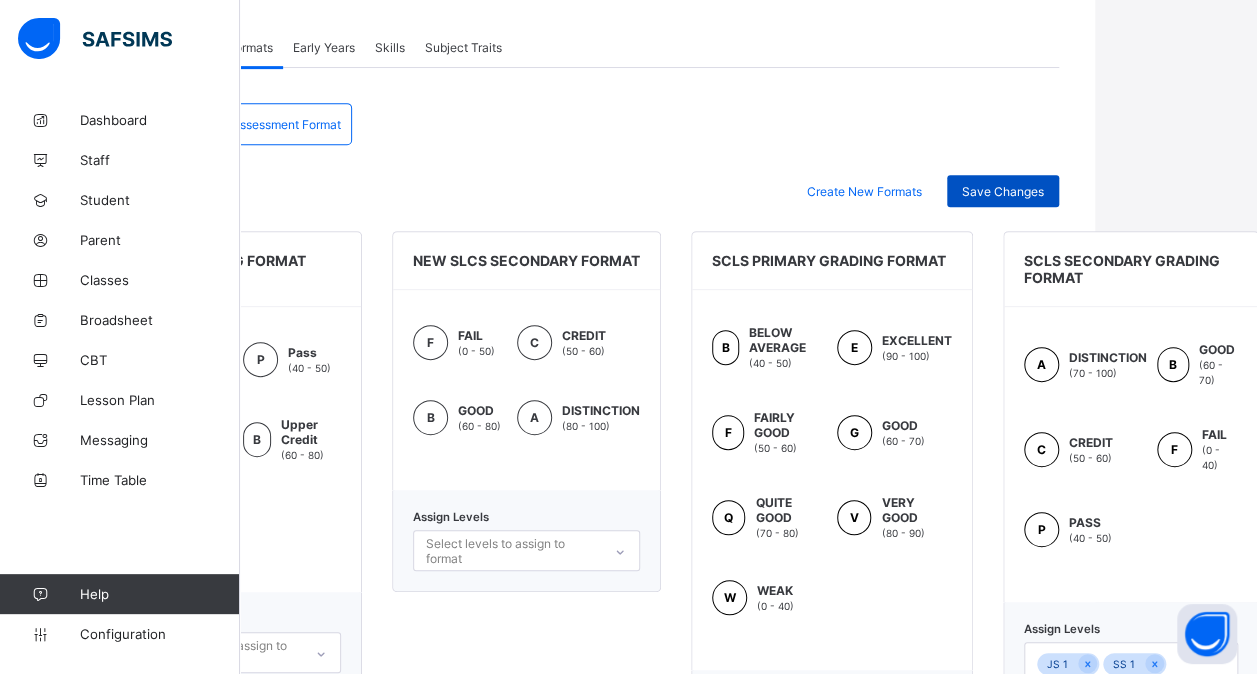 click on "Save Changes" at bounding box center [1003, 191] 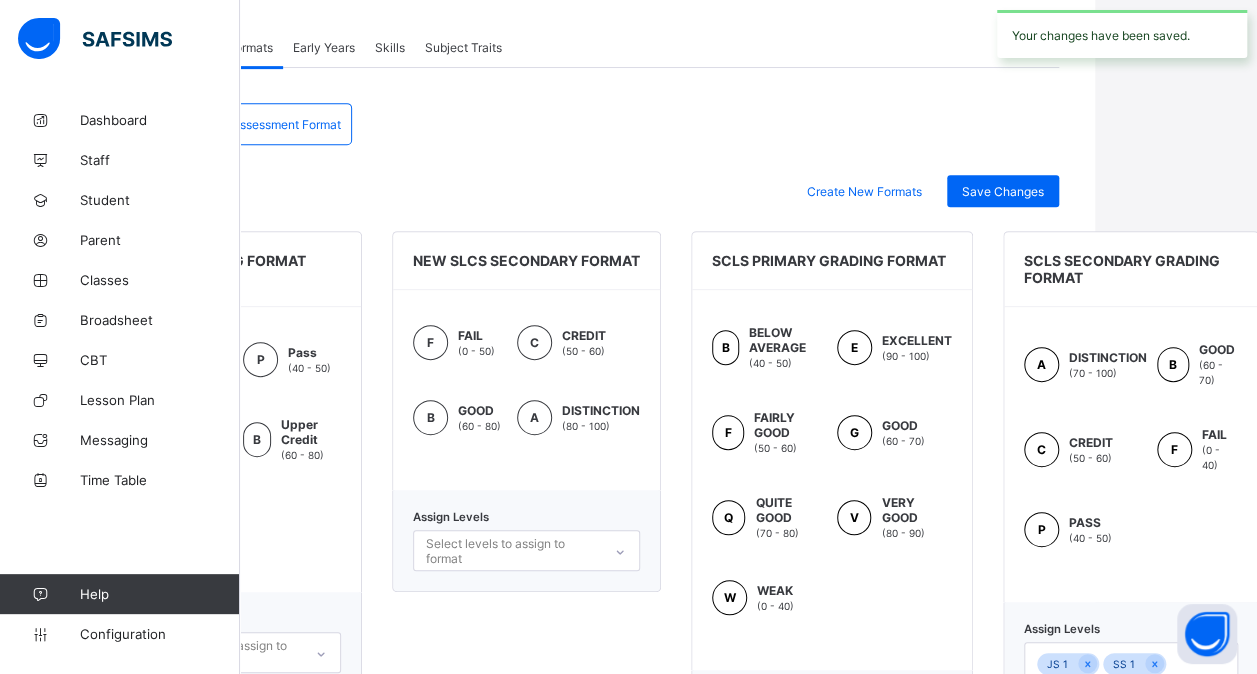click on "Assessment Format" at bounding box center (286, 124) 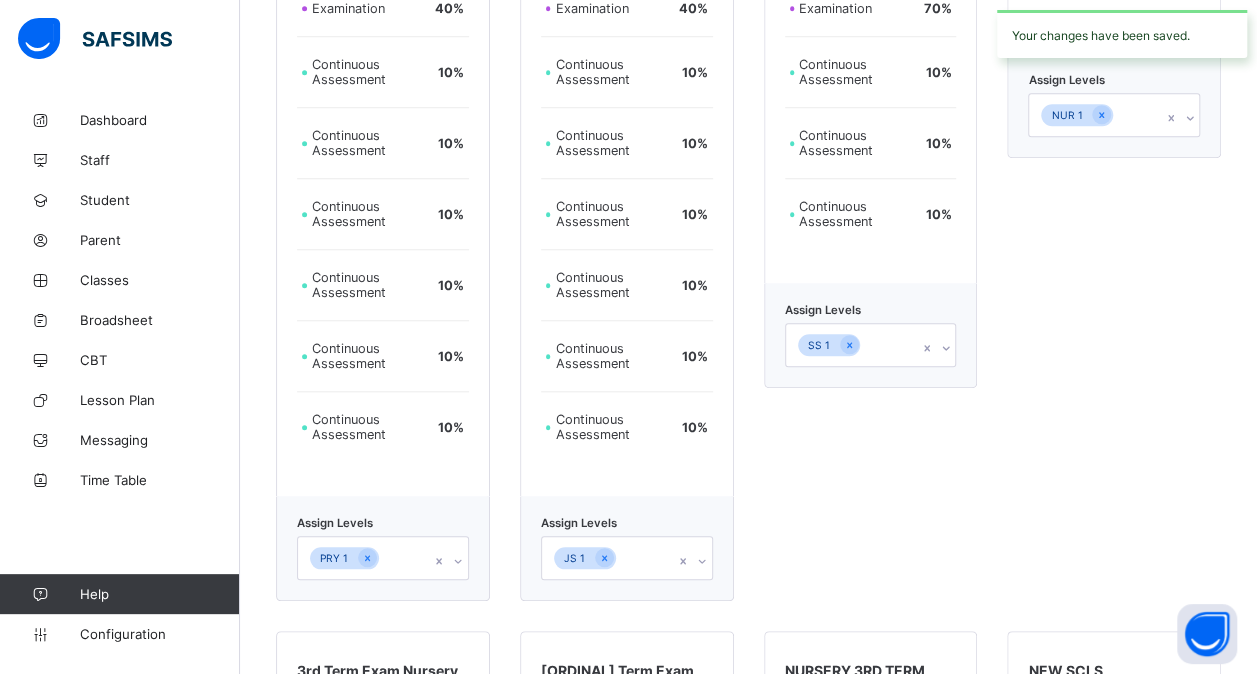 scroll, scrollTop: 778, scrollLeft: 15, axis: both 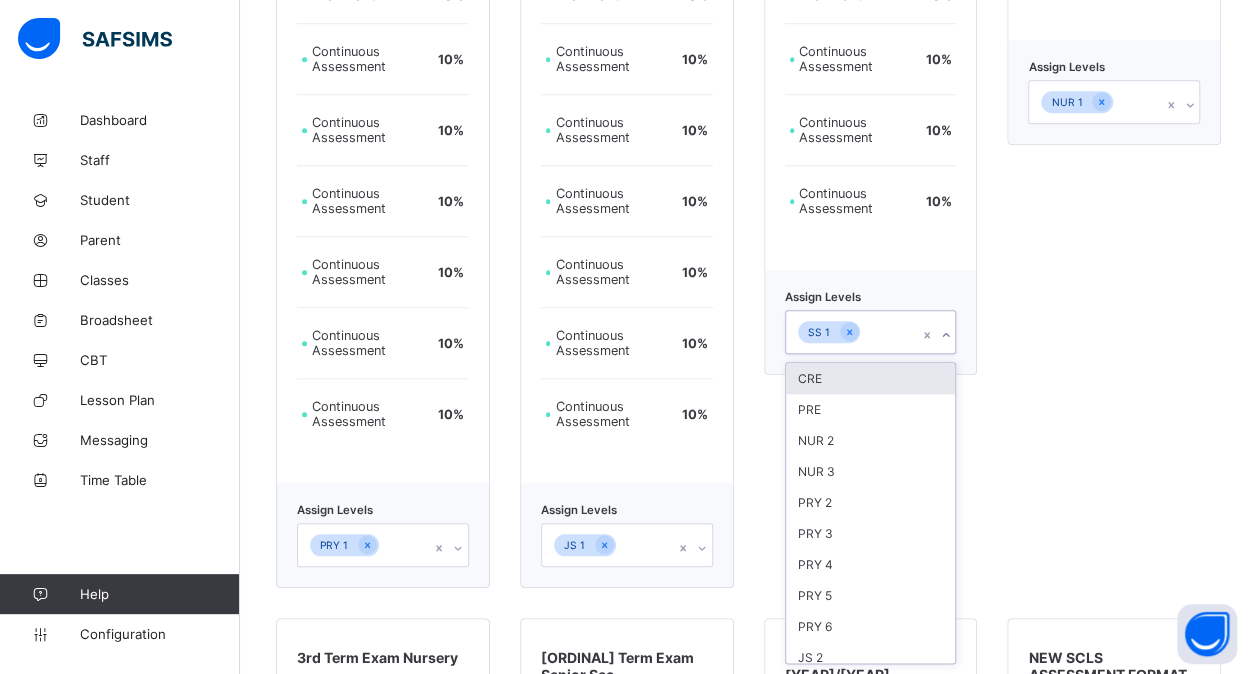 click at bounding box center [865, 333] 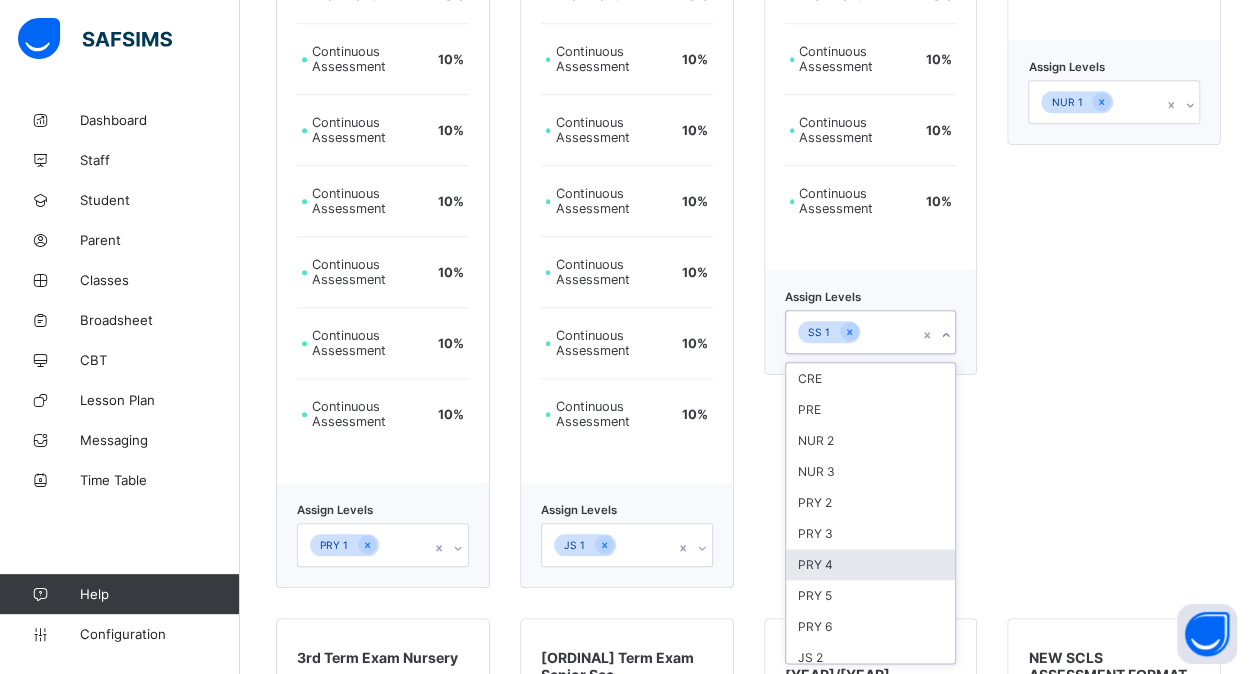 scroll, scrollTop: 120, scrollLeft: 0, axis: vertical 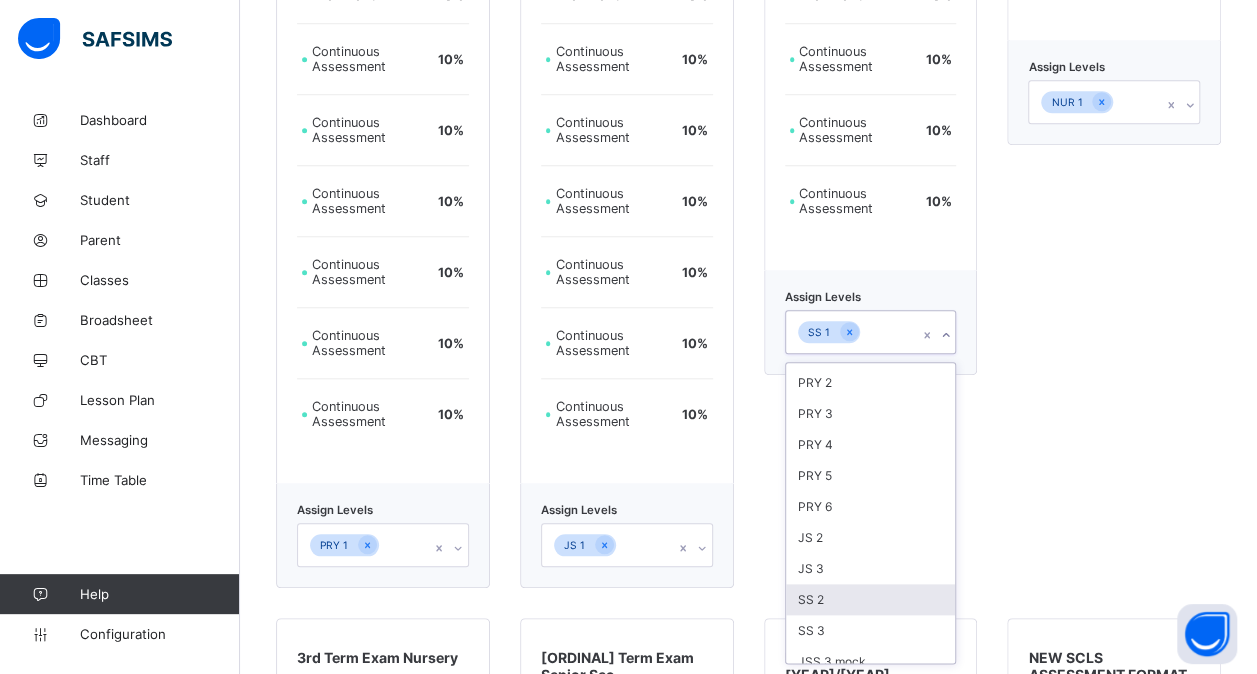 click on "SS 2" at bounding box center [871, 599] 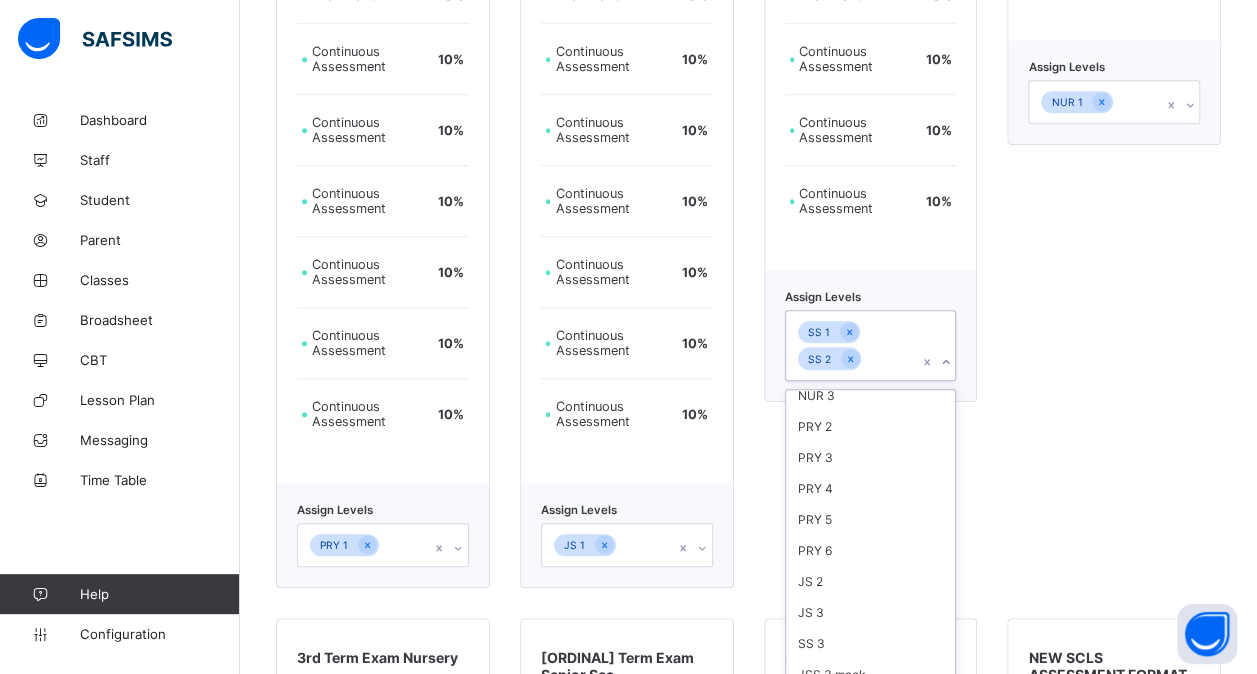 scroll, scrollTop: 90, scrollLeft: 0, axis: vertical 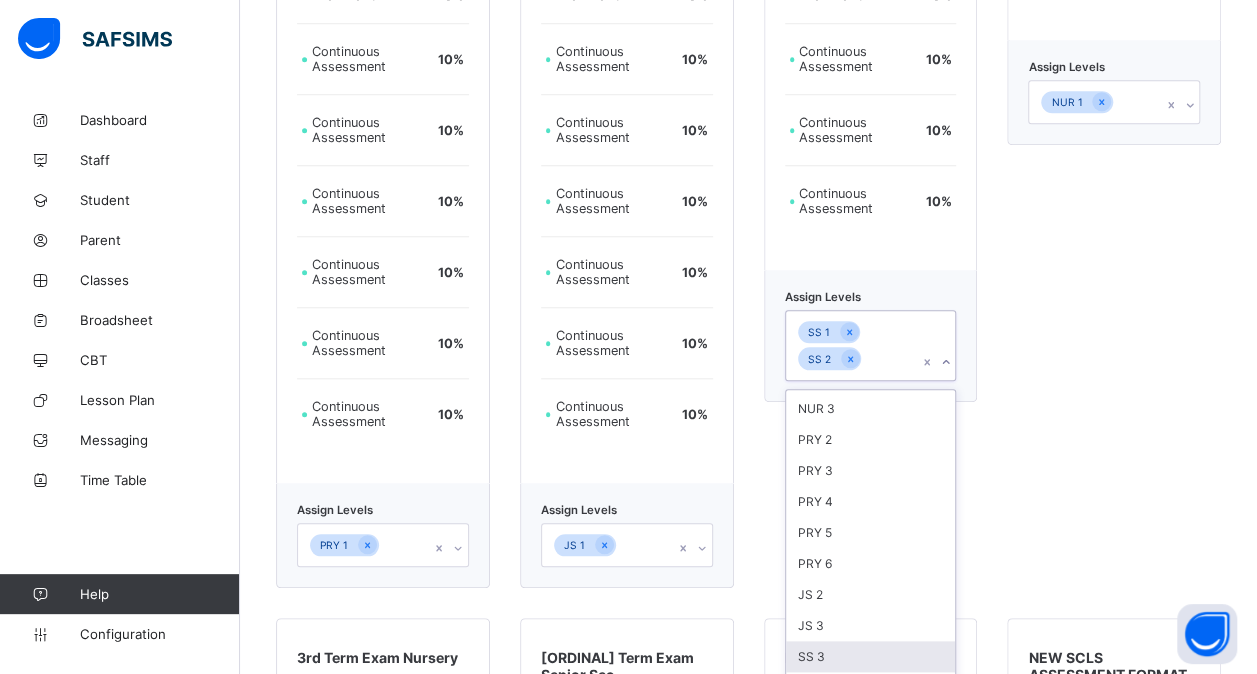 click on "SS 3" at bounding box center [871, 656] 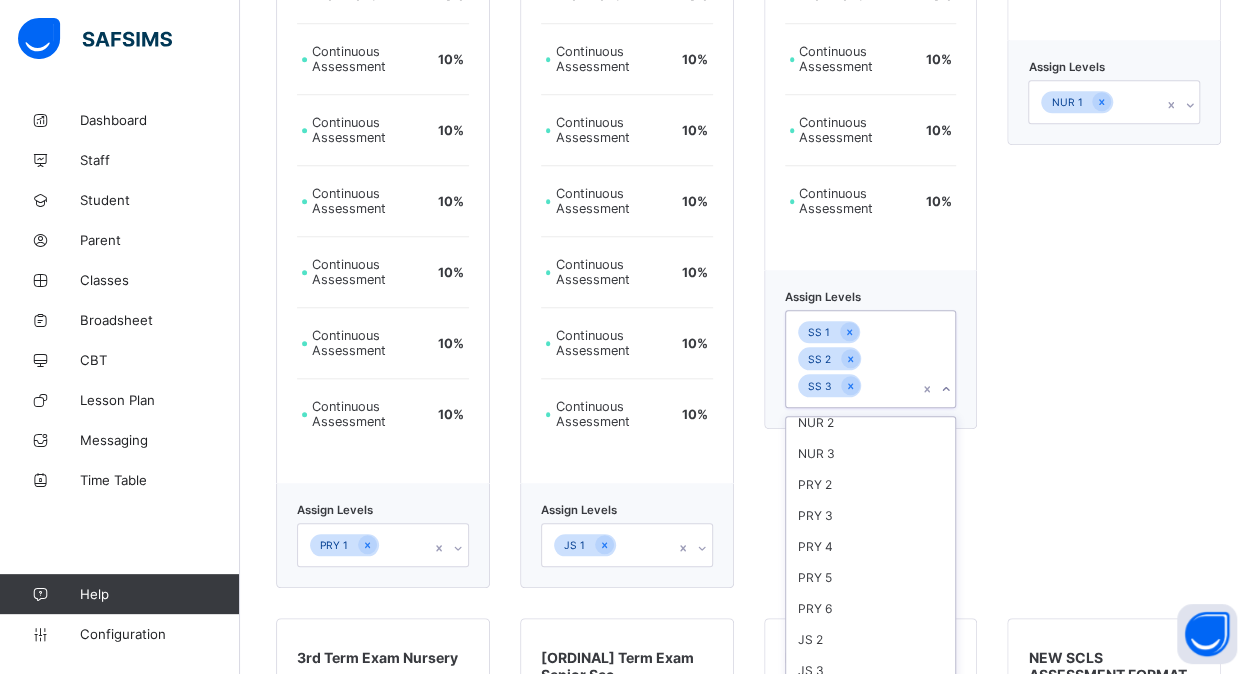scroll, scrollTop: 60, scrollLeft: 0, axis: vertical 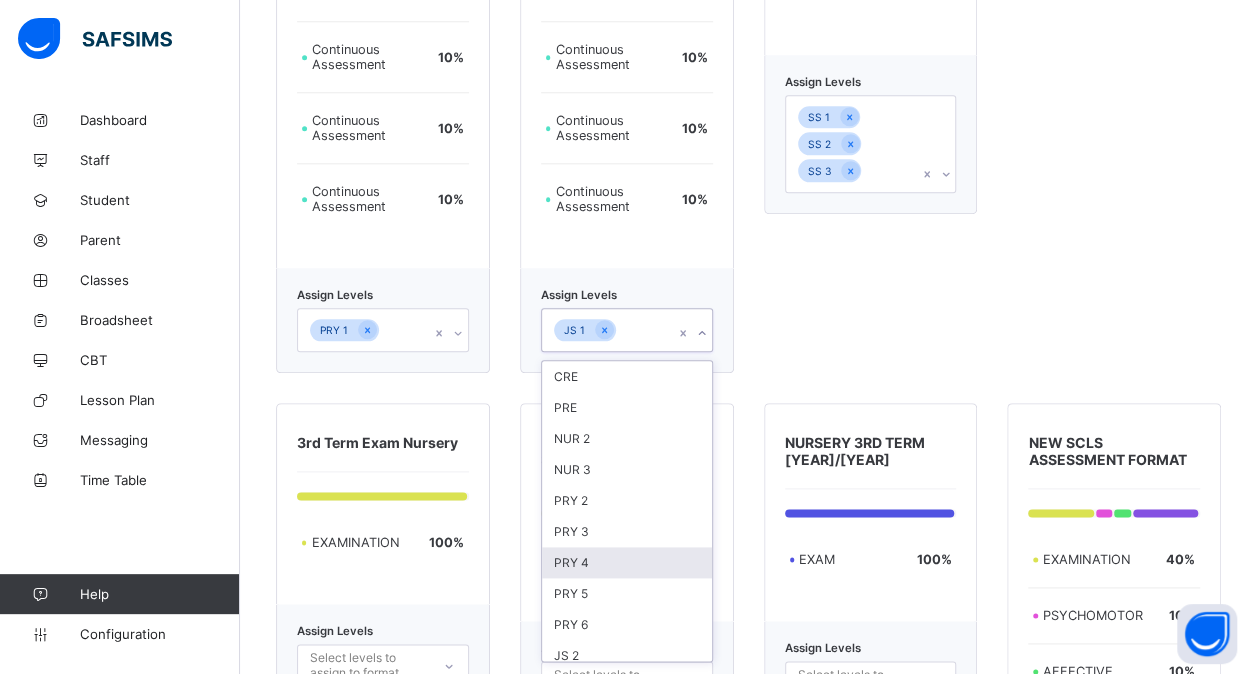 click on "option PRY 4 focused, 7 of 12. 12 results available. Use Up and Down to choose options, press Enter to select the currently focused option, press Escape to exit the menu, press Tab to select the option and exit the menu. JS 1 CRE PRE NUR 2 NUR 3 PRY 2 PRY 3 PRY 4 PRY 5 PRY 6 JS 2 JS 3 JSS 3 mock" at bounding box center [627, 330] 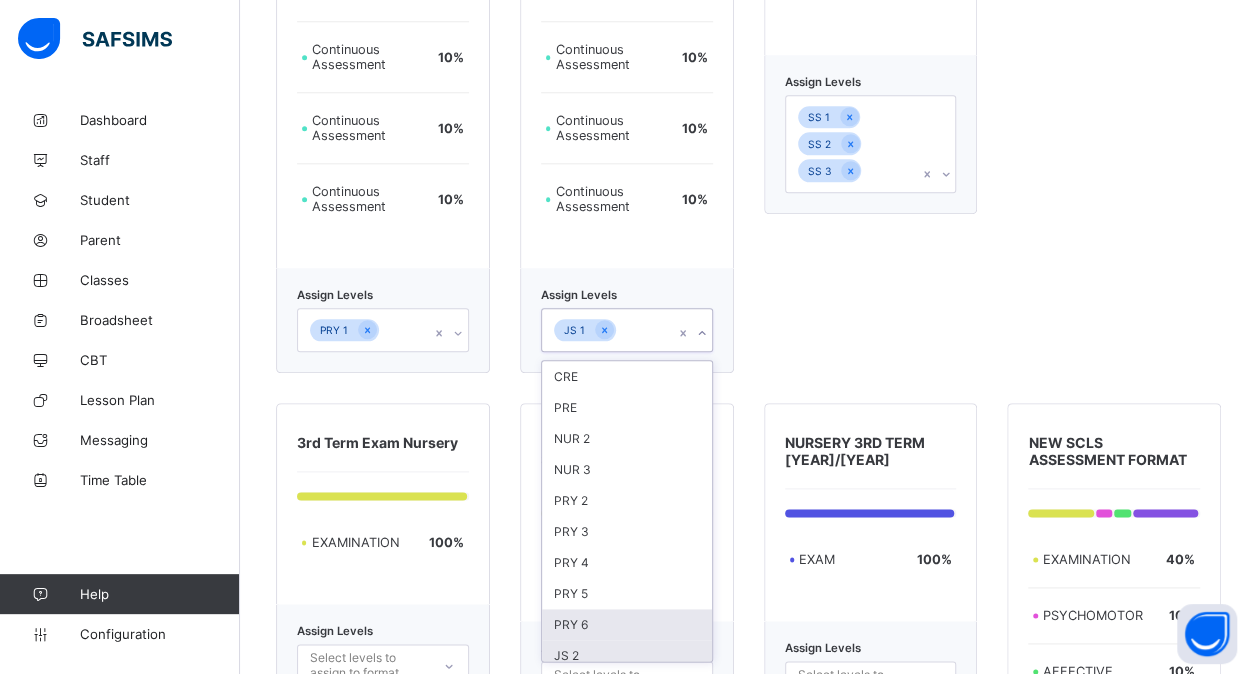 click on "JS 2" at bounding box center [627, 655] 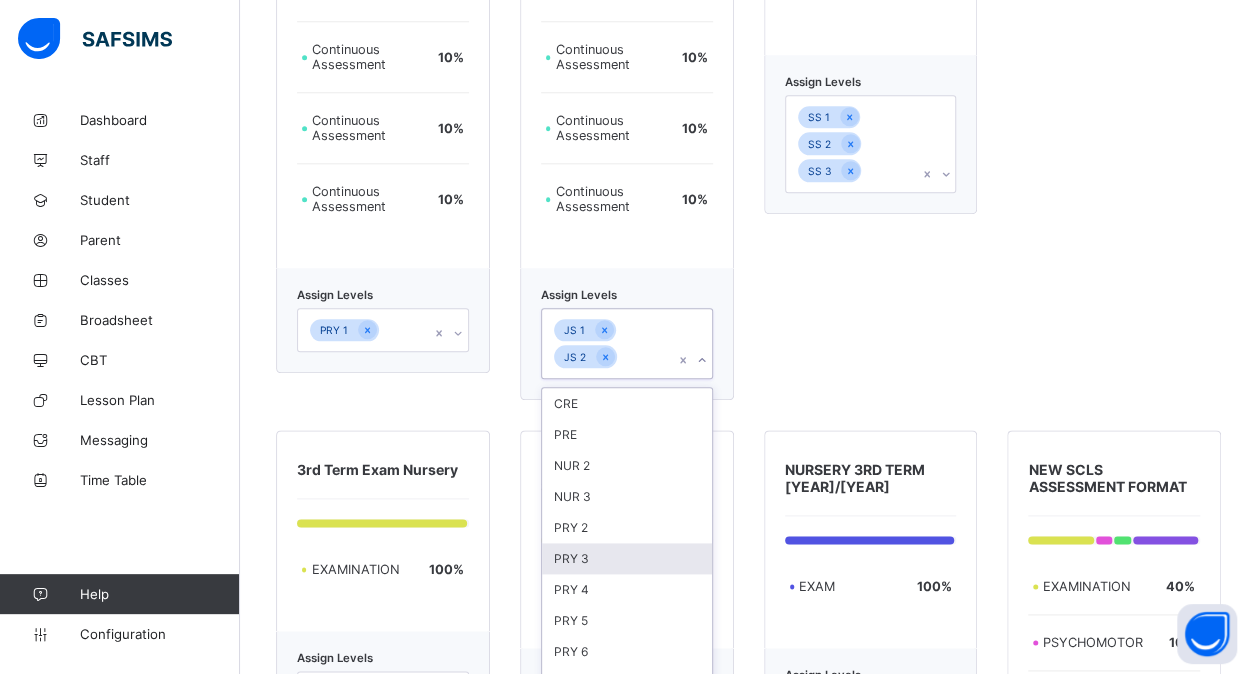 scroll, scrollTop: 30, scrollLeft: 0, axis: vertical 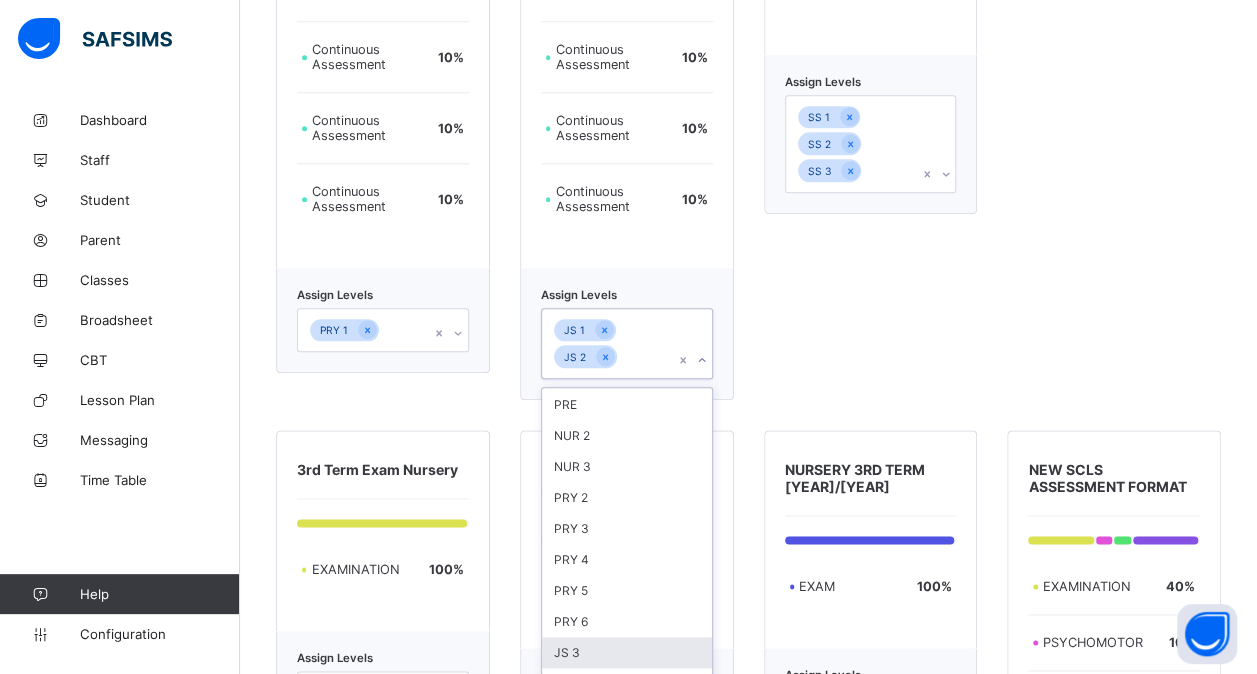 click on "JS 3" at bounding box center (627, 652) 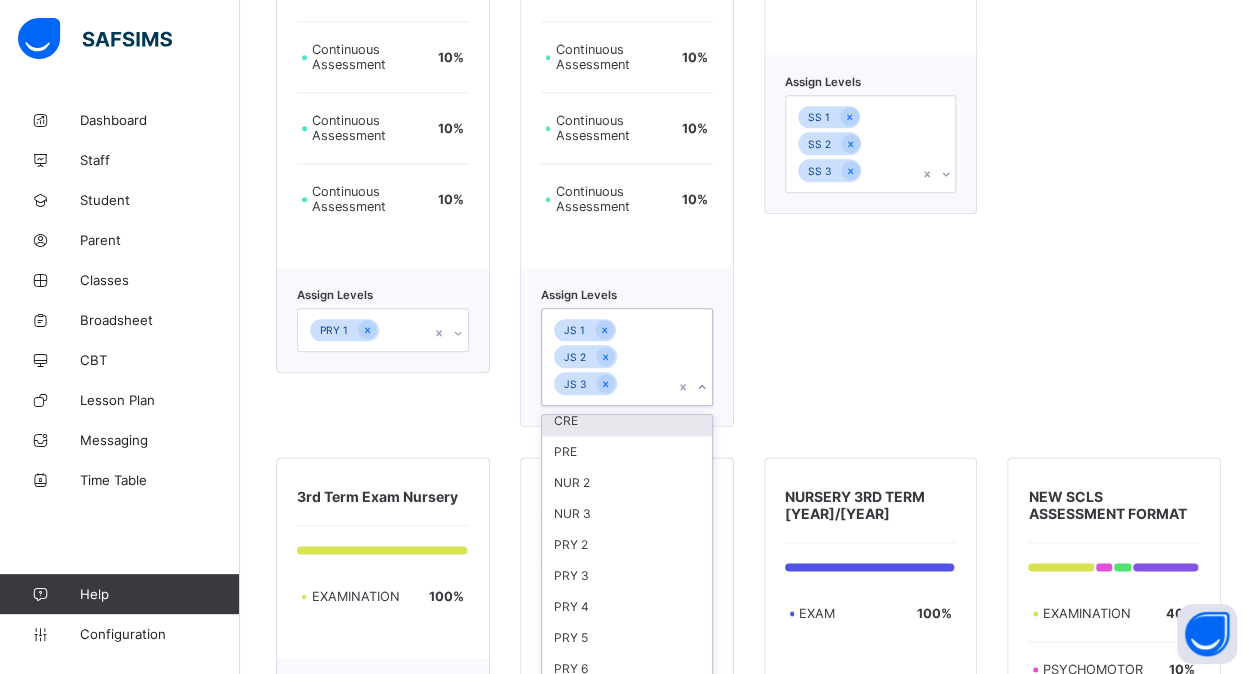 scroll, scrollTop: 0, scrollLeft: 0, axis: both 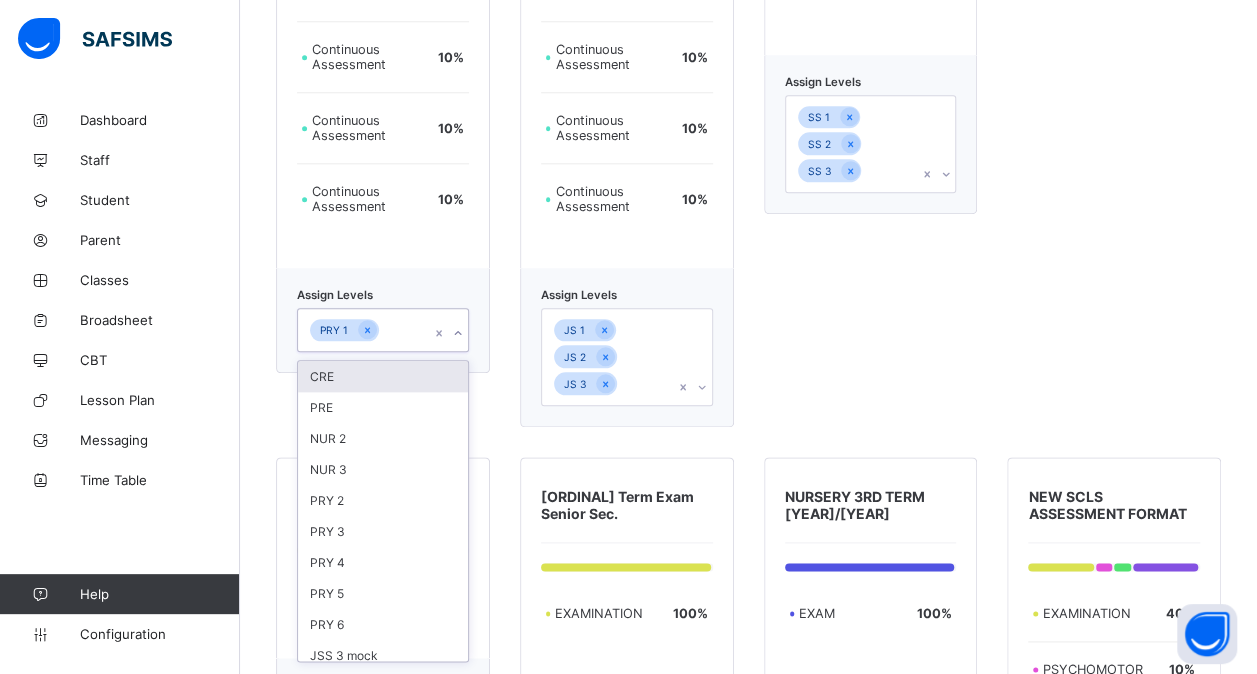 click on "PRY 1" at bounding box center (364, 330) 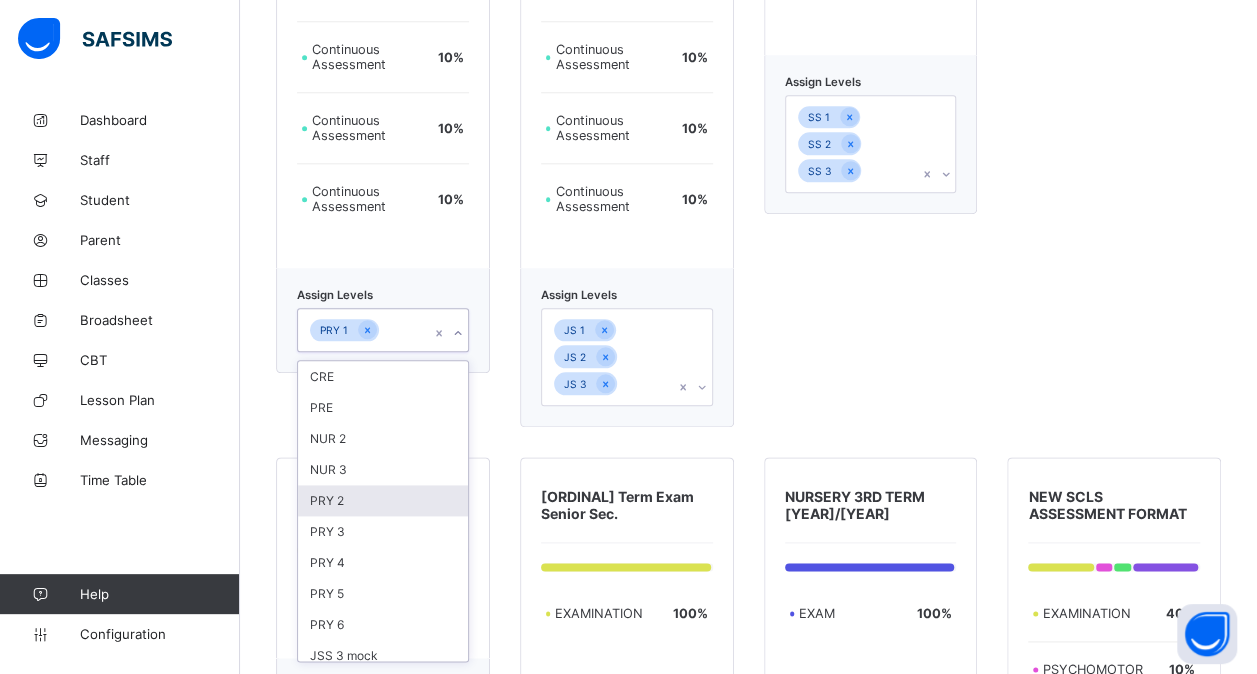 click on "PRY 2" at bounding box center [383, 500] 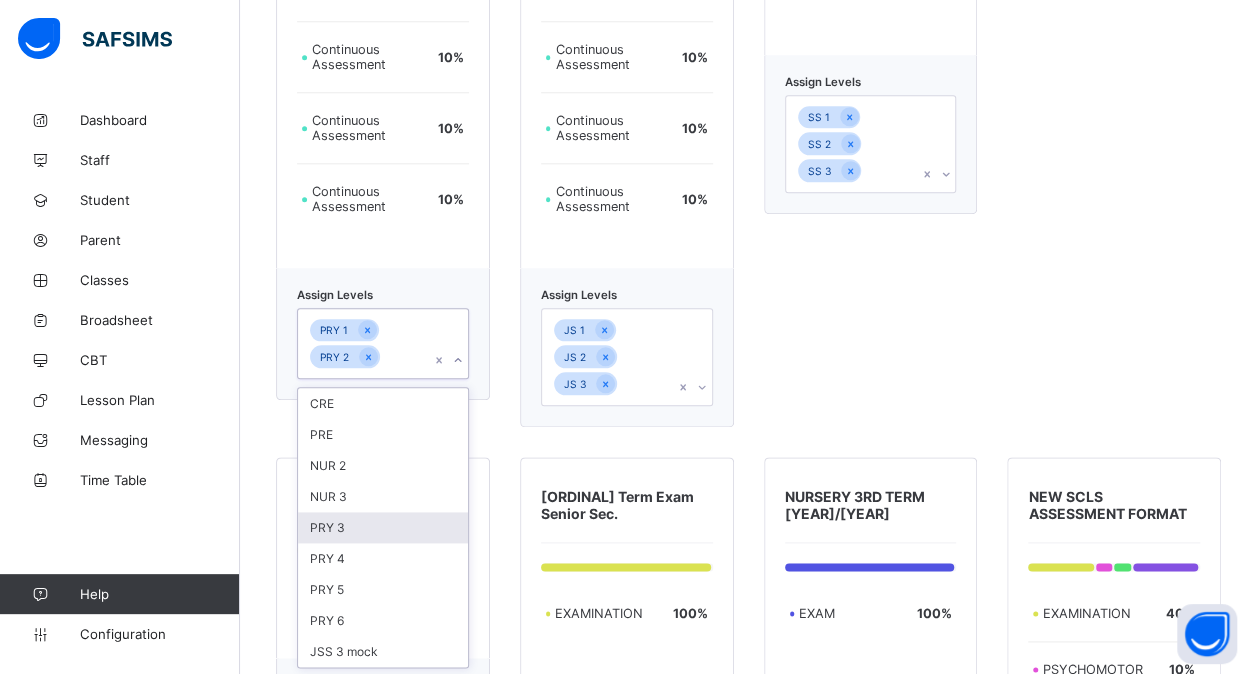 click on "PRY 3" at bounding box center (383, 527) 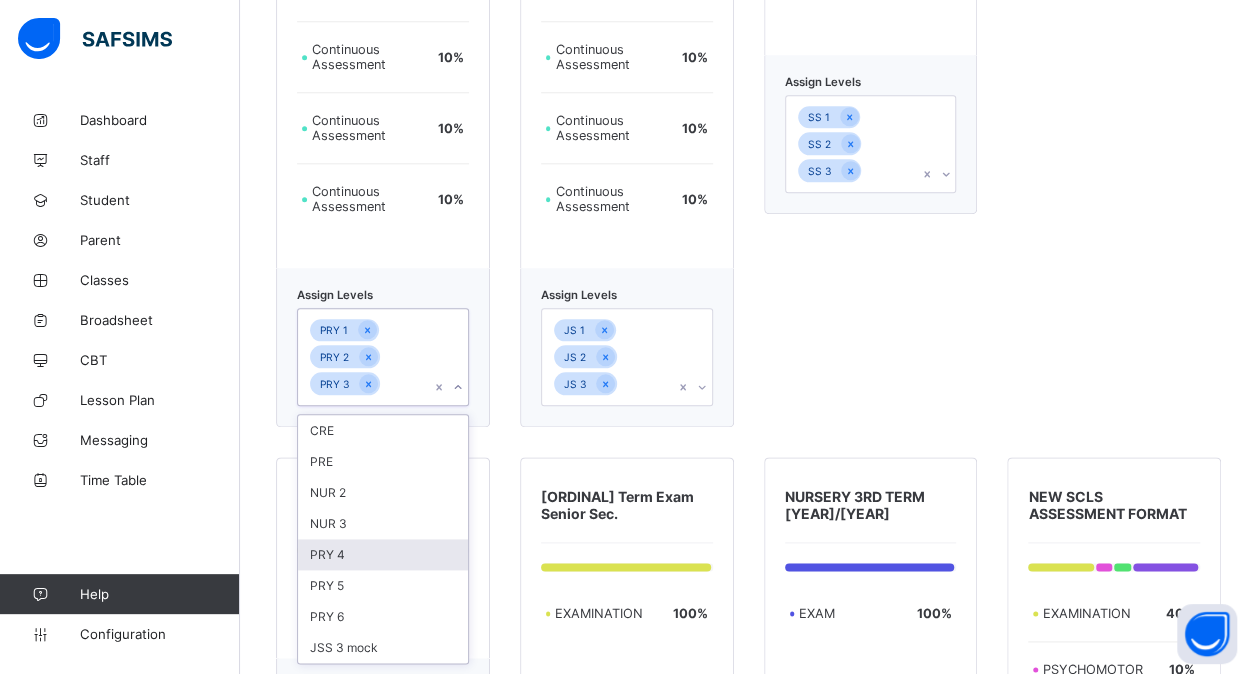 click on "PRY 4" at bounding box center (383, 554) 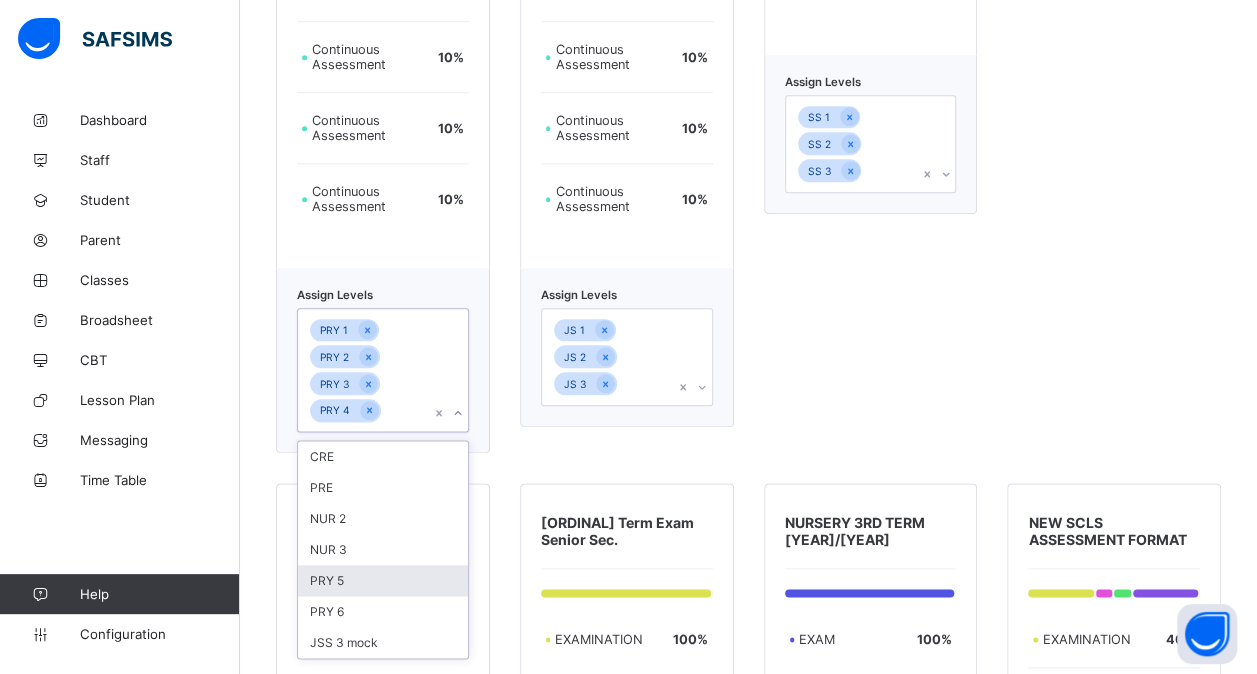 click on "PRY 5" at bounding box center [383, 580] 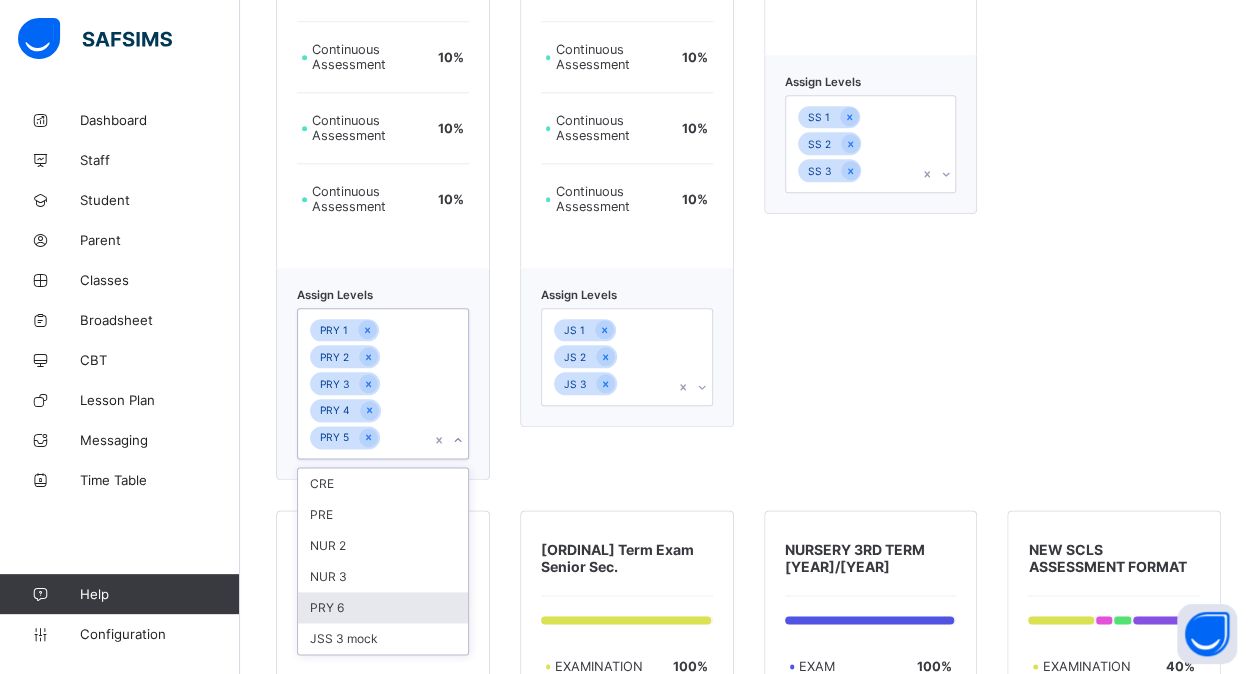 click on "PRY 6" at bounding box center (383, 607) 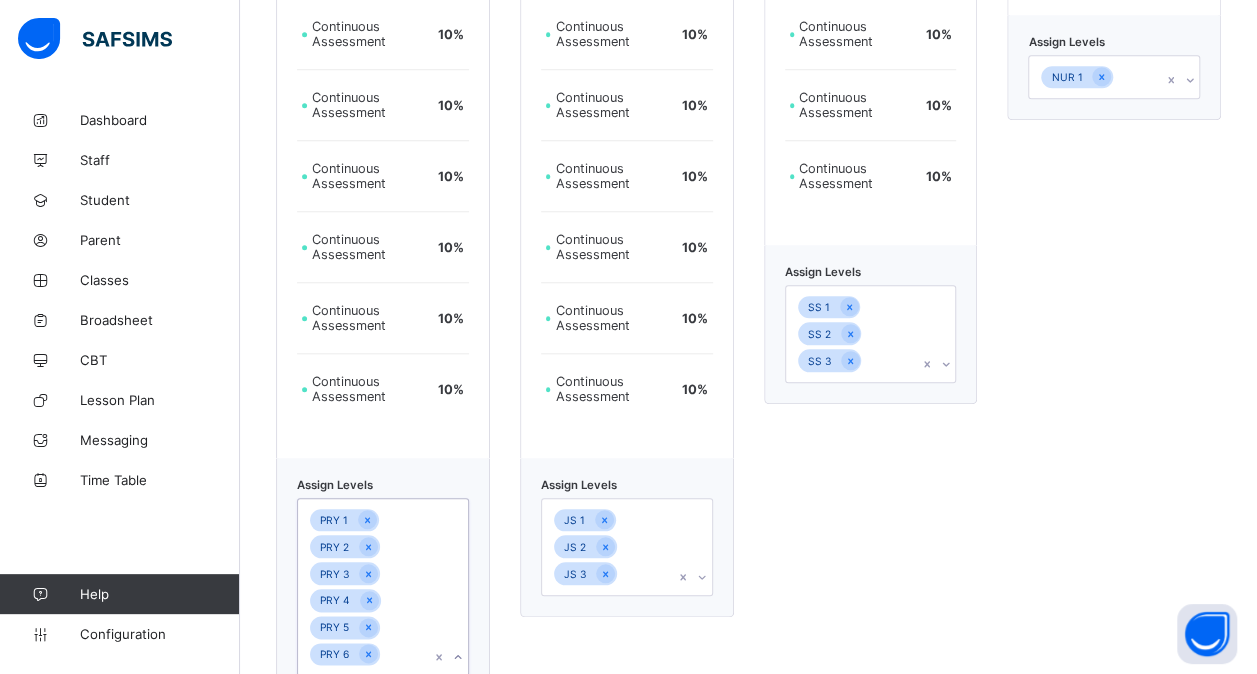 scroll, scrollTop: 801, scrollLeft: 0, axis: vertical 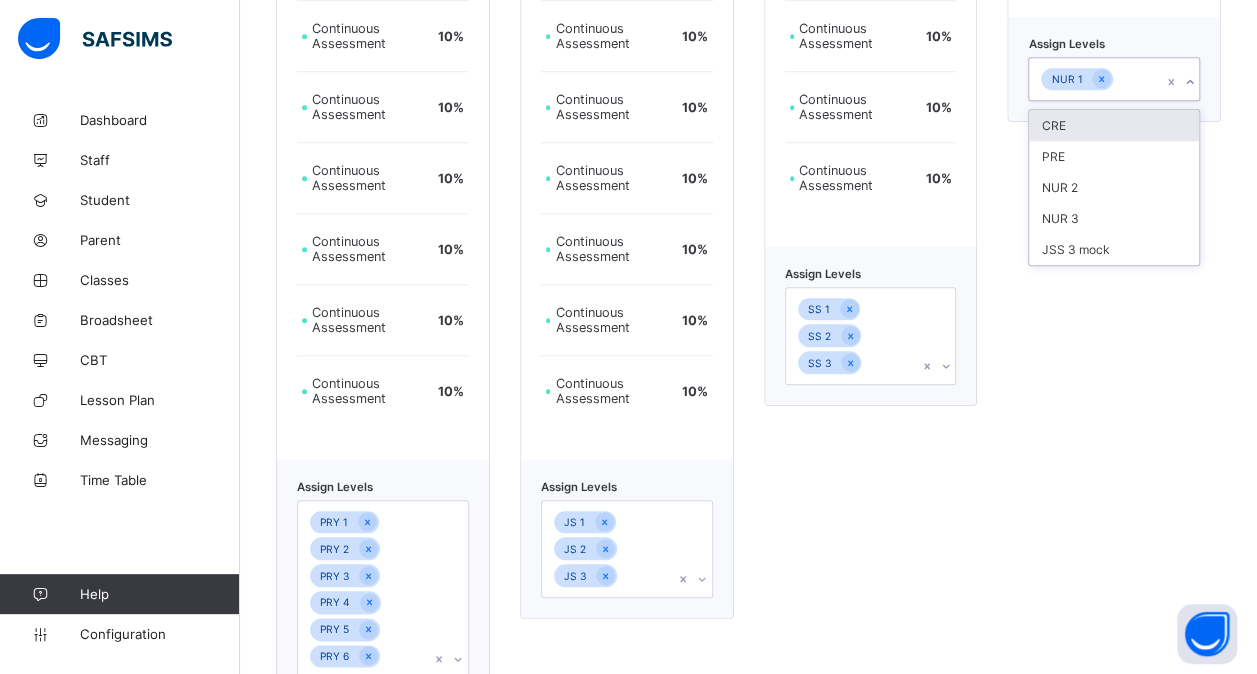 click on "NUR 1" at bounding box center [1095, 79] 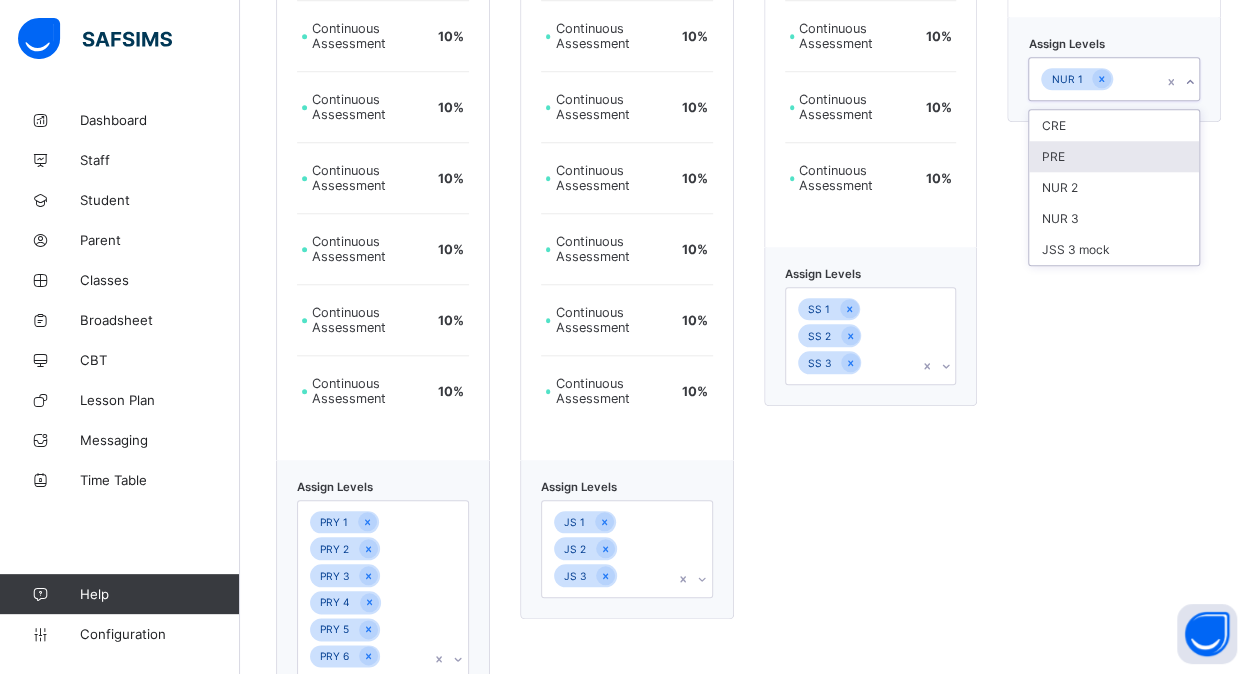 click on "PRE" at bounding box center [1114, 156] 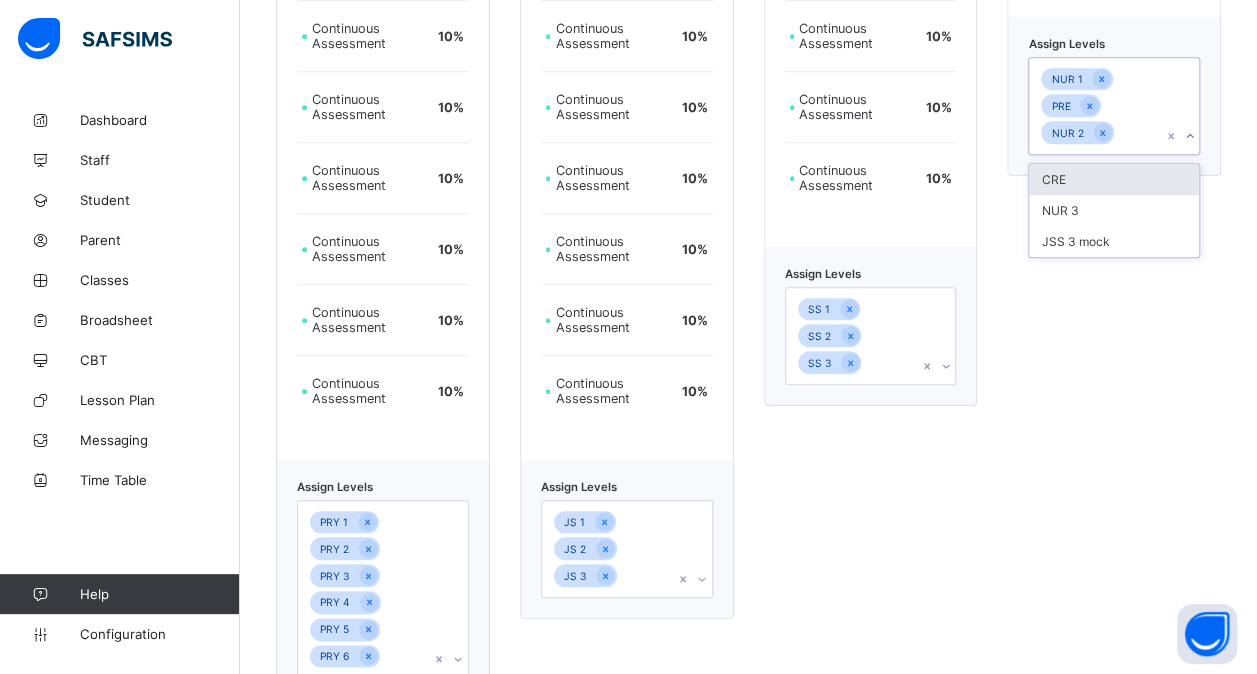click on "CRE" at bounding box center [1114, 179] 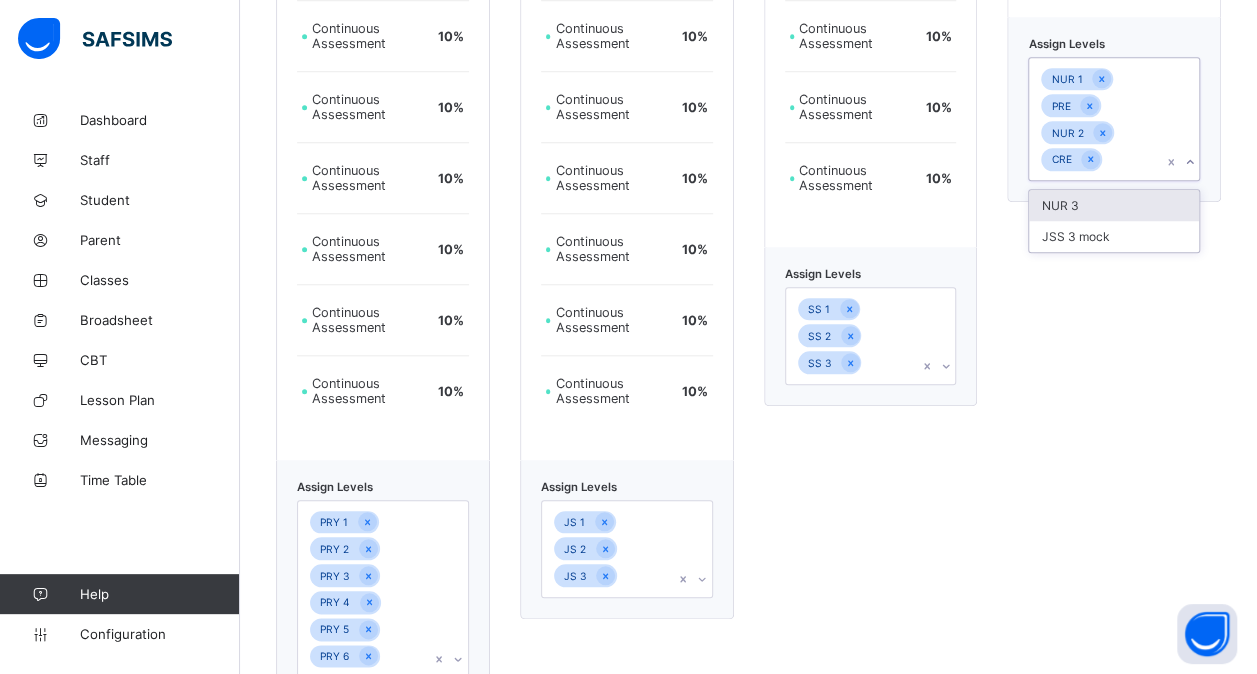 click on "NUR 3" at bounding box center [1114, 205] 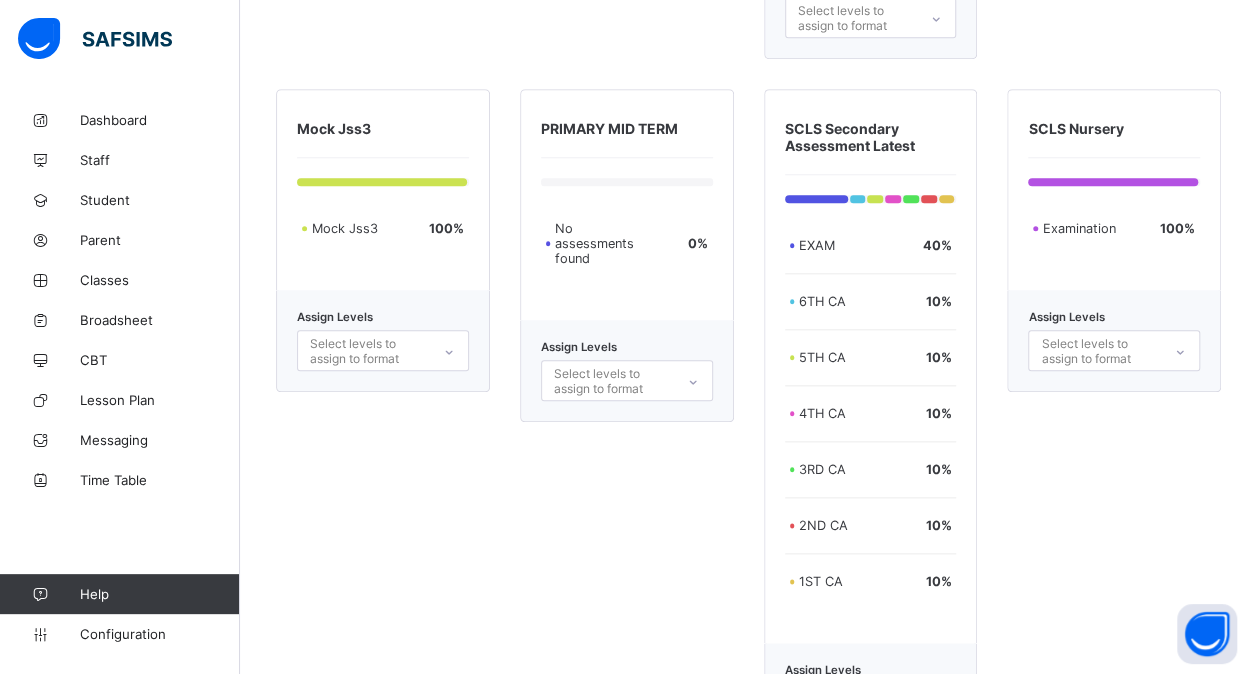 scroll, scrollTop: 4688, scrollLeft: 0, axis: vertical 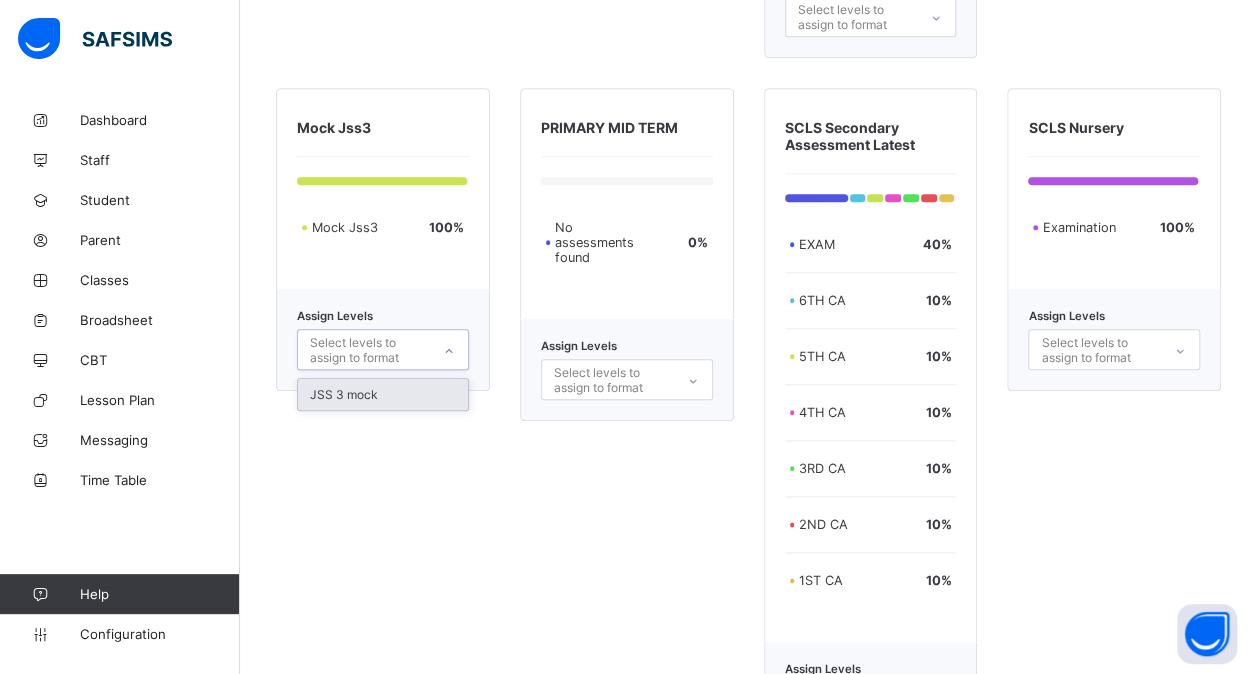 click on "Select levels to assign to format" at bounding box center [364, 349] 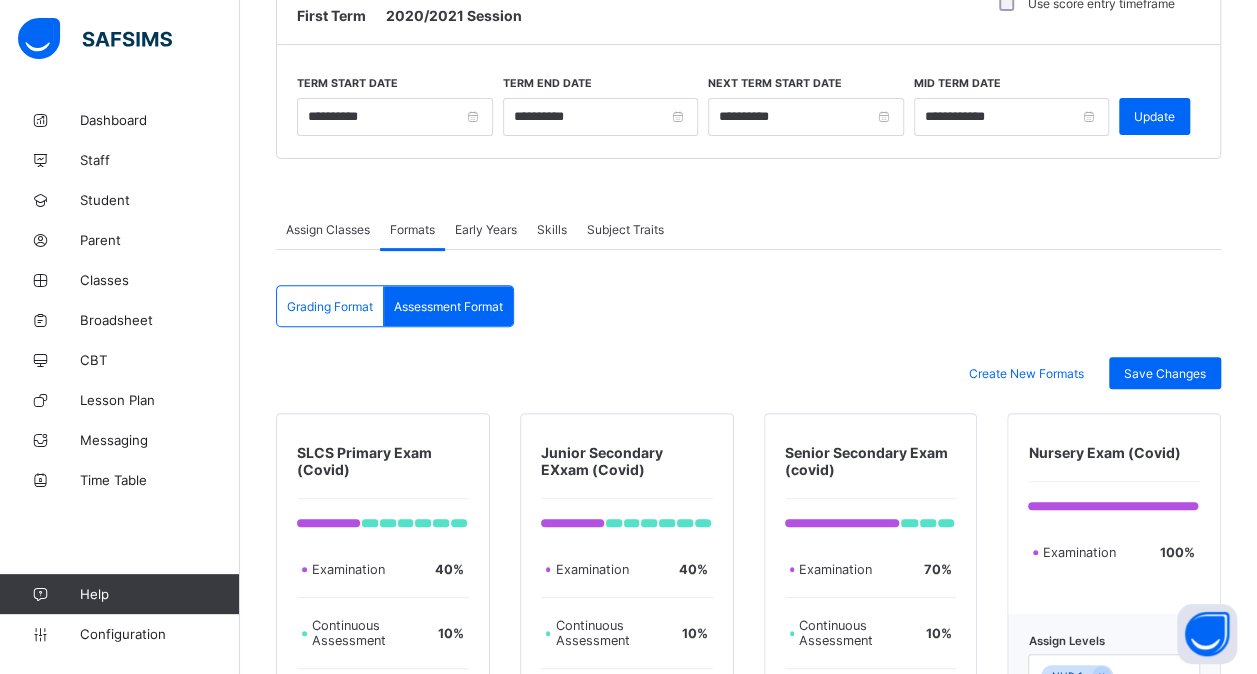 scroll, scrollTop: 0, scrollLeft: 0, axis: both 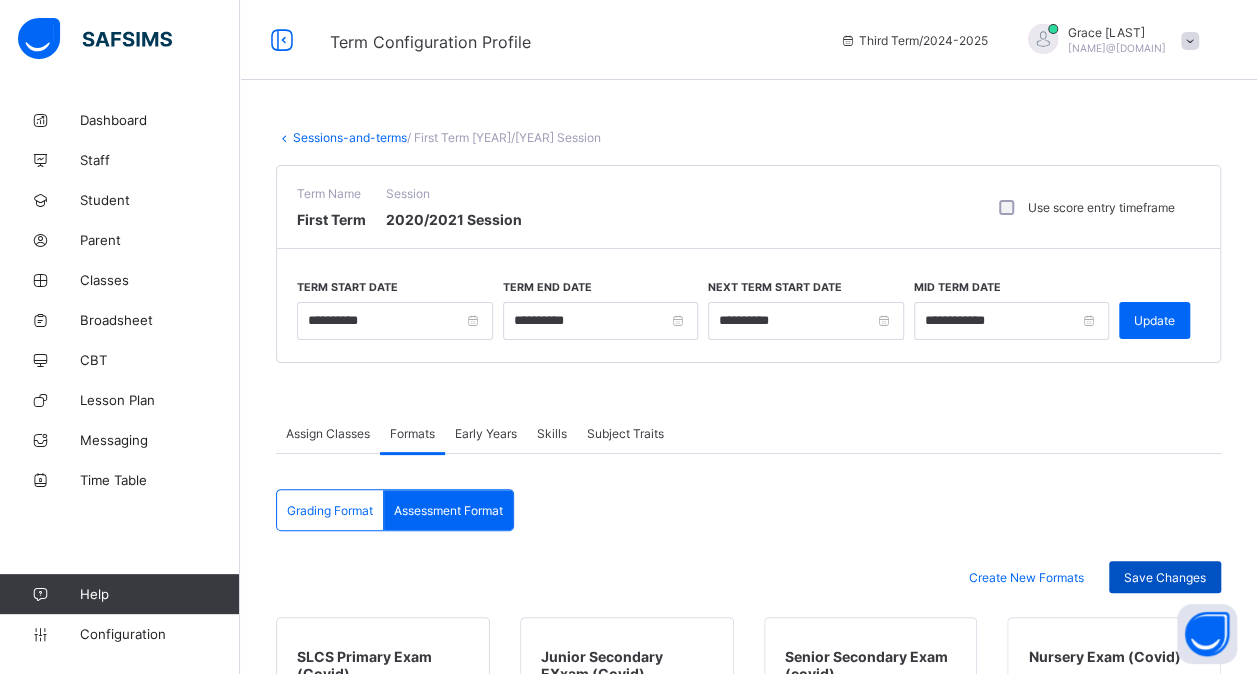 click on "Save Changes" at bounding box center (1165, 577) 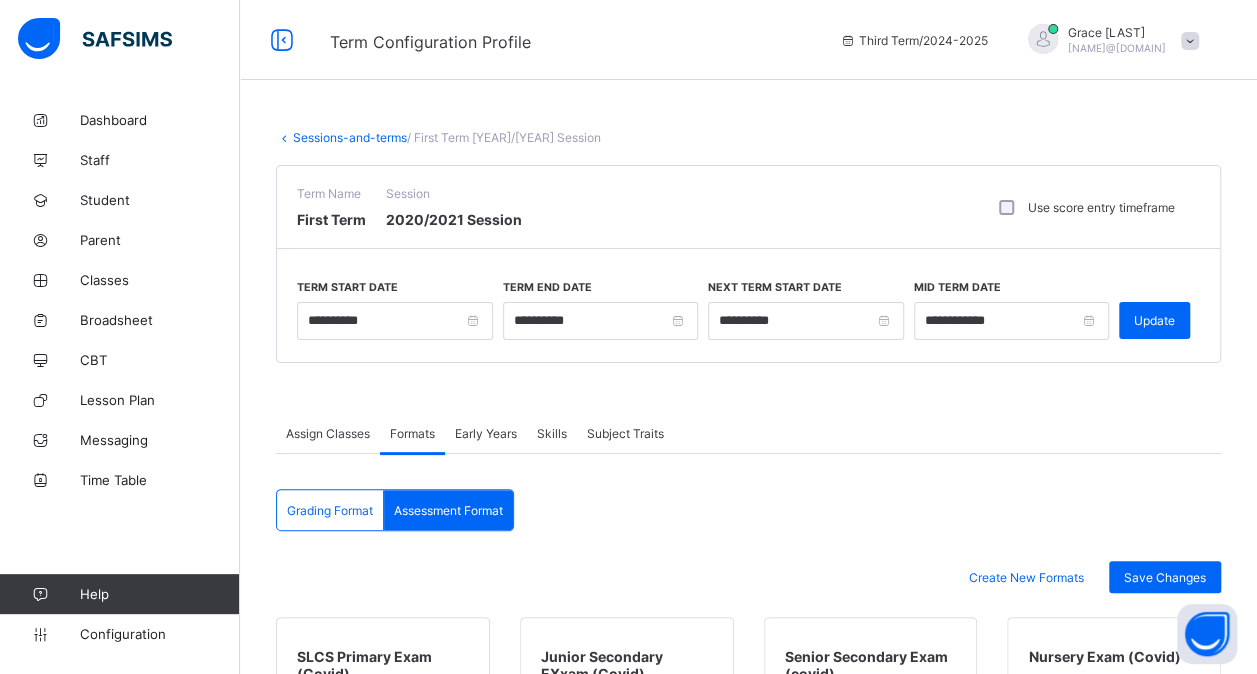 click on "Sessions-and-terms" at bounding box center [350, 137] 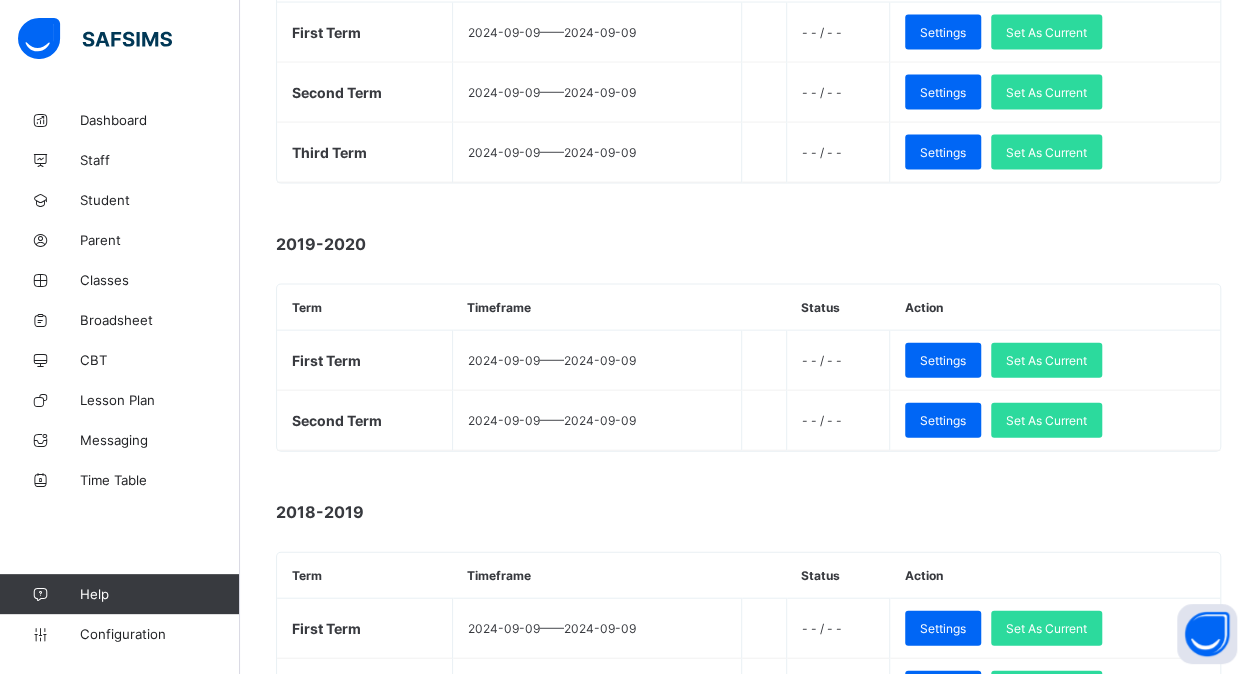 scroll, scrollTop: 2056, scrollLeft: 0, axis: vertical 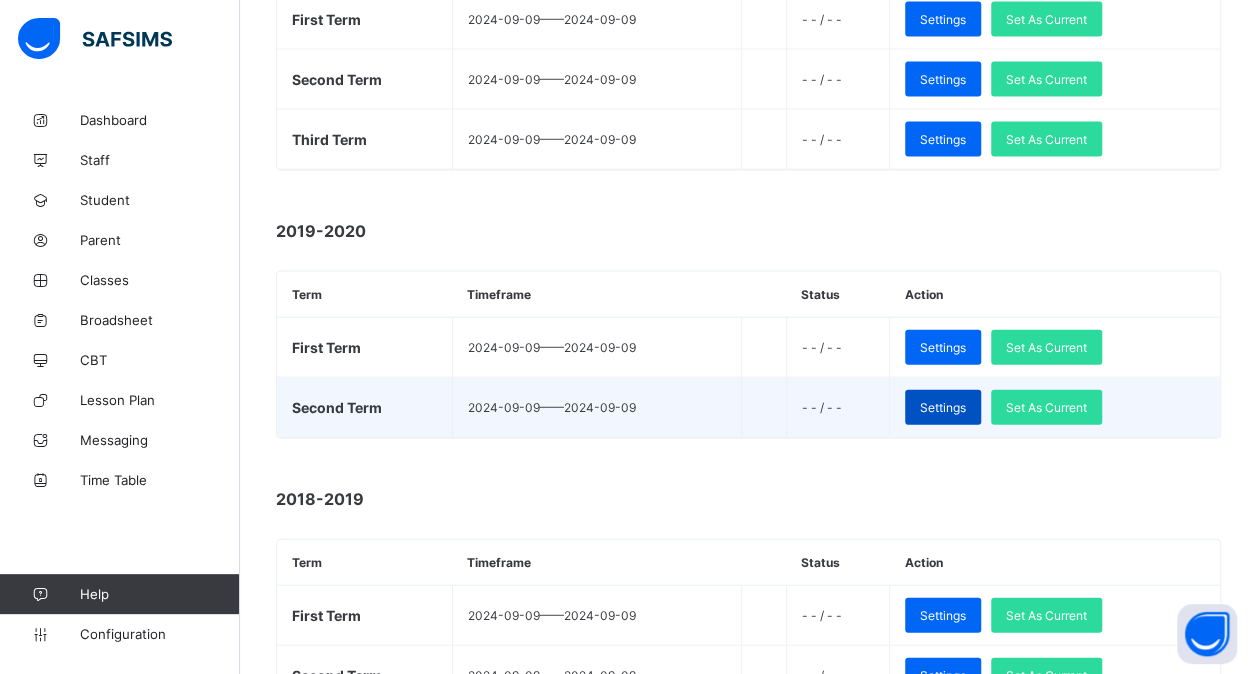 click on "Settings" at bounding box center [943, 407] 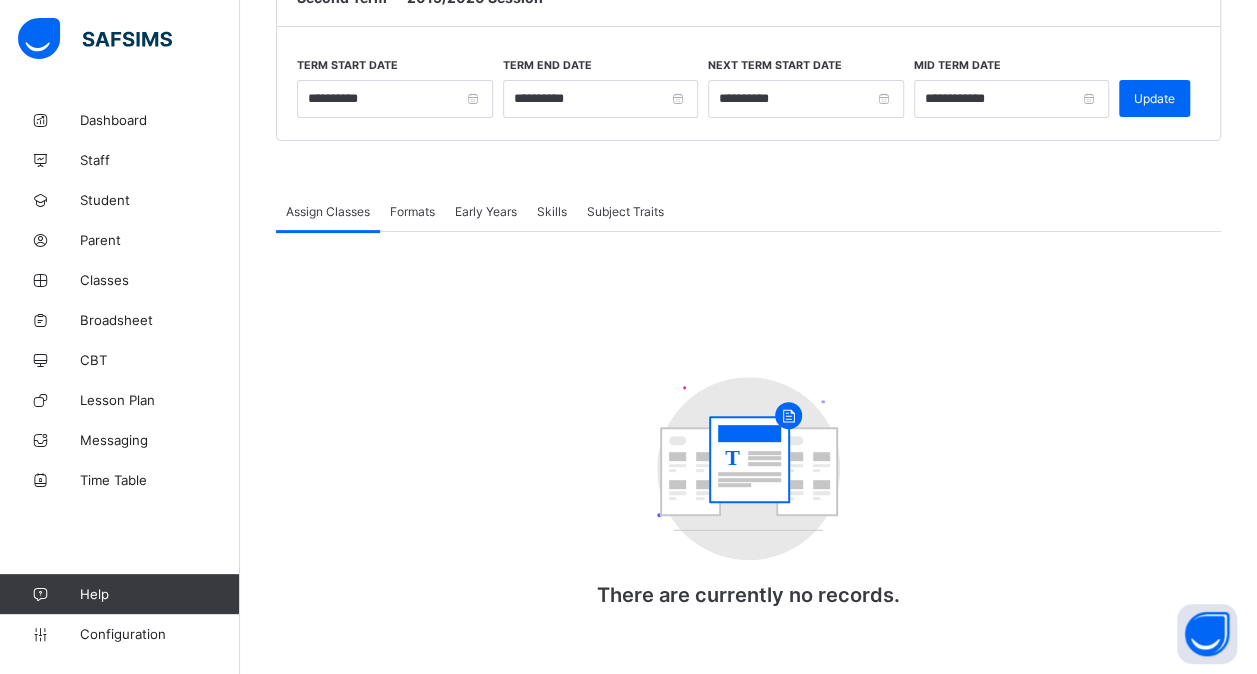 scroll, scrollTop: 222, scrollLeft: 0, axis: vertical 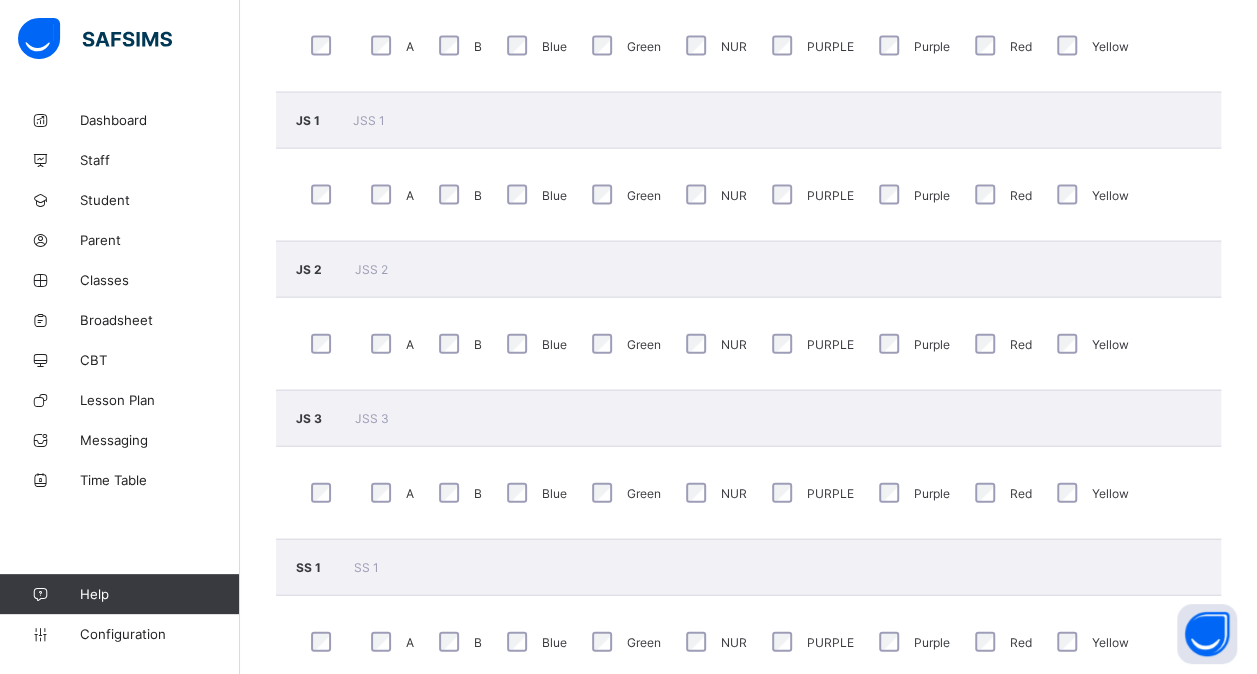 click on "Assign Classes Formats Early Years Skills Subject Traits Assign Classes More Options CRE Creche A B Blue Green NUR PURPLE Purple Red Yellow PRE Pre-Nursery A B Blue Green NUR PURPLE Purple Red Yellow NUR 1 Nursery One A B Blue Green NUR PURPLE Purple Red Yellow NUR 2 Nursery Two A B Blue Green NUR PURPLE Purple Red Yellow NUR 3 Nursery Three A B Blue Green NUR PURPLE Purple Red Yellow PRY 1 Primary One A B Blue Green NUR PURPLE Purple Red Yellow PRY 2 Primary Two A B Blue Green NUR PURPLE Purple Red Yellow PRY 3 Primary Three A B Blue Green NUR PURPLE Purple Red Yellow PRY 4 Primary Four A B Blue Green NUR PURPLE Purple Red Yellow PRY 5 Primary Five A B Blue Green NUR PURPLE Purple Red Yellow PRY 6 Primary Six A B Blue Green NUR PURPLE Purple Red Yellow JS 1 JSS 1 A B Blue Green NUR PURPLE Purple Red Yellow JS 2 JSS 2 A B Blue Green NUR PURPLE Purple Red Yellow JS 3 JSS 3" at bounding box center [748, -254] 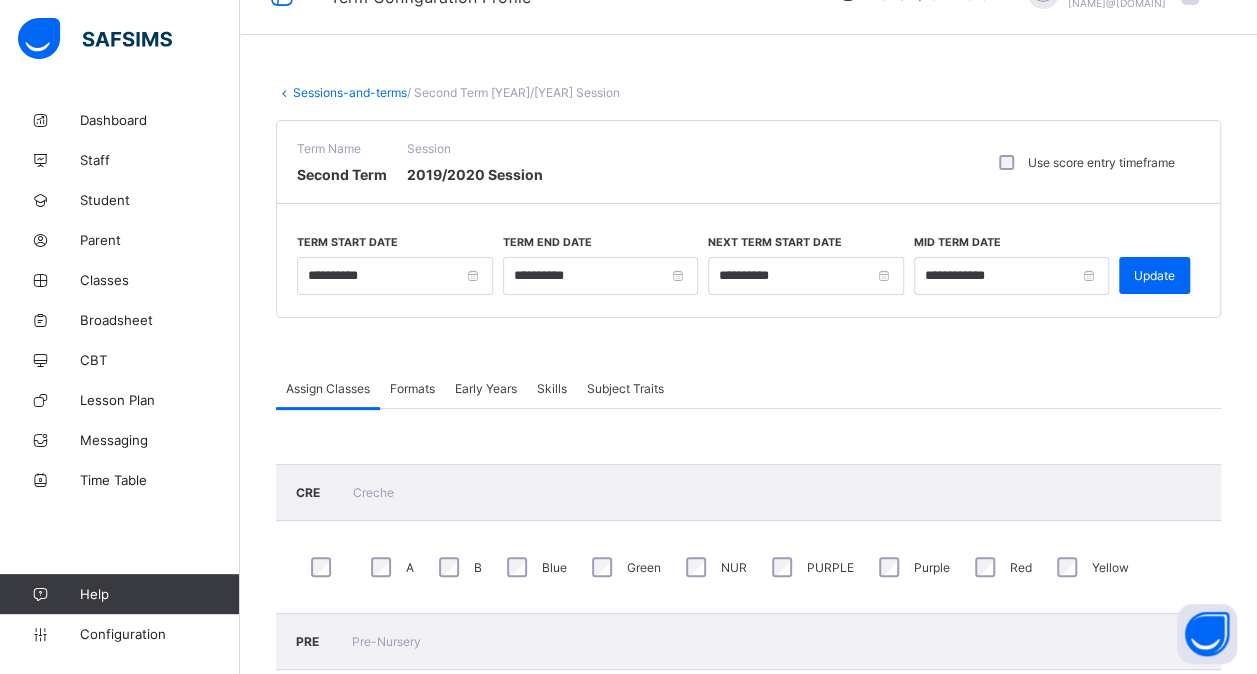 scroll, scrollTop: 0, scrollLeft: 0, axis: both 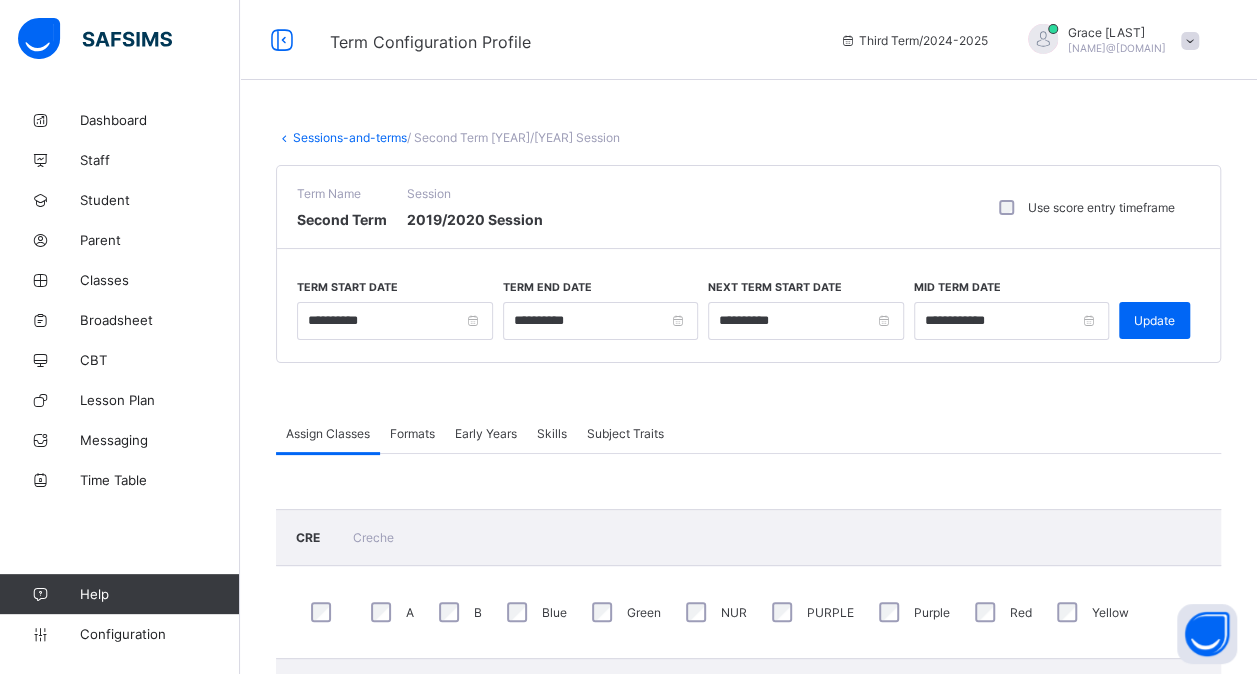 click on "Formats" at bounding box center (412, 433) 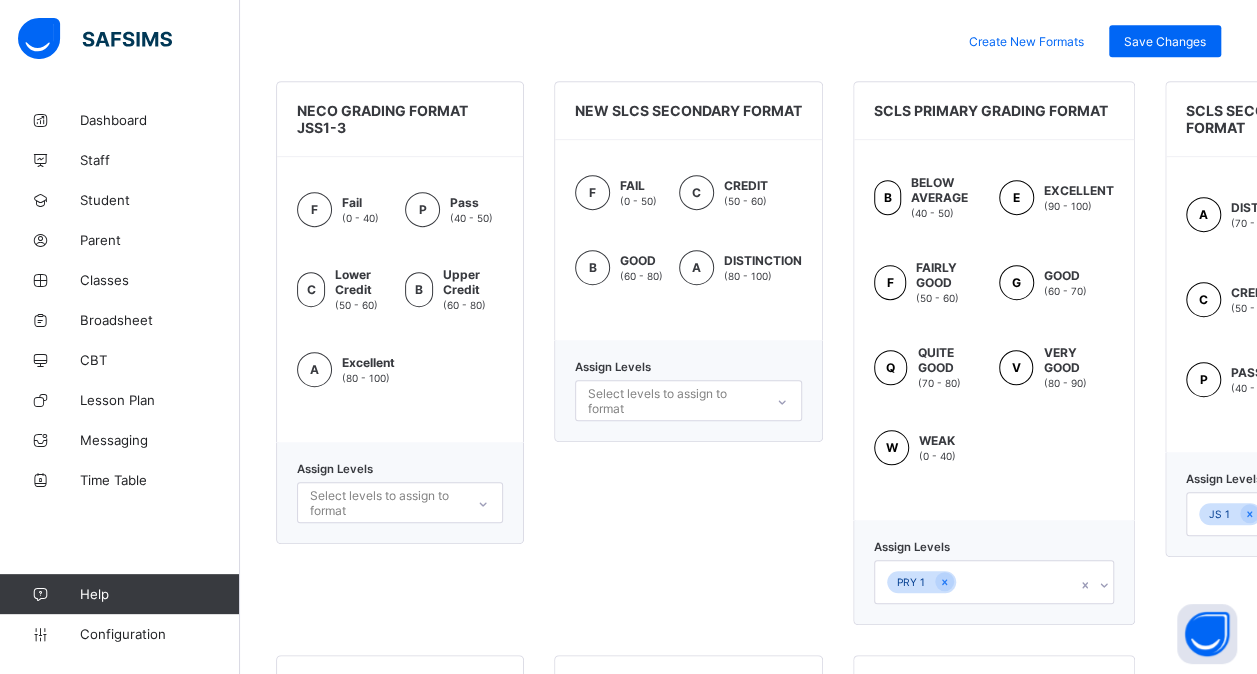 scroll, scrollTop: 550, scrollLeft: 0, axis: vertical 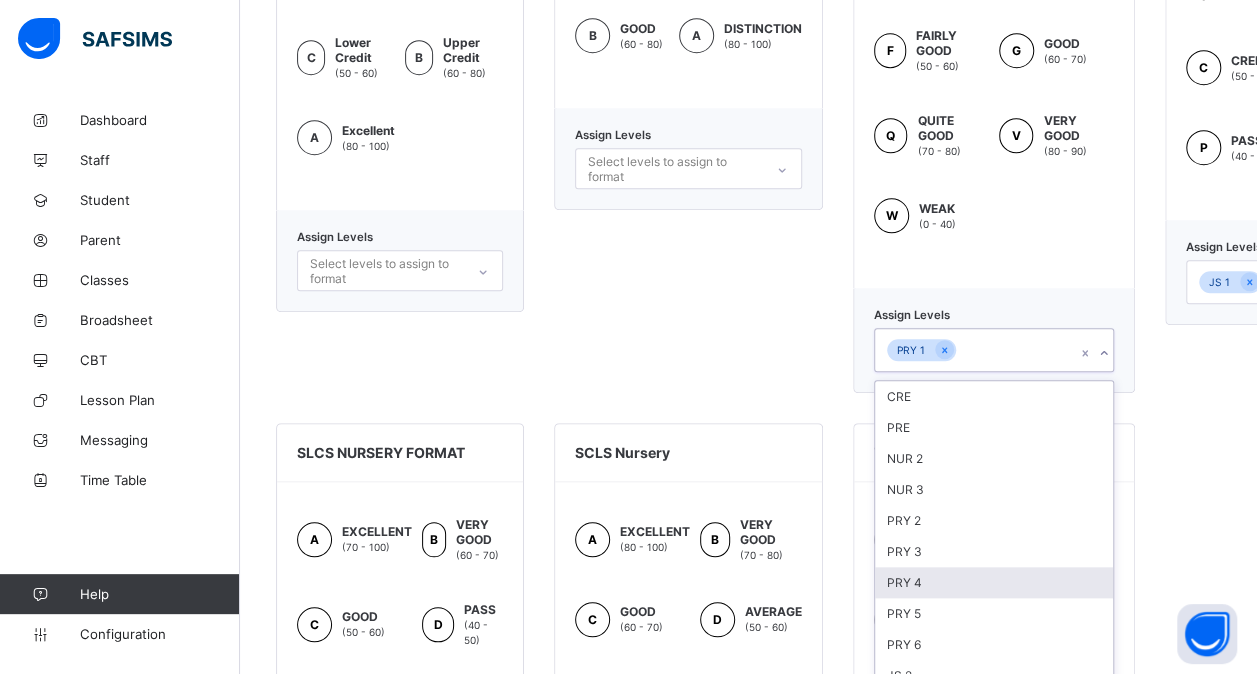 click on "option PRY 4 focused, 7 of 14. 14 results available. Use Up and Down to choose options, press Enter to select the currently focused option, press Escape to exit the menu, press Tab to select the option and exit the menu. PRY 1 CRE PRE NUR 2 NUR 3 PRY 2 PRY 3 PRY 4 PRY 5 PRY 6 JS 2 JS 3 SS 2 SS 3 JSS 3 mock" at bounding box center (994, 350) 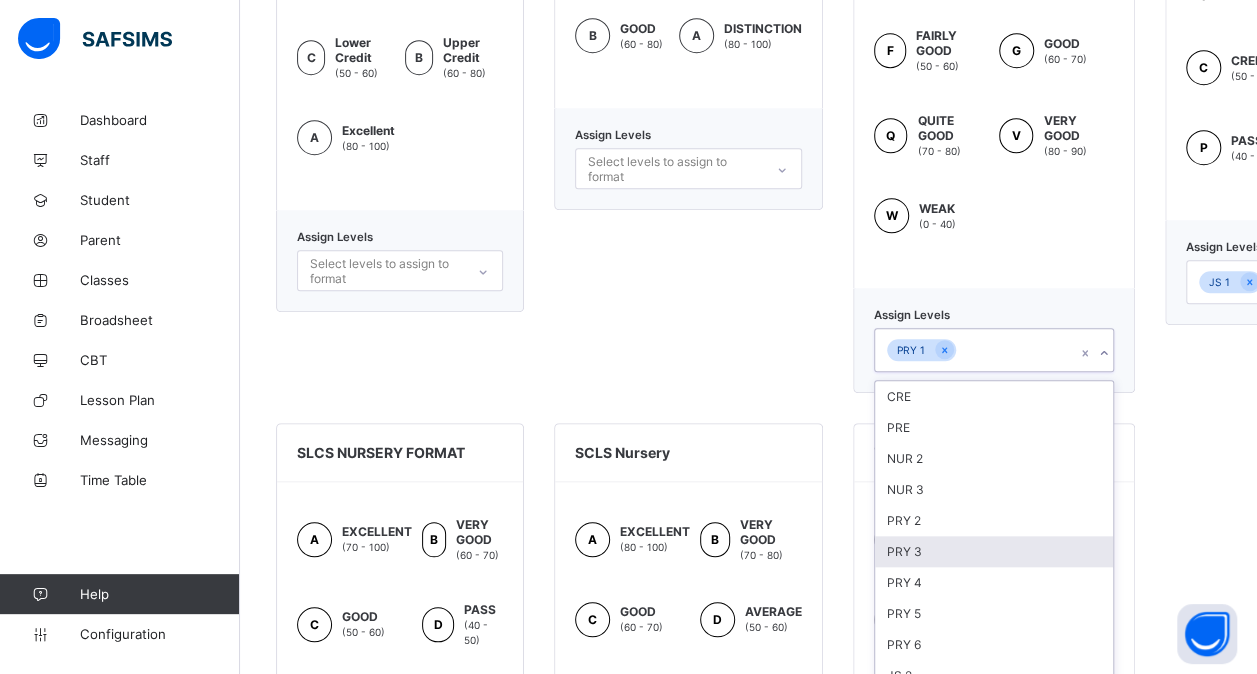 click on "PRY 3" at bounding box center [994, 551] 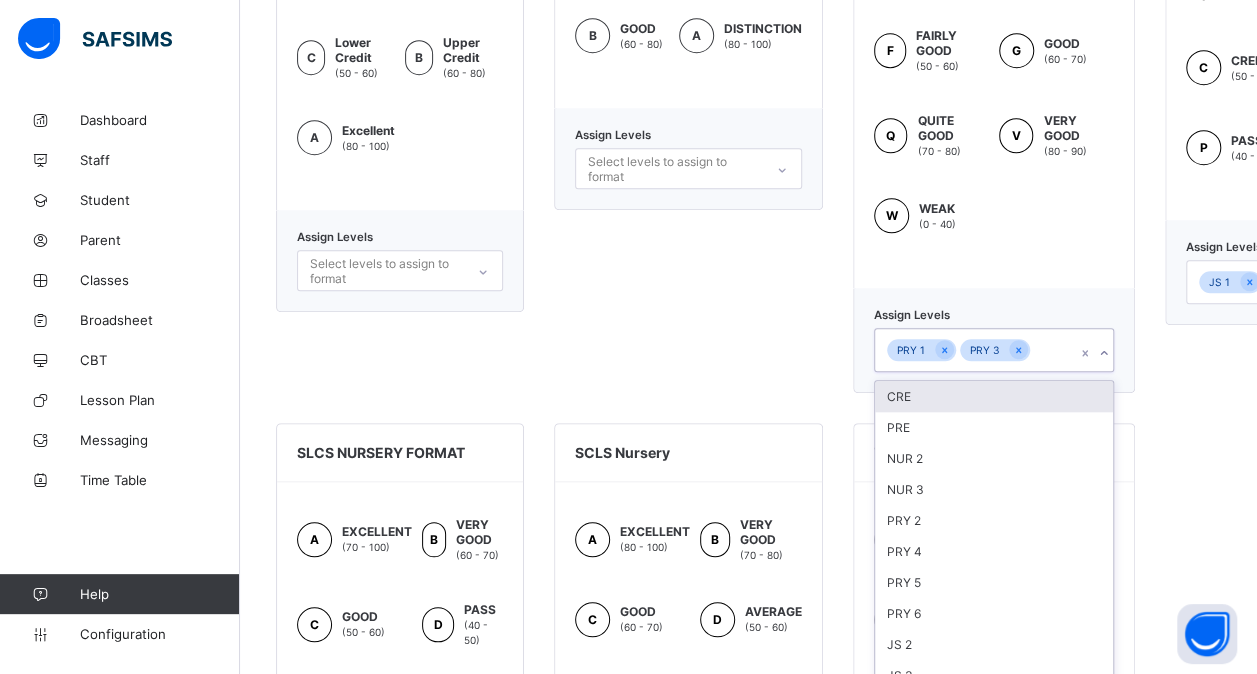 click on "PRY 4" at bounding box center (994, 551) 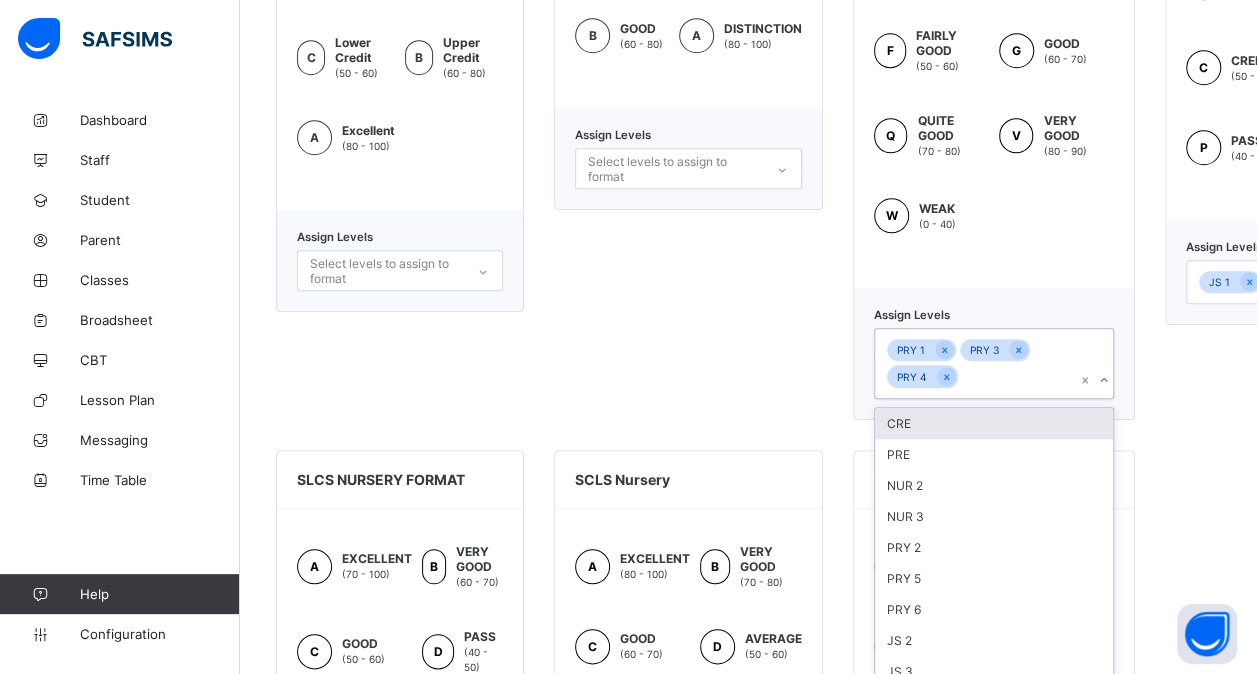 click on "PRY 2" at bounding box center [994, 547] 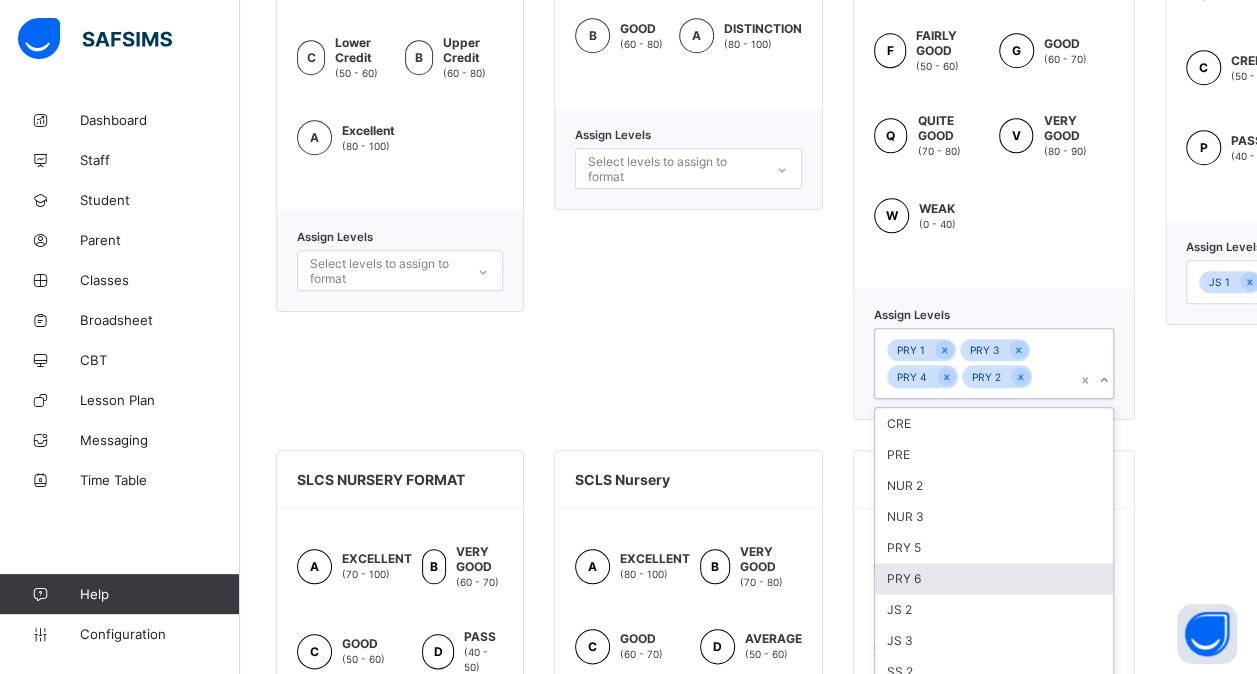 click on "PRY 6" at bounding box center [994, 578] 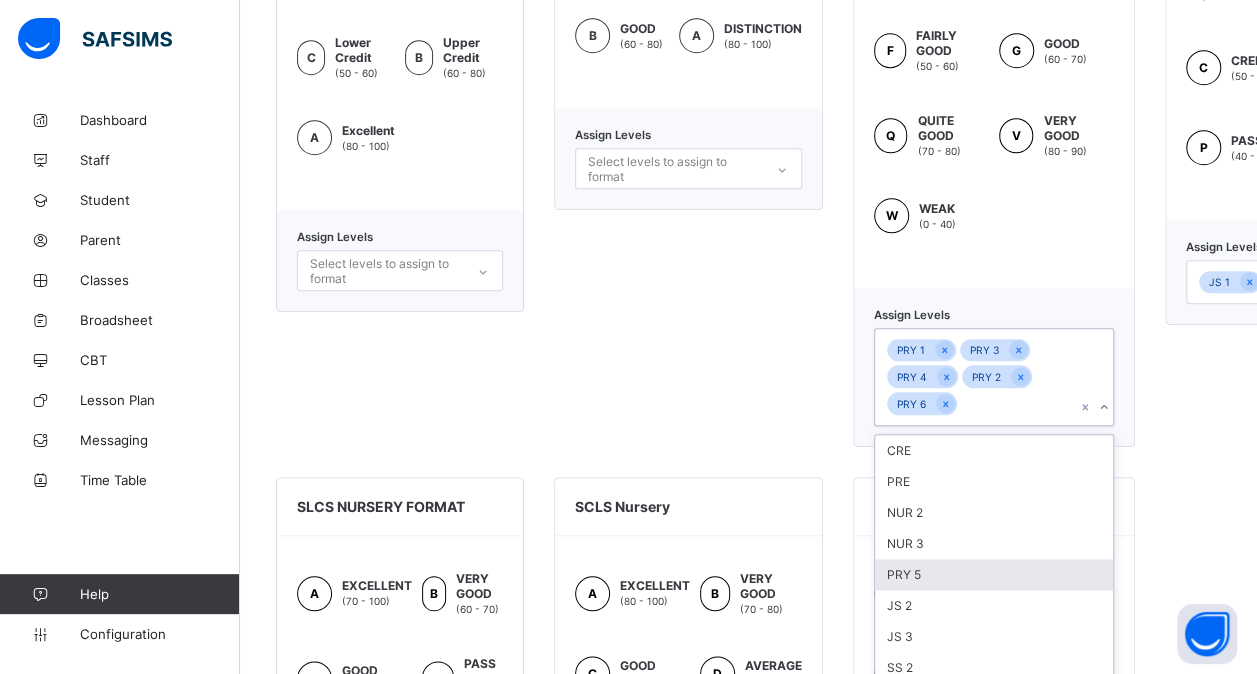 click on "PRY 5" at bounding box center (994, 574) 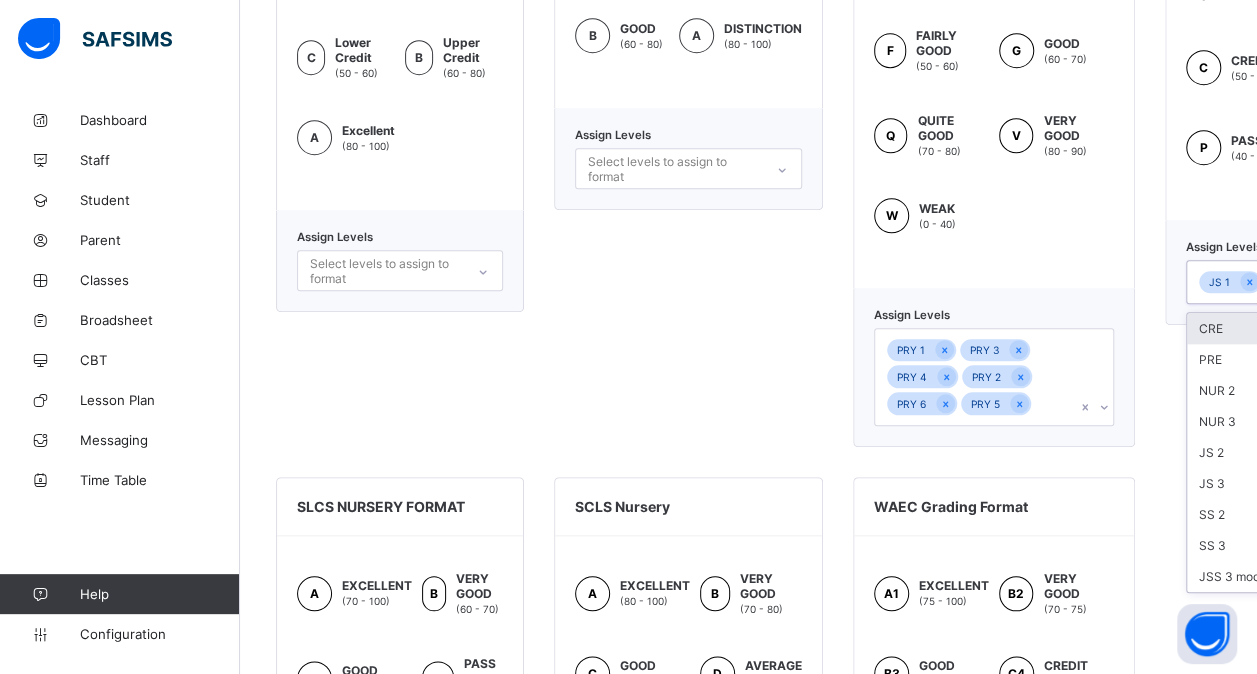 scroll, scrollTop: 768, scrollLeft: 162, axis: both 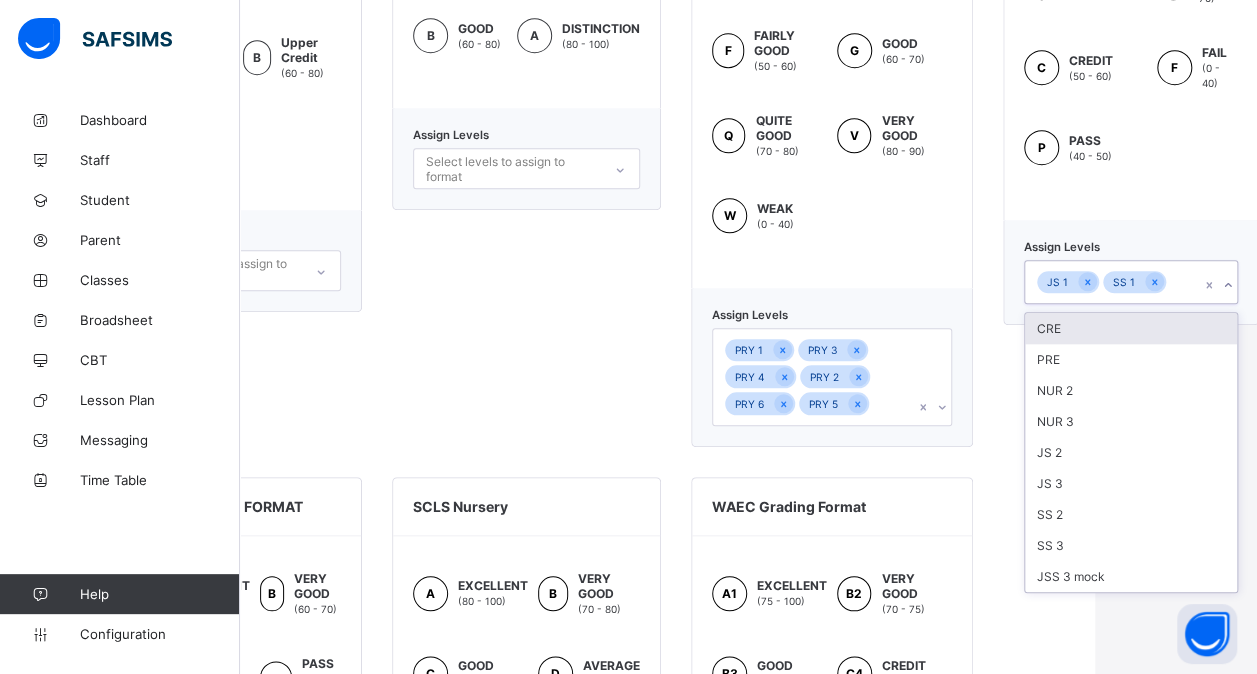 click on "JS 1 SS 1" at bounding box center [1131, 282] 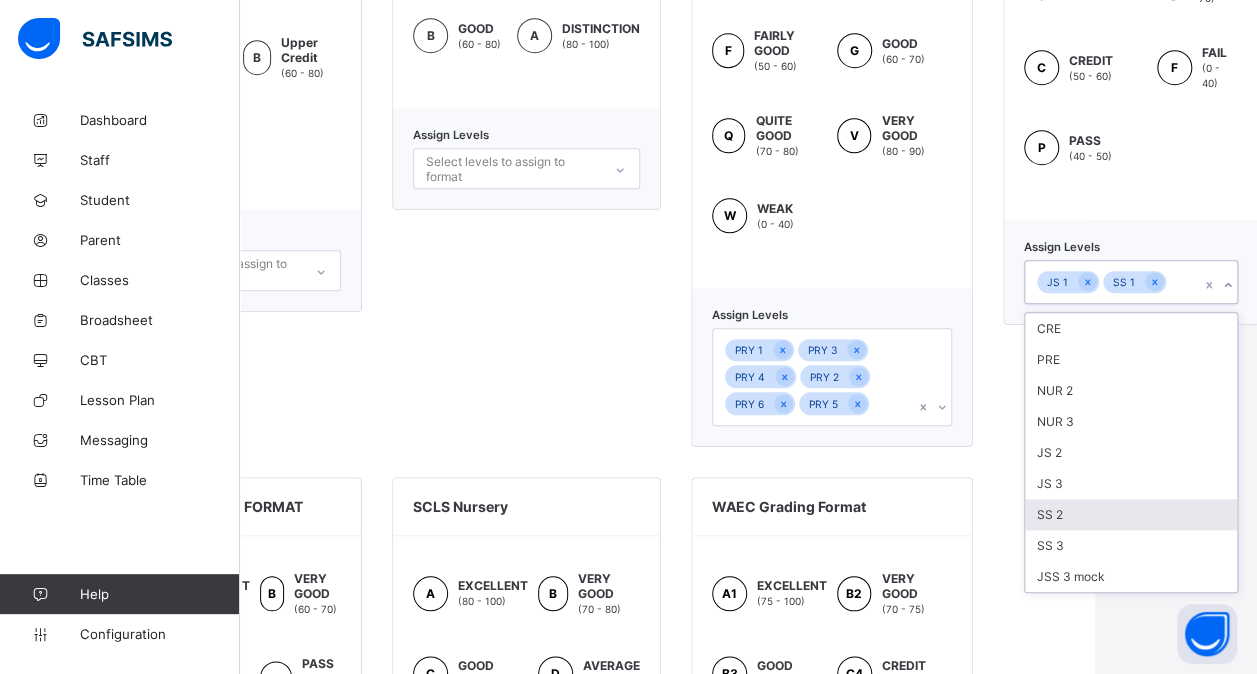 click on "SS 2" at bounding box center (1131, 514) 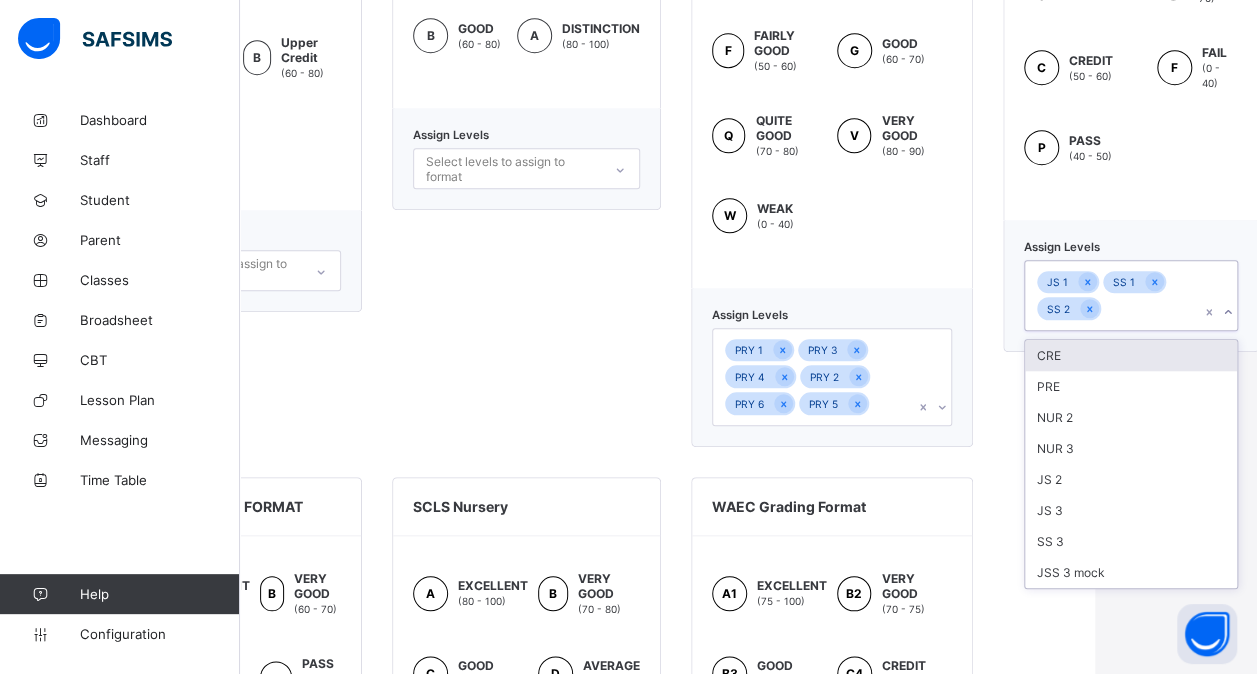click on "JS 3" at bounding box center [1131, 510] 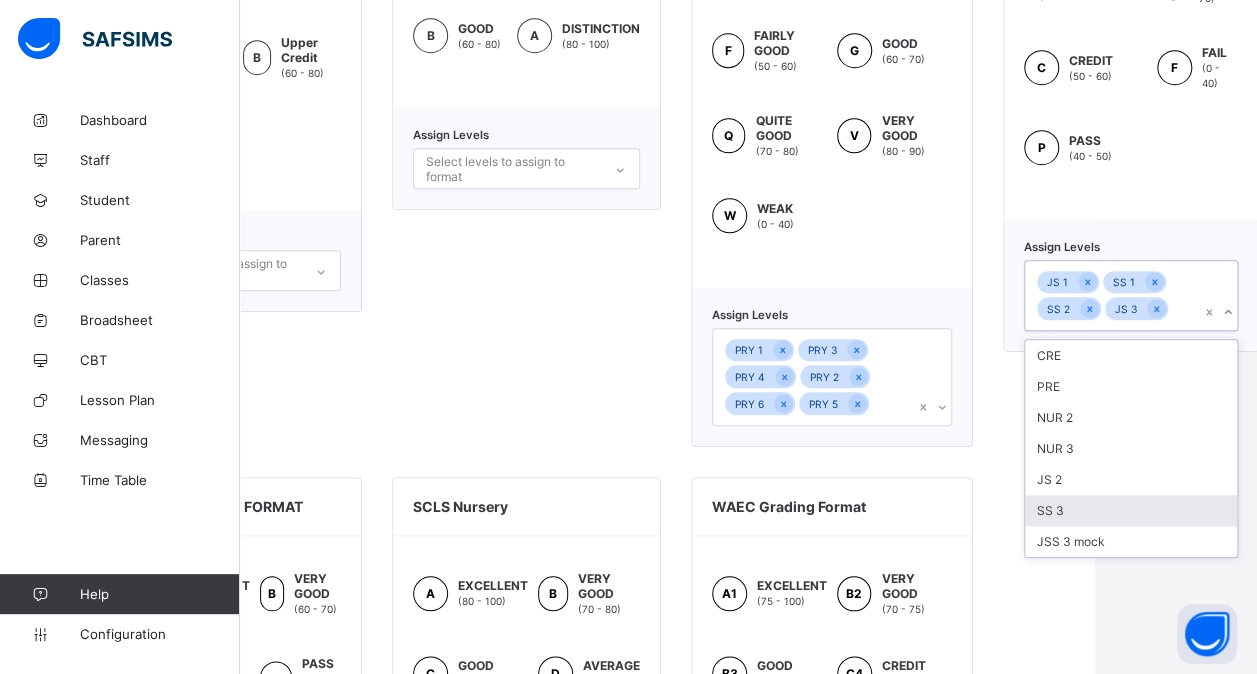 click on "SS 3" at bounding box center [1131, 510] 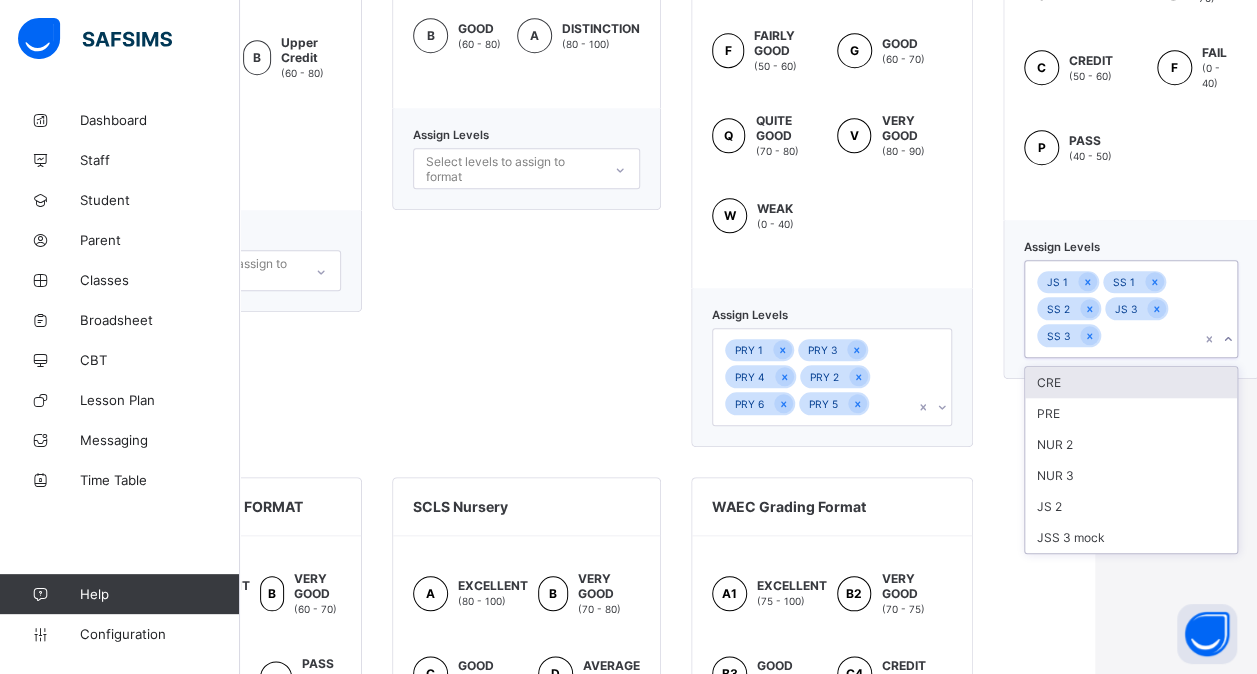 click on "JS 2" at bounding box center [1131, 506] 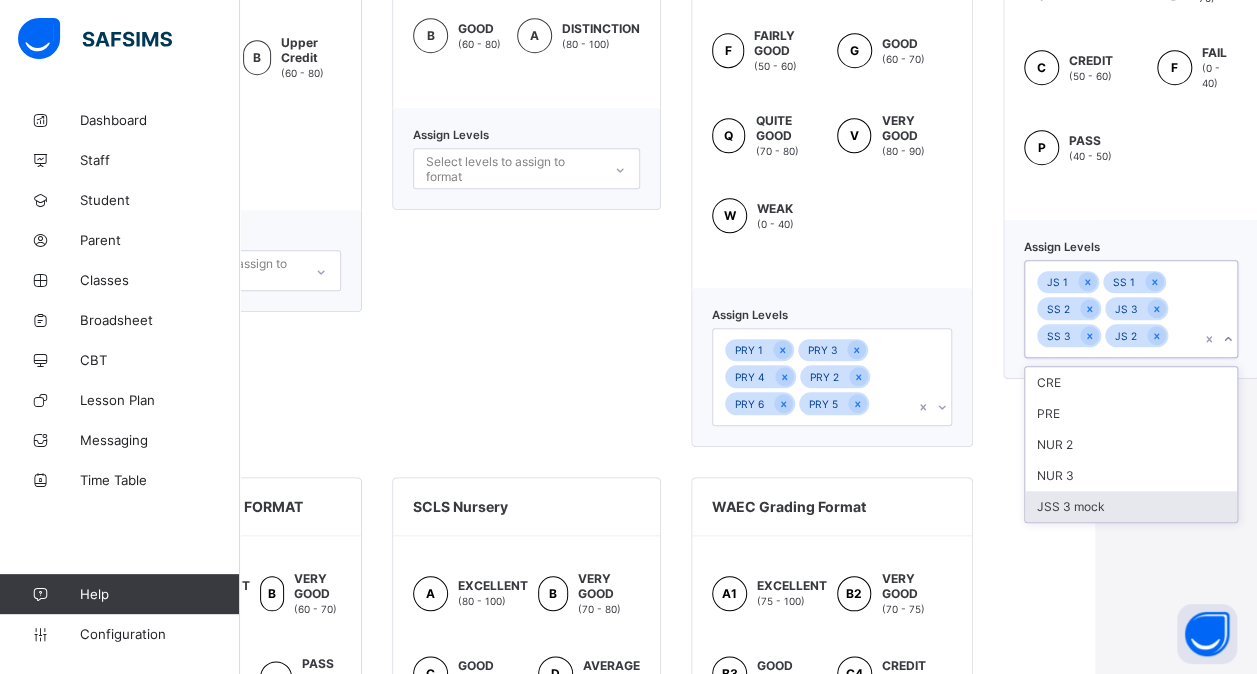 click on "JSS 3 mock" at bounding box center (1131, 506) 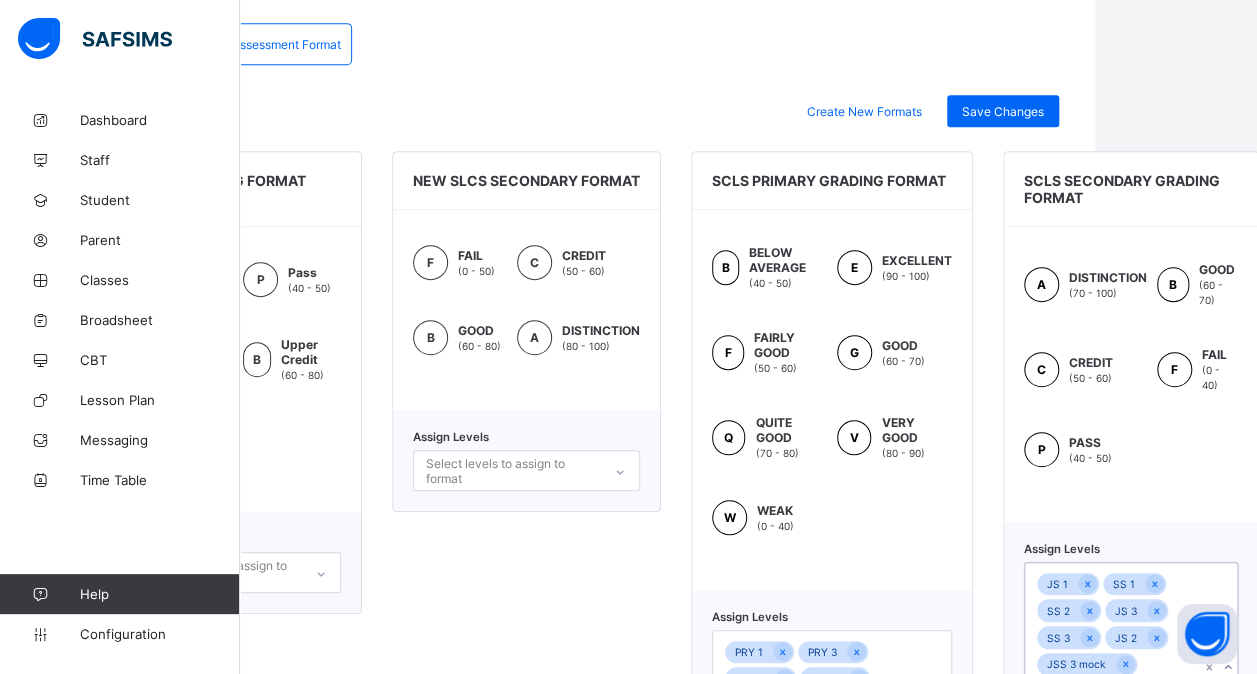scroll, scrollTop: 464, scrollLeft: 162, axis: both 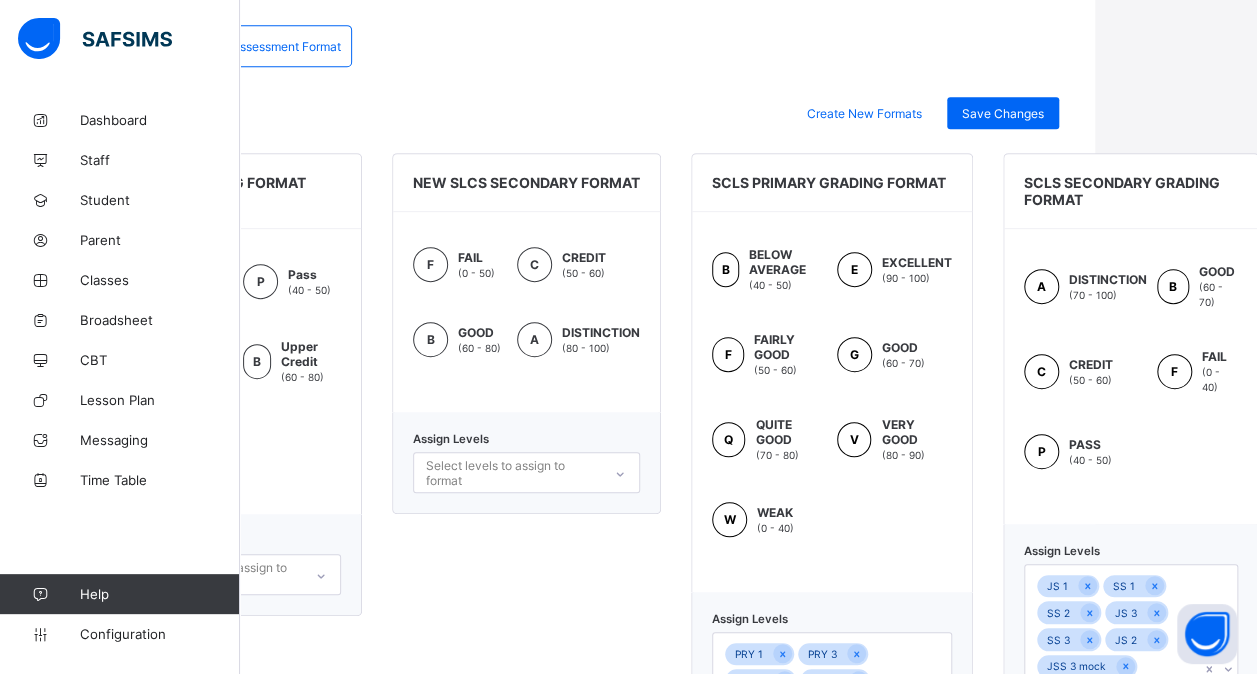 click on "NEW SLCS SECONDARY FORMAT F FAIL   (0 - 50)   C CREDIT   (50 - 60)   B GOOD   (60 - 80)   A DISTINCTION   (80 - 100)   Assign Levels Select levels to assign to format" at bounding box center [526, 452] 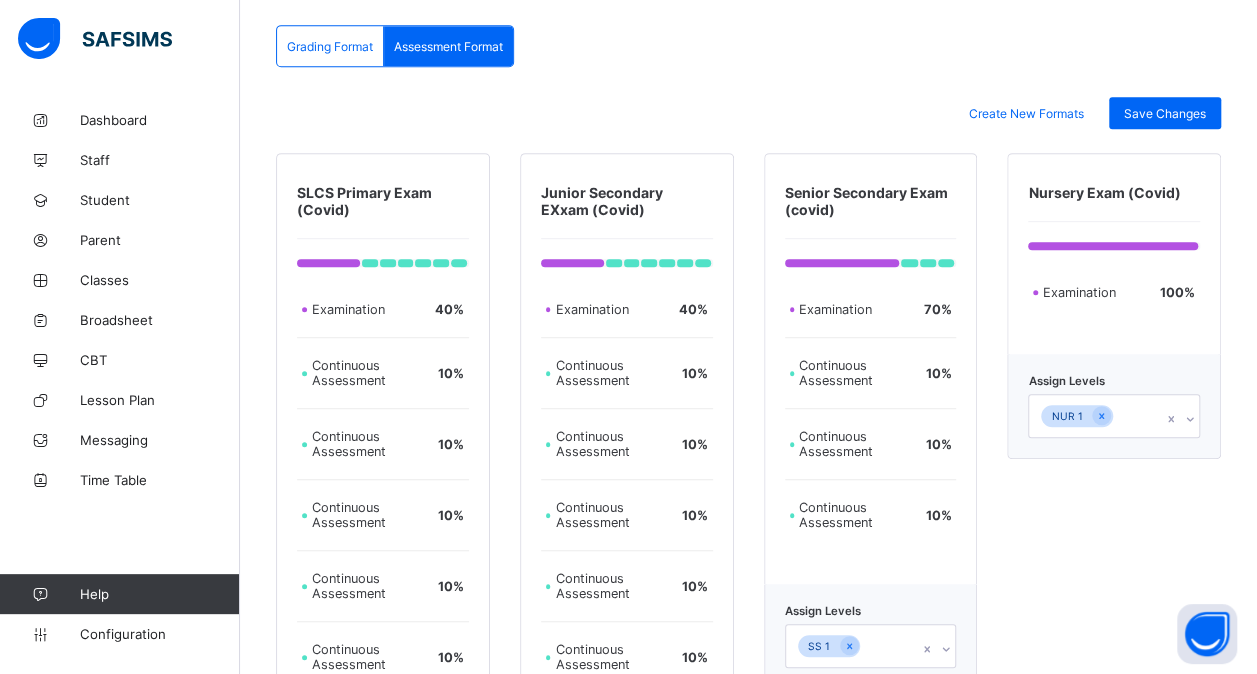 scroll, scrollTop: 464, scrollLeft: 15, axis: both 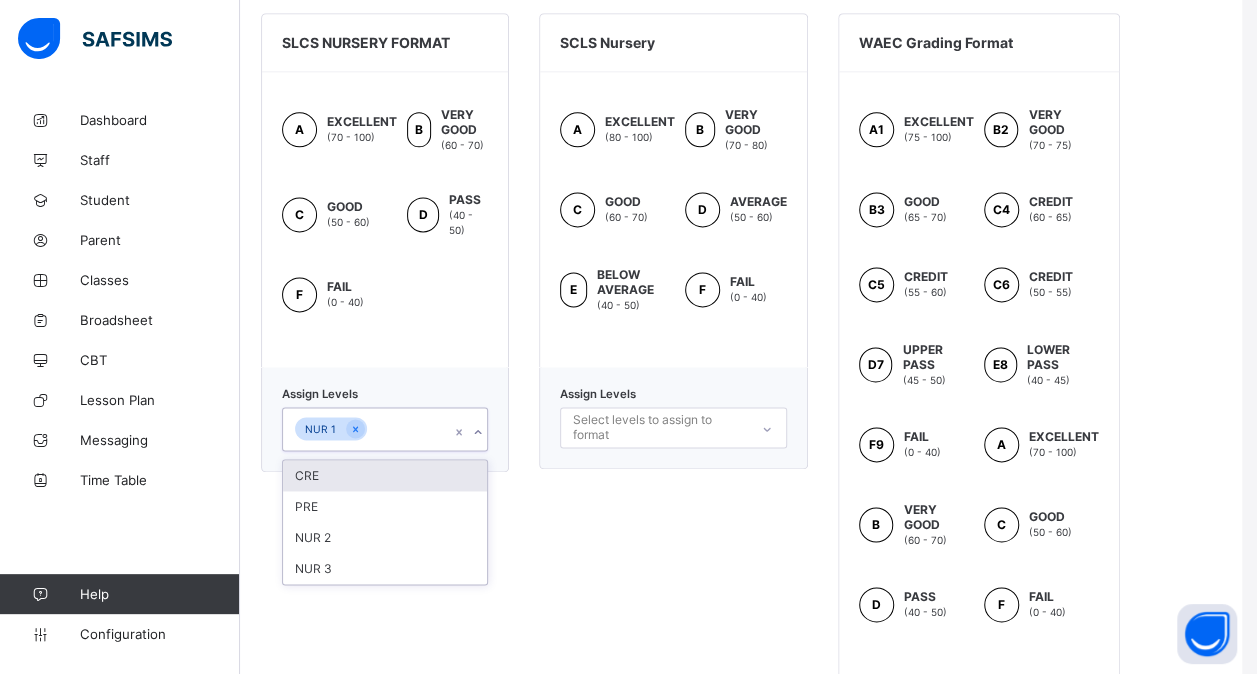 click on "NUR 1" at bounding box center [366, 429] 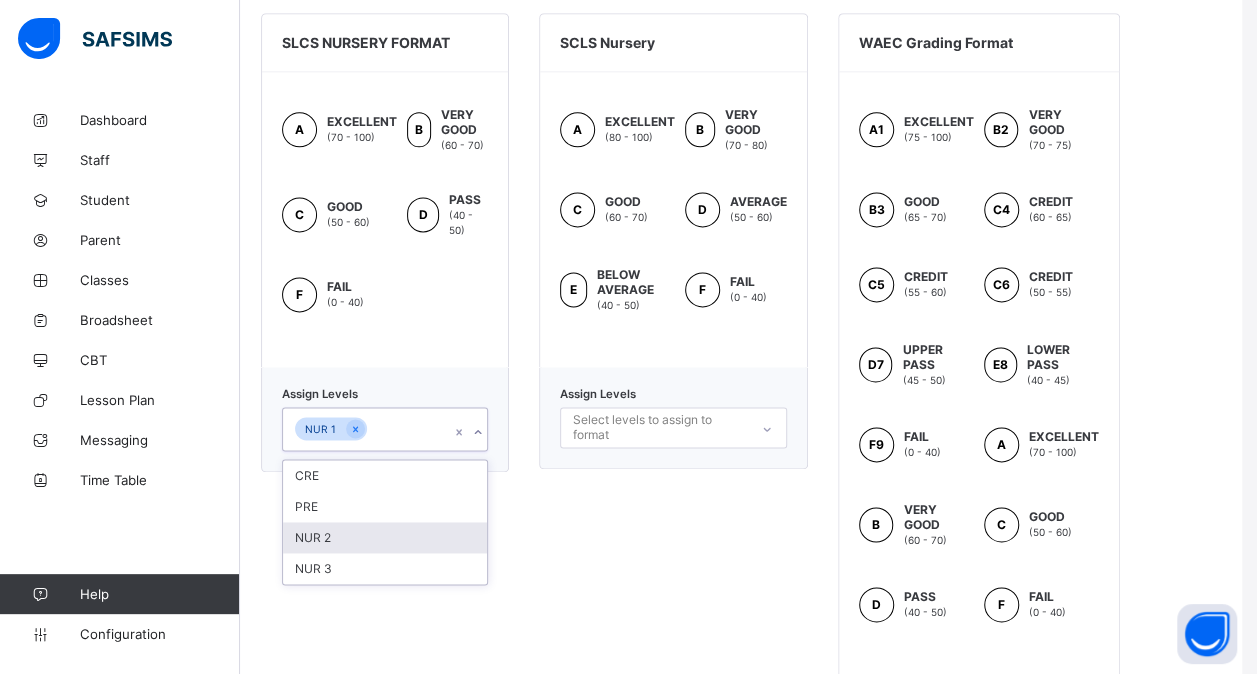 click on "NUR 2" at bounding box center (385, 537) 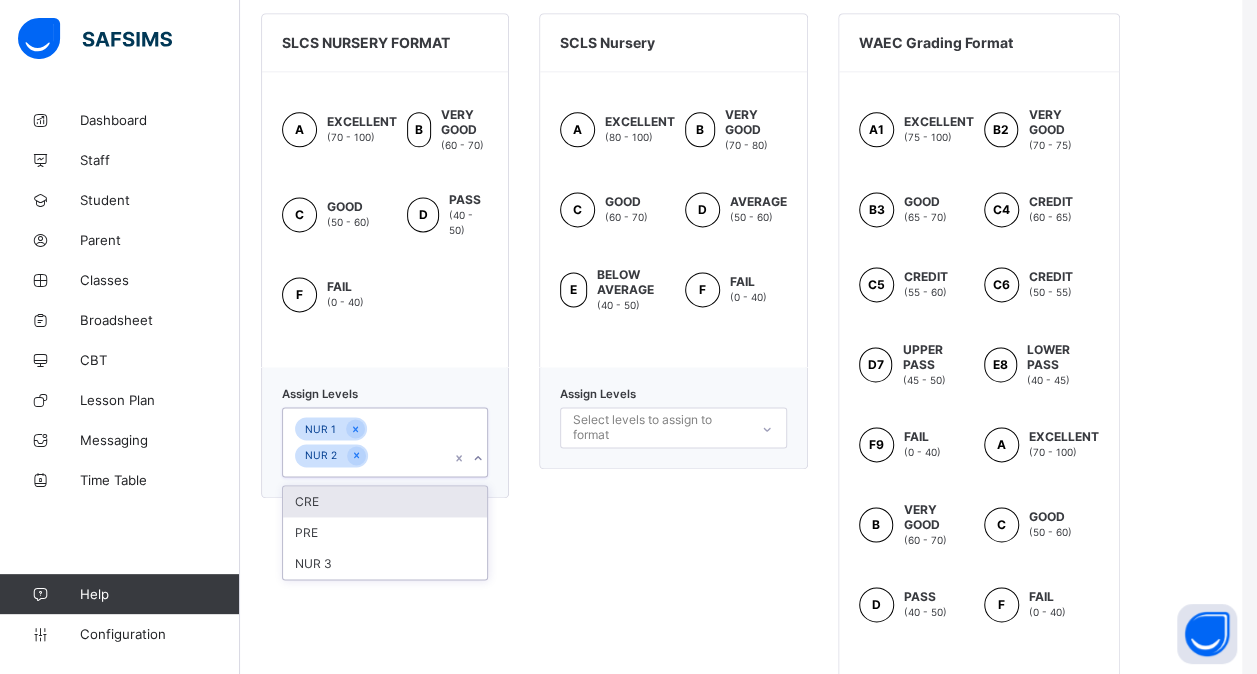 click on "PRE" at bounding box center (385, 532) 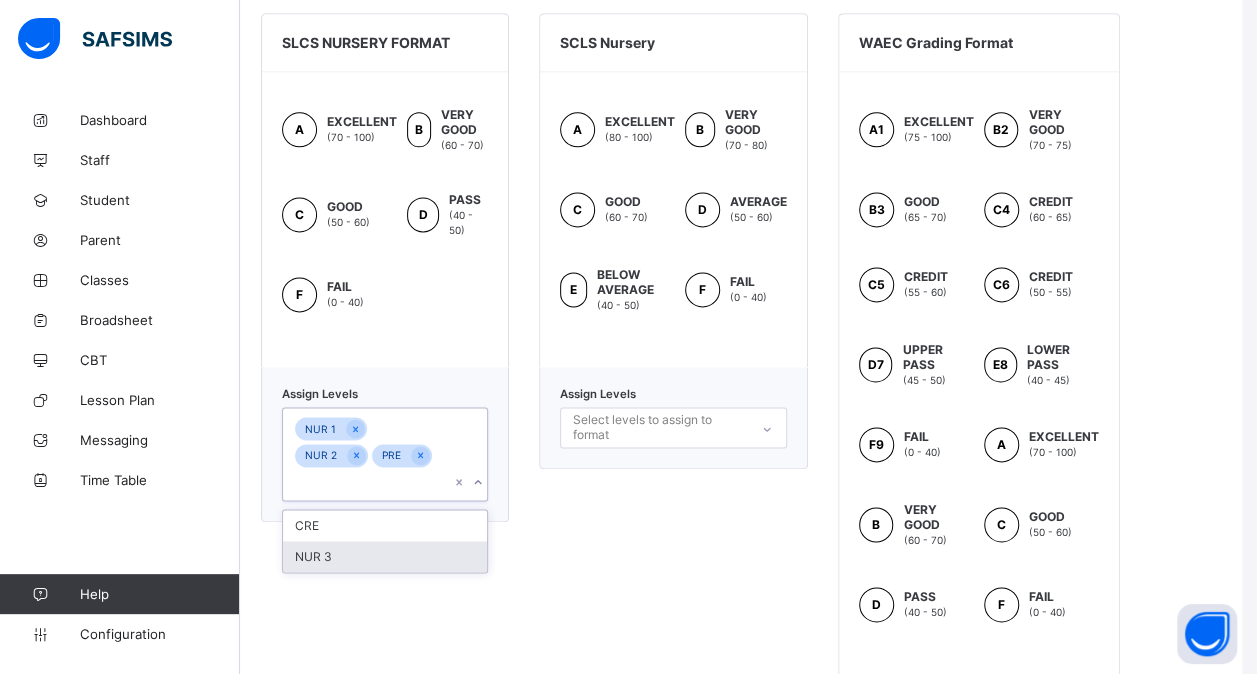 click on "NUR 3" at bounding box center [385, 556] 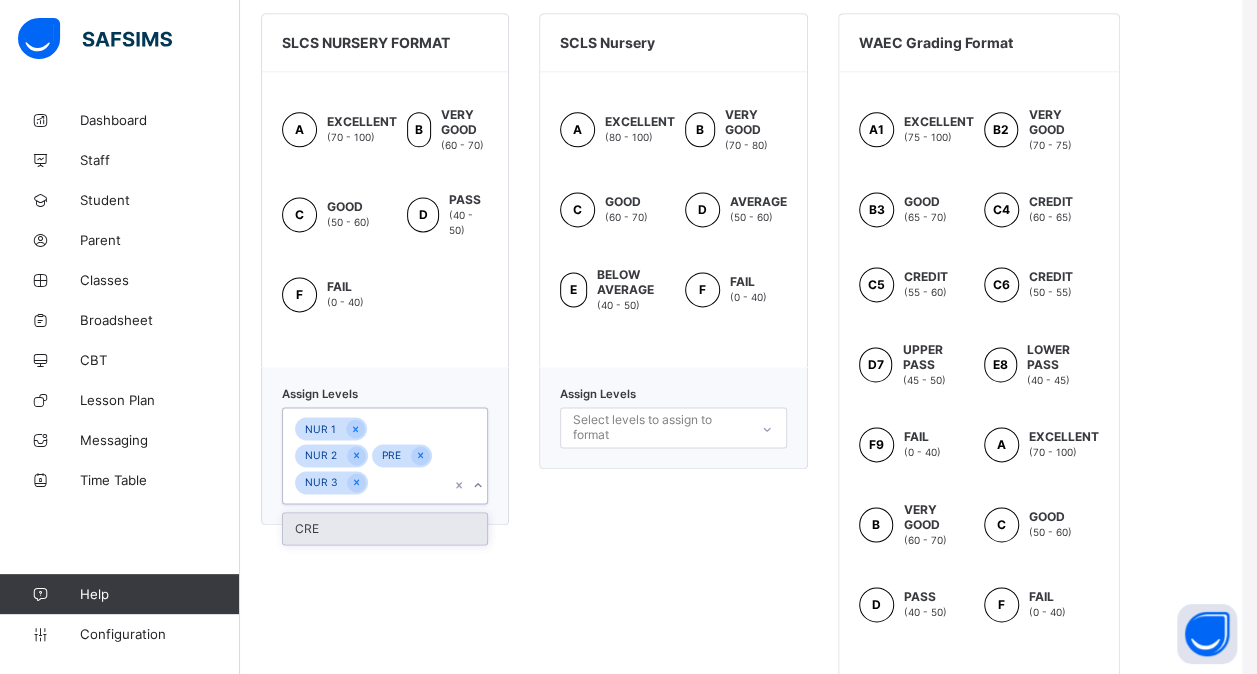 click on "CRE" at bounding box center [385, 528] 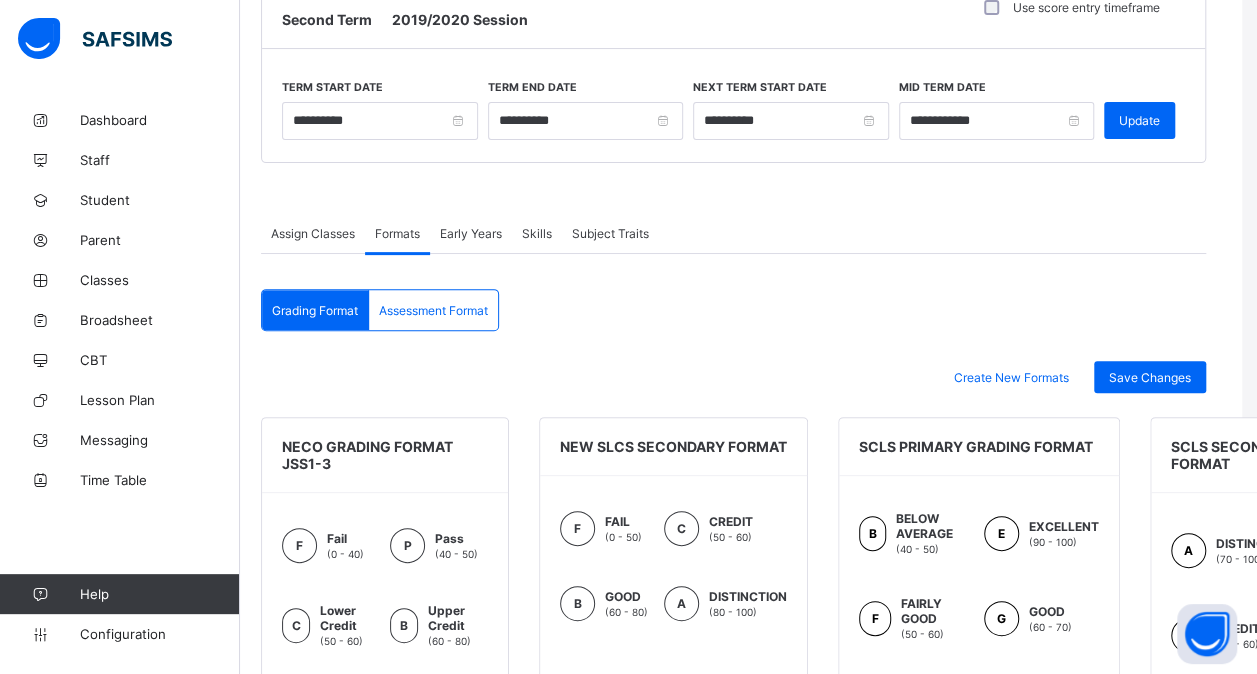 scroll, scrollTop: 198, scrollLeft: 15, axis: both 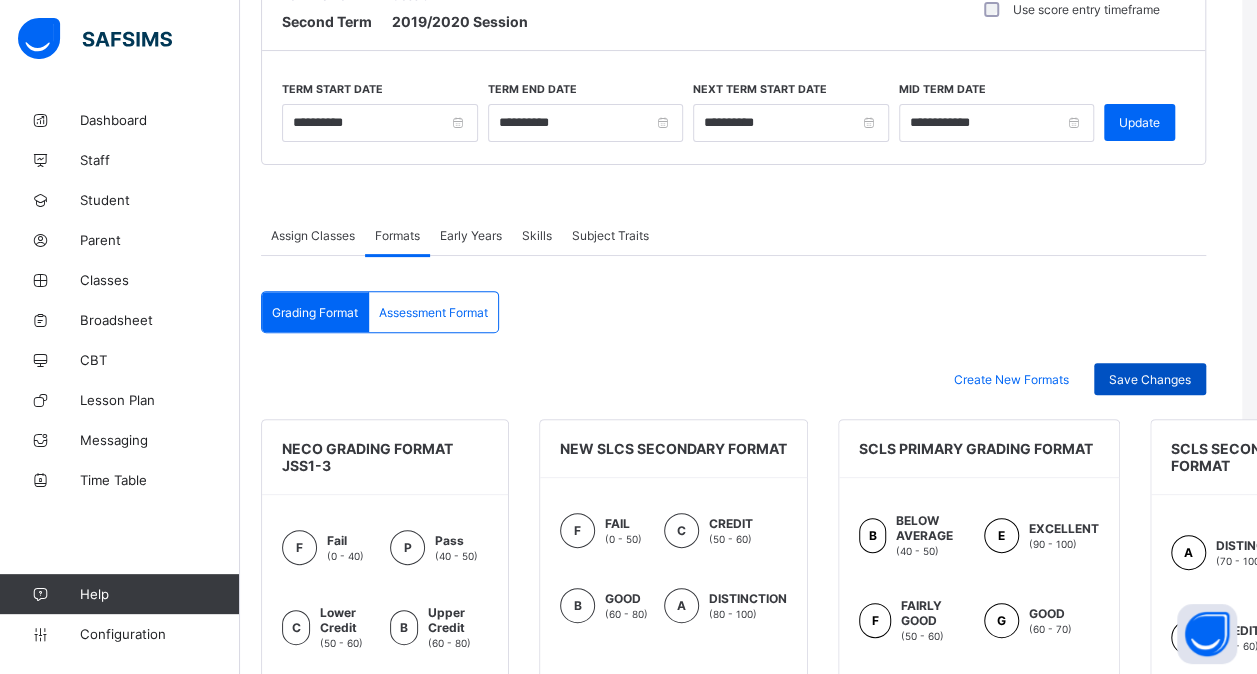 click on "Save Changes" at bounding box center [1150, 379] 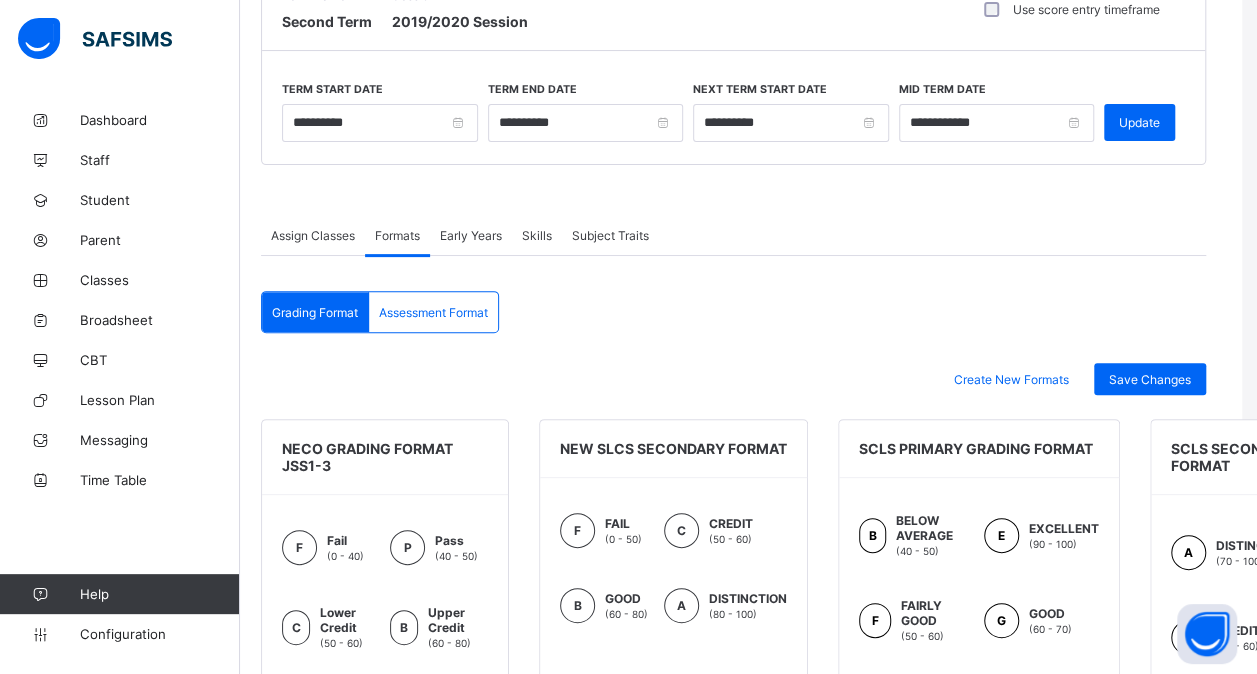 click on "Assessment Format" at bounding box center [433, 312] 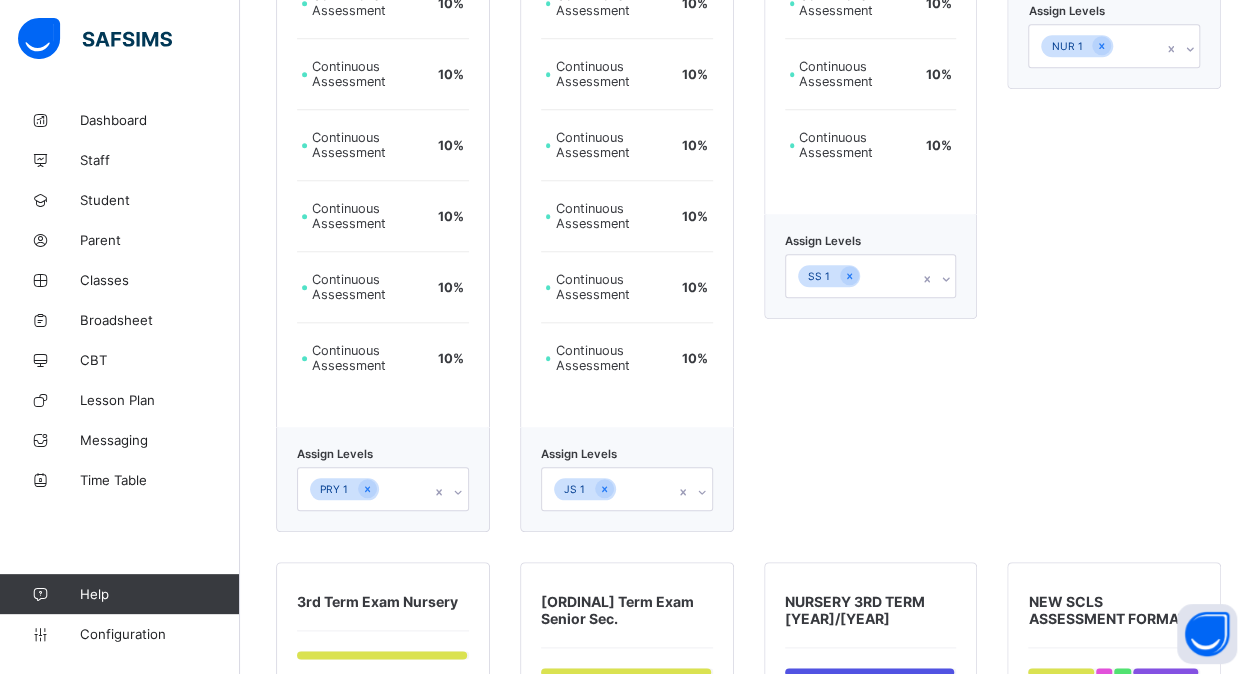 scroll, scrollTop: 850, scrollLeft: 15, axis: both 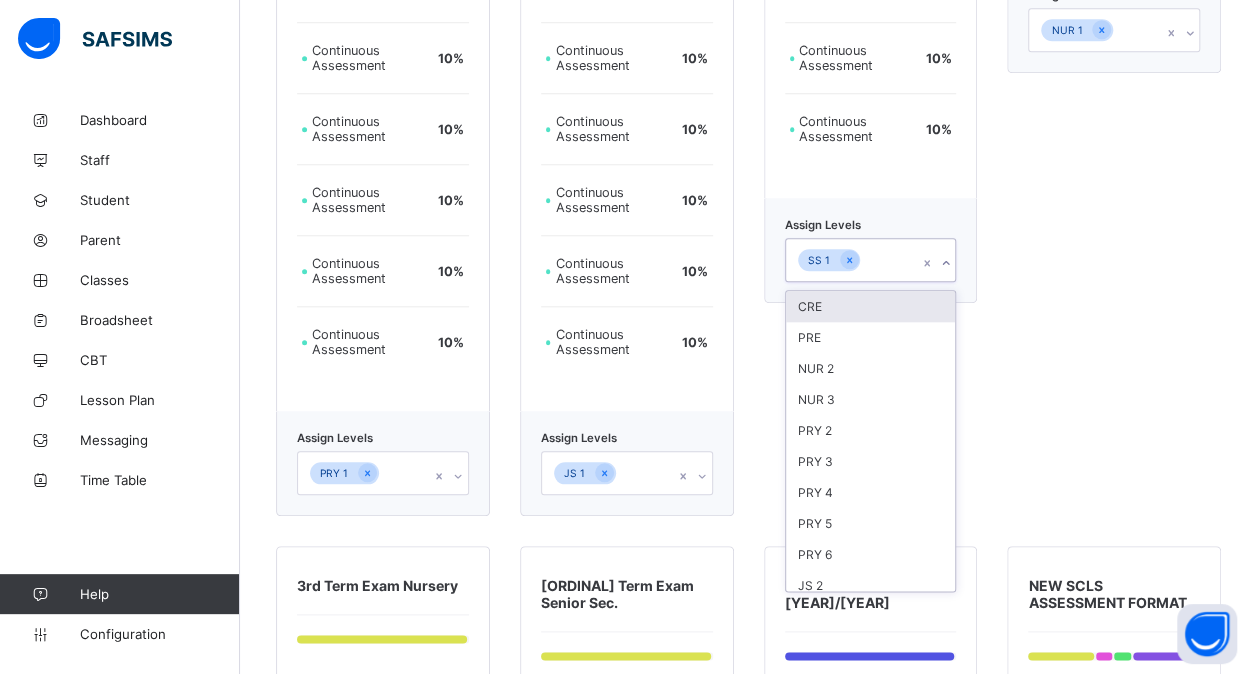 click on "SS 1" at bounding box center [852, 260] 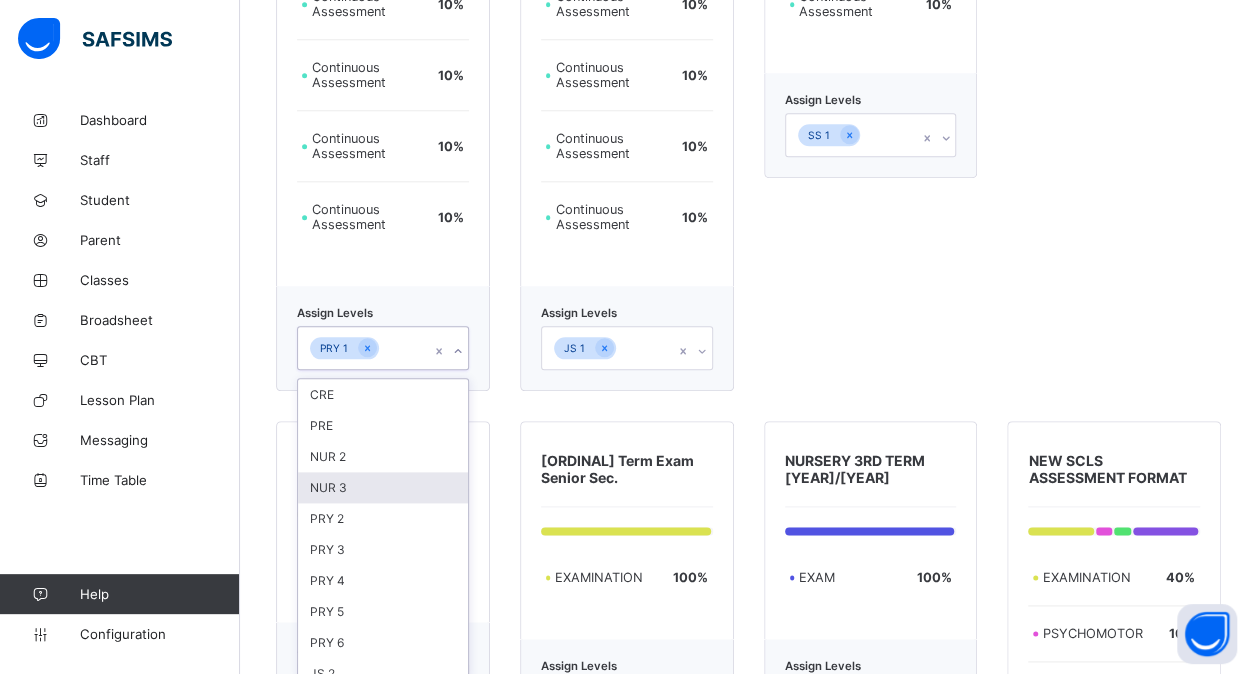 scroll, scrollTop: 993, scrollLeft: 0, axis: vertical 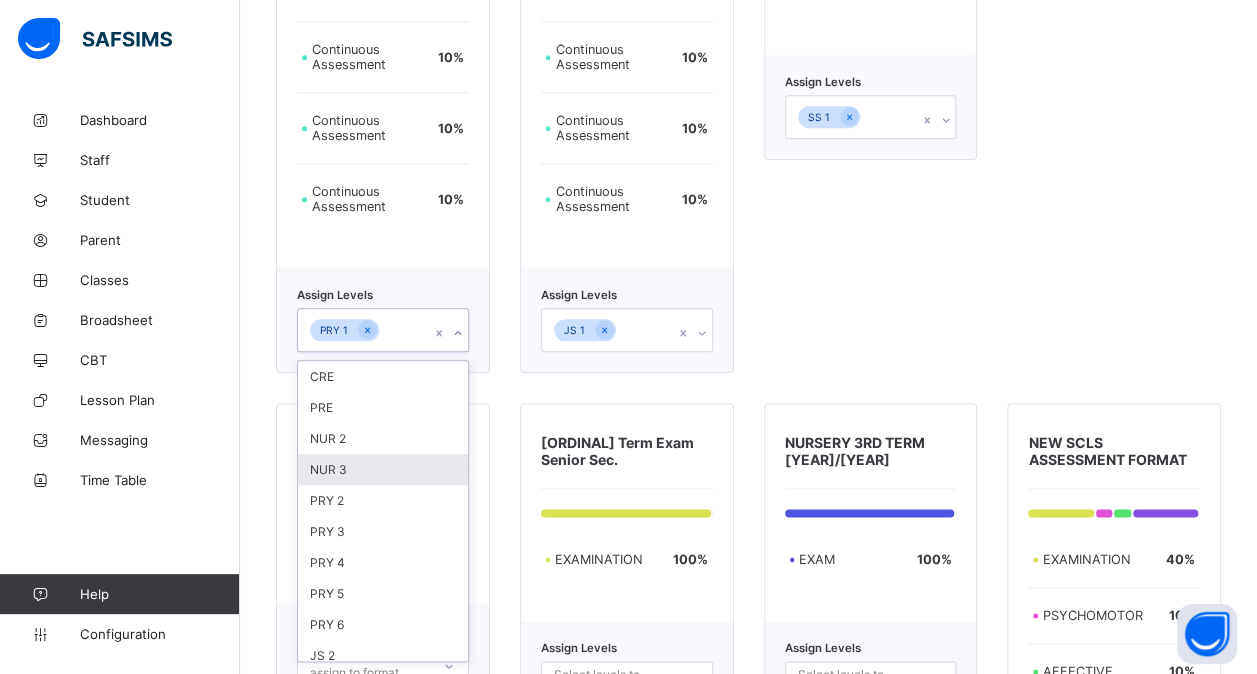 click on "option NUR 3 focused, 4 of 14. 14 results available. Use Up and Down to choose options, press Enter to select the currently focused option, press Escape to exit the menu, press Tab to select the option and exit the menu. PRY 1 CRE PRE NUR 2 NUR 3 PRY 2 PRY 3 PRY 4 PRY 5 PRY 6 JS 2 JS 3 SS 2 SS 3 JSS 3 mock" at bounding box center (383, 330) 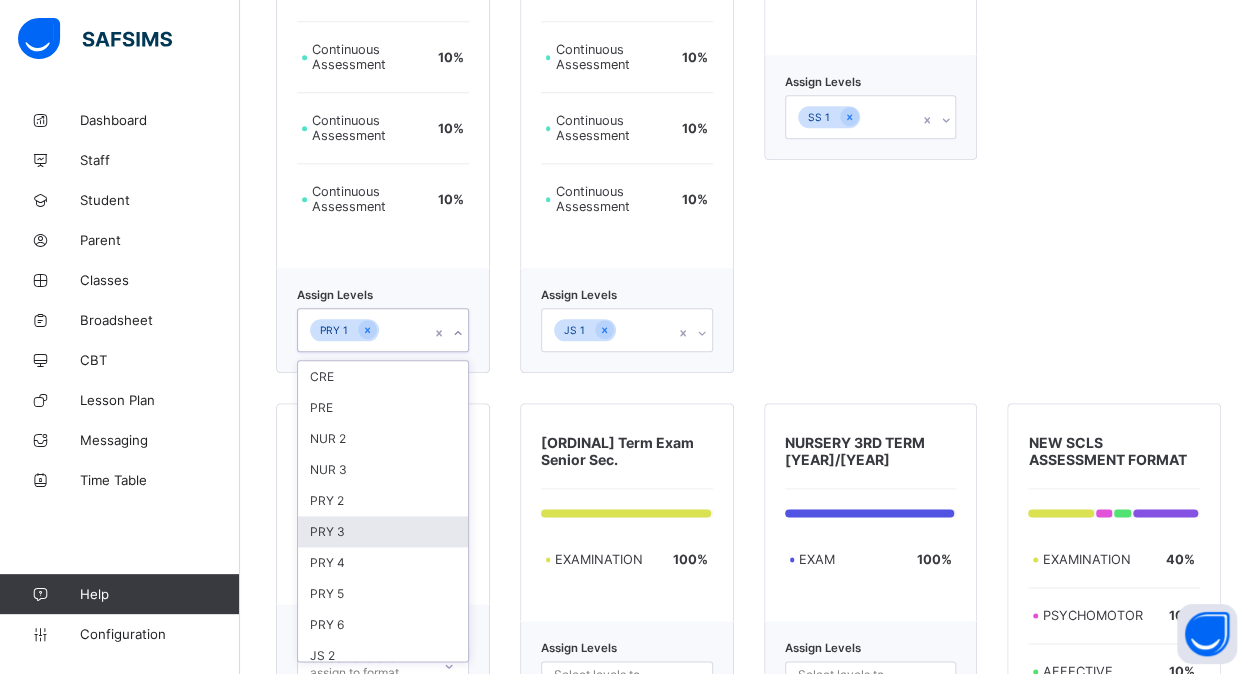 click on "PRY 3" at bounding box center [383, 531] 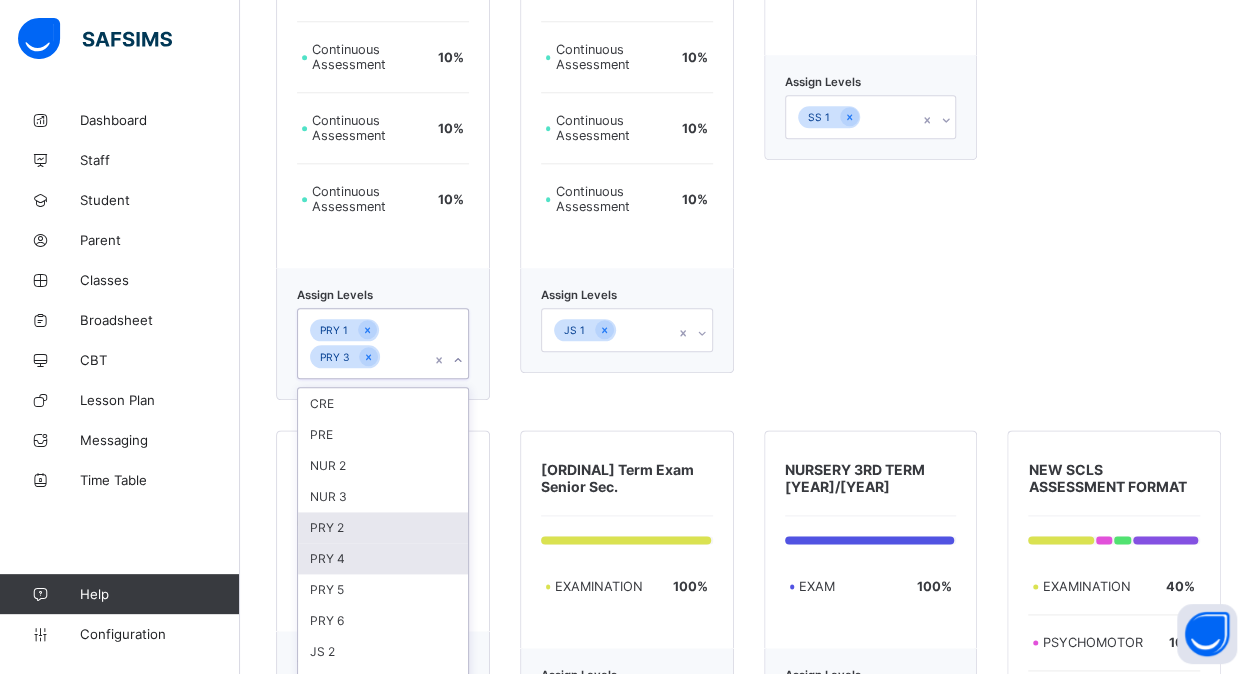 drag, startPoint x: 368, startPoint y: 523, endPoint x: 353, endPoint y: 540, distance: 22.671568 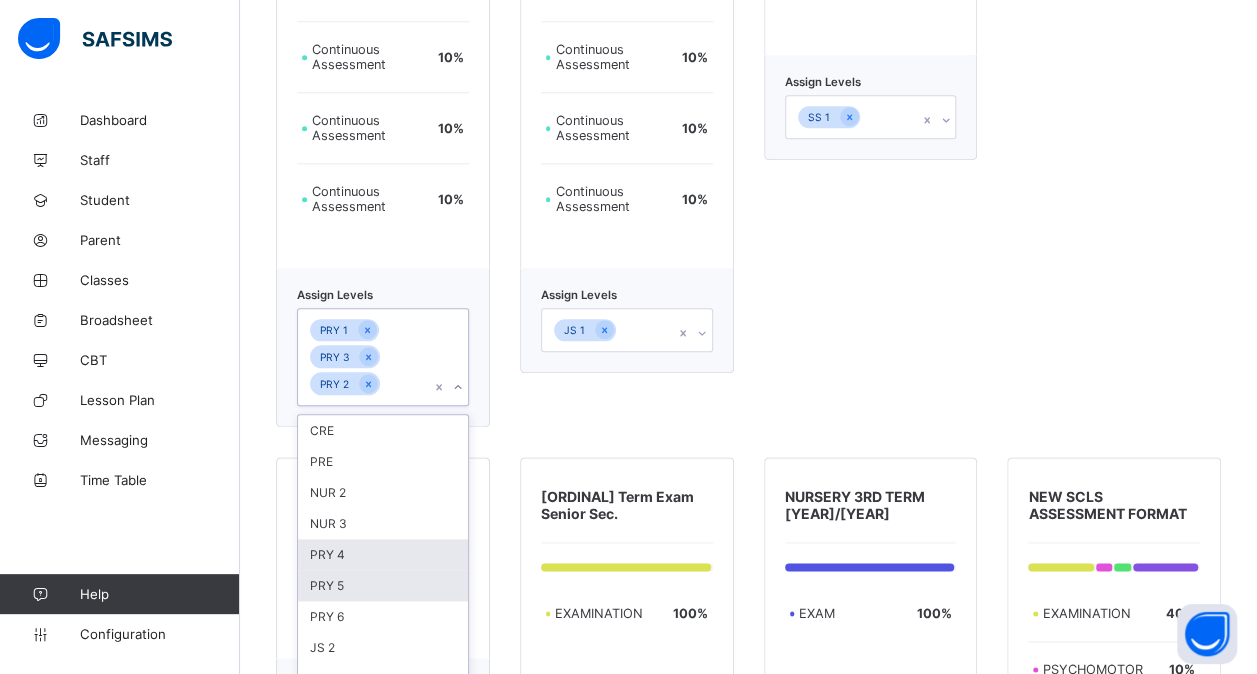 click on "PRY 4" at bounding box center [383, 554] 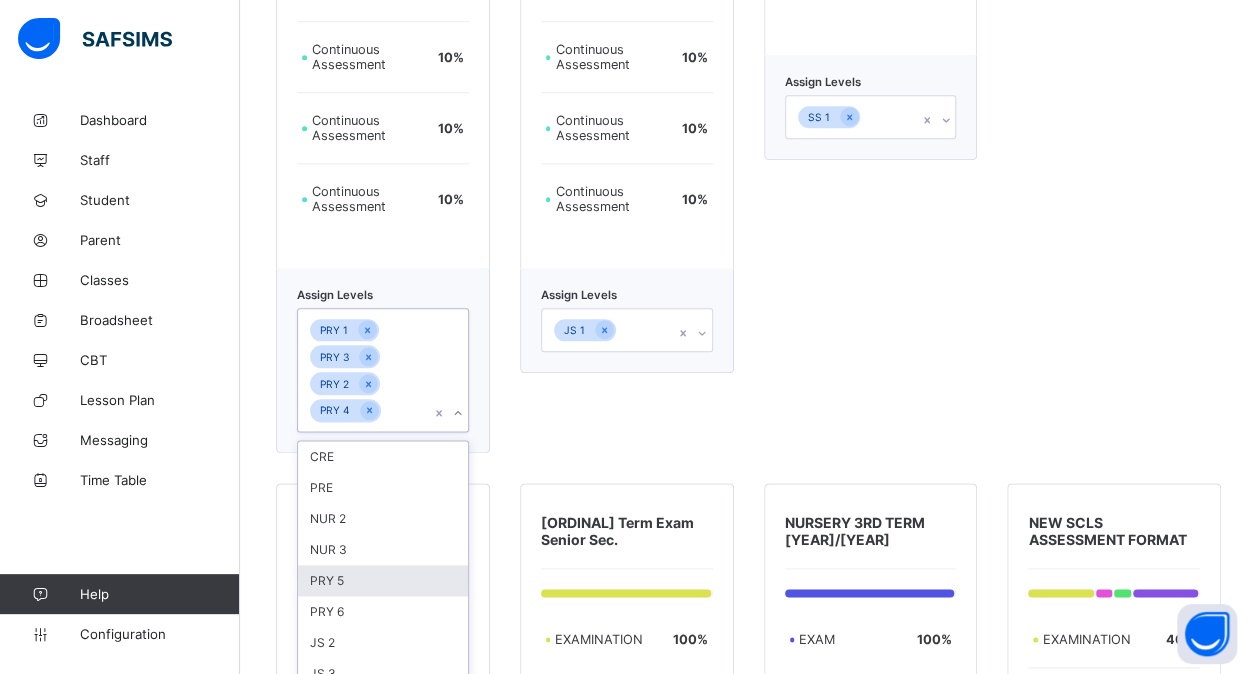 click on "PRY 5" at bounding box center [383, 580] 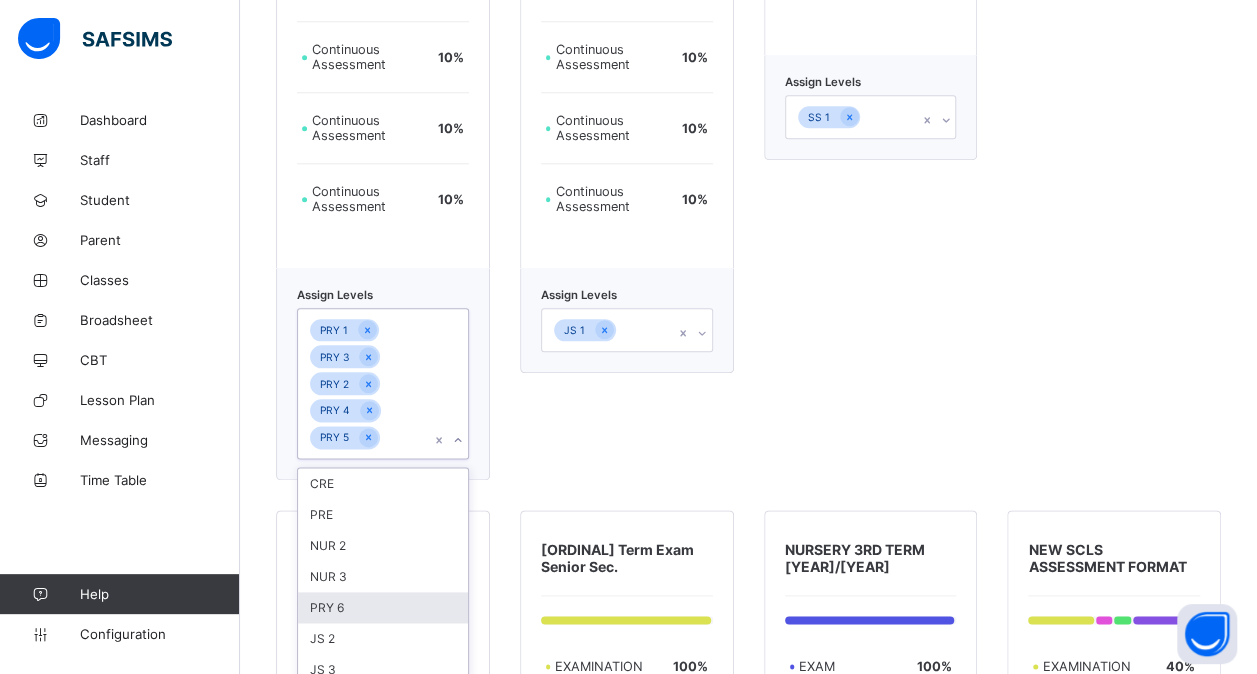 click on "PRY 6" at bounding box center [383, 607] 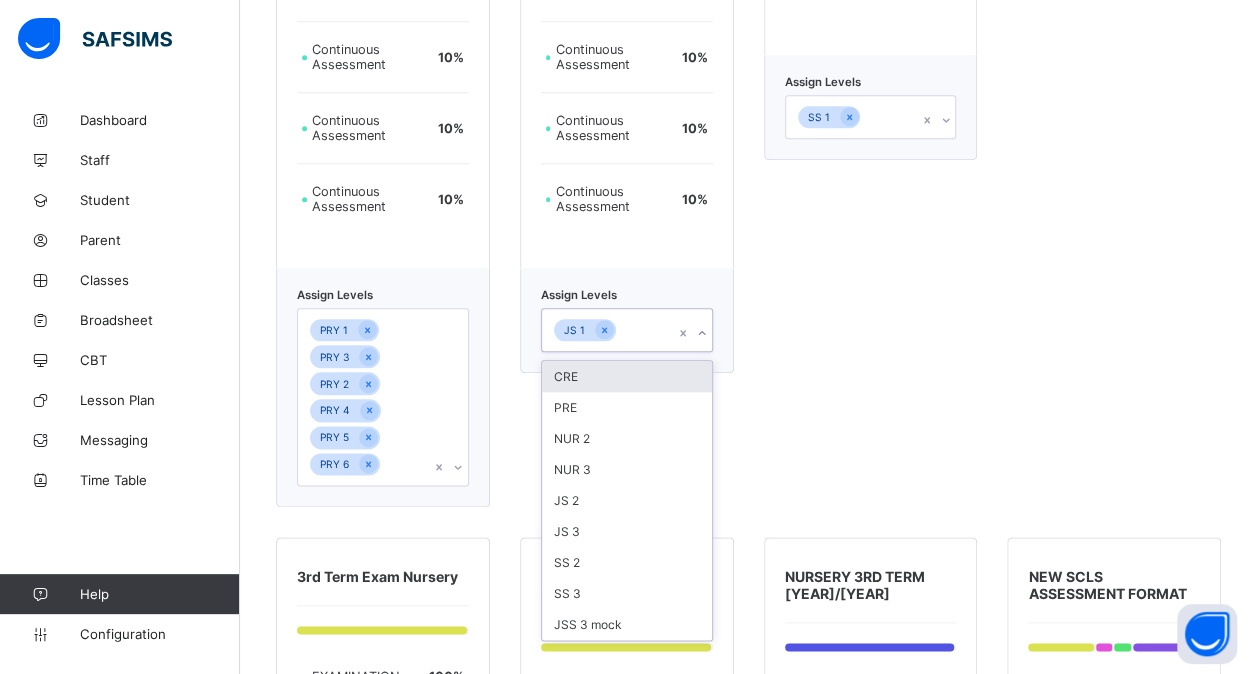 click on "JS 1" at bounding box center [608, 330] 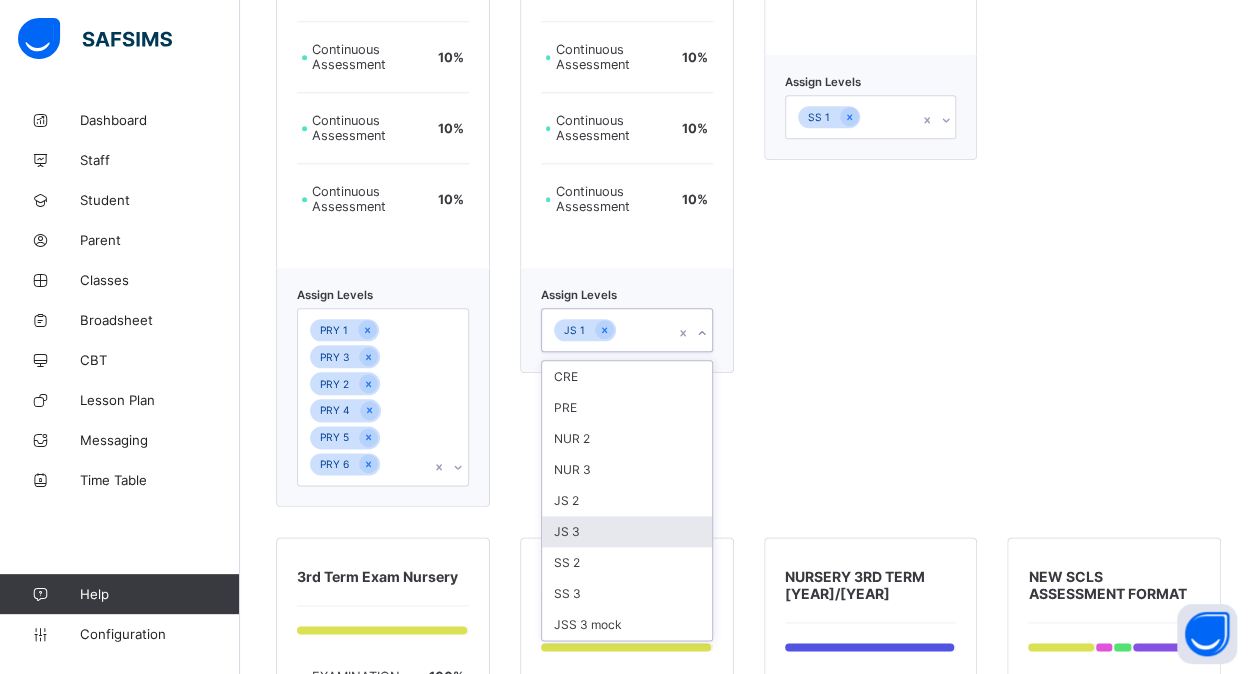 click on "JS 3" at bounding box center (627, 531) 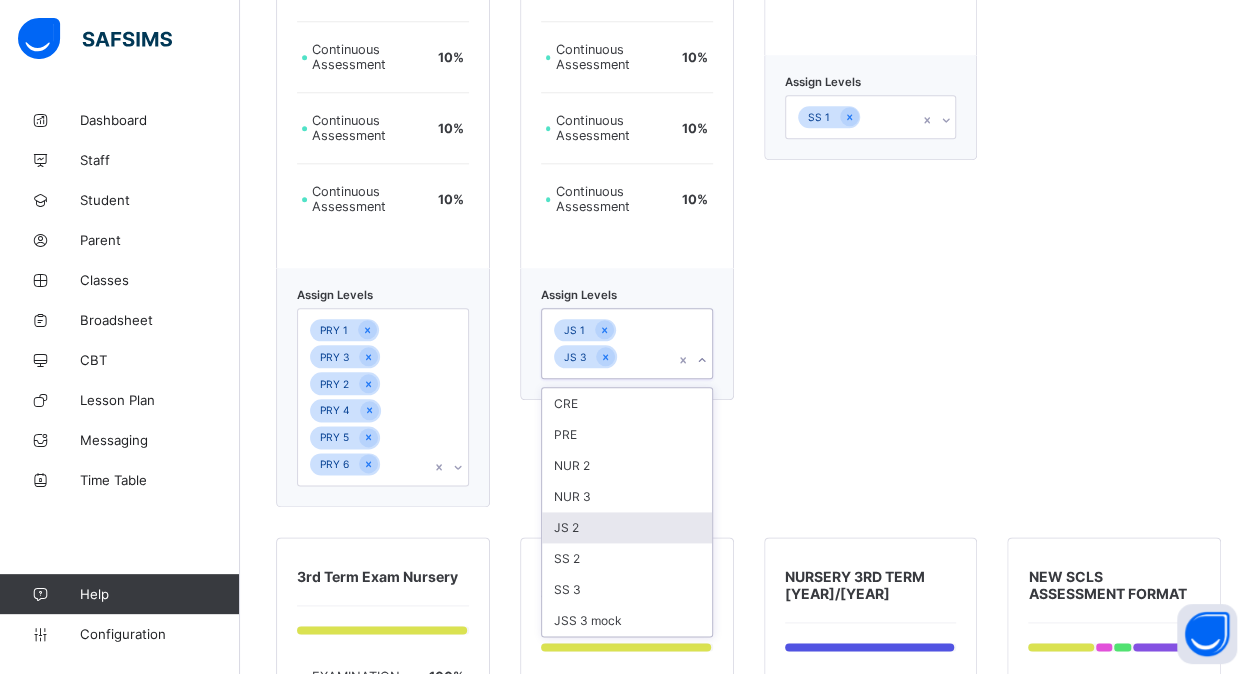 click on "JS 2" at bounding box center (627, 527) 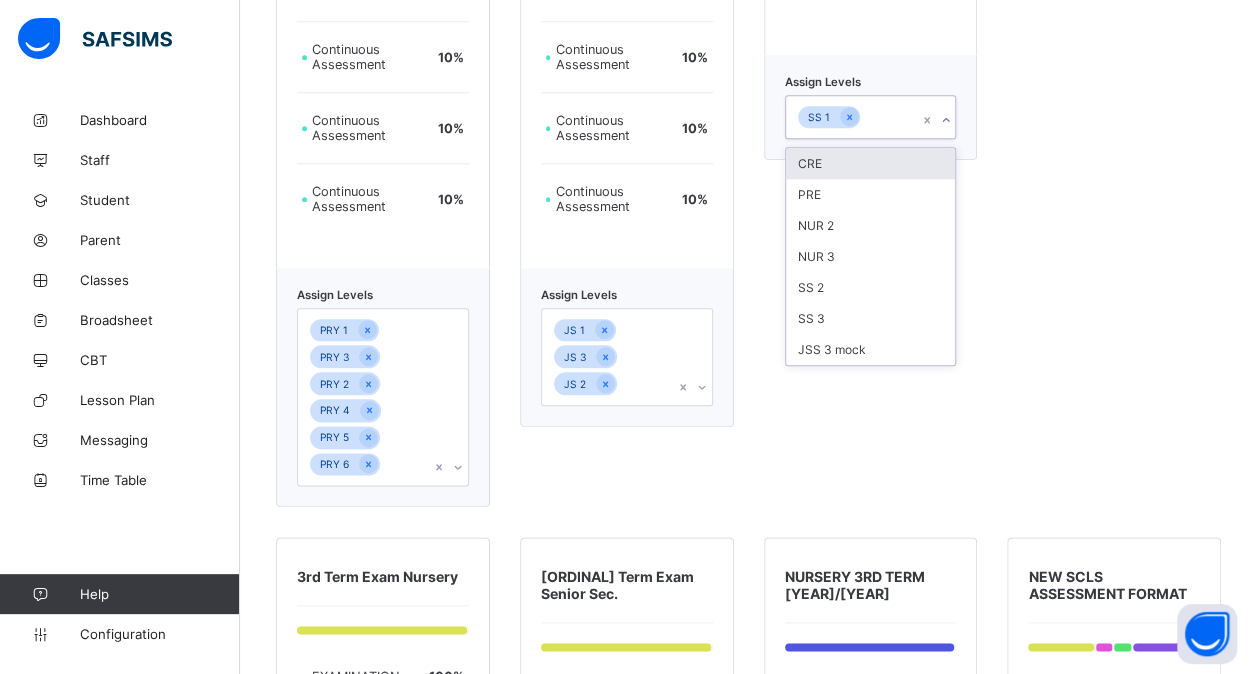 click on "SS 1" at bounding box center [852, 117] 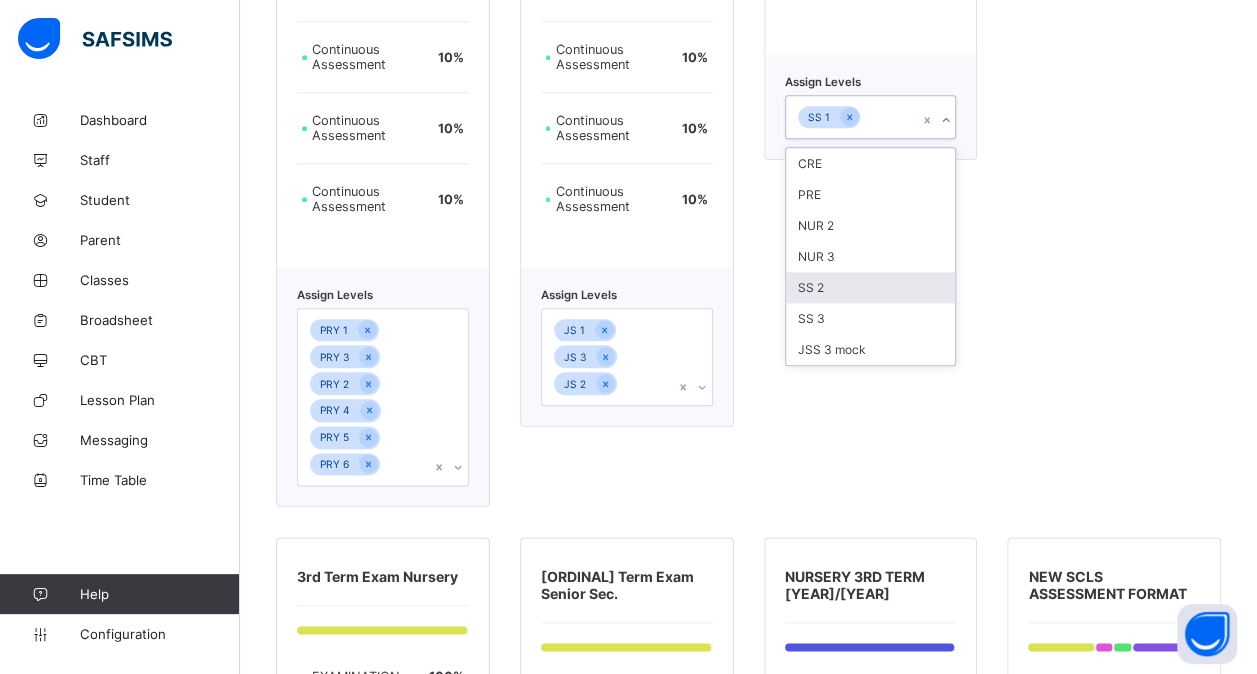 click on "SS 2" at bounding box center [871, 287] 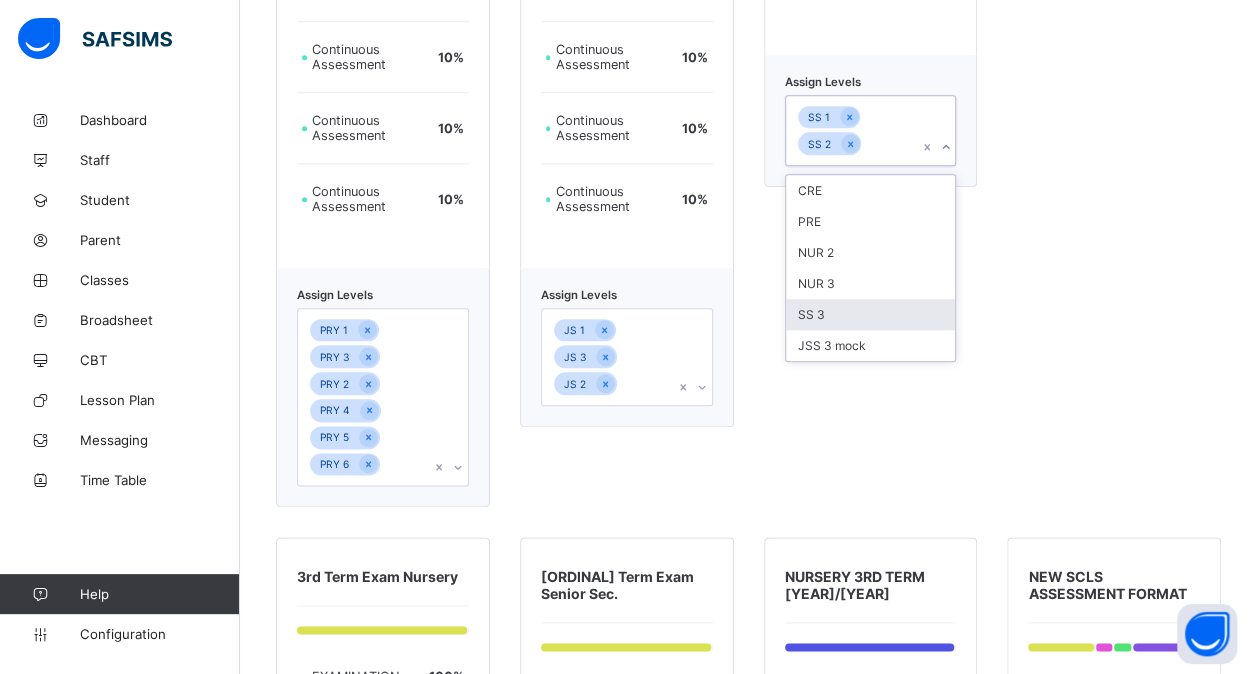 click on "SS 3" at bounding box center (871, 314) 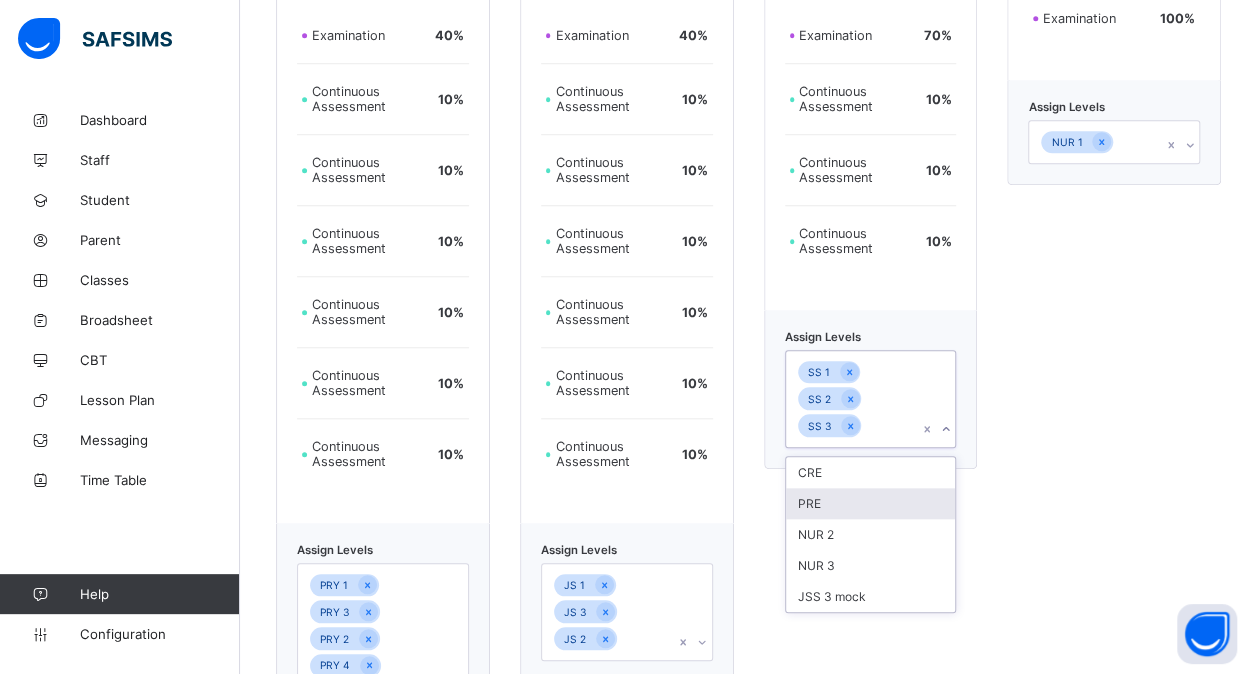scroll, scrollTop: 733, scrollLeft: 0, axis: vertical 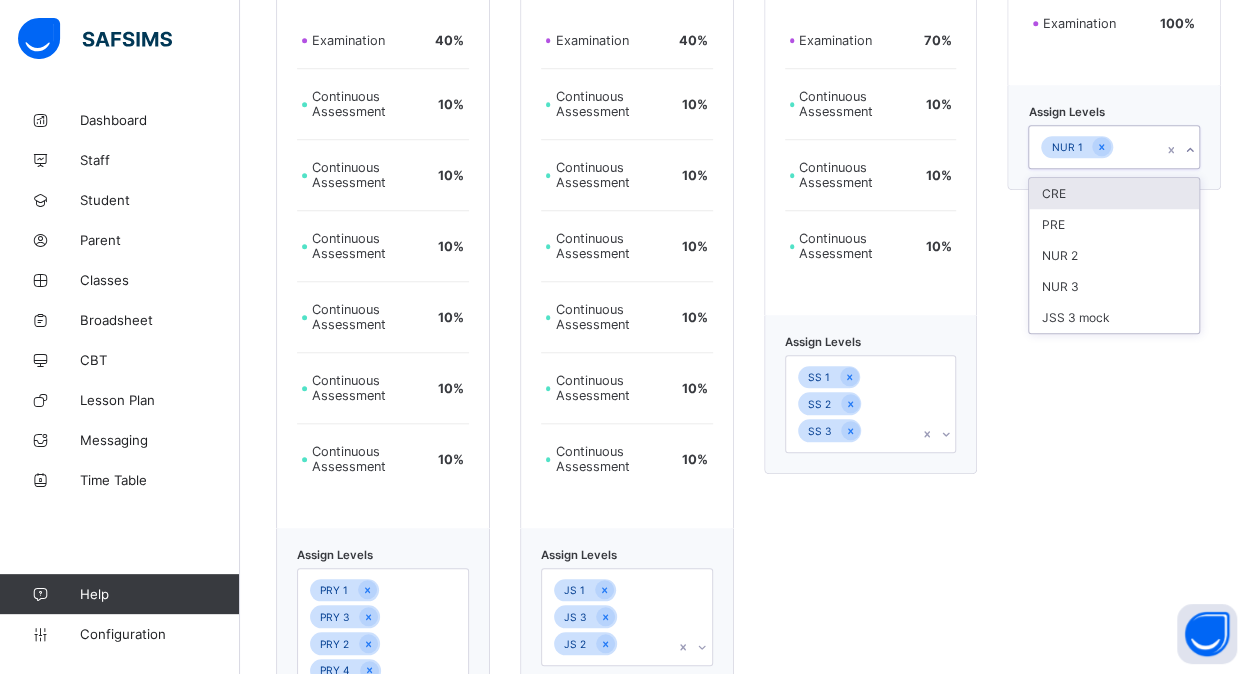 click on "NUR 1" at bounding box center [1095, 147] 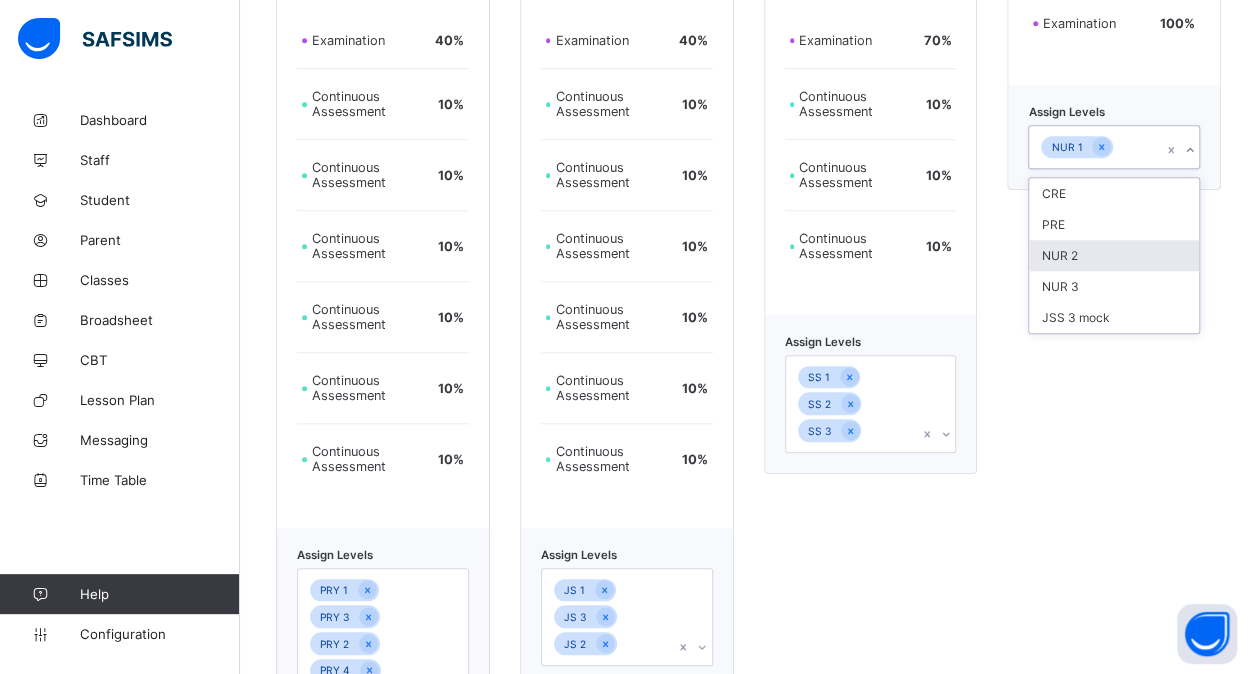 click on "NUR 2" at bounding box center [1114, 255] 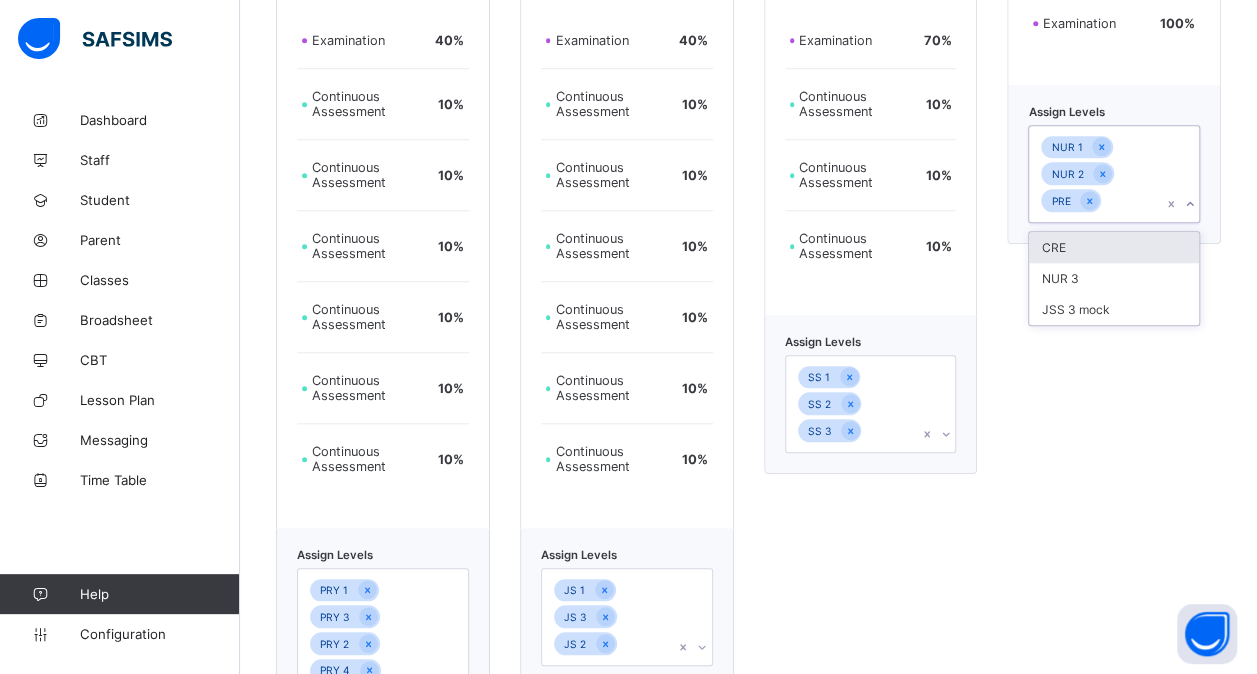 click on "CRE" at bounding box center (1114, 247) 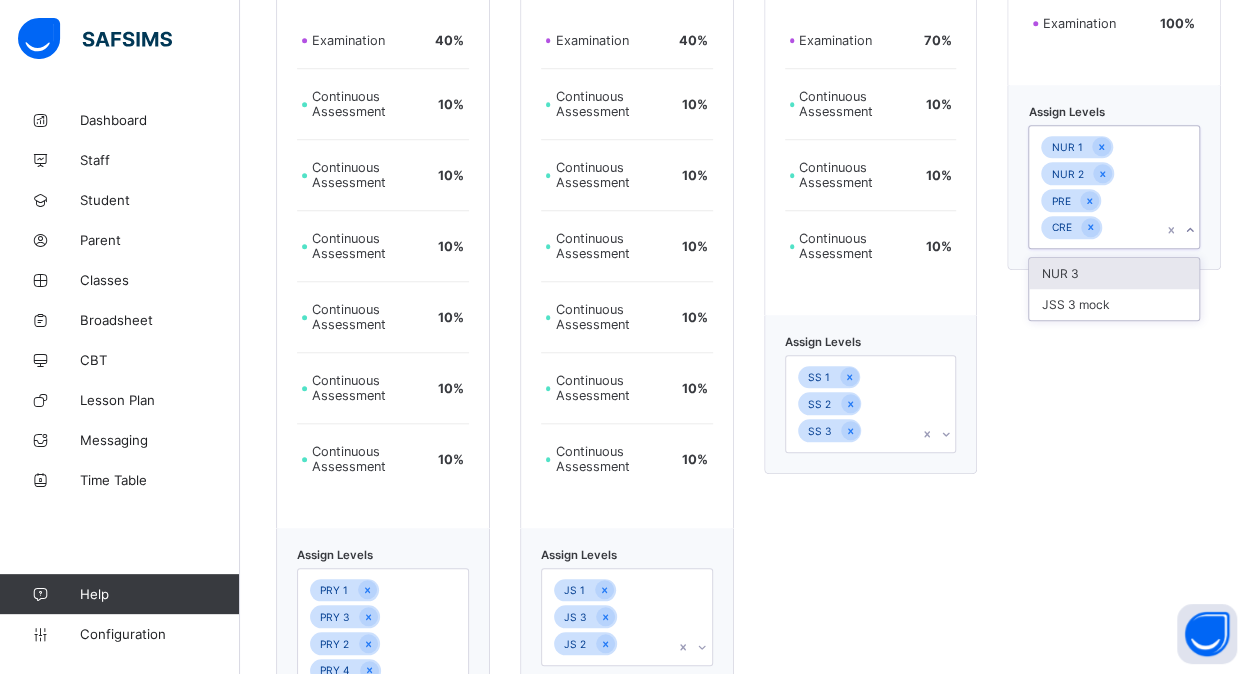 click on "NUR 3" at bounding box center (1114, 273) 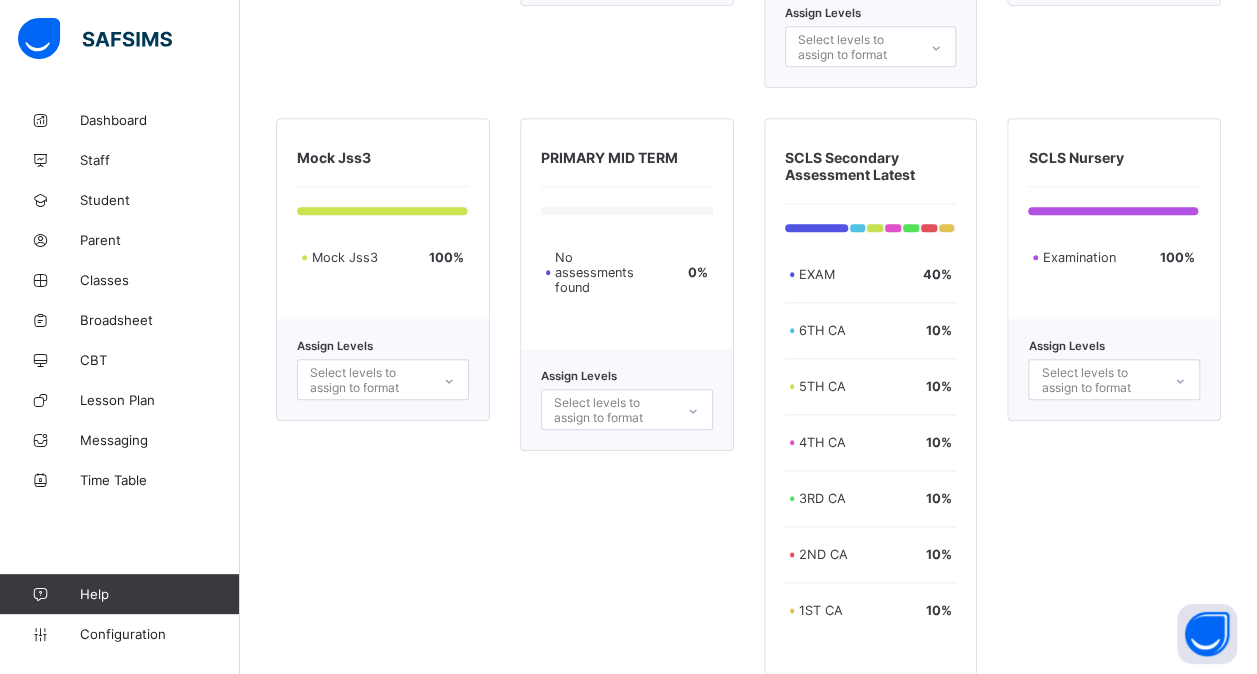 scroll, scrollTop: 4660, scrollLeft: 0, axis: vertical 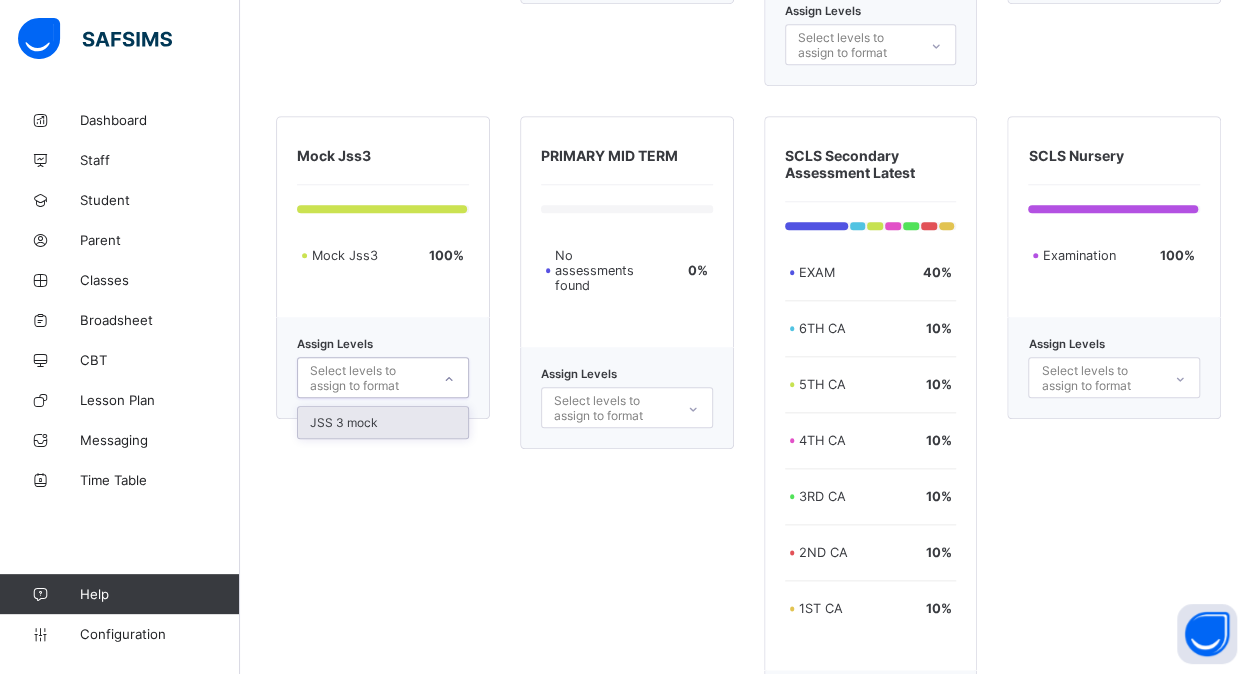 click at bounding box center [449, 379] 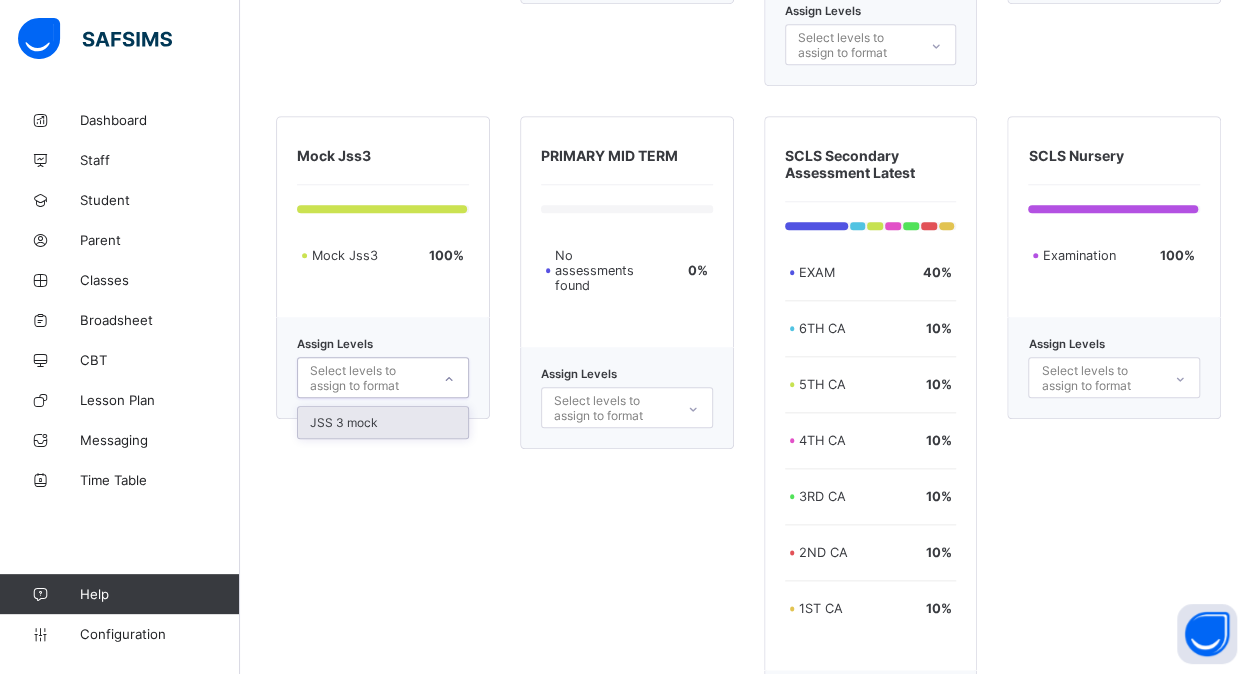 click on "JSS 3 mock" at bounding box center [383, 422] 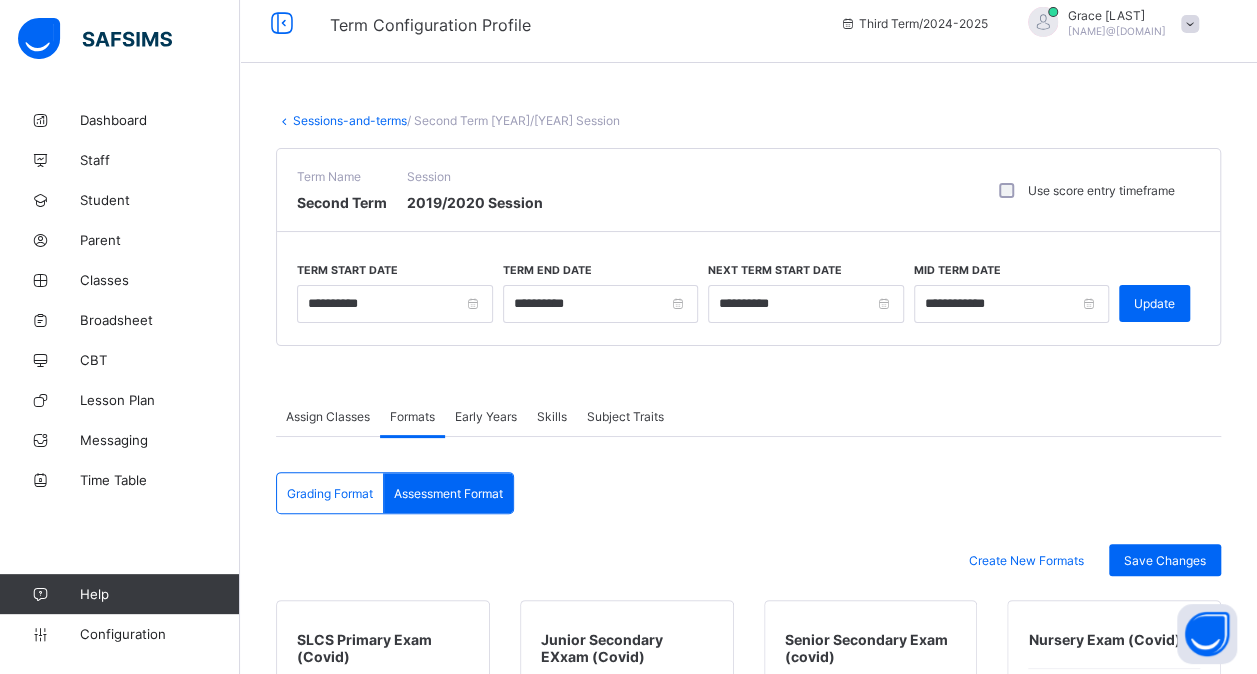 scroll, scrollTop: 0, scrollLeft: 0, axis: both 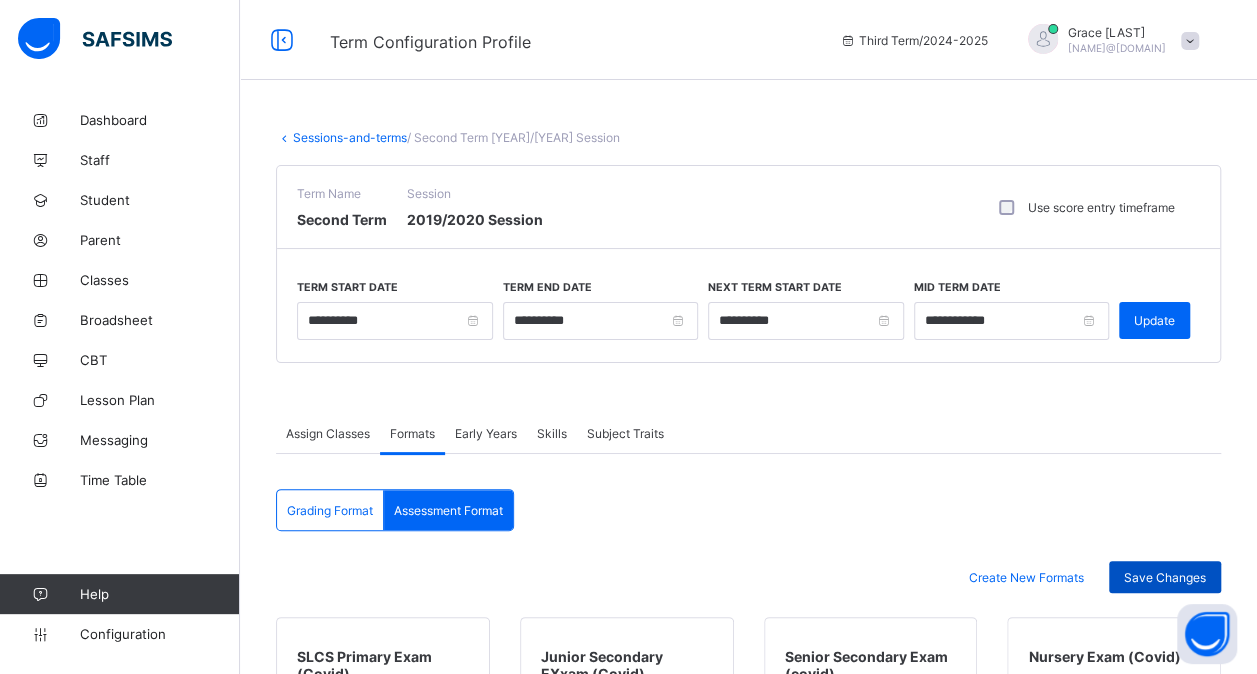 click on "Save Changes" at bounding box center (1165, 577) 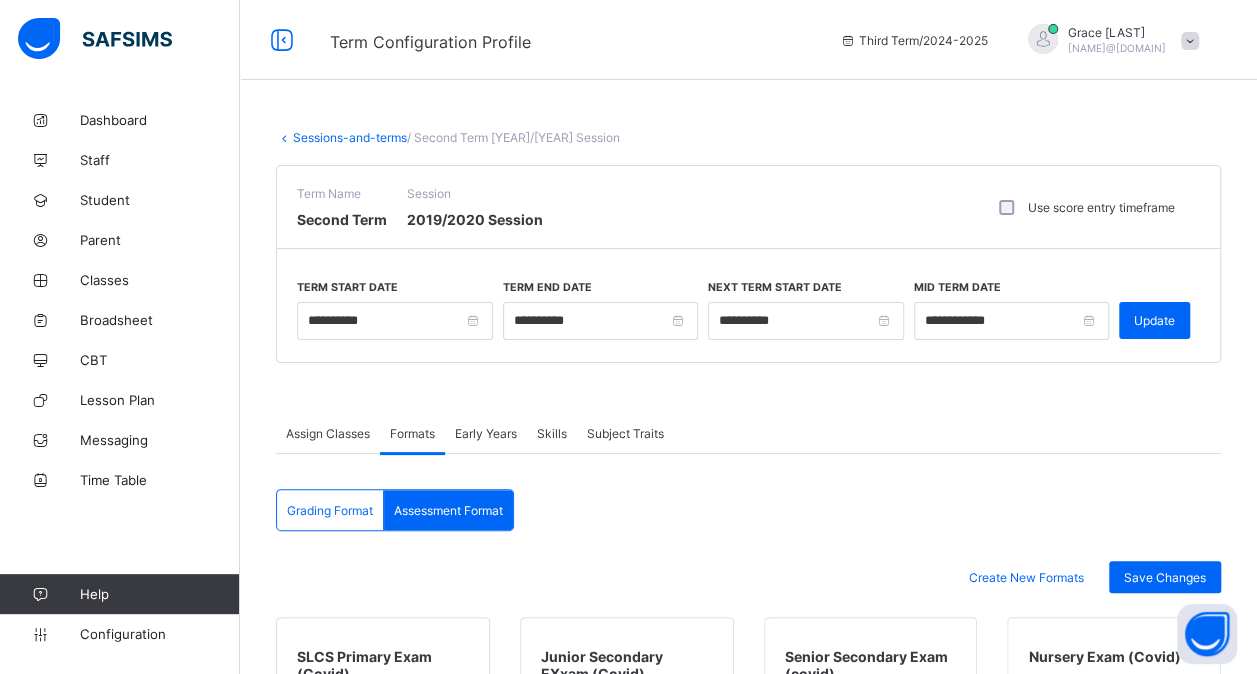 click on "Sessions-and-terms" at bounding box center [350, 137] 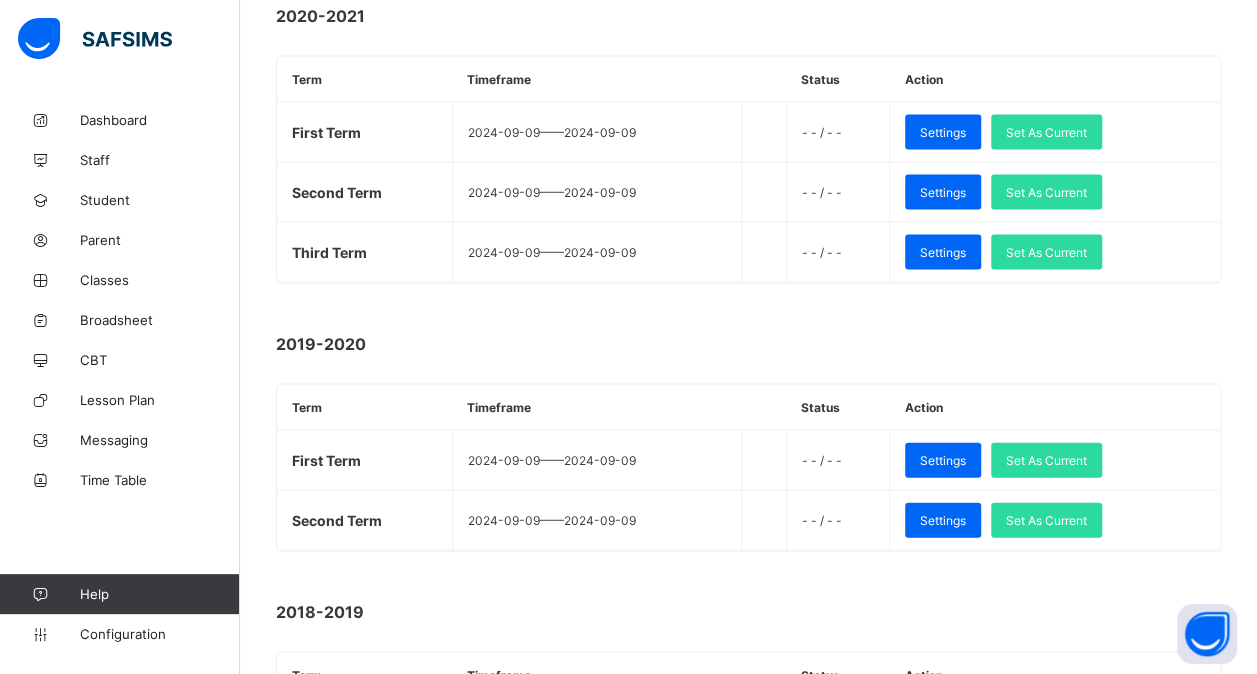 scroll, scrollTop: 1944, scrollLeft: 0, axis: vertical 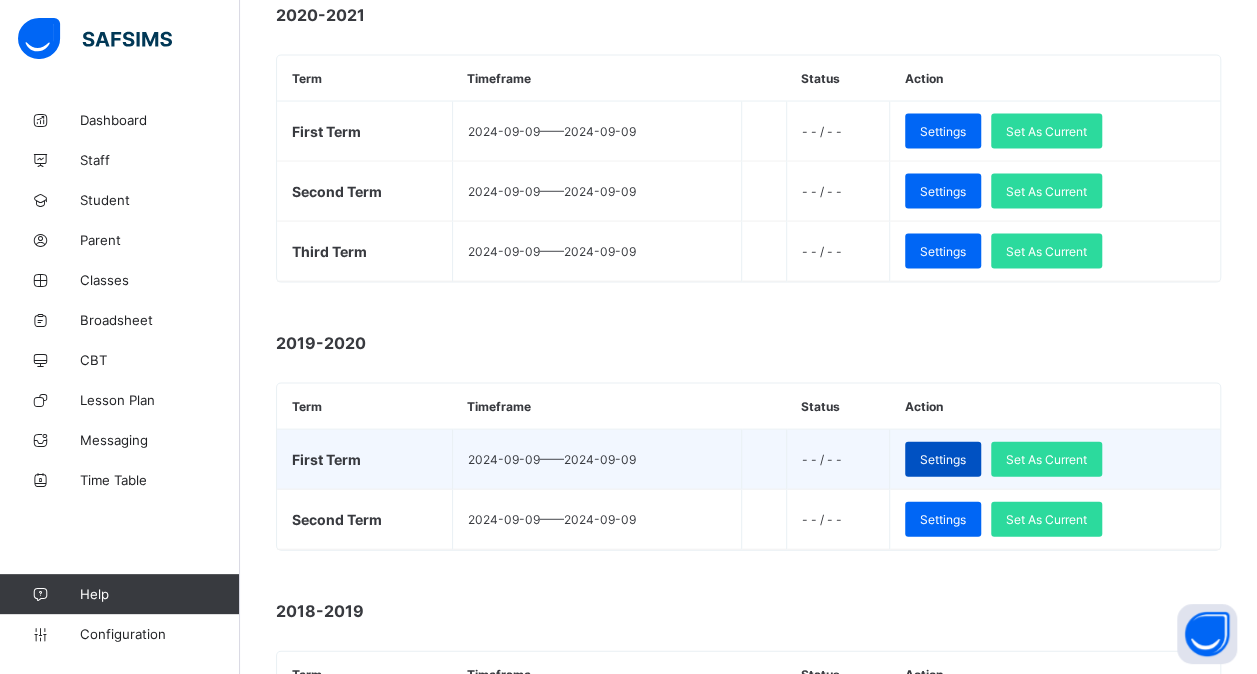 click on "Settings" at bounding box center (943, 459) 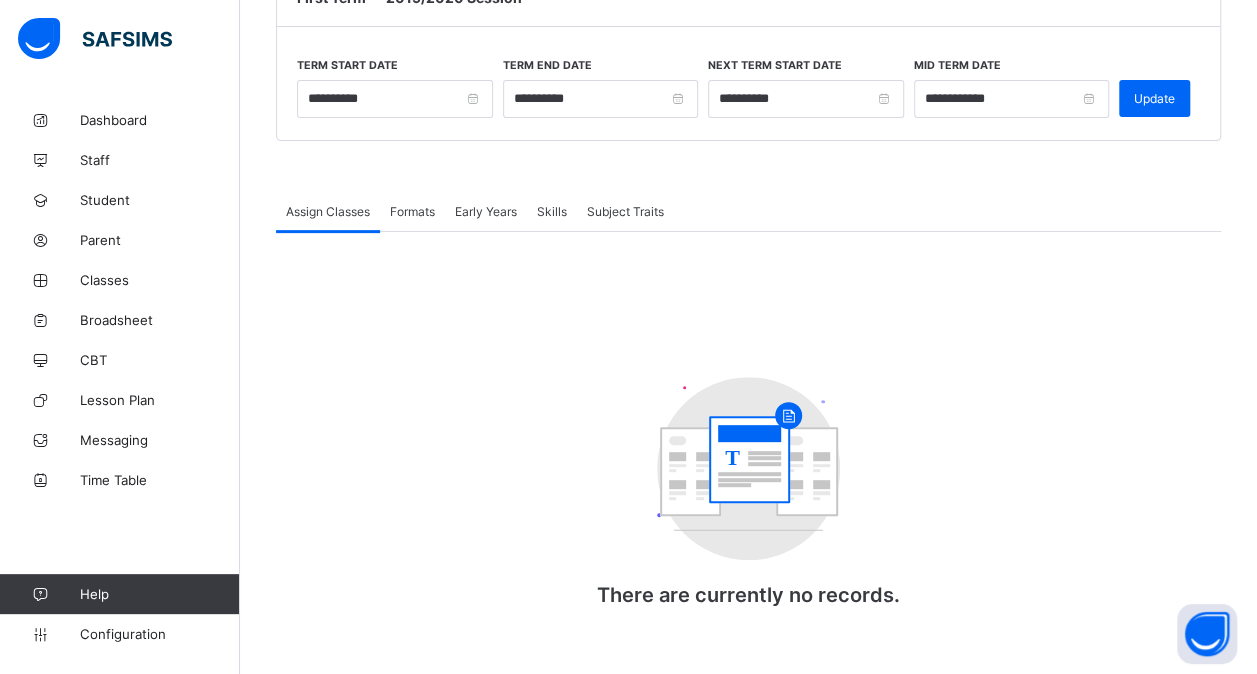 scroll, scrollTop: 222, scrollLeft: 0, axis: vertical 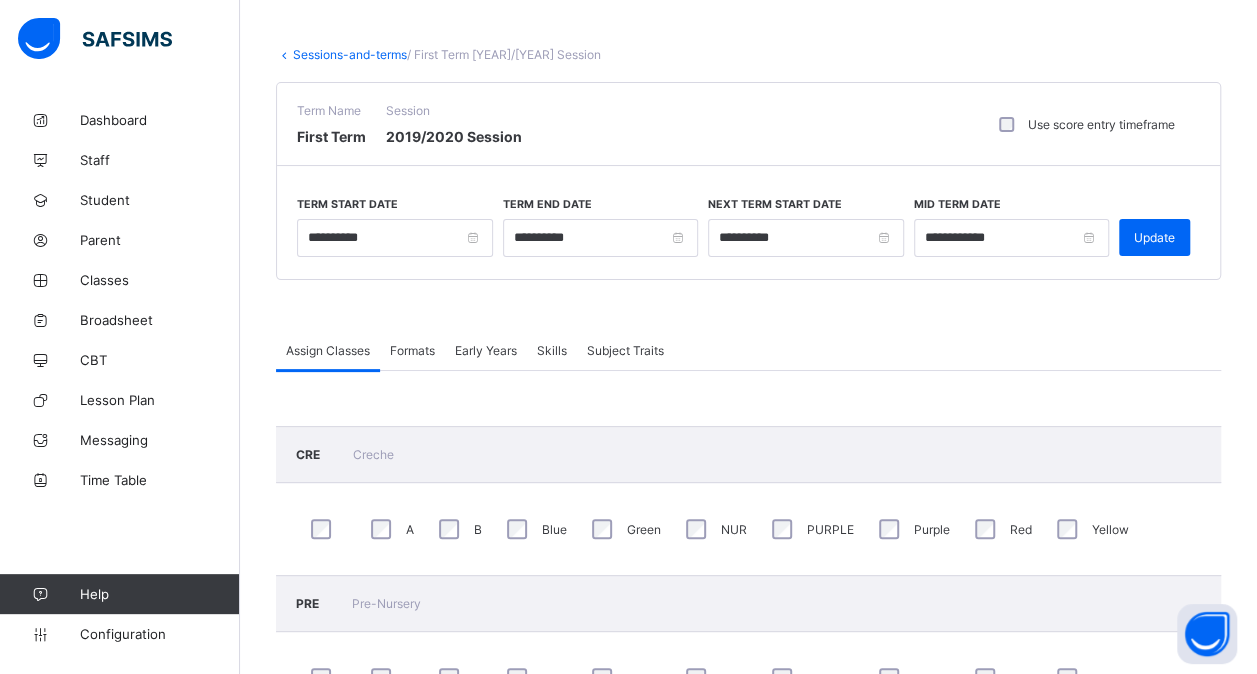 click on "Formats" at bounding box center [412, 350] 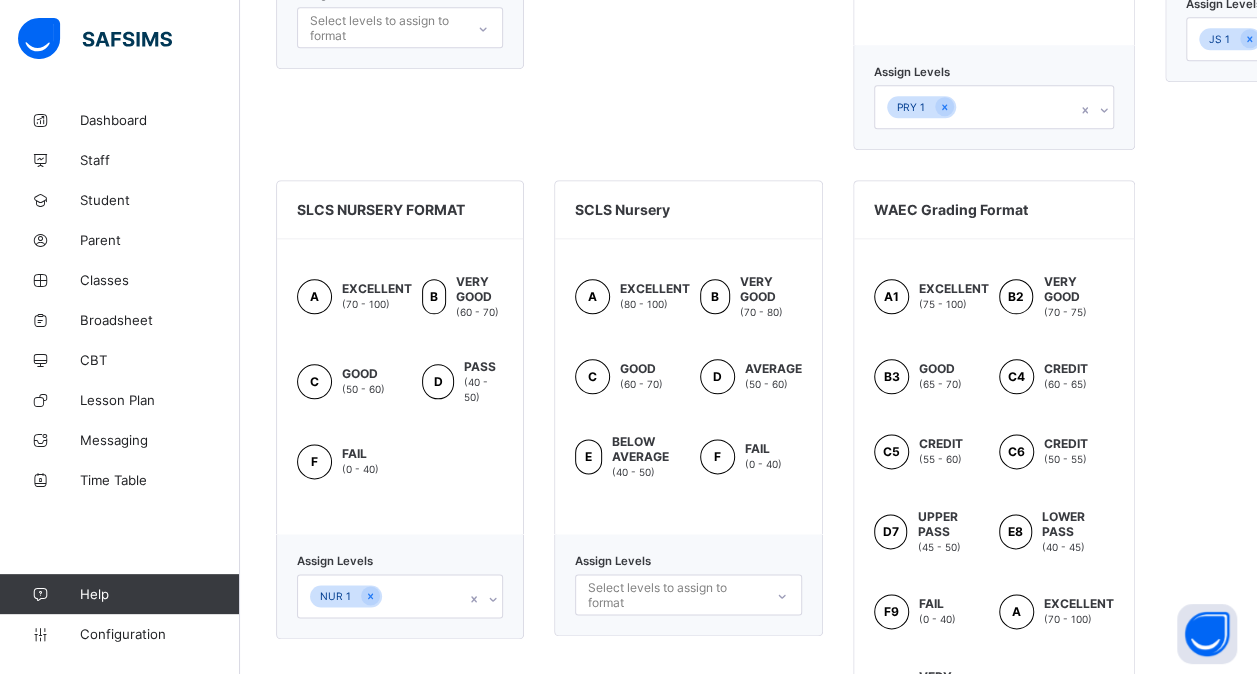 scroll, scrollTop: 1296, scrollLeft: 0, axis: vertical 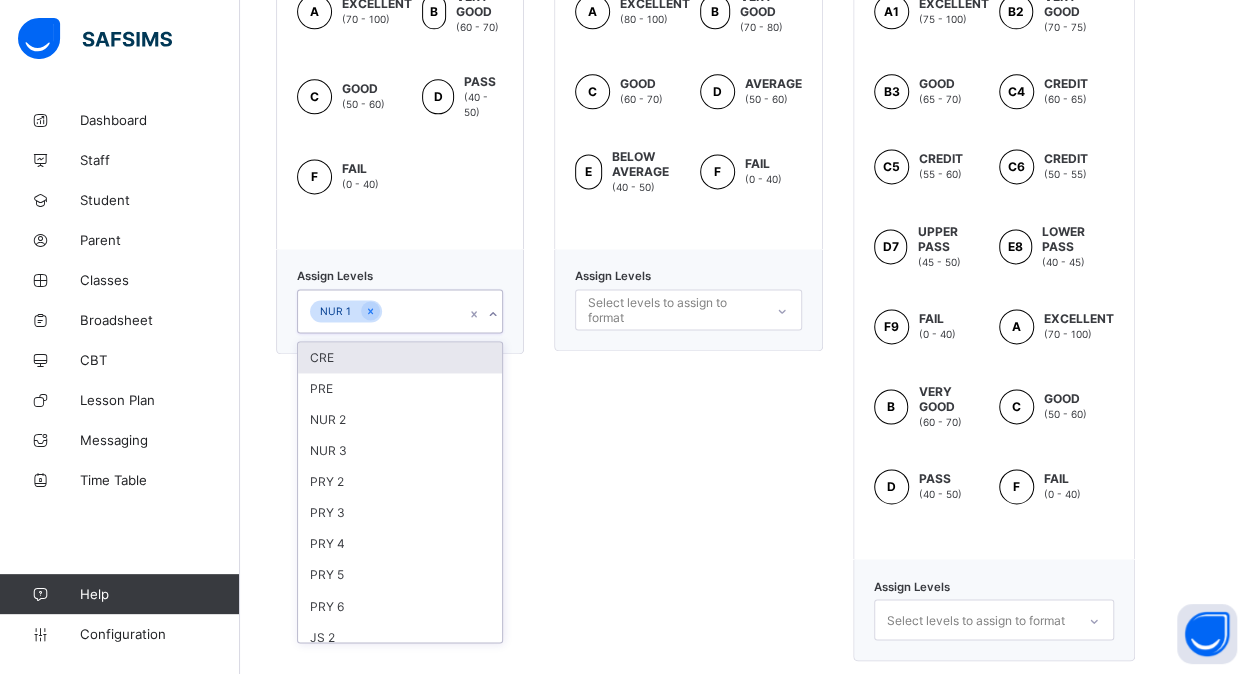click on "NUR 1" at bounding box center (381, 311) 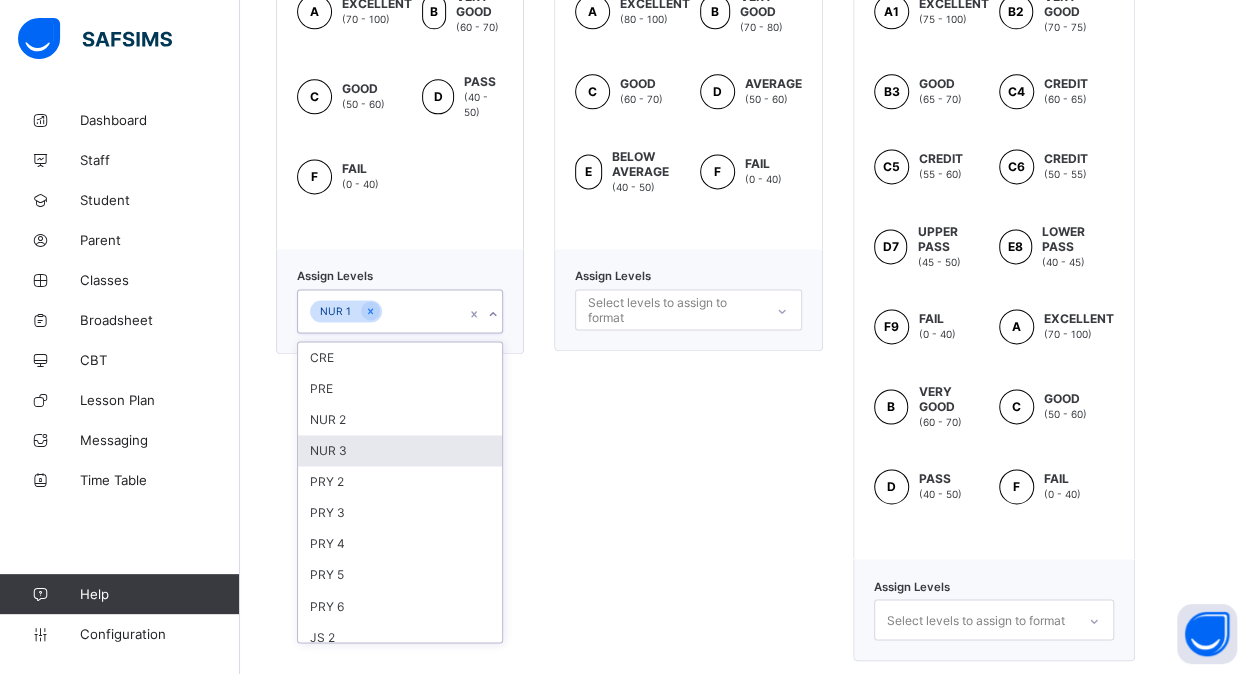 click on "NUR 3" at bounding box center [400, 450] 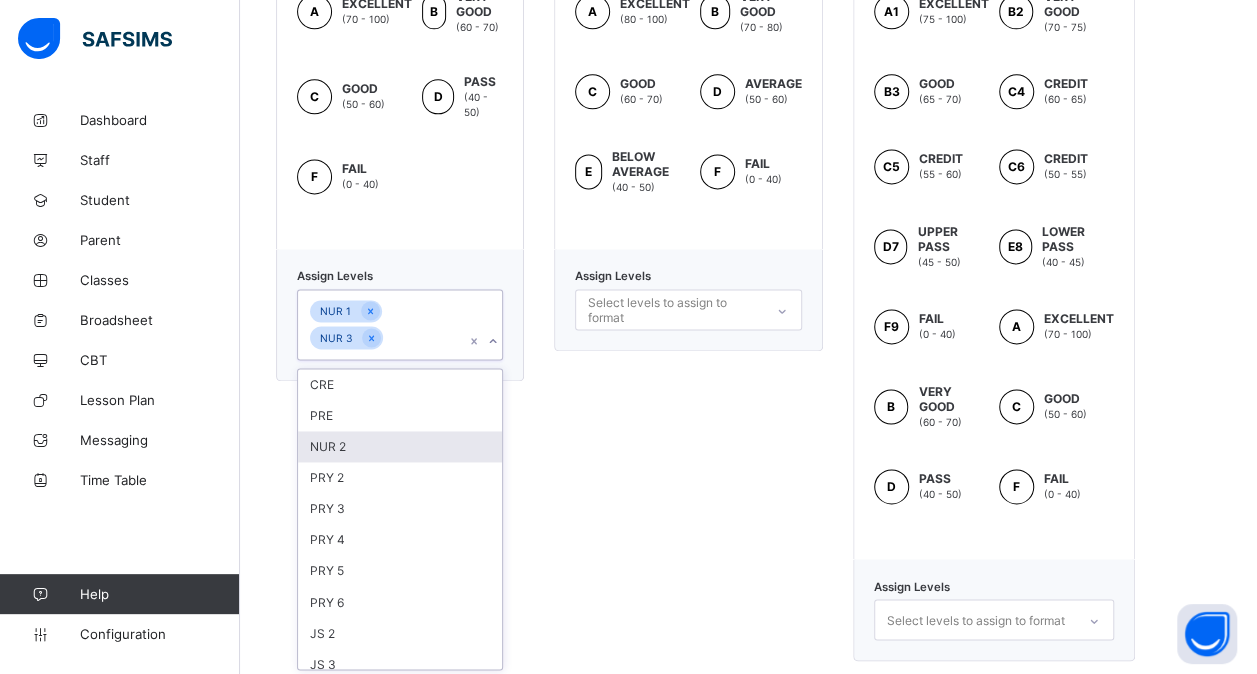 click on "NUR 2" at bounding box center (400, 446) 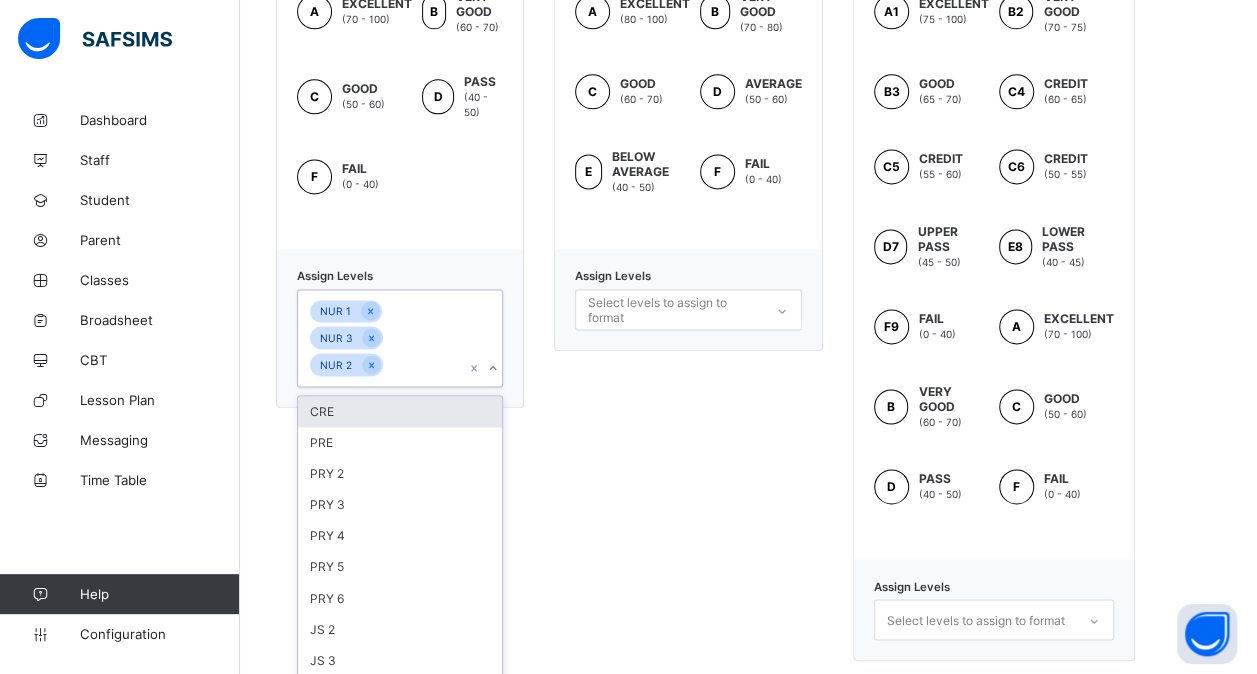 click on "CRE" at bounding box center [400, 411] 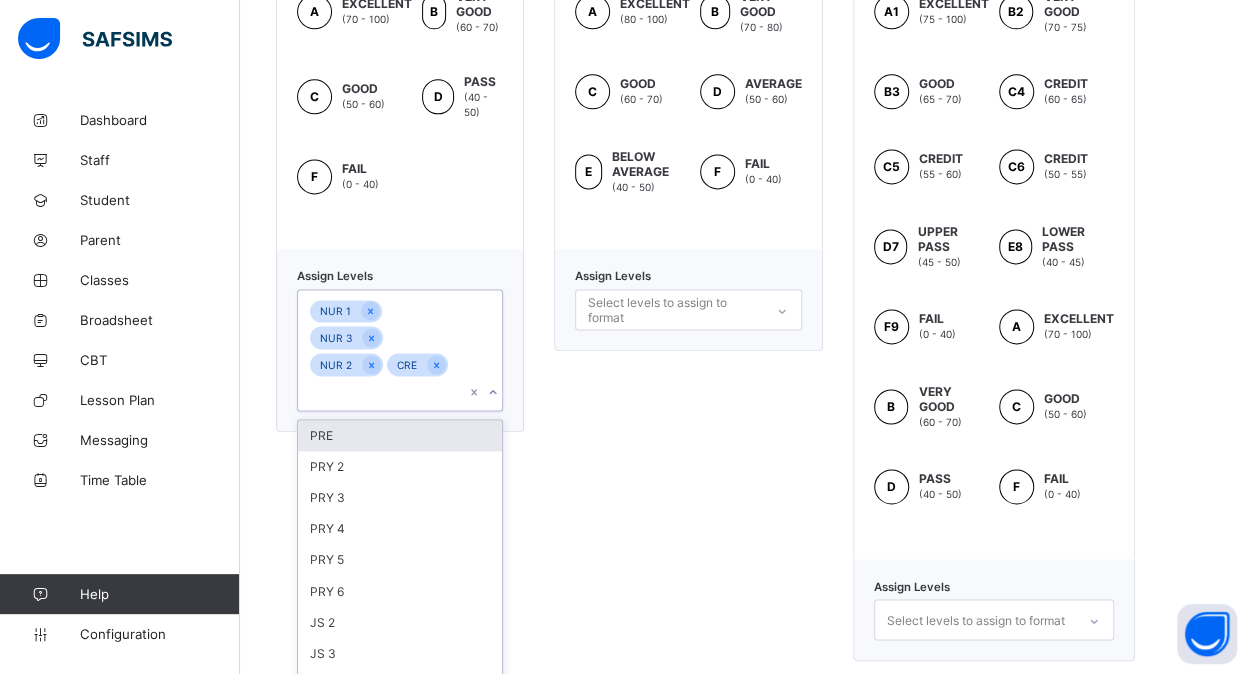 click on "PRE" at bounding box center [400, 435] 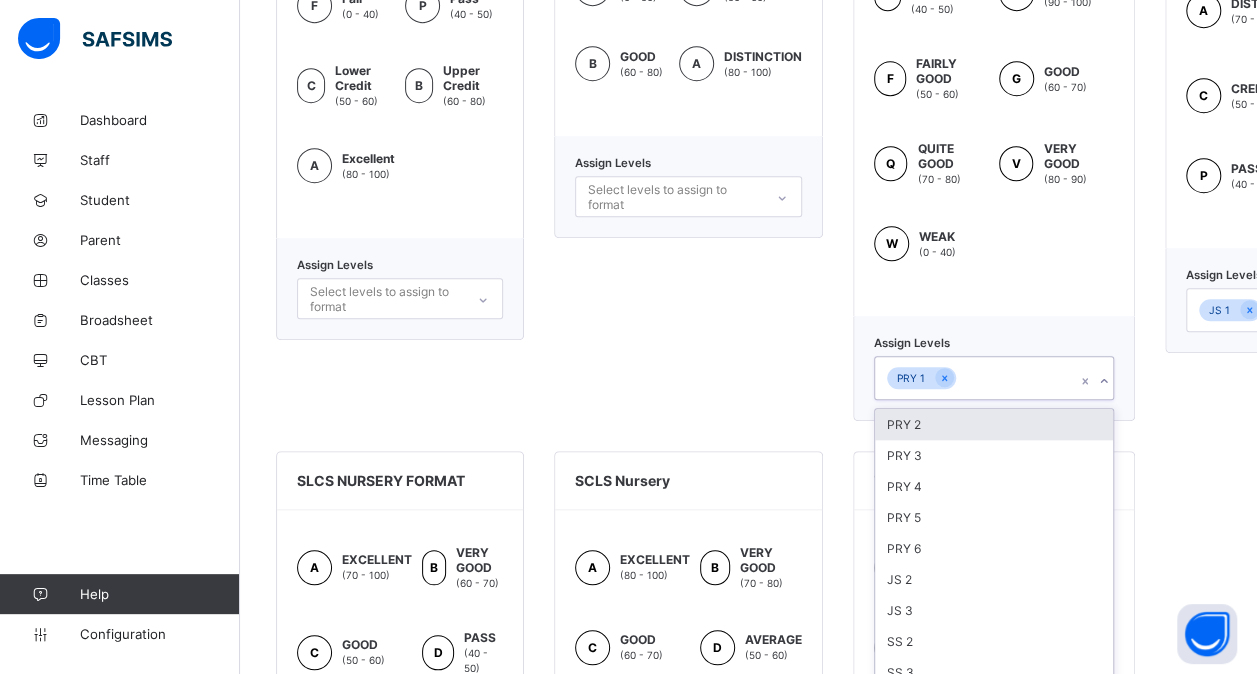 scroll, scrollTop: 768, scrollLeft: 0, axis: vertical 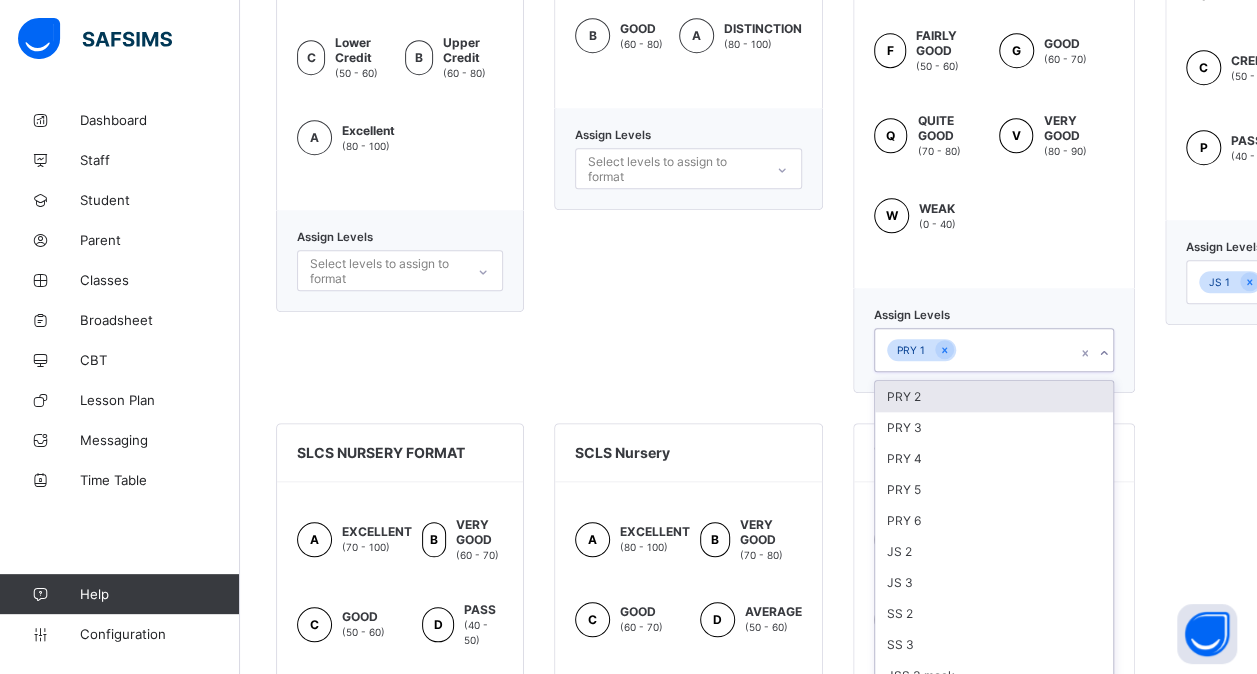 click on "option PRY 2 focused, 1 of 10. 10 results available. Use Up and Down to choose options, press Enter to select the currently focused option, press Escape to exit the menu, press Tab to select the option and exit the menu. PRY 1 PRY 2 PRY 3 PRY 4 PRY 5 PRY 6 JS 2 JS 3 SS 2 SS 3 JSS 3 mock" at bounding box center (994, 350) 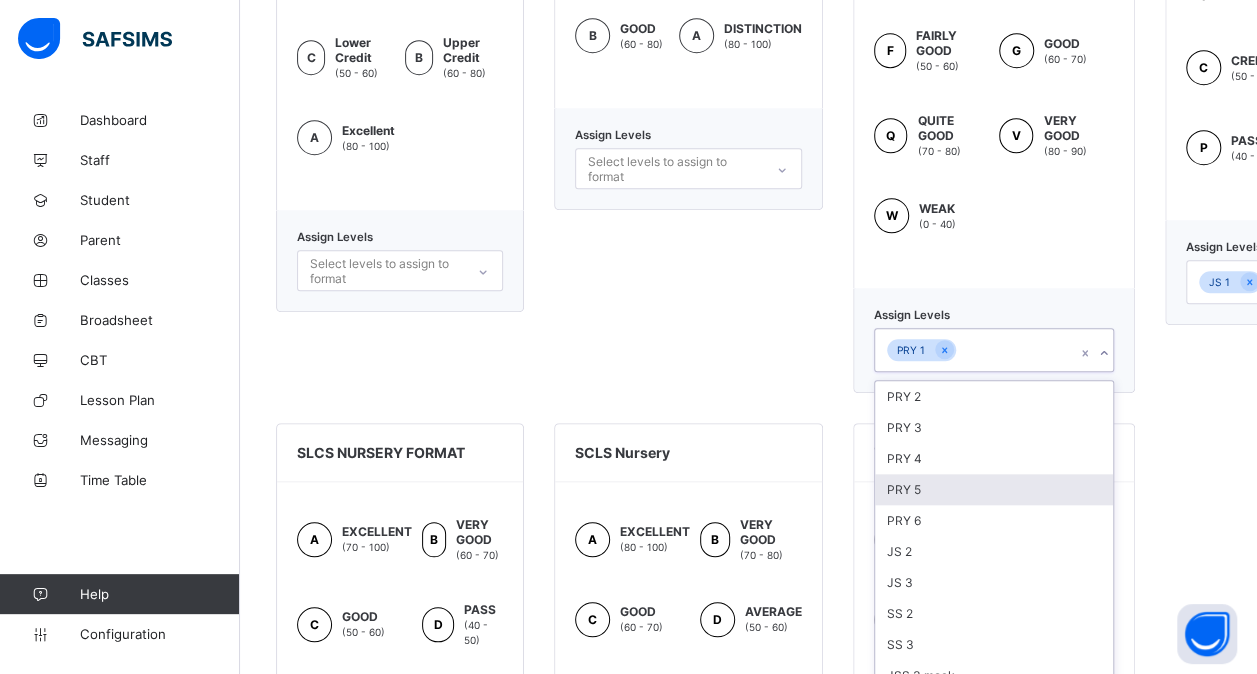 click on "PRY 5" at bounding box center [994, 489] 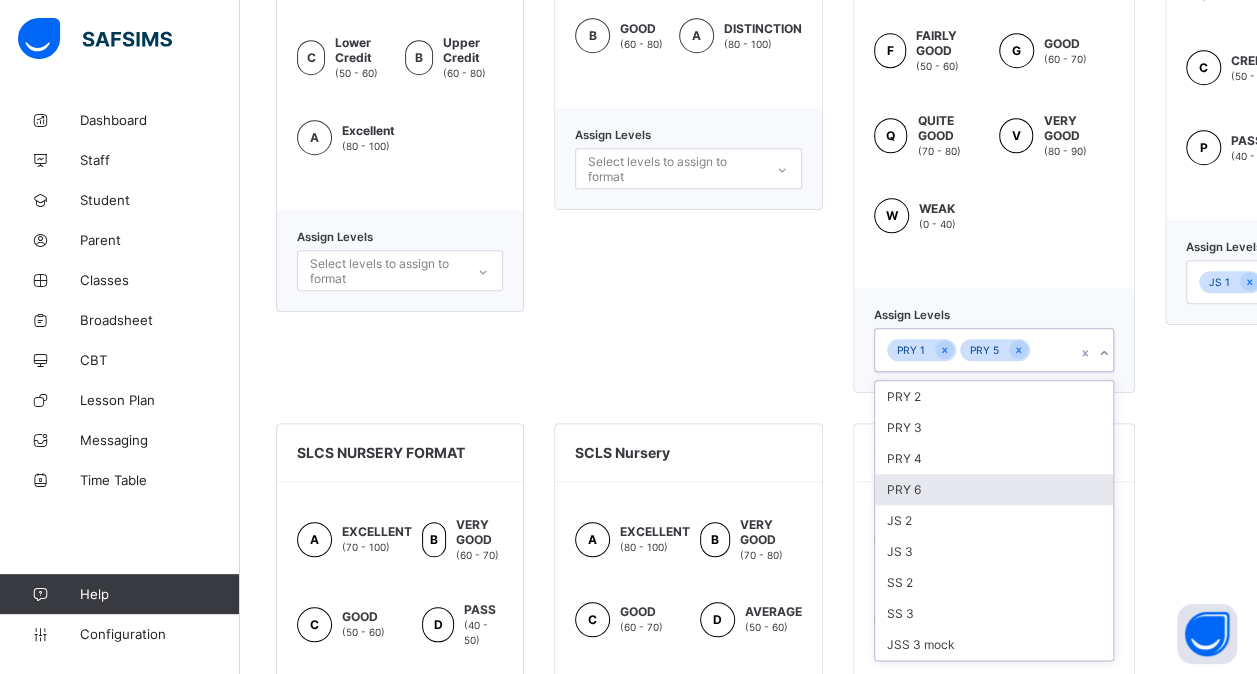 click on "PRY 6" at bounding box center (994, 489) 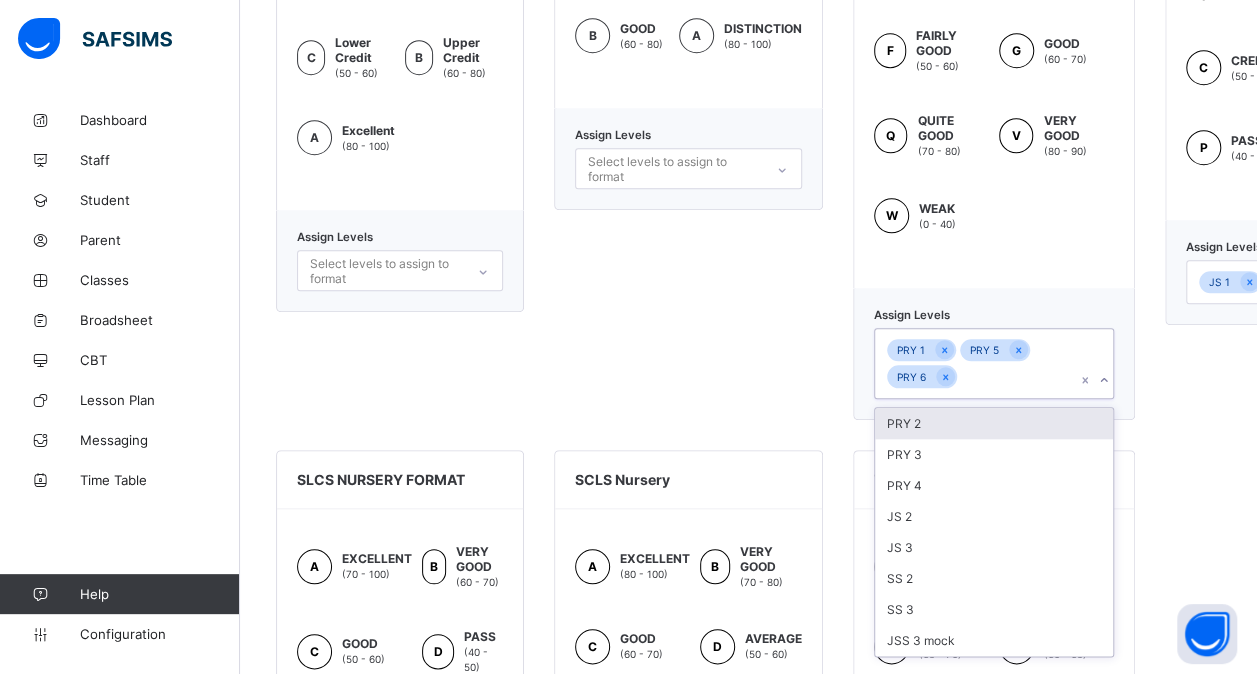 click on "PRY 4" at bounding box center (994, 485) 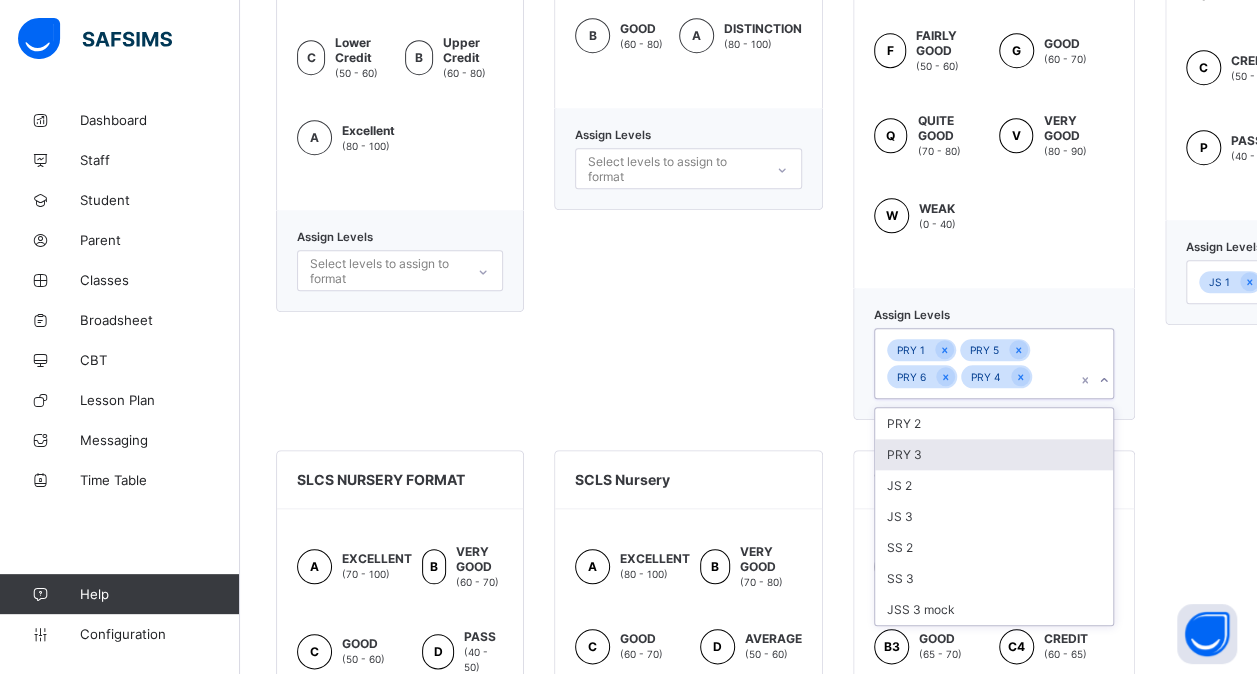 click on "PRY 3" at bounding box center (994, 454) 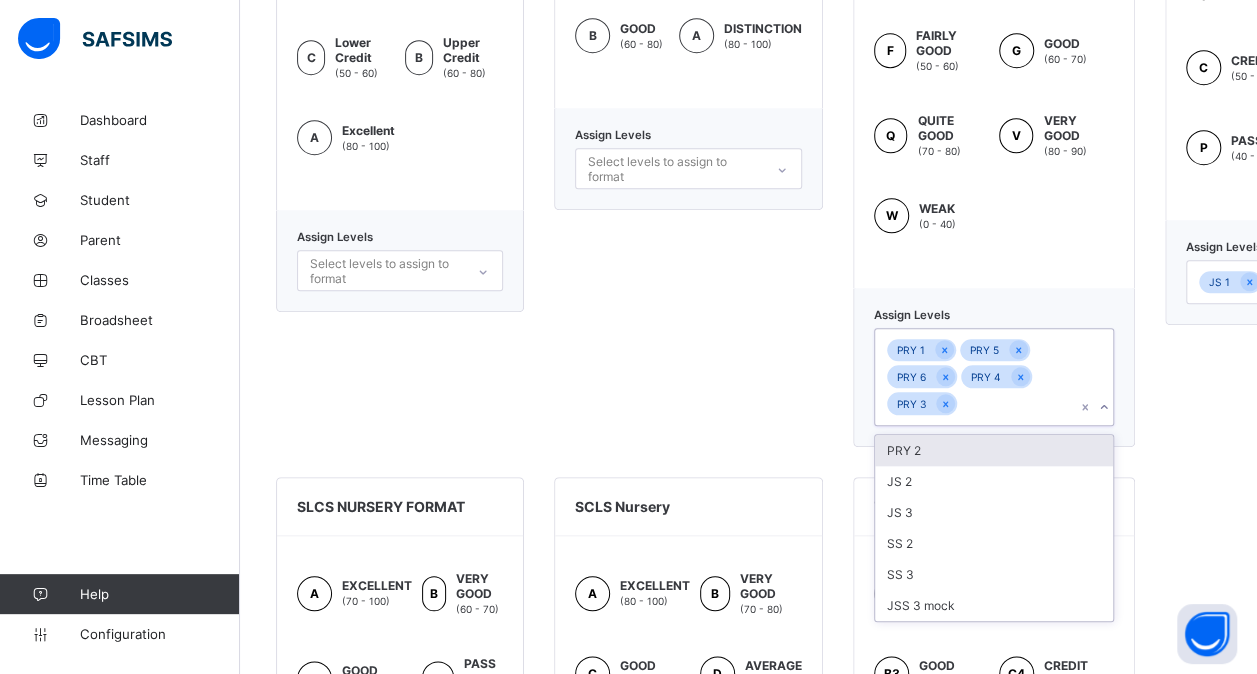 click on "PRY 2" at bounding box center [994, 450] 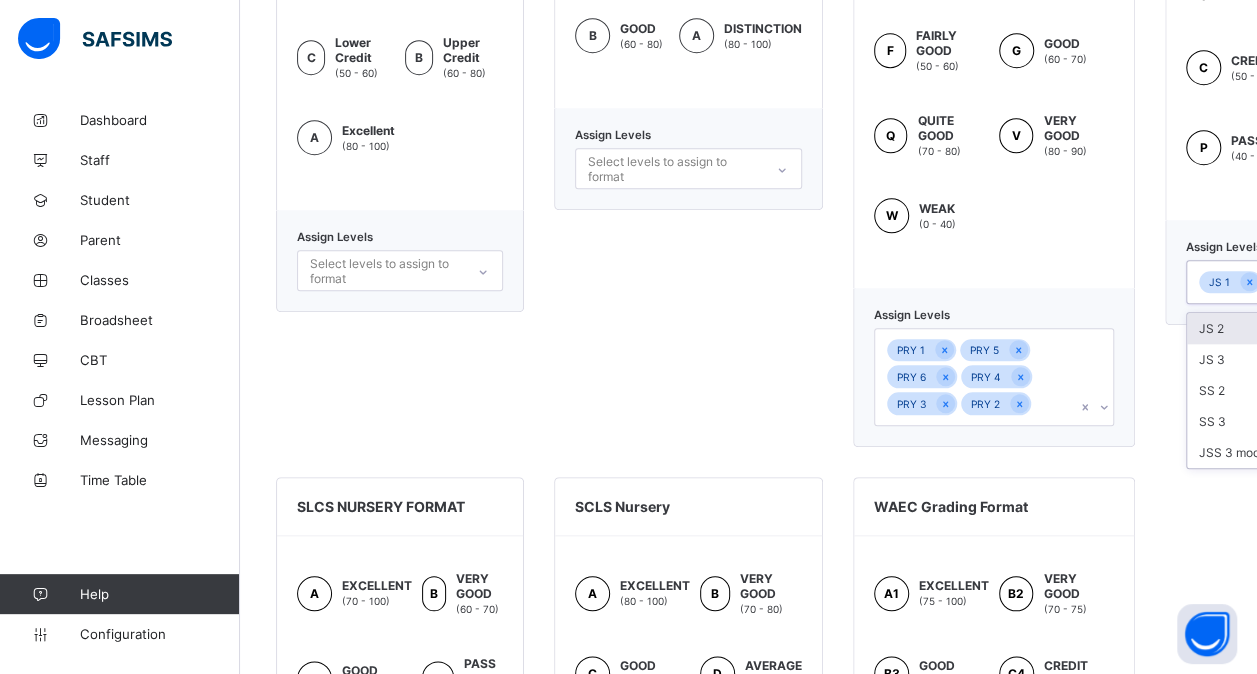 scroll, scrollTop: 768, scrollLeft: 162, axis: both 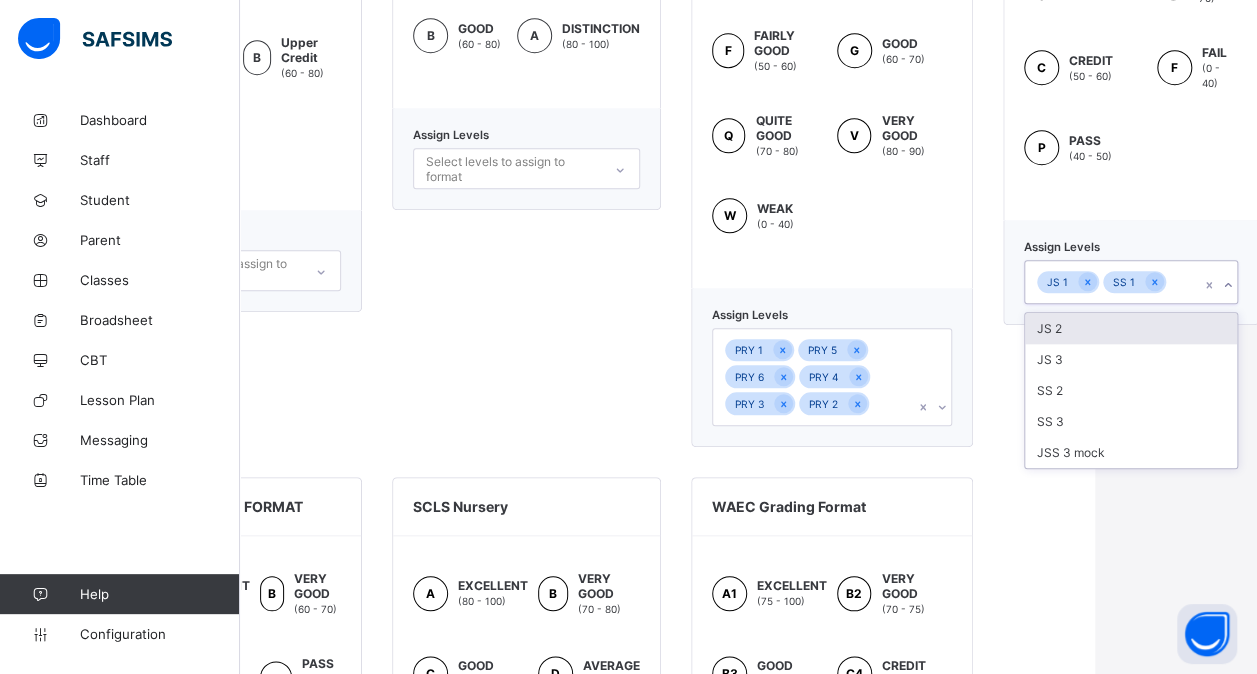 click on "JS 1 SS 1" at bounding box center (1112, 282) 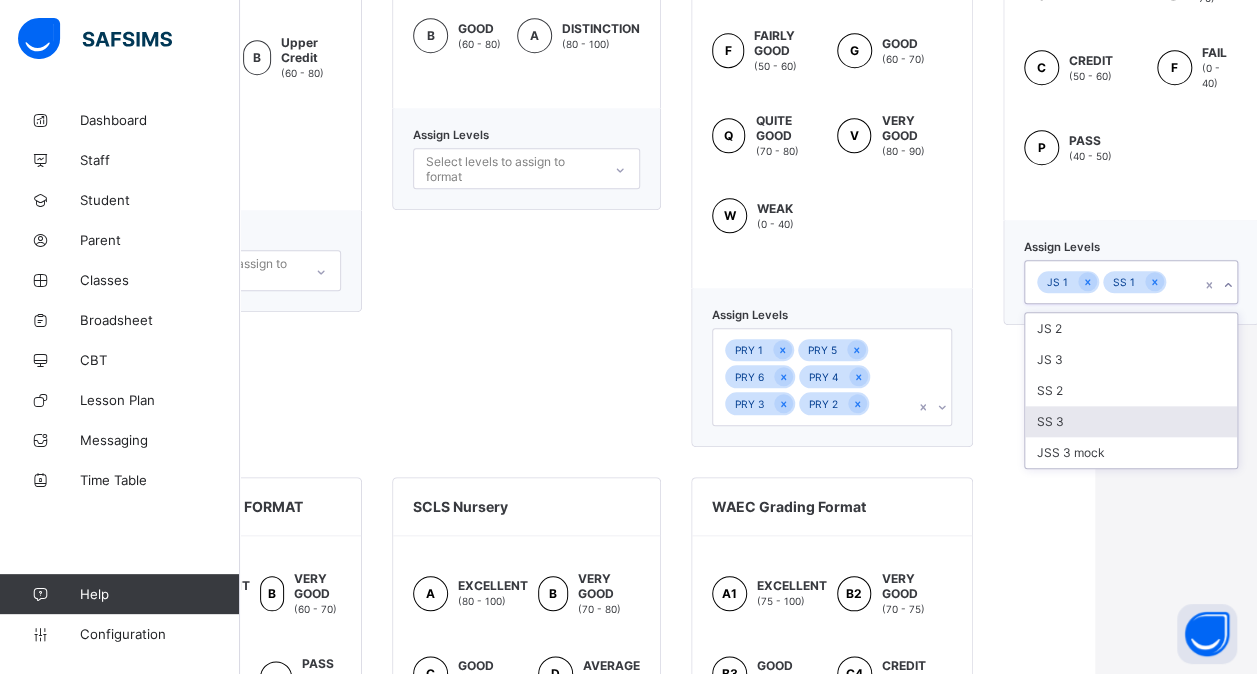 click on "SS 3" at bounding box center [1131, 421] 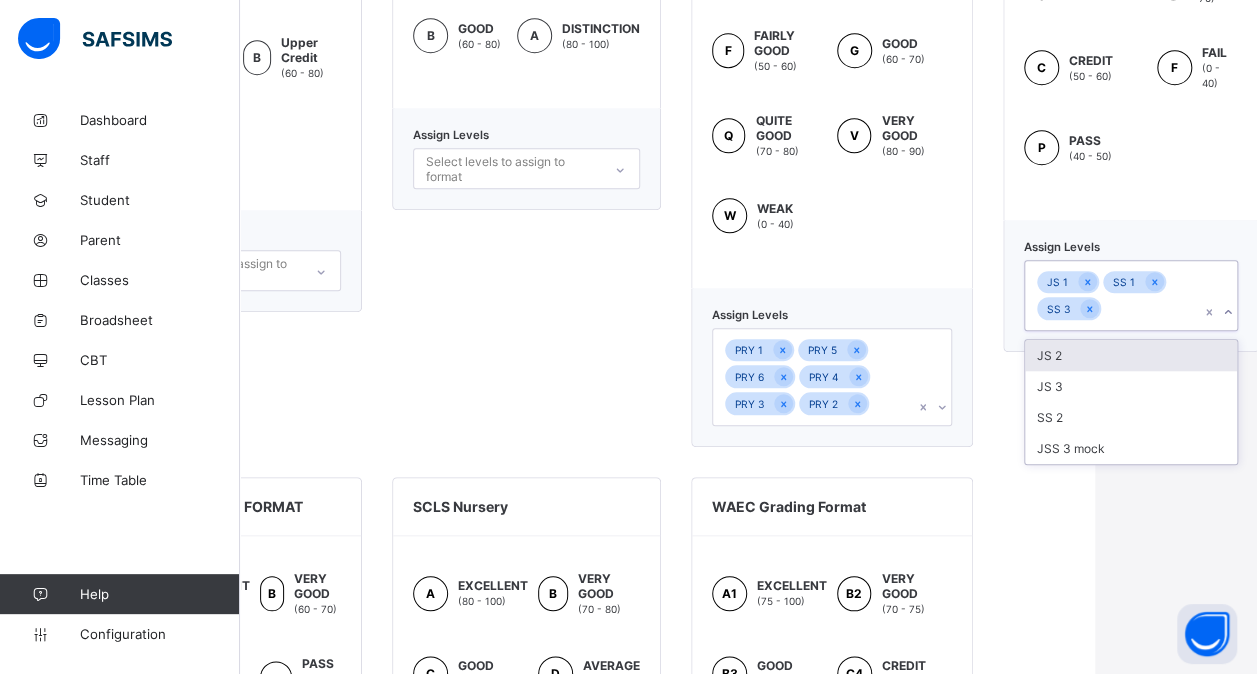 click on "SS 2" at bounding box center [1131, 417] 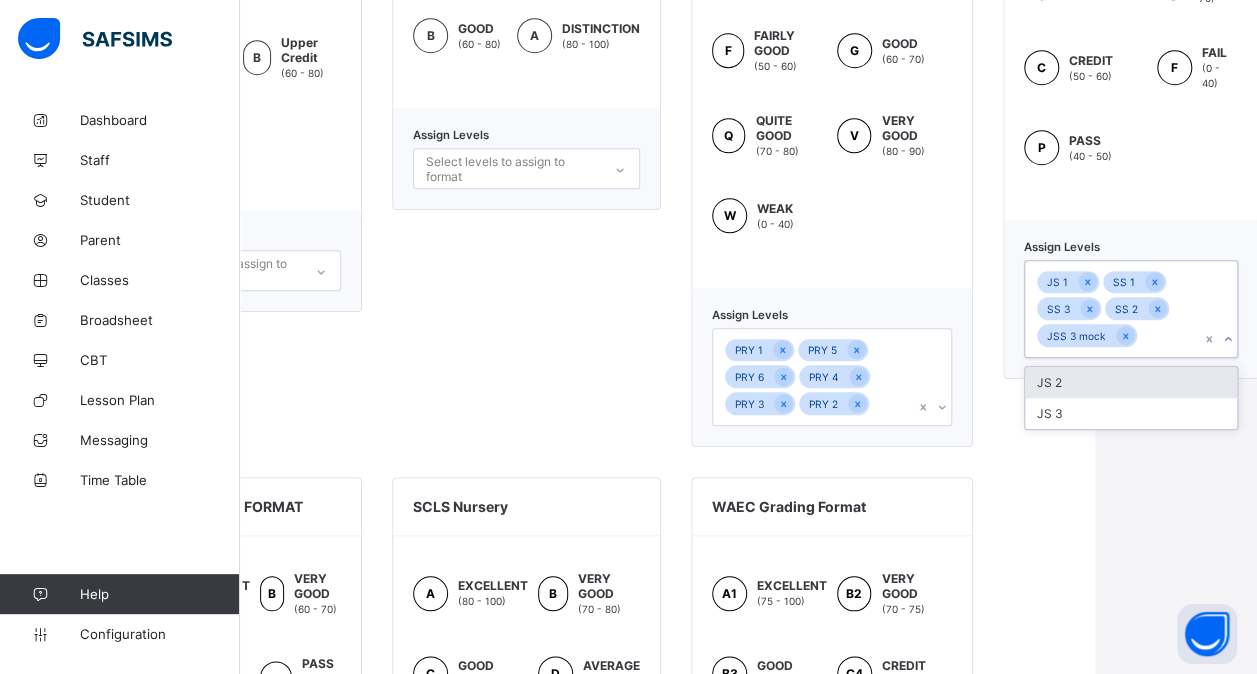 click on "JS 3" at bounding box center (1131, 413) 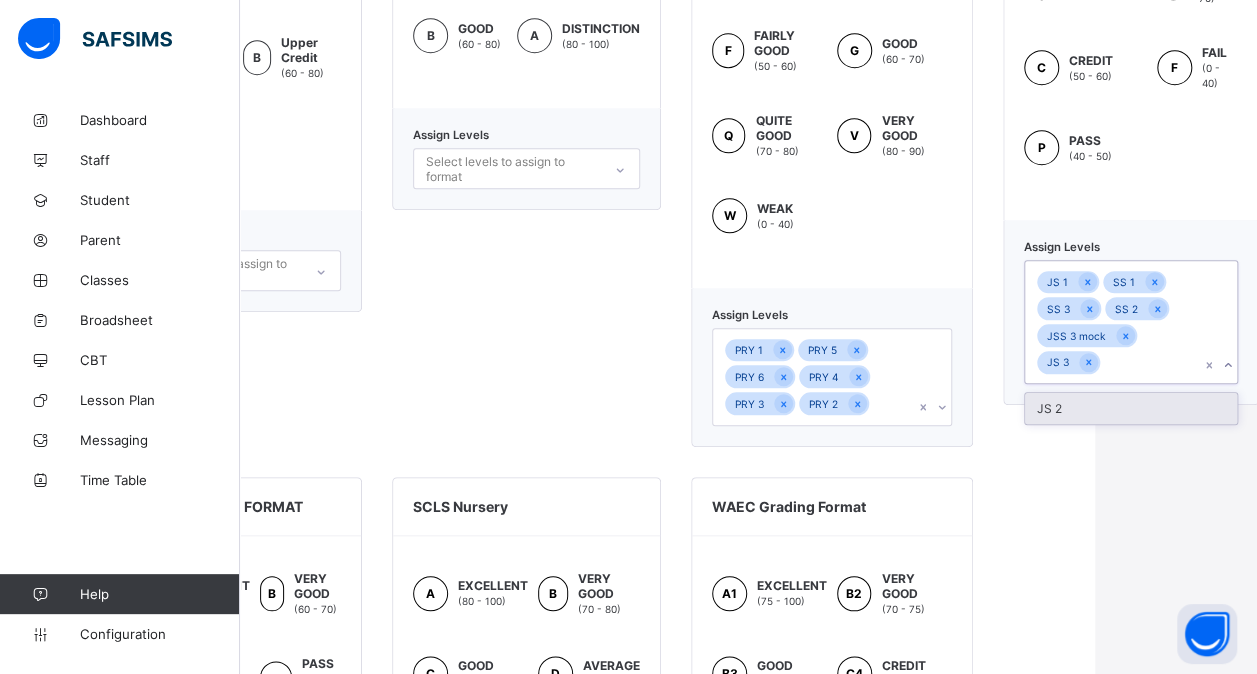 click on "JS 2" at bounding box center [1131, 408] 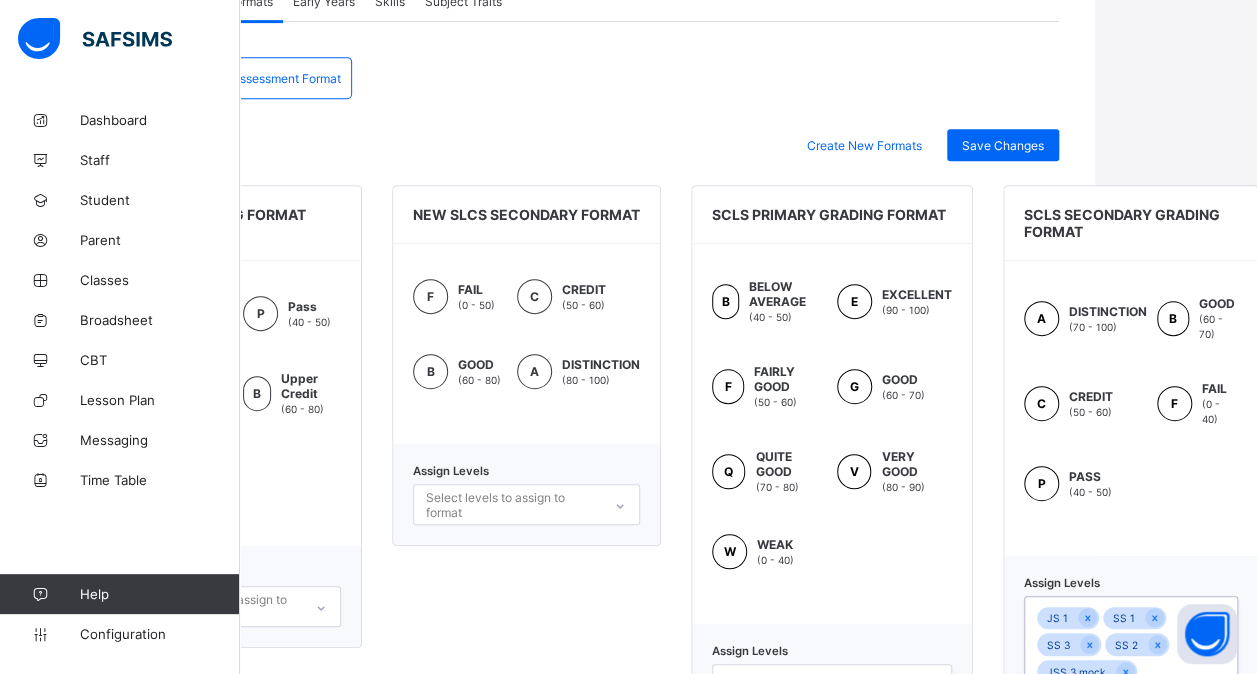 scroll, scrollTop: 222, scrollLeft: 162, axis: both 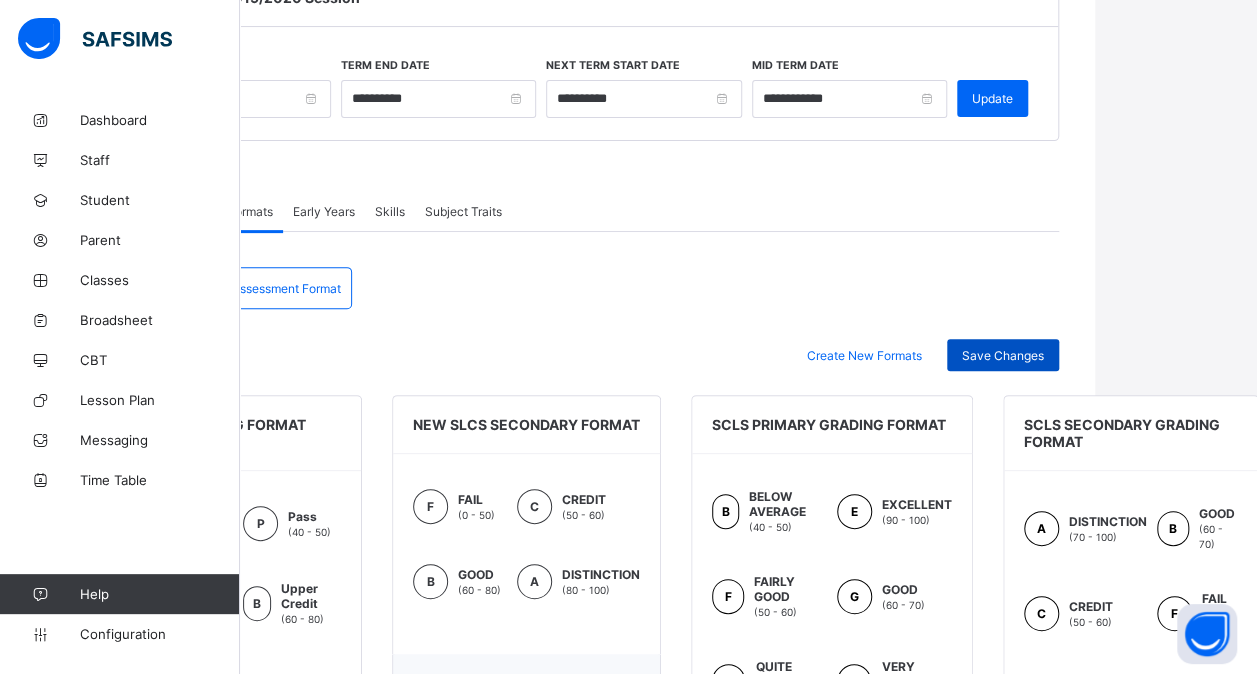 click on "Save Changes" at bounding box center (1003, 355) 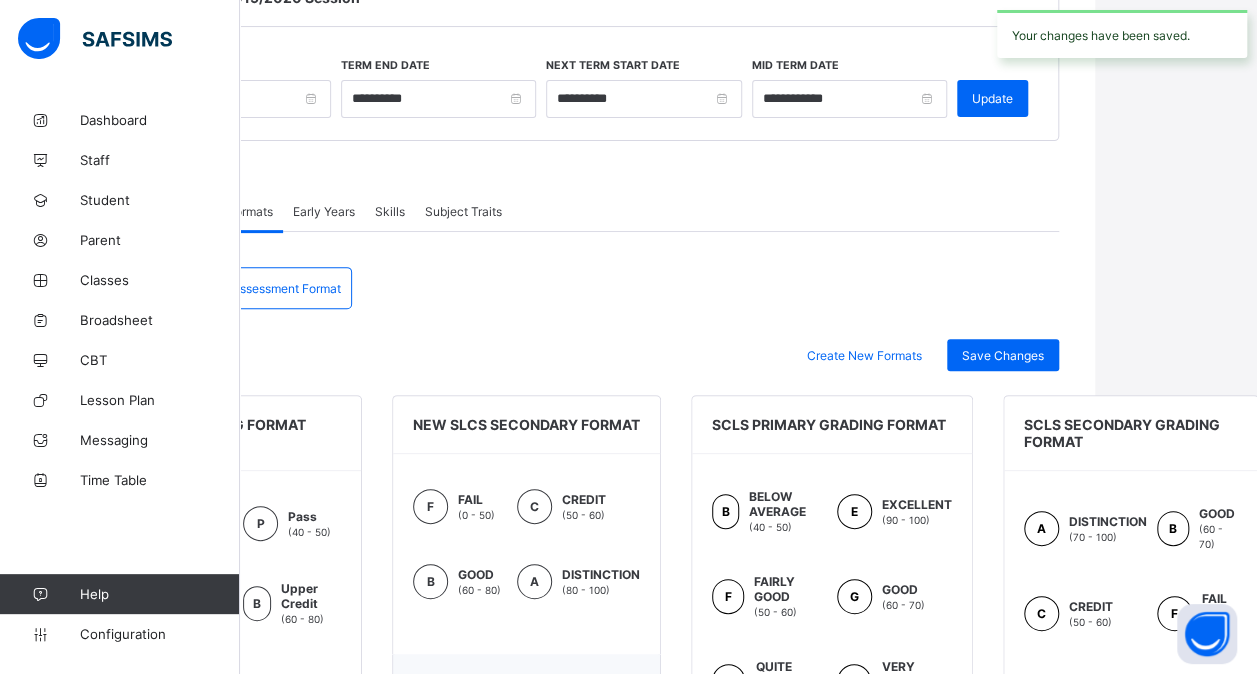click on "Assessment Format" at bounding box center (286, 288) 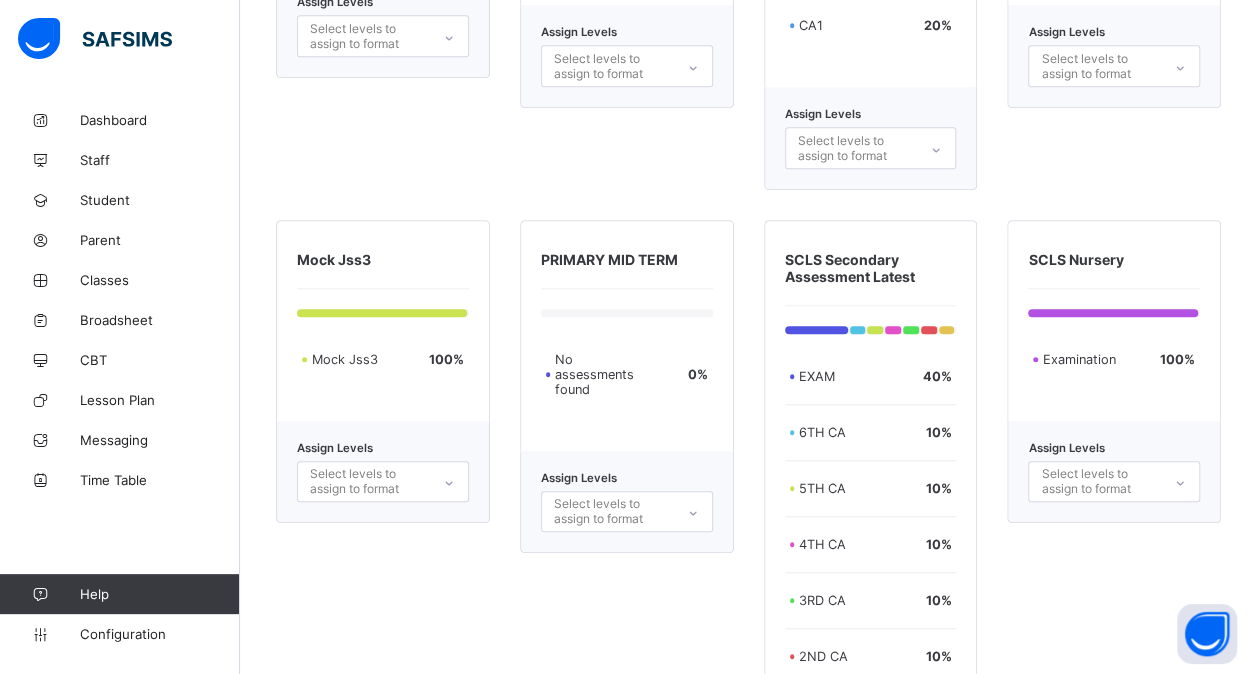 scroll, scrollTop: 4474, scrollLeft: 15, axis: both 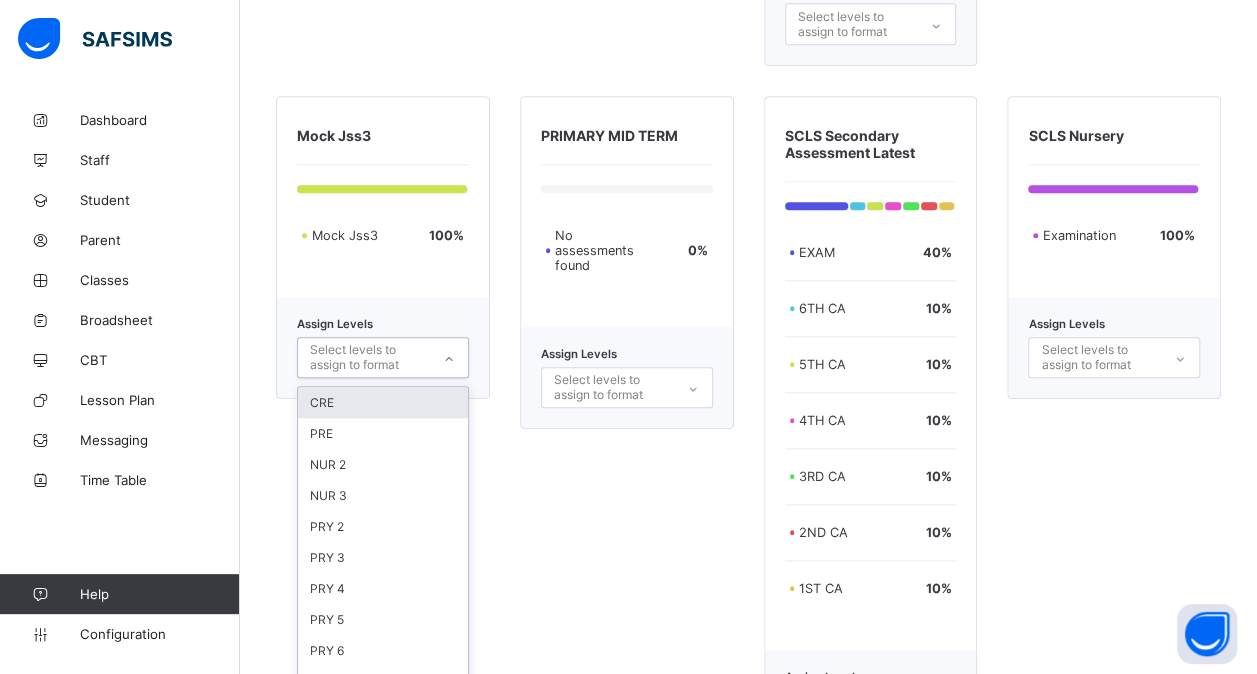 click on "option CRE focused, 1 of 14. 14 results available. Use Up and Down to choose options, press Enter to select the currently focused option, press Escape to exit the menu, press Tab to select the option and exit the menu. Select levels to assign to format CRE PRE NUR 2 NUR 3 PRY 2 PRY 3 PRY 4 PRY 5 PRY 6 JS 2 JS 3 SS 2 SS 3 JSS 3 mock" at bounding box center (383, 357) 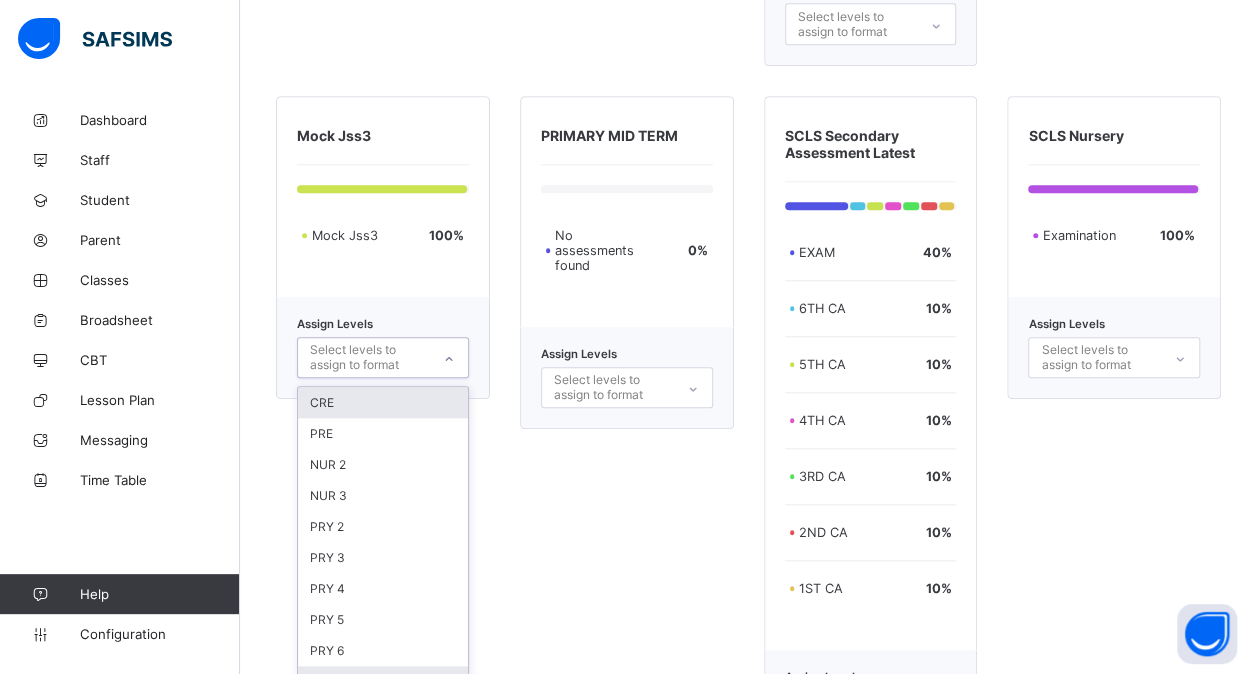 scroll, scrollTop: 120, scrollLeft: 0, axis: vertical 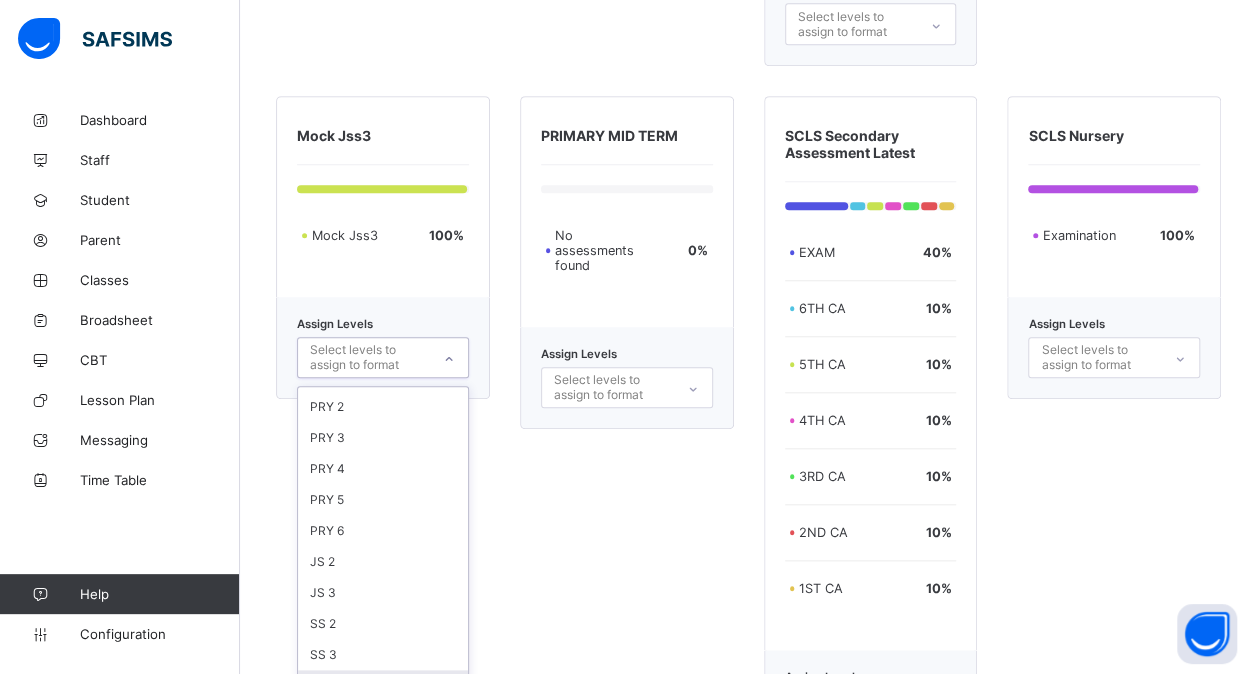 click on "JSS 3 mock" at bounding box center (383, 685) 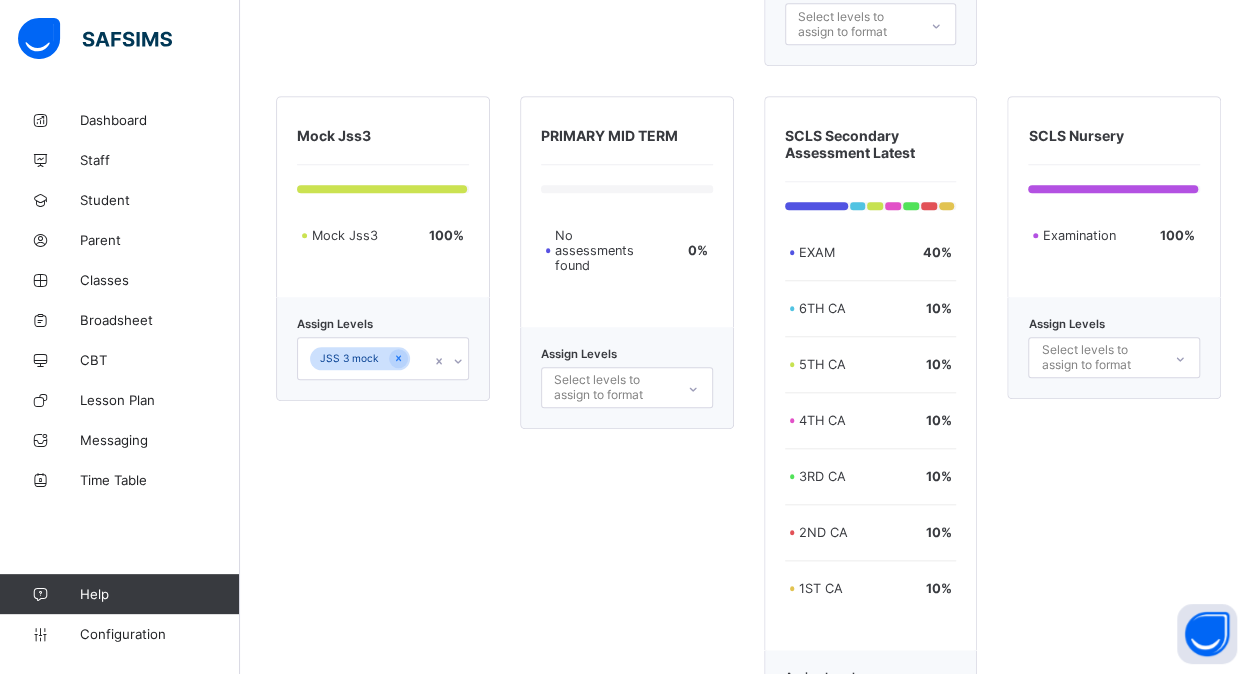 click on "PRIMARY MID TERM     No assessments found     0 % Assign Levels Select levels to assign to format" at bounding box center [627, 424] 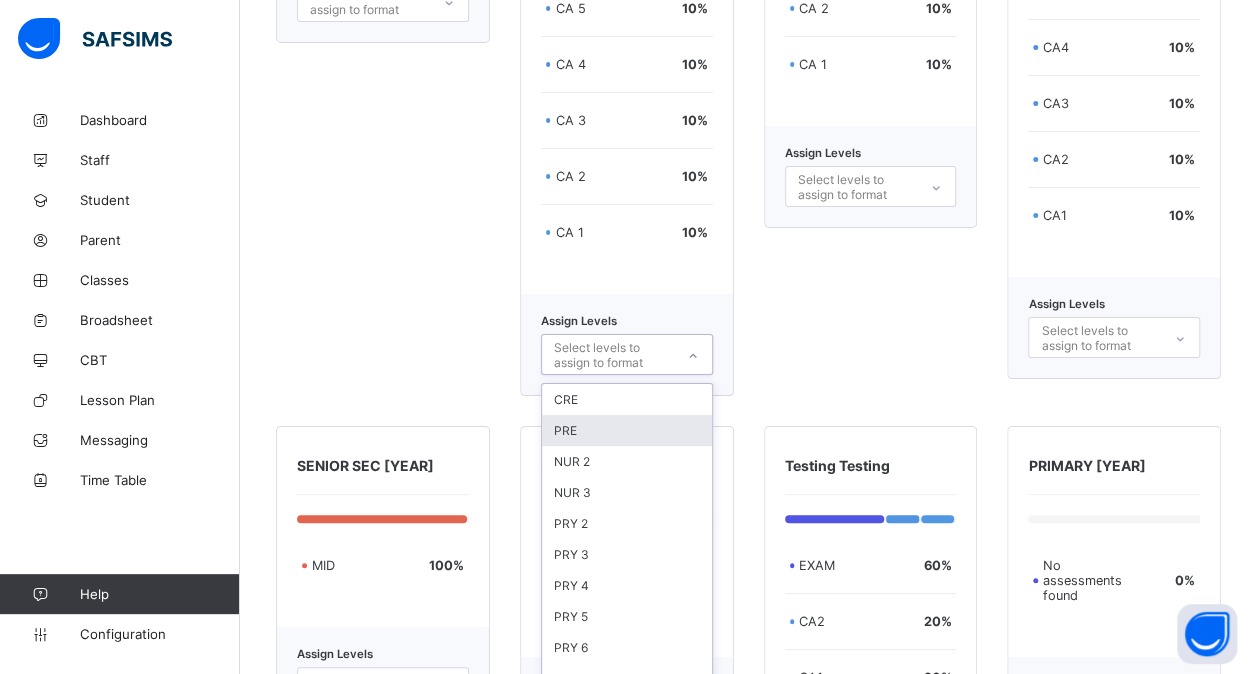 scroll, scrollTop: 3768, scrollLeft: 0, axis: vertical 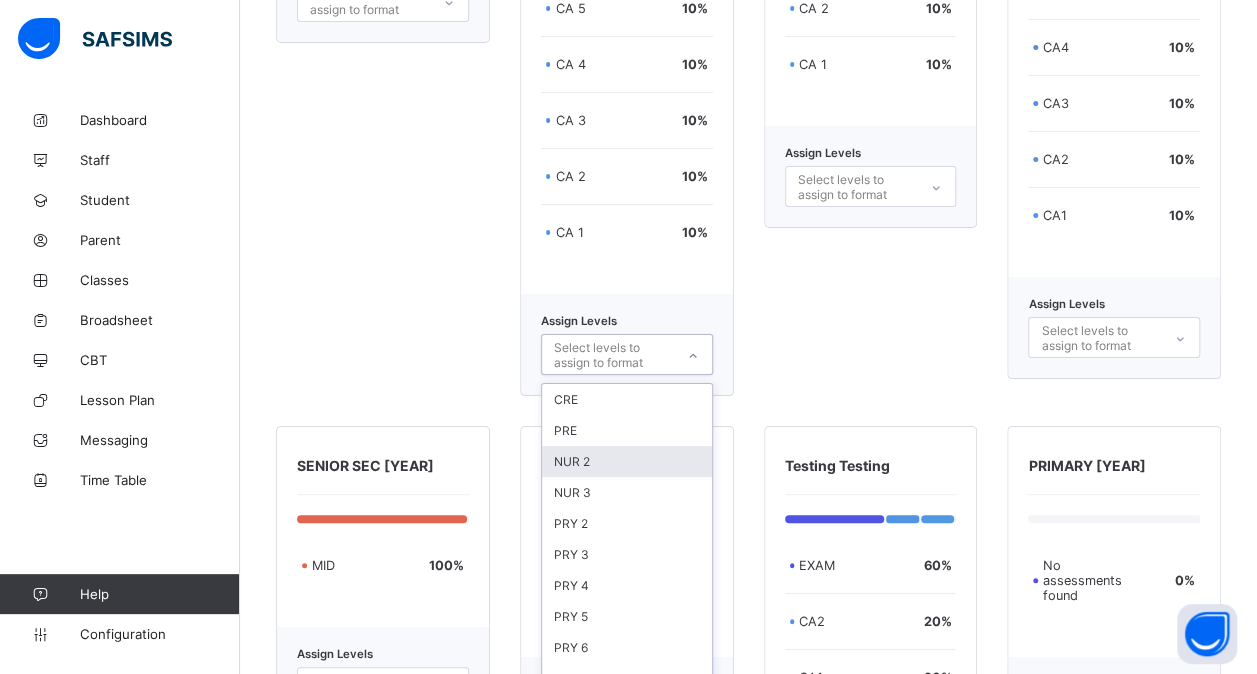 click on "option NUR 2 focused, 3 of 13. 13 results available. Use Up and Down to choose options, press Enter to select the currently focused option, press Escape to exit the menu, press Tab to select the option and exit the menu. Select levels to assign to format CRE PRE NUR 2 NUR 3 PRY 2 PRY 3 PRY 4 PRY 5 PRY 6 JS 2 JS 3 SS 2 SS 3" at bounding box center [627, 354] 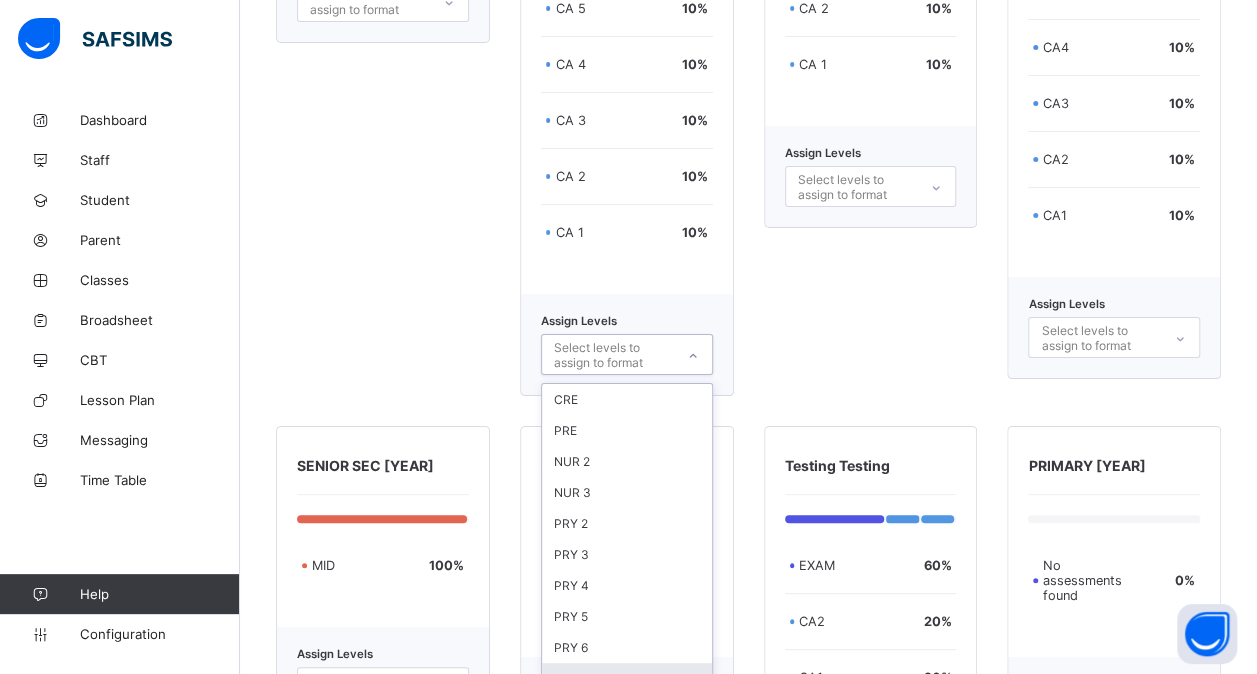 click on "JS 2" at bounding box center [627, 678] 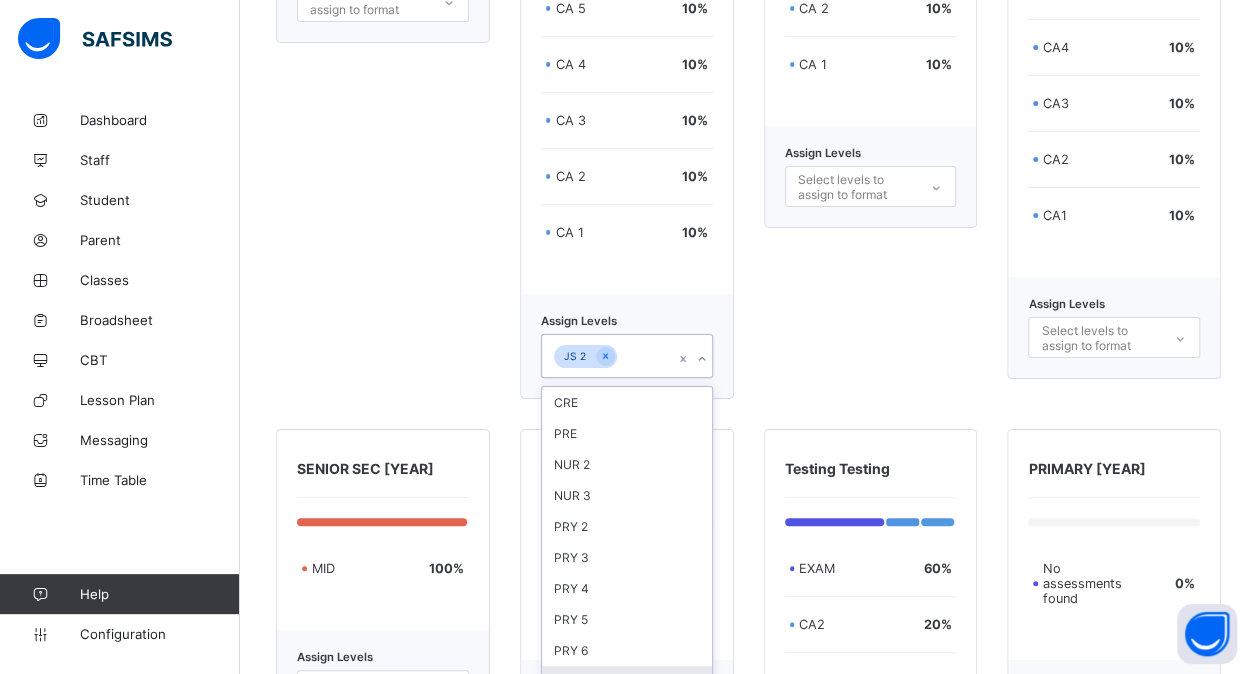 click on "JS 3" at bounding box center (627, 681) 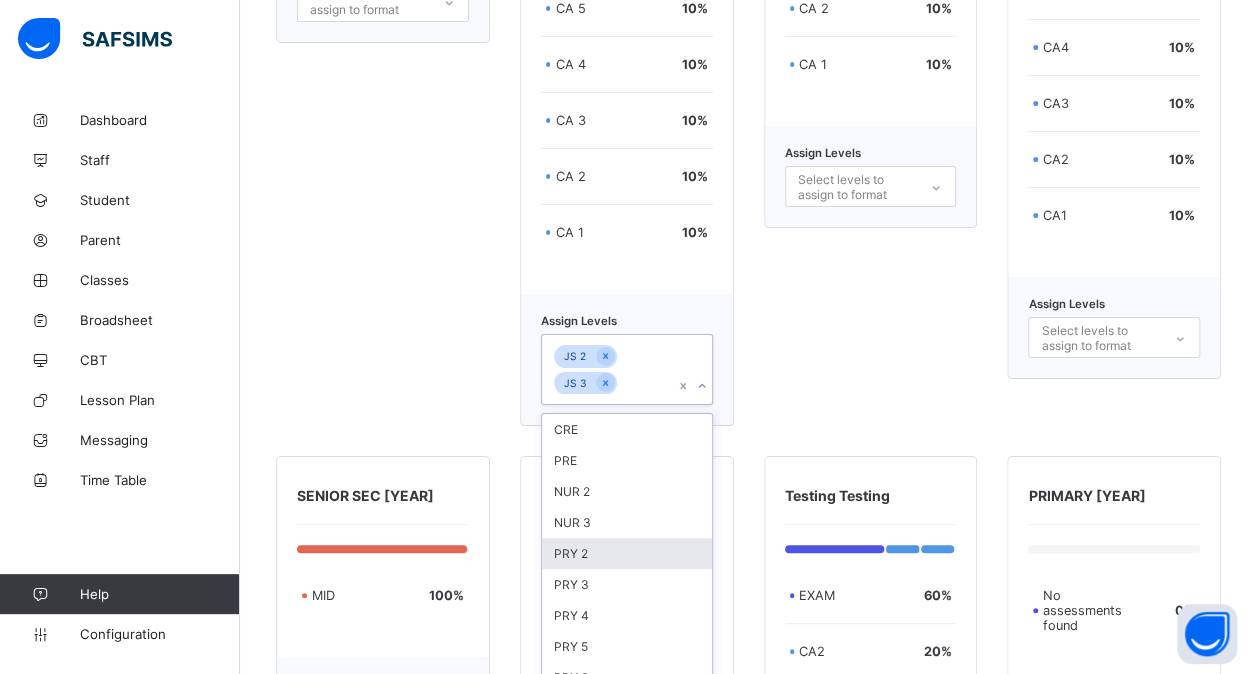 scroll, scrollTop: 30, scrollLeft: 0, axis: vertical 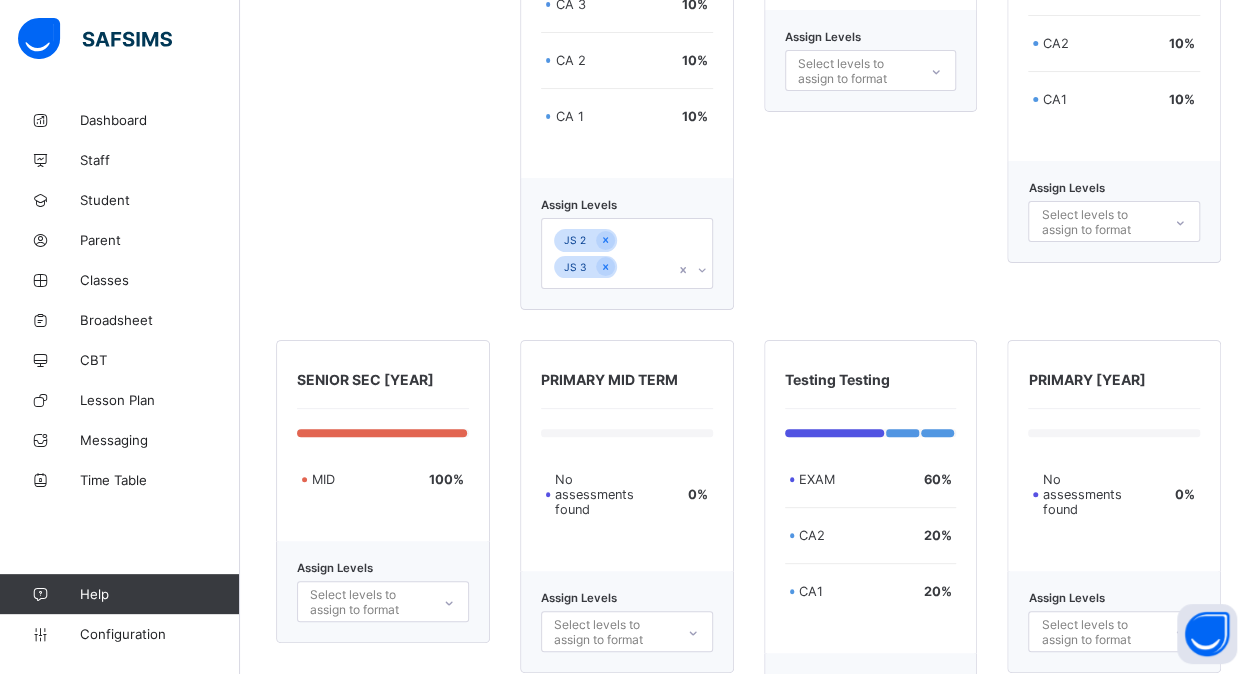 click on "PERMANENT SENIOR SECONDARY     EXAMINATION      70 %   CA 3     10 %   CA 2     10 %   CA 1     10 % Assign Levels Select levels to assign to format" at bounding box center (871, -33) 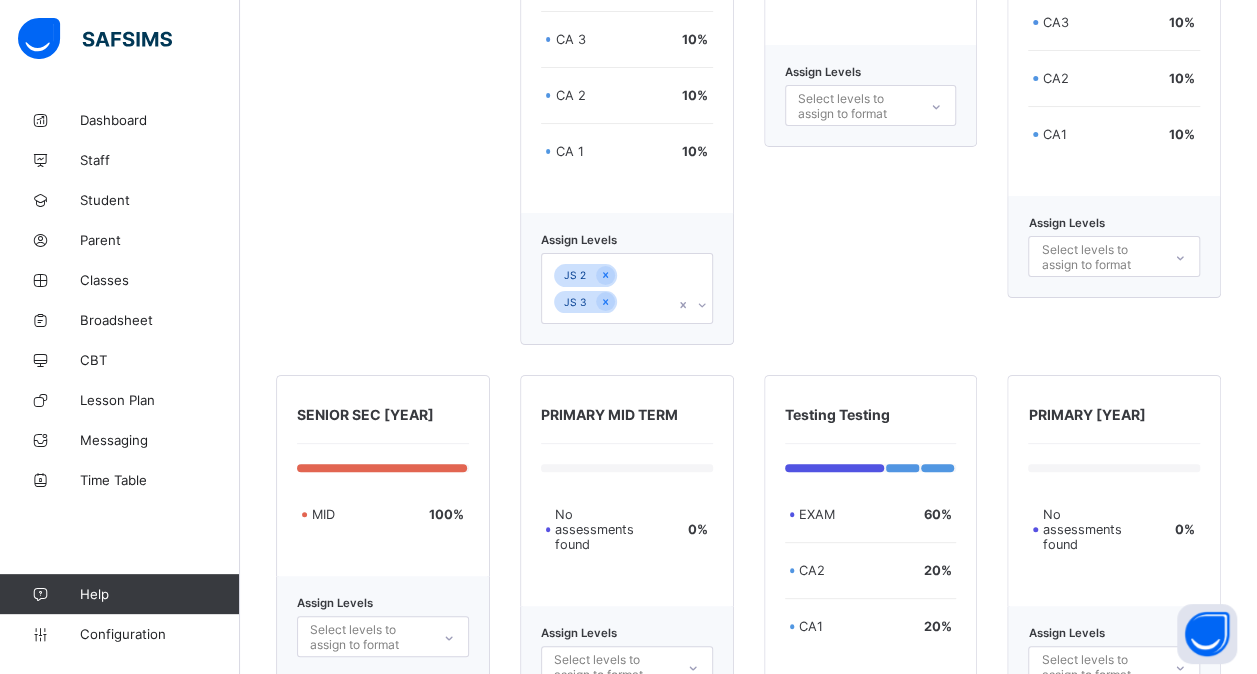 scroll, scrollTop: 3846, scrollLeft: 0, axis: vertical 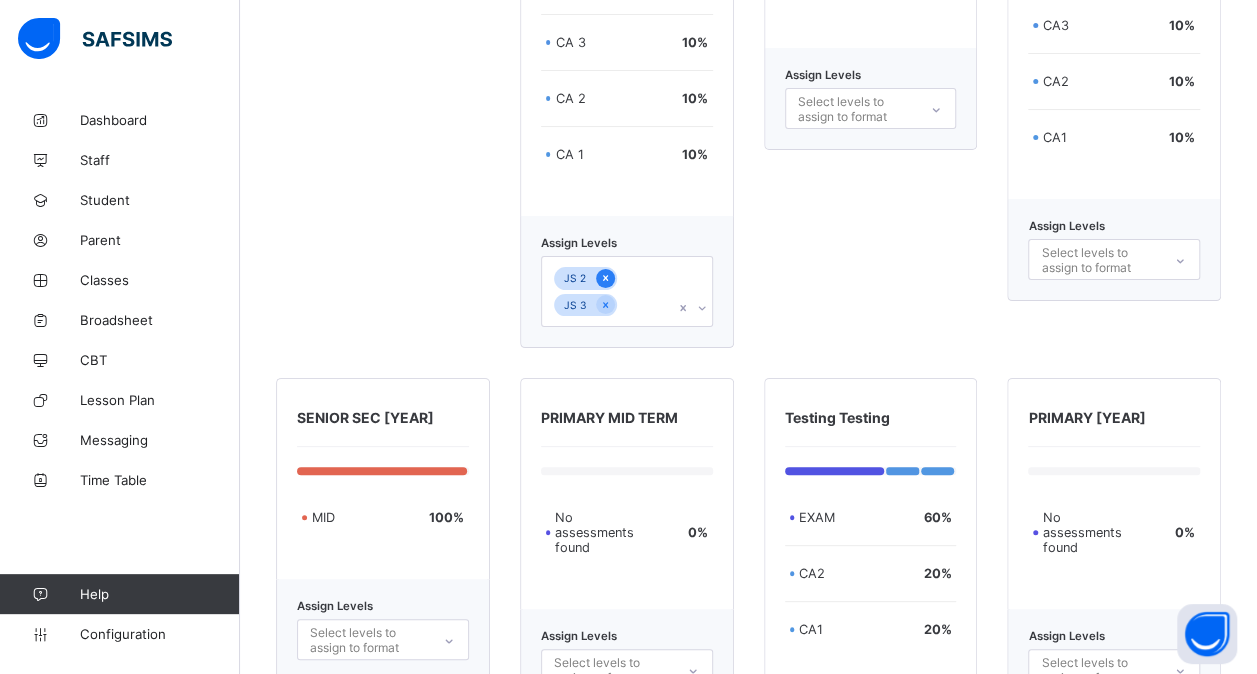 click 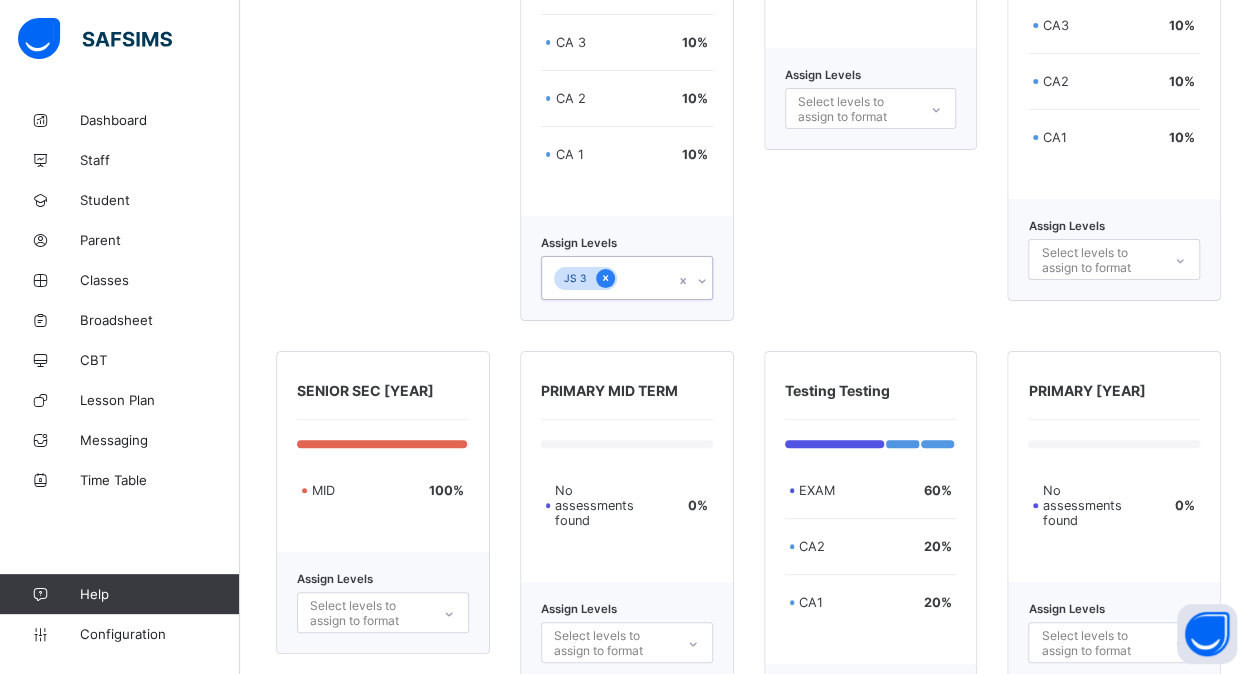 click 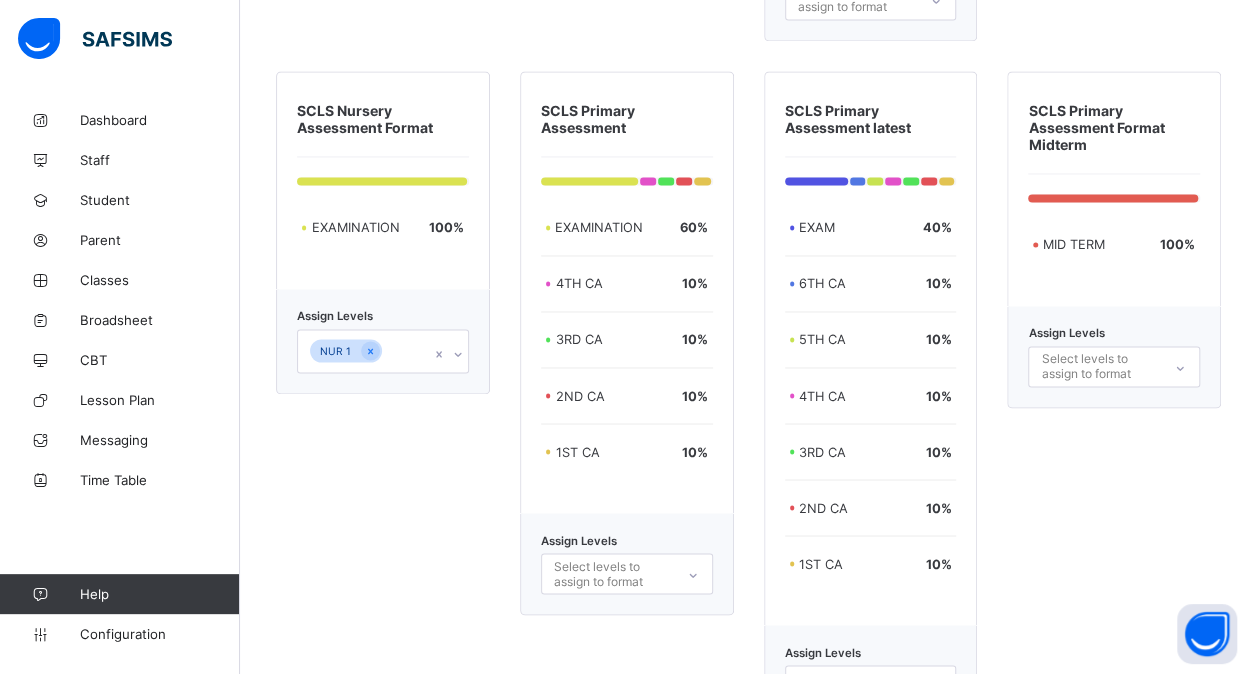 scroll, scrollTop: 5261, scrollLeft: 0, axis: vertical 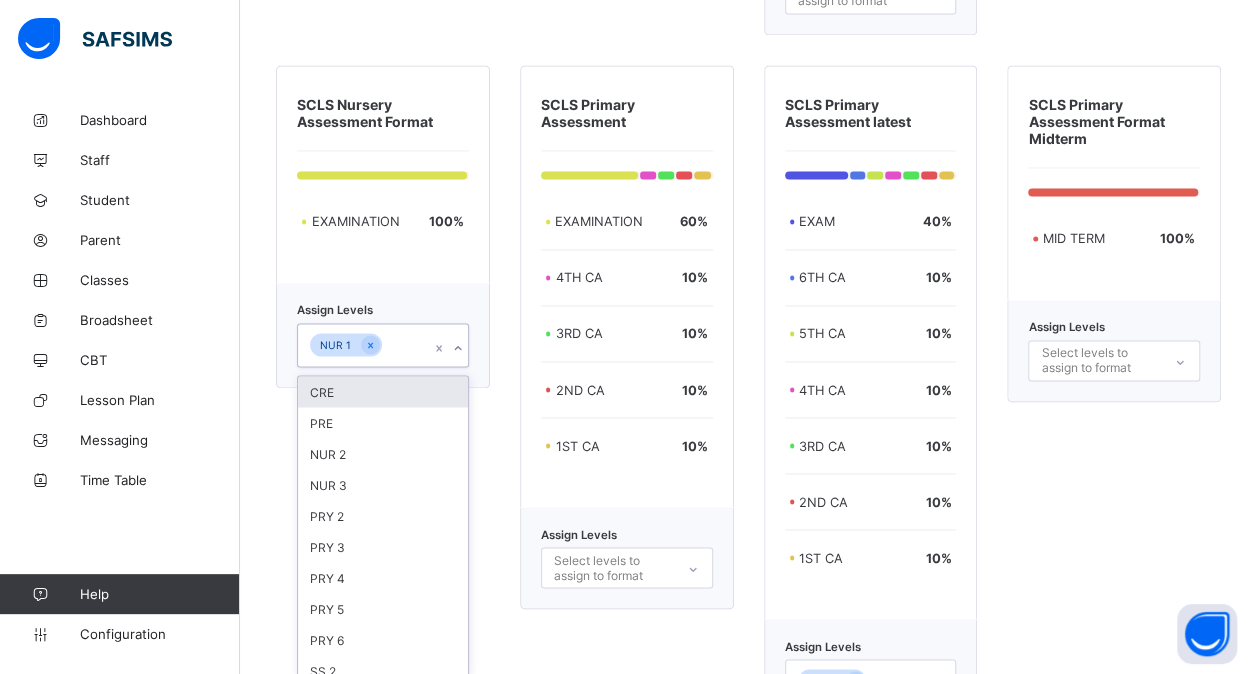 click on "NUR 1" at bounding box center [364, 345] 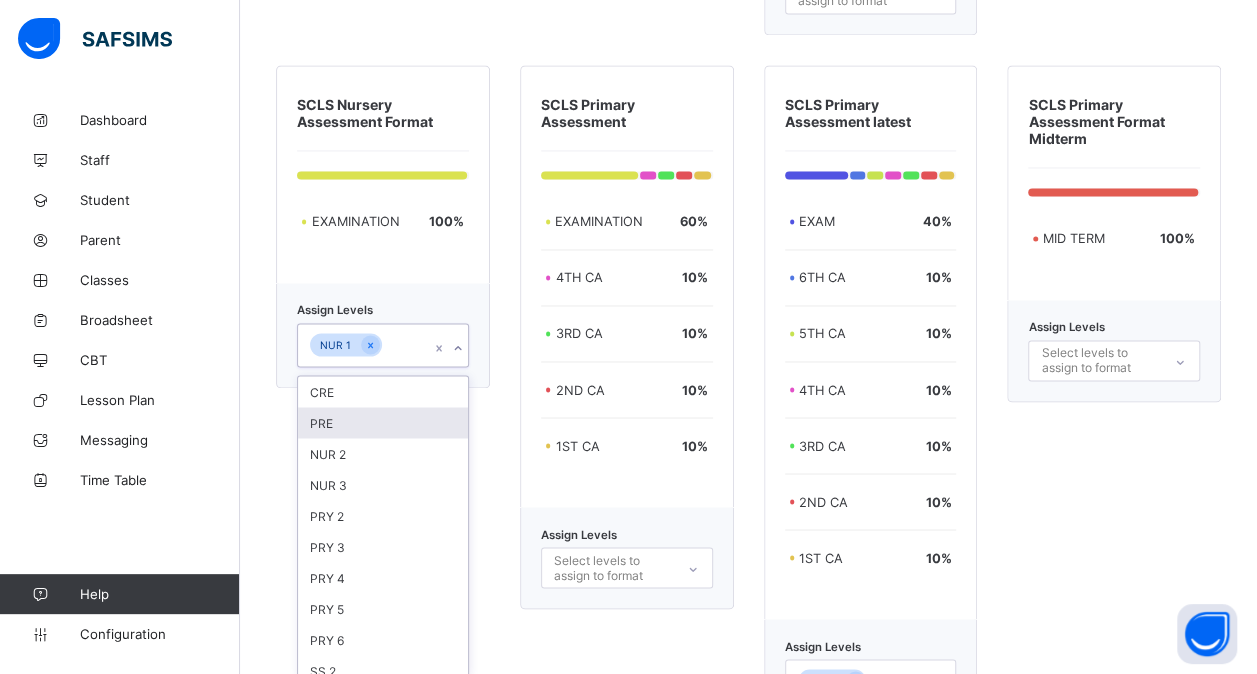 click on "PRE" at bounding box center [383, 422] 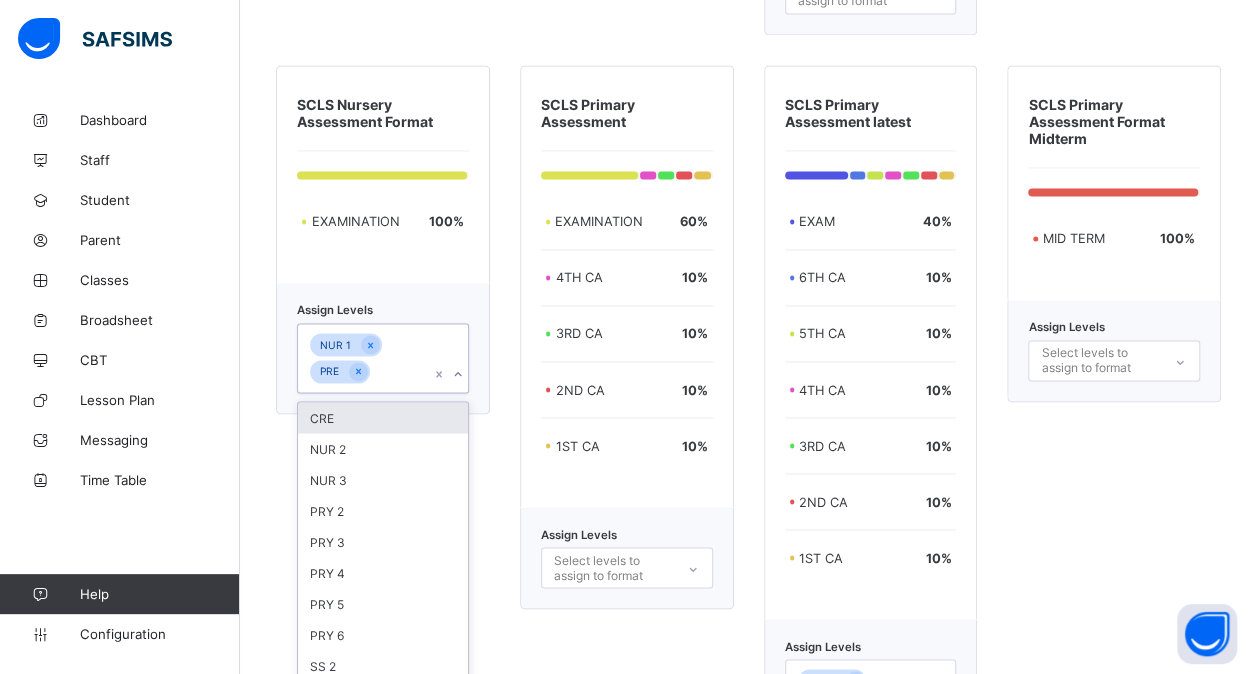 click on "CRE" at bounding box center (383, 417) 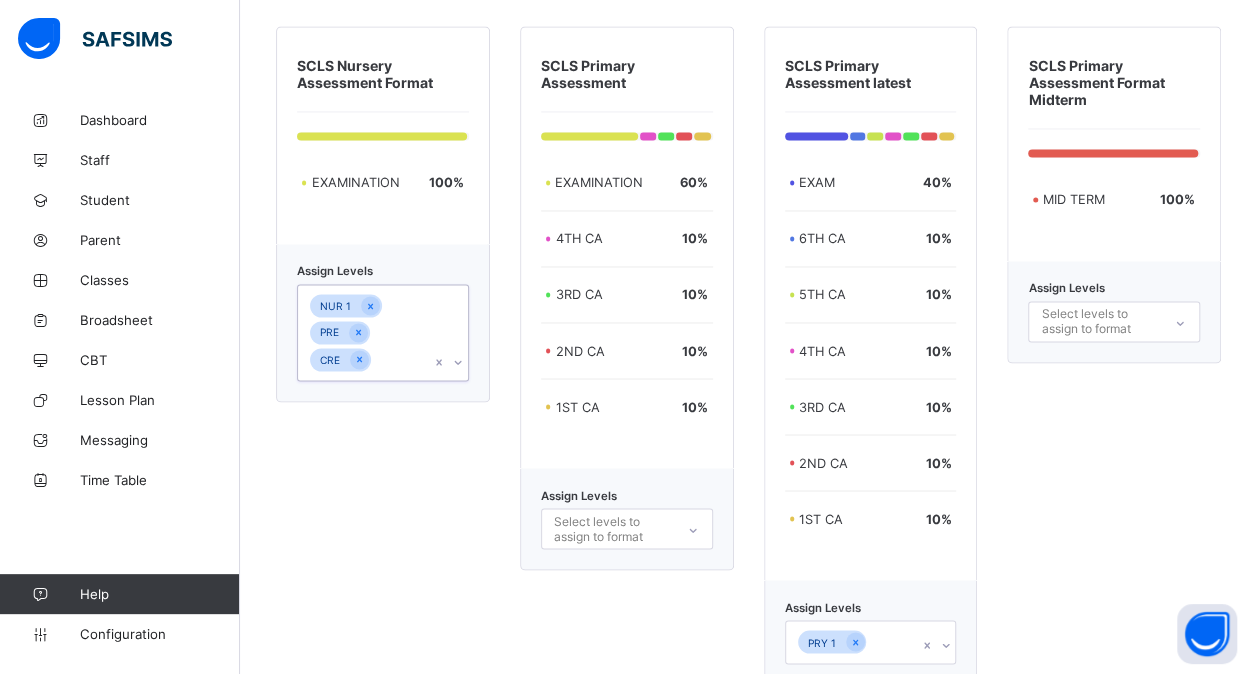 click on "option CRE, selected.     0 results available. Select is focused ,type to refine list, press Down to open the menu,  press left to focus selected values NUR 1 PRE CRE" at bounding box center [383, 333] 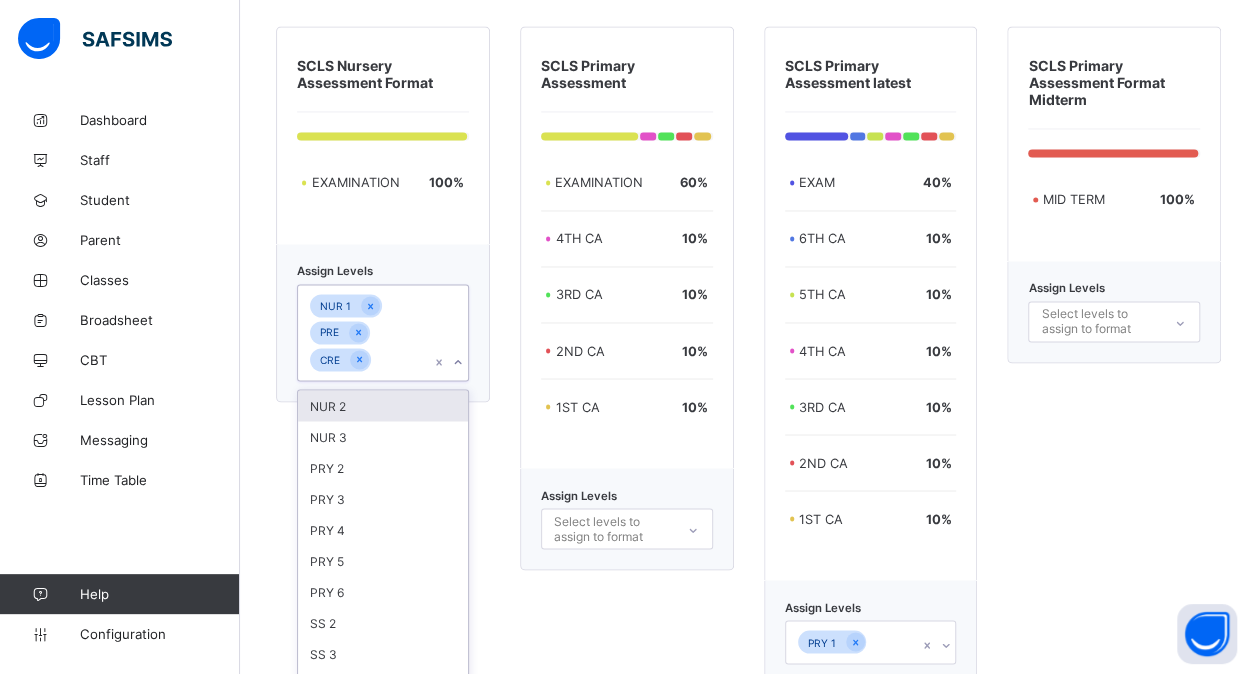 scroll, scrollTop: 5306, scrollLeft: 0, axis: vertical 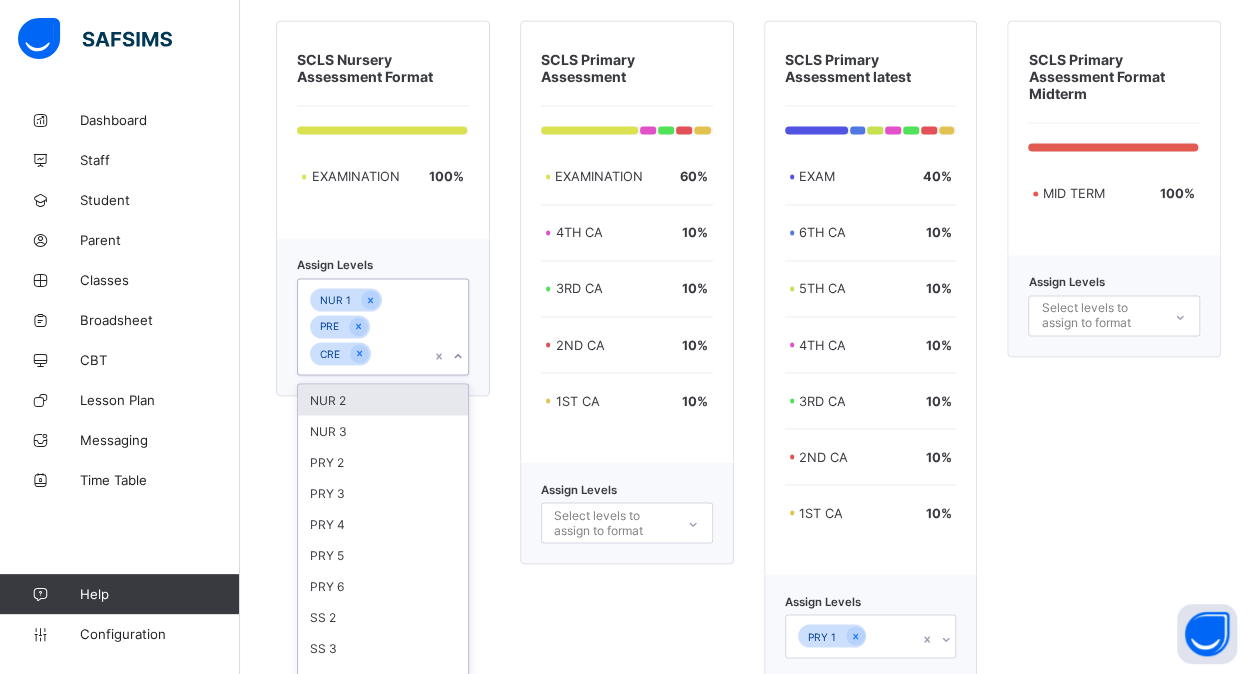 click on "NUR 2" at bounding box center (383, 399) 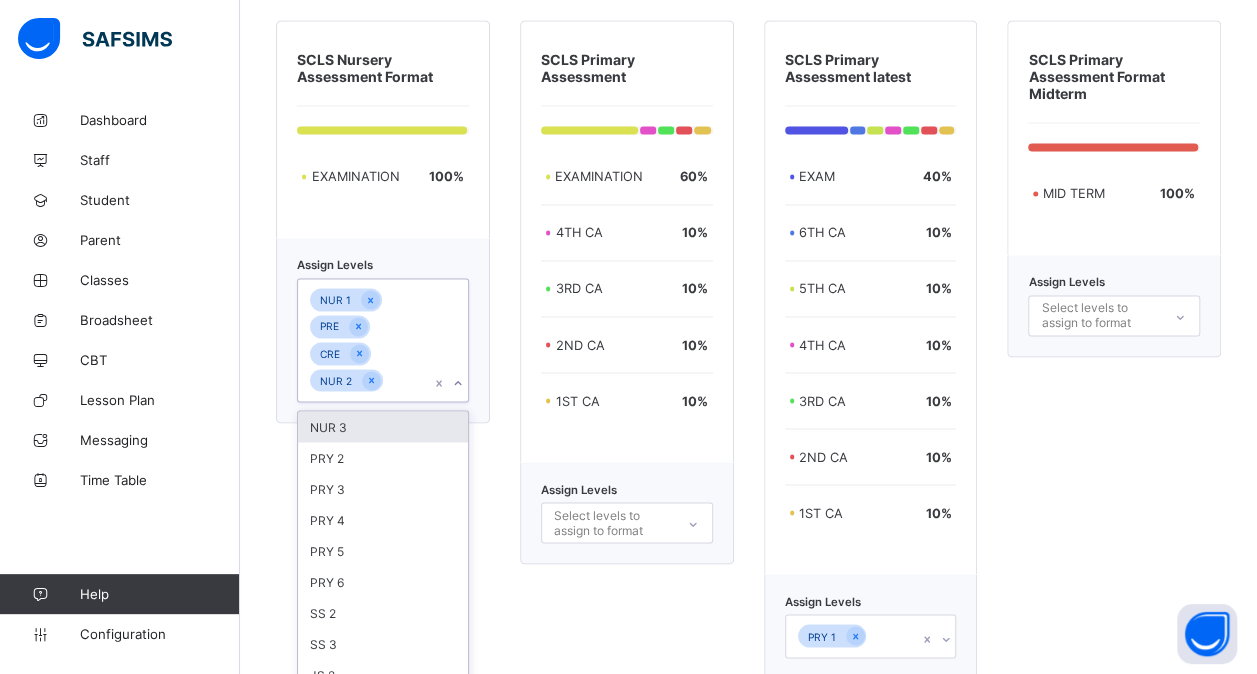 click on "NUR 3" at bounding box center [383, 426] 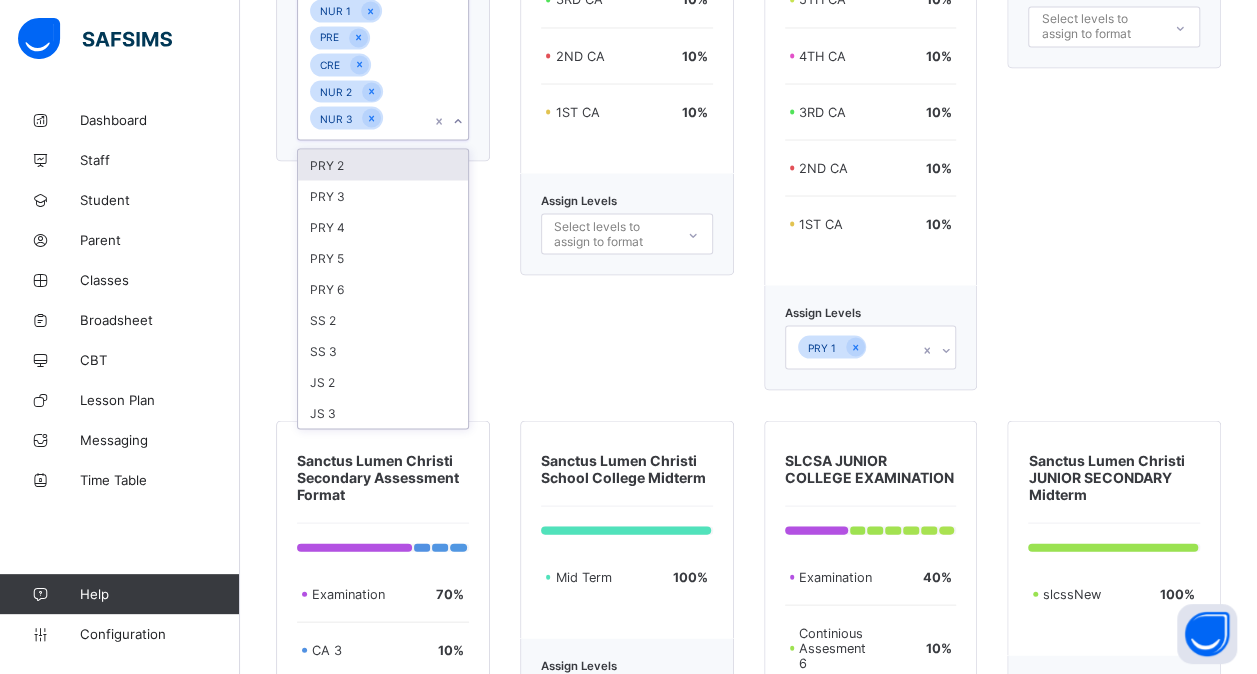 scroll, scrollTop: 5596, scrollLeft: 0, axis: vertical 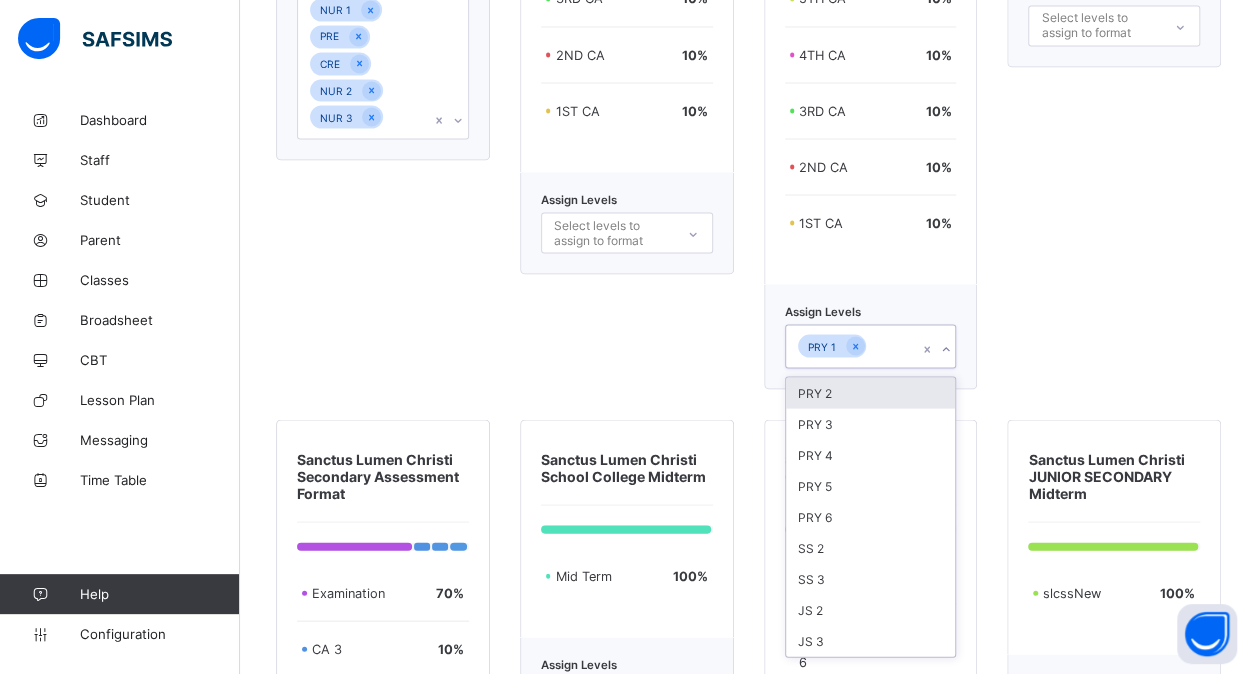 click on "PRY 1" at bounding box center [852, 346] 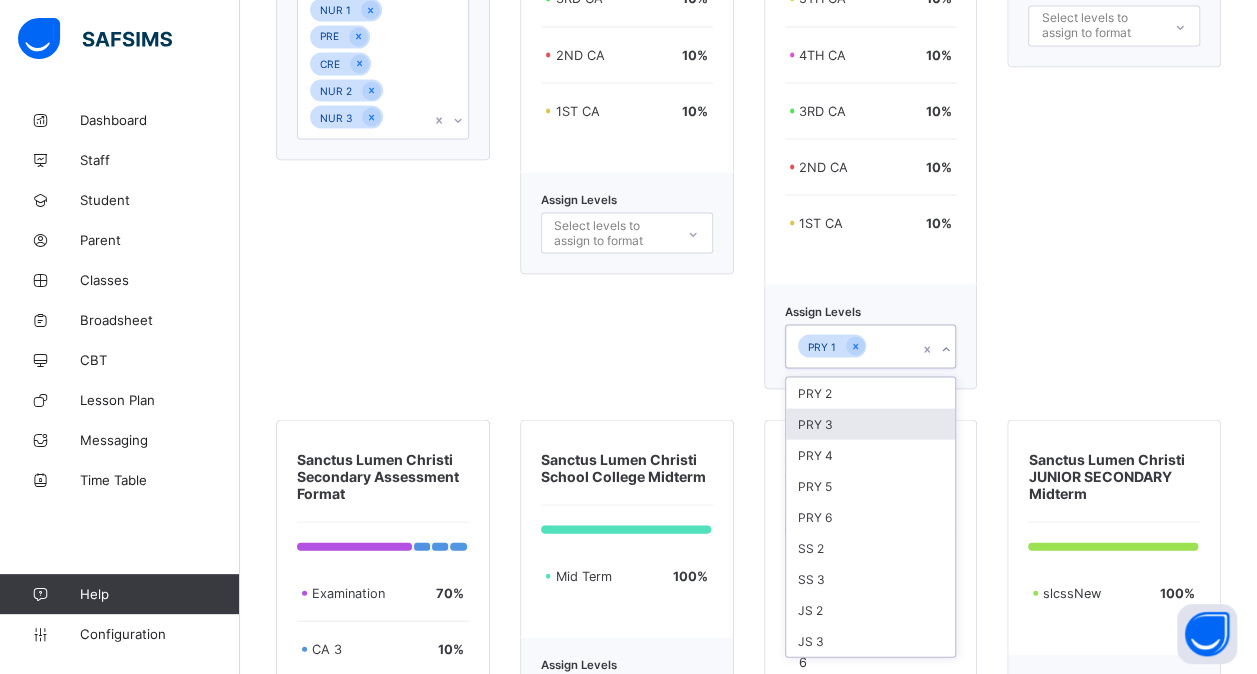 click on "PRY 3" at bounding box center [871, 423] 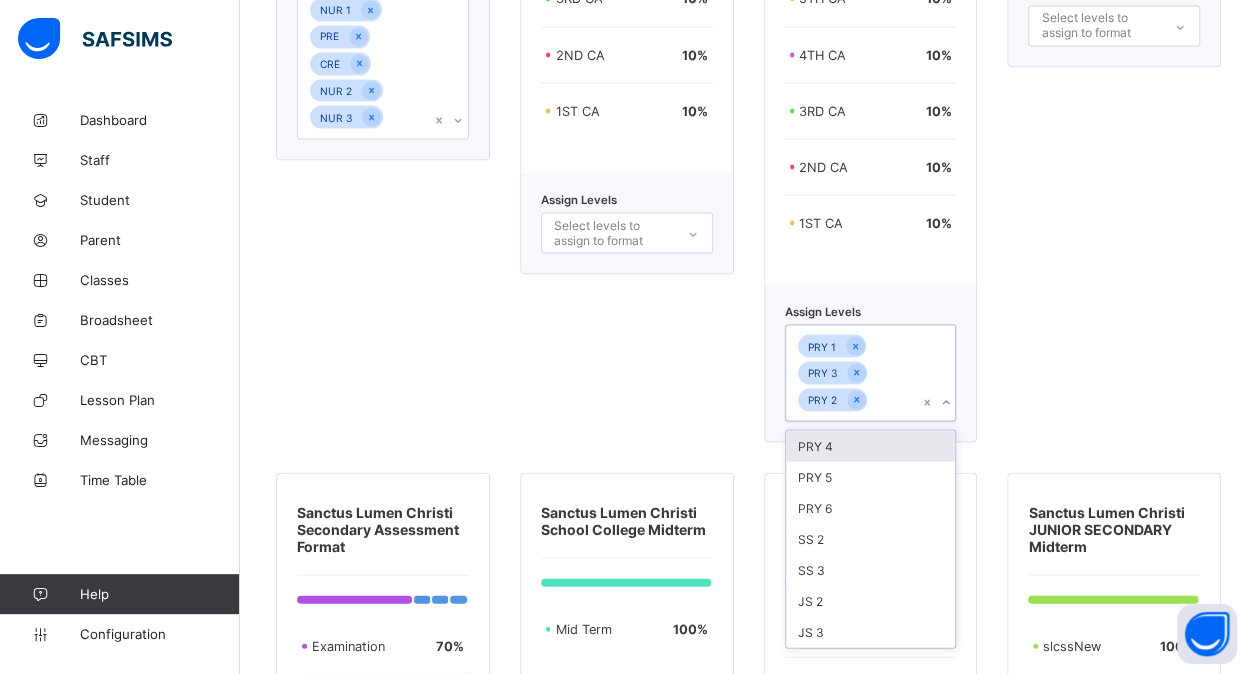 click on "PRY 4" at bounding box center (871, 445) 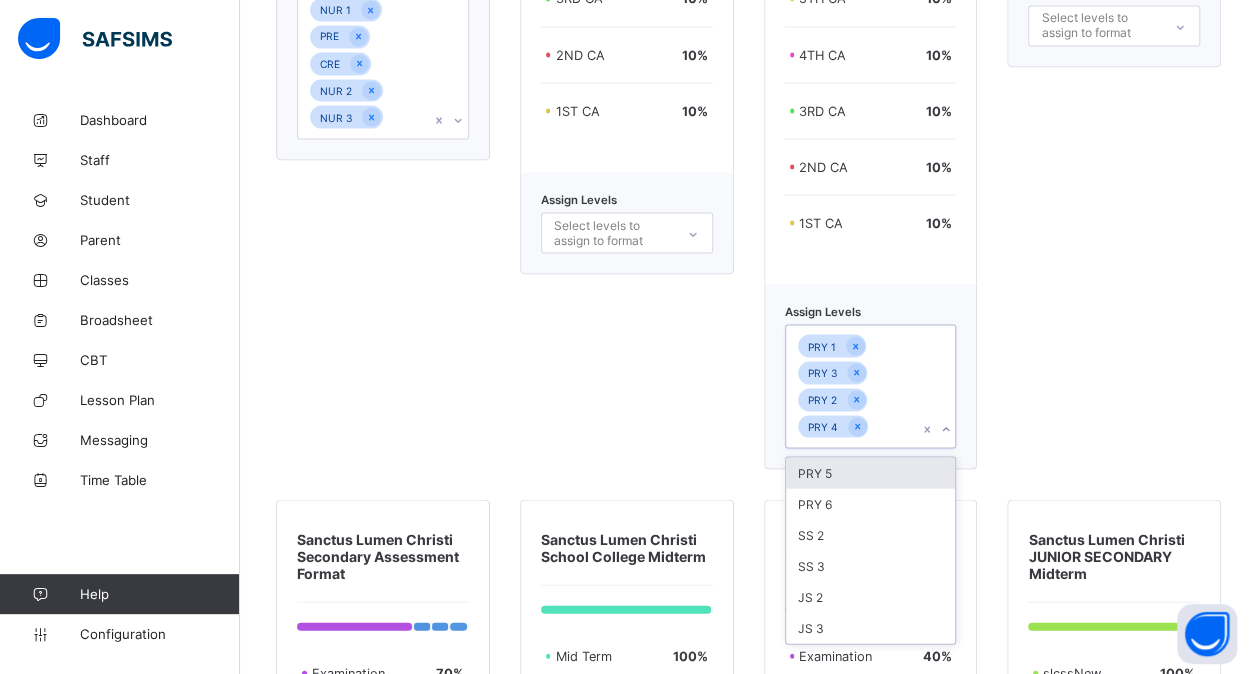 click on "PRY 5" at bounding box center (871, 472) 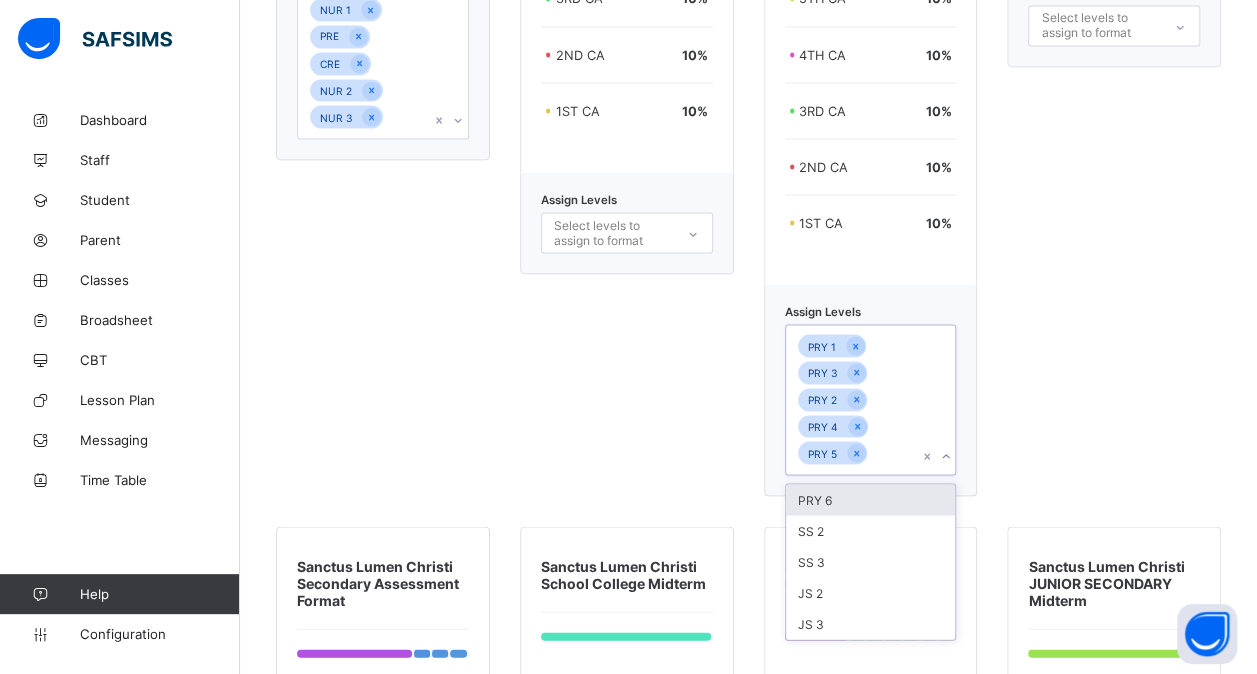 click on "PRY 6" at bounding box center [871, 499] 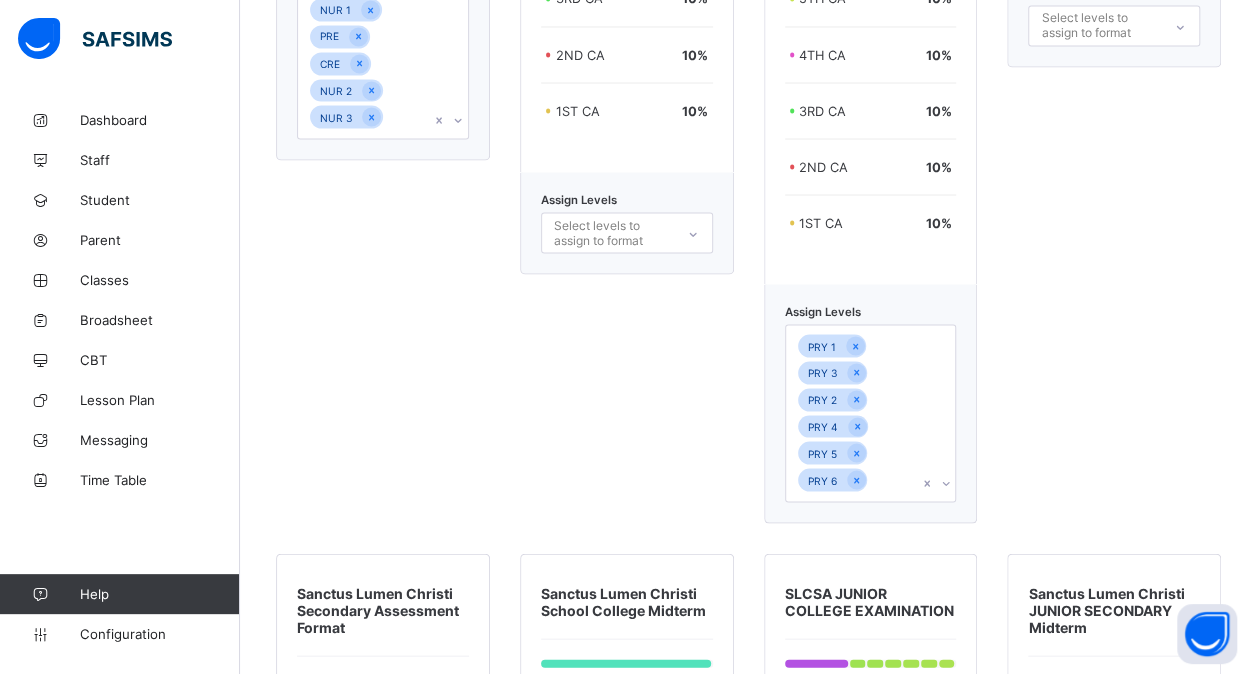 click on "SCLS Primary Assessment     EXAMINATION     60 %   4TH CA     10 %   3RD CA     10 %   2ND CA     10 %   1ST CA     10 % Assign Levels Select levels to assign to format" at bounding box center (627, 126) 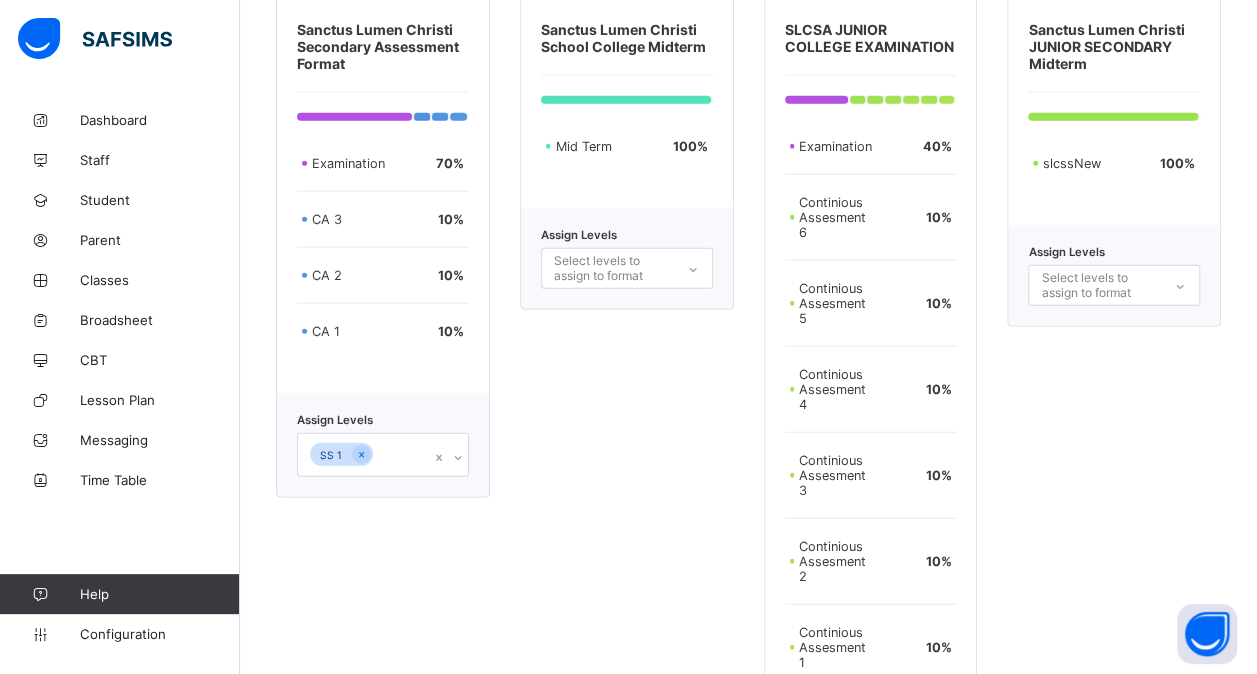 scroll, scrollTop: 6160, scrollLeft: 0, axis: vertical 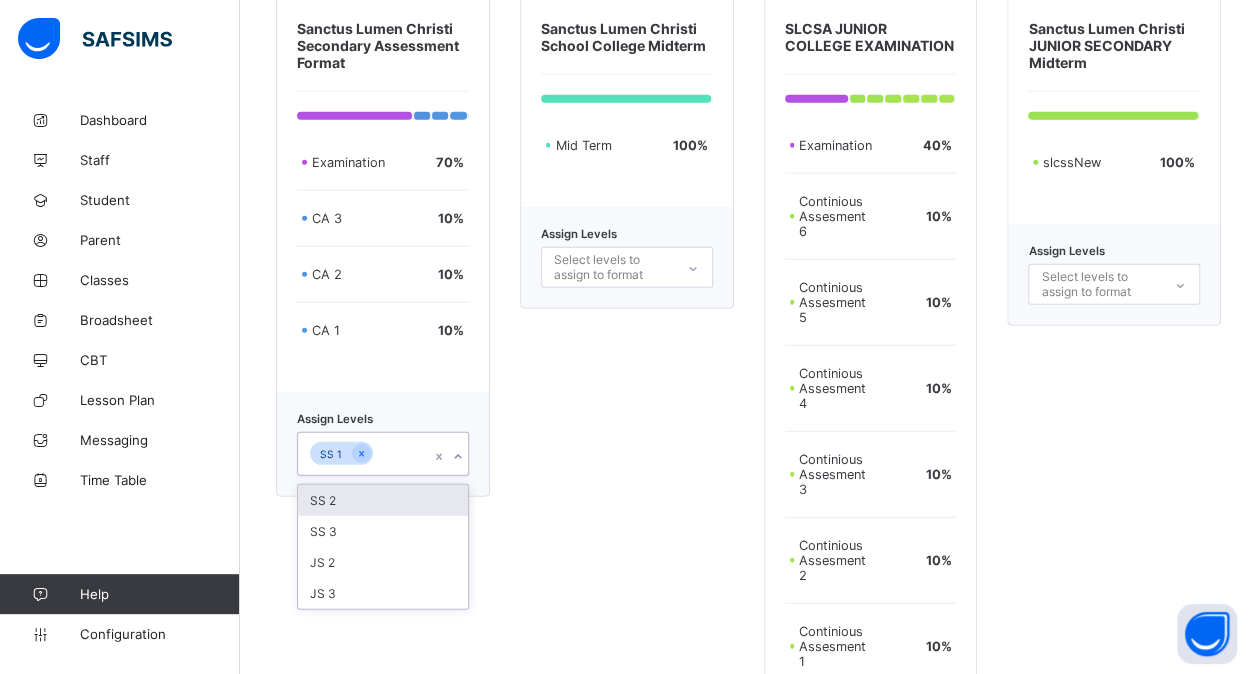 click on "SS 1" at bounding box center [364, 454] 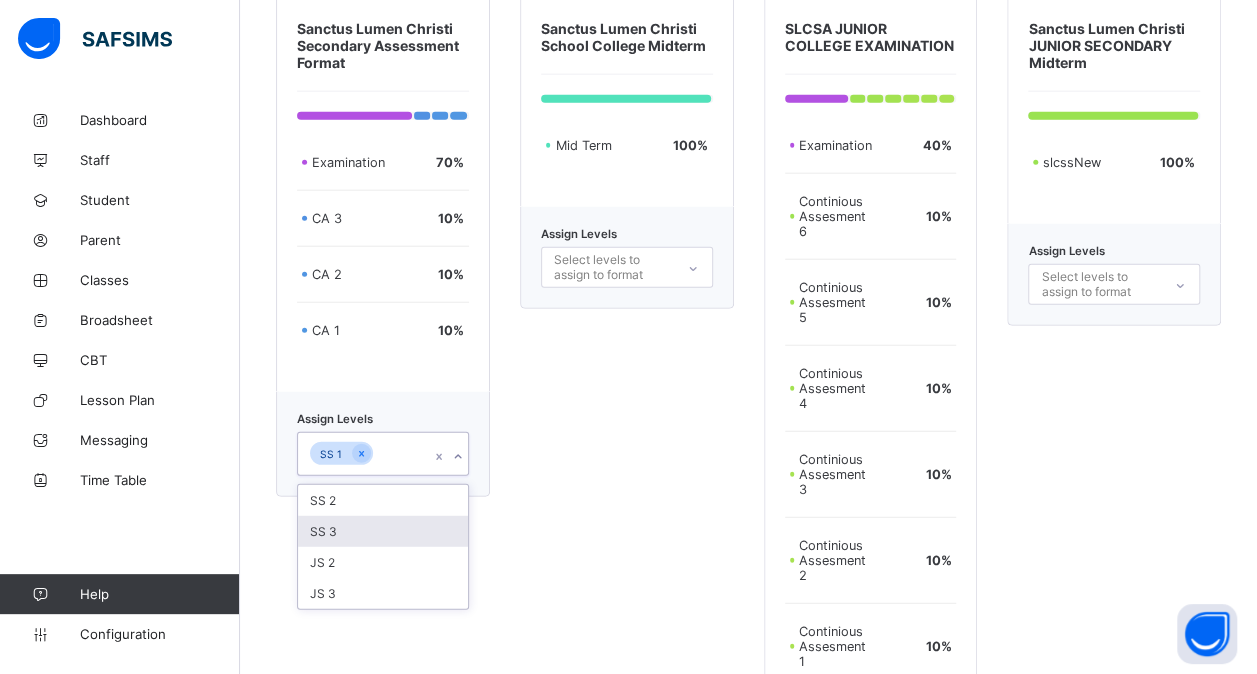 click on "SS 3" at bounding box center (383, 531) 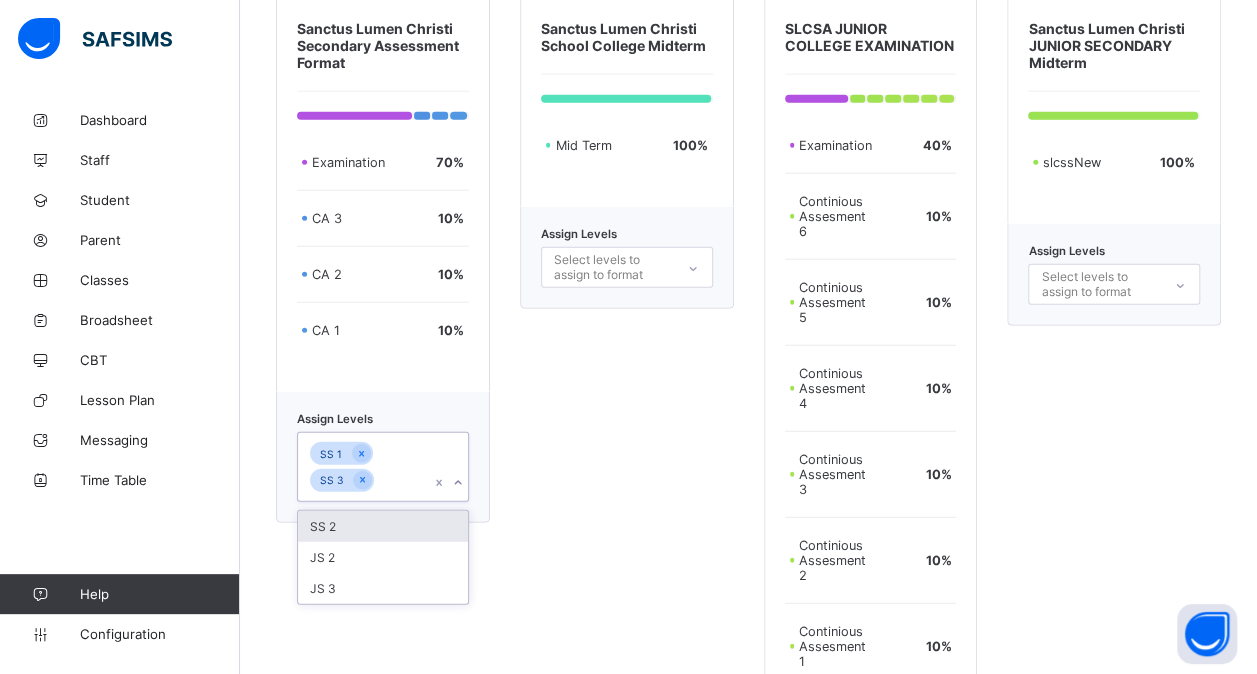 click on "SS 2" at bounding box center [383, 526] 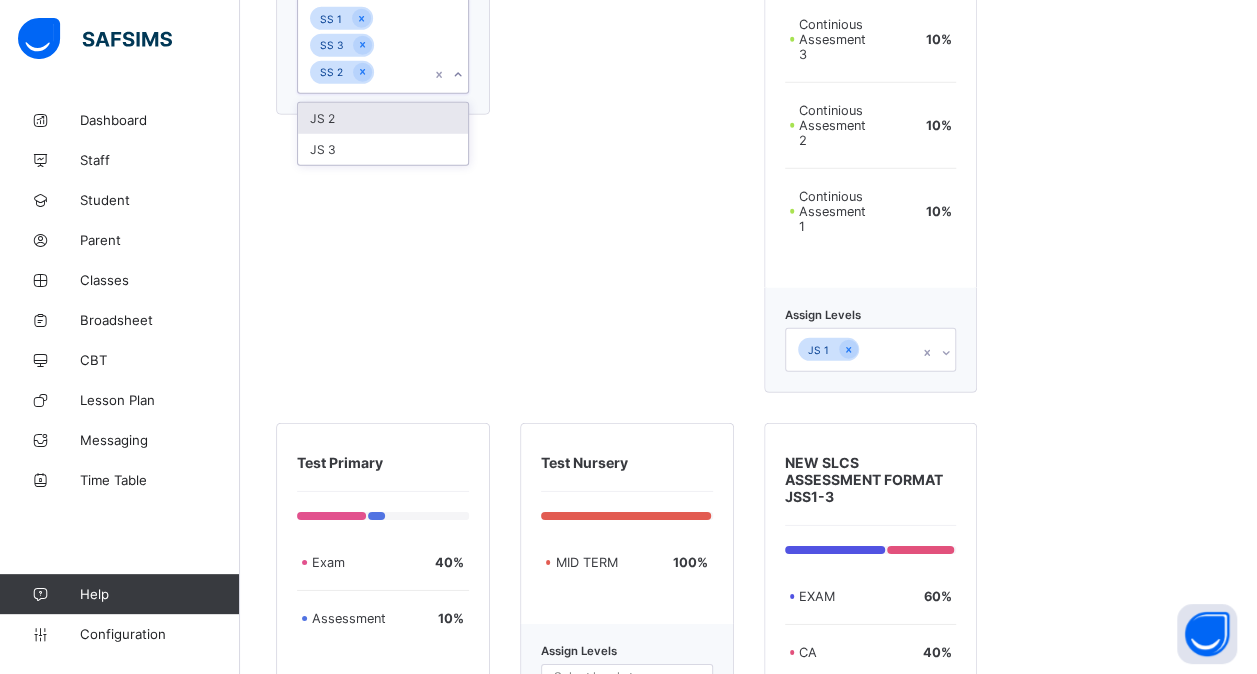 scroll, scrollTop: 6614, scrollLeft: 0, axis: vertical 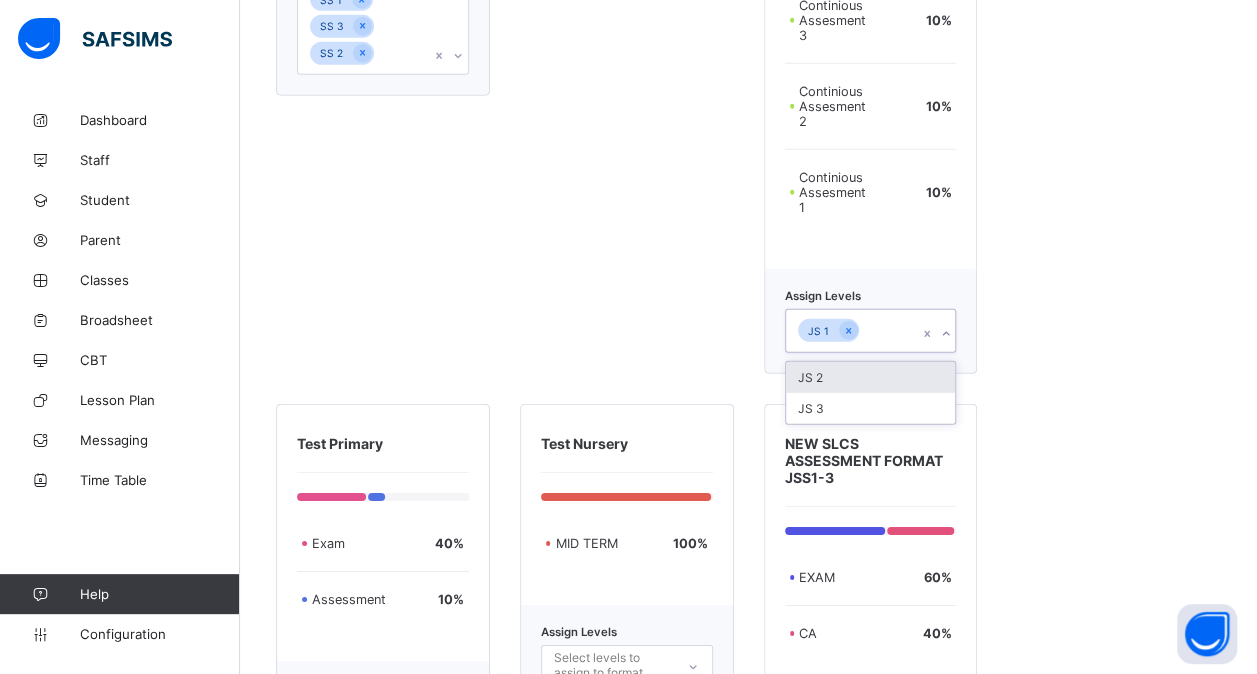 click on "JS 1" at bounding box center (852, 331) 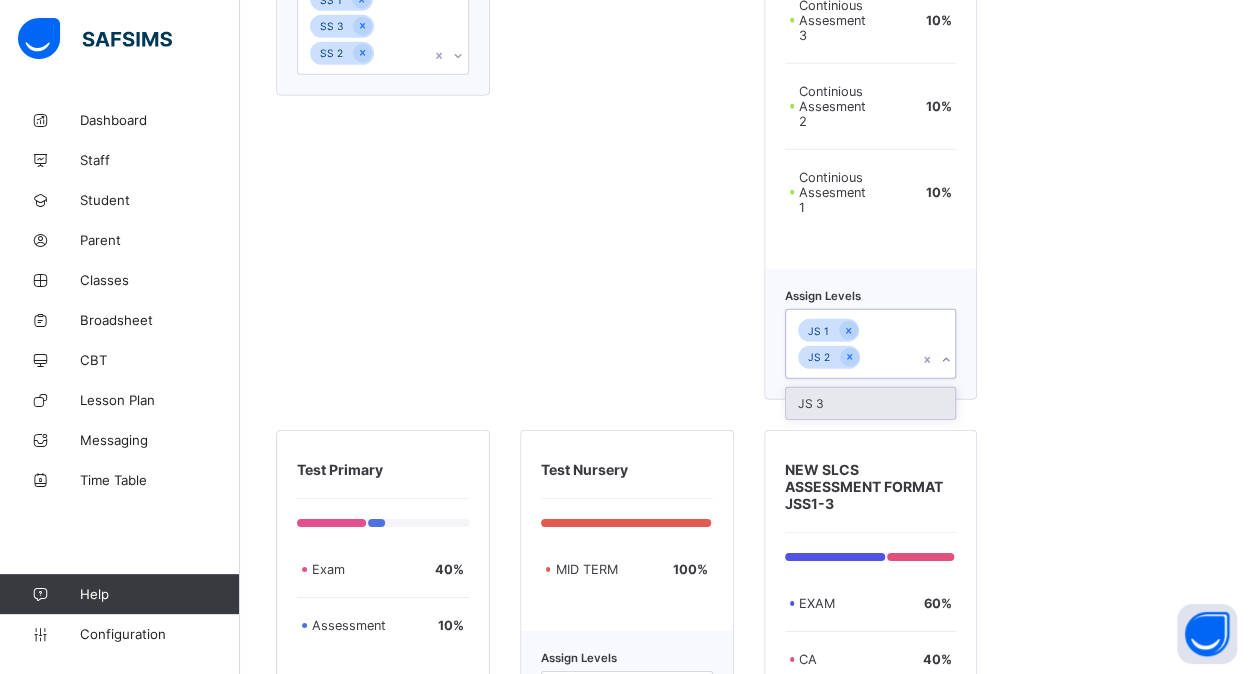 click on "JS 3" at bounding box center (871, 403) 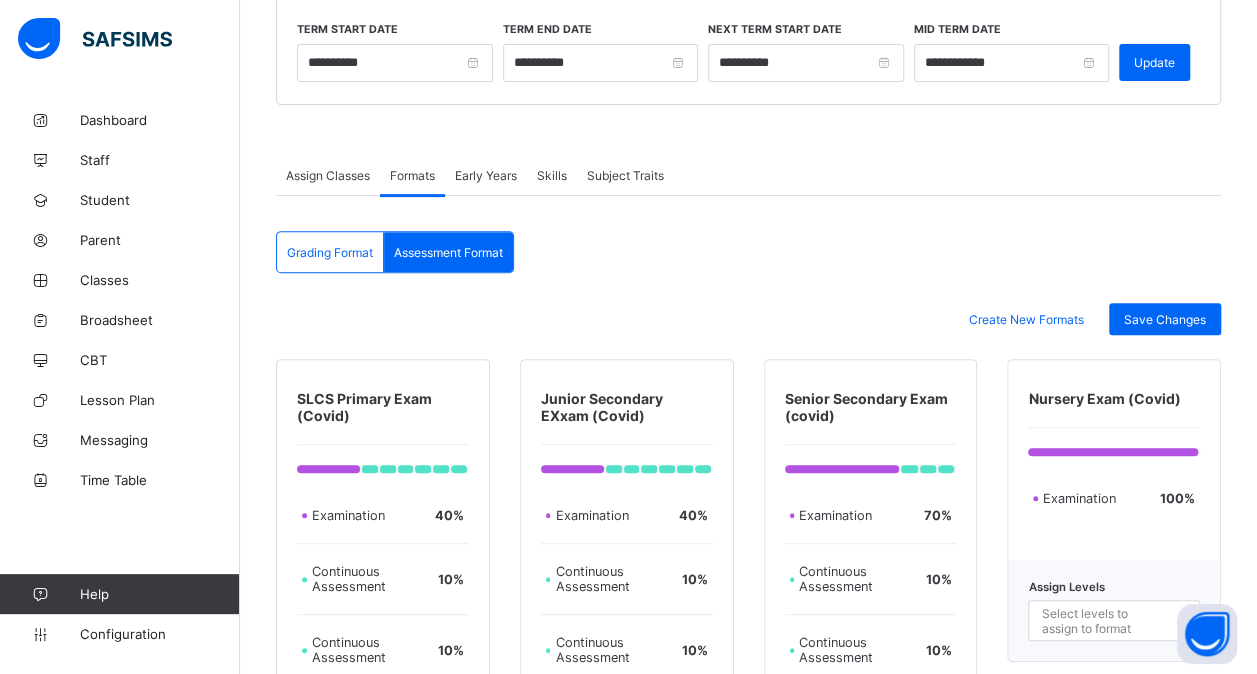 scroll, scrollTop: 0, scrollLeft: 0, axis: both 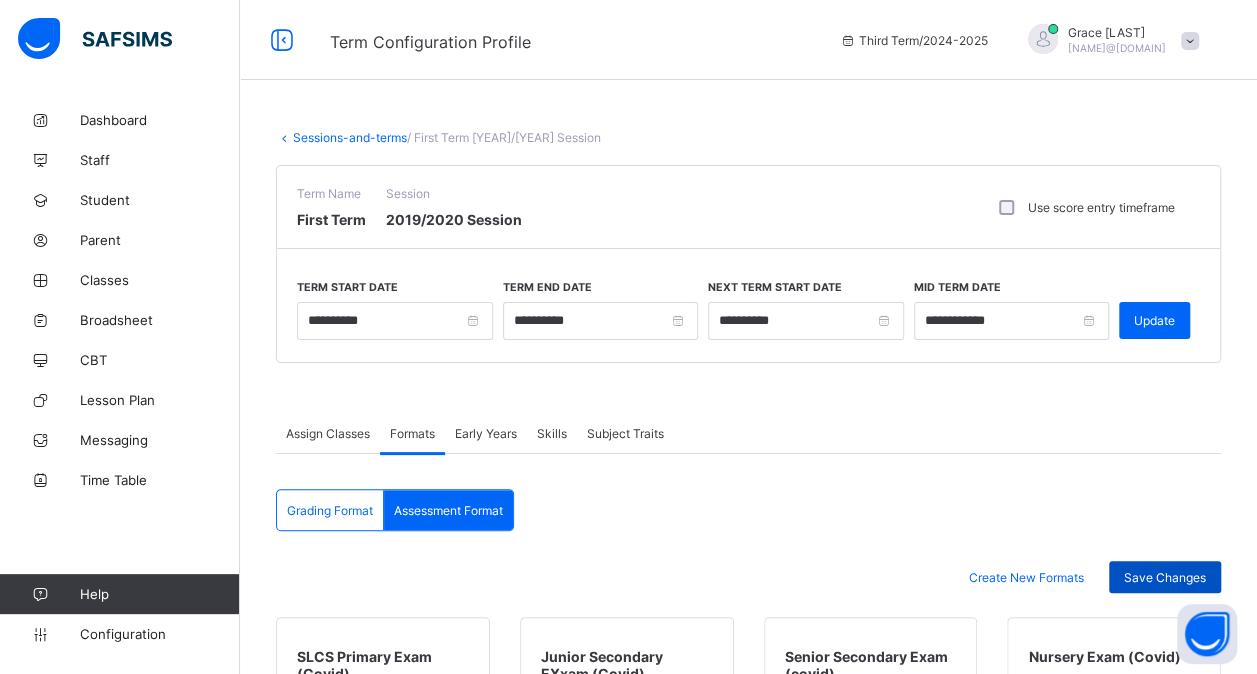 click on "Save Changes" at bounding box center [1165, 577] 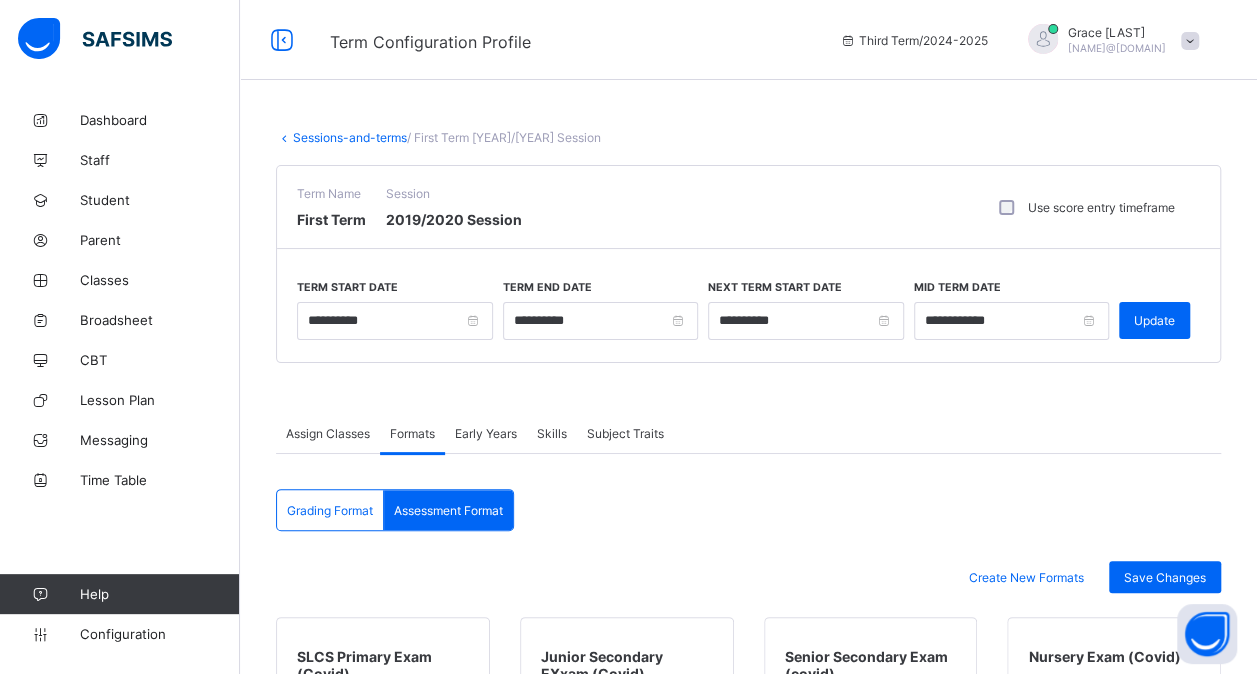 click on "Sessions-and-terms" at bounding box center [350, 137] 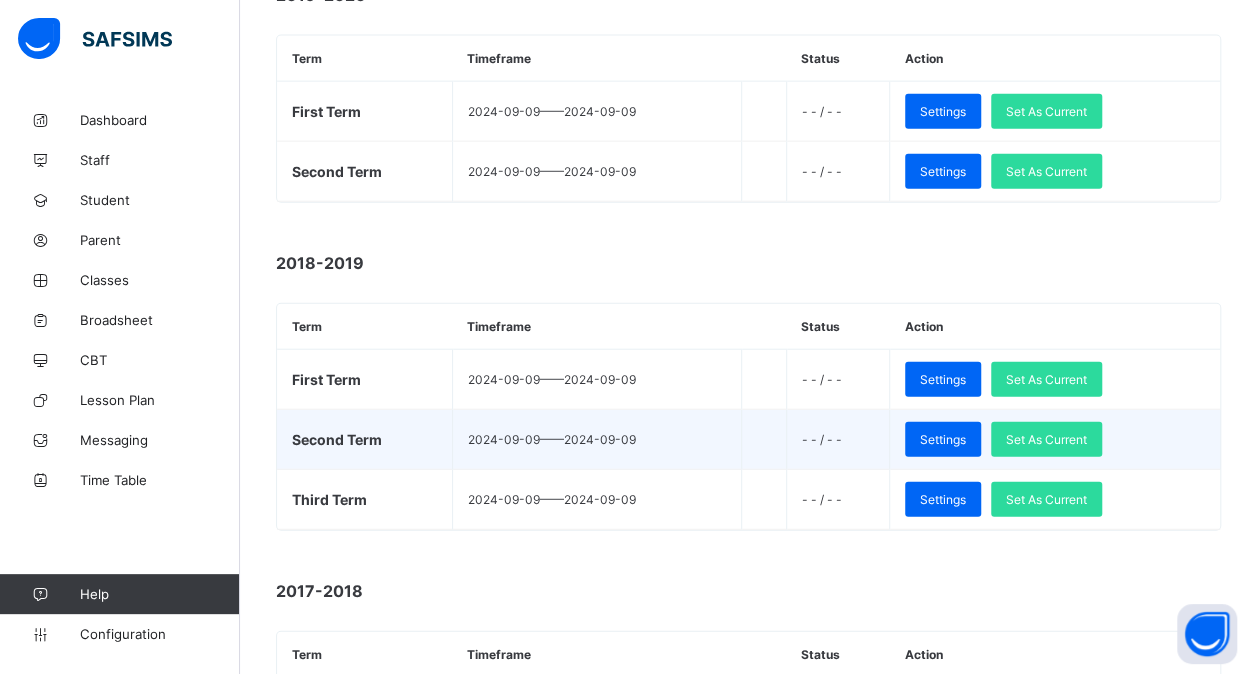 scroll, scrollTop: 2294, scrollLeft: 0, axis: vertical 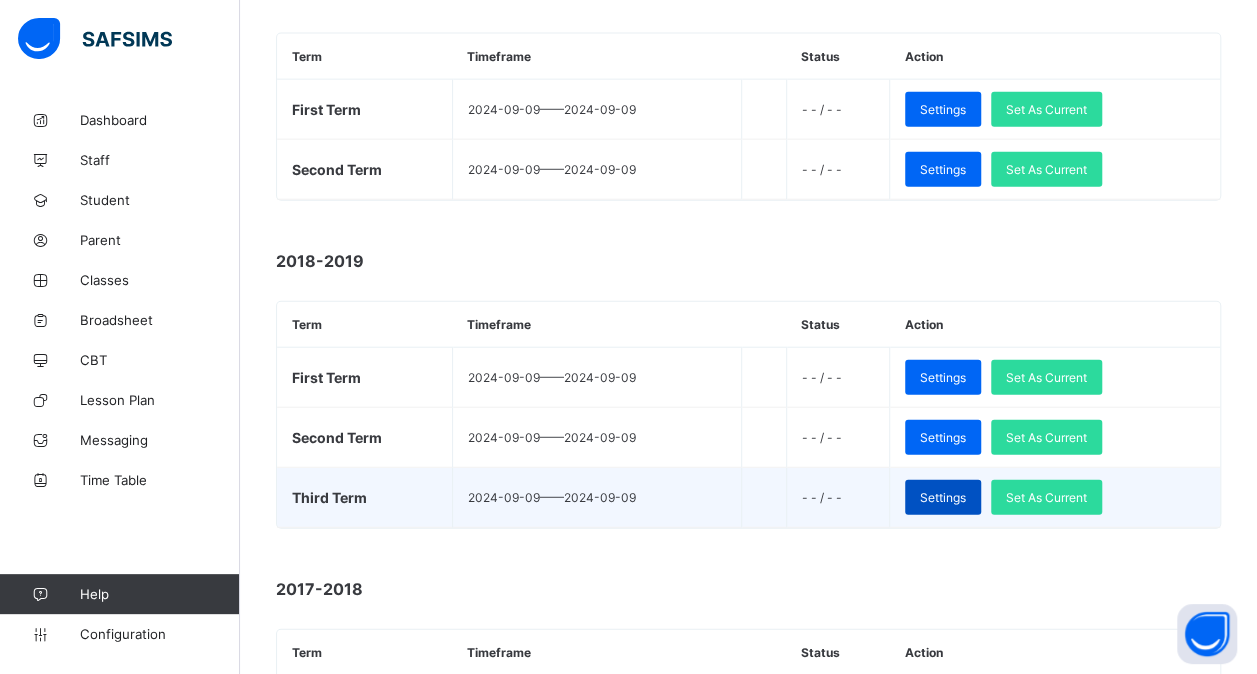click on "Settings" at bounding box center [943, 497] 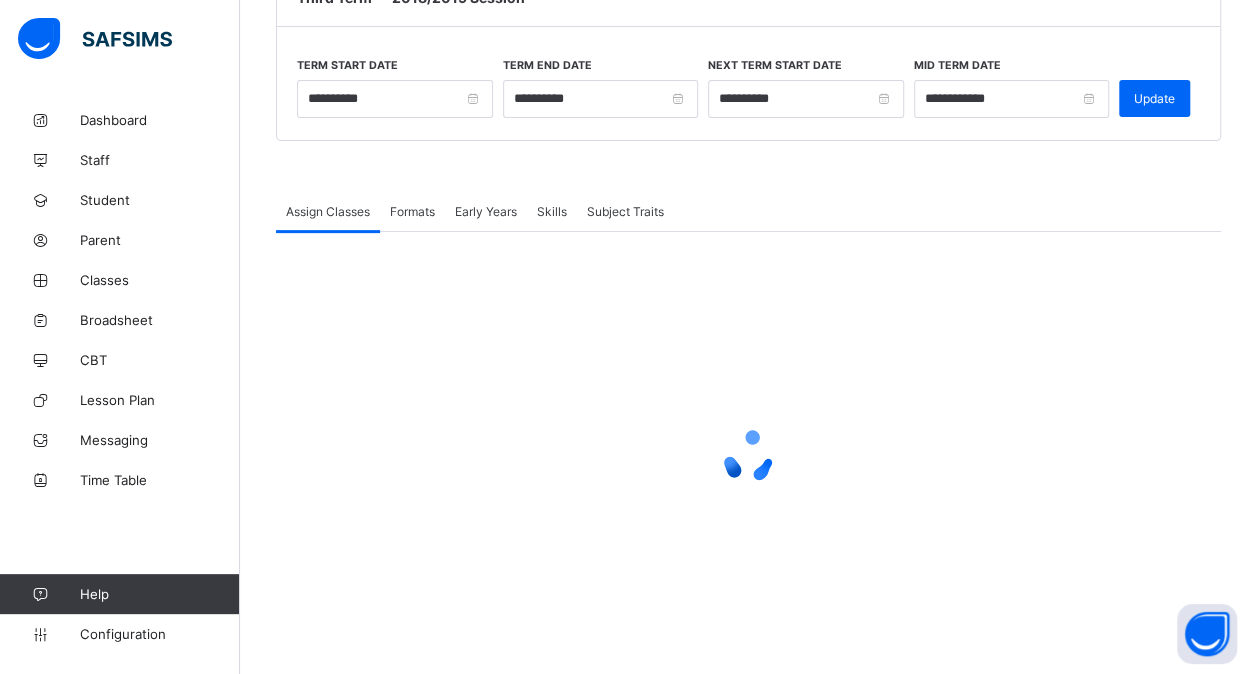 scroll, scrollTop: 222, scrollLeft: 0, axis: vertical 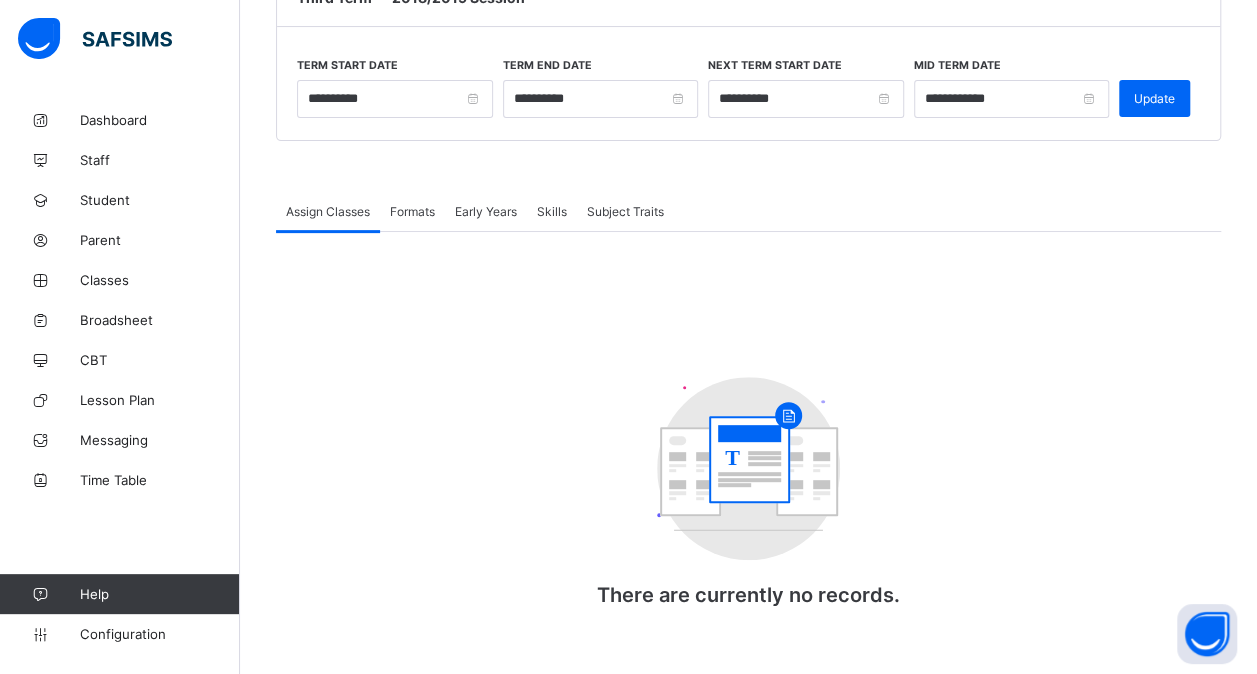 click on "Formats" at bounding box center [412, 211] 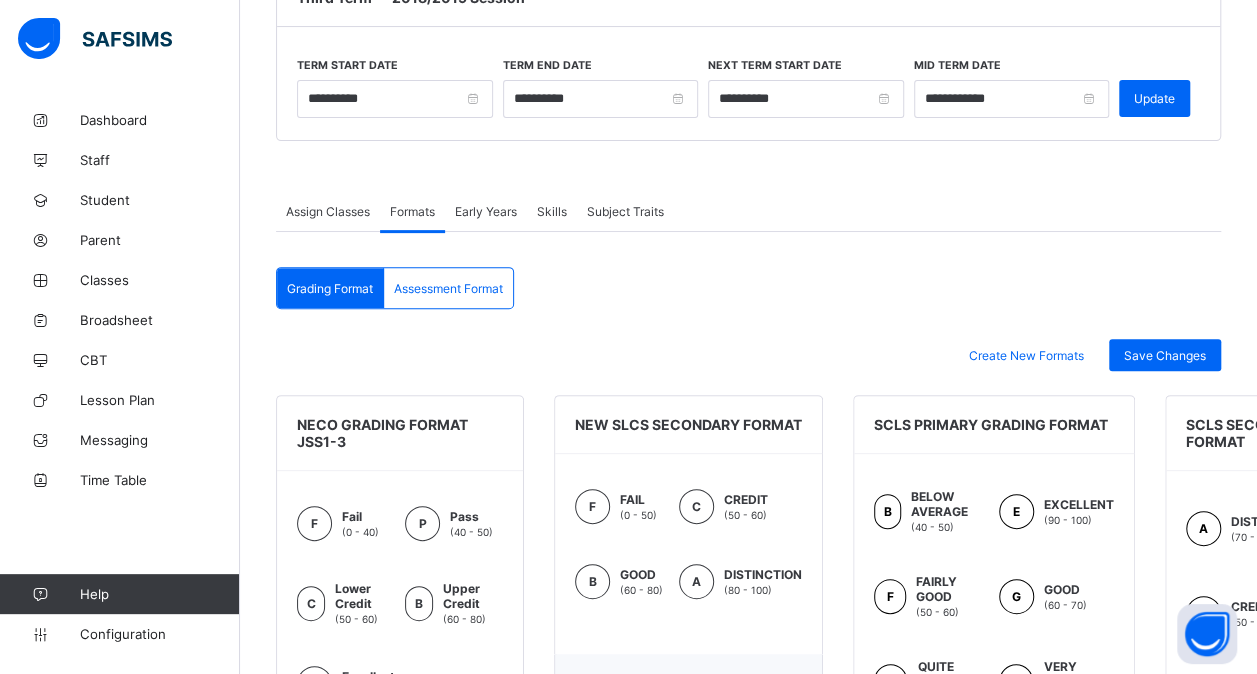 scroll, scrollTop: 1296, scrollLeft: 0, axis: vertical 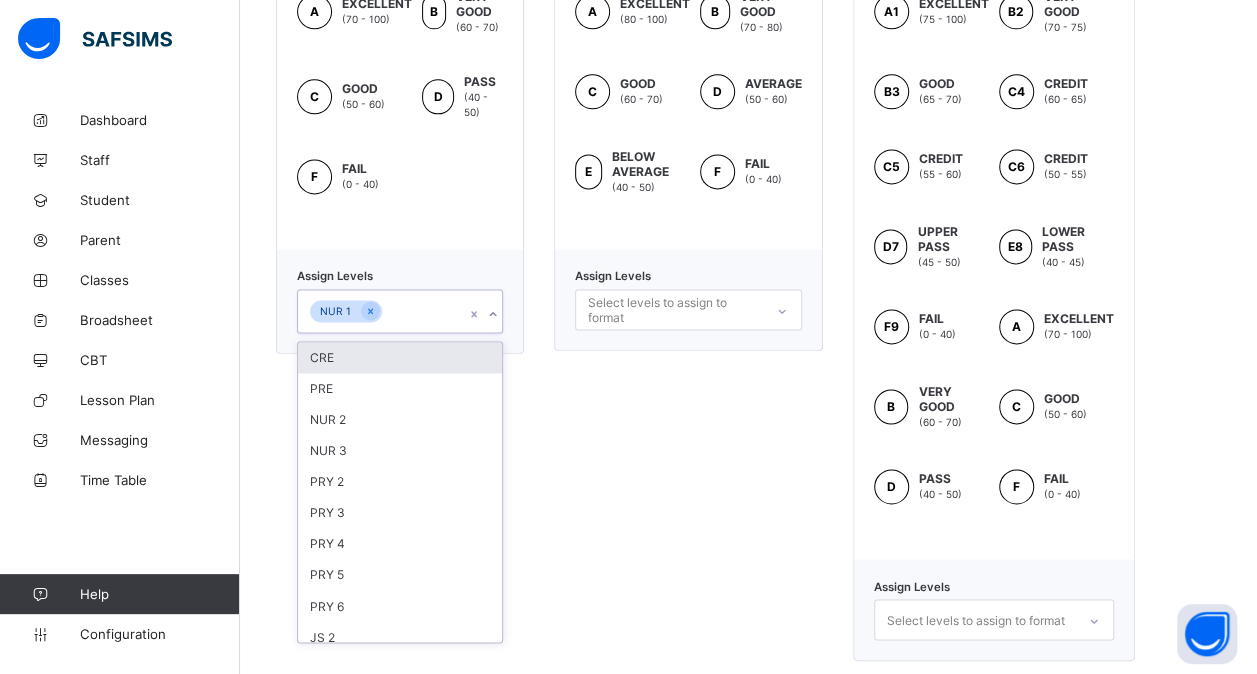 click on "NUR 1" at bounding box center (381, 311) 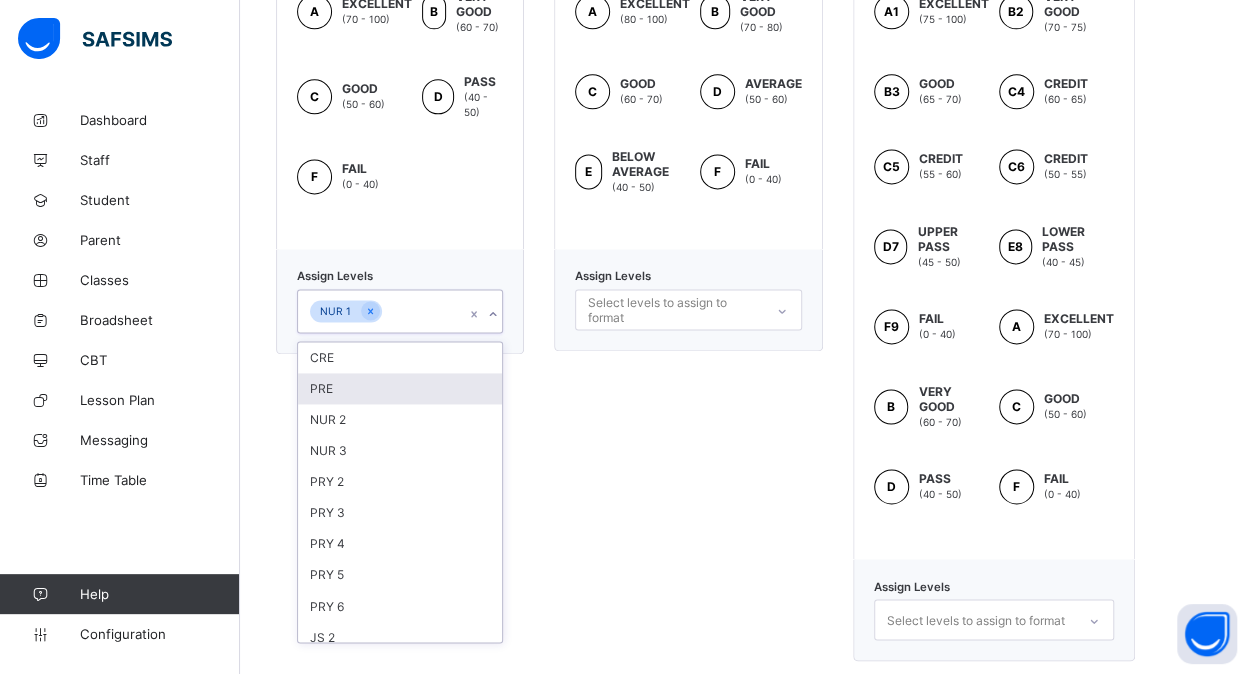 click on "PRE" at bounding box center (400, 388) 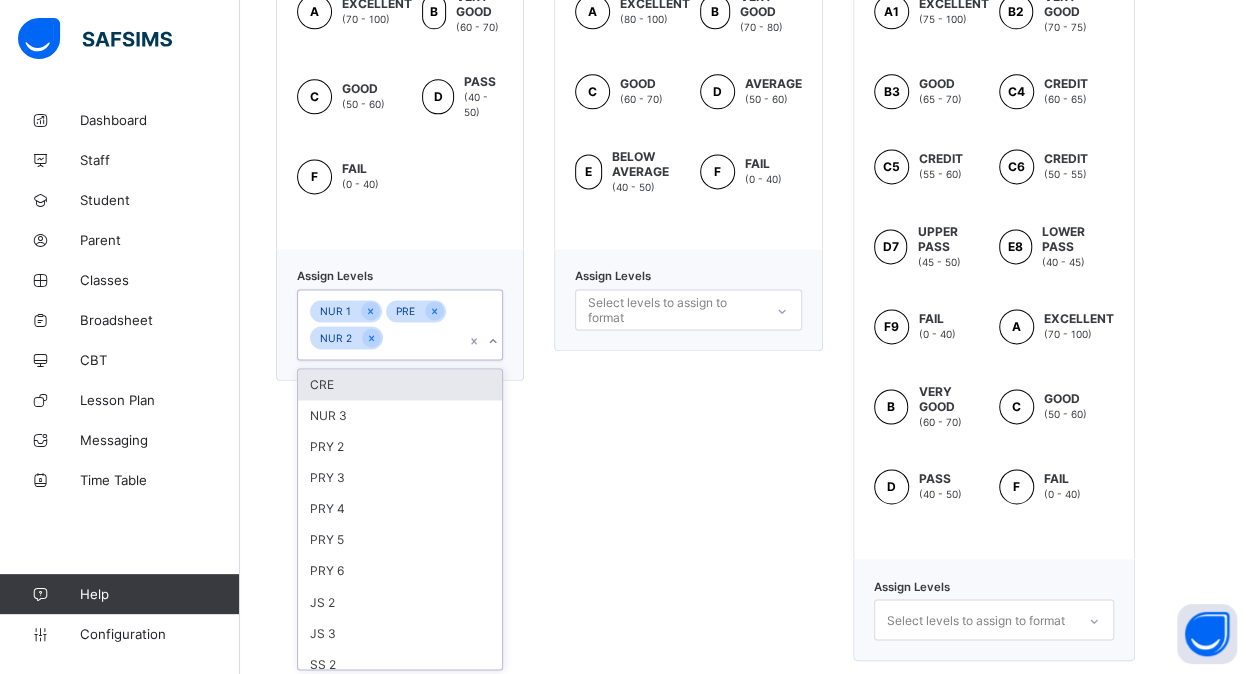 click on "CRE" at bounding box center (400, 384) 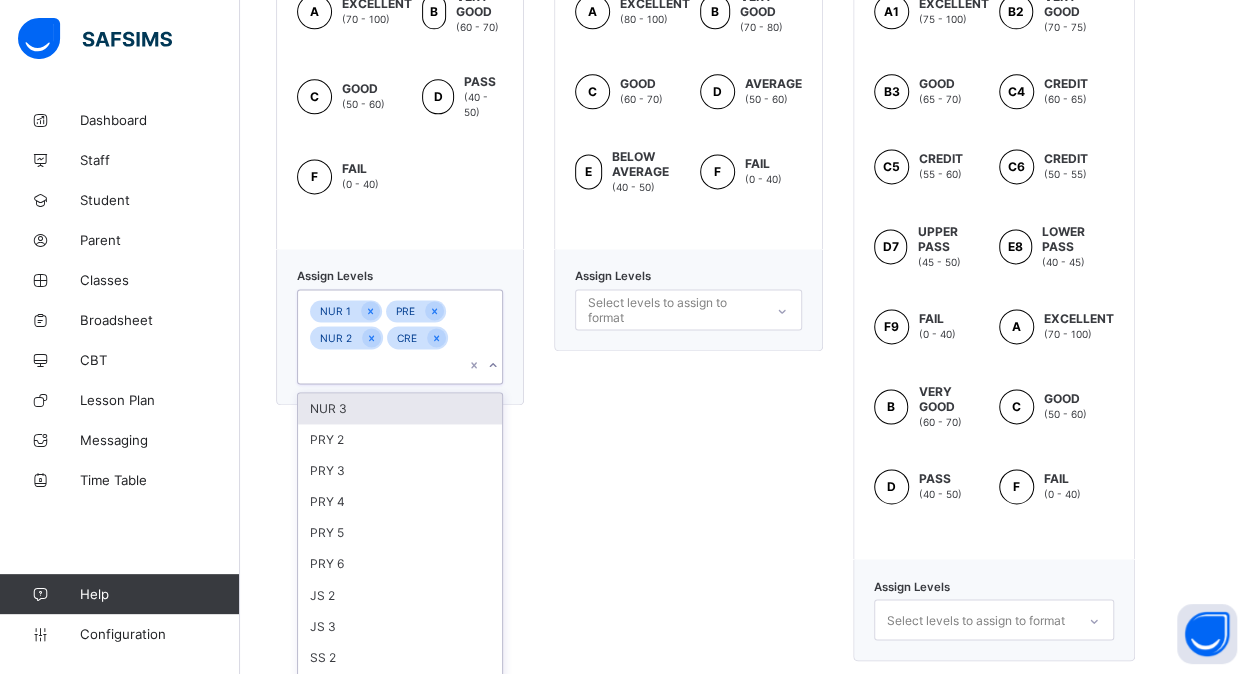 click on "NUR 3" at bounding box center (400, 408) 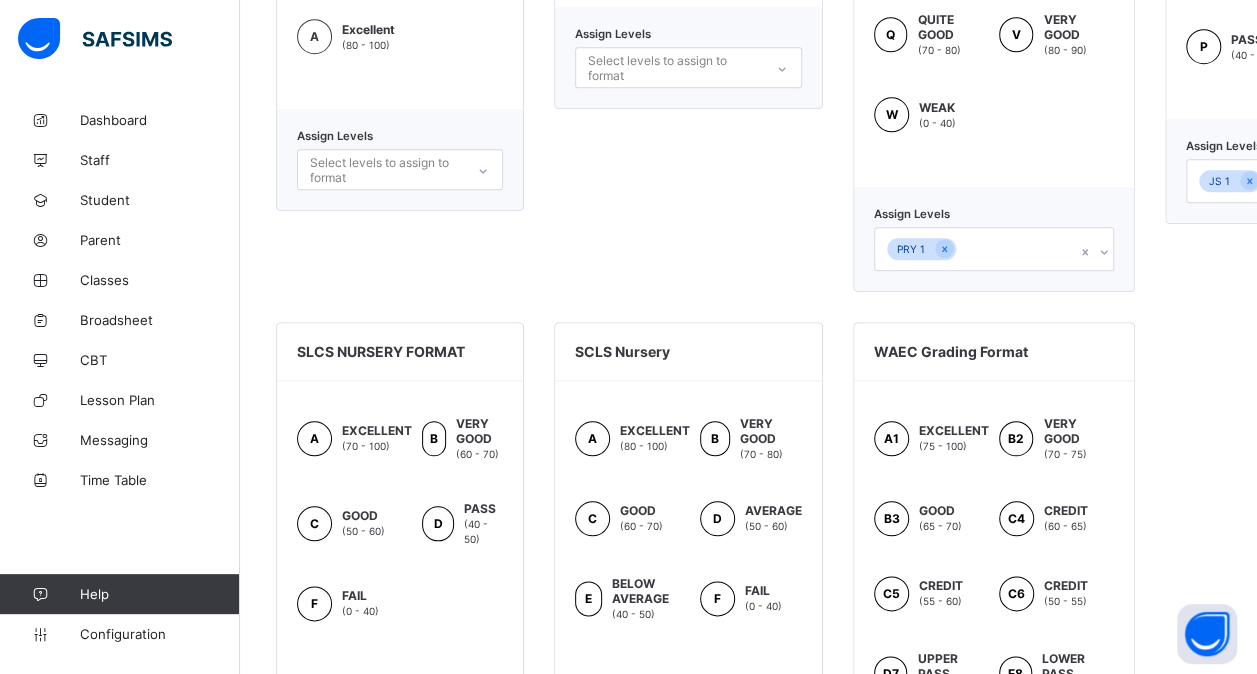 scroll, scrollTop: 868, scrollLeft: 0, axis: vertical 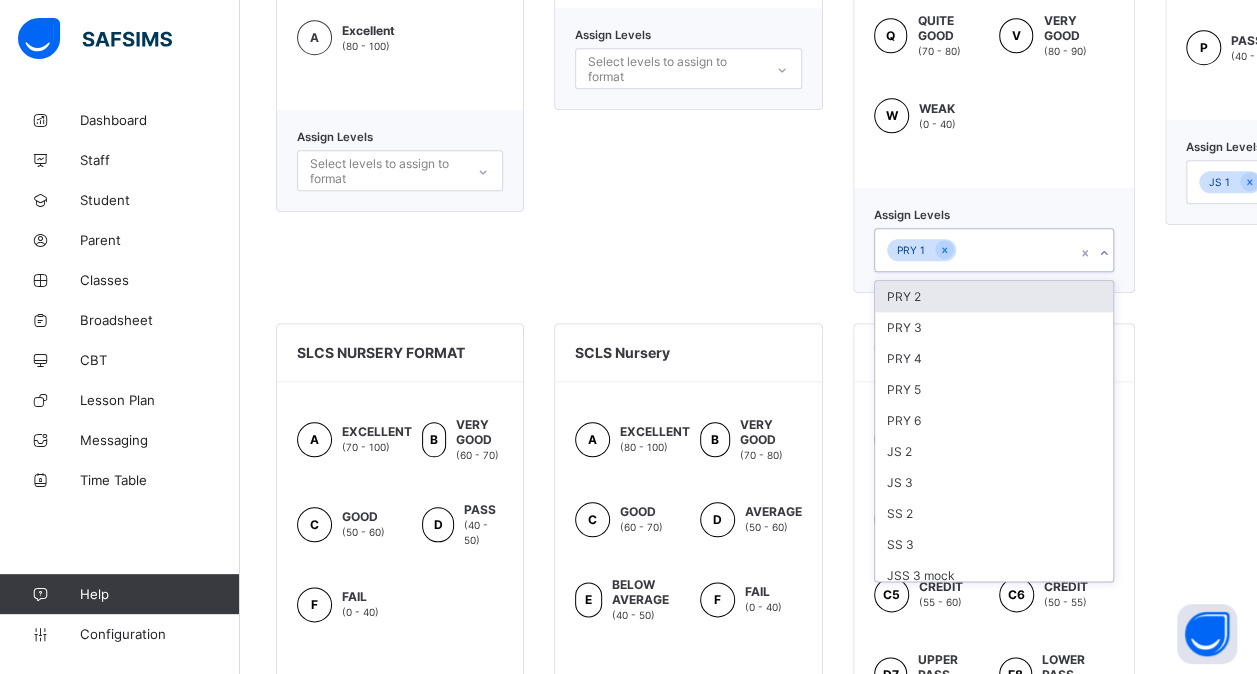 click on "PRY 1" at bounding box center [975, 250] 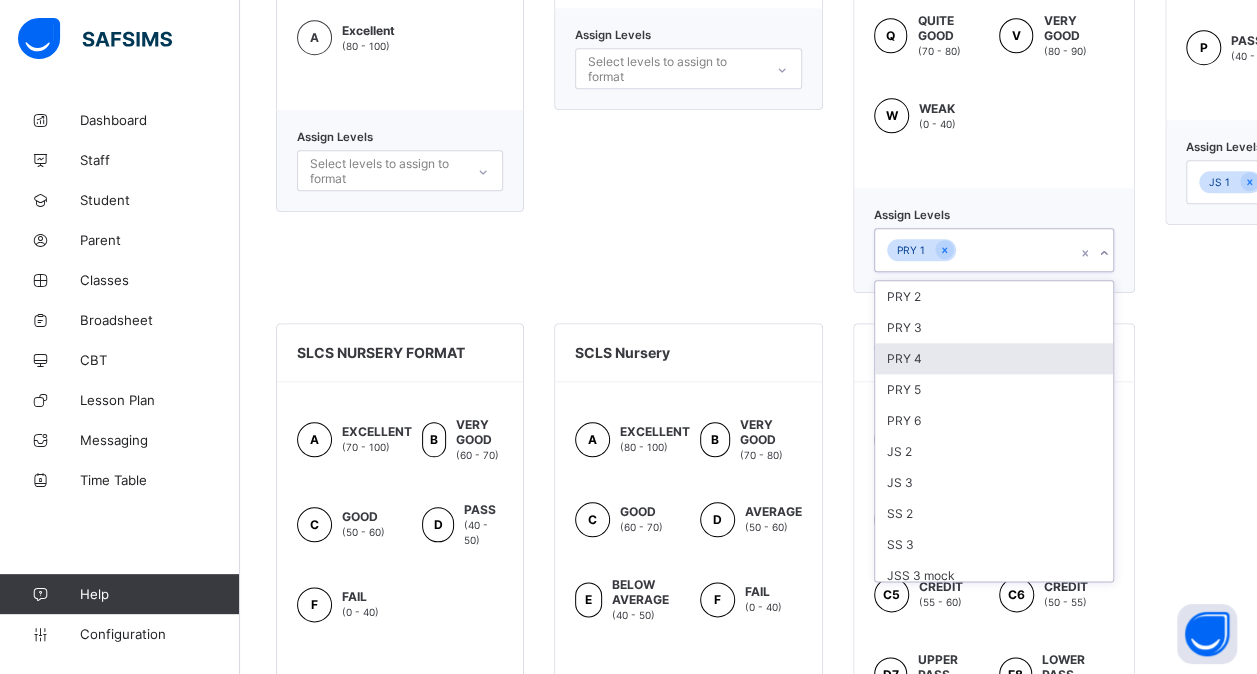 click on "PRY 4" at bounding box center (994, 358) 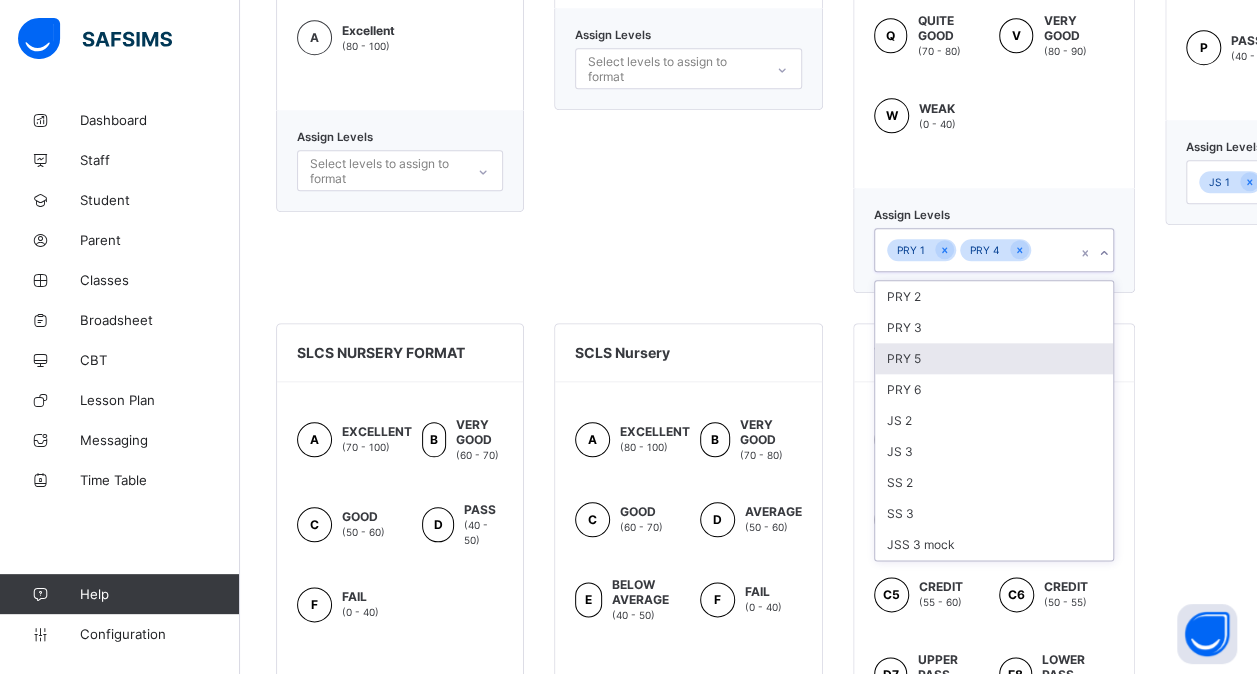 click on "PRY 5" at bounding box center [994, 358] 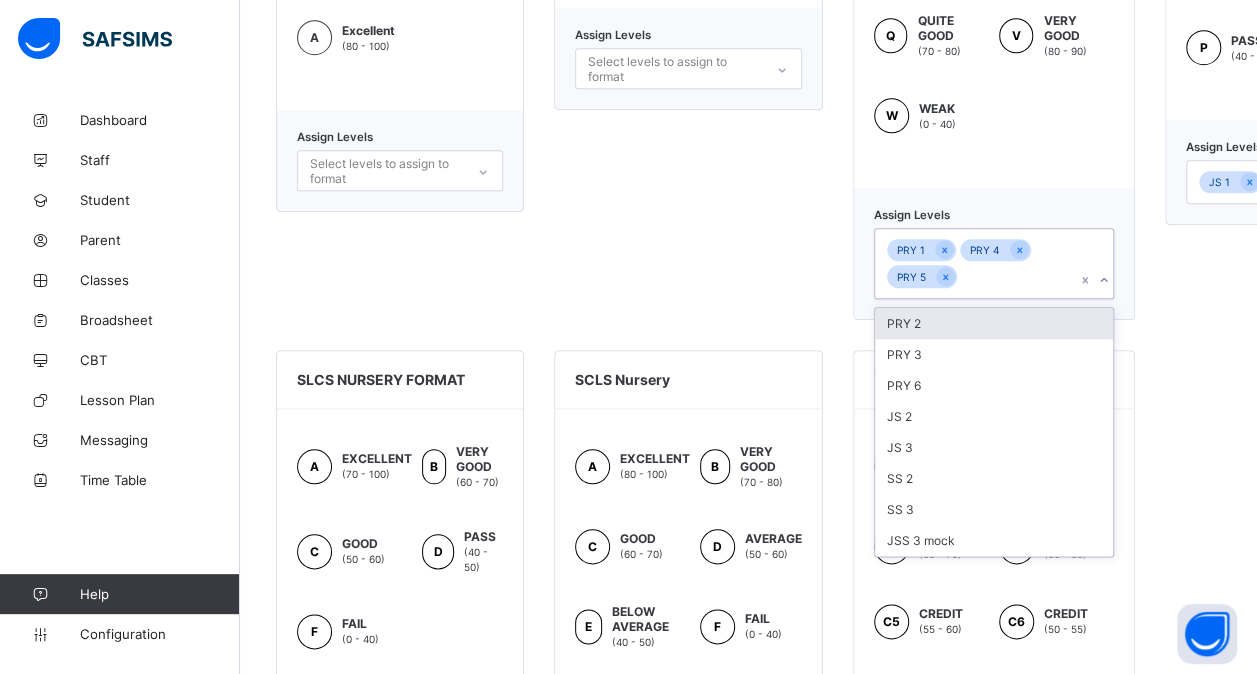 click on "PRY 3" at bounding box center [994, 354] 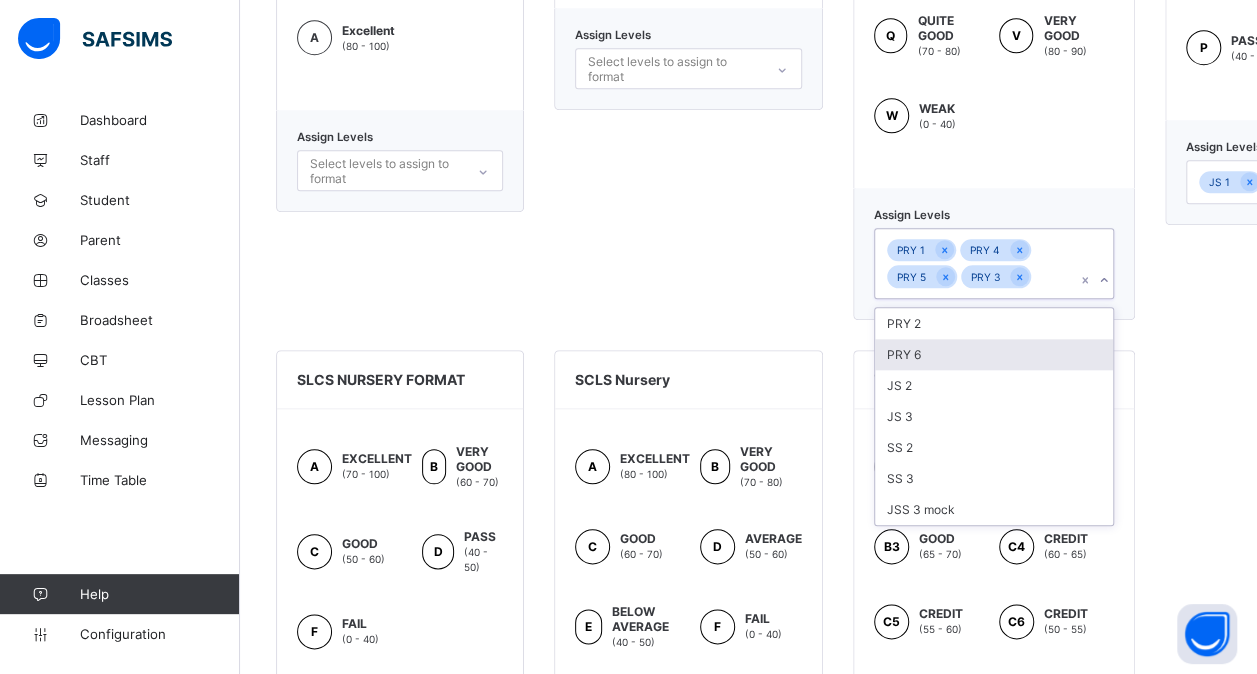 click on "PRY 6" at bounding box center (994, 354) 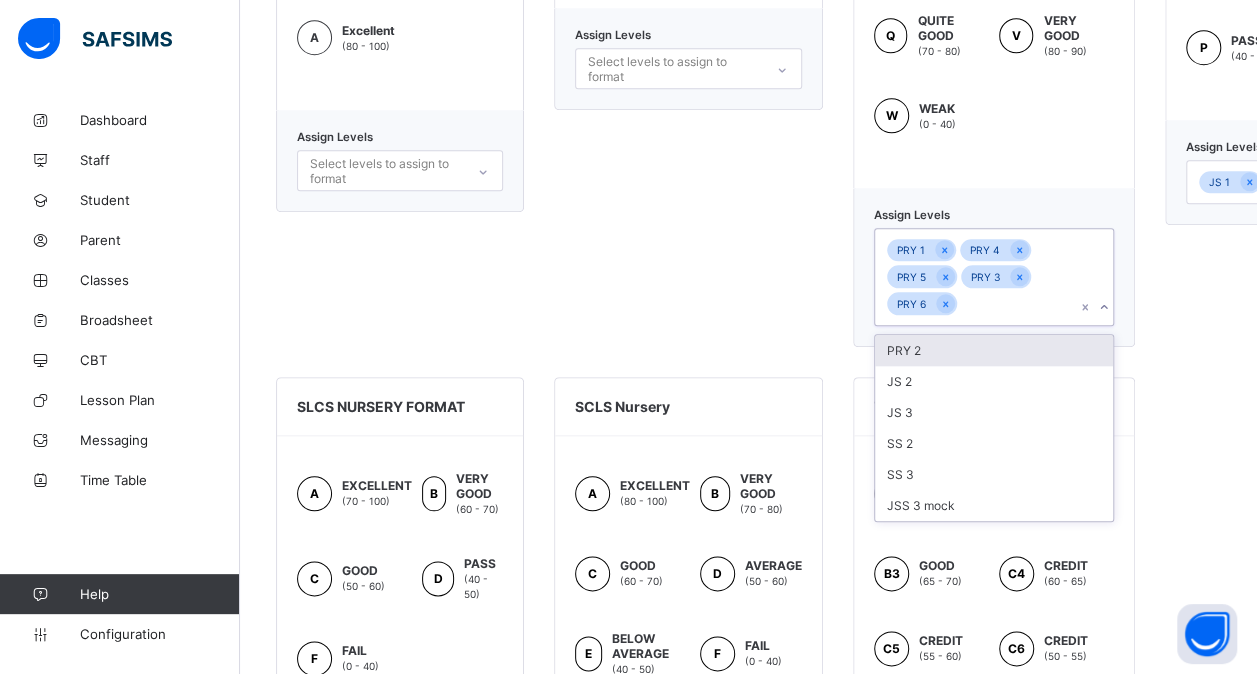 click on "PRY 2" at bounding box center [994, 350] 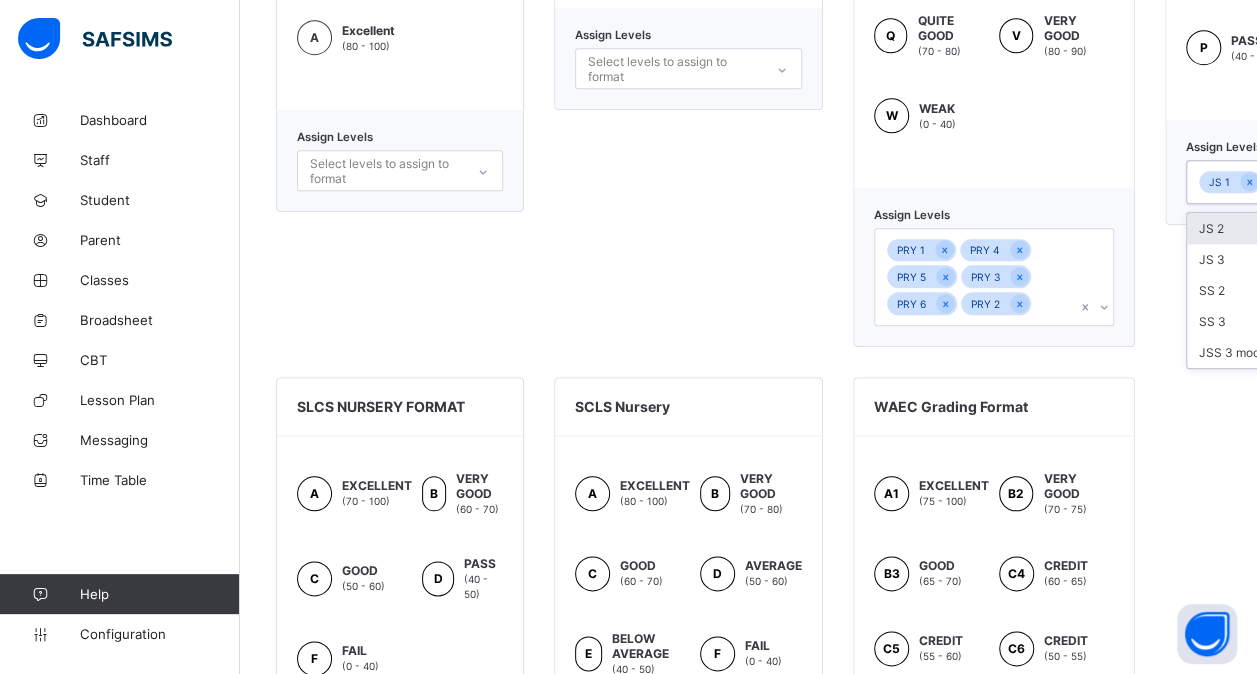 scroll, scrollTop: 868, scrollLeft: 162, axis: both 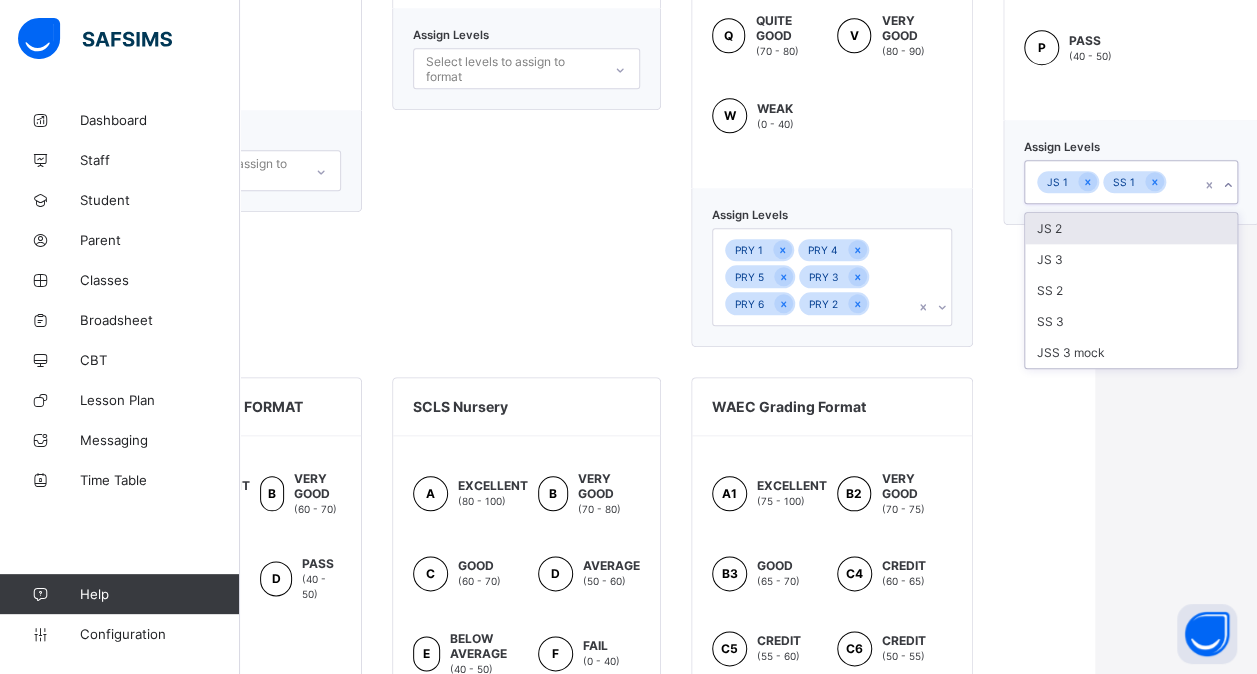 click on "JS 1 SS 1" at bounding box center [1112, 182] 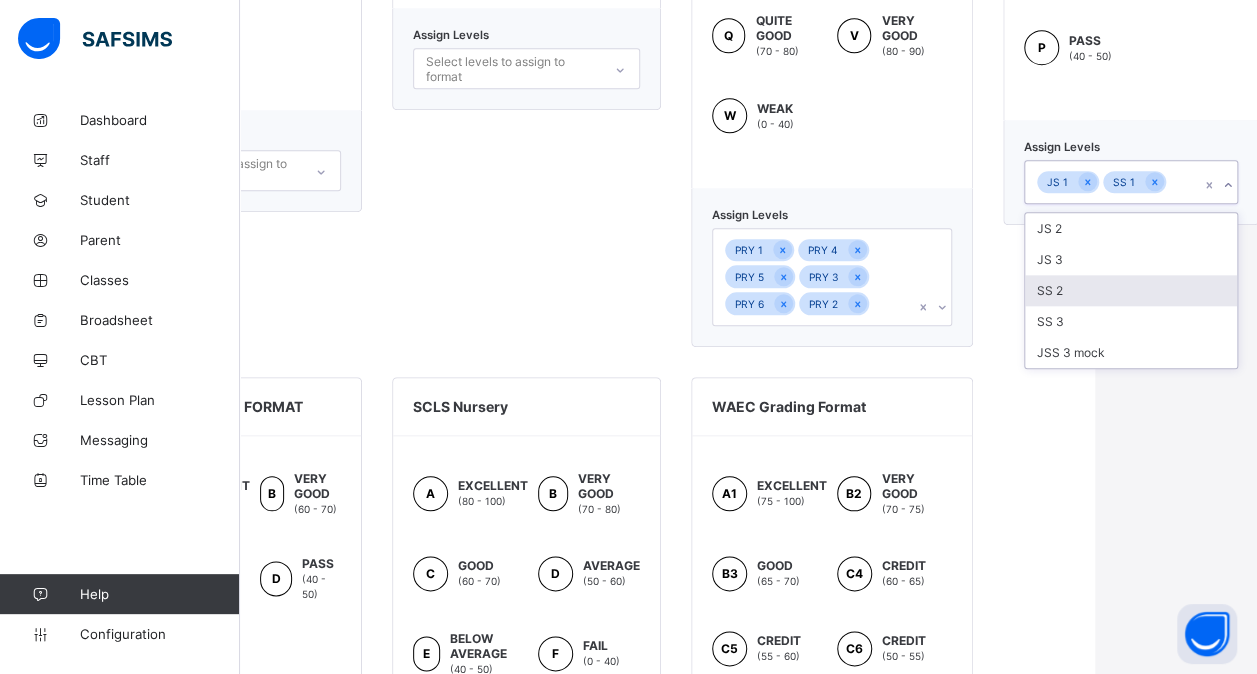 click on "SS 2" at bounding box center [1131, 290] 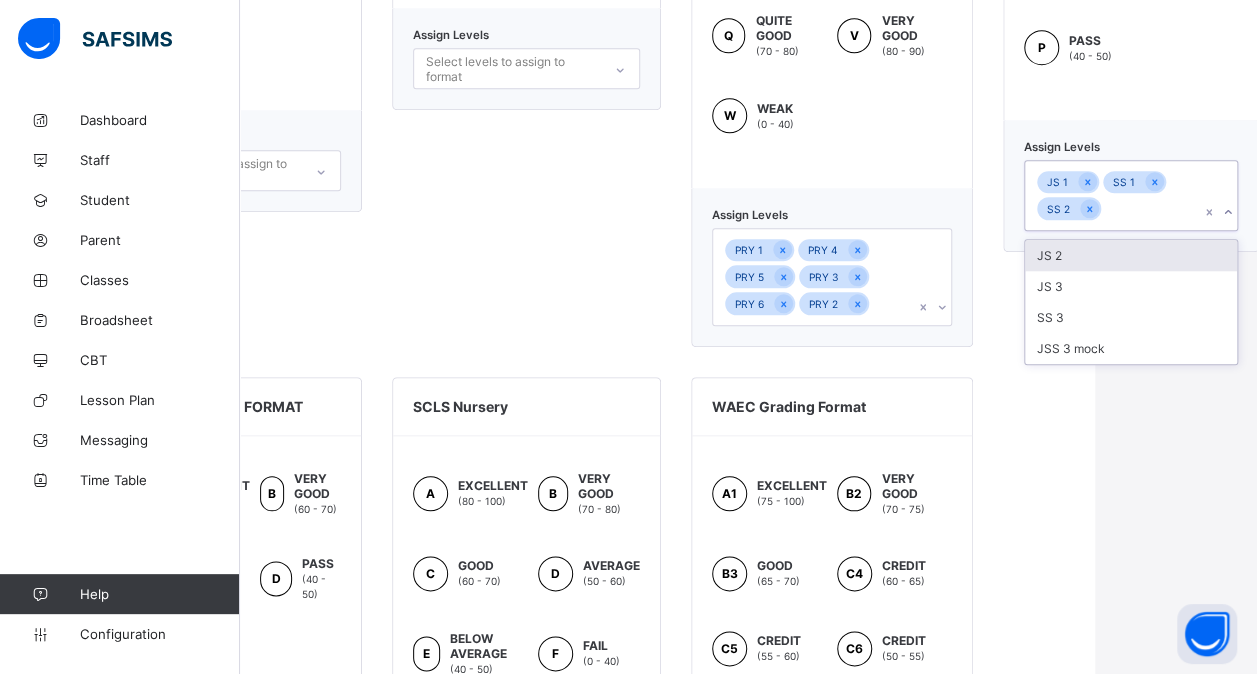 click on "JS 3" at bounding box center [1131, 286] 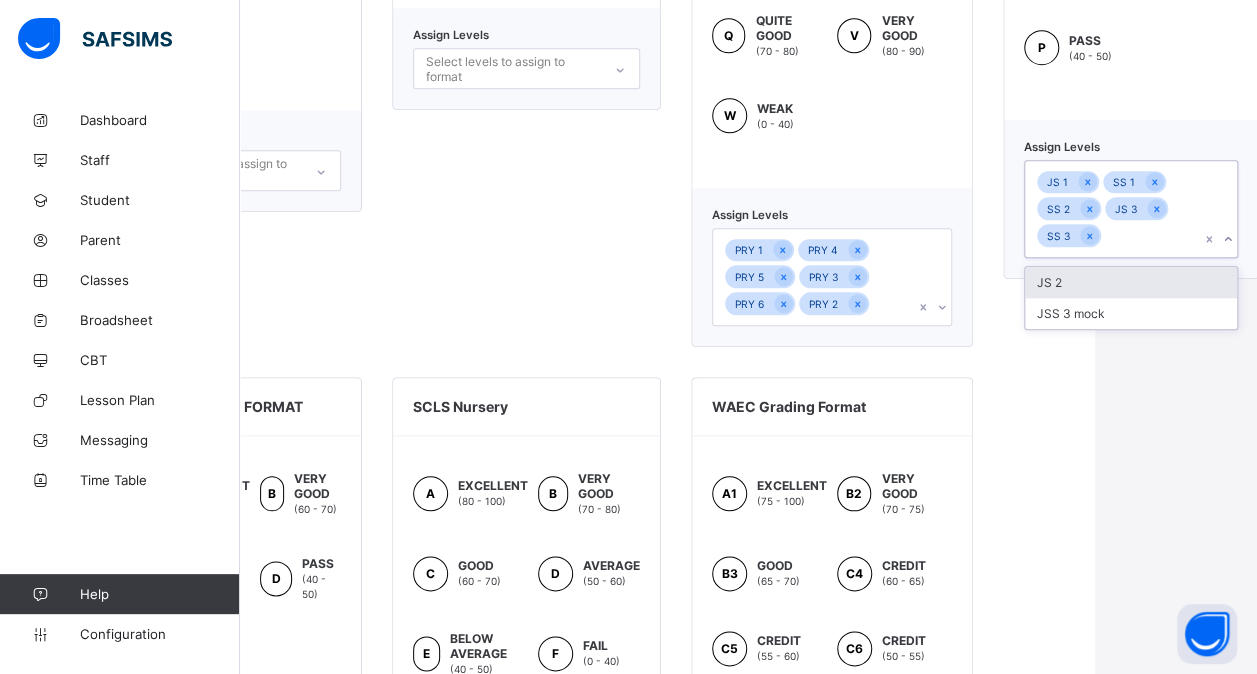 click on "JS 2" at bounding box center (1131, 282) 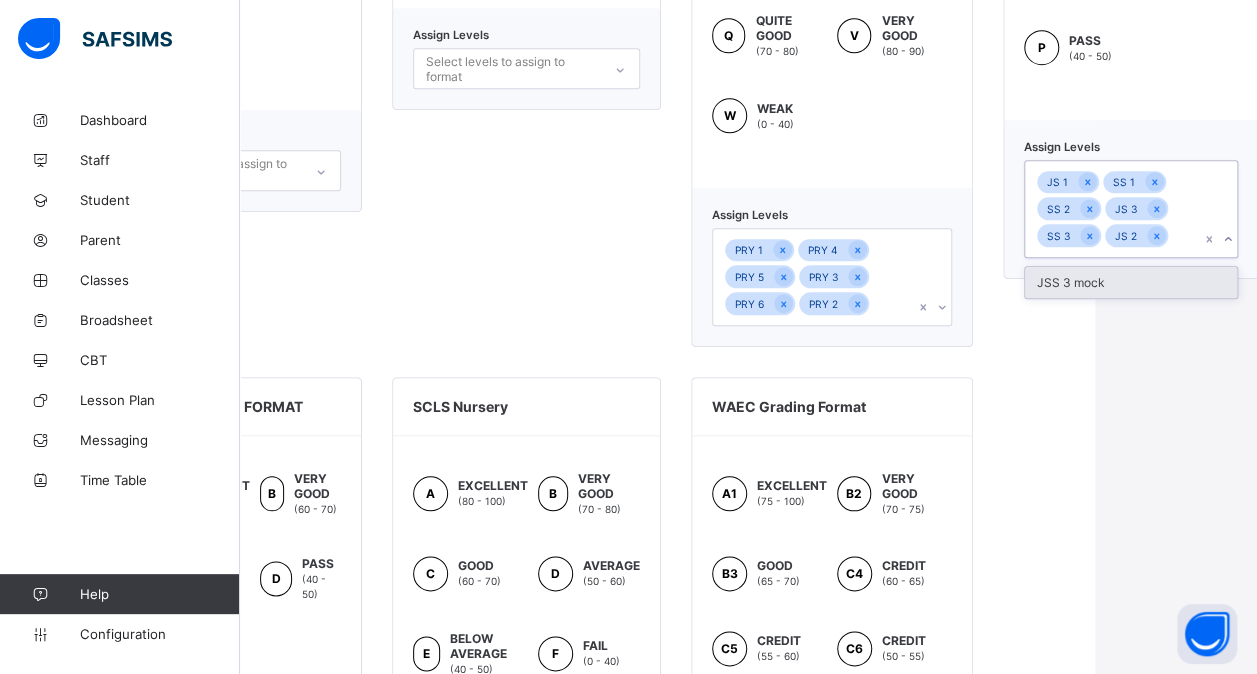 click on "JSS 3 mock" at bounding box center [1131, 282] 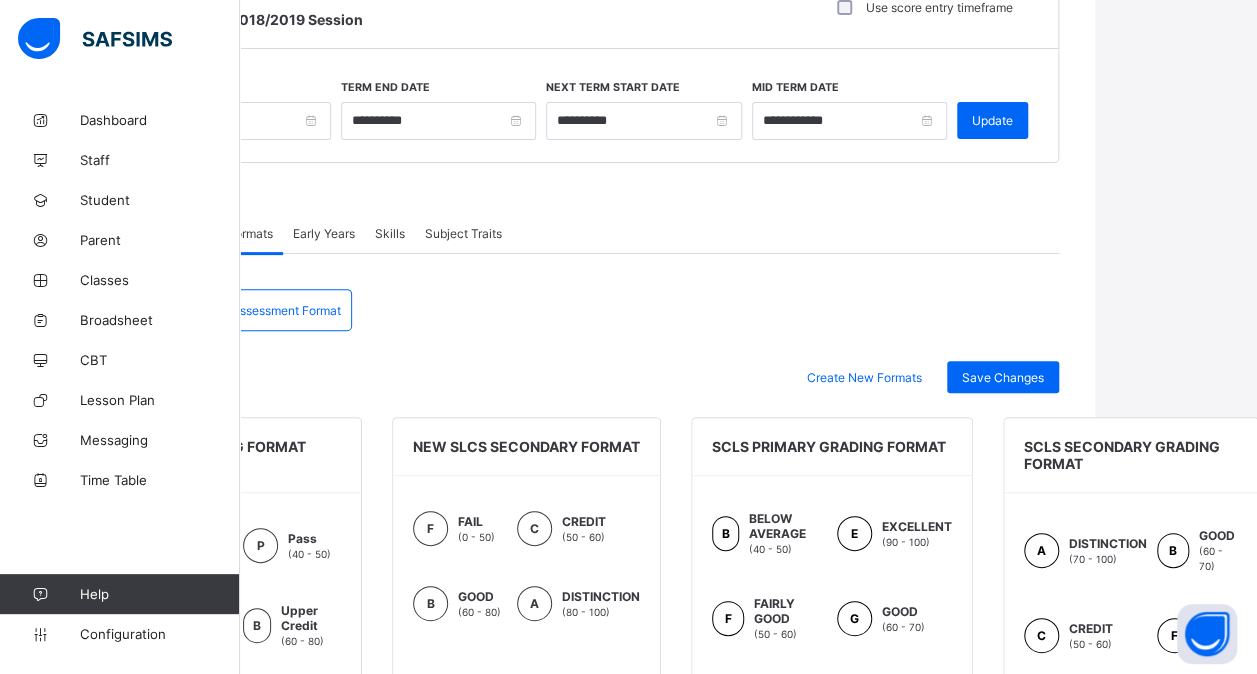scroll, scrollTop: 171, scrollLeft: 162, axis: both 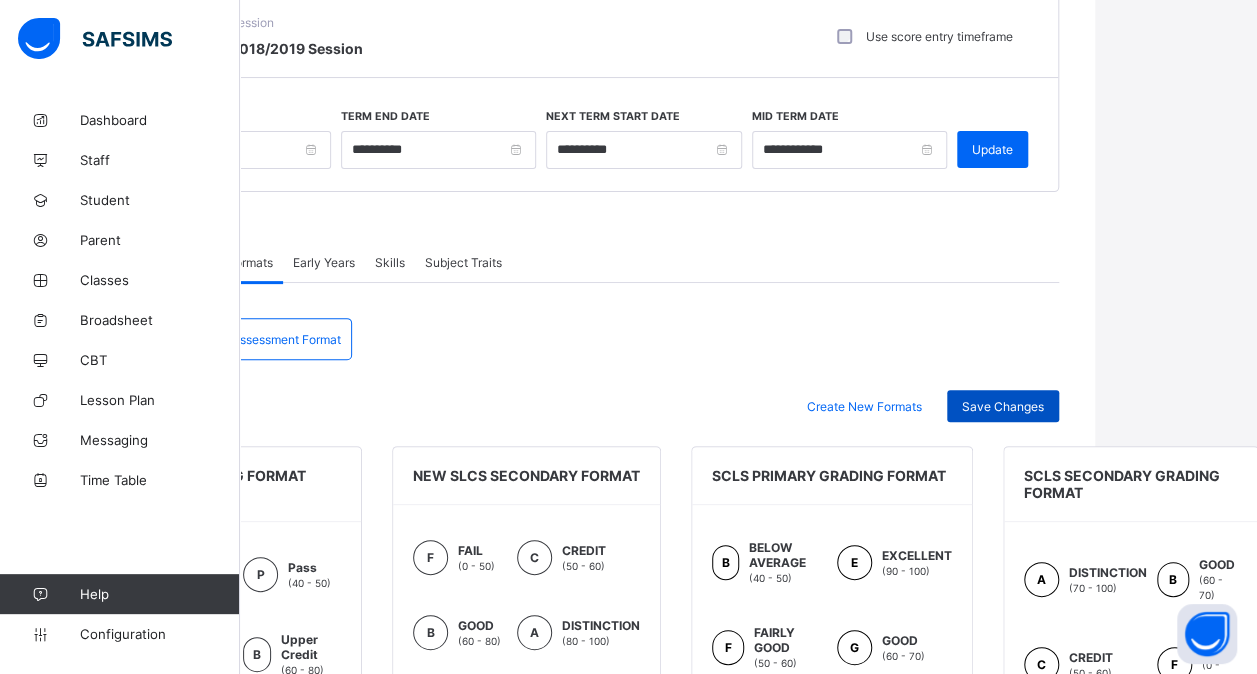 click on "Save Changes" at bounding box center (1003, 406) 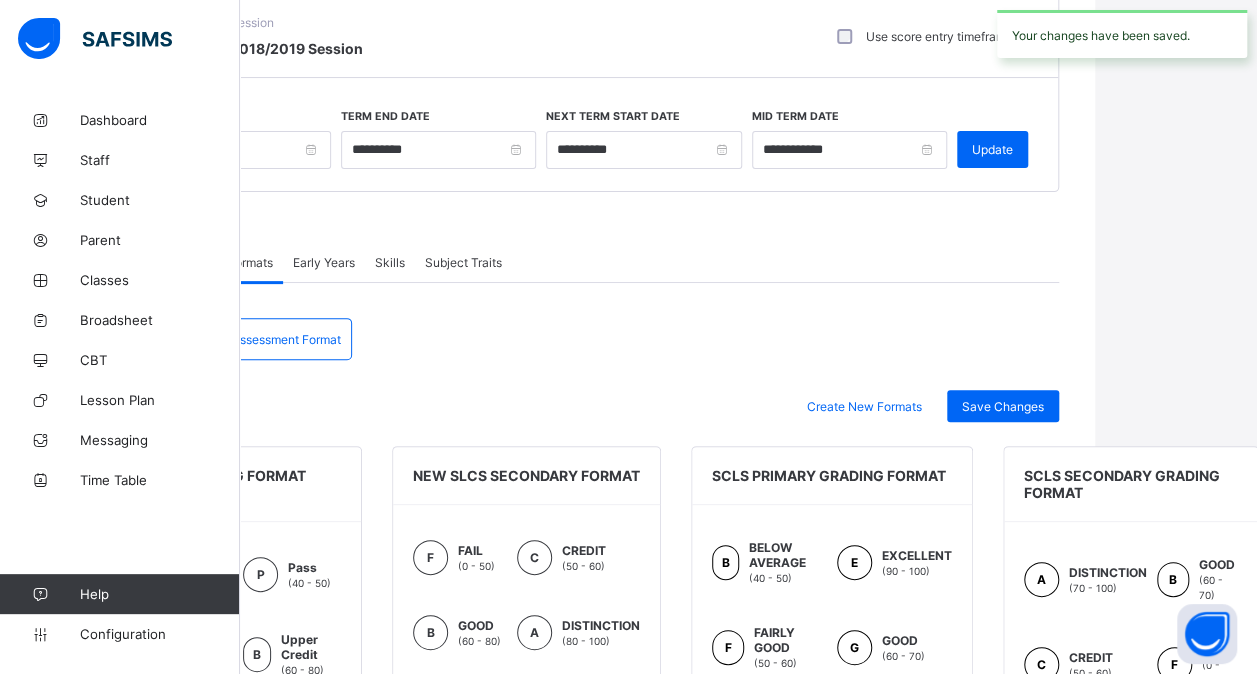 click on "Assessment Format" at bounding box center [286, 339] 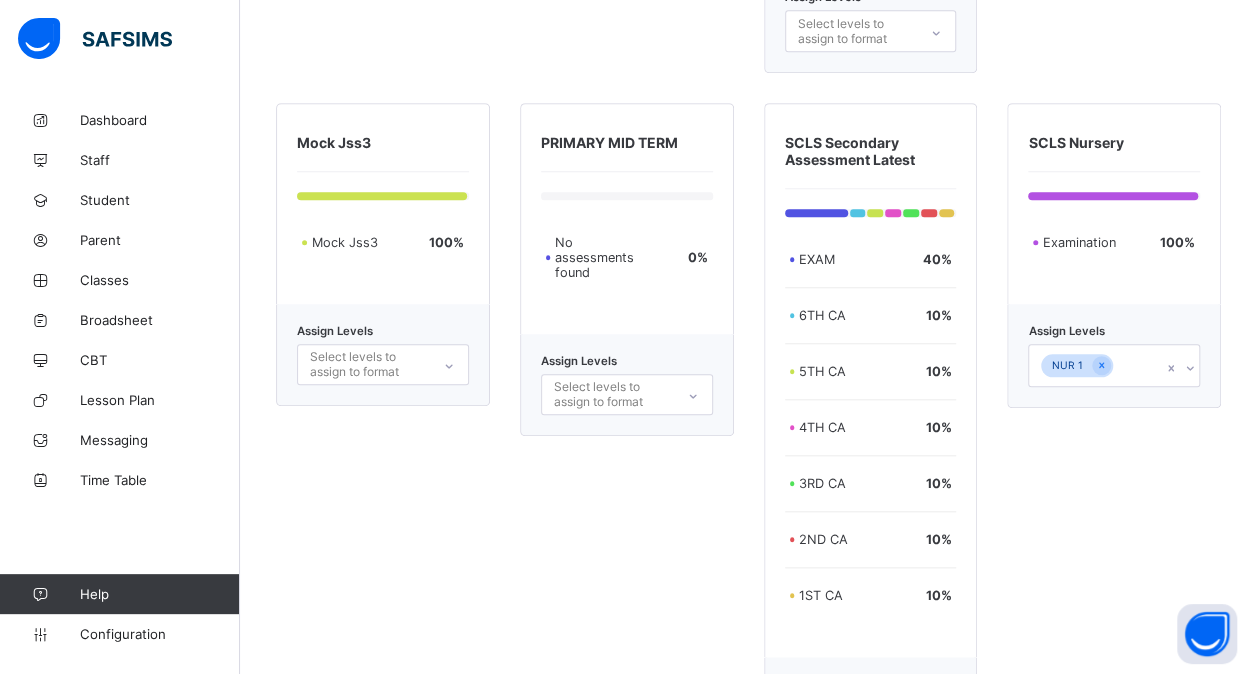 scroll, scrollTop: 4534, scrollLeft: 15, axis: both 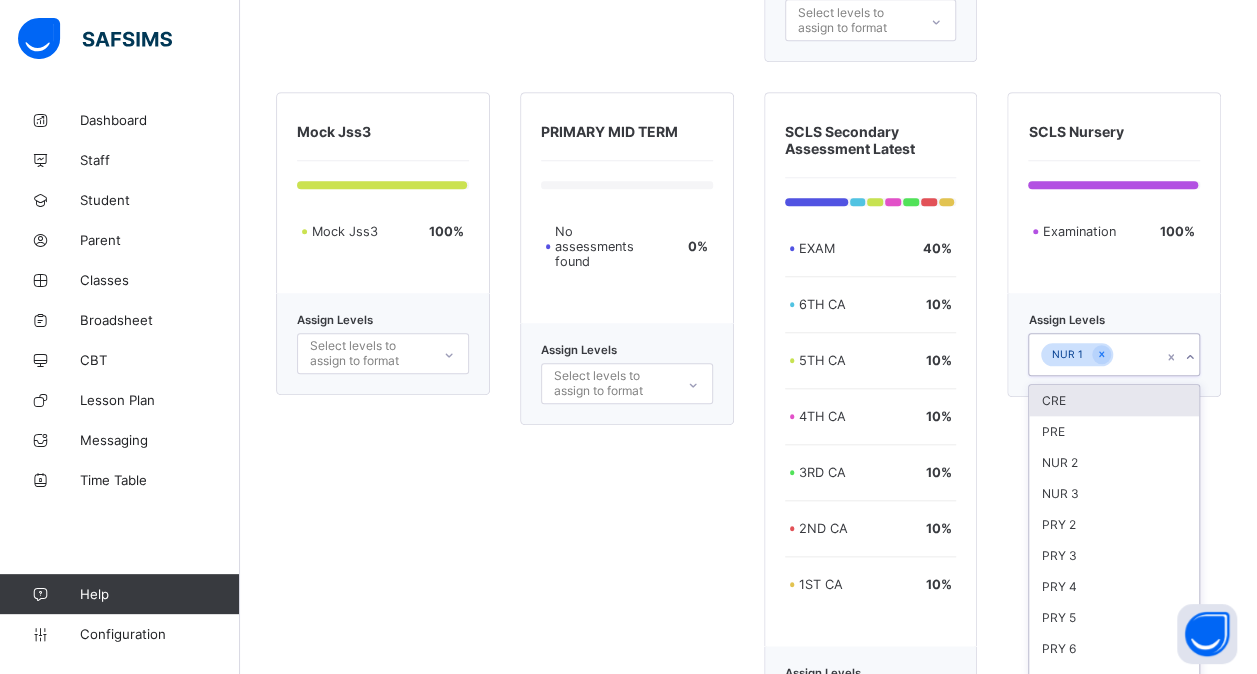 click on "NUR 1" at bounding box center [1095, 355] 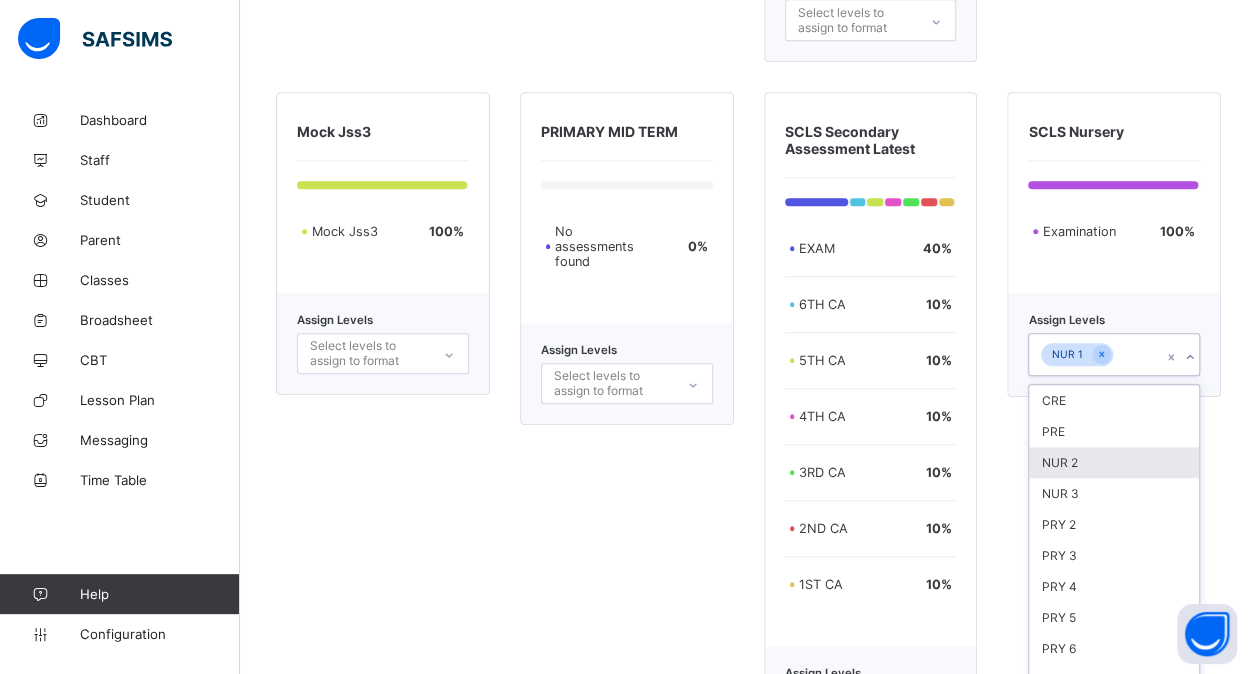 click on "NUR 2" at bounding box center [1114, 462] 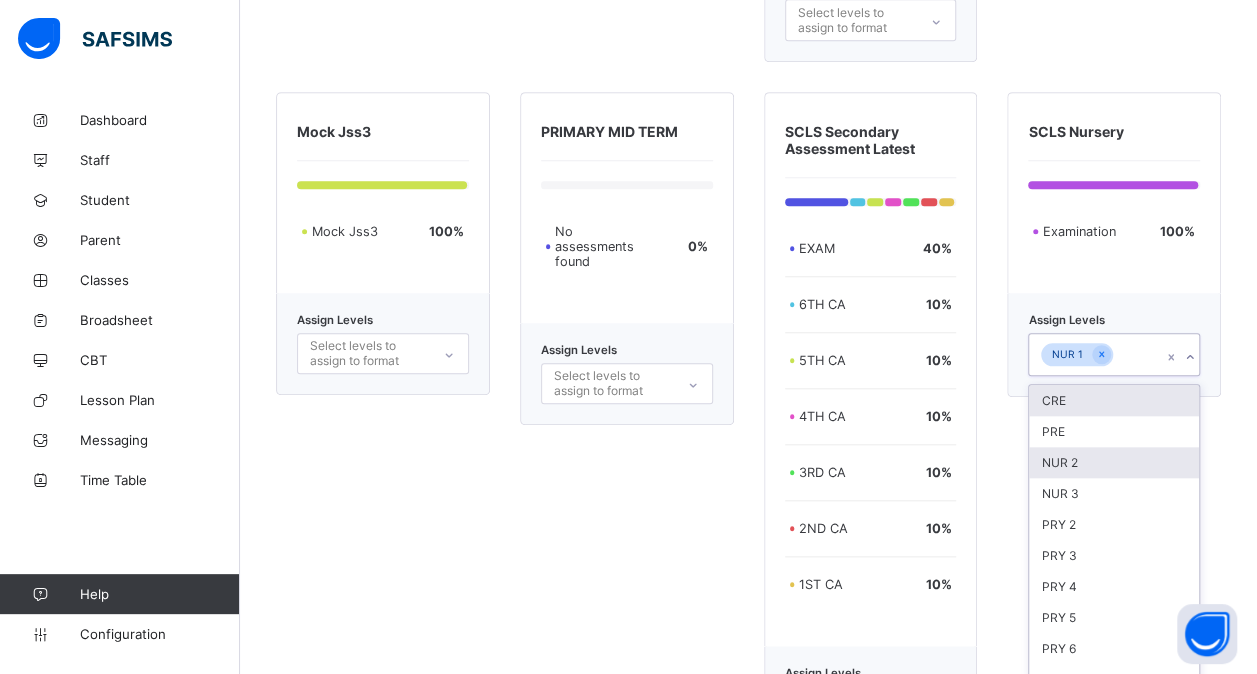 click on "CRE" at bounding box center (1114, 400) 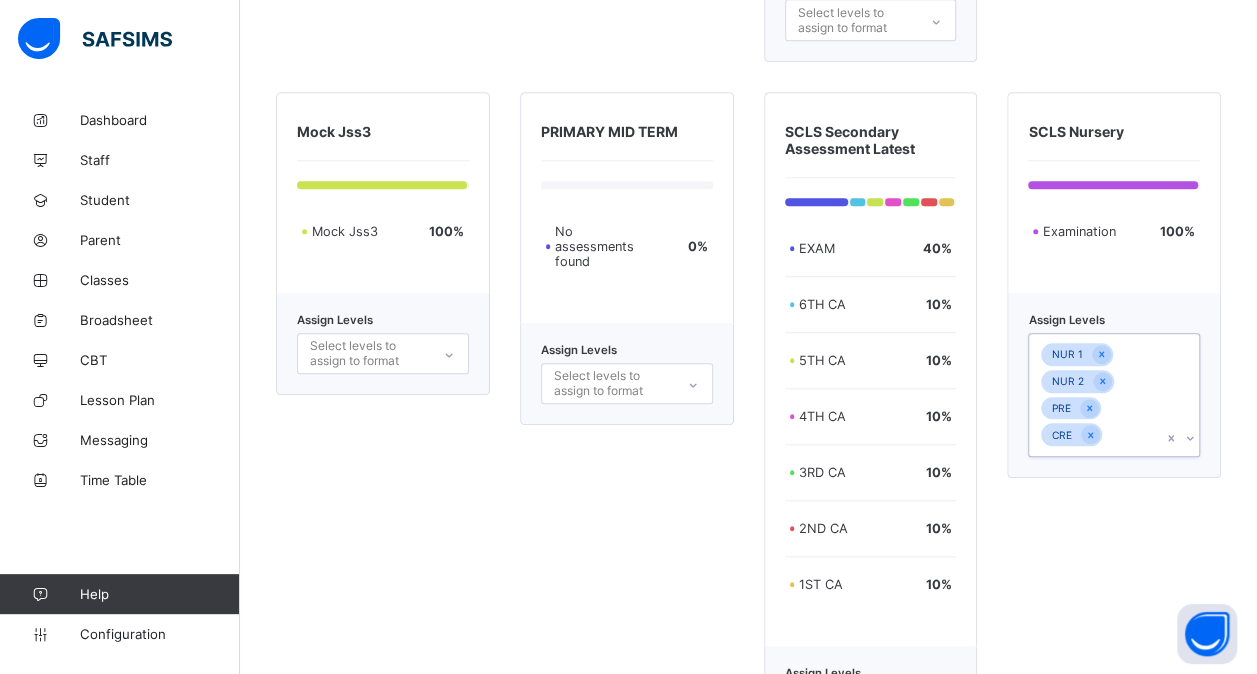 click on "CRE" at bounding box center (1071, 434) 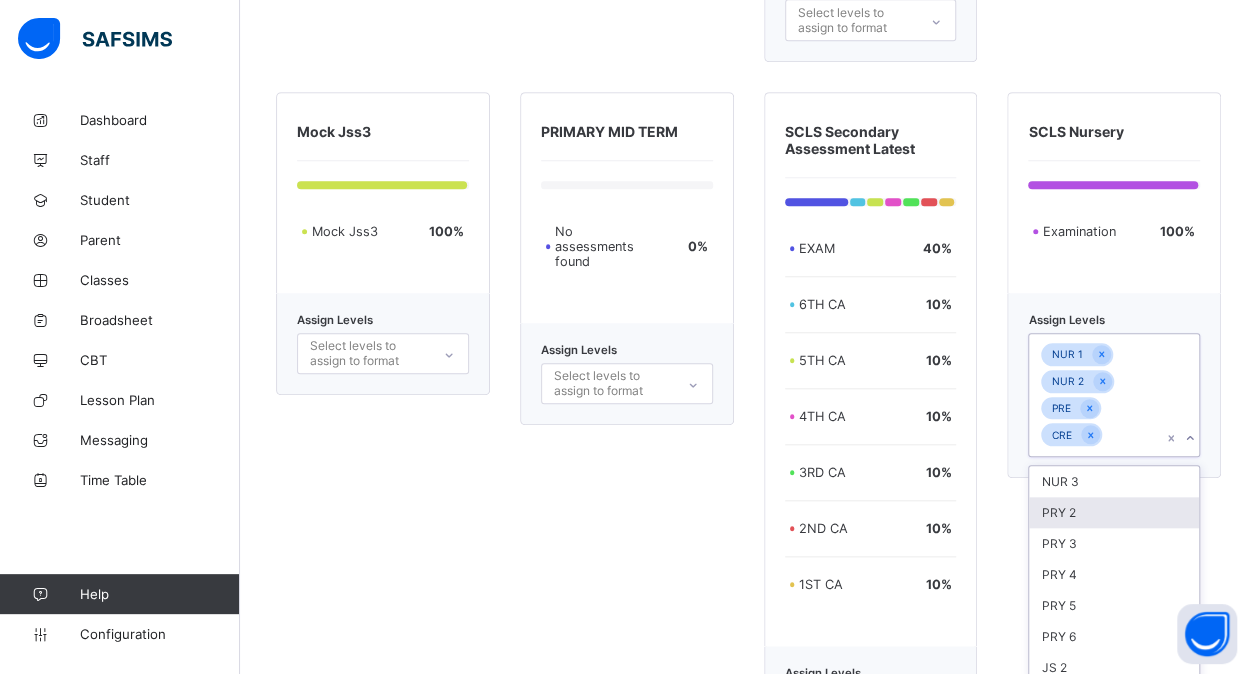 scroll, scrollTop: 4628, scrollLeft: 0, axis: vertical 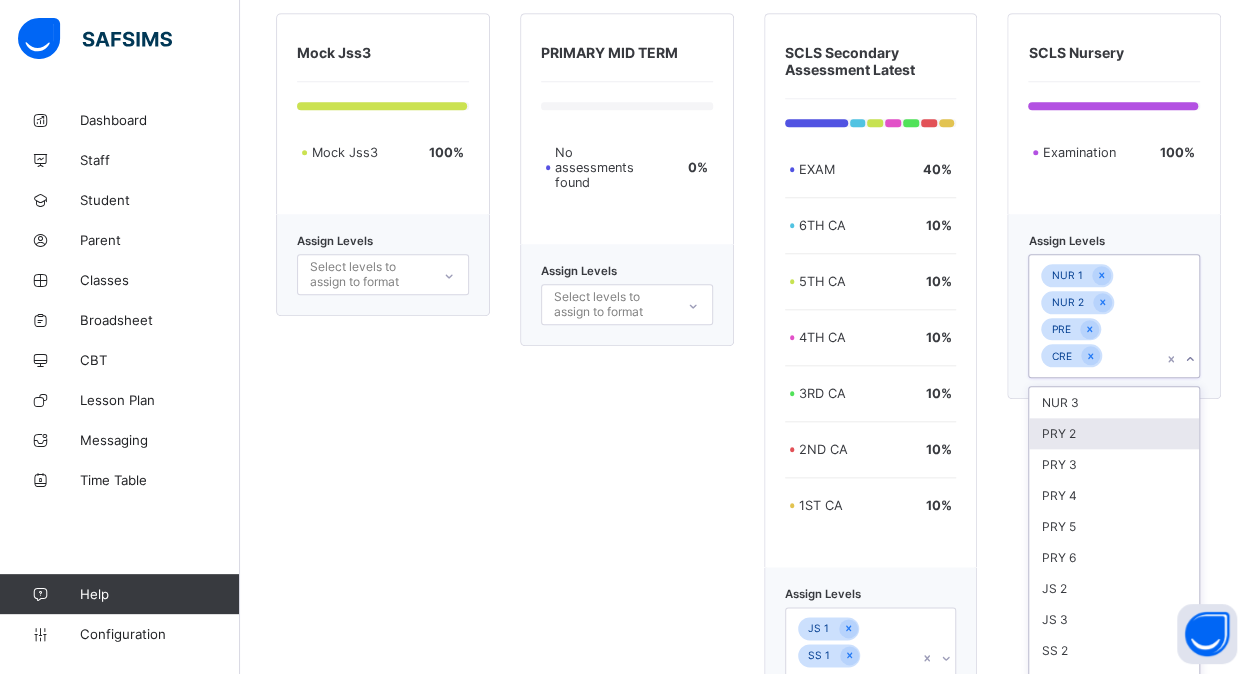 click on "option CRE, selected.    option PRY 2 focused, 2 of 11. 11 results available. Use Up and Down to choose options, press Enter to select the currently focused option, press Escape to exit the menu, press Tab to select the option and exit the menu. NUR 1 NUR 2 PRE CRE NUR 3 PRY 2 PRY 3 PRY 4 PRY 5 PRY 6 JS 2 JS 3 SS 2 SS 3 JSS 3 mock" at bounding box center [1114, 316] 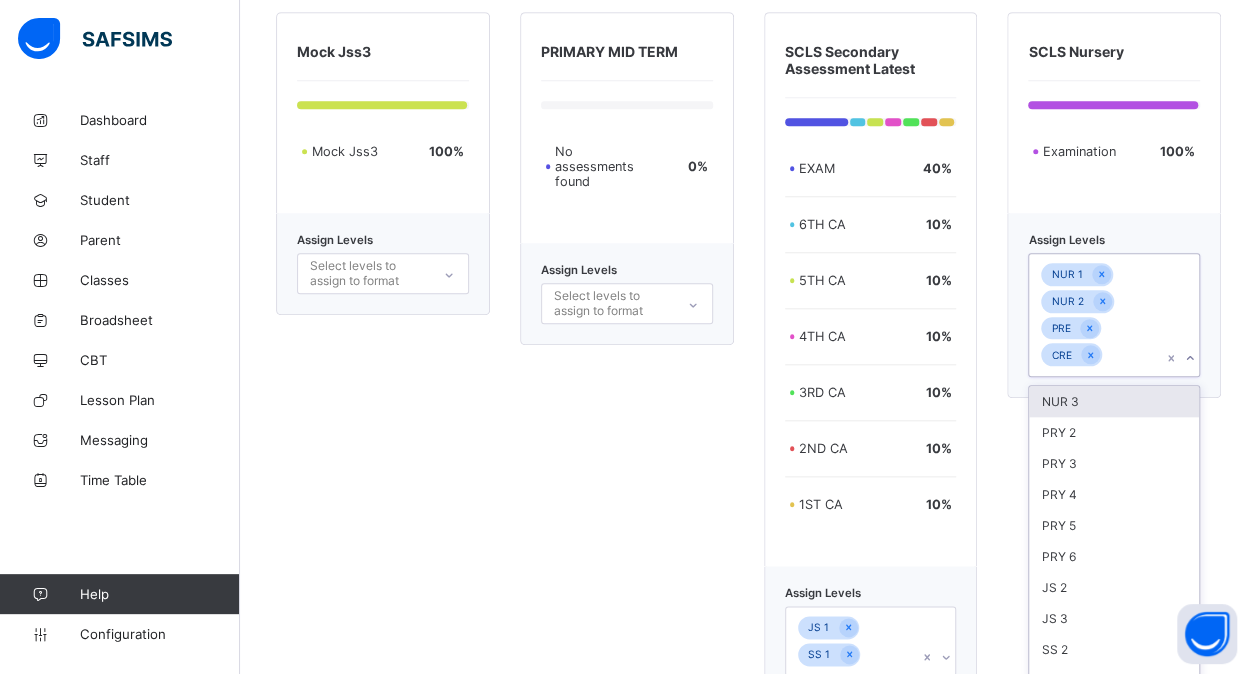 click on "NUR 3" at bounding box center (1114, 401) 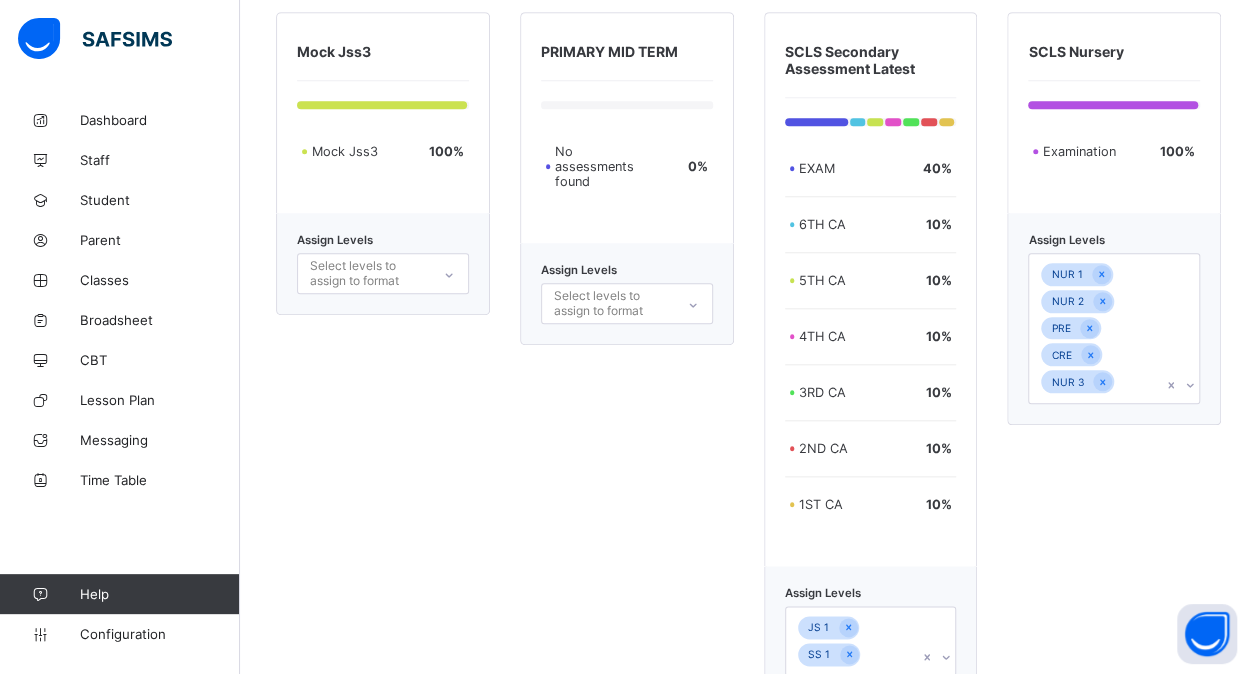 click on "SLCS Primary Exam (Covid)     Examination     40 %   Continuous Assessment      10 %   Continuous Assessment      10 %   Continuous Assessment      10 %   Continuous Assessment      10 %   Continuous Assessment      10 %   Continuous Assessment      10 % Assign Levels Select levels to assign to format   Junior Secondary EXxam (Covid)     Examination      40 %   Continuous Assessment      10 %   Continuous Assessment      10 %   Continuous Assessment      10 %   Continuous Assessment      10 %   Continuous Assessment      10 %   Continuous Assessment      10 % Assign Levels Select levels to assign to format   Senior Secondary Exam (covid)     Examination     70 %   Continuous Assessment      10 %   Continuous Assessment      10 %   Continuous Assessment      10 % Assign Levels Select levels to assign to format   Nursery Exam (Covid)     Examination     100 % Assign Levels Select levels to assign to format   3rd Term Exam Nursery     EXAMINATION     100 % Assign Levels Select levels to assign to format" at bounding box center [748, -668] 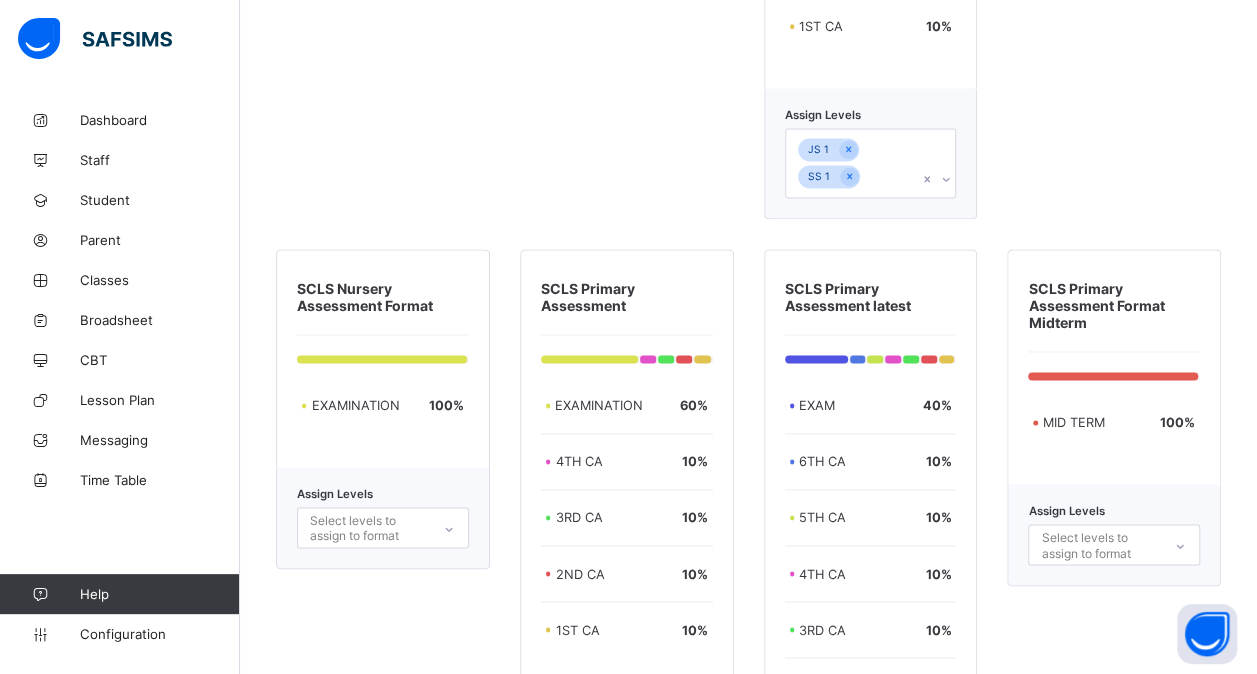 scroll, scrollTop: 5644, scrollLeft: 0, axis: vertical 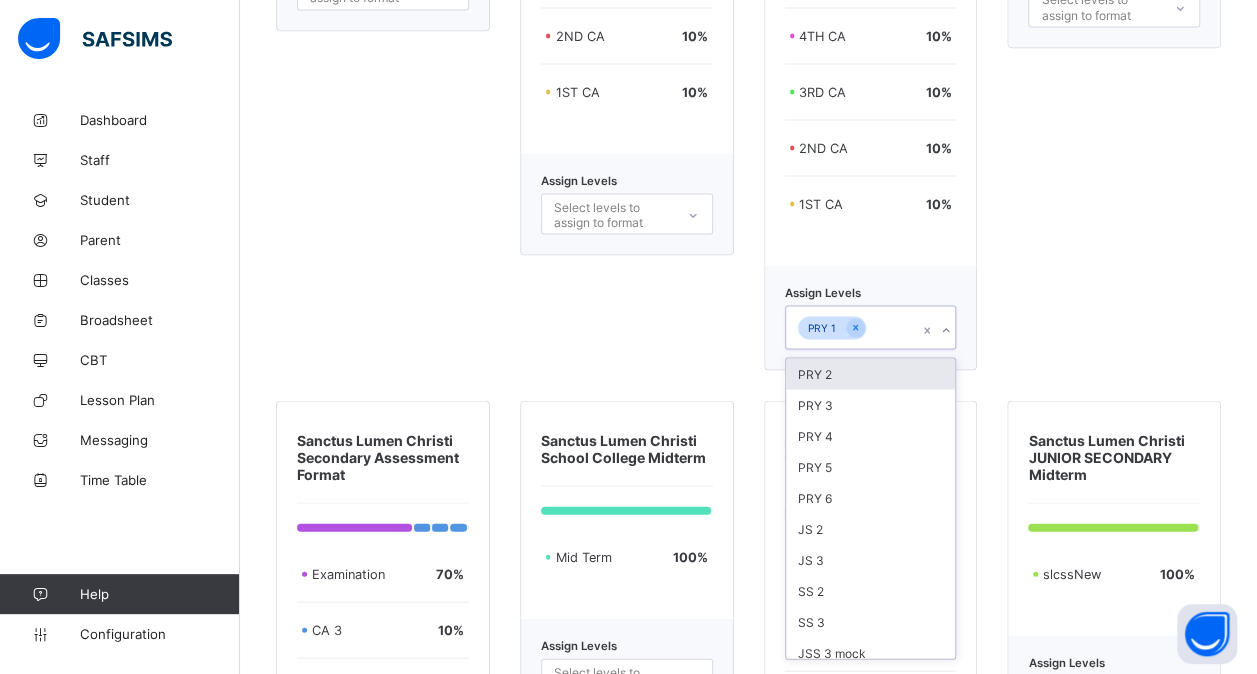 click on "PRY 1" at bounding box center [852, 327] 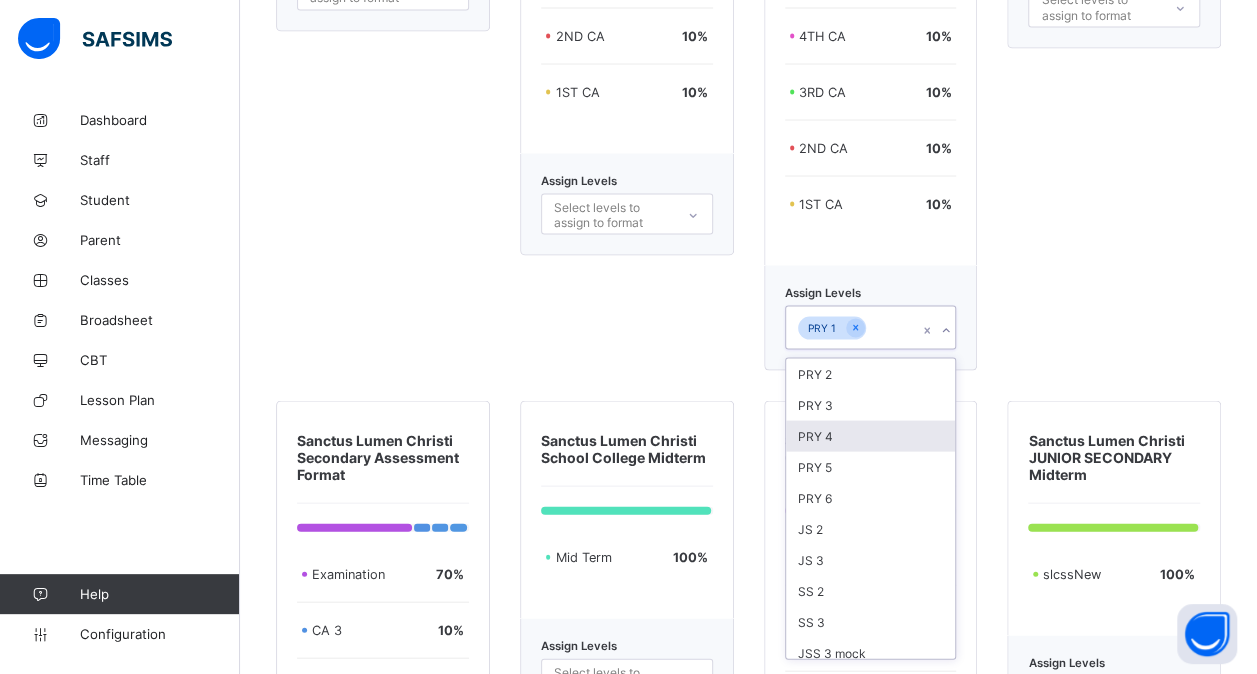 click on "PRY 4" at bounding box center (871, 435) 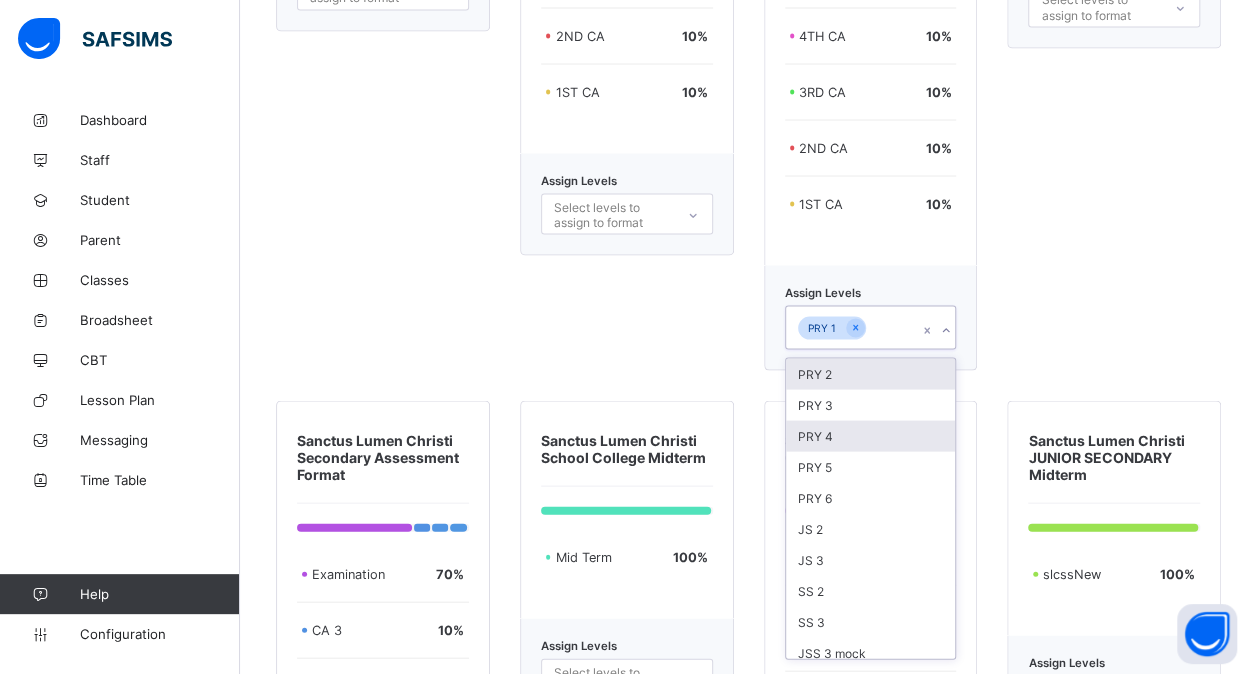 click on "PRY 2" at bounding box center (871, 373) 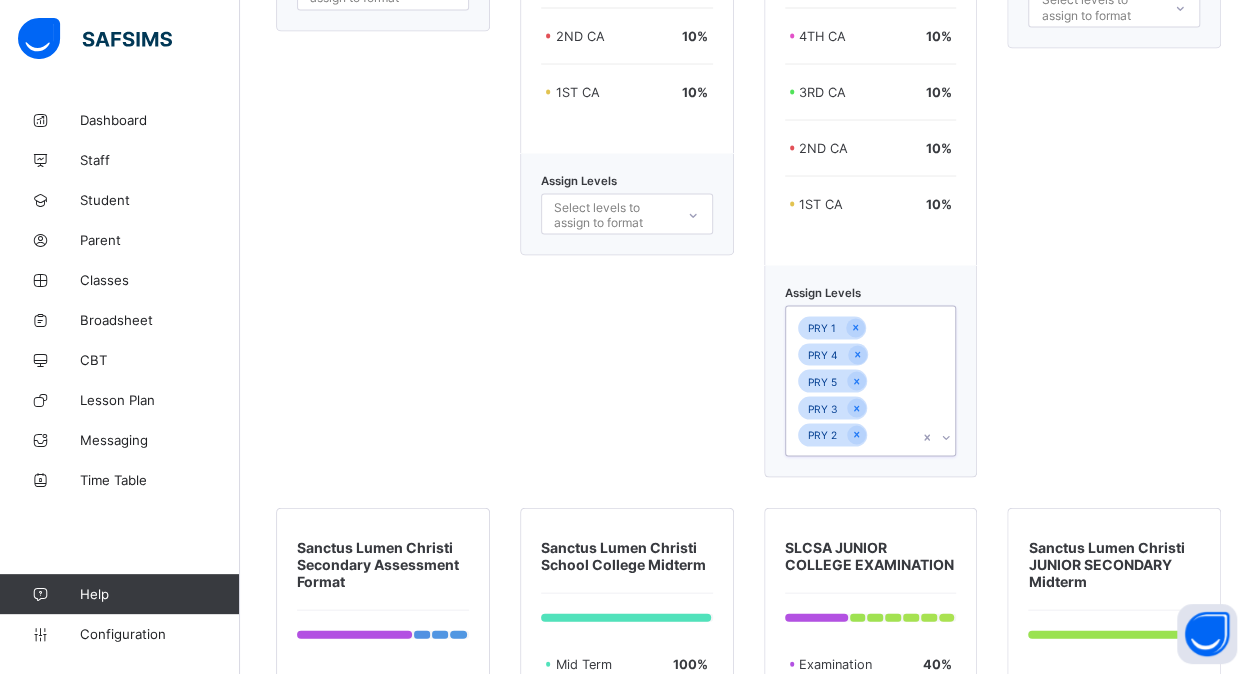 click on "PRY 2" at bounding box center [833, 434] 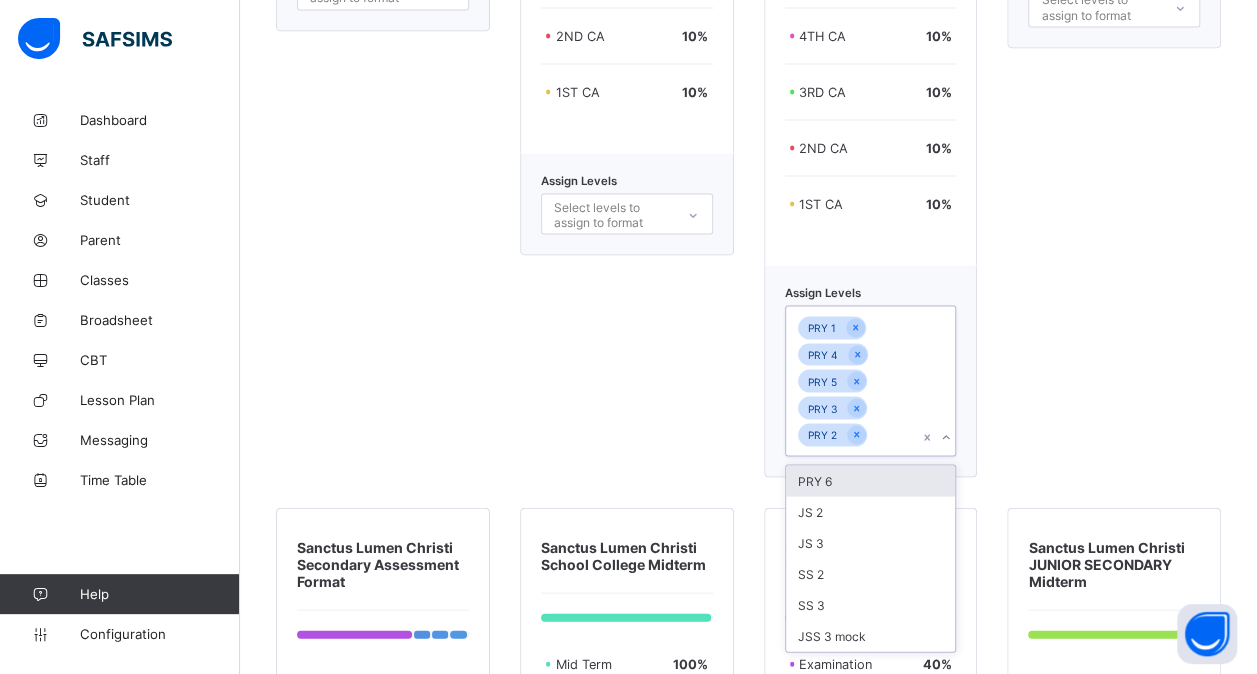 click on "PRY 2" at bounding box center [833, 434] 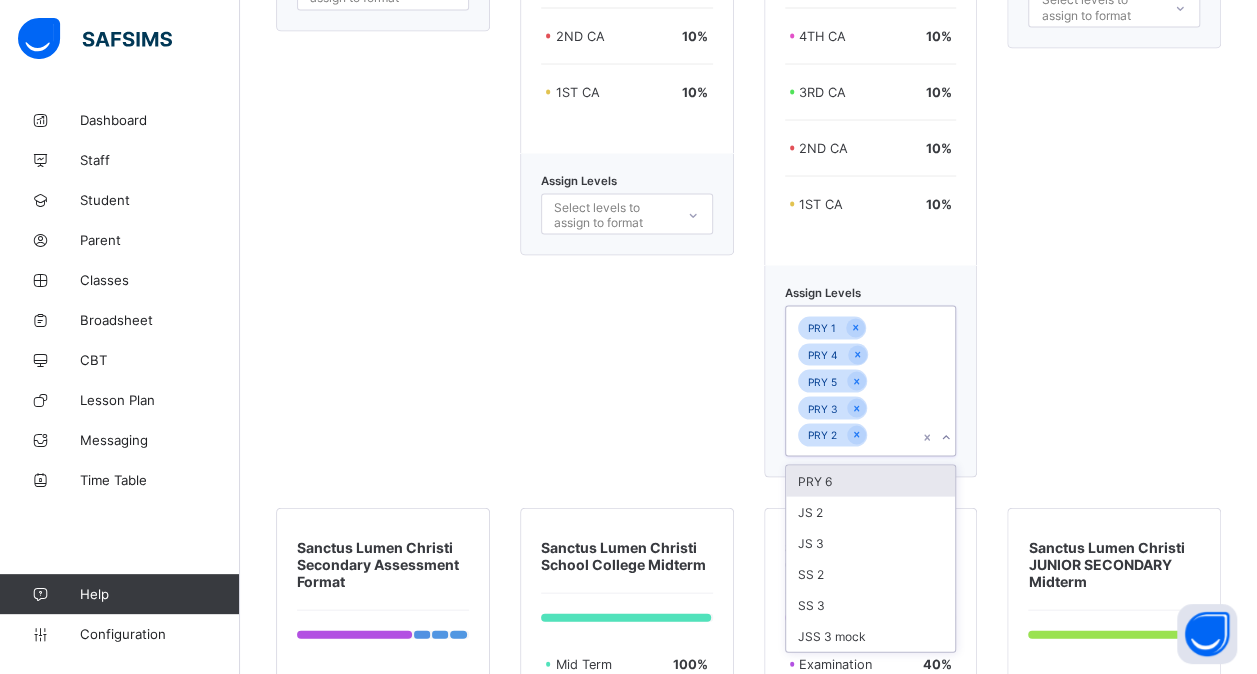 click on "PRY 6" at bounding box center [871, 480] 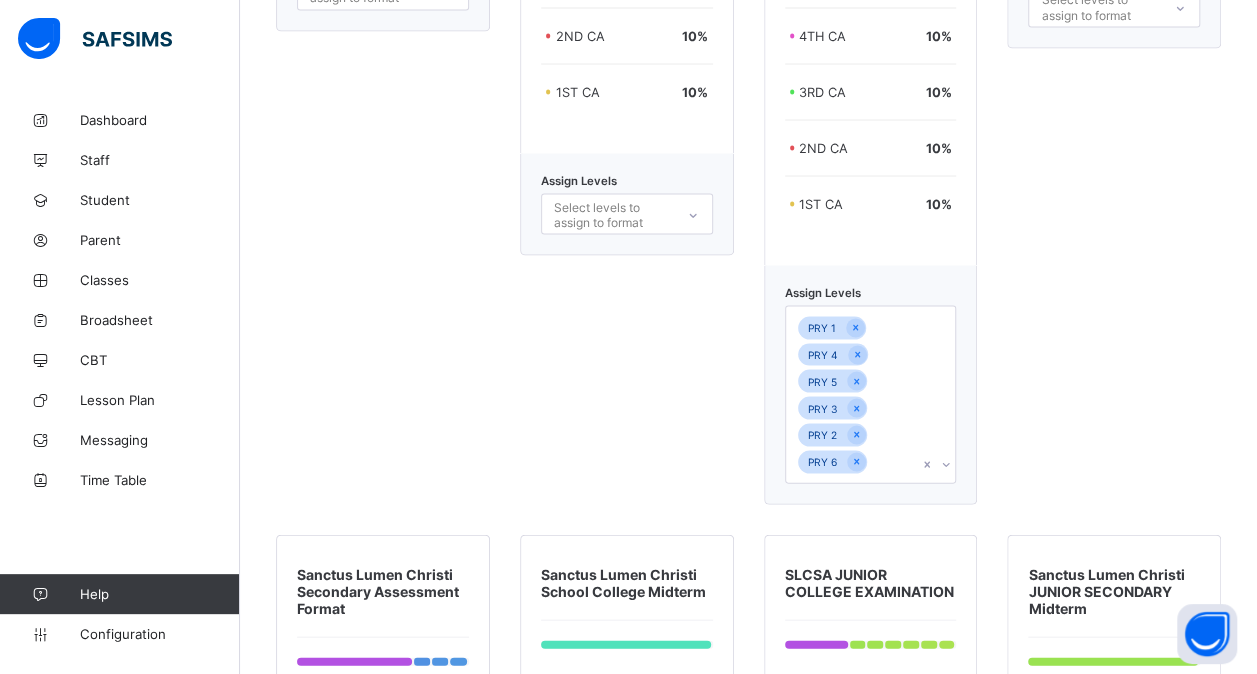 click on "SCLS Primary Assessment     EXAMINATION     60 %   4TH CA     10 %   3RD CA     10 %   2ND CA     10 %   1ST CA     10 % Assign Levels Select levels to assign to format" at bounding box center [627, 107] 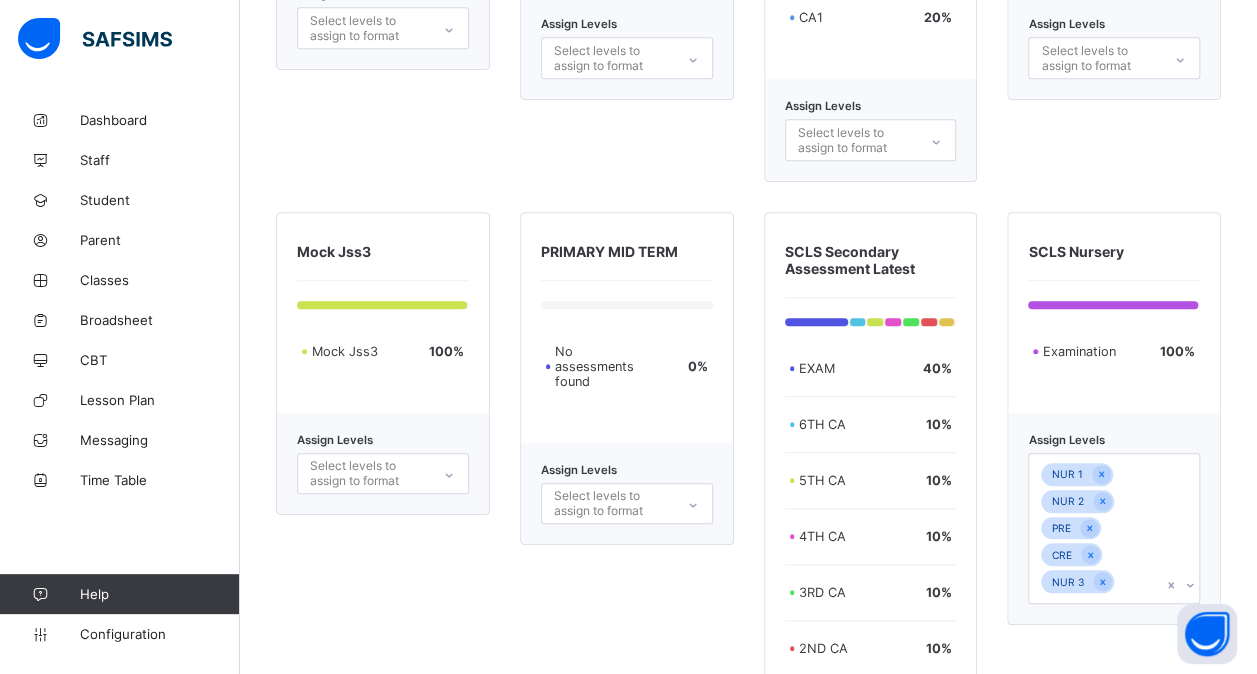 scroll, scrollTop: 4422, scrollLeft: 0, axis: vertical 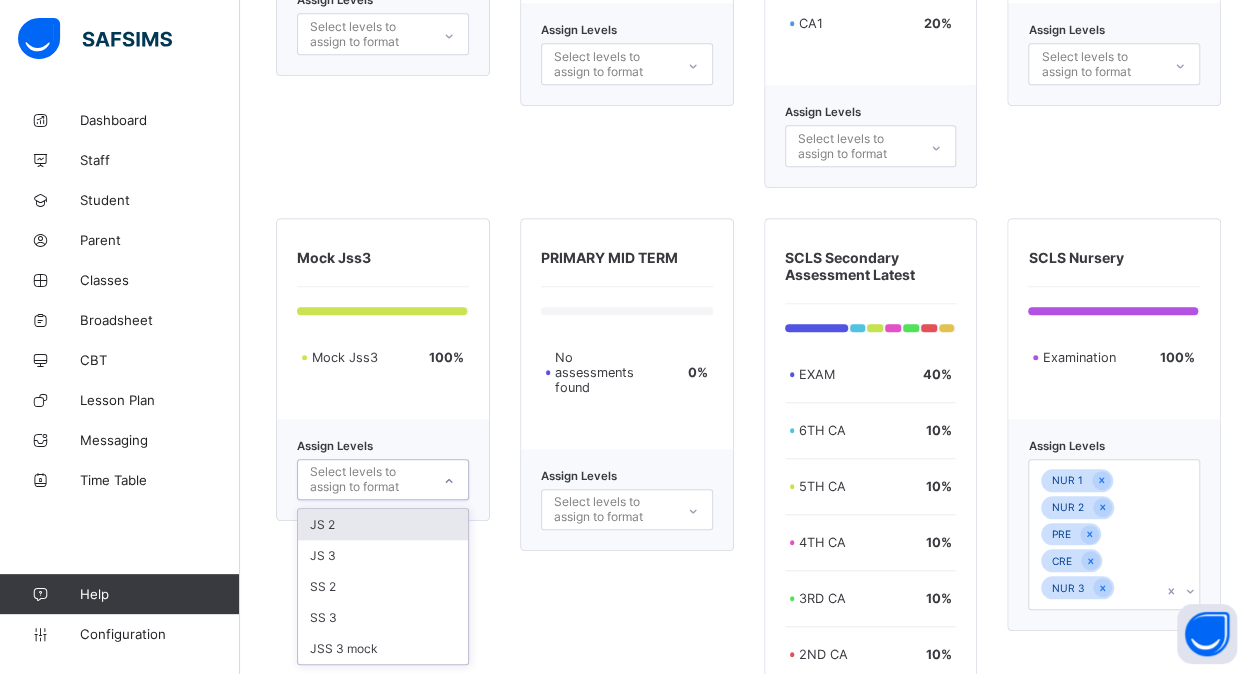 click on "Select levels to assign to format" at bounding box center (369, 479) 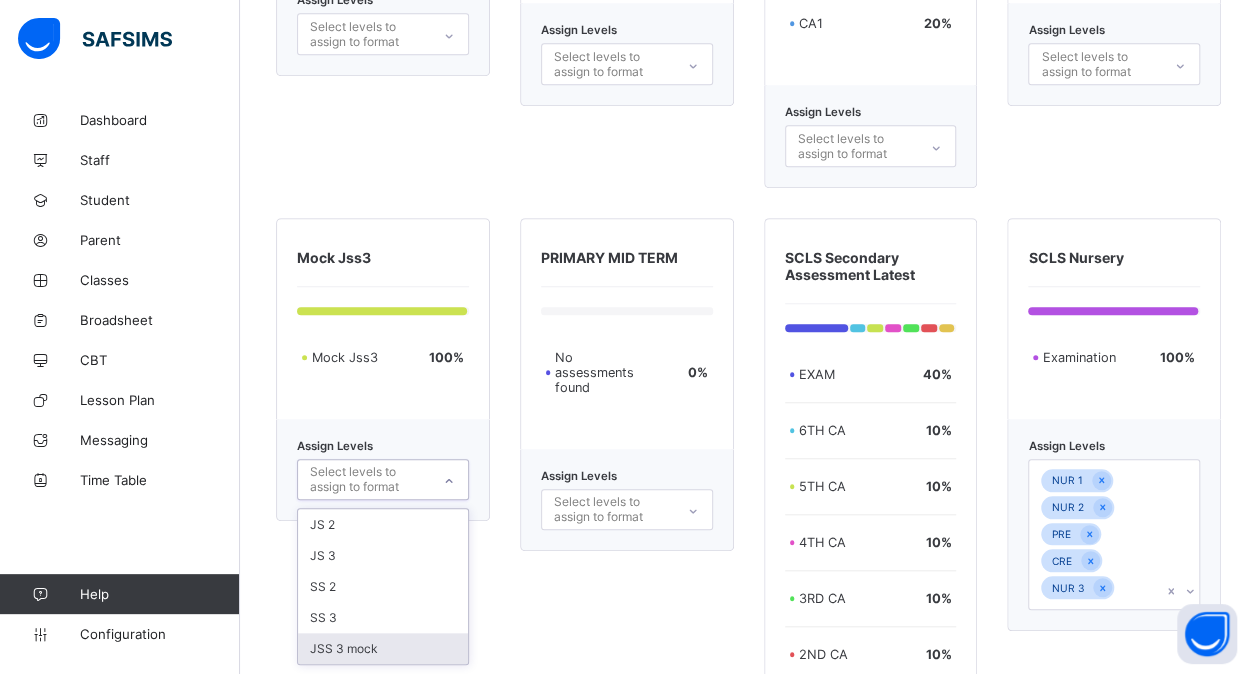 click on "JSS 3 mock" at bounding box center [383, 648] 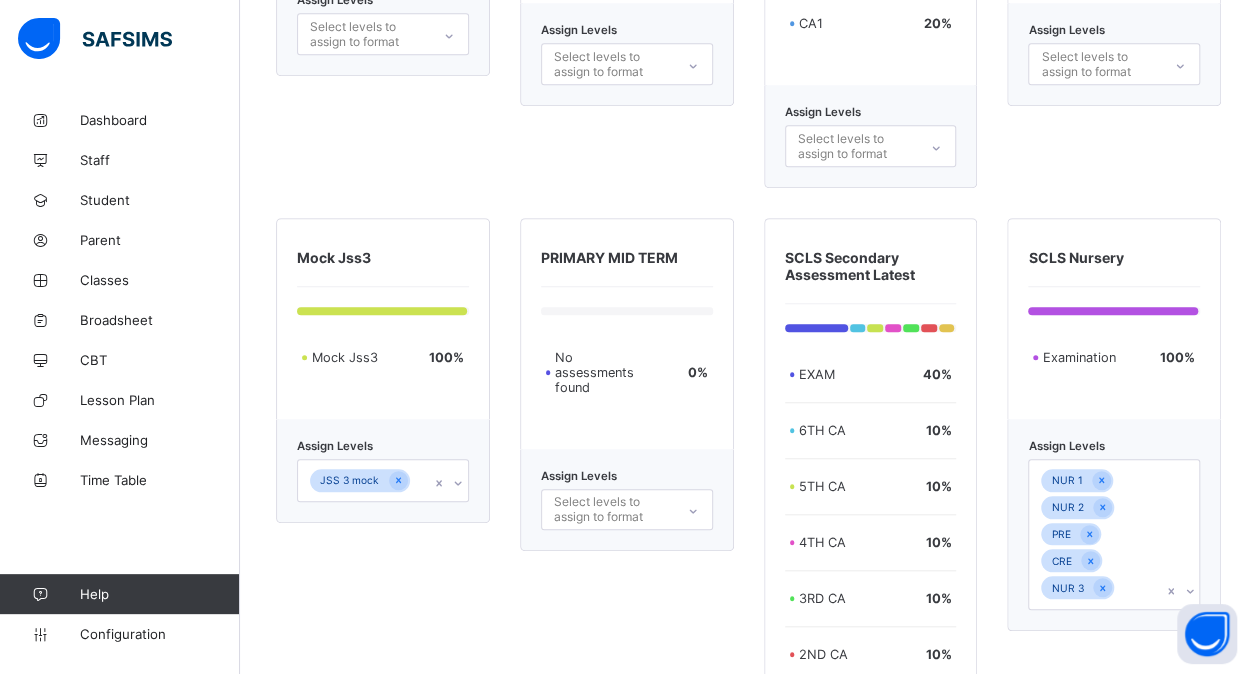 click on "PRIMARY MID TERM     No assessments found     0 % Assign Levels Select levels to assign to format" at bounding box center (627, 561) 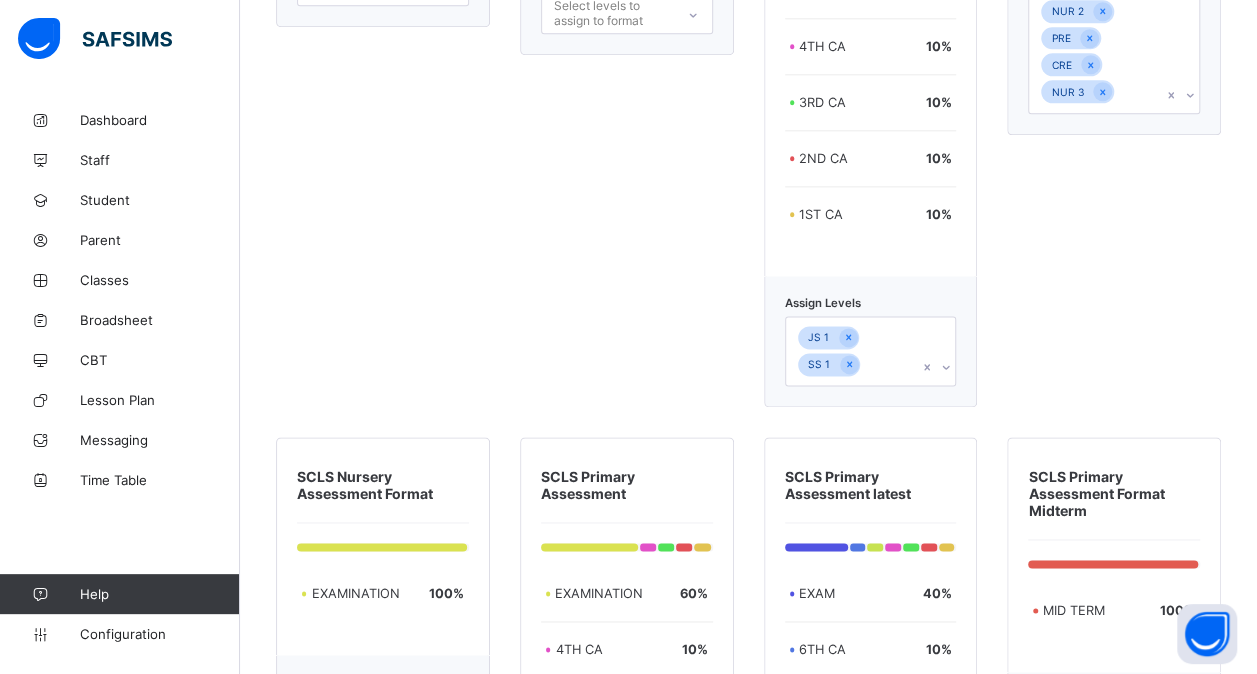 scroll, scrollTop: 5005, scrollLeft: 0, axis: vertical 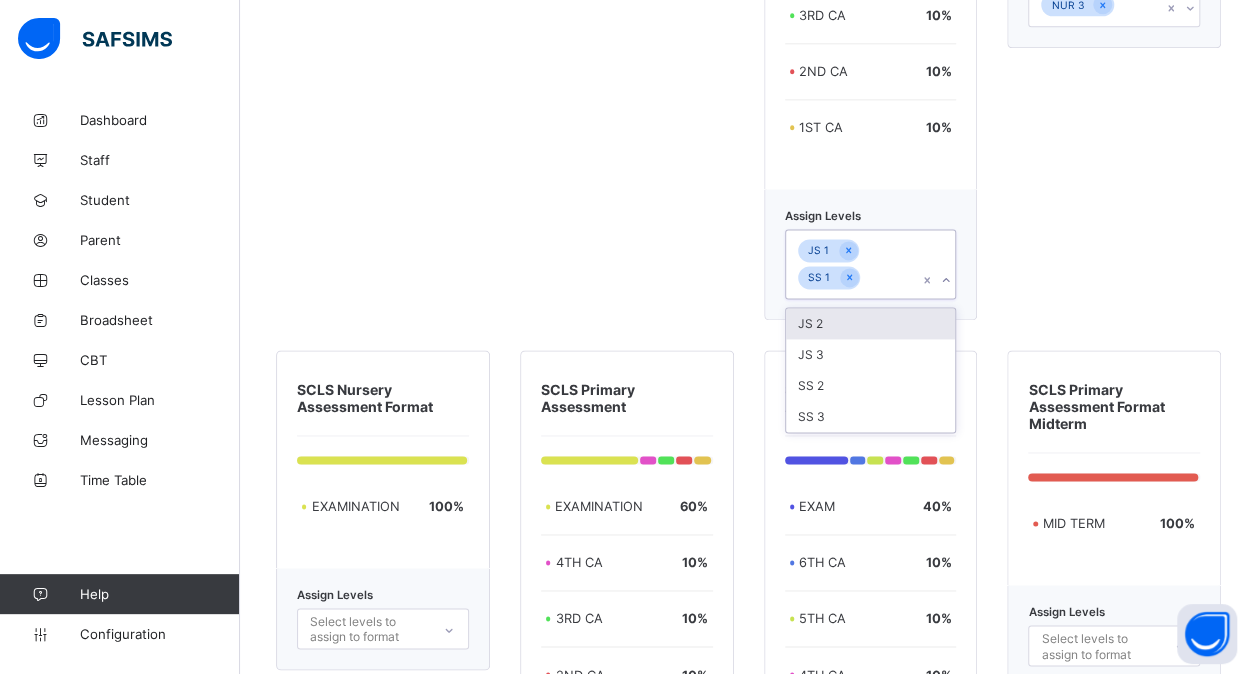 click on "JS 1 SS 1" at bounding box center (852, 264) 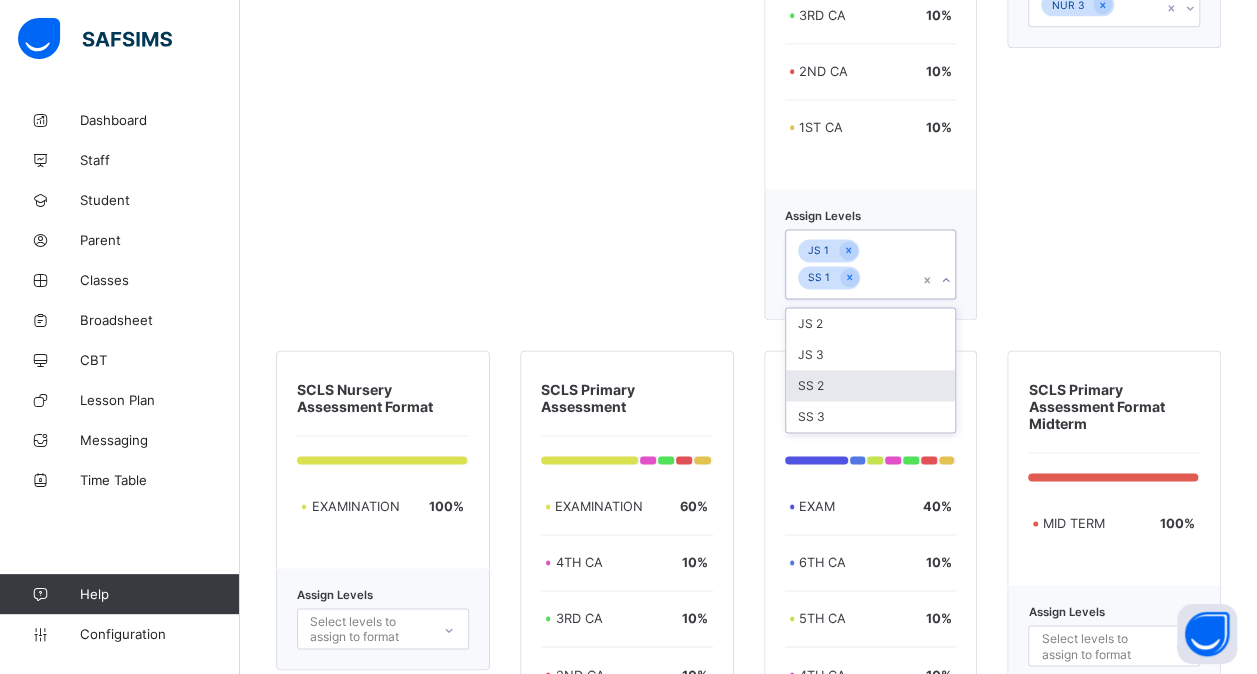 click on "SS 2" at bounding box center [871, 385] 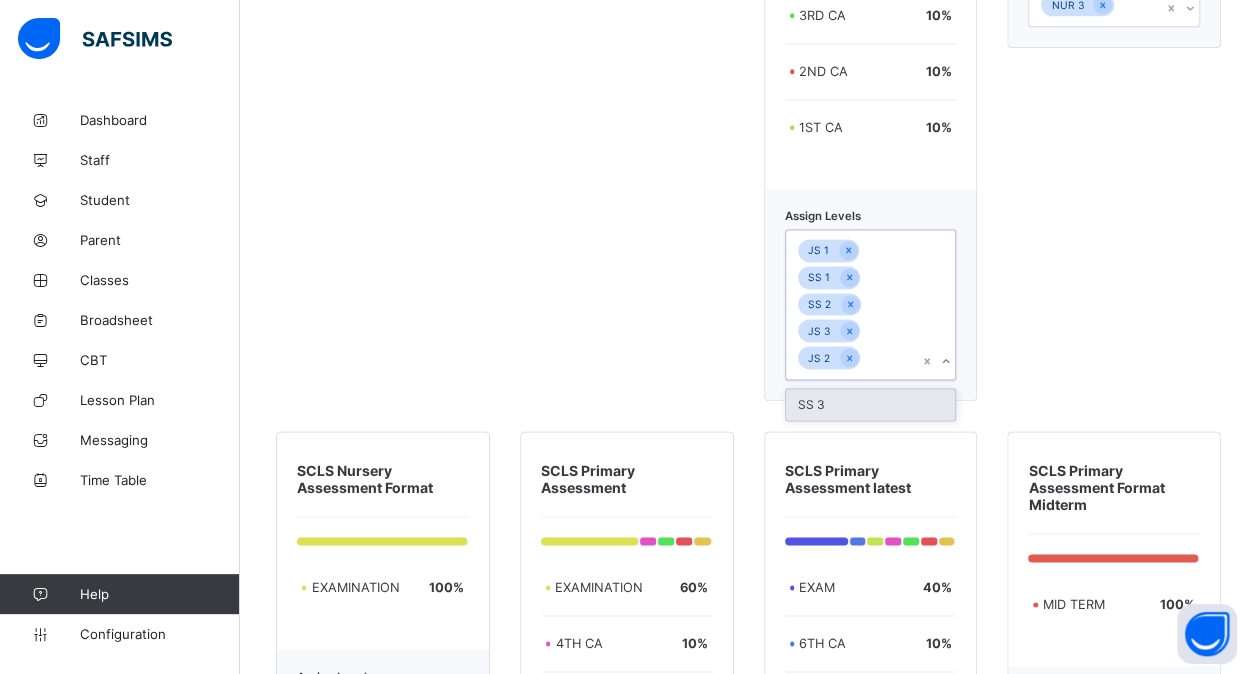 click on "SS 3" at bounding box center [871, 404] 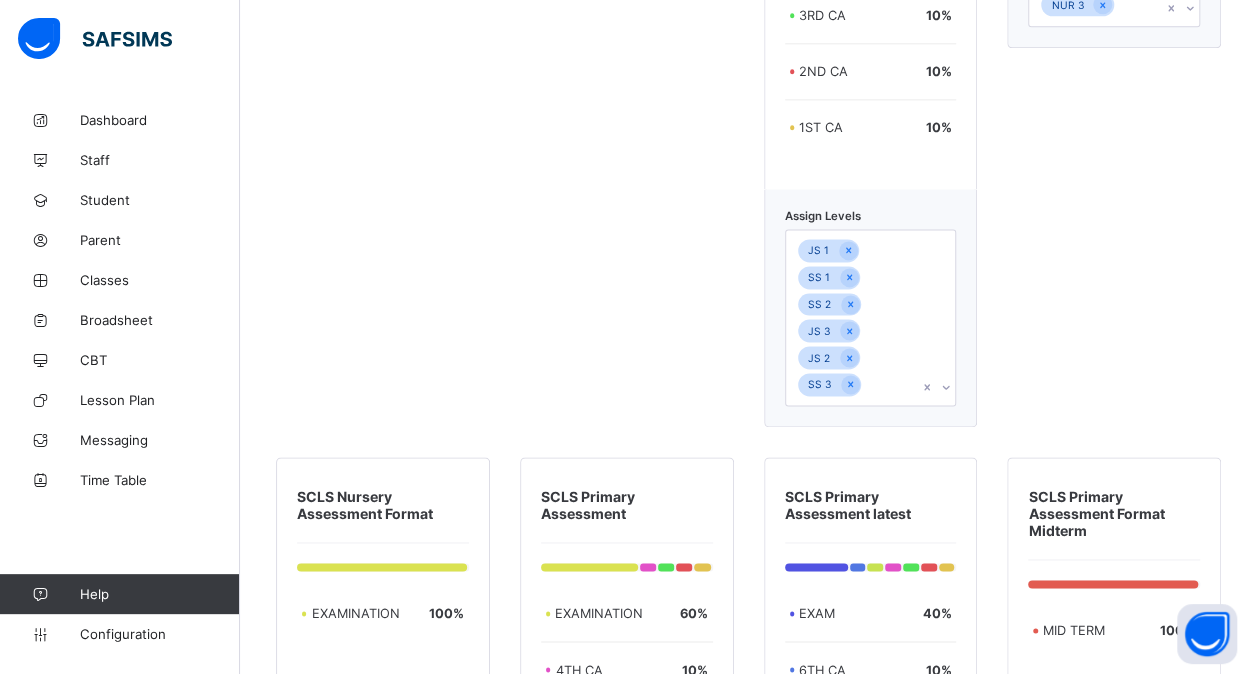 click on "PRIMARY MID TERM     No assessments found     0 % Assign Levels Select levels to assign to format" at bounding box center [627, 31] 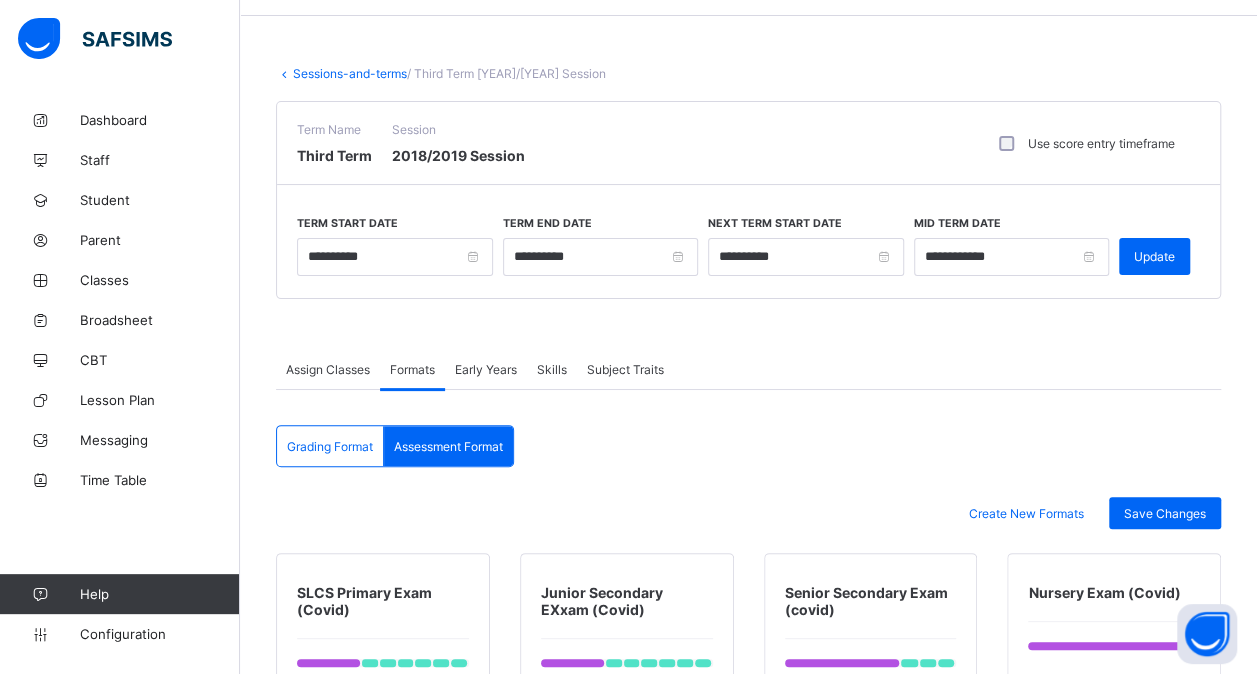 scroll, scrollTop: 0, scrollLeft: 0, axis: both 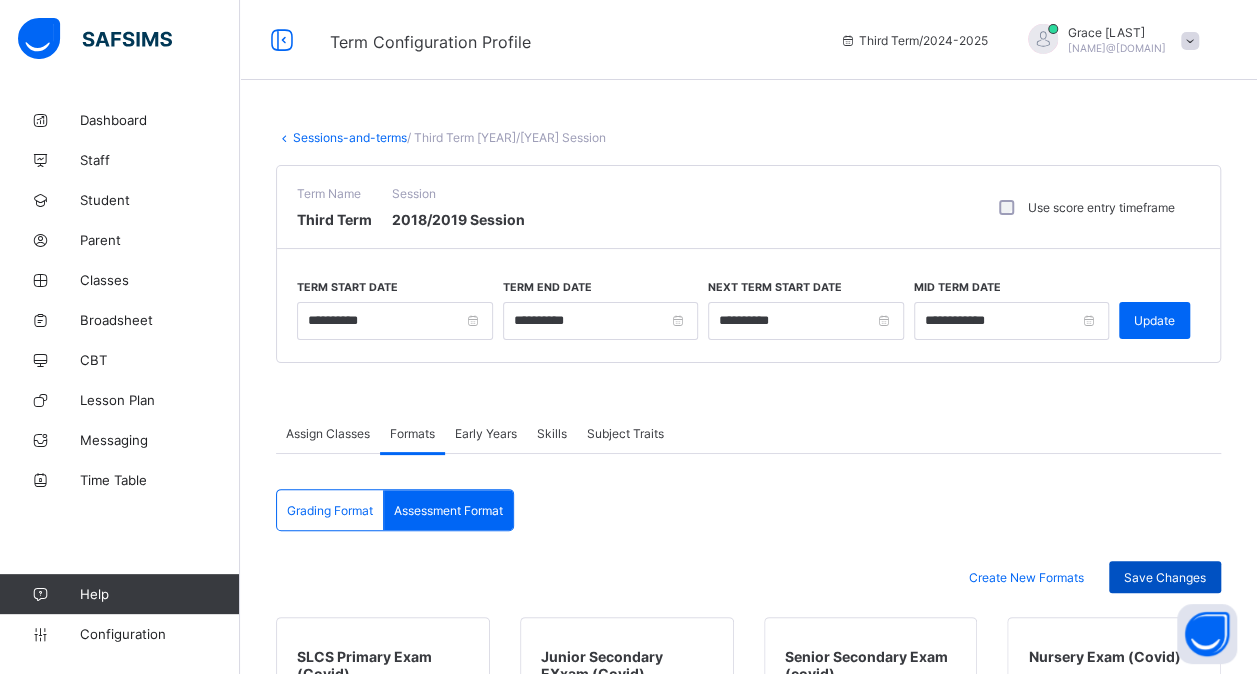 click on "Save Changes" at bounding box center [1165, 577] 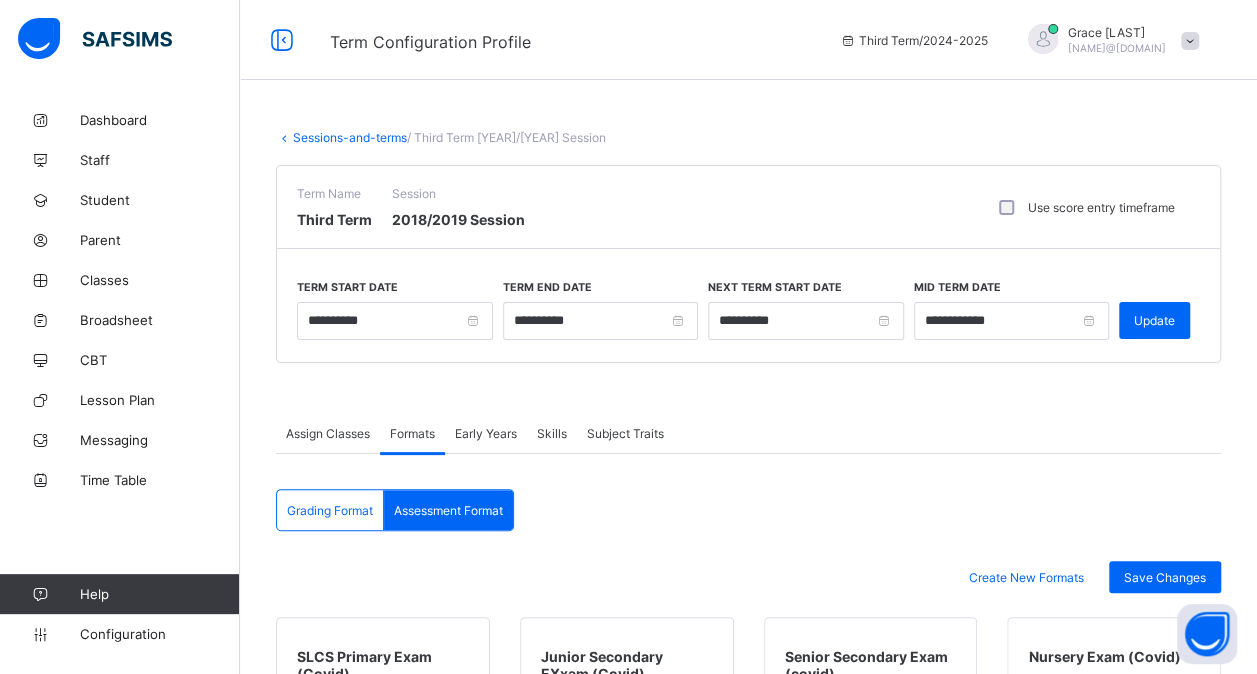 click on "Sessions-and-terms" at bounding box center (350, 137) 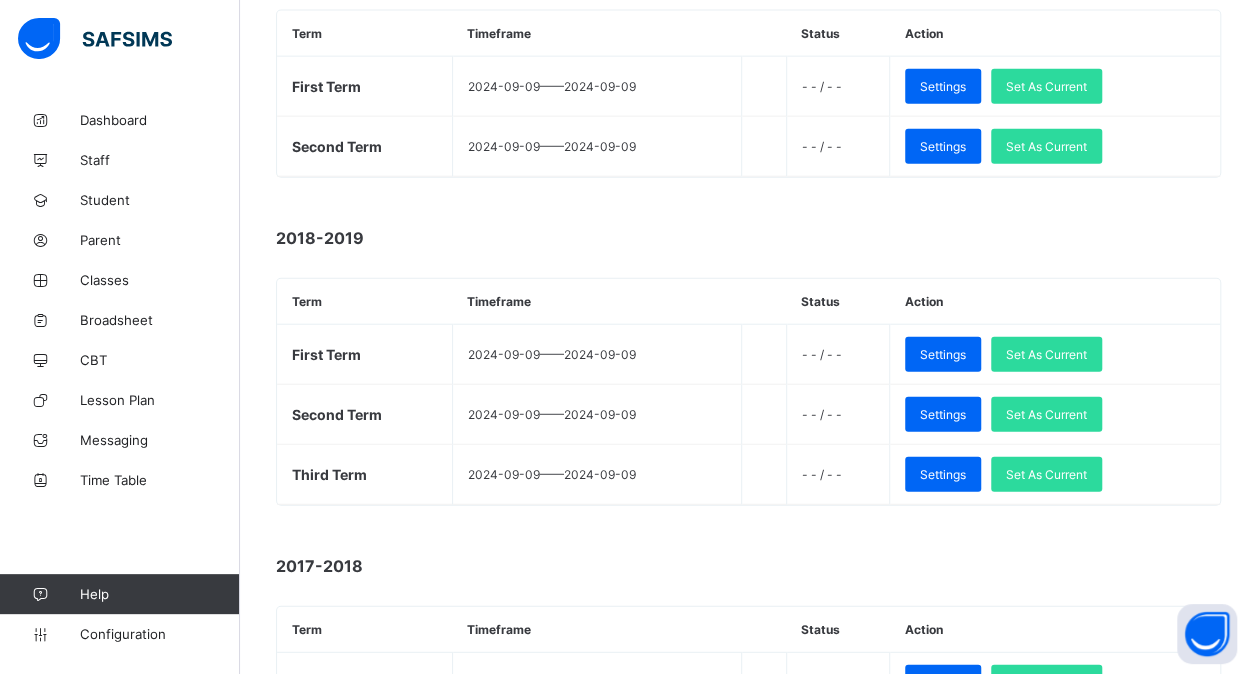 scroll, scrollTop: 2318, scrollLeft: 0, axis: vertical 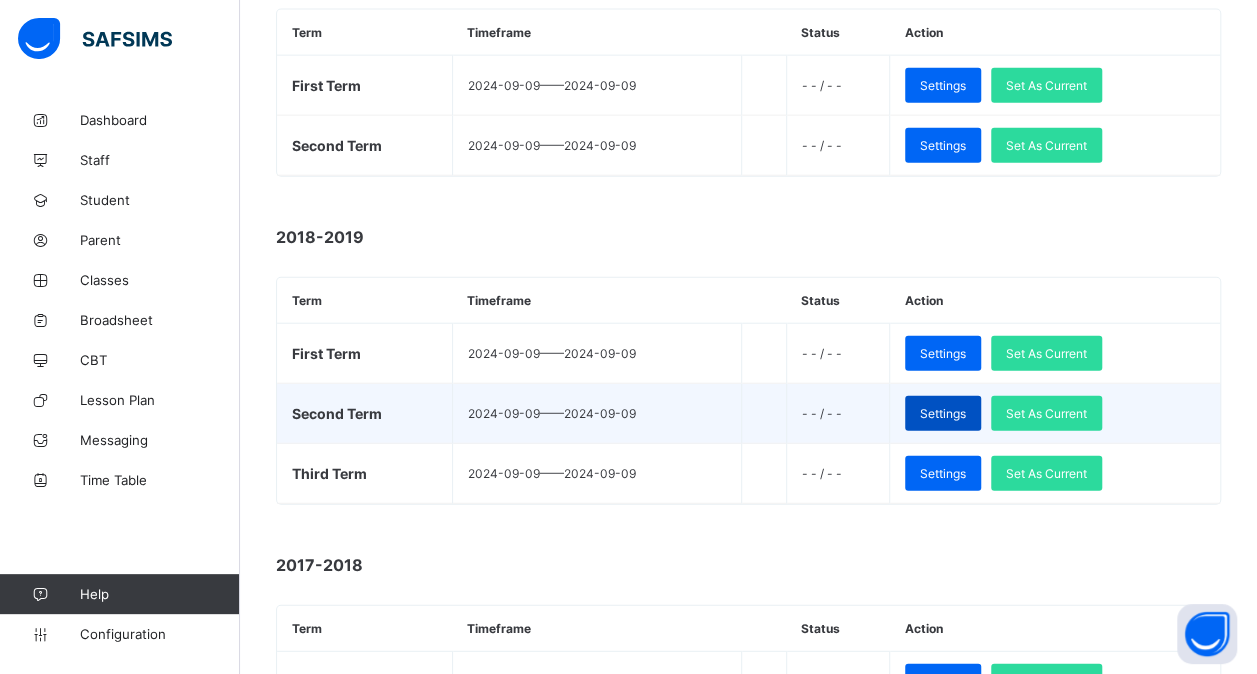click on "Settings" at bounding box center (943, 413) 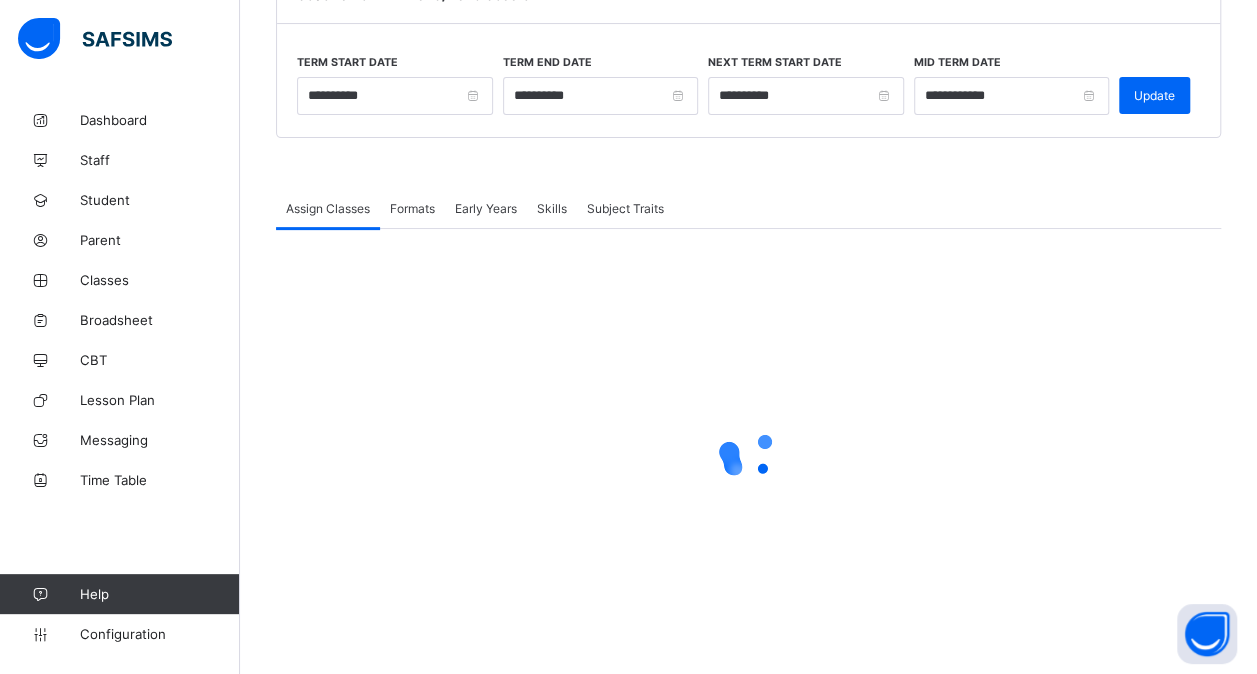 scroll, scrollTop: 222, scrollLeft: 0, axis: vertical 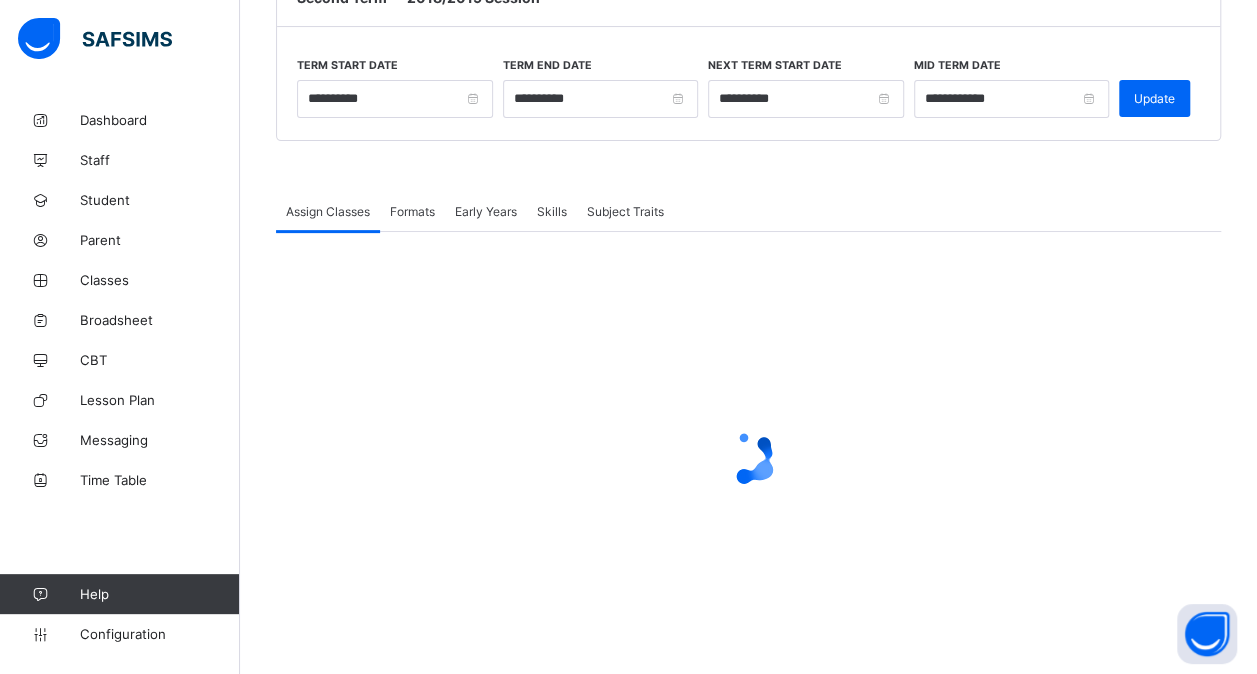 click on "Formats" at bounding box center (412, 211) 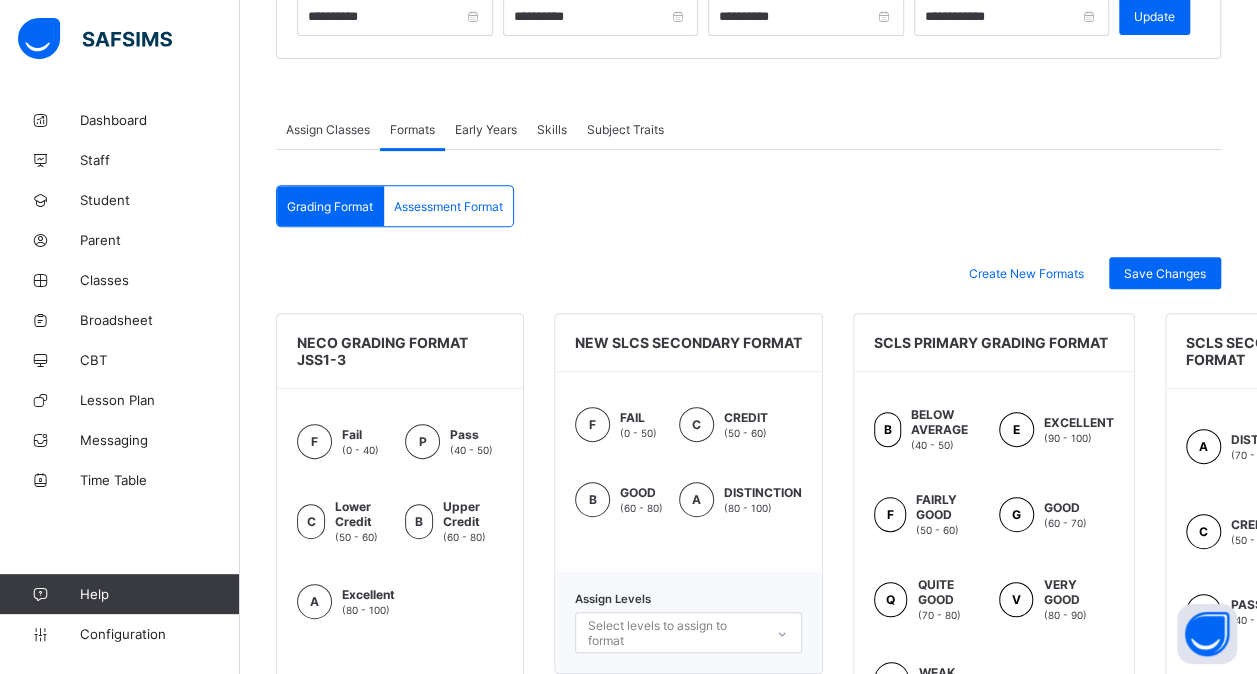 scroll, scrollTop: 1296, scrollLeft: 0, axis: vertical 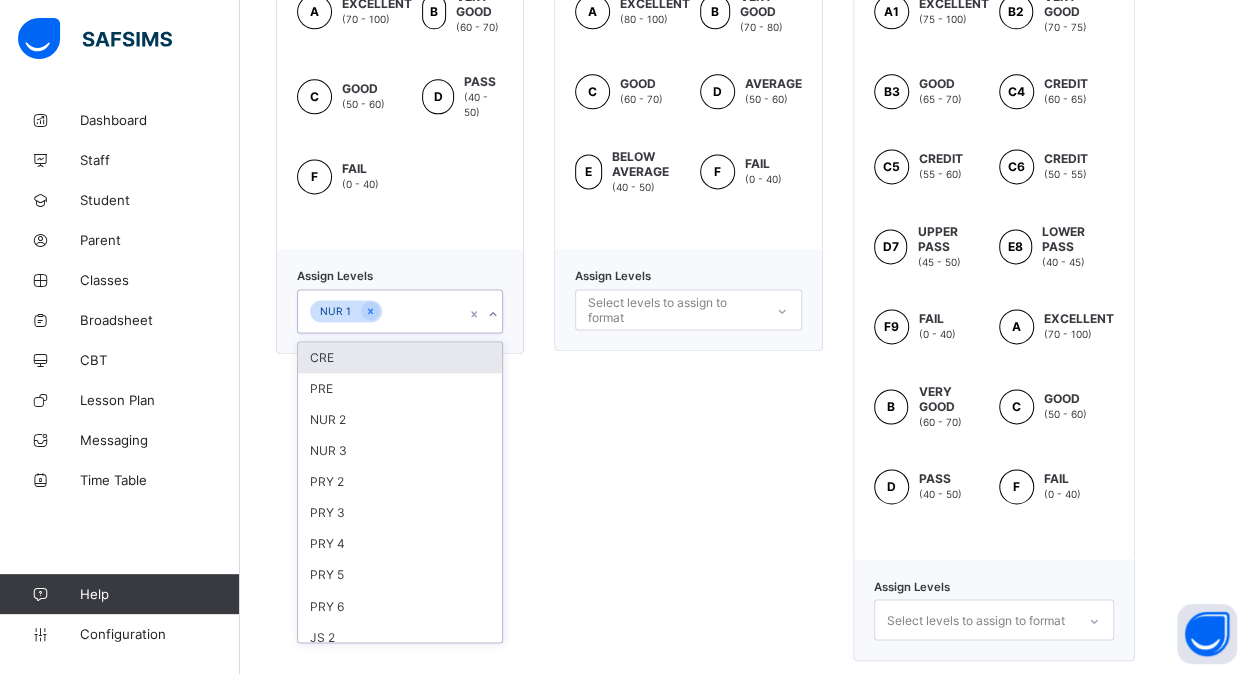 click on "NUR 1" at bounding box center (381, 311) 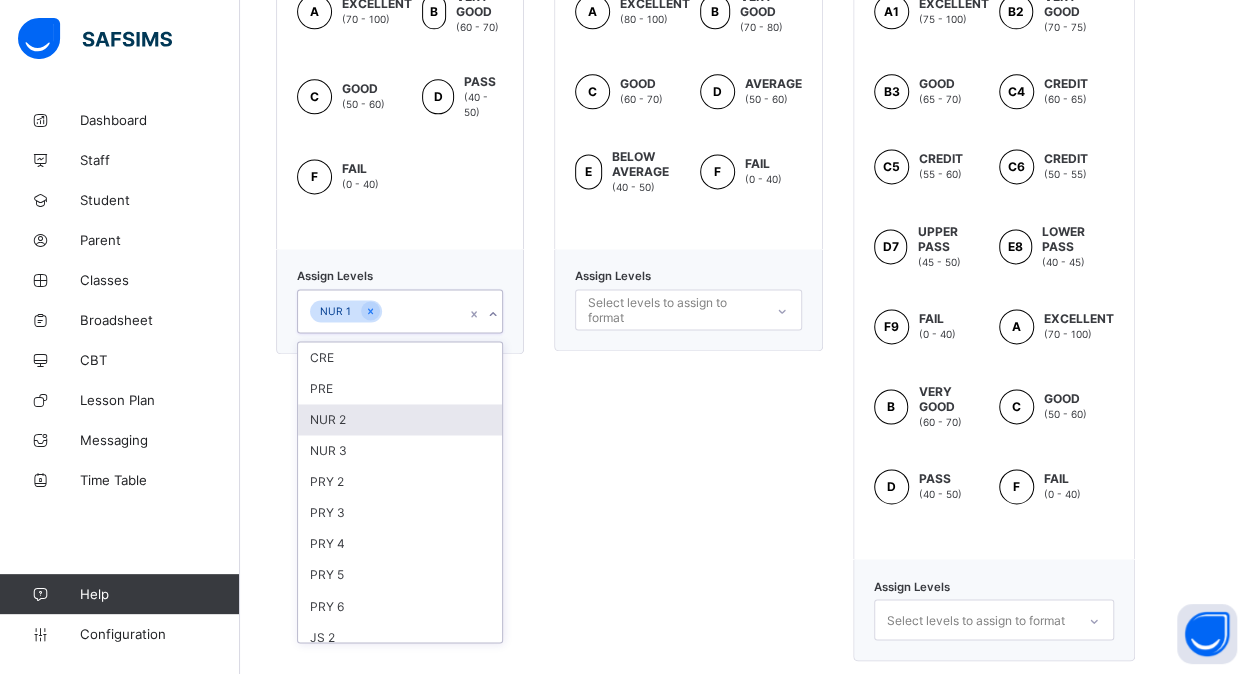 click on "NUR 2" at bounding box center (400, 419) 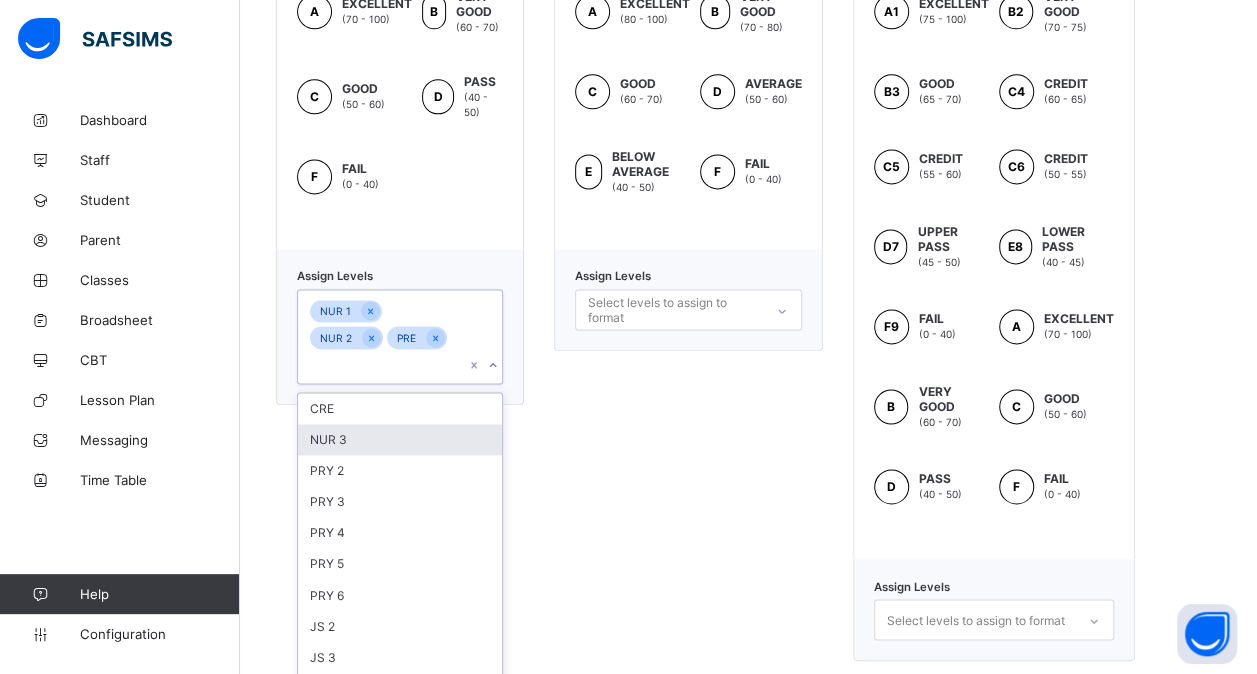click on "NUR 3" at bounding box center (400, 439) 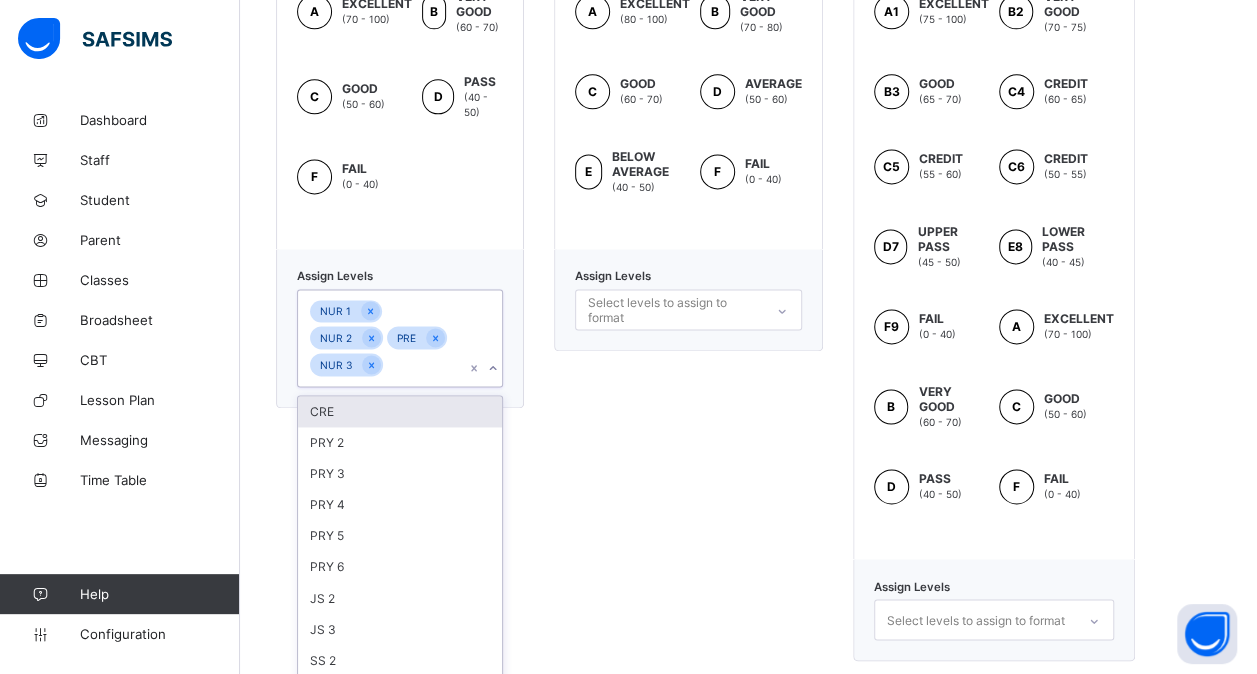click on "CRE" at bounding box center (400, 411) 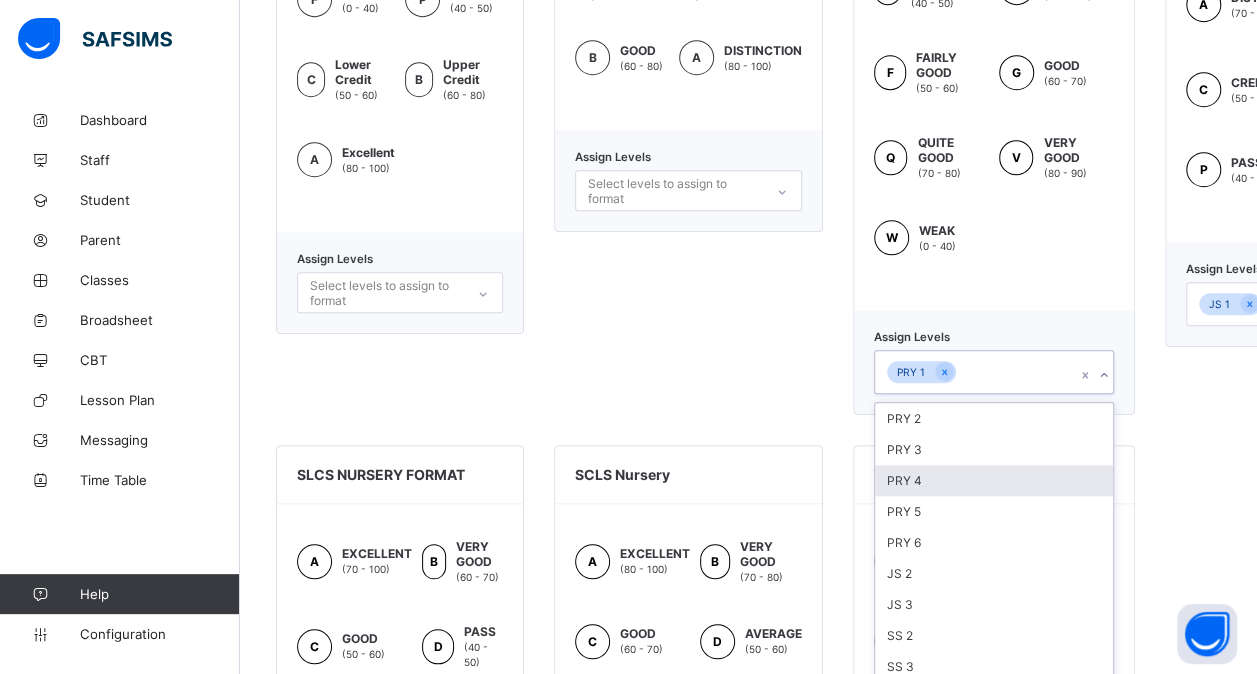 scroll, scrollTop: 768, scrollLeft: 0, axis: vertical 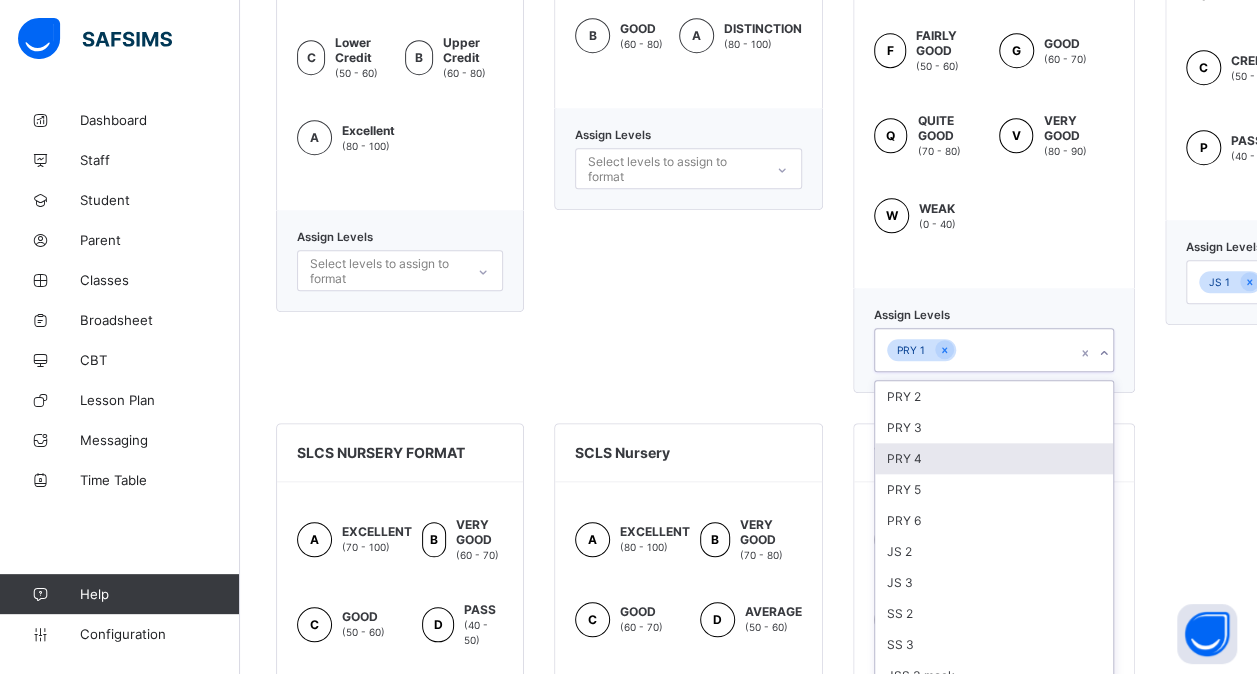click on "option PRY 4 focused, 3 of 10. 10 results available. Use Up and Down to choose options, press Enter to select the currently focused option, press Escape to exit the menu, press Tab to select the option and exit the menu. PRY 1 PRY 2 PRY 3 PRY 4 PRY 5 PRY 6 JS 2 JS 3 SS 2 SS 3 JSS 3 mock" at bounding box center (994, 350) 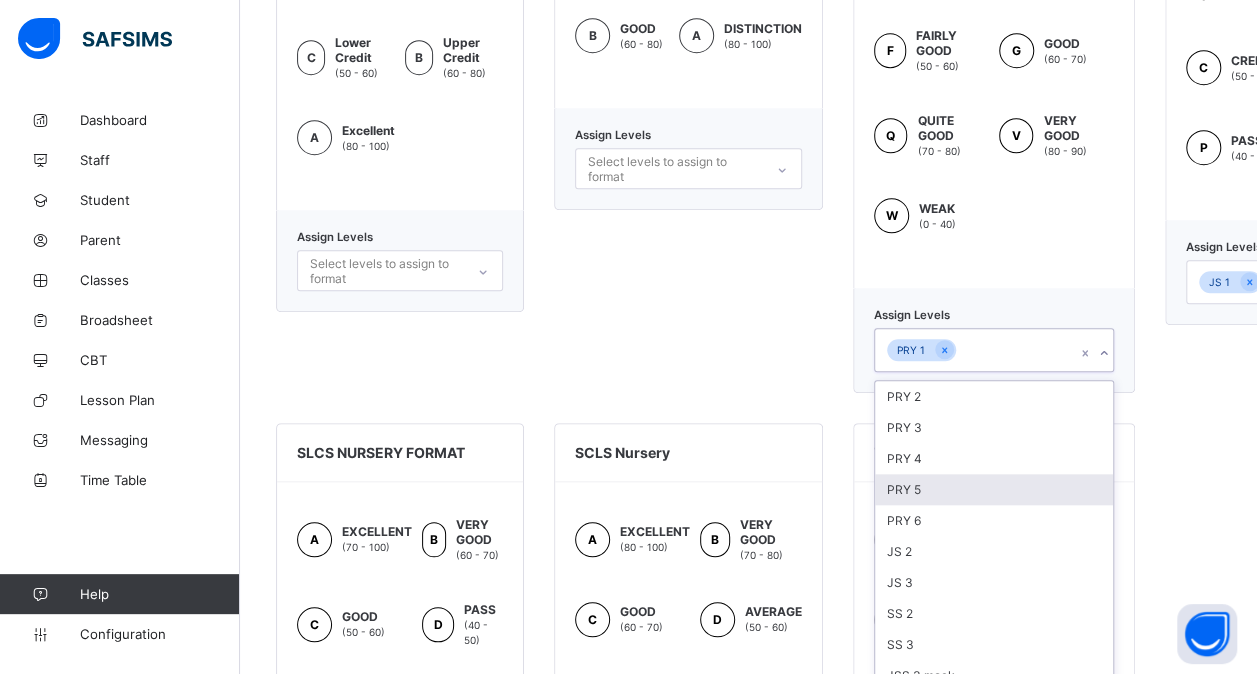 click on "PRY 5" at bounding box center [994, 489] 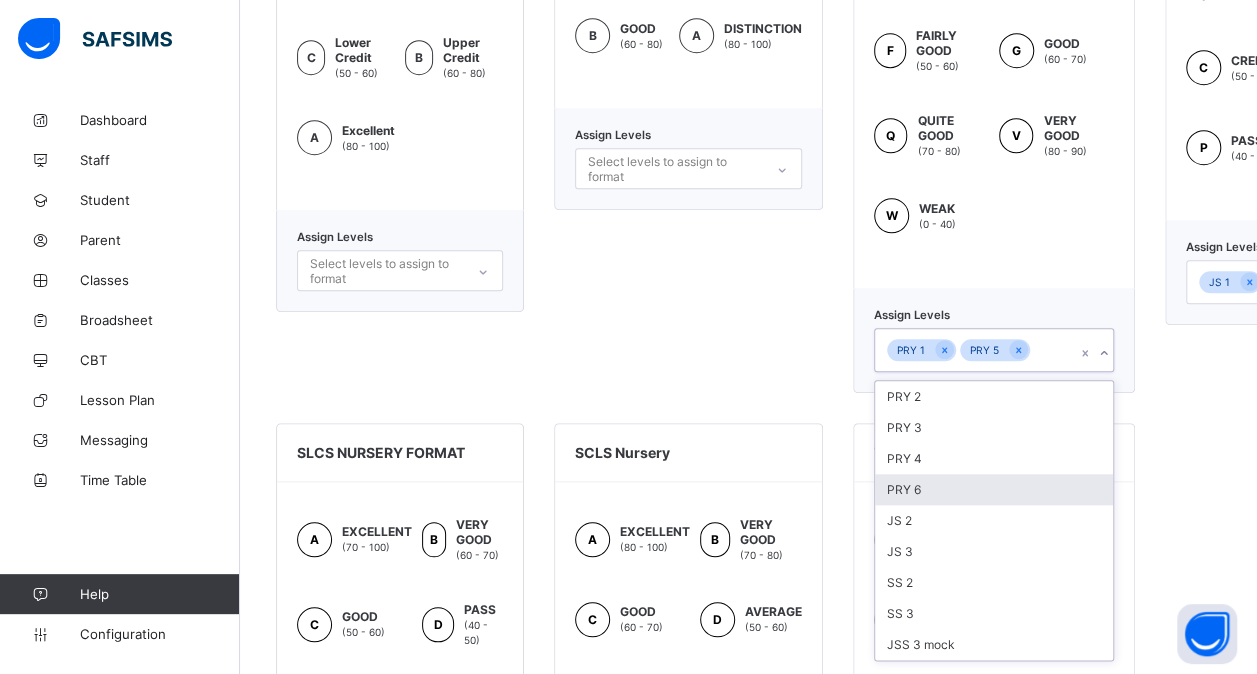 click on "PRY 6" at bounding box center [994, 489] 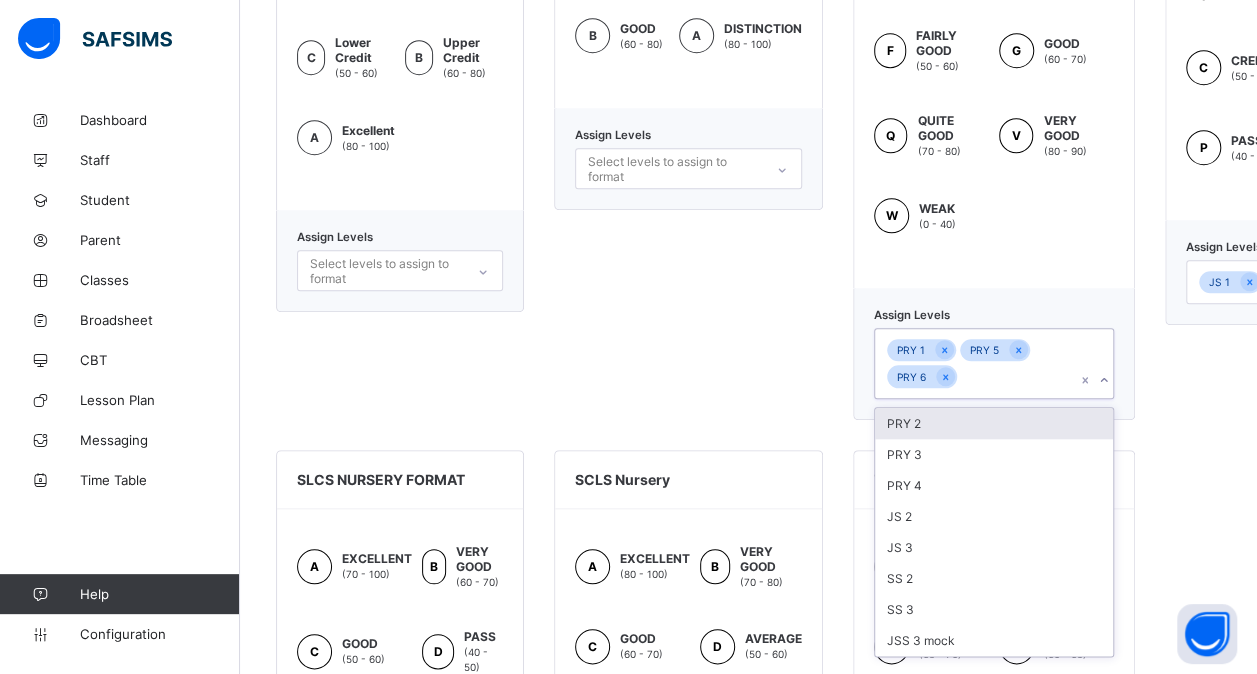 click on "PRY 4" at bounding box center (994, 485) 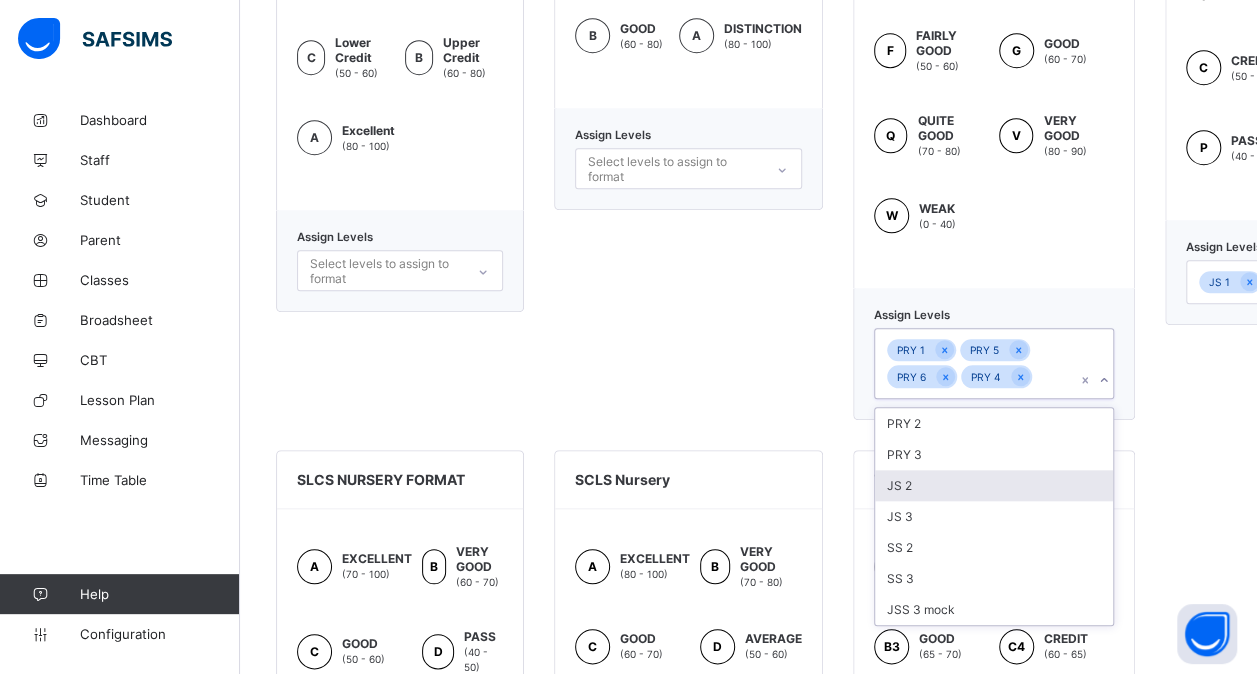click on "JS 2" at bounding box center (994, 485) 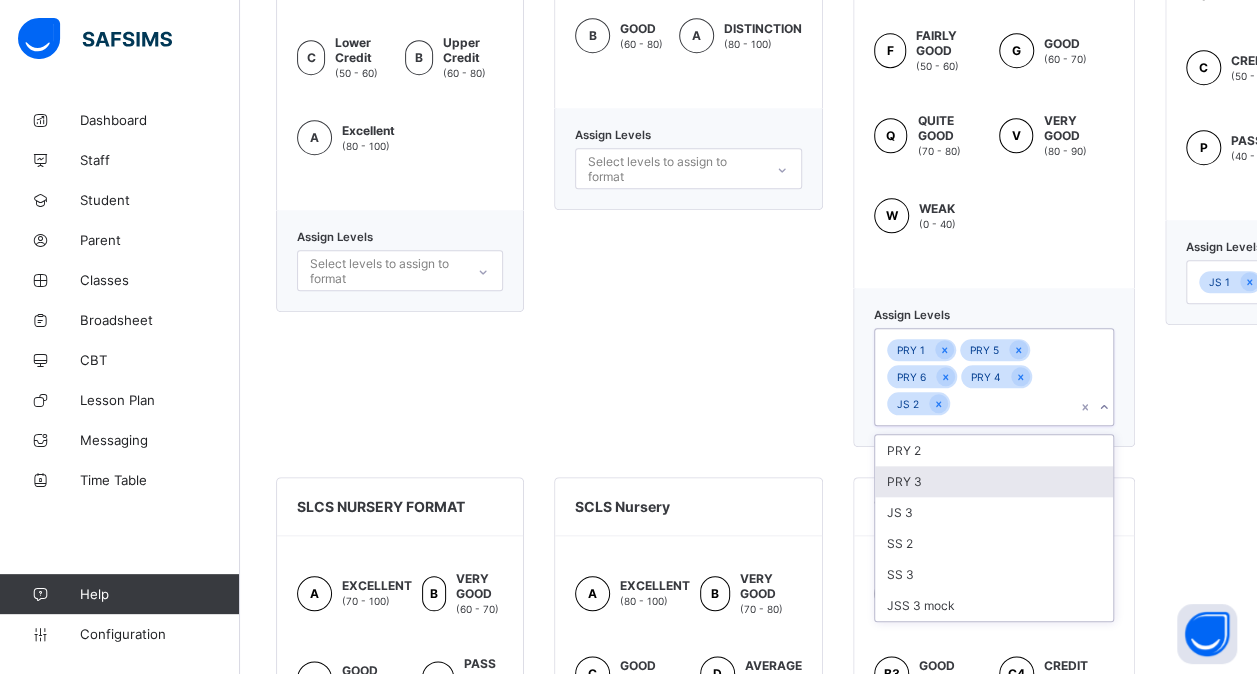 click on "PRY 3" at bounding box center [994, 481] 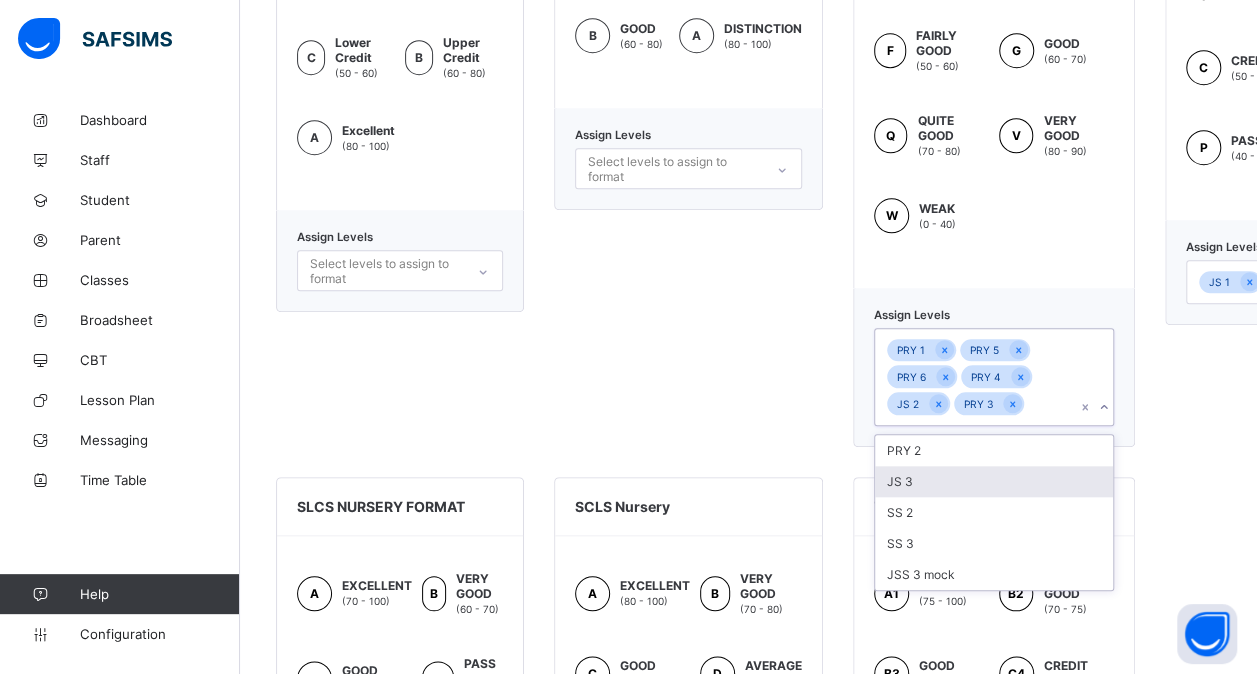 click on "JS 3" at bounding box center (994, 481) 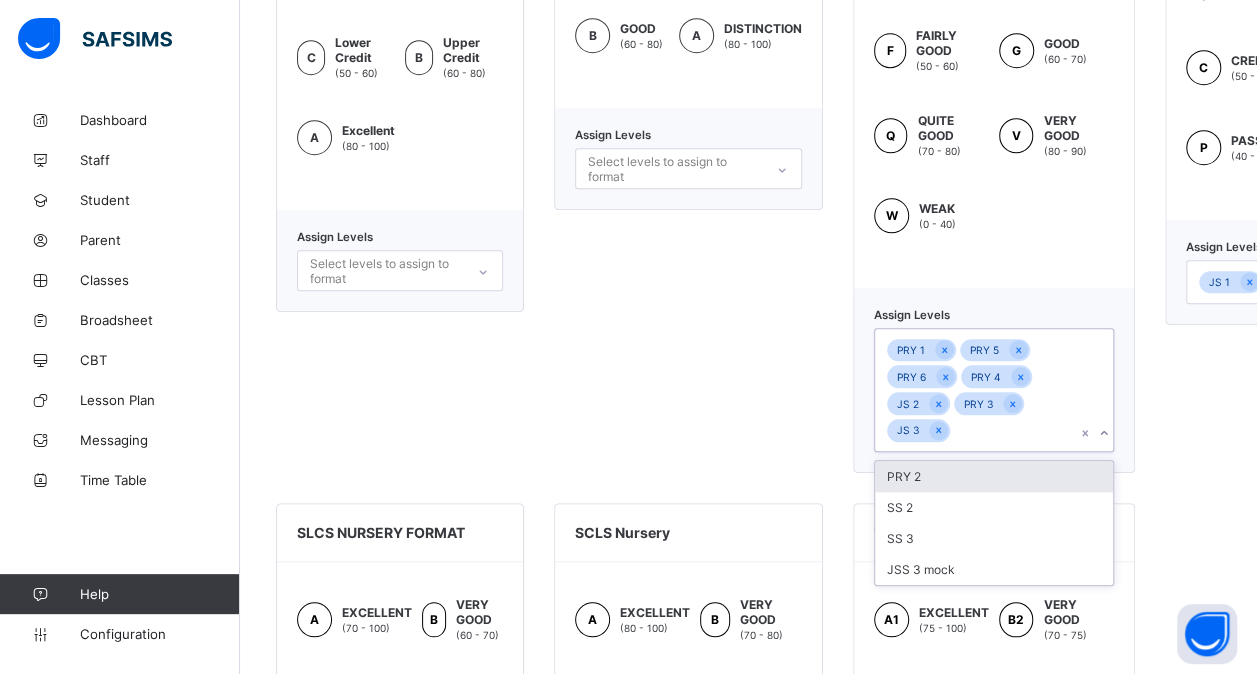 click on "PRY 2" at bounding box center [994, 476] 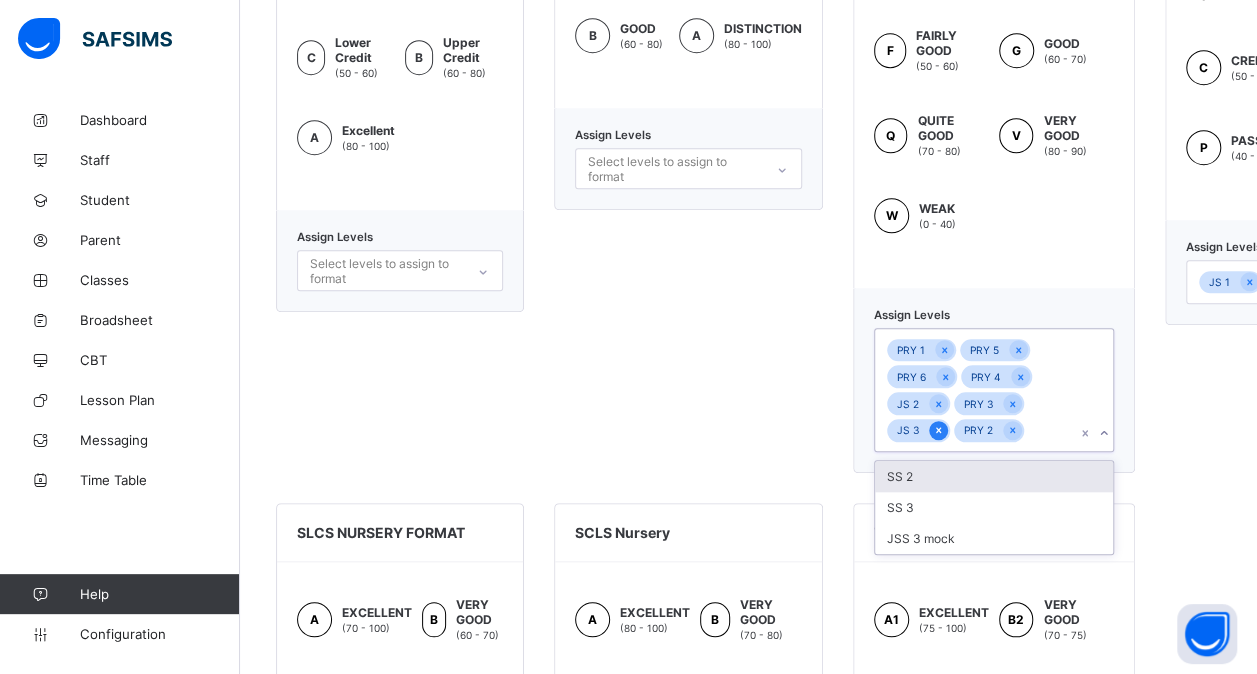 click 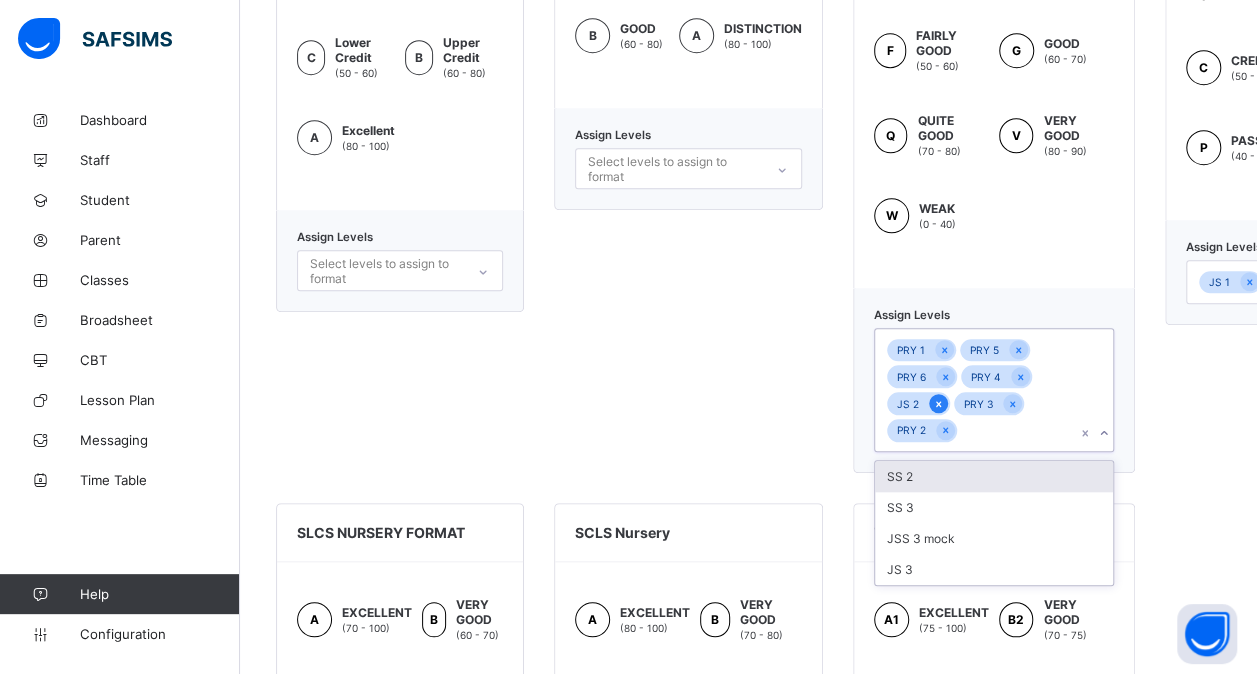 click 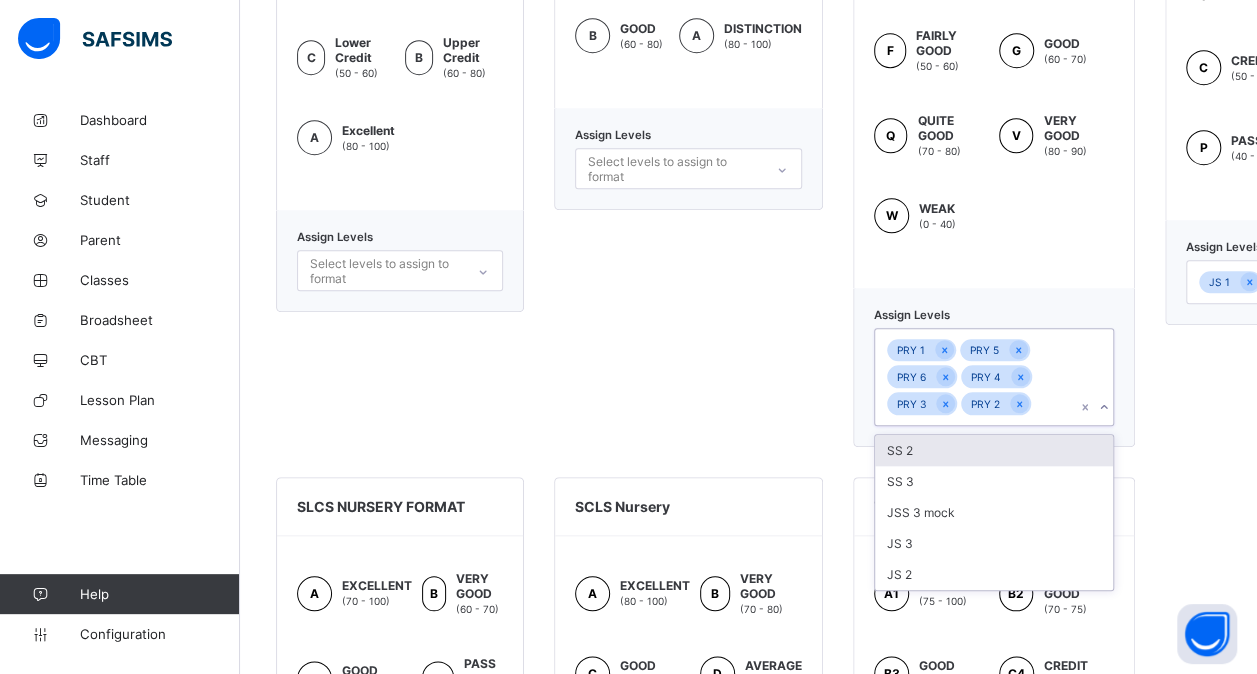 scroll, scrollTop: 768, scrollLeft: 162, axis: both 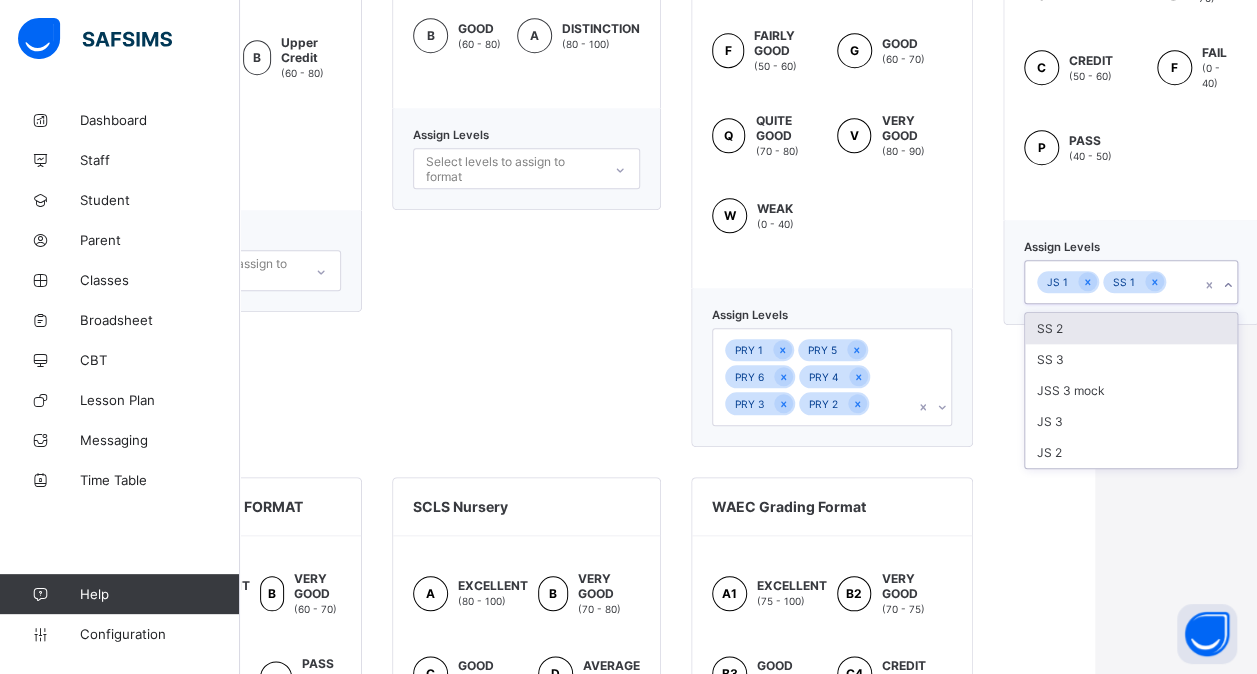 click on "JS 1 SS 1" at bounding box center (1131, 282) 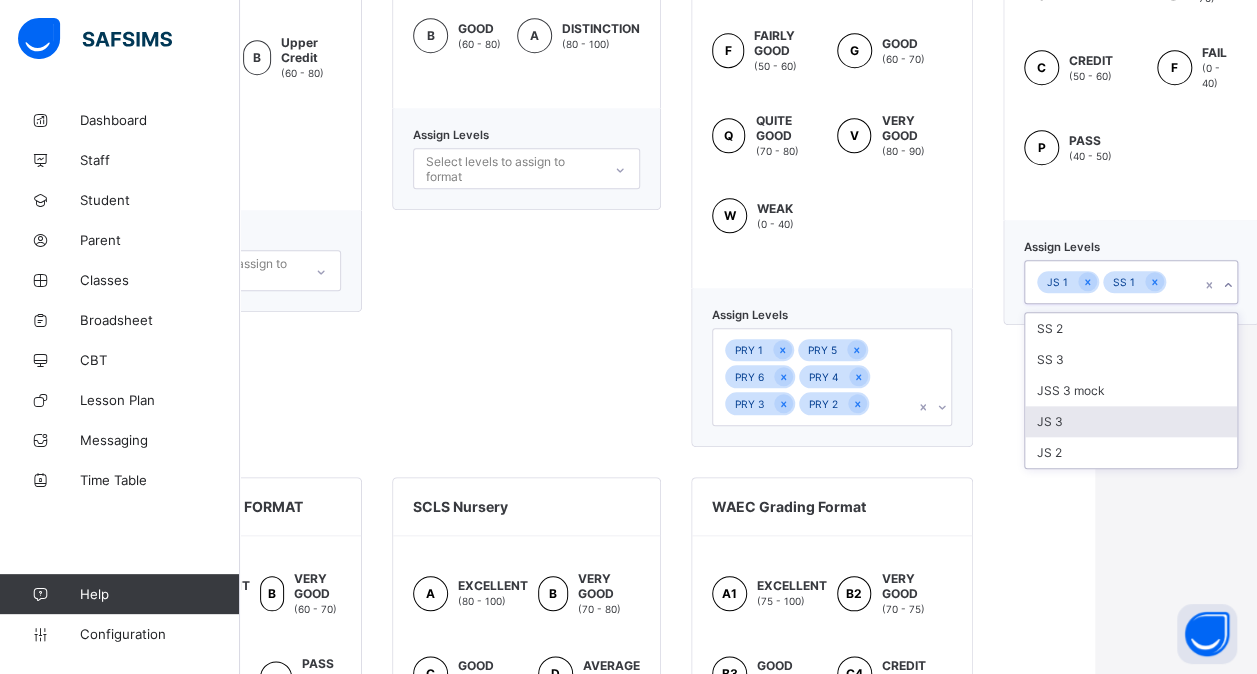 click on "JS 3" at bounding box center (1131, 421) 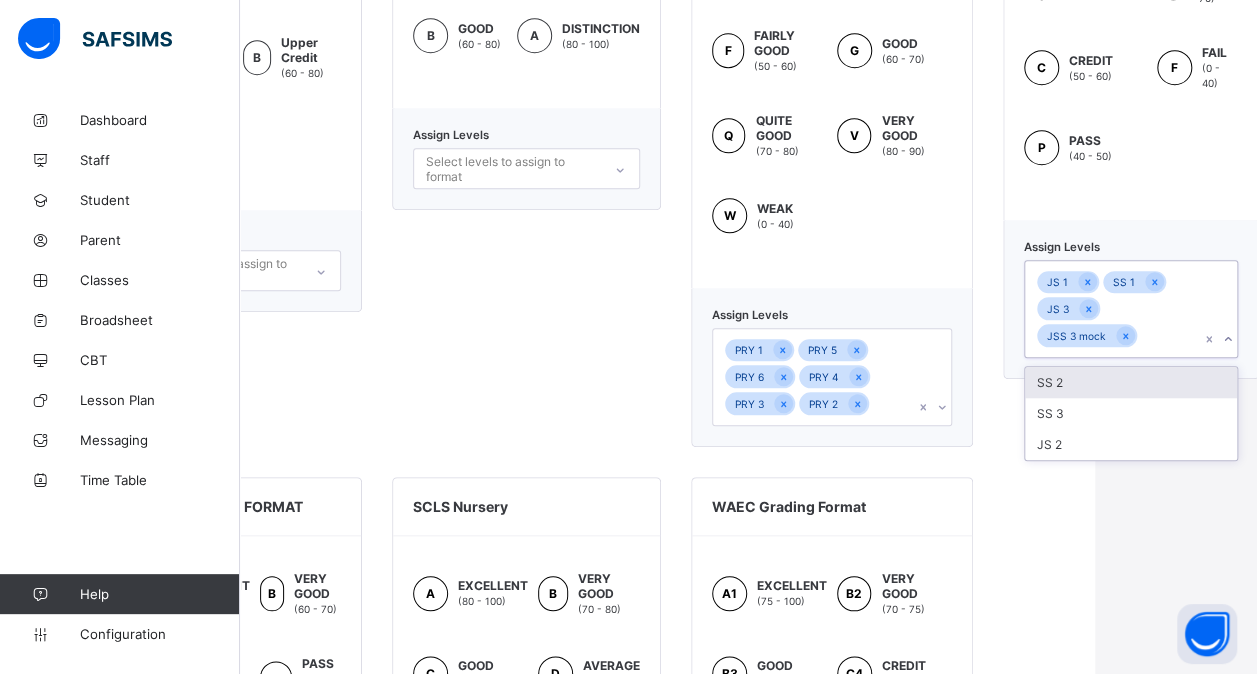 click on "SS 3" at bounding box center [1131, 413] 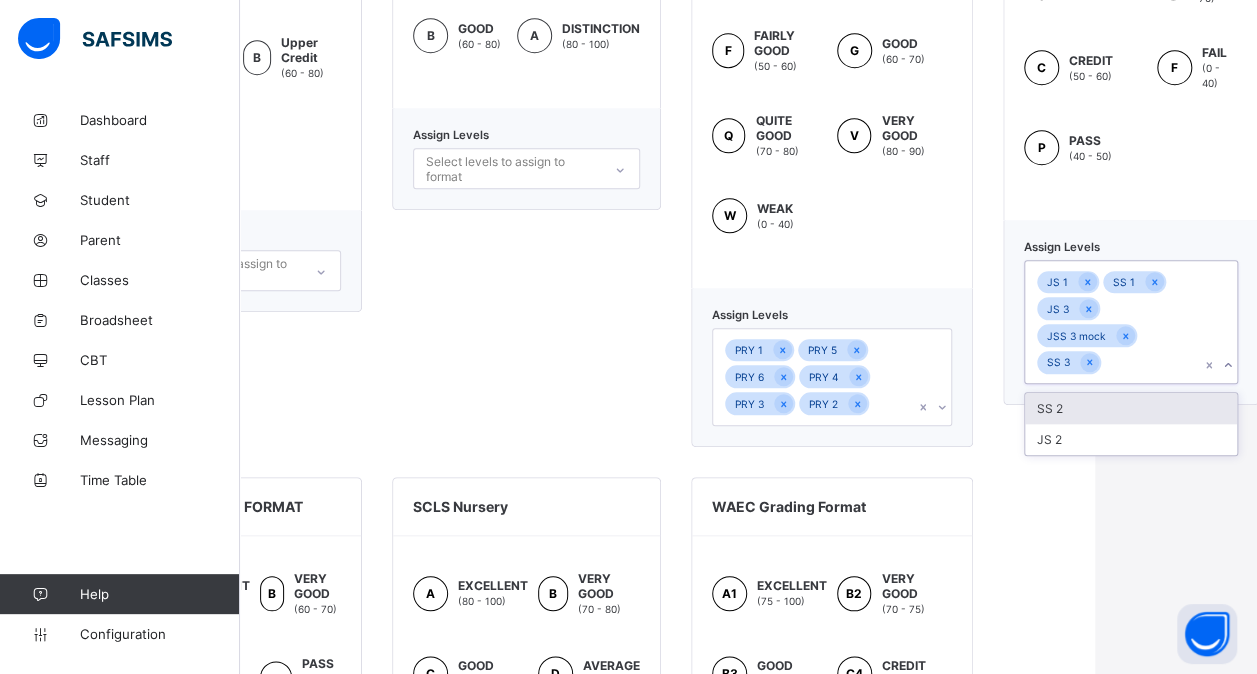 click on "SS 2" at bounding box center (1131, 408) 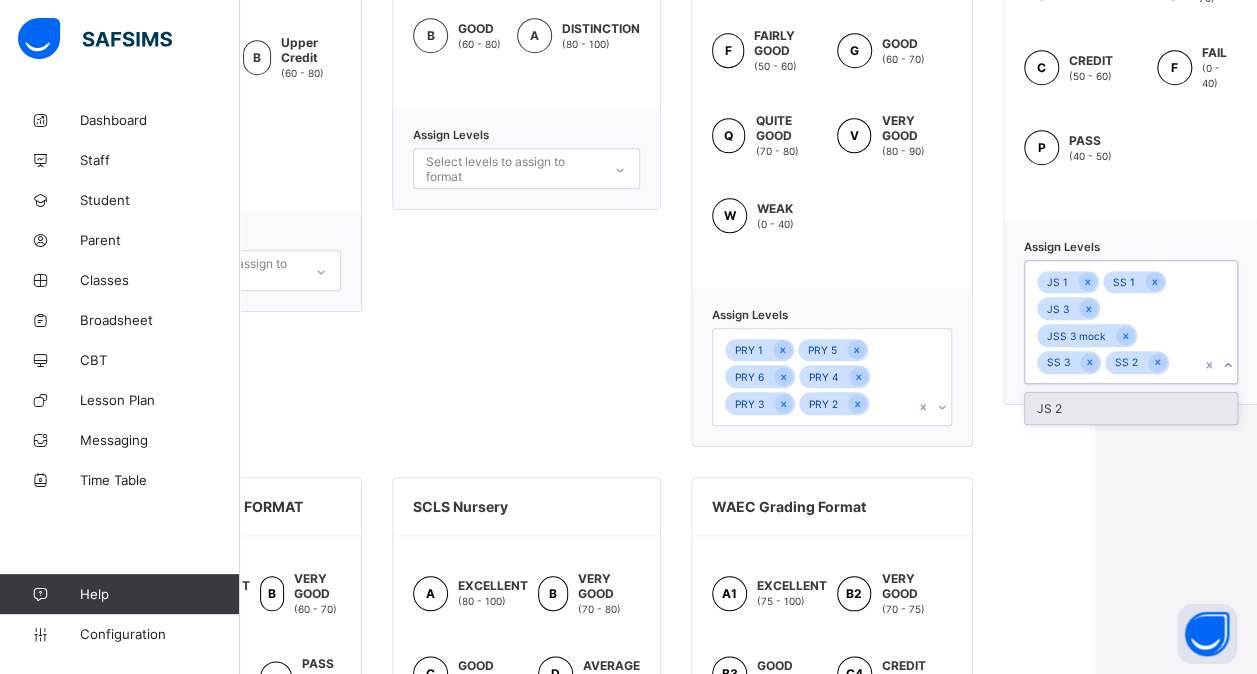 click on "JS 2" at bounding box center [1131, 408] 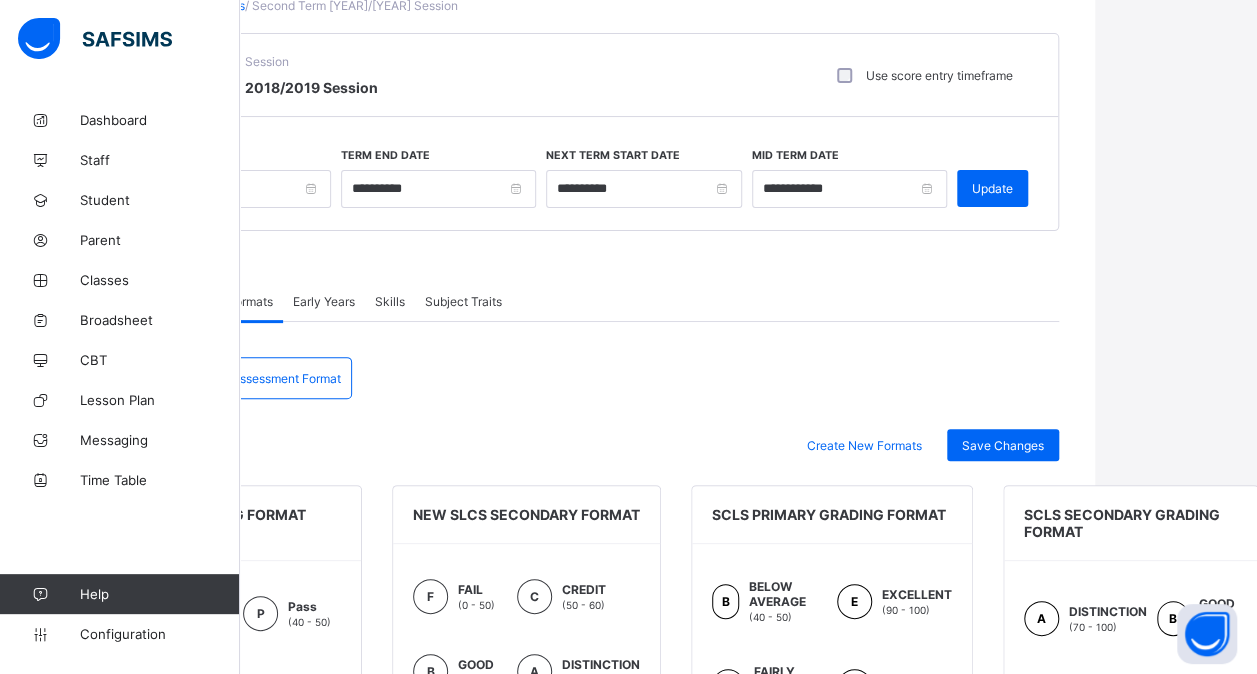 scroll, scrollTop: 126, scrollLeft: 162, axis: both 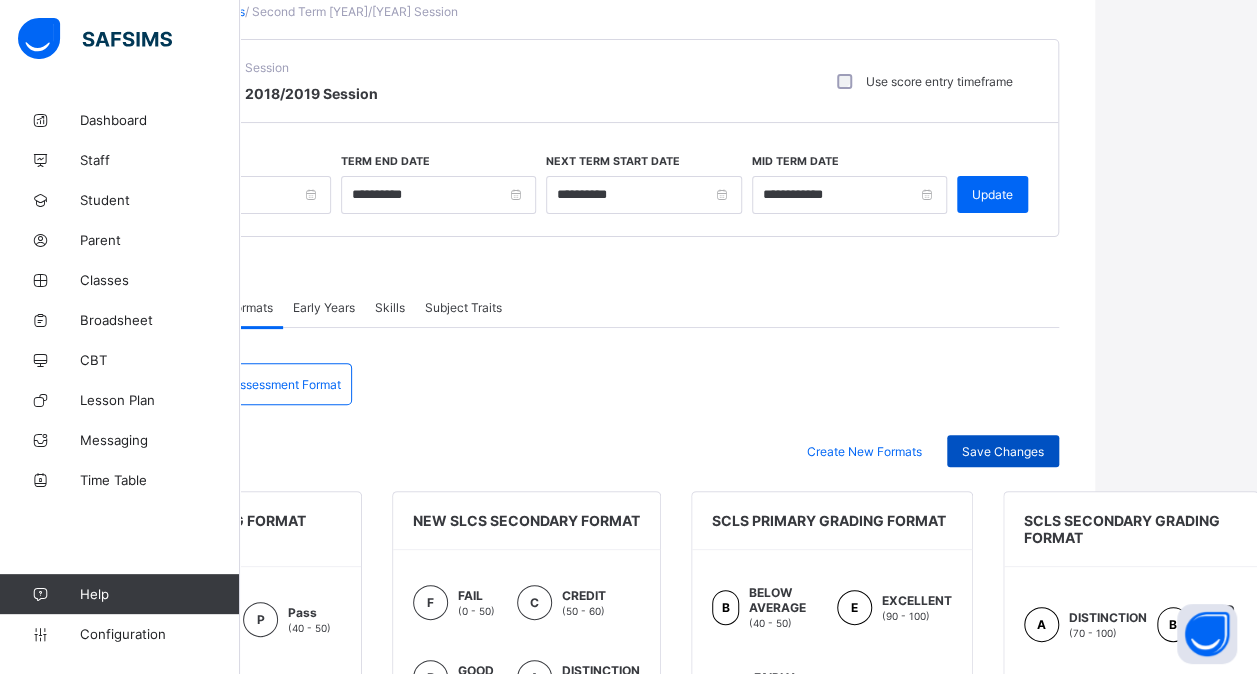 click on "Save Changes" at bounding box center [1003, 451] 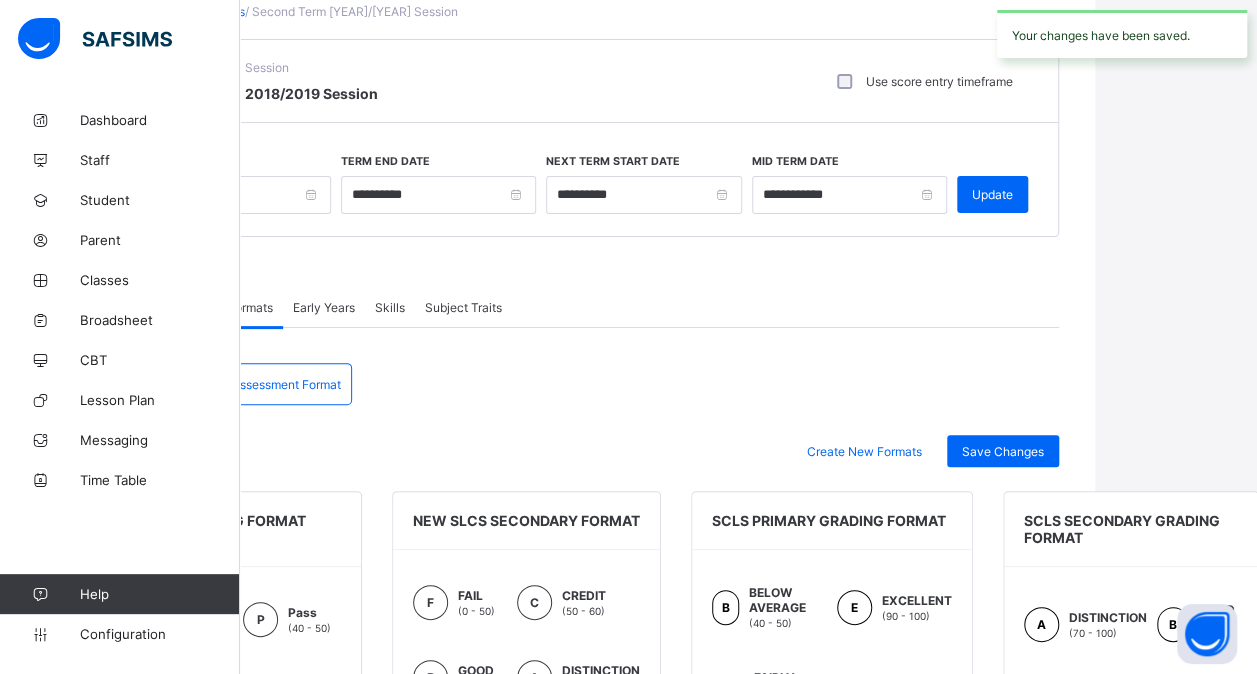 click on "Assessment Format" at bounding box center [286, 384] 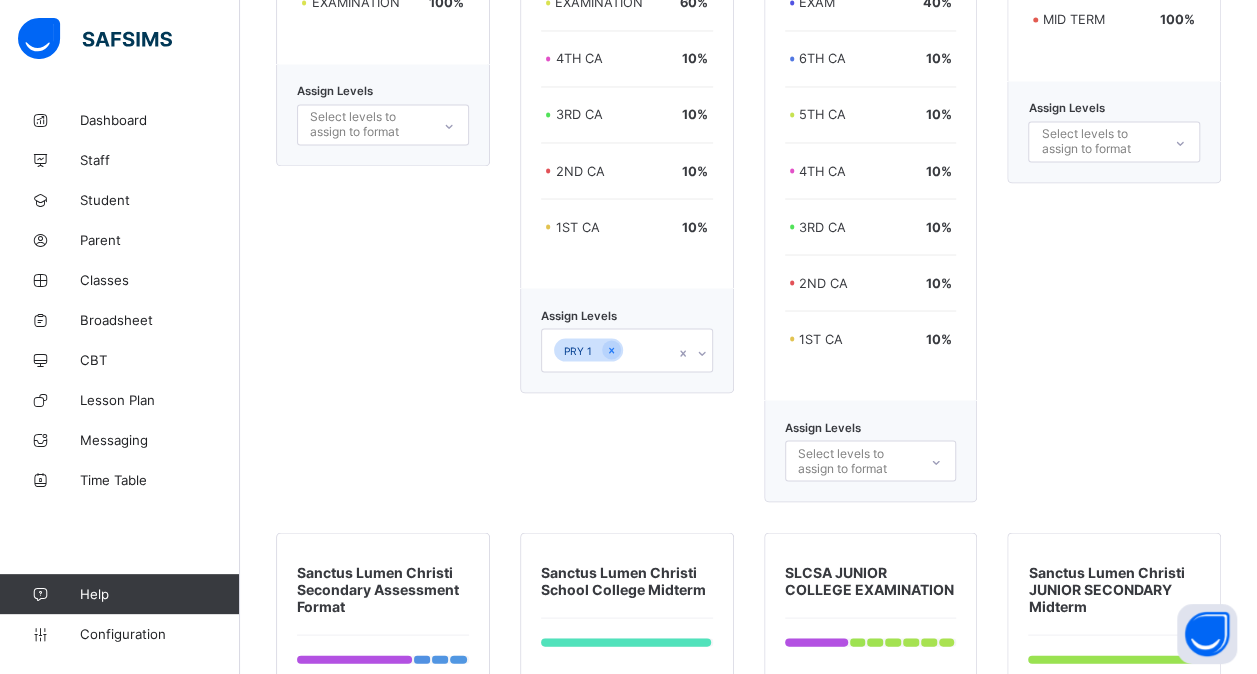 scroll, scrollTop: 5494, scrollLeft: 15, axis: both 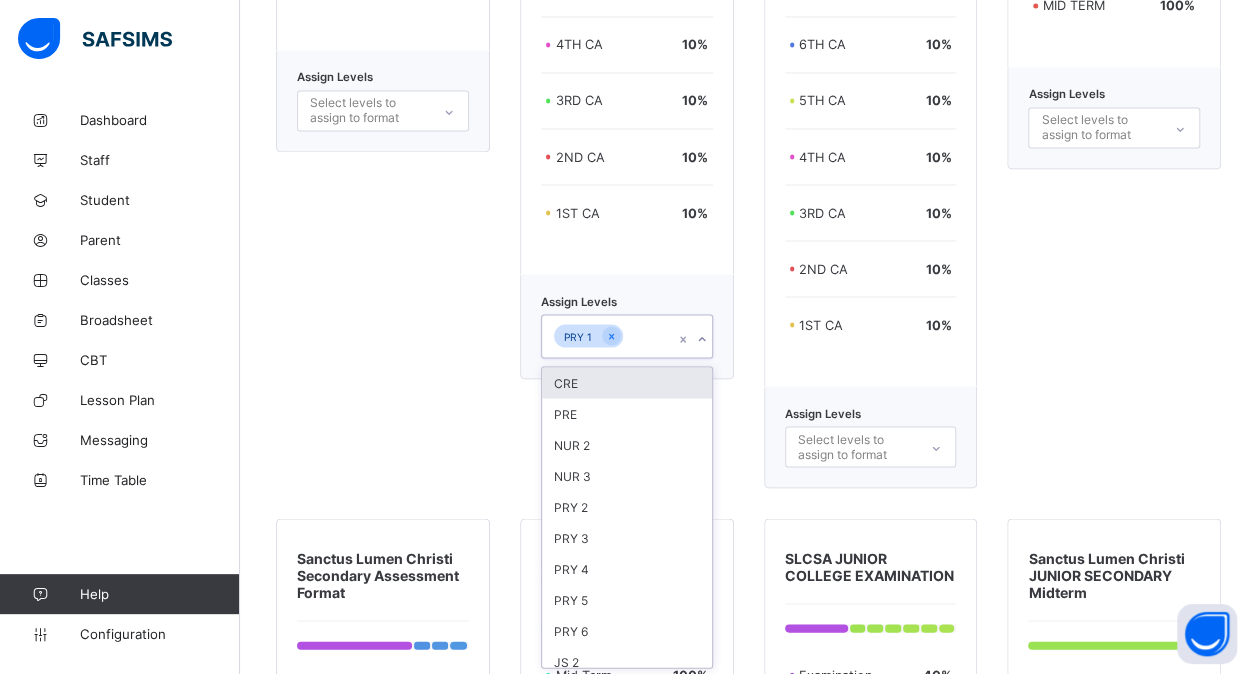 click on "PRY 1" at bounding box center (608, 336) 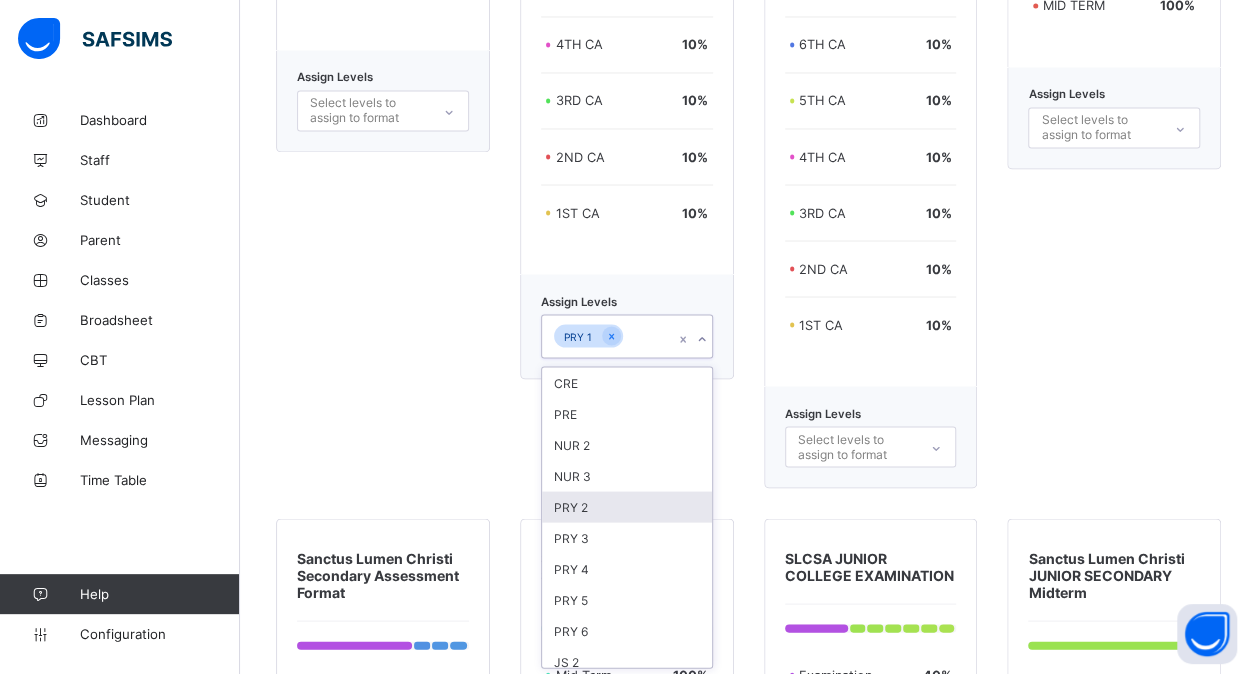 click on "PRY 2" at bounding box center [627, 506] 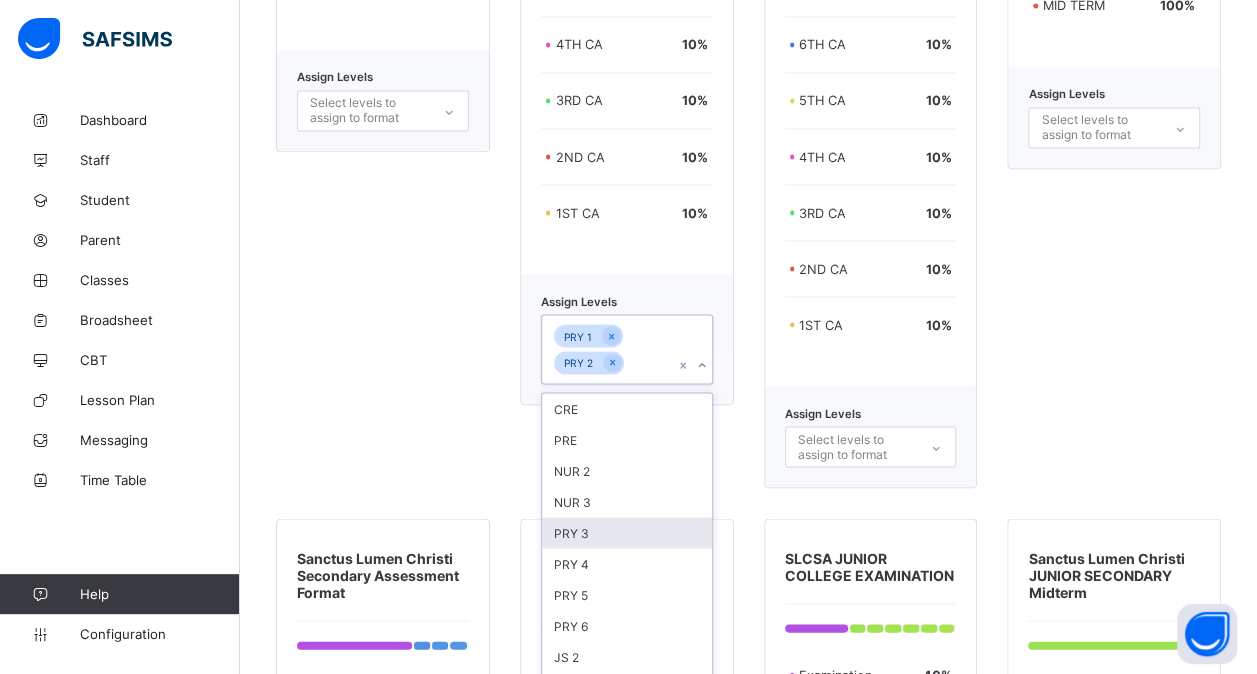 click on "PRY 3" at bounding box center (627, 532) 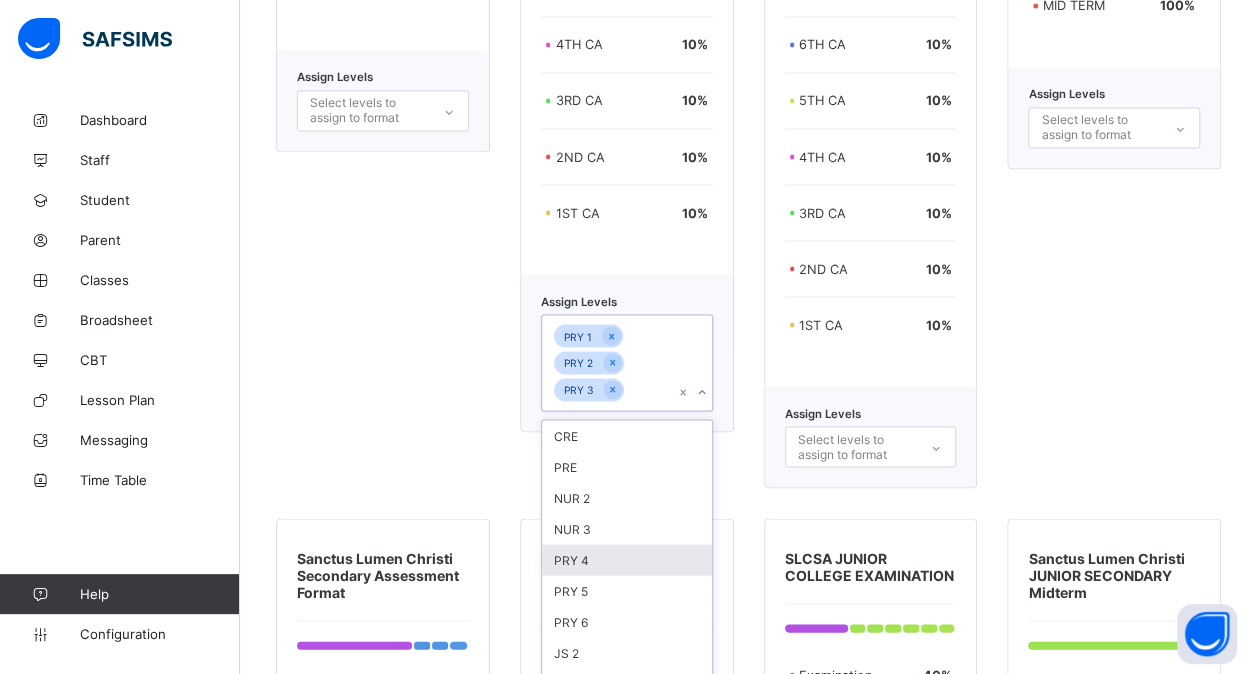 click on "PRY 4" at bounding box center [627, 559] 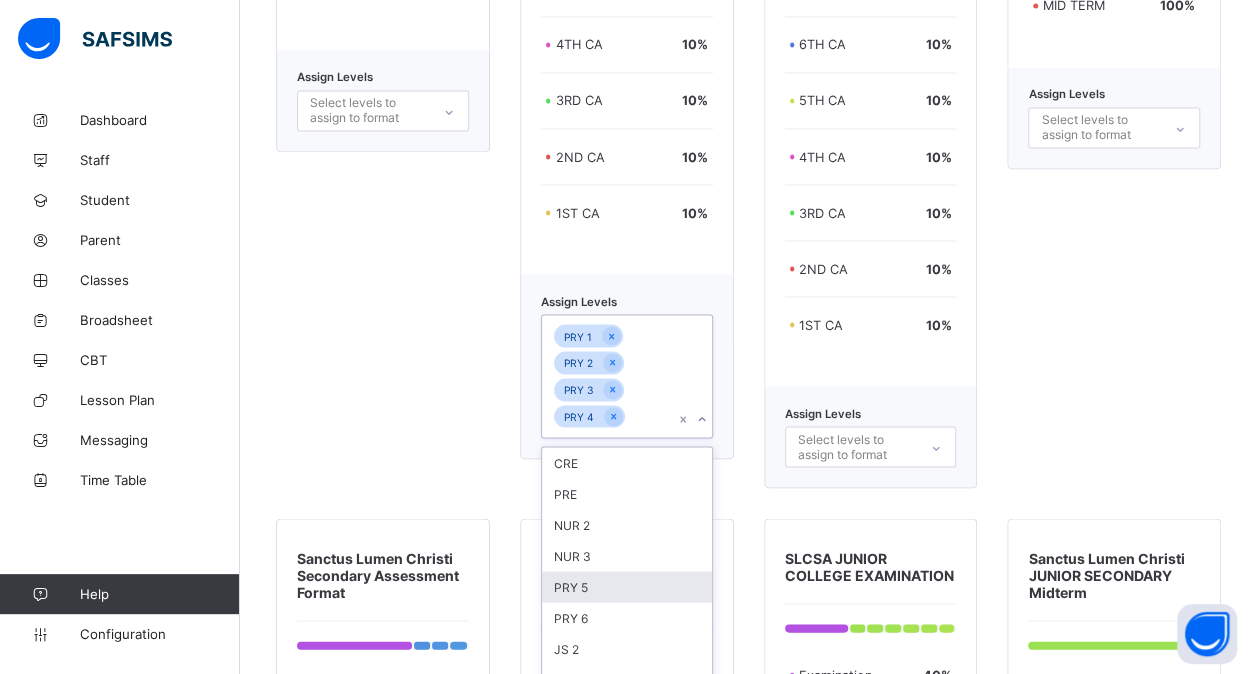 click on "PRY 5" at bounding box center [627, 586] 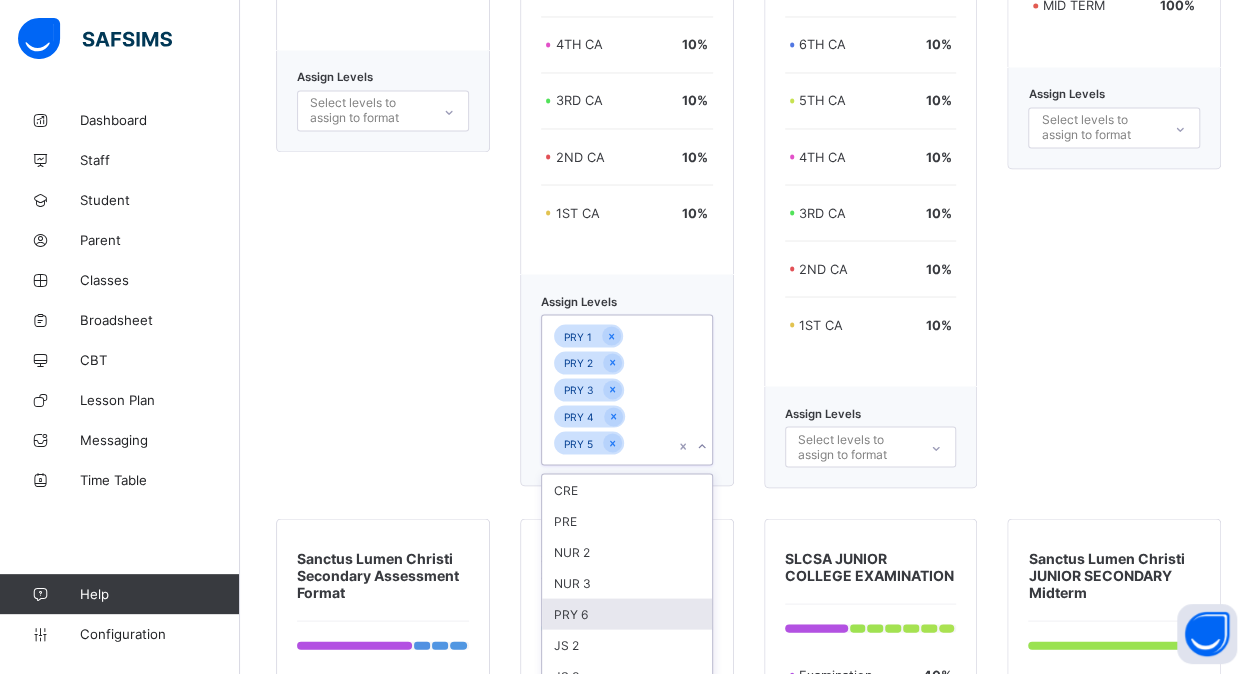 click on "PRY 6" at bounding box center [627, 613] 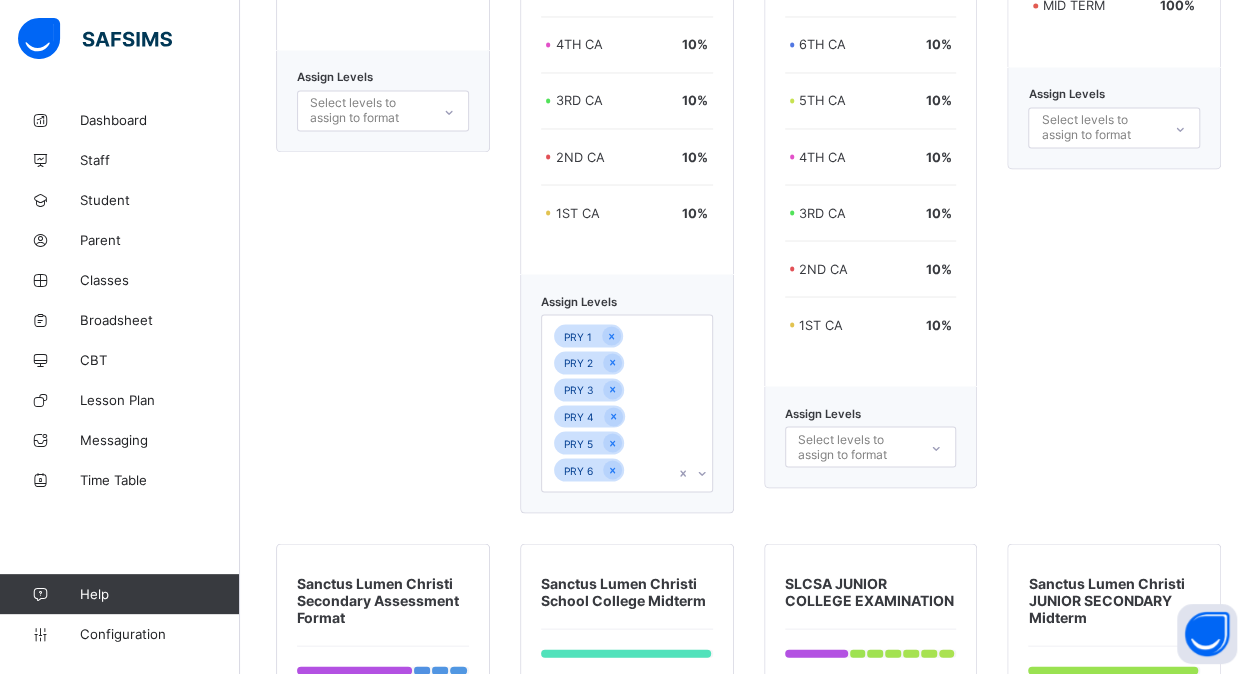 click on "SCLS Nursery Assessment Format     EXAMINATION     100 % Assign Levels Select levels to assign to format" at bounding box center (383, 172) 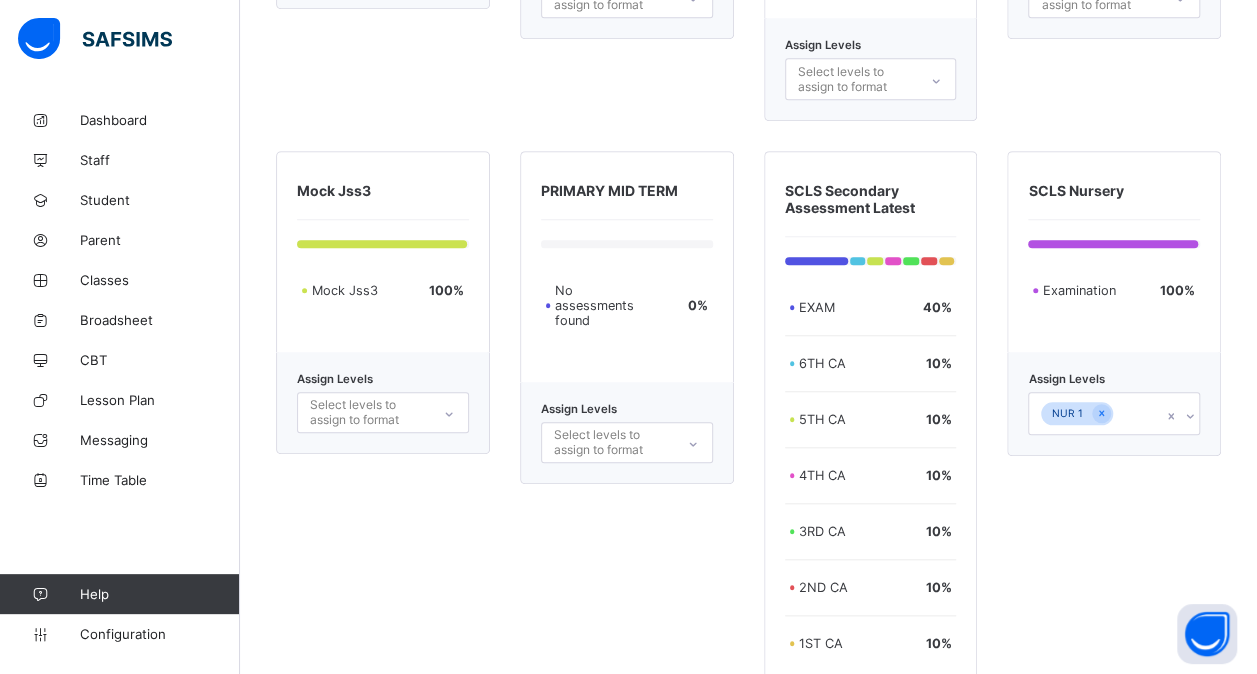 scroll, scrollTop: 4488, scrollLeft: 15, axis: both 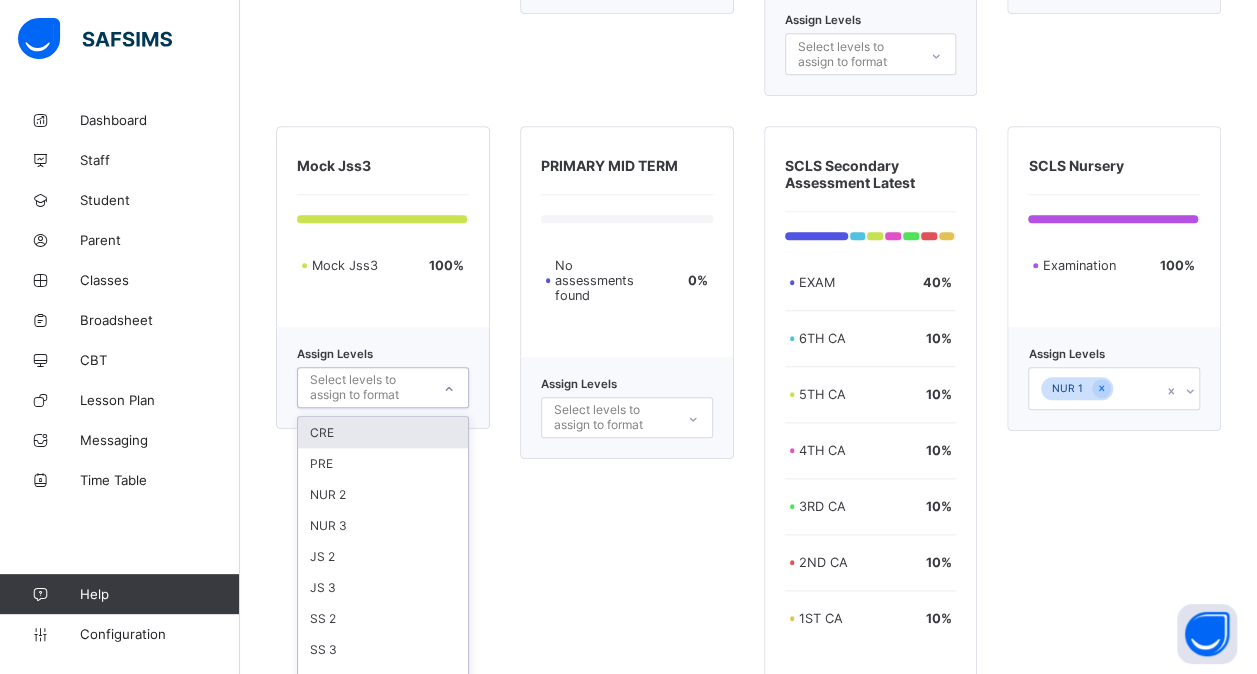 click on "Assign Levels      option CRE focused, 1 of 9. 9 results available. Use Up and Down to choose options, press Enter to select the currently focused option, press Escape to exit the menu, press Tab to select the option and exit the menu. Select levels to assign to format CRE PRE NUR 2 NUR 3 JS 2 JS 3 SS 2 SS 3 JSS 3 mock" at bounding box center [383, 378] 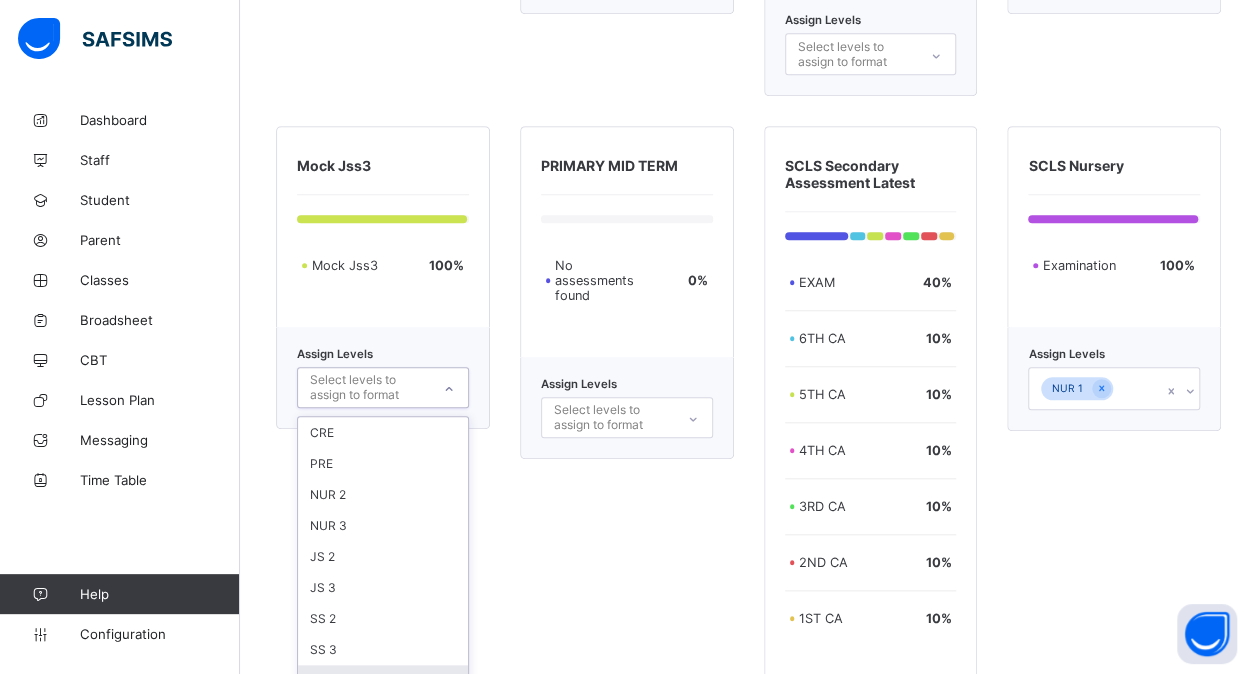 click on "JSS 3 mock" at bounding box center [383, 680] 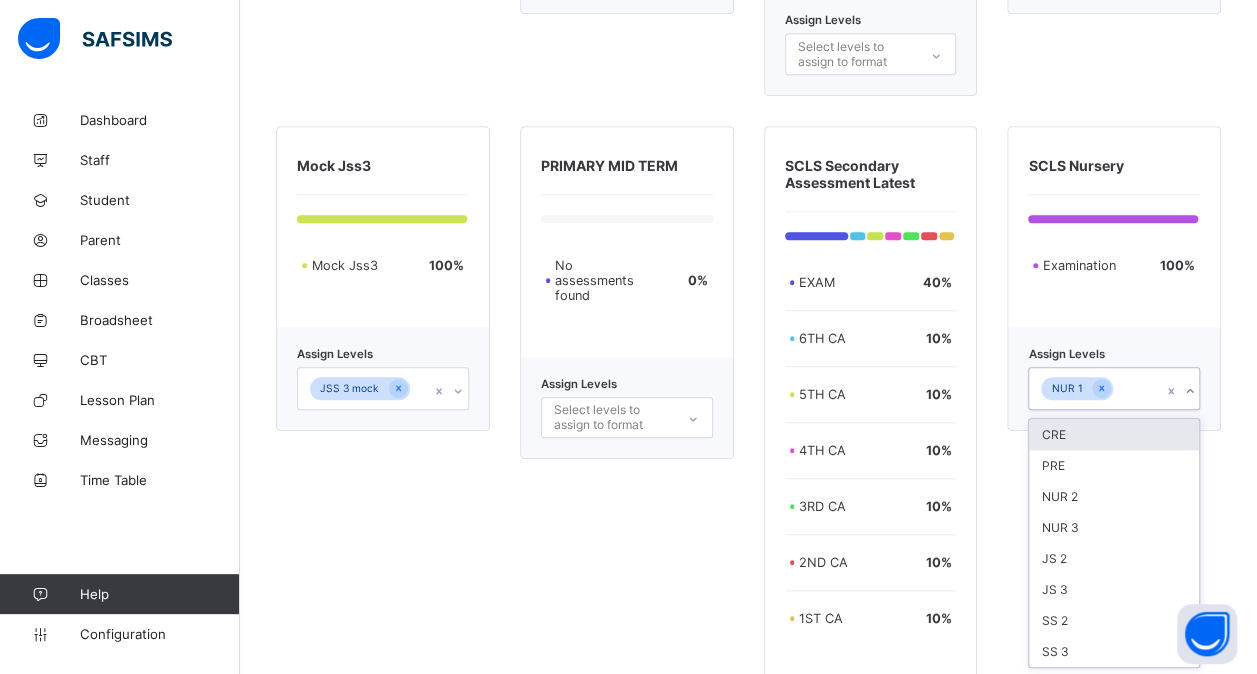 click on "NUR 1" at bounding box center [1095, 389] 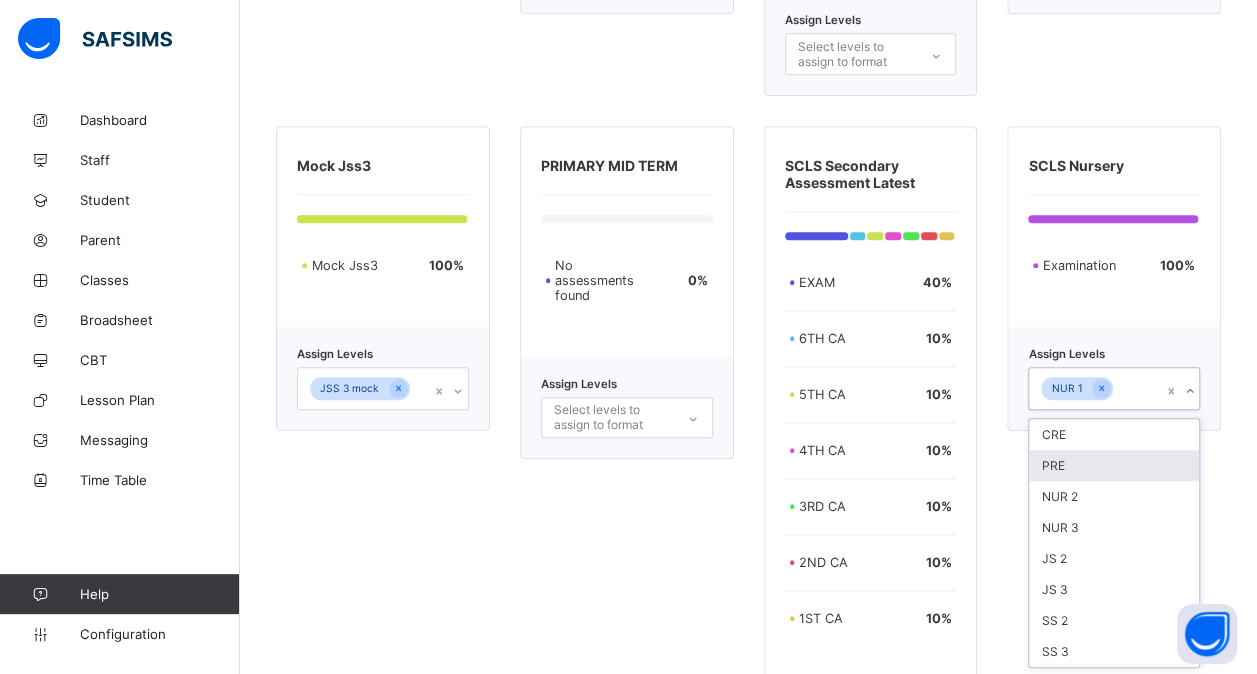 click on "PRE" at bounding box center [1114, 465] 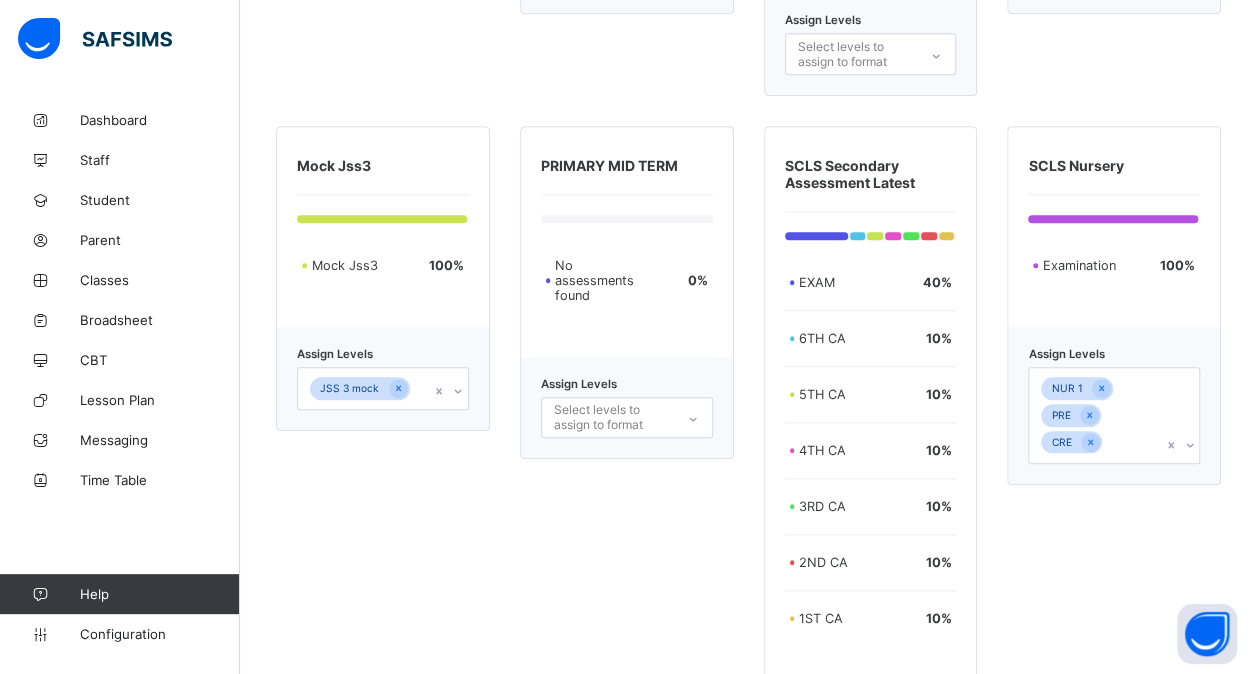click on "Assign Levels NUR 1 PRE CRE" at bounding box center [1114, 406] 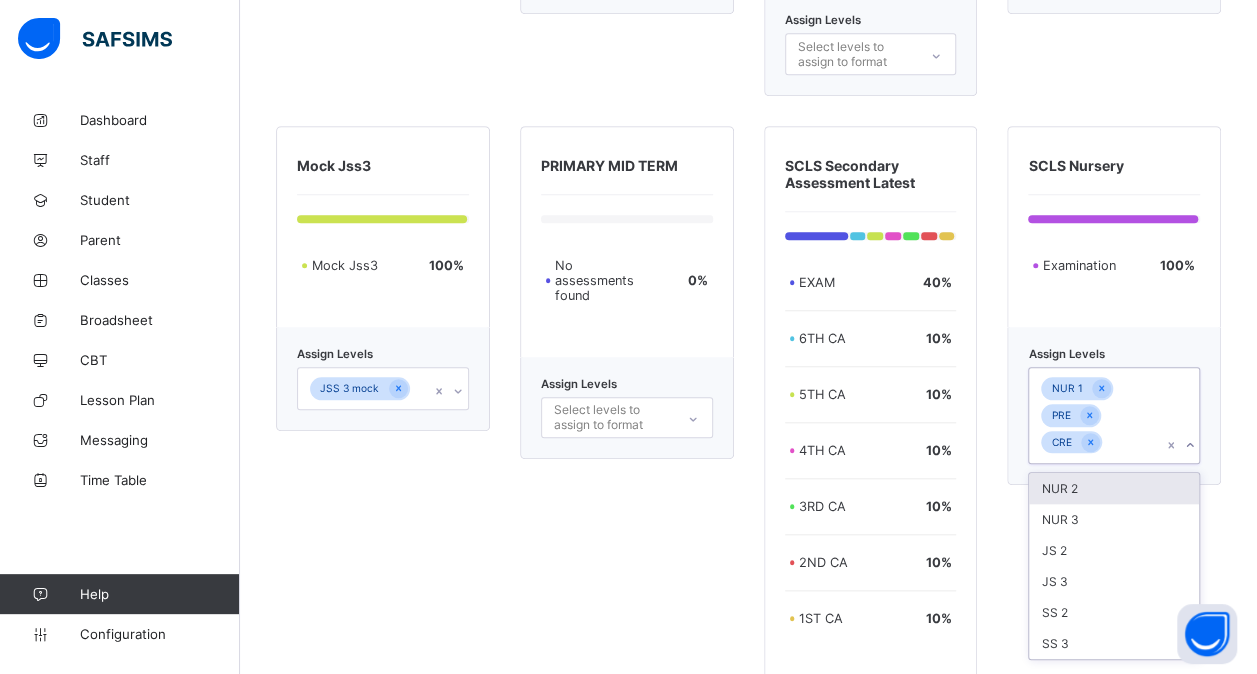 click on "NUR 1 PRE CRE" at bounding box center (1095, 416) 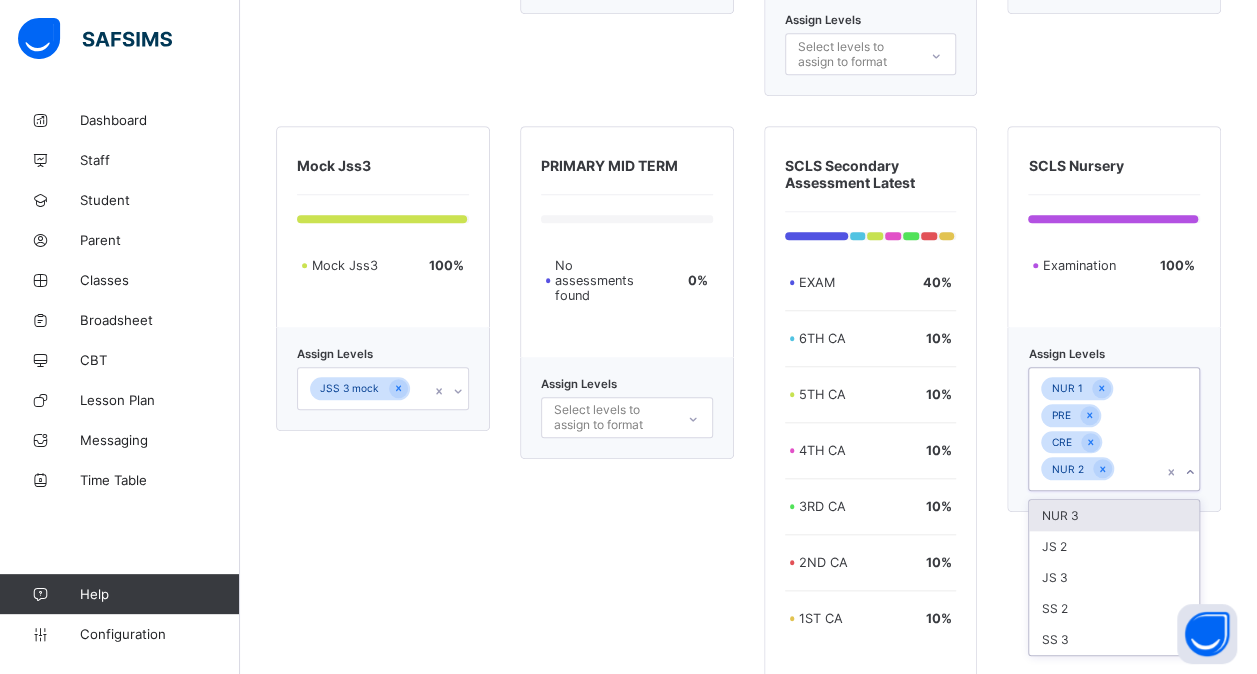 click on "NUR 3" at bounding box center (1114, 515) 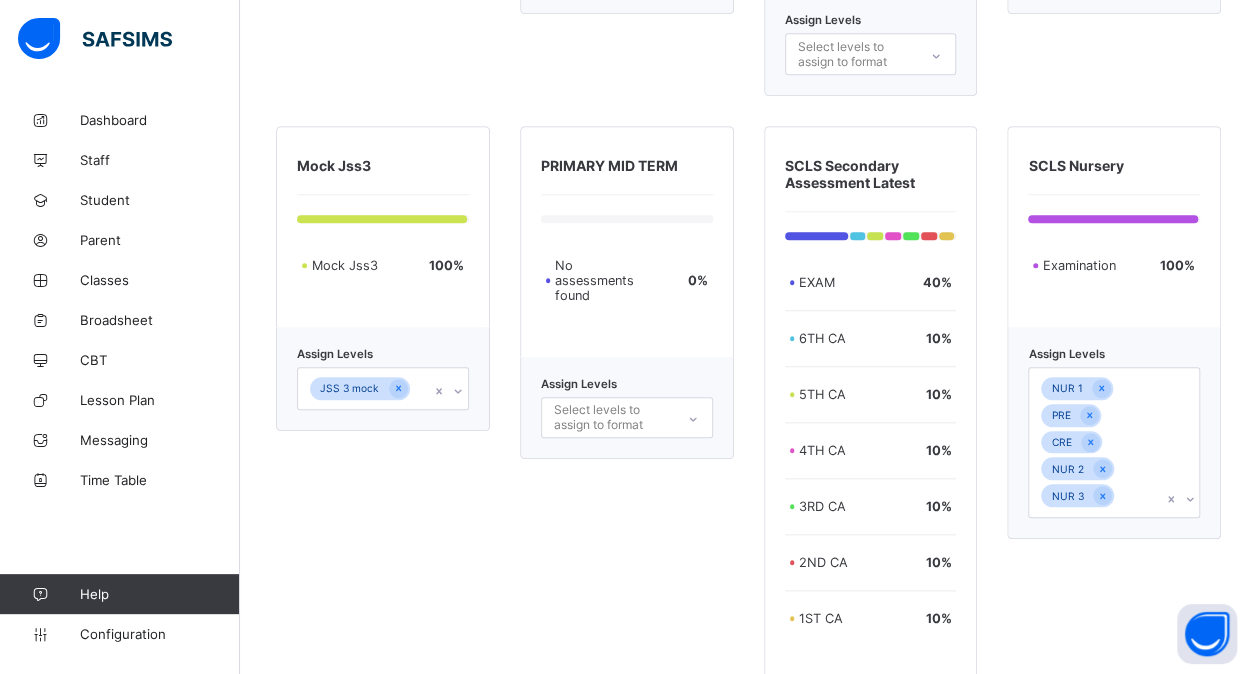 click on "PRIMARY MID TERM     No assessments found     0 % Assign Levels Select levels to assign to format" at bounding box center (627, 454) 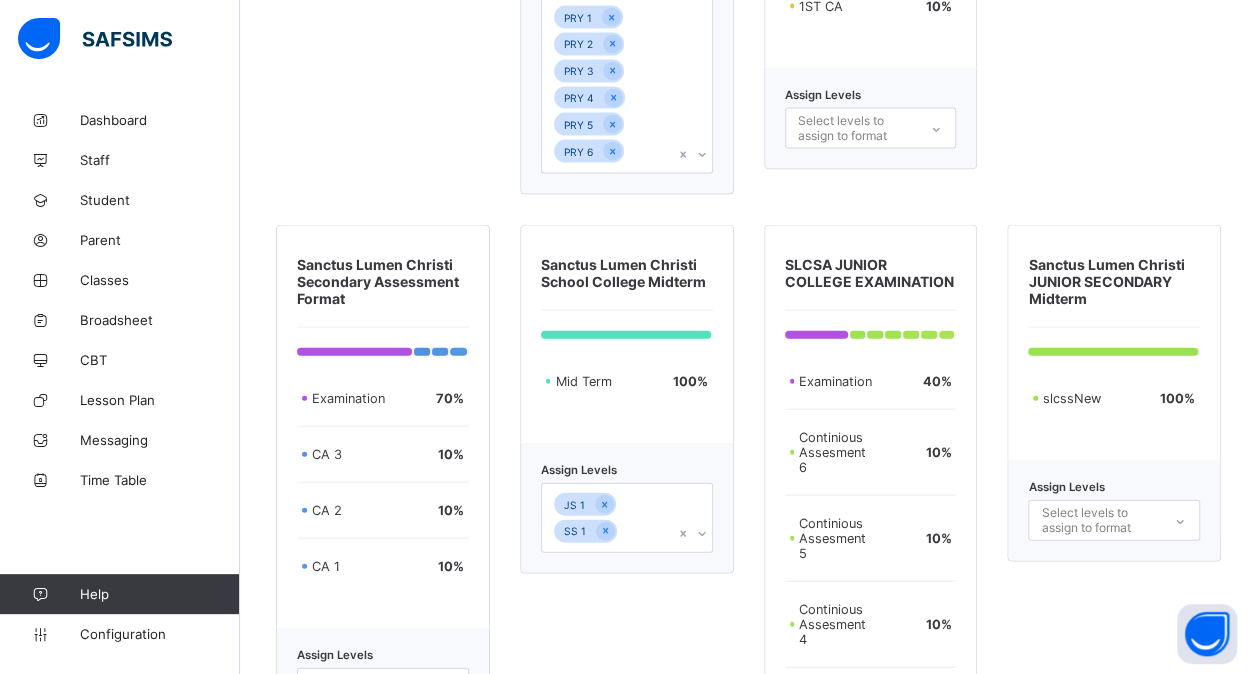 scroll, scrollTop: 5813, scrollLeft: 0, axis: vertical 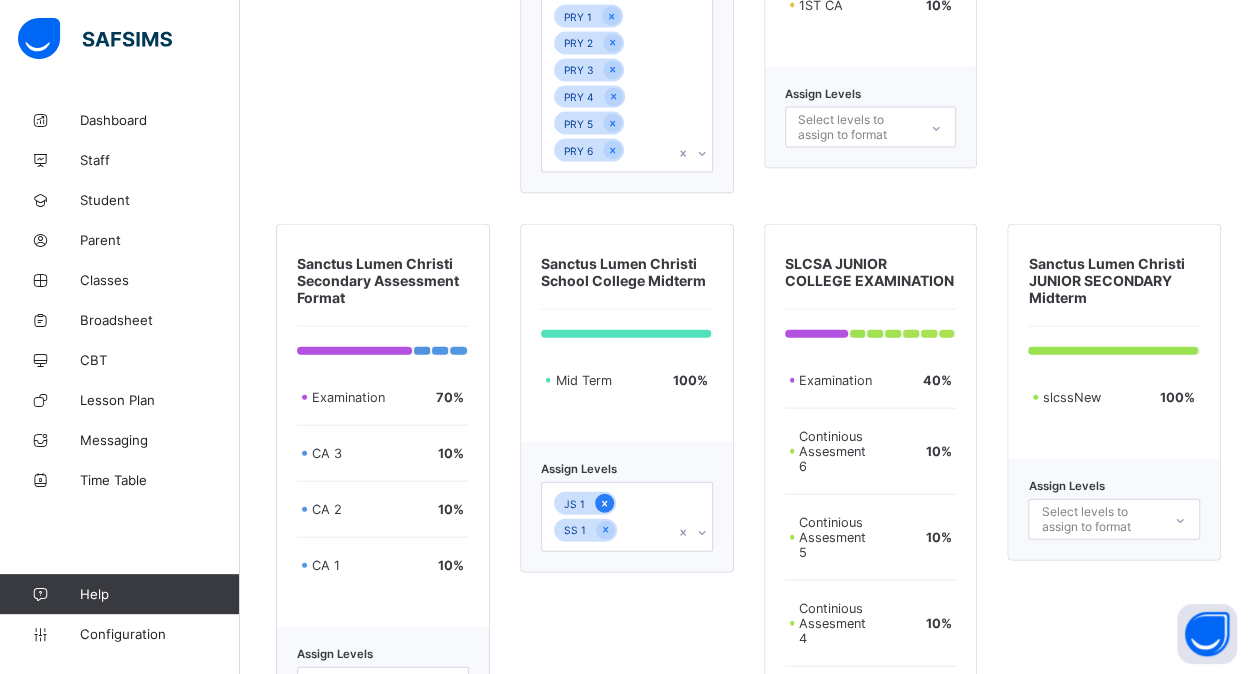 click 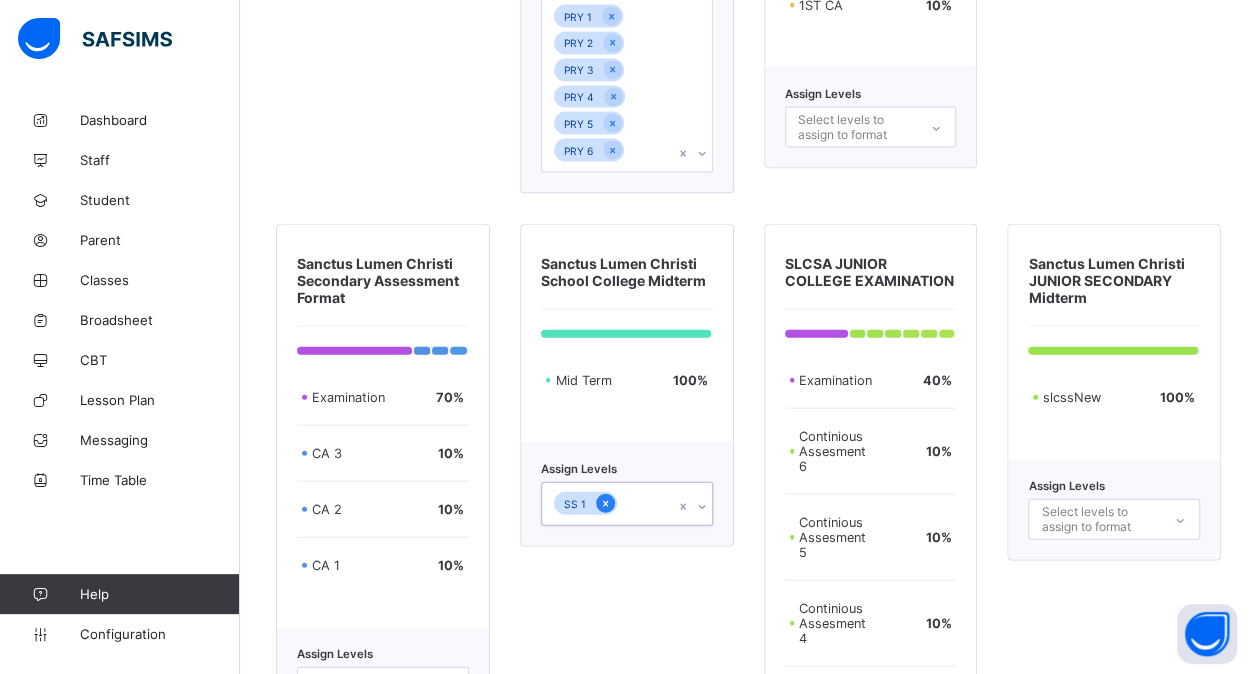 click 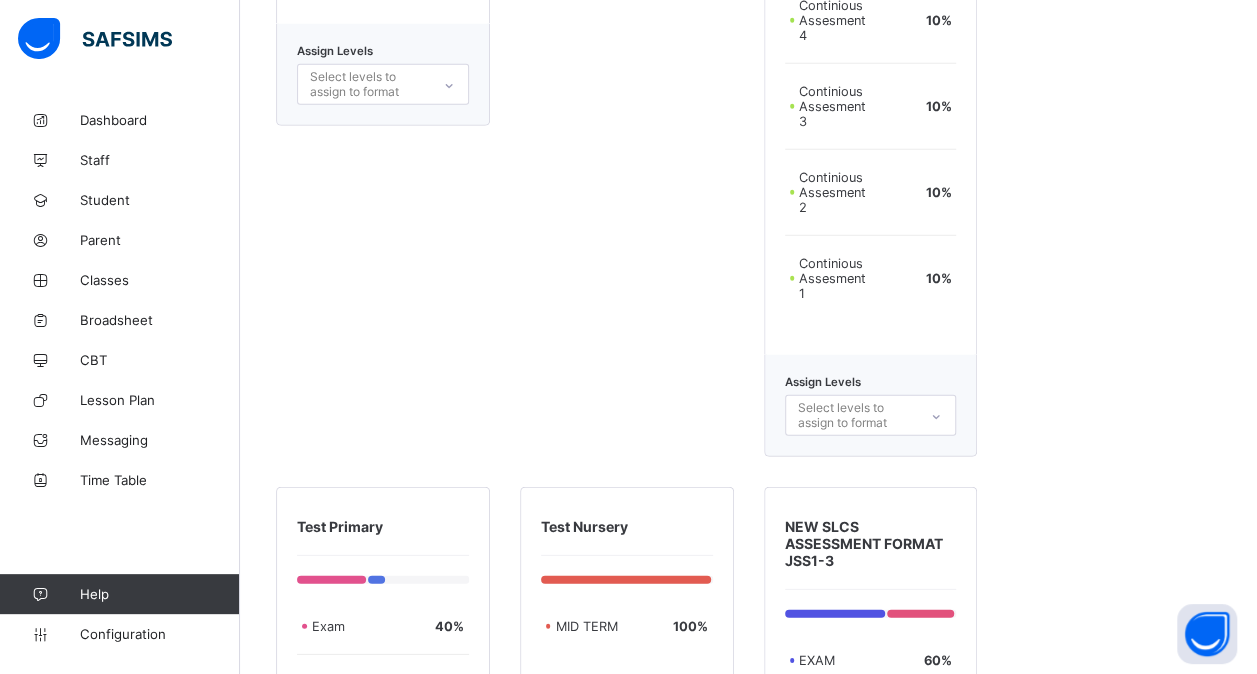 scroll, scrollTop: 6366, scrollLeft: 0, axis: vertical 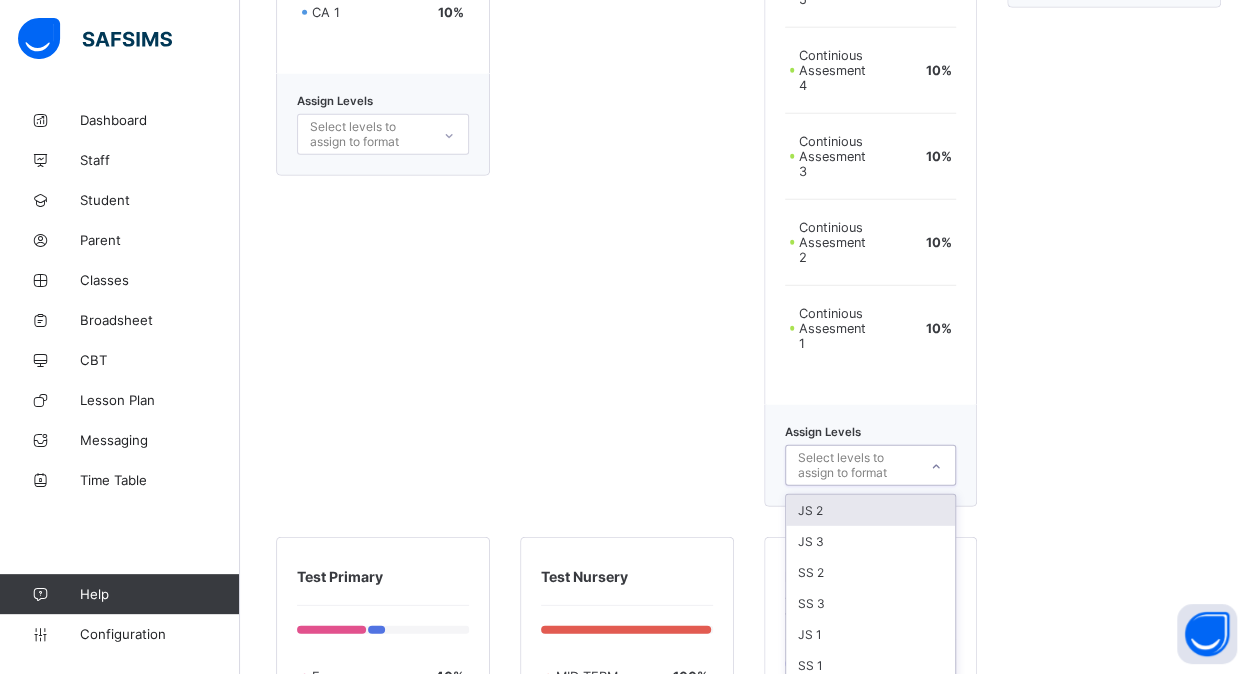 click on "Select levels to assign to format" at bounding box center (857, 465) 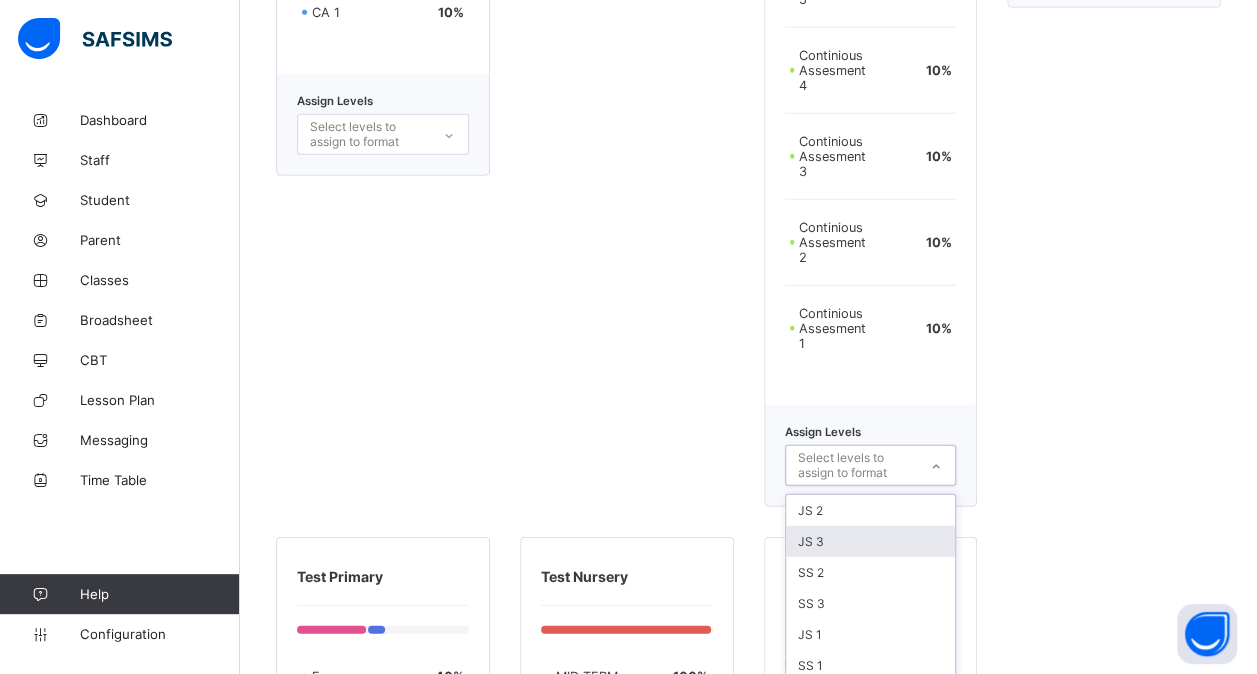 click on "JS 3" at bounding box center (871, 541) 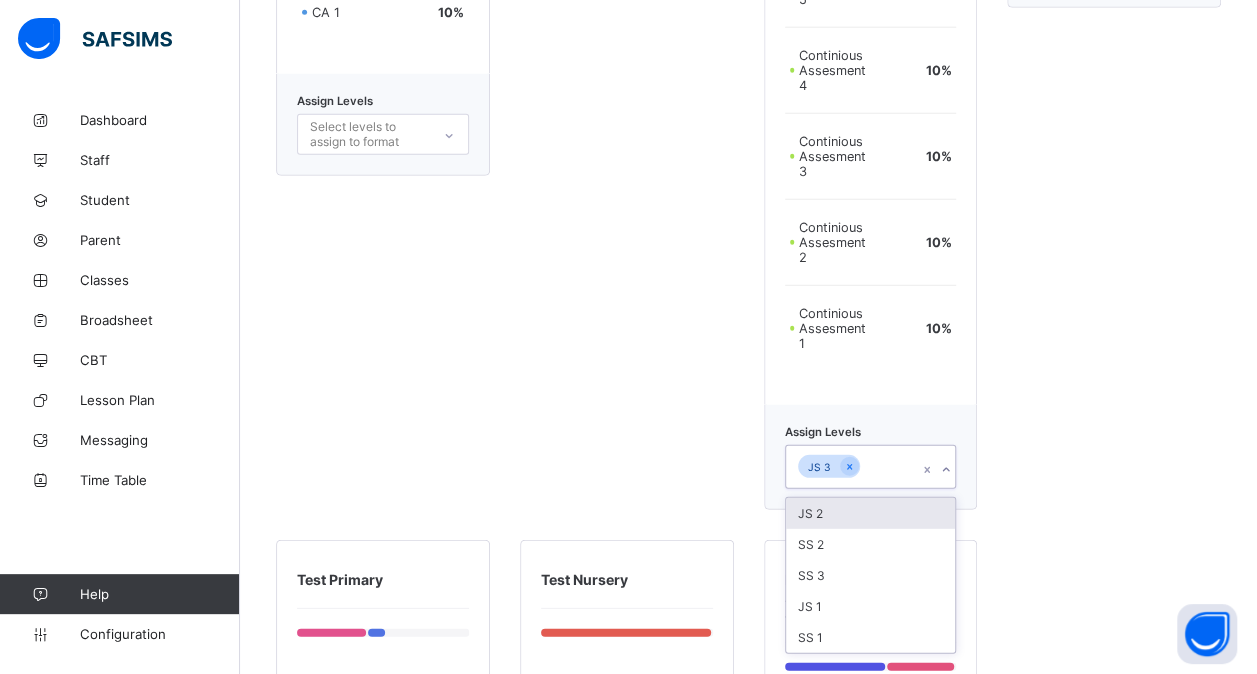 click on "JS 2" at bounding box center (871, 513) 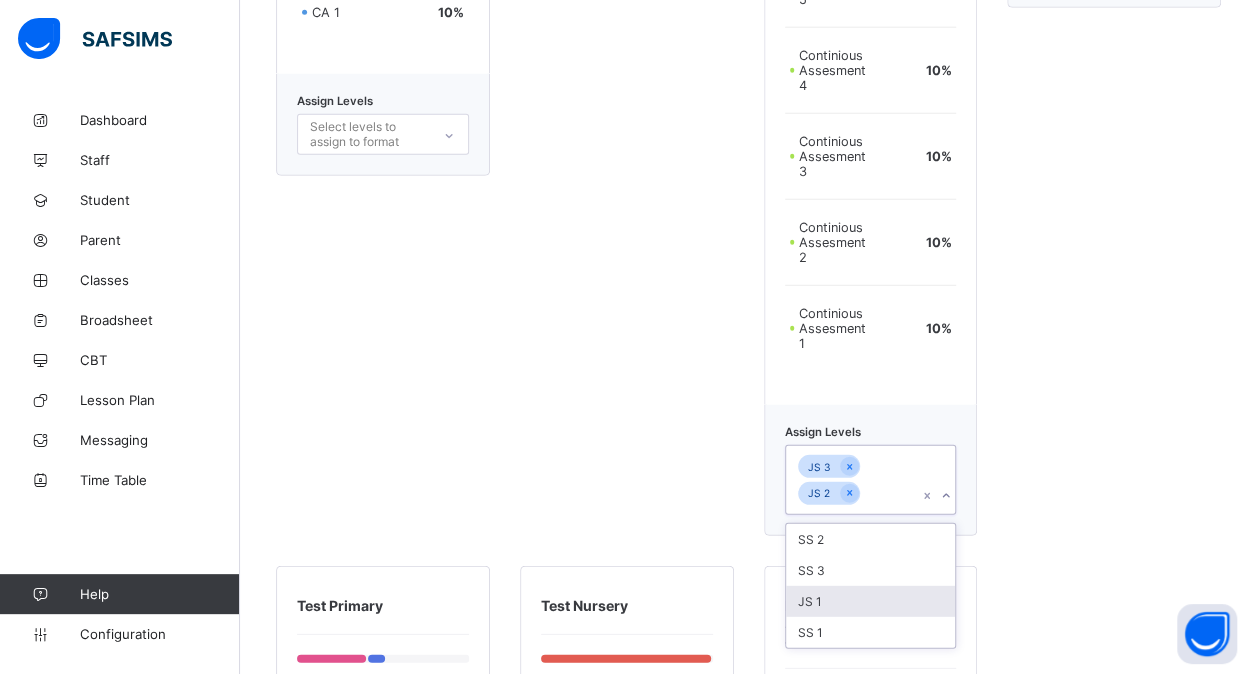 click on "JS 1" at bounding box center (871, 601) 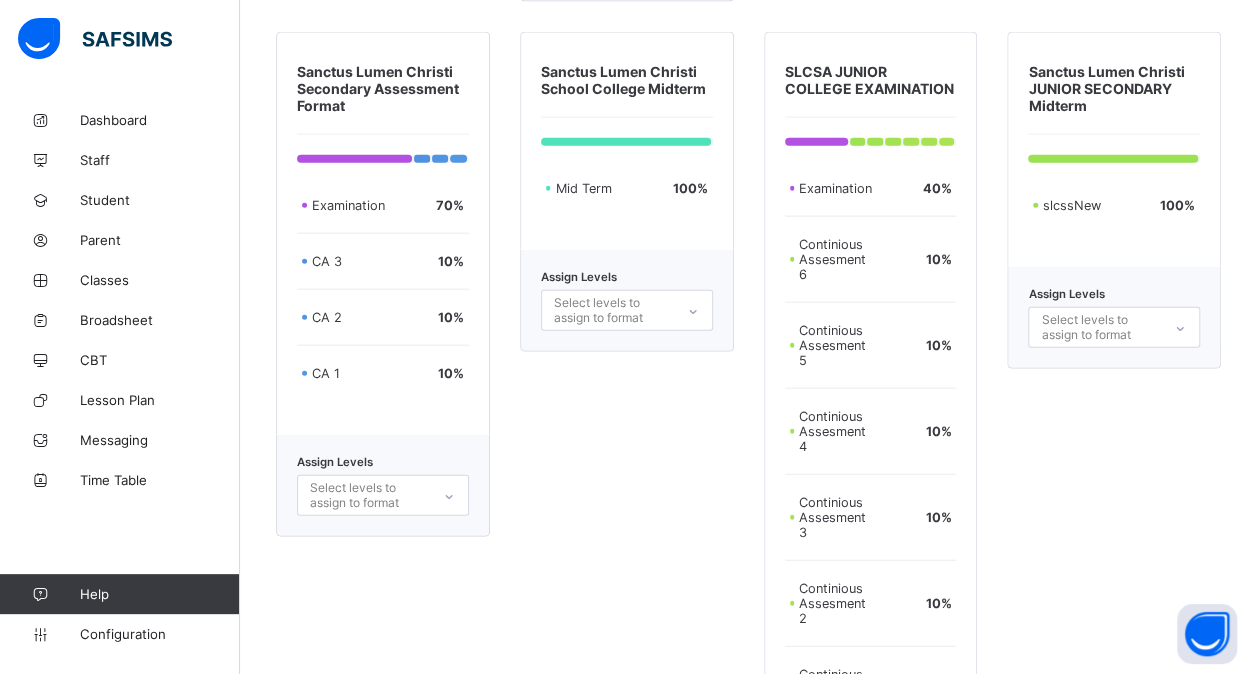 scroll, scrollTop: 6002, scrollLeft: 0, axis: vertical 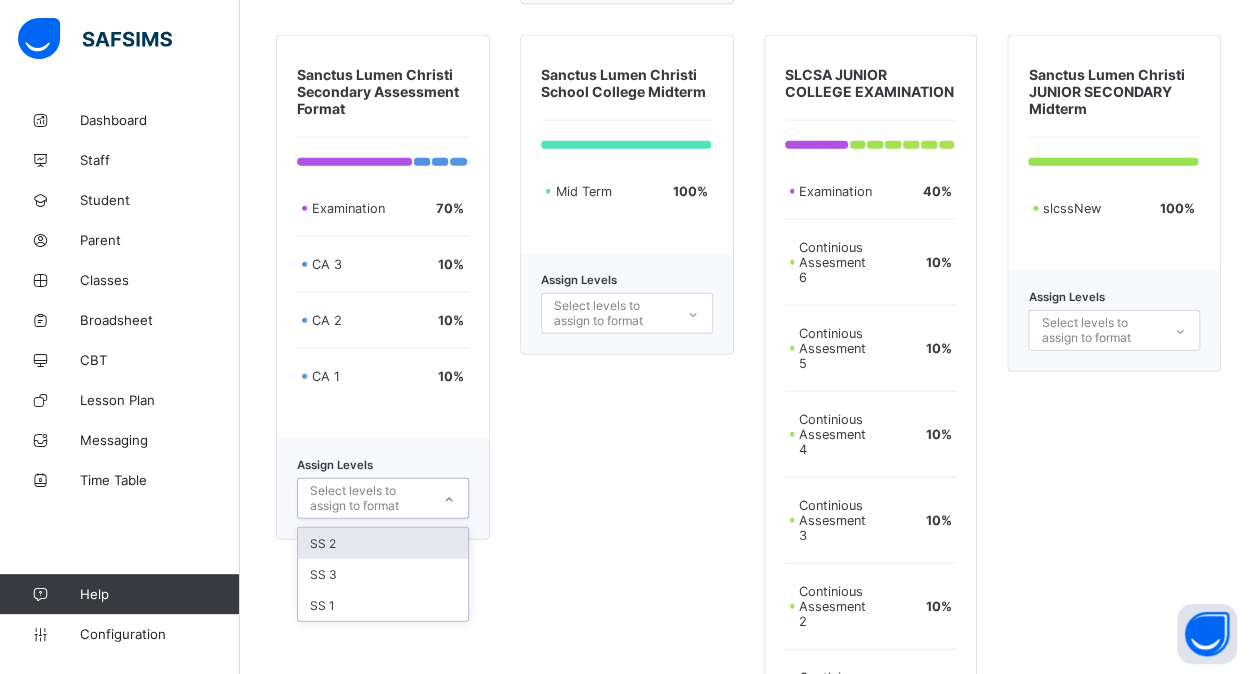 click on "Select levels to assign to format" at bounding box center (369, 498) 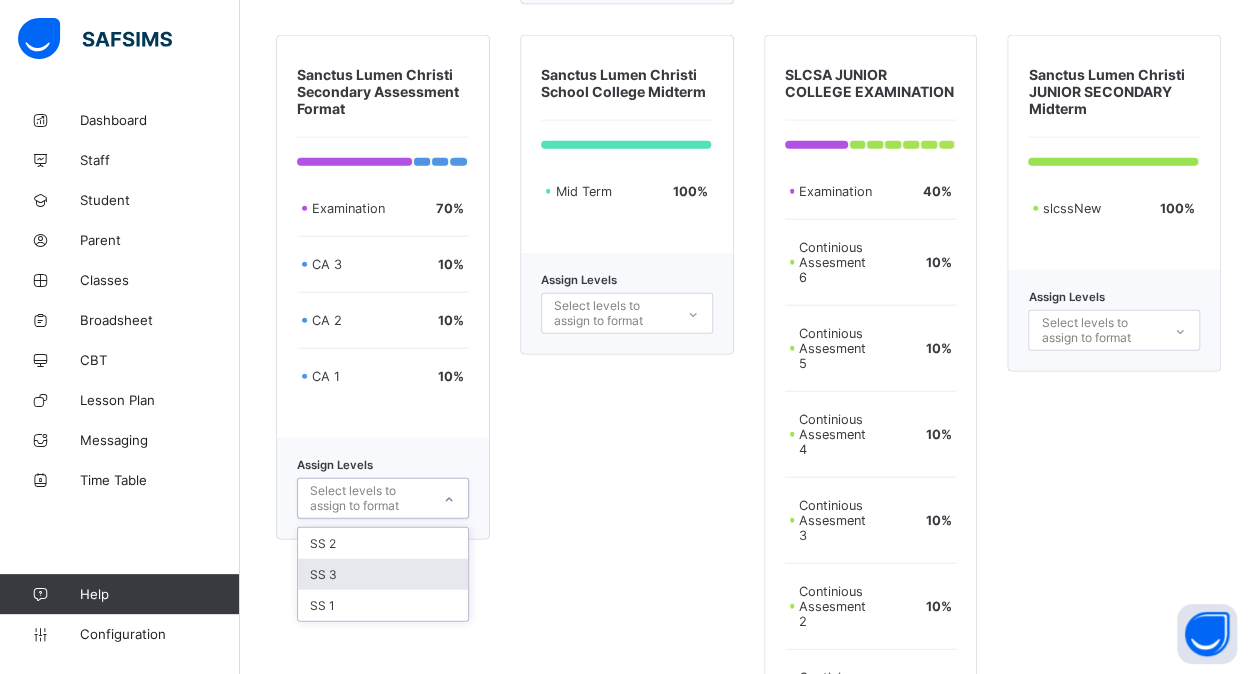 click on "SS 3" at bounding box center (383, 574) 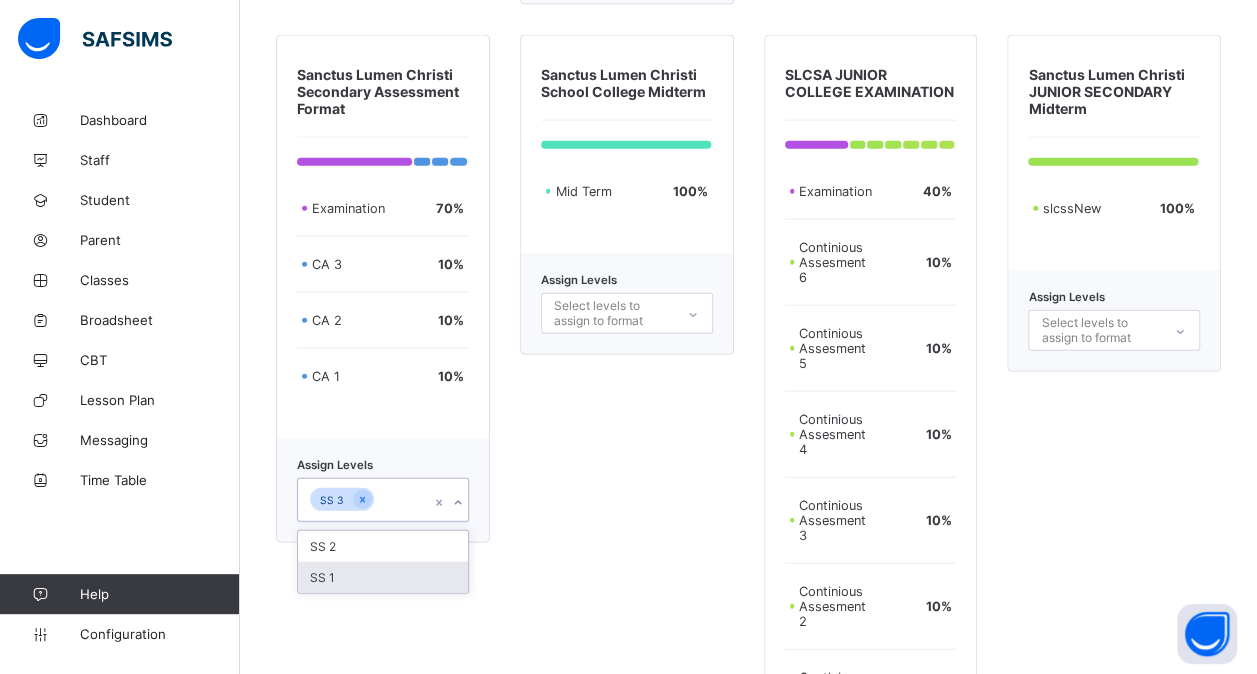 click on "SS 1" at bounding box center [383, 577] 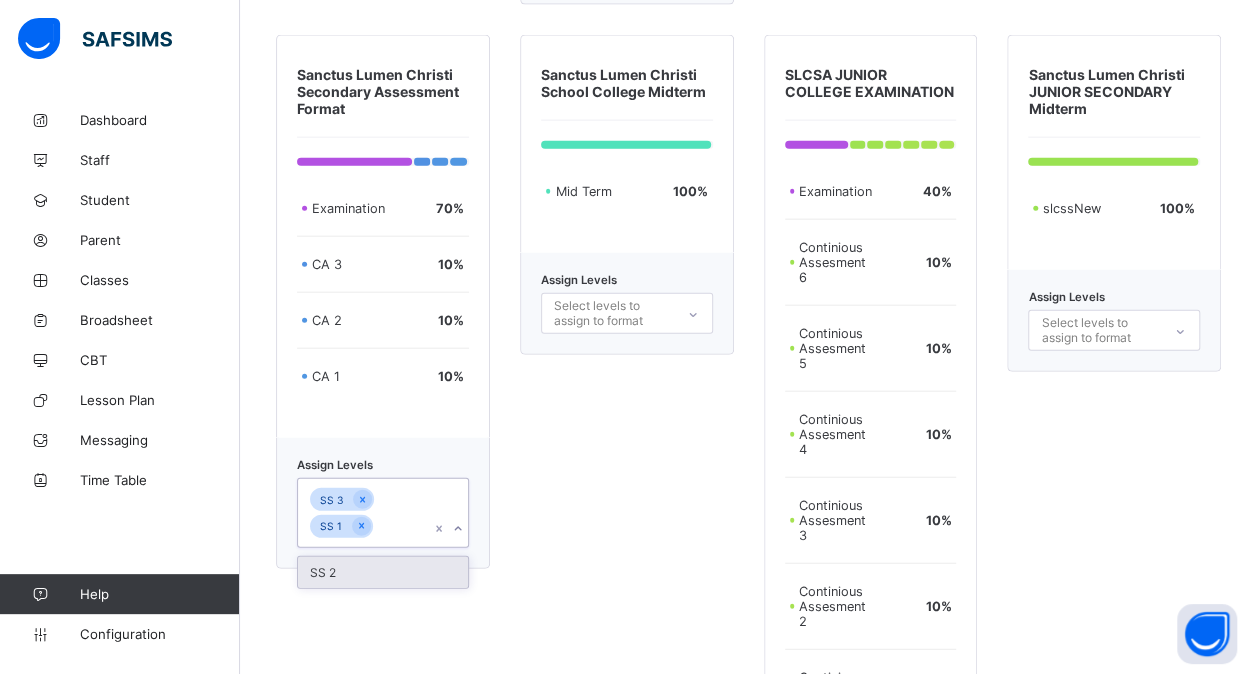 click on "SS 2" at bounding box center [383, 572] 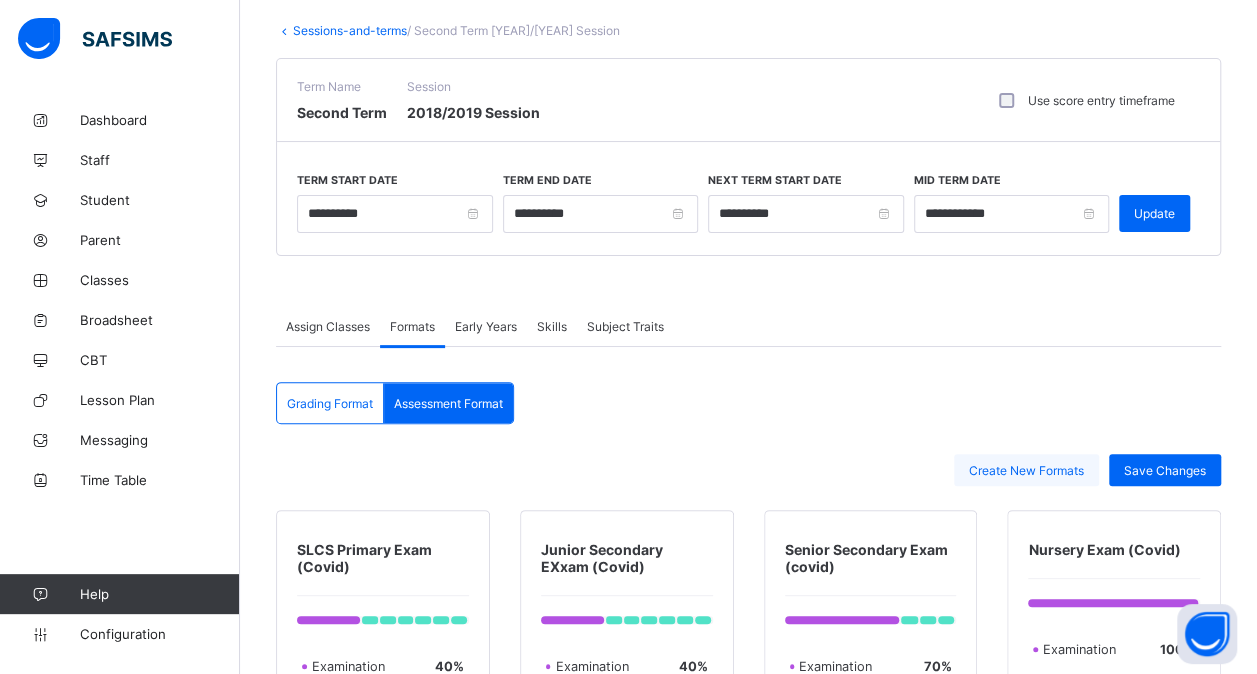 scroll, scrollTop: 104, scrollLeft: 0, axis: vertical 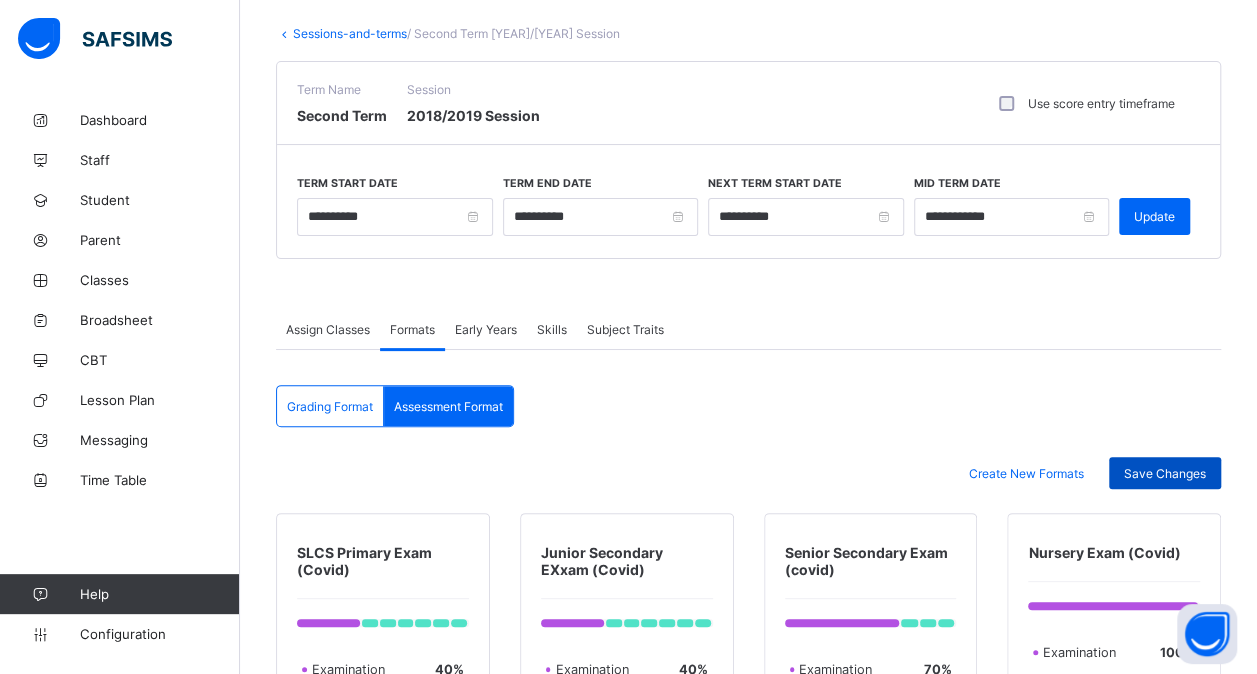 click on "Save Changes" at bounding box center [1165, 473] 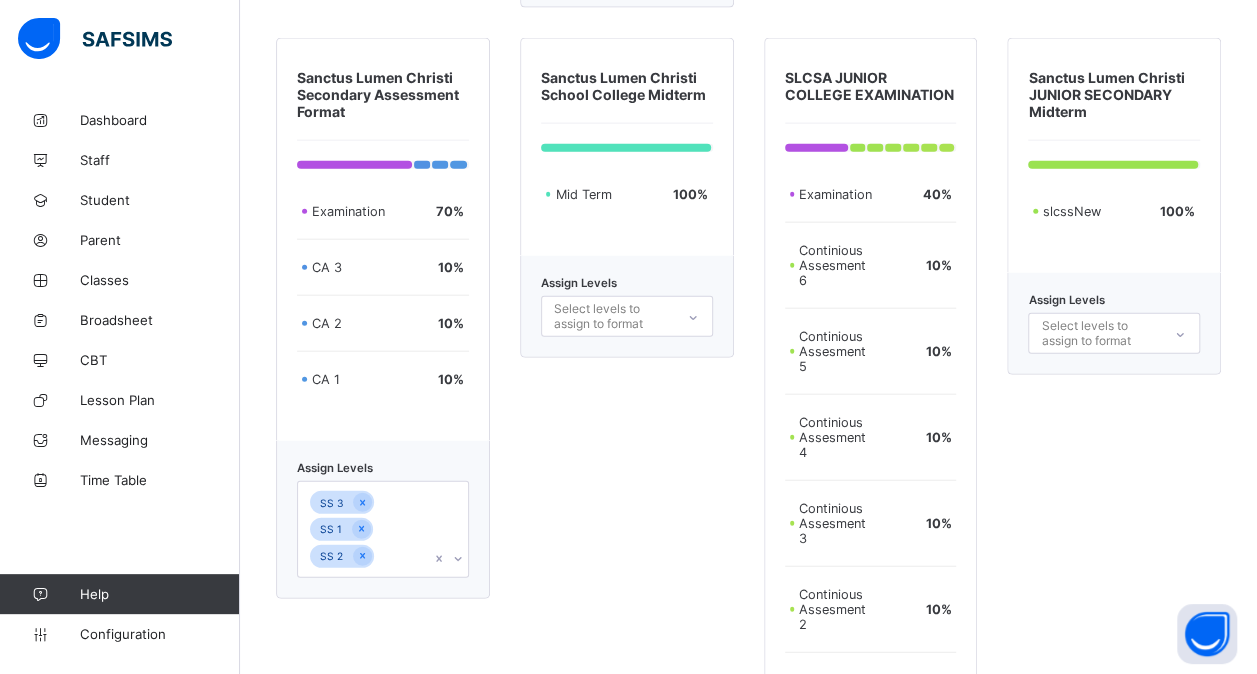 scroll, scrollTop: 6000, scrollLeft: 0, axis: vertical 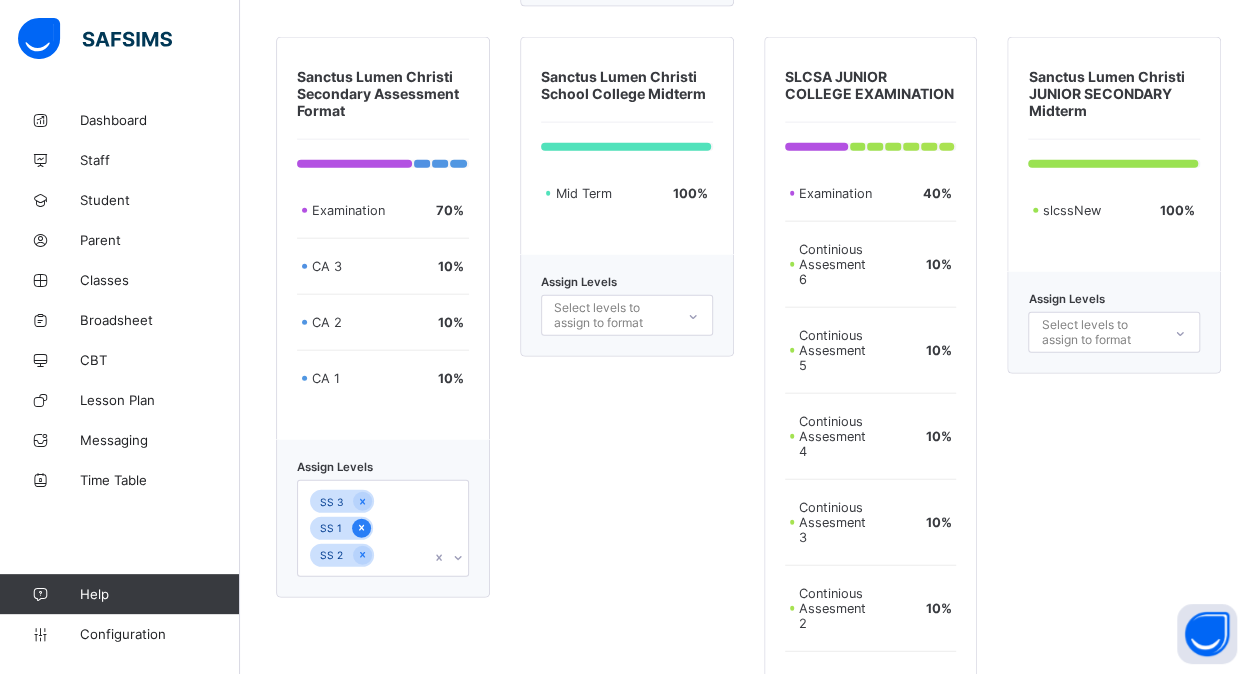 click 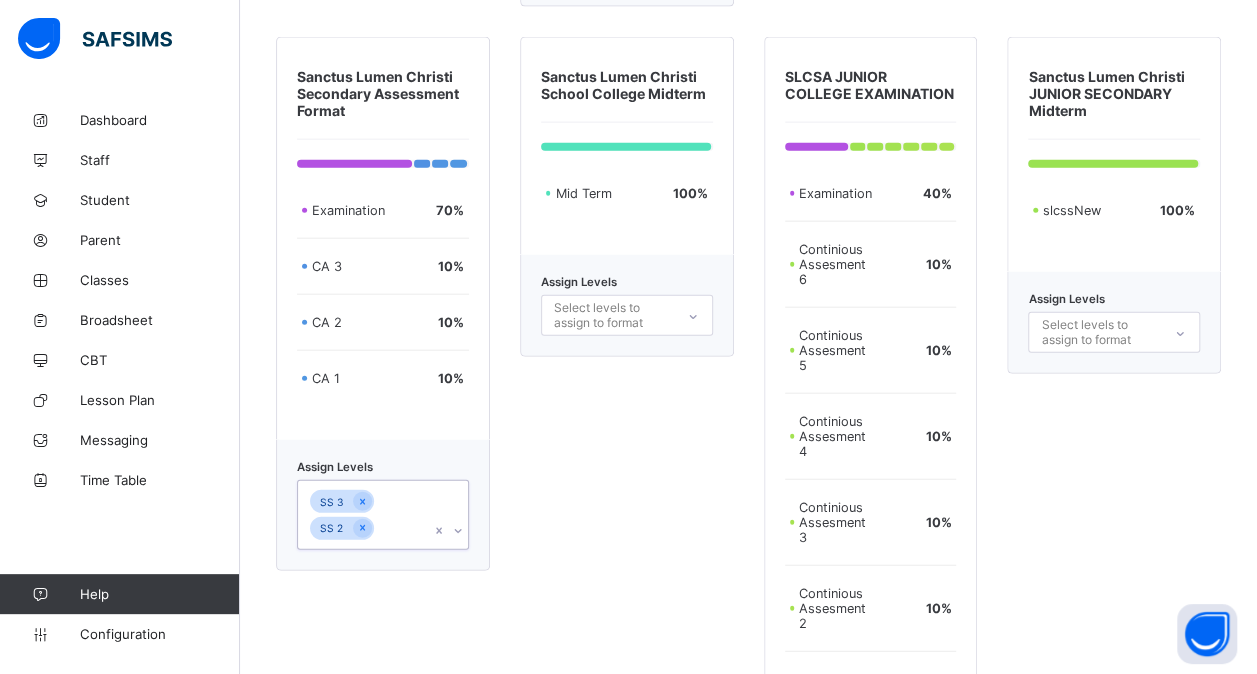 click on "Select levels to assign to format" at bounding box center (613, 315) 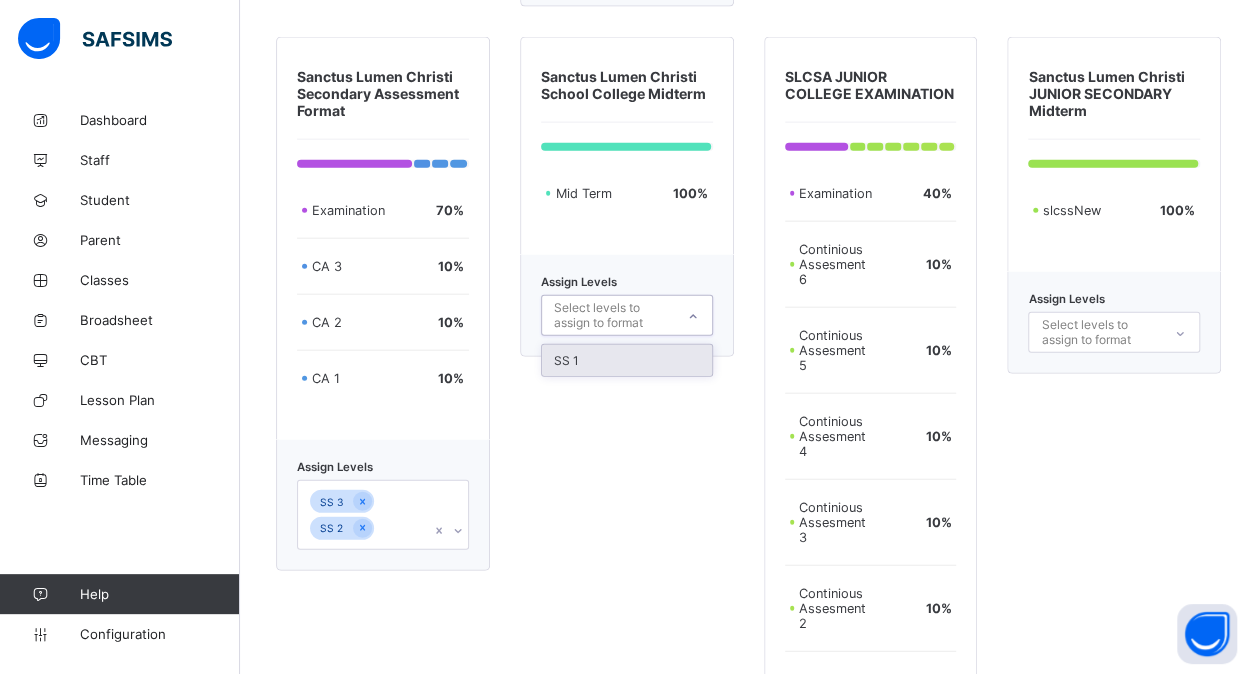 click on "SS 1" at bounding box center (627, 360) 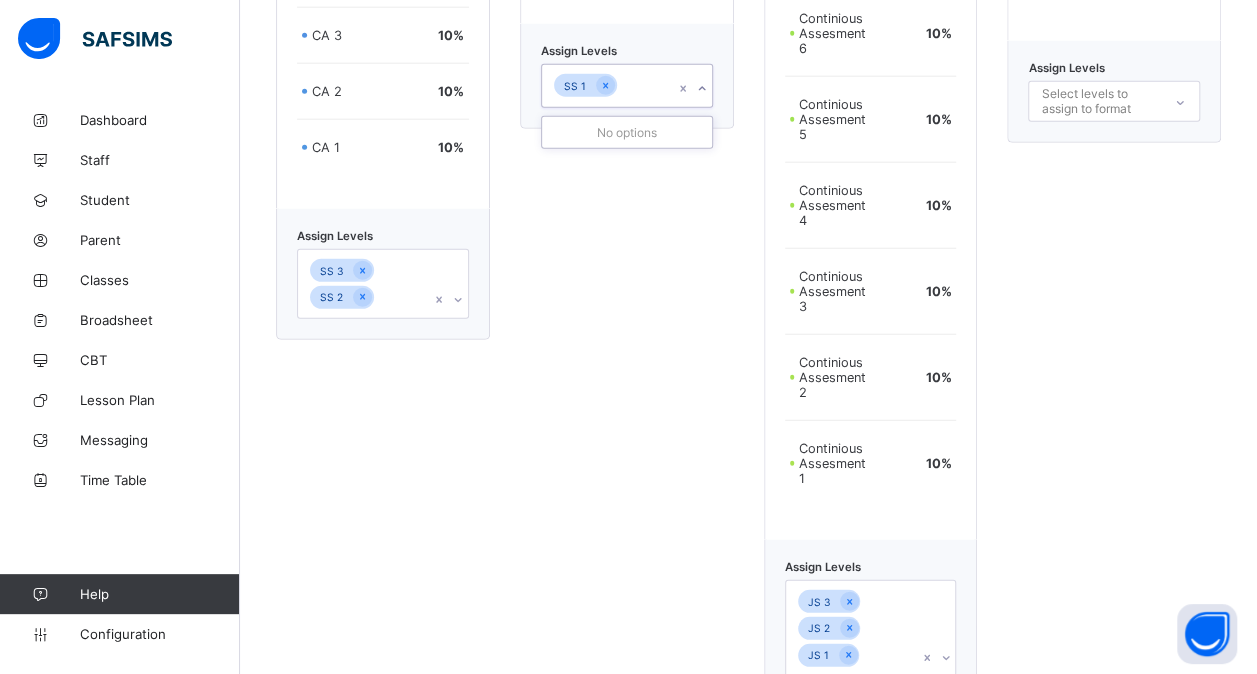 scroll, scrollTop: 6274, scrollLeft: 0, axis: vertical 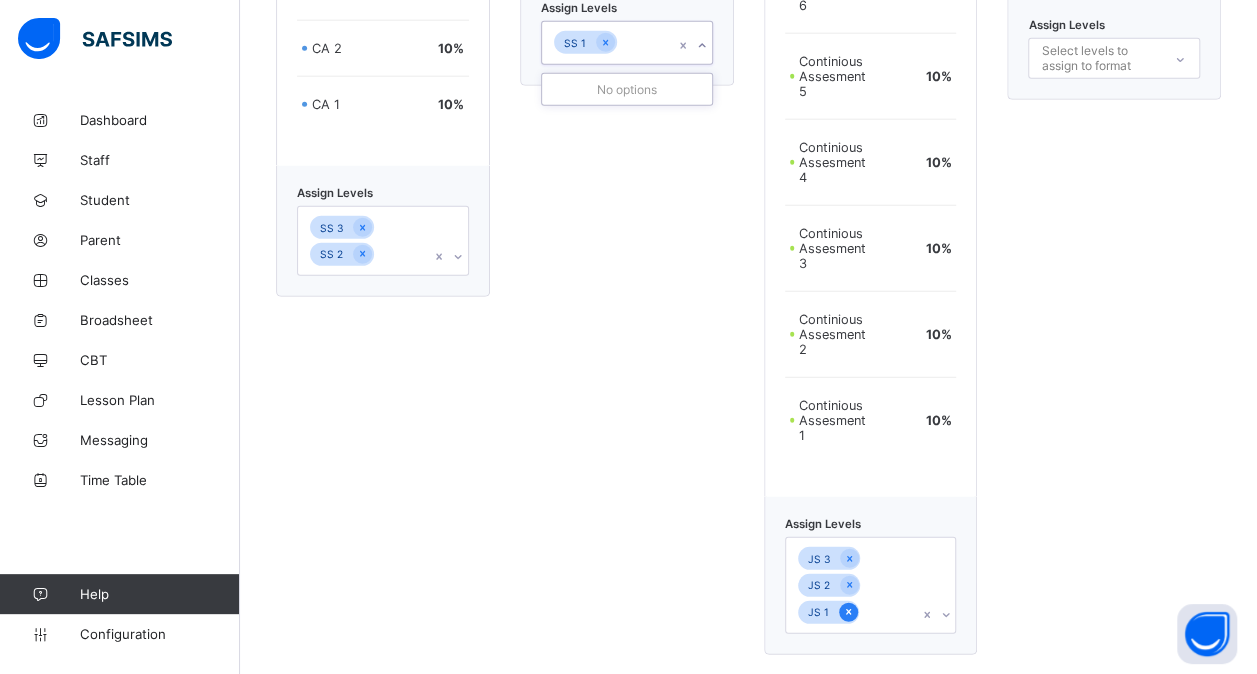 click 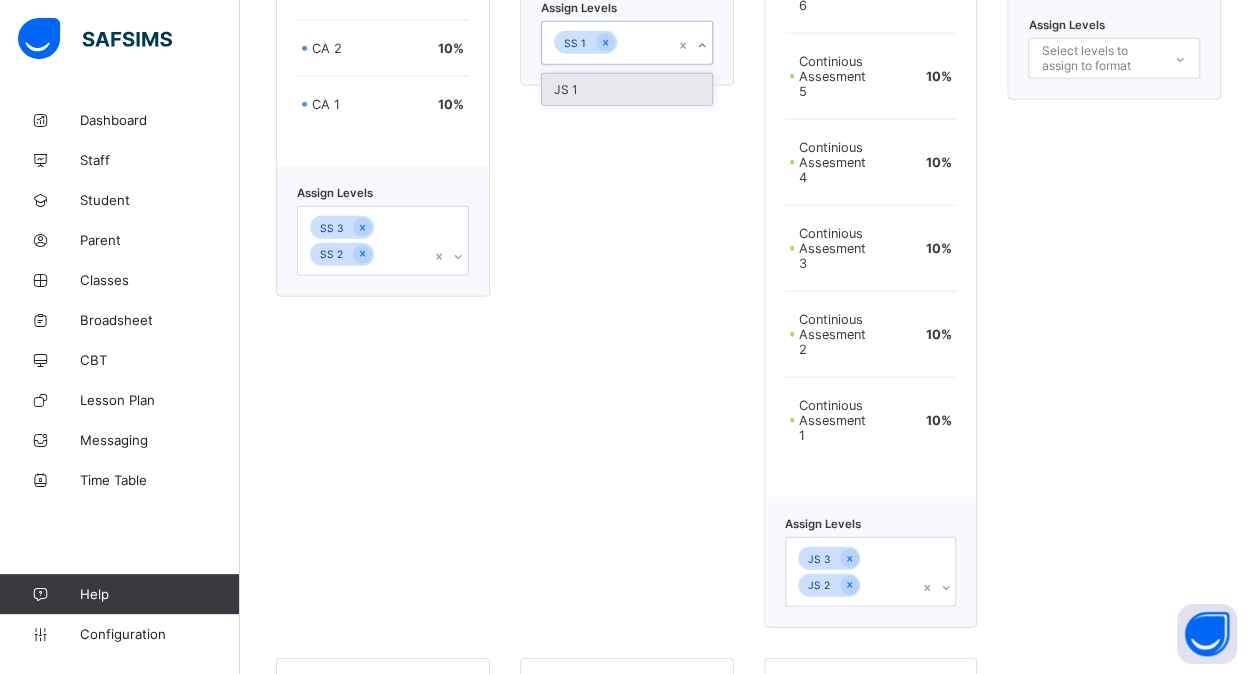 click on "SS 1" at bounding box center [608, 43] 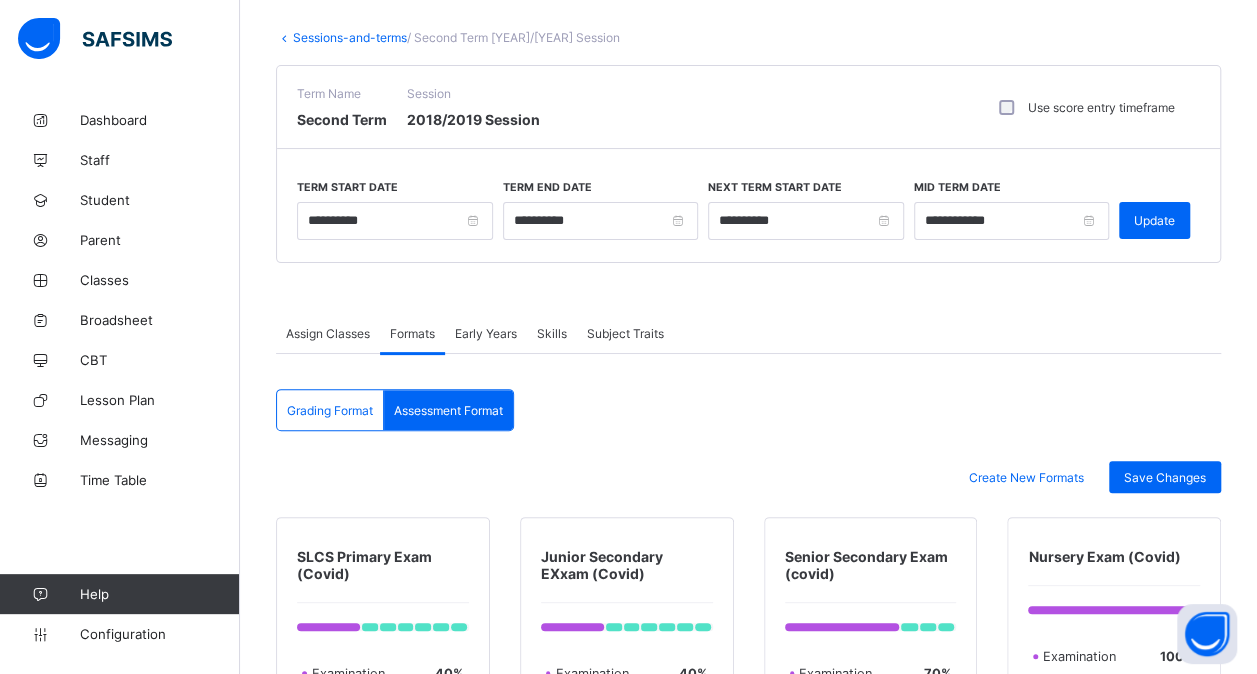 scroll, scrollTop: 0, scrollLeft: 0, axis: both 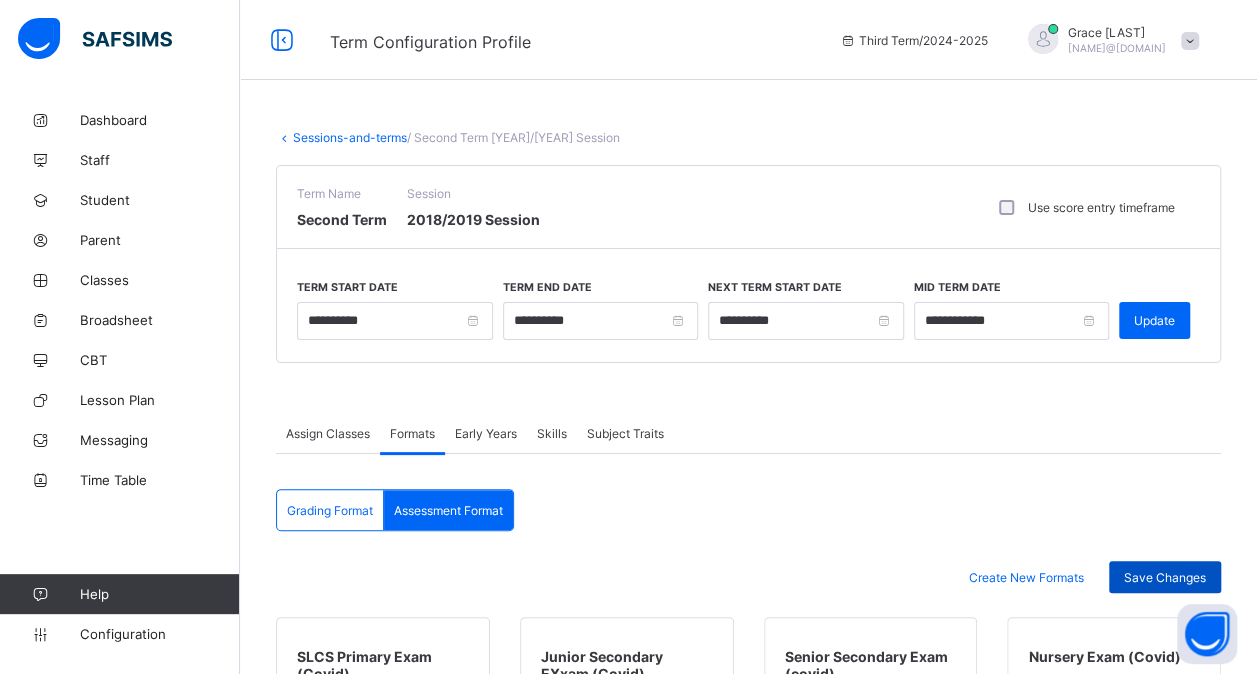 click on "Save Changes" at bounding box center [1165, 577] 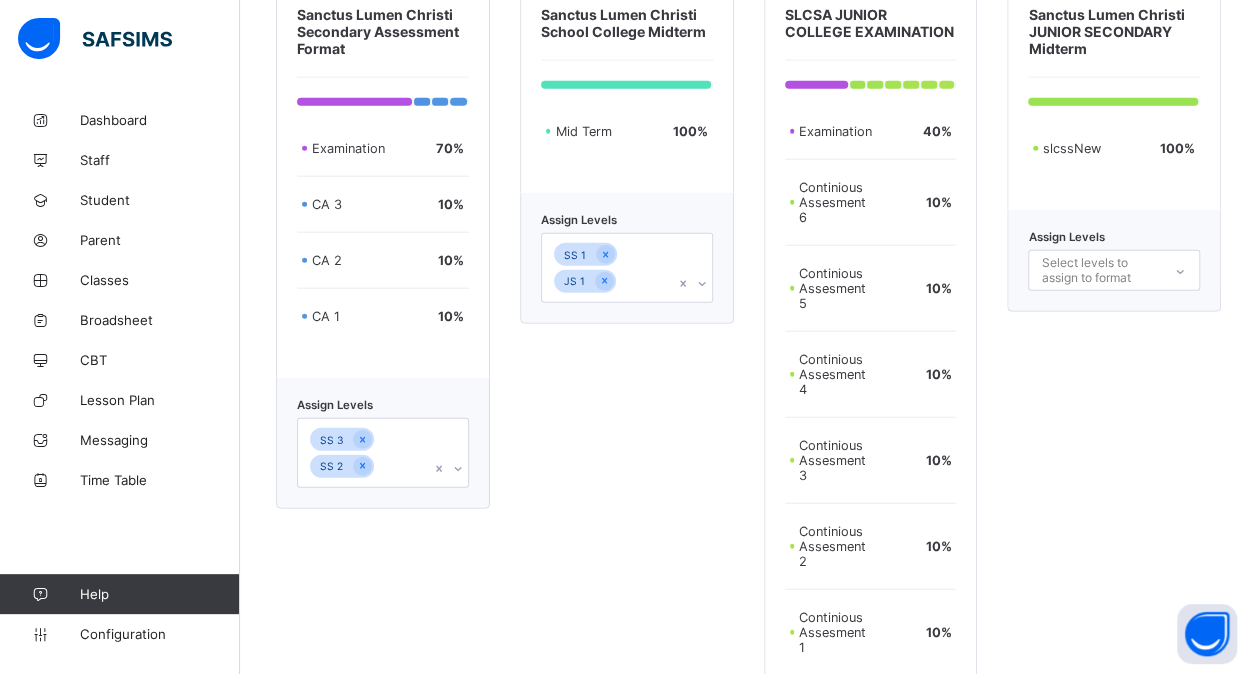 scroll, scrollTop: 6065, scrollLeft: 0, axis: vertical 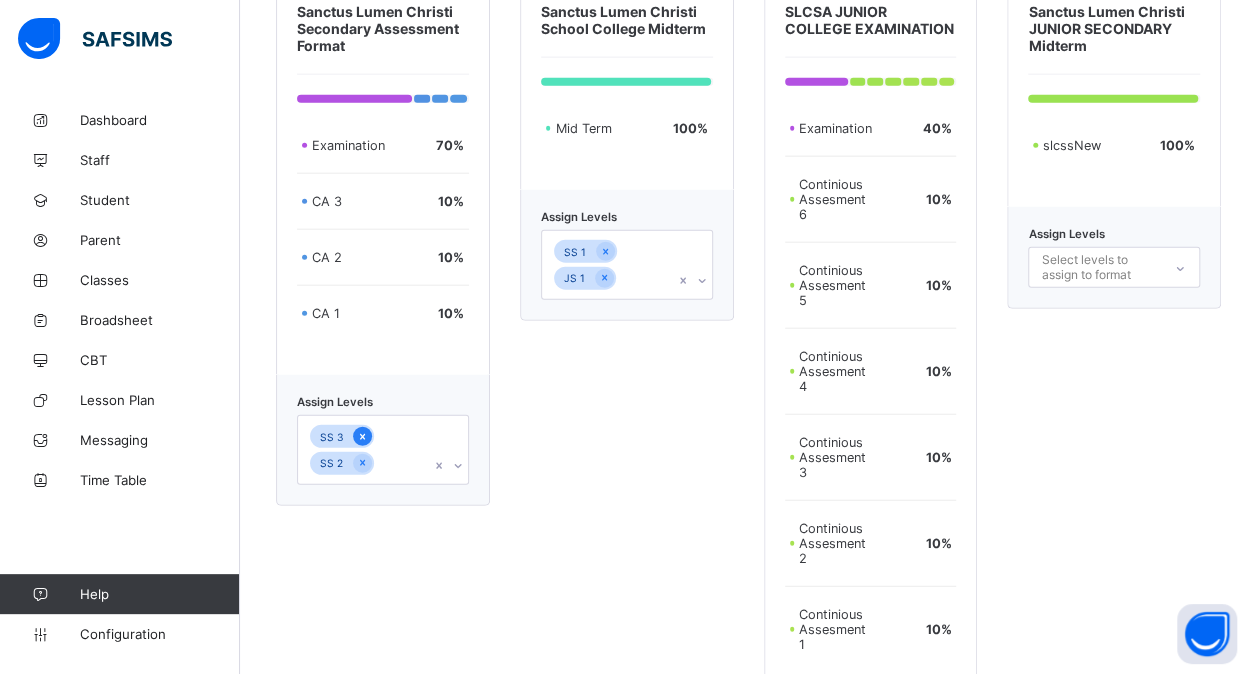 click 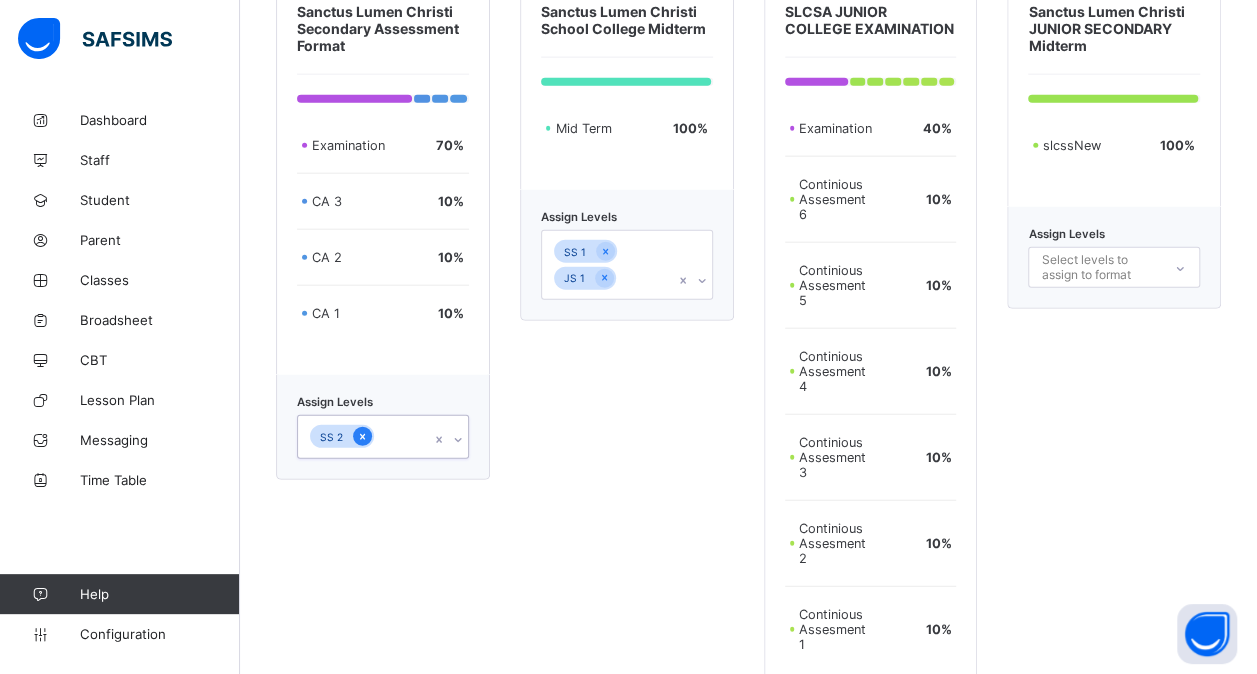 click 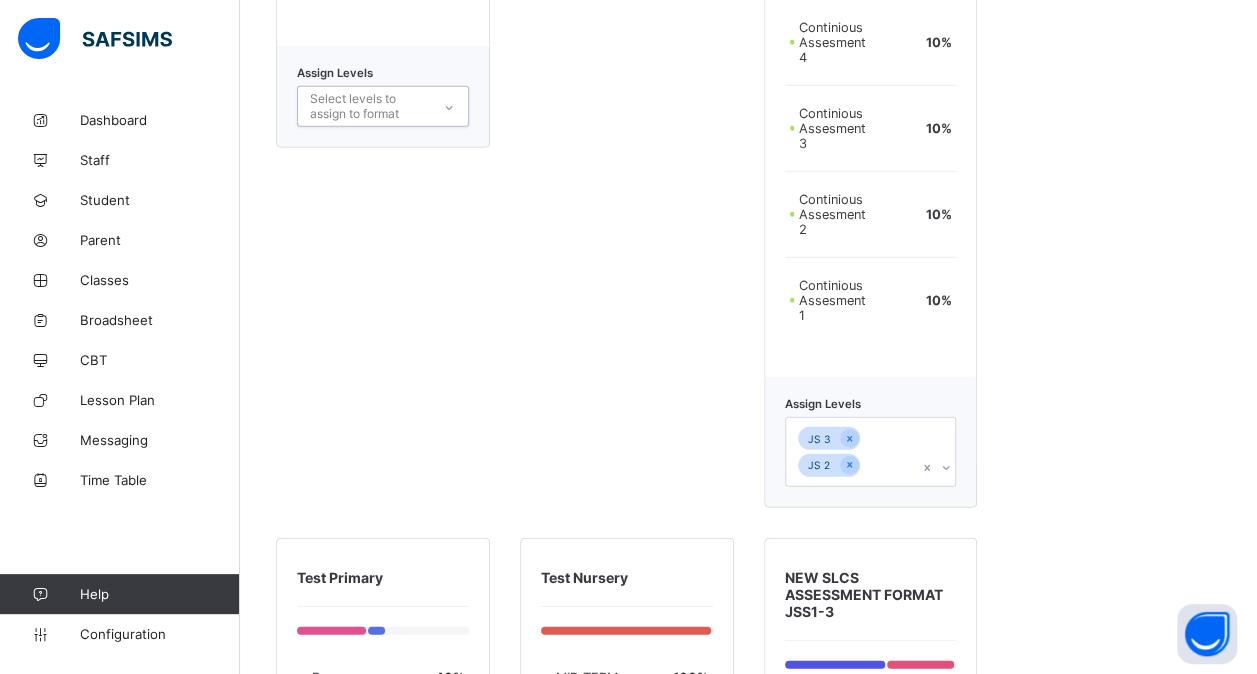 scroll, scrollTop: 6395, scrollLeft: 0, axis: vertical 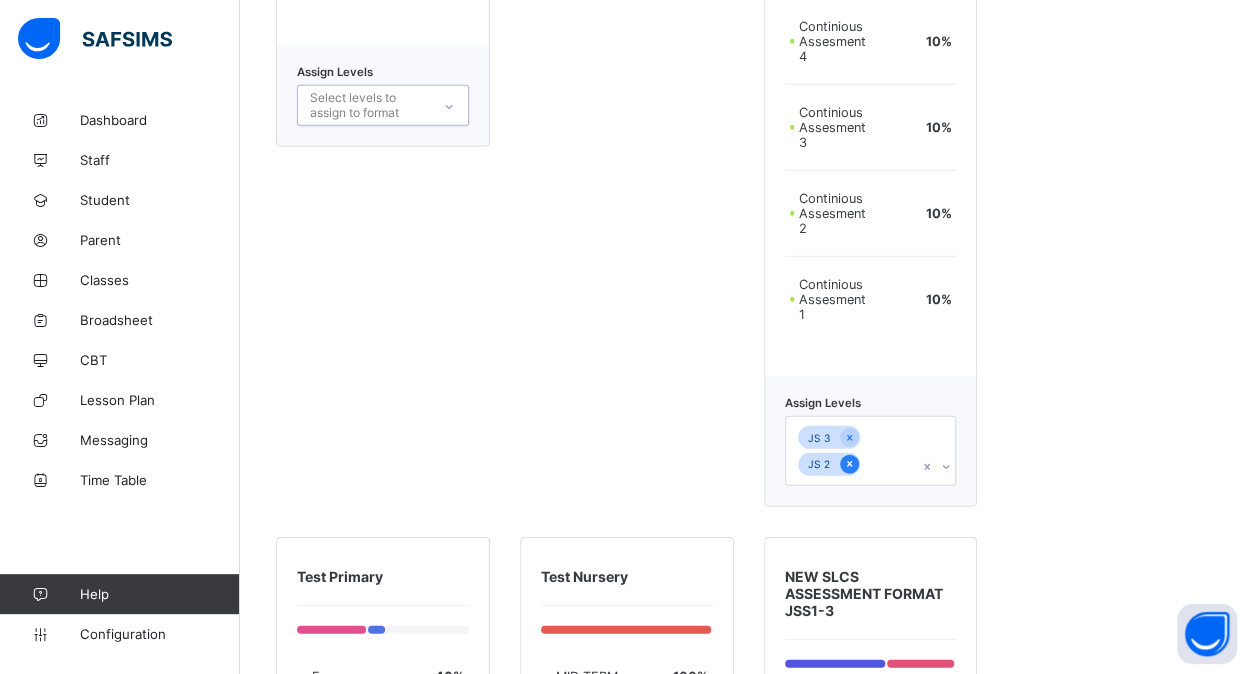 click 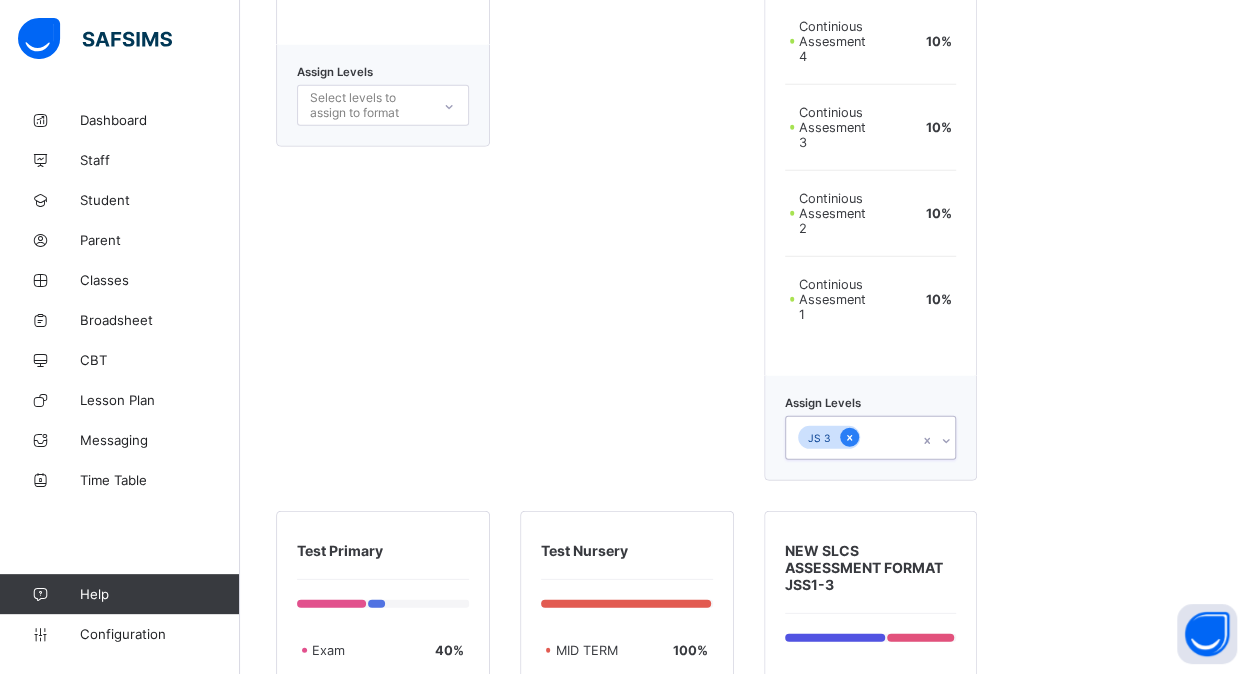 click 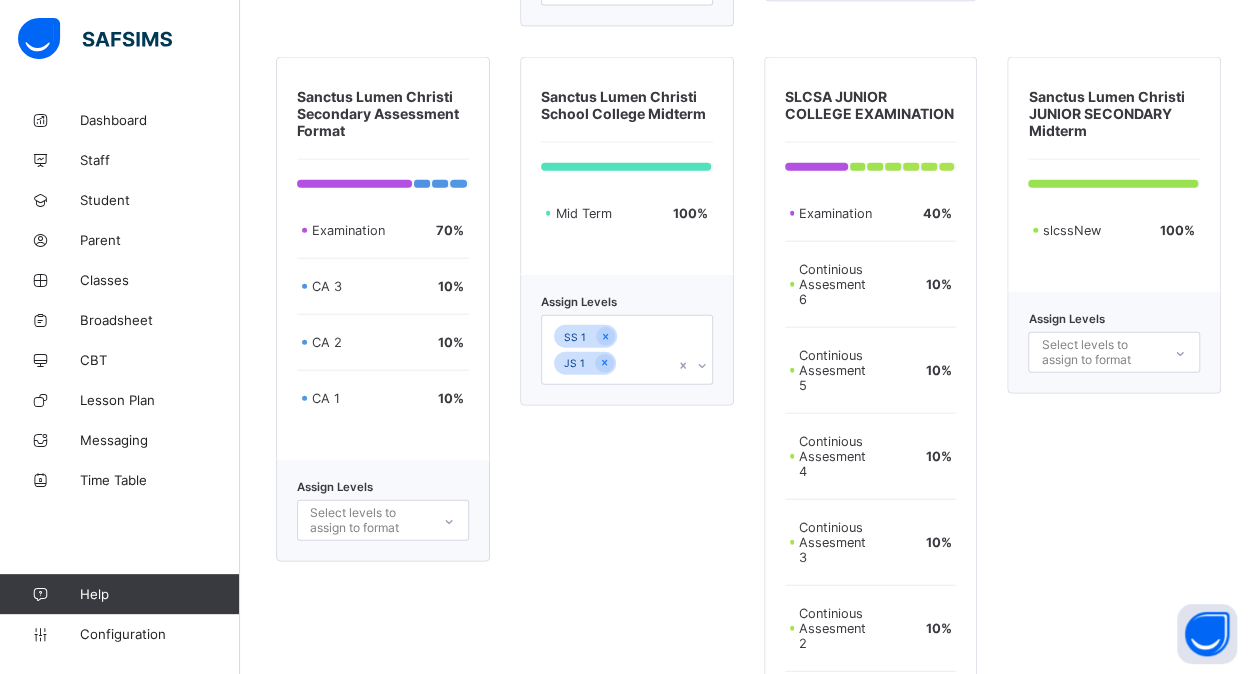 scroll, scrollTop: 5969, scrollLeft: 0, axis: vertical 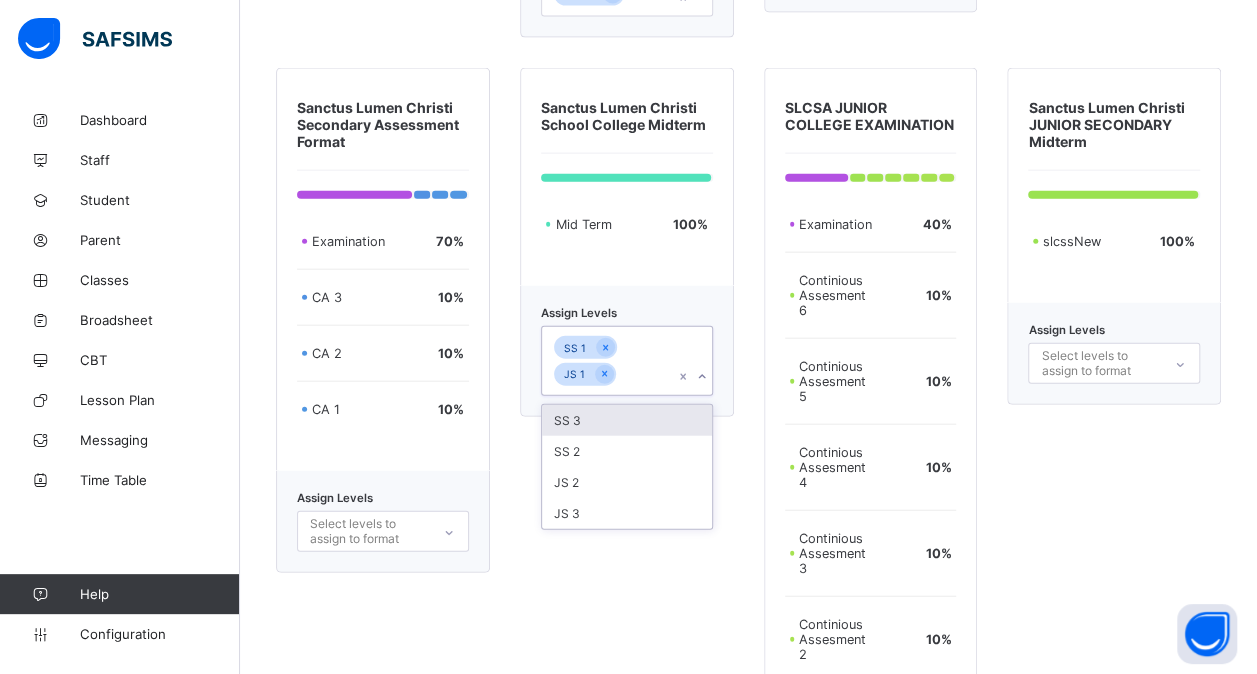 click on "SS 1 JS 1" at bounding box center (608, 361) 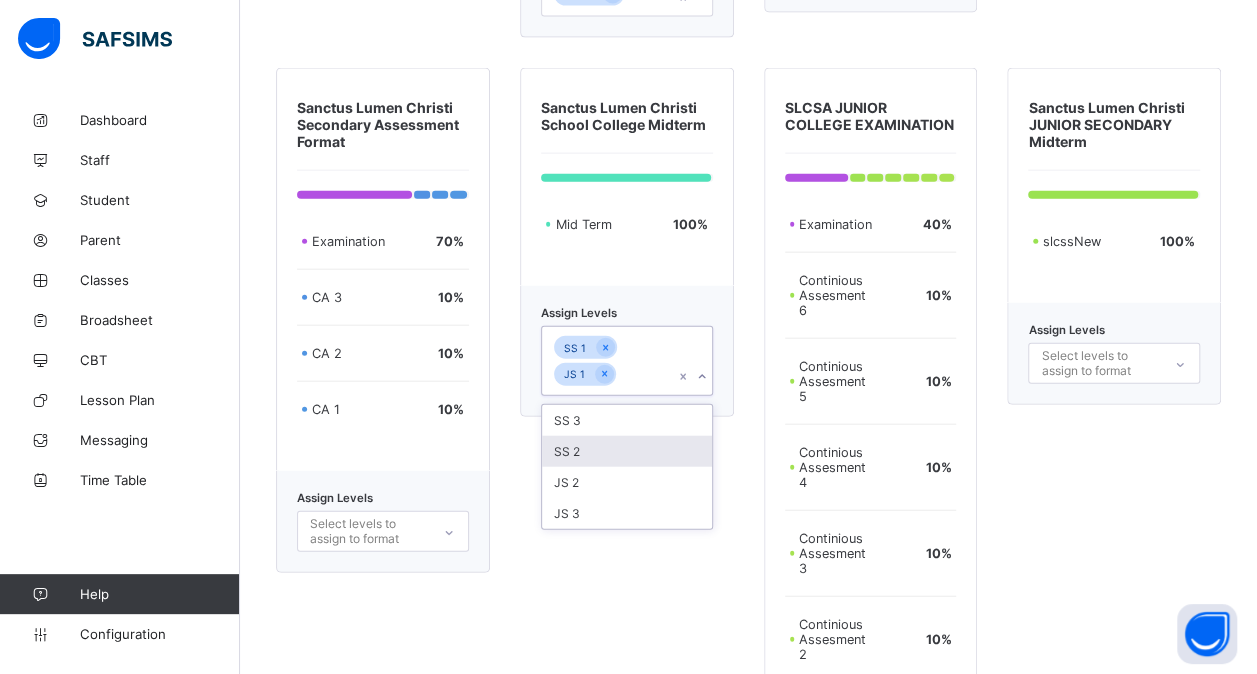 click on "SS 2" at bounding box center [627, 451] 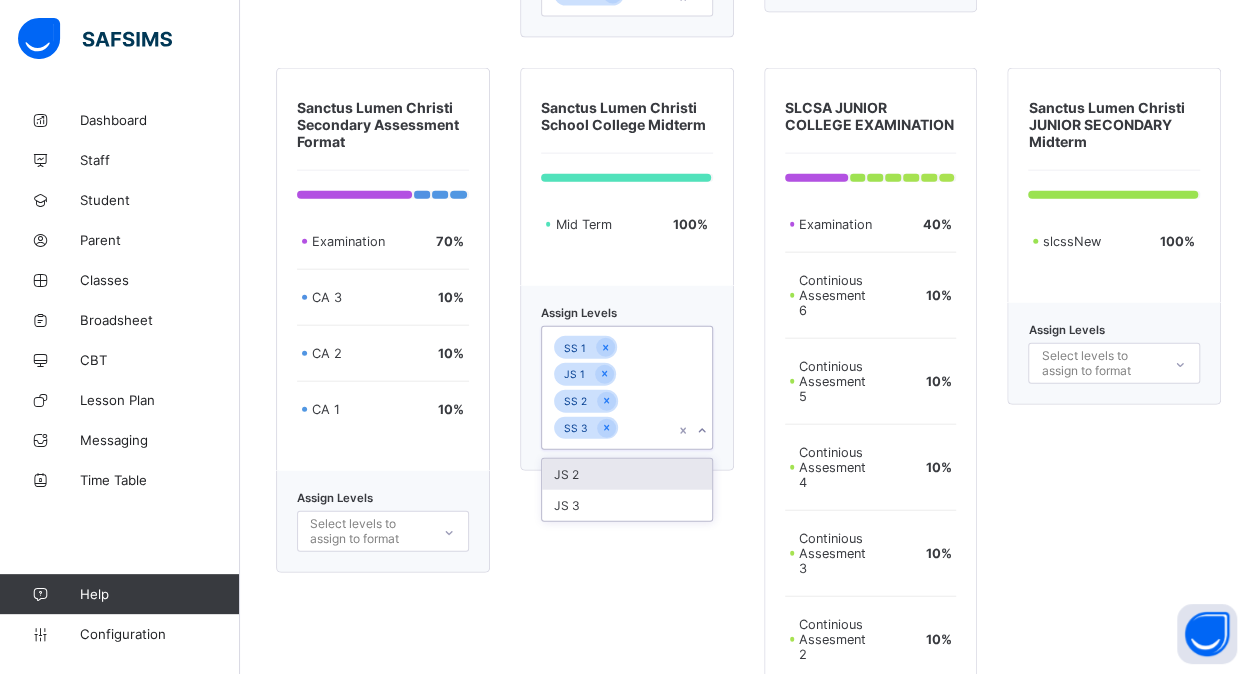 click on "JS 2" at bounding box center (627, 474) 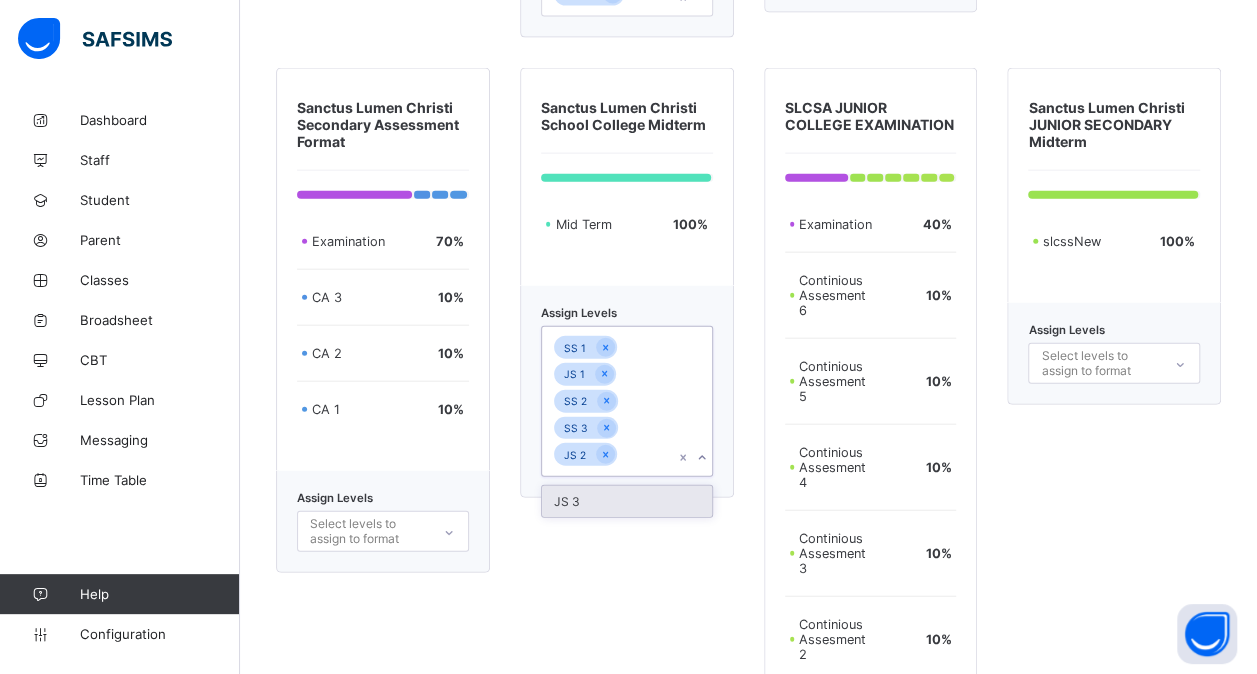 click 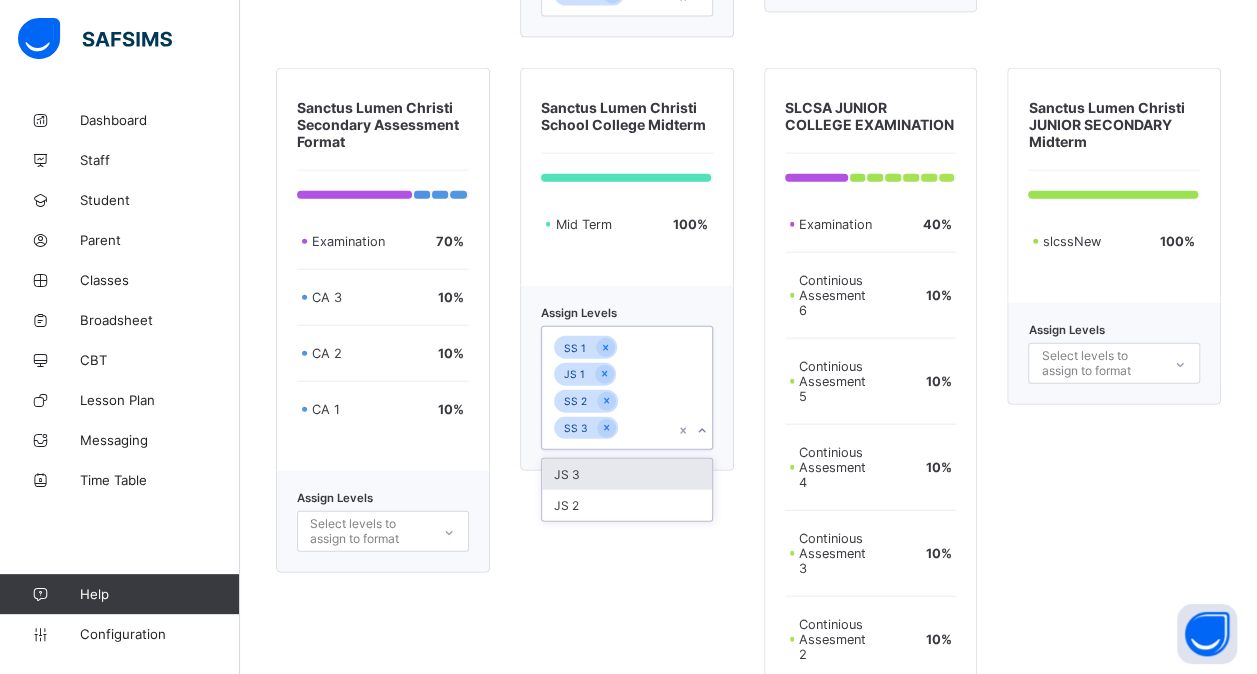 click on "JS 3" at bounding box center (627, 474) 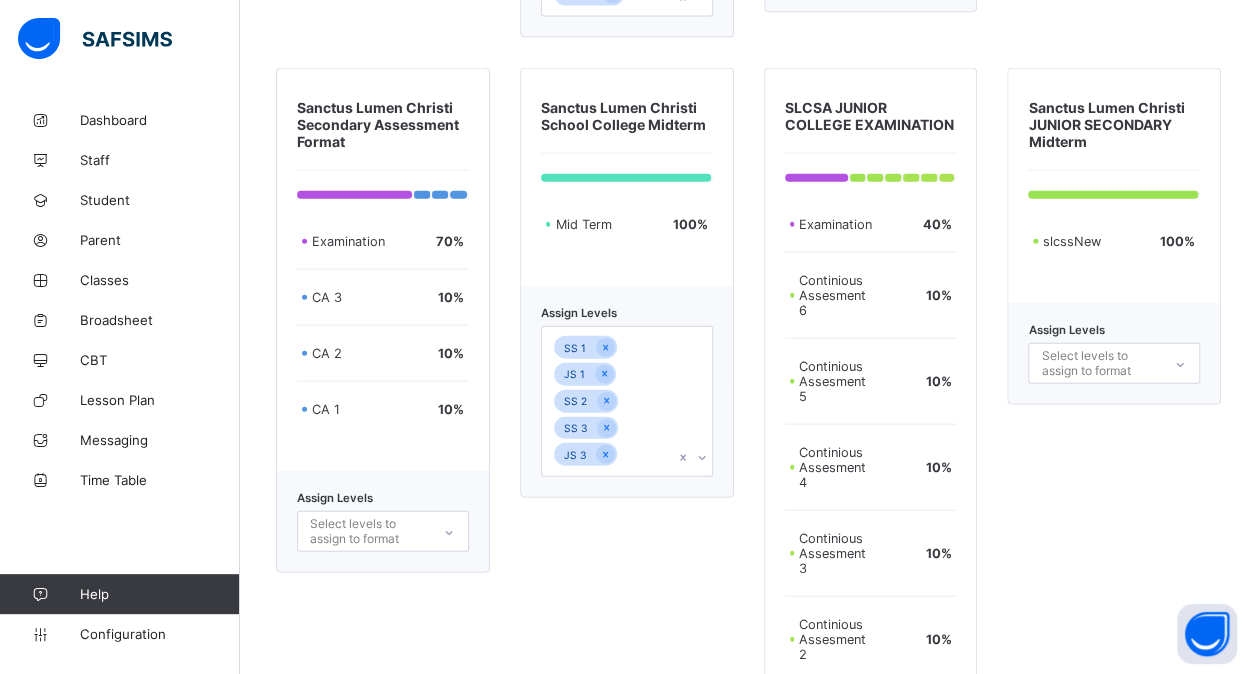 click on "Assign Levels SS 1 JS 1 SS 2 SS 3 JS 3" at bounding box center [627, 392] 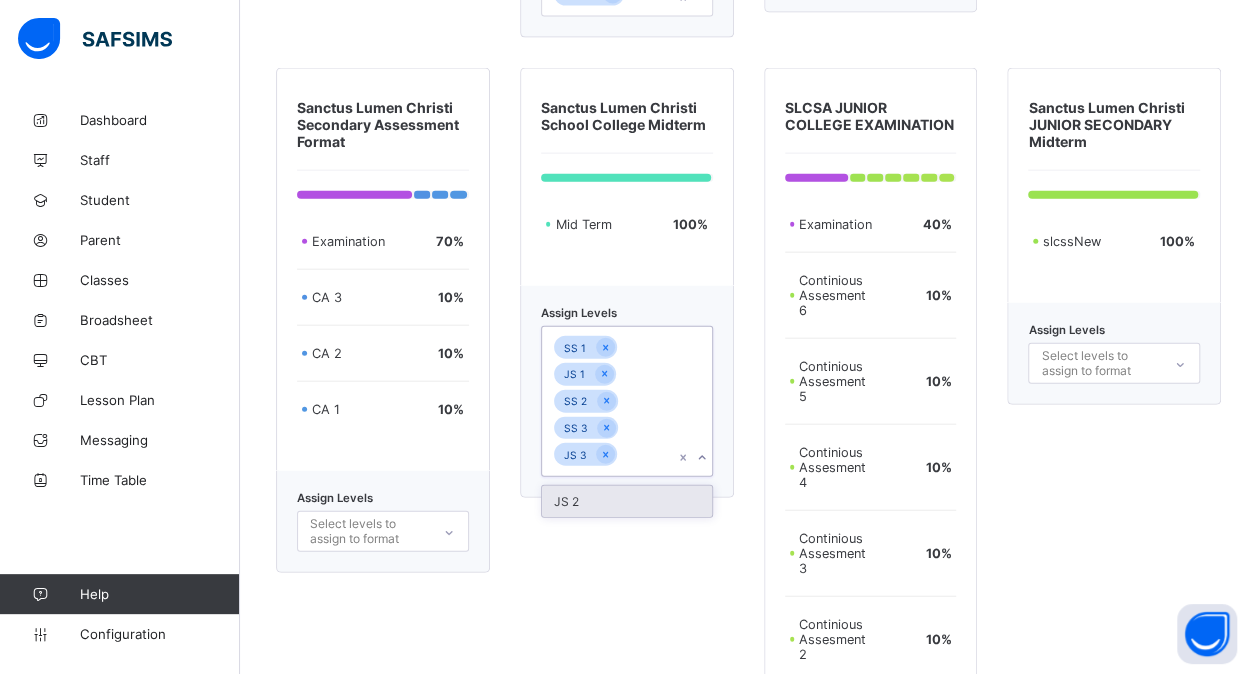 click on "SS 1 JS 1 SS 2 SS 3 JS 3" at bounding box center (608, 401) 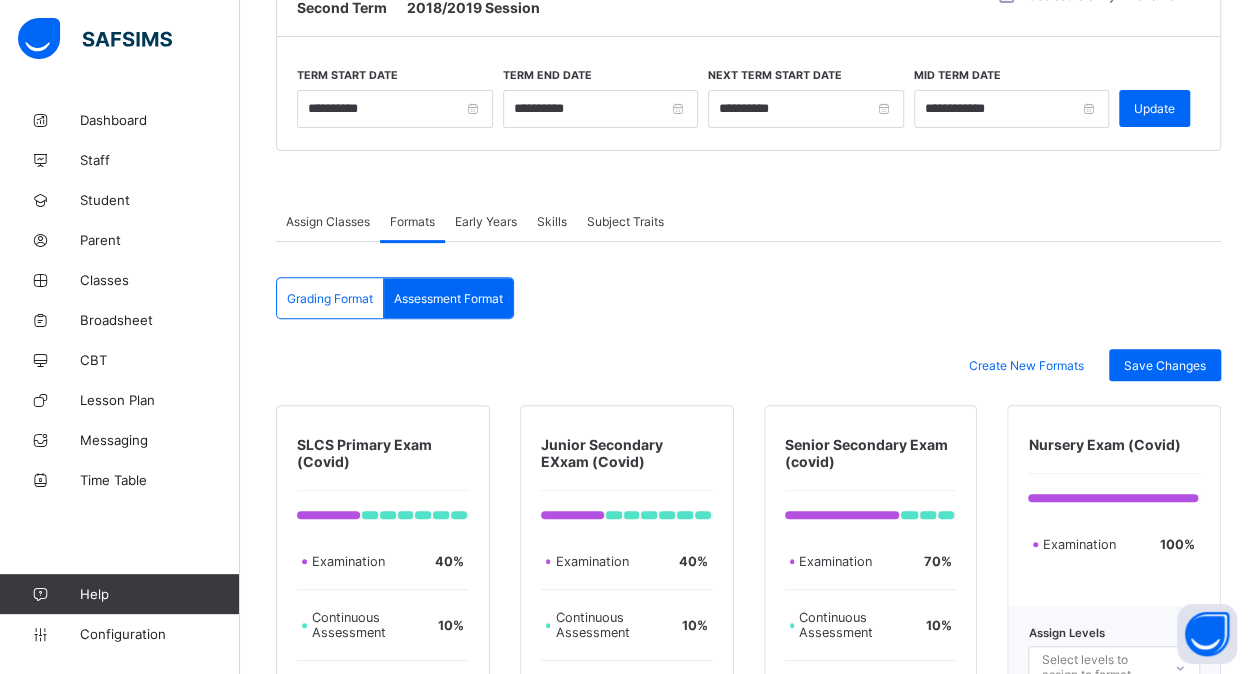 scroll, scrollTop: 201, scrollLeft: 0, axis: vertical 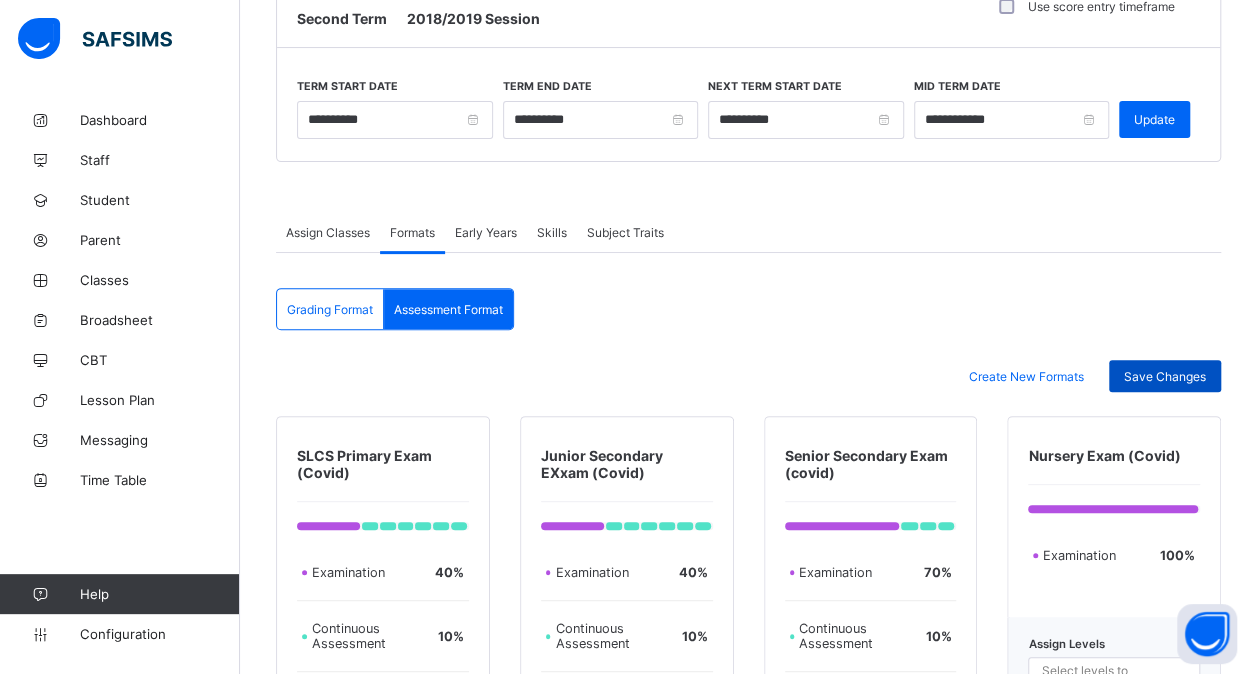 click on "Save Changes" at bounding box center (1165, 376) 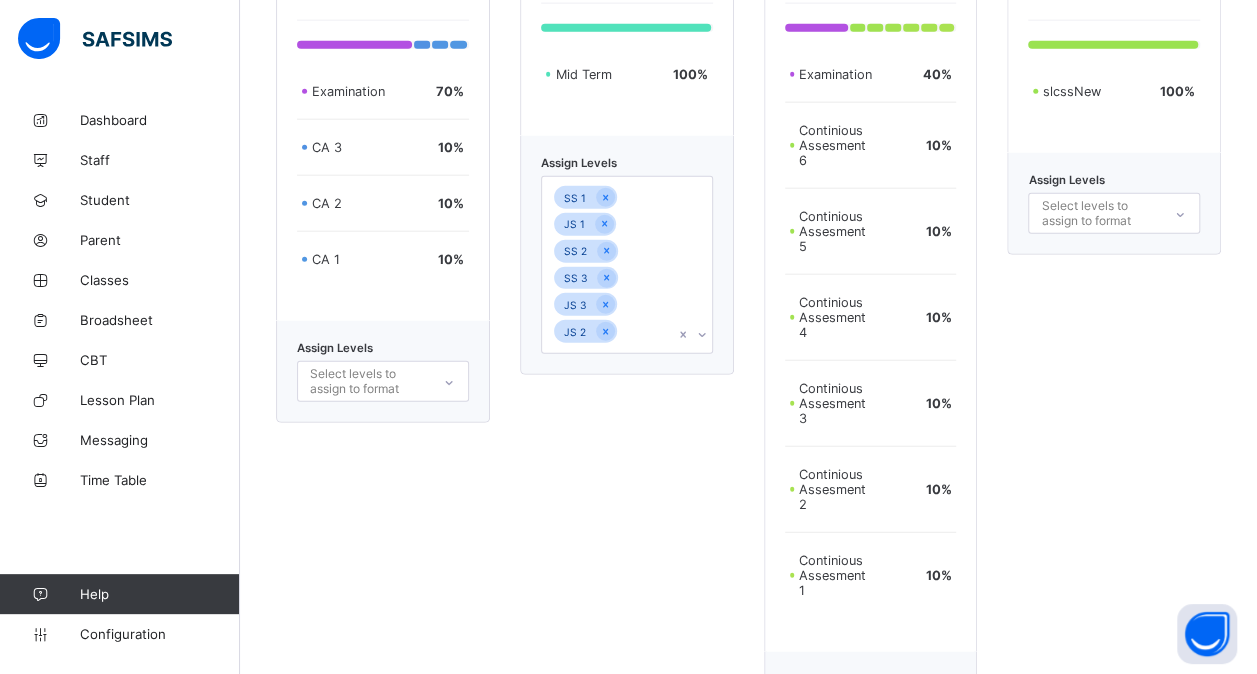 scroll, scrollTop: 6120, scrollLeft: 0, axis: vertical 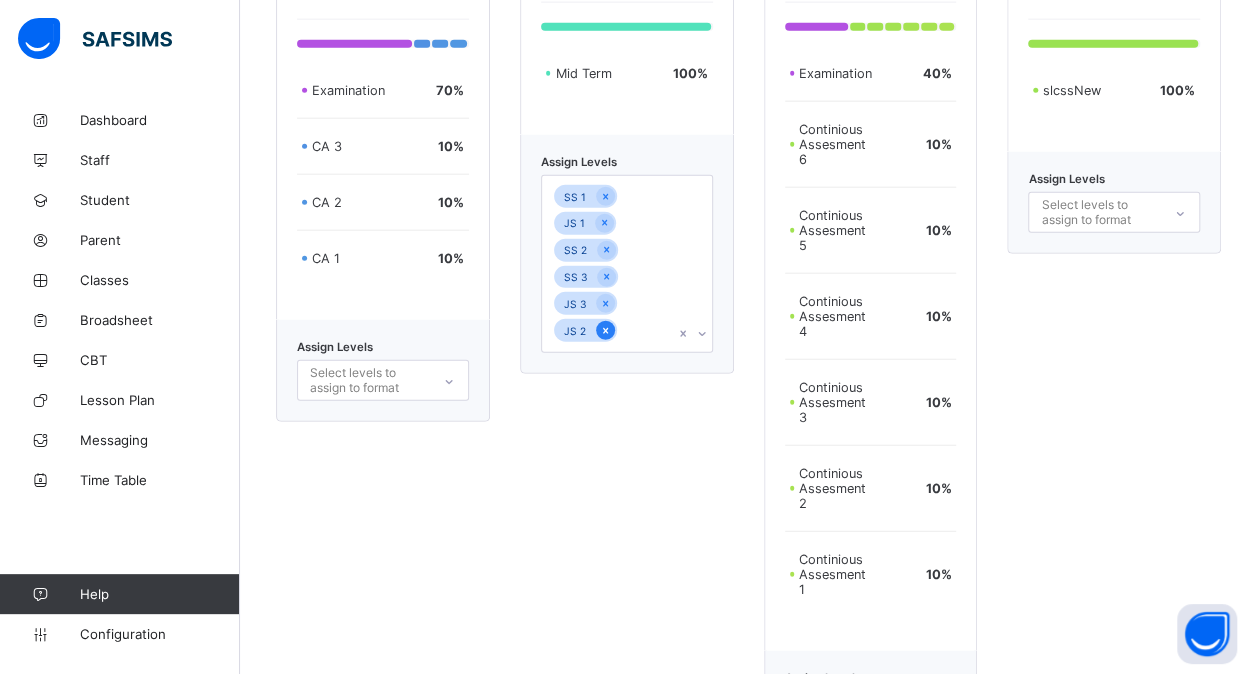 click 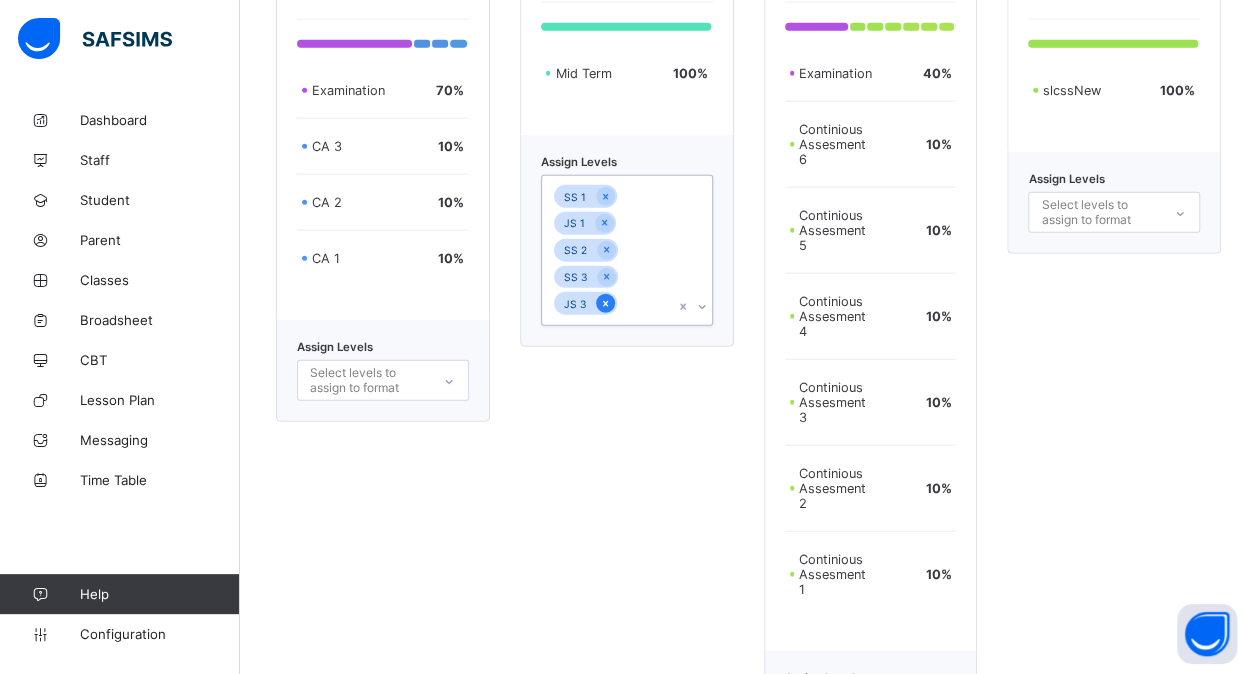 click 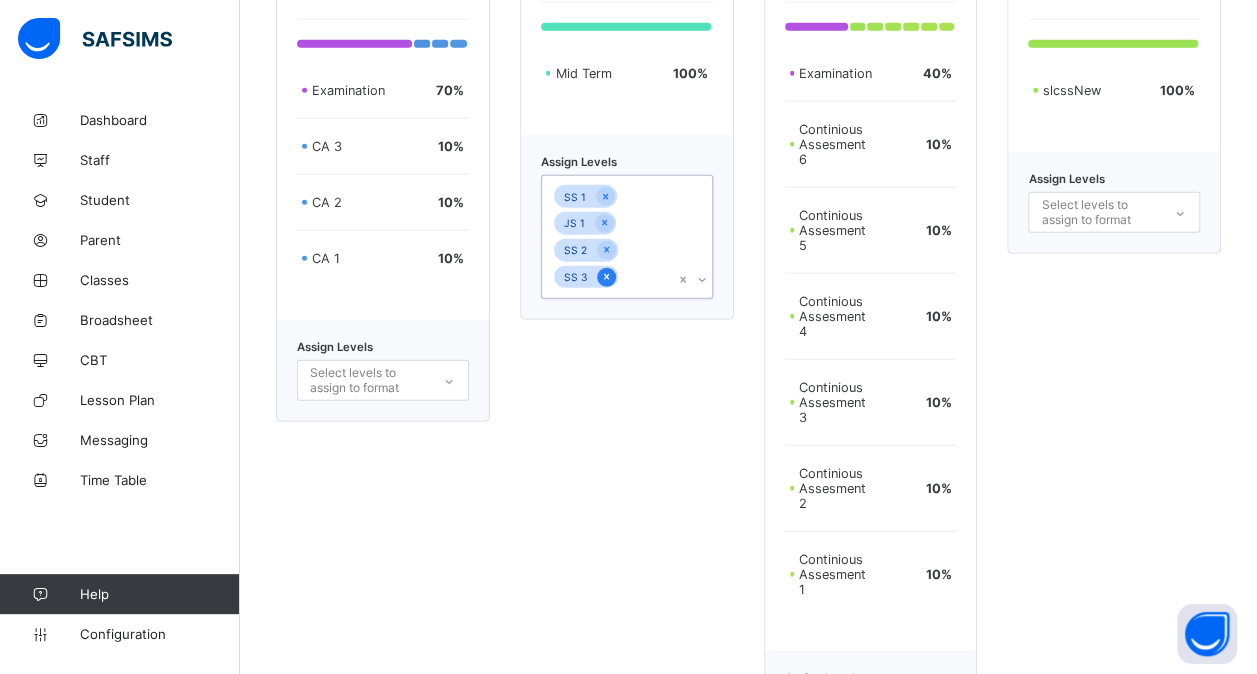 click 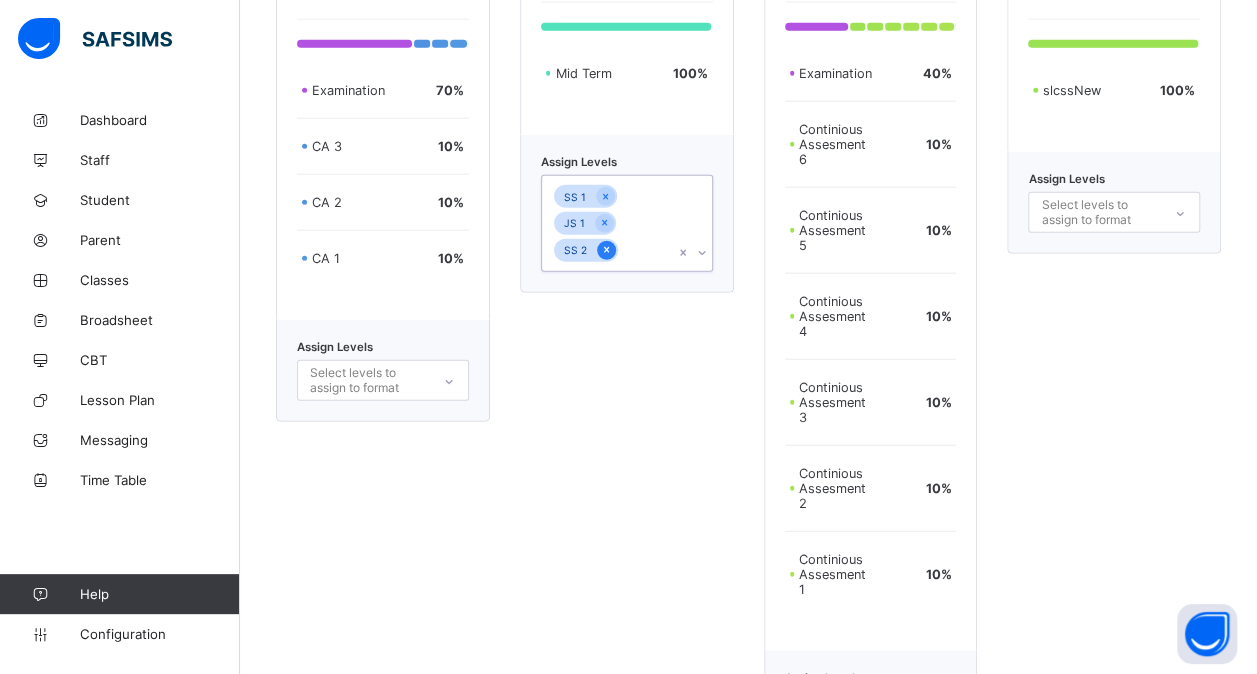 click 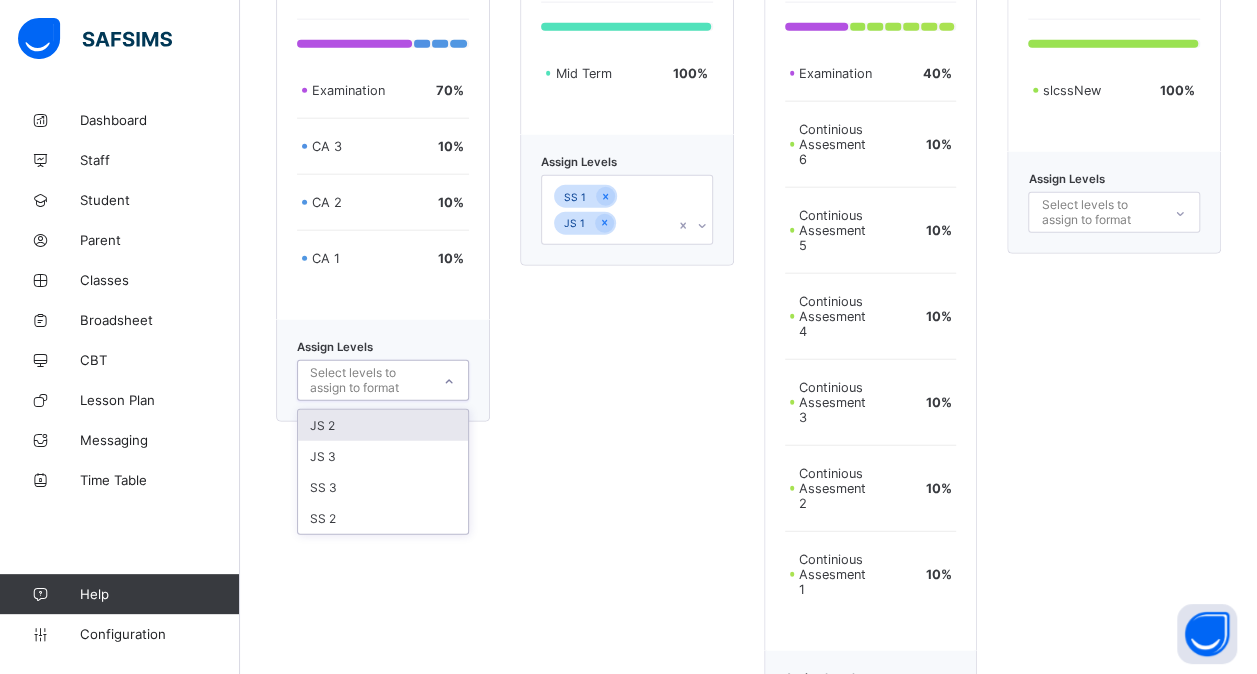 click on "Select levels to assign to format" at bounding box center [369, 380] 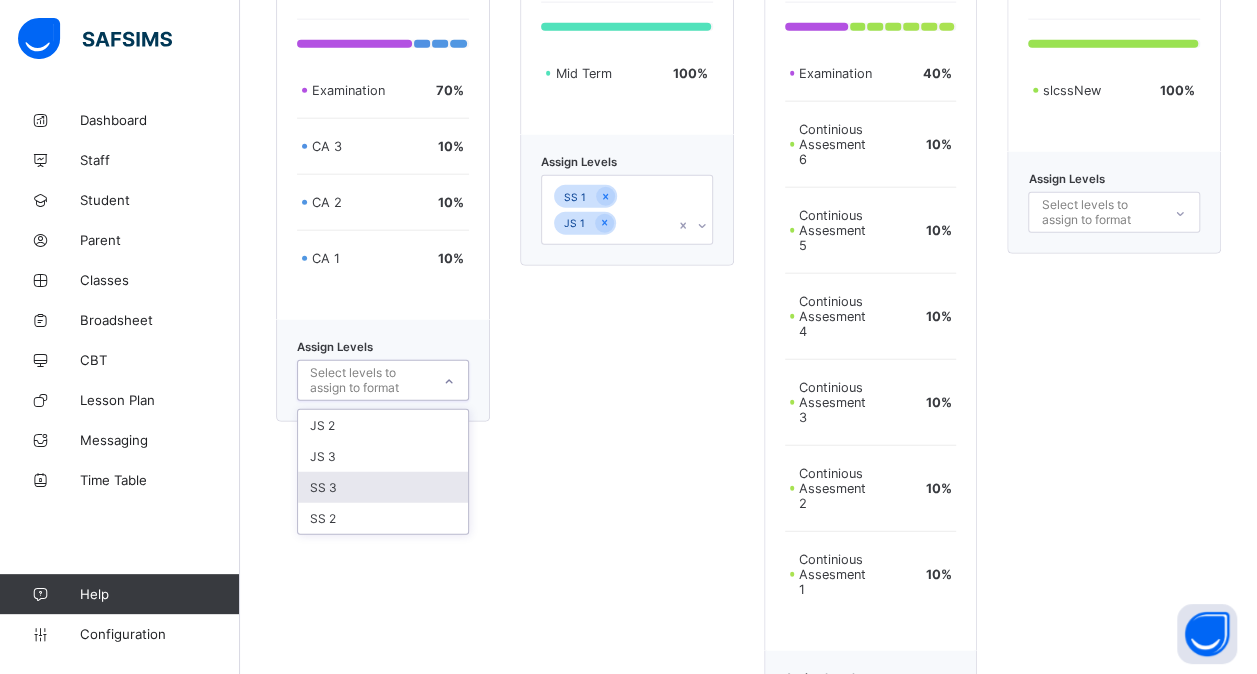 click on "SS 3" at bounding box center [383, 487] 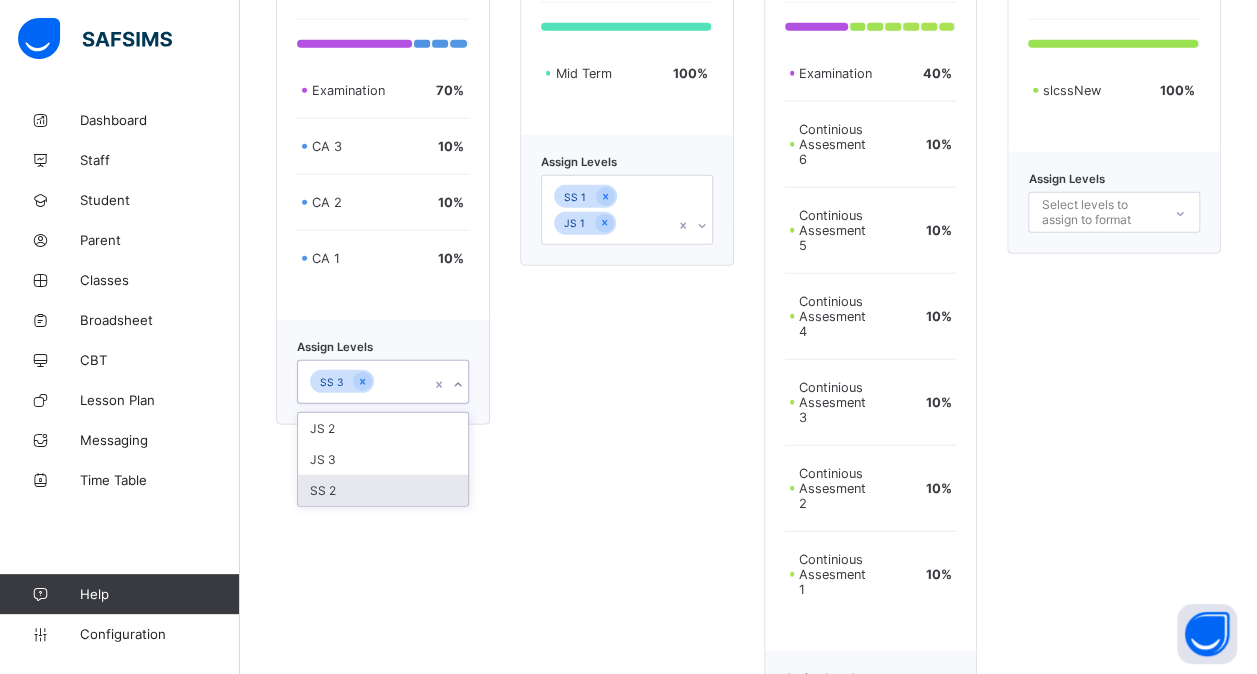 click on "SS 2" at bounding box center [383, 490] 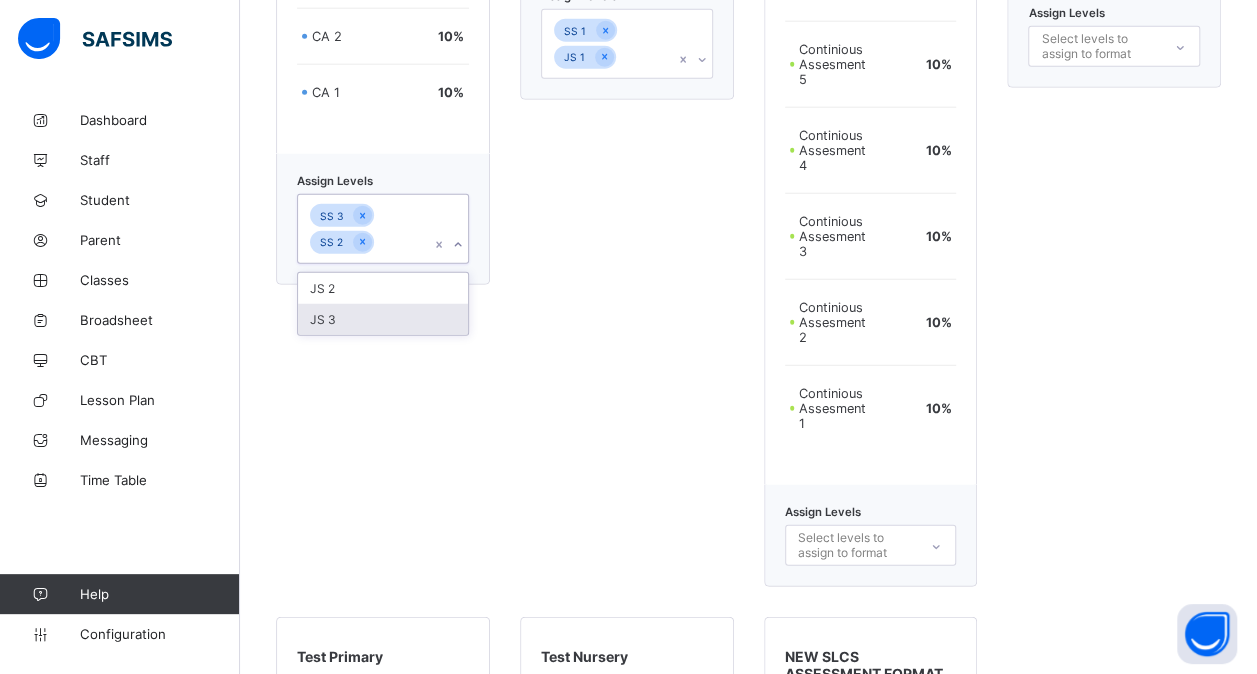 scroll, scrollTop: 6288, scrollLeft: 0, axis: vertical 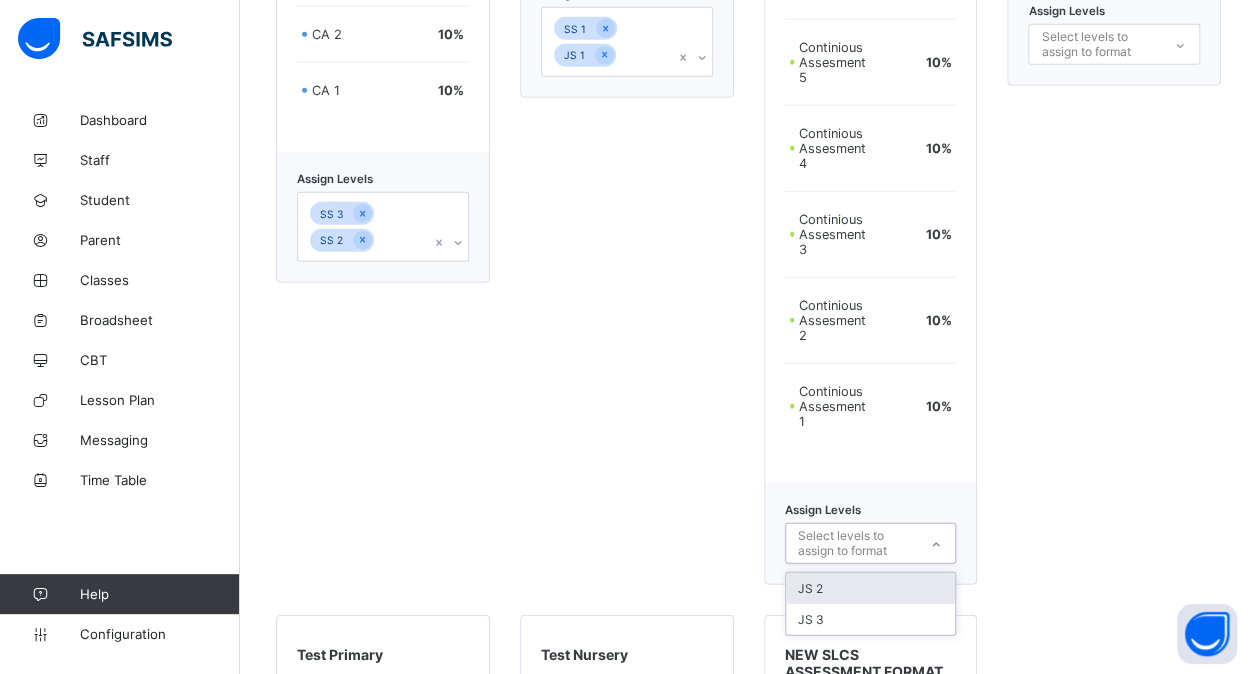 click on "Select levels to assign to format" at bounding box center (857, 543) 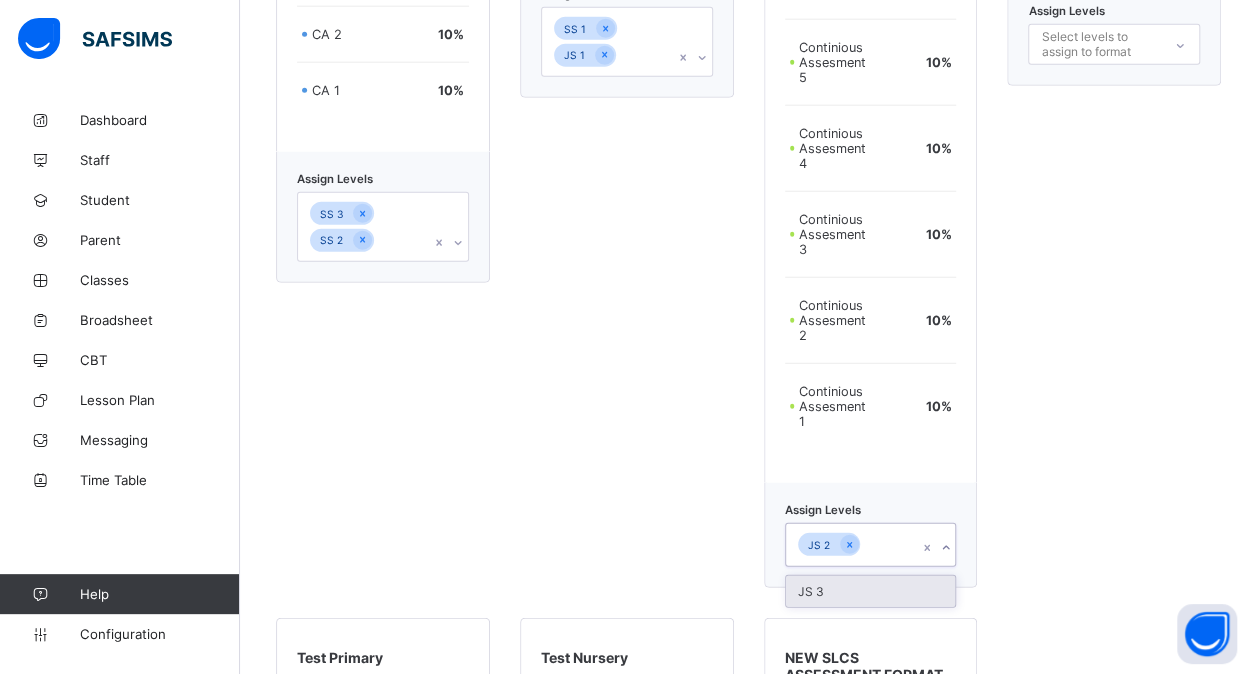 click on "JS 3" at bounding box center (871, 591) 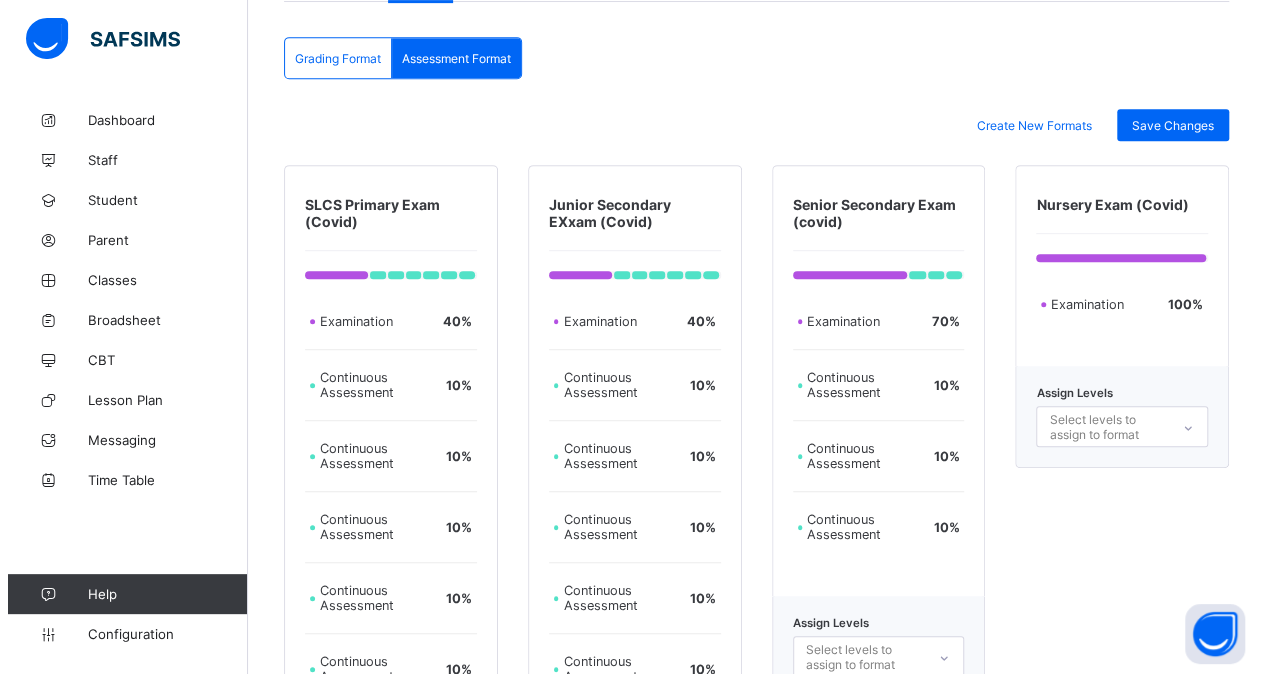 scroll, scrollTop: 0, scrollLeft: 0, axis: both 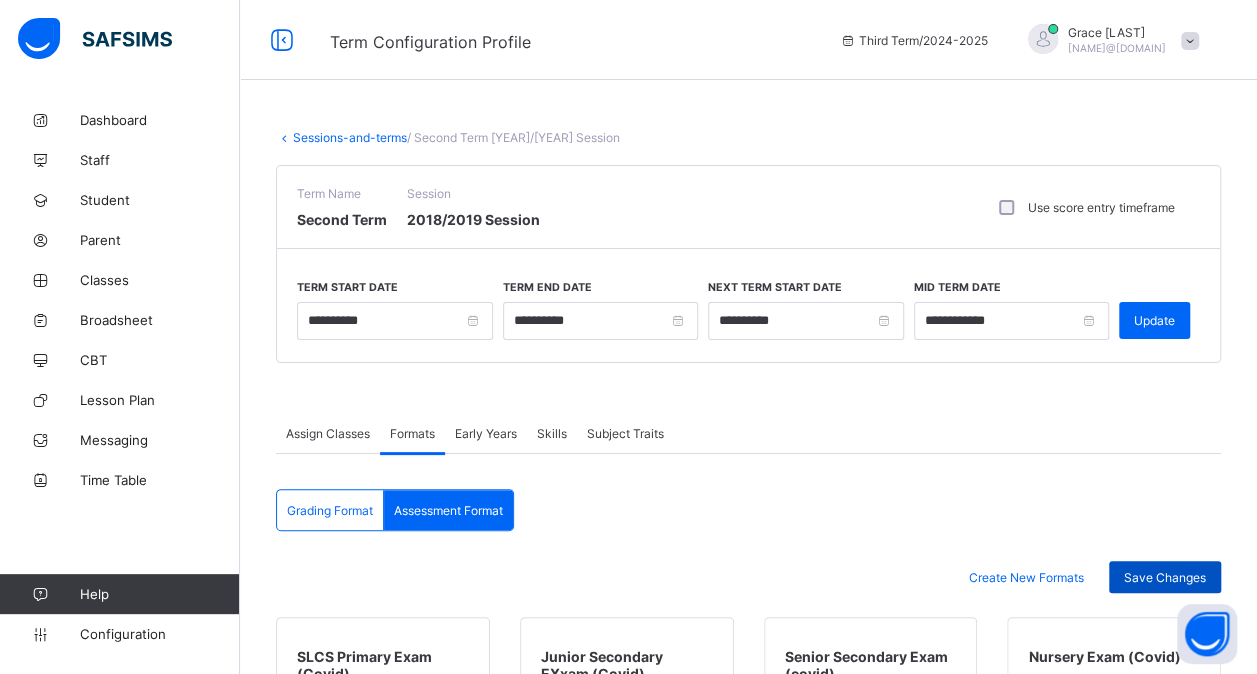 click on "Save Changes" at bounding box center (1165, 577) 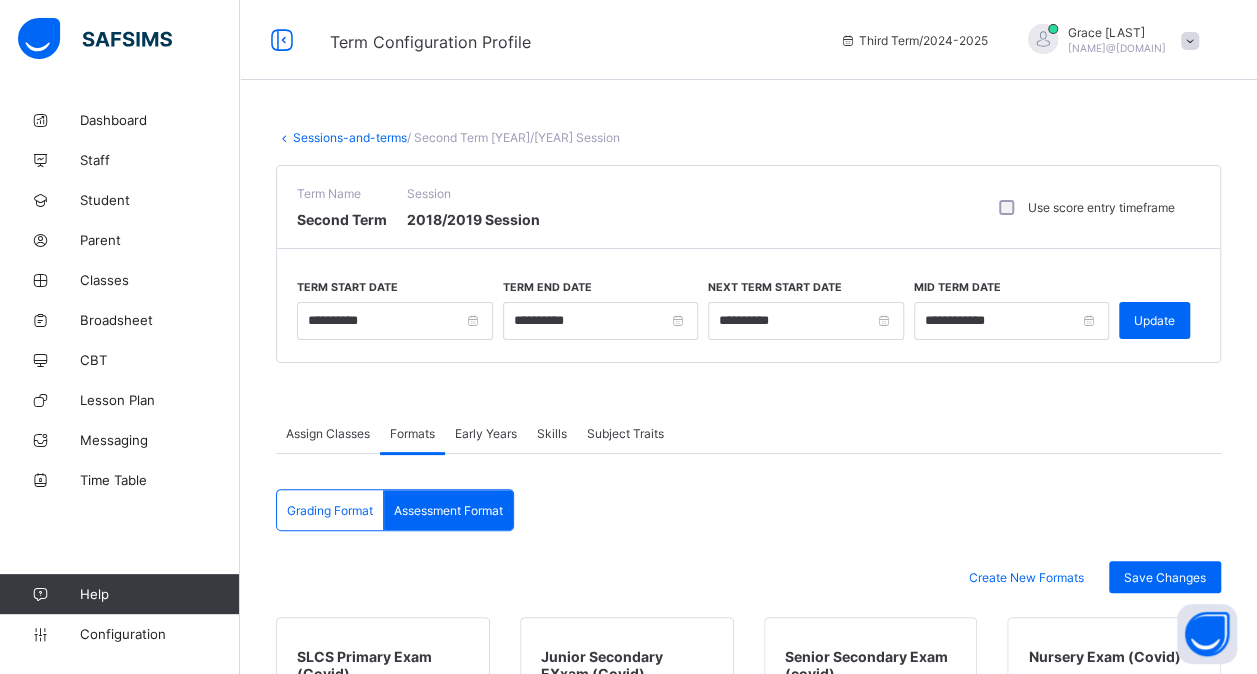 click on "Sessions-and-terms" at bounding box center (350, 137) 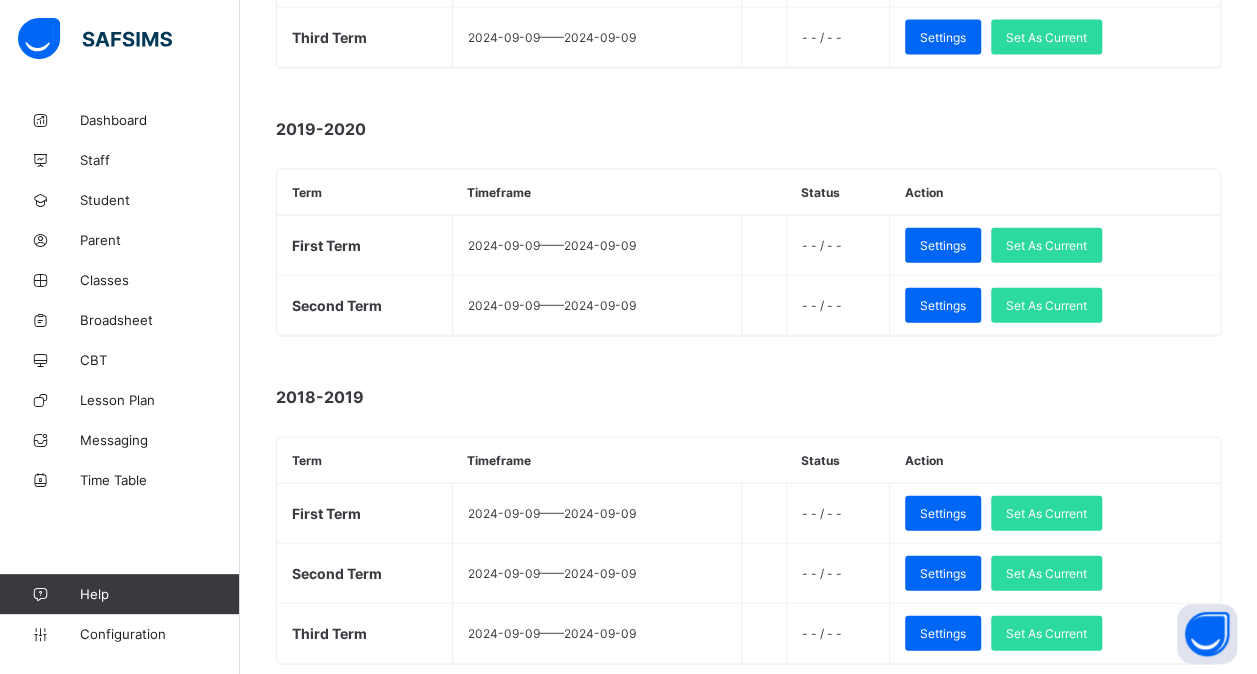 scroll, scrollTop: 2166, scrollLeft: 0, axis: vertical 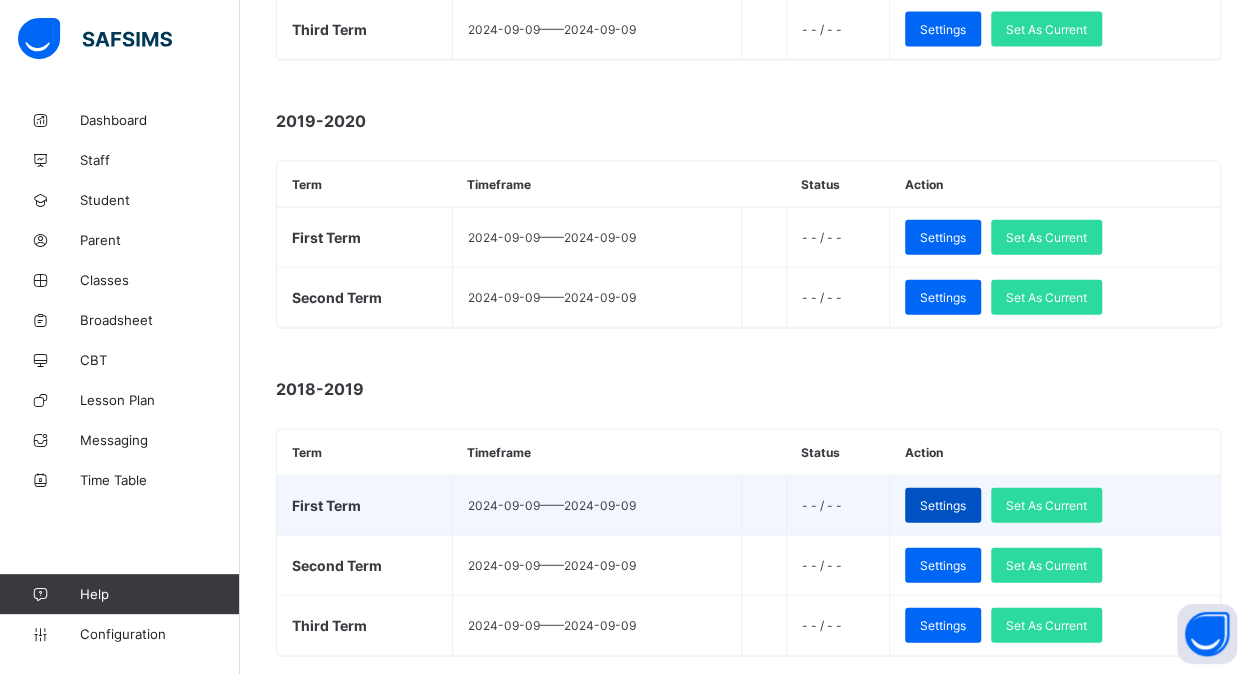 click on "Settings" at bounding box center [943, 505] 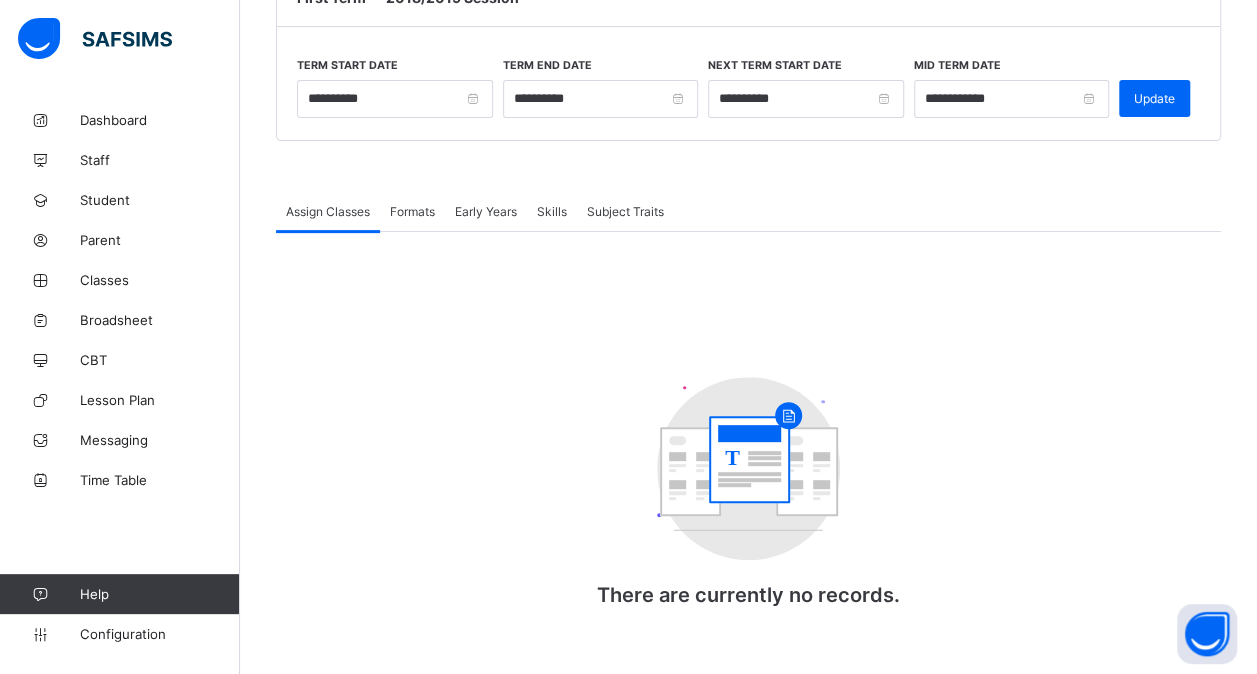 scroll, scrollTop: 2166, scrollLeft: 0, axis: vertical 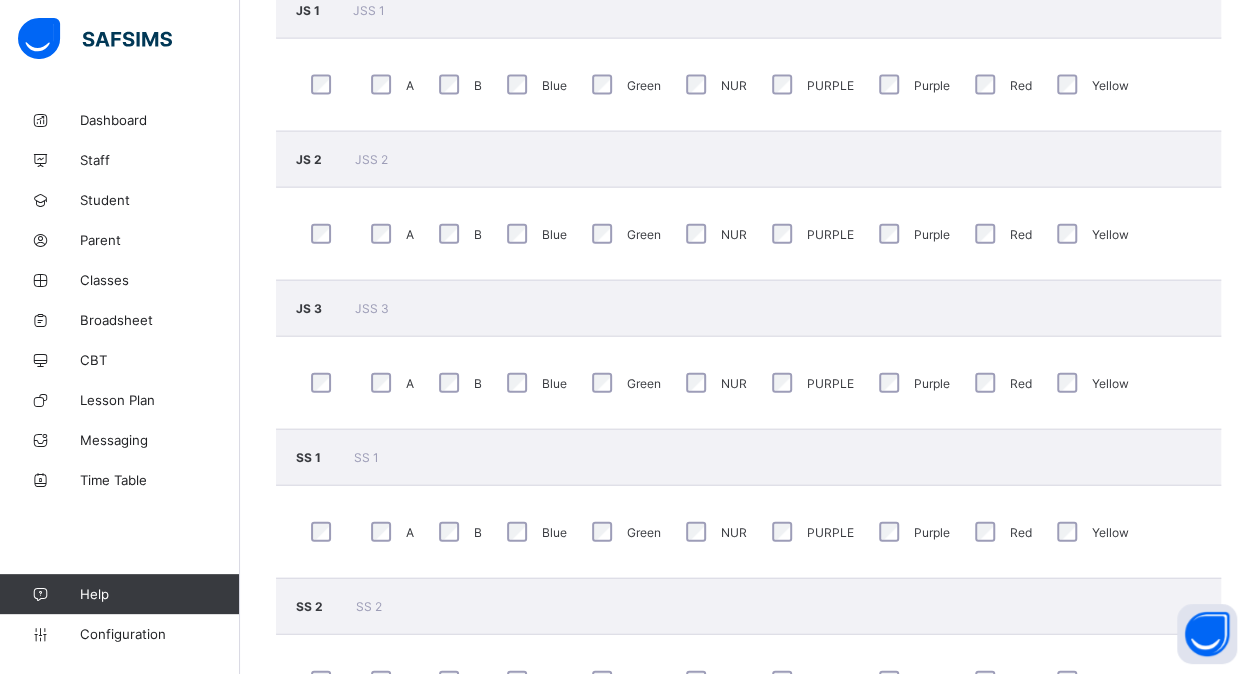 click on "A" at bounding box center (390, 234) 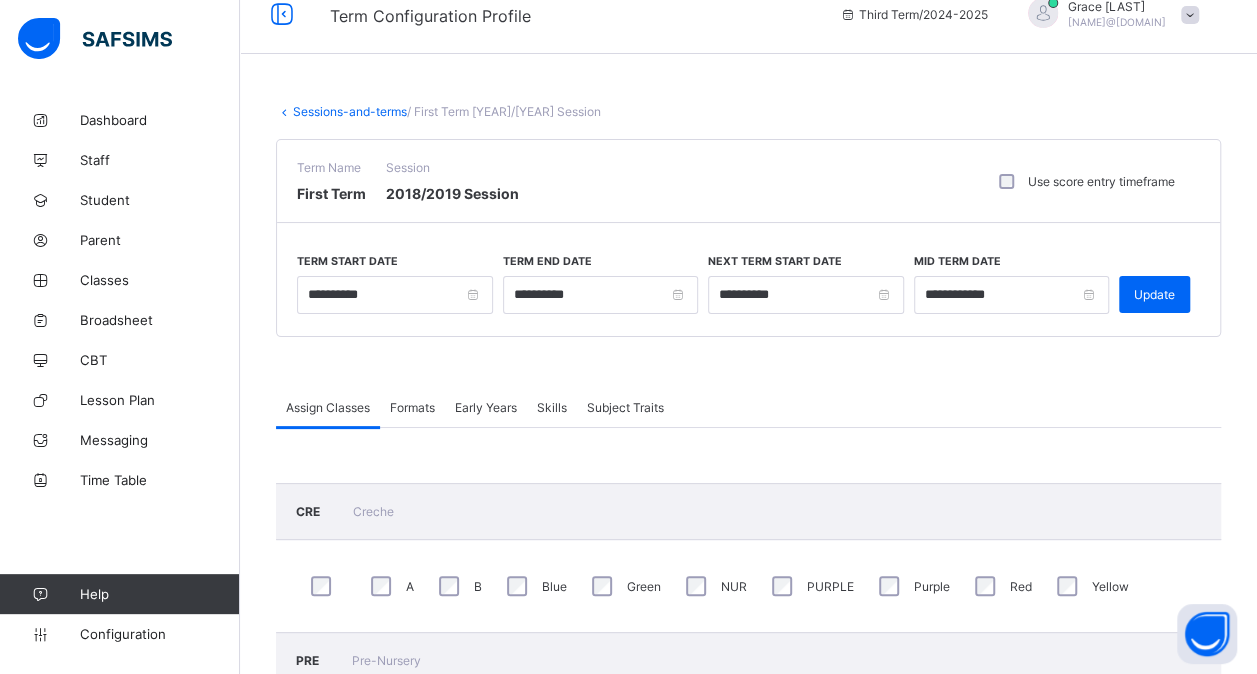 scroll, scrollTop: 0, scrollLeft: 0, axis: both 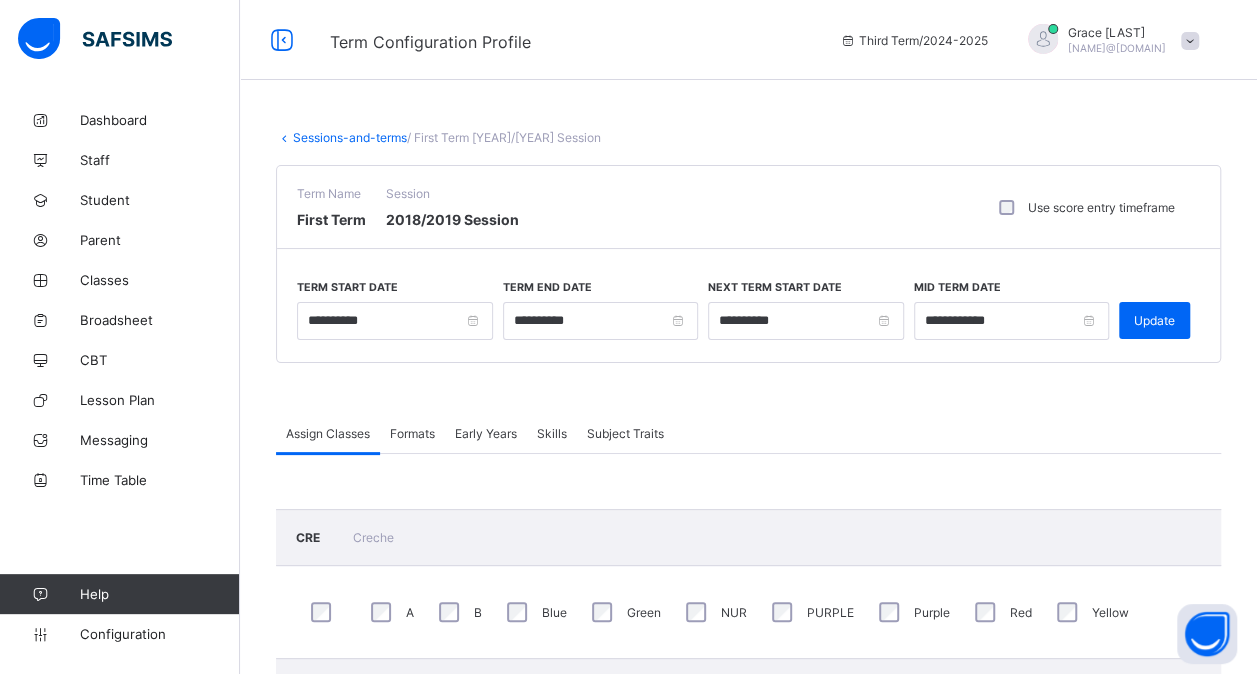 click on "Sessions-and-terms" at bounding box center (350, 137) 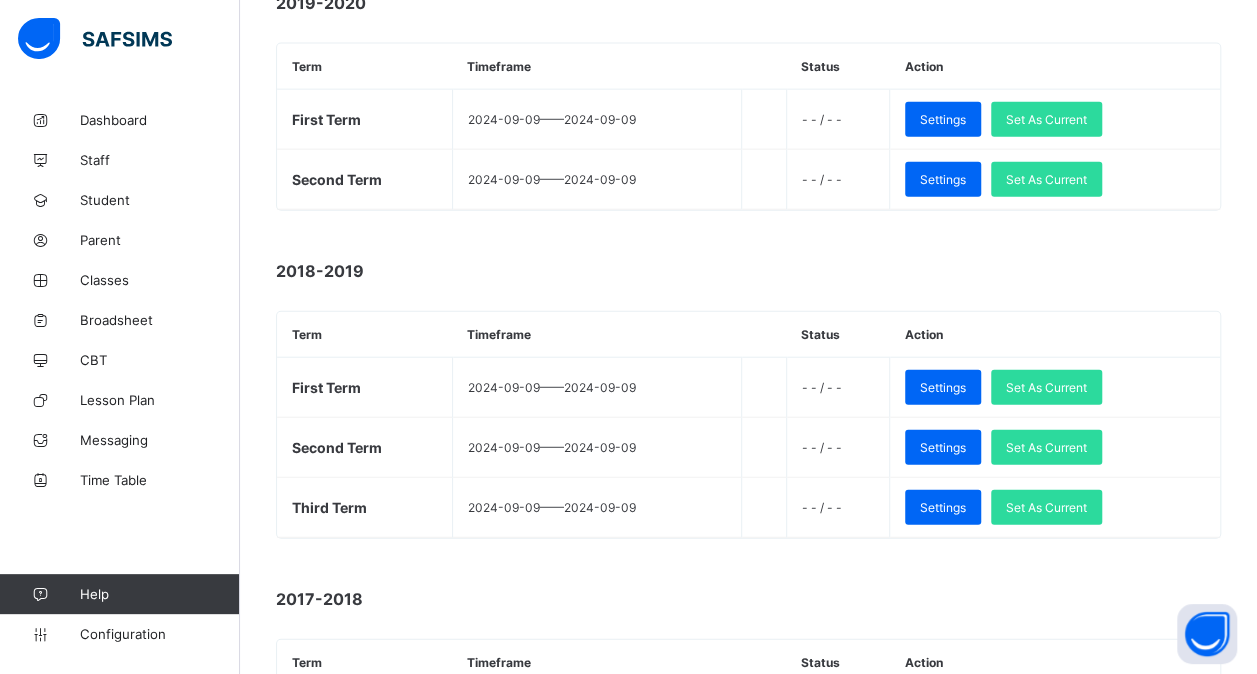 scroll, scrollTop: 2286, scrollLeft: 0, axis: vertical 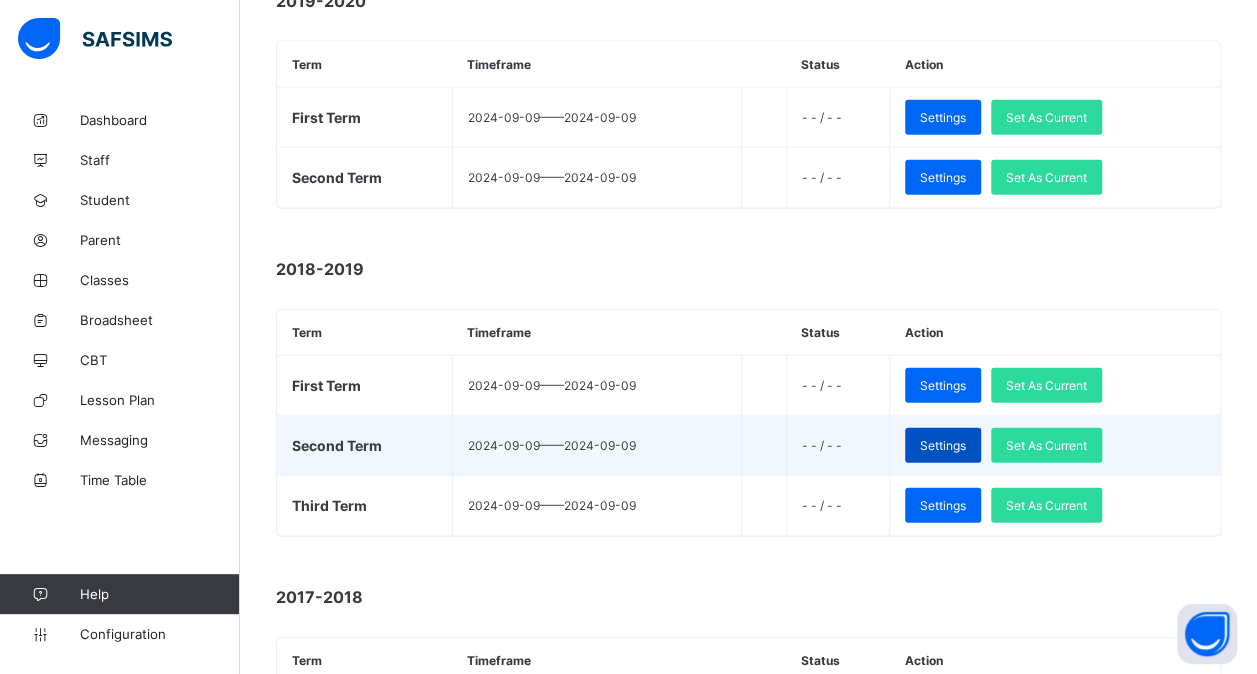 click on "Settings" at bounding box center (943, 445) 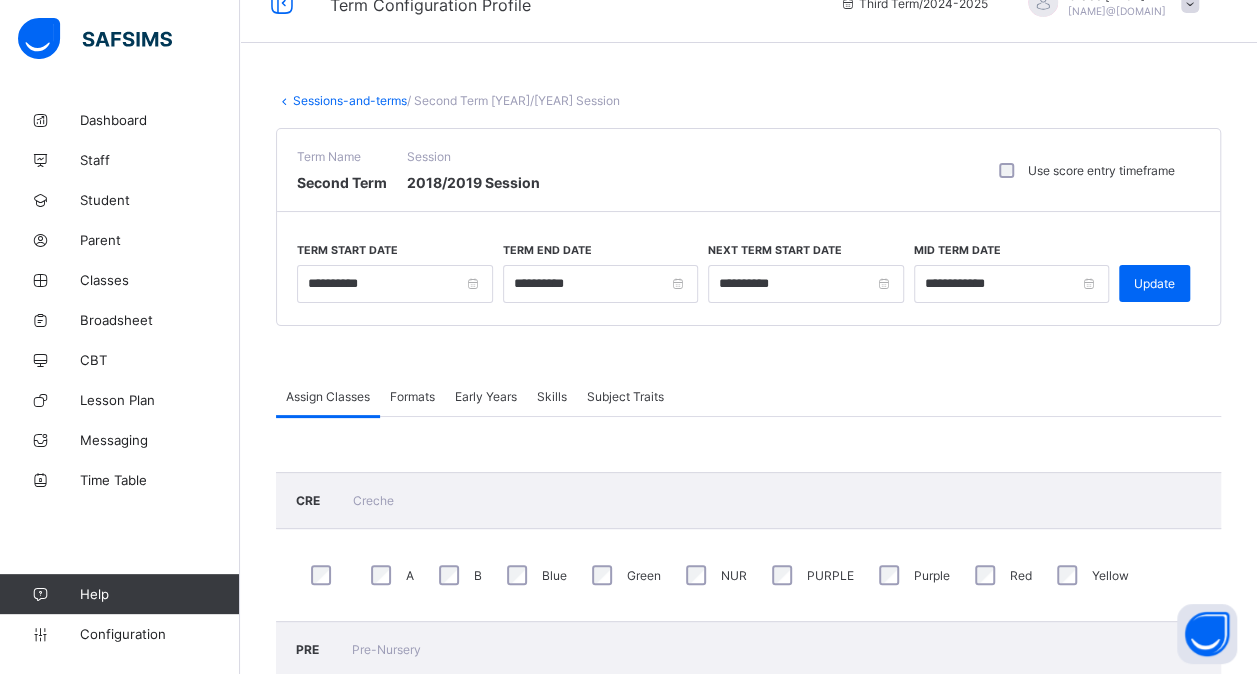 scroll, scrollTop: 0, scrollLeft: 0, axis: both 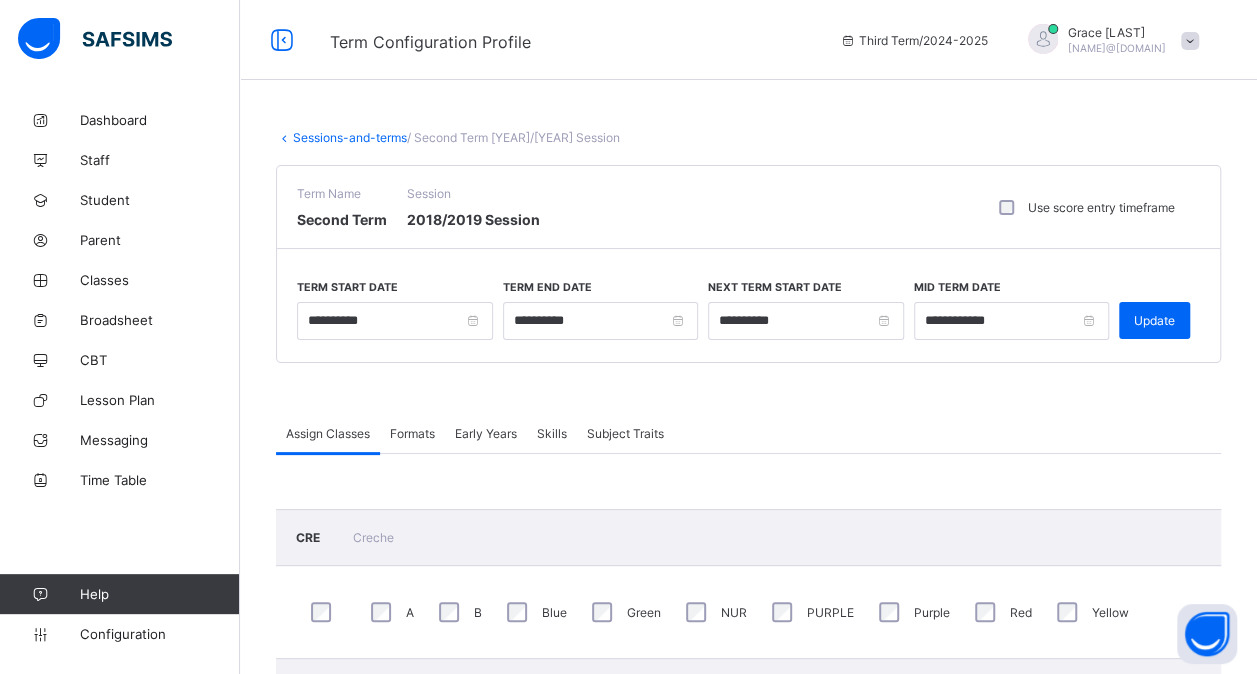 click on "Sessions-and-terms" at bounding box center (350, 137) 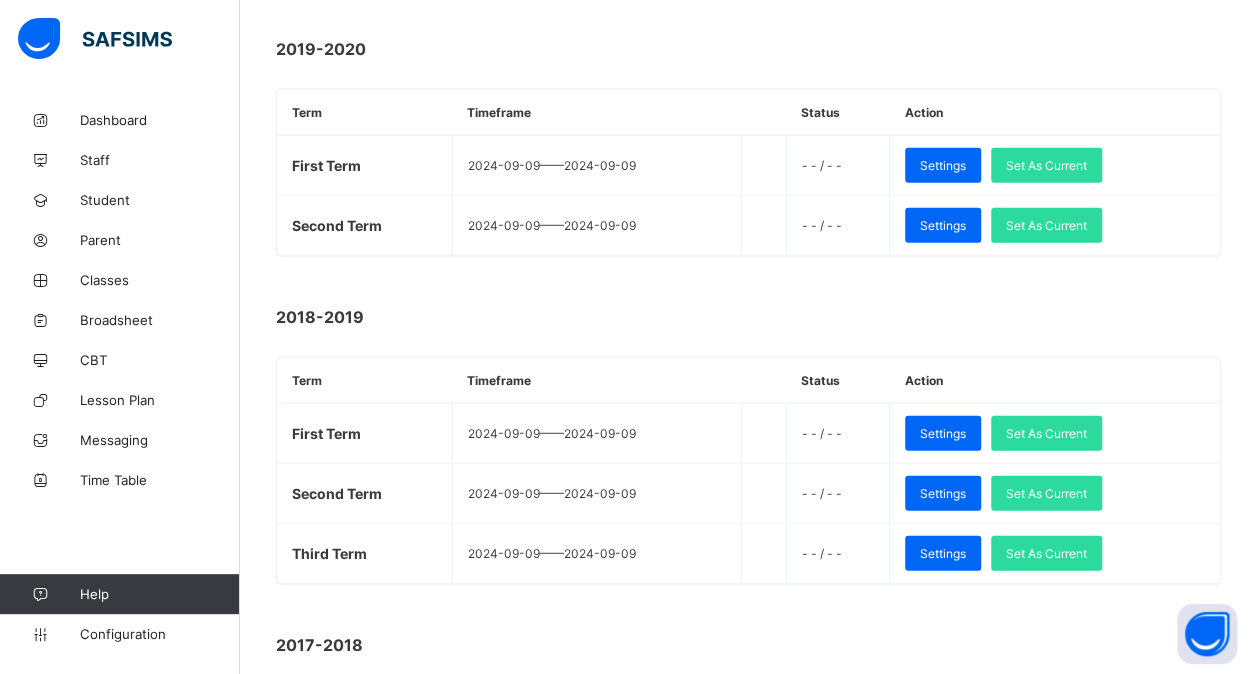 scroll, scrollTop: 2240, scrollLeft: 0, axis: vertical 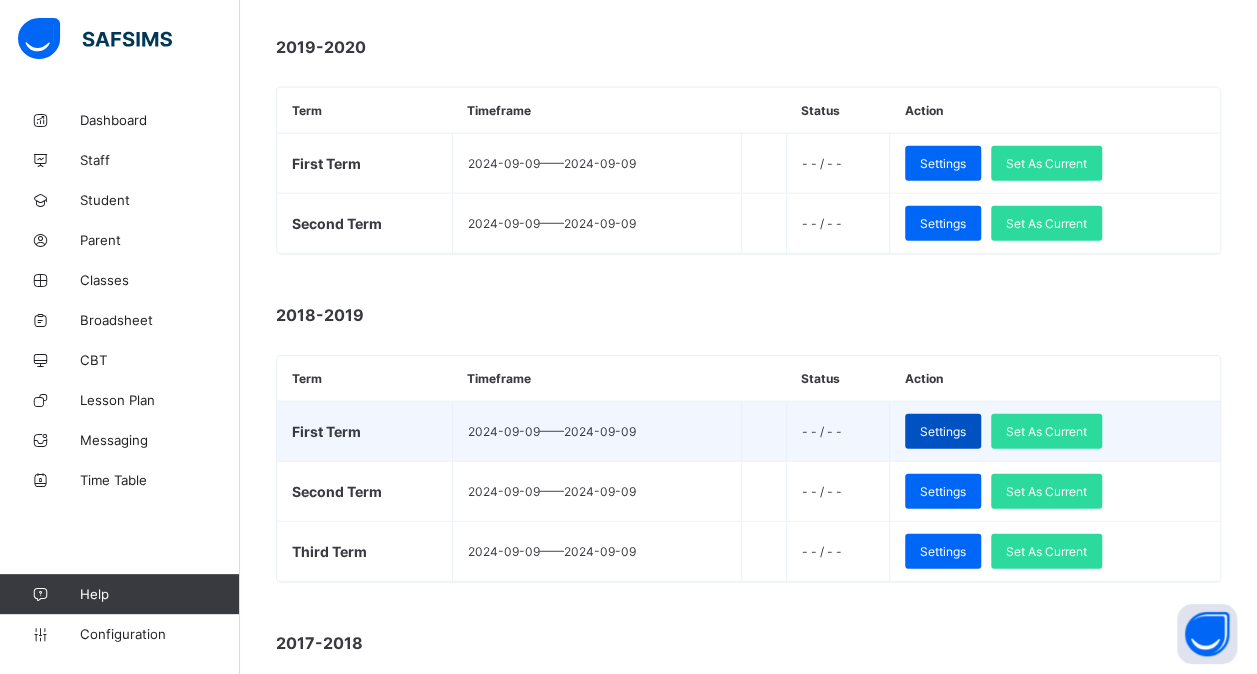 click on "Settings" at bounding box center (943, 431) 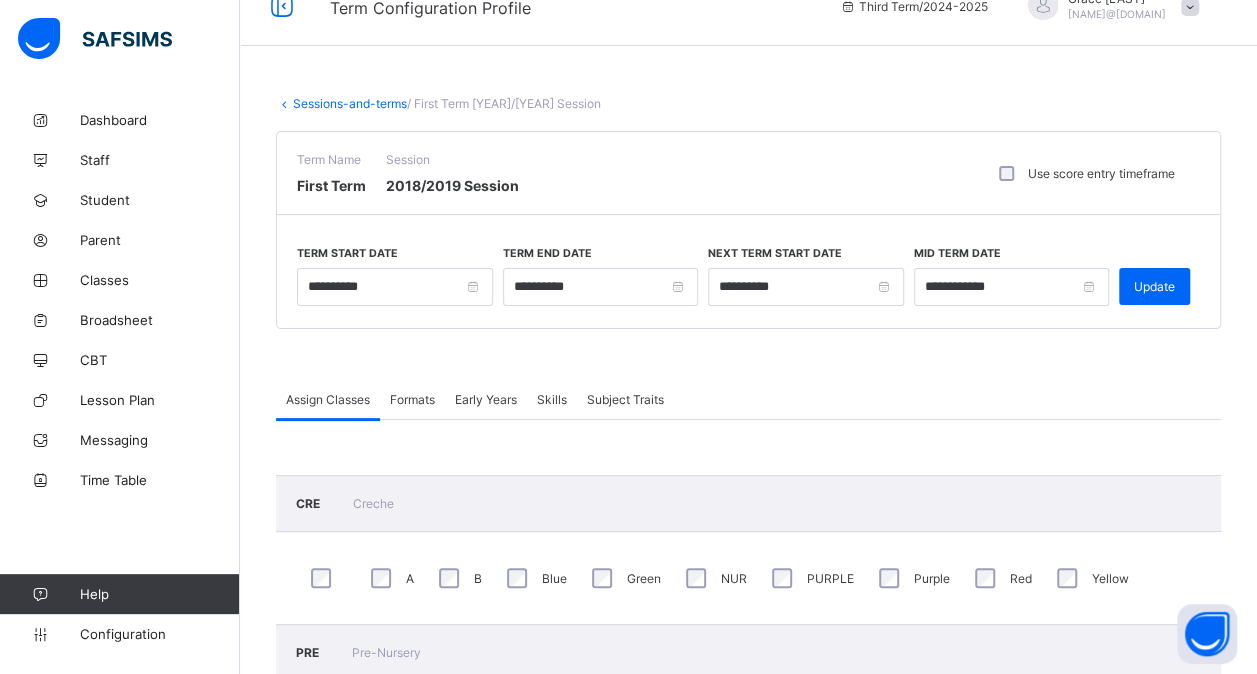 scroll, scrollTop: 0, scrollLeft: 0, axis: both 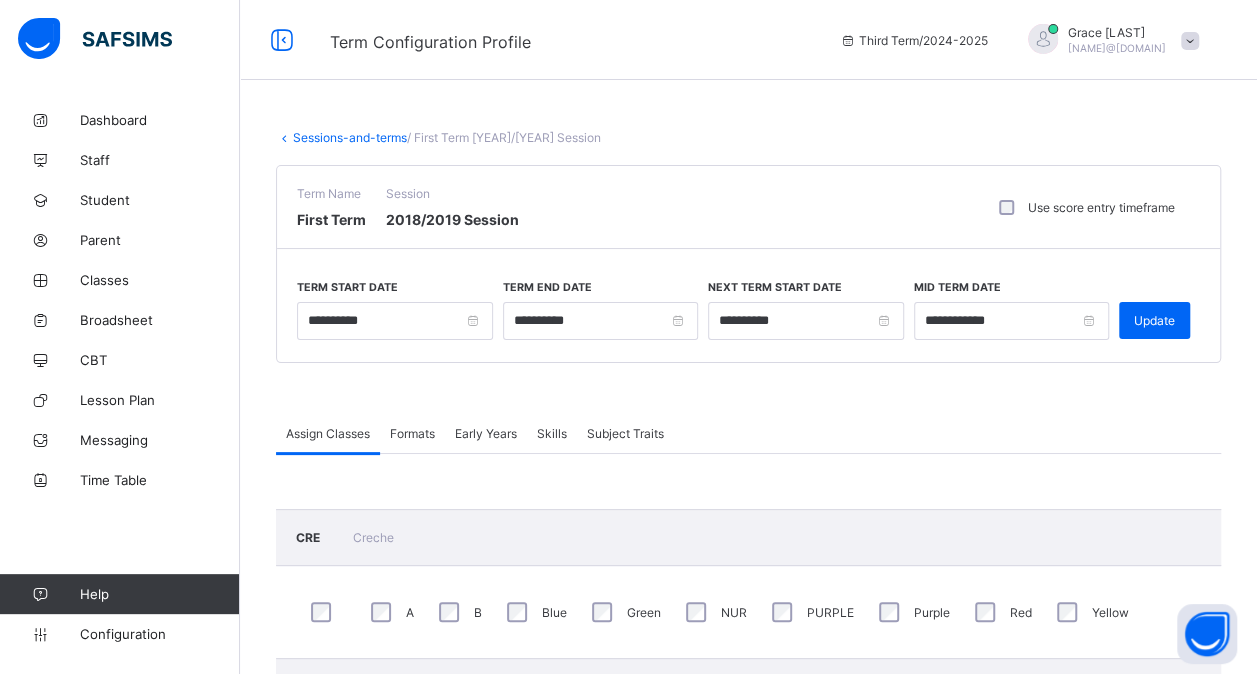 click on "Formats" at bounding box center [412, 433] 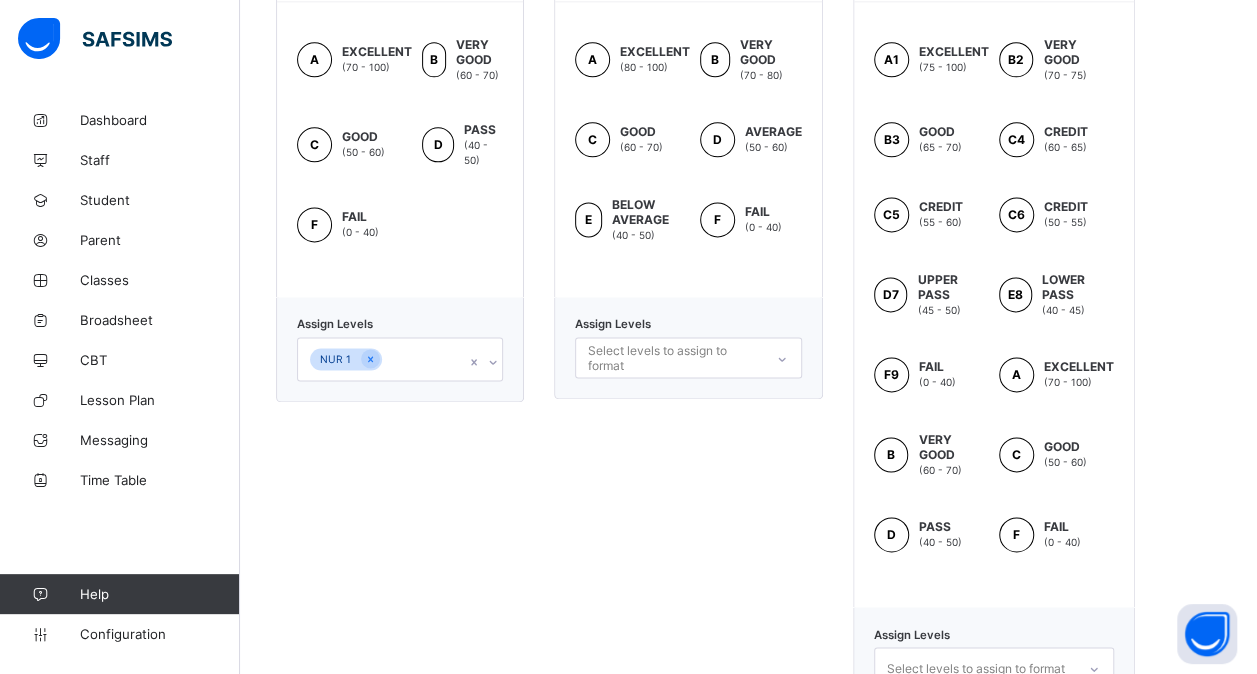 scroll, scrollTop: 1296, scrollLeft: 0, axis: vertical 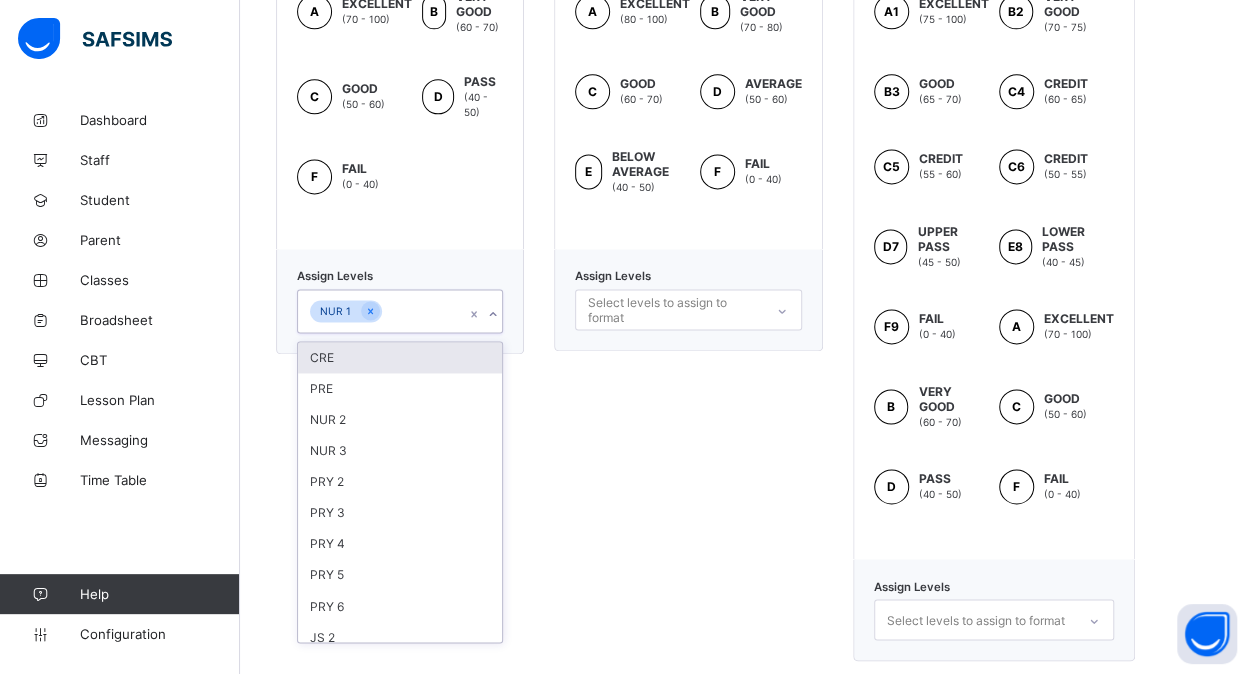click on "NUR 1" at bounding box center [381, 311] 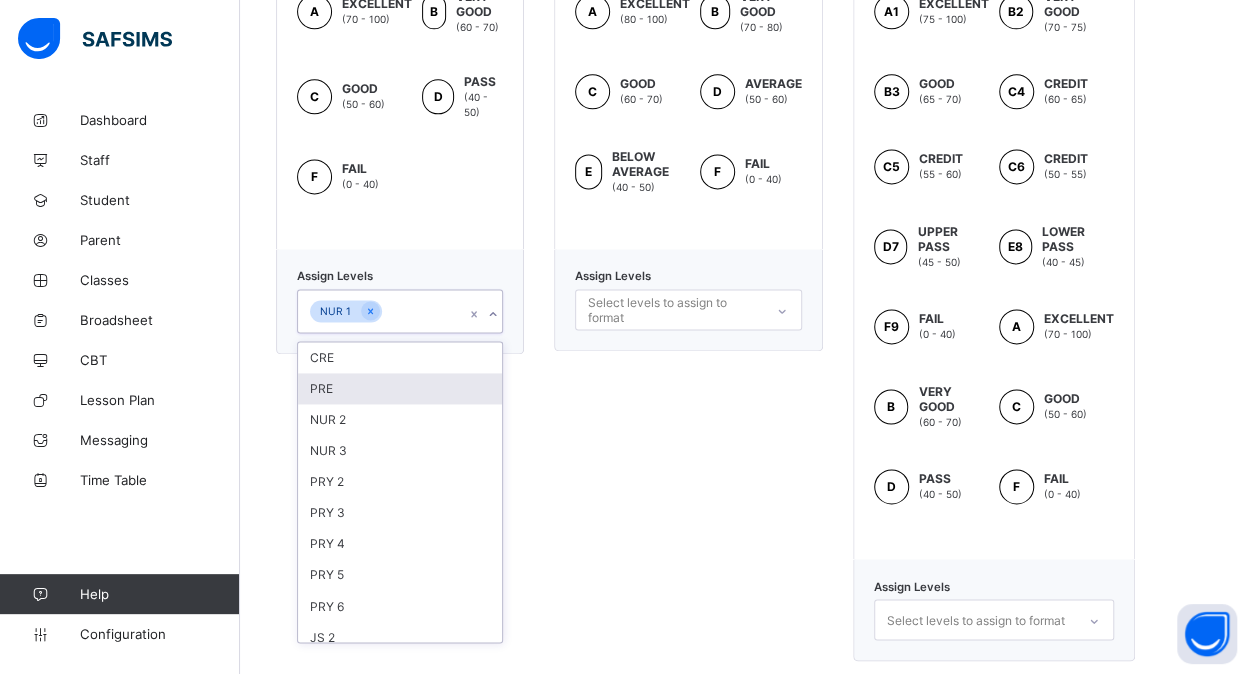click on "PRE" at bounding box center [400, 388] 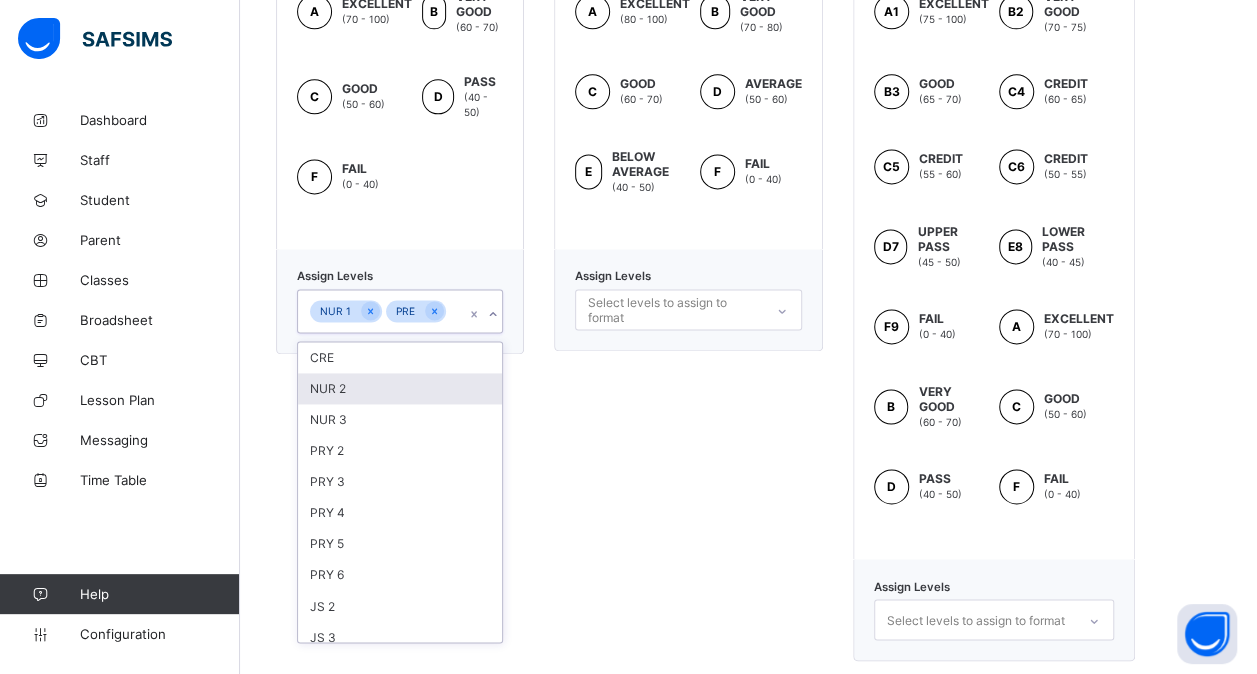 click on "NUR 2" at bounding box center (400, 388) 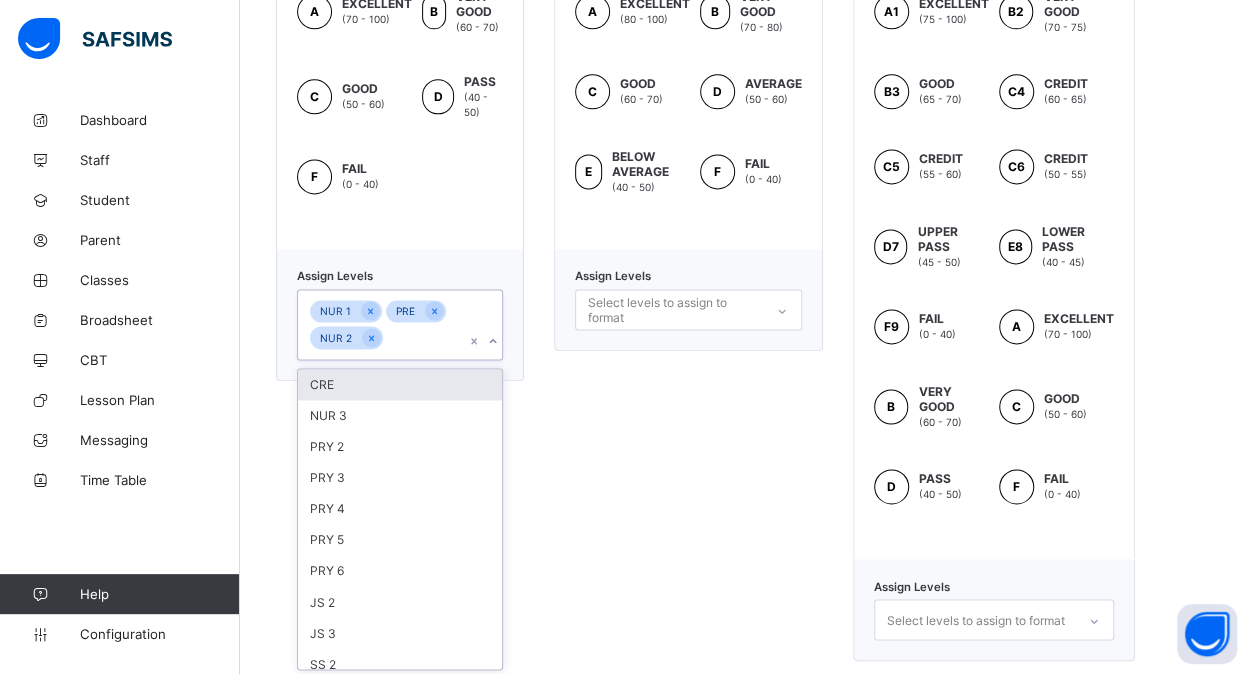 click on "CRE" at bounding box center (400, 384) 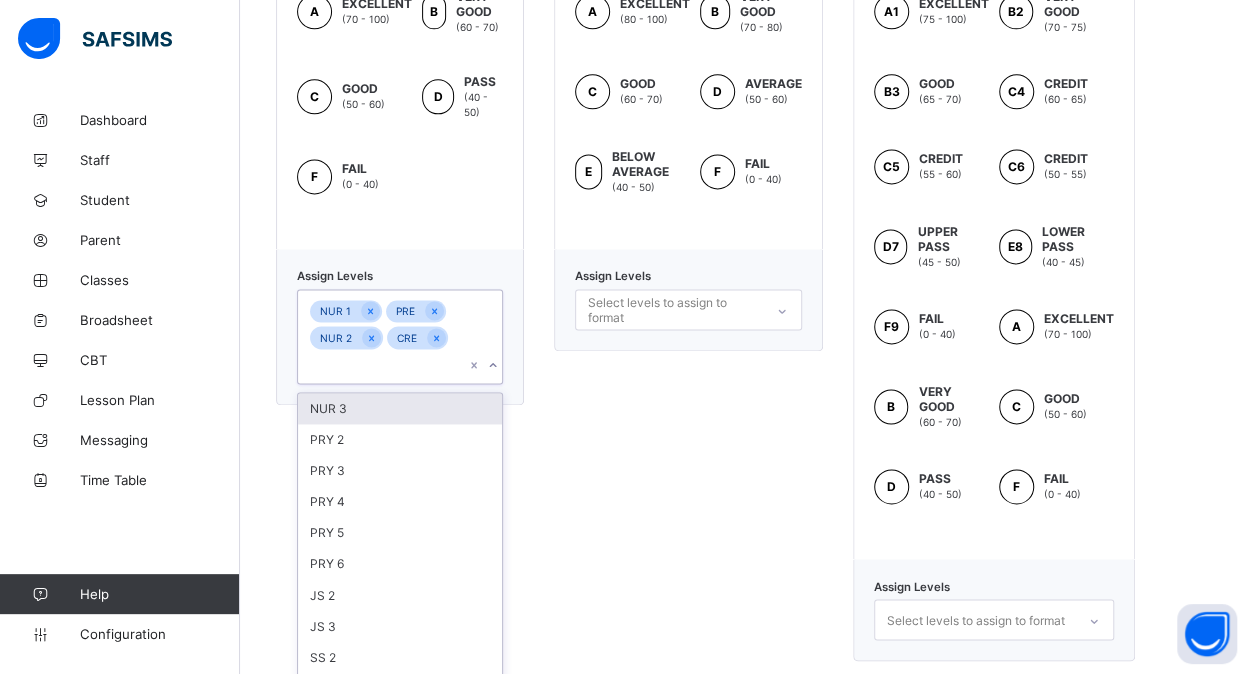 click on "NUR 3" at bounding box center [400, 408] 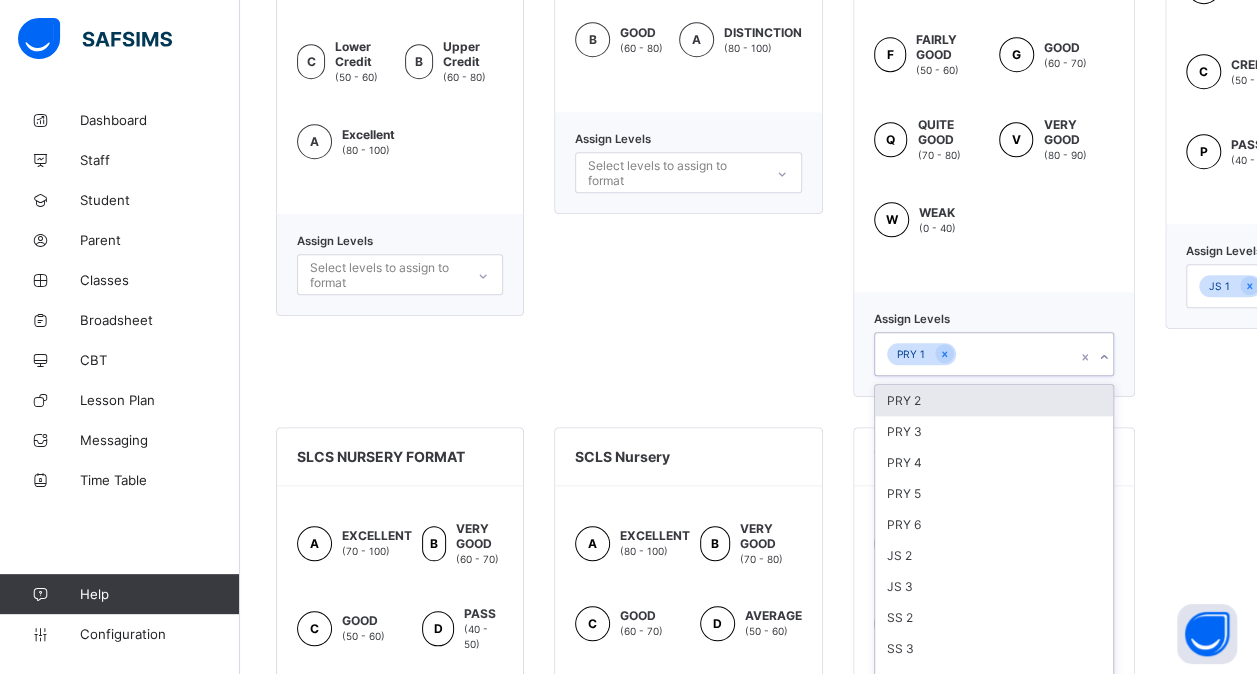 scroll, scrollTop: 768, scrollLeft: 0, axis: vertical 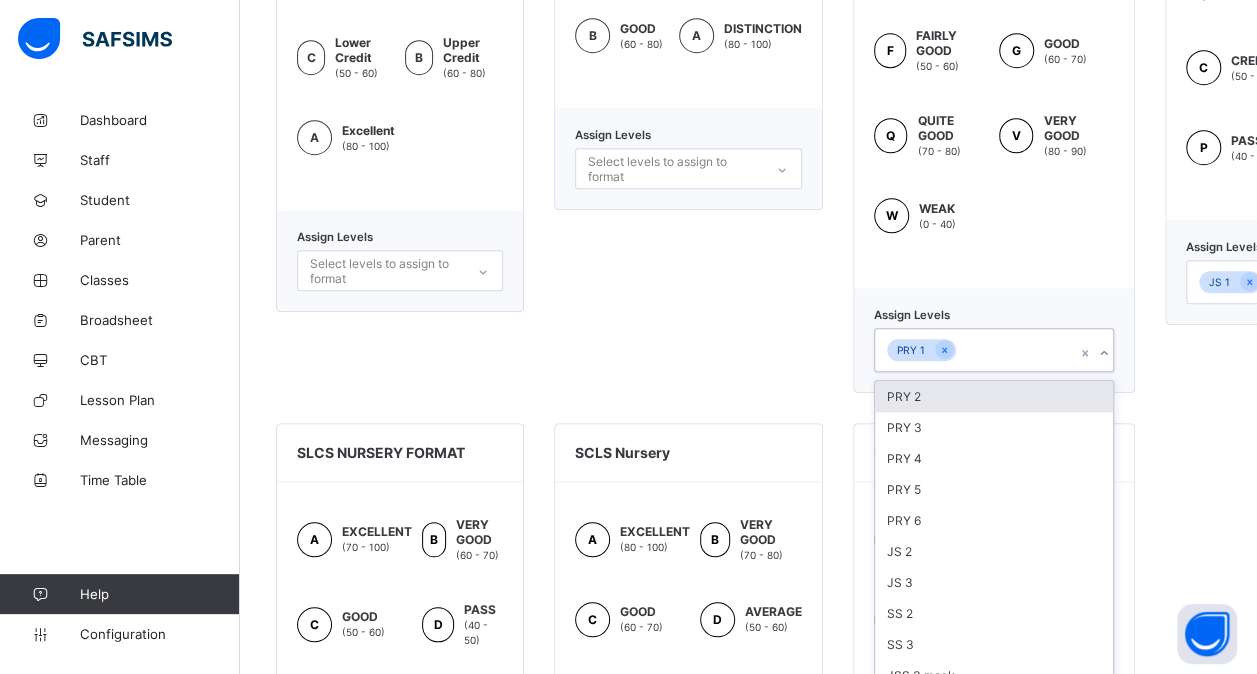 click on "option PRY 2 focused, 1 of 10. 10 results available. Use Up and Down to choose options, press Enter to select the currently focused option, press Escape to exit the menu, press Tab to select the option and exit the menu. PRY 1 PRY 2 PRY 3 PRY 4 PRY 5 PRY 6 JS 2 JS 3 SS 2 SS 3 JSS 3 mock" at bounding box center (994, 350) 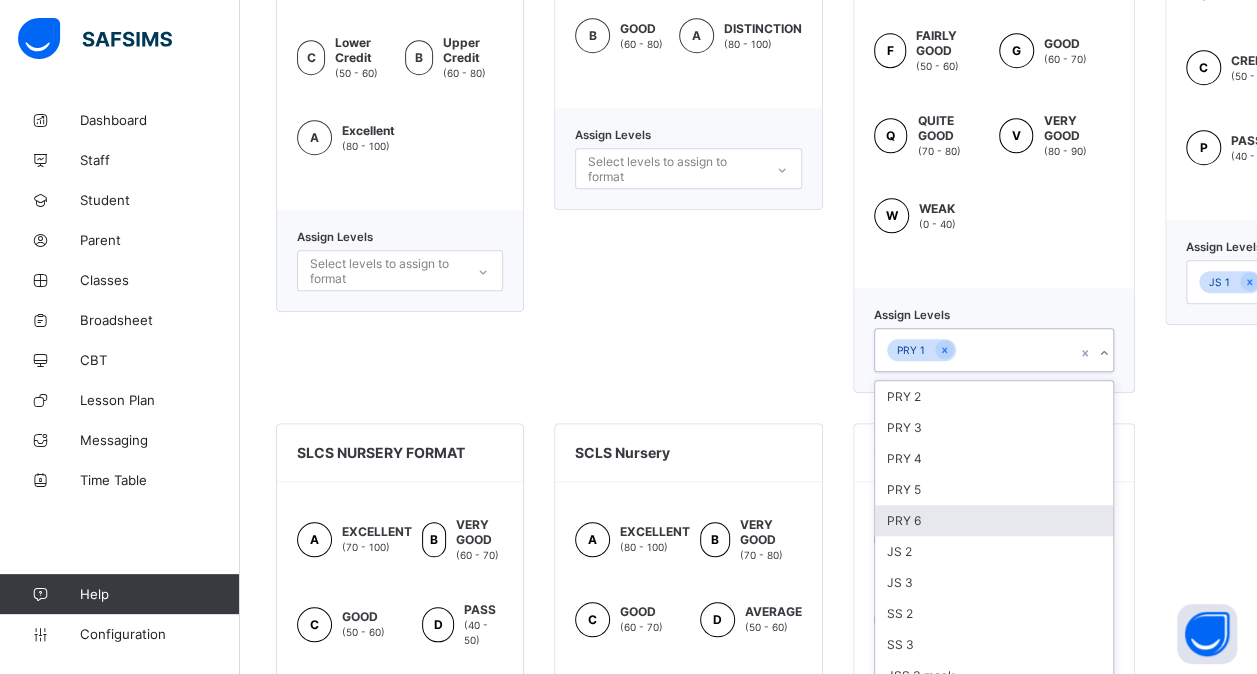 click on "PRY 6" at bounding box center (994, 520) 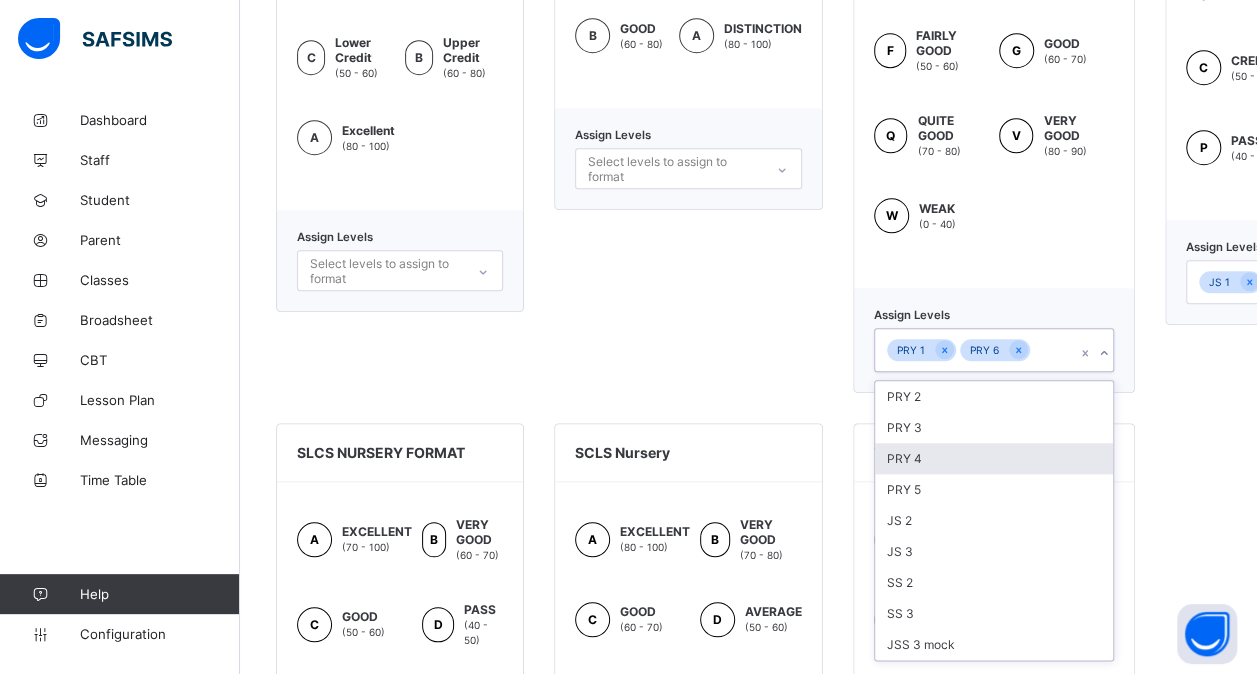 click on "PRY 4" at bounding box center (994, 458) 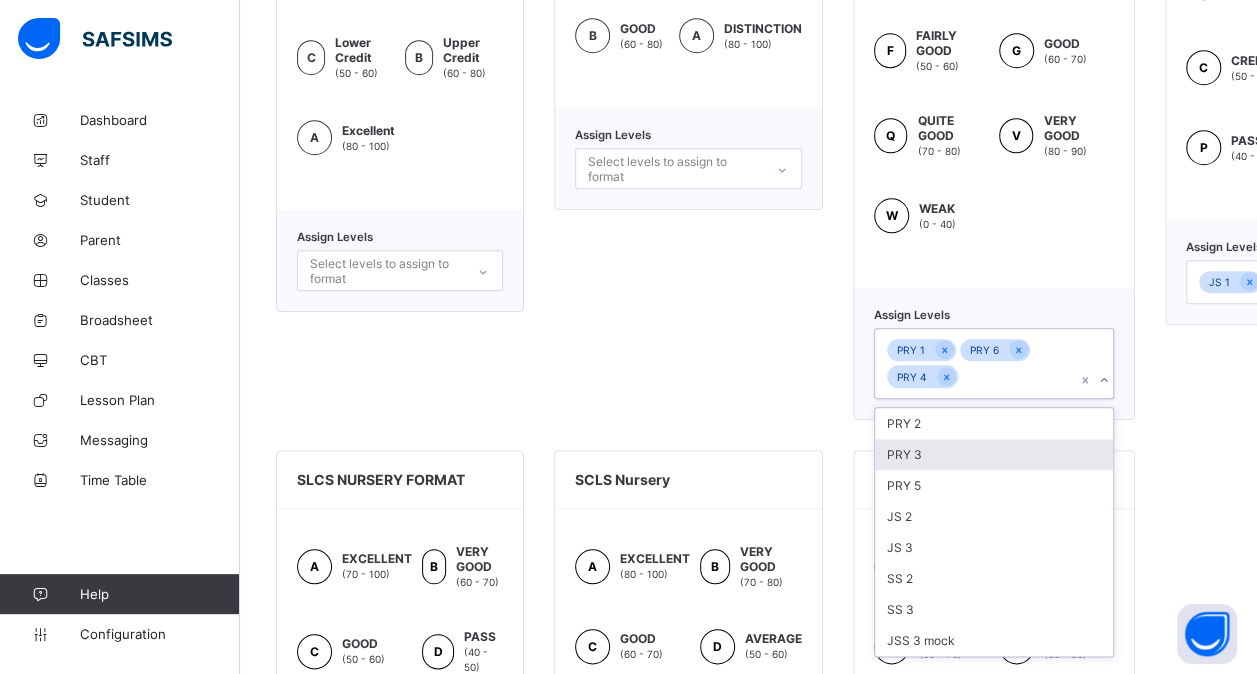 click on "PRY 3" at bounding box center [994, 454] 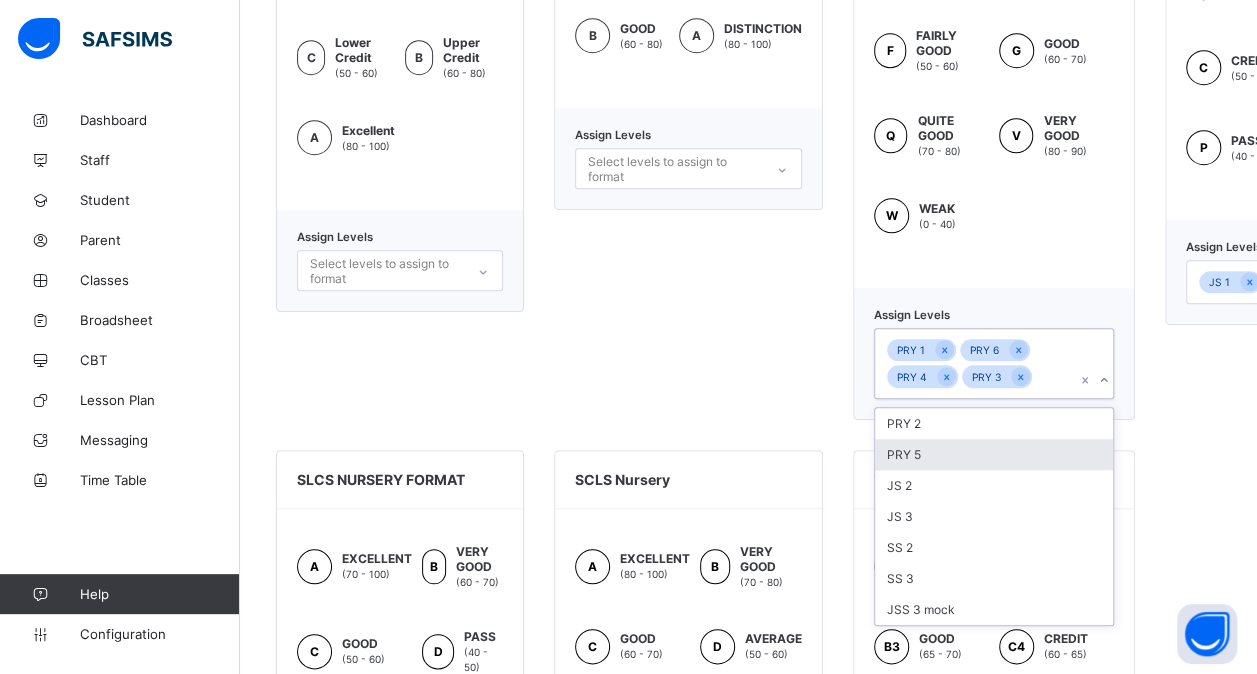 click on "PRY 5" at bounding box center [994, 454] 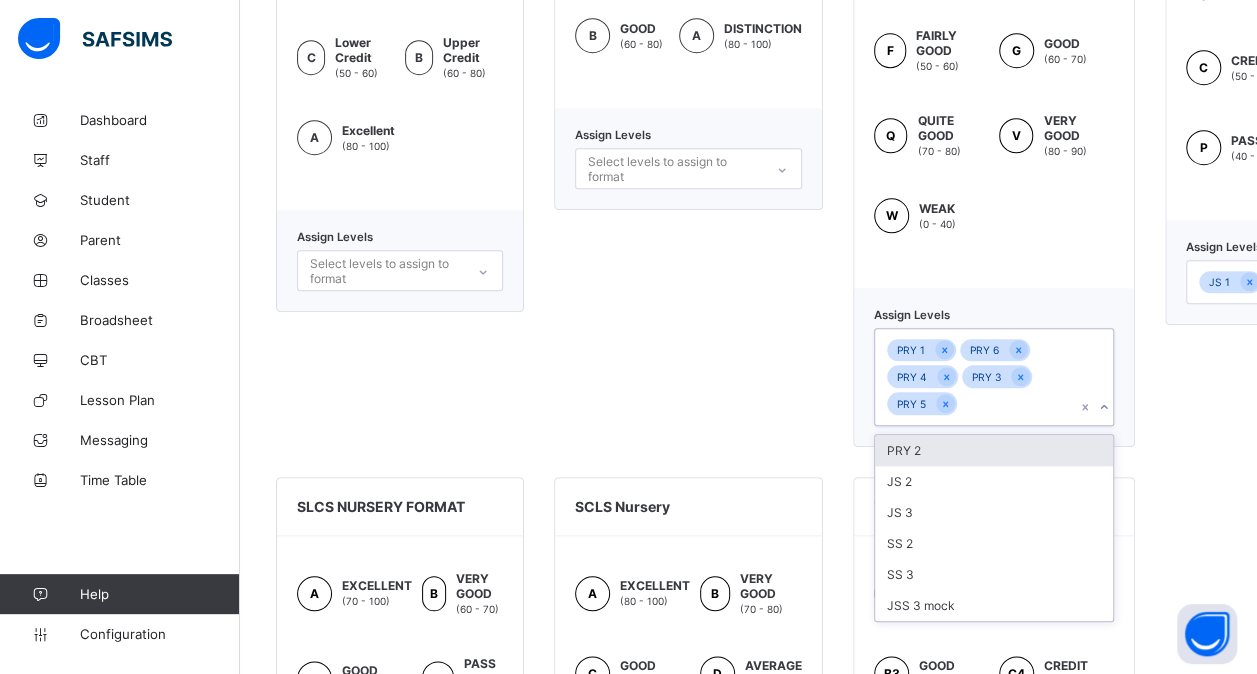 click on "PRY 2" at bounding box center (994, 450) 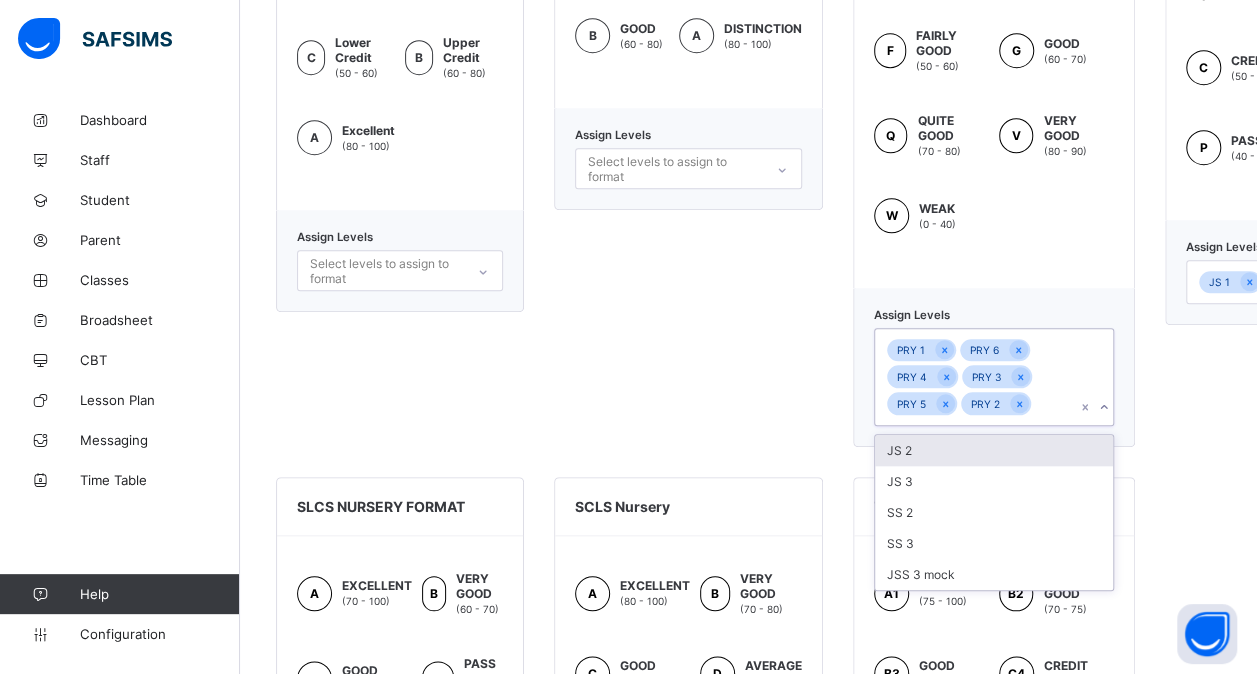 scroll, scrollTop: 768, scrollLeft: 162, axis: both 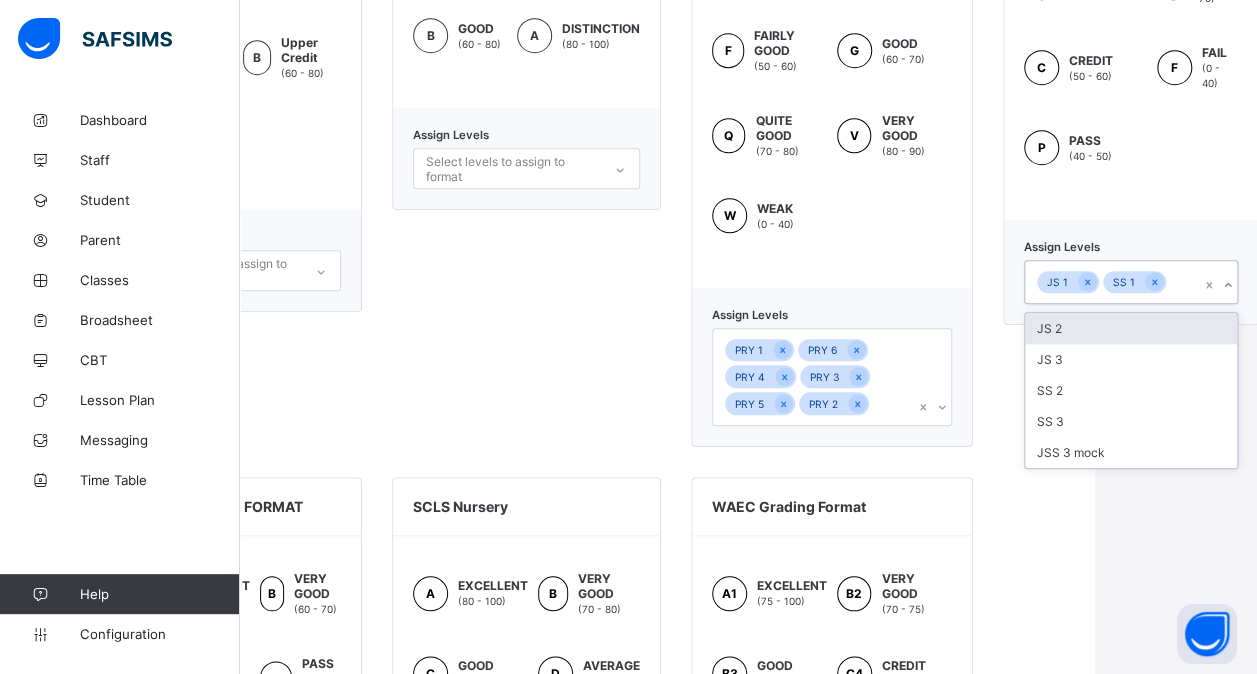 click on "JS 1 SS 1" at bounding box center [1131, 282] 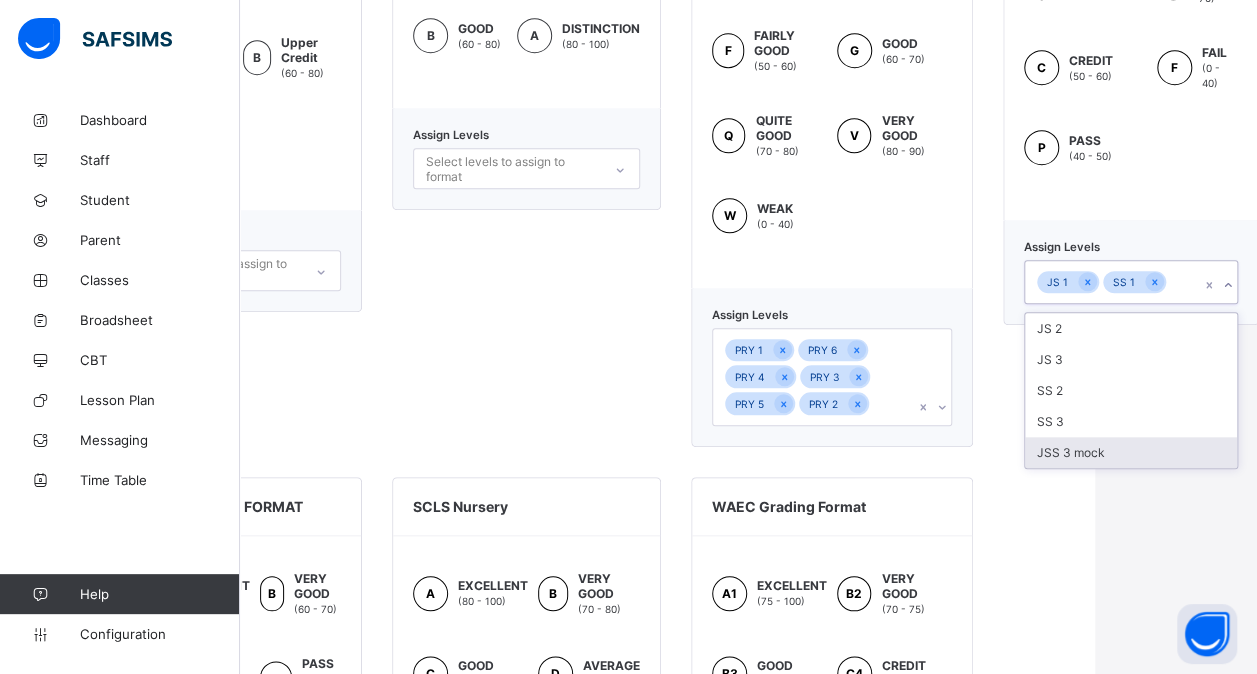 click on "JSS 3 mock" at bounding box center (1131, 452) 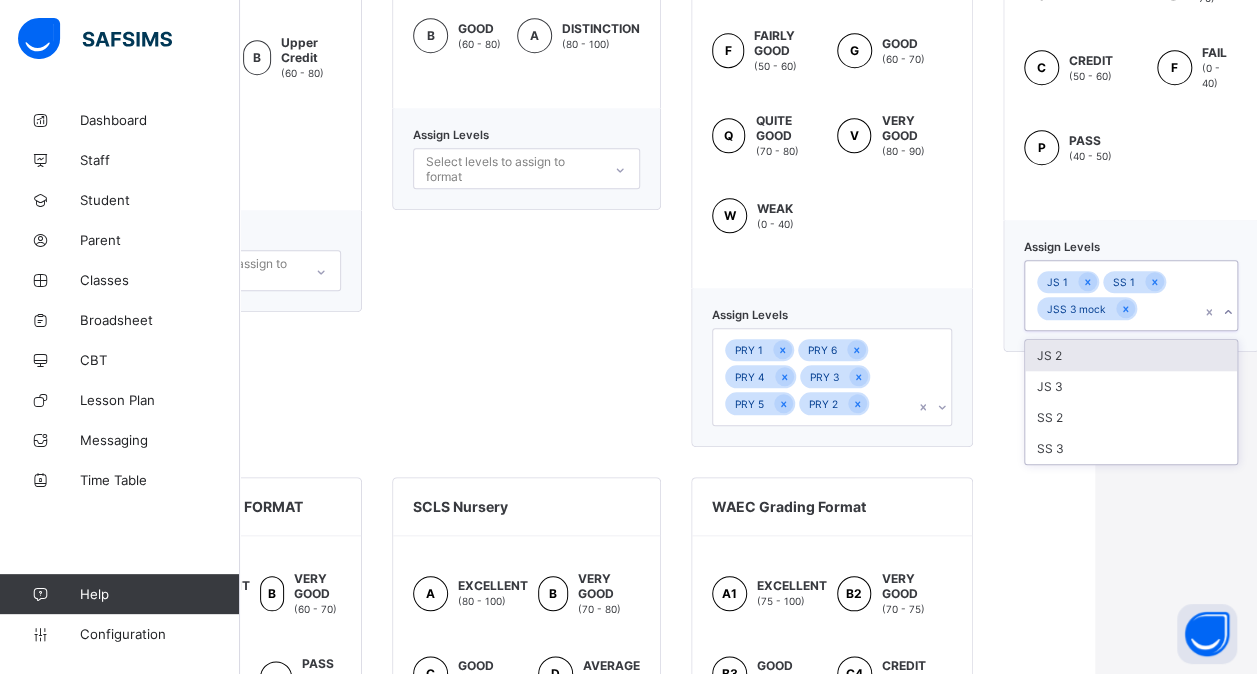 click on "SS 3" at bounding box center (1131, 448) 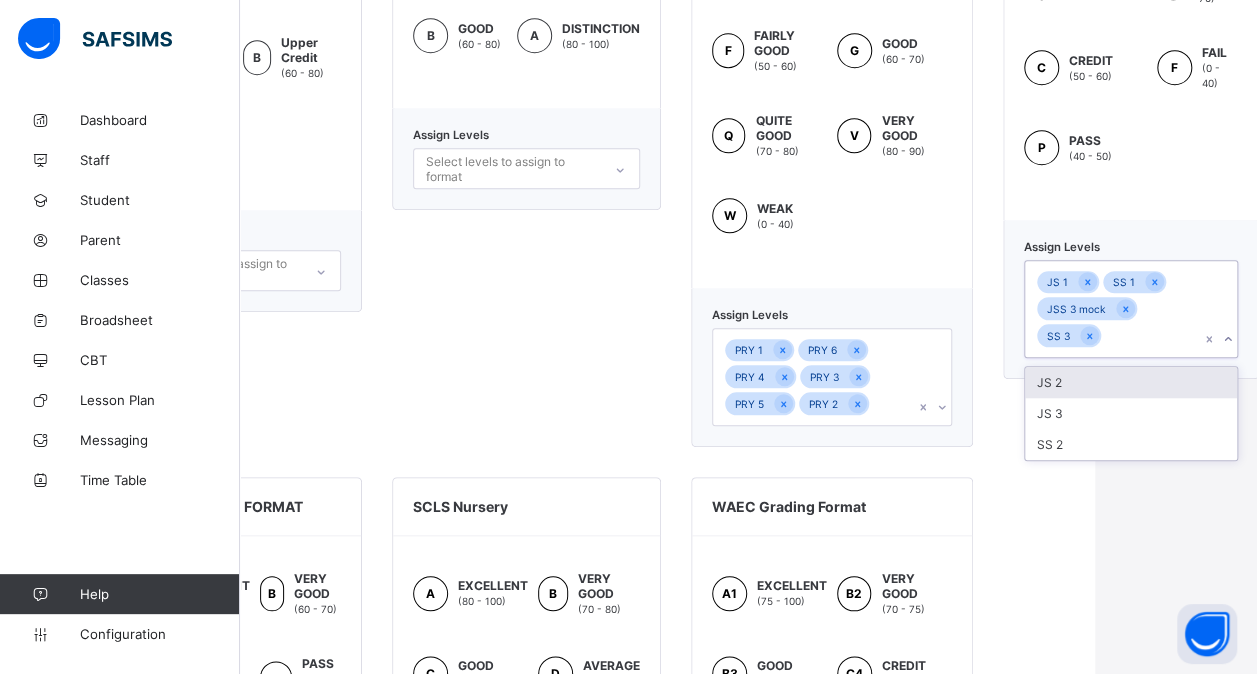click on "SS 2" at bounding box center [1131, 444] 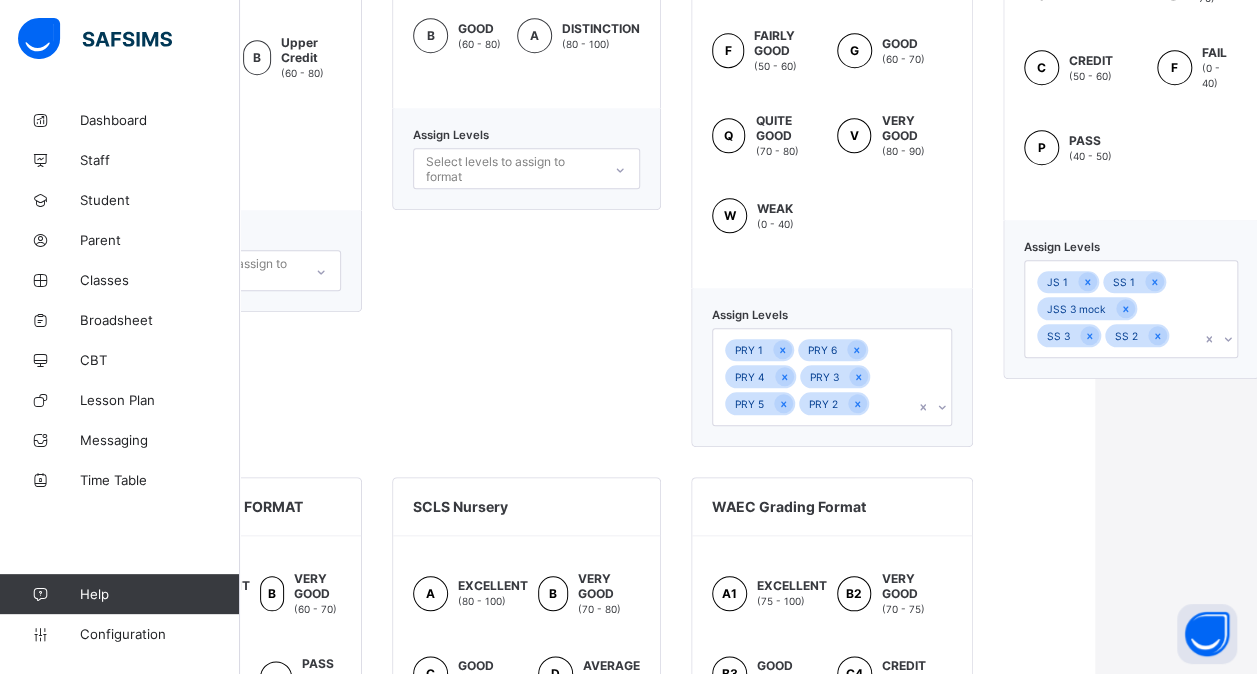 click on "SCLS SECONDARY GRADING FORMAT A DISTINCTION   (70 - 100)   B GOOD   (60 - 70)   C CREDIT   (50 - 60)   F FAIL   (0 - 40)   P PASS   (40 - 50)   Assign Levels JS 1 SS 1 JSS 3 mock  SS 3 SS 2" at bounding box center [1131, 148] 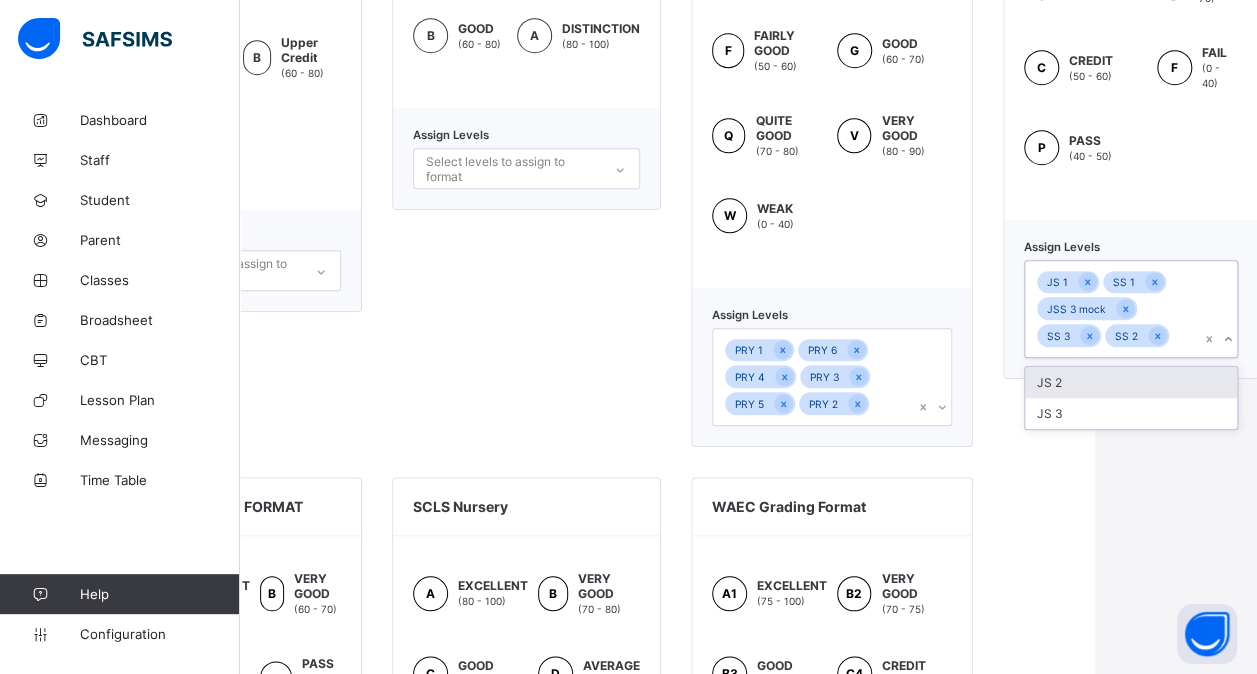 drag, startPoint x: 1112, startPoint y: 414, endPoint x: 1094, endPoint y: 369, distance: 48.466484 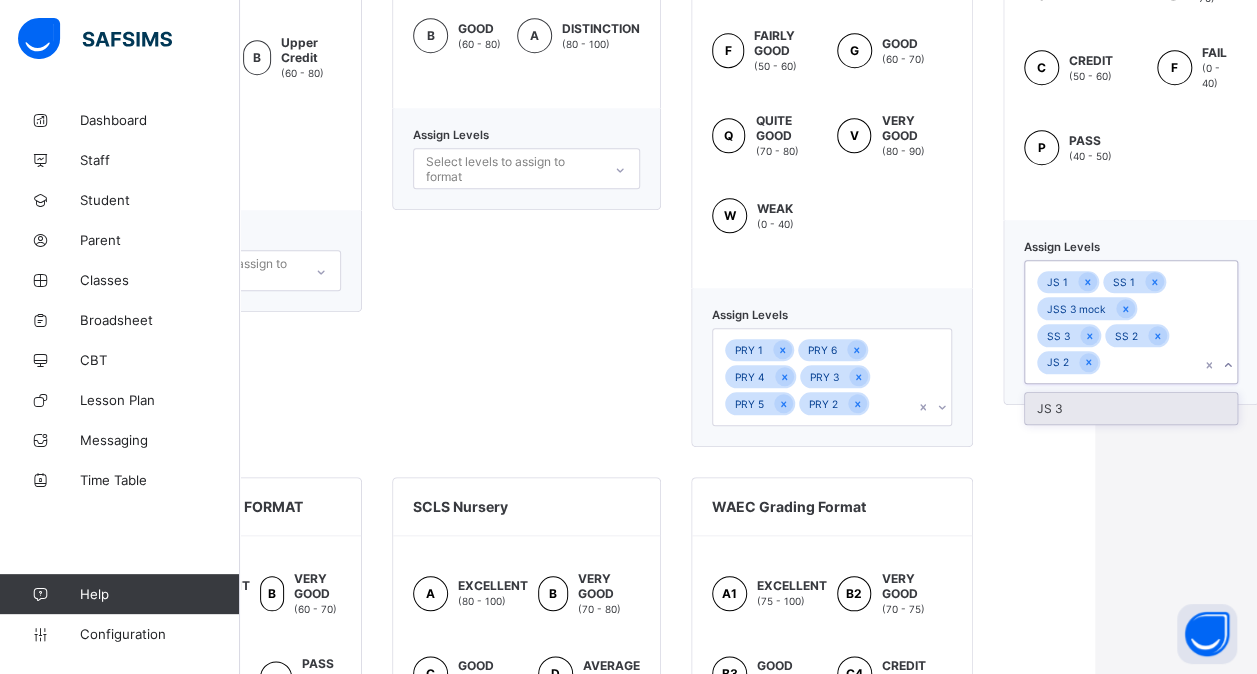 click on "JS 3" at bounding box center (1131, 408) 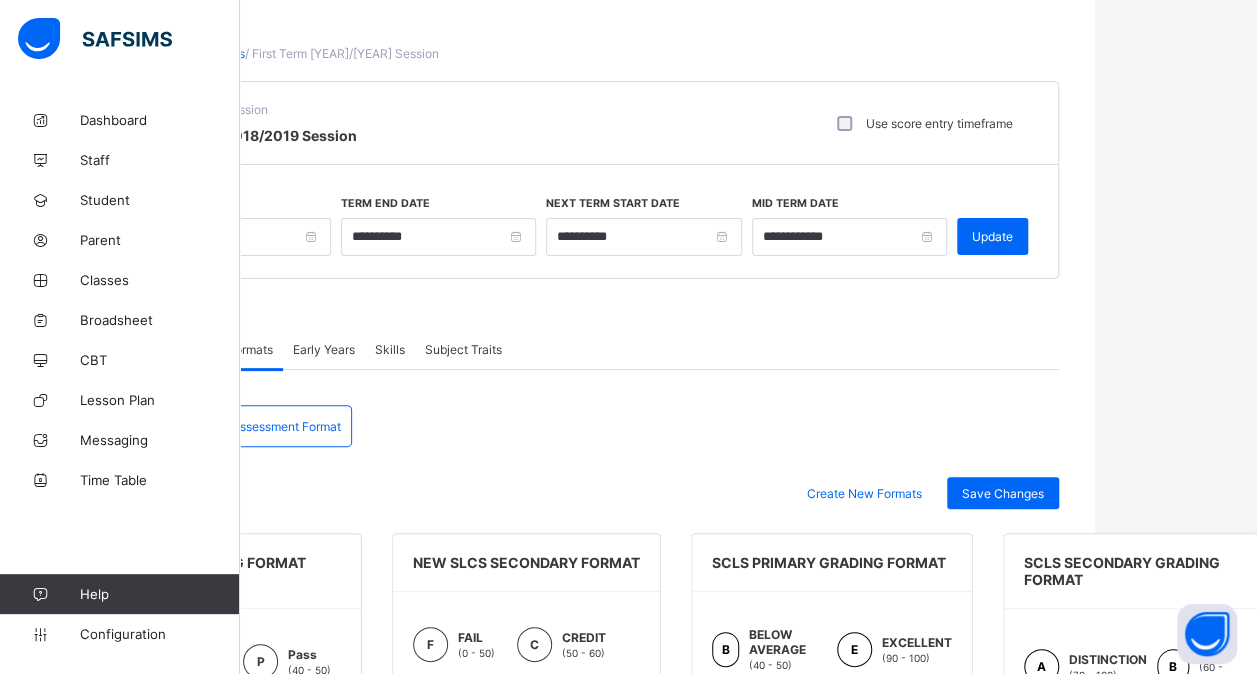 scroll, scrollTop: 82, scrollLeft: 162, axis: both 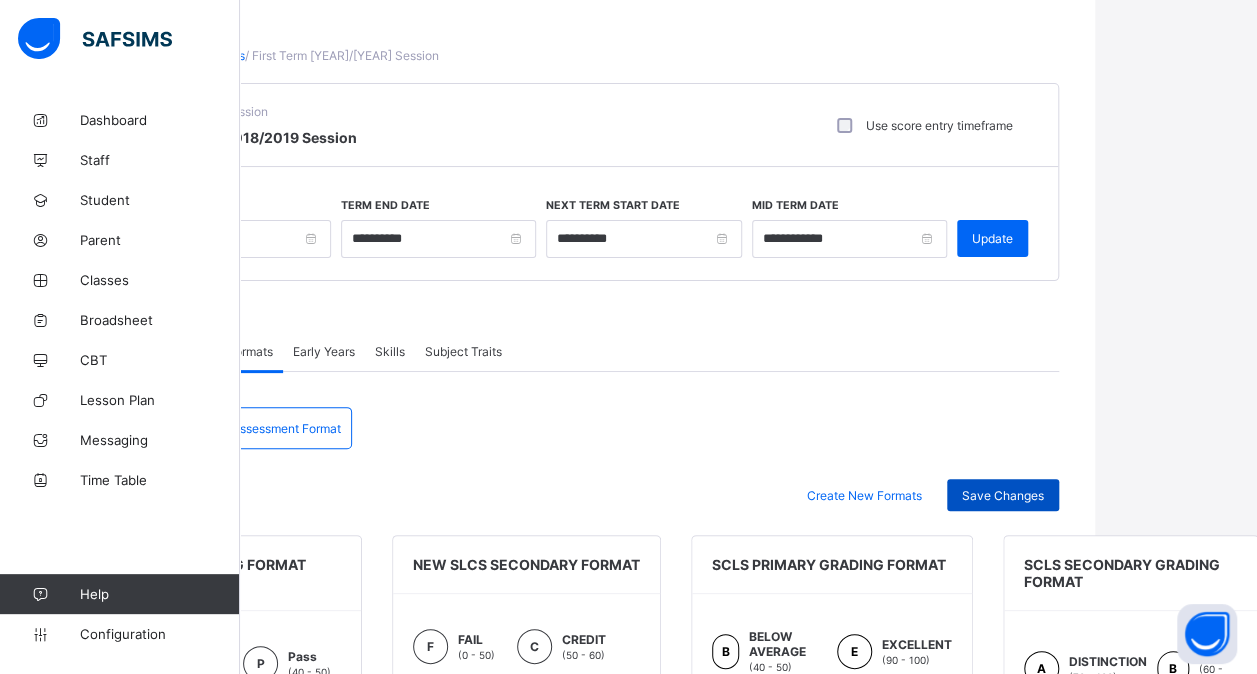 click on "Save Changes" at bounding box center [1003, 495] 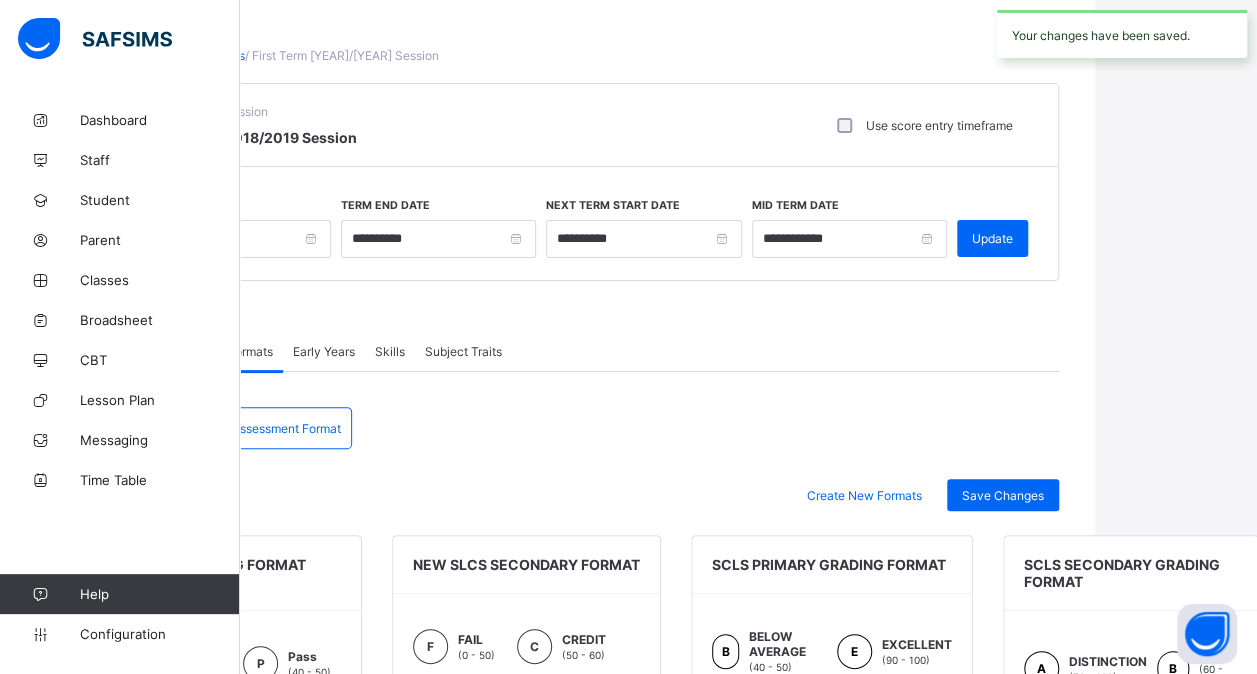 click on "Assessment Format" at bounding box center [286, 428] 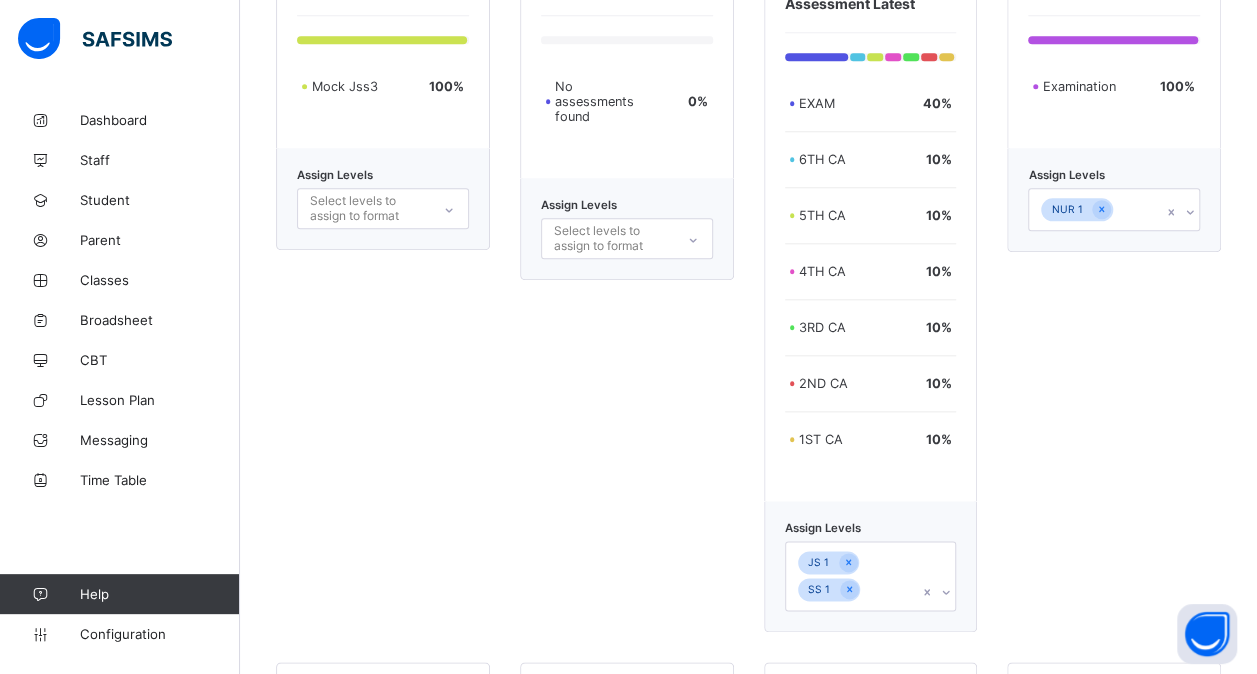 scroll, scrollTop: 4694, scrollLeft: 15, axis: both 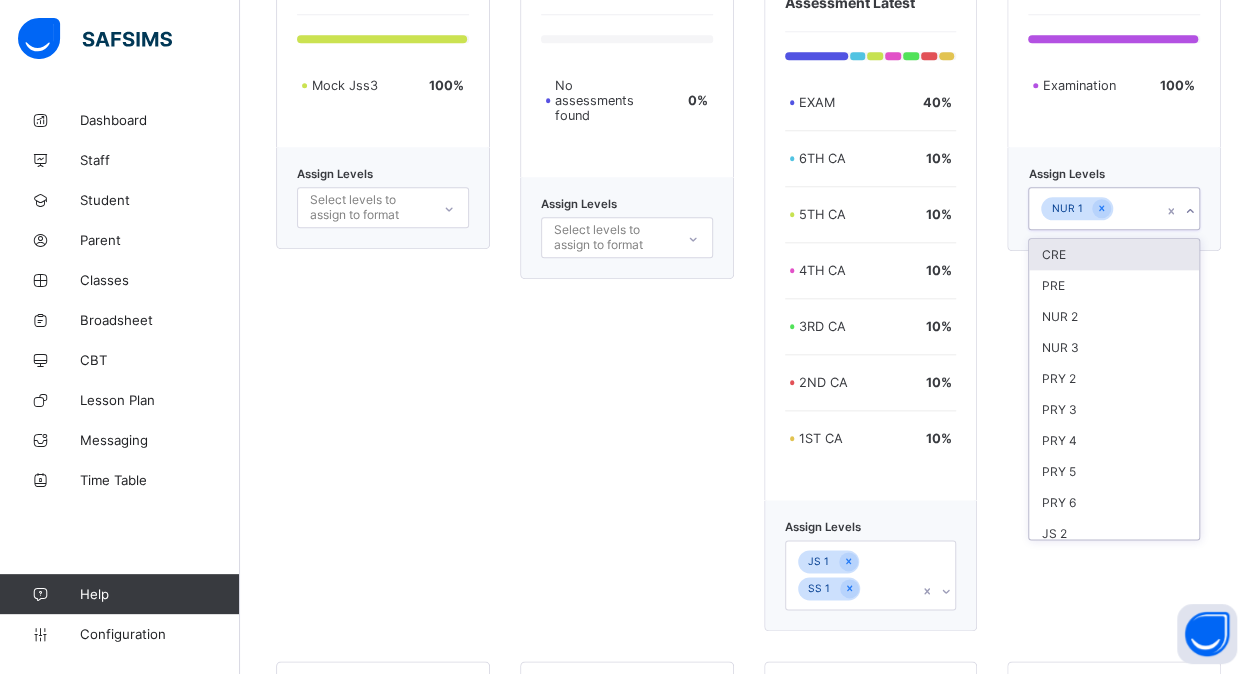 click on "NUR 1" at bounding box center [1095, 209] 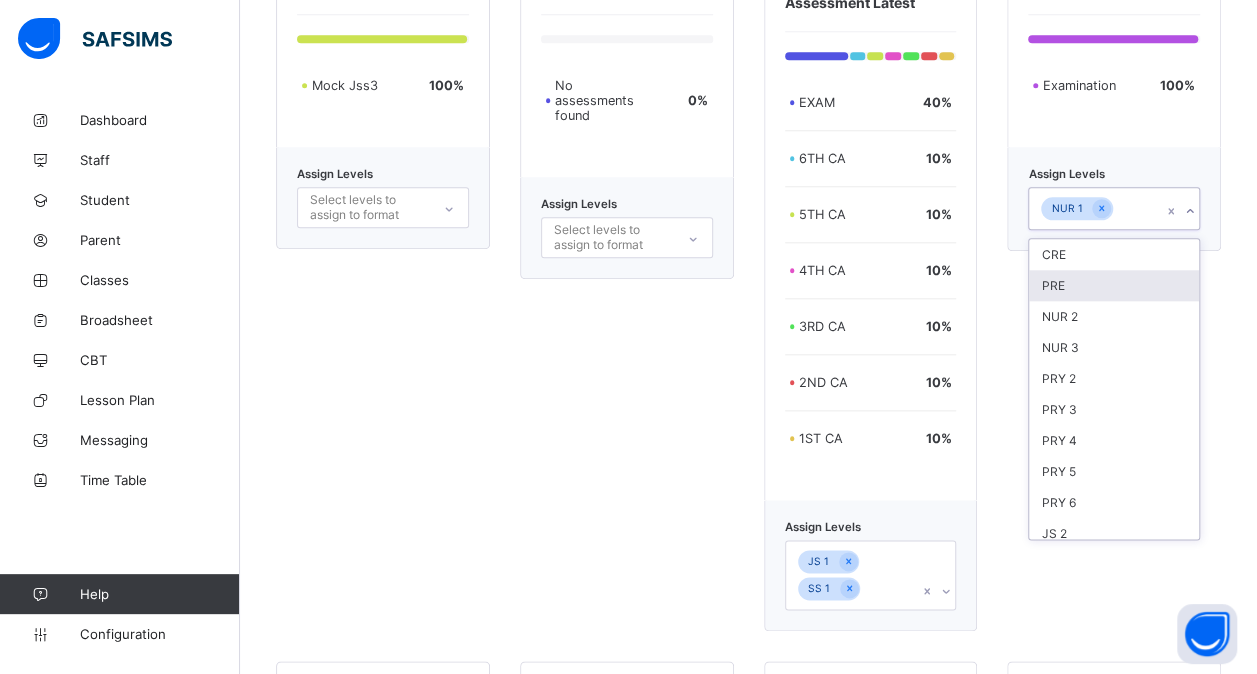 click on "PRE" at bounding box center [1114, 285] 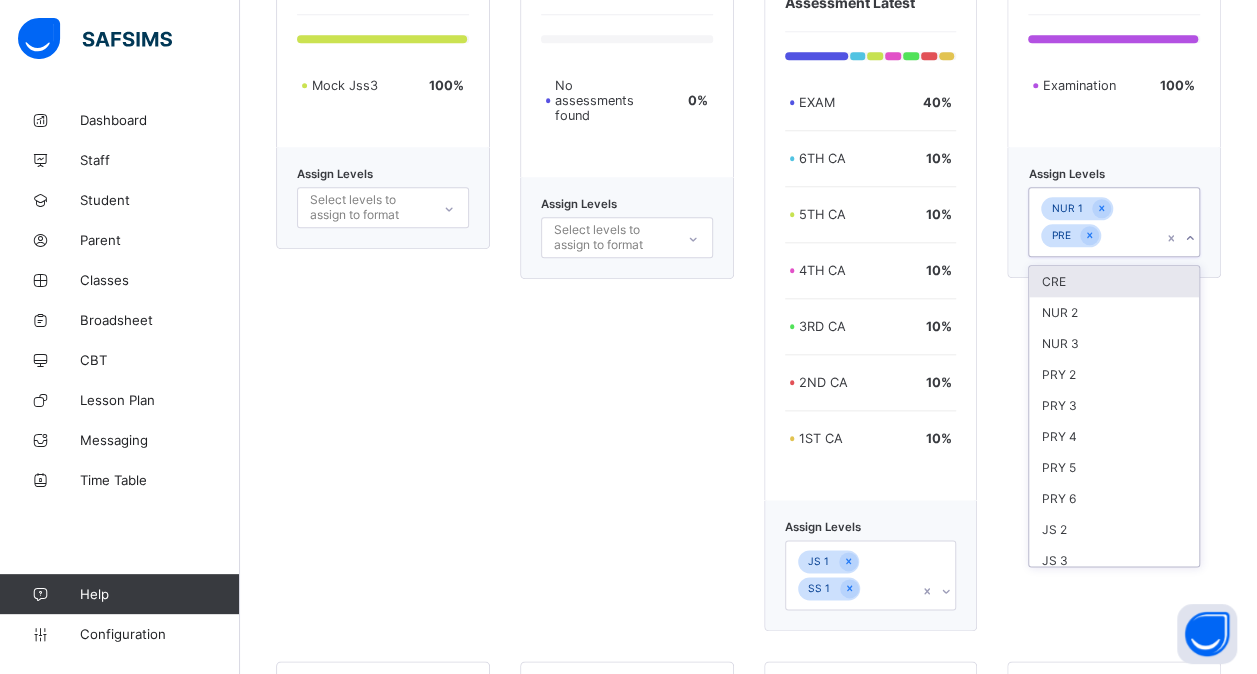 click on "CRE" at bounding box center [1114, 281] 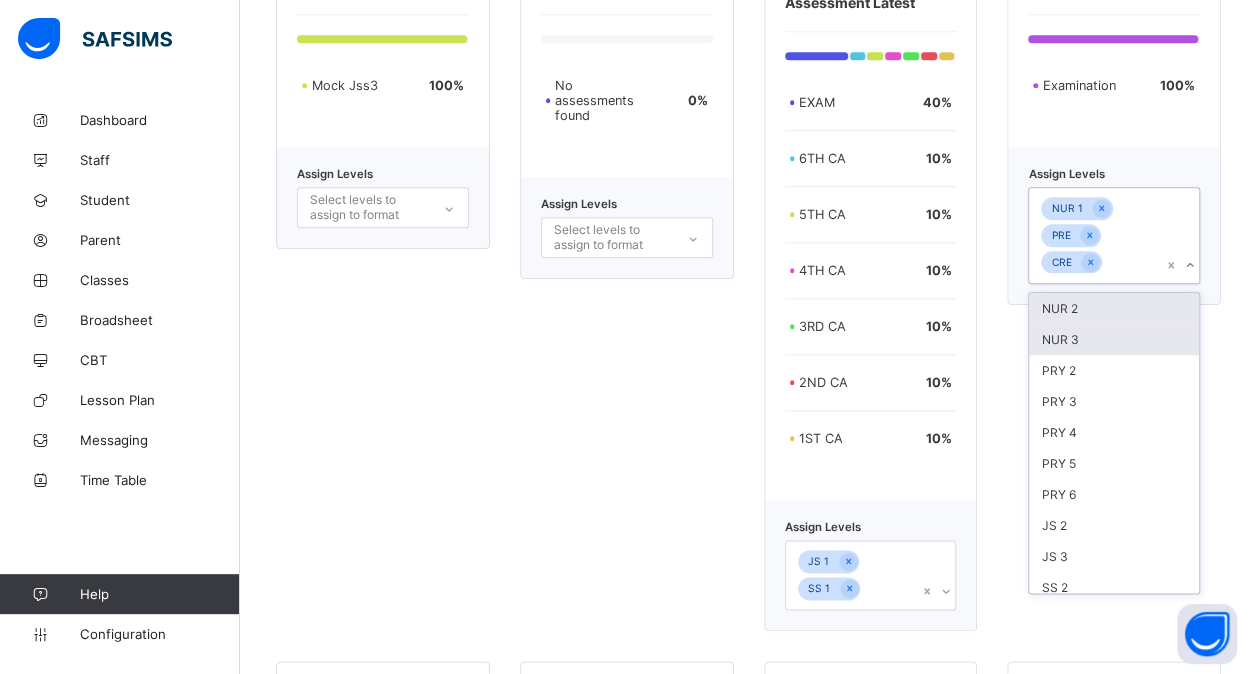 drag, startPoint x: 1088, startPoint y: 256, endPoint x: 1084, endPoint y: 313, distance: 57.14018 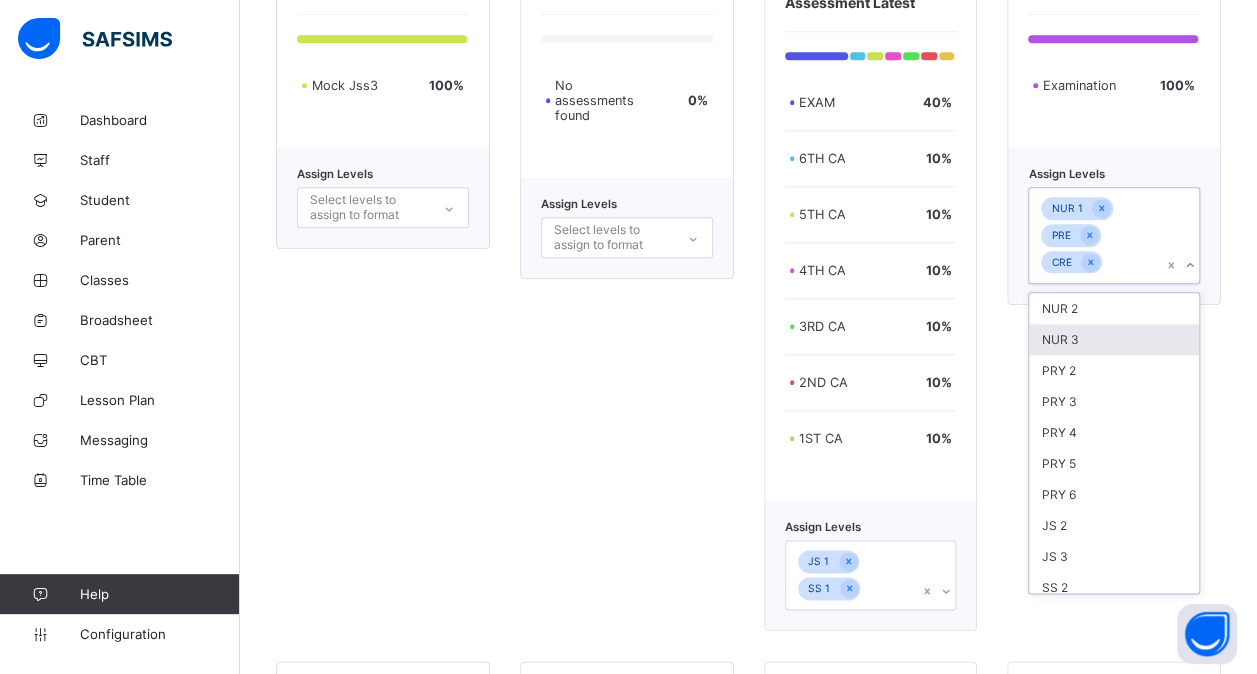 click on "NUR 3" at bounding box center (1114, 339) 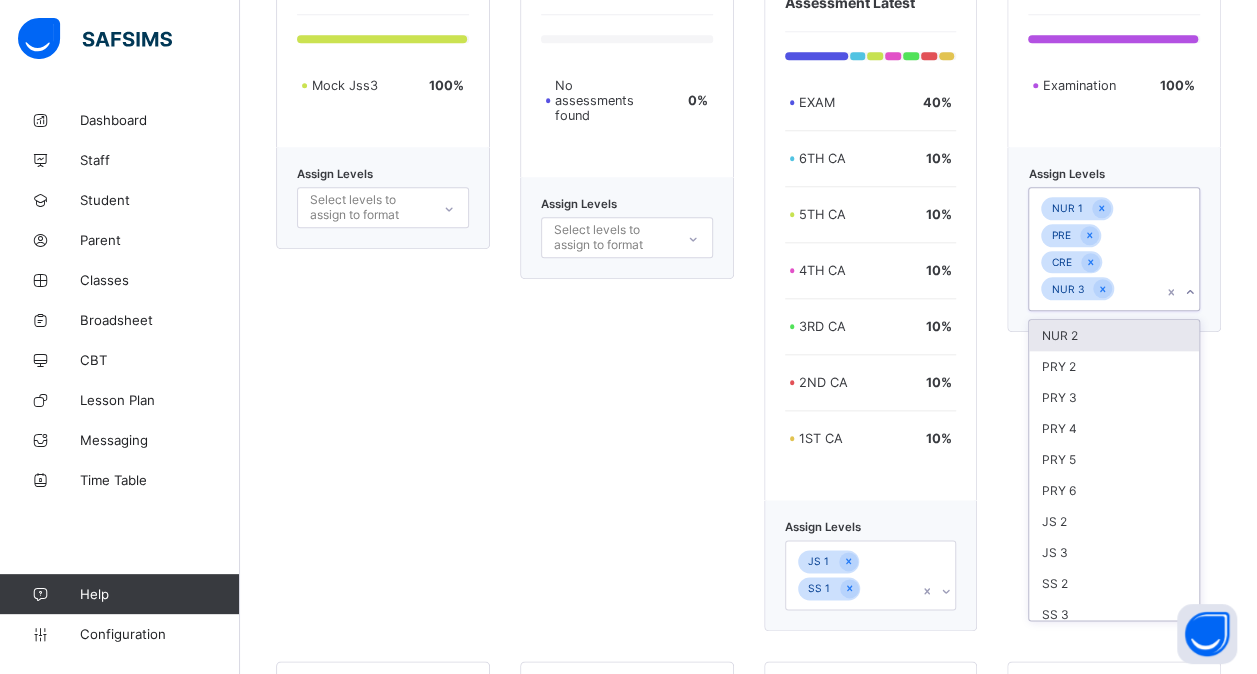 click on "NUR 2" at bounding box center (1114, 335) 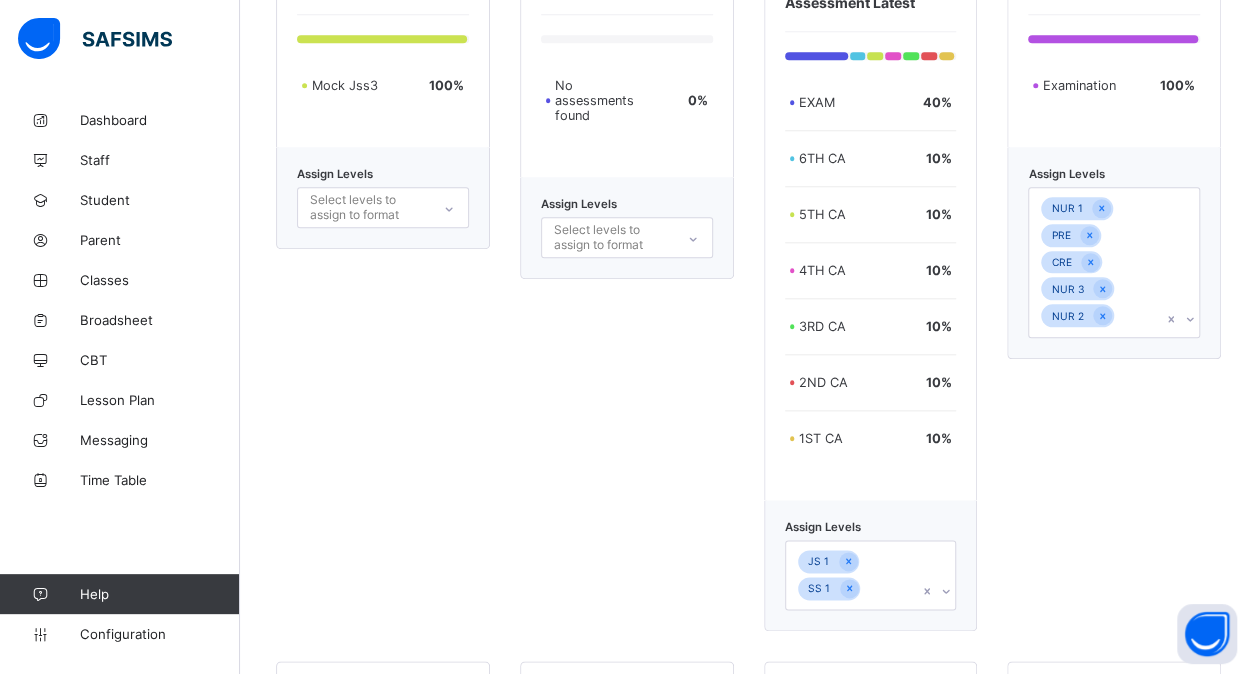 click on "PRIMARY MID TERM     No assessments found     0 % Assign Levels Select levels to assign to format" at bounding box center [627, 289] 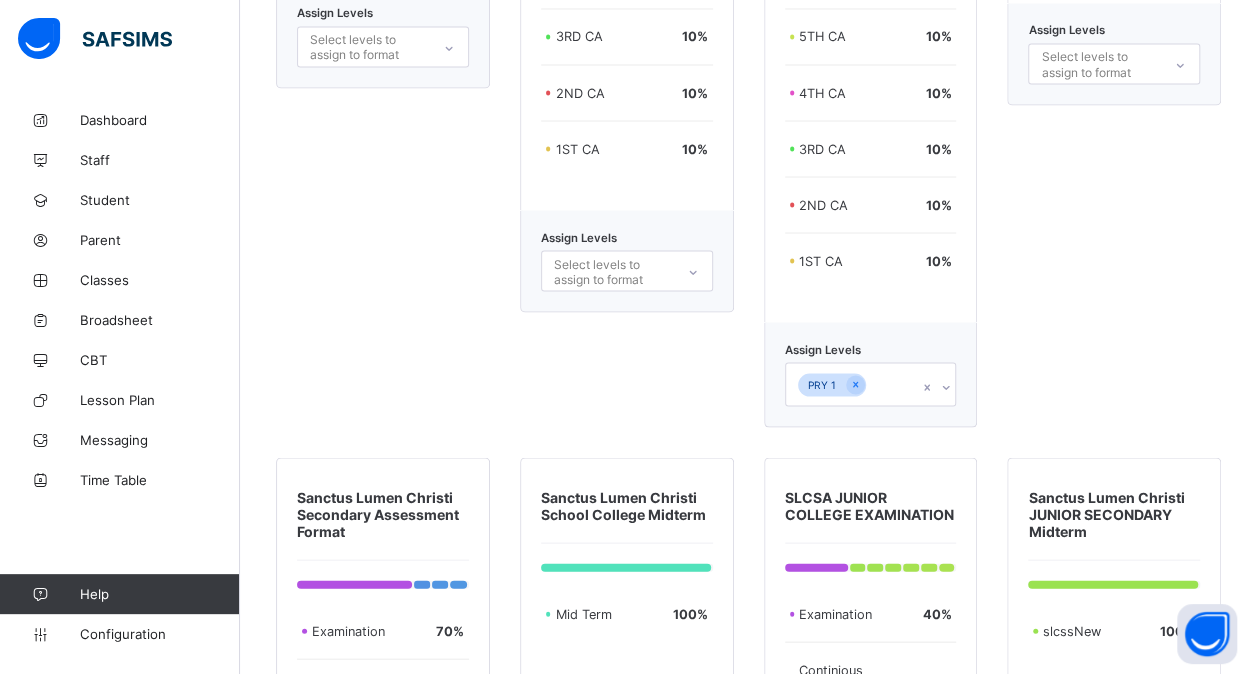 scroll, scrollTop: 5588, scrollLeft: 15, axis: both 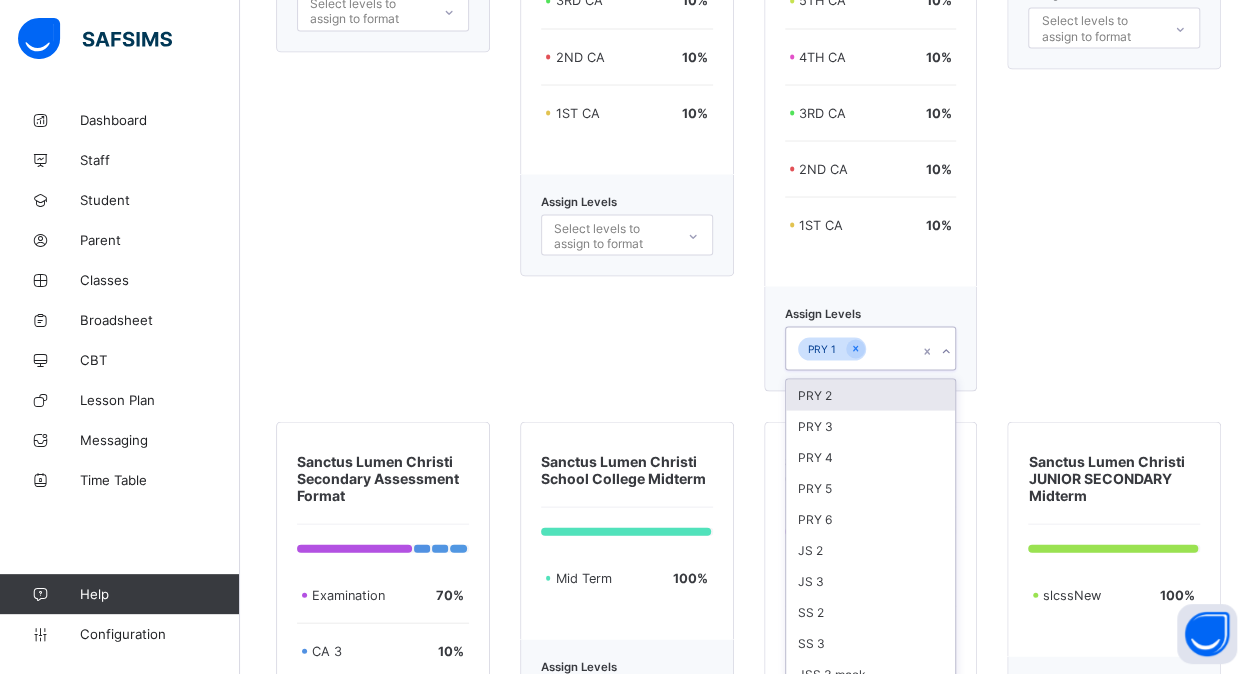 click on "option PRY 2 focused, 1 of 10. 10 results available. Use Up and Down to choose options, press Enter to select the currently focused option, press Escape to exit the menu, press Tab to select the option and exit the menu. PRY 1 PRY 2 PRY 3 PRY 4 PRY 5 PRY 6 JS 2 JS 3 SS 2 SS 3 JSS 3 mock" at bounding box center (871, 348) 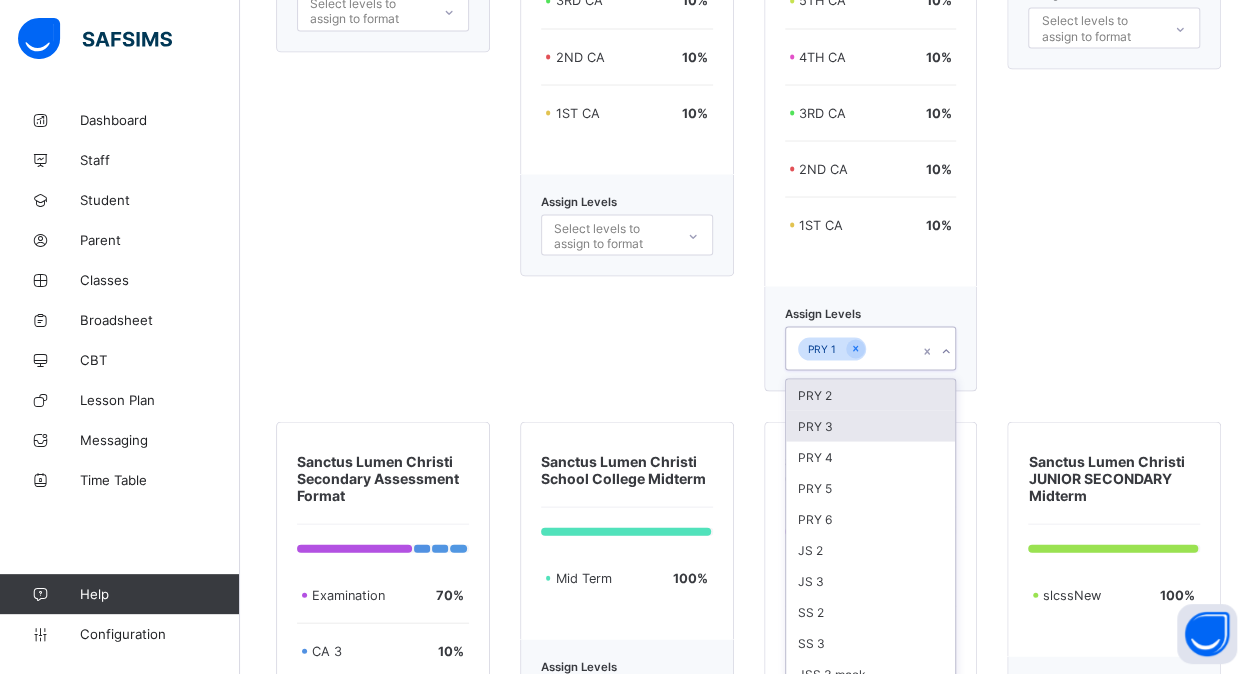 click on "PRY 3" at bounding box center (871, 425) 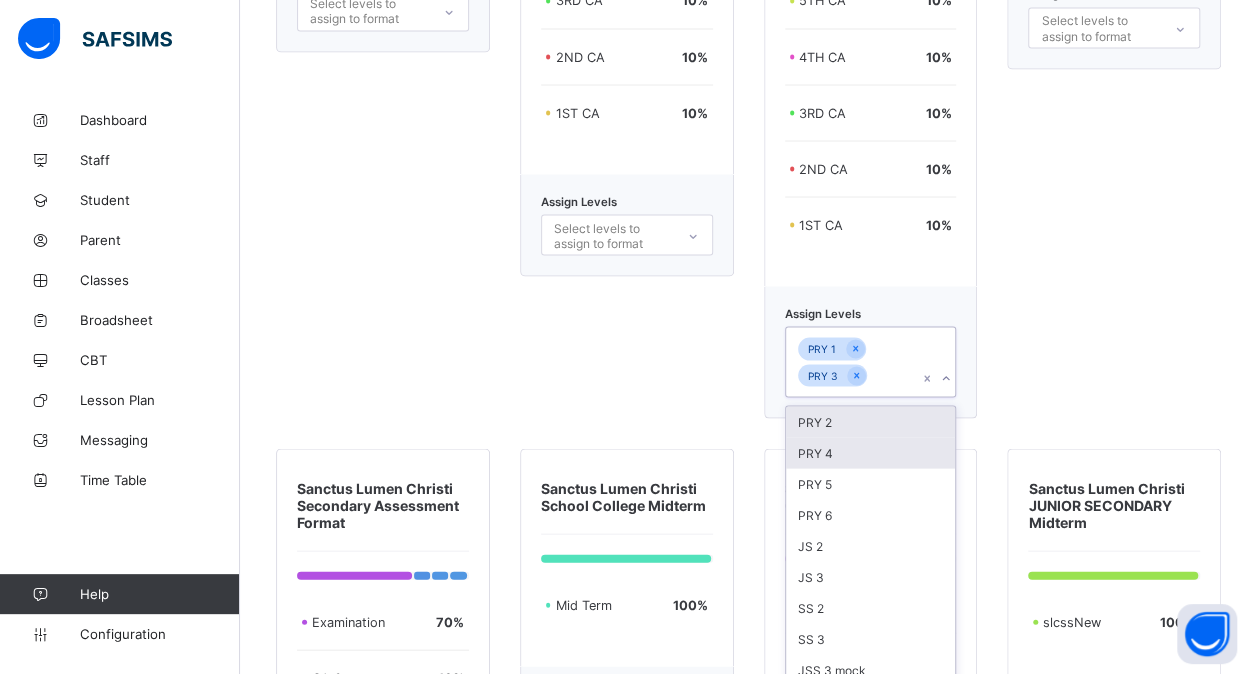 drag, startPoint x: 869, startPoint y: 411, endPoint x: 856, endPoint y: 445, distance: 36.40055 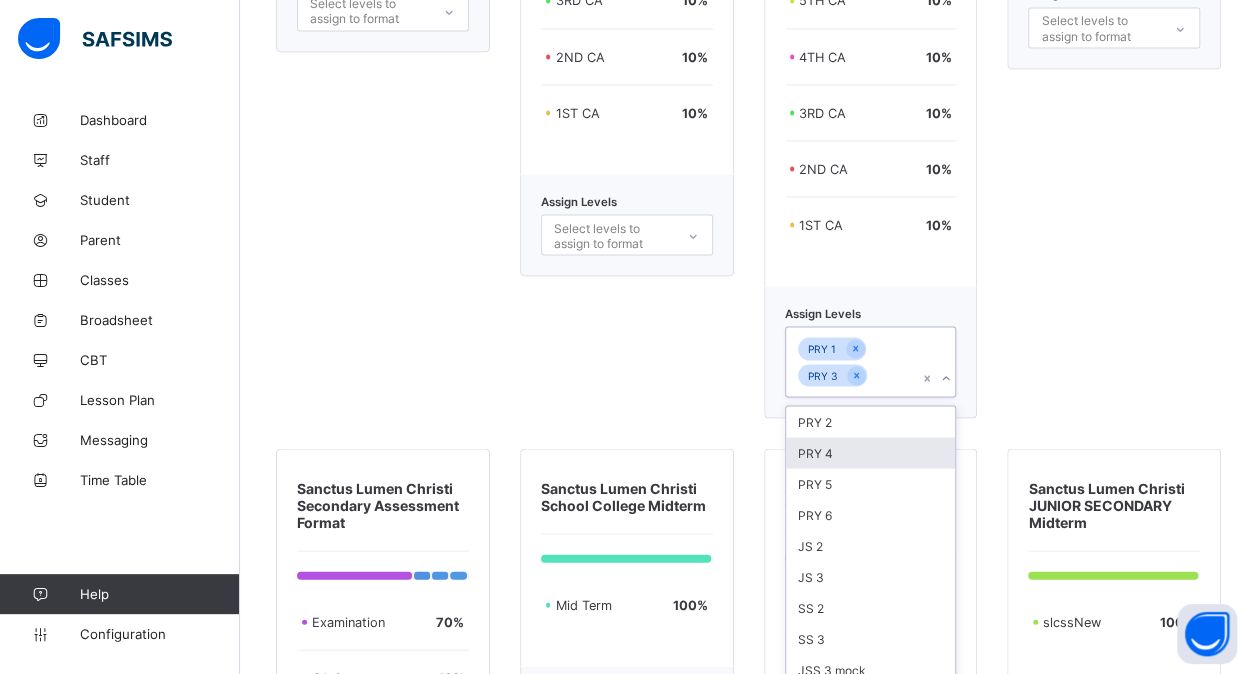 click on "PRY 4" at bounding box center [871, 452] 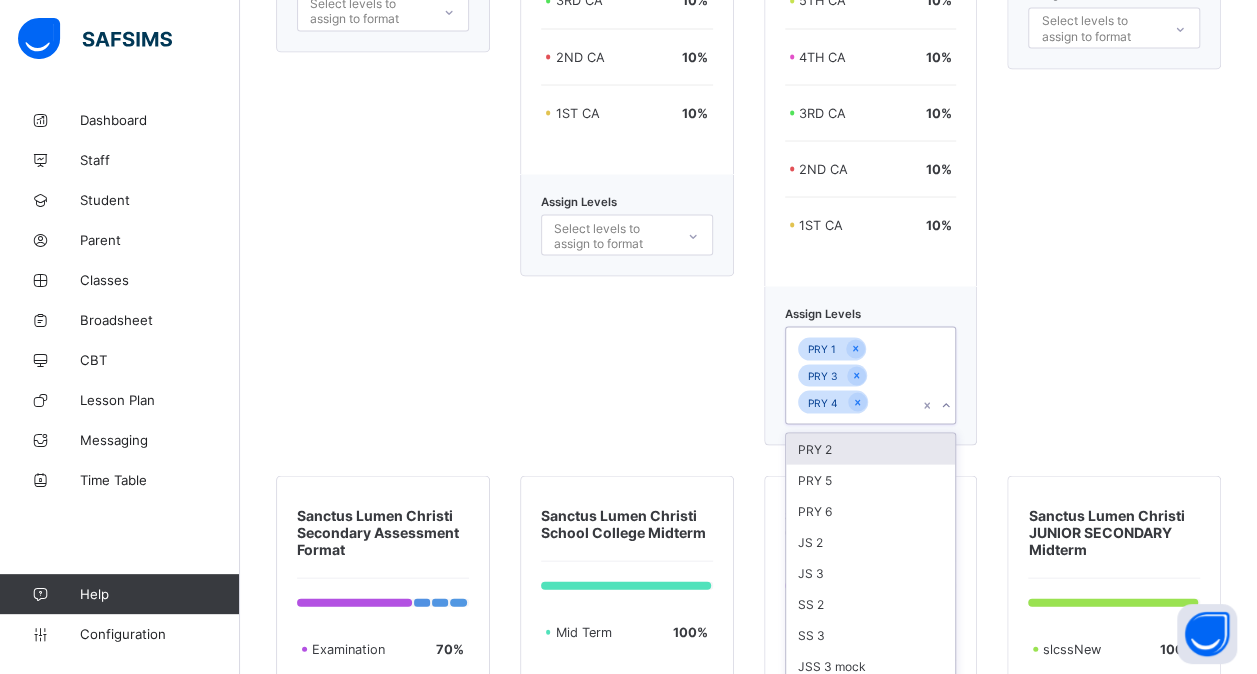 click on "PRY 2" at bounding box center (871, 448) 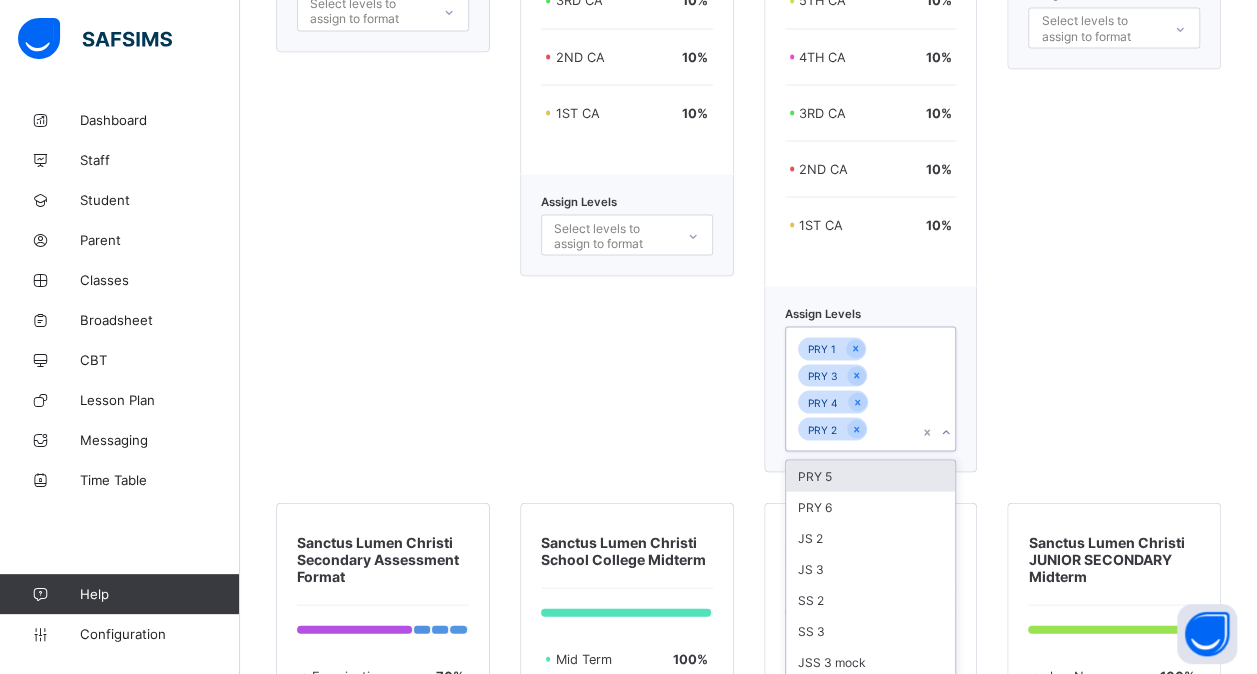 click on "PRY 5" at bounding box center [871, 475] 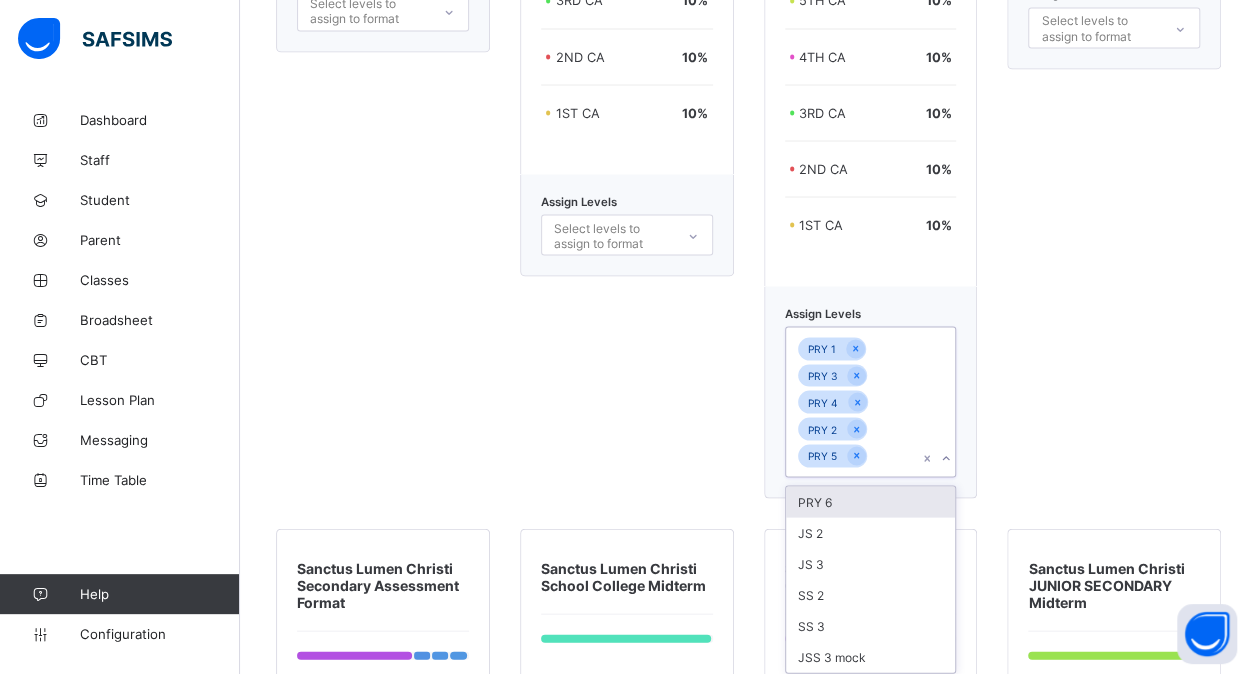click on "PRY 6" at bounding box center (871, 501) 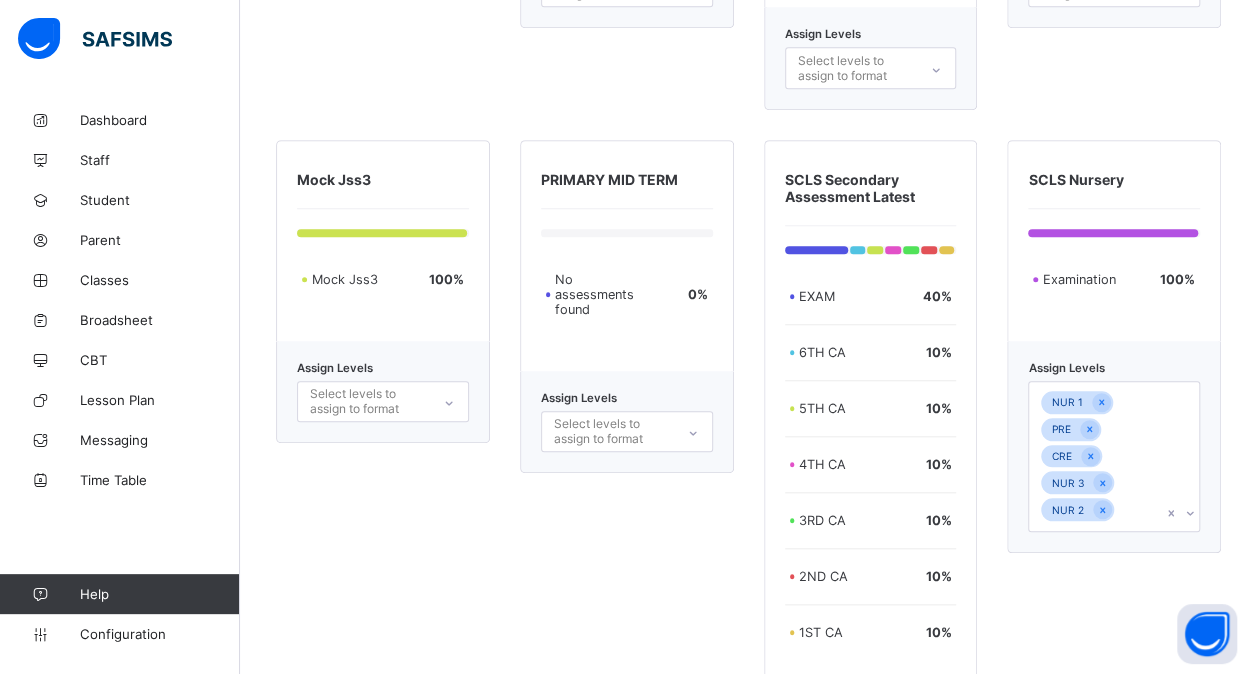 scroll, scrollTop: 4493, scrollLeft: 0, axis: vertical 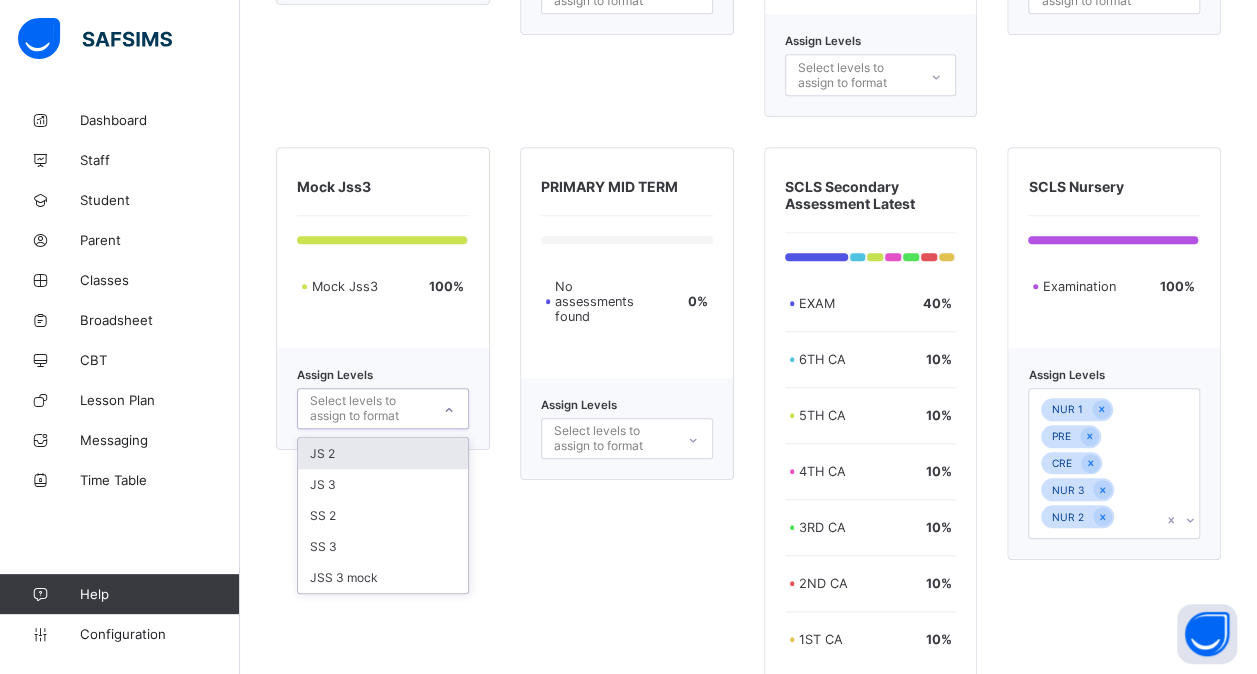 click on "Select levels to assign to format" at bounding box center [369, 408] 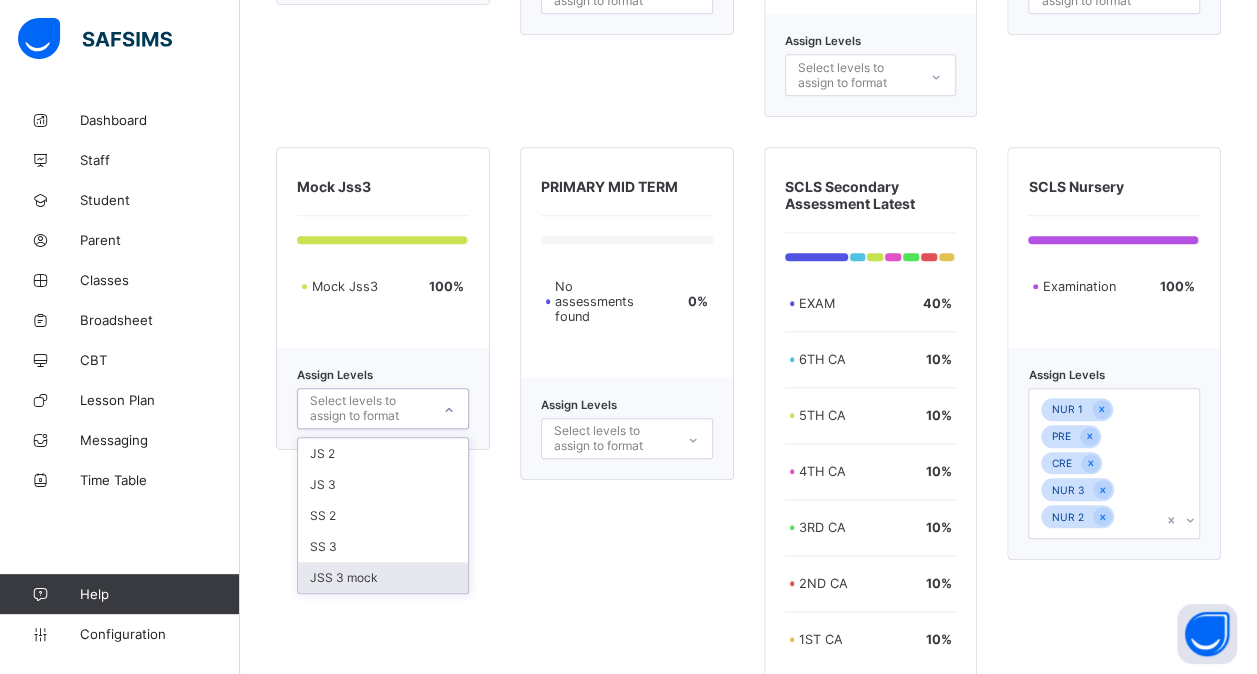 click on "JSS 3 mock" at bounding box center (383, 577) 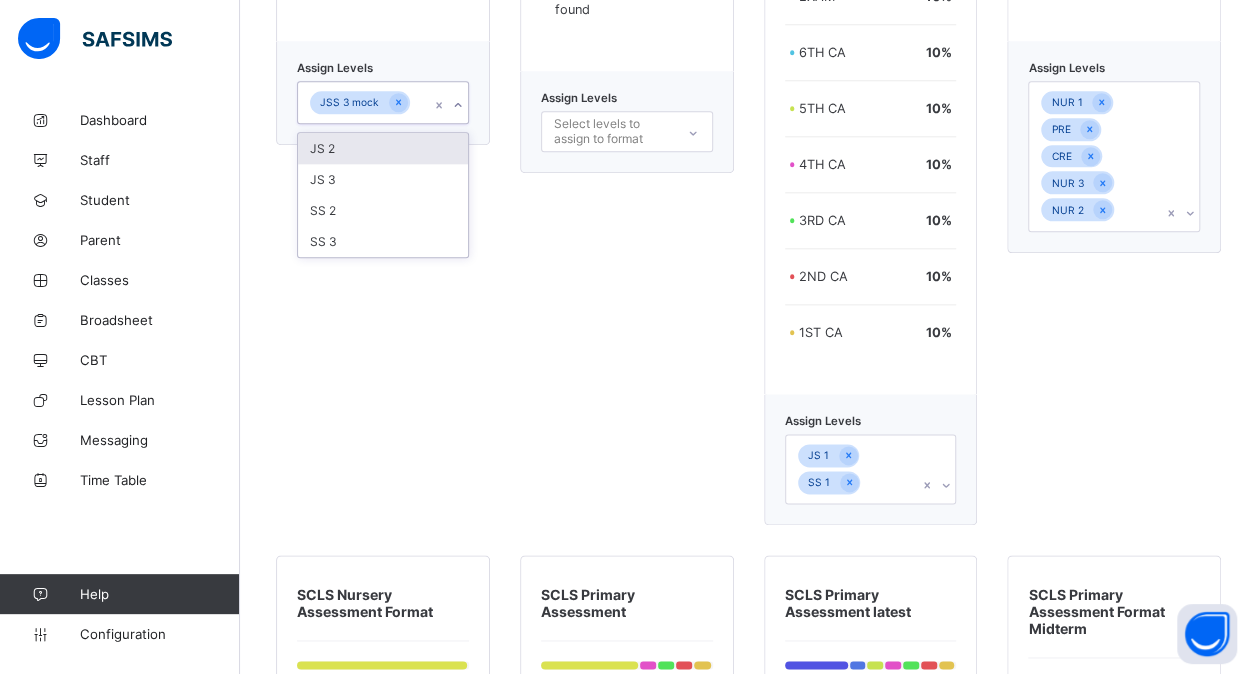 scroll, scrollTop: 4814, scrollLeft: 0, axis: vertical 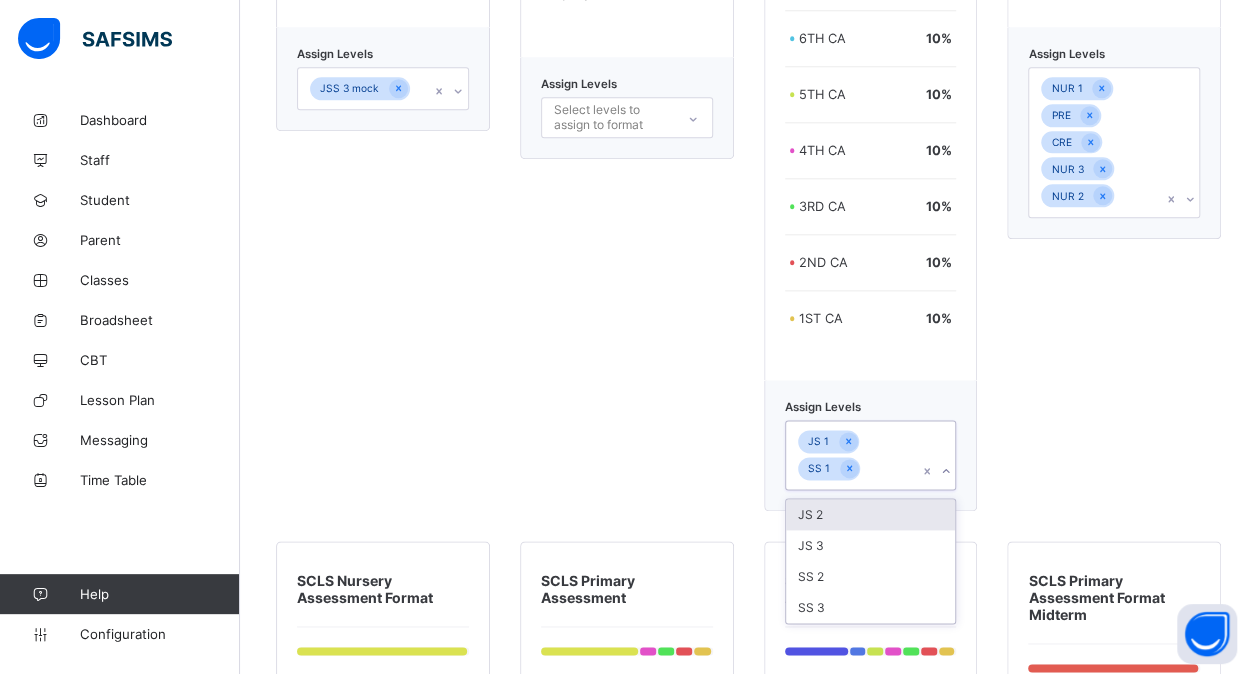 click on "JS 1 SS 1" at bounding box center (852, 455) 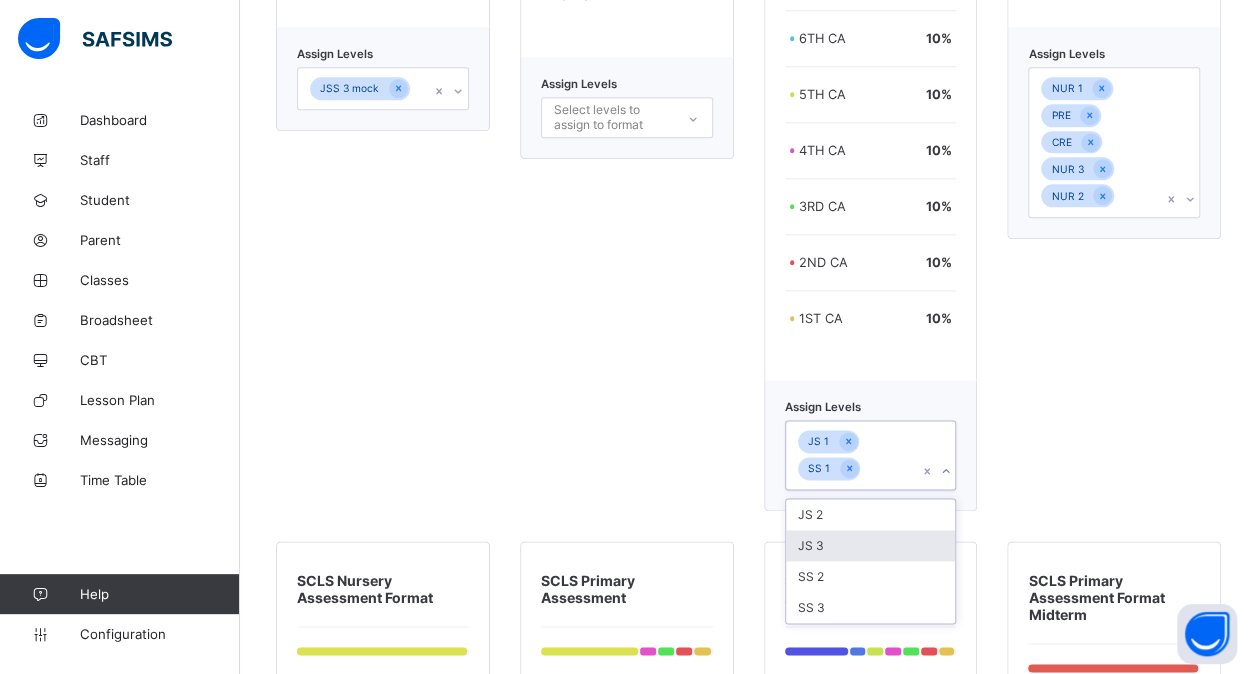 click on "JS 3" at bounding box center (871, 545) 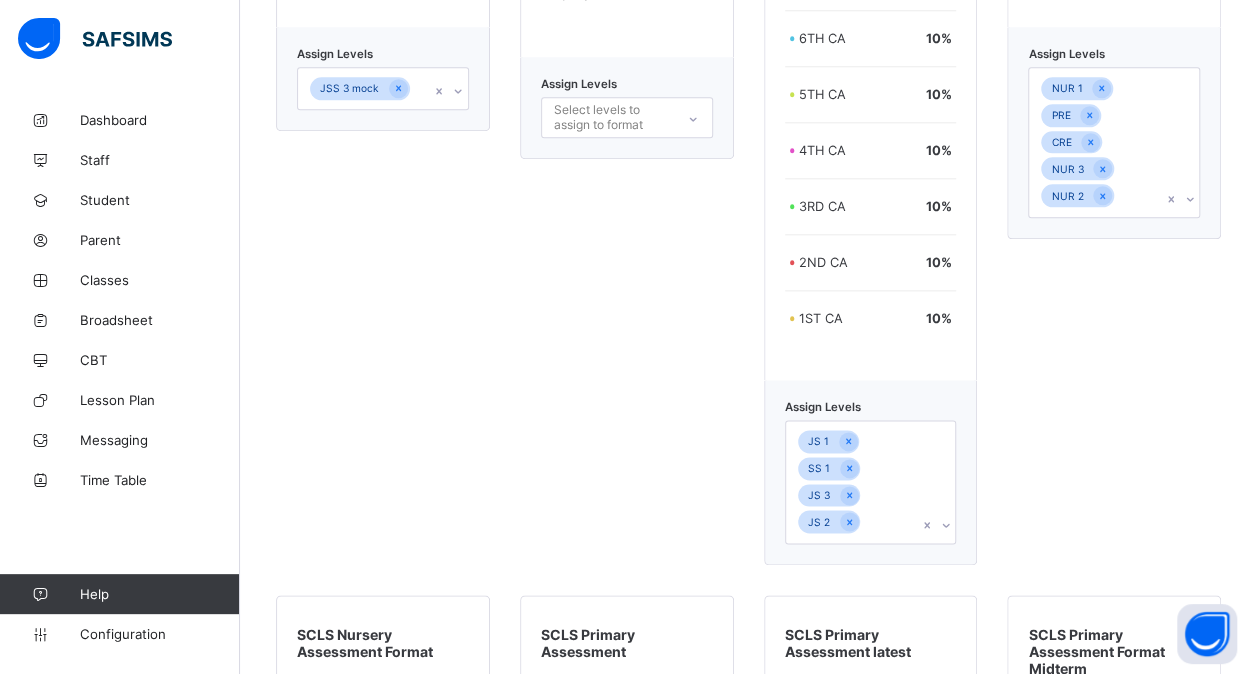 click on "Assign Levels JS 1 SS 1 JS 3 JS 2" at bounding box center (871, 472) 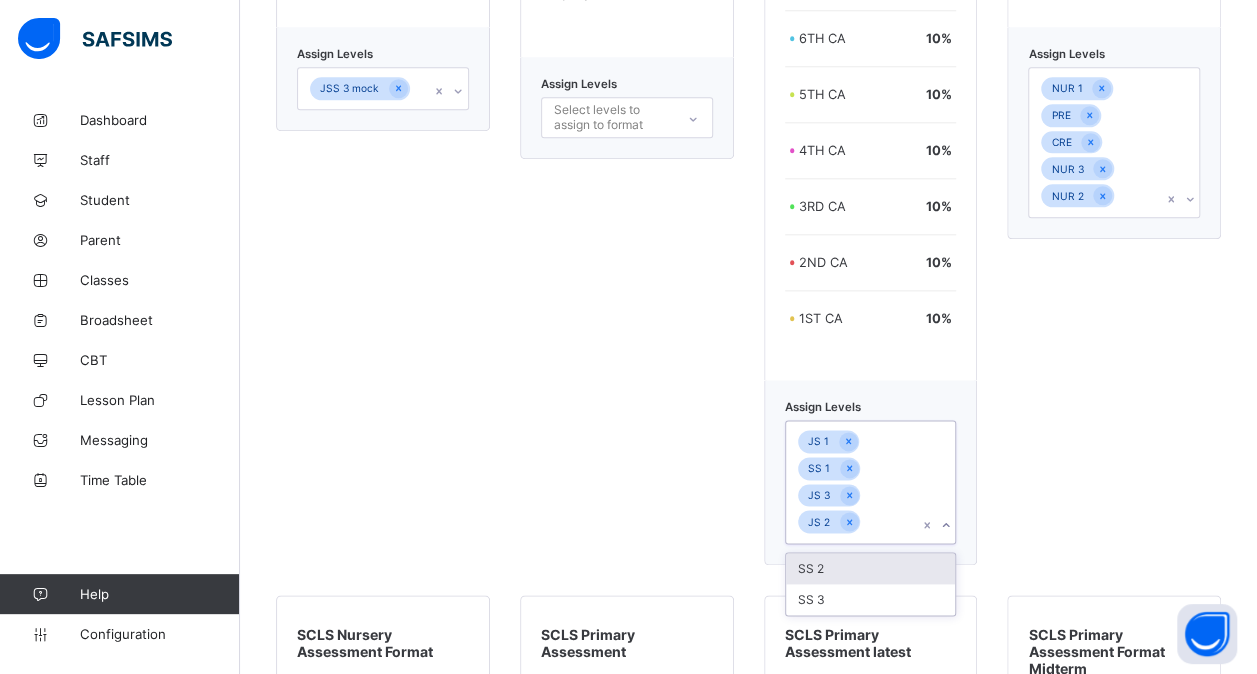 click on "JS 1 SS 1 JS 3 JS 2" at bounding box center (852, 482) 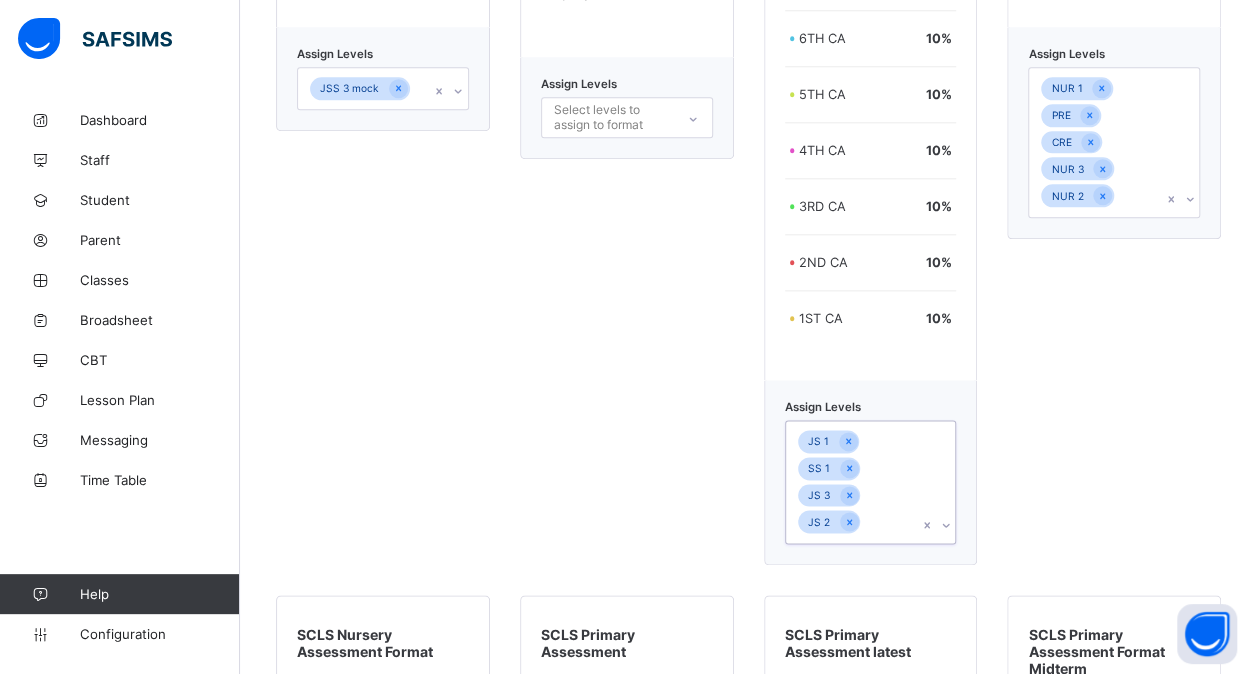 click on "JS 1 SS 1 JS 3 JS 2" at bounding box center (852, 482) 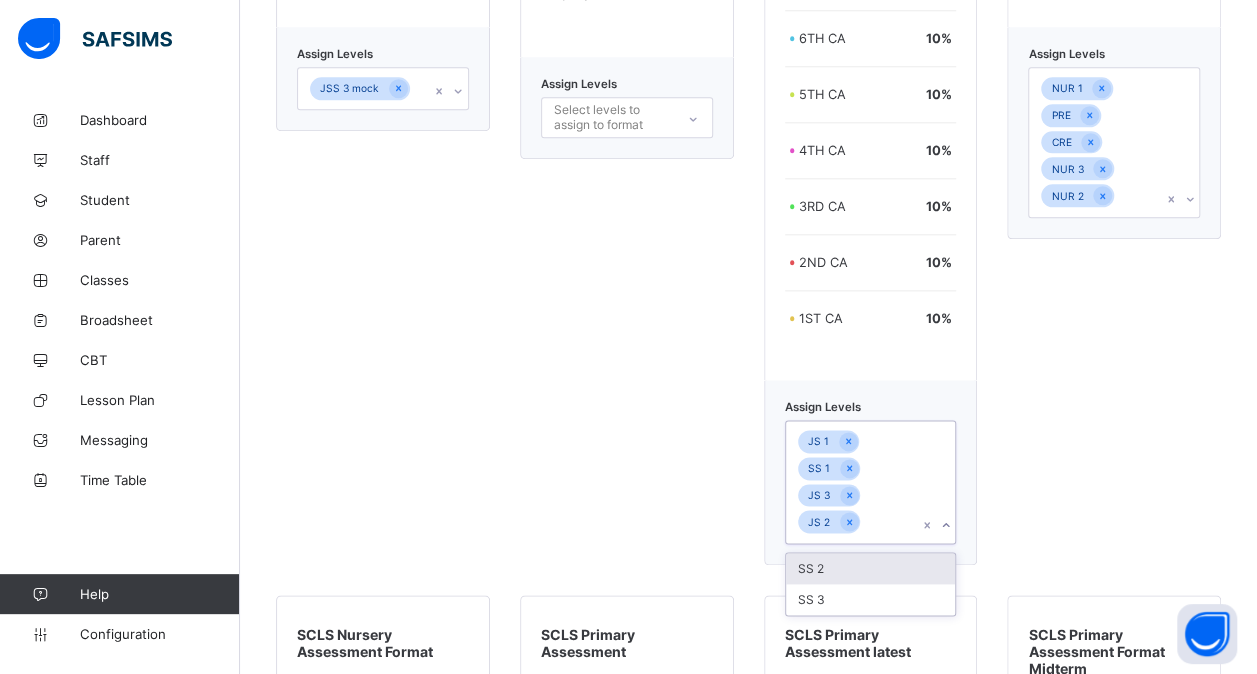 click on "SS 2" at bounding box center [871, 568] 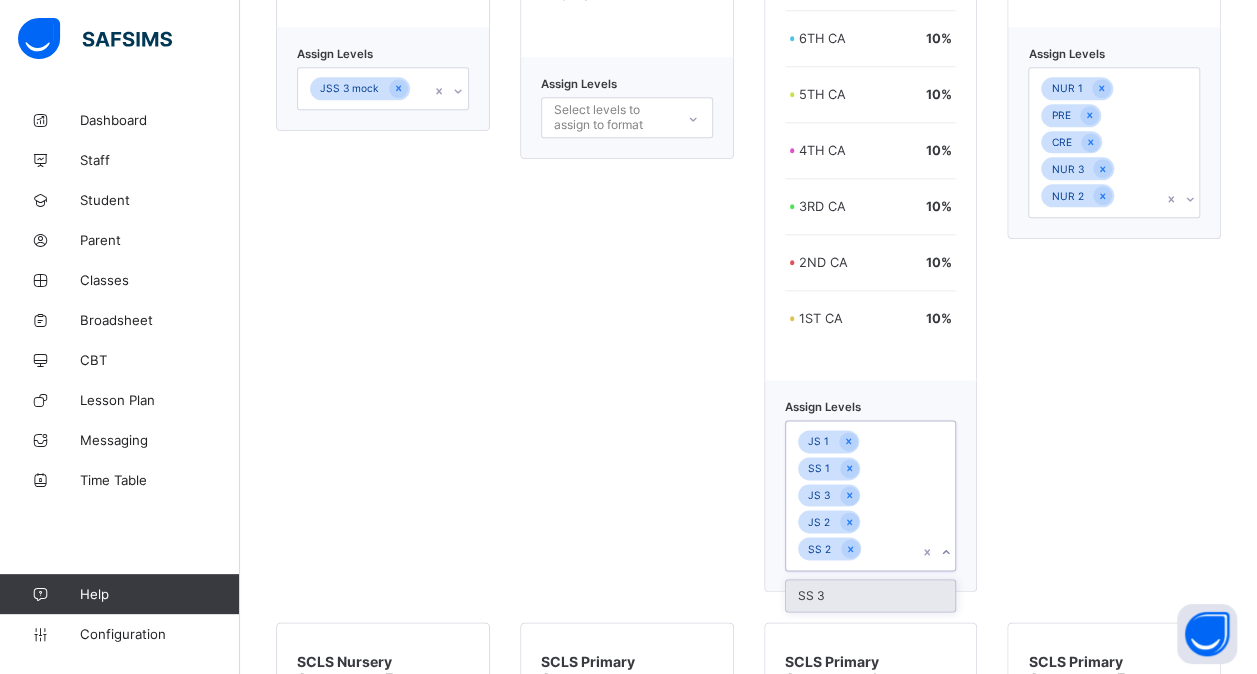 click on "SS 3" at bounding box center (871, 595) 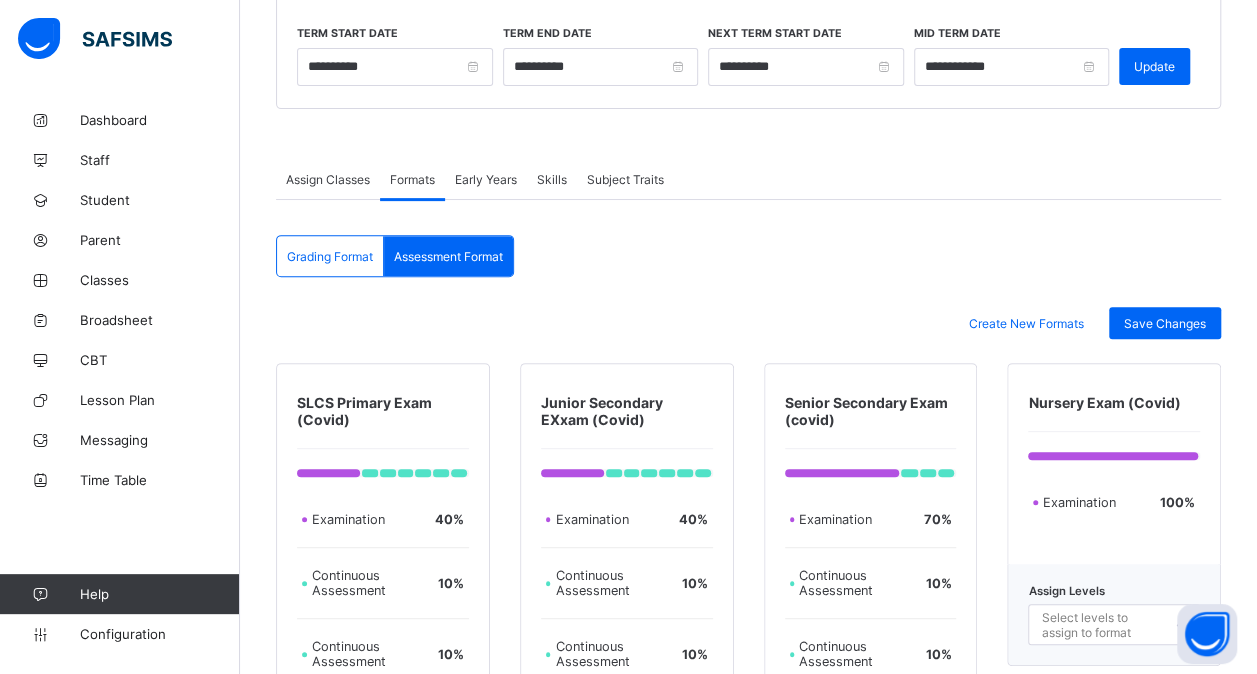 scroll, scrollTop: 223, scrollLeft: 0, axis: vertical 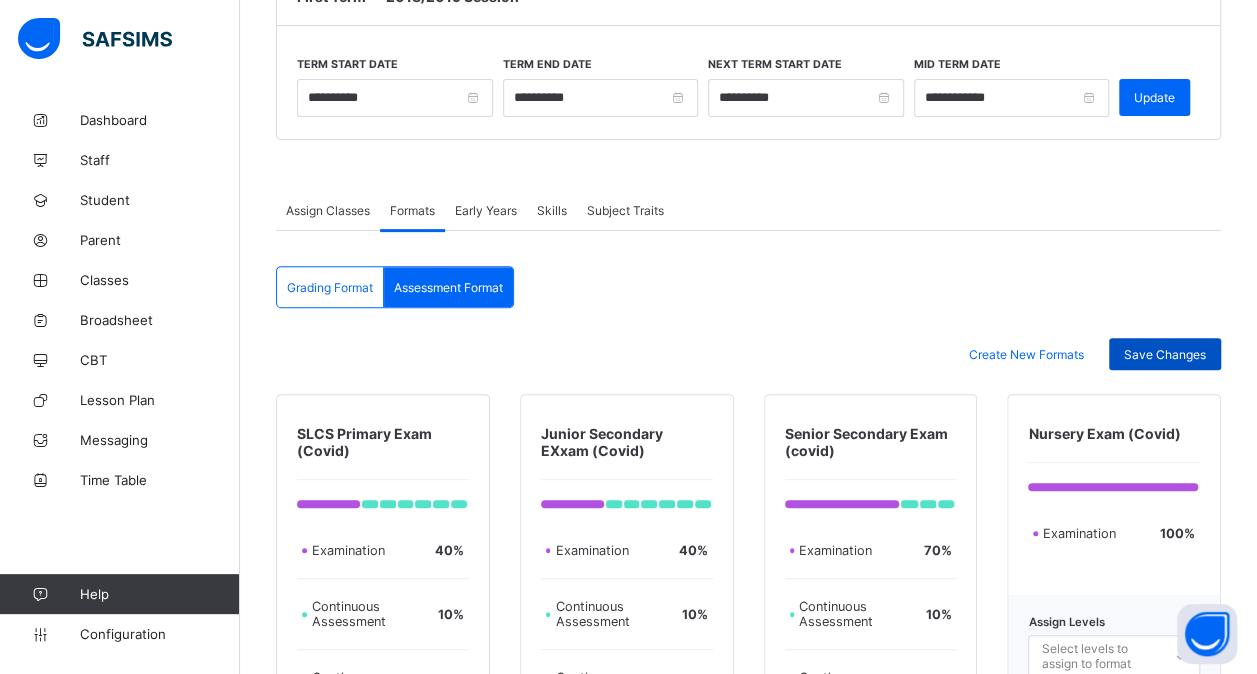 click on "Save Changes" at bounding box center (1165, 354) 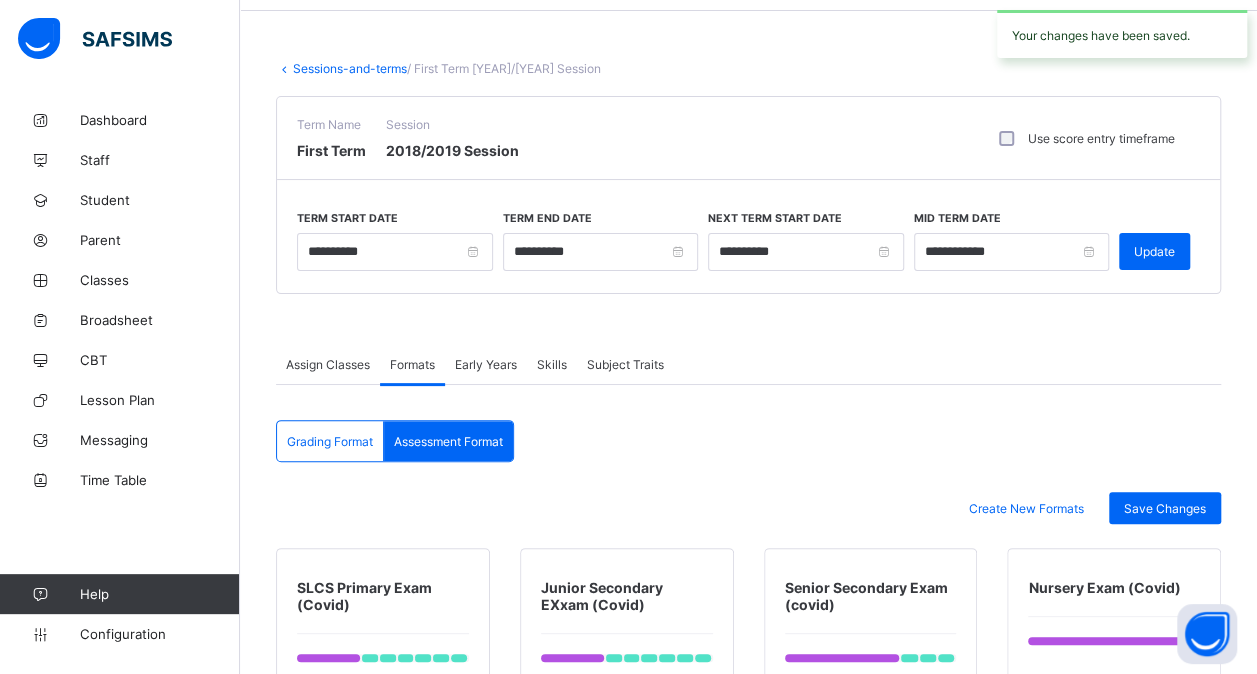 scroll, scrollTop: 0, scrollLeft: 0, axis: both 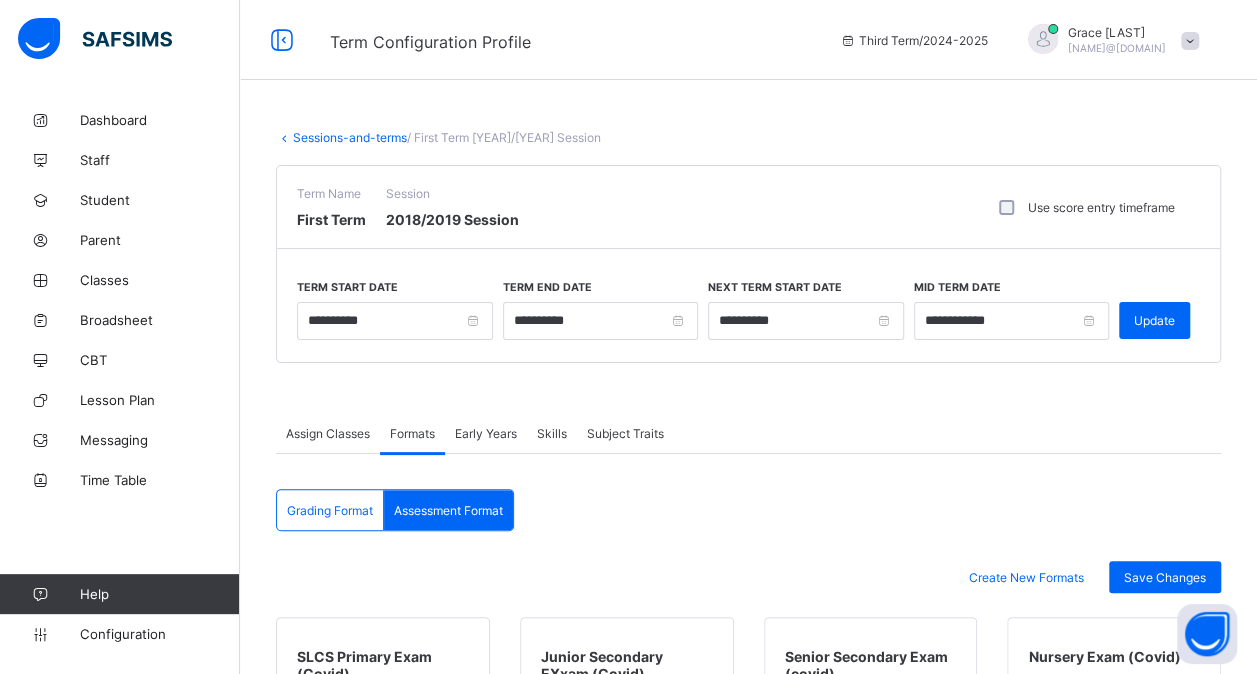 click on "Sessions-and-terms" at bounding box center [350, 137] 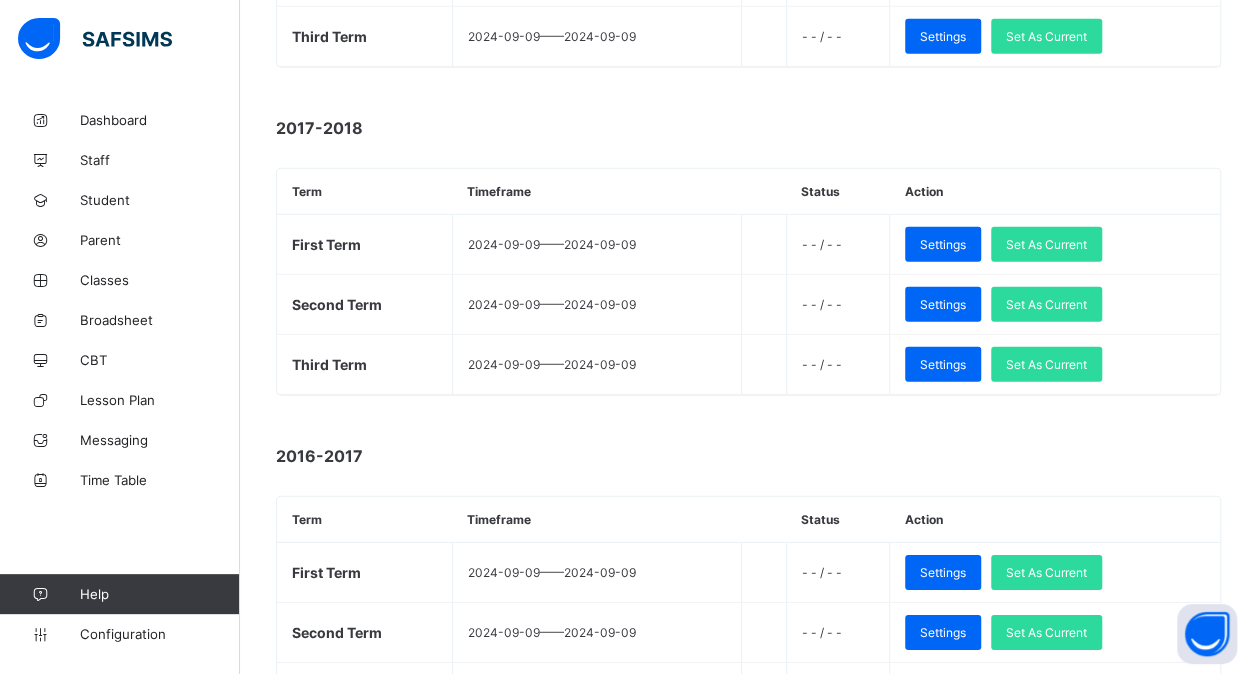 scroll, scrollTop: 2754, scrollLeft: 0, axis: vertical 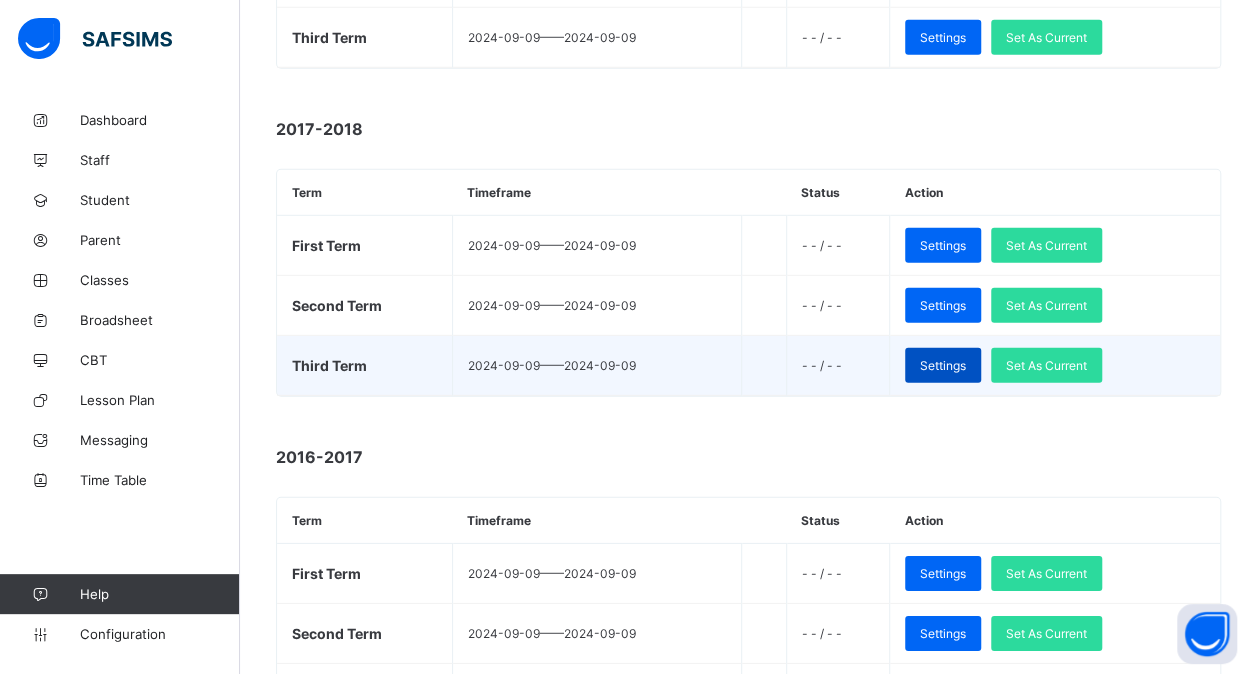 click on "Settings" at bounding box center [943, 365] 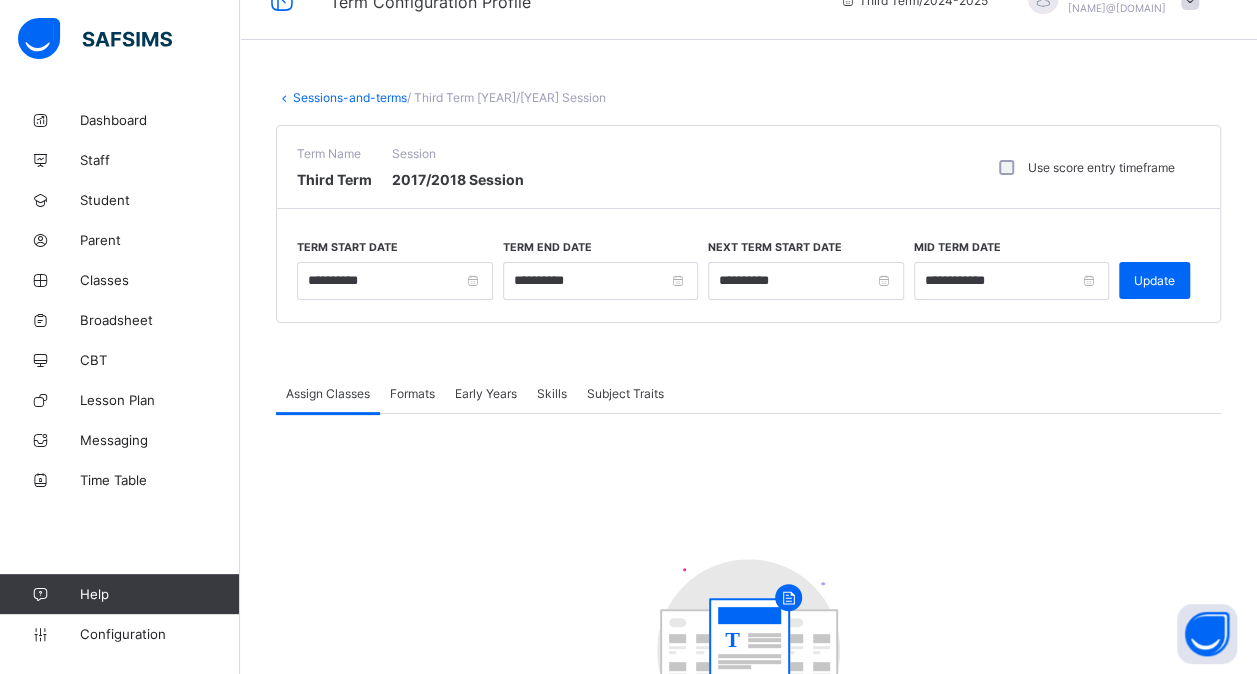 scroll, scrollTop: 38, scrollLeft: 0, axis: vertical 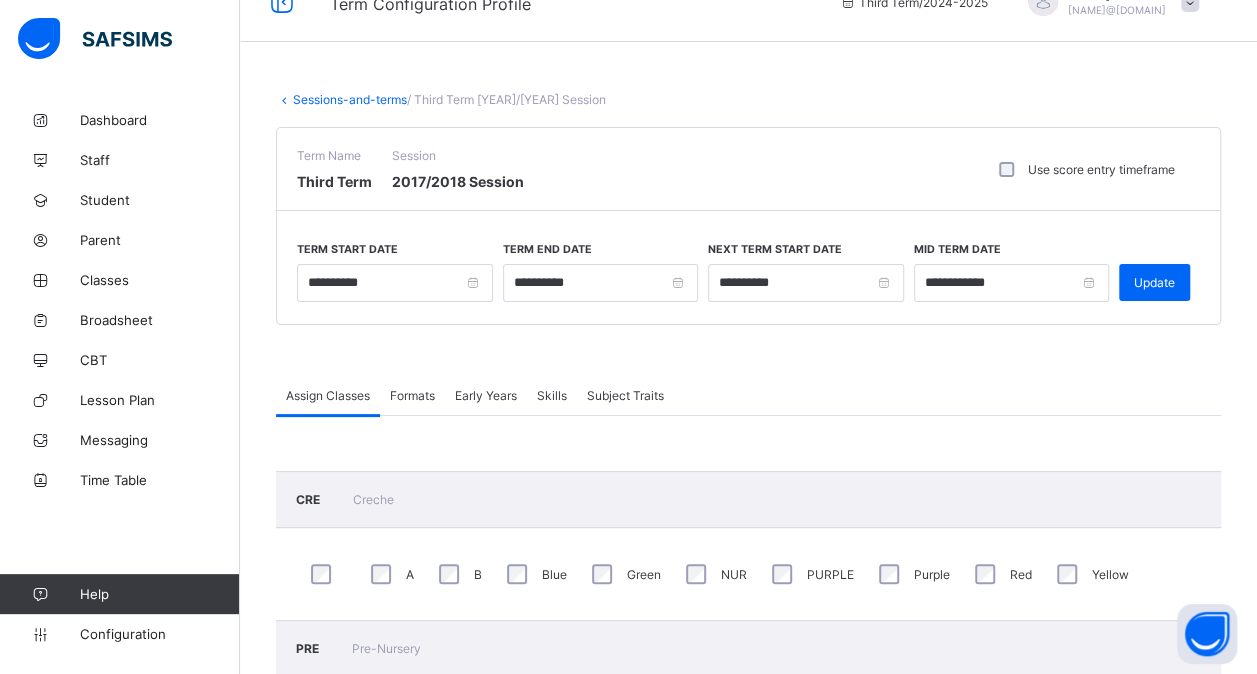 click on "Formats" at bounding box center [412, 395] 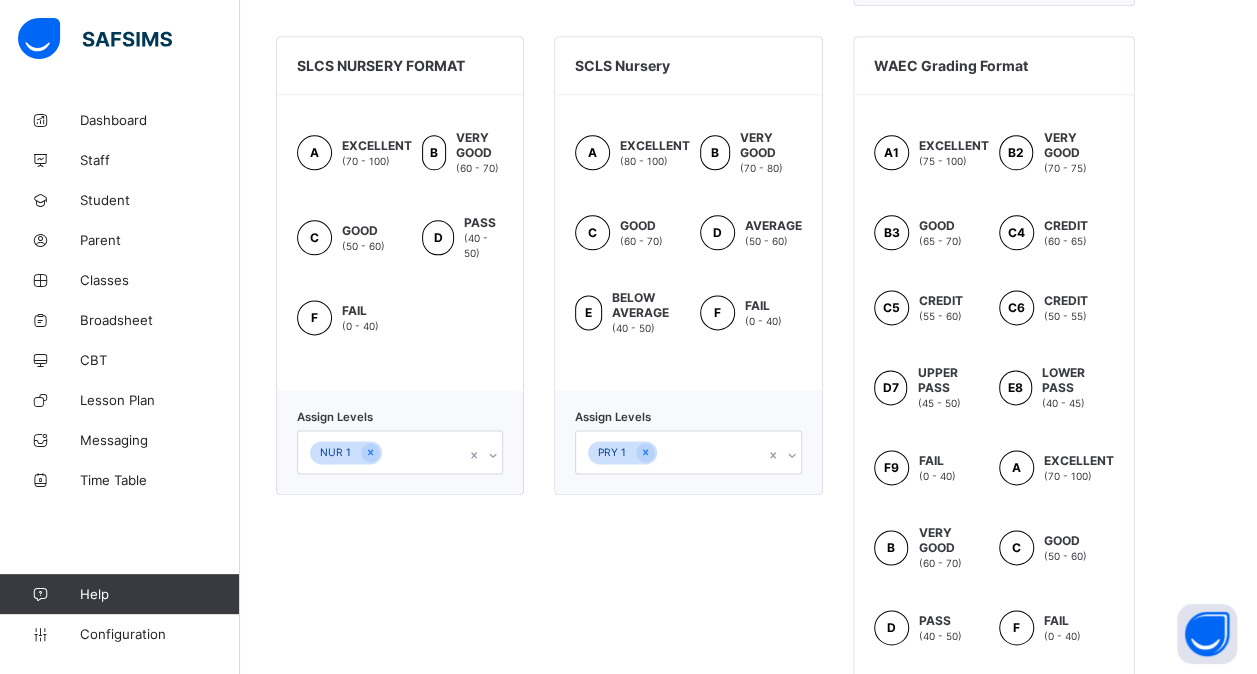 scroll, scrollTop: 1292, scrollLeft: 0, axis: vertical 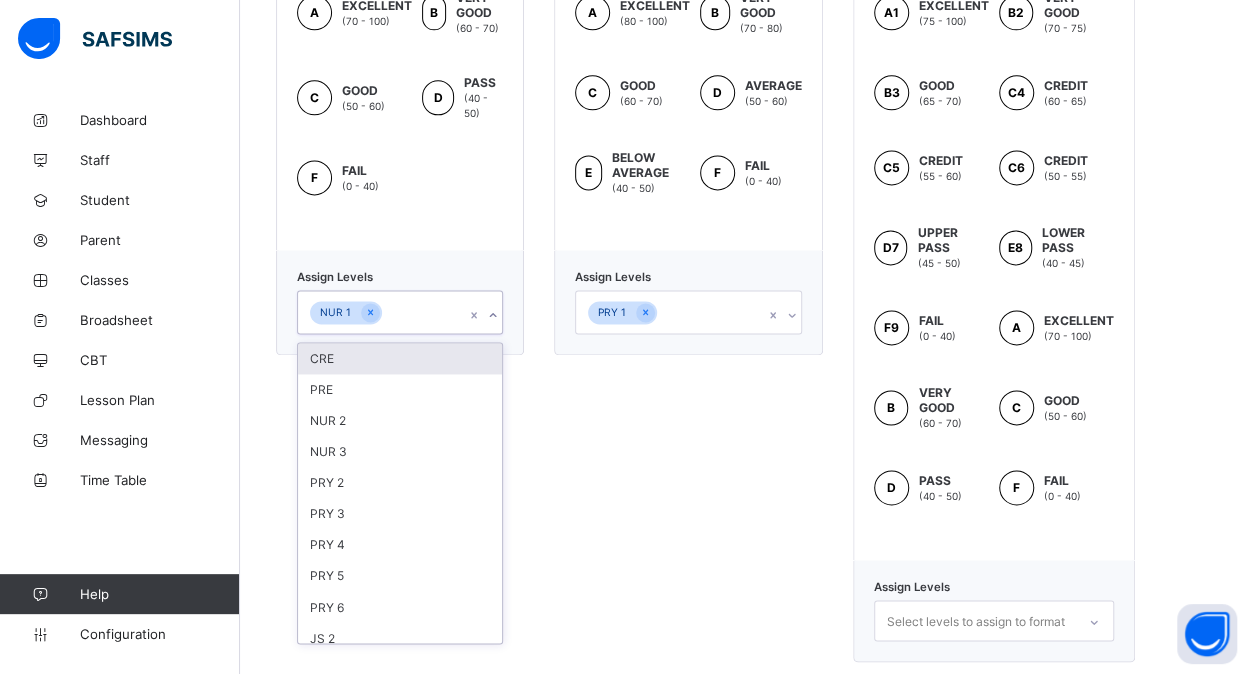 click on "NUR 1" at bounding box center (381, 312) 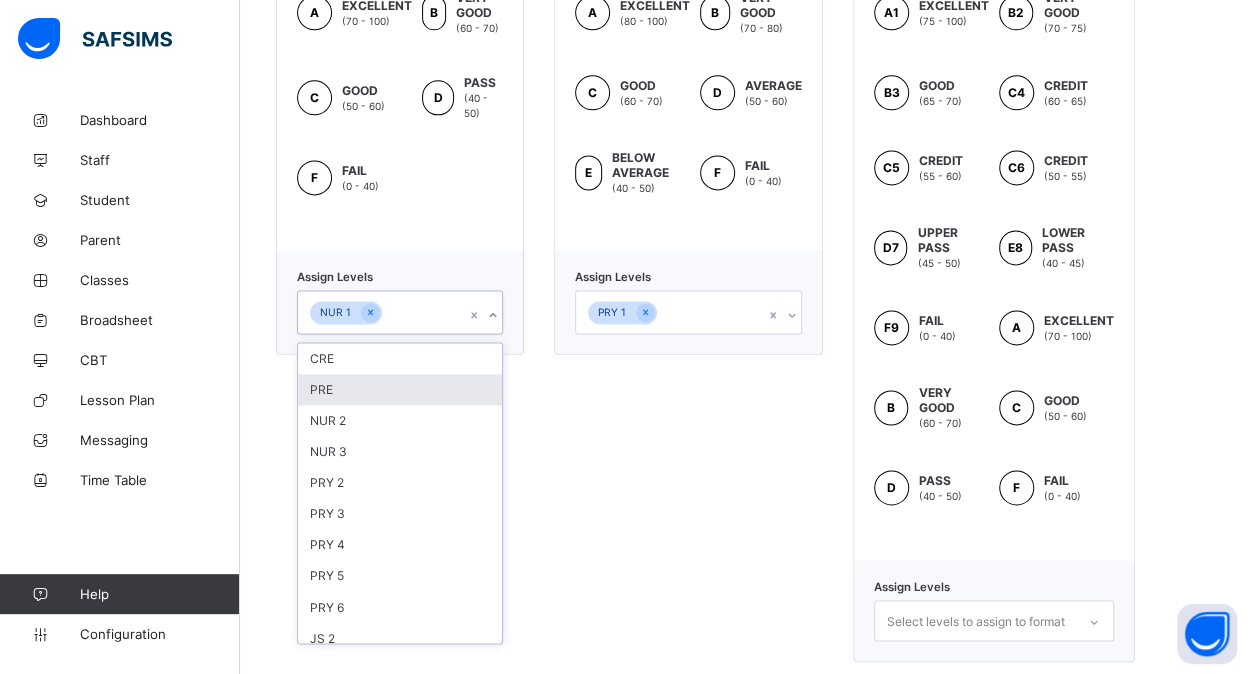 click on "PRE" at bounding box center (400, 389) 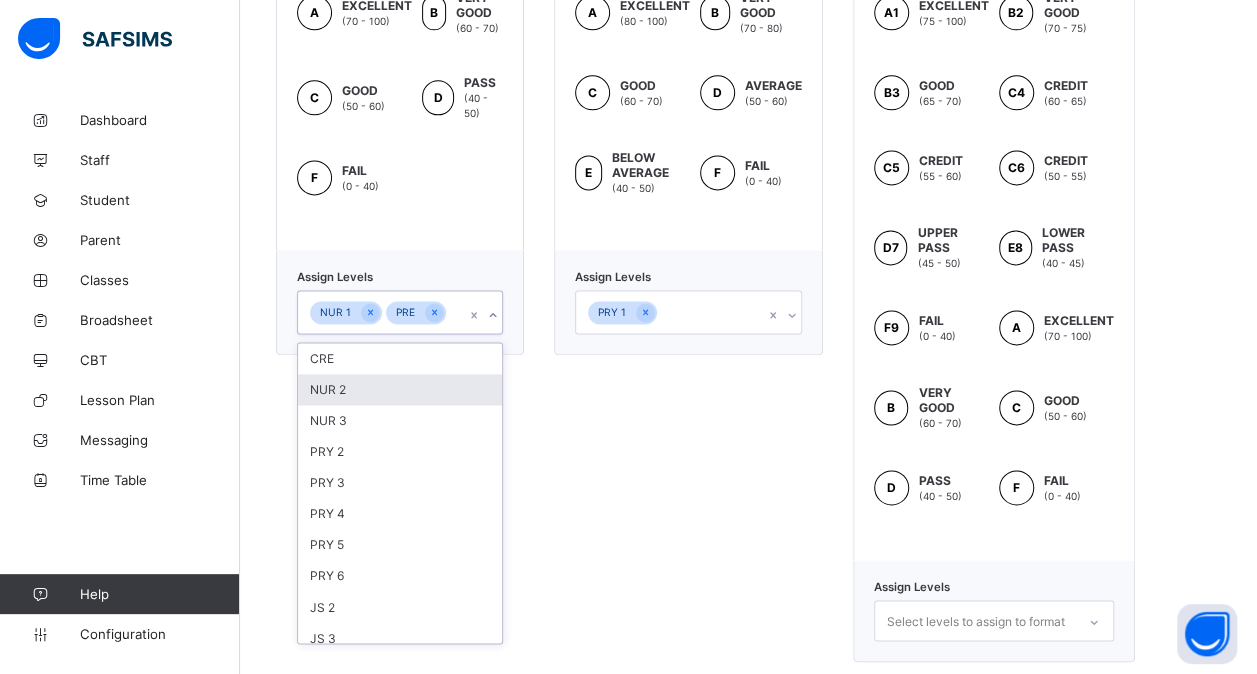 click on "NUR 2" at bounding box center [400, 389] 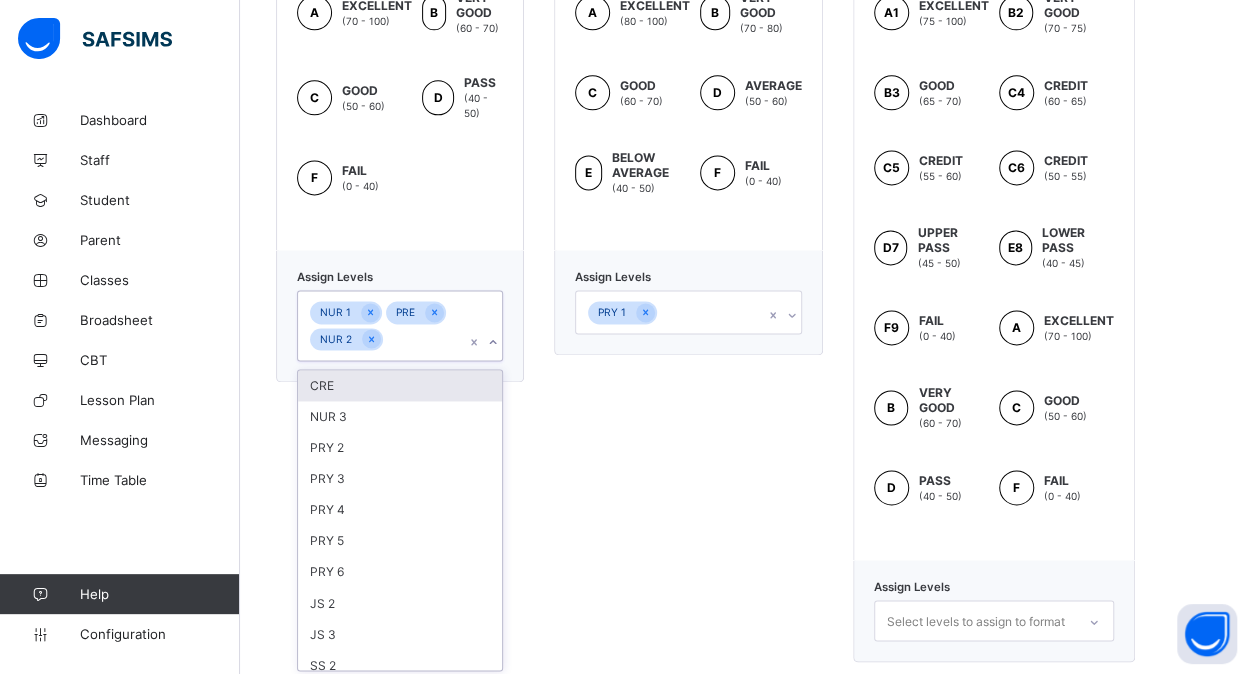 click on "CRE" at bounding box center (400, 385) 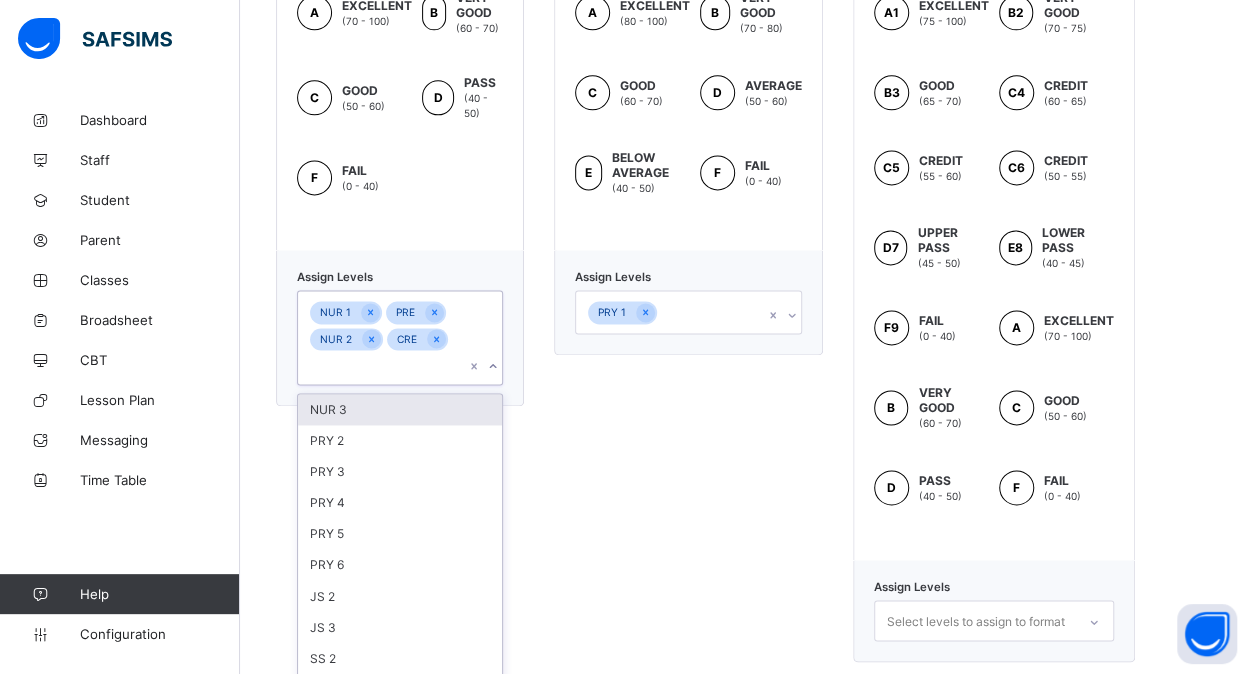 click on "NUR 3" at bounding box center (400, 409) 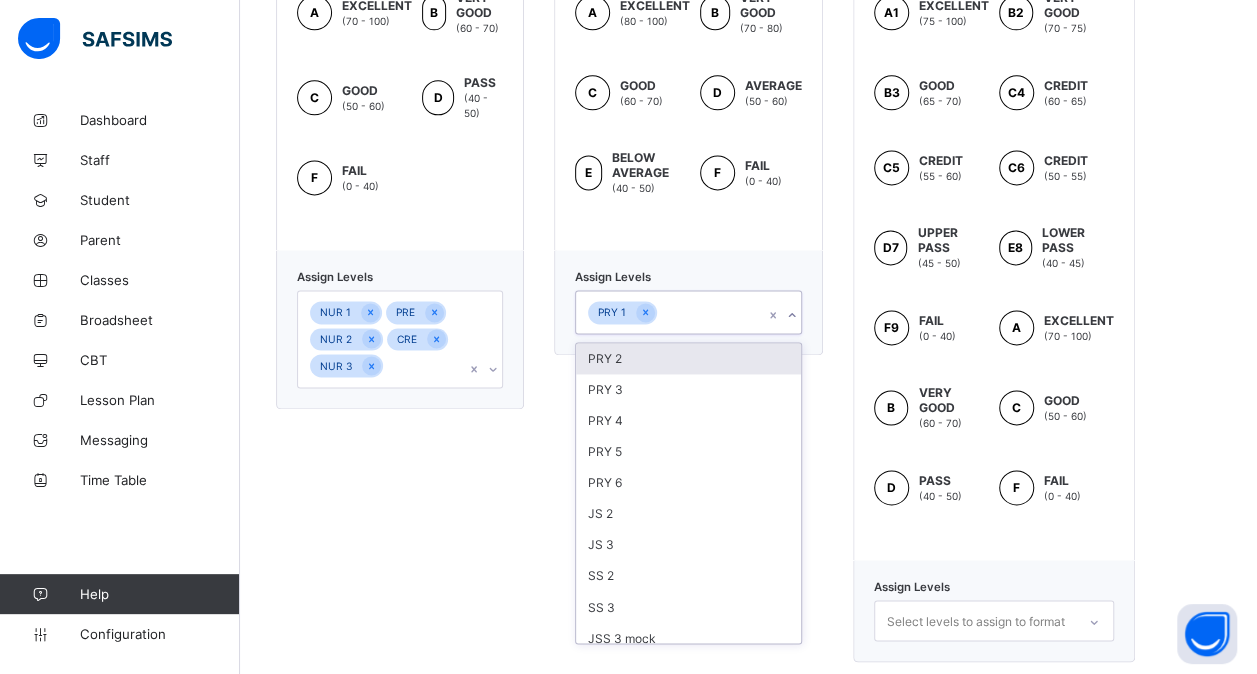 click on "PRY 1" at bounding box center (669, 312) 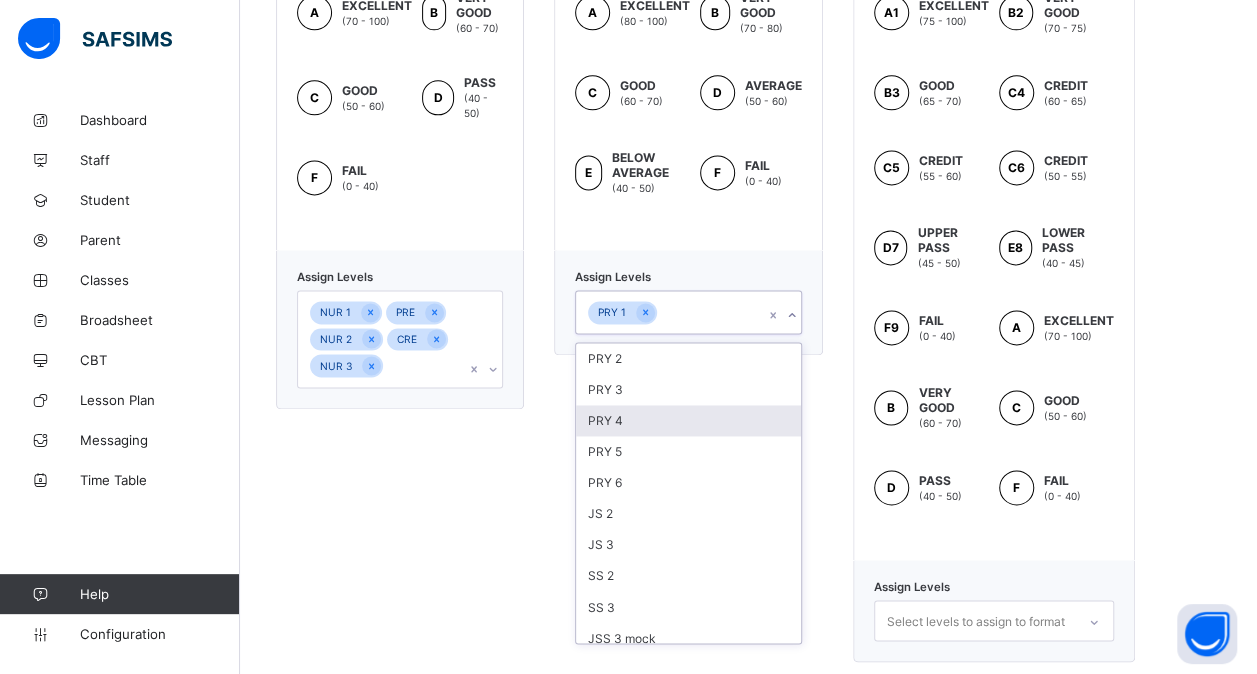 click on "PRY 4" at bounding box center (688, 420) 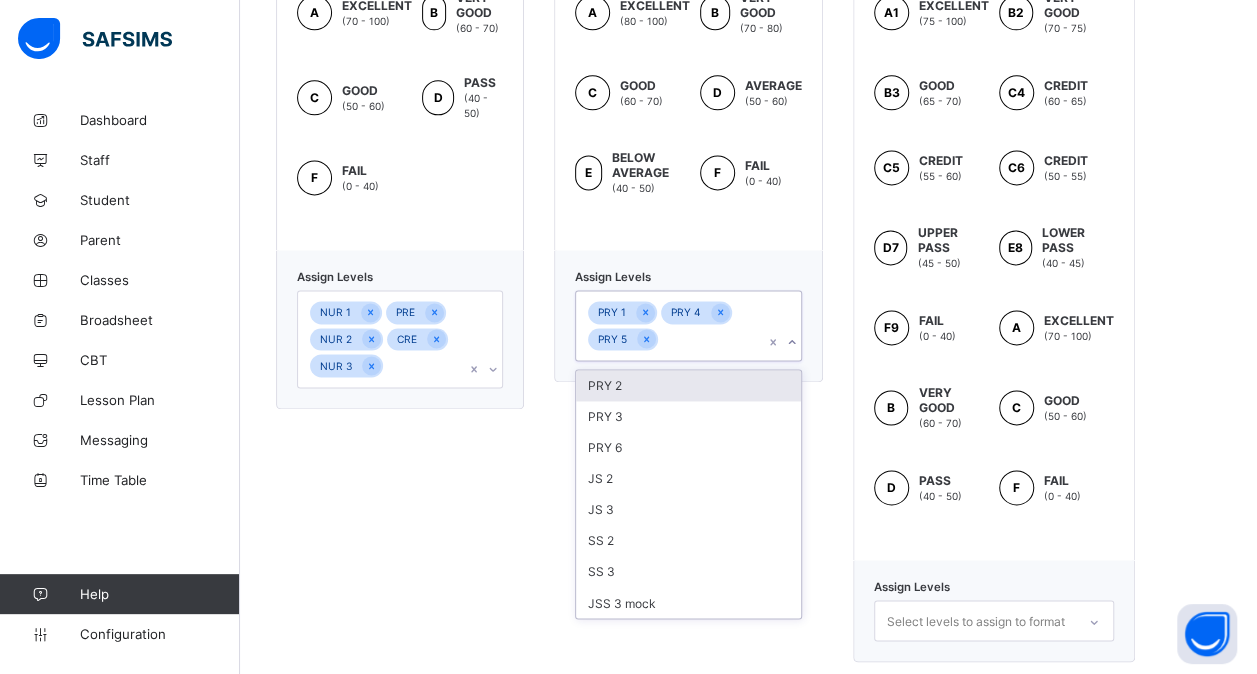 click on "PRY 3" at bounding box center [688, 416] 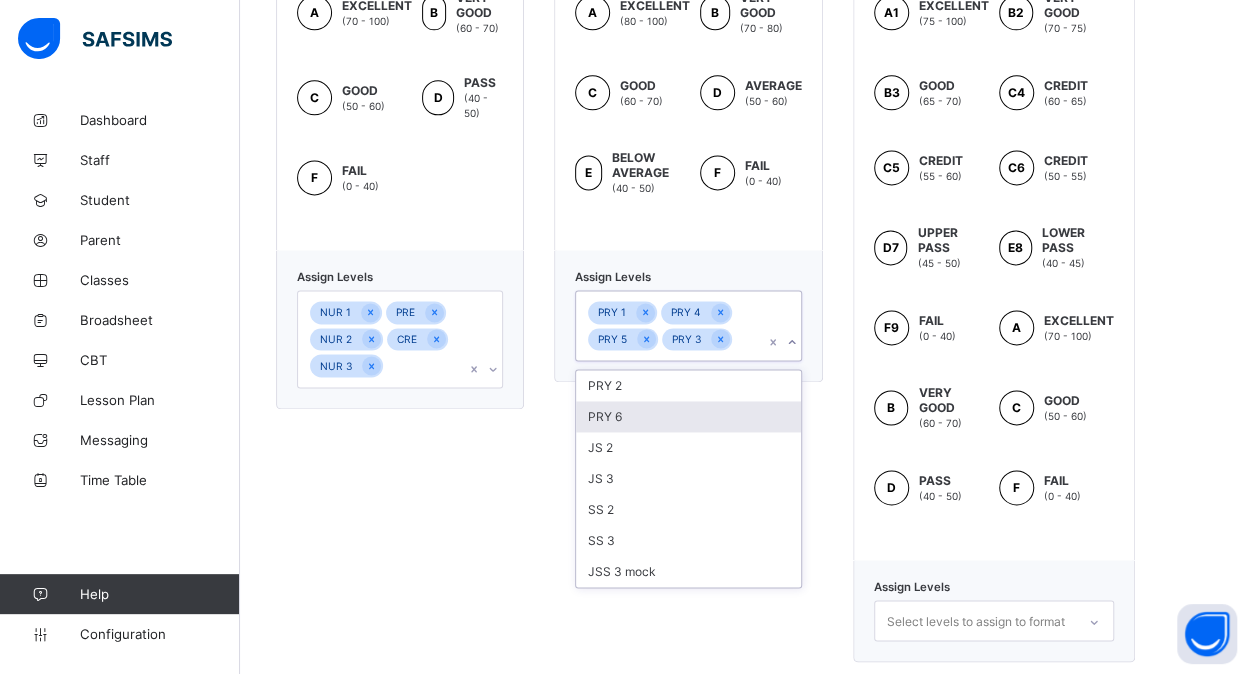 click on "PRY 6" at bounding box center (688, 416) 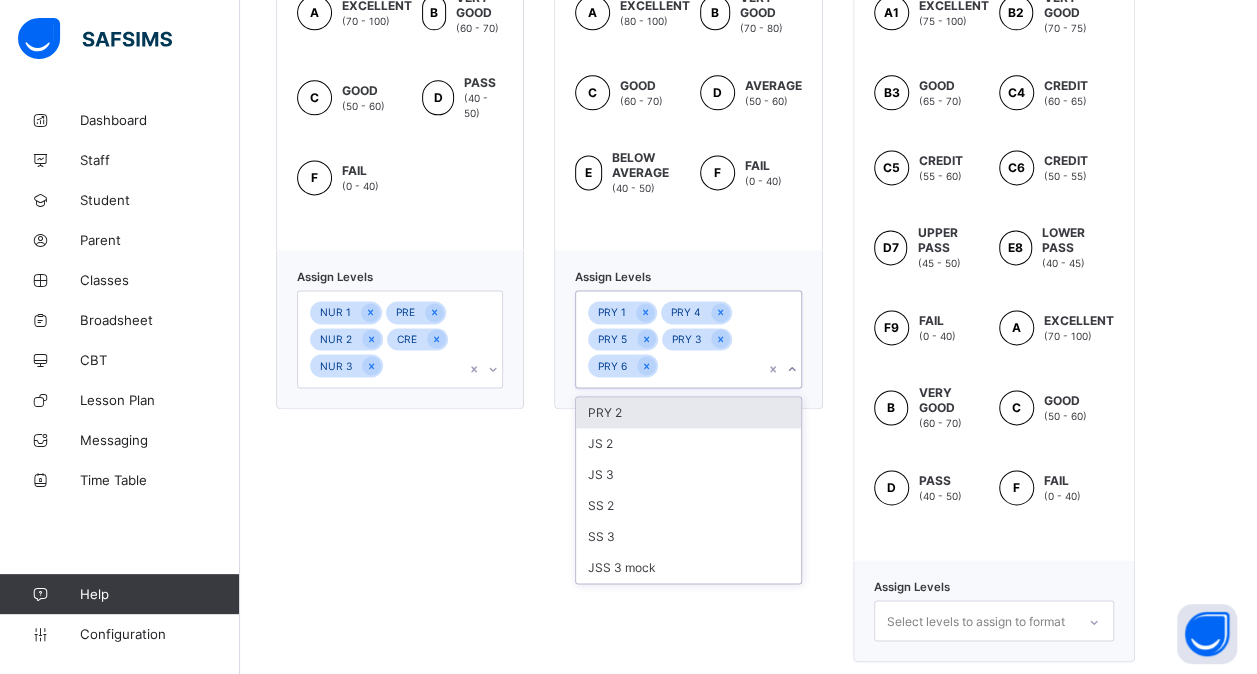 click on "PRY 2" at bounding box center [688, 412] 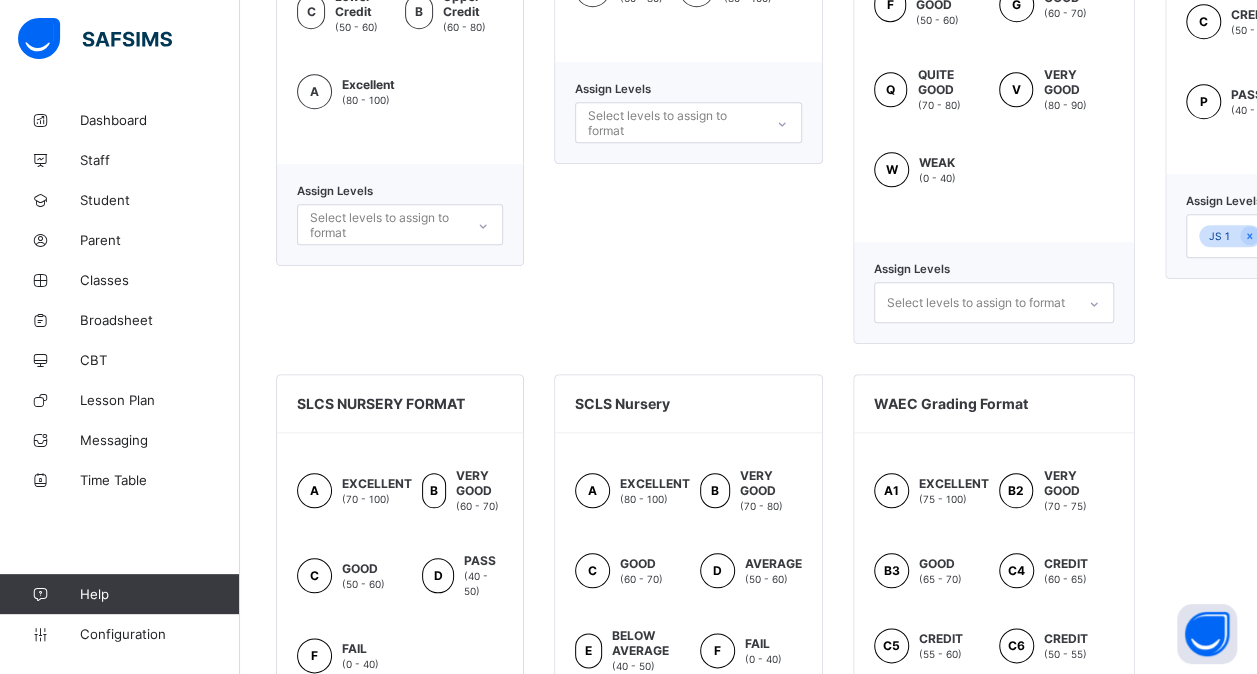 scroll, scrollTop: 808, scrollLeft: 0, axis: vertical 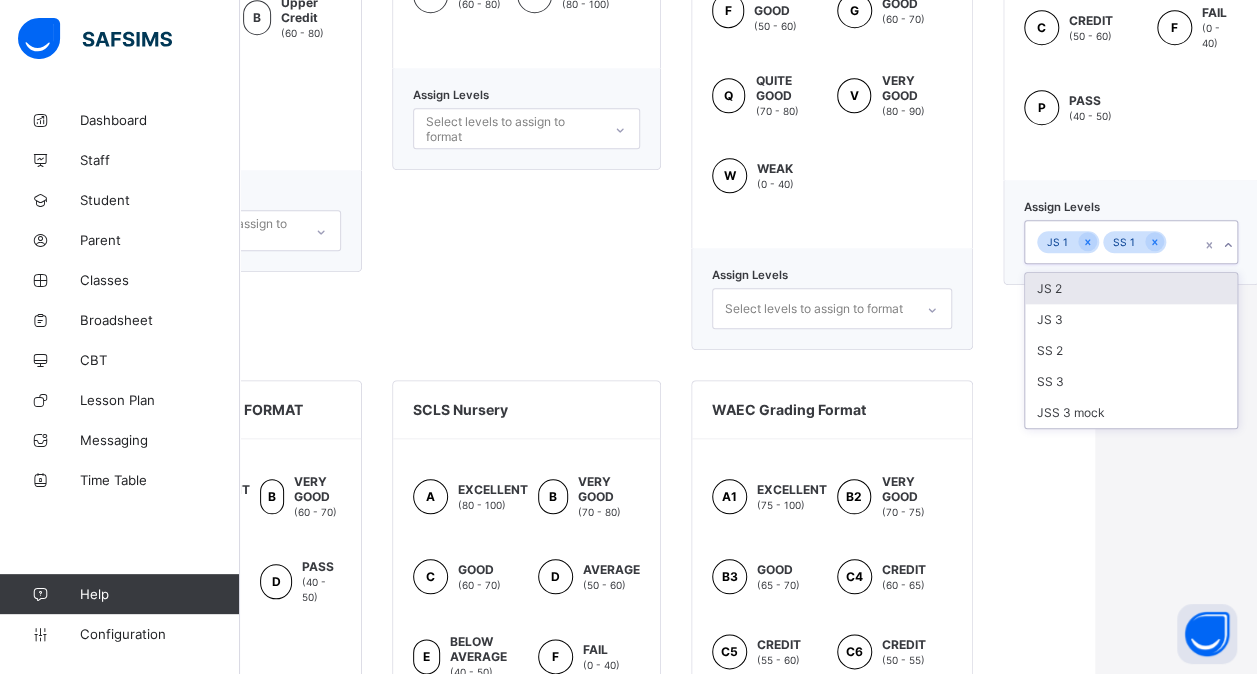 click on "JS 1 SS 1" at bounding box center [1131, 242] 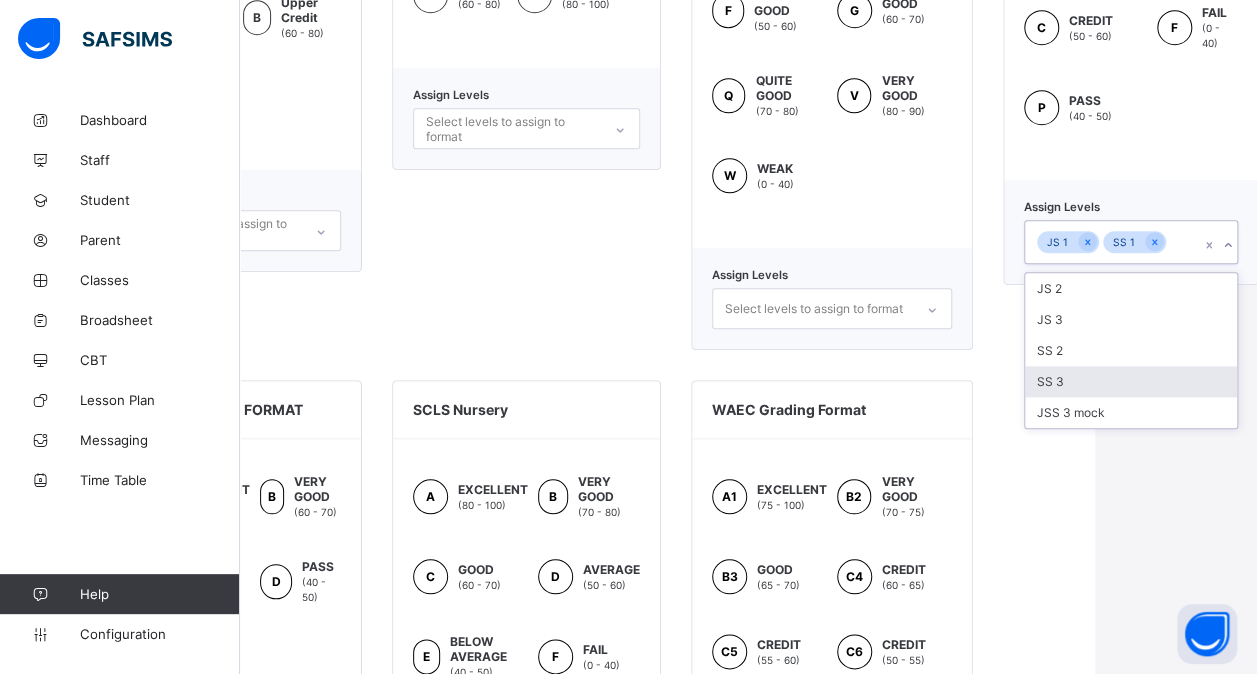 click on "SS 3" at bounding box center (1131, 381) 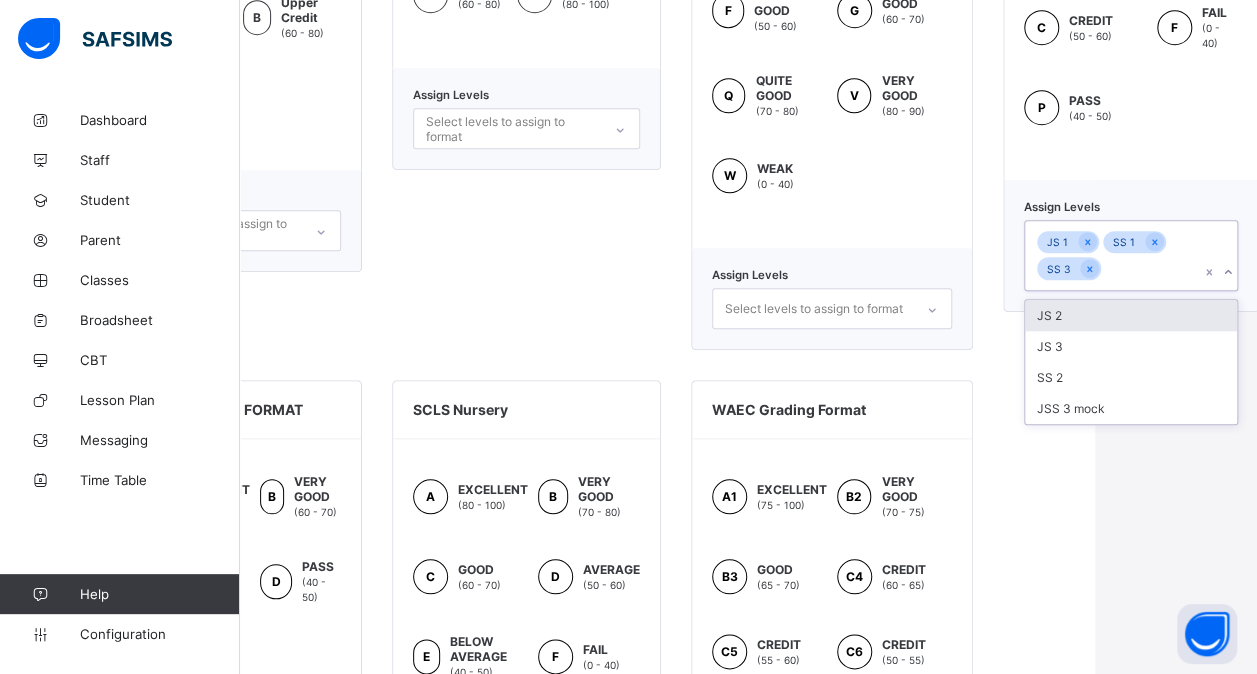click on "SS 2" at bounding box center (1131, 377) 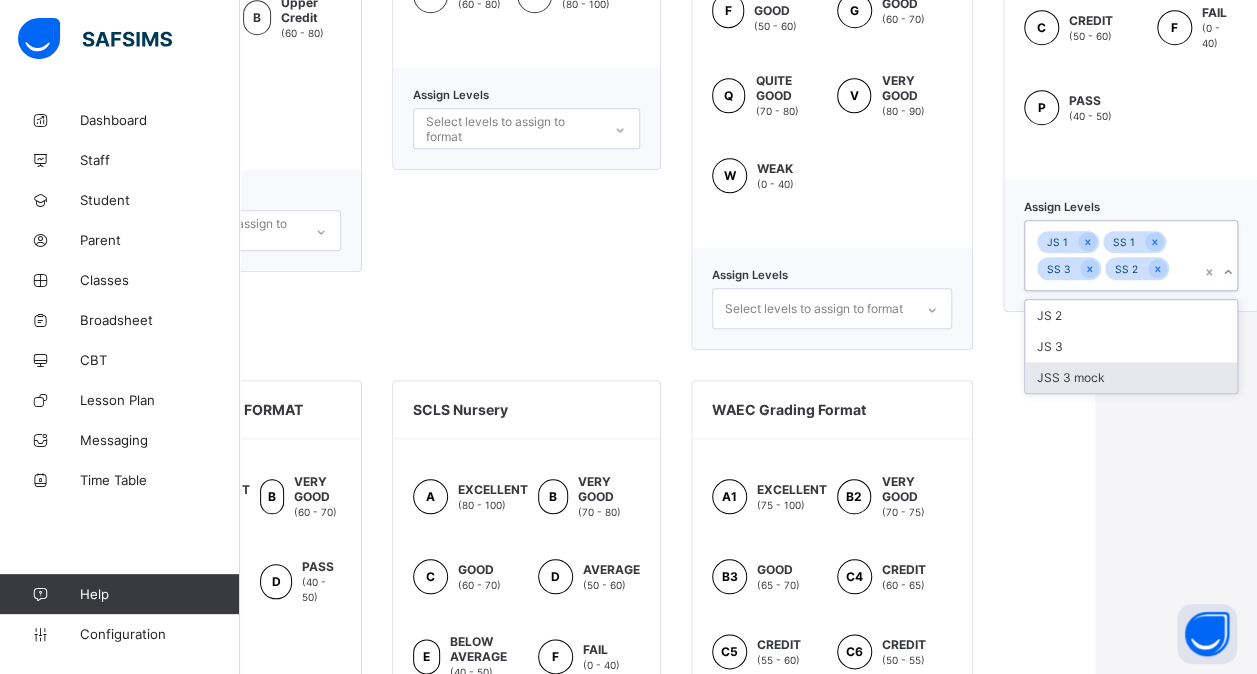 click on "JSS 3 mock" at bounding box center (1131, 377) 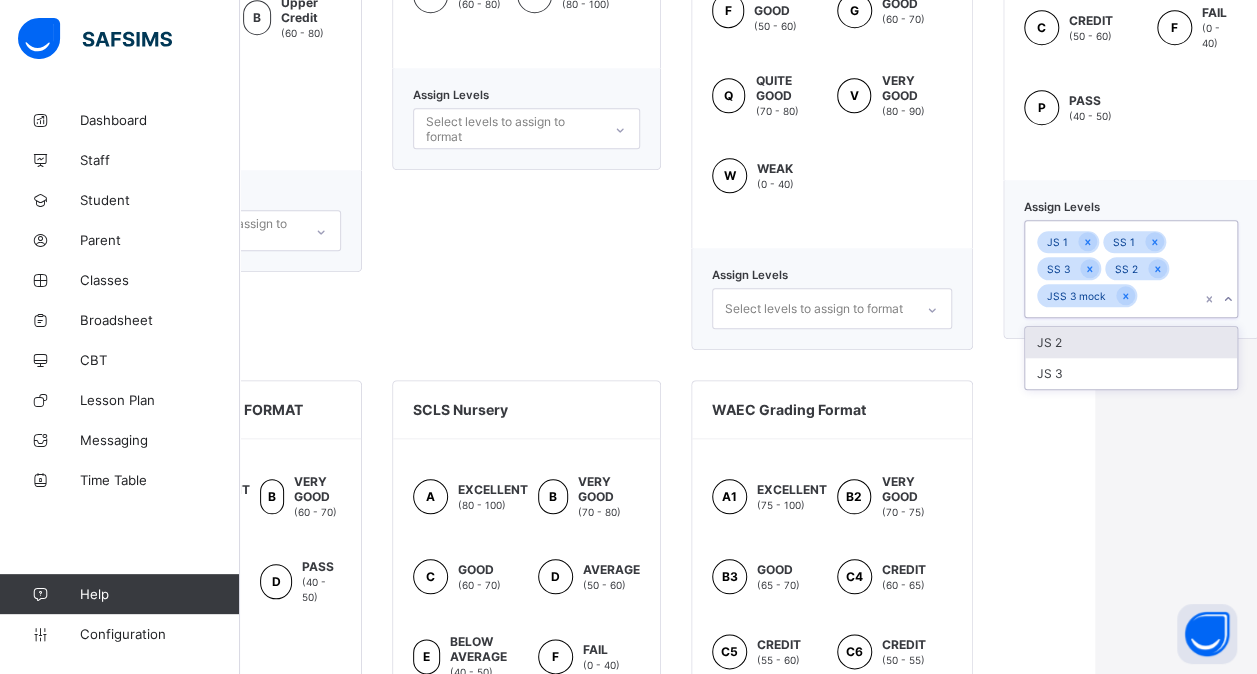click on "JS 3" at bounding box center (1131, 373) 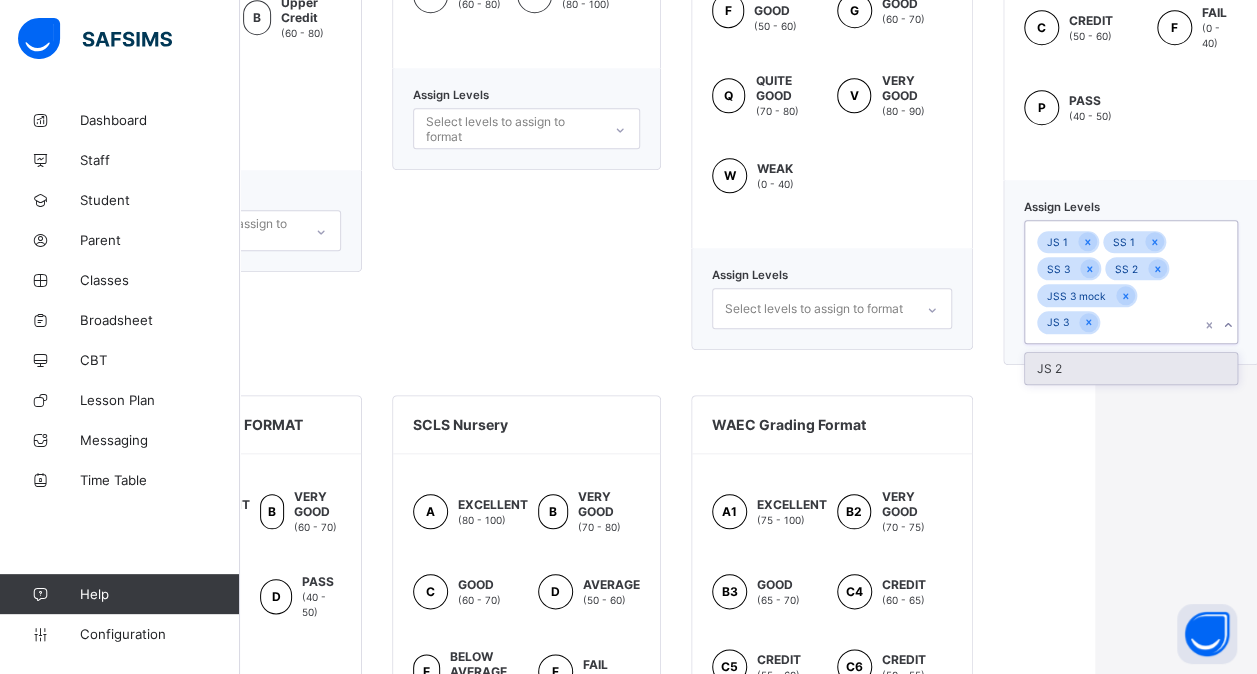 click on "JS 2" at bounding box center [1131, 368] 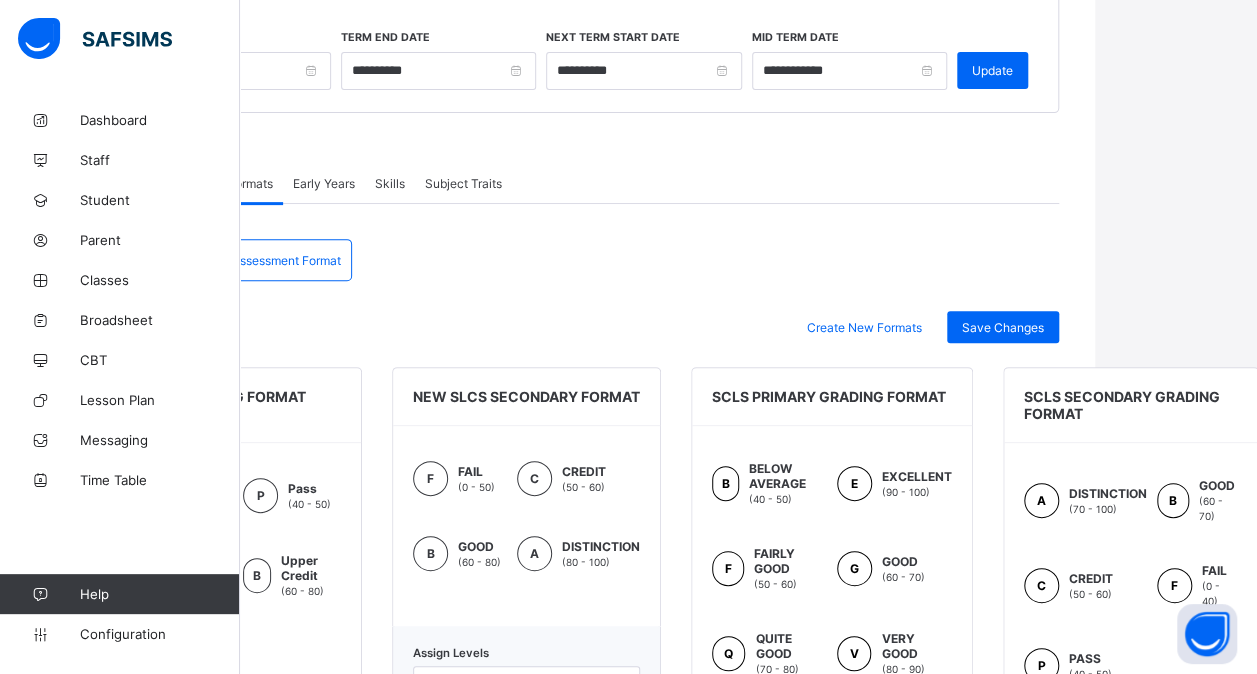 scroll, scrollTop: 248, scrollLeft: 162, axis: both 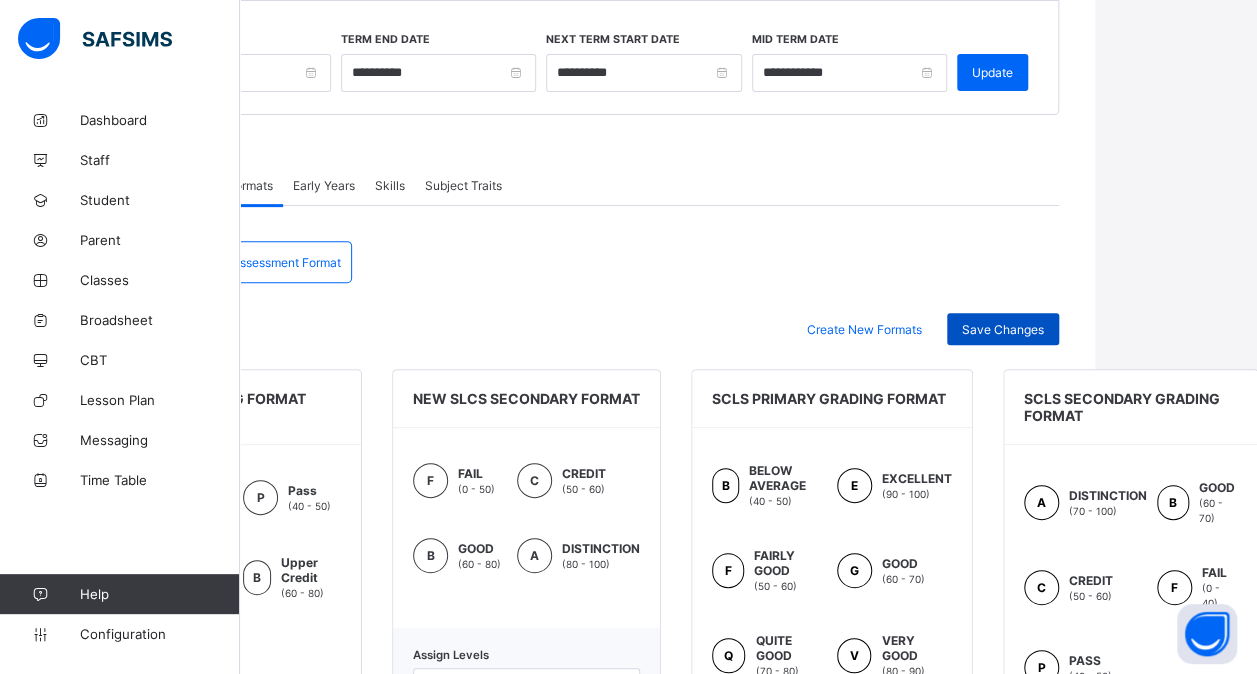 click on "Save Changes" at bounding box center [1003, 329] 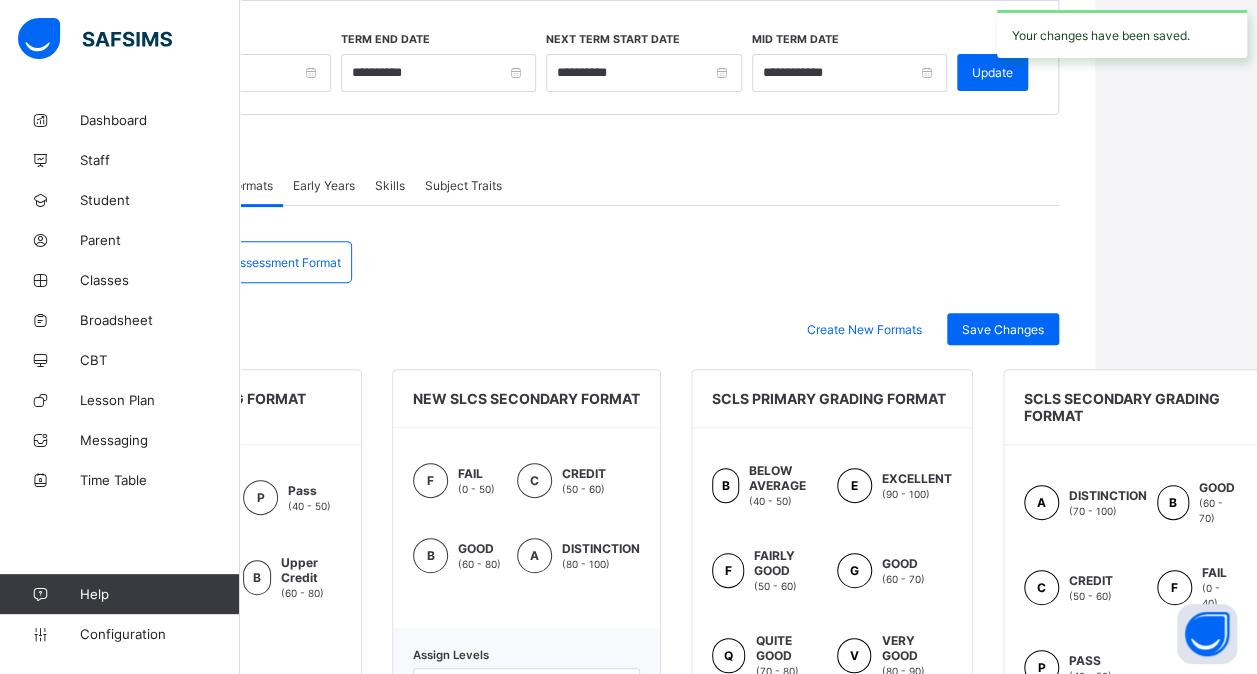 click on "Assessment Format" at bounding box center (286, 262) 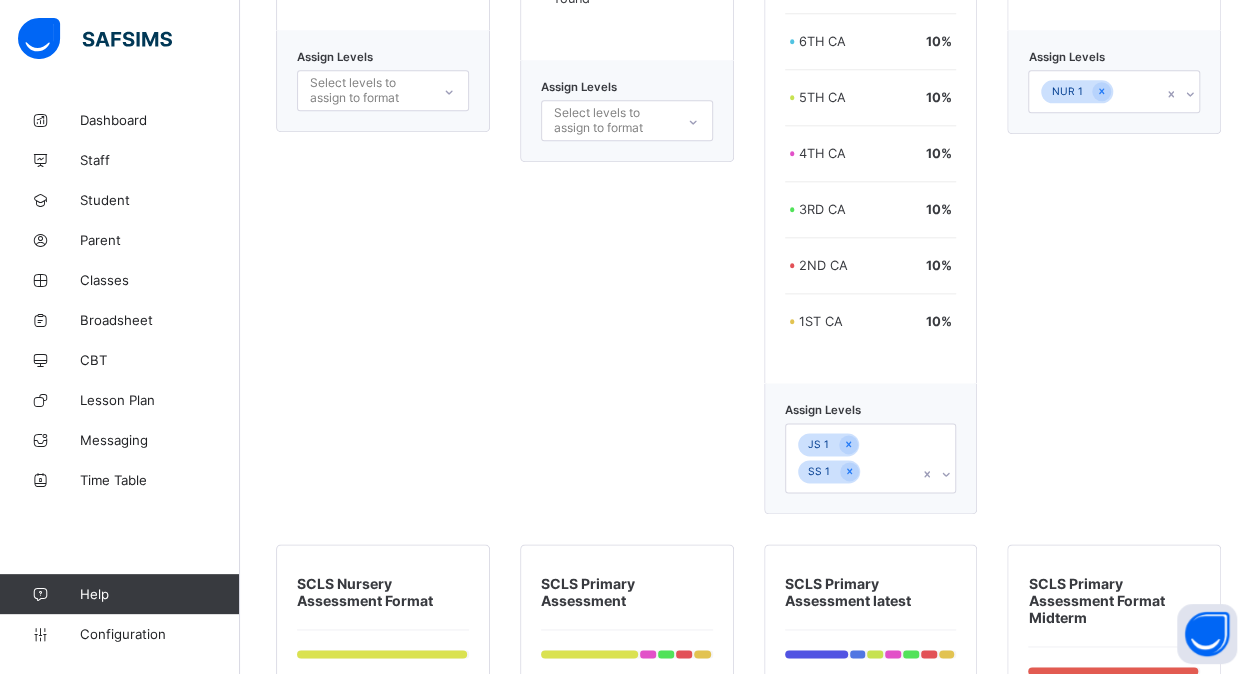 scroll, scrollTop: 4820, scrollLeft: 15, axis: both 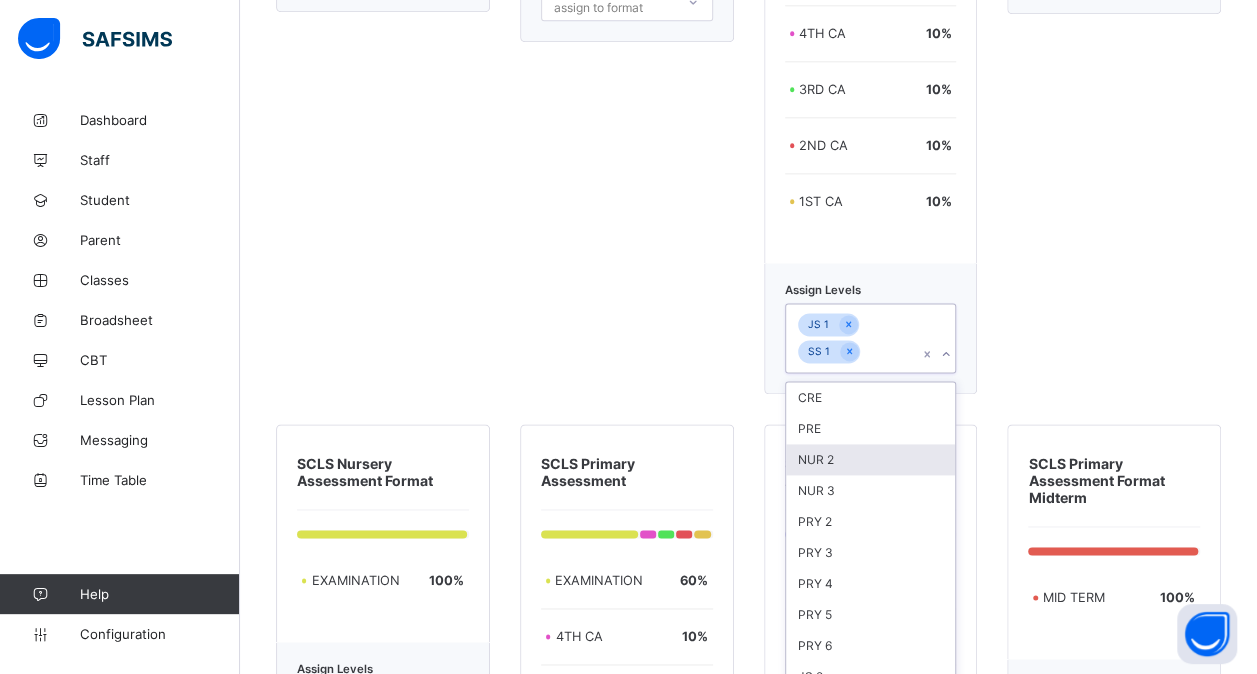 click on "option NUR 2 focused, 3 of 14. 14 results available. Use Up and Down to choose options, press Enter to select the currently focused option, press Escape to exit the menu, press Tab to select the option and exit the menu. JS 1 SS 1 CRE PRE NUR 2 NUR 3 PRY 2 PRY 3 PRY 4 PRY 5 PRY 6 JS 2 JS 3 SS 2 SS 3 JSS 3 mock" at bounding box center (871, 338) 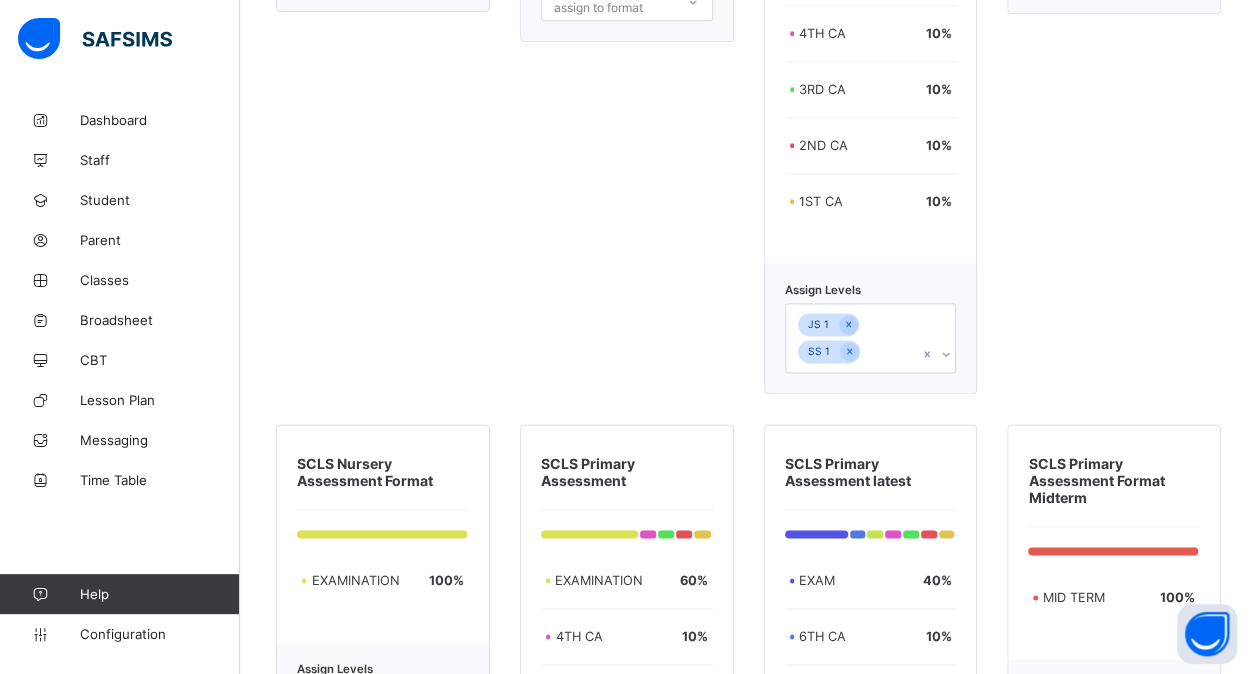 click on "SCLS Nursery     Examination     100 % Assign Levels NUR 1" at bounding box center (1114, 52) 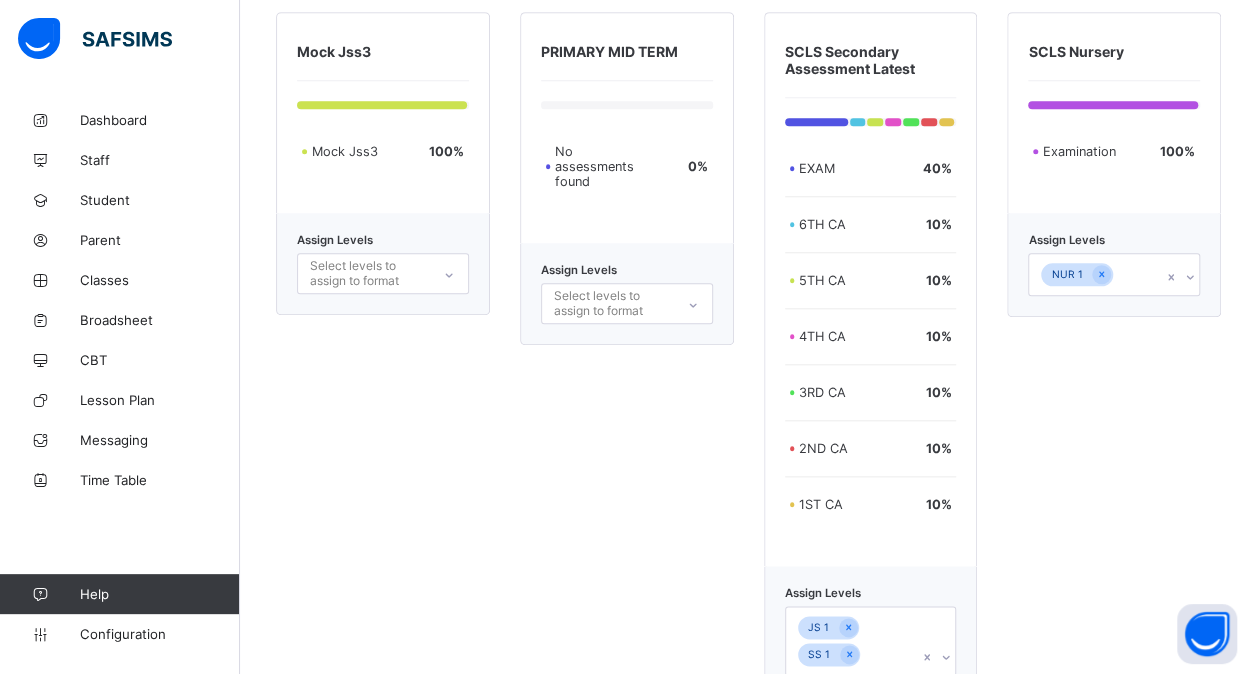 scroll, scrollTop: 4627, scrollLeft: 0, axis: vertical 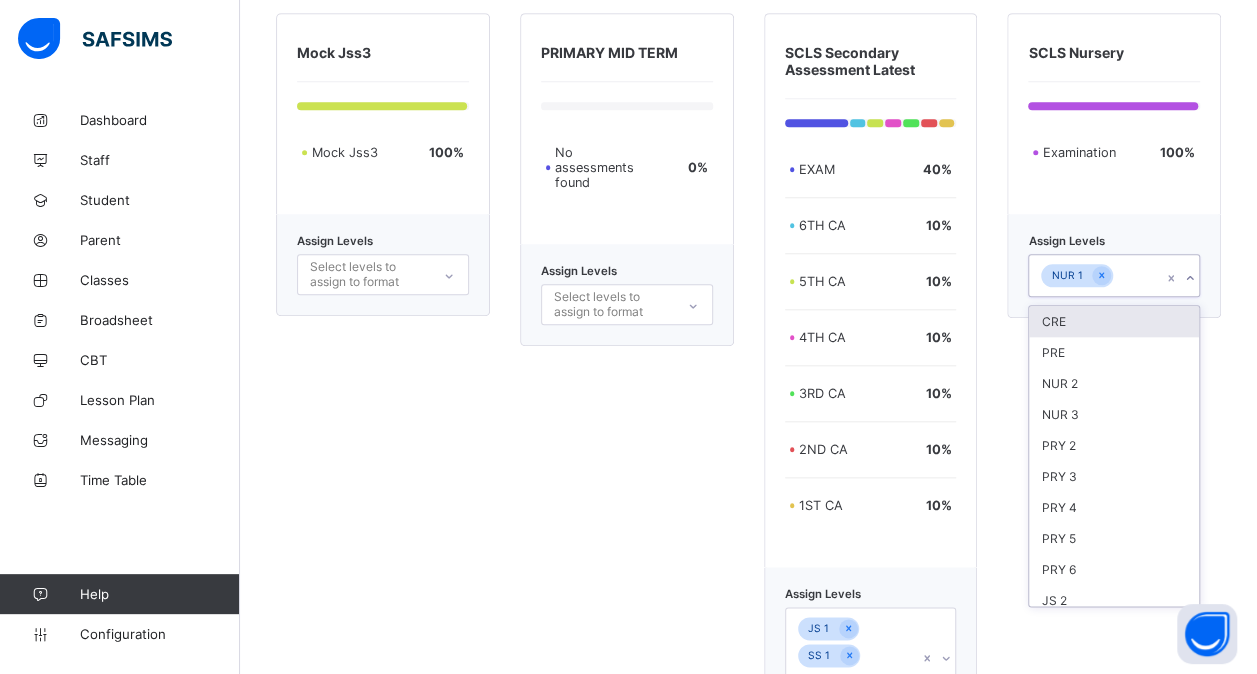 click on "NUR 1" at bounding box center [1095, 276] 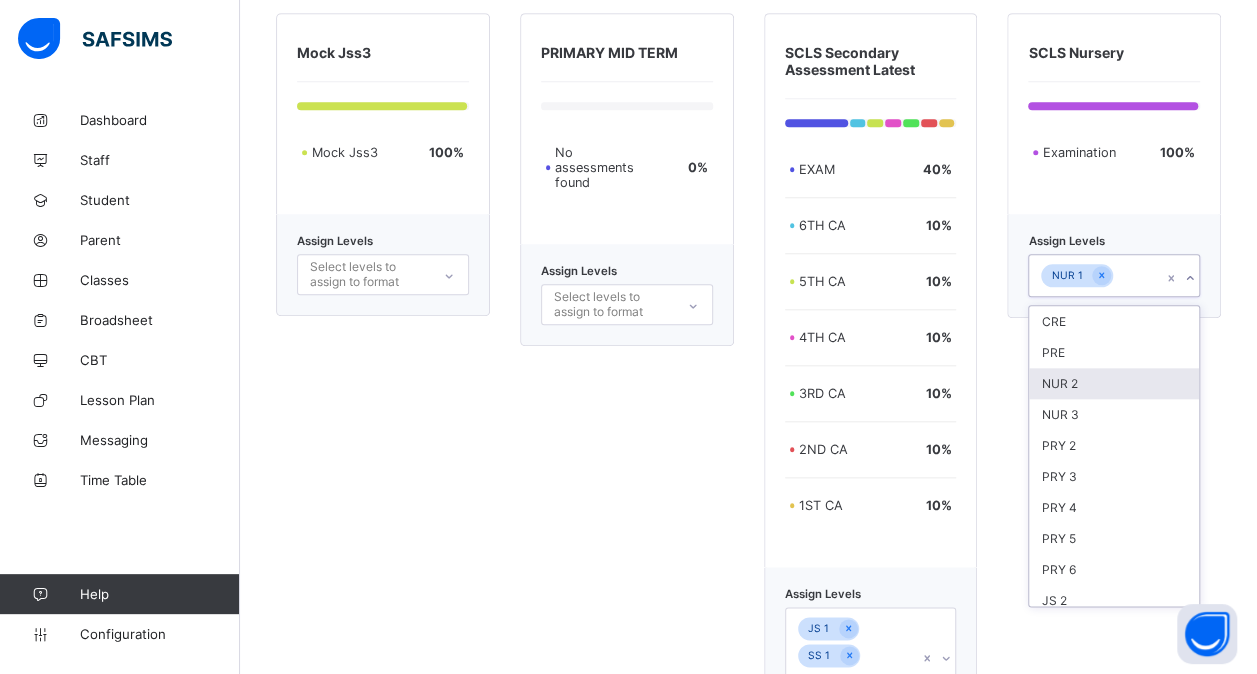 click on "NUR 2" at bounding box center (1114, 383) 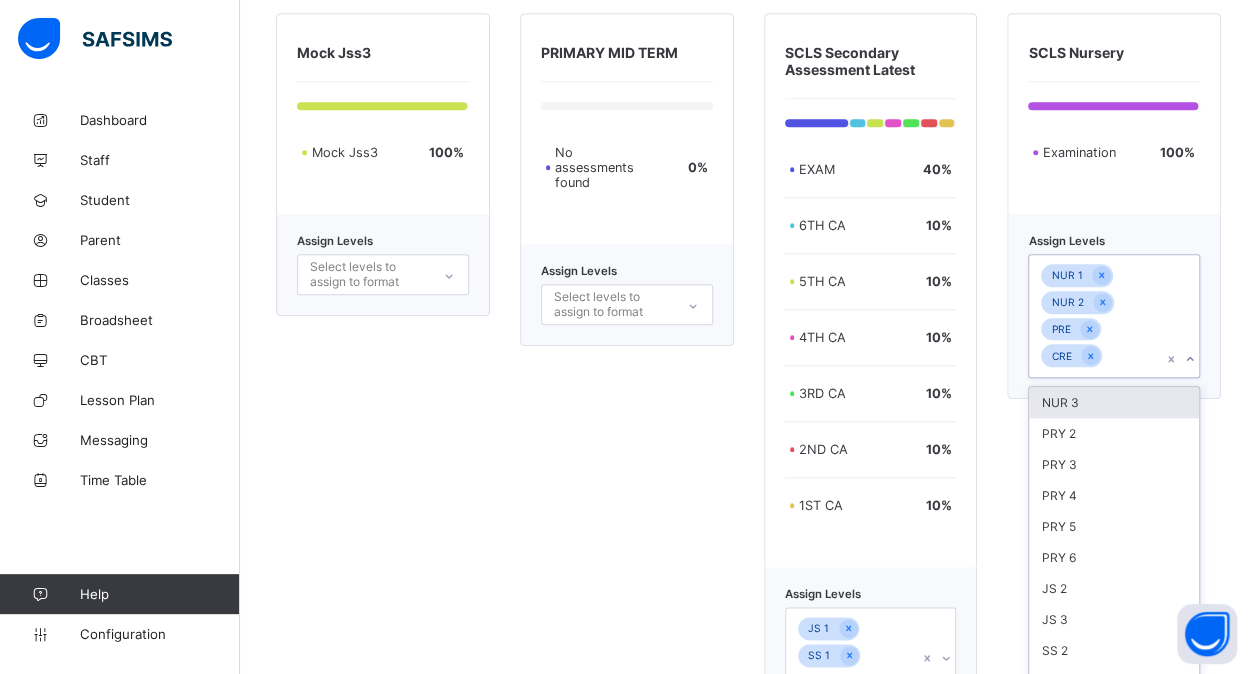 click on "NUR 3" at bounding box center [1114, 402] 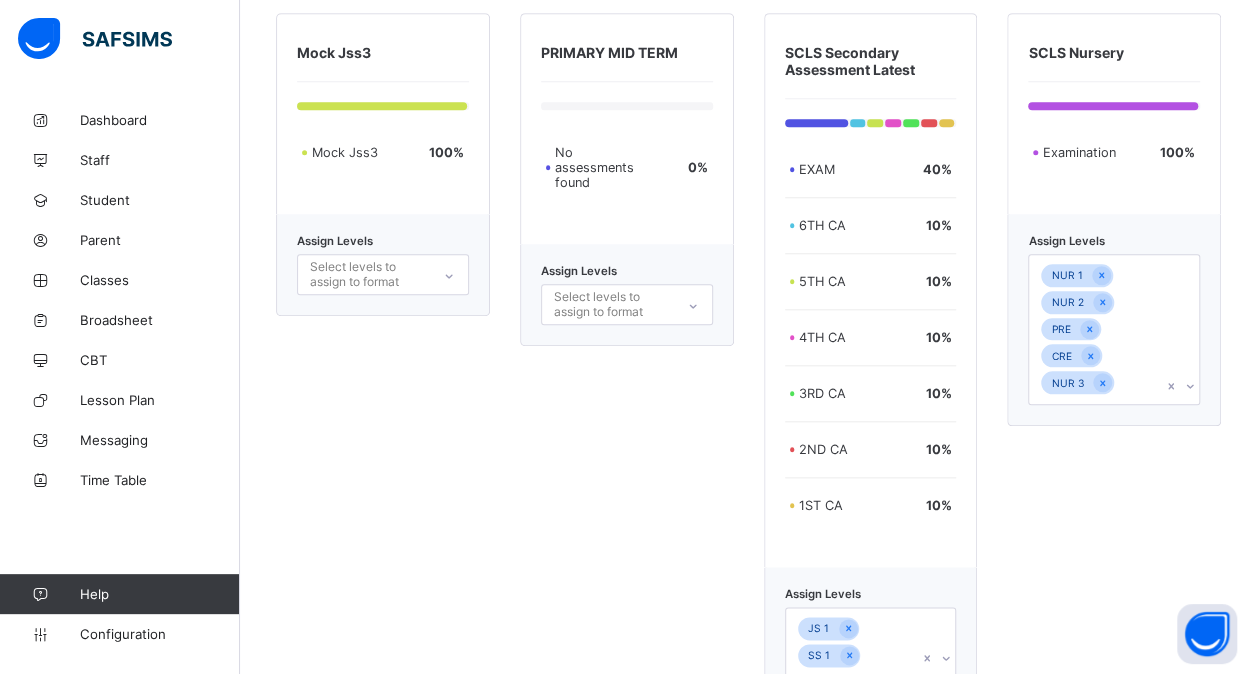 click on "PRIMARY MID TERM     No assessments found     0 % Assign Levels Select levels to assign to format" at bounding box center [627, 356] 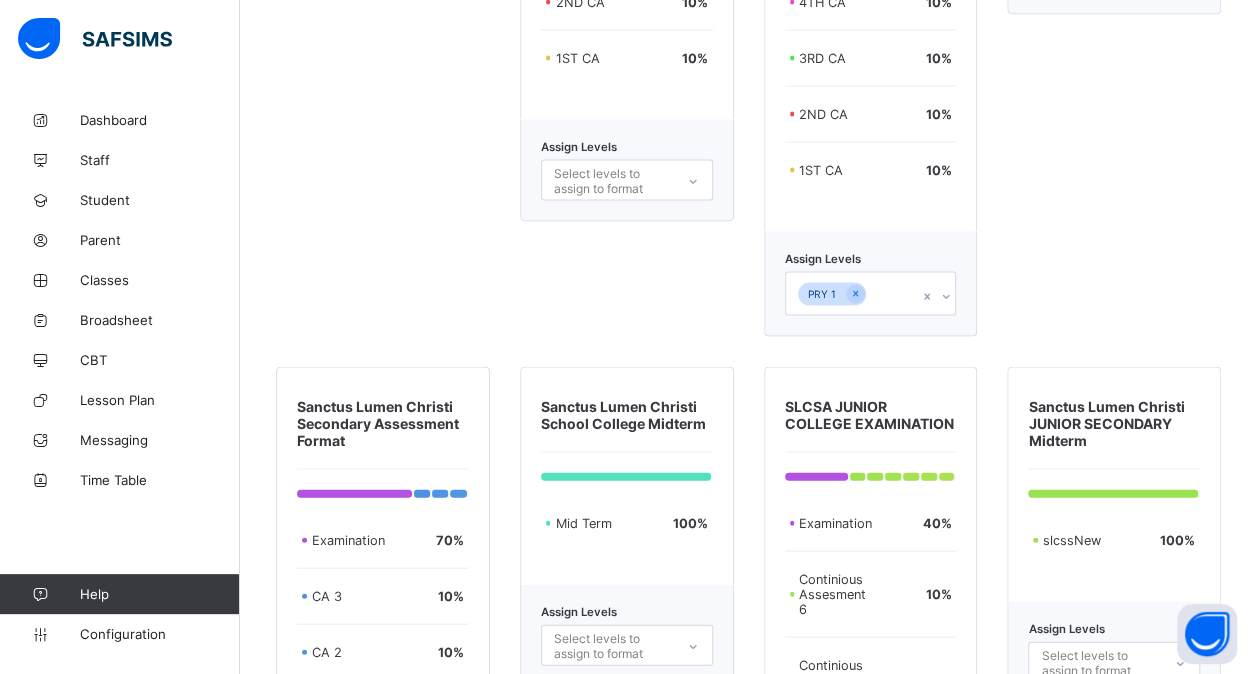 scroll, scrollTop: 5678, scrollLeft: 0, axis: vertical 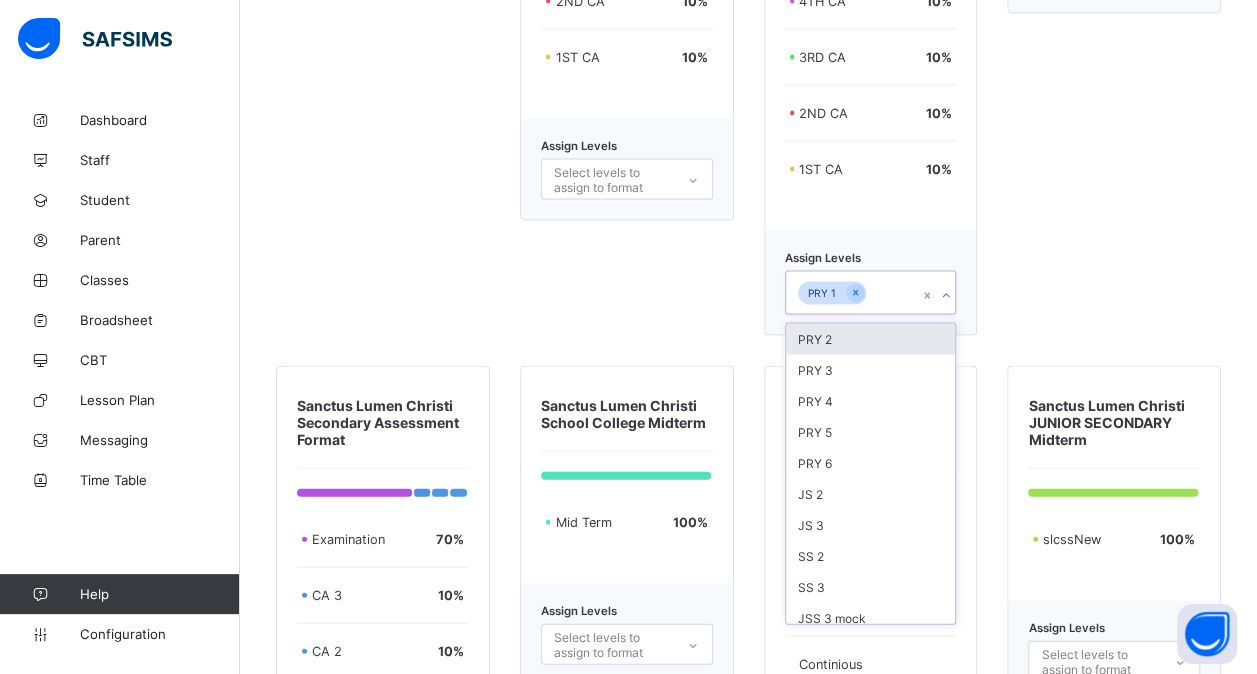 click at bounding box center (871, 294) 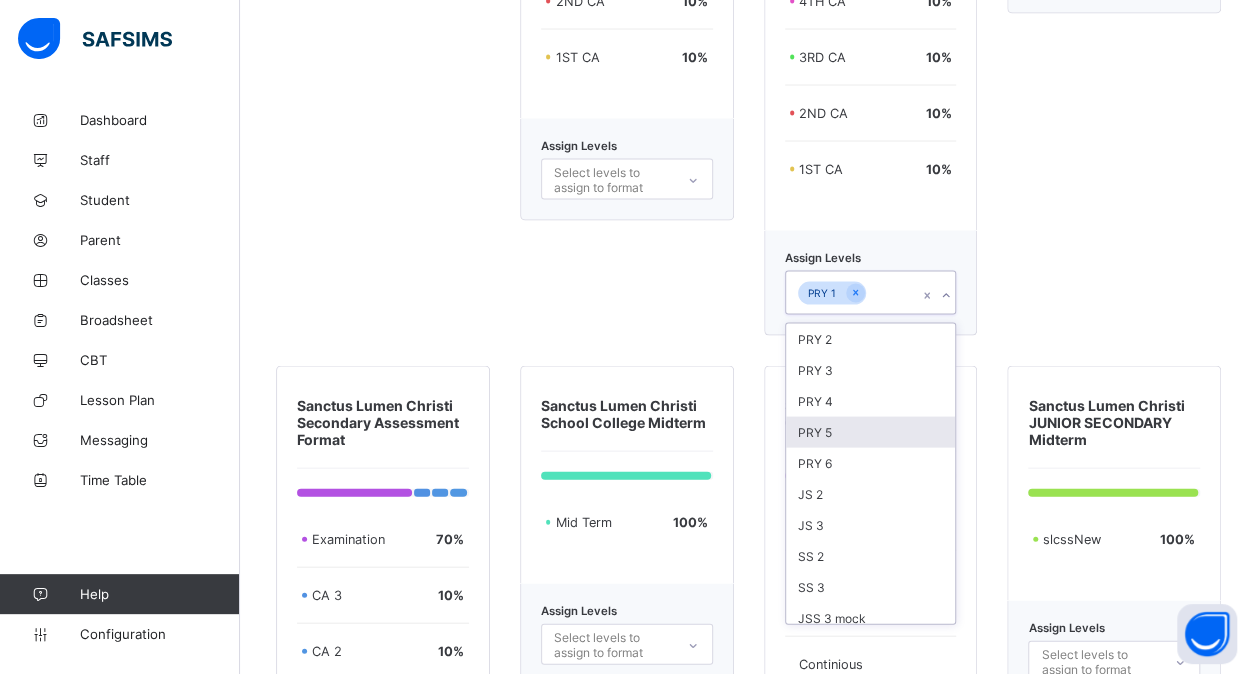 click on "PRY 5" at bounding box center (871, 432) 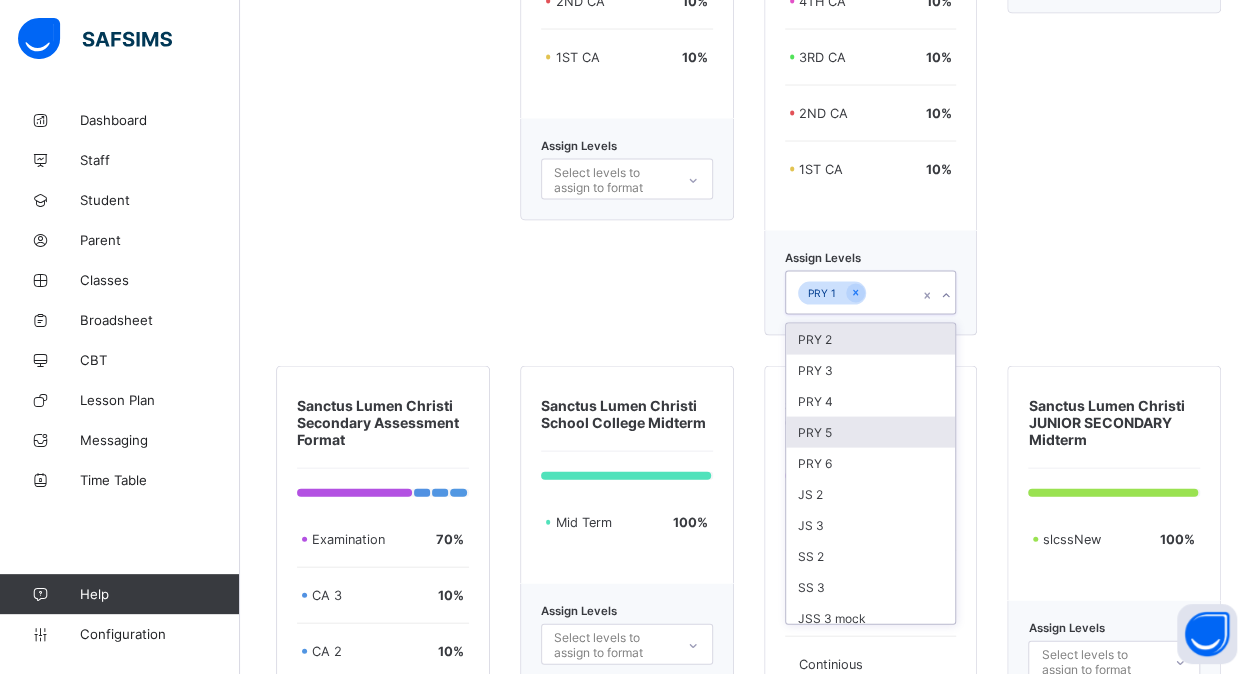 click on "PRY 2" at bounding box center [871, 339] 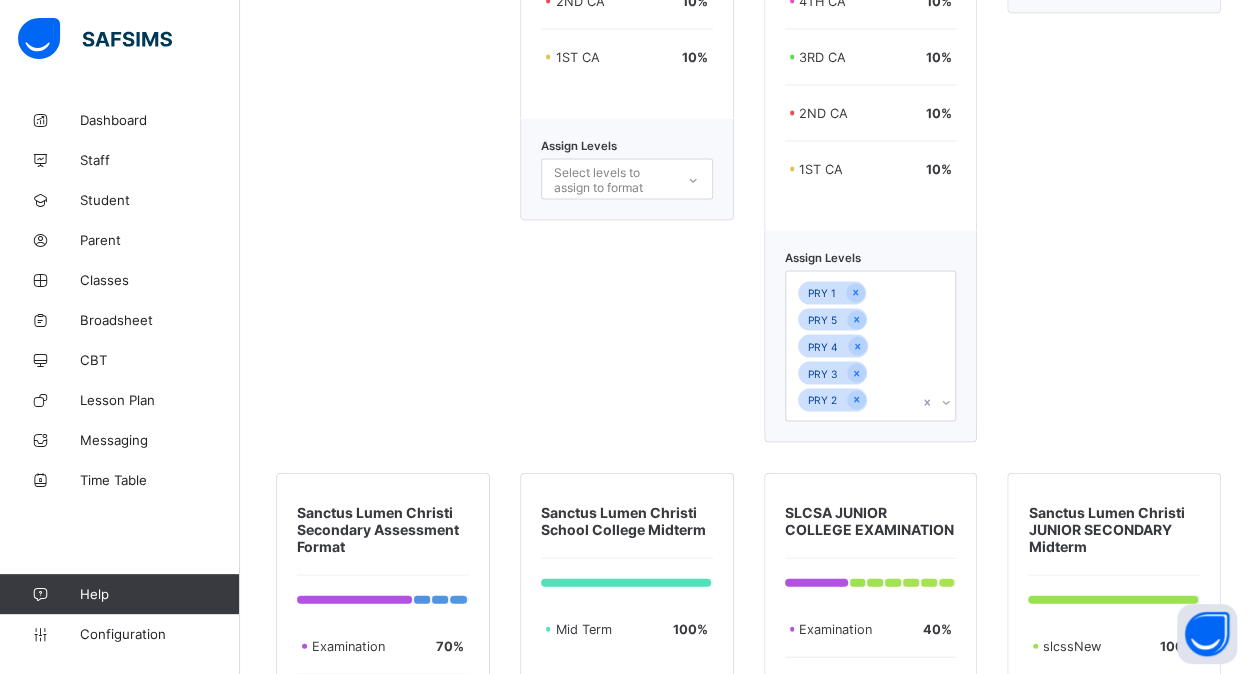 click on "Assign Levels PRY 1 PRY 5 PRY 4 PRY 3 PRY 2" at bounding box center (871, 337) 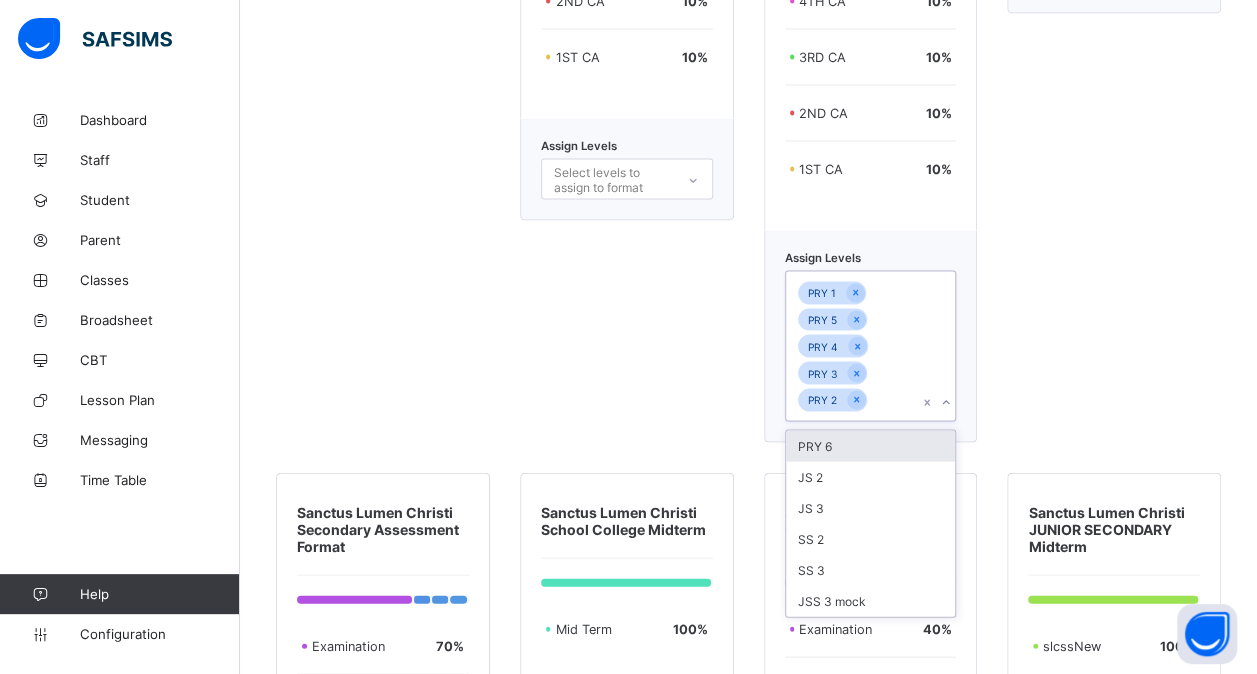 click on "PRY 6" at bounding box center (871, 446) 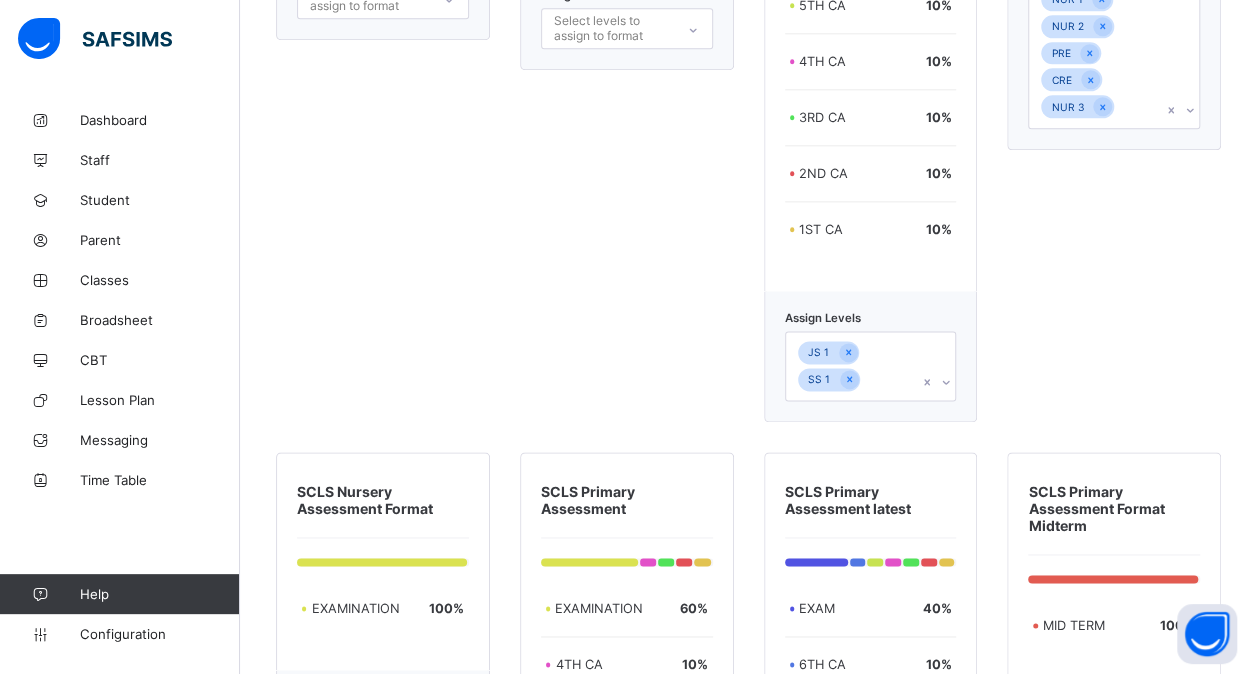 scroll, scrollTop: 4900, scrollLeft: 0, axis: vertical 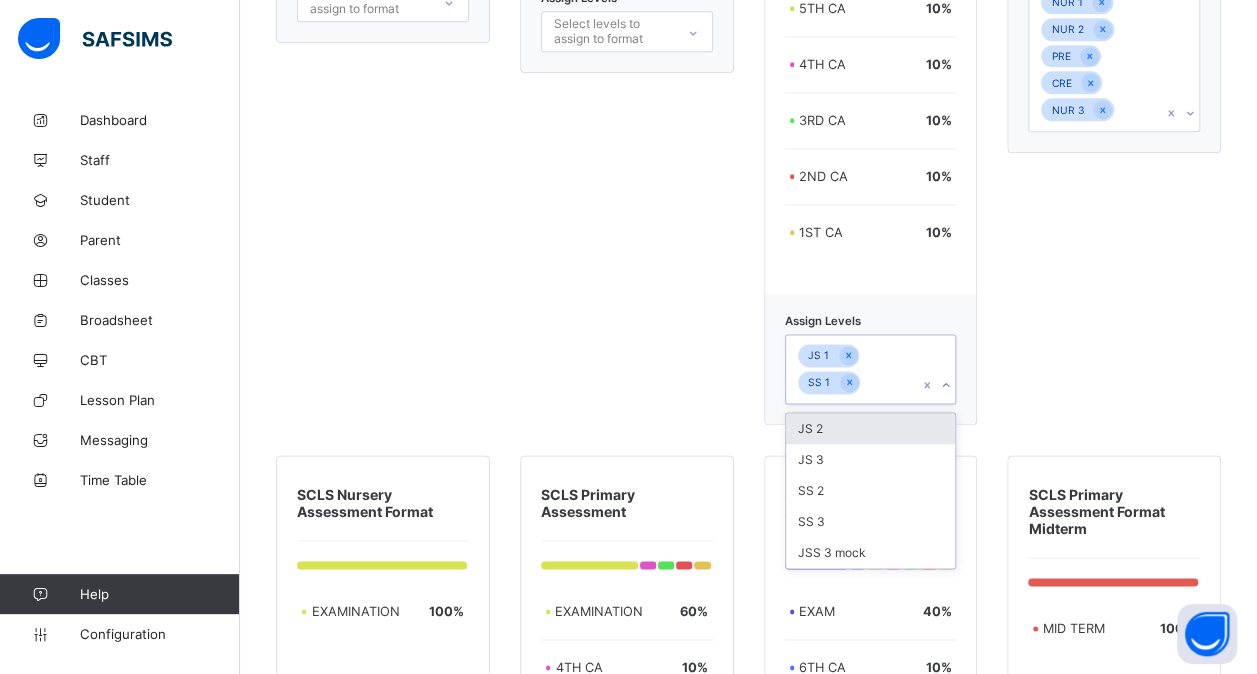 click on "JS 1 SS 1" at bounding box center [852, 369] 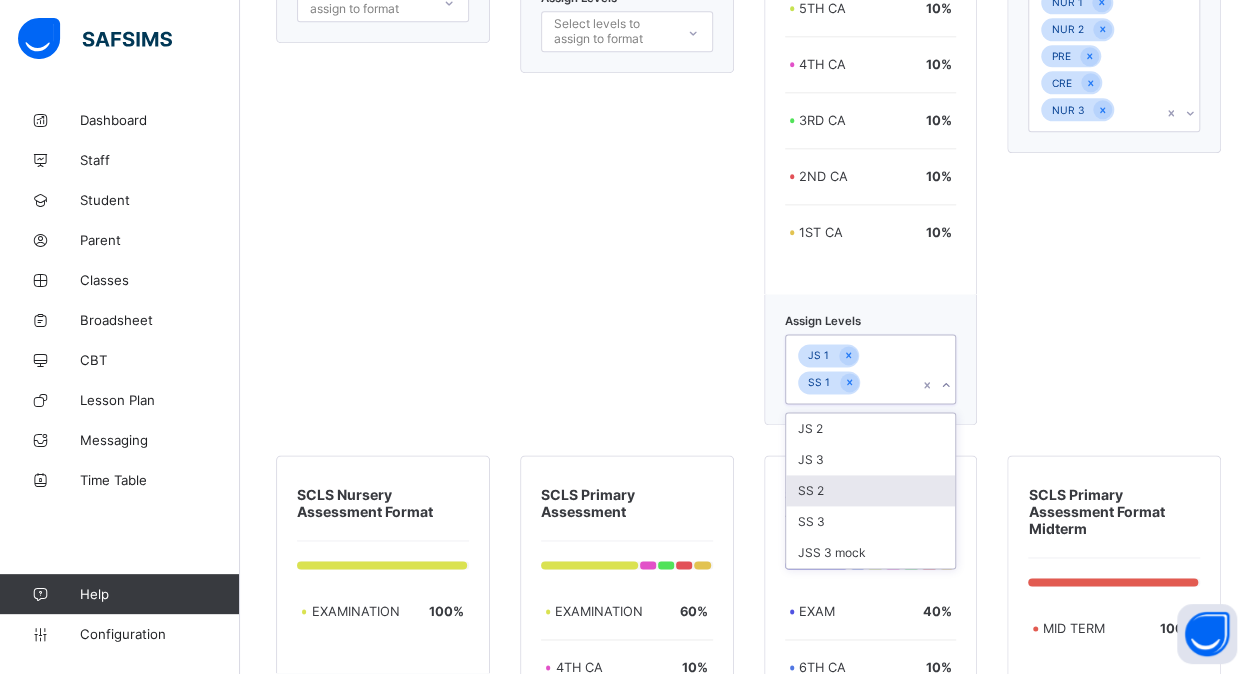 click on "SS 2" at bounding box center [871, 490] 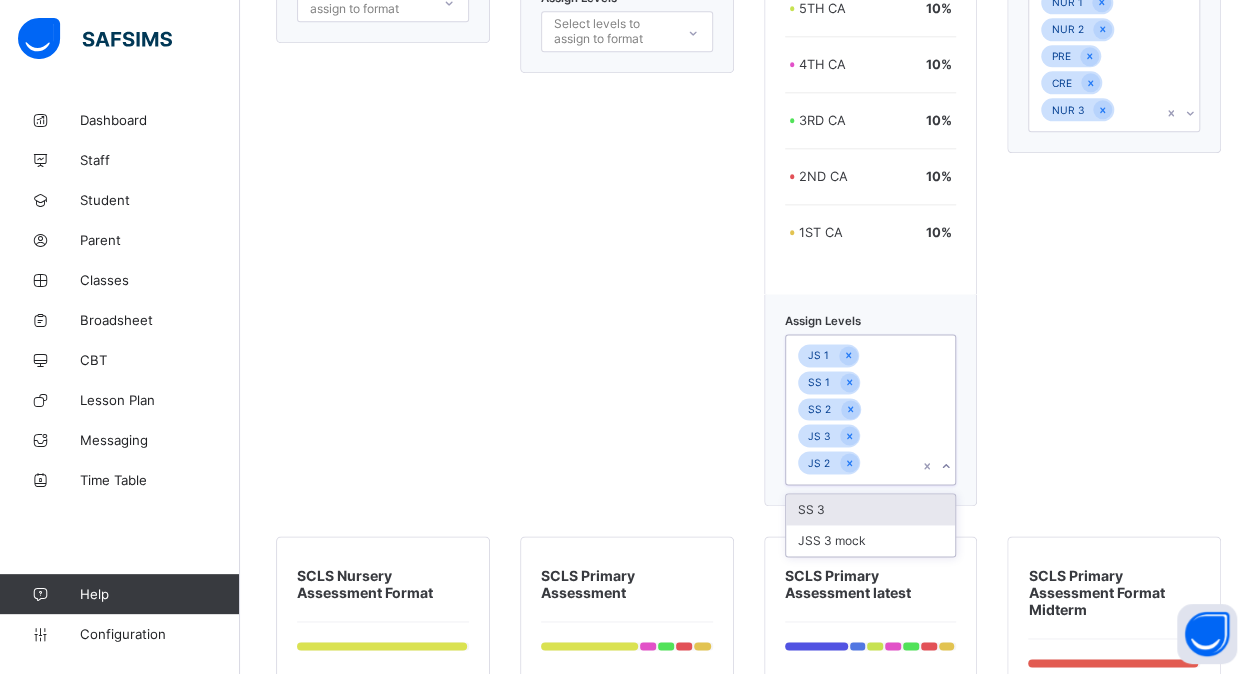 click on "JS 1 SS 1 SS 2 JS 3 JS 2" at bounding box center [852, 409] 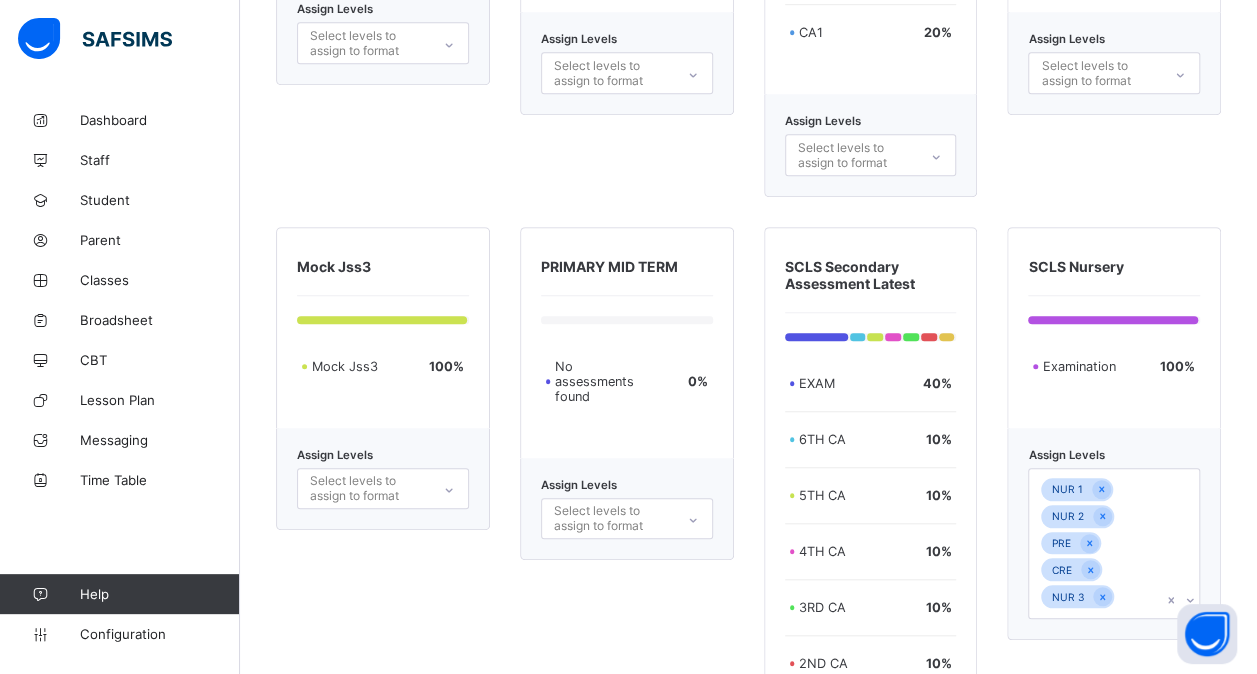 scroll, scrollTop: 4412, scrollLeft: 0, axis: vertical 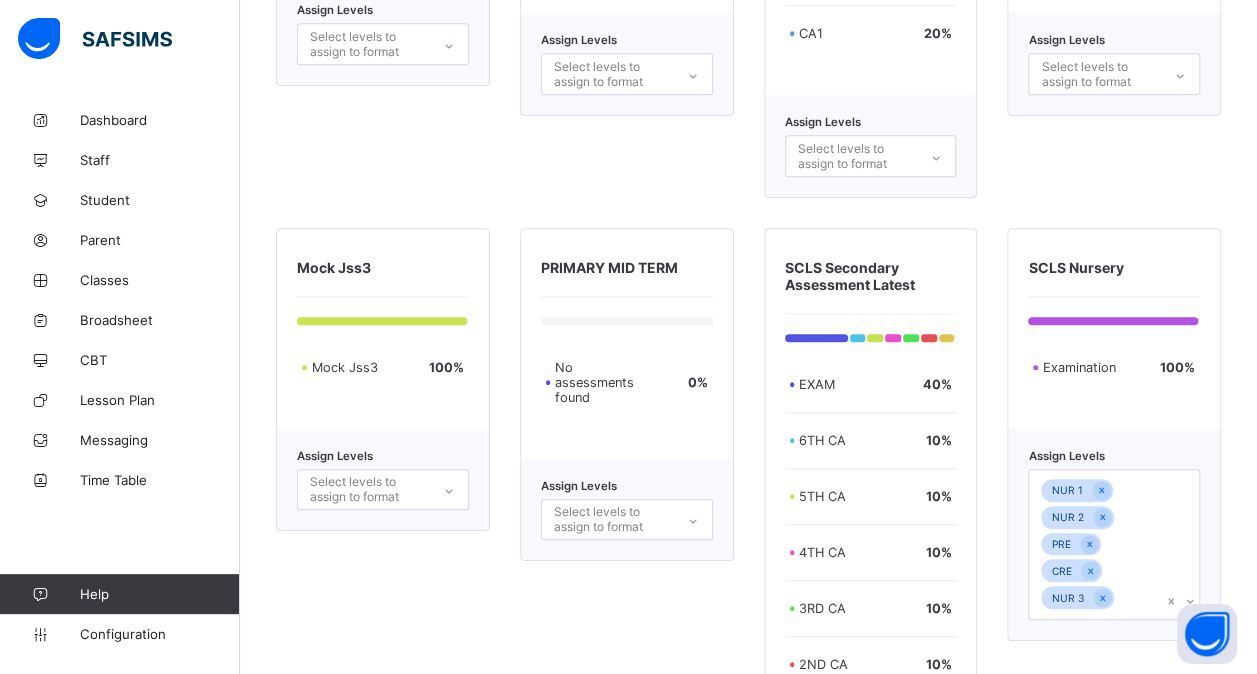 click on "Assign Levels Select levels to assign to format" at bounding box center (383, 480) 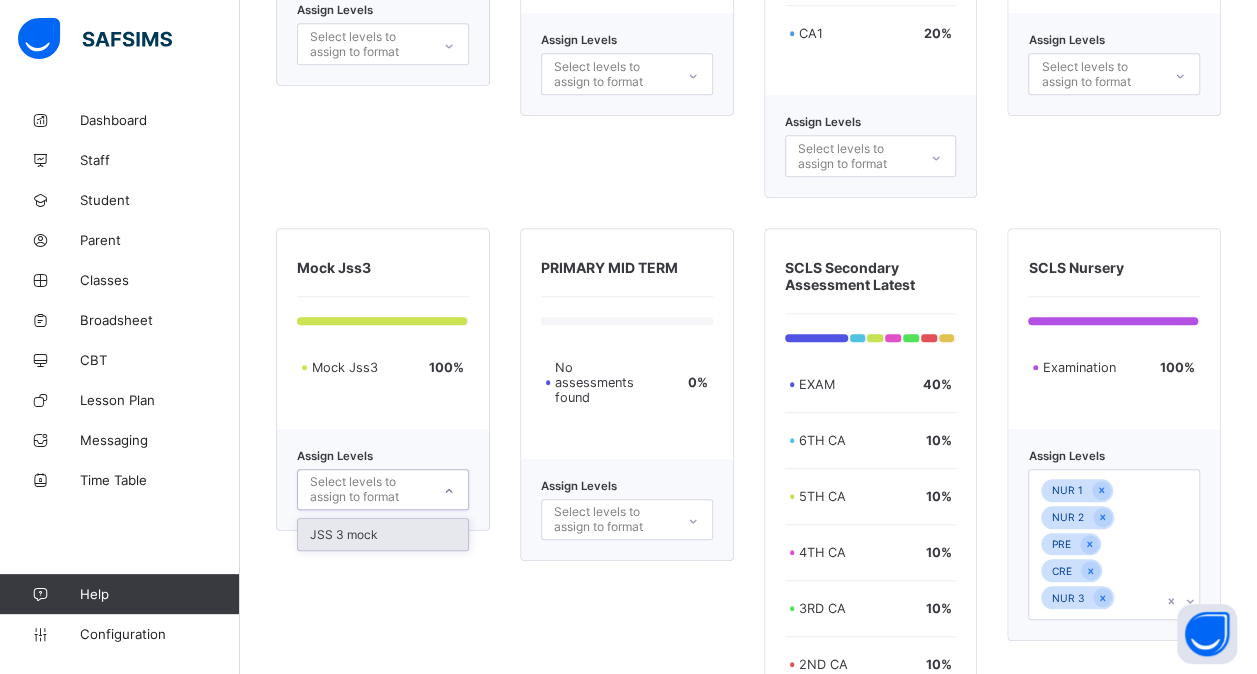 click on "Select levels to assign to format" at bounding box center [369, 489] 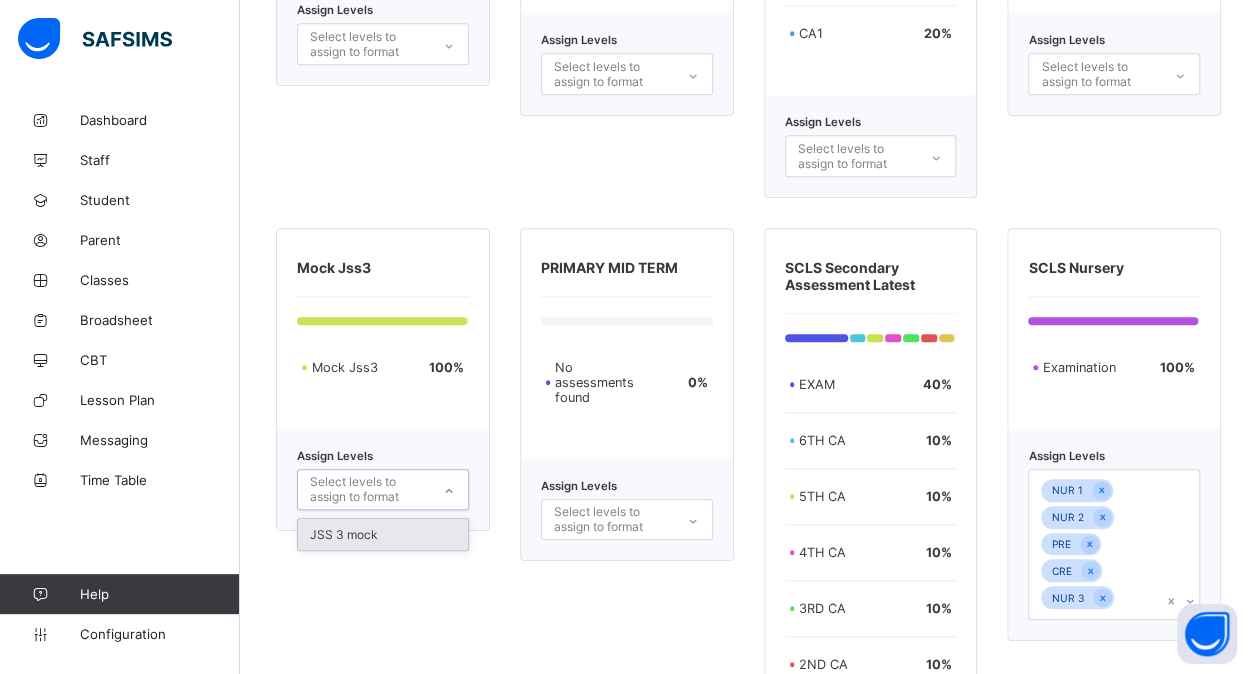 click on "JSS 3 mock" at bounding box center (383, 534) 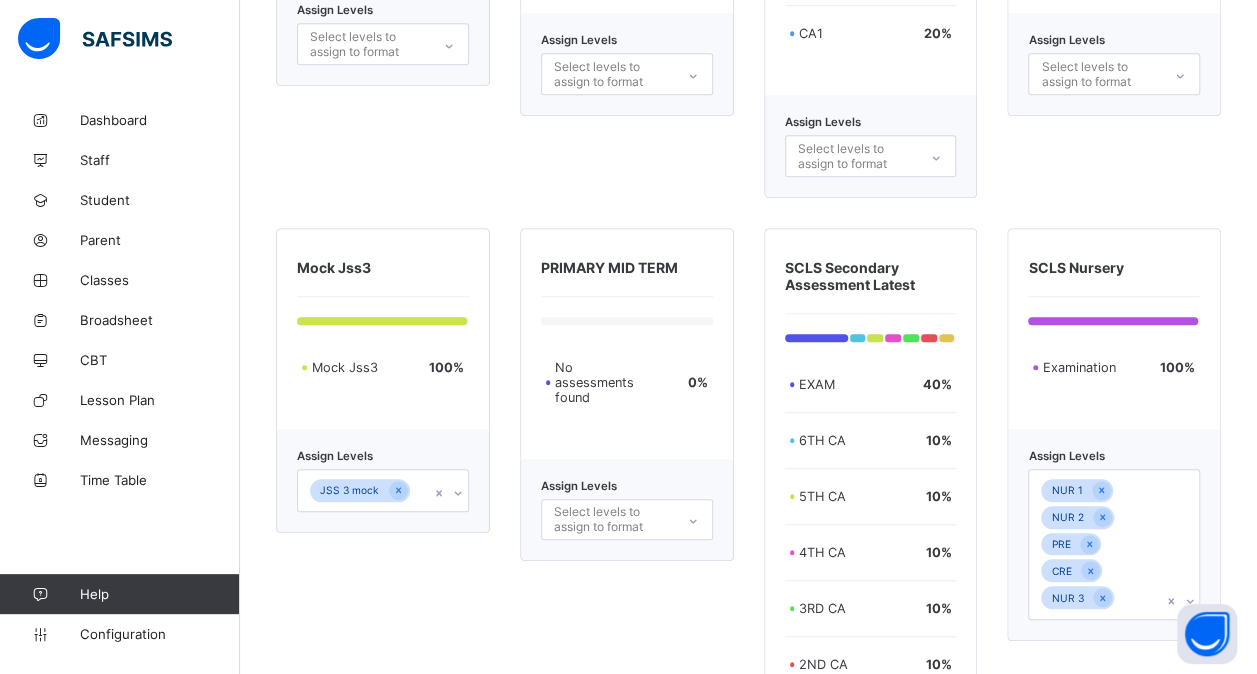 click on "PRIMARY MID TERM     No assessments found     0 % Assign Levels Select levels to assign to format" at bounding box center [627, 624] 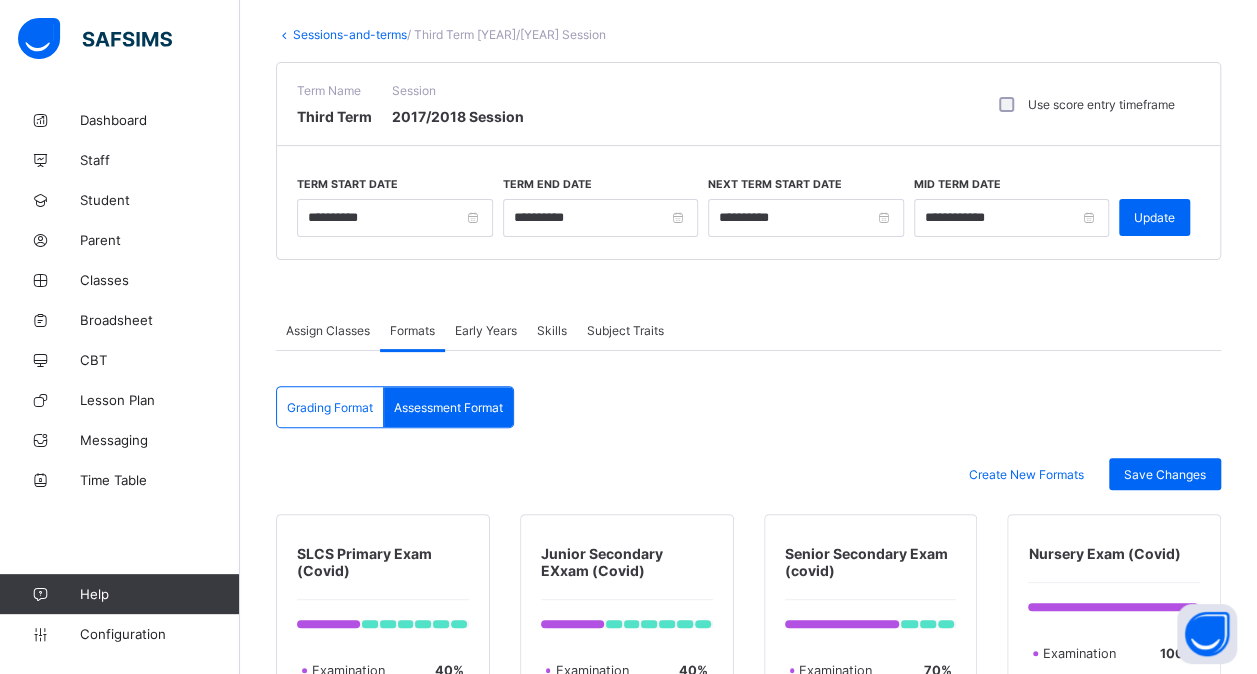 scroll, scrollTop: 102, scrollLeft: 0, axis: vertical 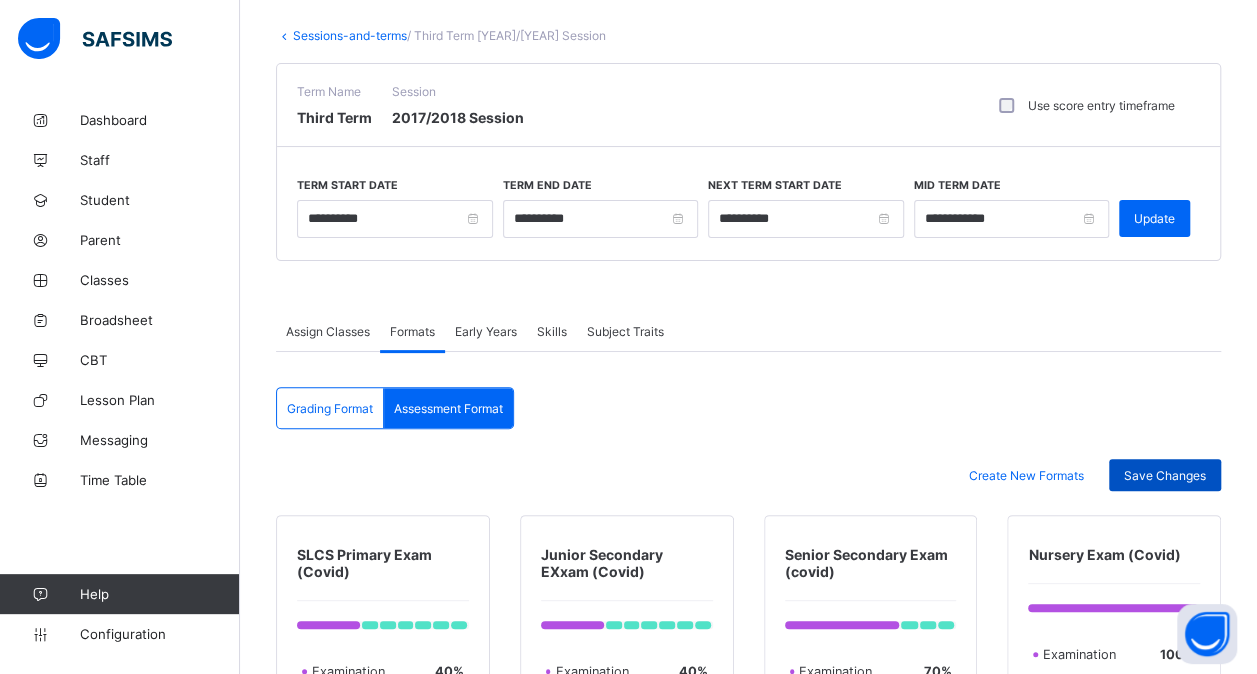 click on "Save Changes" at bounding box center [1165, 475] 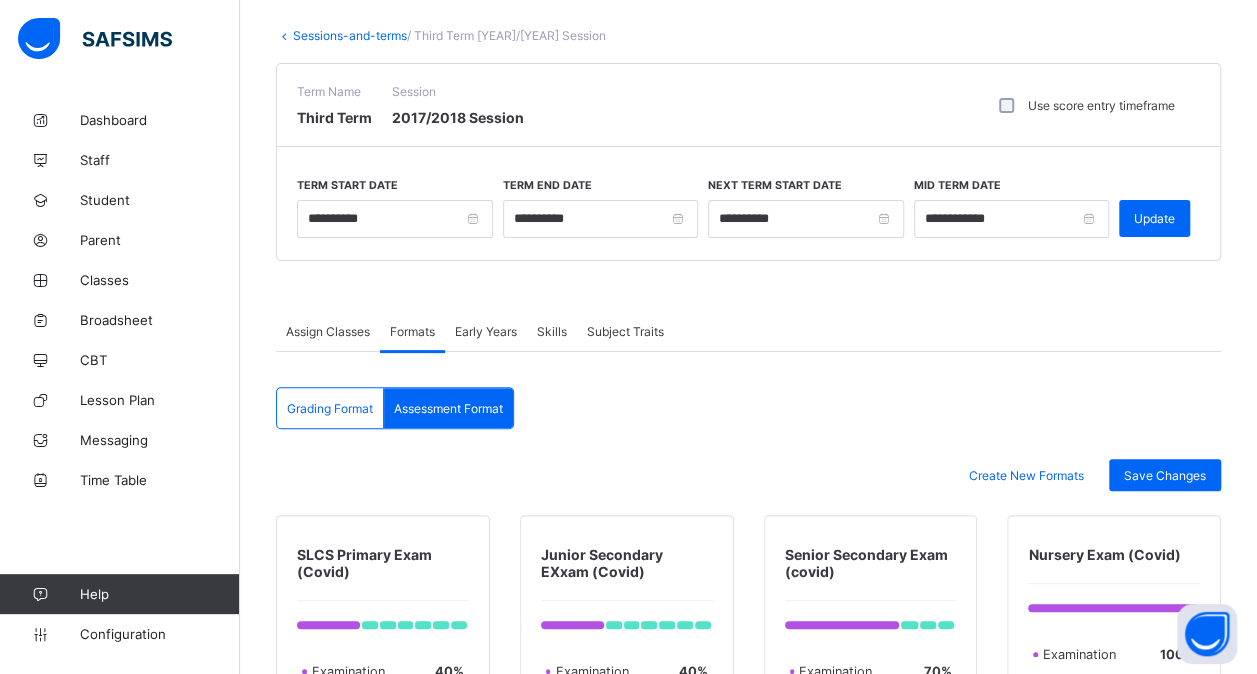 scroll, scrollTop: 0, scrollLeft: 0, axis: both 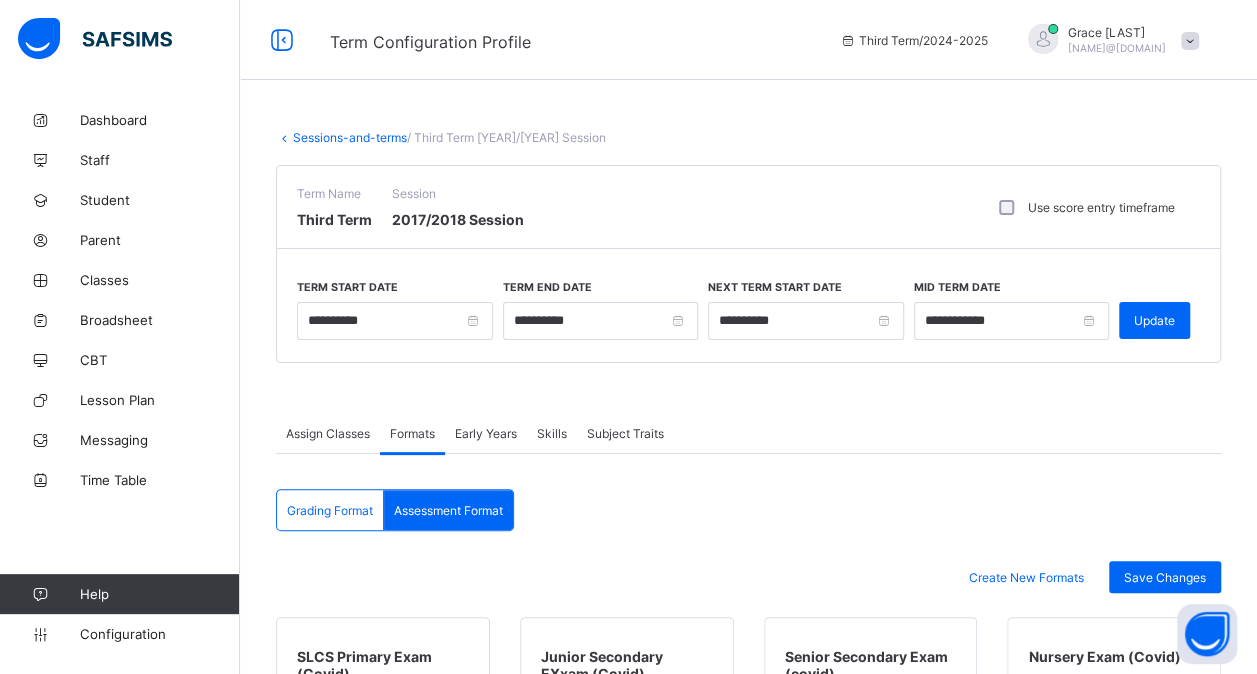 click on "Sessions-and-terms" at bounding box center [350, 137] 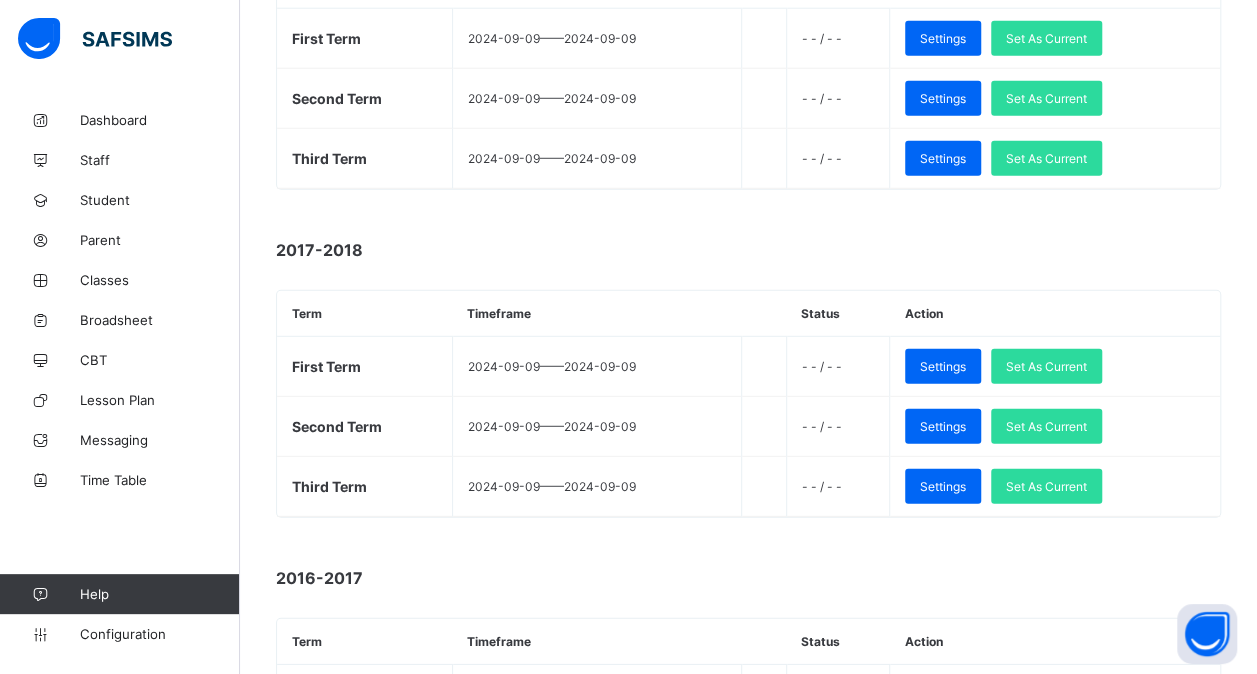 scroll, scrollTop: 2639, scrollLeft: 0, axis: vertical 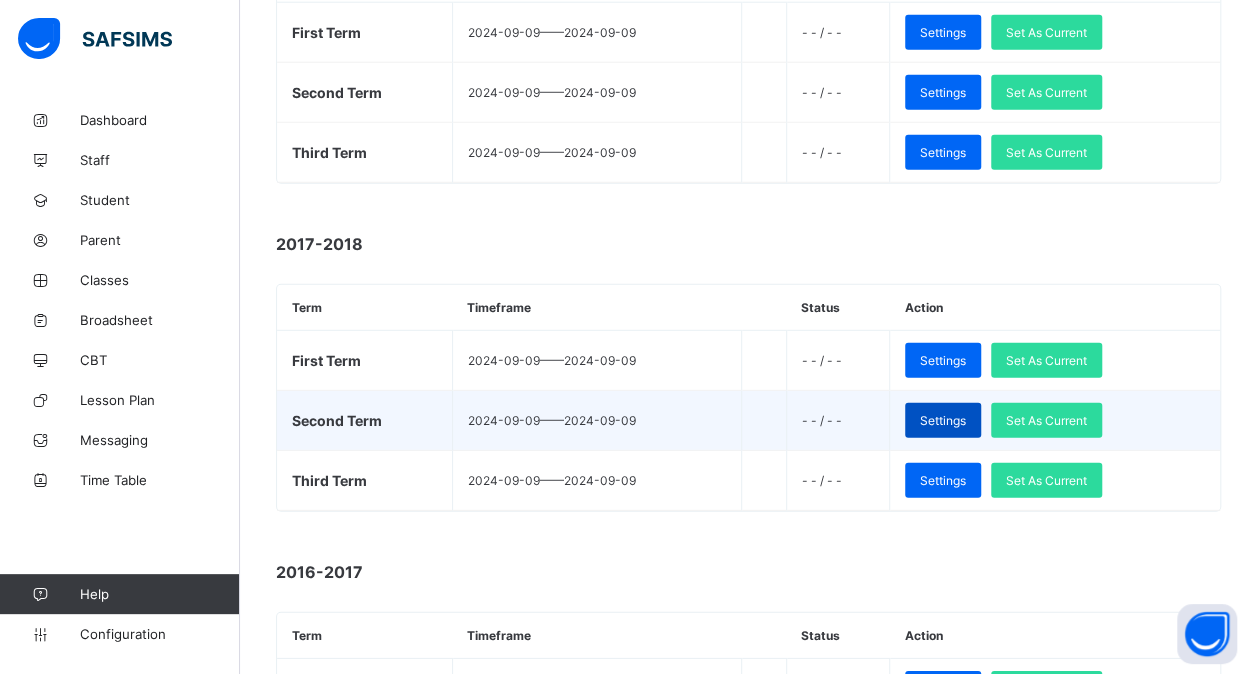 click on "Settings" at bounding box center (943, 420) 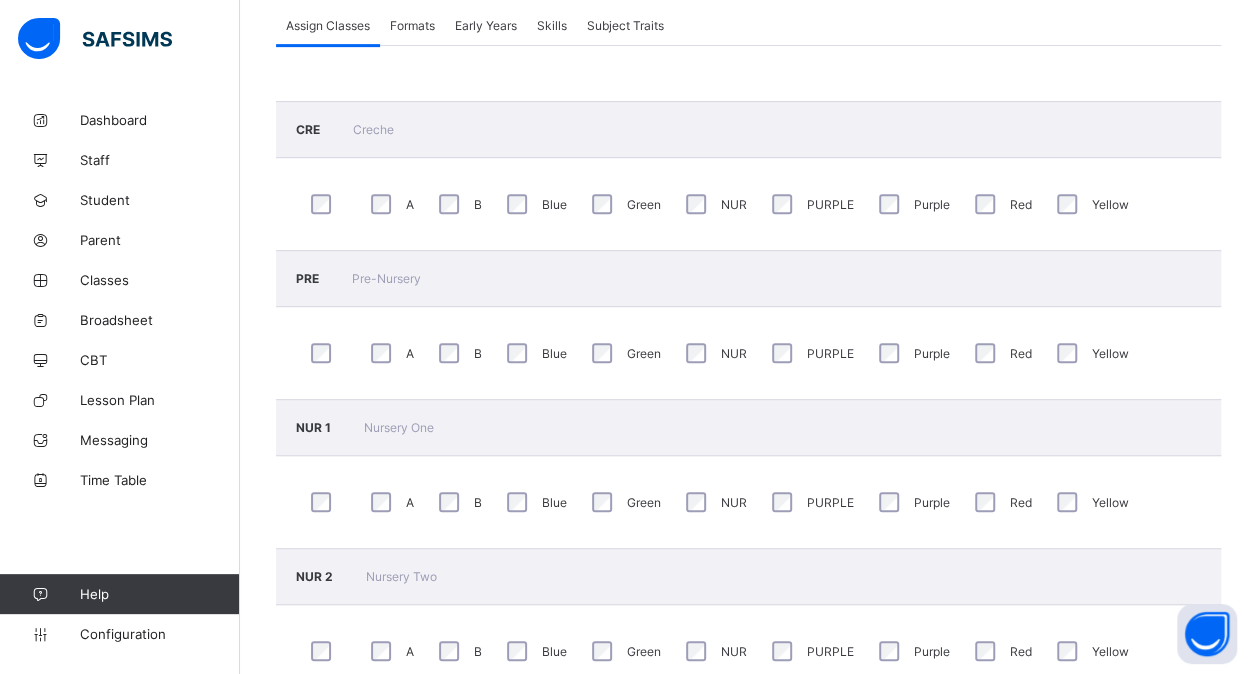 scroll, scrollTop: 0, scrollLeft: 0, axis: both 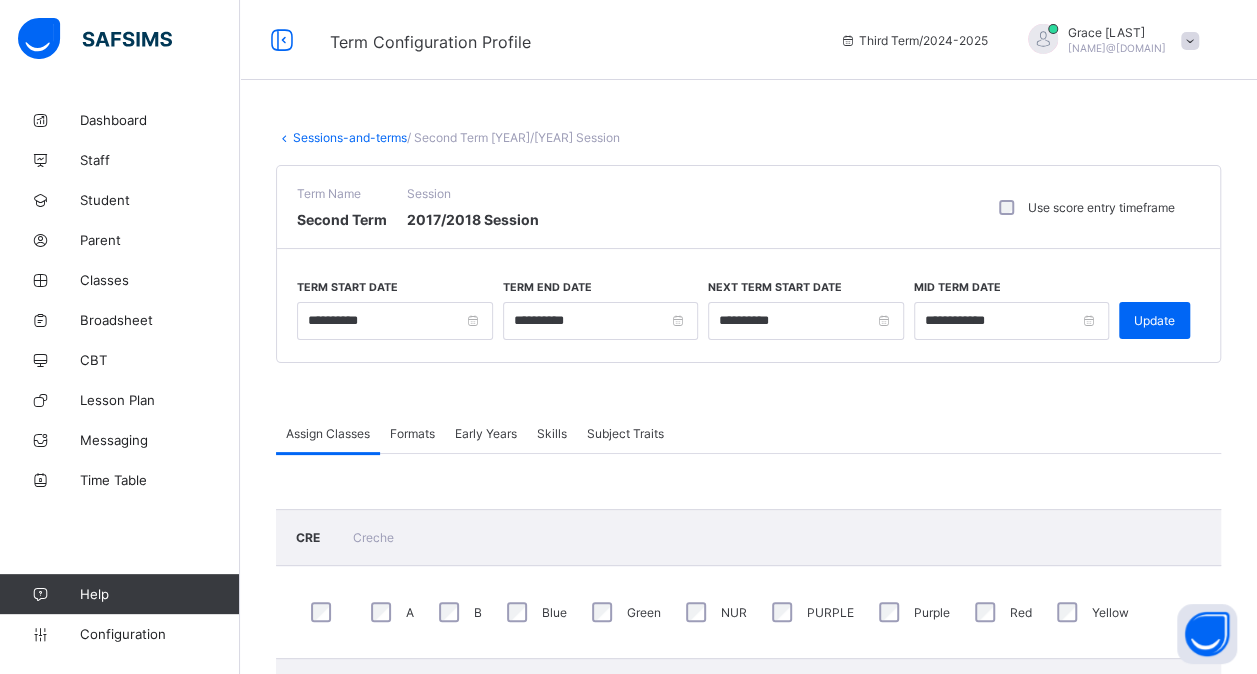 click on "Formats" at bounding box center [412, 433] 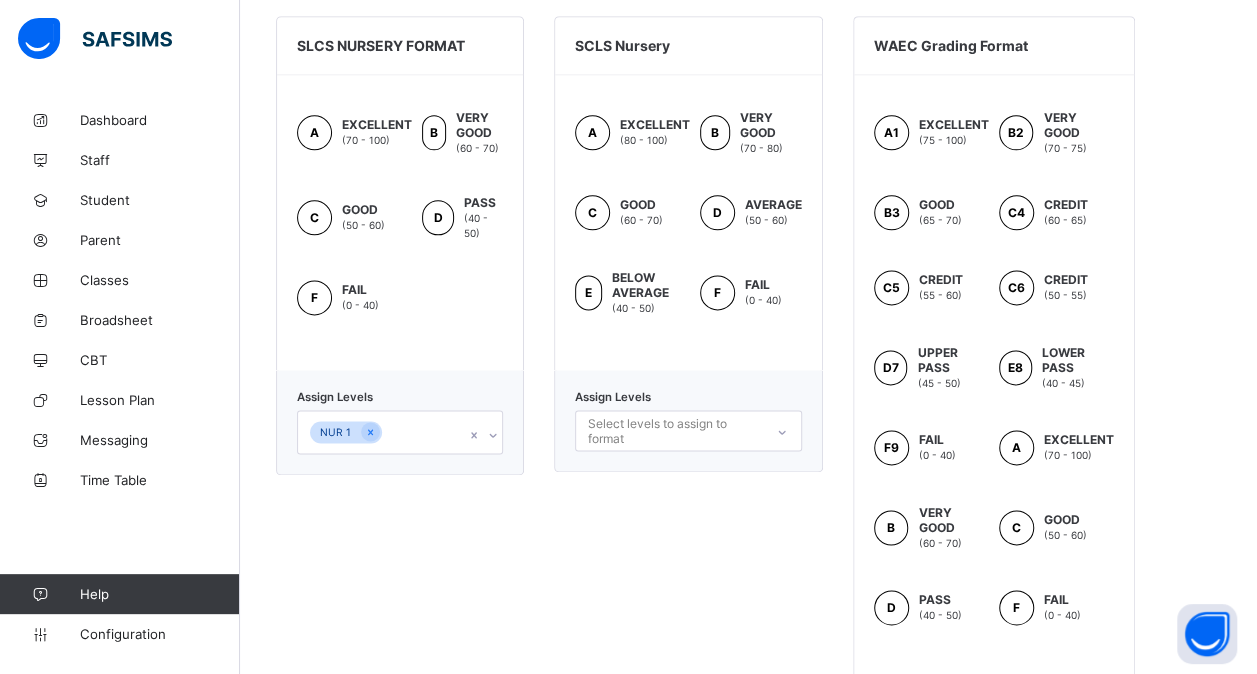 scroll, scrollTop: 1296, scrollLeft: 0, axis: vertical 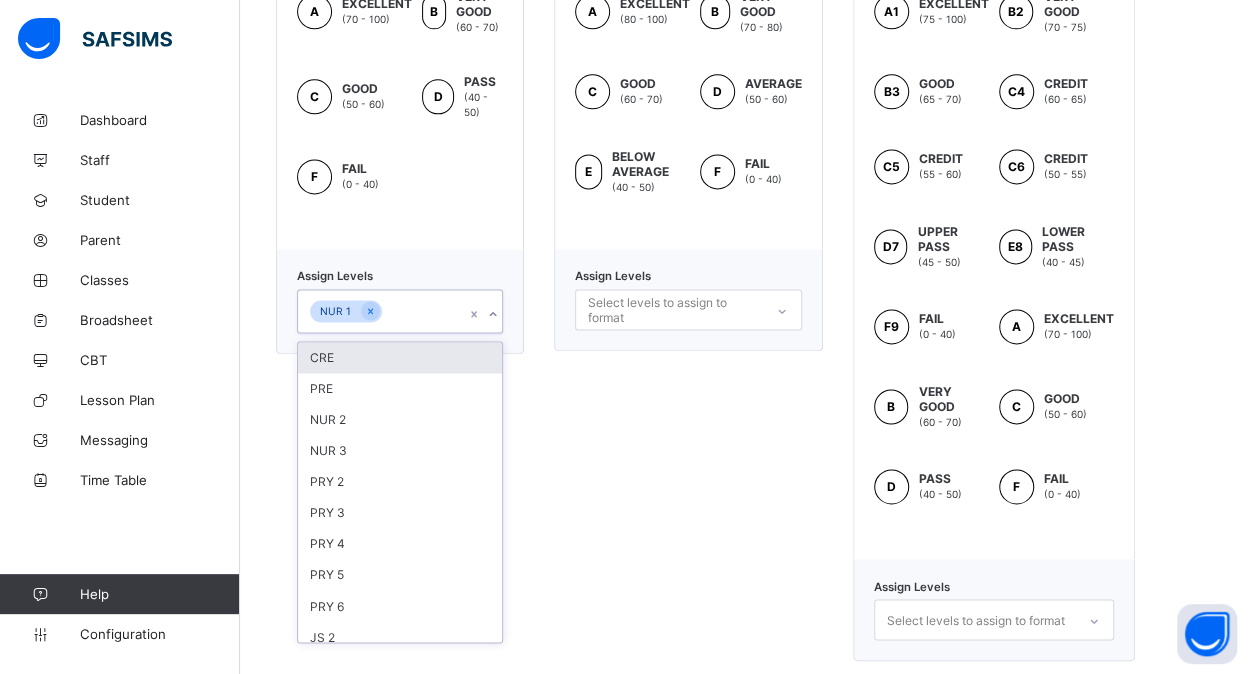 click on "NUR 1" at bounding box center [381, 311] 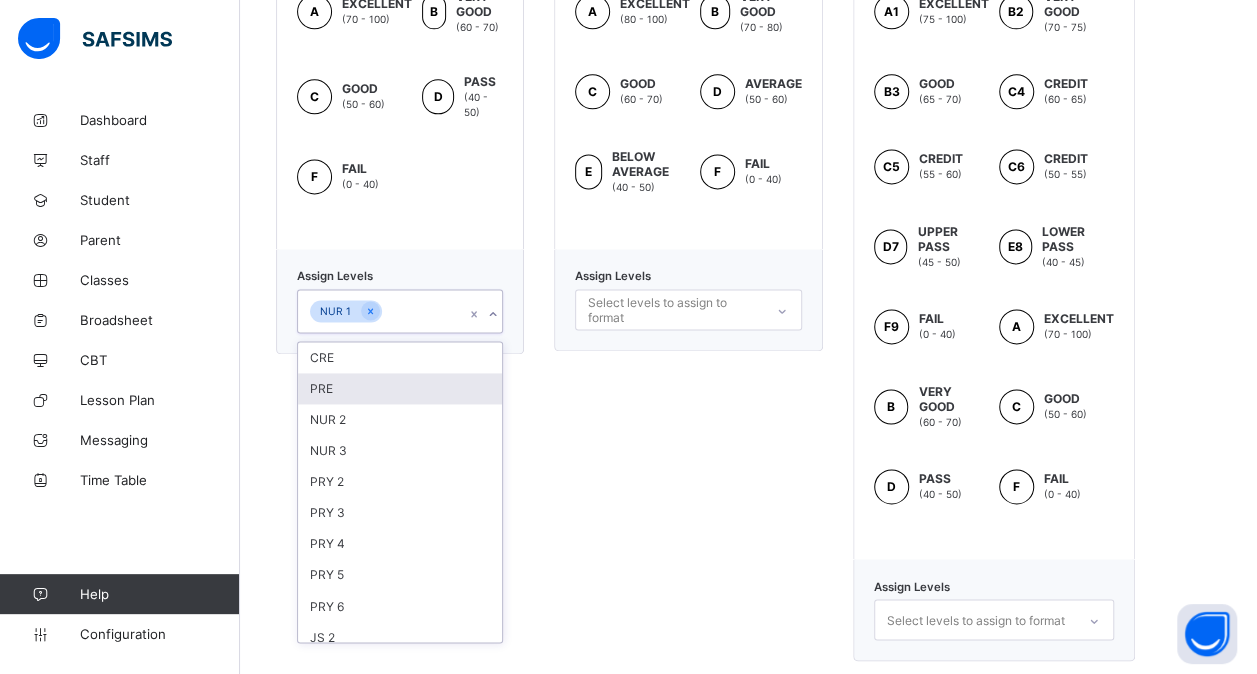 click on "PRE" at bounding box center (400, 388) 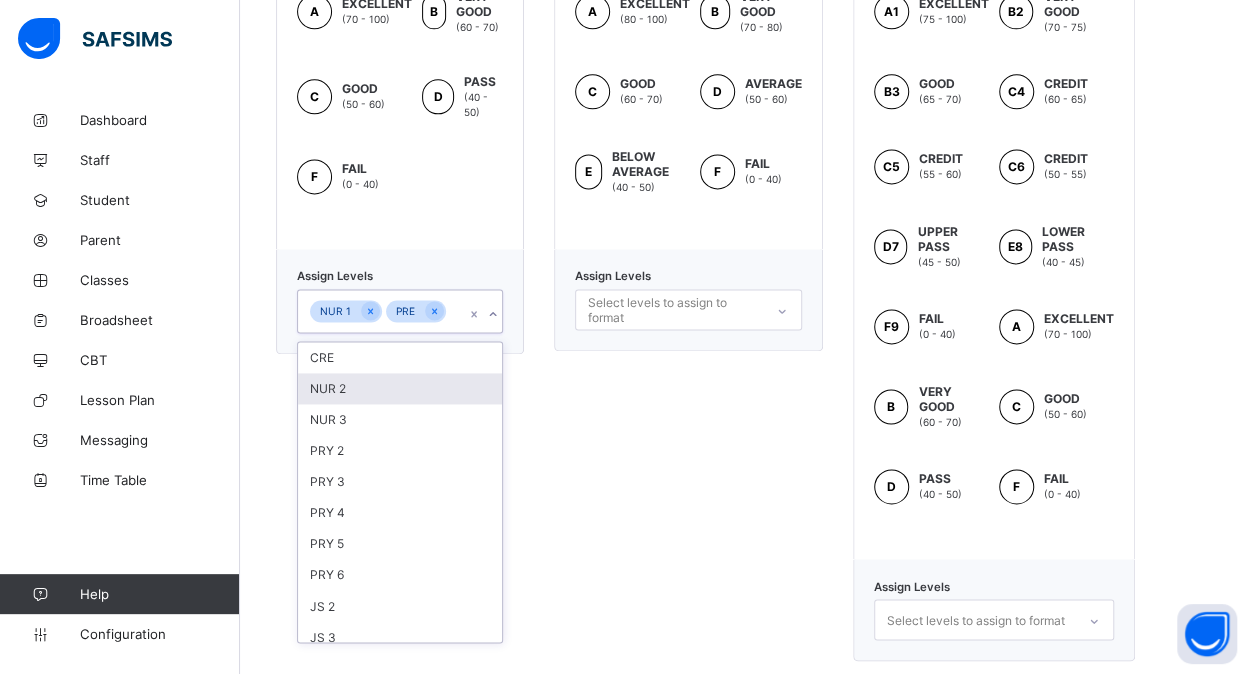 click on "NUR 2" at bounding box center [400, 388] 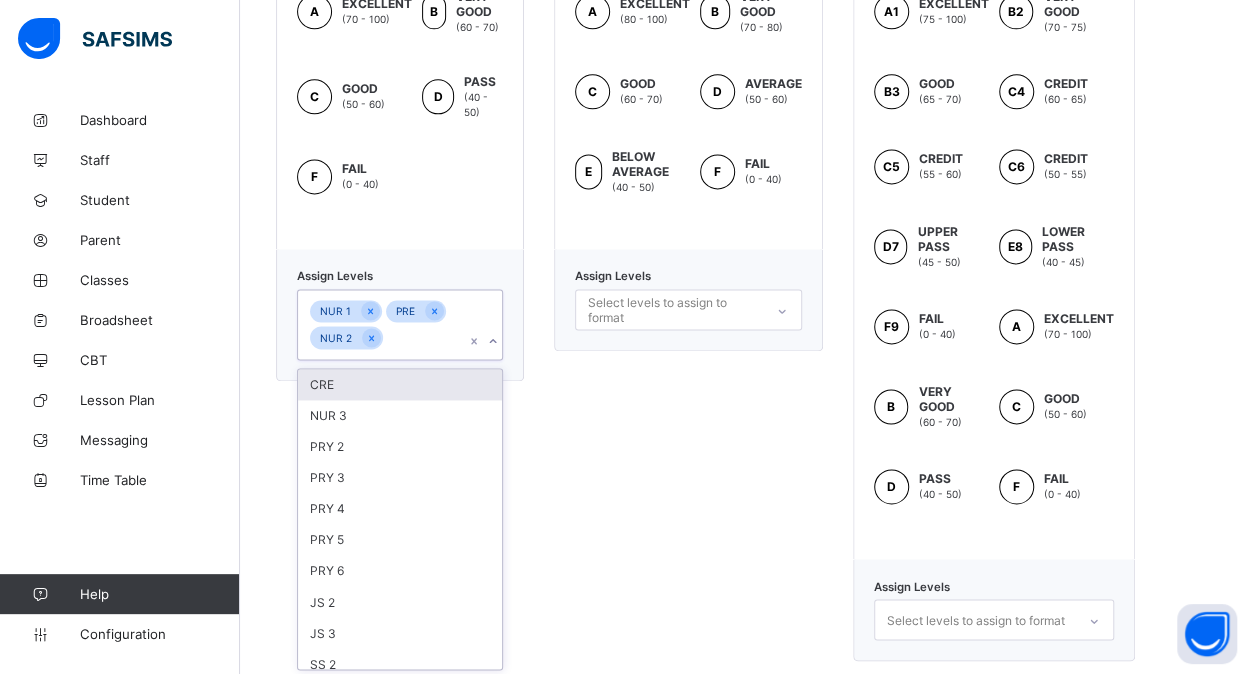 click on "CRE" at bounding box center (400, 384) 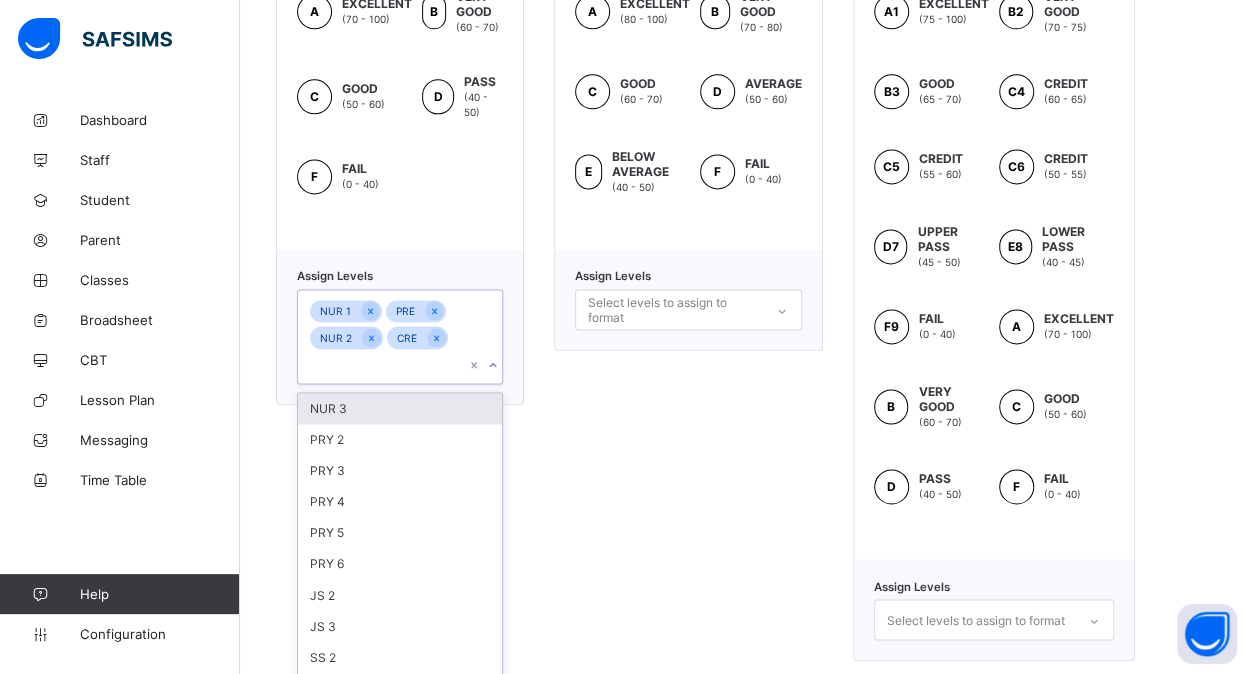 click on "NUR 3" at bounding box center [400, 408] 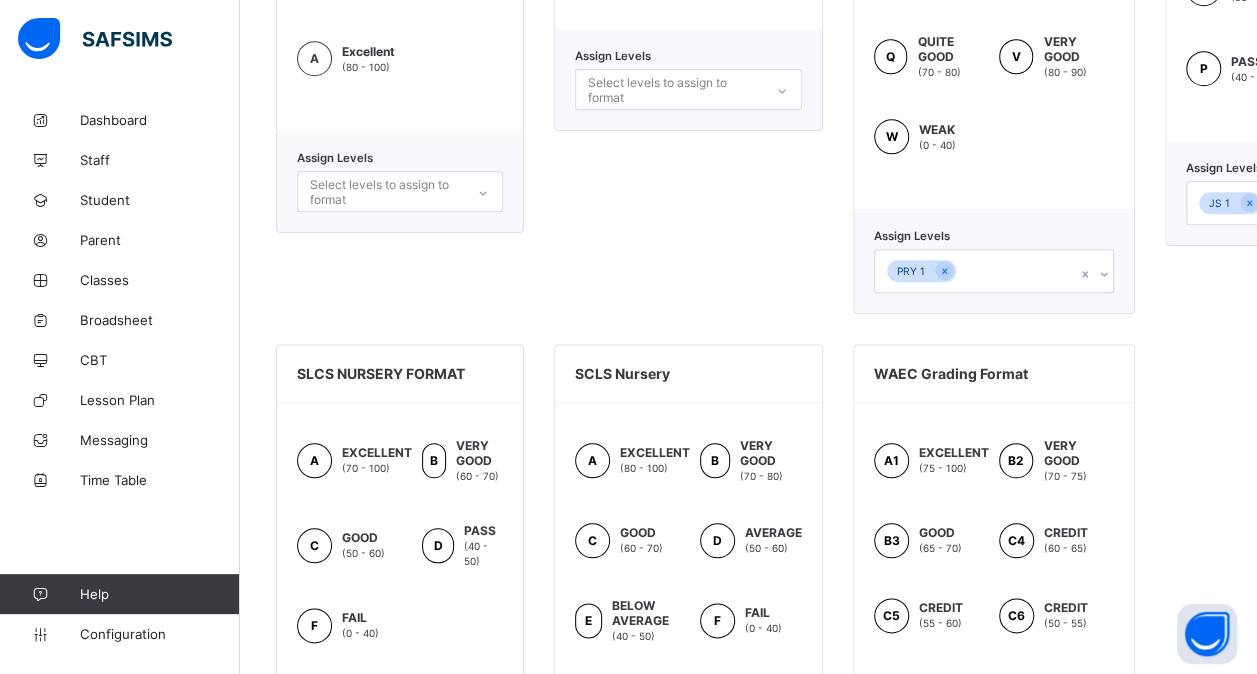 scroll, scrollTop: 841, scrollLeft: 0, axis: vertical 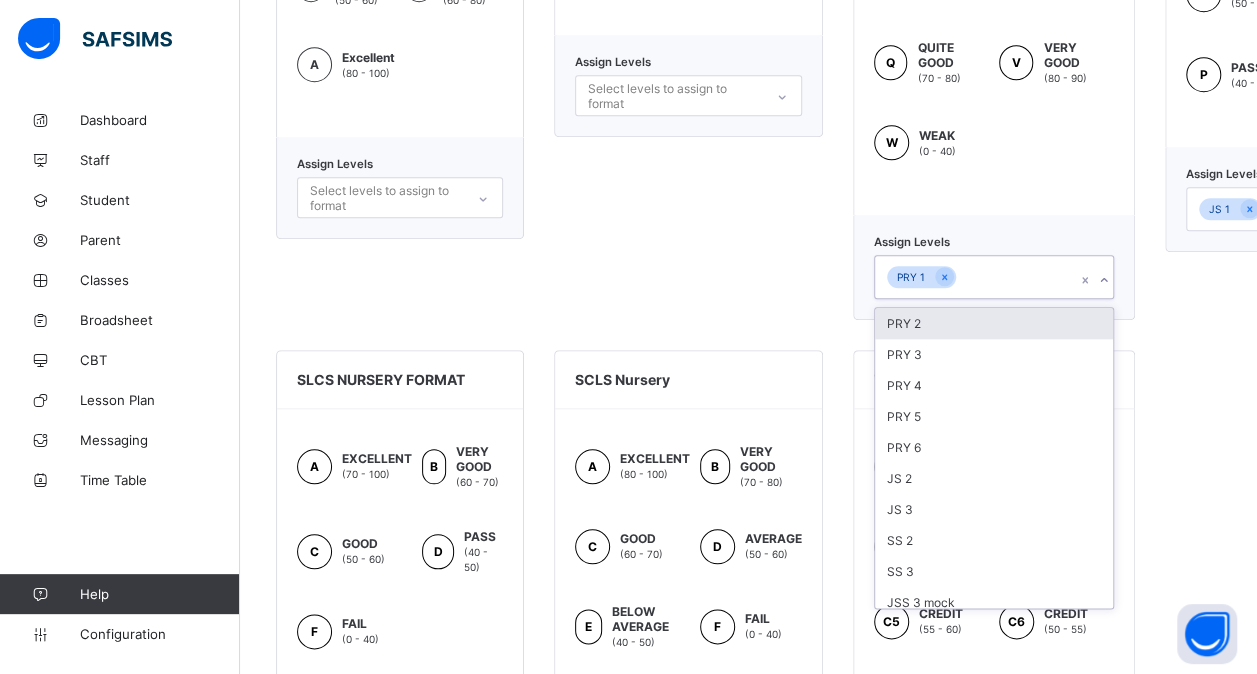 click on "PRY 1" at bounding box center [975, 277] 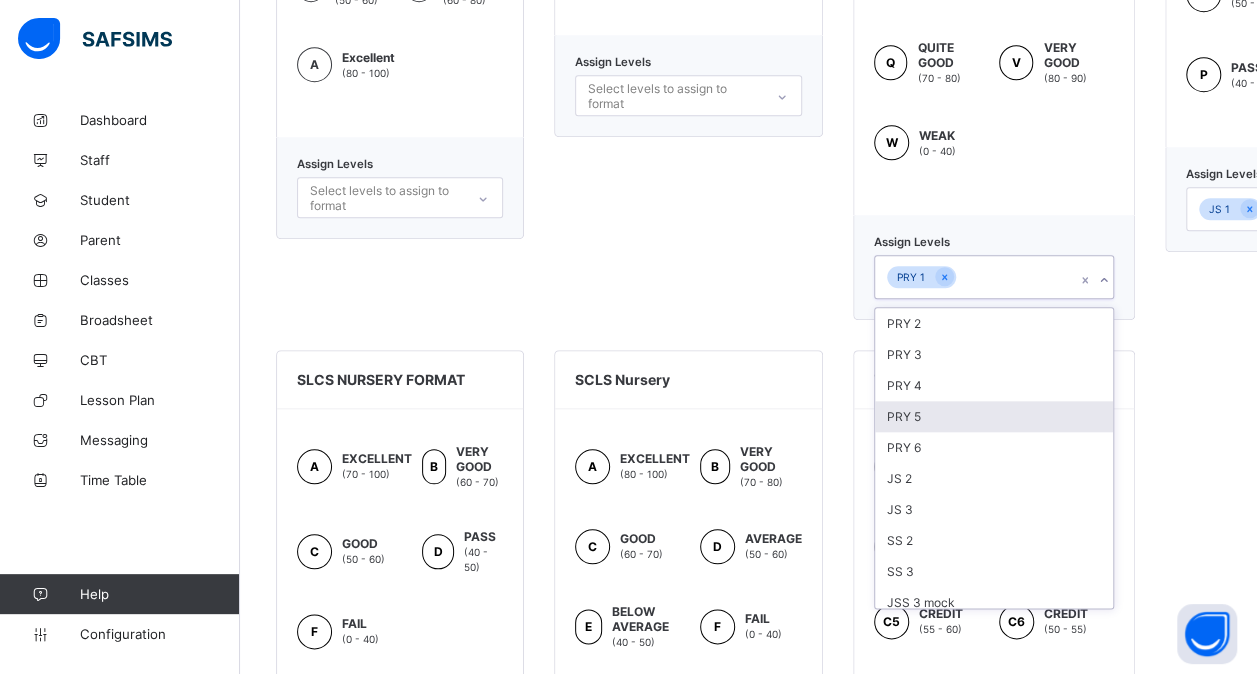 click on "PRY 5" at bounding box center [994, 416] 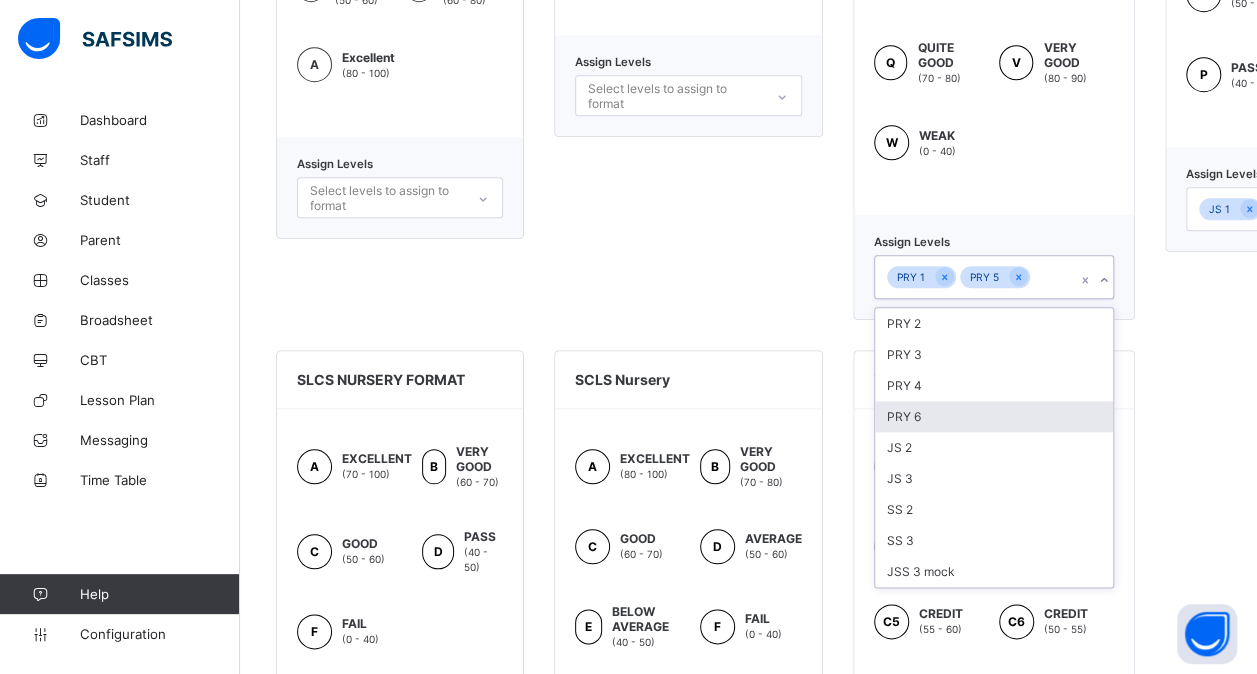 click on "PRY 6" at bounding box center (994, 416) 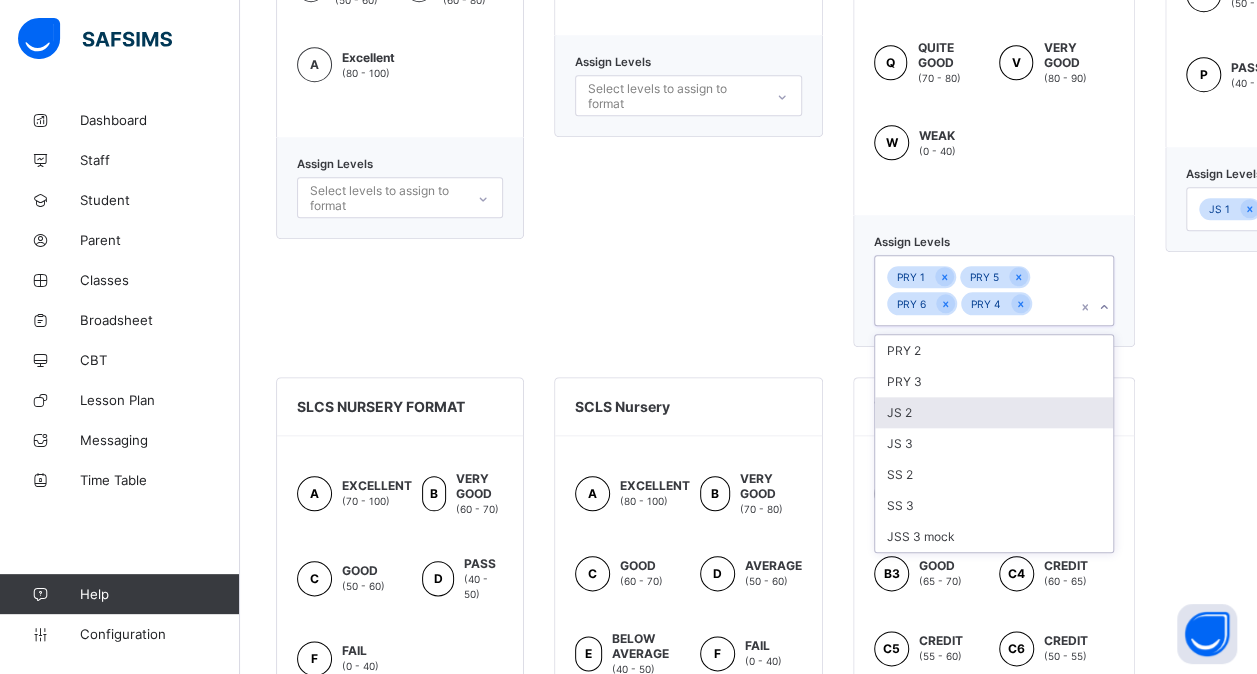 click on "JS 2" at bounding box center [994, 412] 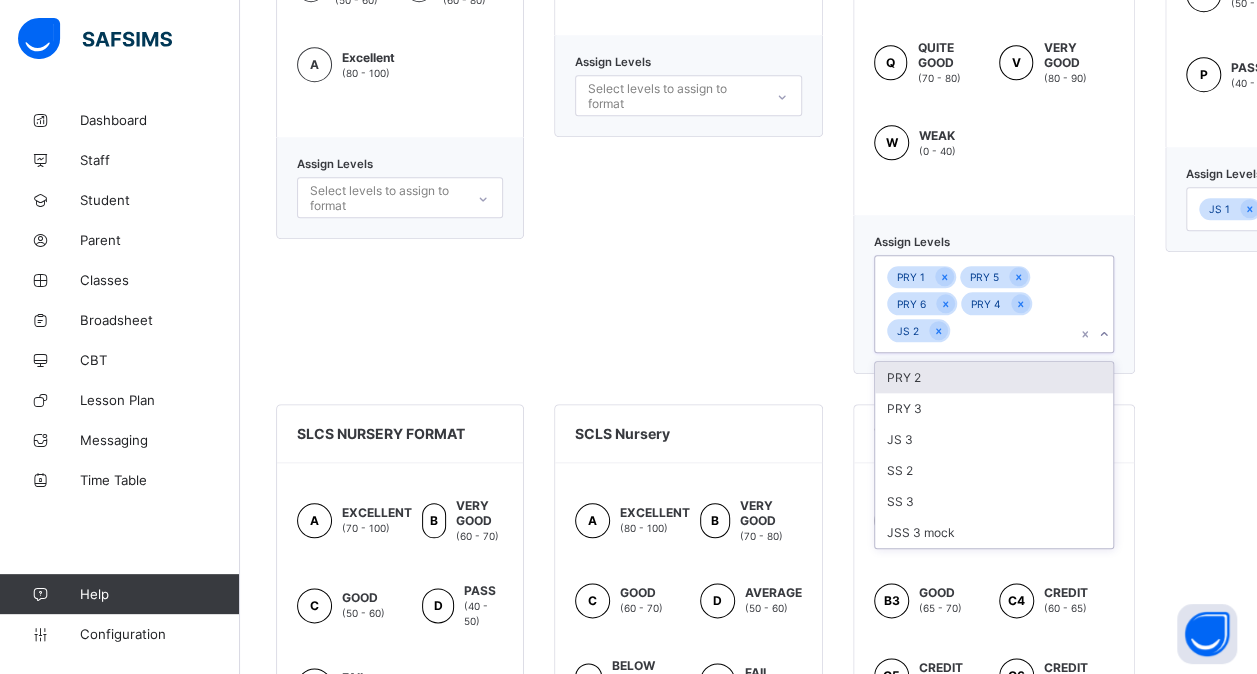 click on "PRY 2" at bounding box center [994, 377] 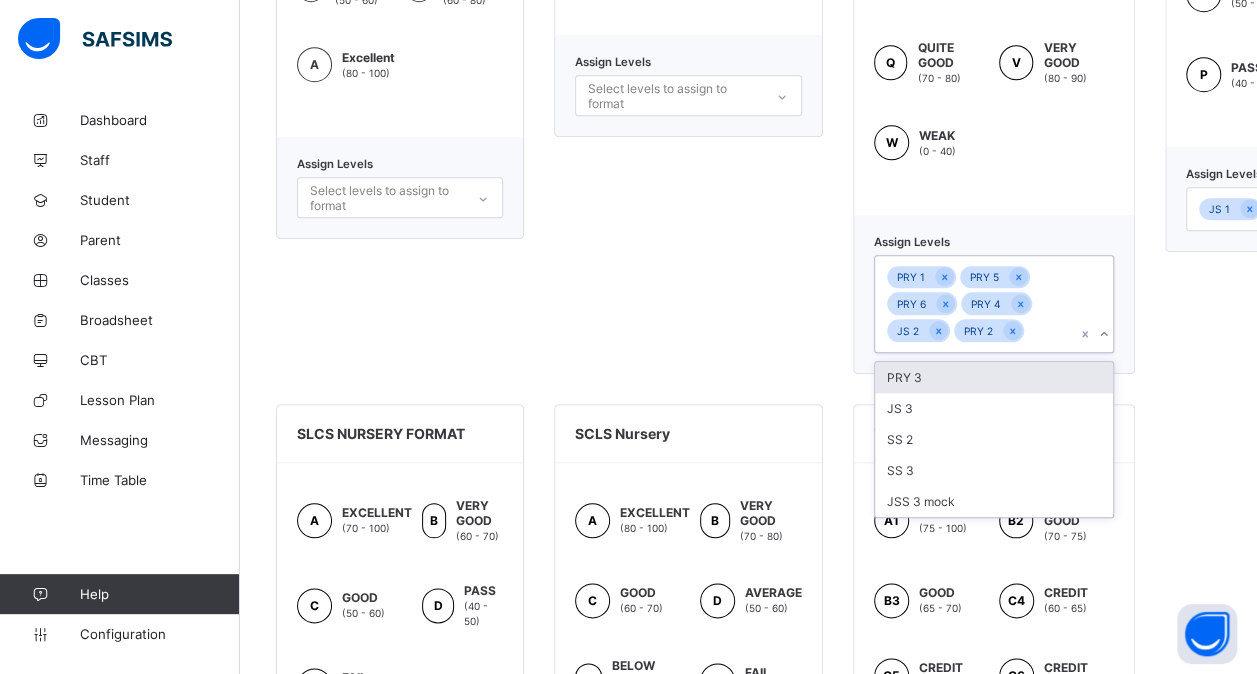 click on "PRY 3" at bounding box center [994, 377] 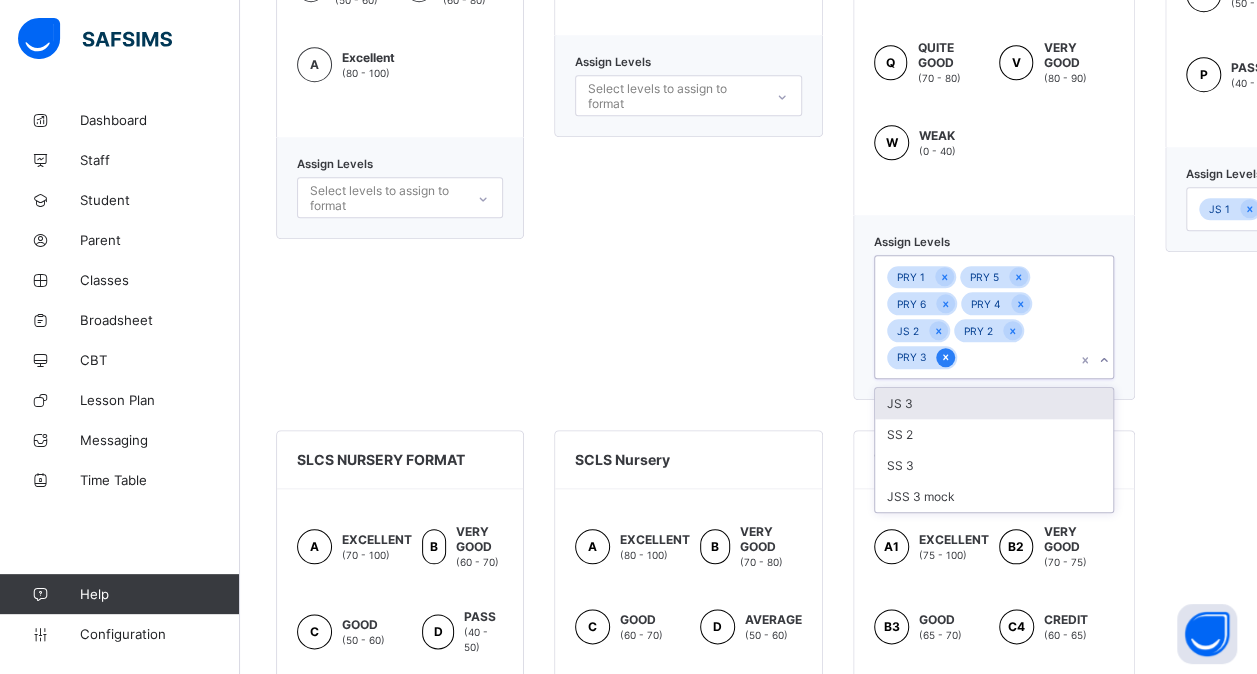 click 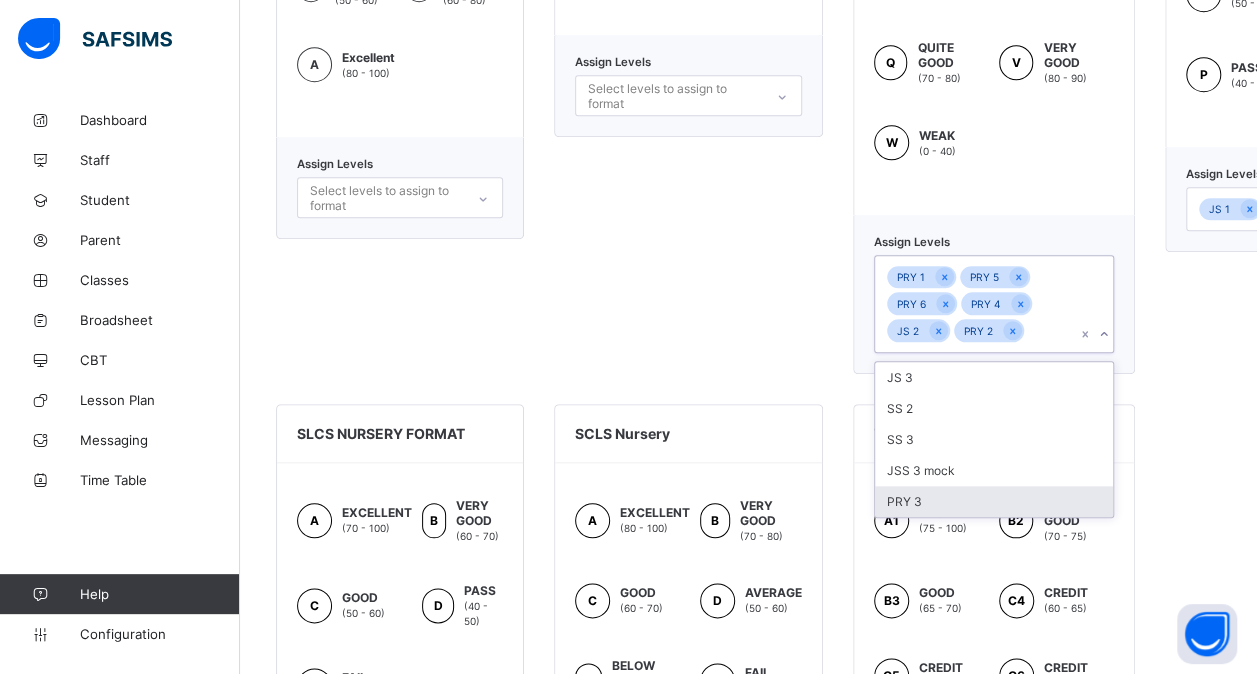 click on "PRY 3" at bounding box center [994, 501] 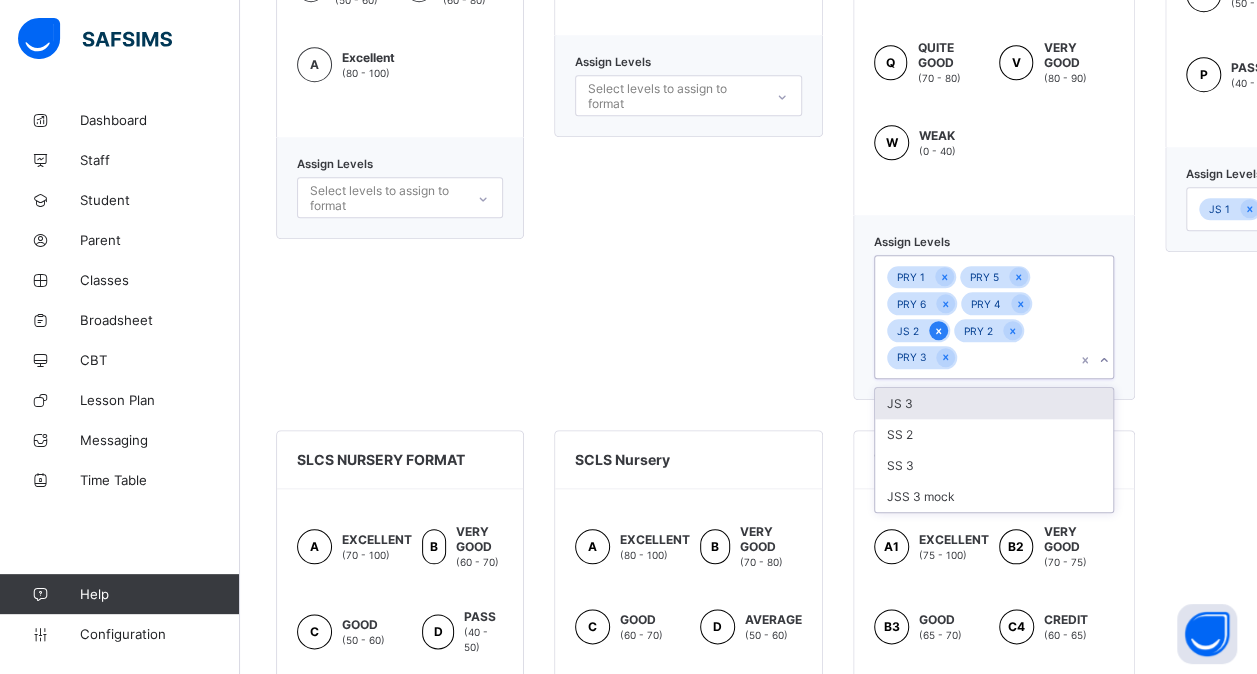 click at bounding box center (938, 330) 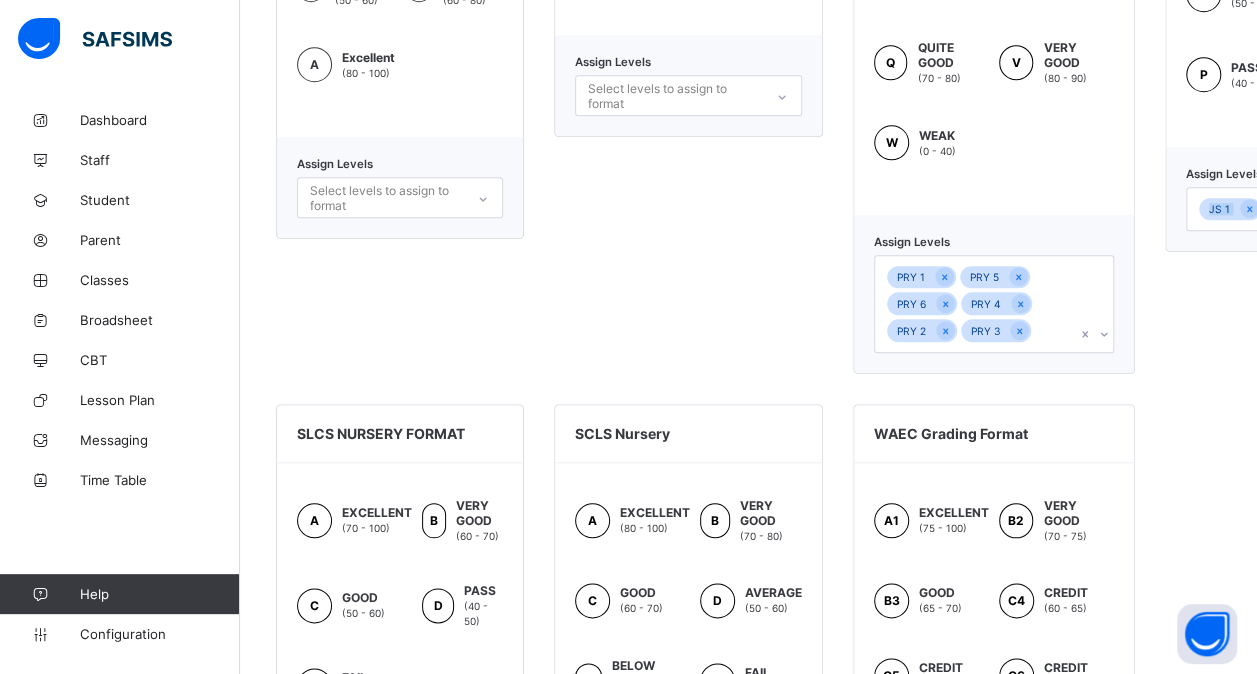 drag, startPoint x: 1201, startPoint y: 218, endPoint x: 1206, endPoint y: 204, distance: 14.866069 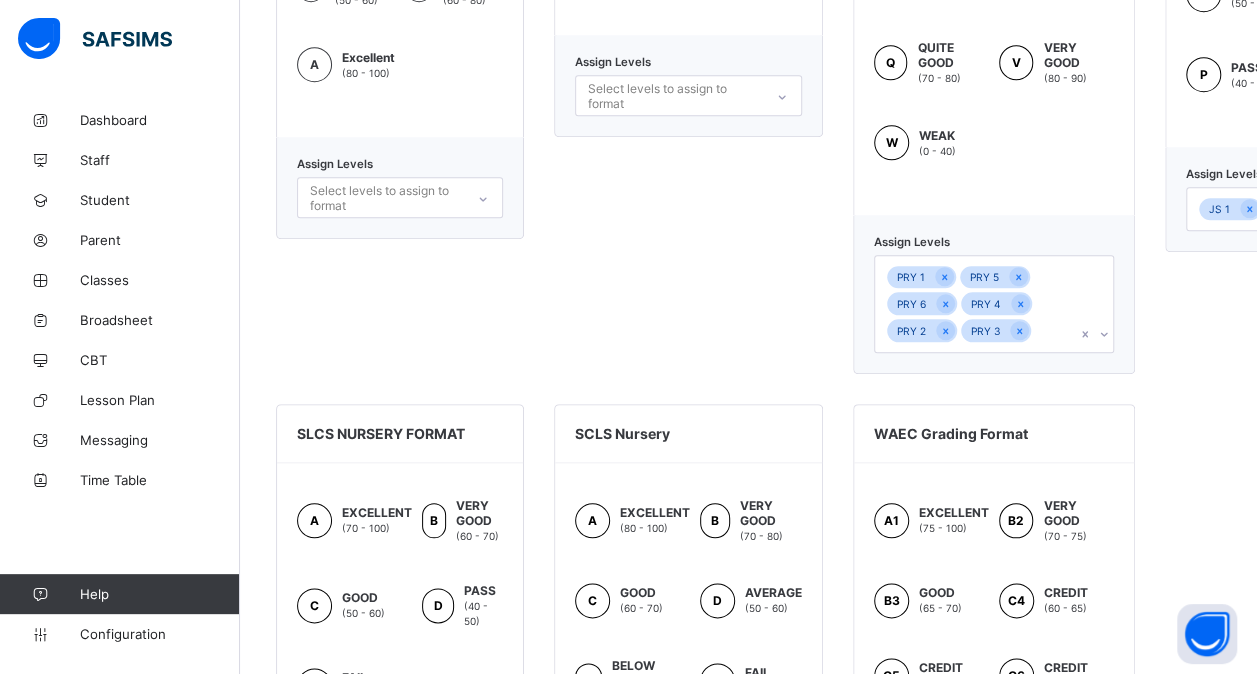 scroll, scrollTop: 841, scrollLeft: 162, axis: both 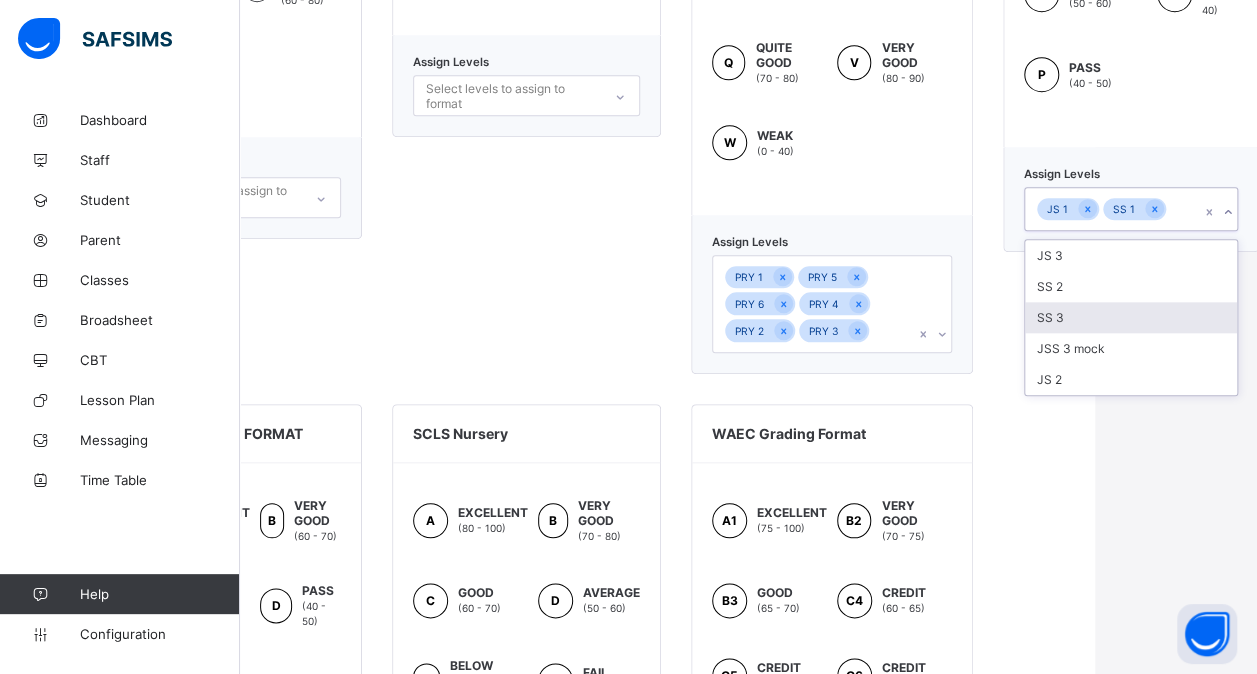 drag, startPoint x: 1206, startPoint y: 204, endPoint x: 1110, endPoint y: 291, distance: 129.55693 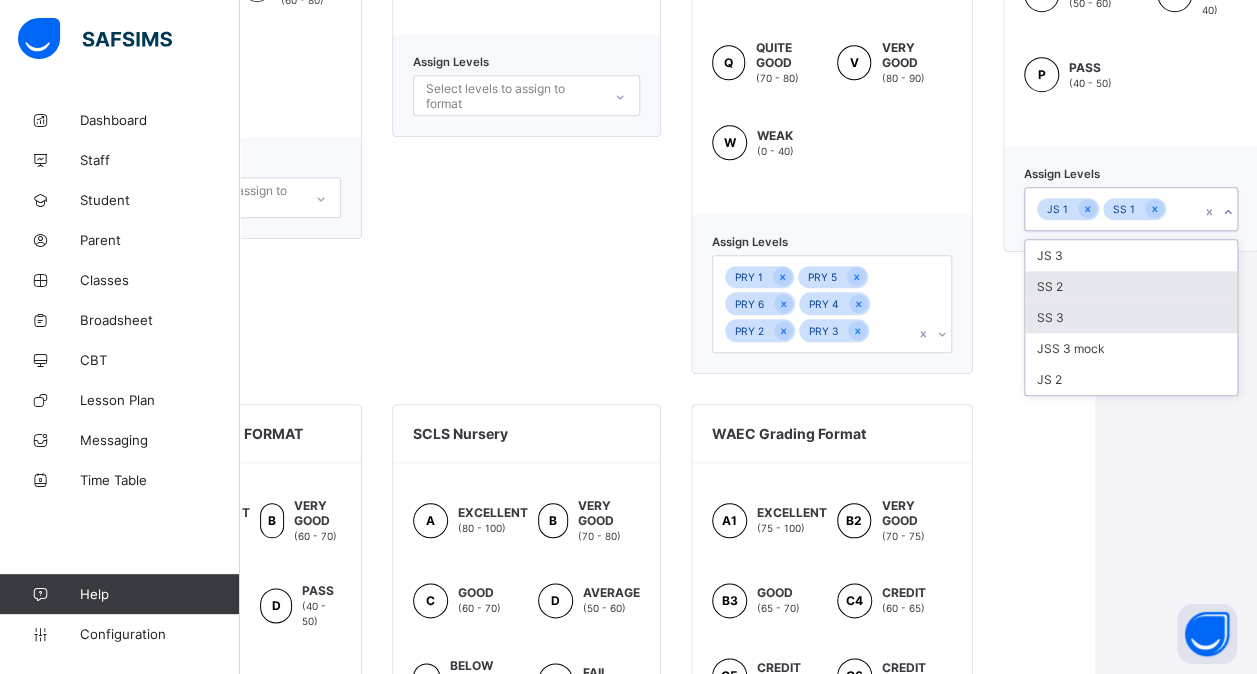 click on "SS 2" at bounding box center (1131, 286) 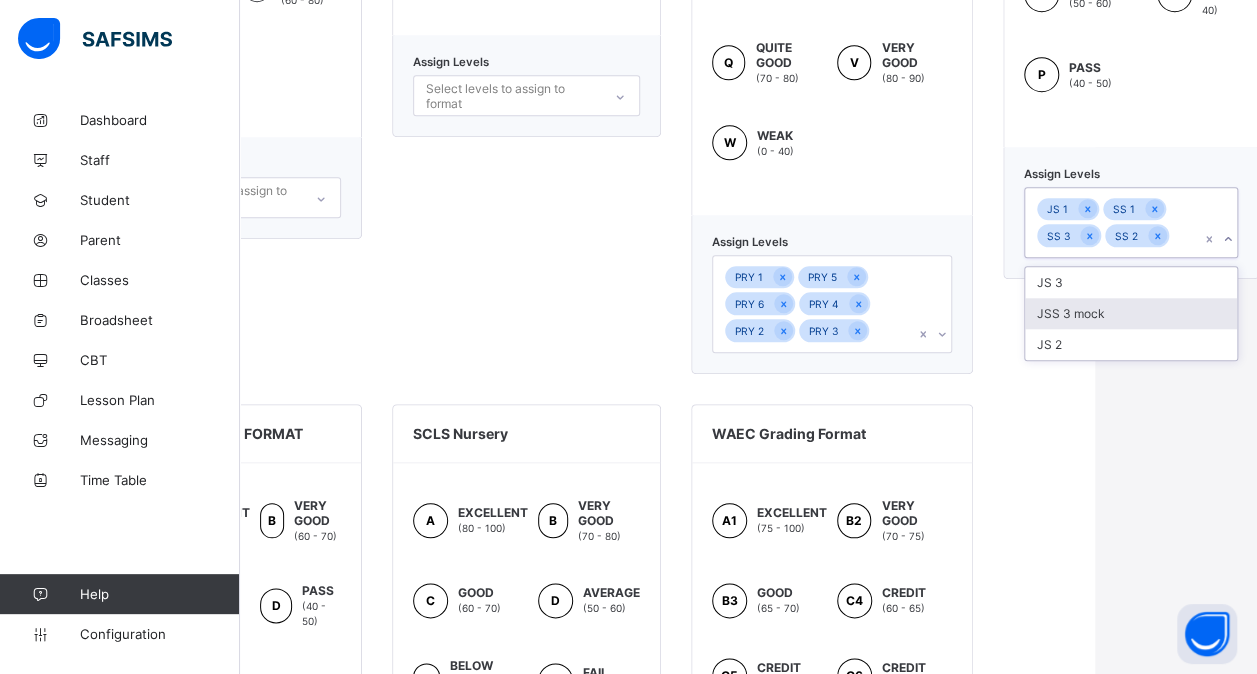 click on "JSS 3 mock" at bounding box center (1131, 313) 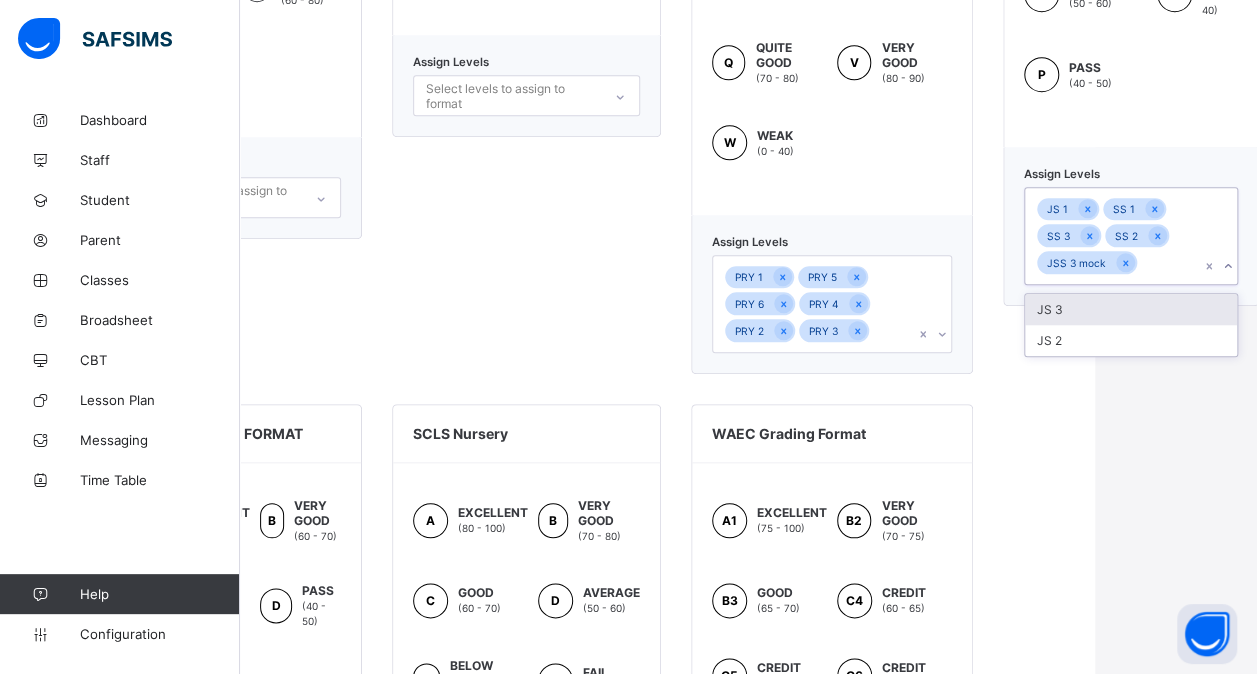 click on "JS 3" at bounding box center [1131, 309] 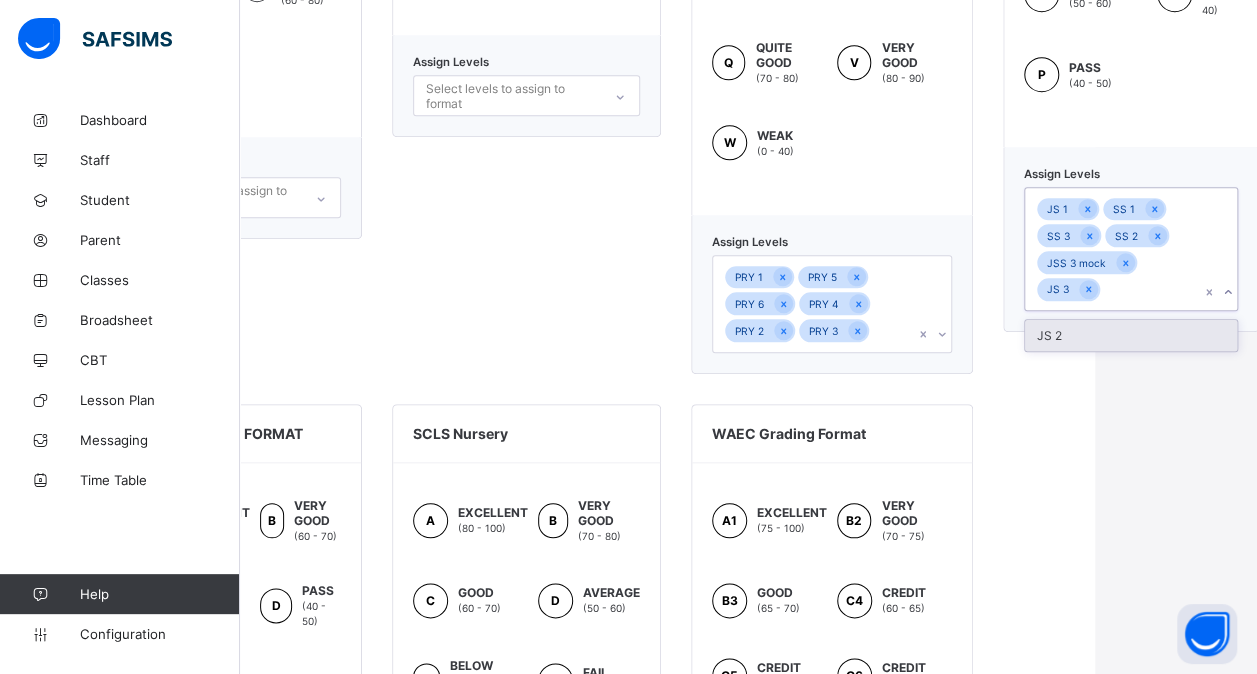 click on "JS 1 SS 1 SS 3 SS 2 JSS 3 mock  JS 3" at bounding box center (1112, 249) 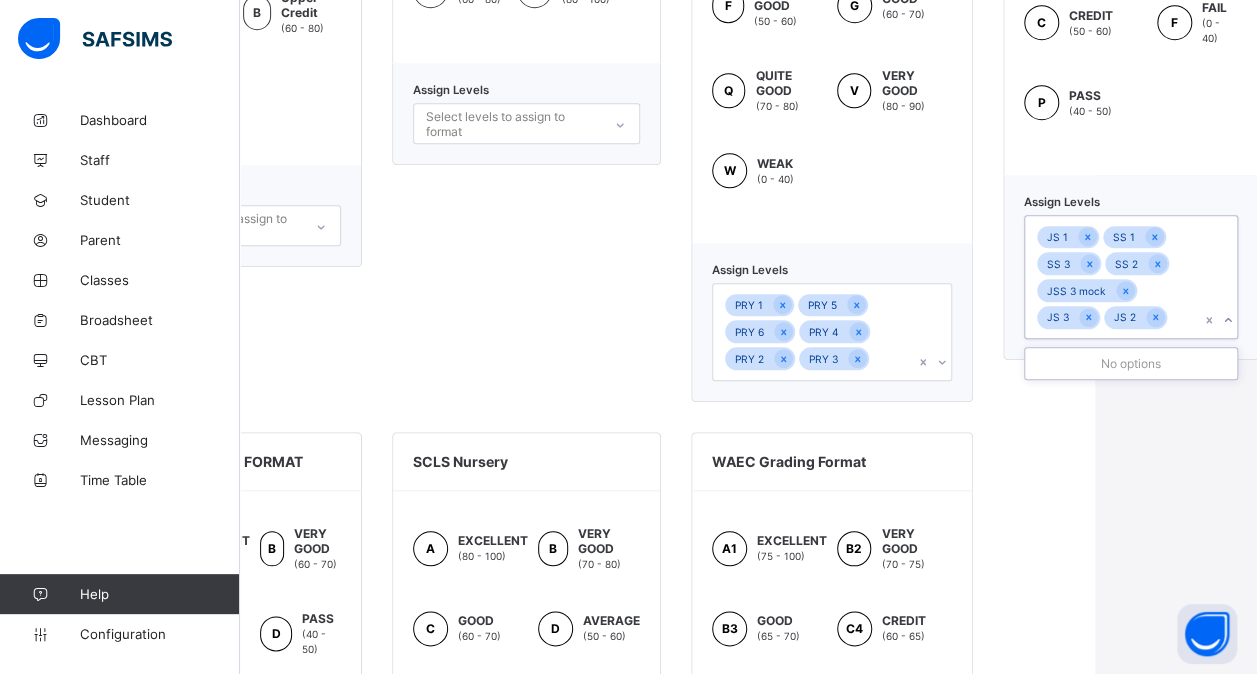 scroll, scrollTop: 812, scrollLeft: 162, axis: both 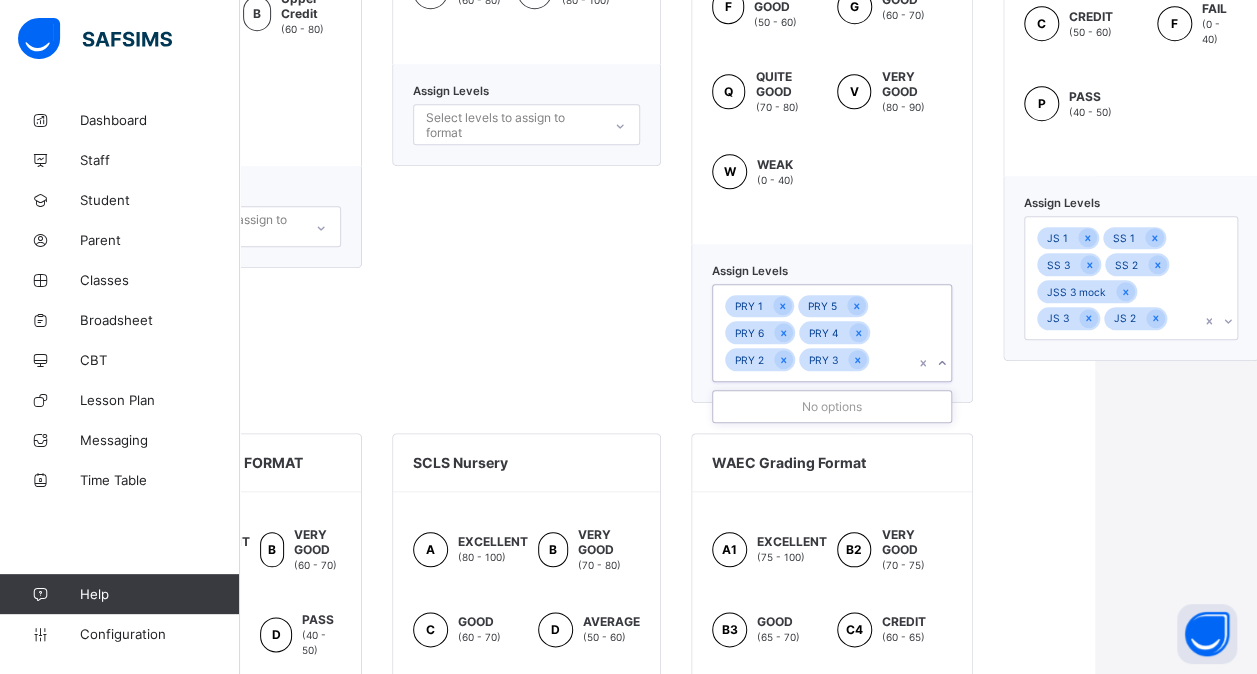 click on "PRY 1 PRY 5 PRY 6 PRY 4 PRY 2 PRY 3" at bounding box center (813, 333) 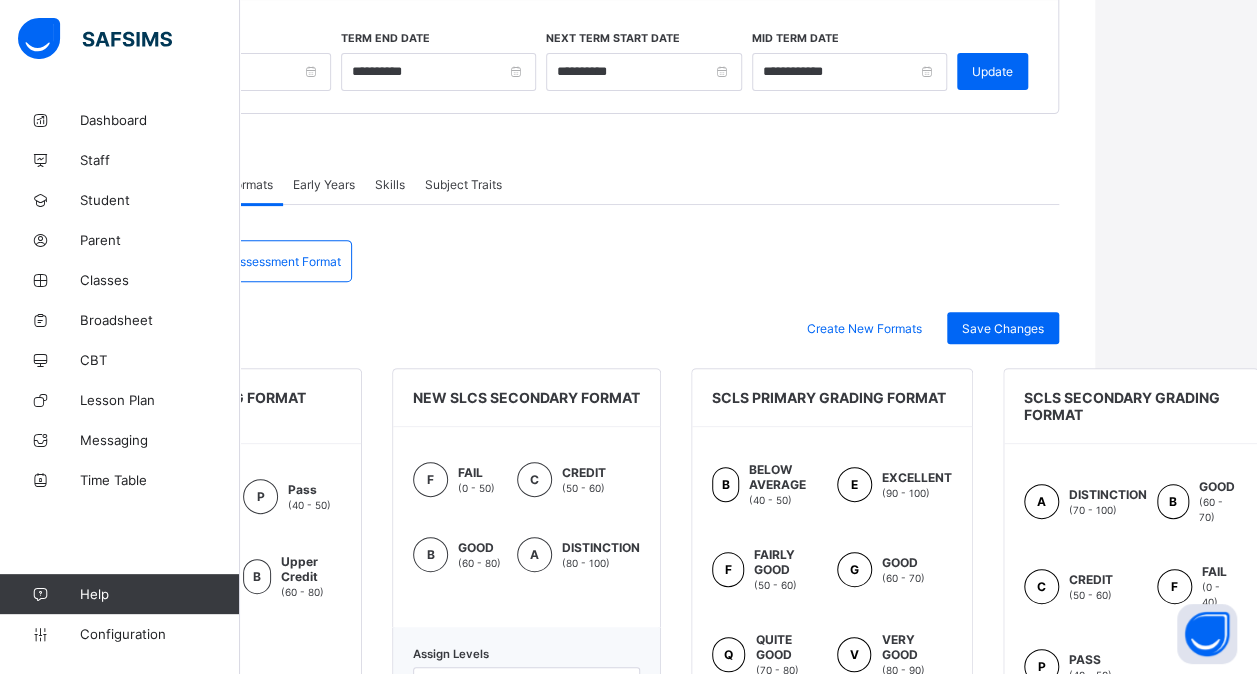 scroll, scrollTop: 247, scrollLeft: 162, axis: both 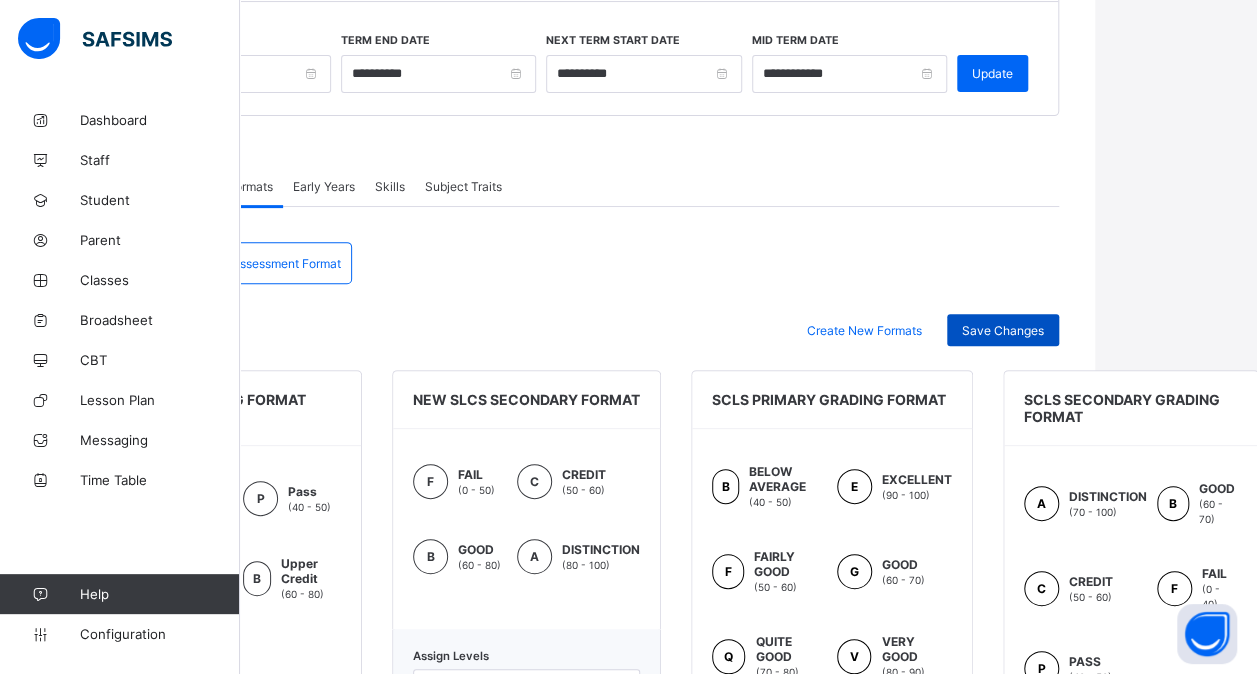 click on "Save Changes" at bounding box center (1003, 330) 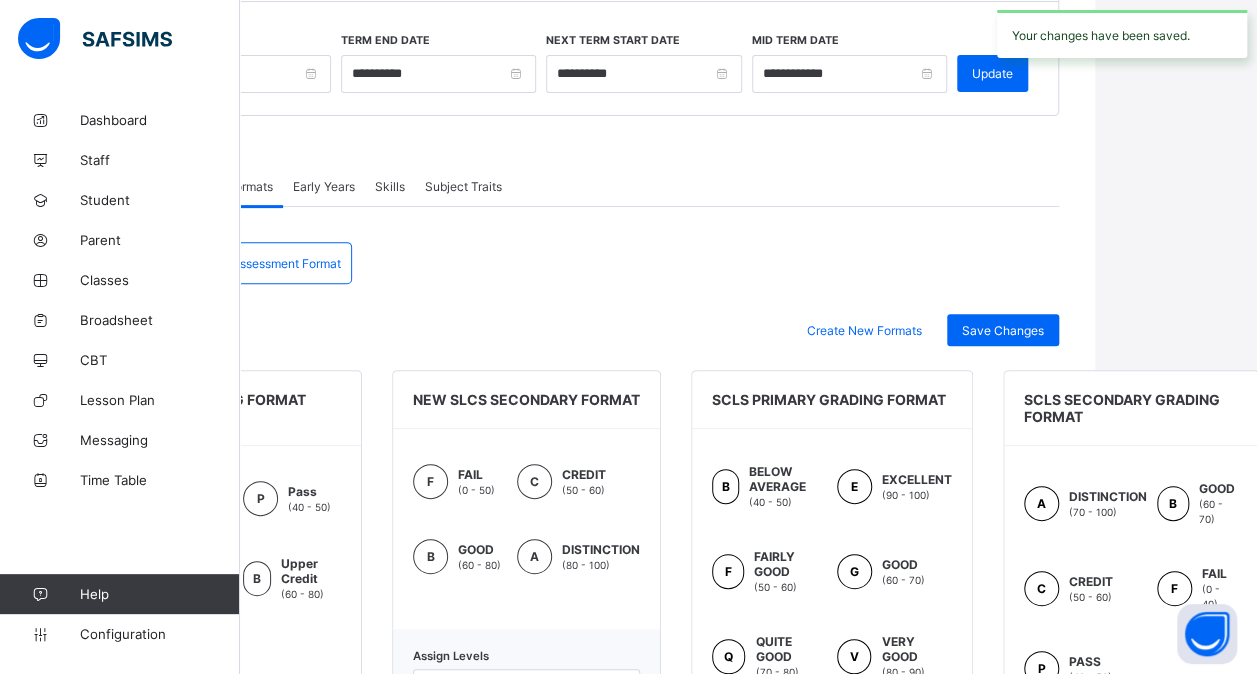 click on "Assessment Format" at bounding box center (286, 263) 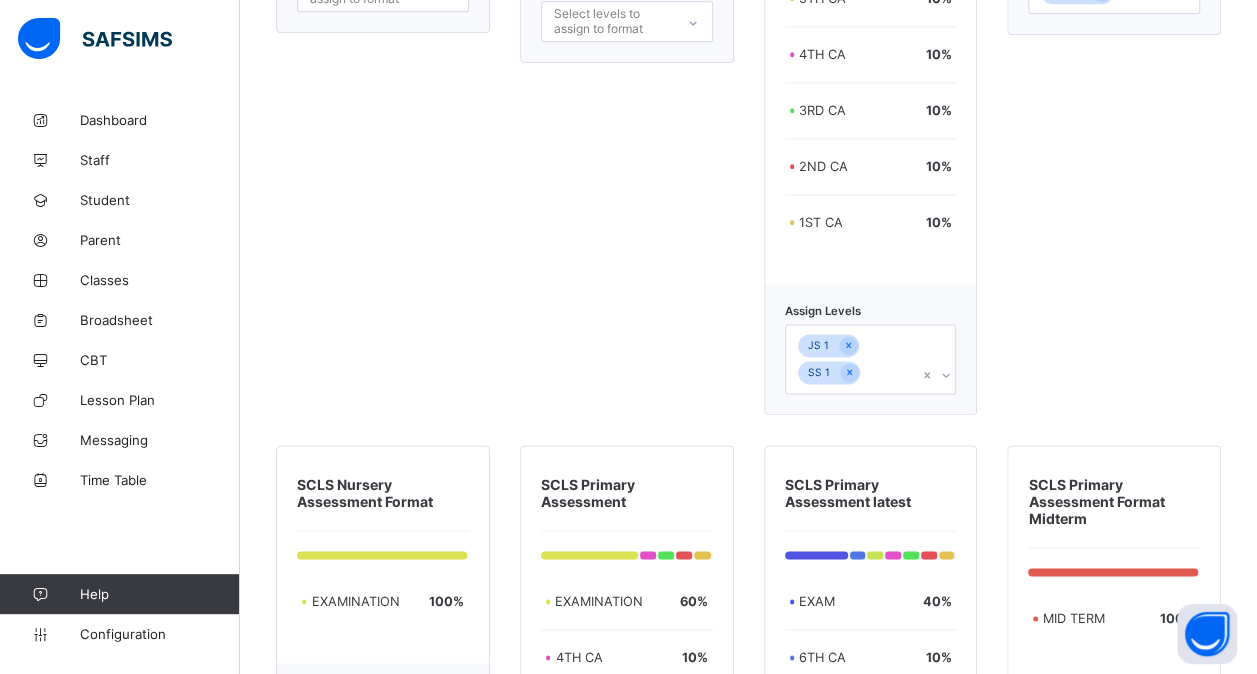 scroll, scrollTop: 4911, scrollLeft: 15, axis: both 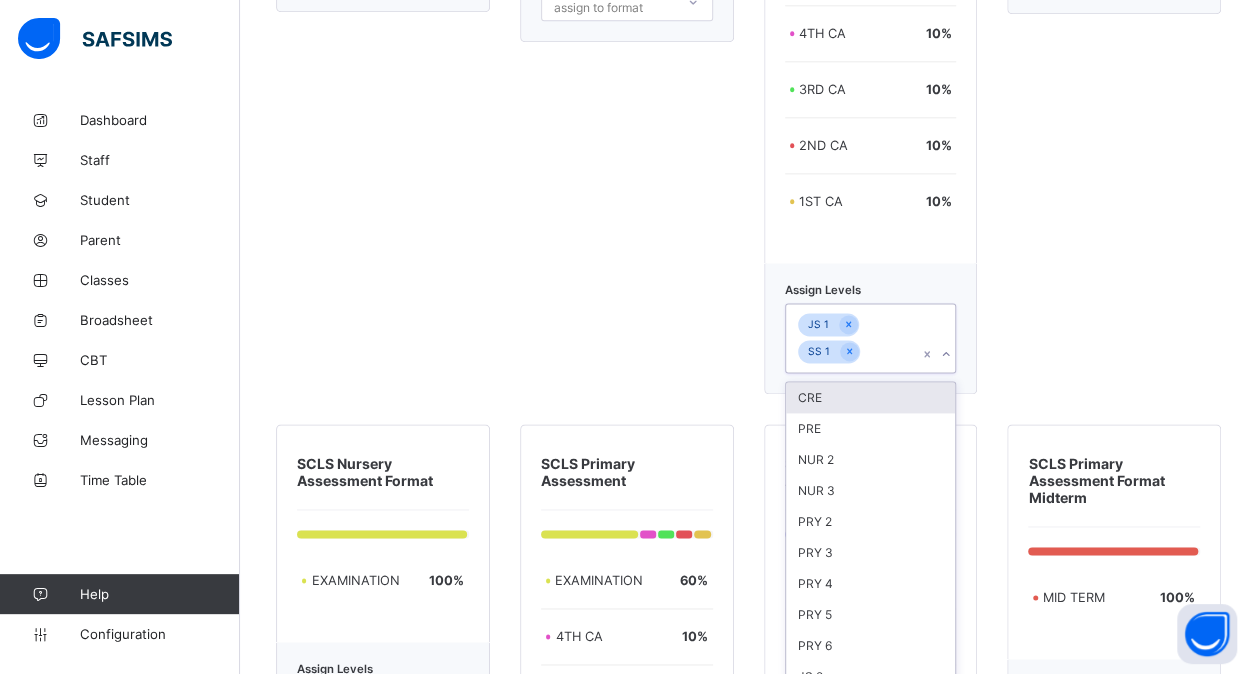 click on "JS 1 SS 1" at bounding box center [852, 338] 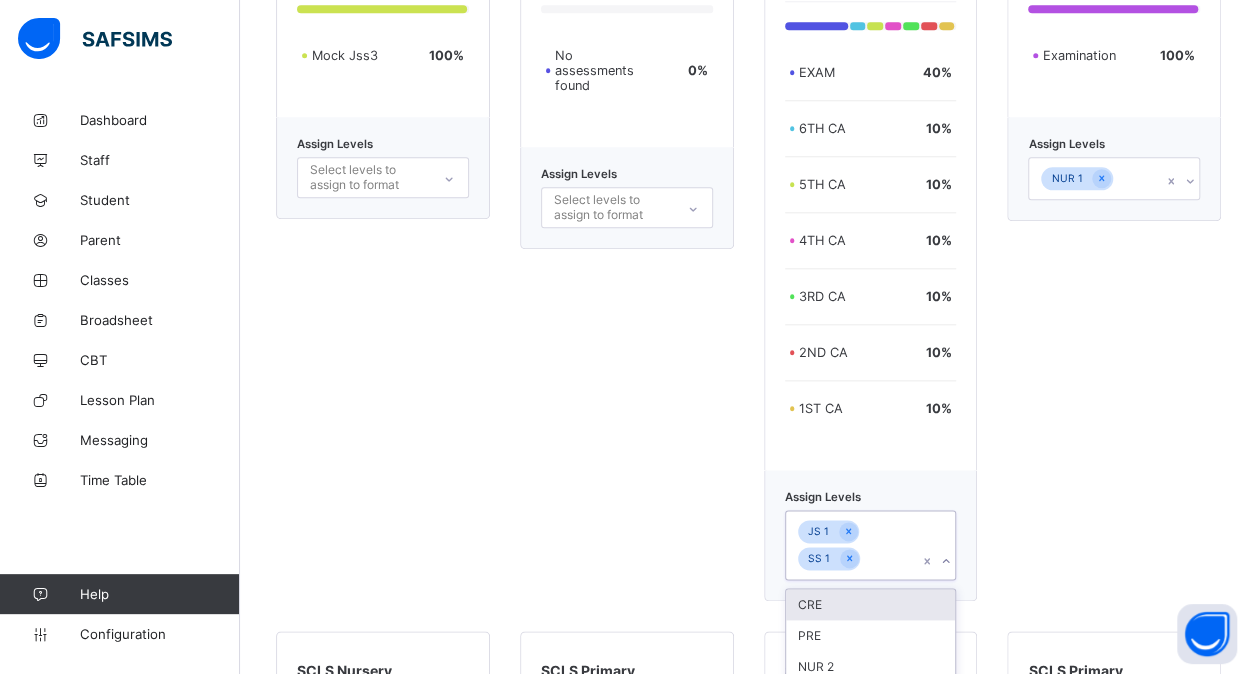 scroll, scrollTop: 4723, scrollLeft: 0, axis: vertical 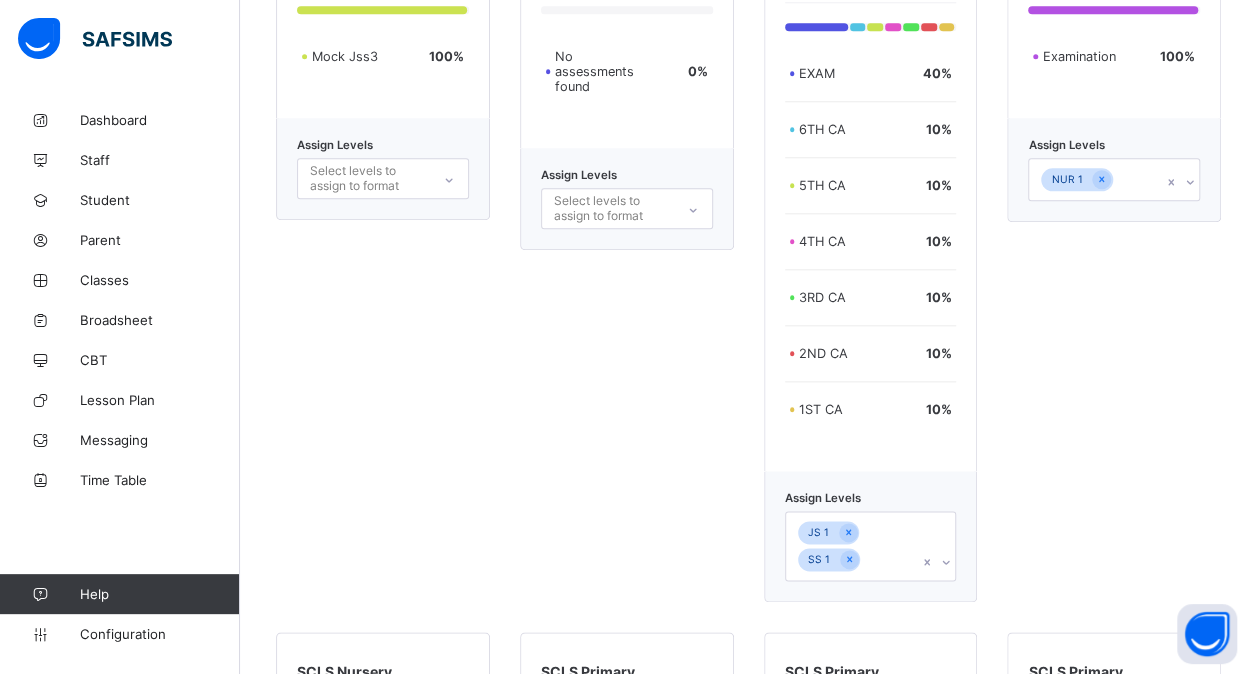 click on "SCLS Nursery     Examination     100 % Assign Levels NUR 1" at bounding box center (1114, 260) 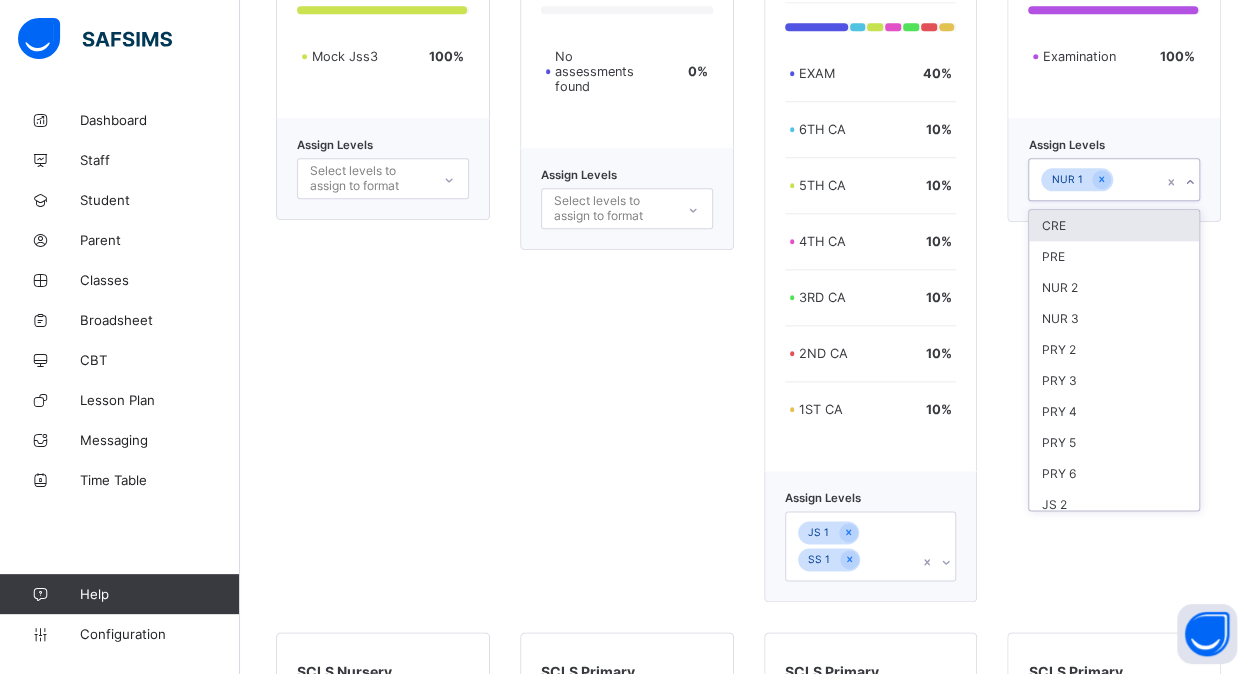 click on "NUR 1" at bounding box center [1095, 180] 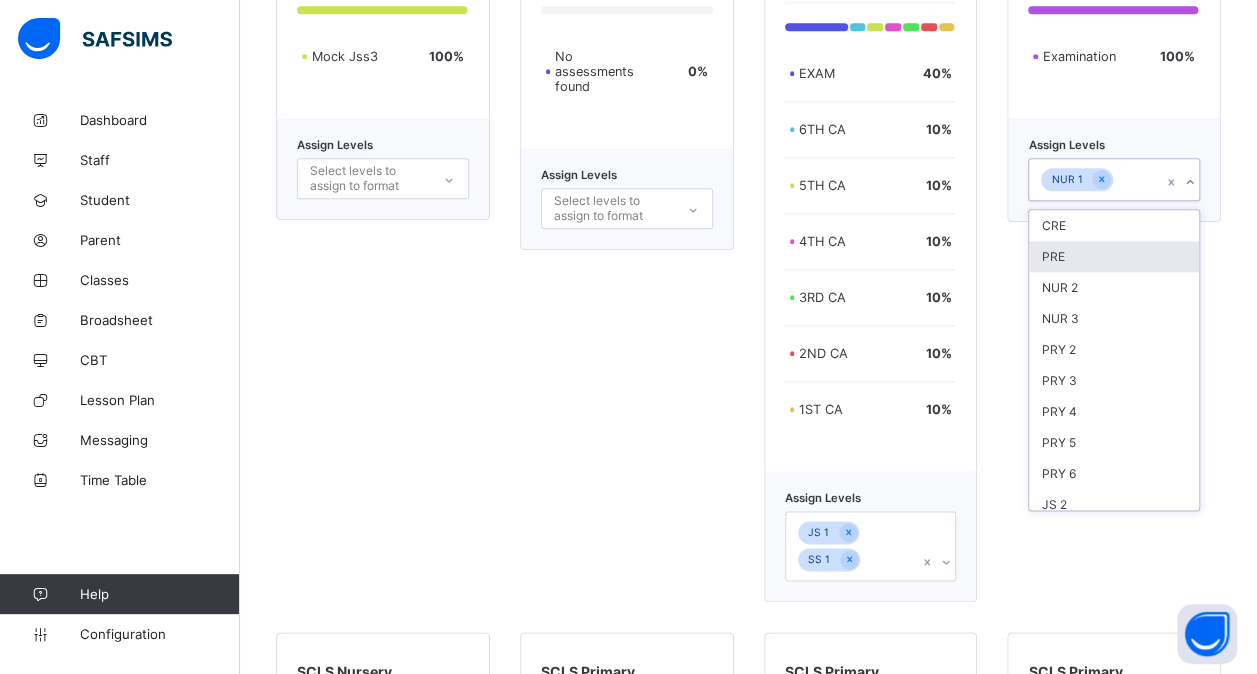 click on "PRE" at bounding box center [1114, 256] 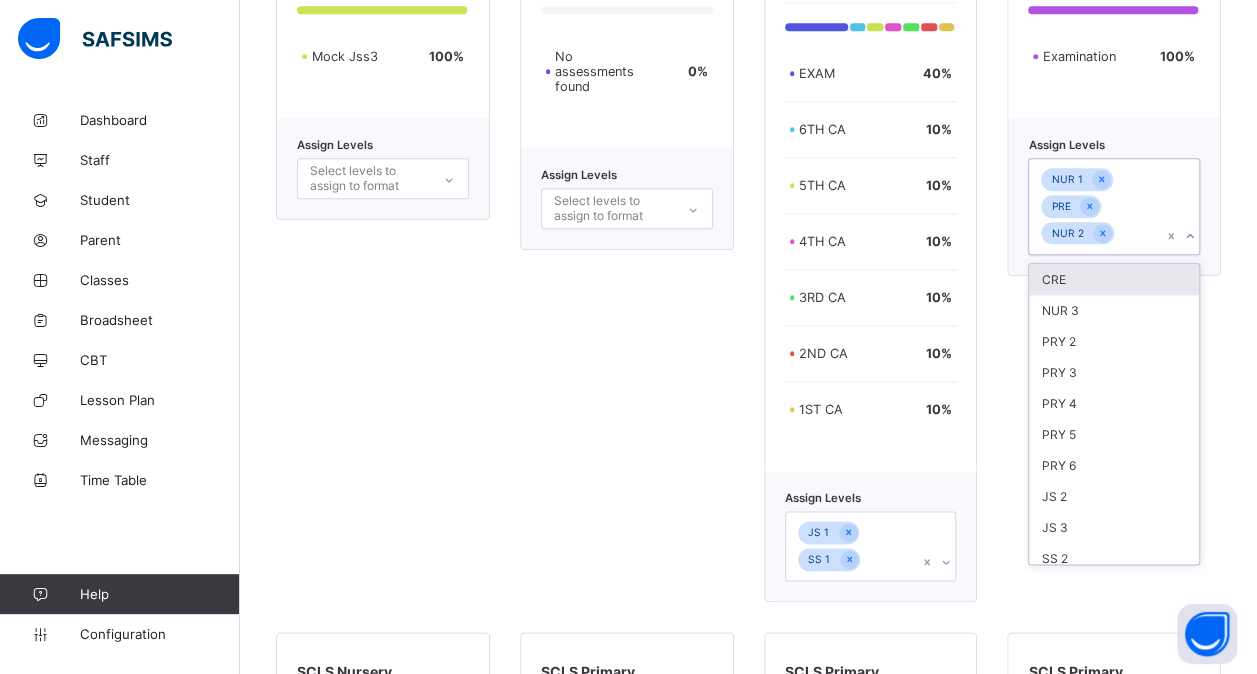 click on "CRE" at bounding box center (1114, 279) 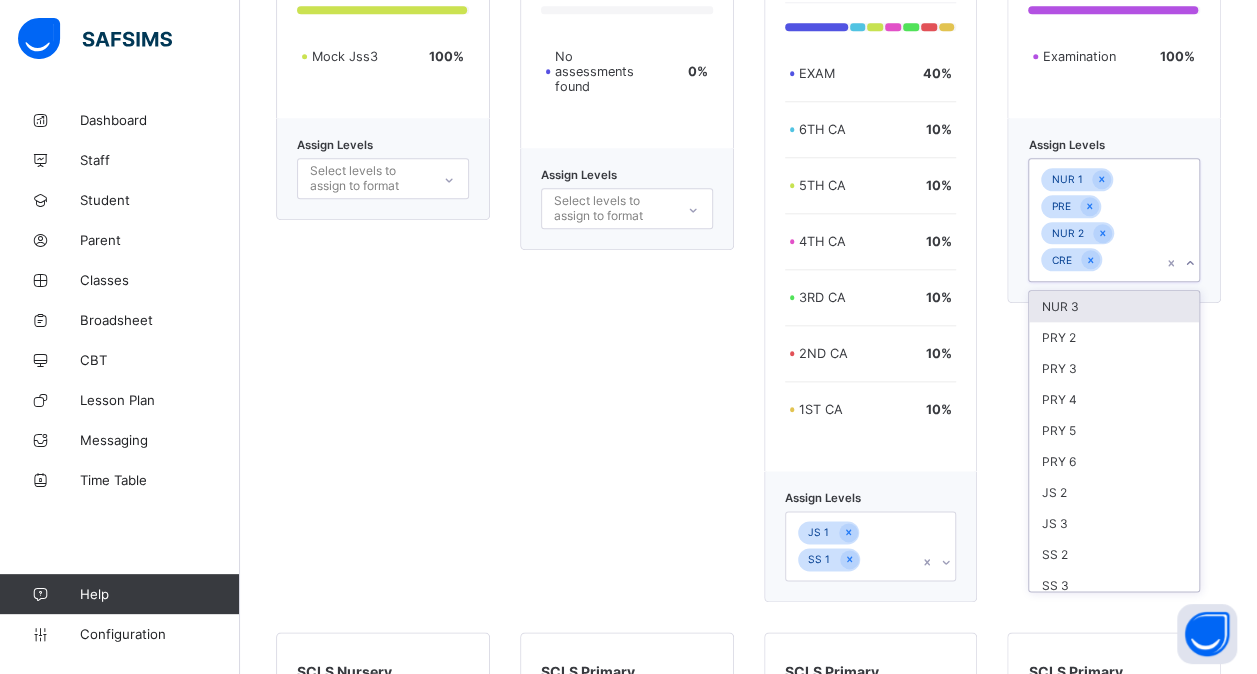 click on "NUR 1 PRE NUR 2 CRE" at bounding box center (1095, 220) 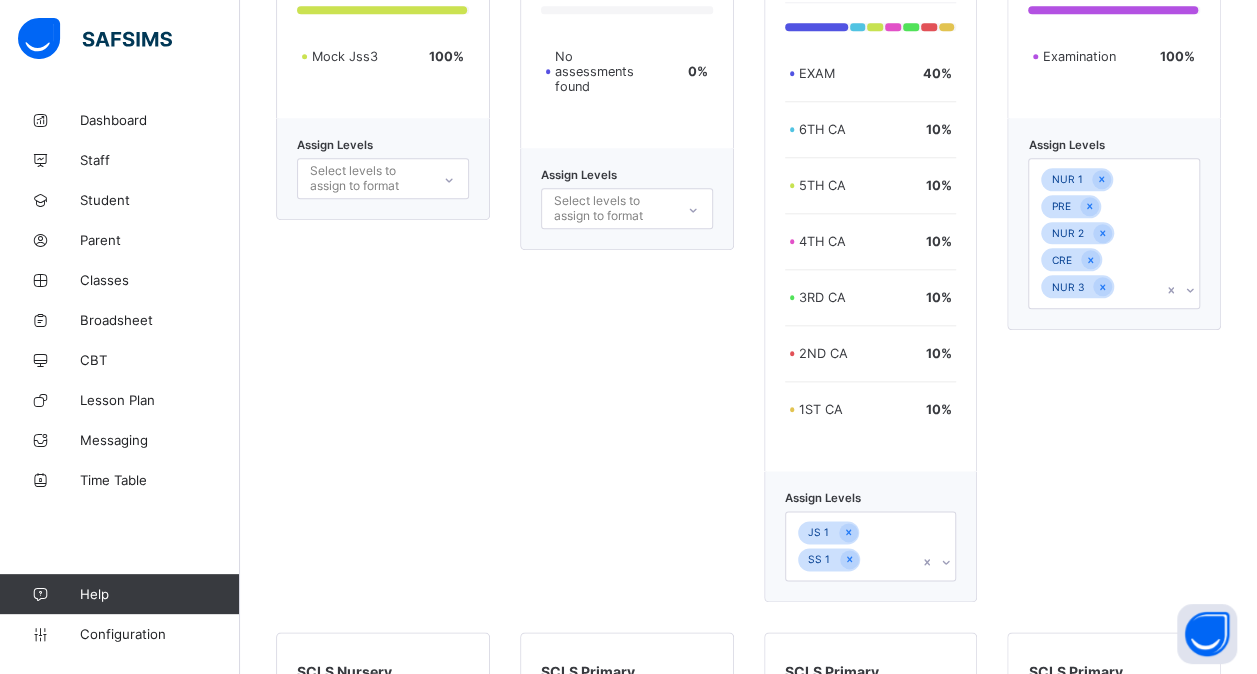click on "SLCS Primary Exam (Covid)     Examination     40 %   Continuous Assessment      10 %   Continuous Assessment      10 %   Continuous Assessment      10 %   Continuous Assessment      10 %   Continuous Assessment      10 %   Continuous Assessment      10 % Assign Levels Select levels to assign to format   Junior Secondary EXxam (Covid)     Examination      40 %   Continuous Assessment      10 %   Continuous Assessment      10 %   Continuous Assessment      10 %   Continuous Assessment      10 %   Continuous Assessment      10 %   Continuous Assessment      10 % Assign Levels Select levels to assign to format   Senior Secondary Exam (covid)     Examination     70 %   Continuous Assessment      10 %   Continuous Assessment      10 %   Continuous Assessment      10 % Assign Levels Select levels to assign to format   Nursery Exam (Covid)     Examination     100 % Assign Levels Select levels to assign to format   3rd Term Exam Nursery     EXAMINATION     100 % Assign Levels Select levels to assign to format" at bounding box center (748, -763) 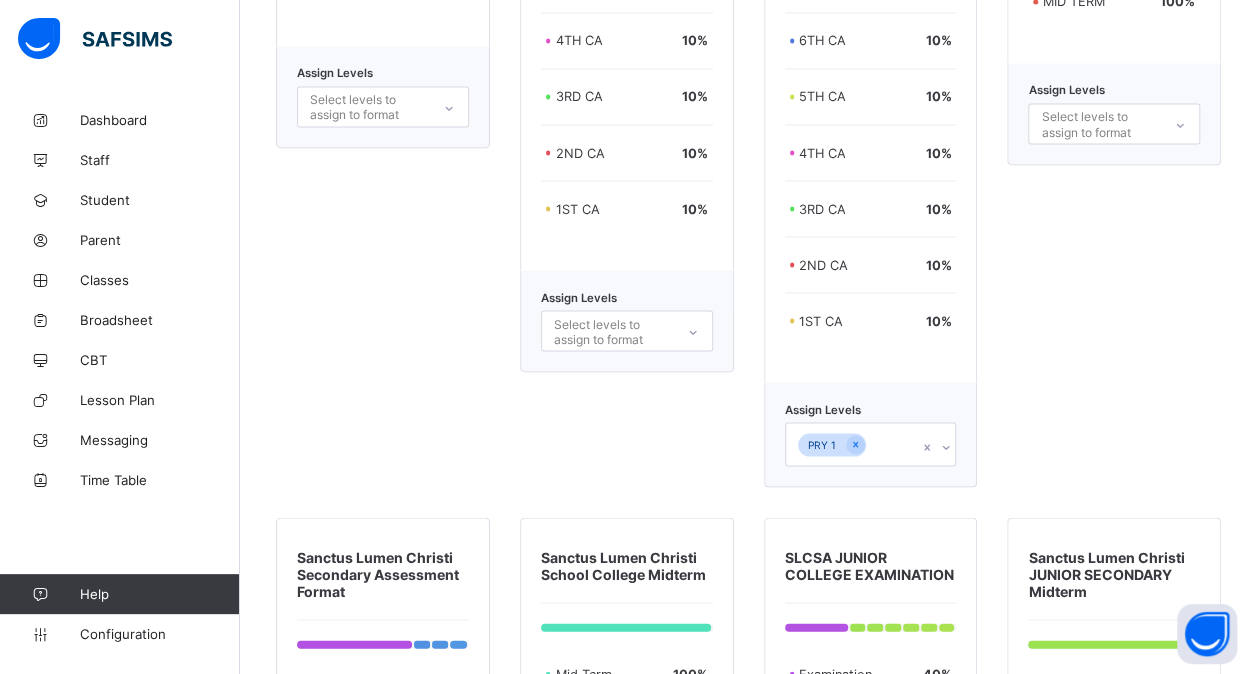 scroll, scrollTop: 5688, scrollLeft: 0, axis: vertical 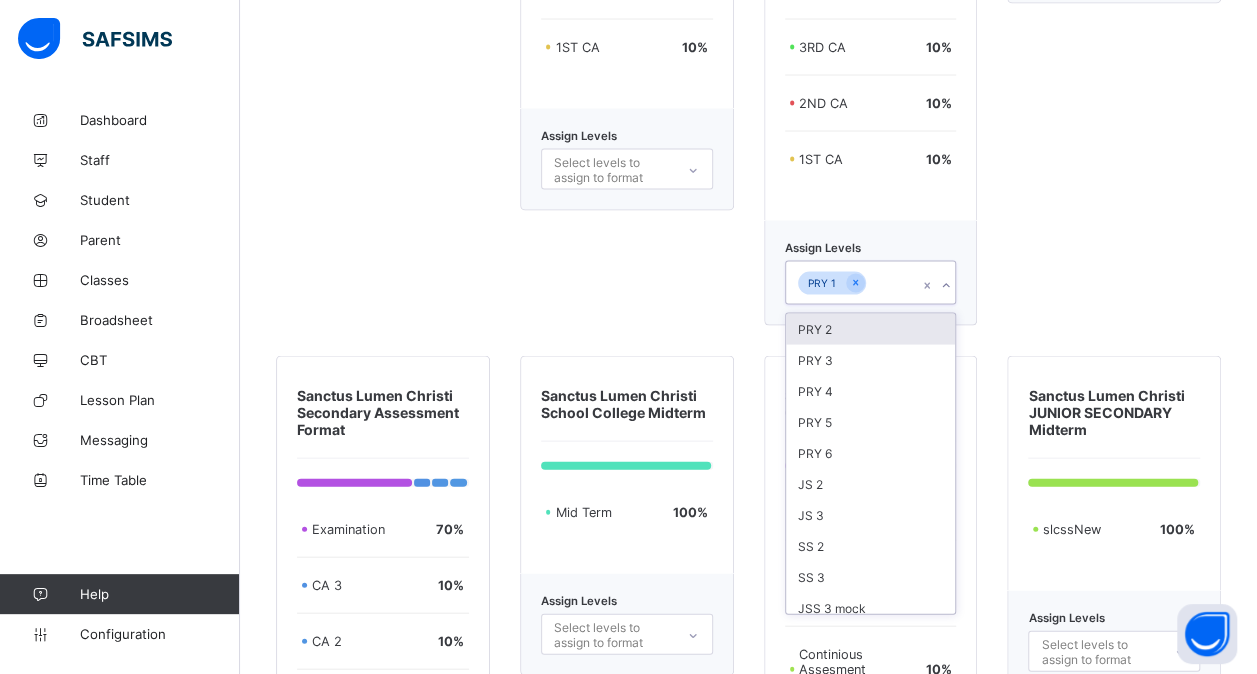 click on "PRY 1" at bounding box center [852, 283] 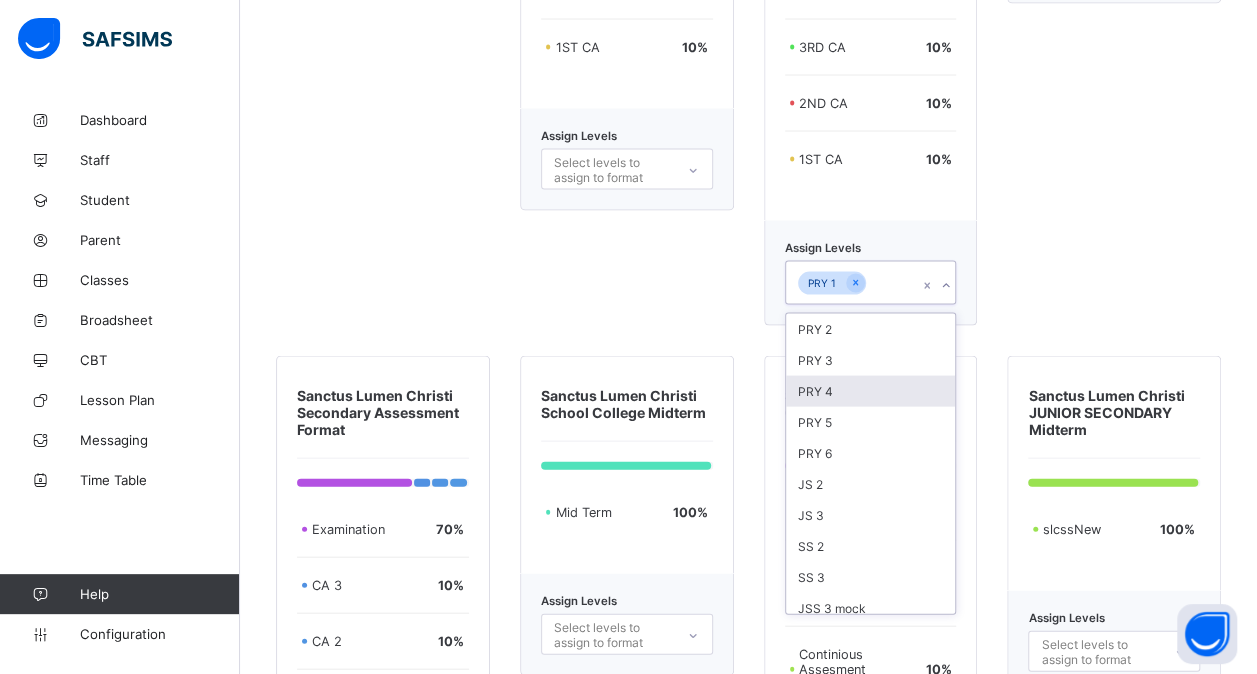 click on "PRY 4" at bounding box center [871, 391] 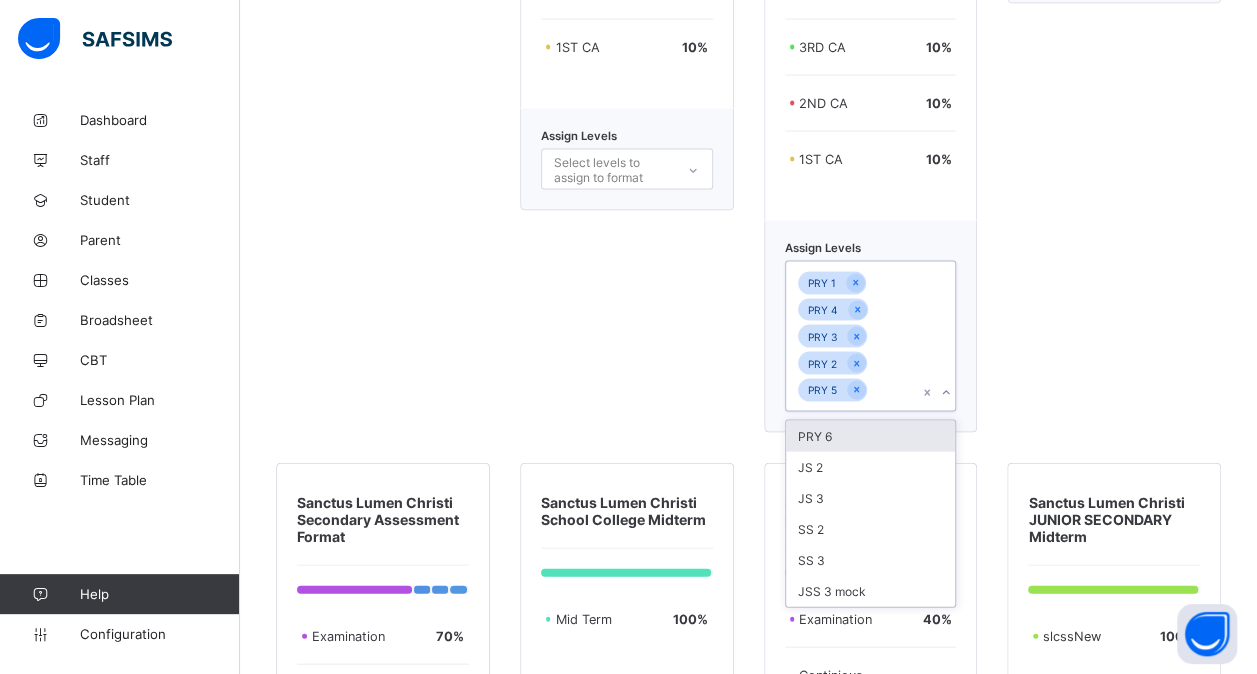 click on "PRY 1 PRY 4 PRY 3 PRY 2 PRY 5" at bounding box center [852, 336] 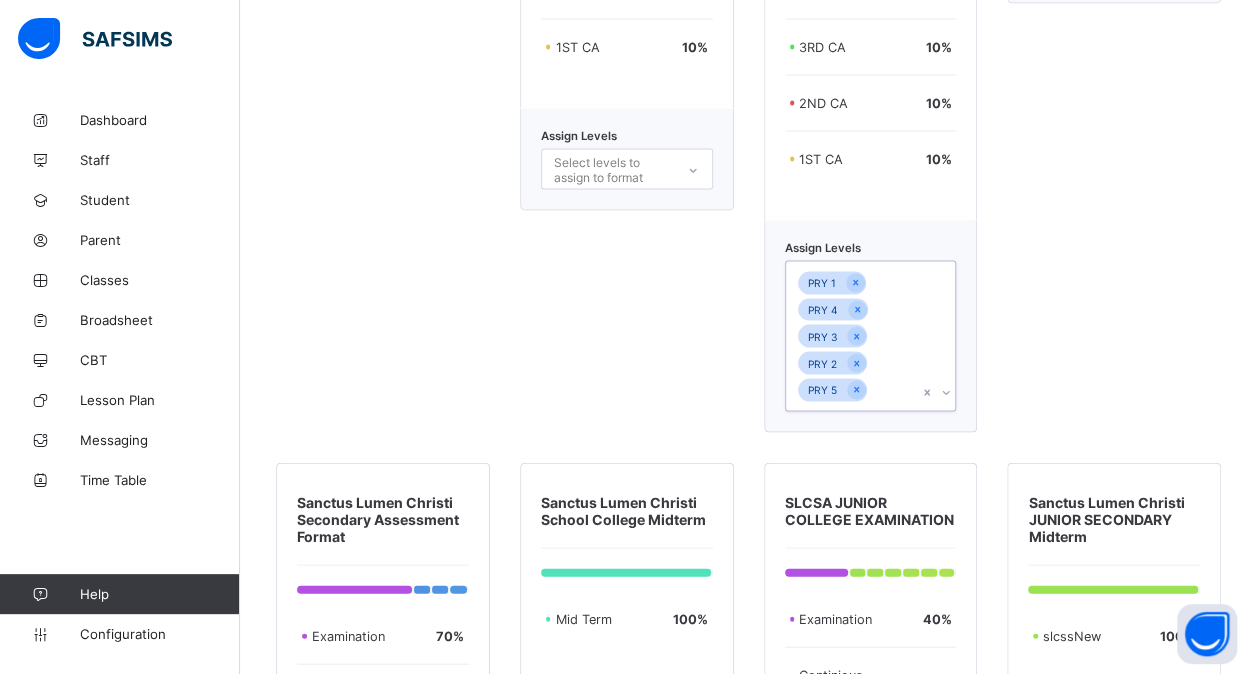 click on "PRY 1 PRY 4 PRY 3 PRY 2 PRY 5" at bounding box center (852, 336) 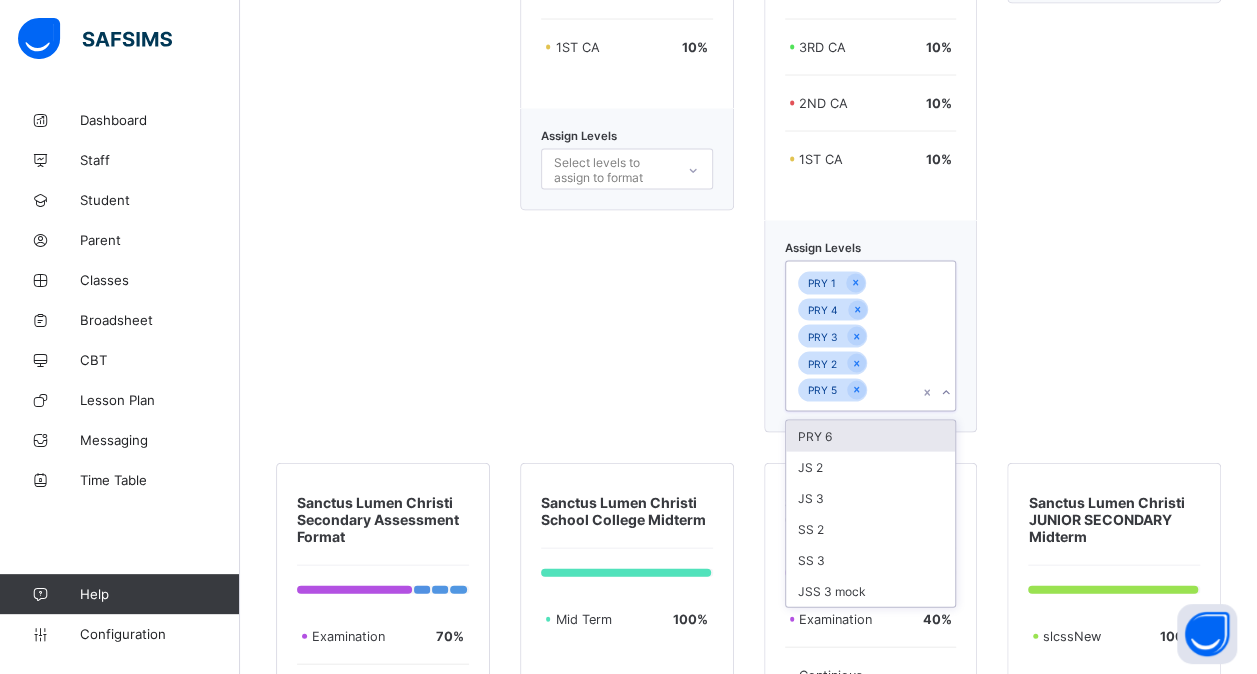 click on "PRY 1 PRY 4 PRY 3 PRY 2 PRY 5" at bounding box center [852, 336] 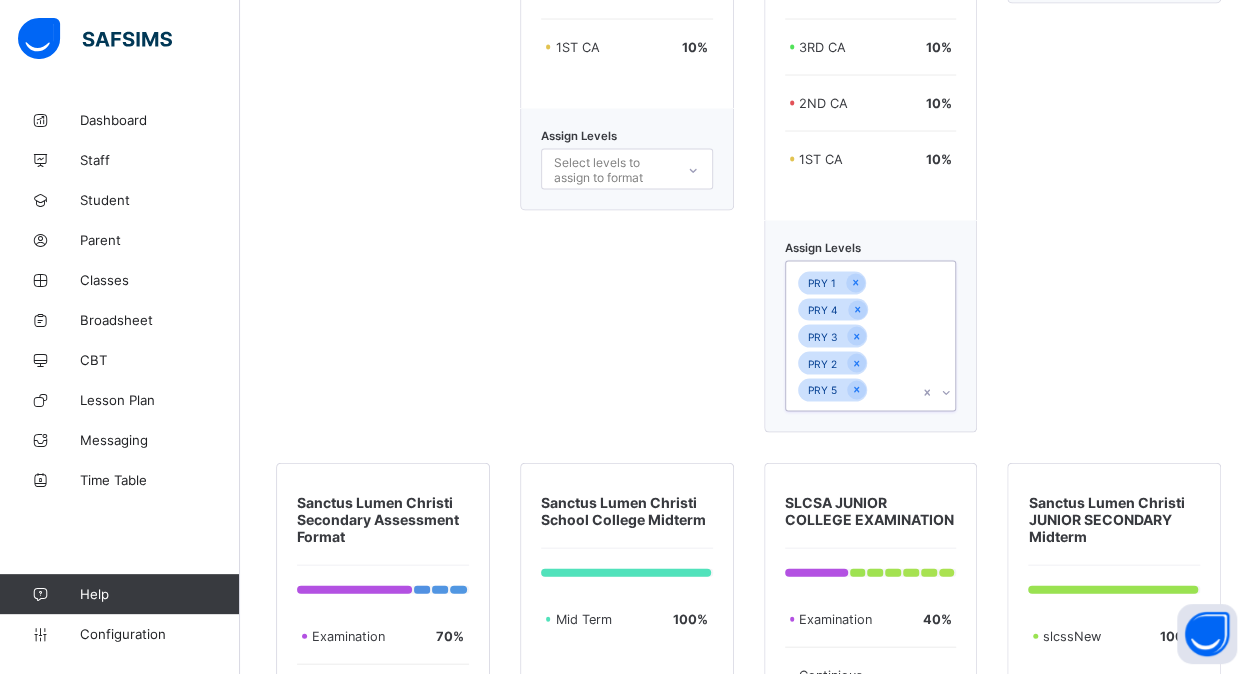 click on "PRY 1 PRY 4 PRY 3 PRY 2 PRY 5" at bounding box center (852, 336) 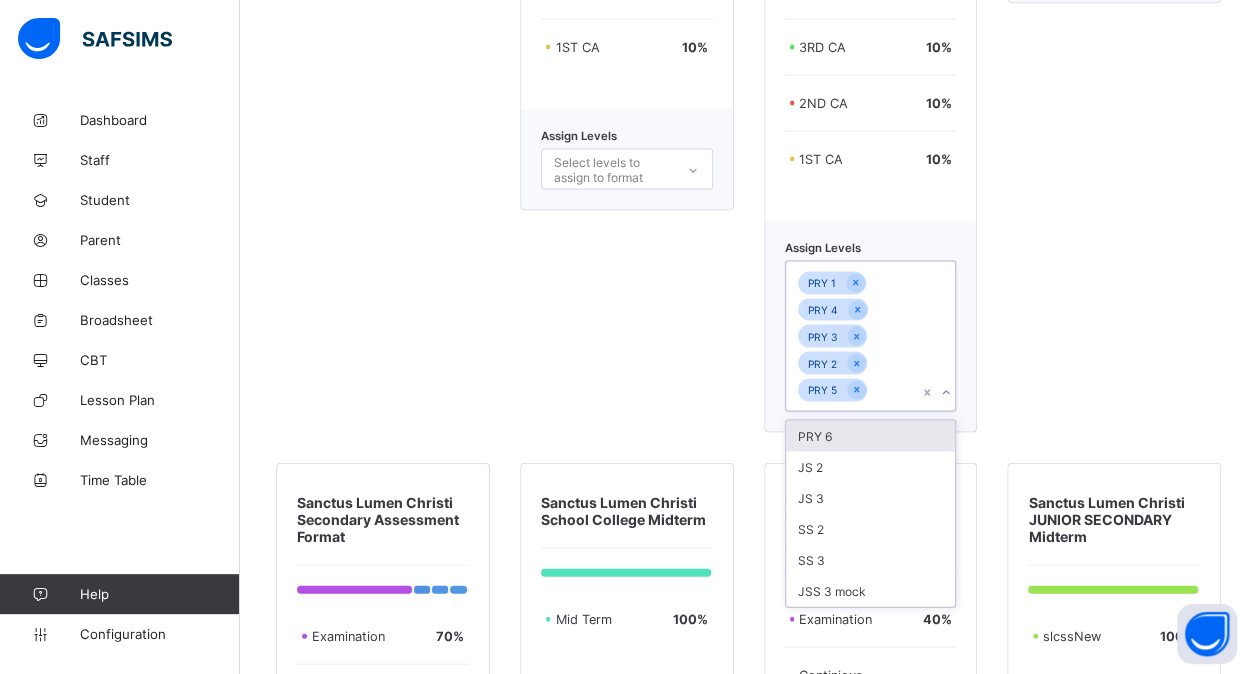 click on "PRY 1 PRY 4 PRY 3 PRY 2 PRY 5" at bounding box center [852, 336] 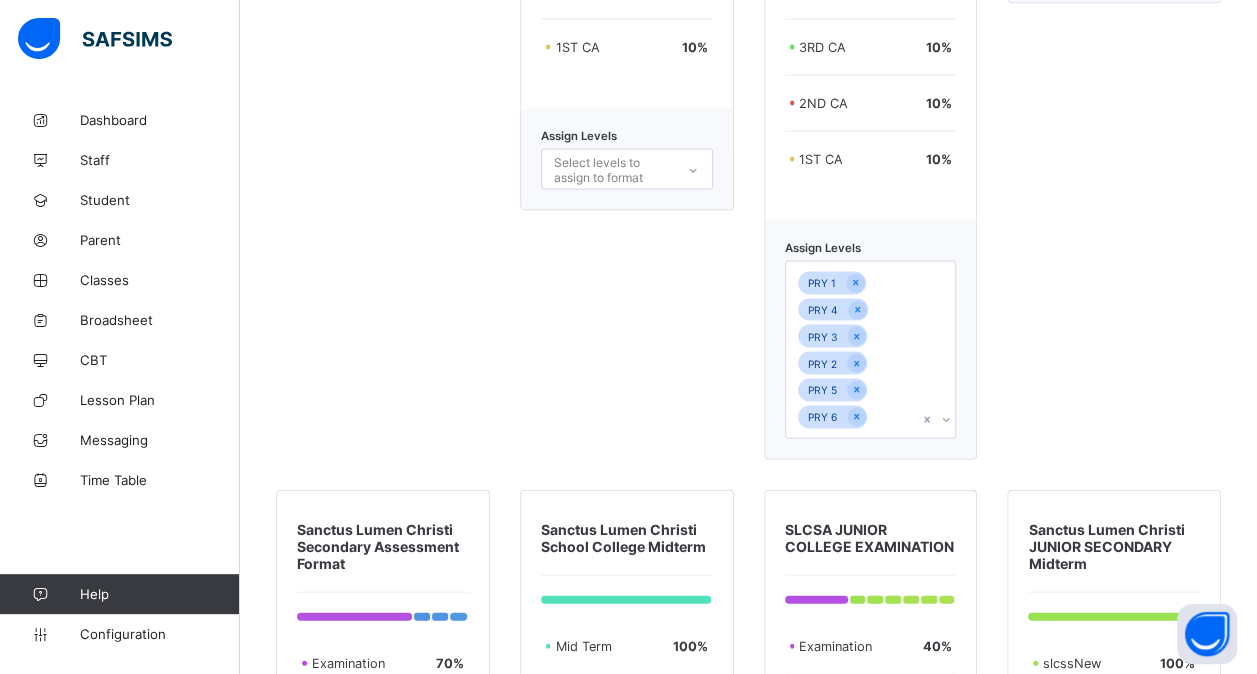click on "SCLS Primary Assessment     EXAMINATION     60 %   4TH CA     10 %   3RD CA     10 %   2ND CA     10 %   1ST CA     10 % Assign Levels Select levels to assign to format" at bounding box center [627, 63] 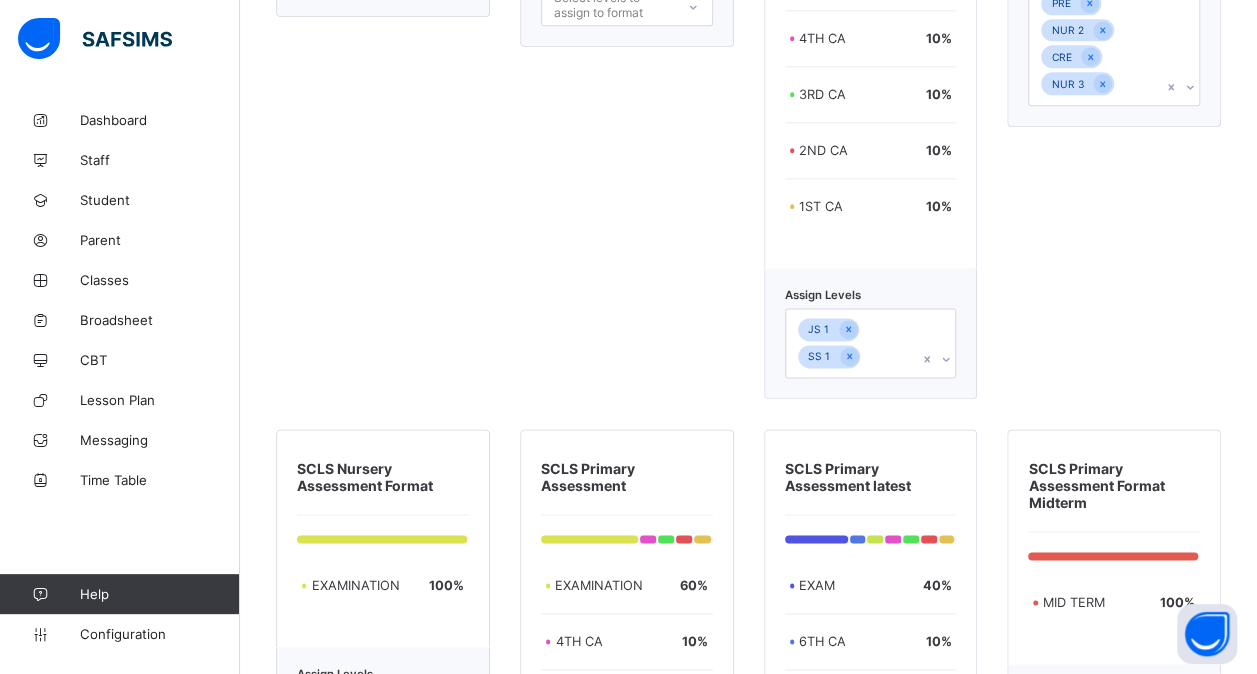 scroll, scrollTop: 4922, scrollLeft: 0, axis: vertical 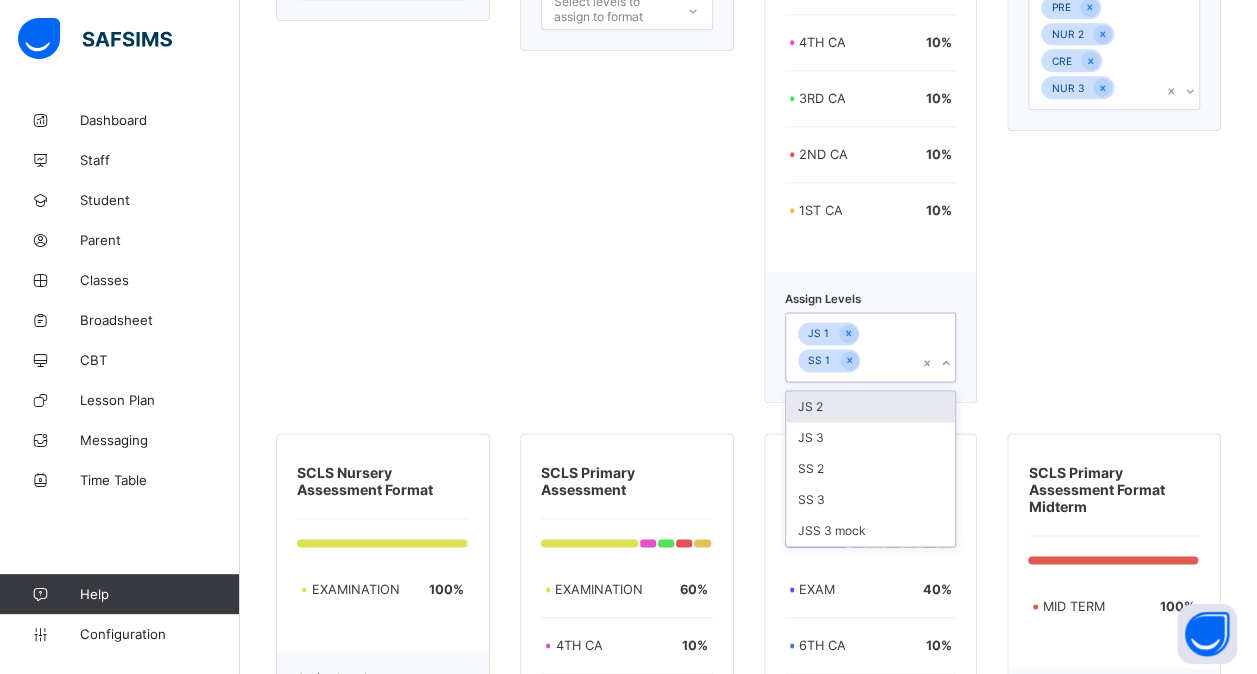 click on "JS 1 SS 1" at bounding box center (852, 347) 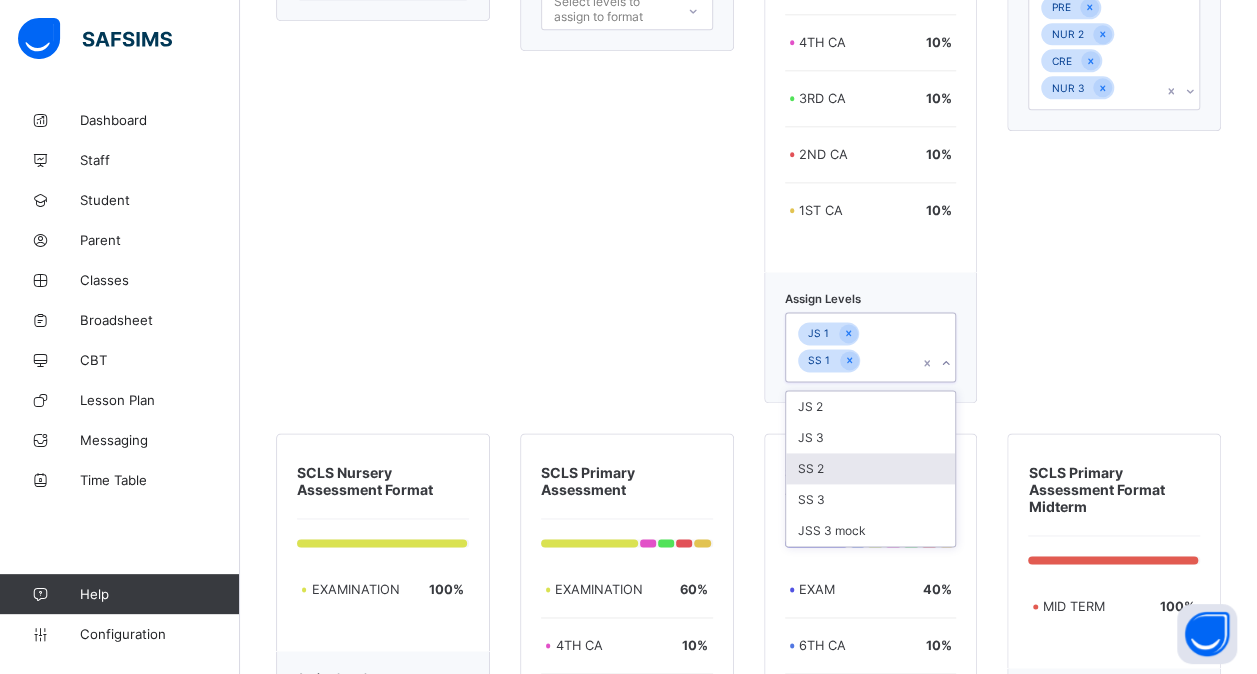 click on "SS 2" at bounding box center [871, 468] 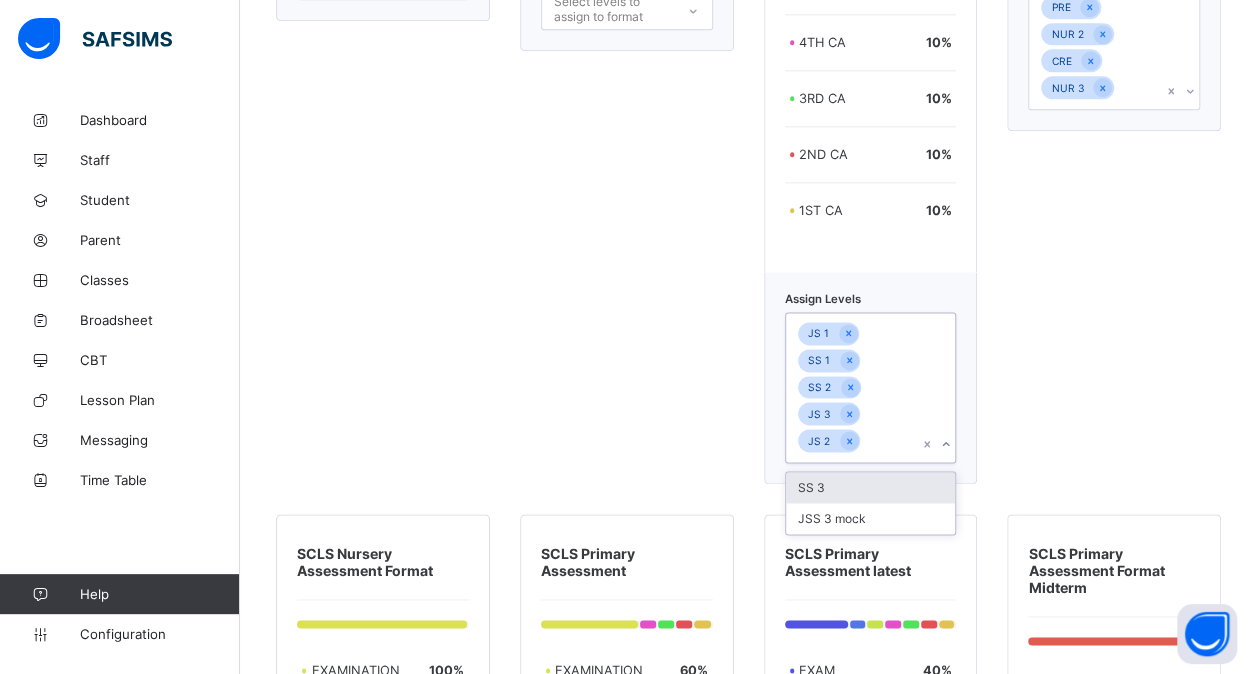 click on "SS 3" at bounding box center [871, 487] 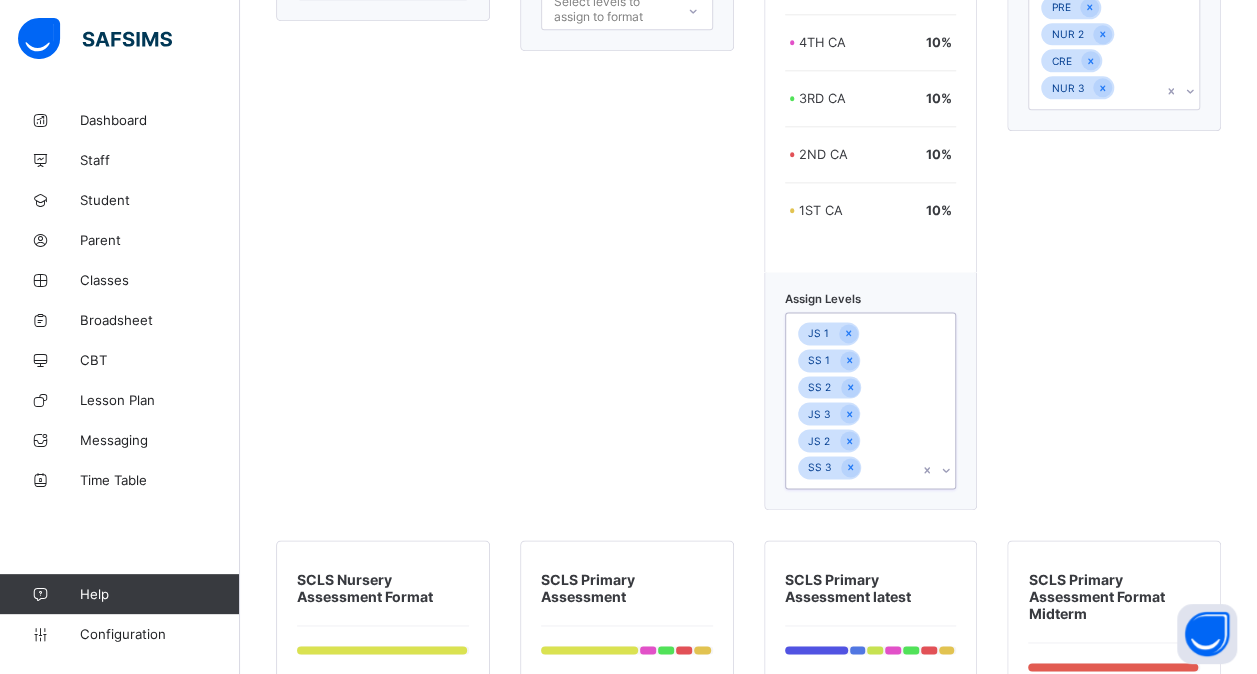 click on "JS 1 SS 1 SS 2 JS 3 JS 2 SS 3" at bounding box center [852, 401] 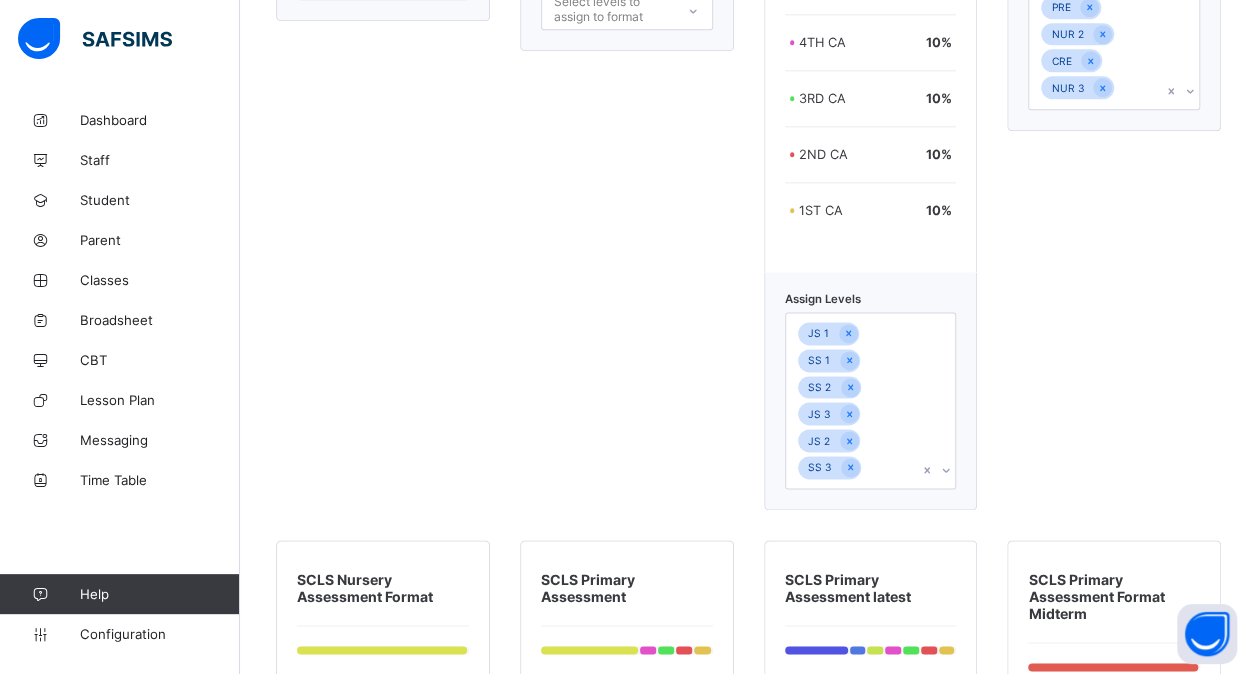click on "PRIMARY MID TERM     No assessments found     0 % Assign Levels Select levels to assign to format" at bounding box center [627, 114] 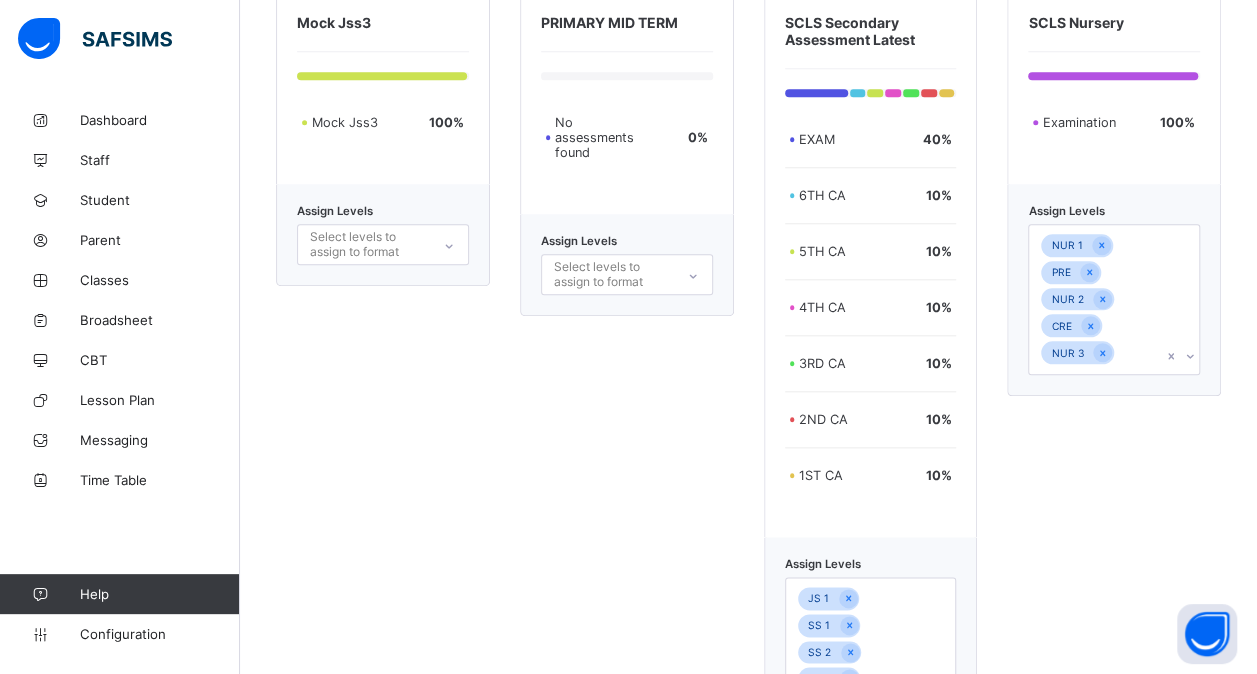 scroll, scrollTop: 4655, scrollLeft: 0, axis: vertical 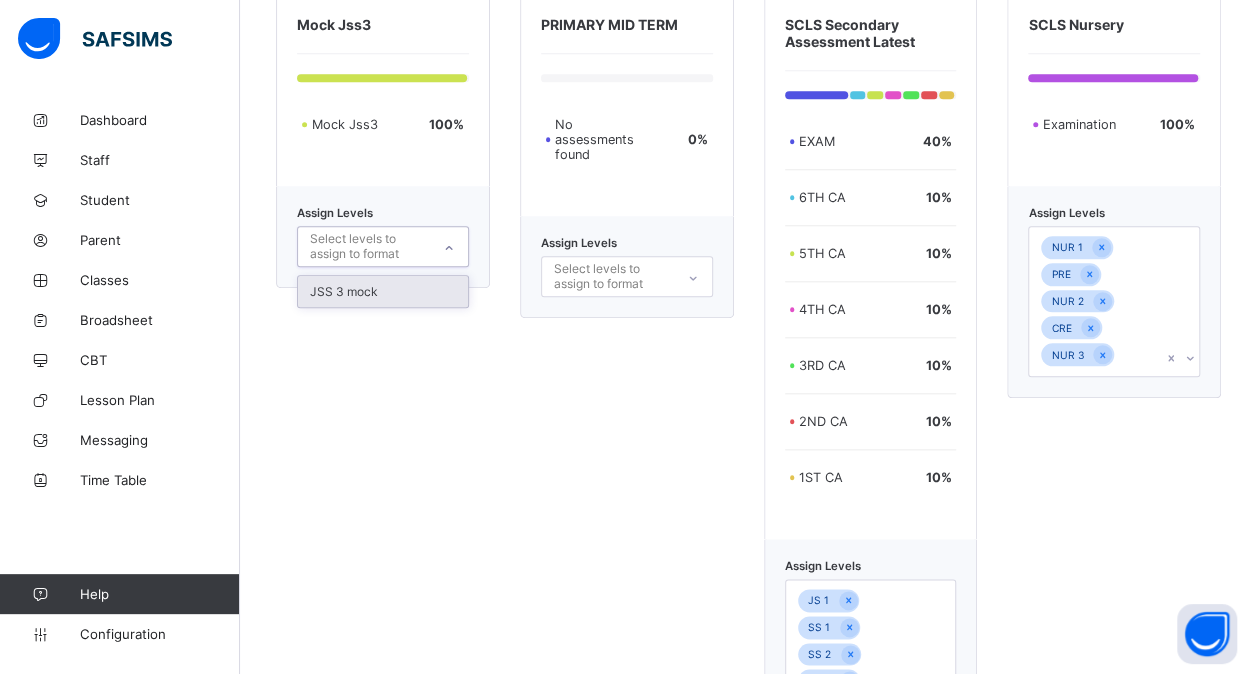 click on "Select levels to assign to format" at bounding box center (369, 246) 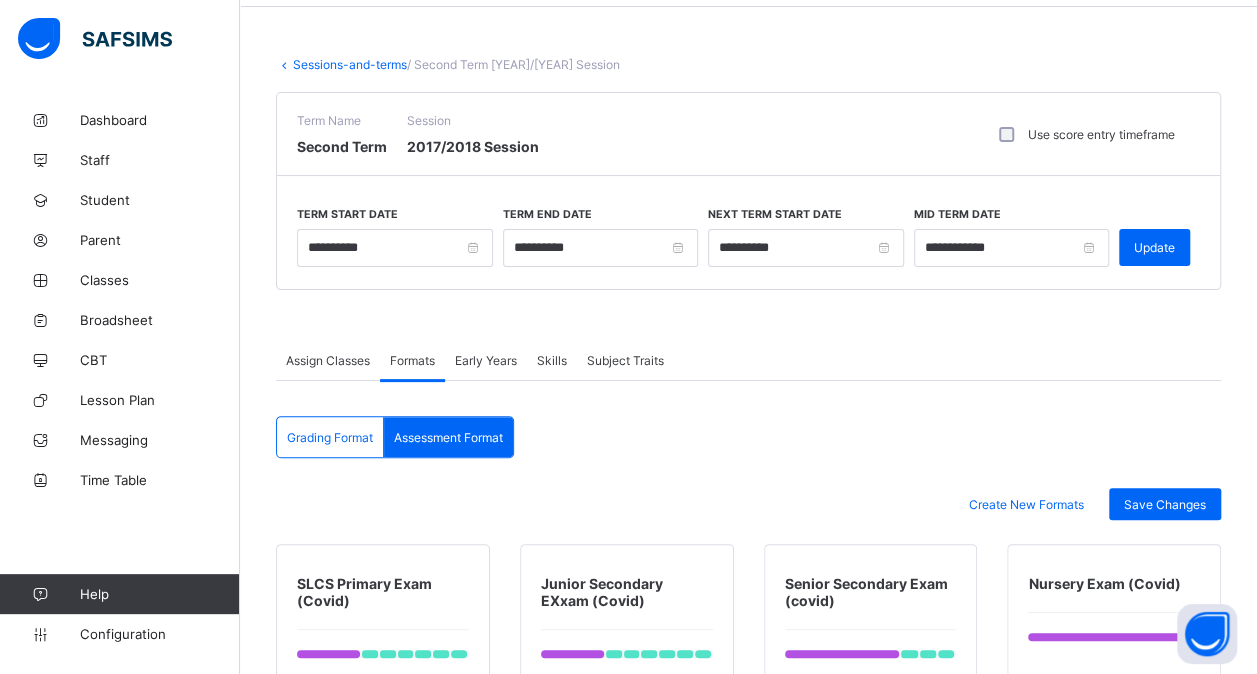 scroll, scrollTop: 61, scrollLeft: 0, axis: vertical 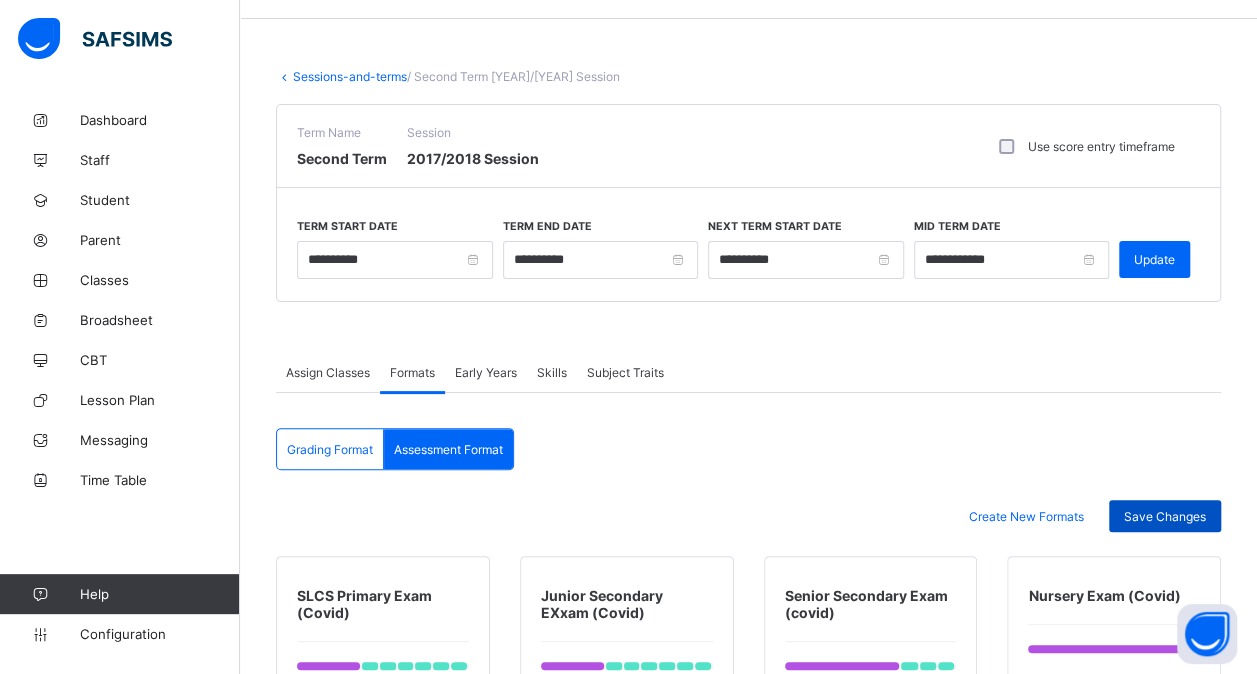 click on "Save Changes" at bounding box center (1165, 516) 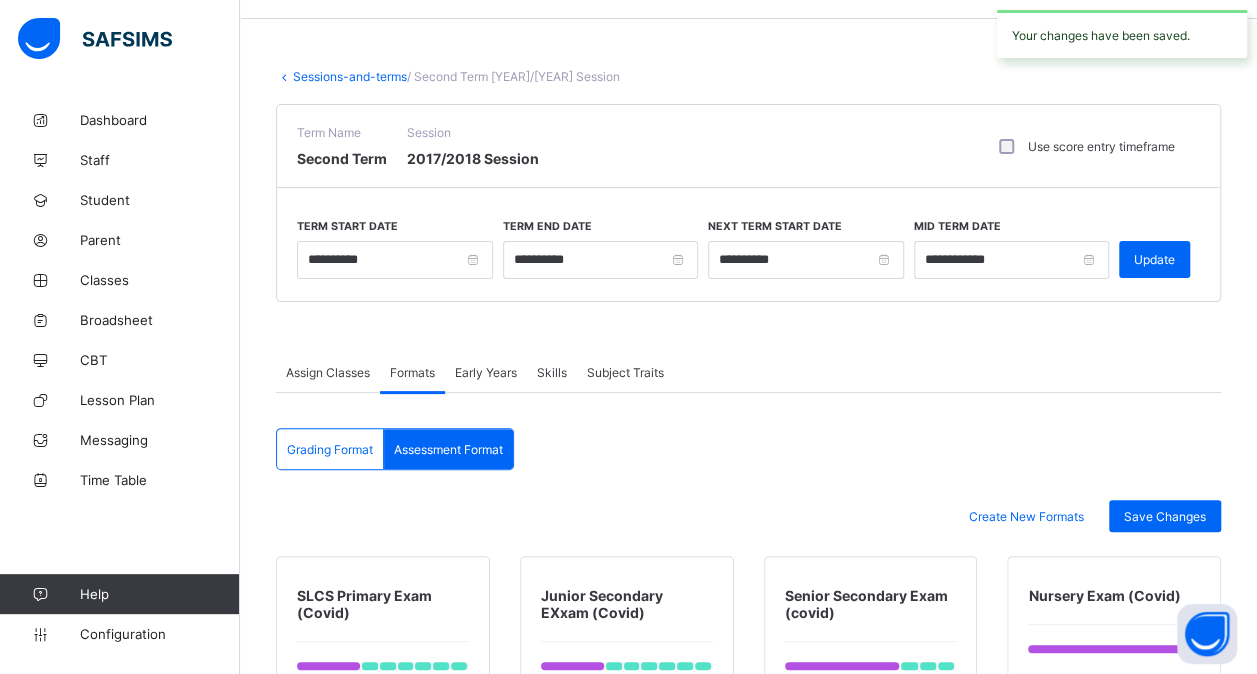 click on "Sessions-and-terms" at bounding box center [350, 76] 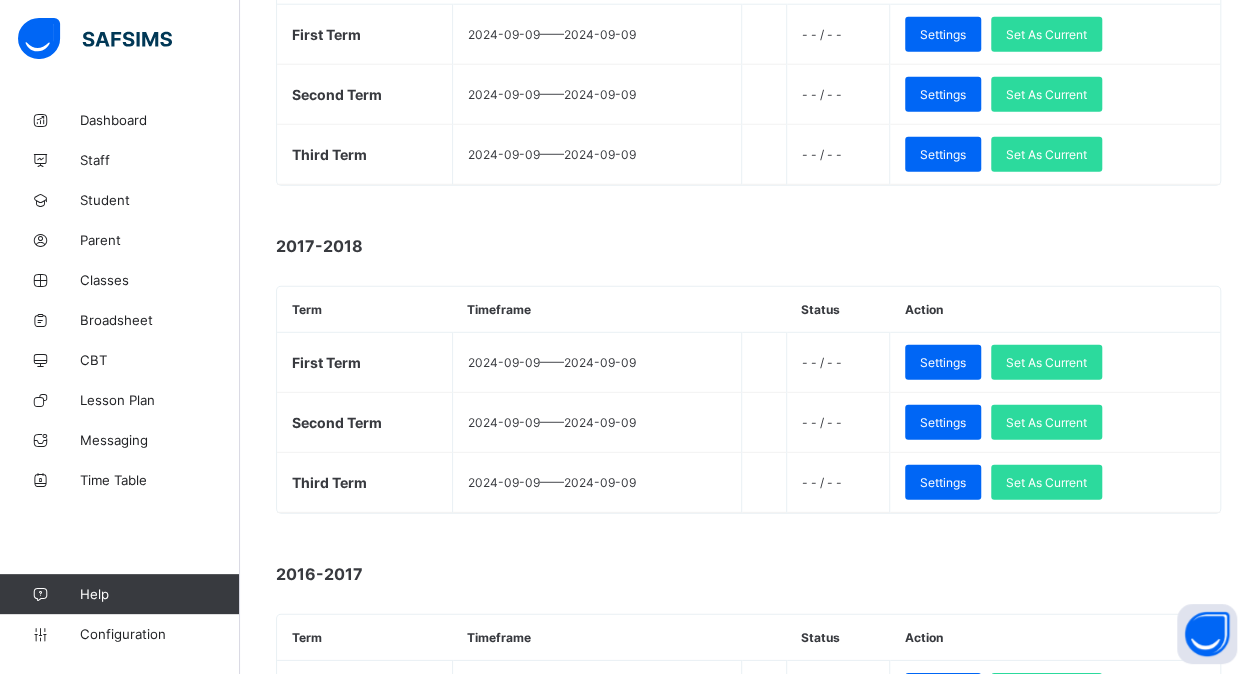 scroll, scrollTop: 2639, scrollLeft: 0, axis: vertical 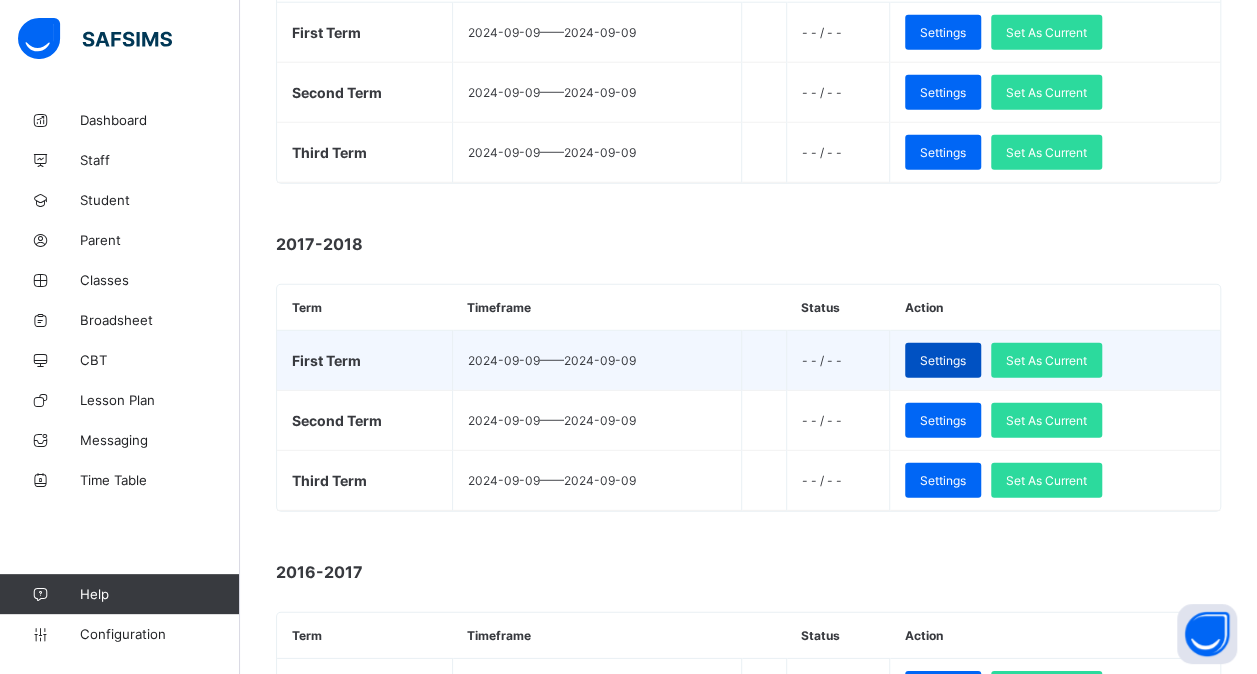 click on "Settings" at bounding box center [943, 360] 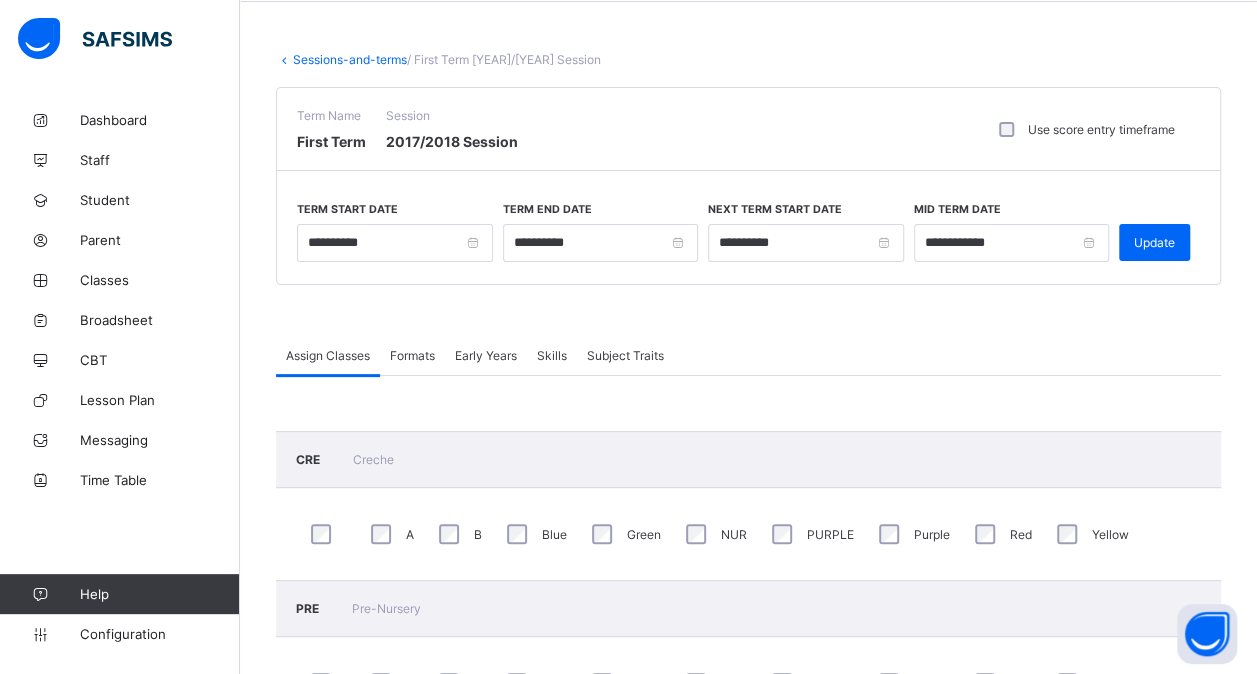 scroll, scrollTop: 0, scrollLeft: 0, axis: both 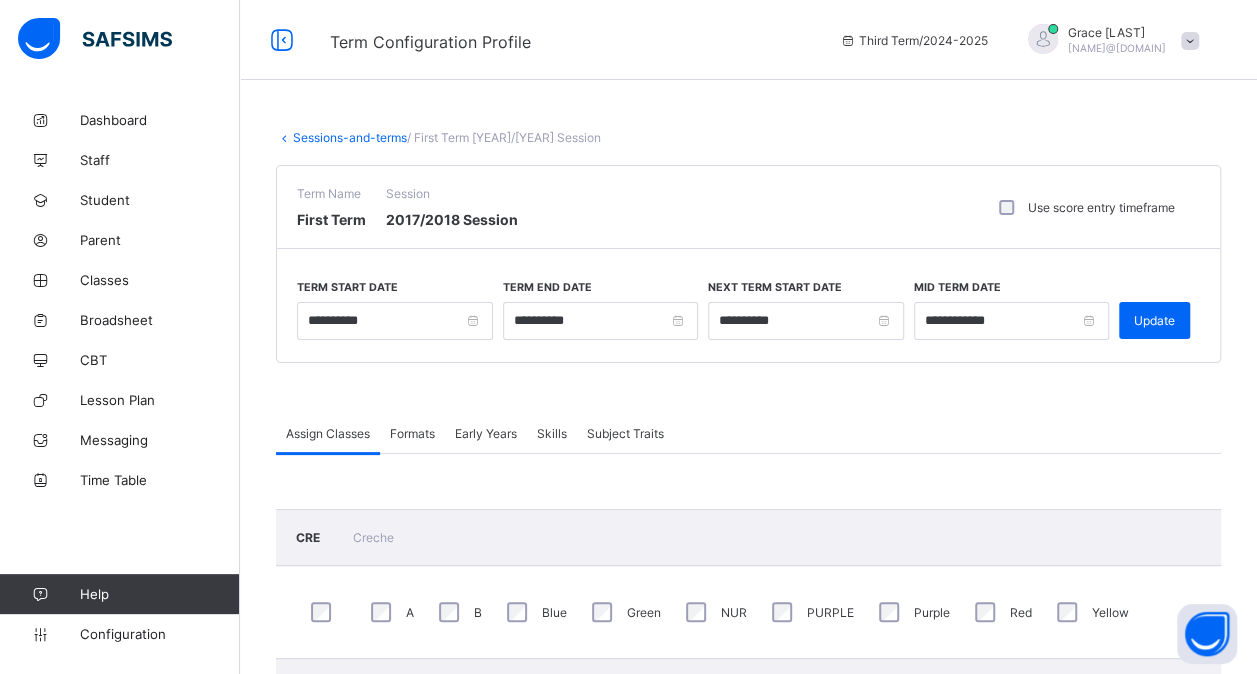 click on "Formats" at bounding box center (412, 433) 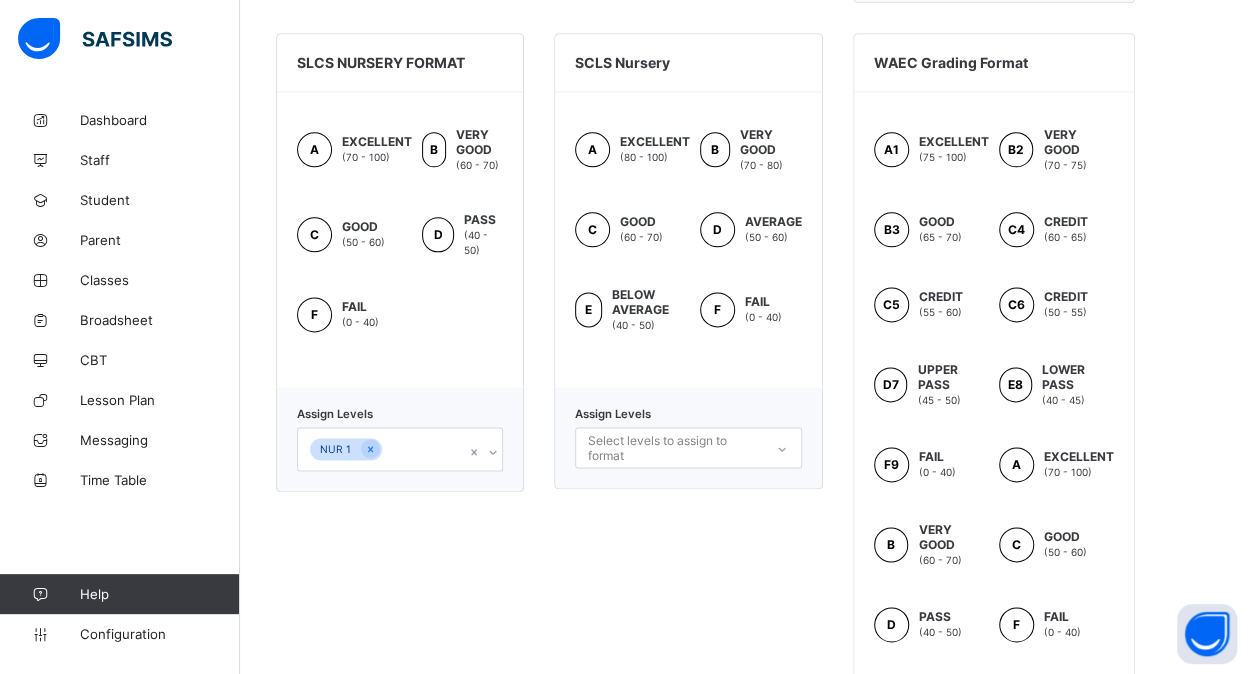 scroll, scrollTop: 1254, scrollLeft: 0, axis: vertical 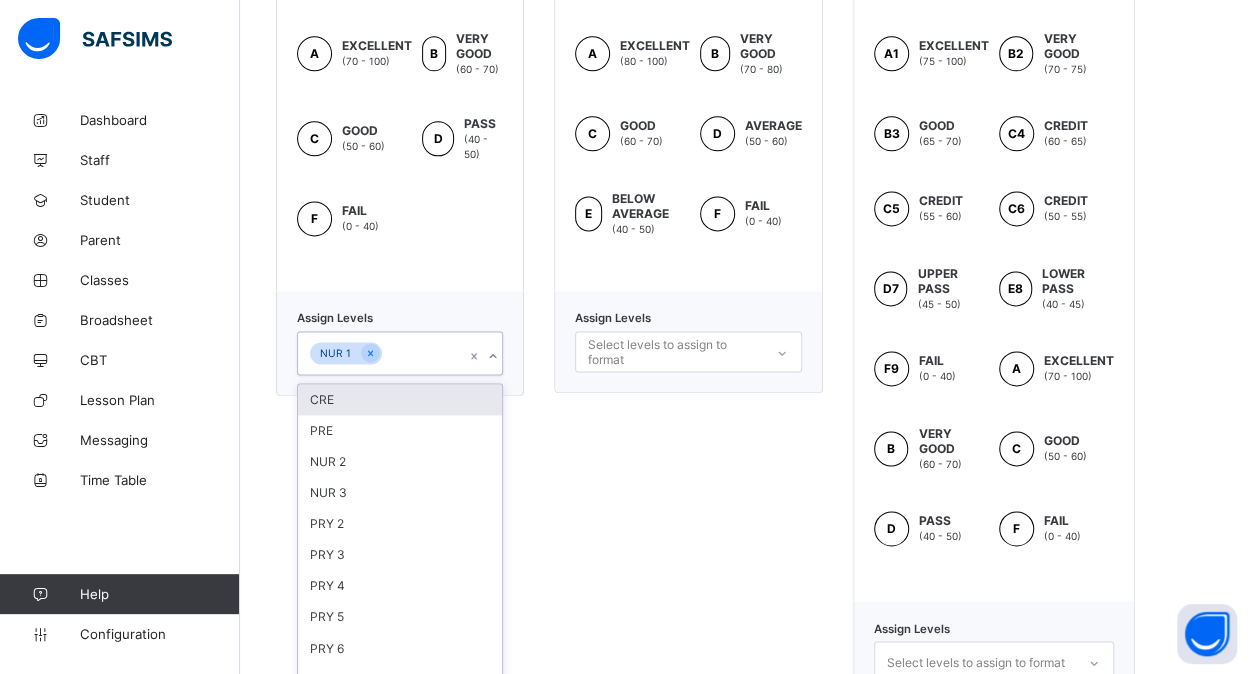click on "NUR 1" at bounding box center (381, 353) 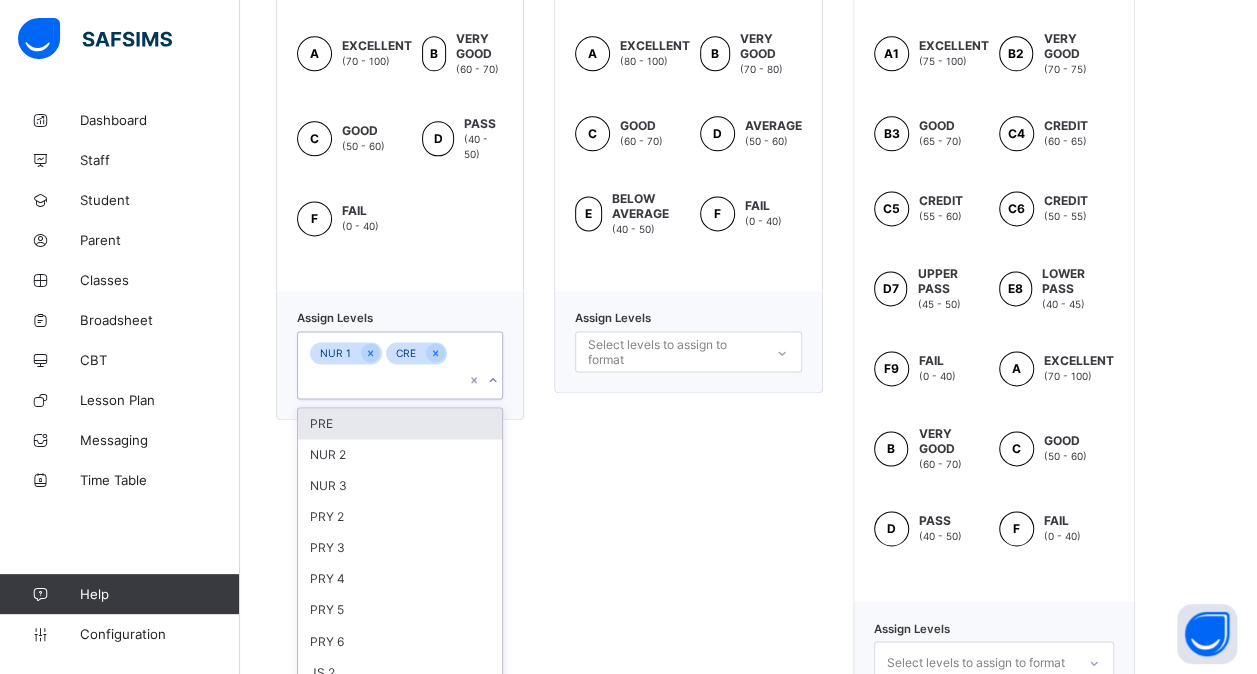 click on "PRE" at bounding box center [400, 423] 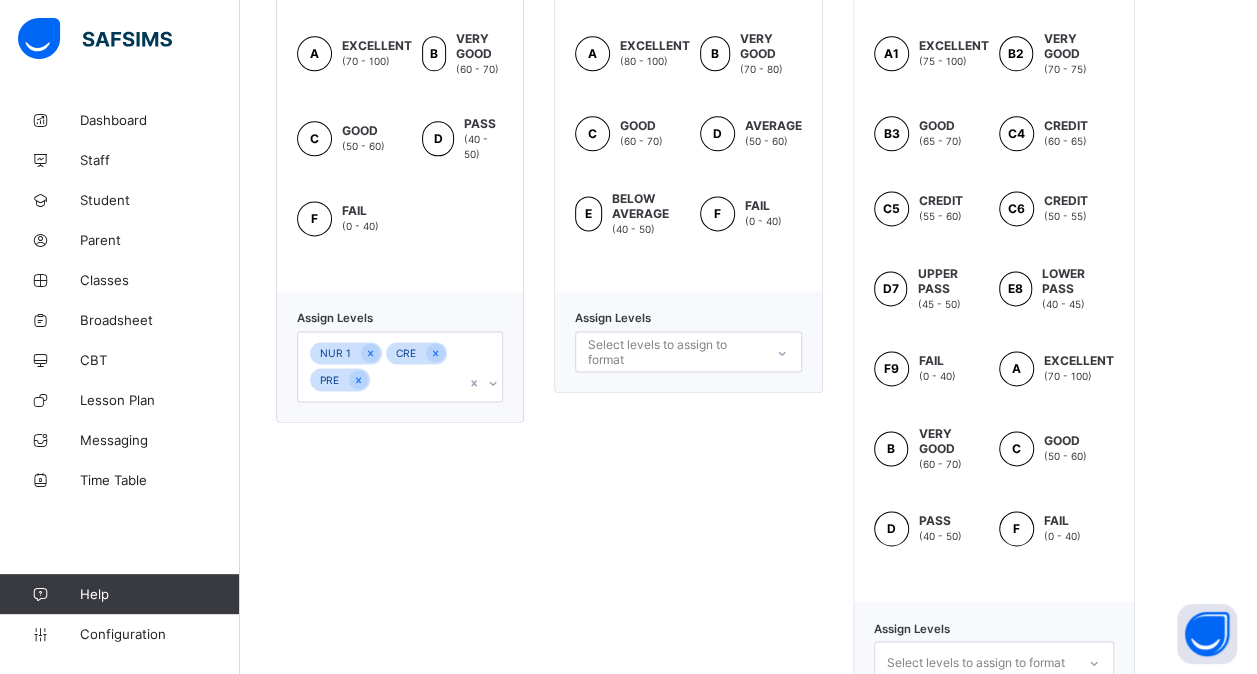 click on "Assign Levels NUR 1 CRE PRE" at bounding box center (400, 357) 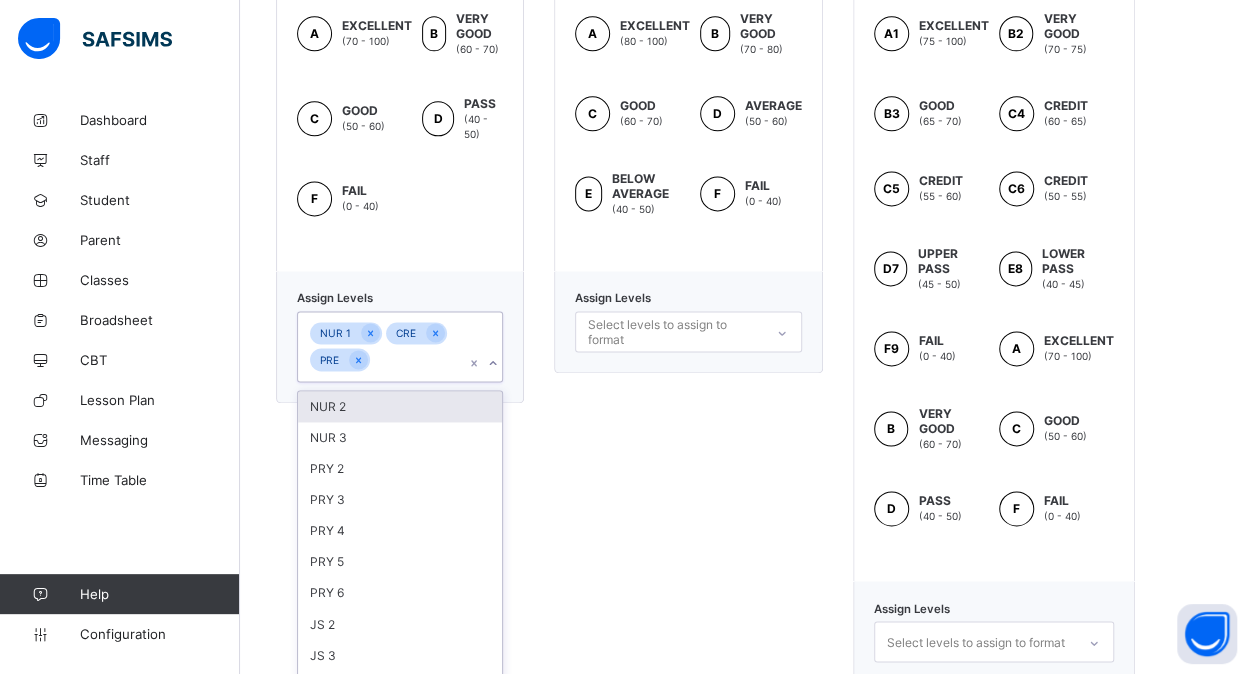 scroll, scrollTop: 1276, scrollLeft: 0, axis: vertical 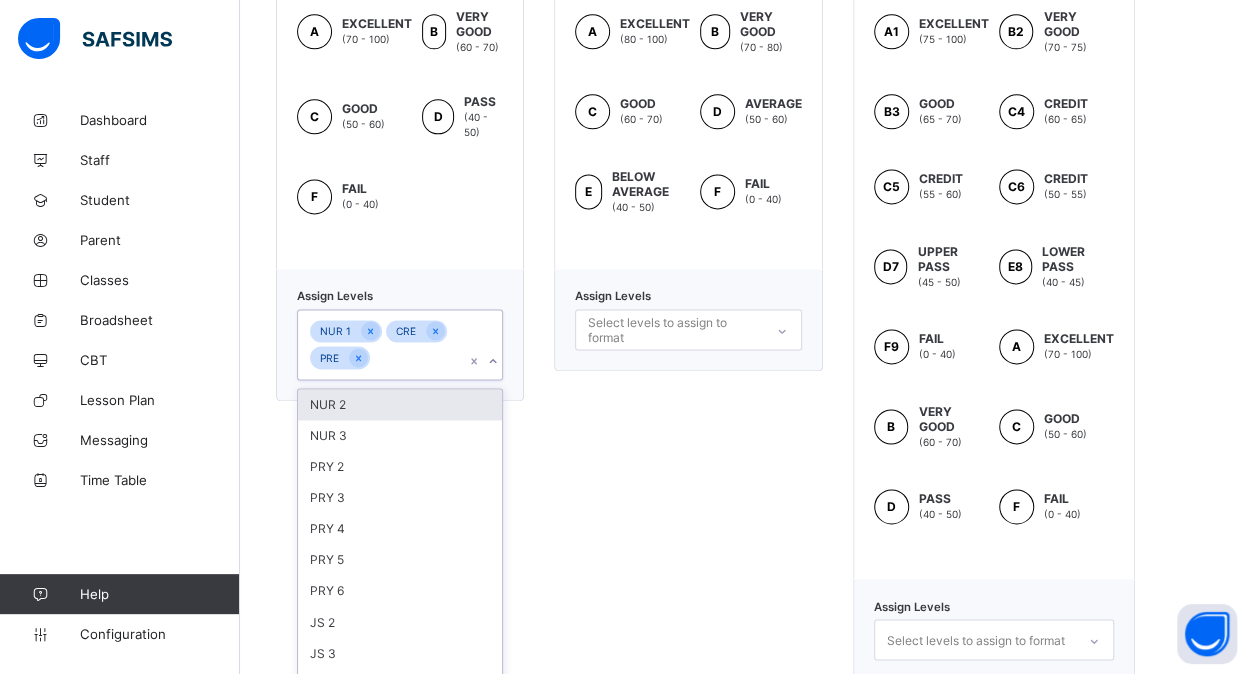 drag, startPoint x: 394, startPoint y: 380, endPoint x: 404, endPoint y: 365, distance: 18.027756 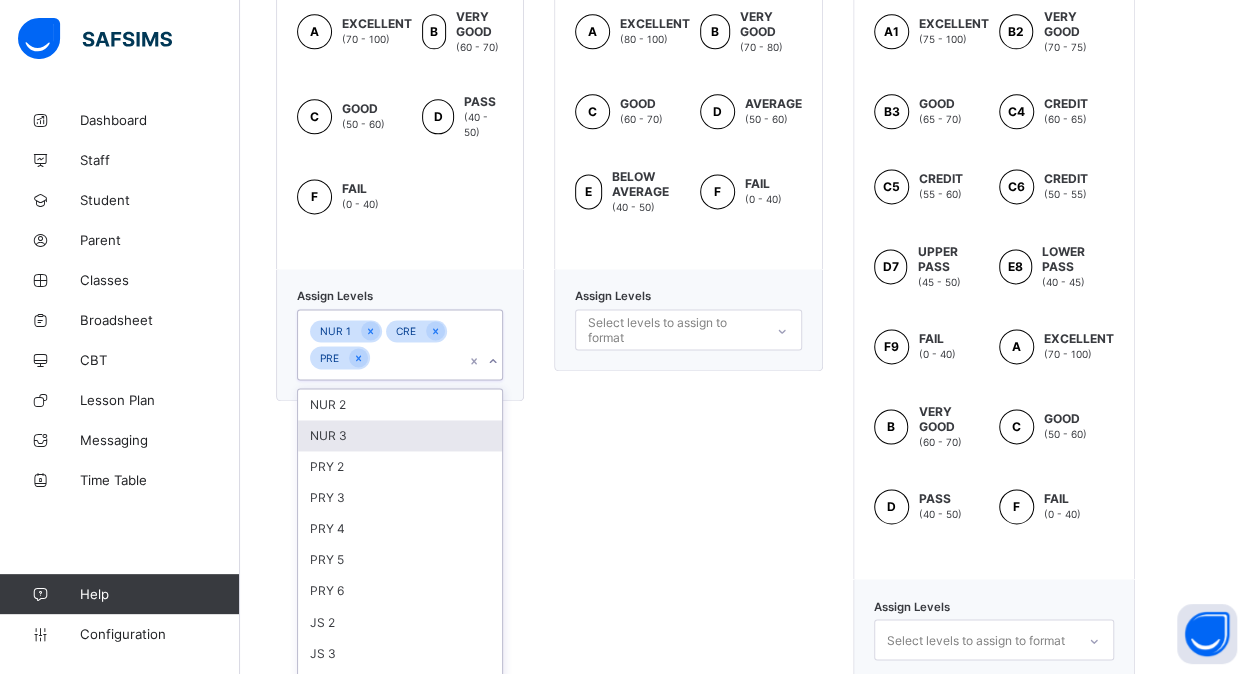 click on "NUR 3" at bounding box center (400, 435) 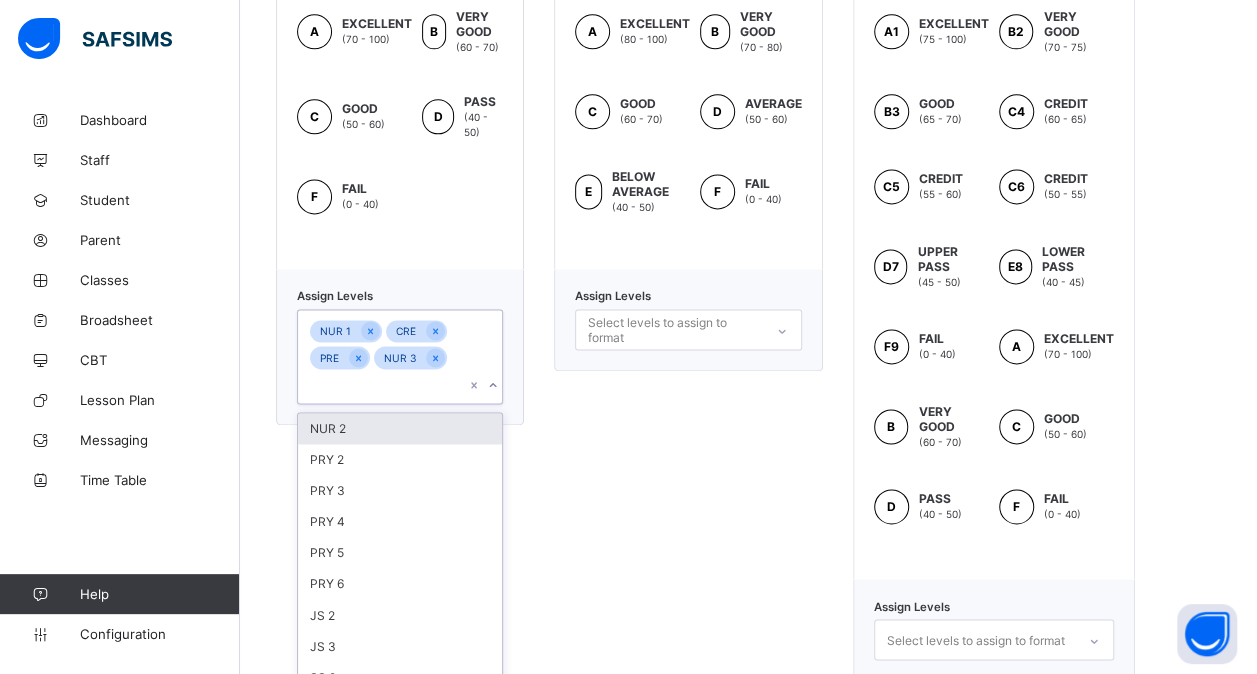 click on "NUR 2" at bounding box center (400, 428) 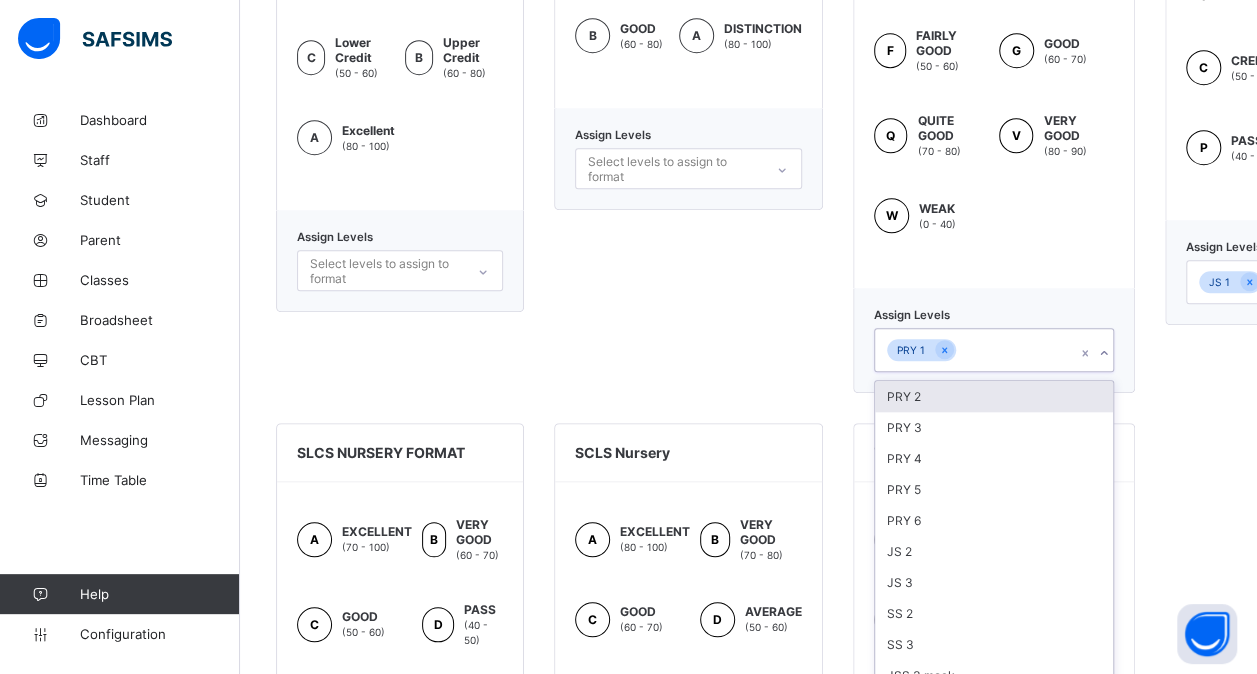 scroll, scrollTop: 768, scrollLeft: 0, axis: vertical 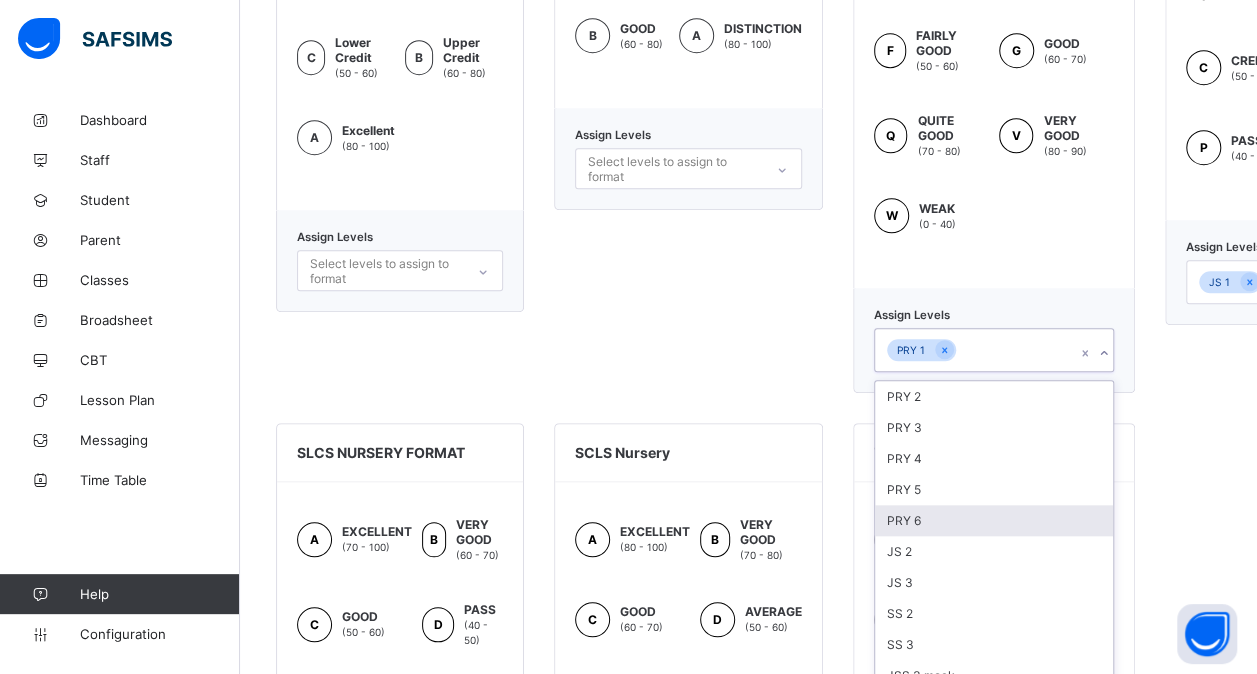 click on "PRY 6" at bounding box center (994, 520) 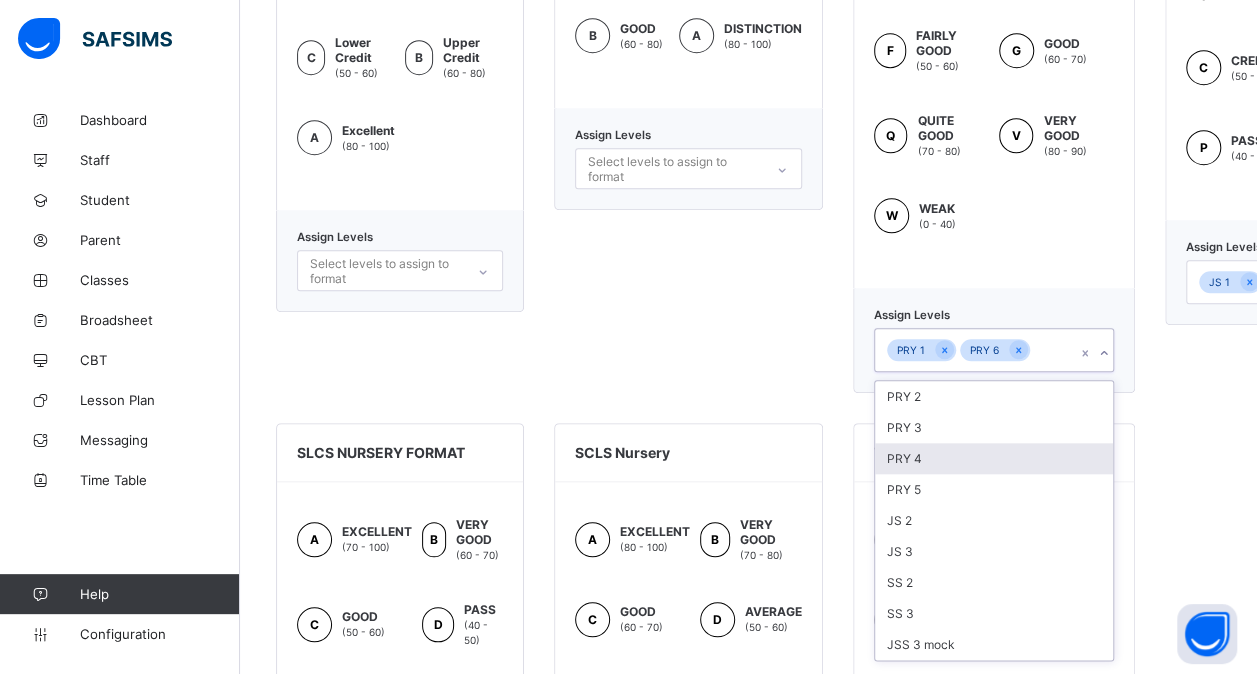 click on "PRY 4" at bounding box center [994, 458] 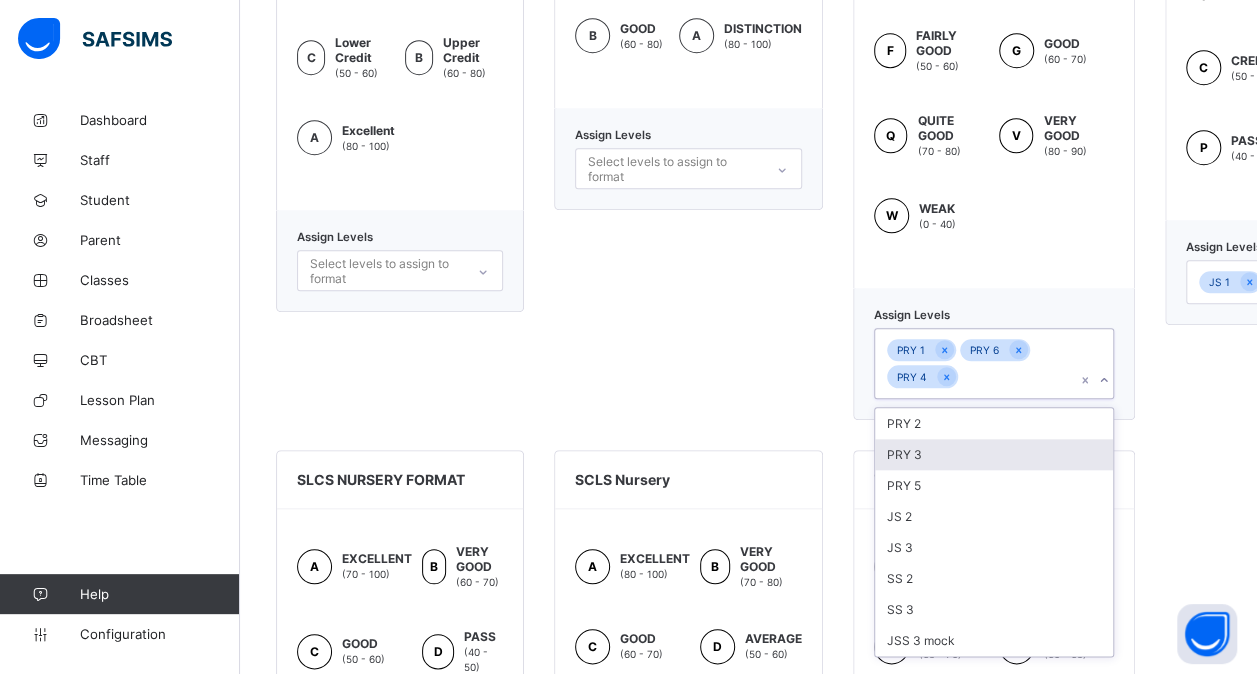 click on "PRY 3" at bounding box center (994, 454) 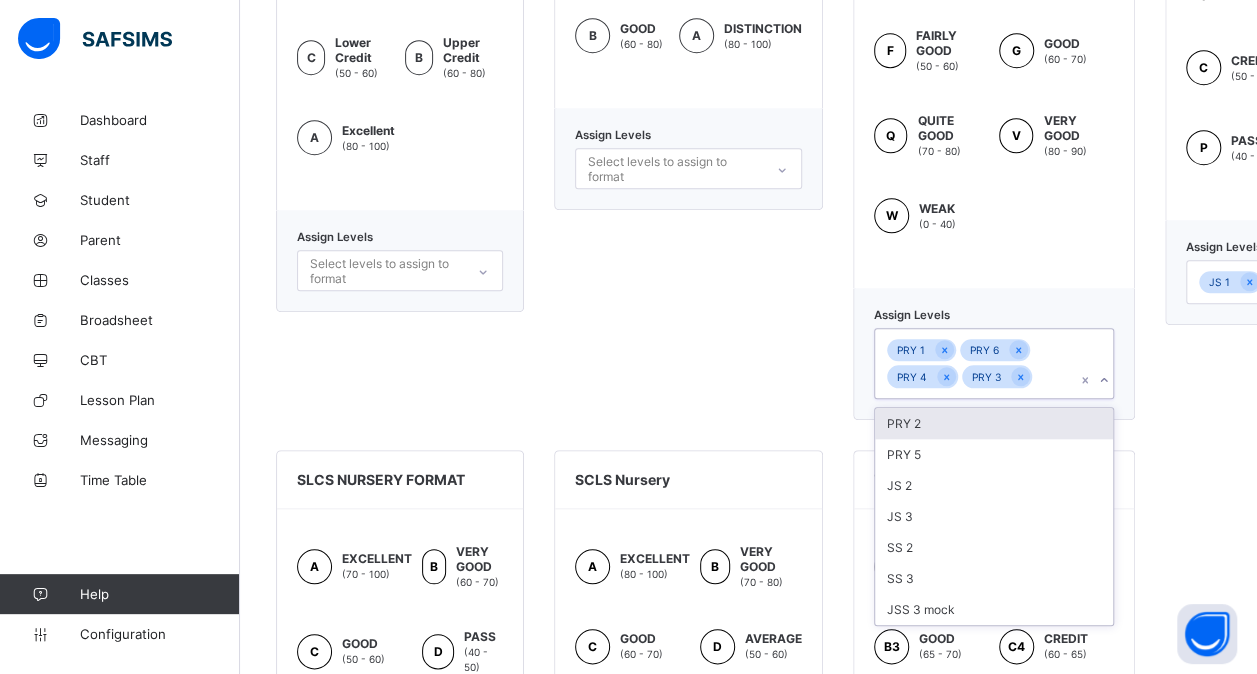 click on "PRY 2" at bounding box center (994, 423) 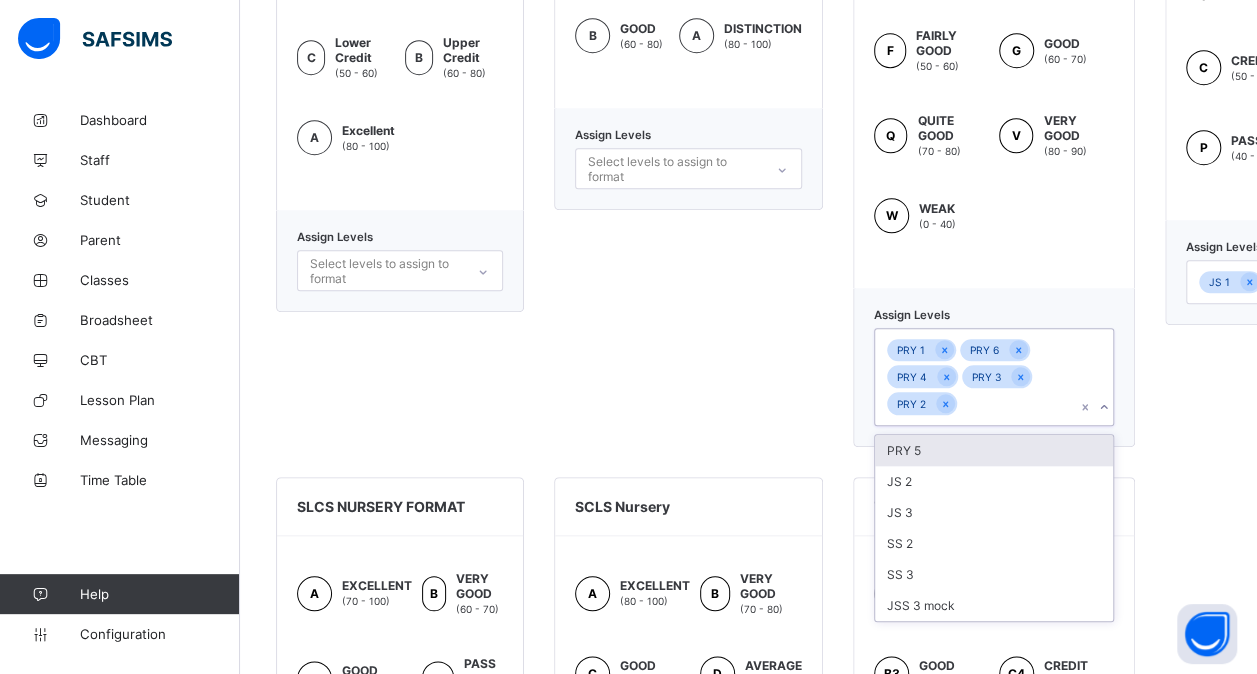 click on "PRY 5" at bounding box center (994, 450) 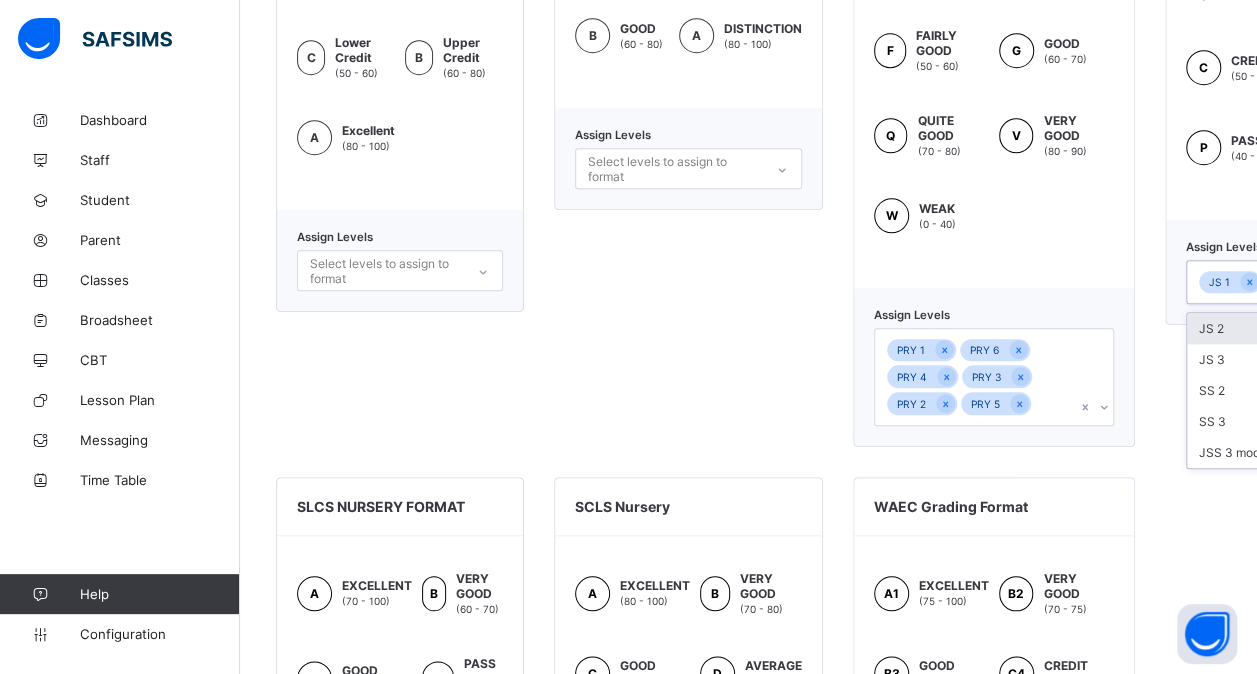scroll, scrollTop: 768, scrollLeft: 162, axis: both 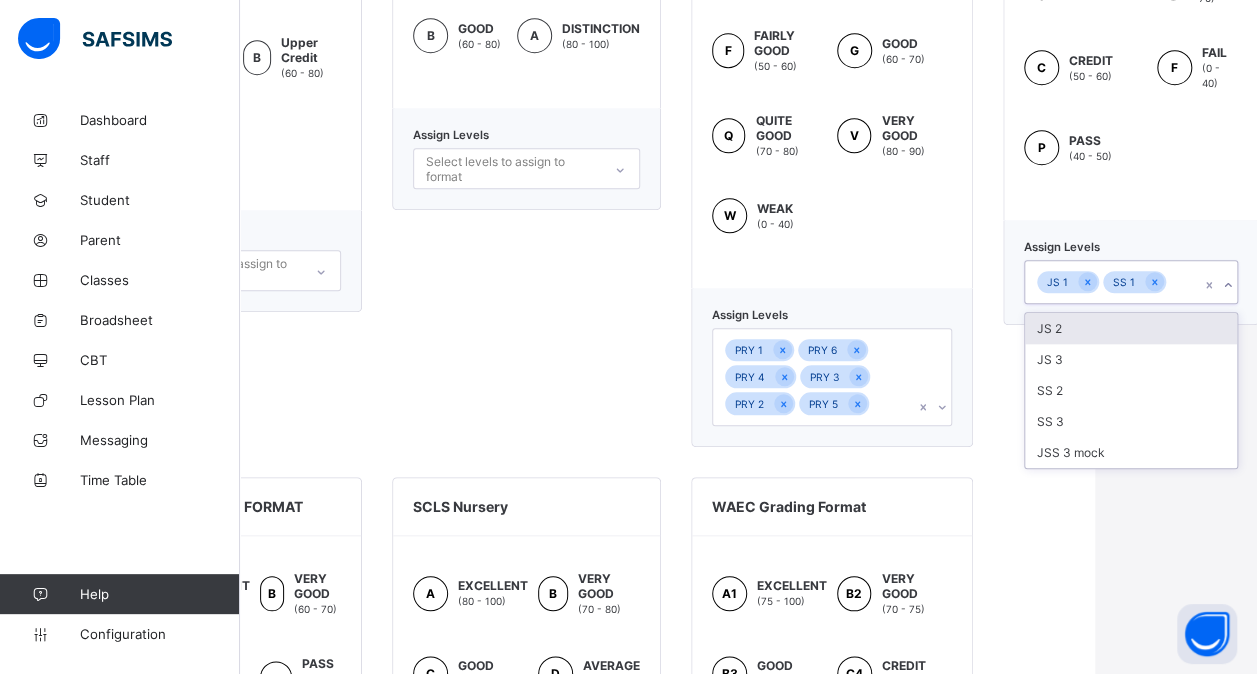 click on "JS 1 SS 1" at bounding box center [1131, 282] 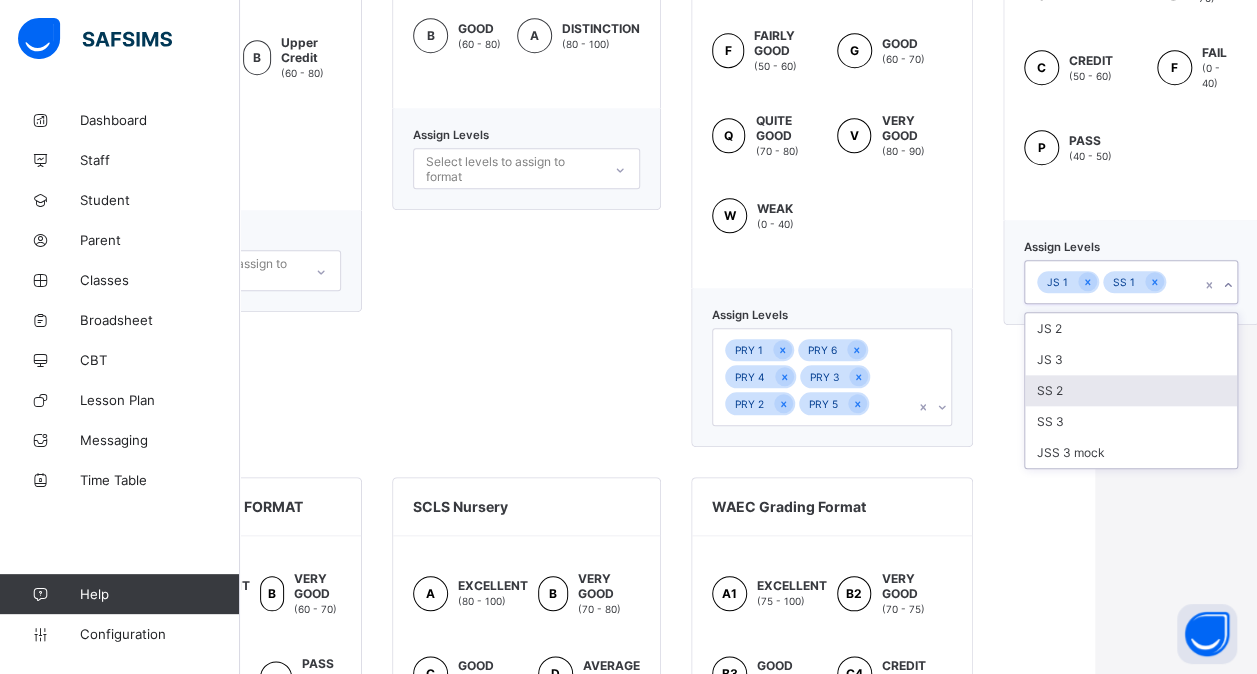 click on "SS 2" at bounding box center (1131, 390) 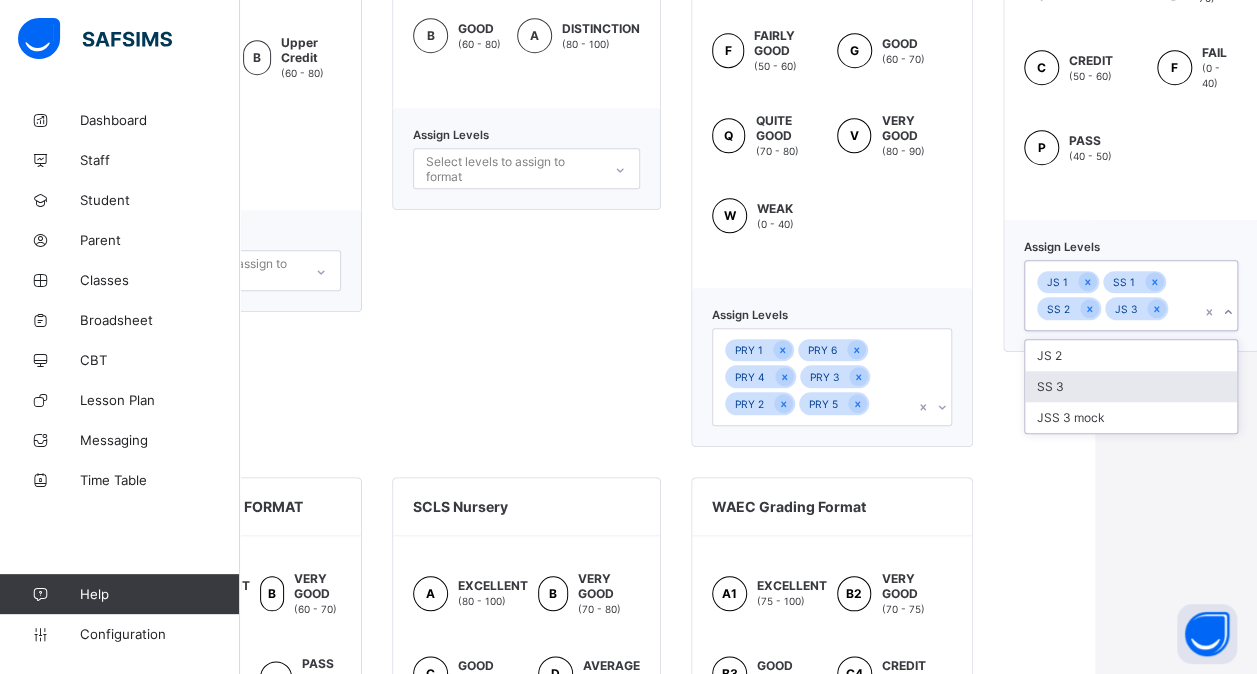 click on "SS 3" at bounding box center [1131, 386] 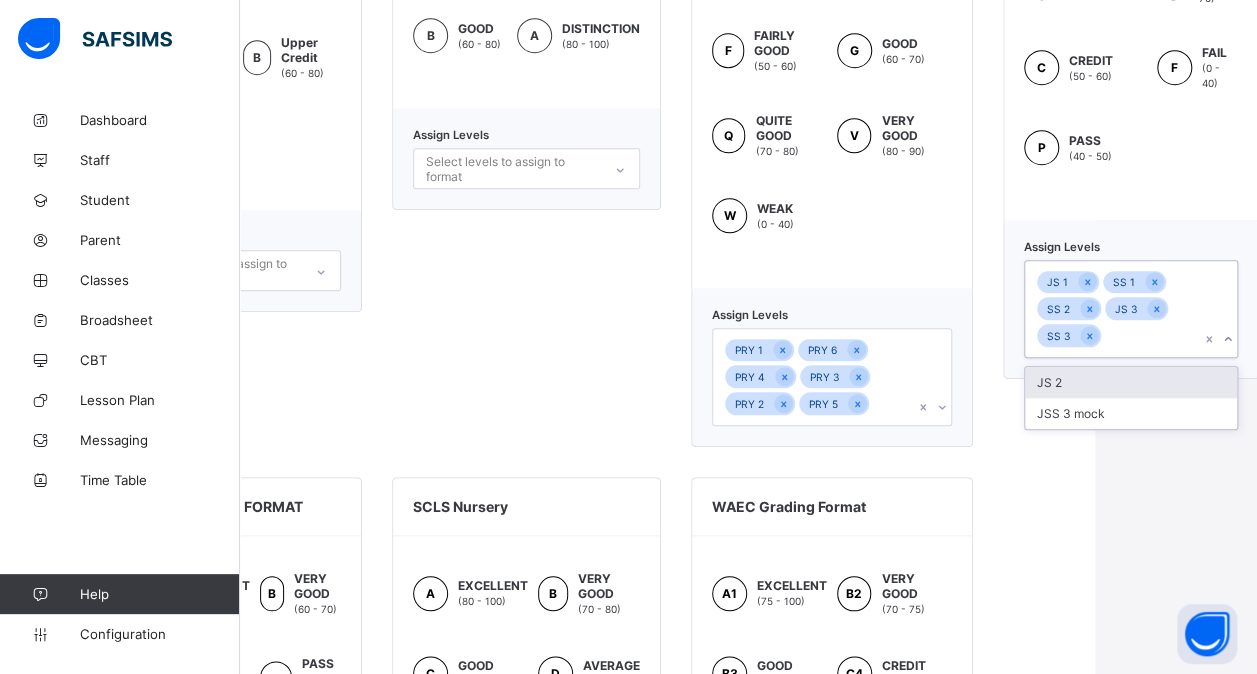 click on "JS 2" at bounding box center (1131, 382) 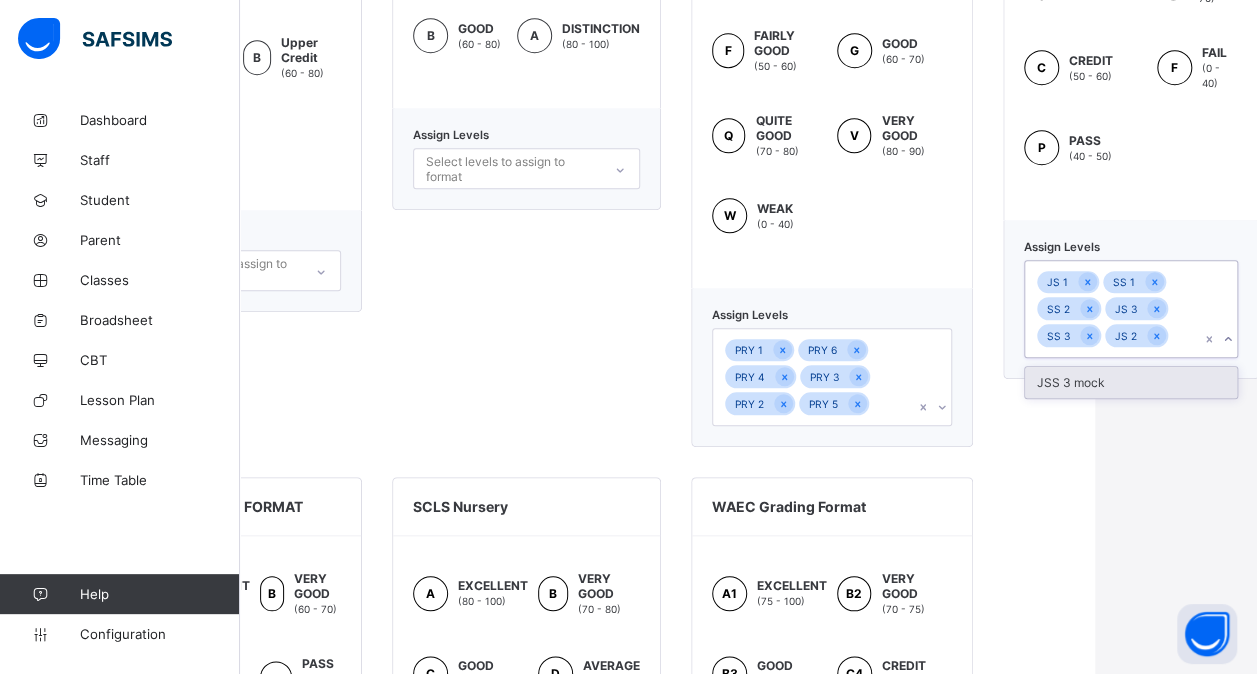 click on "JSS 3 mock" at bounding box center [1131, 382] 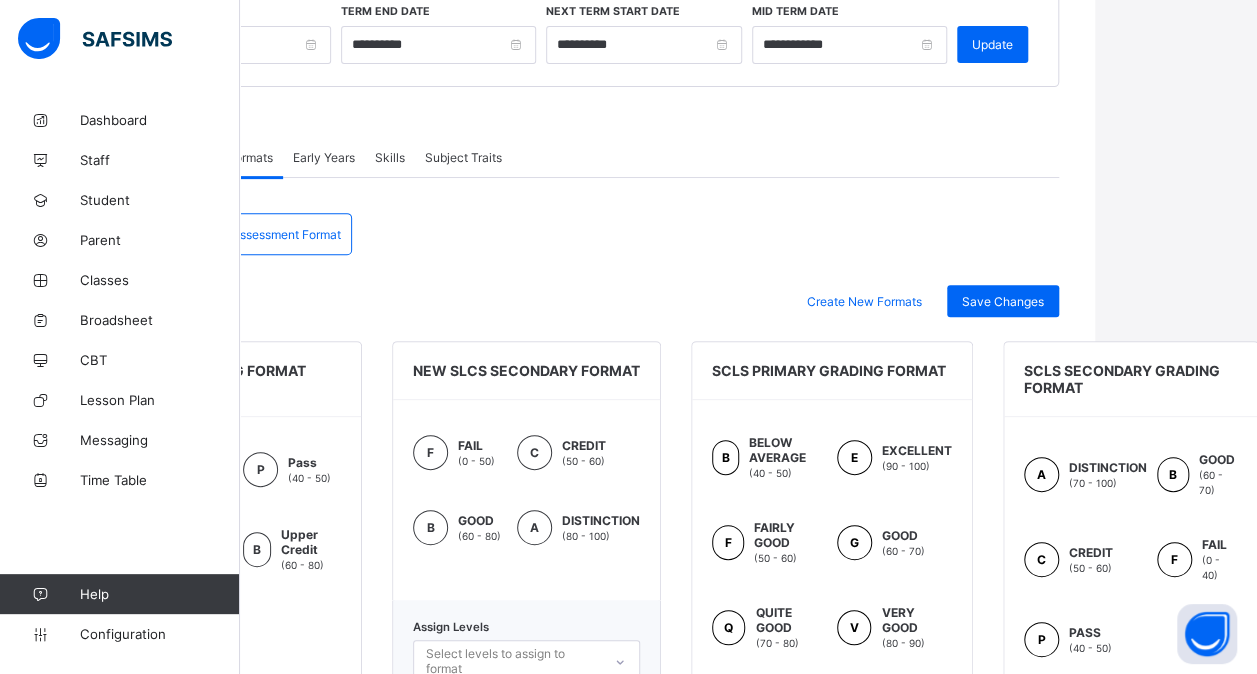 scroll, scrollTop: 0, scrollLeft: 162, axis: horizontal 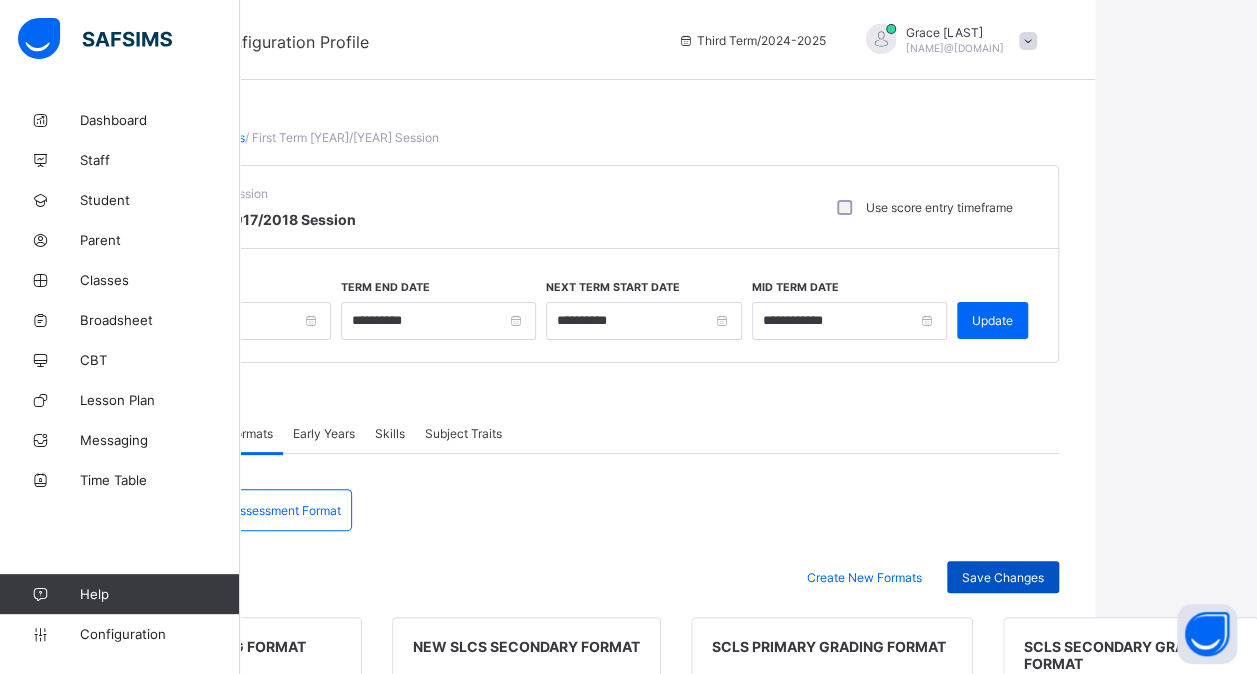 click on "Save Changes" at bounding box center (1003, 577) 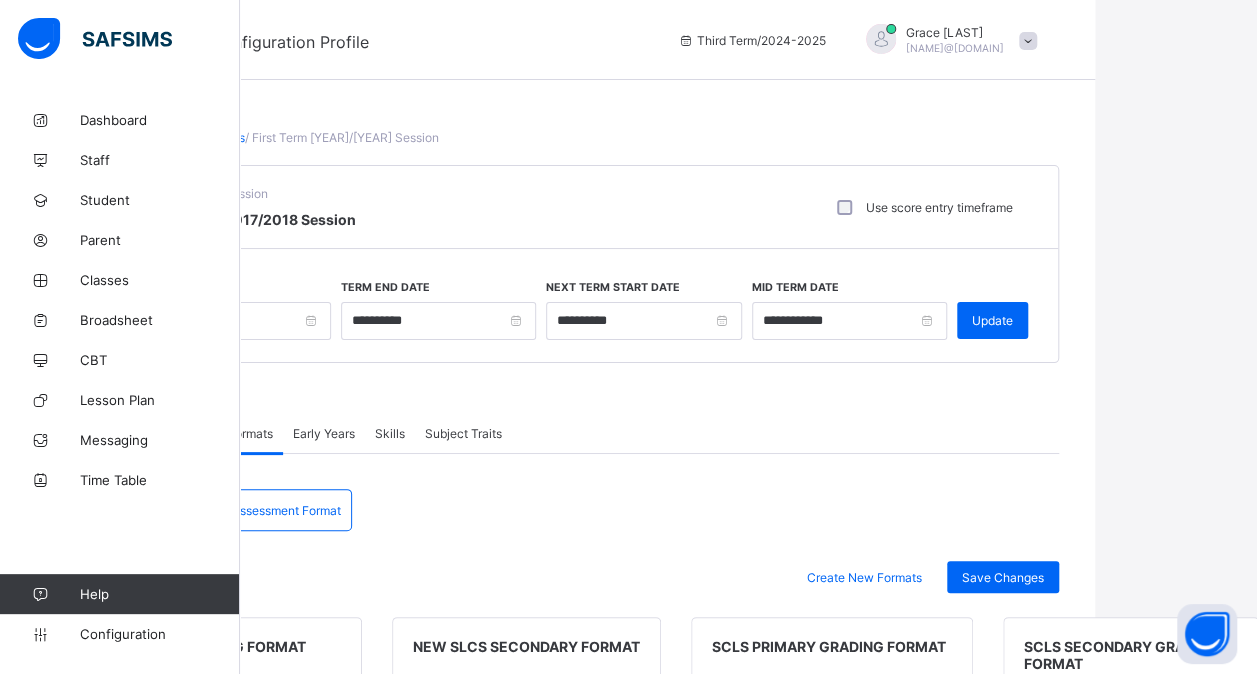 click on "Grading Format Assessment Format Grading Format Assessment Format Create New Formats Save Changes NECO GRADING FORMAT JSS1-3 F Fail (0 - 40) P Pass (40 - 50) C Lower Credit (50 - 60) B Upper Credit (60 - 80) A Excellent (80 - 100) Assign Levels Select levels to assign to format NEW SLCS SECONDARY FORMAT F FAIL (0 - 50) C CREDIT (50 - 60) B GOOD (60 - 80) A DISTINCTION (80 - 100) Assign Levels Select levels to assign to format SCLS PRIMARY GRADING FORMAT B BELOW AVERAGE (40 - 50) E EXCELLENT (90 - 100) F FAIRLY GOOD (50 - 60) G GOOD (60 - 70) Q QUITE GOOD (70 - 80) V VERY GOOD (80 - 90) W WEAK (0 - 40) Assign Levels PRY 1 PRY 6 PRY 4 PRY 3 PRY 2 PRY 5 SCLS SECONDARY GRADING FORMAT A DISTINCTION (70 - 100) B GOOD (60 - 70) C CREDIT (50 - 60) F FAIL (0 - 40) P PASS (40 - 50) Assign Levels JS 1 SS 1 SS 2 JS 3 SS 3 JS 2 JSS 3 mock SLCS NURSERY FORMAT A EXCELLENT (70 - 100) B VERY GOOD (60 - 70) C GOOD (50 - 60) D PASS" at bounding box center [586, 1255] 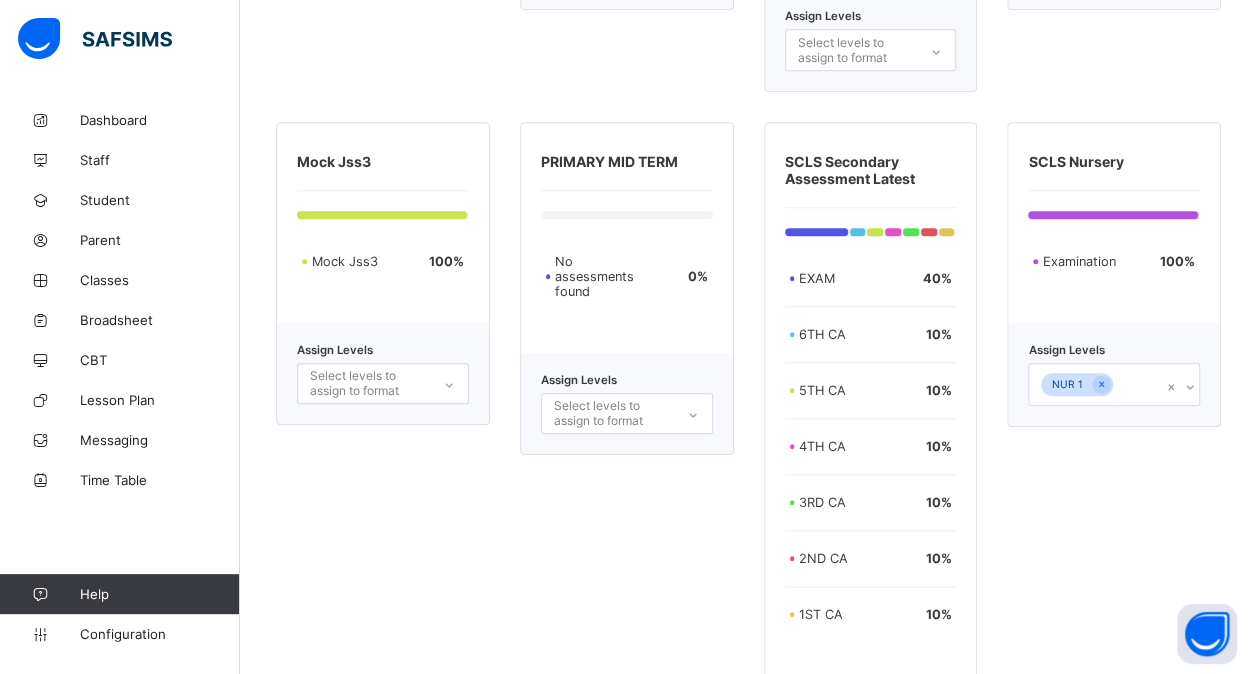 scroll, scrollTop: 4539, scrollLeft: 15, axis: both 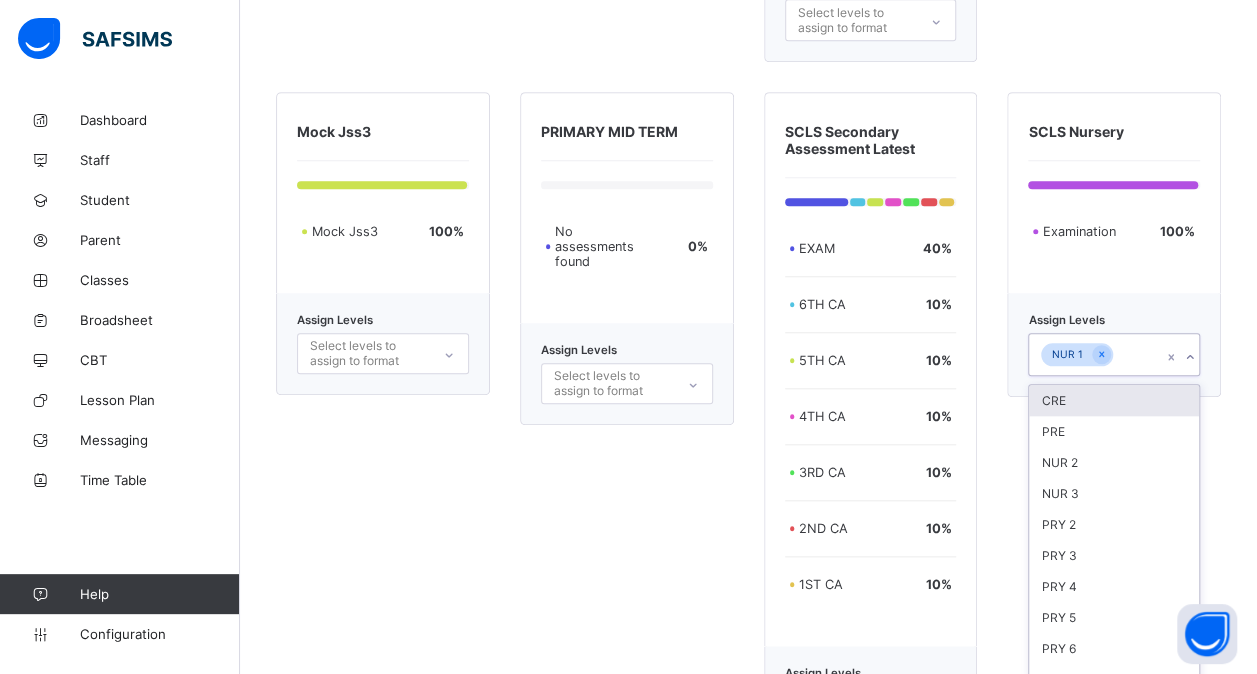 click on "NUR 1" at bounding box center (1095, 355) 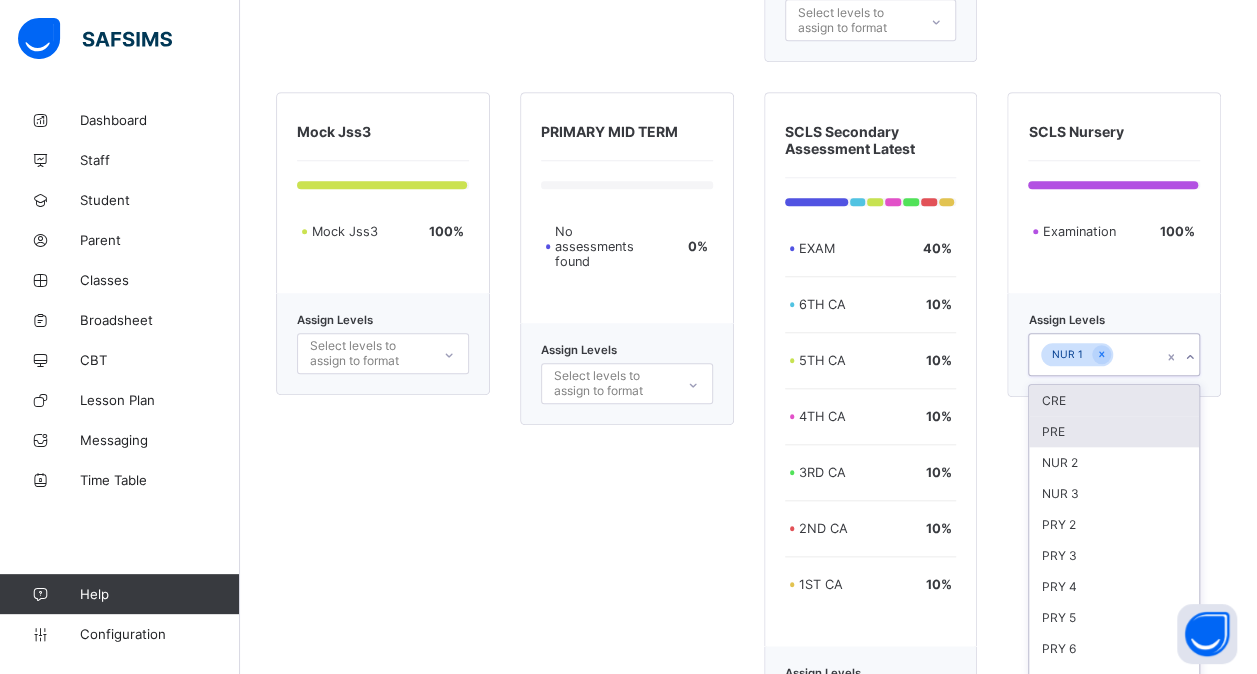 click on "PRE" at bounding box center [1114, 431] 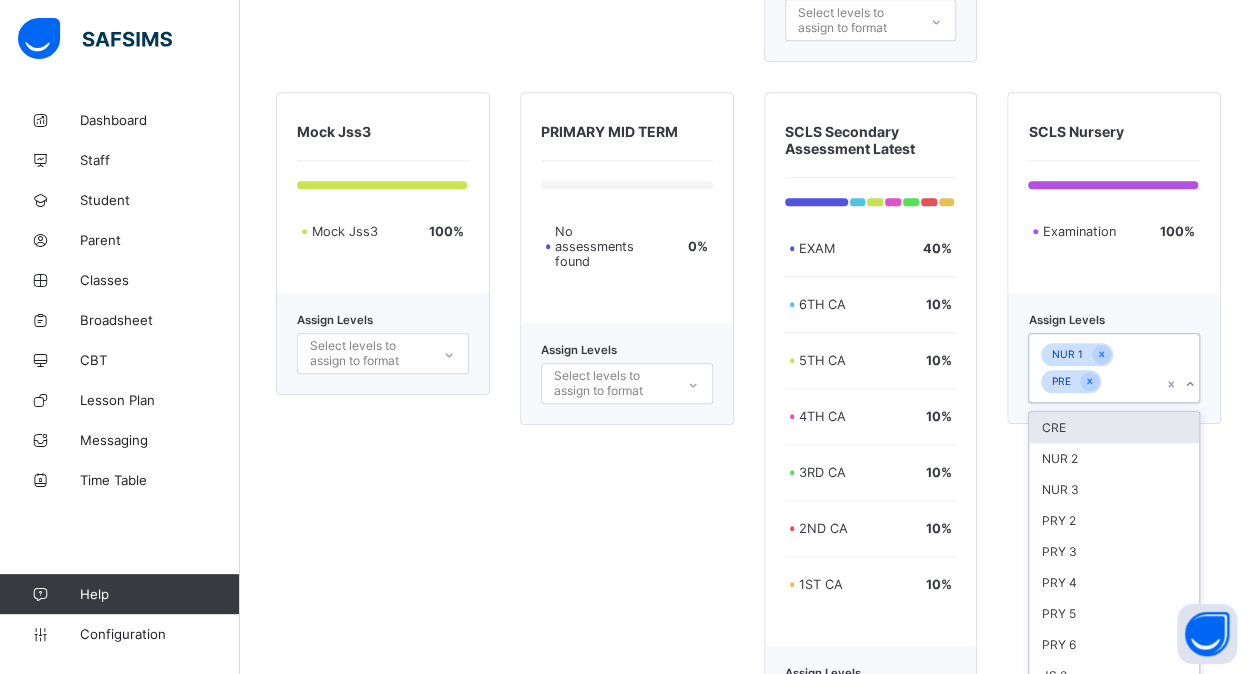click on "CRE" at bounding box center [1114, 427] 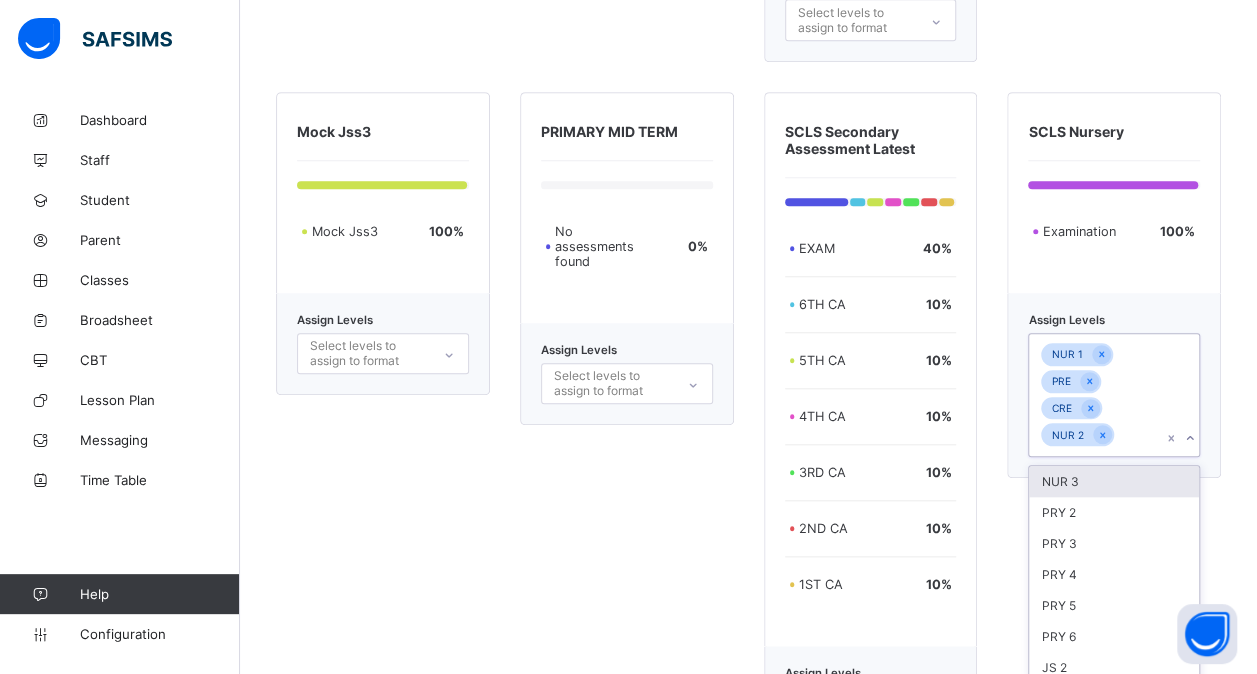 click on "NUR 3" at bounding box center (1114, 481) 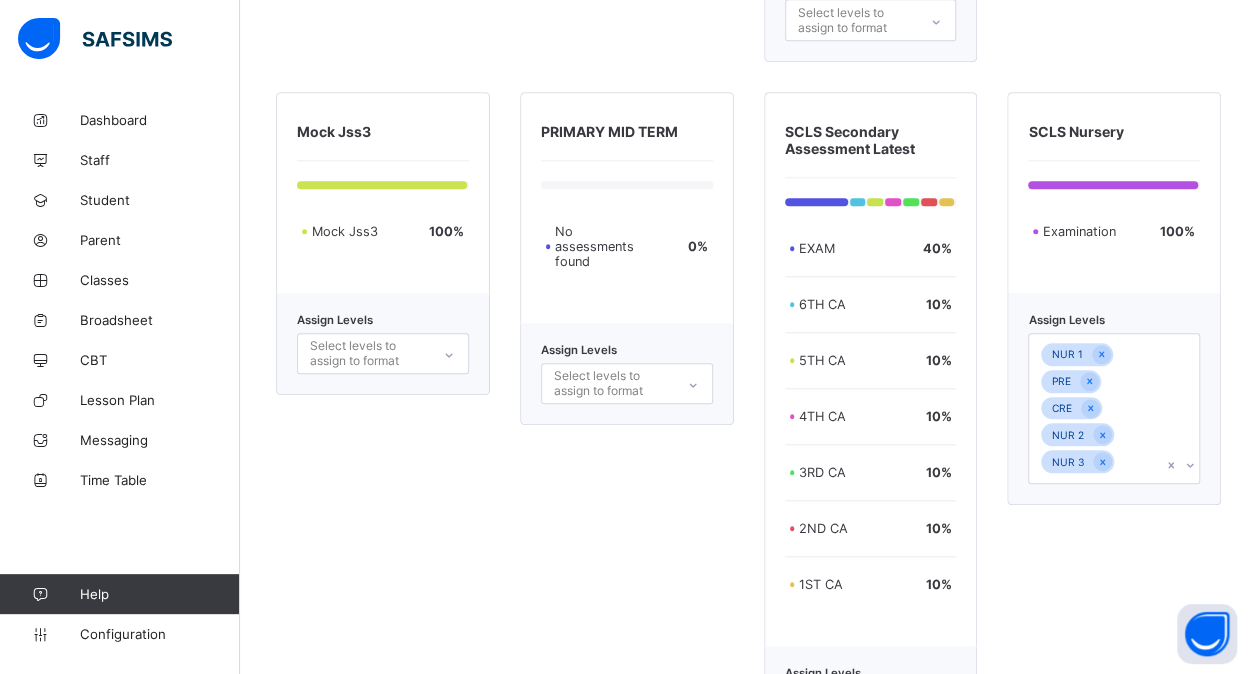 click on "PRIMARY MID TERM     No assessments found     0 % Assign Levels Select levels to assign to format" at bounding box center (627, 435) 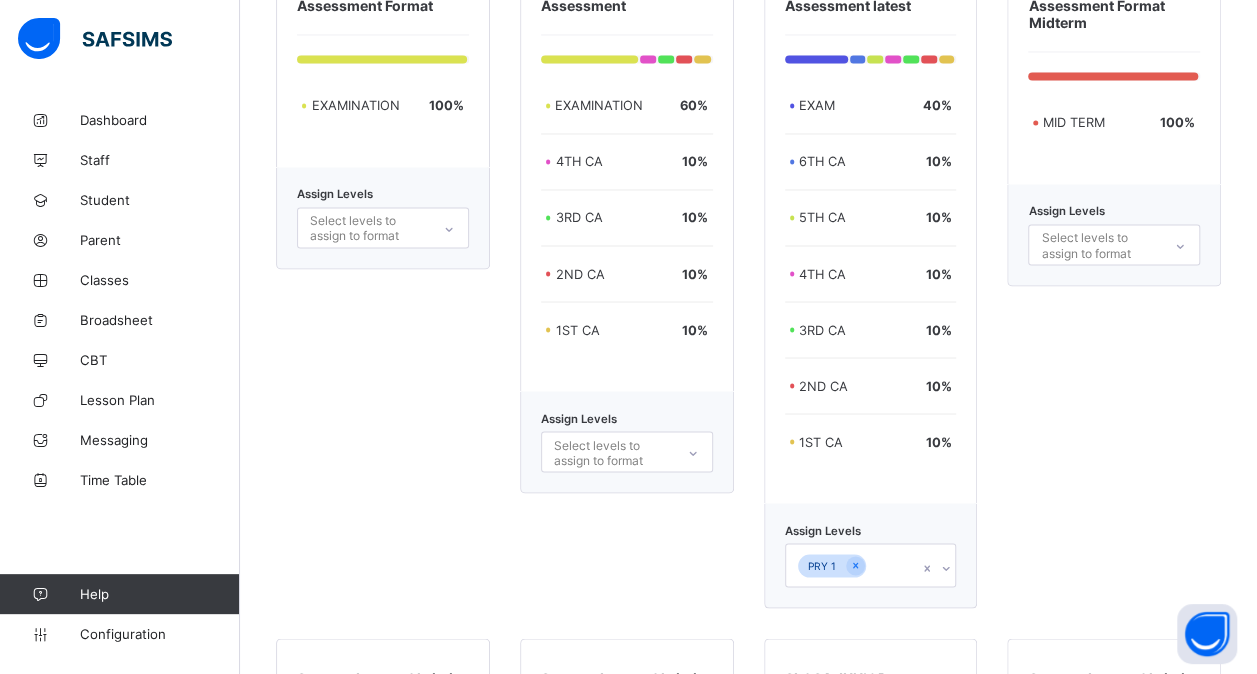 scroll, scrollTop: 5408, scrollLeft: 0, axis: vertical 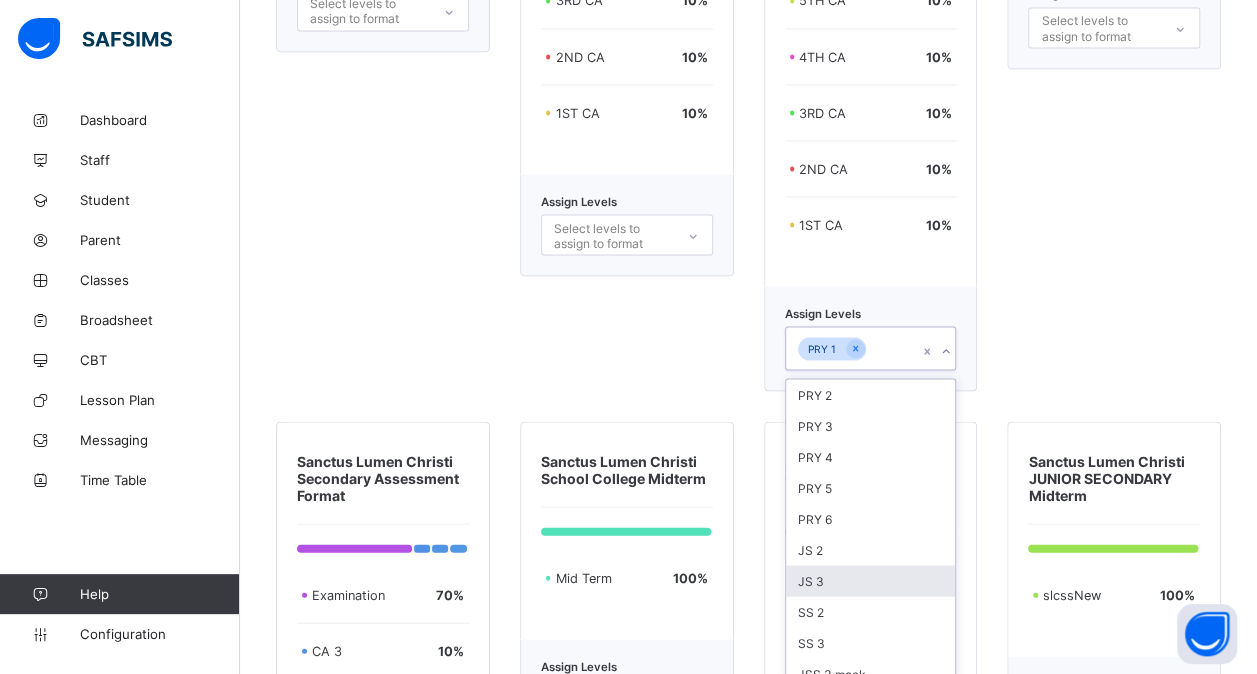 click on "option JS 3 focused, 7 of 10. 10 results available. Use Up and Down to choose options, press Enter to select the currently focused option, press Escape to exit the menu, press Tab to select the option and exit the menu. PRY 1 PRY 2 PRY 3 PRY 4 PRY 5 PRY 6 JS 2 JS 3 SS 2 SS 3 JSS 3 mock" at bounding box center [871, 348] 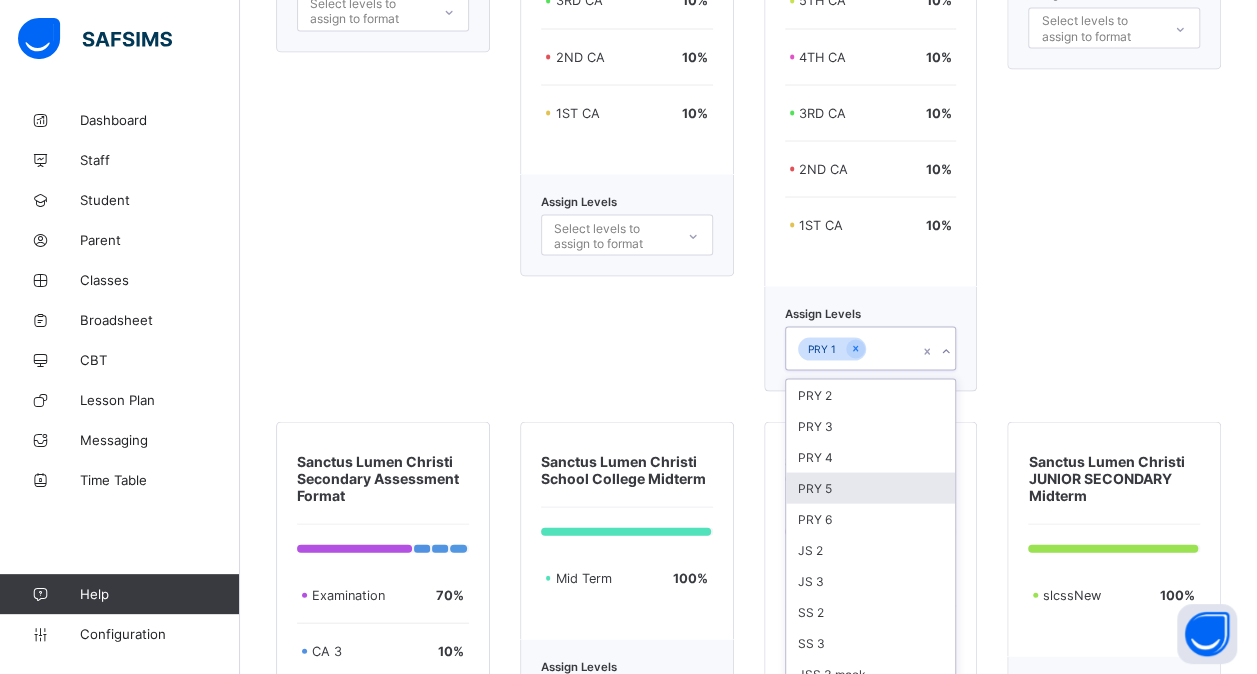 click on "PRY 5" at bounding box center [871, 487] 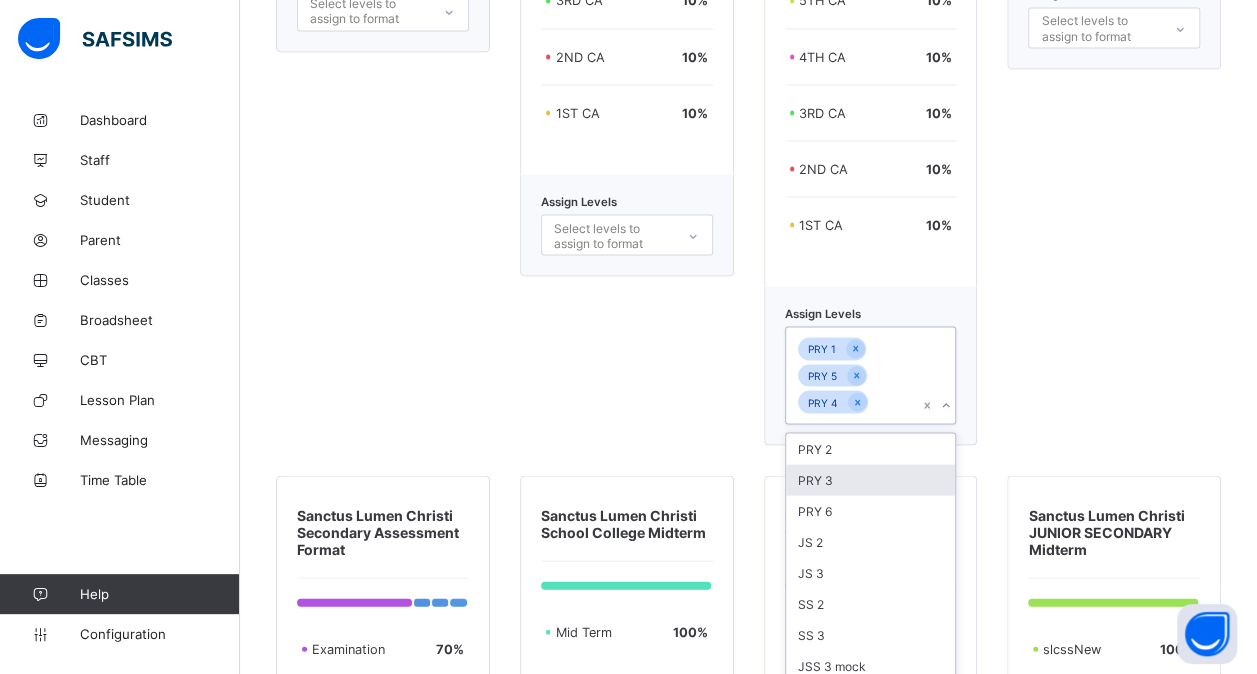 click on "PRY 3" at bounding box center [871, 479] 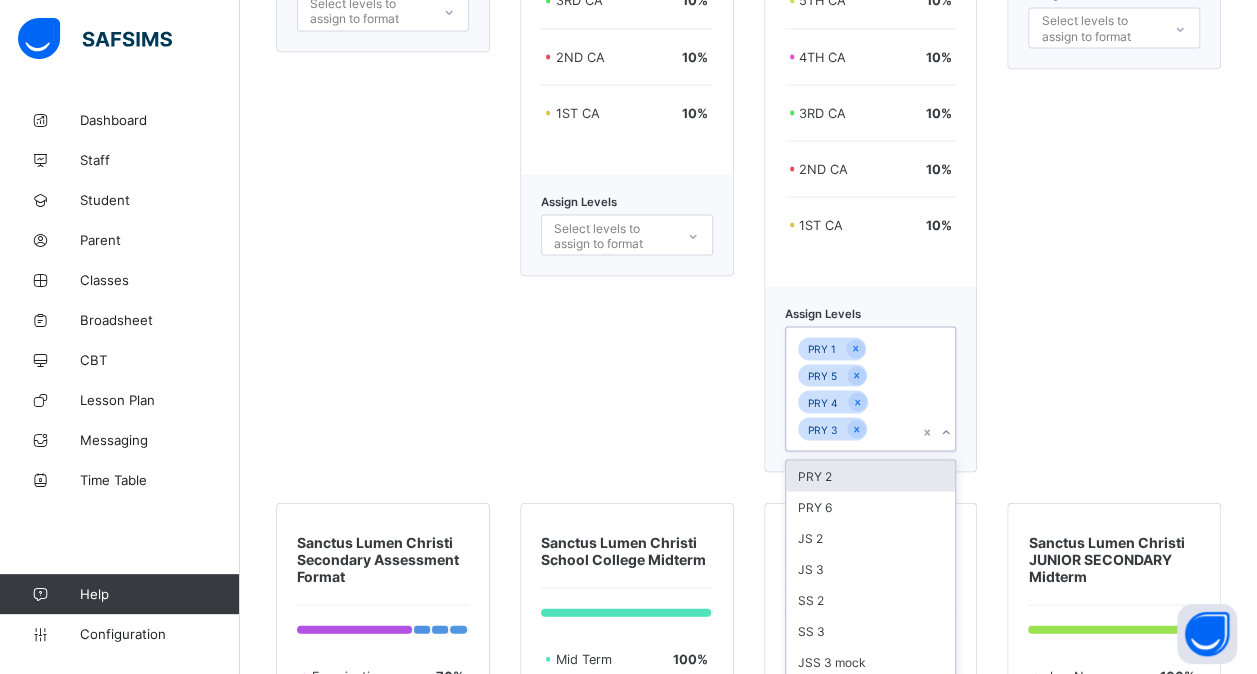 click on "PRY 2" at bounding box center (871, 475) 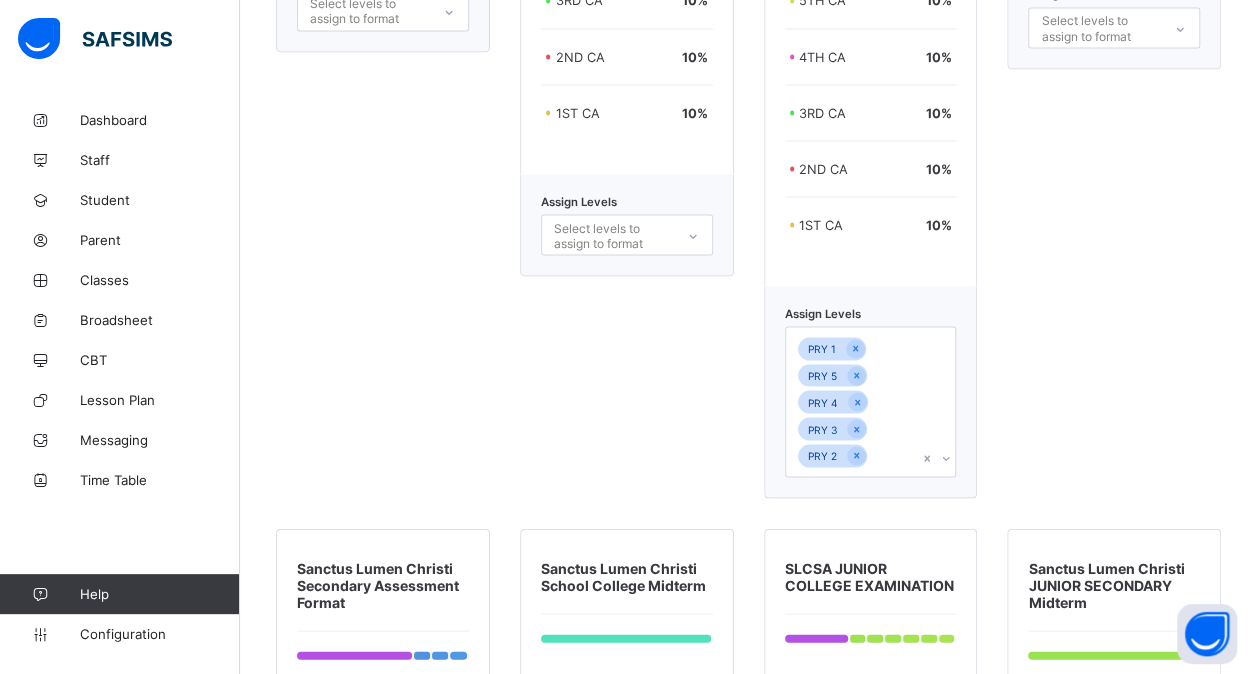 click on "Assign Levels PRY 1 PRY 5 PRY 4 PRY 3 PRY 2" at bounding box center [871, 392] 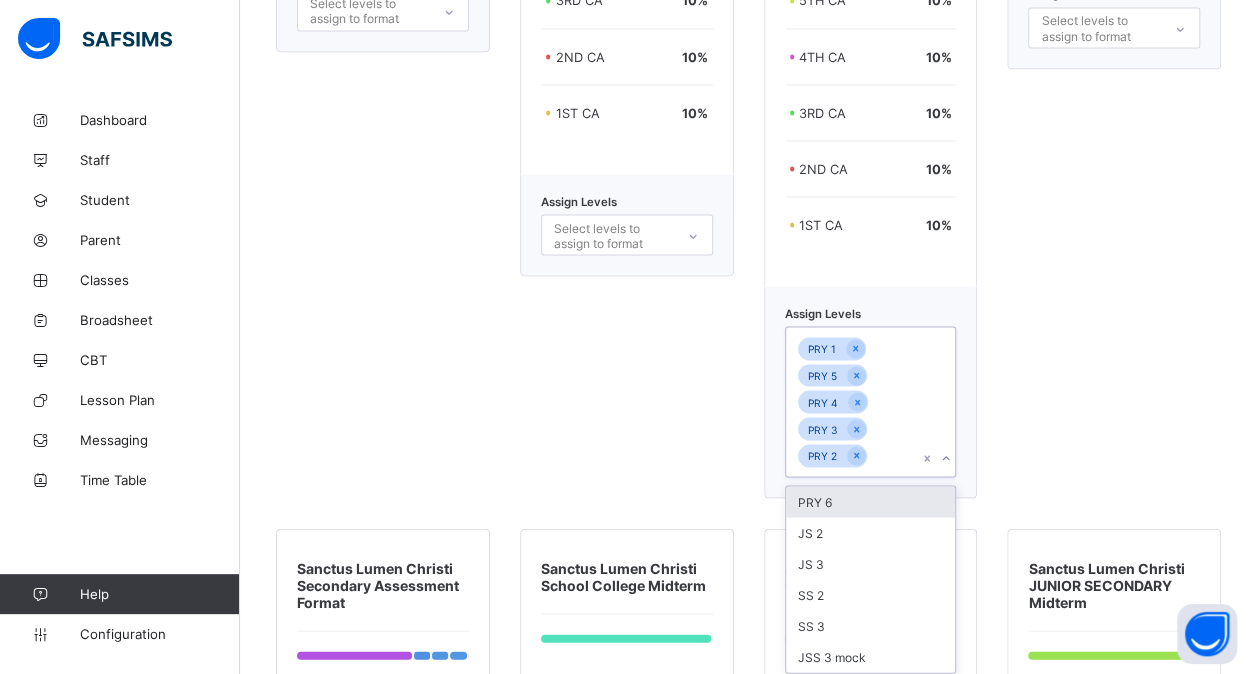 click on "PRY 6" at bounding box center [871, 501] 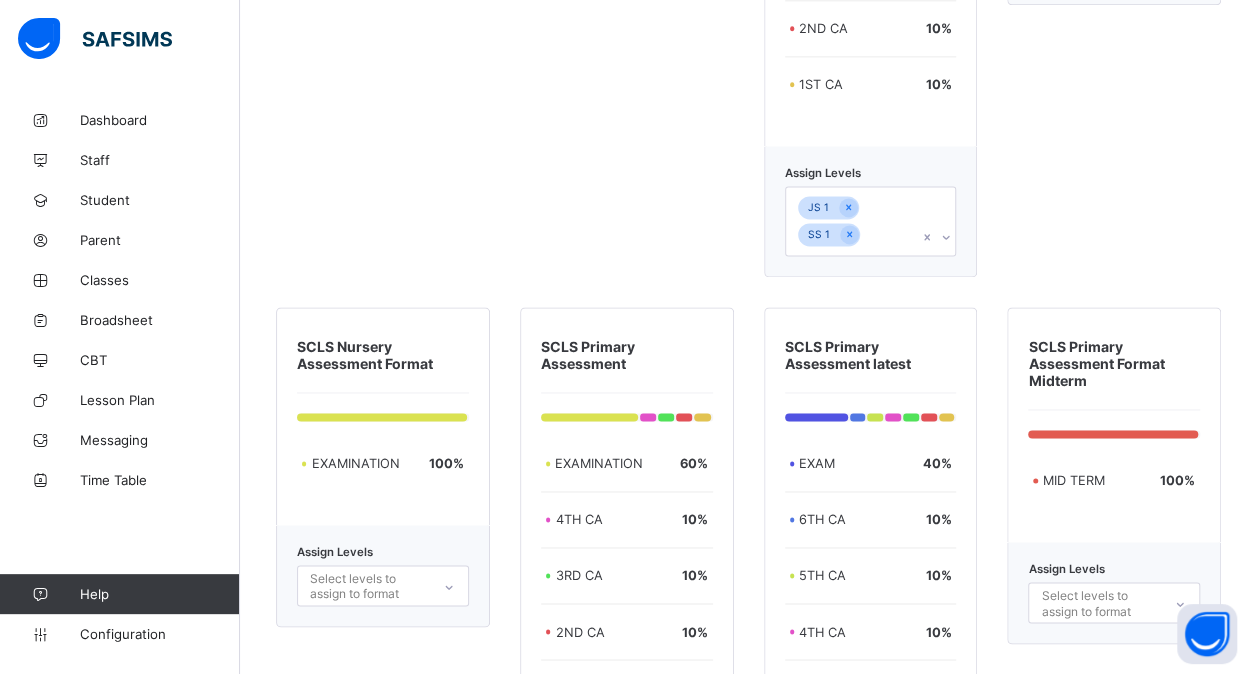 scroll, scrollTop: 5039, scrollLeft: 0, axis: vertical 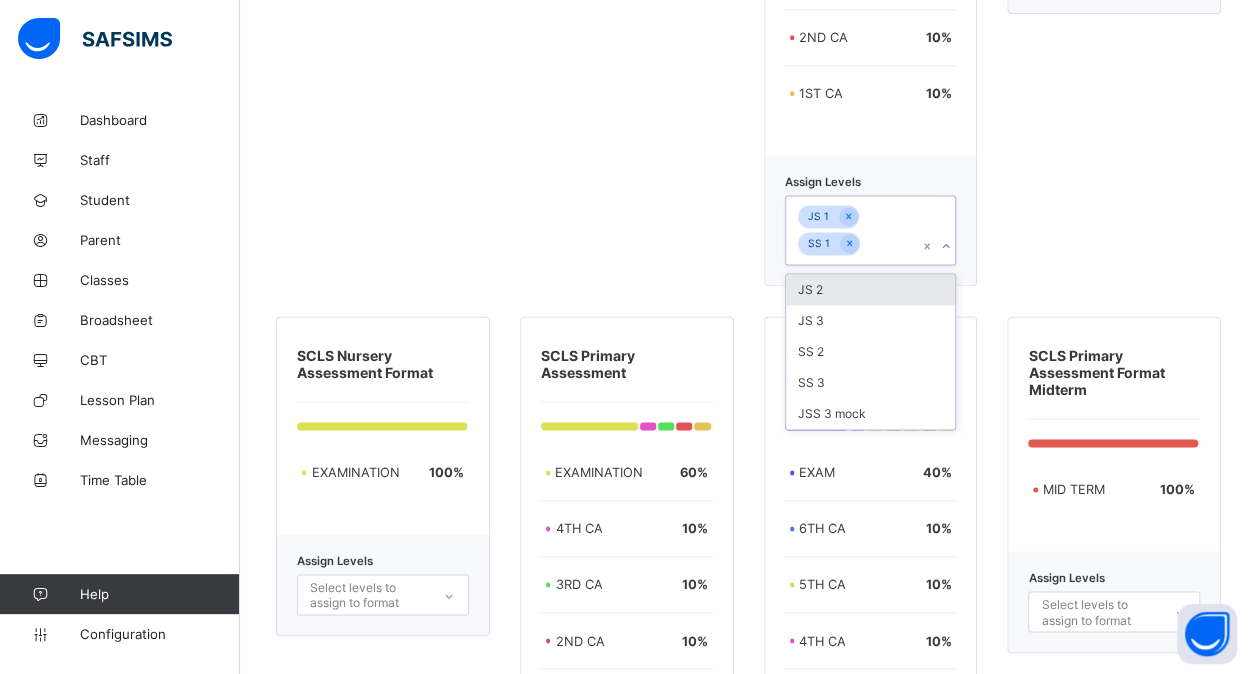 click on "JS 1 SS 1" at bounding box center (852, 230) 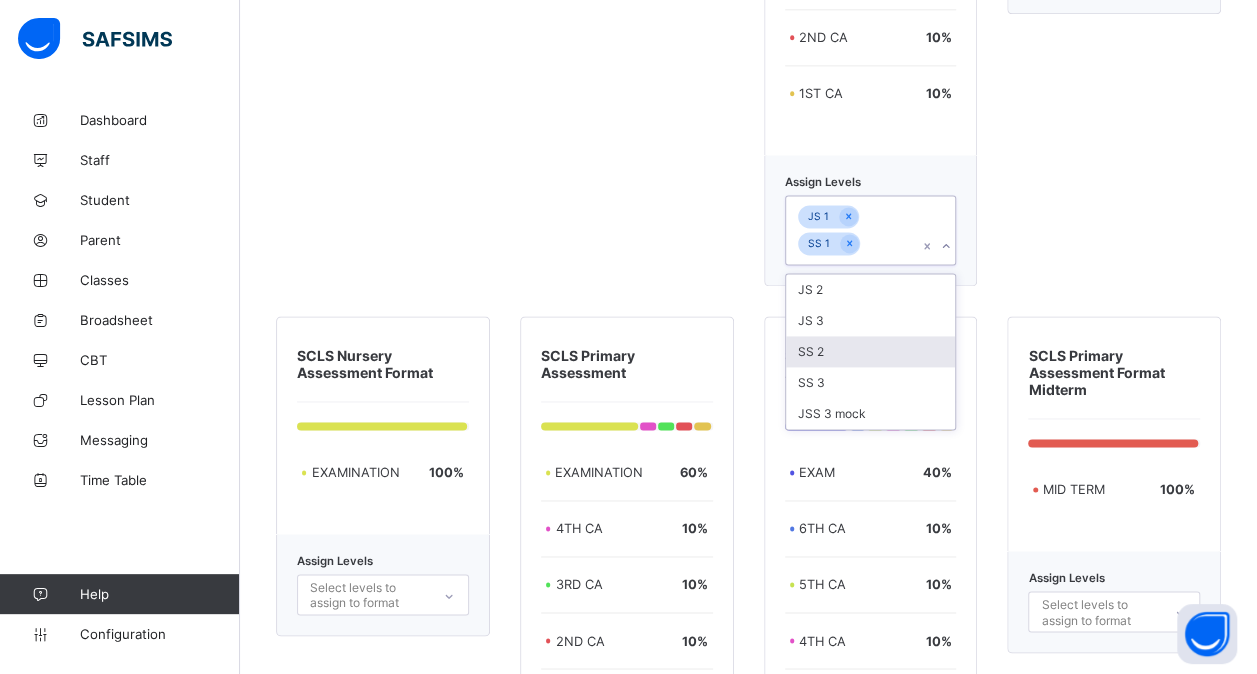 click on "SS 2" at bounding box center [871, 351] 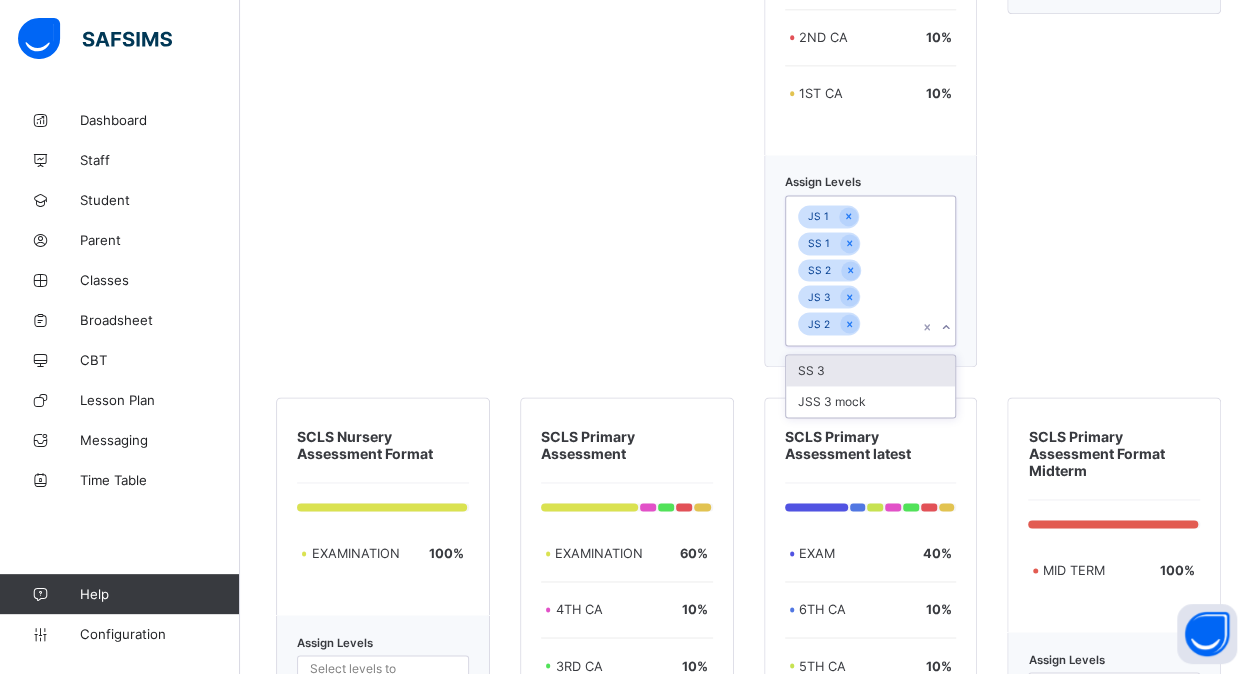 click on "JS 1 SS 1 SS 2 JS 3 JS 2" at bounding box center [852, 270] 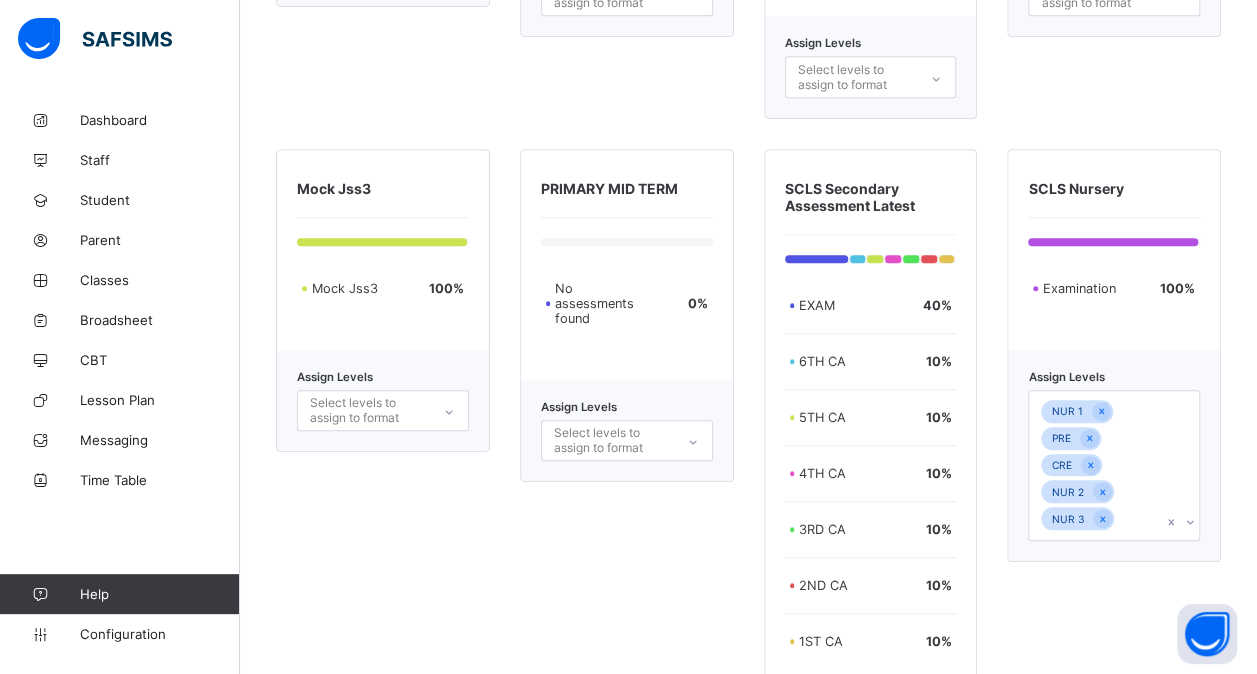 scroll, scrollTop: 4495, scrollLeft: 0, axis: vertical 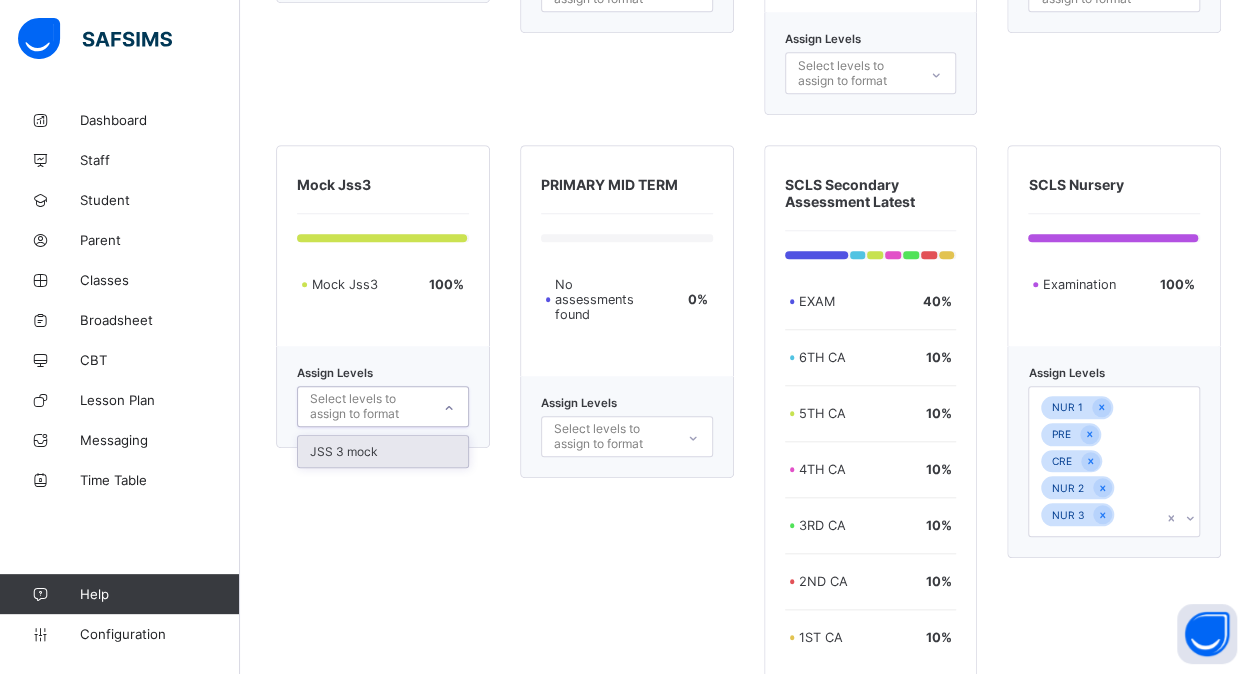 click on "Select levels to assign to format" at bounding box center (369, 406) 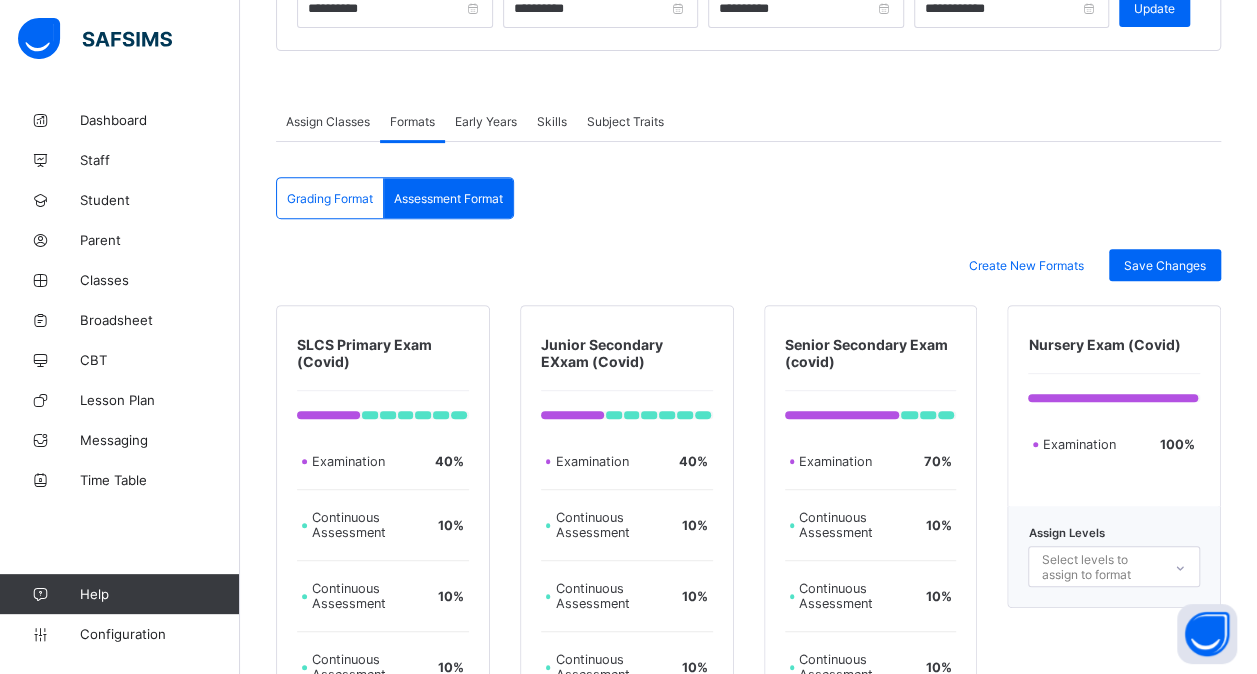 scroll, scrollTop: 281, scrollLeft: 0, axis: vertical 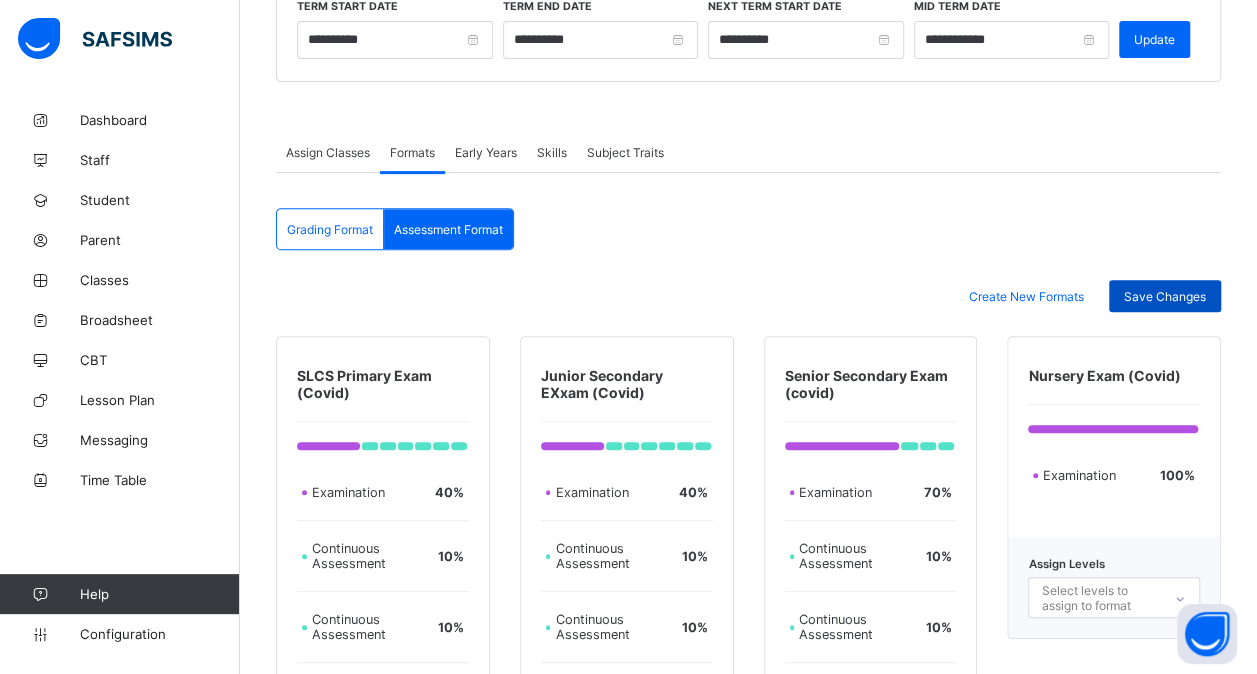 click on "Save Changes" at bounding box center (1165, 296) 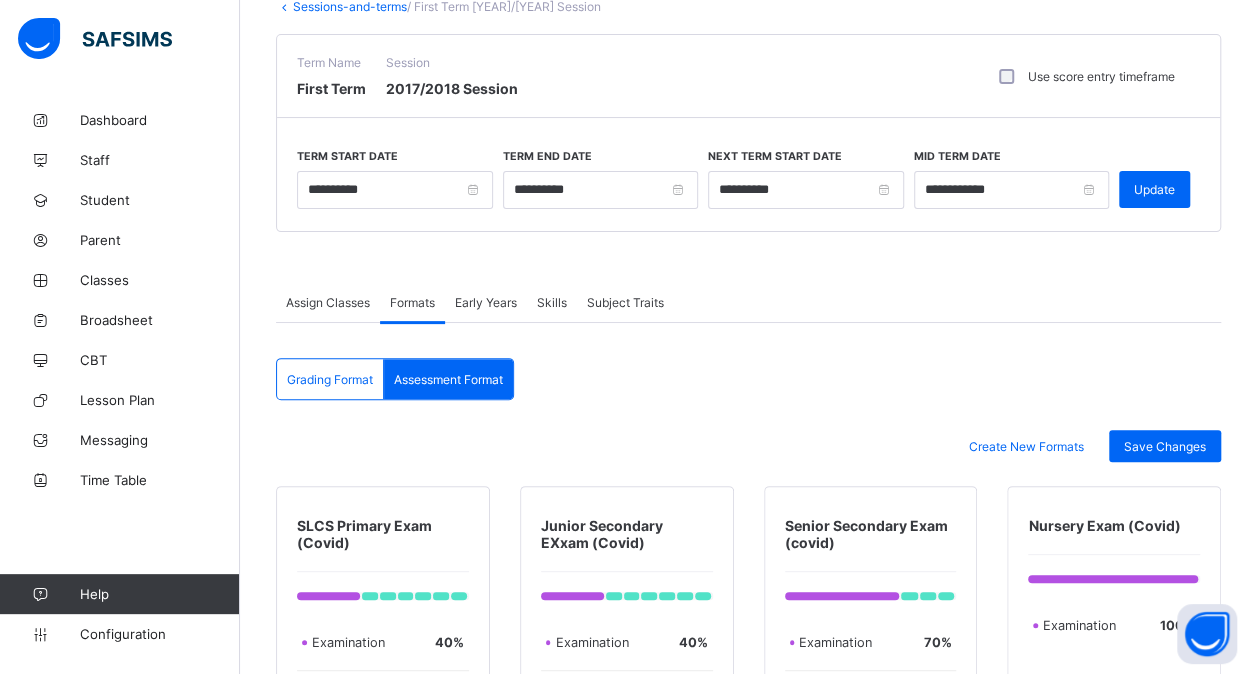 scroll, scrollTop: 0, scrollLeft: 0, axis: both 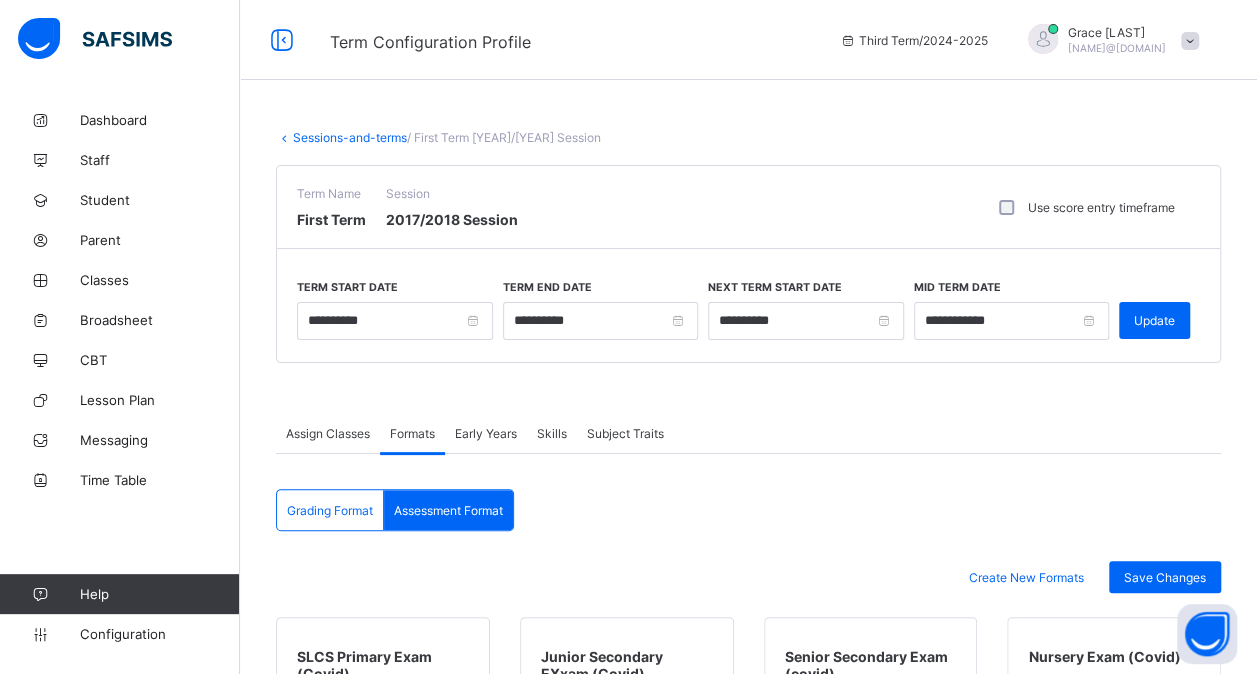 click on "Sessions-and-terms" at bounding box center (350, 137) 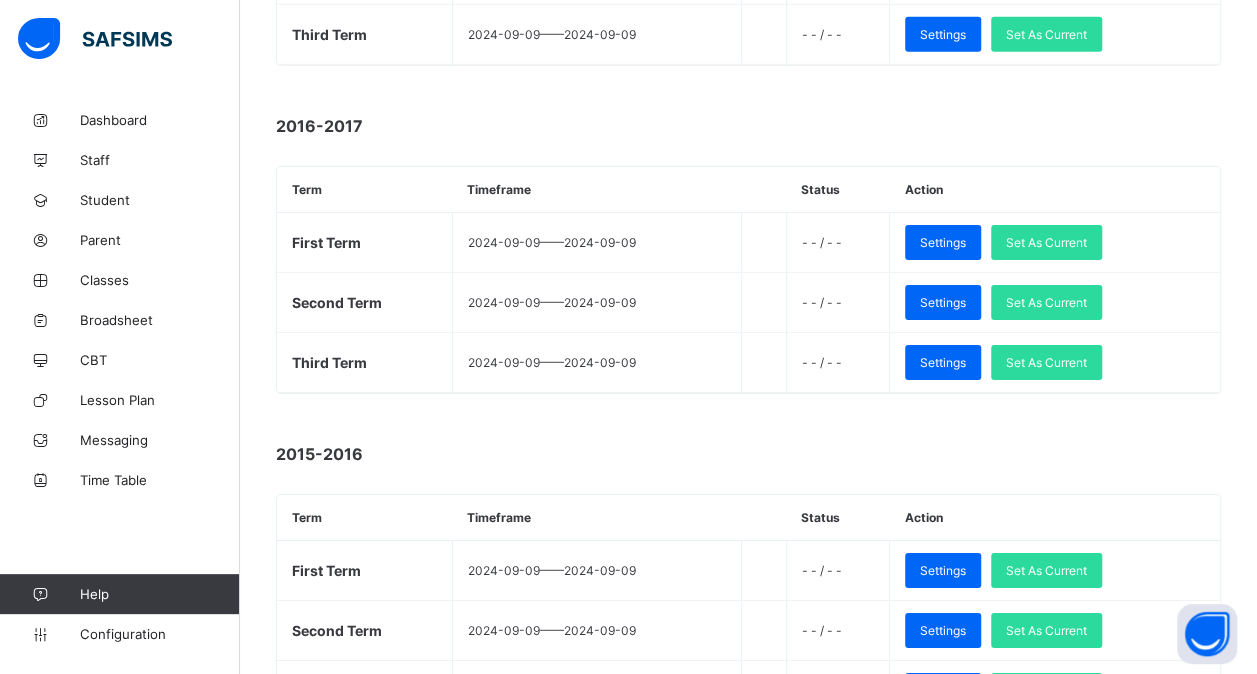 scroll, scrollTop: 3094, scrollLeft: 0, axis: vertical 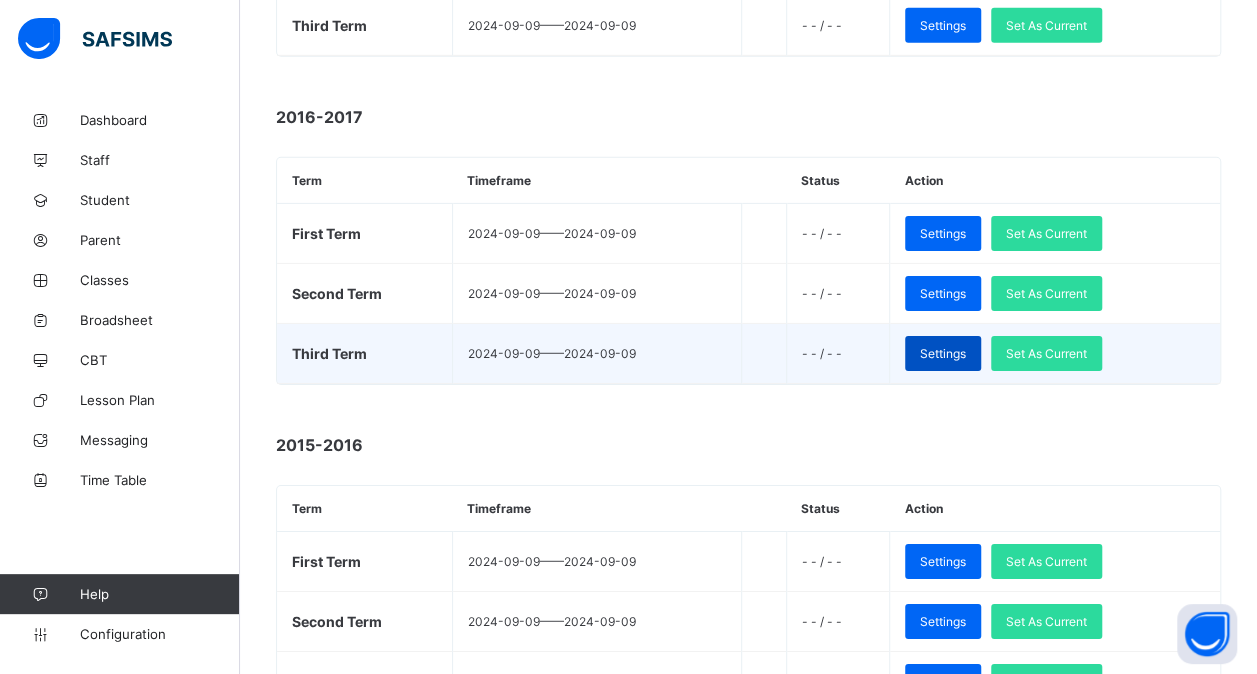 click on "Settings" at bounding box center [943, 353] 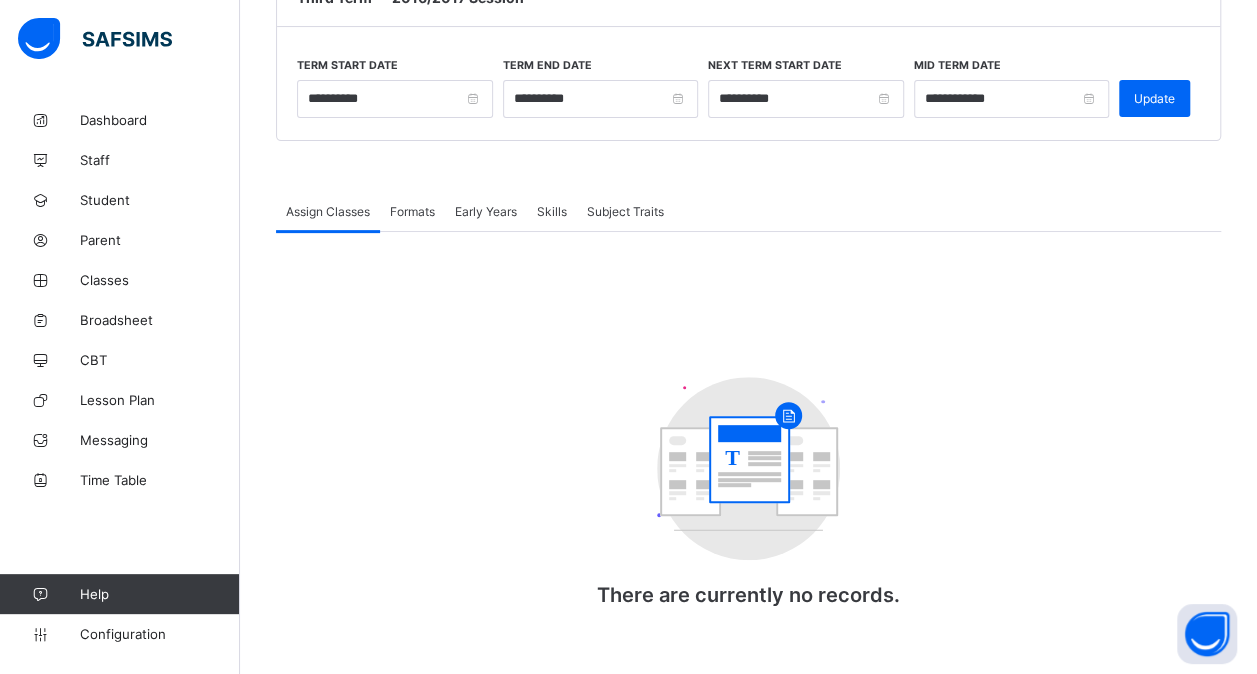 scroll, scrollTop: 0, scrollLeft: 0, axis: both 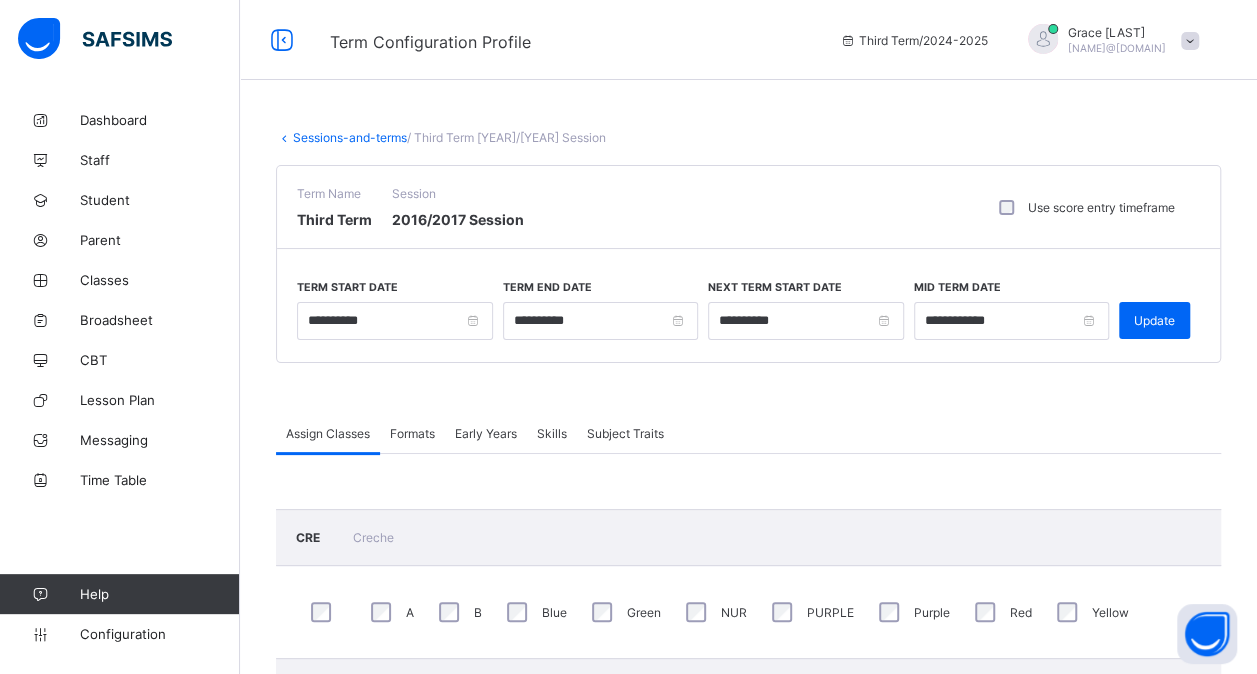 click on "Formats" at bounding box center (412, 433) 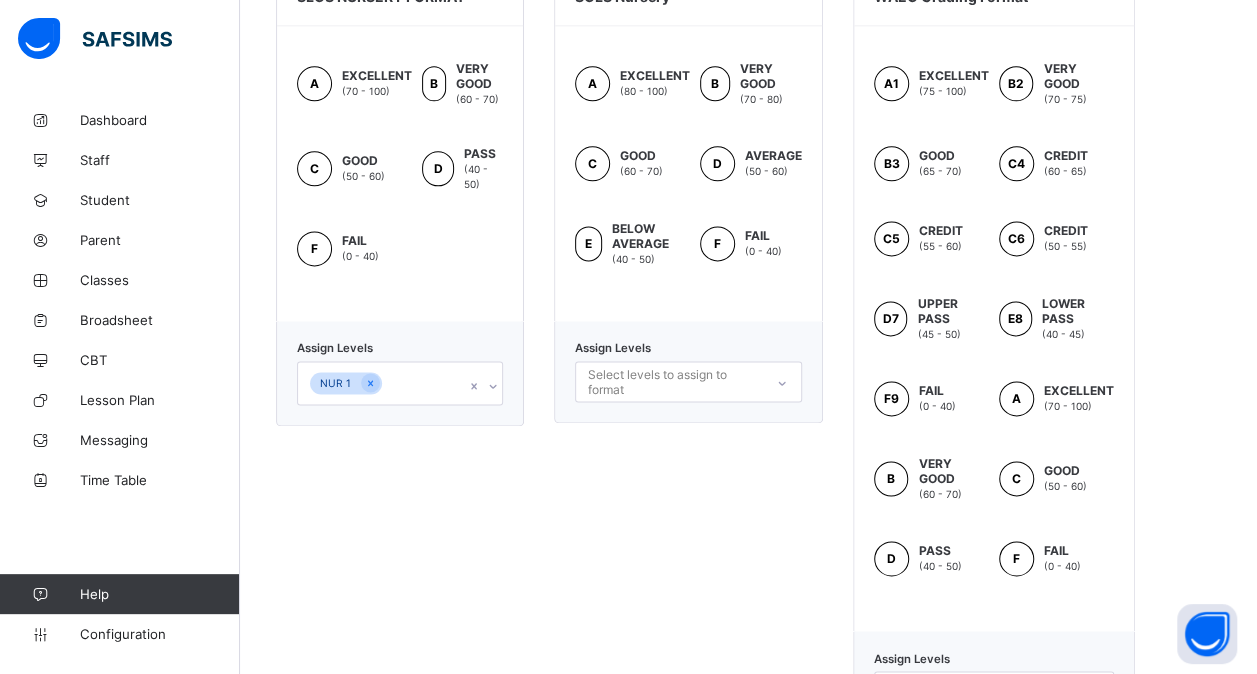 scroll, scrollTop: 1296, scrollLeft: 0, axis: vertical 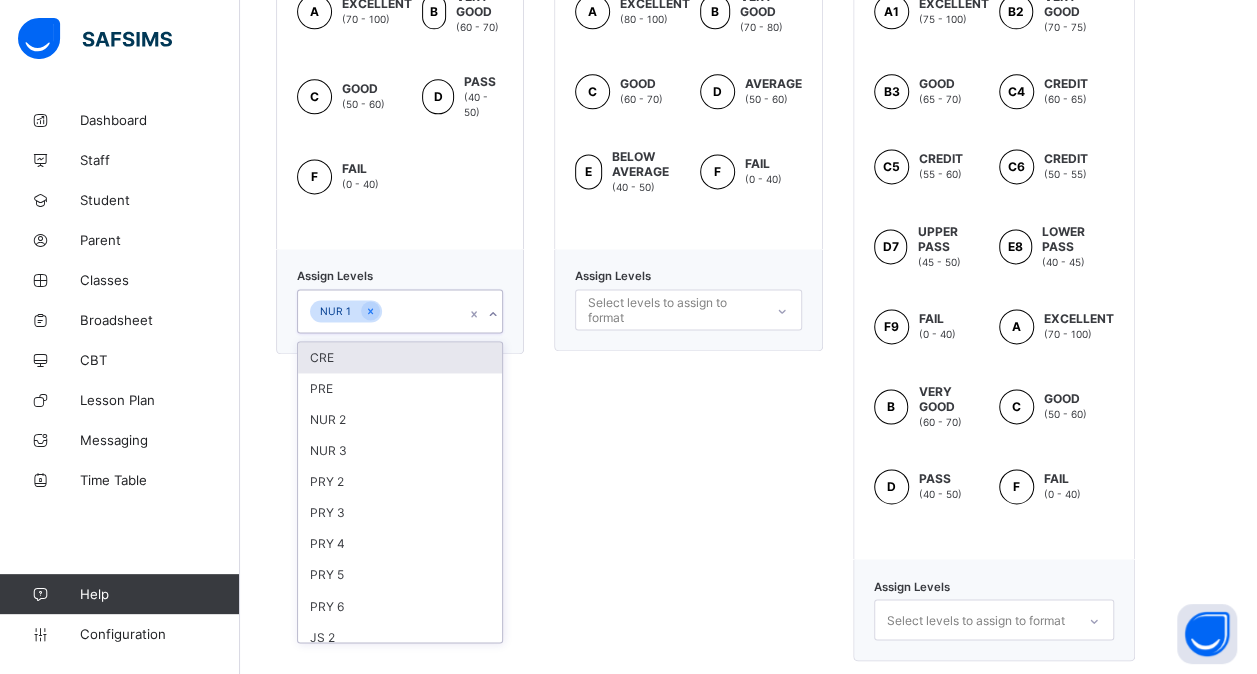 click on "NUR 1" at bounding box center (381, 311) 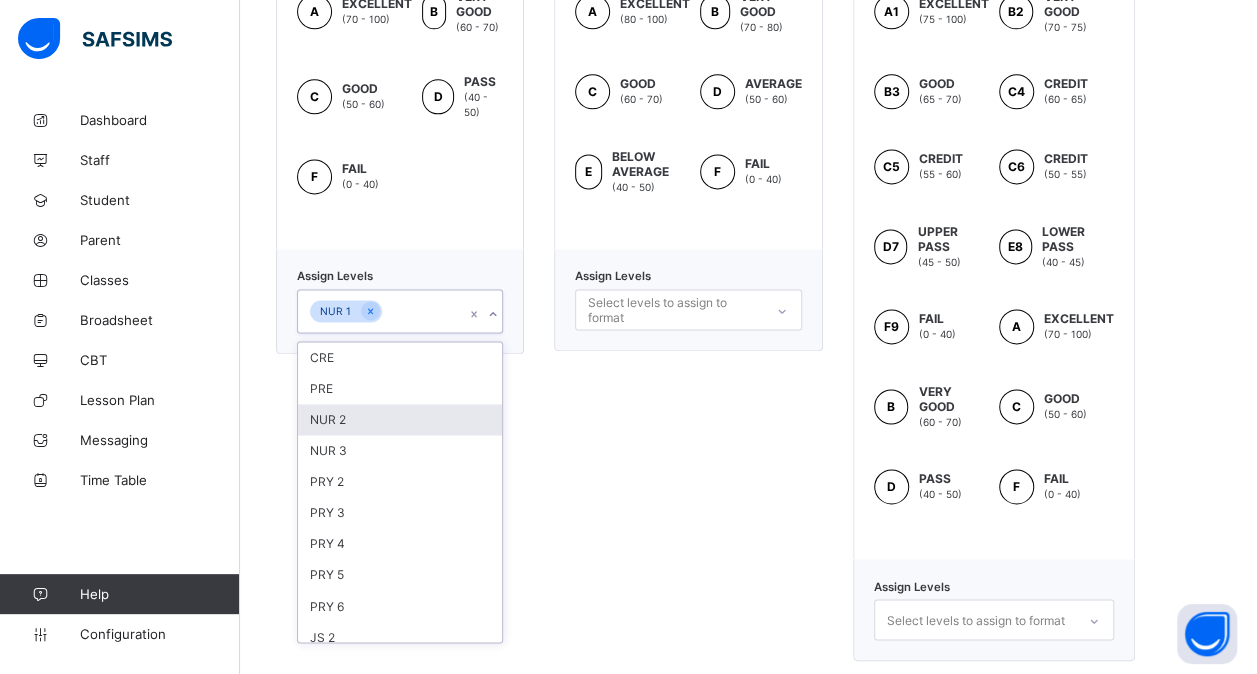 click on "NUR 2" at bounding box center [400, 419] 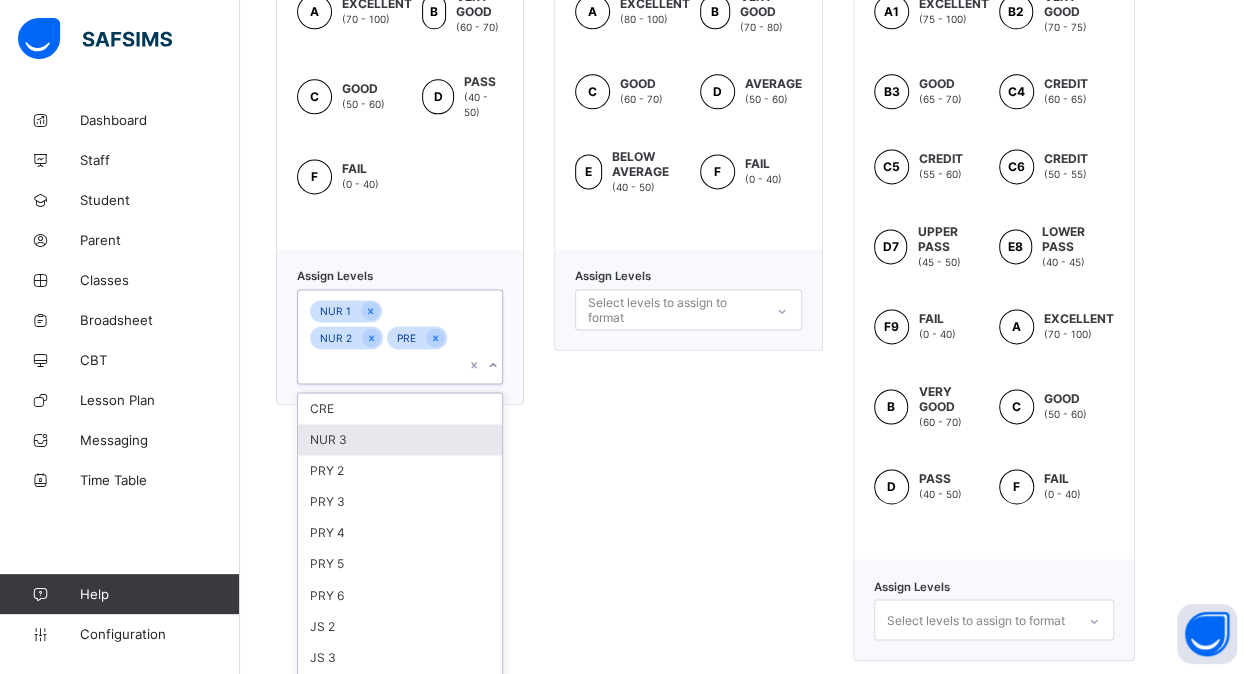click on "NUR 3" at bounding box center (400, 439) 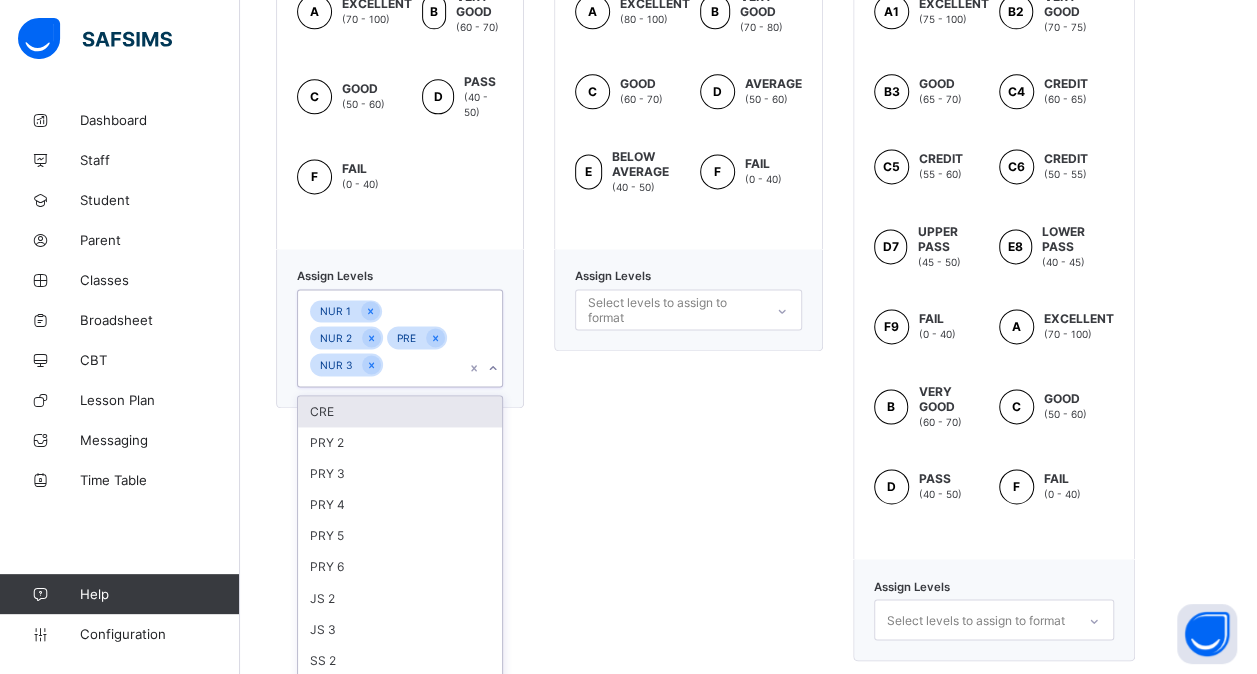 click on "CRE" at bounding box center (400, 411) 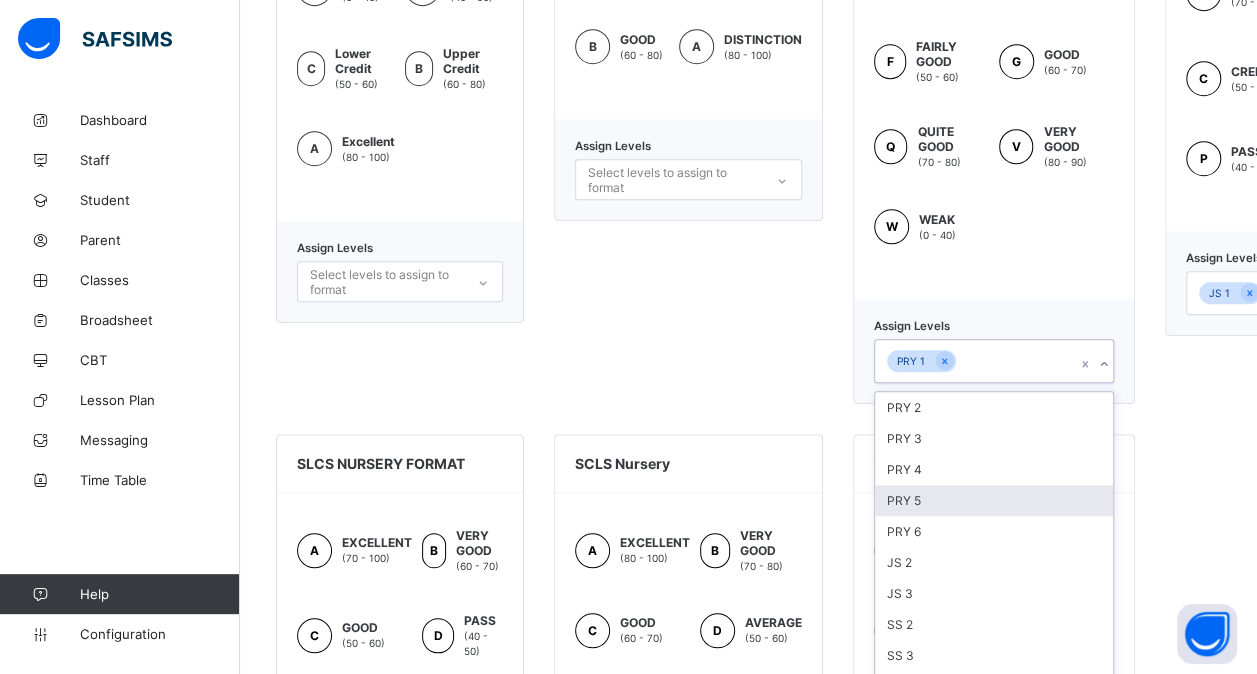 scroll, scrollTop: 768, scrollLeft: 0, axis: vertical 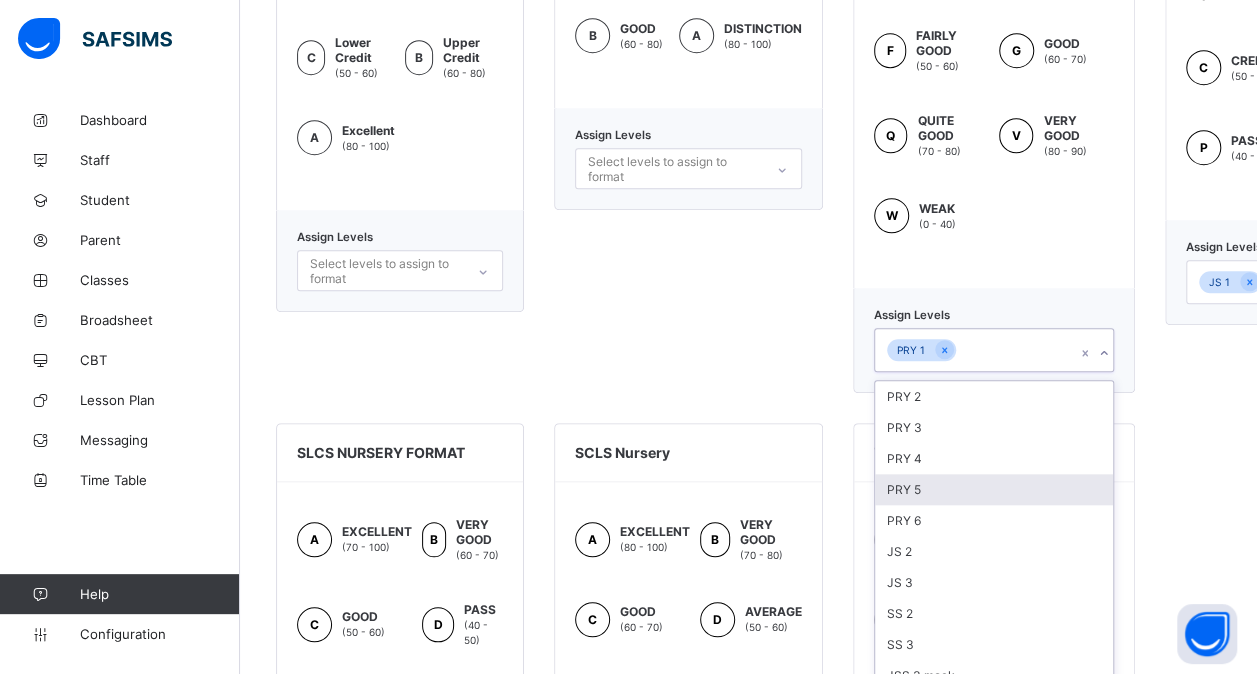 click on "option PRY 5 focused, 4 of 10. 10 results available. Use Up and Down to choose options, press Enter to select the currently focused option, press Escape to exit the menu, press Tab to select the option and exit the menu. PRY 1 PRY 2 PRY 3 PRY 4 PRY 5 PRY 6 JS 2 JS 3 SS 2 SS 3 JSS 3 mock" at bounding box center [994, 350] 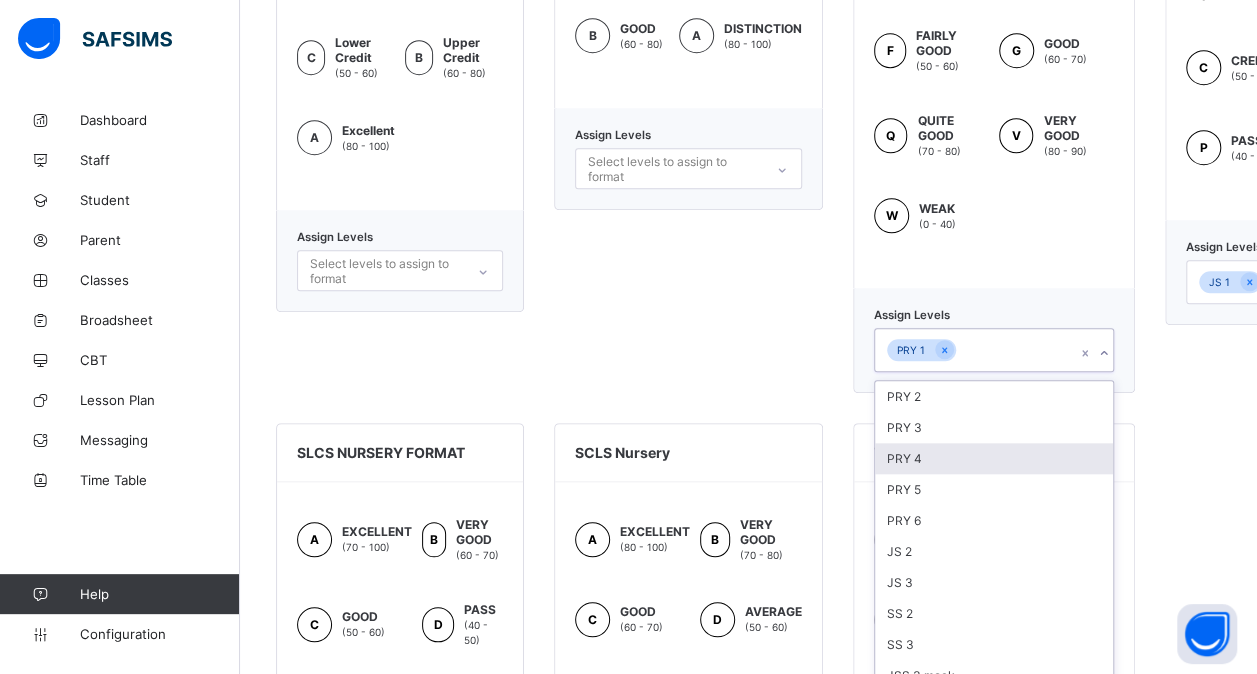 click on "PRY 4" at bounding box center [994, 458] 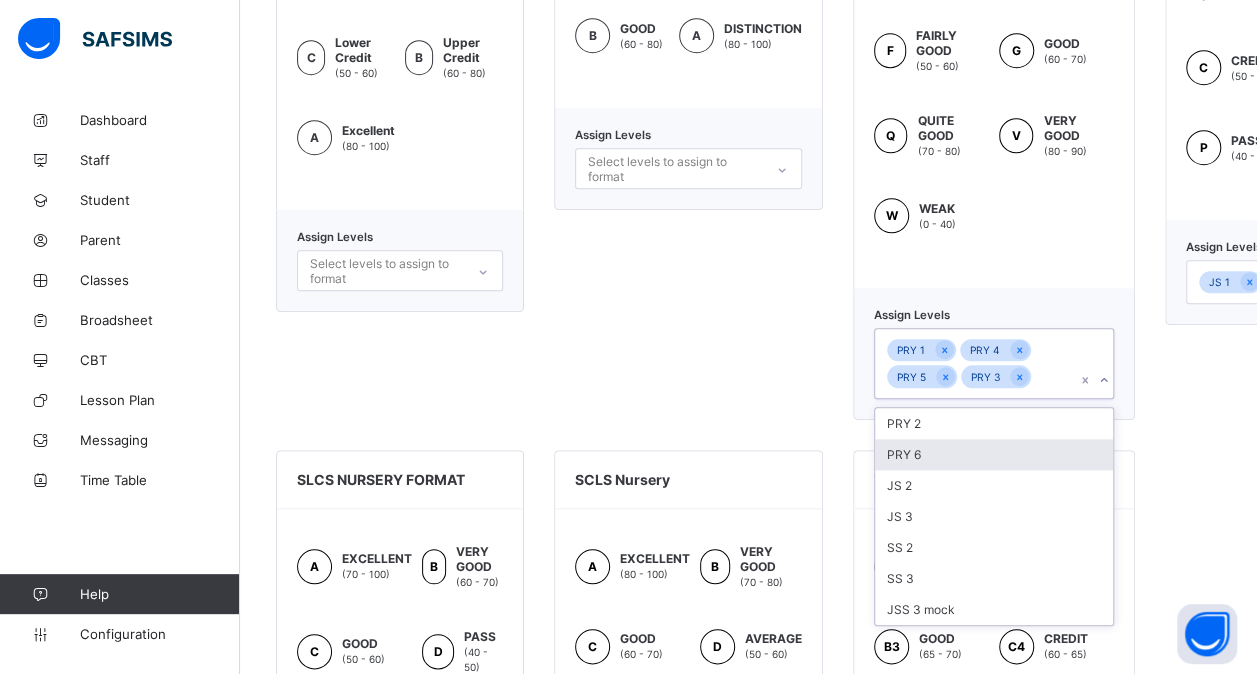 click on "PRY 6" at bounding box center [994, 454] 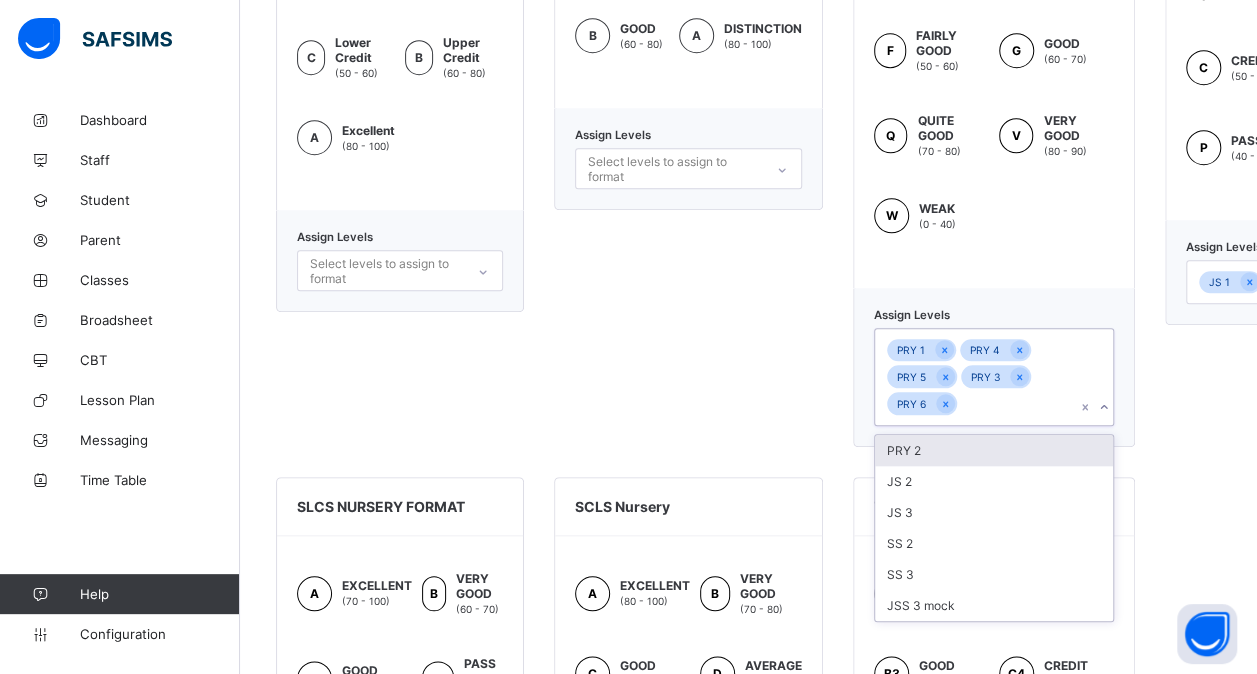 click on "PRY 2" at bounding box center [994, 450] 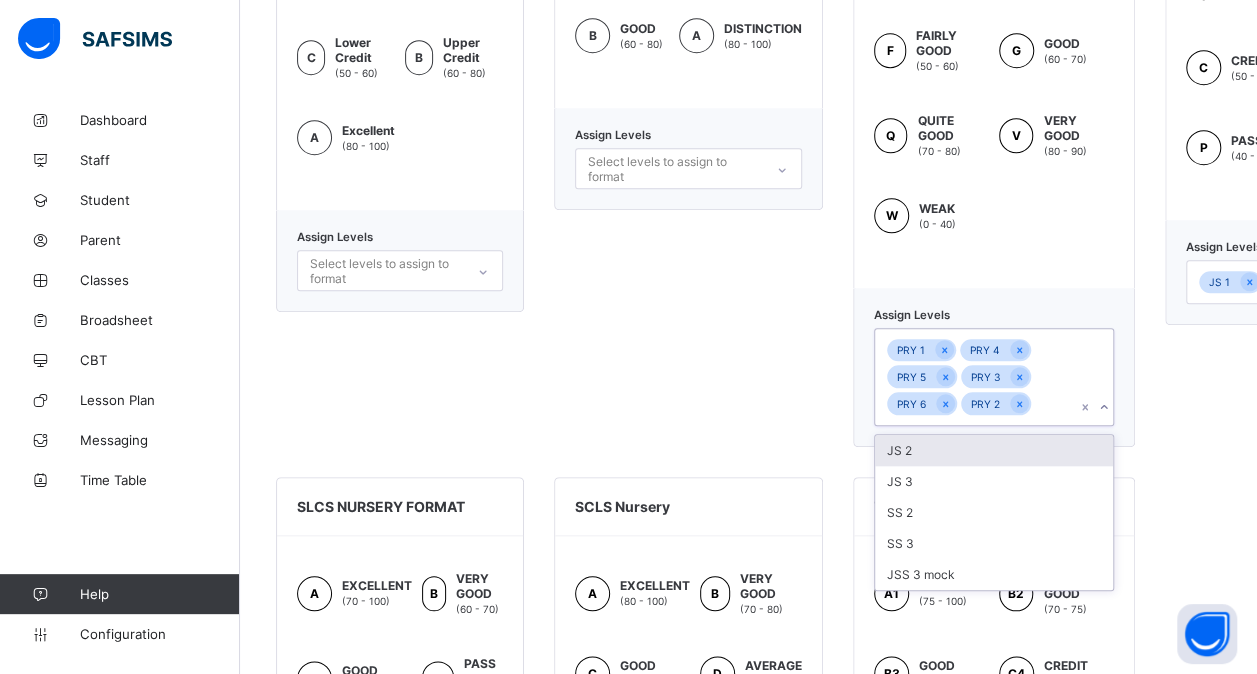 scroll, scrollTop: 768, scrollLeft: 162, axis: both 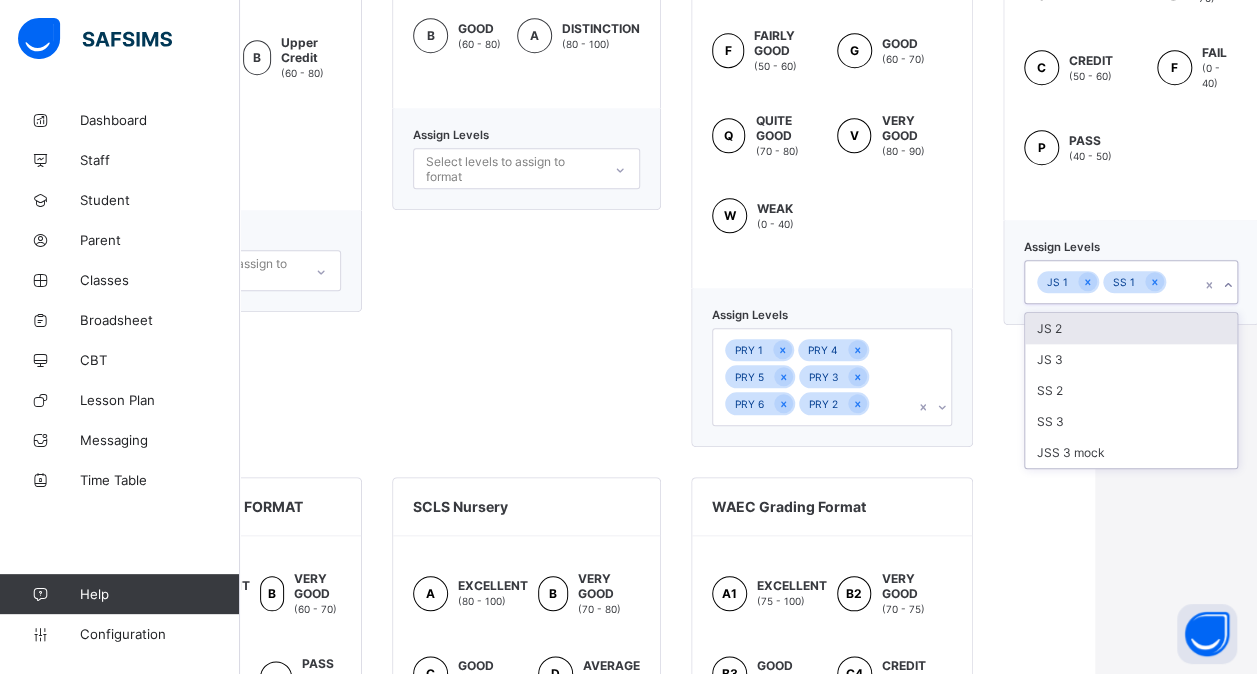 click on "JS 1 SS 1" at bounding box center (1112, 282) 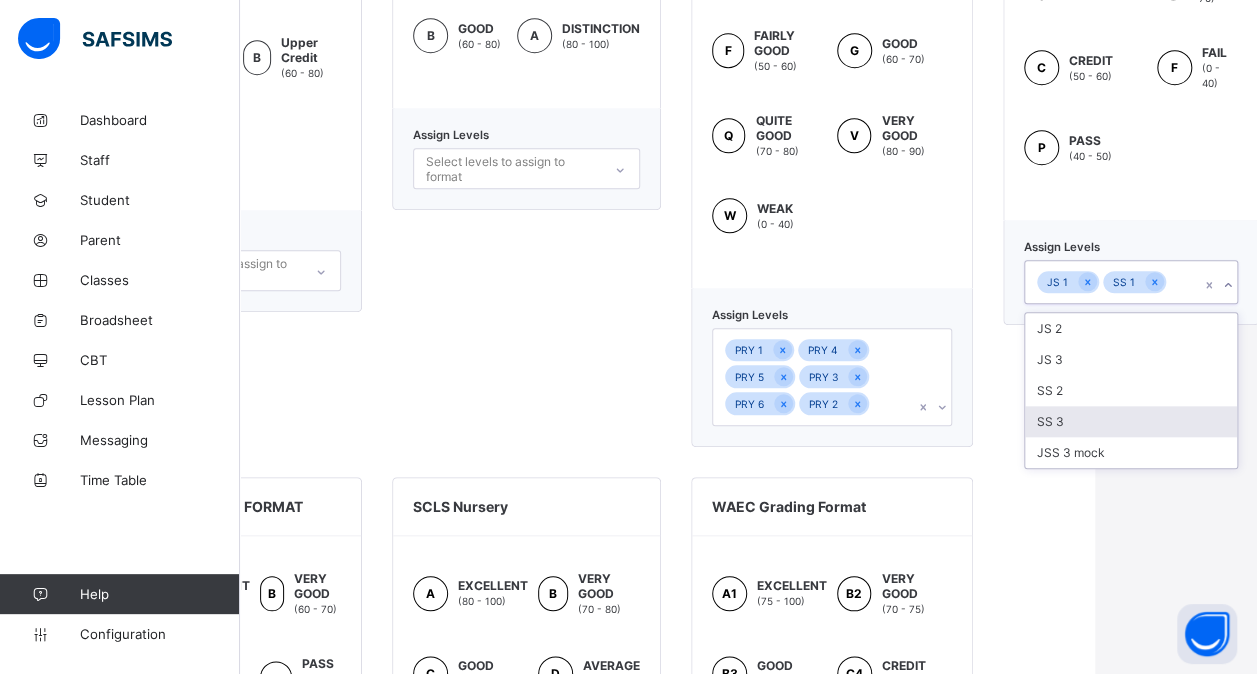 click on "SS 3" at bounding box center [1131, 421] 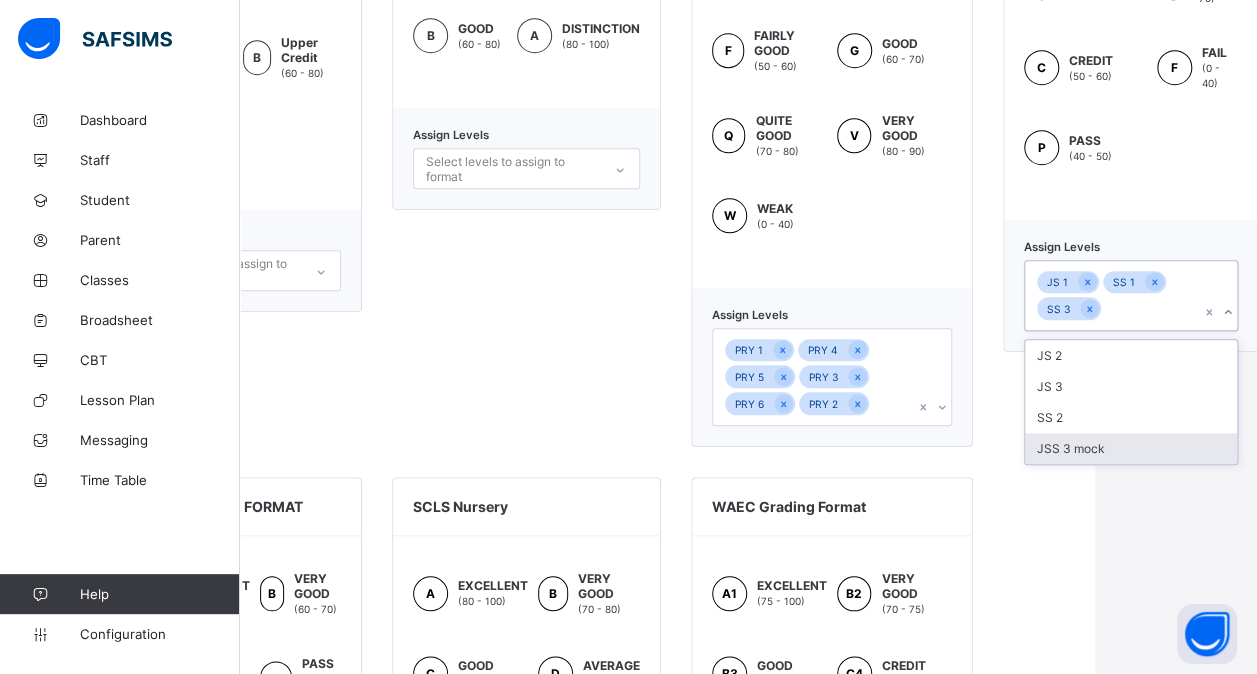 click on "JSS 3 mock" at bounding box center (1131, 448) 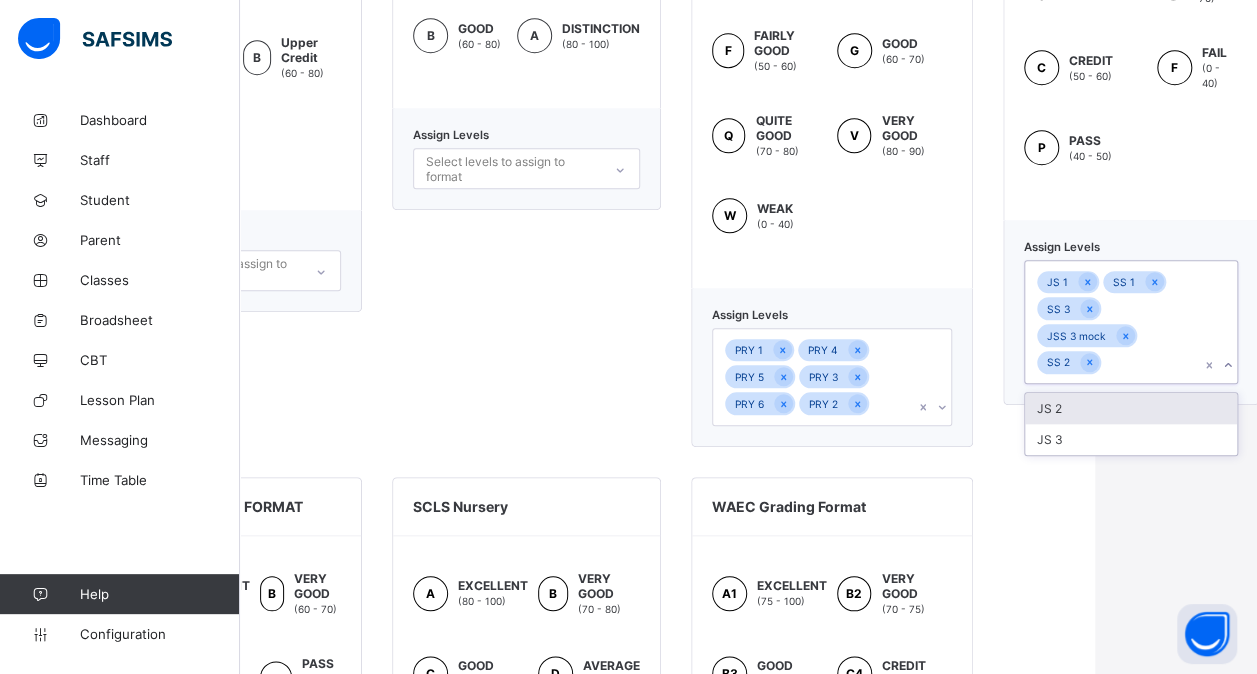 click on "JS 3" at bounding box center (1131, 439) 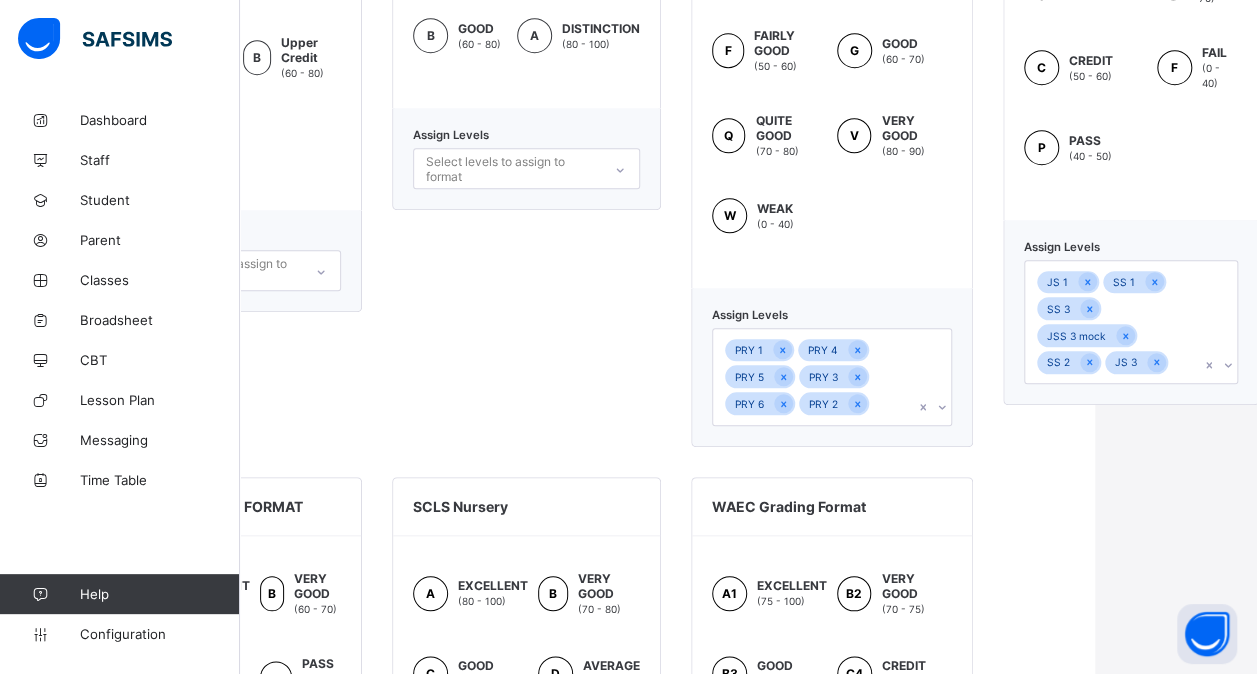 click on "SCLS SECONDARY GRADING FORMAT A DISTINCTION (70 - 100) B GOOD (60 - 70) C CREDIT (50 - 60) F FAIL (0 - 40) P PASS (40 - 50) Assign Levels JS 1 SS 1 SS 3 JSS 3 mock SS 2 JS 3" at bounding box center [1131, 148] 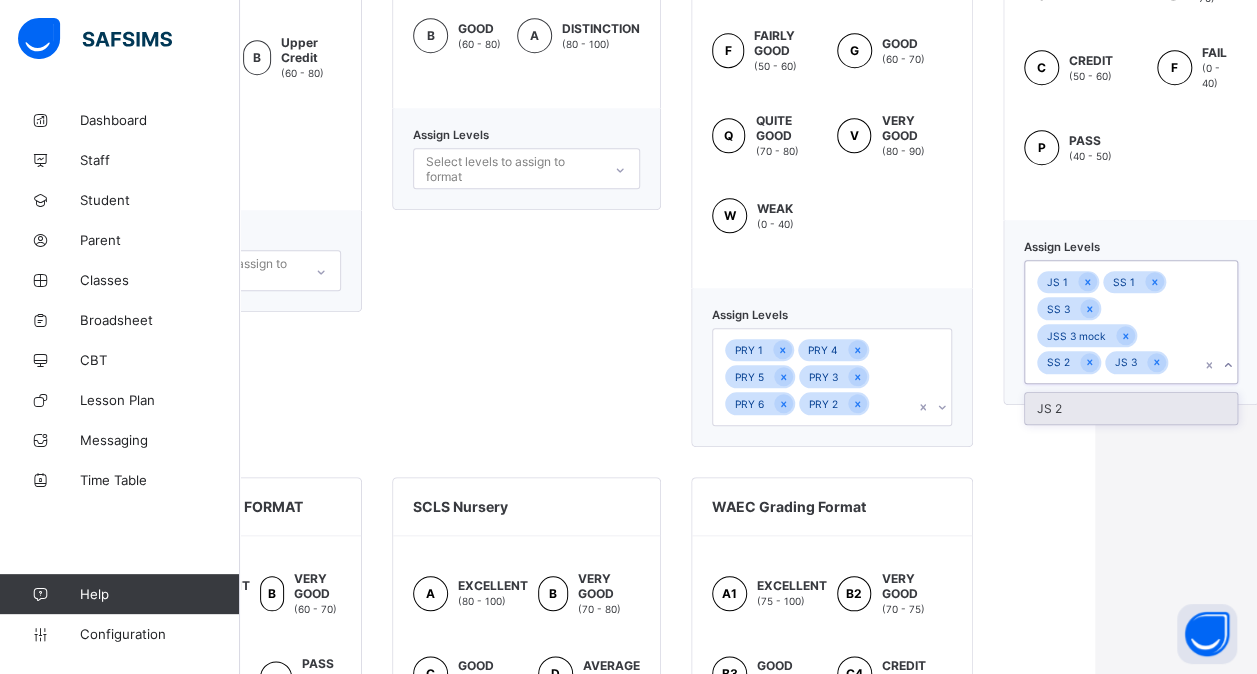 drag, startPoint x: 1100, startPoint y: 410, endPoint x: 1178, endPoint y: 290, distance: 143.12233 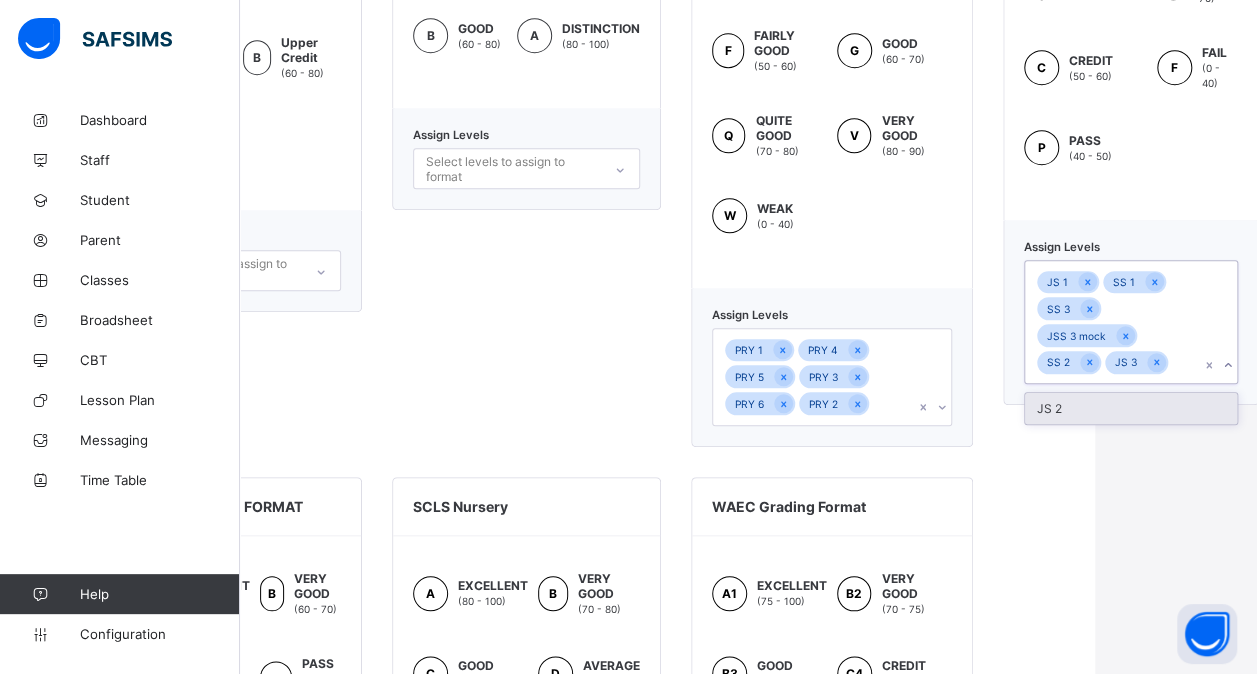 click on "JS 2" at bounding box center [1131, 408] 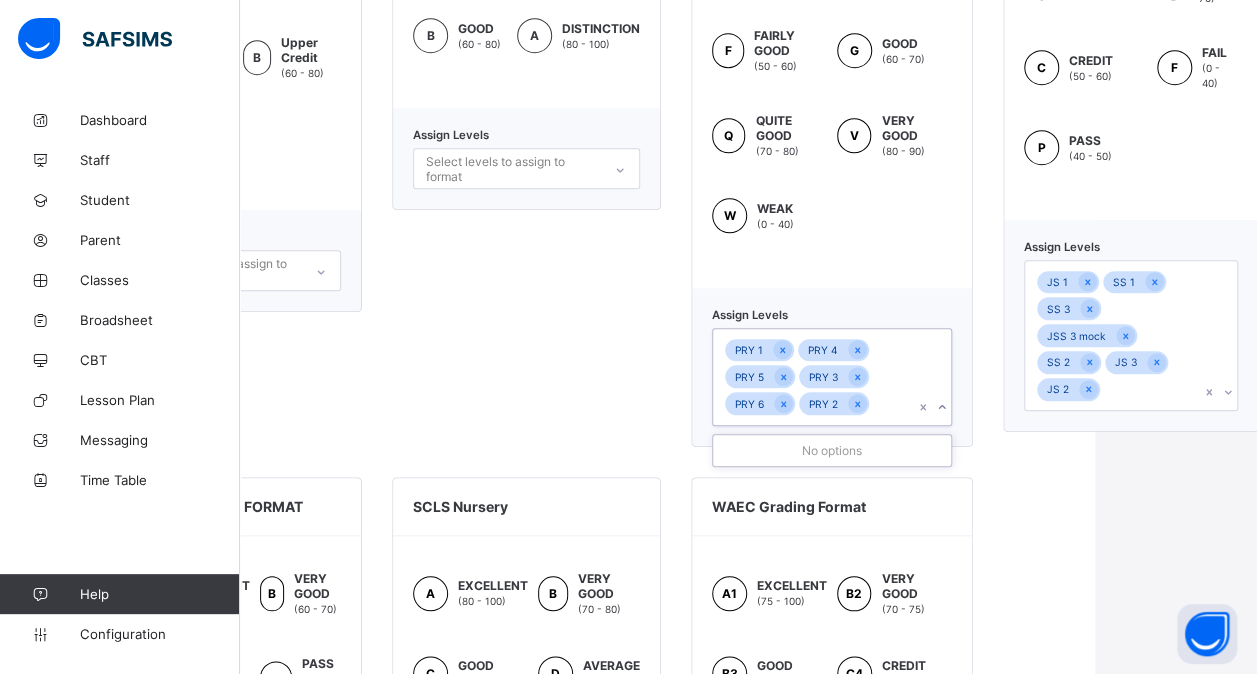 click on "PRY 1 PRY 4 PRY 5 PRY 3 PRY 6 PRY 2" at bounding box center [813, 377] 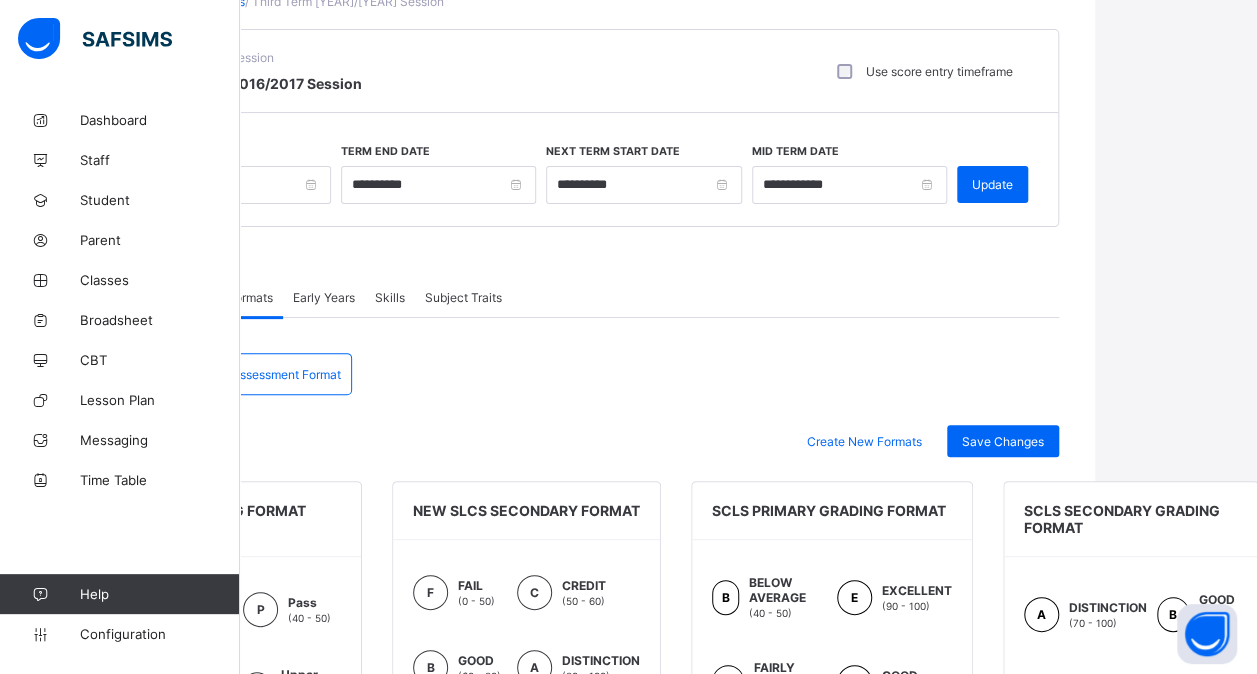 scroll, scrollTop: 122, scrollLeft: 162, axis: both 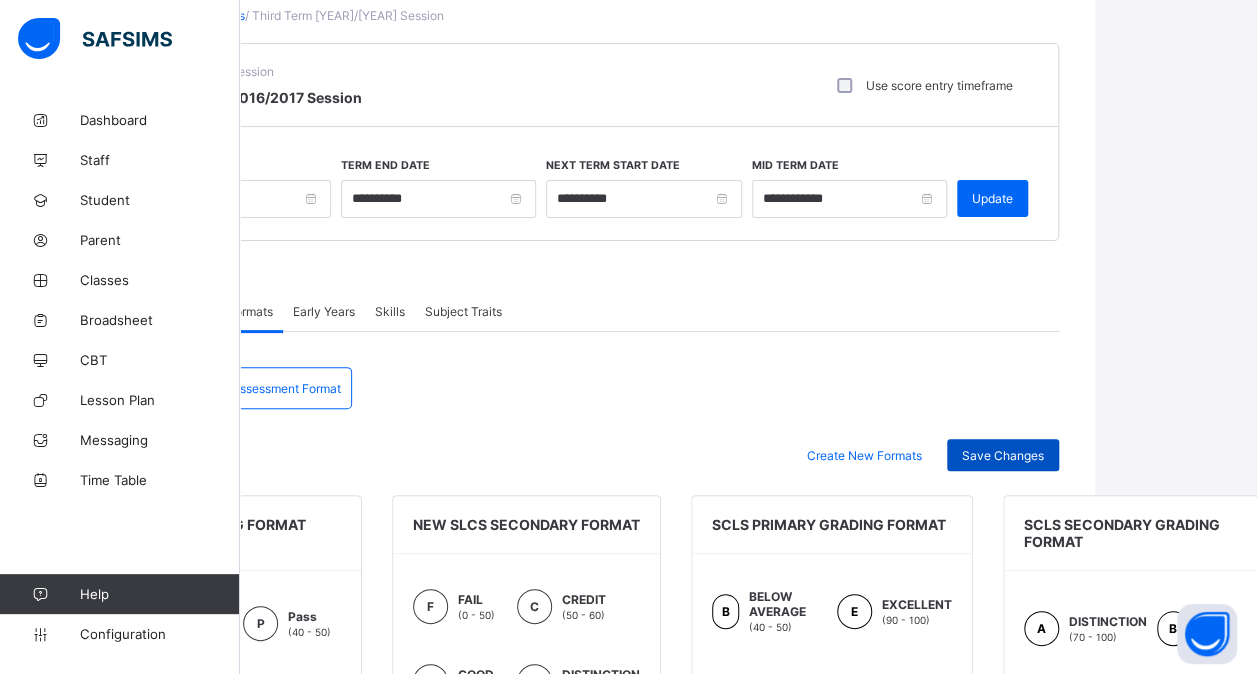 click on "Save Changes" at bounding box center [1003, 455] 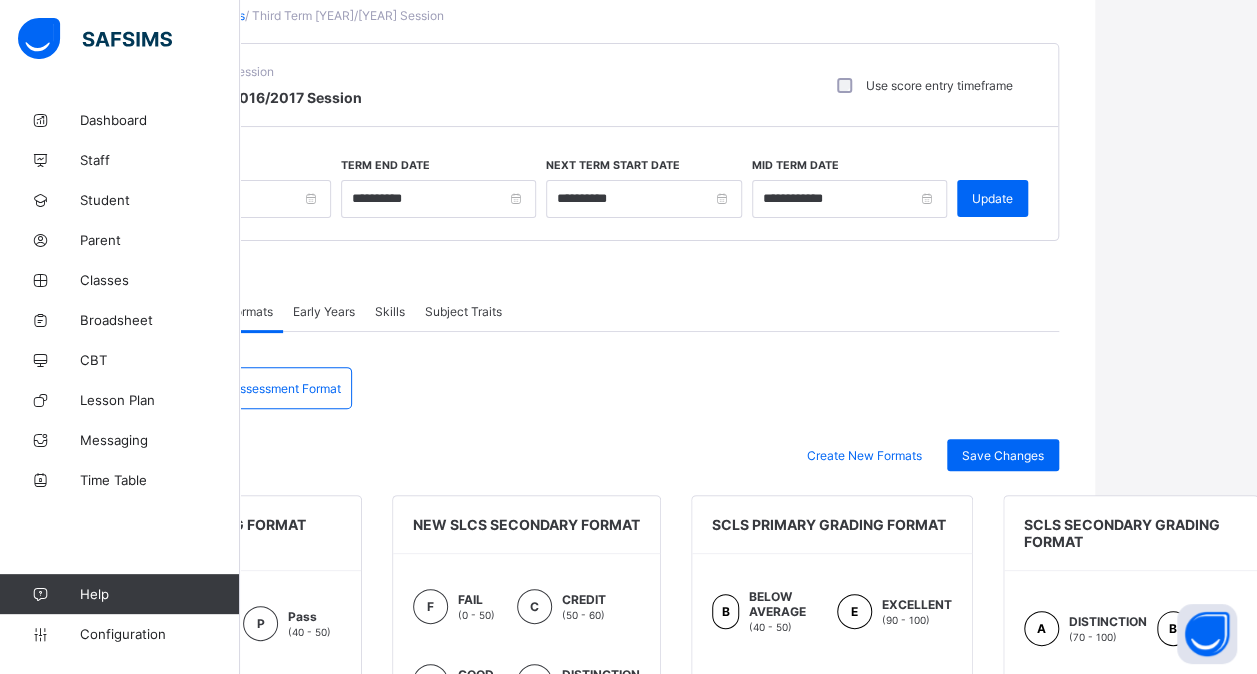 click on "Assessment Format" at bounding box center (286, 388) 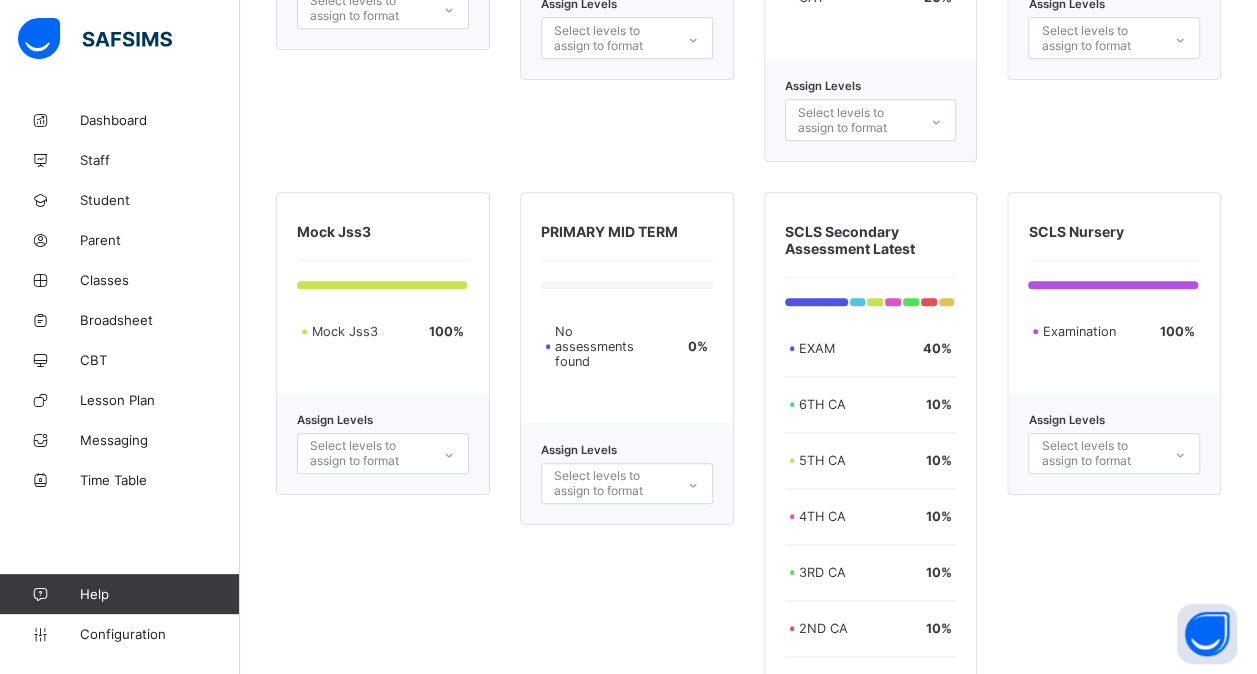 scroll, scrollTop: 4450, scrollLeft: 15, axis: both 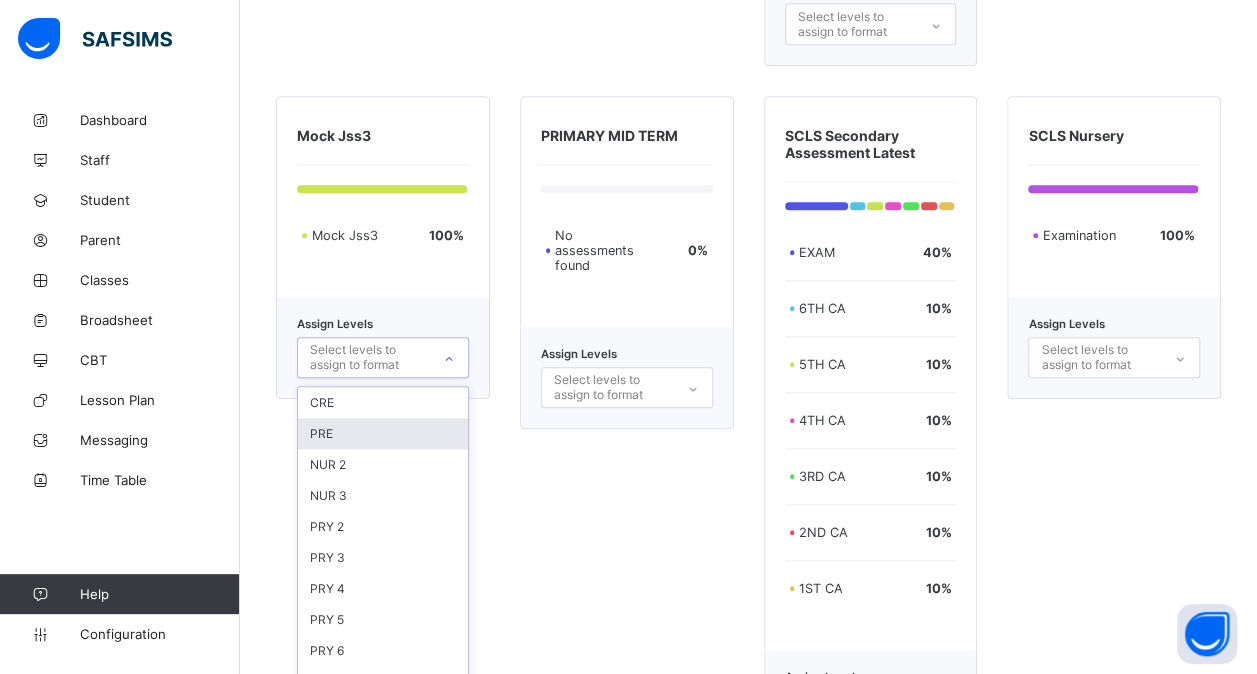 click on "option PRE focused, 2 of 14. 14 results available. Use Up and Down to choose options, press Enter to select the currently focused option, press Escape to exit the menu, press Tab to select the option and exit the menu. Select levels to assign to format CRE PRE NUR 2 NUR 3 PRY 2 PRY 3 PRY 4 PRY 5 PRY 6 JS 2 JS 3 SS 2 SS 3 JSS 3 mock" at bounding box center [383, 357] 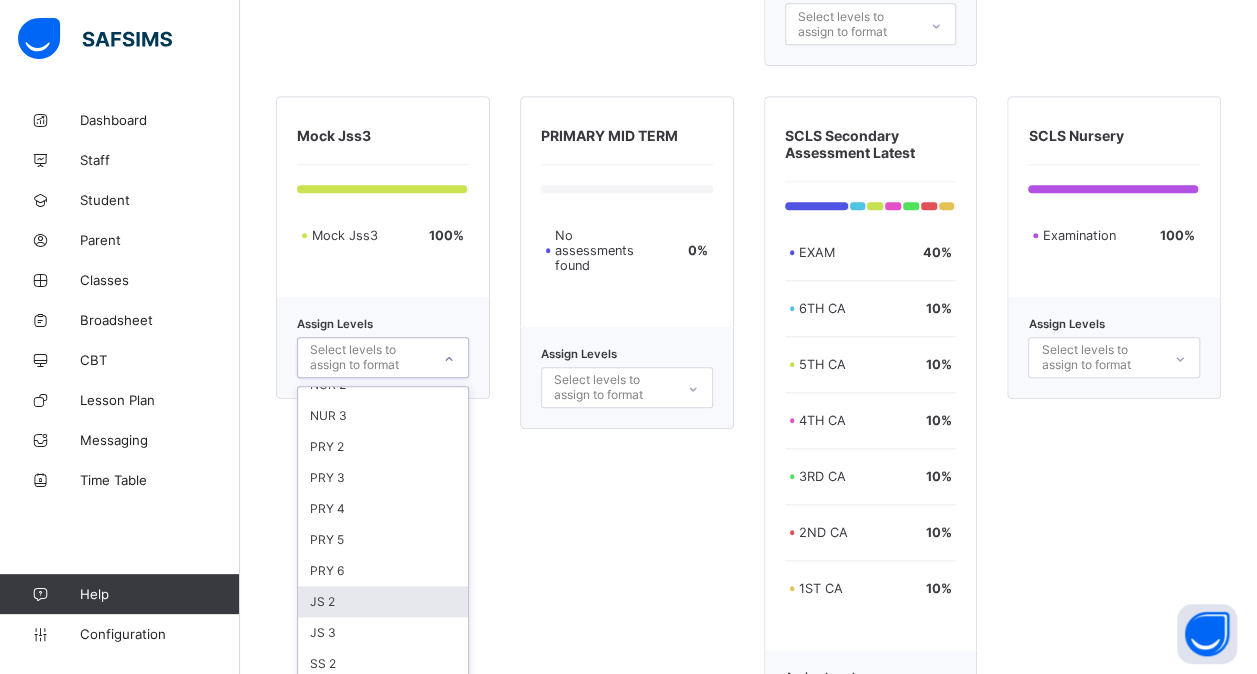 scroll, scrollTop: 120, scrollLeft: 0, axis: vertical 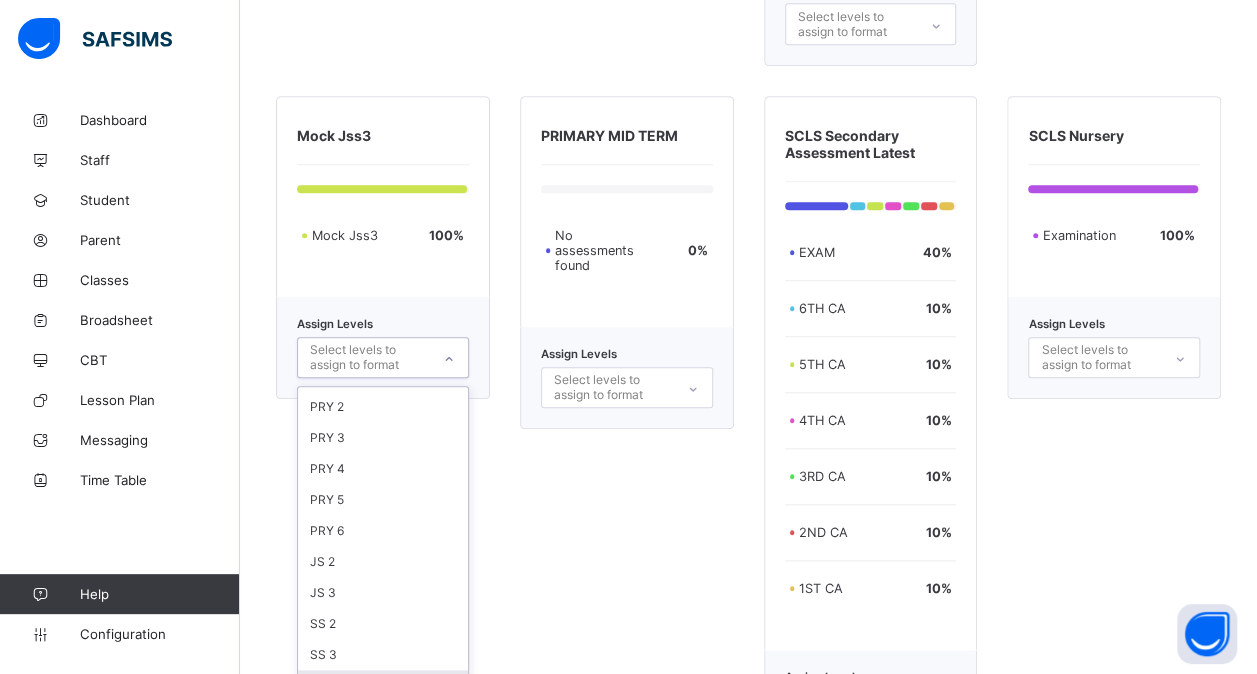 click on "JSS 3 mock" at bounding box center [383, 685] 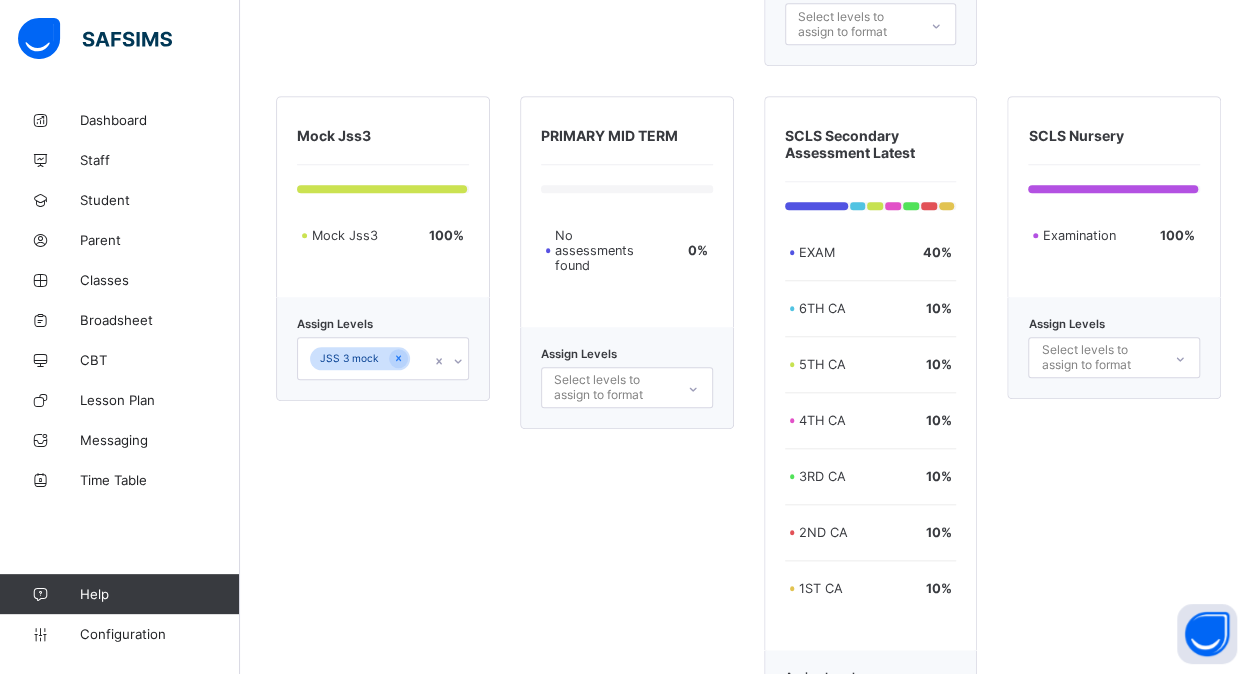 click on "PRIMARY MID TERM     No assessments found     0 % Assign Levels Select levels to assign to format" at bounding box center (627, 439) 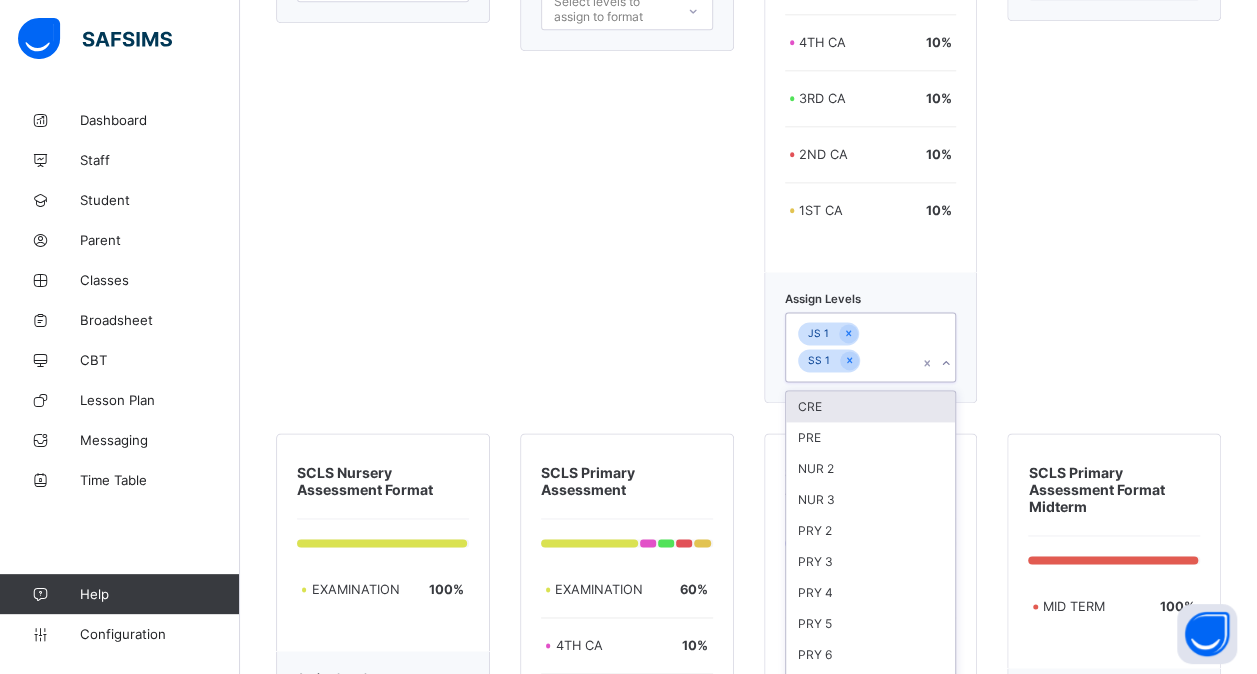 click on "option CRE focused, 1 of 13. 13 results available. Use Up and Down to choose options, press Enter to select the currently focused option, press Escape to exit the menu, press Tab to select the option and exit the menu. JS 1 SS 1 CRE PRE NUR 2 NUR 3 PRY 2 PRY 3 PRY 4 PRY 5 PRY 6 JS 2 JS 3 SS 2 SS 3" at bounding box center [871, 347] 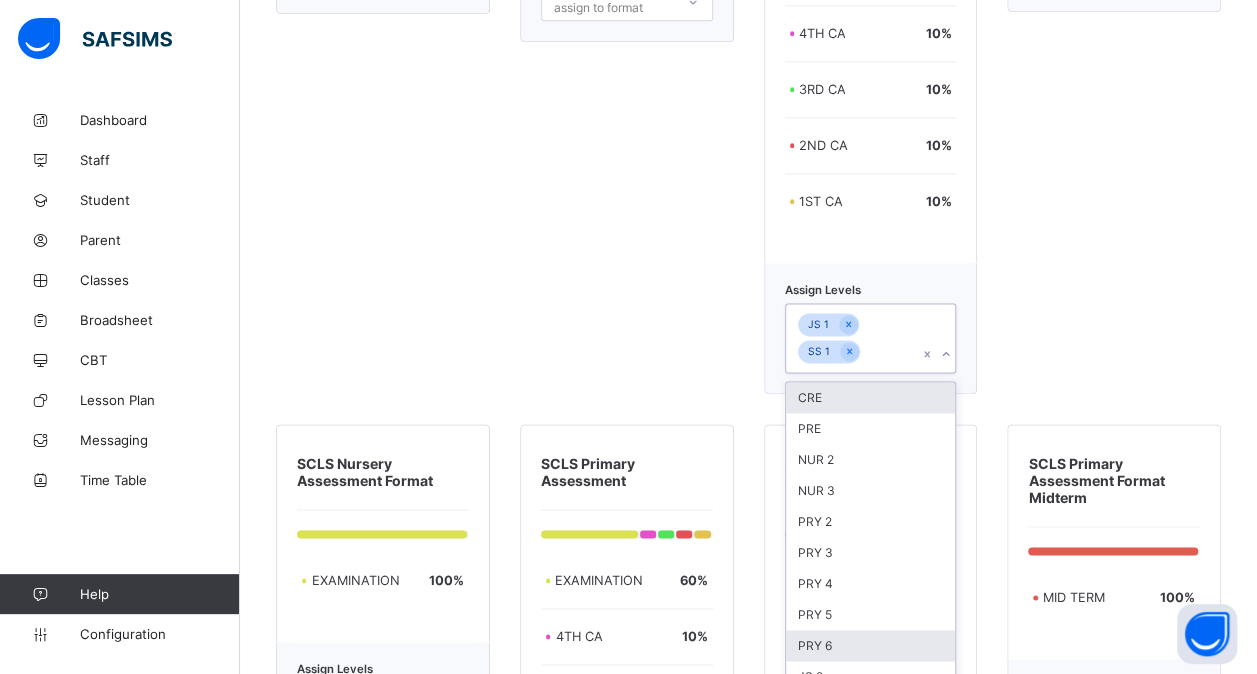 scroll, scrollTop: 90, scrollLeft: 0, axis: vertical 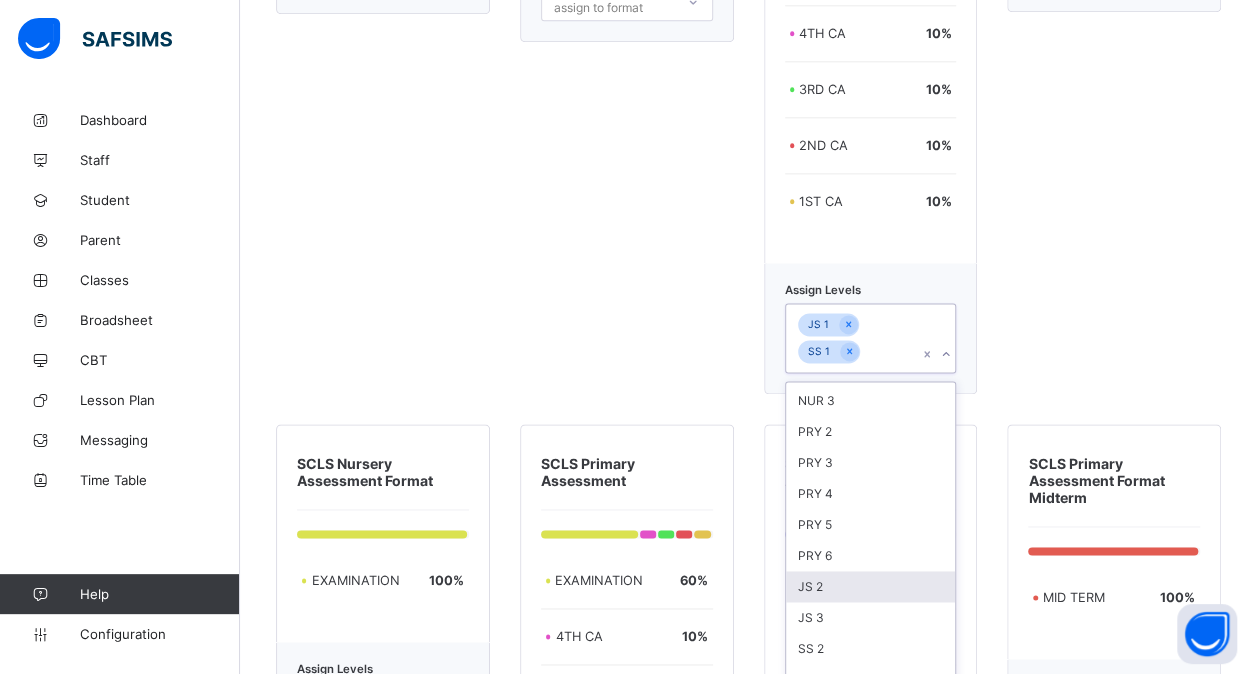 click on "JS 2" at bounding box center [871, 586] 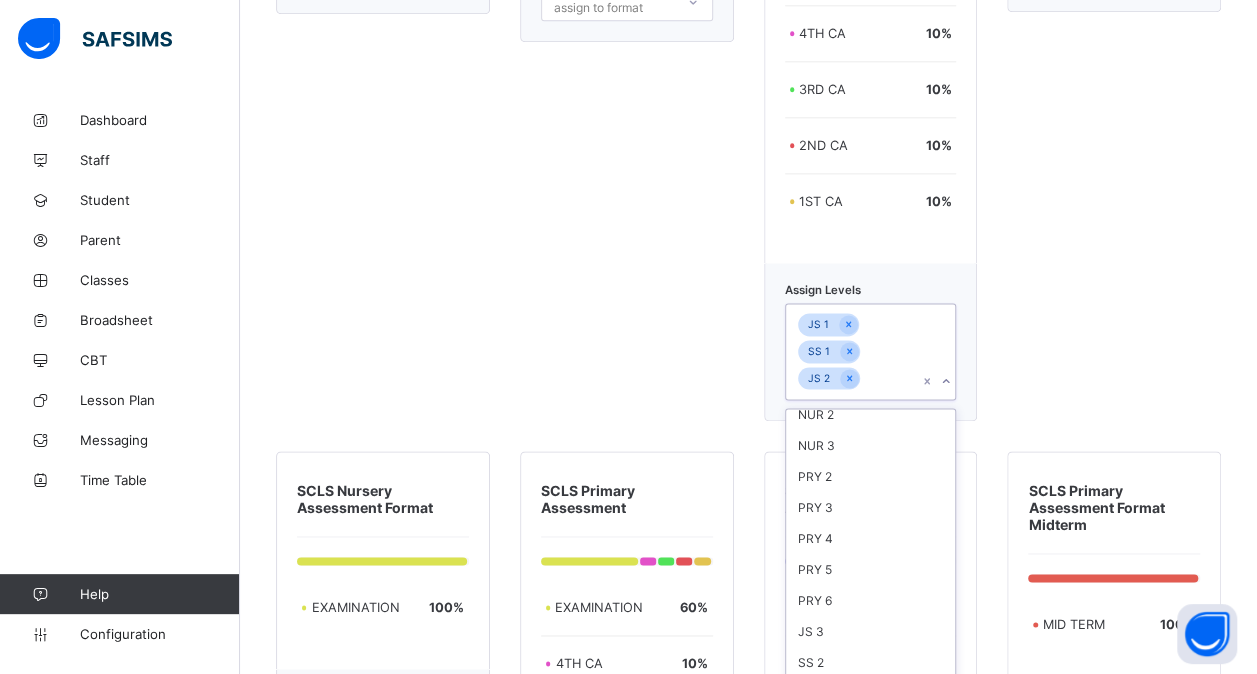 scroll, scrollTop: 60, scrollLeft: 0, axis: vertical 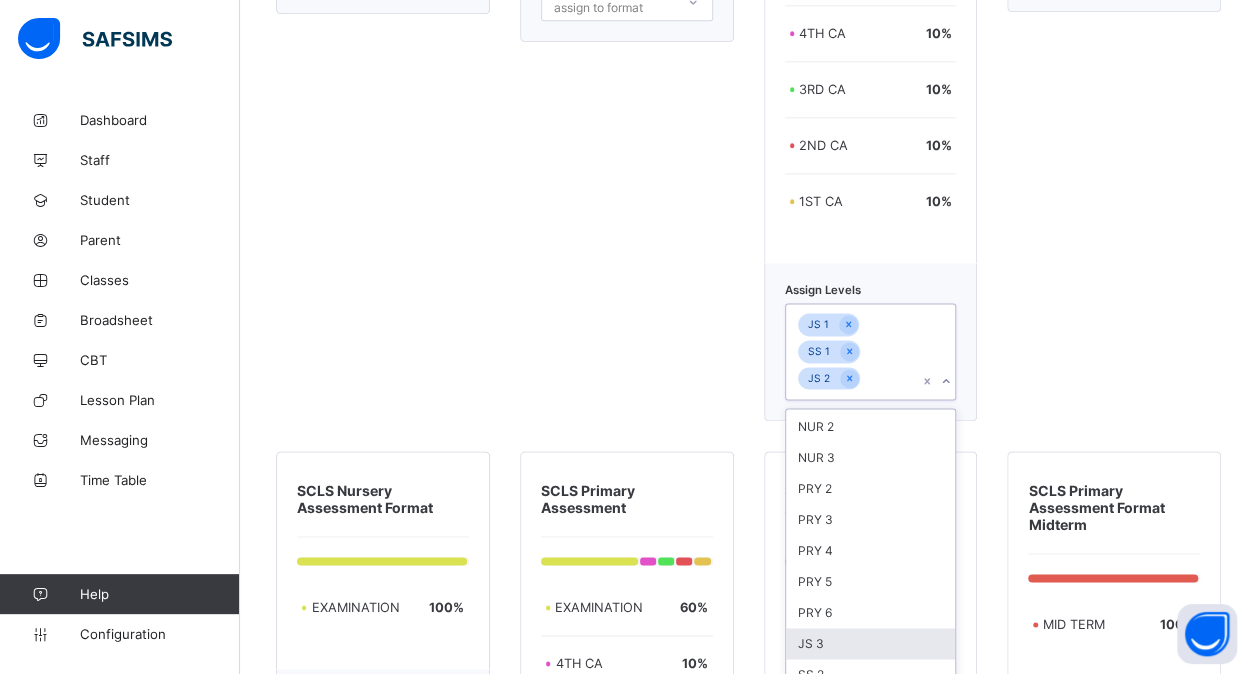 click on "JS 3" at bounding box center (871, 643) 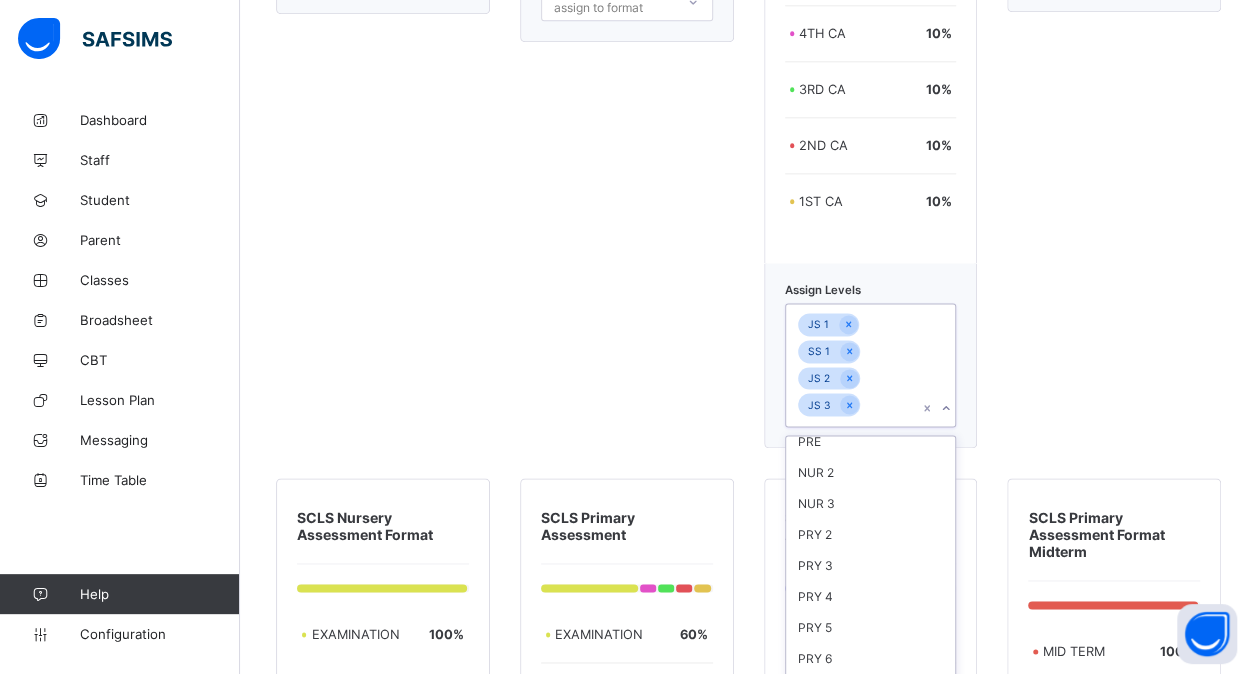 scroll, scrollTop: 30, scrollLeft: 0, axis: vertical 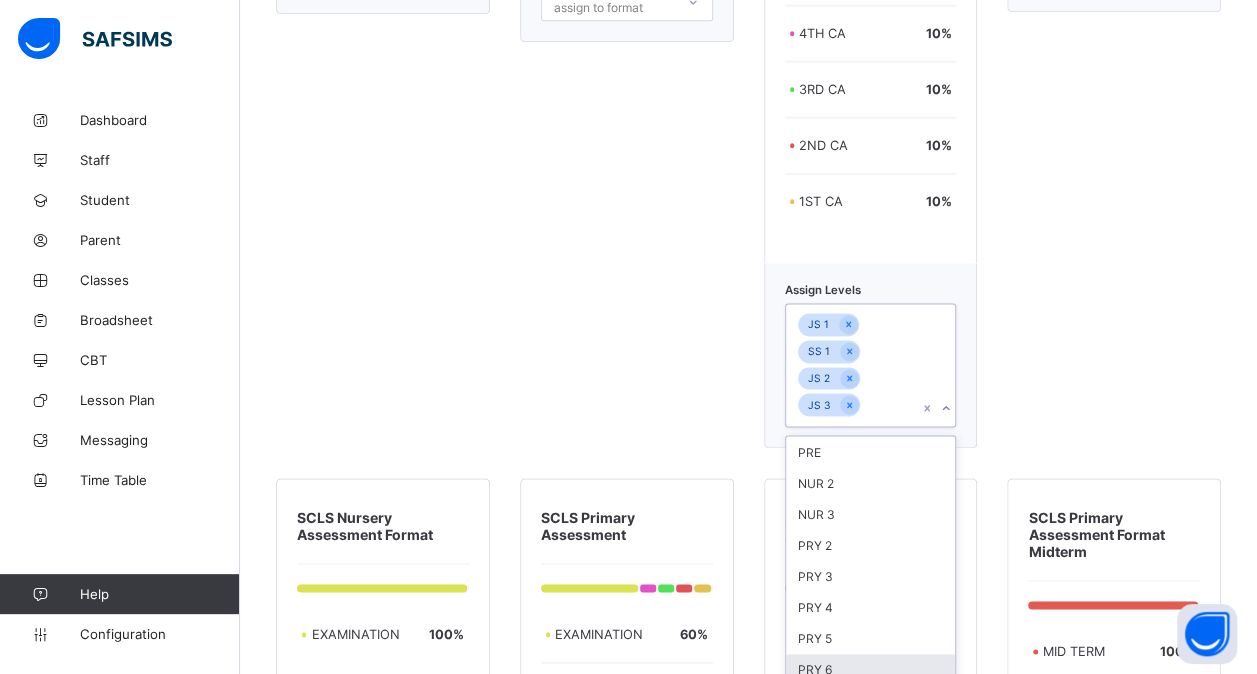 click on "PRY 6" at bounding box center (871, 669) 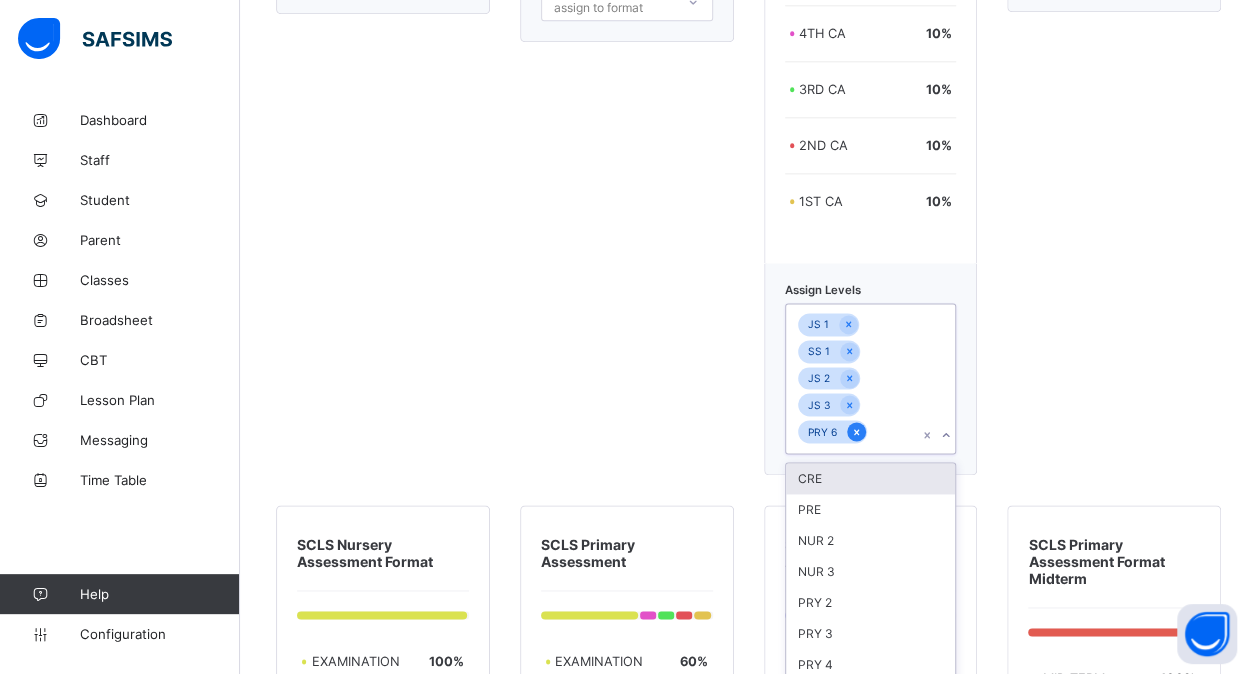 click at bounding box center [856, 431] 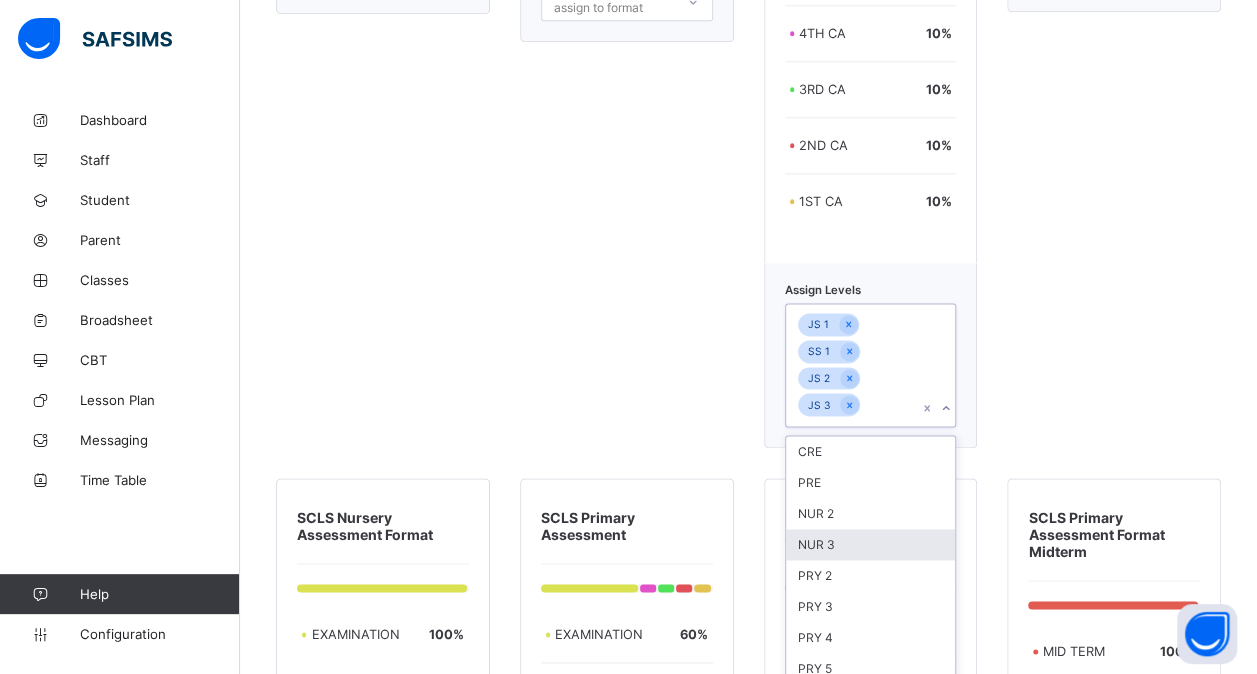 scroll, scrollTop: 30, scrollLeft: 0, axis: vertical 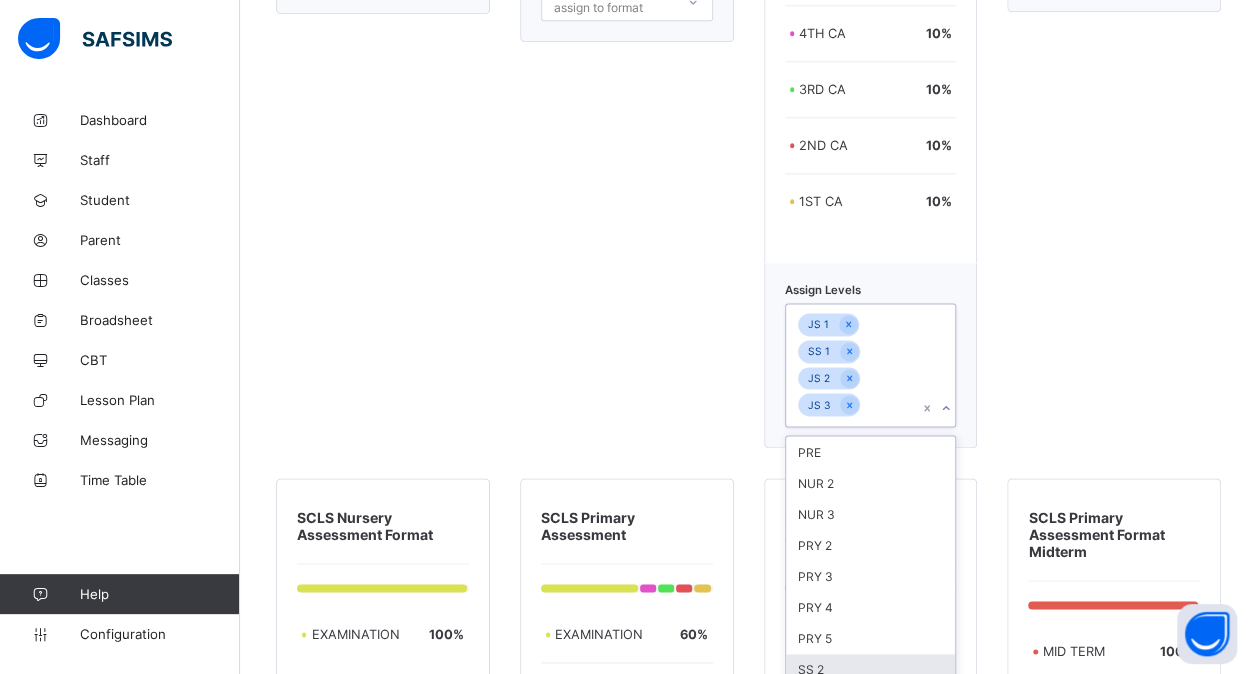 click on "SS 2" at bounding box center (871, 669) 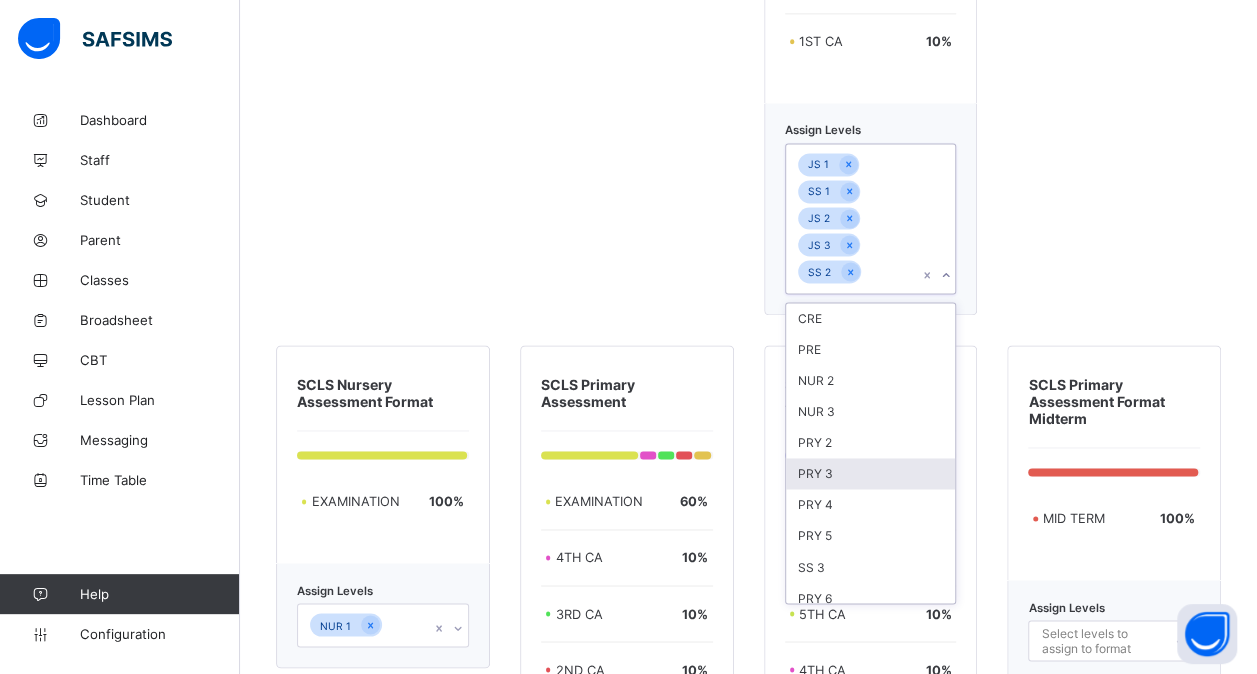 scroll, scrollTop: 5093, scrollLeft: 0, axis: vertical 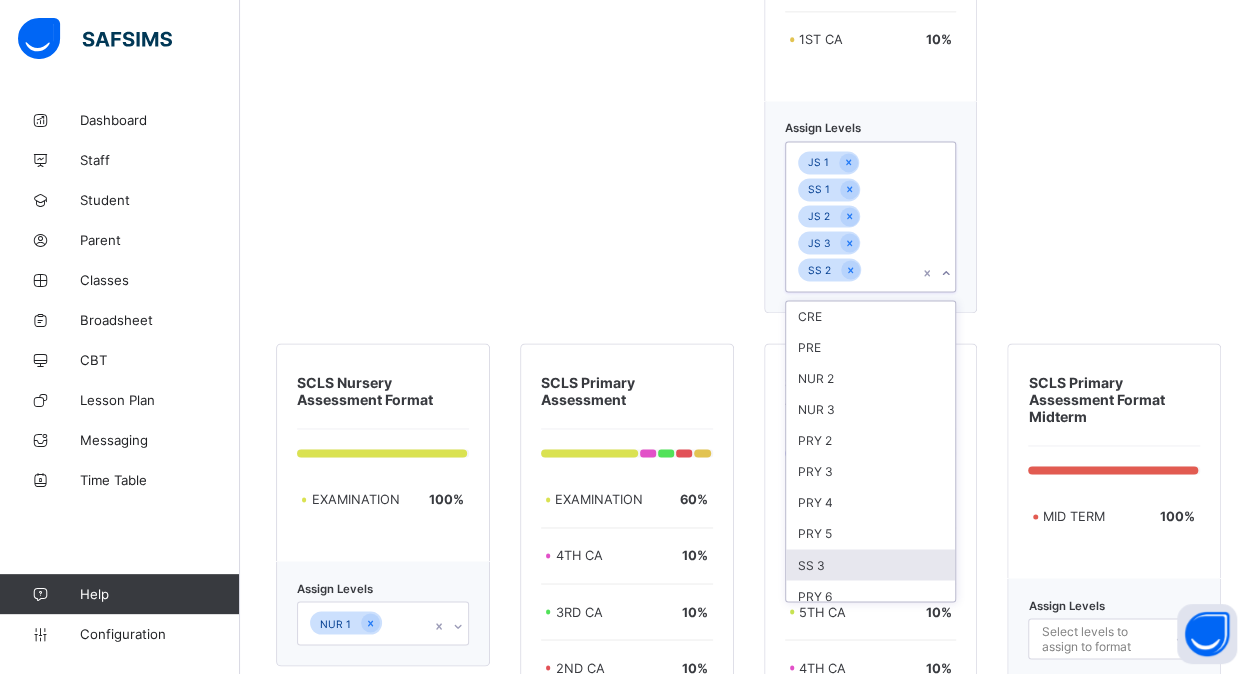 click on "SS 3" at bounding box center (871, 564) 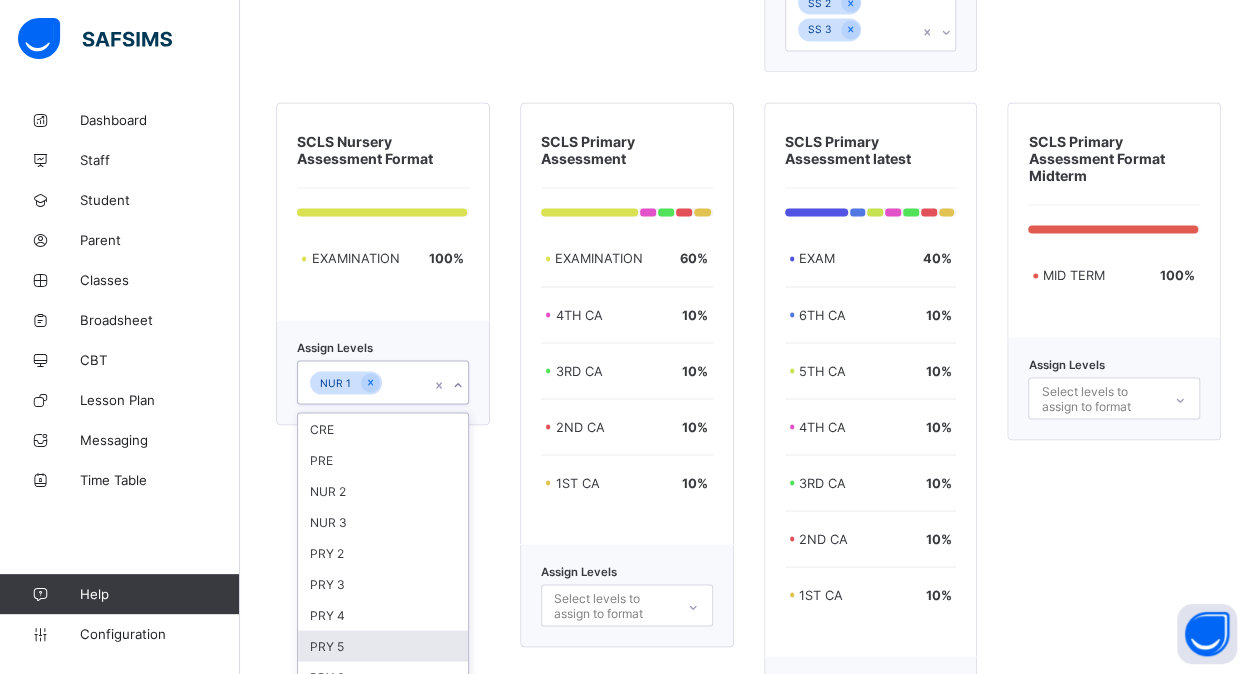 scroll, scrollTop: 5360, scrollLeft: 0, axis: vertical 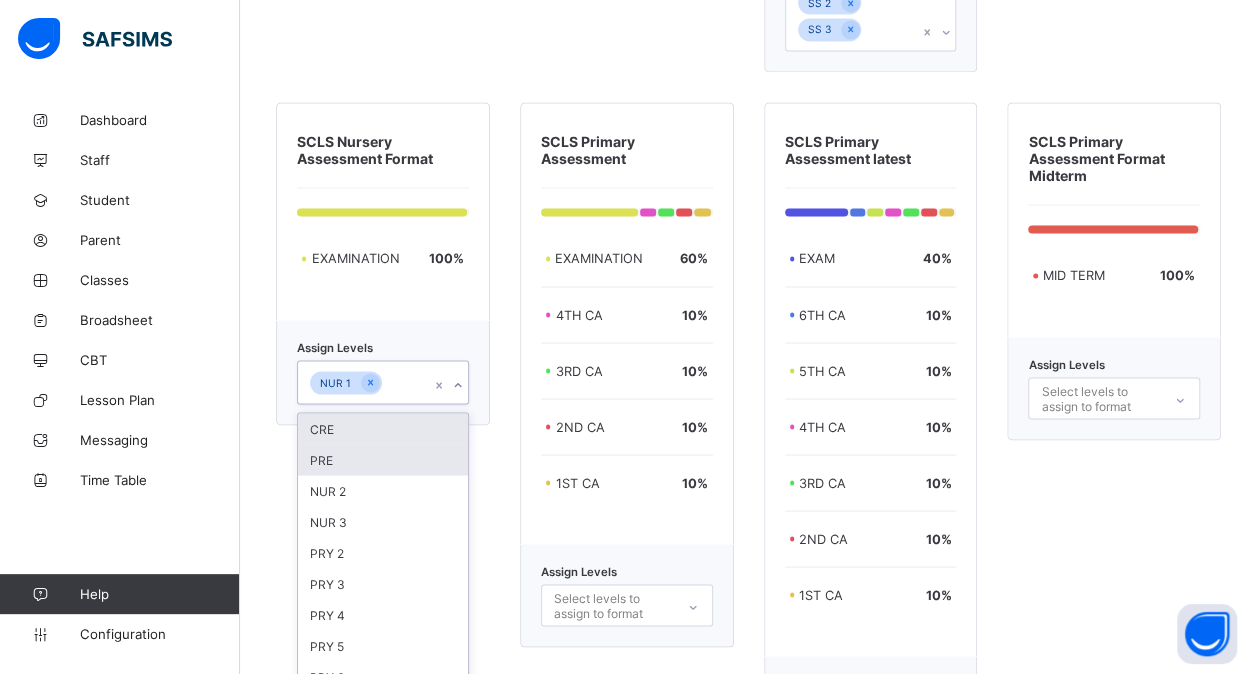 click on "PRE" at bounding box center [383, 459] 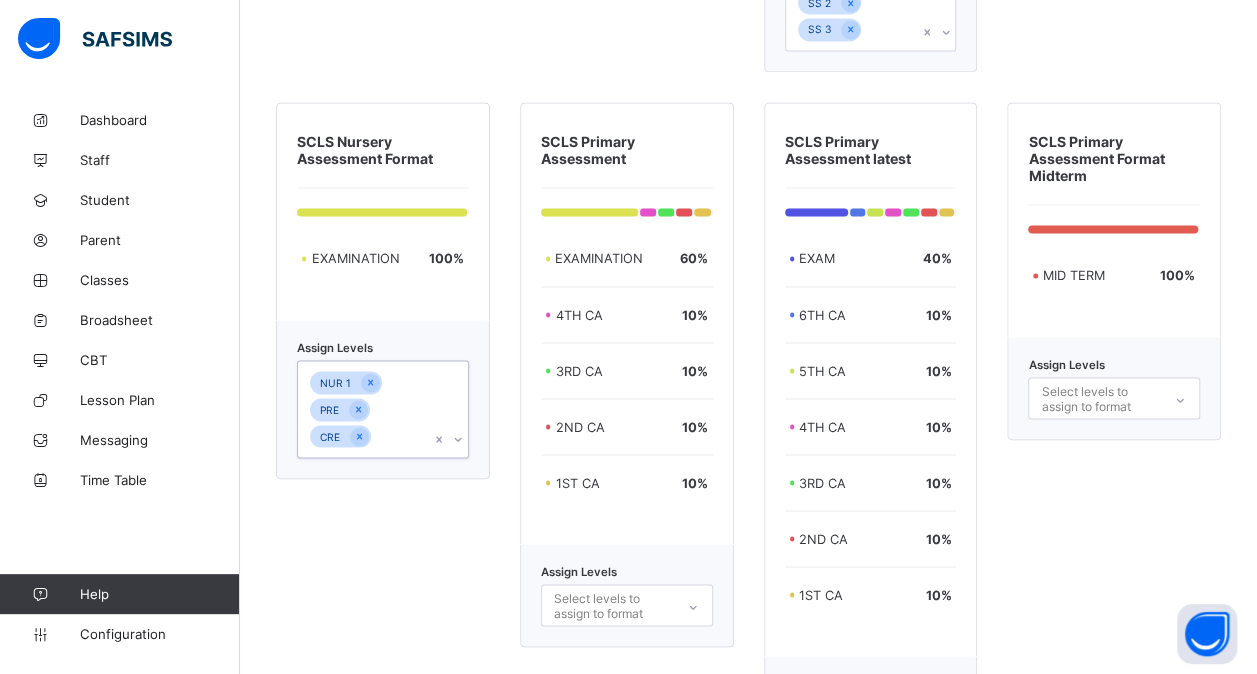 click on "NUR 1 PRE CRE" at bounding box center (364, 409) 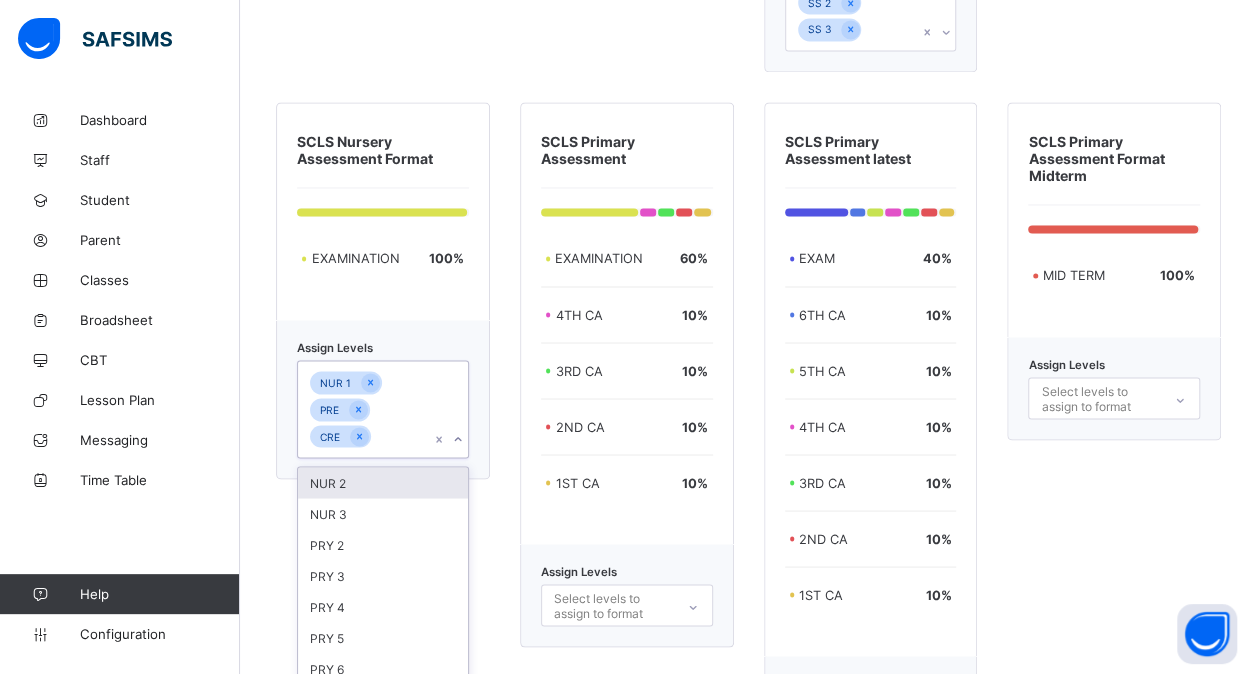 click on "NUR 1 PRE CRE" at bounding box center [364, 409] 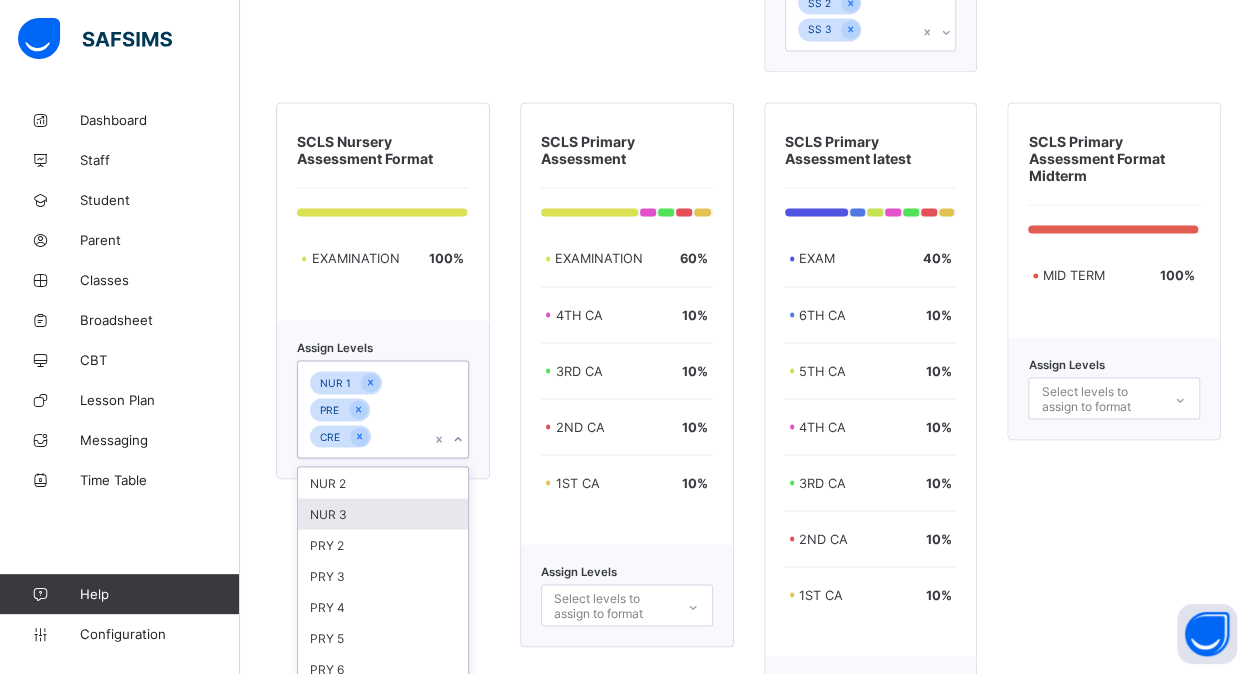 click on "NUR 3" at bounding box center [383, 513] 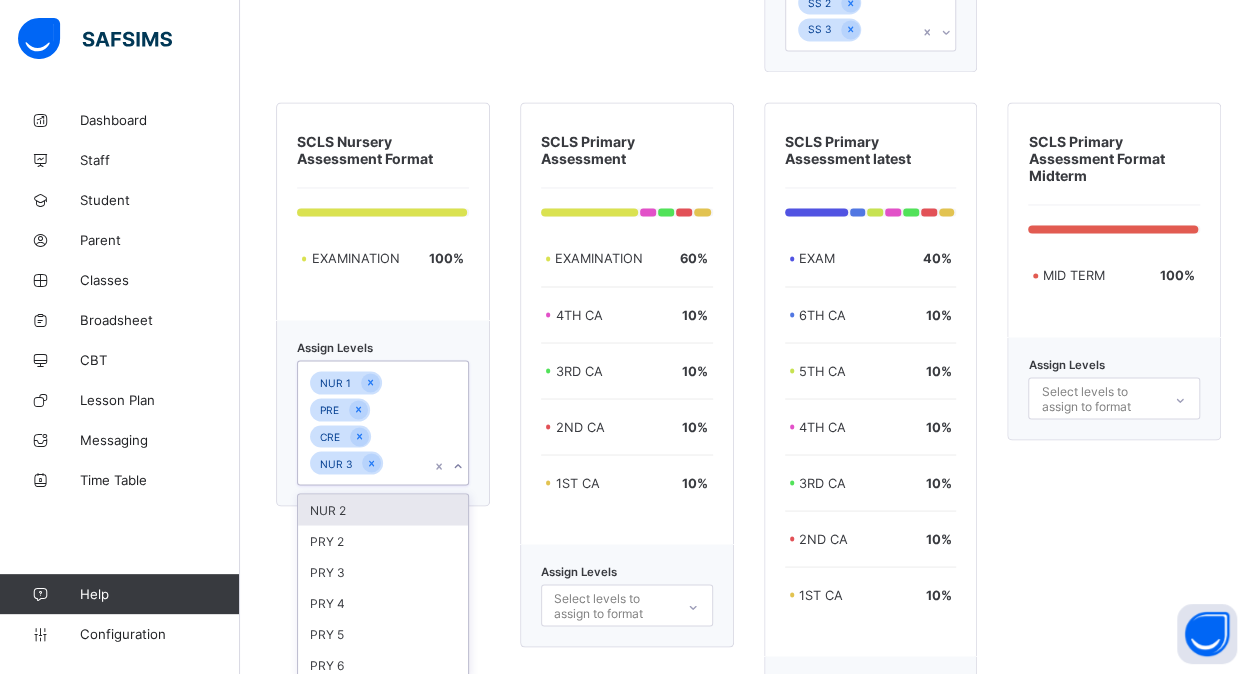 click on "NUR 2" at bounding box center [383, 509] 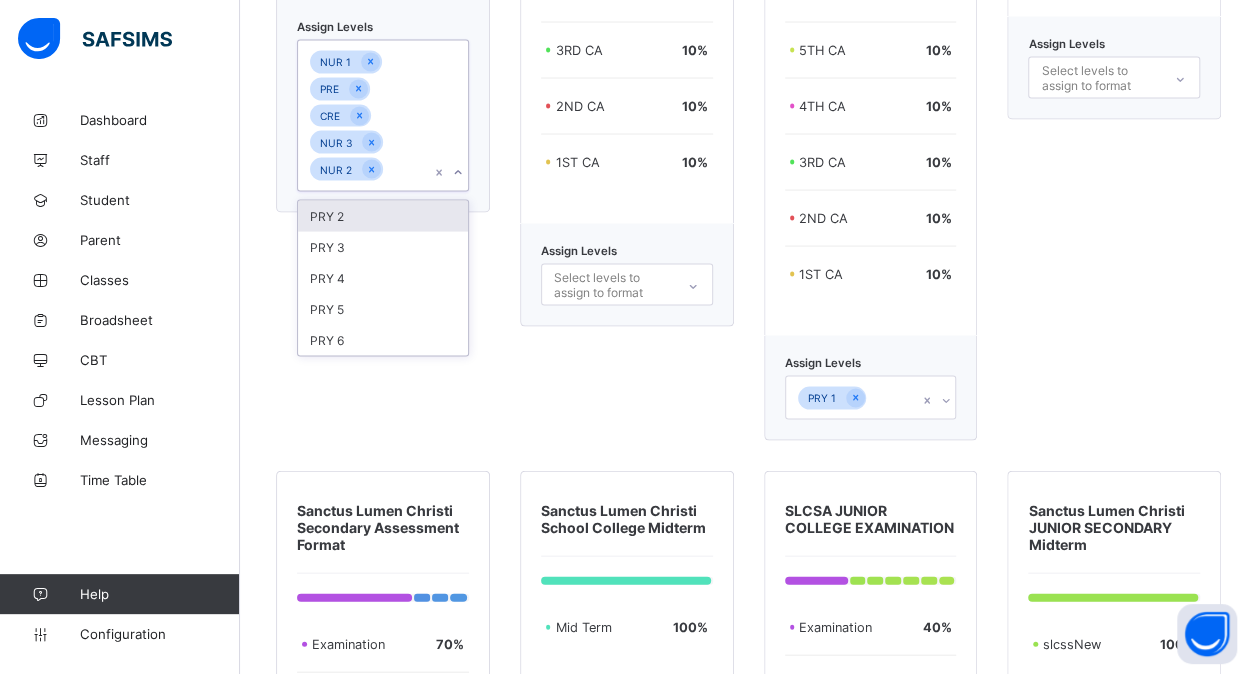 scroll, scrollTop: 5690, scrollLeft: 0, axis: vertical 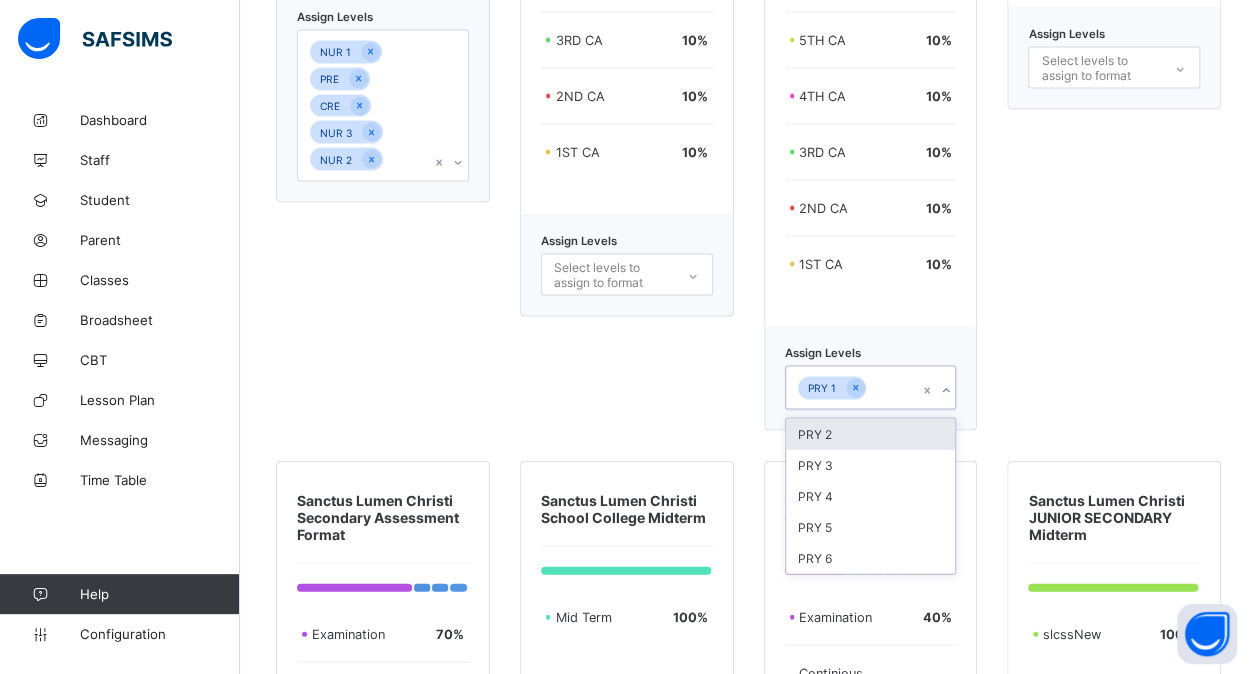 click on "PRY 1" at bounding box center [852, 388] 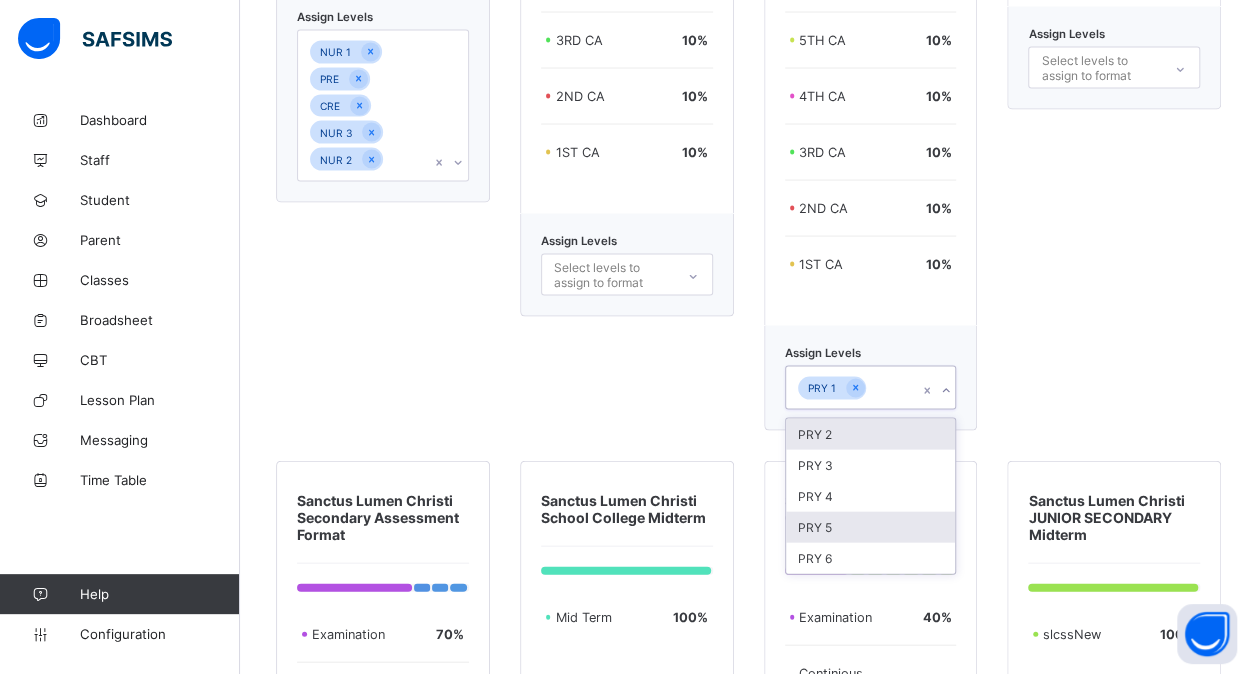 click on "PRY 5" at bounding box center (871, 527) 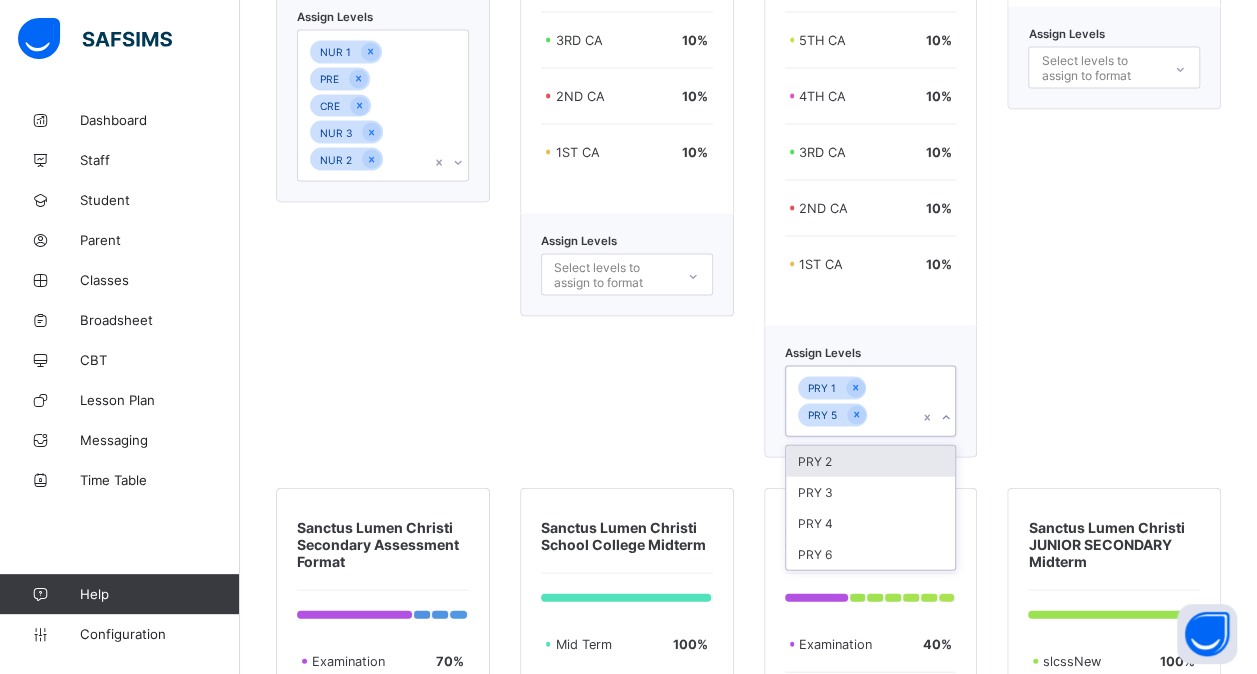 click on "PRY 4" at bounding box center [871, 523] 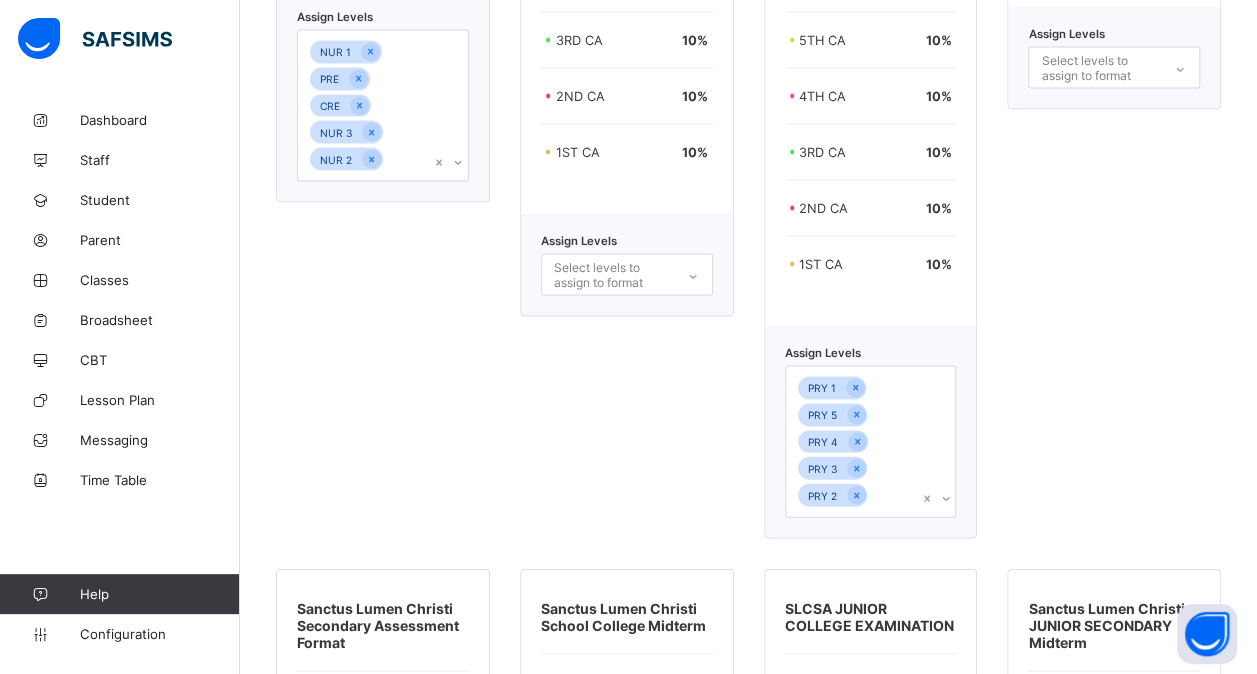 click on "Assign Levels PRY 1 PRY 5 PRY 4 PRY 3 PRY 2" at bounding box center [871, 432] 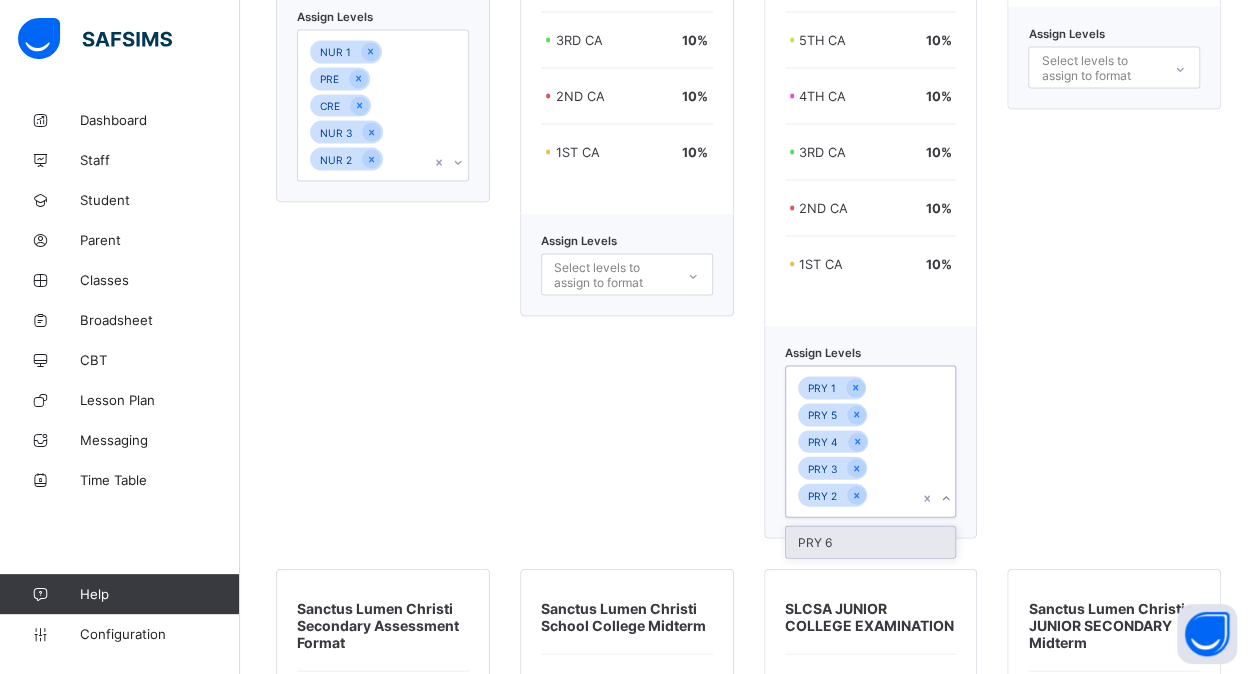 click on "PRY 6" at bounding box center [871, 542] 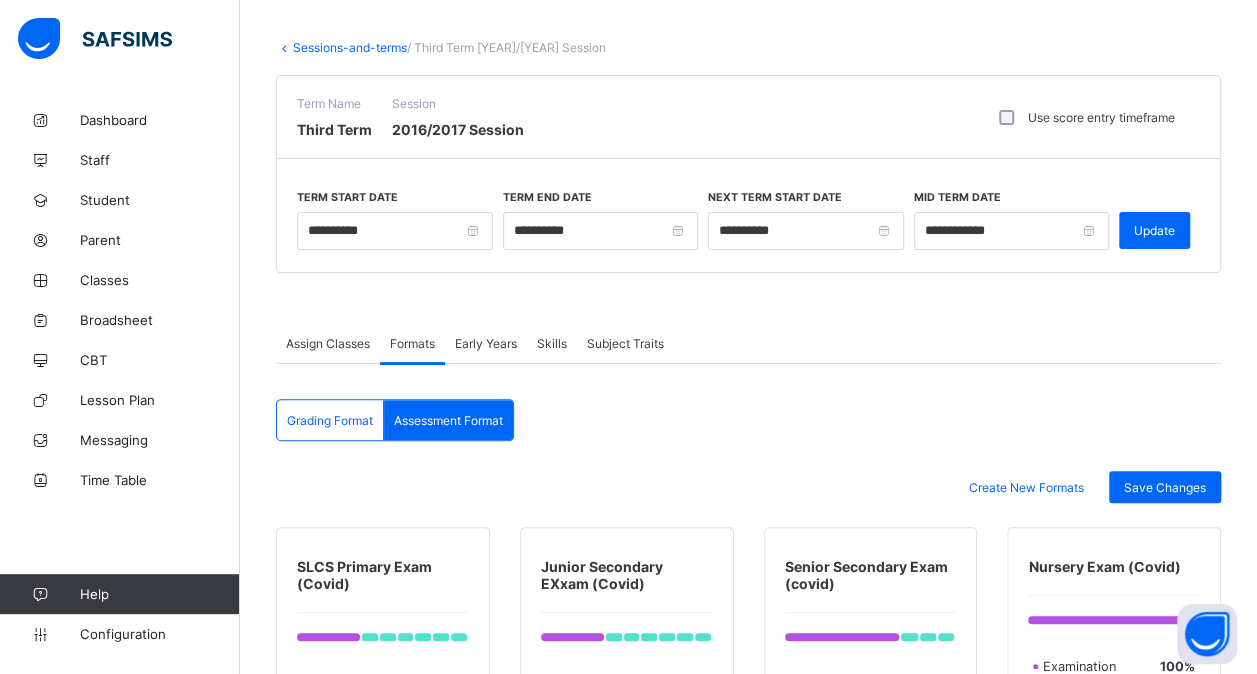 scroll, scrollTop: 0, scrollLeft: 0, axis: both 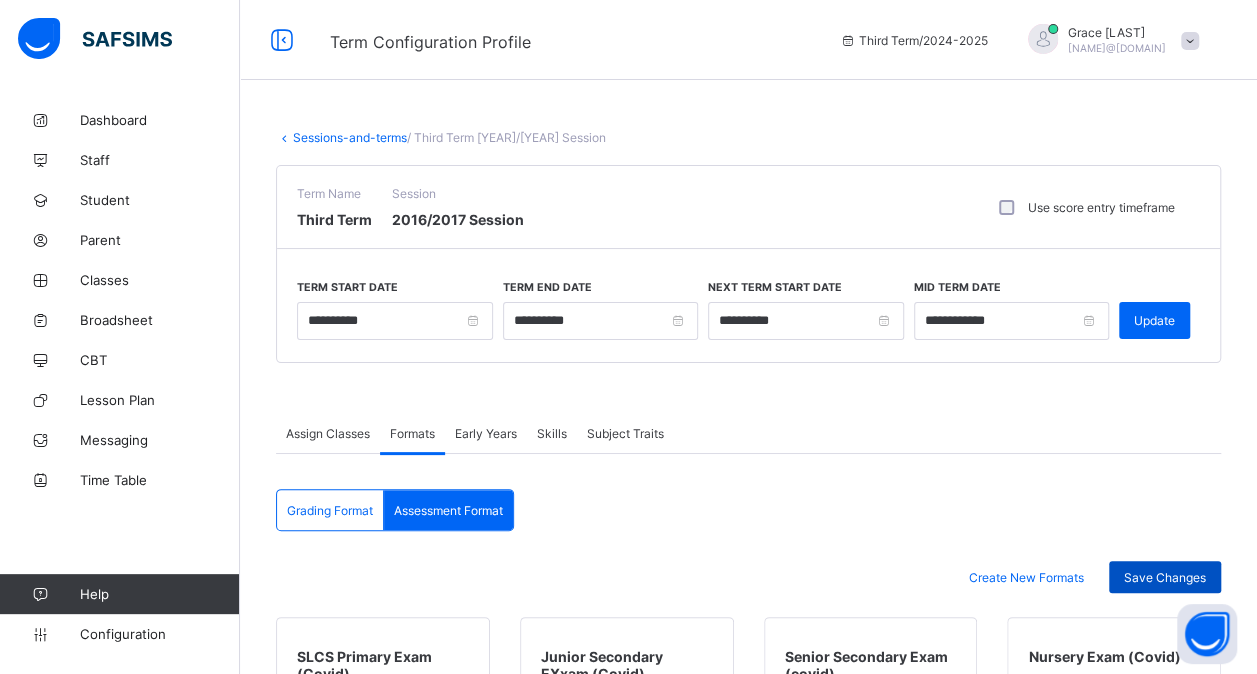 click on "Save Changes" at bounding box center (1165, 577) 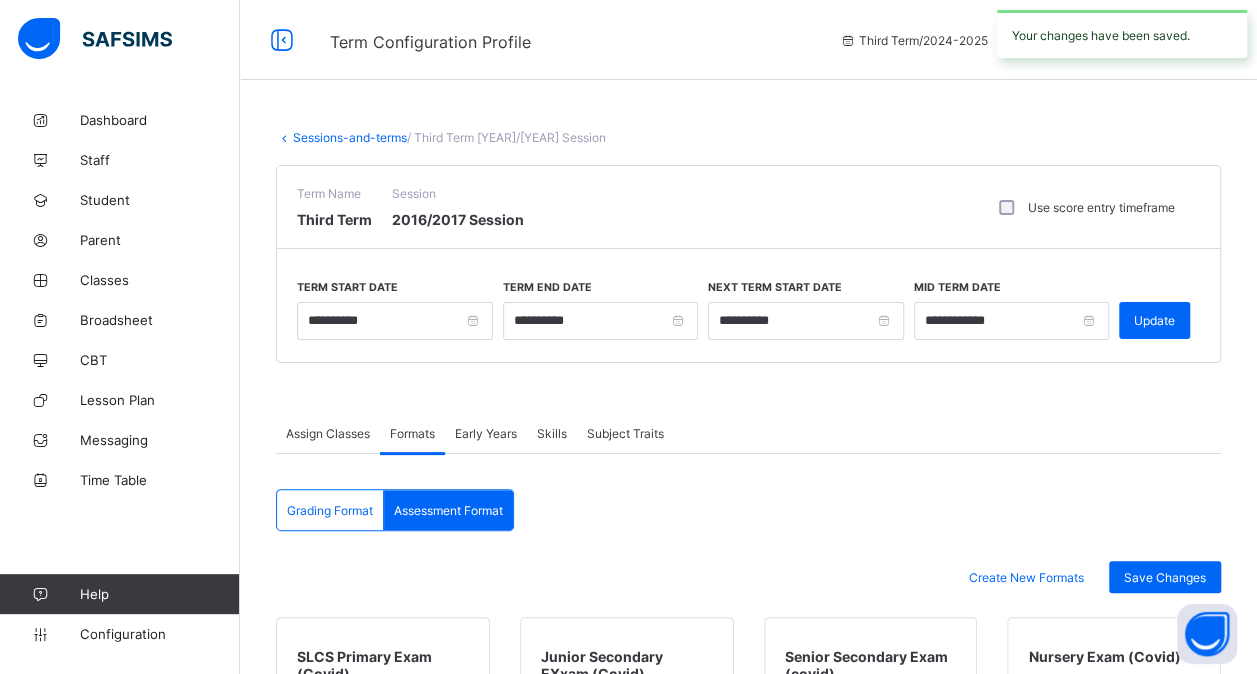 click on "Sessions-and-terms" at bounding box center (350, 137) 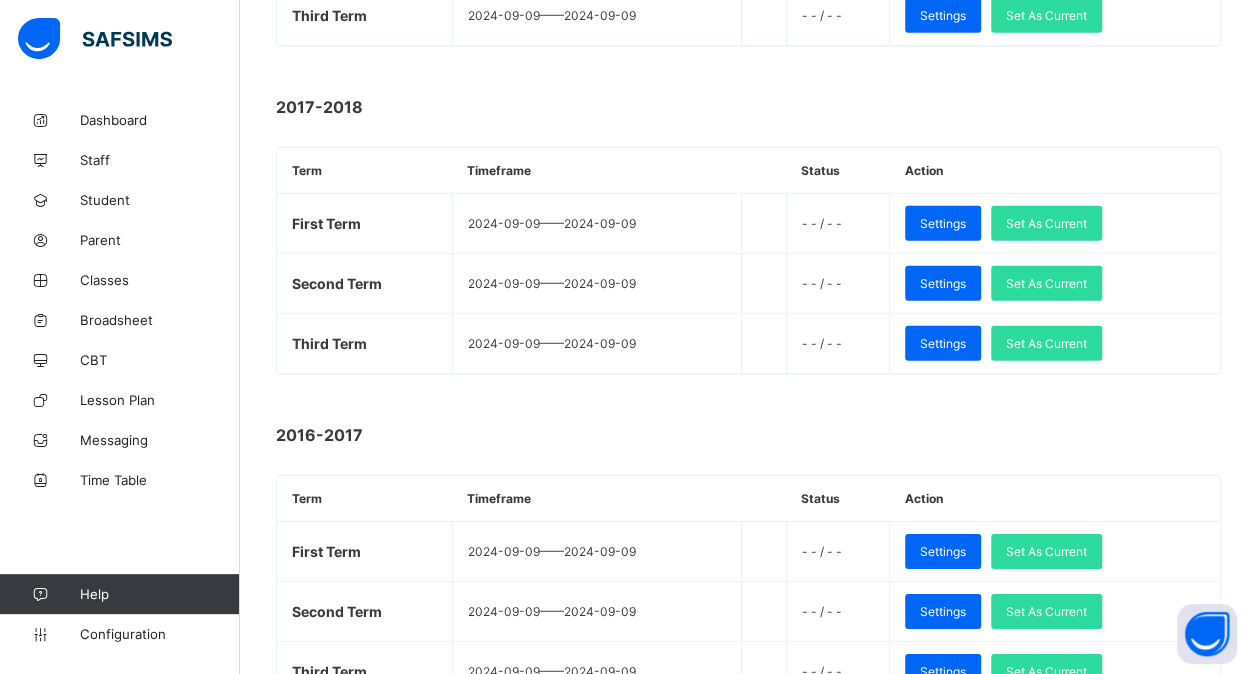 scroll, scrollTop: 2777, scrollLeft: 0, axis: vertical 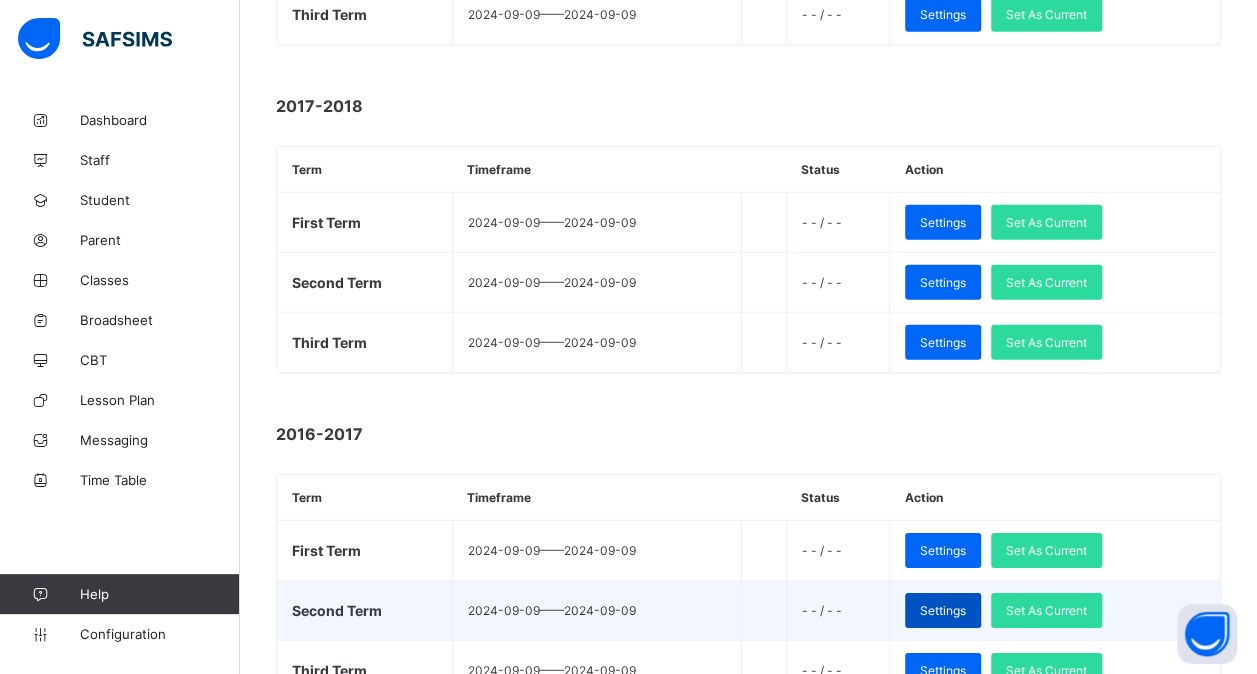 click on "Settings" at bounding box center (943, 610) 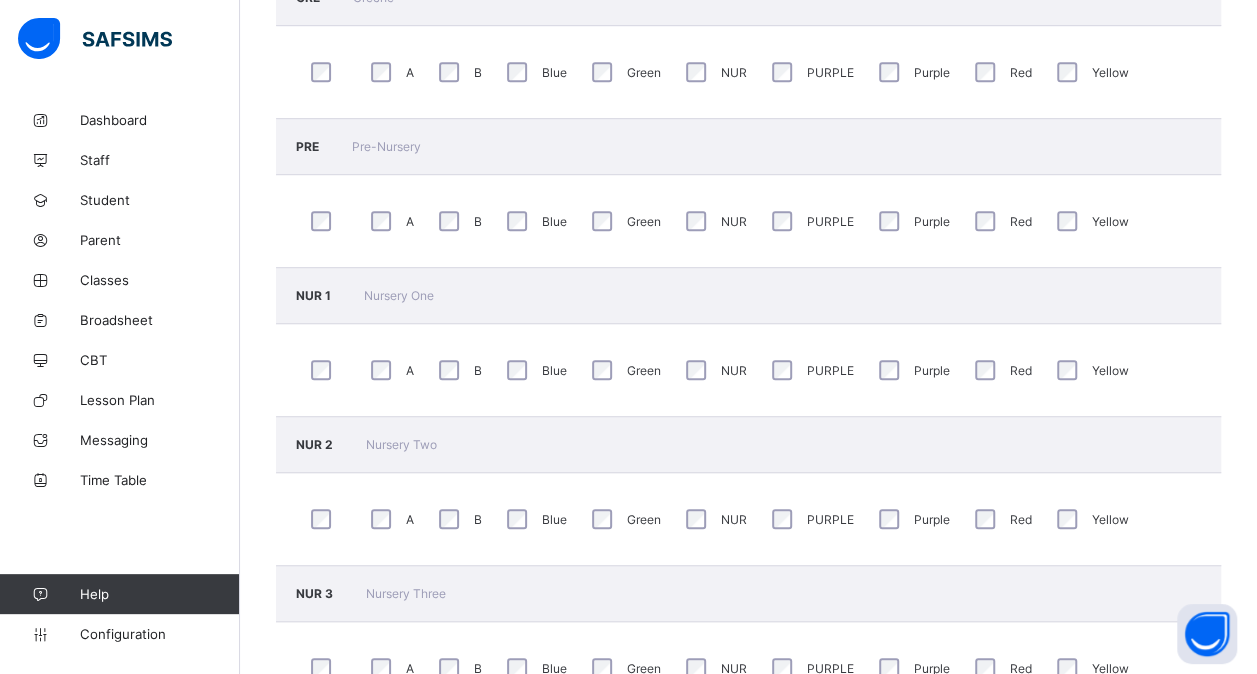 scroll, scrollTop: 0, scrollLeft: 0, axis: both 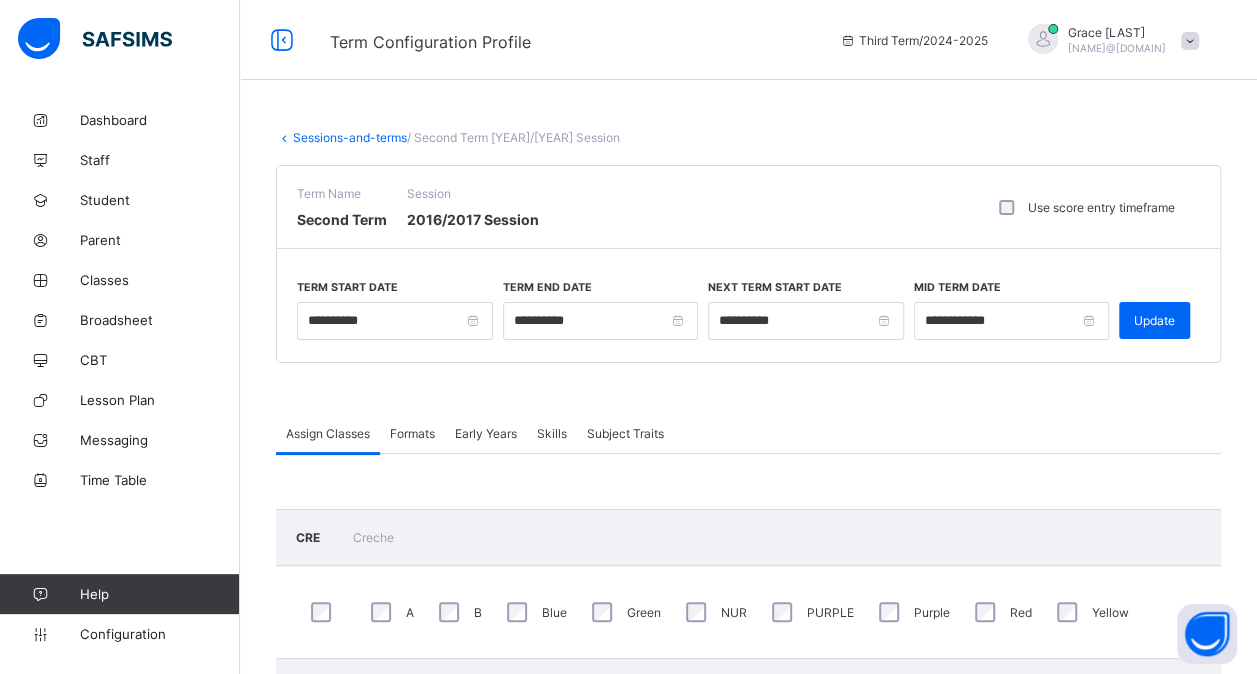 click on "Formats" at bounding box center [412, 433] 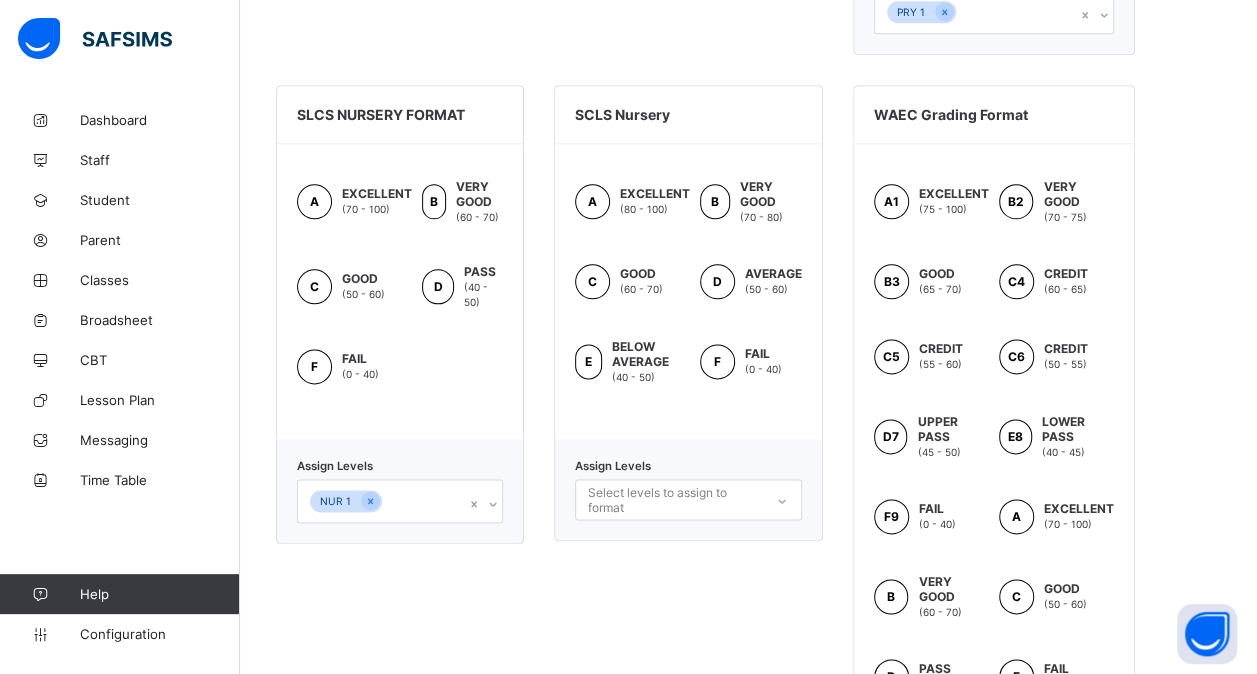 scroll, scrollTop: 1155, scrollLeft: 0, axis: vertical 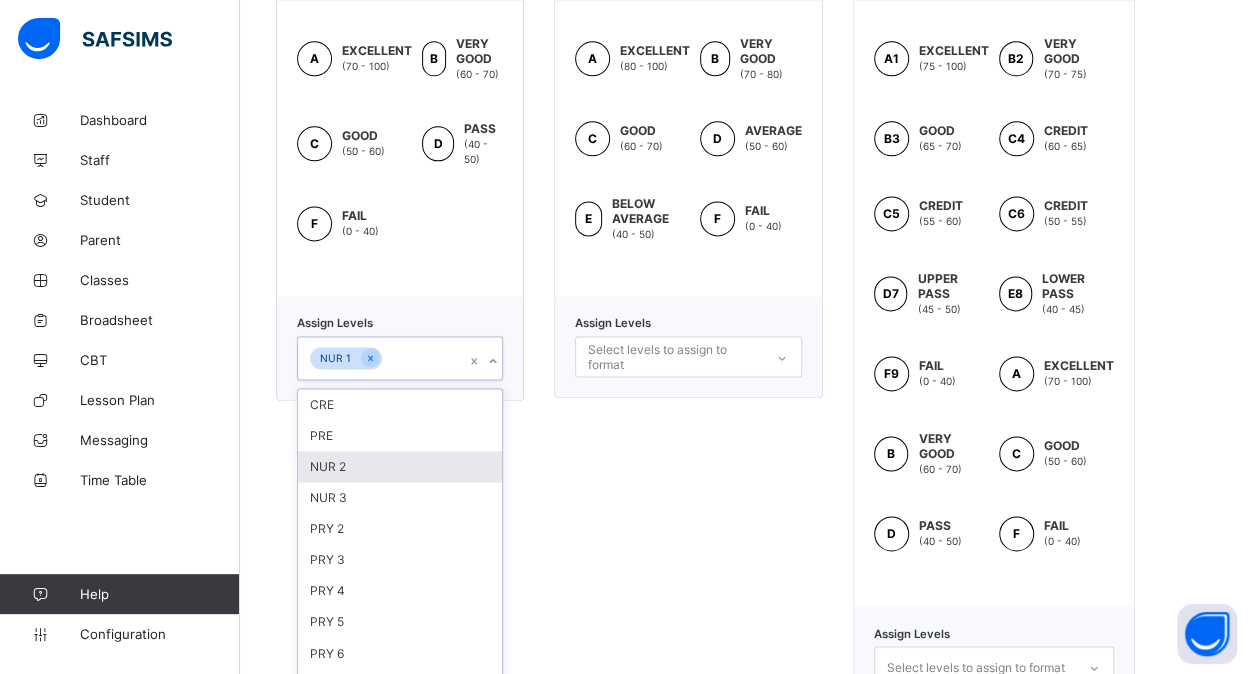 click on "option NUR 2 focused, 3 of 14. 14 results available. Use Up and Down to choose options, press Enter to select the currently focused option, press Escape to exit the menu, press Tab to select the option and exit the menu. NUR 1 CRE PRE NUR 2 NUR 3 PRY 2 PRY 3 PRY 4 PRY 5 PRY 6 JS 2 JS 3 SS 2 SS 3 JSS 3 mock" at bounding box center (400, 358) 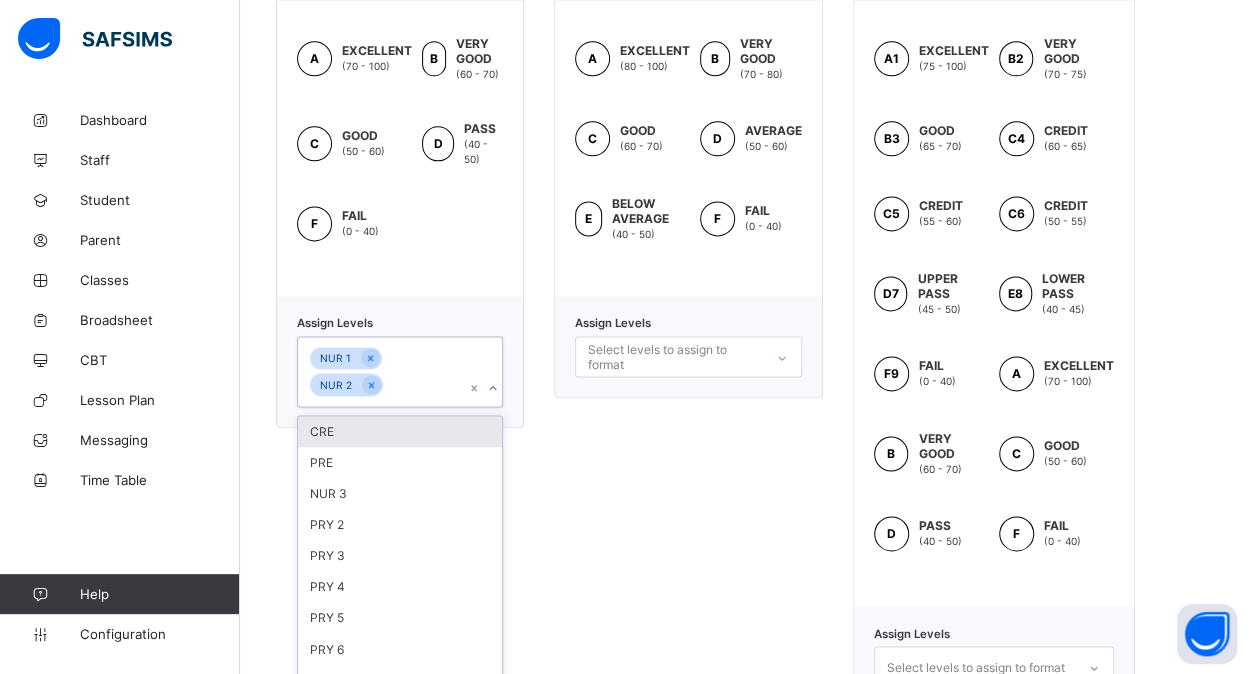click on "PRE" at bounding box center (400, 462) 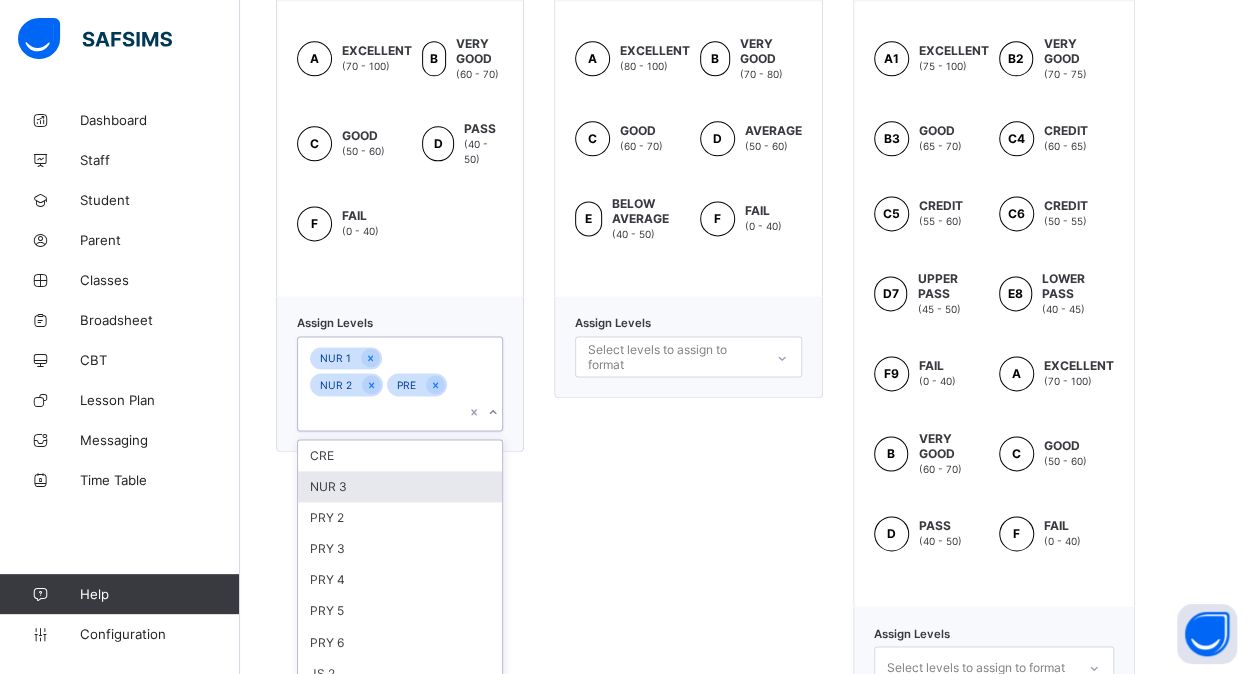 click on "NUR 3" at bounding box center (400, 486) 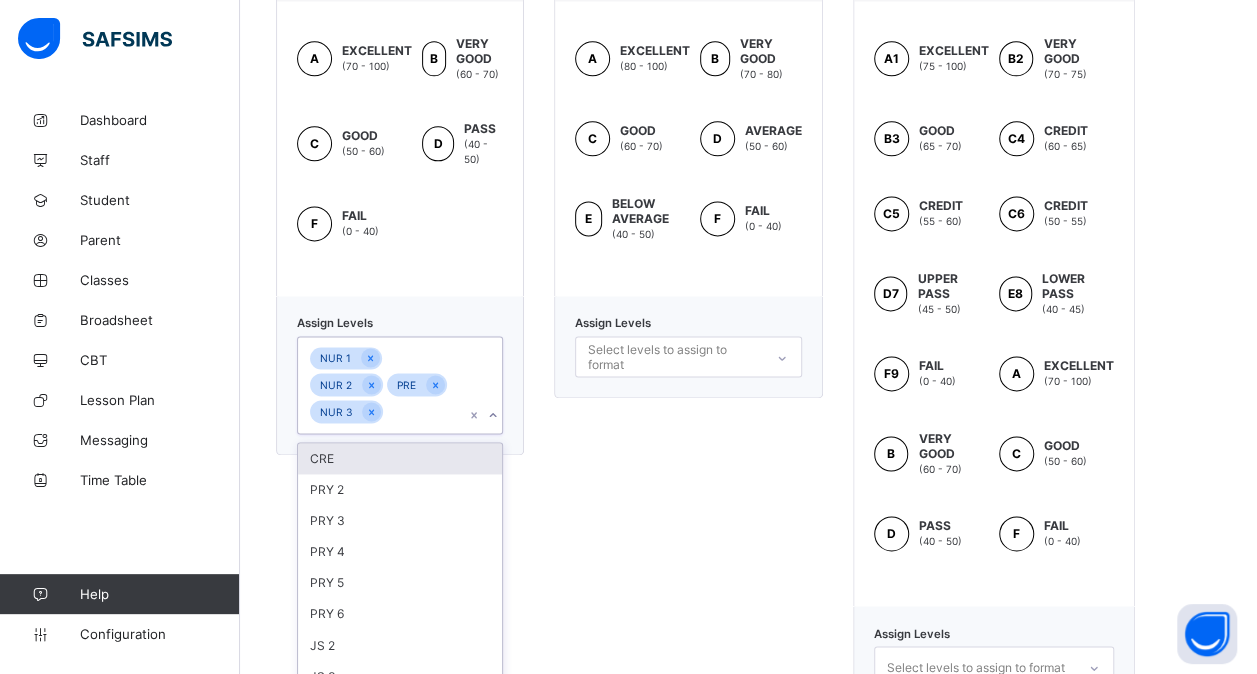 click on "CRE" at bounding box center (400, 458) 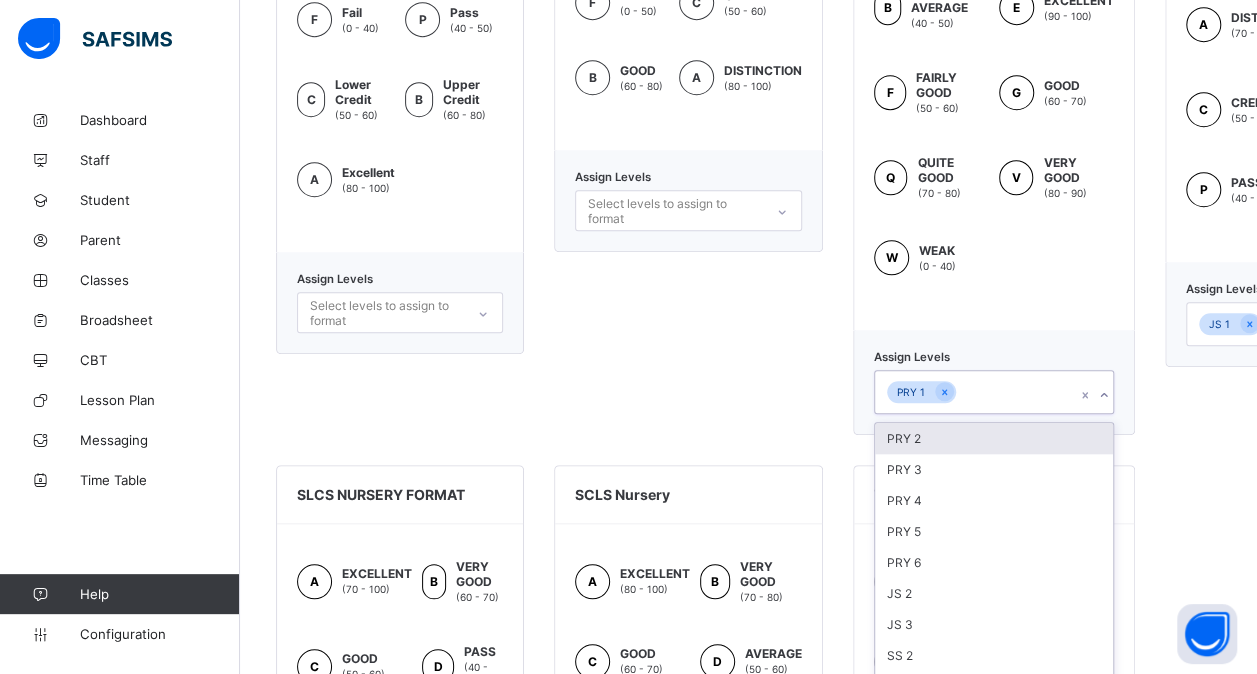 scroll, scrollTop: 768, scrollLeft: 0, axis: vertical 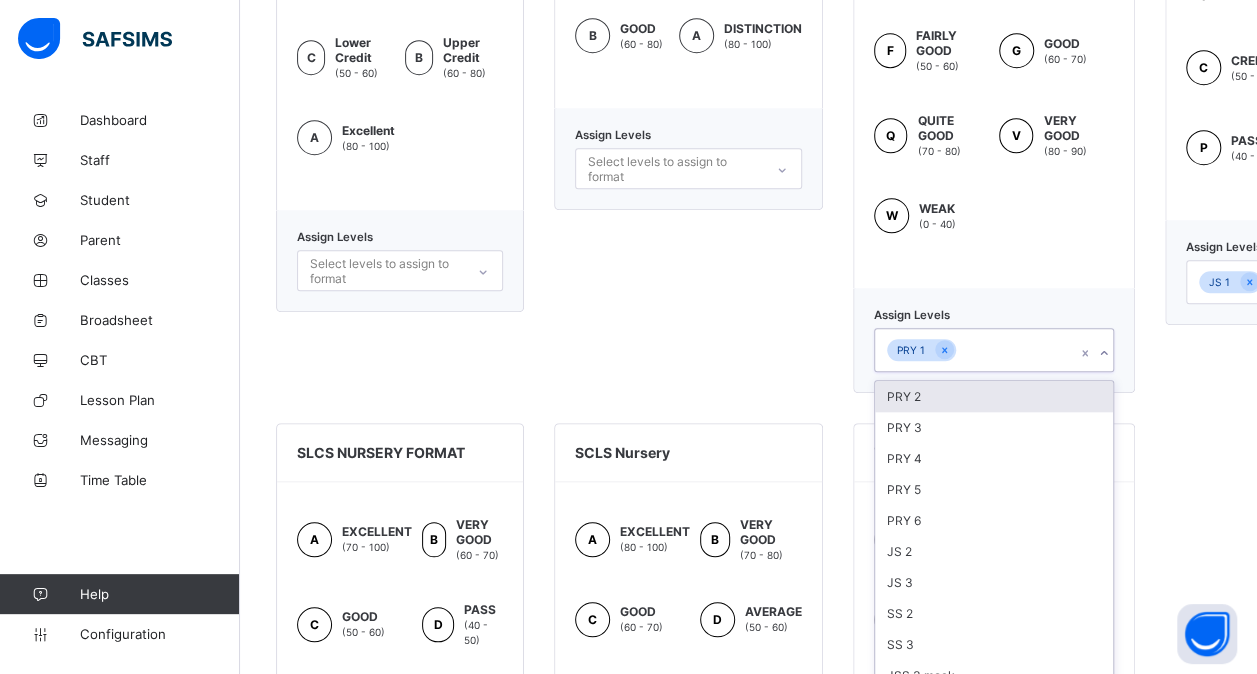 click on "option PRY 2 focused, 1 of 10. 10 results available. Use Up and Down to choose options, press Enter to select the currently focused option, press Escape to exit the menu, press Tab to select the option and exit the menu. PRY 1 PRY 2 PRY 3 PRY 4 PRY 5 PRY 6 JS 2 JS 3 SS 2 SS 3 JSS 3 mock" at bounding box center (994, 350) 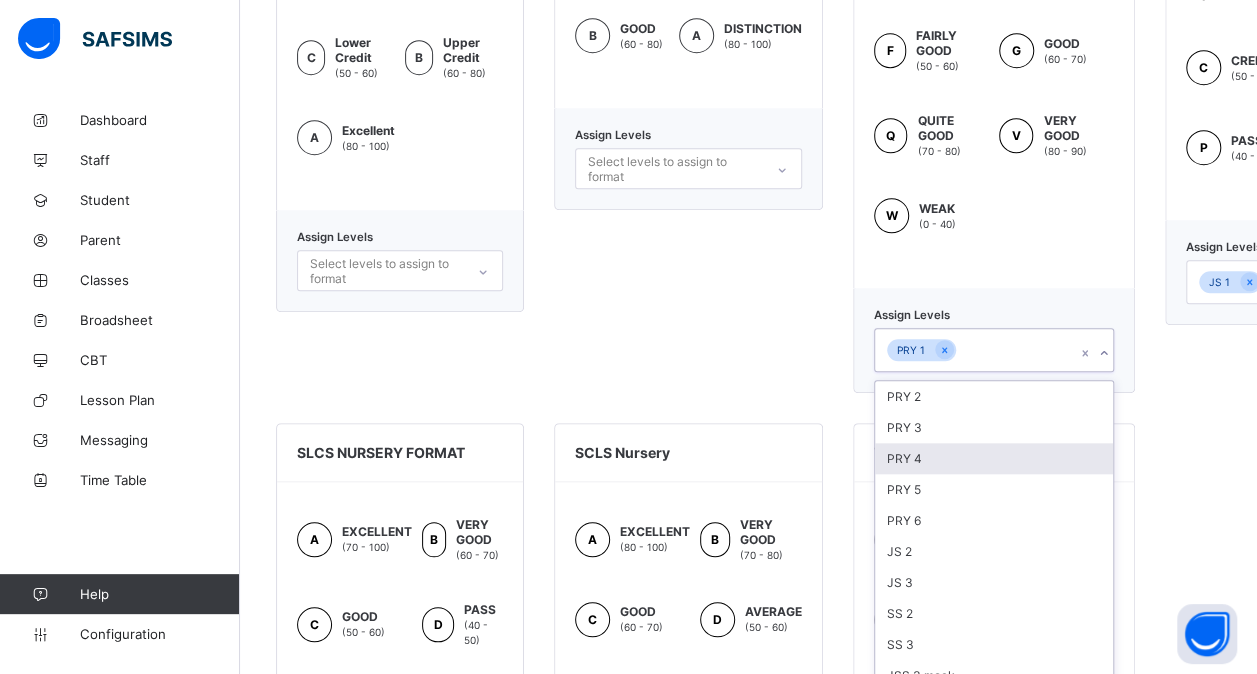 click on "PRY 4" at bounding box center (994, 458) 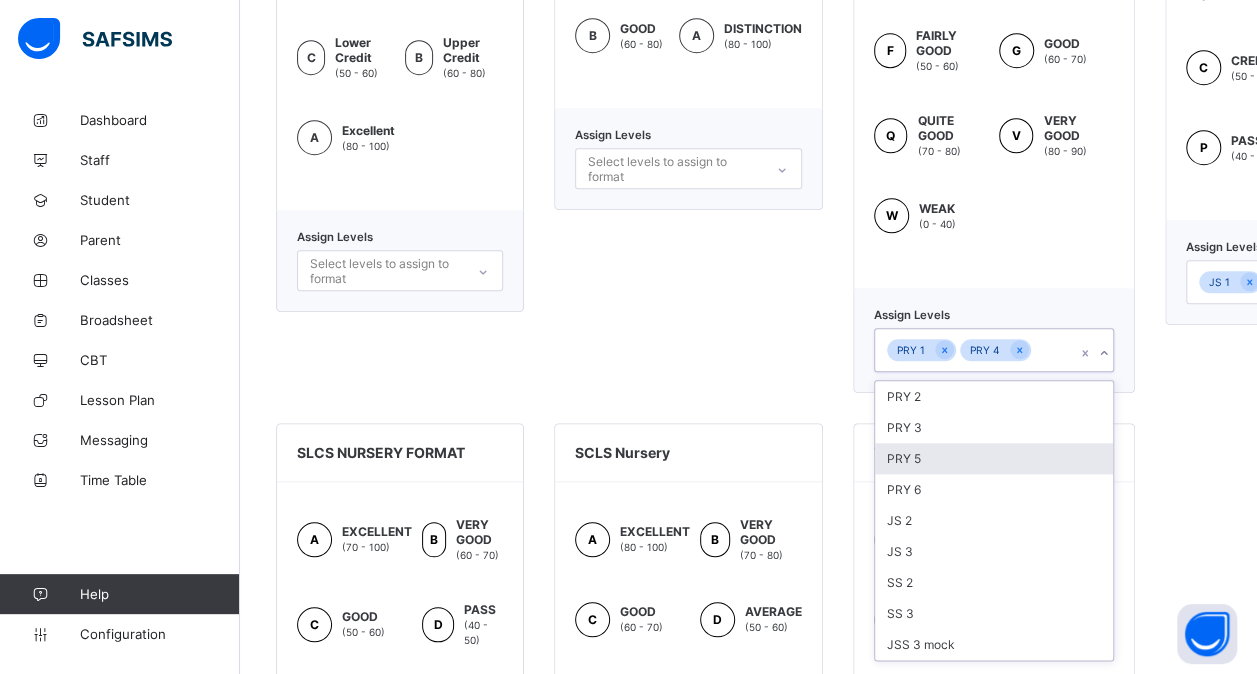 click on "PRY 5" at bounding box center [994, 458] 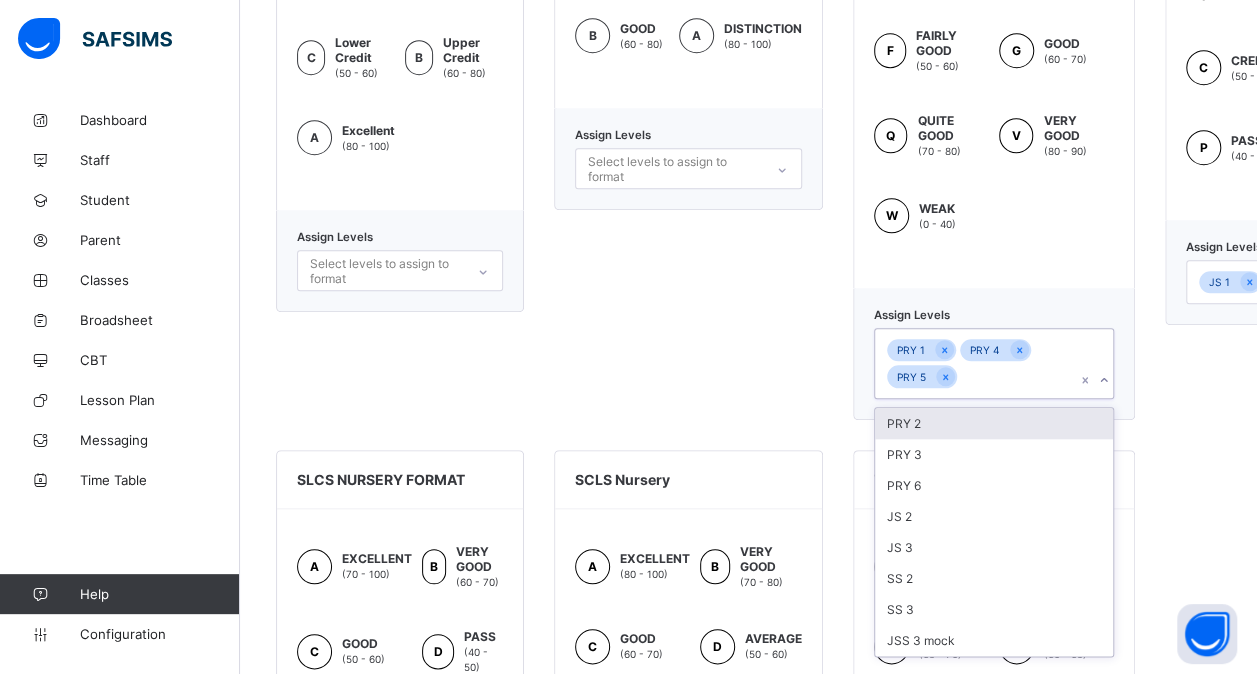 click on "PRY 3" at bounding box center (994, 454) 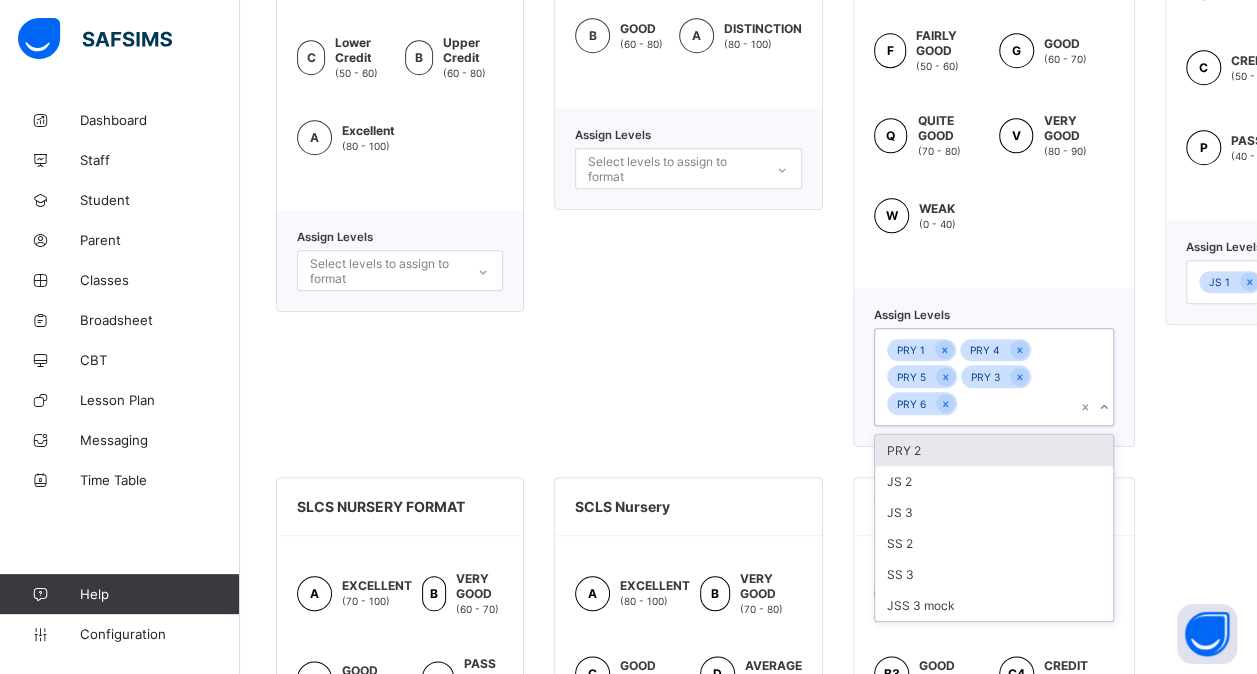 click on "PRY 2" at bounding box center (994, 450) 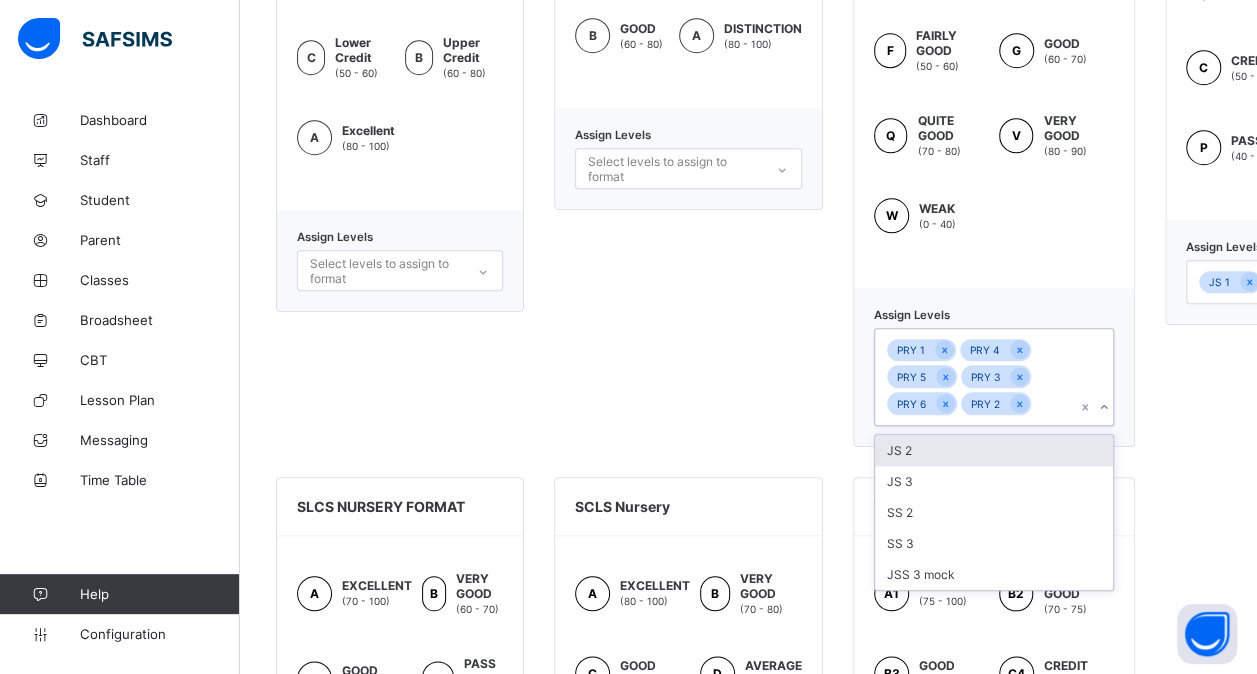 scroll, scrollTop: 768, scrollLeft: 162, axis: both 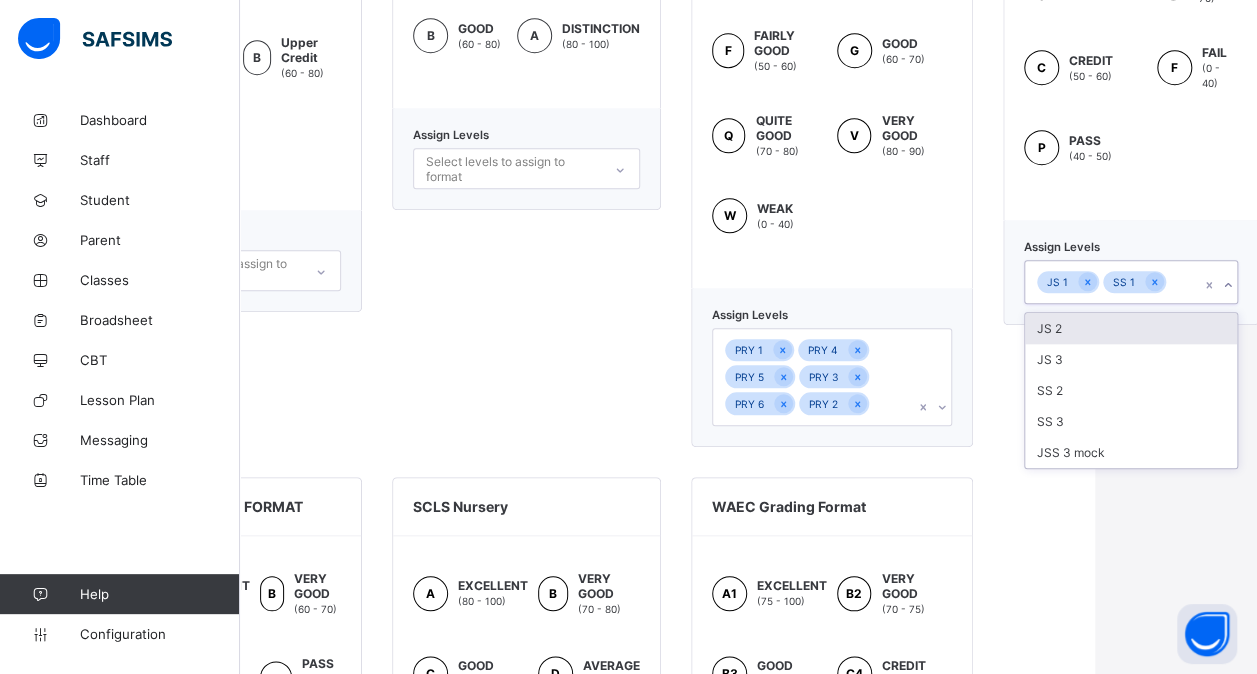 click on "JS 1 SS 1" at bounding box center [1131, 282] 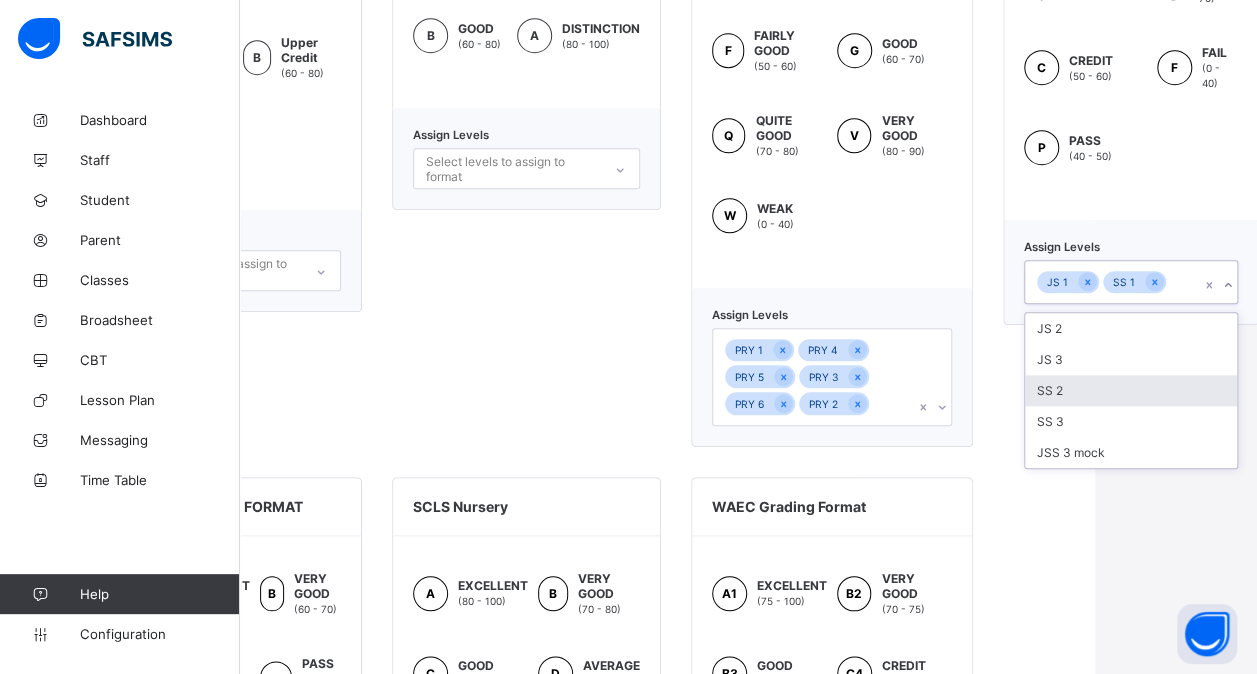 click on "SS 2" at bounding box center (1131, 390) 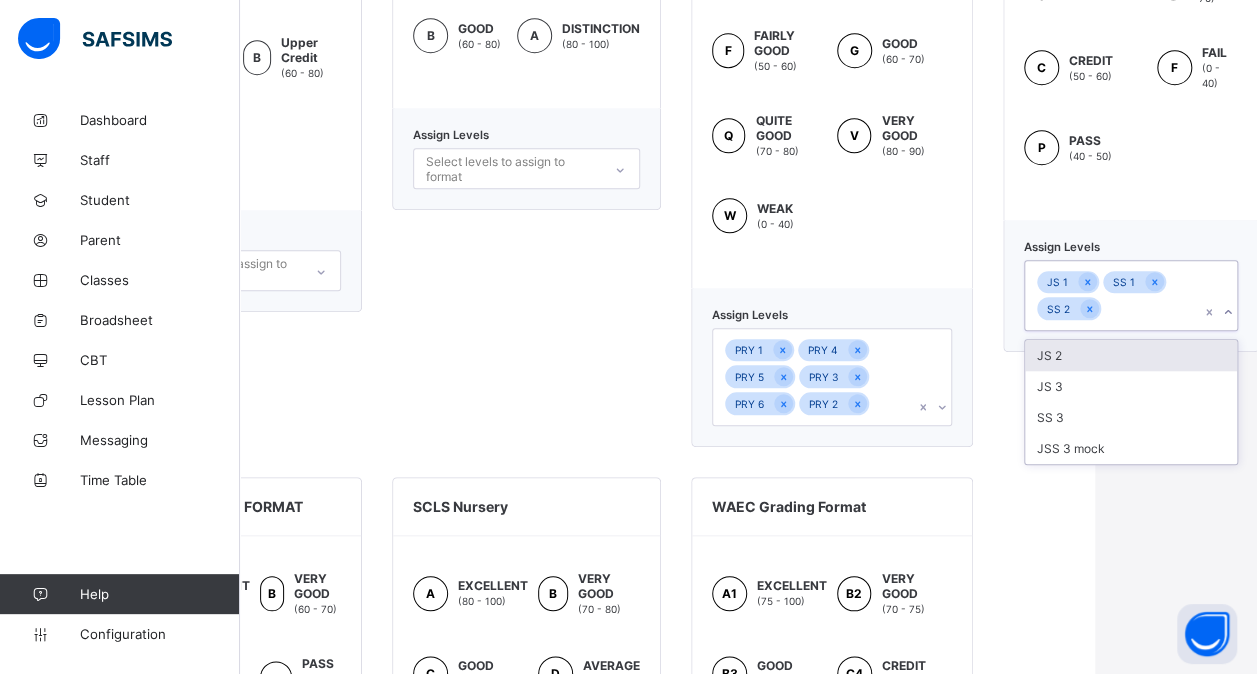 click on "JS 3" at bounding box center [1131, 386] 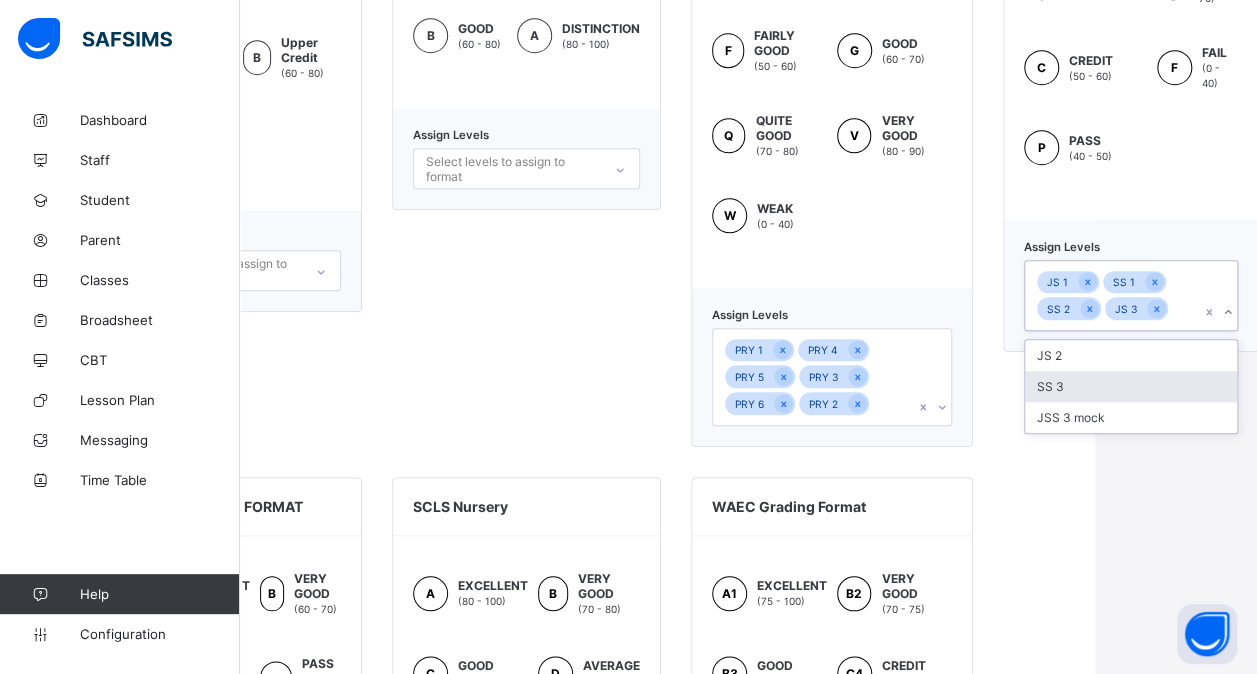 click on "SS 3" at bounding box center (1131, 386) 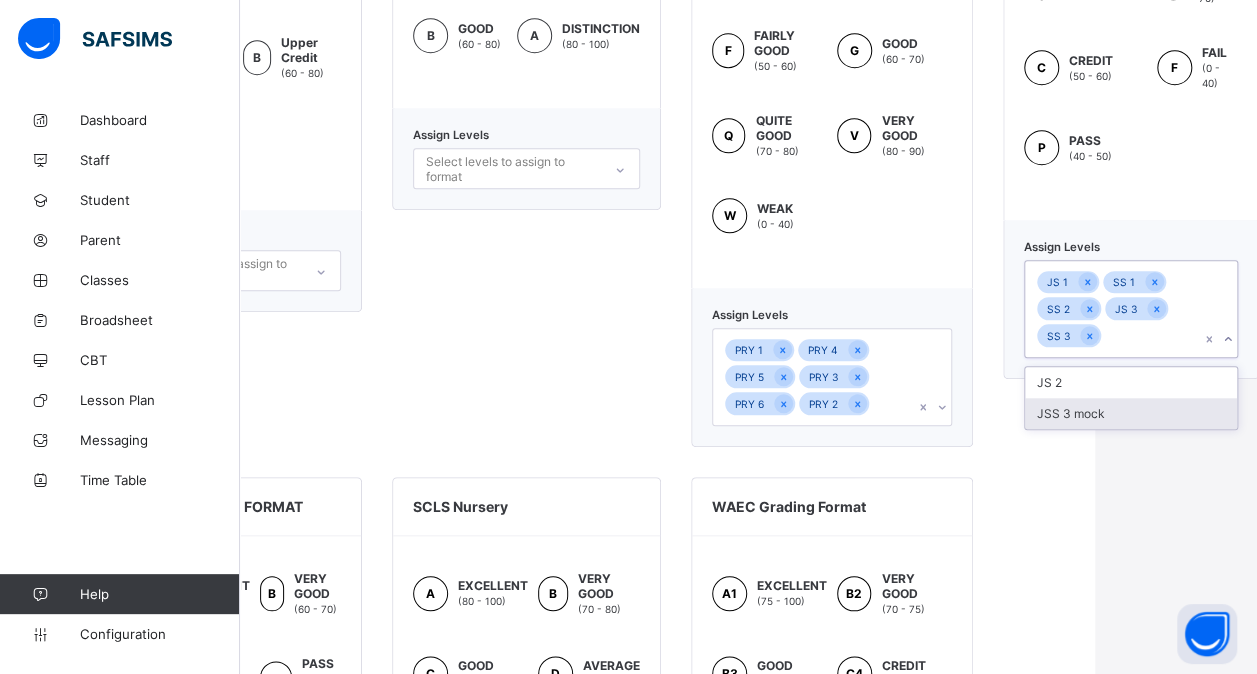 click on "JSS 3 mock" at bounding box center [1131, 413] 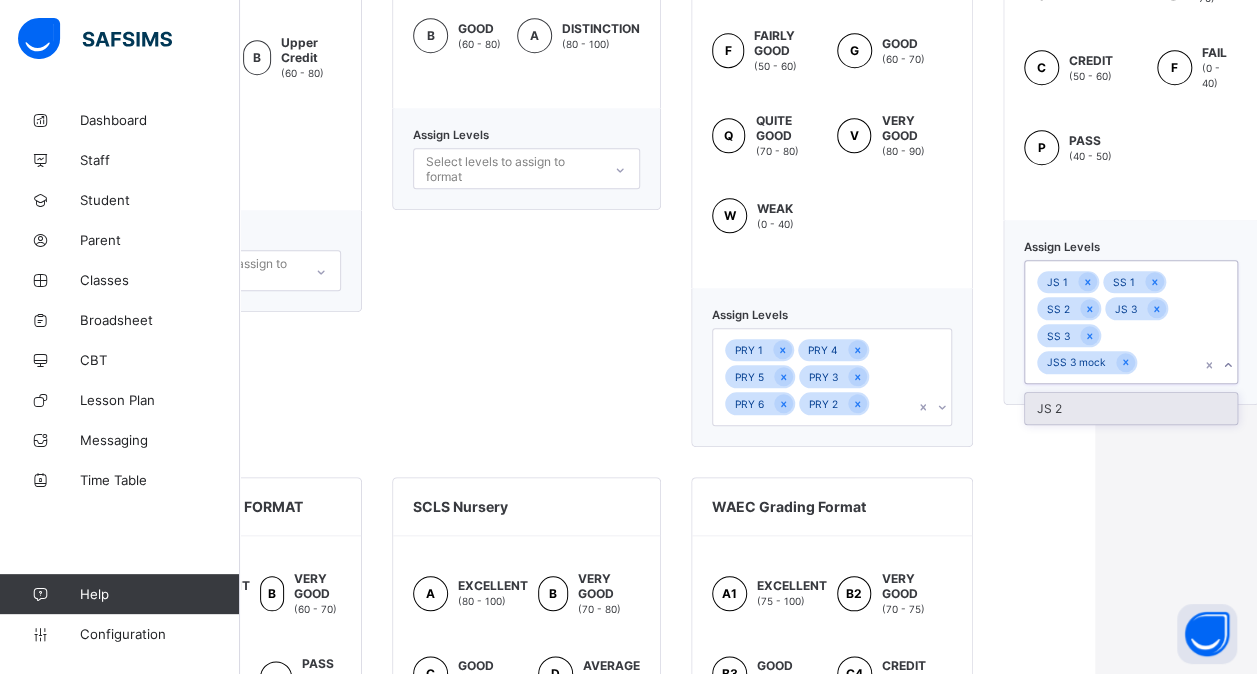 click on "JS 2" at bounding box center (1131, 408) 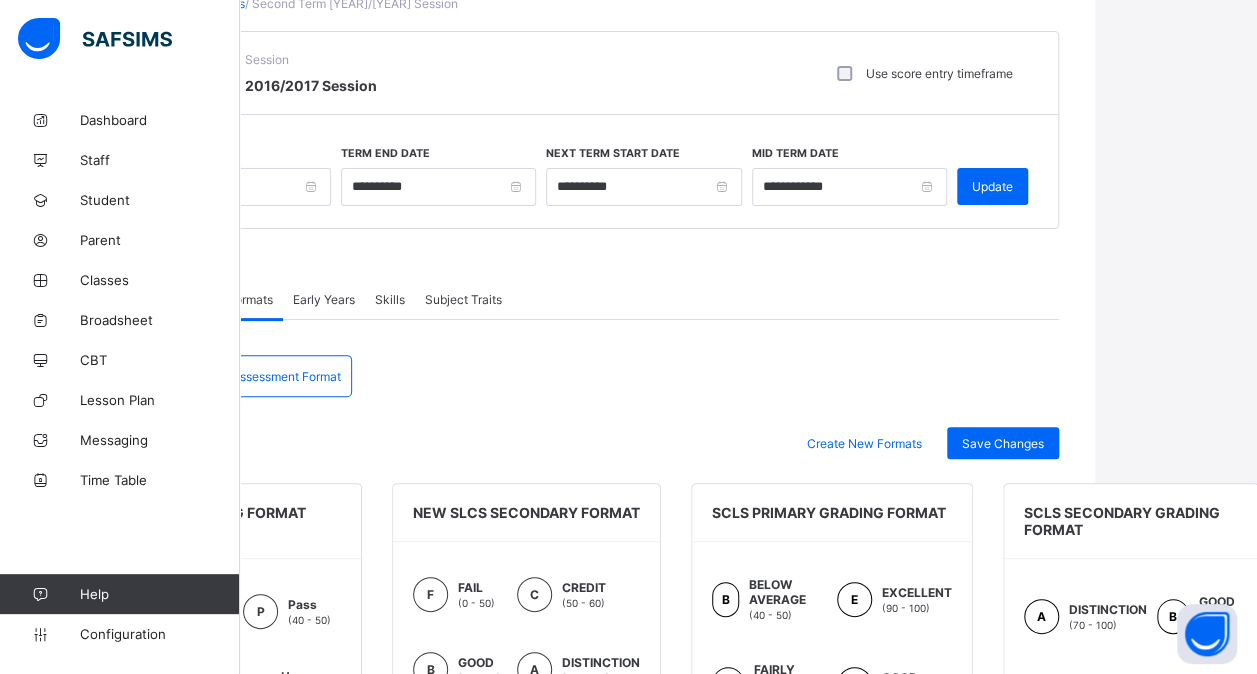 scroll, scrollTop: 0, scrollLeft: 162, axis: horizontal 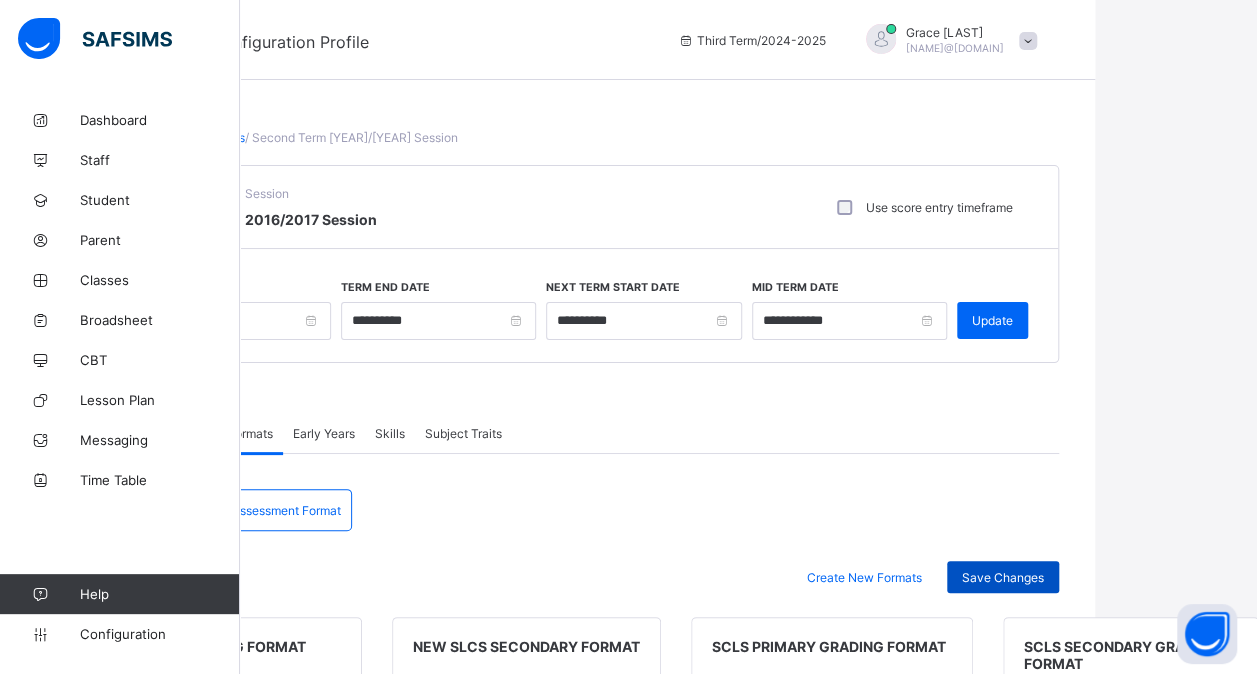 click on "Save Changes" at bounding box center [1003, 577] 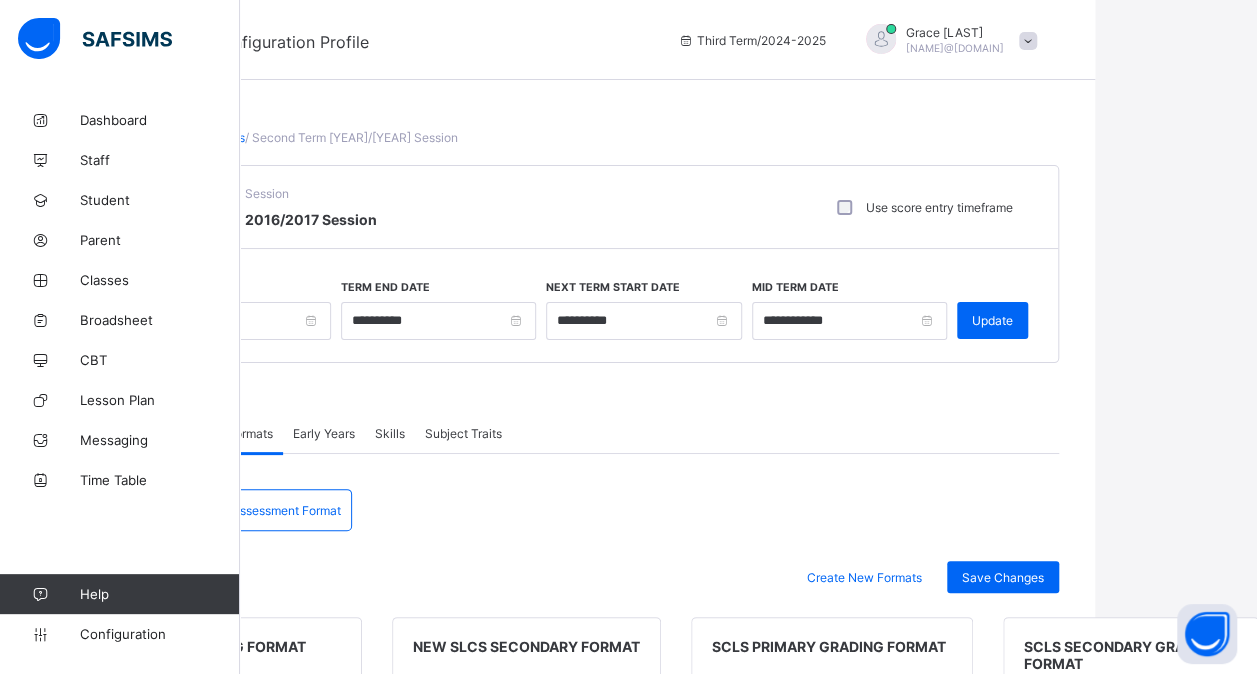 click on "Assessment Format" at bounding box center (286, 510) 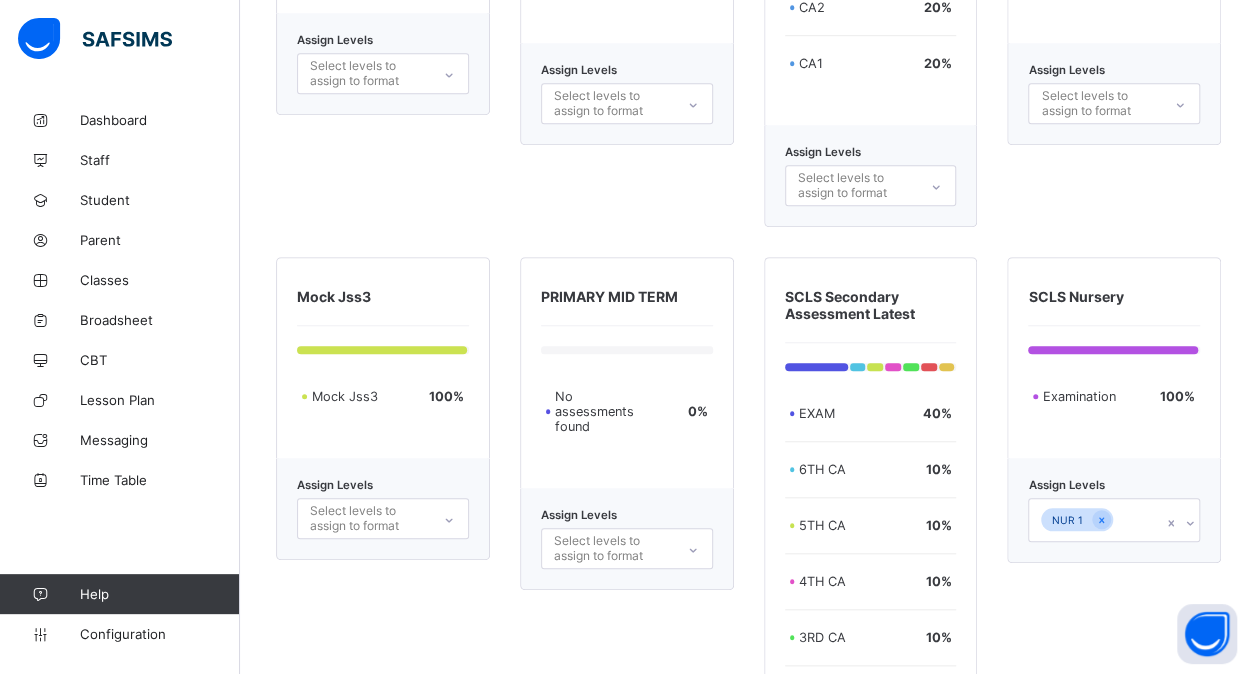scroll, scrollTop: 4518, scrollLeft: 15, axis: both 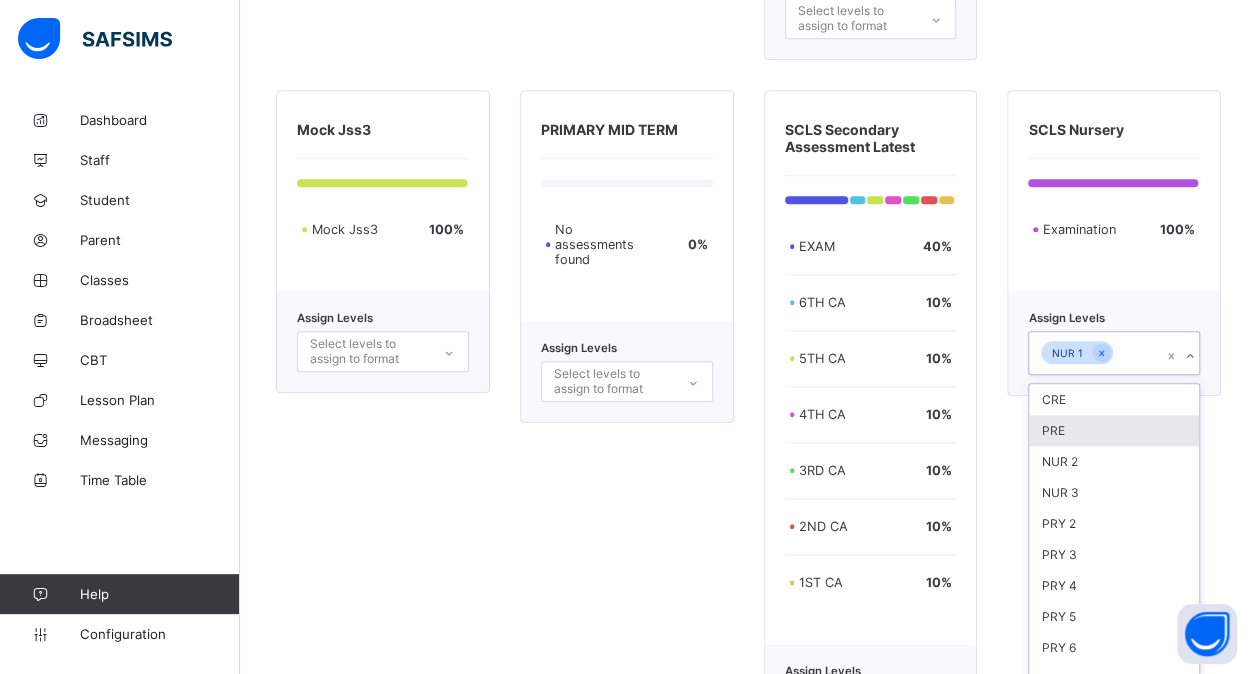 click on "option PRE focused, 2 of 14. 14 results available. Use Up and Down to choose options, press Enter to select the currently focused option, press Escape to exit the menu, press Tab to select the option and exit the menu. NUR 1 CRE PRE NUR 2 NUR 3 PRY 2 PRY 3 PRY 4 PRY 5 PRY 6 JS 2 JS 3 SS 2 SS 3 JSS 3 mock" at bounding box center [1114, 353] 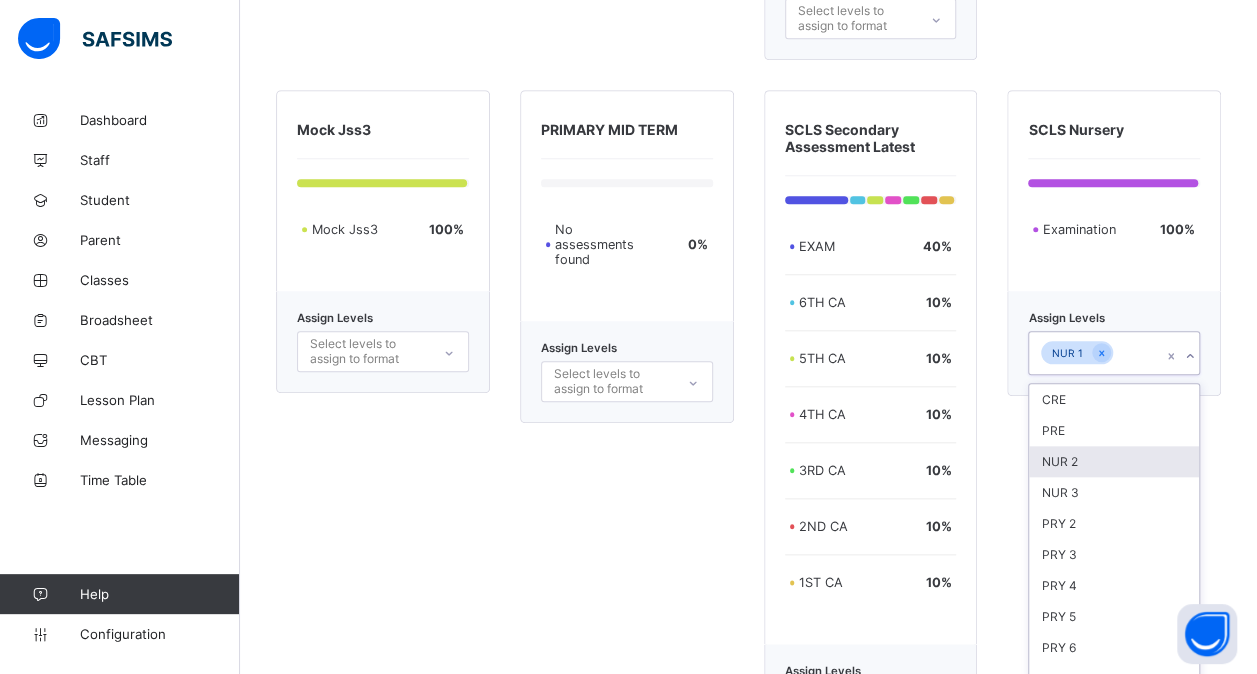 click on "NUR 2" at bounding box center (1114, 461) 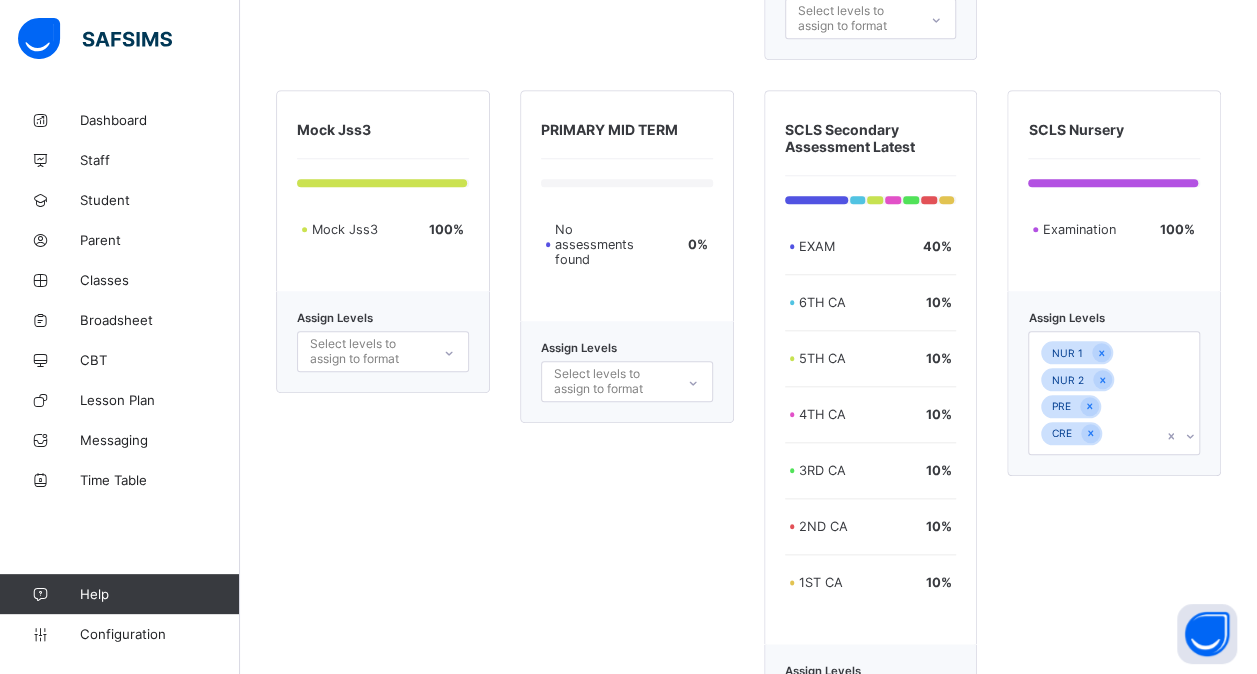 click on "Assign Levels NUR 1 NUR 2 PRE CRE" at bounding box center [1114, 383] 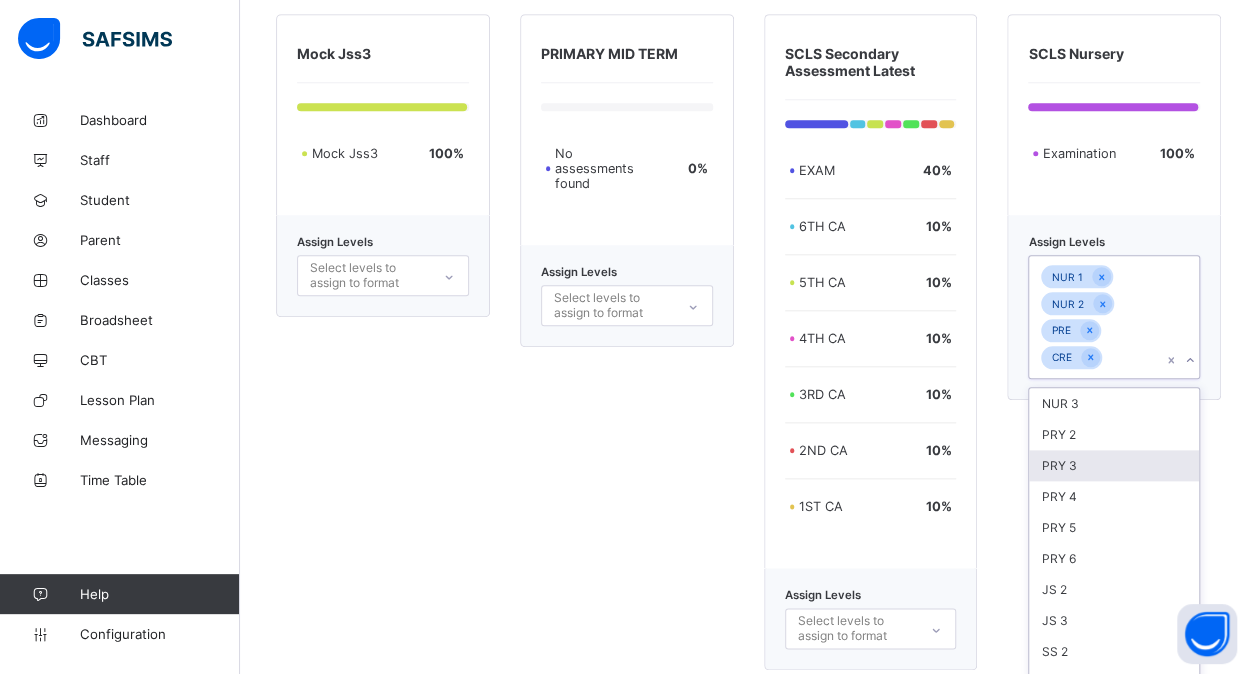 scroll, scrollTop: 4686, scrollLeft: 0, axis: vertical 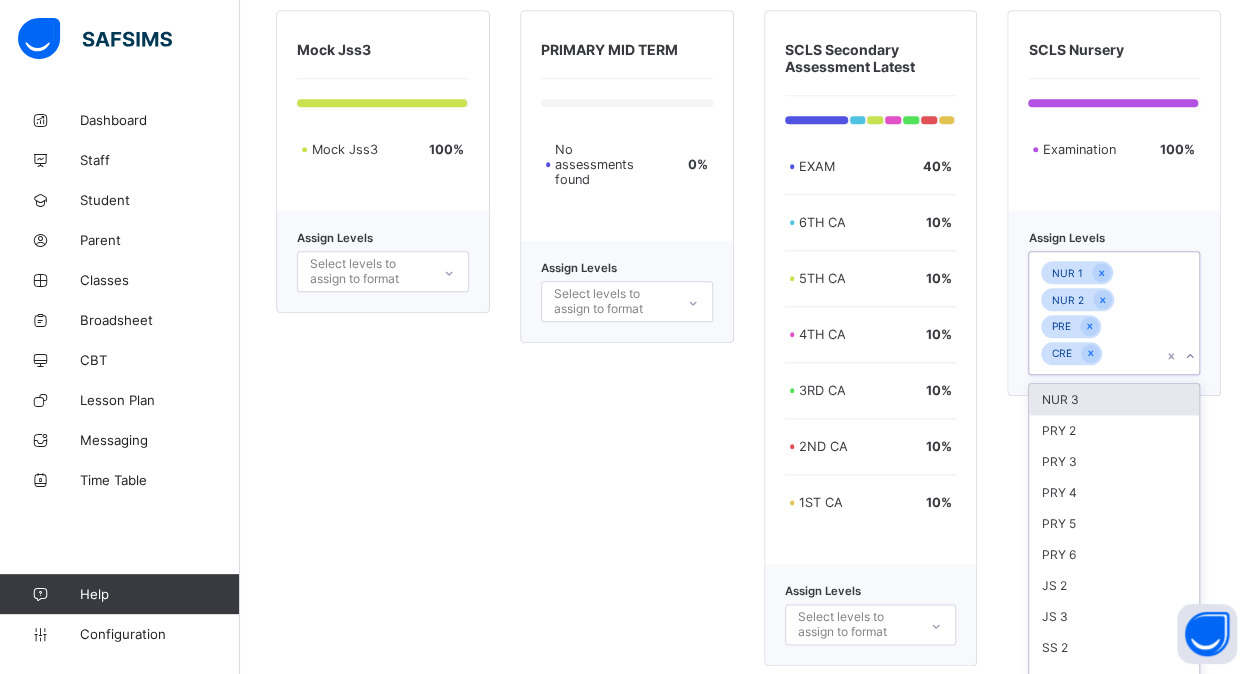 click on "NUR 3" at bounding box center (1114, 399) 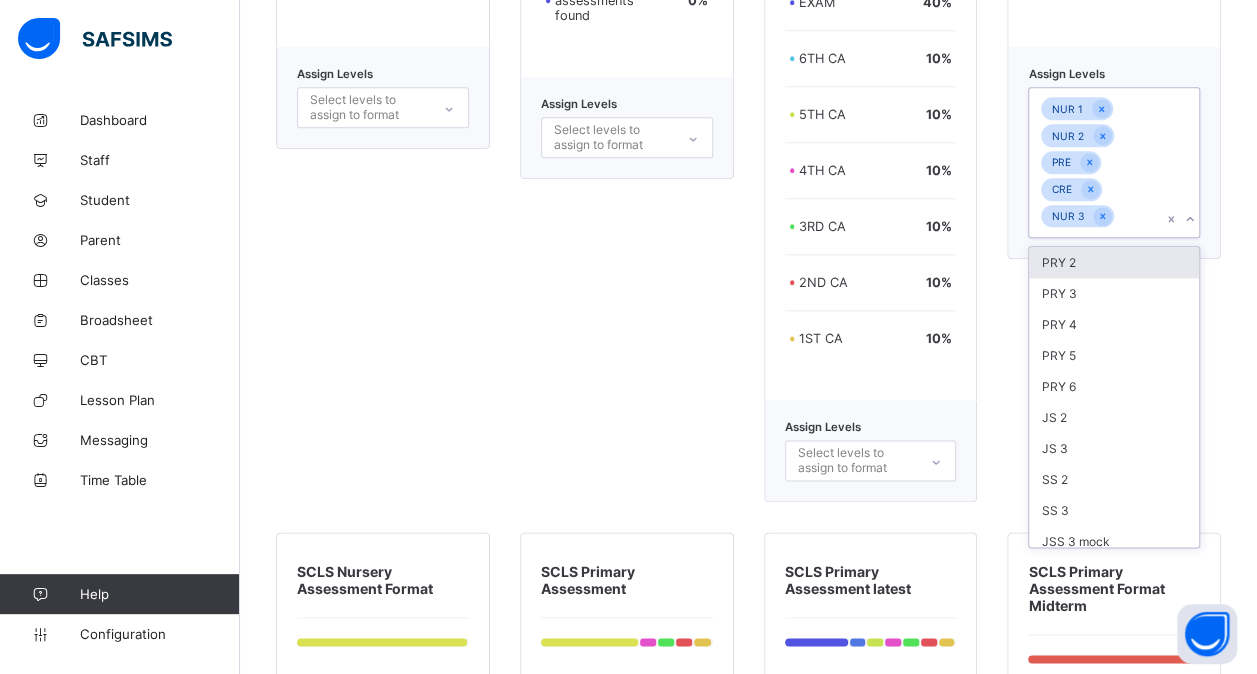 scroll, scrollTop: 4849, scrollLeft: 0, axis: vertical 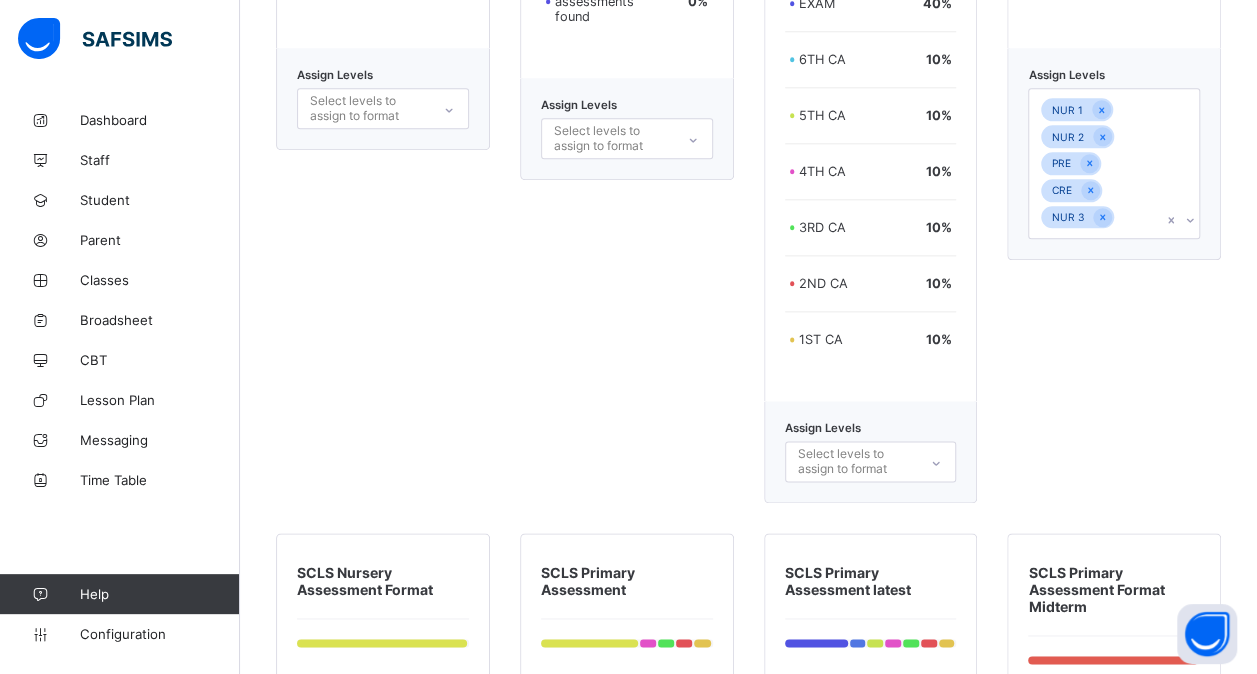 click on "PRIMARY MID TERM     No assessments found     0 % Assign Levels Select levels to assign to format" at bounding box center [627, 175] 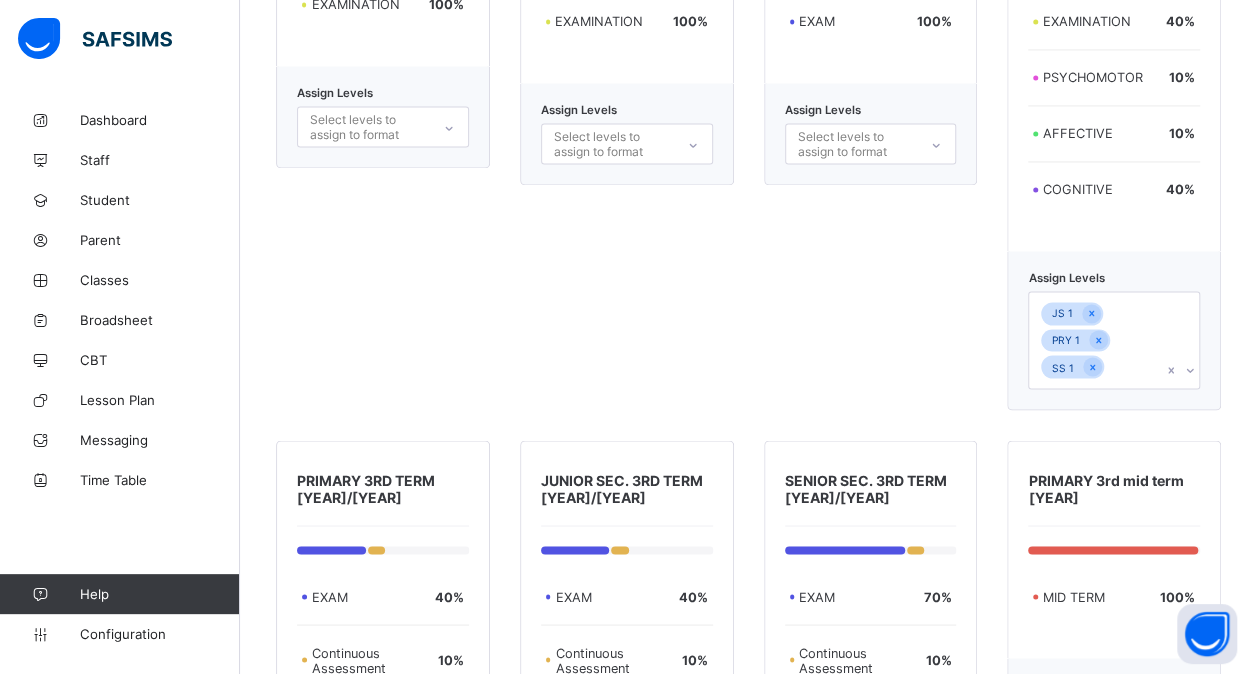 scroll, scrollTop: 1531, scrollLeft: 0, axis: vertical 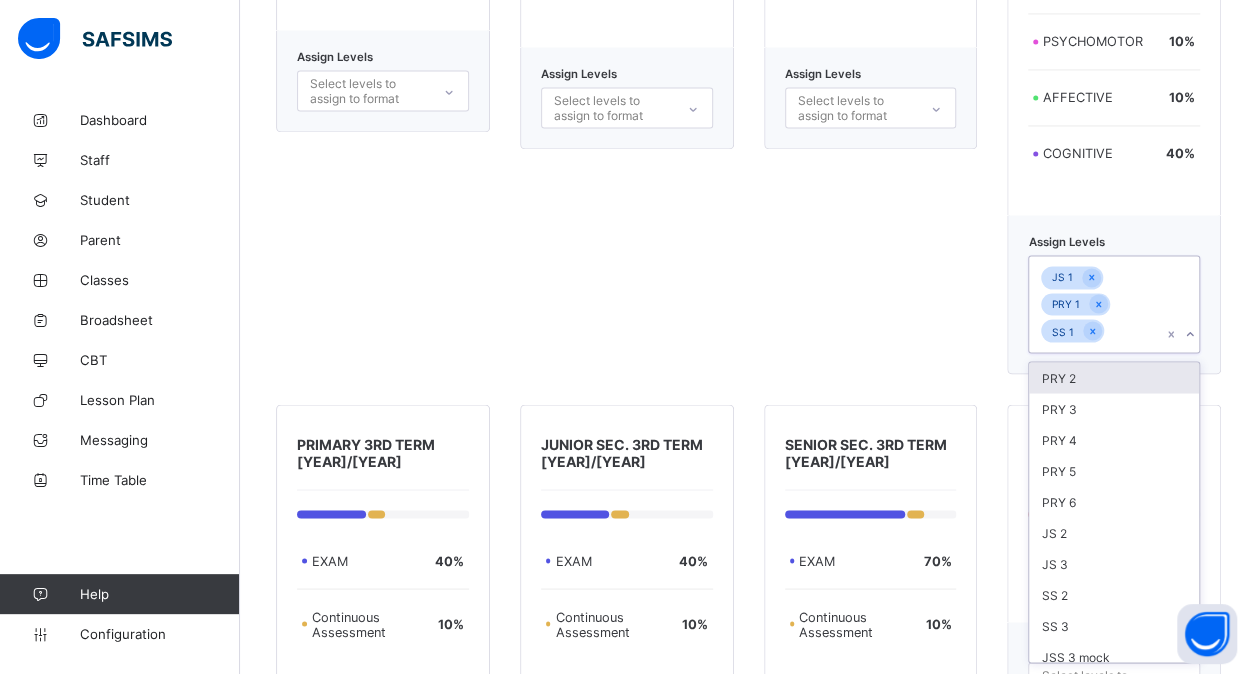click on "option PRY 2 focused, 1 of 10. 10 results available. Use Up and Down to choose options, press Enter to select the currently focused option, press Escape to exit the menu, press Tab to select the option and exit the menu. JS 1 PRY 1 SS 1 PRY 2 PRY 3 PRY 4 PRY 5 PRY 6 JS 2 JS 3 SS 2 SS 3 JSS 3 mock" at bounding box center (1114, 304) 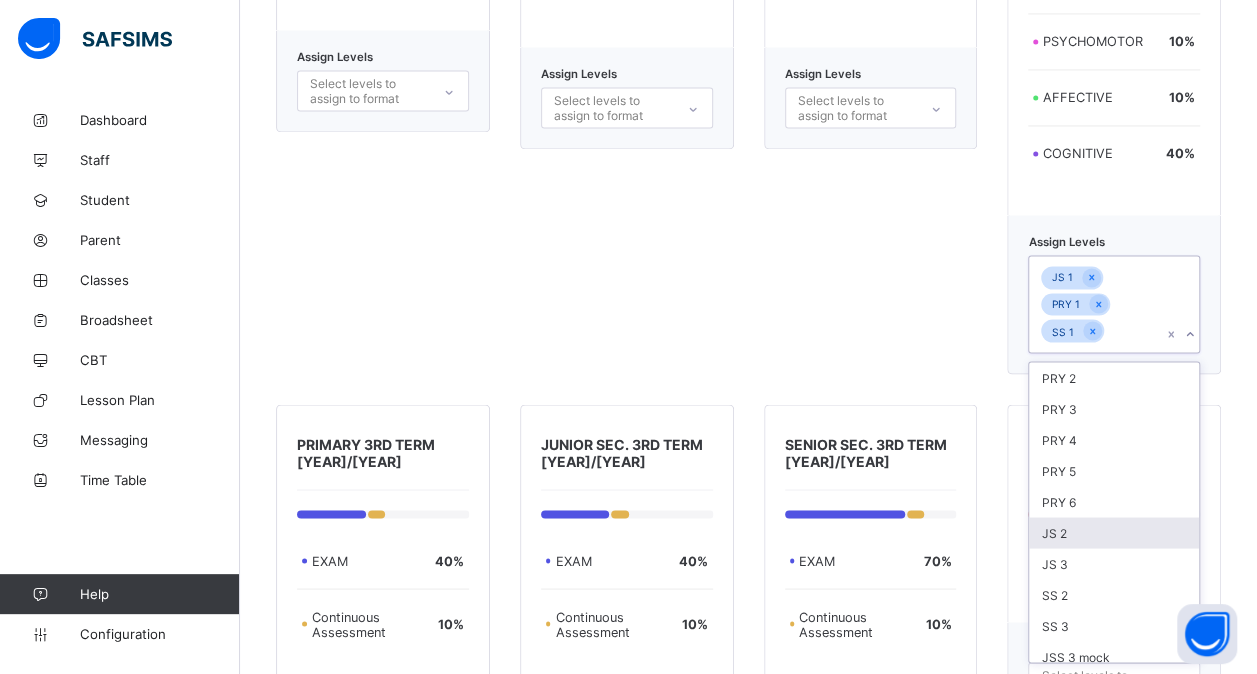 click on "JS 2" at bounding box center [1114, 532] 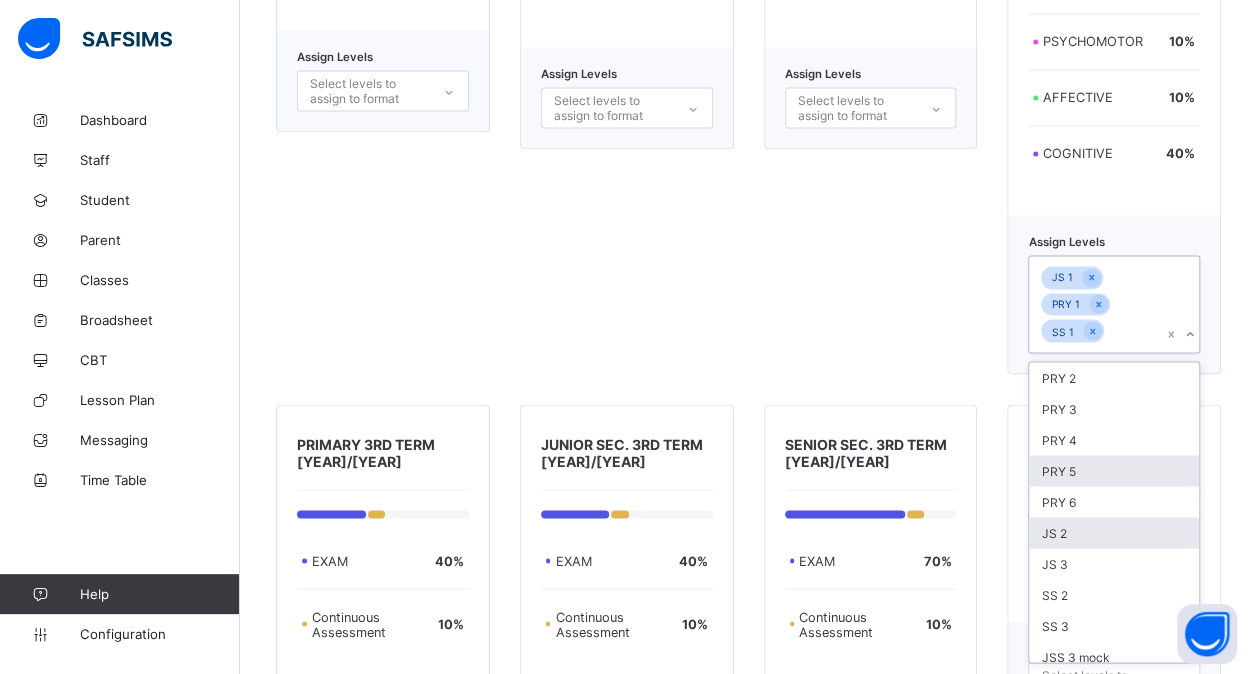 click on "PRY 5" at bounding box center [1114, 470] 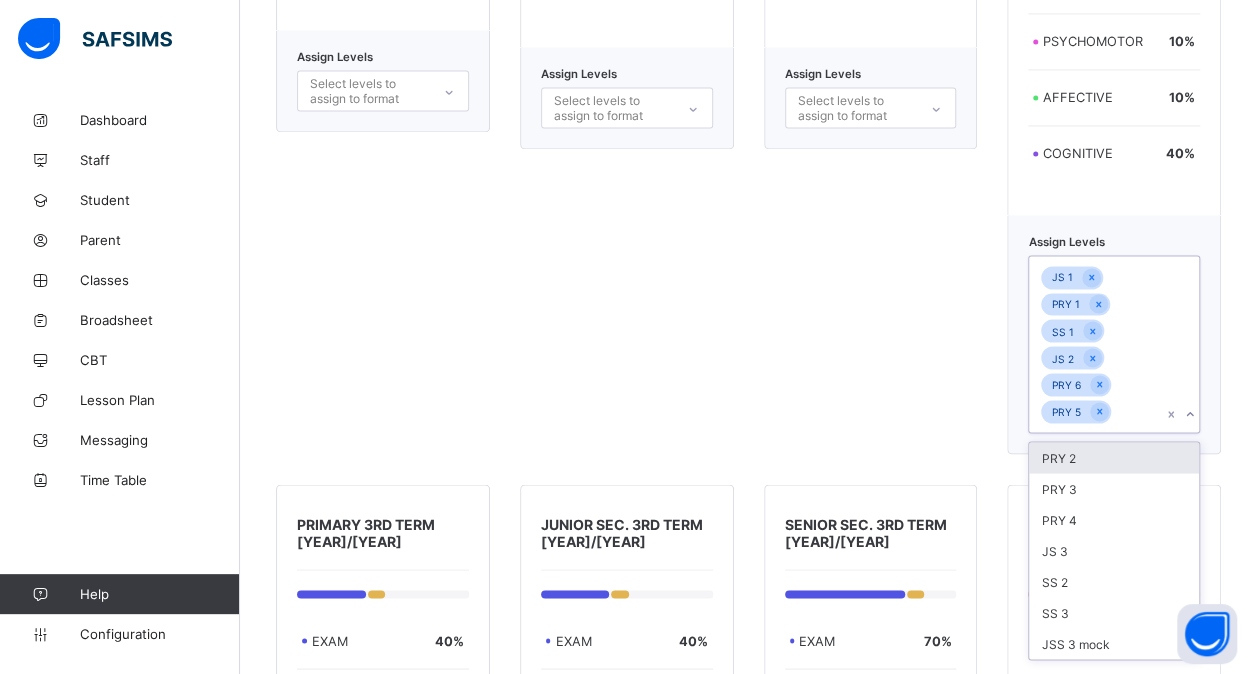 click on "PRY 4" at bounding box center [1114, 519] 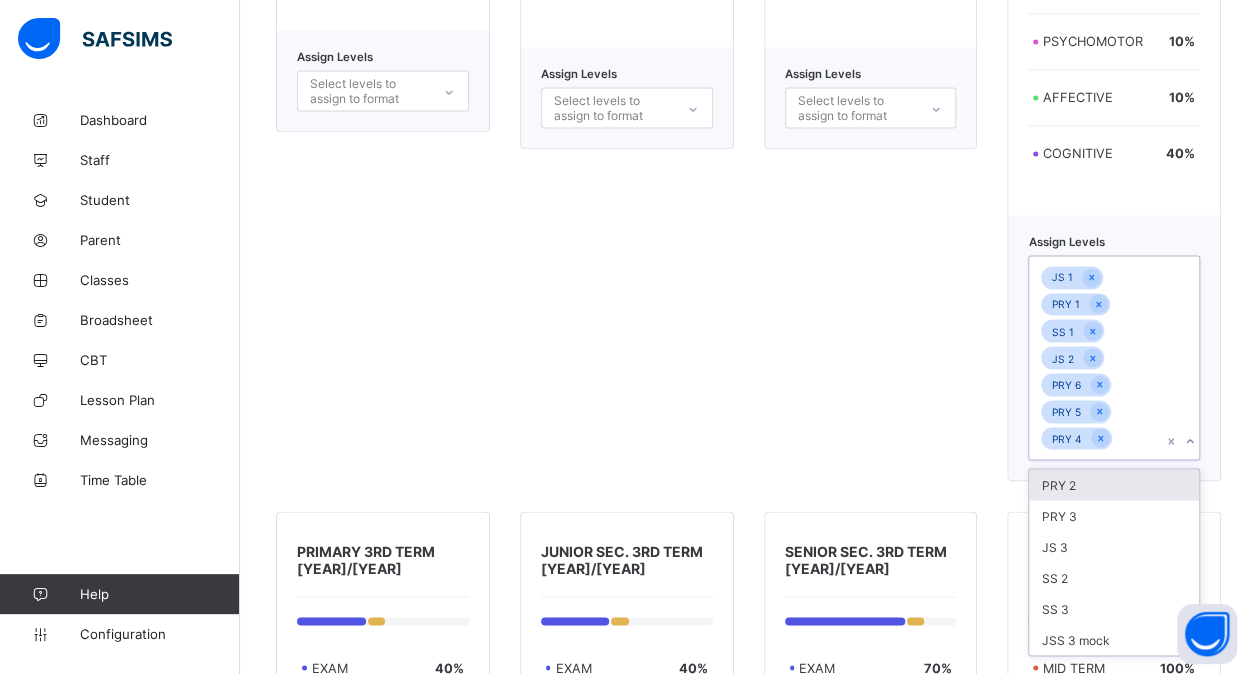 click on "PRY 3" at bounding box center [1114, 515] 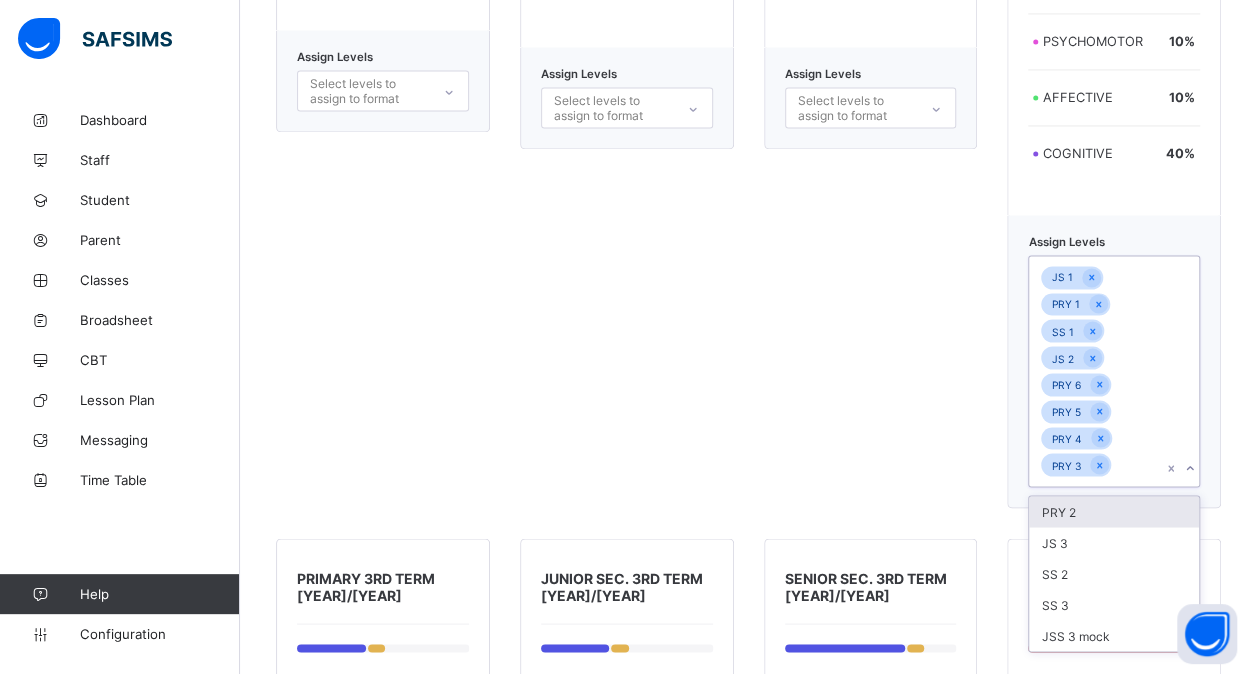 click on "PRY 2" at bounding box center [1114, 511] 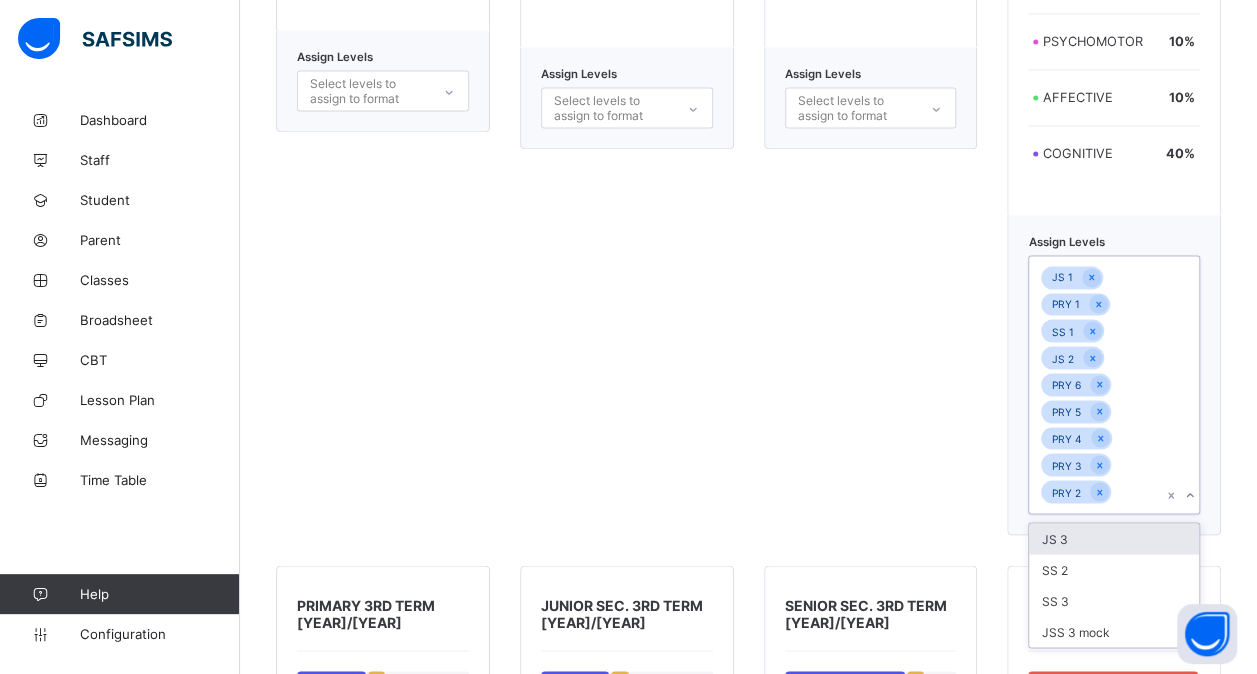 click on "JS 1 PRY 1 SS 1 JS 2 PRY 6 PRY 5 PRY 4 PRY 3 PRY 2" at bounding box center (1095, 384) 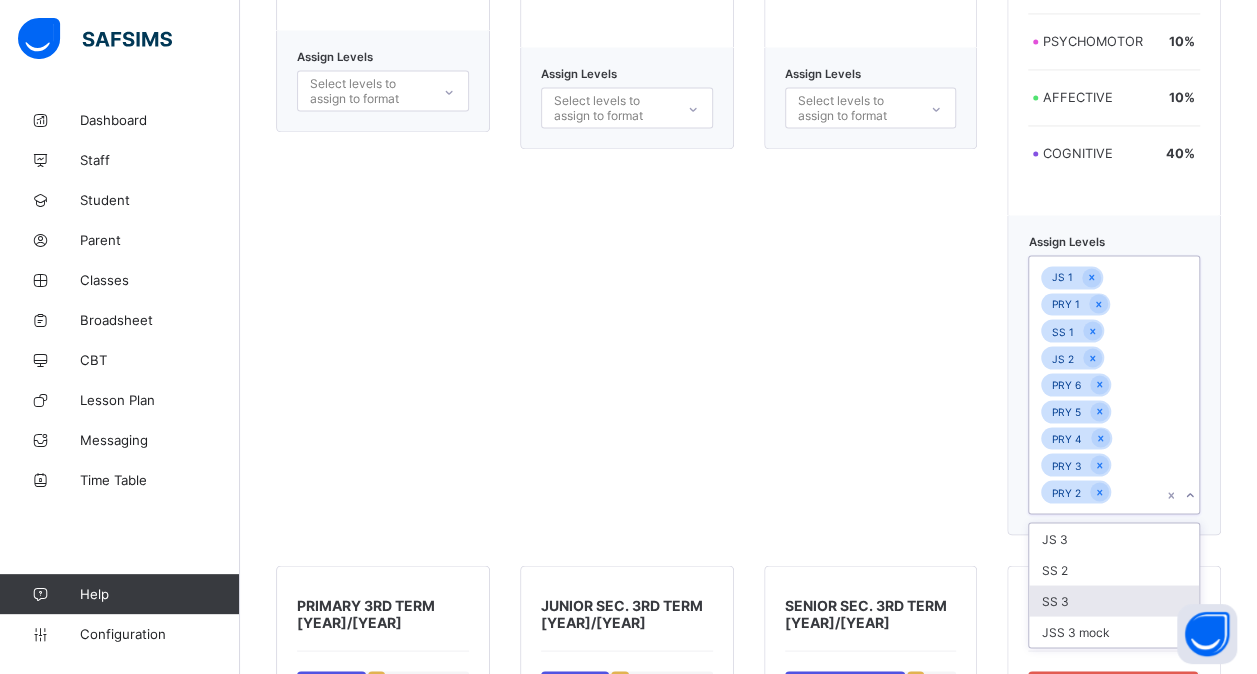 click on "SS 3" at bounding box center (1114, 600) 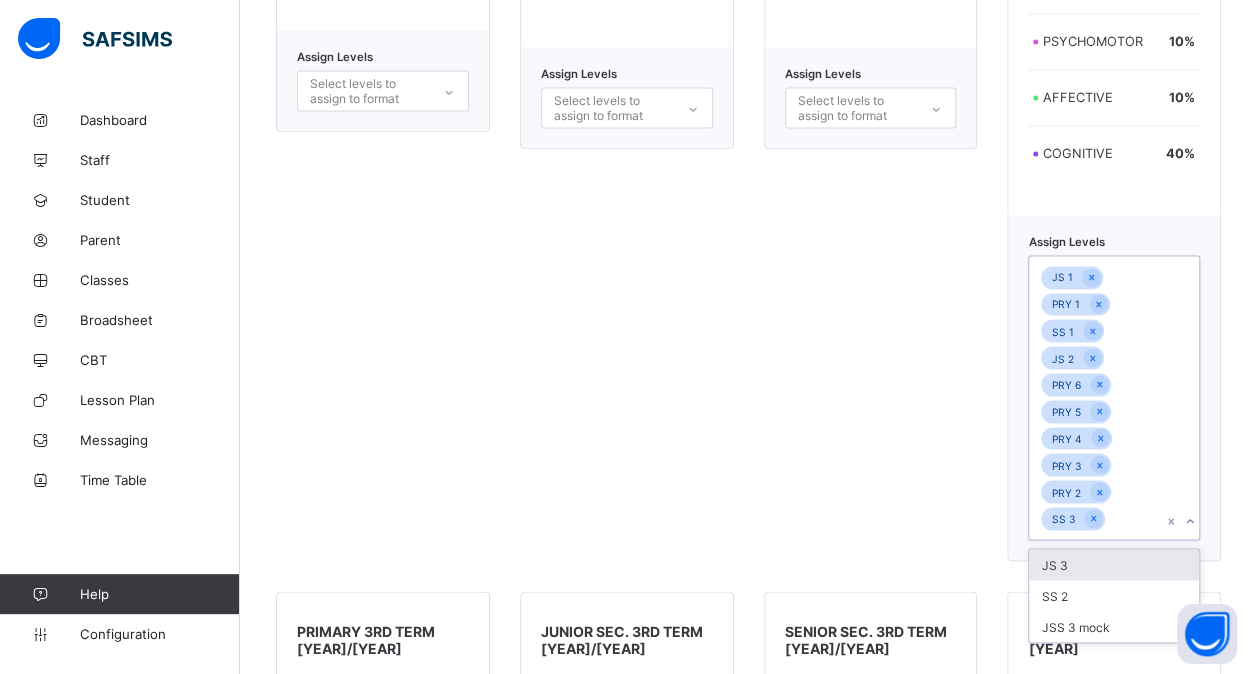 click on "SS 2" at bounding box center [1114, 595] 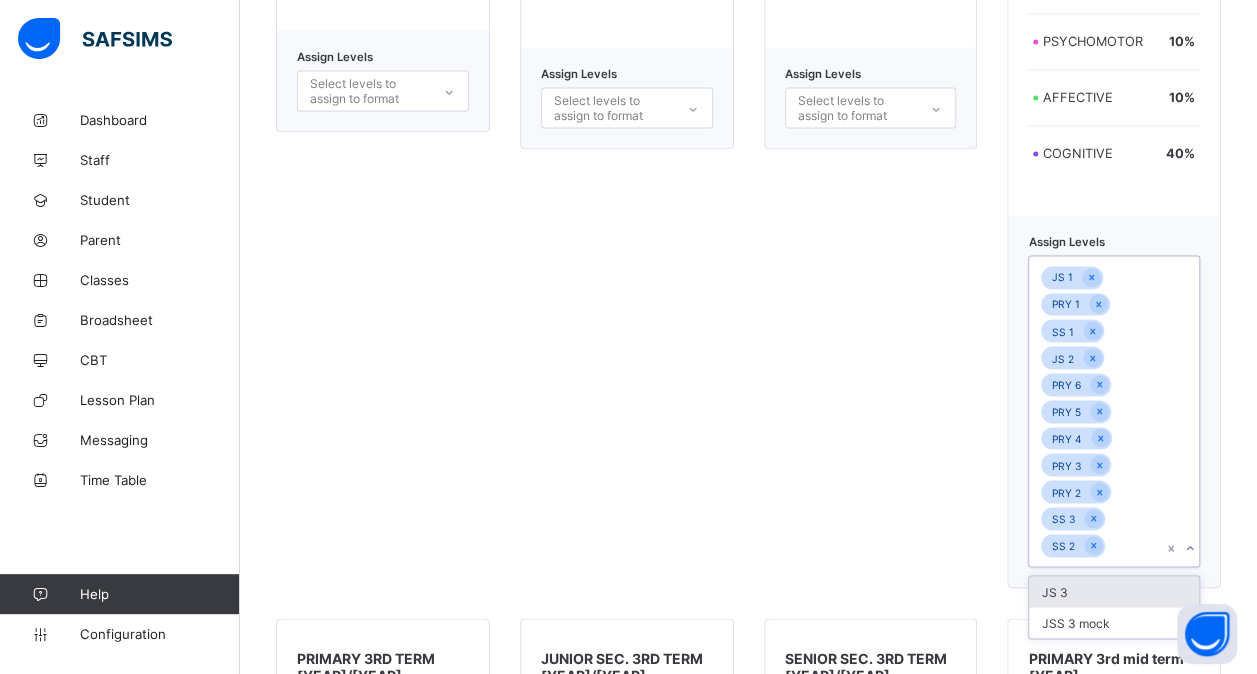 click on "JS 3" at bounding box center (1114, 591) 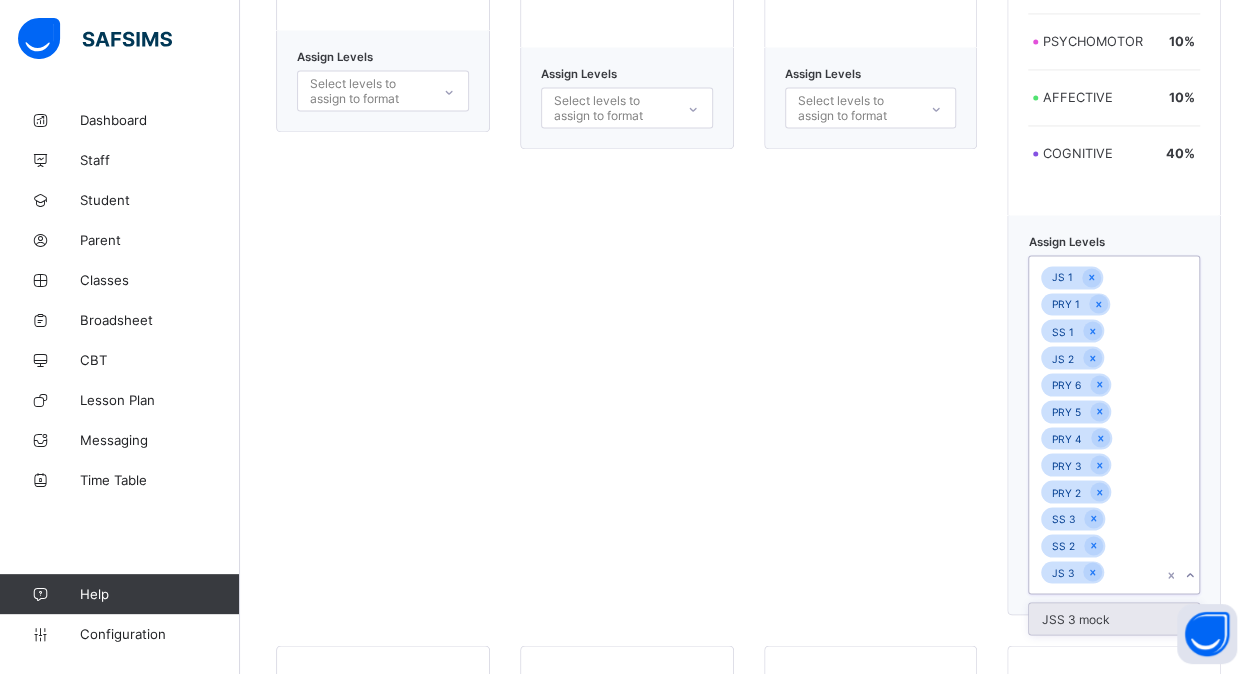 click on "JS 1 PRY 1 SS 1 JS 2 PRY 6 PRY 5 PRY 4 PRY 3 PRY 2 SS 3 SS 2 JS 3" at bounding box center (1095, 424) 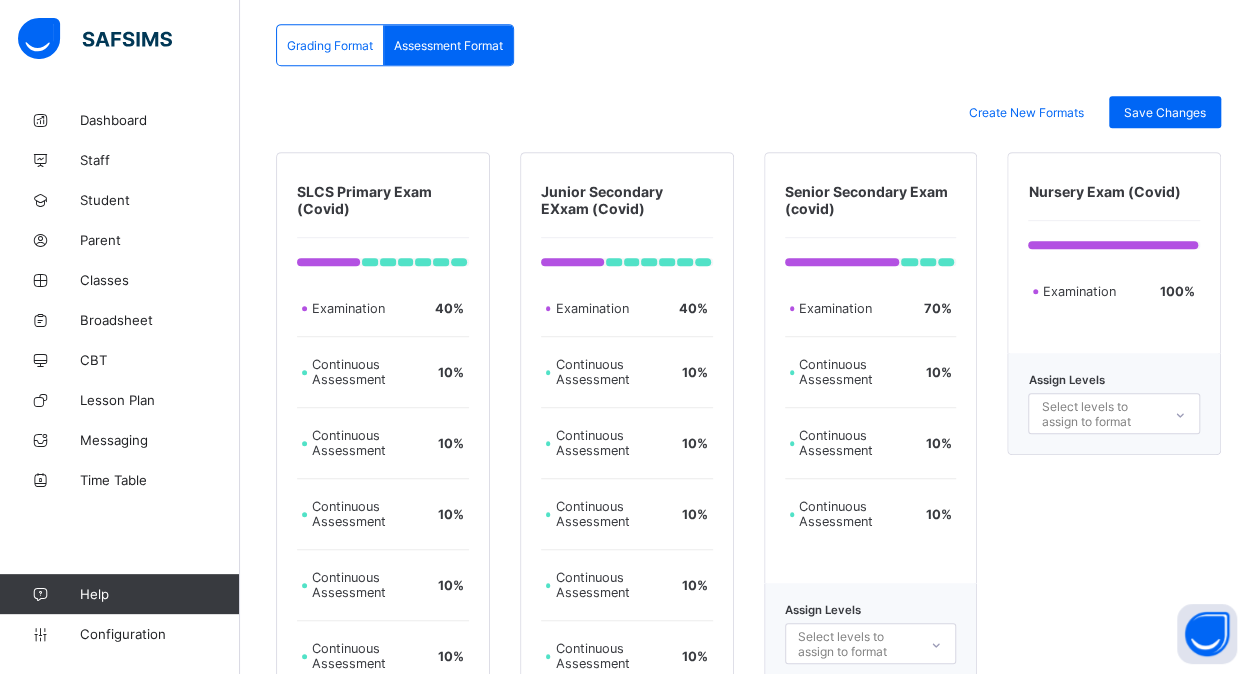scroll, scrollTop: 454, scrollLeft: 0, axis: vertical 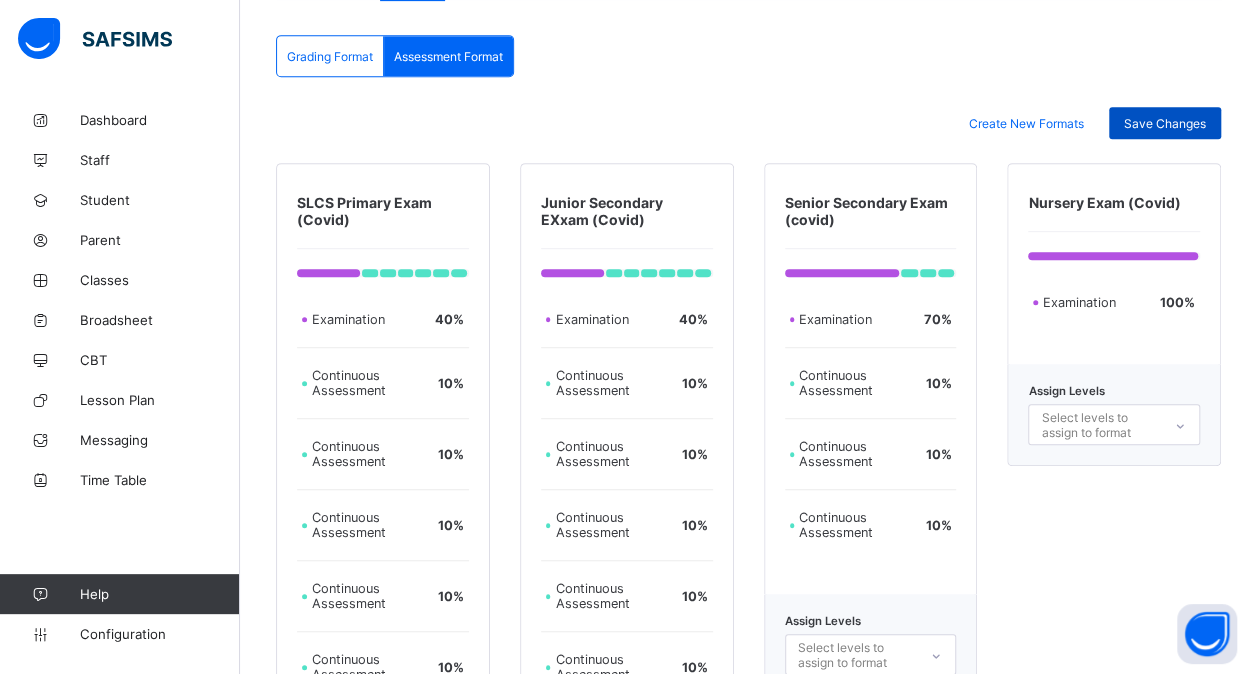 click on "Save Changes" at bounding box center [1165, 123] 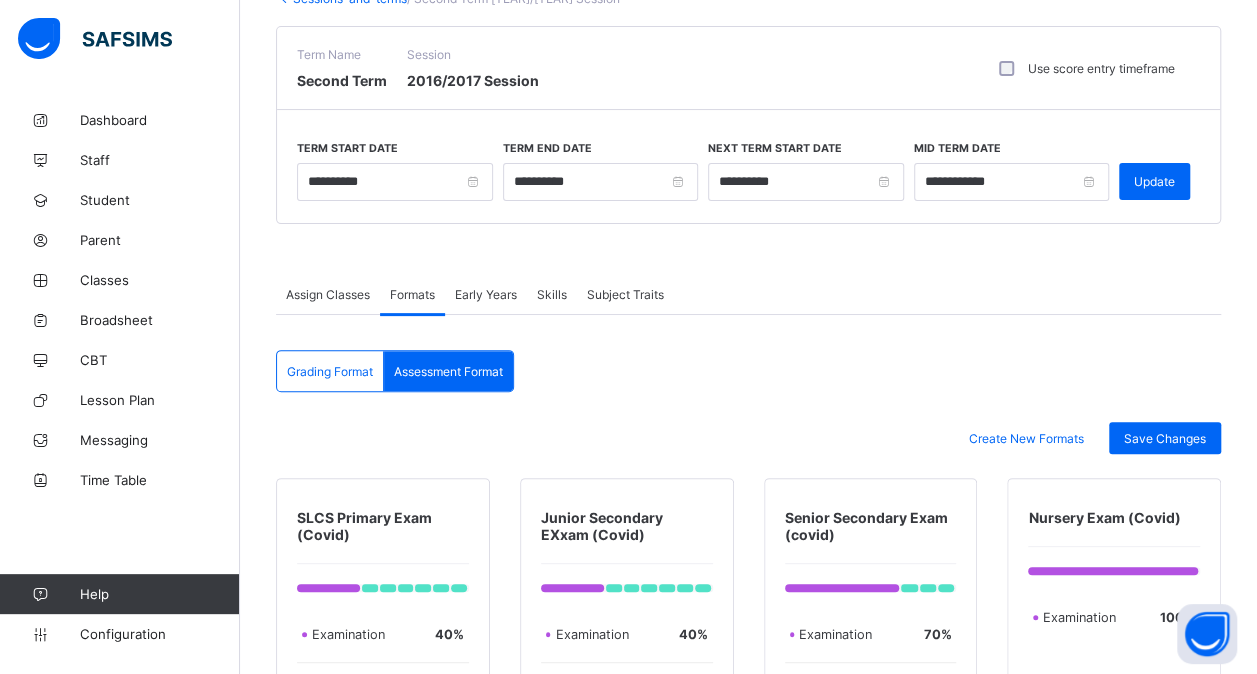 scroll, scrollTop: 0, scrollLeft: 0, axis: both 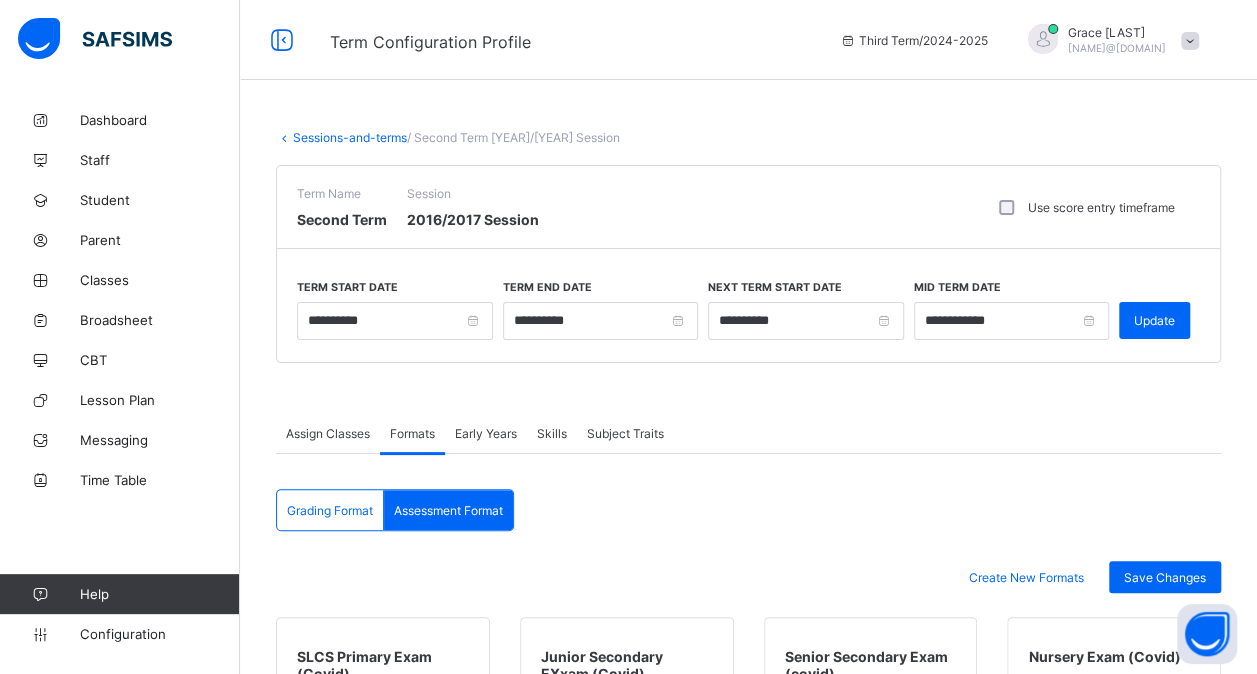 click on "Sessions-and-terms" at bounding box center [350, 137] 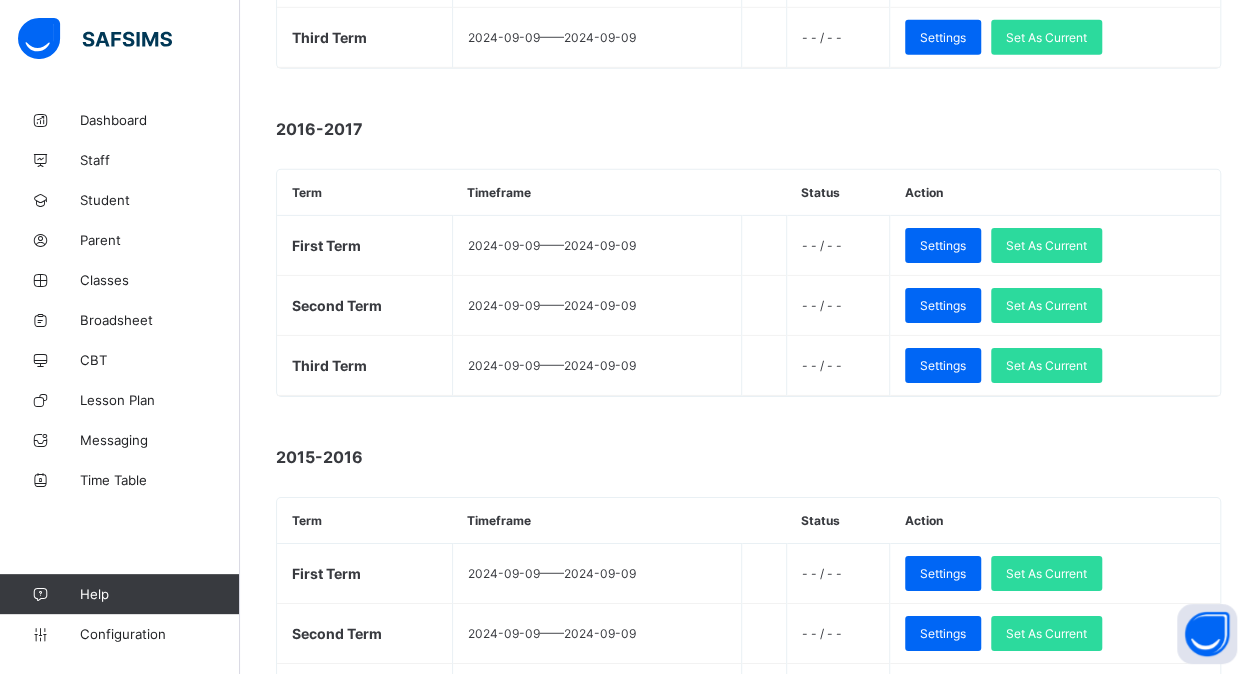 scroll, scrollTop: 3083, scrollLeft: 0, axis: vertical 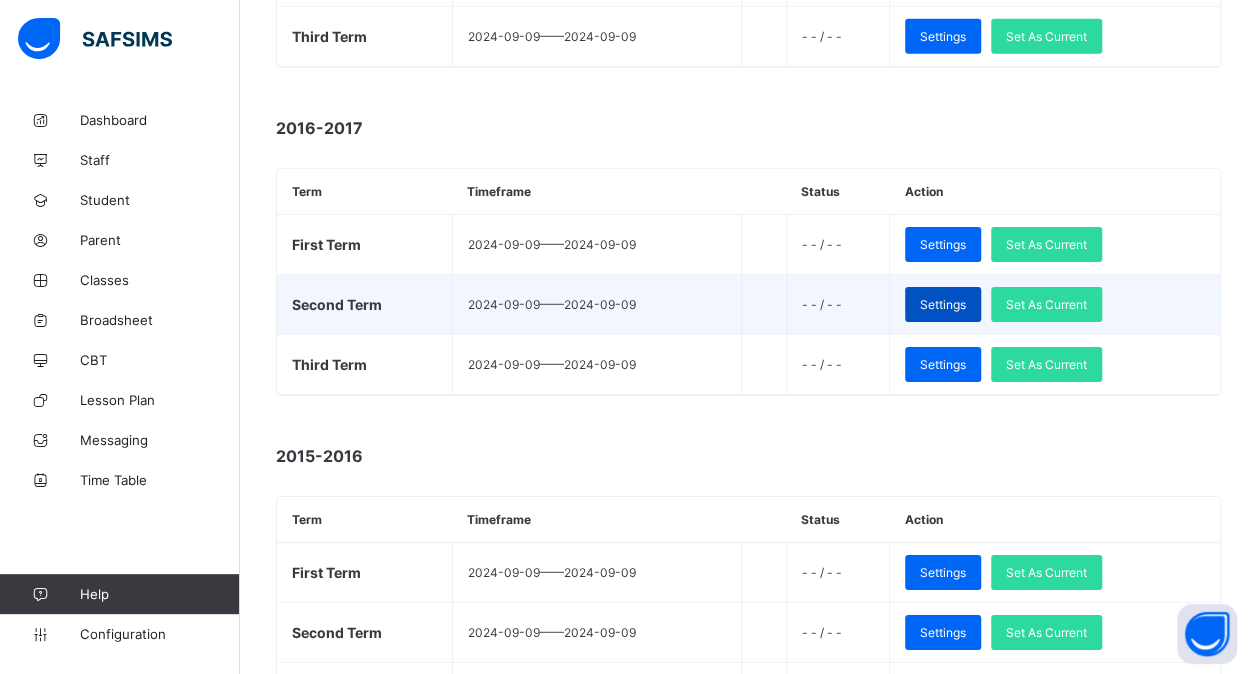 click on "Settings" at bounding box center (943, 304) 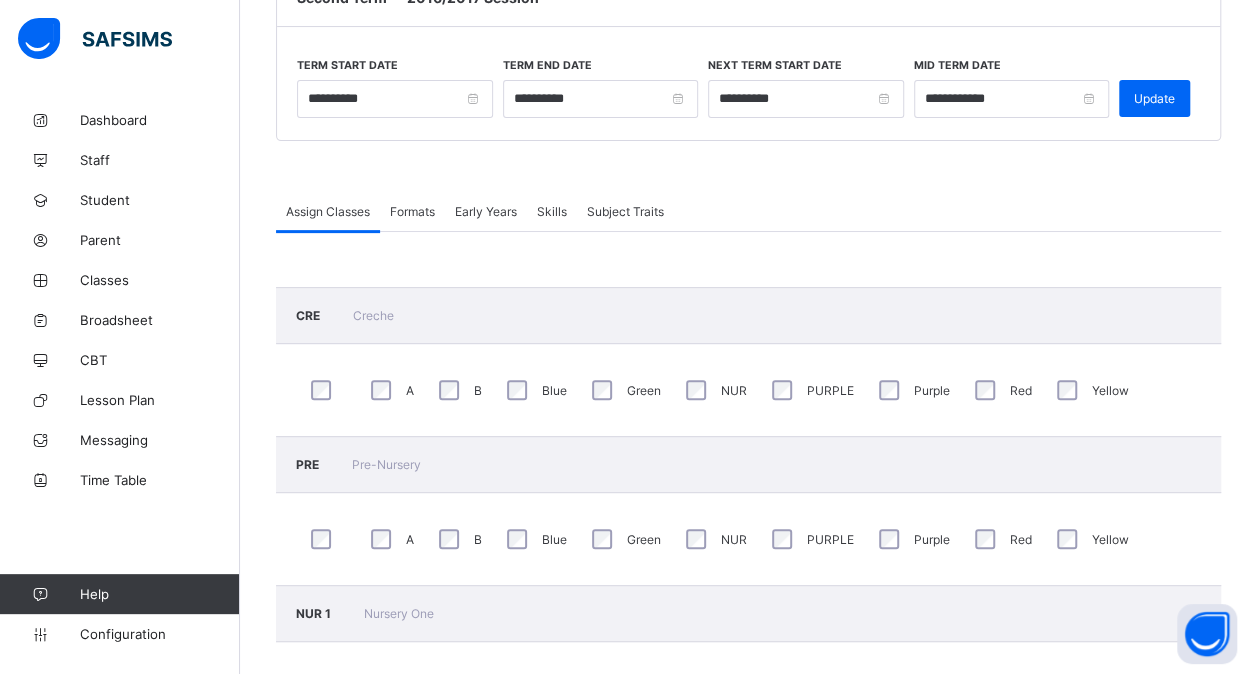 scroll, scrollTop: 2514, scrollLeft: 0, axis: vertical 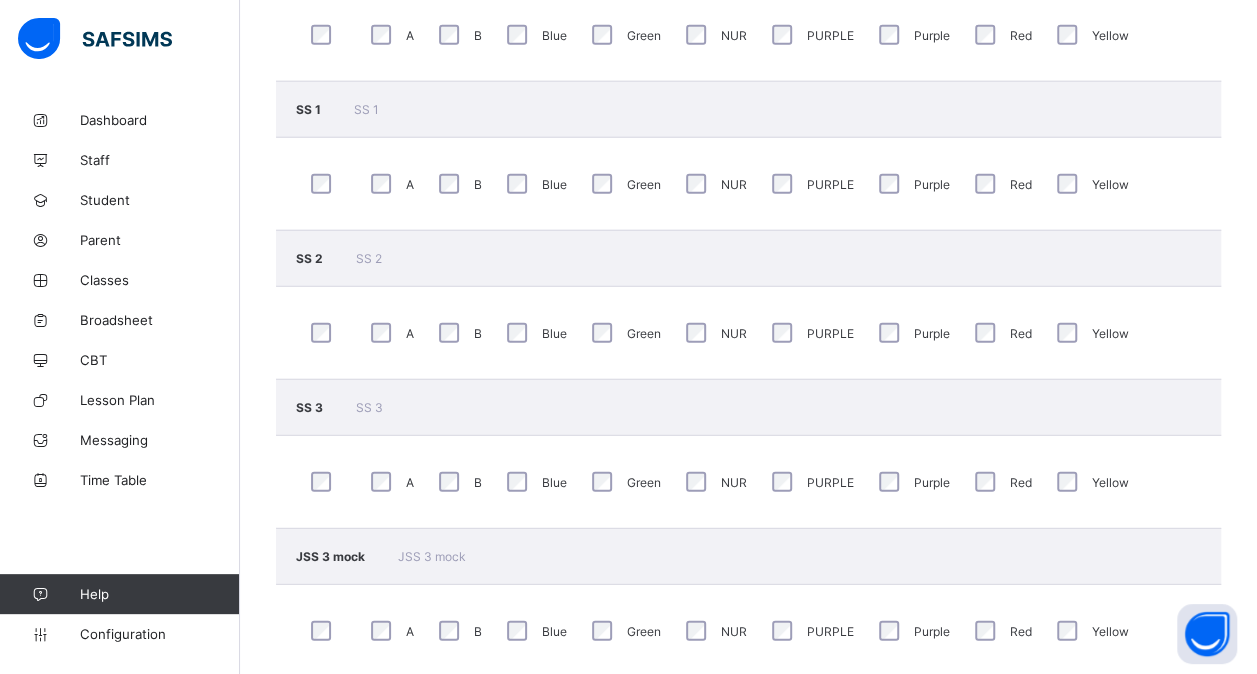 click on "SS 2     SS 2" at bounding box center [748, 258] 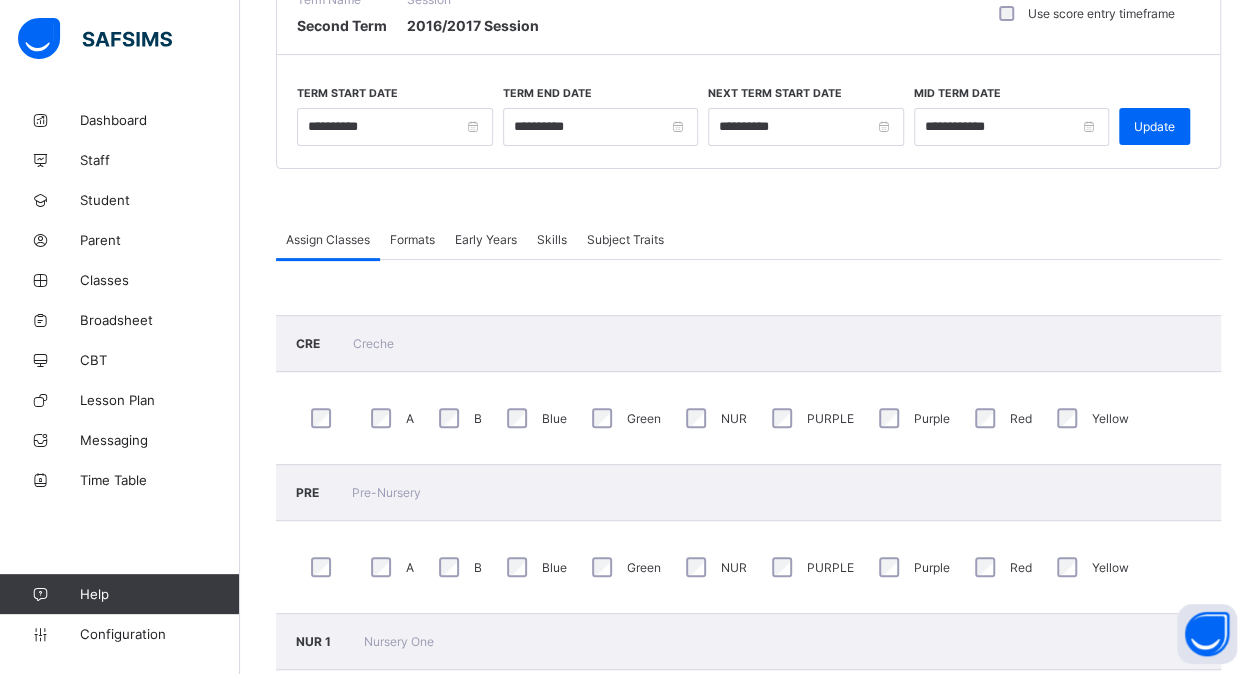 scroll, scrollTop: 184, scrollLeft: 0, axis: vertical 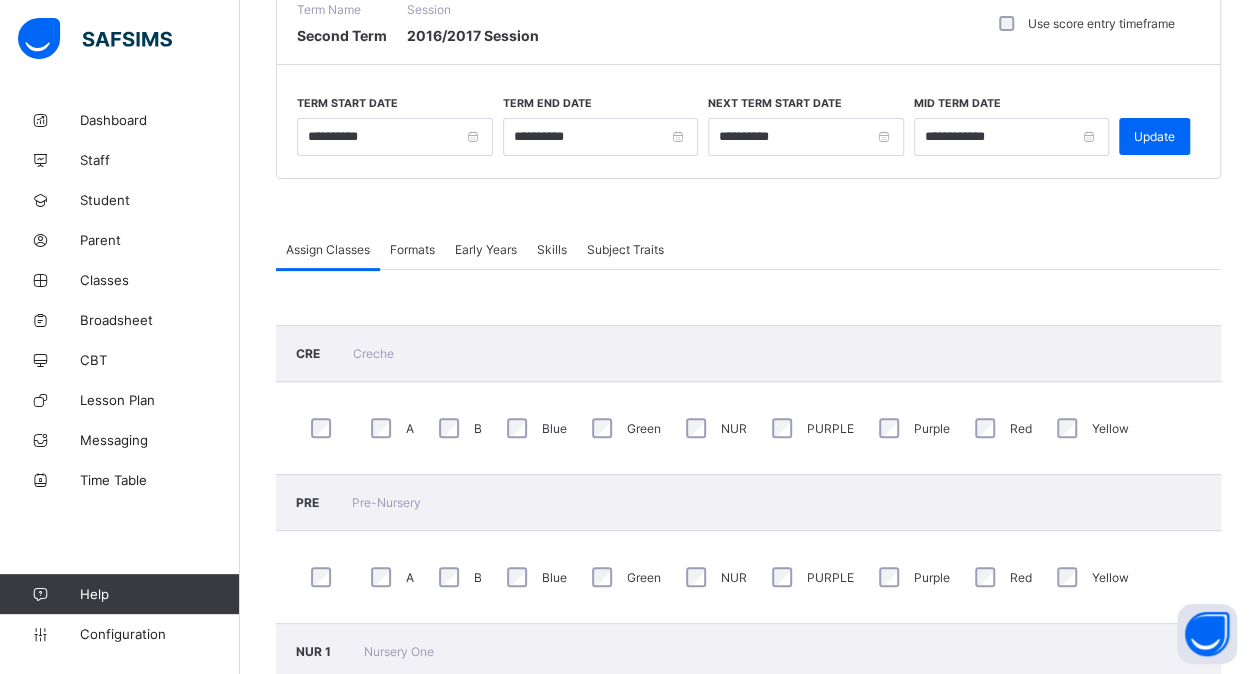 click on "Formats" at bounding box center (412, 249) 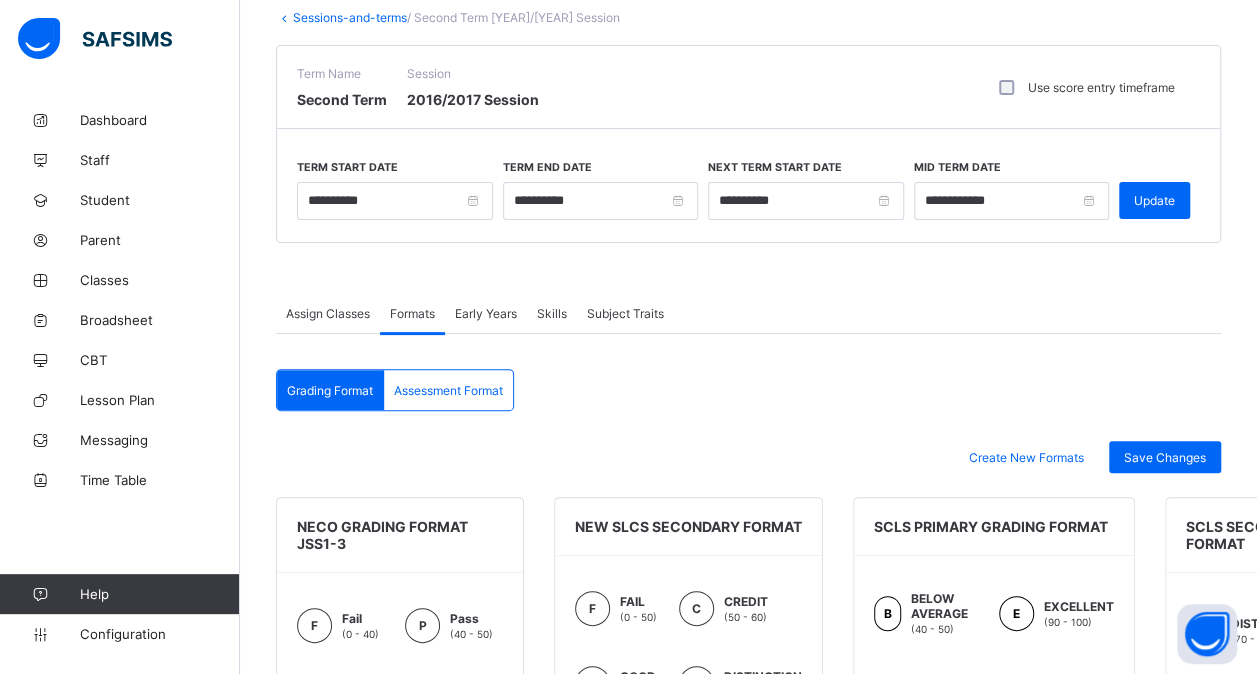 scroll, scrollTop: 116, scrollLeft: 0, axis: vertical 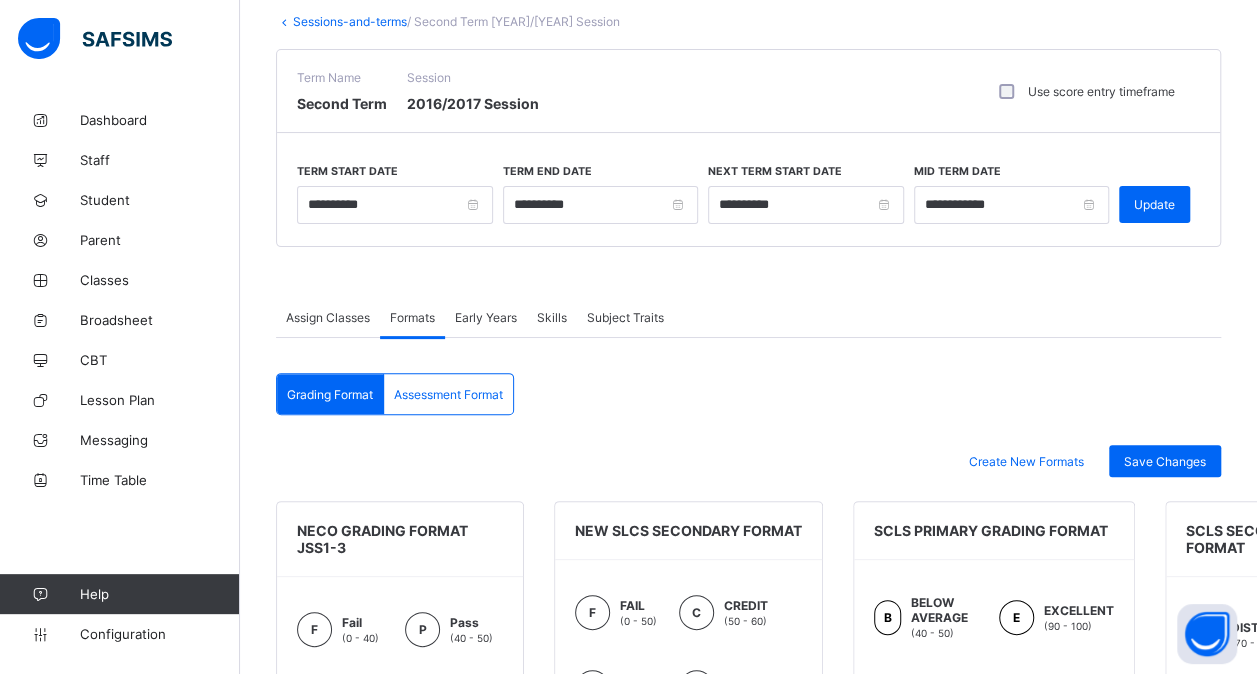 click on "Assessment Format" at bounding box center [448, 394] 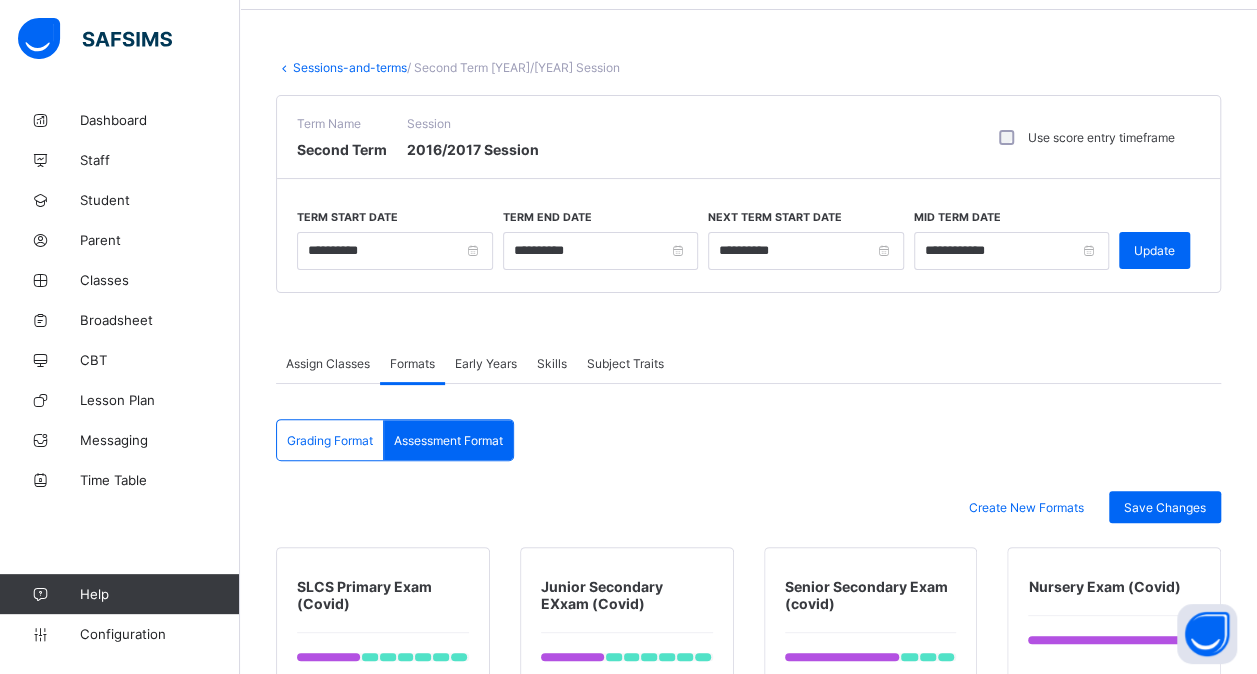 scroll, scrollTop: 0, scrollLeft: 0, axis: both 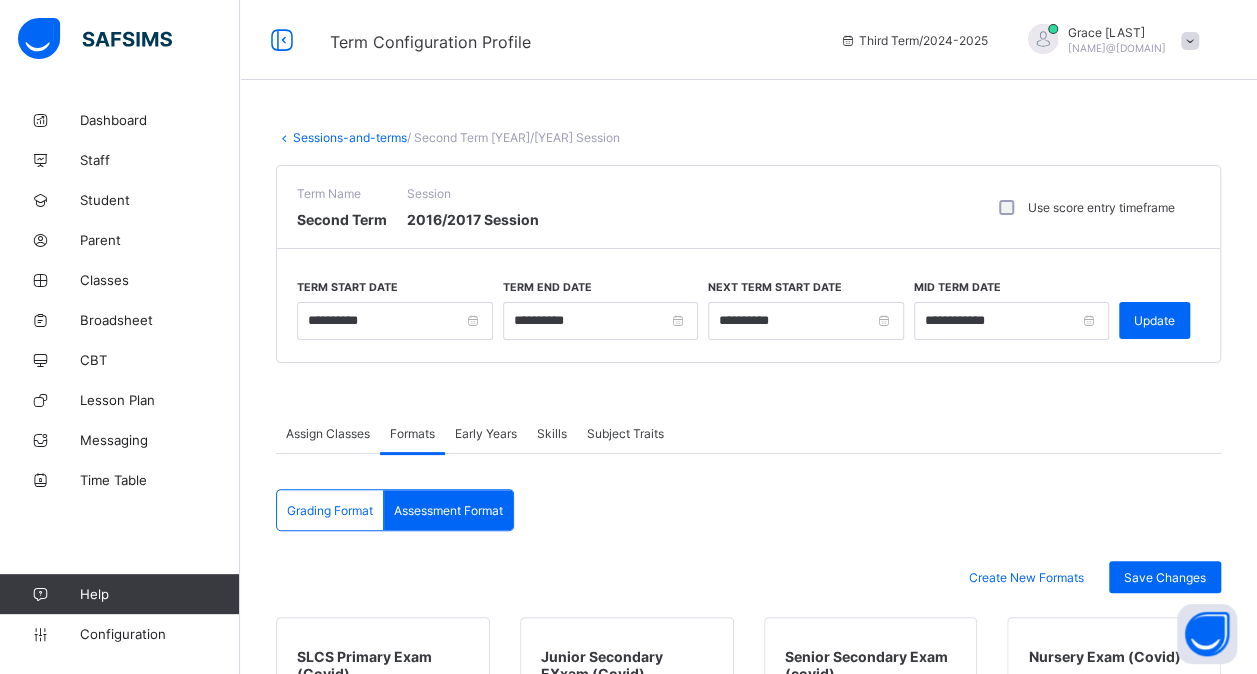 click on "Sessions-and-terms" at bounding box center [350, 137] 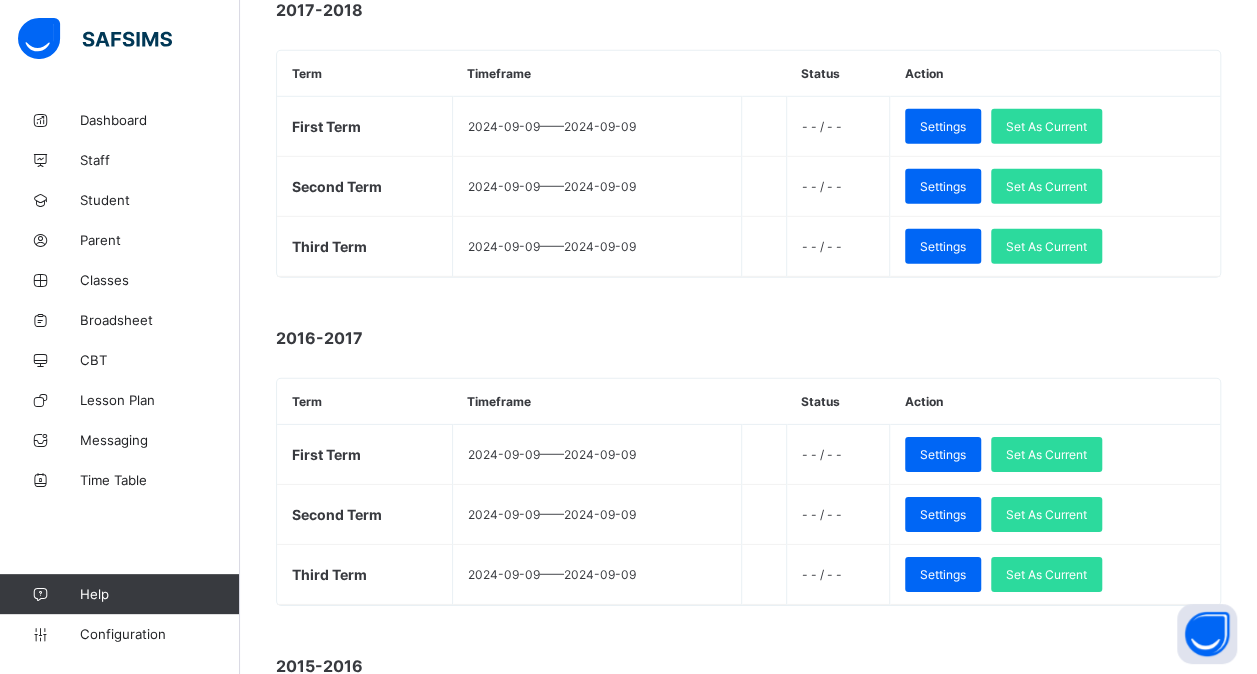 scroll, scrollTop: 2871, scrollLeft: 0, axis: vertical 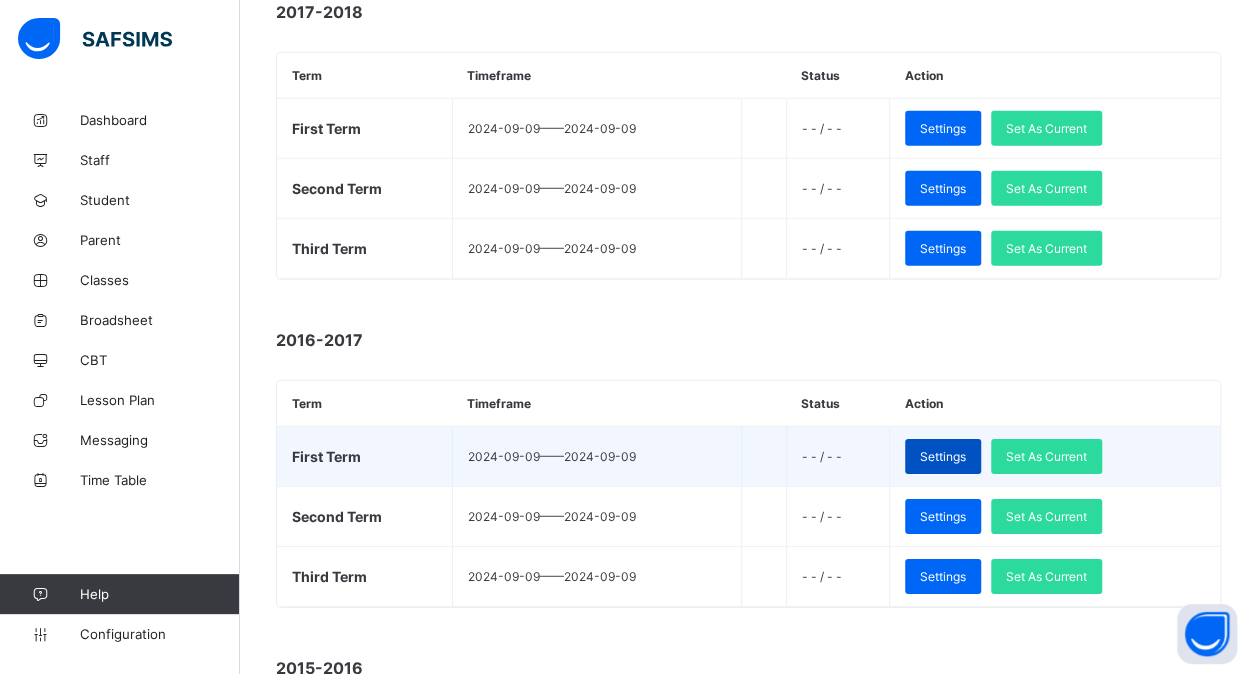 click on "Settings" at bounding box center [943, 456] 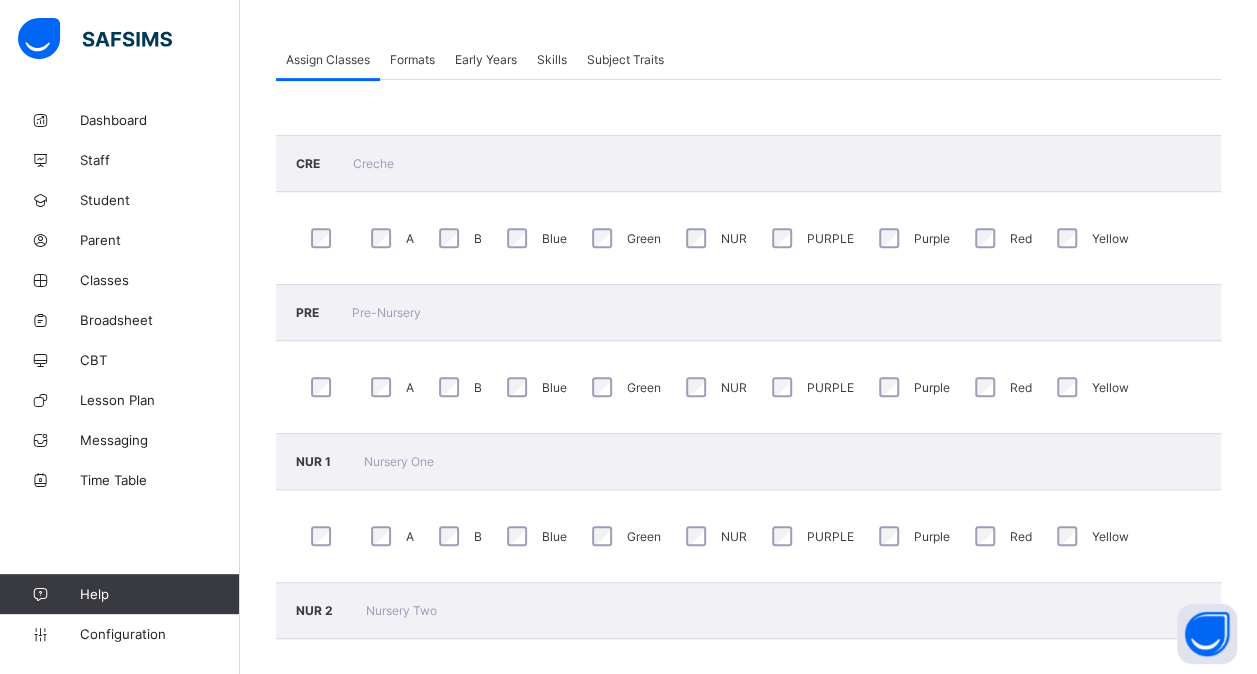 scroll, scrollTop: 0, scrollLeft: 0, axis: both 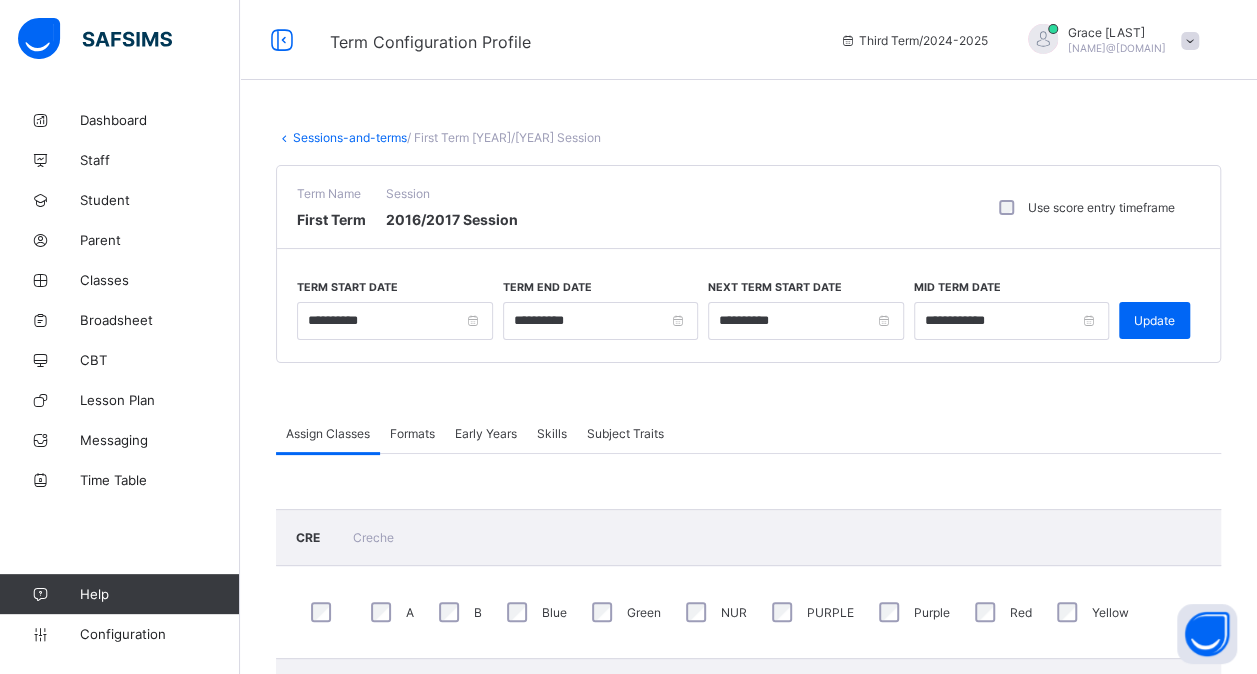 click on "Formats" at bounding box center [412, 433] 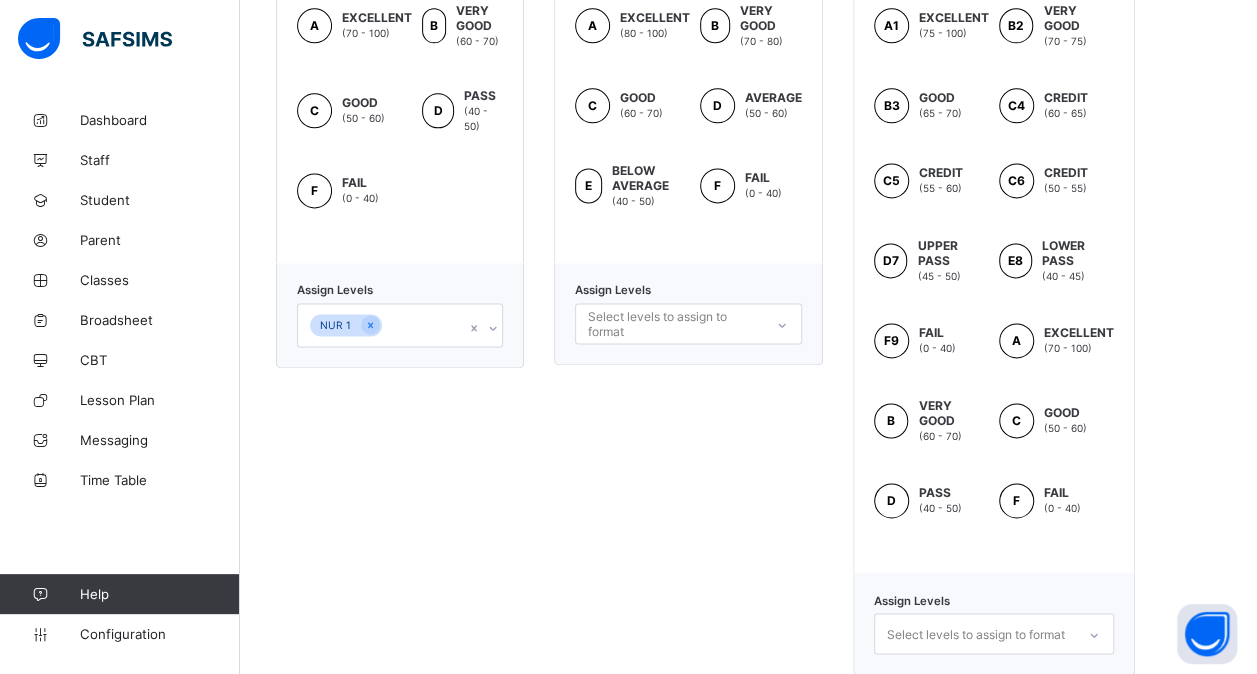 scroll, scrollTop: 1296, scrollLeft: 0, axis: vertical 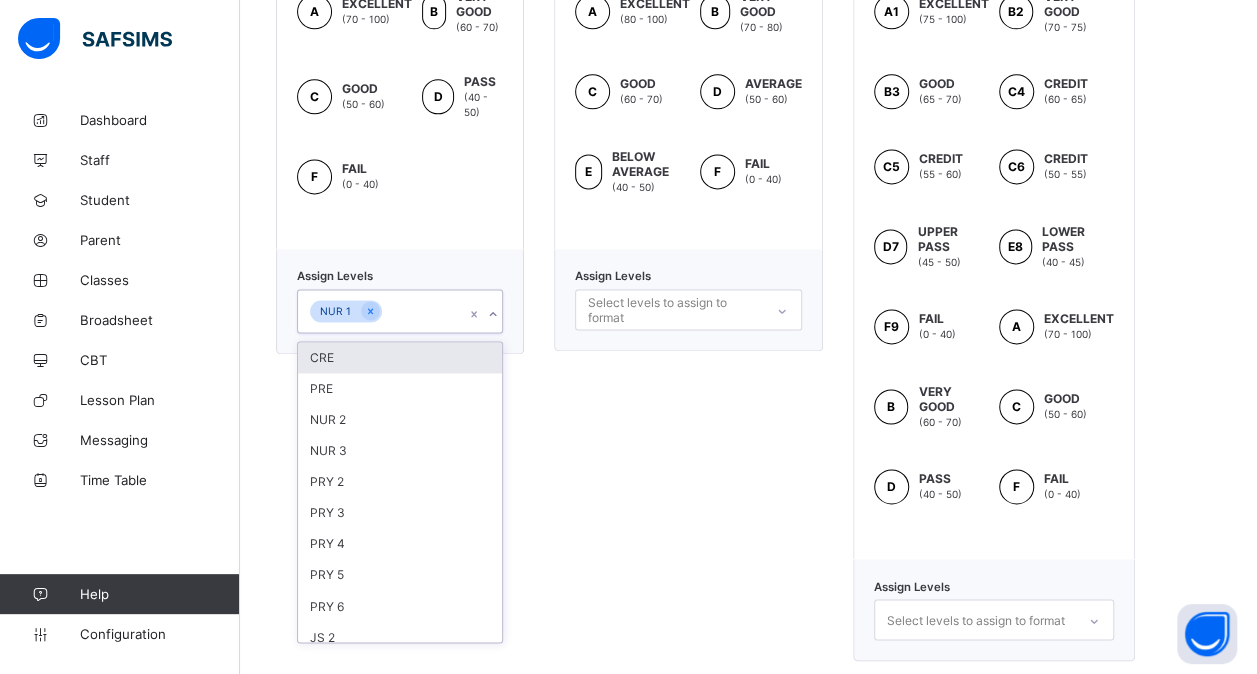click on "NUR 1" at bounding box center [381, 311] 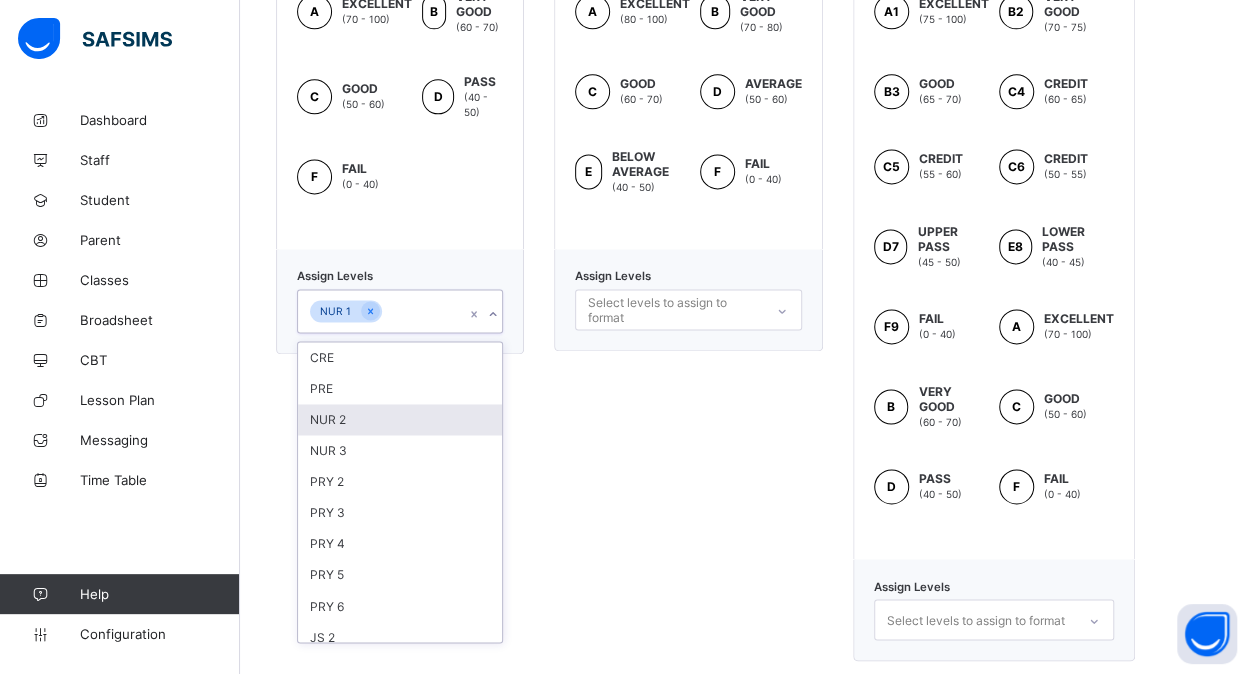 click on "NUR 2" at bounding box center (400, 419) 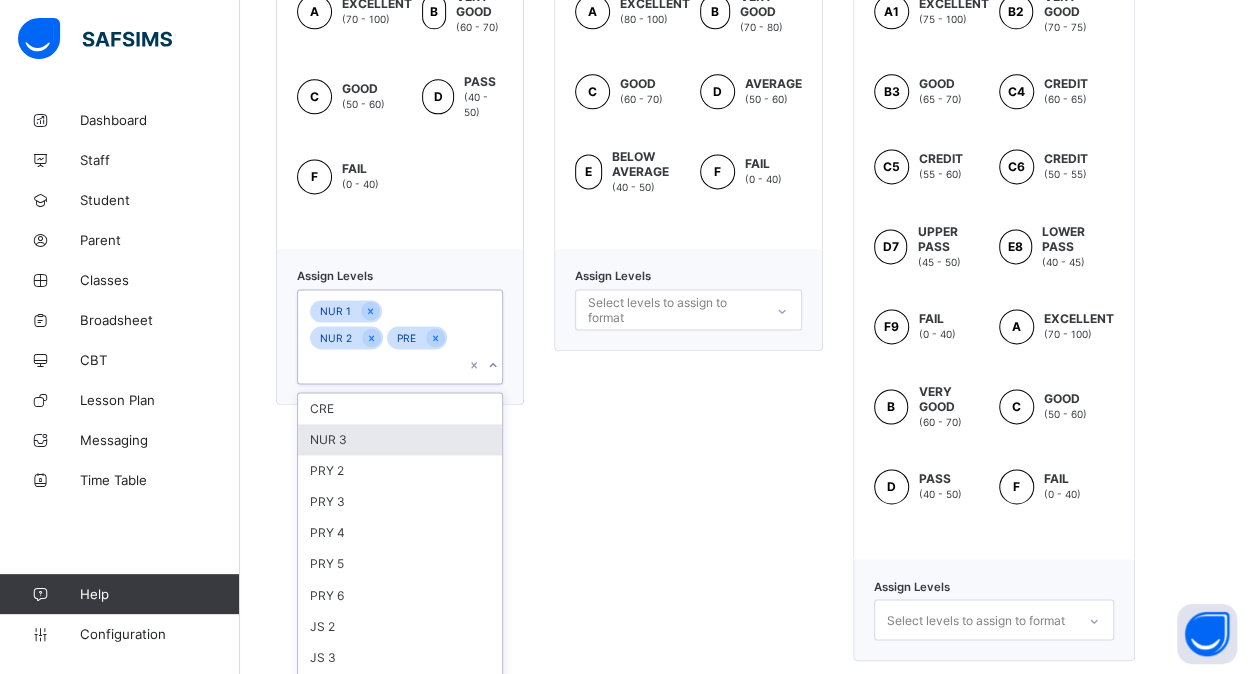 click on "NUR 3" at bounding box center (400, 439) 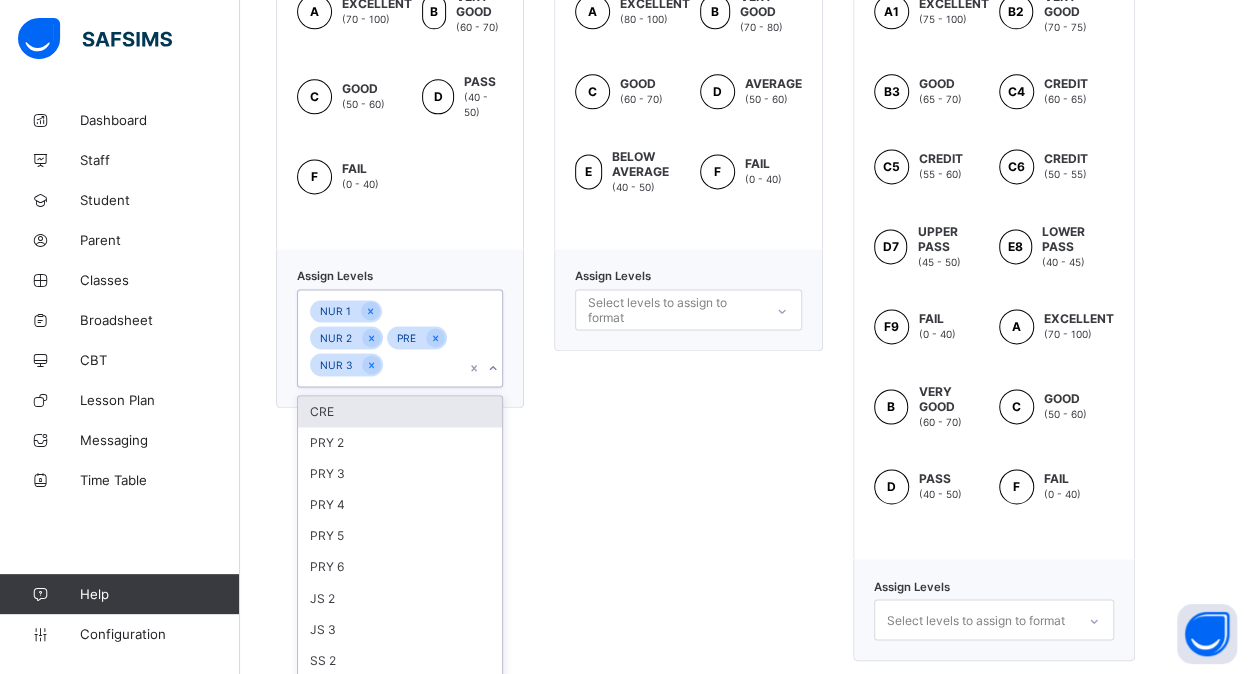 click on "CRE" at bounding box center [400, 411] 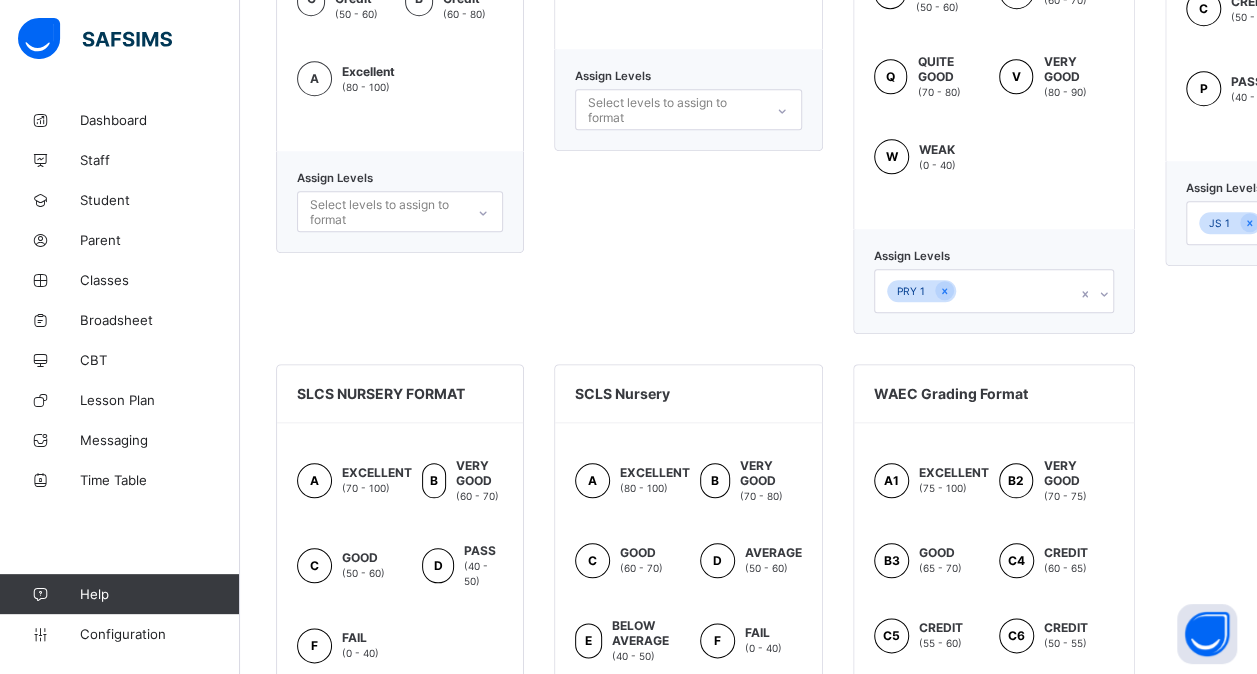 scroll, scrollTop: 821, scrollLeft: 0, axis: vertical 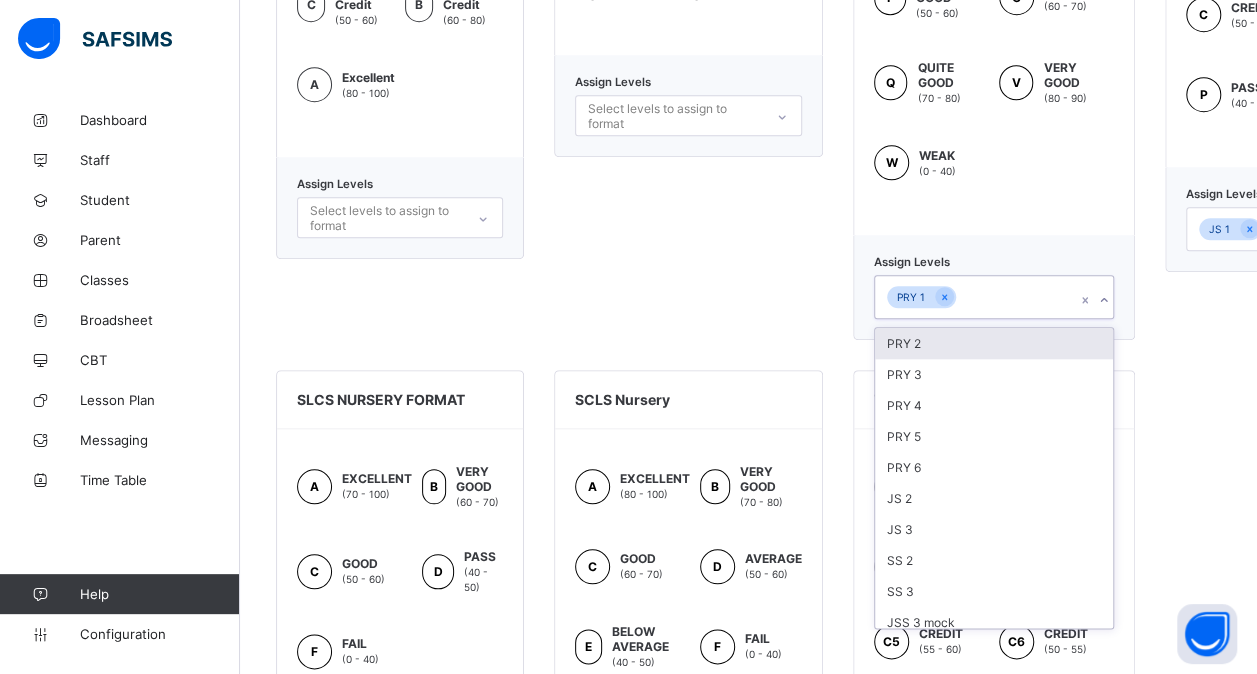 click on "PRY 1" at bounding box center (975, 297) 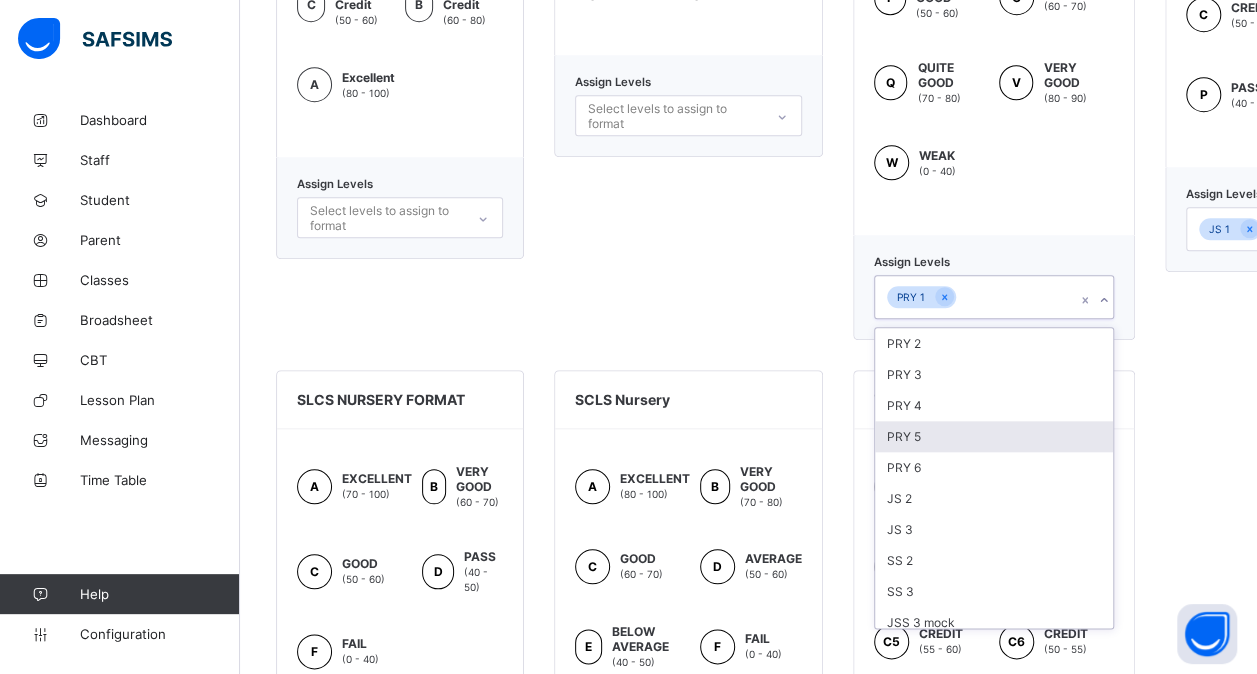 click on "PRY 5" at bounding box center (994, 436) 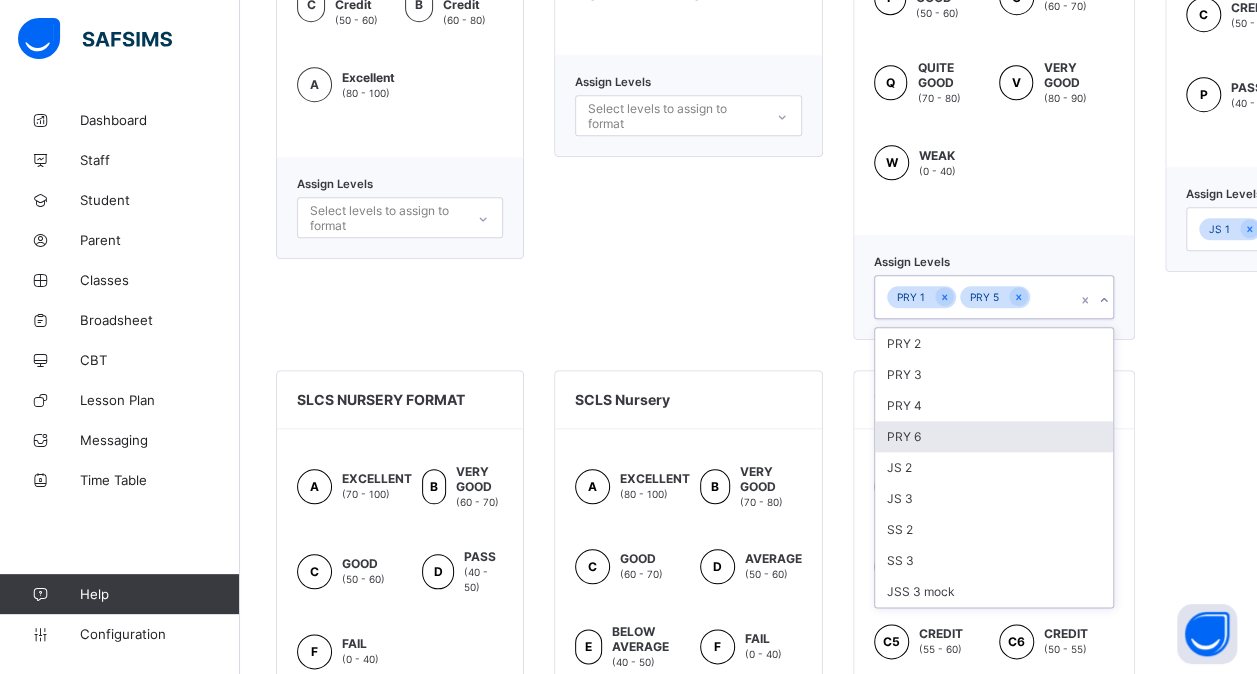 click on "PRY 6" at bounding box center [994, 436] 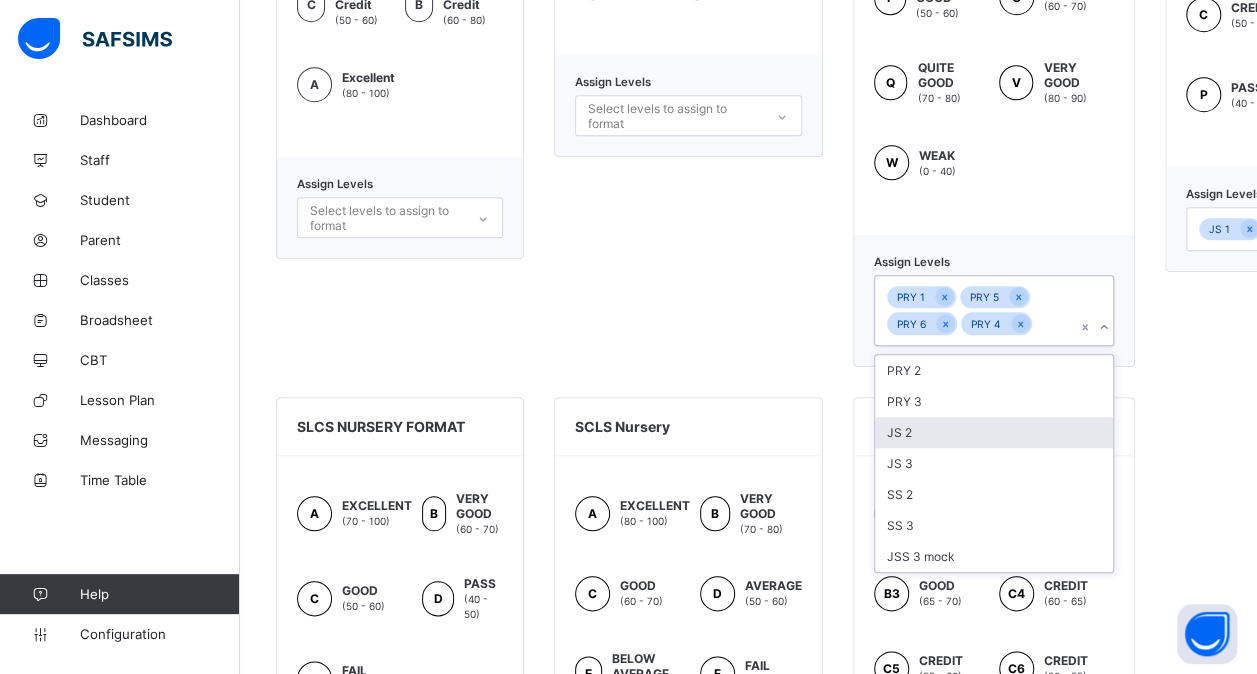 click on "JS 2" at bounding box center (994, 432) 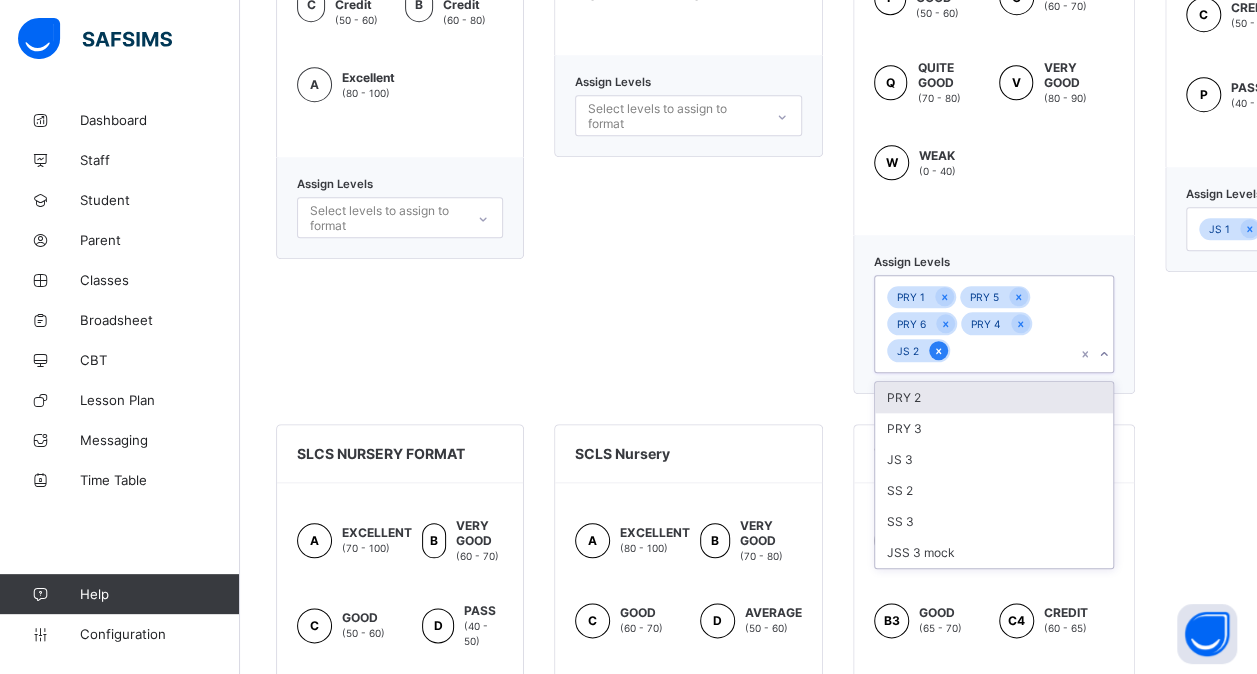 click at bounding box center (938, 350) 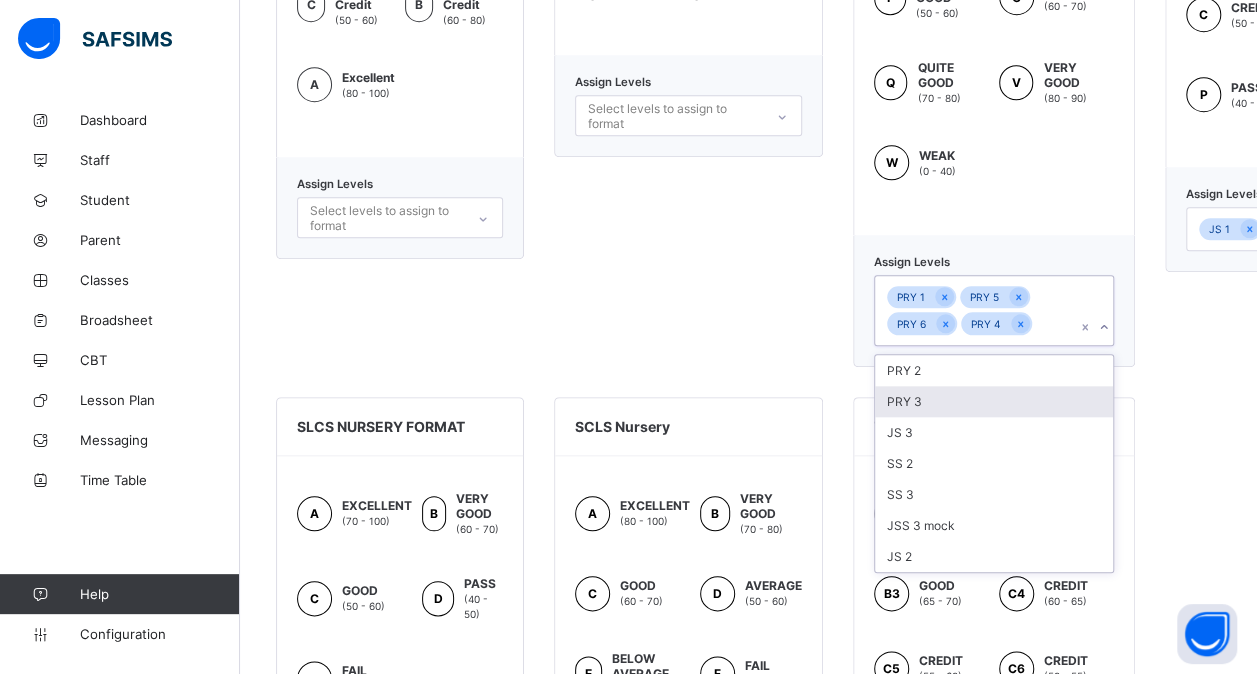 click on "PRY 3" at bounding box center [994, 401] 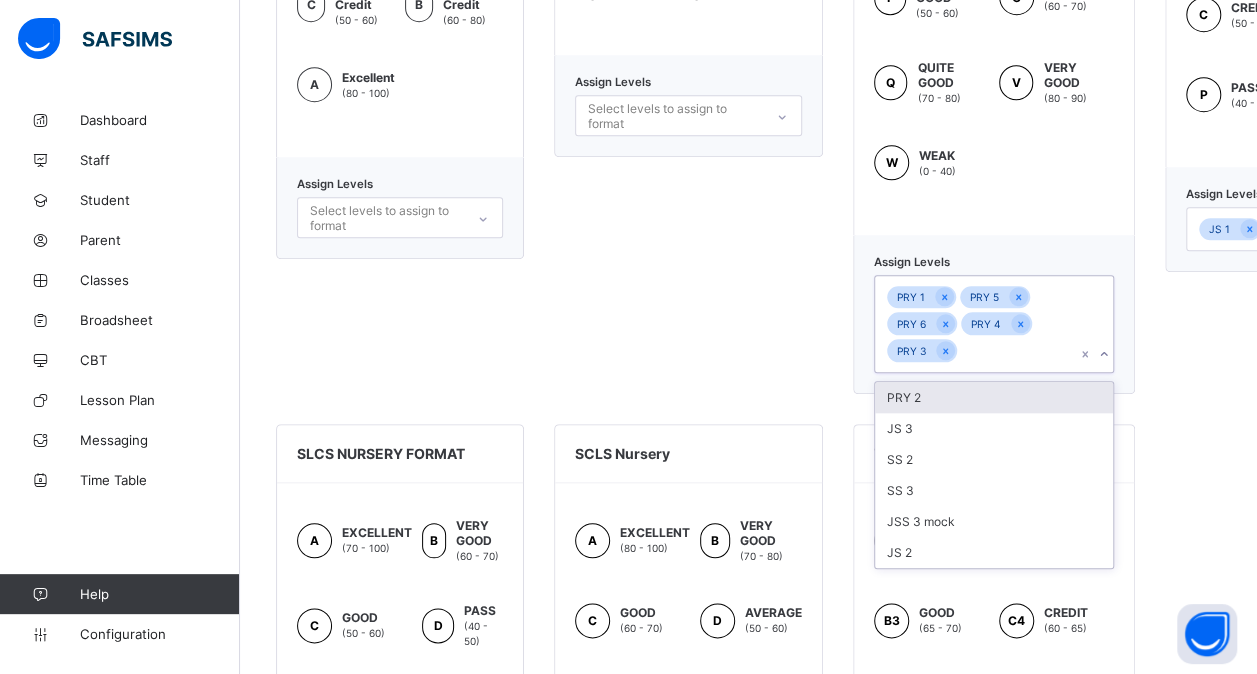 click on "PRY 2" at bounding box center [994, 397] 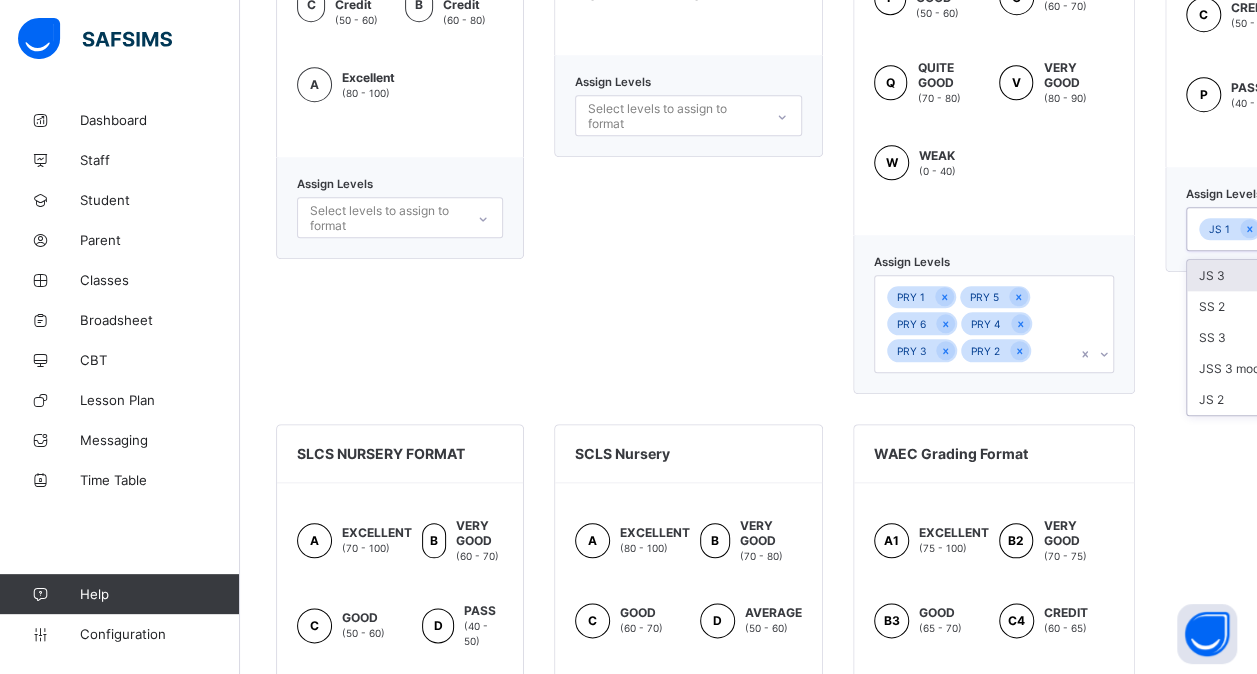 scroll, scrollTop: 821, scrollLeft: 162, axis: both 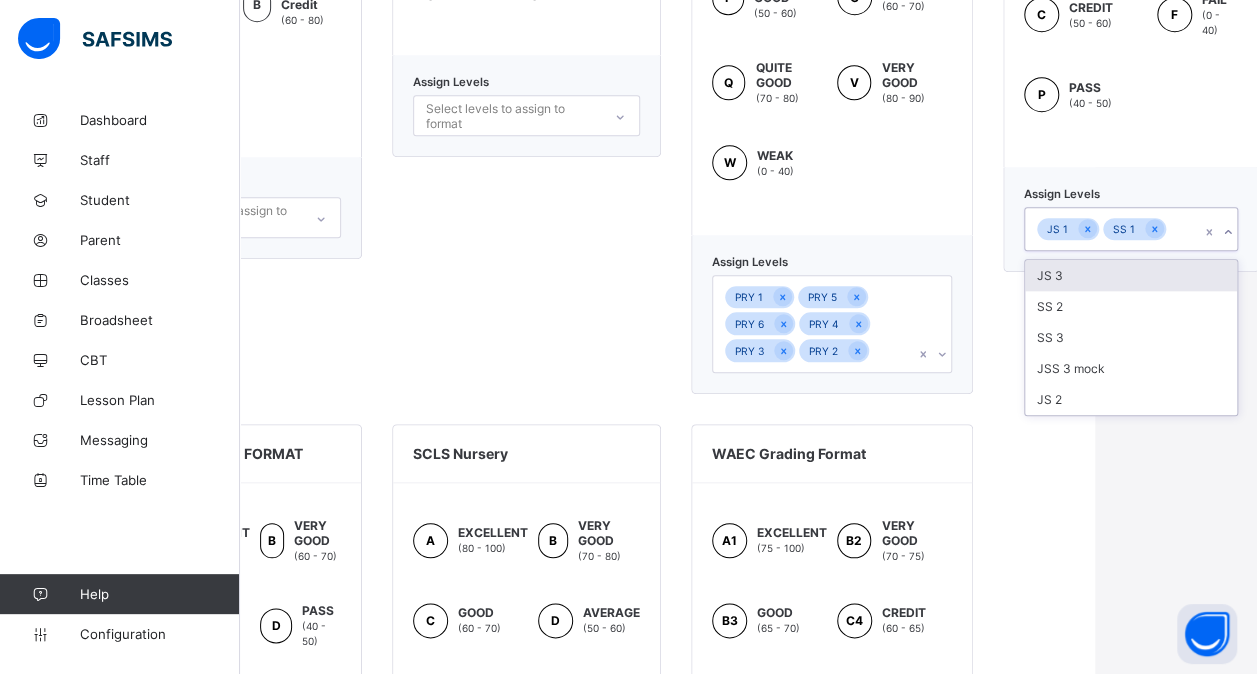 click on "JS 1 SS 1" at bounding box center [1131, 229] 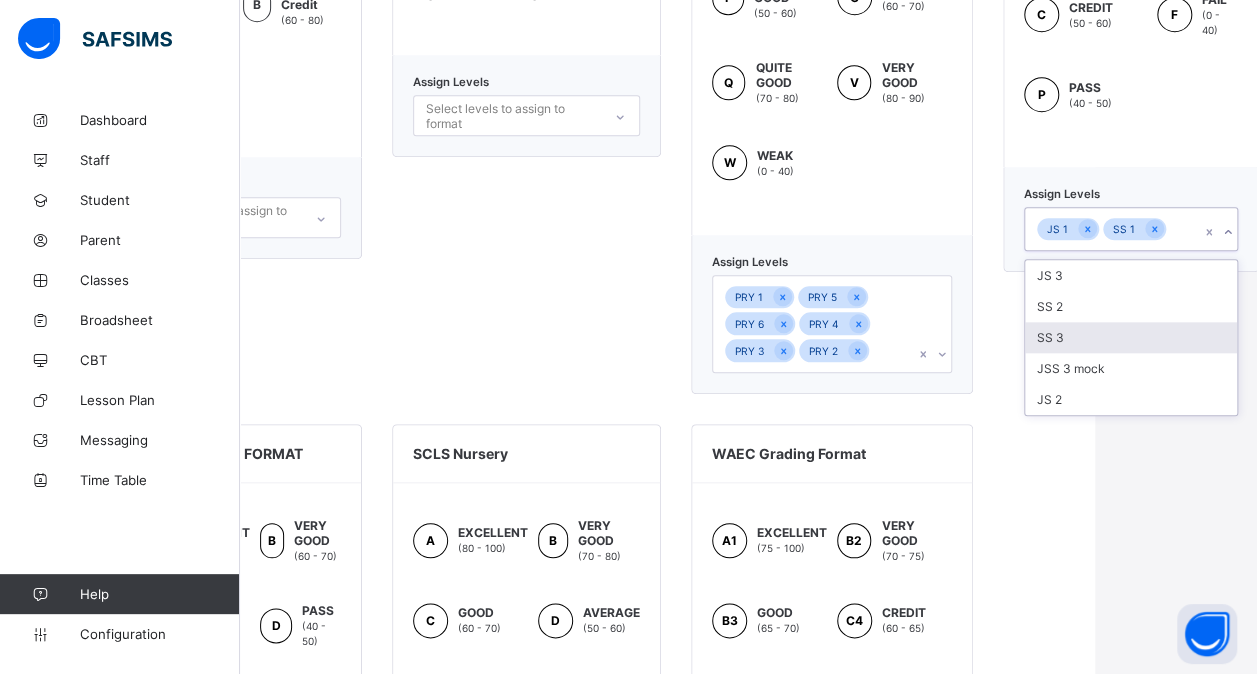 click on "SS 3" at bounding box center [1131, 337] 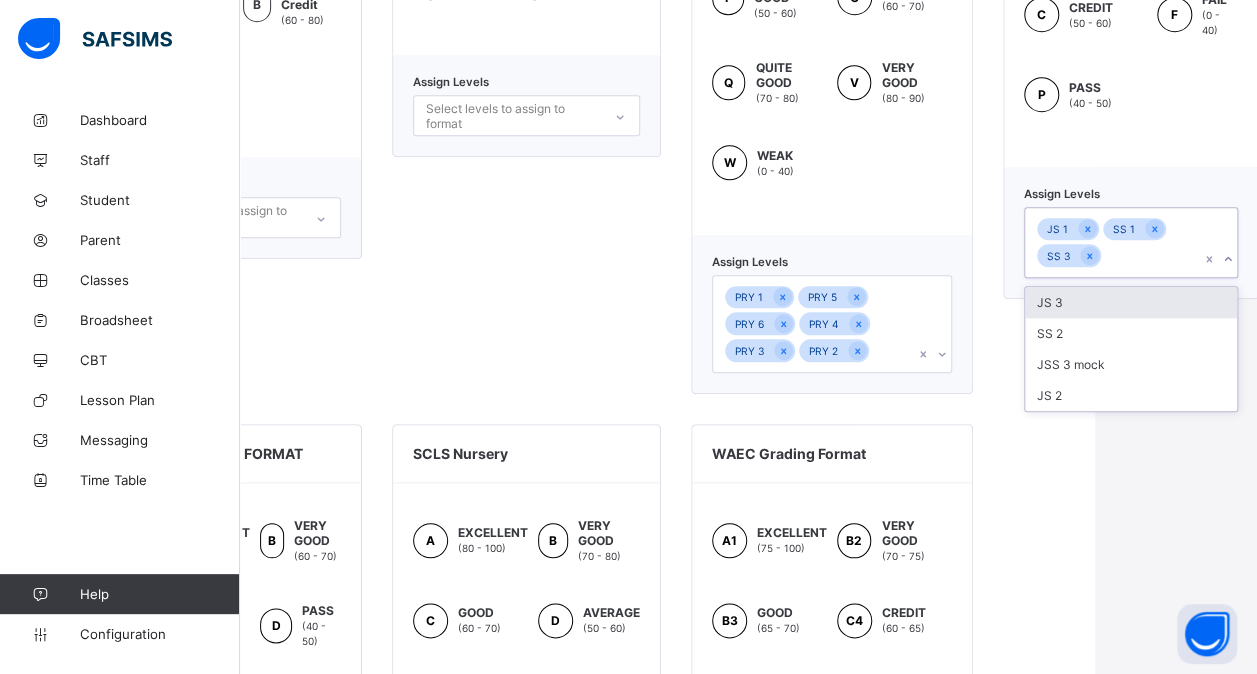 click on "SS 2" at bounding box center [1131, 333] 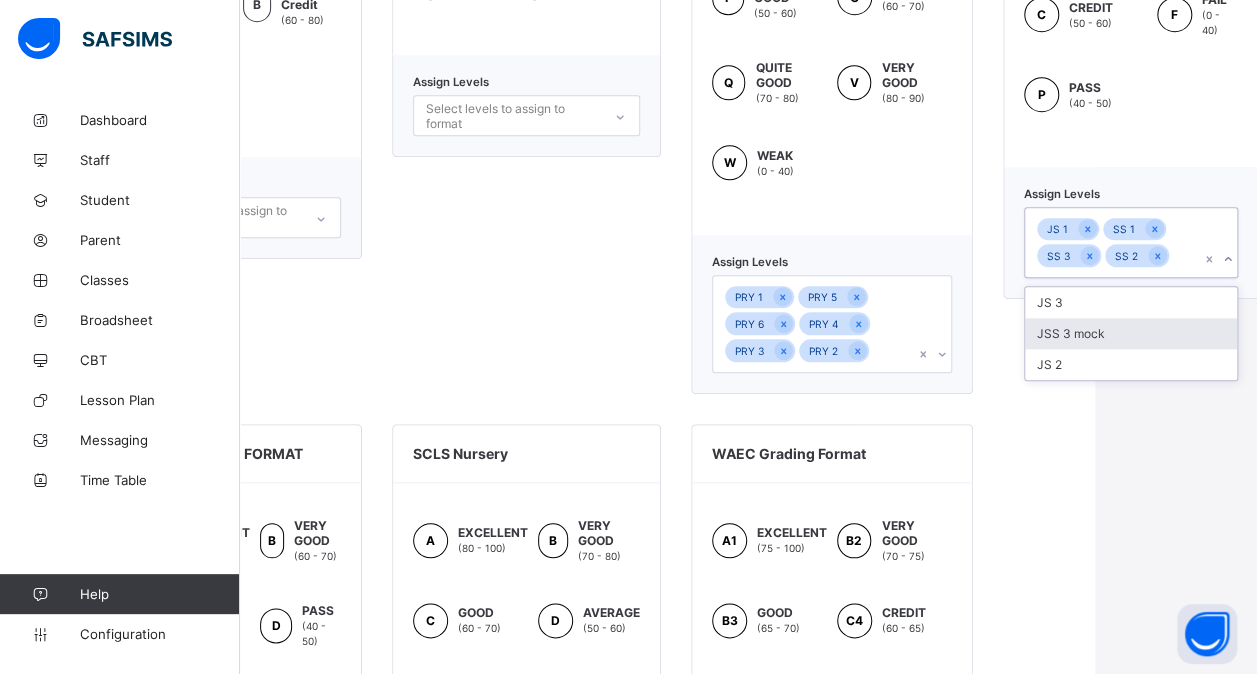 click on "JSS 3 mock" at bounding box center (1131, 333) 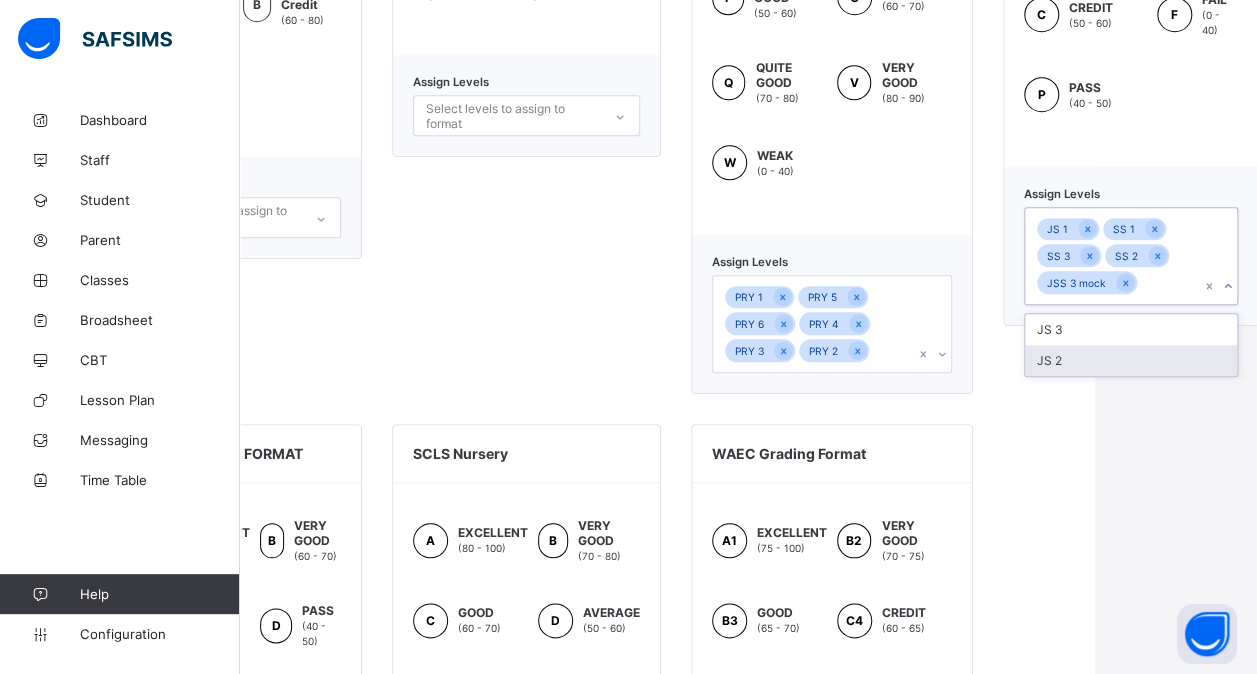 click on "JS 2" at bounding box center (1131, 360) 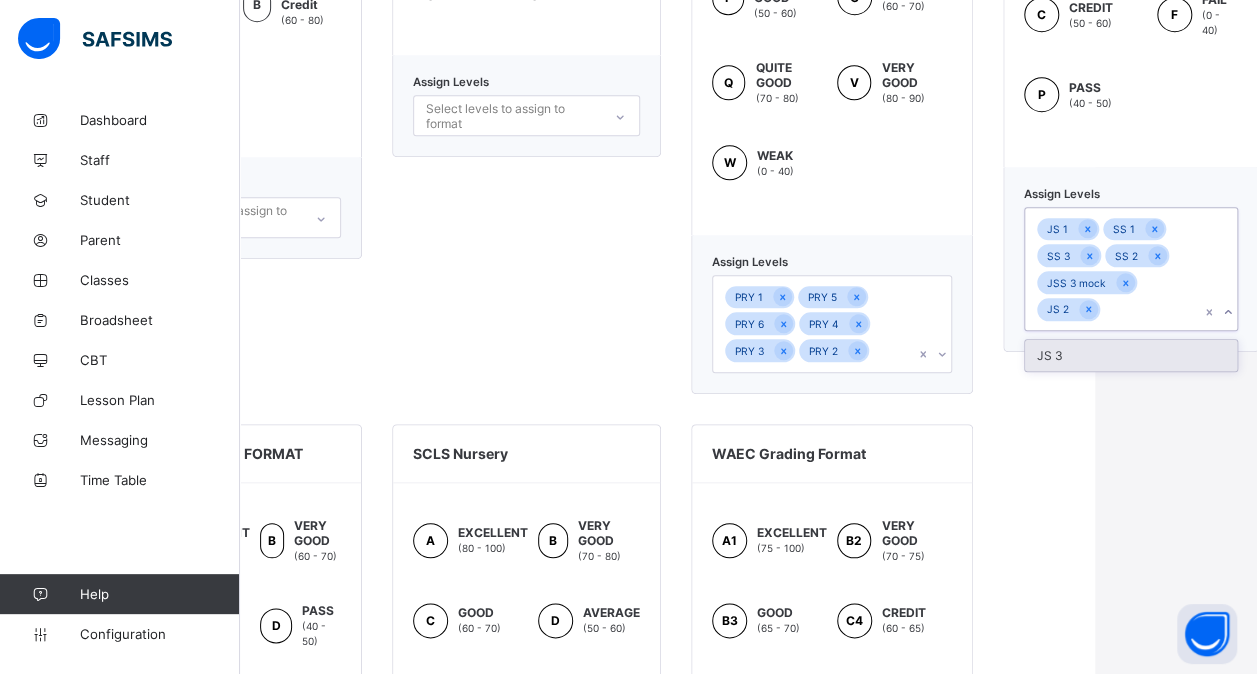 click on "JS 3" at bounding box center (1131, 355) 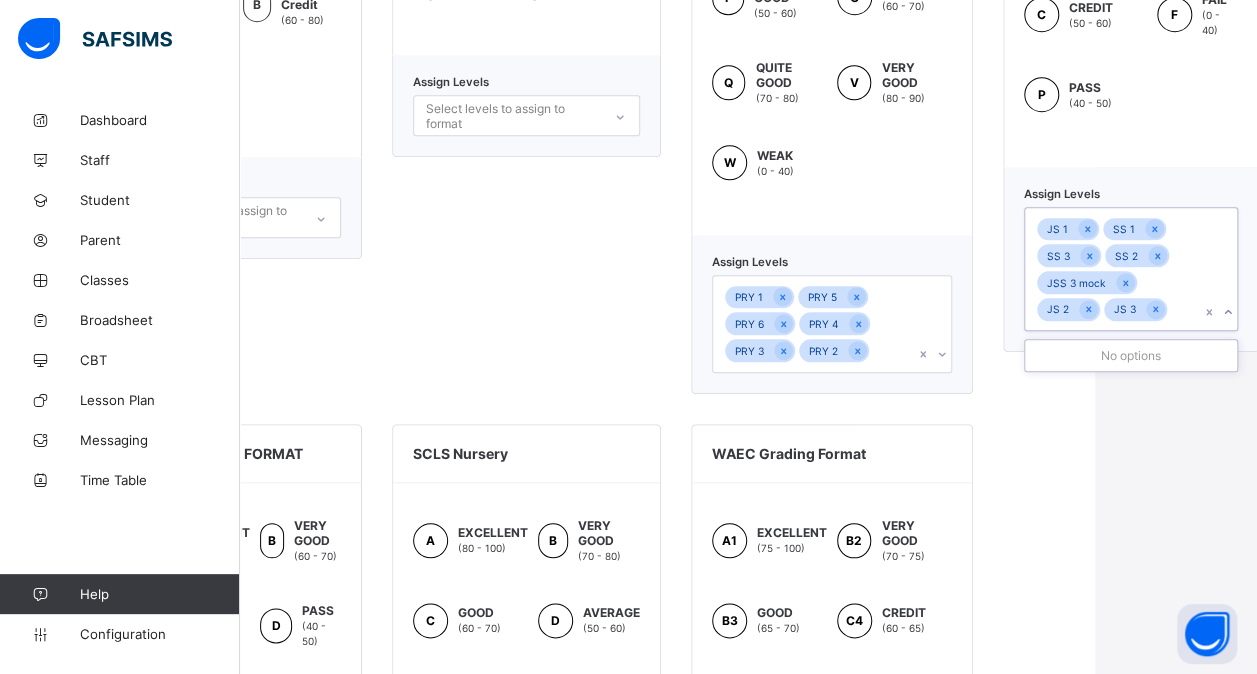 click on "No options" at bounding box center (1131, 355) 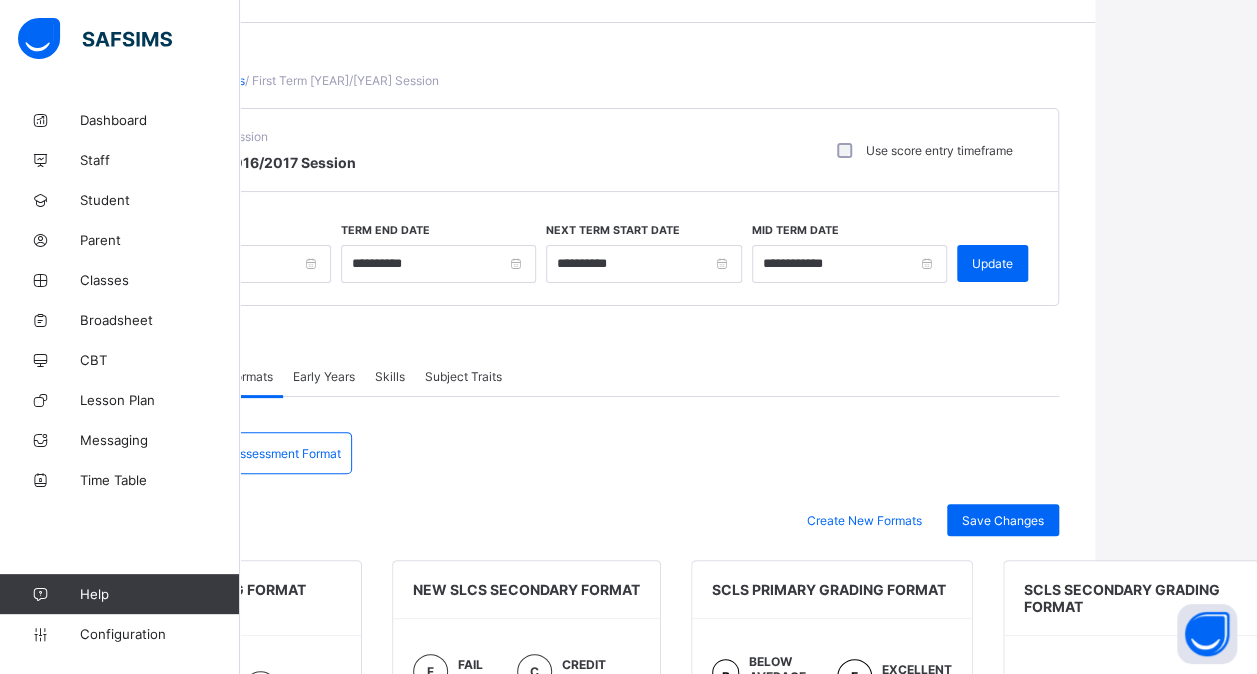 scroll, scrollTop: 0, scrollLeft: 162, axis: horizontal 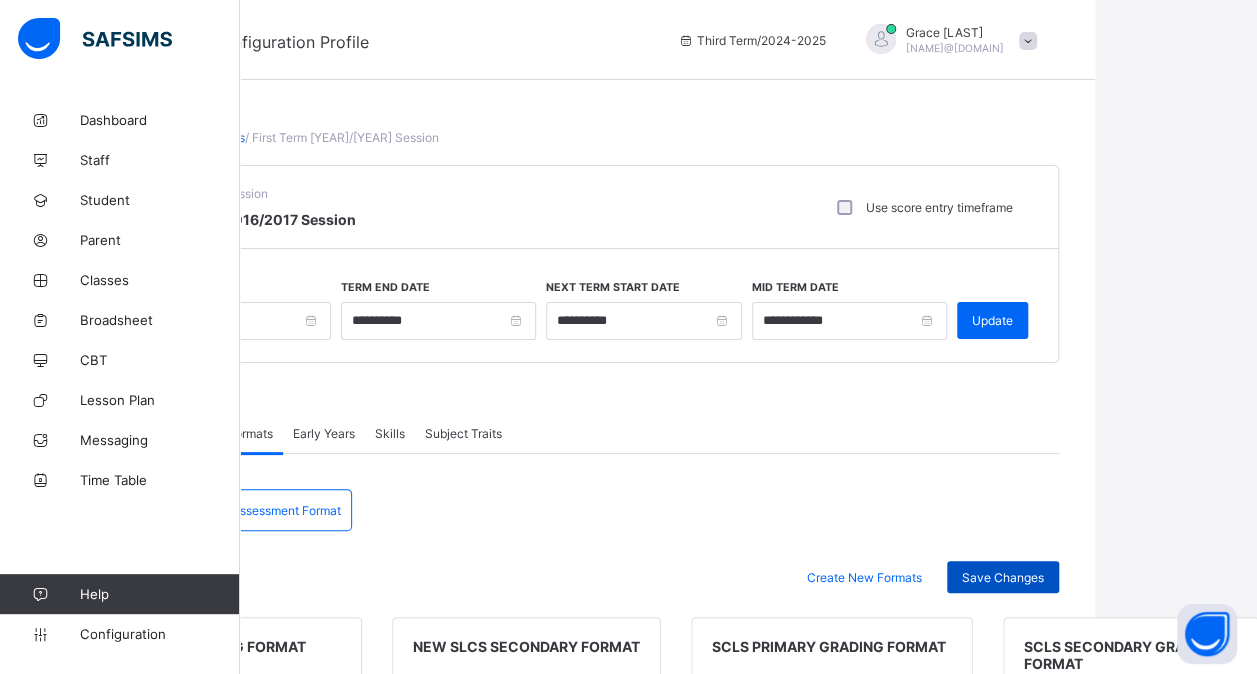 click on "Save Changes" at bounding box center [1003, 577] 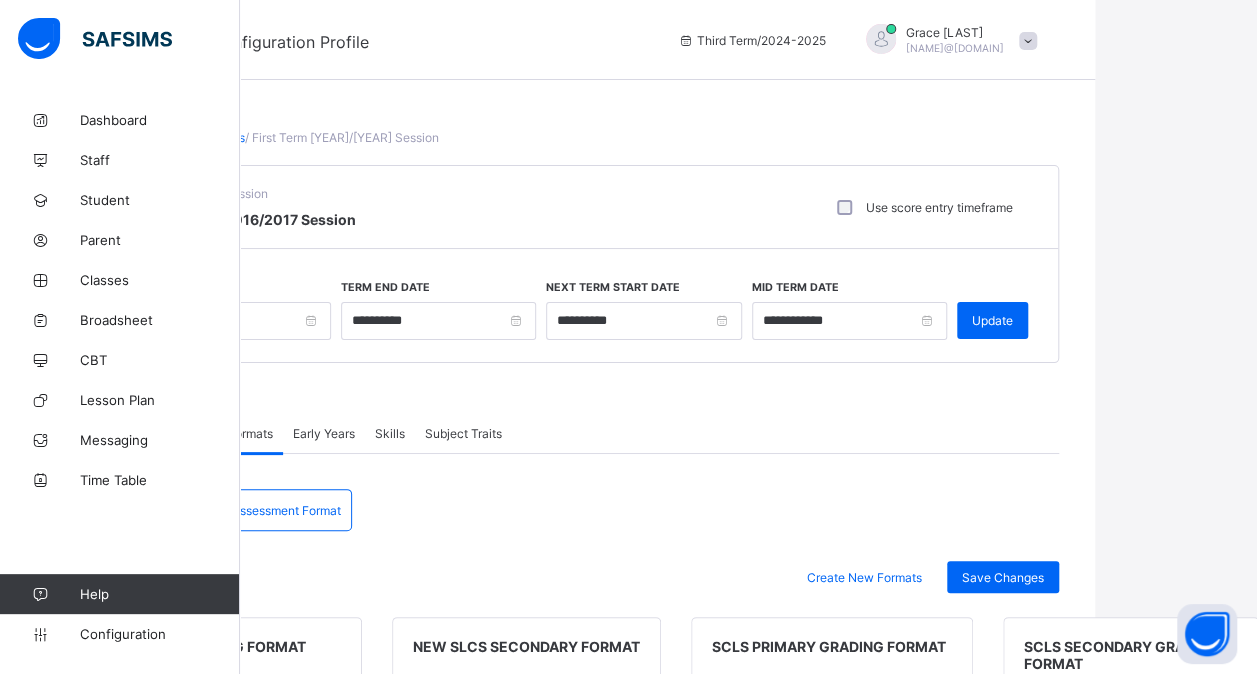 click on "Assessment Format" at bounding box center (286, 510) 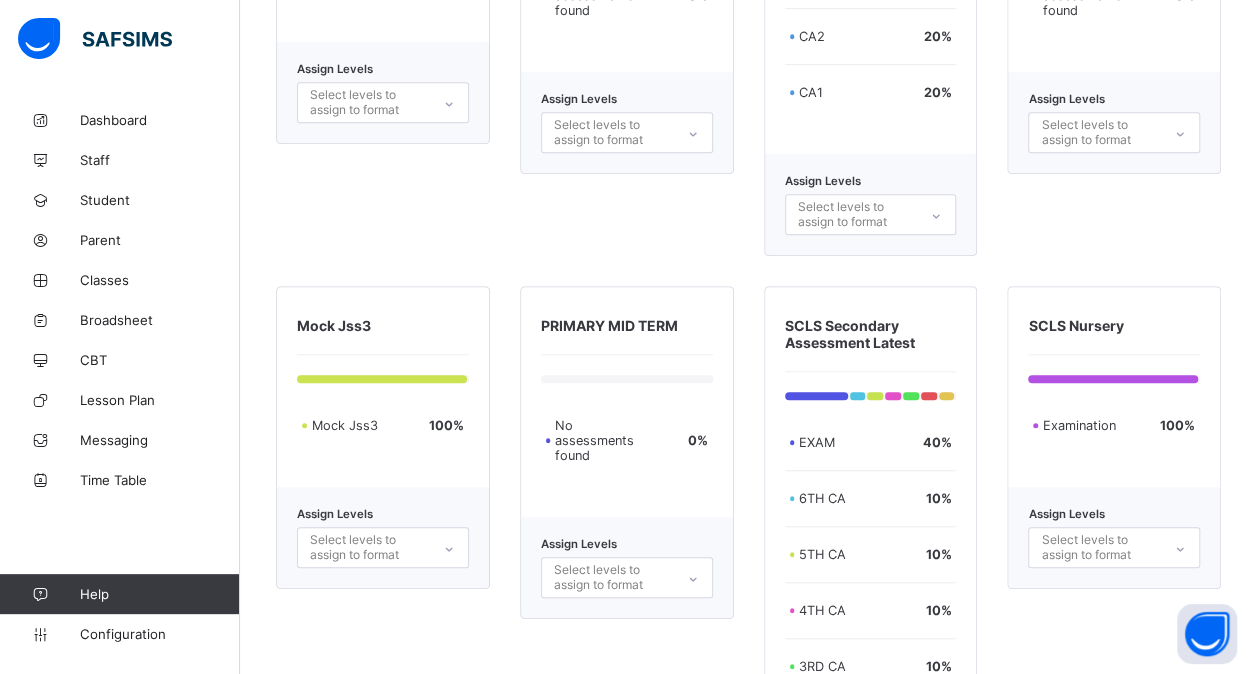 scroll, scrollTop: 4478, scrollLeft: 15, axis: both 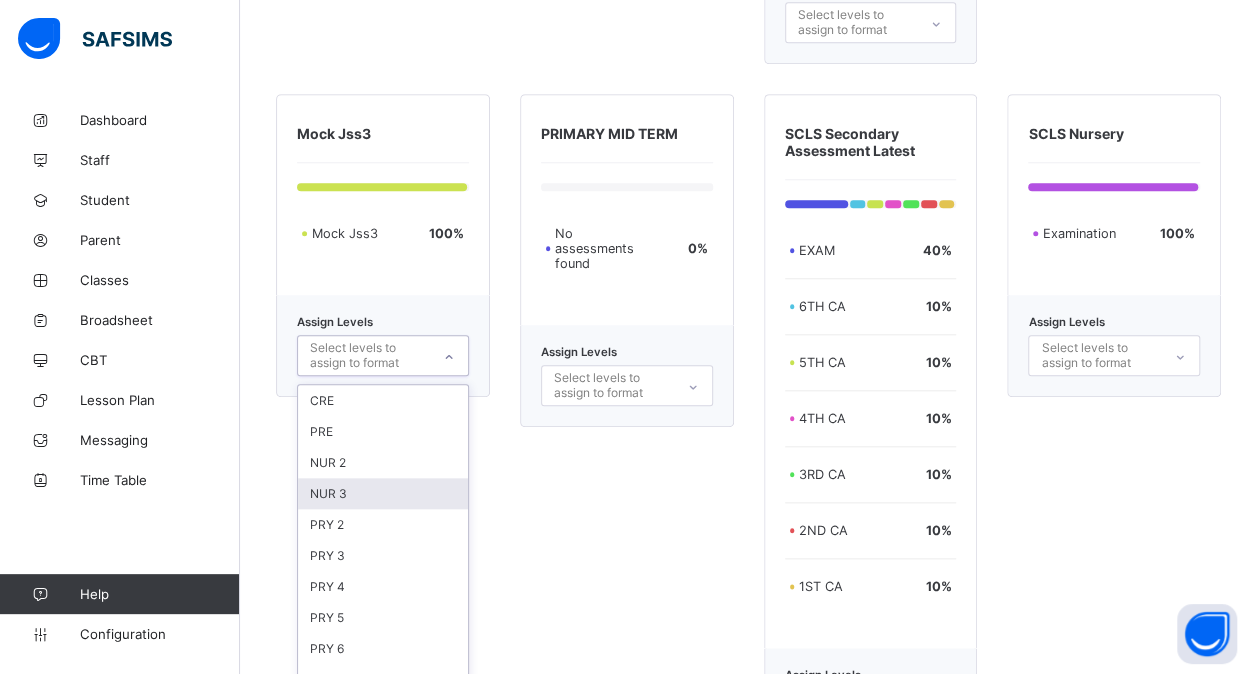 click on "option NUR 3 focused, 4 of 14. 14 results available. Use Up and Down to choose options, press Enter to select the currently focused option, press Escape to exit the menu, press Tab to select the option and exit the menu. Select levels to assign to format CRE PRE NUR 2 NUR 3 PRY 2 PRY 3 PRY 4 PRY 5 PRY 6 JS 2 JS 3 SS 2 SS 3 JSS 3 mock" at bounding box center (383, 355) 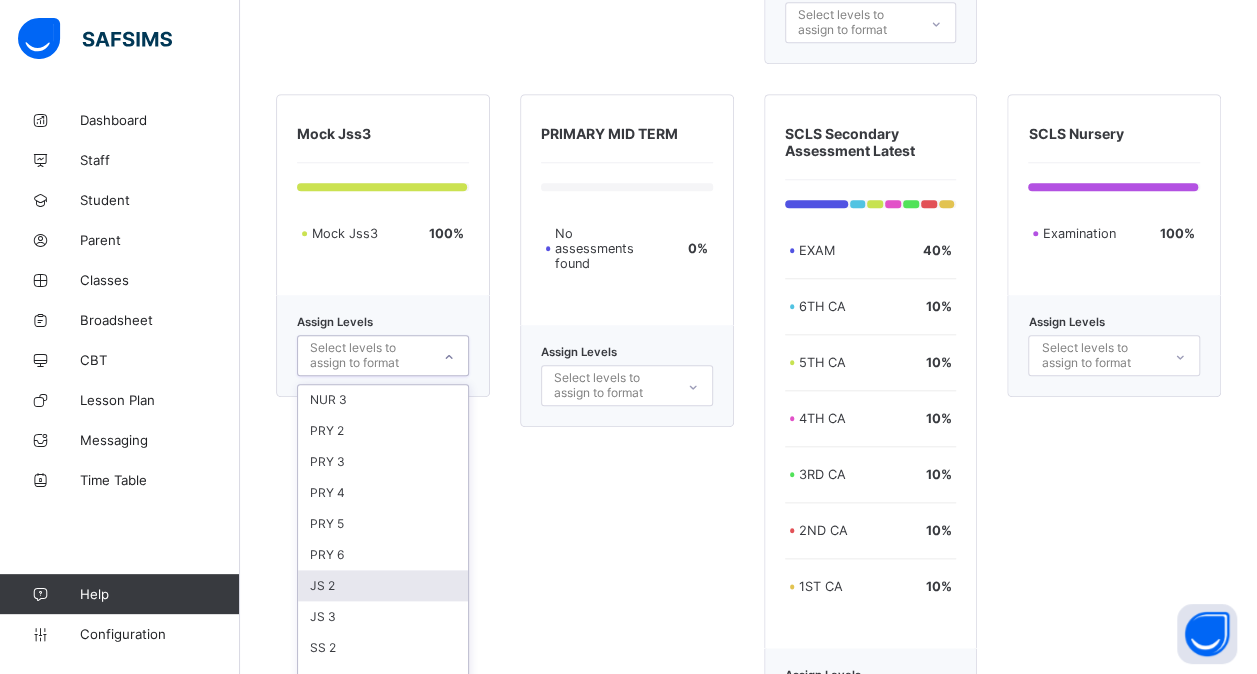 scroll, scrollTop: 120, scrollLeft: 0, axis: vertical 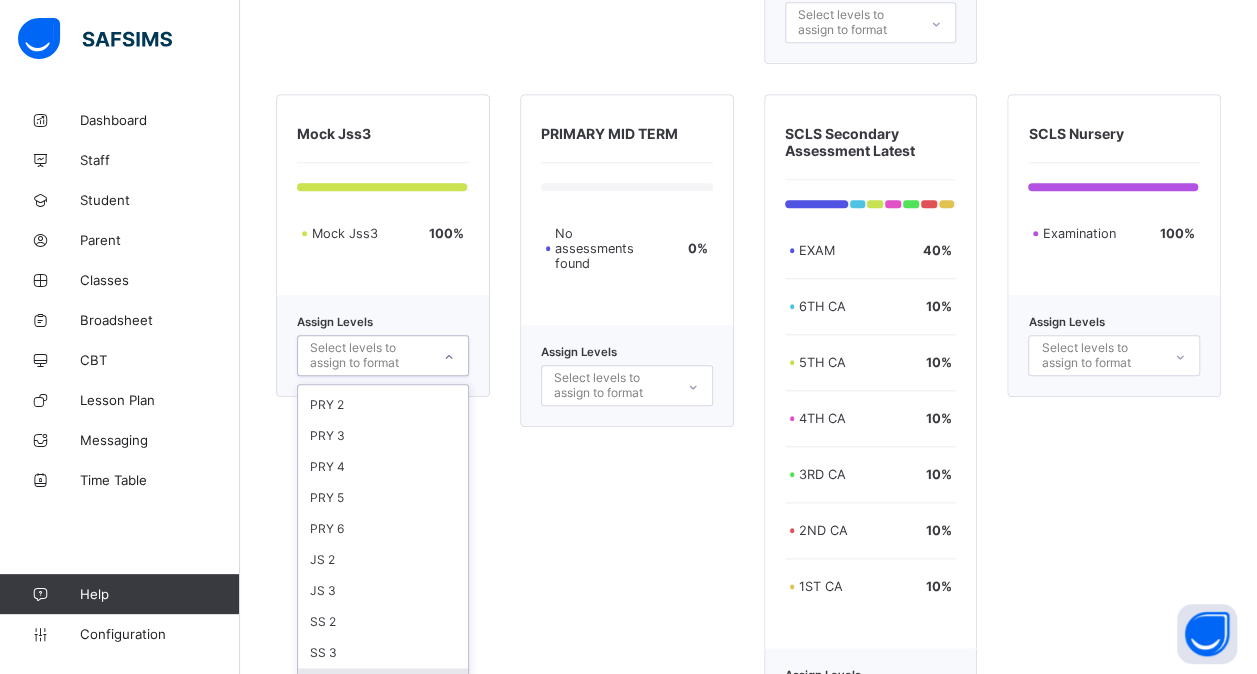 click on "JSS 3 mock" at bounding box center (383, 683) 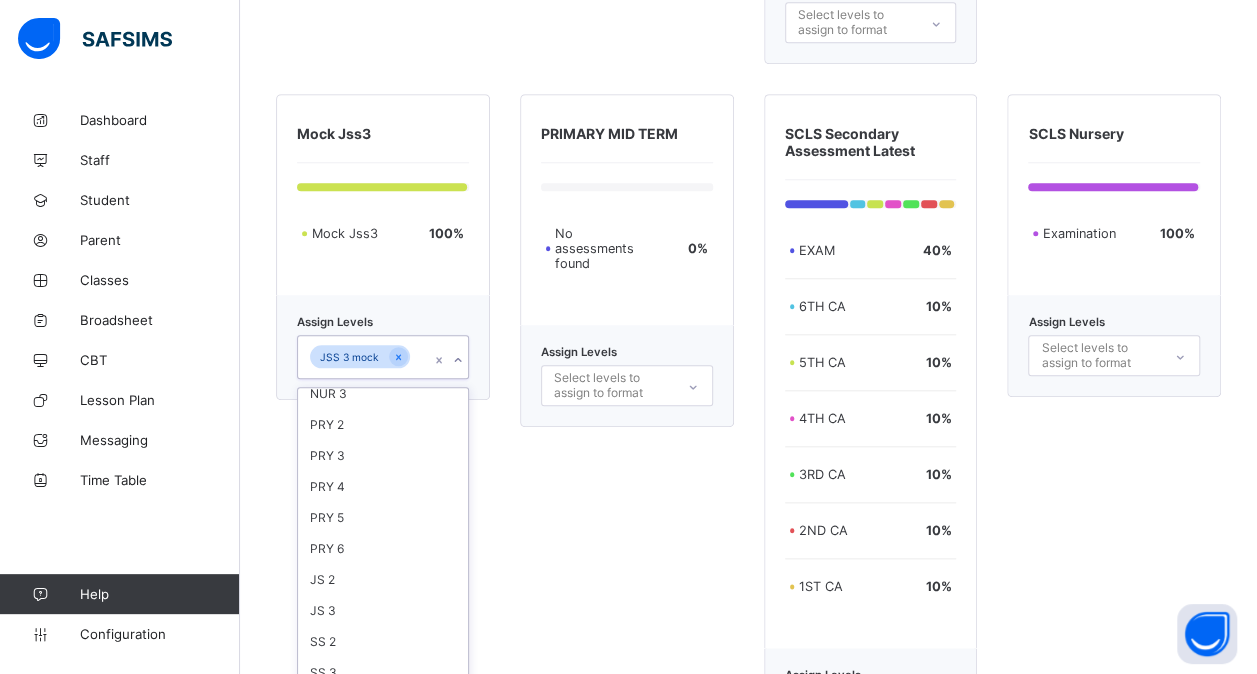 scroll, scrollTop: 90, scrollLeft: 0, axis: vertical 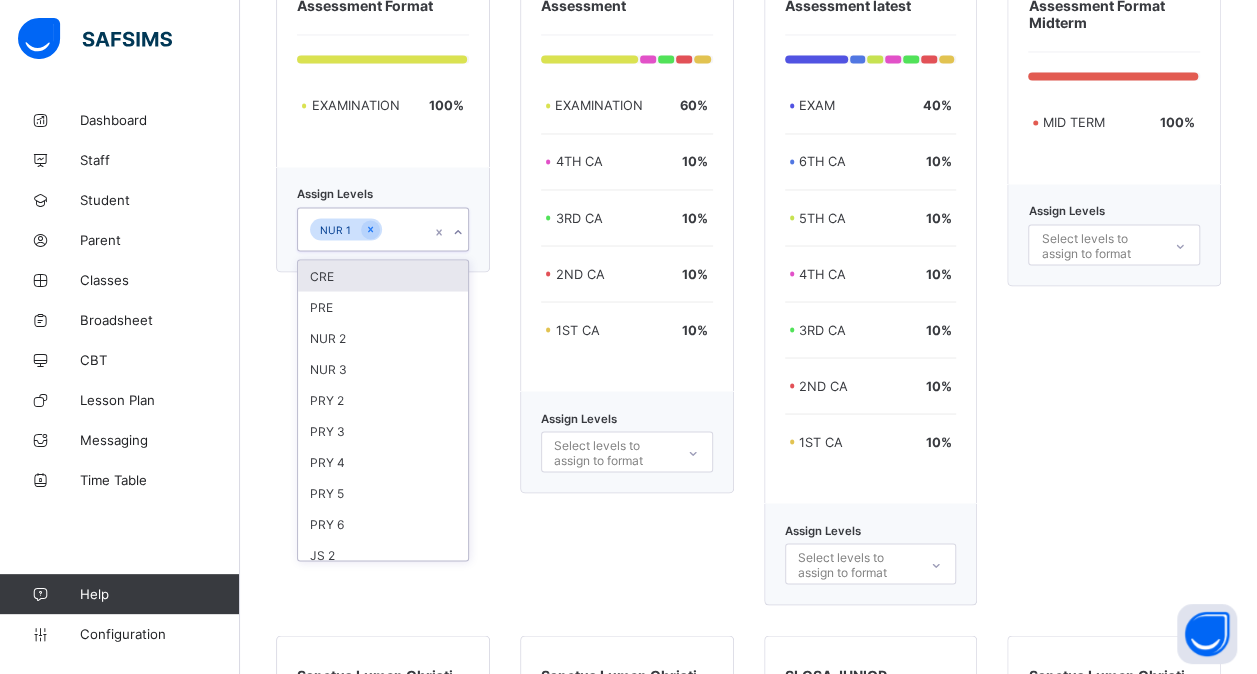 click on "NUR 1" at bounding box center (364, 229) 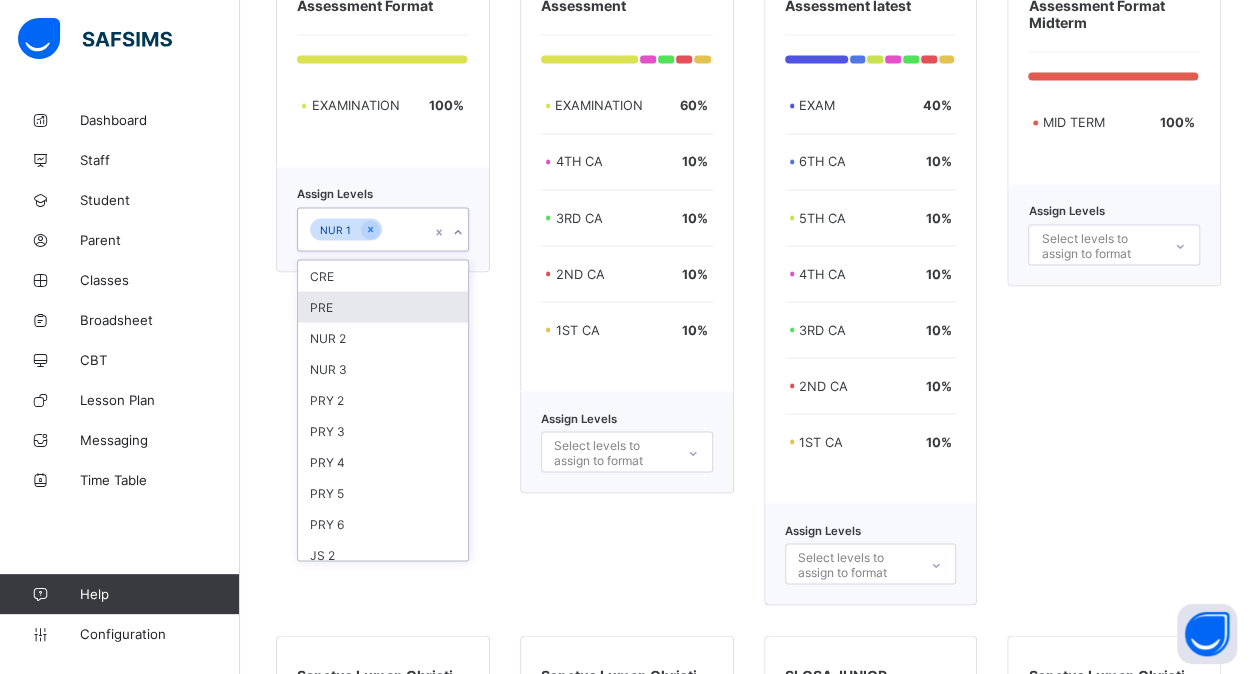 click on "PRE" at bounding box center (383, 306) 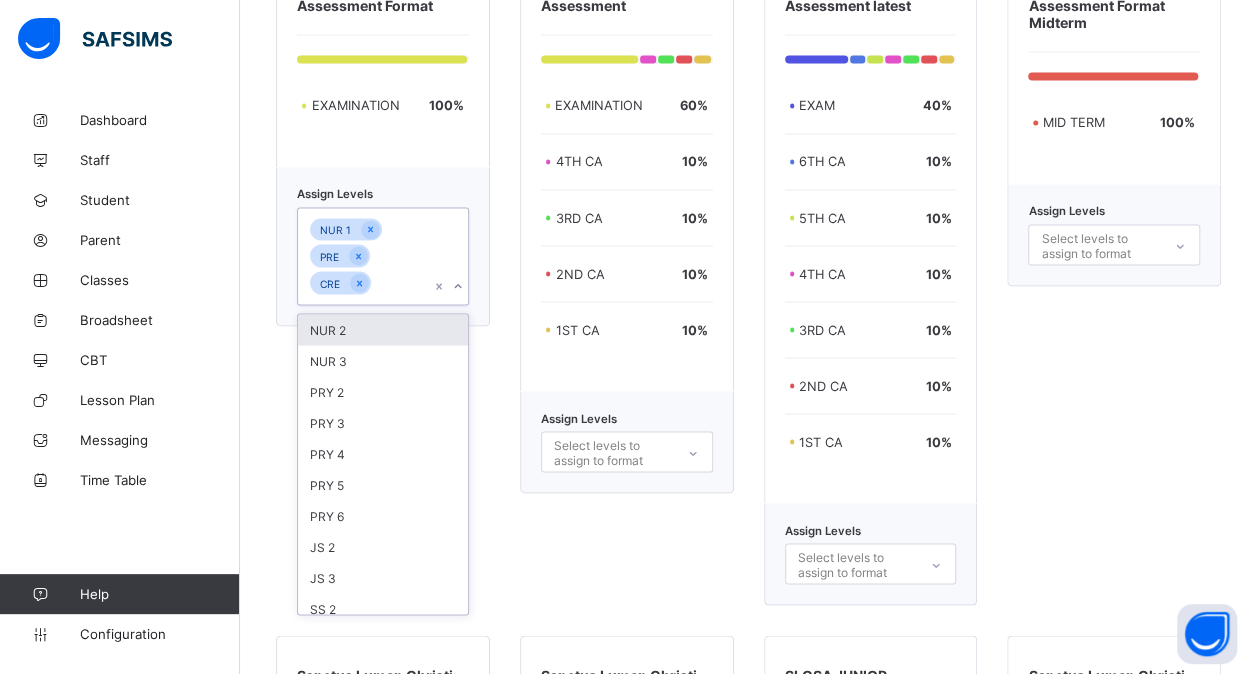 click on "NUR 1 PRE CRE" at bounding box center [364, 256] 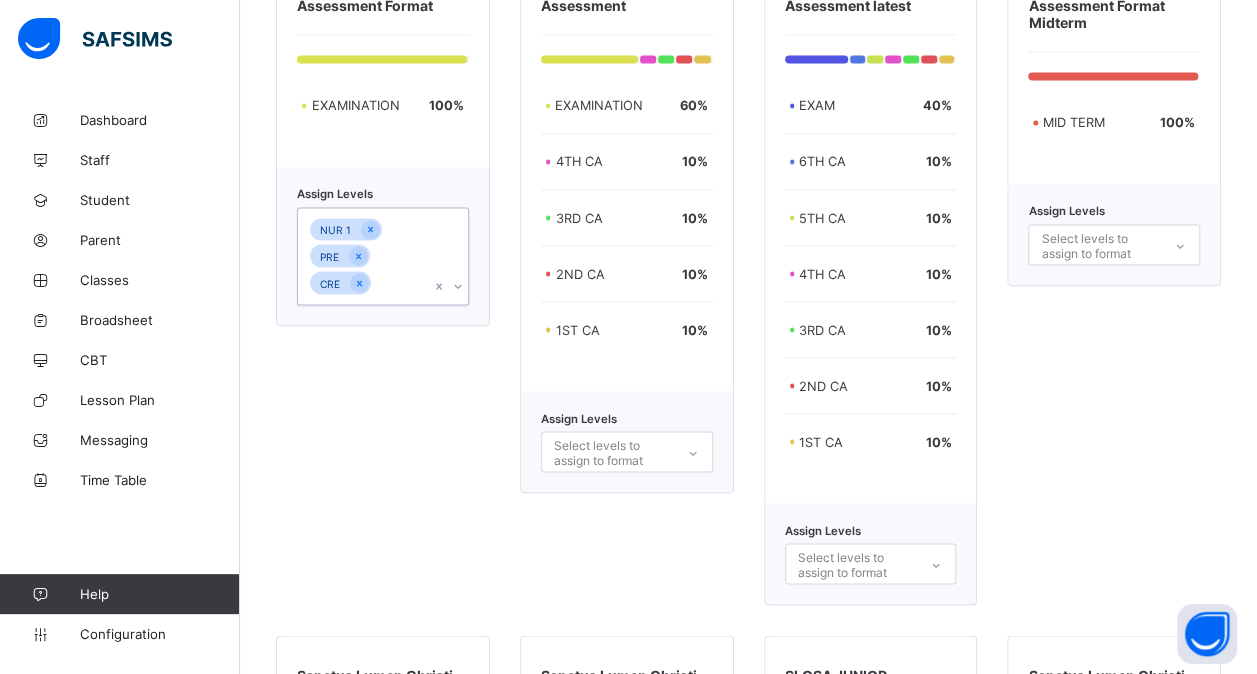 click on "NUR 1 PRE CRE" at bounding box center (364, 256) 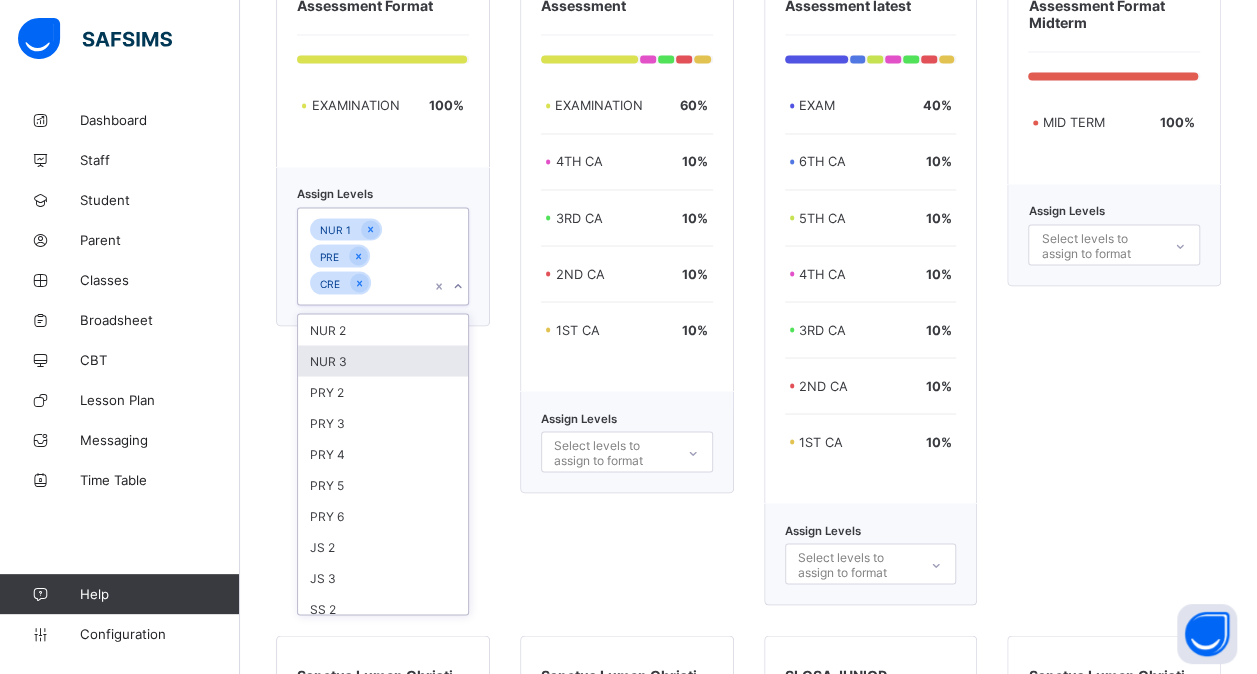 click on "NUR 3" at bounding box center [383, 360] 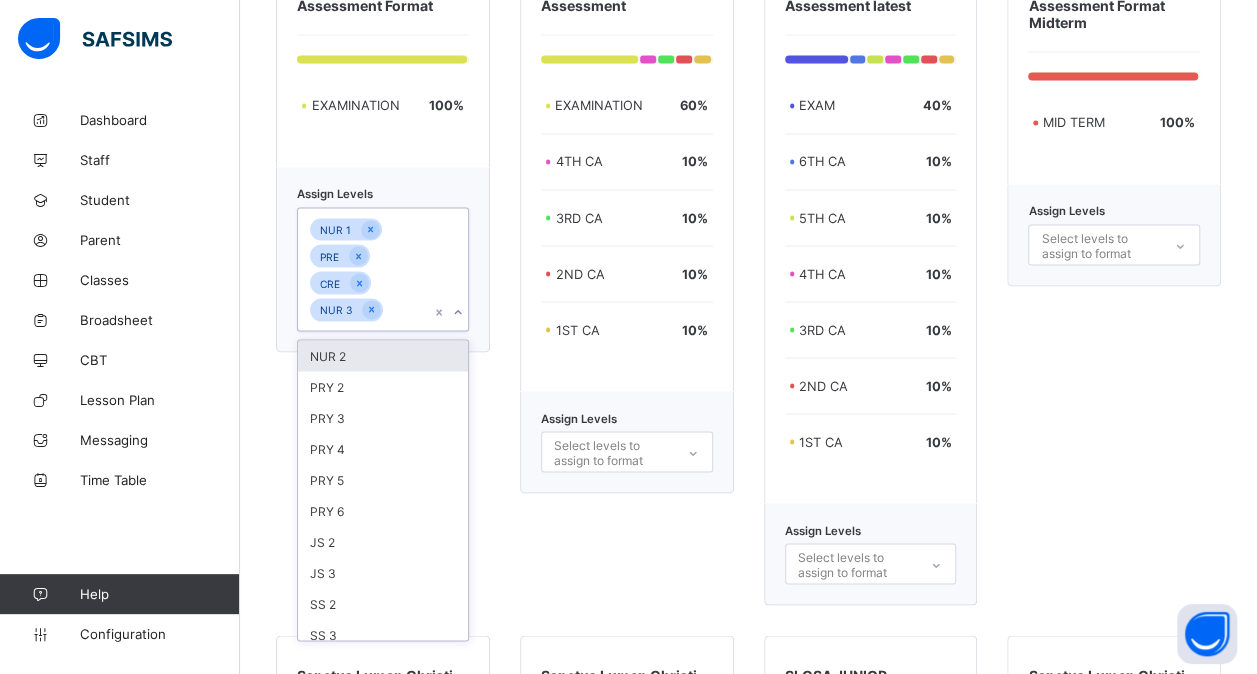 click on "NUR 2" at bounding box center [383, 355] 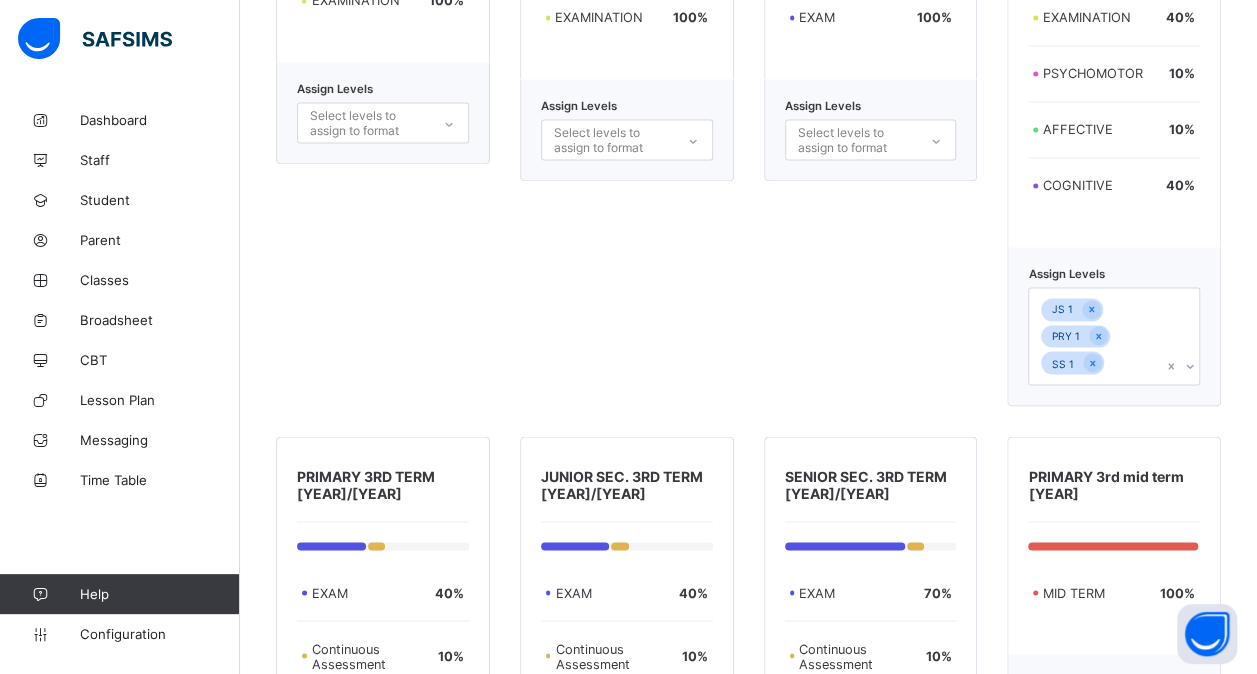 scroll, scrollTop: 1529, scrollLeft: 0, axis: vertical 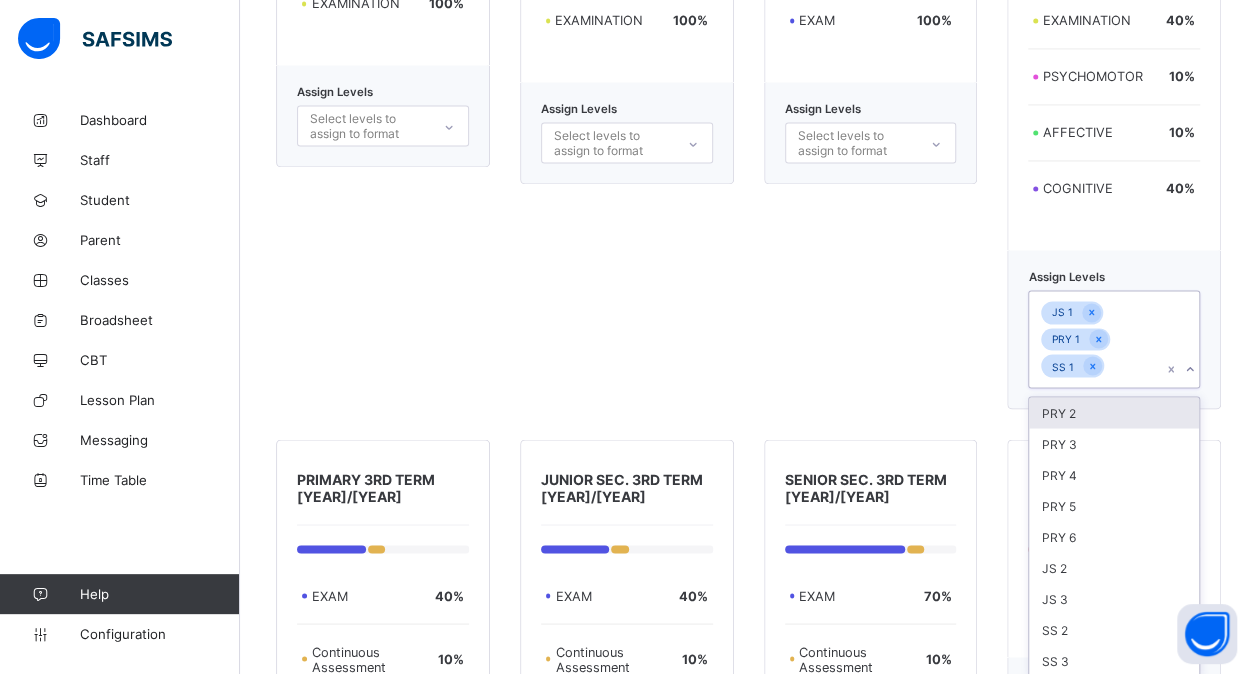 click on "JS 1 PRY 1 SS 1" at bounding box center (1095, 339) 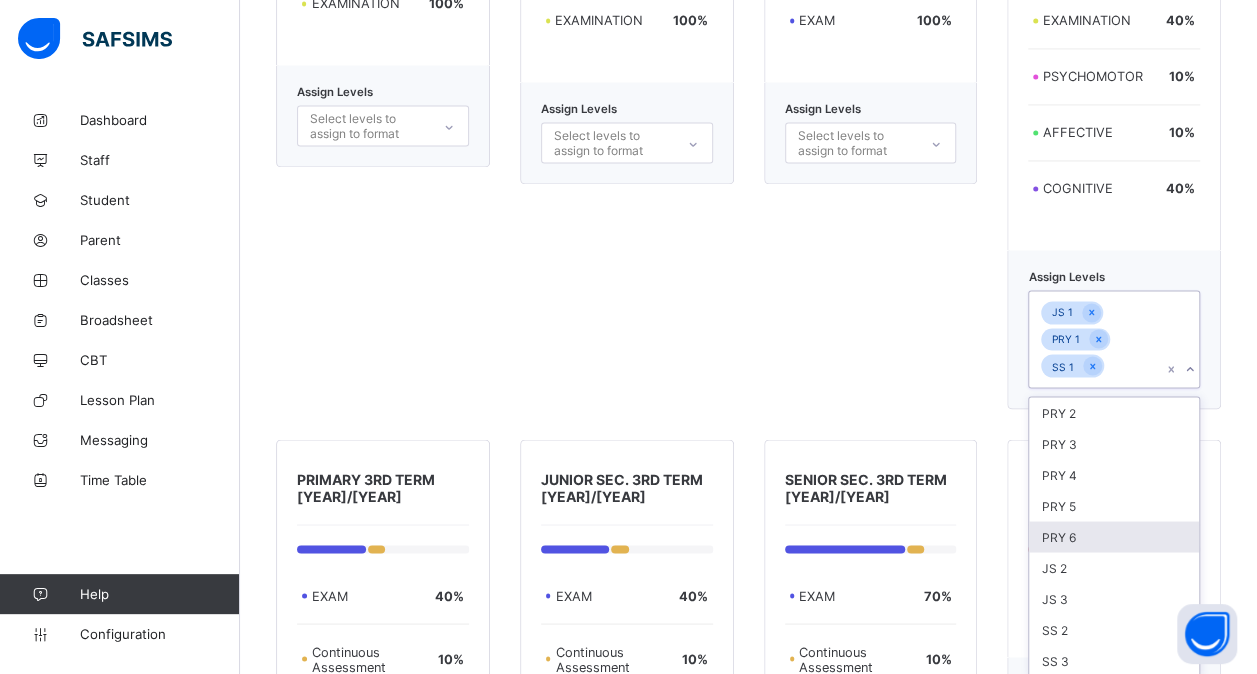click on "PRY 6" at bounding box center (1114, 536) 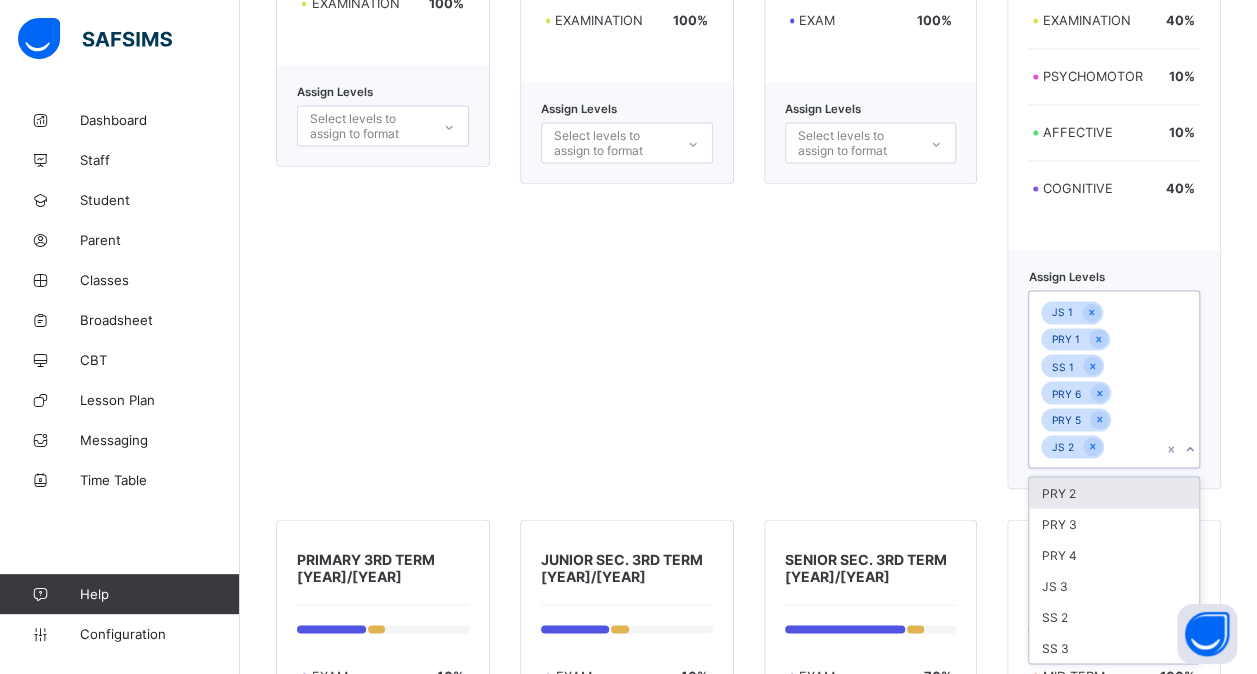 click on "PRY 4" at bounding box center (1114, 554) 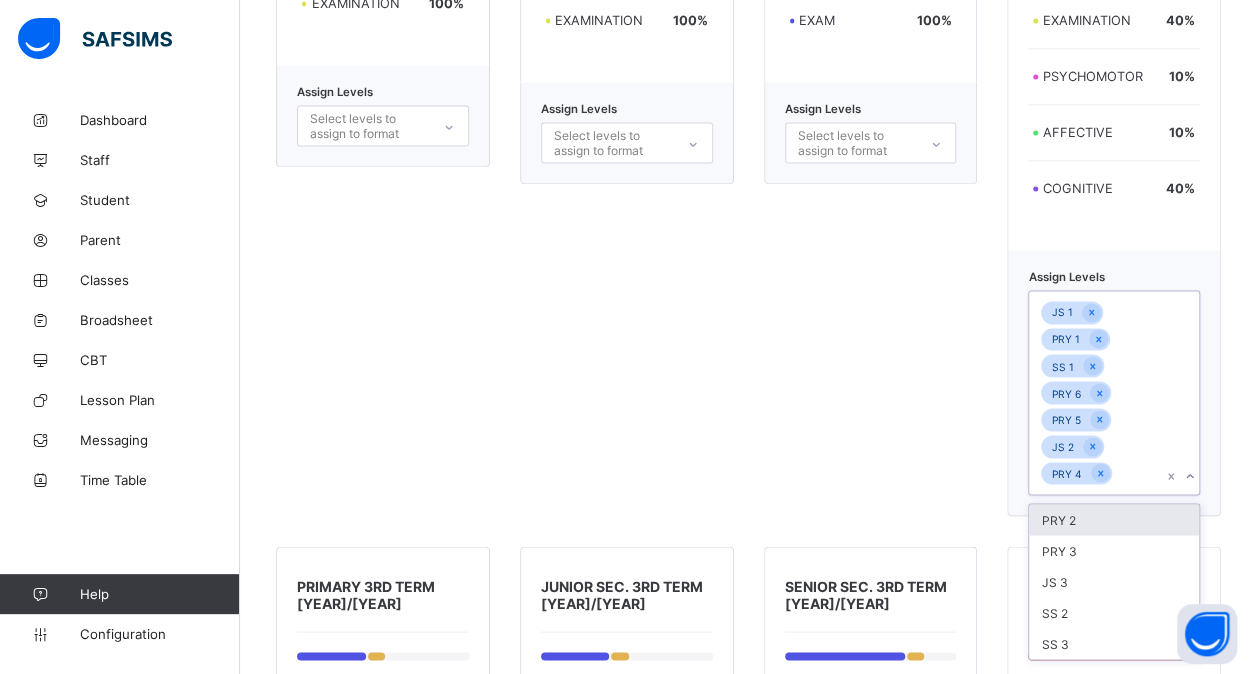 click on "PRY 3" at bounding box center (1114, 550) 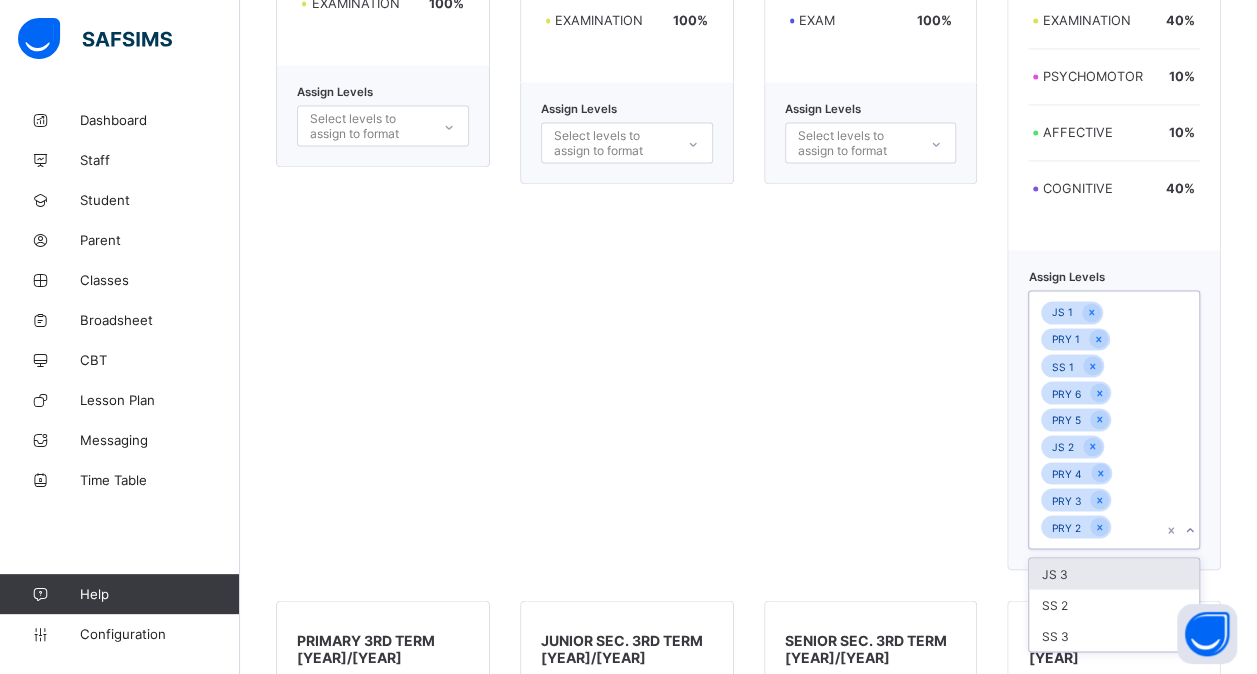 click on "JS 1 PRY 1 SS 1 PRY 6 PRY 5 JS 2 PRY 4 PRY 3 PRY 2" at bounding box center [1095, 419] 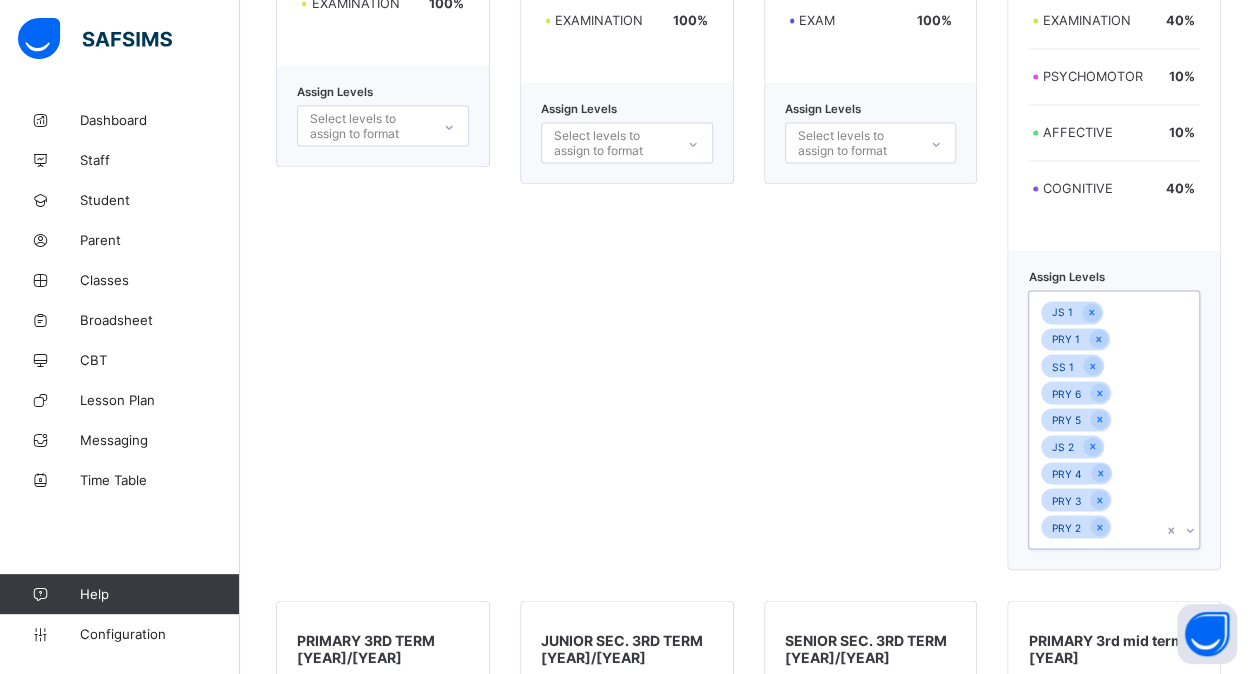 click on "JS 1 PRY 1 SS 1 PRY 6 PRY 5 JS 2 PRY 4 PRY 3 PRY 2" at bounding box center [1095, 419] 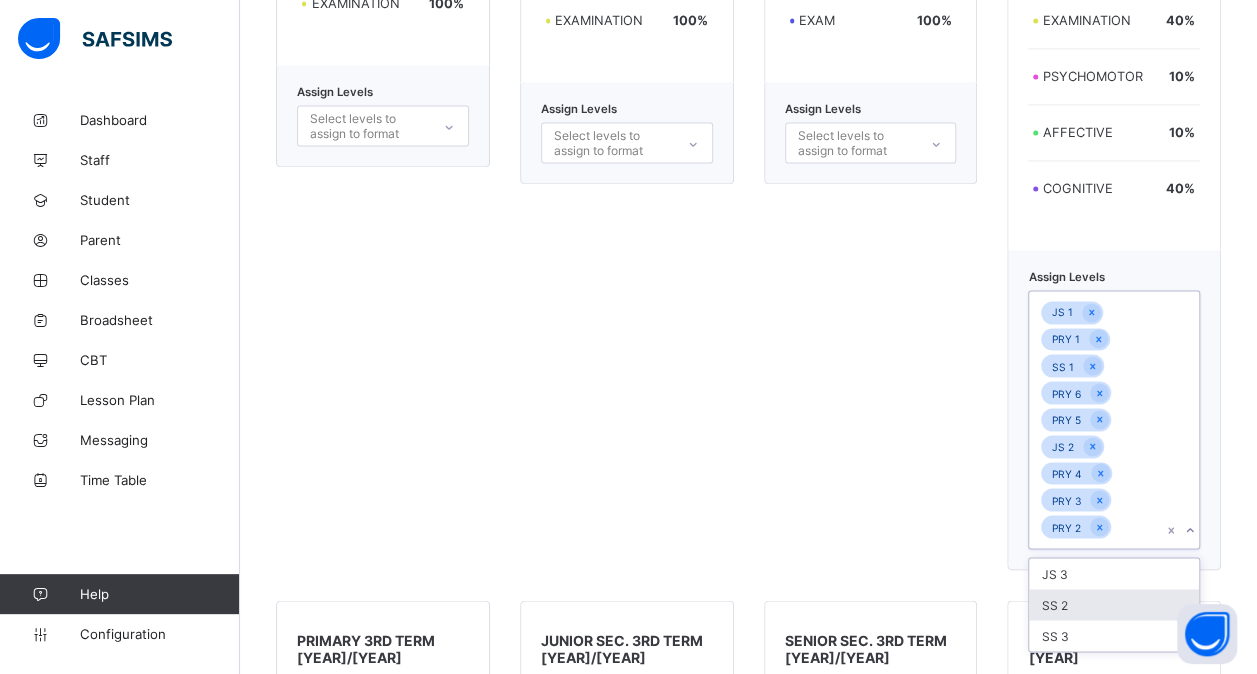 click on "SS 2" at bounding box center (1114, 604) 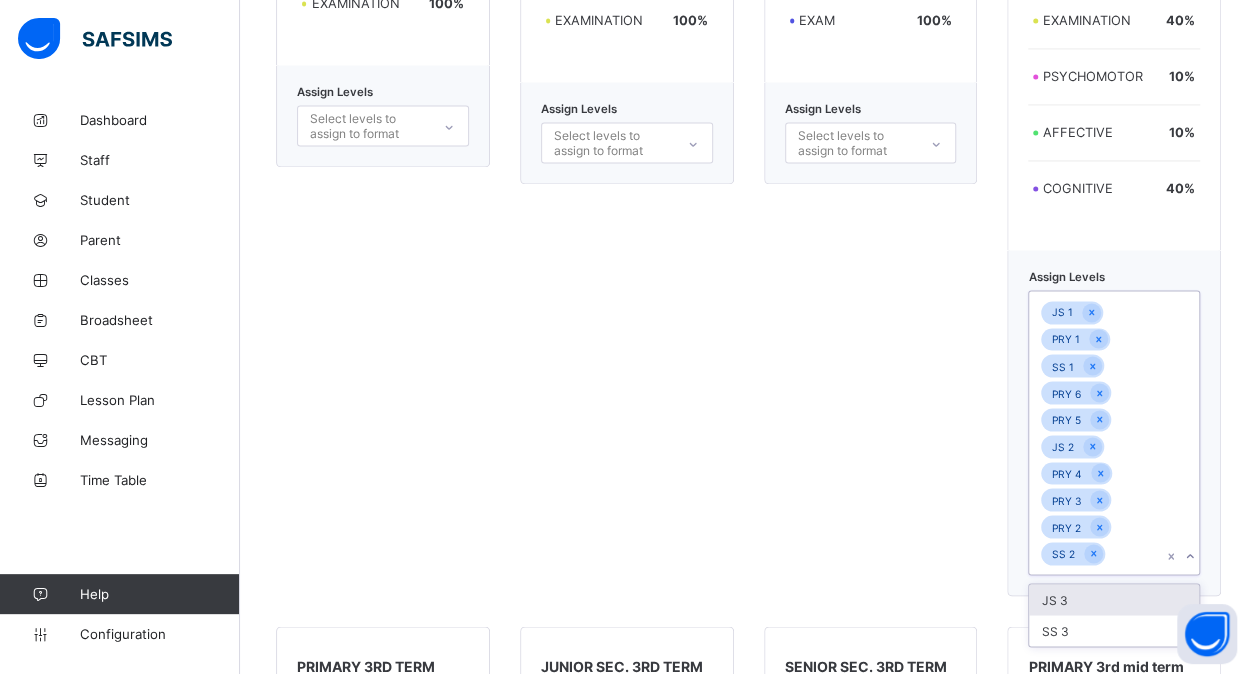 click on "JS 3" at bounding box center [1114, 599] 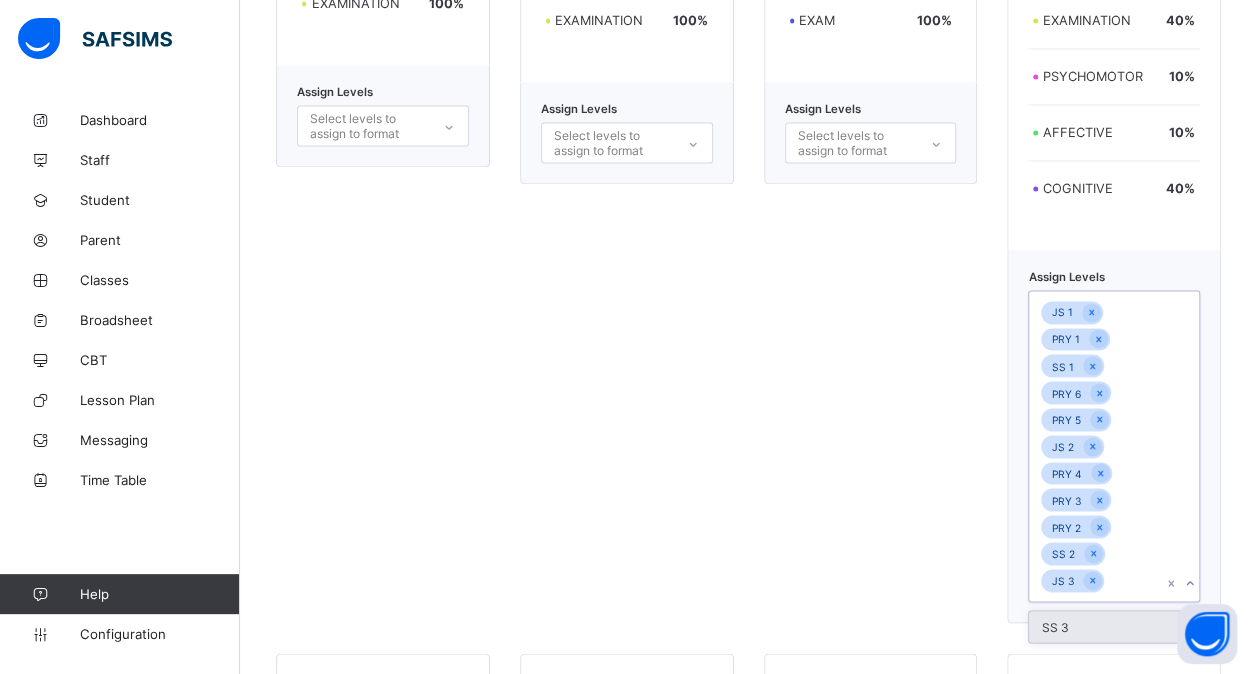 click on "SS 3" at bounding box center (1114, 626) 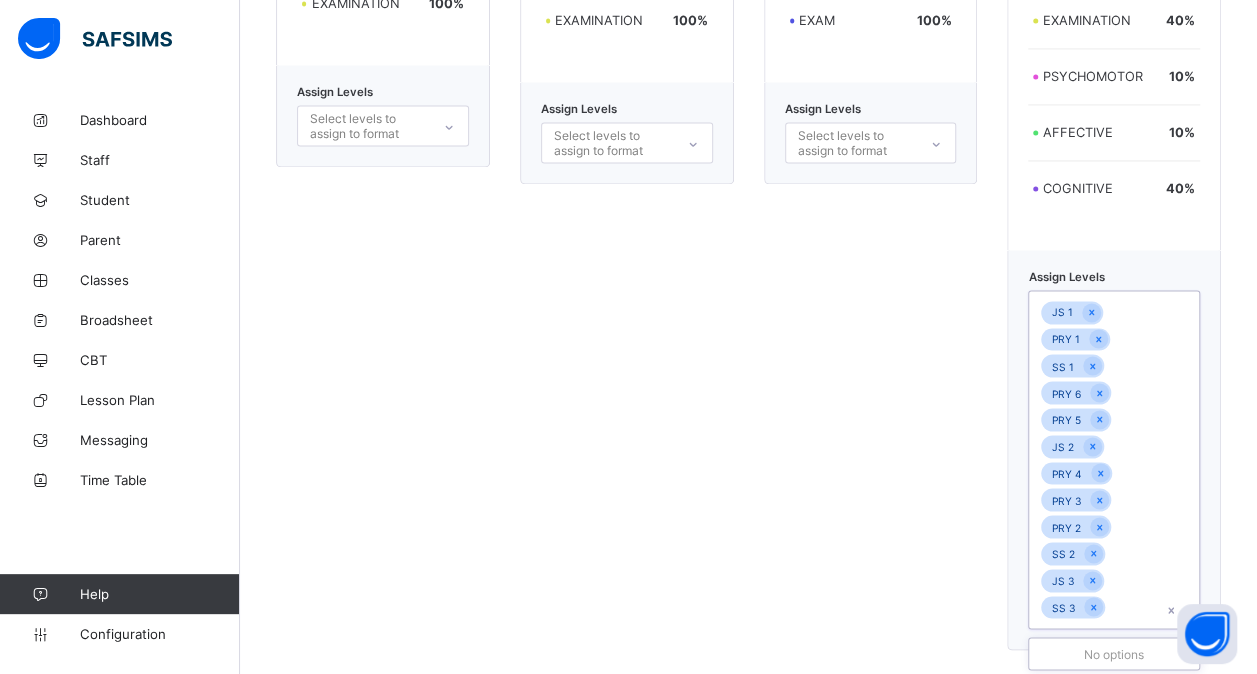click 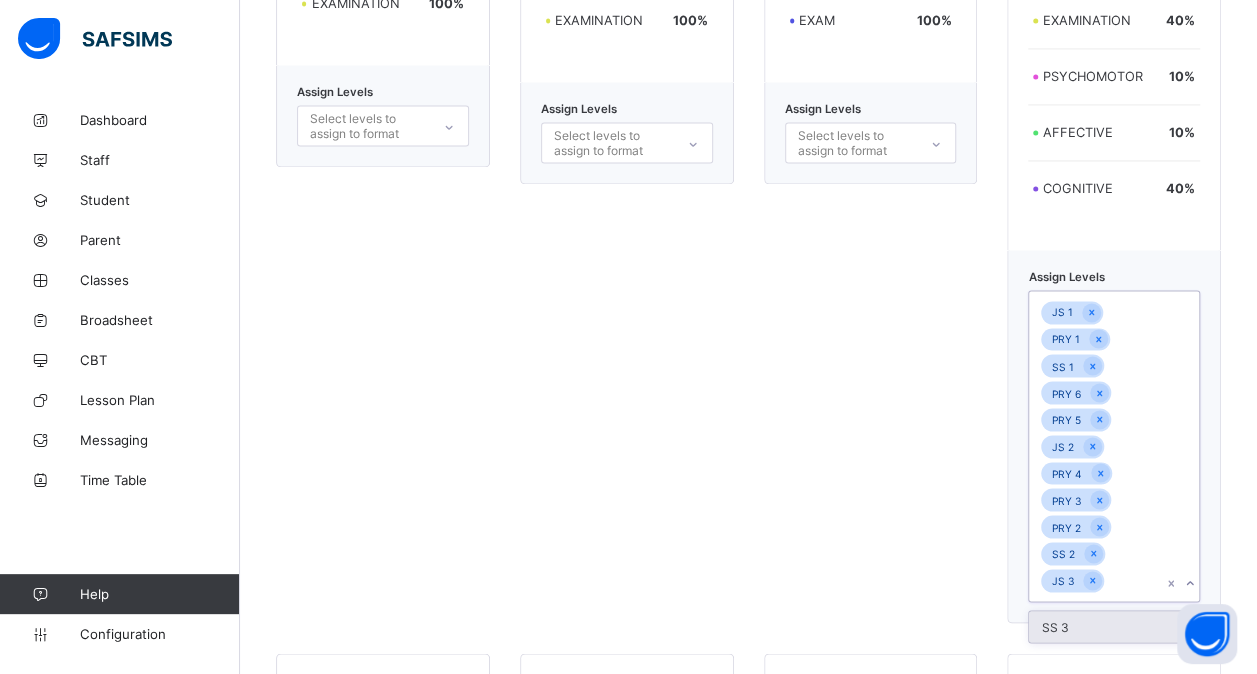 click on "SS 3" at bounding box center [1114, 626] 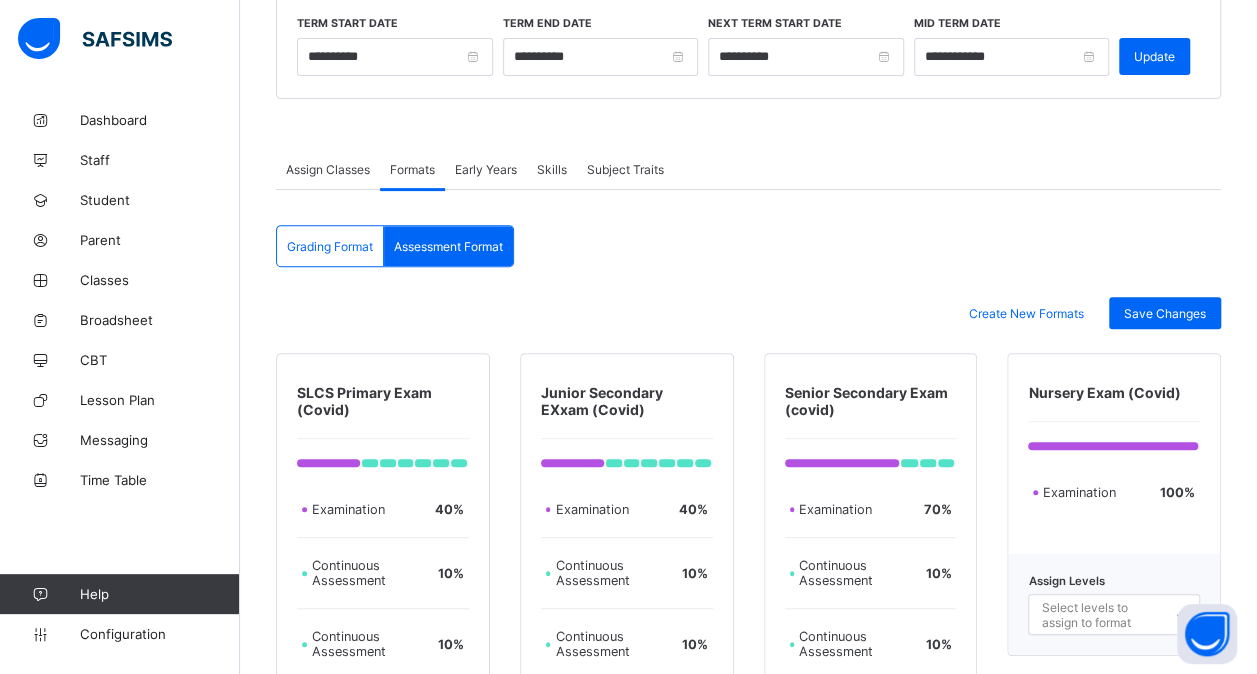 scroll, scrollTop: 263, scrollLeft: 0, axis: vertical 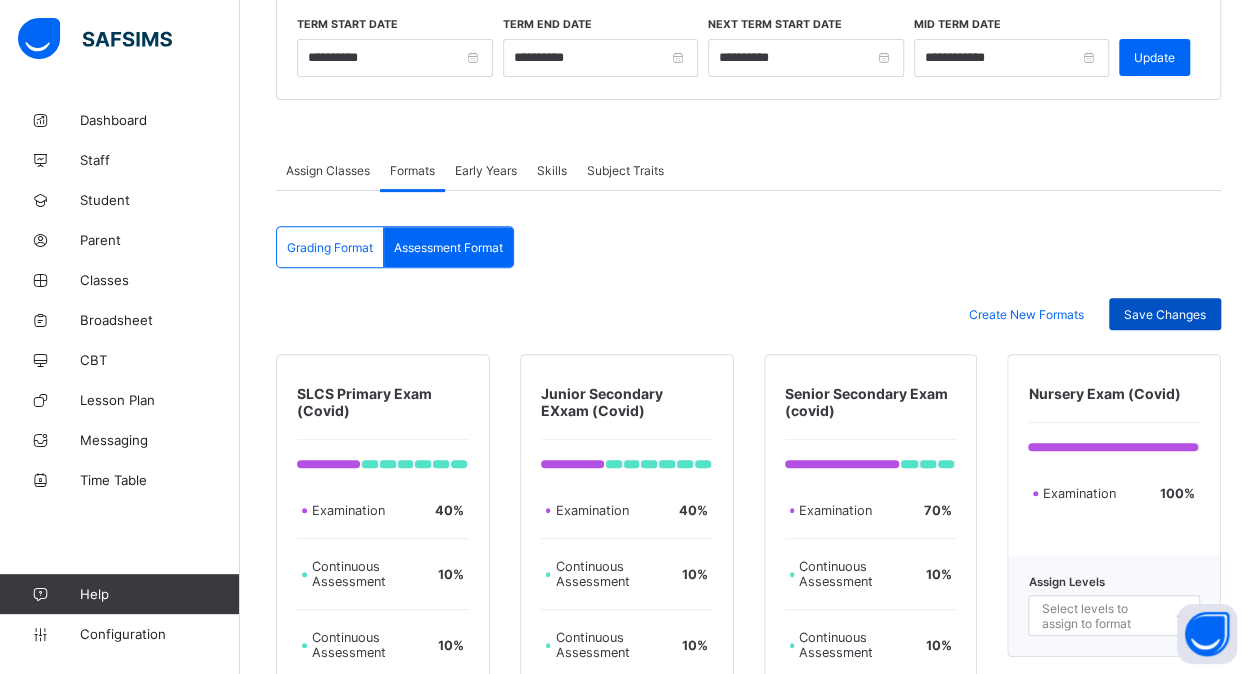 click on "Save Changes" at bounding box center [1165, 314] 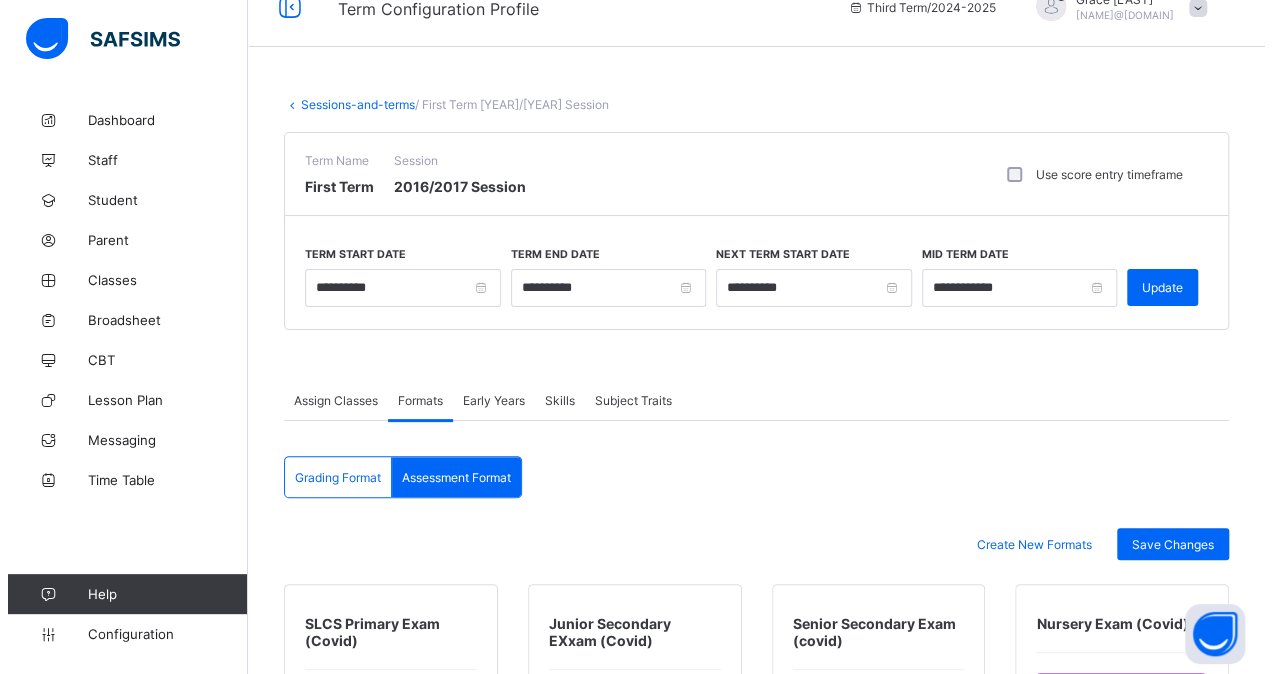 scroll, scrollTop: 0, scrollLeft: 0, axis: both 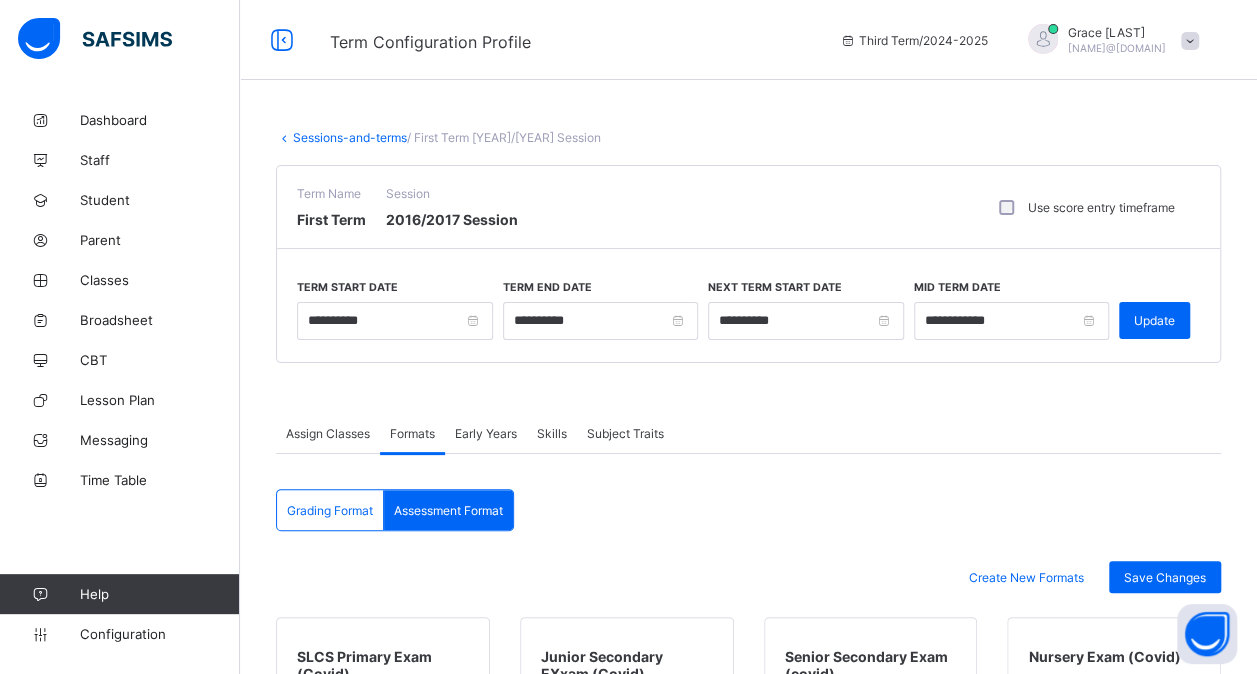 click on "Sessions-and-terms" at bounding box center [350, 137] 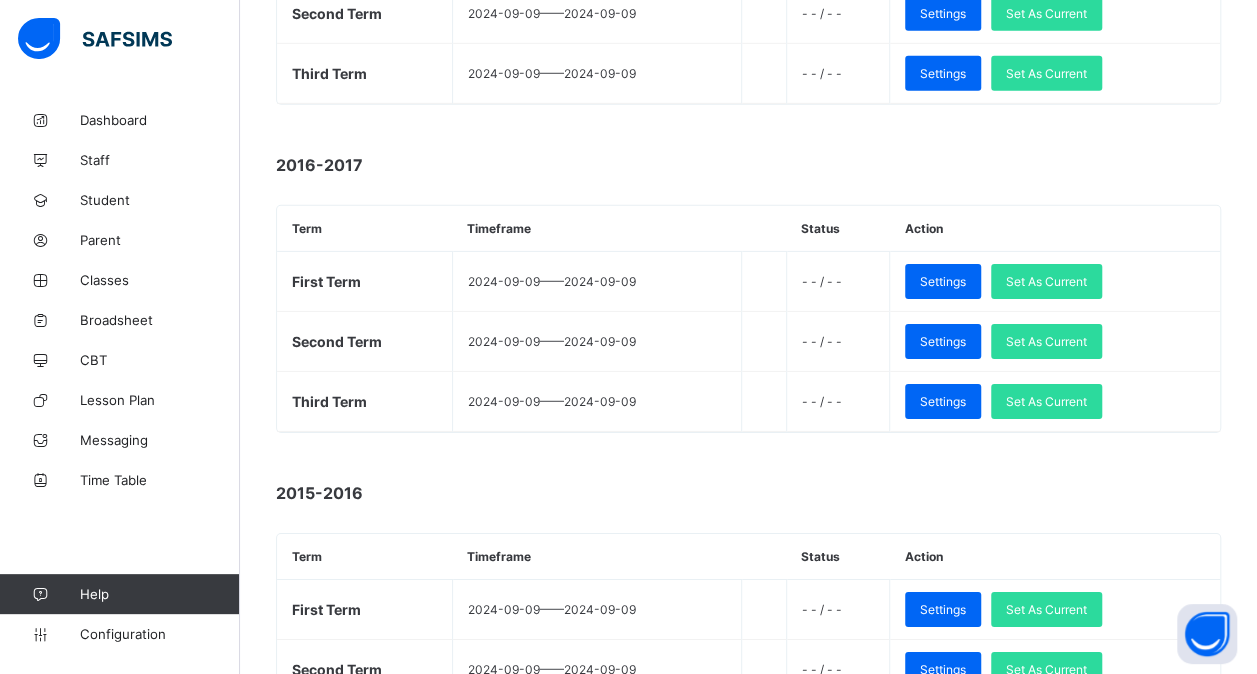 scroll, scrollTop: 3037, scrollLeft: 0, axis: vertical 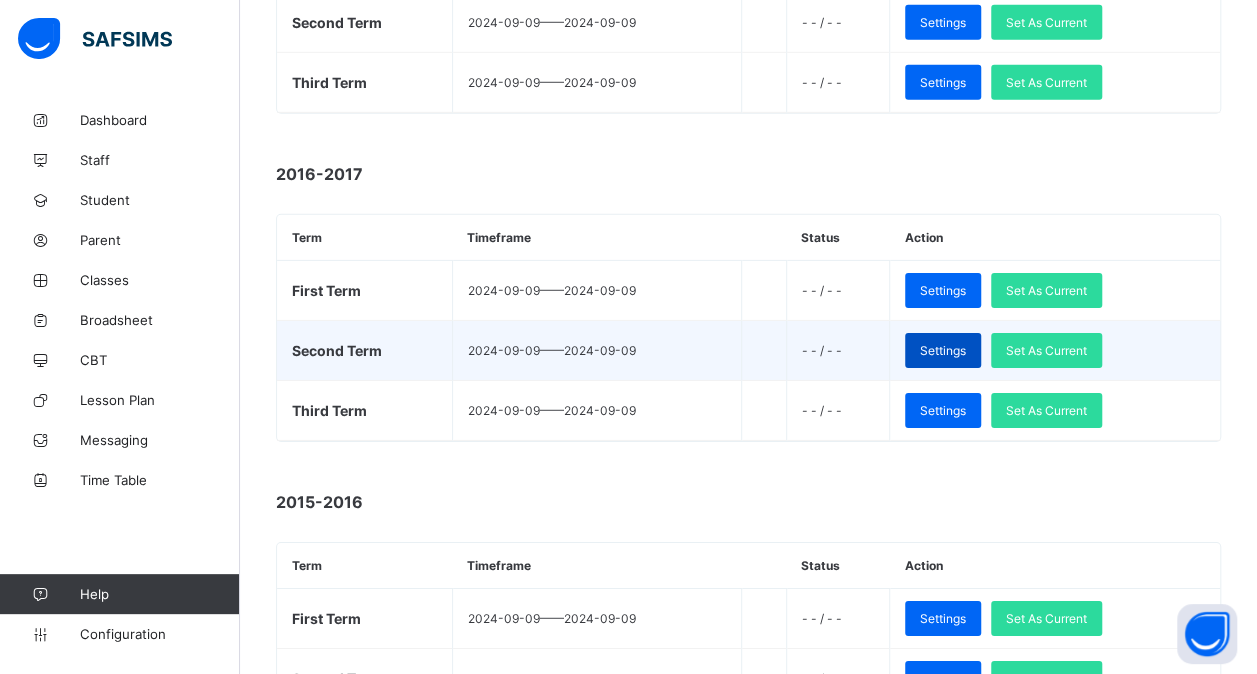 click on "Settings" at bounding box center [943, 350] 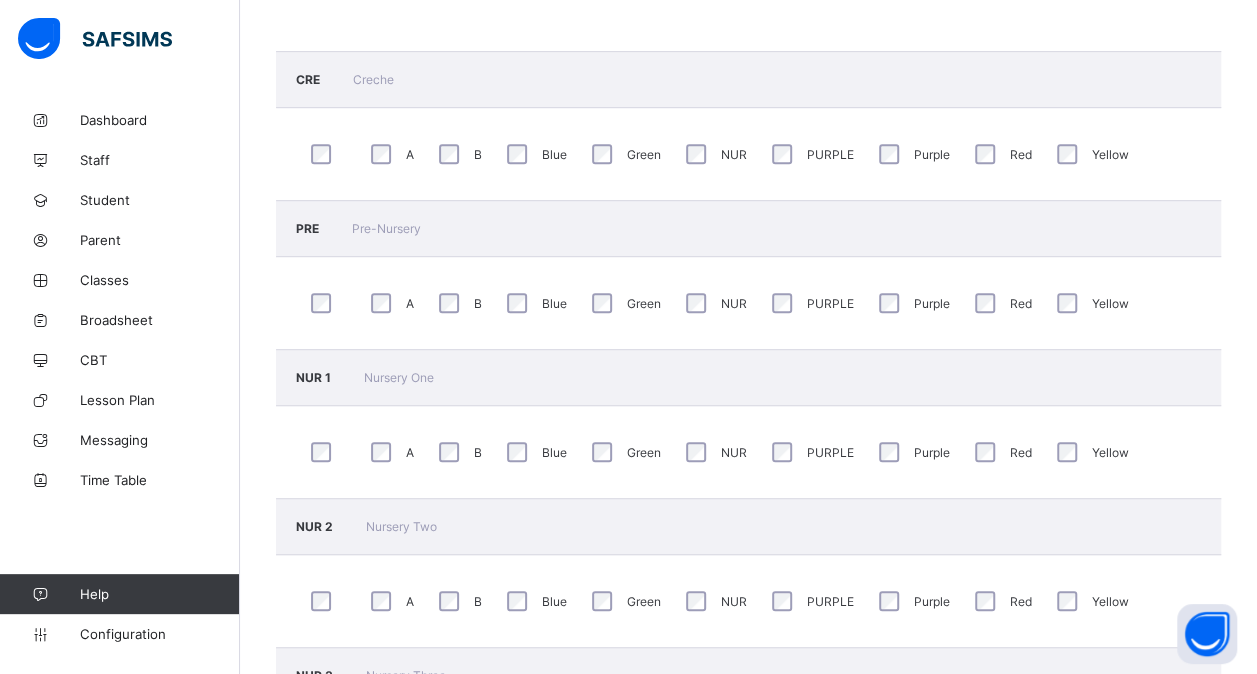 scroll, scrollTop: 0, scrollLeft: 0, axis: both 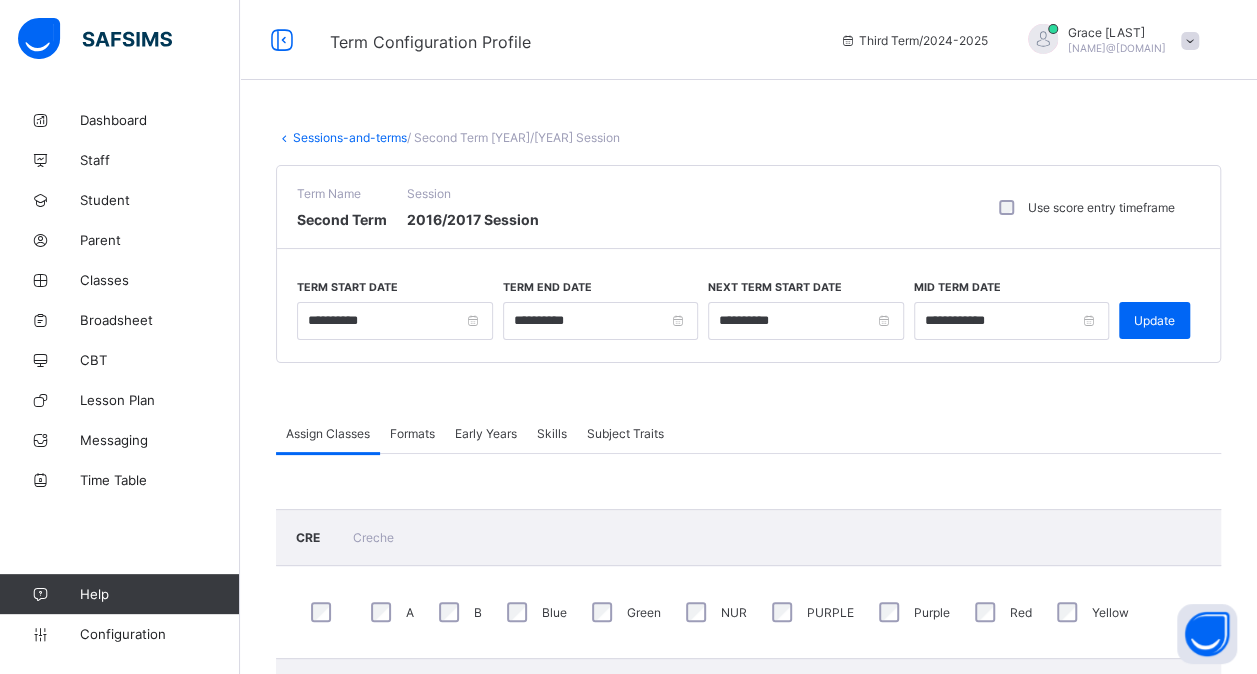 click on "Formats" at bounding box center [412, 433] 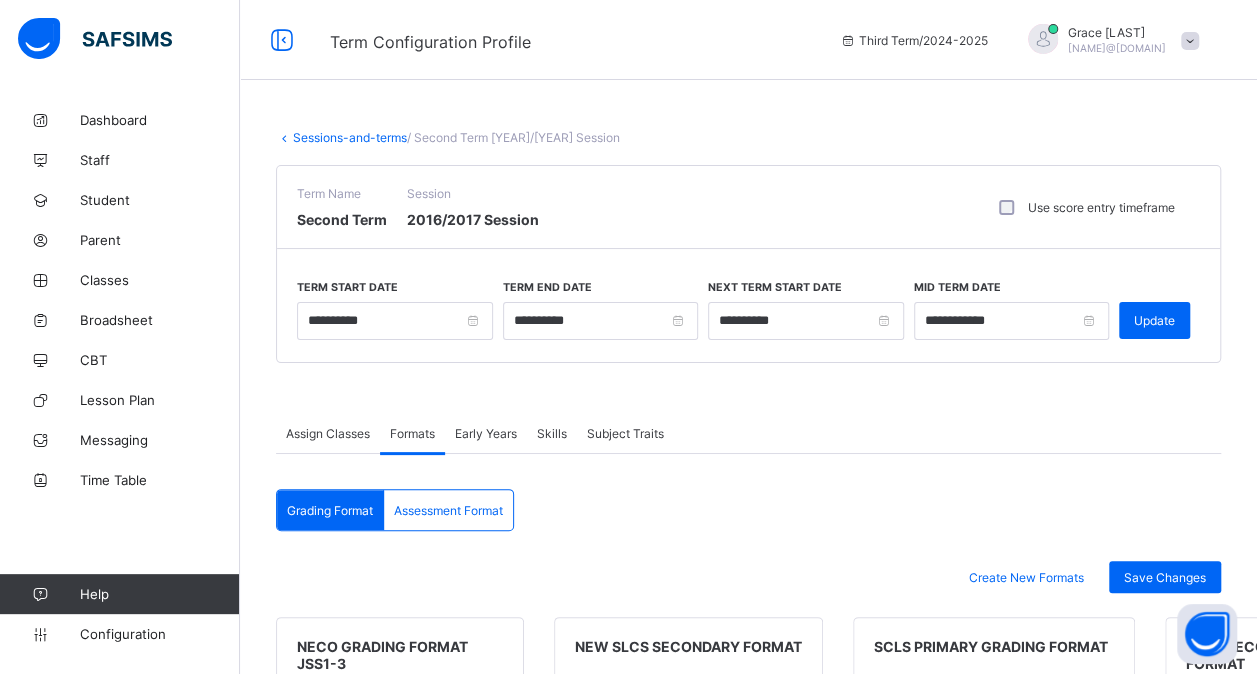 click on "Assessment Format" at bounding box center (448, 510) 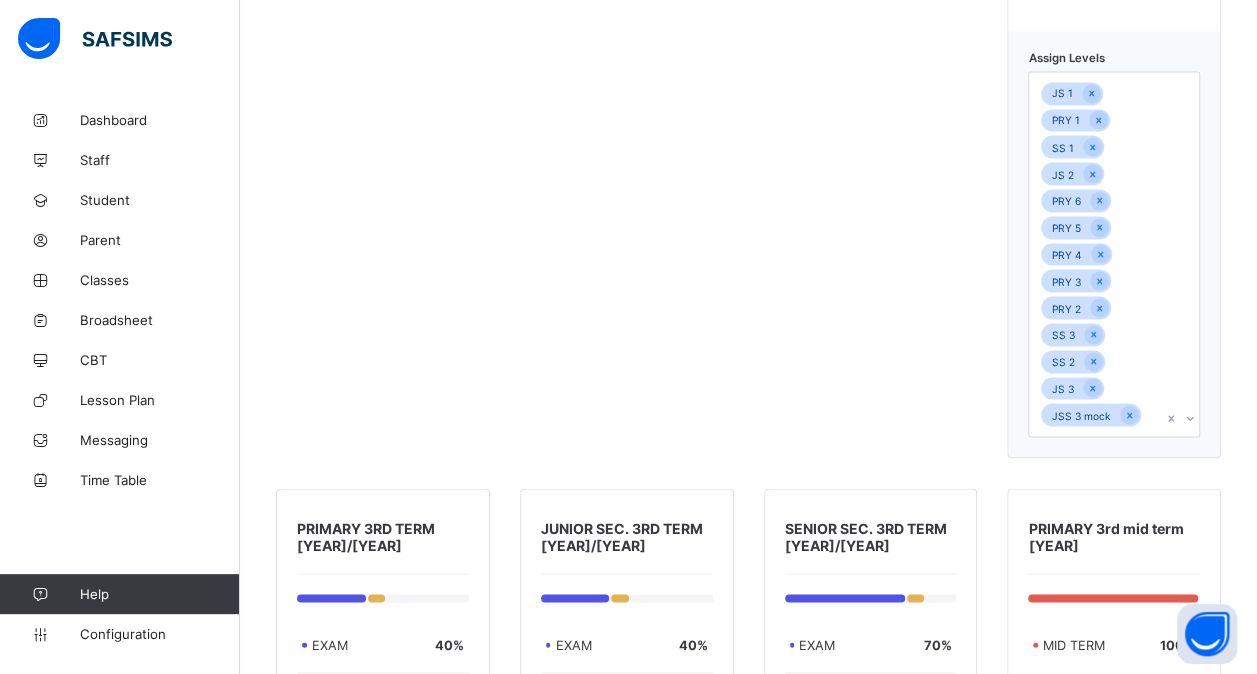 scroll, scrollTop: 1752, scrollLeft: 0, axis: vertical 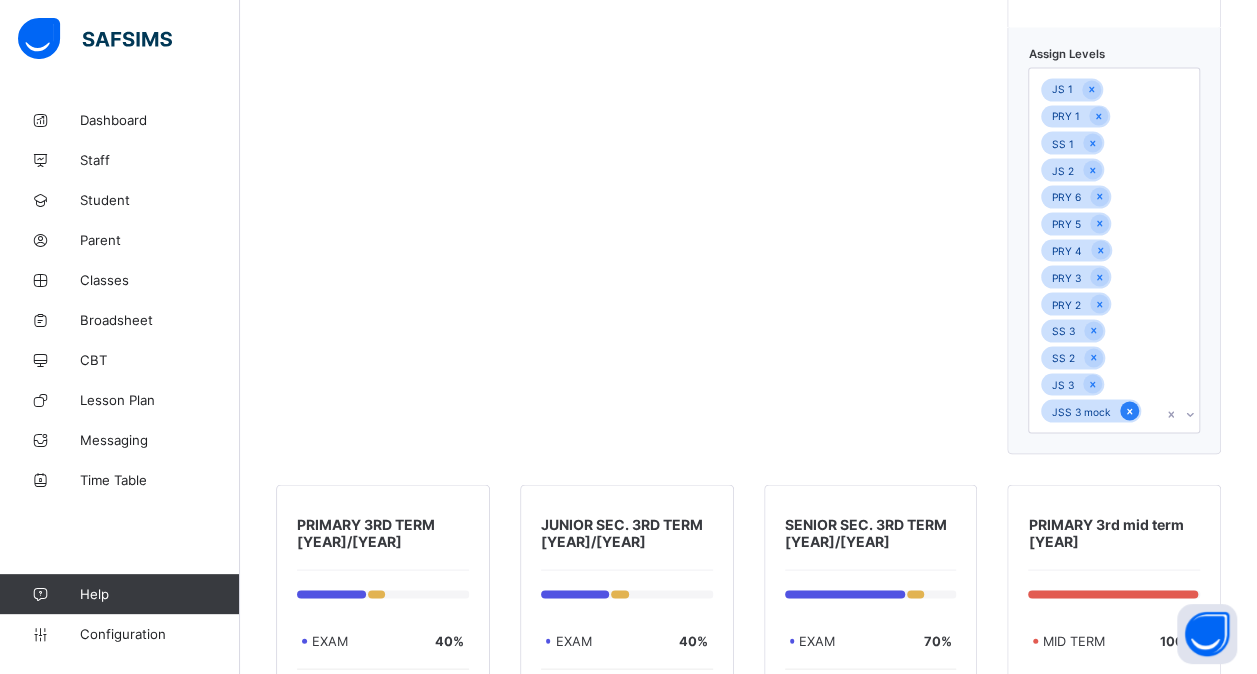 click 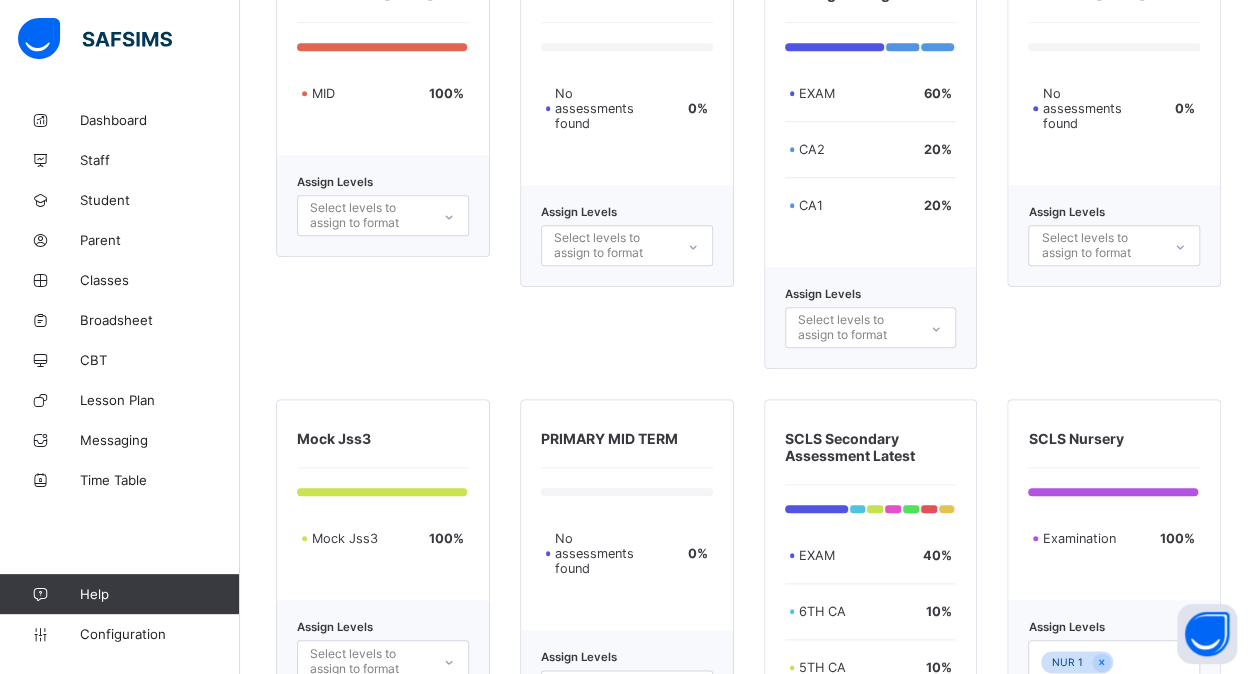 scroll, scrollTop: 4548, scrollLeft: 0, axis: vertical 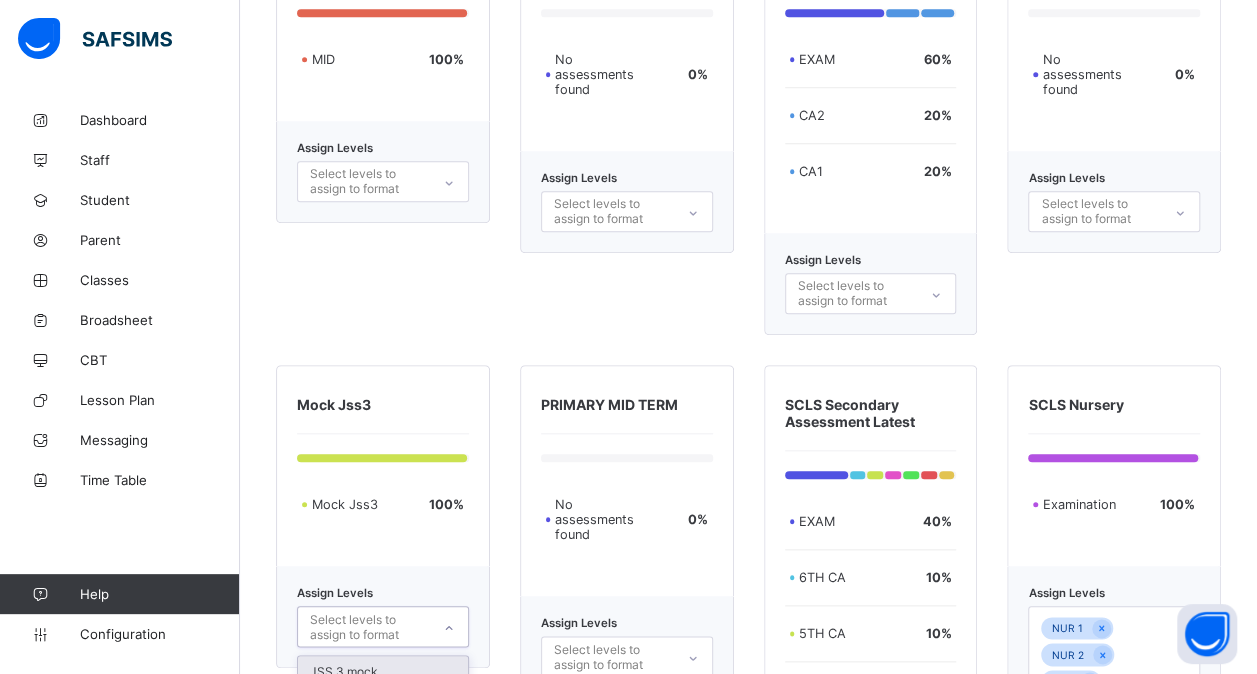 click on "Select levels to assign to format" at bounding box center [369, 627] 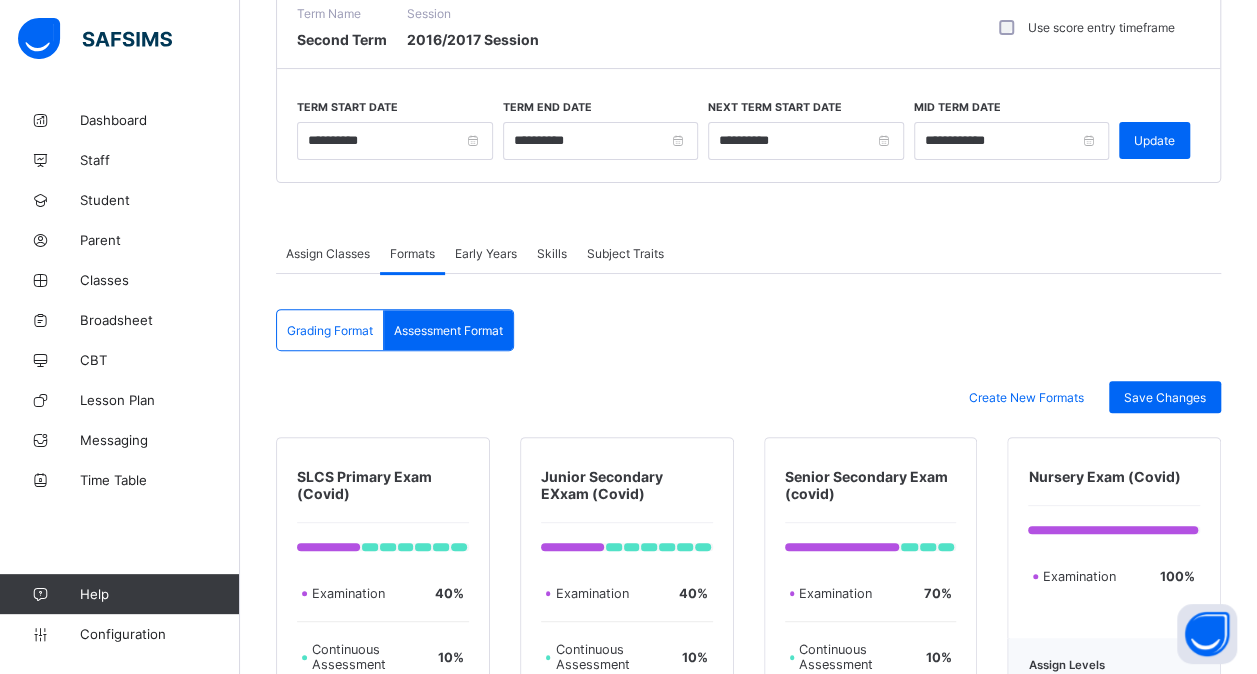 scroll, scrollTop: 180, scrollLeft: 0, axis: vertical 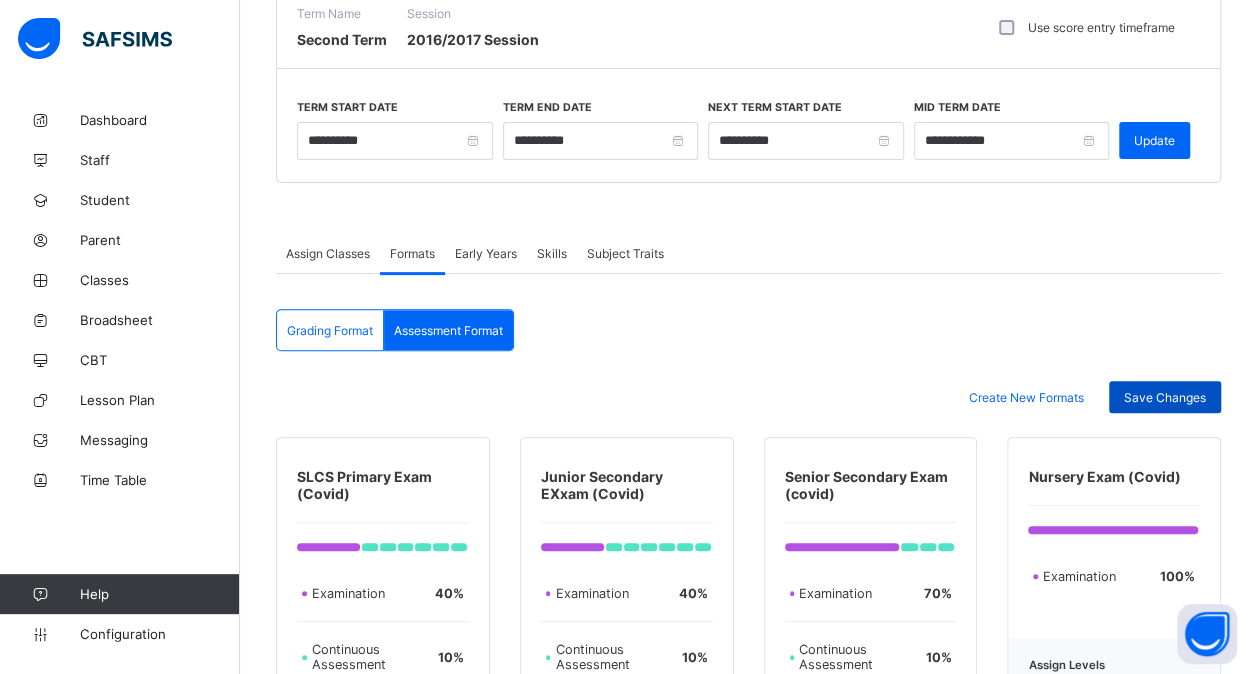 click on "Save Changes" at bounding box center (1165, 397) 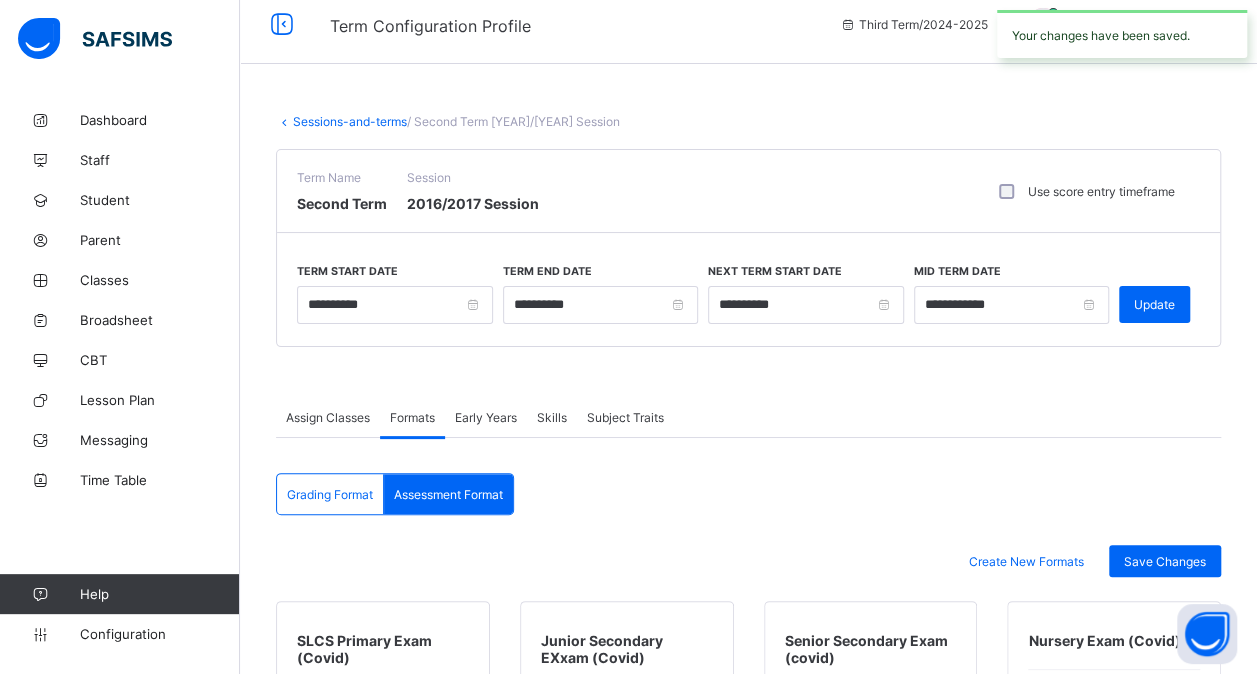 scroll, scrollTop: 0, scrollLeft: 0, axis: both 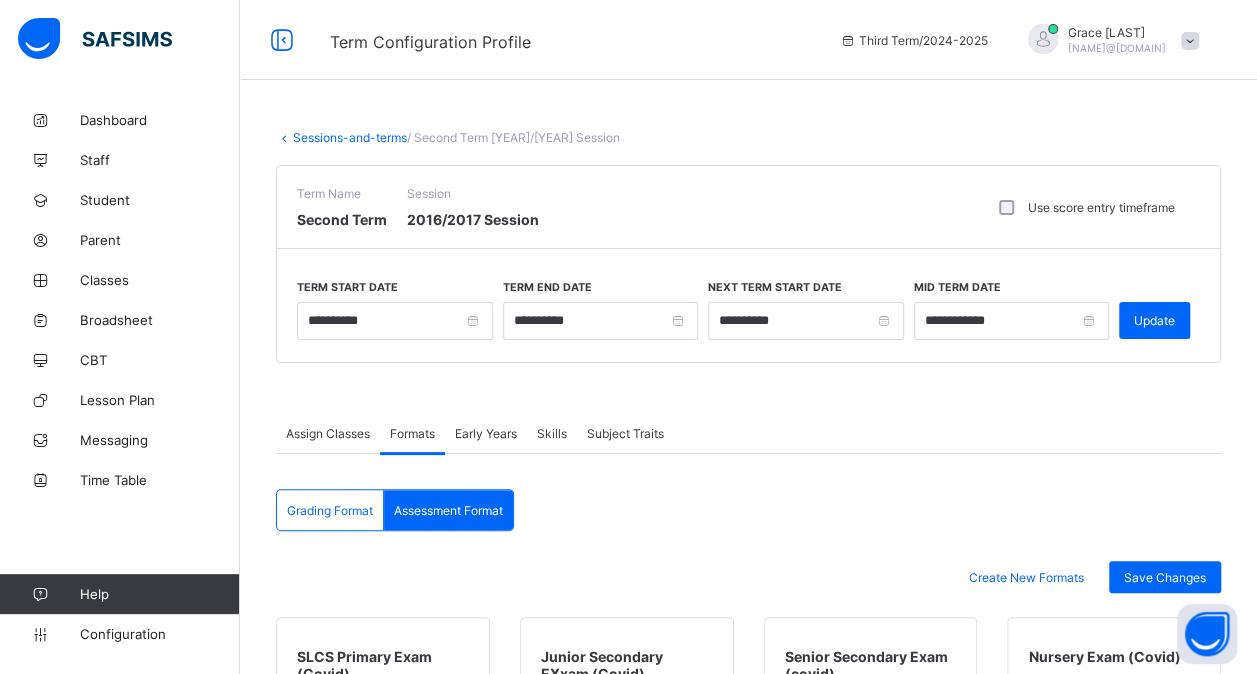 click on "Sessions-and-terms" at bounding box center [350, 137] 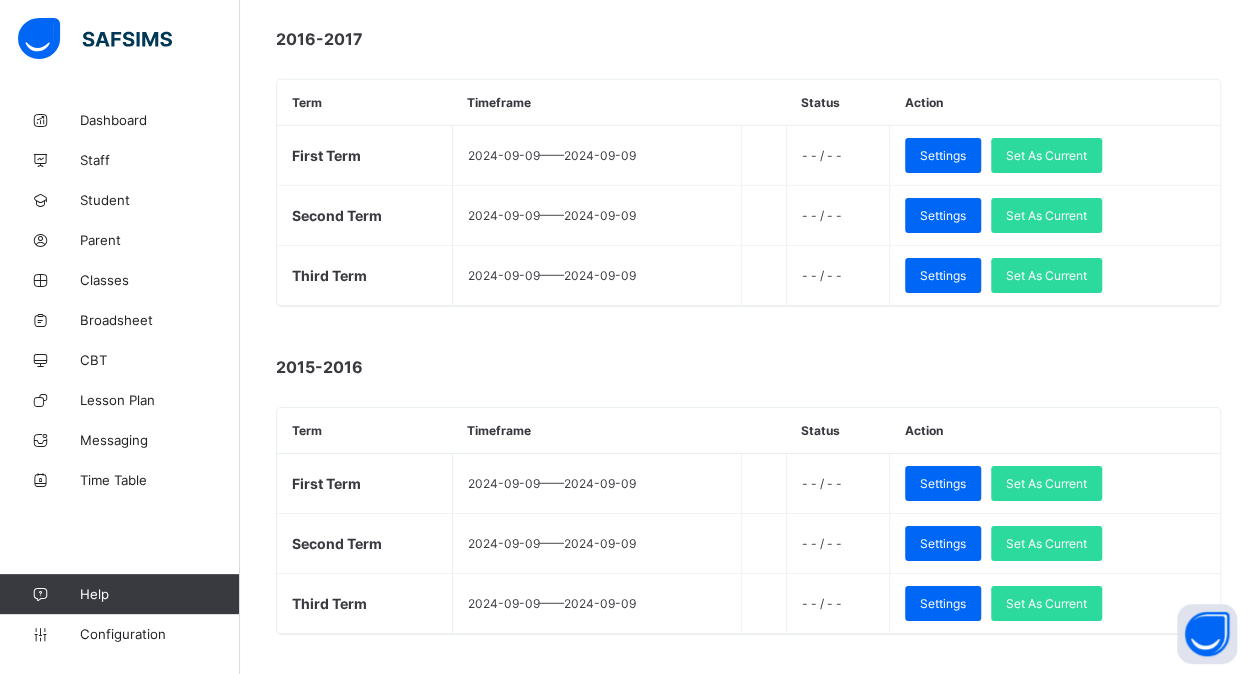 scroll, scrollTop: 3181, scrollLeft: 0, axis: vertical 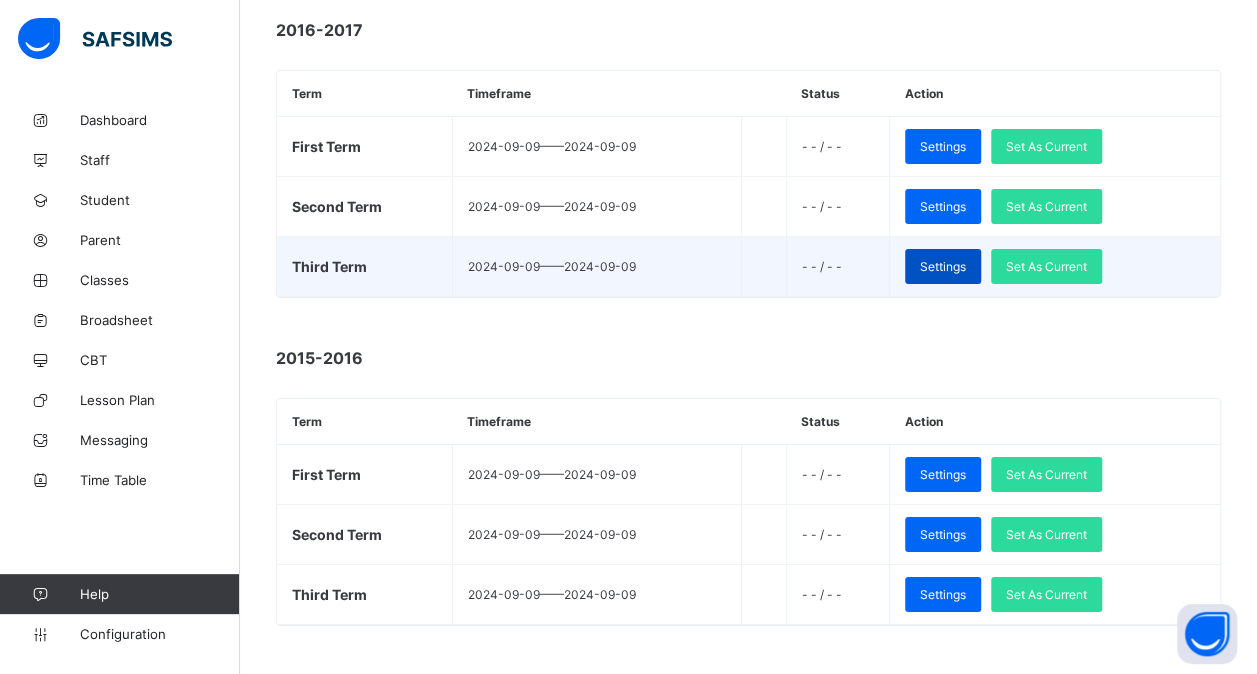 click on "Settings" at bounding box center (943, 266) 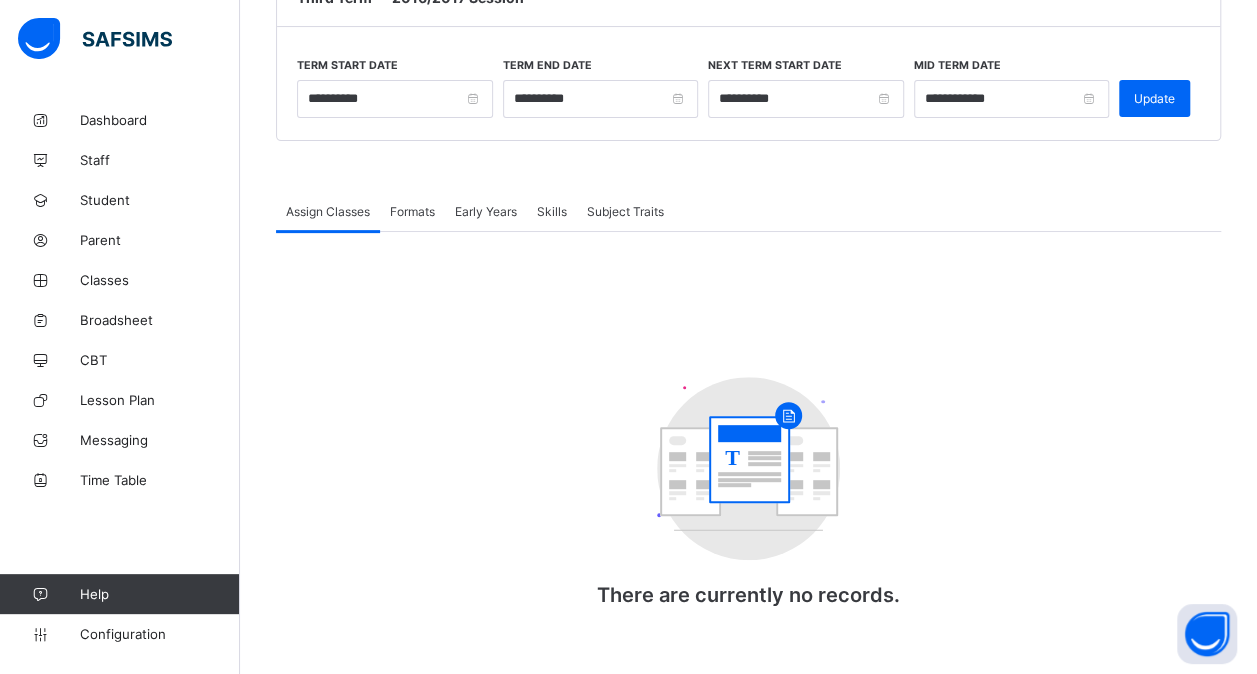 scroll, scrollTop: 0, scrollLeft: 0, axis: both 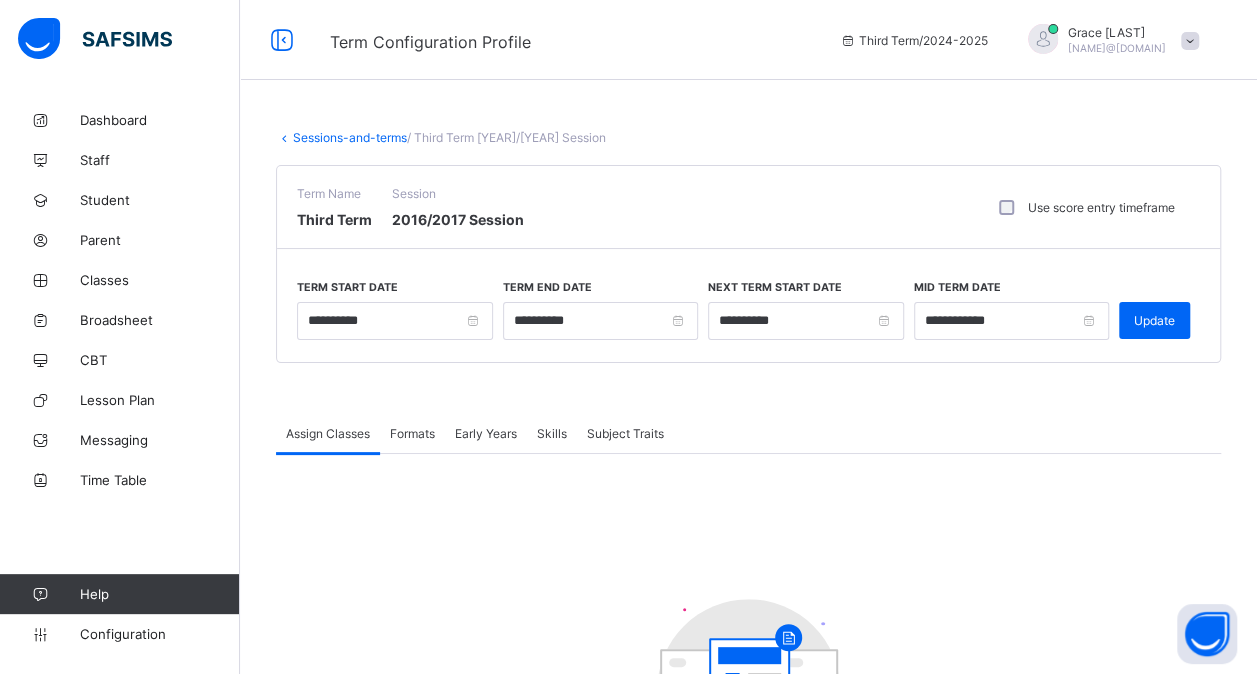click on "Formats" at bounding box center (412, 433) 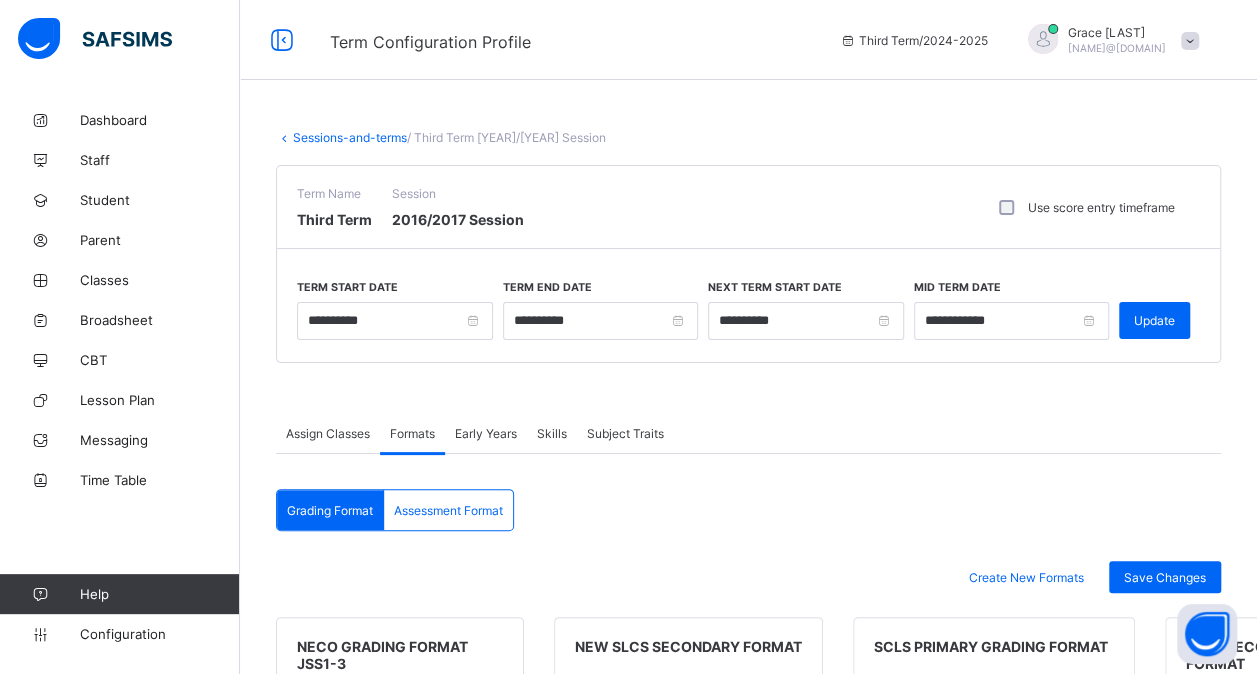 click on "Assessment Format" at bounding box center (448, 510) 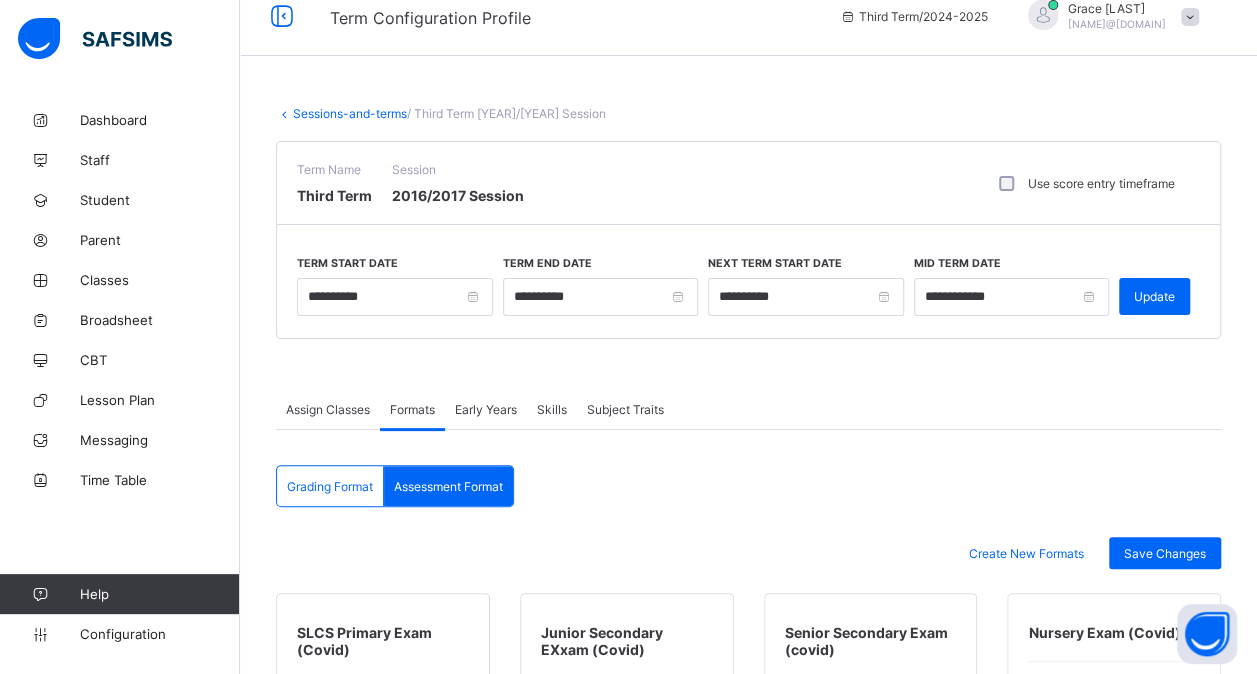 scroll, scrollTop: 0, scrollLeft: 0, axis: both 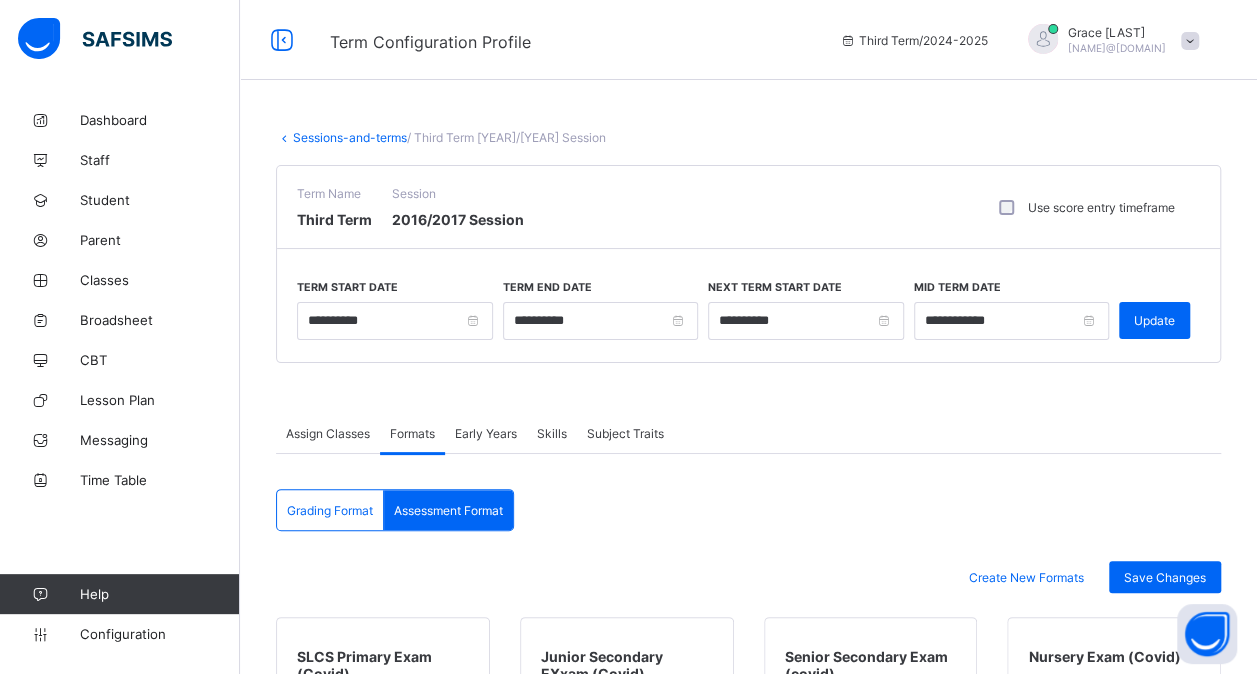 click on "Sessions-and-terms" at bounding box center [350, 137] 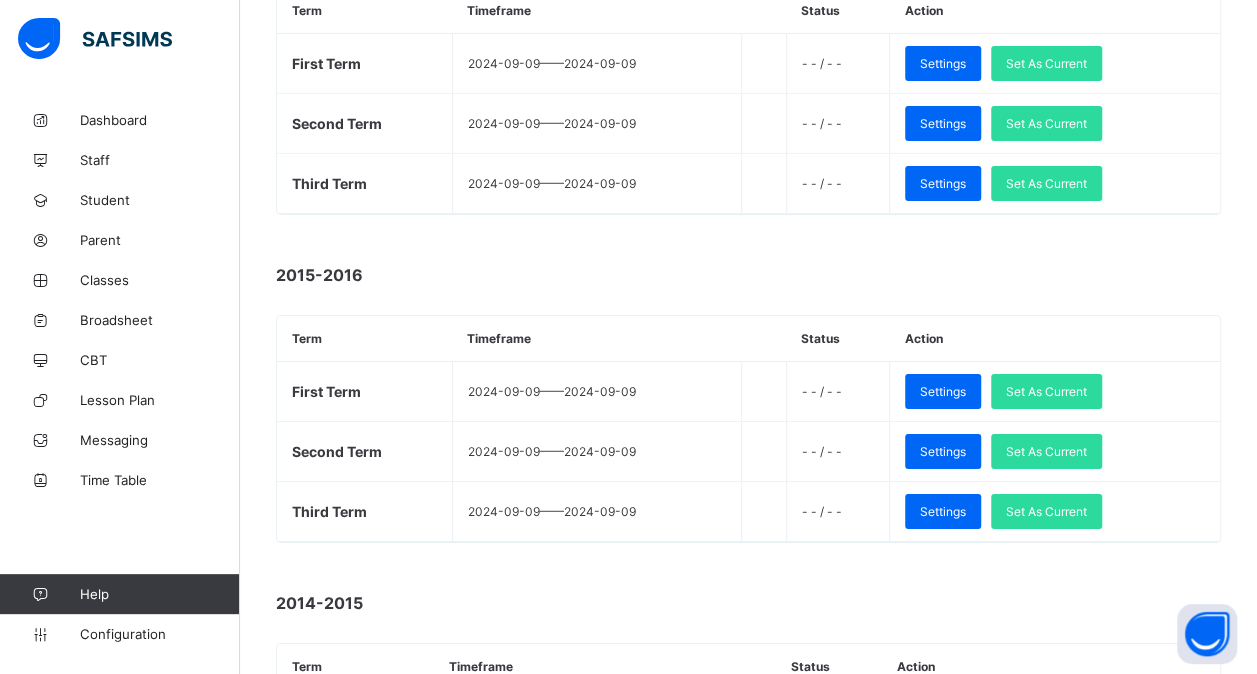 scroll, scrollTop: 3265, scrollLeft: 0, axis: vertical 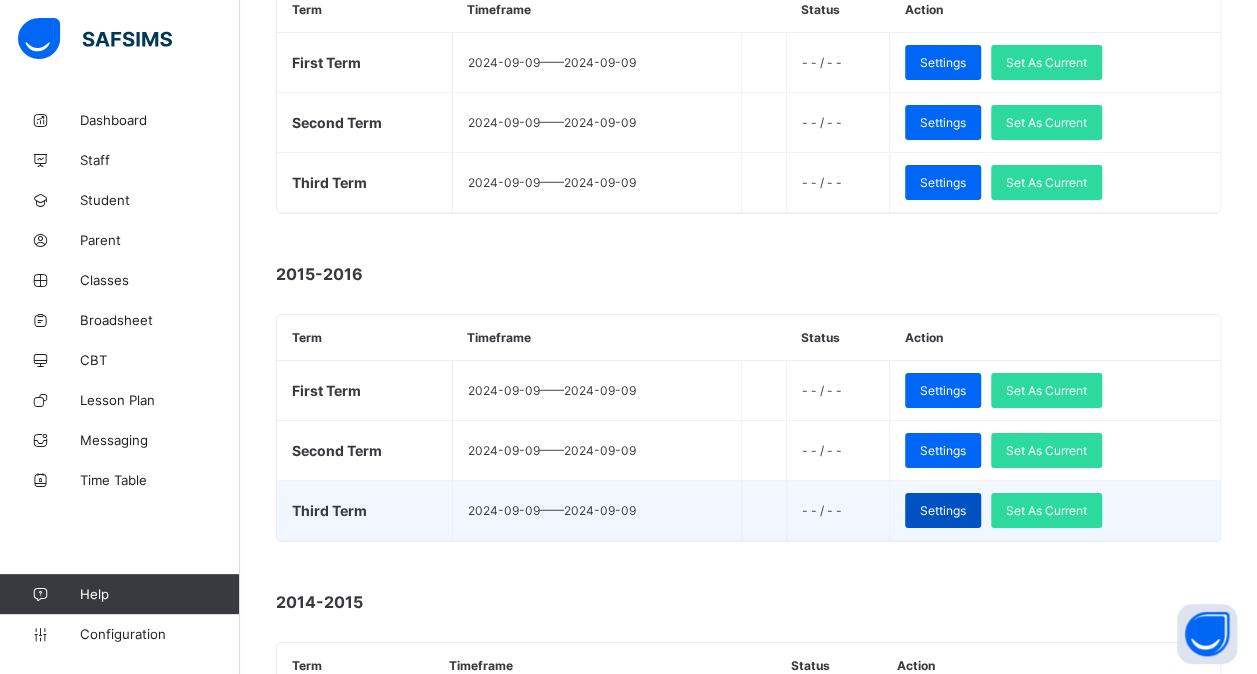 click on "Settings" at bounding box center (943, 510) 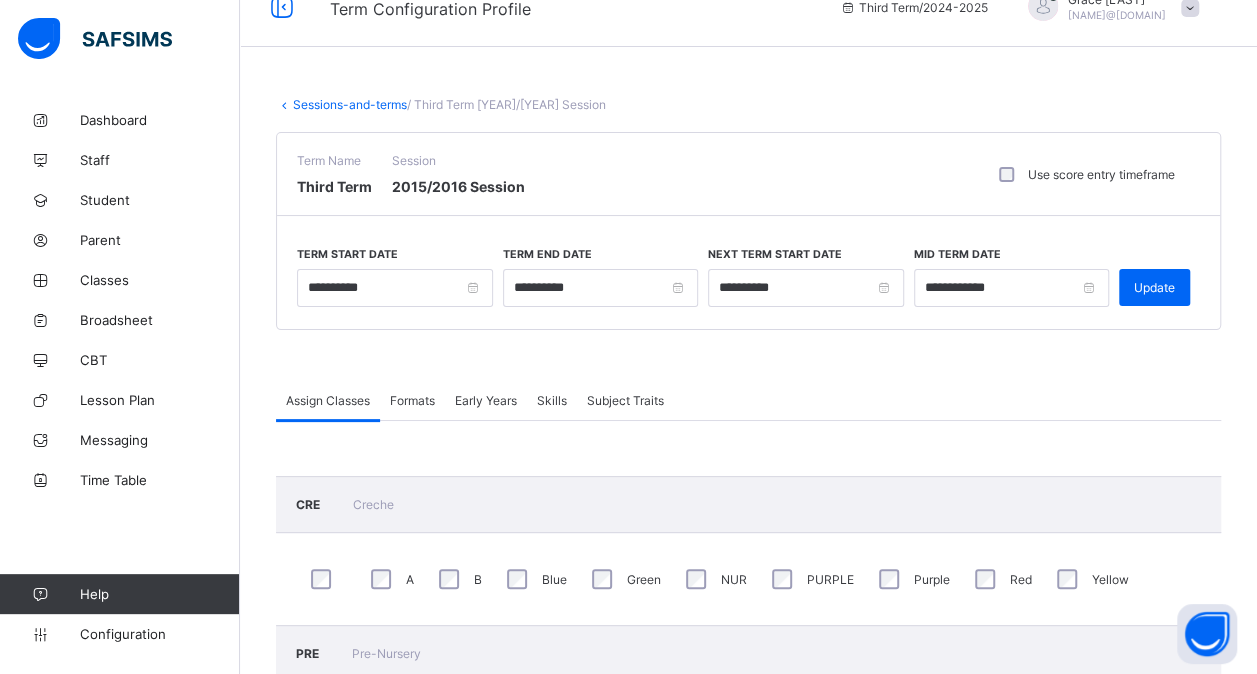 scroll, scrollTop: 0, scrollLeft: 0, axis: both 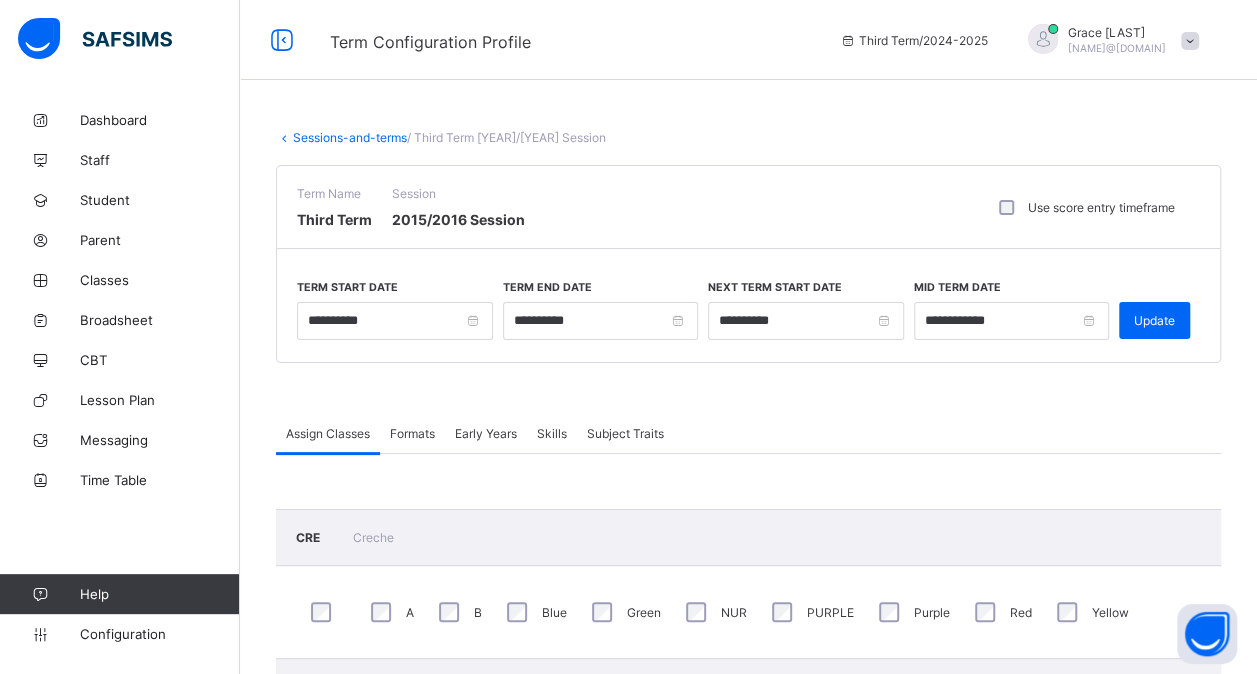 click on "Formats" at bounding box center (412, 433) 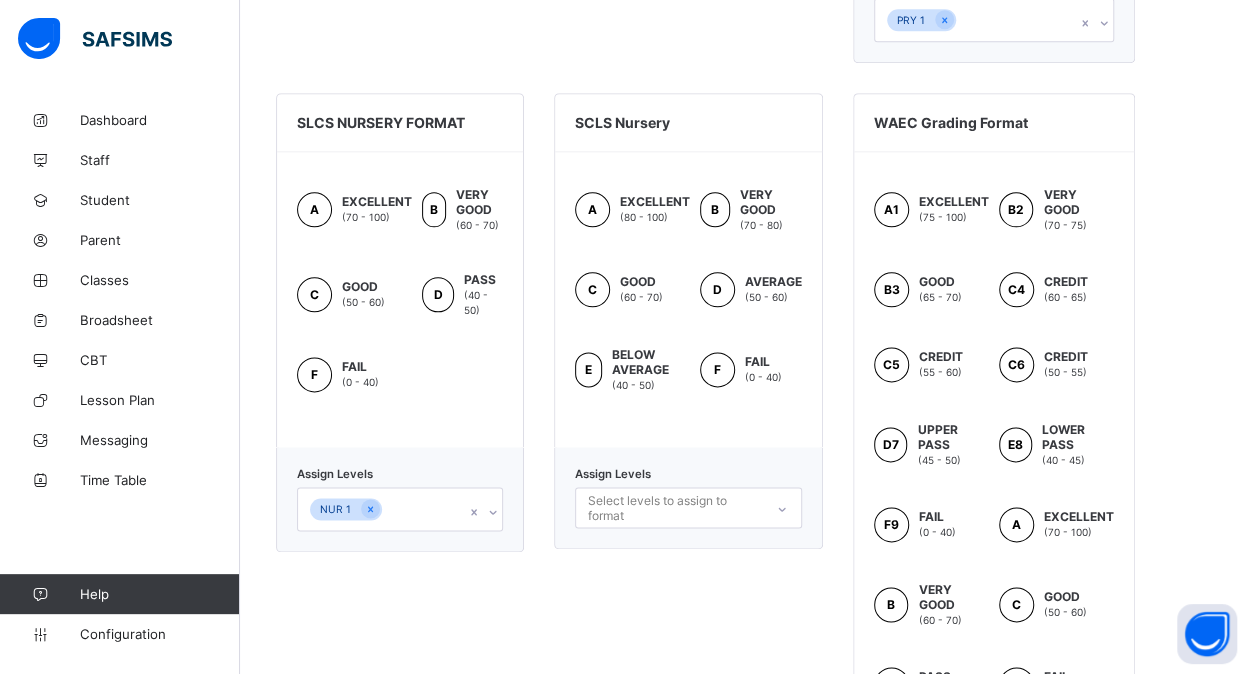 scroll, scrollTop: 1296, scrollLeft: 0, axis: vertical 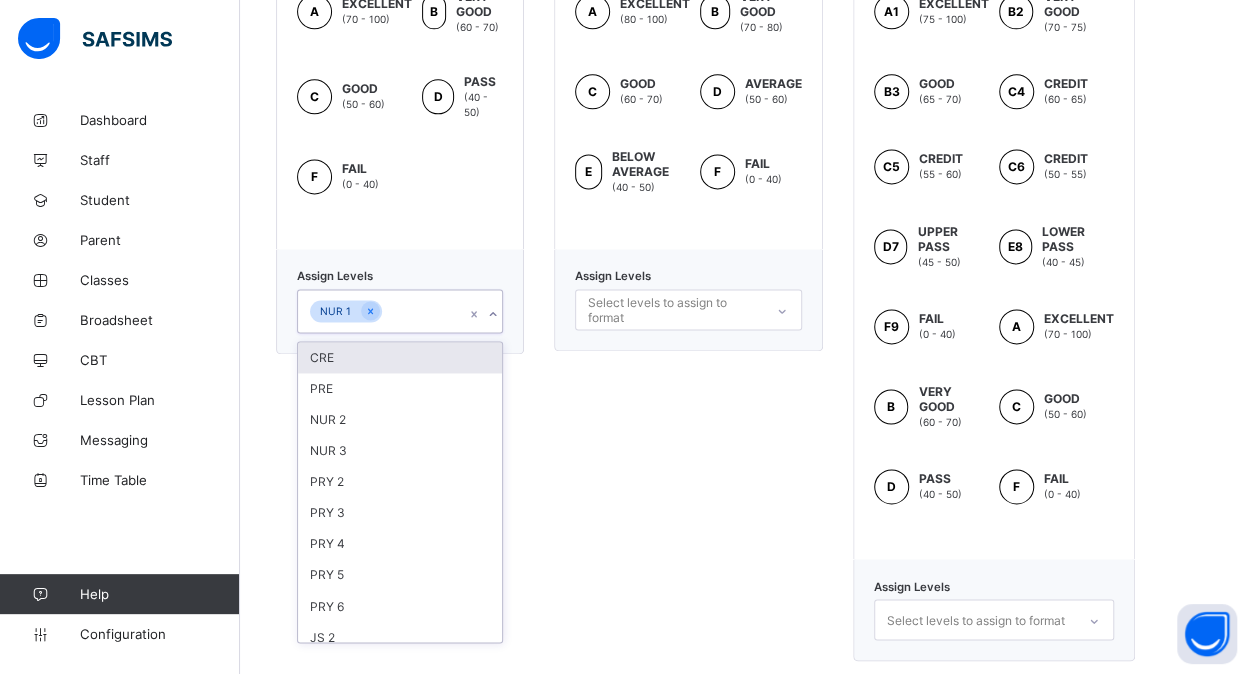 click on "NUR 1" at bounding box center [381, 311] 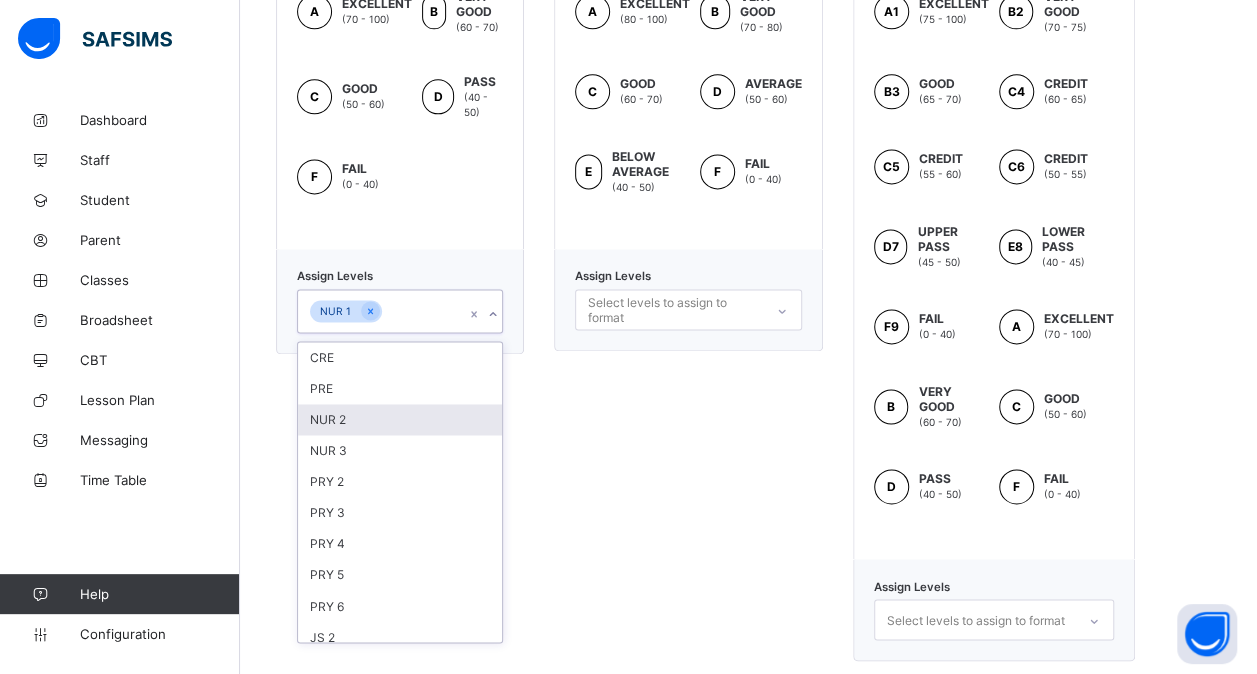 click on "NUR 2" at bounding box center (400, 419) 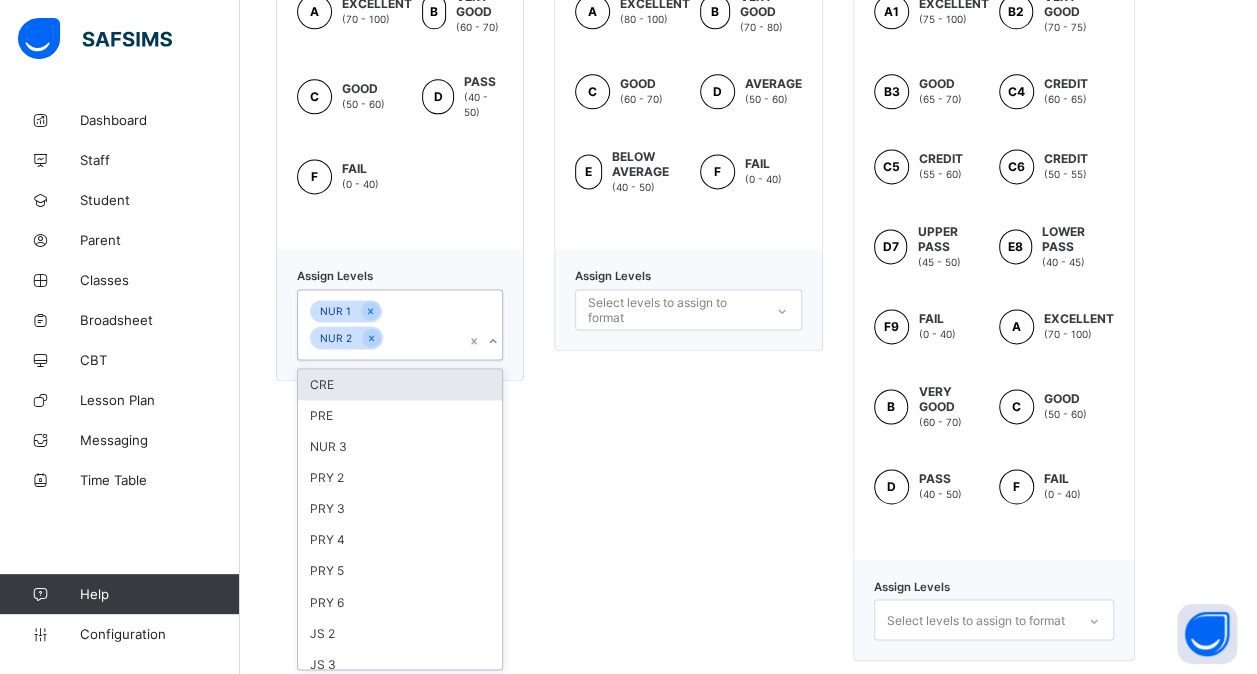 click on "PRE" at bounding box center (400, 415) 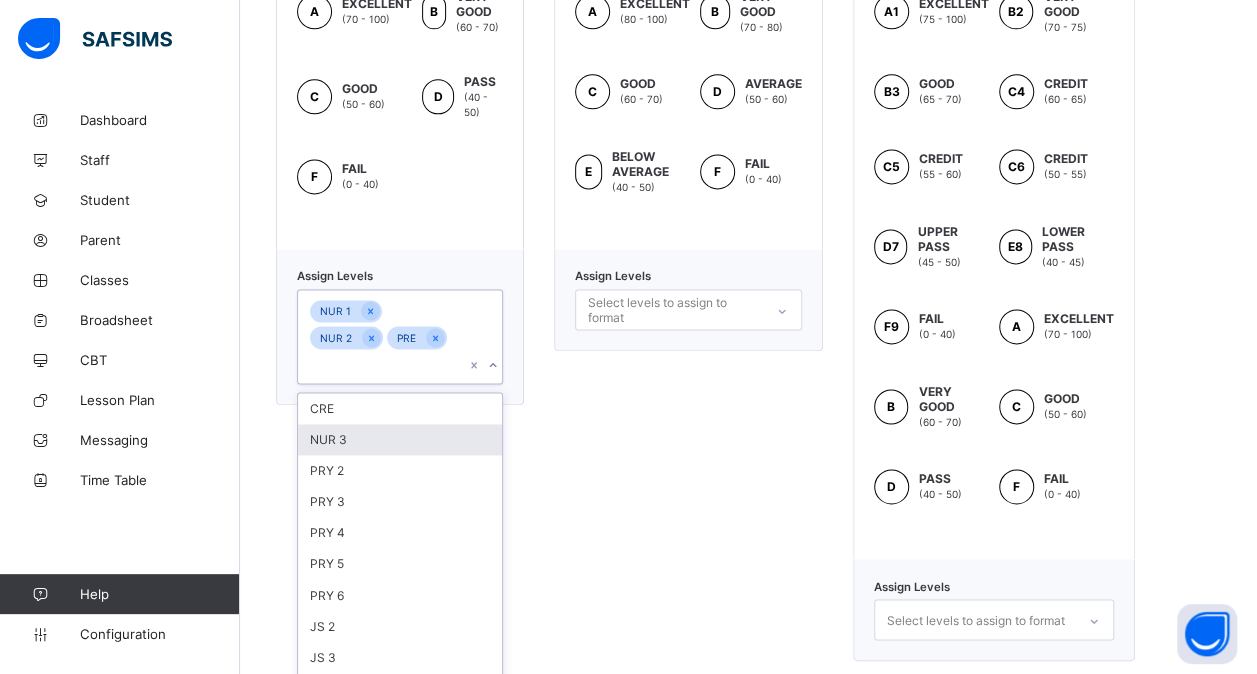 click on "NUR 3" at bounding box center [400, 439] 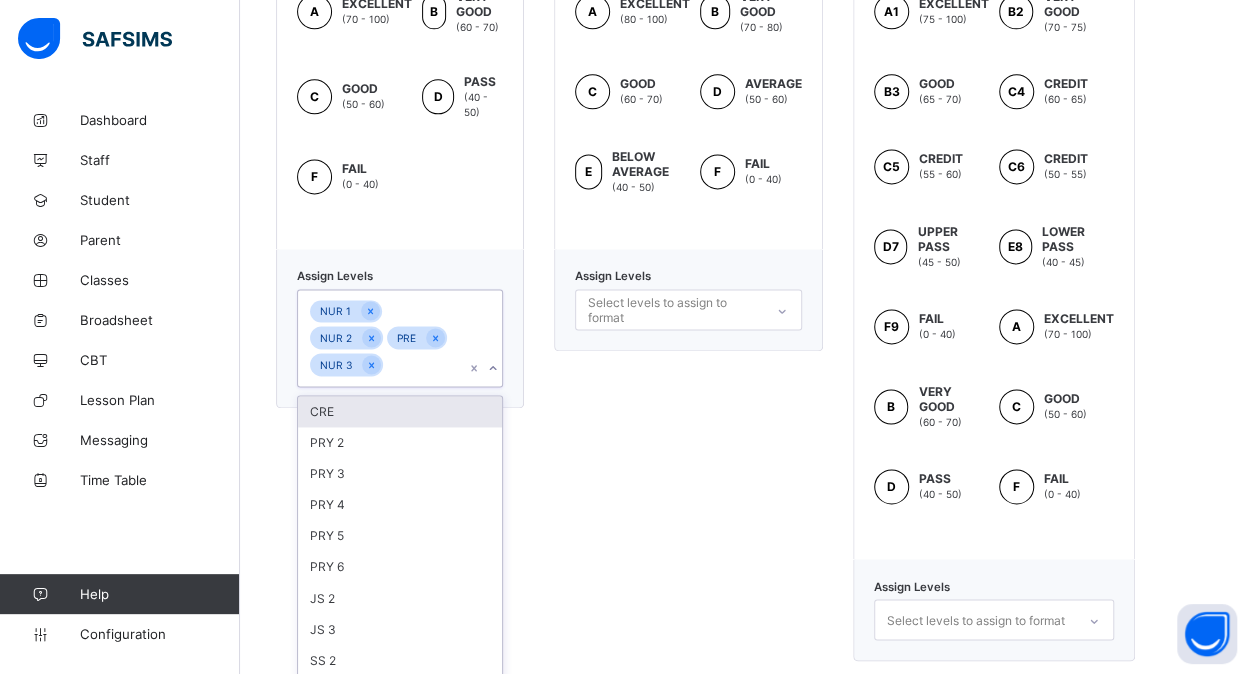click on "CRE" at bounding box center [400, 411] 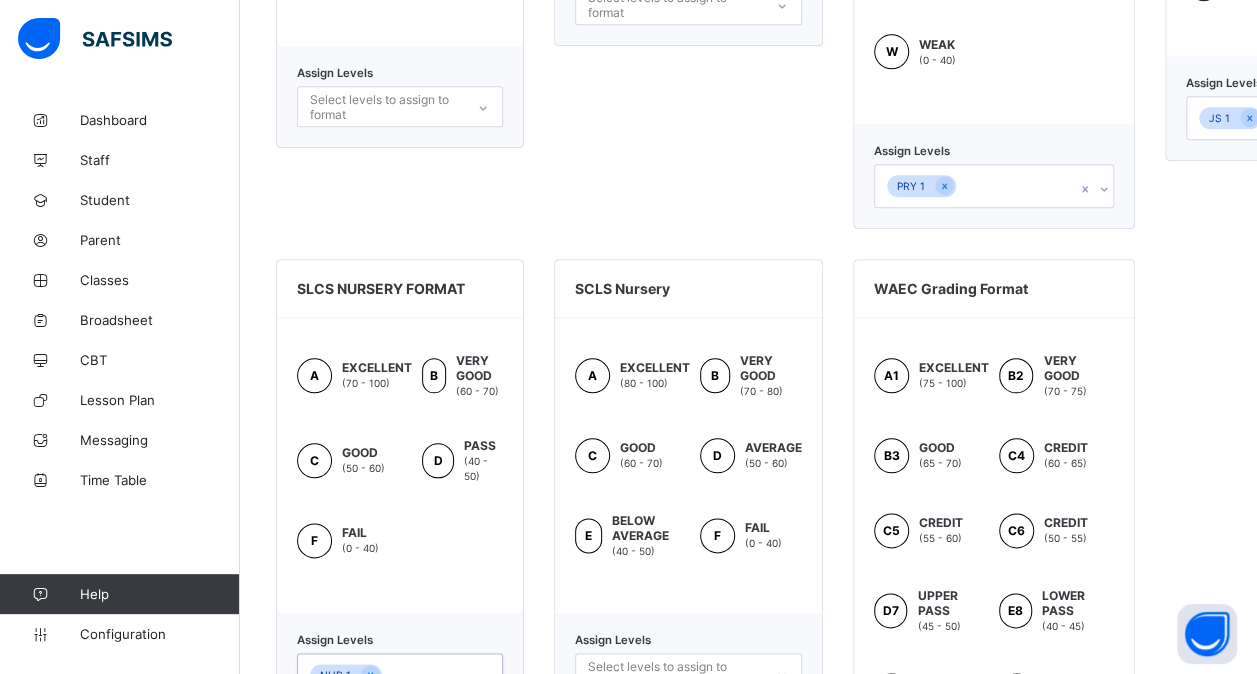 scroll, scrollTop: 920, scrollLeft: 0, axis: vertical 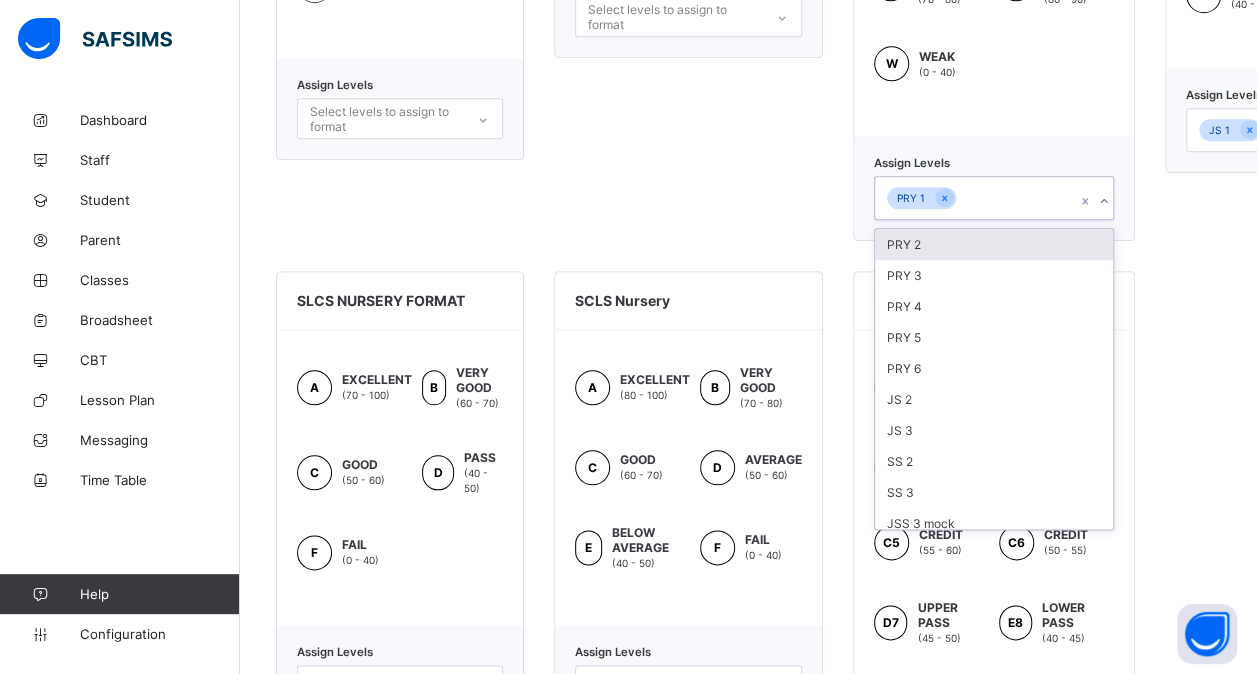 click on "PRY 1" at bounding box center [975, 198] 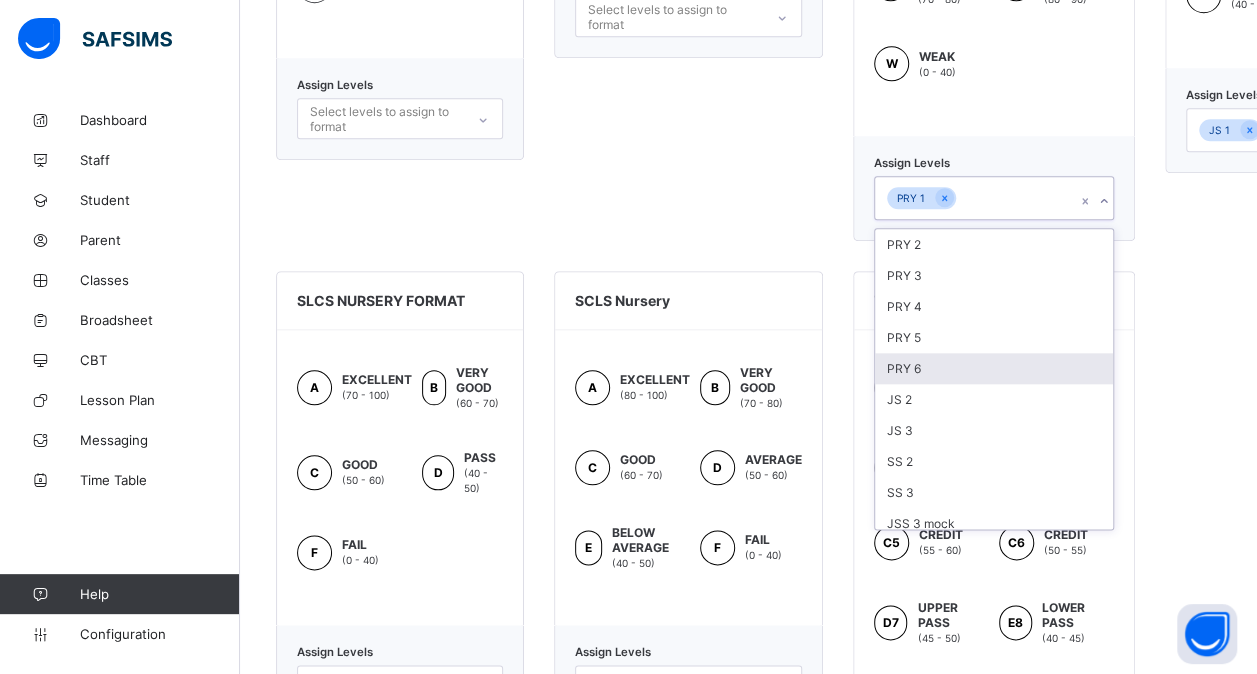 click on "PRY 6" at bounding box center (994, 368) 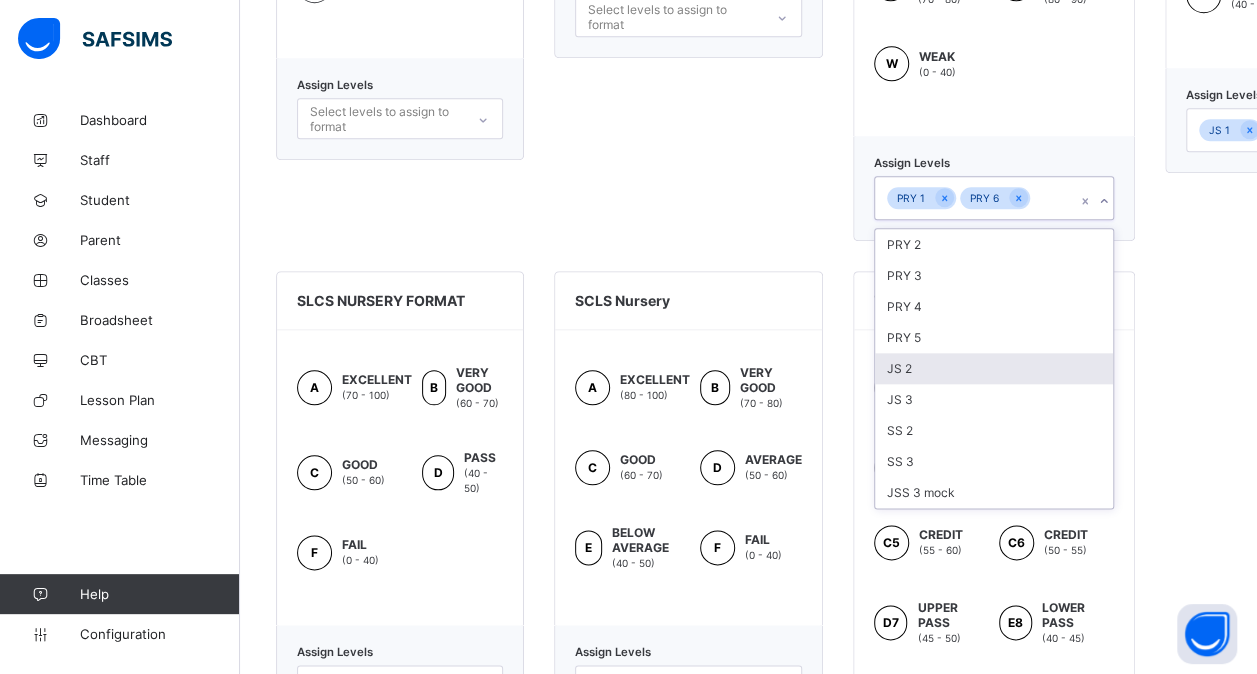 click on "JS 2" at bounding box center [994, 368] 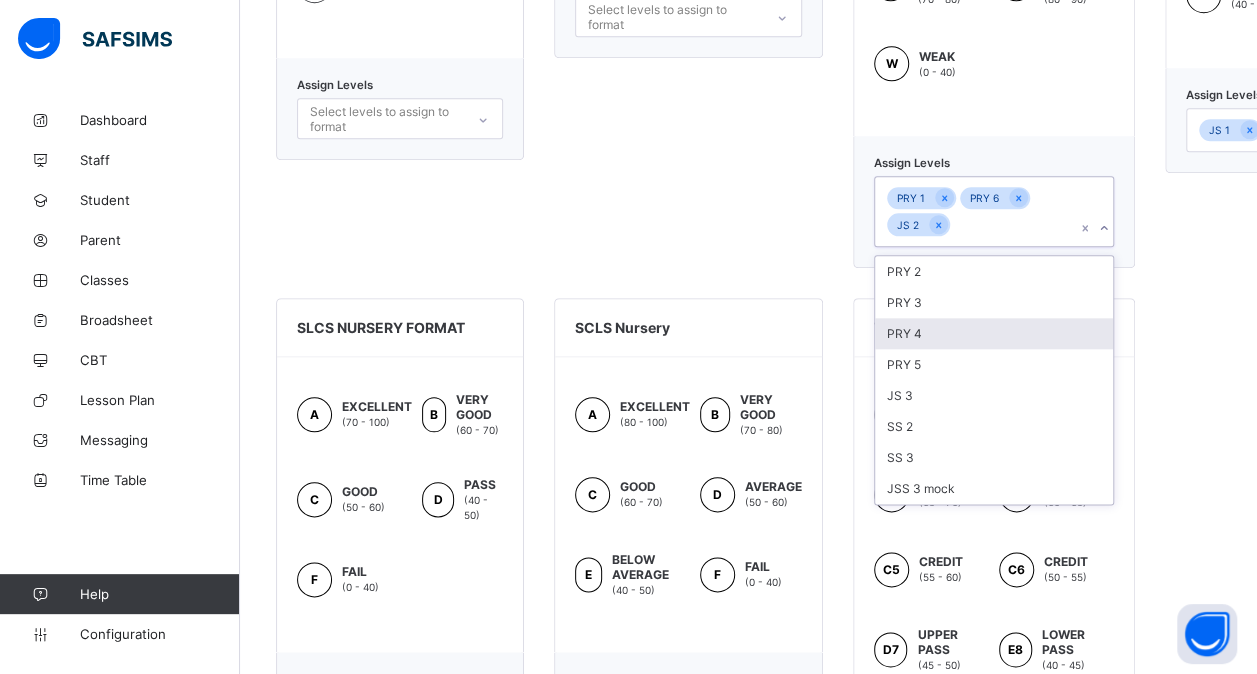 click on "PRY 4" at bounding box center [994, 333] 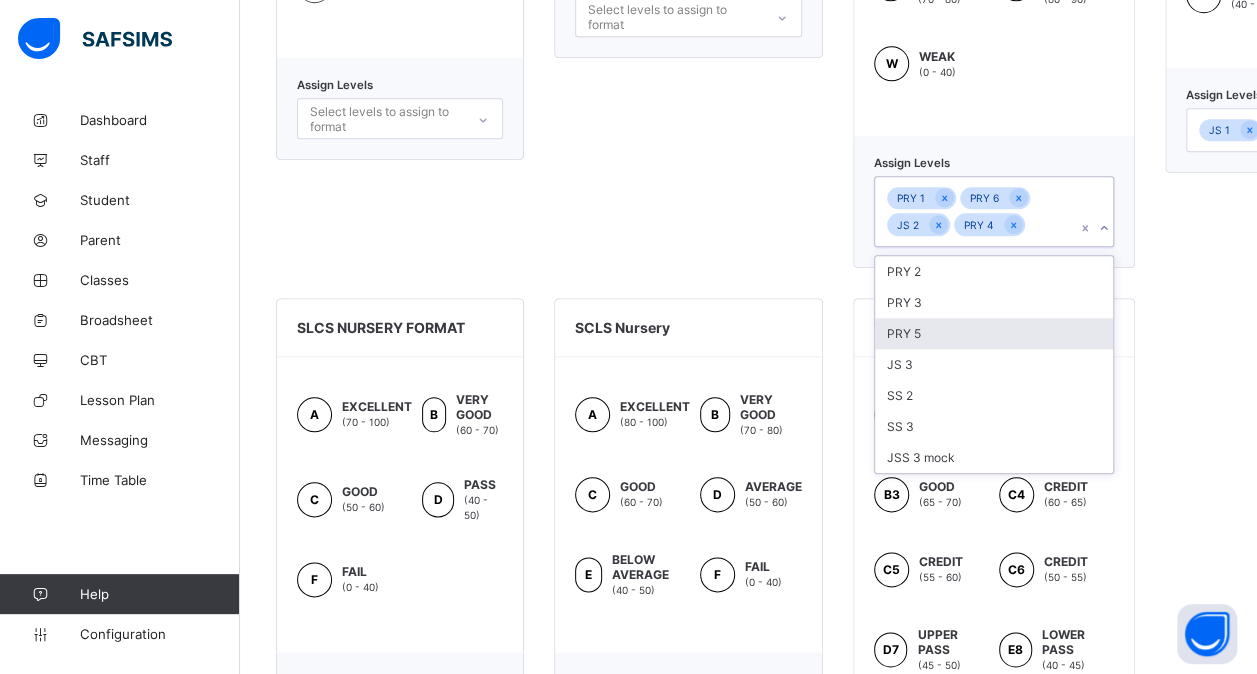 click on "PRY 5" at bounding box center (994, 333) 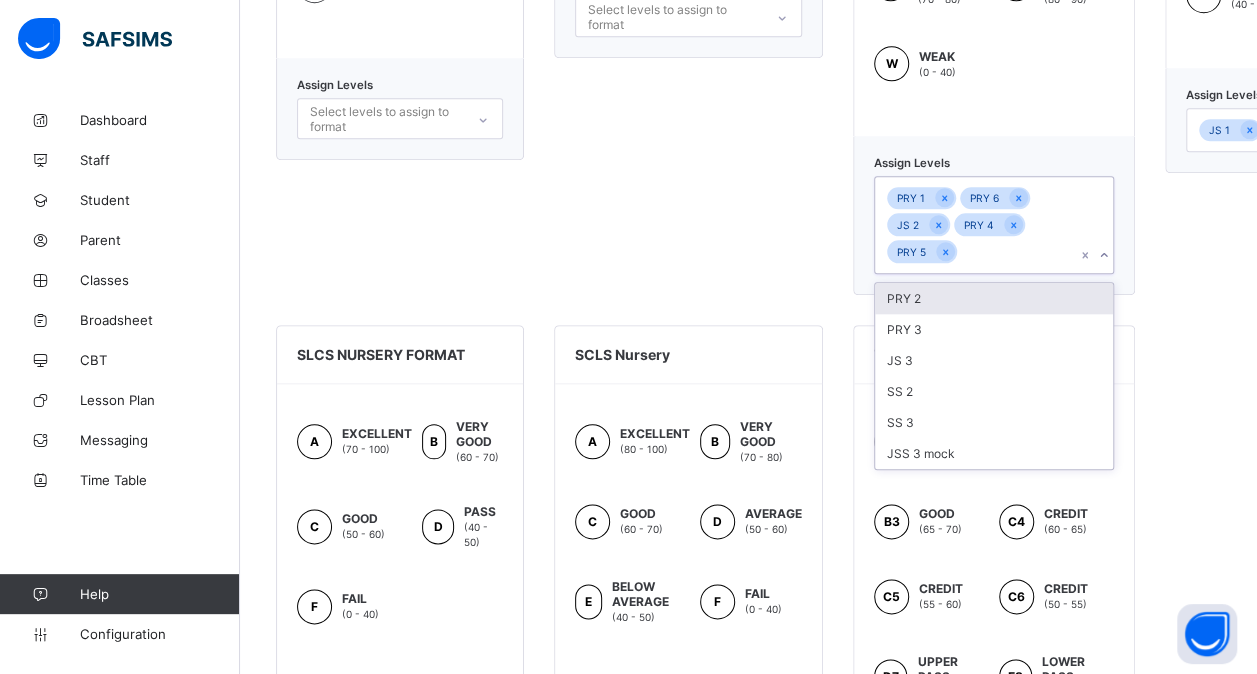 click on "PRY 3" at bounding box center (994, 329) 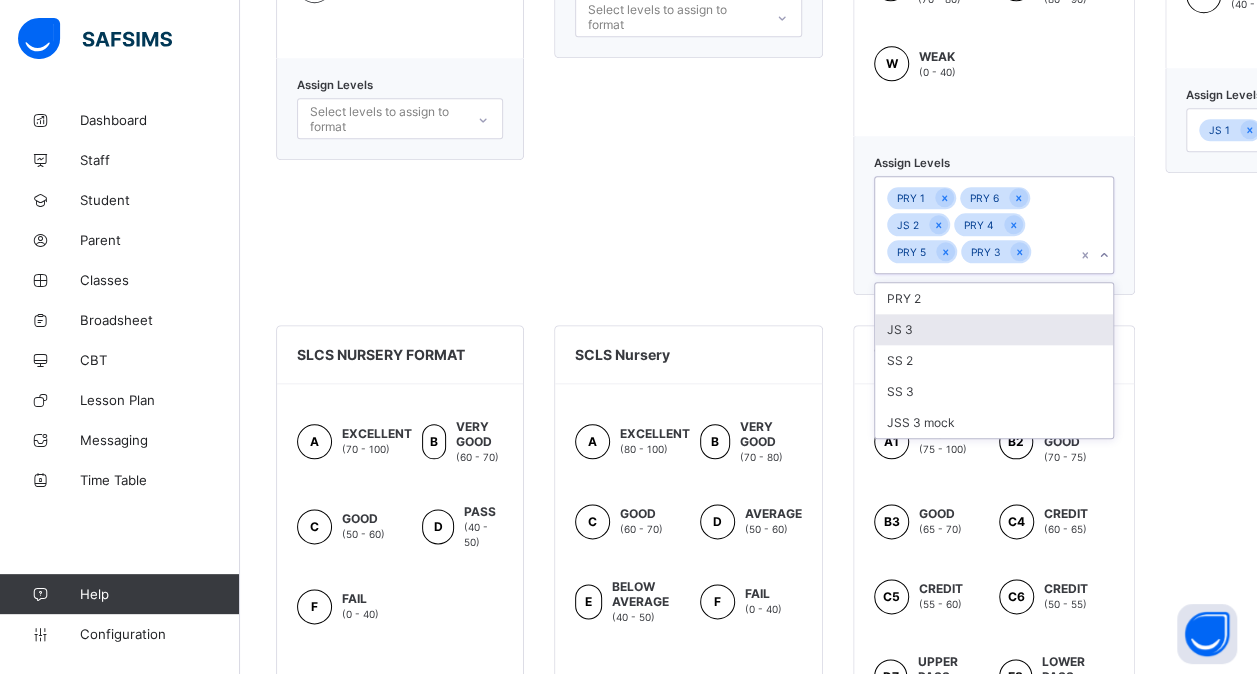 click on "JS 3" at bounding box center (994, 329) 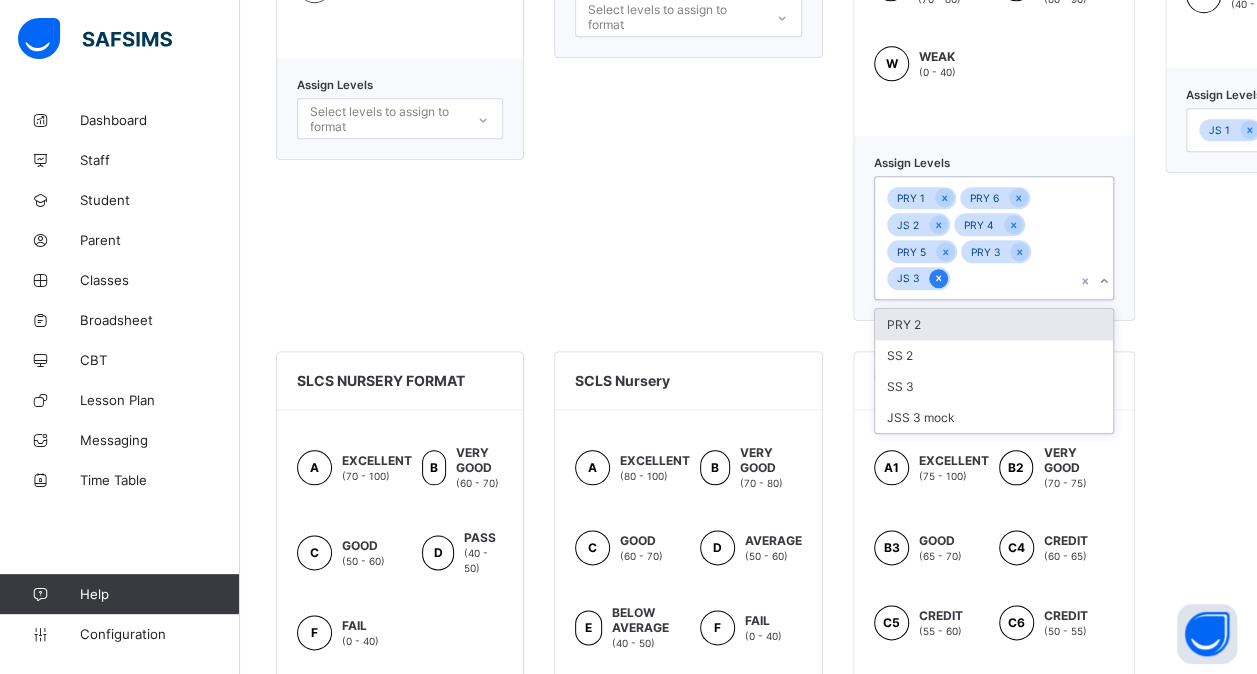click at bounding box center (938, 278) 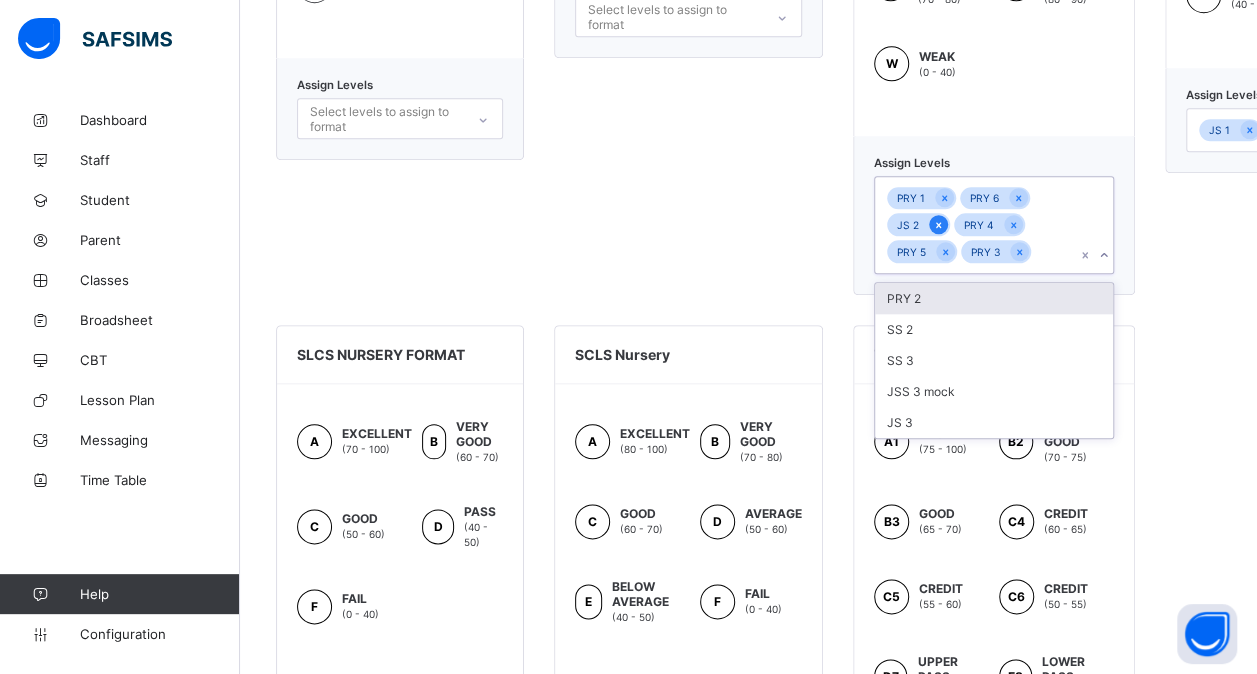 click 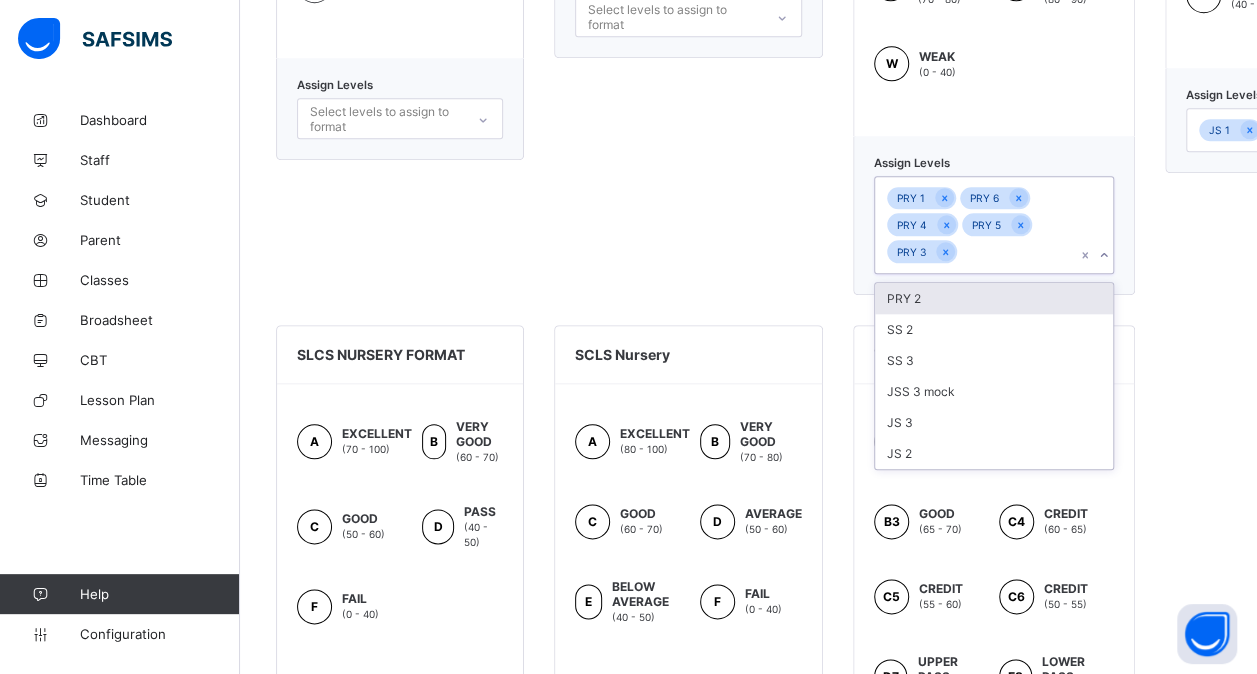 click on "PRY 2" at bounding box center [994, 298] 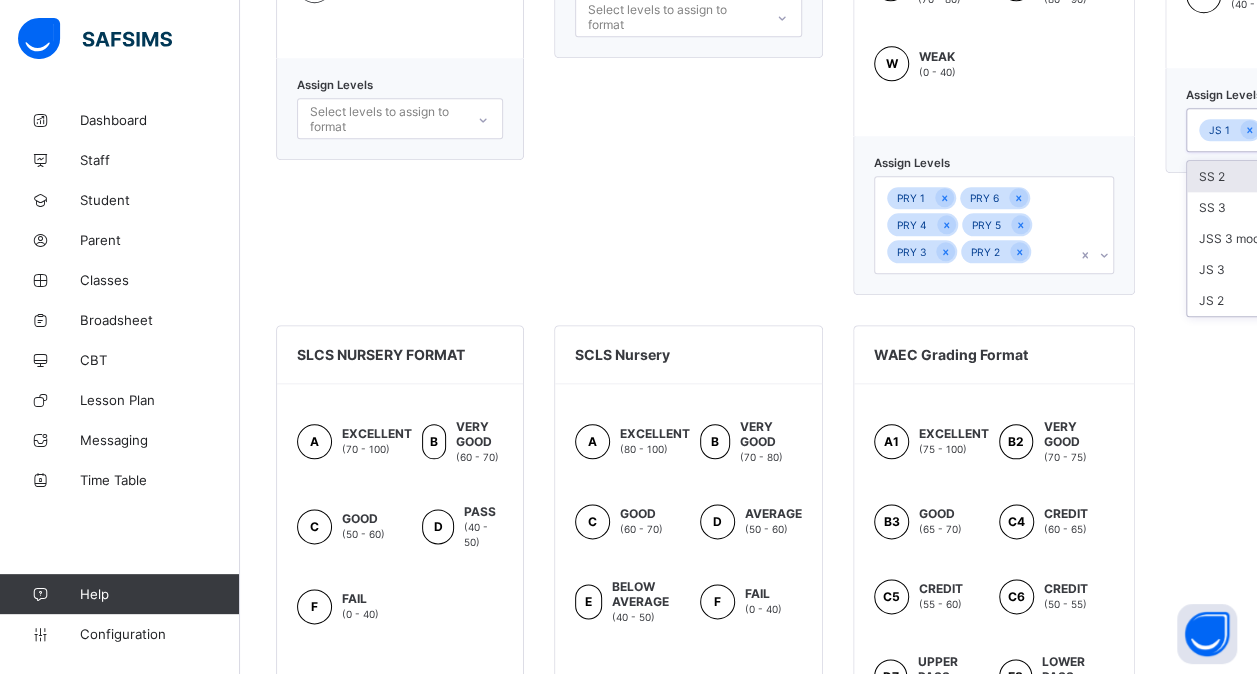scroll, scrollTop: 920, scrollLeft: 162, axis: both 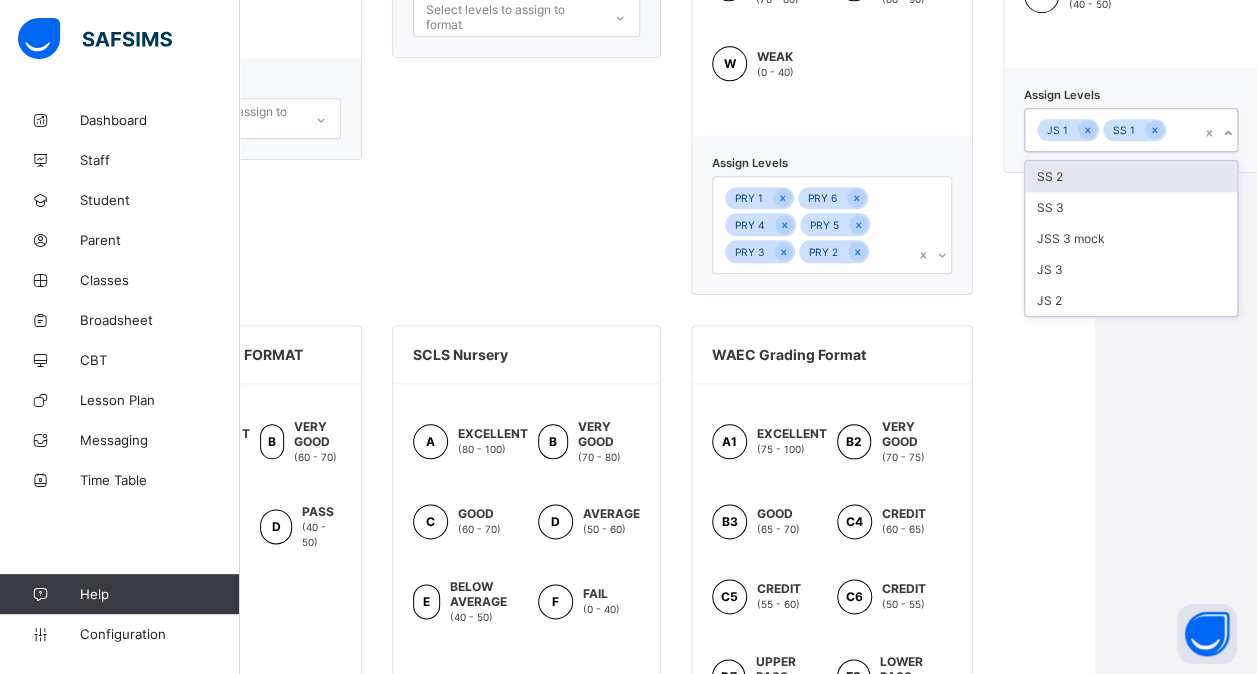 click on "JS 1 SS 1" at bounding box center (1131, 130) 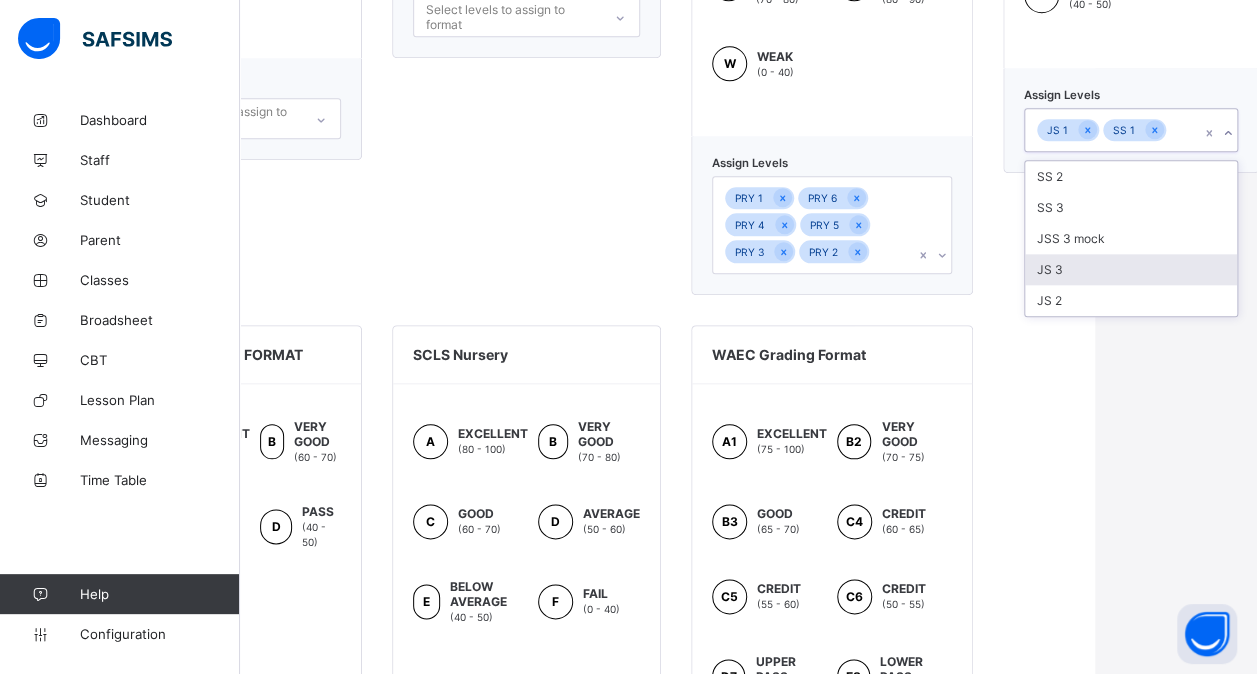click on "JS 3" at bounding box center [1131, 269] 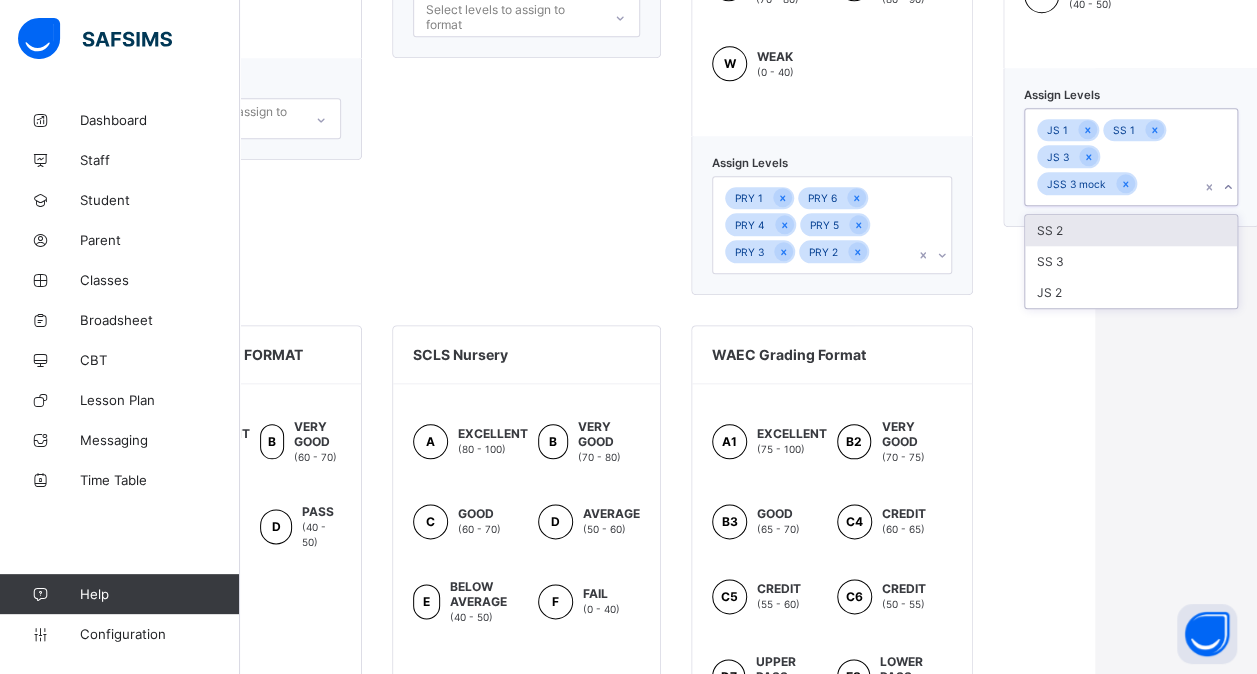 click on "SS 3" at bounding box center (1131, 261) 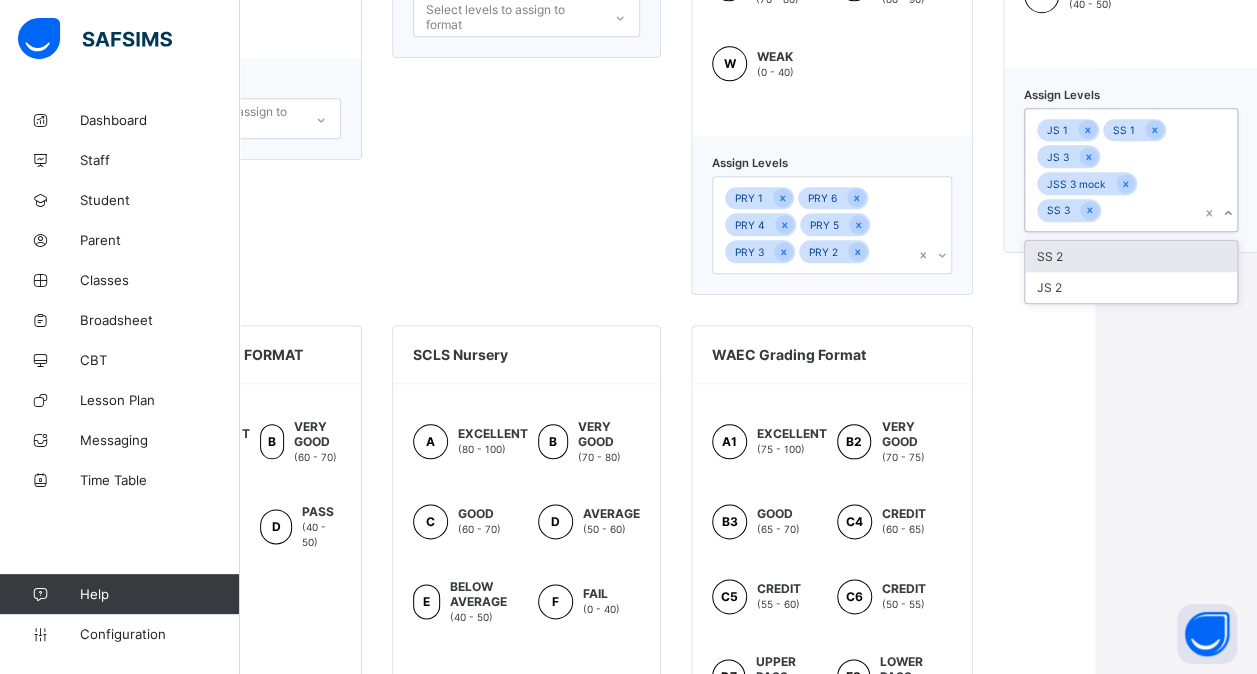 click on "SS 2" at bounding box center [1131, 256] 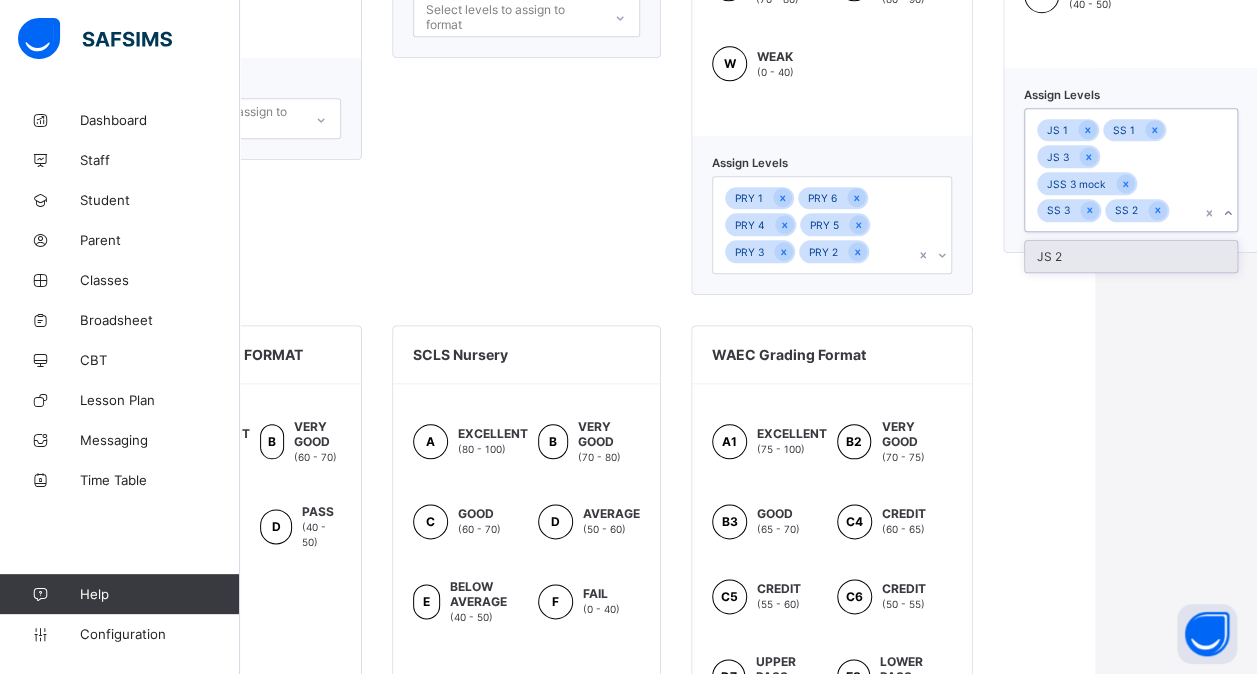 click on "JS 2" at bounding box center (1131, 256) 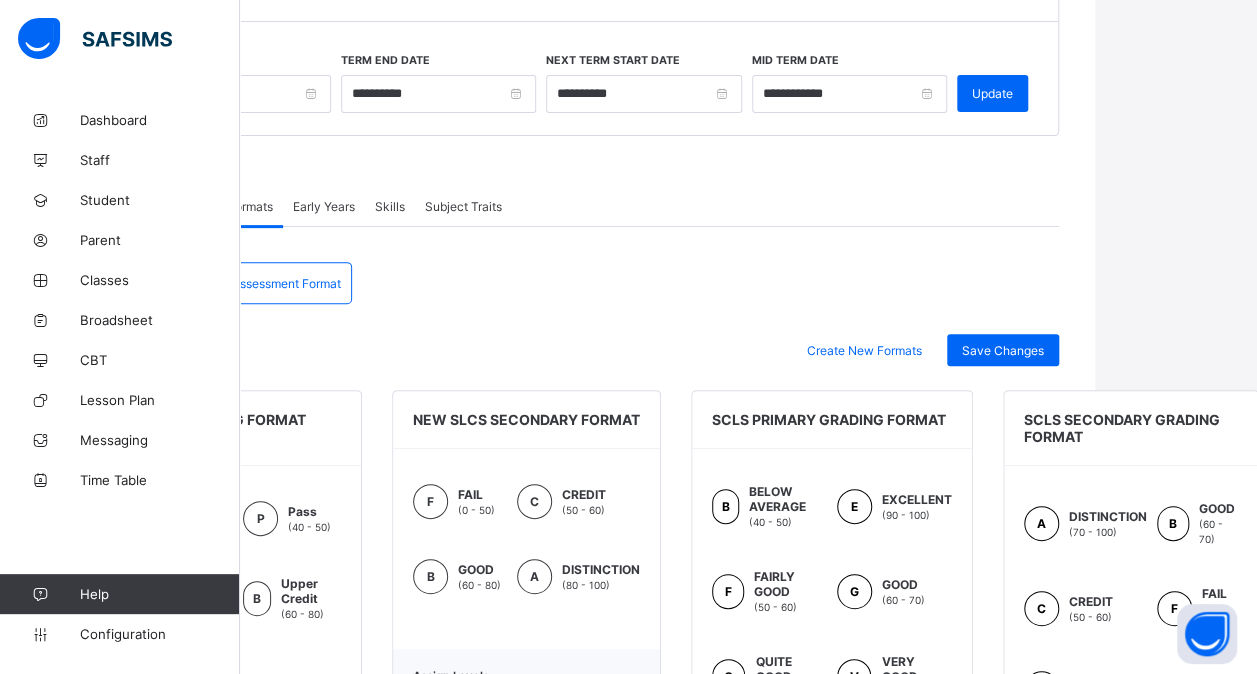 scroll, scrollTop: 225, scrollLeft: 162, axis: both 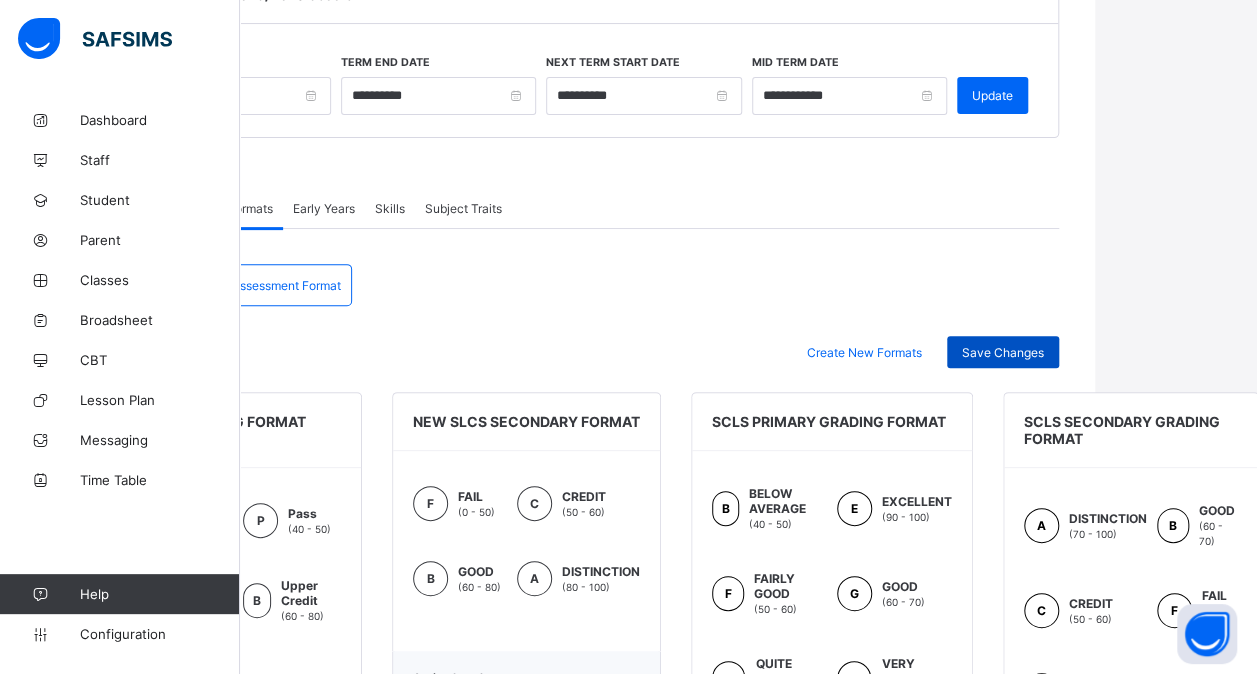 click on "Save Changes" at bounding box center (1003, 352) 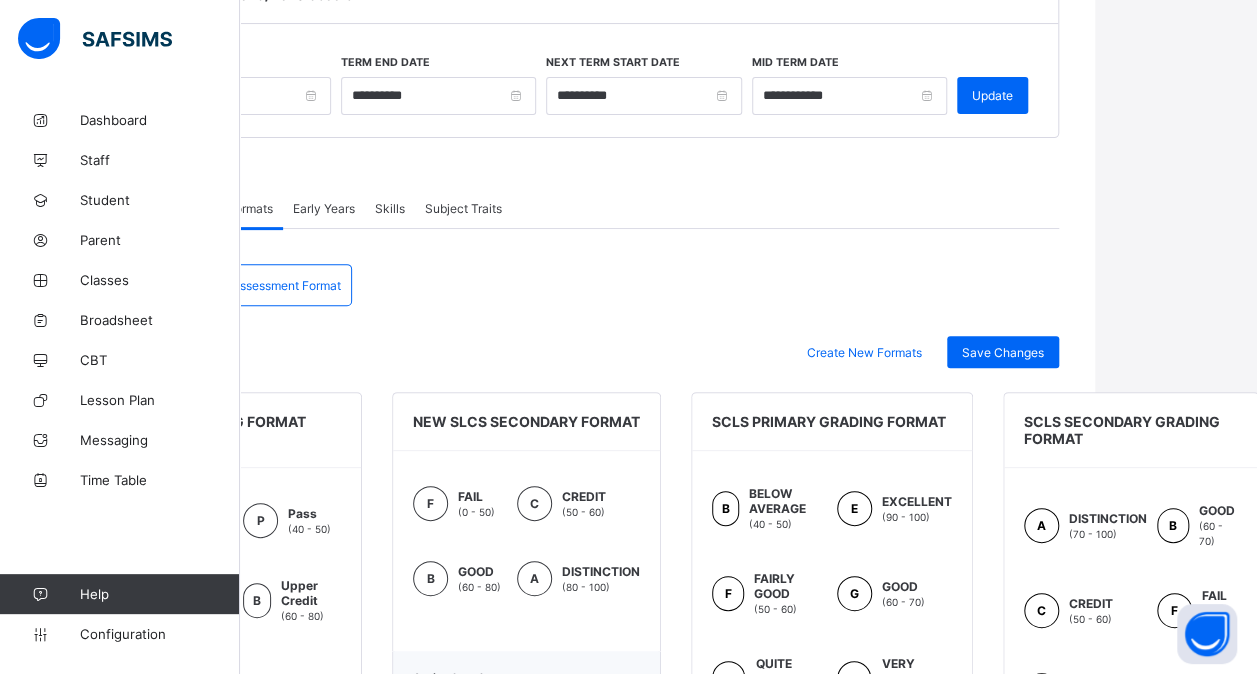 click on "Assessment Format" at bounding box center [286, 285] 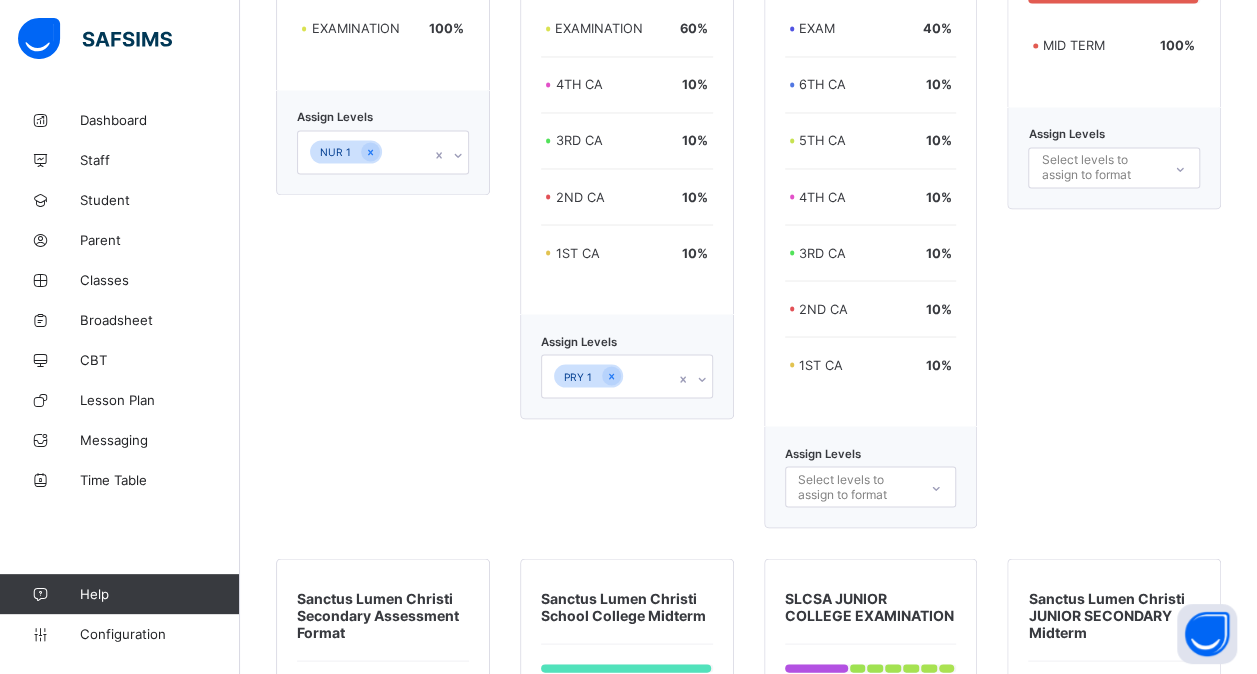 scroll, scrollTop: 5455, scrollLeft: 15, axis: both 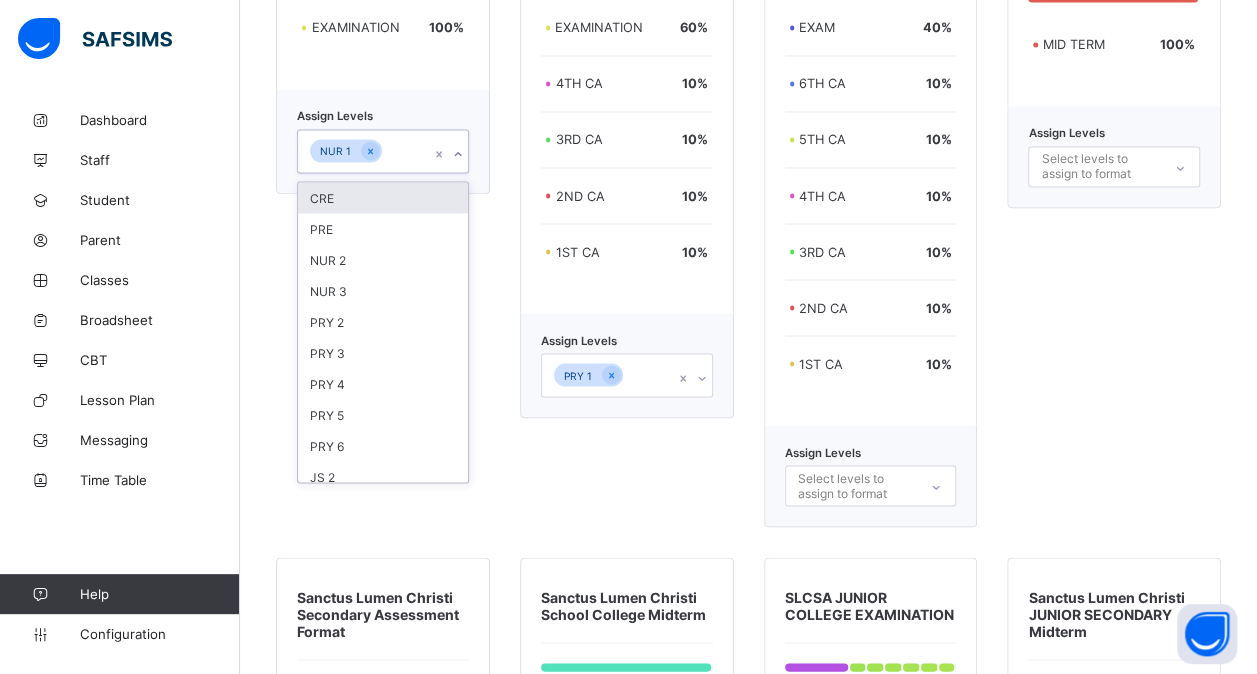 click on "NUR 1" at bounding box center [364, 151] 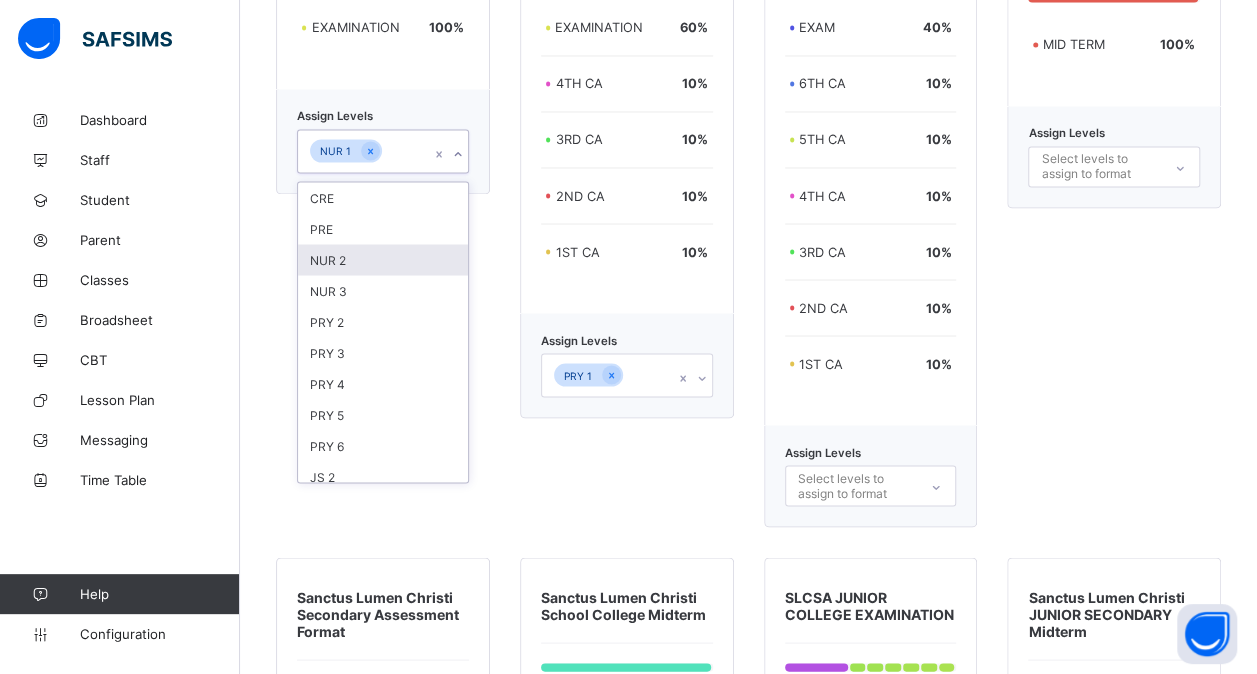 click on "NUR 2" at bounding box center [383, 259] 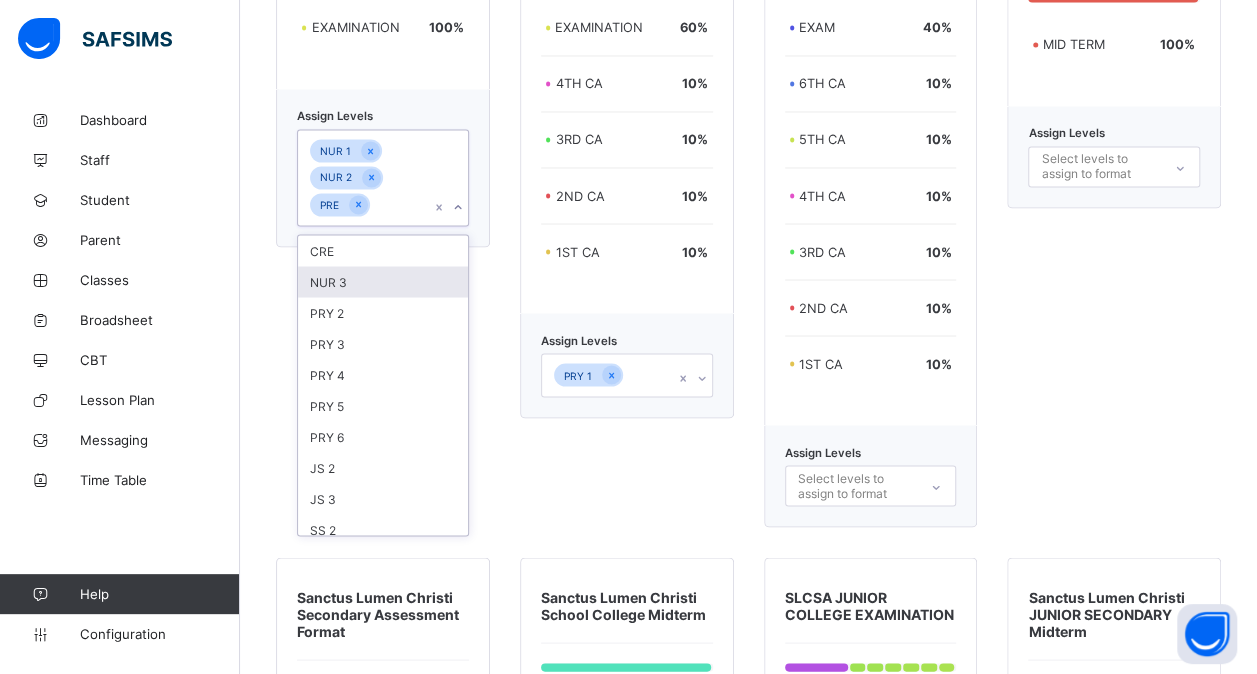click on "NUR 3" at bounding box center [383, 281] 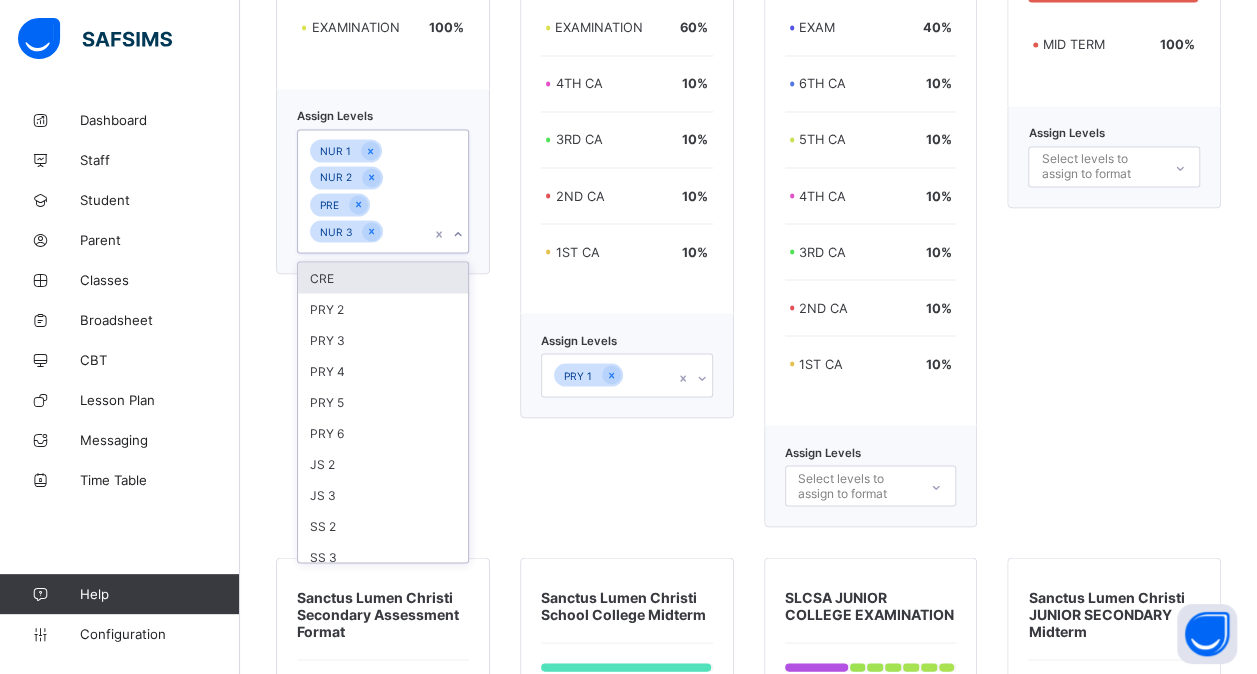 click on "CRE" at bounding box center (383, 277) 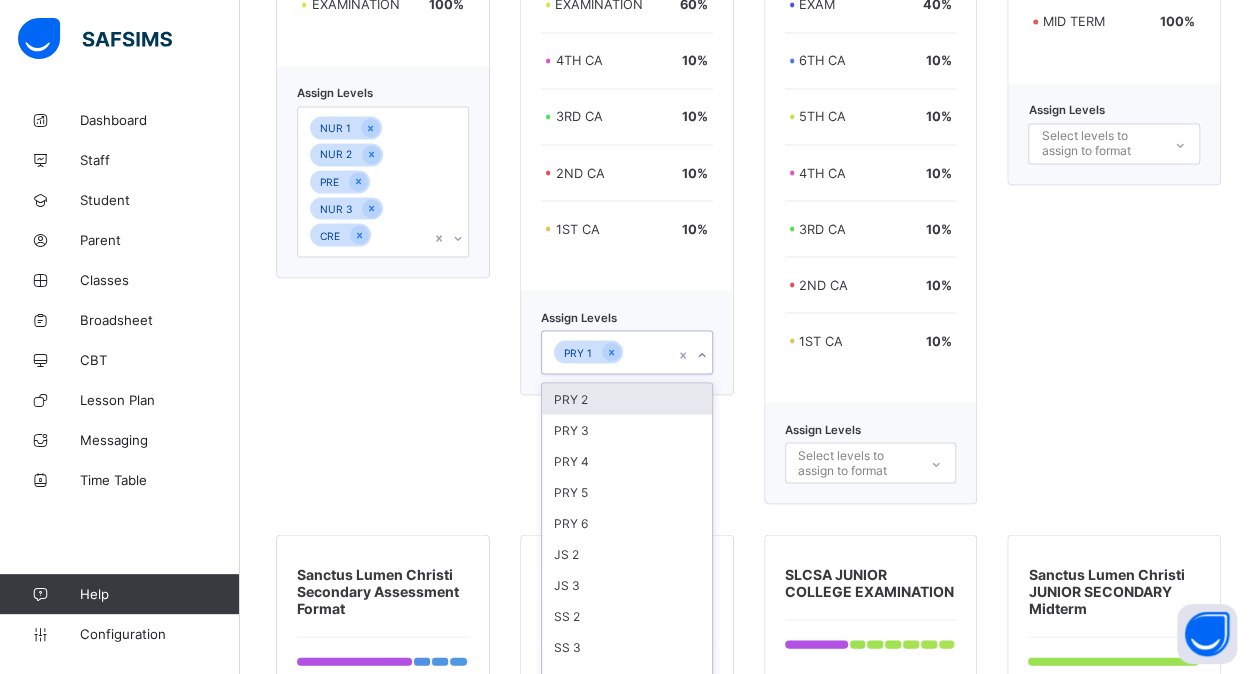 scroll, scrollTop: 5479, scrollLeft: 0, axis: vertical 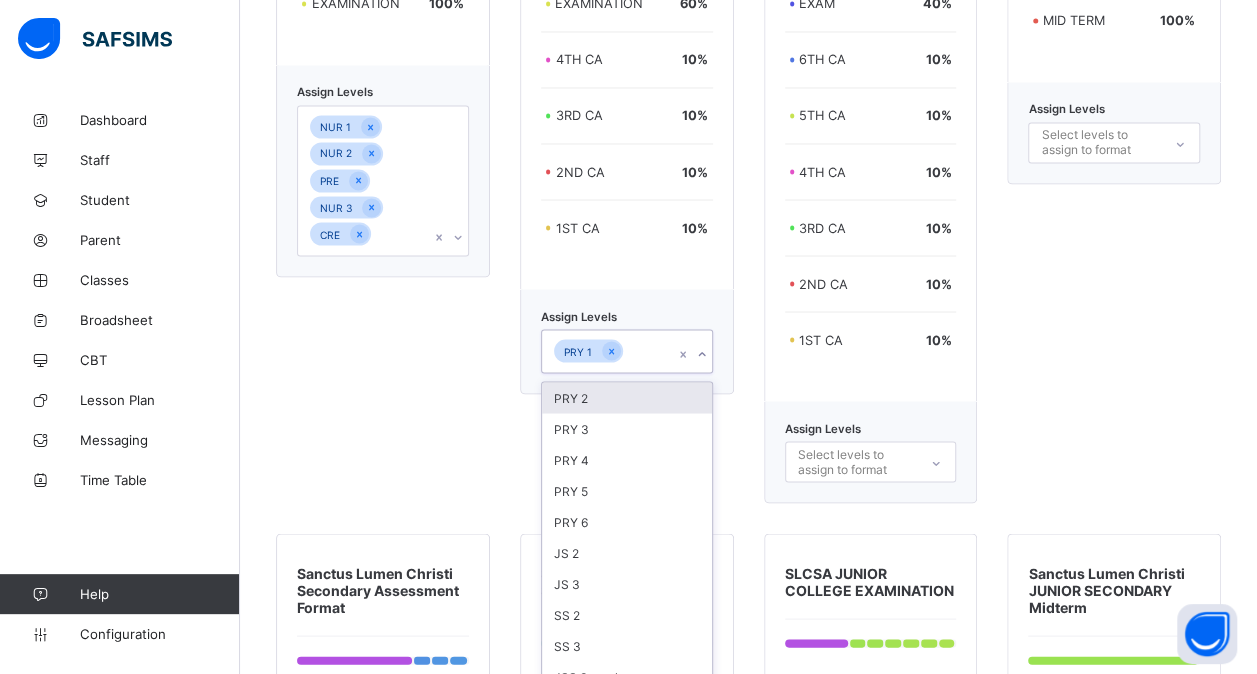 click on "PRY 1" at bounding box center [608, 351] 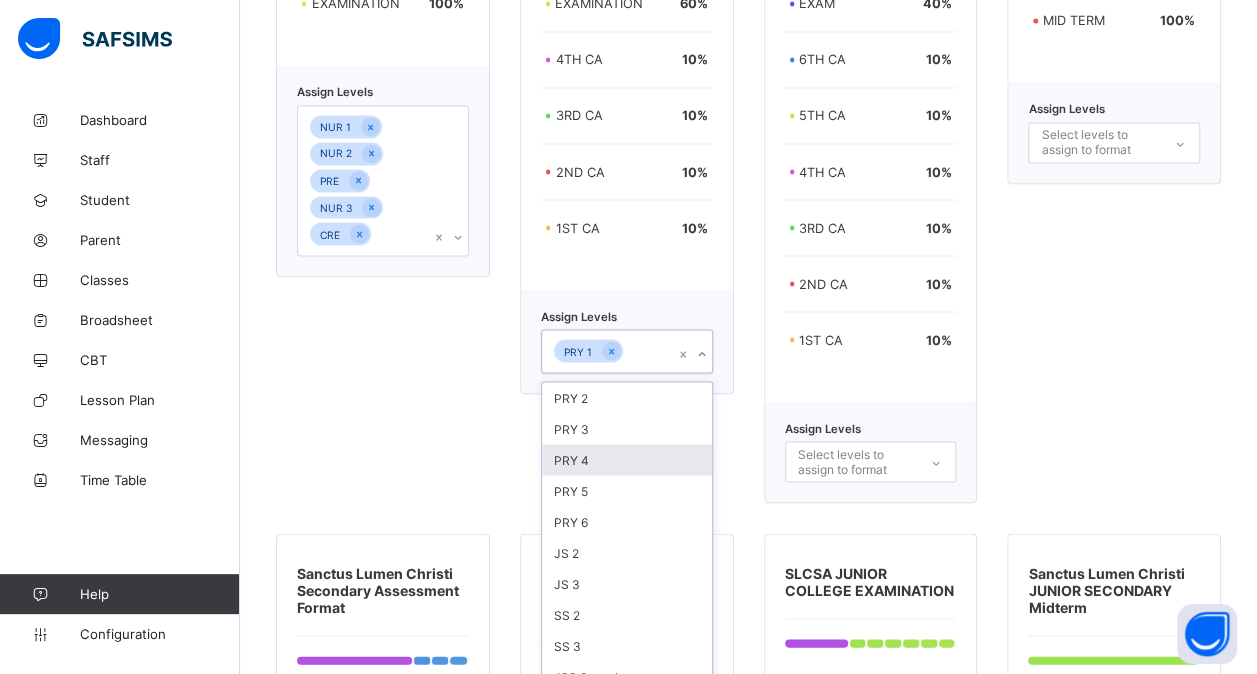 click on "PRY 4" at bounding box center [627, 459] 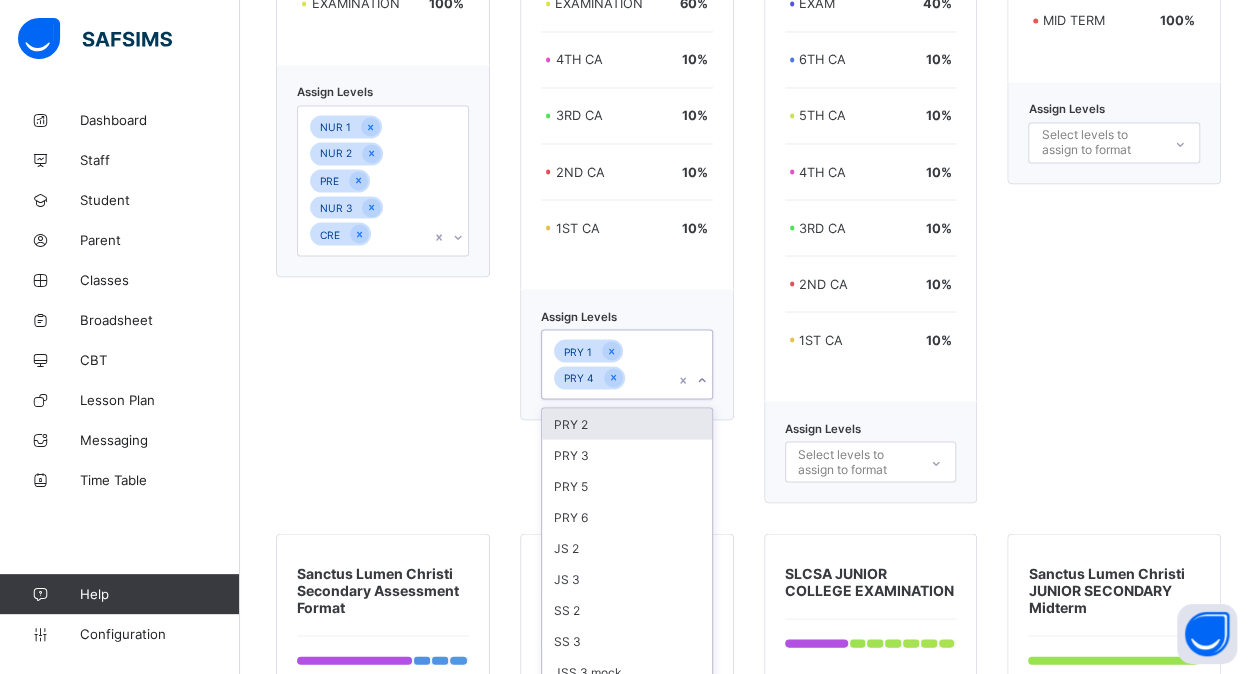 click on "PRY 3" at bounding box center (627, 454) 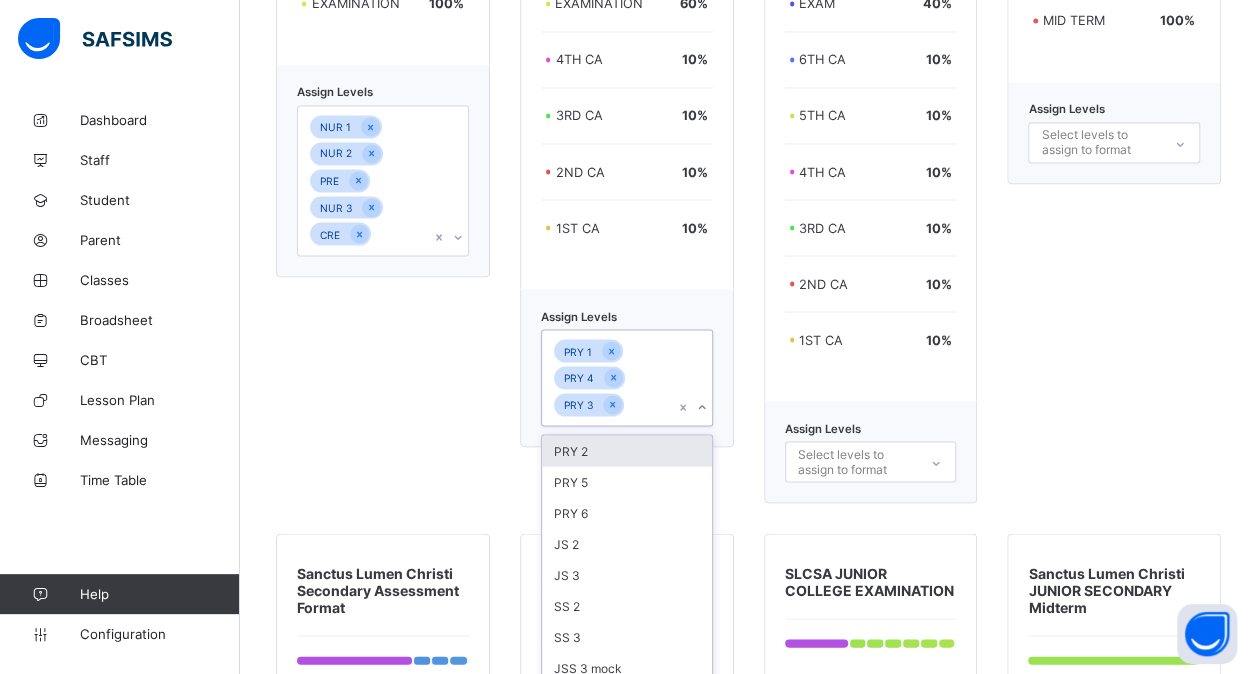 click on "PRY 2" at bounding box center (627, 450) 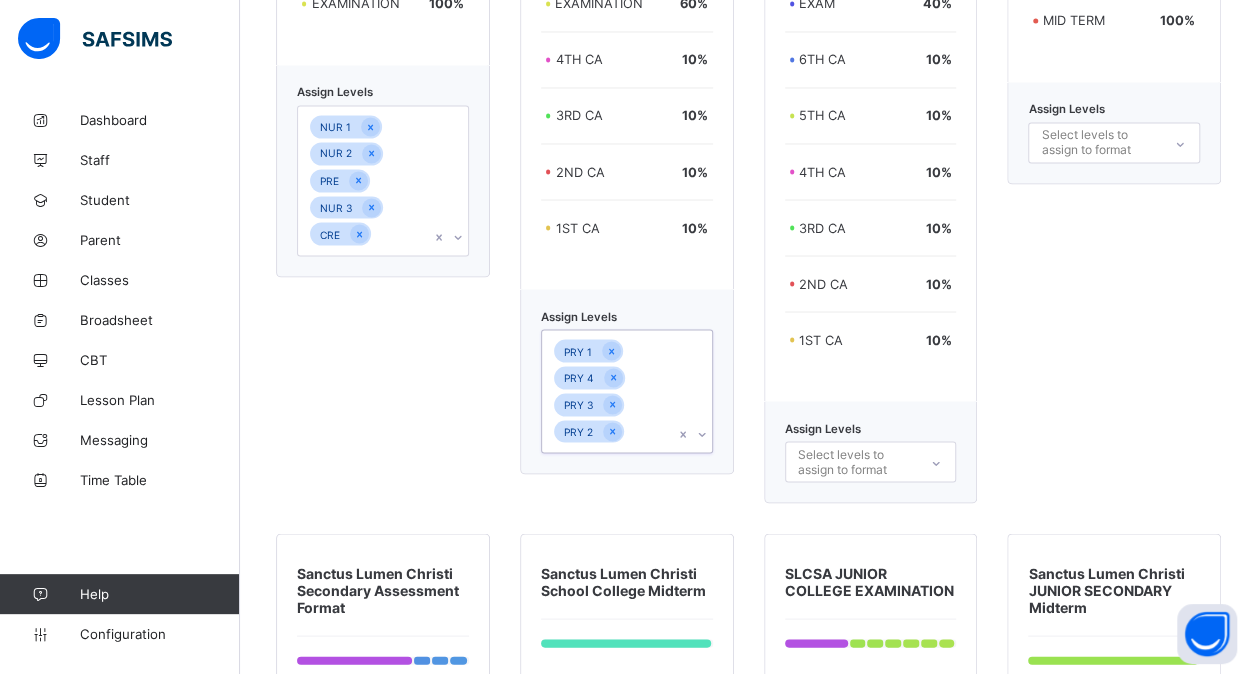 click on "PRY 1 PRY 4 PRY 3 PRY 2" at bounding box center [608, 391] 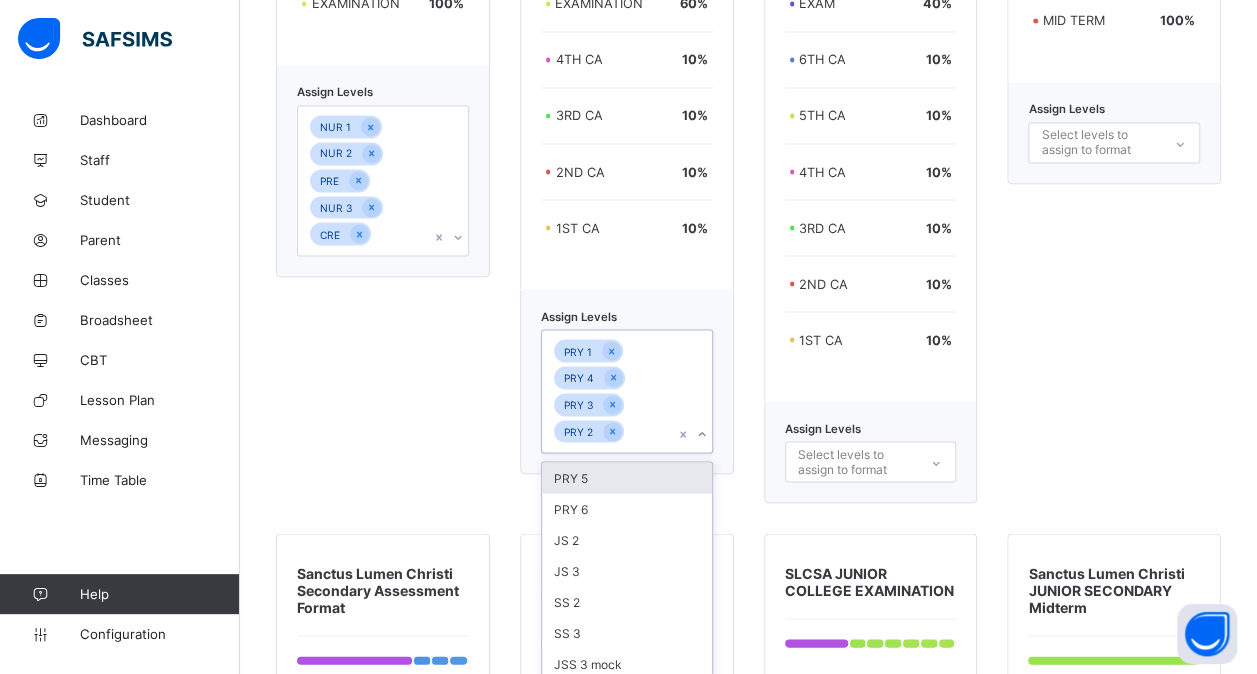 click on "PRY 1 PRY 4 PRY 3 PRY 2" at bounding box center [608, 391] 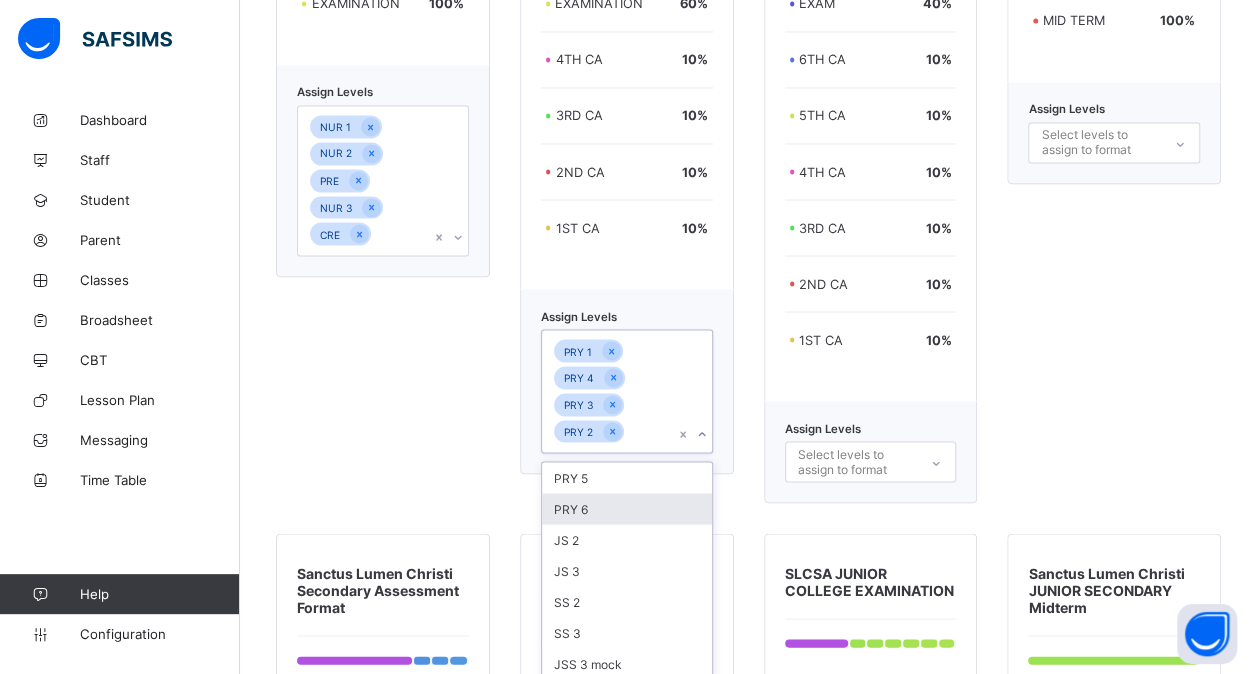 click on "PRY 6" at bounding box center (627, 508) 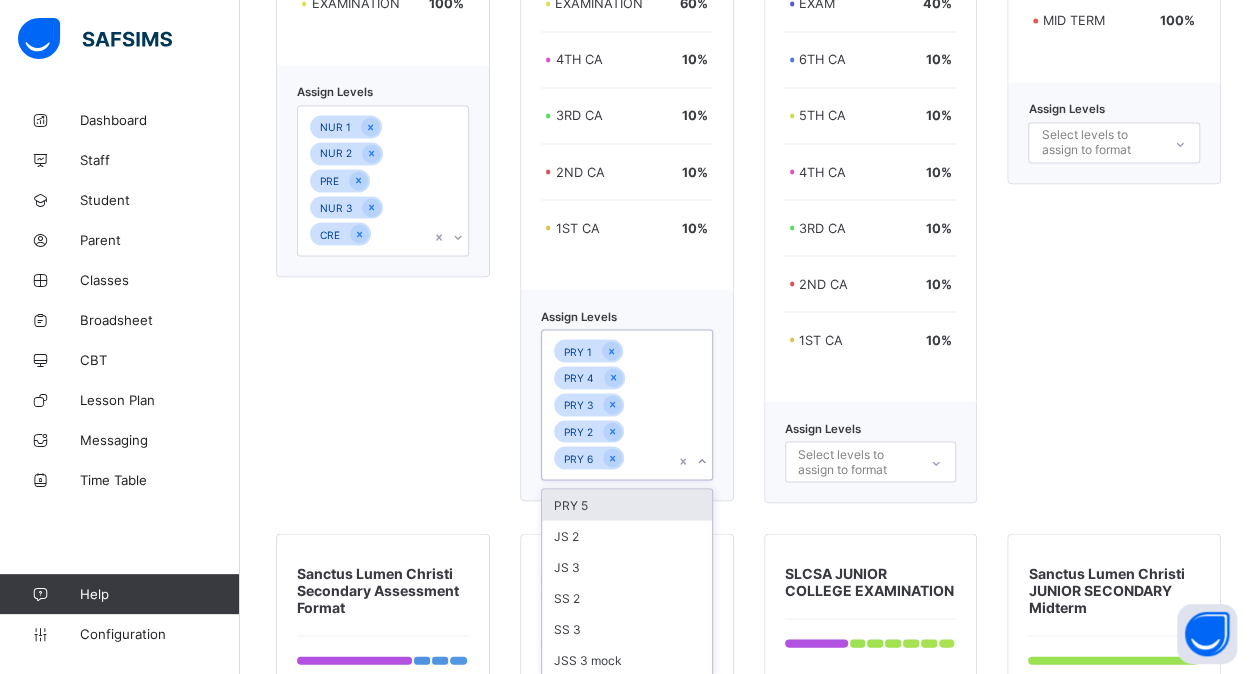 click on "PRY 5" at bounding box center (627, 504) 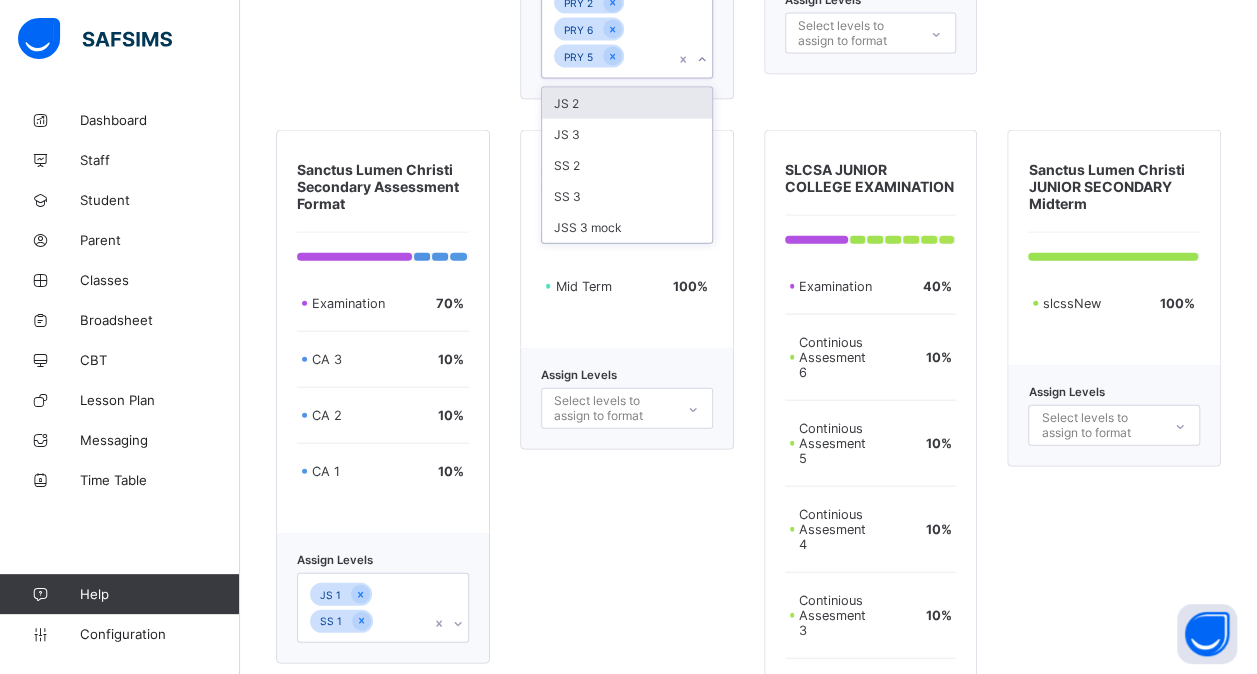 scroll, scrollTop: 6088, scrollLeft: 0, axis: vertical 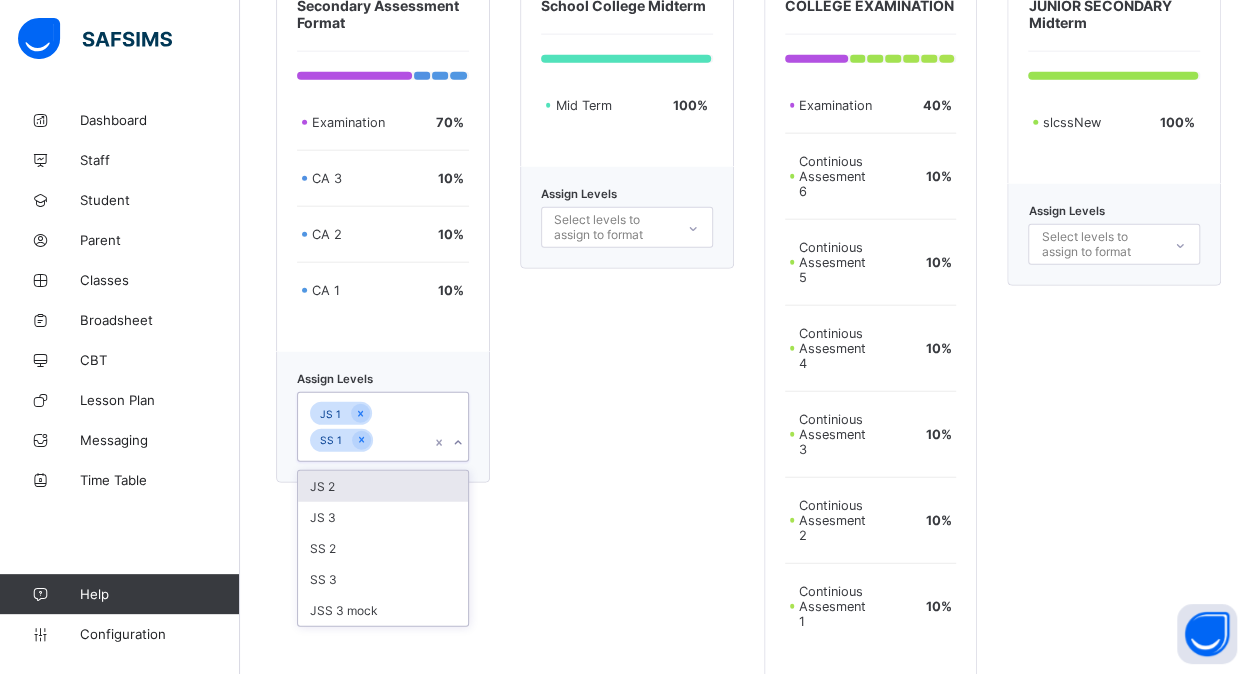 click on "JS 1 SS 1" at bounding box center [364, 427] 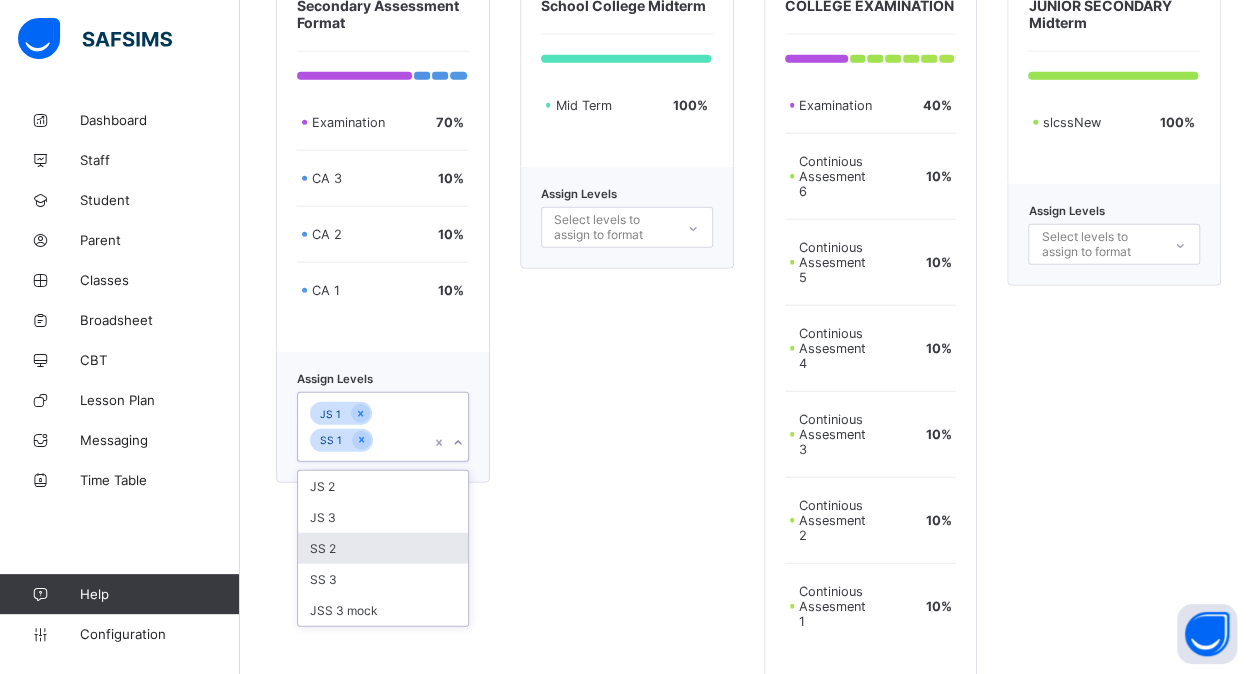 click on "SS 2" at bounding box center [383, 548] 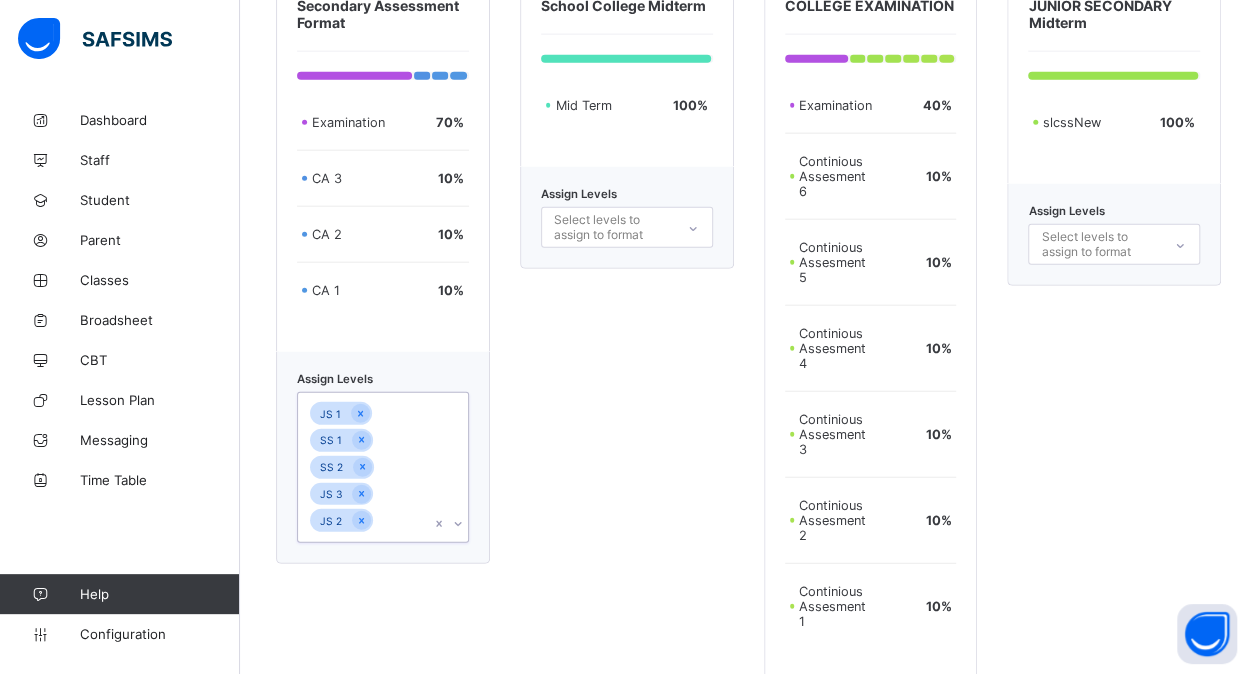 click on "JS 1 SS 1 SS 2 JS 3 JS 2" at bounding box center [364, 467] 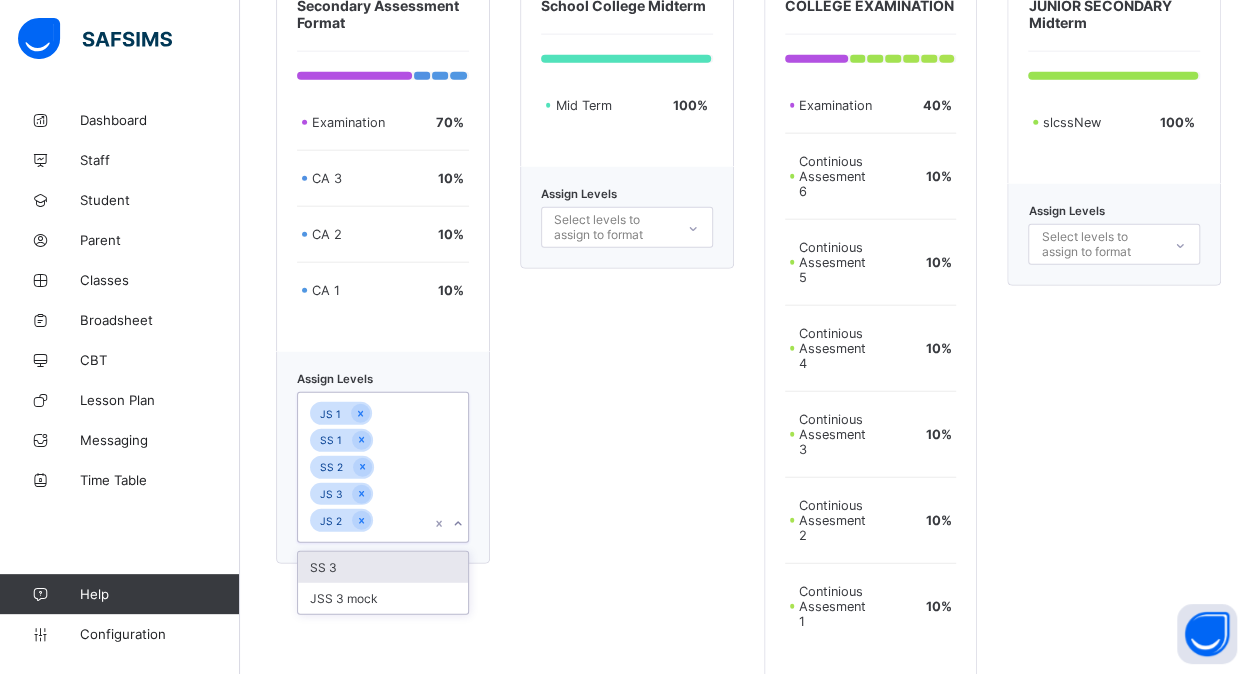 click on "JS 1 SS 1 SS 2 JS 3 JS 2" at bounding box center (364, 467) 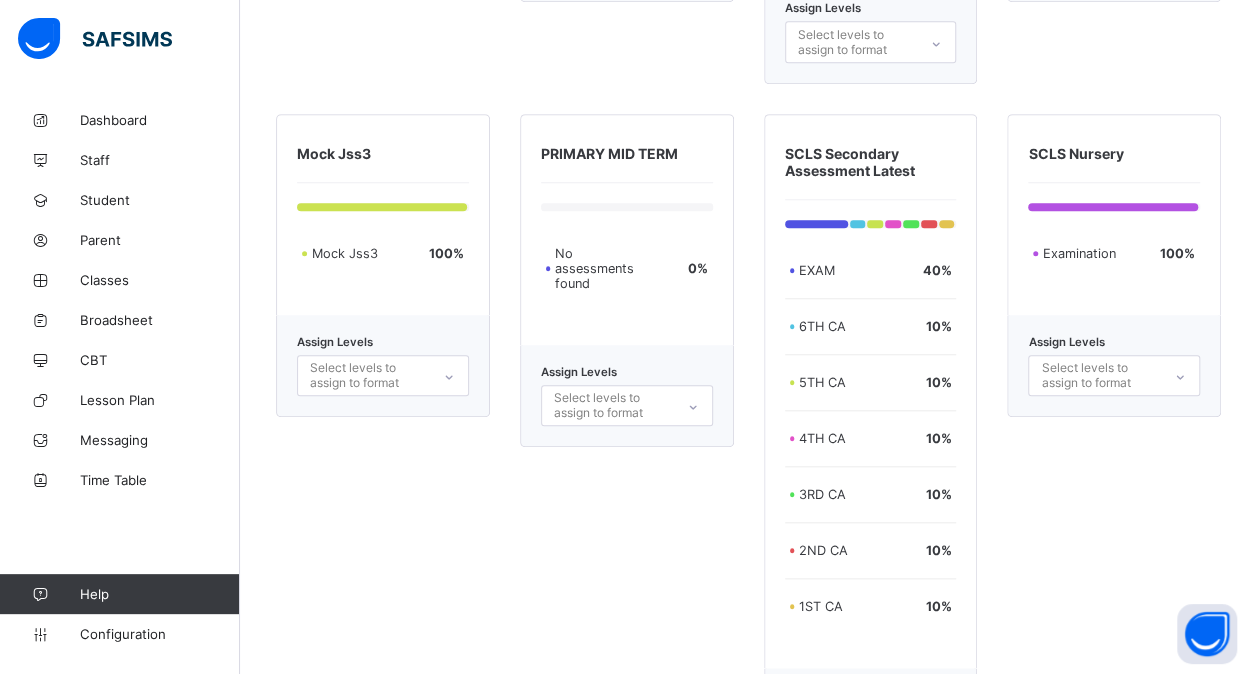 scroll, scrollTop: 4525, scrollLeft: 0, axis: vertical 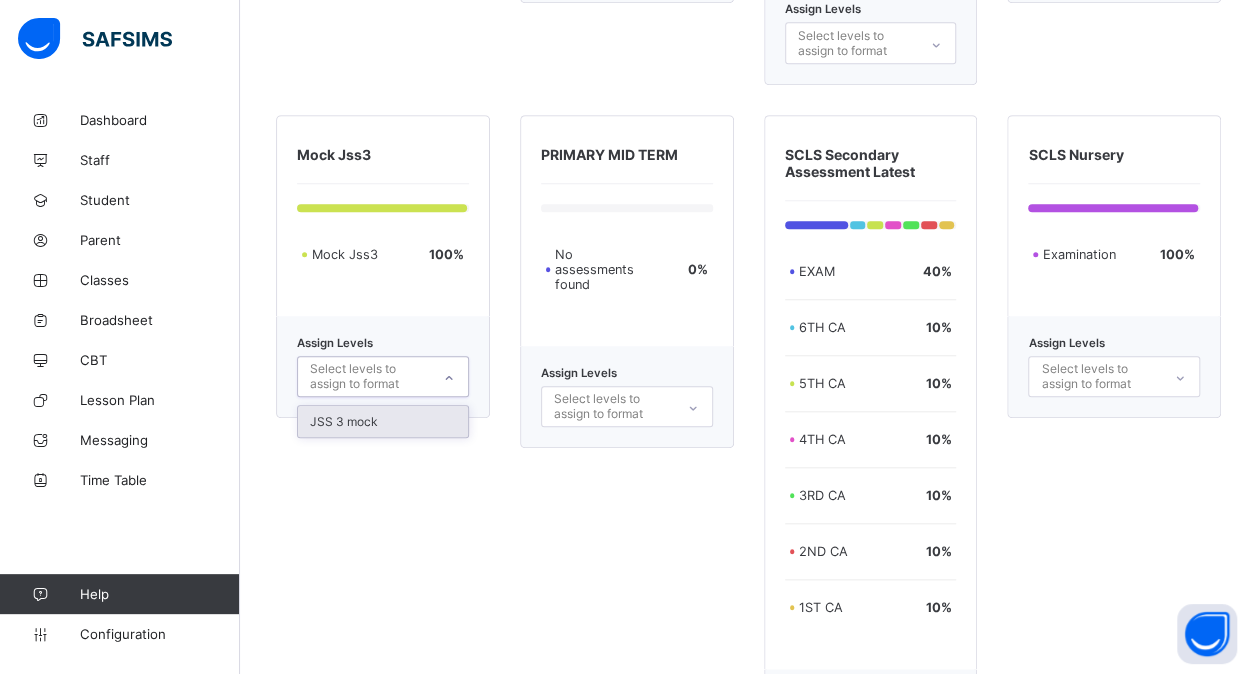 drag, startPoint x: 408, startPoint y: 354, endPoint x: 409, endPoint y: 412, distance: 58.00862 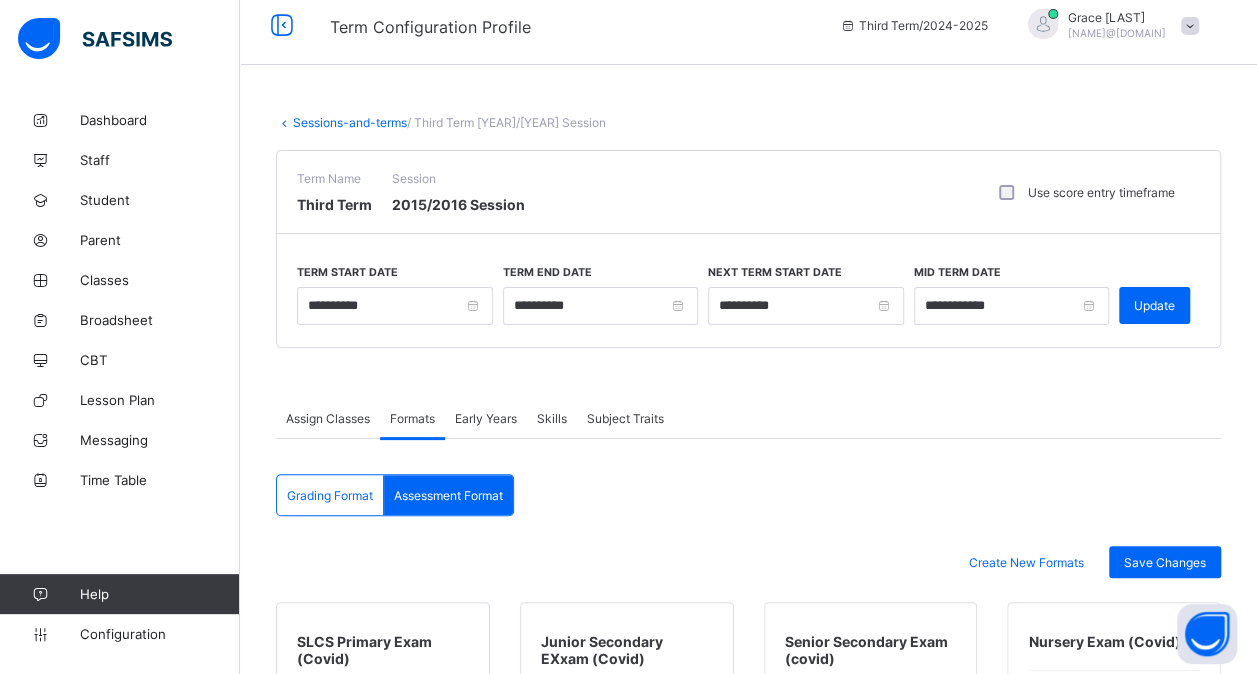 scroll, scrollTop: 0, scrollLeft: 0, axis: both 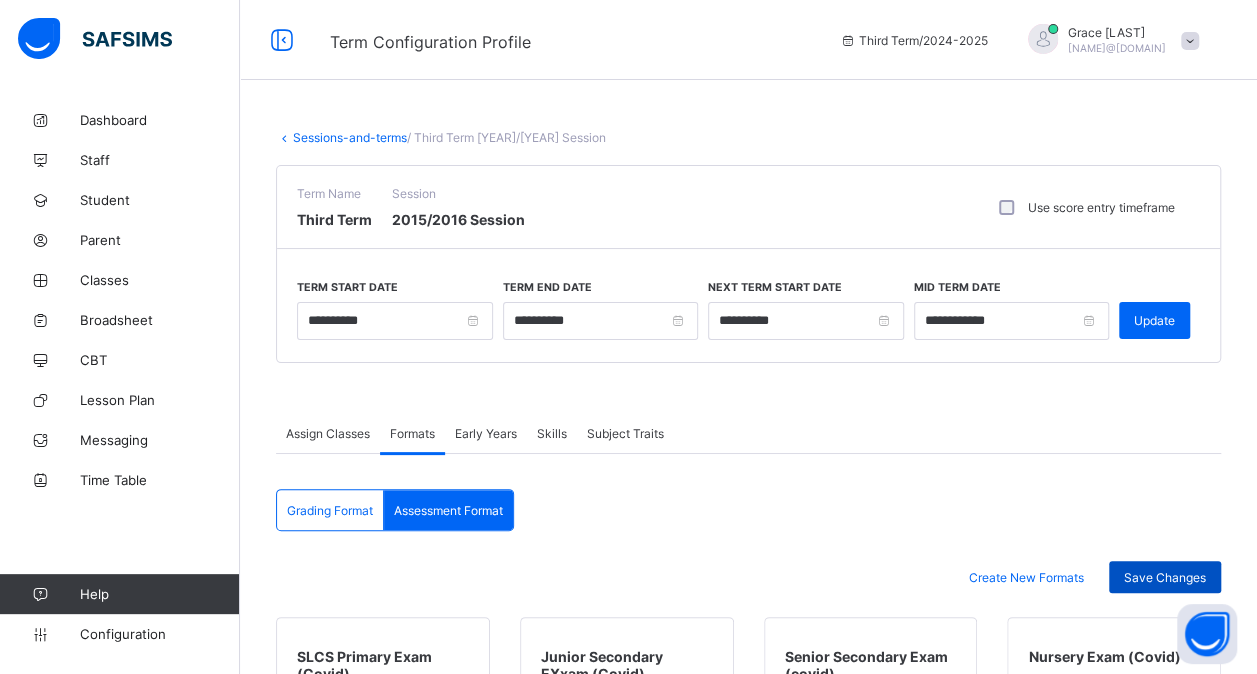 click on "Save Changes" at bounding box center (1165, 577) 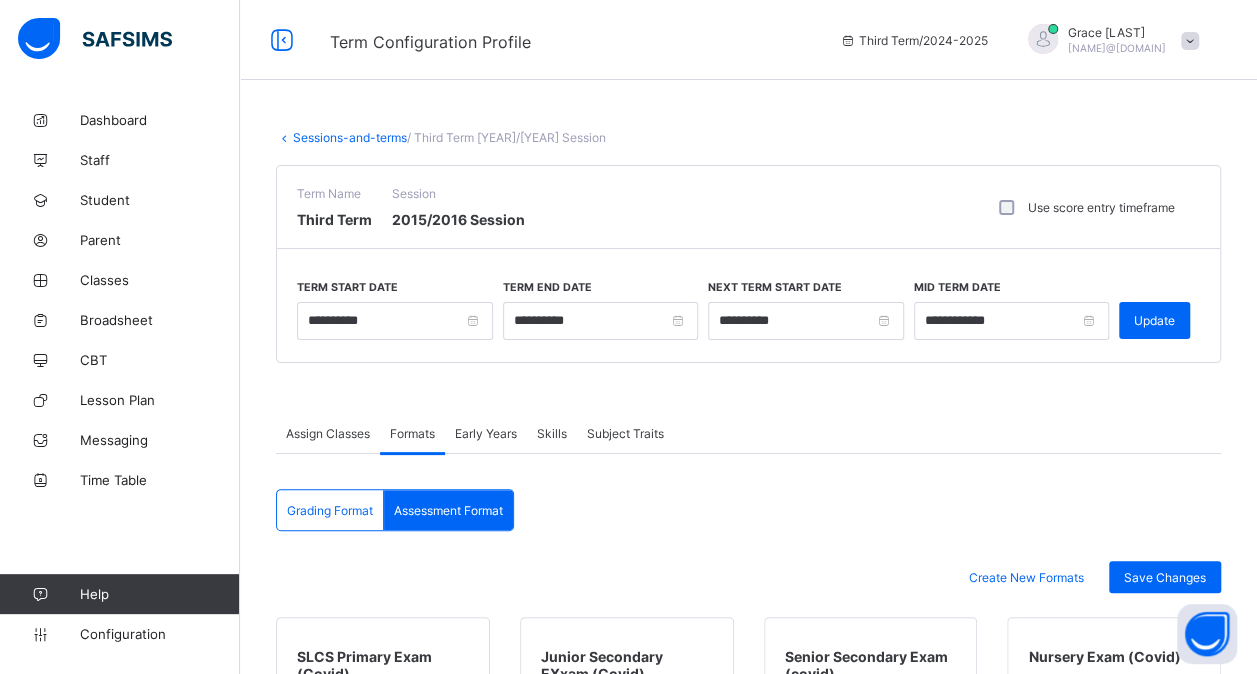 click on "Sessions-and-terms" at bounding box center [350, 137] 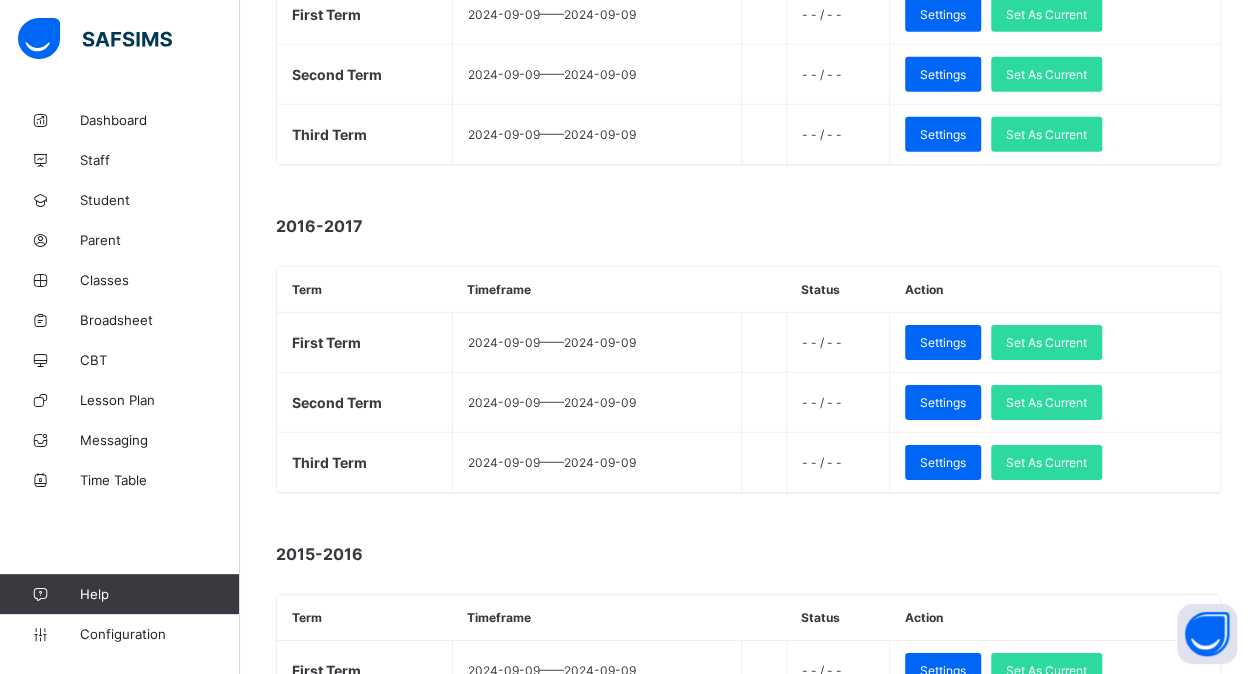 scroll, scrollTop: 3377, scrollLeft: 0, axis: vertical 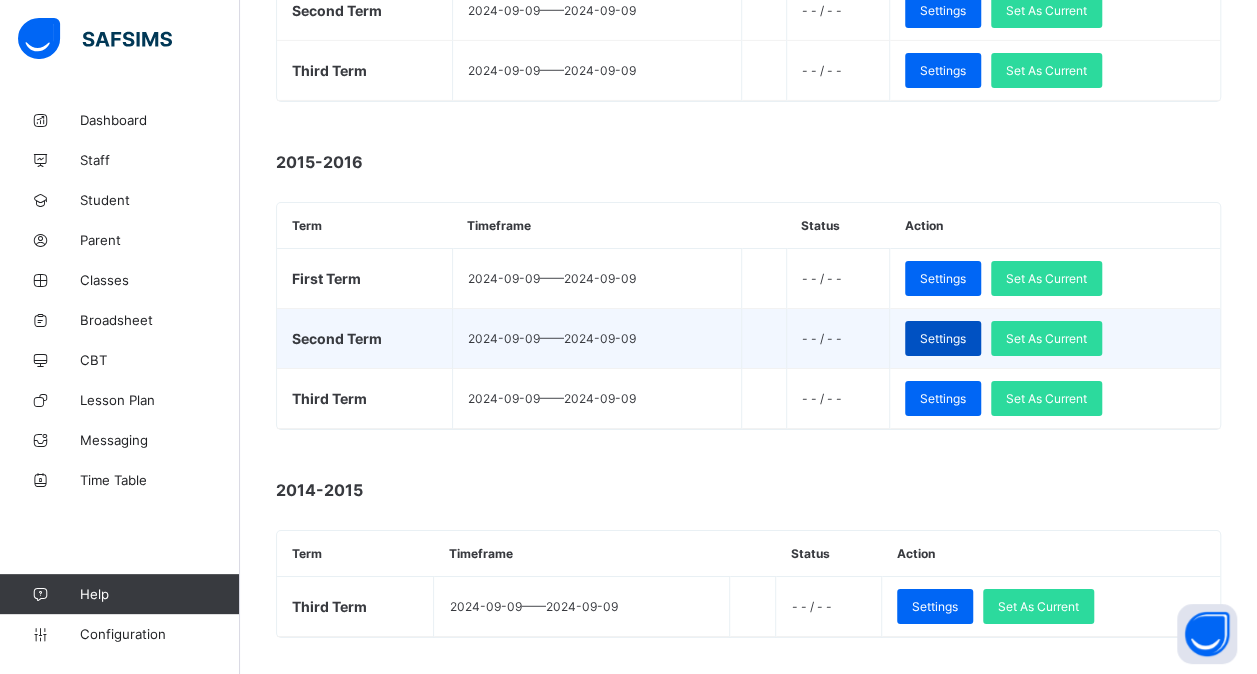 click on "Settings" at bounding box center (943, 338) 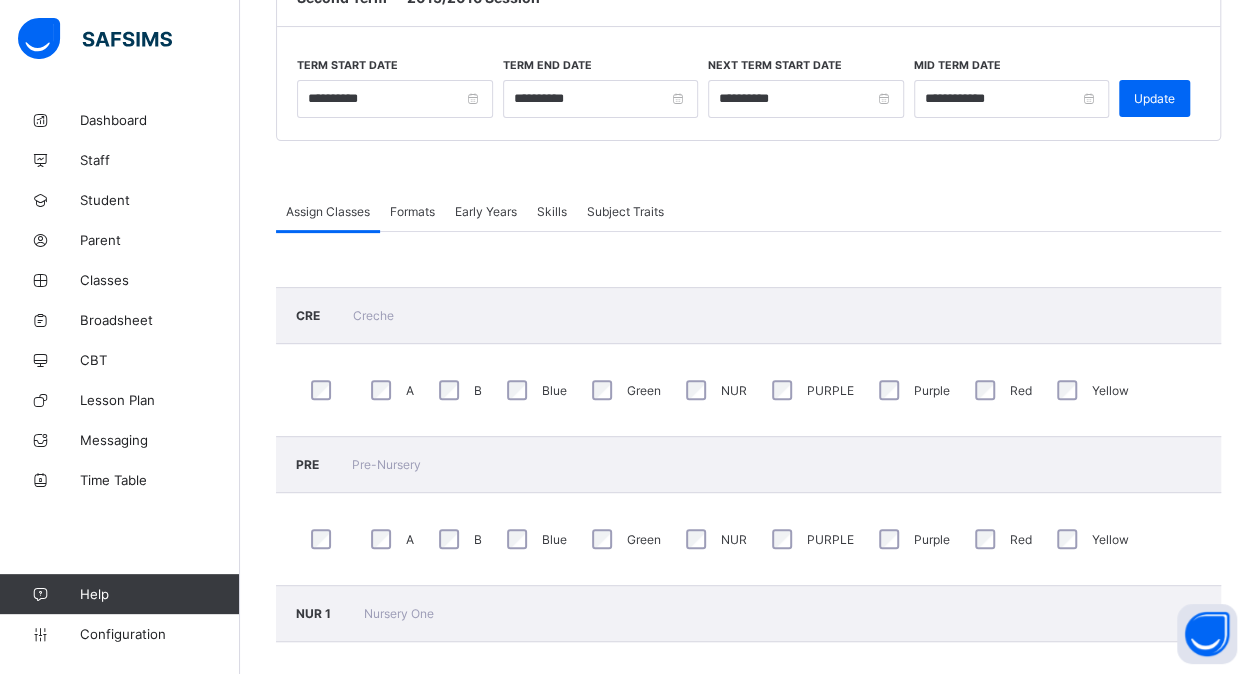 scroll, scrollTop: 0, scrollLeft: 0, axis: both 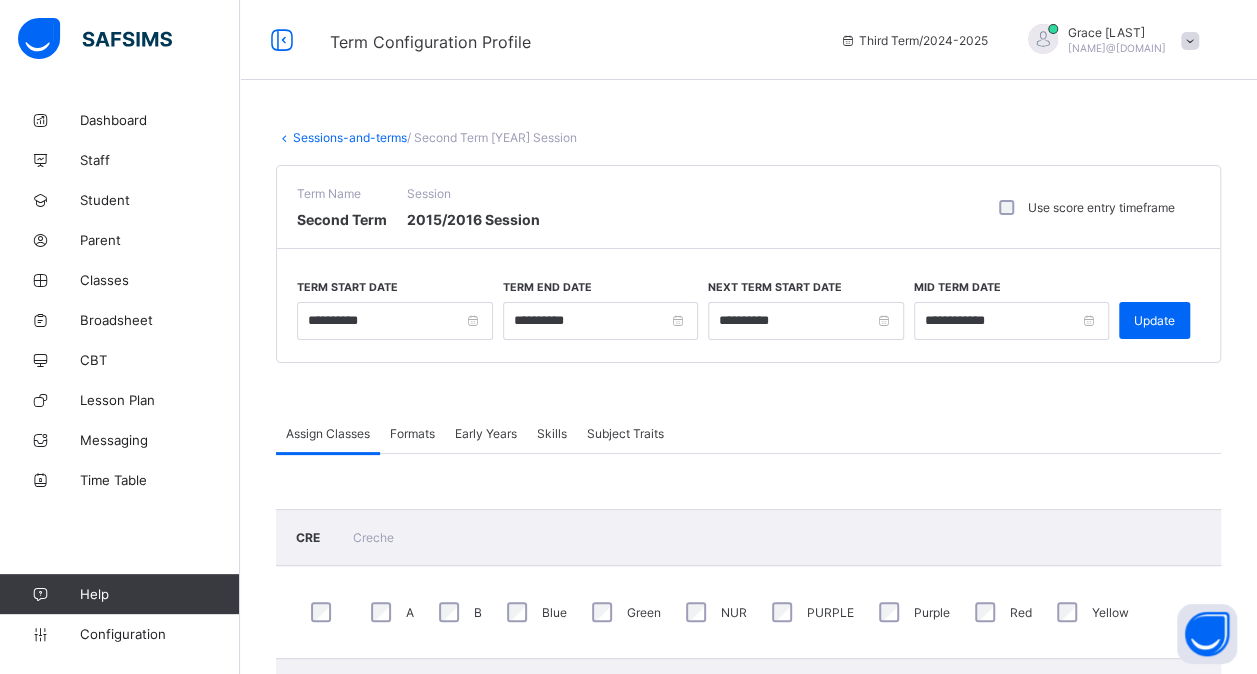 click on "Formats" at bounding box center (412, 433) 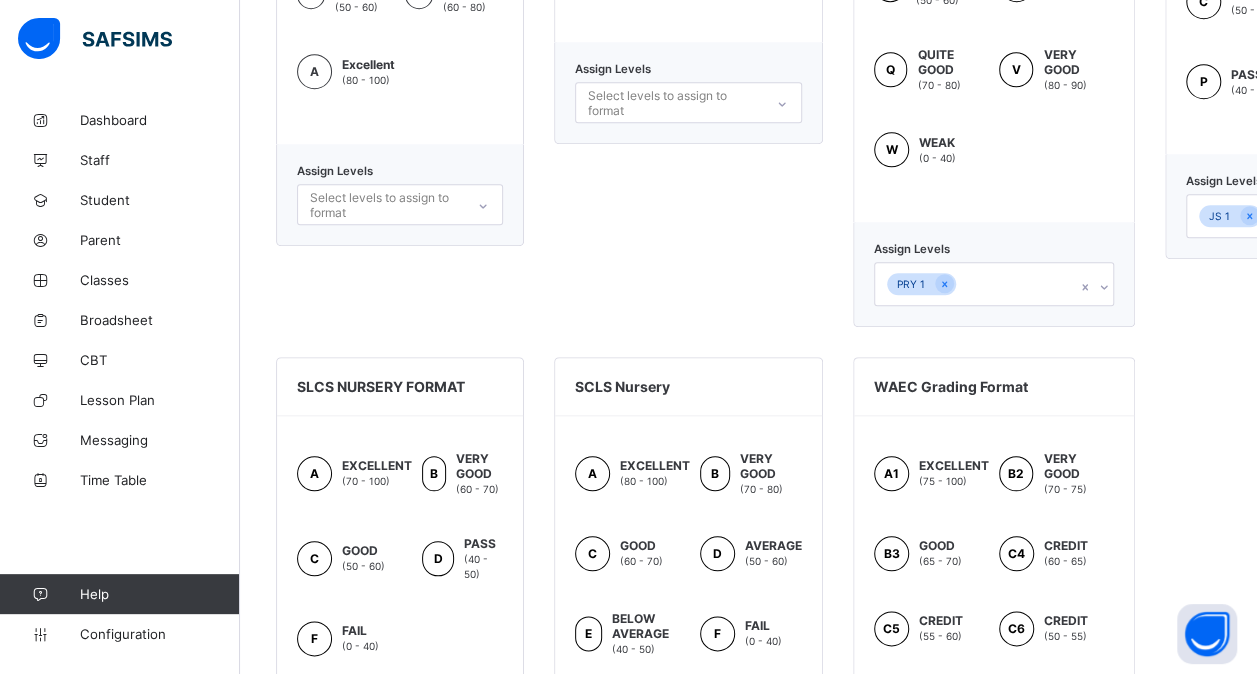 scroll, scrollTop: 1296, scrollLeft: 0, axis: vertical 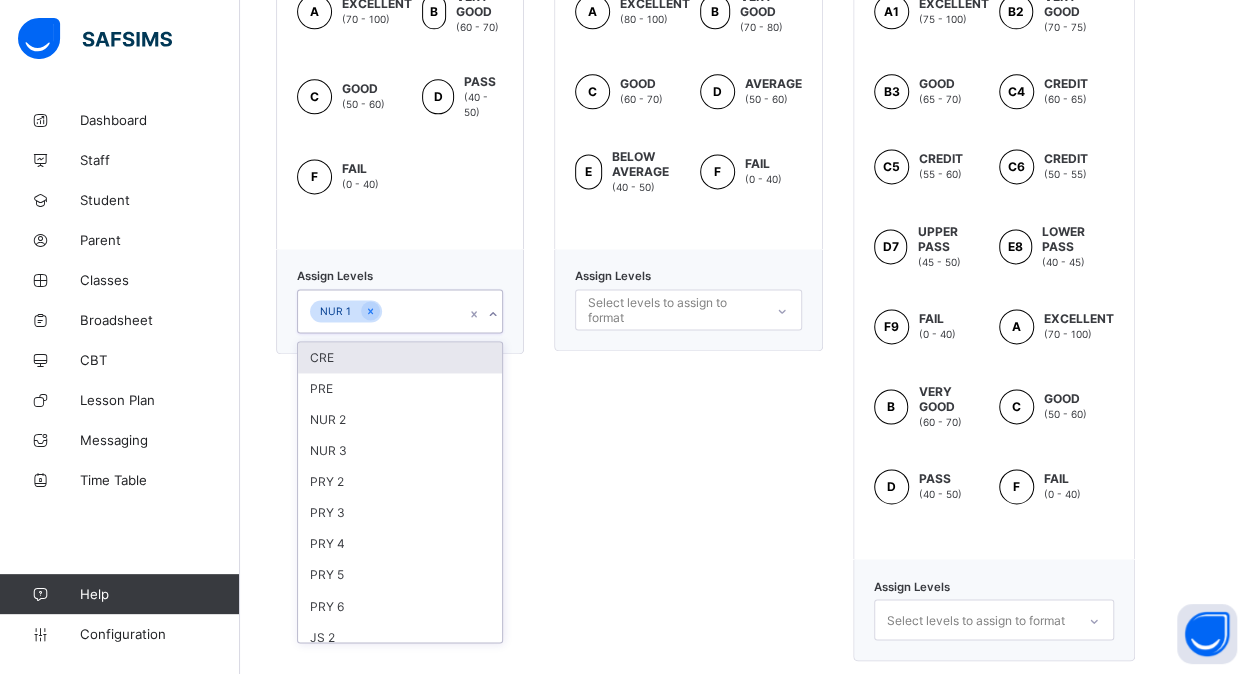 click on "NUR 1" at bounding box center [381, 311] 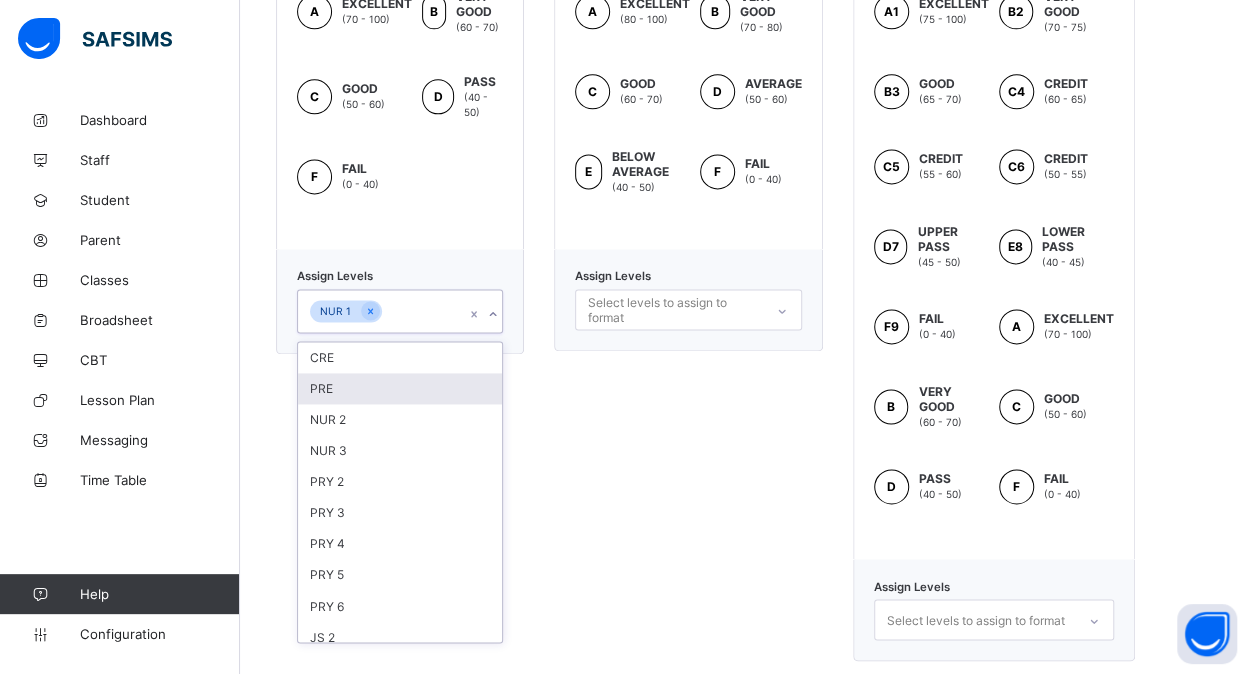 click on "PRE" at bounding box center [400, 388] 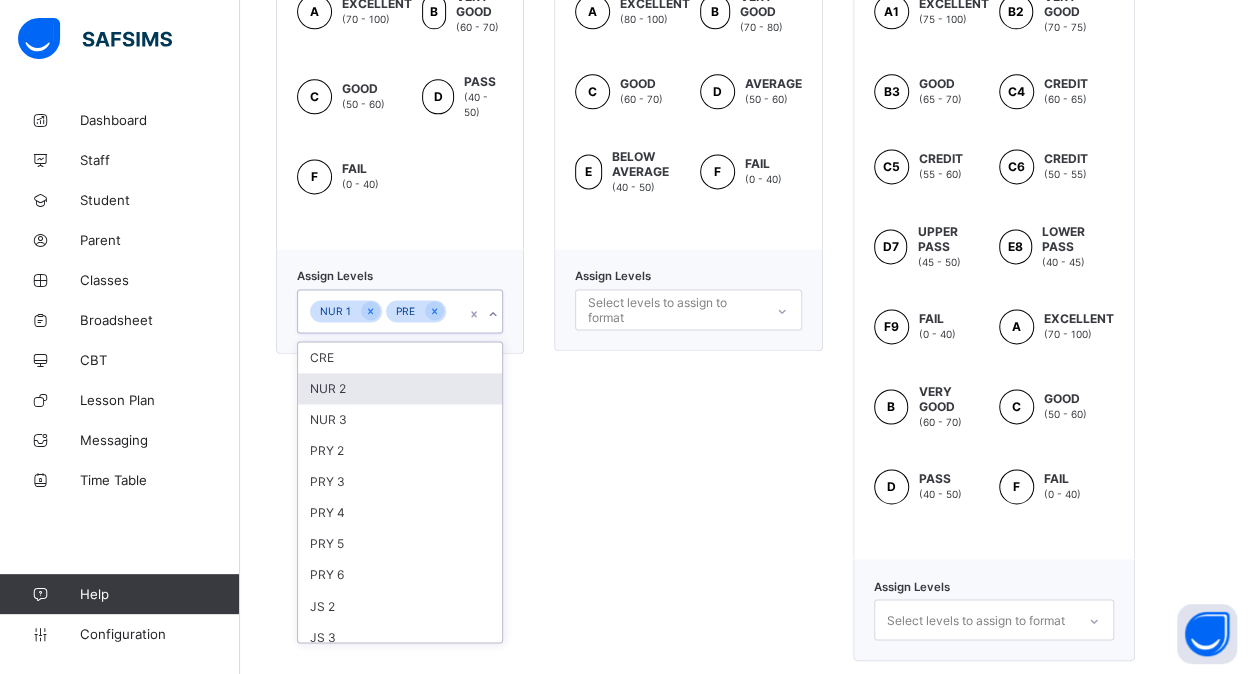 click on "NUR 2" at bounding box center [400, 388] 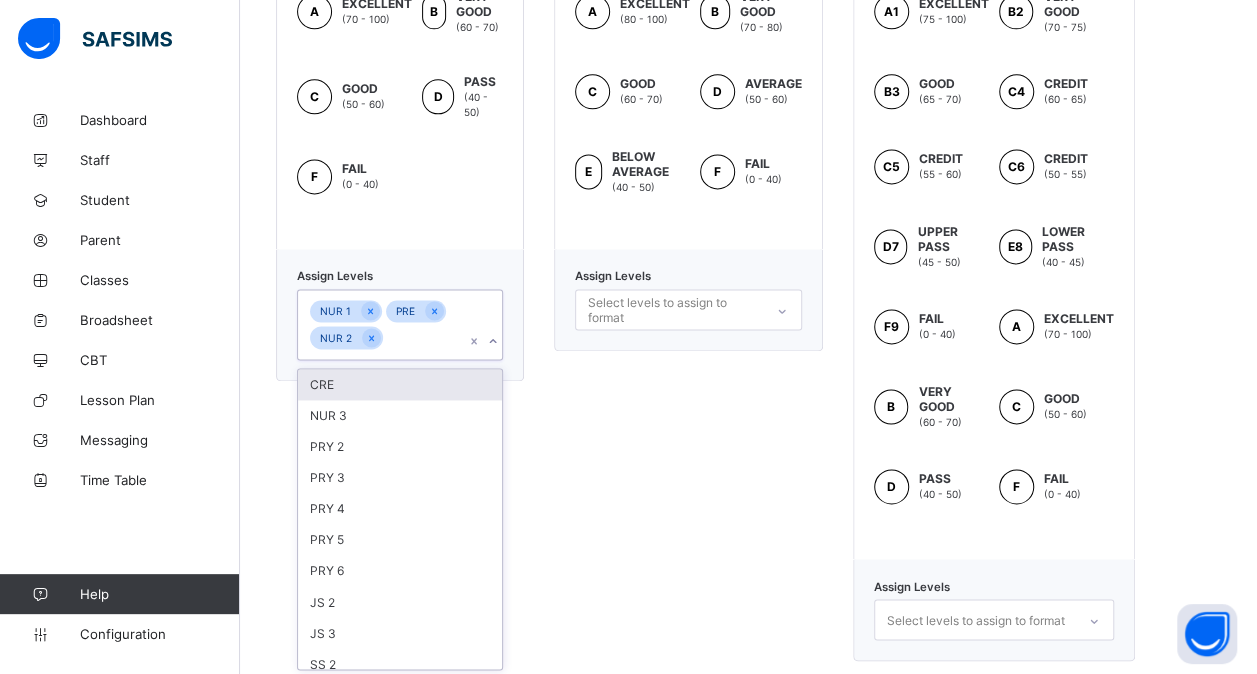 click on "CRE" at bounding box center (400, 384) 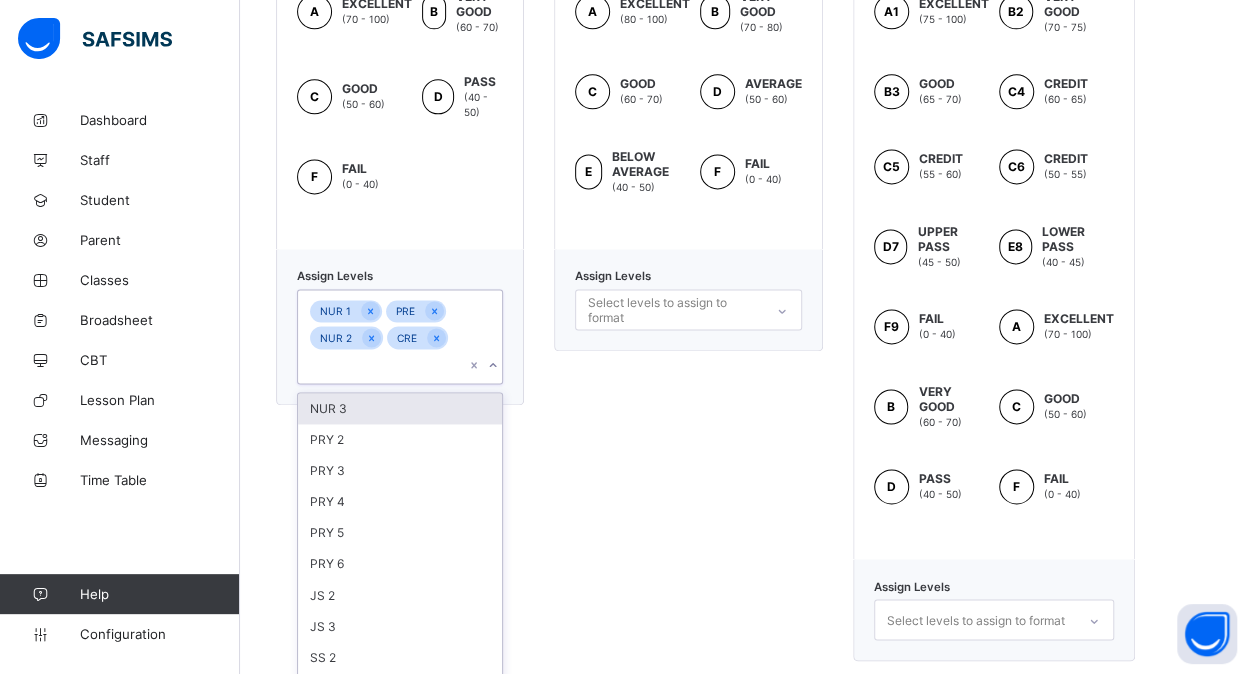 click on "NUR 3" at bounding box center (400, 408) 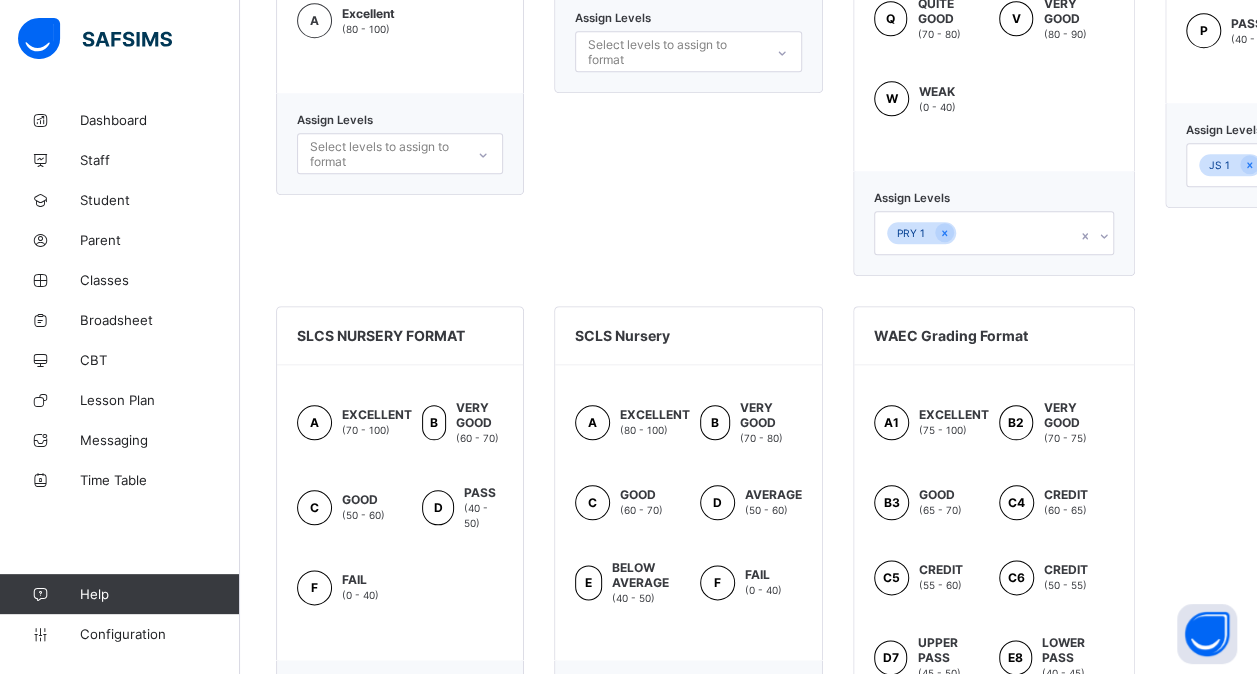 scroll, scrollTop: 884, scrollLeft: 0, axis: vertical 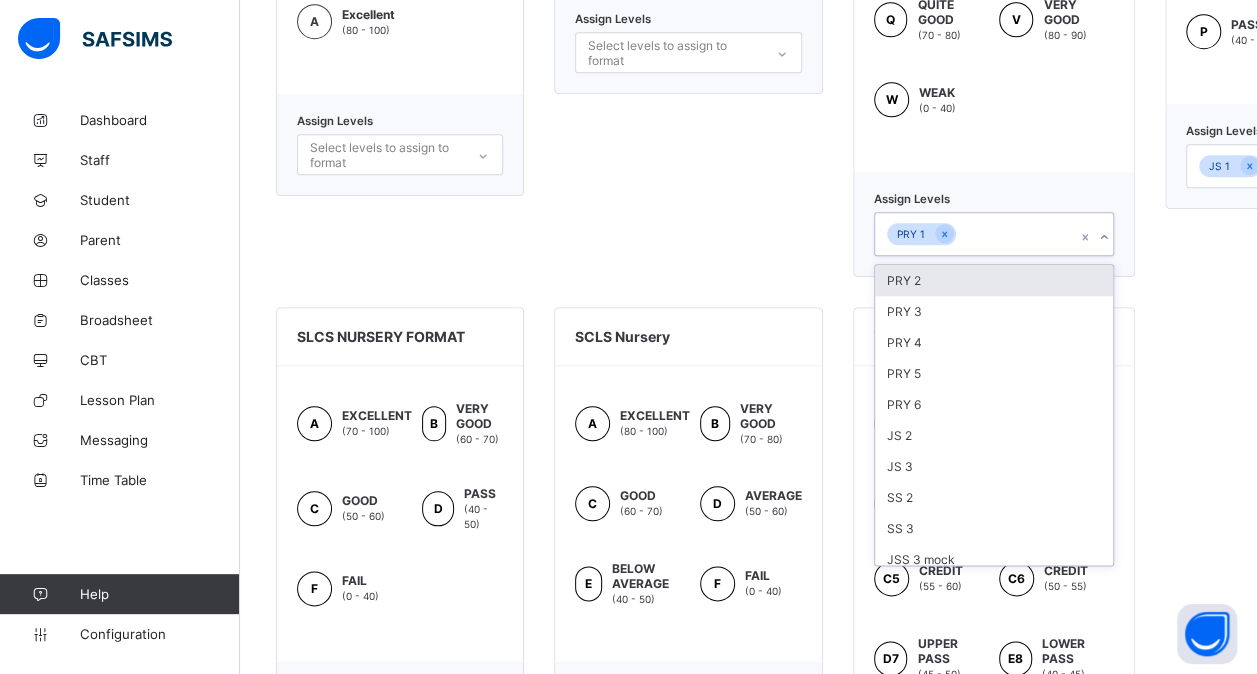click on "PRY 1" at bounding box center [975, 234] 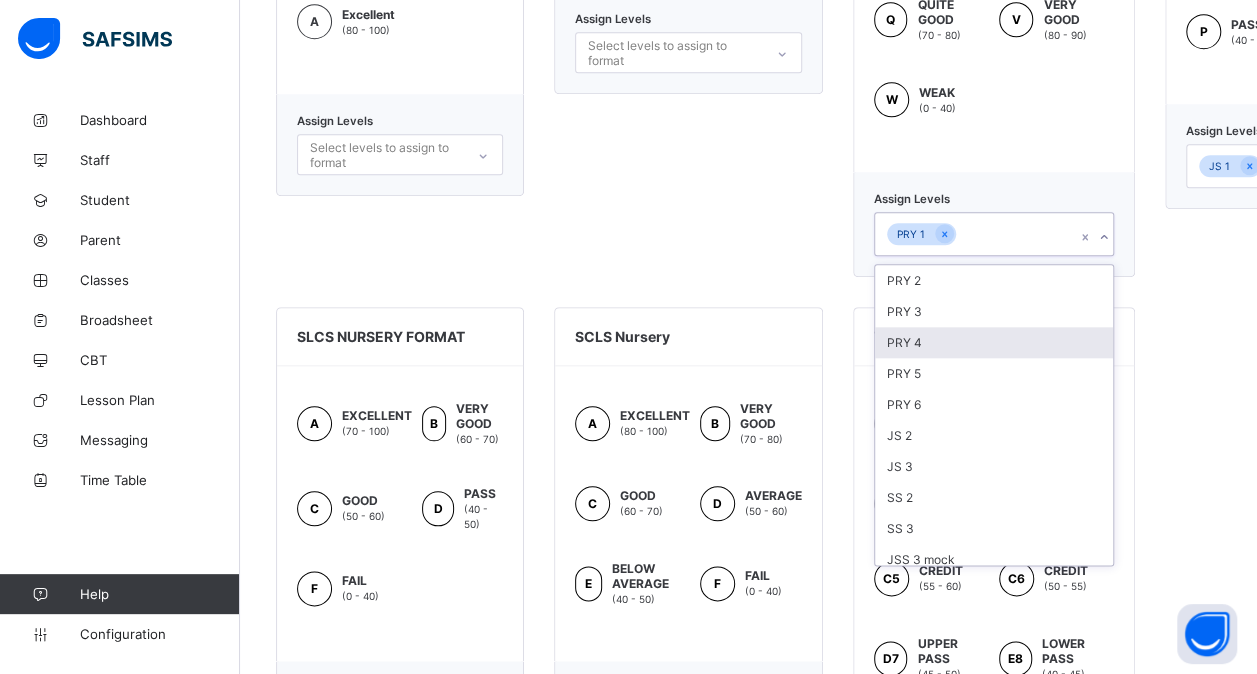 click on "PRY 4" at bounding box center (994, 342) 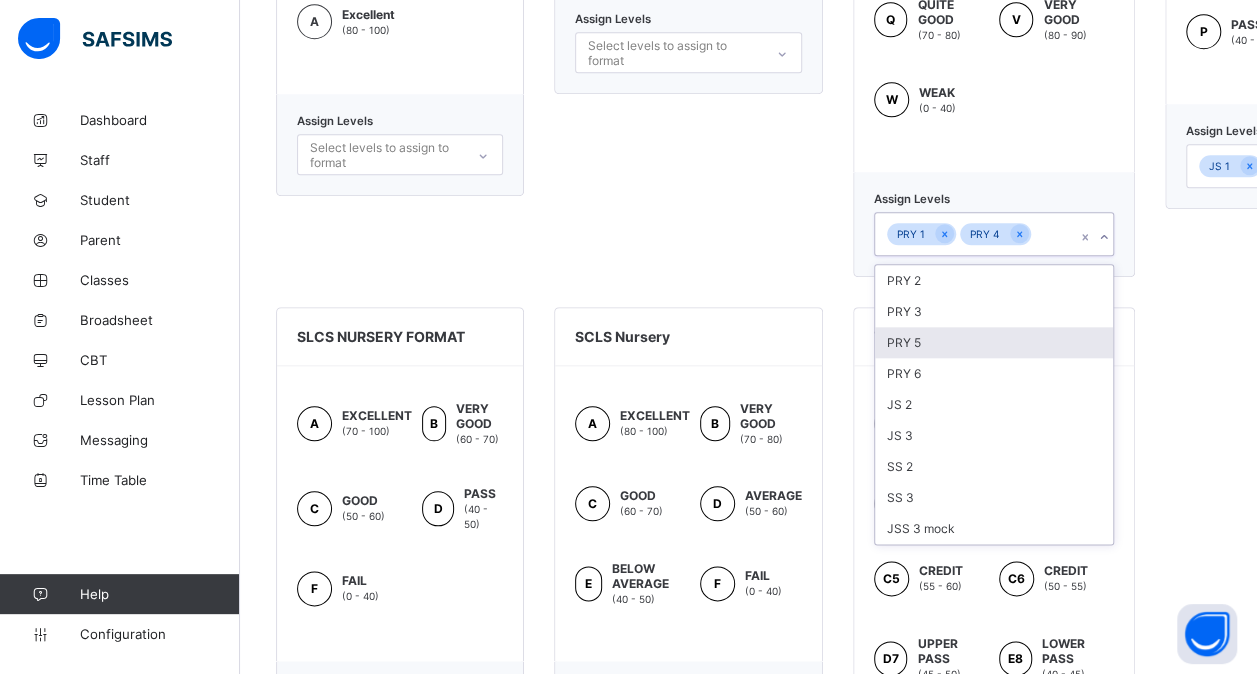 click on "PRY 5" at bounding box center [994, 342] 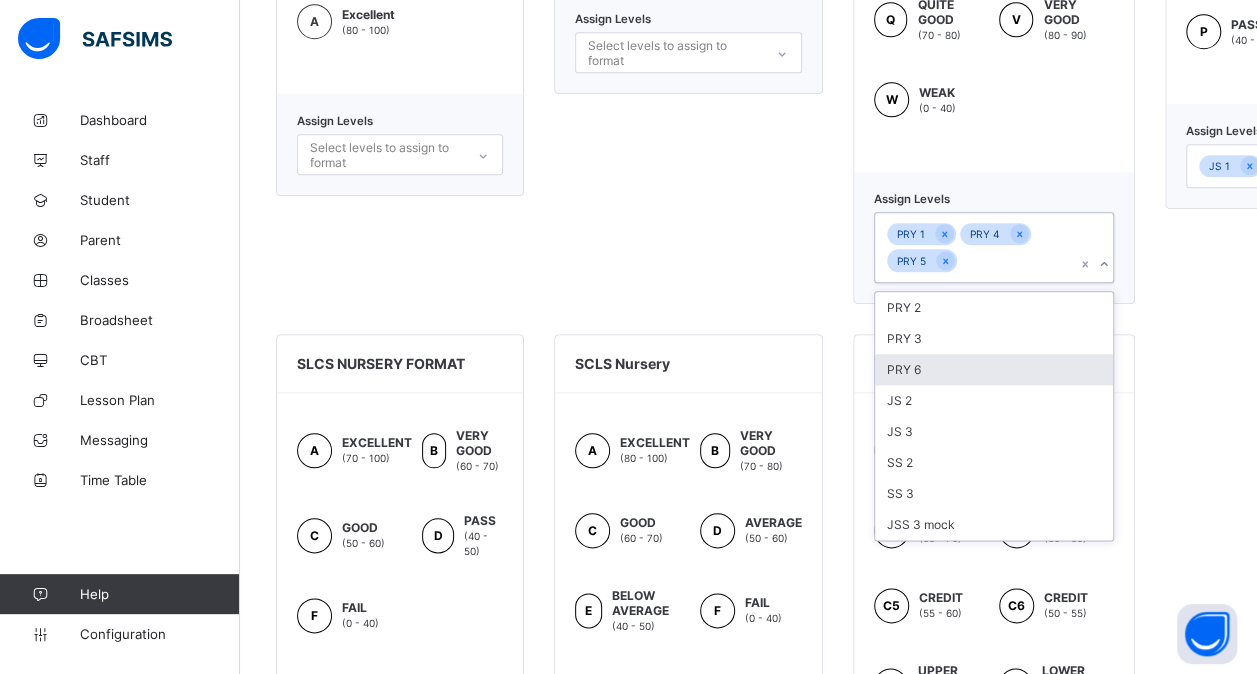 click on "PRY 6" at bounding box center [994, 369] 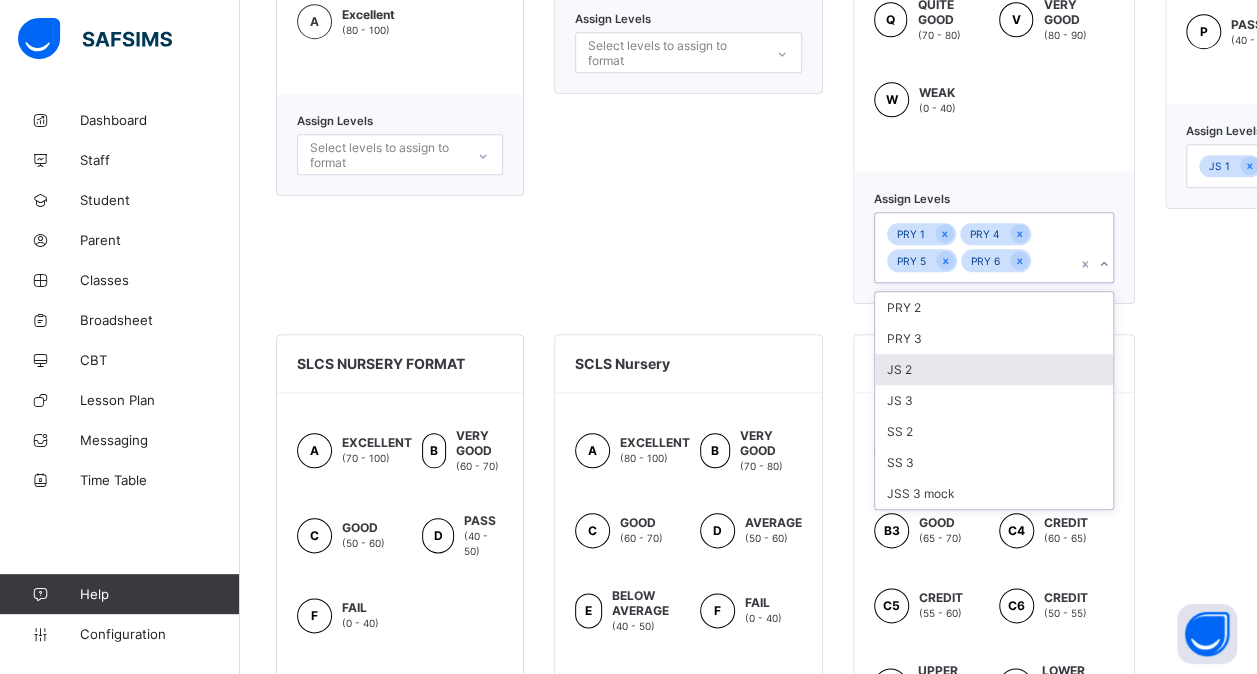 click on "JS 2" at bounding box center [994, 369] 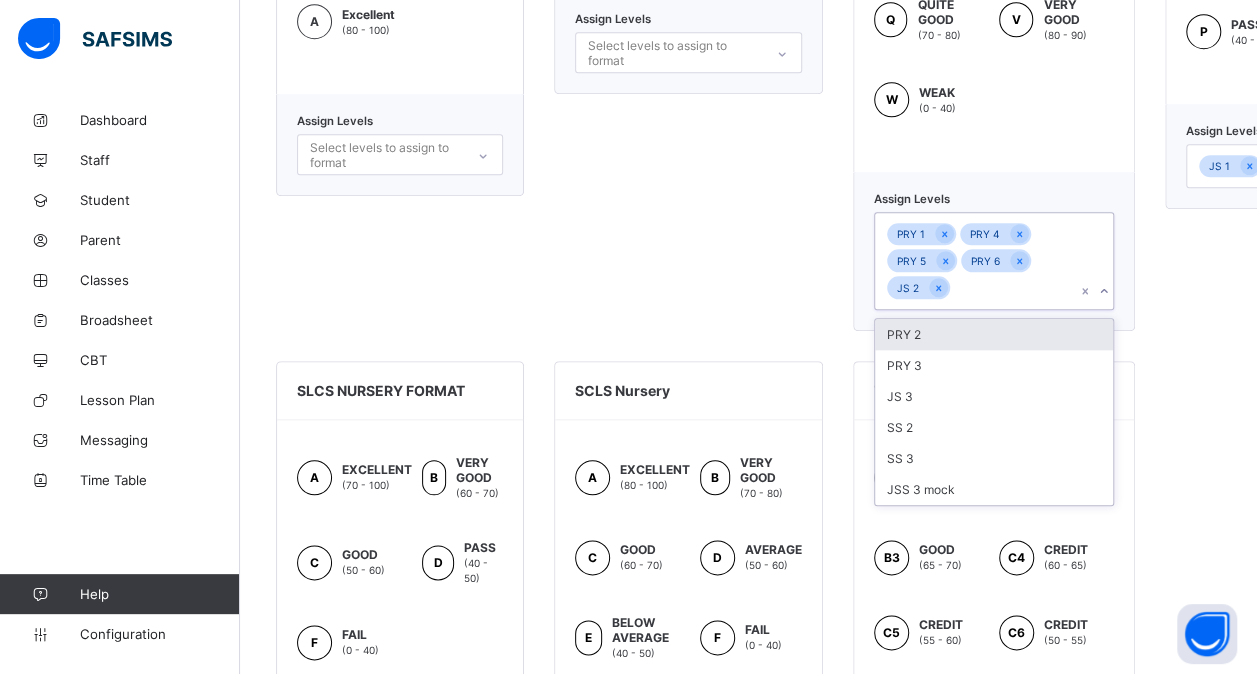 click on "PRY 2" at bounding box center (994, 334) 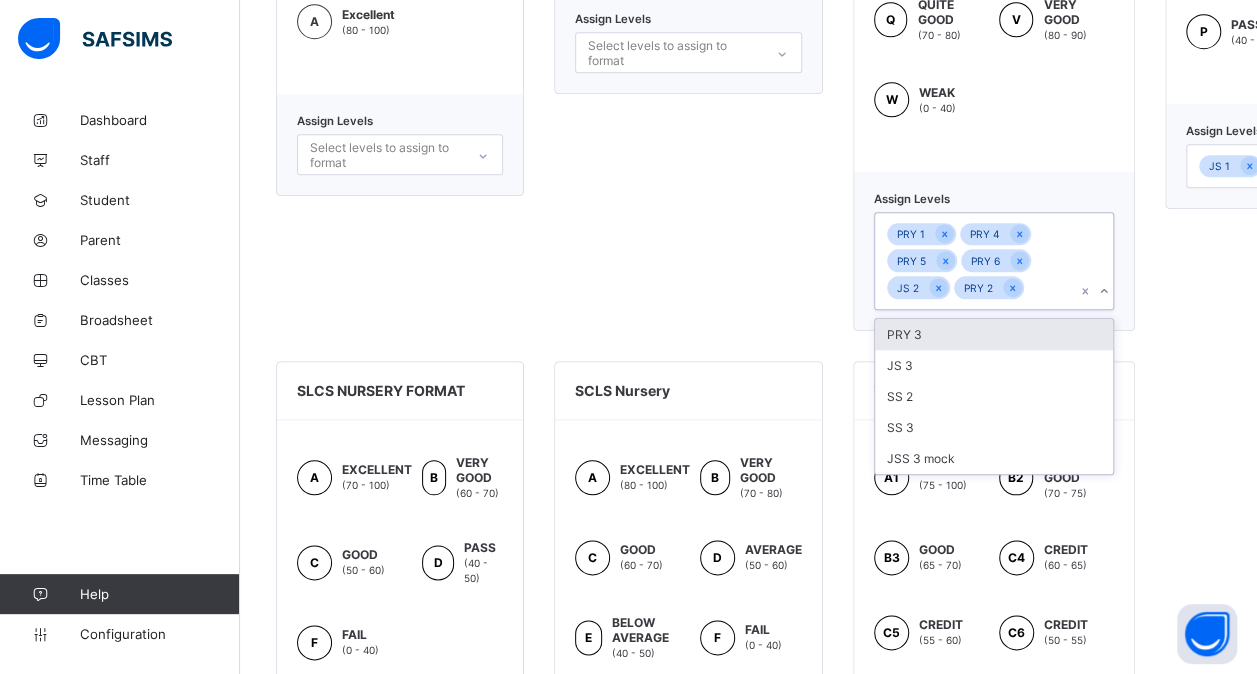 click on "PRY 3" at bounding box center (994, 334) 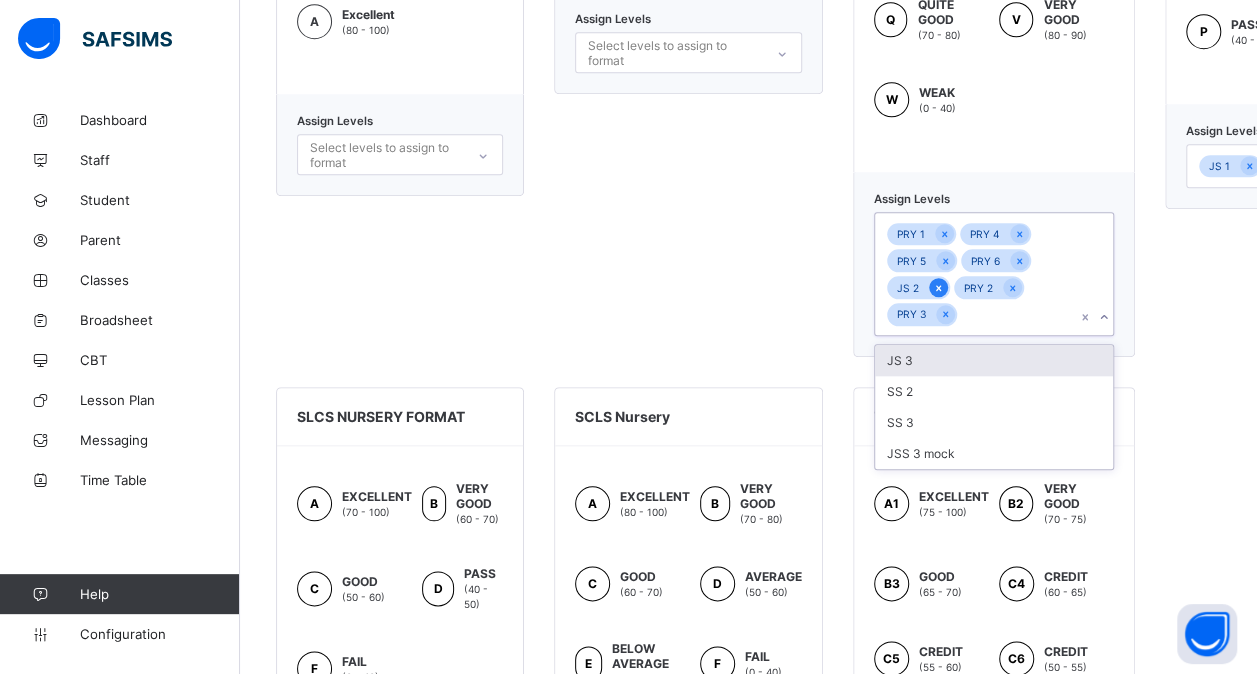 click 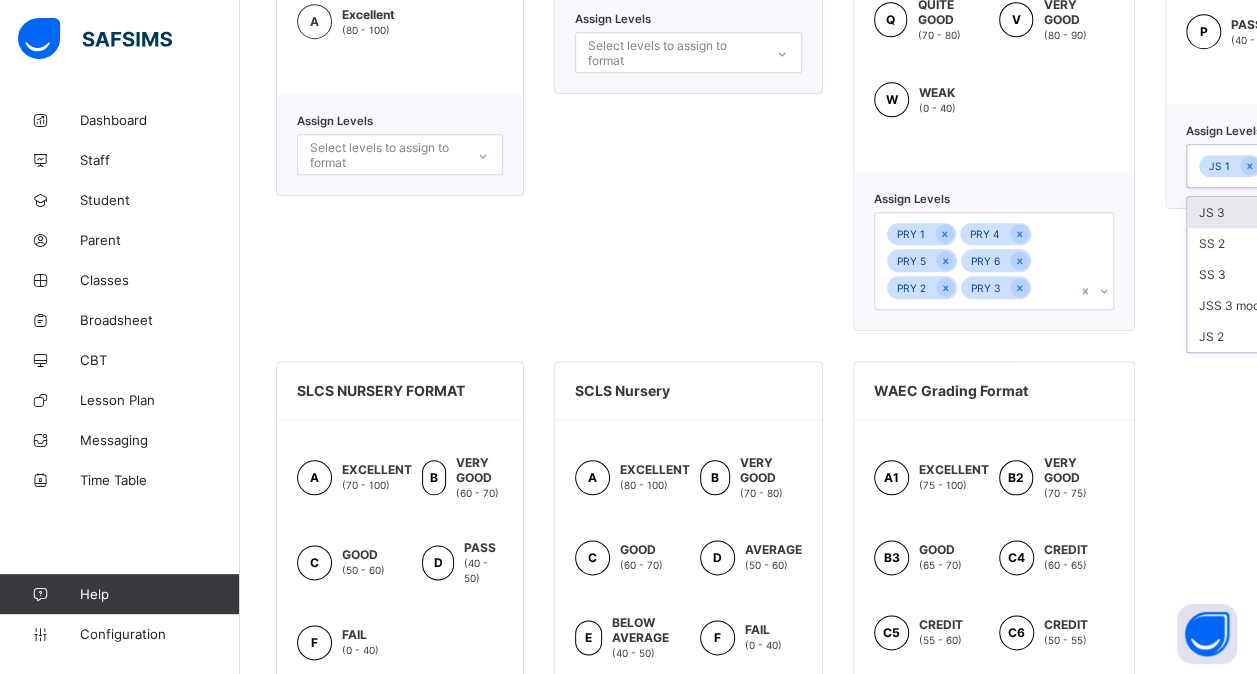 scroll, scrollTop: 884, scrollLeft: 162, axis: both 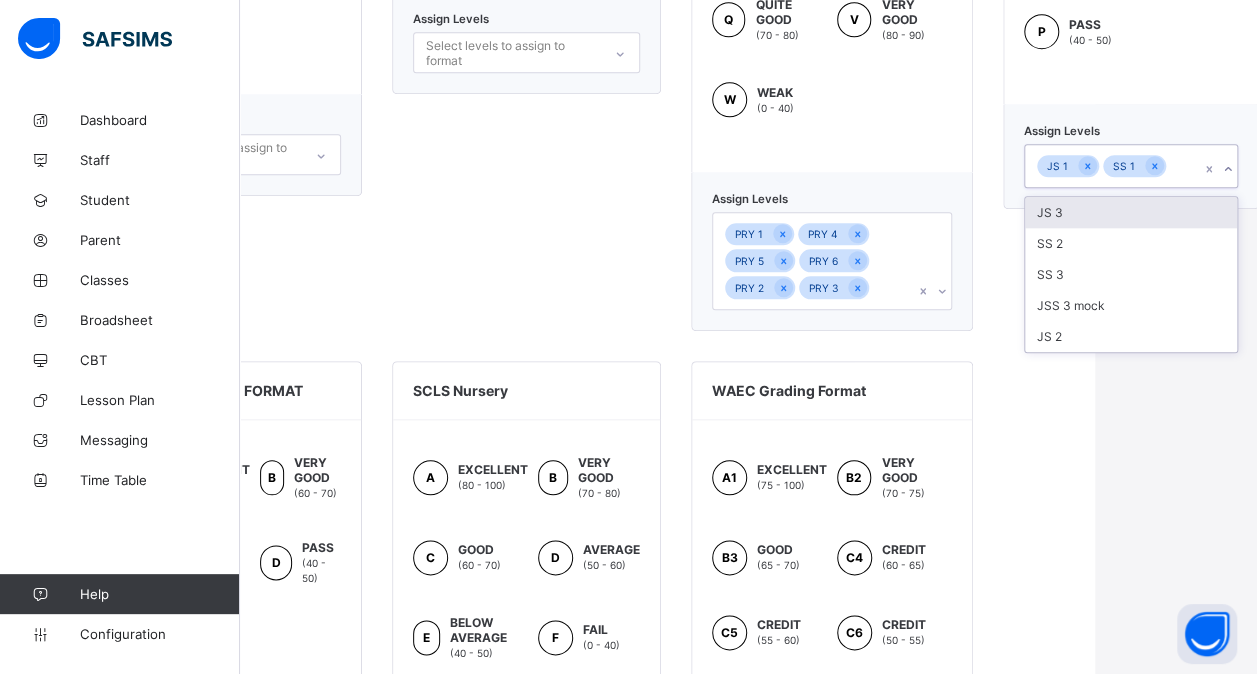 click on "JS 1 SS 1" at bounding box center (1112, 166) 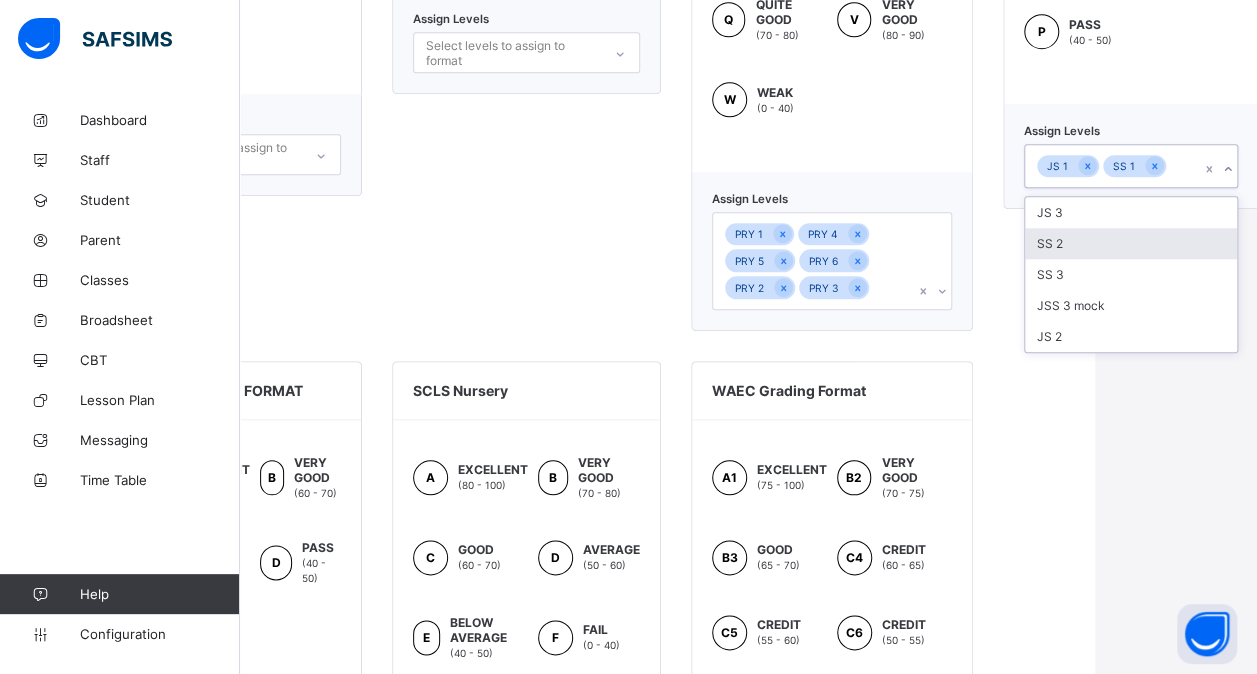 click on "SS 2" at bounding box center [1131, 243] 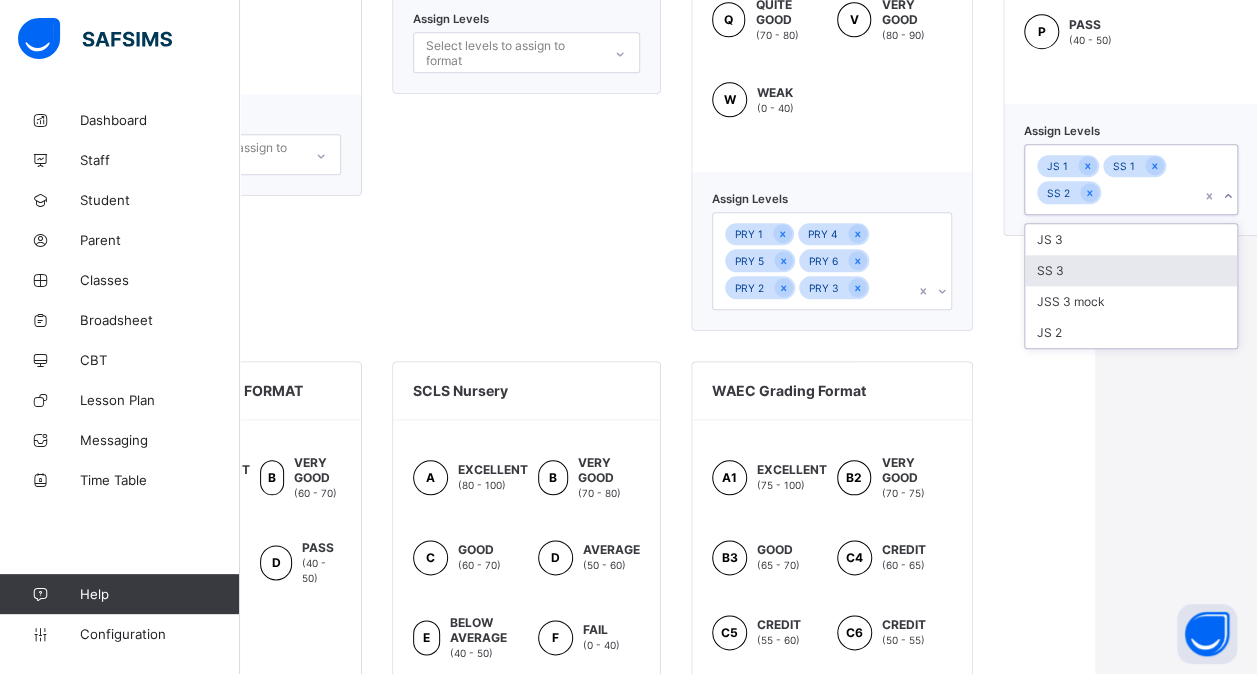 click on "SS 3" at bounding box center [1131, 270] 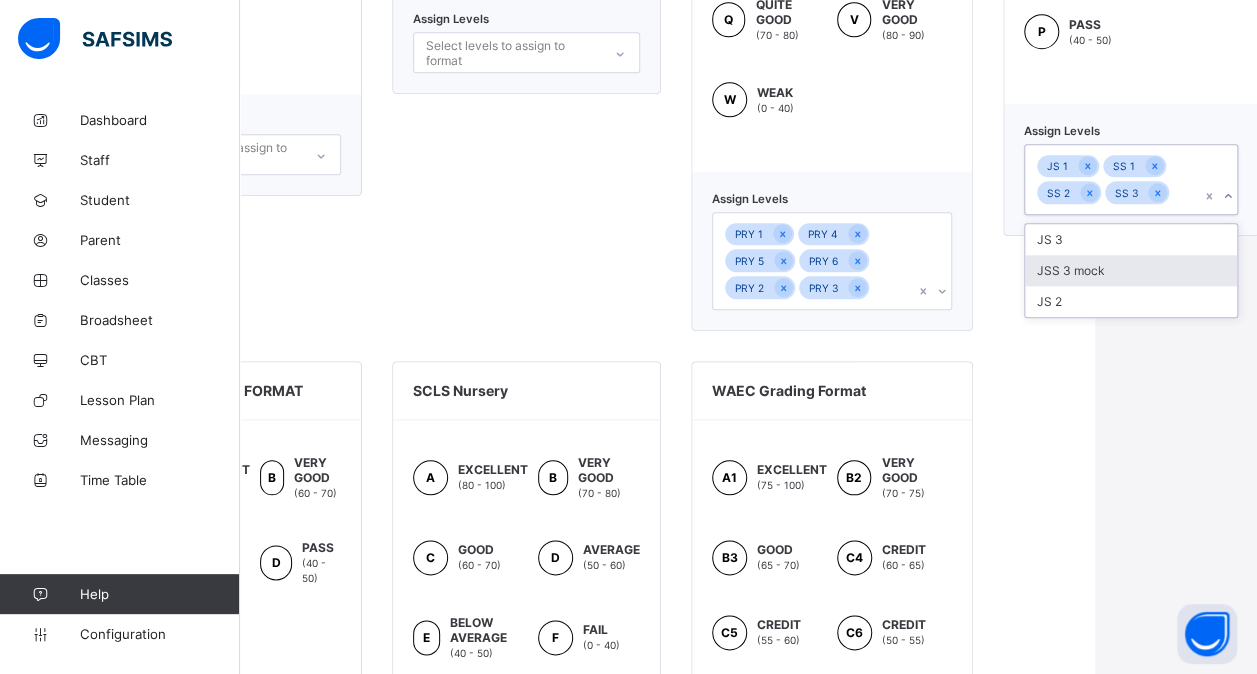 click on "JSS 3 mock" at bounding box center (1131, 270) 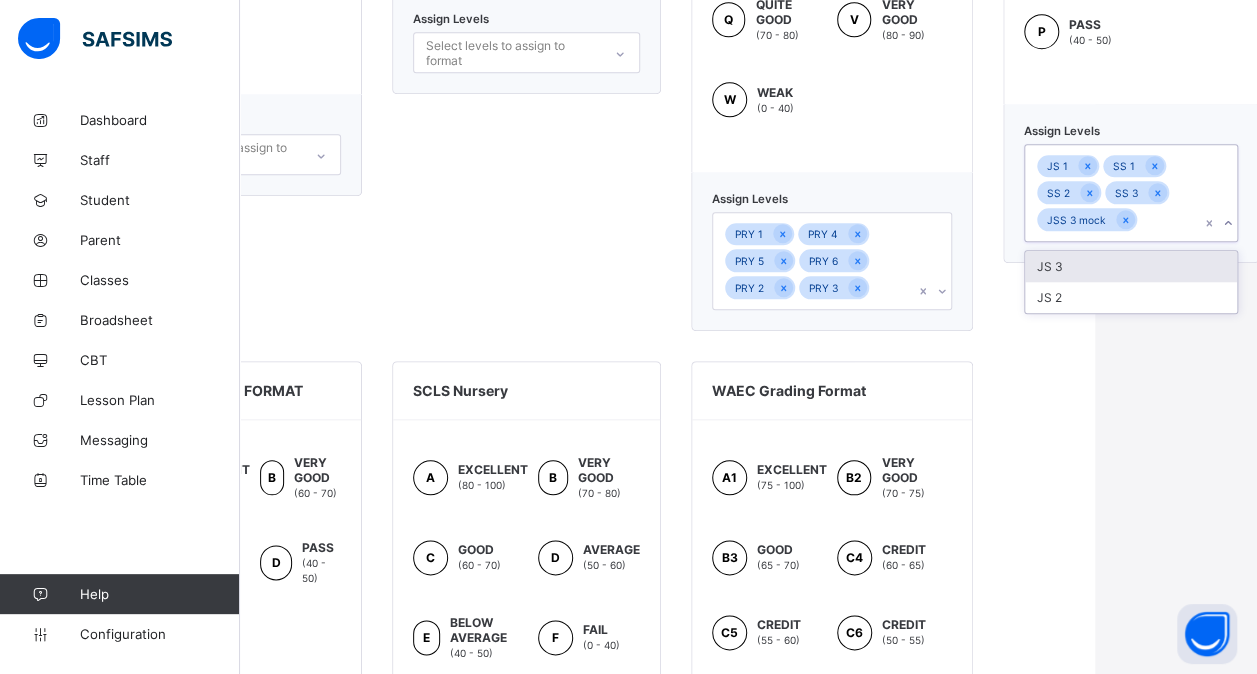 click on "JS 3" at bounding box center [1131, 266] 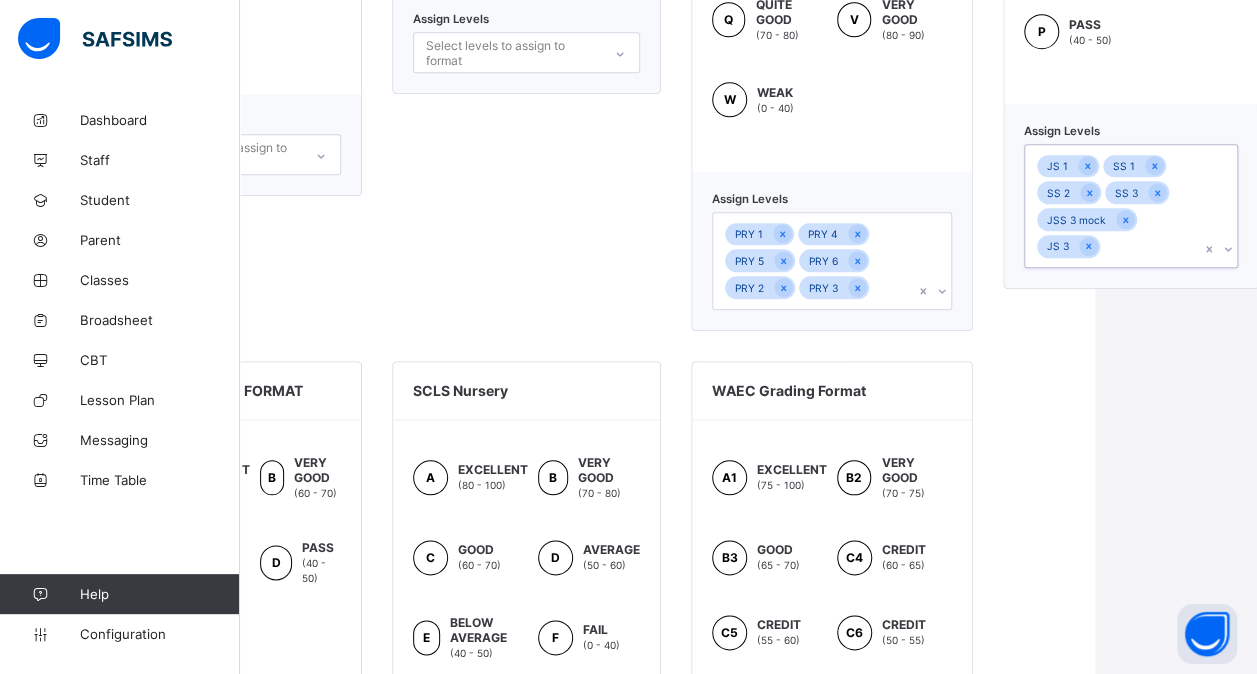 click on "JS 1 SS 1 SS 2 SS 3 JSS 3 mock  JS 3" at bounding box center (1112, 206) 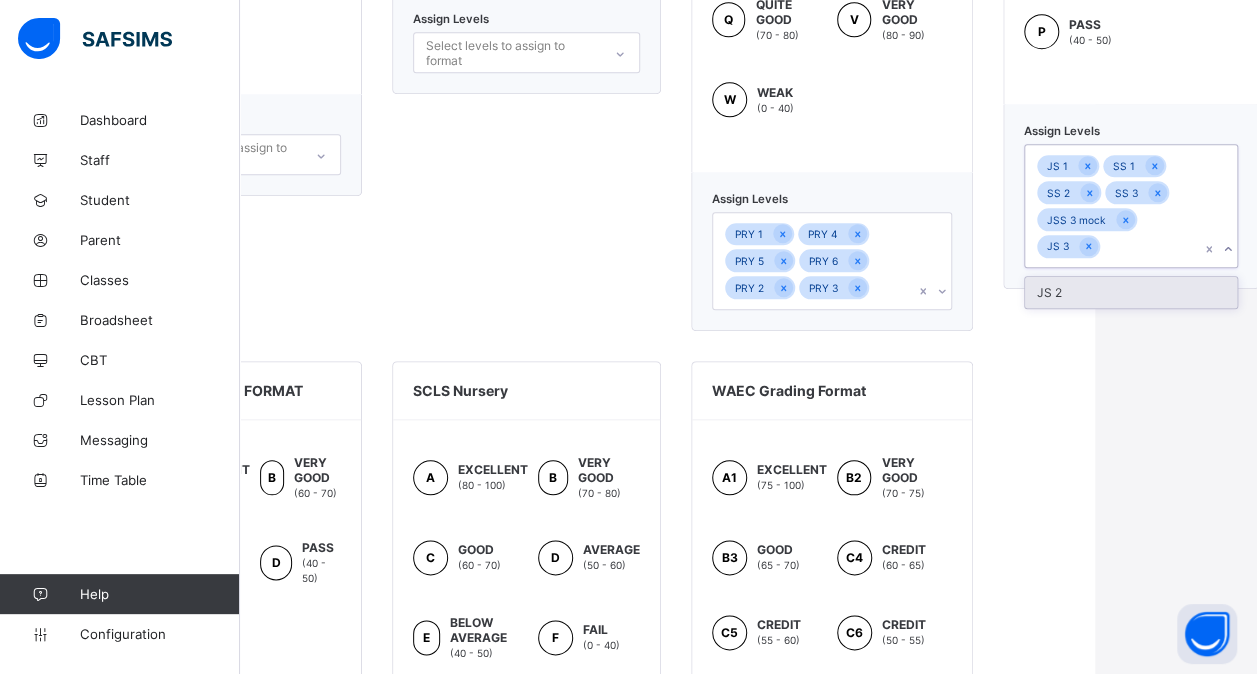 click on "JS 1 SS 1 SS 2 SS 3 JSS 3 mock  JS 3" at bounding box center [1112, 206] 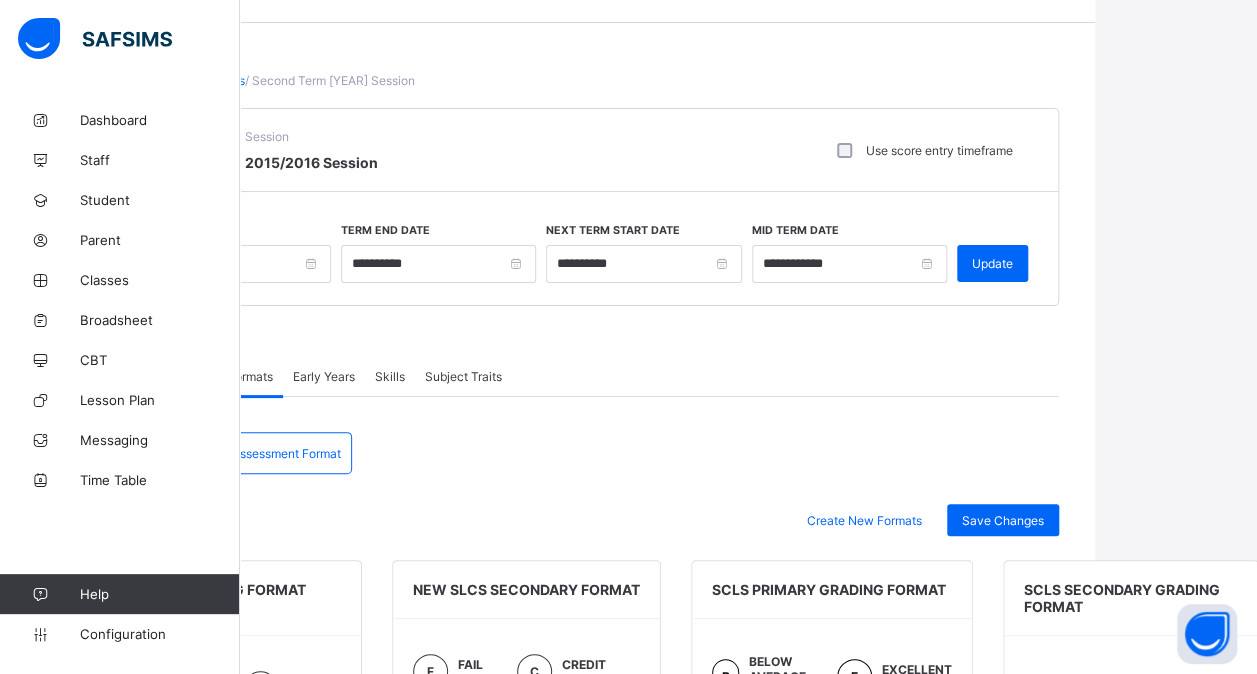 scroll, scrollTop: 0, scrollLeft: 162, axis: horizontal 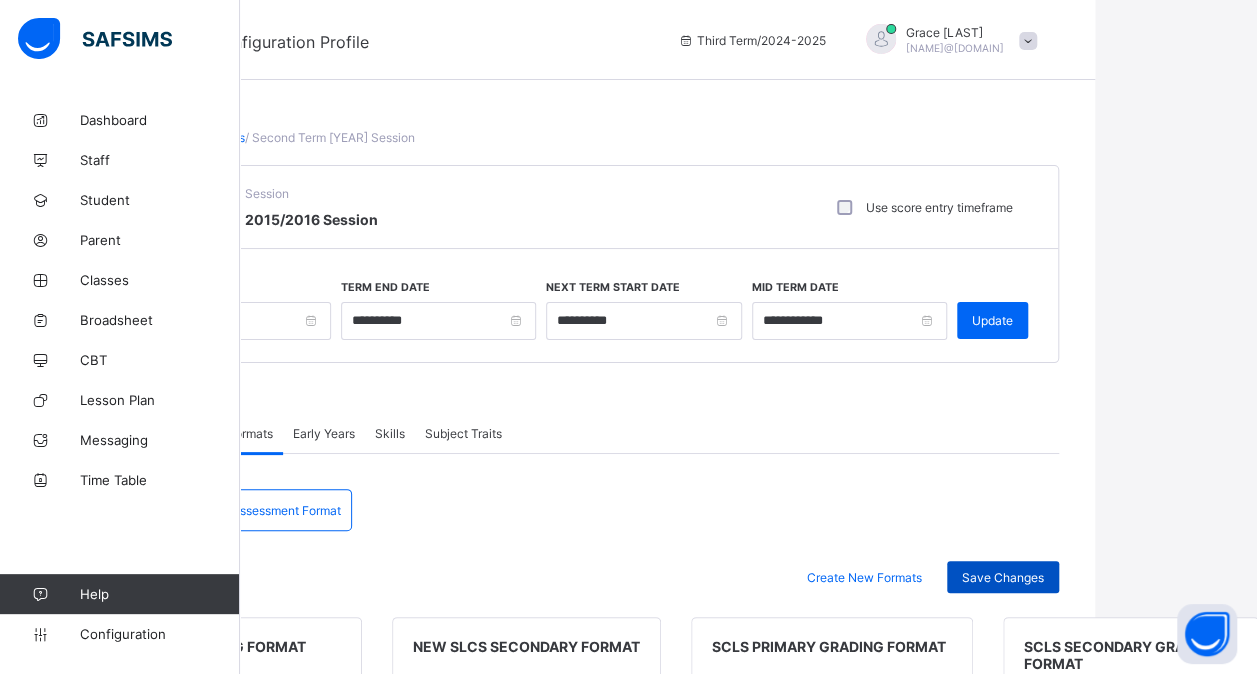 click on "Save Changes" at bounding box center (1003, 577) 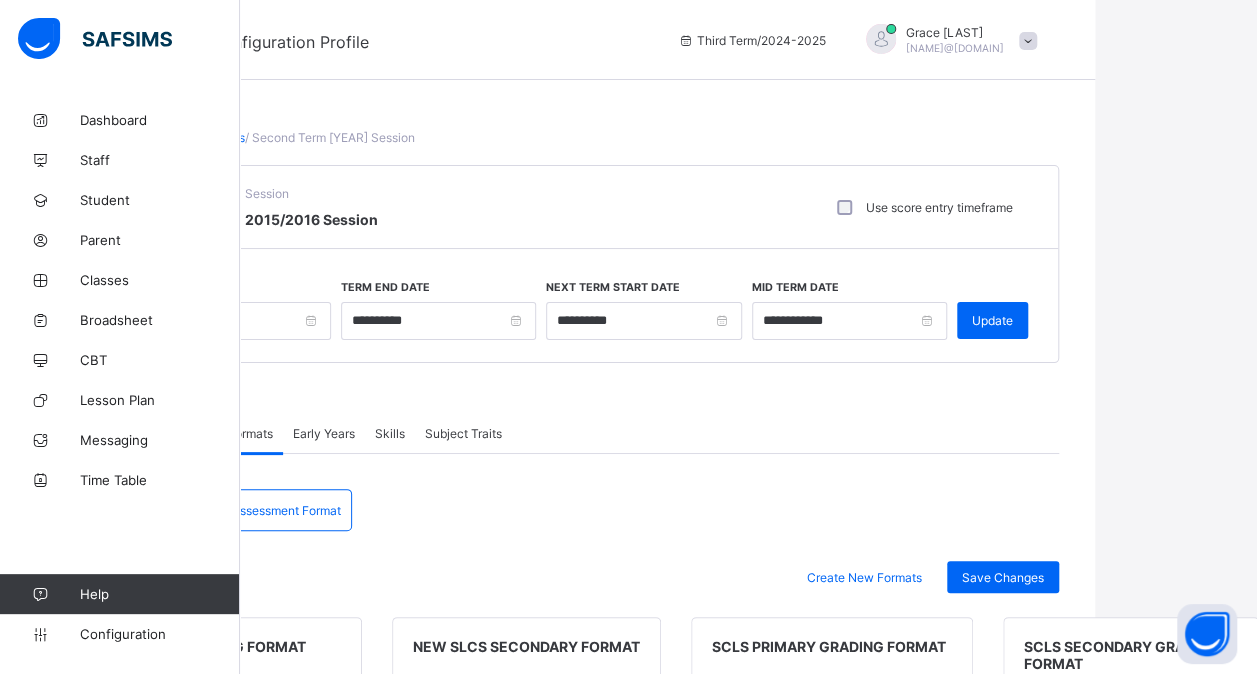 click on "Assessment Format" at bounding box center [286, 510] 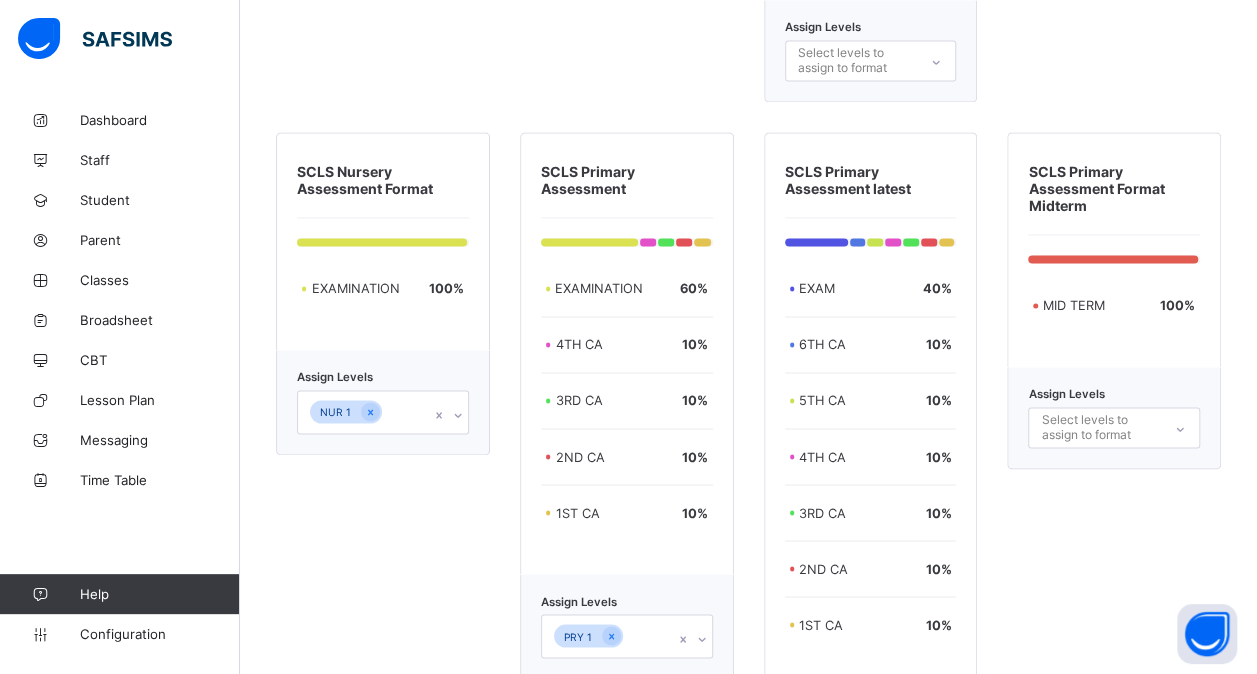 scroll, scrollTop: 5199, scrollLeft: 15, axis: both 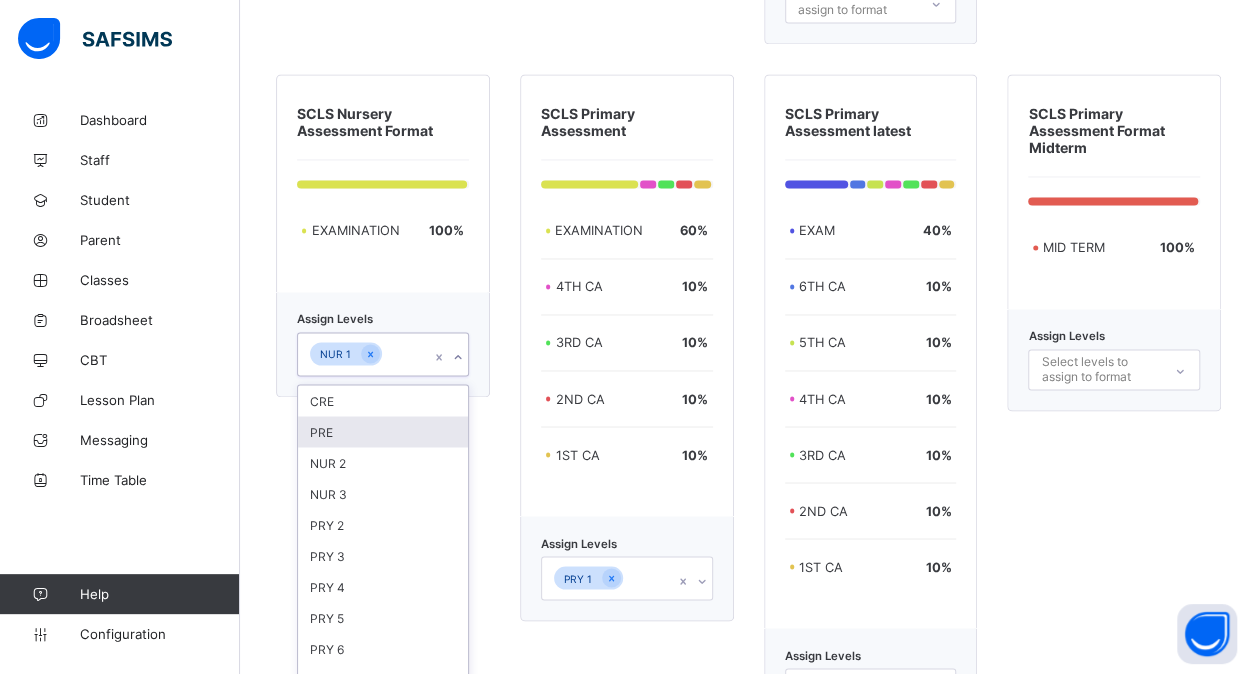click on "option PRE focused, 2 of 14. 14 results available. Use Up and Down to choose options, press Enter to select the currently focused option, press Escape to exit the menu, press Tab to select the option and exit the menu. NUR 1 CRE PRE NUR 2 NUR 3 PRY 2 PRY 3 PRY 4 PRY 5 PRY 6 JS 2 JS 3 SS 2 SS 3 JSS 3 mock" at bounding box center (383, 354) 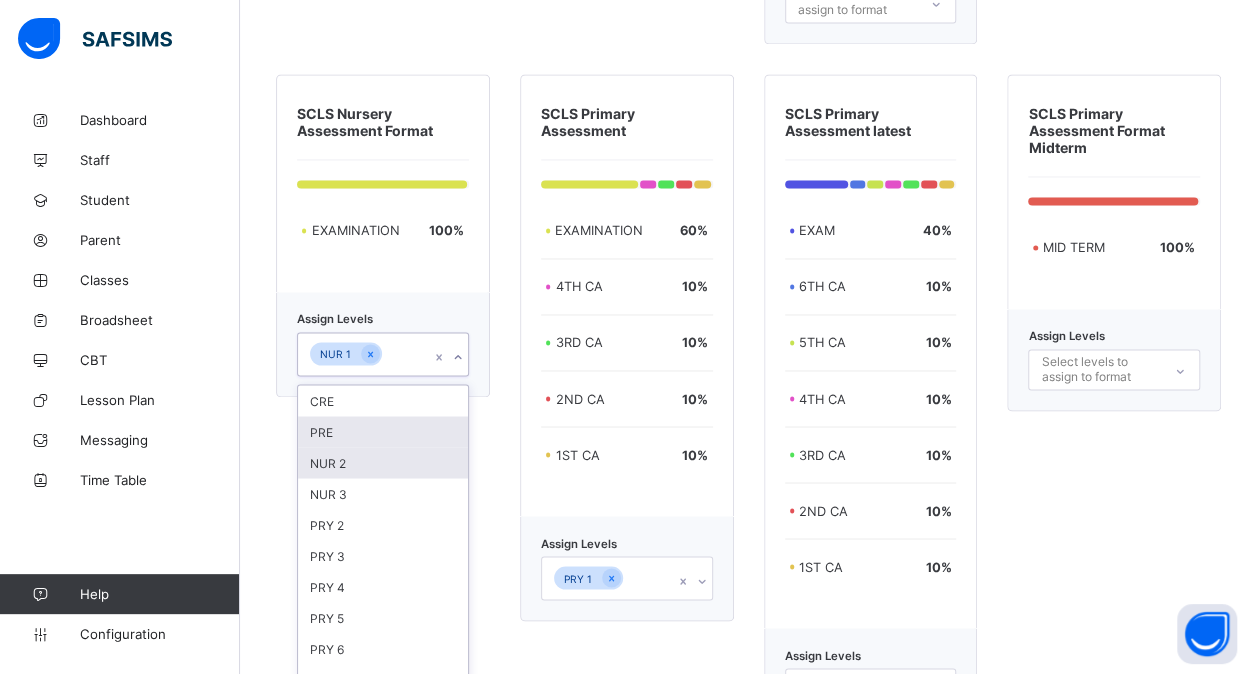 click on "NUR 2" at bounding box center (383, 462) 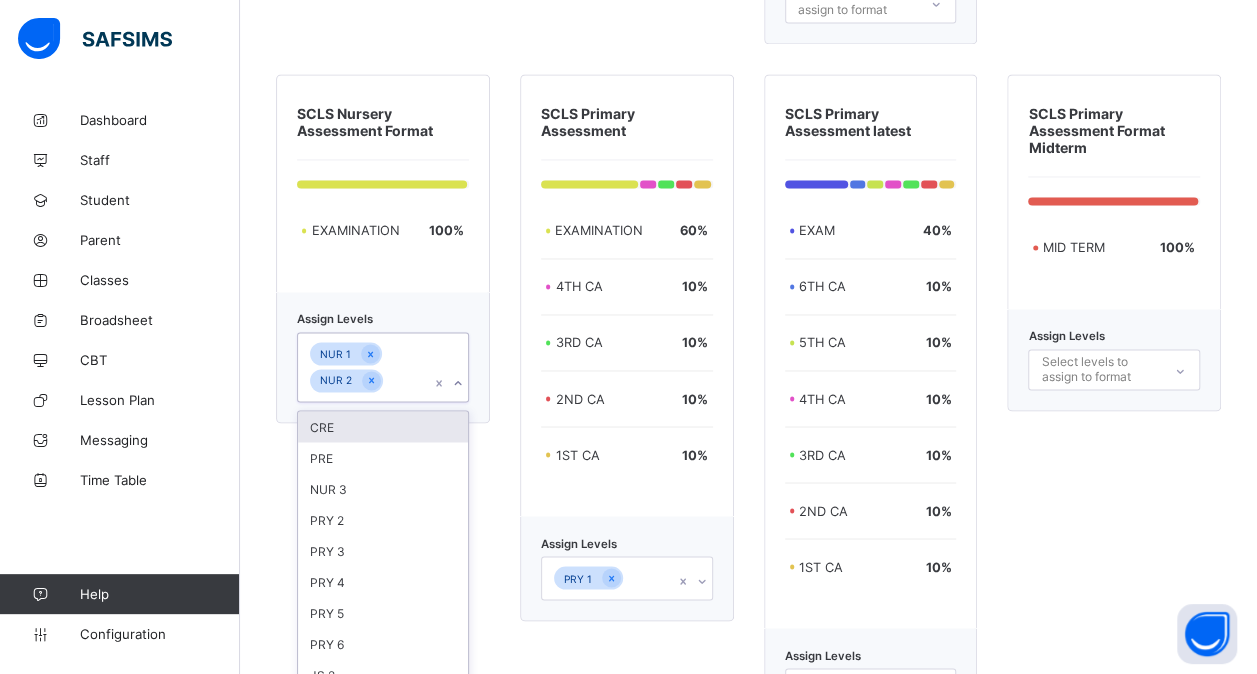 click on "PRE" at bounding box center (383, 457) 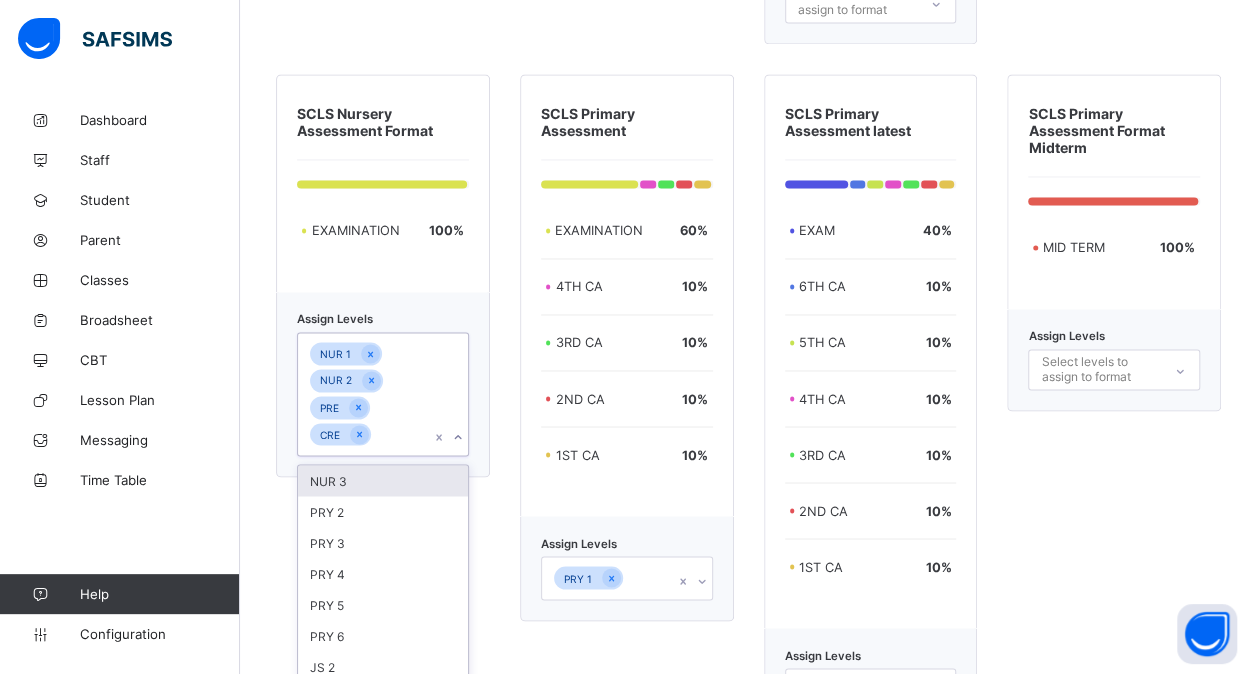 scroll, scrollTop: 5332, scrollLeft: 0, axis: vertical 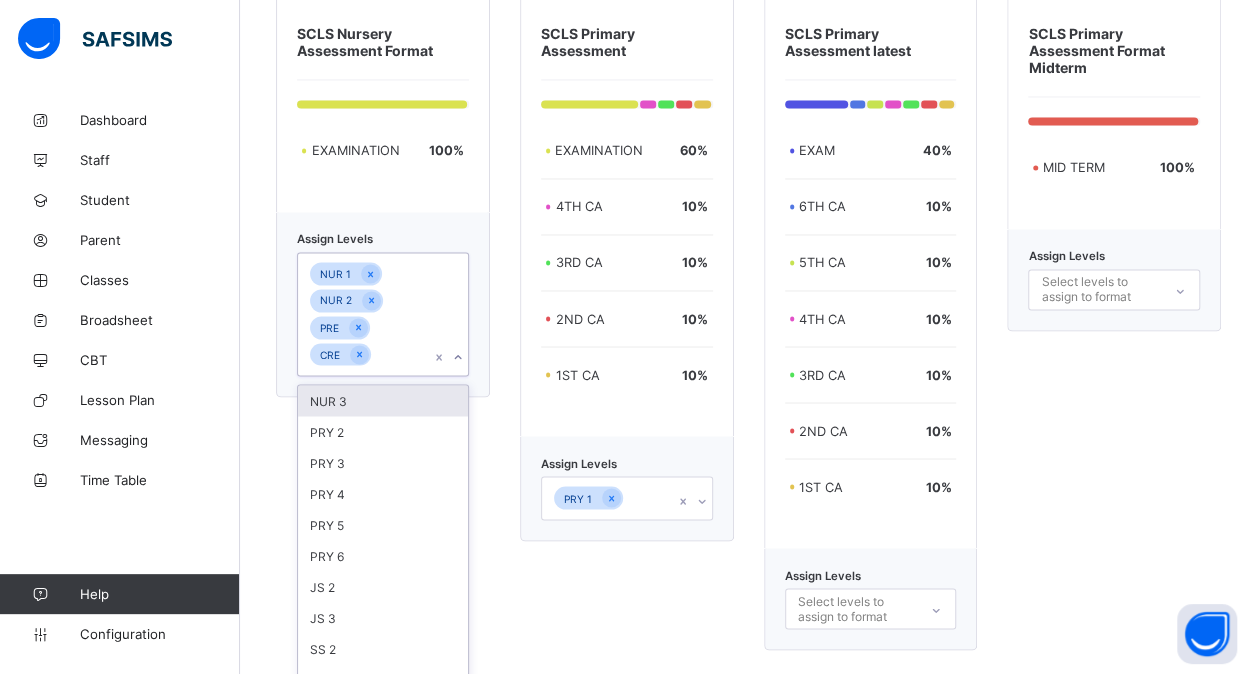 click on "option CRE, selected.    option NUR 3 focused, 1 of 11. 11 results available. Use Up and Down to choose options, press Enter to select the currently focused option, press Escape to exit the menu, press Tab to select the option and exit the menu. NUR 1 NUR 2 PRE CRE NUR 3 PRY 2 PRY 3 PRY 4 PRY 5 PRY 6 JS 2 JS 3 SS 2 SS 3 JSS 3 mock" at bounding box center (383, 314) 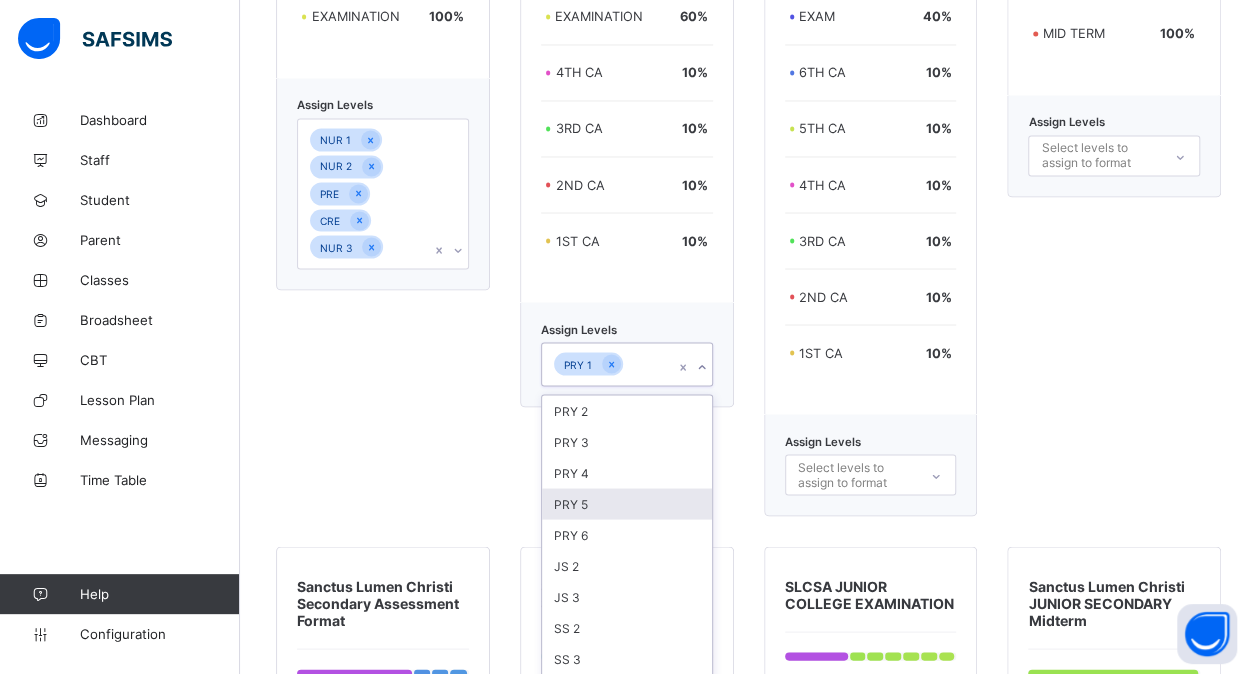 scroll, scrollTop: 5479, scrollLeft: 0, axis: vertical 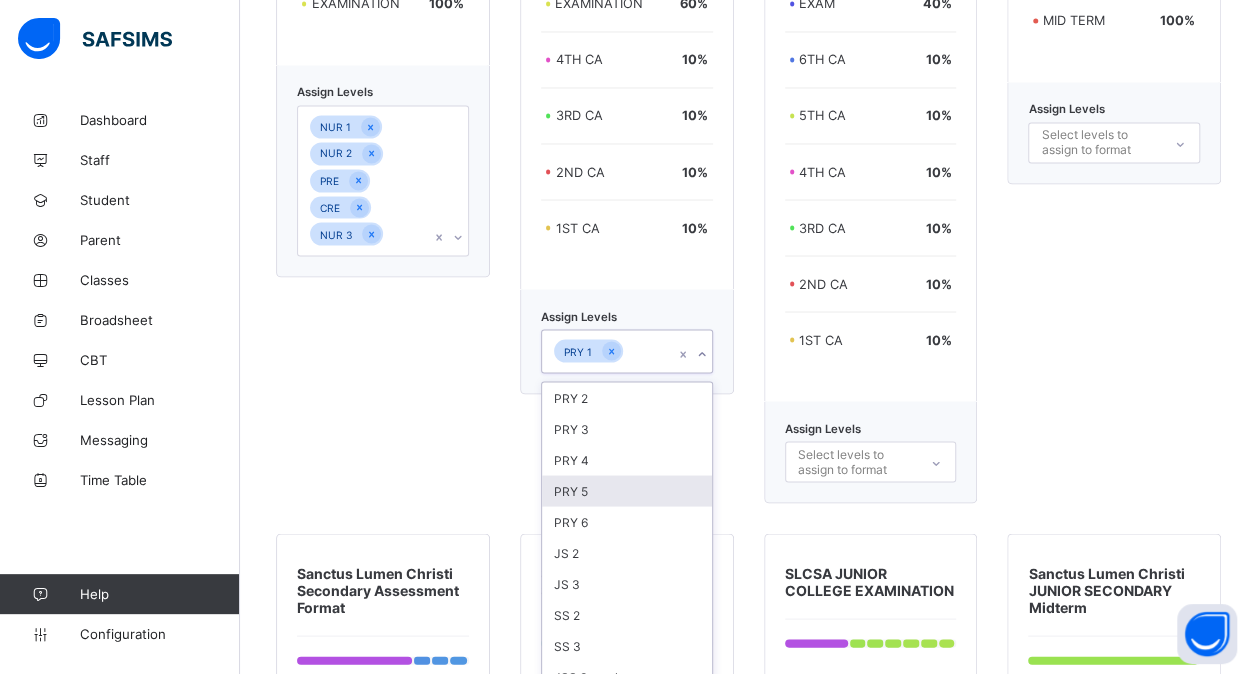 click on "option PRY 5 focused, 4 of 10. 10 results available. Use Up and Down to choose options, press Enter to select the currently focused option, press Escape to exit the menu, press Tab to select the option and exit the menu. PRY 1 PRY 2 PRY 3 PRY 4 PRY 5 PRY 6 JS 2 JS 3 SS 2 SS 3 JSS 3 mock" at bounding box center (627, 351) 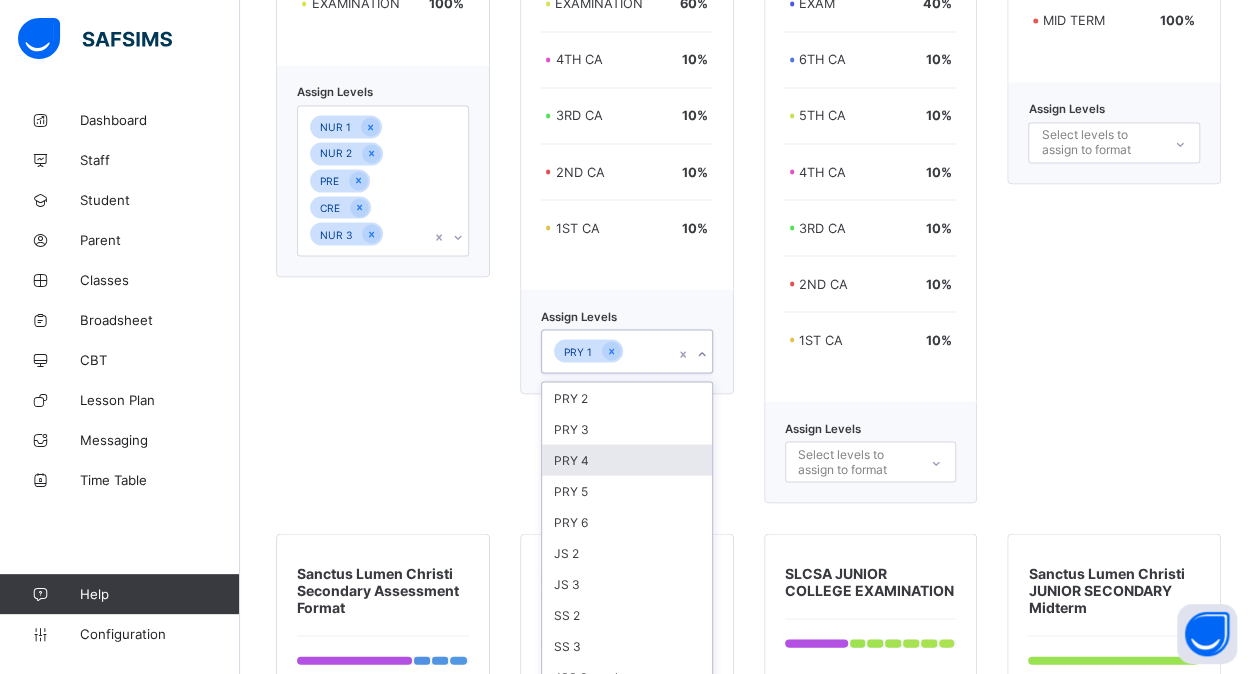 click on "PRY 4" at bounding box center [627, 459] 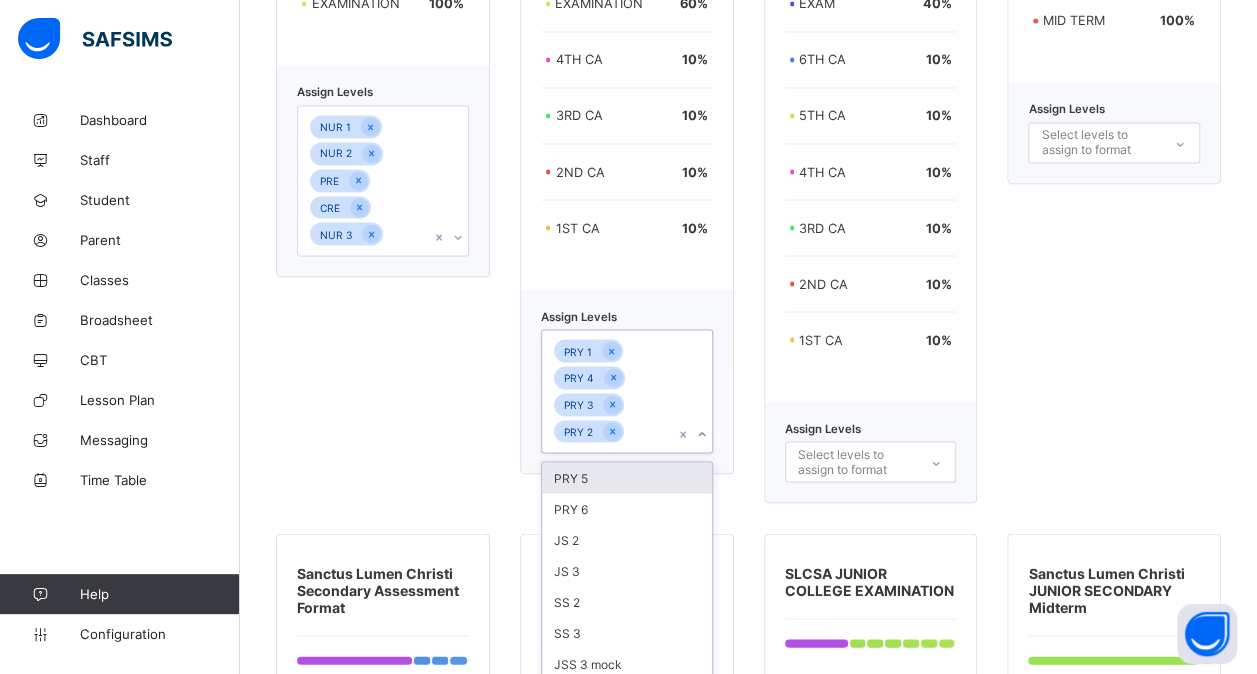 click on "PRY 1 PRY 4 PRY 3 PRY 2" at bounding box center [608, 391] 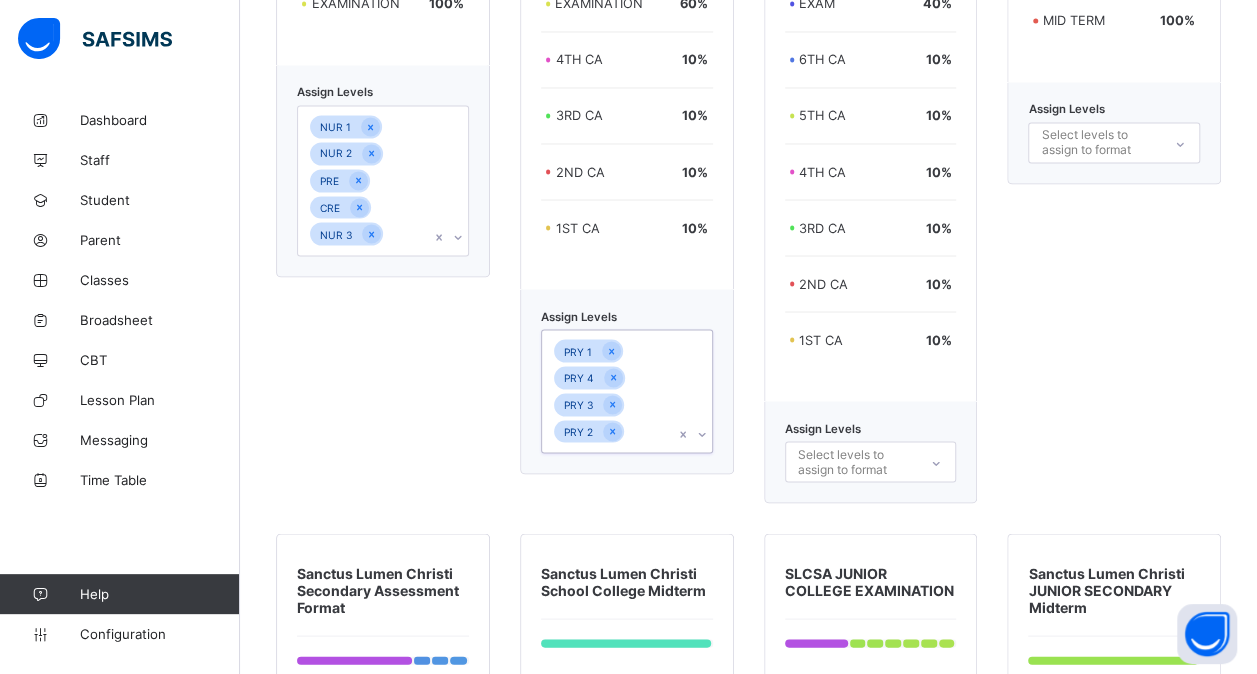 click on "PRY 1 PRY 4 PRY 3 PRY 2" at bounding box center (608, 391) 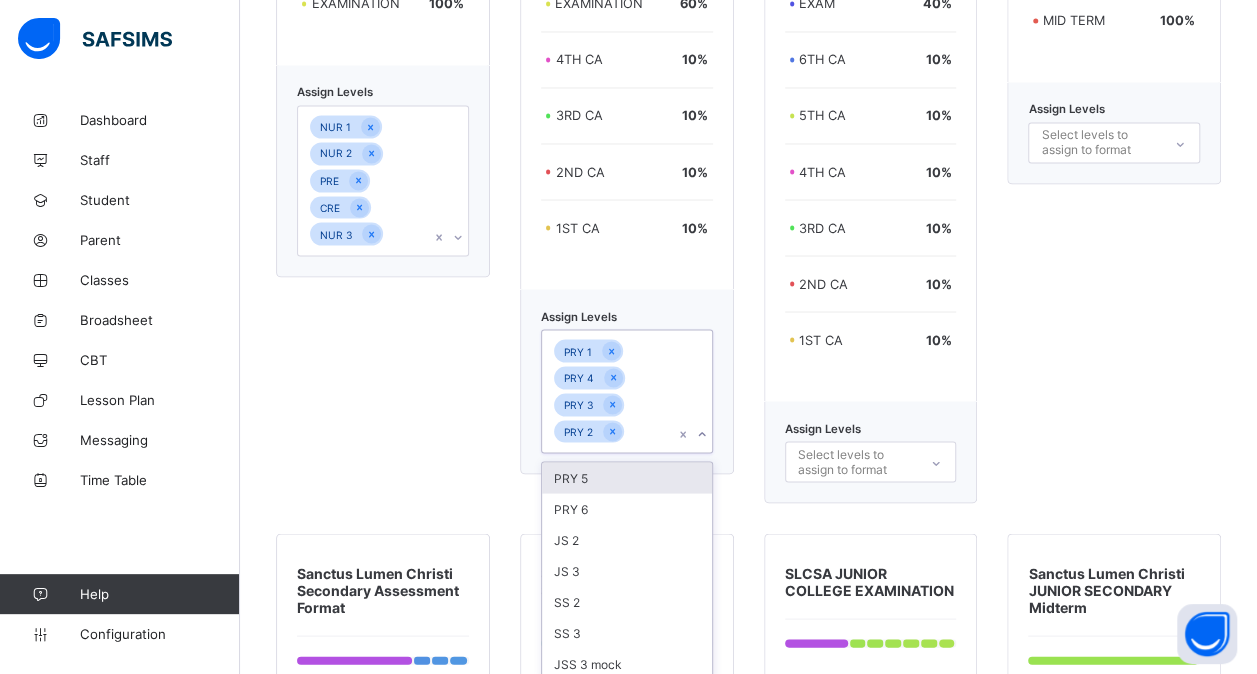 click on "PRY 1 PRY 4 PRY 3 PRY 2" at bounding box center [608, 391] 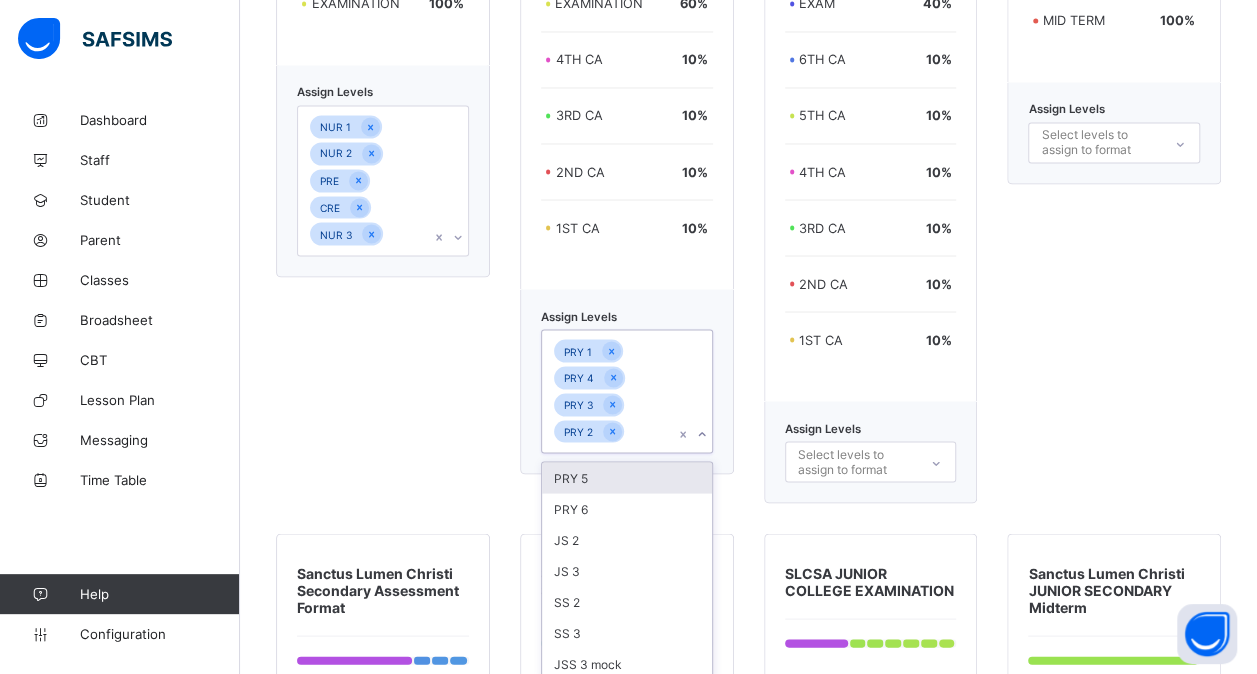 click on "PRY 5" at bounding box center (627, 477) 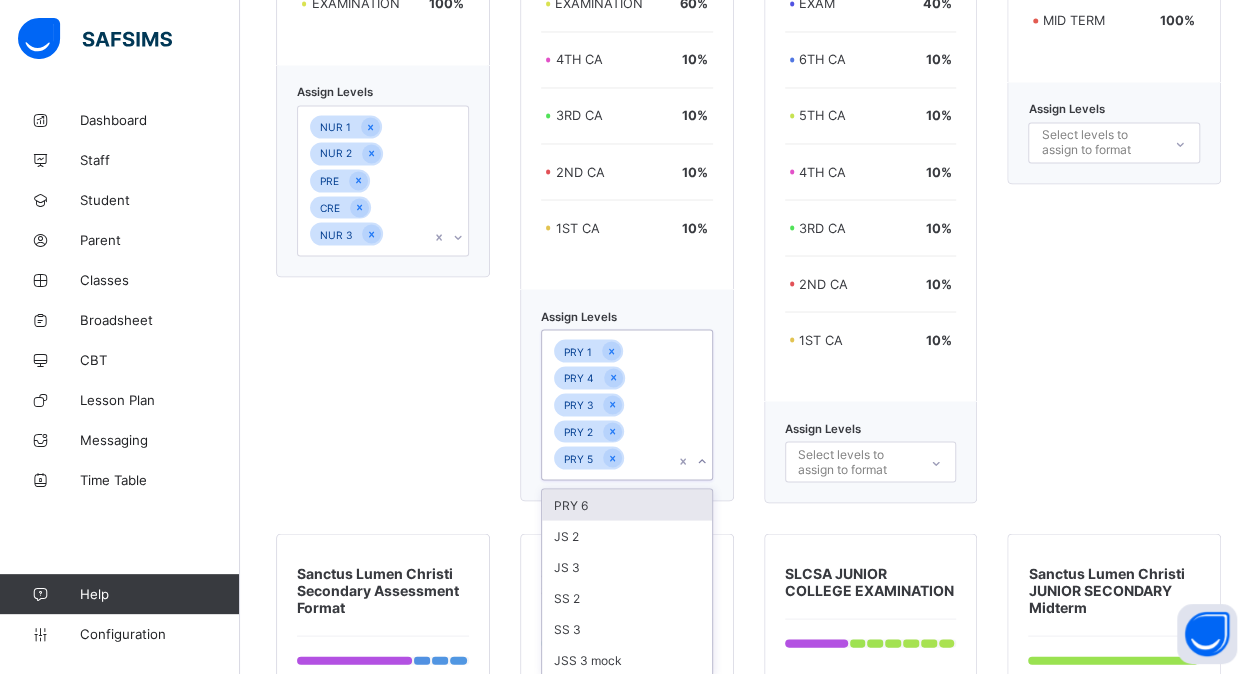 click on "PRY 6" at bounding box center (627, 504) 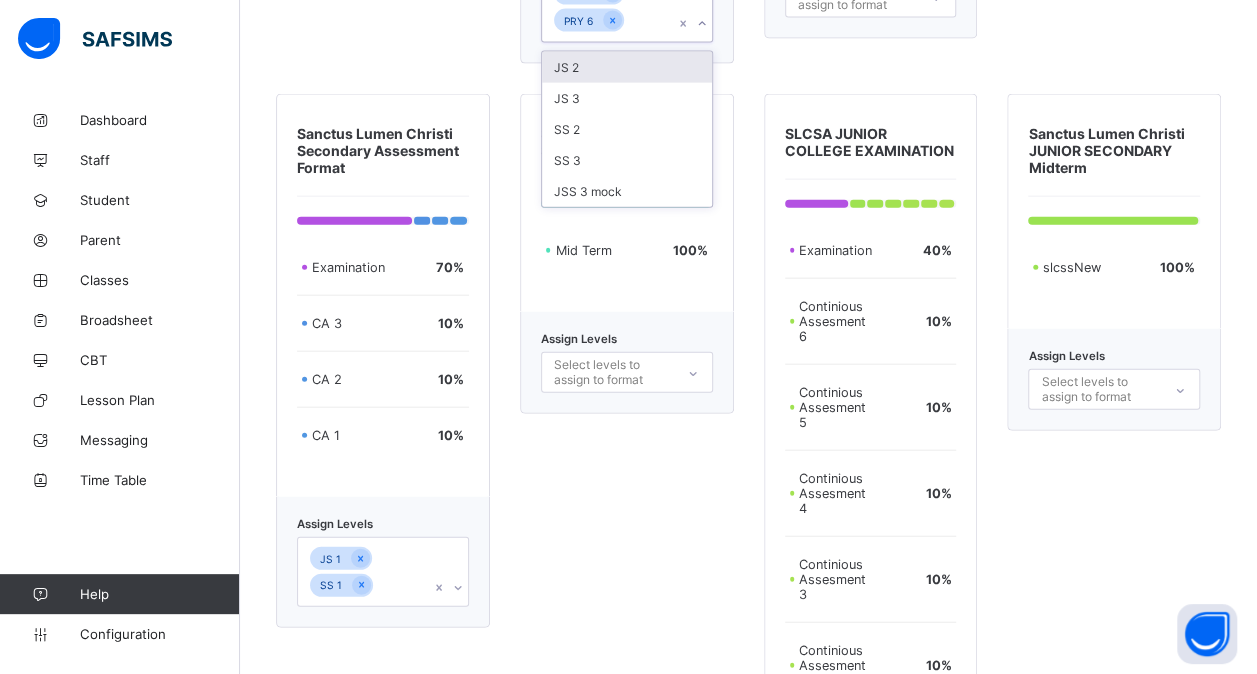 scroll, scrollTop: 6047, scrollLeft: 0, axis: vertical 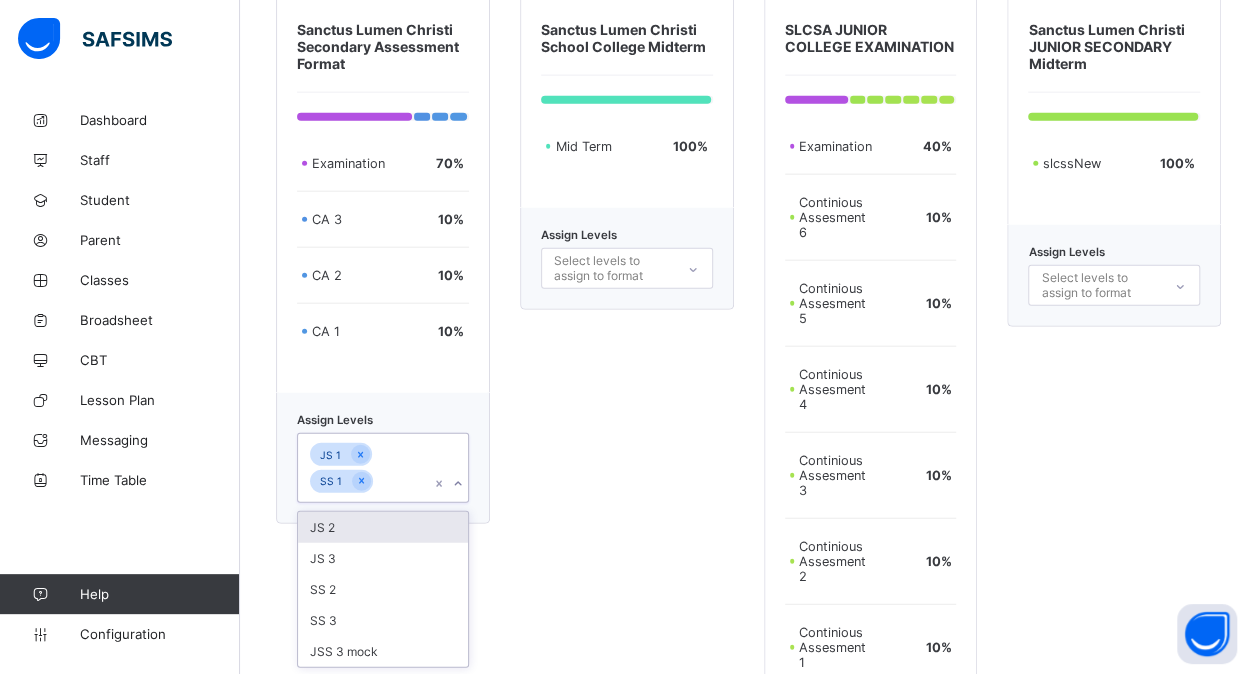 click on "JS 1 SS 1" at bounding box center [364, 468] 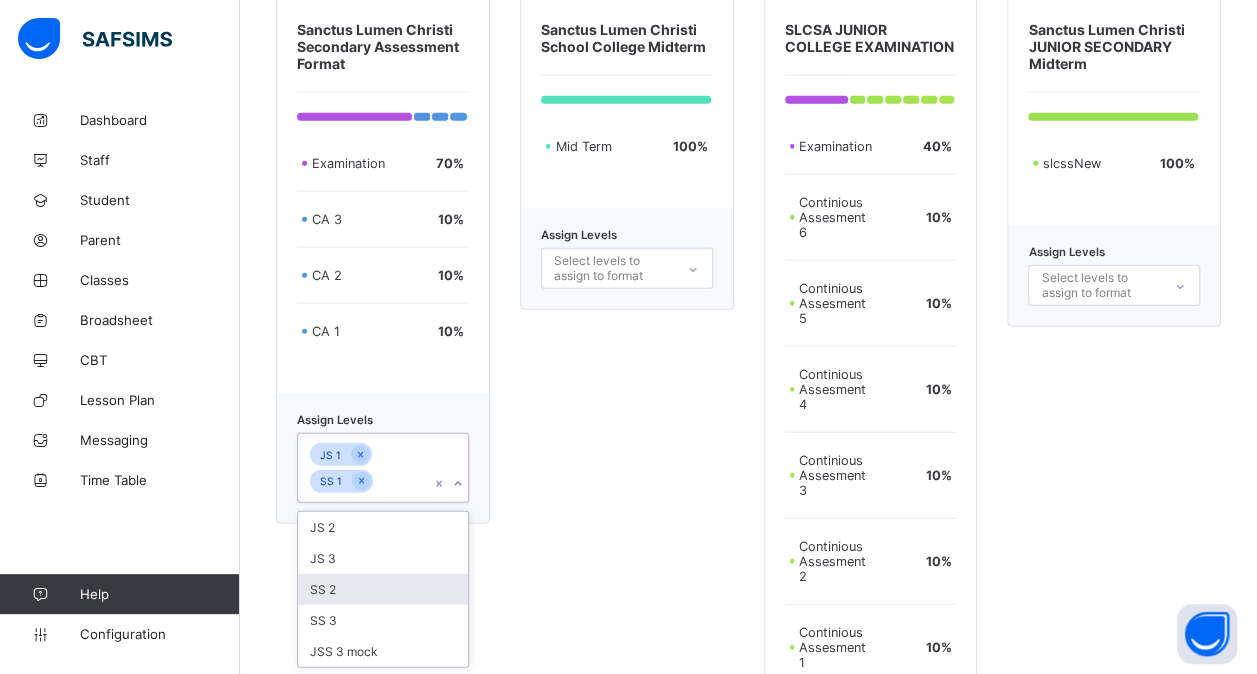 click on "SS 2" at bounding box center (383, 589) 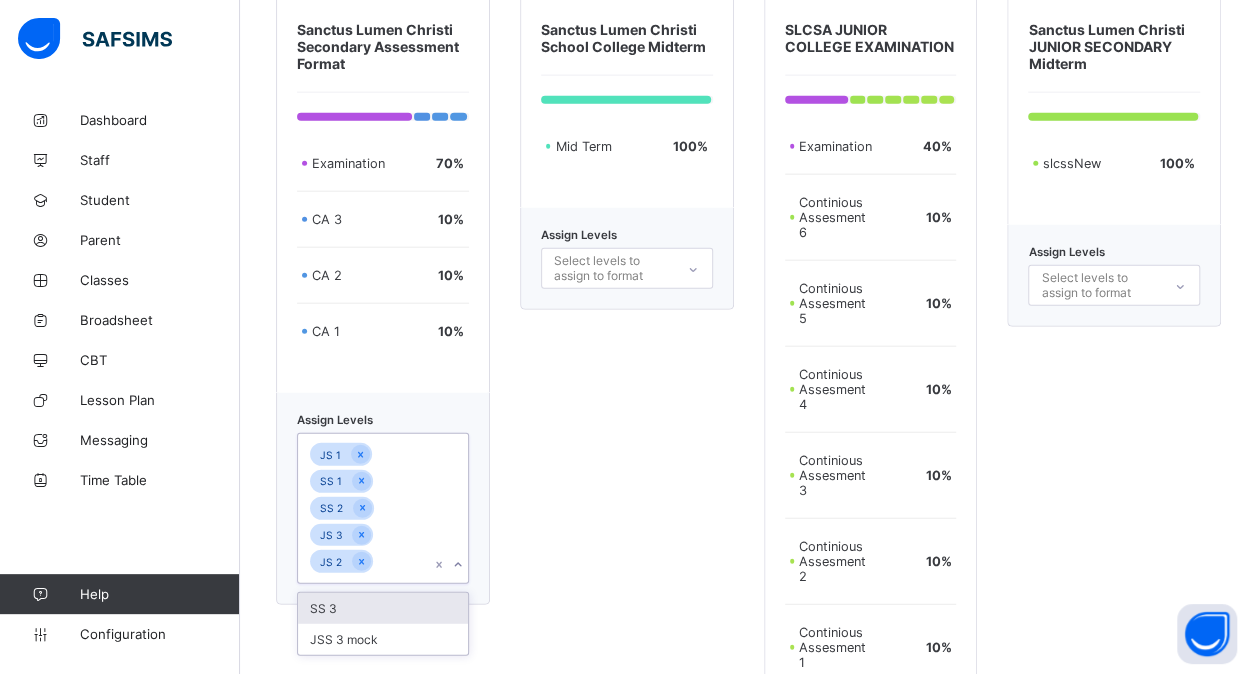 click on "JS 2" at bounding box center (341, 561) 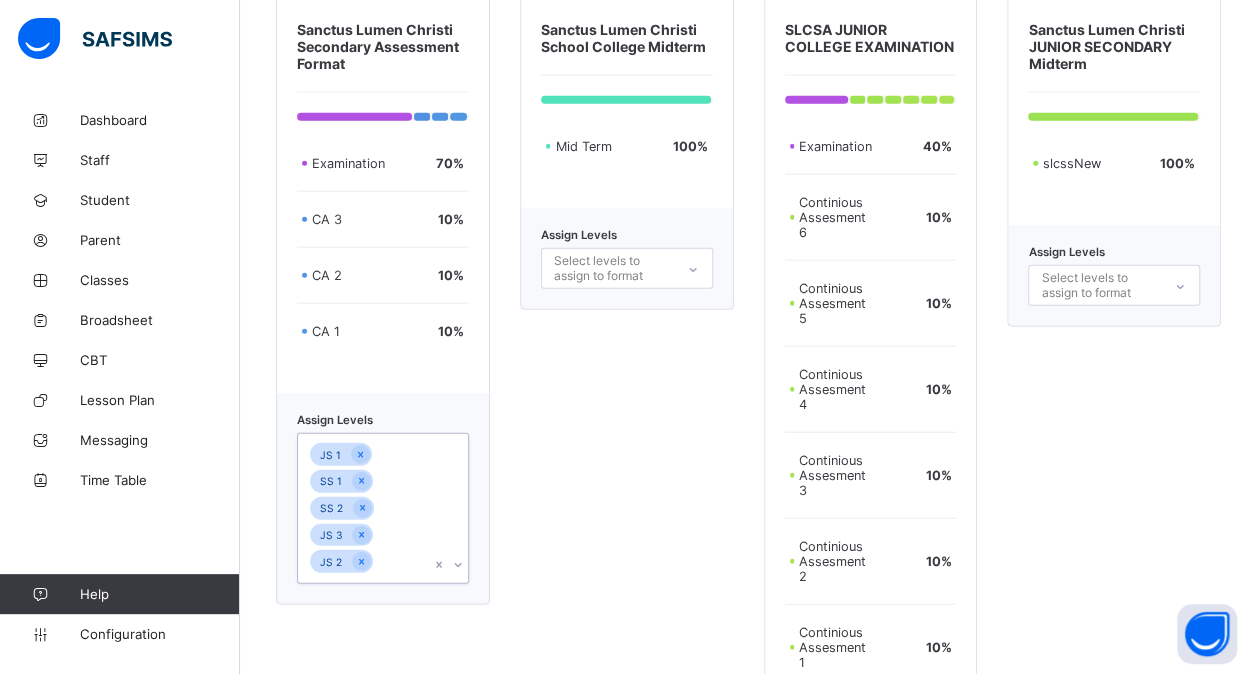 click on "JS 2" at bounding box center (341, 561) 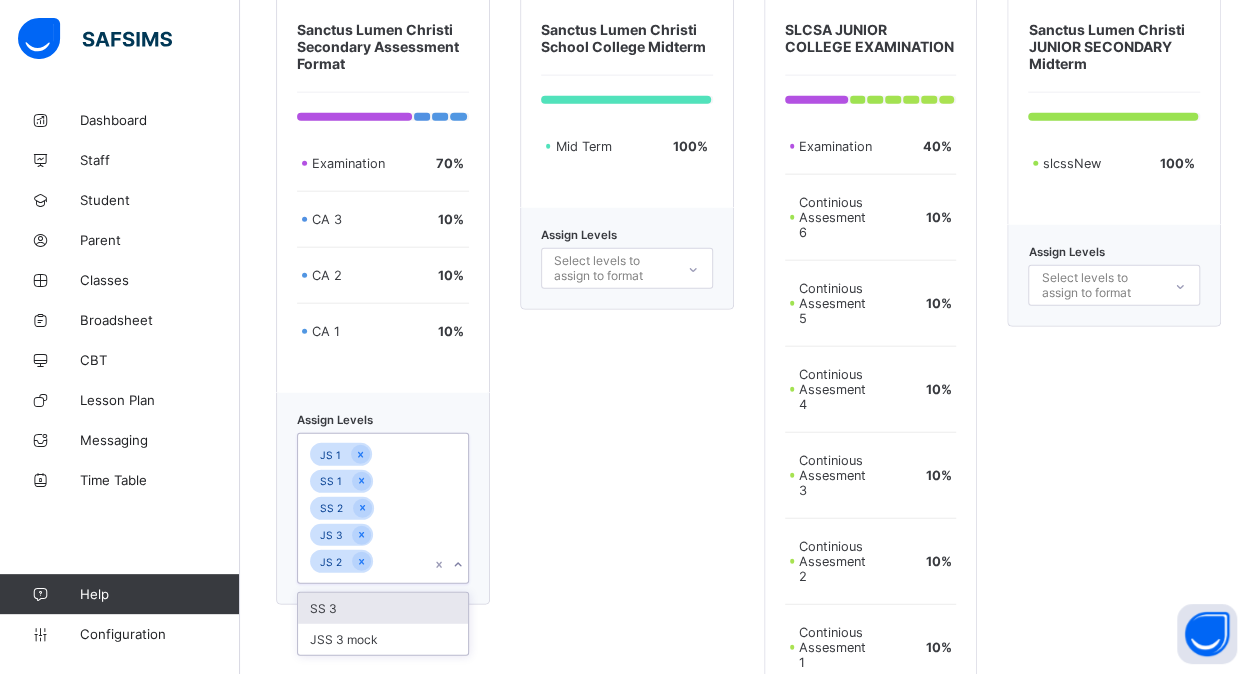 click on "JS 2" at bounding box center (341, 561) 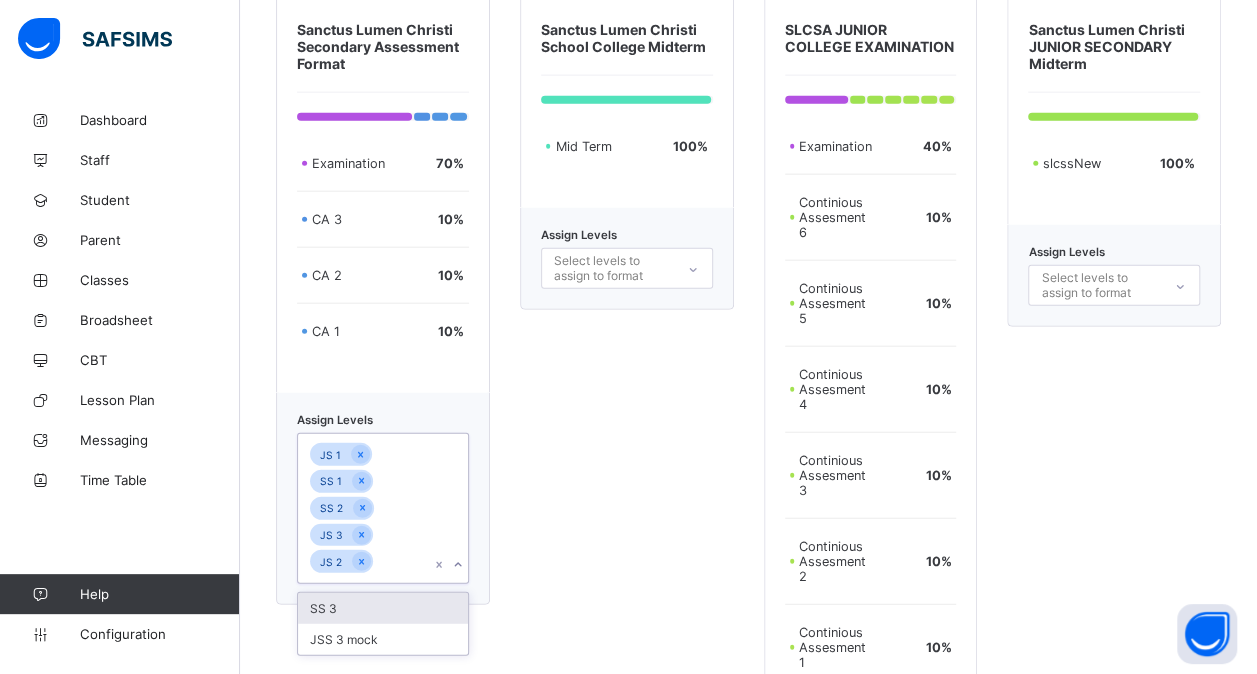 click on "JS 1 SS 1 SS 2 JS 3 JS 2" at bounding box center [364, 508] 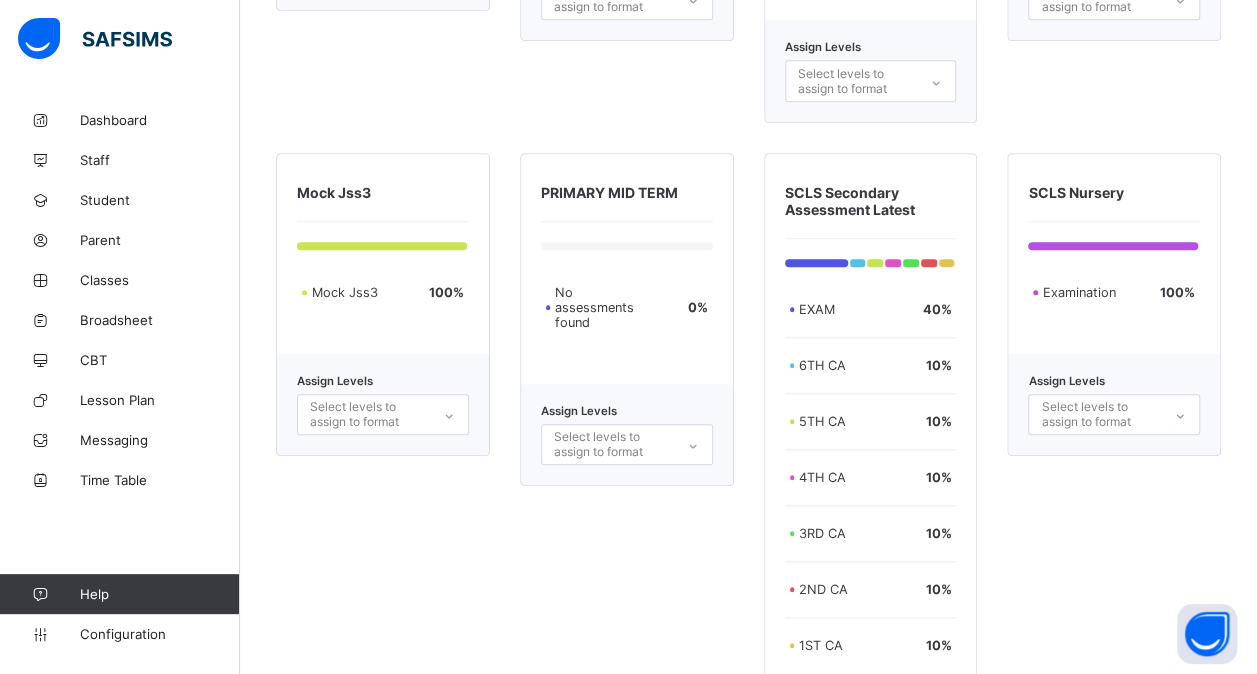 scroll, scrollTop: 4479, scrollLeft: 0, axis: vertical 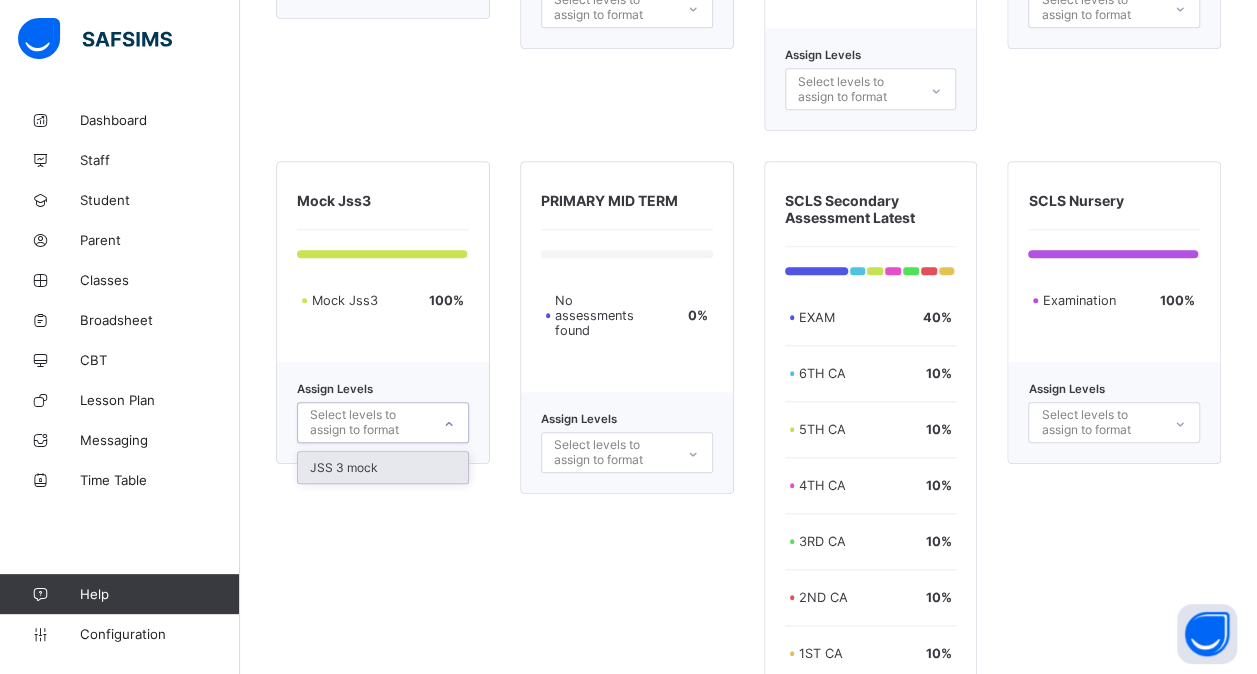 click on "Select levels to assign to format" at bounding box center [369, 422] 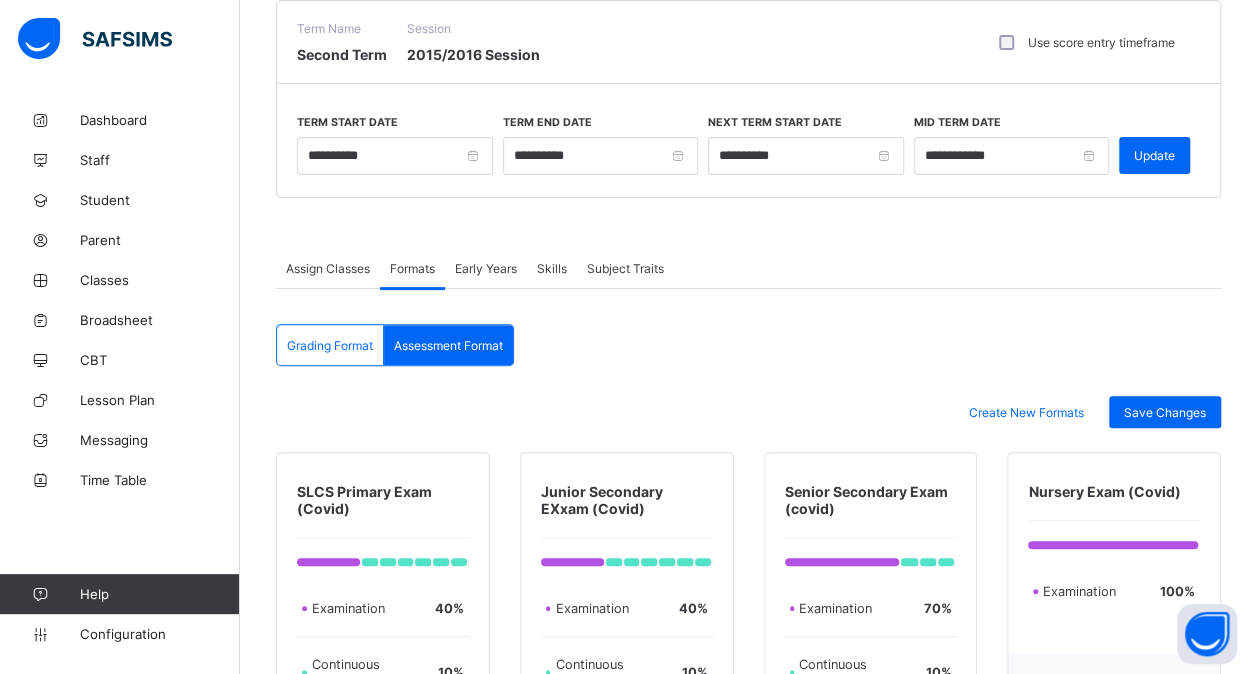 scroll, scrollTop: 0, scrollLeft: 0, axis: both 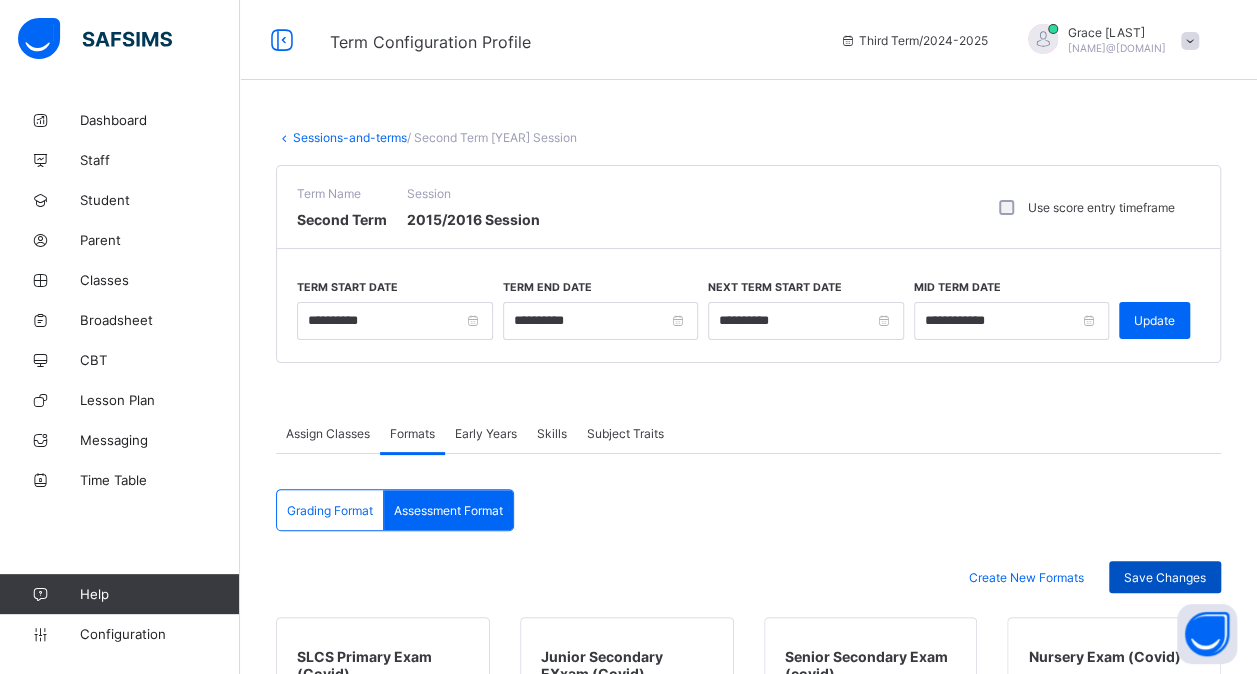 click on "Save Changes" at bounding box center [1165, 577] 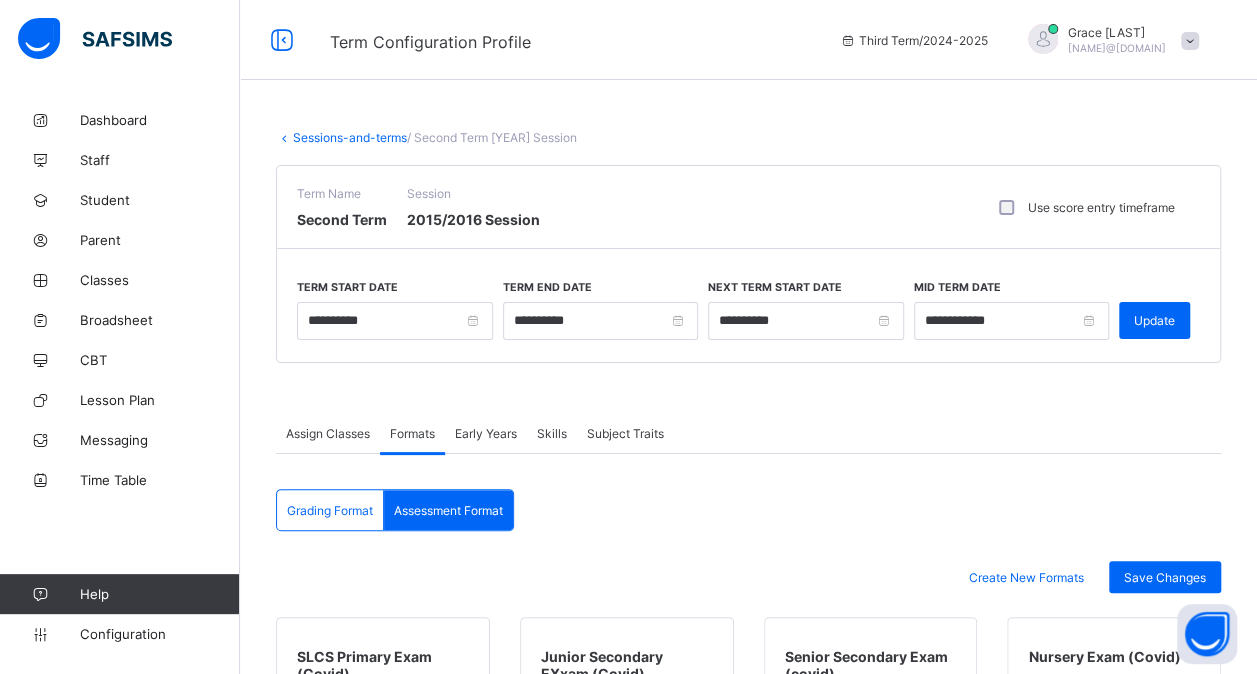click on "Sessions-and-terms" at bounding box center (350, 137) 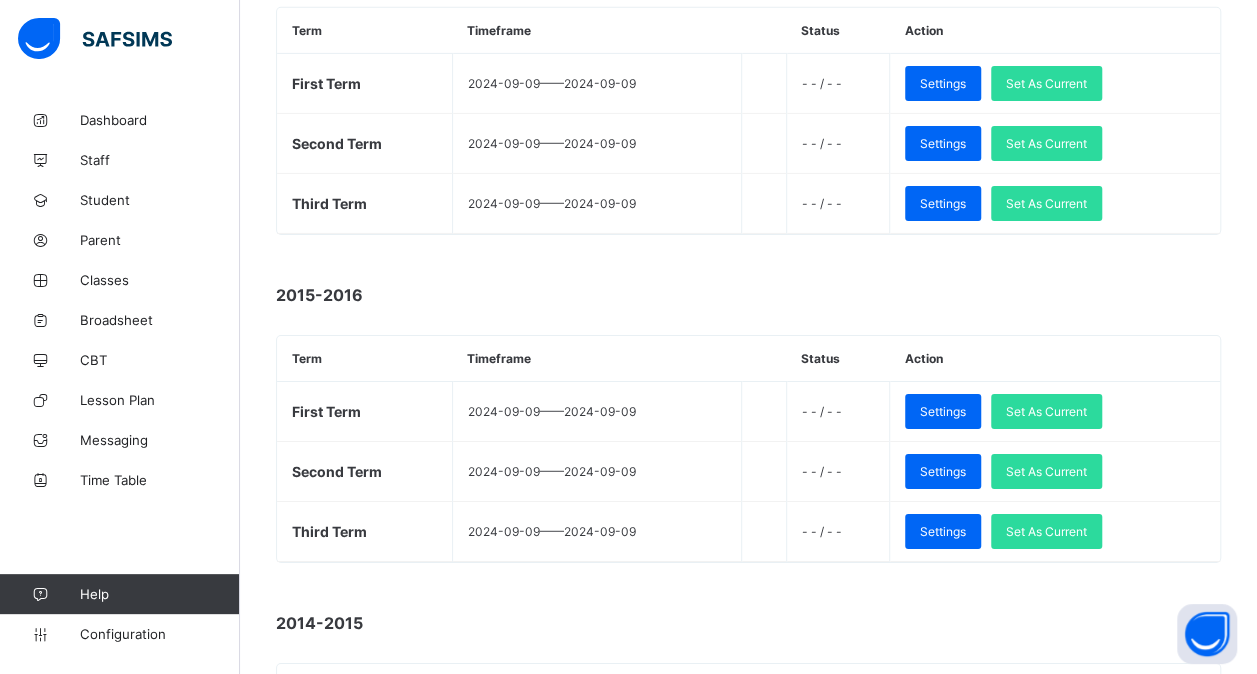 scroll, scrollTop: 3377, scrollLeft: 0, axis: vertical 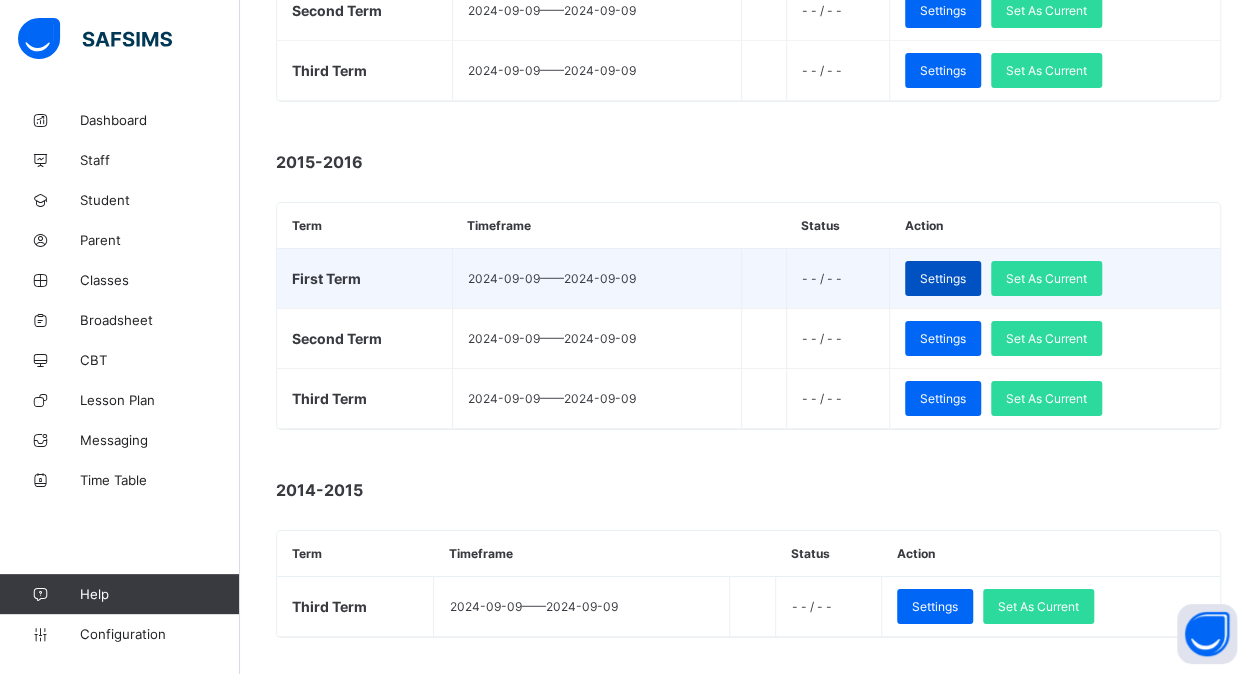 click on "Settings" at bounding box center [943, 278] 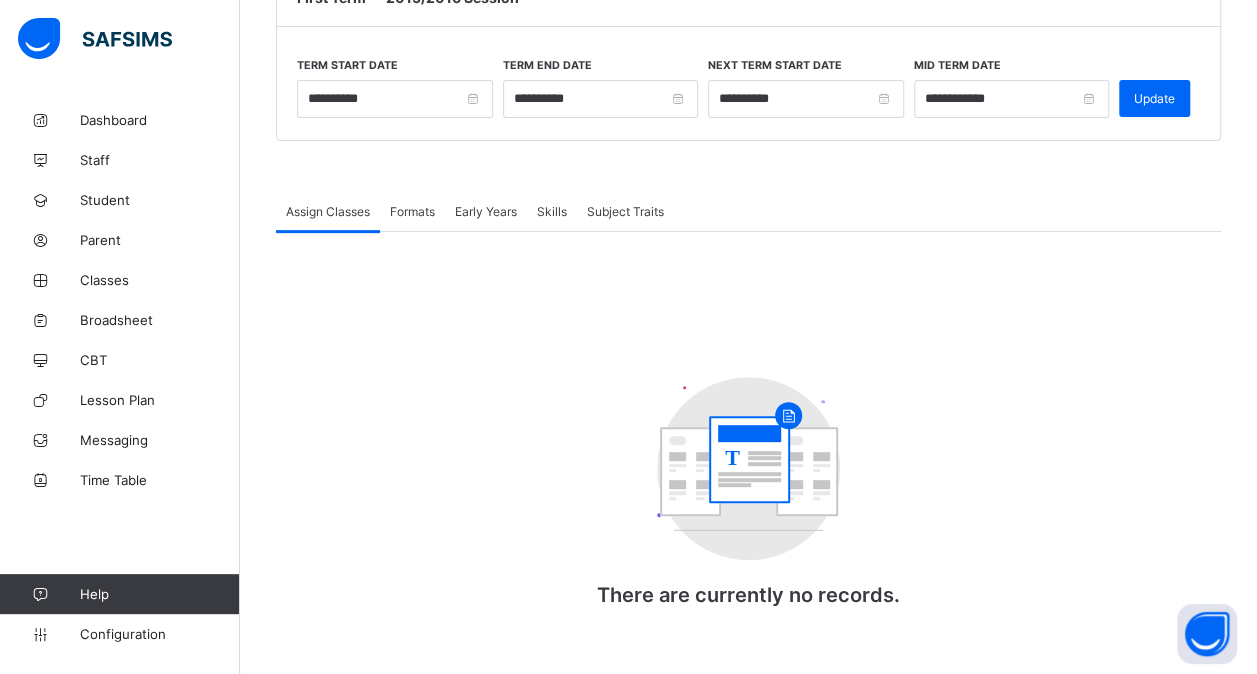 scroll, scrollTop: 0, scrollLeft: 0, axis: both 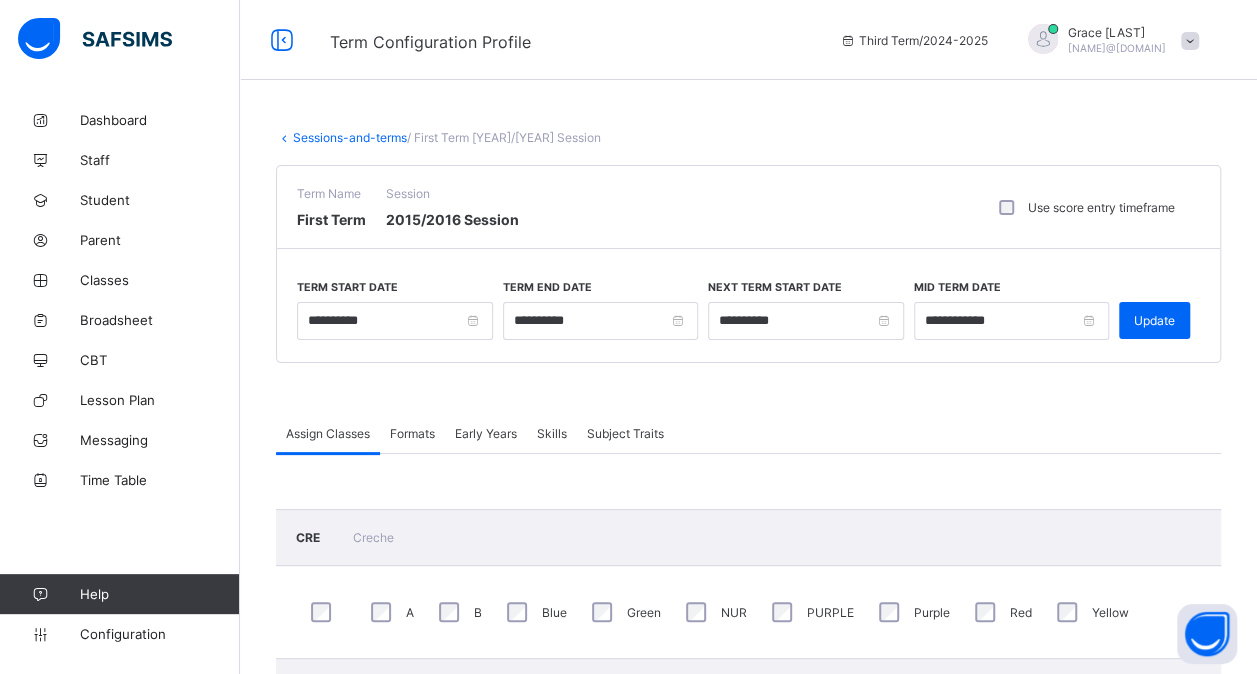 click on "Formats" at bounding box center [412, 433] 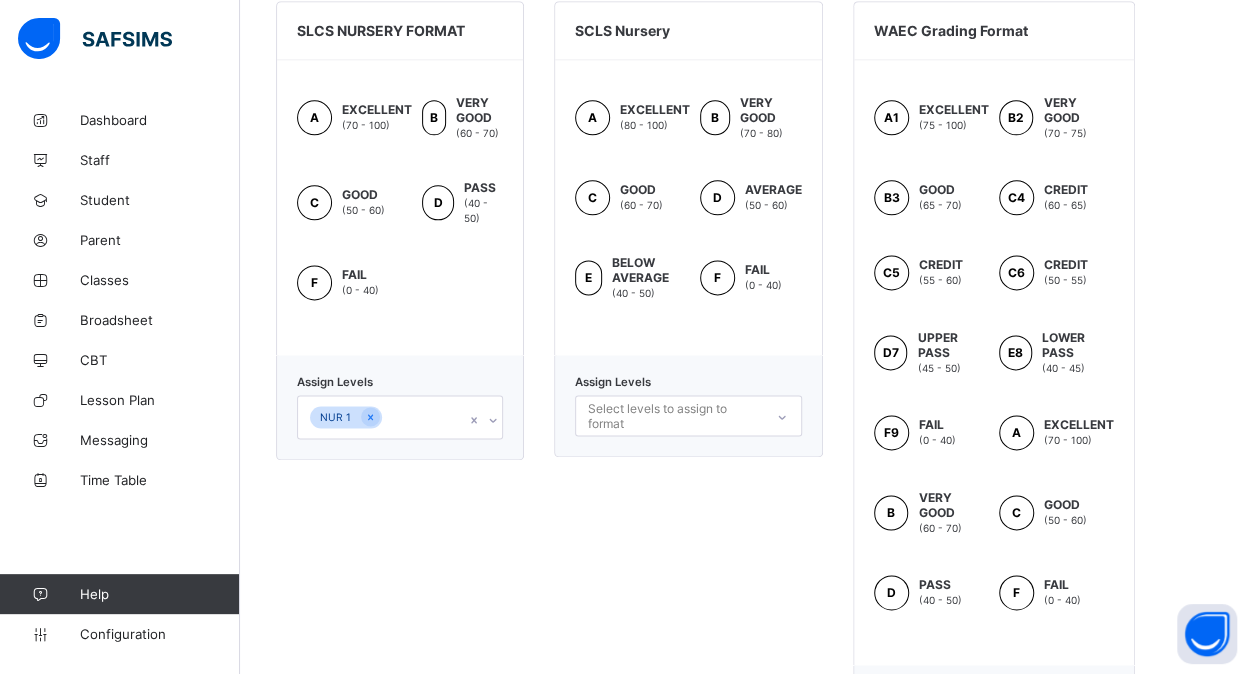 scroll, scrollTop: 1228, scrollLeft: 0, axis: vertical 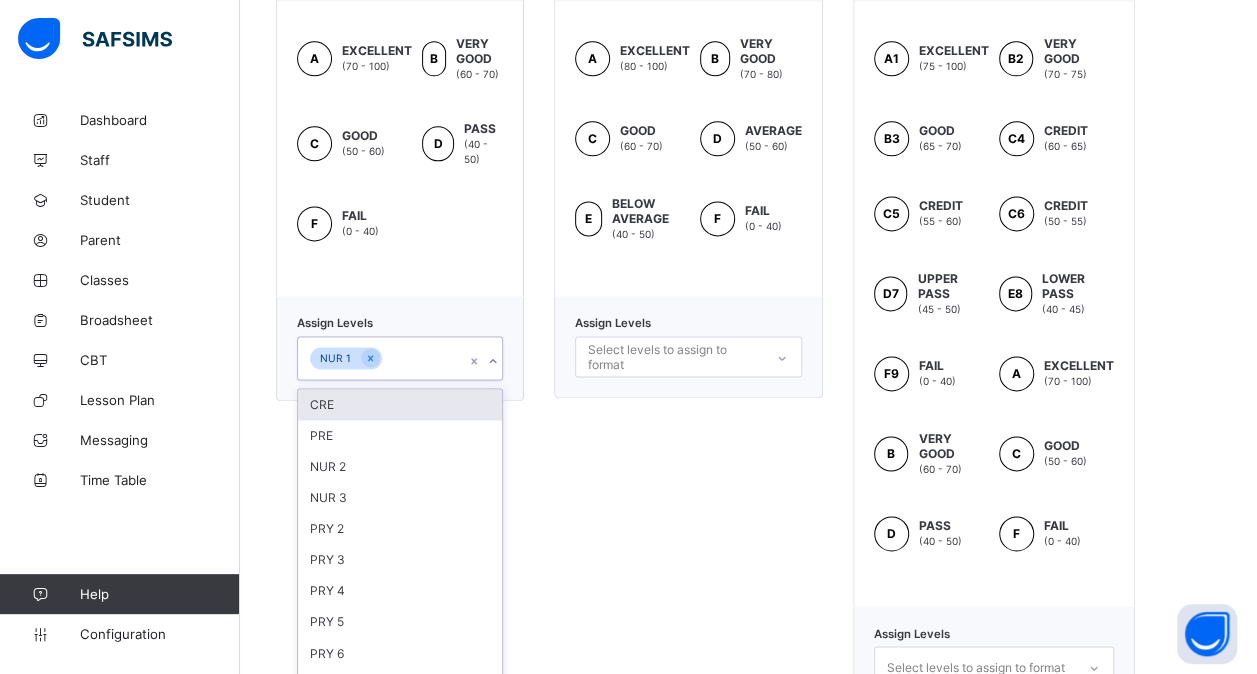 click on "Assign Levels      option CRE focused, 1 of 14. 14 results available. Use Up and Down to choose options, press Enter to select the currently focused option, press Escape to exit the menu, press Tab to select the option and exit the menu. NUR 1 CRE PRE NUR 2 NUR 3 PRY 2 PRY 3 PRY 4 PRY 5 PRY 6 JS 2 JS 3 SS 2 SS 3 JSS 3 mock" at bounding box center [400, 348] 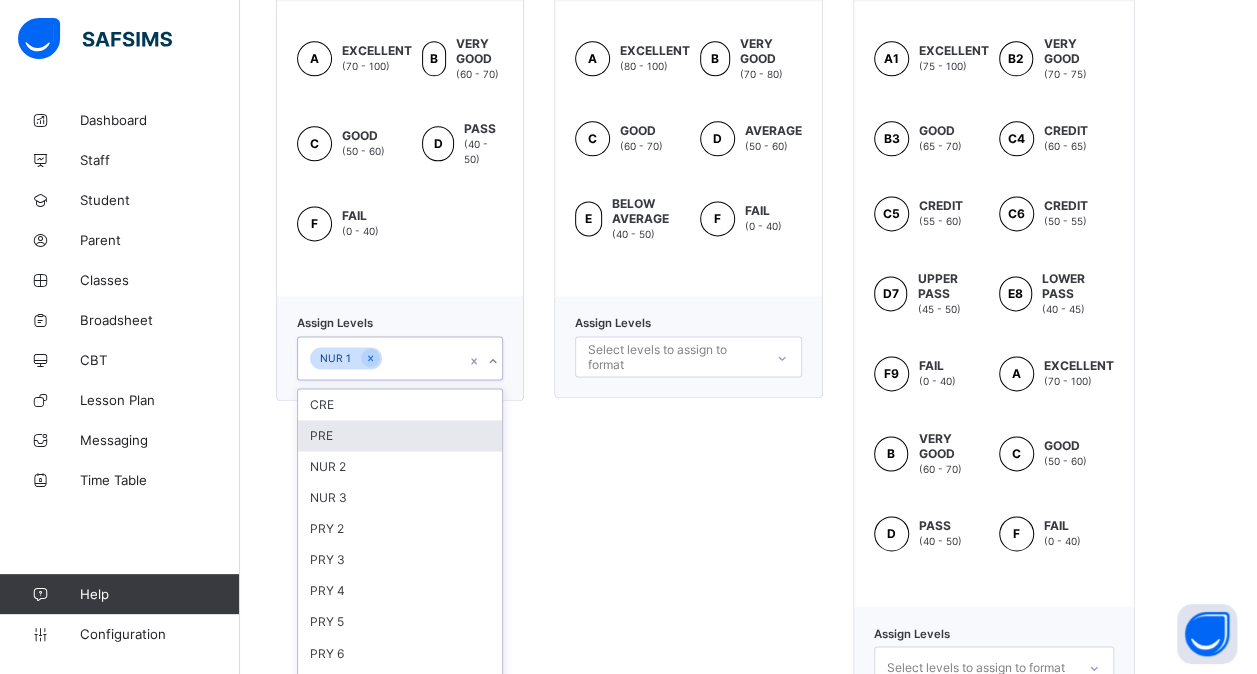 click on "PRE" at bounding box center (400, 435) 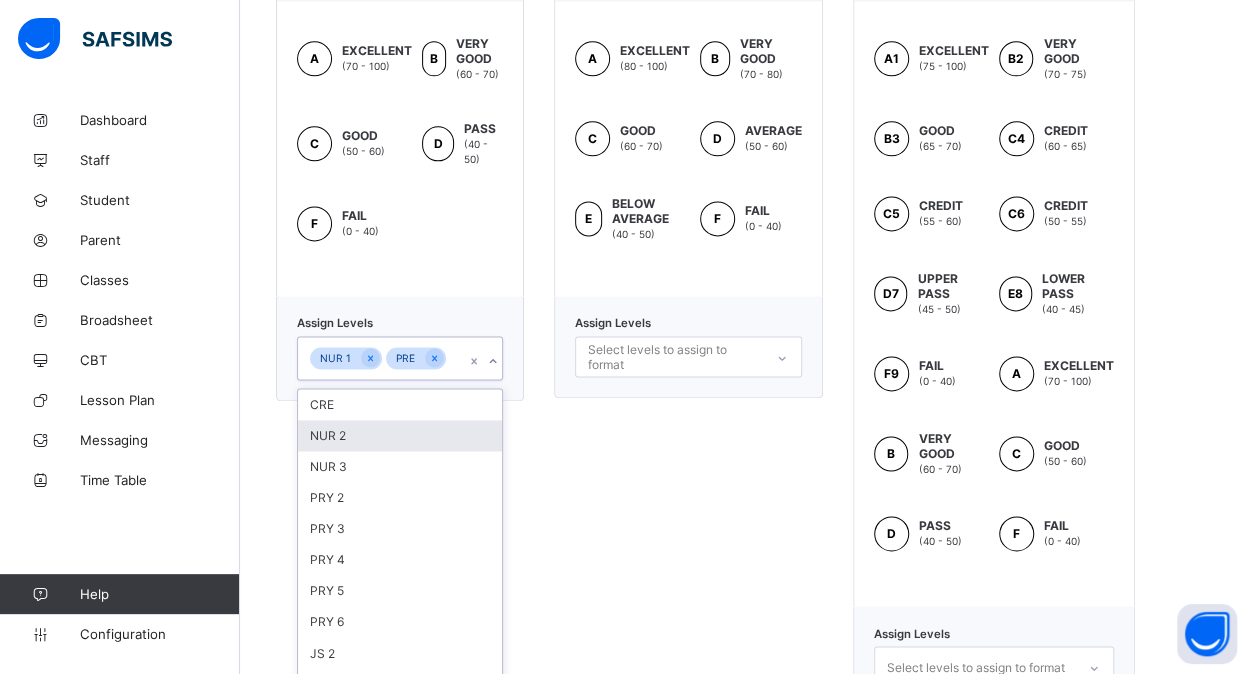 click on "NUR 2" at bounding box center [400, 435] 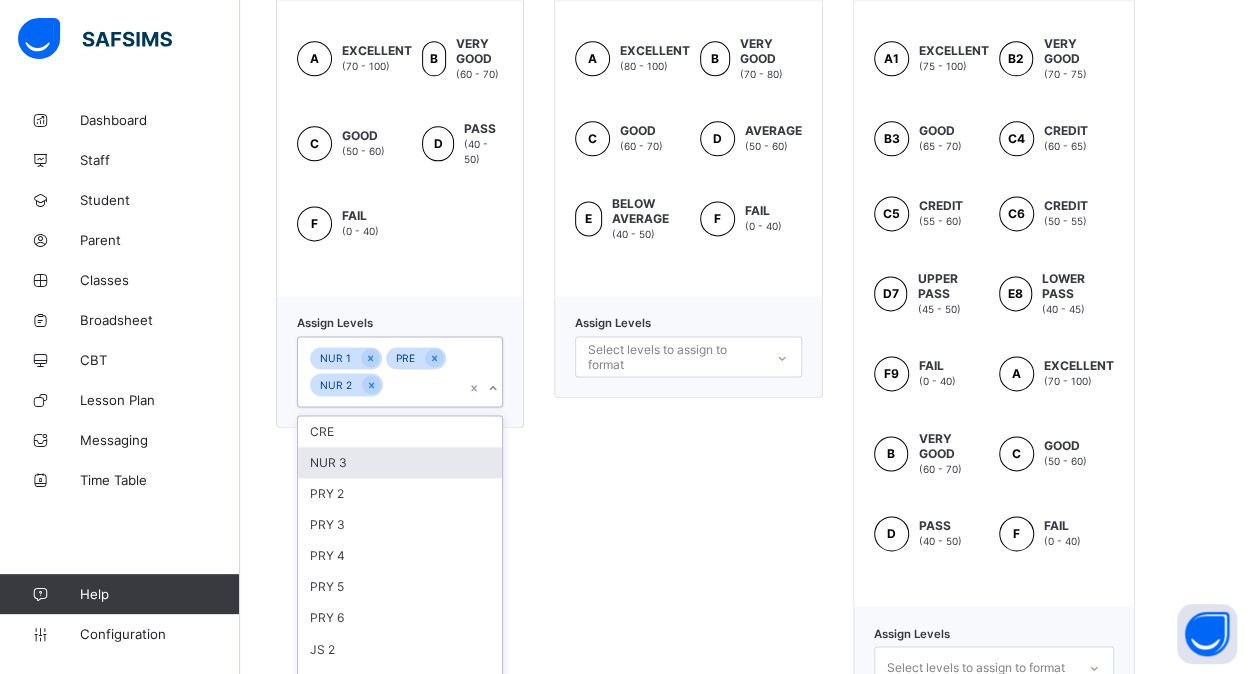 click on "NUR 3" at bounding box center [400, 462] 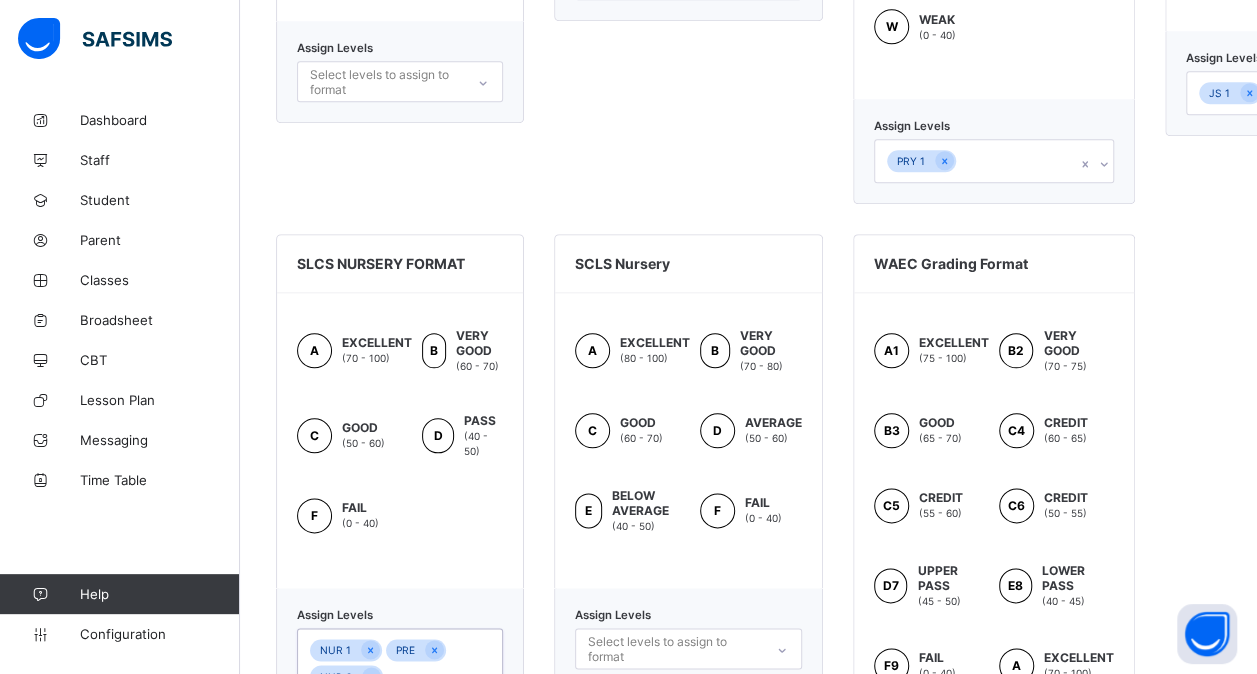scroll, scrollTop: 913, scrollLeft: 0, axis: vertical 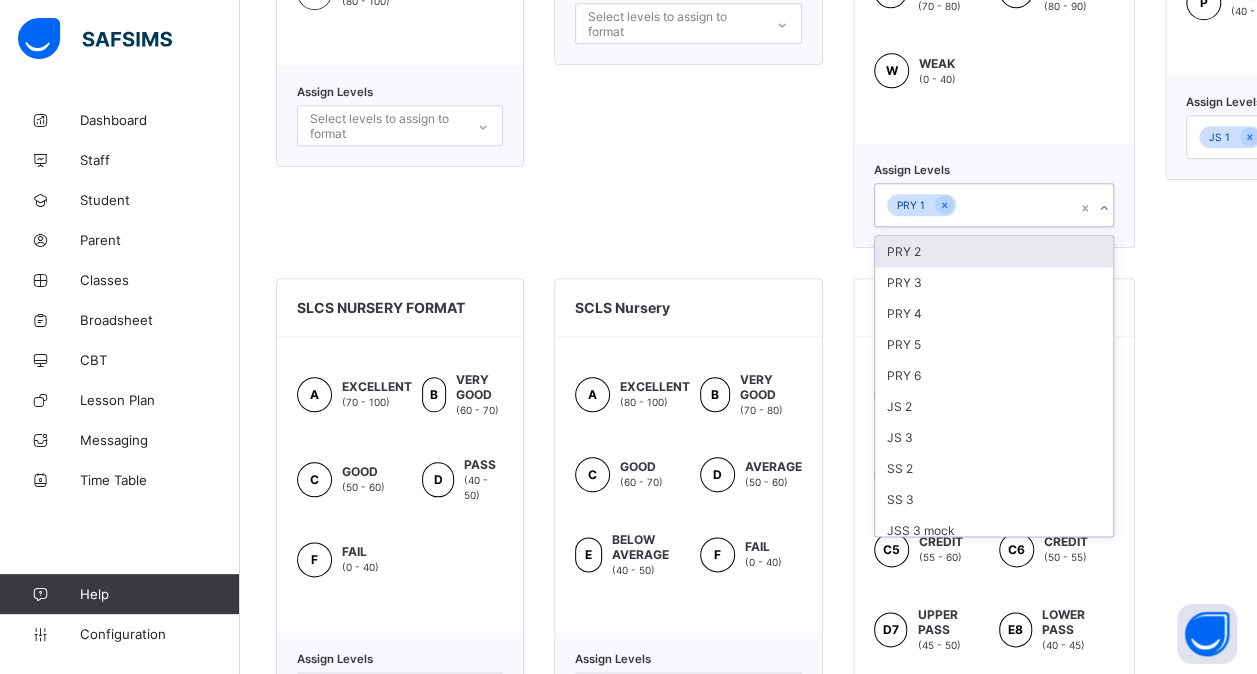 click on "PRY 1" at bounding box center [975, 205] 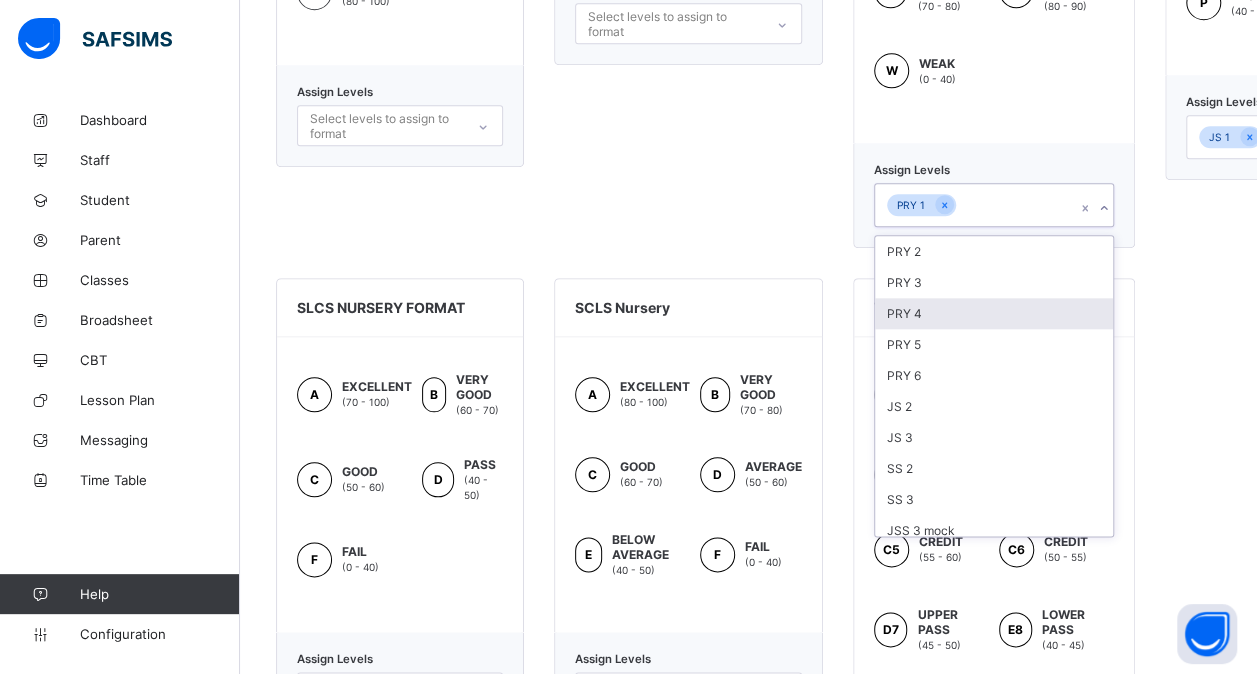 click on "PRY 4" at bounding box center (994, 313) 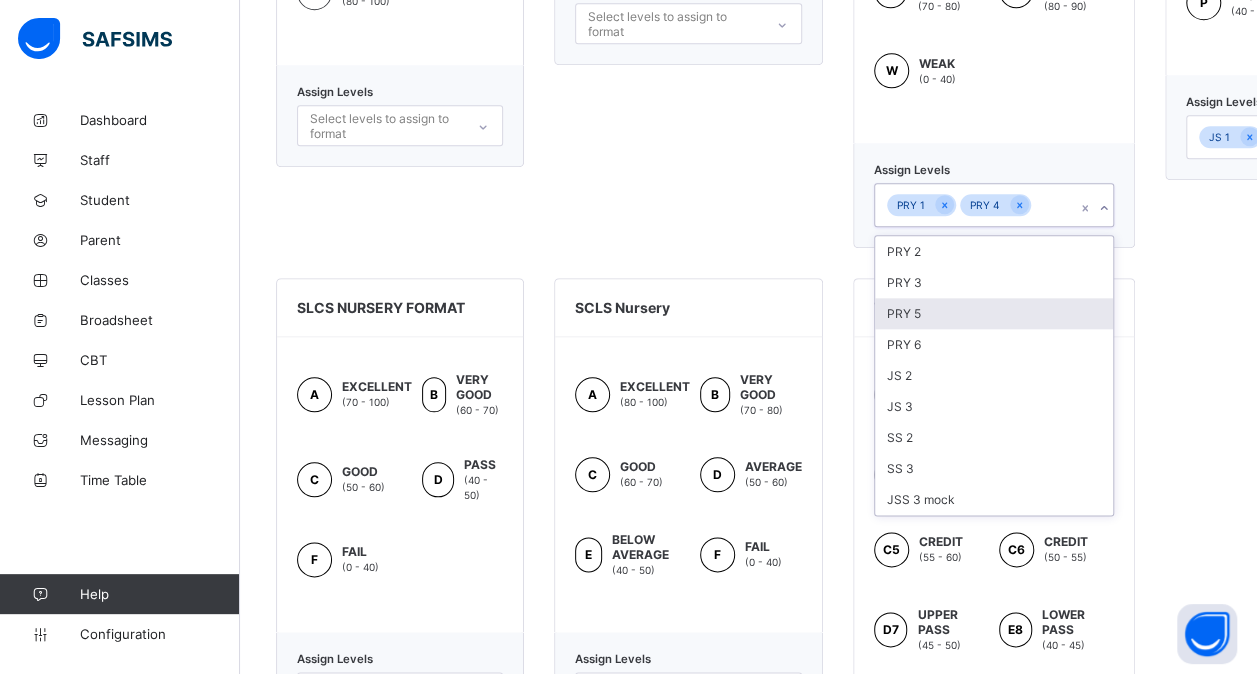 click on "PRY 5" at bounding box center (994, 313) 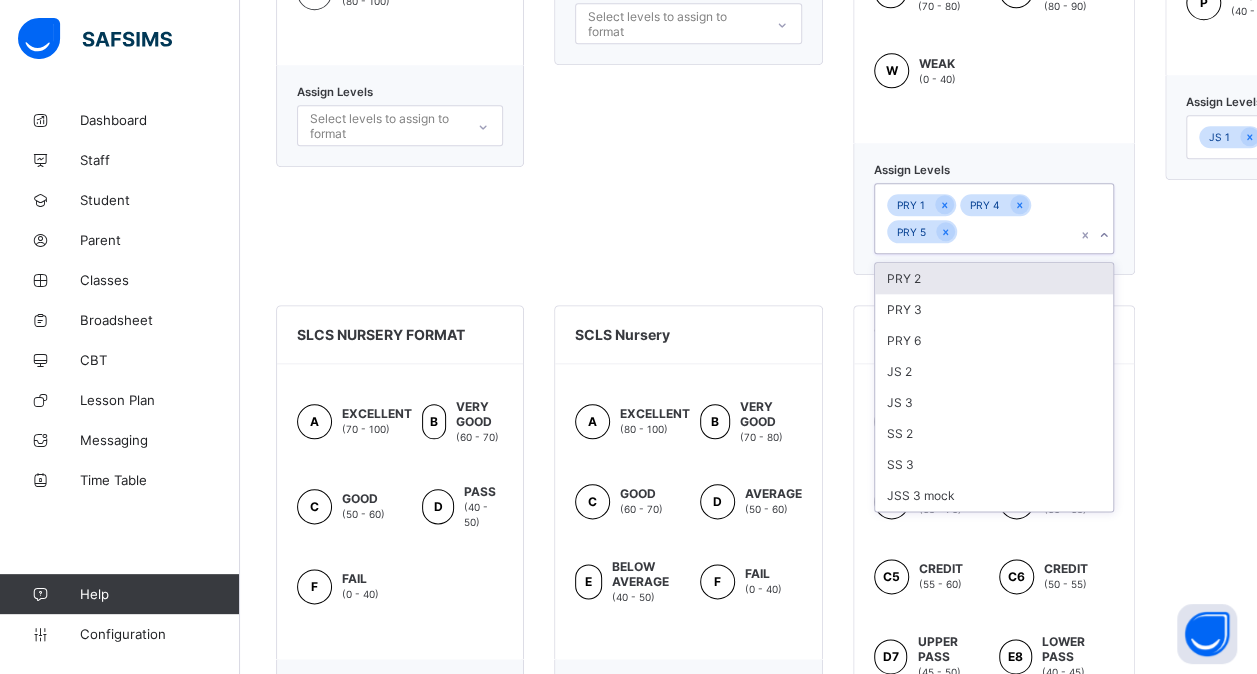 click on "PRY 3" at bounding box center (994, 309) 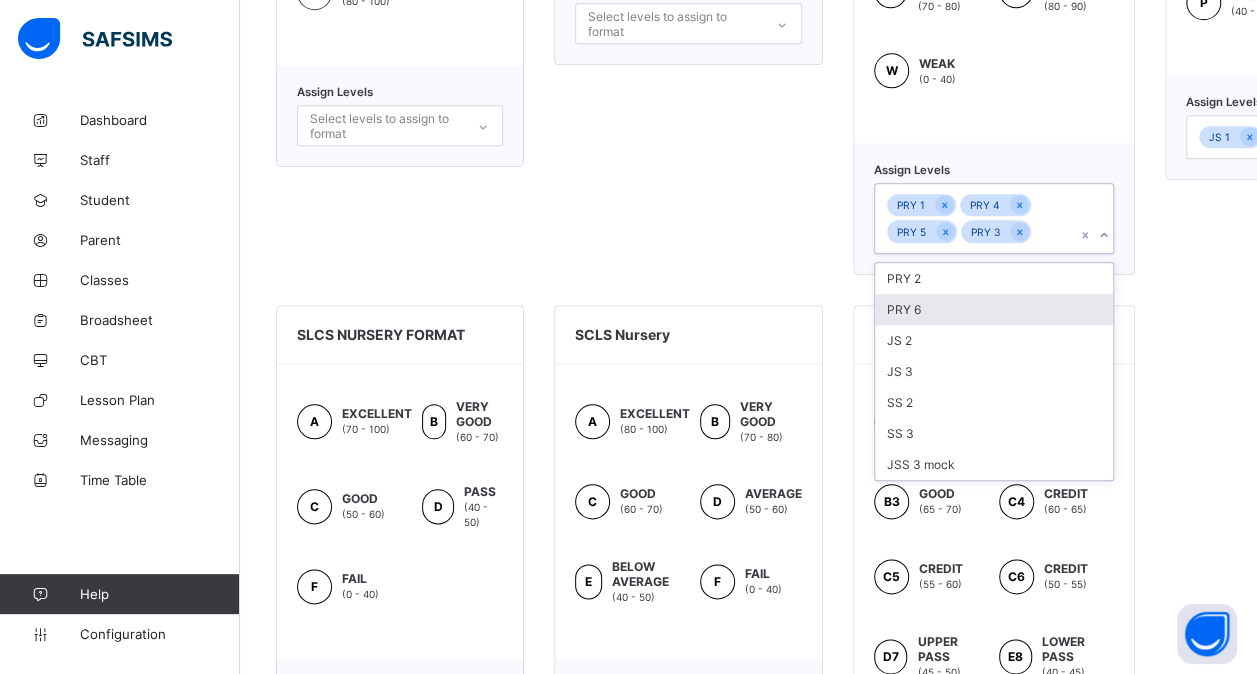 click on "PRY 6" at bounding box center (994, 309) 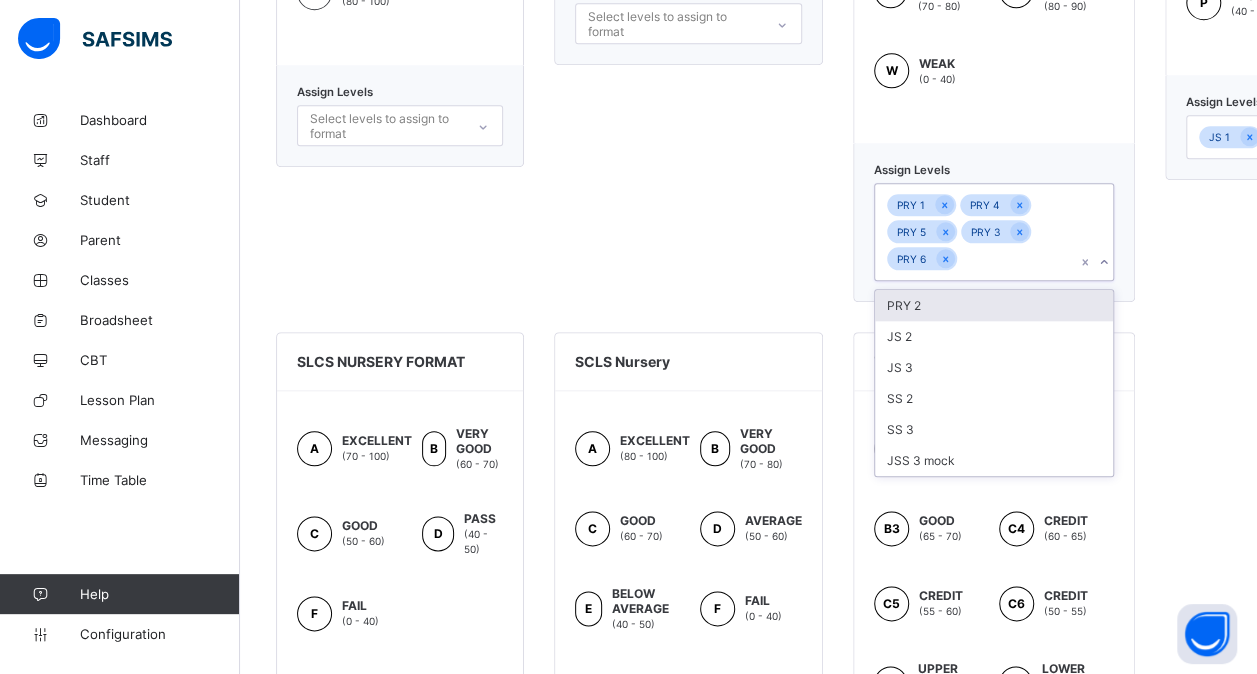 click on "PRY 2" at bounding box center (994, 305) 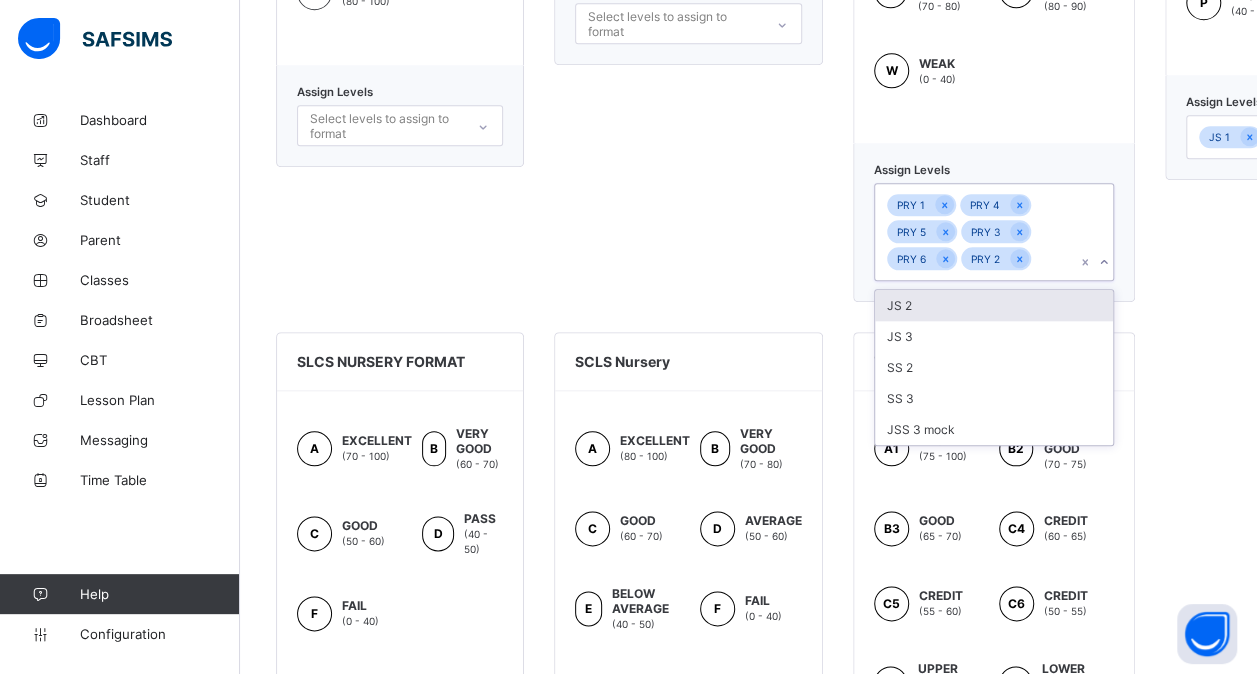 scroll, scrollTop: 913, scrollLeft: 162, axis: both 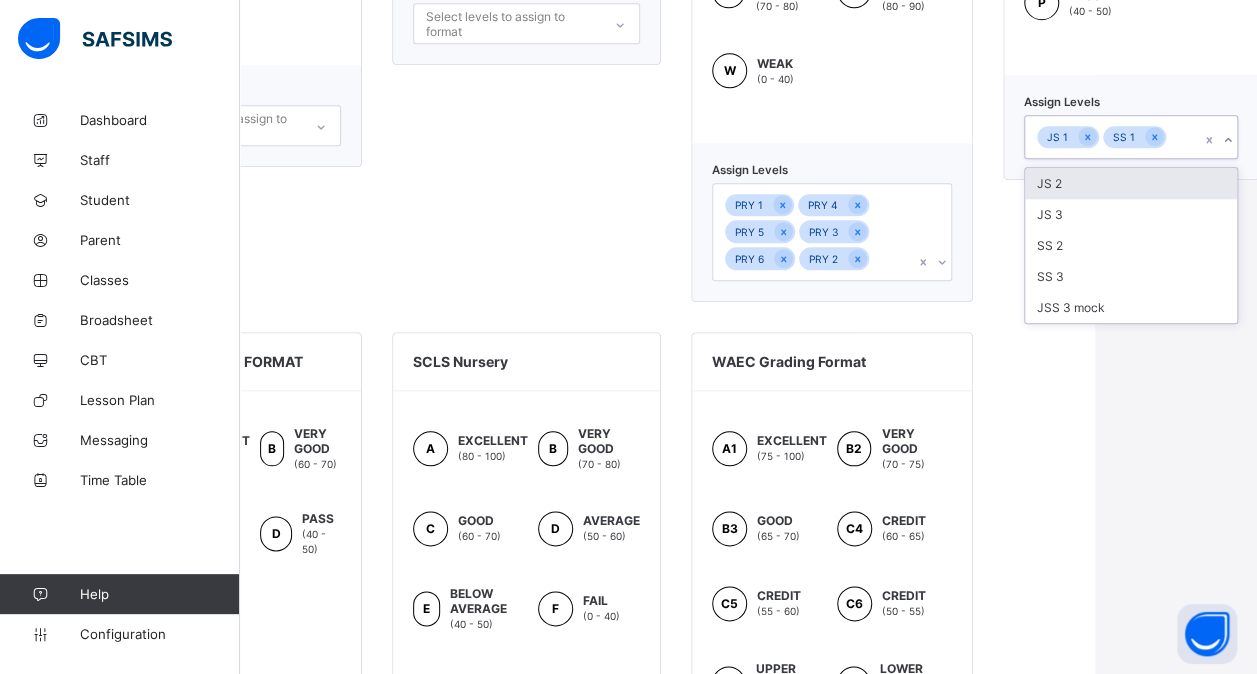 click on "JS 1 SS 1" at bounding box center (1131, 137) 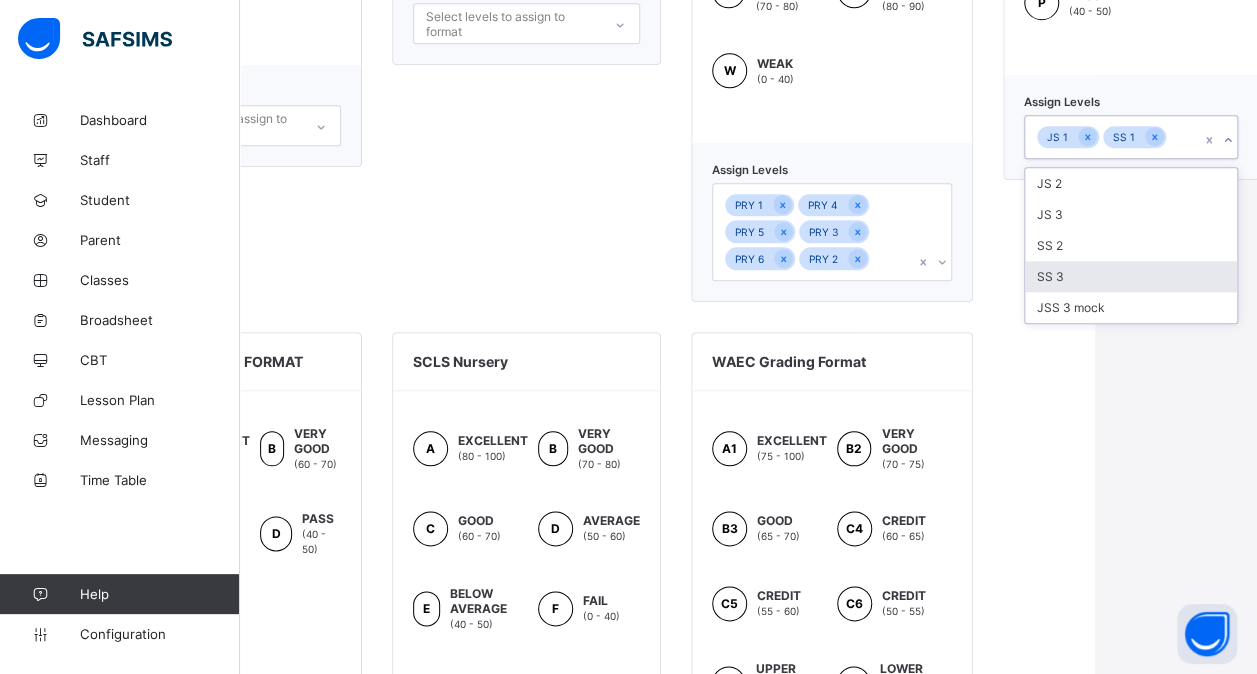 click on "SS 3" at bounding box center [1131, 276] 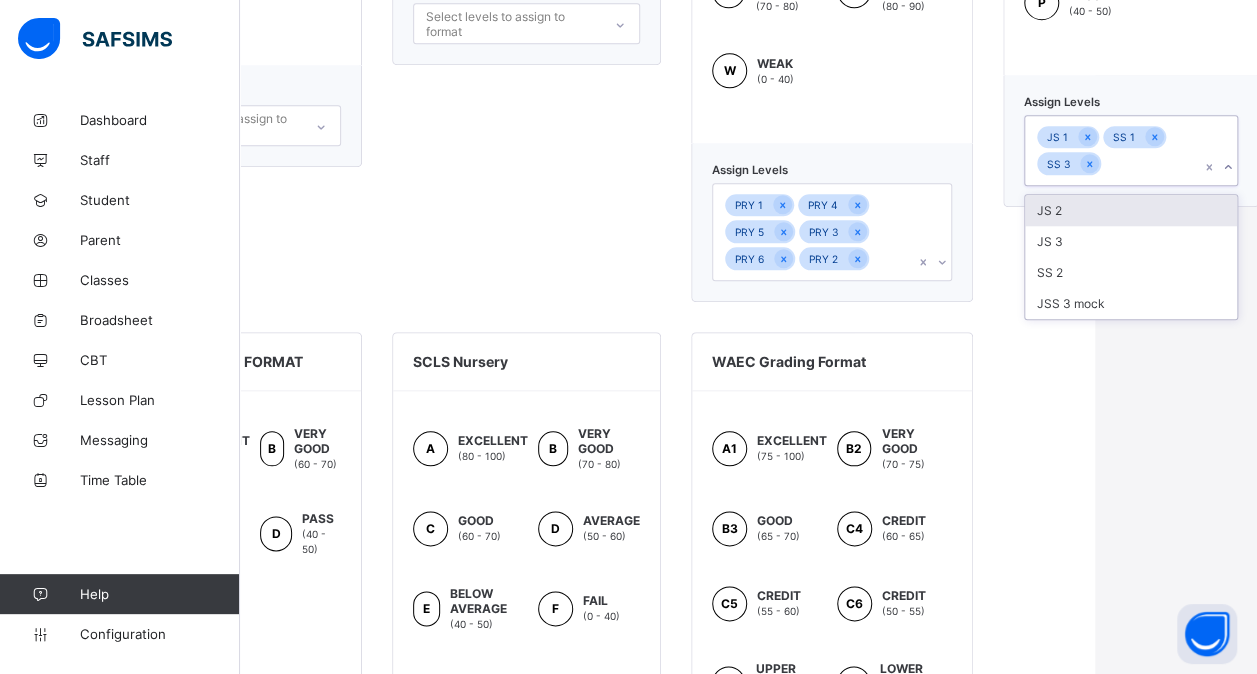 click on "SS 2" at bounding box center (1131, 272) 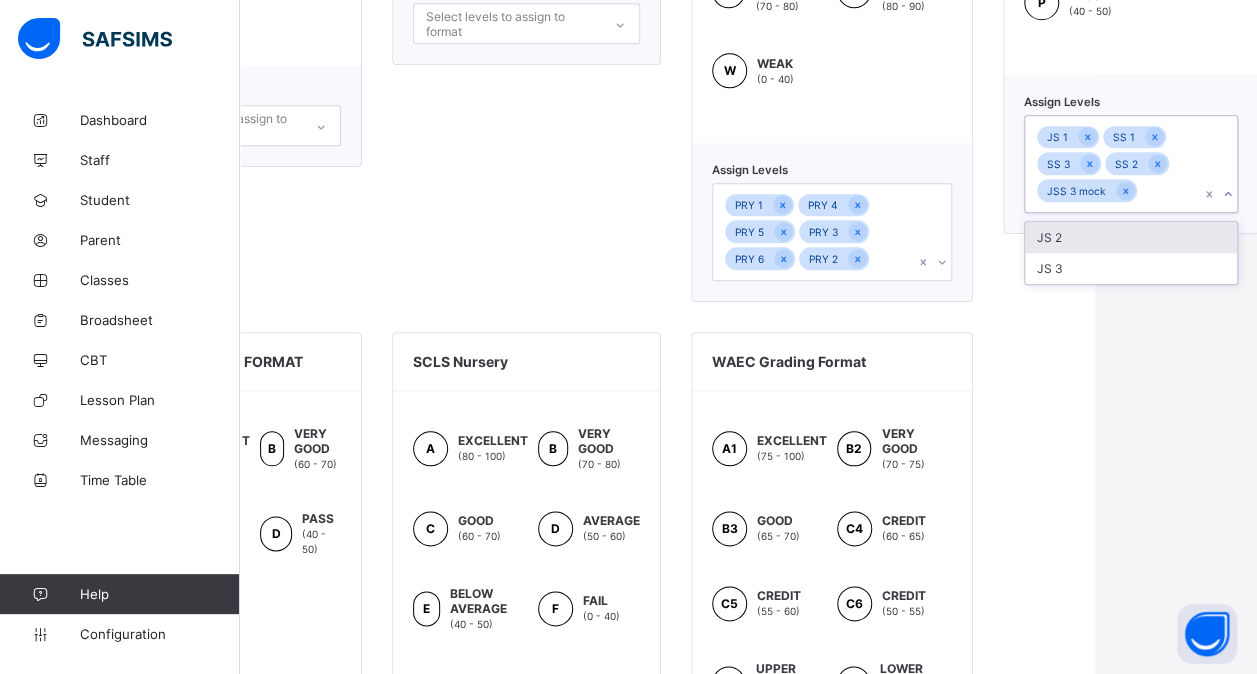 click on "JS 3" at bounding box center (1131, 268) 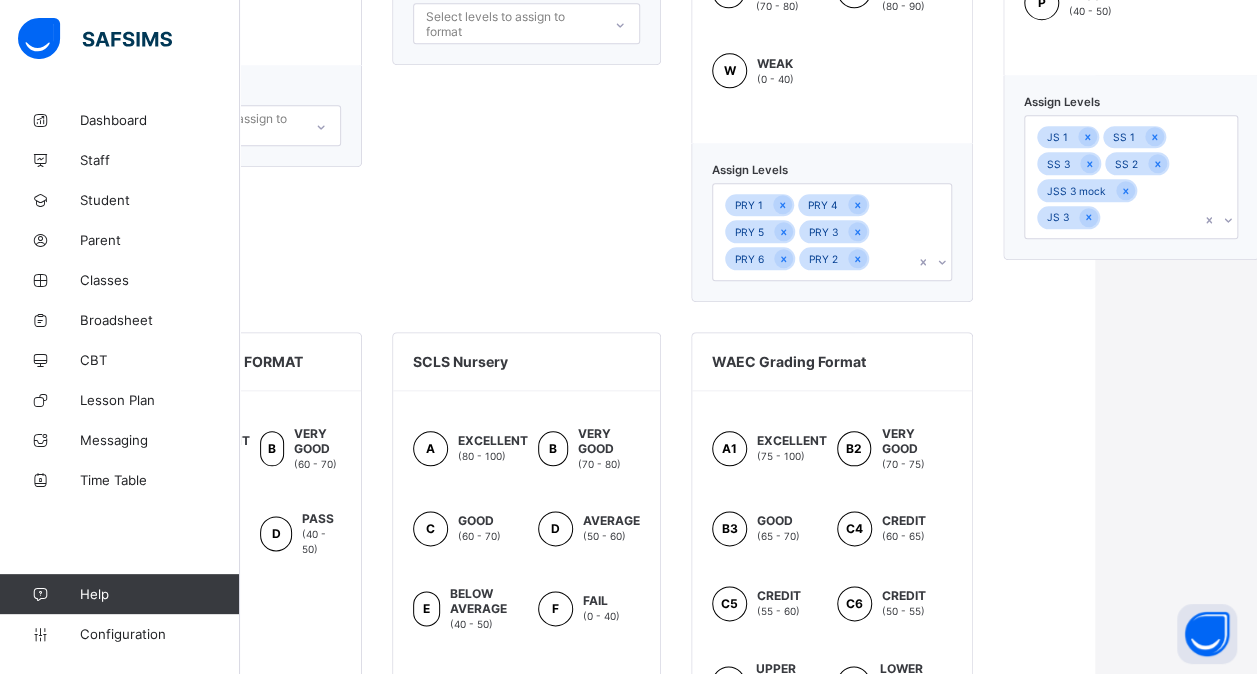 click on "SCLS SECONDARY GRADING FORMAT A DISTINCTION   (70 - 100)   B GOOD   (60 - 70)   C CREDIT   (50 - 60)   F FAIL   (0 - 40)   P PASS   (40 - 50)   Assign Levels JS 1 SS 1 SS 3 SS 2 JSS 3 mock  JS 3" at bounding box center [1131, 3] 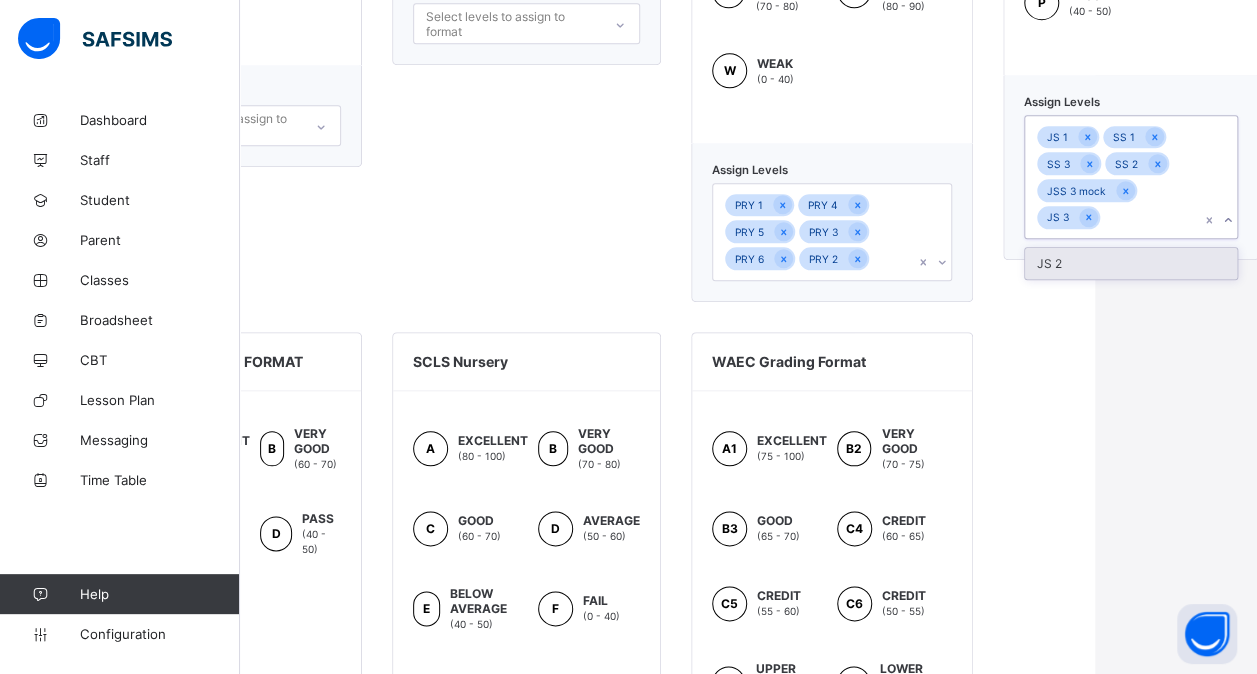 drag, startPoint x: 1130, startPoint y: 260, endPoint x: 1094, endPoint y: 246, distance: 38.626415 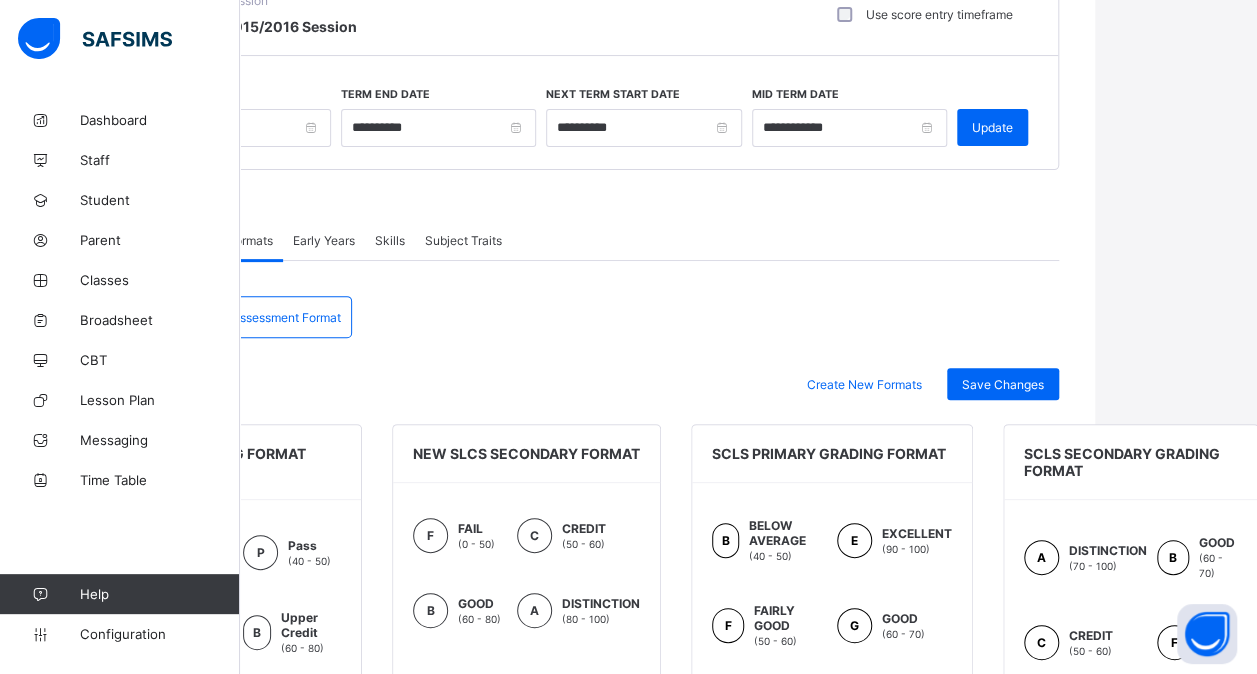 scroll, scrollTop: 188, scrollLeft: 162, axis: both 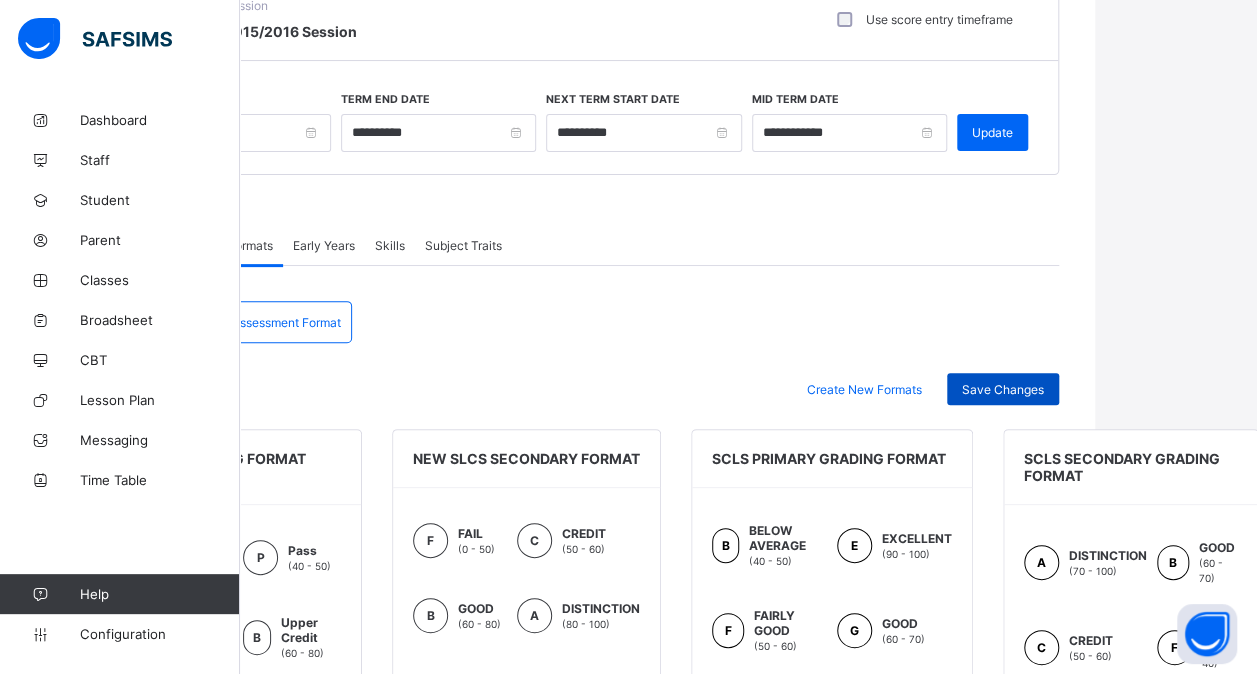 click on "Save Changes" at bounding box center (1003, 389) 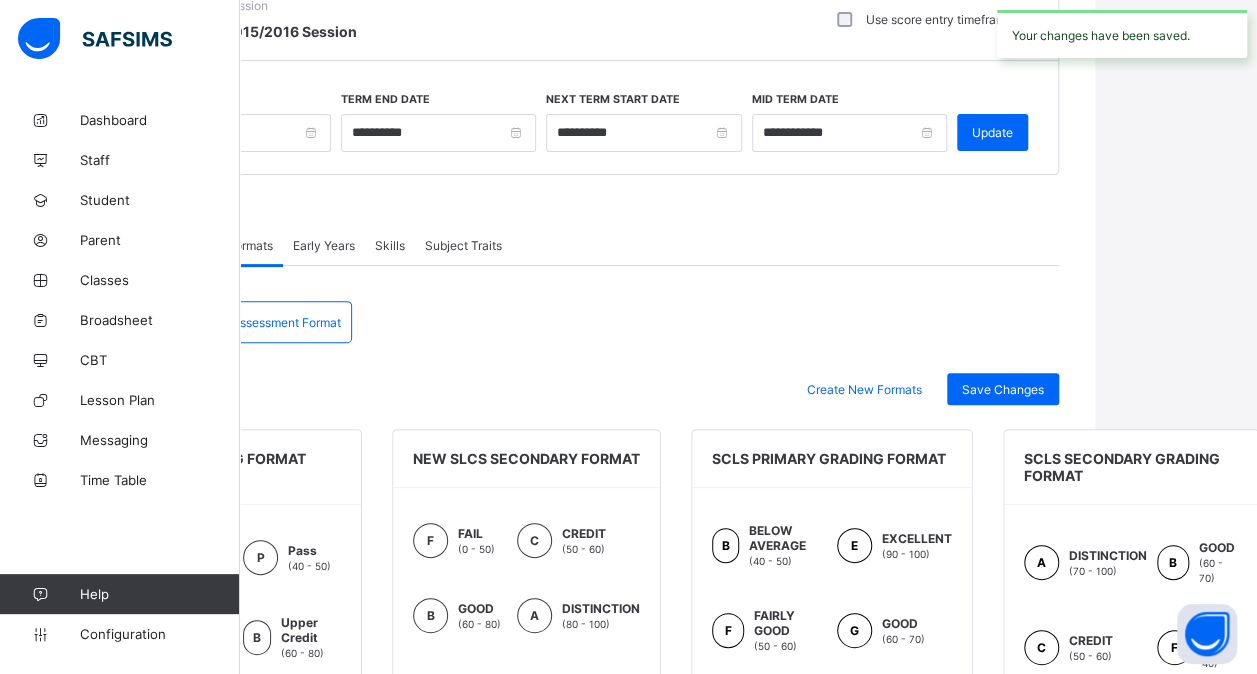 click on "Assessment Format" at bounding box center [286, 322] 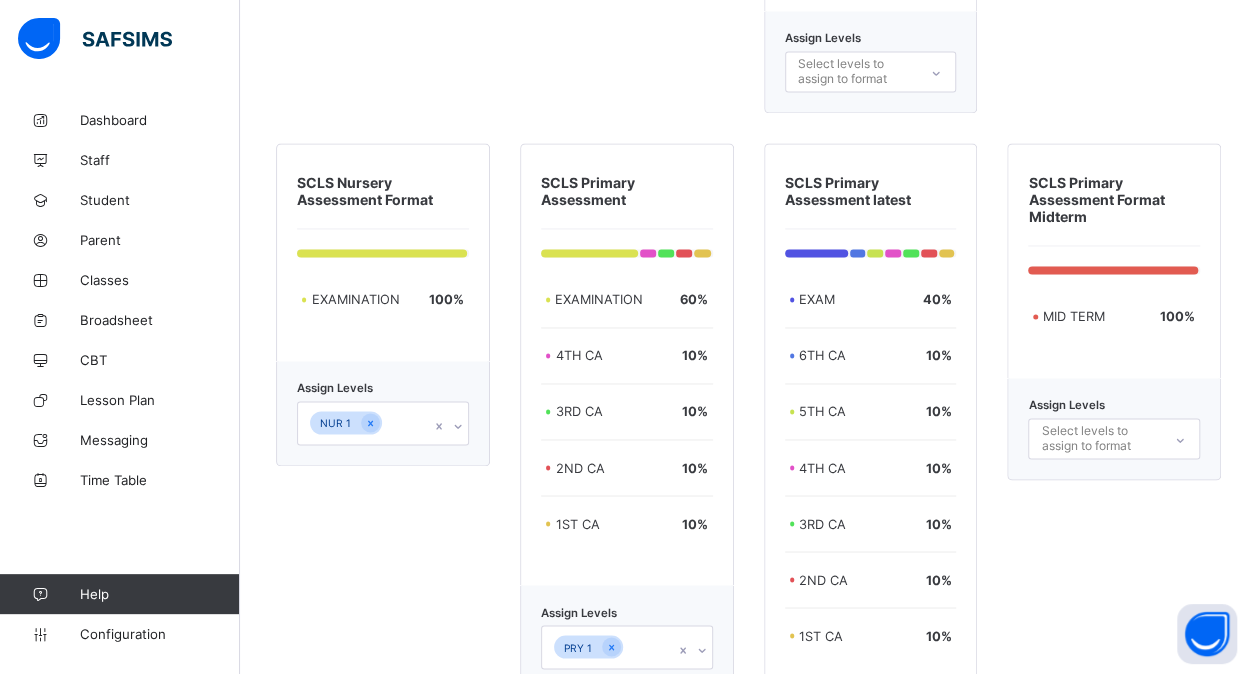 scroll, scrollTop: 5281, scrollLeft: 15, axis: both 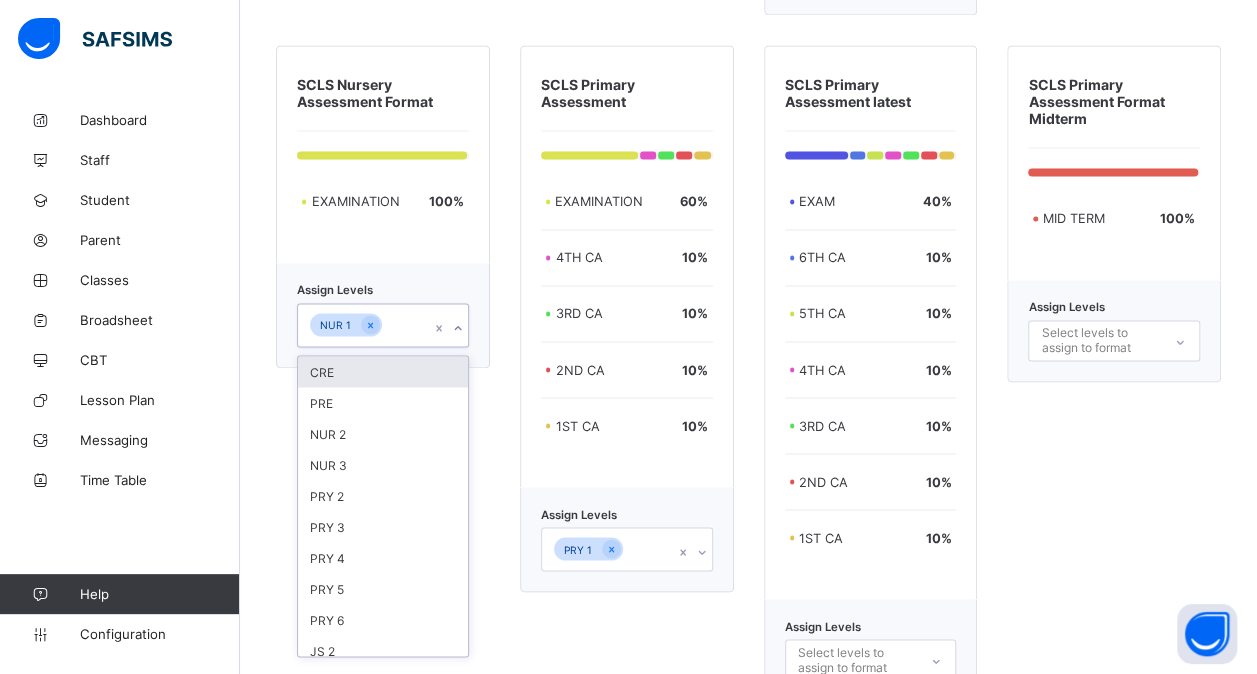 click on "NUR 1" at bounding box center [364, 325] 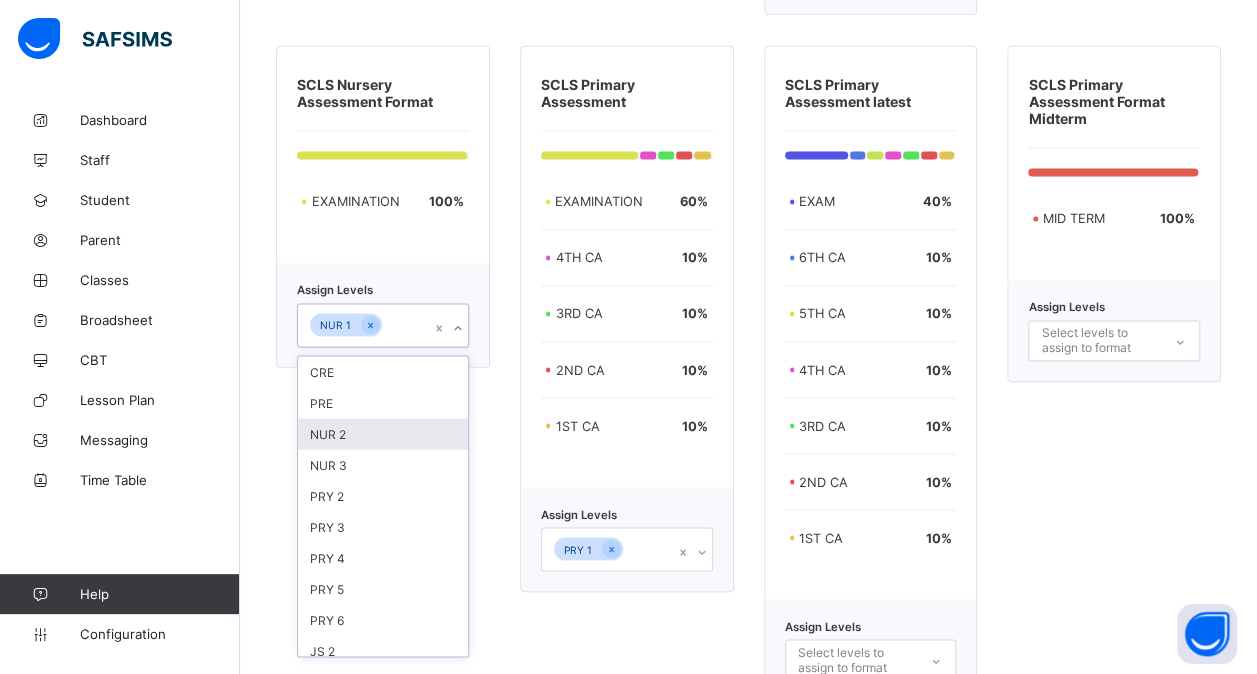 click on "NUR 2" at bounding box center [383, 433] 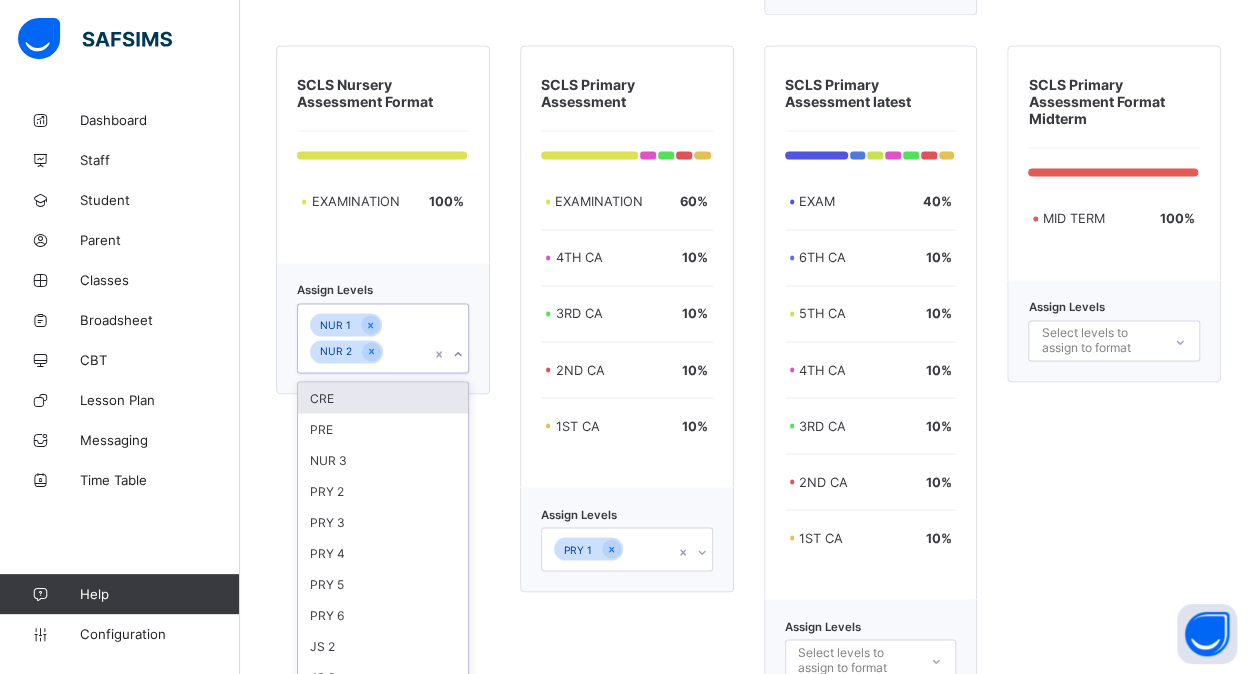 click on "PRE" at bounding box center (383, 428) 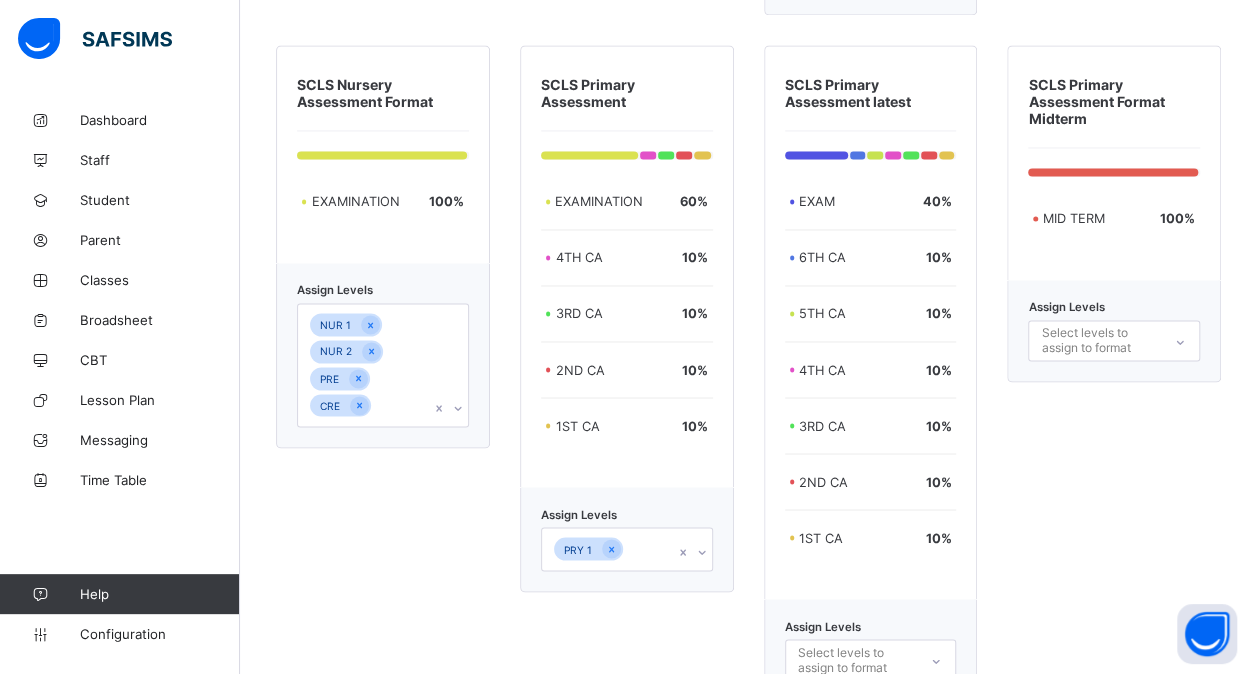 click on "NUR 1 NUR 2 PRE CRE" at bounding box center [364, 365] 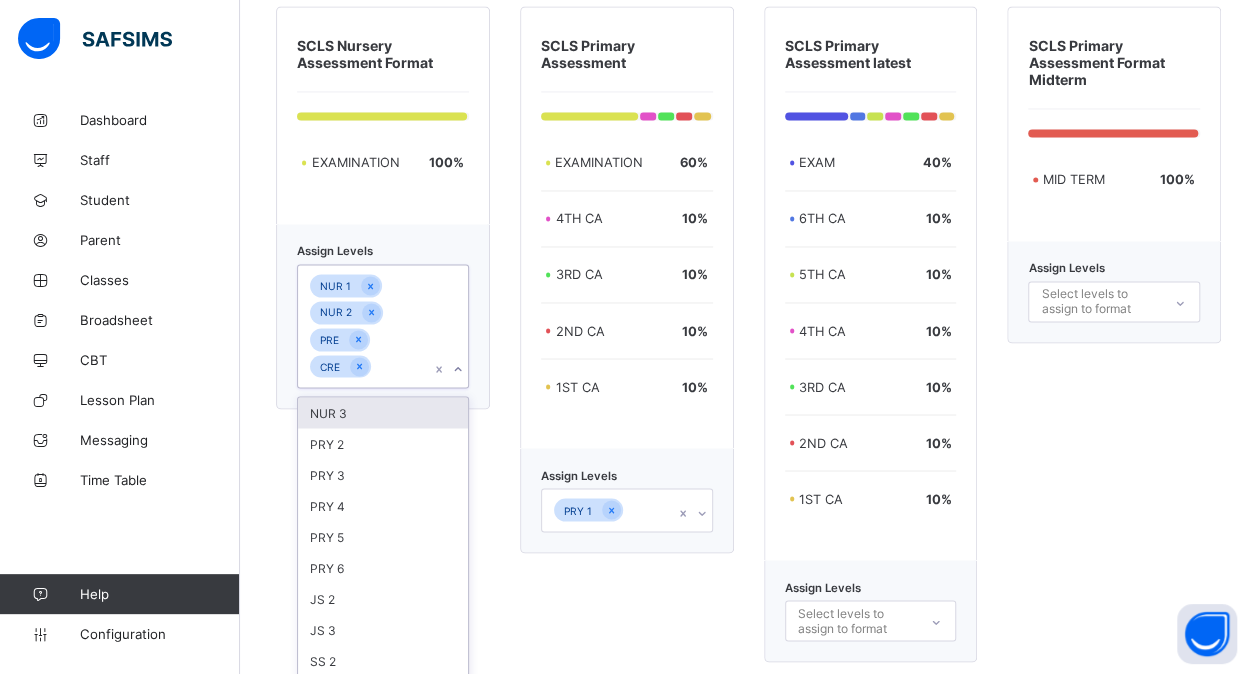 scroll, scrollTop: 5332, scrollLeft: 0, axis: vertical 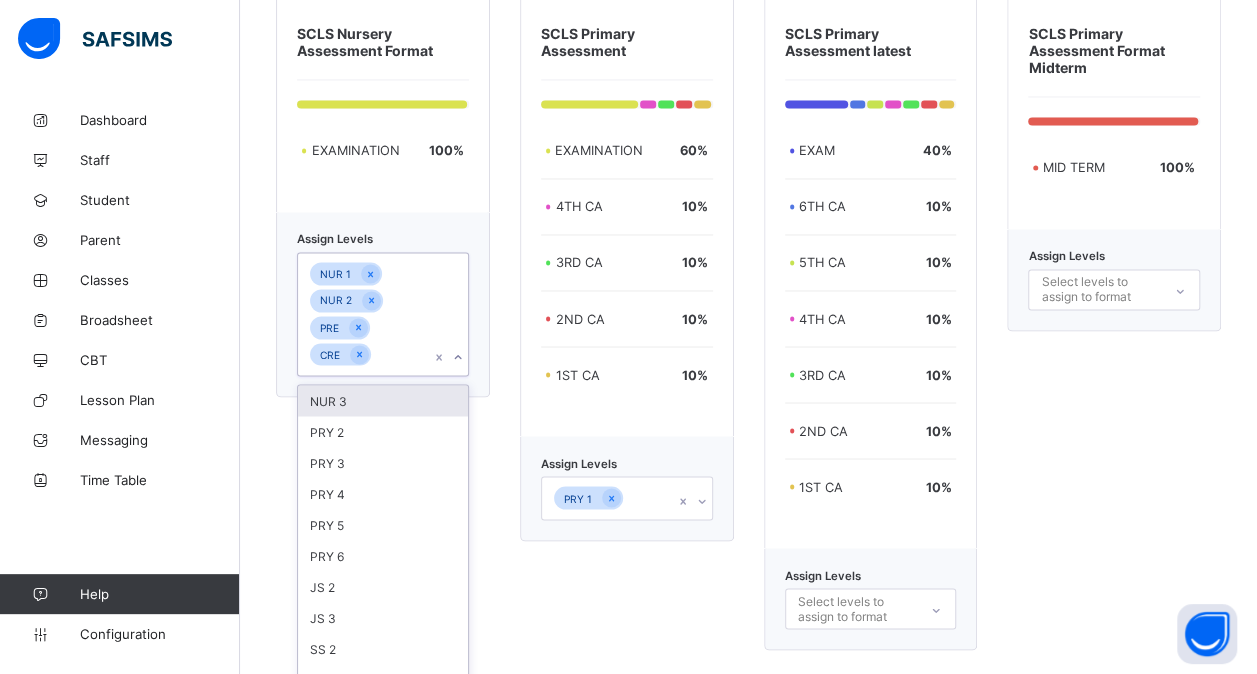 click on "NUR 3" at bounding box center [383, 400] 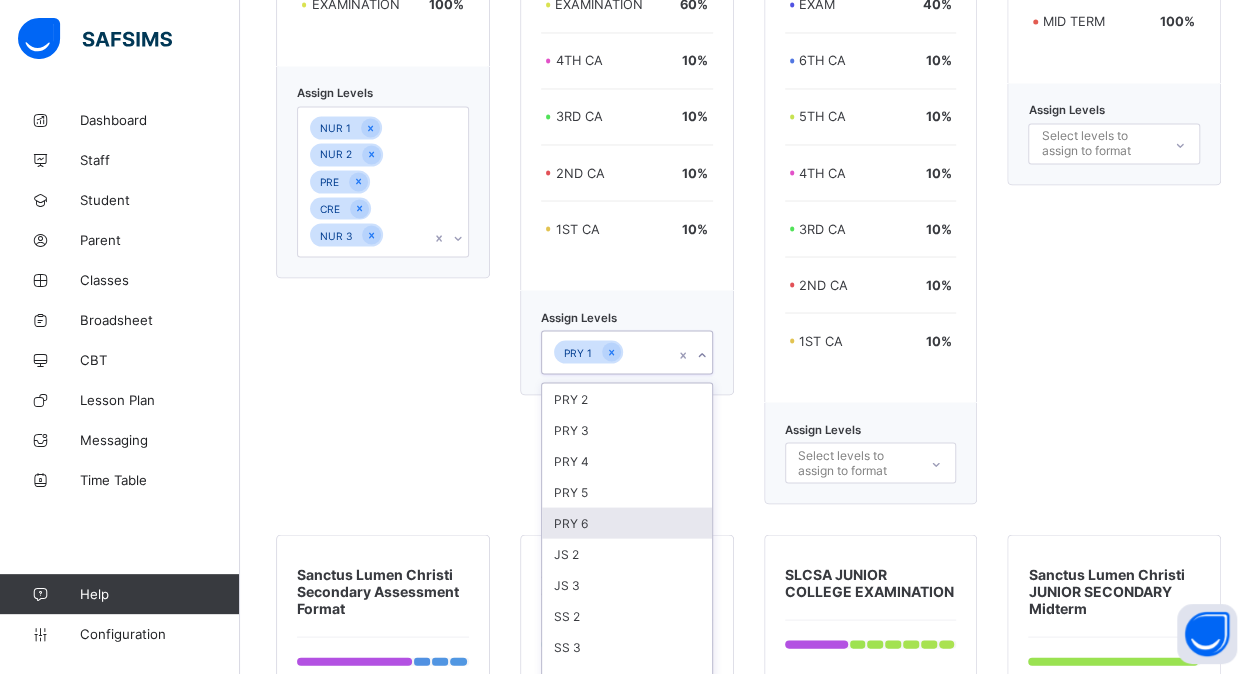 scroll, scrollTop: 5479, scrollLeft: 0, axis: vertical 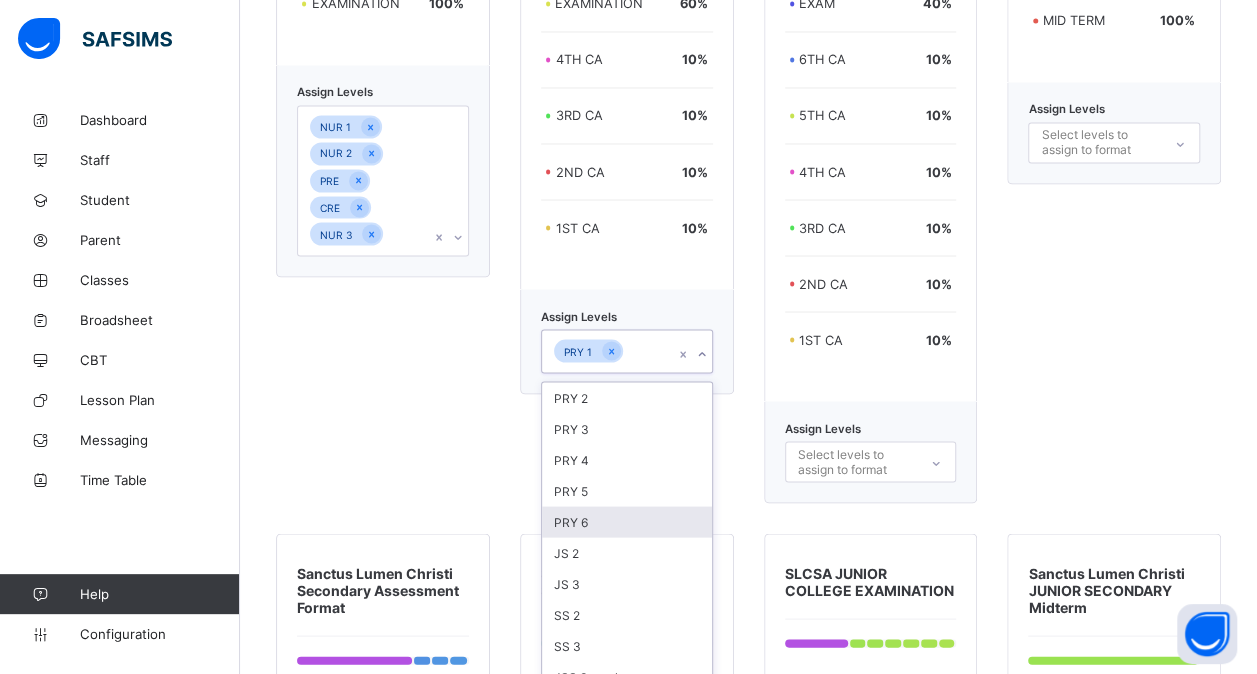 click on "option PRY 6 focused, 5 of 10. 10 results available. Use Up and Down to choose options, press Enter to select the currently focused option, press Escape to exit the menu, press Tab to select the option and exit the menu. PRY 1 PRY 2 PRY 3 PRY 4 PRY 5 PRY 6 JS 2 JS 3 SS 2 SS 3 JSS 3 mock" at bounding box center [627, 351] 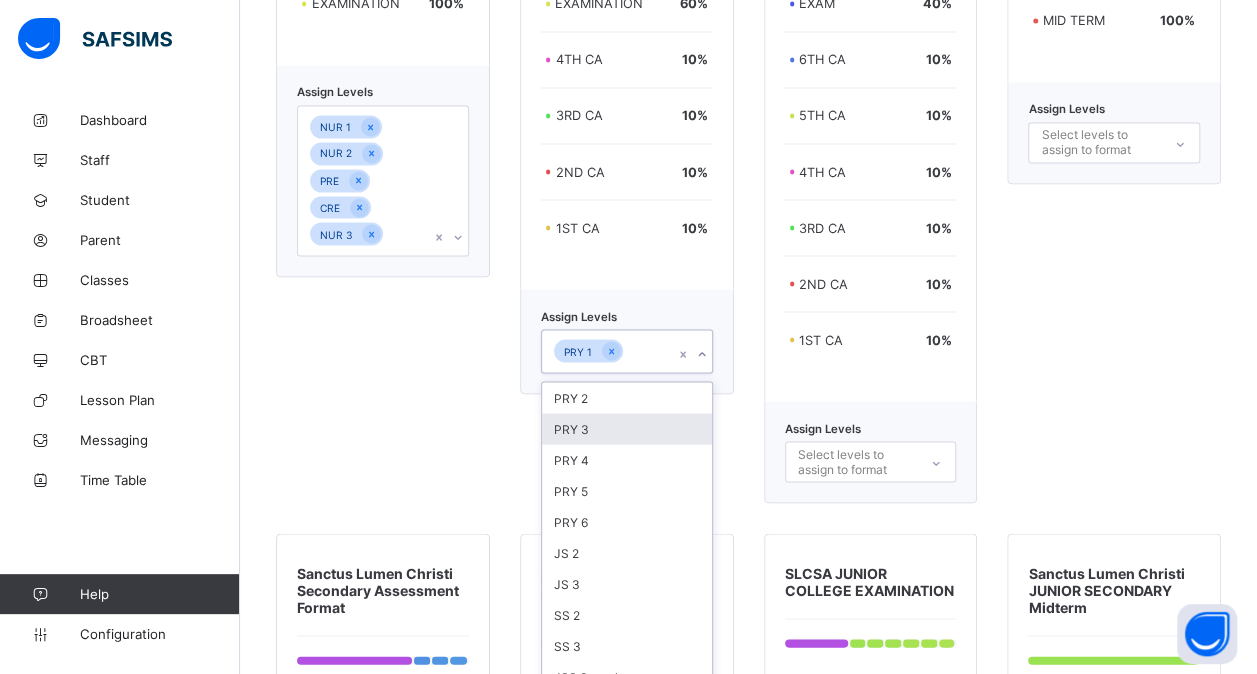 click on "PRY 3" at bounding box center [627, 428] 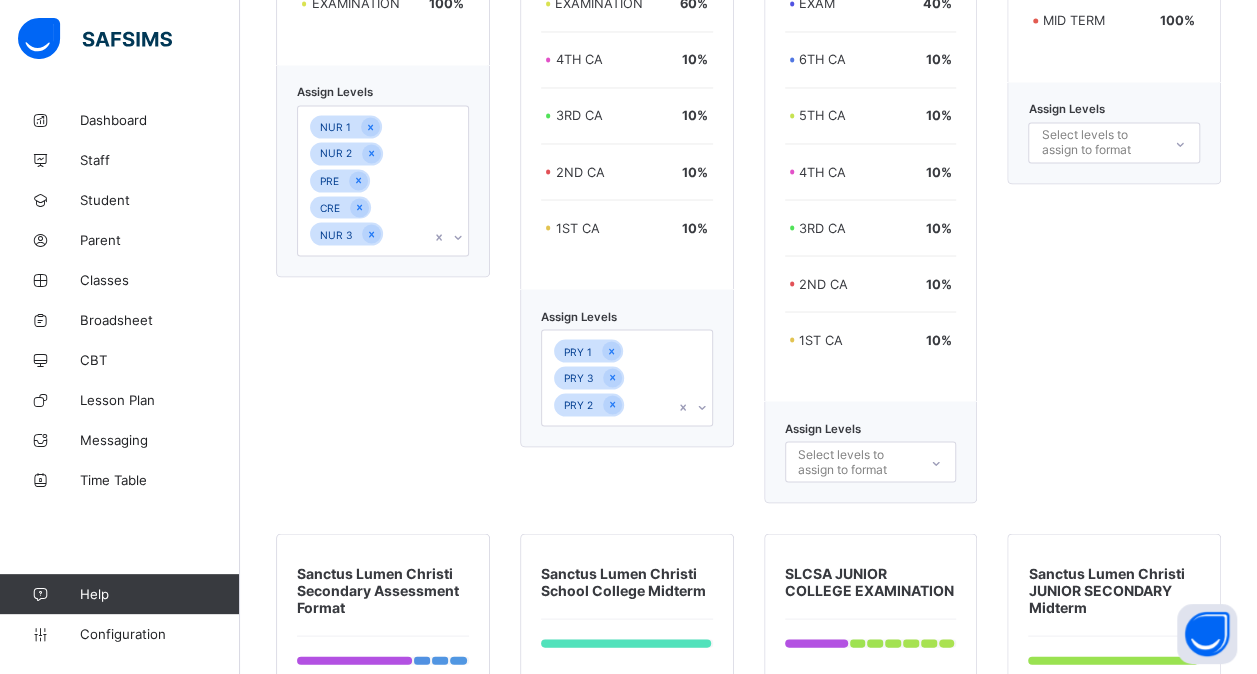 click on "Assign Levels PRY 1 PRY 3 PRY 2" at bounding box center (627, 368) 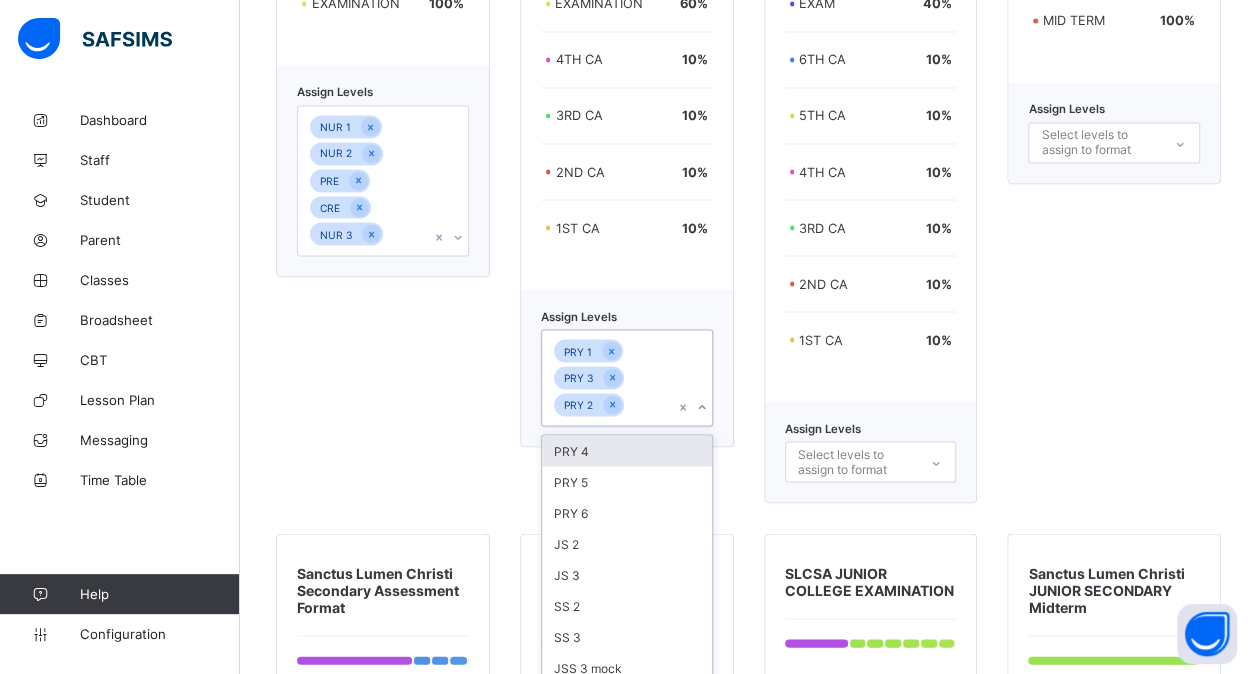 click on "PRY 4" at bounding box center [627, 450] 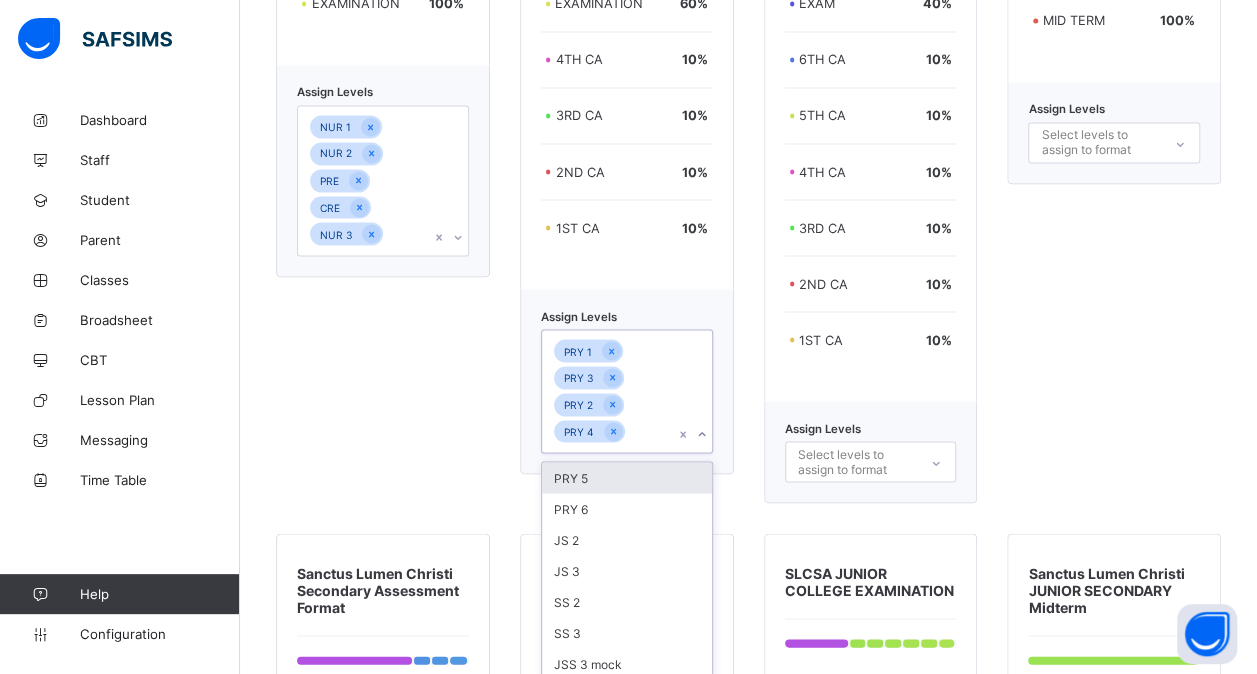 click on "PRY 5" at bounding box center (627, 477) 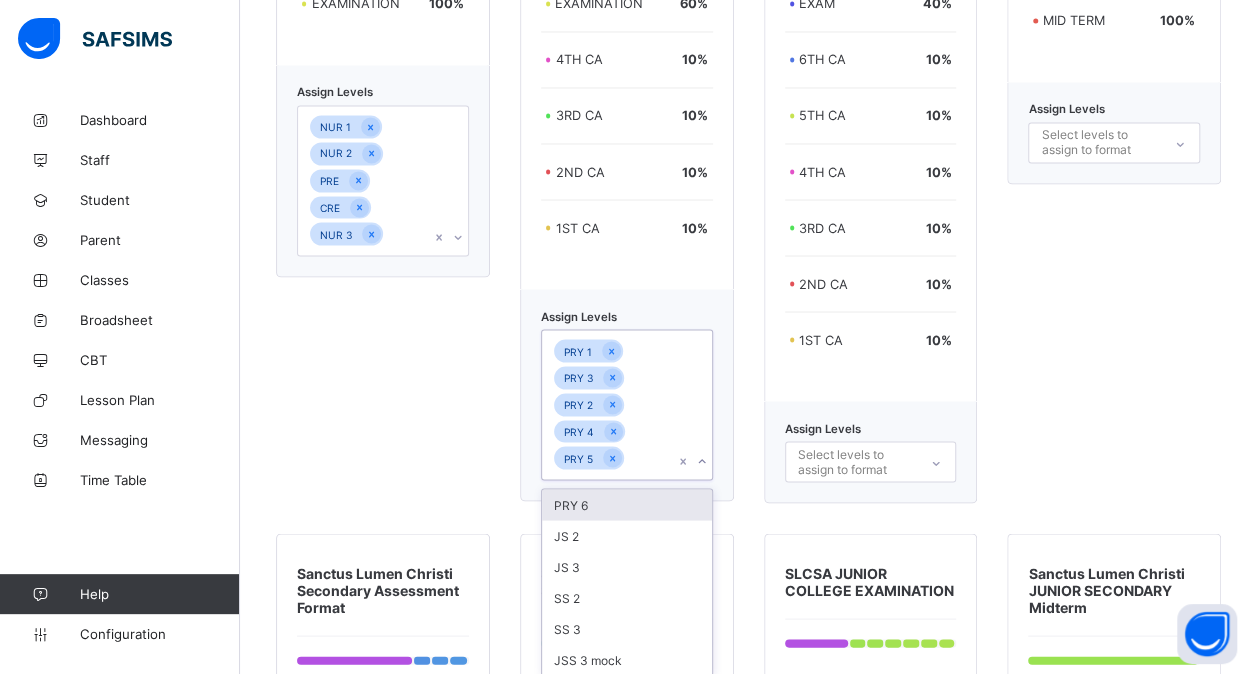 click on "PRY 6" at bounding box center (627, 504) 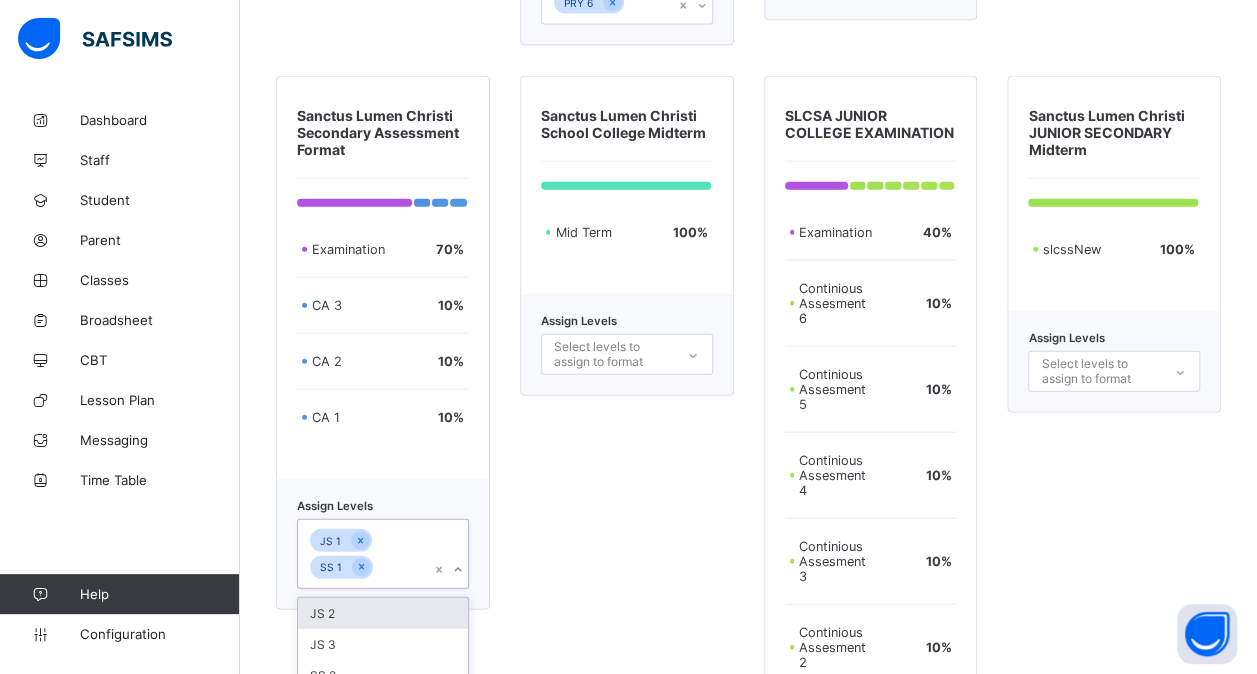 scroll, scrollTop: 6028, scrollLeft: 0, axis: vertical 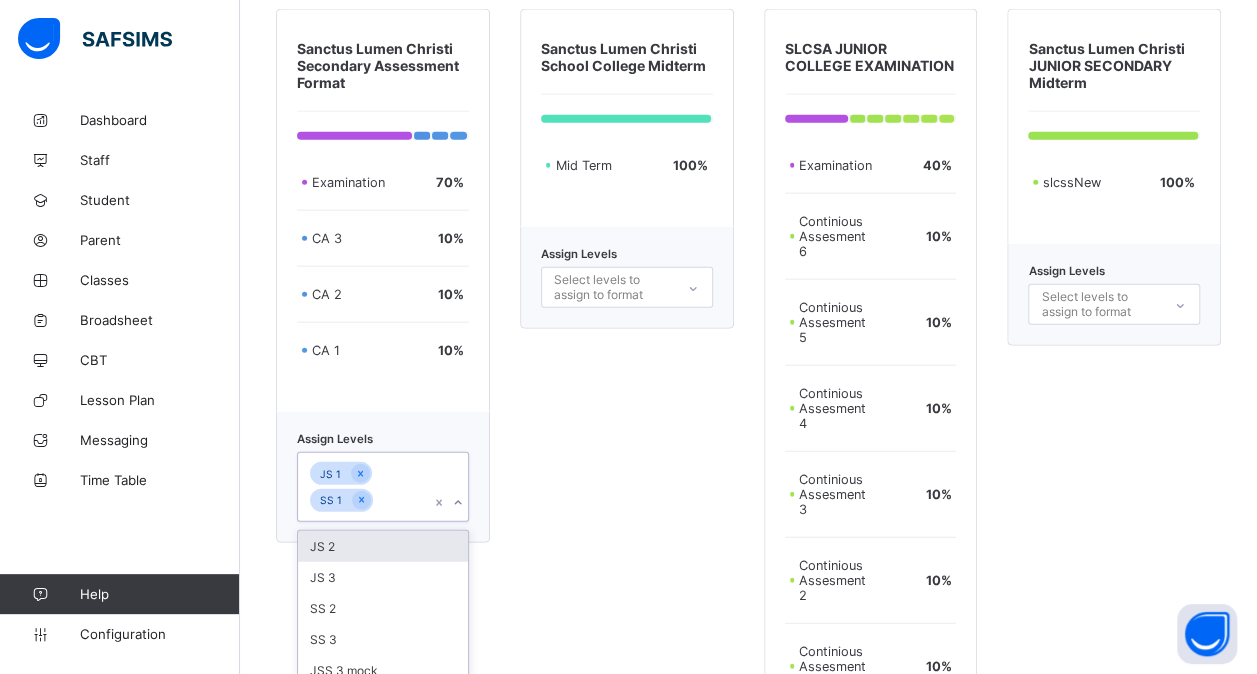 click on "option JS 2 focused, 1 of 5. 5 results available. Use Up and Down to choose options, press Enter to select the currently focused option, press Escape to exit the menu, press Tab to select the option and exit the menu. JS 1 SS 1 JS 2 JS 3 SS 2 SS 3 JSS 3 mock" at bounding box center (383, 487) 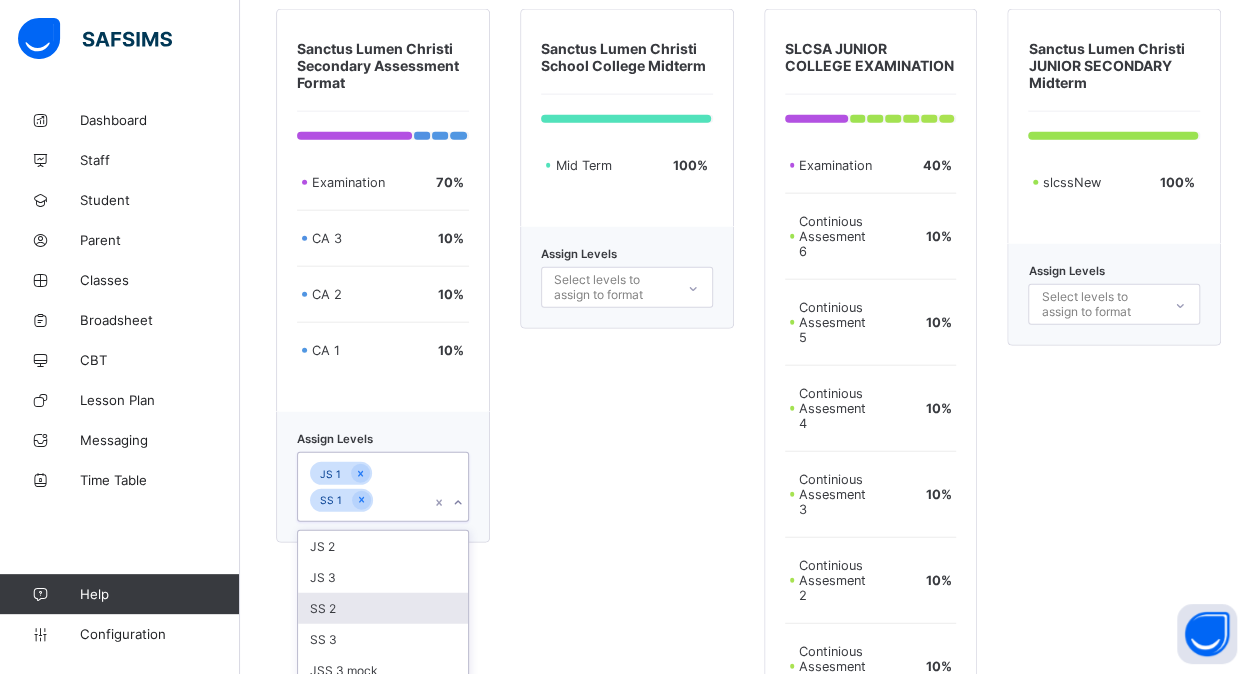 click on "SS 2" at bounding box center (383, 608) 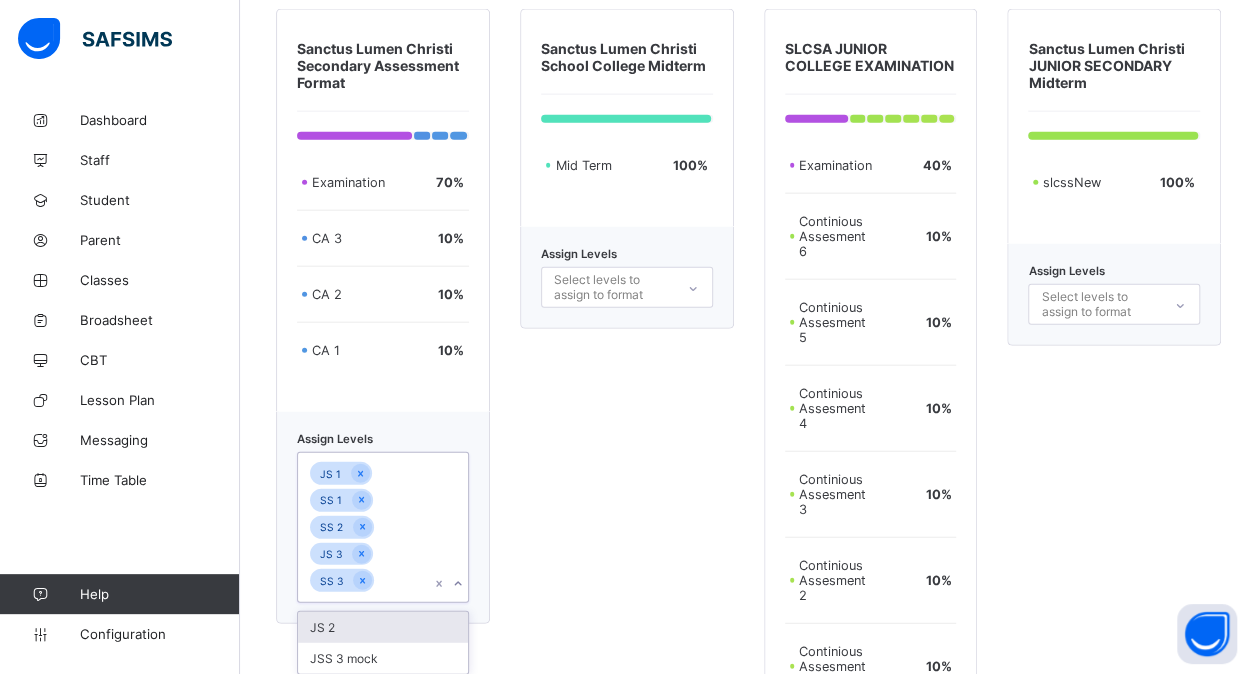 click on "JS 2" at bounding box center [383, 627] 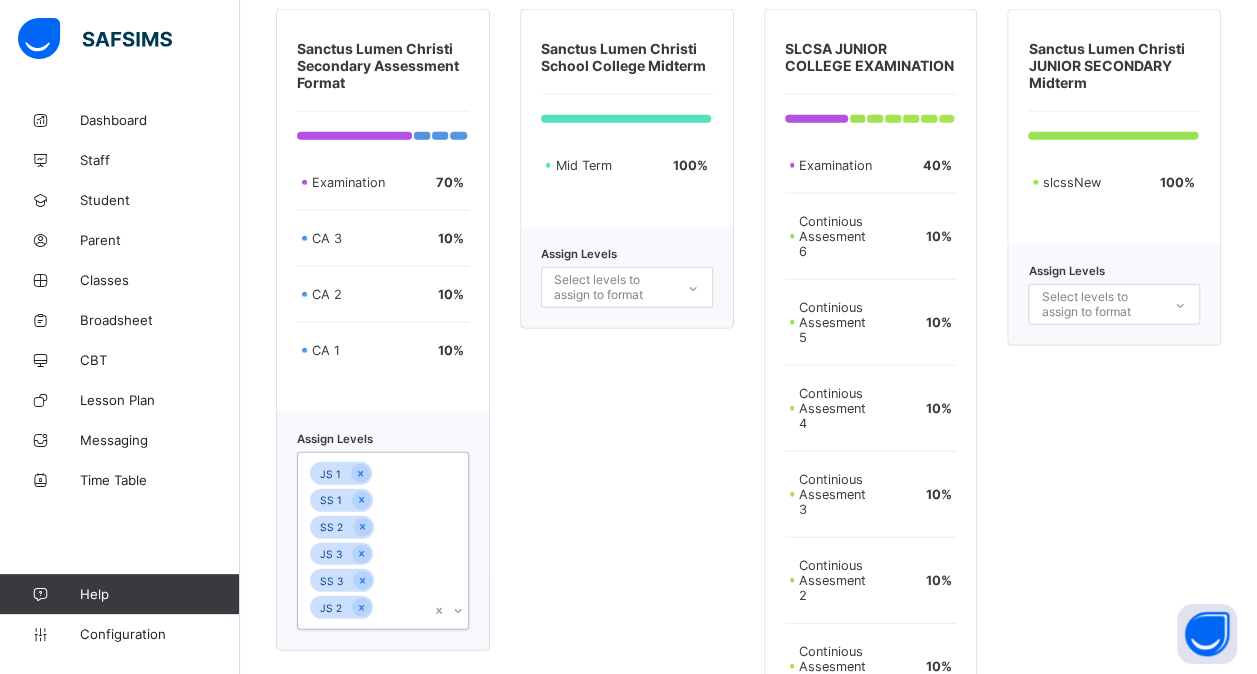 click on "JS 2" at bounding box center [331, 607] 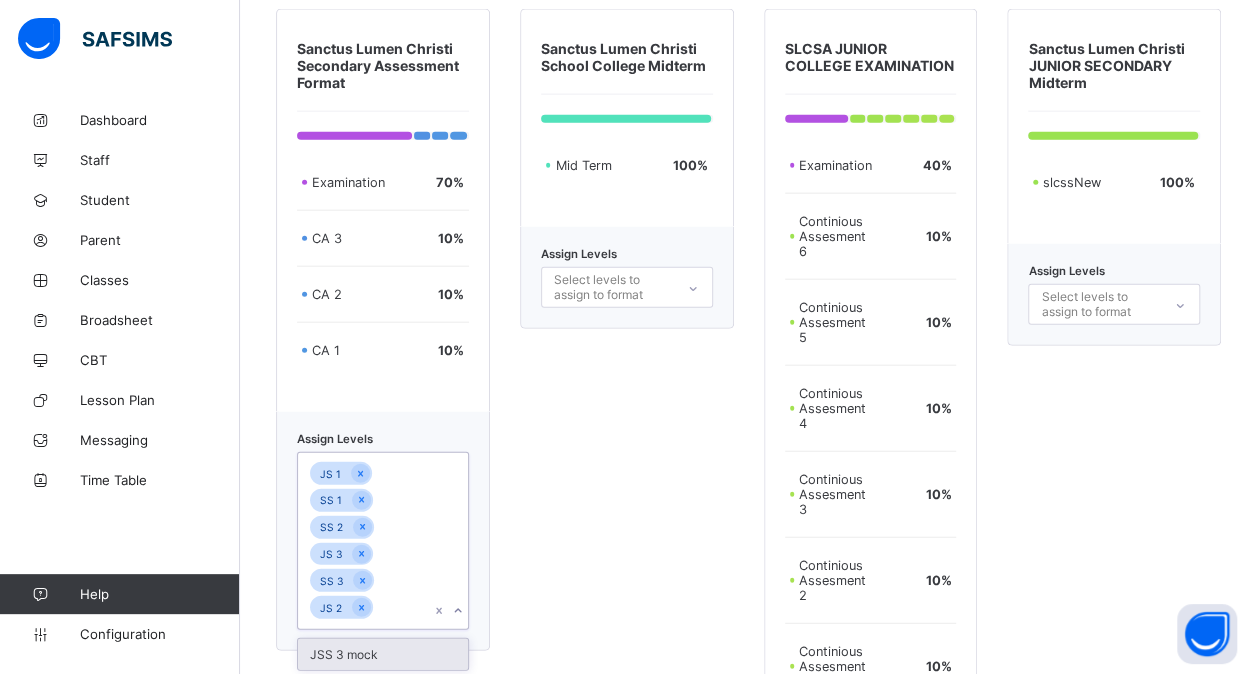 click on "JS 1 SS 1 SS 2 JS 3 SS 3 JS 2" at bounding box center (364, 541) 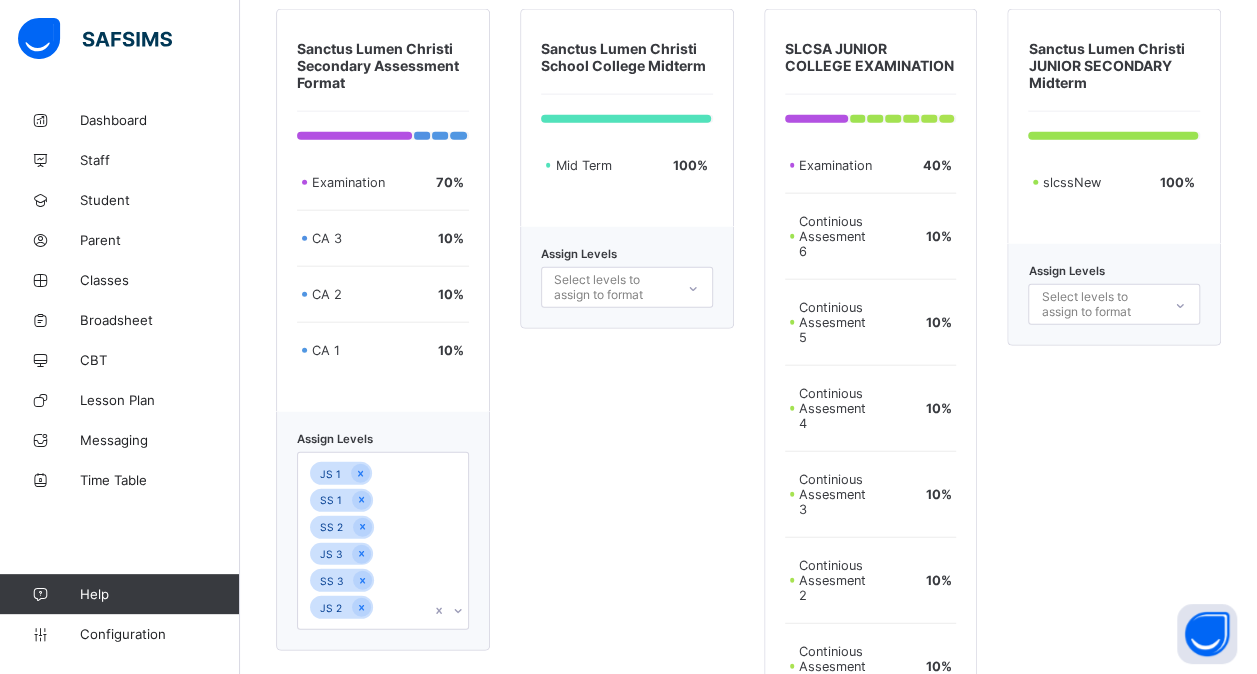 click on "Sanctus Lumen Christi School College Midterm     Mid Term     100 % Assign Levels Select levels to assign to format" at bounding box center (627, 427) 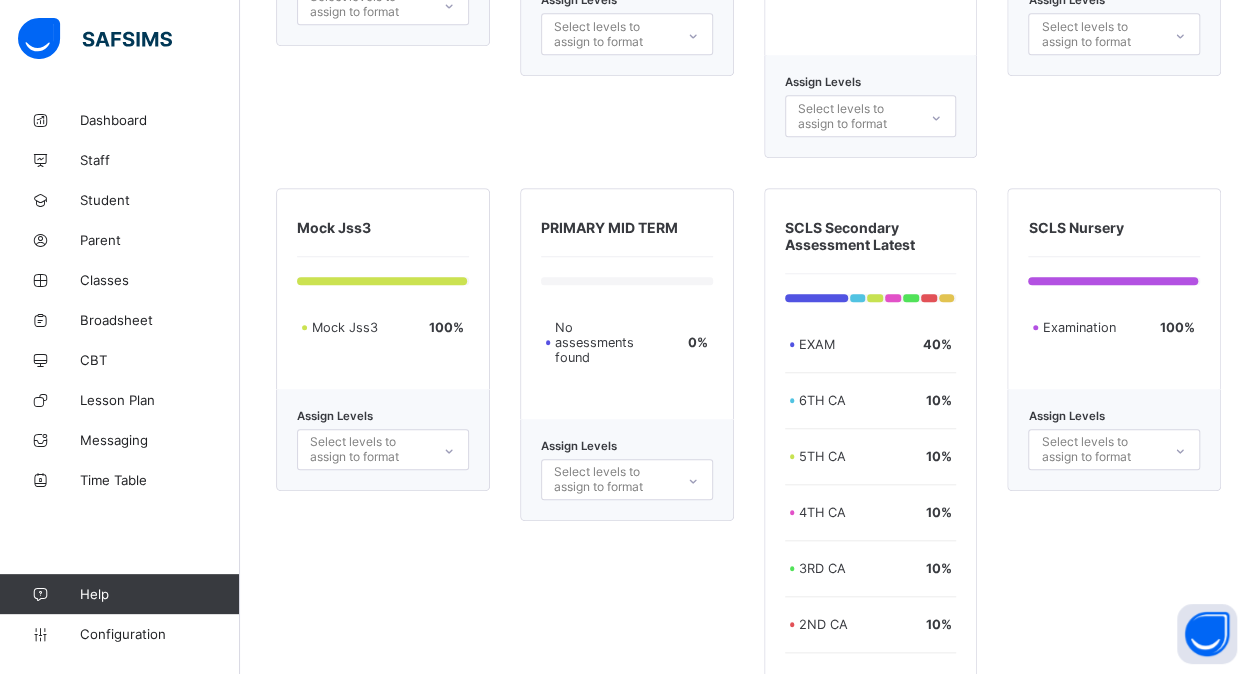 scroll, scrollTop: 4426, scrollLeft: 0, axis: vertical 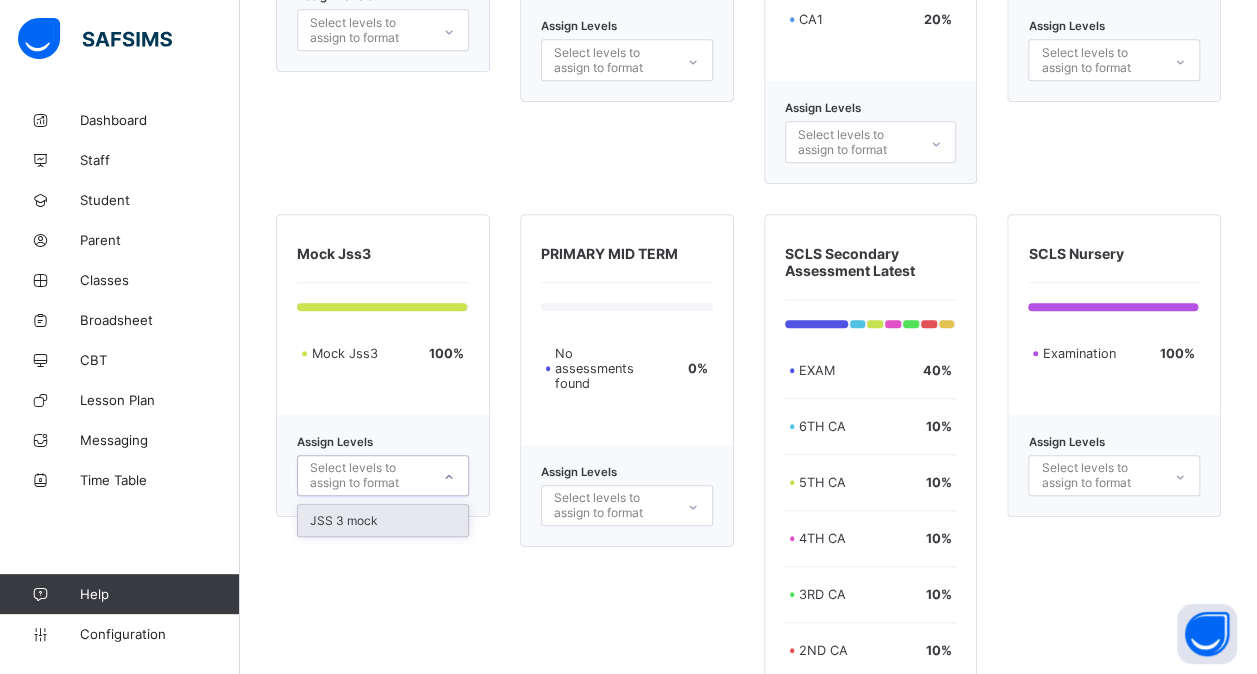 click on "Select levels to assign to format" at bounding box center (369, 475) 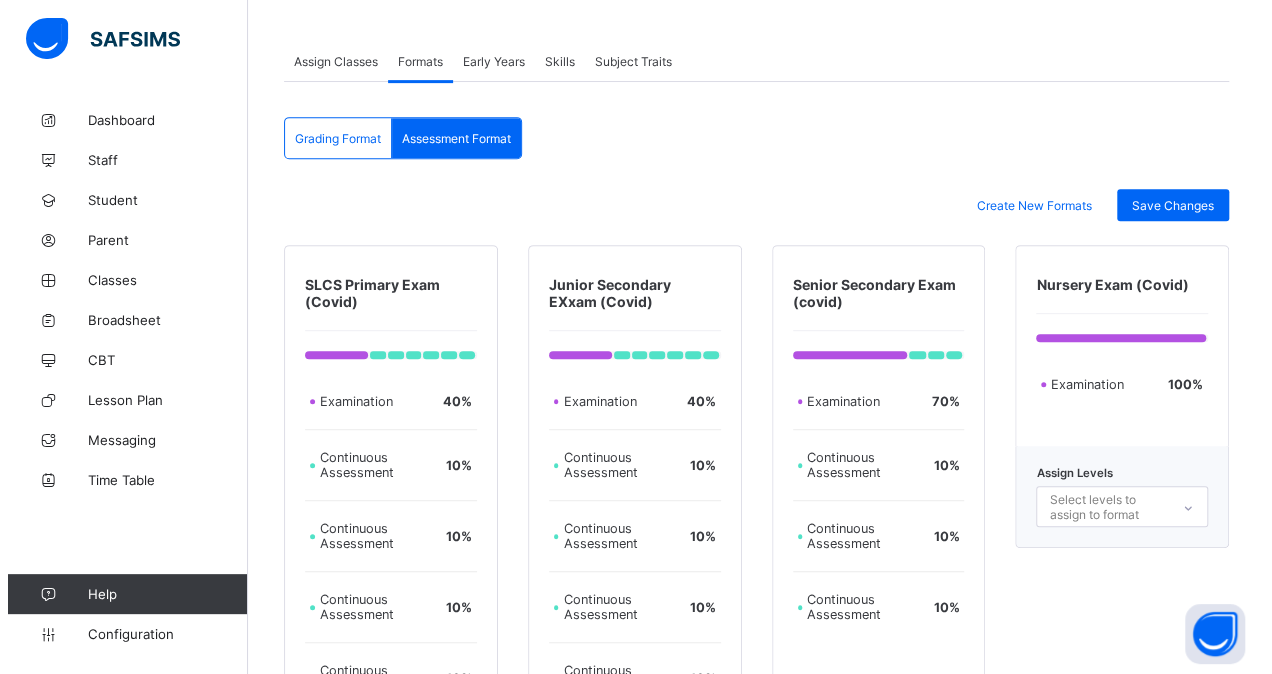 scroll, scrollTop: 0, scrollLeft: 0, axis: both 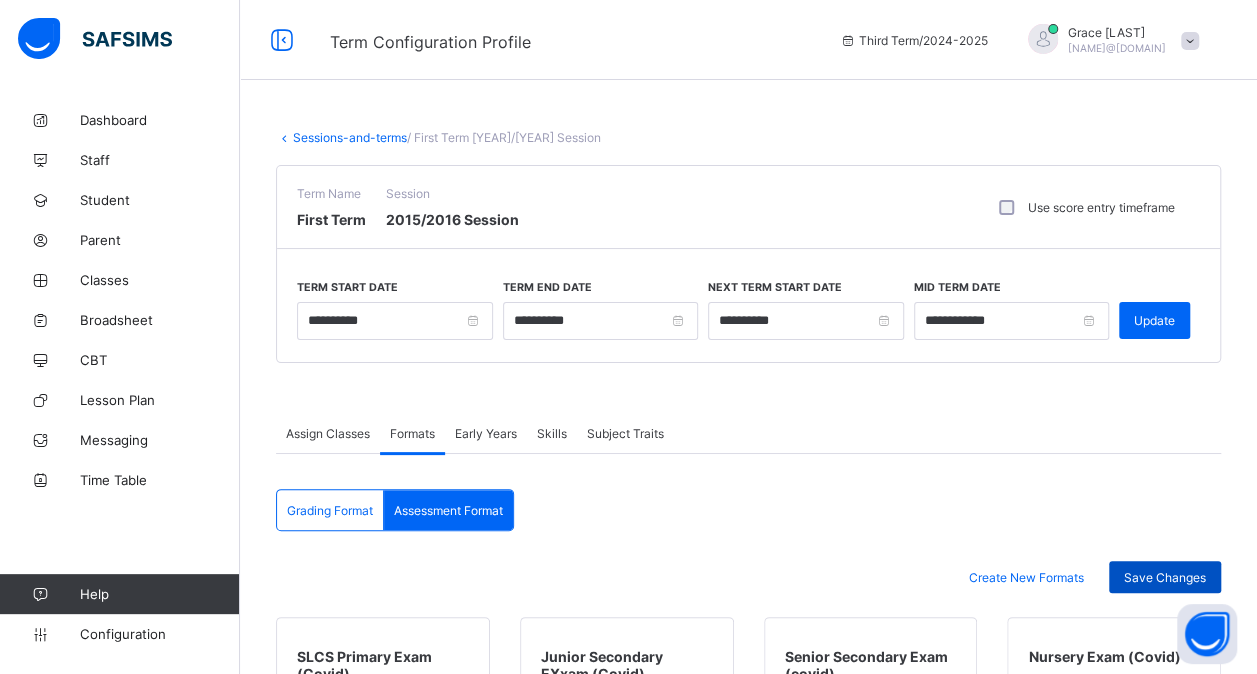 click on "Save Changes" at bounding box center (1165, 577) 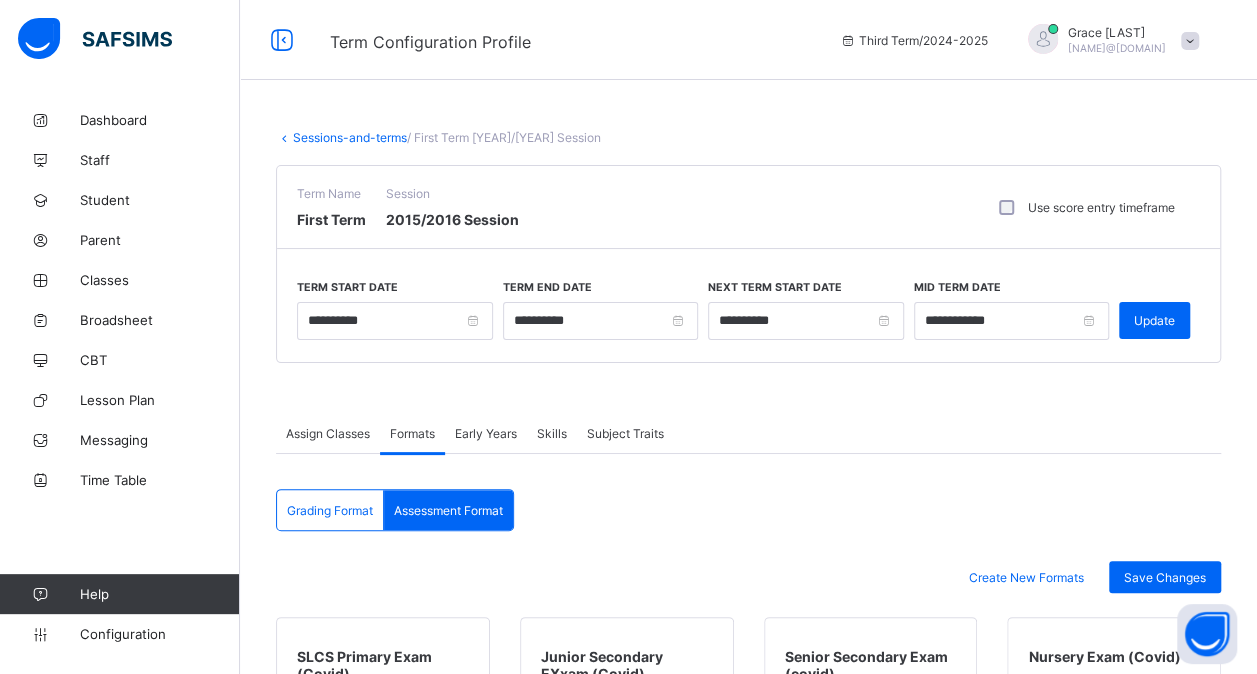click on "Sessions-and-terms" at bounding box center [350, 137] 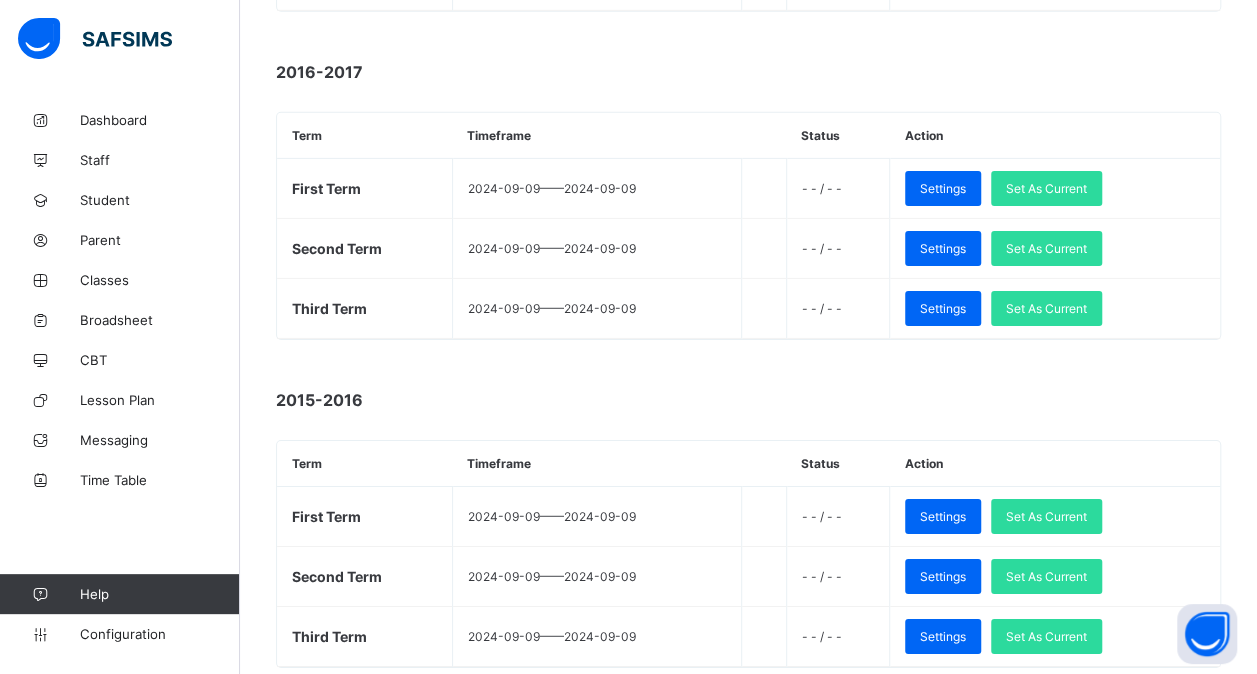 scroll, scrollTop: 3377, scrollLeft: 0, axis: vertical 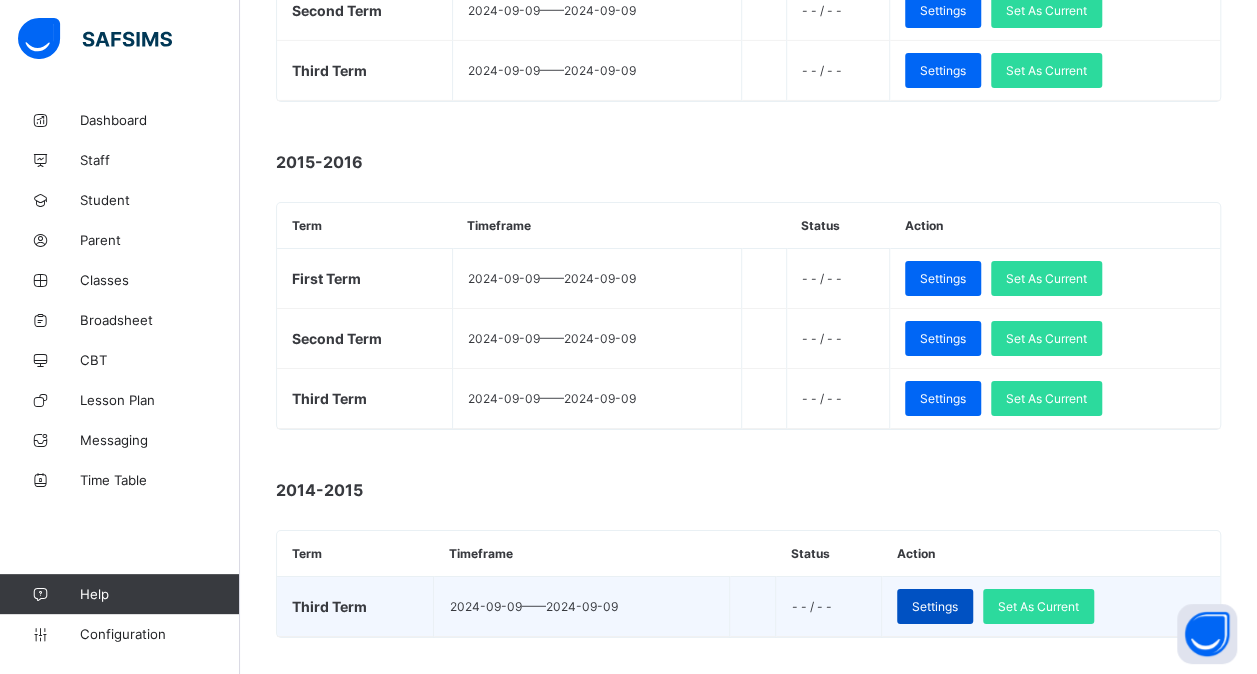 click on "Settings" at bounding box center (935, 606) 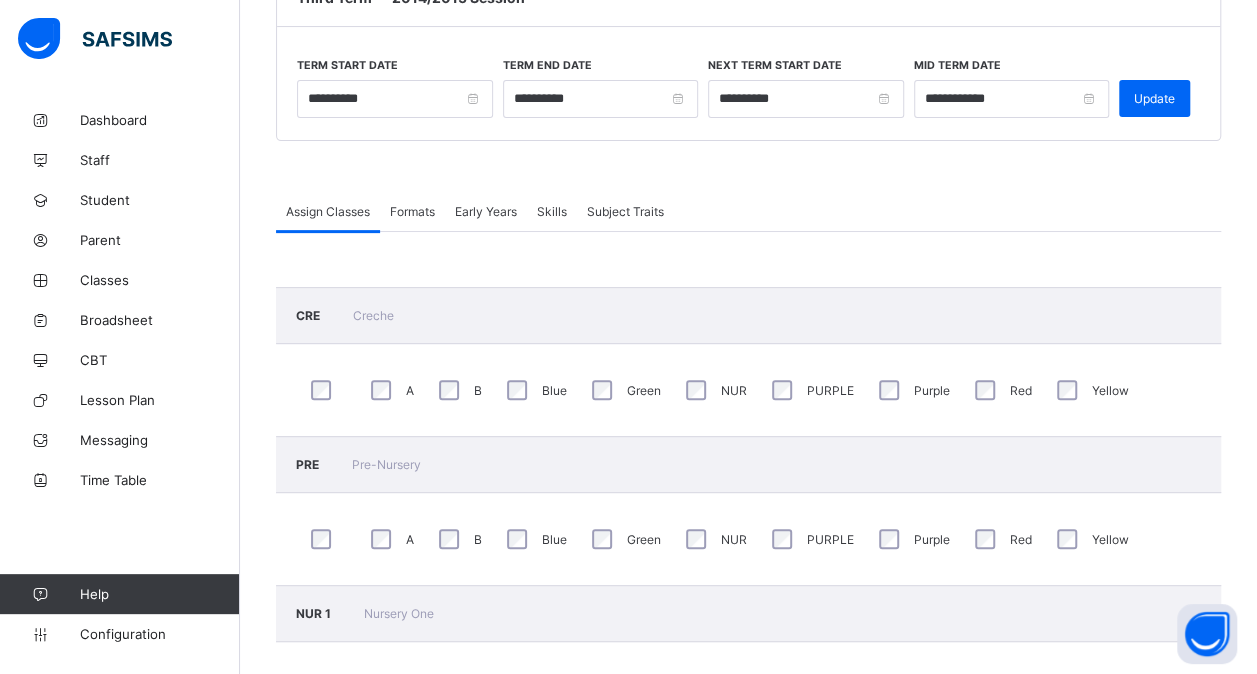 scroll, scrollTop: 0, scrollLeft: 0, axis: both 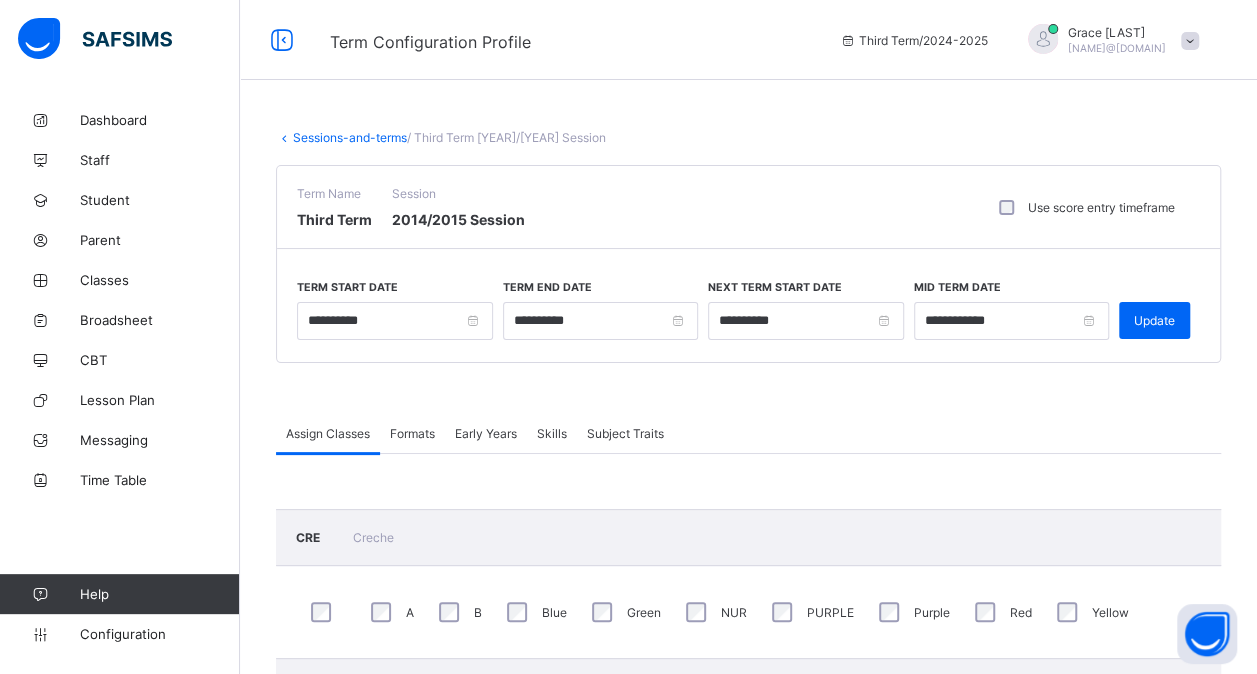 click on "Formats" at bounding box center (412, 433) 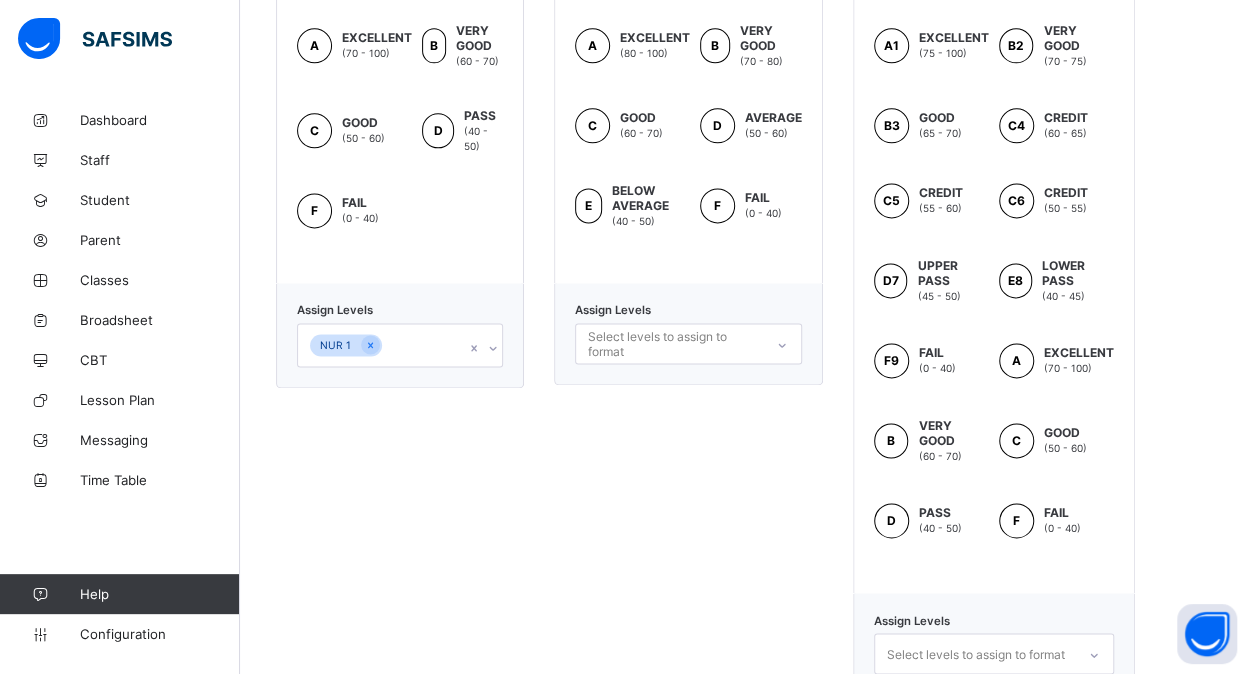 scroll, scrollTop: 1264, scrollLeft: 0, axis: vertical 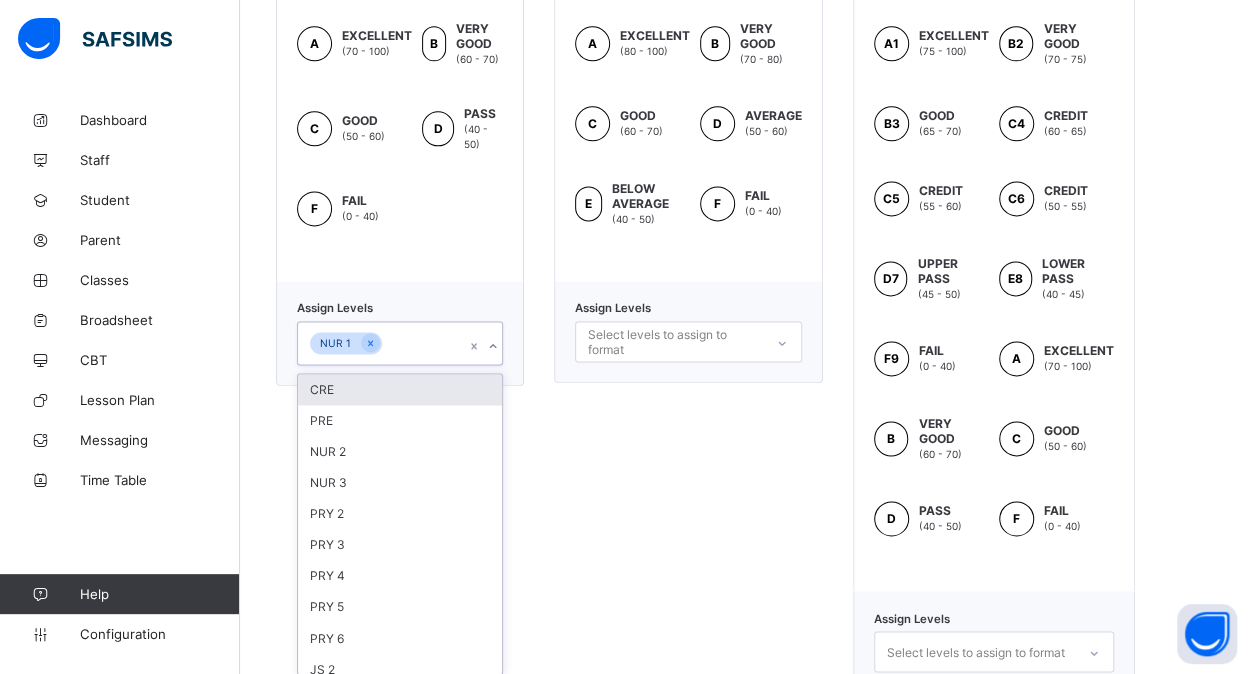 click on "NUR 1" at bounding box center (381, 343) 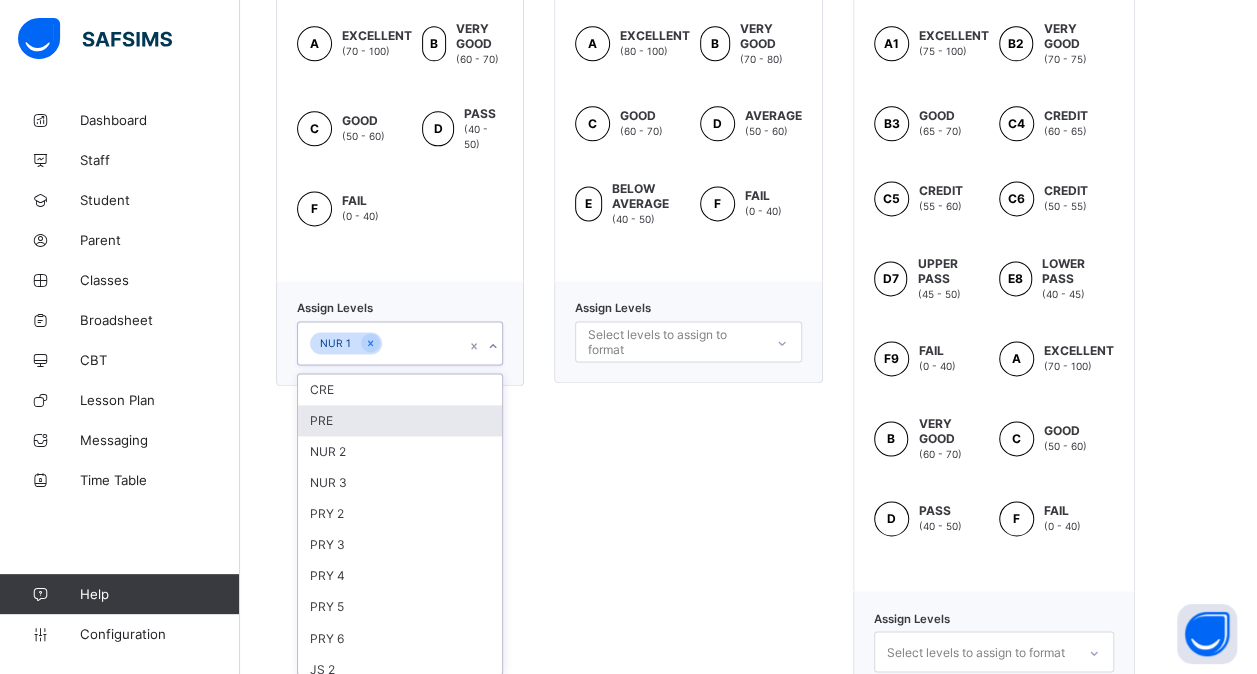 click on "PRE" at bounding box center [400, 420] 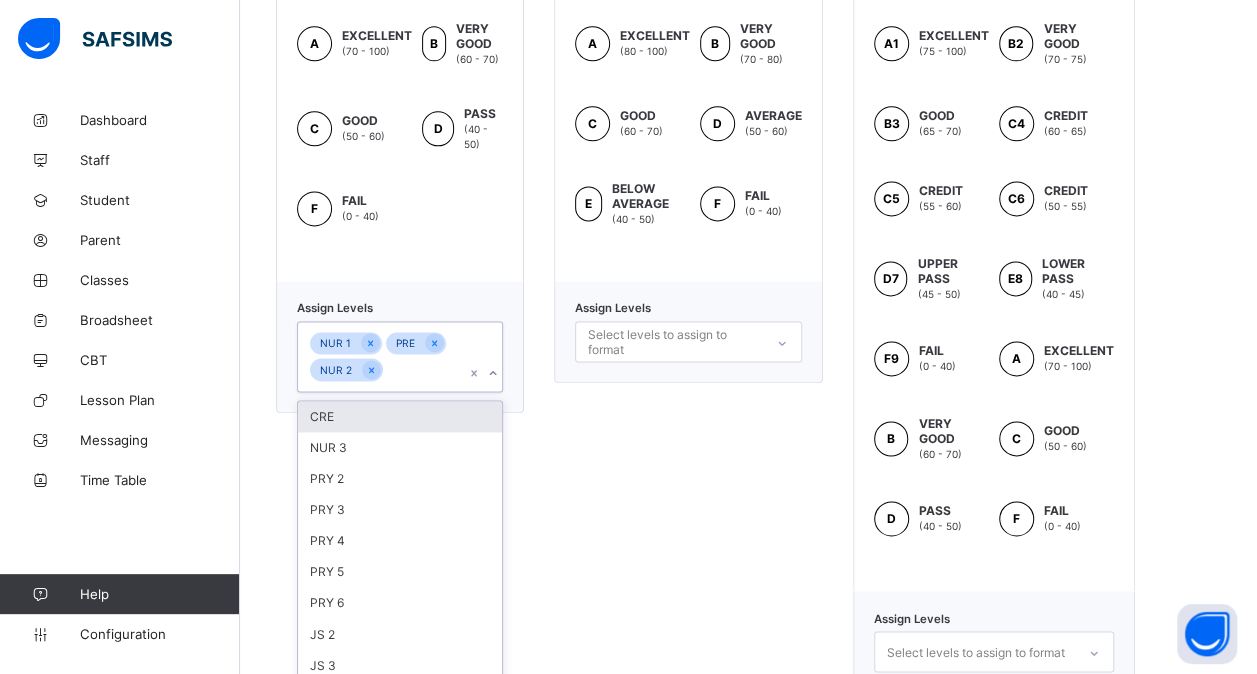 click on "CRE" at bounding box center [400, 416] 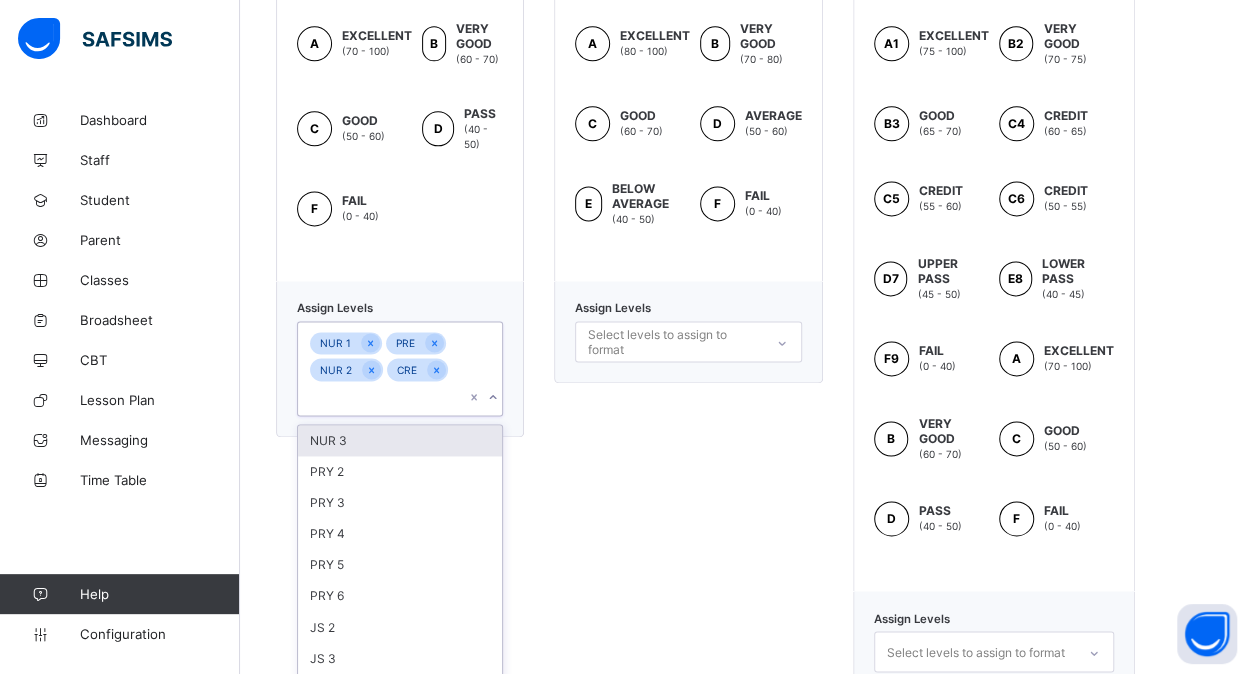 click on "NUR 3" at bounding box center (400, 440) 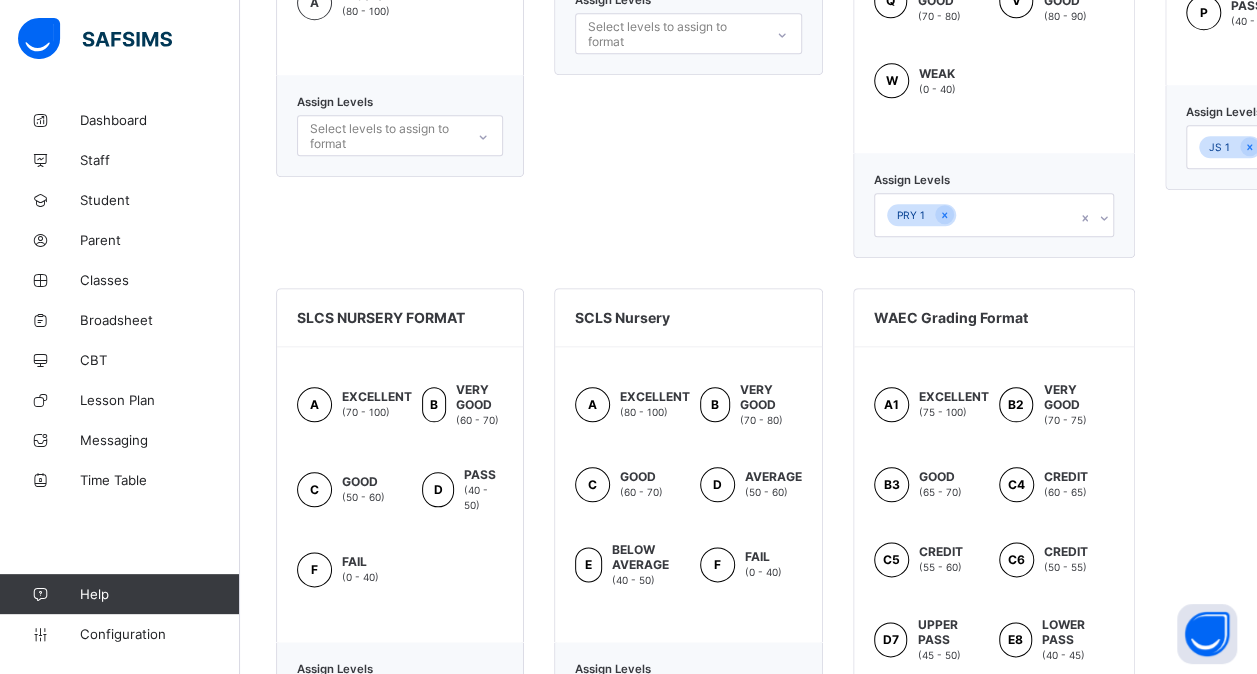 scroll, scrollTop: 793, scrollLeft: 0, axis: vertical 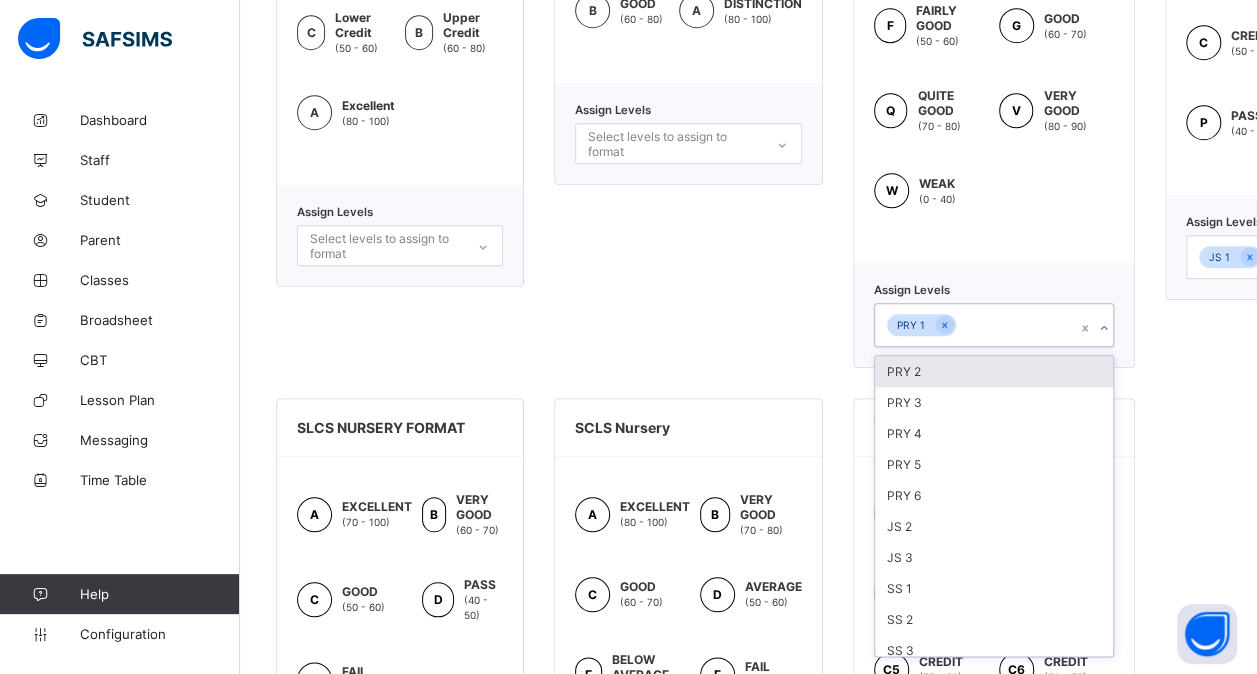 click on "PRY 1" at bounding box center [975, 325] 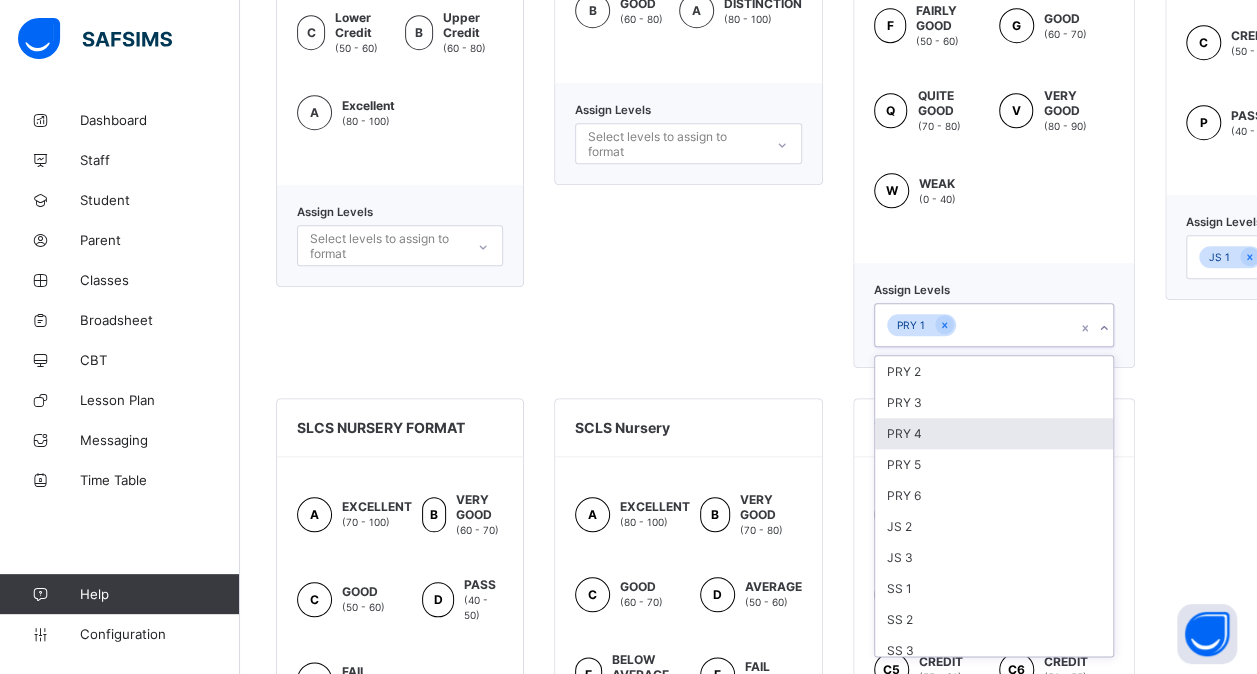 click on "PRY 4" at bounding box center (994, 433) 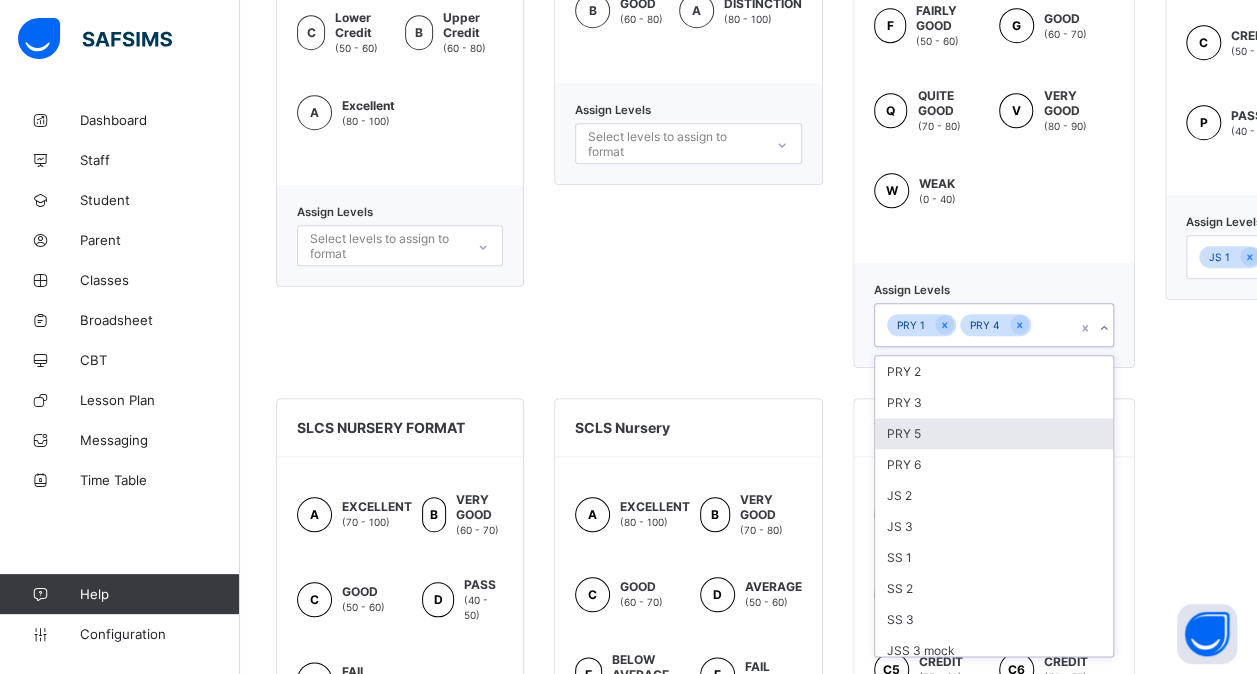 click on "PRY 5" at bounding box center [994, 433] 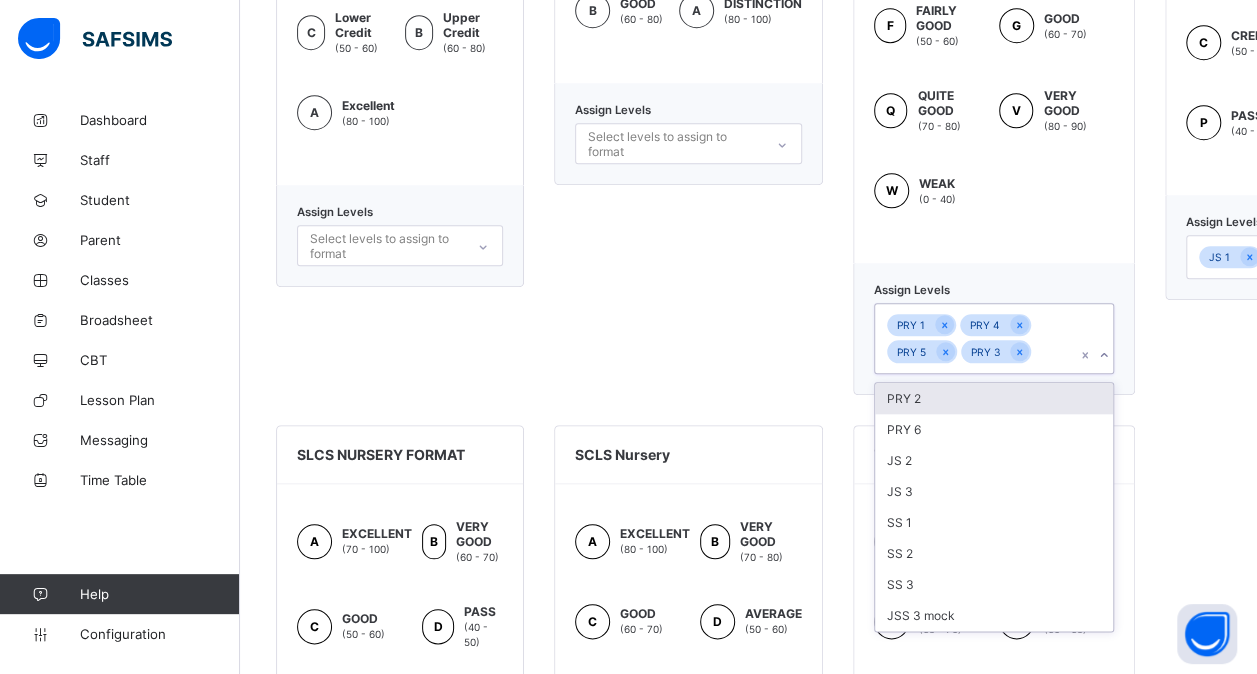 click on "PRY 6" at bounding box center (994, 429) 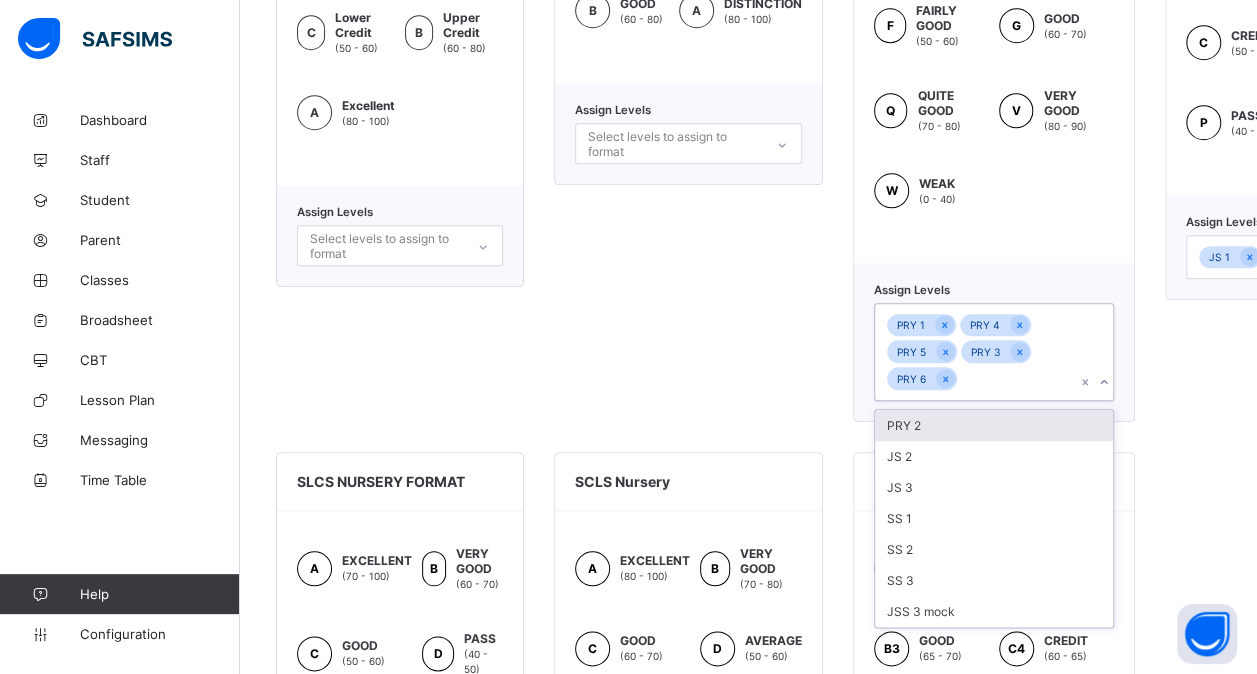 click on "PRY 2" at bounding box center [994, 425] 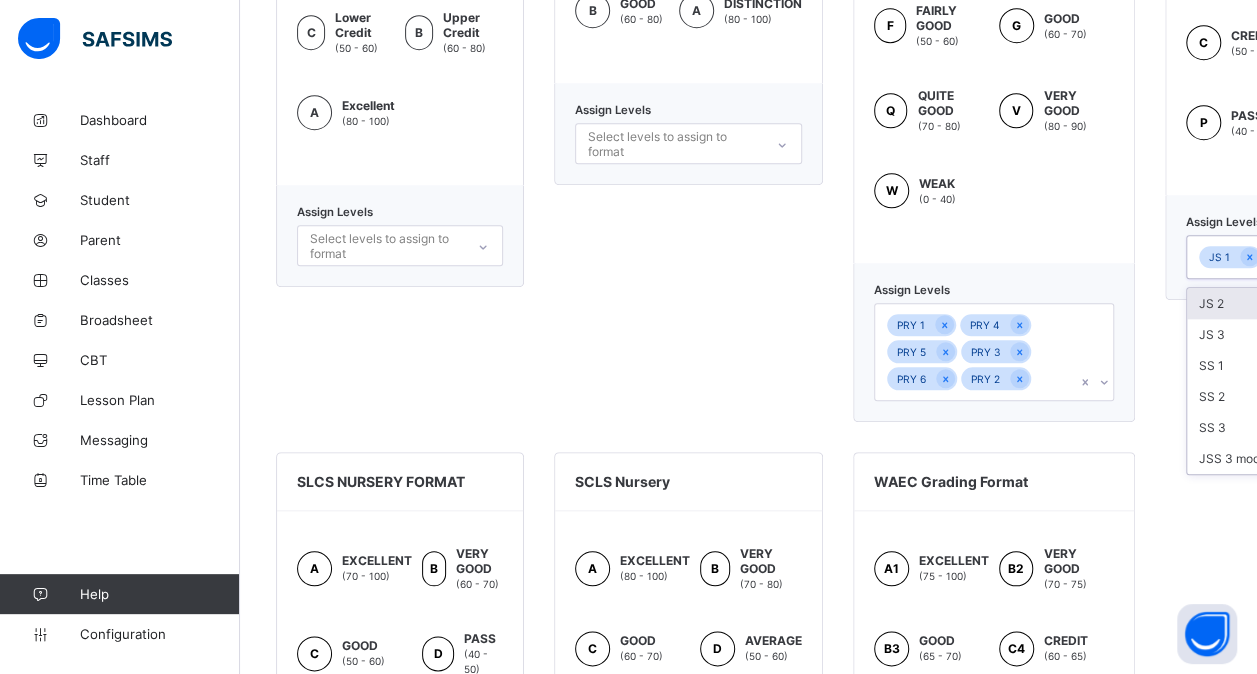 scroll, scrollTop: 793, scrollLeft: 162, axis: both 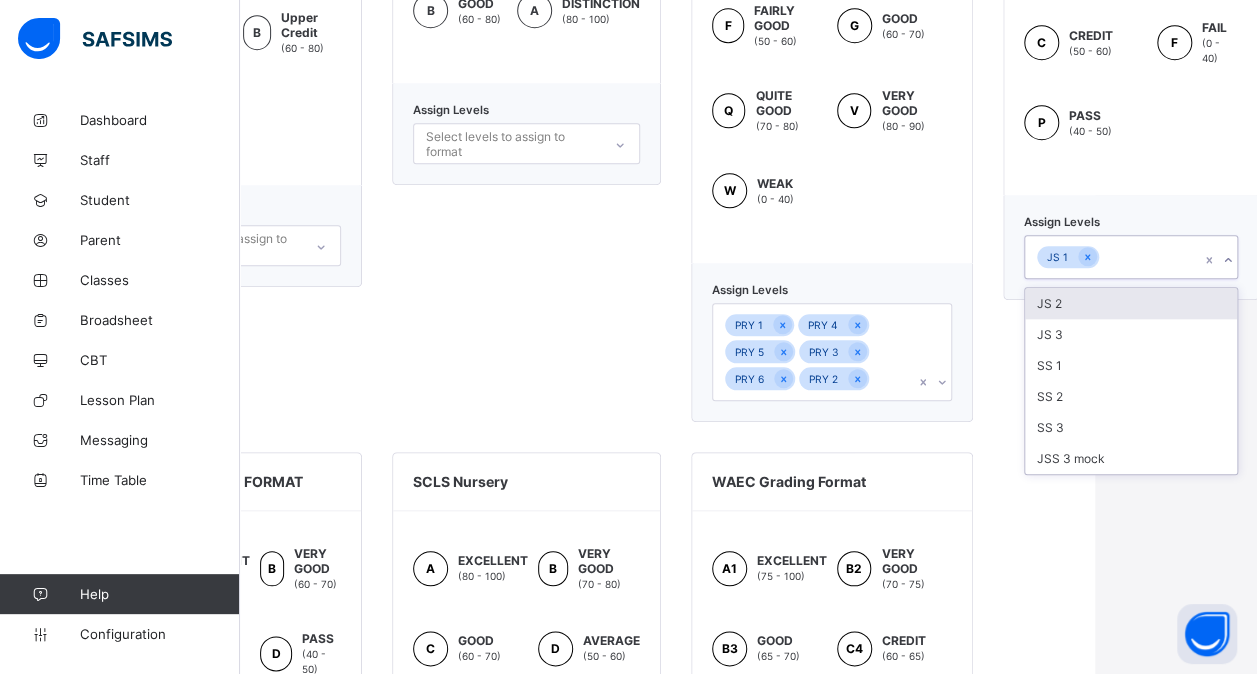 click on "JS 1" at bounding box center [1112, 257] 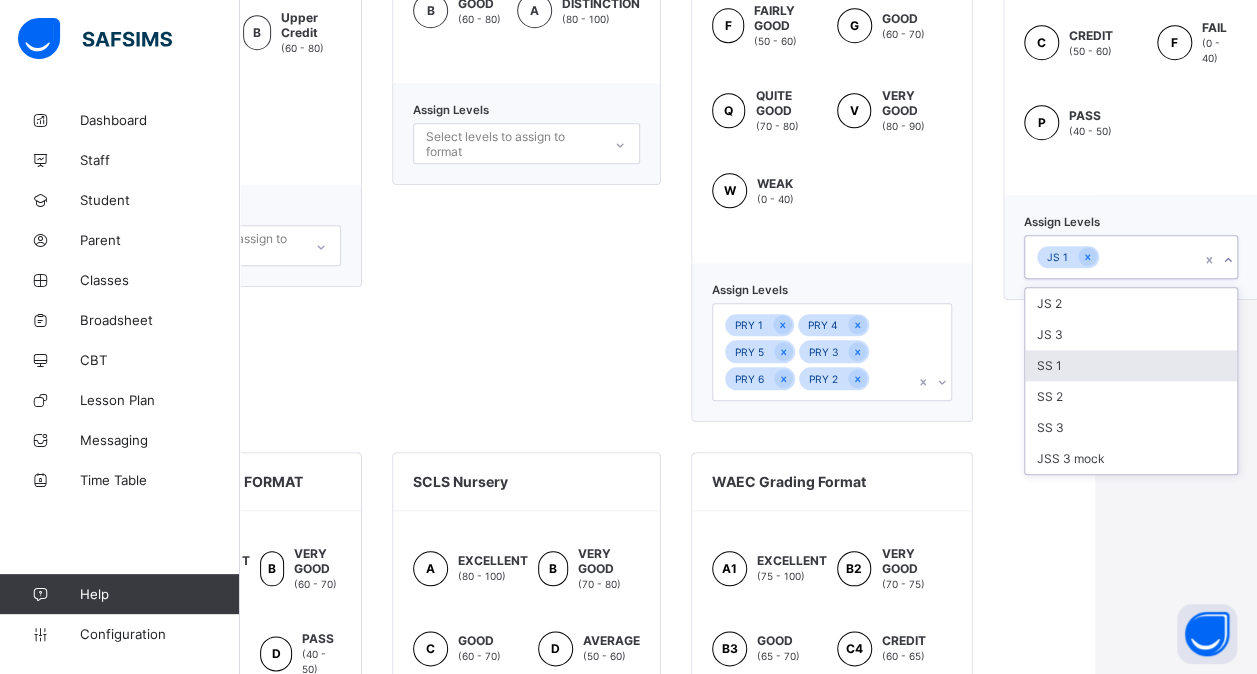 click on "SS 1" at bounding box center [1131, 365] 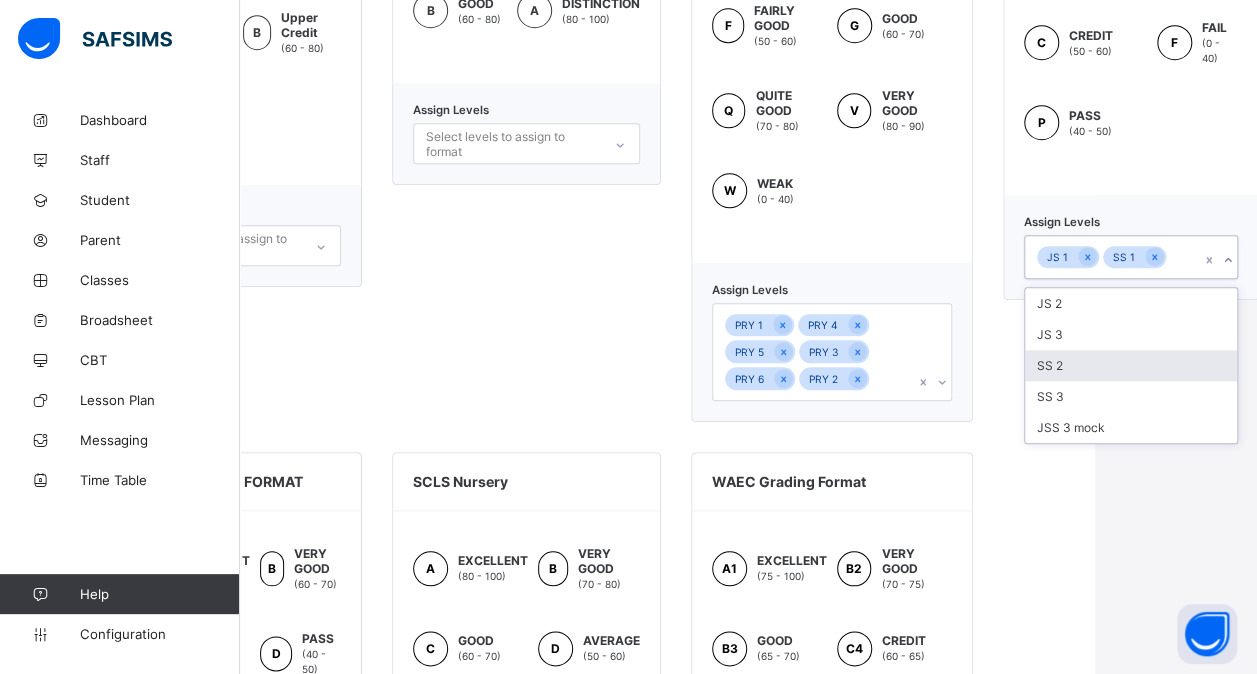 click on "SS 2" at bounding box center [1131, 365] 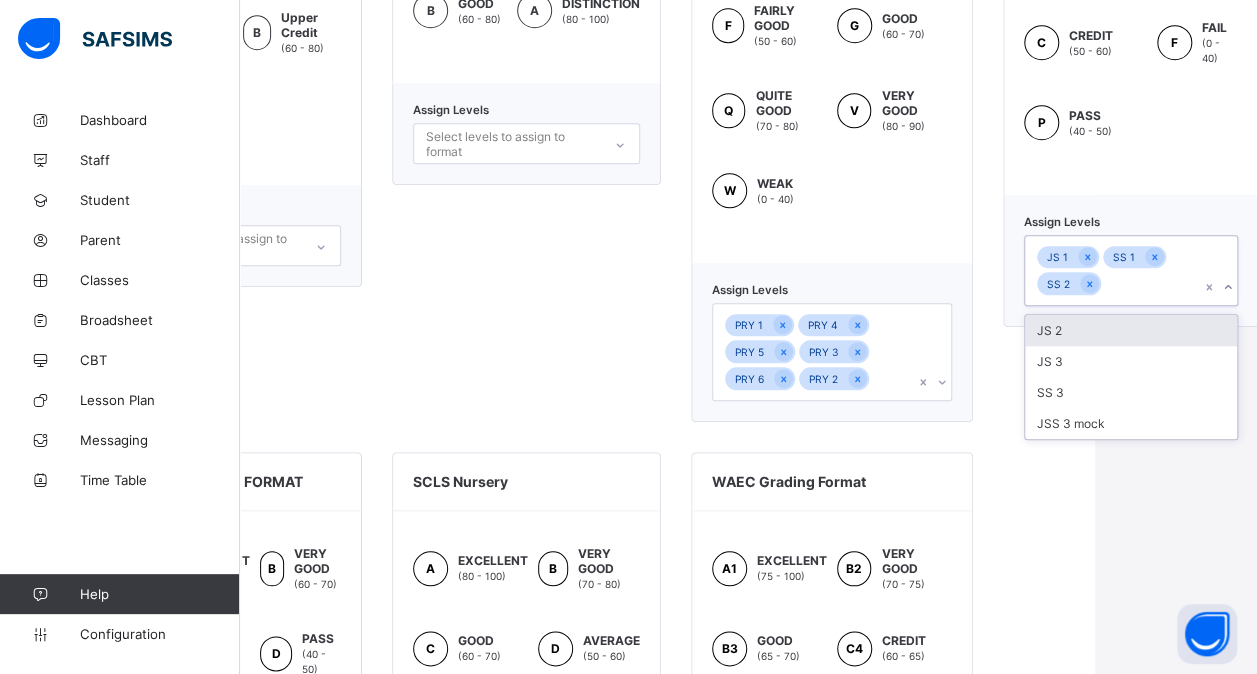 click on "JS 3" at bounding box center [1131, 361] 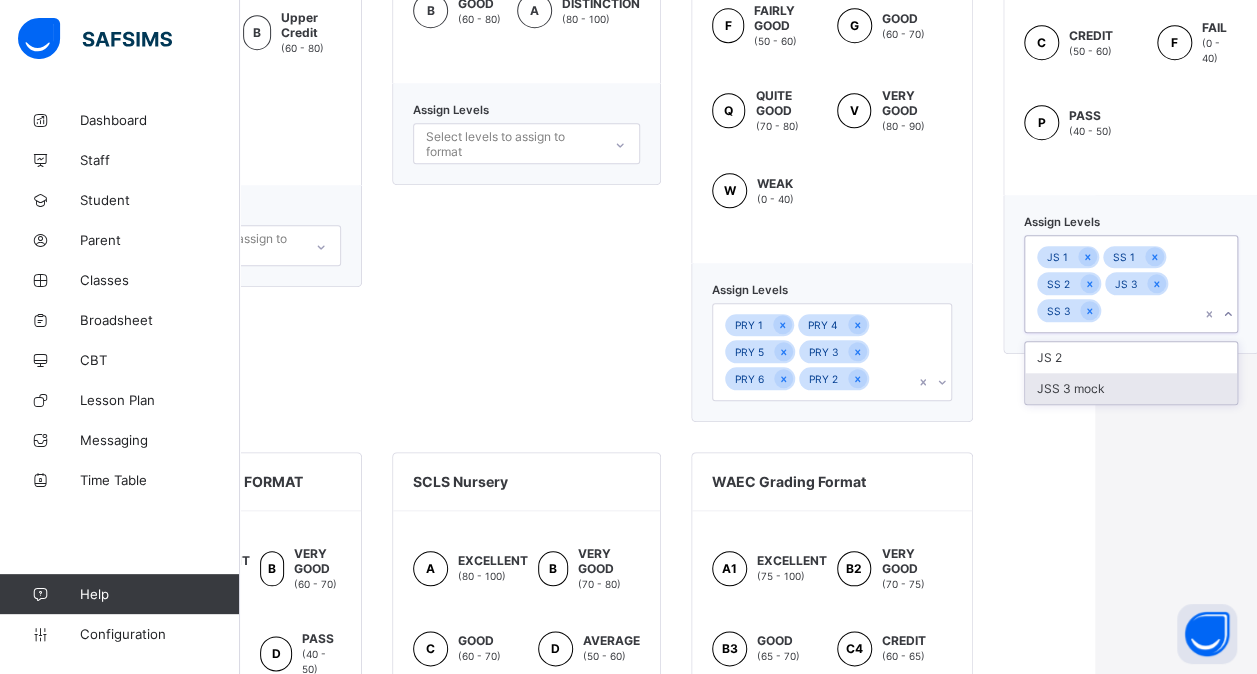 click on "JSS 3 mock" at bounding box center (1131, 388) 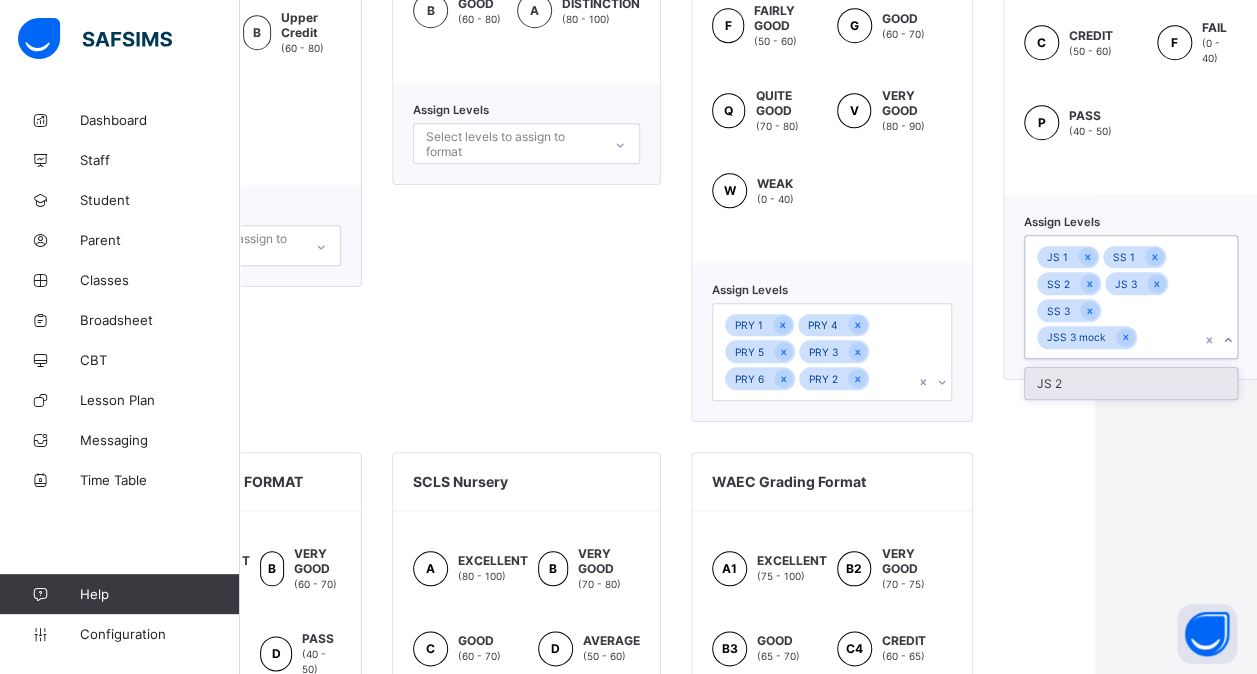 click on "JS 2" at bounding box center (1131, 383) 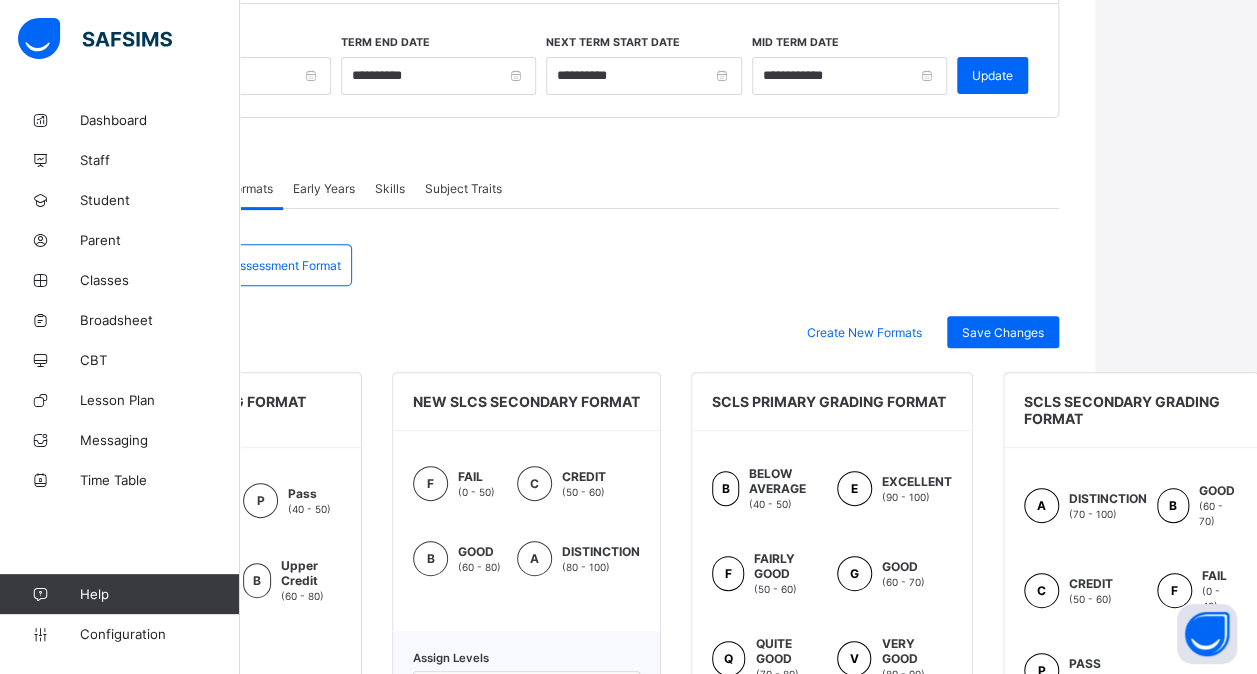 scroll, scrollTop: 243, scrollLeft: 162, axis: both 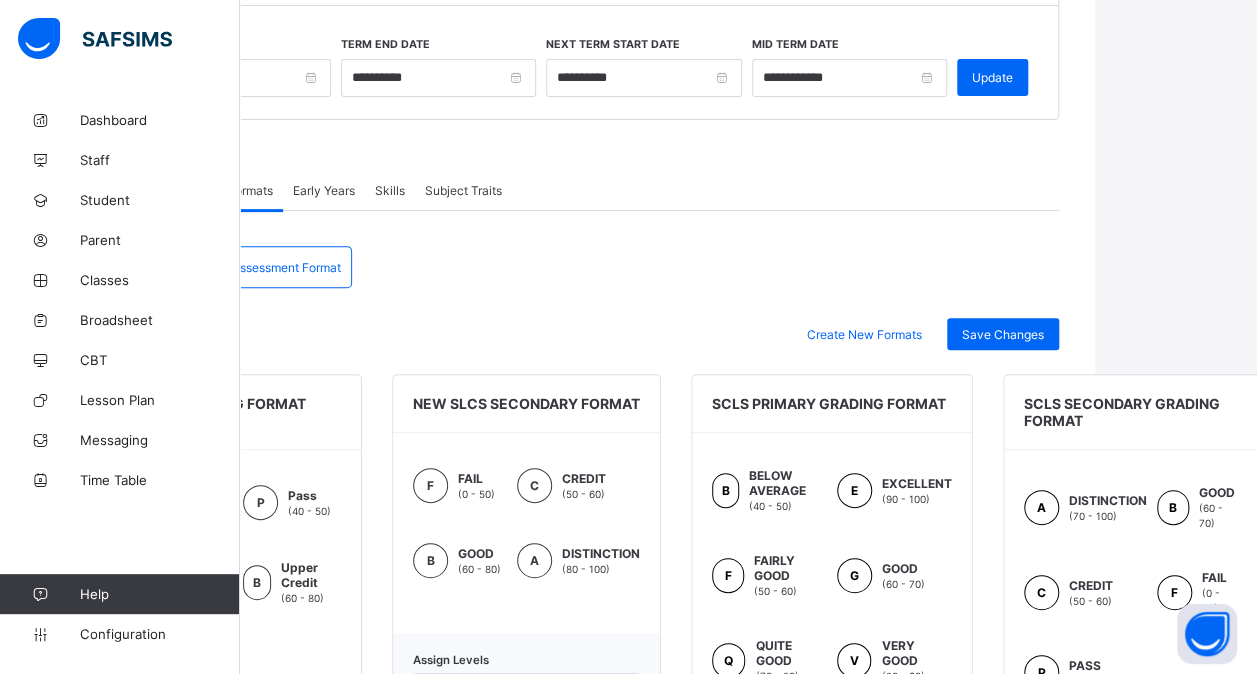 click on "Save Changes" at bounding box center (1003, 334) 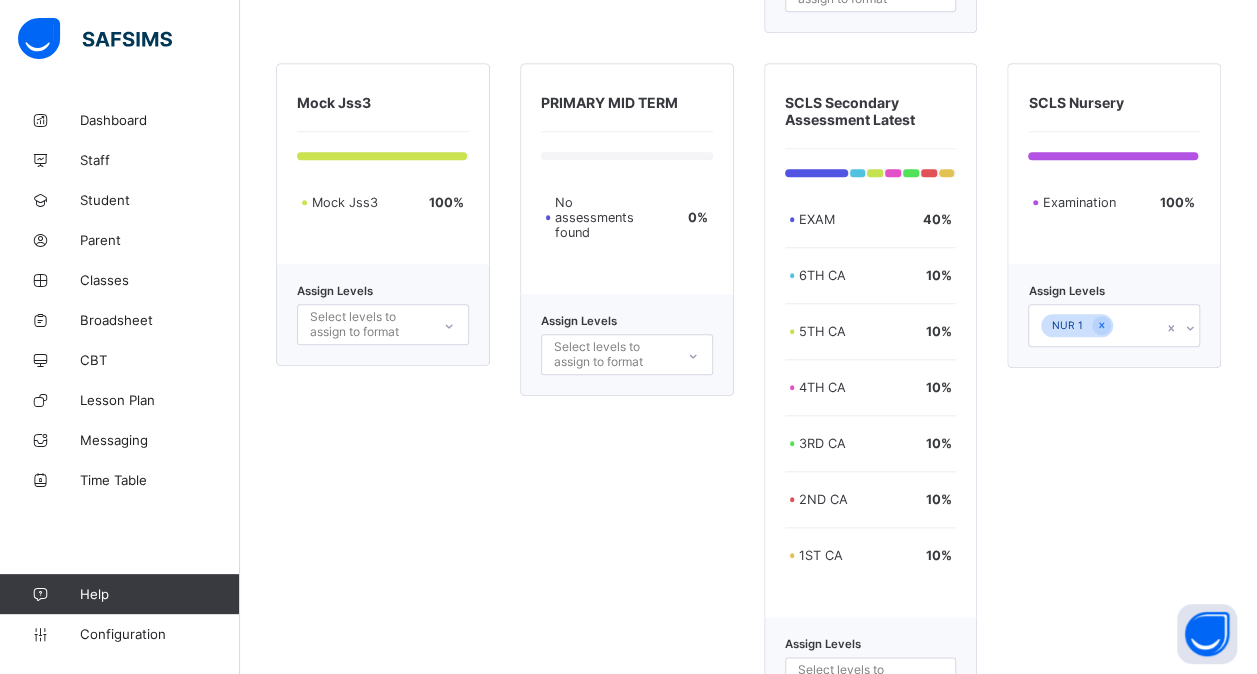 scroll, scrollTop: 4581, scrollLeft: 15, axis: both 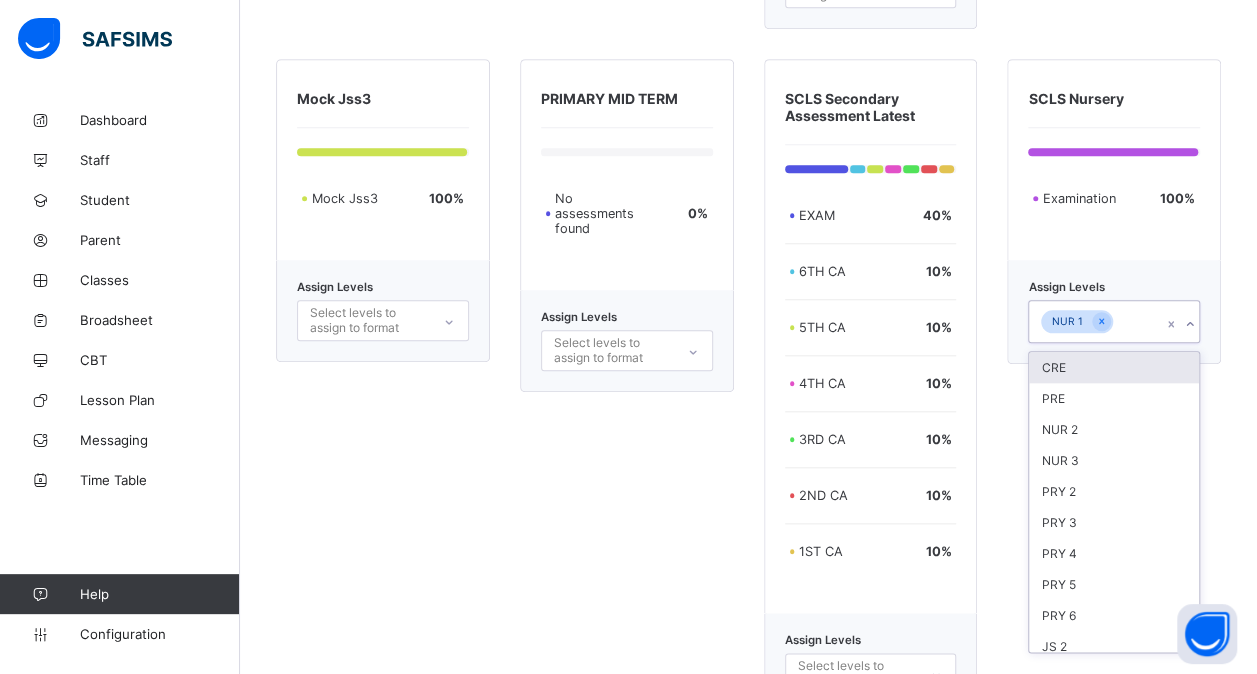 click on "NUR 1" at bounding box center [1095, 322] 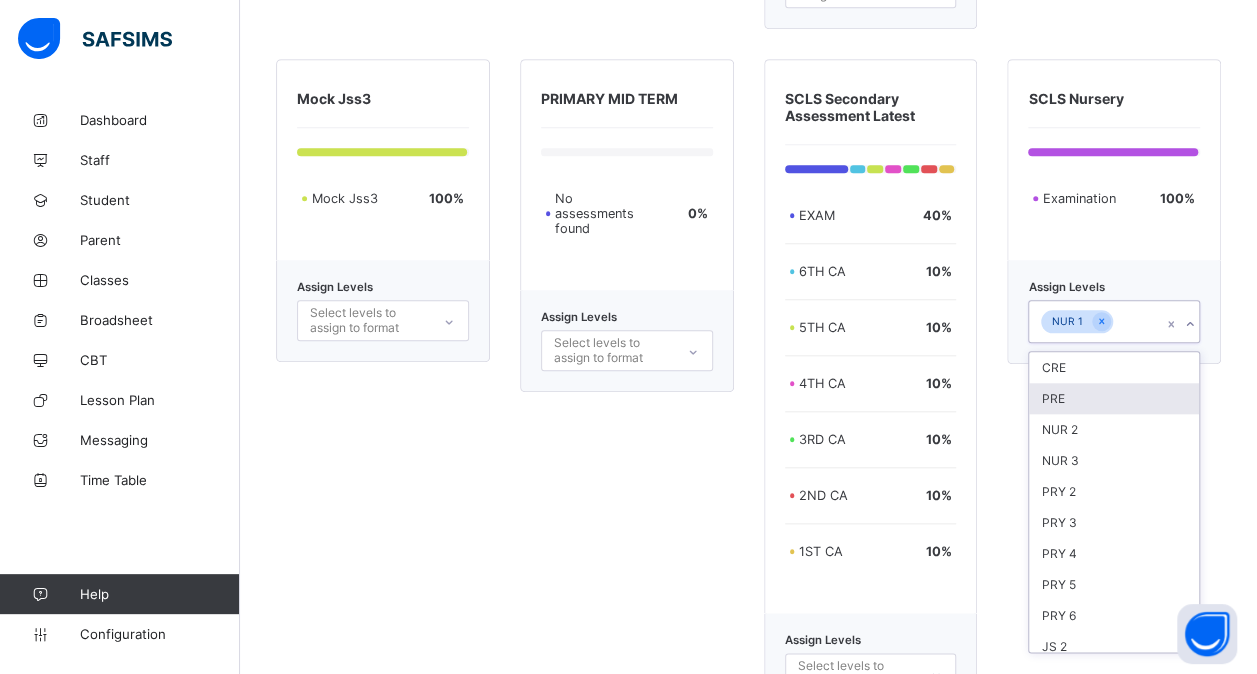 click on "PRE" at bounding box center (1114, 398) 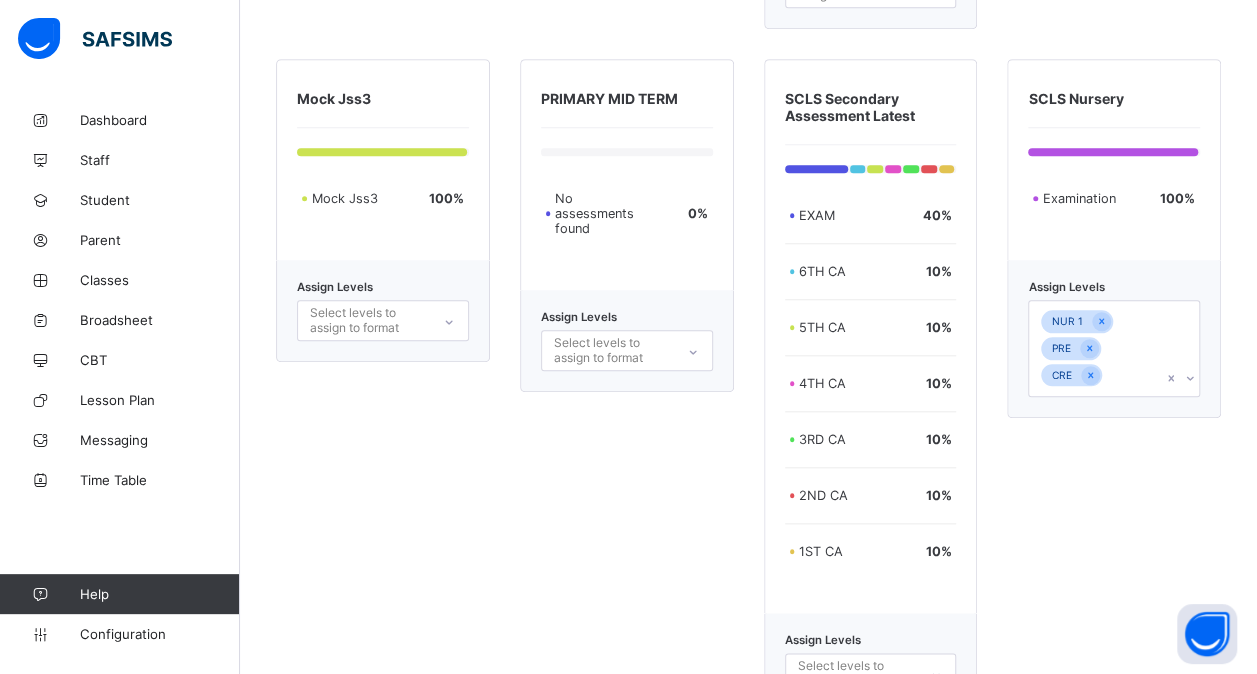 click on "Assign Levels NUR 1 PRE CRE" at bounding box center (1114, 339) 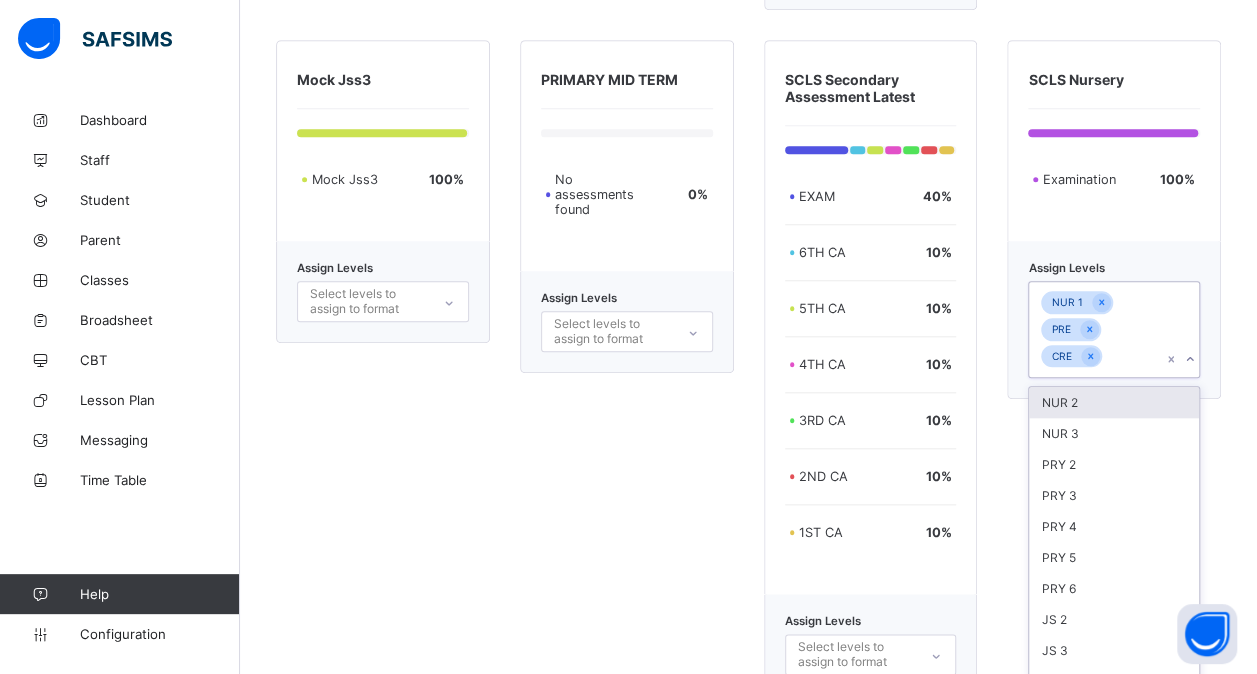 scroll, scrollTop: 4602, scrollLeft: 0, axis: vertical 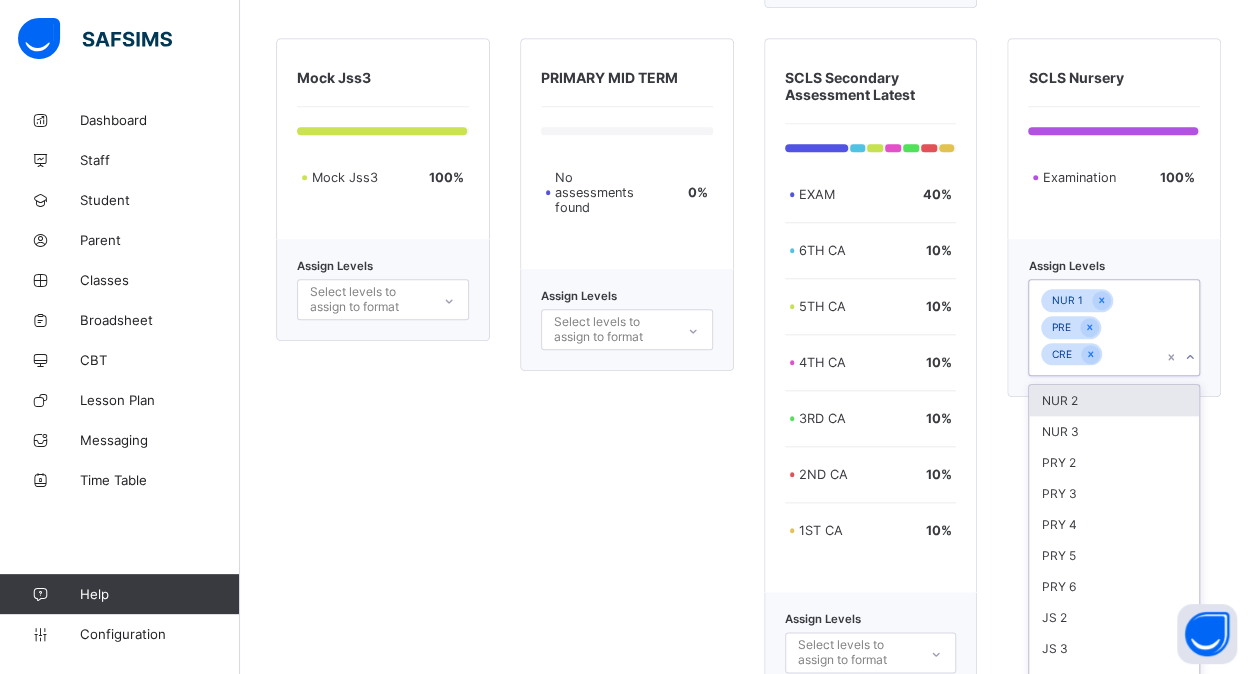 click on "NUR 2" at bounding box center (1114, 400) 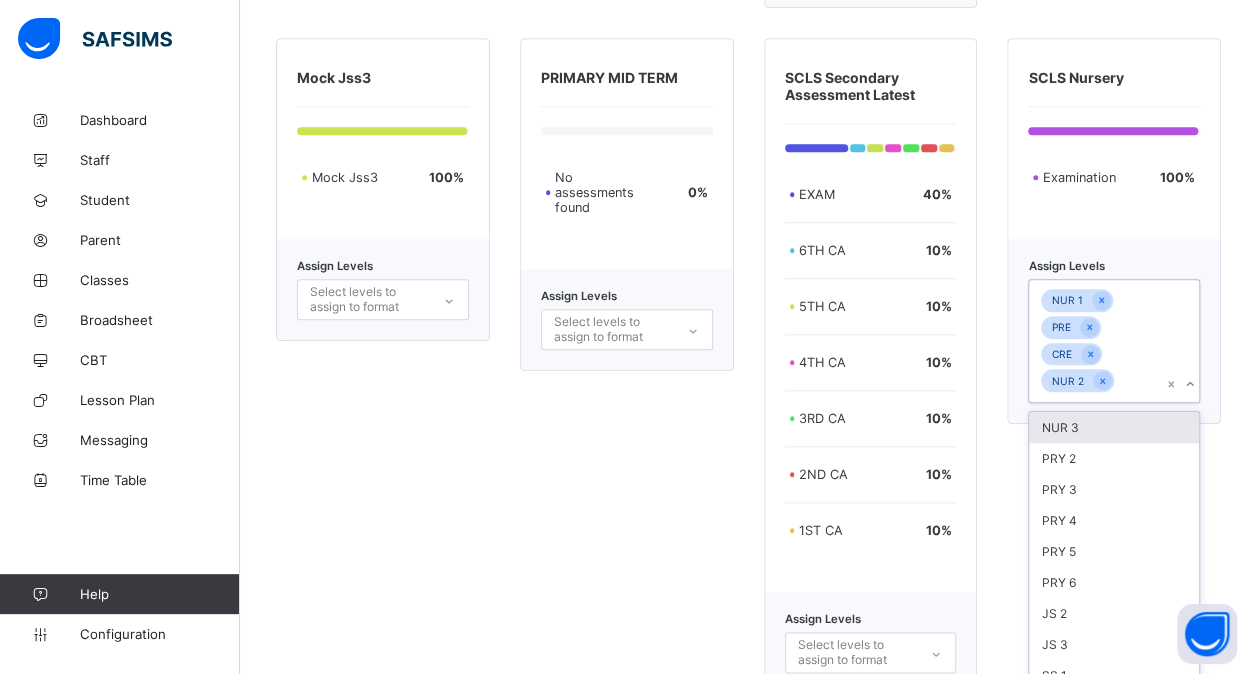 click on "NUR 3" at bounding box center (1114, 427) 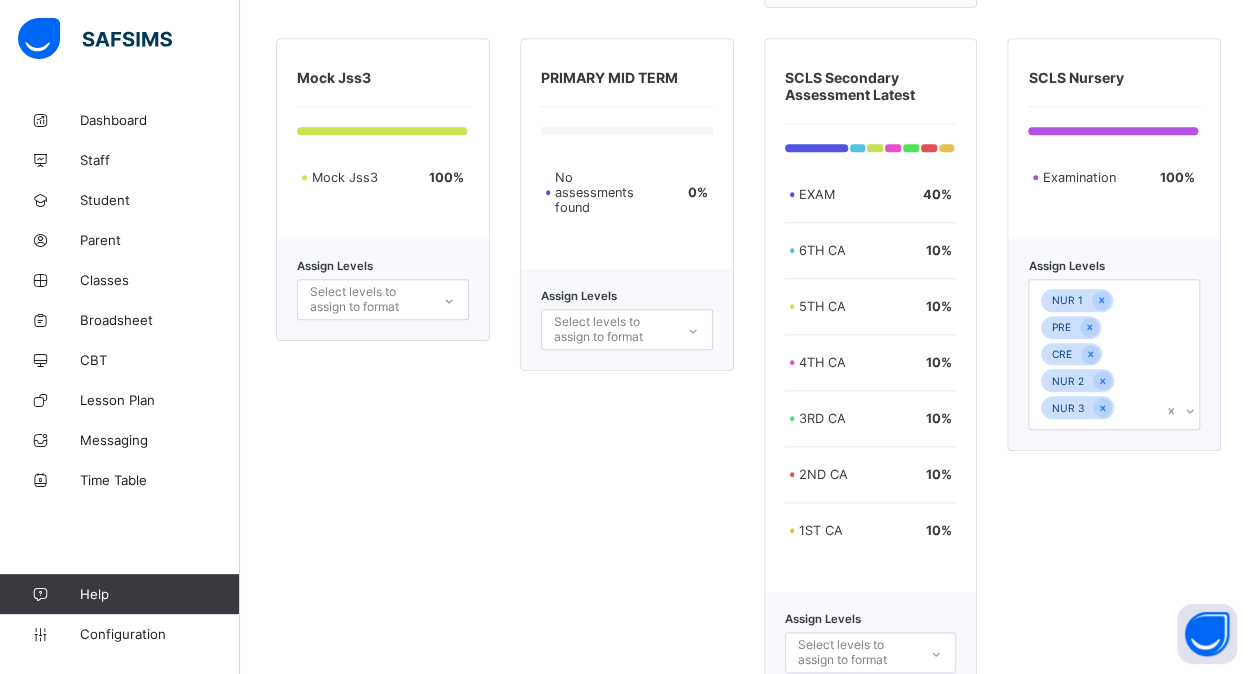 click on "PRIMARY MID TERM     No assessments found     0 % Assign Levels Select levels to assign to format" at bounding box center [627, 366] 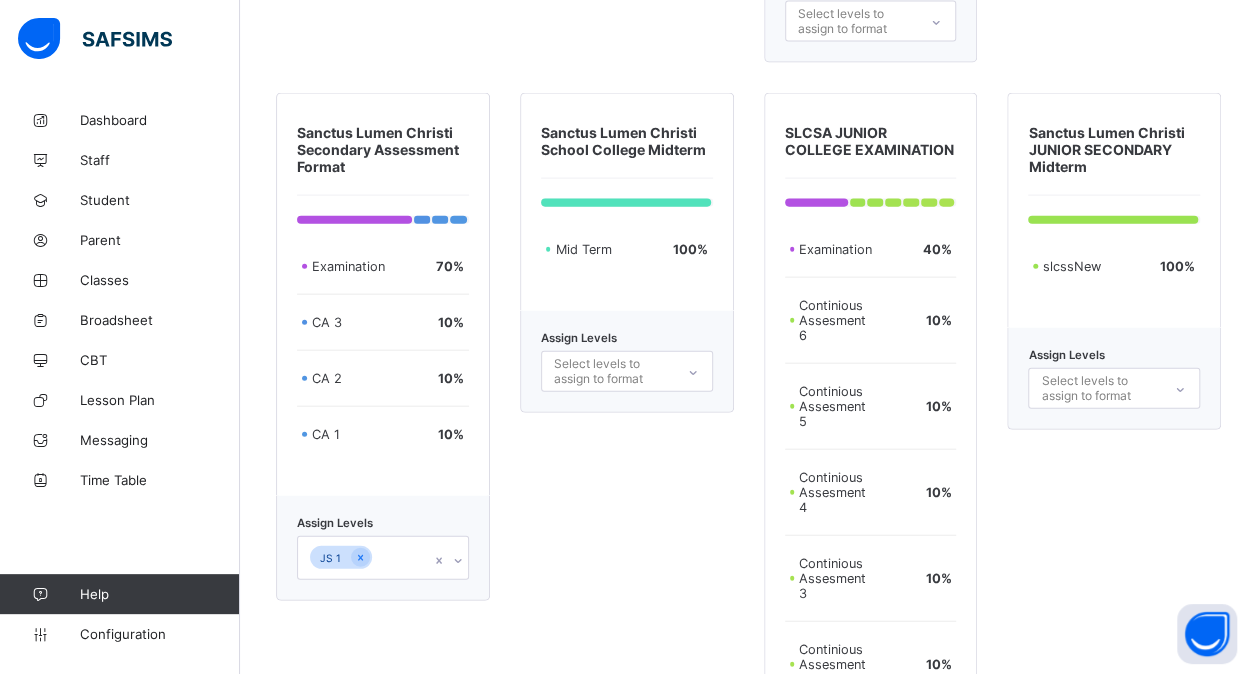 scroll, scrollTop: 6019, scrollLeft: 0, axis: vertical 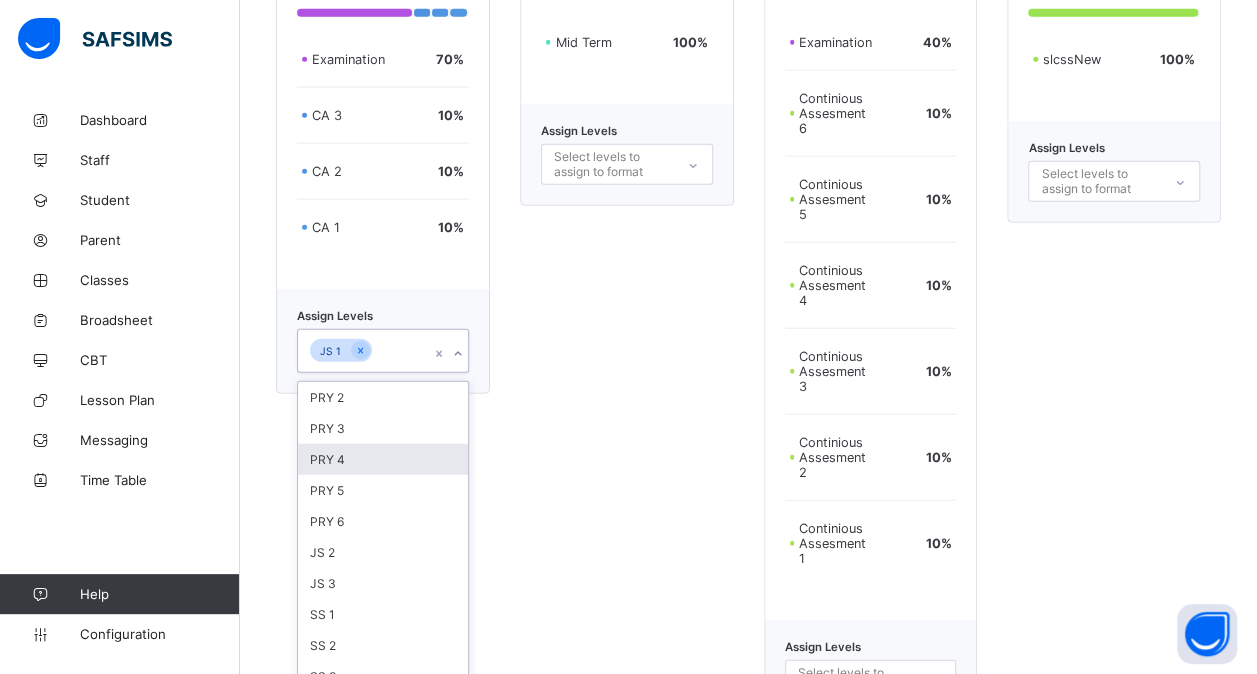 click on "option PRY 4 focused, 3 of 11. 11 results available. Use Up and Down to choose options, press Enter to select the currently focused option, press Escape to exit the menu, press Tab to select the option and exit the menu. JS 1 PRY 2 PRY 3 PRY 4 PRY 5 PRY 6 JS 2 JS 3 SS 1 SS 2 SS 3 JSS 3 mock" at bounding box center [383, 351] 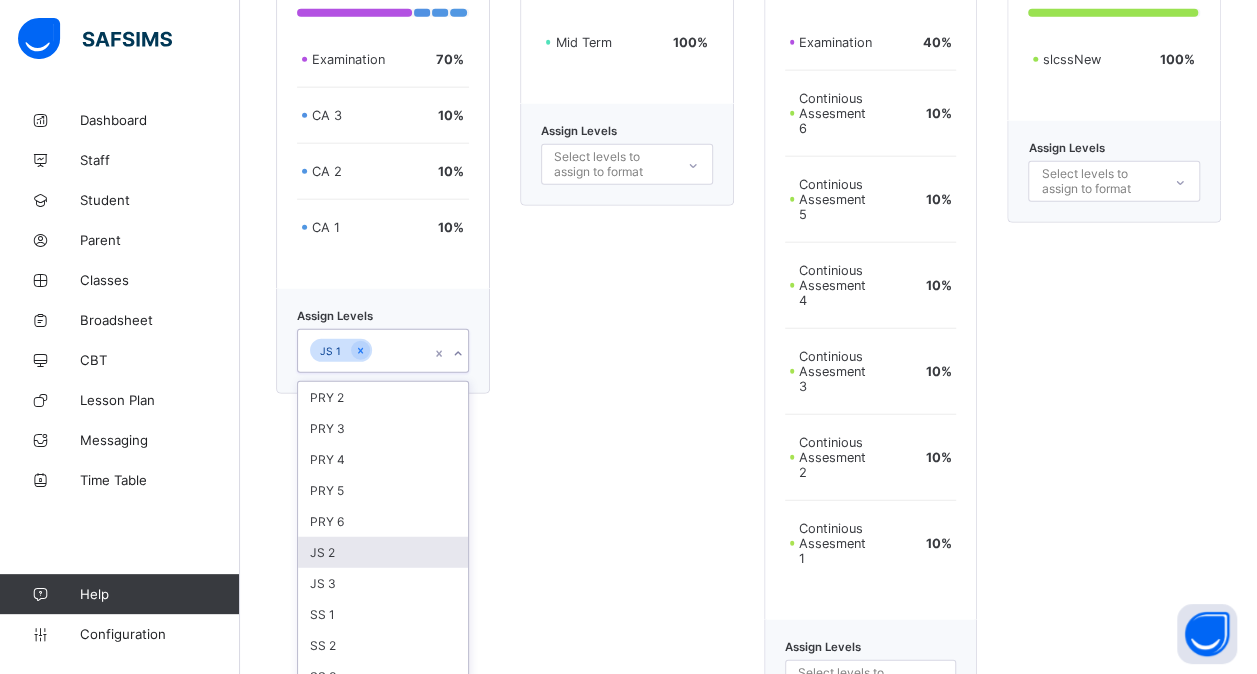 click on "JS 2" at bounding box center (383, 552) 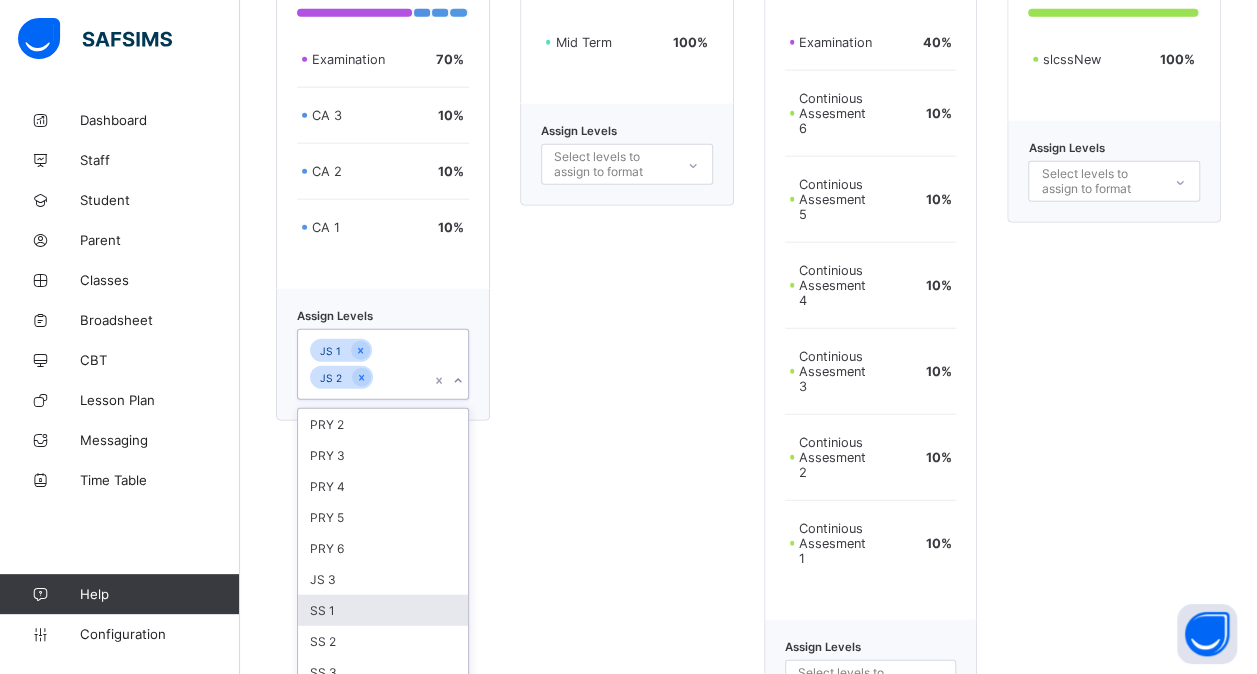 click on "SS 1" at bounding box center (383, 610) 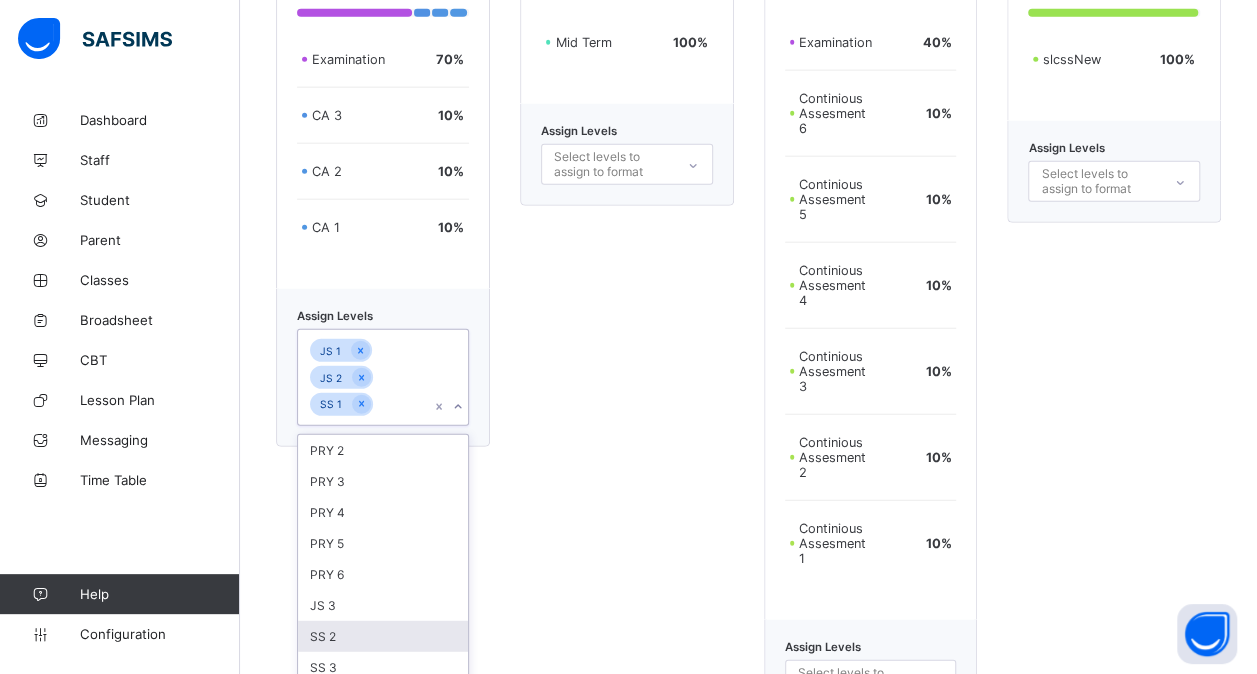 click on "SS 2" at bounding box center (383, 636) 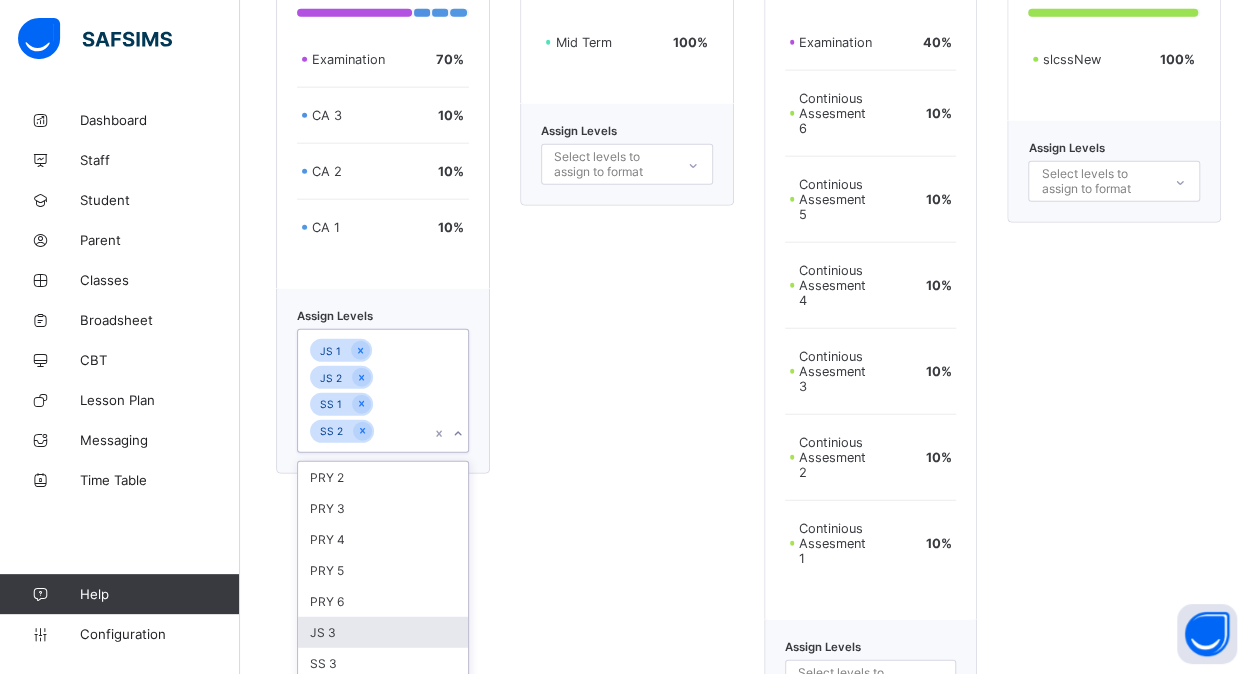 click on "JS 3" at bounding box center [383, 632] 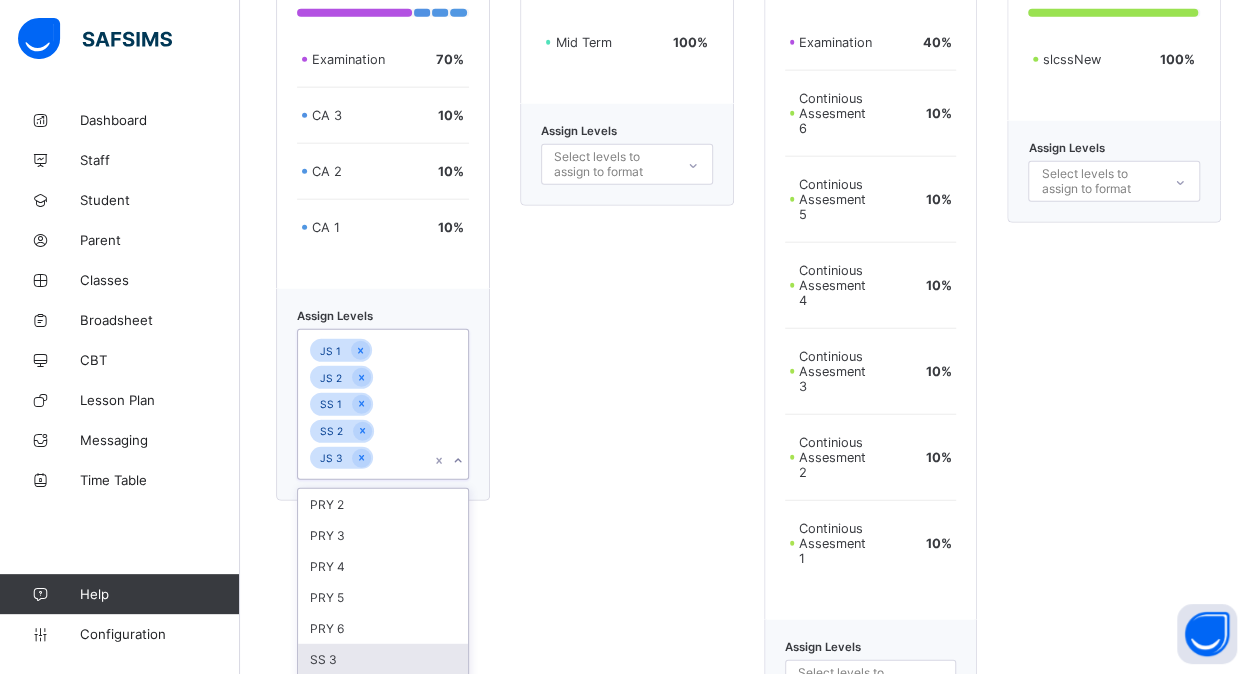 click on "SS 3" at bounding box center [383, 659] 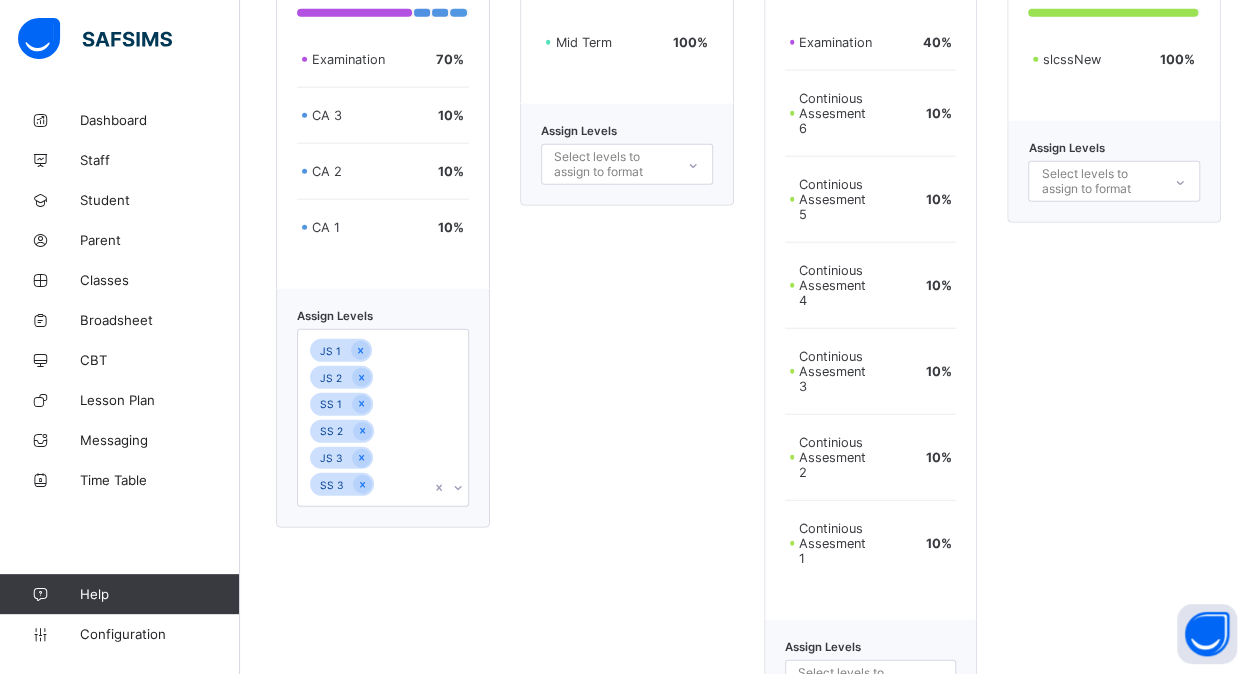 click on "Sanctus Lumen Christi School College Midterm     Mid Term     100 % Assign Levels Select levels to assign to format" at bounding box center [627, 304] 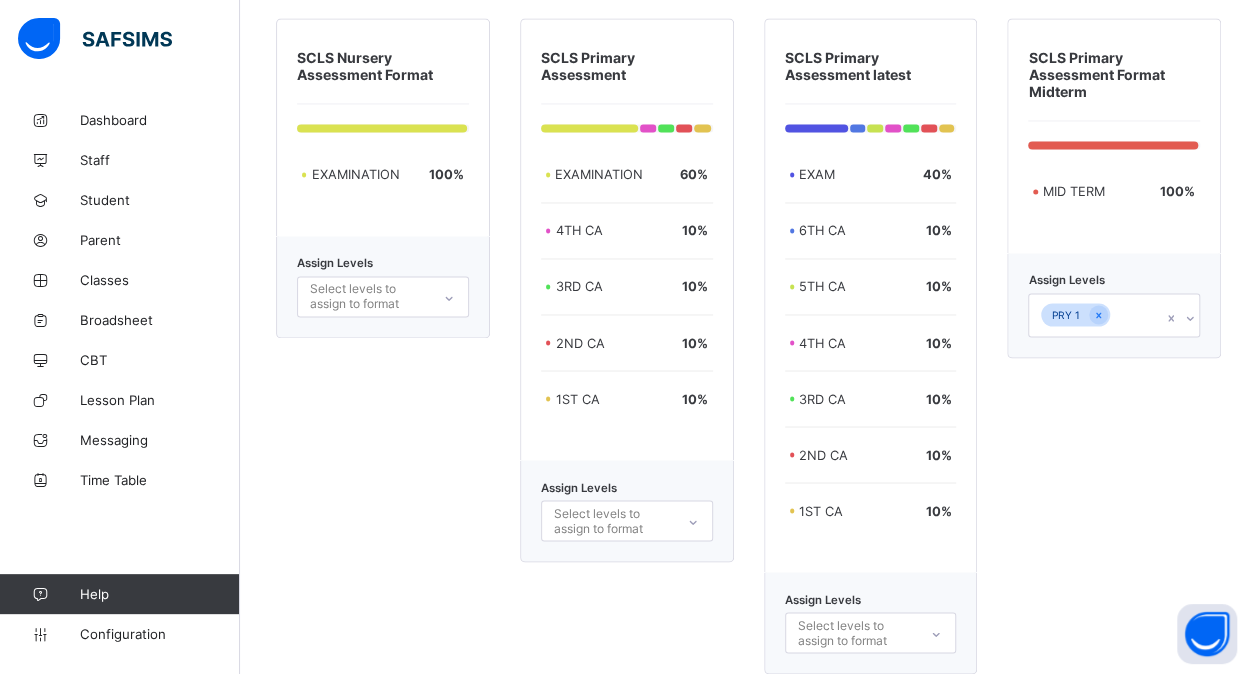 scroll, scrollTop: 5309, scrollLeft: 0, axis: vertical 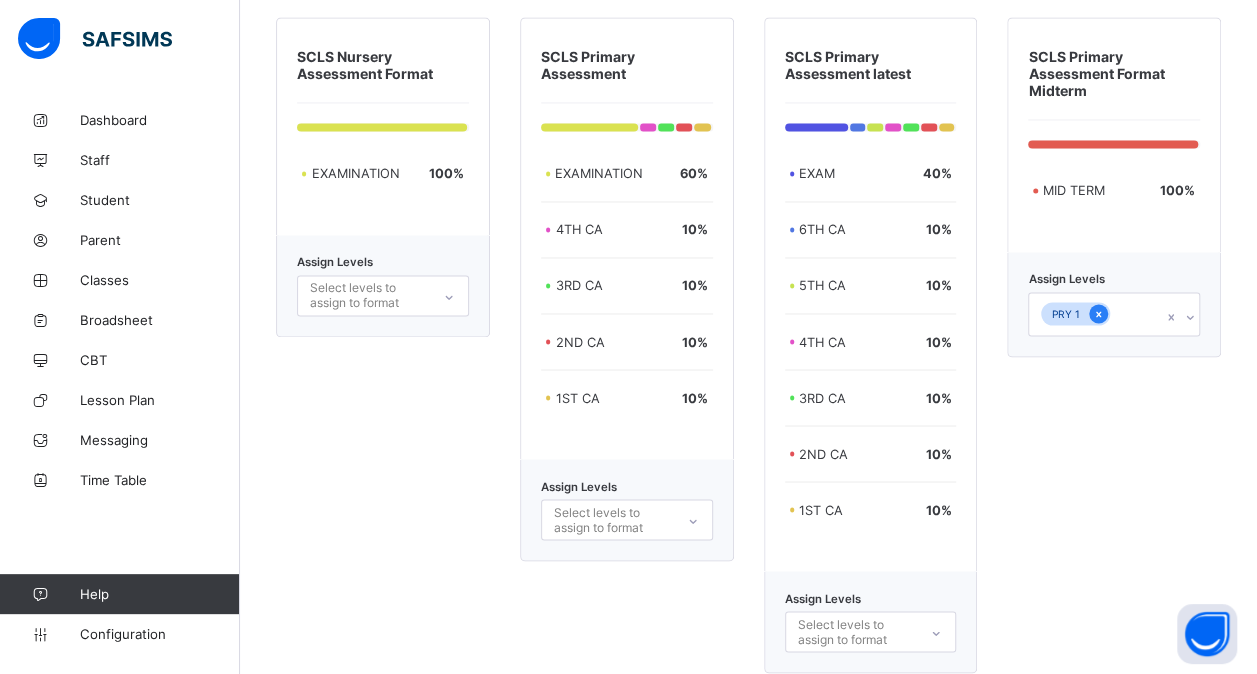 click 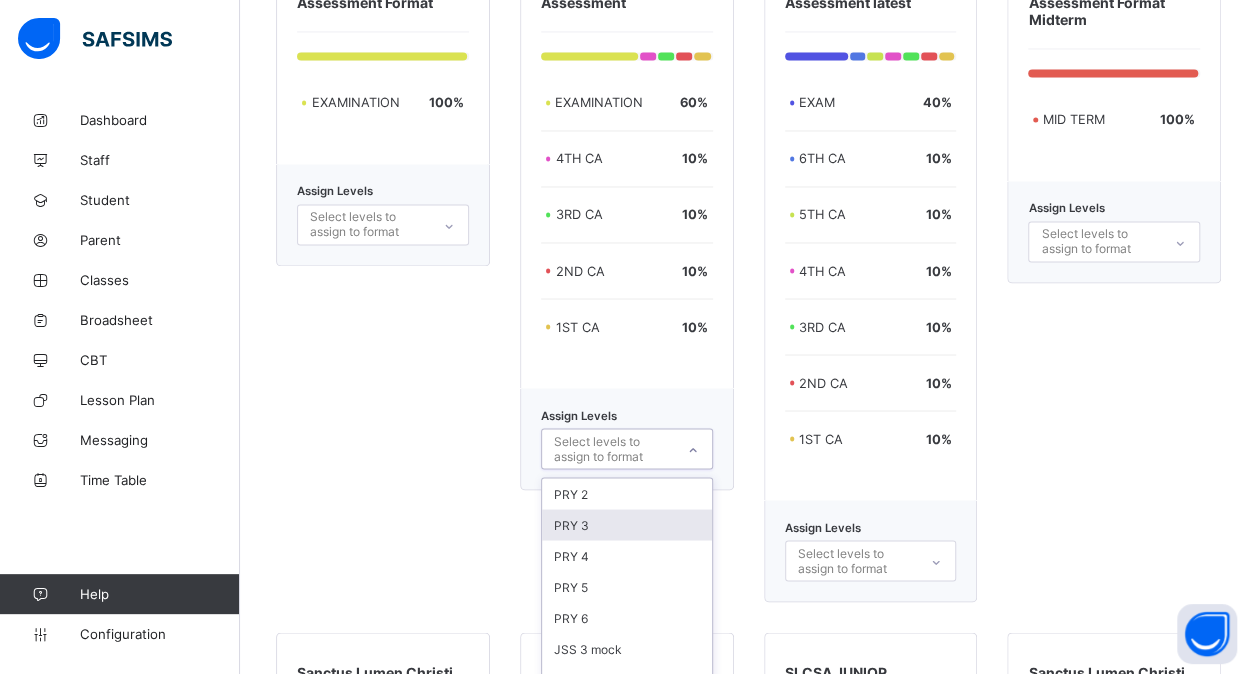 scroll, scrollTop: 5384, scrollLeft: 0, axis: vertical 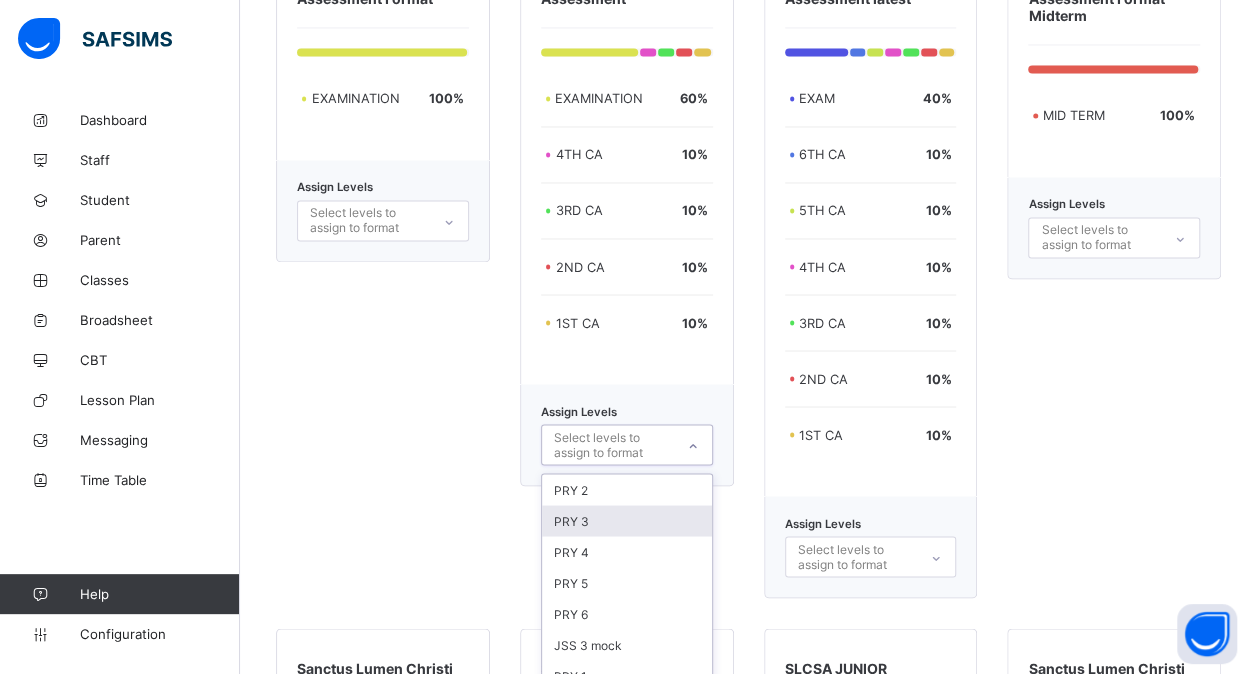click on "option PRY 3 focused, 2 of 7. 7 results available. Use Up and Down to choose options, press Enter to select the currently focused option, press Escape to exit the menu, press Tab to select the option and exit the menu. Select levels to assign to format PRY 2 PRY 3 PRY 4 PRY 5 PRY 6 JSS 3 mock  PRY 1" at bounding box center (627, 444) 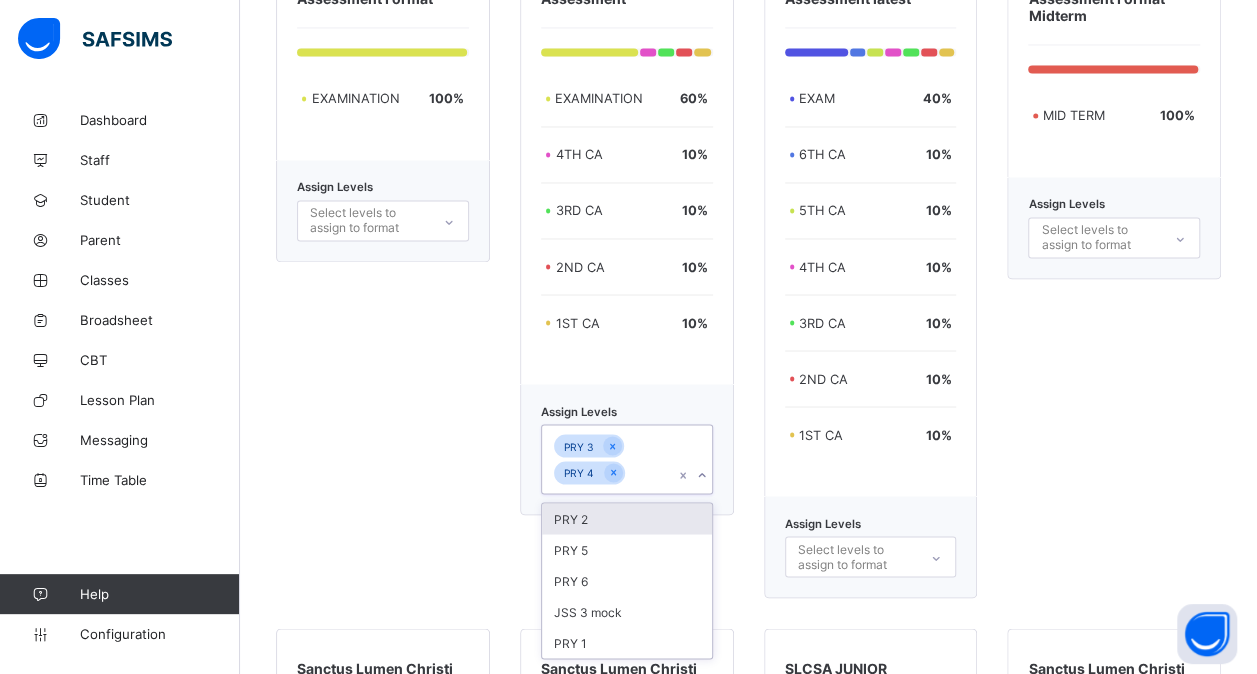 click on "PRY 2" at bounding box center (627, 518) 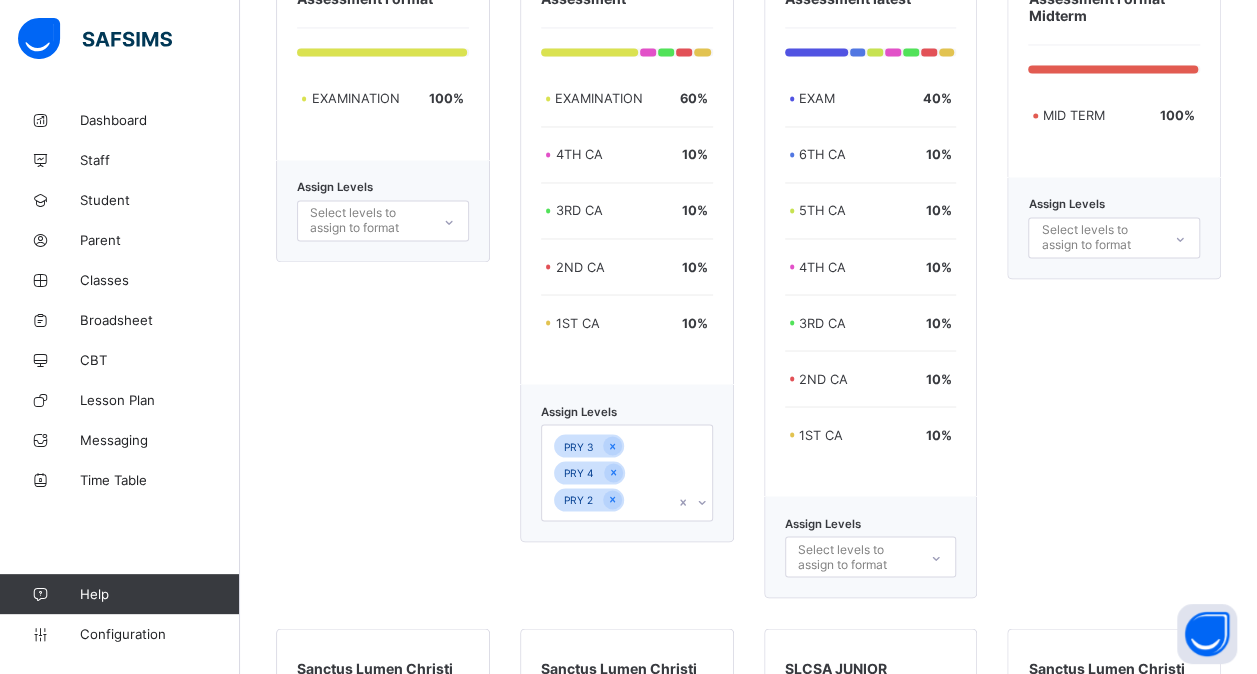 click on "Assign Levels PRY 3 PRY 4 PRY 2" at bounding box center [627, 463] 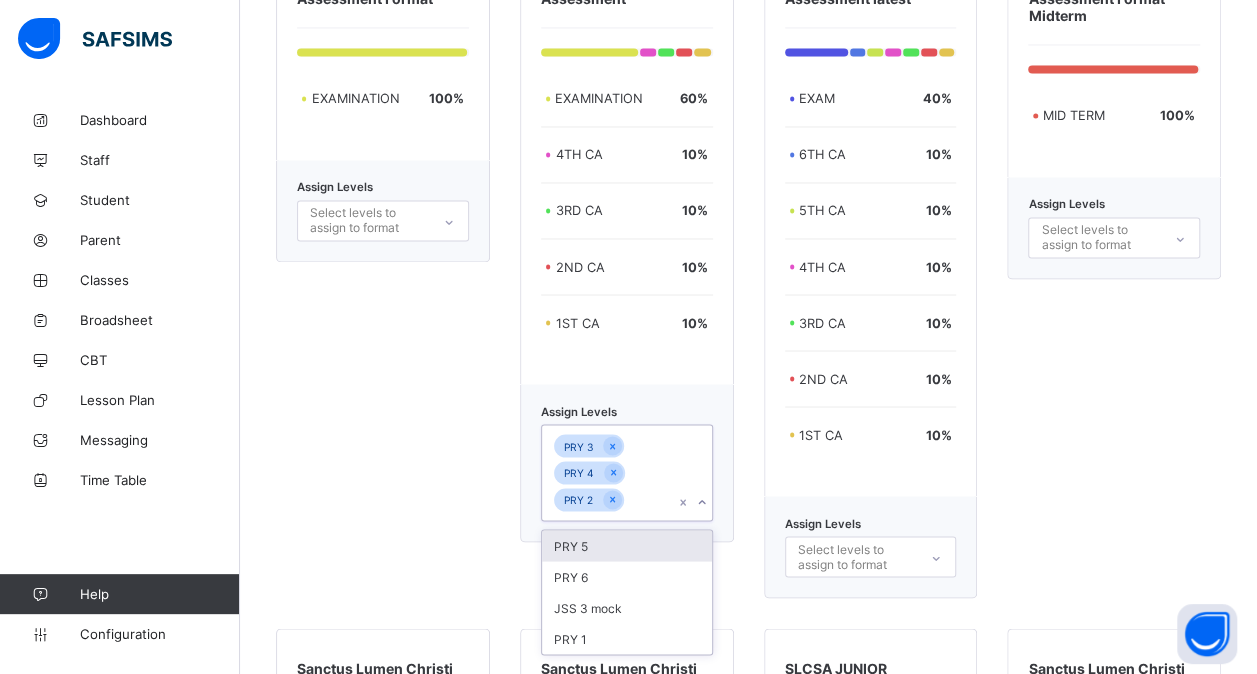 drag, startPoint x: 652, startPoint y: 488, endPoint x: 600, endPoint y: 502, distance: 53.851646 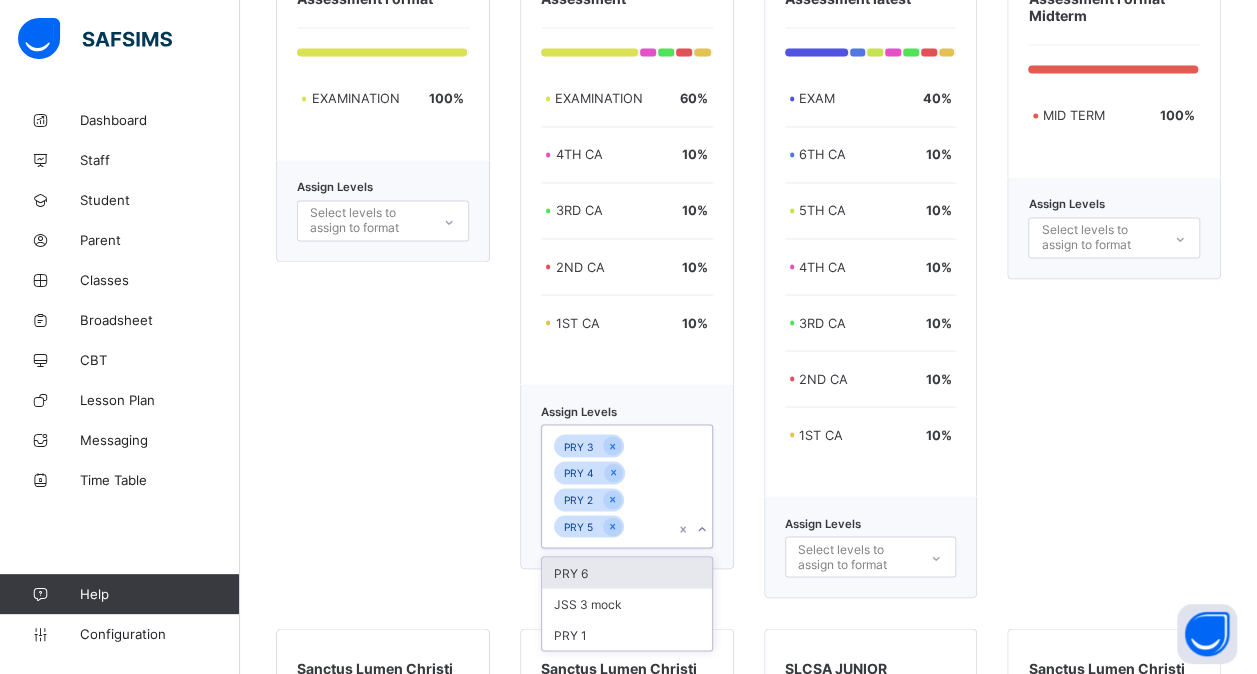 click on "PRY 6" at bounding box center [627, 572] 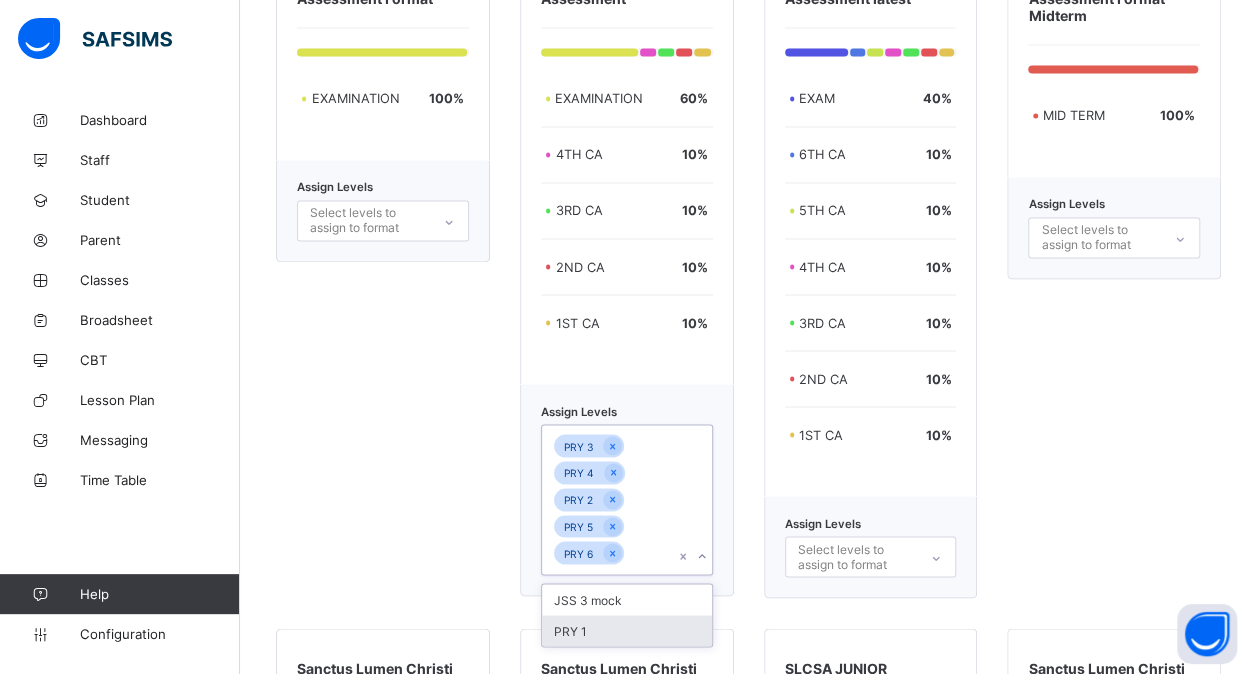 click on "PRY 1" at bounding box center [627, 630] 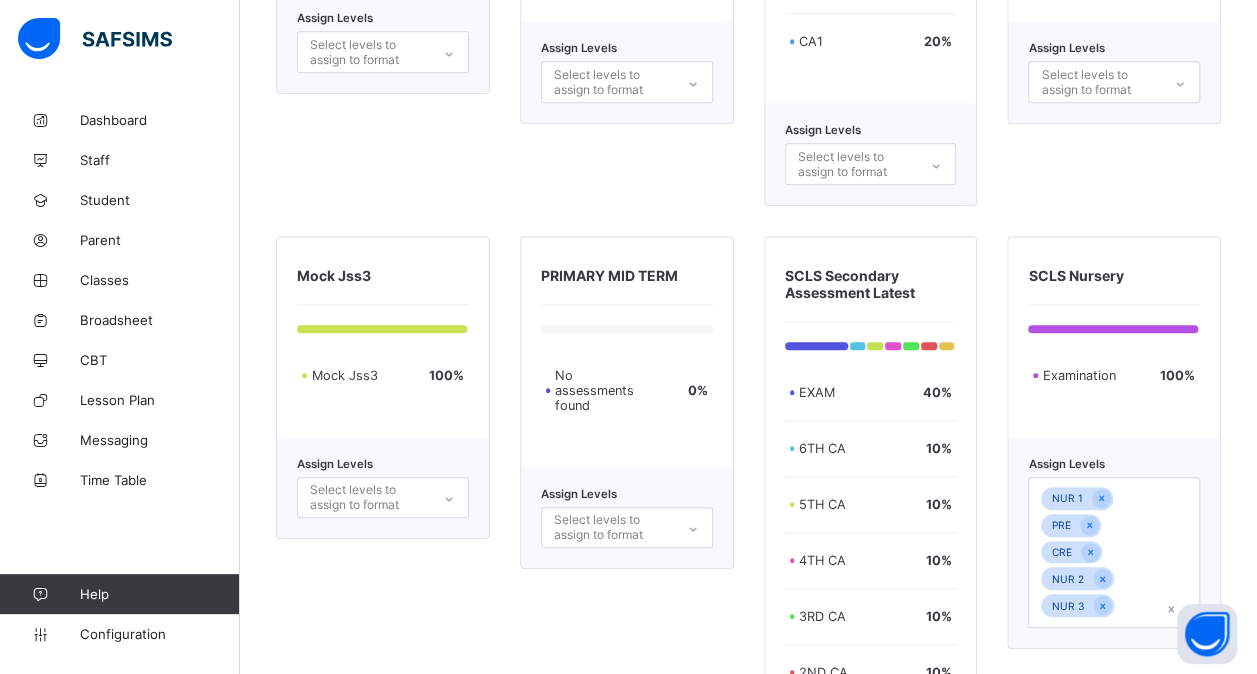 scroll, scrollTop: 4406, scrollLeft: 0, axis: vertical 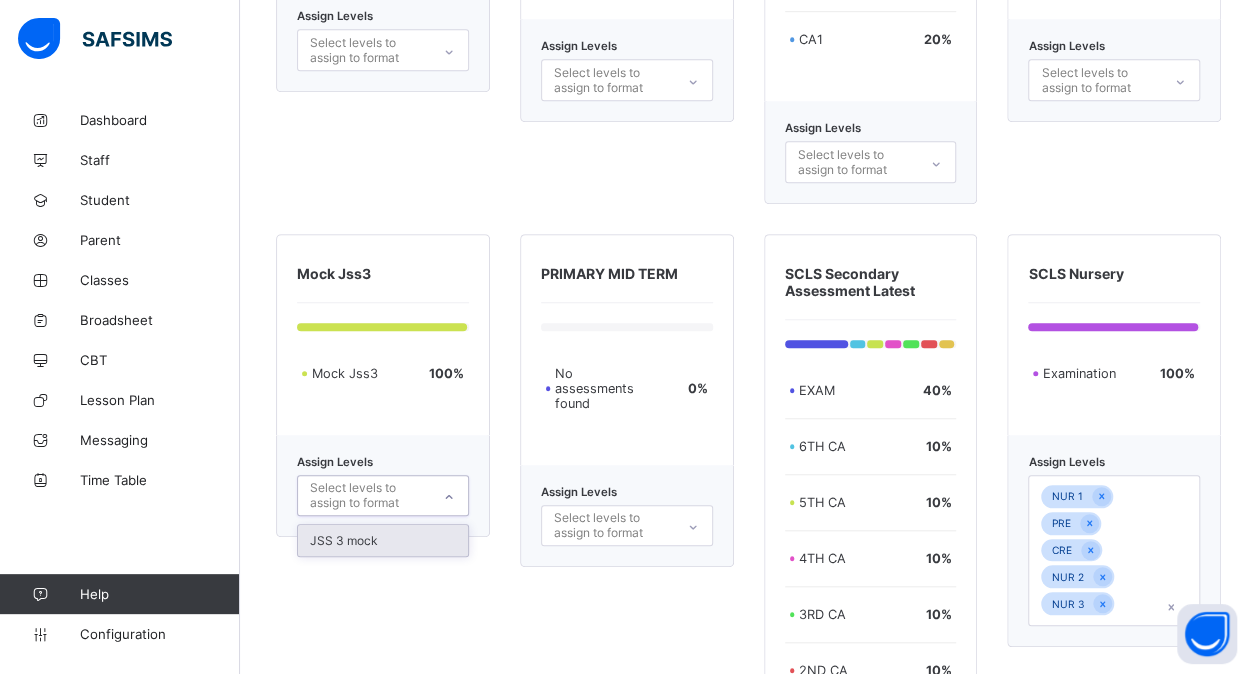 click on "Select levels to assign to format" at bounding box center [369, 495] 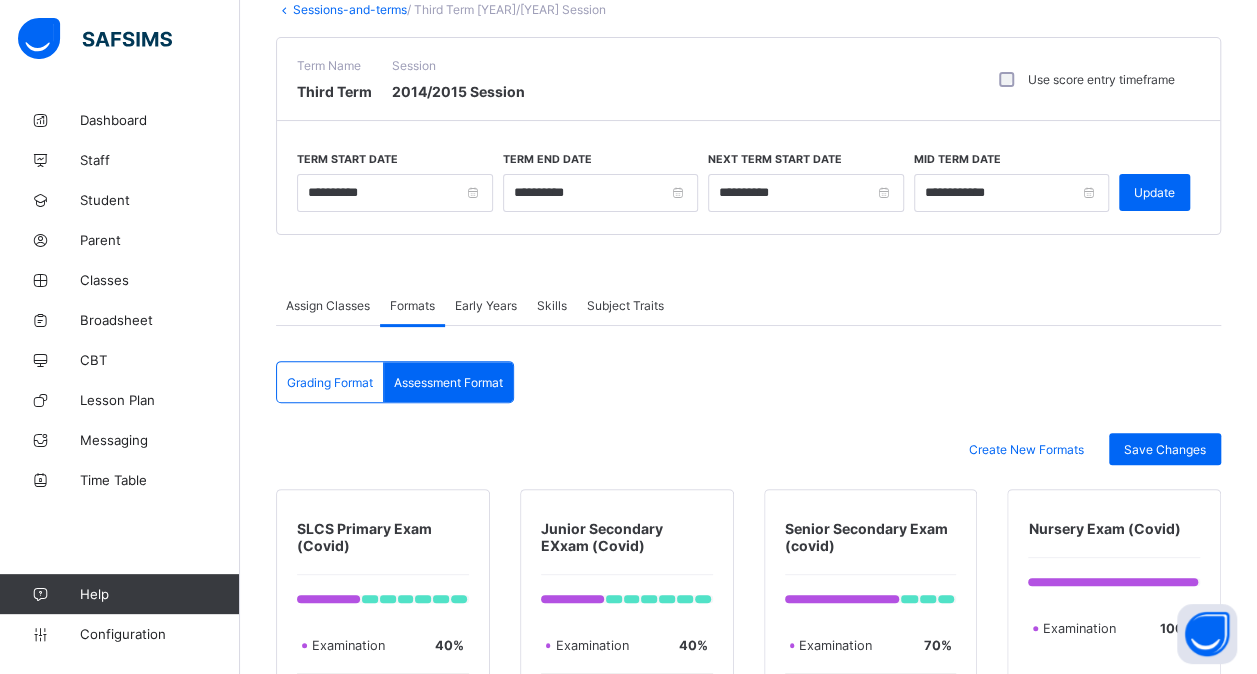 scroll, scrollTop: 0, scrollLeft: 0, axis: both 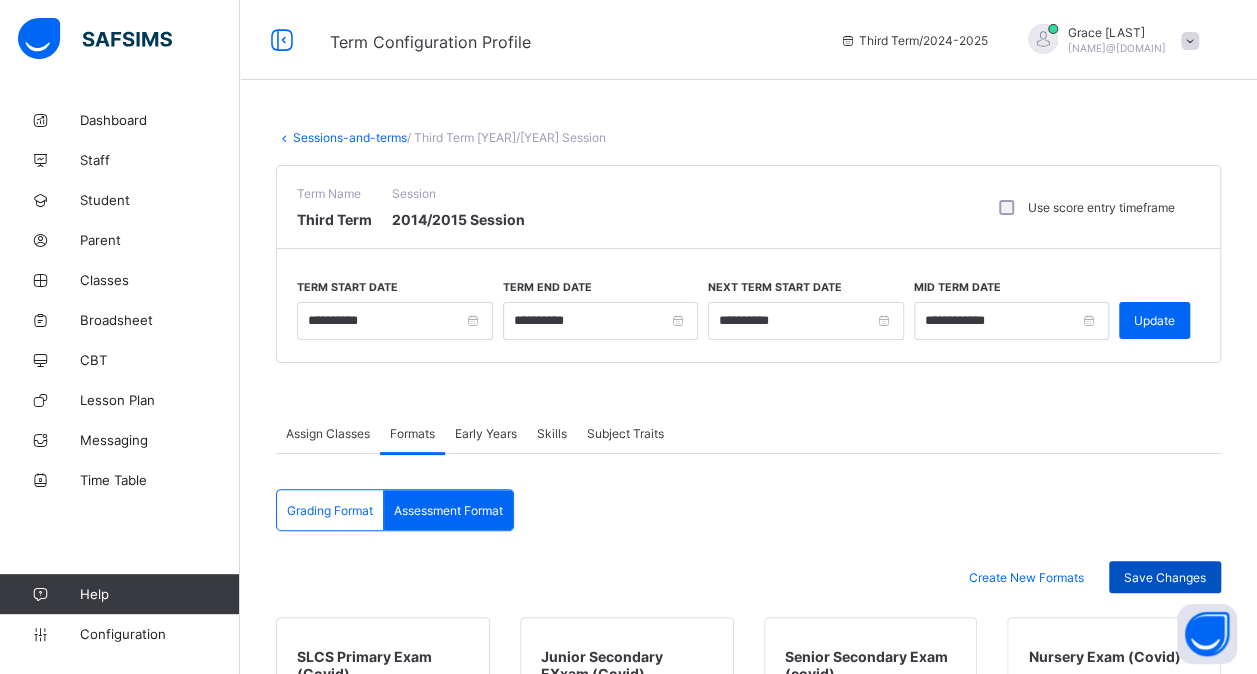 click on "Save Changes" at bounding box center (1165, 577) 